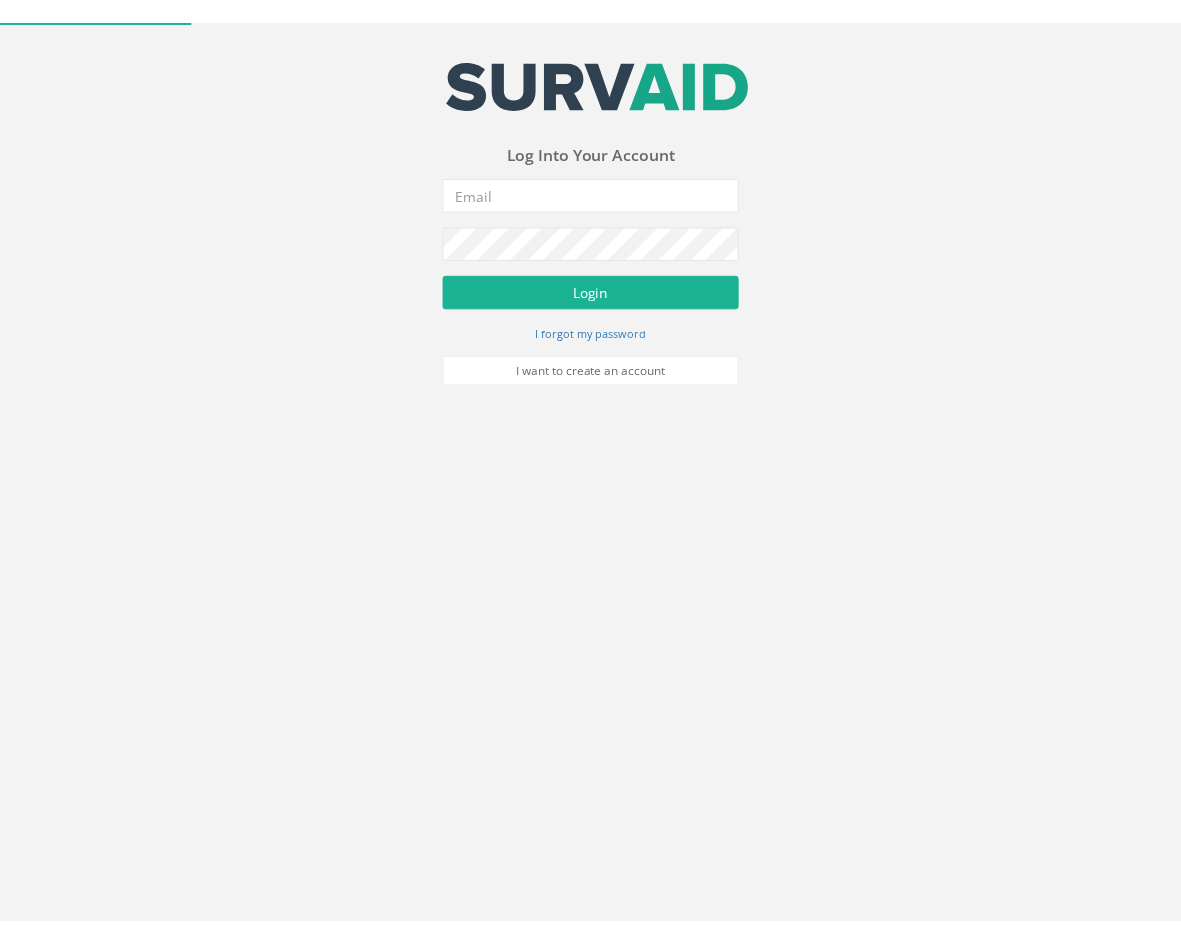 scroll, scrollTop: 0, scrollLeft: 0, axis: both 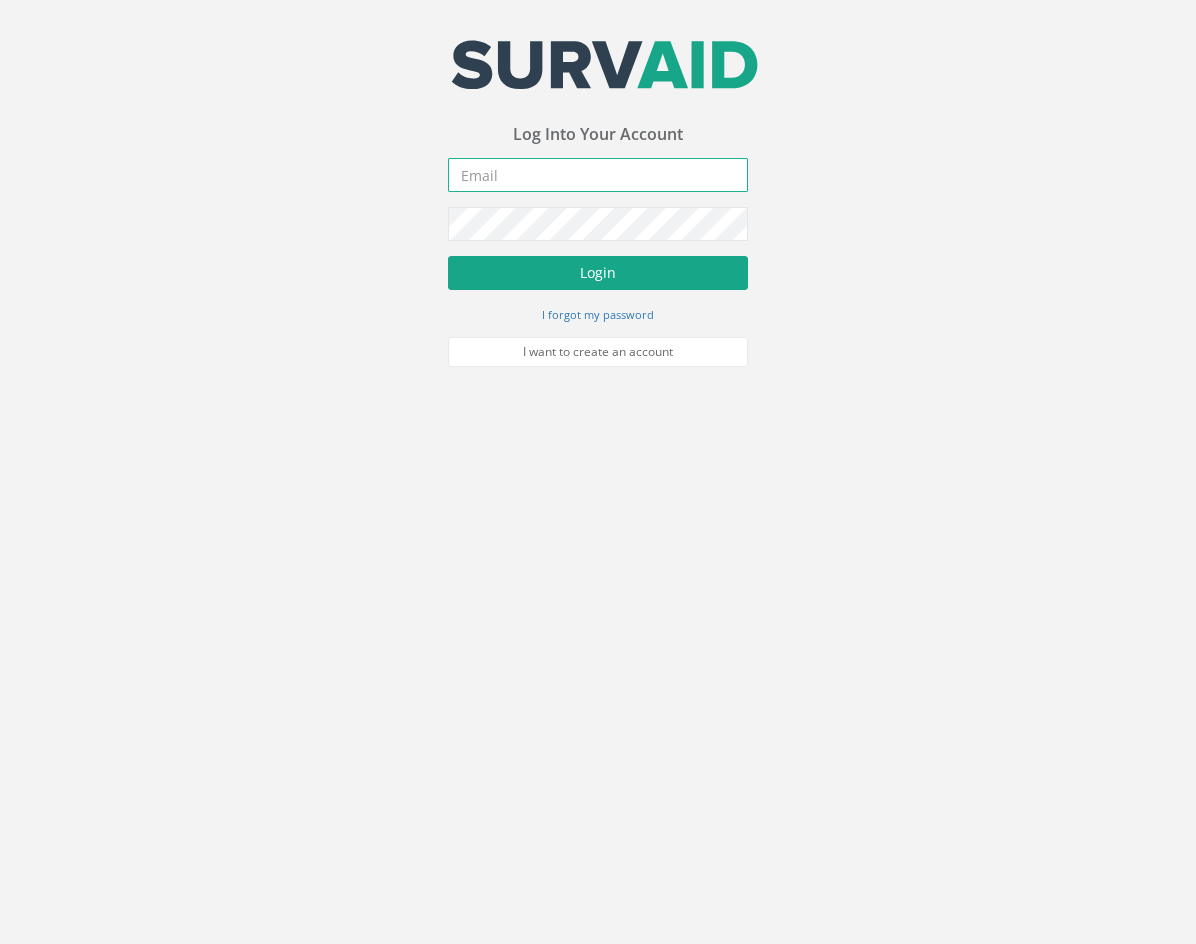 type on "[EMAIL_ADDRESS][DOMAIN_NAME]" 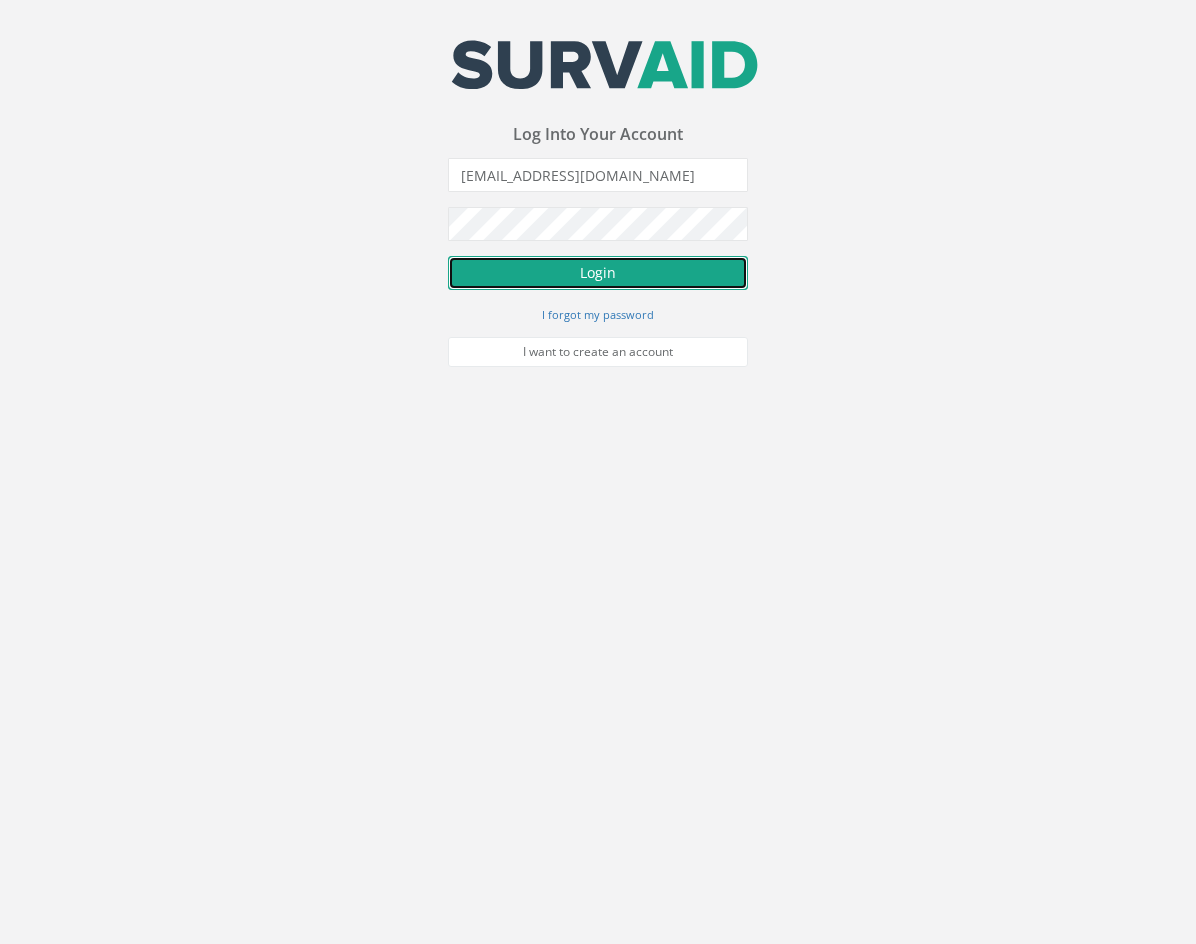 click on "Login" at bounding box center [598, 273] 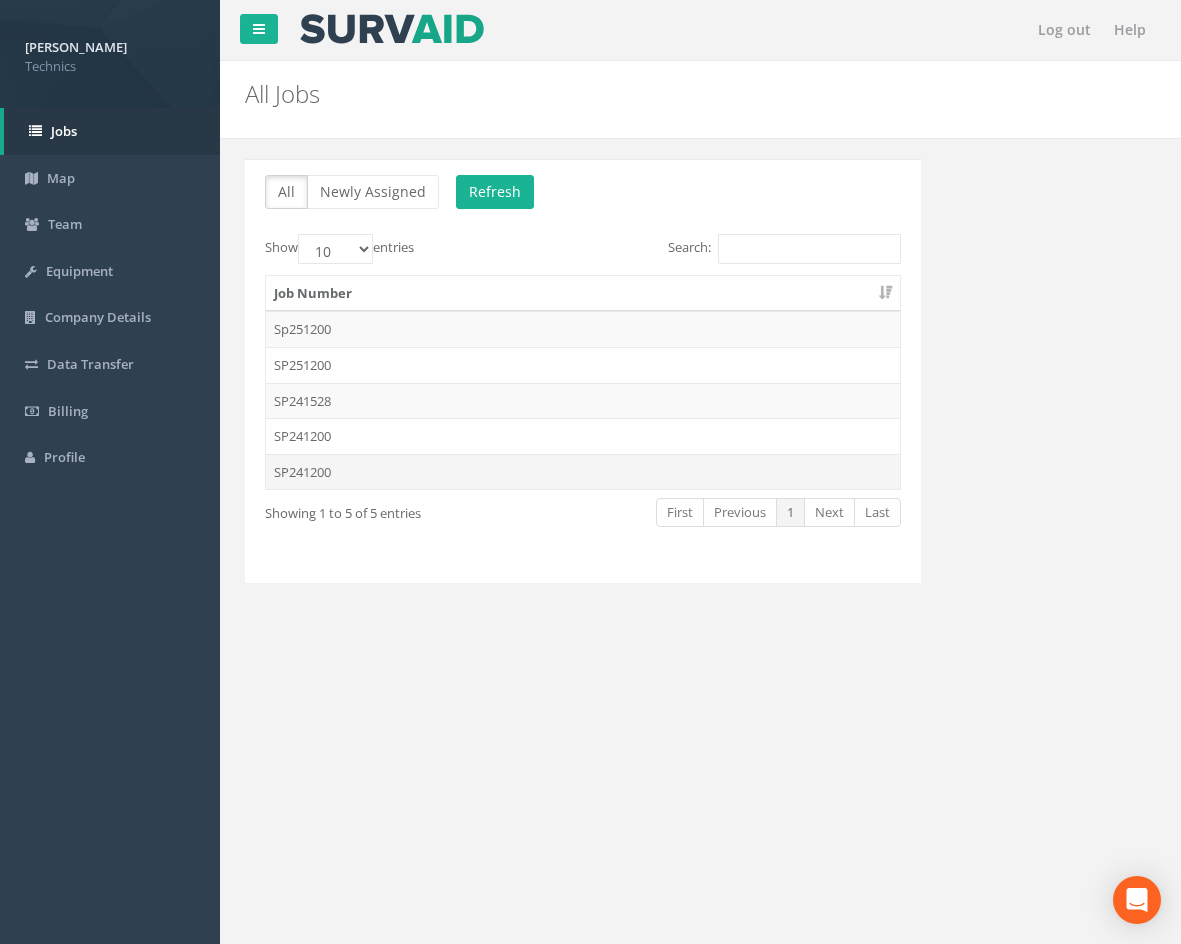 click on "SP241200" at bounding box center (583, 472) 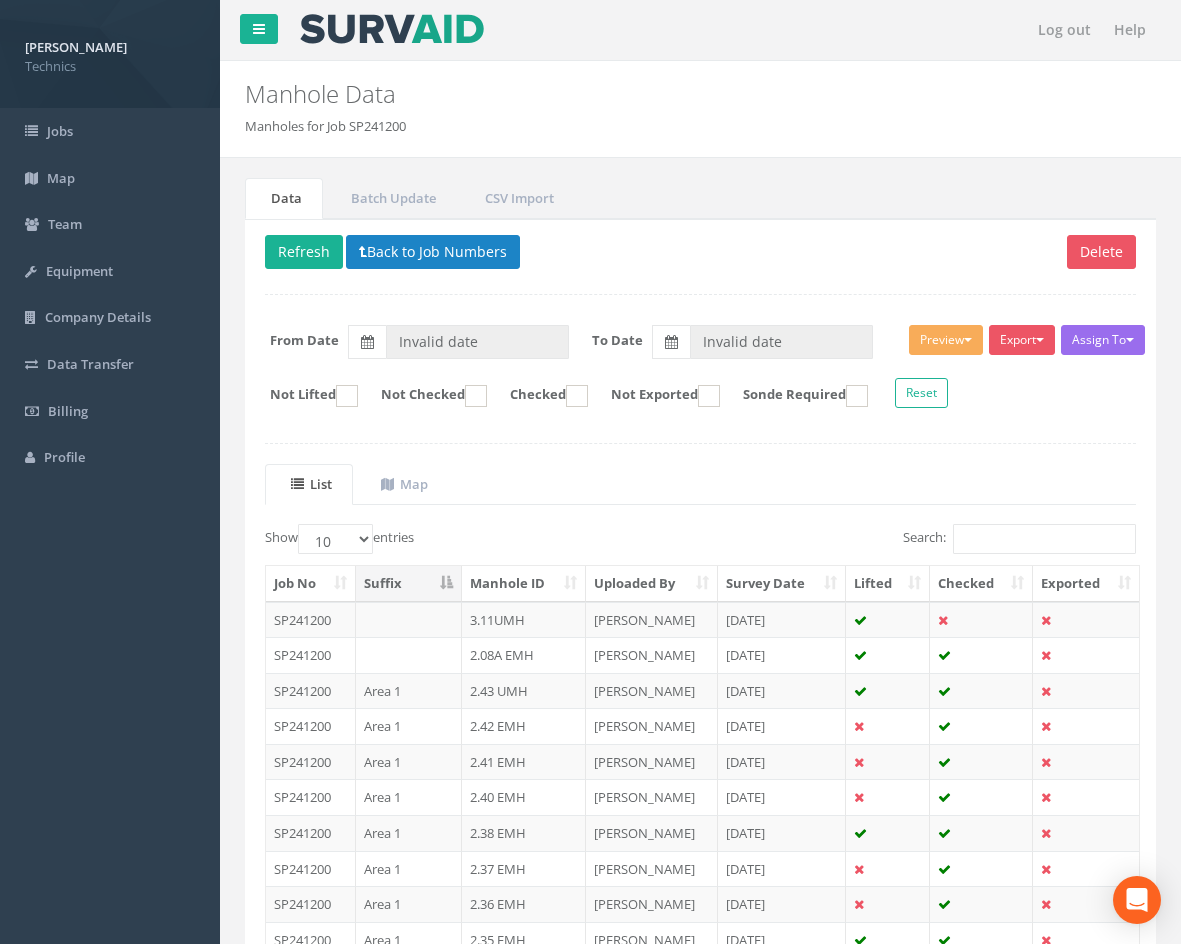 type on "[DATE]" 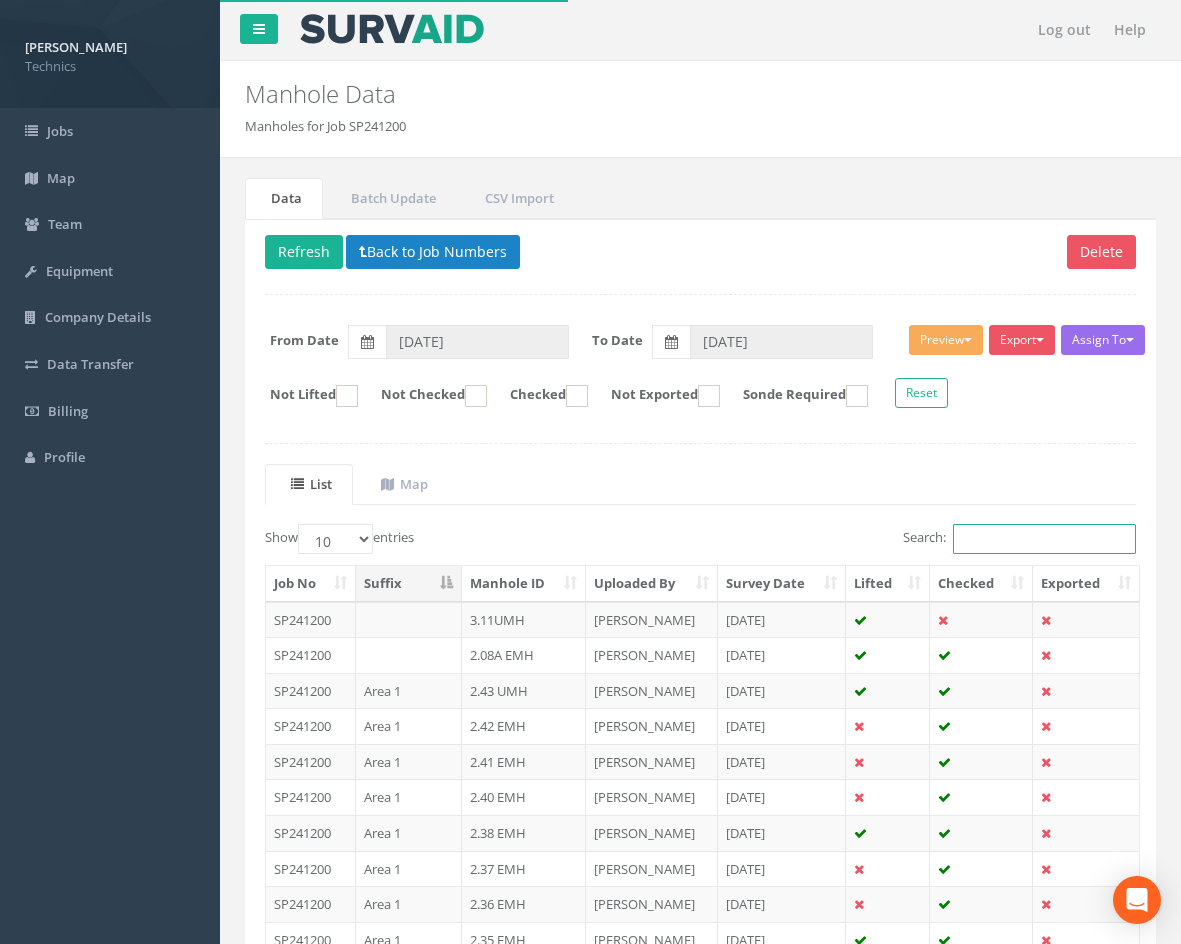 click on "Search:" at bounding box center [1044, 539] 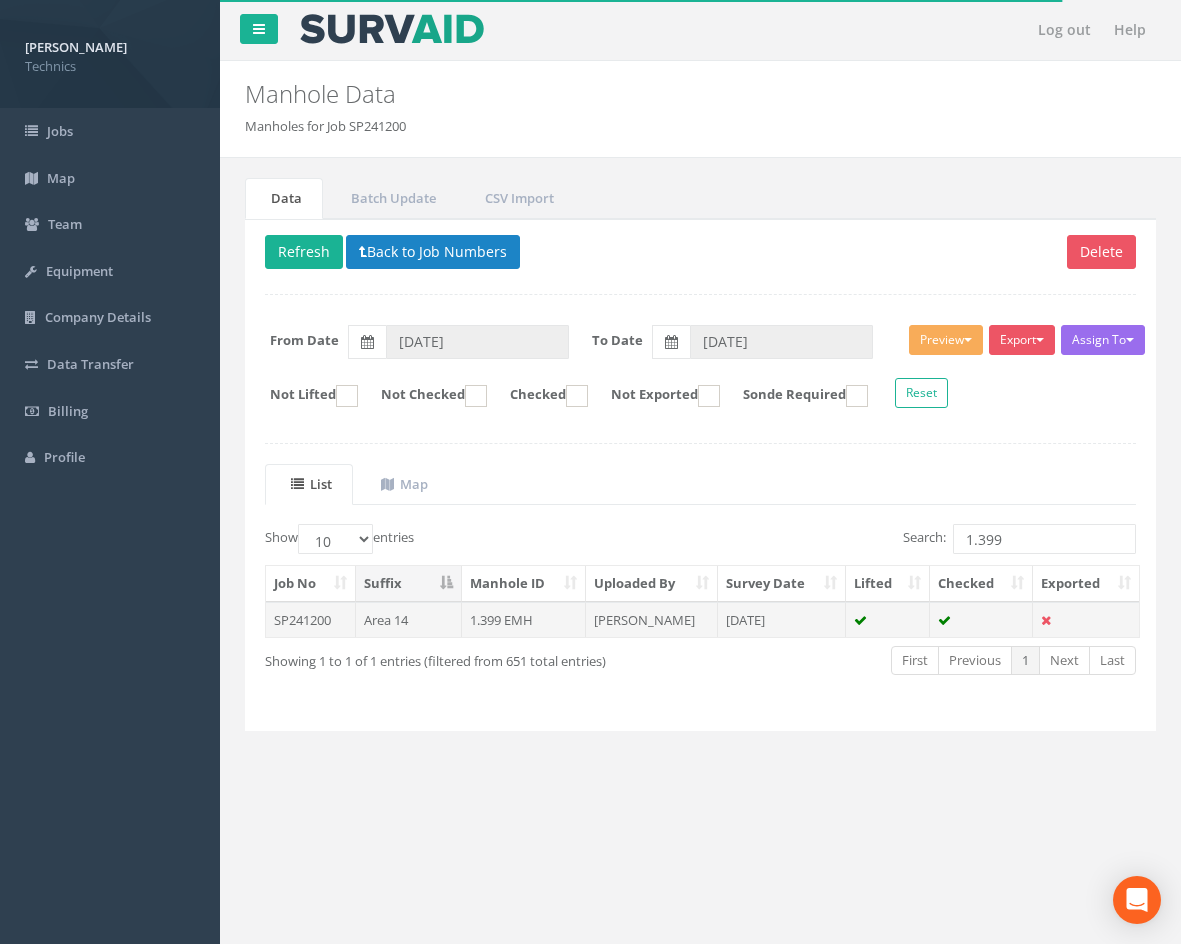 click on "1.399 EMH" at bounding box center (524, 620) 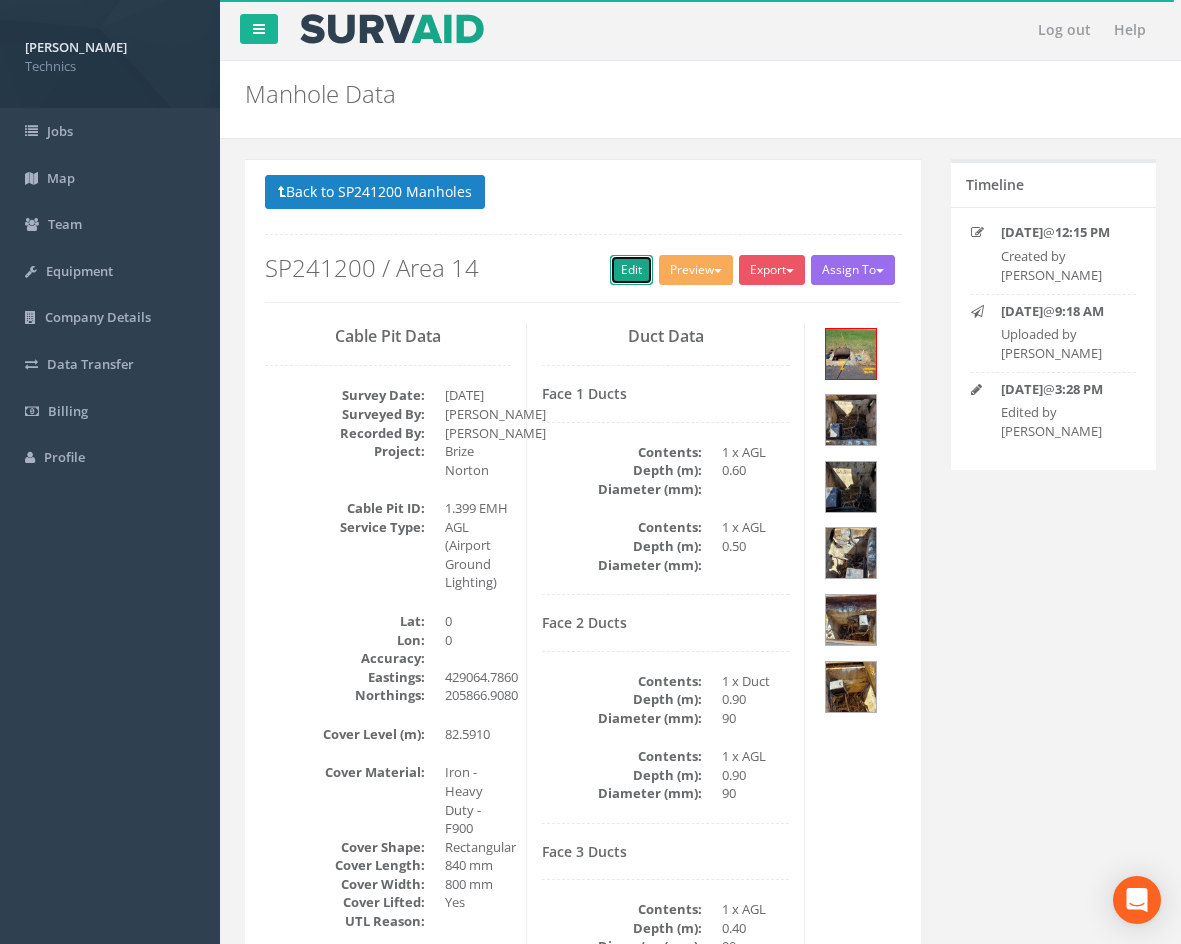 click on "Edit" at bounding box center [631, 270] 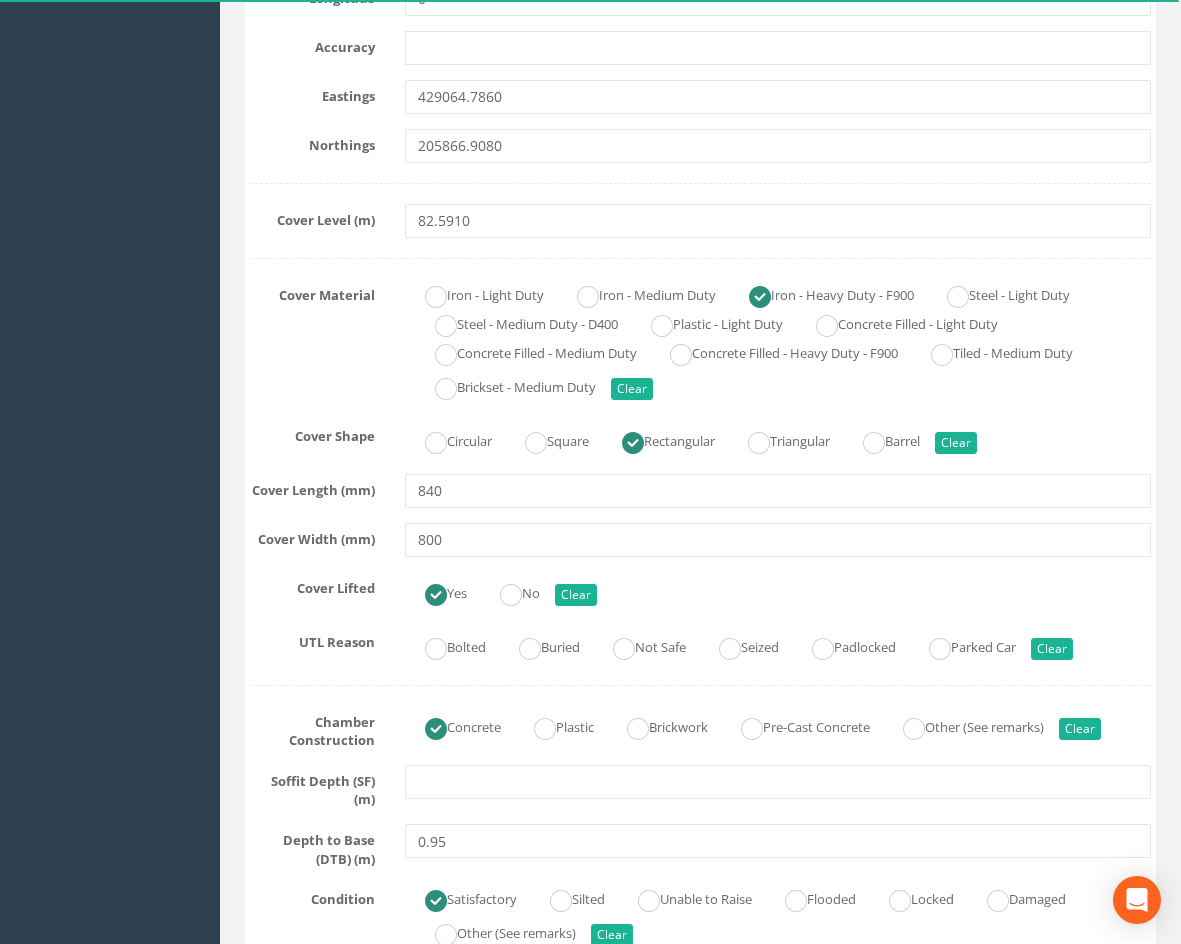 scroll, scrollTop: 600, scrollLeft: 0, axis: vertical 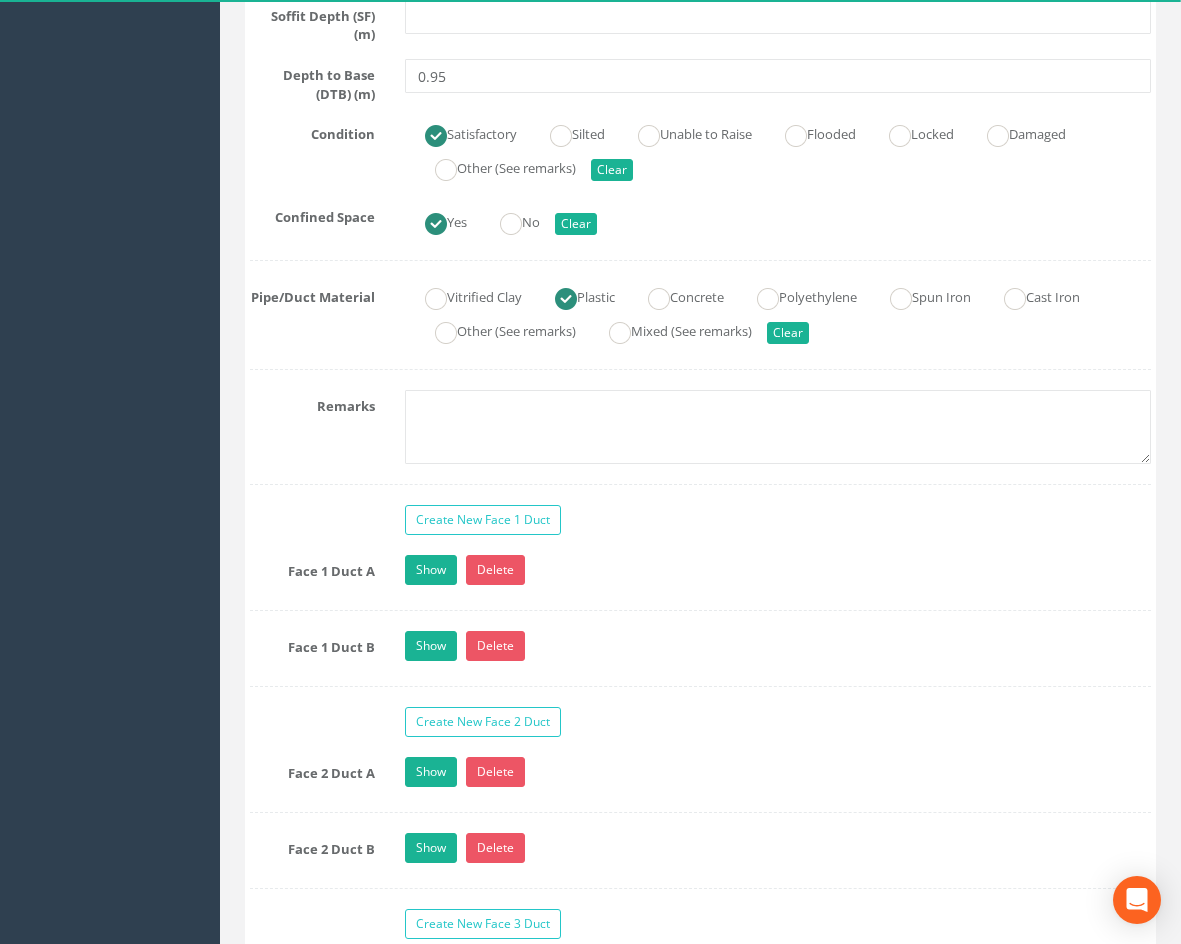 click on "Create New Face 1 Duct" at bounding box center (778, 522) 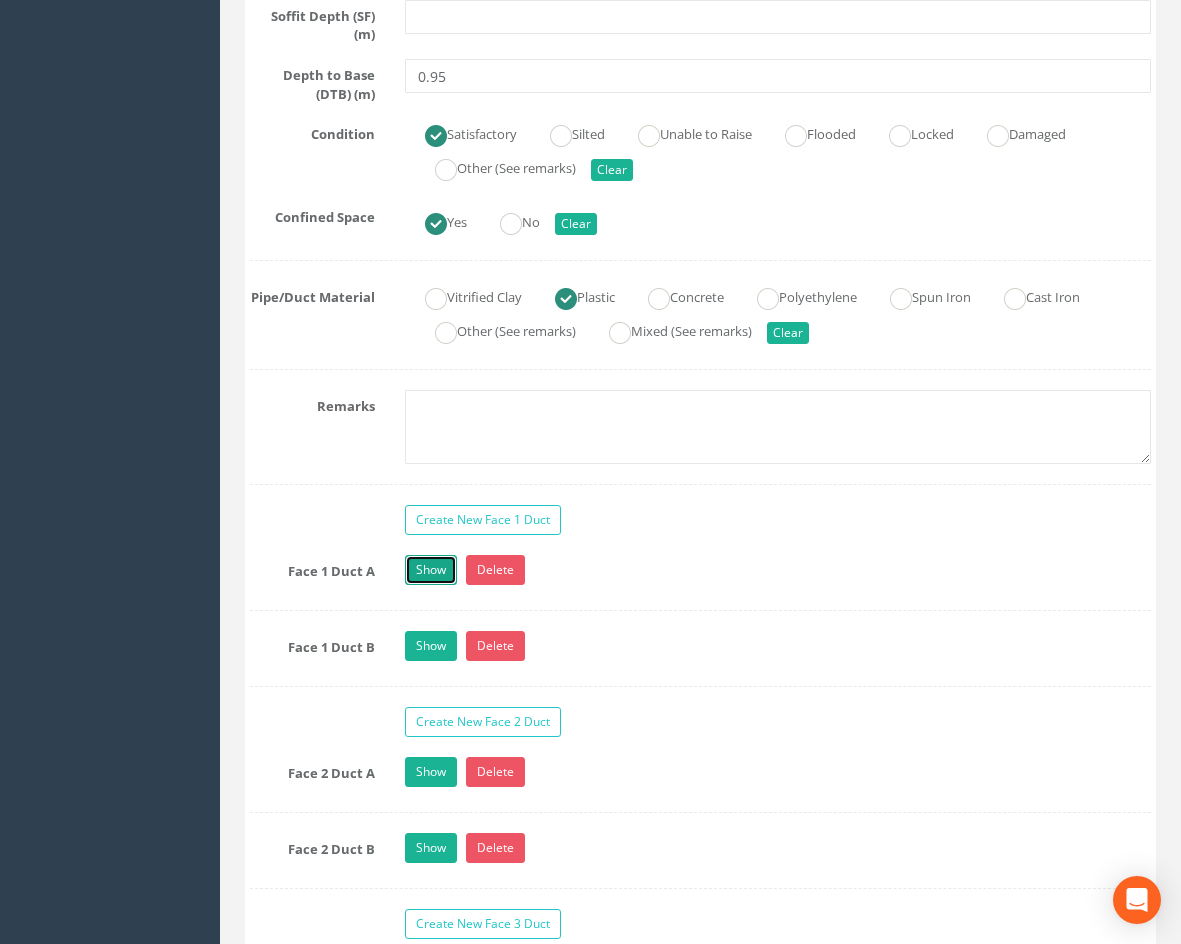 click on "Show" at bounding box center [431, 570] 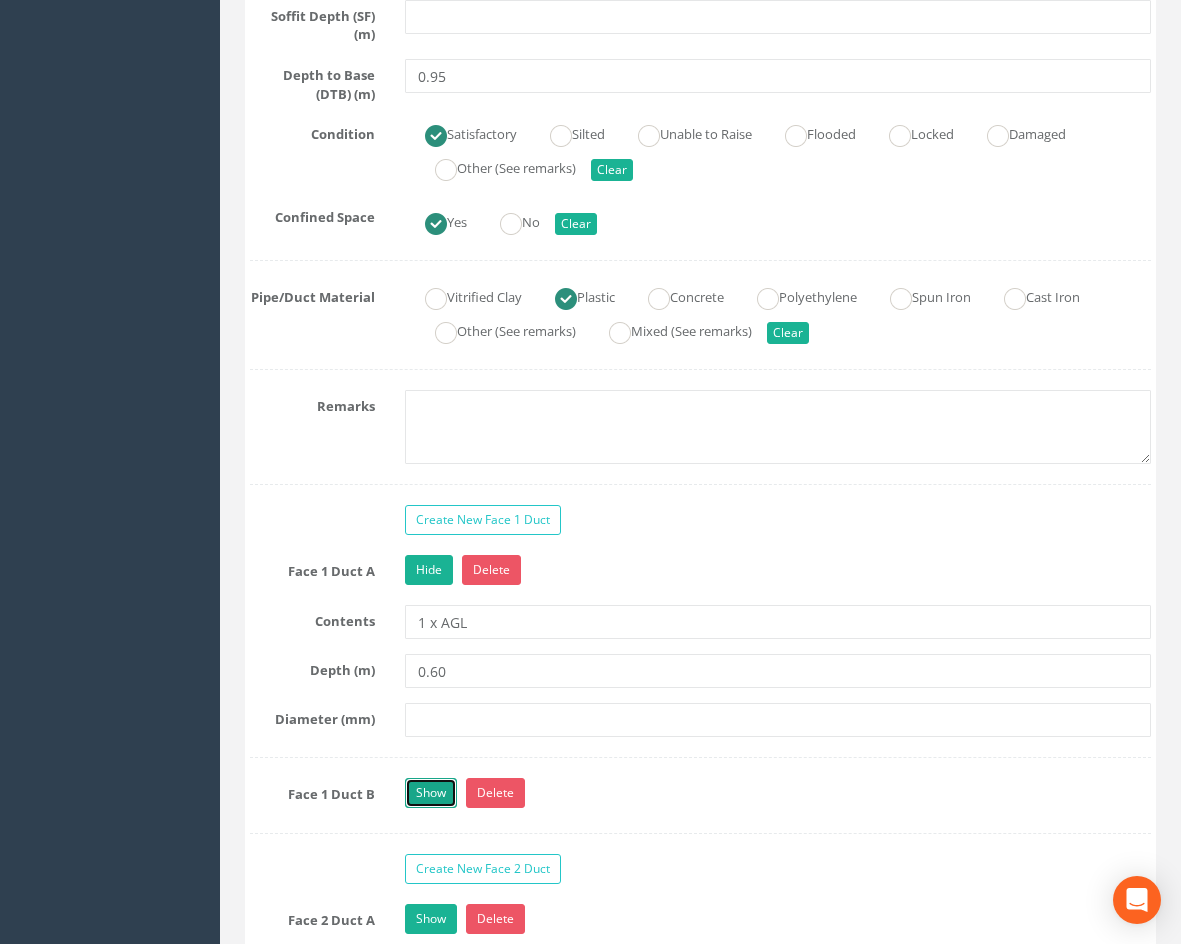 click on "Show" at bounding box center (431, 793) 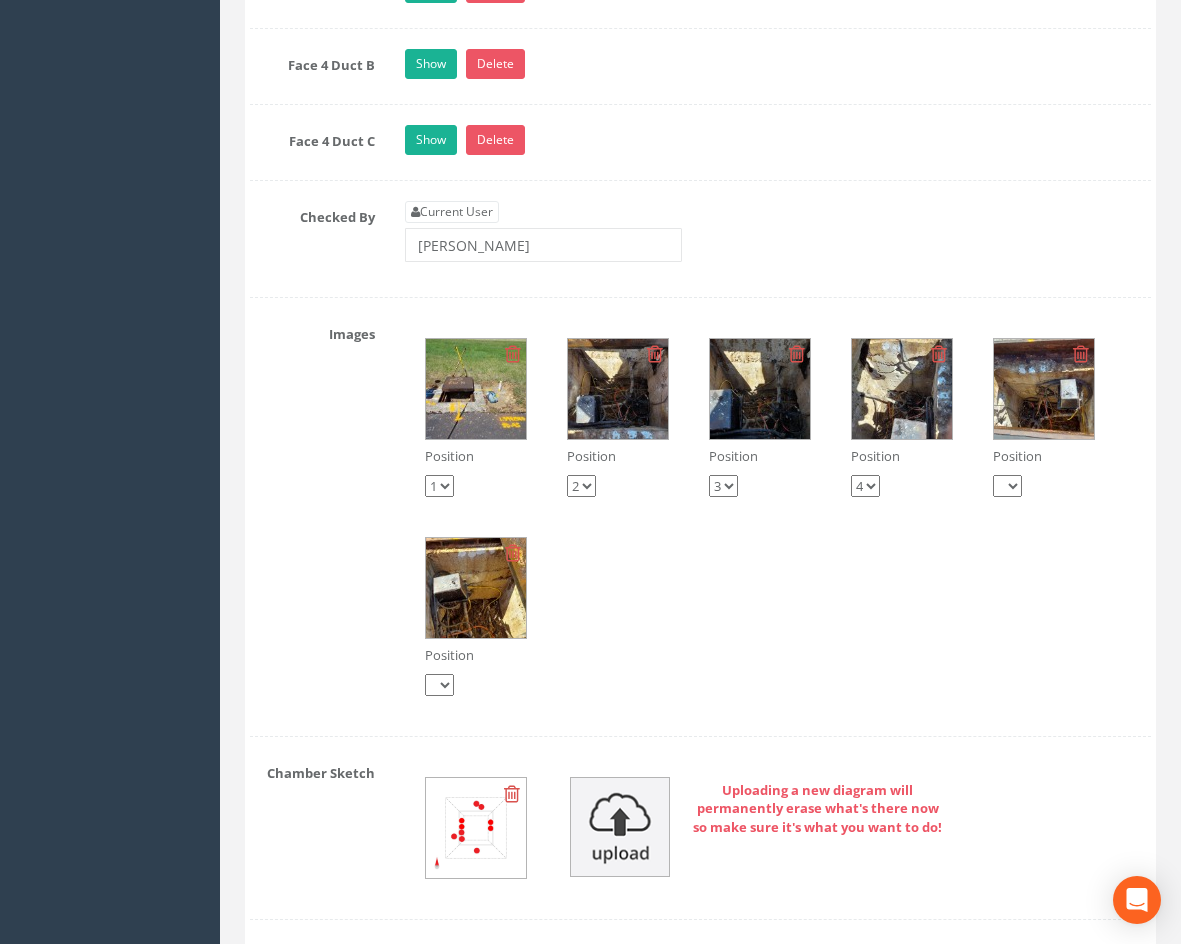 scroll, scrollTop: 2820, scrollLeft: 0, axis: vertical 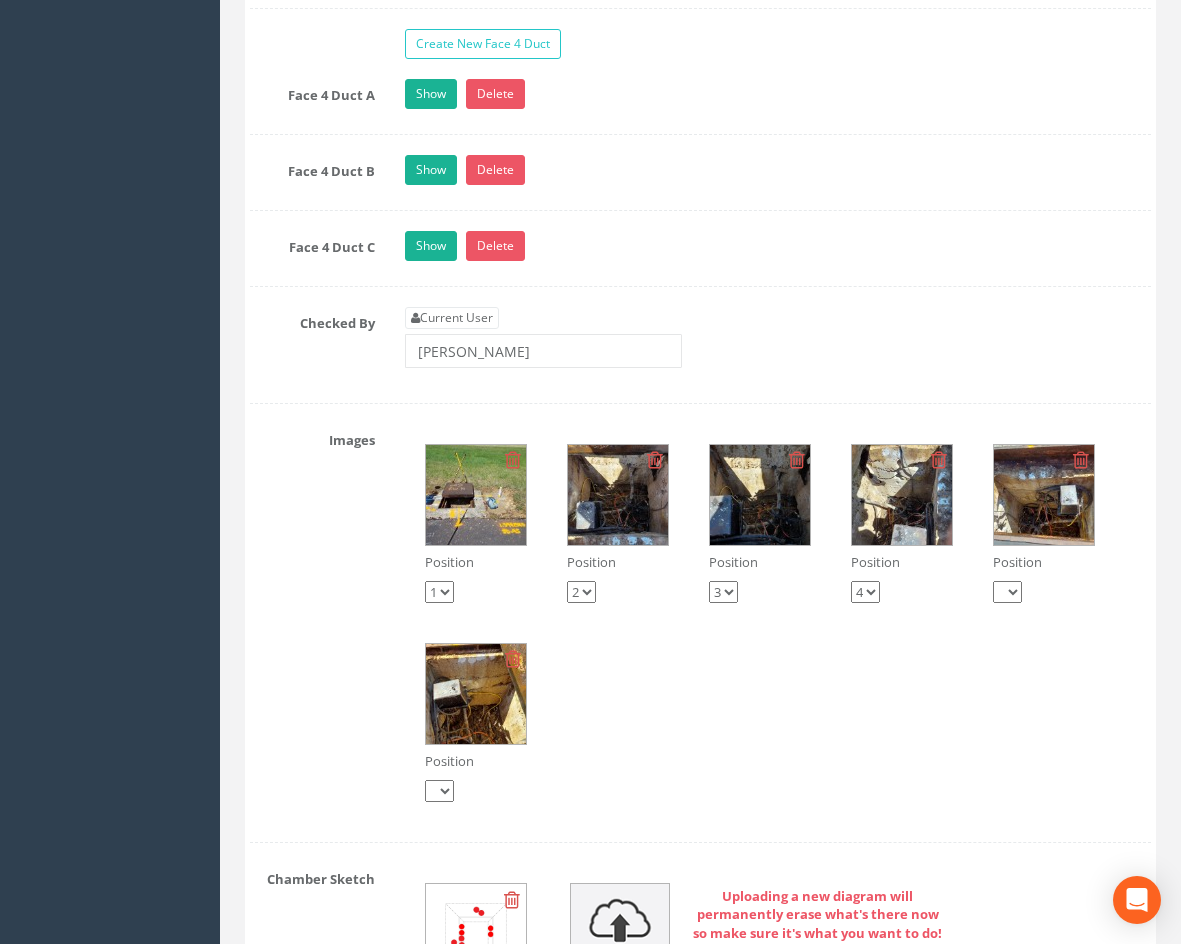 click at bounding box center (476, 495) 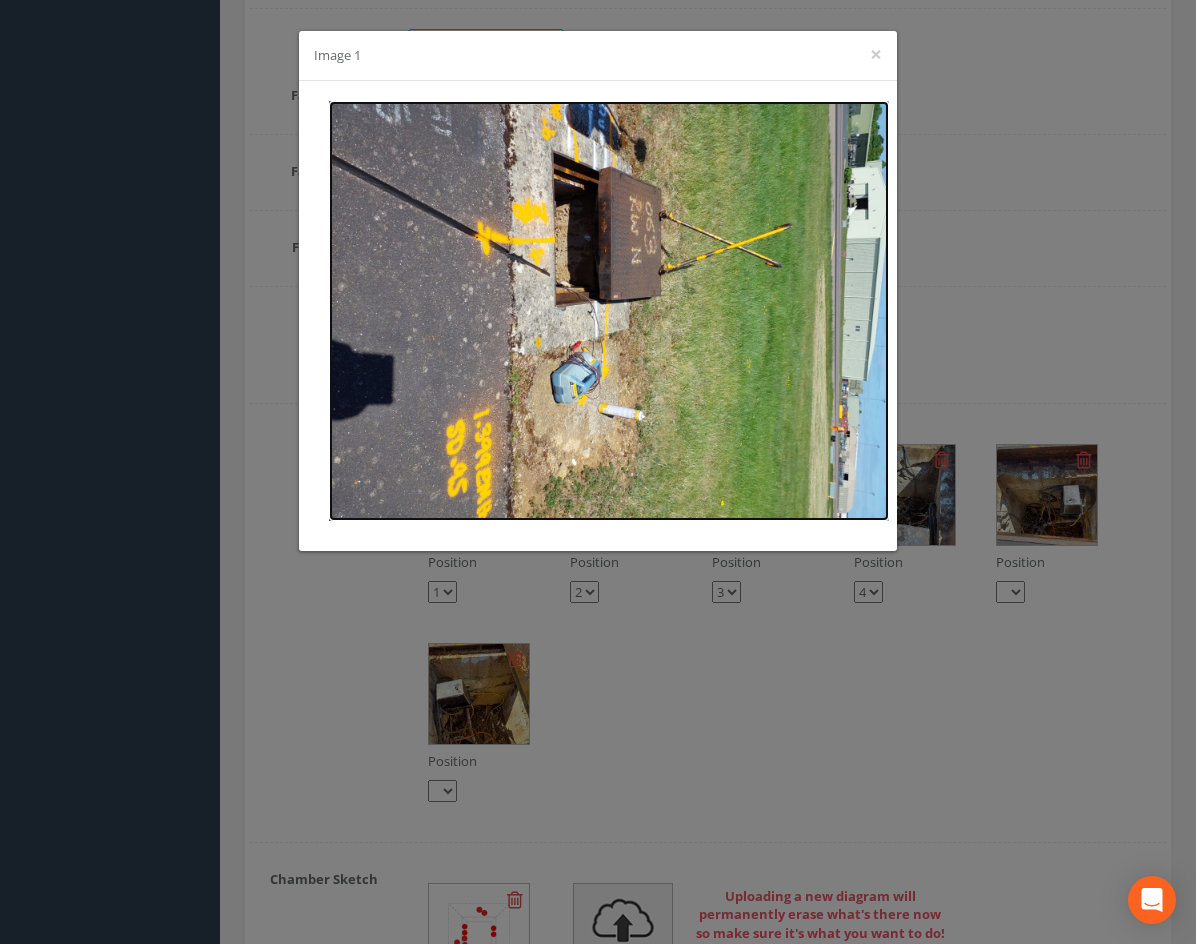 click at bounding box center (609, 311) 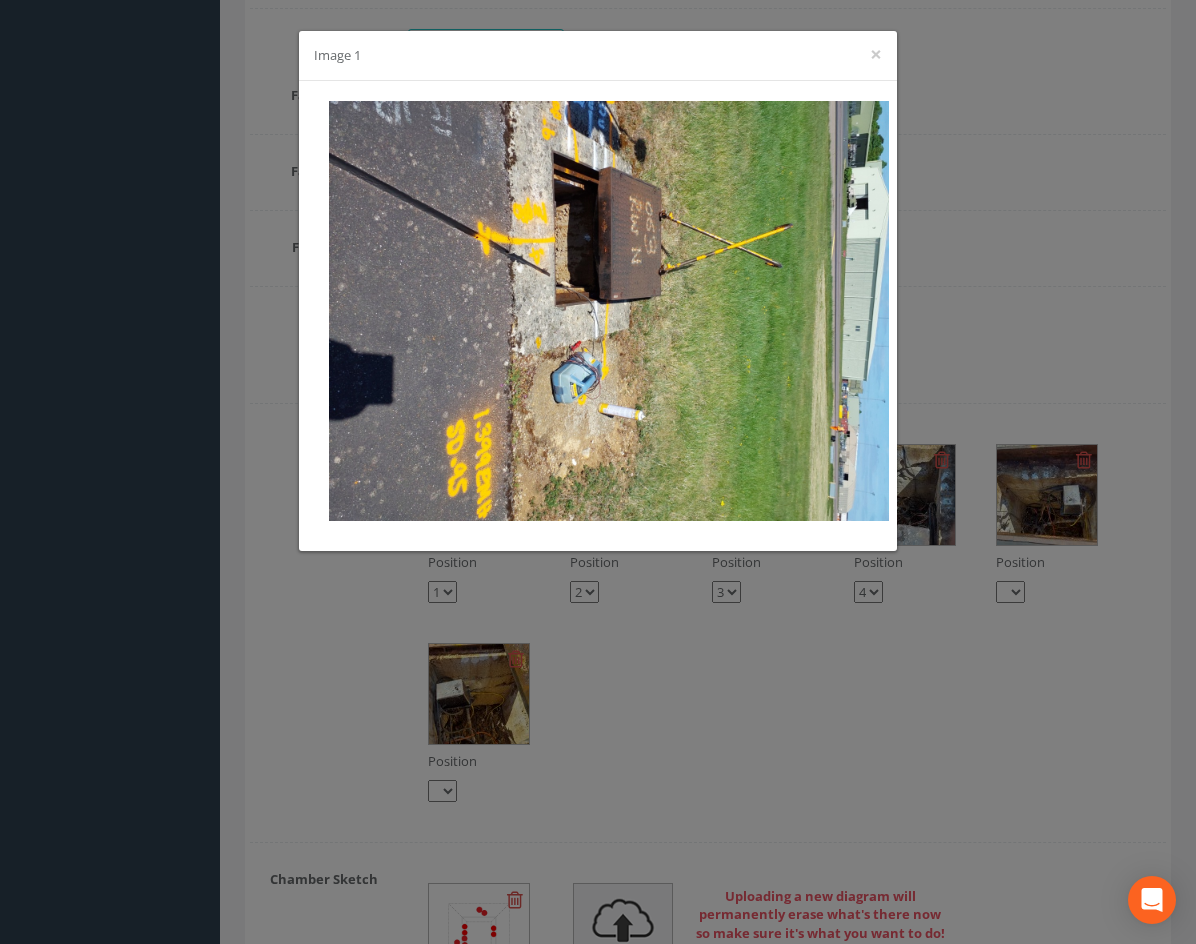 click on "Image 1  ×" at bounding box center (598, 56) 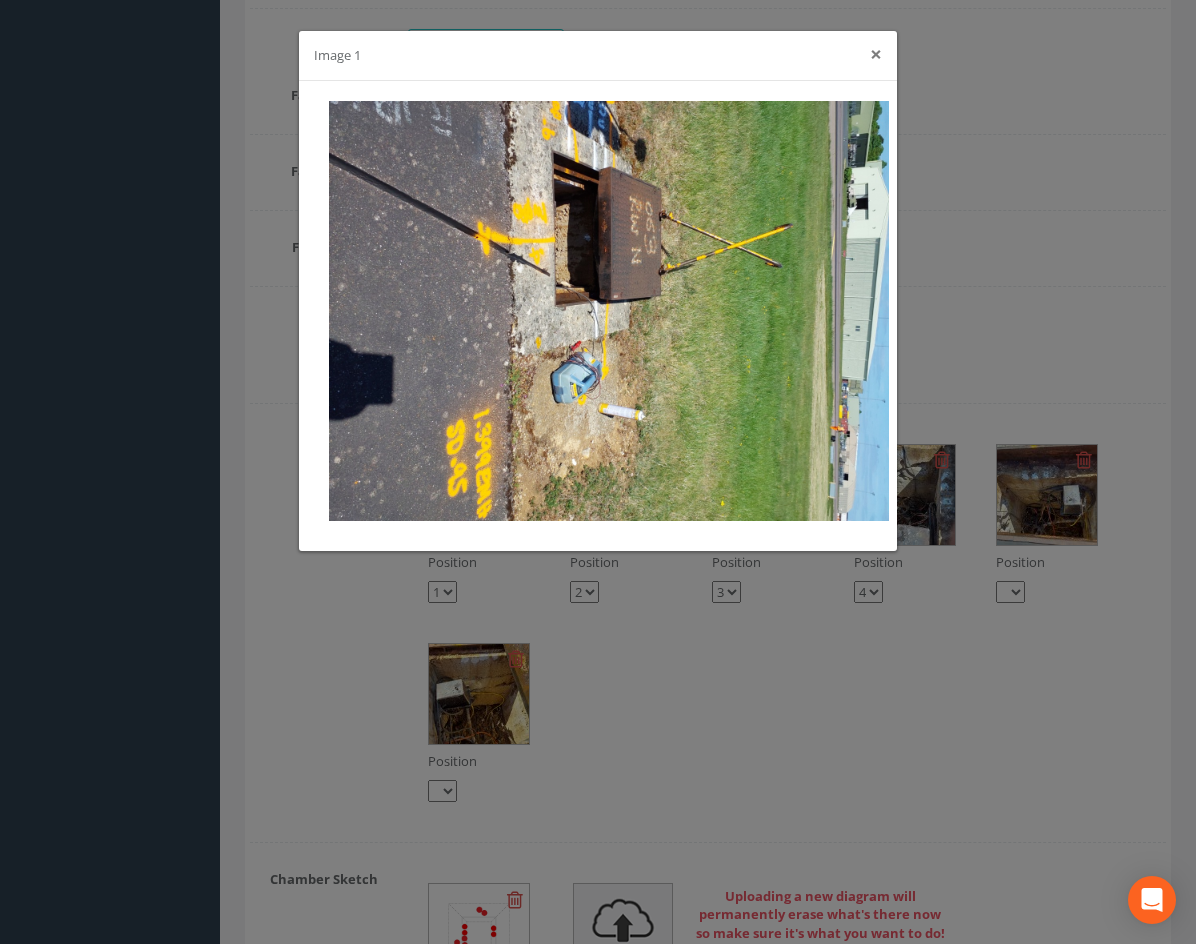 click on "×" at bounding box center (876, 54) 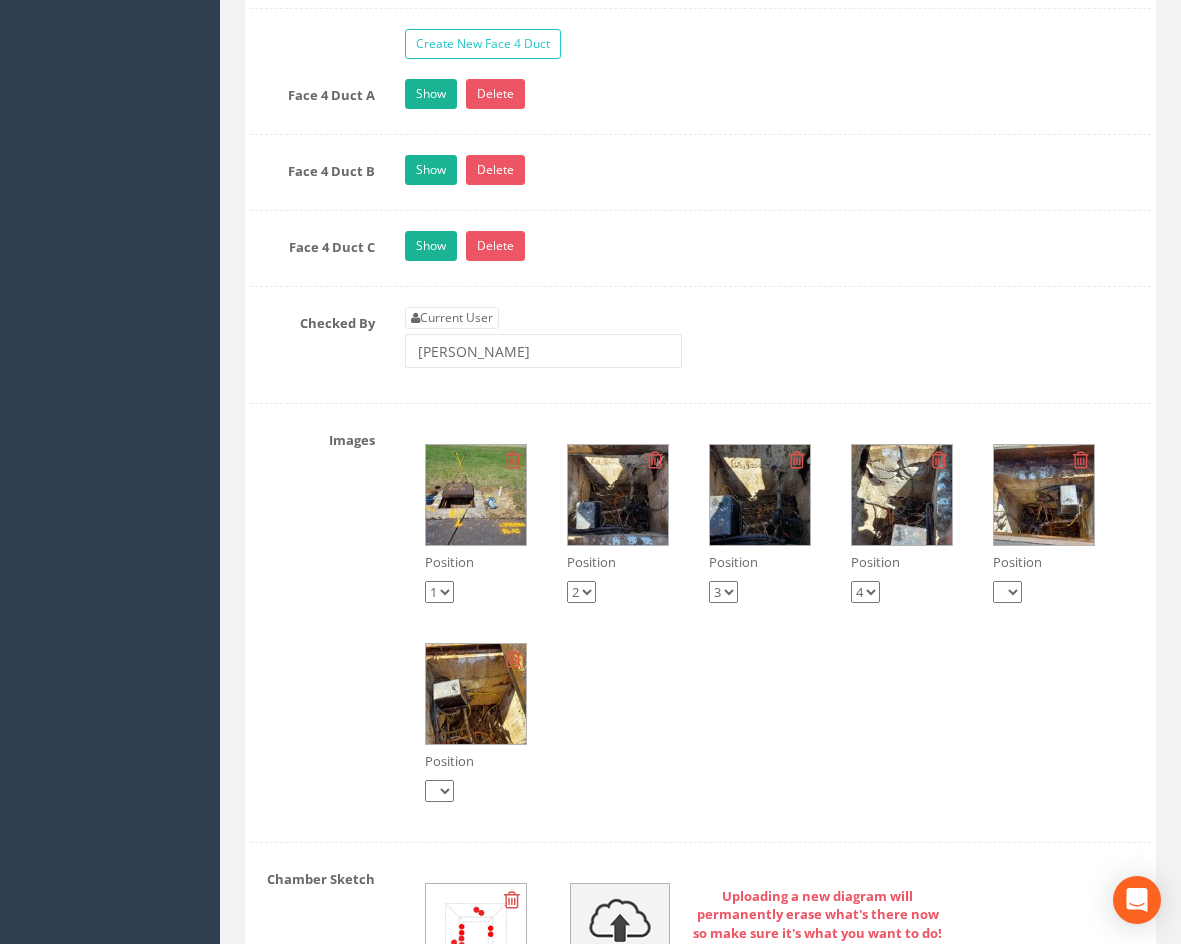 click at bounding box center (902, 495) 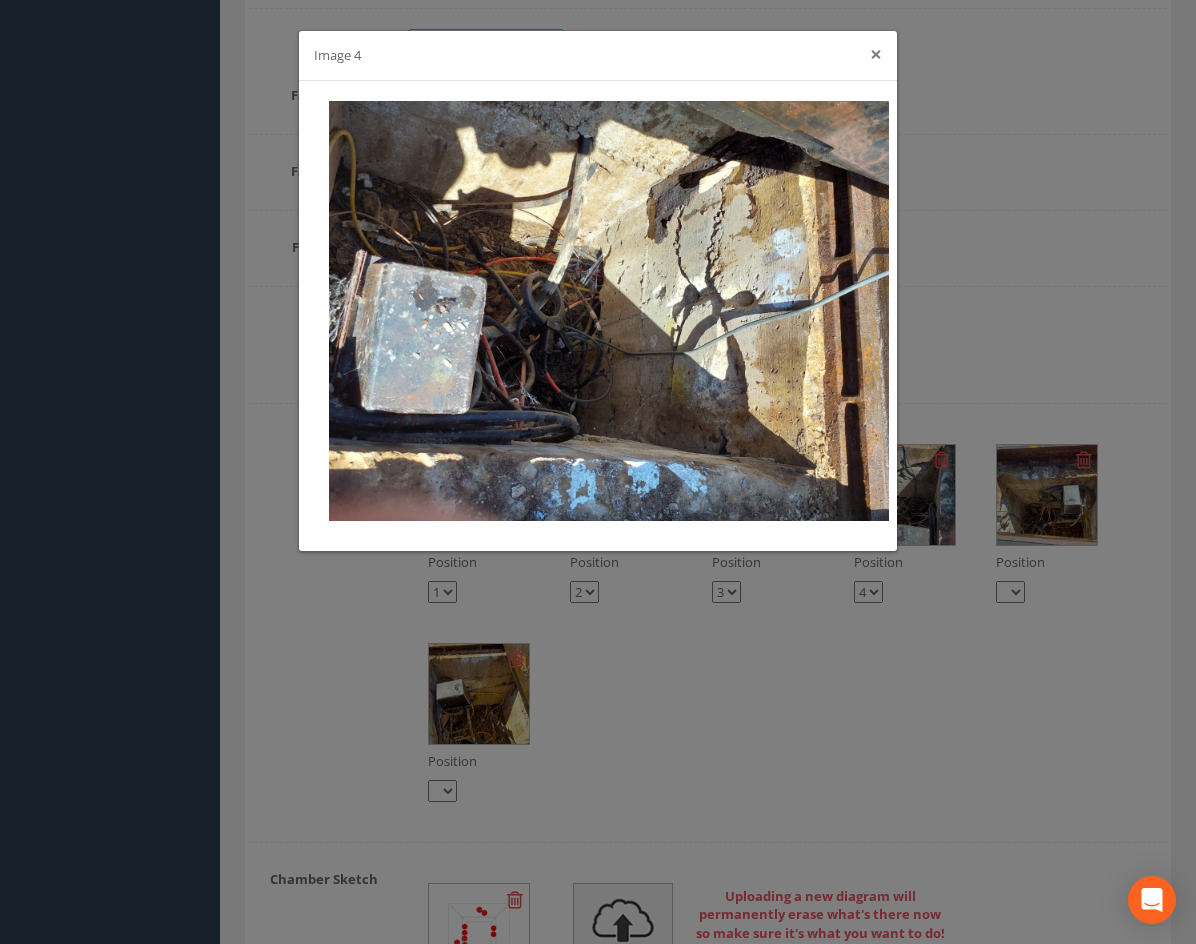 click on "×" at bounding box center [876, 54] 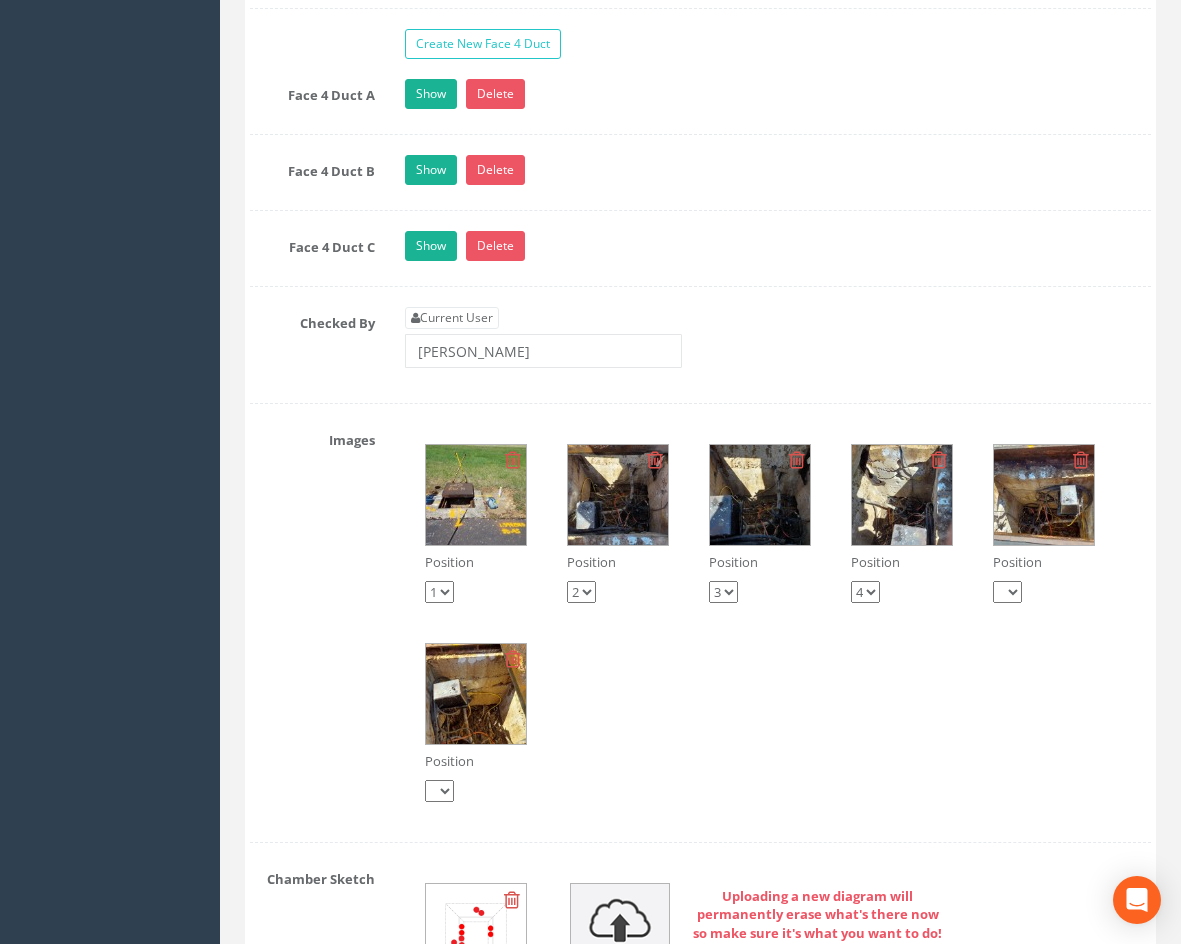 click at bounding box center [476, 694] 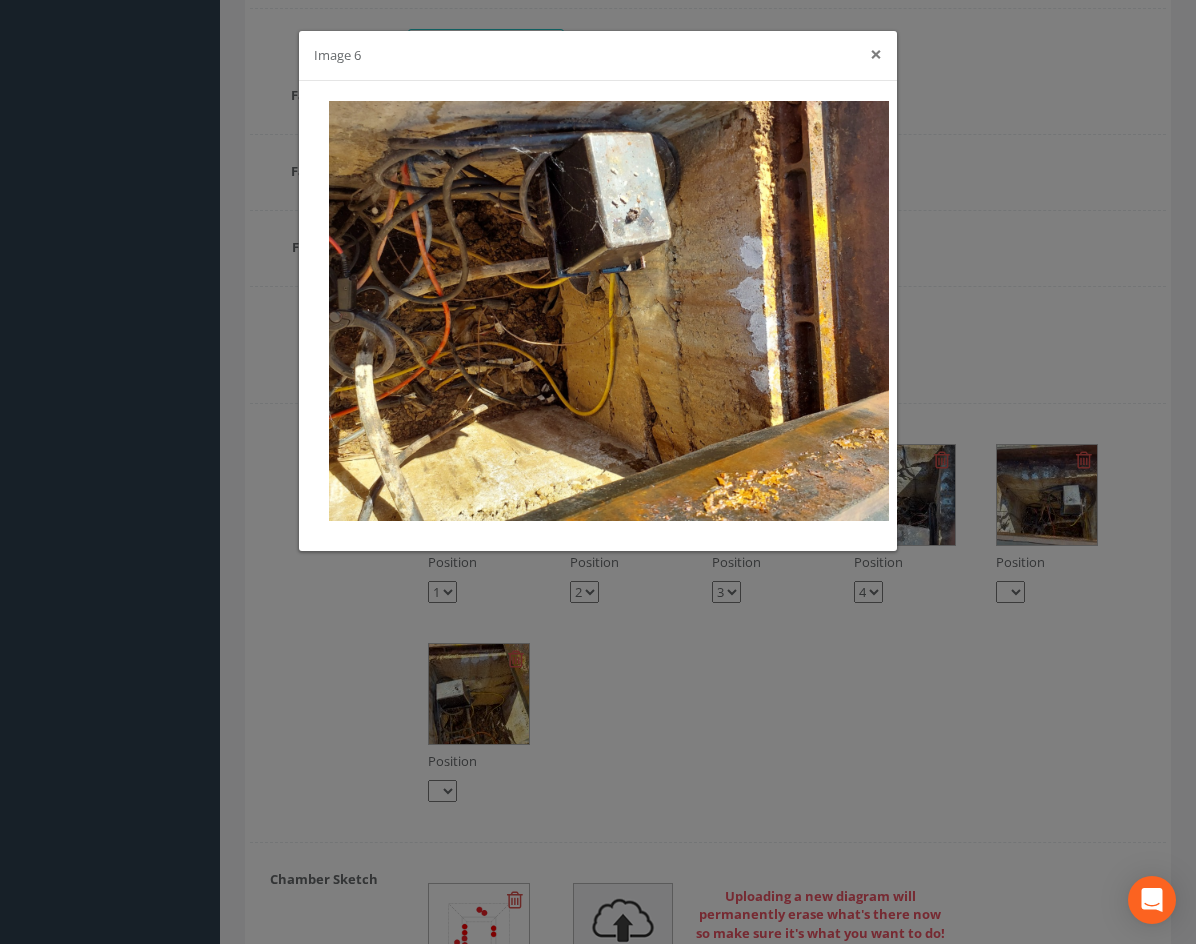 click on "×" at bounding box center (876, 54) 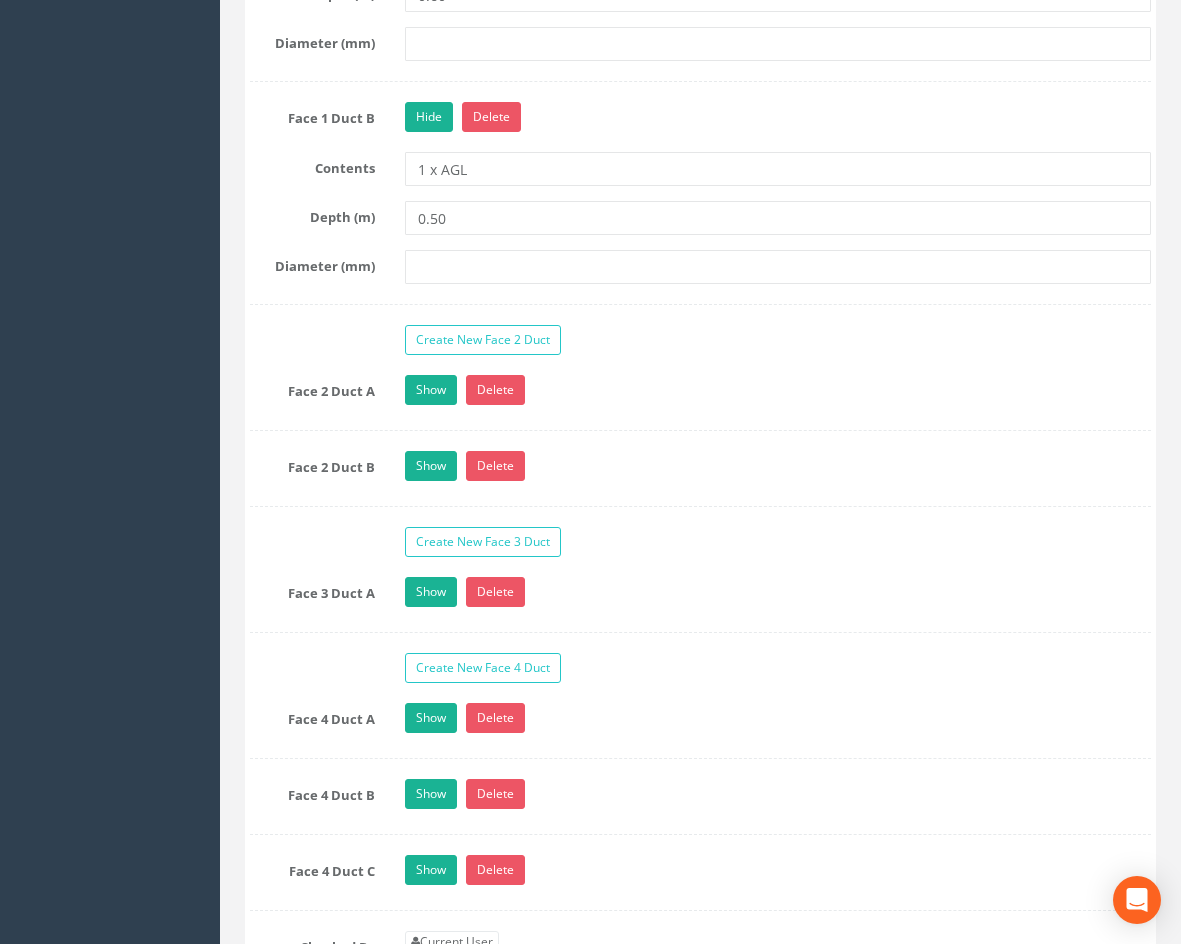 scroll, scrollTop: 2220, scrollLeft: 0, axis: vertical 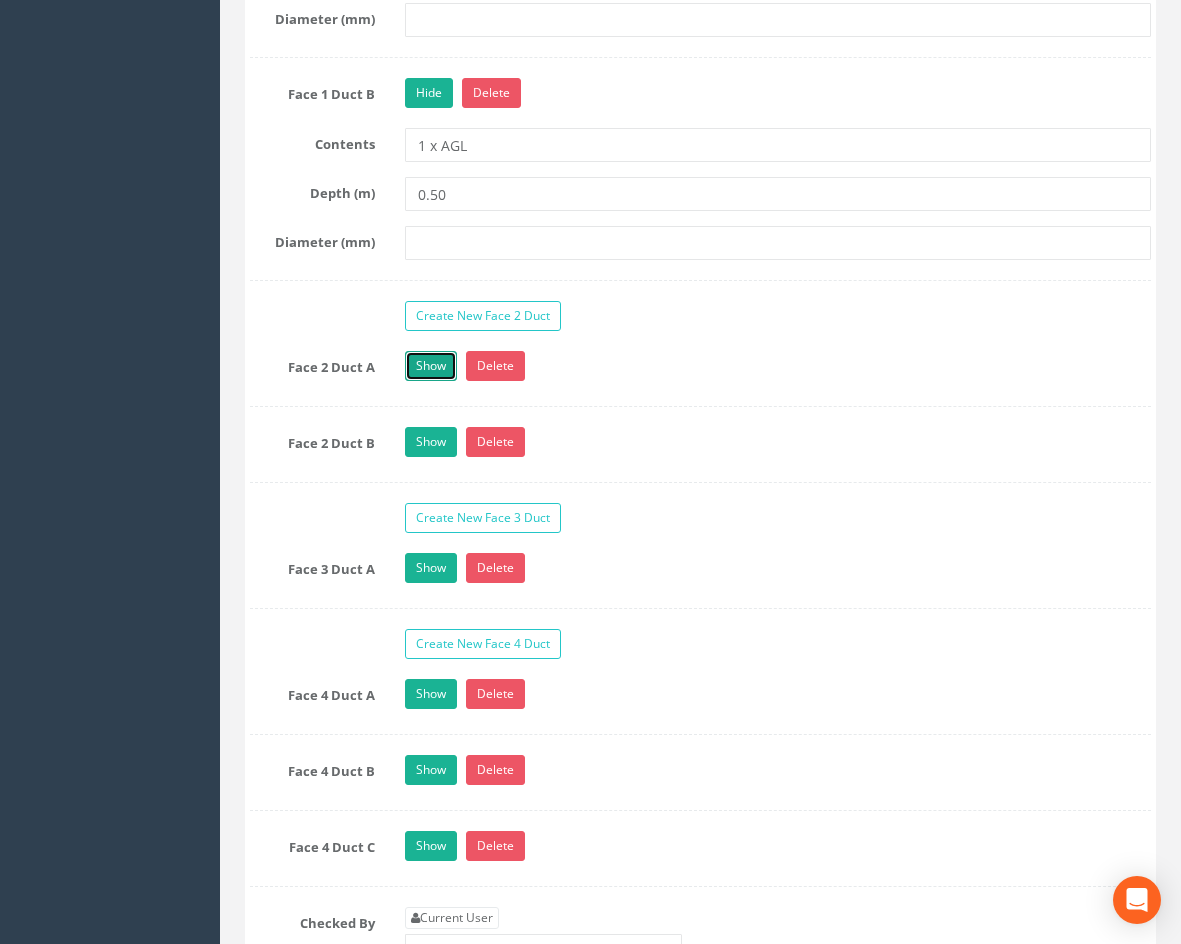 click on "Show" at bounding box center [431, 366] 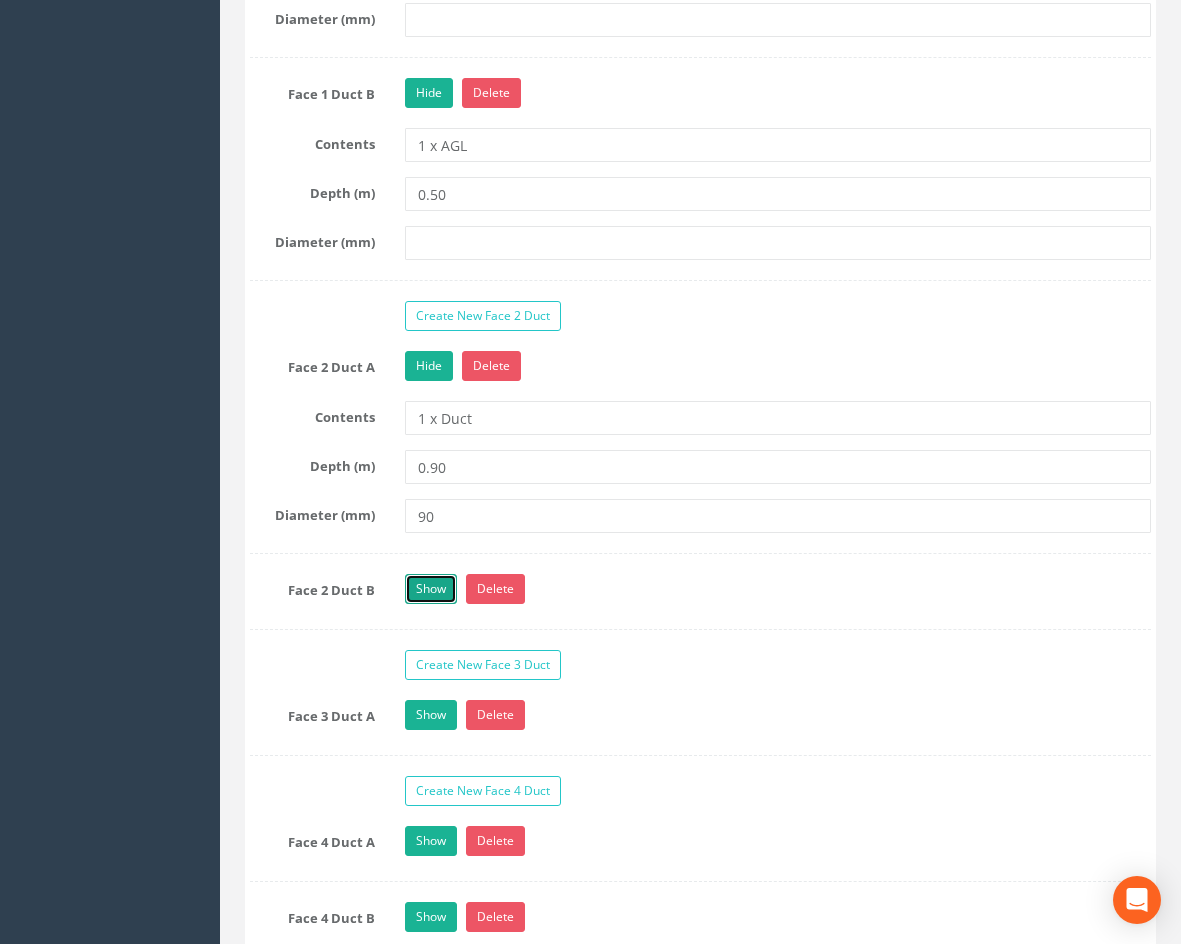 click on "Show" at bounding box center (431, 589) 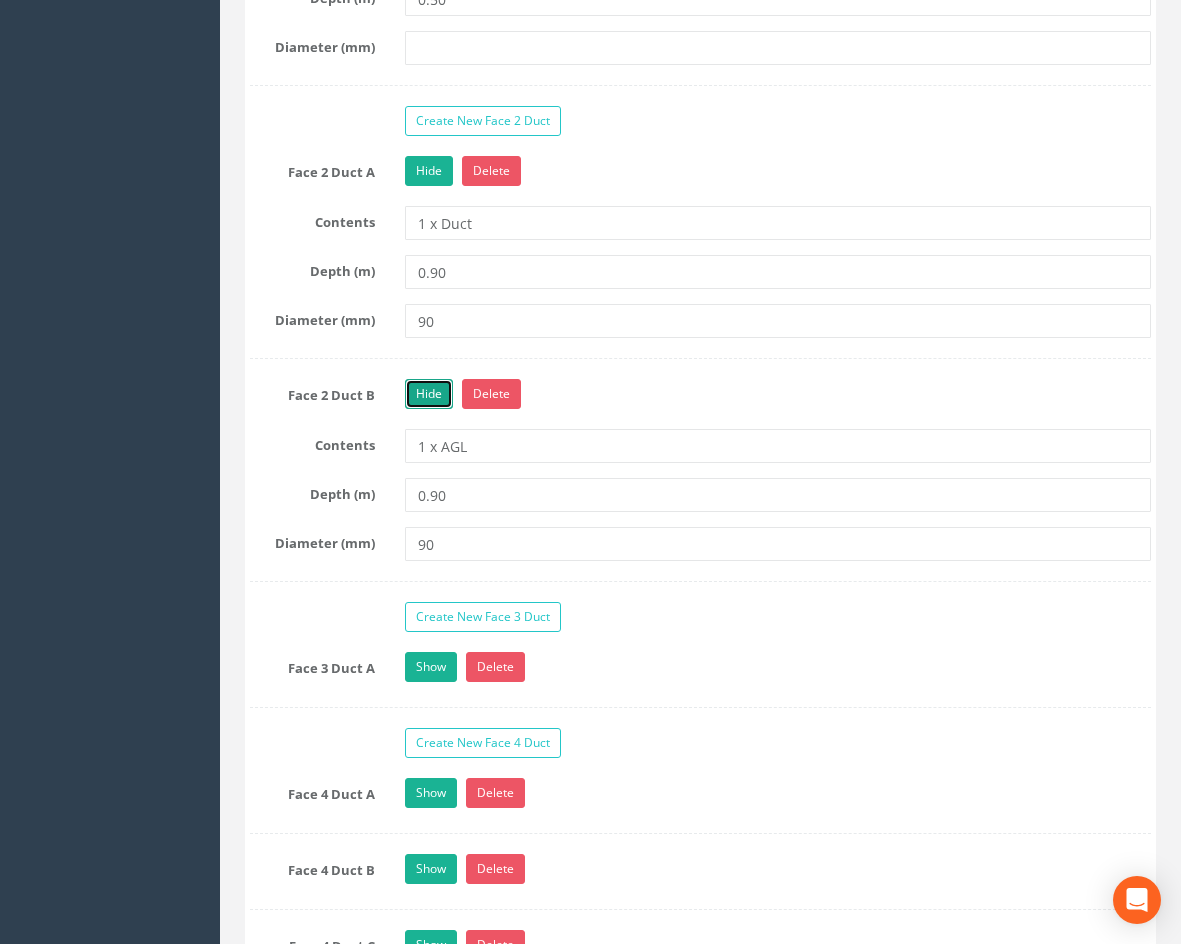scroll, scrollTop: 2620, scrollLeft: 0, axis: vertical 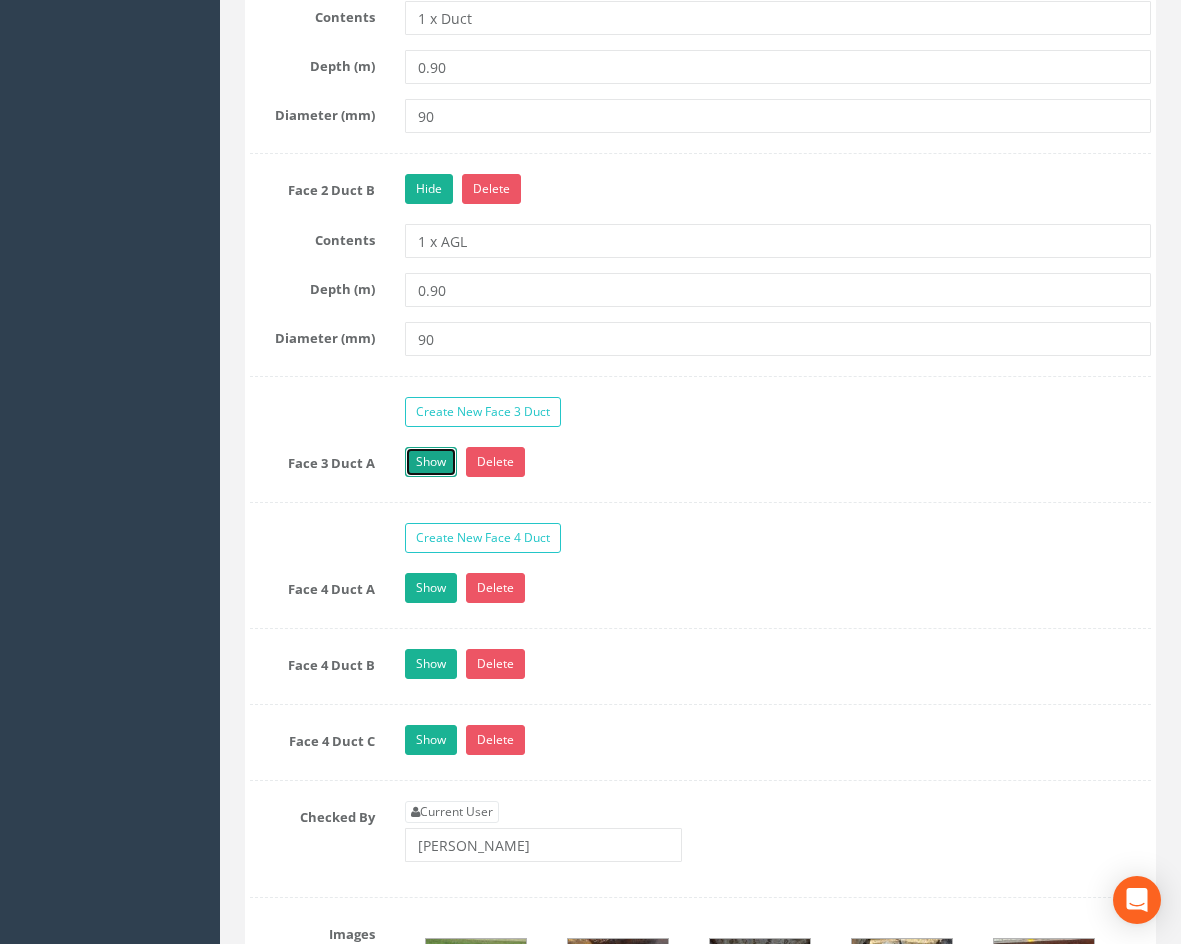 click on "Show" at bounding box center (431, 462) 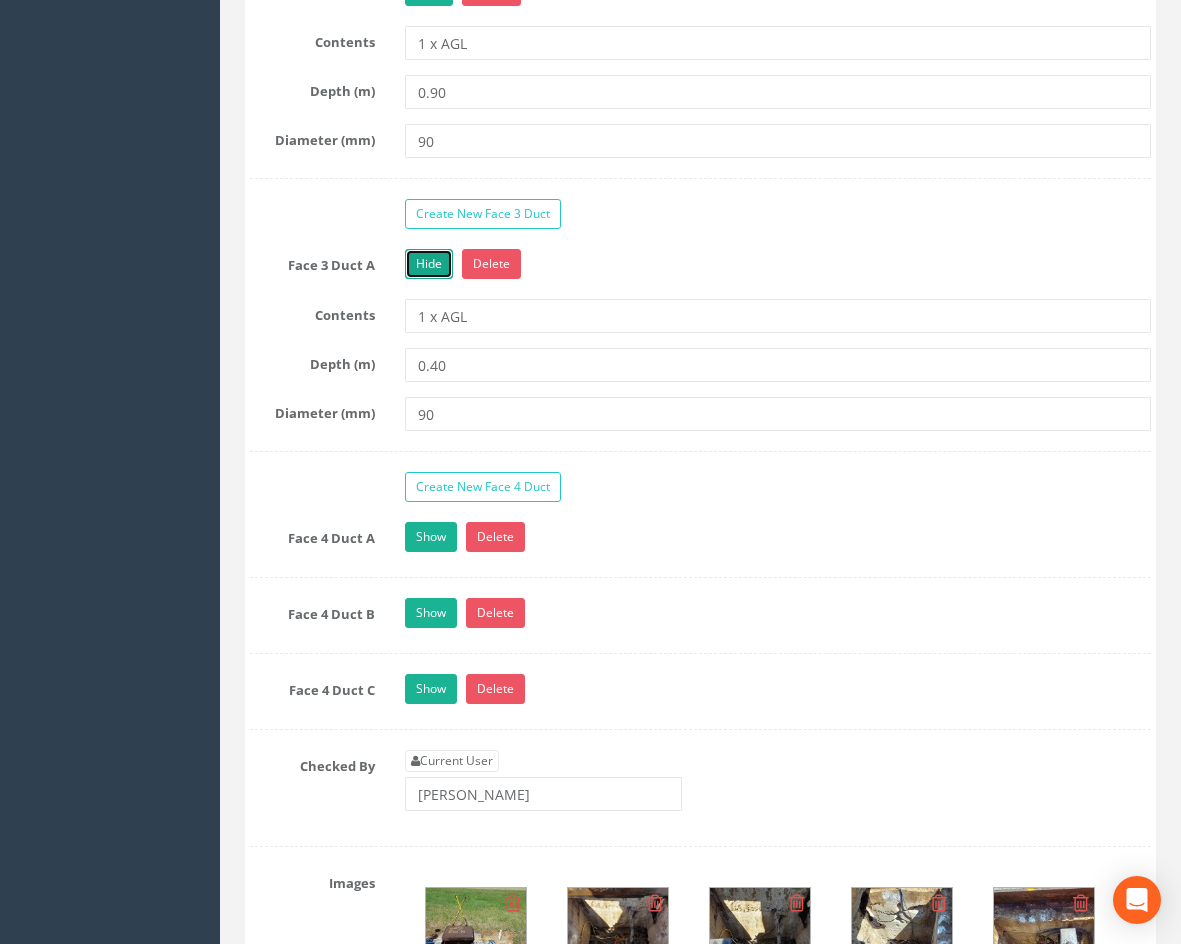 scroll, scrollTop: 2820, scrollLeft: 0, axis: vertical 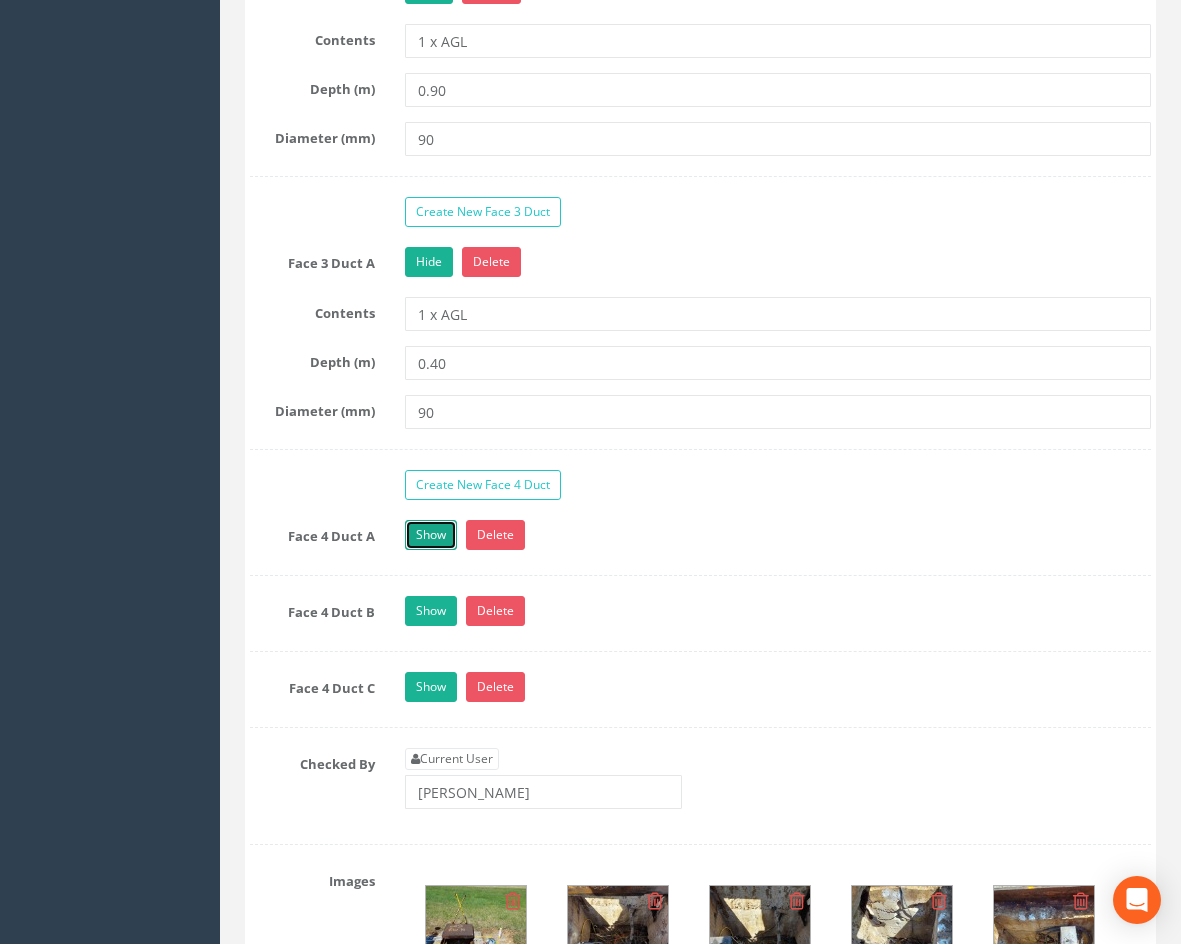 click on "Show" at bounding box center (431, 535) 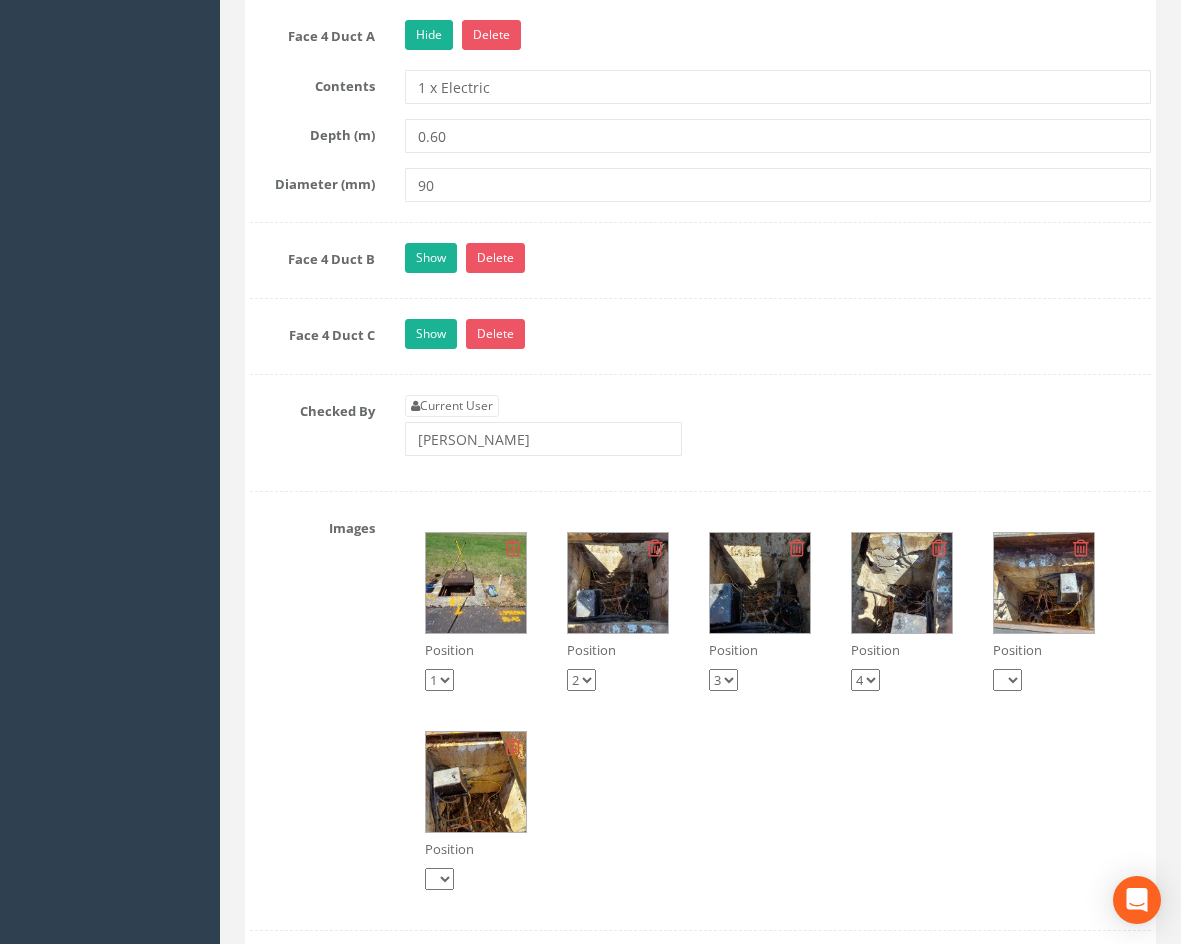 scroll, scrollTop: 3620, scrollLeft: 0, axis: vertical 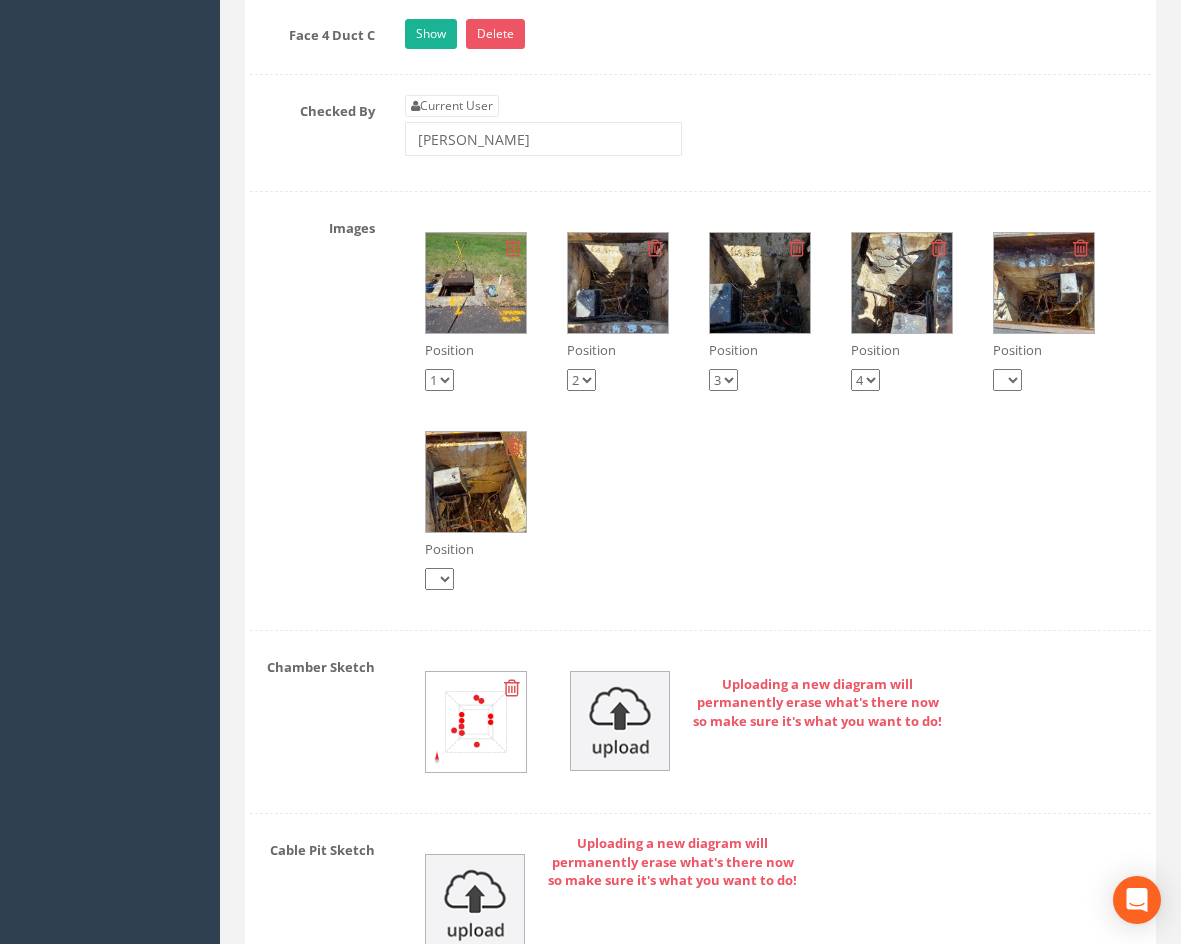 click at bounding box center (476, 283) 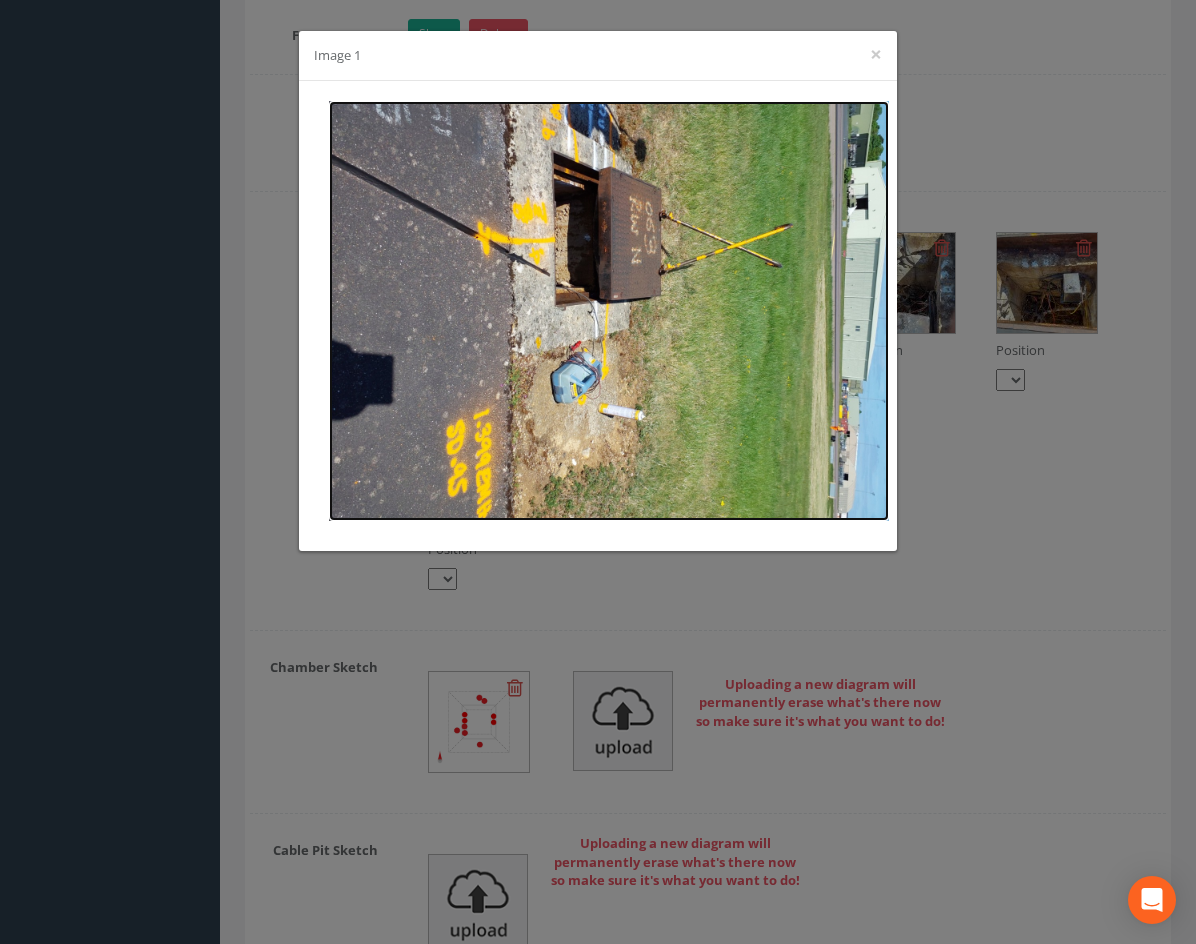 click at bounding box center [609, 311] 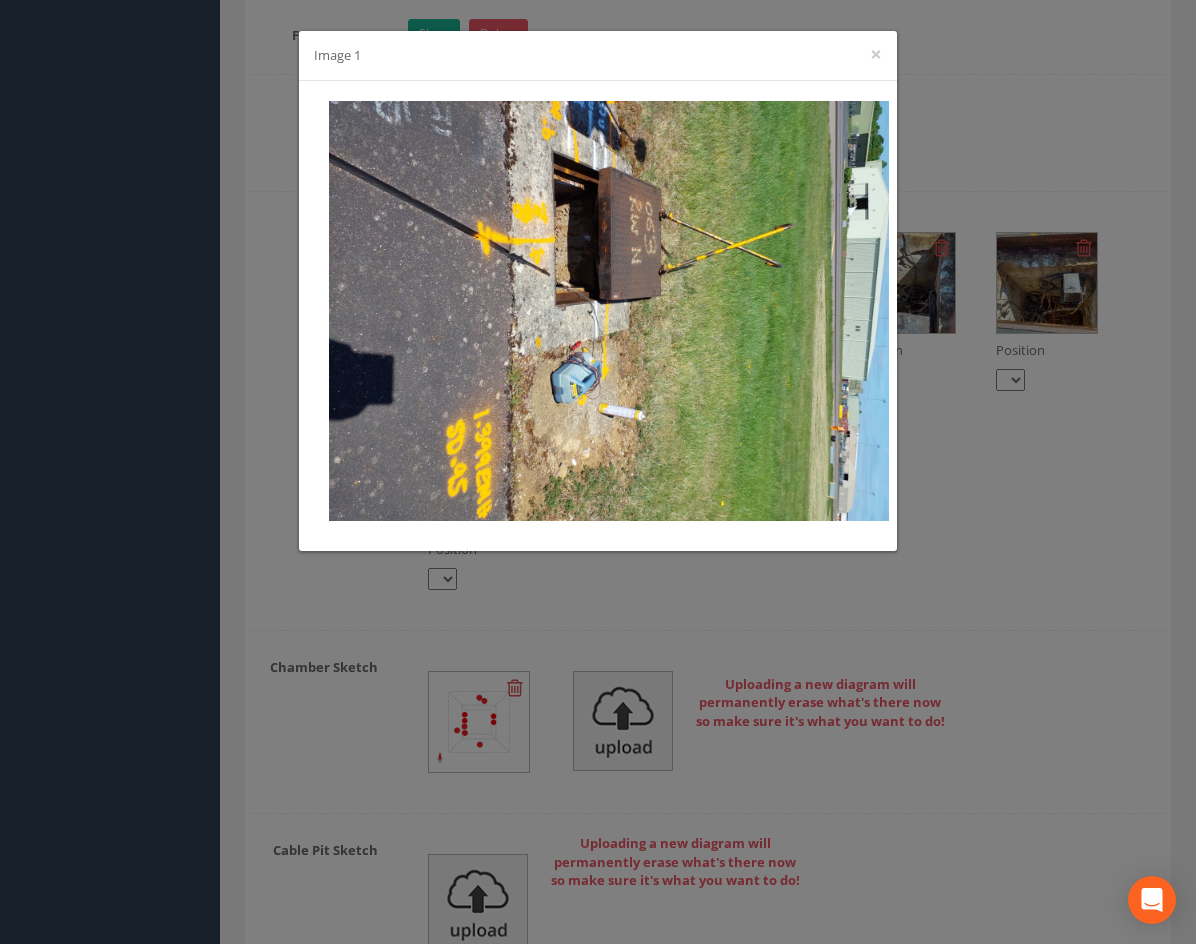 click on "Image 1  ×" at bounding box center (598, 472) 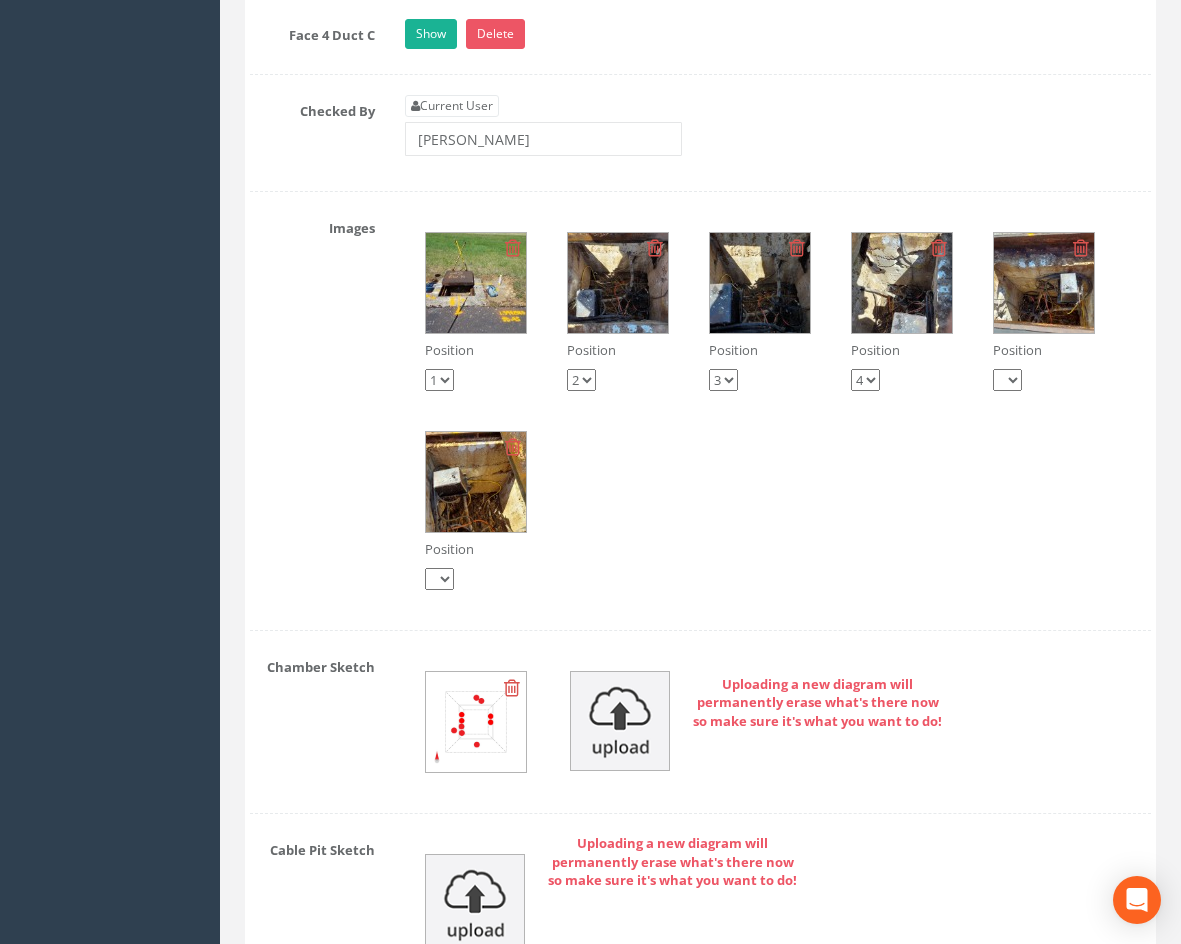 click at bounding box center (618, 283) 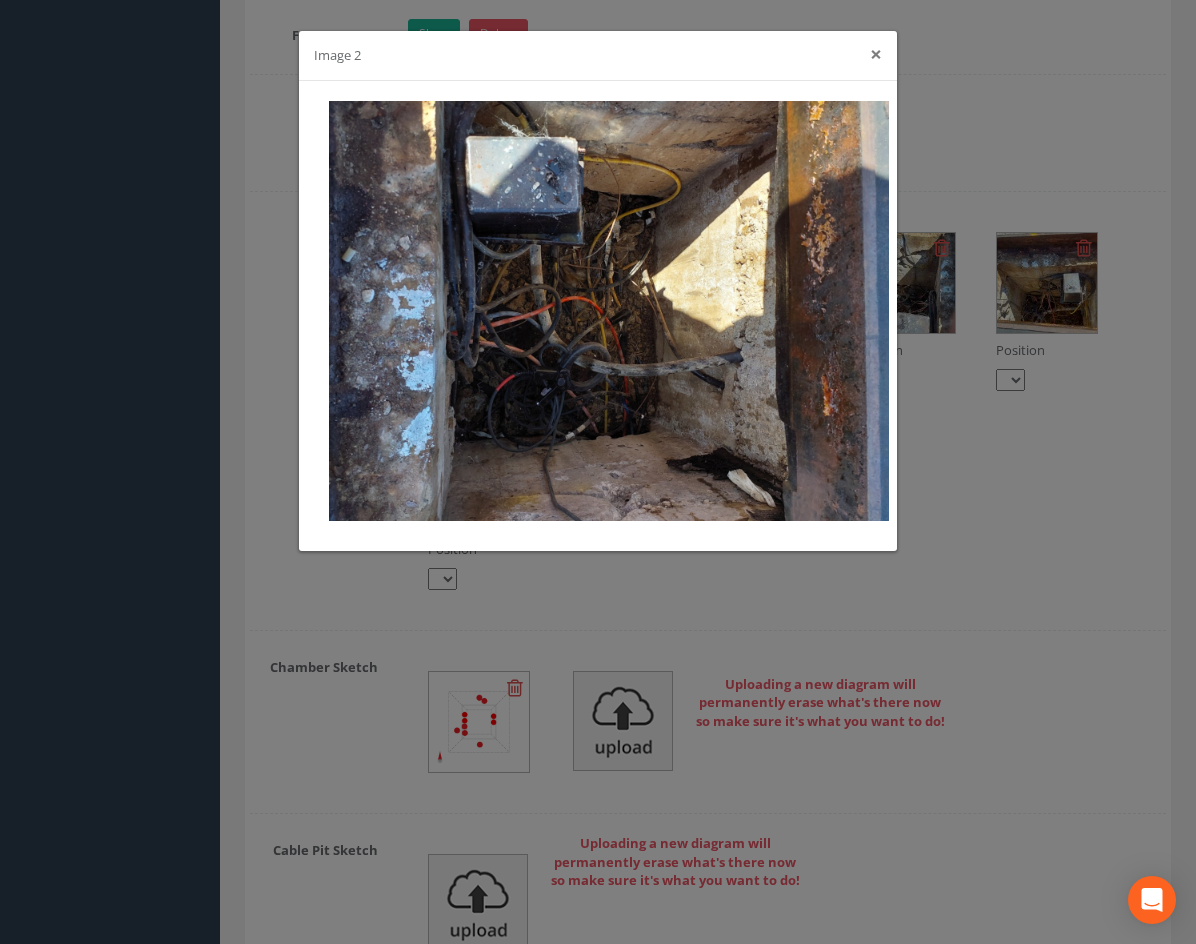 click on "×" at bounding box center [876, 54] 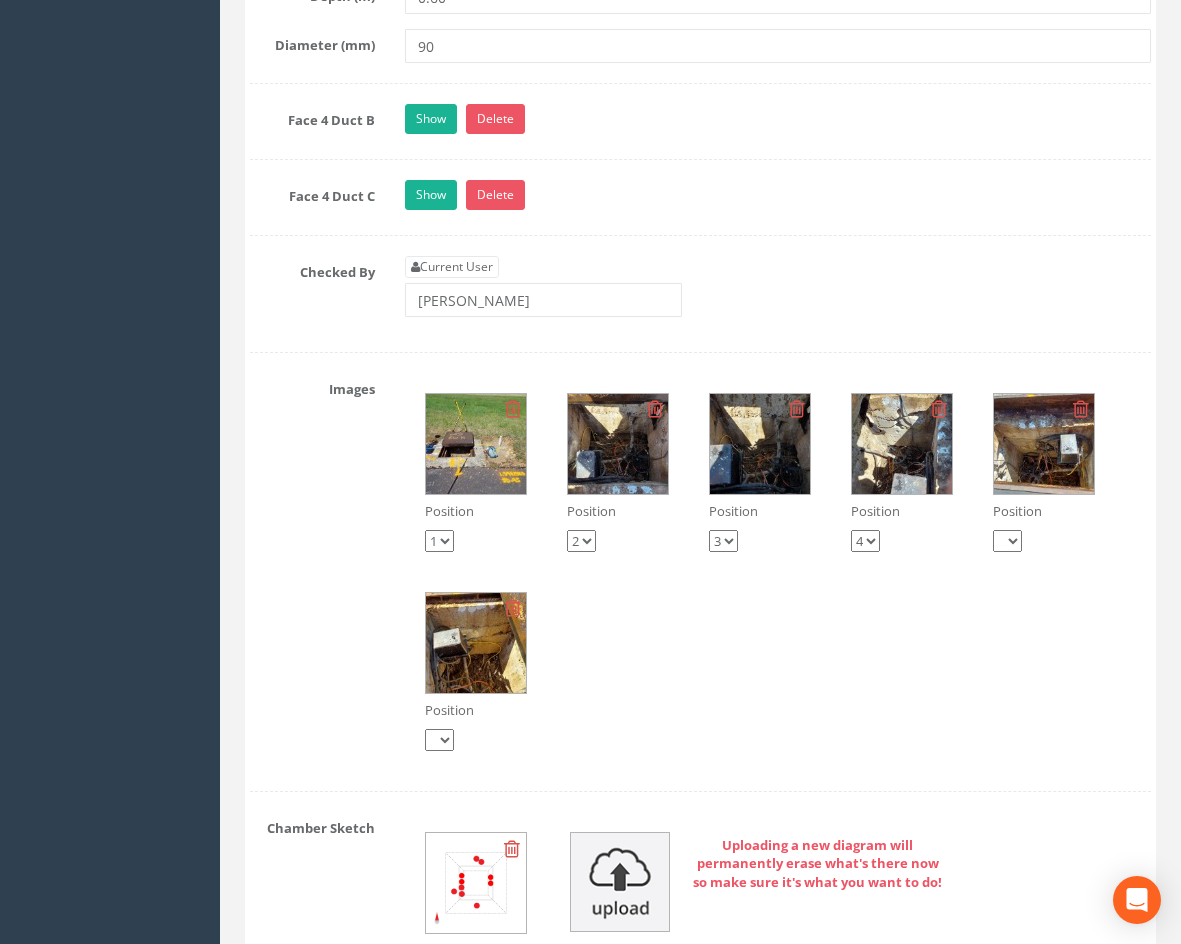 scroll, scrollTop: 3220, scrollLeft: 0, axis: vertical 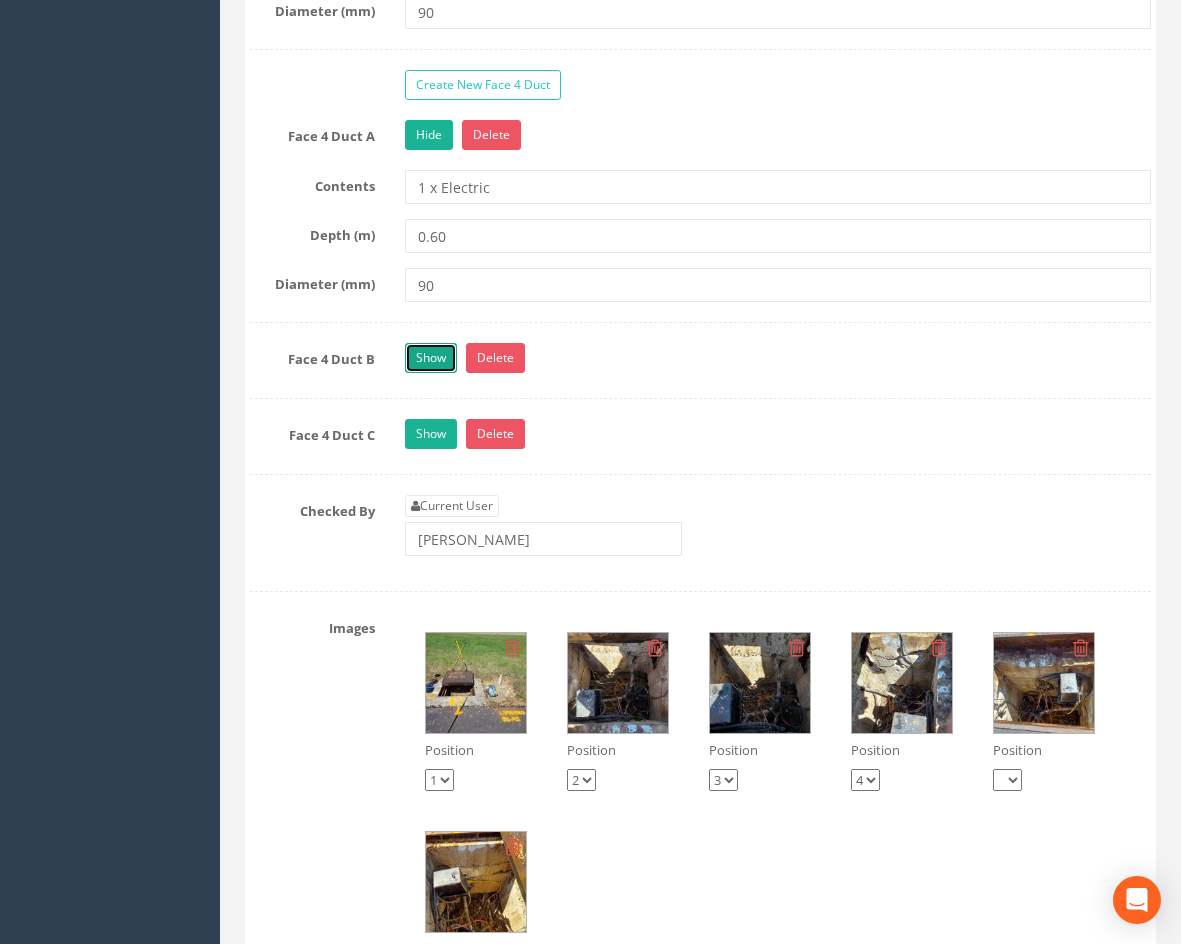 click on "Show" at bounding box center [431, 358] 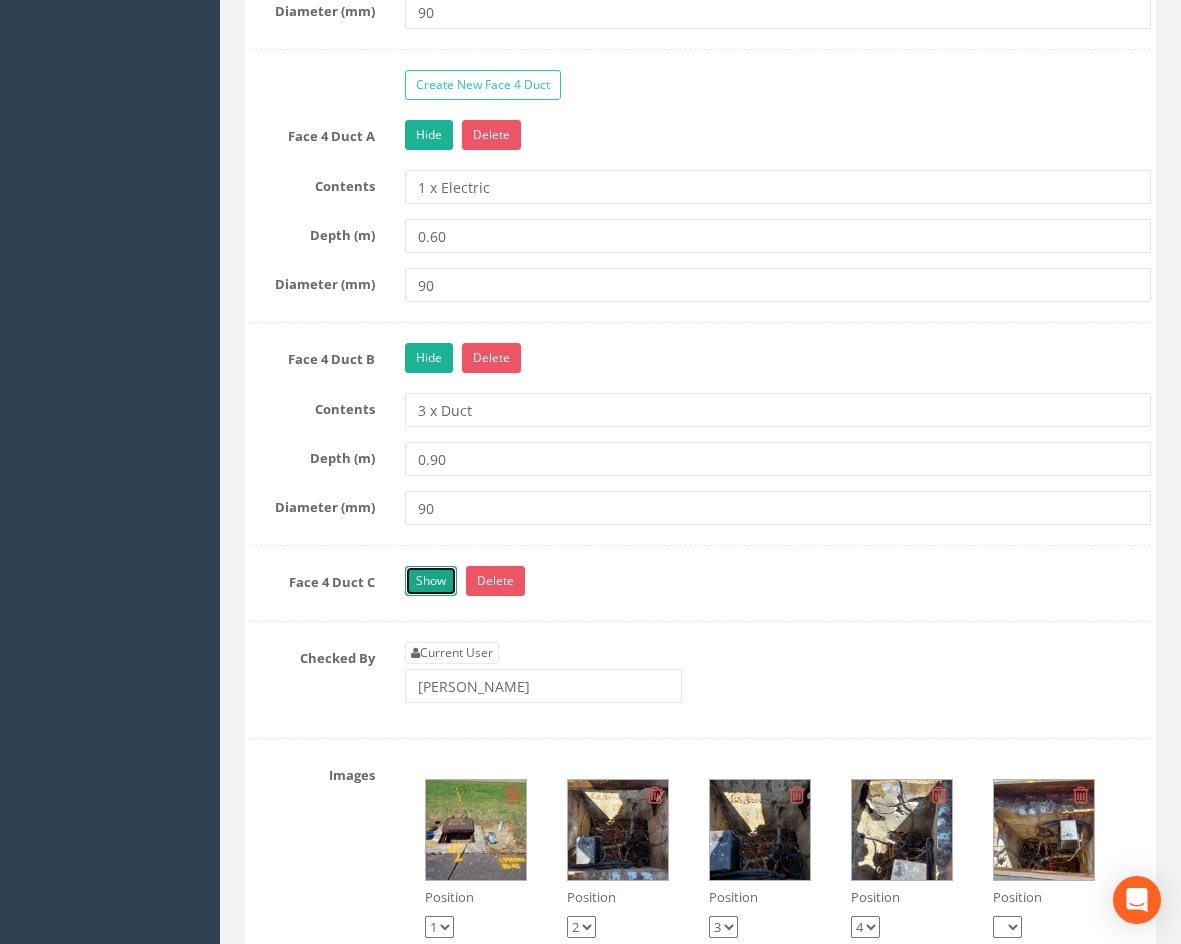 click on "Show" at bounding box center [431, 581] 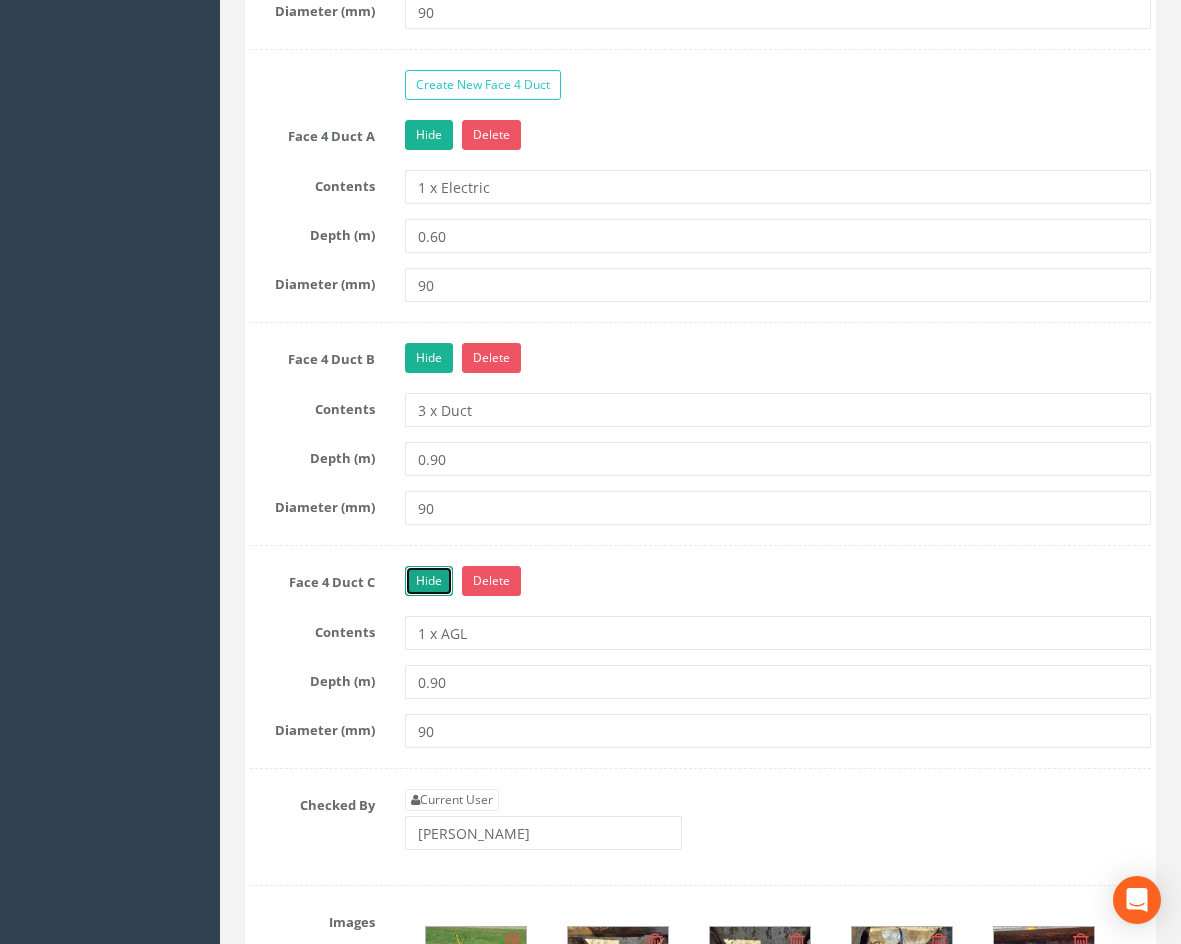 scroll, scrollTop: 3520, scrollLeft: 0, axis: vertical 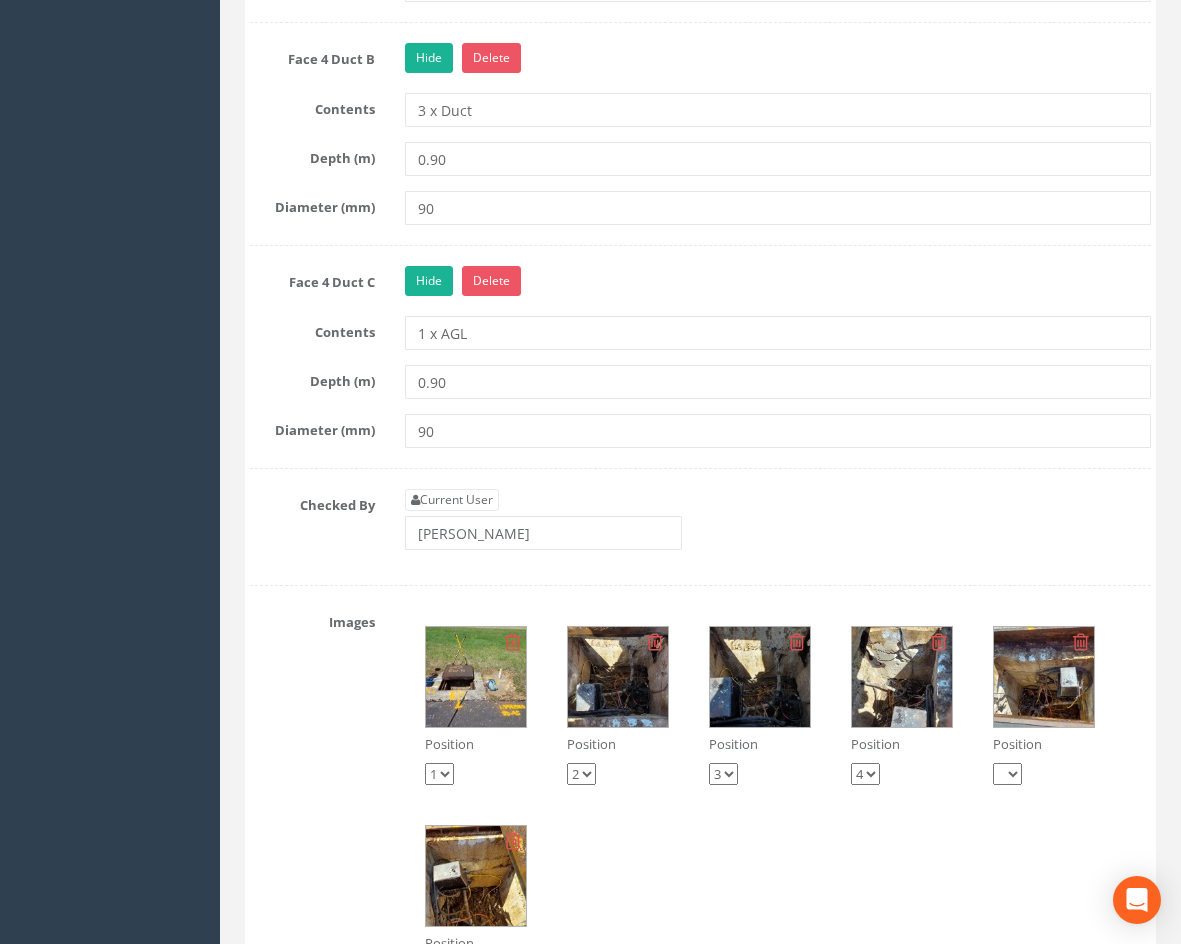 click at bounding box center [1044, 677] 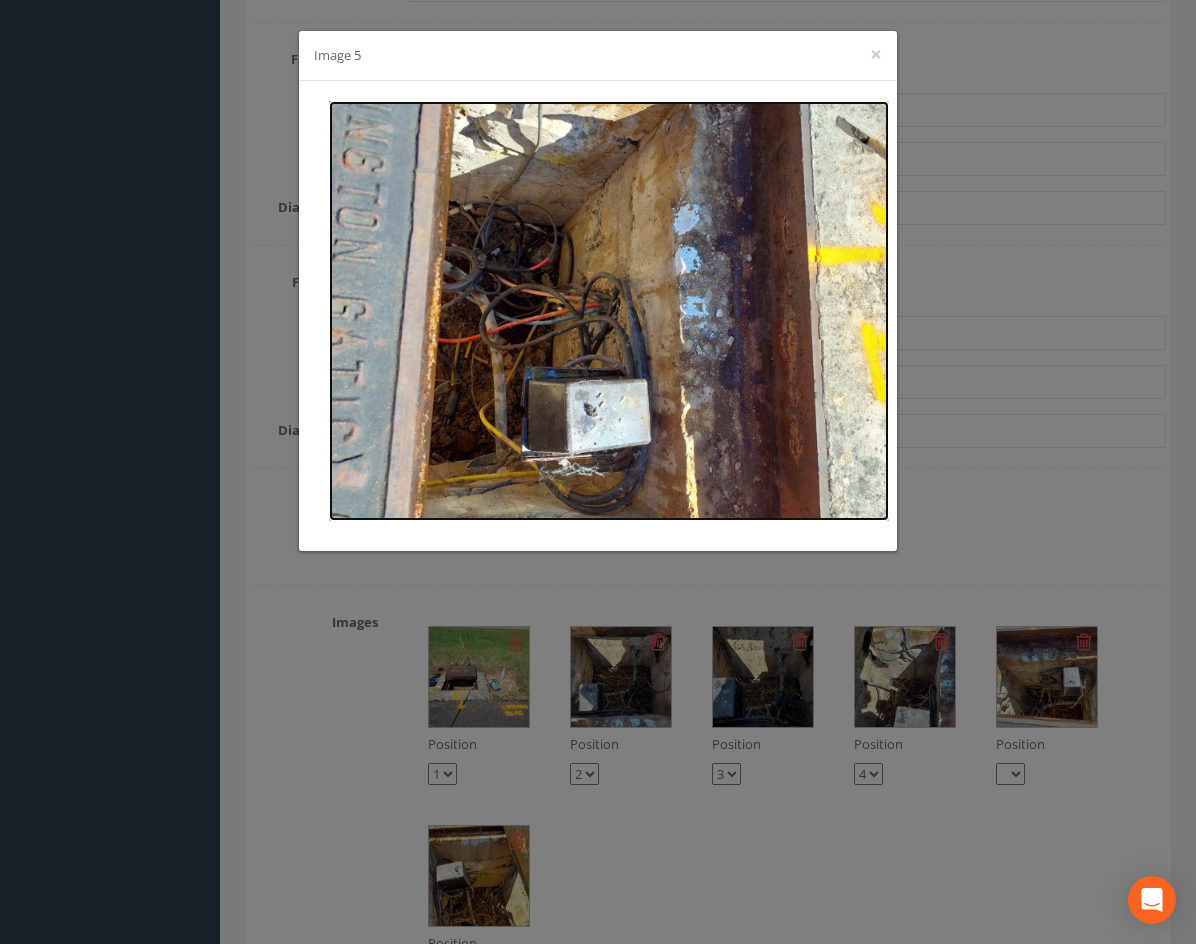 click at bounding box center [609, 311] 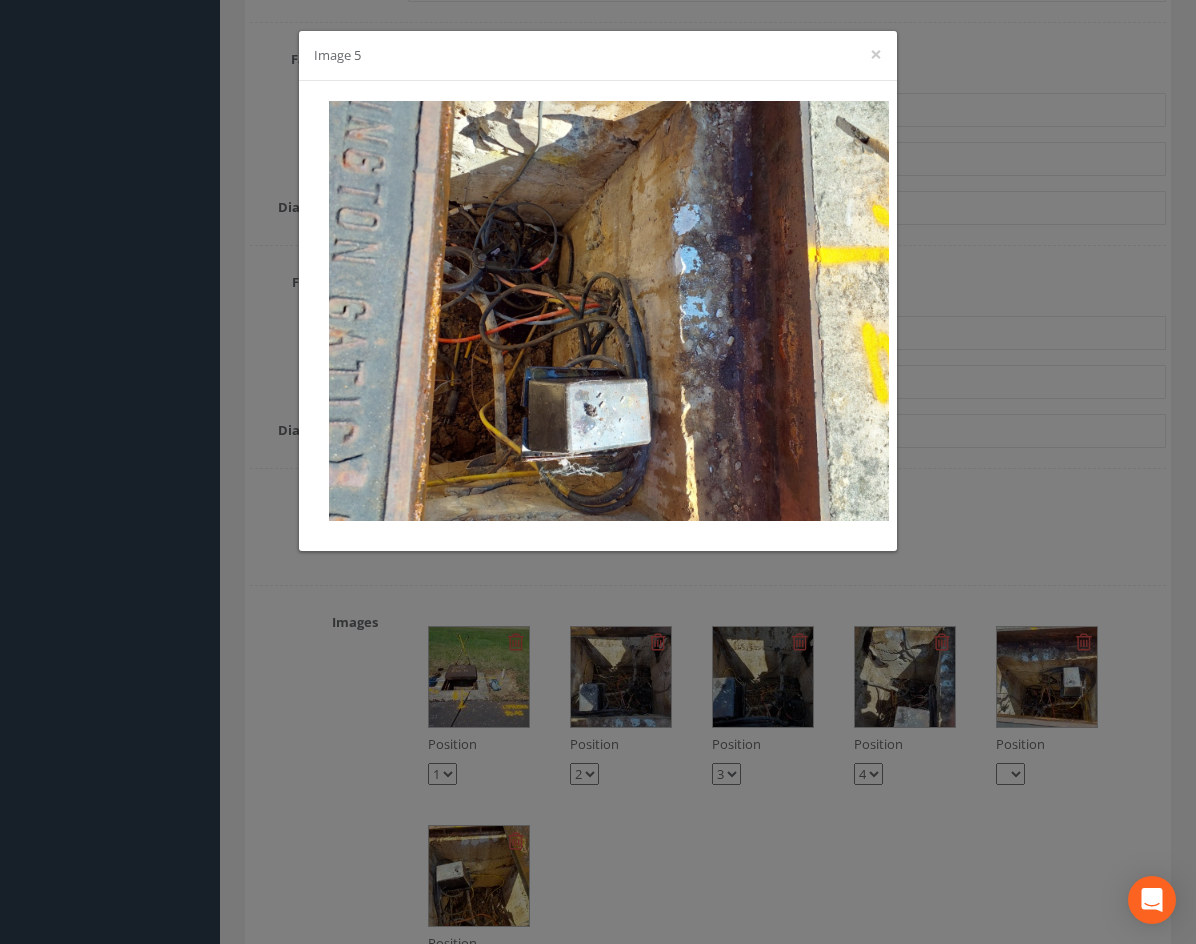click on "Image 5  ×" at bounding box center (598, 56) 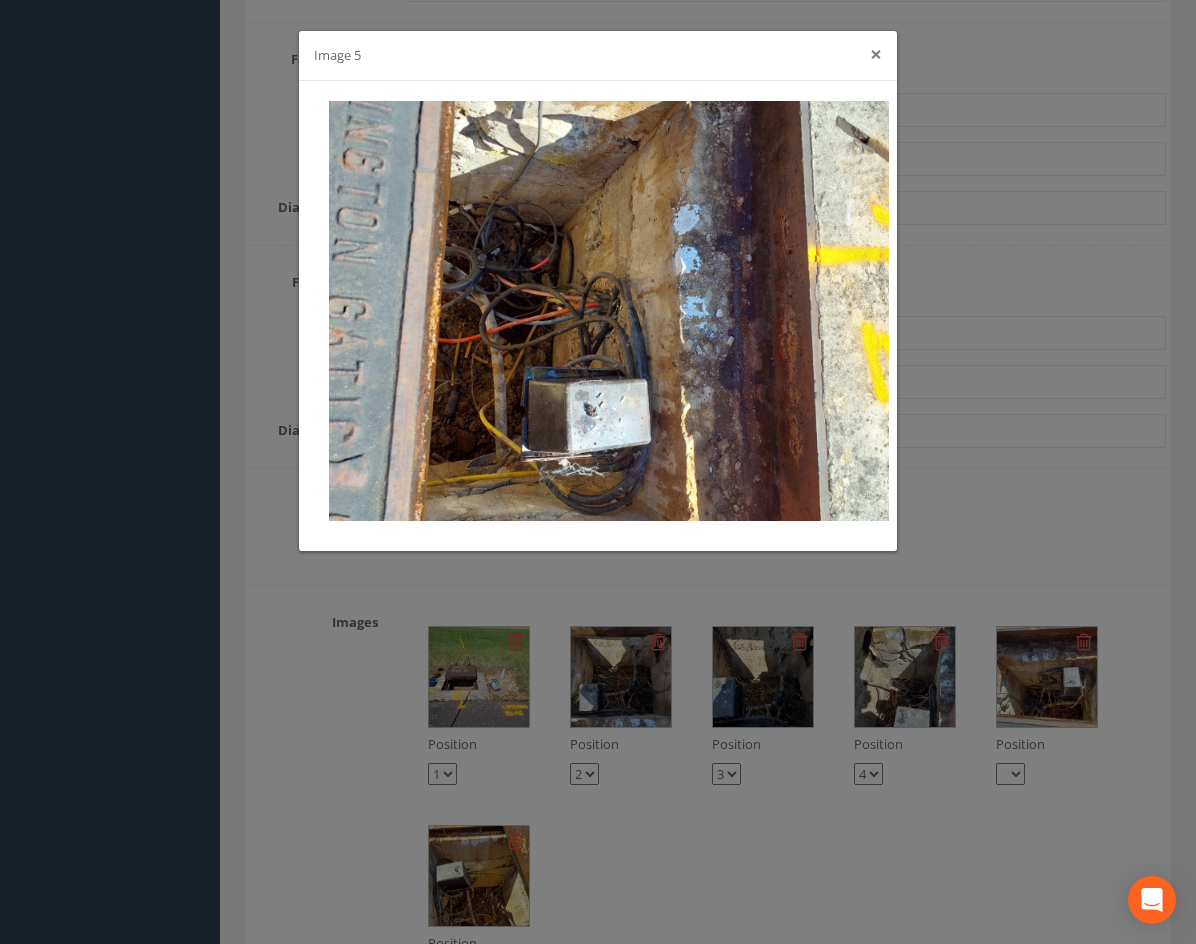 click on "×" at bounding box center (876, 54) 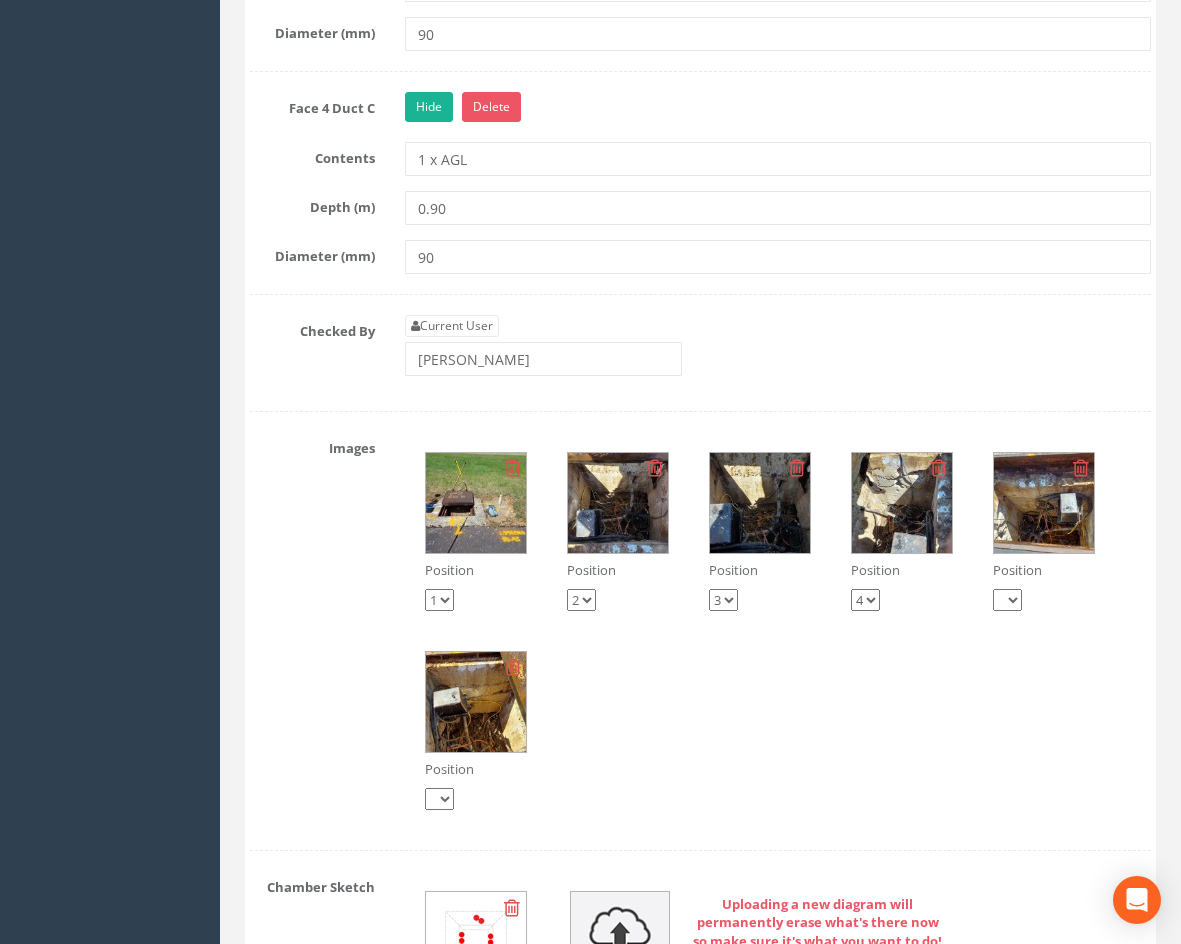 scroll, scrollTop: 3720, scrollLeft: 0, axis: vertical 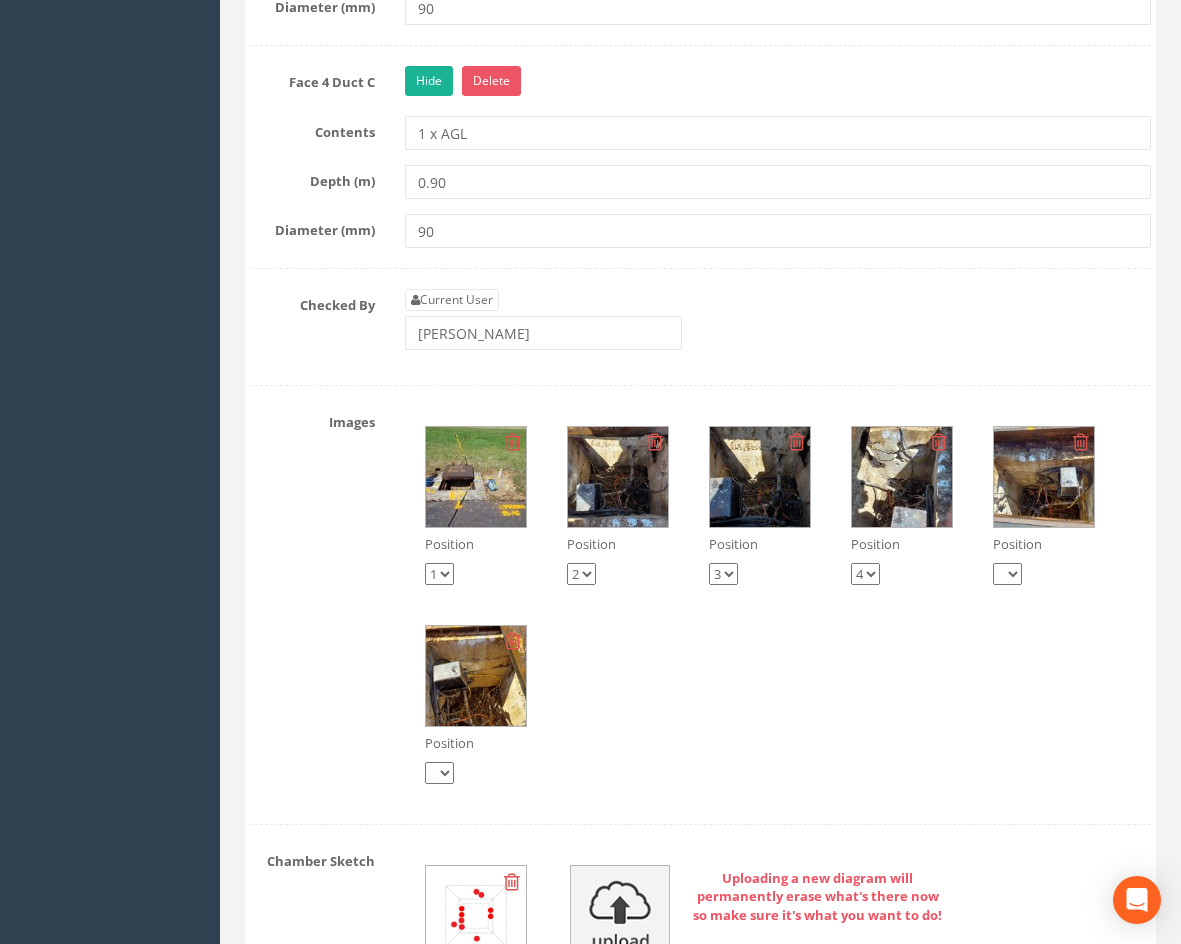 click at bounding box center [476, 676] 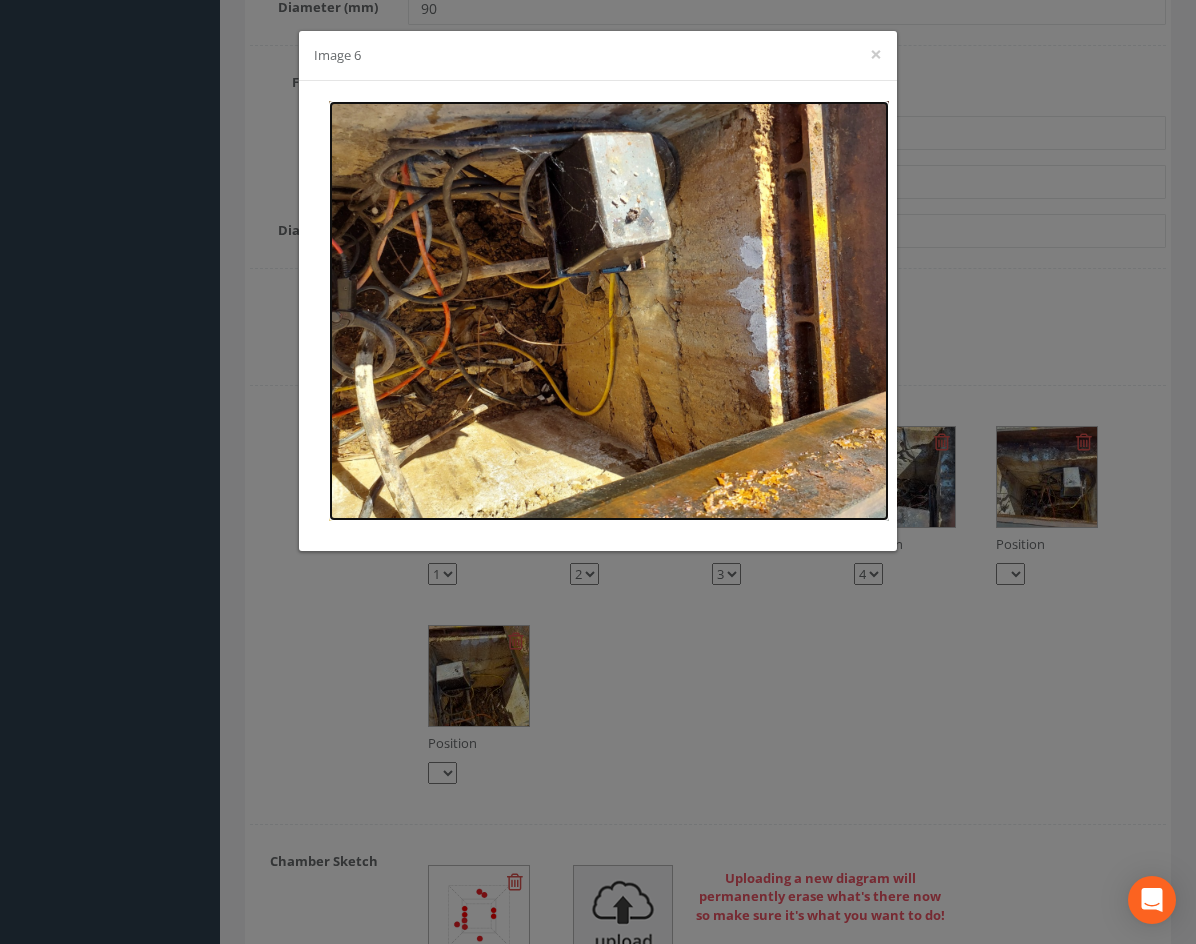 click at bounding box center (609, 311) 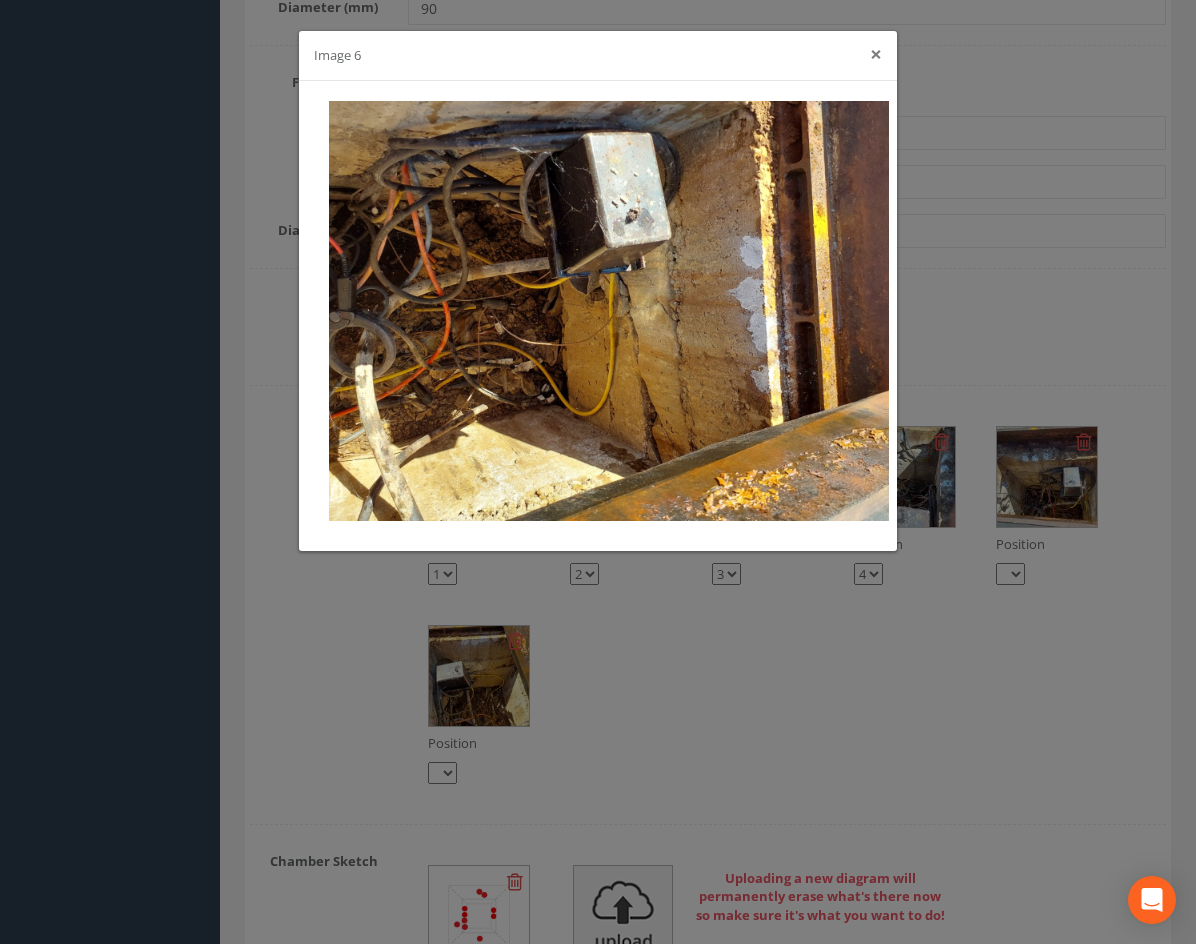 click on "×" at bounding box center (876, 54) 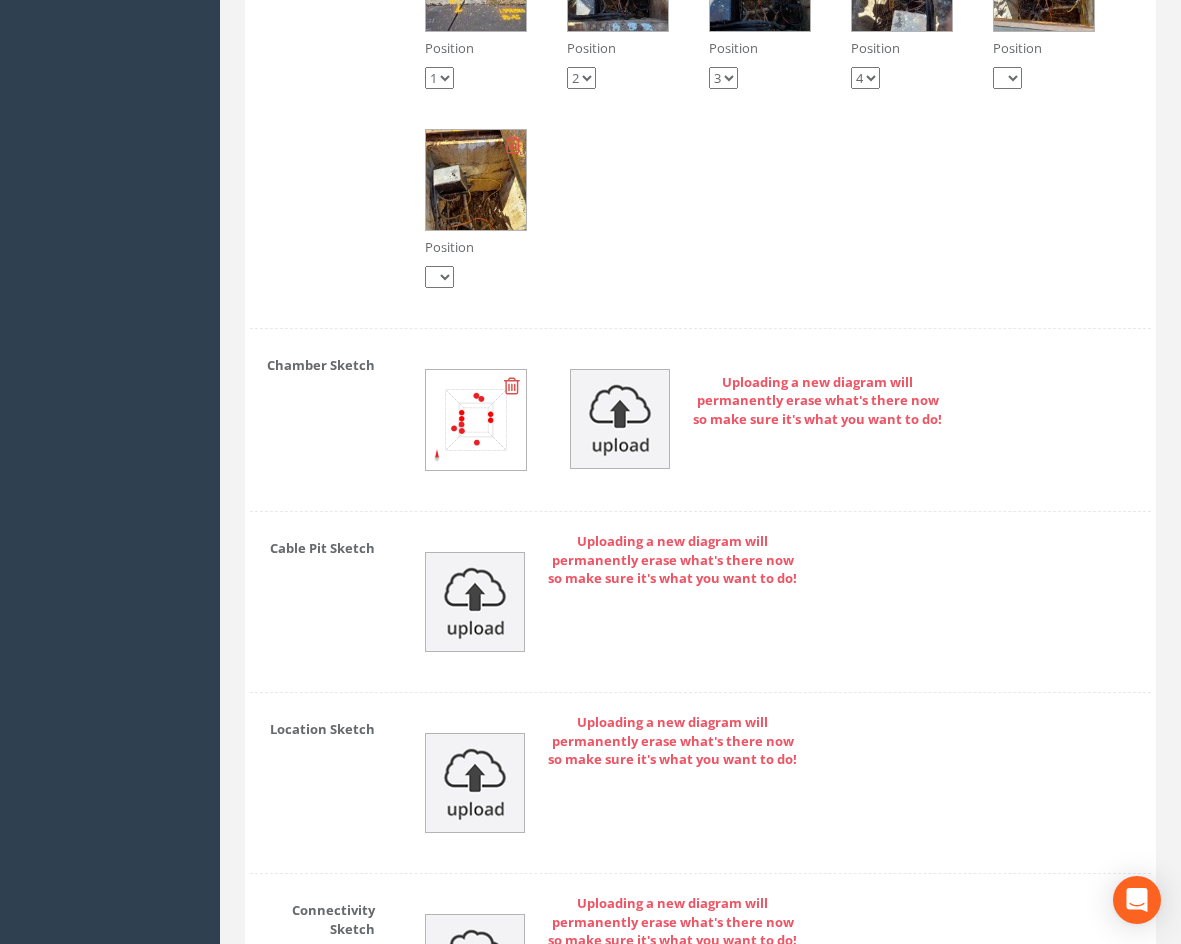 scroll, scrollTop: 4220, scrollLeft: 0, axis: vertical 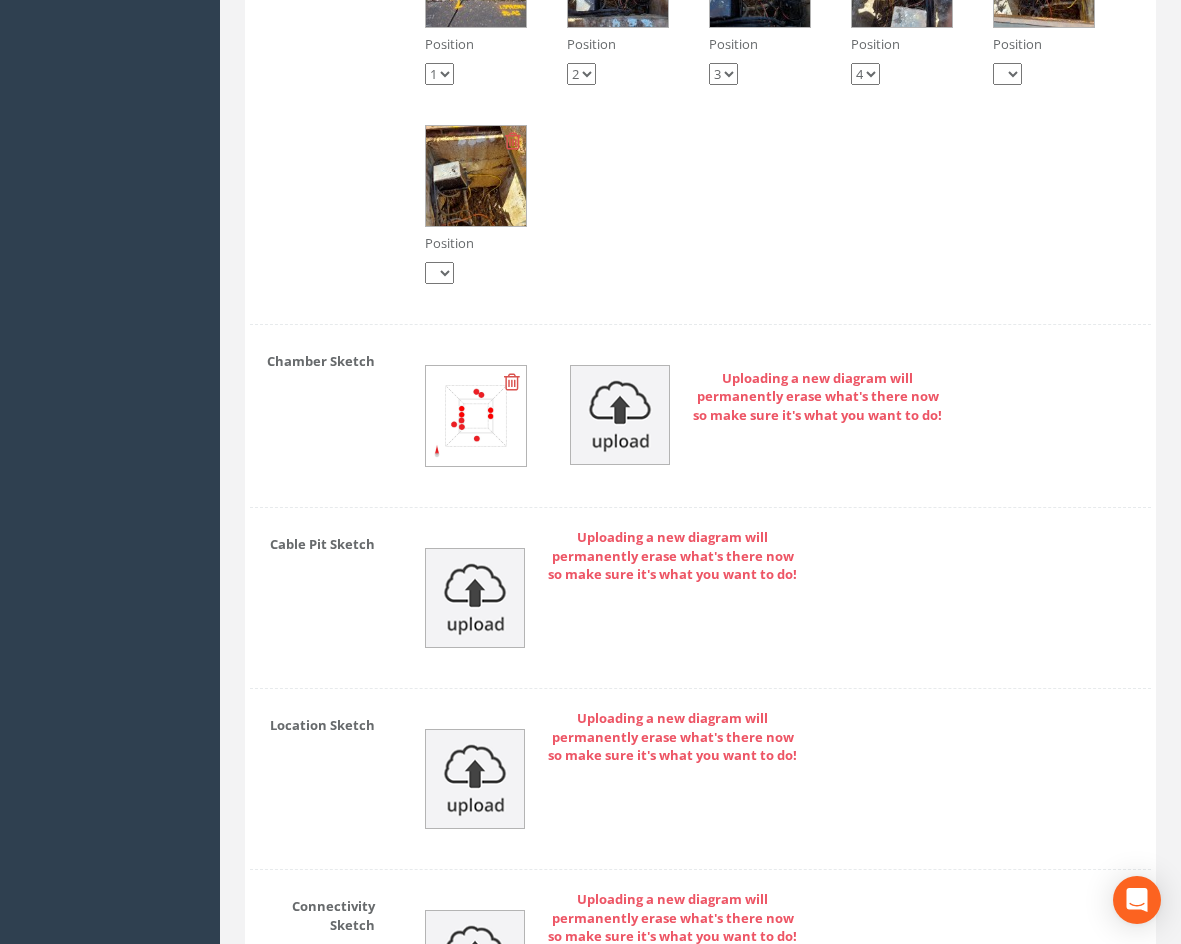 click at bounding box center (476, 416) 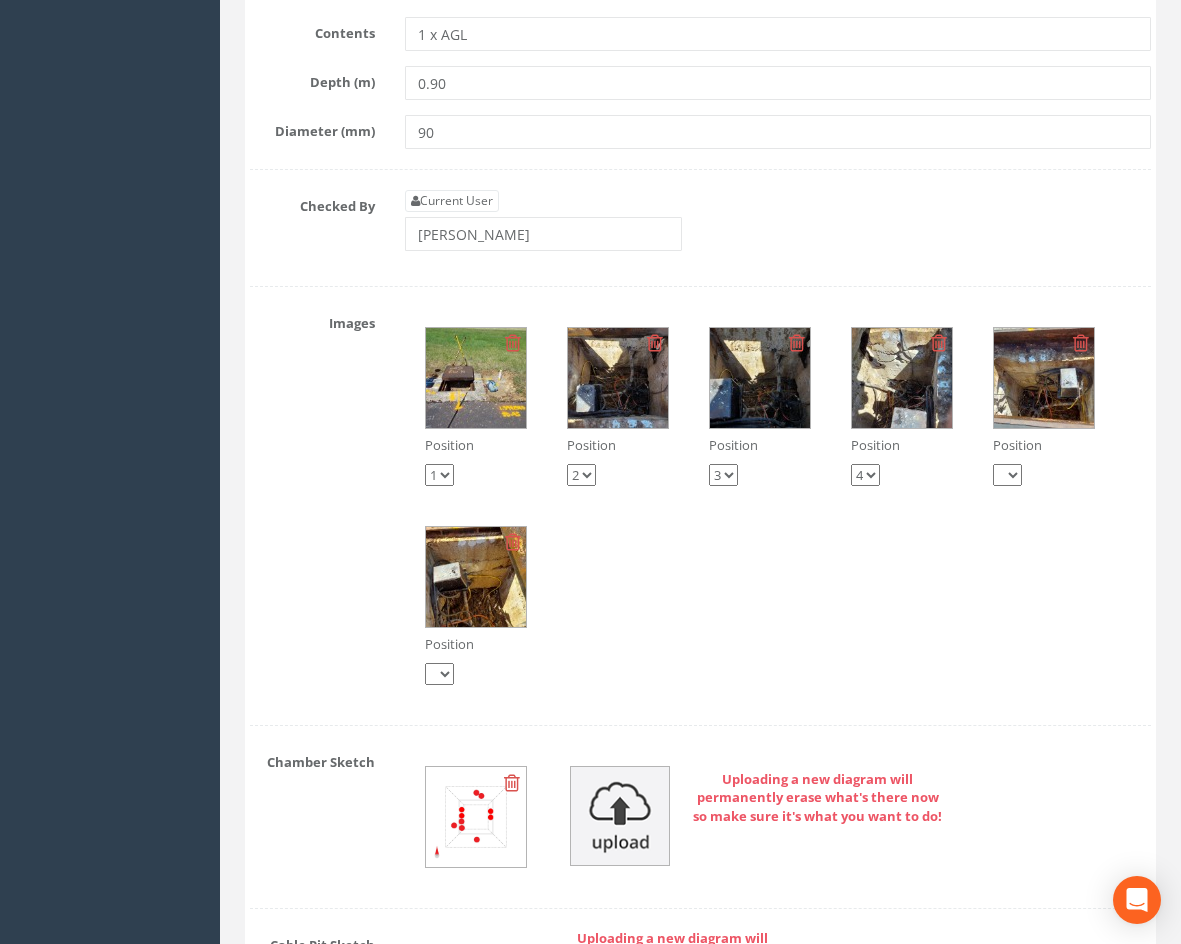 scroll, scrollTop: 4020, scrollLeft: 0, axis: vertical 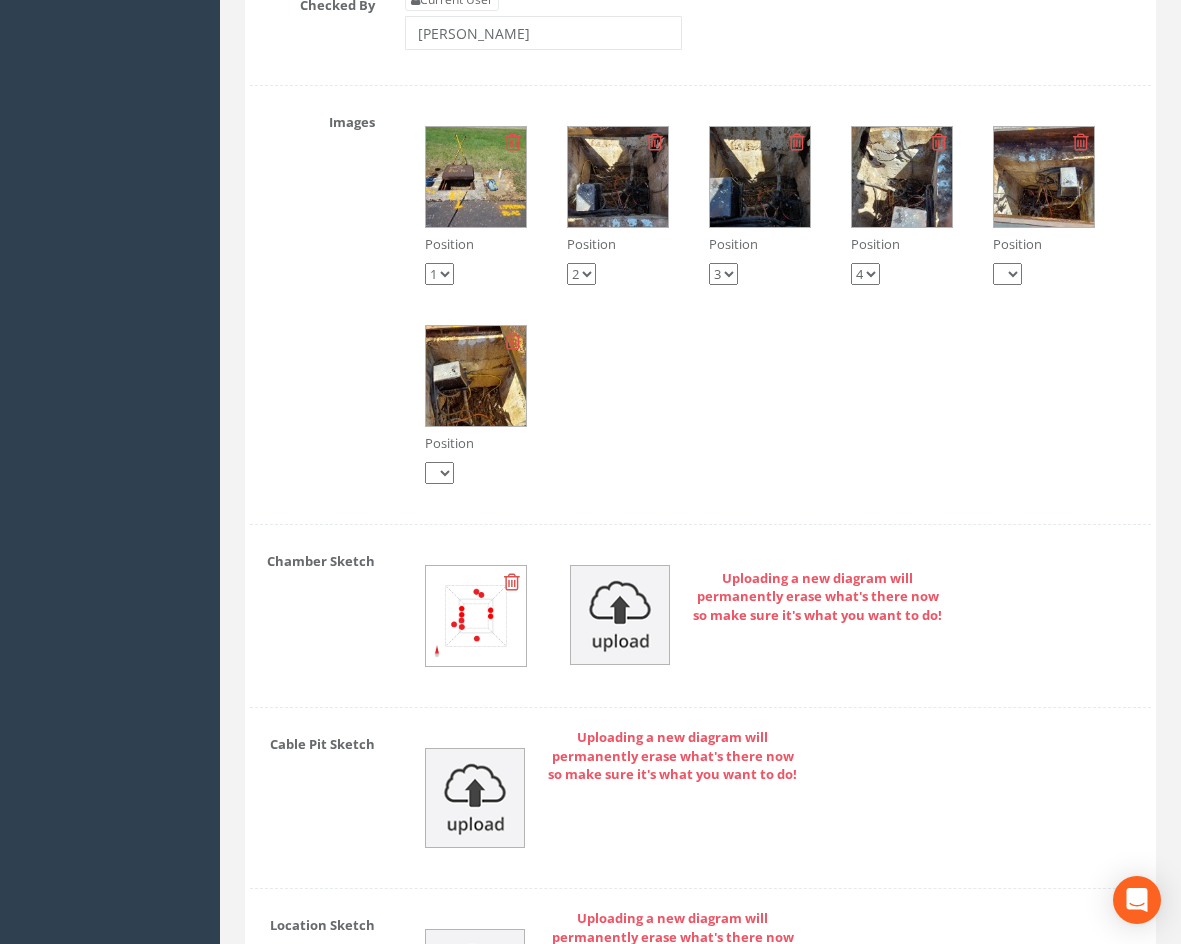 click at bounding box center (476, 616) 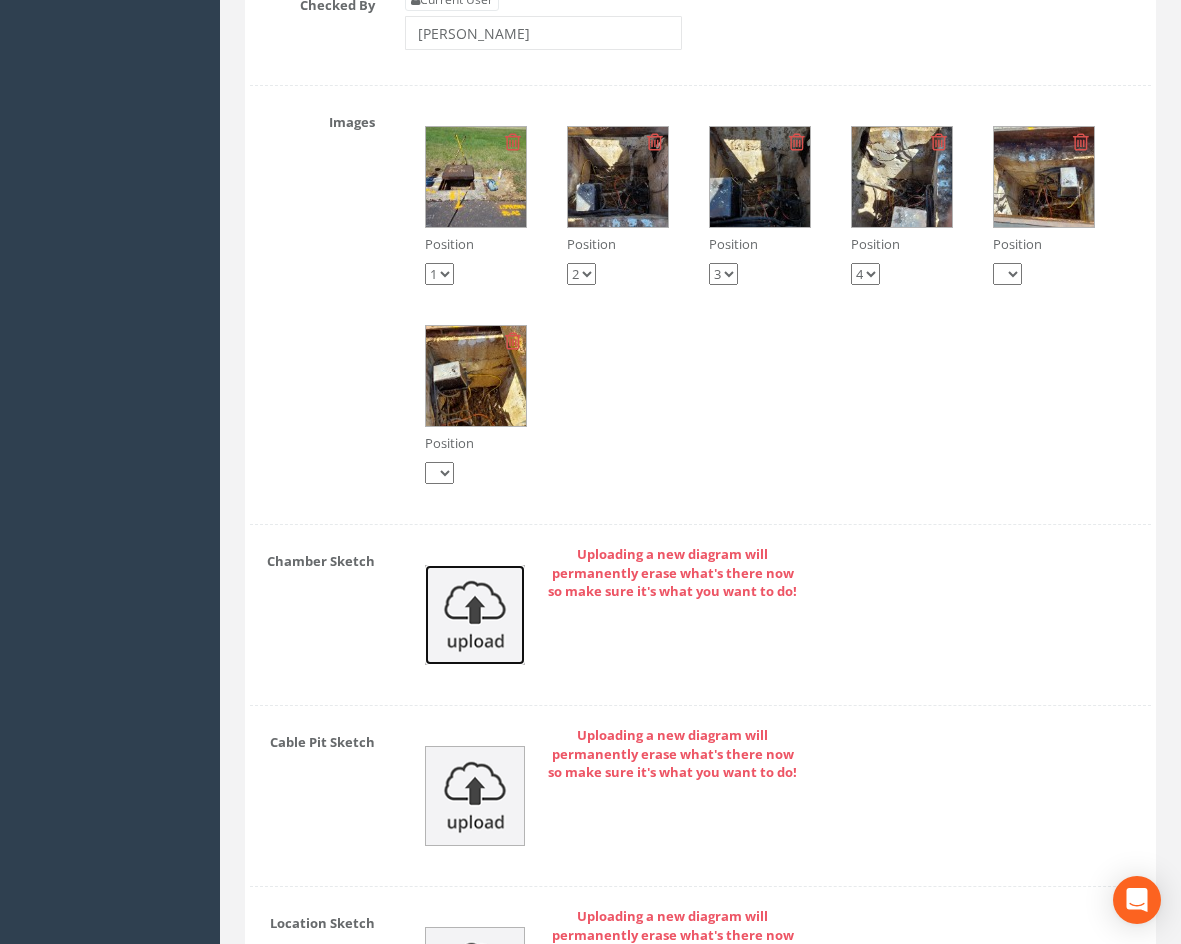 click at bounding box center [475, 615] 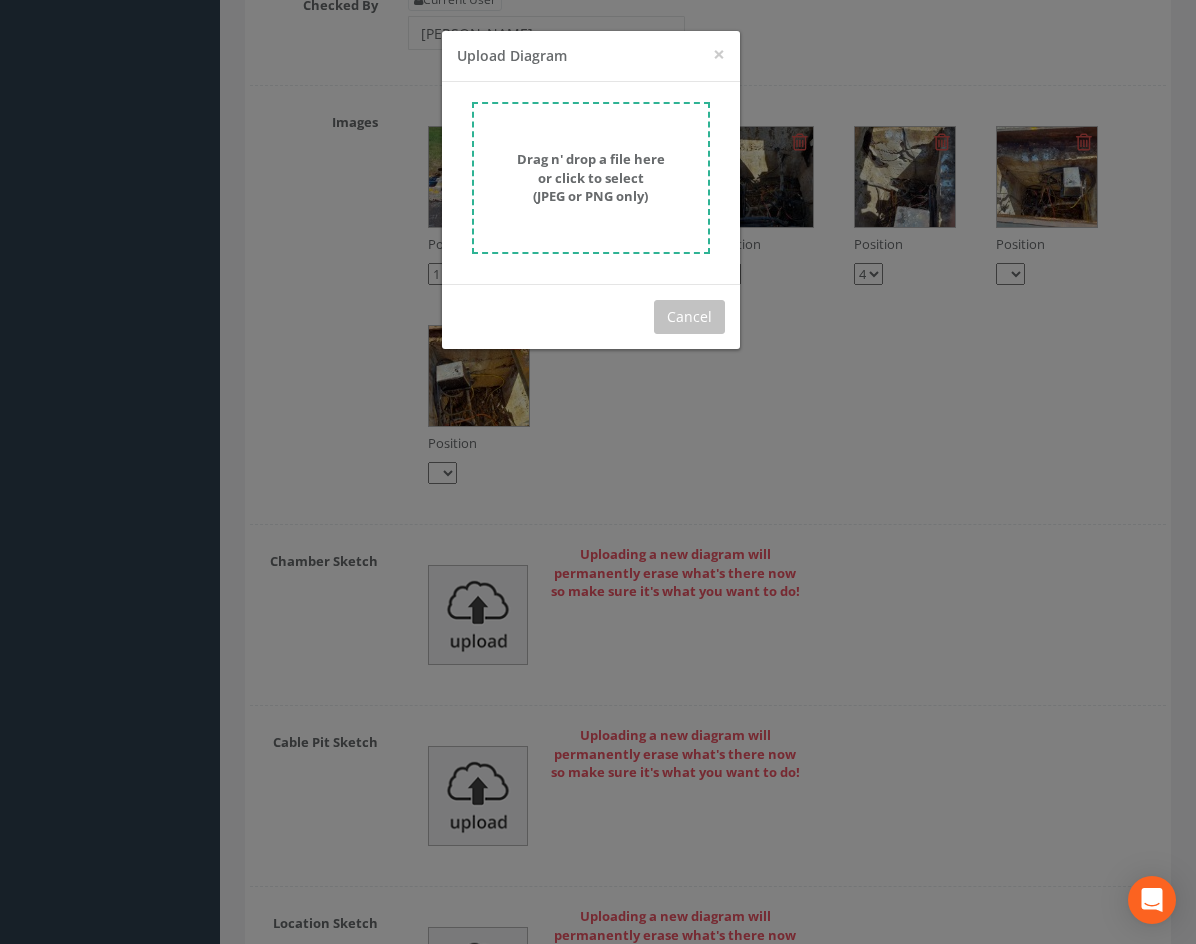 click on "Drag n' drop a file here or click to select (JPEG or PNG only)" at bounding box center (591, 178) 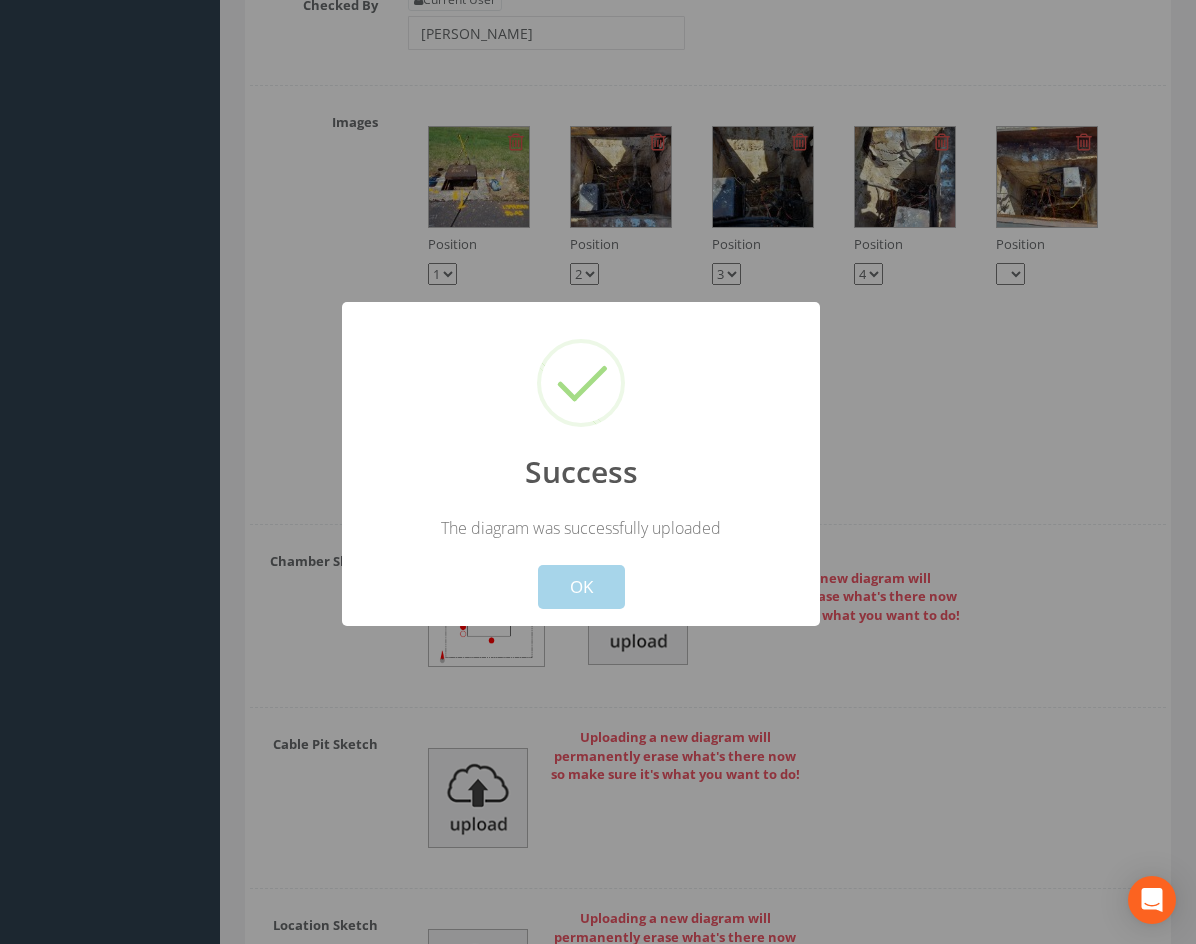 click on "OK" at bounding box center [581, 587] 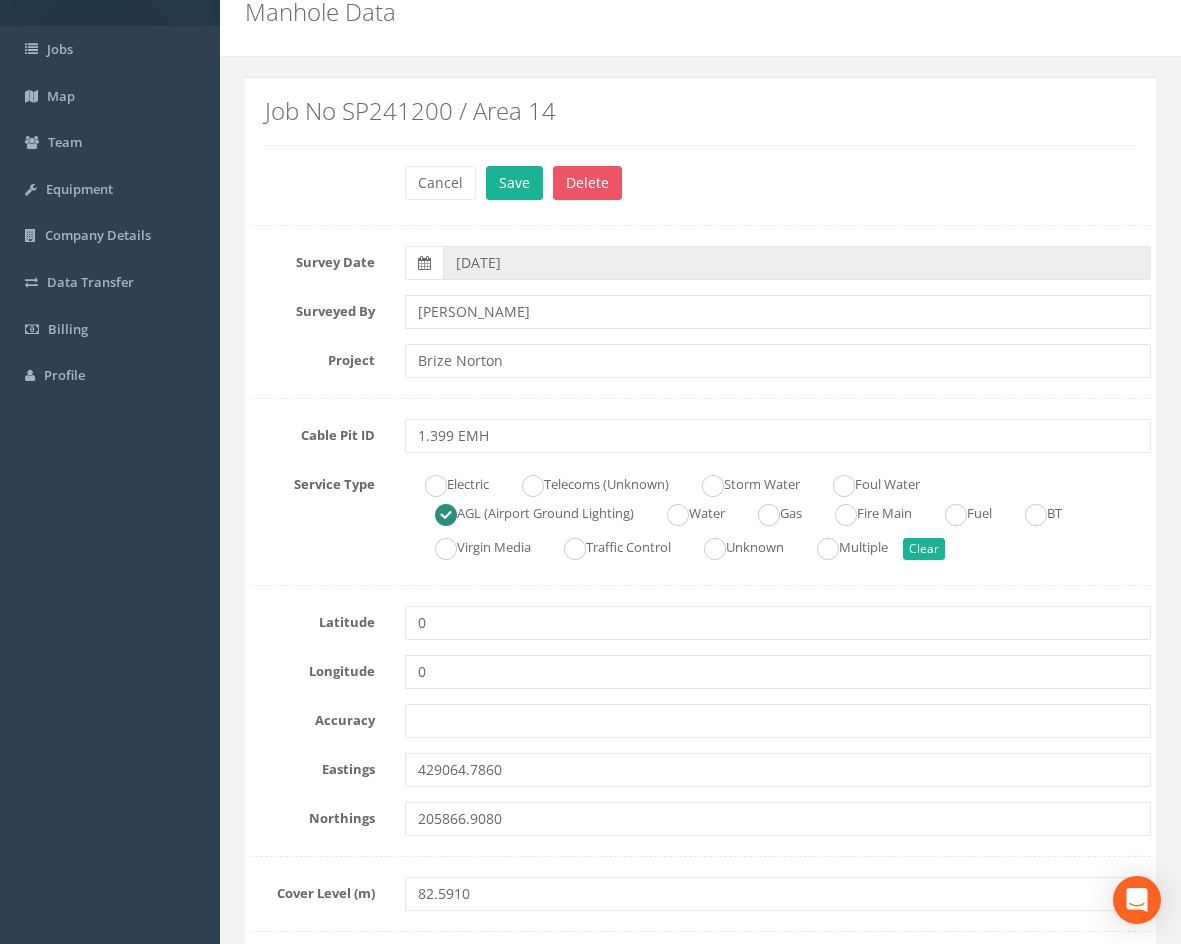 scroll, scrollTop: 0, scrollLeft: 0, axis: both 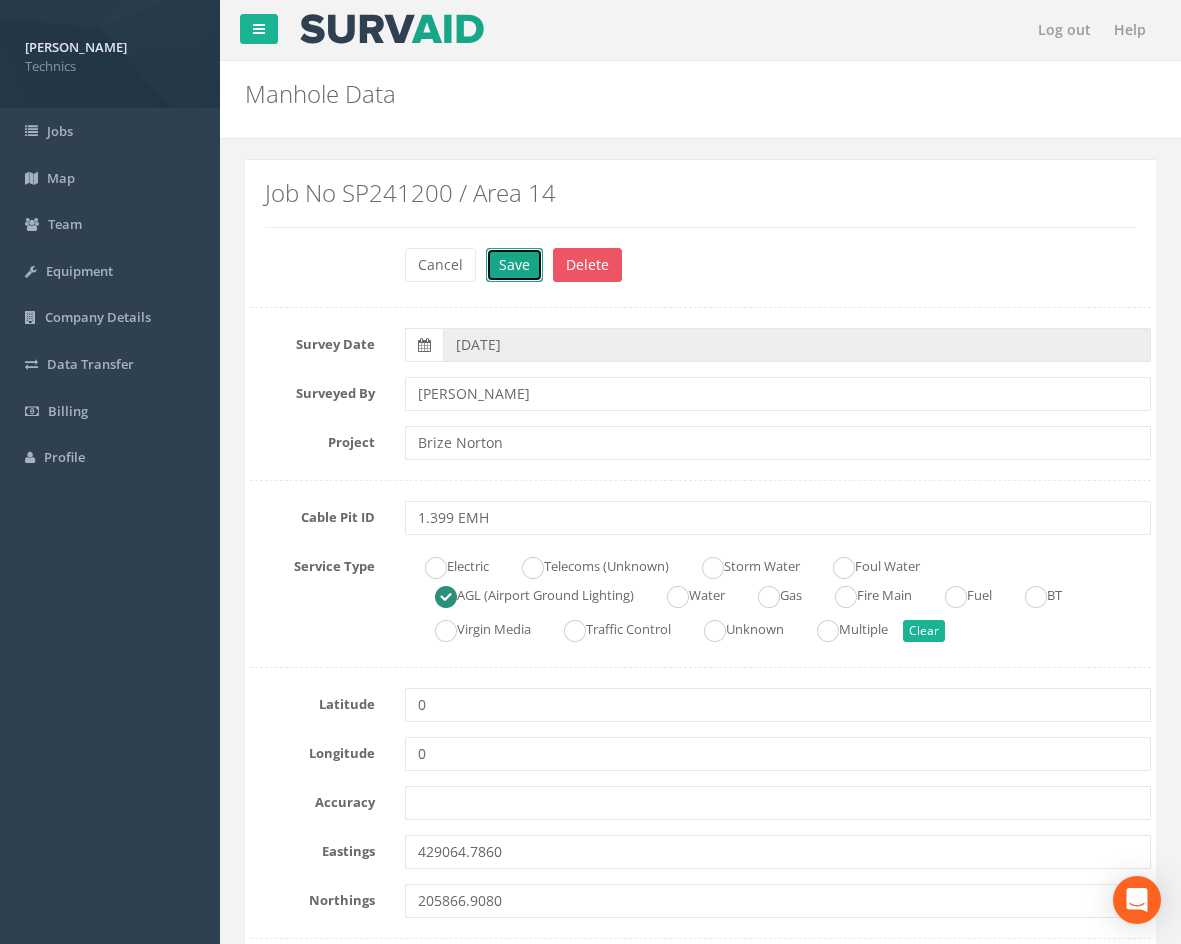 click on "Save" at bounding box center [514, 265] 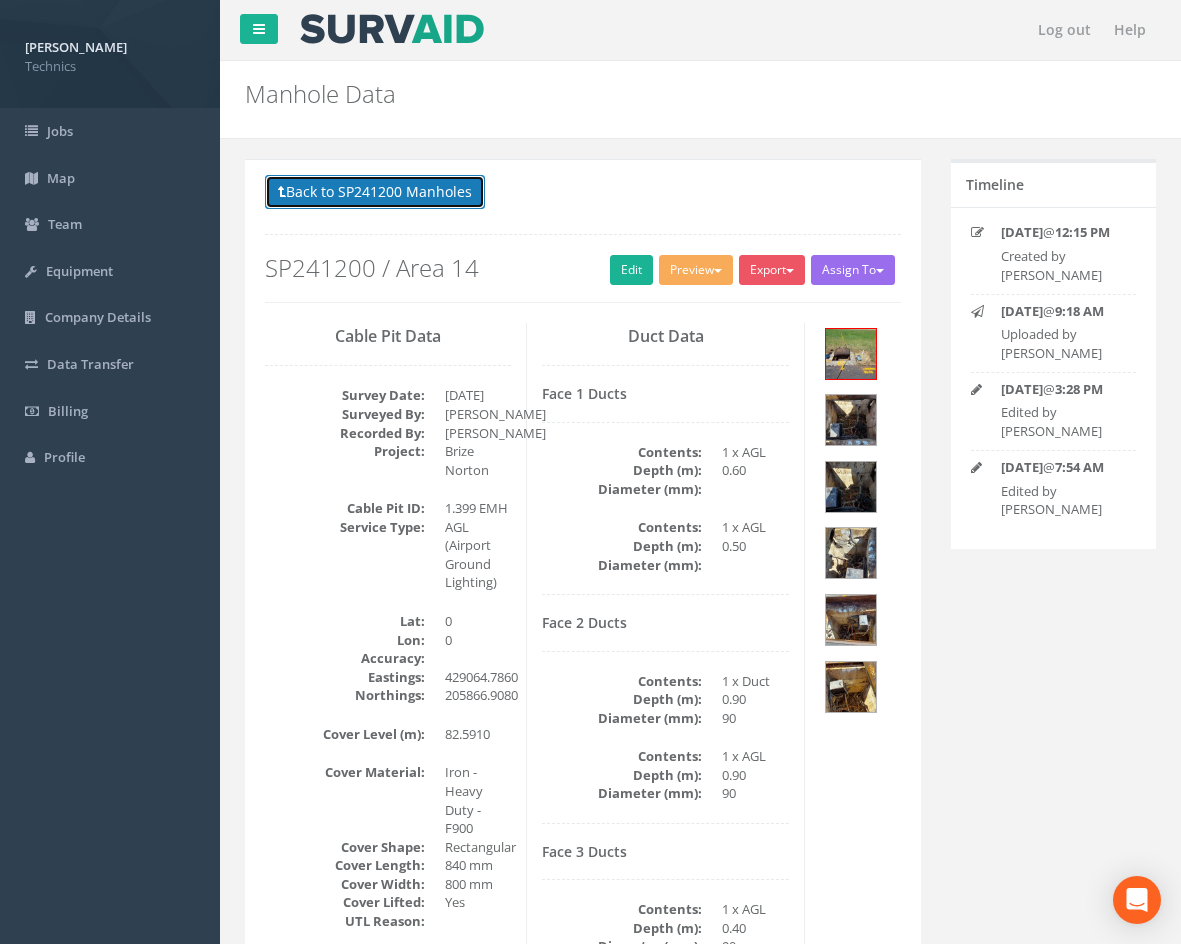drag, startPoint x: 374, startPoint y: 191, endPoint x: 404, endPoint y: 195, distance: 30.265491 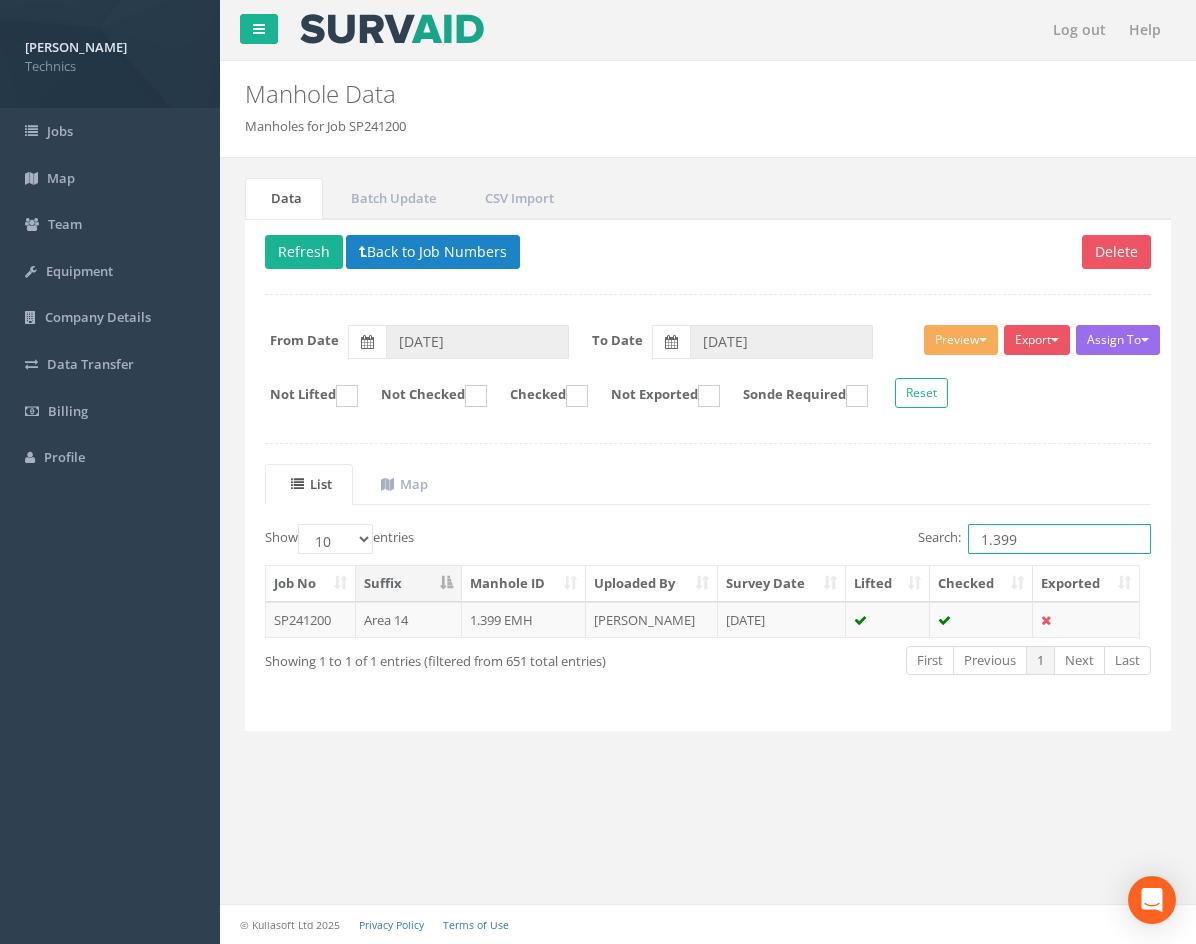 click on "1.399" at bounding box center [1059, 539] 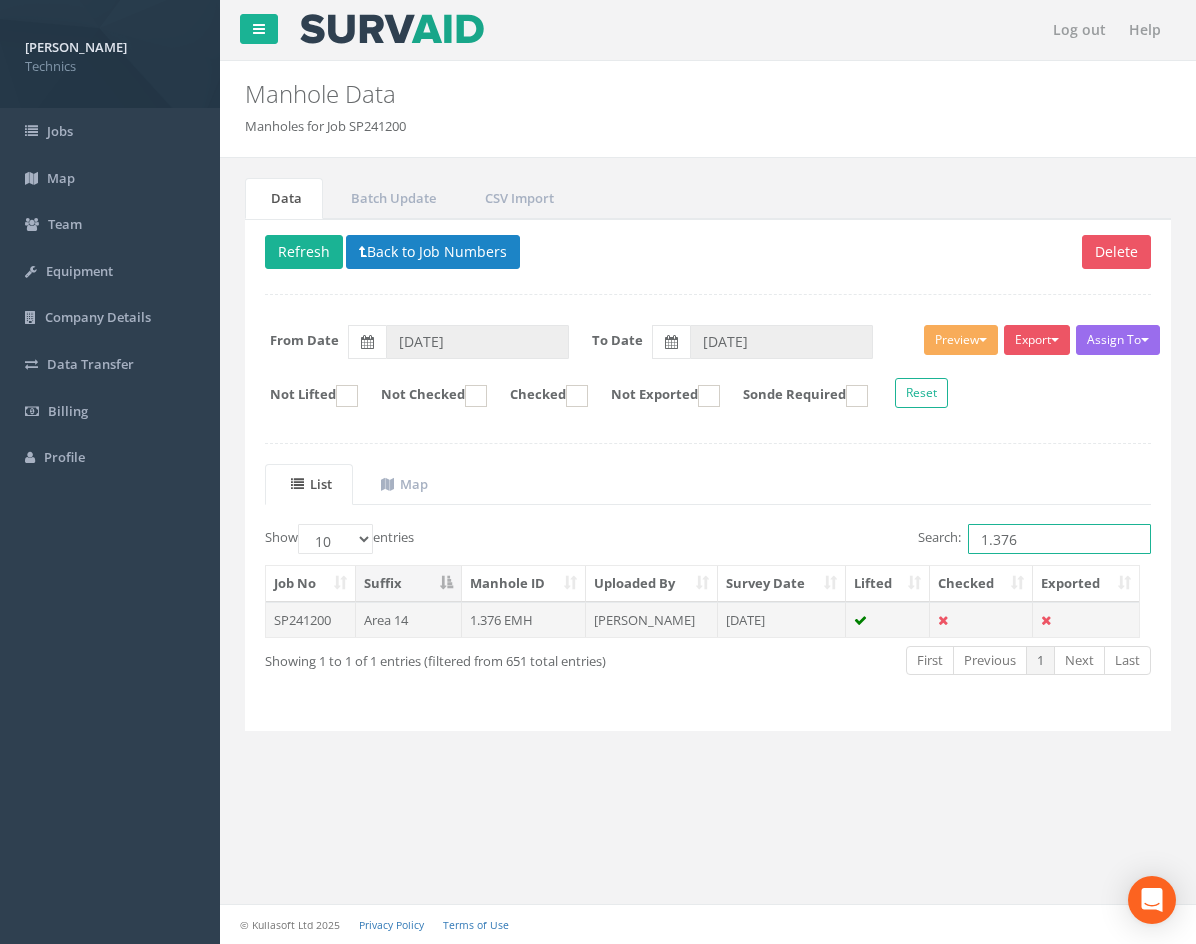 type on "1.376" 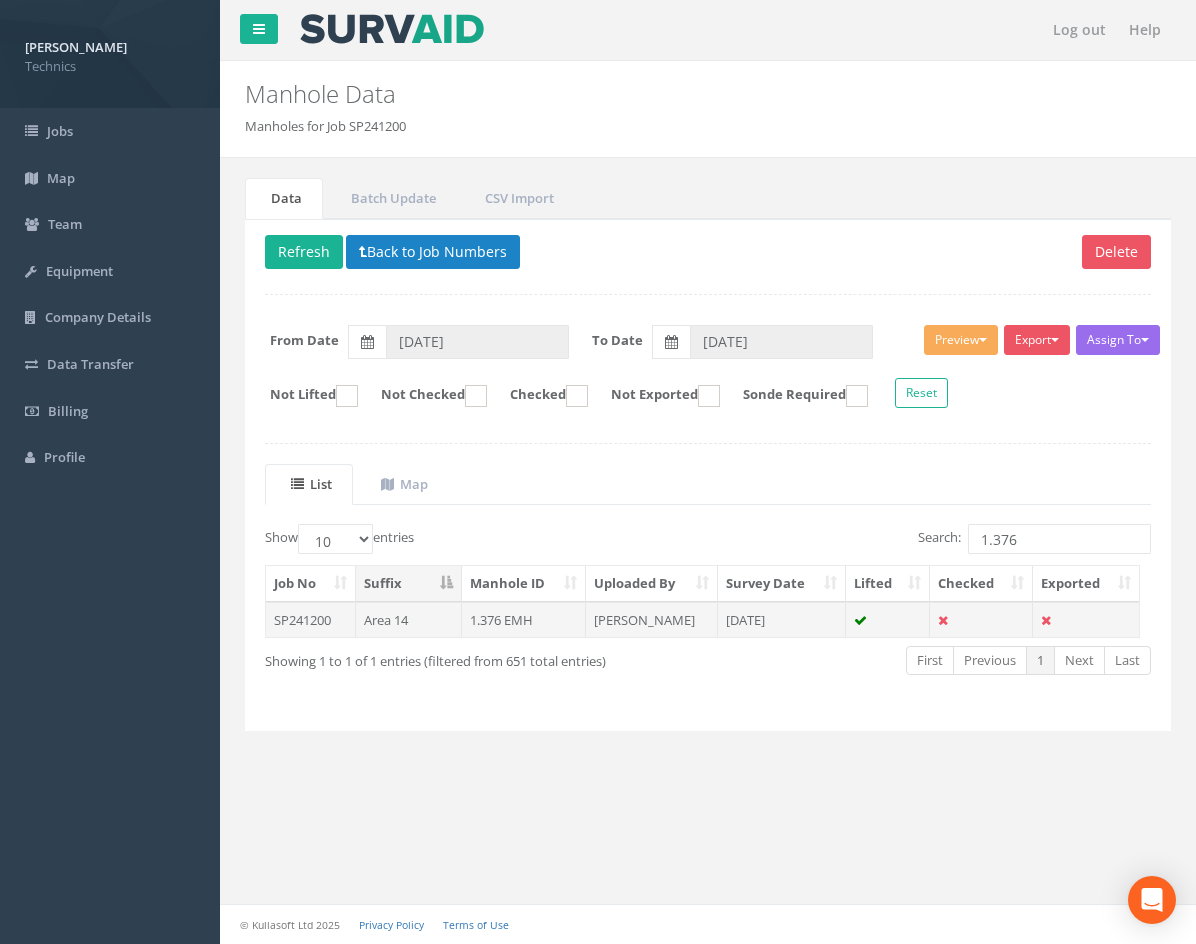 click on "[PERSON_NAME]" at bounding box center (652, 620) 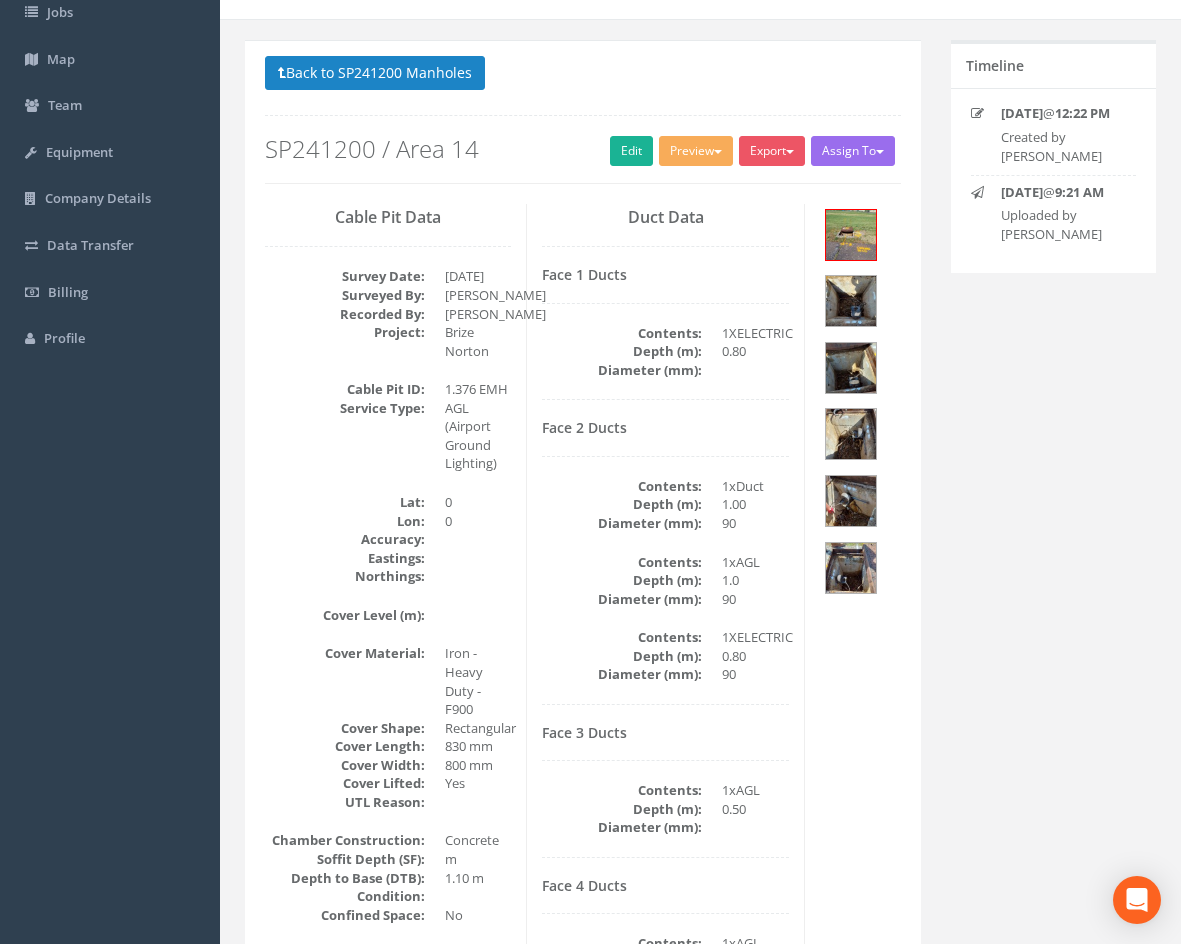 scroll, scrollTop: 0, scrollLeft: 0, axis: both 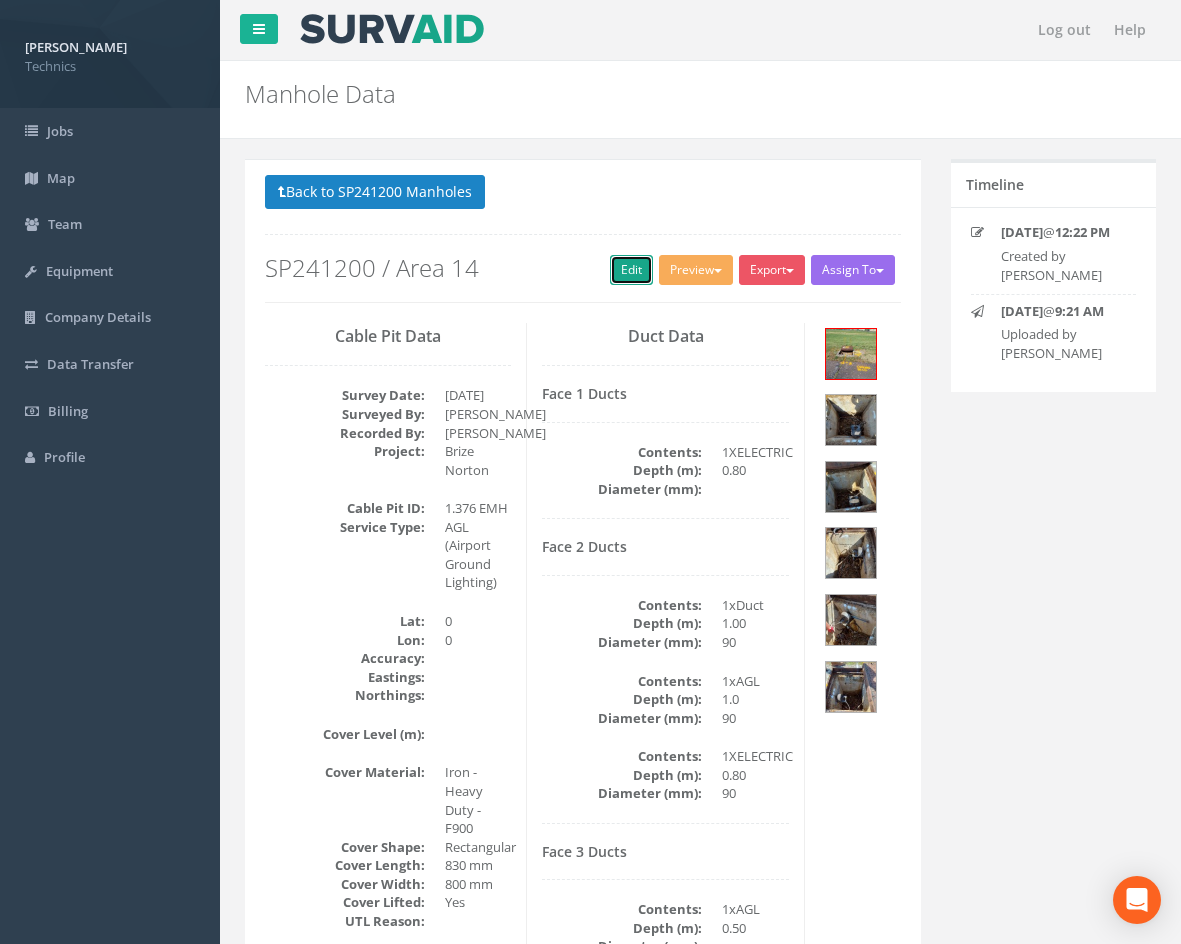 click on "Edit" at bounding box center (631, 270) 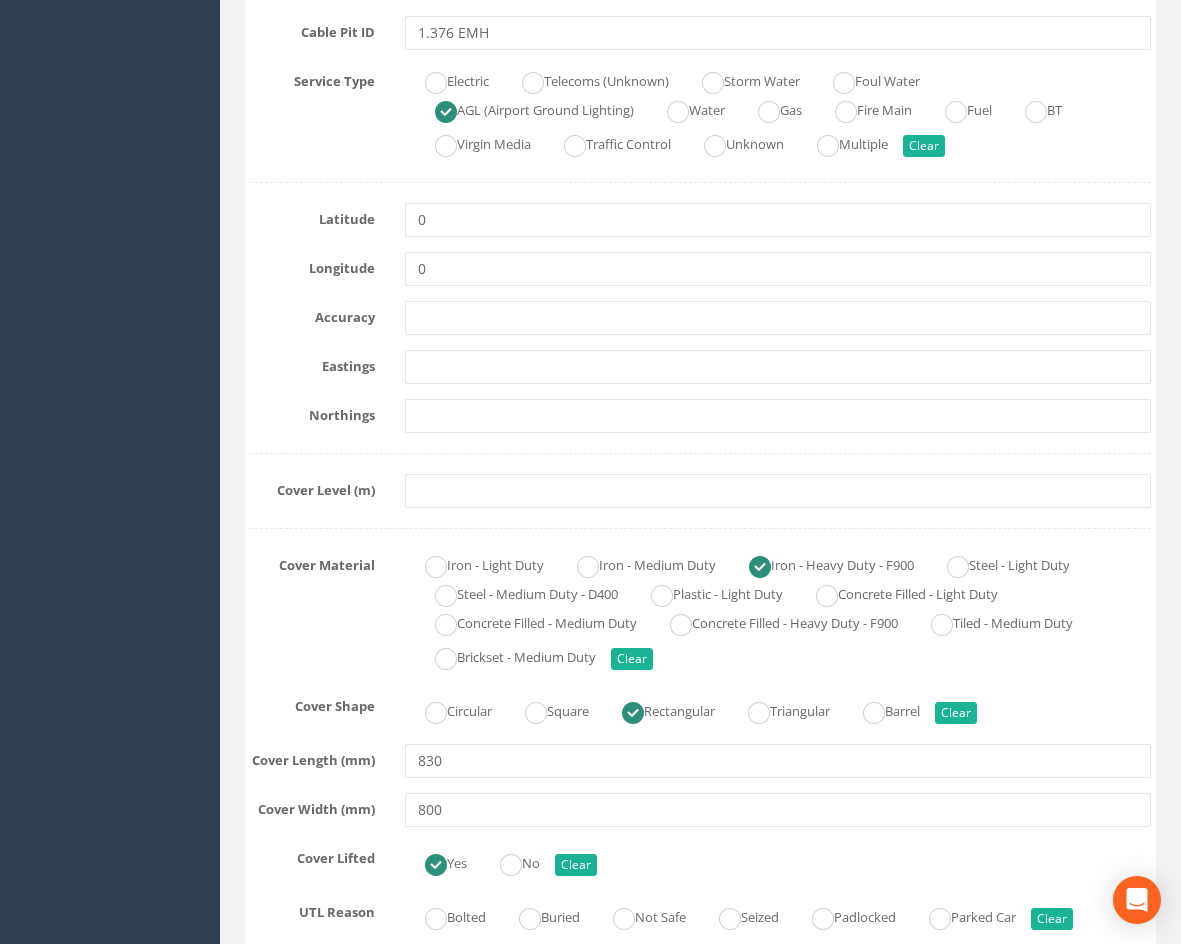 scroll, scrollTop: 600, scrollLeft: 0, axis: vertical 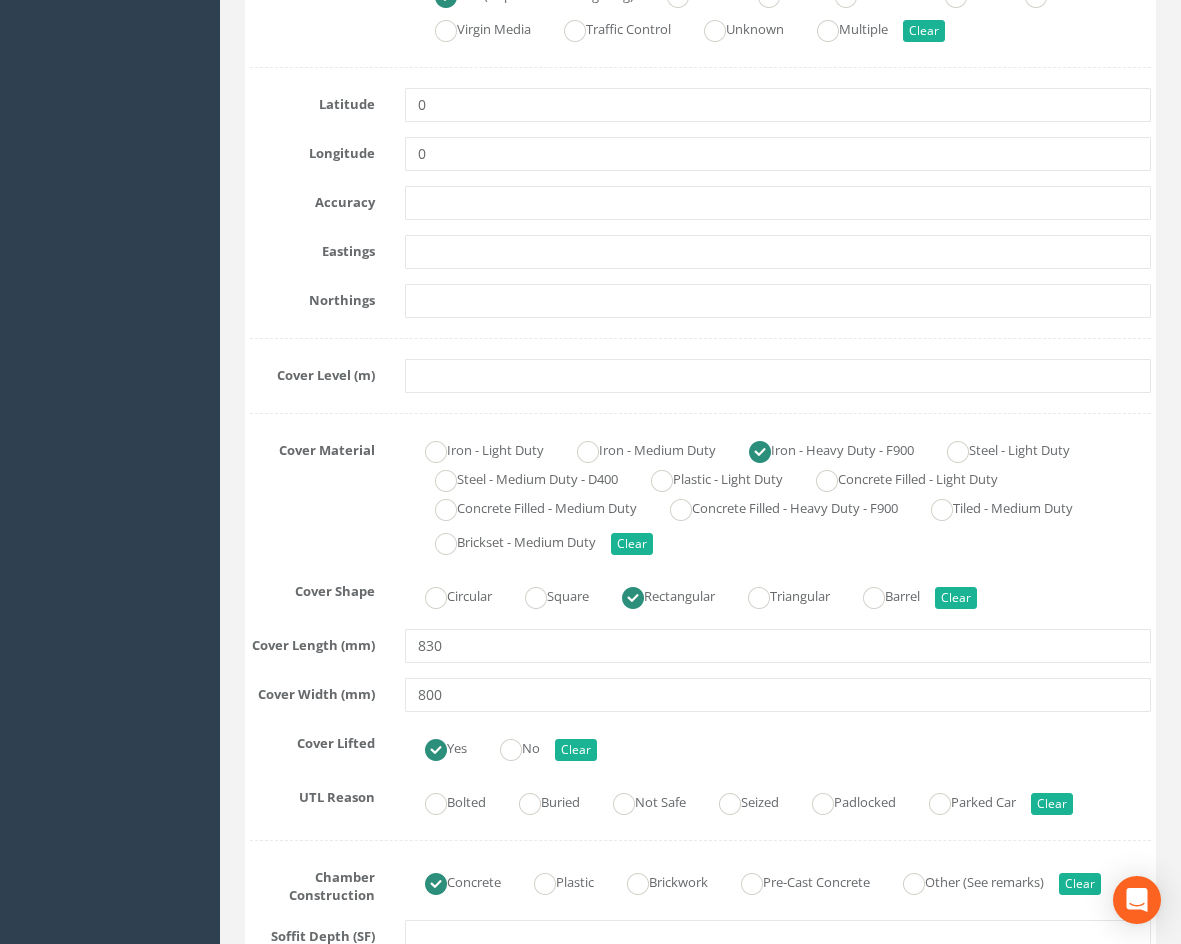 click on "Survey Date
[DATE]
Surveyed By
[PERSON_NAME]
Project
Brize Norton
Cable Pit ID
1.376 EMH
Service Type
Electric
Telecoms (Unknown)
Storm Water
Foul Water
AGL (Airport Ground Lighting)
Water
Gas
Fire Main
Fuel
BT
Virgin Media
Traffic Control
Unknown
Multiple
Clear
Latitude
0
Longitude
0
Accuracy" at bounding box center [700, 1432] 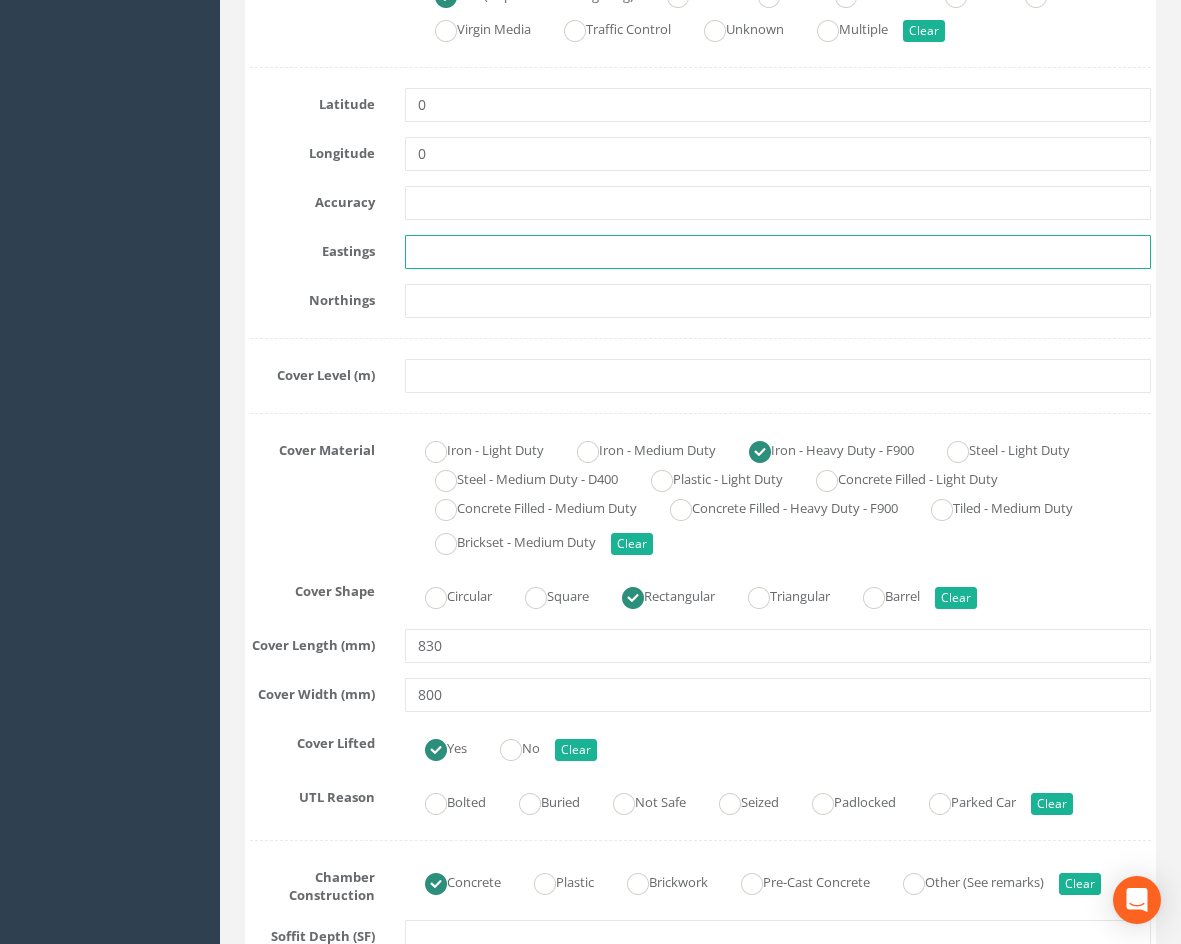 click at bounding box center [778, 252] 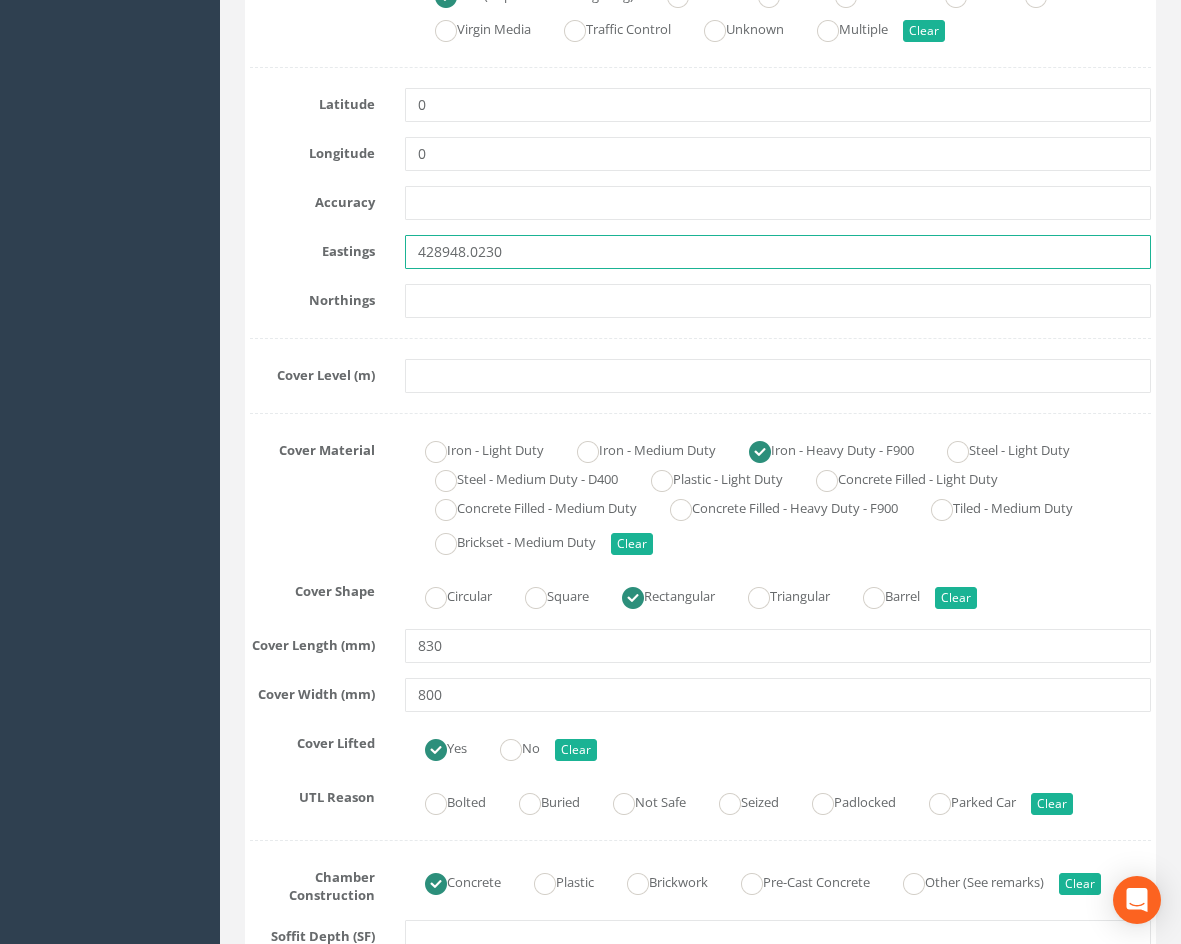 type on "428948.0230" 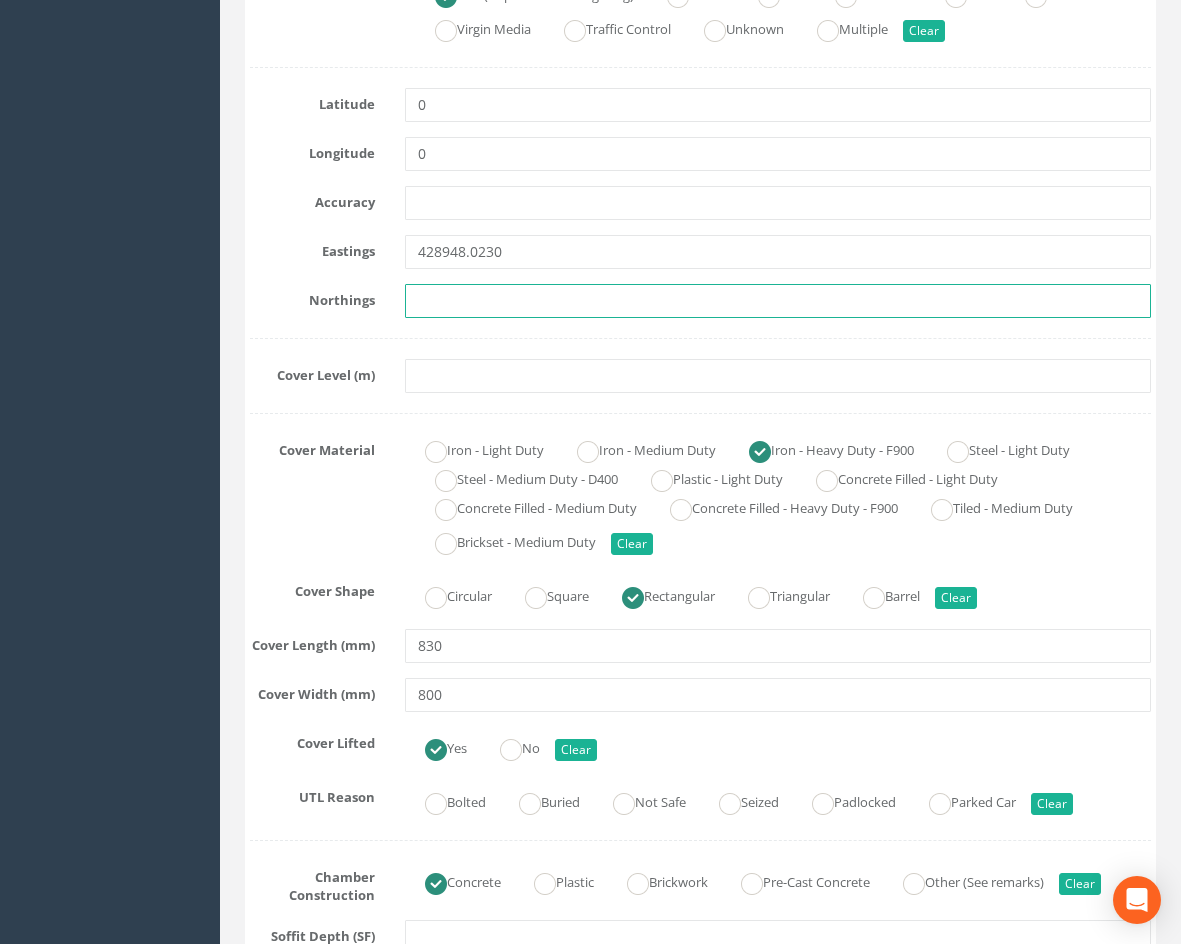 click at bounding box center (778, 301) 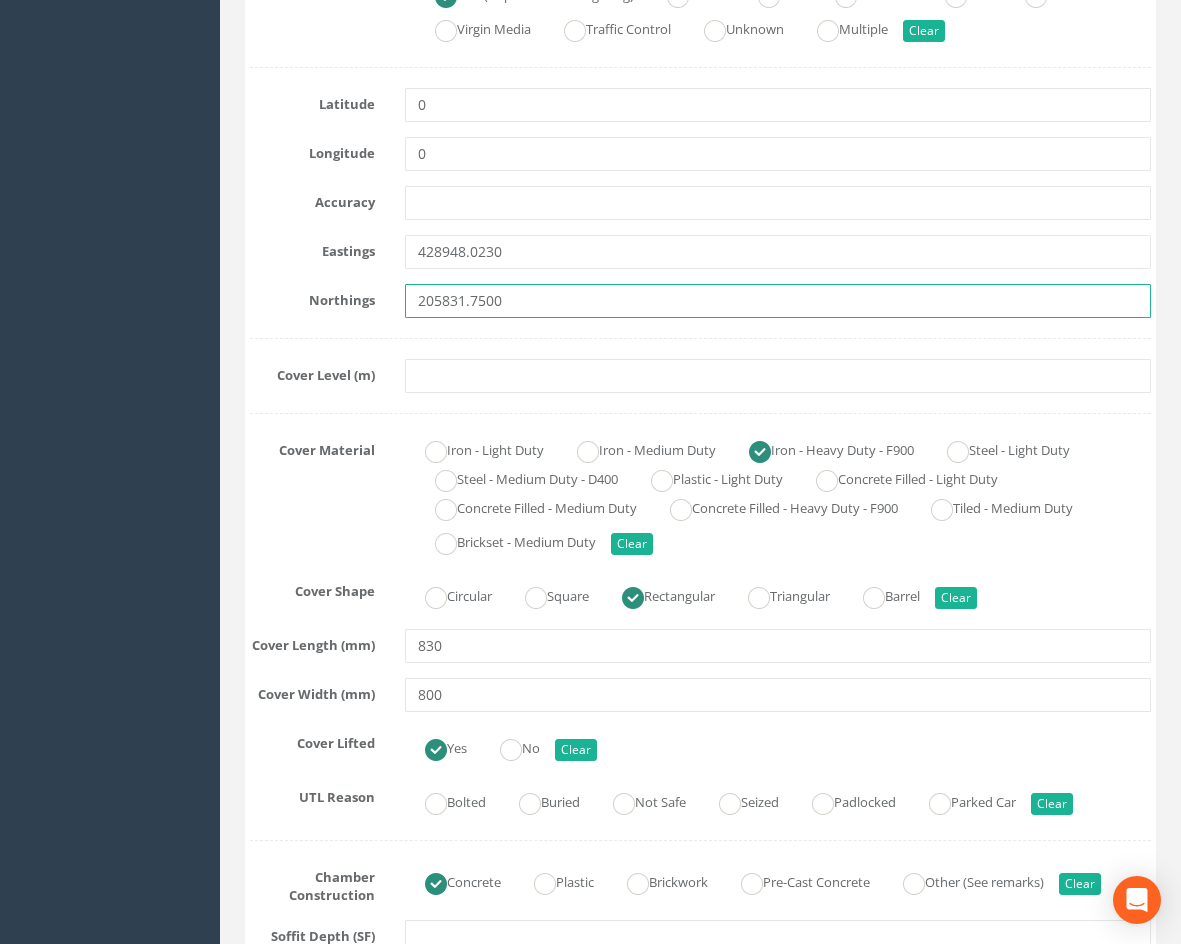 type on "205831.7500" 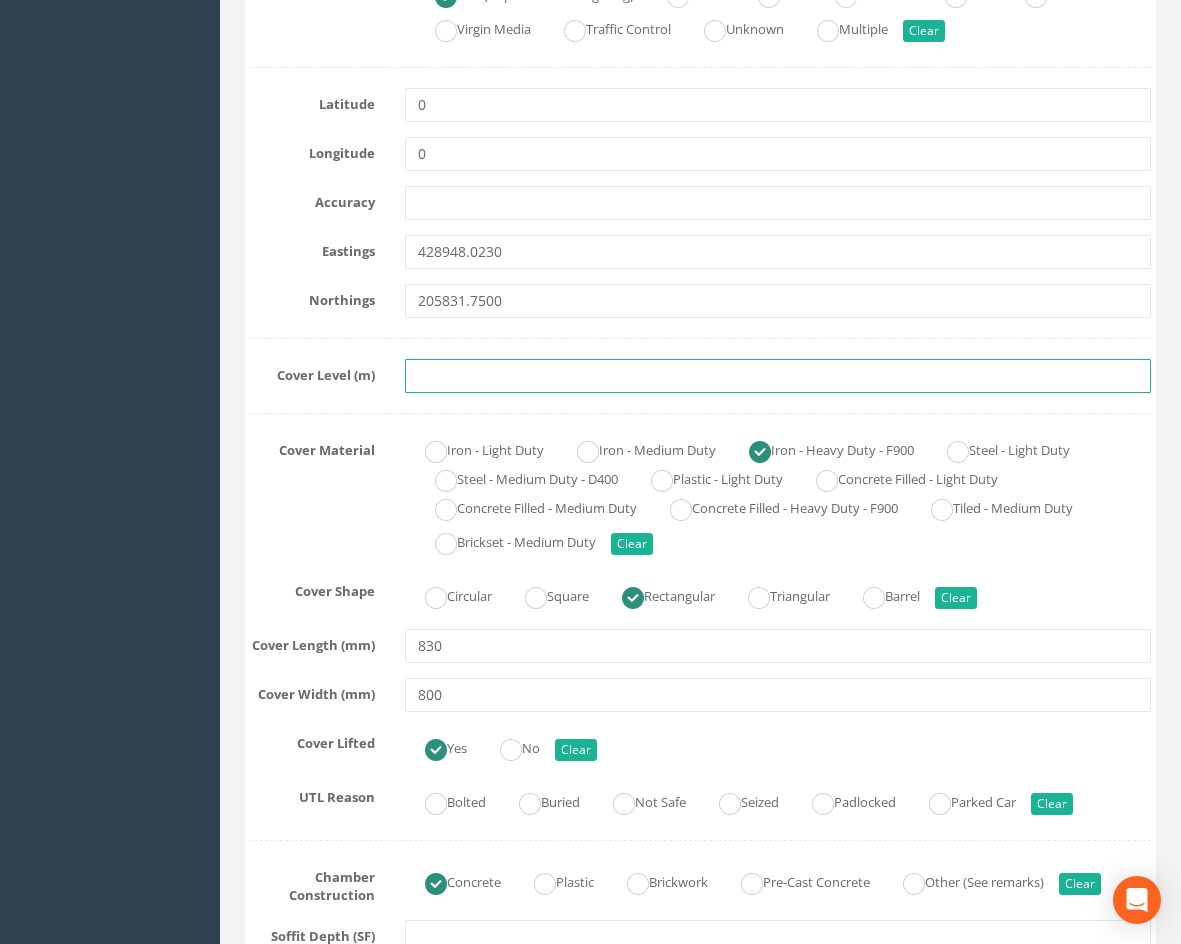 click at bounding box center [778, 376] 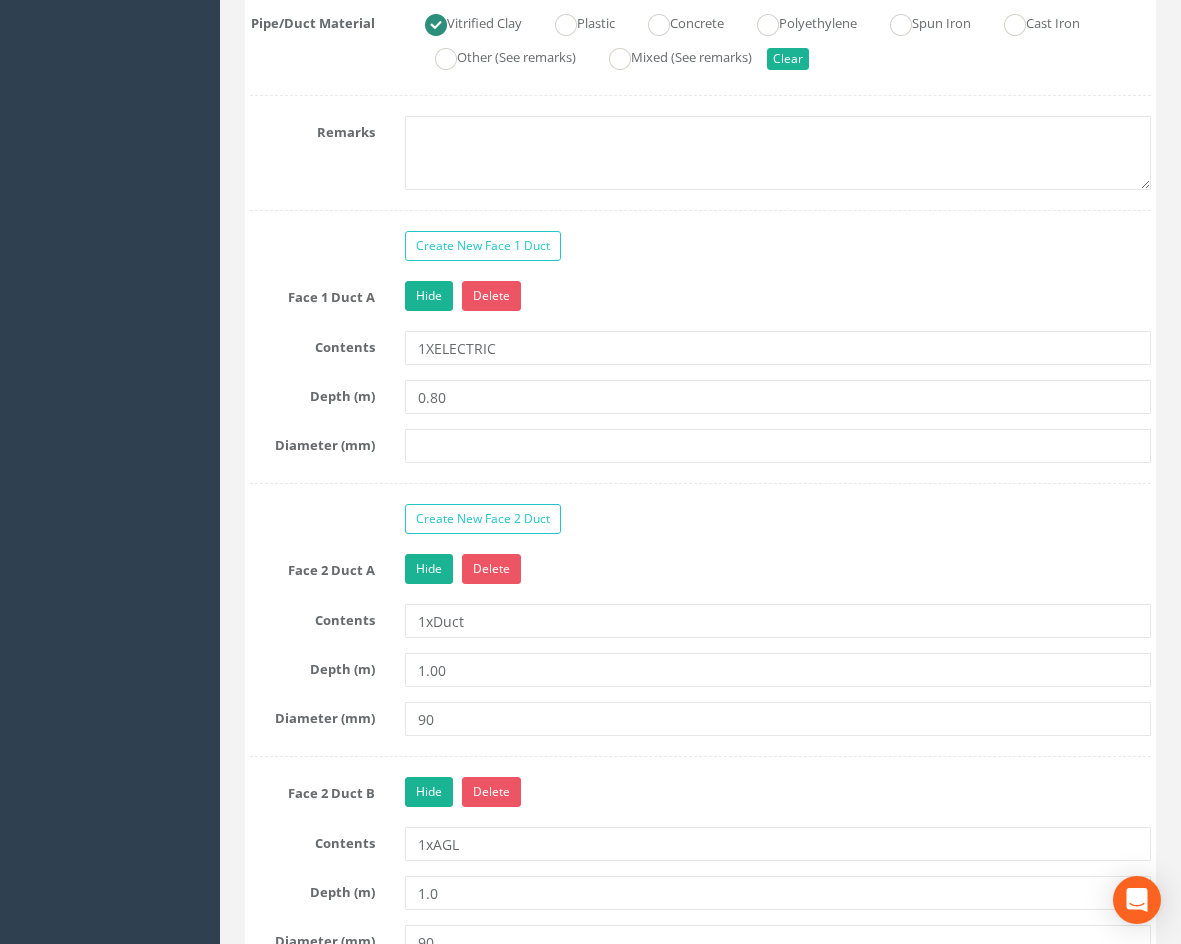 scroll, scrollTop: 1800, scrollLeft: 0, axis: vertical 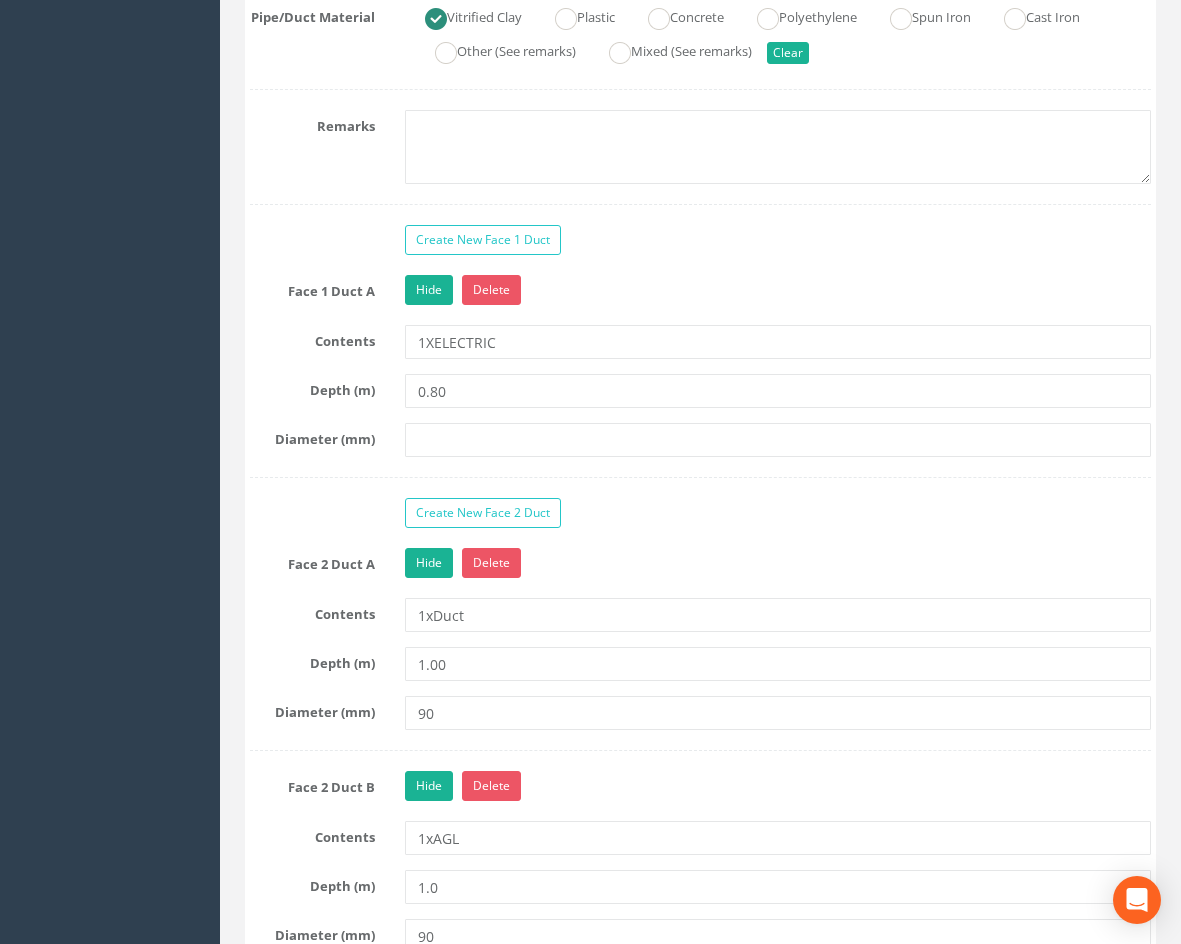 type on "82.7480" 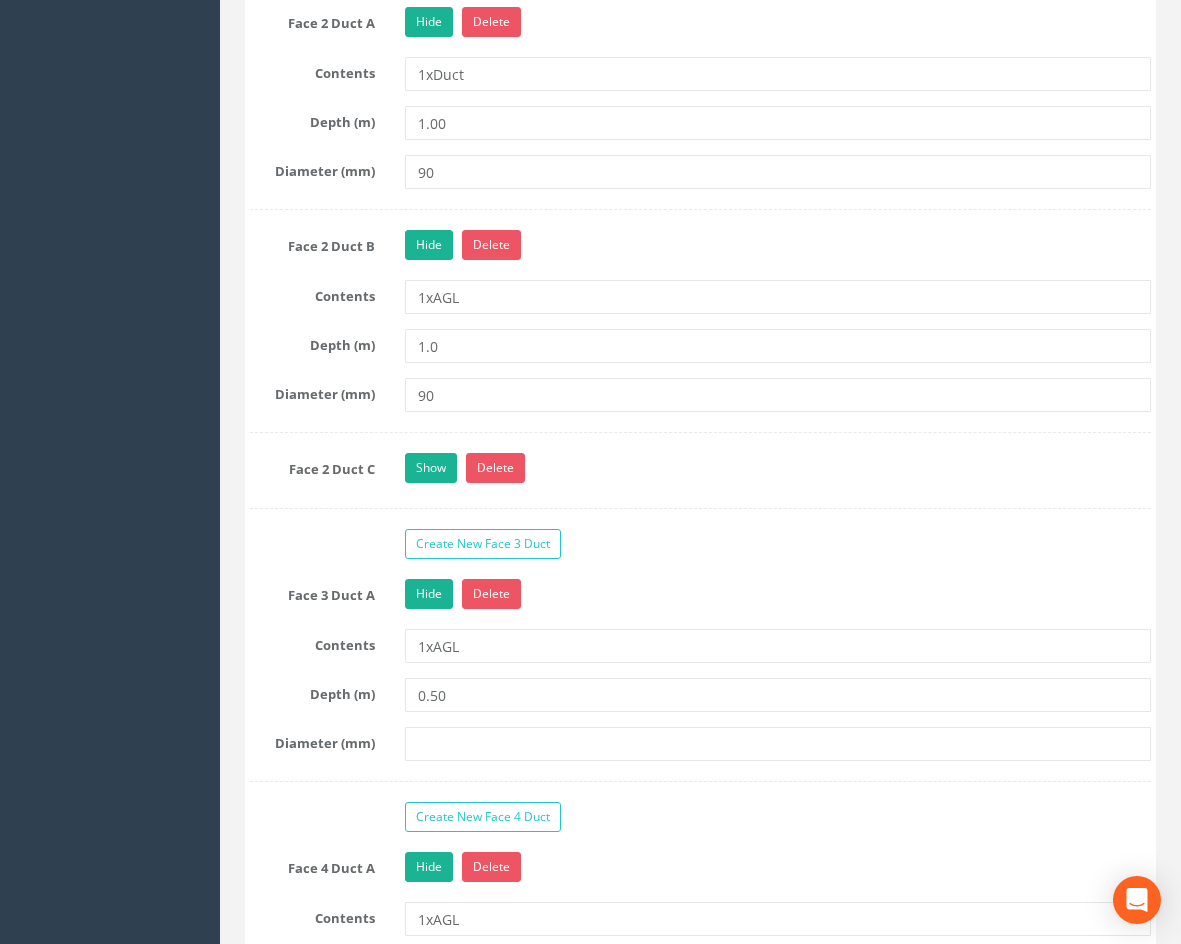 scroll, scrollTop: 2400, scrollLeft: 0, axis: vertical 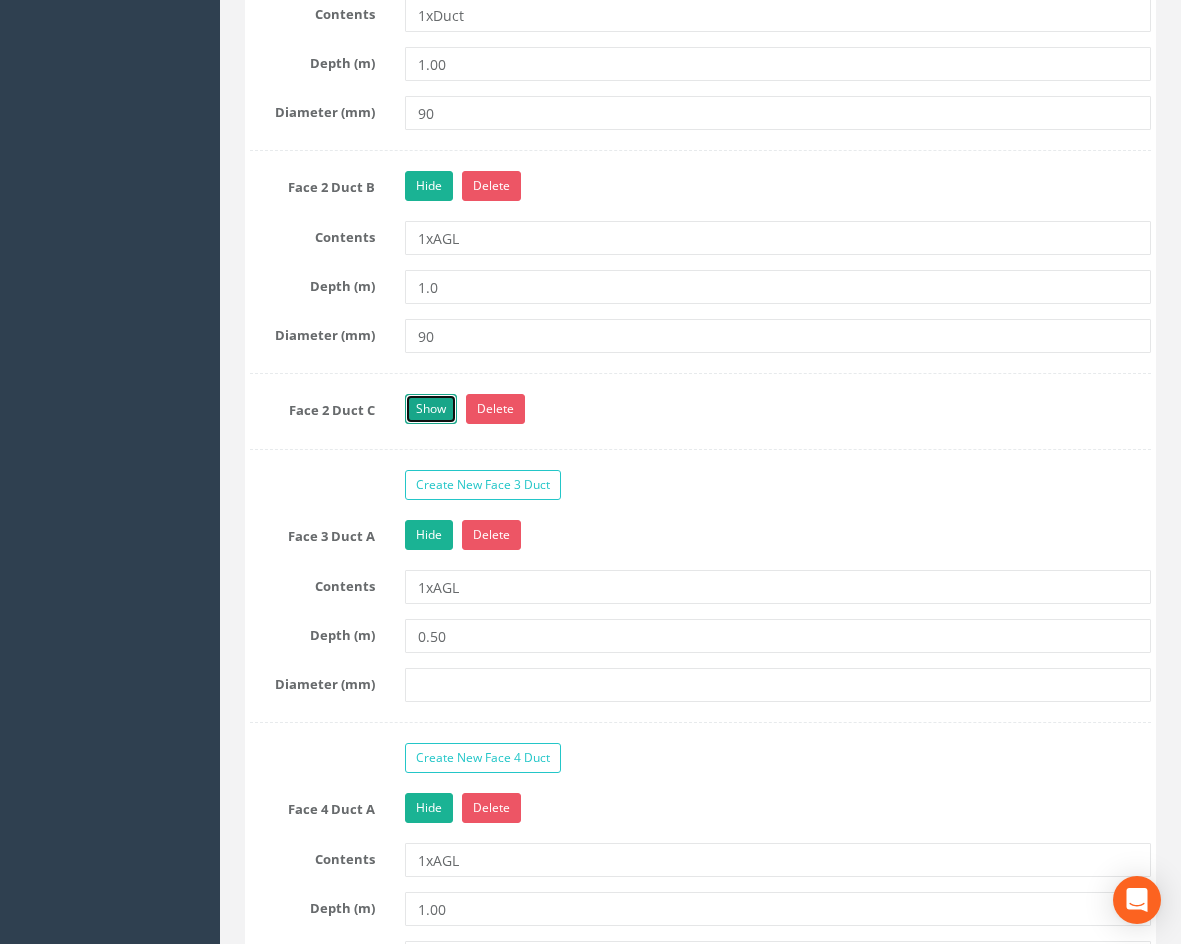 click on "Show" at bounding box center (431, 409) 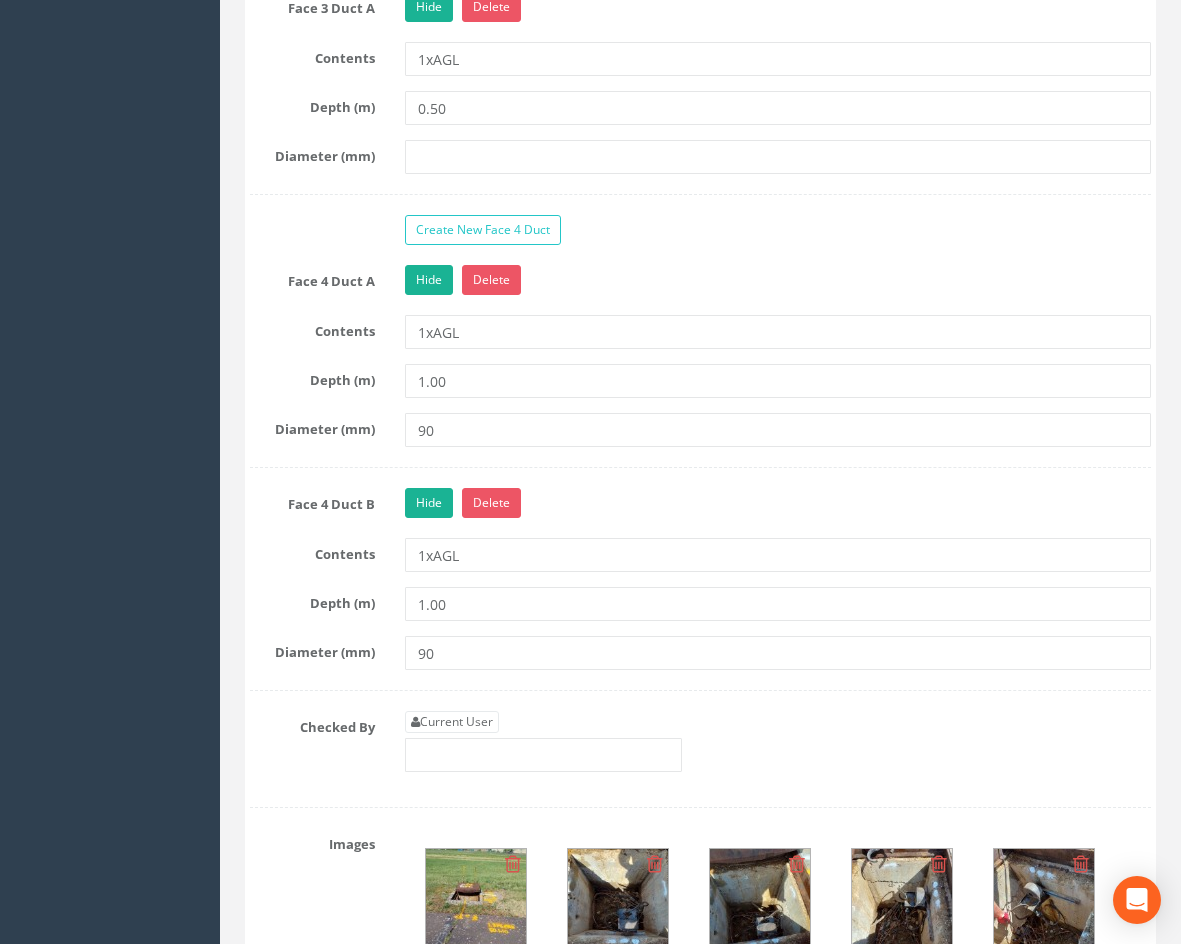 scroll, scrollTop: 3100, scrollLeft: 0, axis: vertical 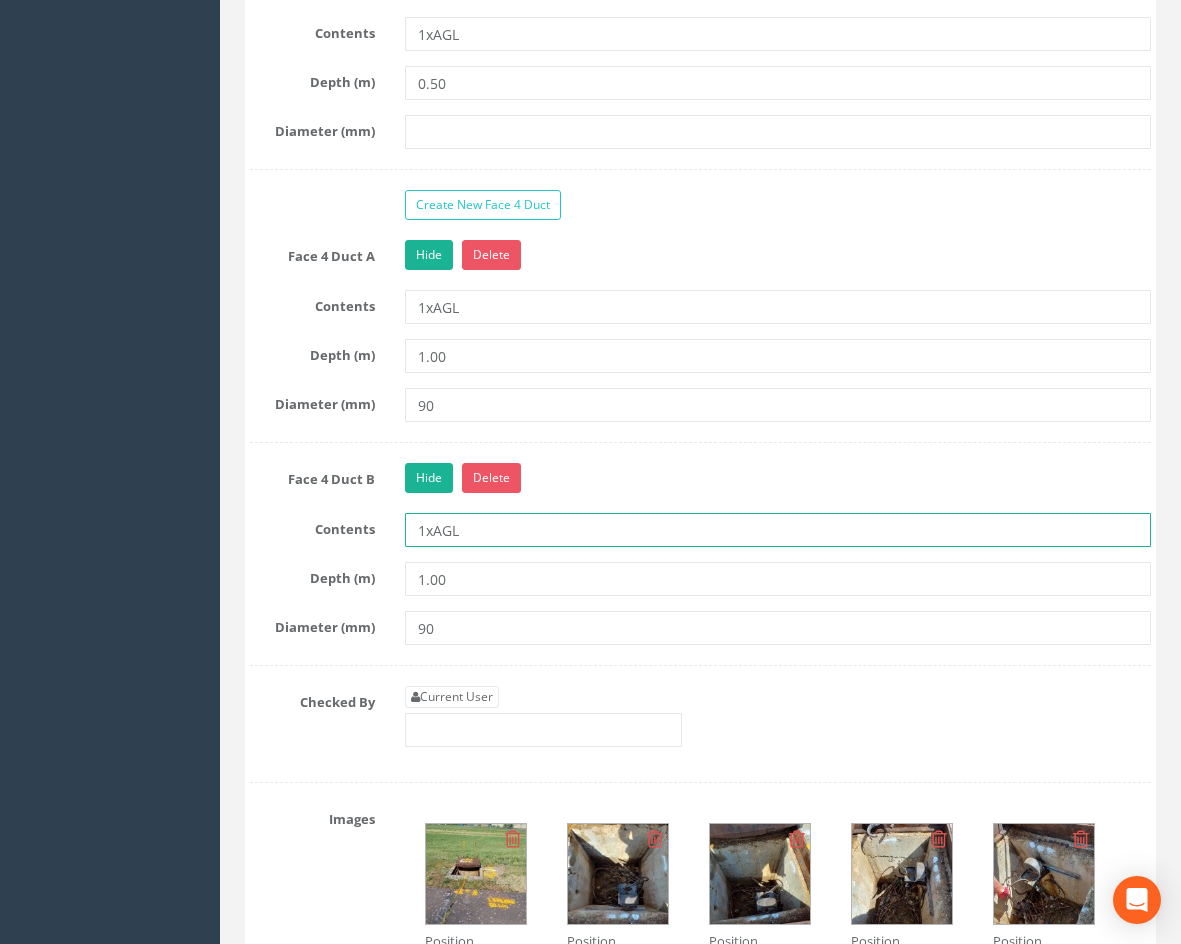 click on "1xAGL" at bounding box center (778, 530) 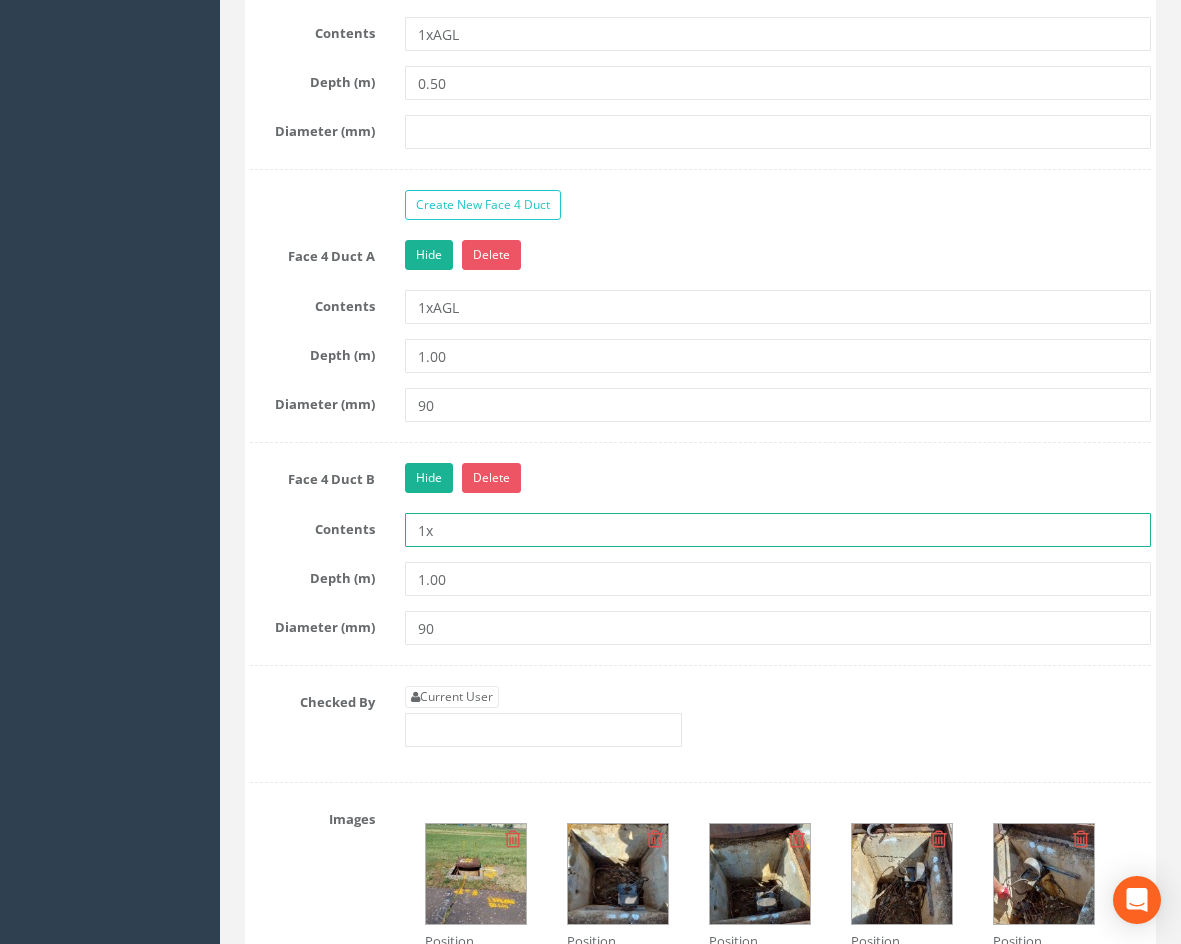 type on "1x Duct" 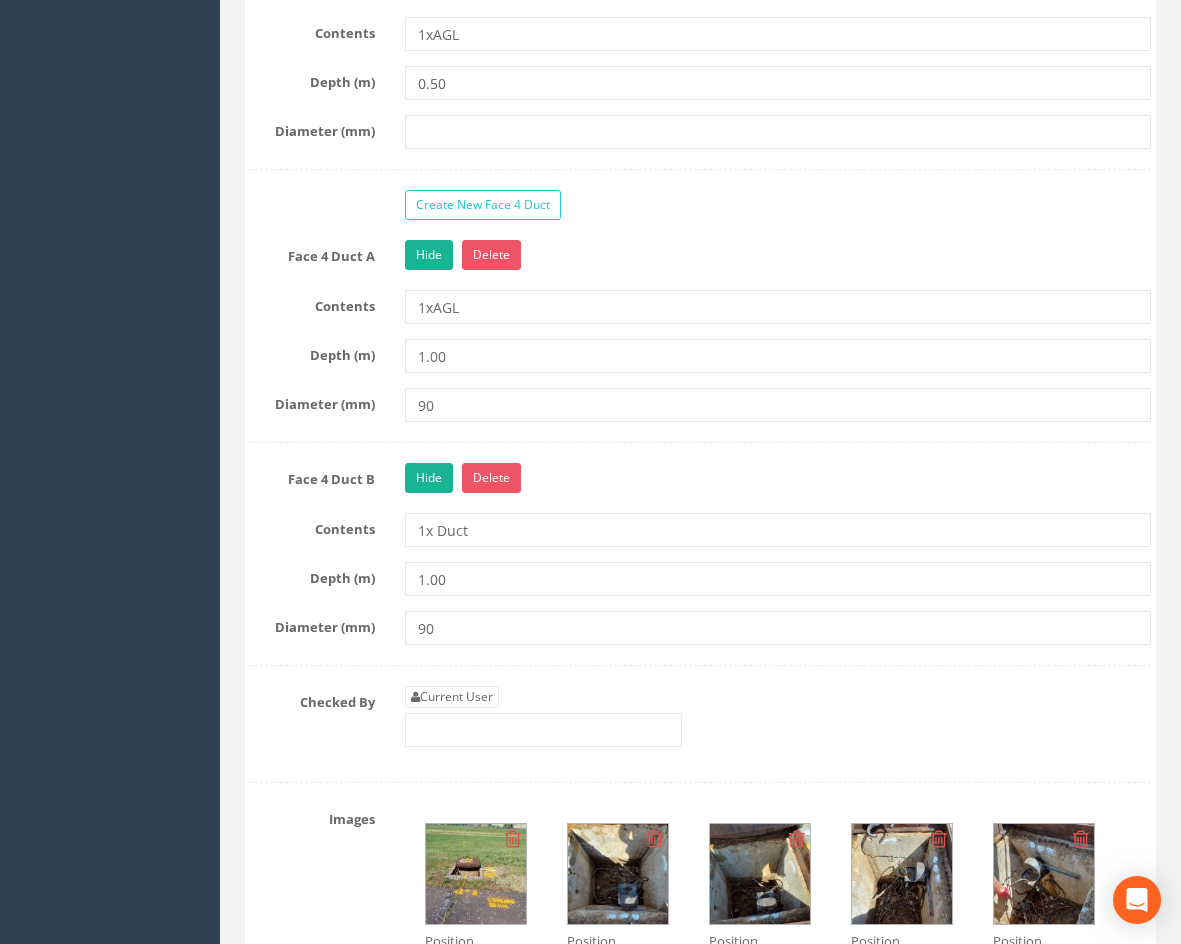 click at bounding box center (476, 874) 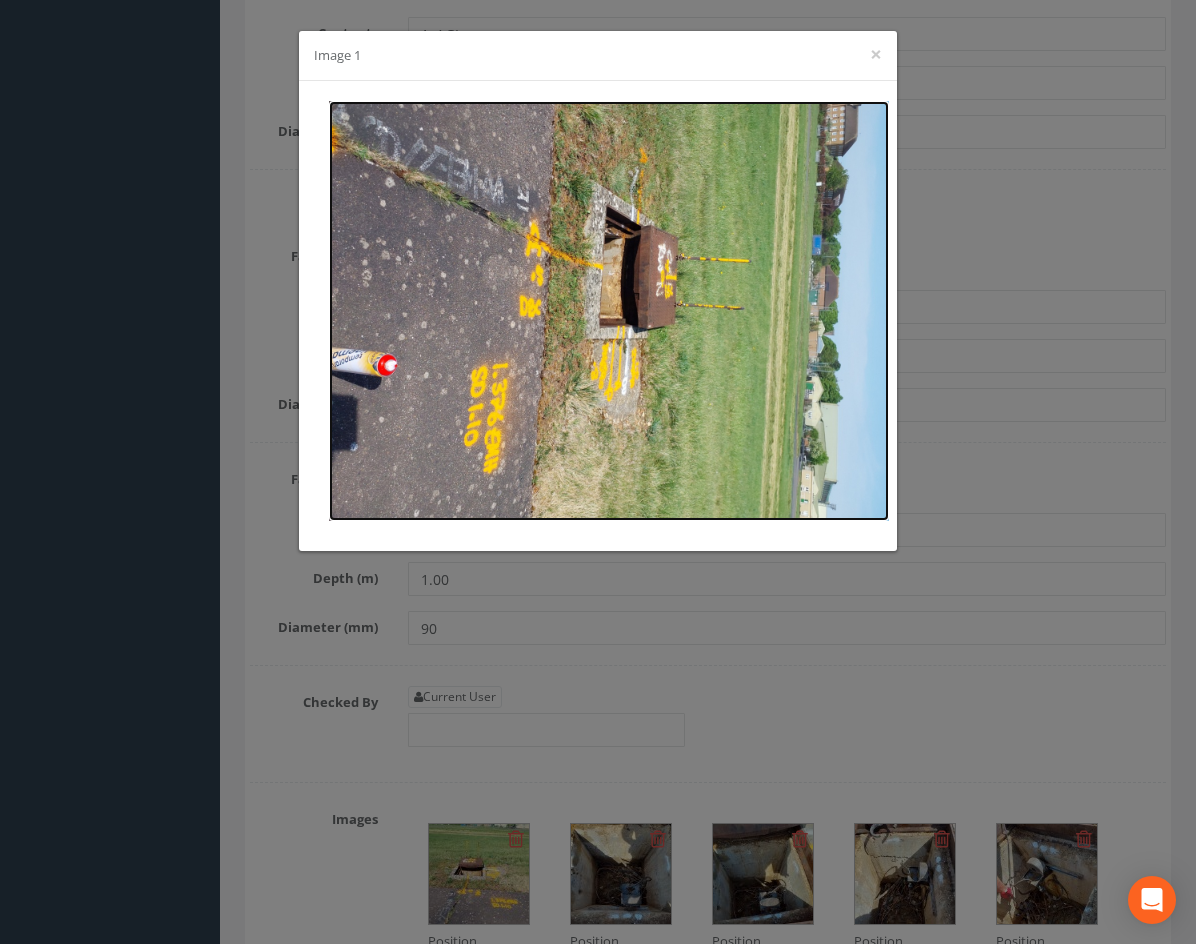 click at bounding box center [609, 311] 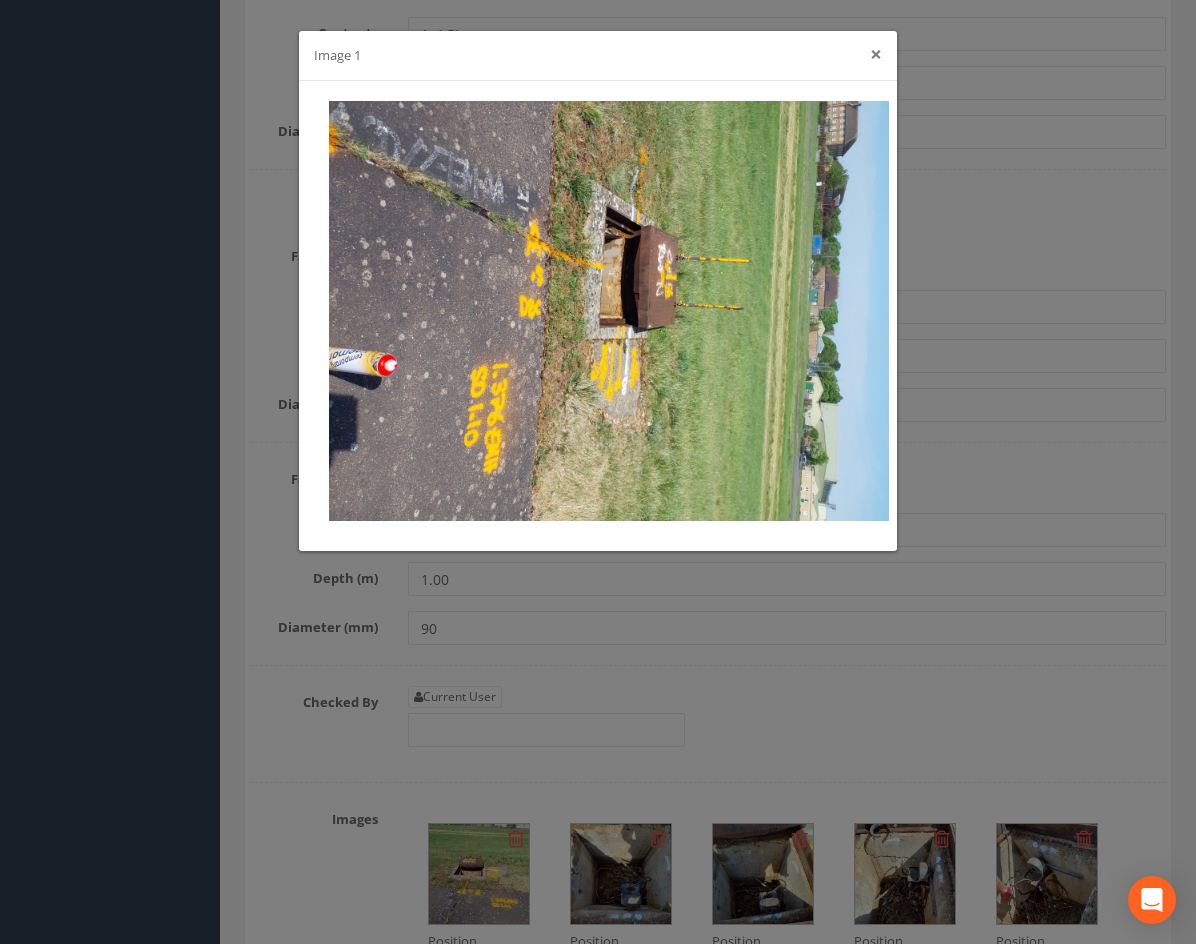 click on "×" at bounding box center (876, 54) 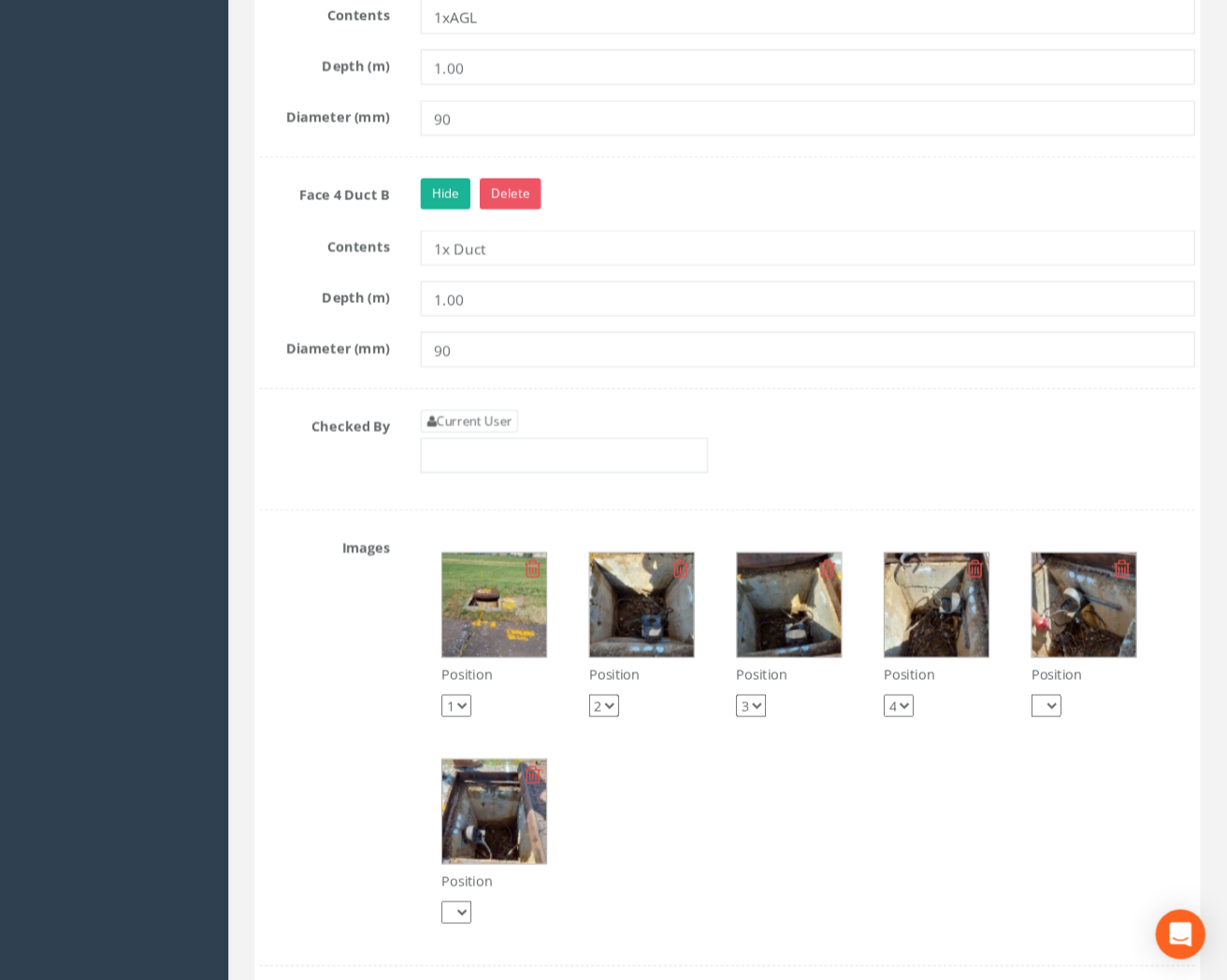 scroll, scrollTop: 3179, scrollLeft: 0, axis: vertical 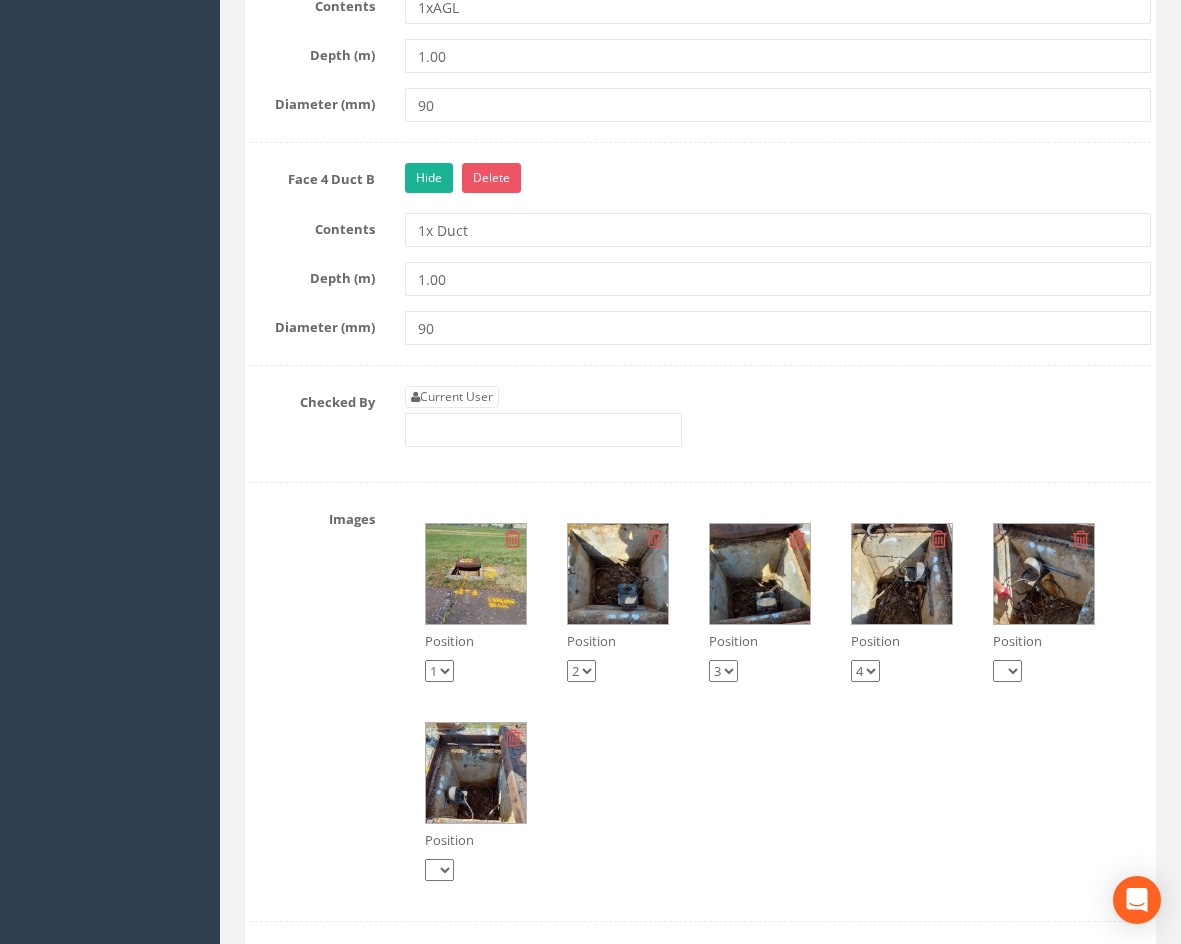 click at bounding box center [618, 574] 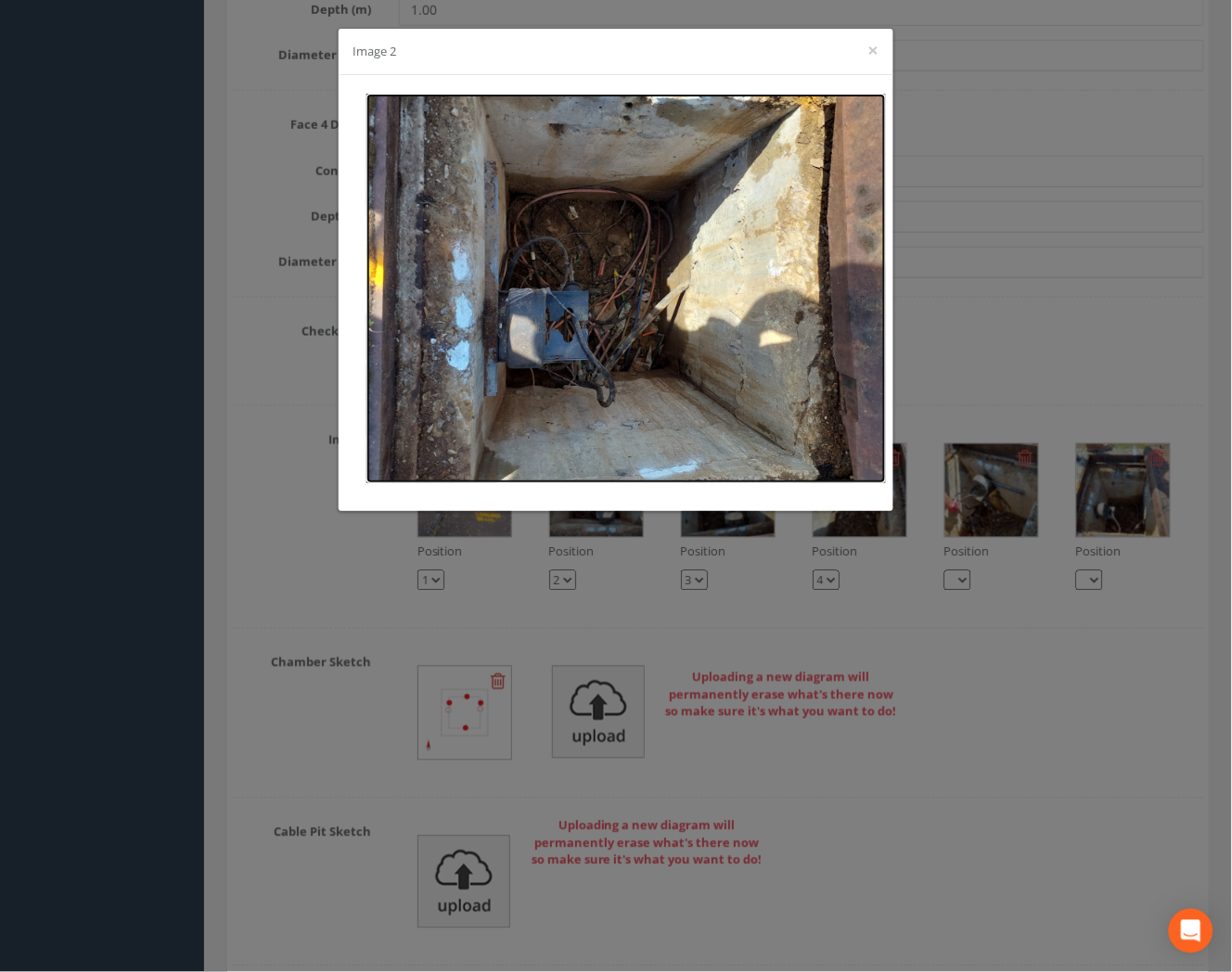 click at bounding box center [626, 288] 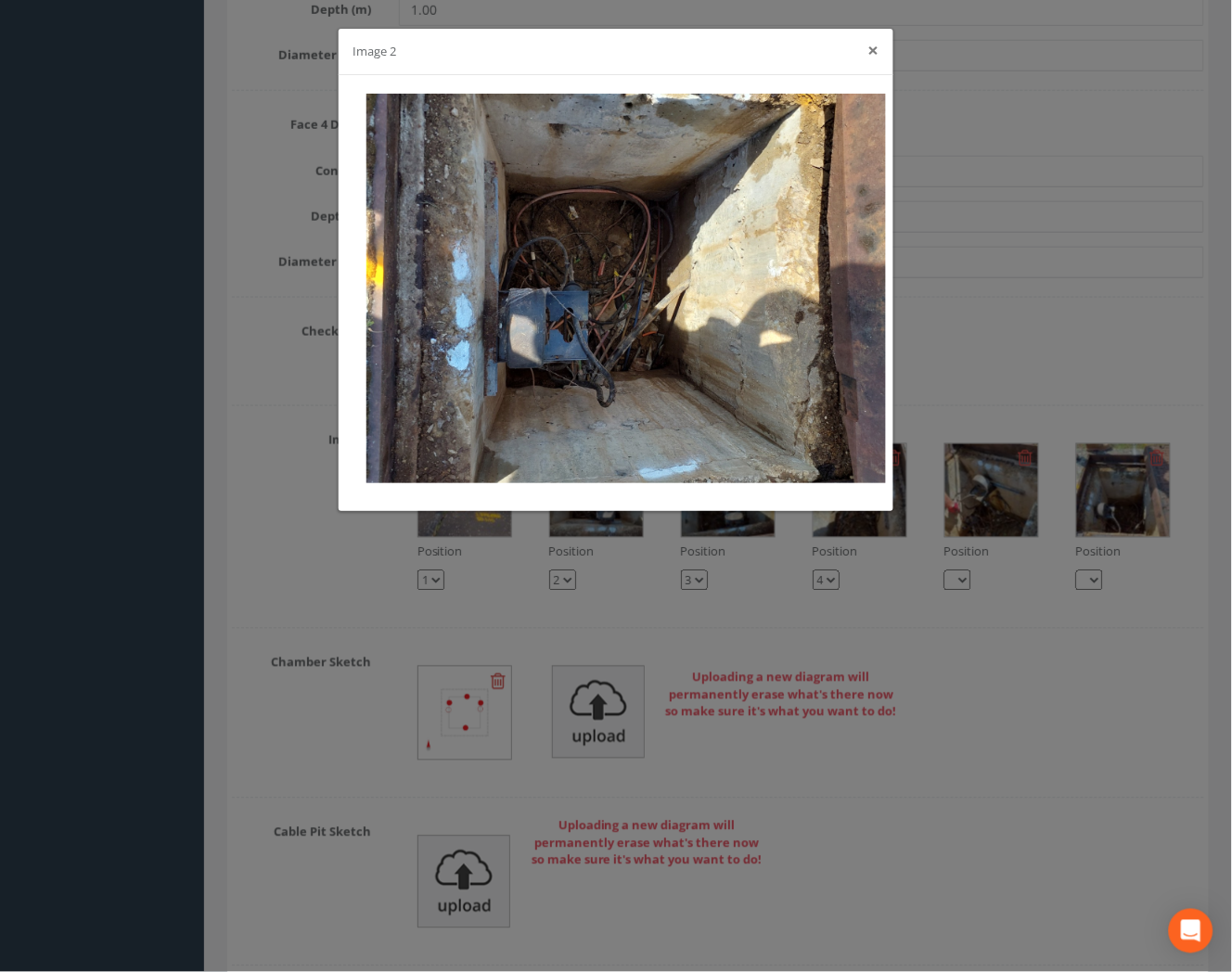 drag, startPoint x: 874, startPoint y: 53, endPoint x: 863, endPoint y: 61, distance: 14 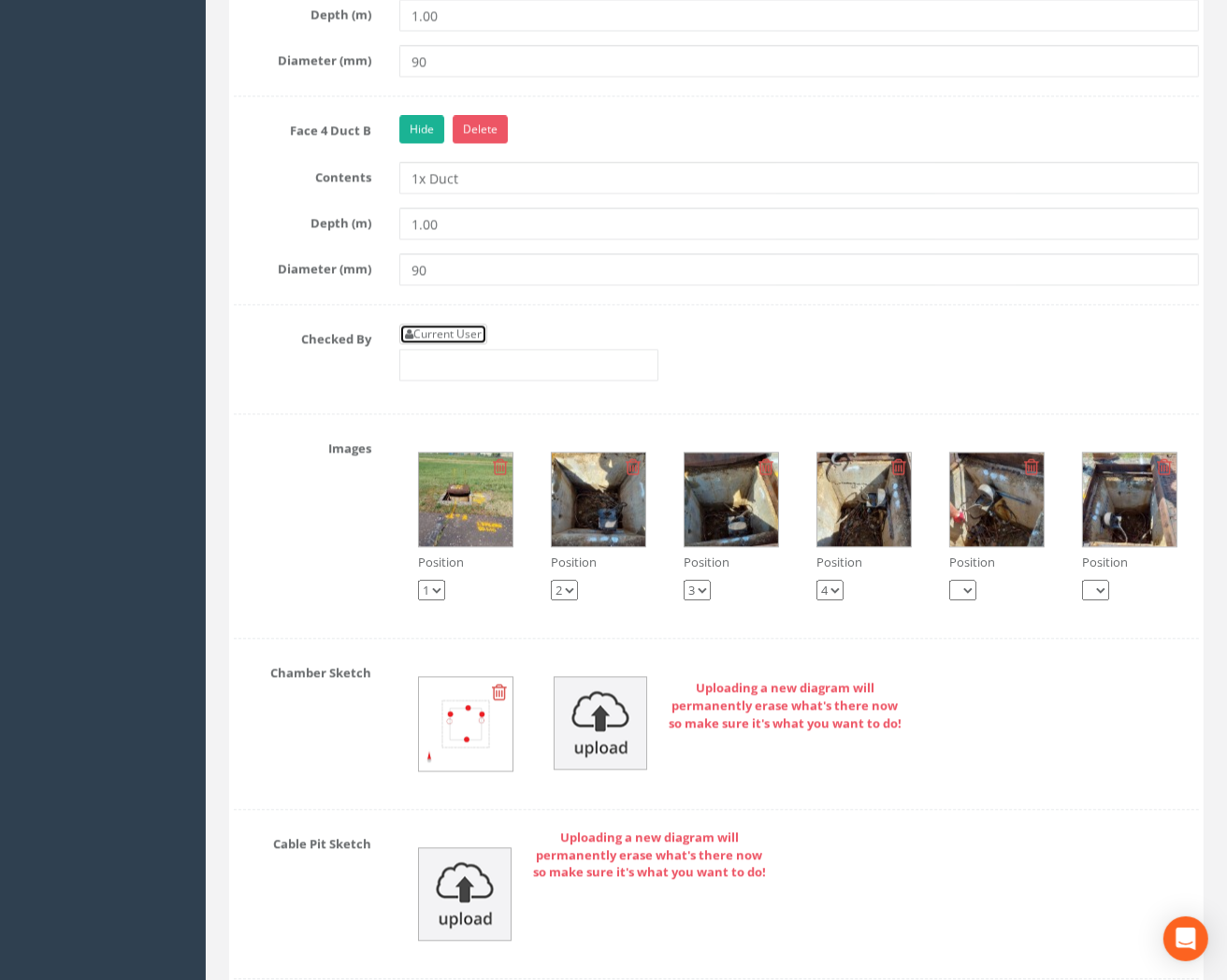 click on "Current User" at bounding box center (443, 334) 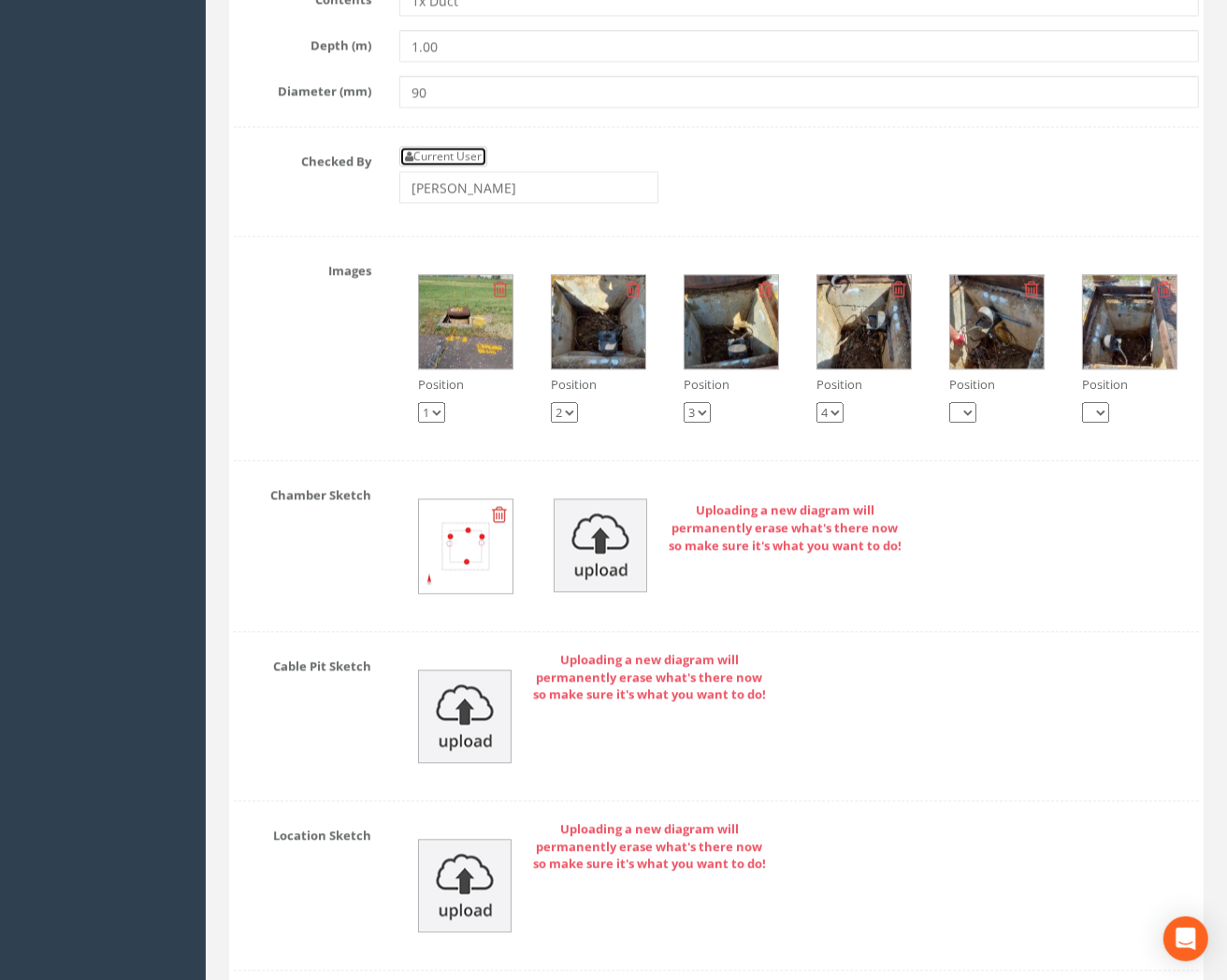 scroll, scrollTop: 3532, scrollLeft: 0, axis: vertical 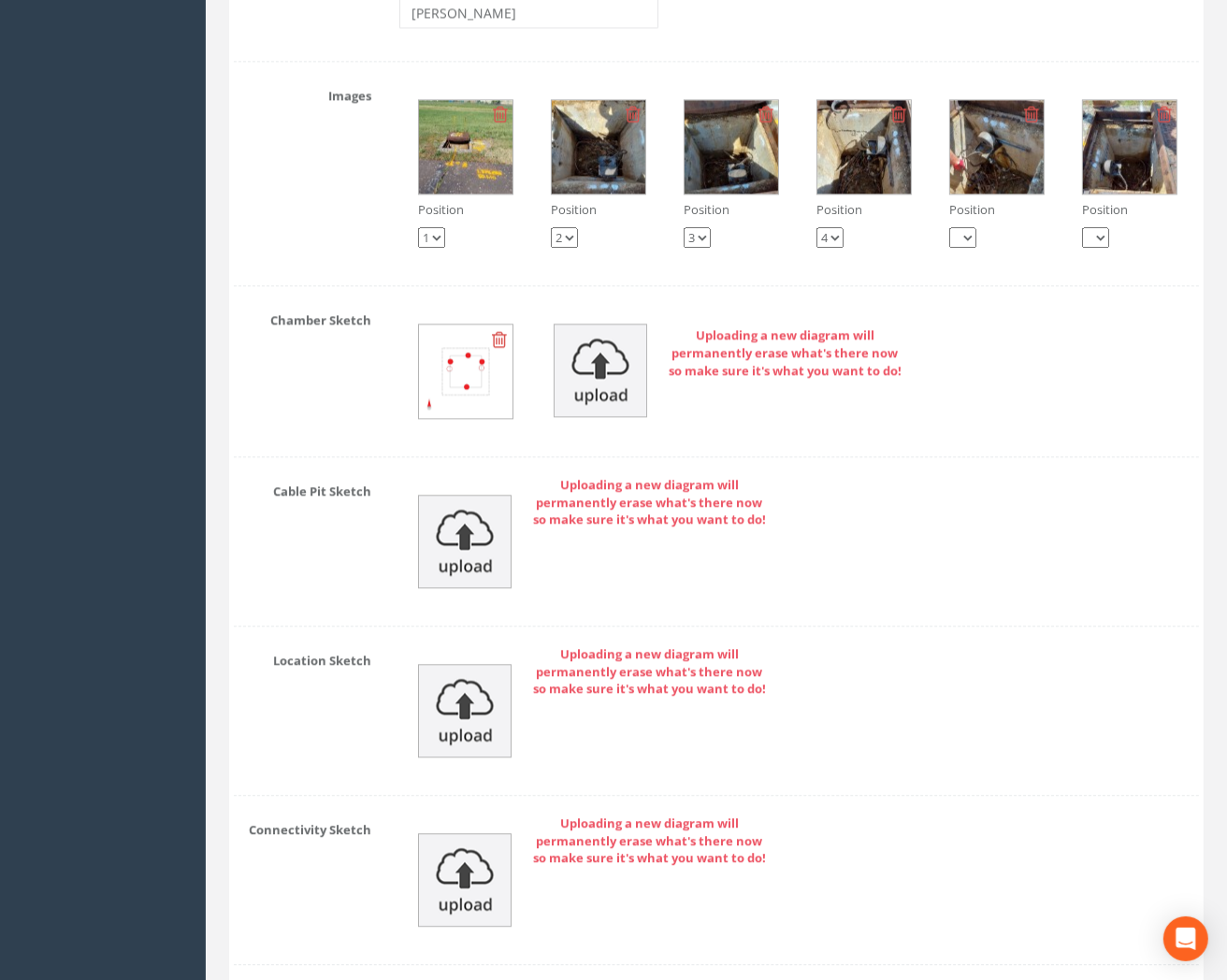 click at bounding box center (499, 339) 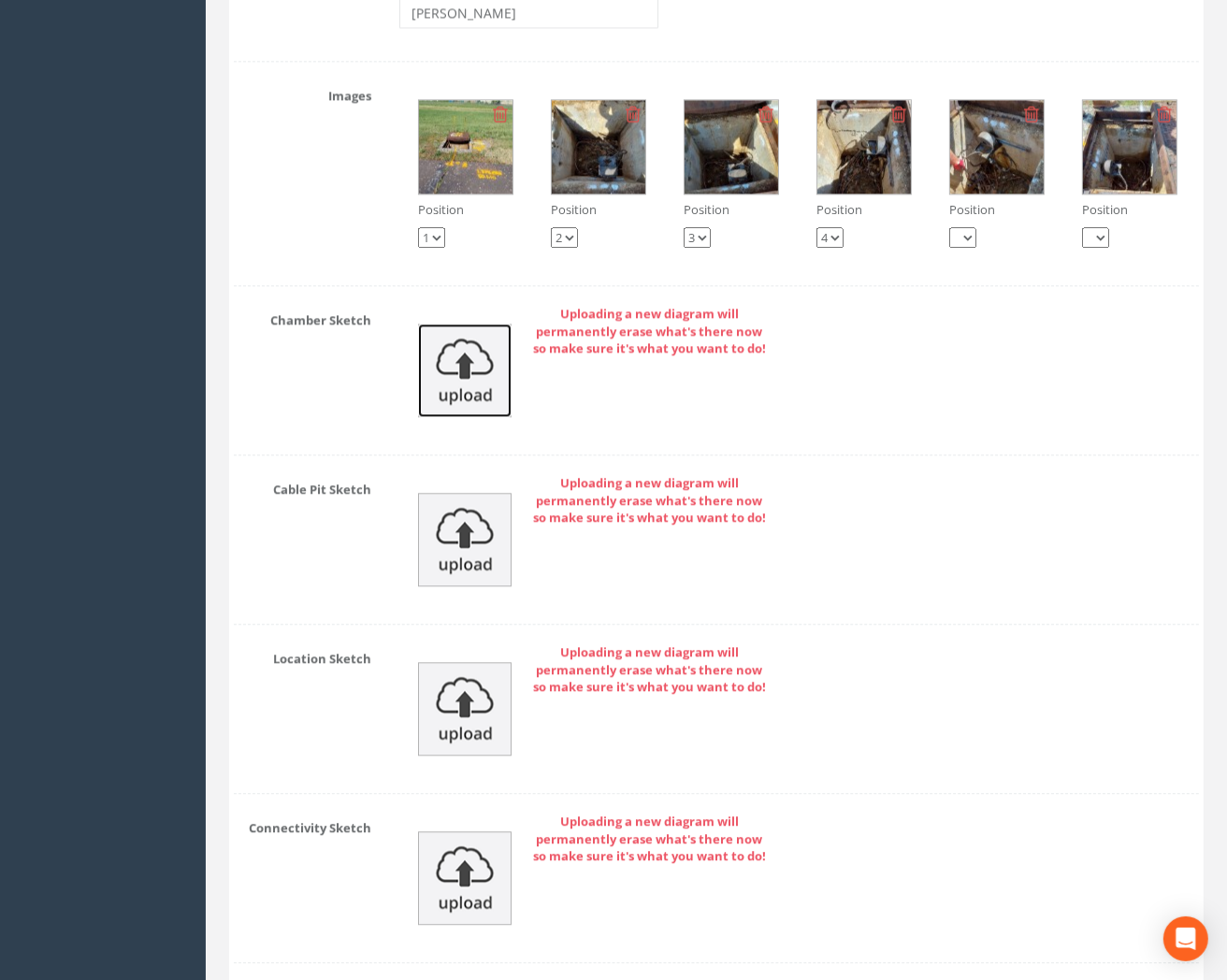 click at bounding box center [465, 370] 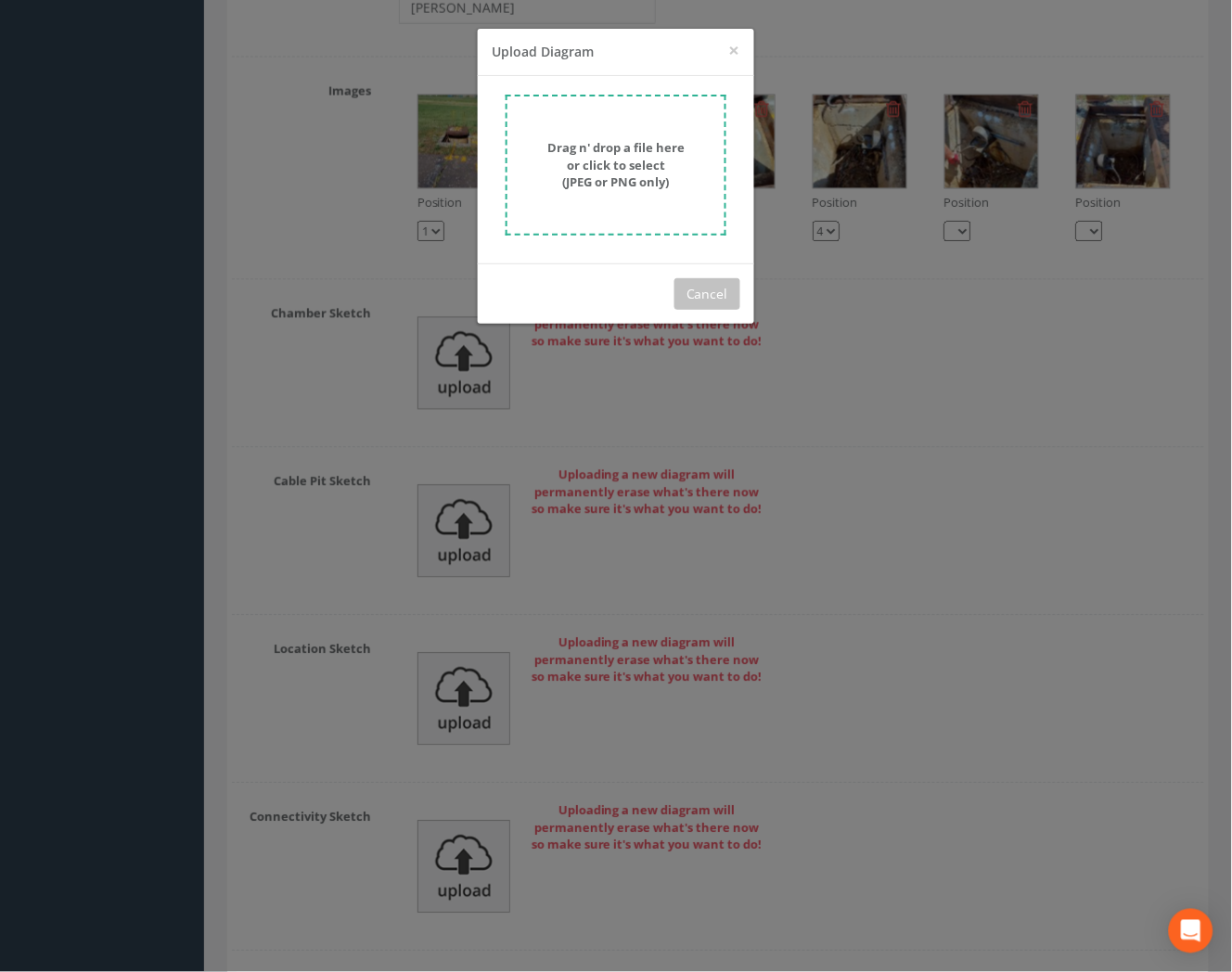click on "Drag n' drop a file here or click to select (JPEG or PNG only)" at bounding box center [616, 165] 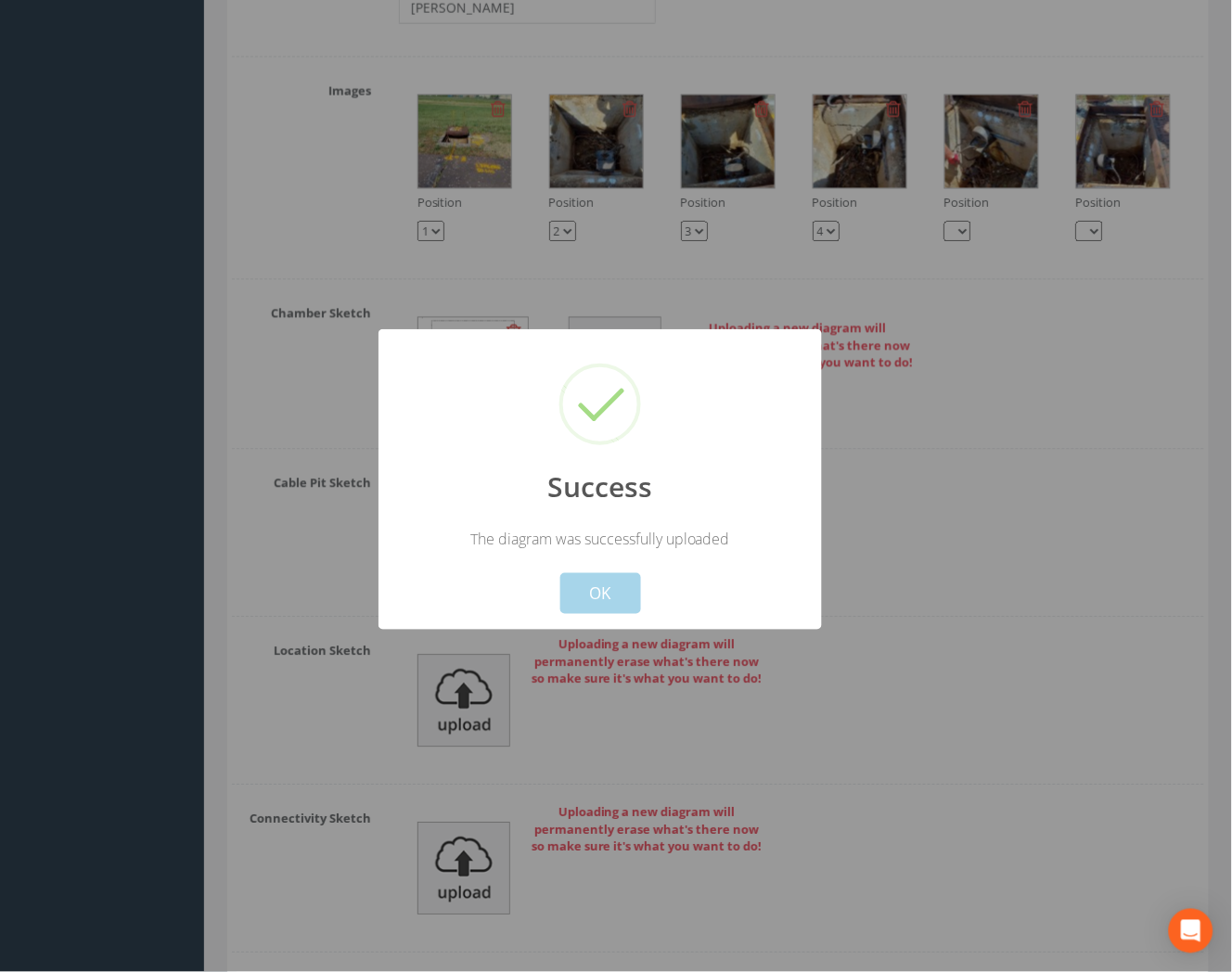 click on "OK" at bounding box center [600, 594] 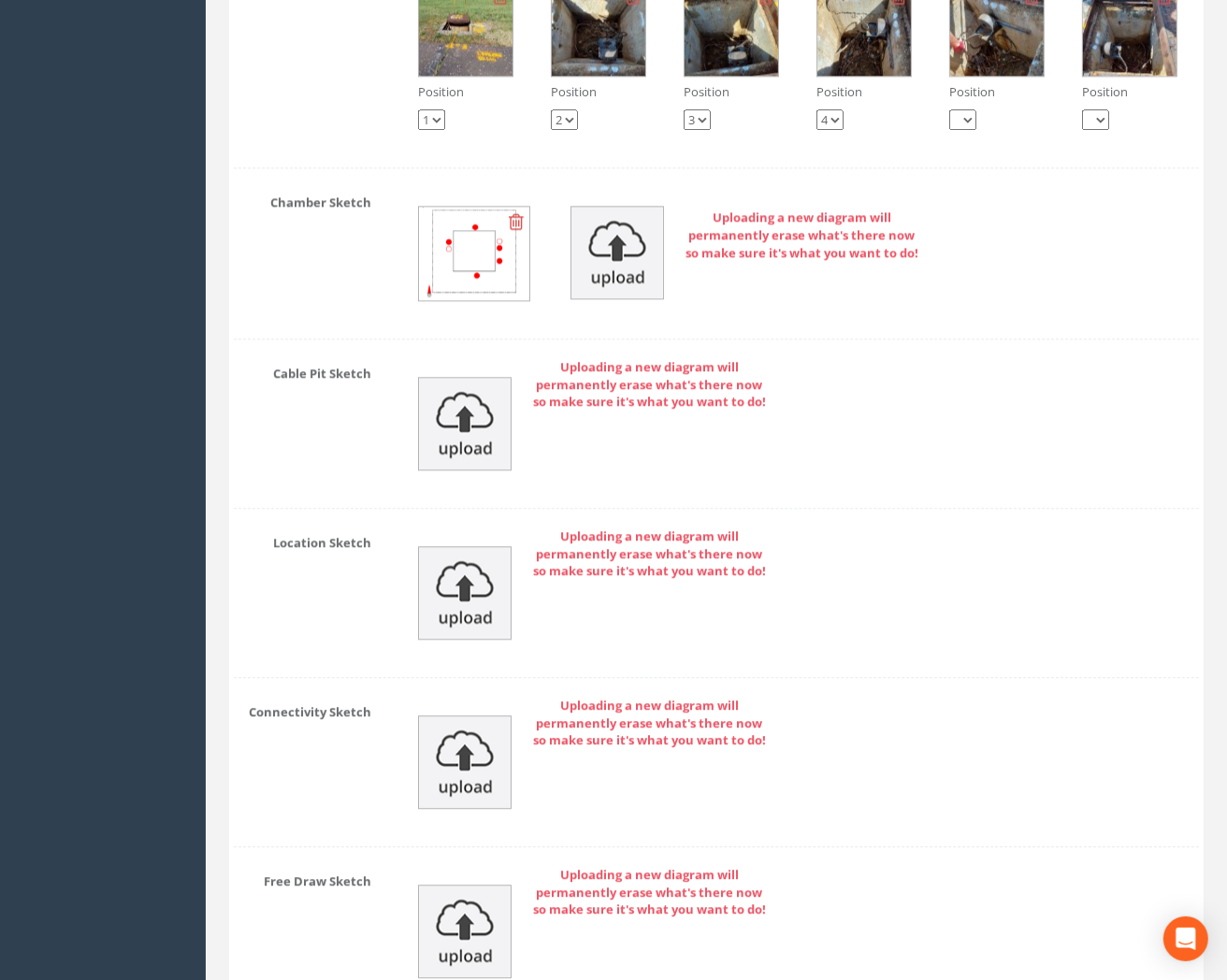 scroll, scrollTop: 3835, scrollLeft: 0, axis: vertical 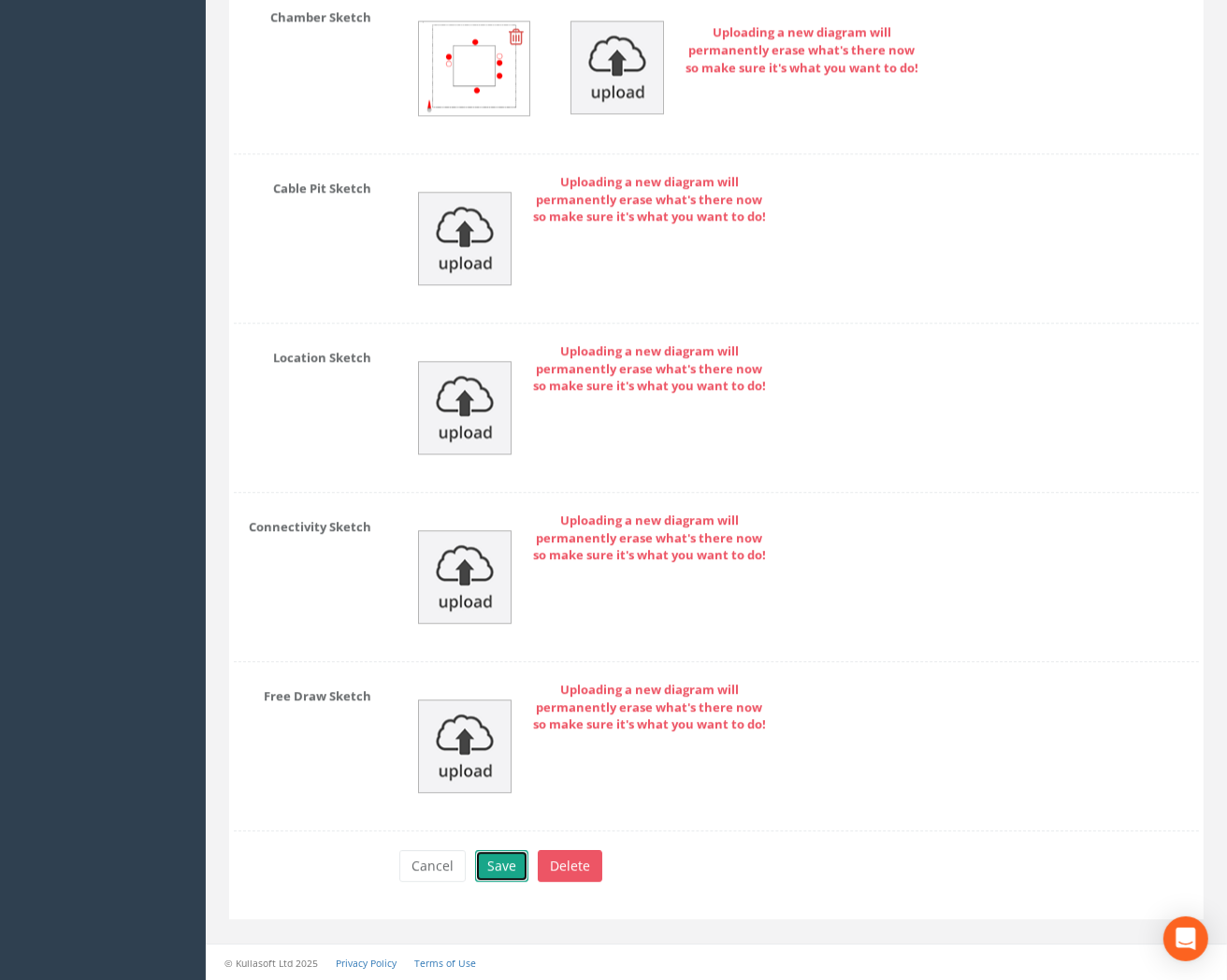 click on "Save" at bounding box center (501, 866) 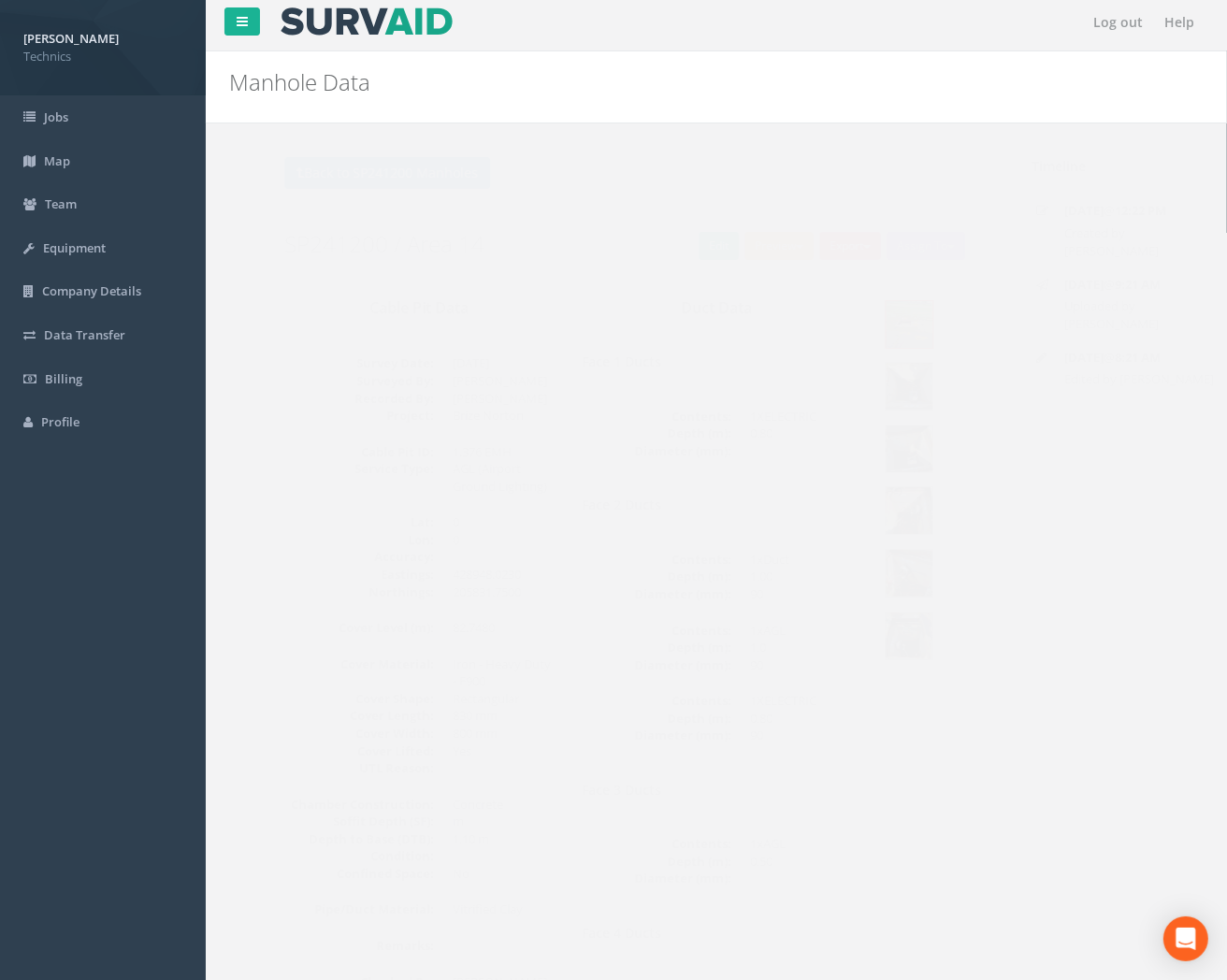 scroll, scrollTop: 0, scrollLeft: 0, axis: both 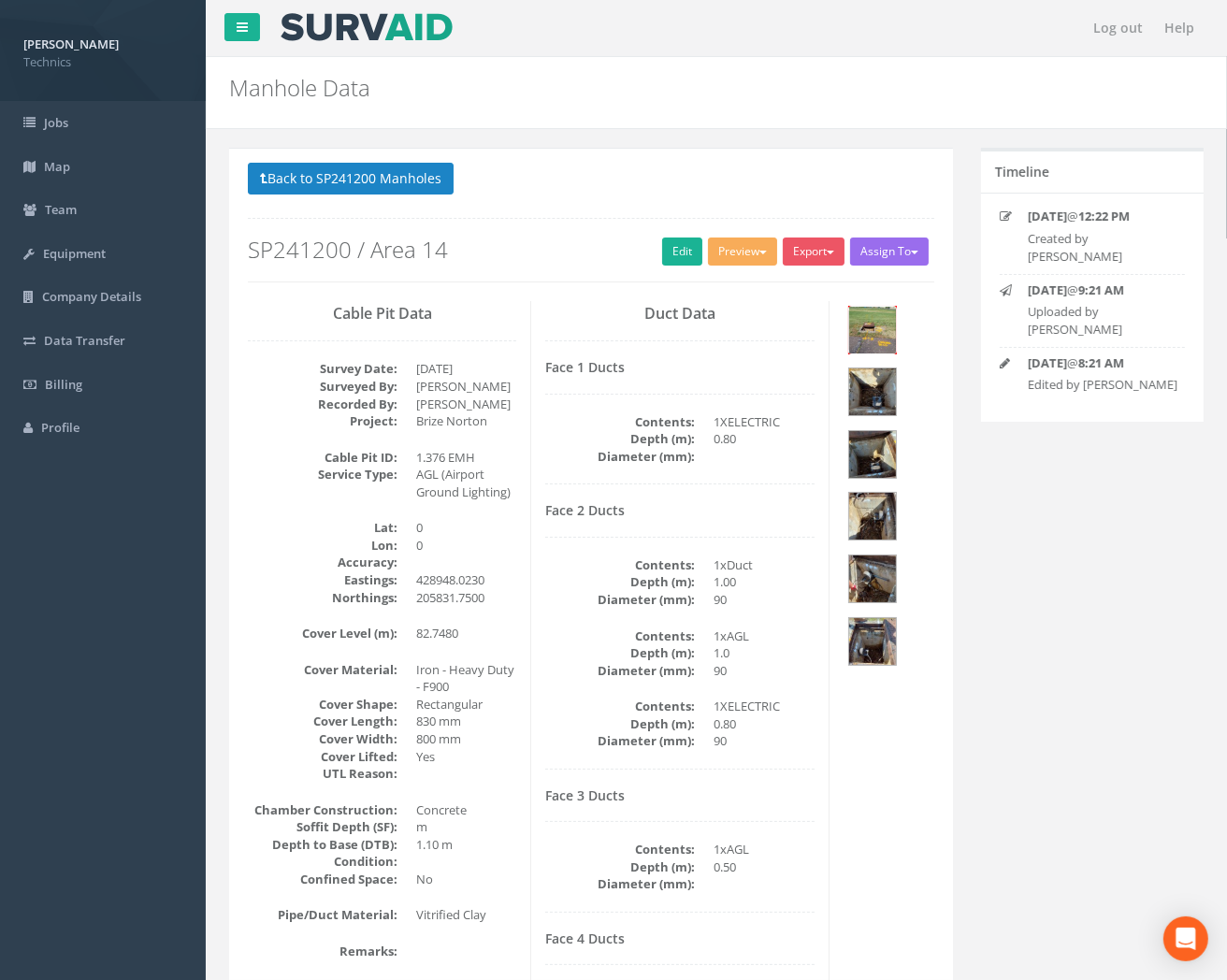 click at bounding box center [873, 330] 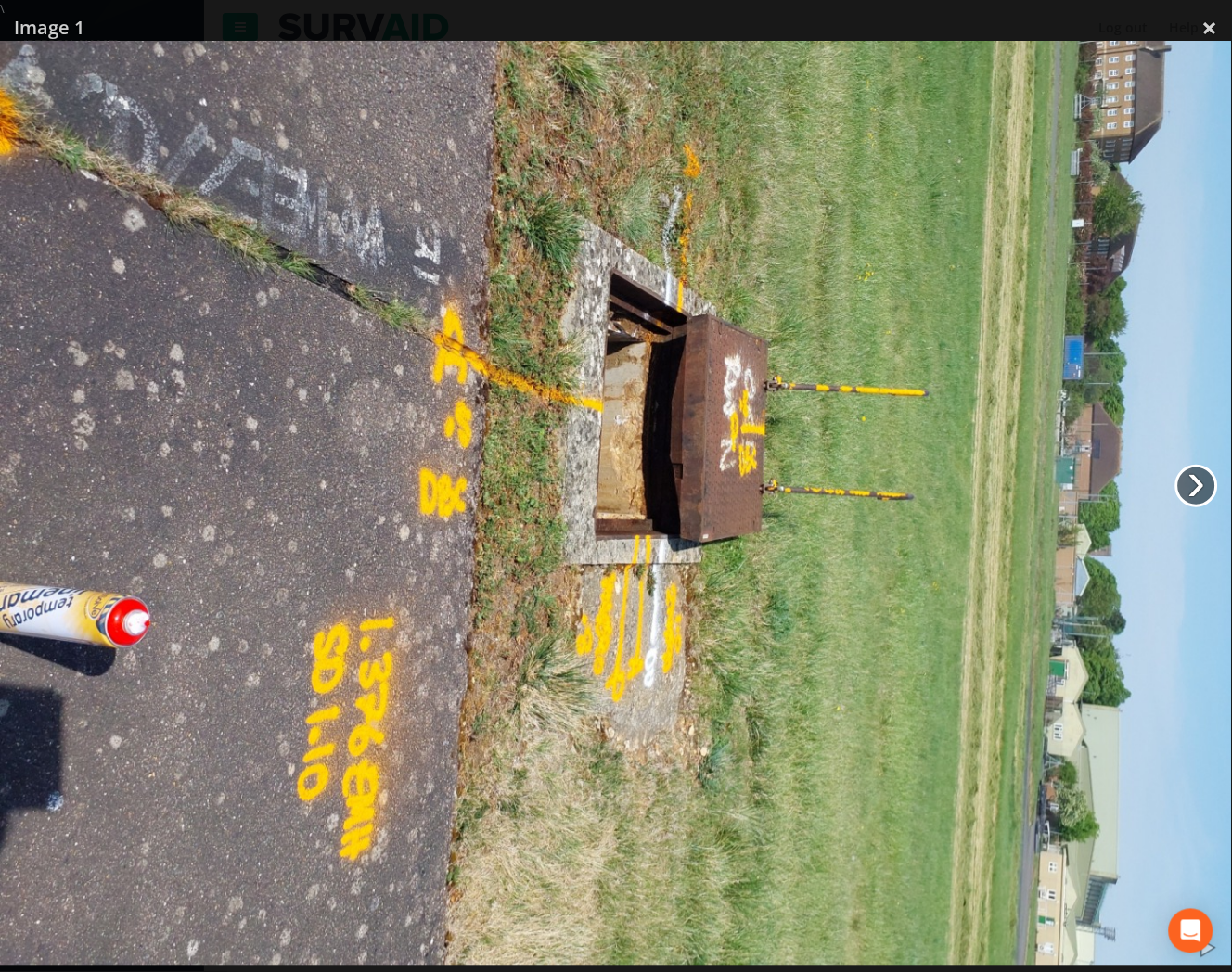 click on "›" at bounding box center [1197, 486] 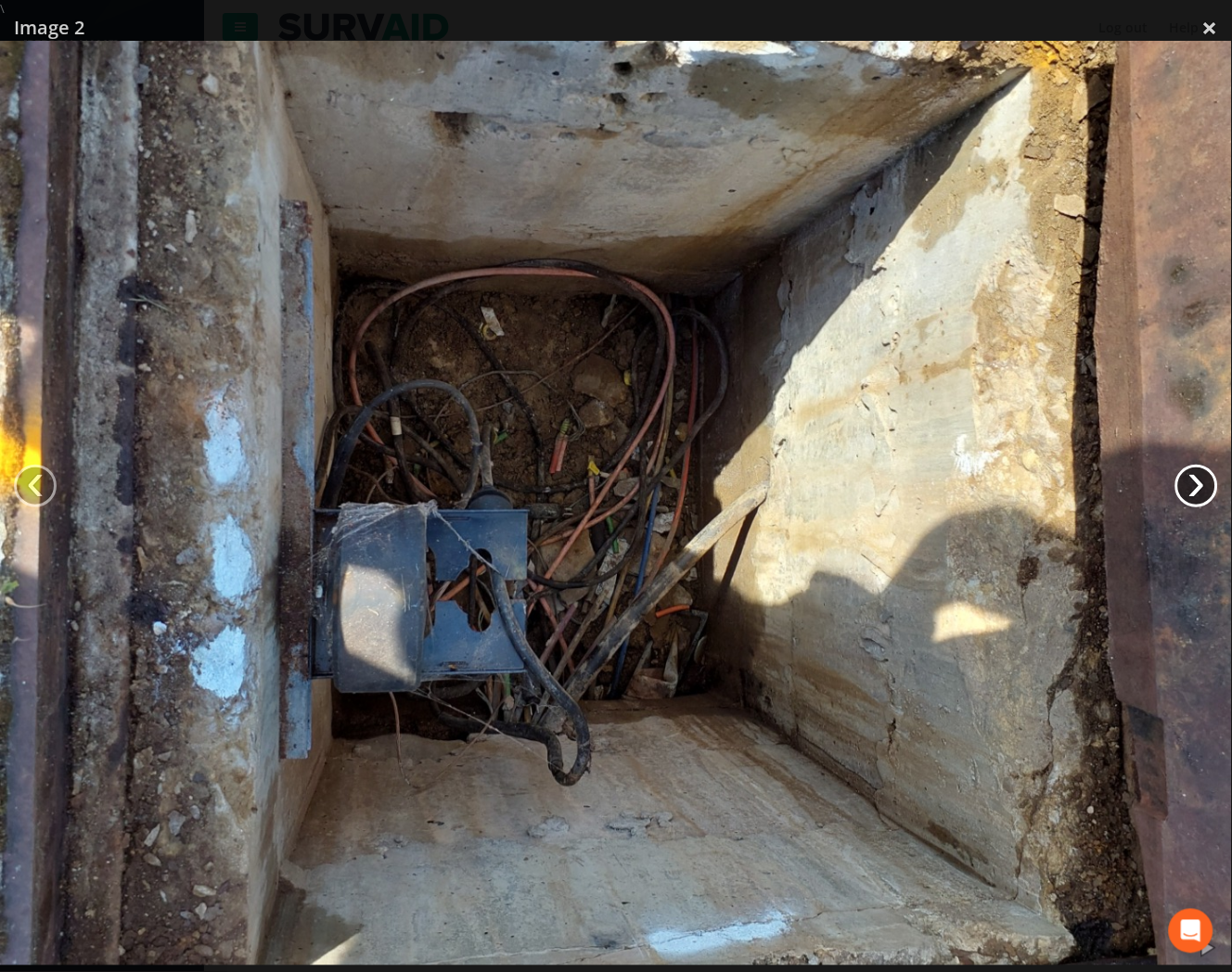 click on "›" at bounding box center (1197, 486) 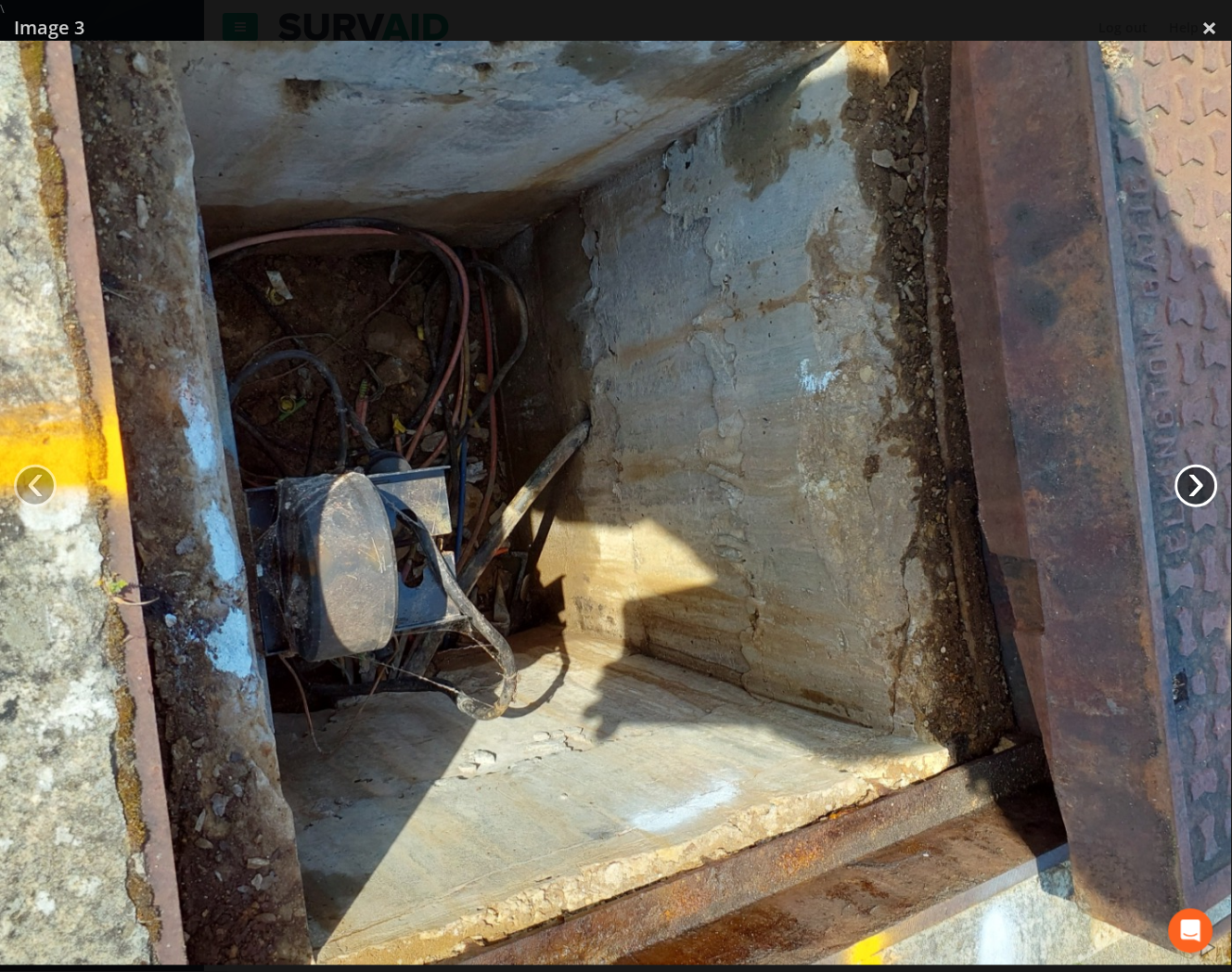 click on "›" at bounding box center (1197, 486) 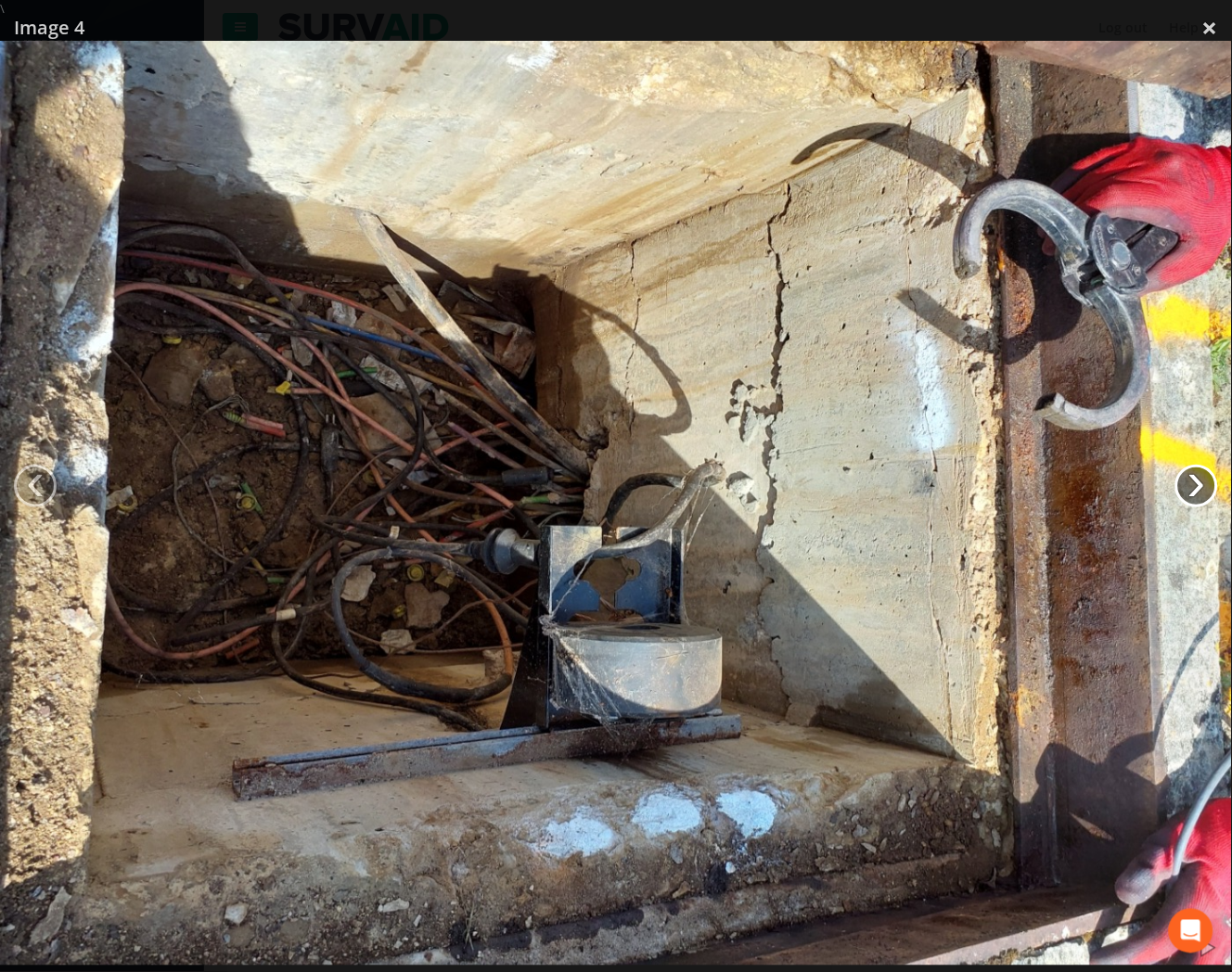 click on "›" at bounding box center [1197, 486] 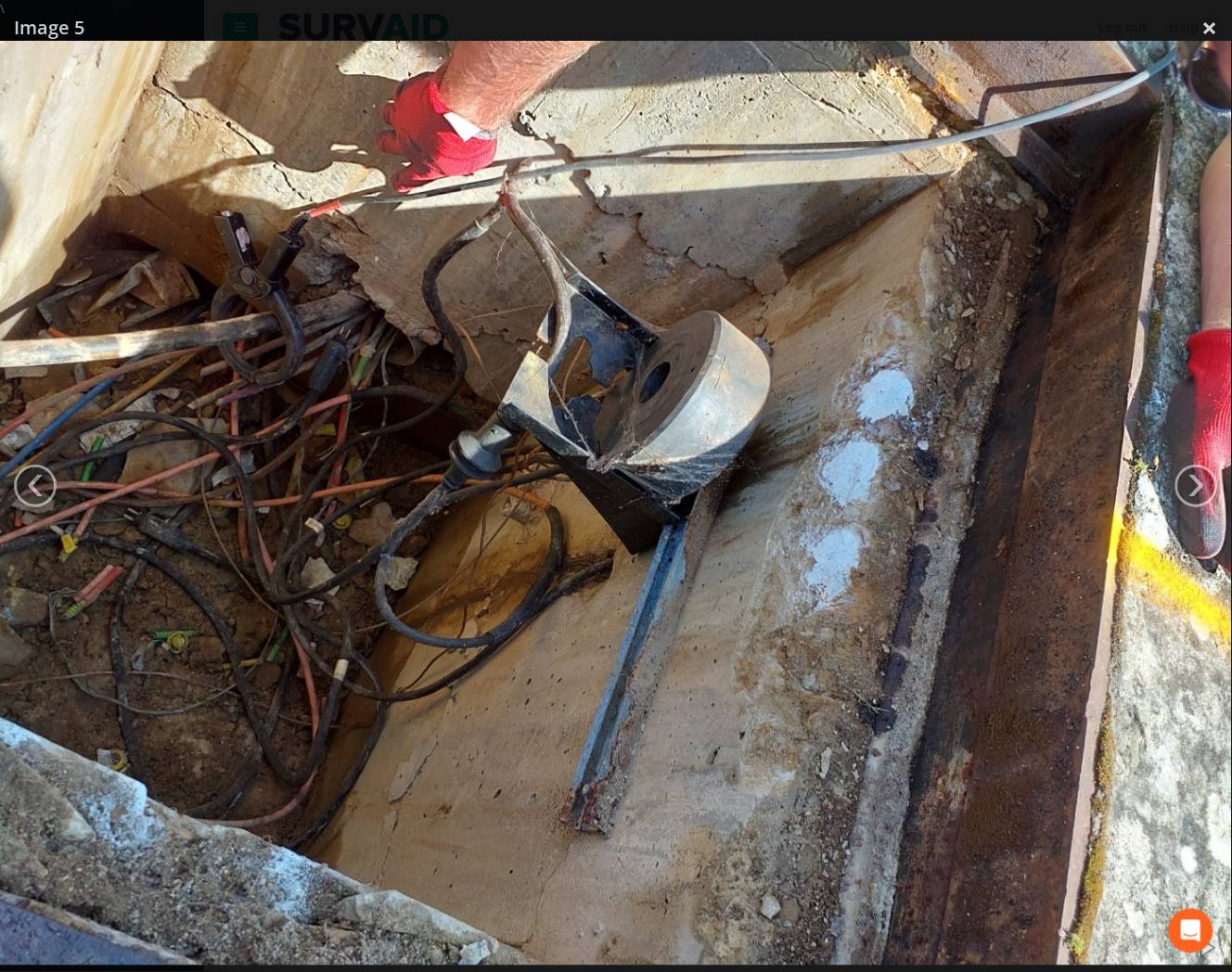 click on "›" at bounding box center (1197, 486) 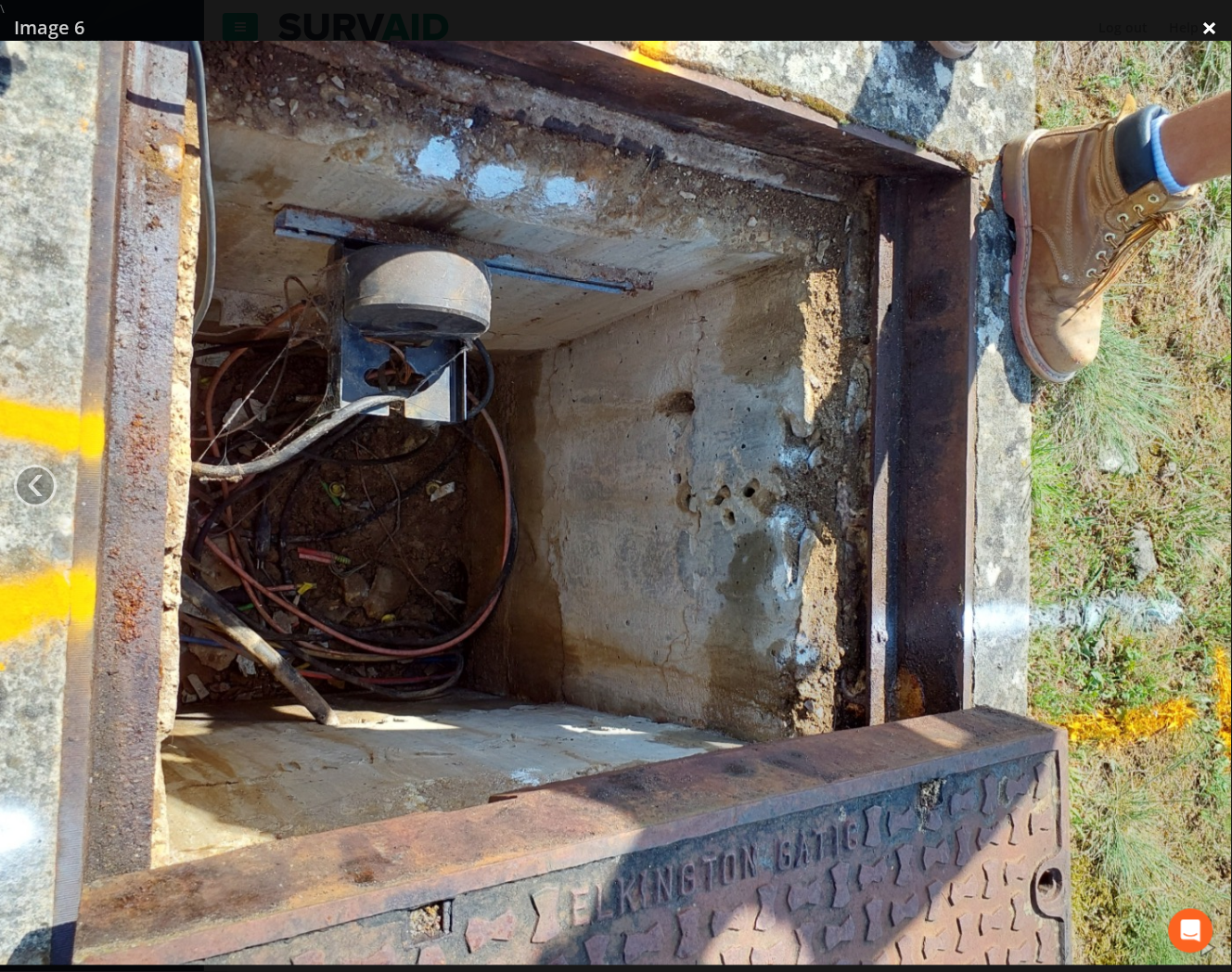 click on "×" at bounding box center [1210, 28] 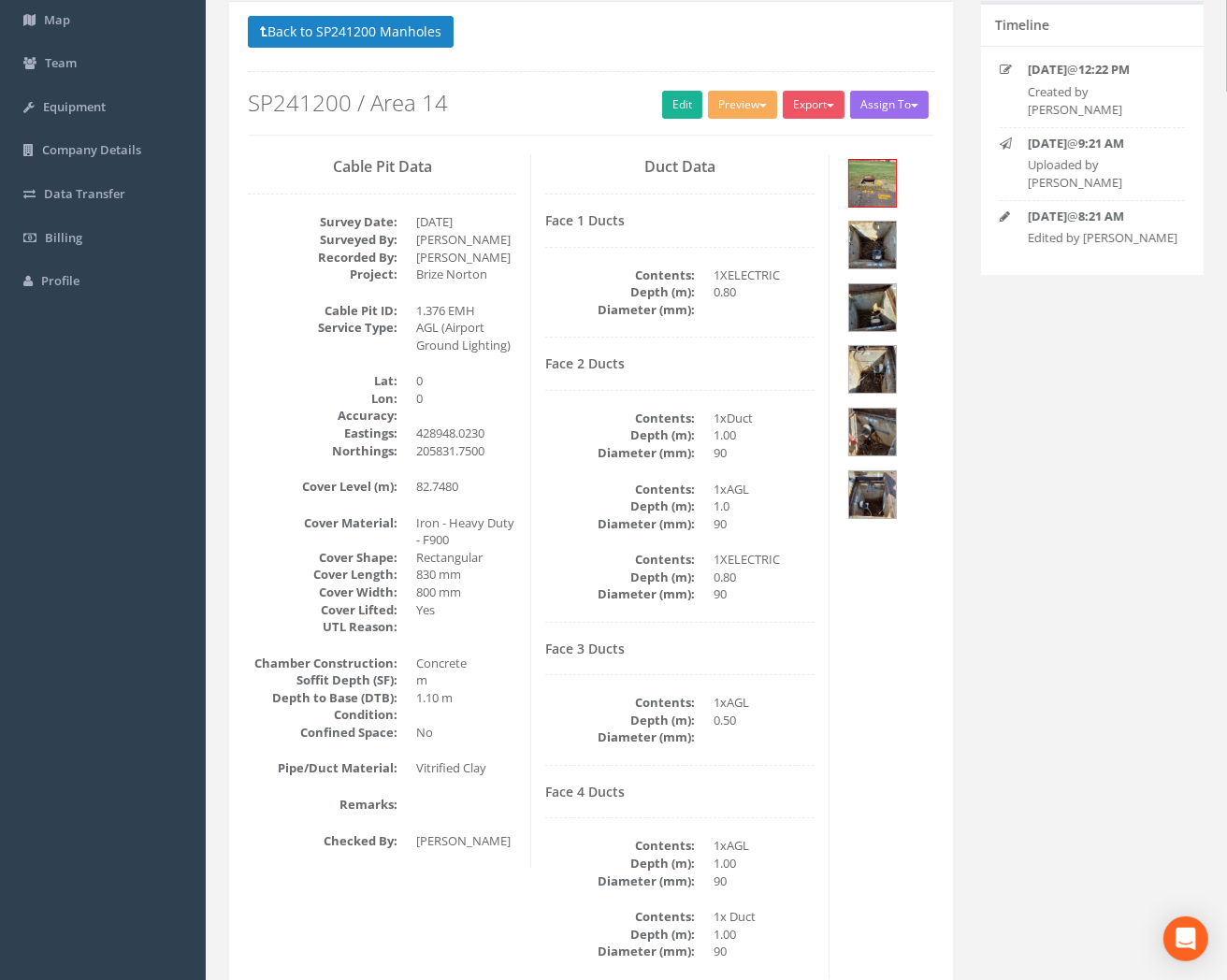 scroll, scrollTop: 0, scrollLeft: 0, axis: both 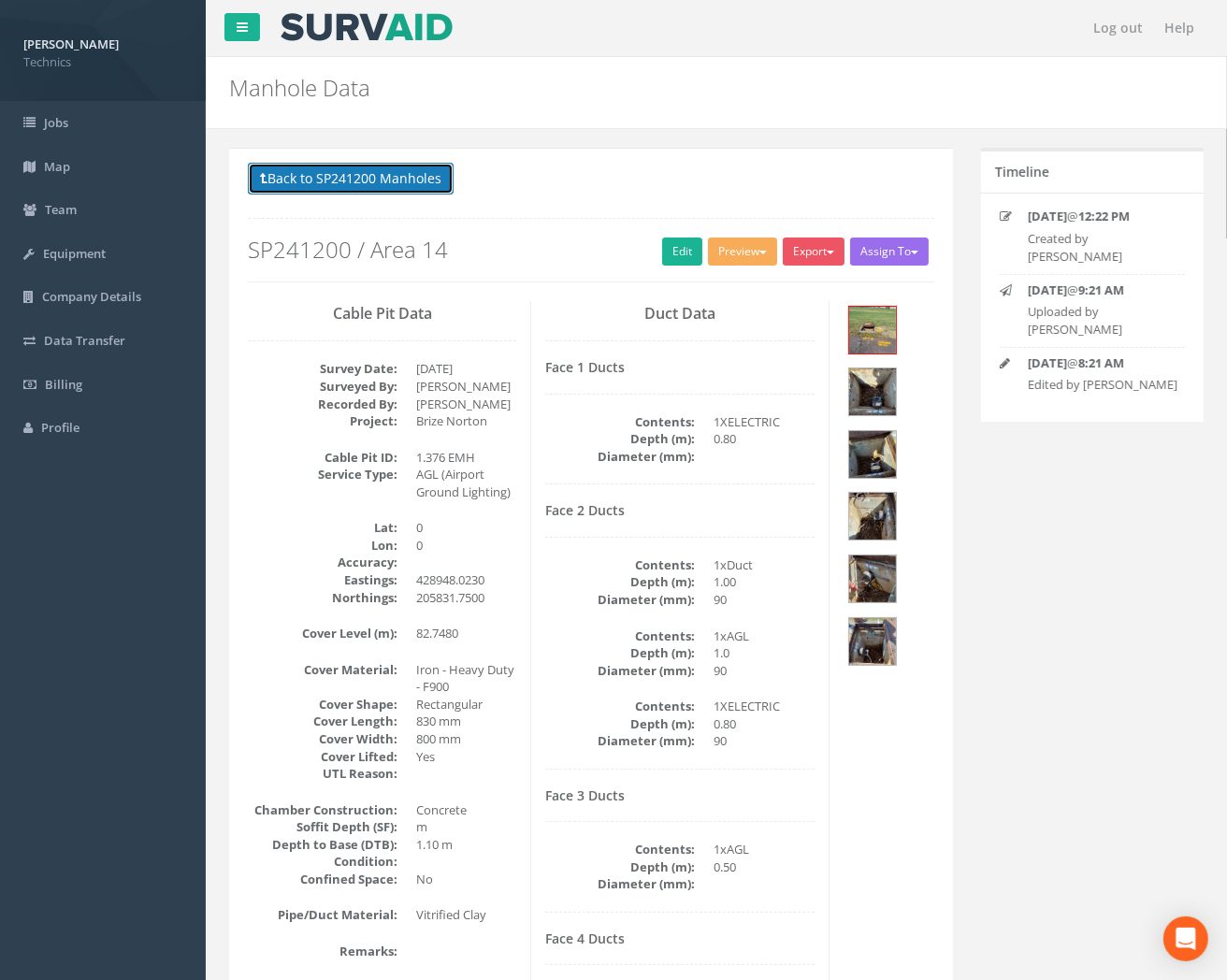 click on "Back to SP241200 Manholes" at bounding box center (351, 179) 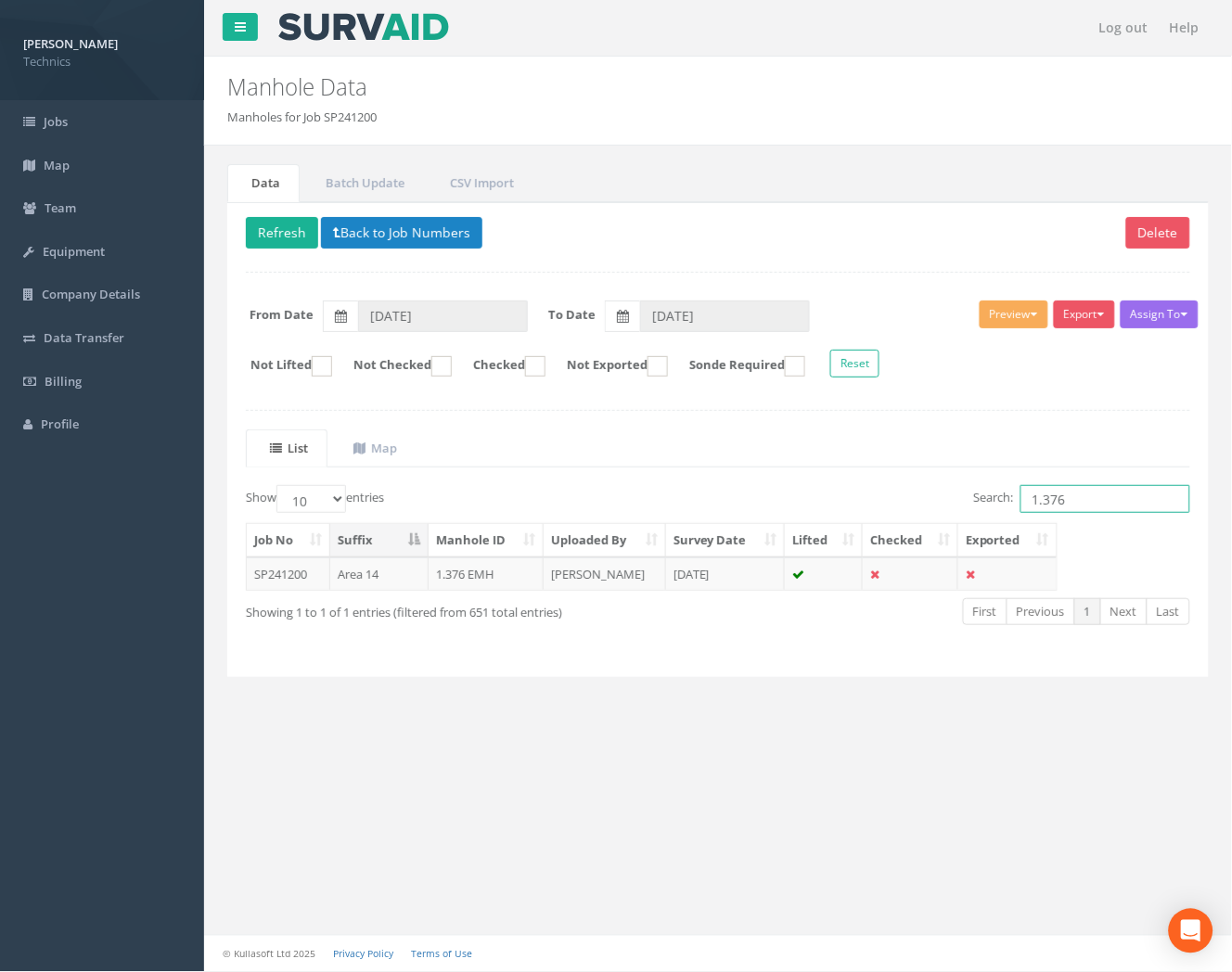 drag, startPoint x: 1102, startPoint y: 497, endPoint x: 838, endPoint y: 556, distance: 270.5125 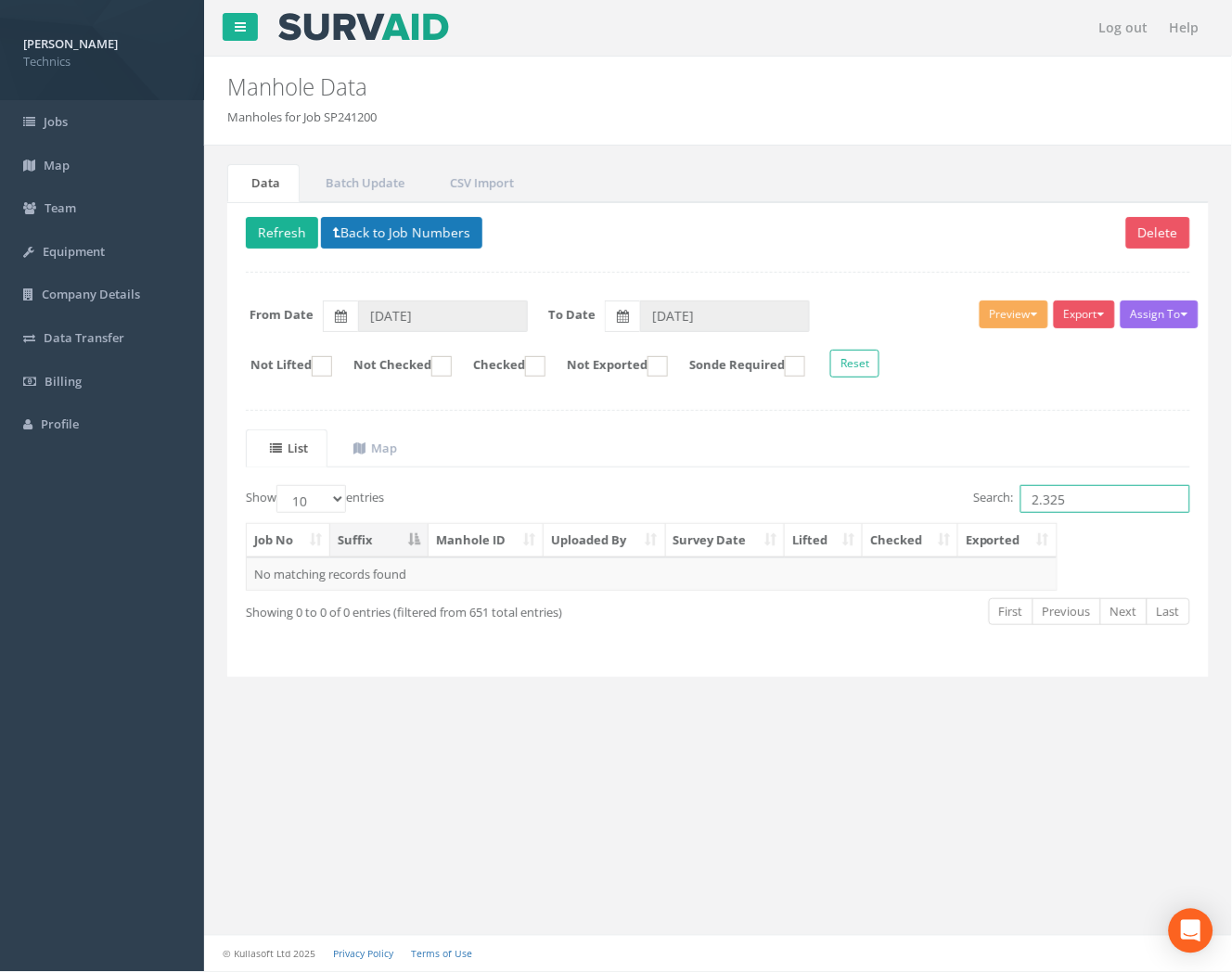type on "2.325" 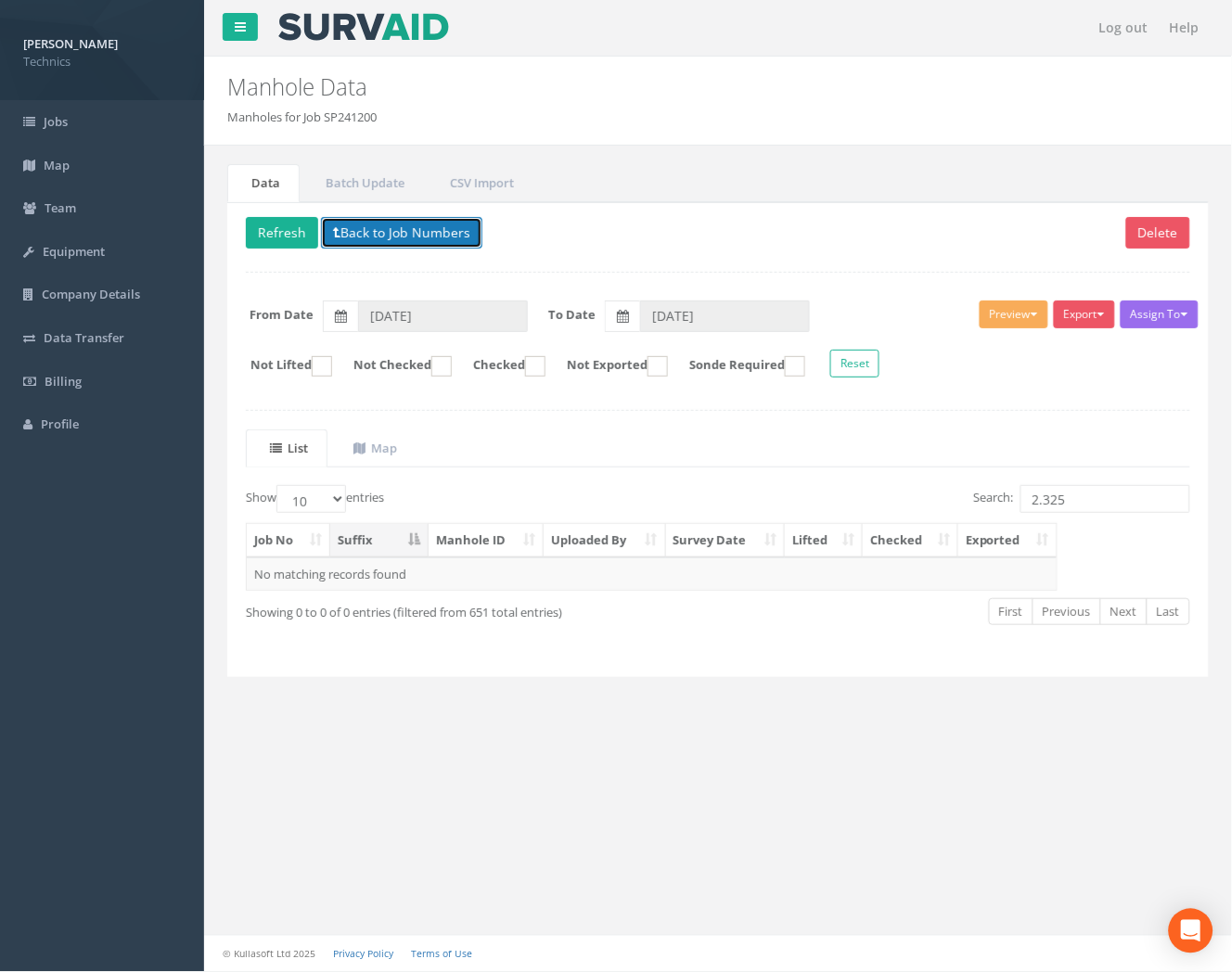 click on "Back to Job Numbers" at bounding box center [402, 233] 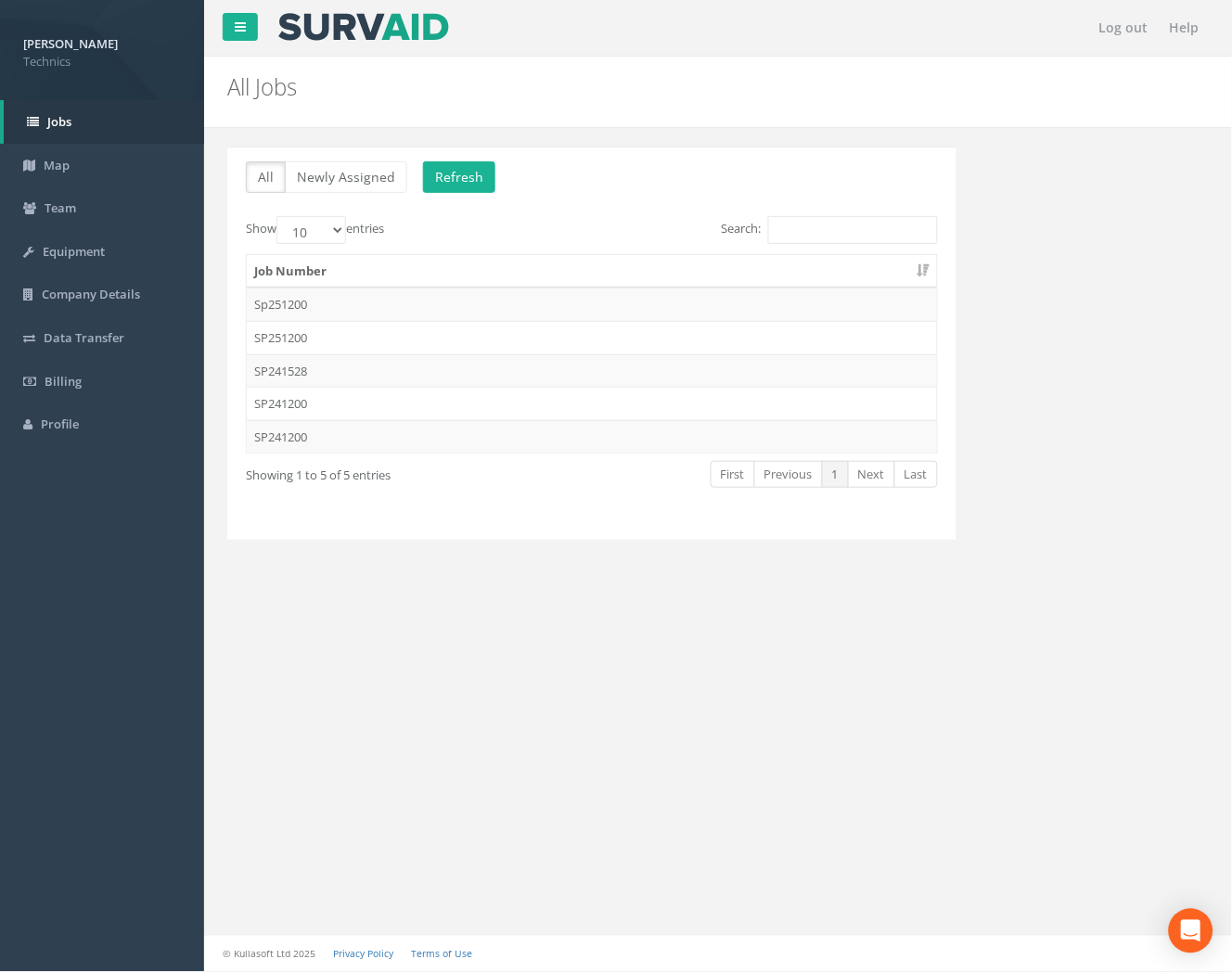 click on "SP241200" at bounding box center (592, 437) 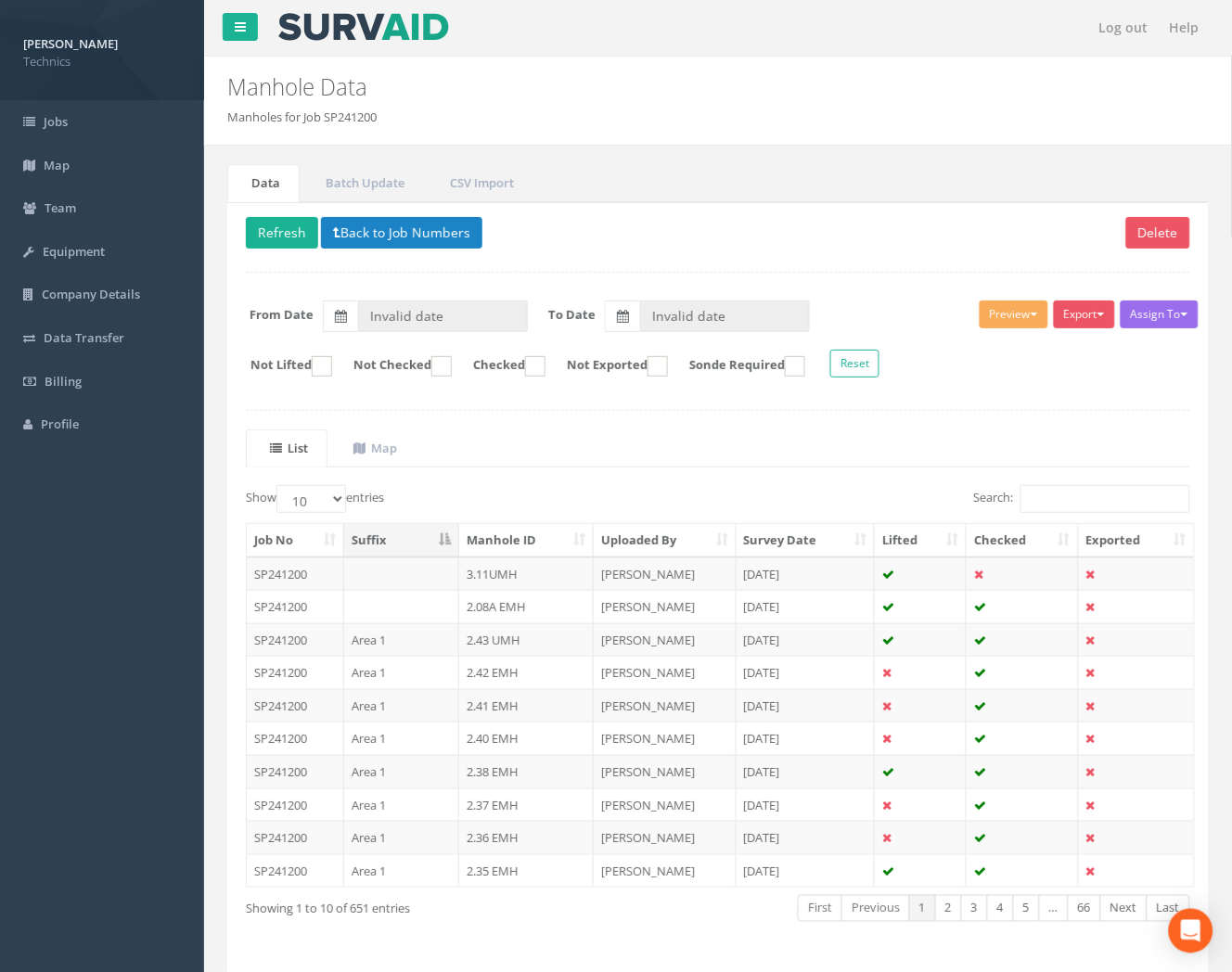 type on "[DATE]" 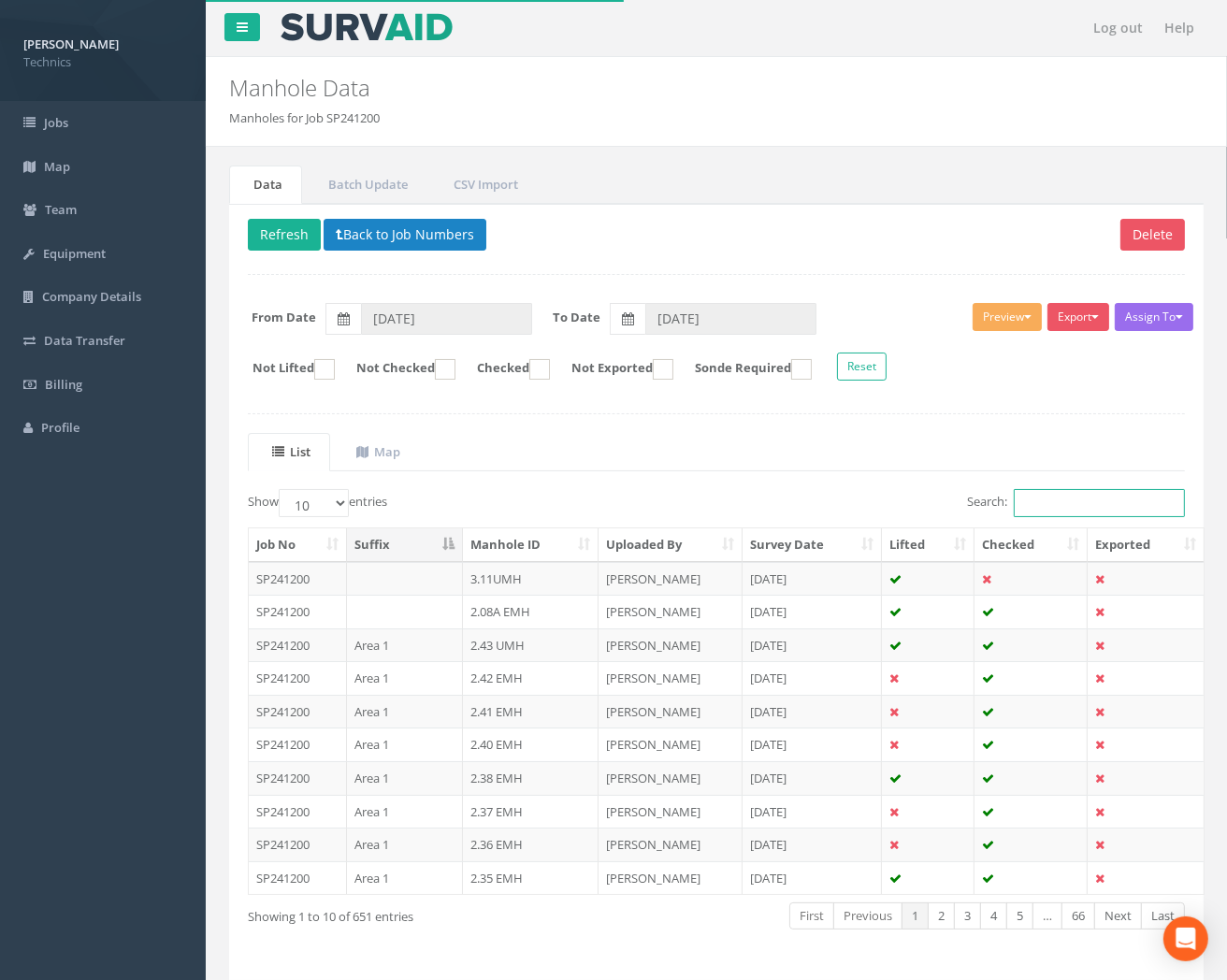 click on "Search:" at bounding box center [1099, 503] 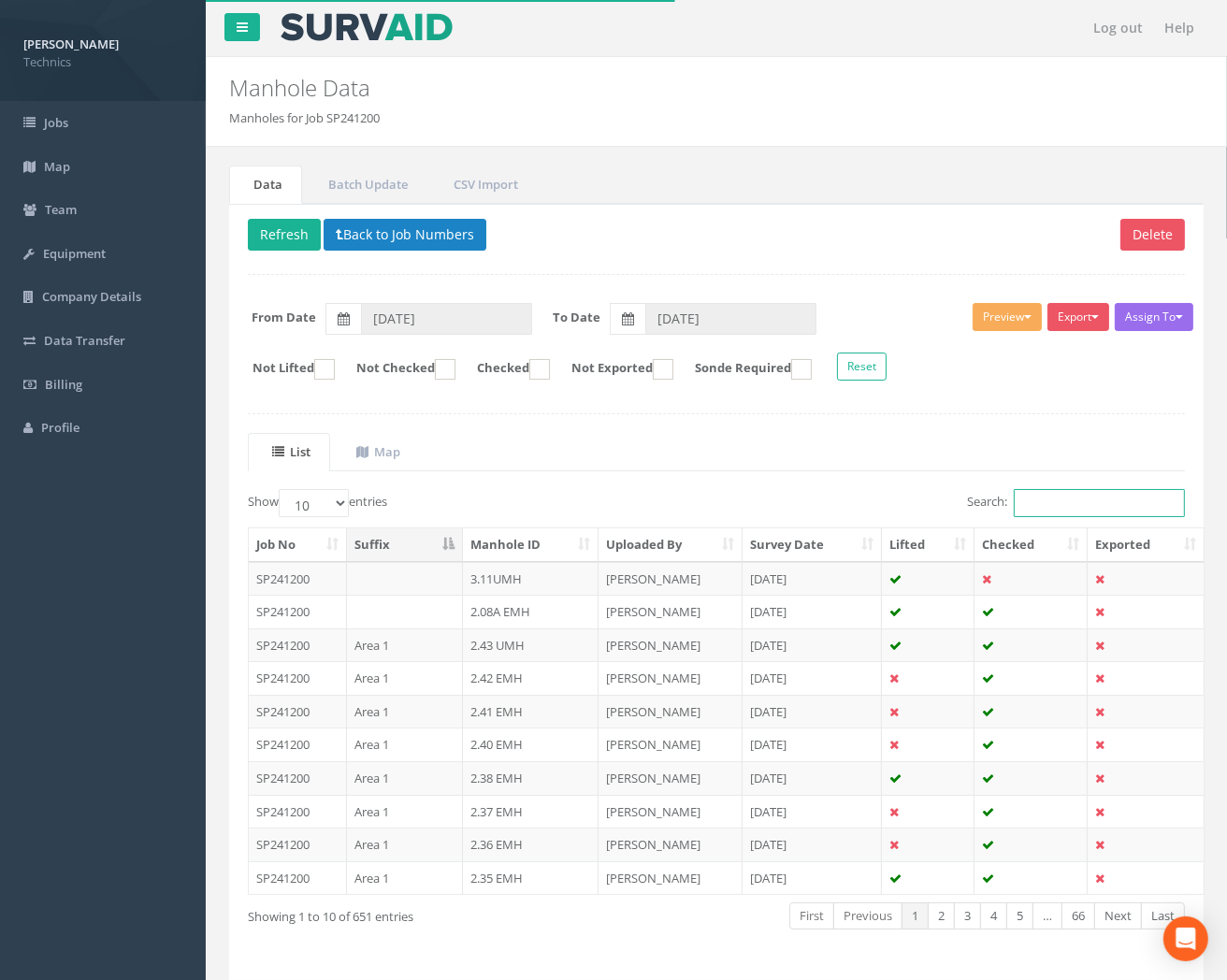 paste on "2.325" 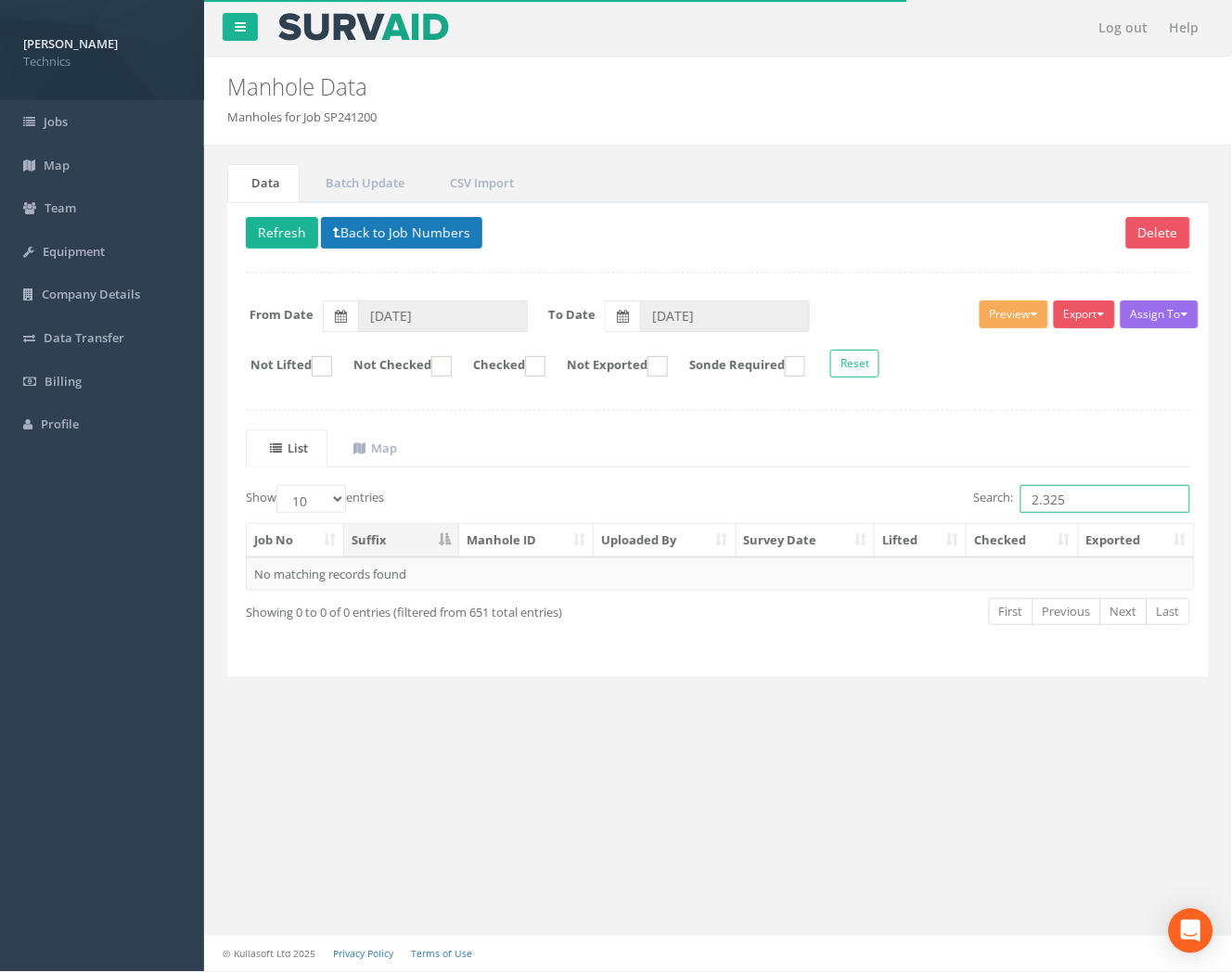 type on "2.325" 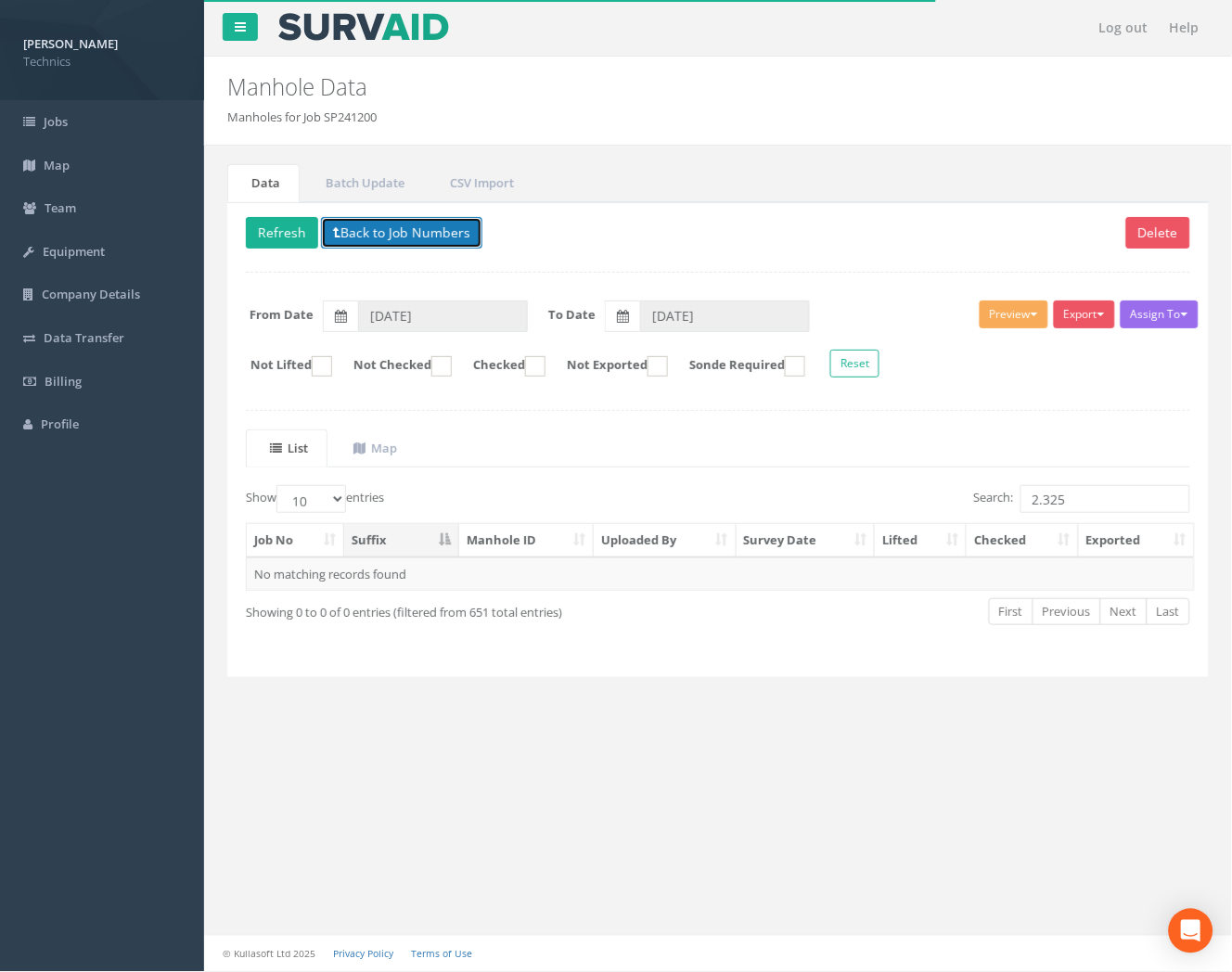 click on "Back to Job Numbers" at bounding box center [402, 233] 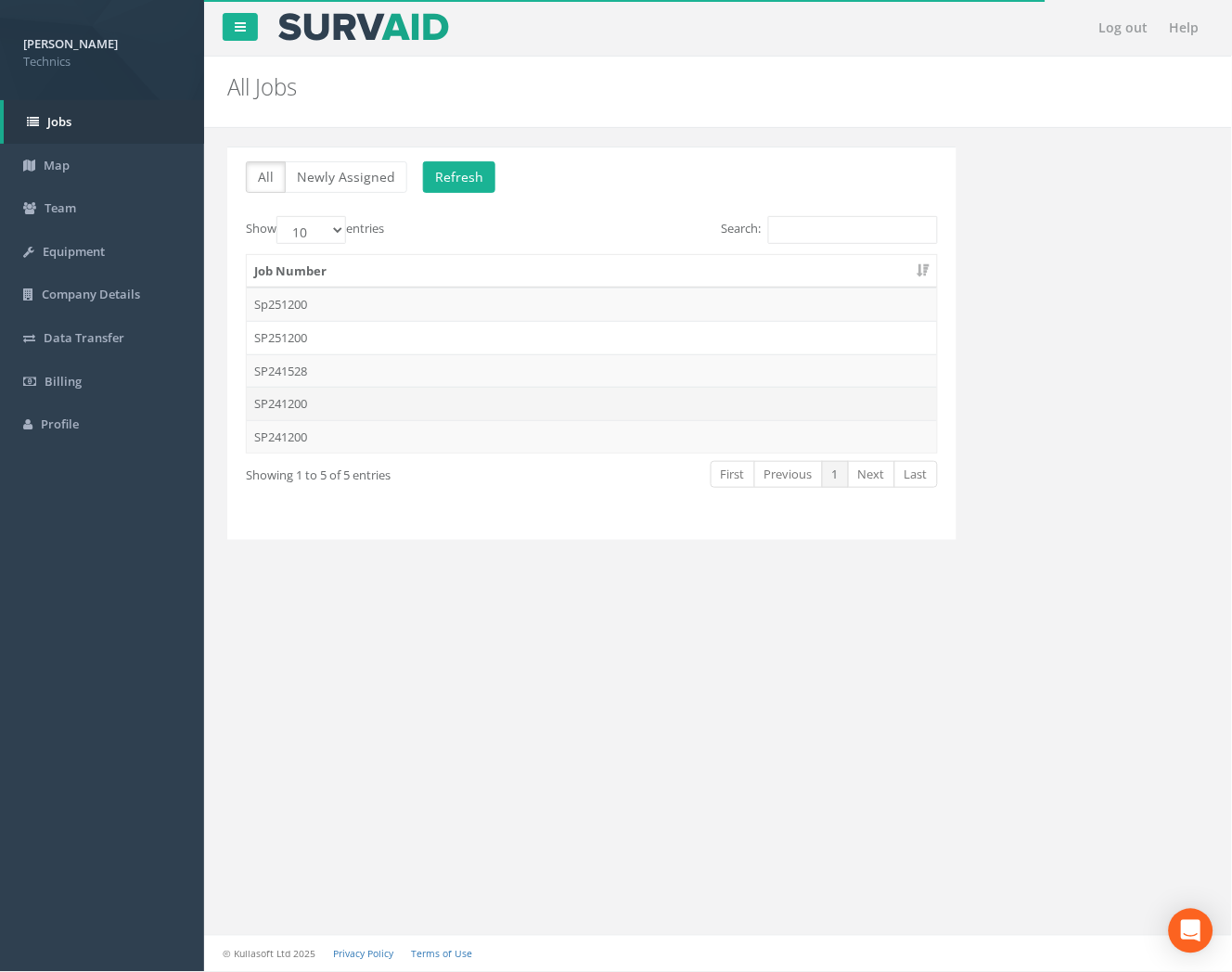 click on "SP241200" at bounding box center [592, 403] 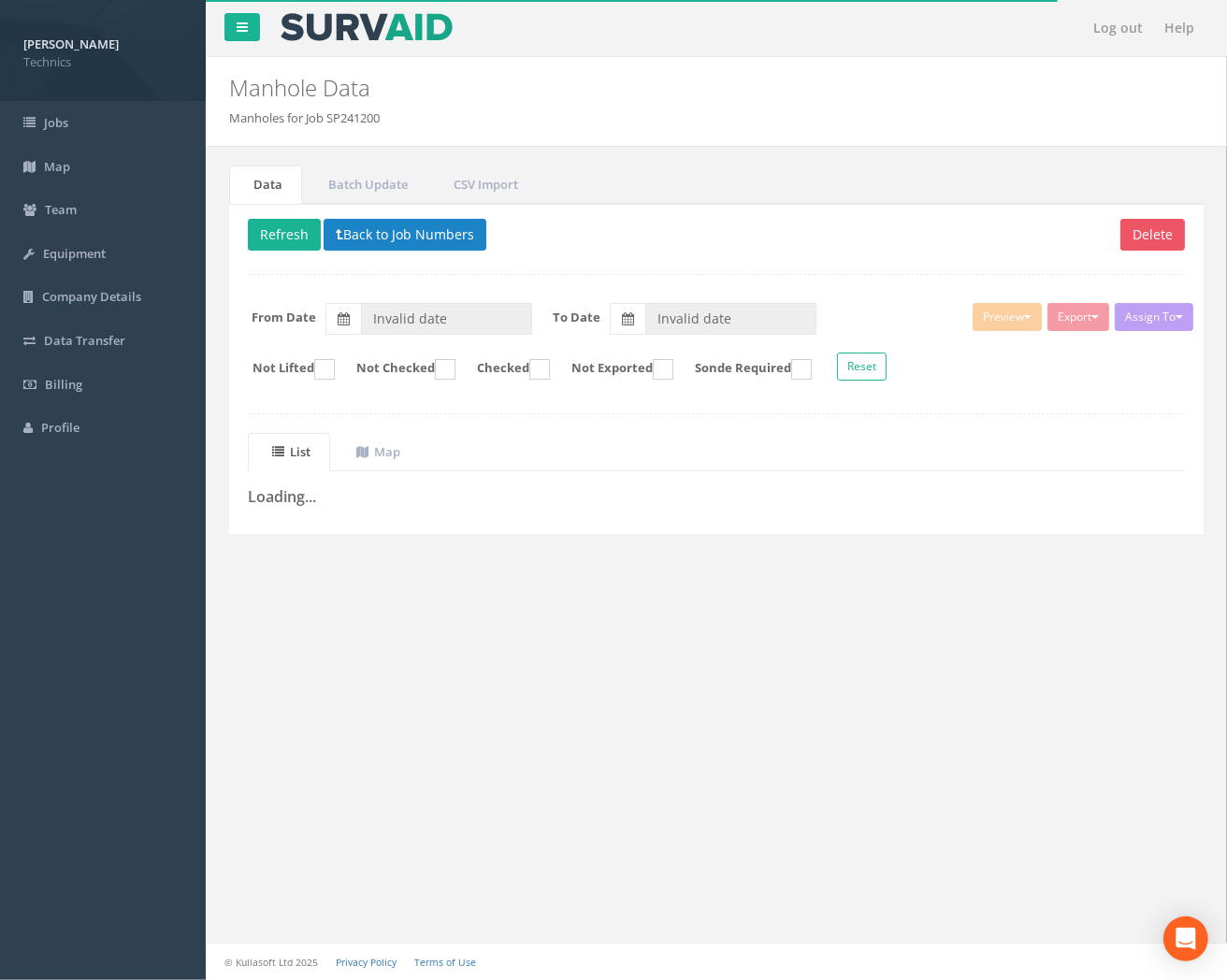 type on "[DATE]" 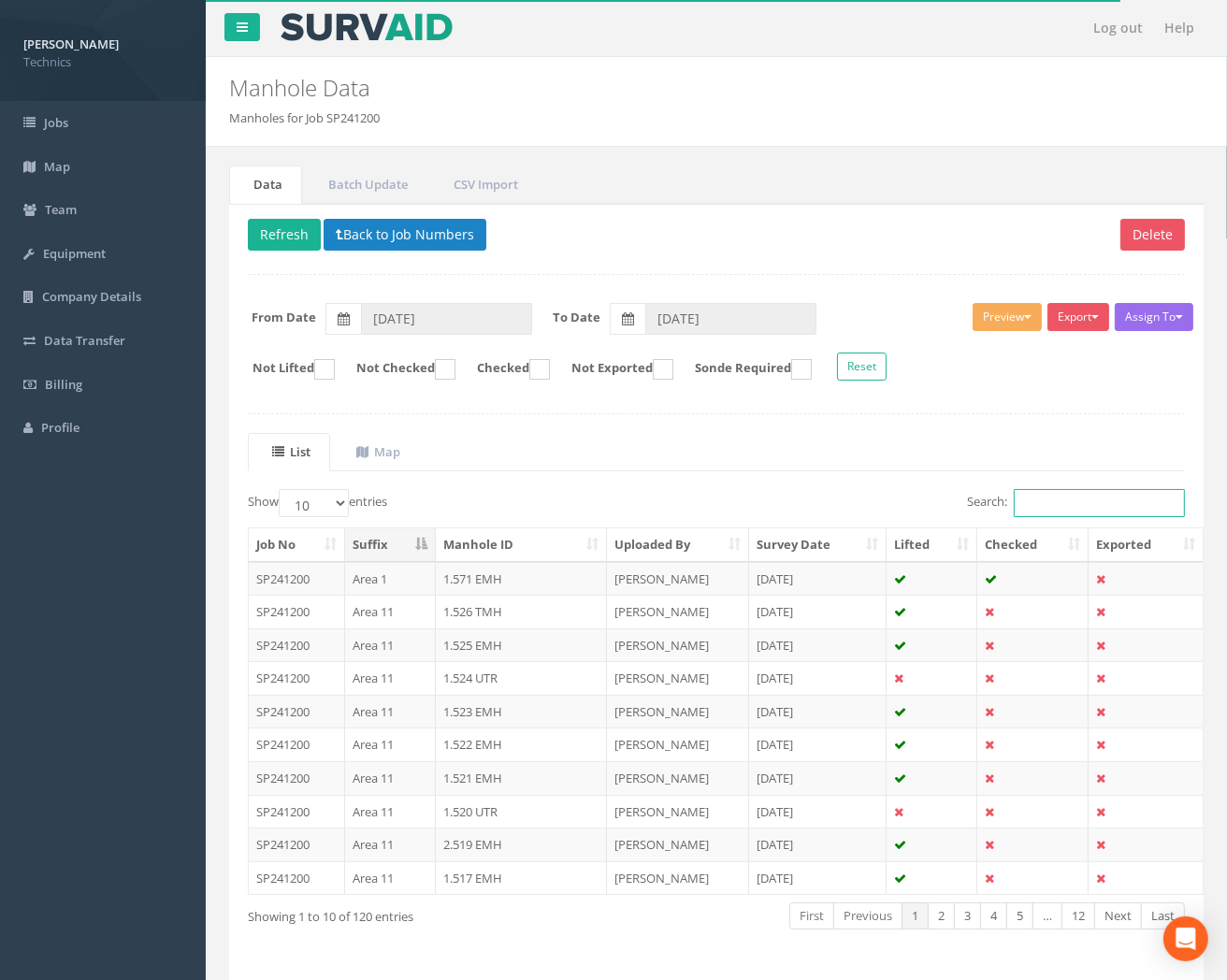 click on "Search:" at bounding box center (1099, 503) 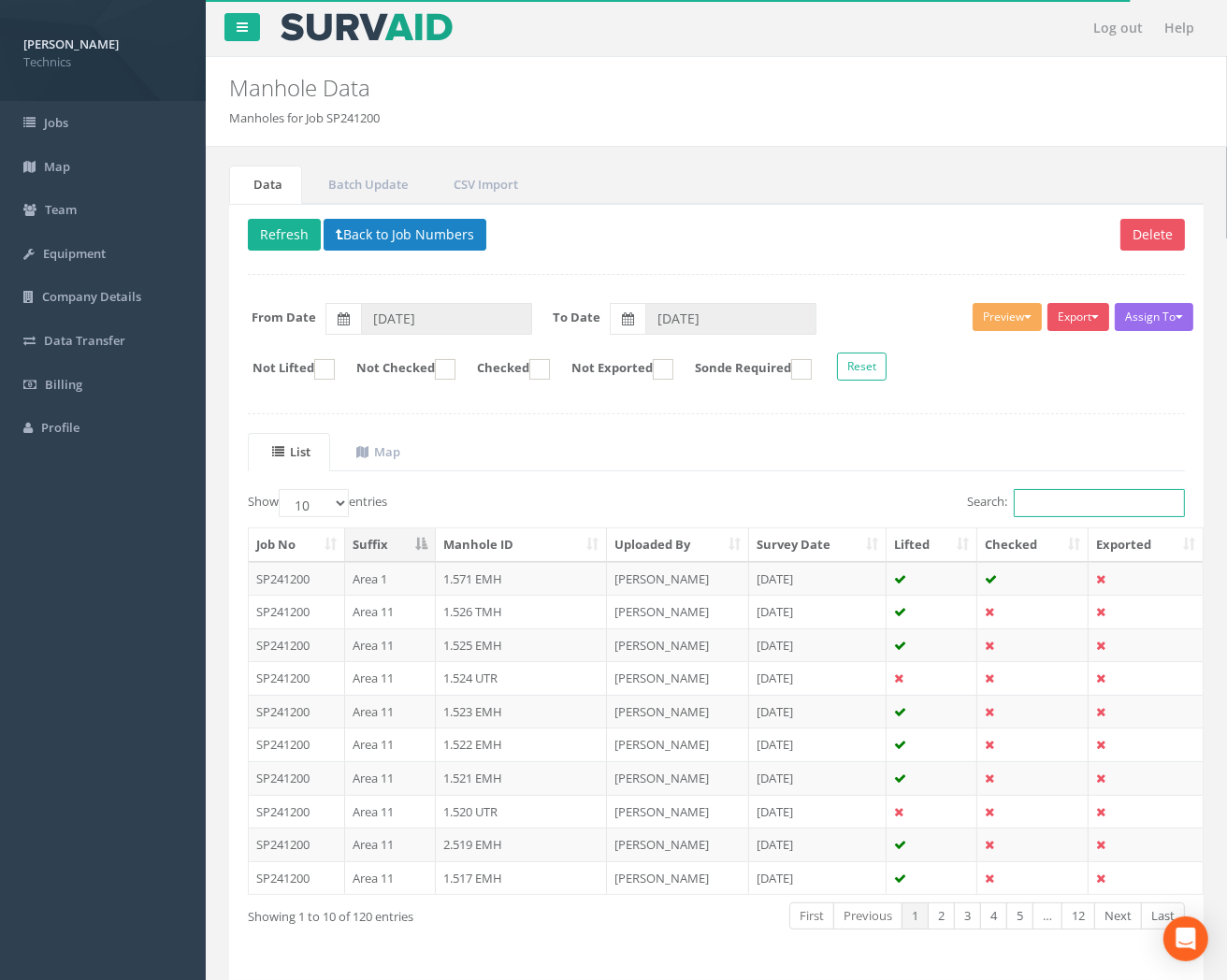 paste on "2.325" 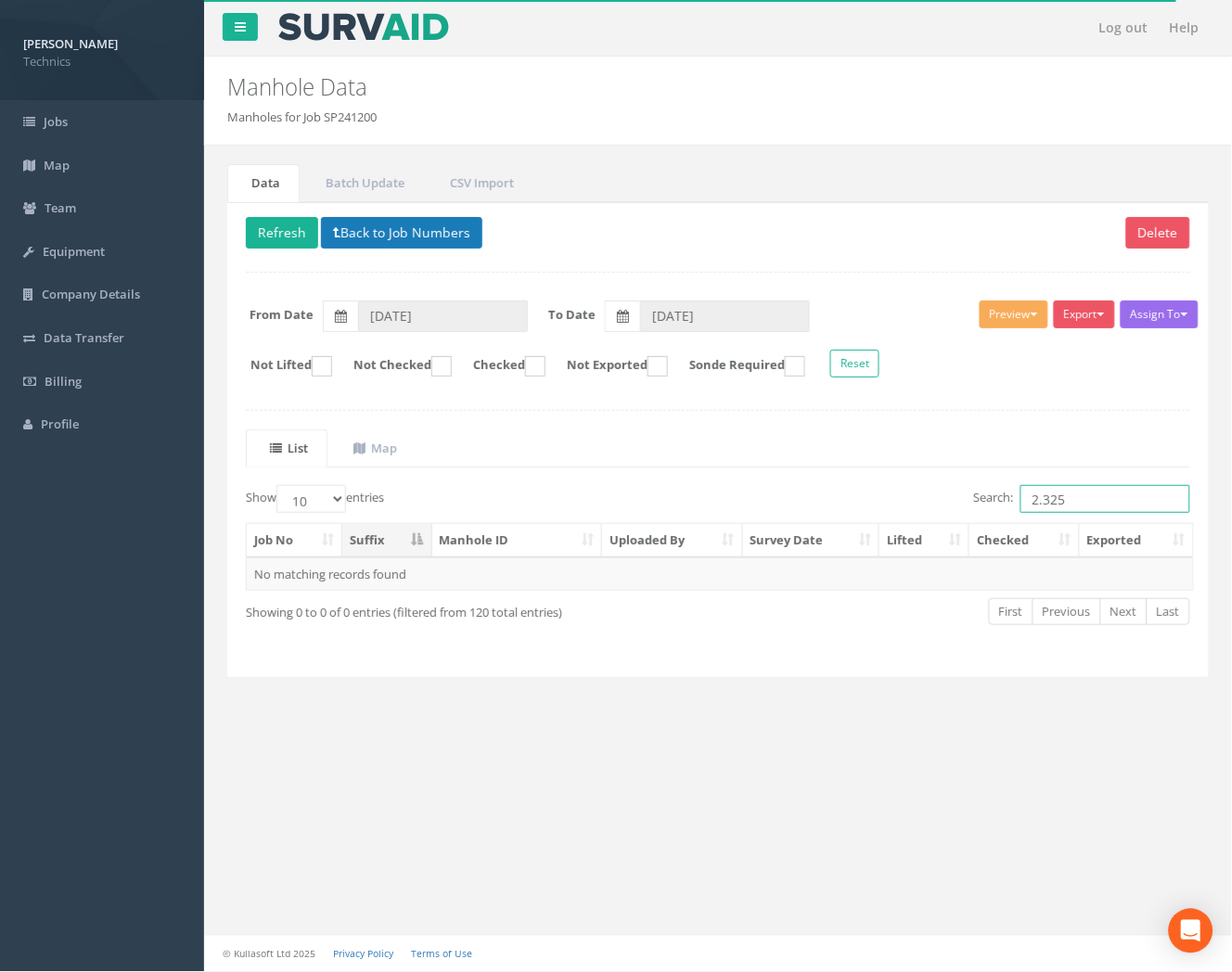 type on "2.325" 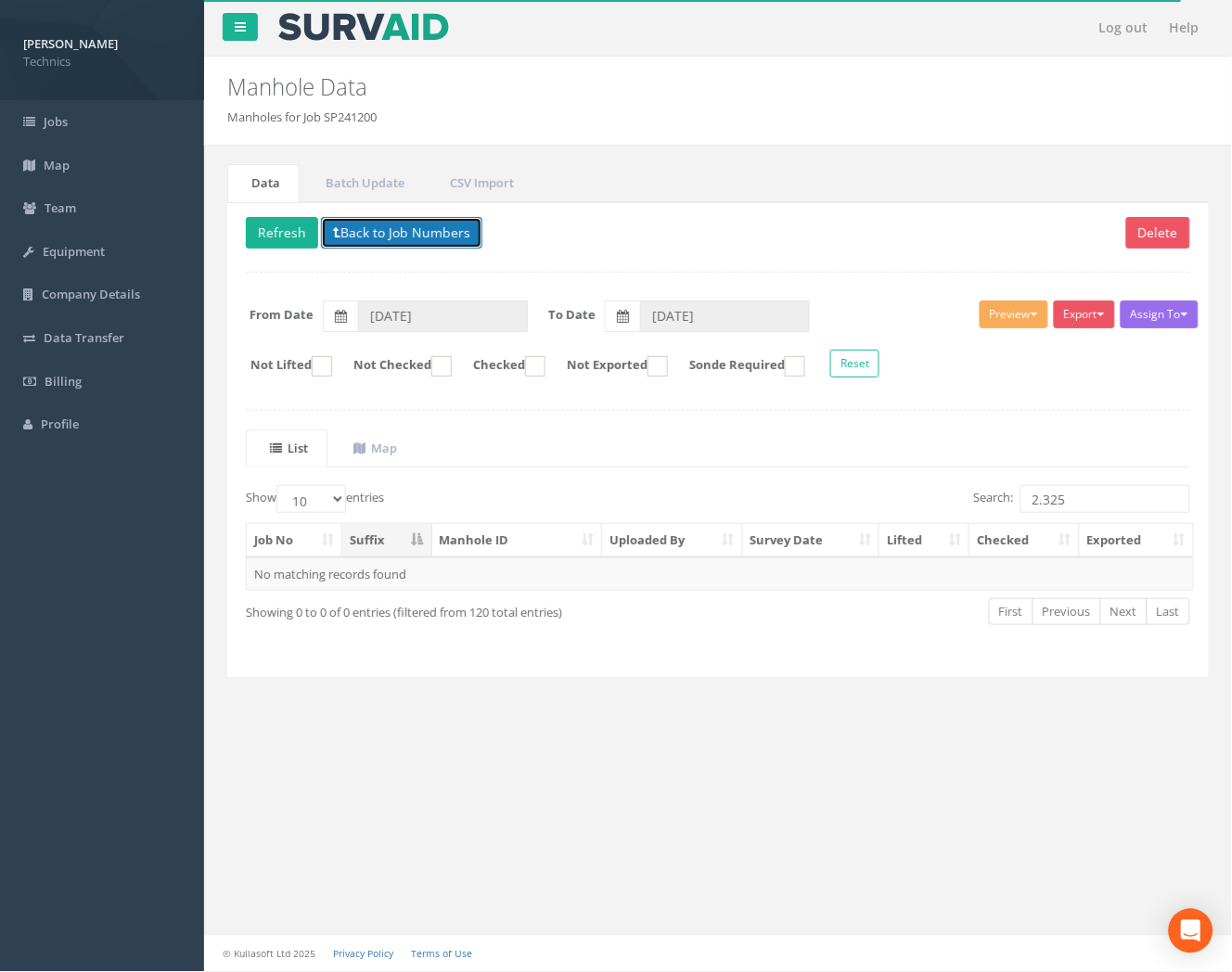 click on "Back to Job Numbers" at bounding box center [402, 233] 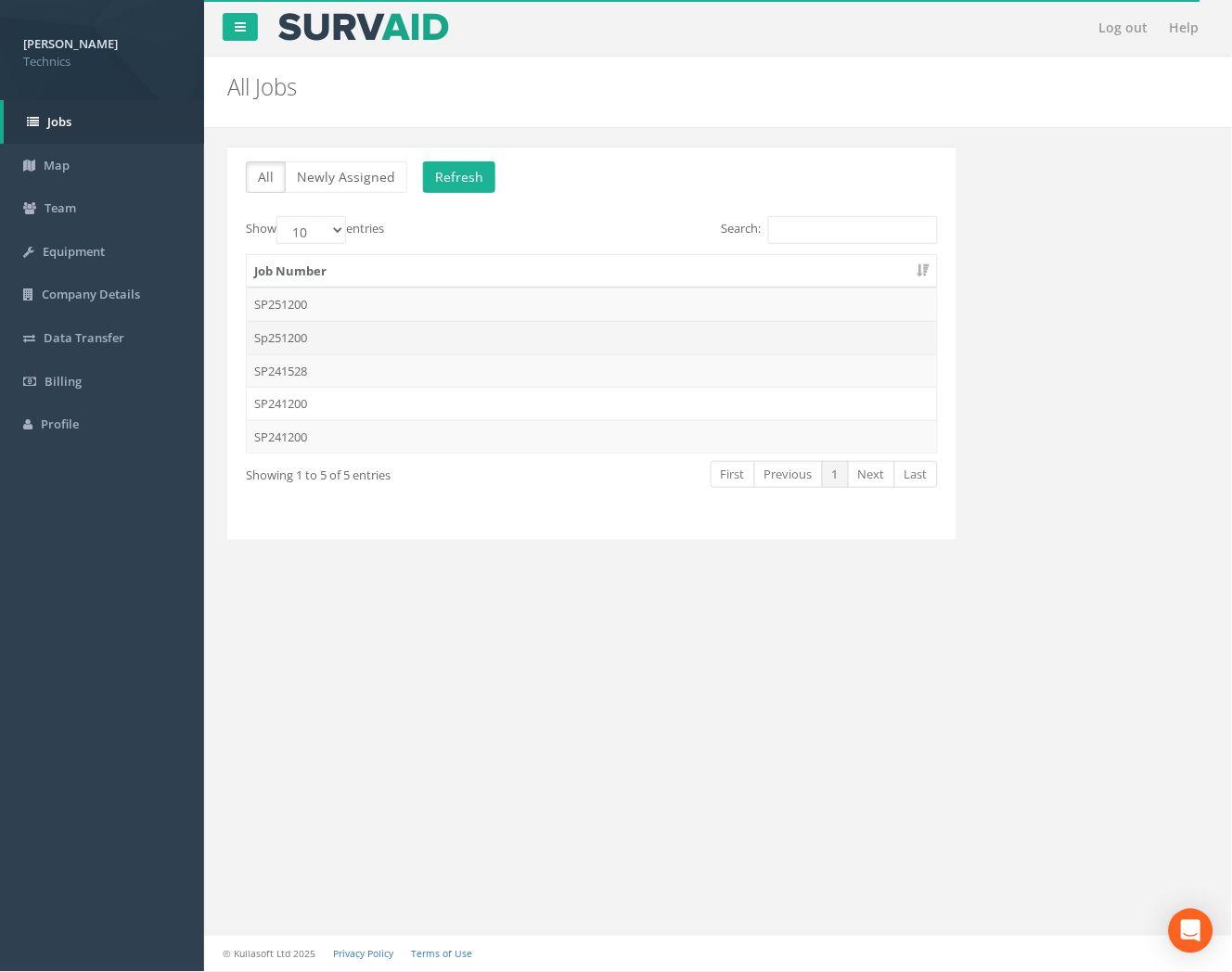click on "Sp251200" at bounding box center (592, 338) 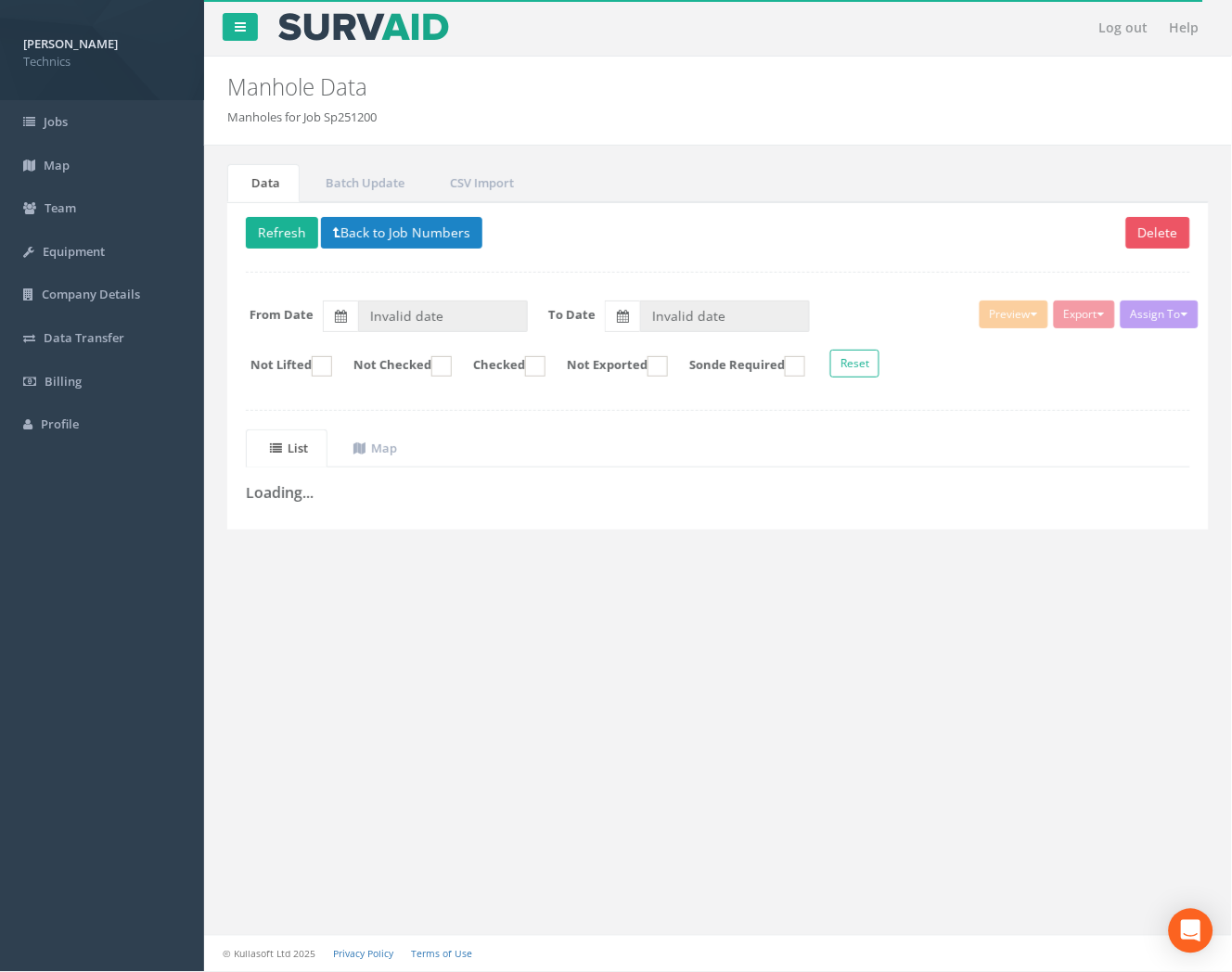type on "[DATE]" 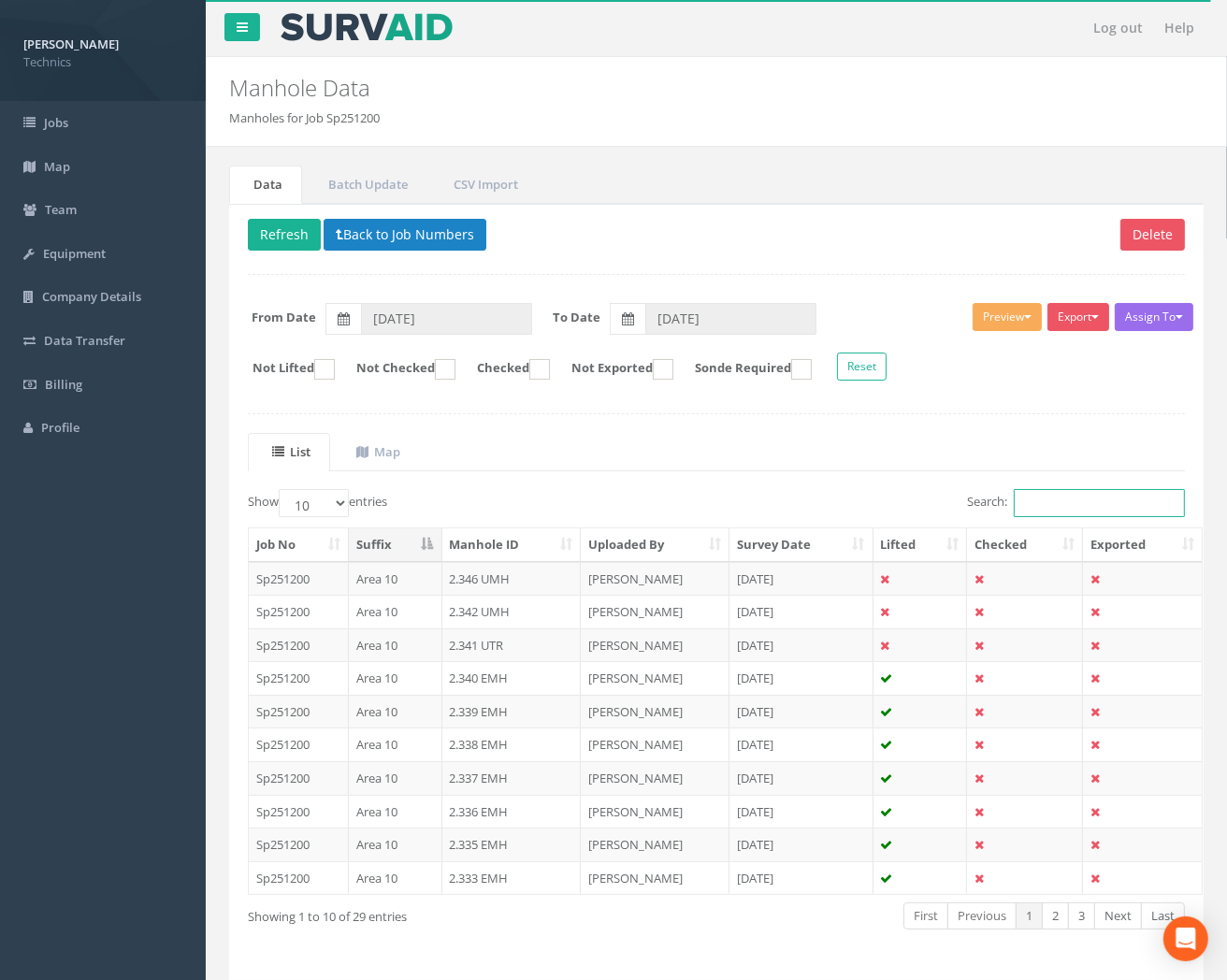 click on "Search:" at bounding box center [1099, 503] 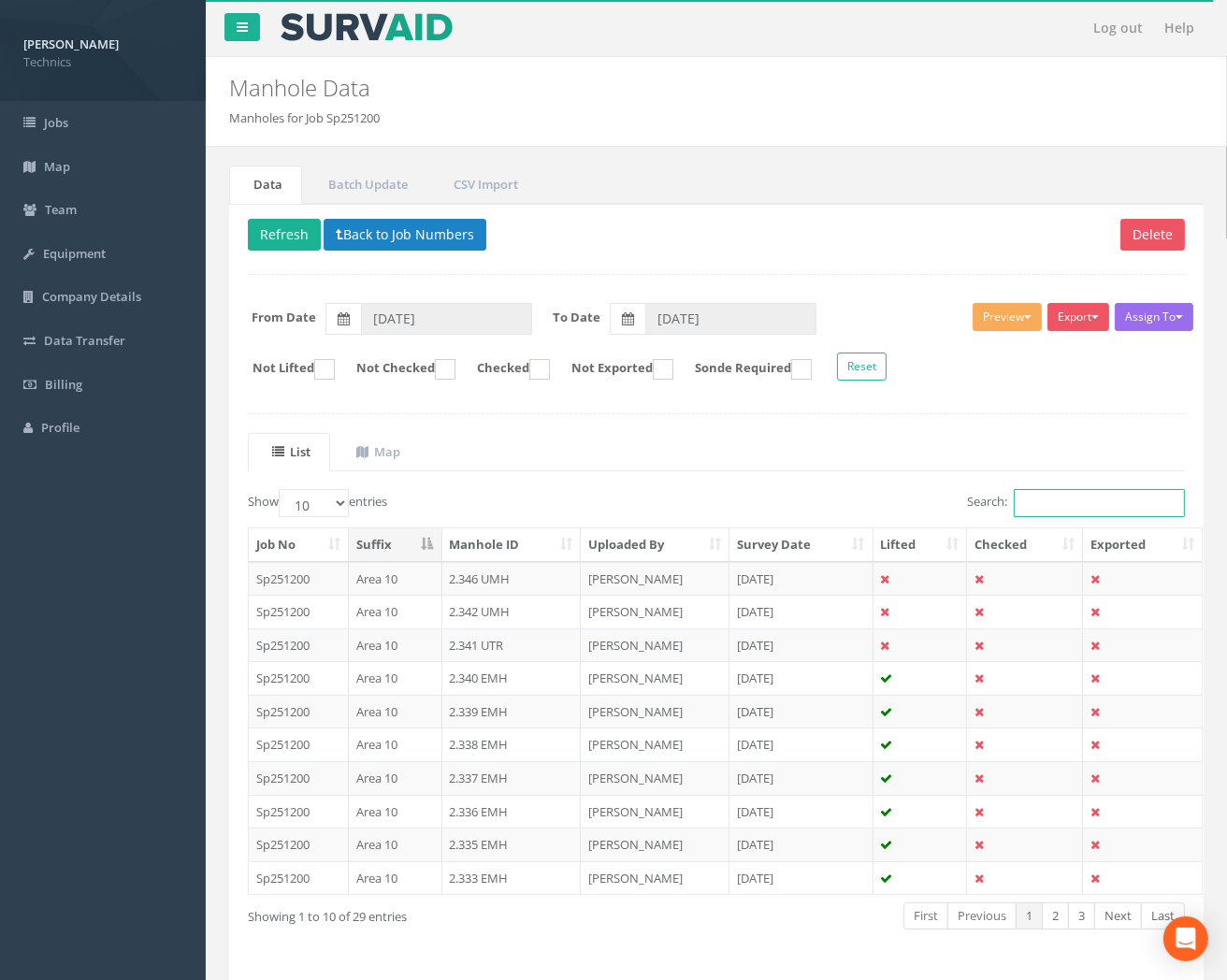 paste on "2.325" 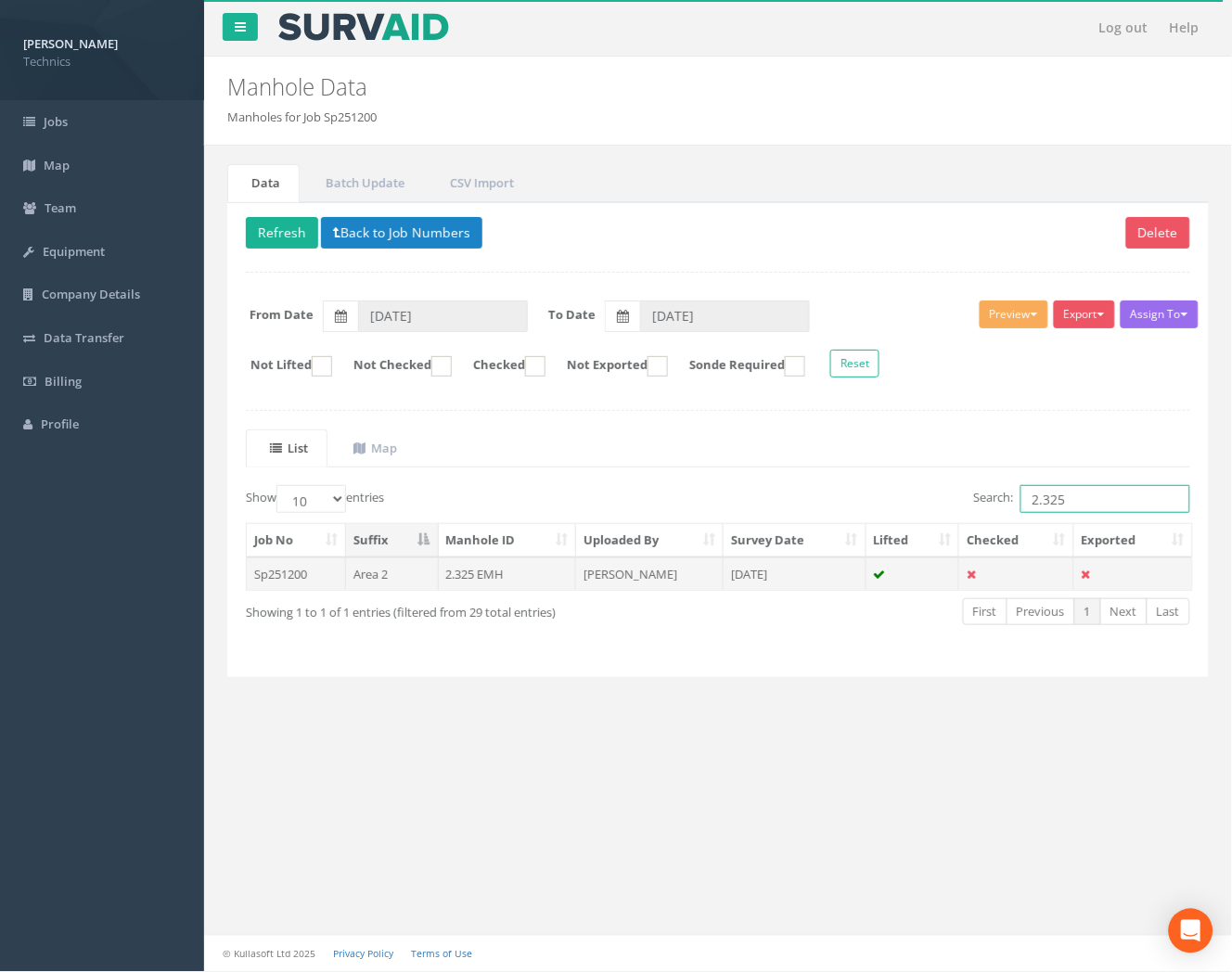 type on "2.325" 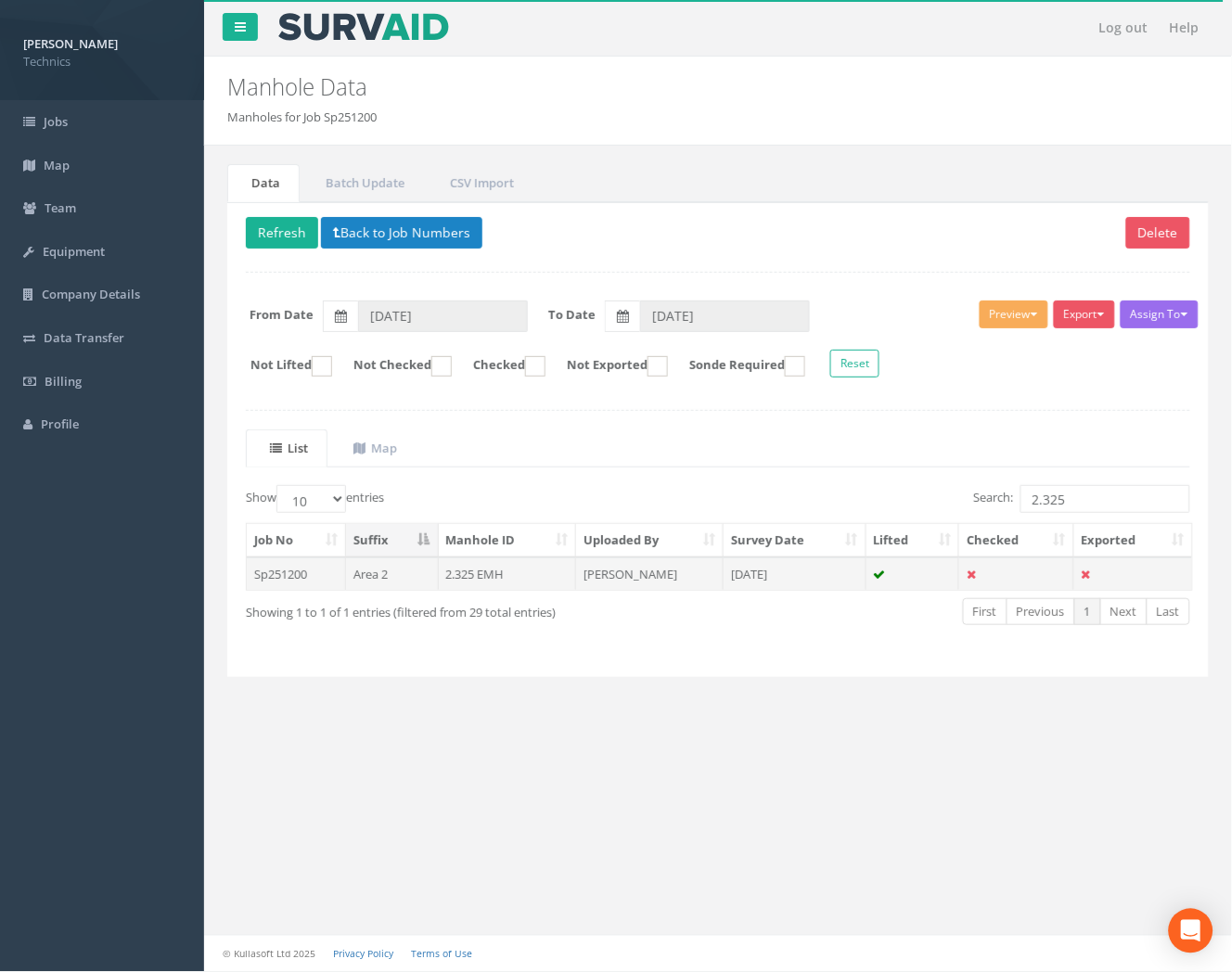click on "2.325 EMH" at bounding box center (507, 574) 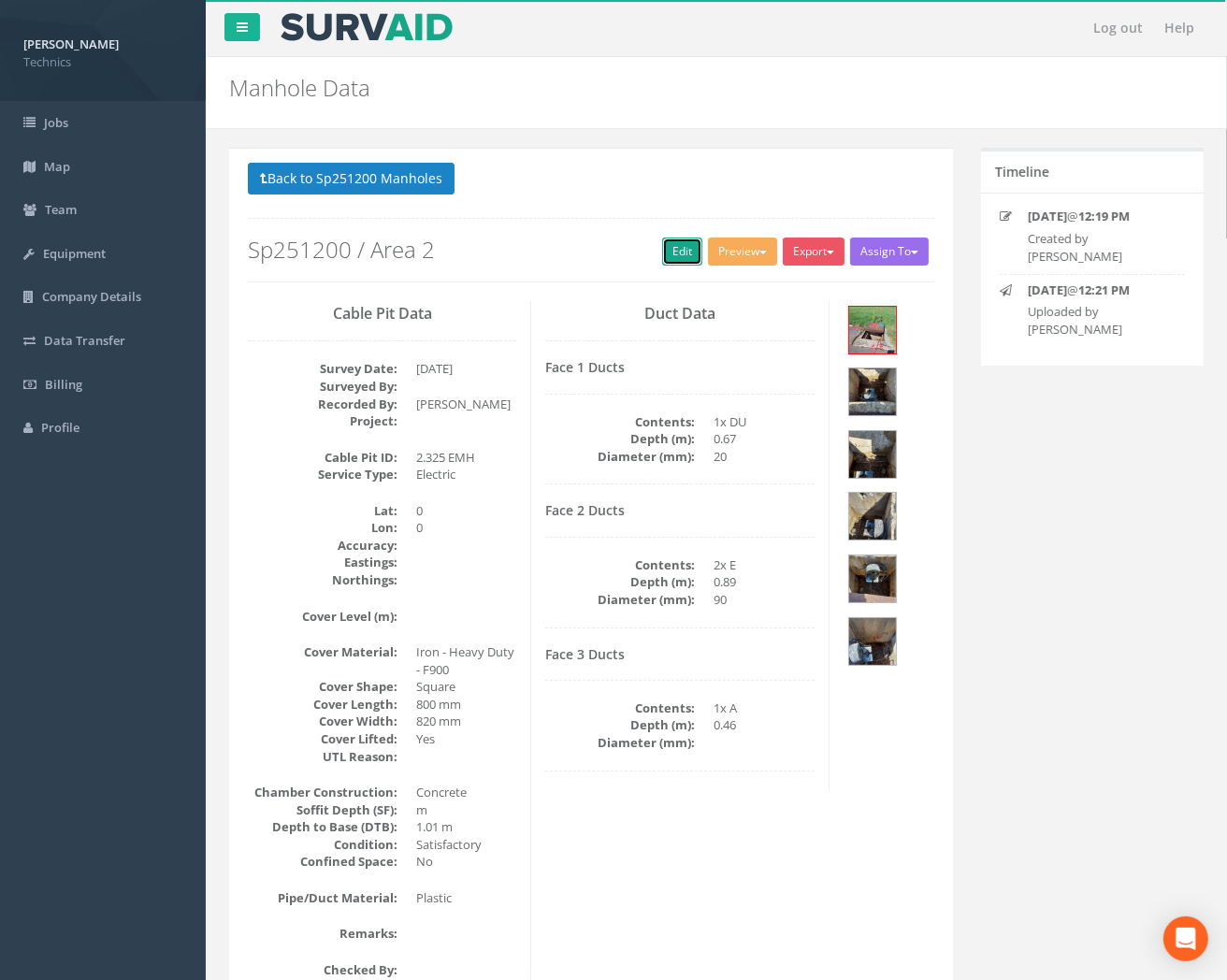 click on "Edit" at bounding box center [682, 252] 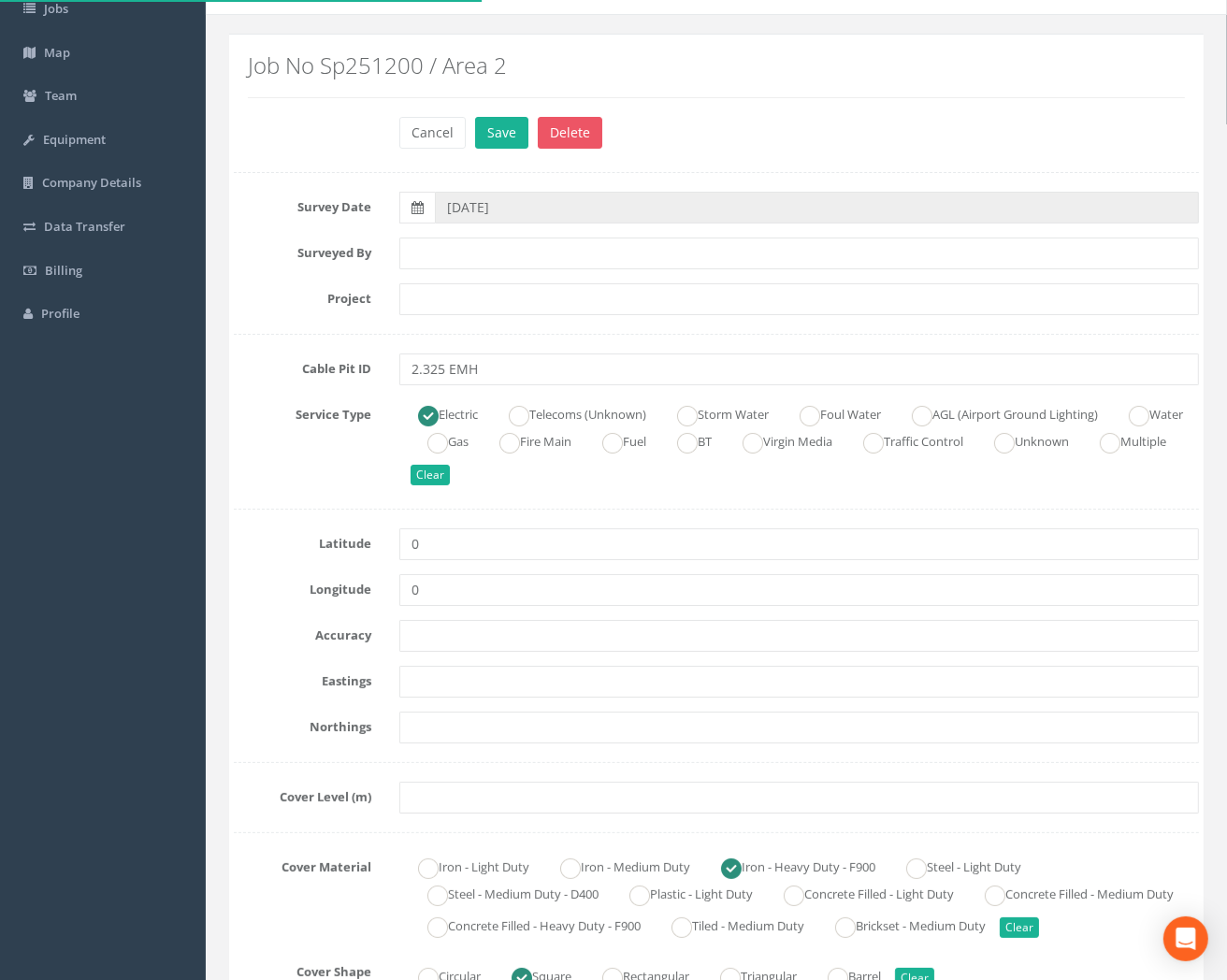 scroll, scrollTop: 208, scrollLeft: 0, axis: vertical 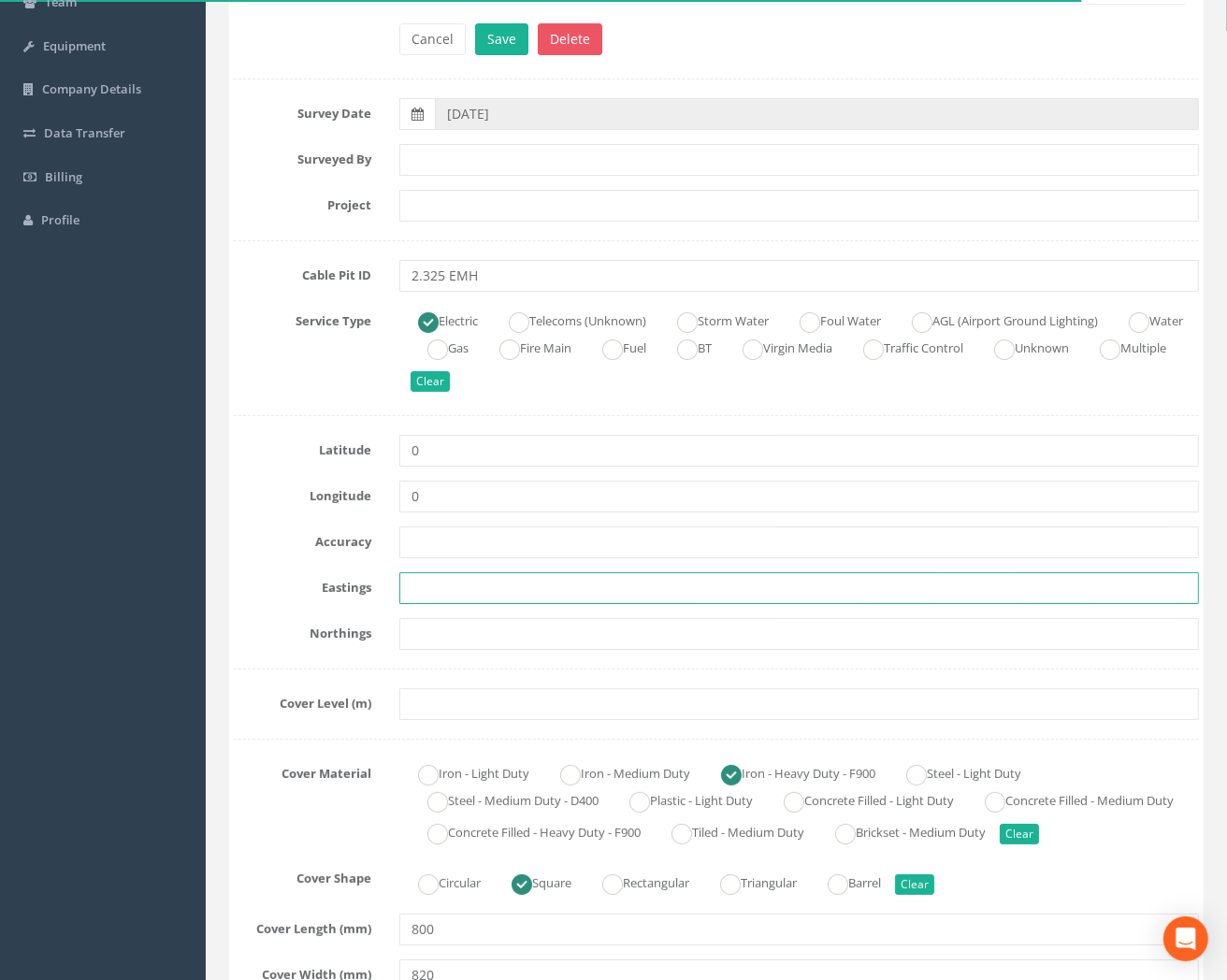 click at bounding box center [799, 588] 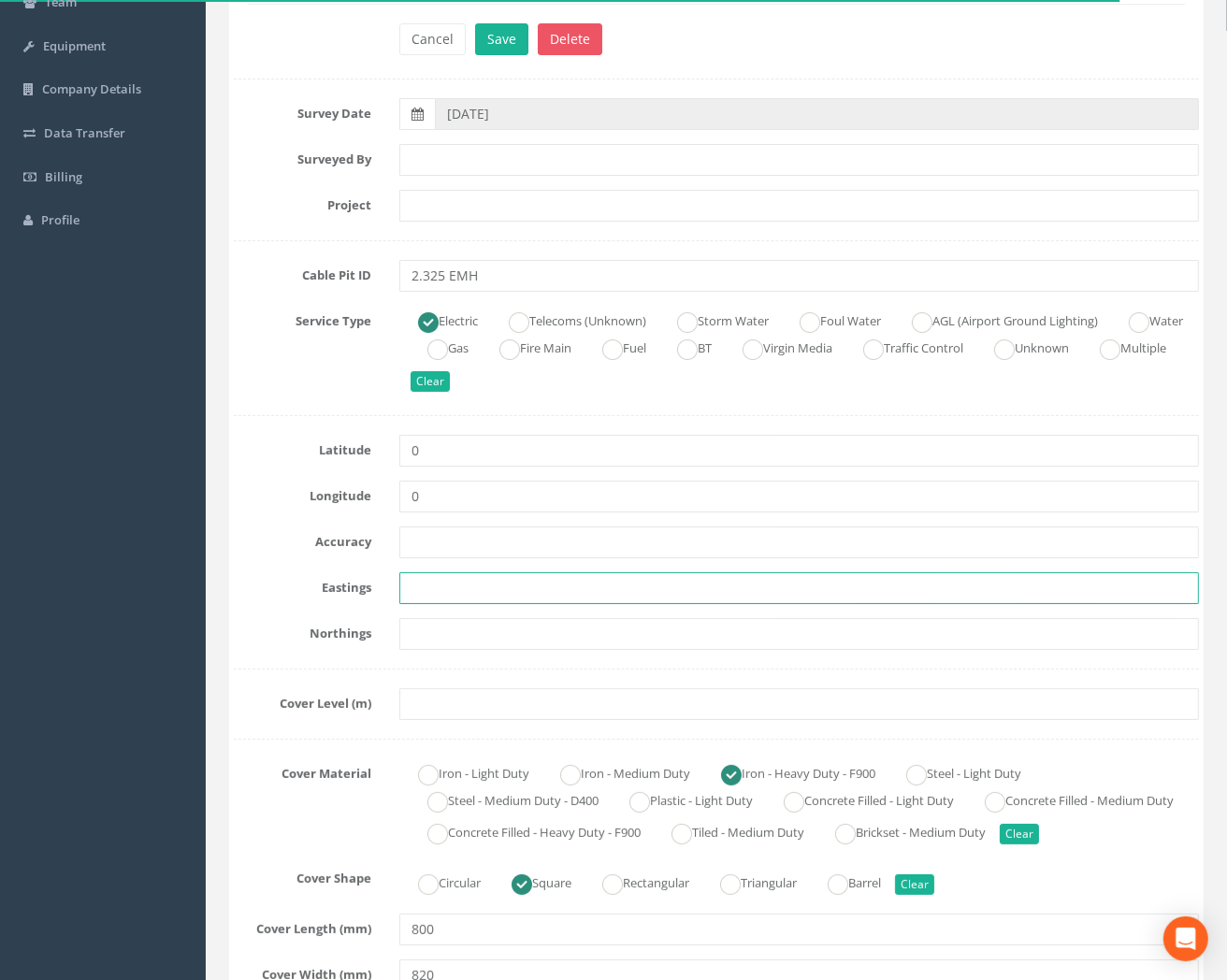 paste on "428924.5610" 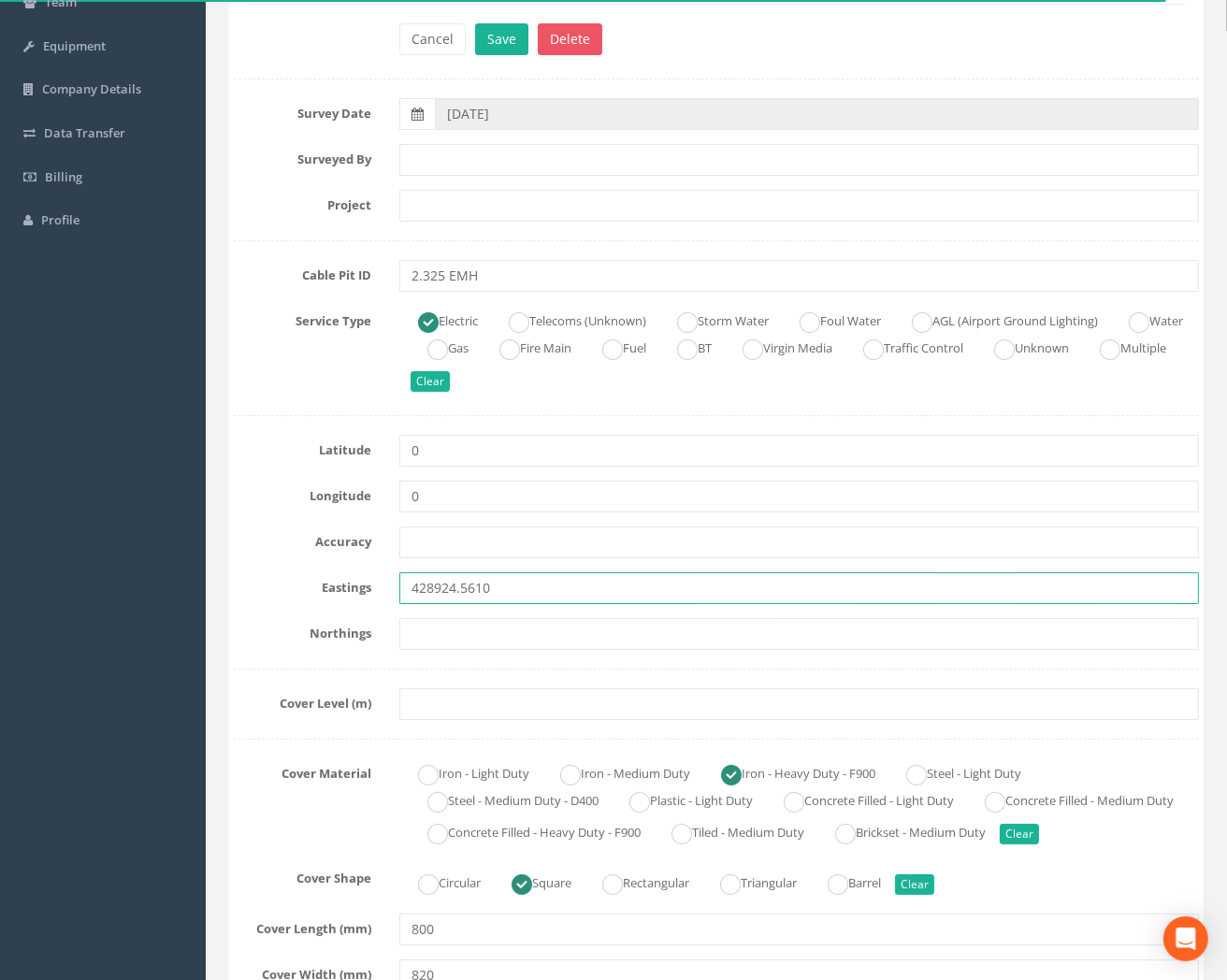 type on "428924.5610" 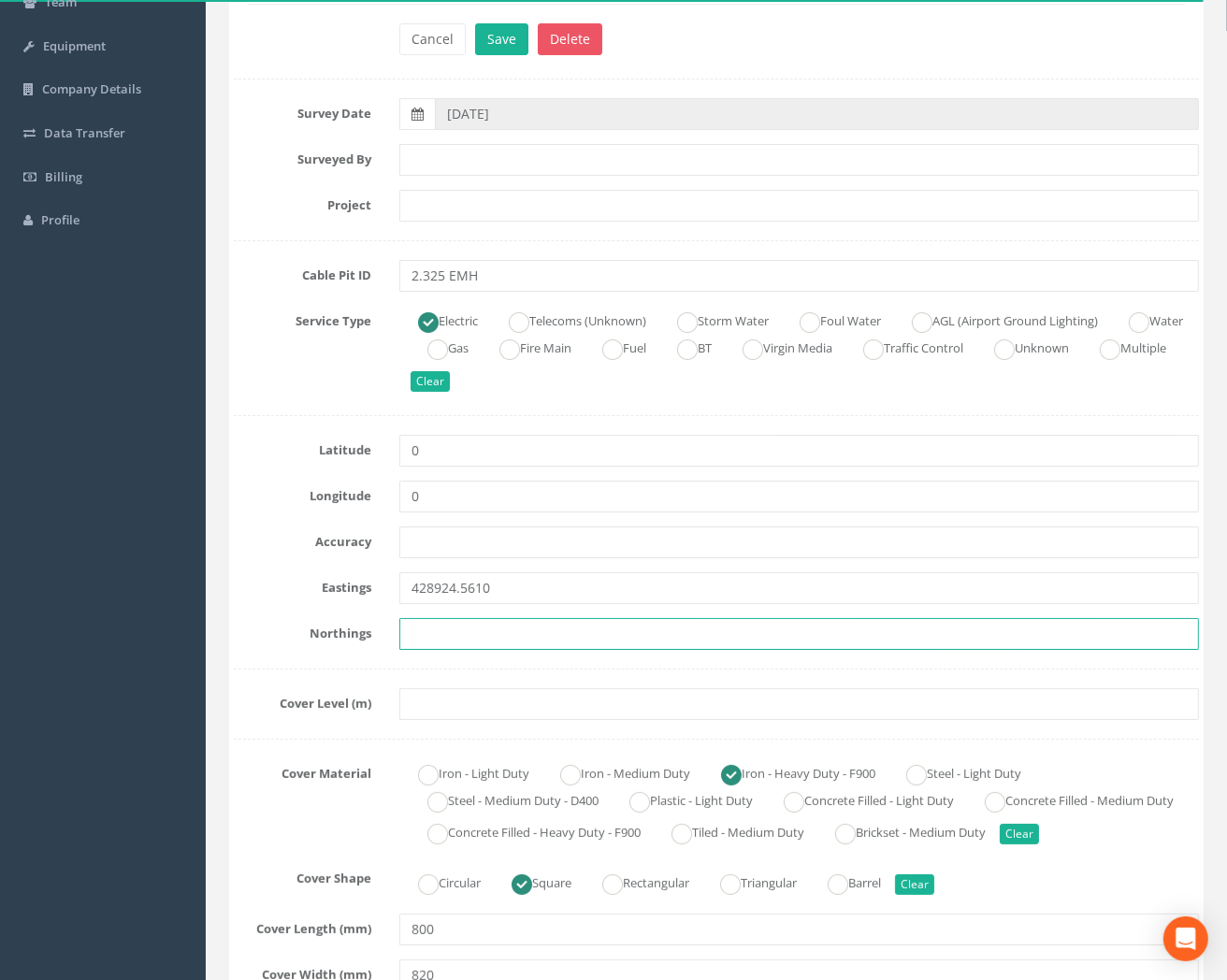 click at bounding box center (799, 634) 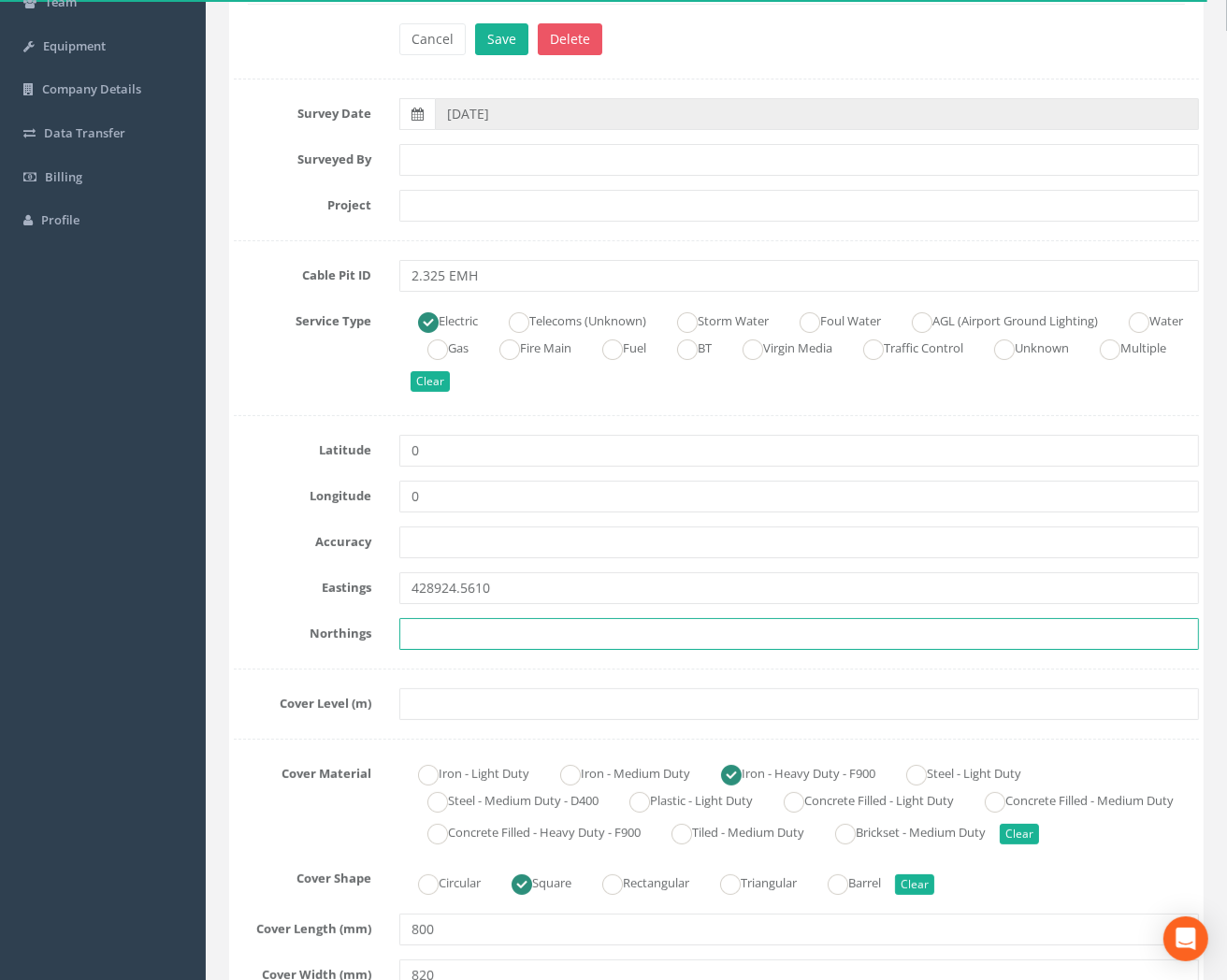 paste on "205824.5160" 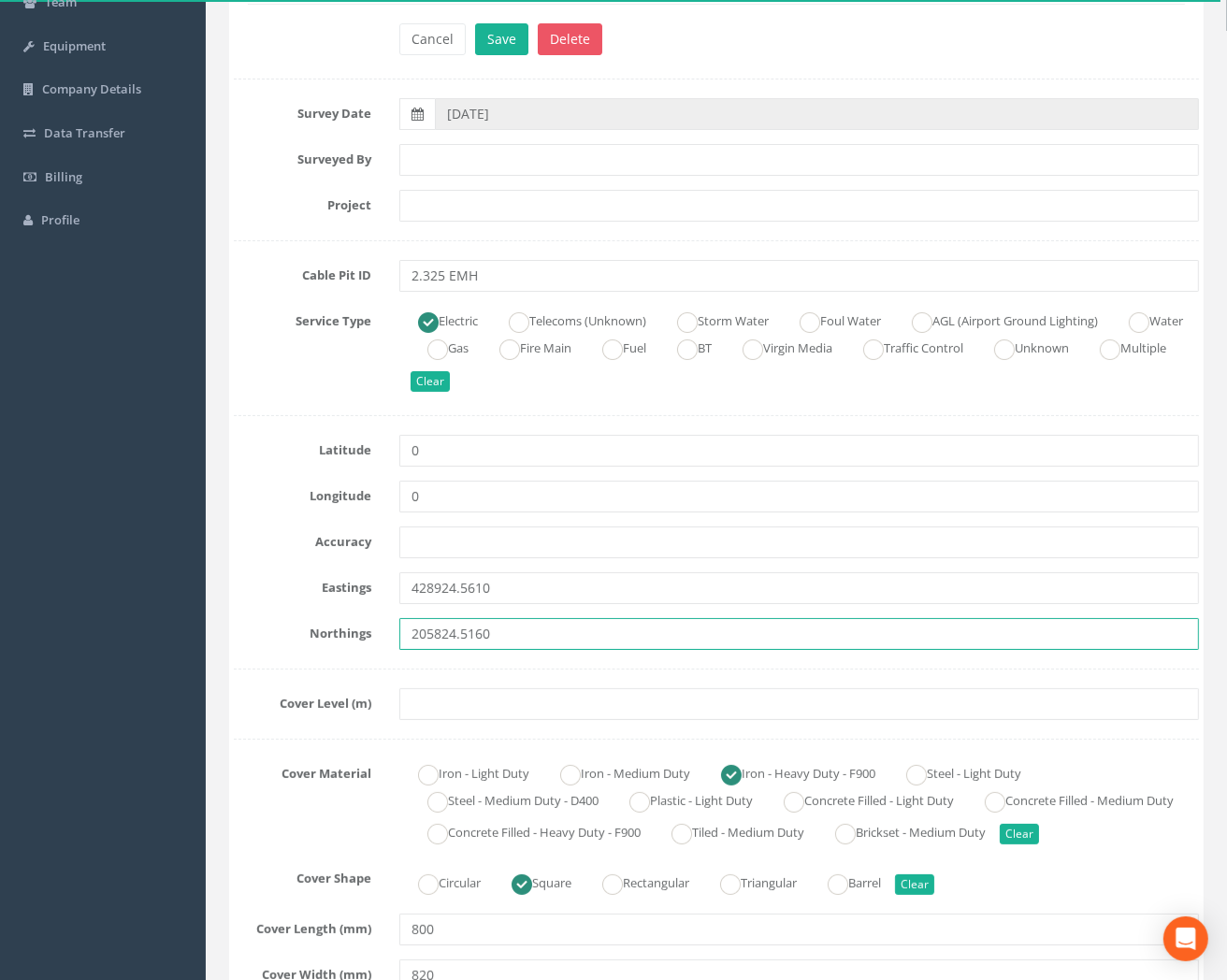 type on "205824.5160" 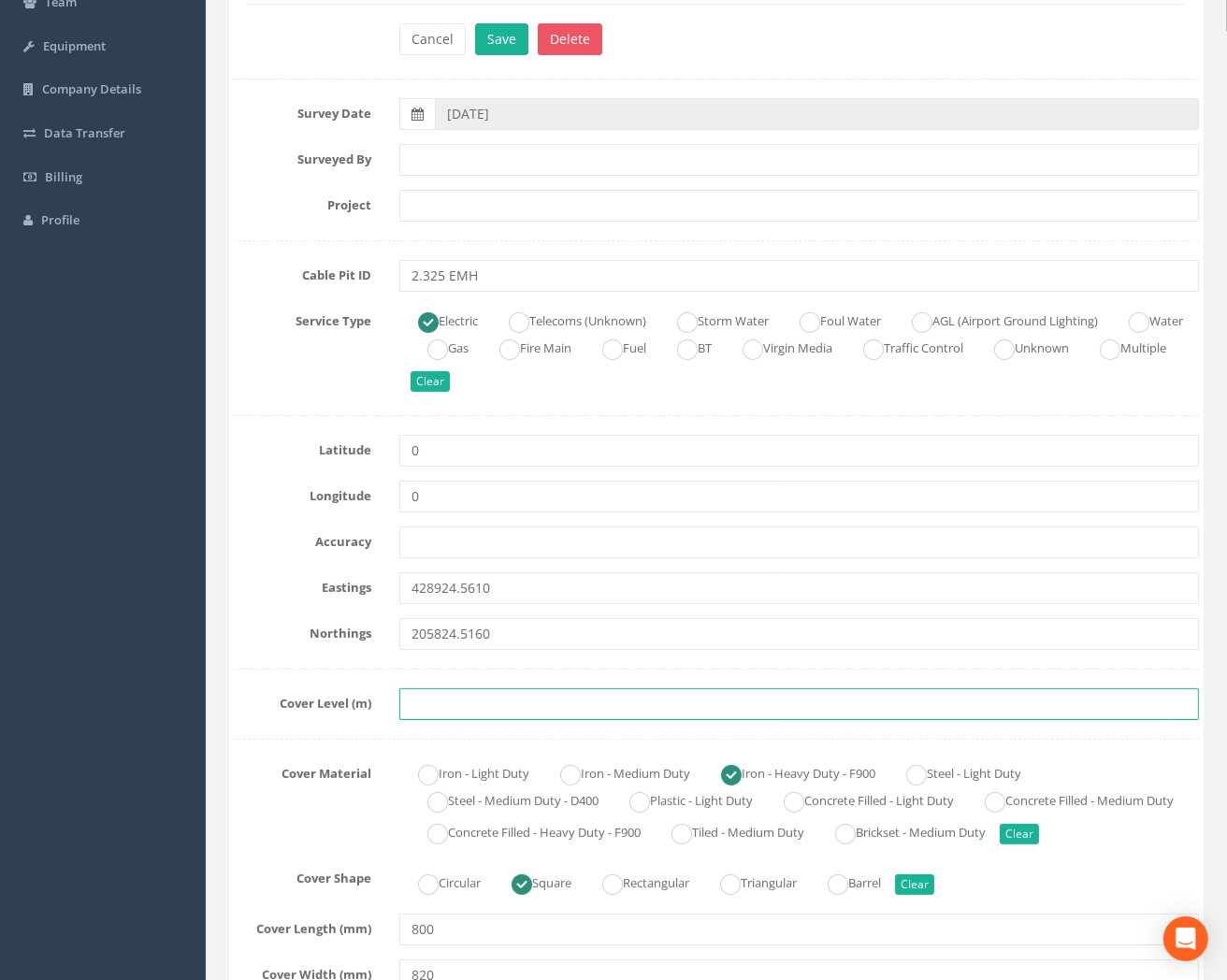 click at bounding box center [799, 704] 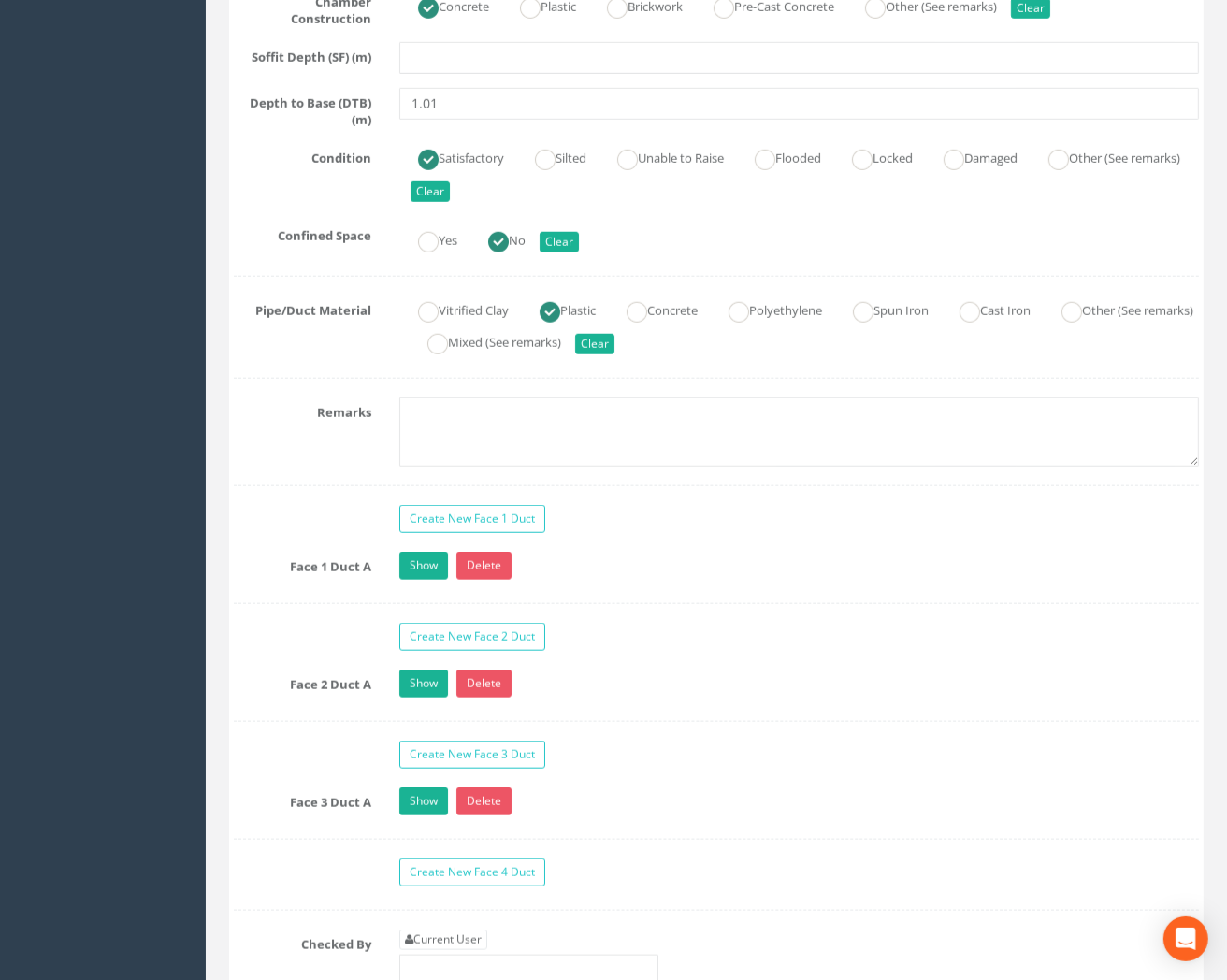 scroll, scrollTop: 1662, scrollLeft: 0, axis: vertical 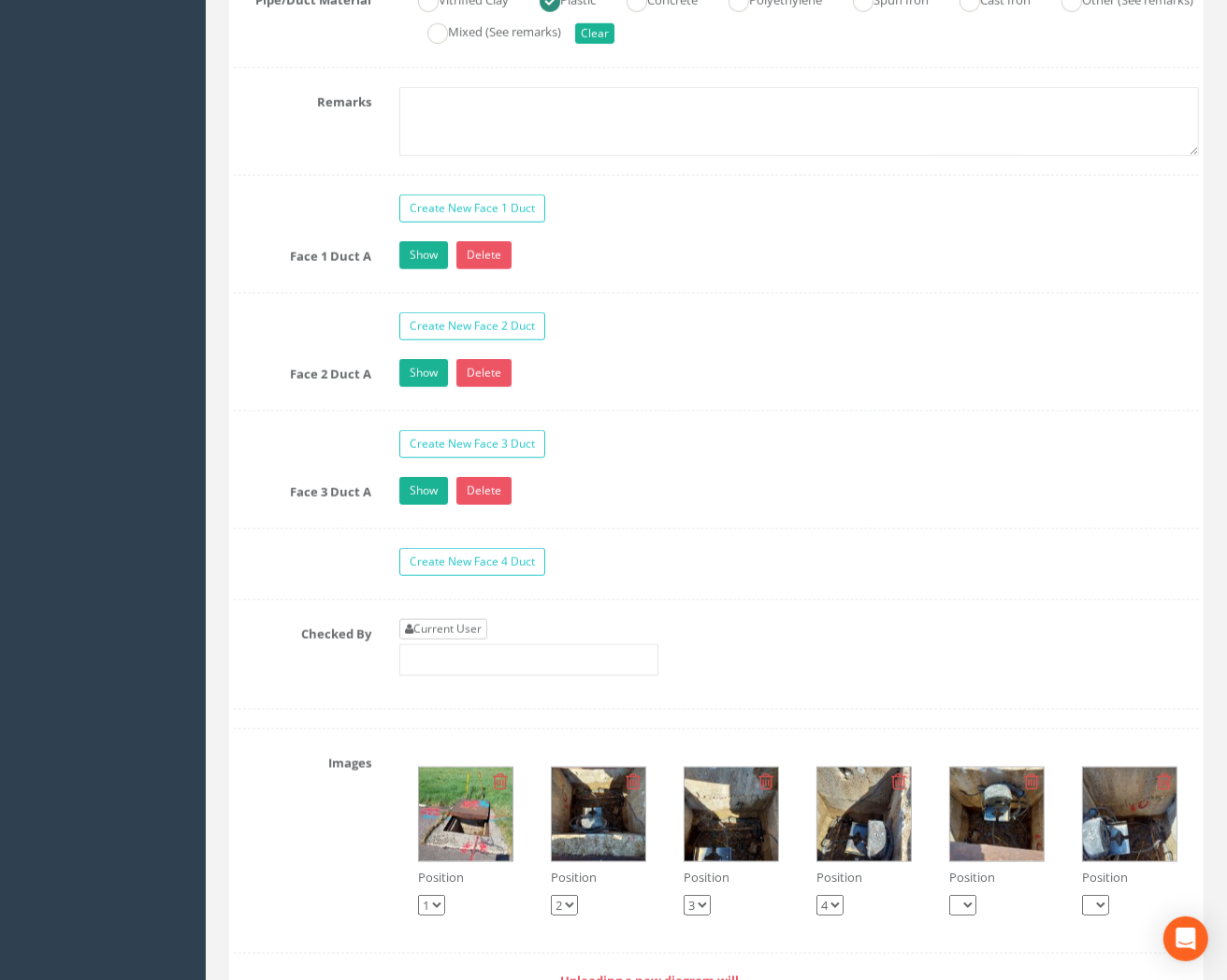 type on "82.6410" 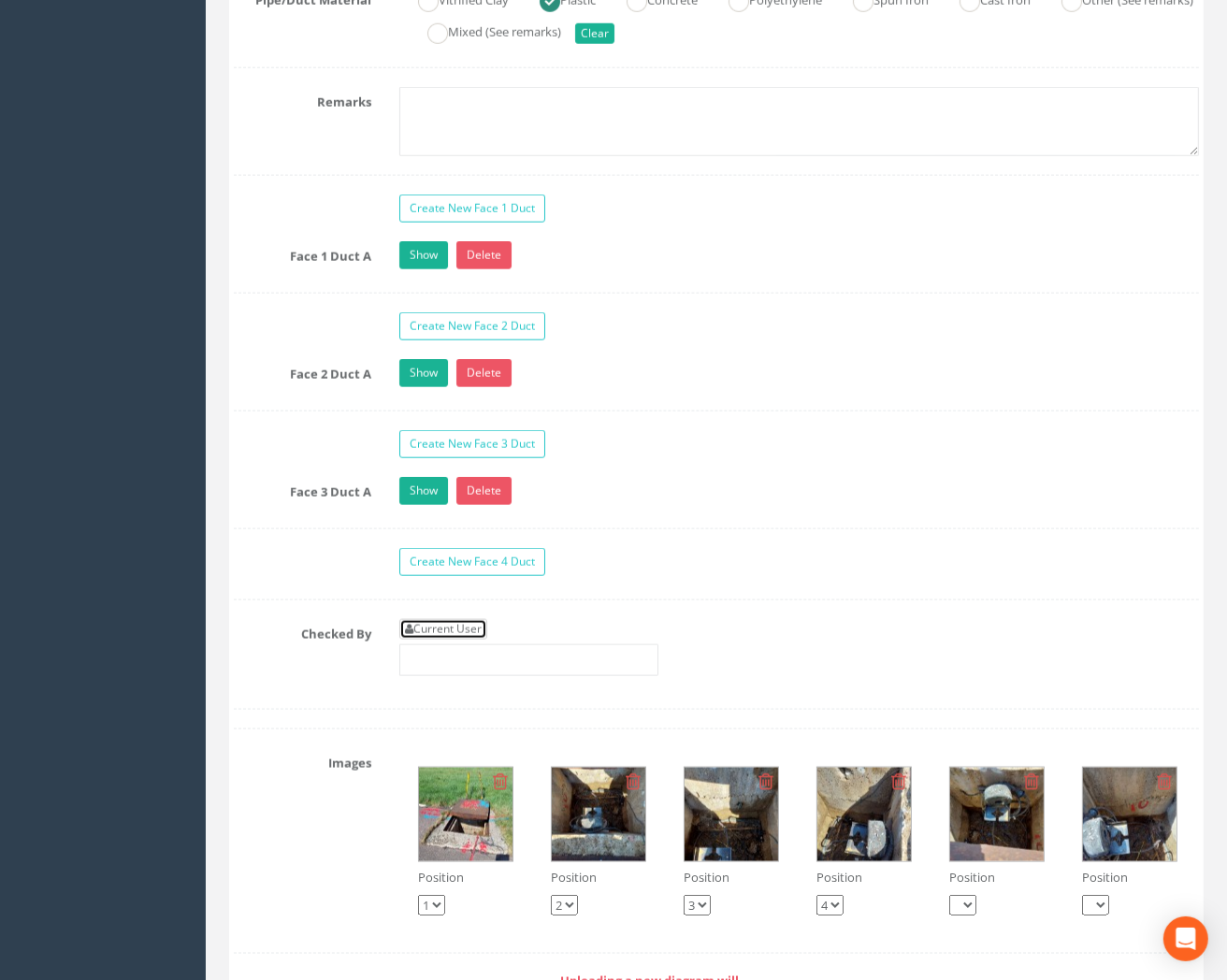 click on "Current User" at bounding box center (443, 629) 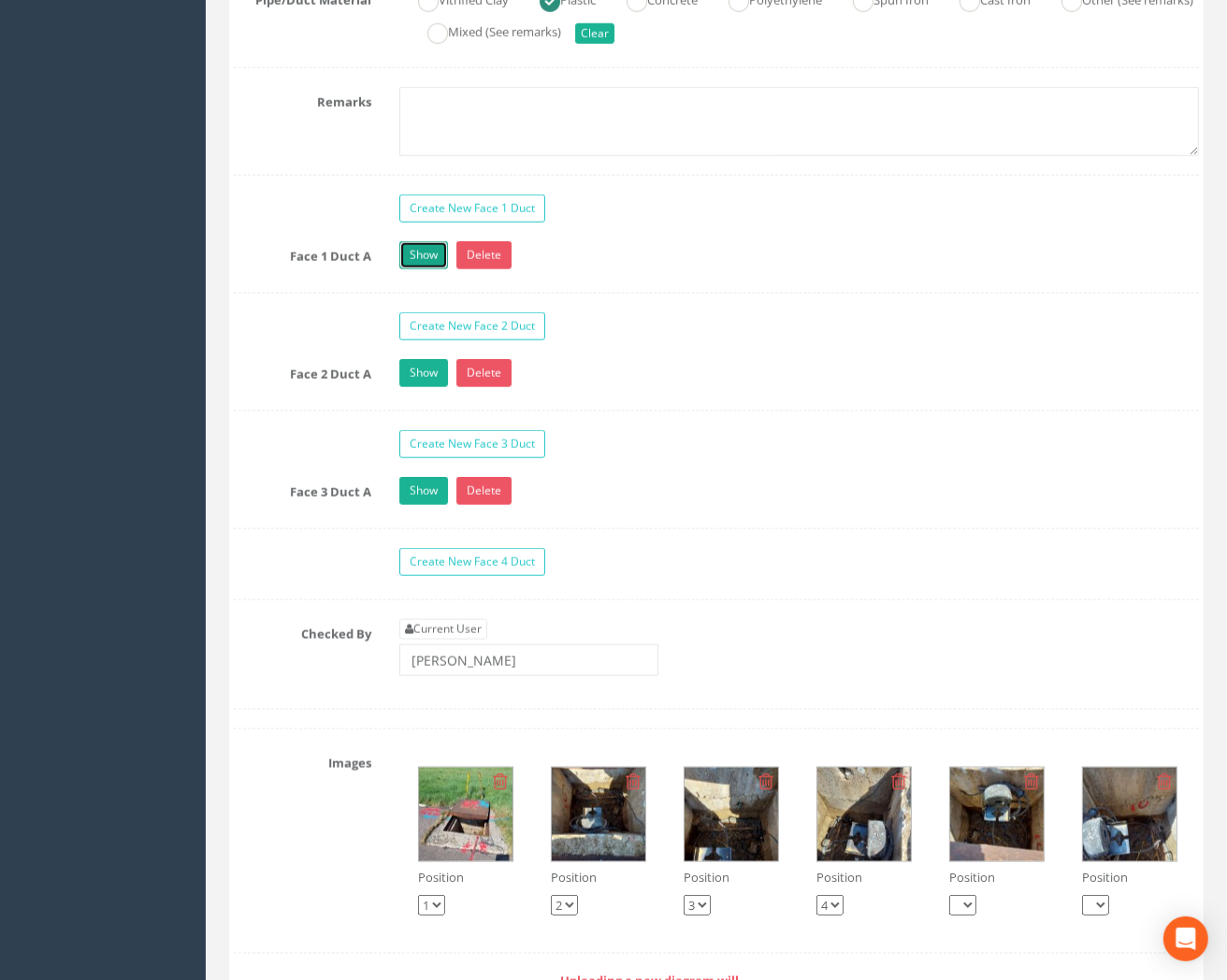 click on "Show" at bounding box center [424, 255] 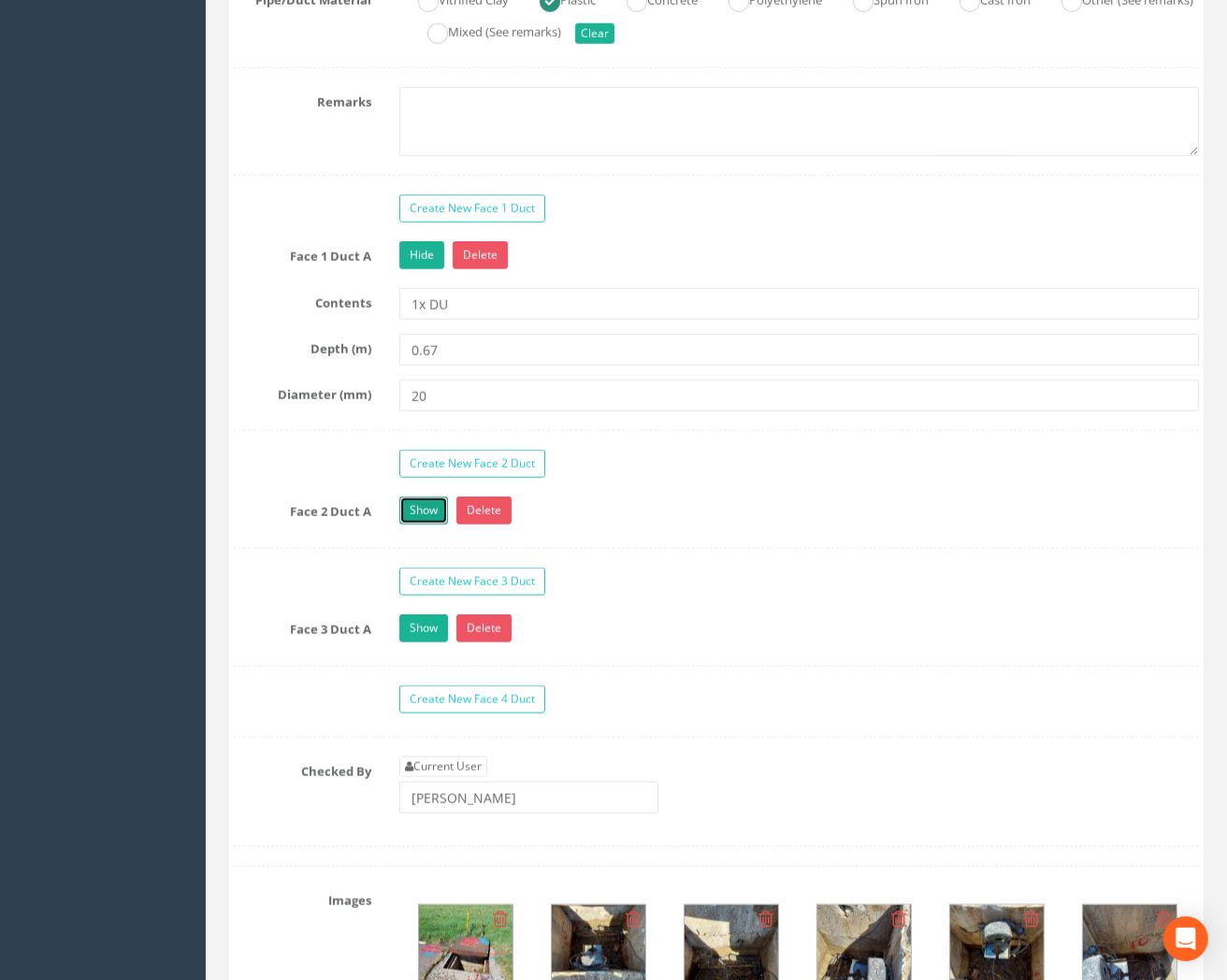 drag, startPoint x: 418, startPoint y: 509, endPoint x: 417, endPoint y: 554, distance: 45.01111 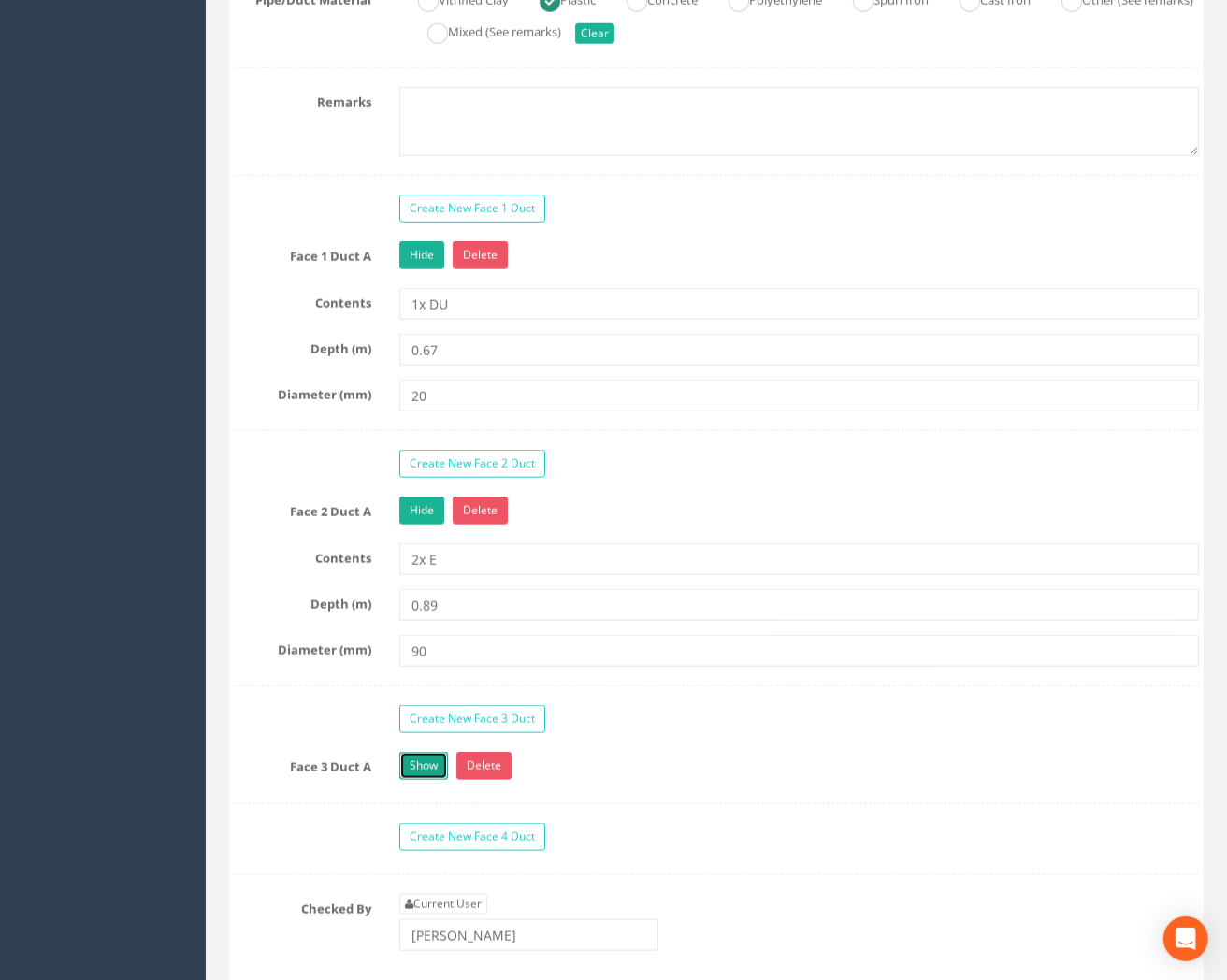 click on "Show" at bounding box center [424, 766] 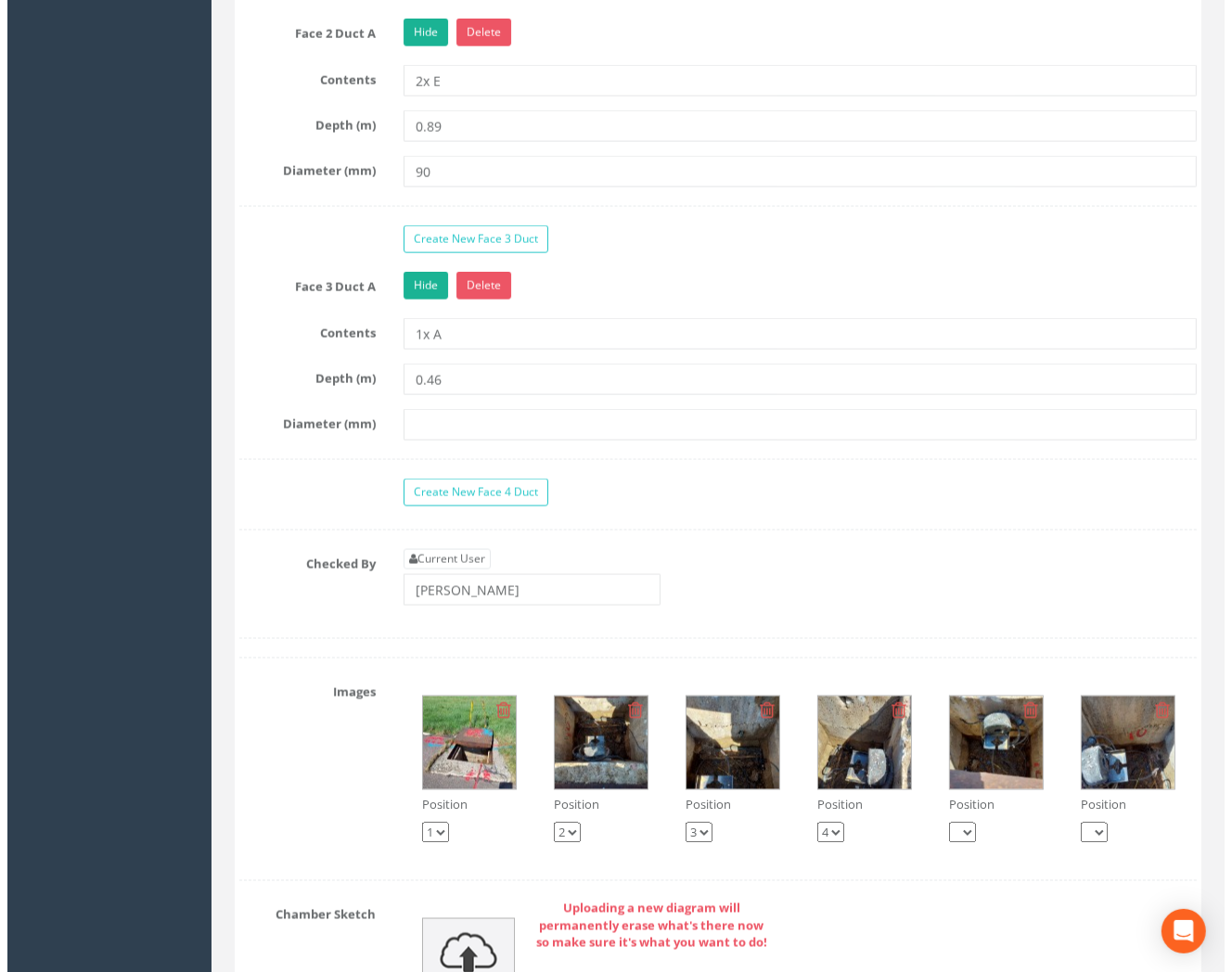scroll, scrollTop: 2267, scrollLeft: 0, axis: vertical 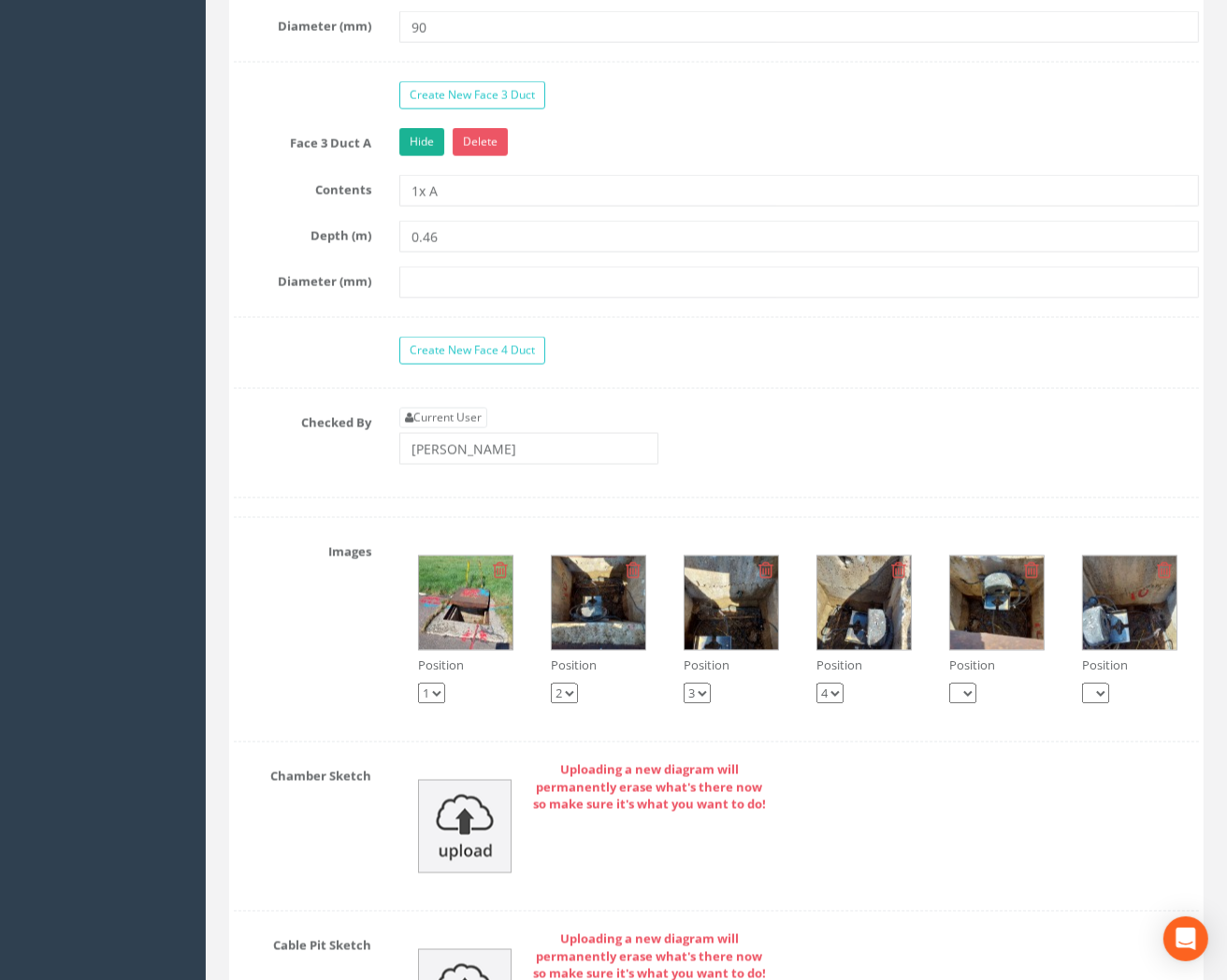 click at bounding box center (466, 603) 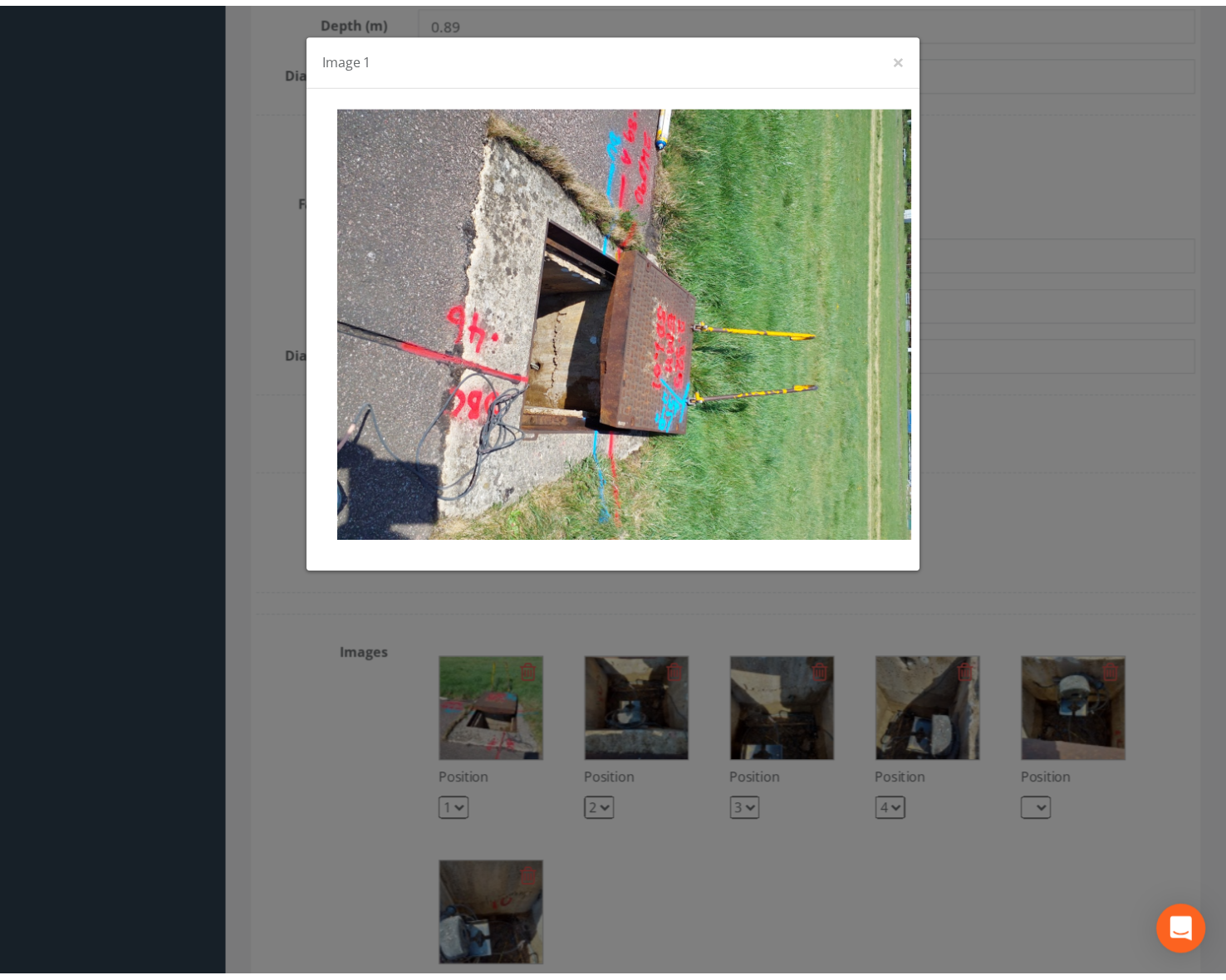 scroll, scrollTop: 2031, scrollLeft: 0, axis: vertical 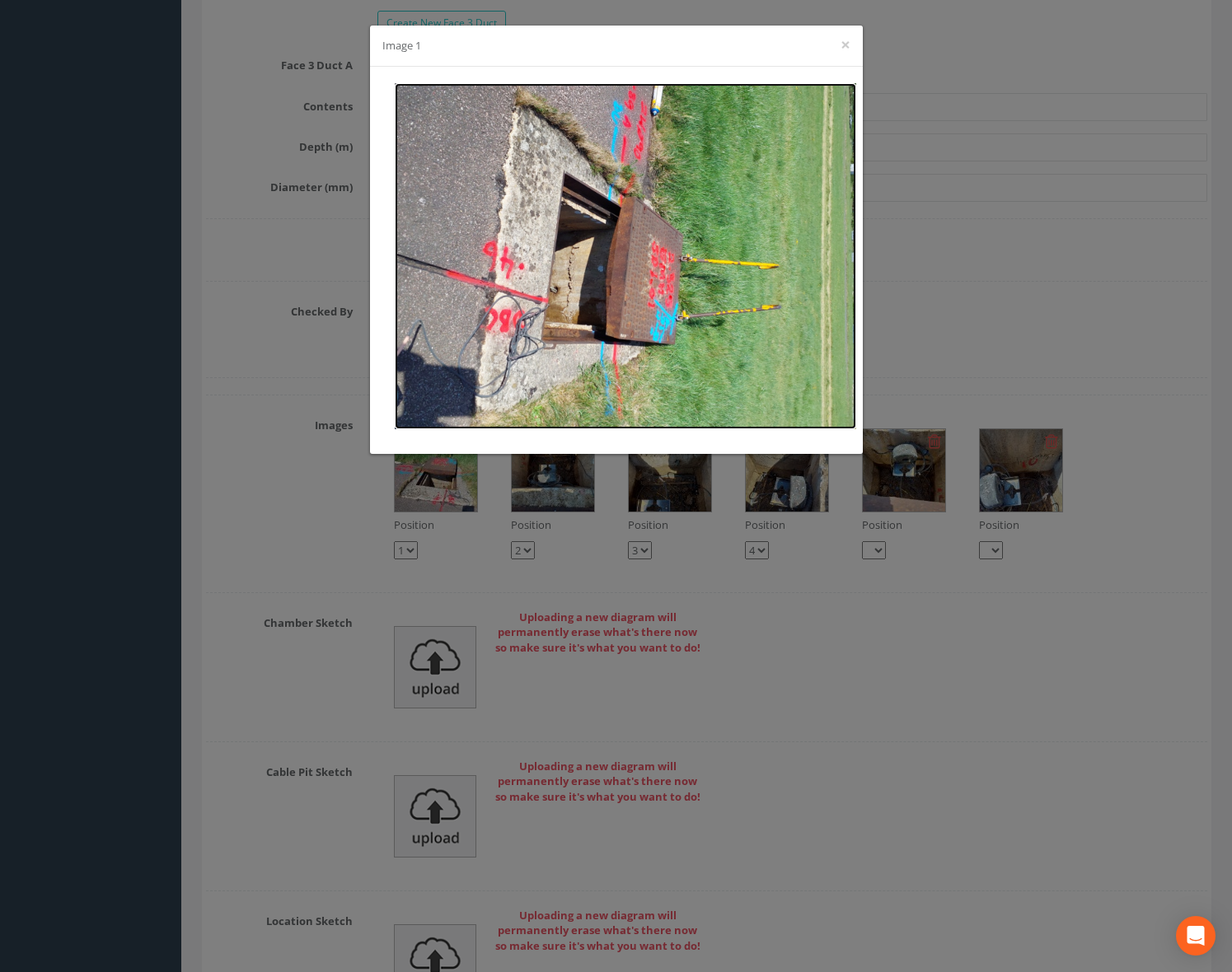 click at bounding box center (625, 256) 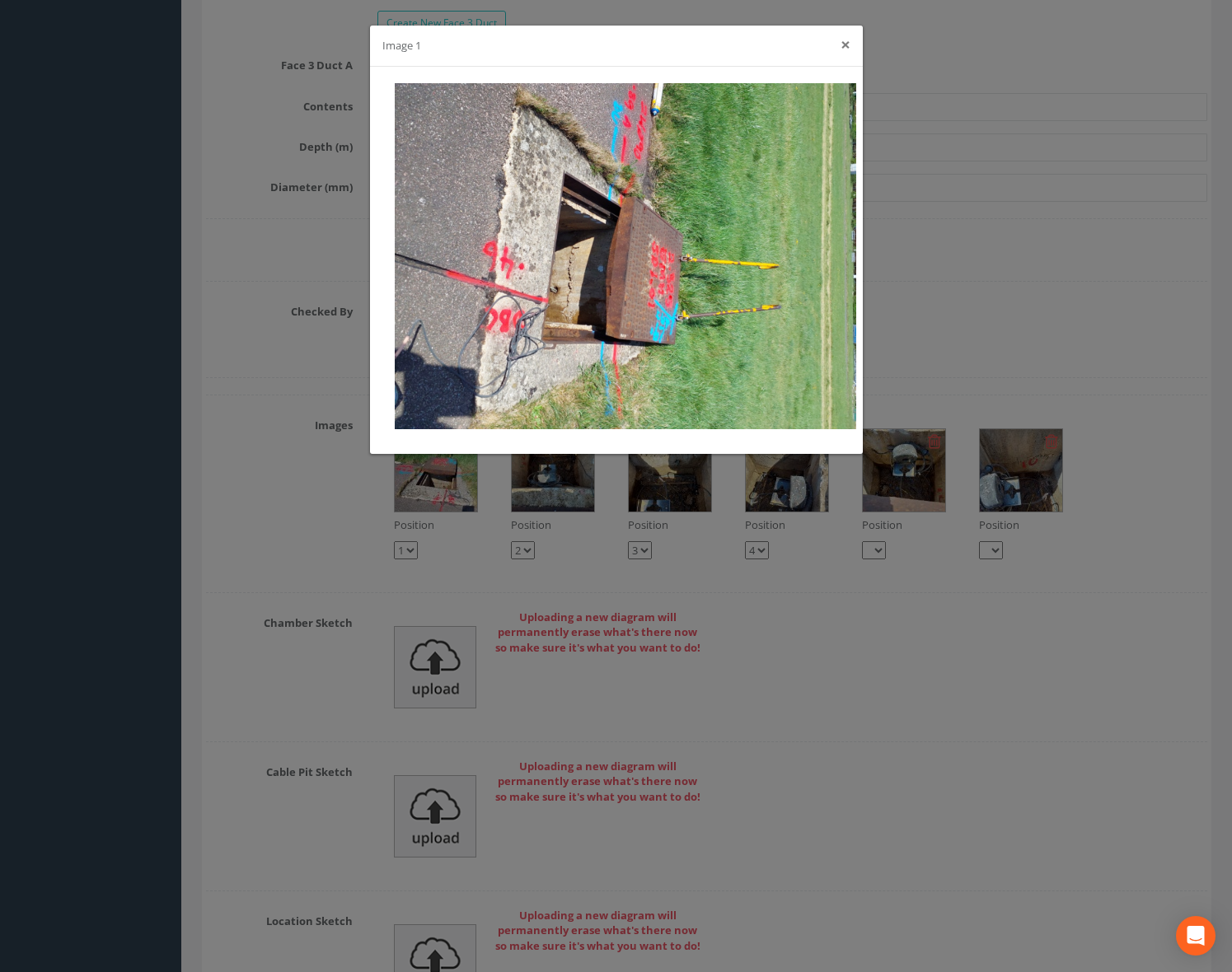 click on "×" at bounding box center (846, 44) 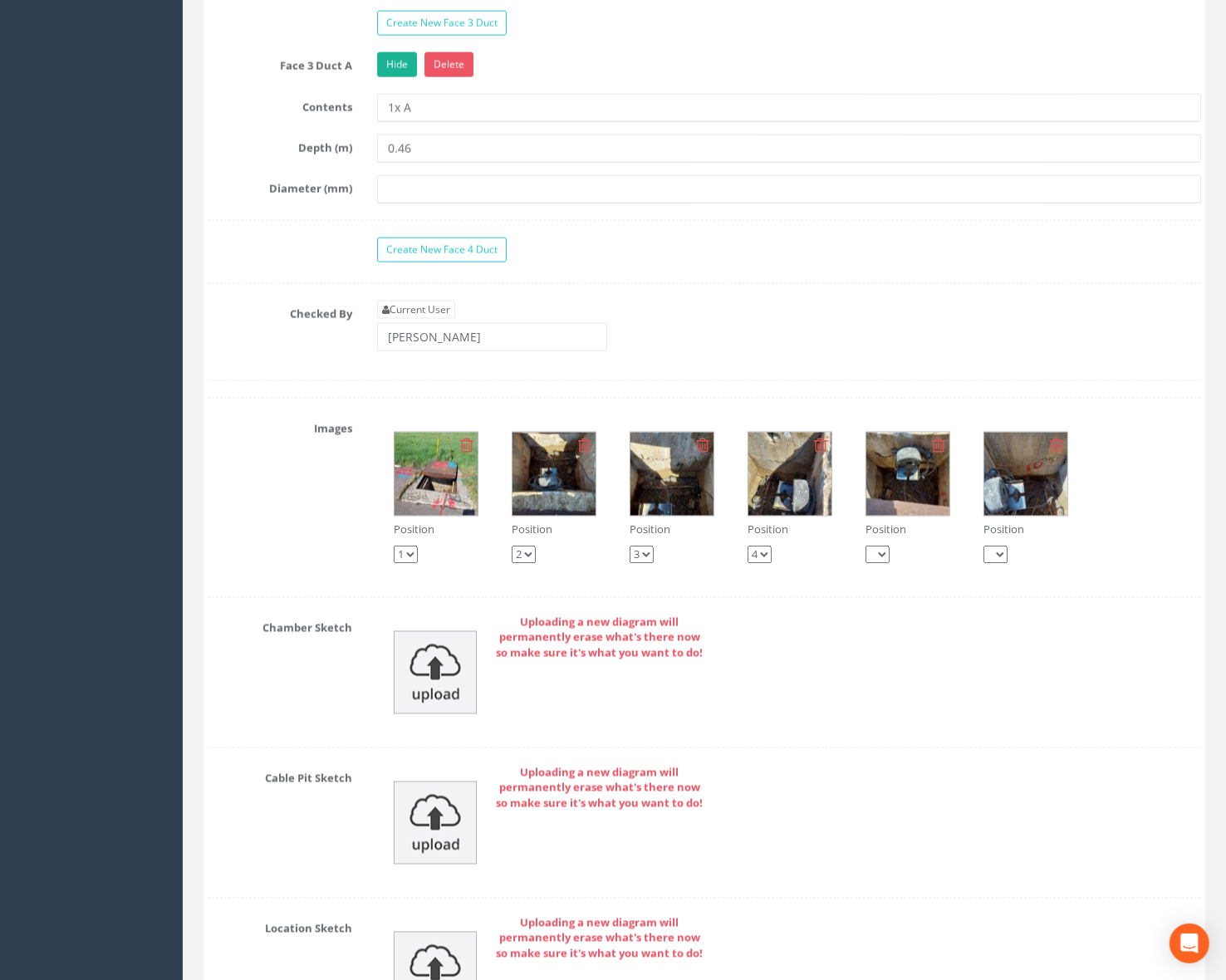 click at bounding box center (554, 474) 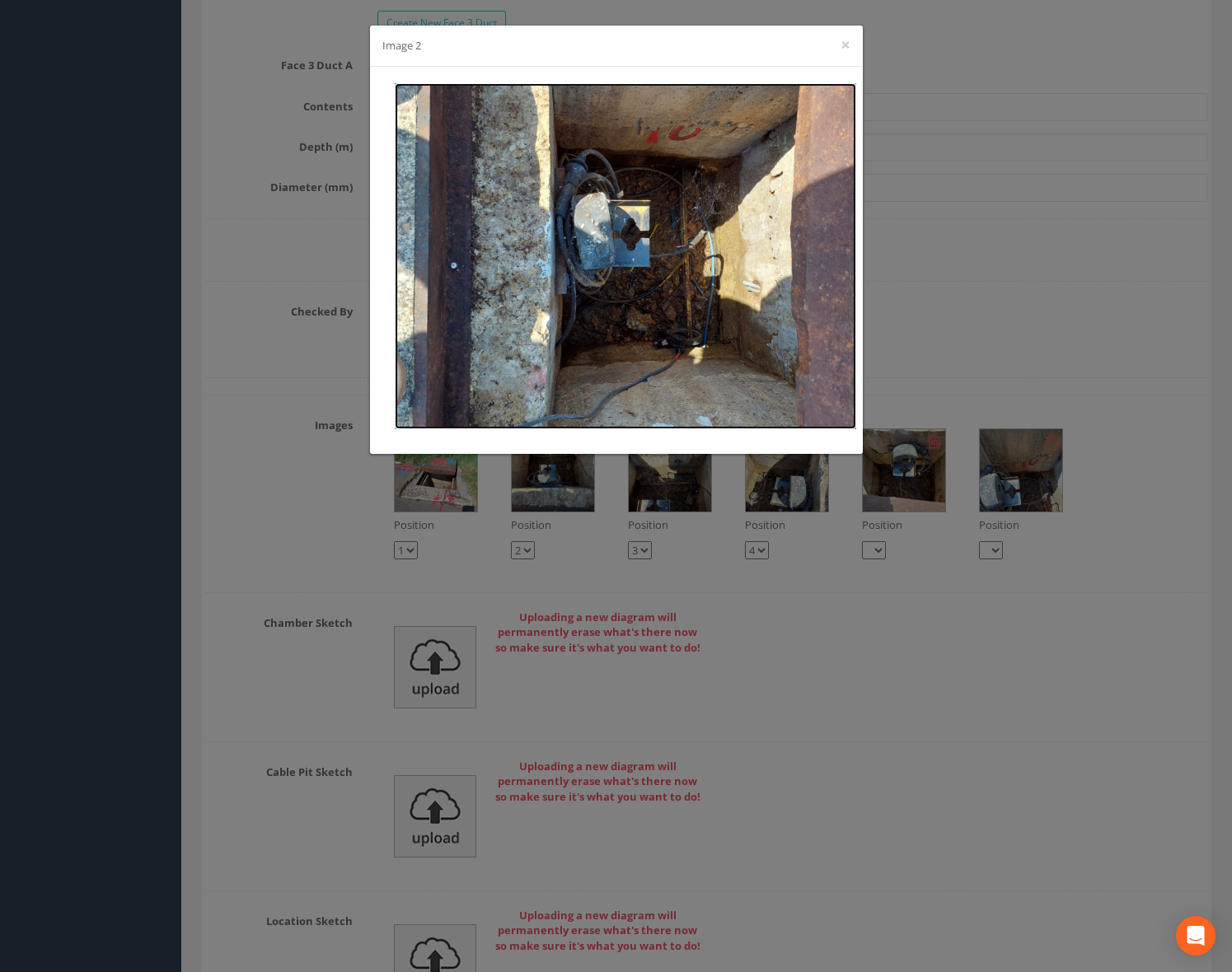 click at bounding box center [625, 256] 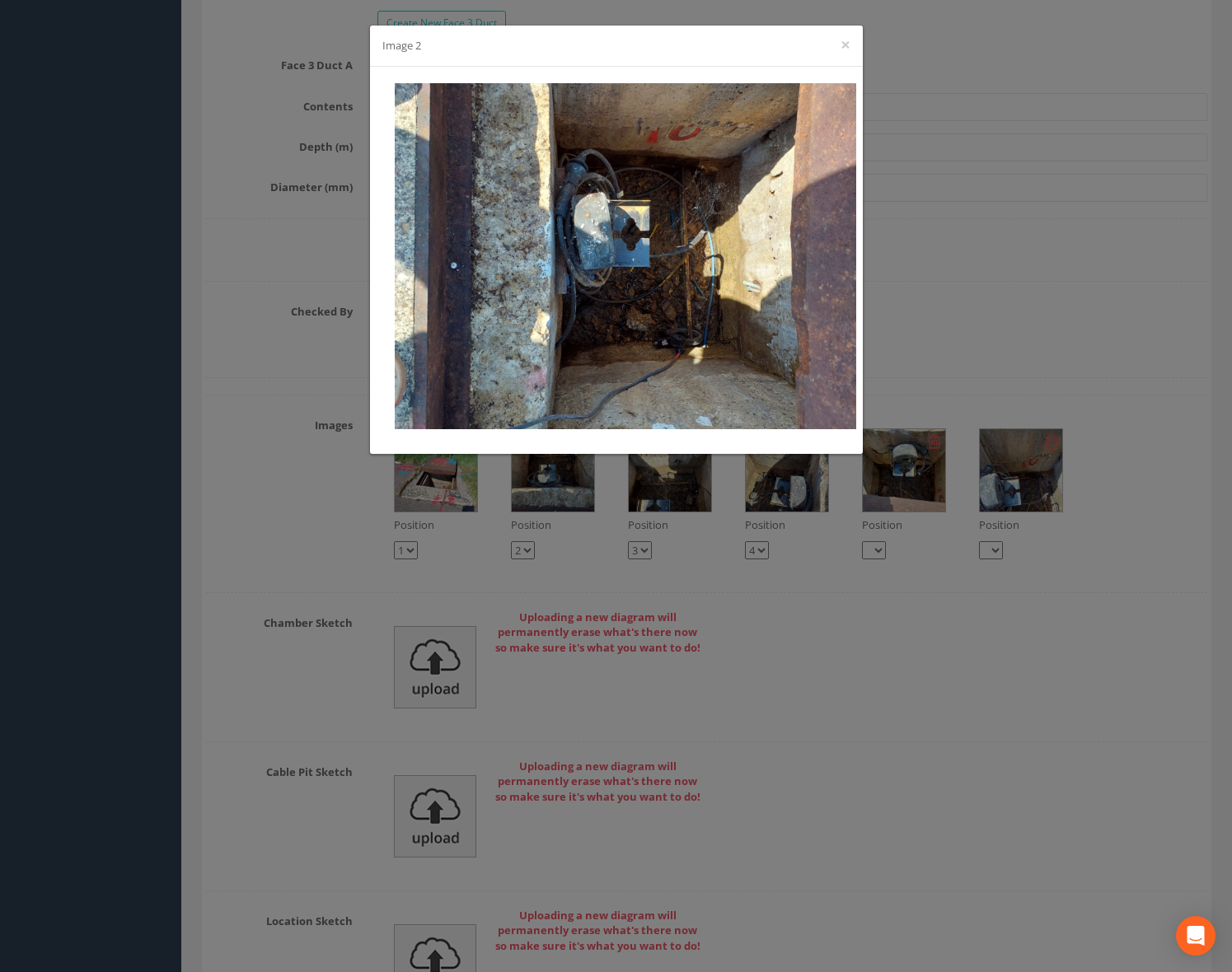 click on "Image 2  ×" at bounding box center [616, 486] 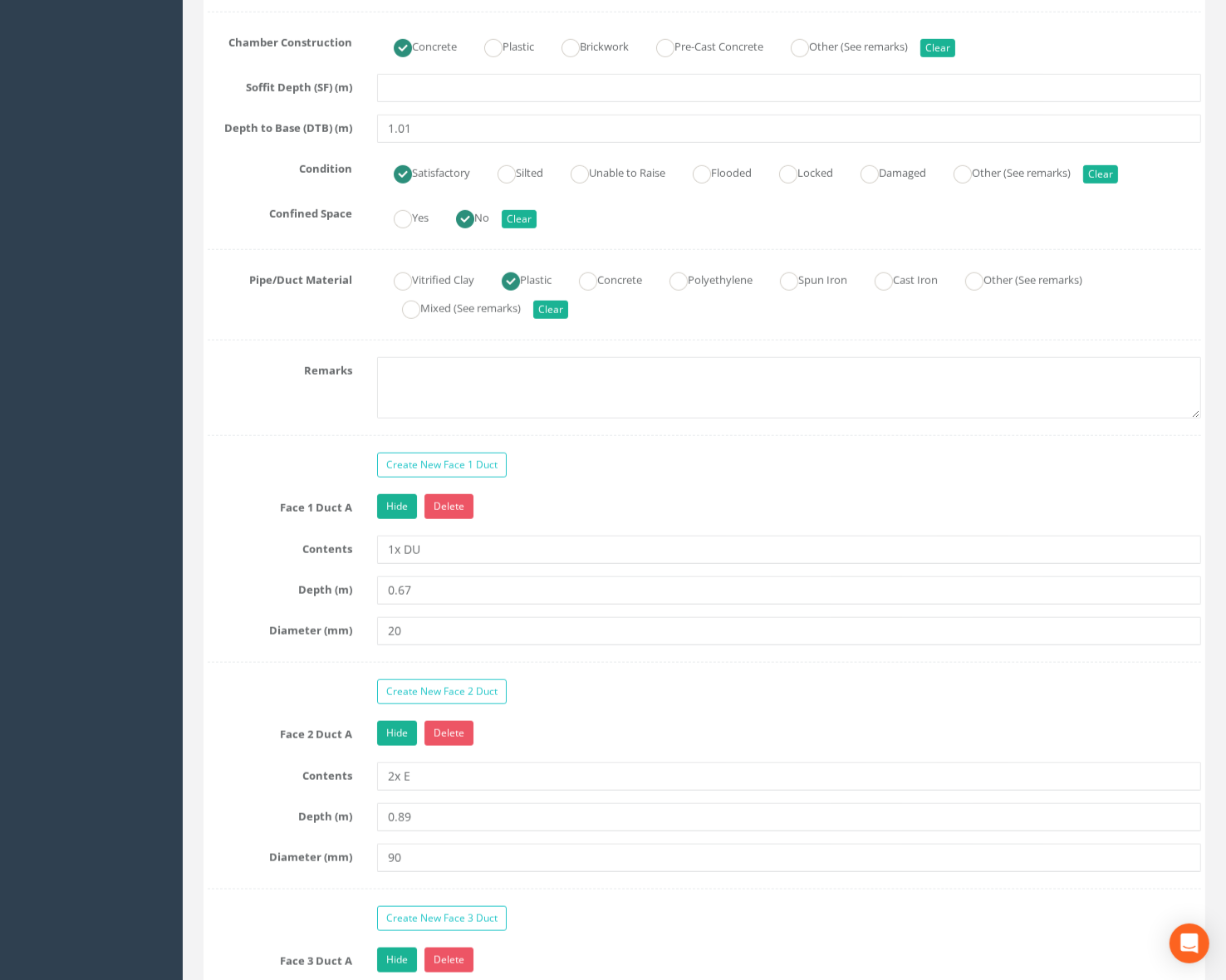 scroll, scrollTop: 1246, scrollLeft: 0, axis: vertical 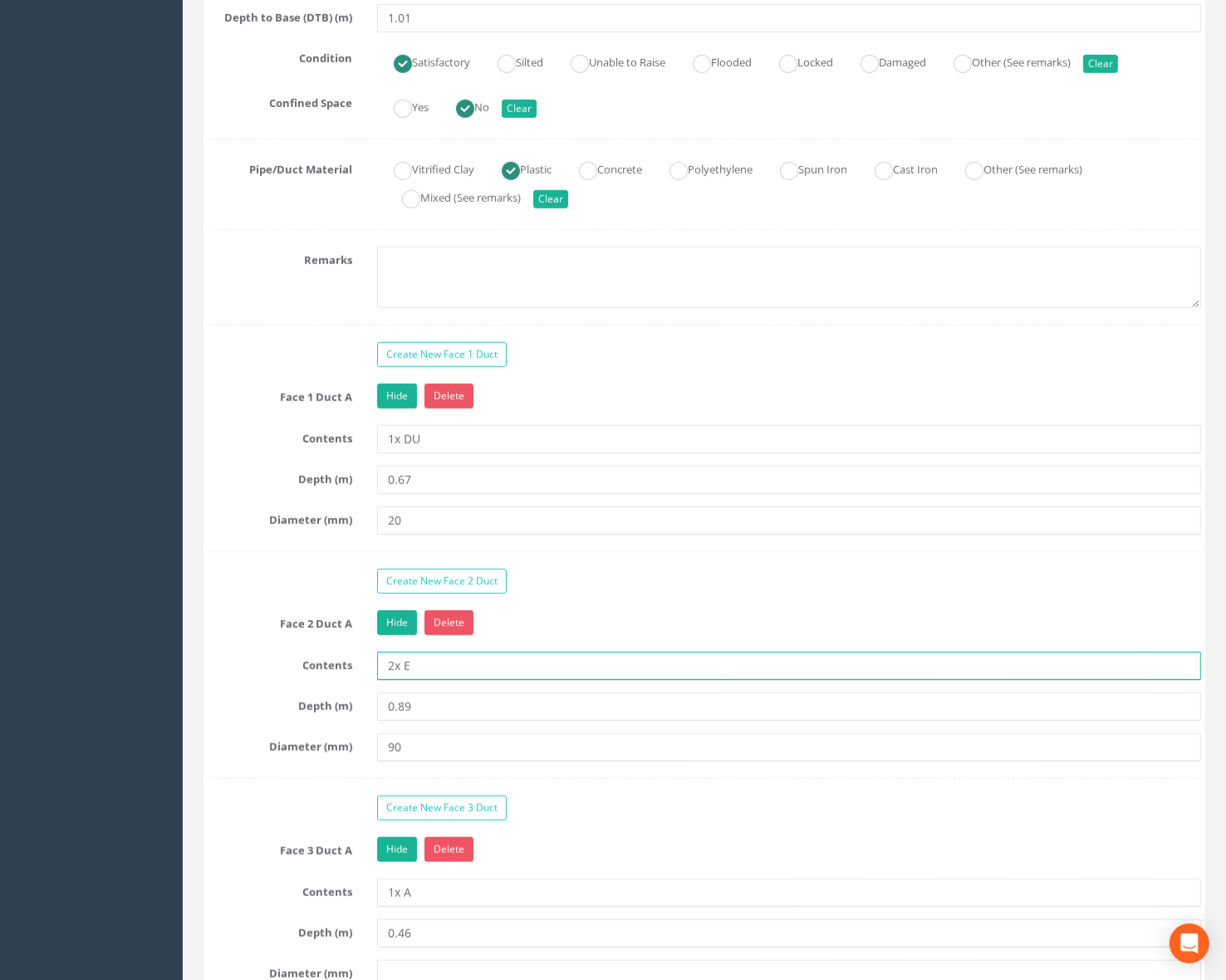 click on "2x E" at bounding box center (789, 666) 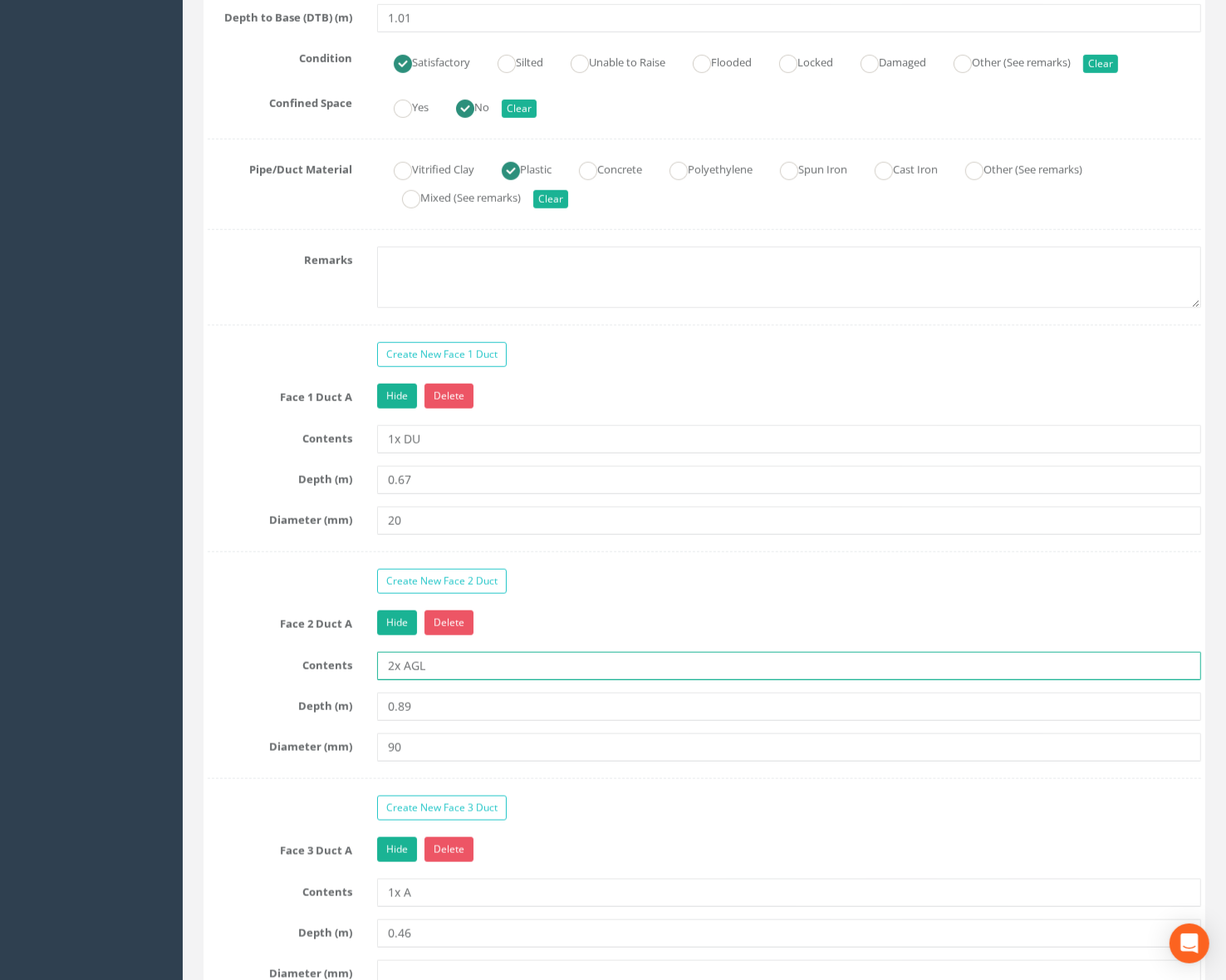 click on "2x AGL" at bounding box center [789, 666] 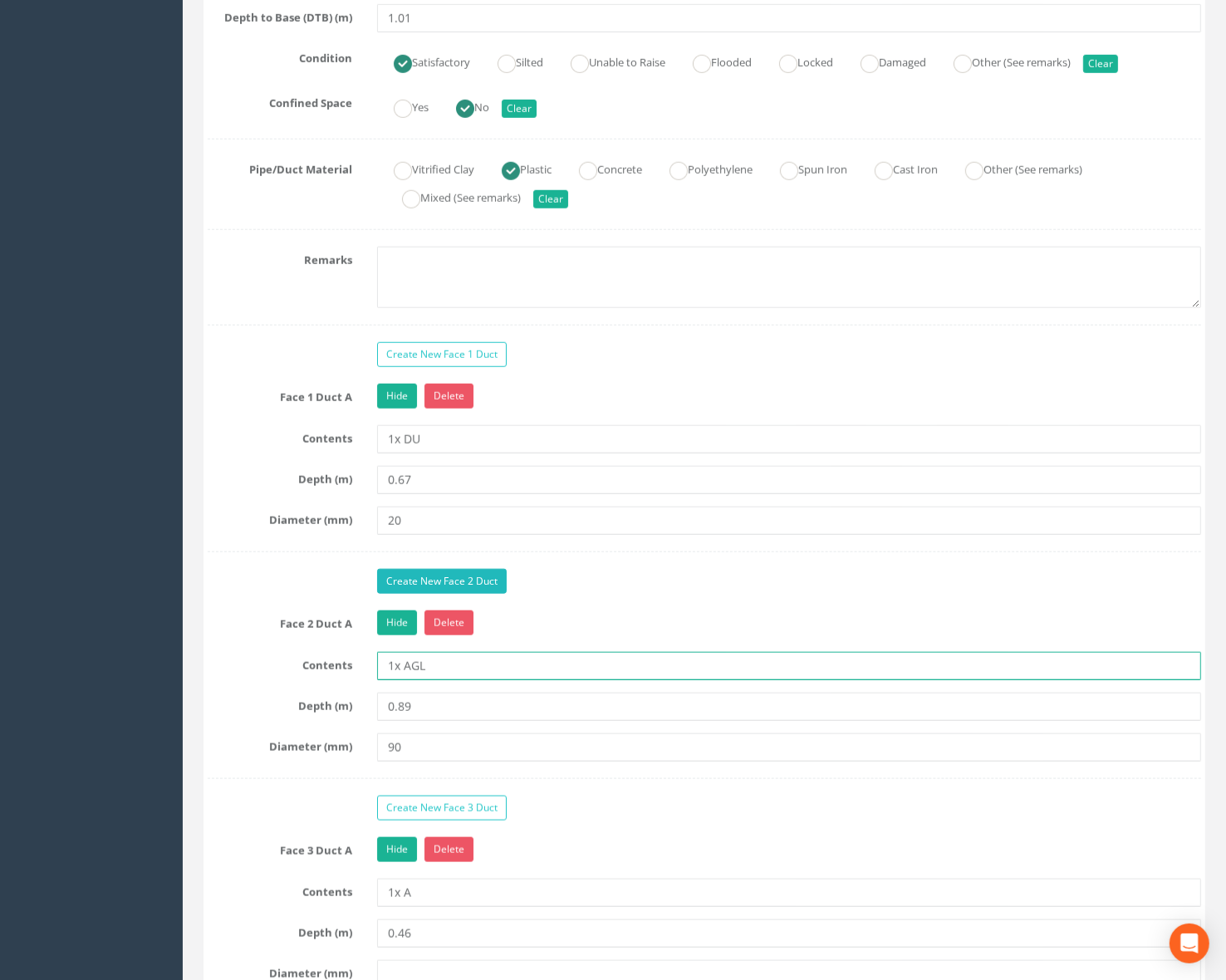 type on "1x AGL" 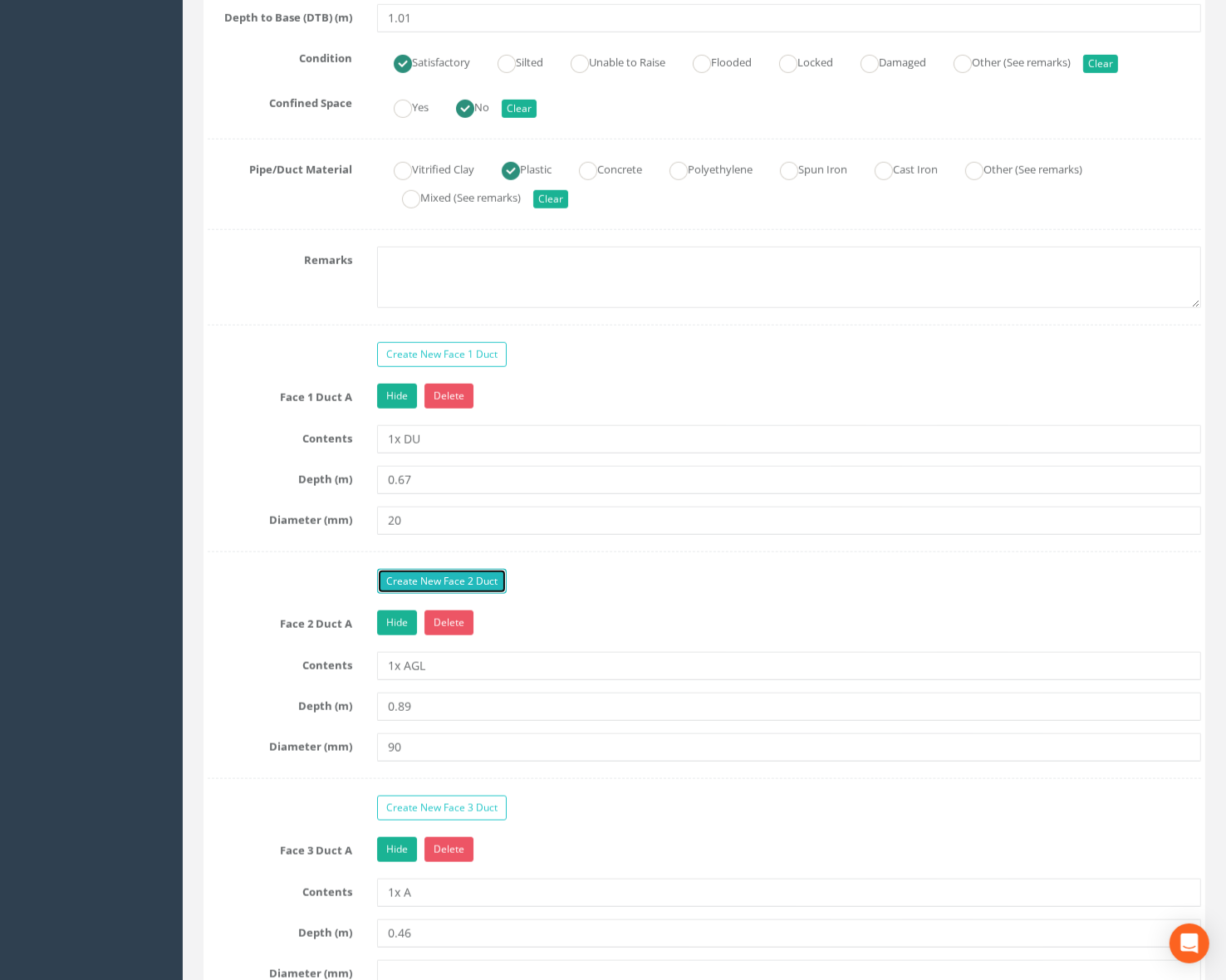 click on "Create New Face 2 Duct" at bounding box center [442, 581] 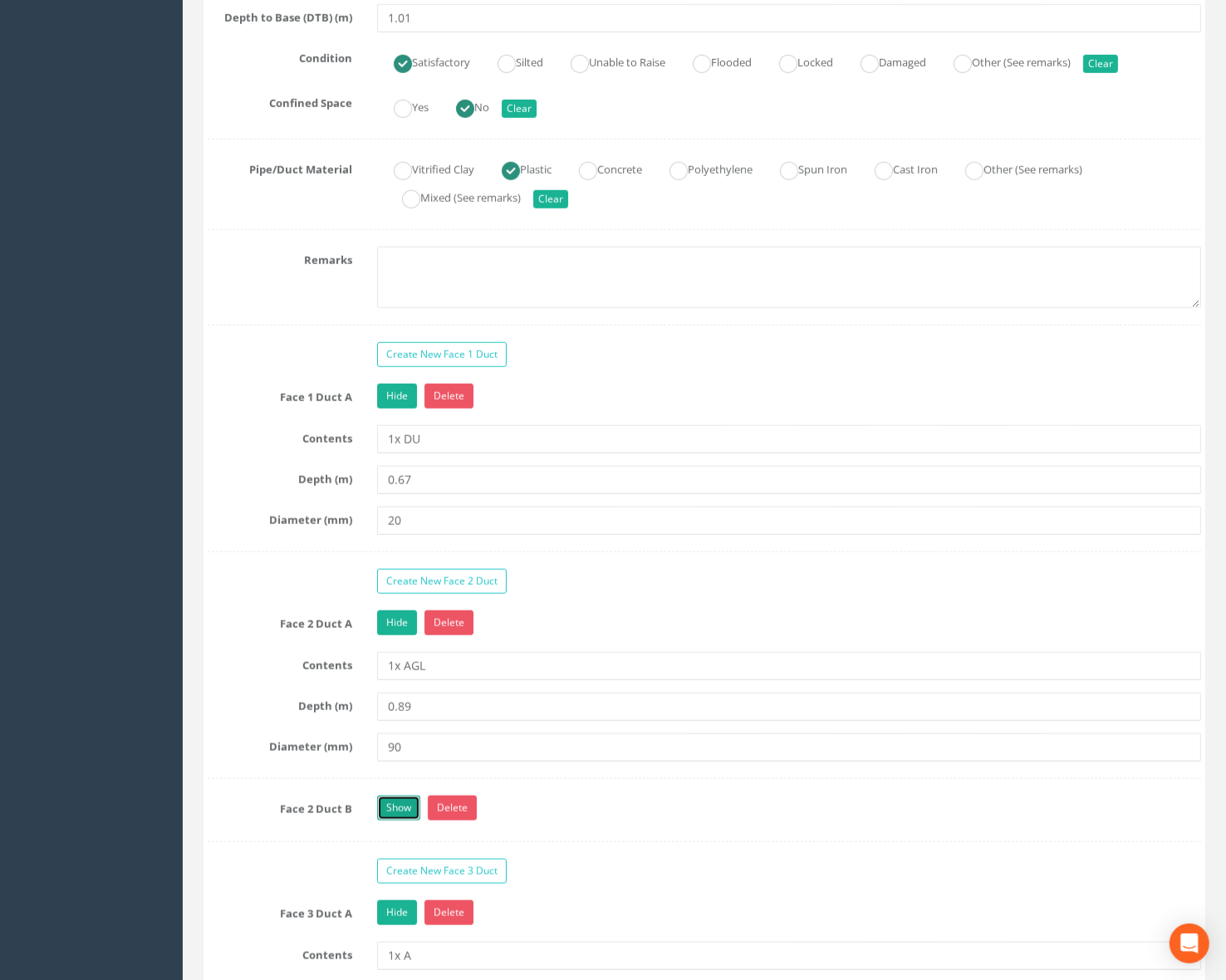 click on "Show" at bounding box center (399, 808) 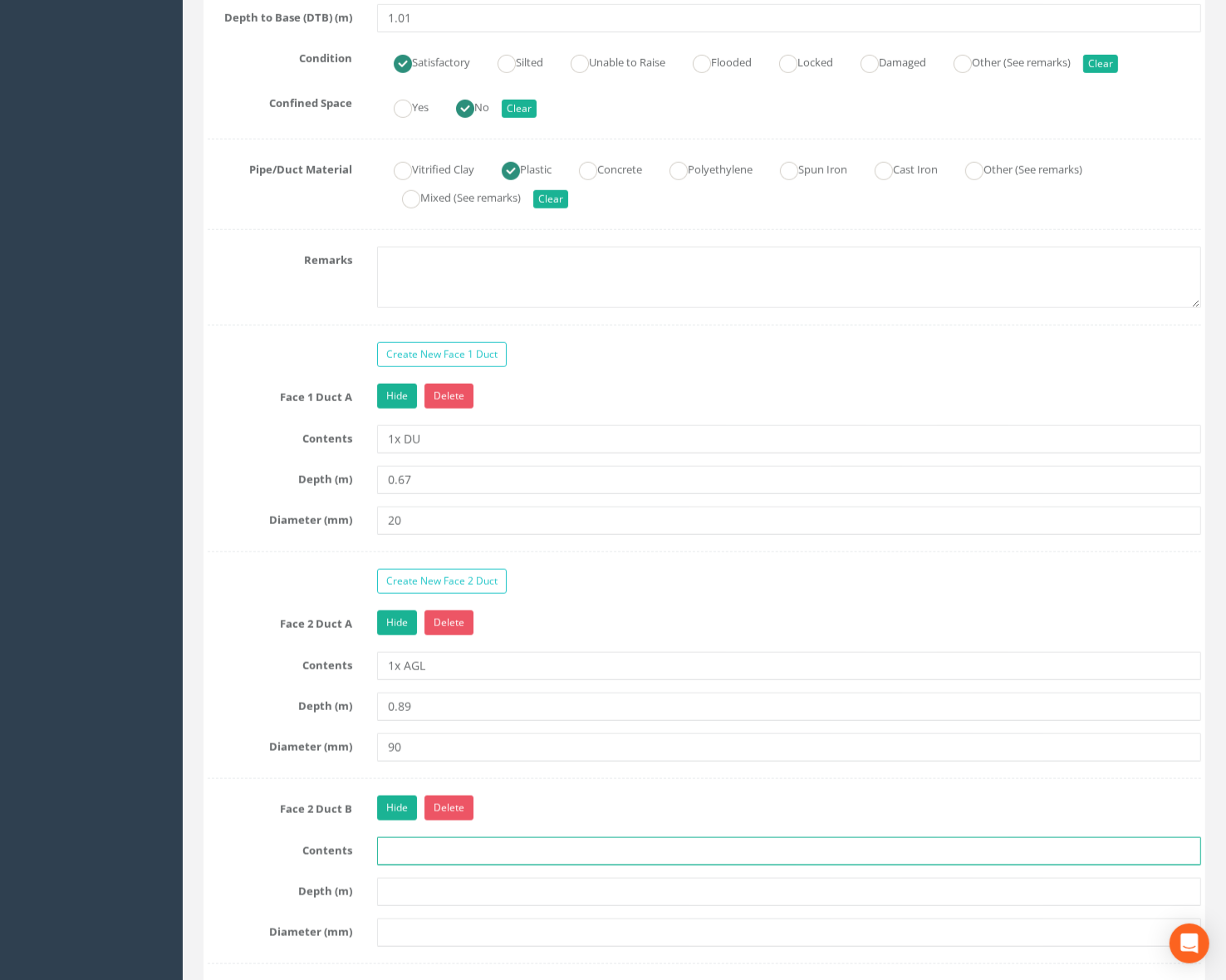 click at bounding box center (789, 851) 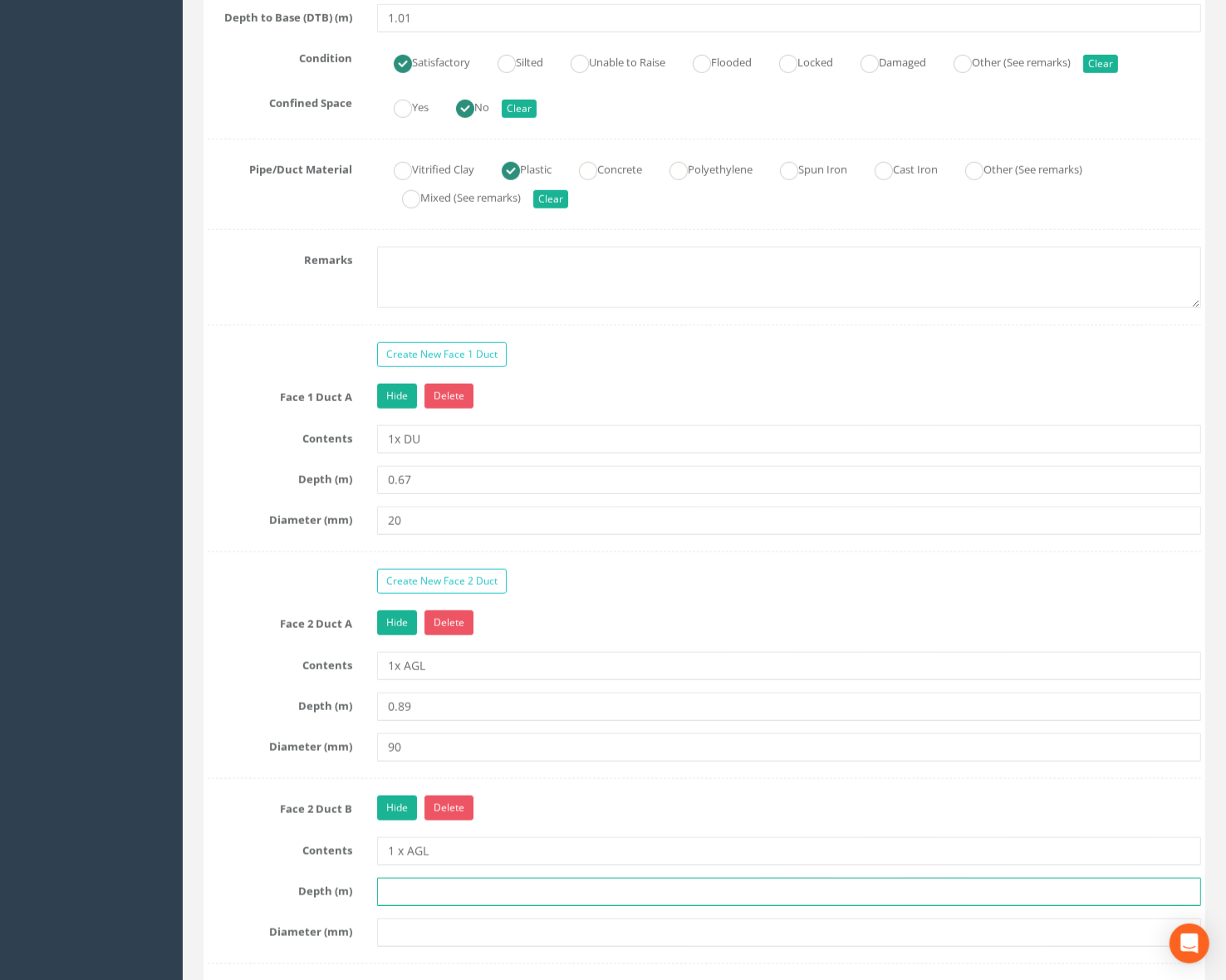 click at bounding box center [789, 892] 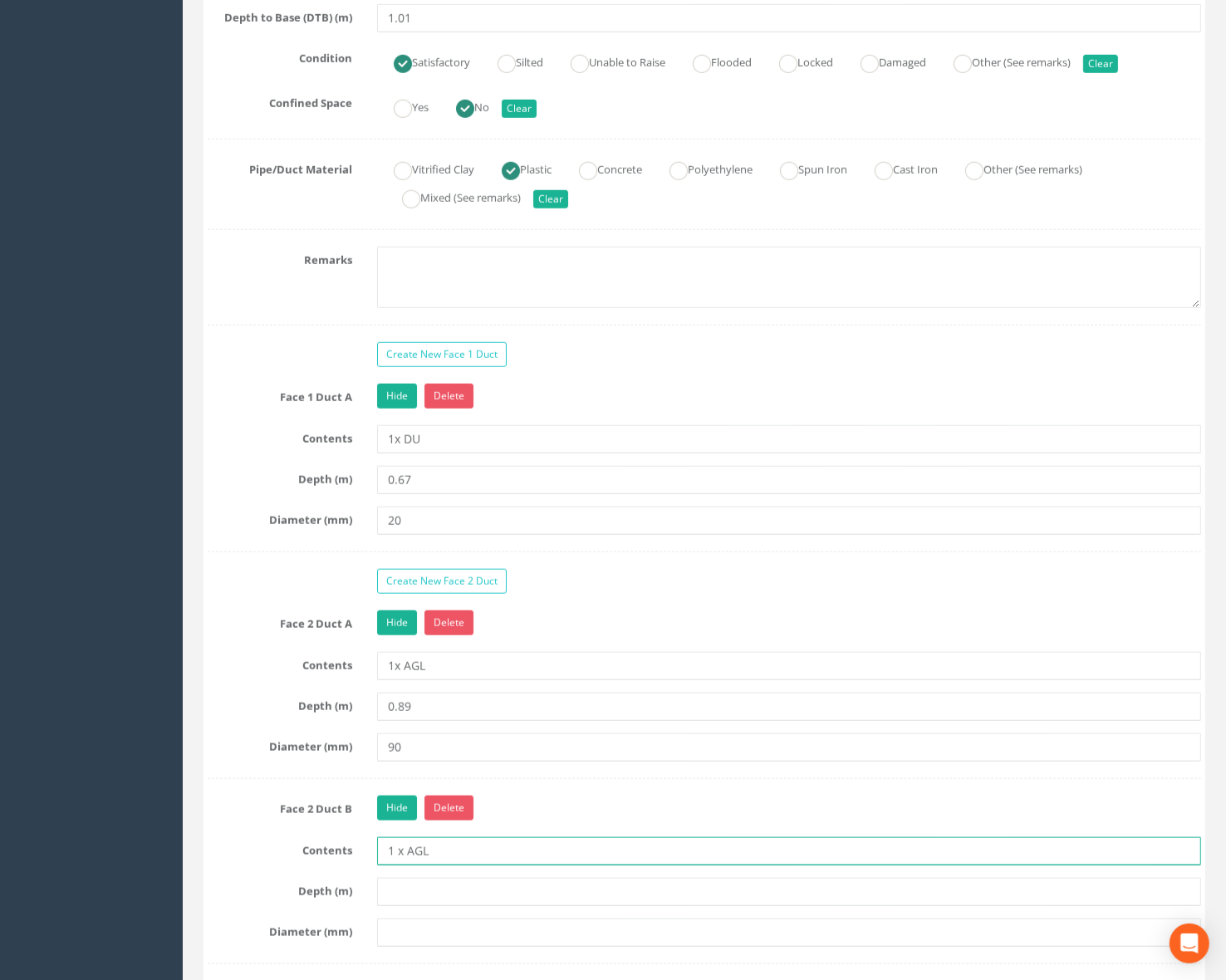 click on "1 x AGL" at bounding box center (789, 851) 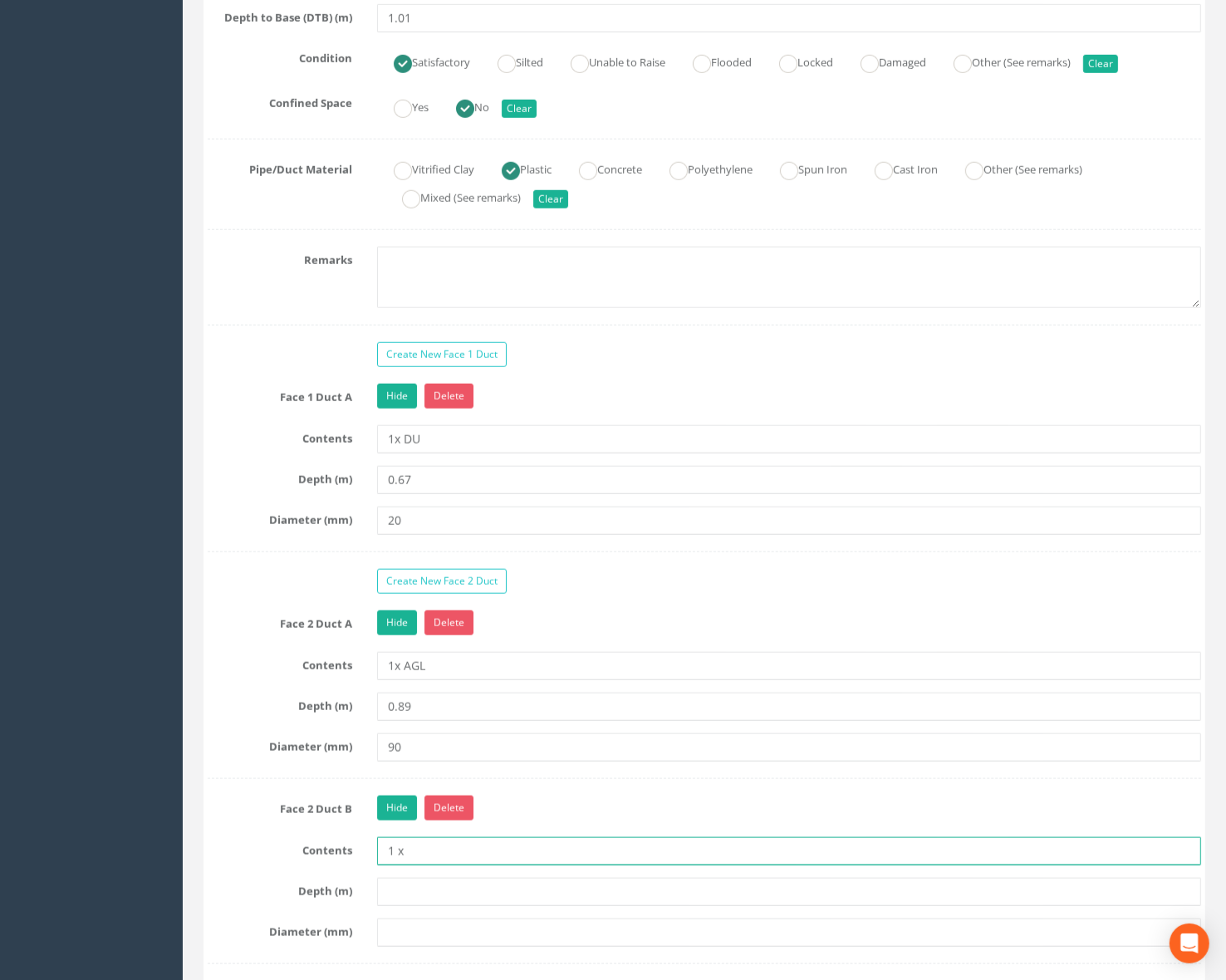 type on "1 x Duct" 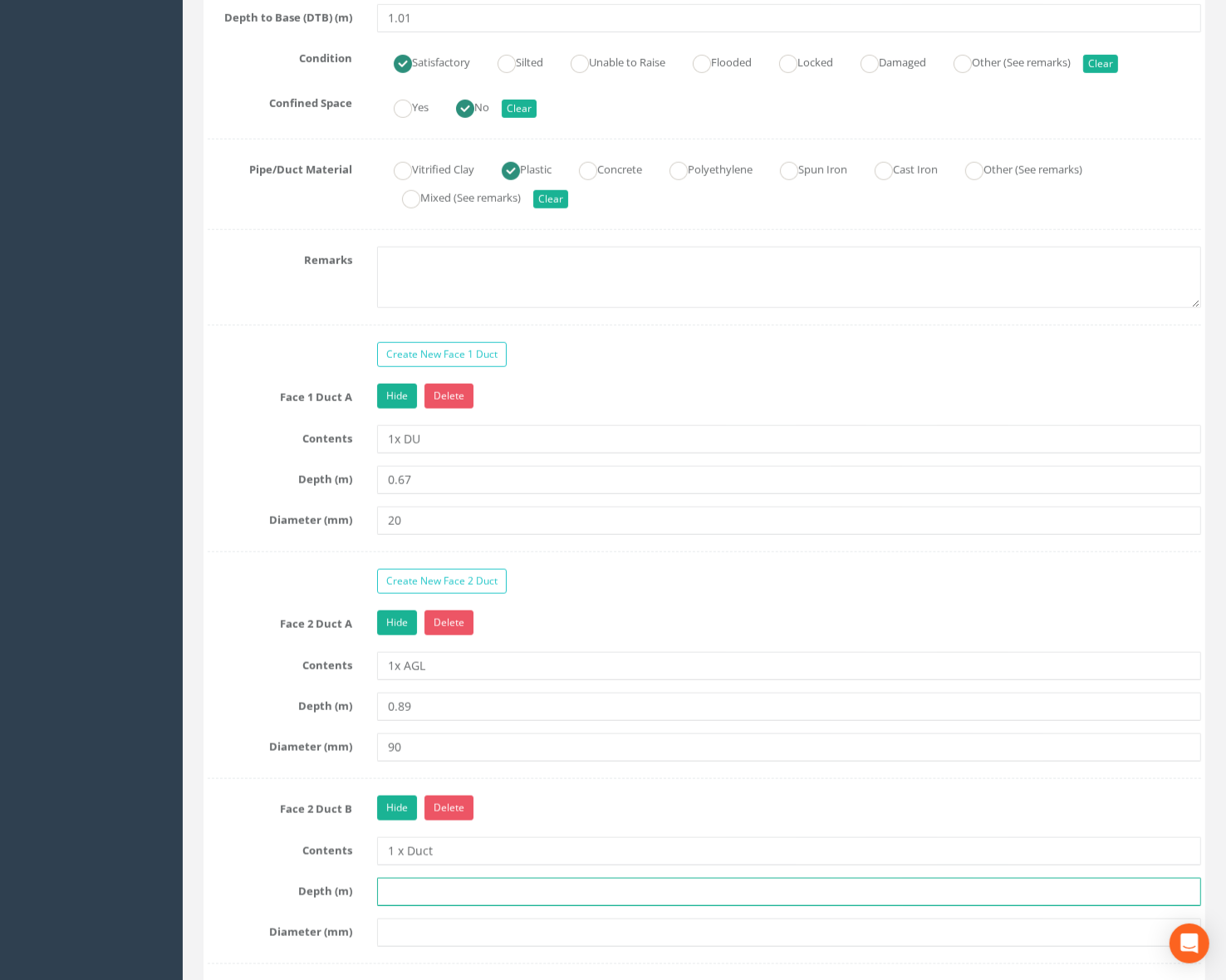 click at bounding box center [789, 892] 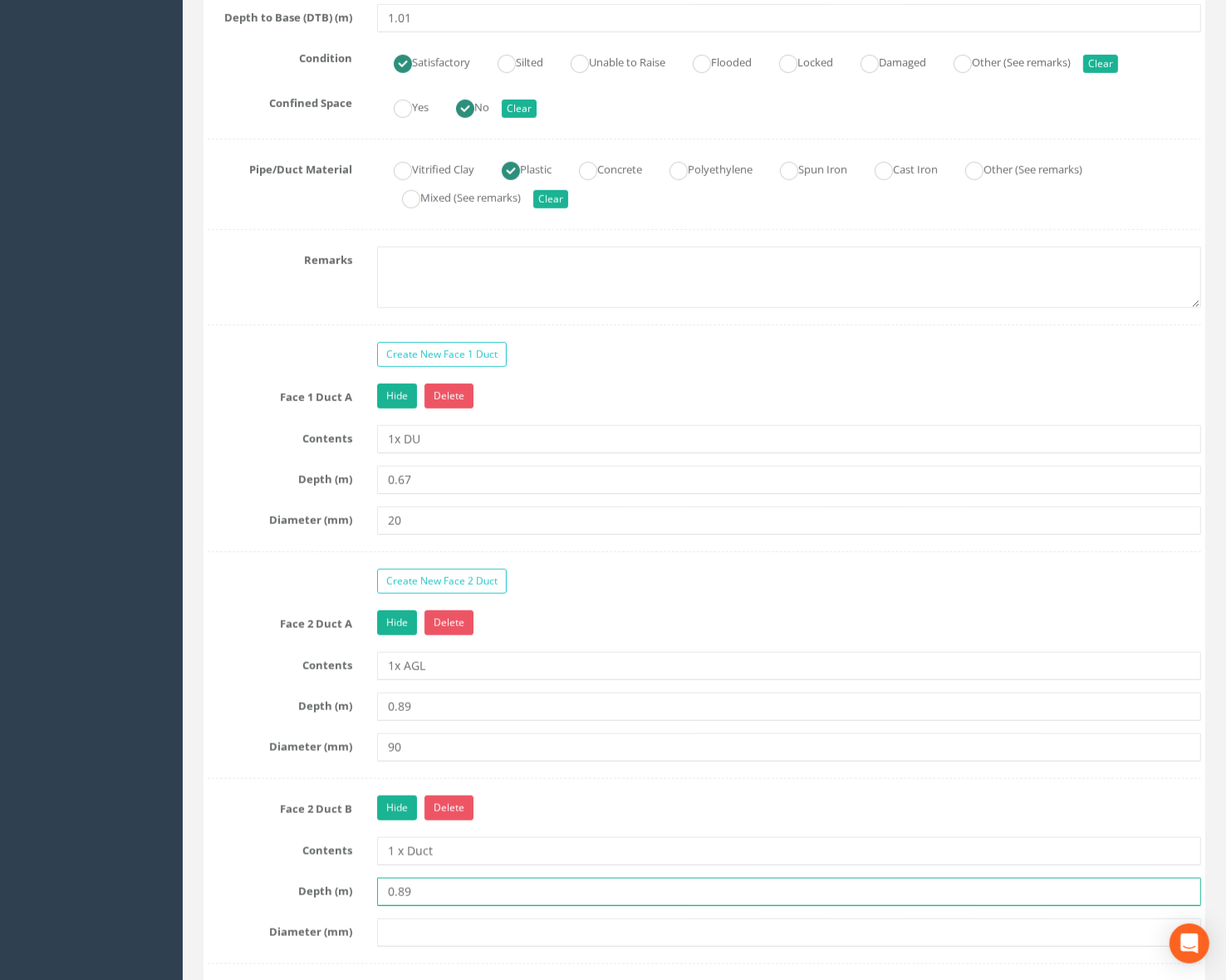 type on "0.89" 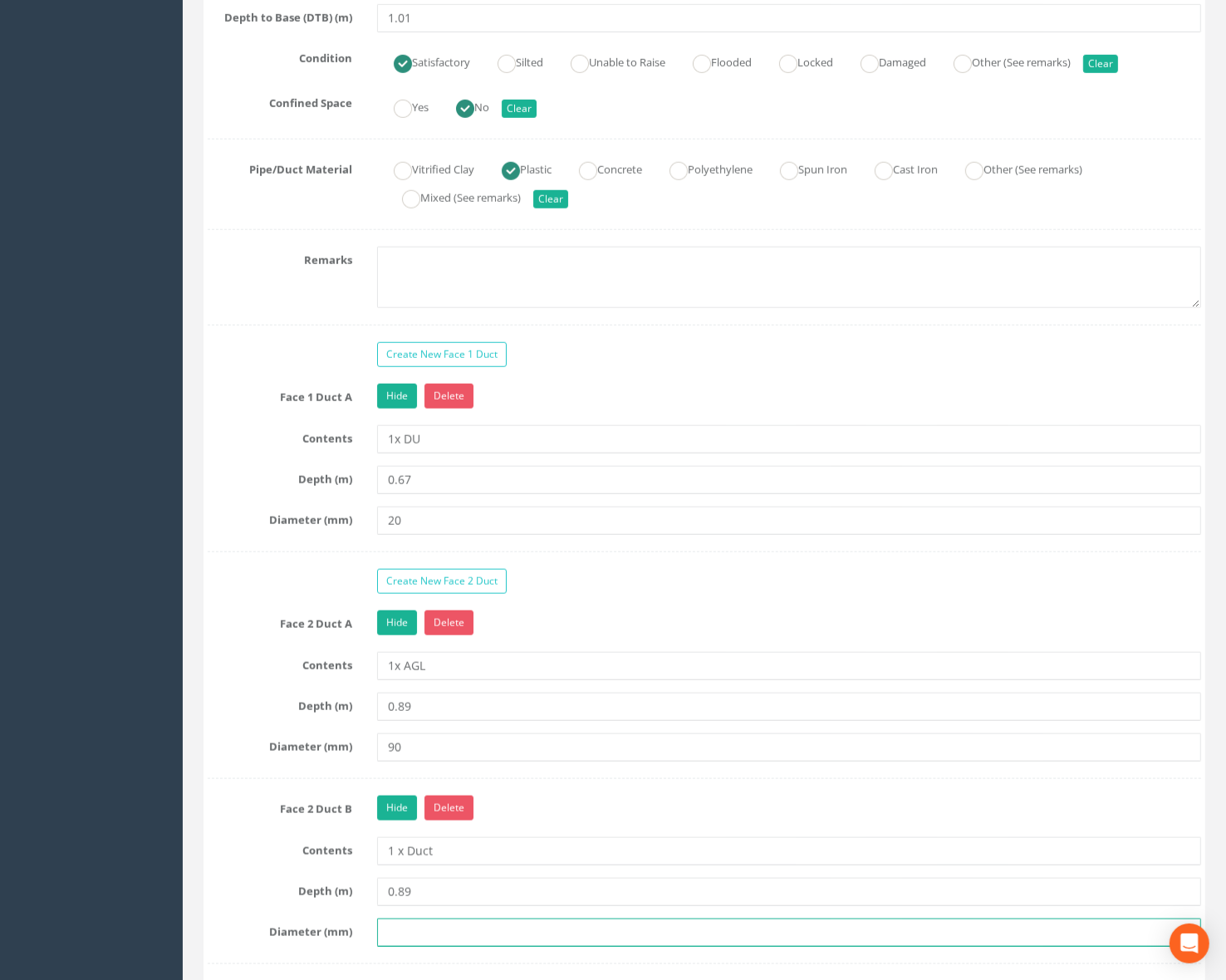 click at bounding box center (789, 933) 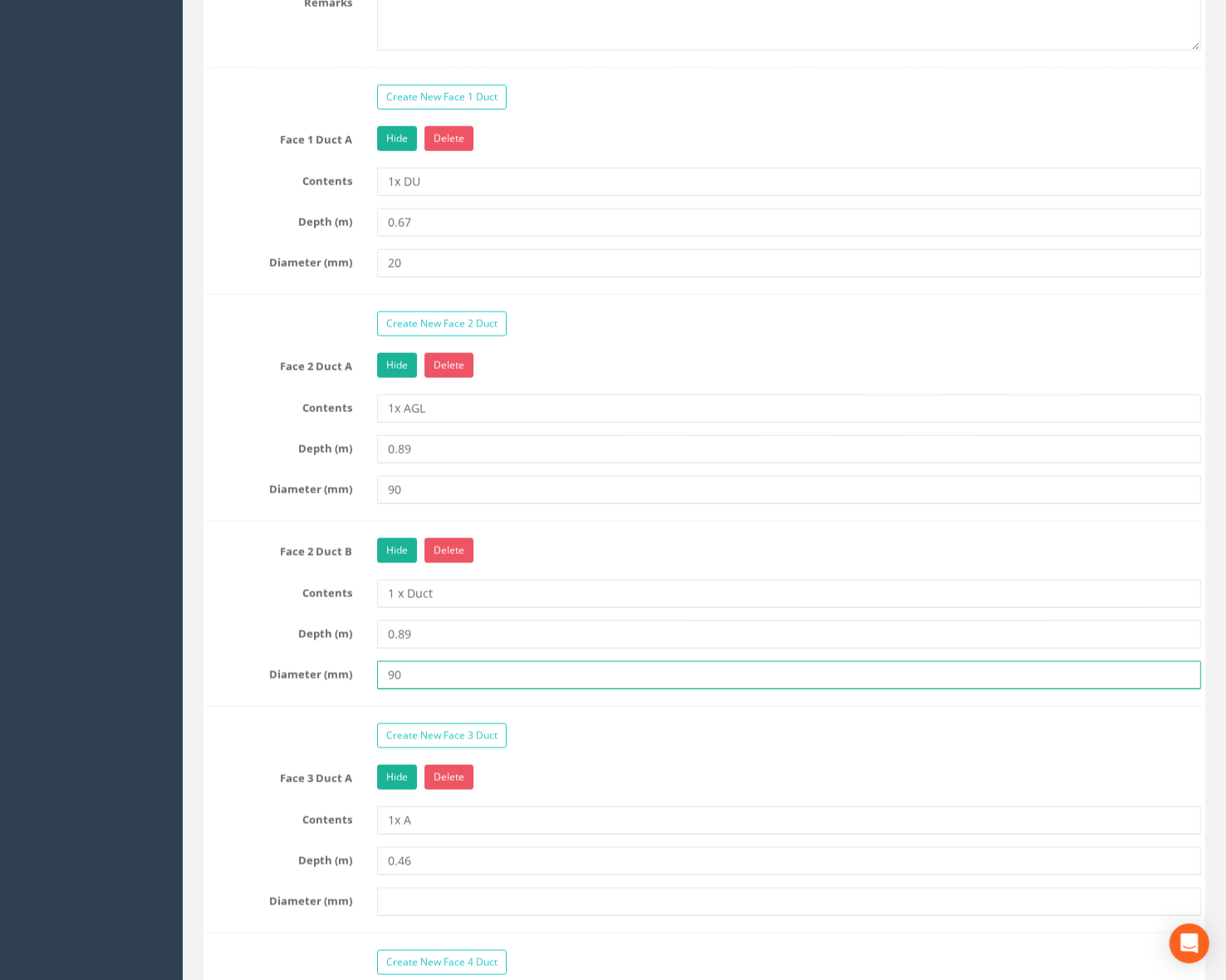 scroll, scrollTop: 1661, scrollLeft: 0, axis: vertical 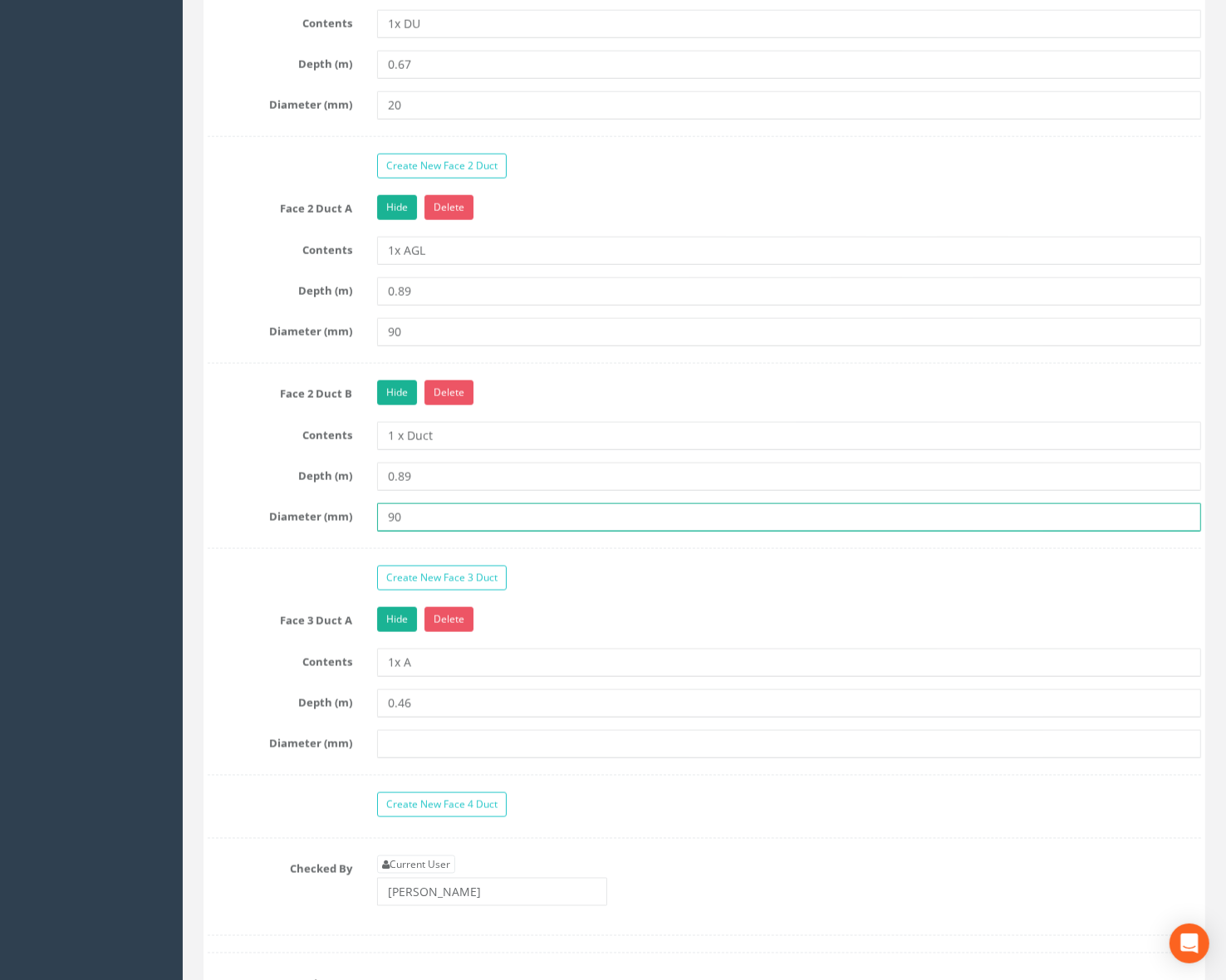 type on "90" 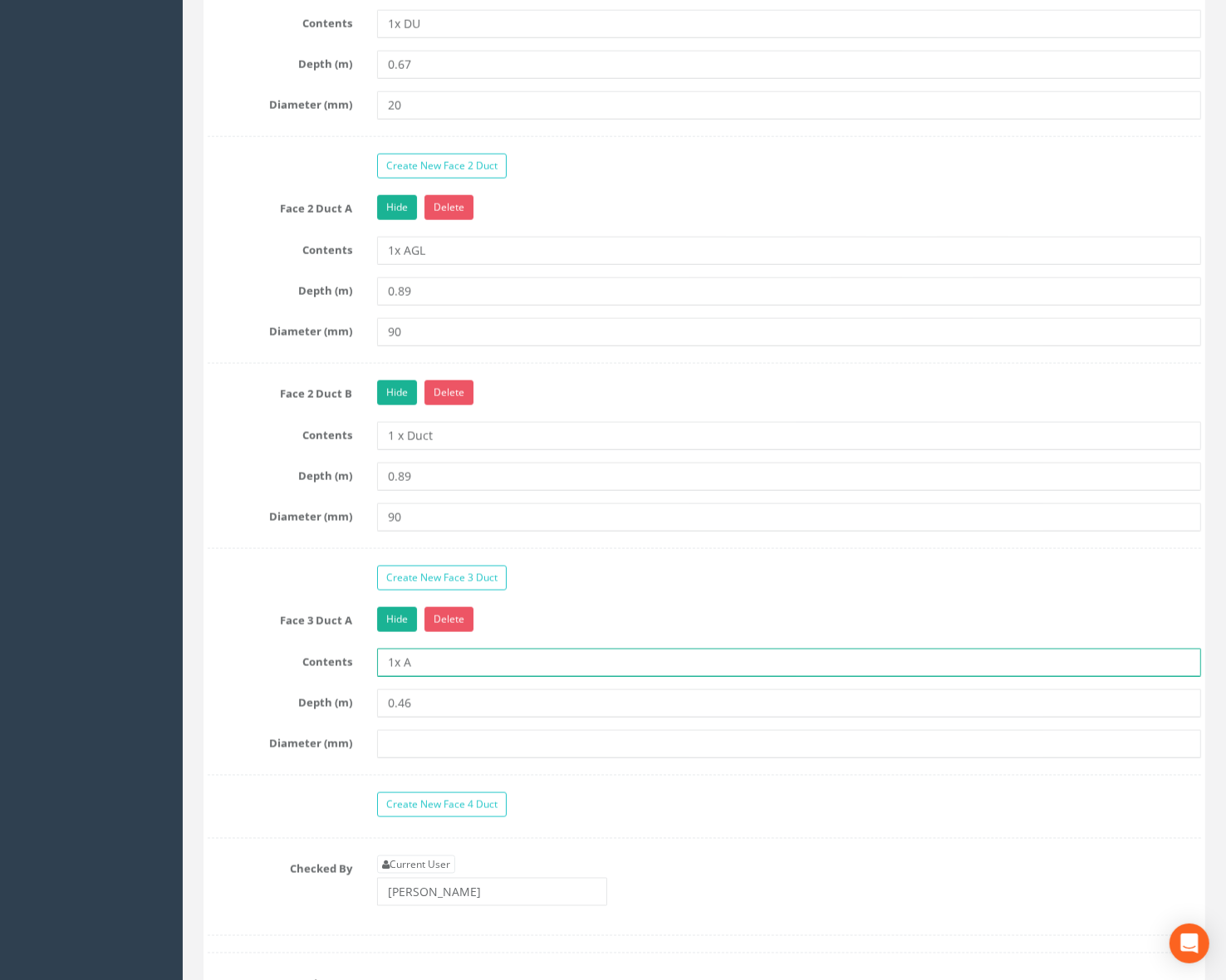click on "1x A" at bounding box center (789, 663) 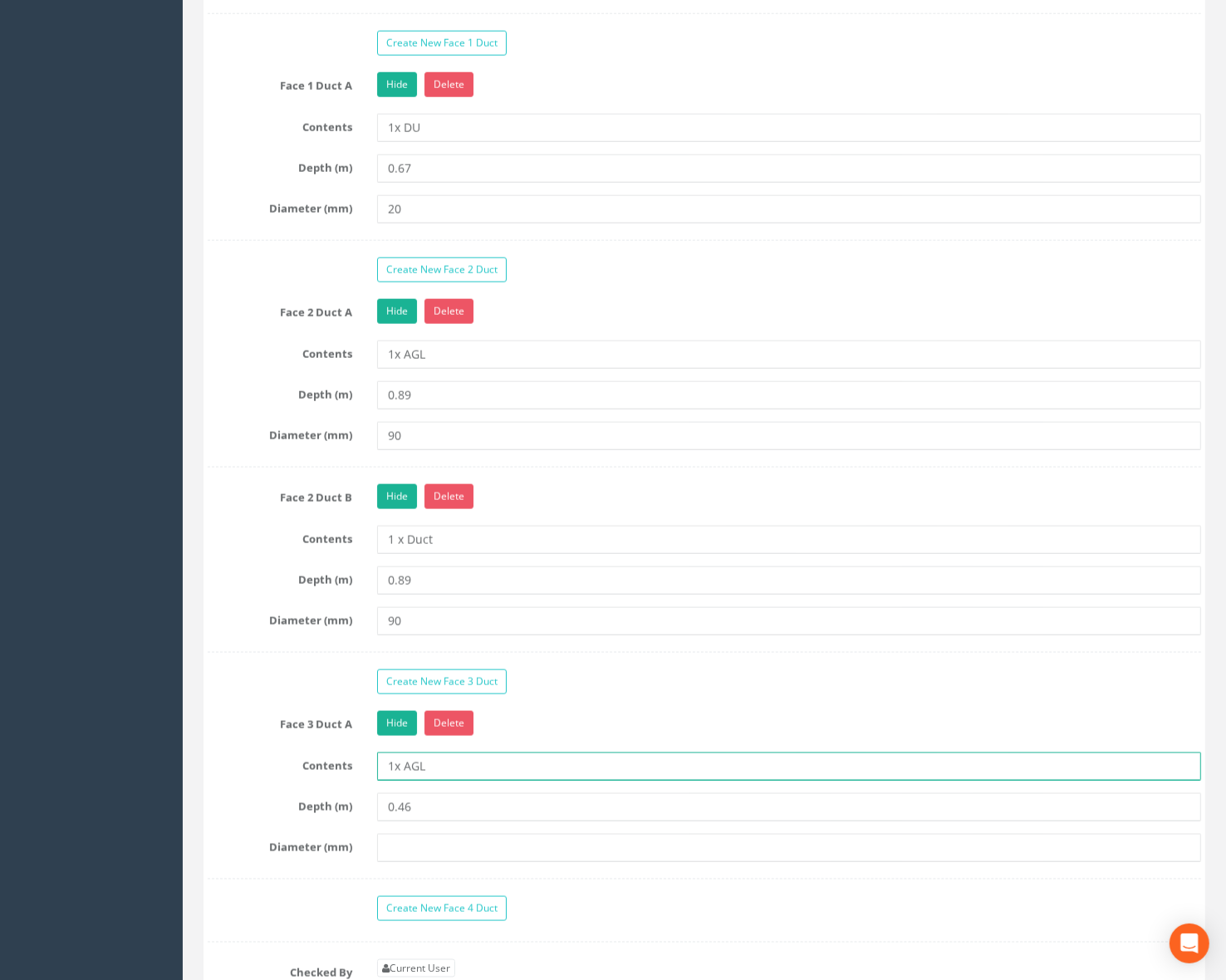 scroll, scrollTop: 1765, scrollLeft: 0, axis: vertical 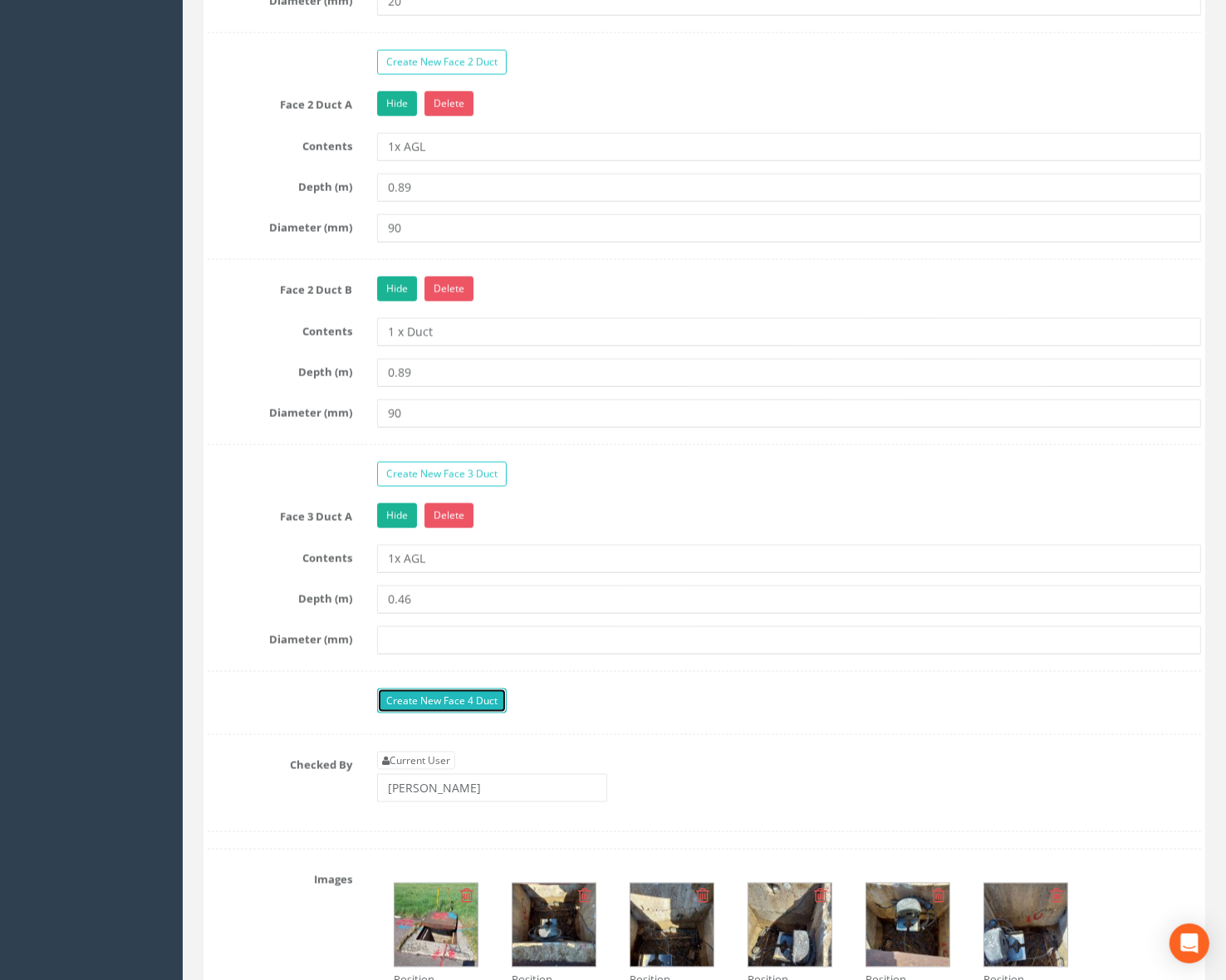 click on "Create New Face 4 Duct" at bounding box center [442, 701] 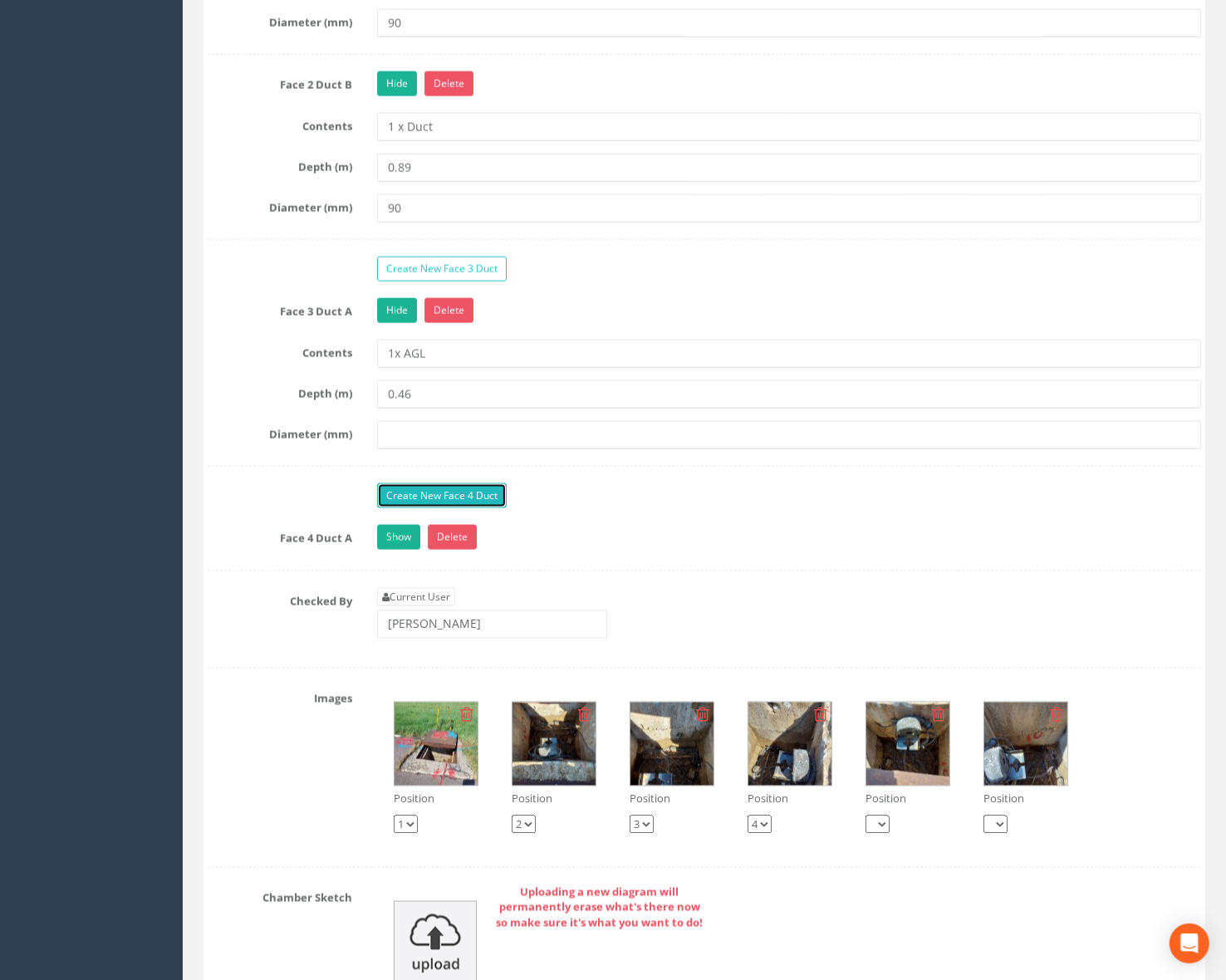 scroll, scrollTop: 1972, scrollLeft: 0, axis: vertical 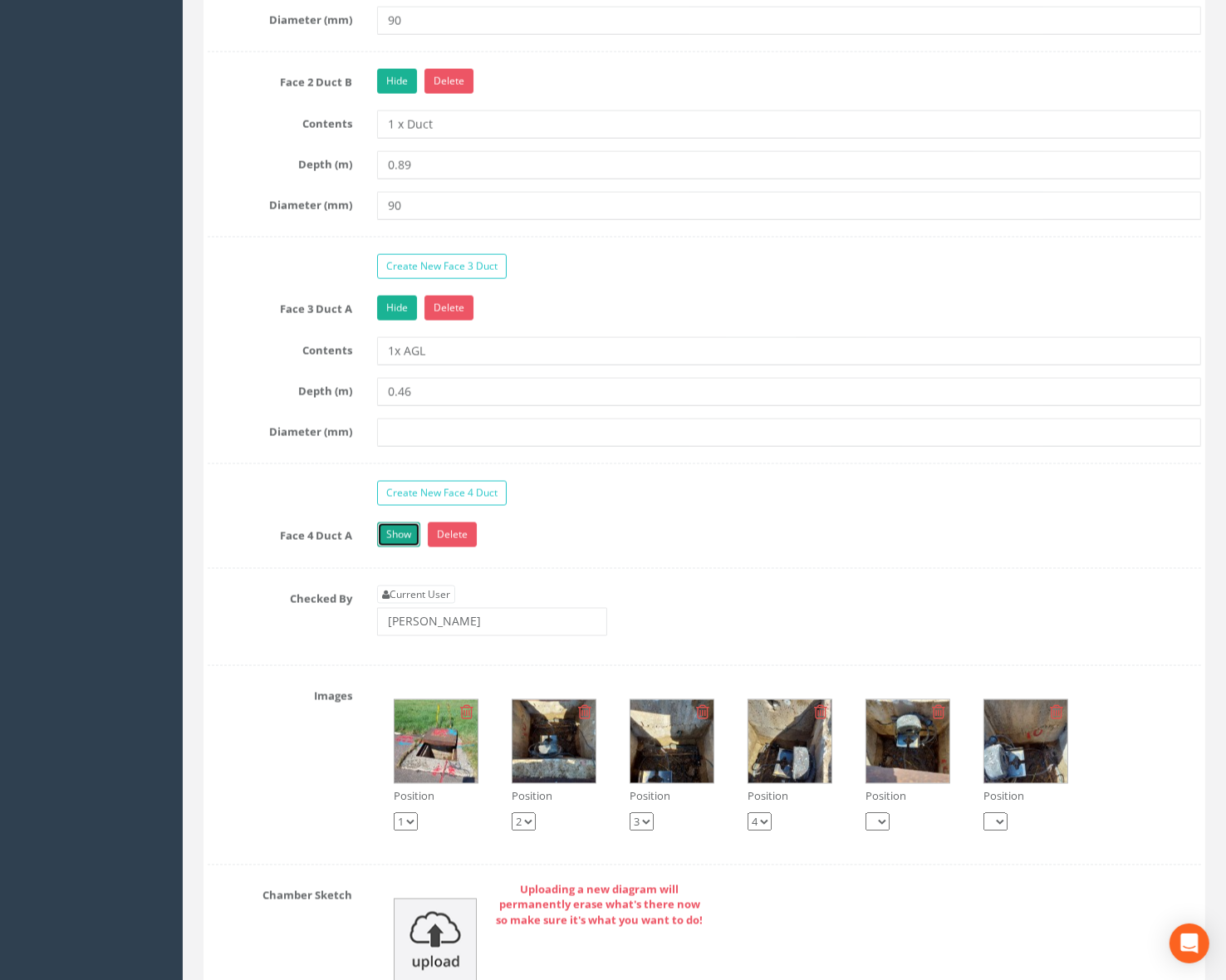 click on "Show" at bounding box center (399, 535) 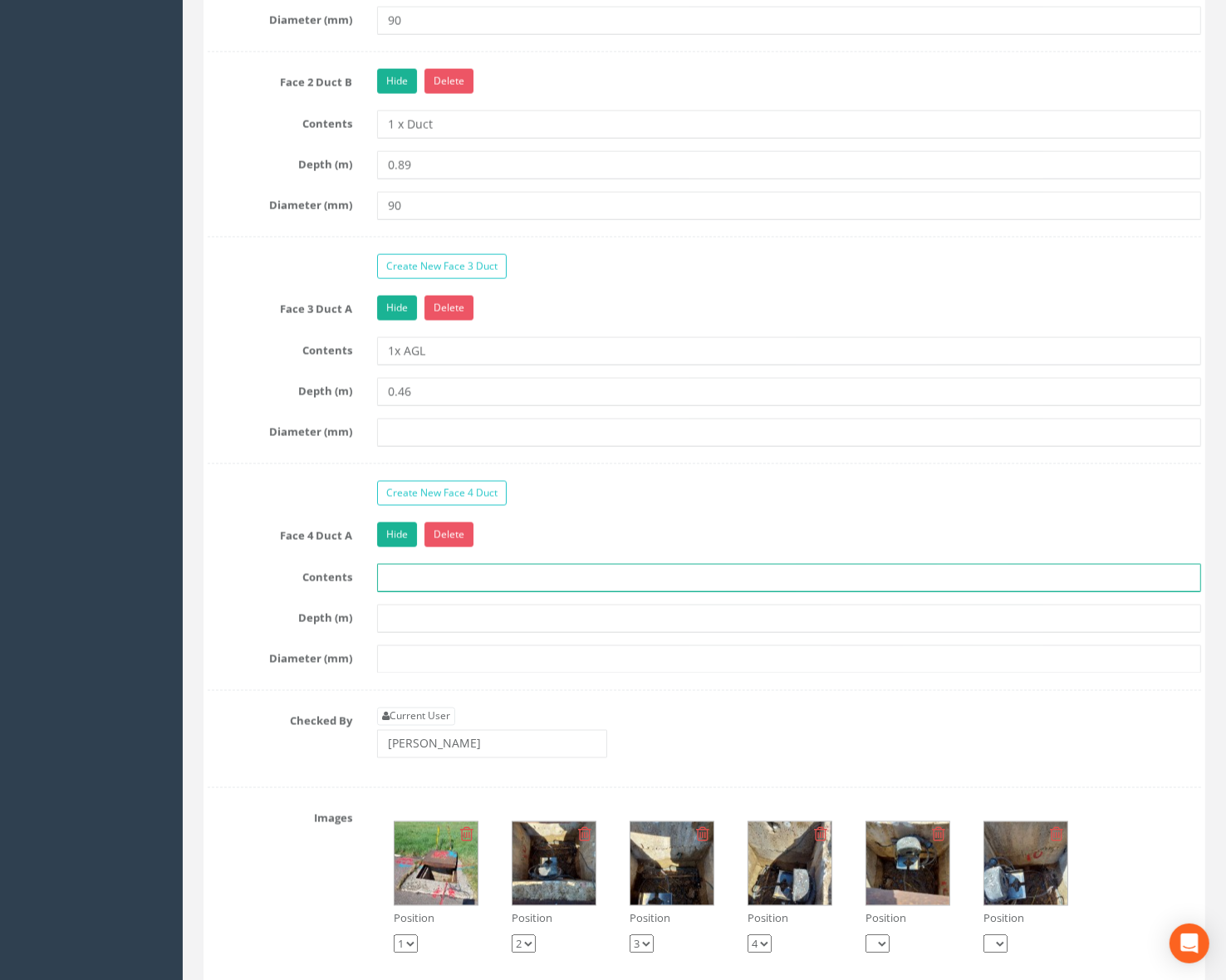 click at bounding box center (789, 578) 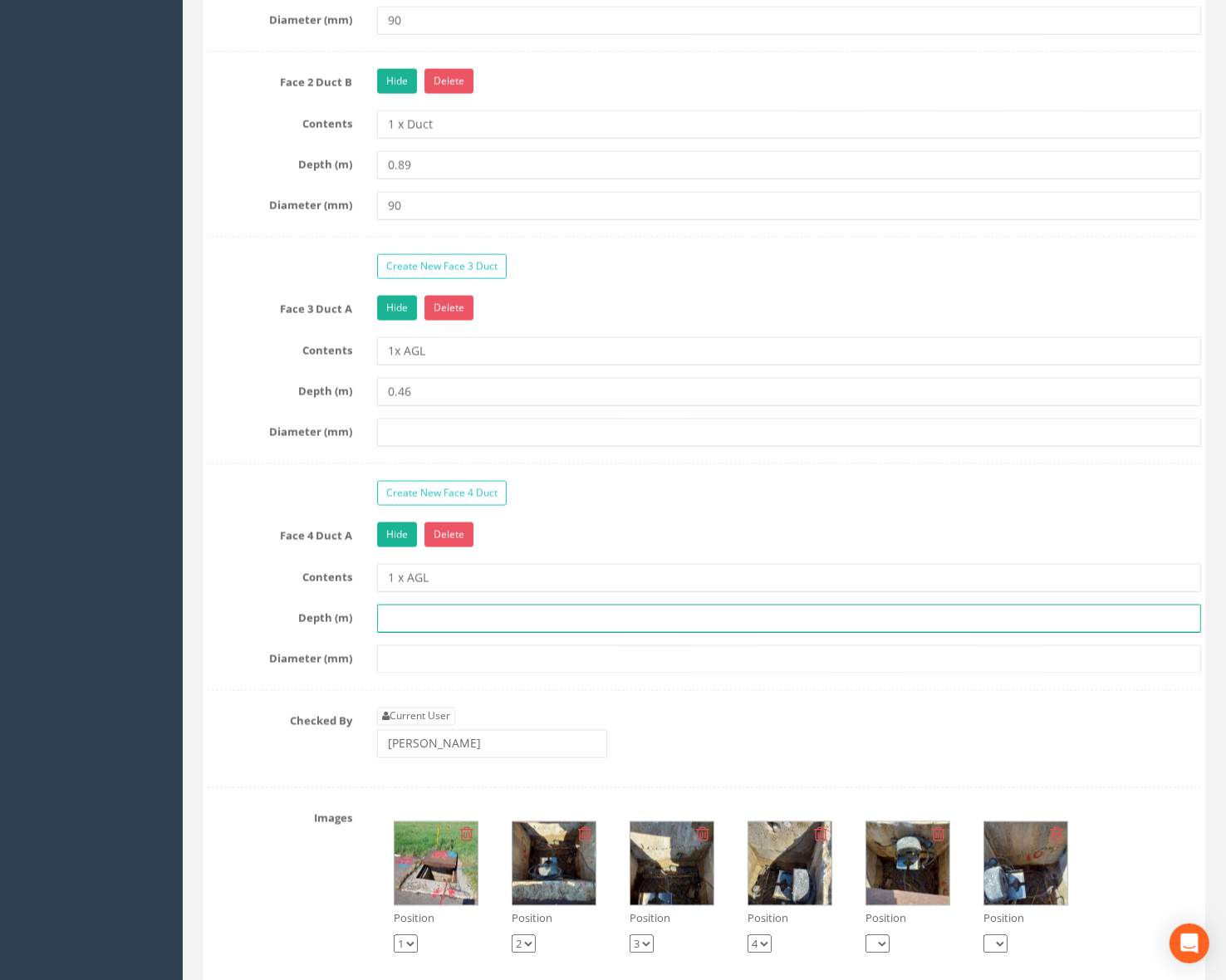 click at bounding box center (789, 619) 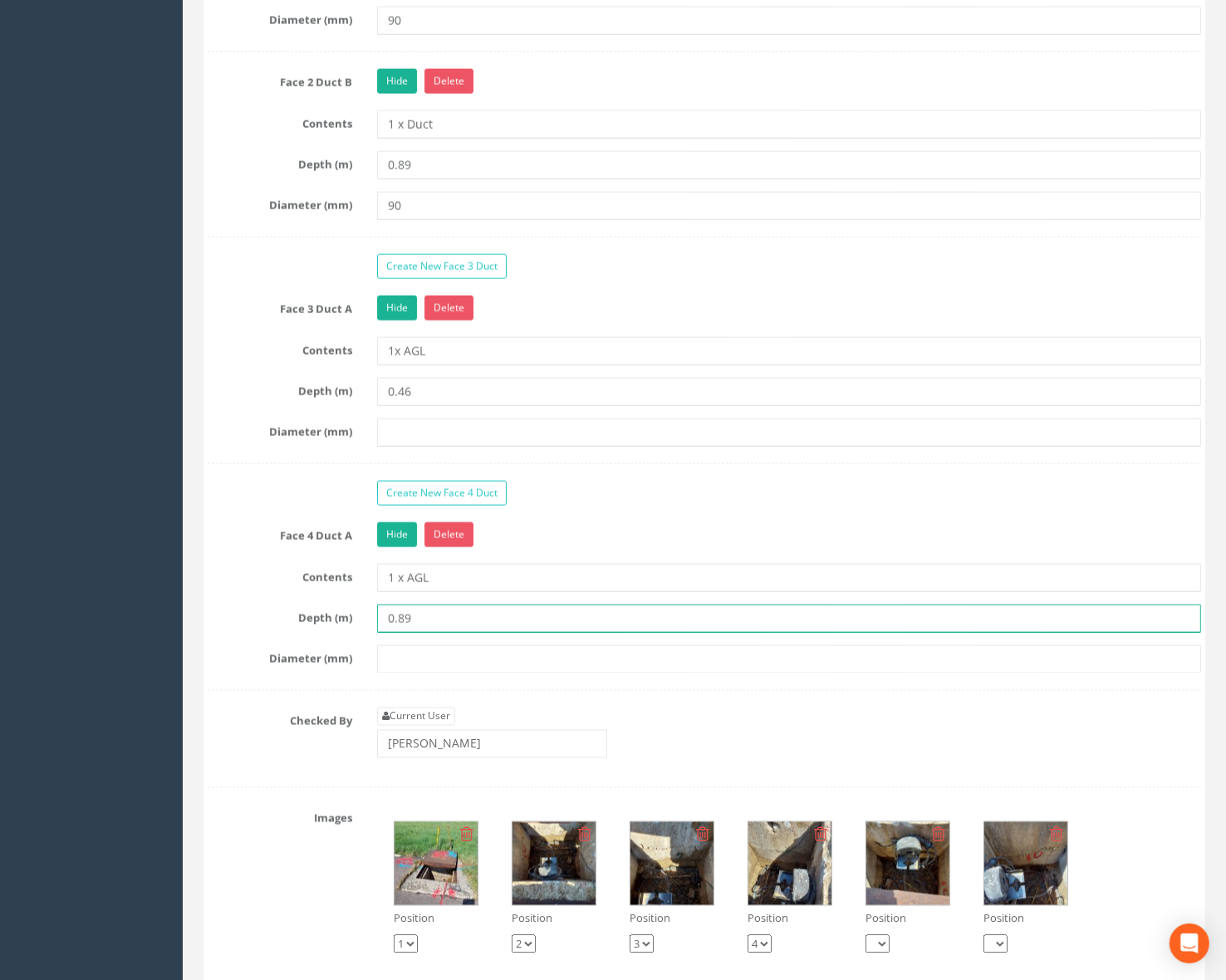 type on "0.89" 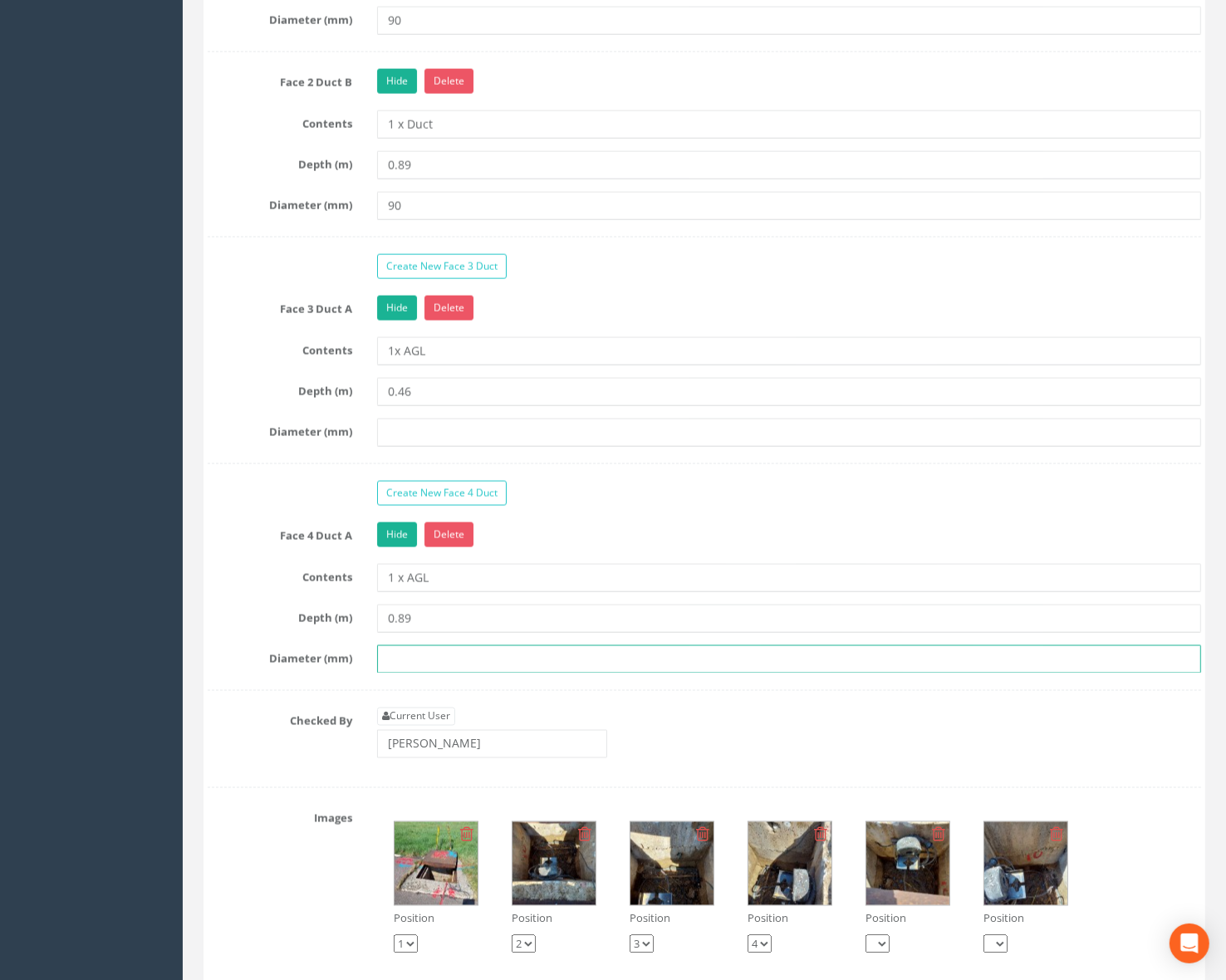 click at bounding box center [789, 659] 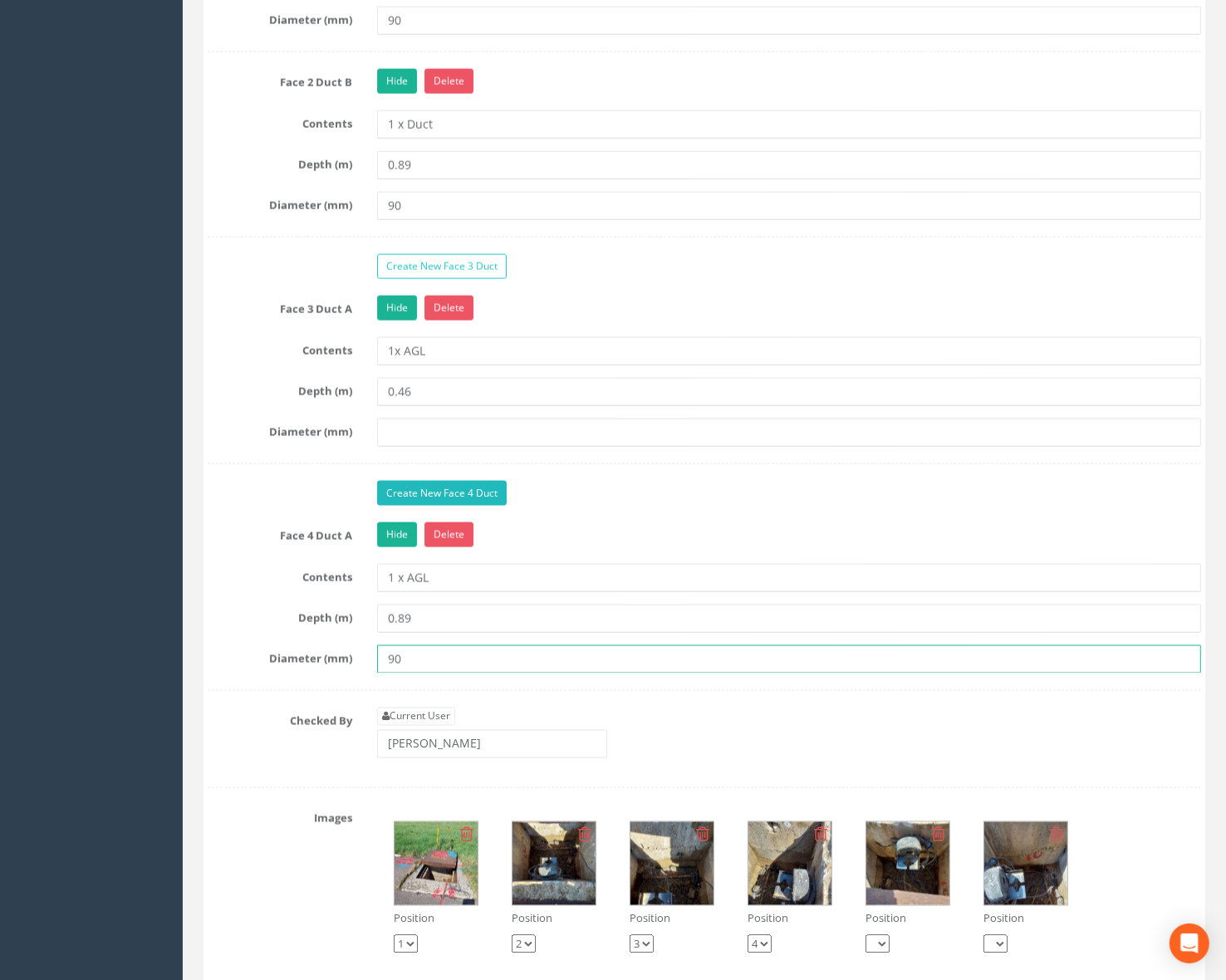 type on "90" 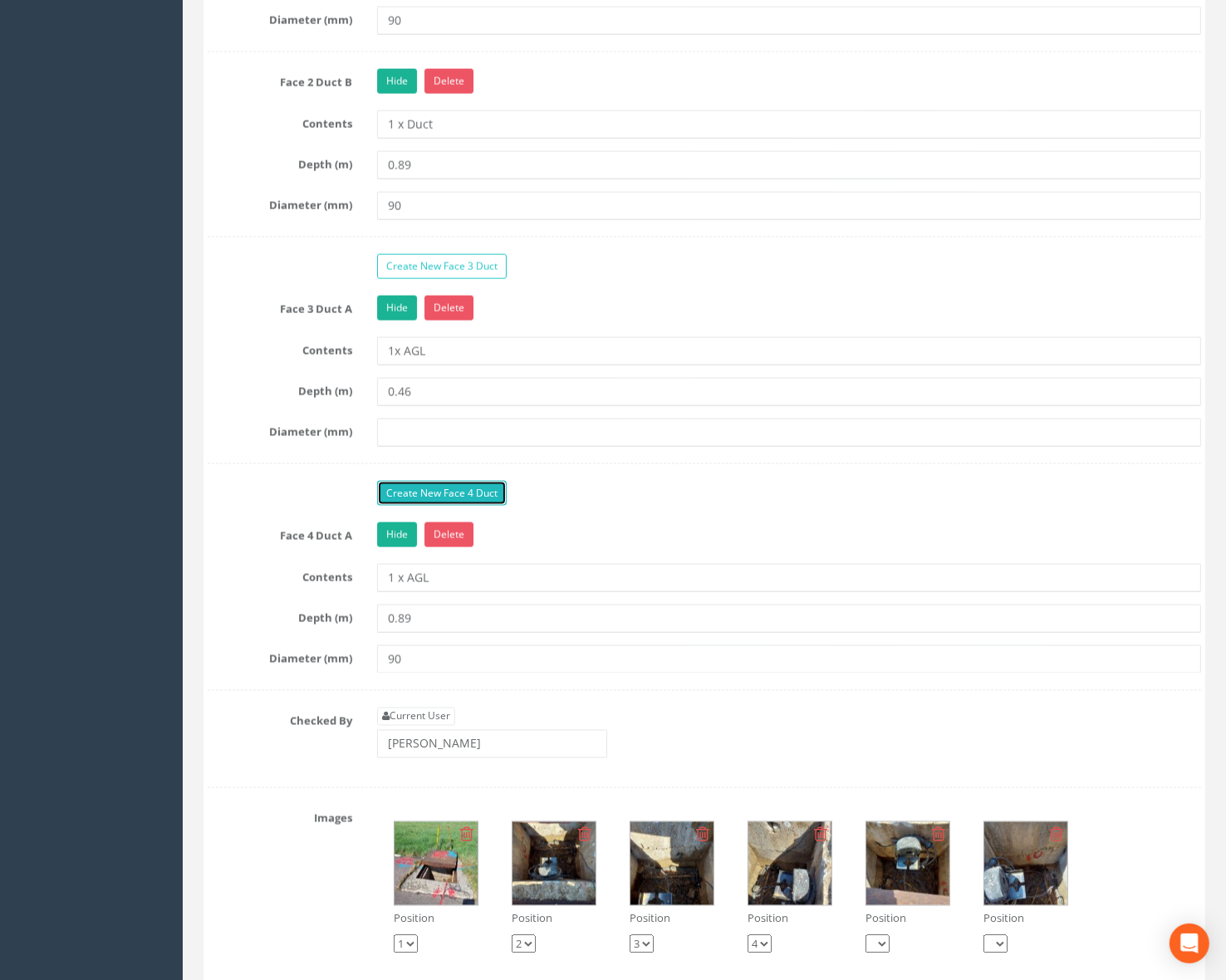 click on "Create New Face 4 Duct" at bounding box center (442, 493) 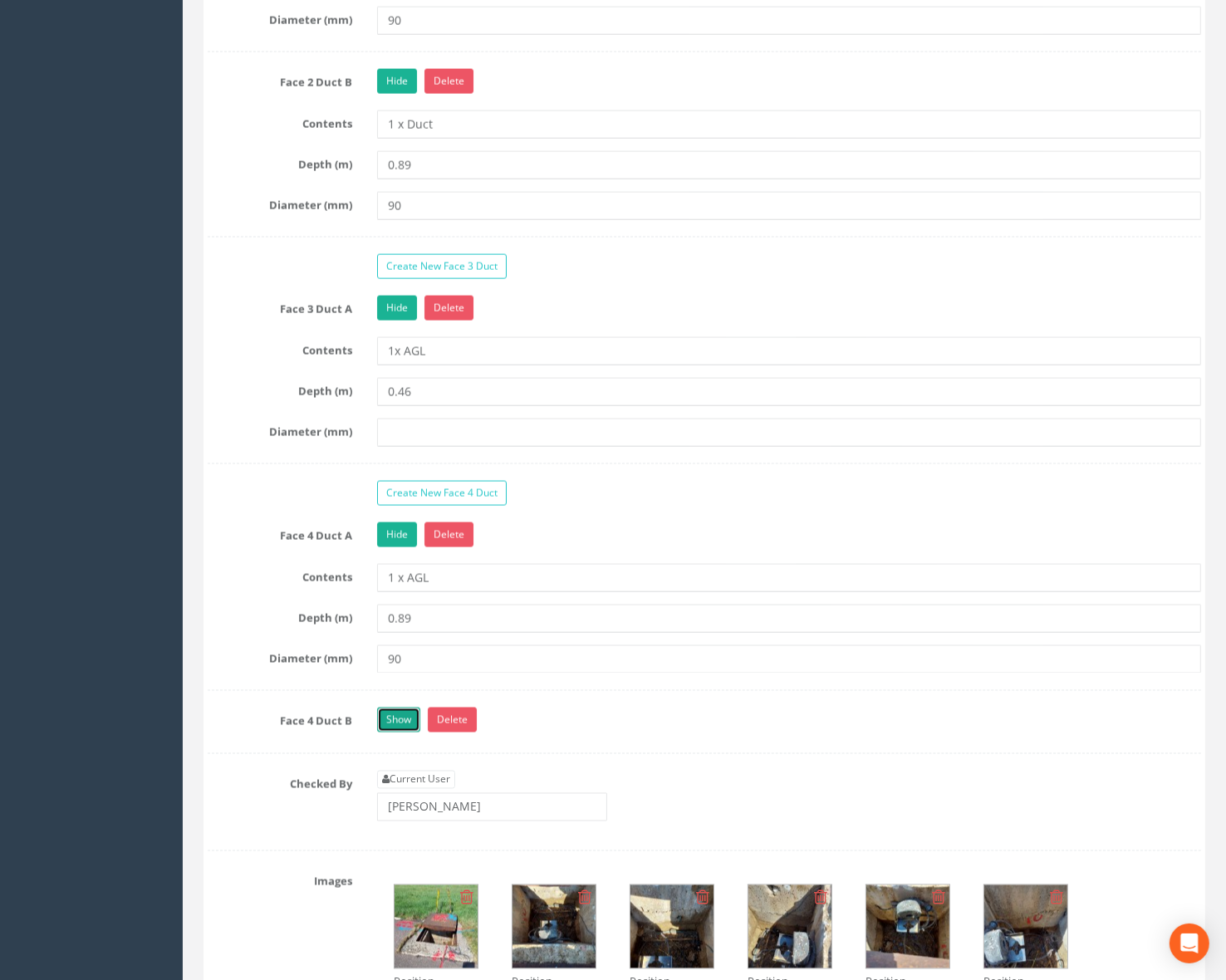 click on "Show" at bounding box center [399, 720] 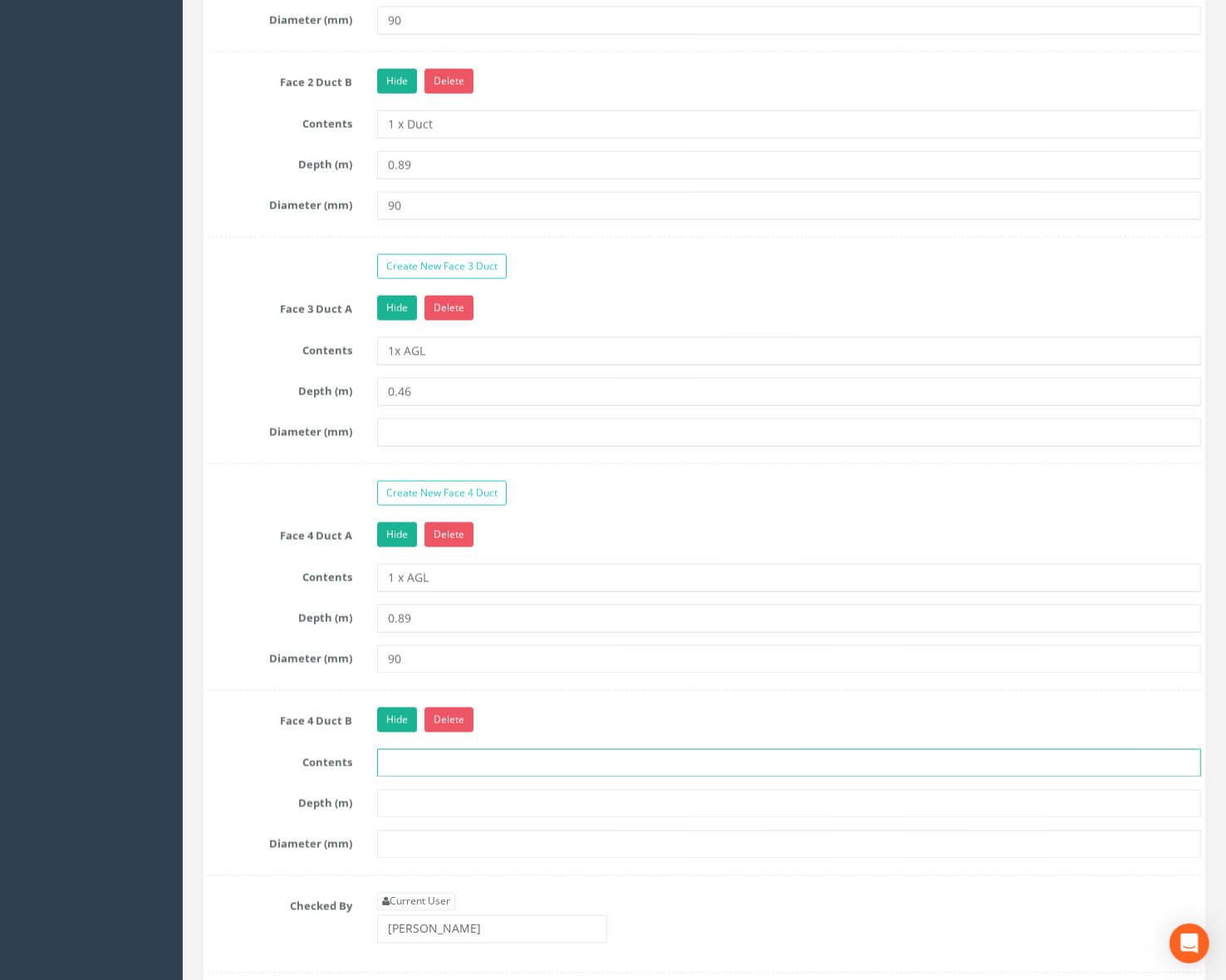 click at bounding box center [789, 763] 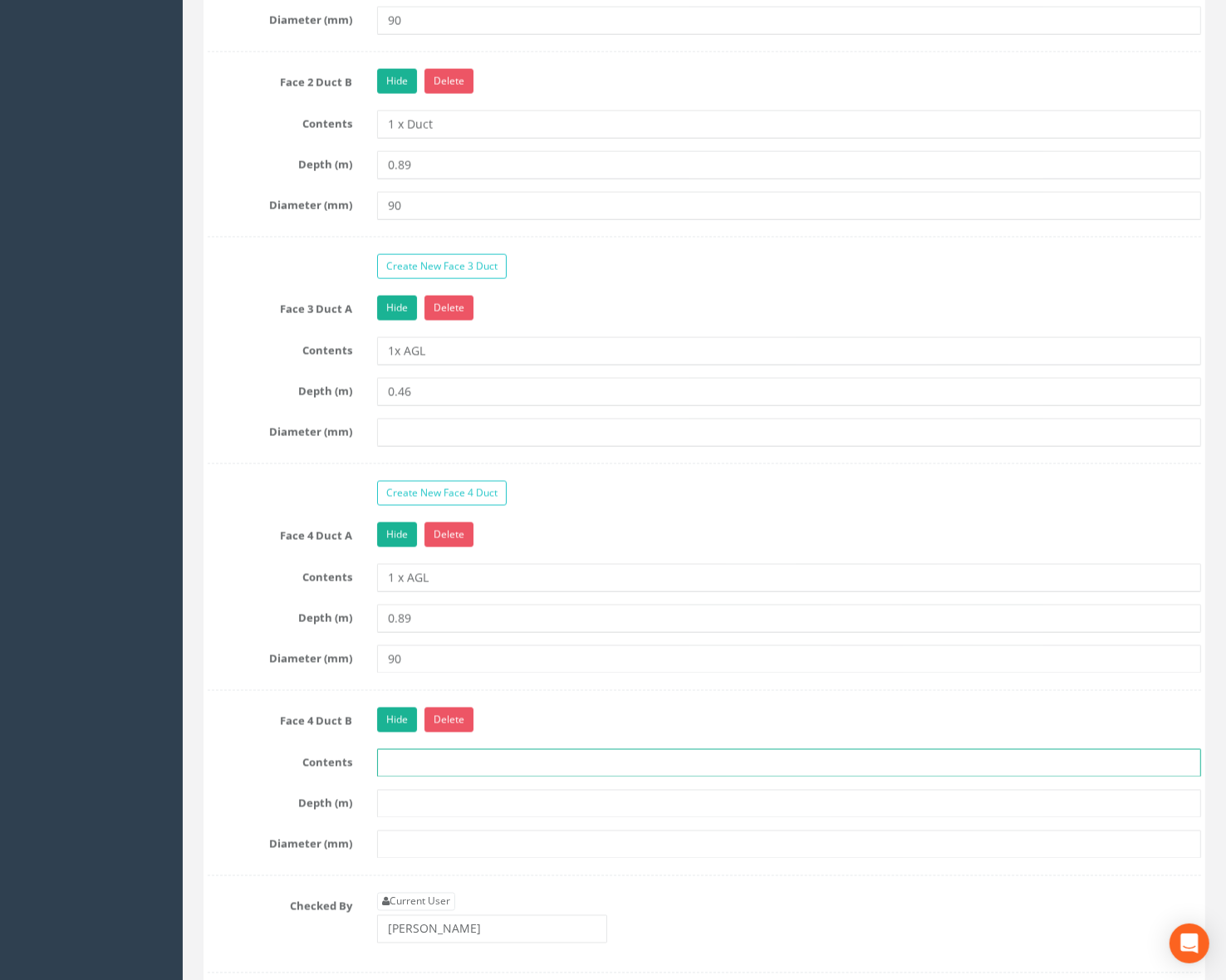 type on "1x Duct" 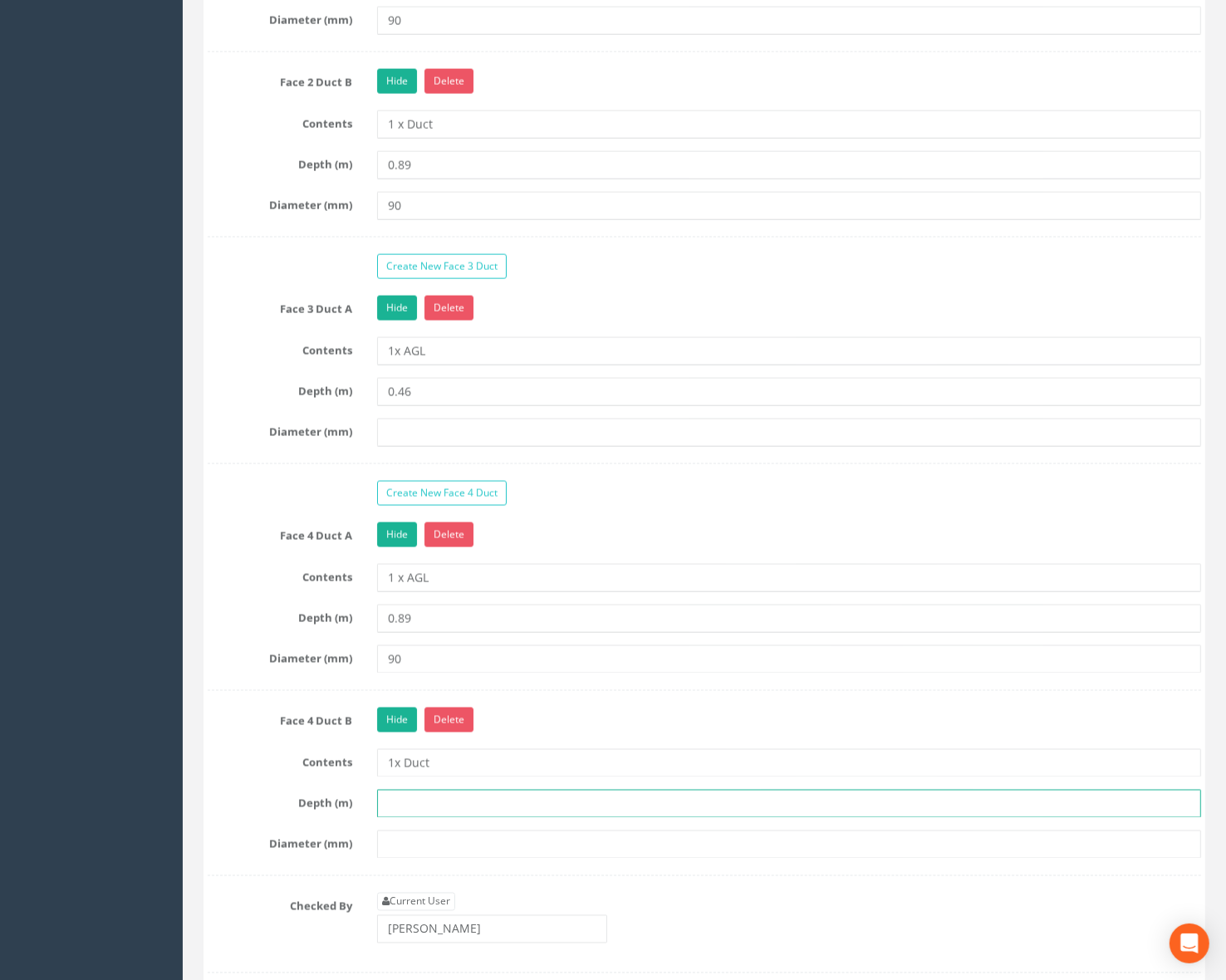 click at bounding box center (789, 804) 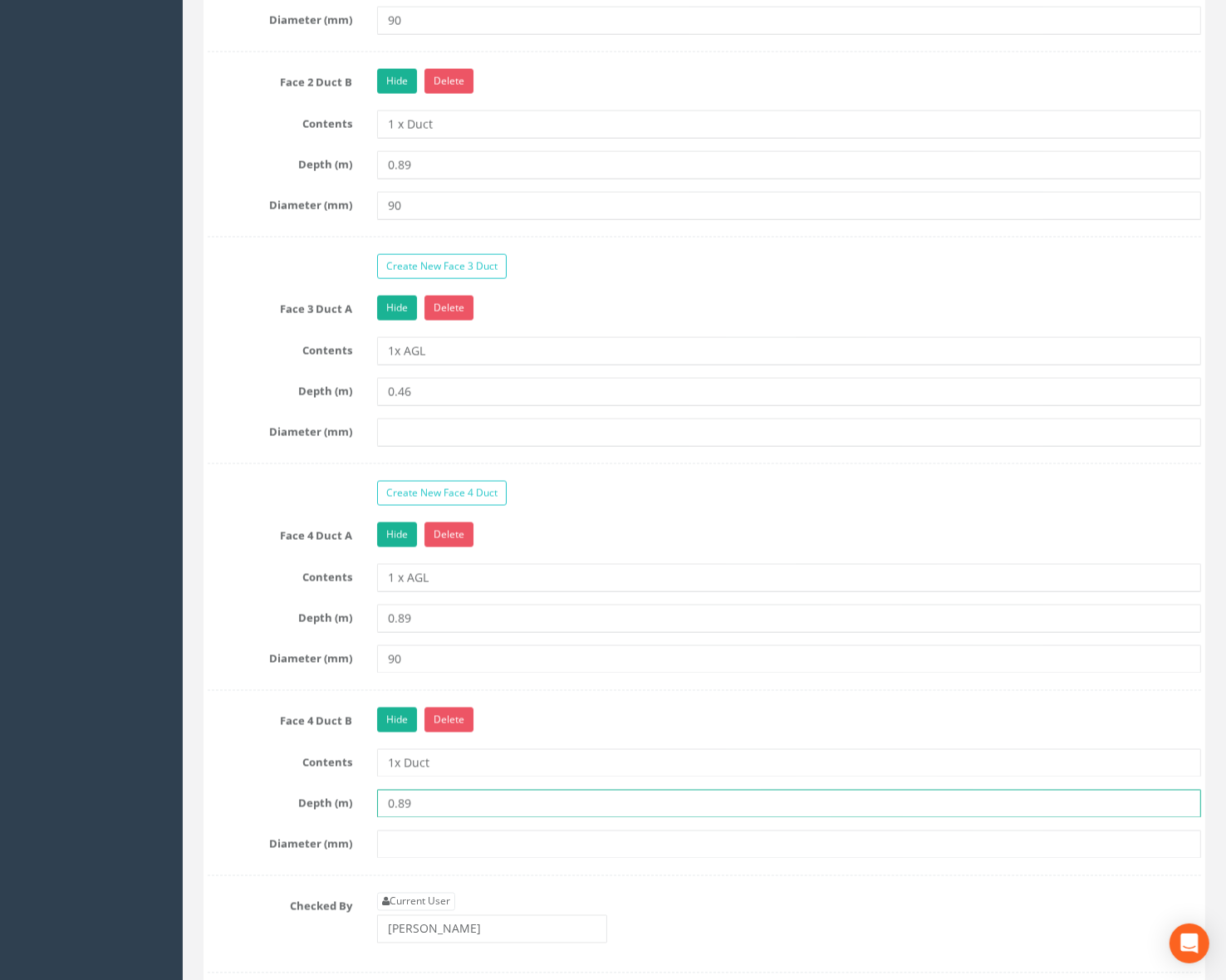 type on "0.89" 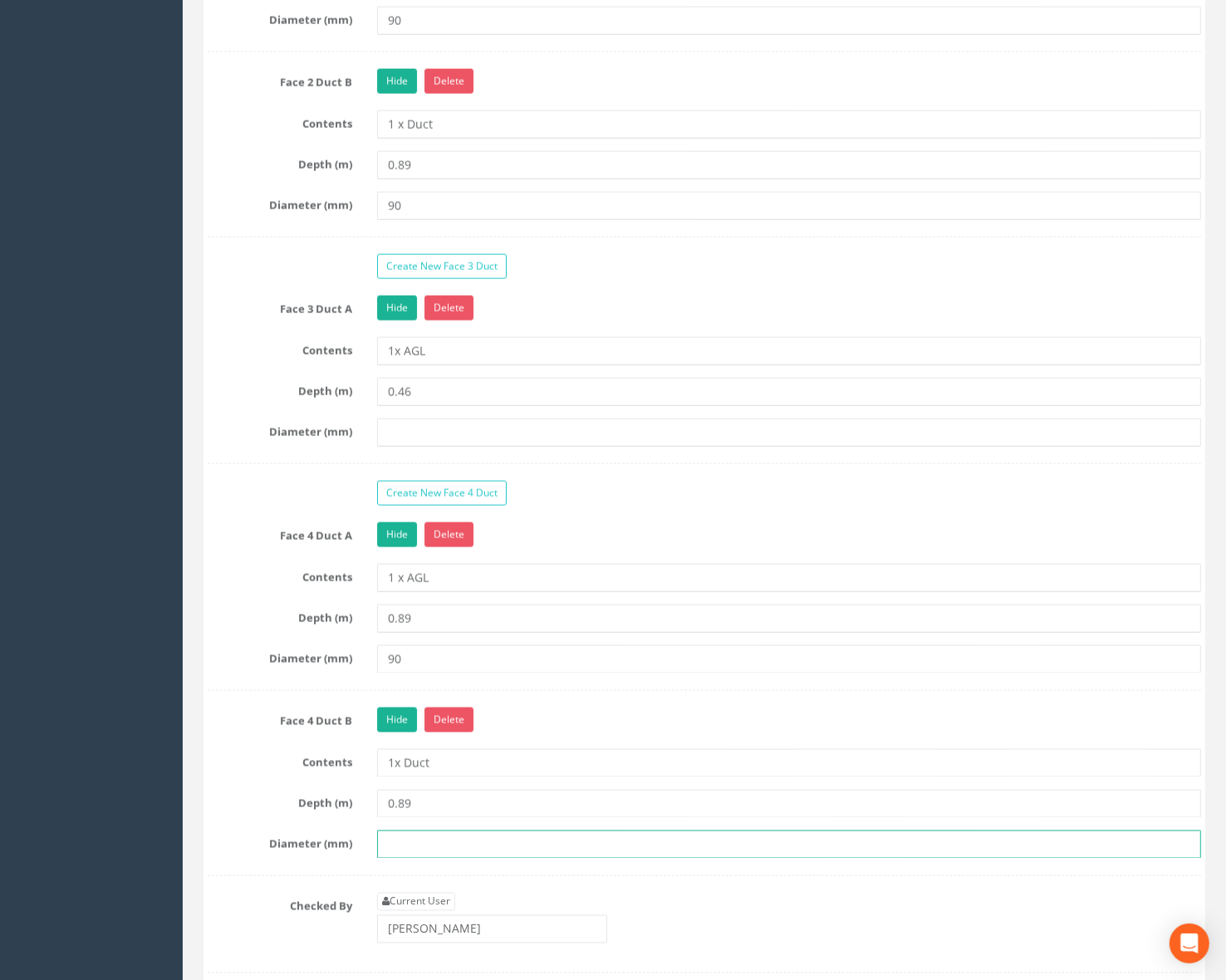 click at bounding box center [789, 845] 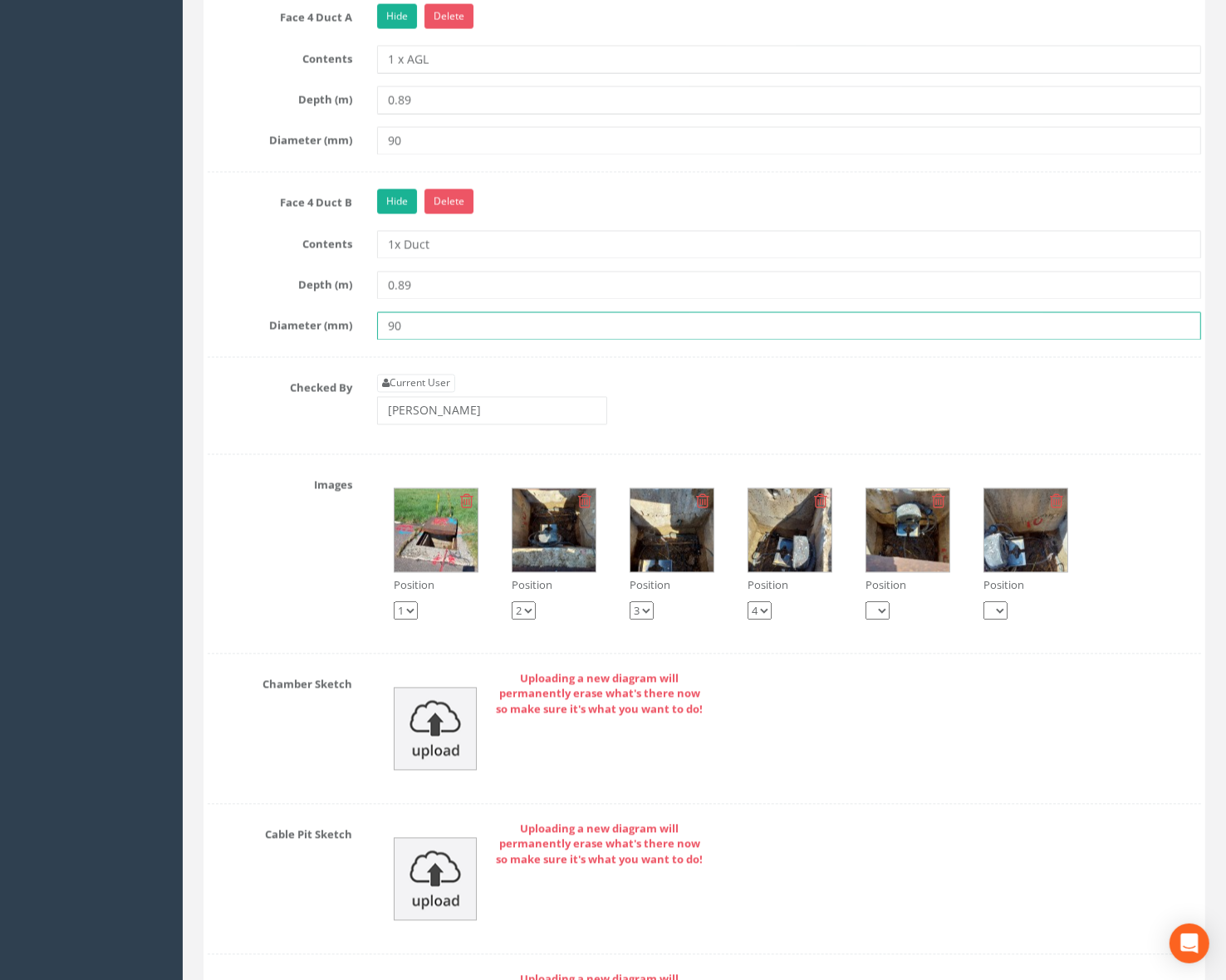 scroll, scrollTop: 2595, scrollLeft: 0, axis: vertical 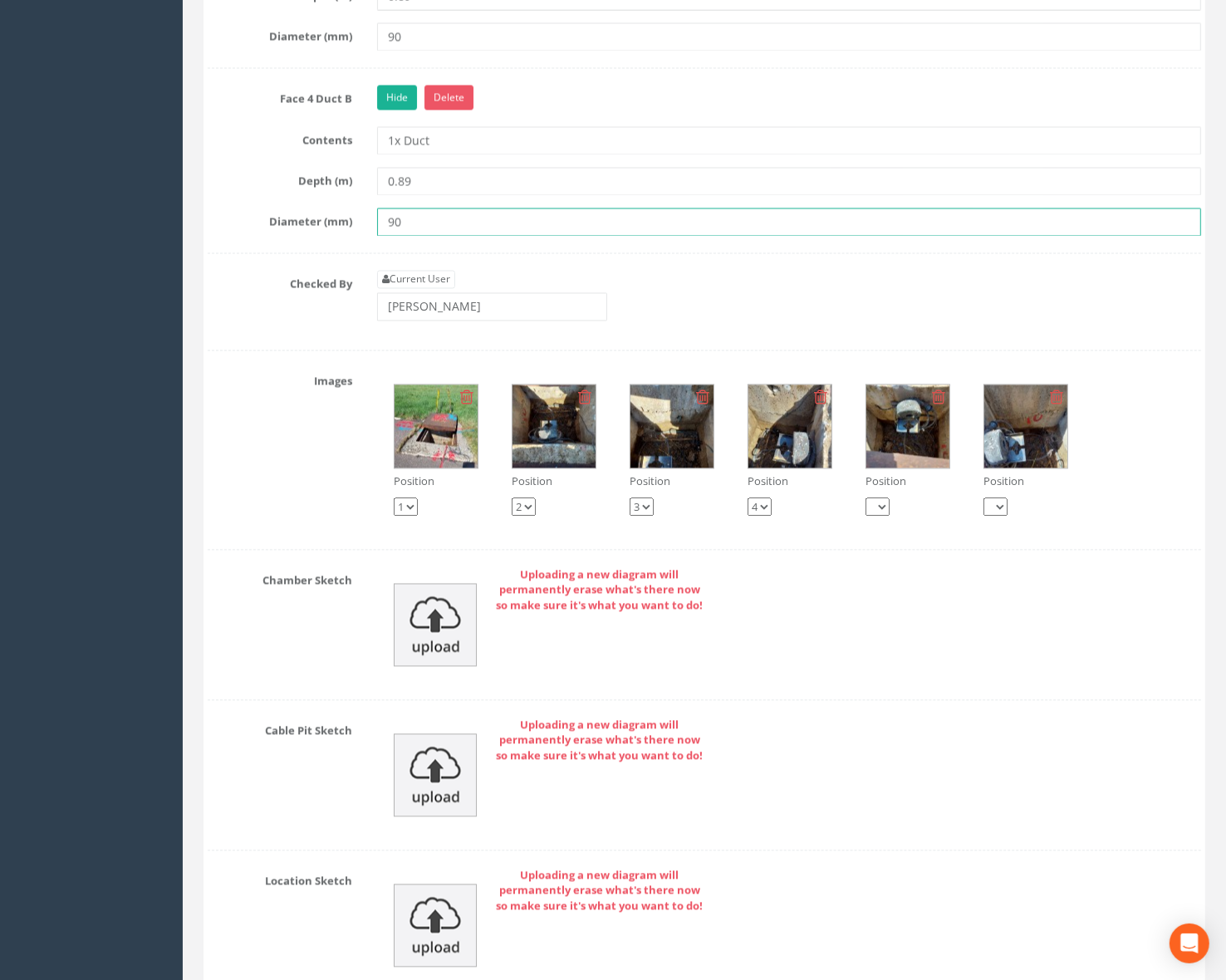 type on "90" 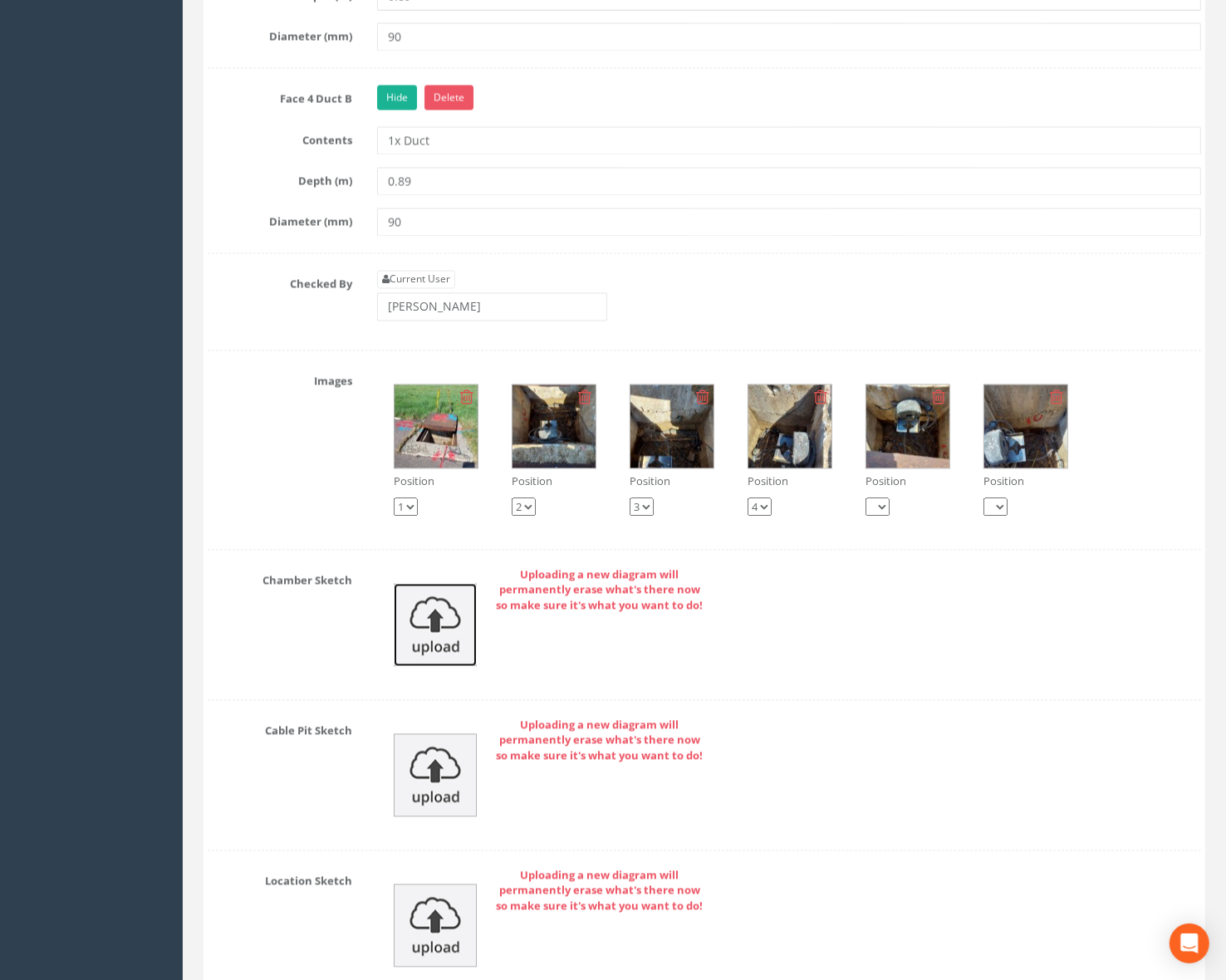 click at bounding box center (435, 625) 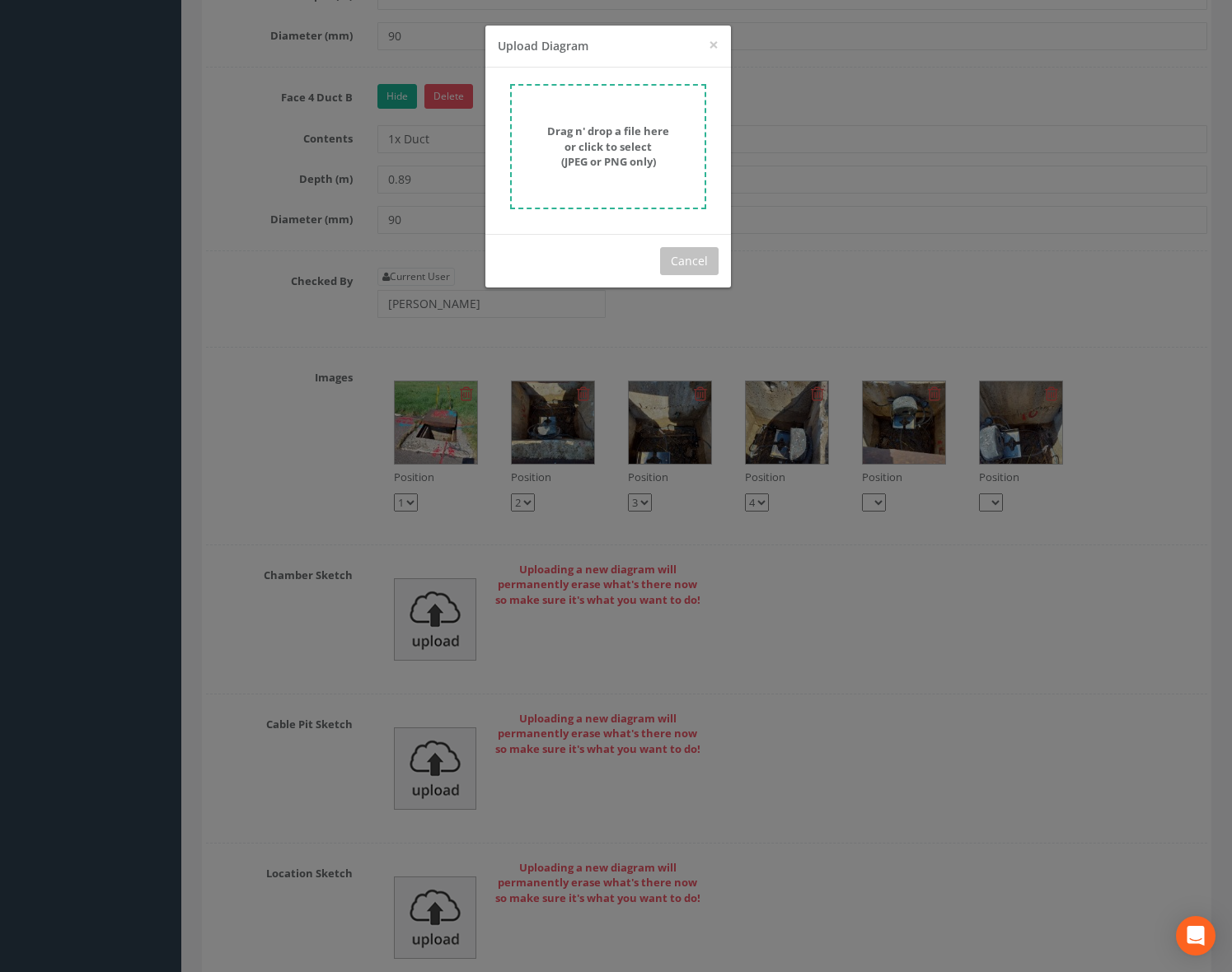 click on "Drag n' drop a file here or click to select (JPEG or PNG only)" at bounding box center (608, 146) 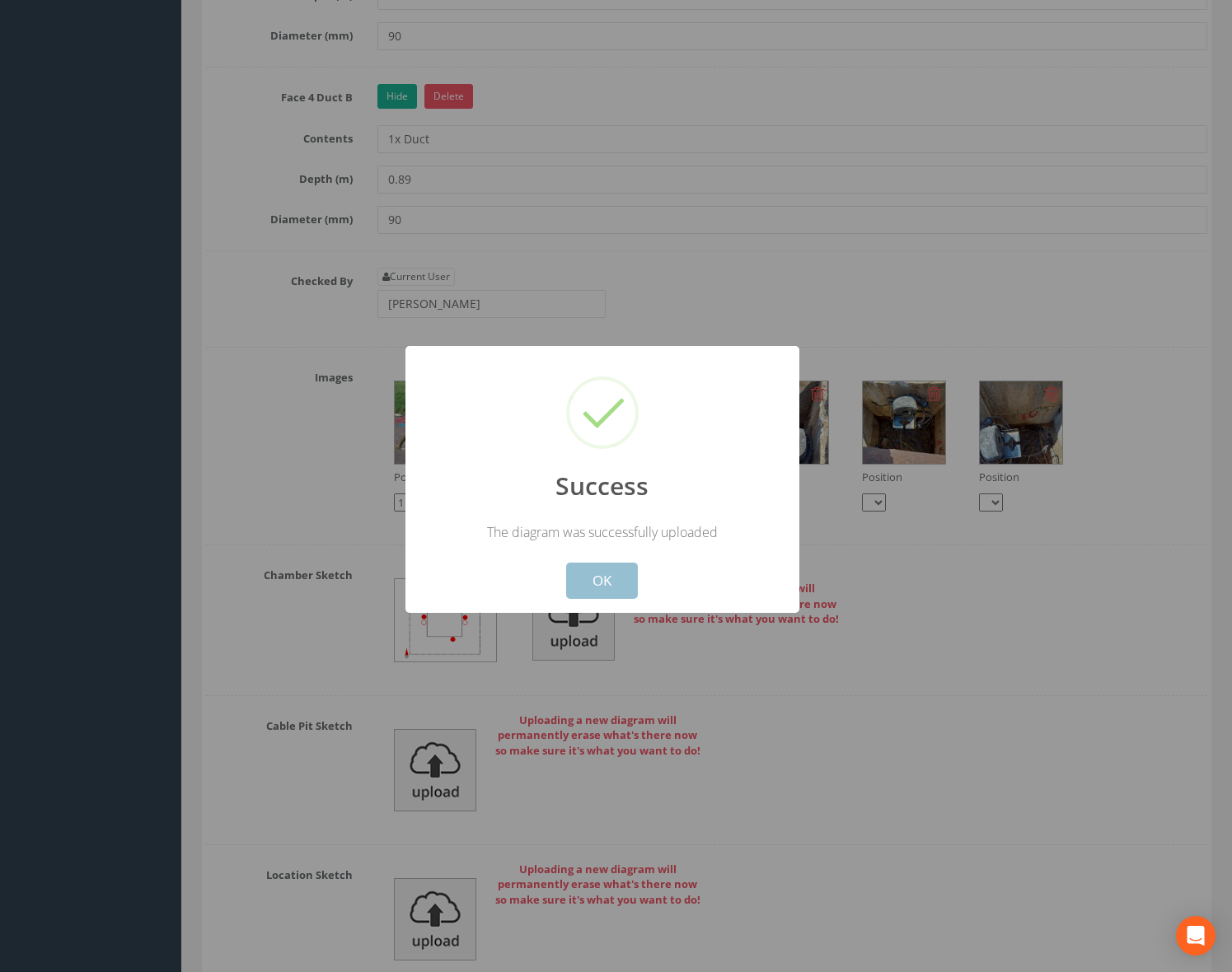 click on "OK" at bounding box center [602, 581] 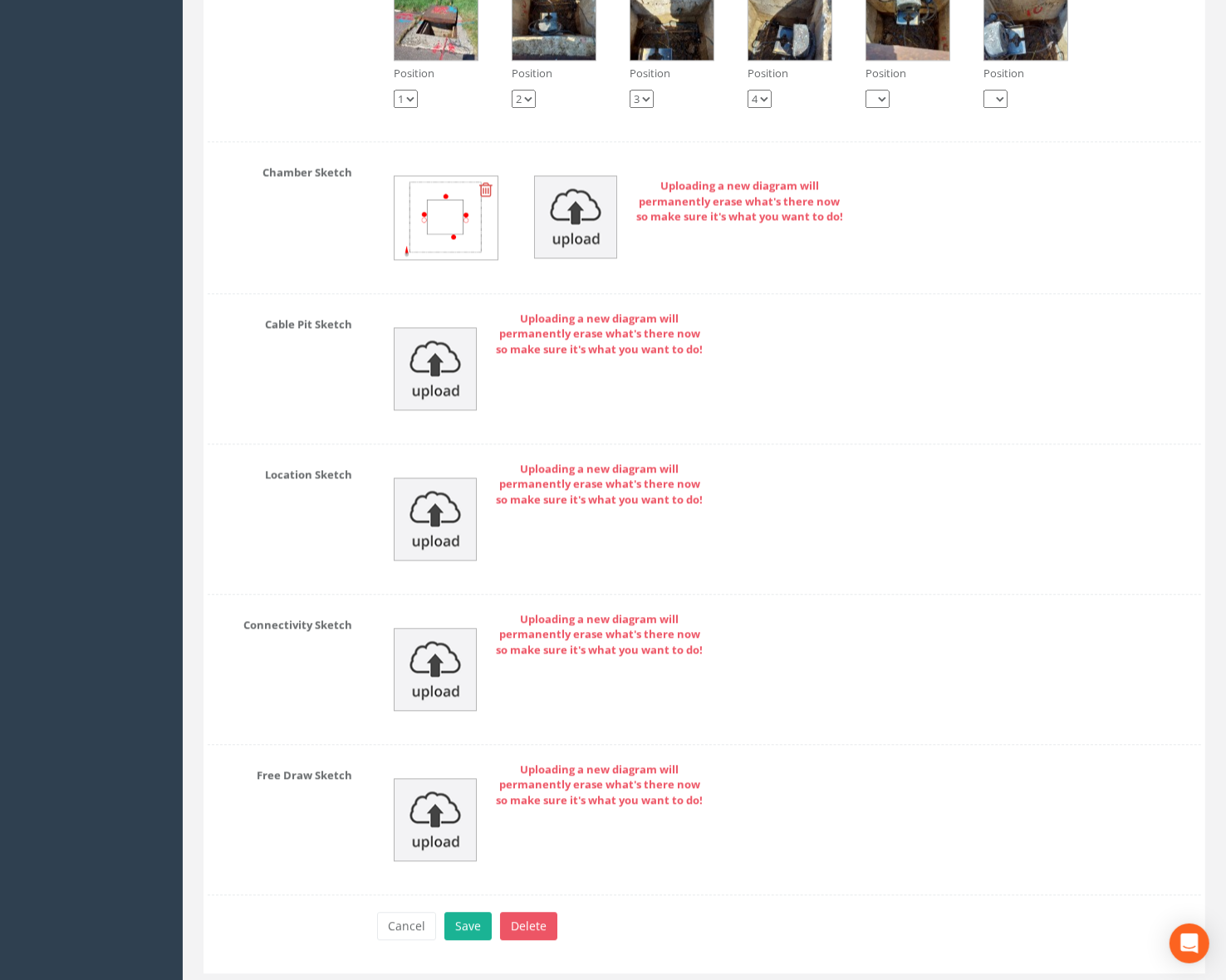 scroll, scrollTop: 3063, scrollLeft: 0, axis: vertical 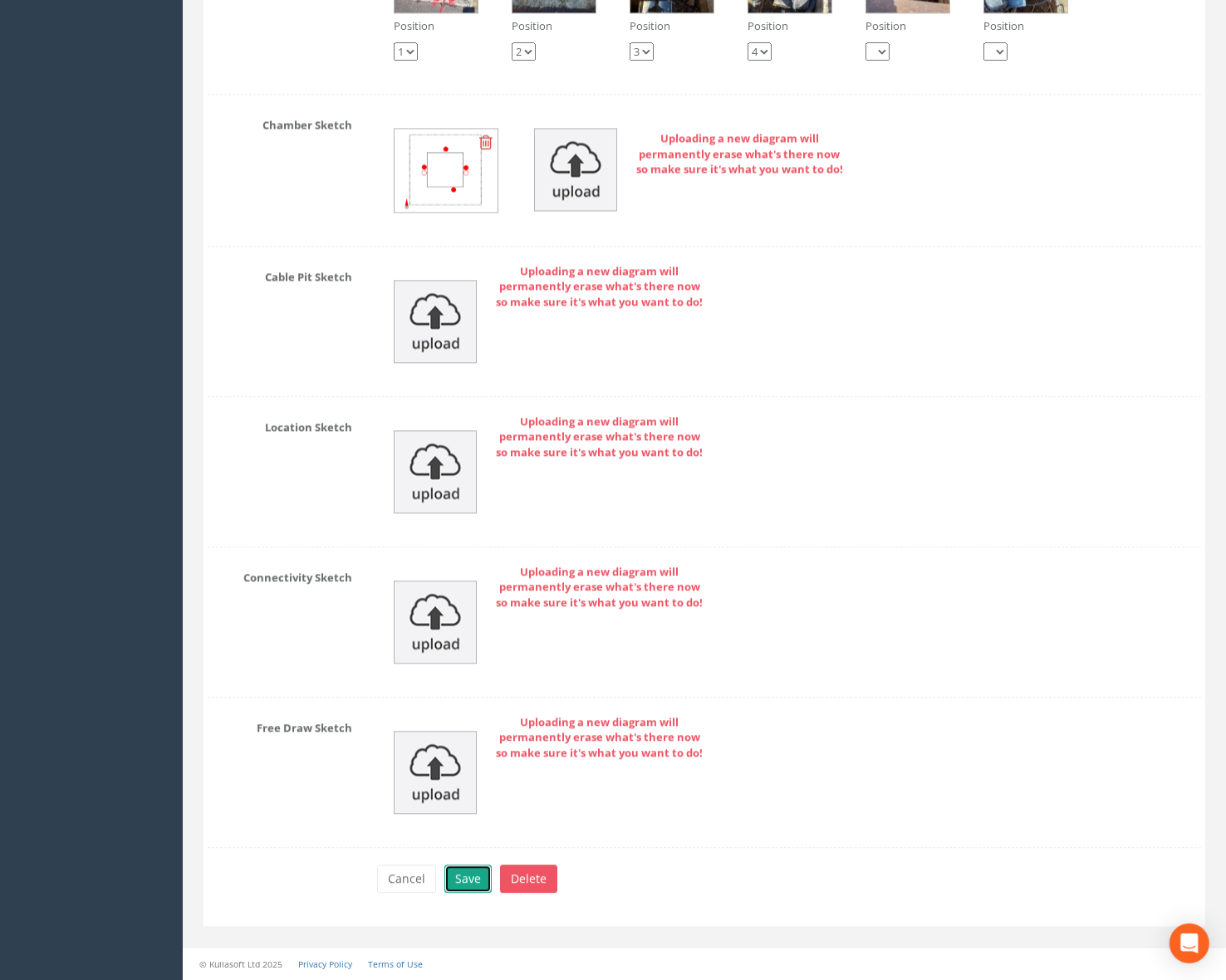 click on "Save" at bounding box center [468, 879] 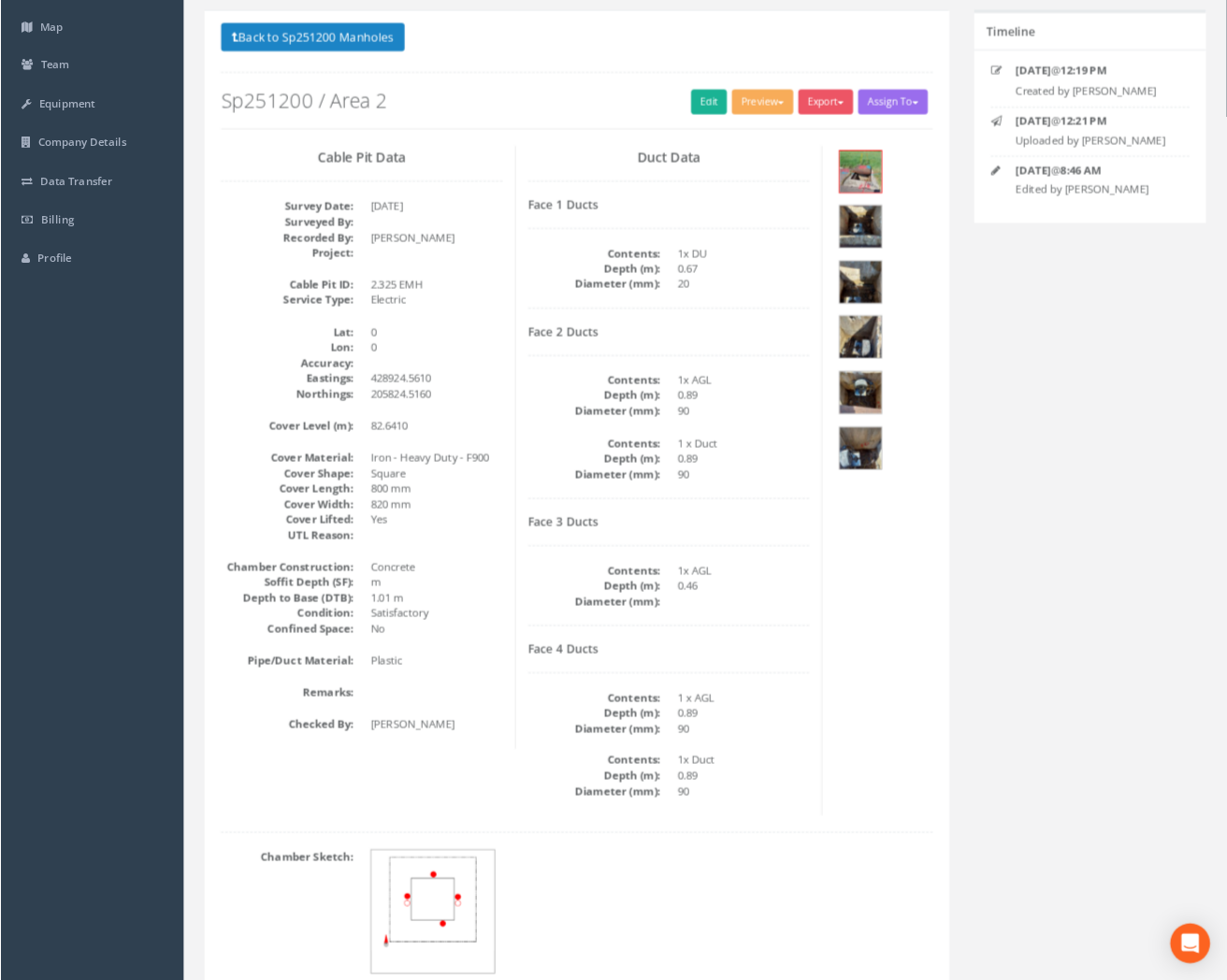 scroll, scrollTop: 0, scrollLeft: 0, axis: both 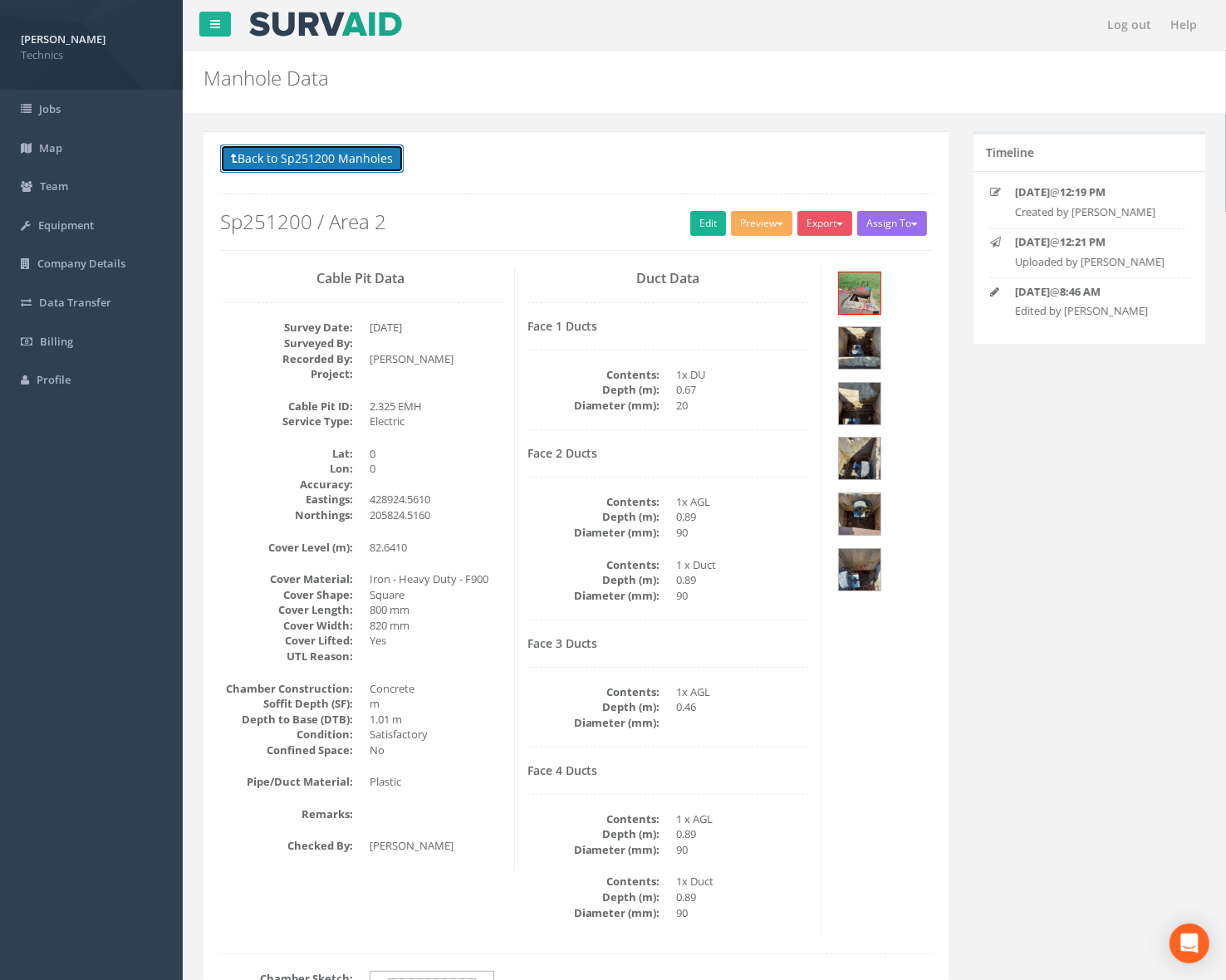 click on "Back to Sp251200 Manholes" at bounding box center (311, 159) 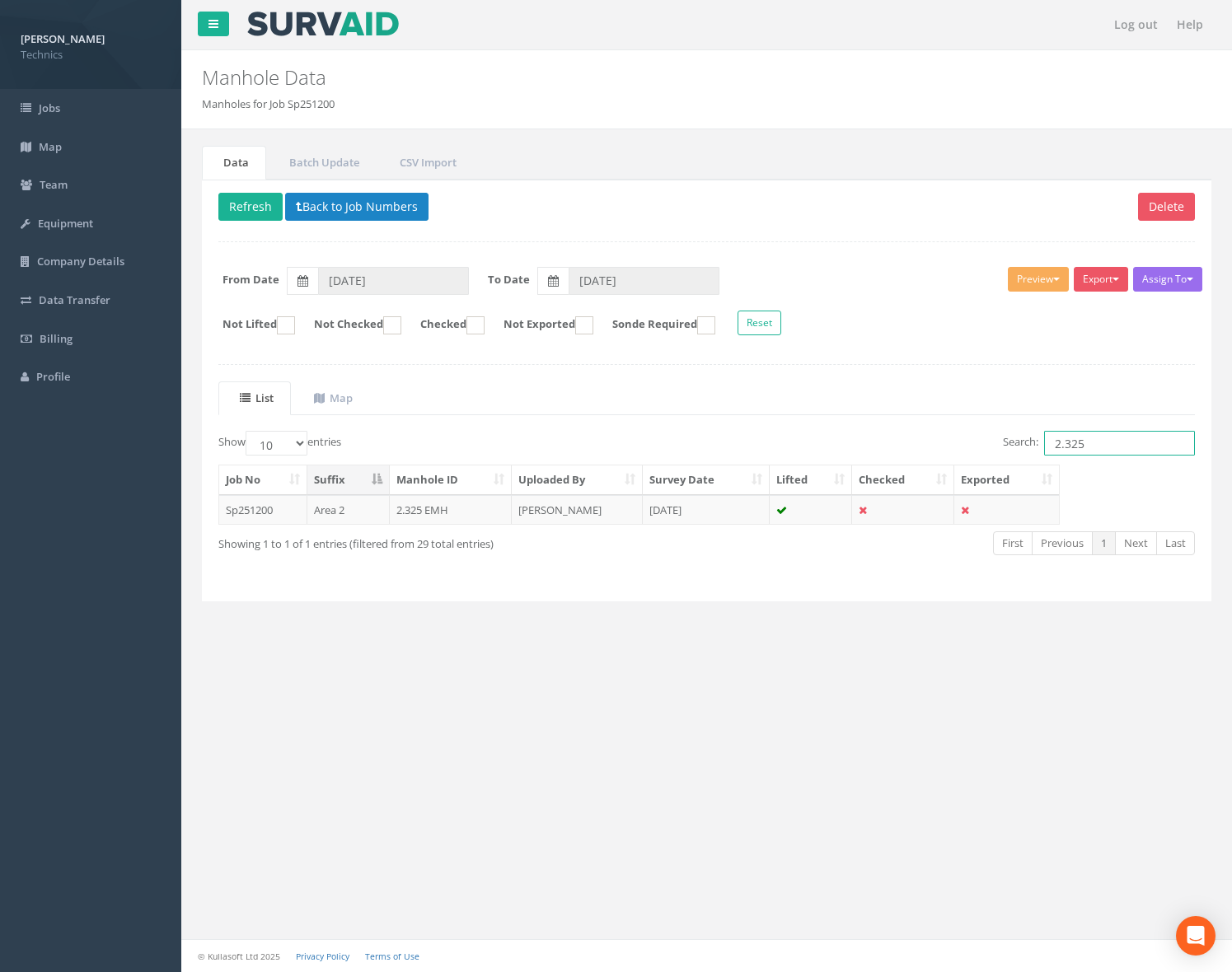 drag, startPoint x: 1082, startPoint y: 449, endPoint x: 975, endPoint y: 466, distance: 108.34205 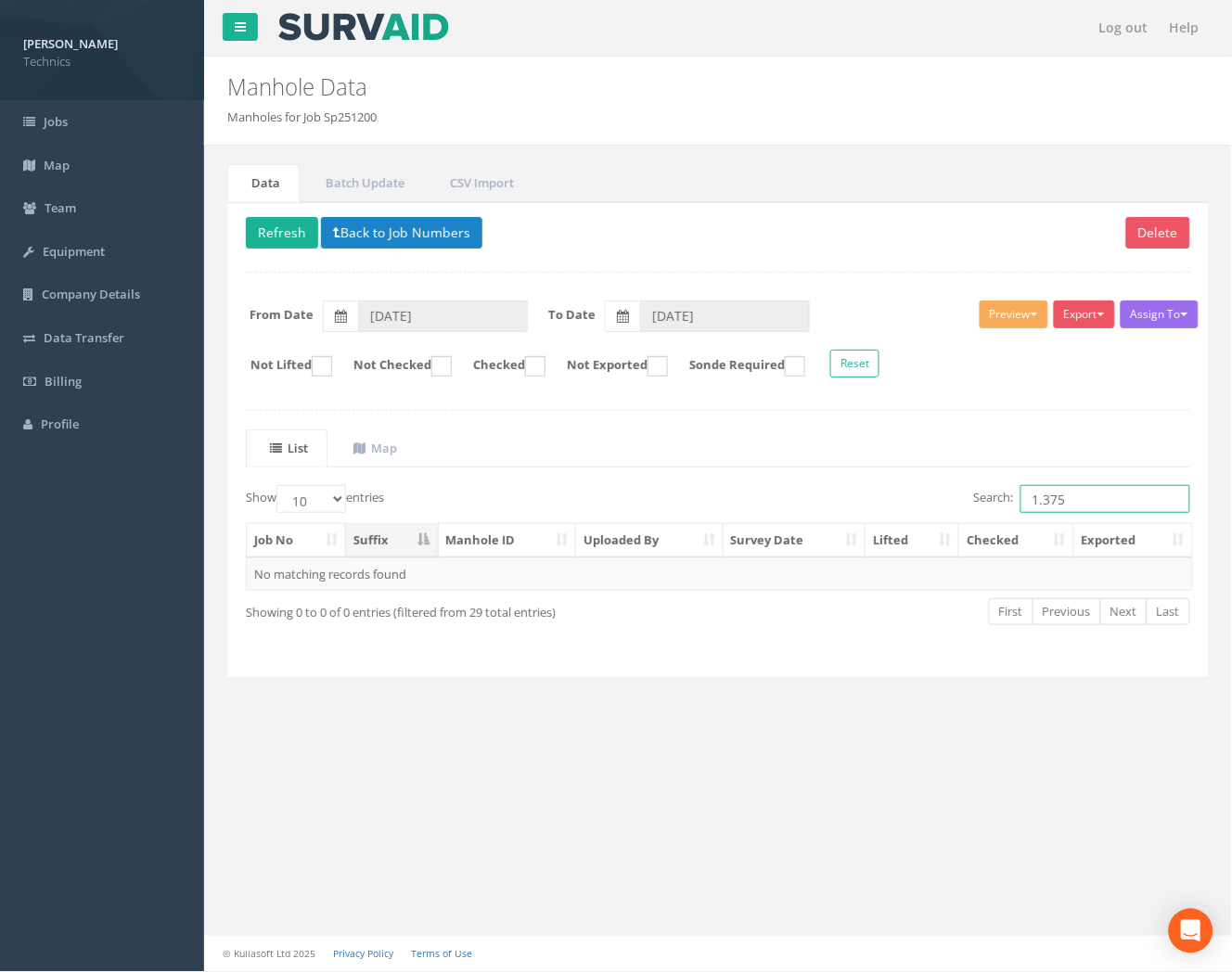drag, startPoint x: 1089, startPoint y: 499, endPoint x: 918, endPoint y: 515, distance: 171.74691 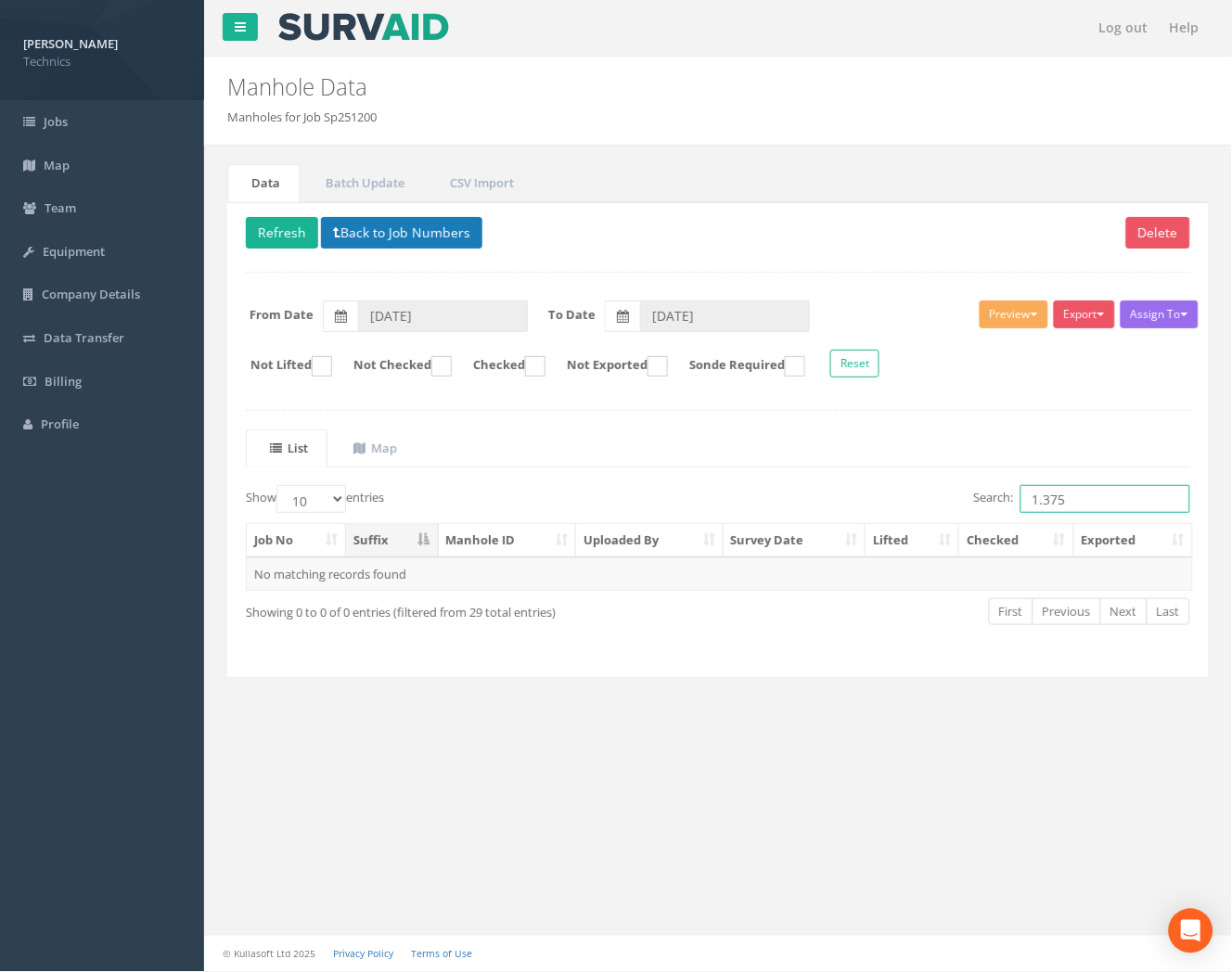 type on "1.375" 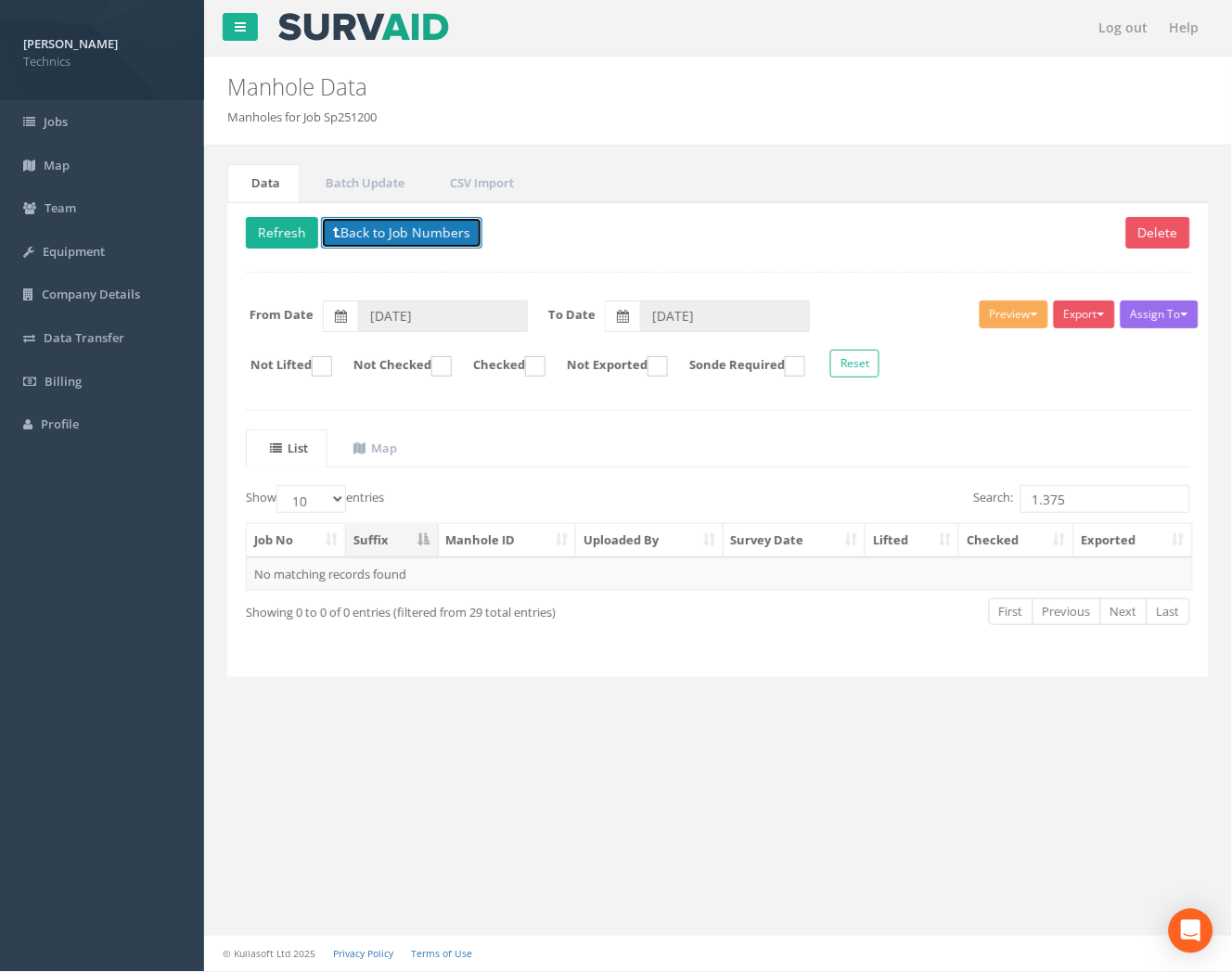 click on "Back to Job Numbers" at bounding box center [402, 233] 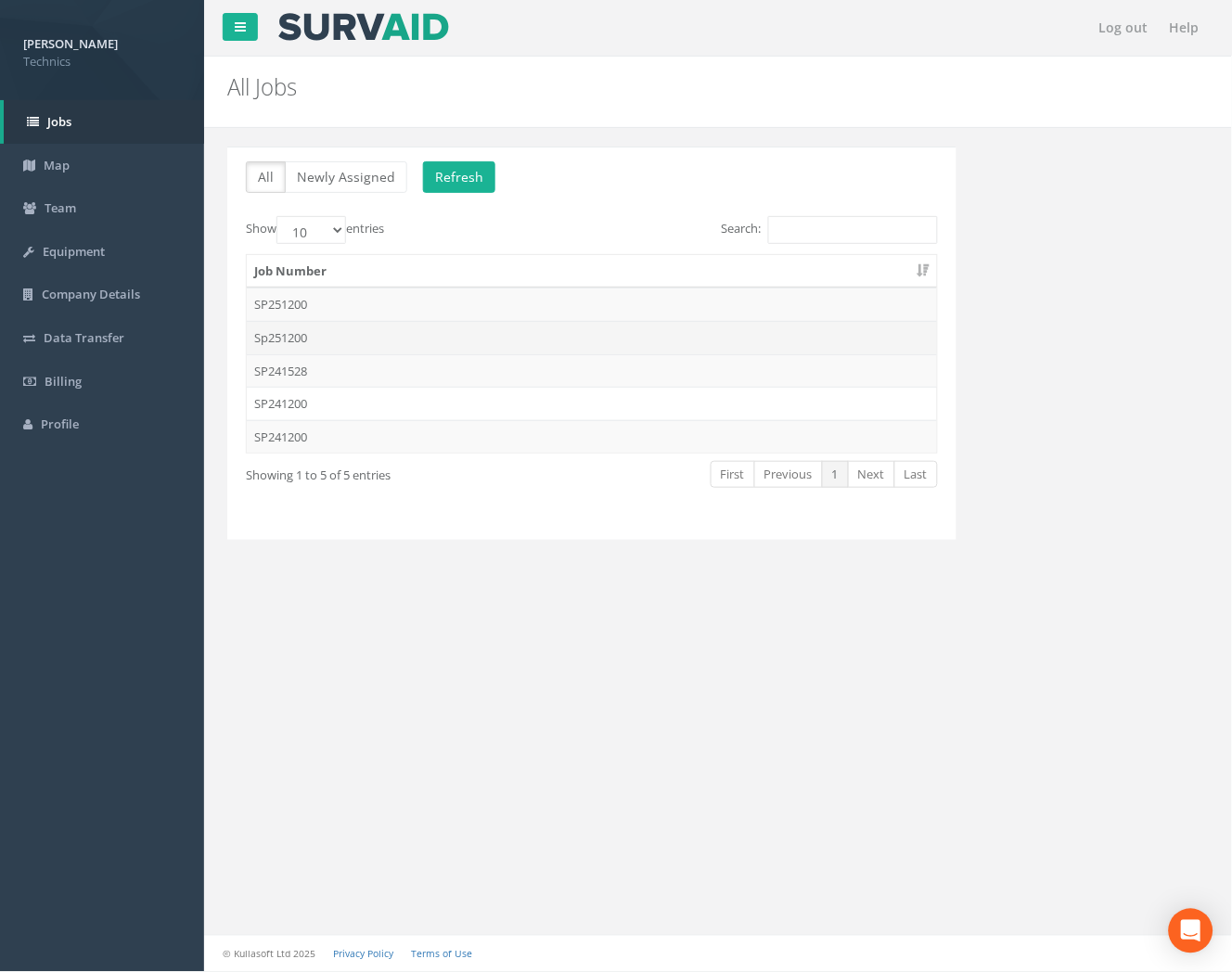click on "Sp251200" at bounding box center [592, 338] 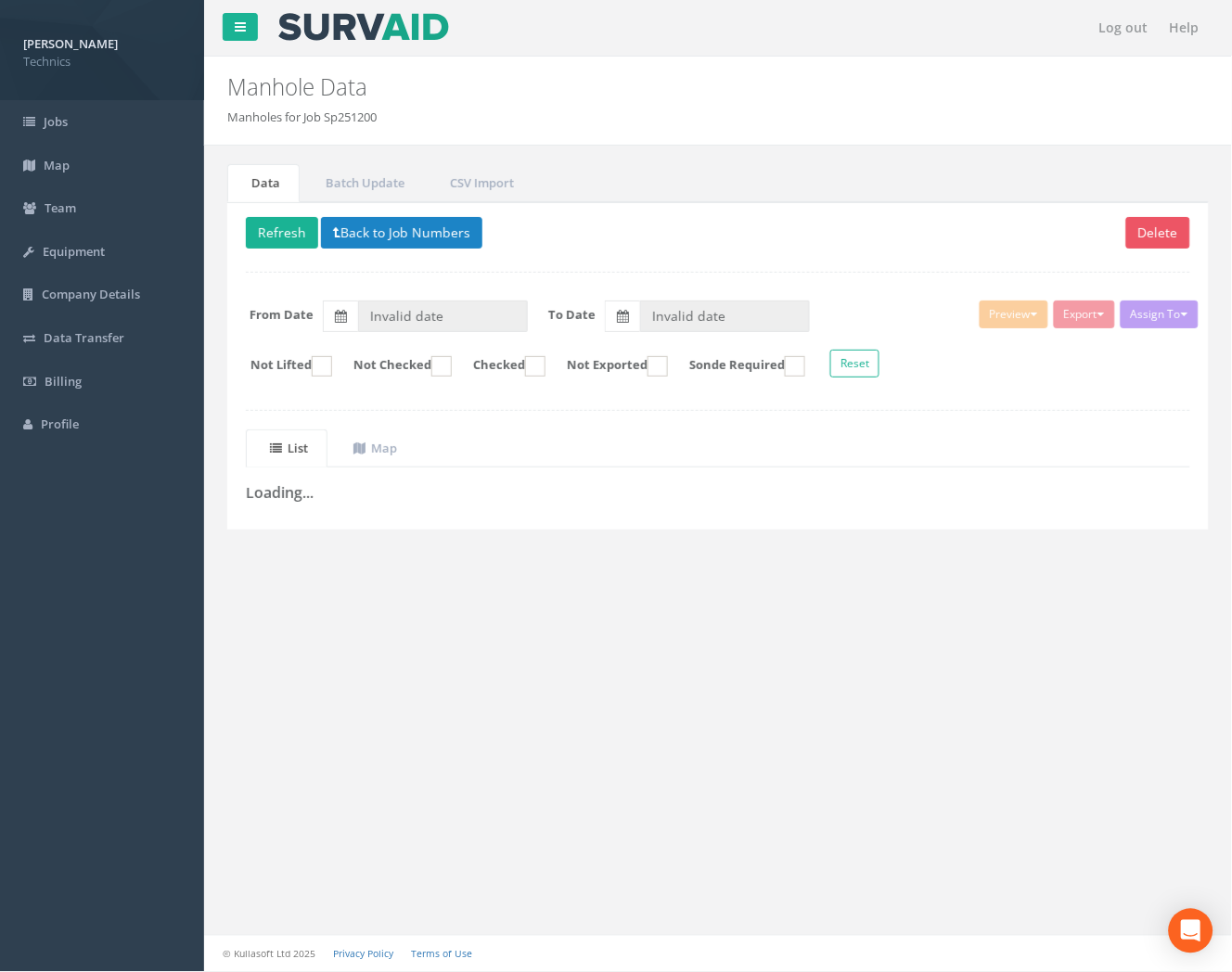 type on "[DATE]" 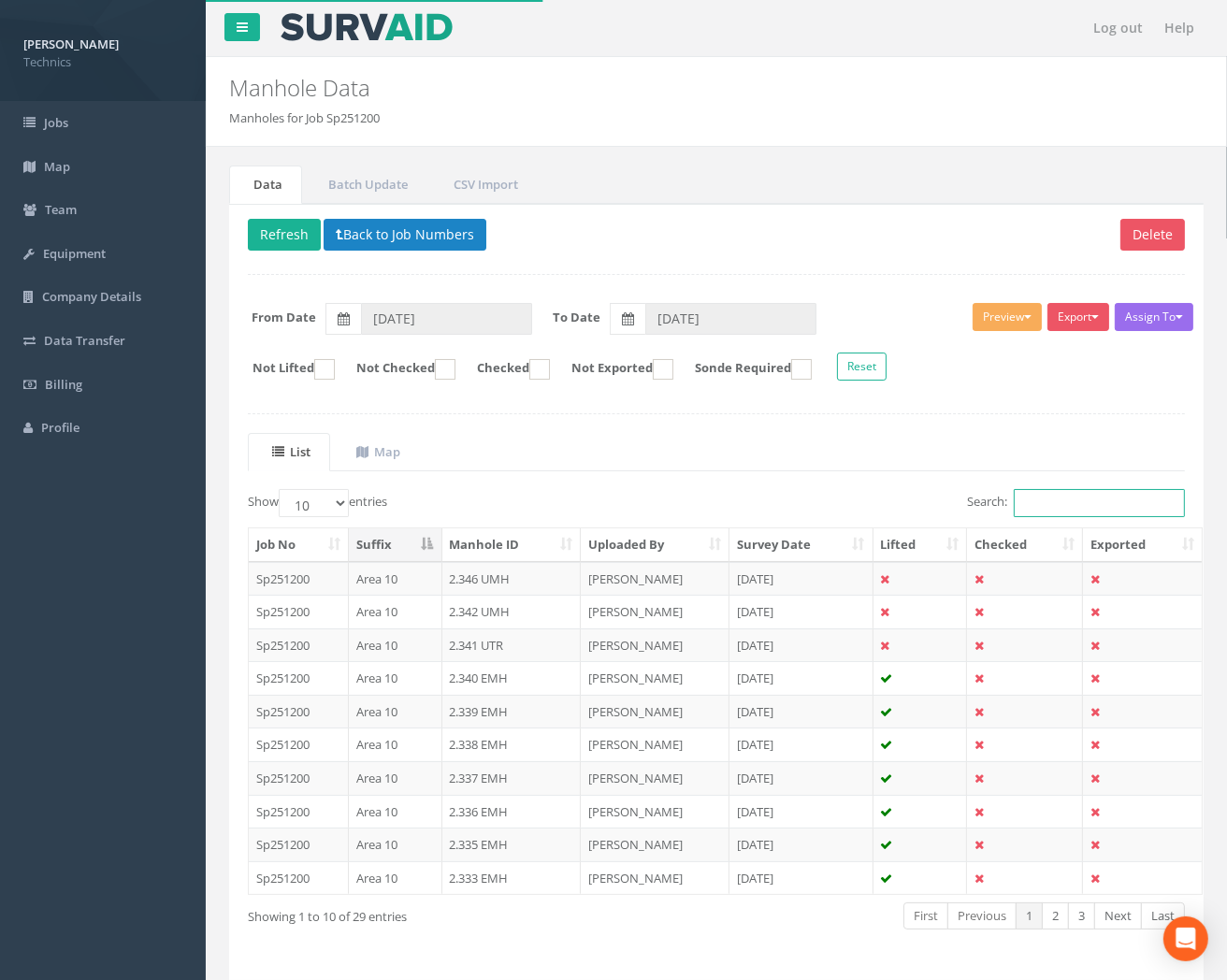 click on "Search:" at bounding box center (1099, 503) 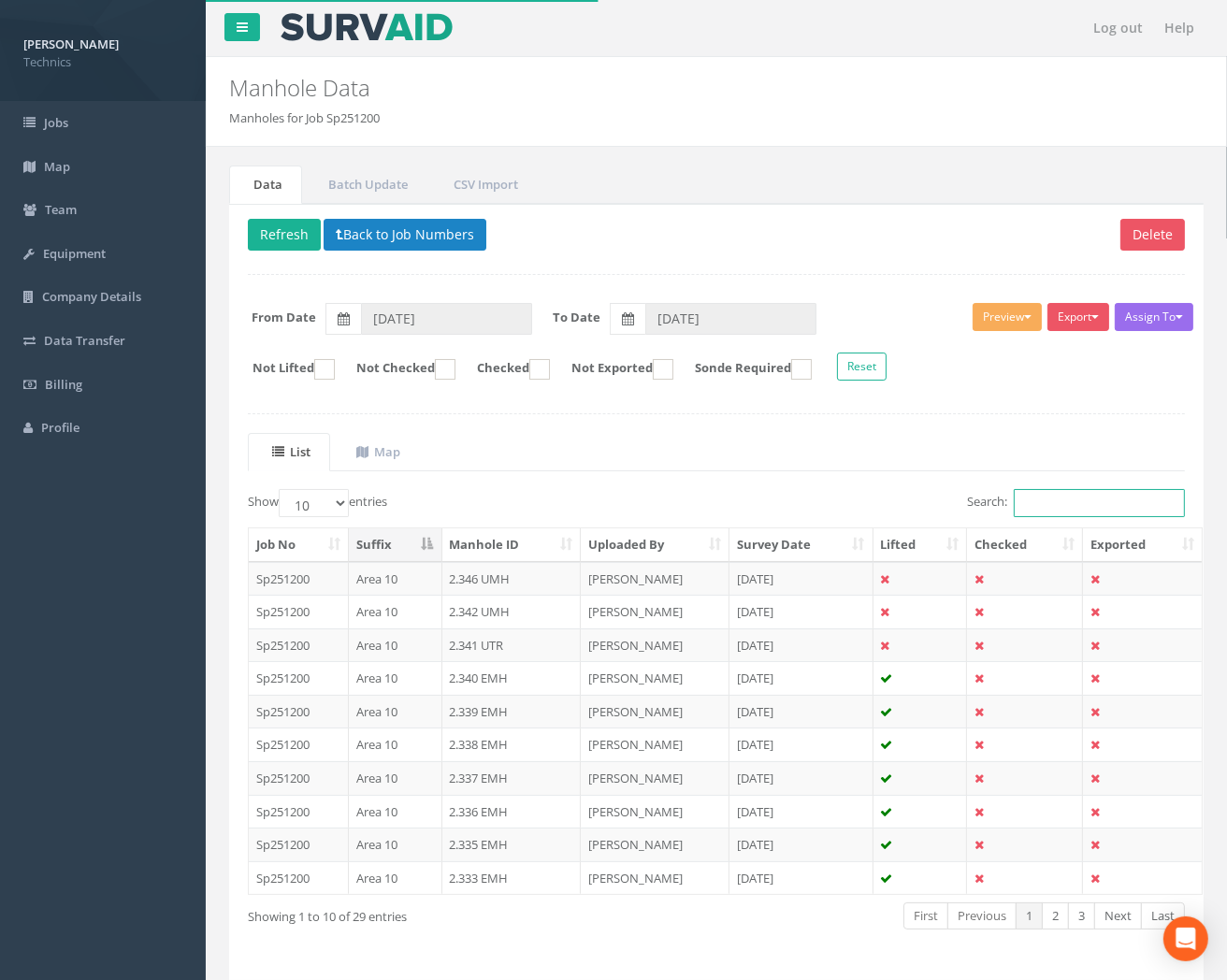 paste on "1.375" 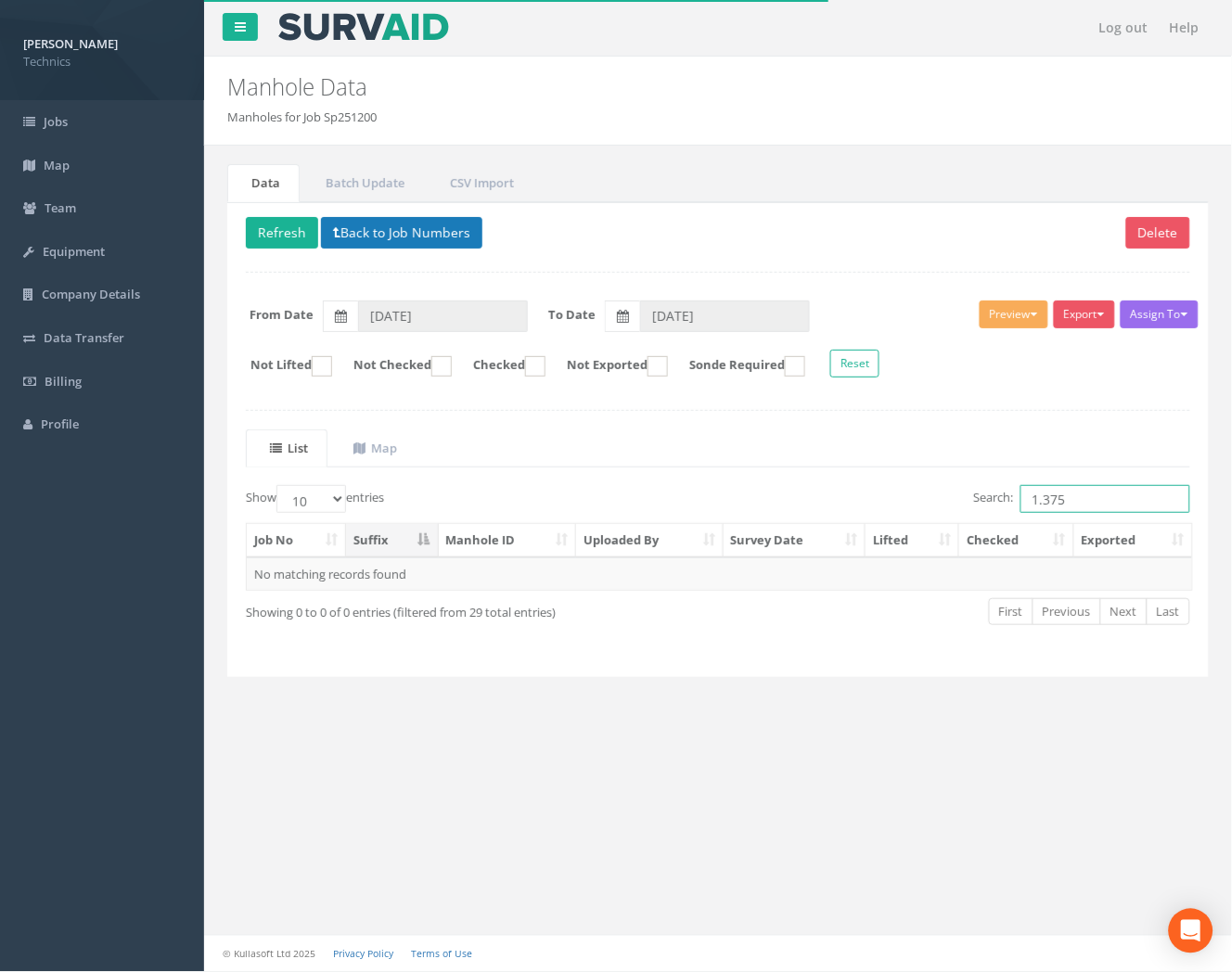 type on "1.375" 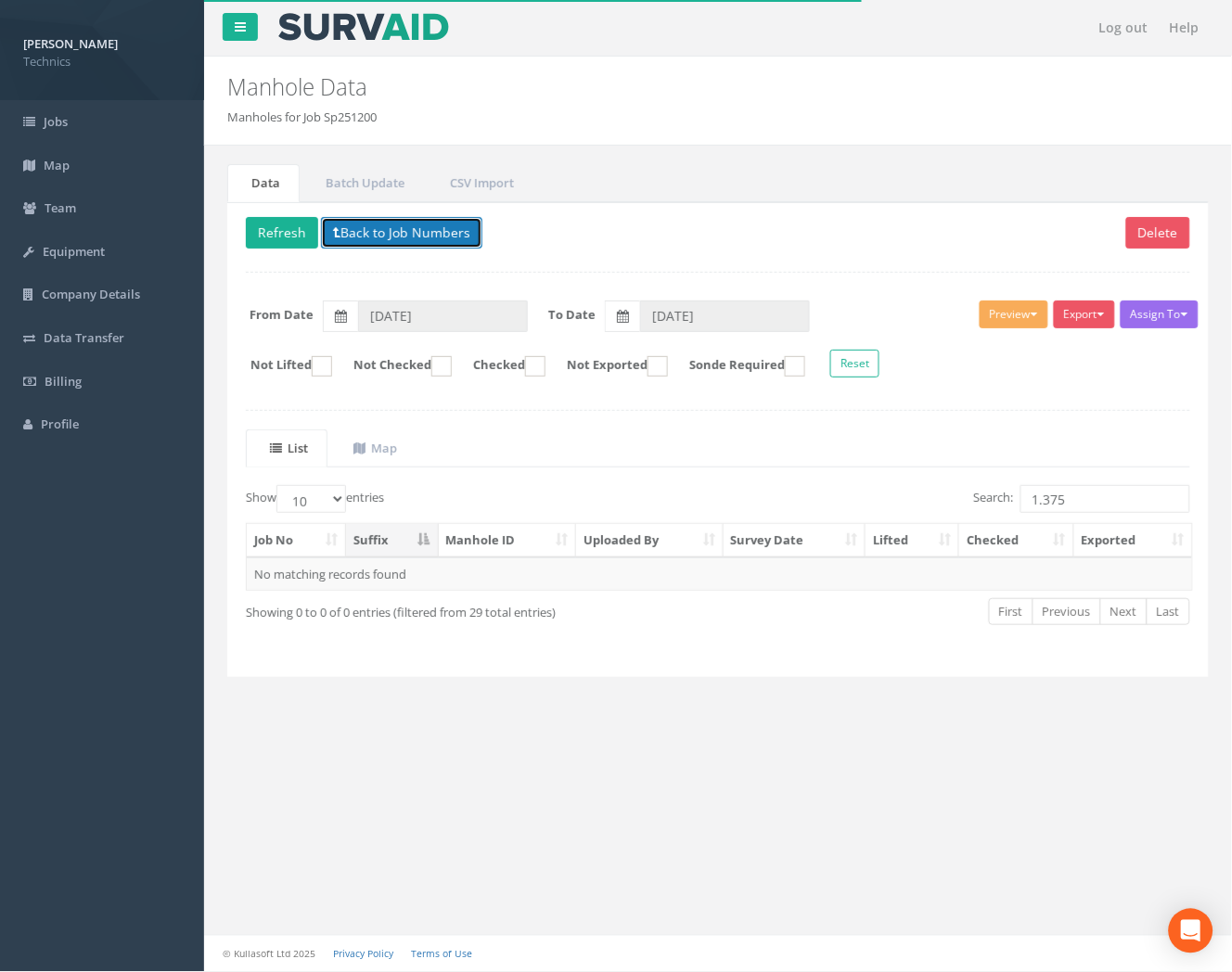 click on "Back to Job Numbers" at bounding box center (402, 233) 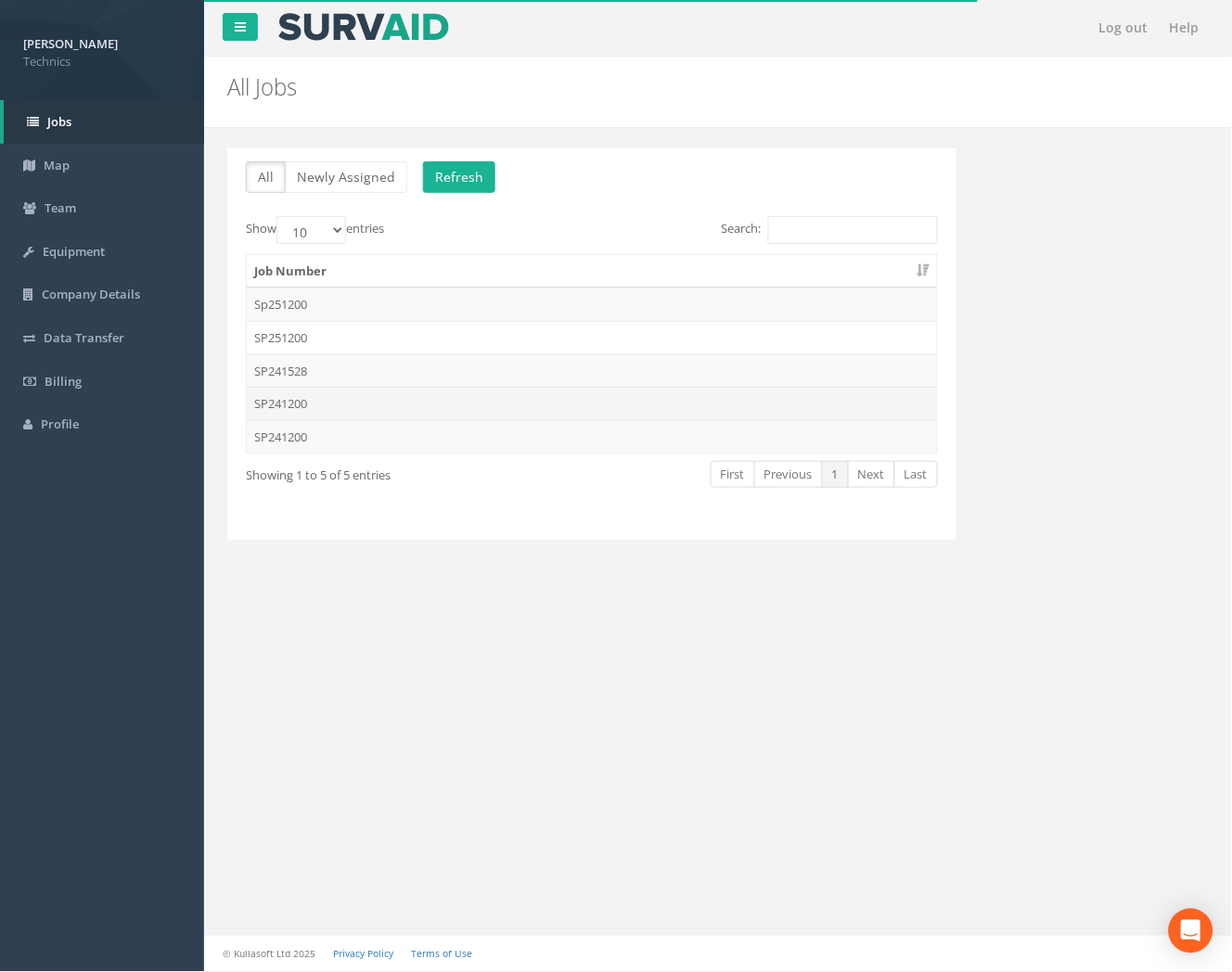 click on "SP241200" at bounding box center (592, 403) 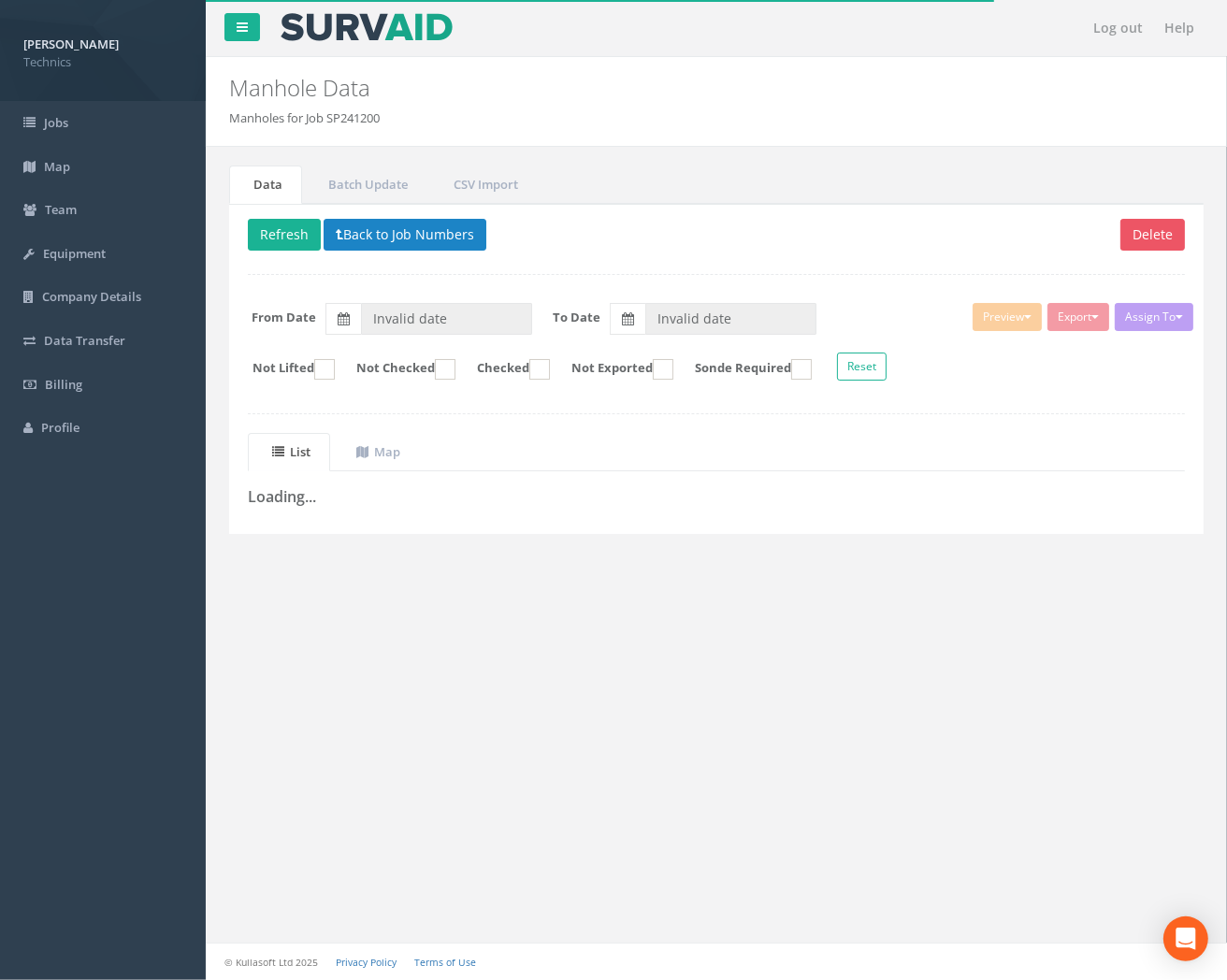 type on "[DATE]" 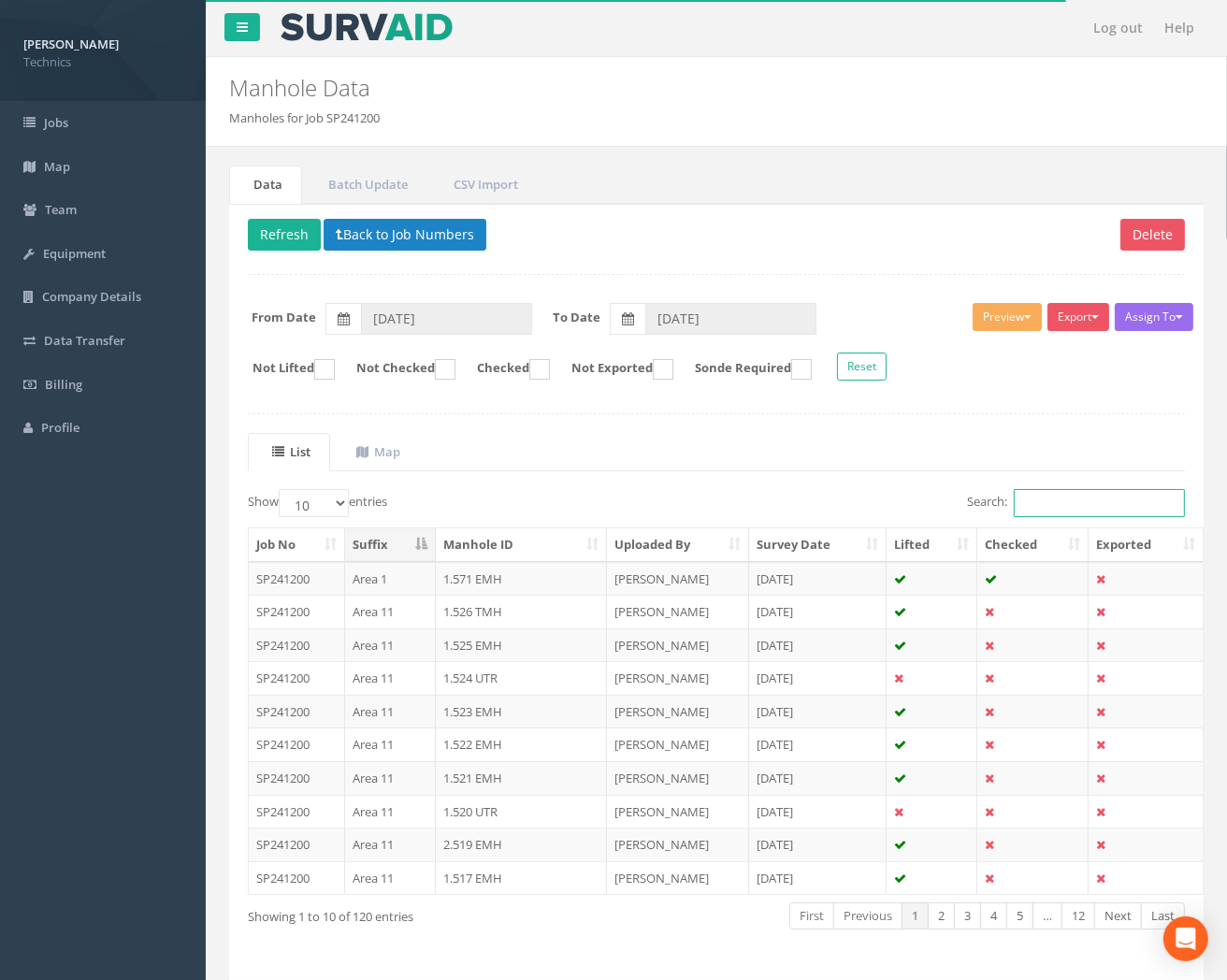 click on "Search:" at bounding box center (1099, 503) 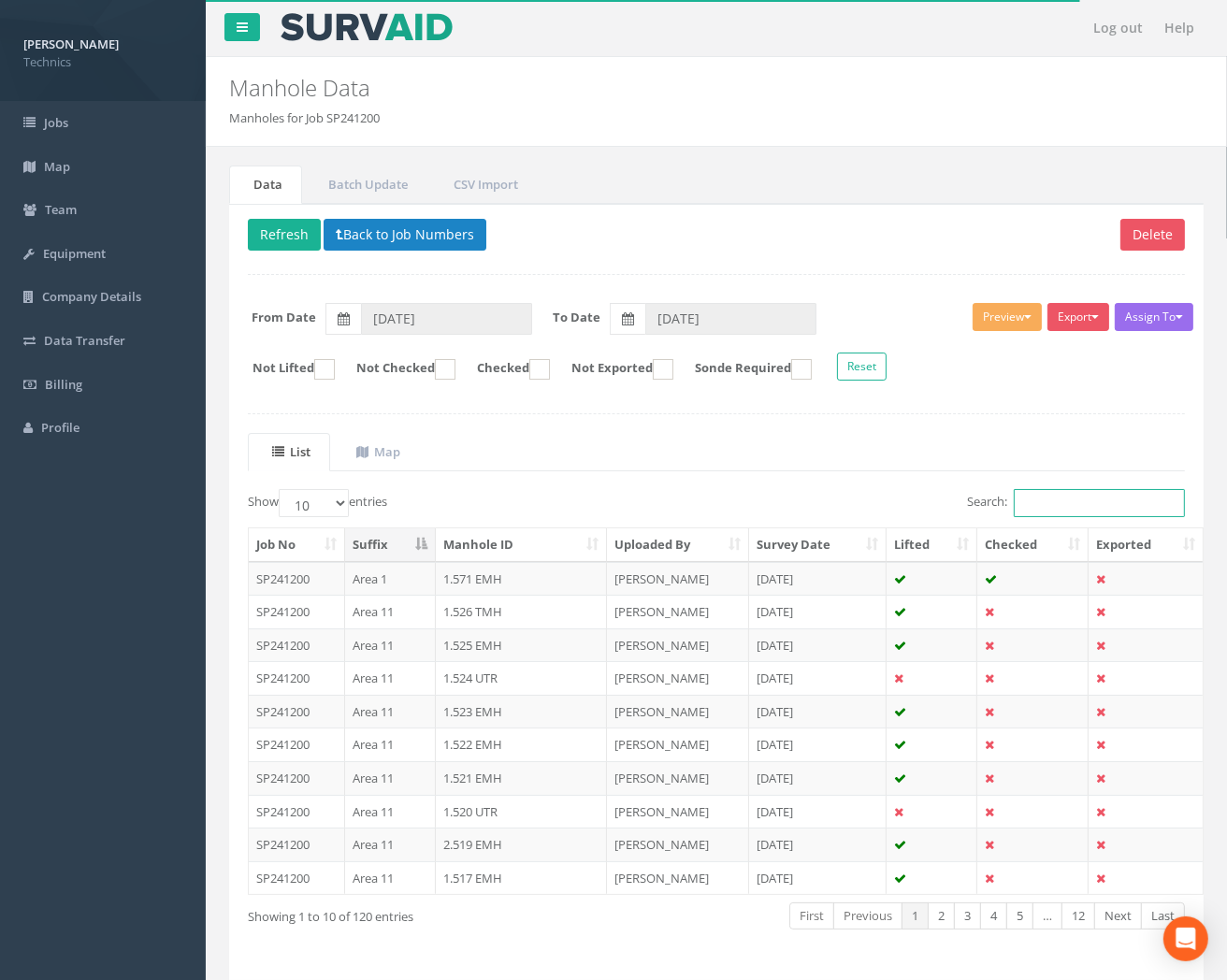 paste on "1.375" 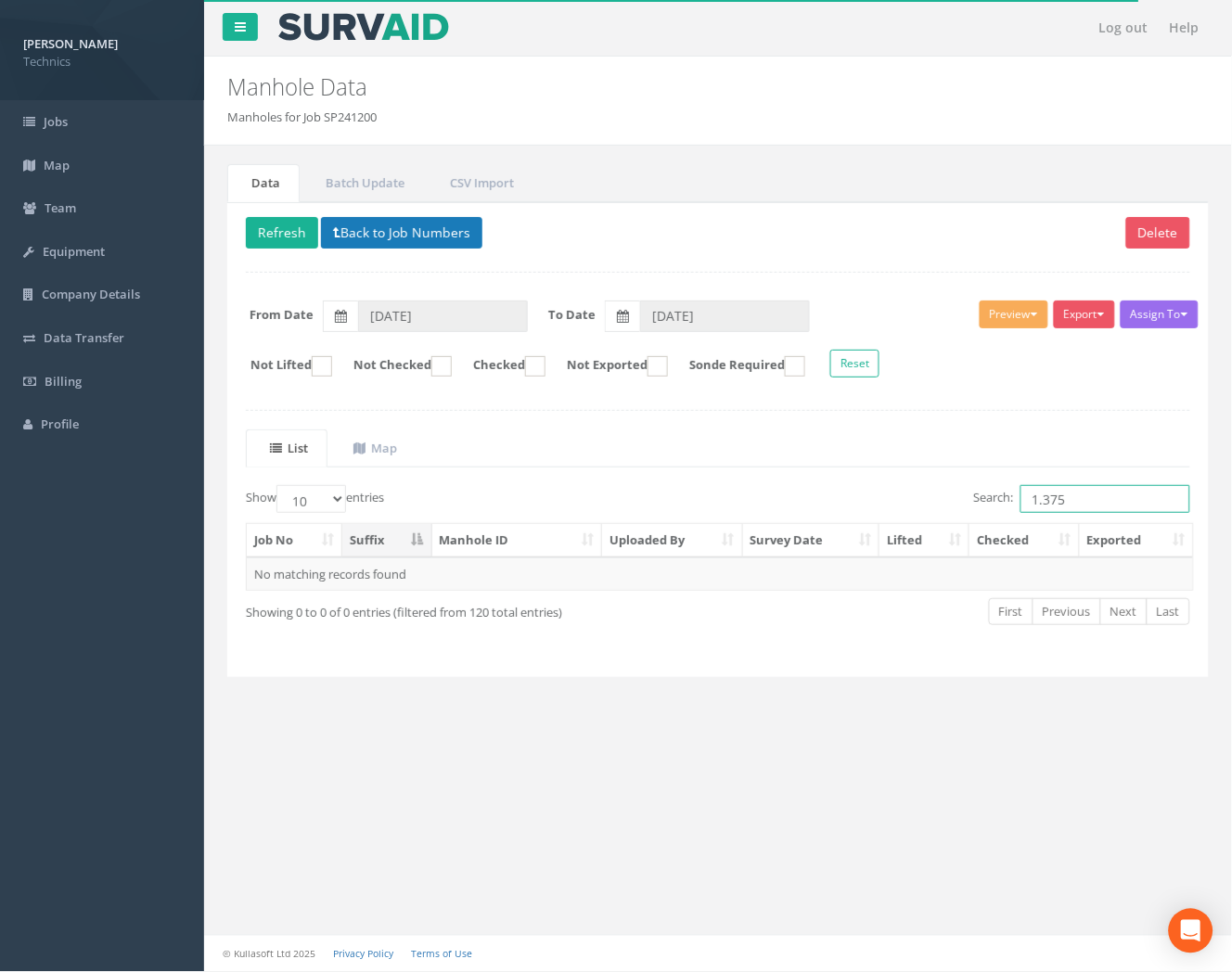 type on "1.375" 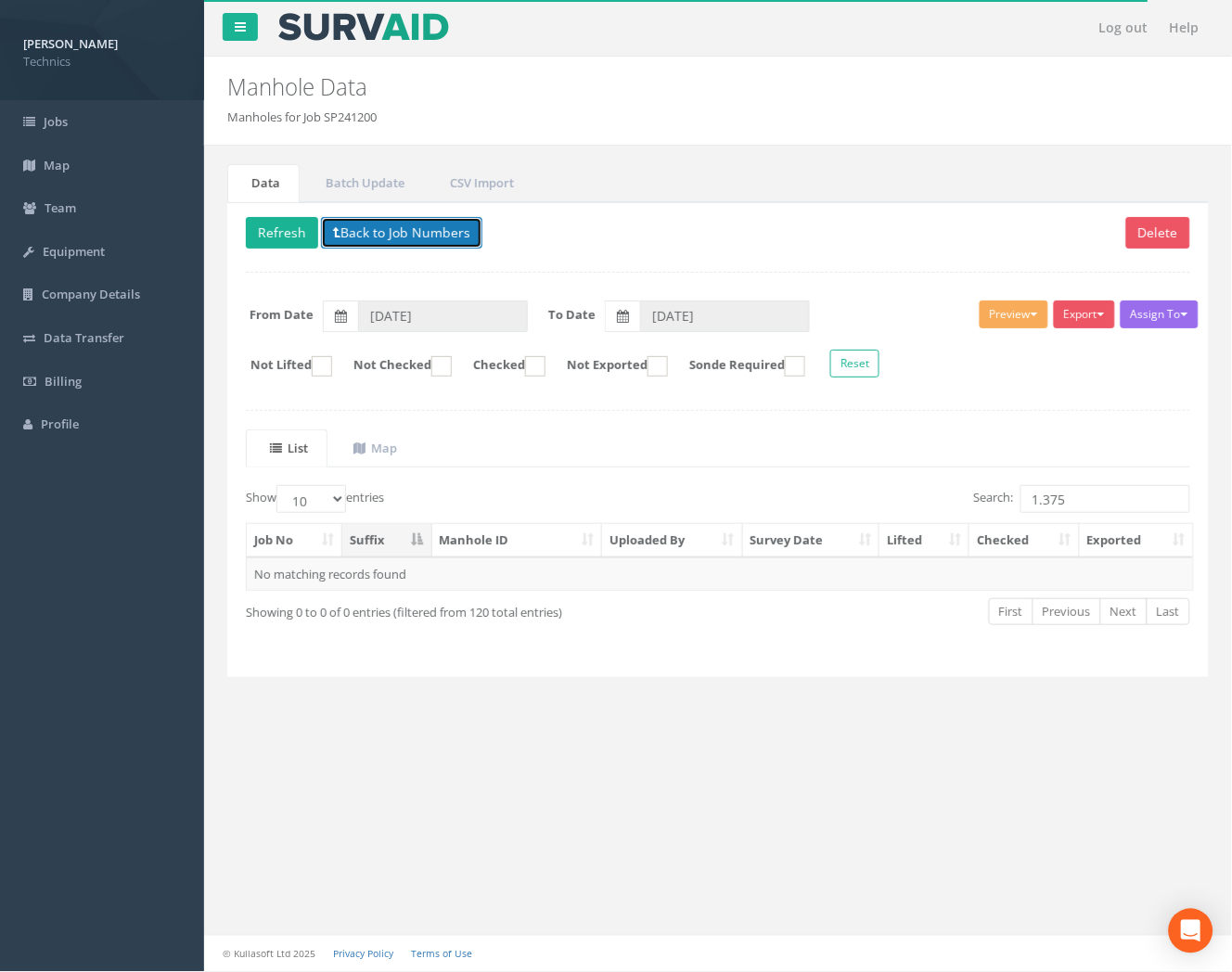 click on "Back to Job Numbers" at bounding box center (402, 233) 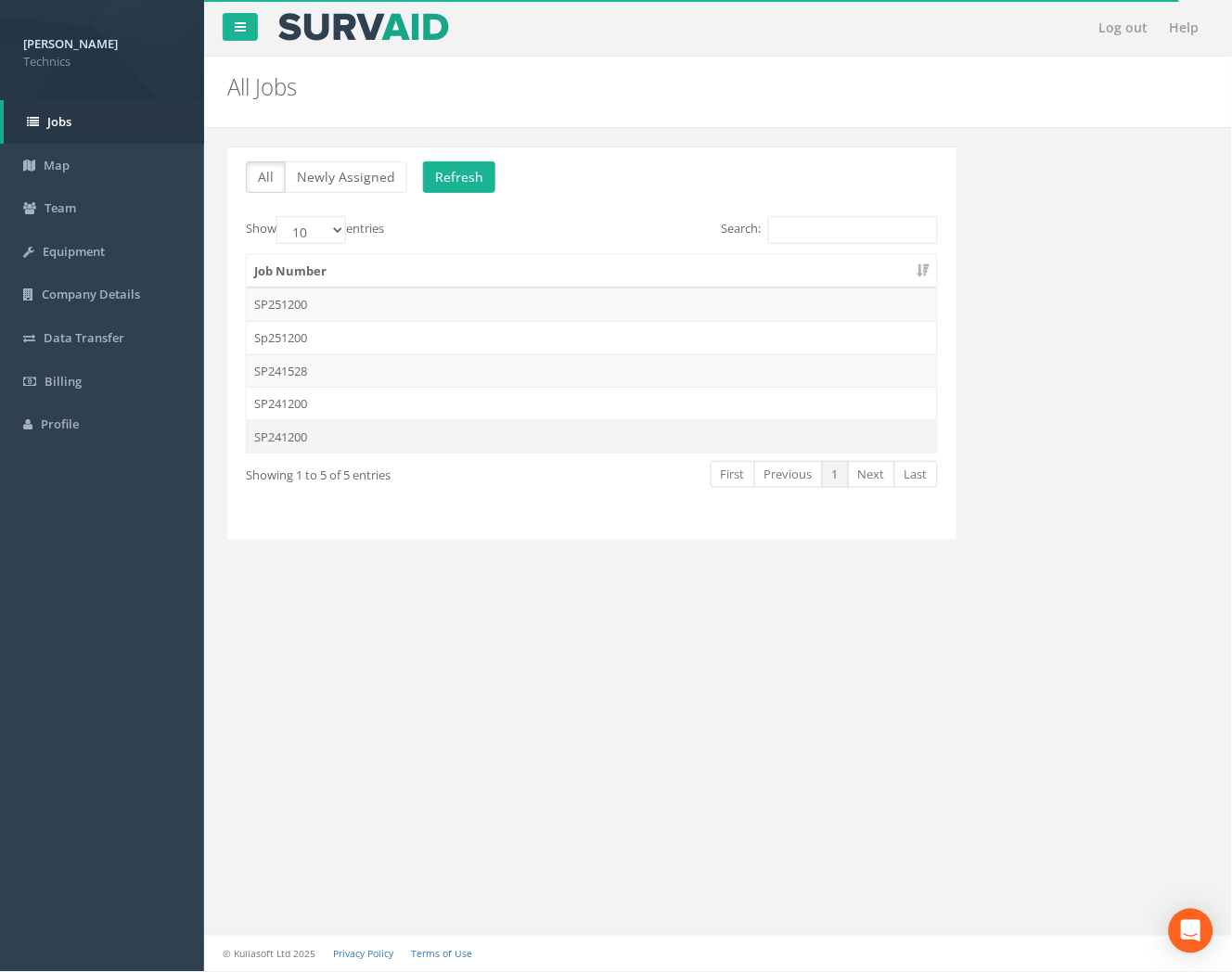 click on "SP241200" at bounding box center [592, 437] 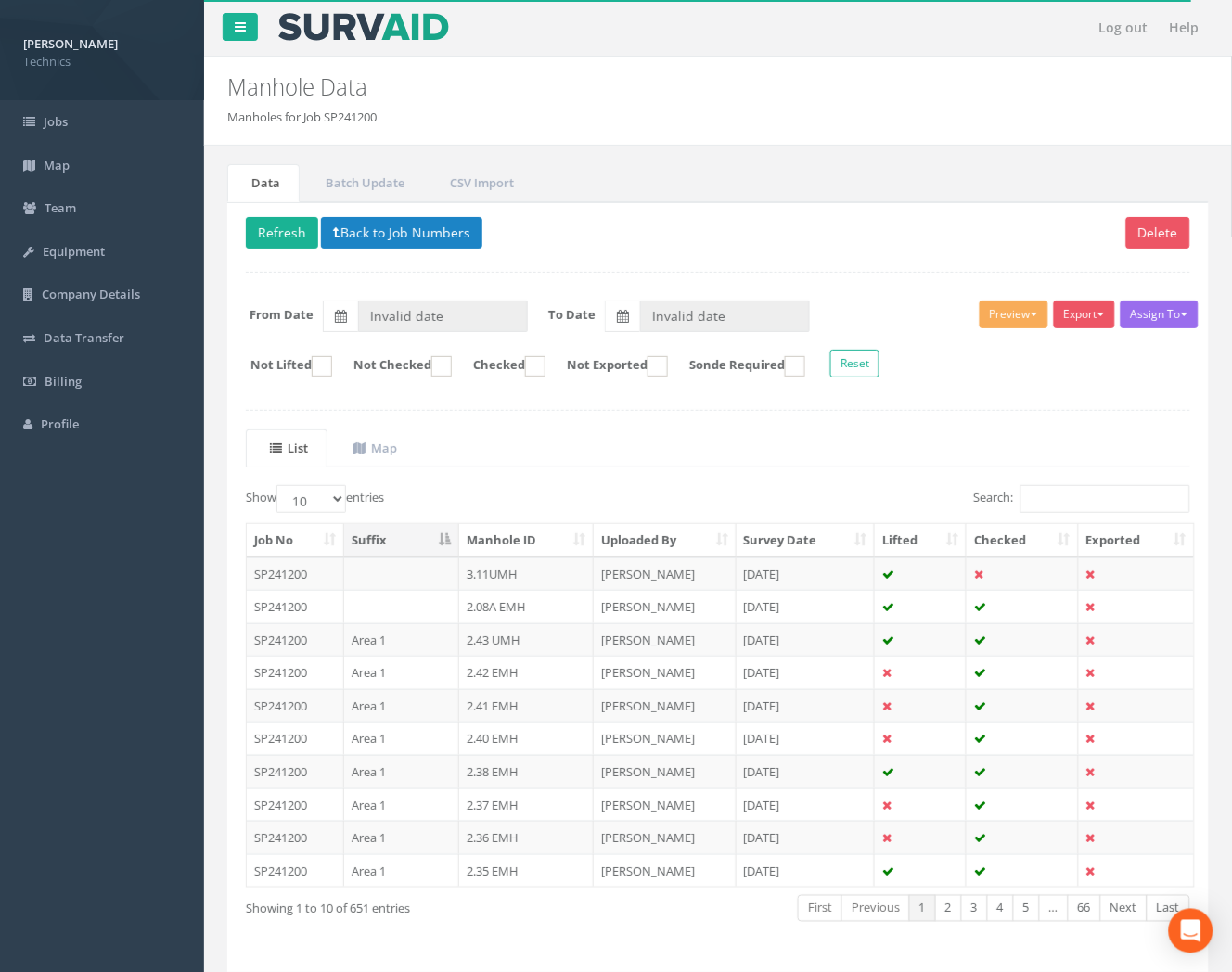 type on "[DATE]" 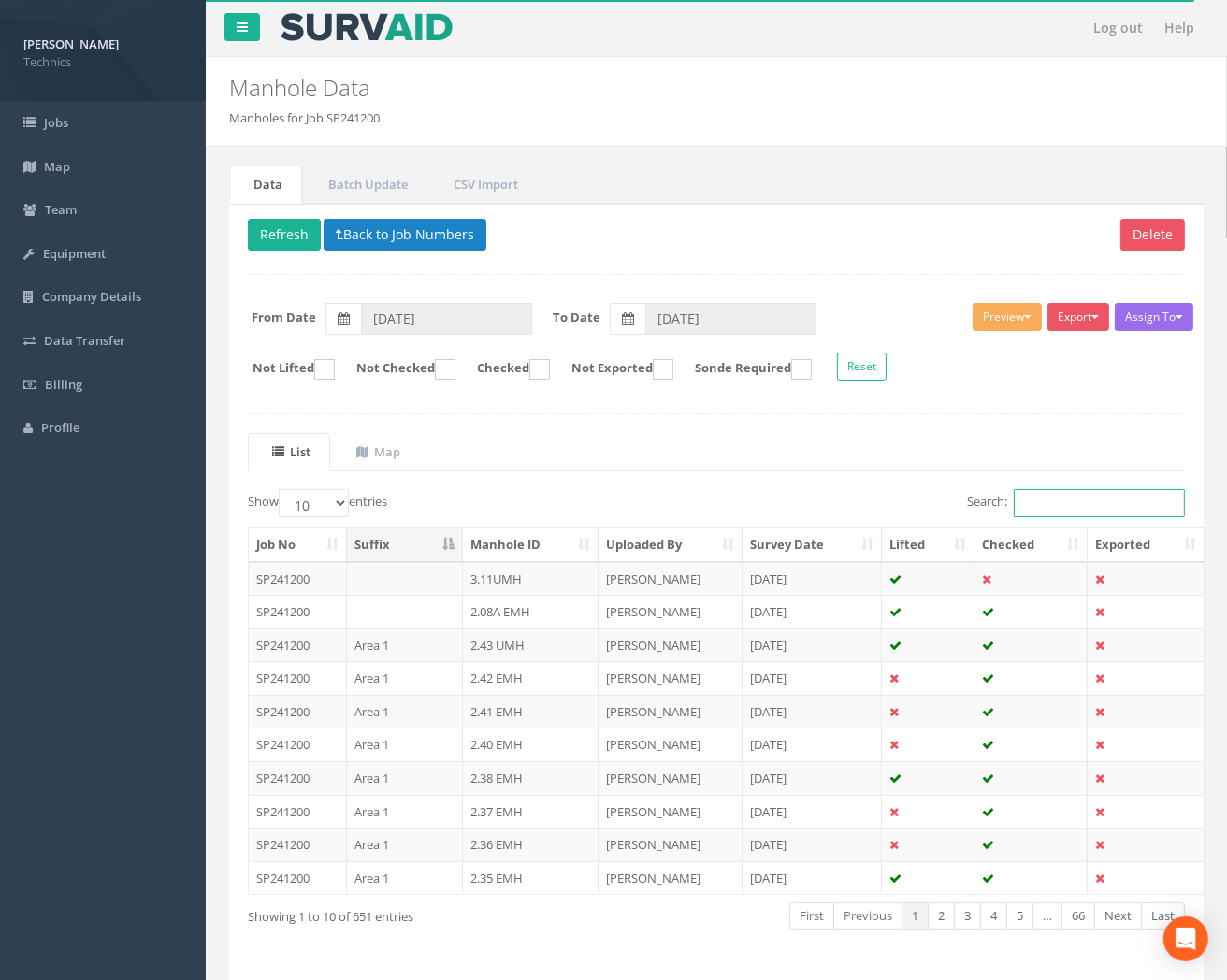 click on "Search:" at bounding box center (1099, 503) 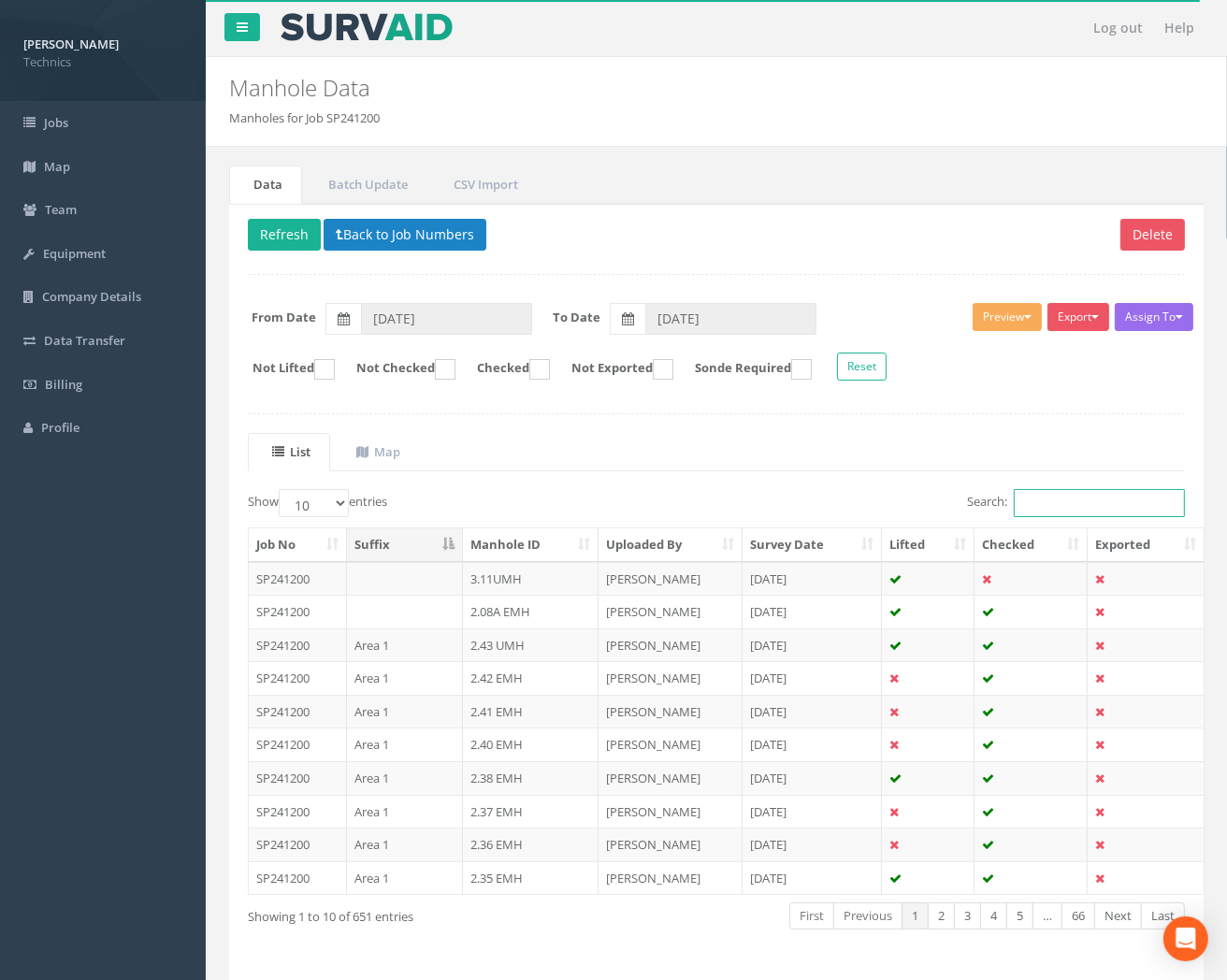 paste on "1.375" 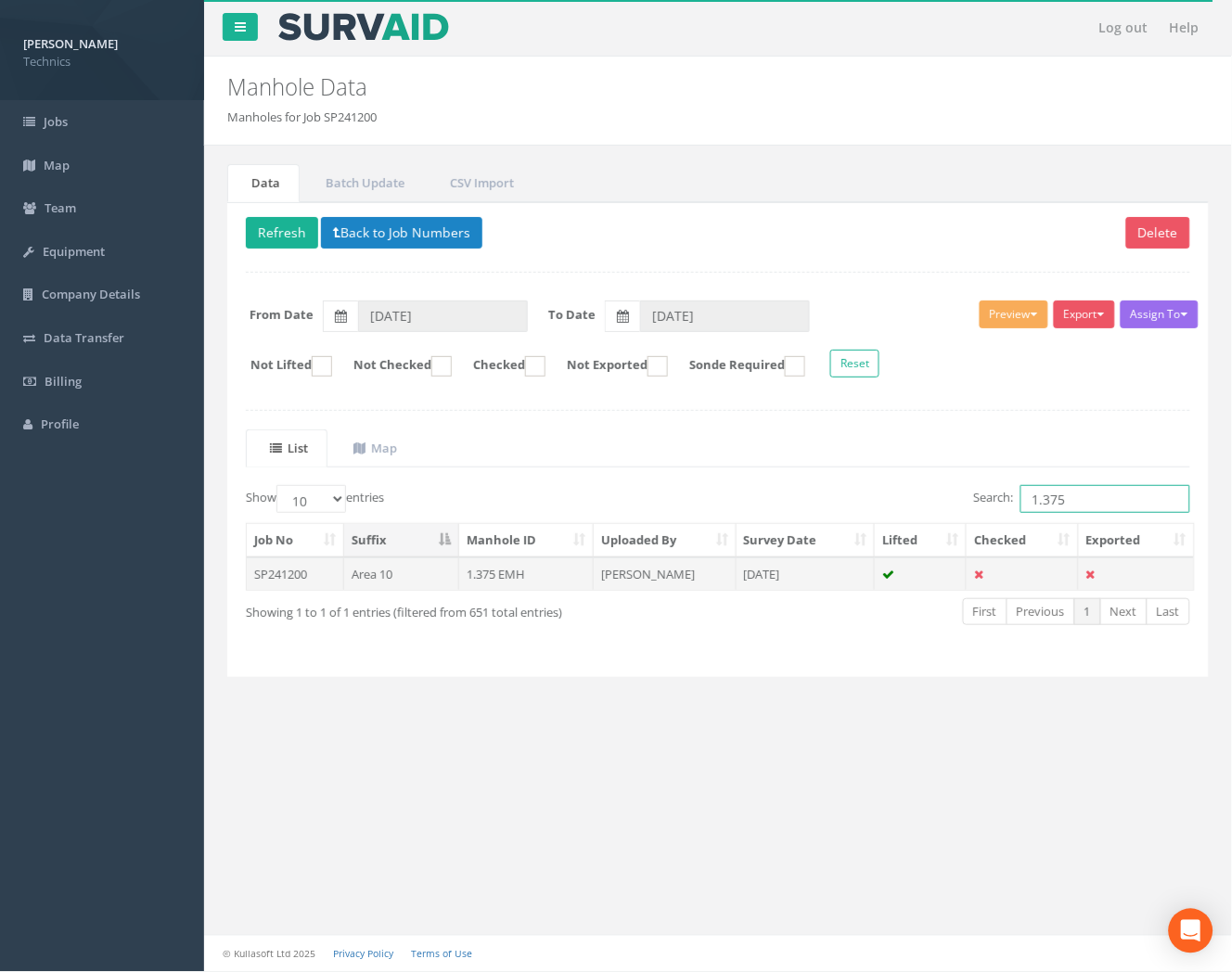 type on "1.375" 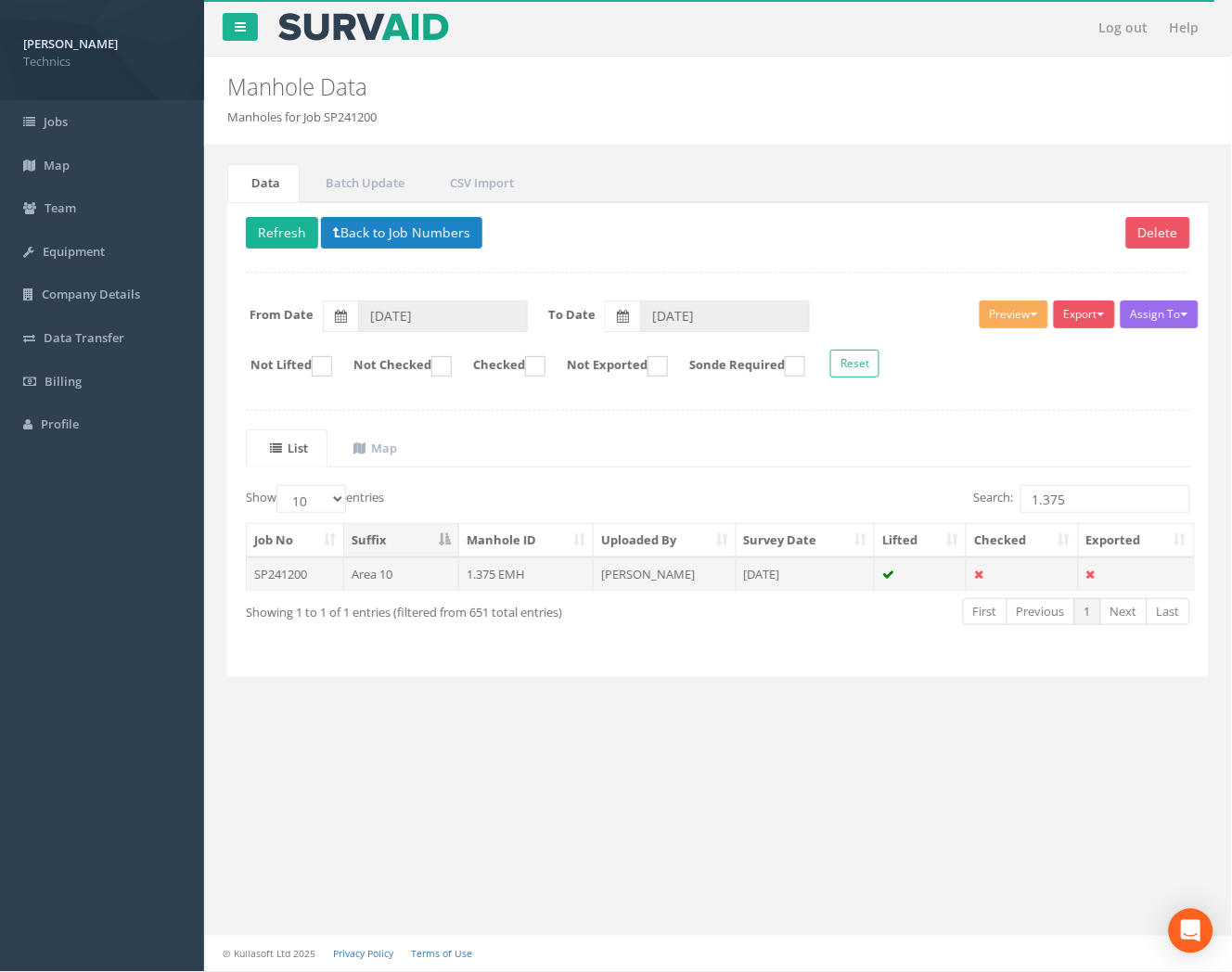 click on "1.375 EMH" at bounding box center [526, 574] 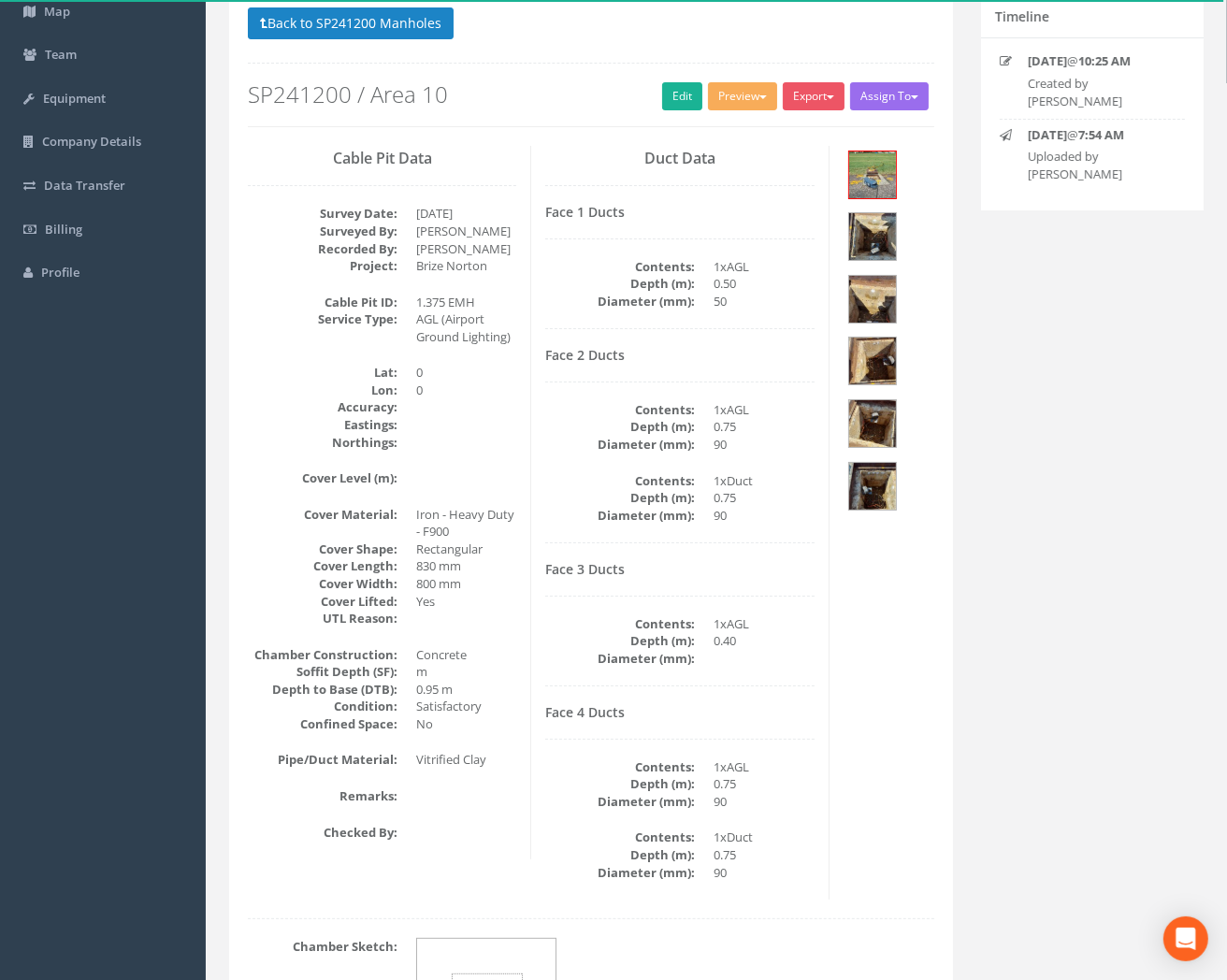 scroll, scrollTop: 0, scrollLeft: 0, axis: both 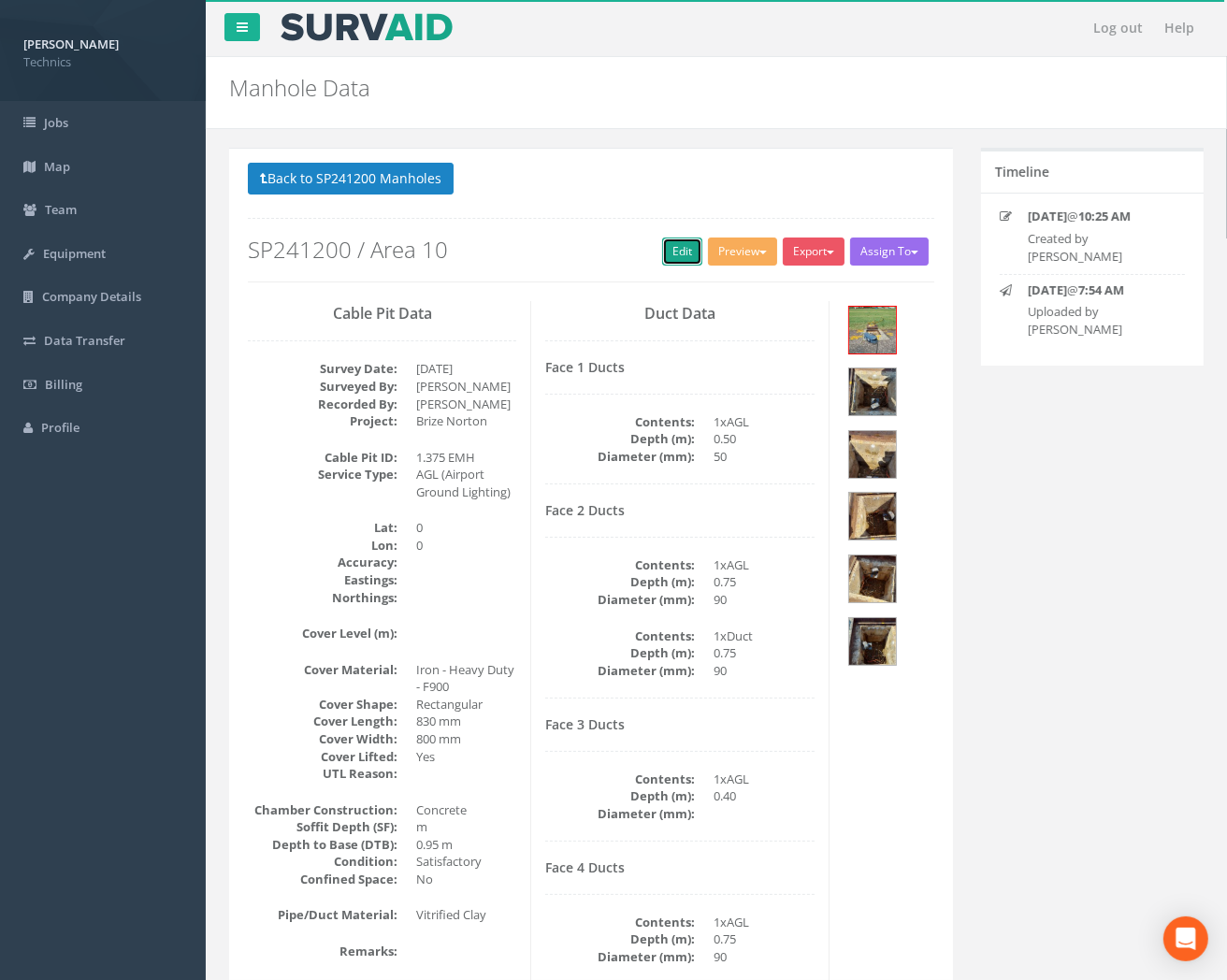 click on "Edit" at bounding box center (682, 252) 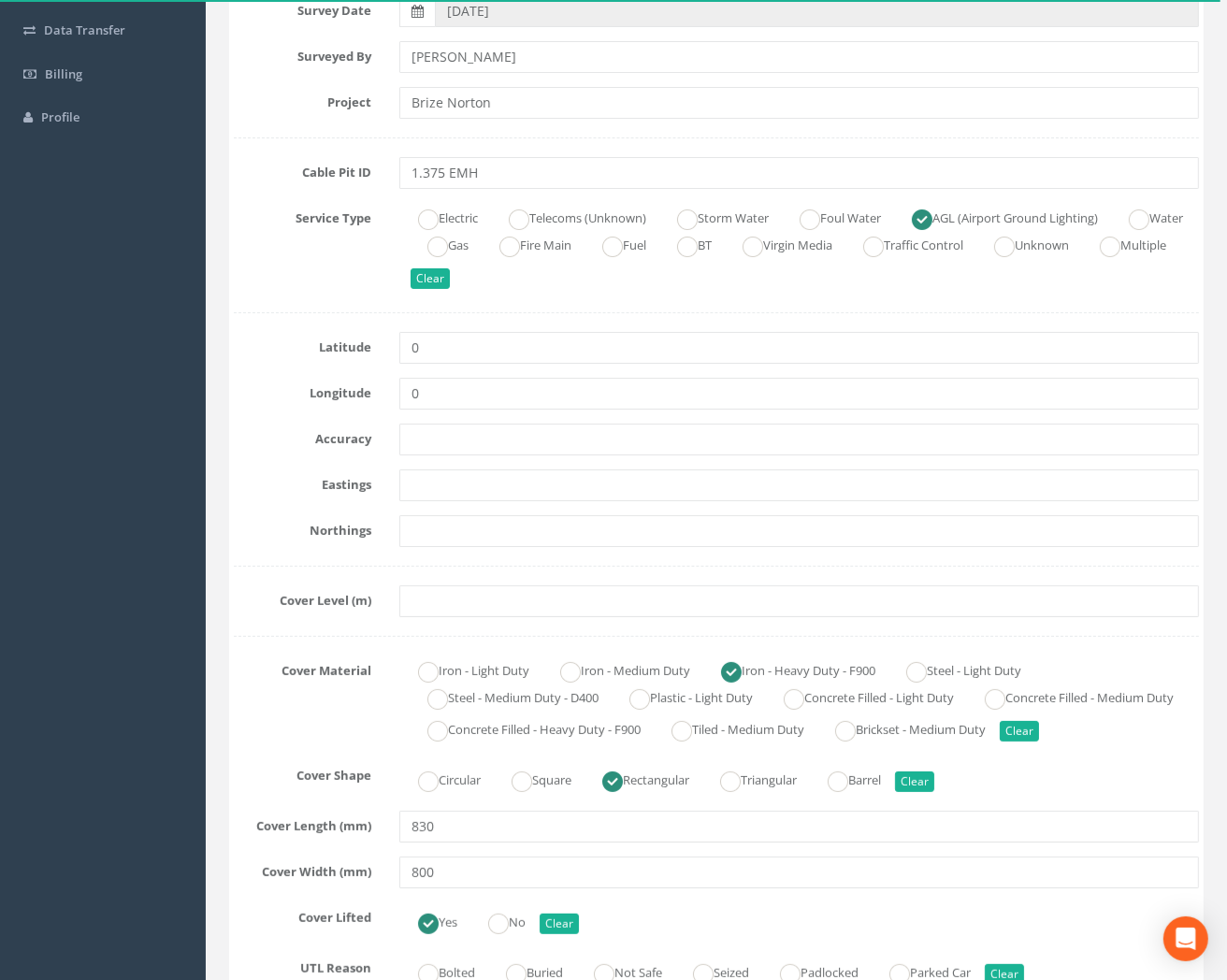 scroll, scrollTop: 311, scrollLeft: 0, axis: vertical 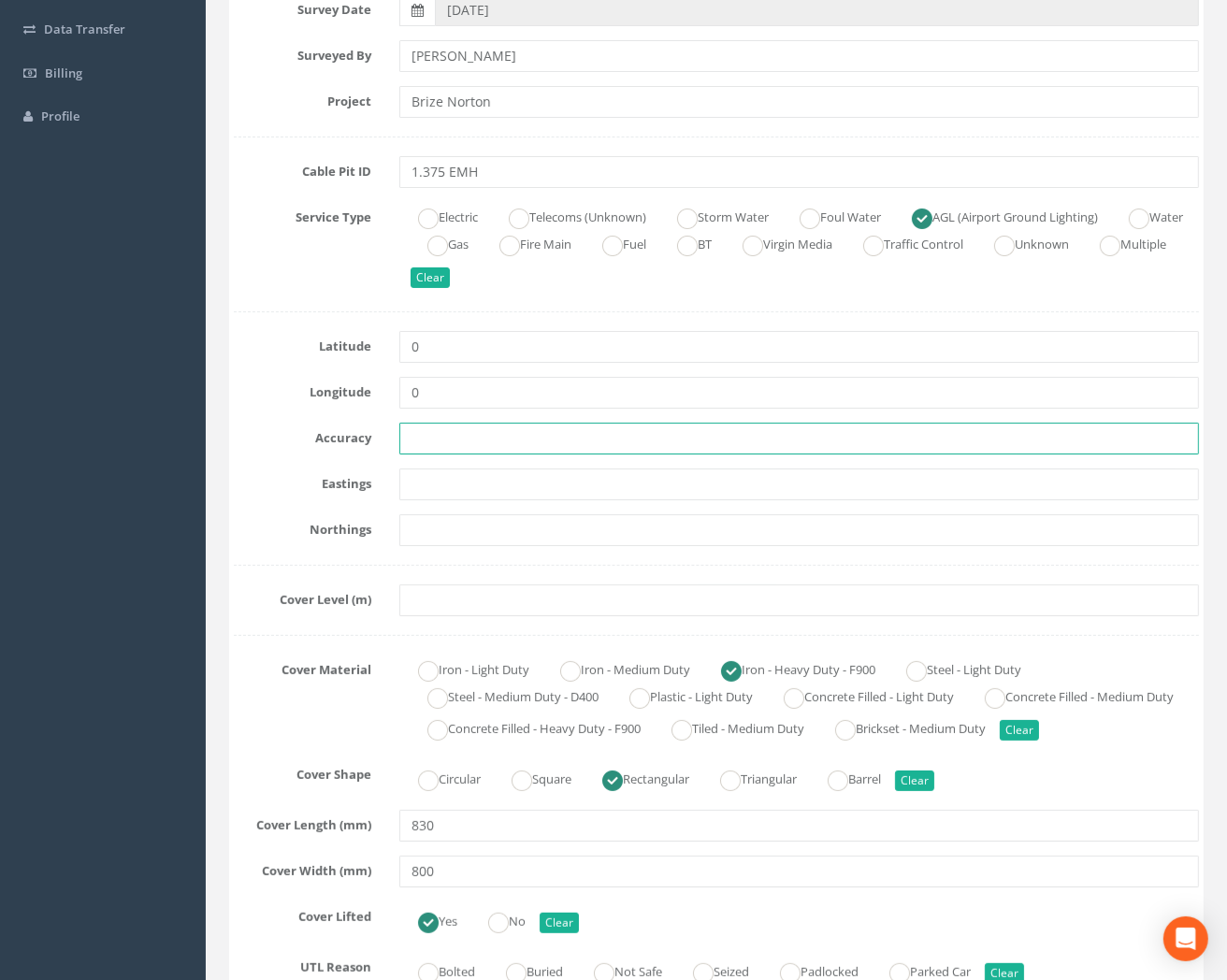 click at bounding box center (799, 439) 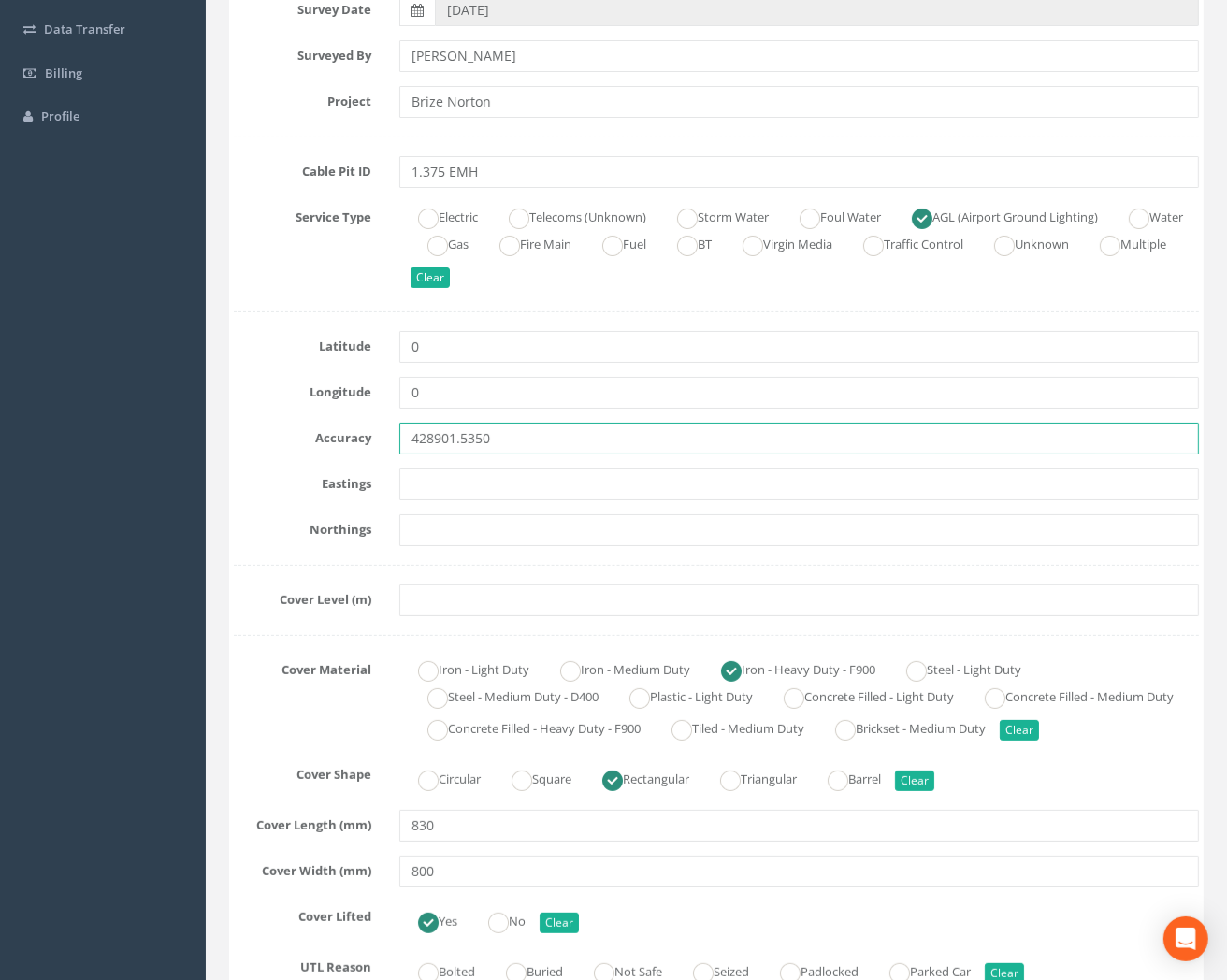 type on "428901.5350" 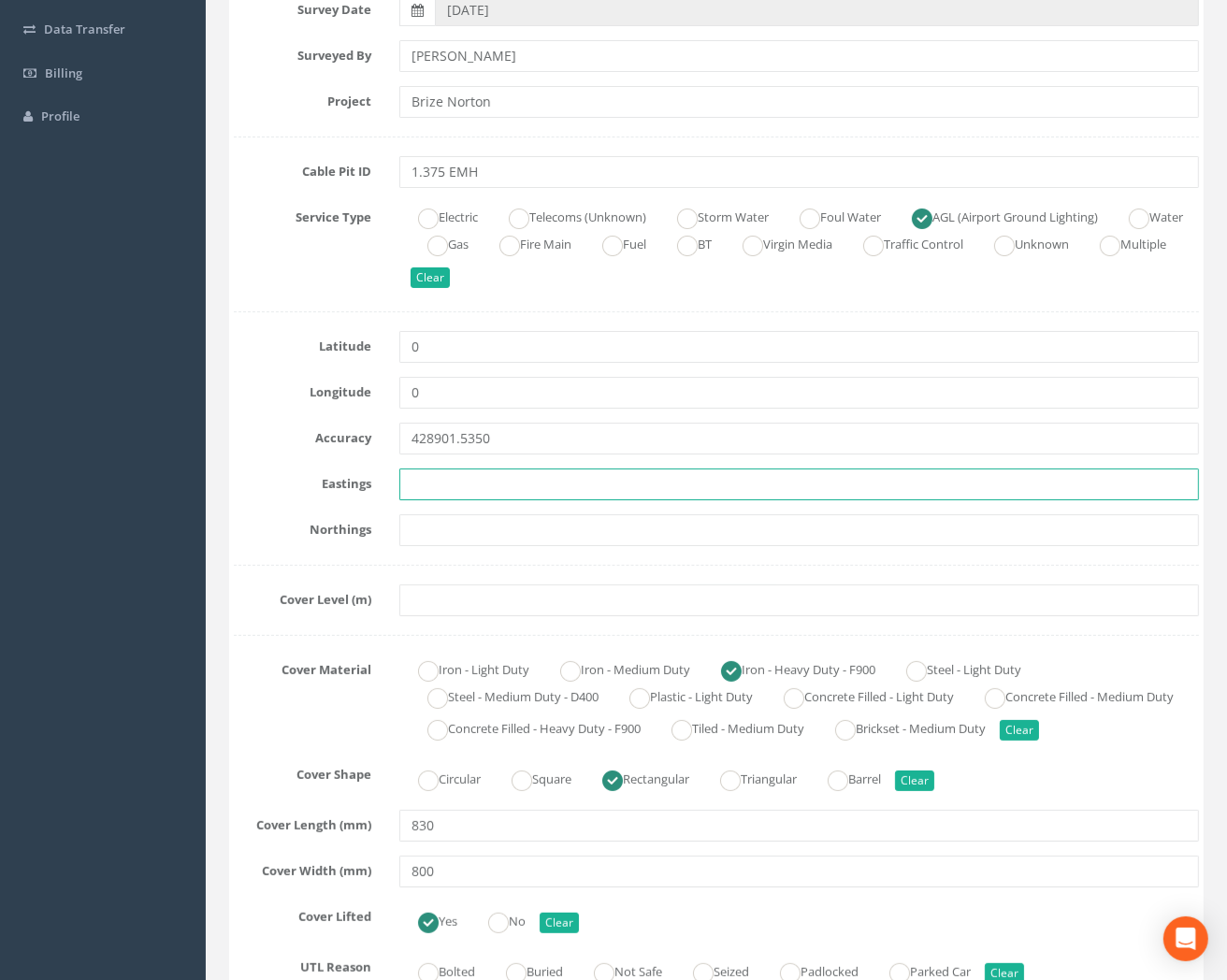 click at bounding box center (799, 484) 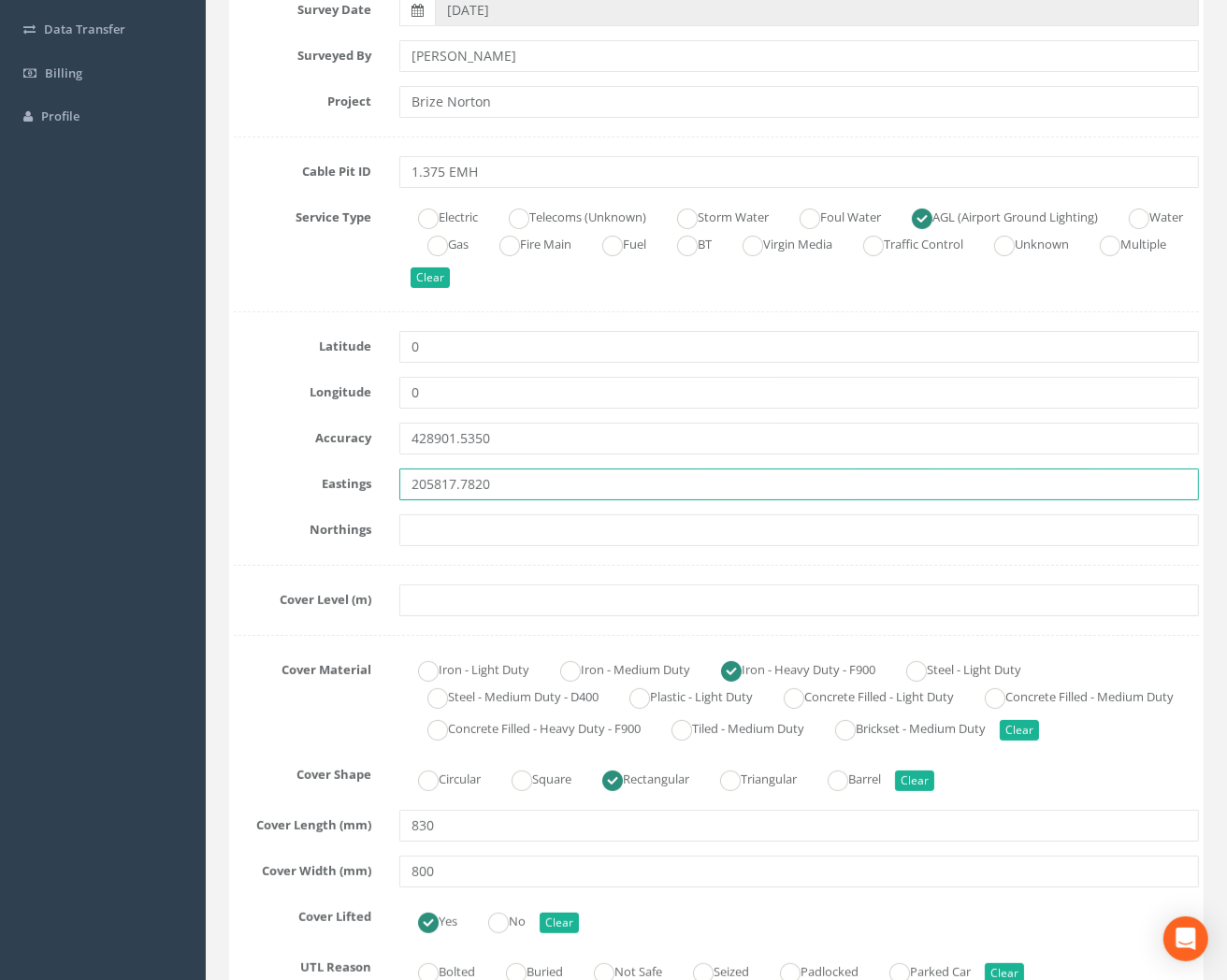 type on "205817.7820" 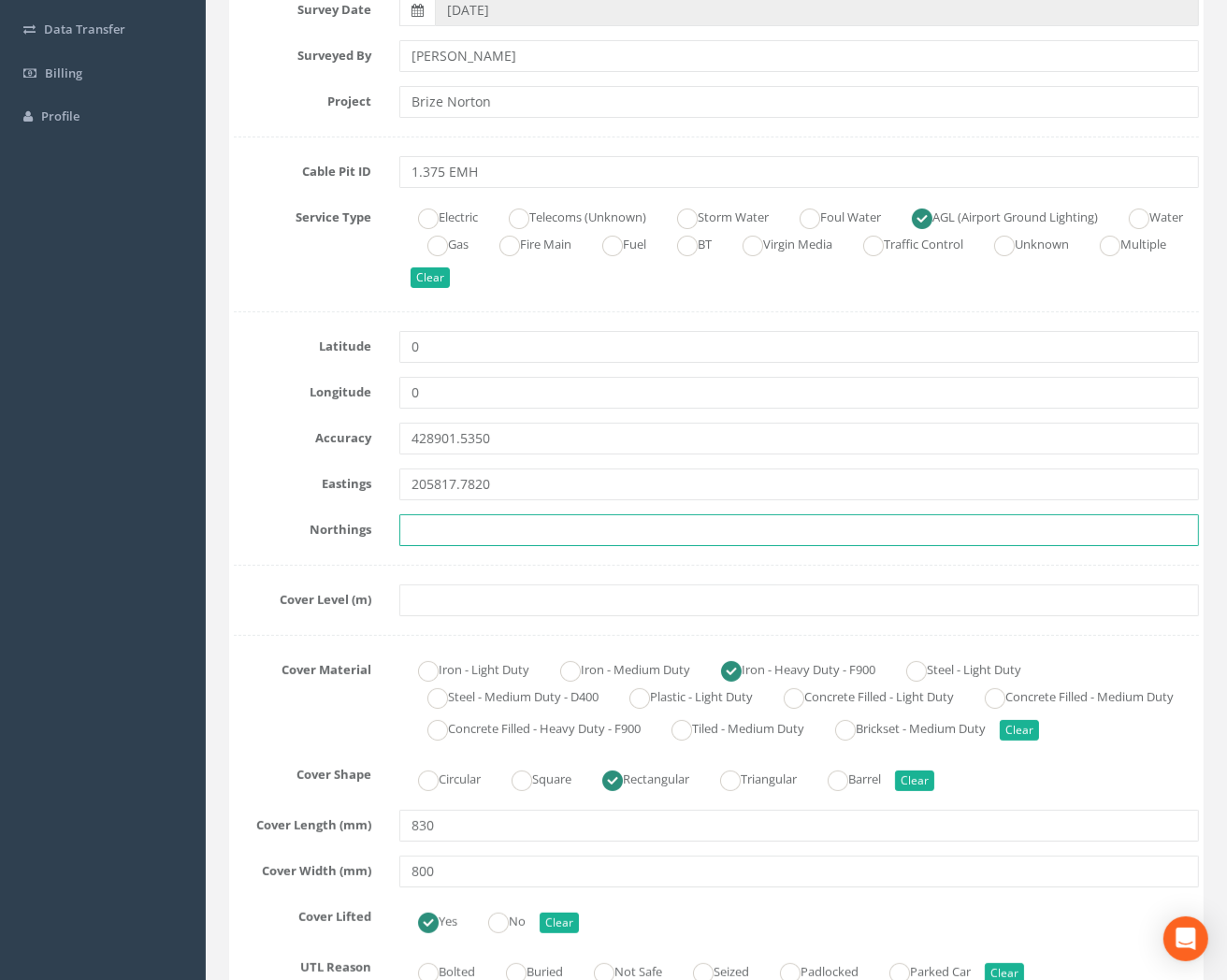 click at bounding box center (799, 530) 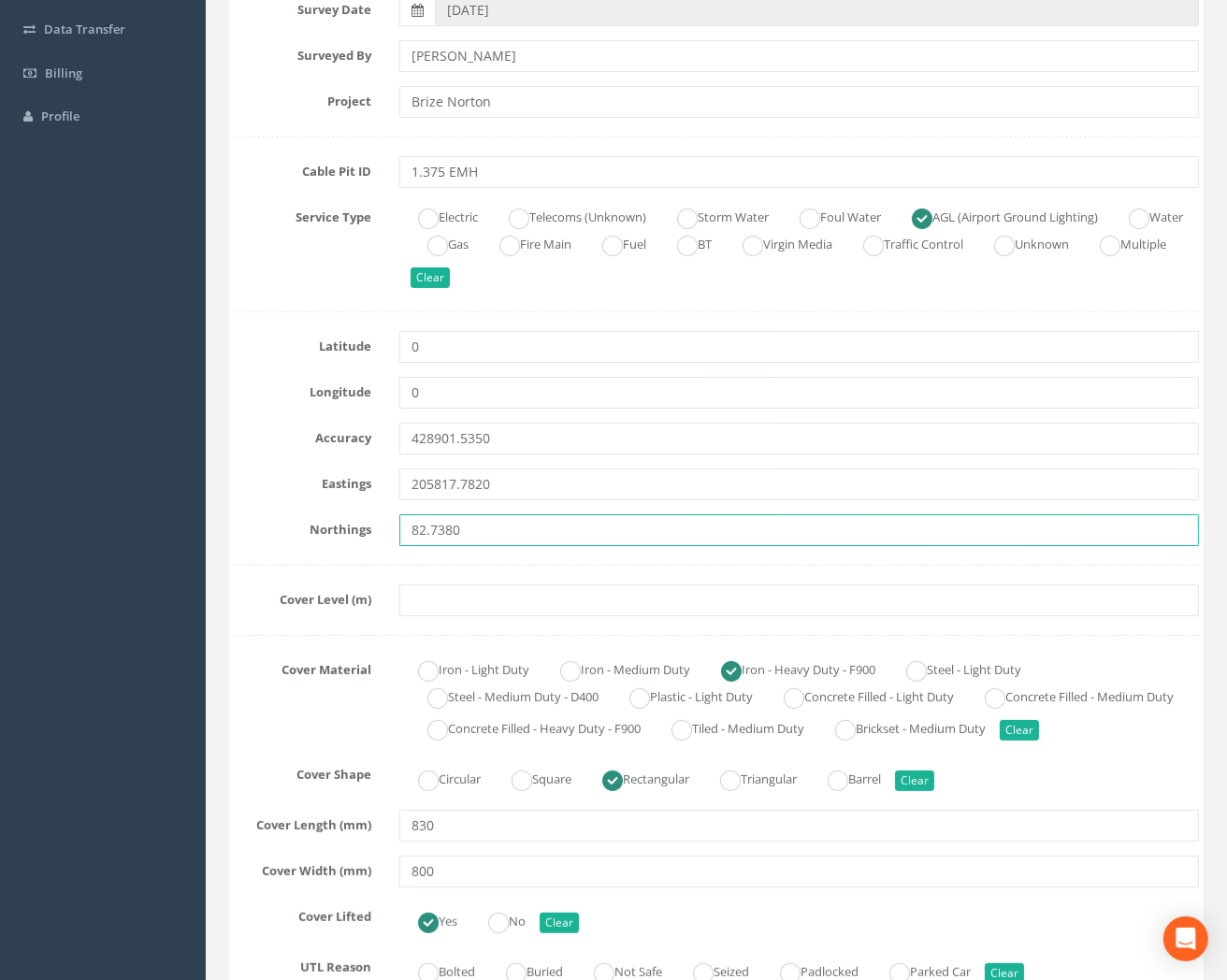 type on "82.7380" 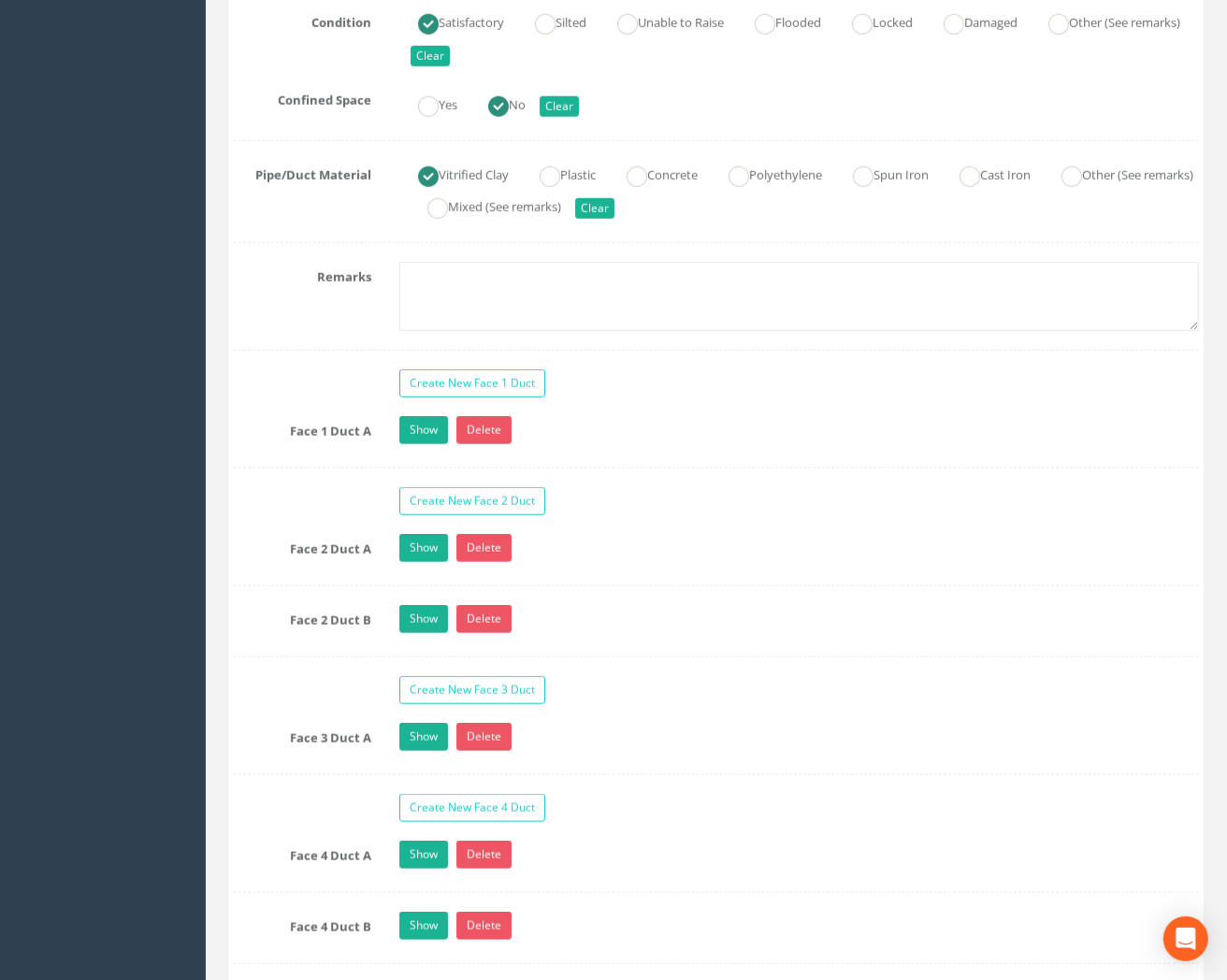 scroll, scrollTop: 1628, scrollLeft: 0, axis: vertical 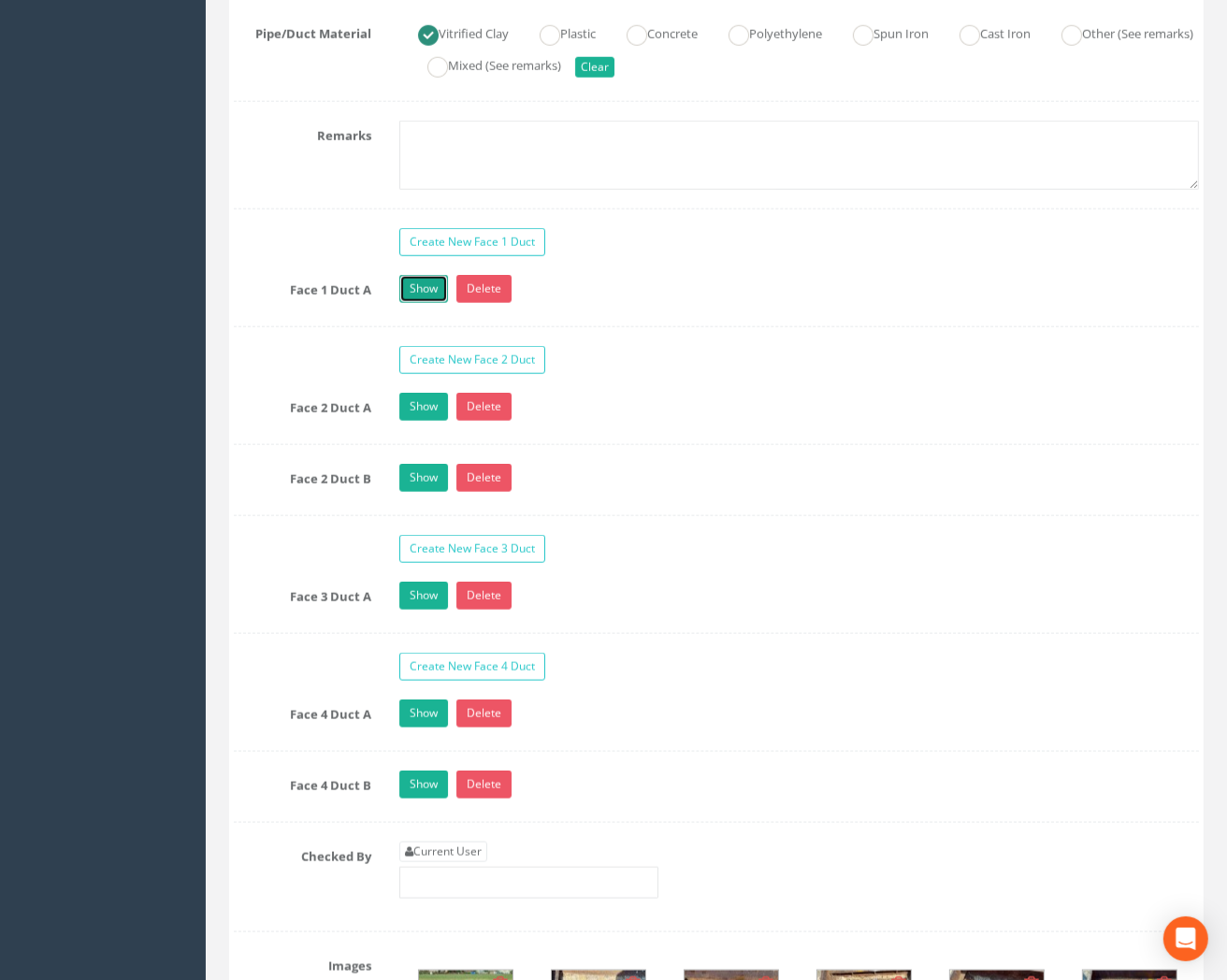 click on "Show" at bounding box center [424, 289] 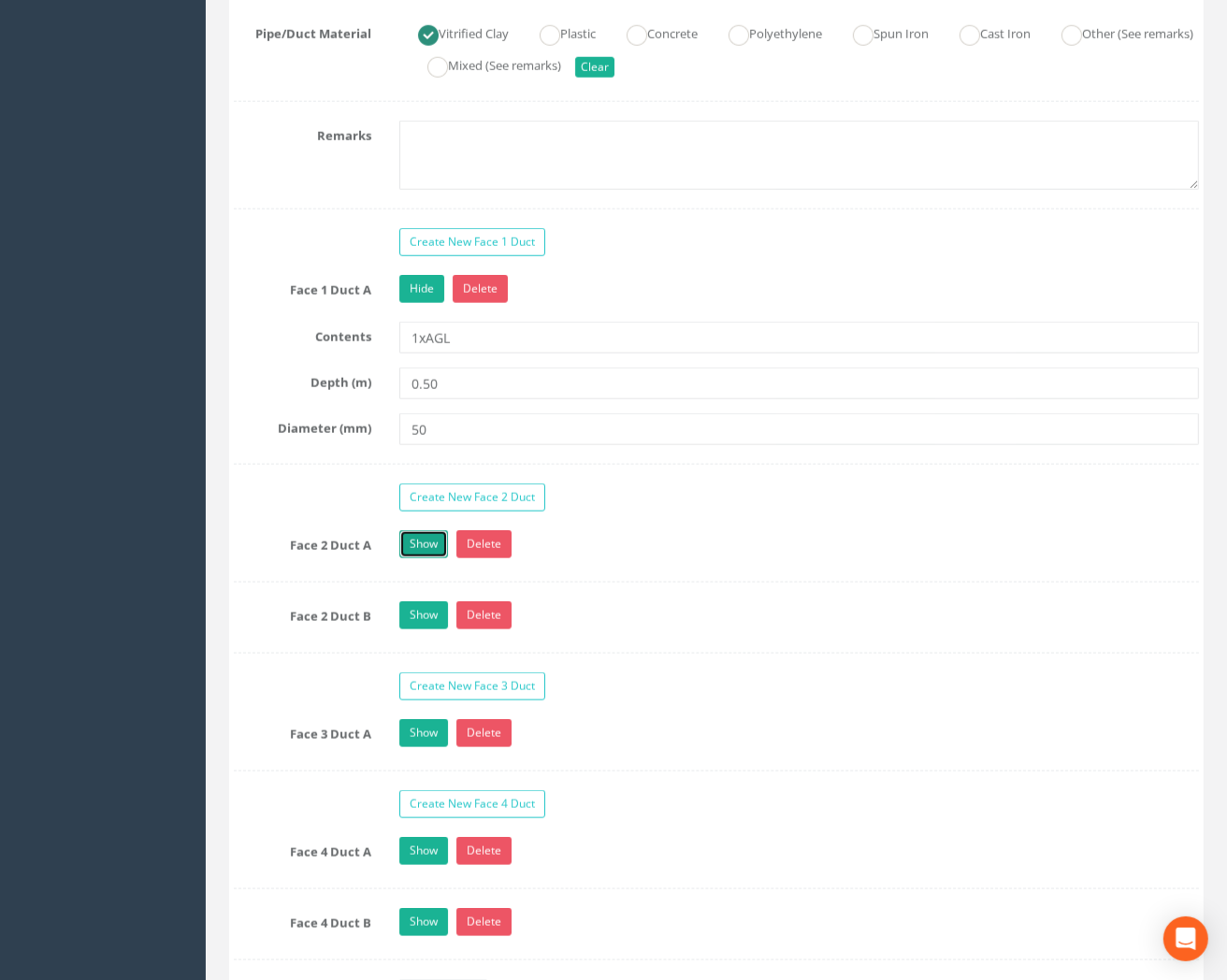 click on "Show" at bounding box center [424, 544] 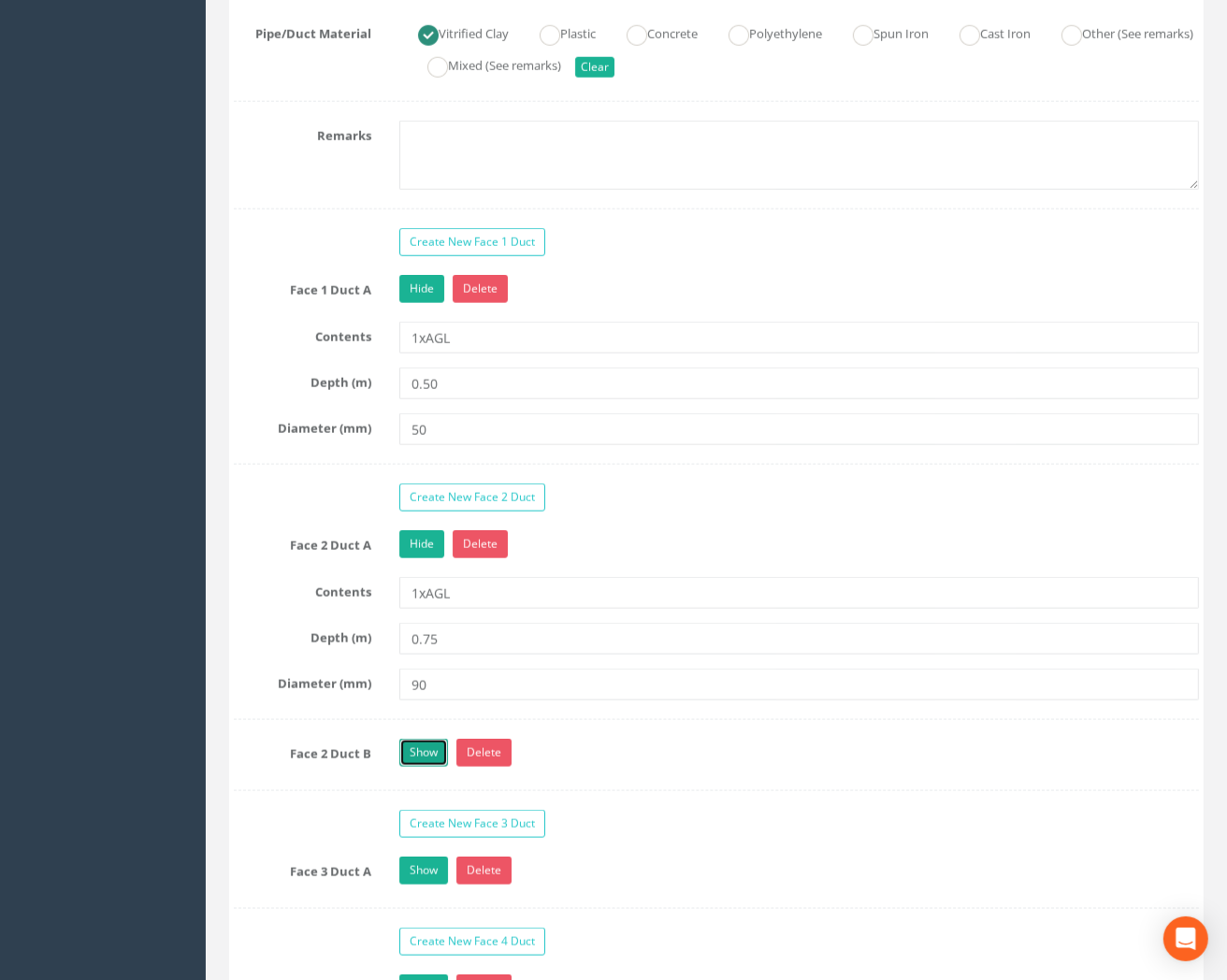 click on "Show" at bounding box center (424, 753) 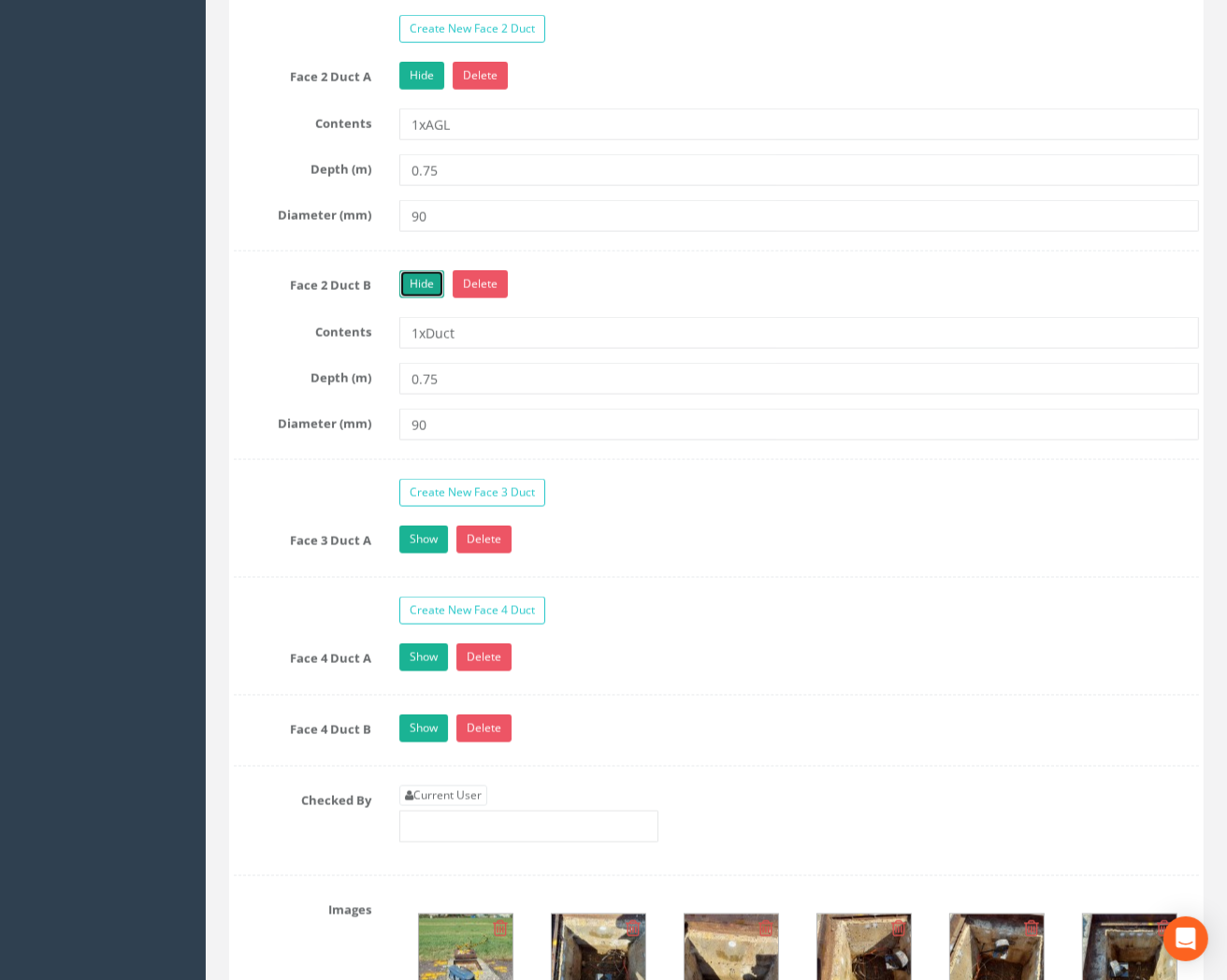 scroll, scrollTop: 2147, scrollLeft: 0, axis: vertical 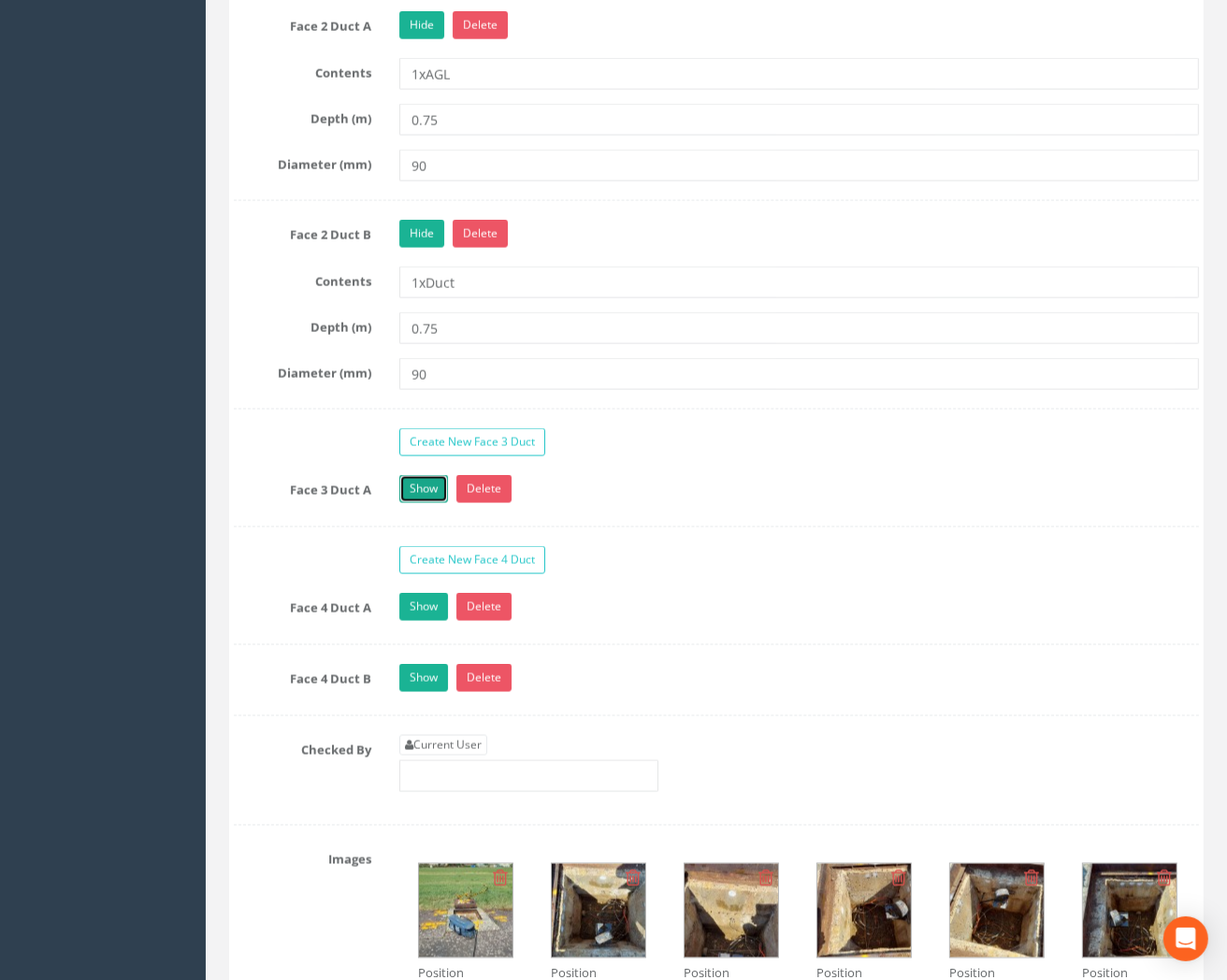 click on "Show" at bounding box center (424, 489) 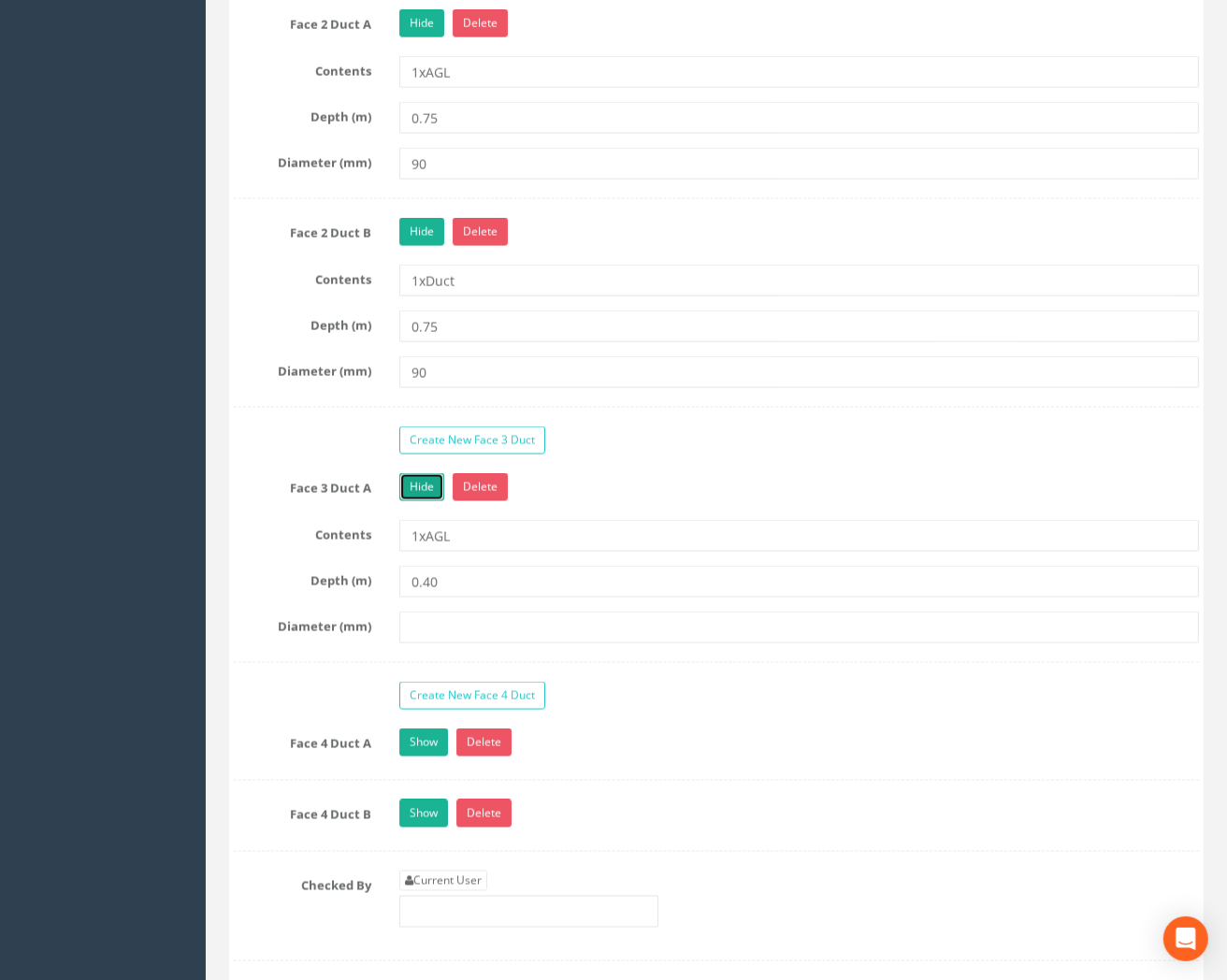 scroll, scrollTop: 2355, scrollLeft: 0, axis: vertical 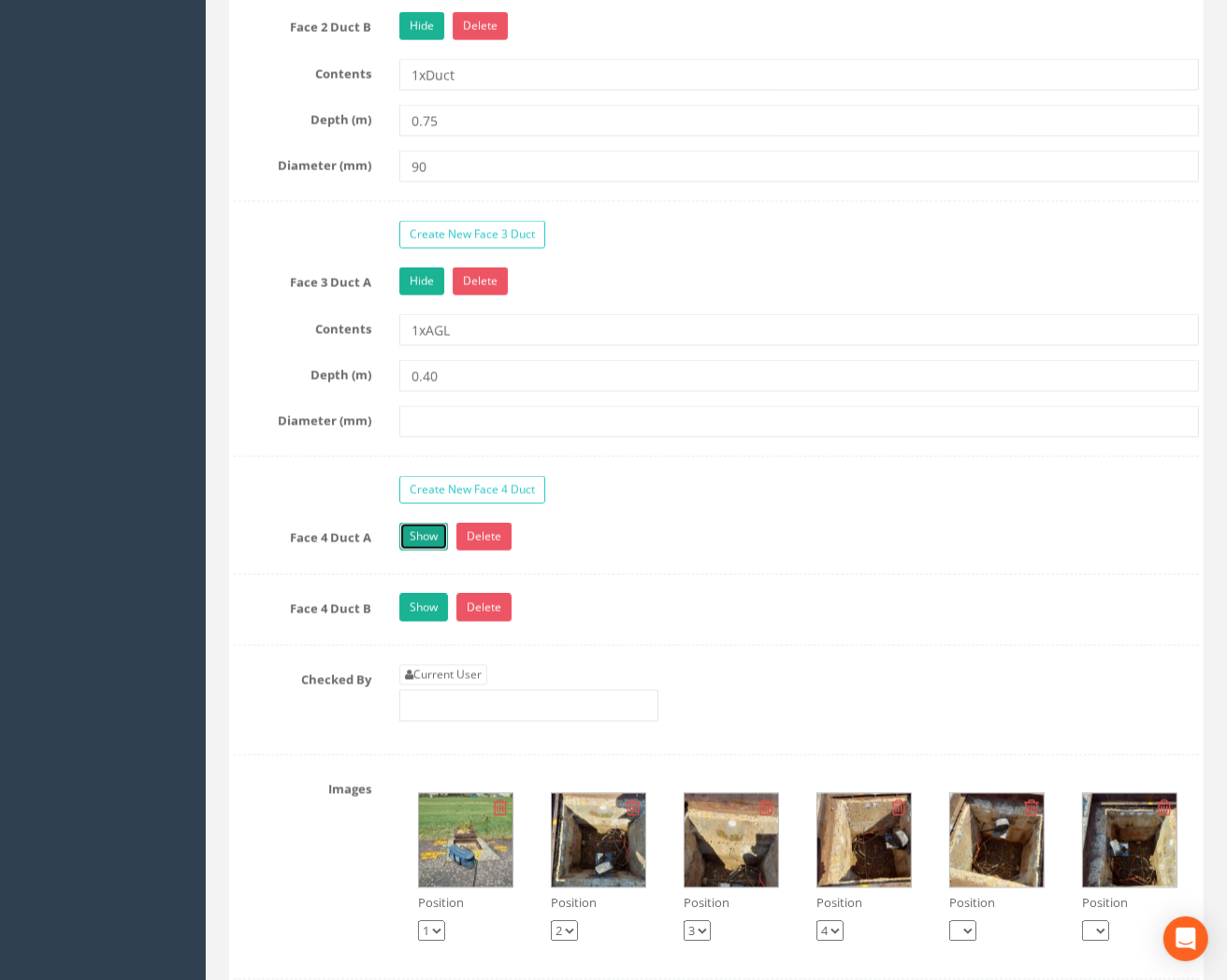 click on "Show" at bounding box center [424, 537] 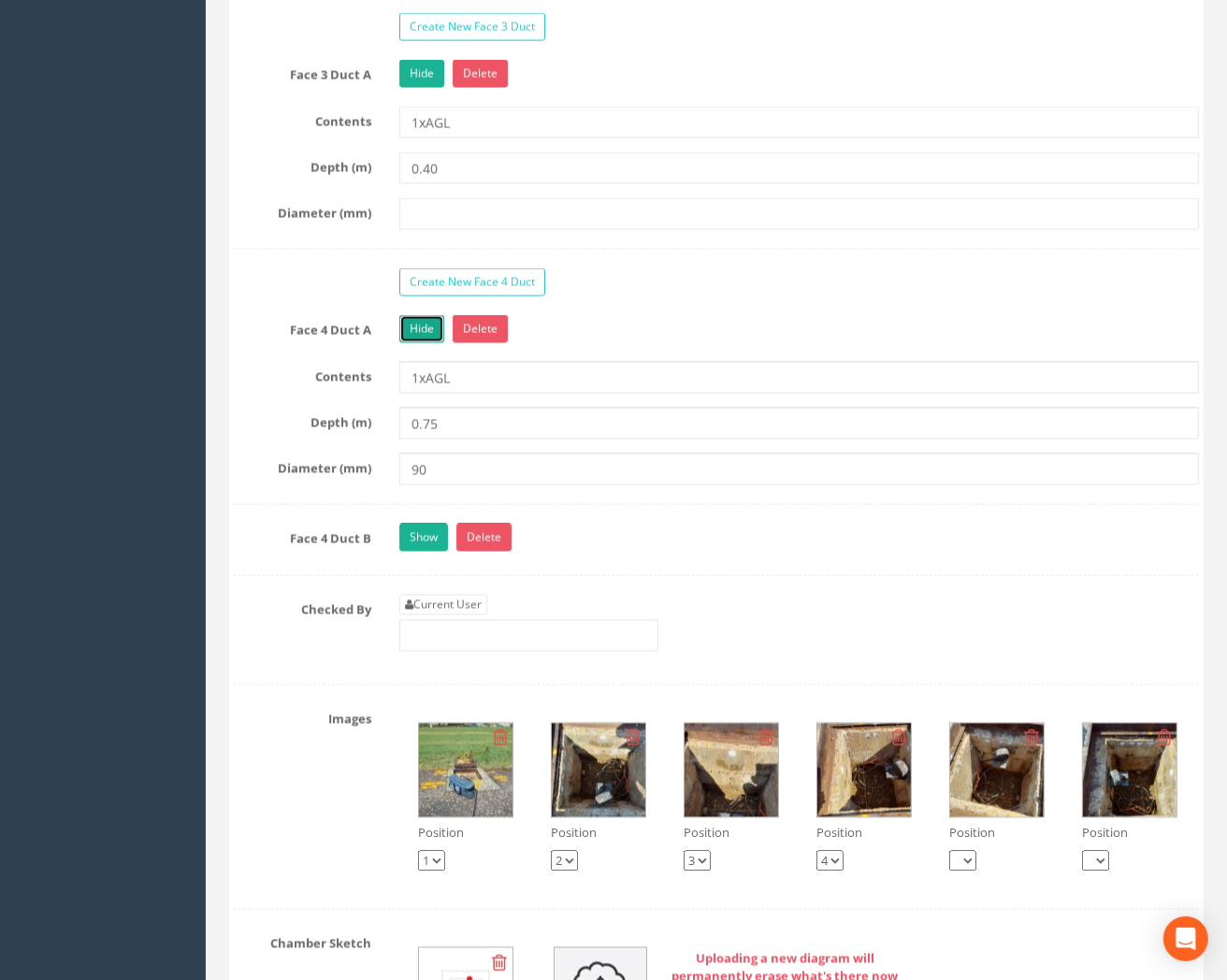 scroll, scrollTop: 2563, scrollLeft: 0, axis: vertical 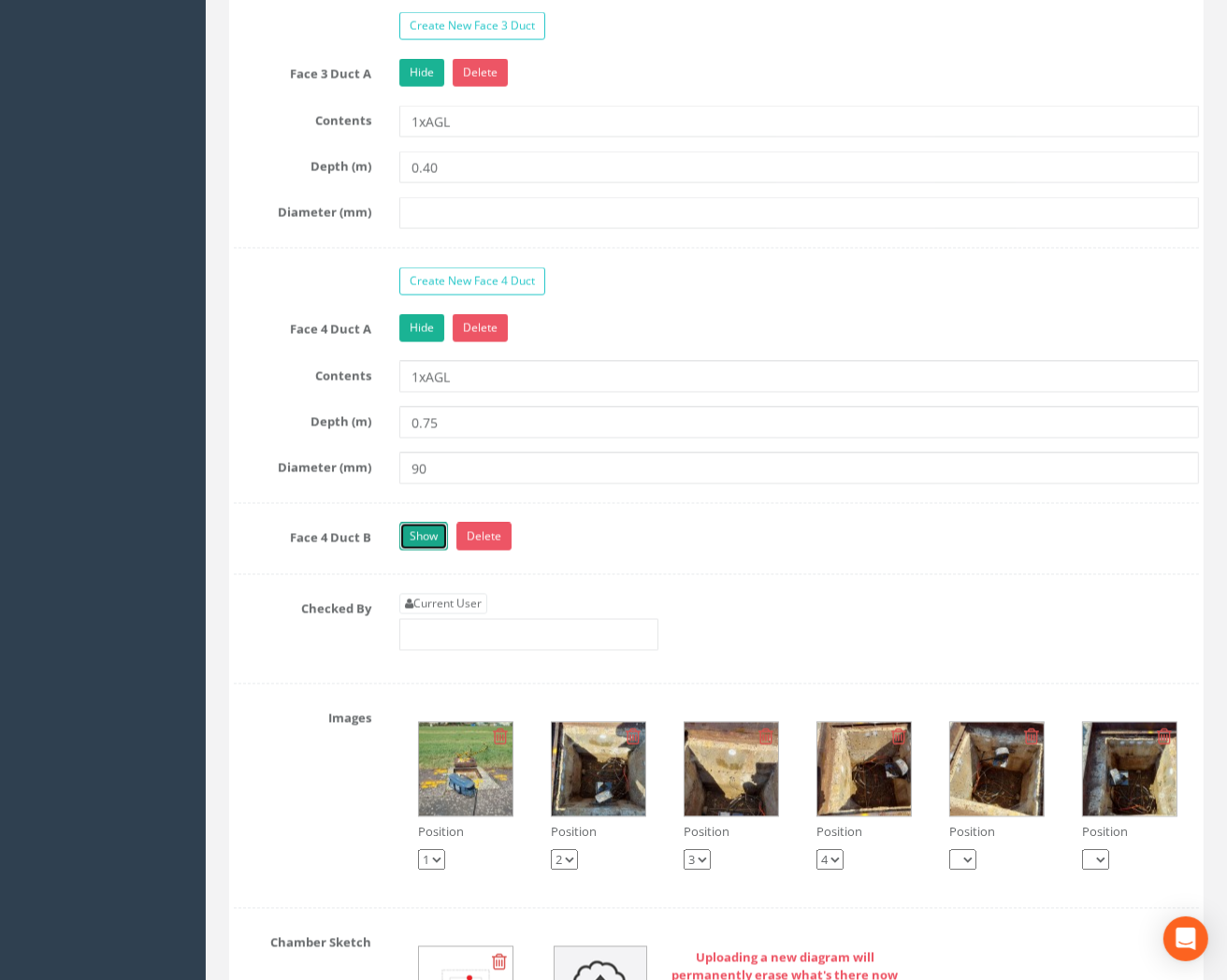 click on "Show" at bounding box center [424, 537] 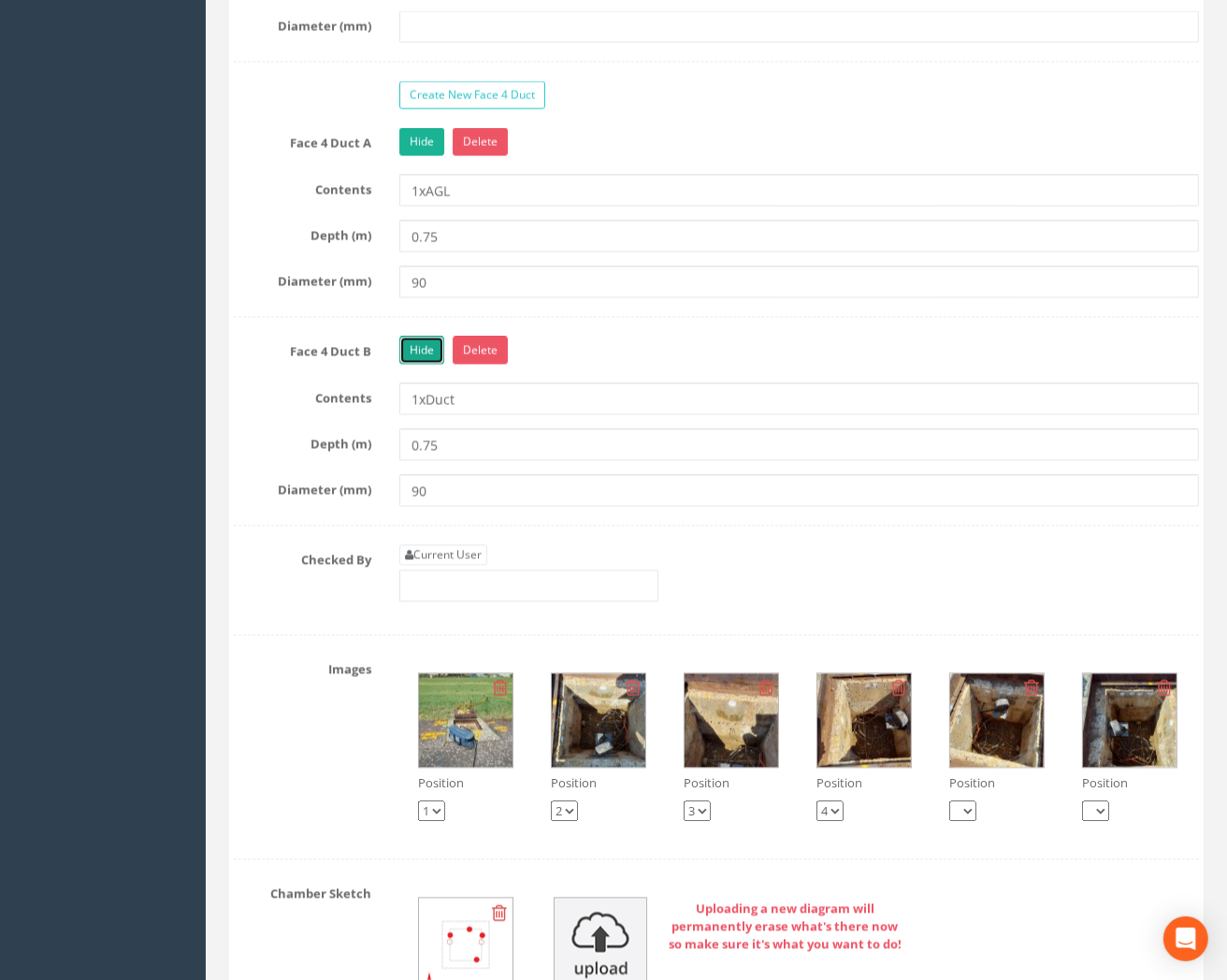 scroll, scrollTop: 2875, scrollLeft: 0, axis: vertical 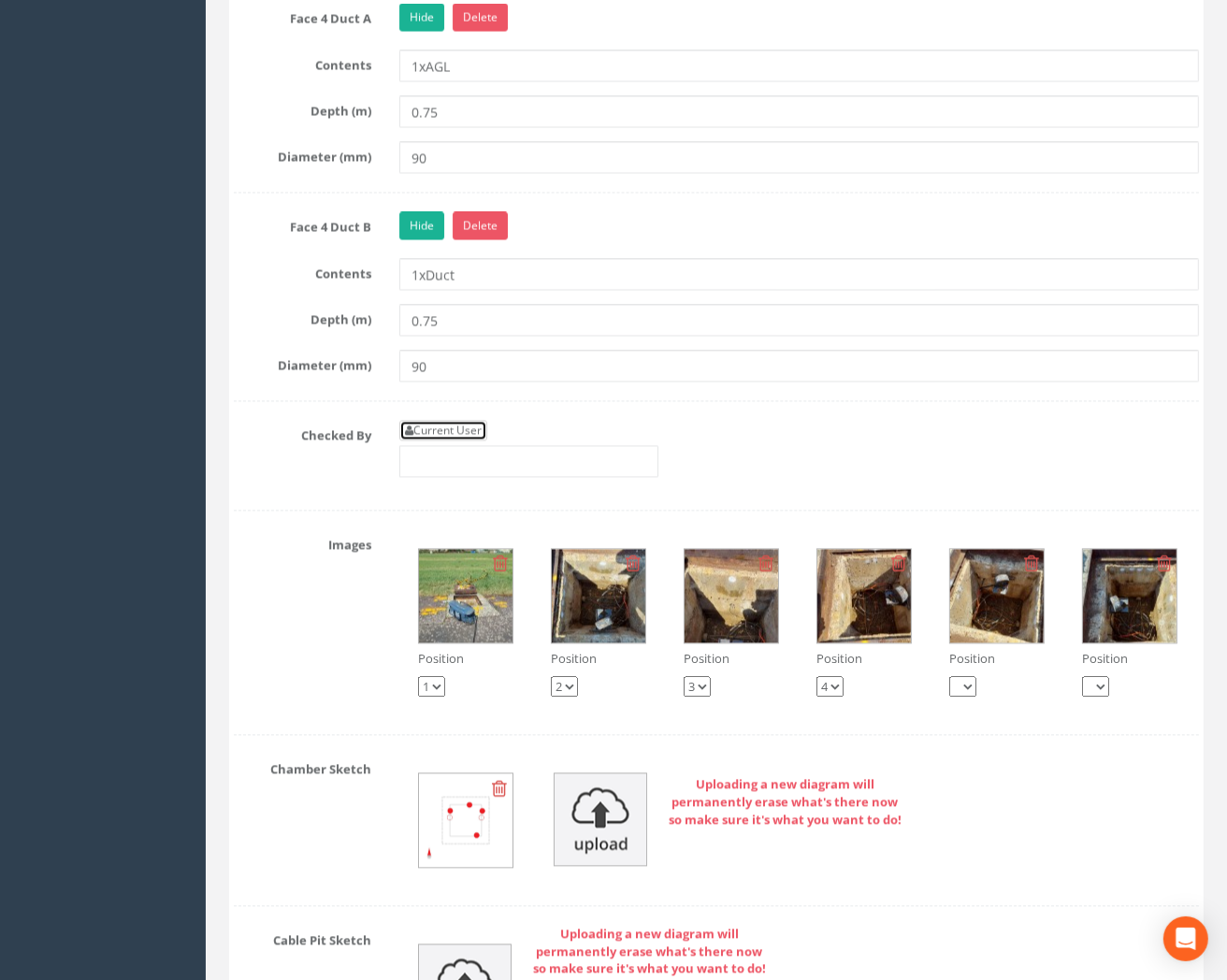 click on "Current User" at bounding box center (443, 430) 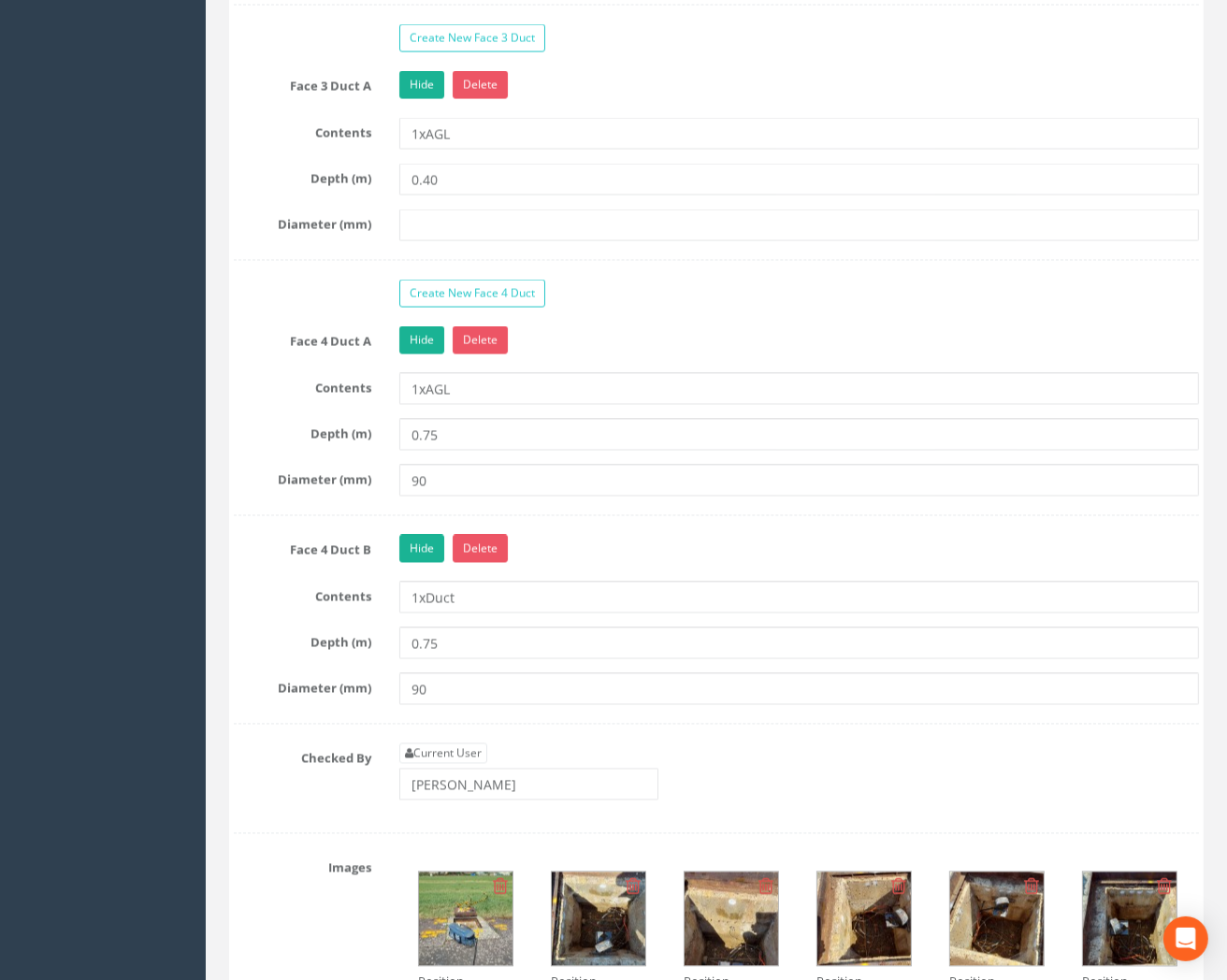 scroll, scrollTop: 2771, scrollLeft: 0, axis: vertical 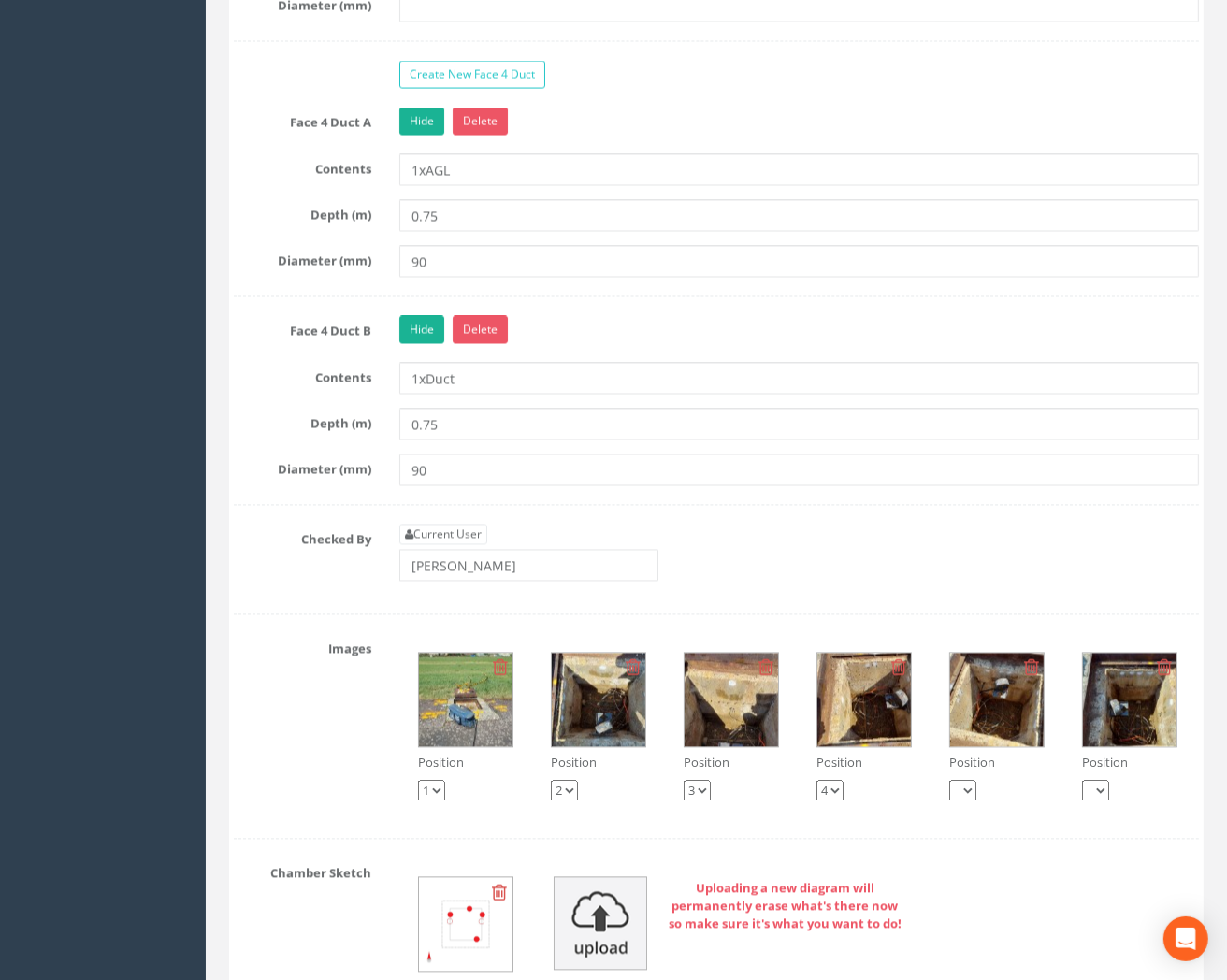 click at bounding box center (599, 699) 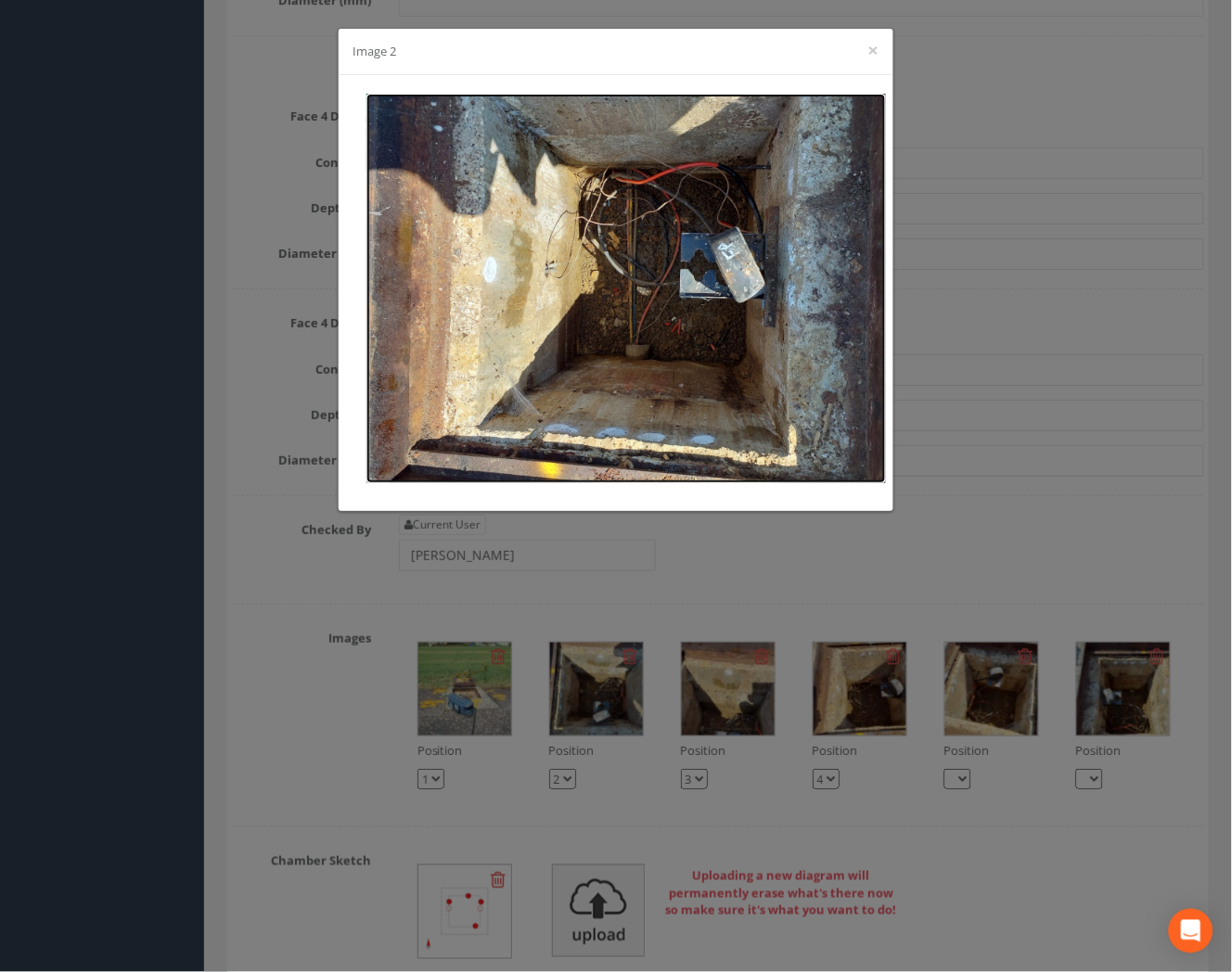 click at bounding box center [626, 288] 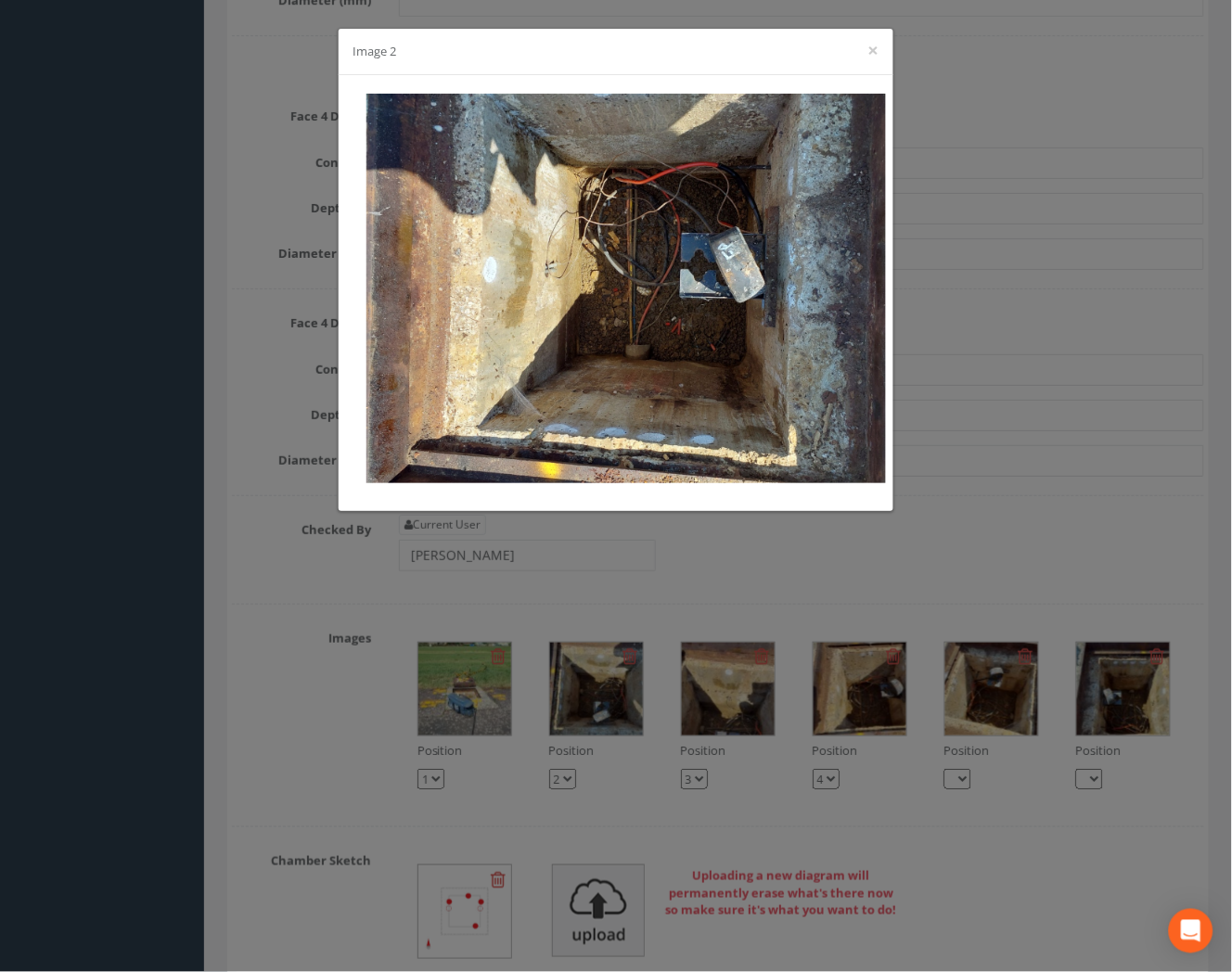 click on "Image 2  ×" at bounding box center (616, 486) 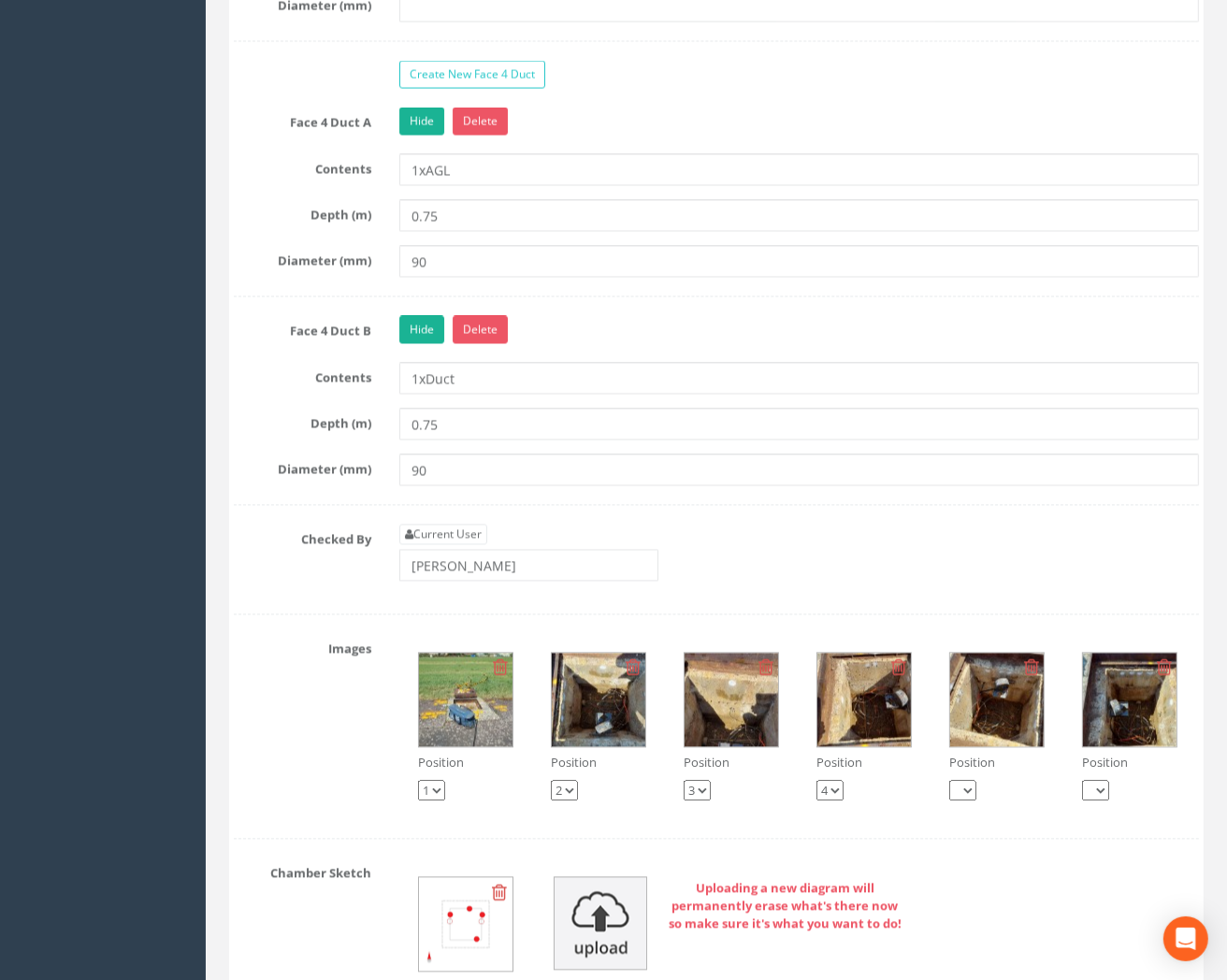 click at bounding box center (466, 699) 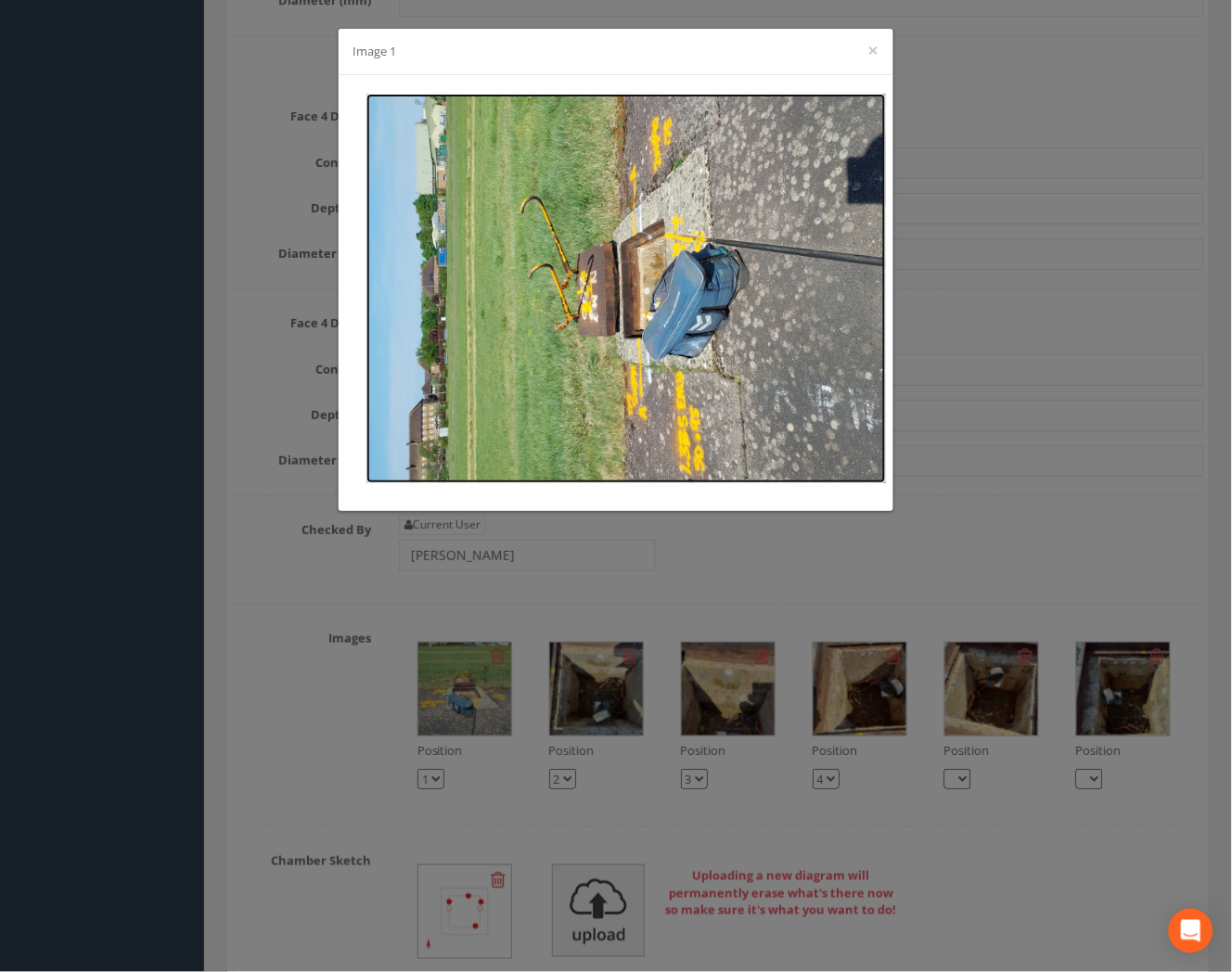 click at bounding box center [626, 288] 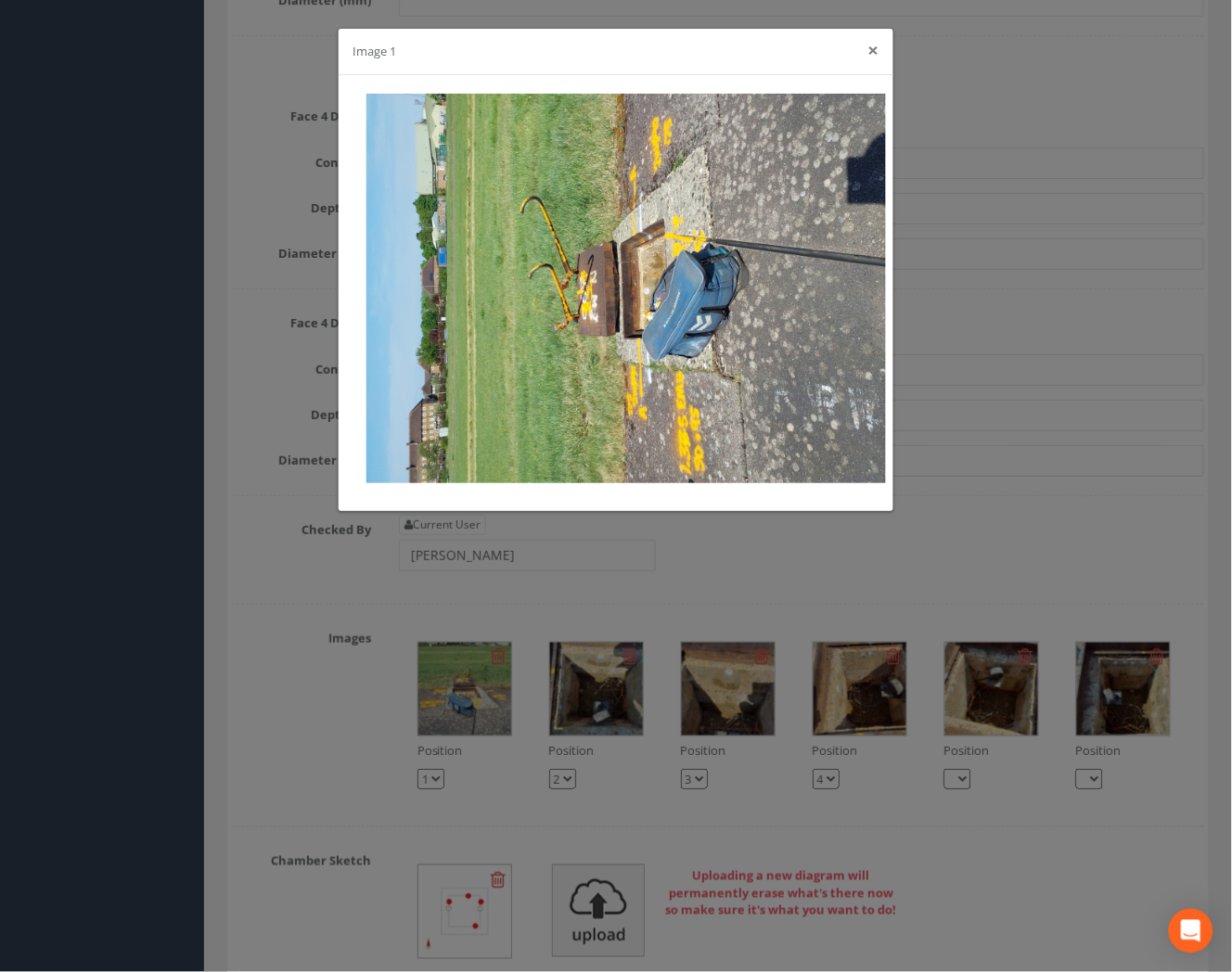 click on "×" at bounding box center [874, 50] 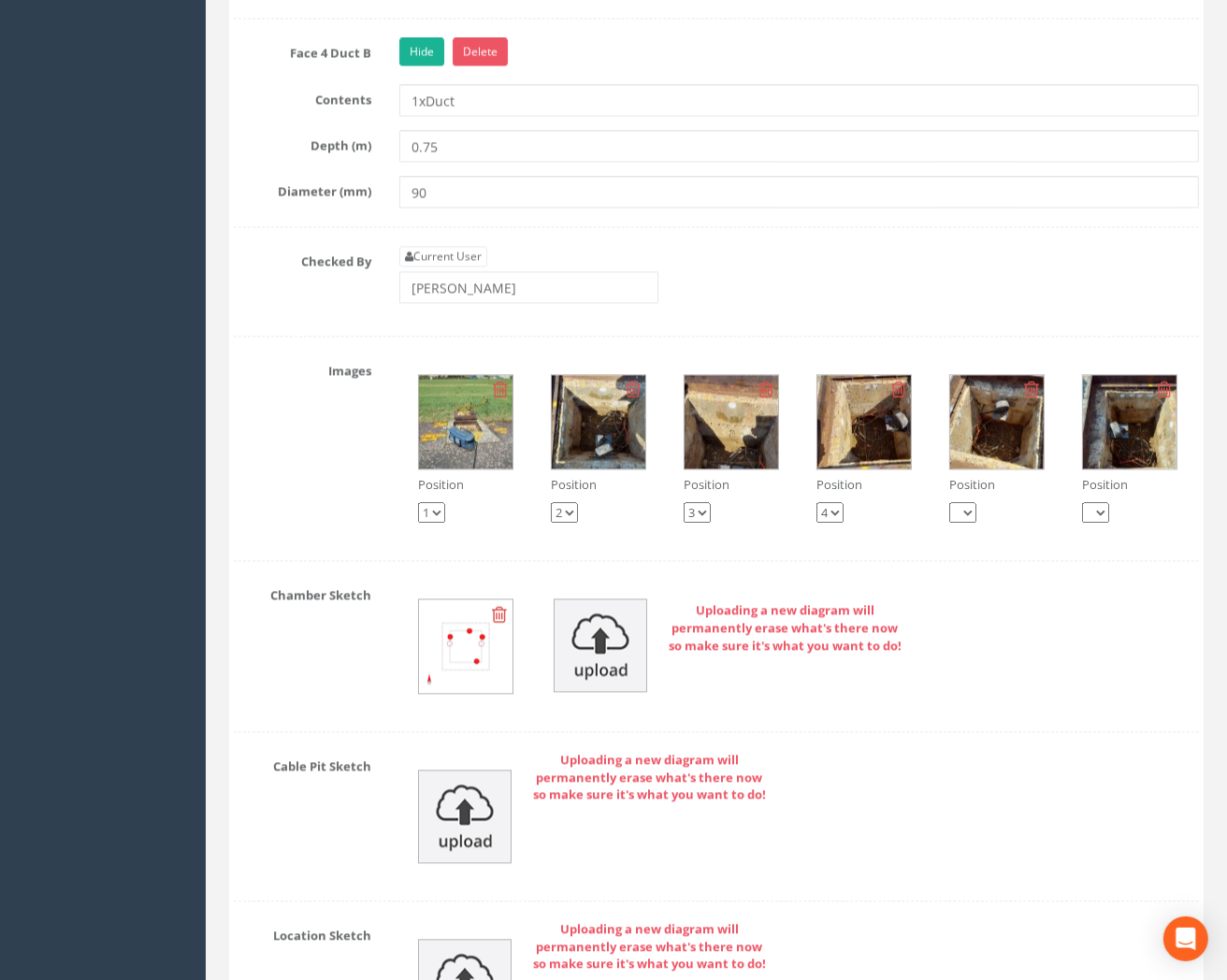 scroll, scrollTop: 3082, scrollLeft: 0, axis: vertical 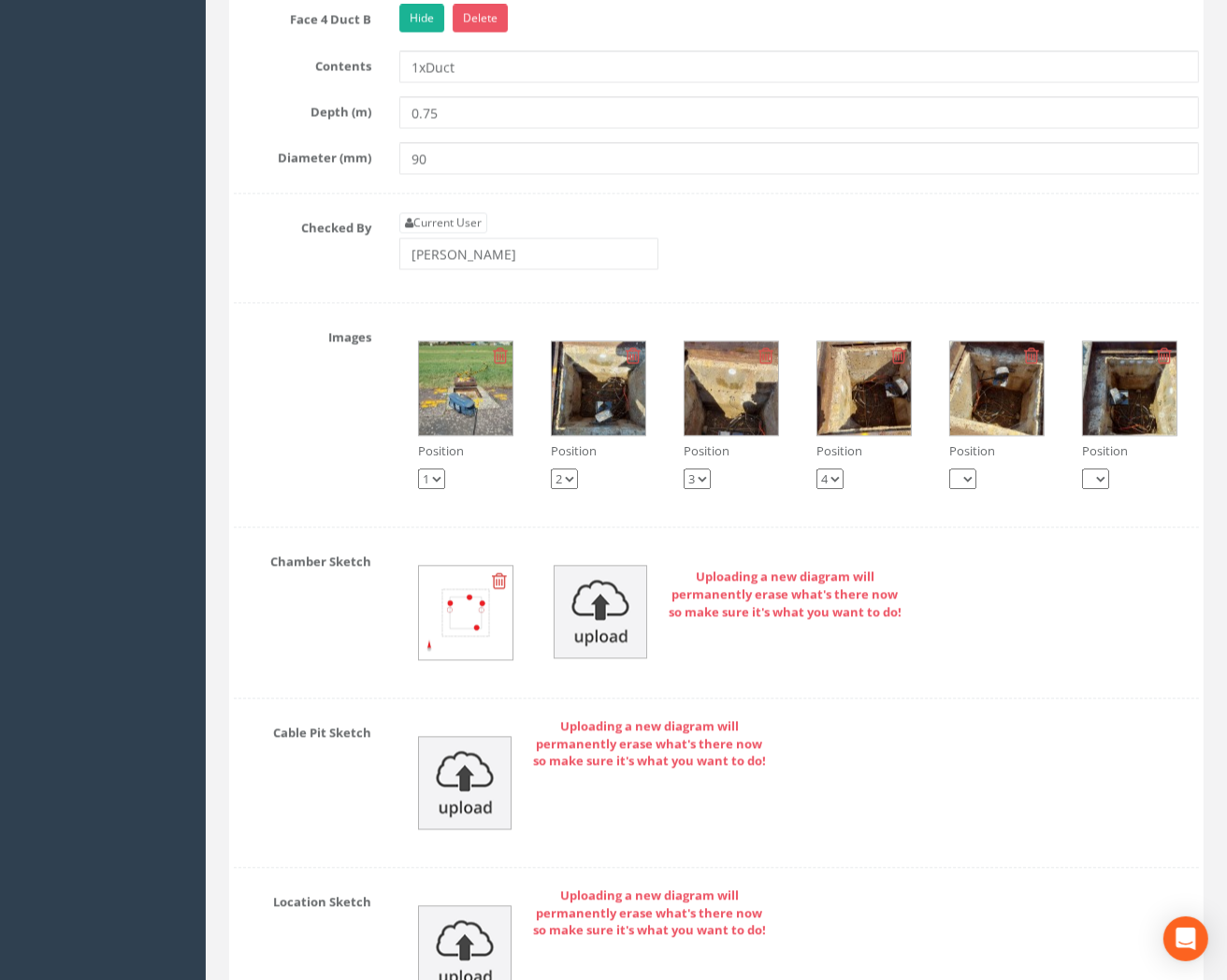 click at bounding box center [466, 388] 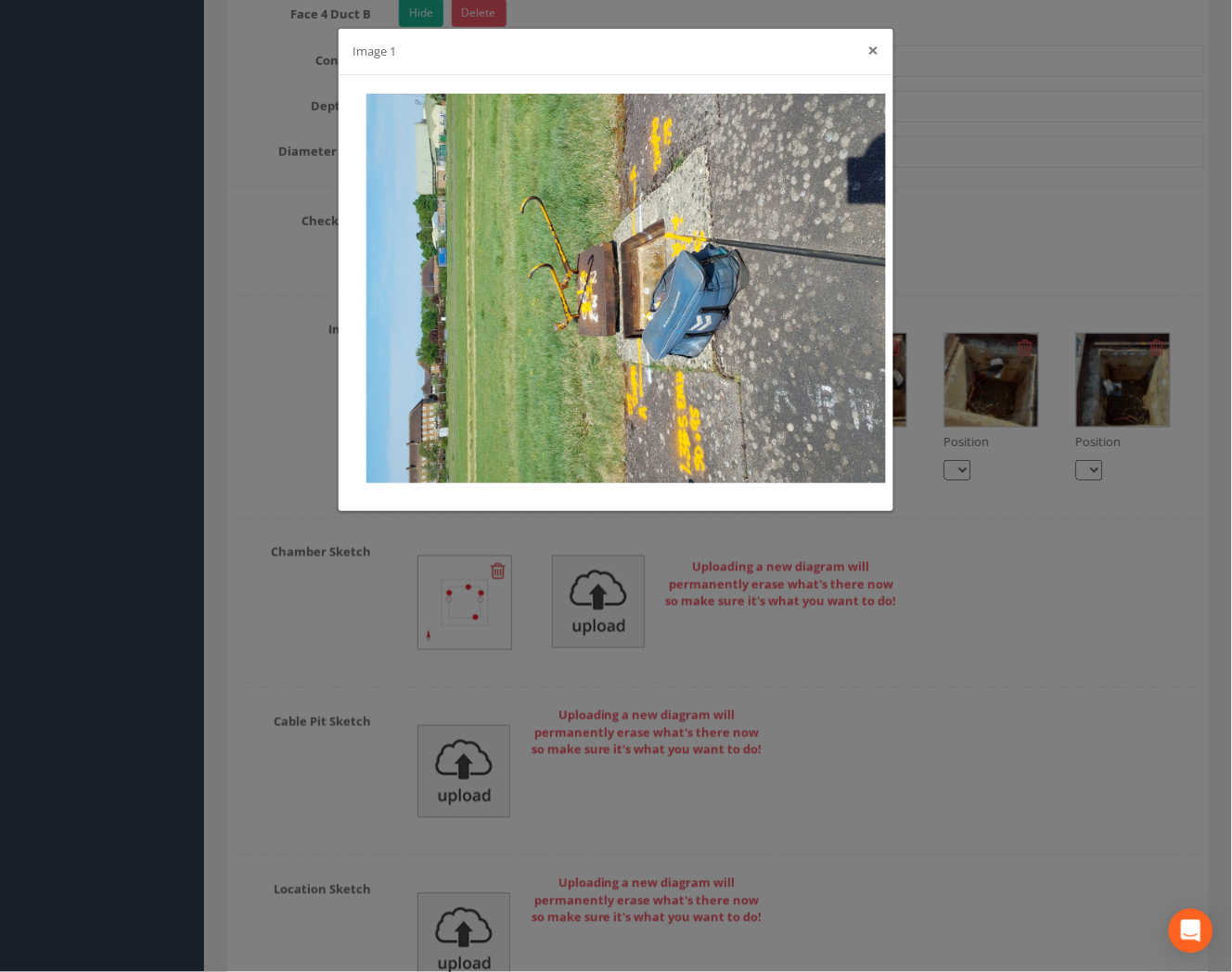 drag, startPoint x: 873, startPoint y: 52, endPoint x: 841, endPoint y: 94, distance: 52.801515 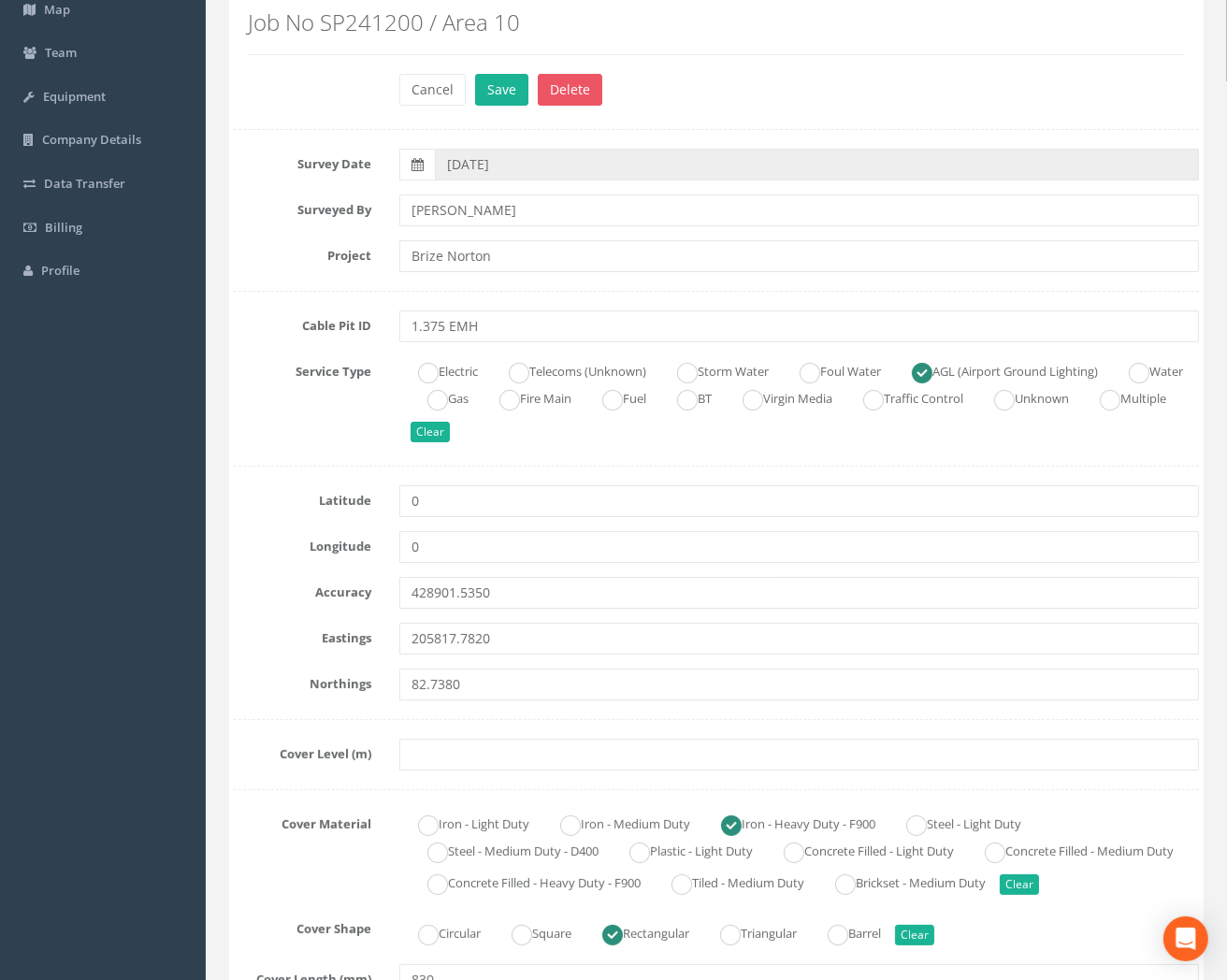 scroll, scrollTop: 0, scrollLeft: 0, axis: both 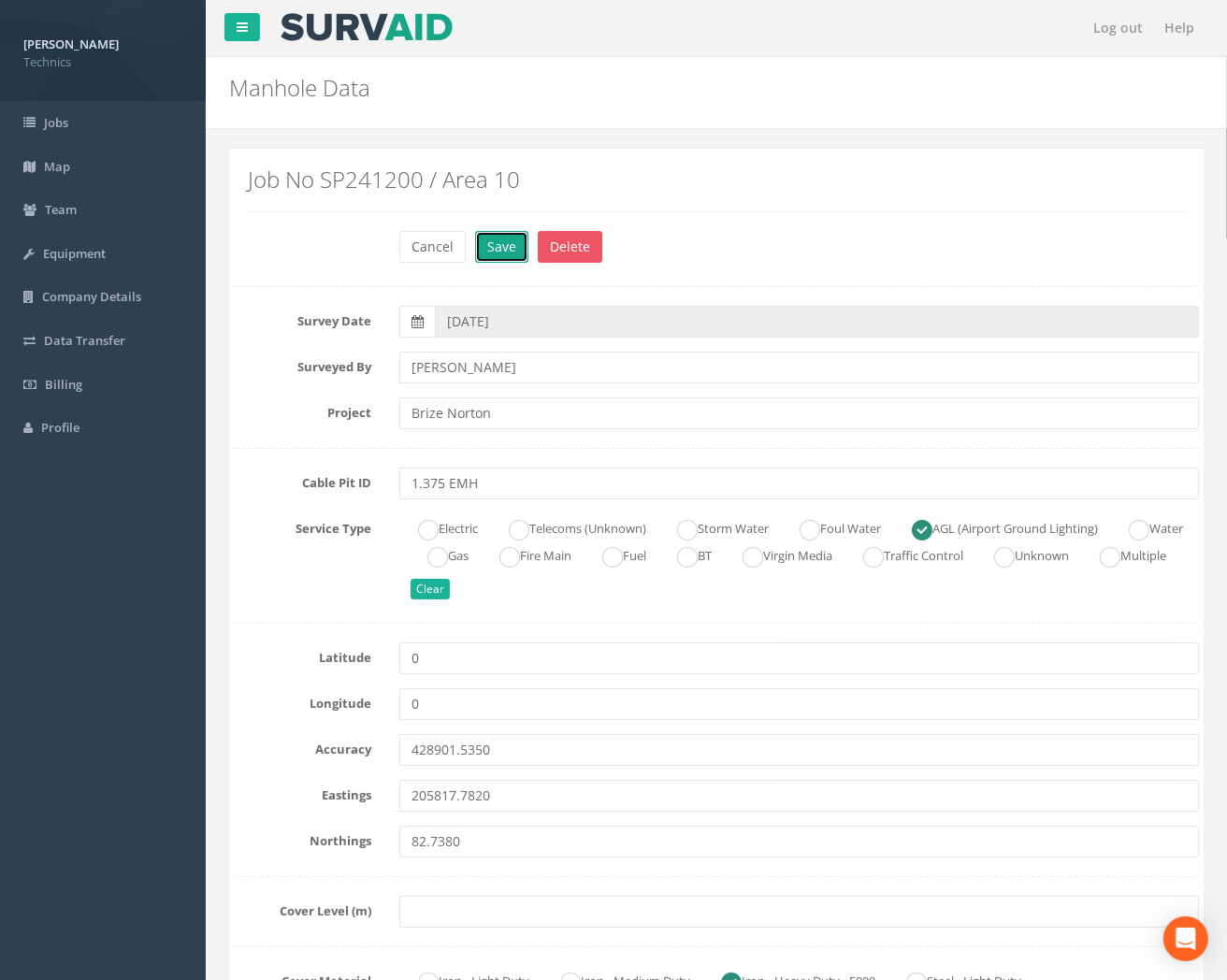 click on "Save" at bounding box center (501, 247) 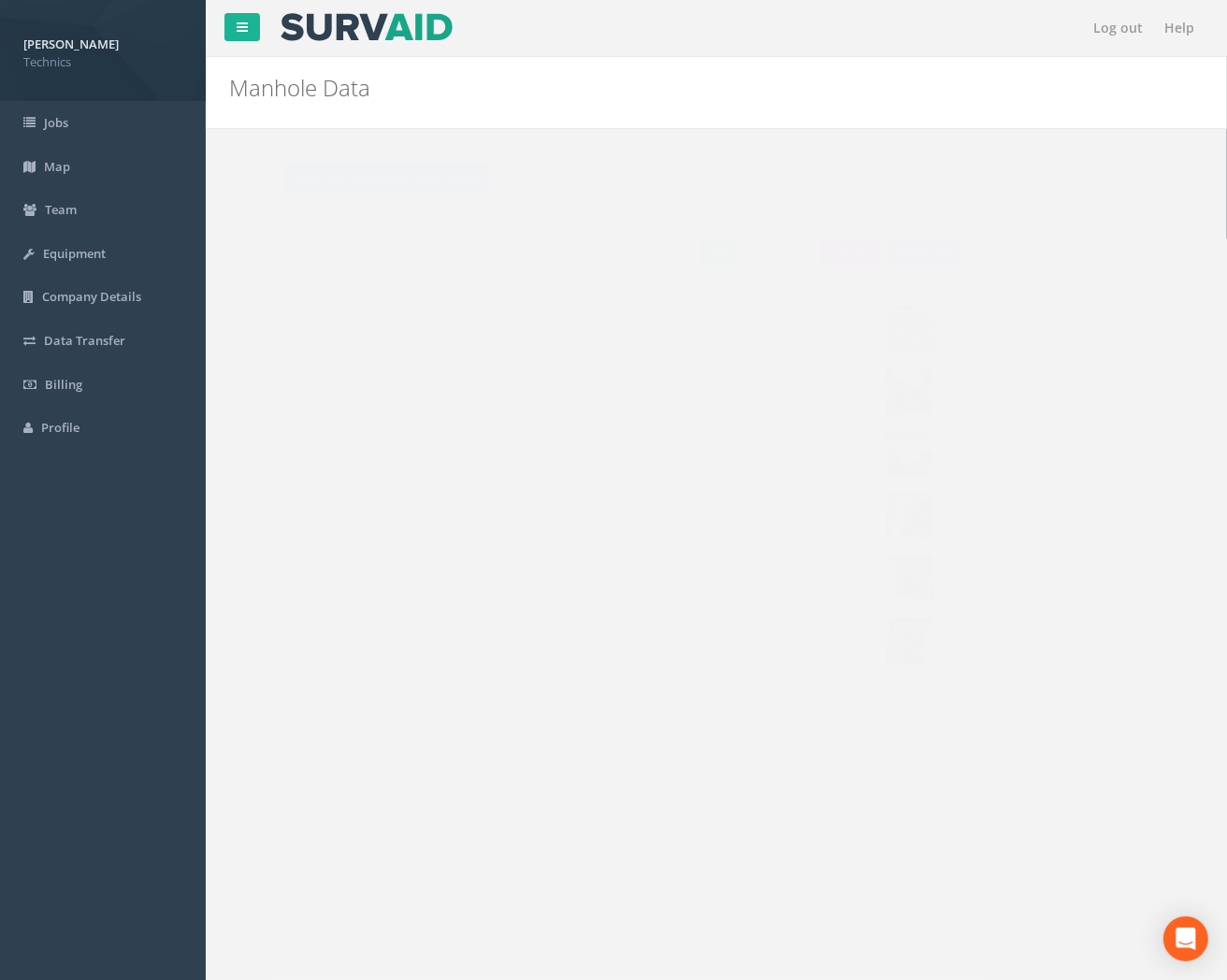 click on "Back to SP241200 Manholes" at bounding box center (351, 179) 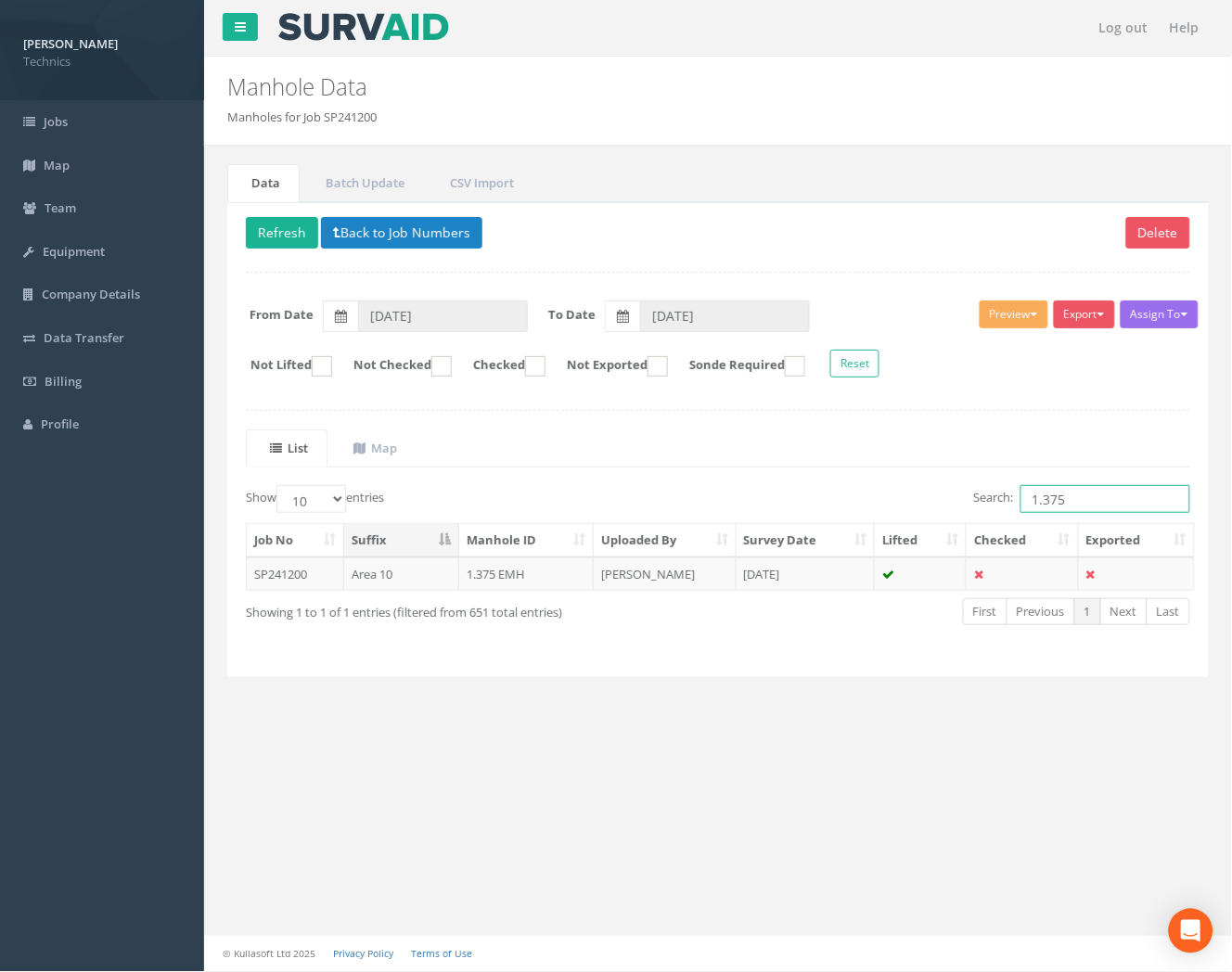 drag, startPoint x: 1128, startPoint y: 505, endPoint x: 1049, endPoint y: 512, distance: 79.30952 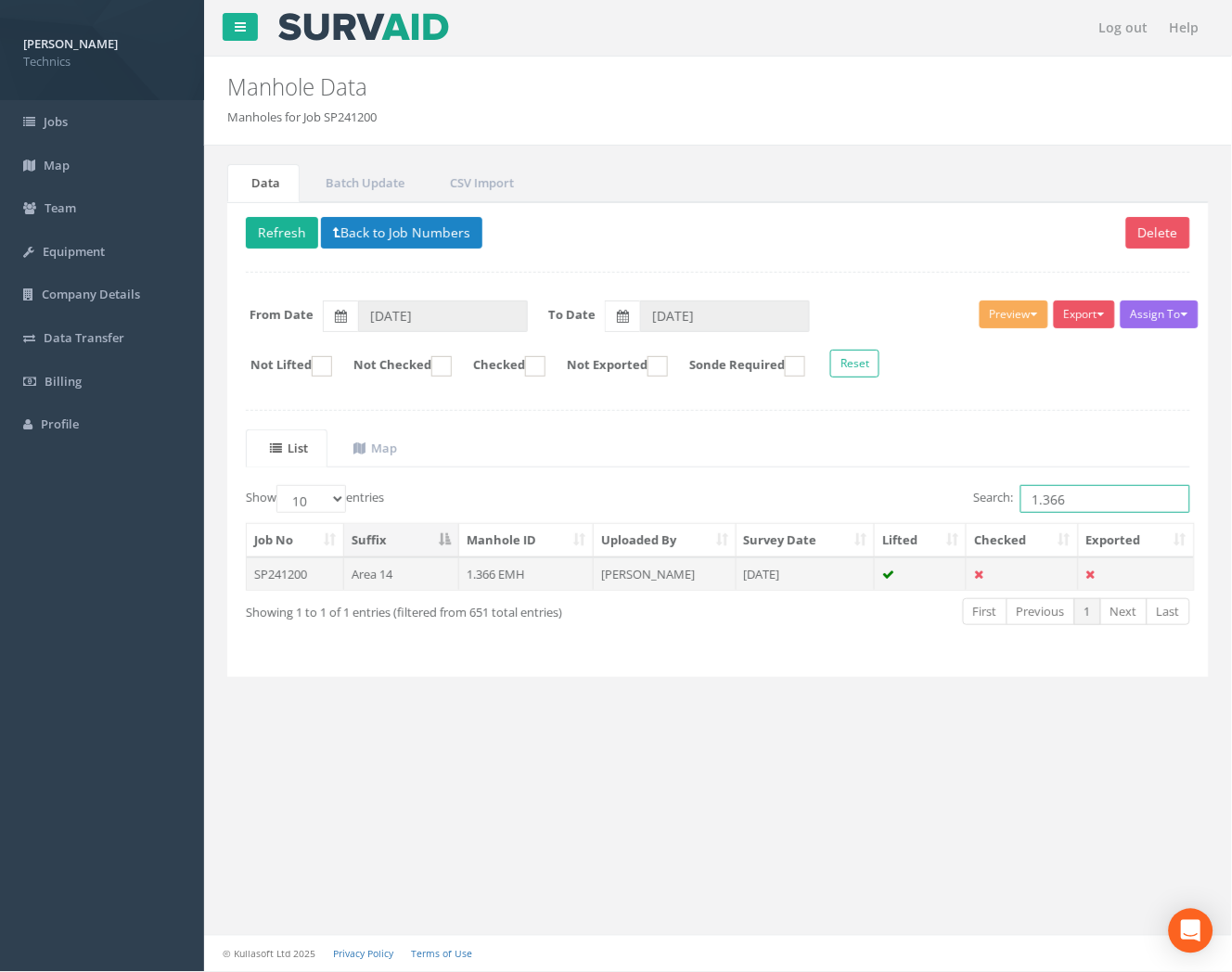 type on "1.366" 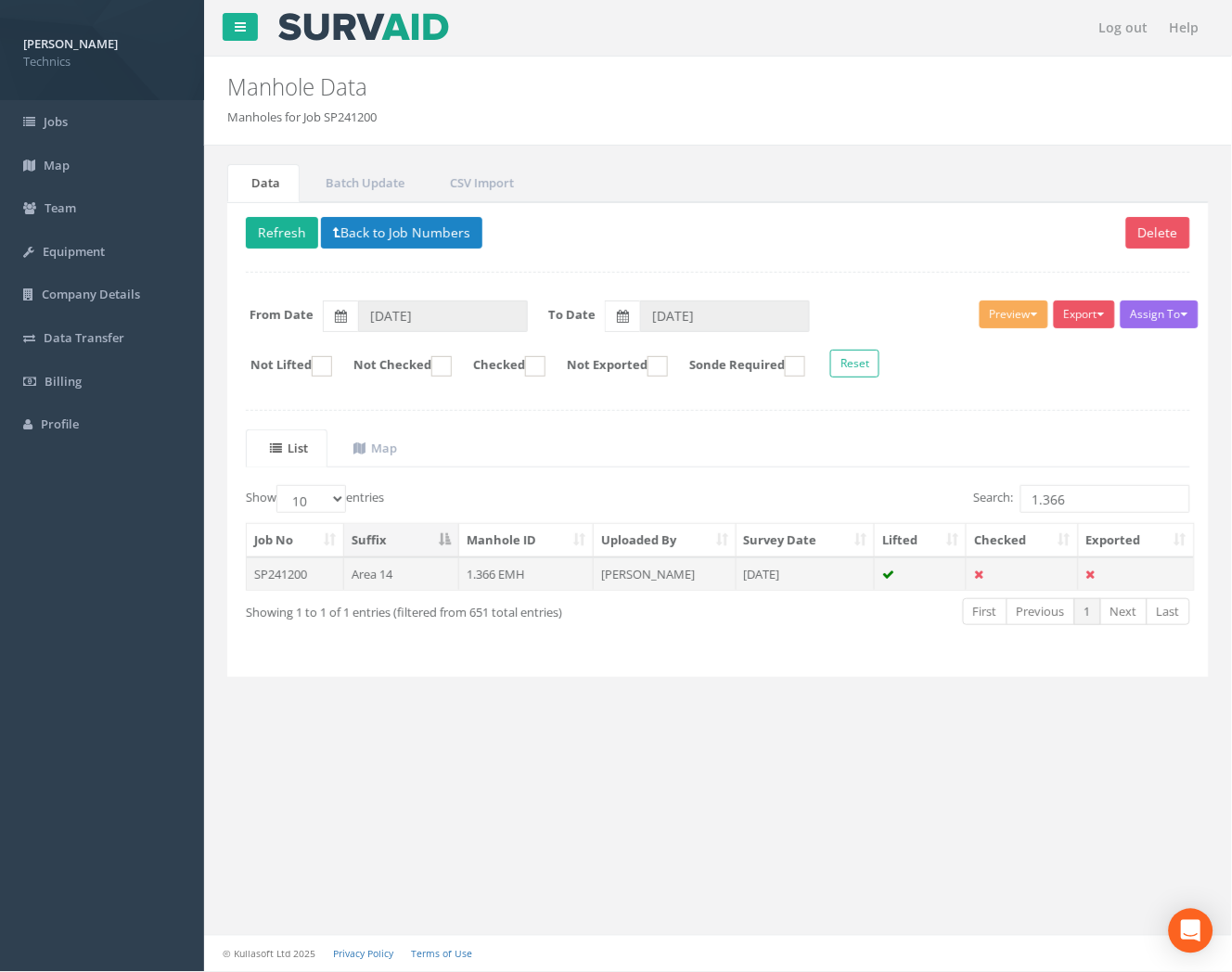 click on "[PERSON_NAME]" at bounding box center (665, 574) 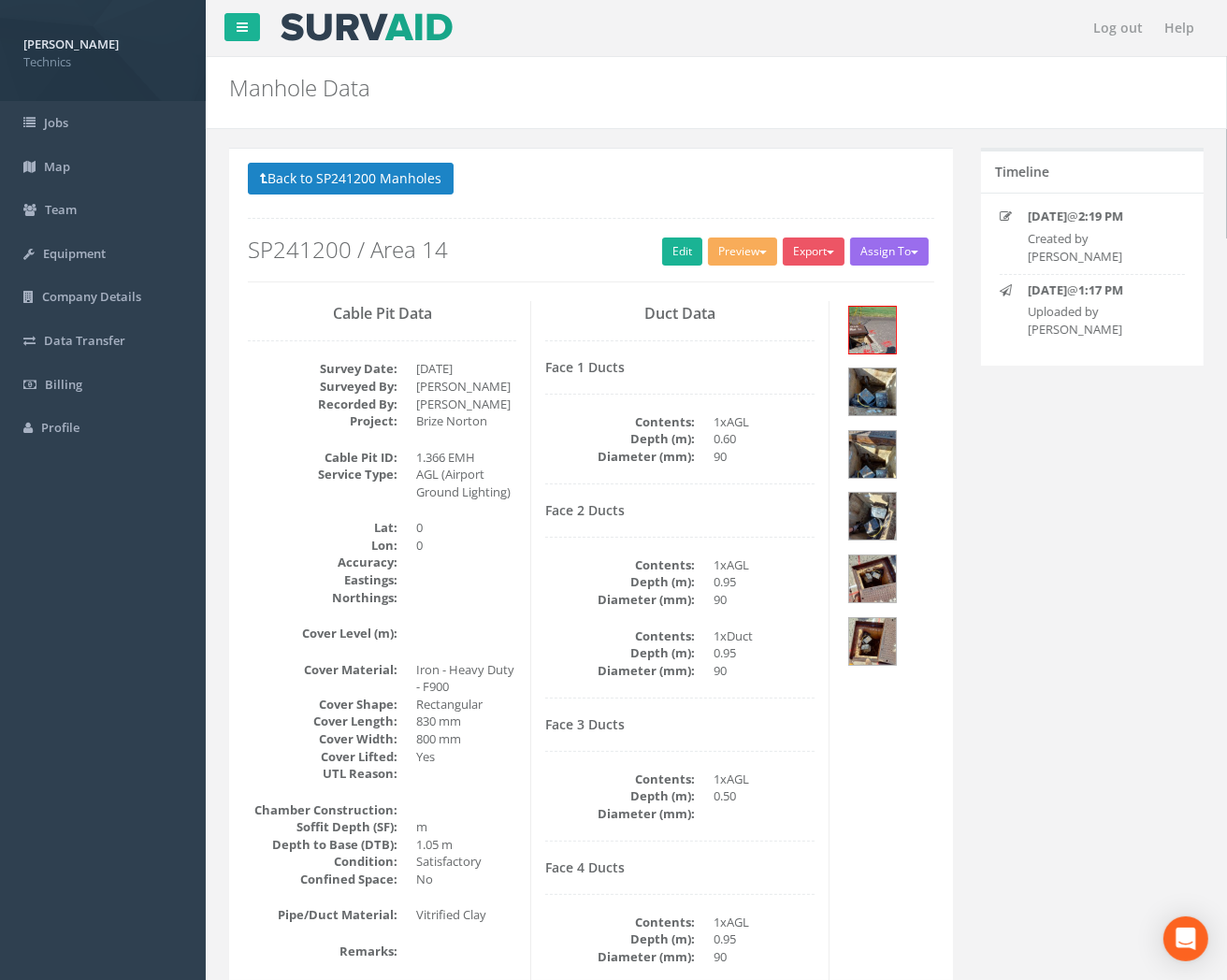 scroll, scrollTop: 208, scrollLeft: 0, axis: vertical 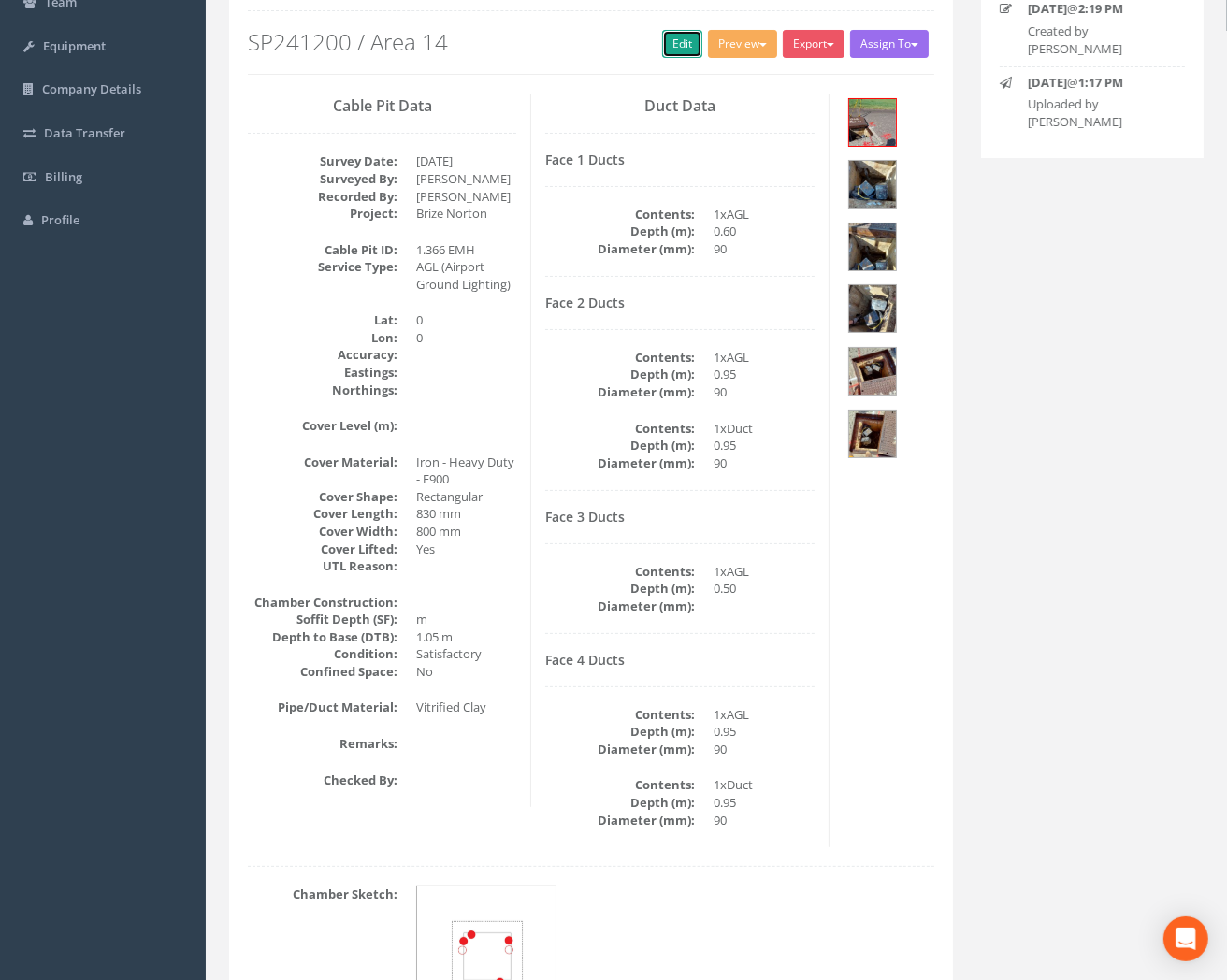click on "Edit" at bounding box center [682, 44] 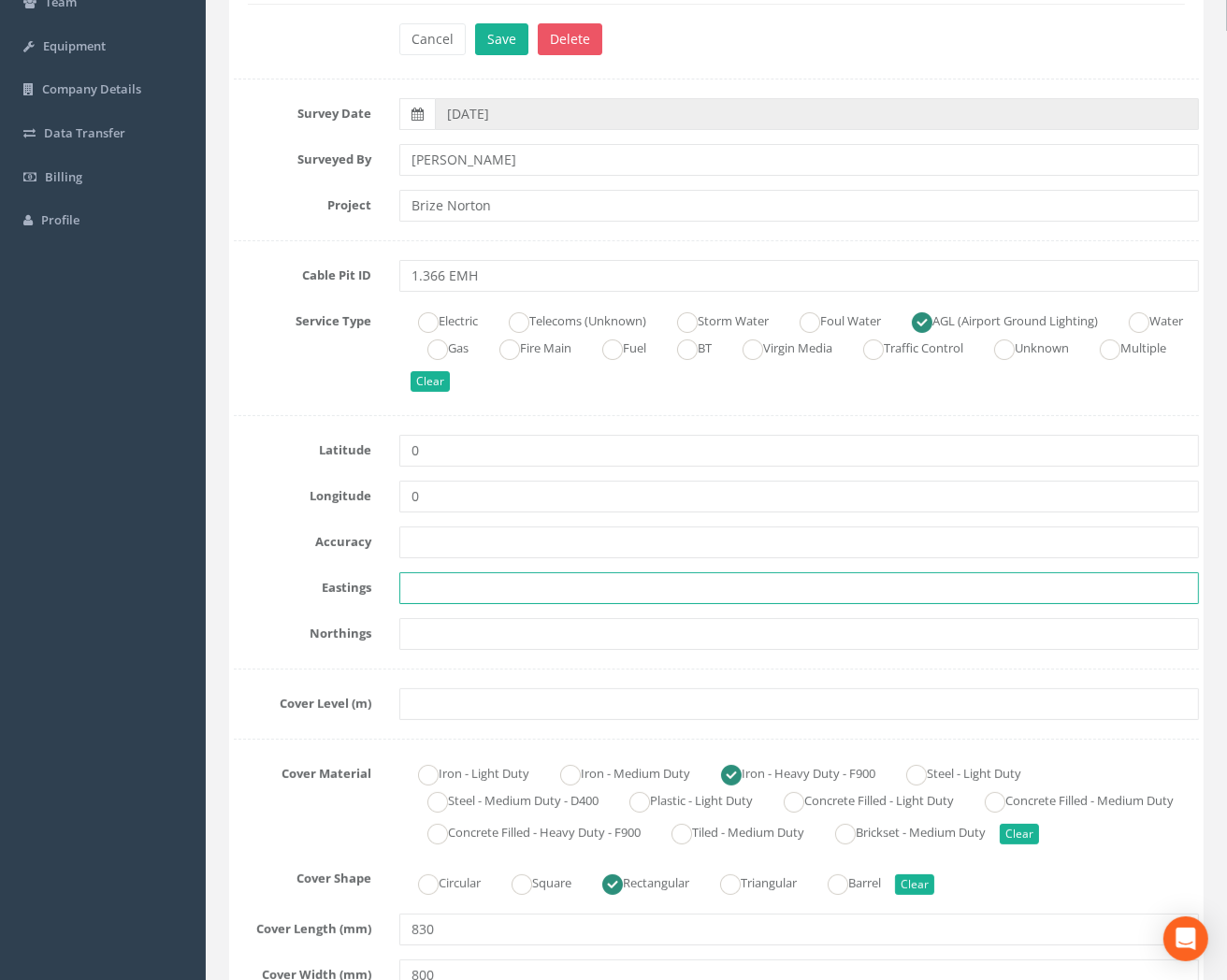 click at bounding box center [799, 588] 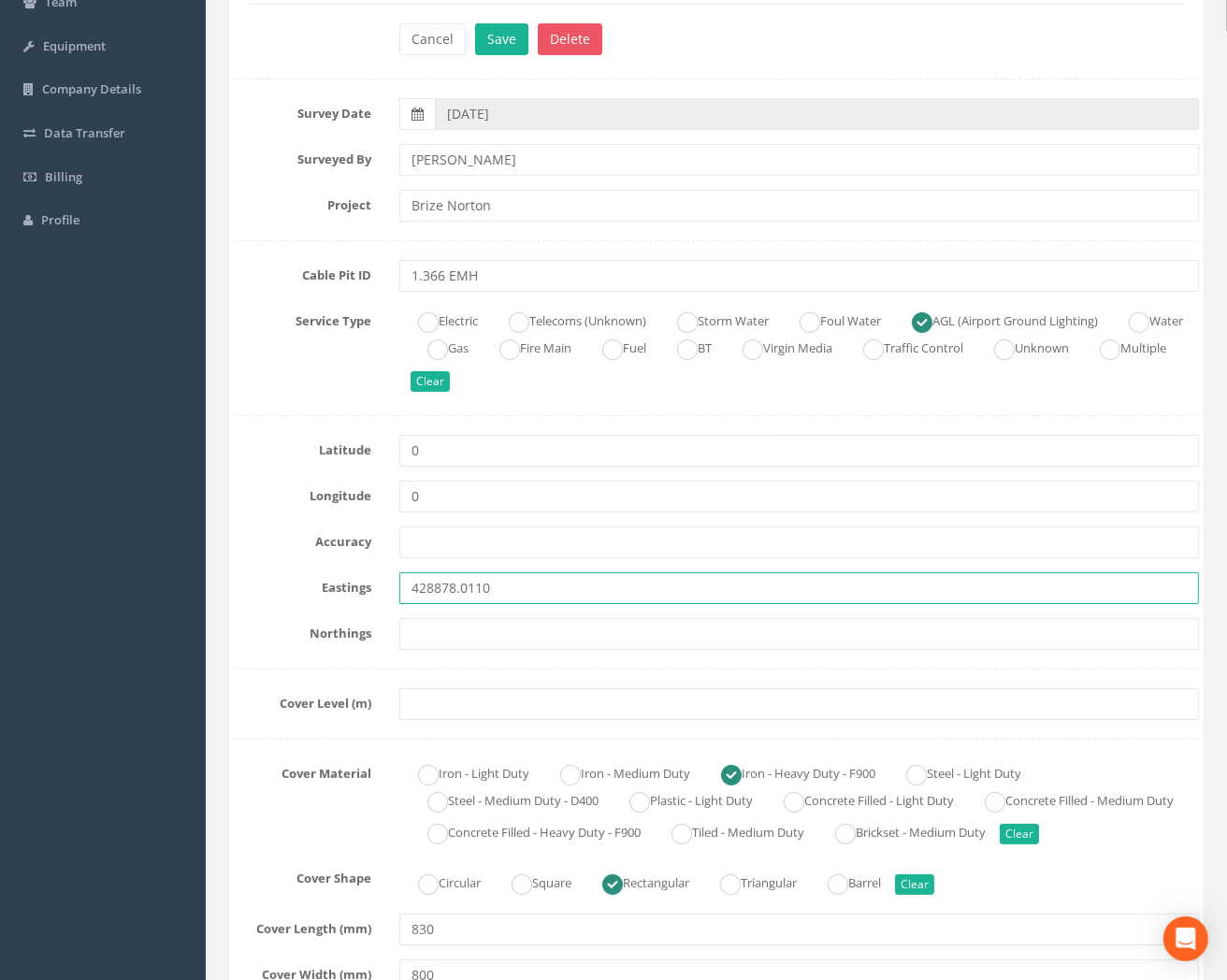 type on "428878.0110" 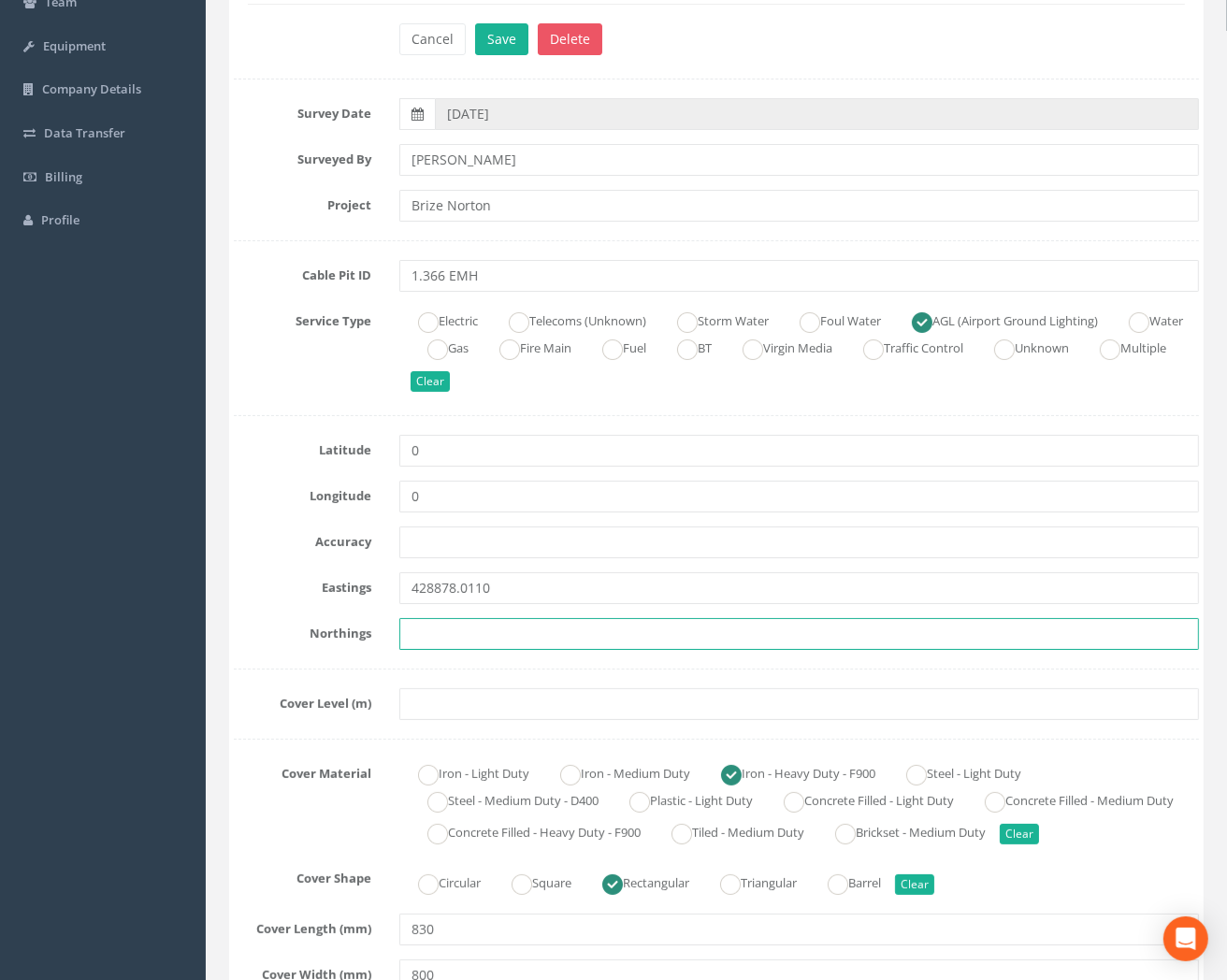 click at bounding box center [799, 634] 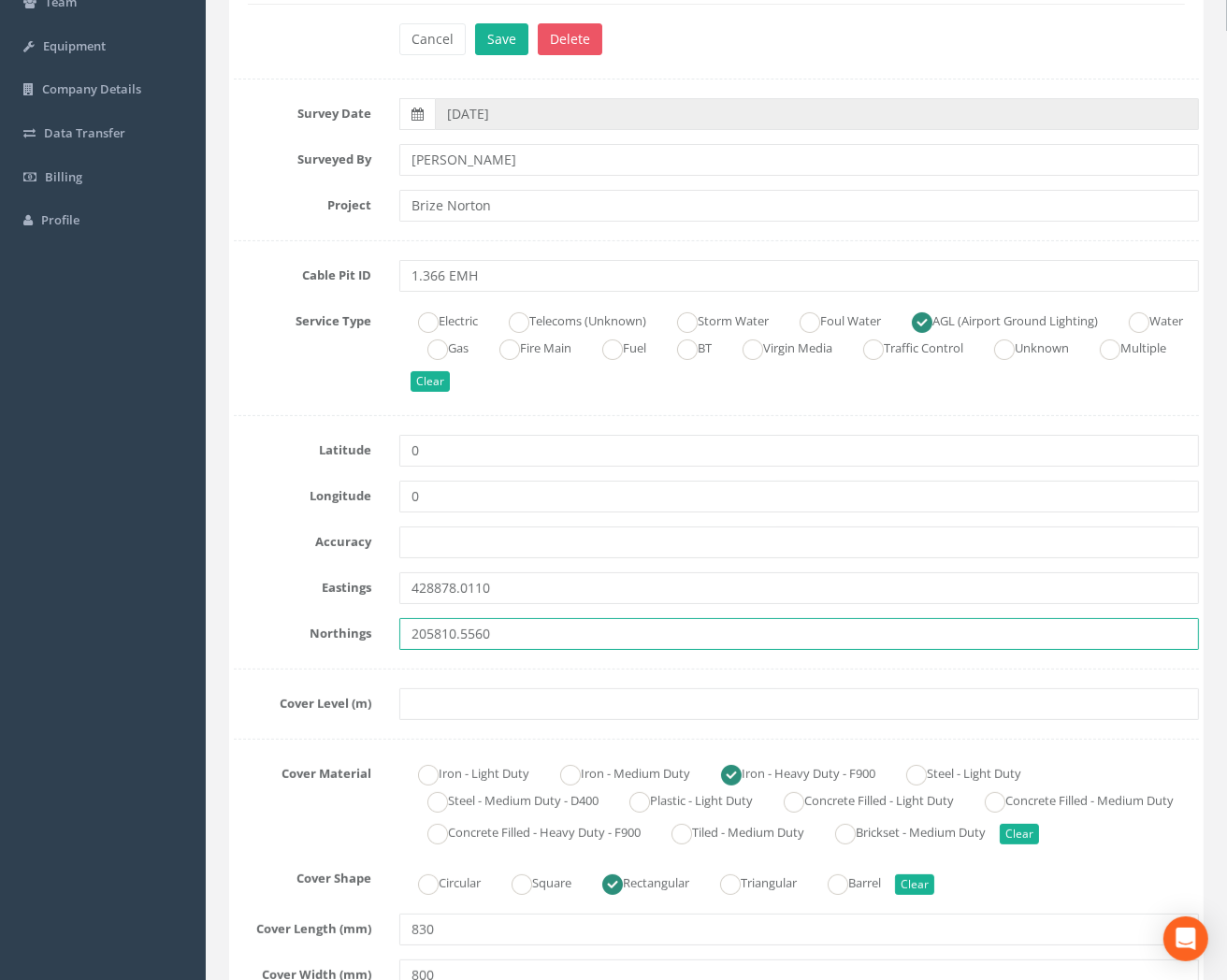 type on "205810.5560" 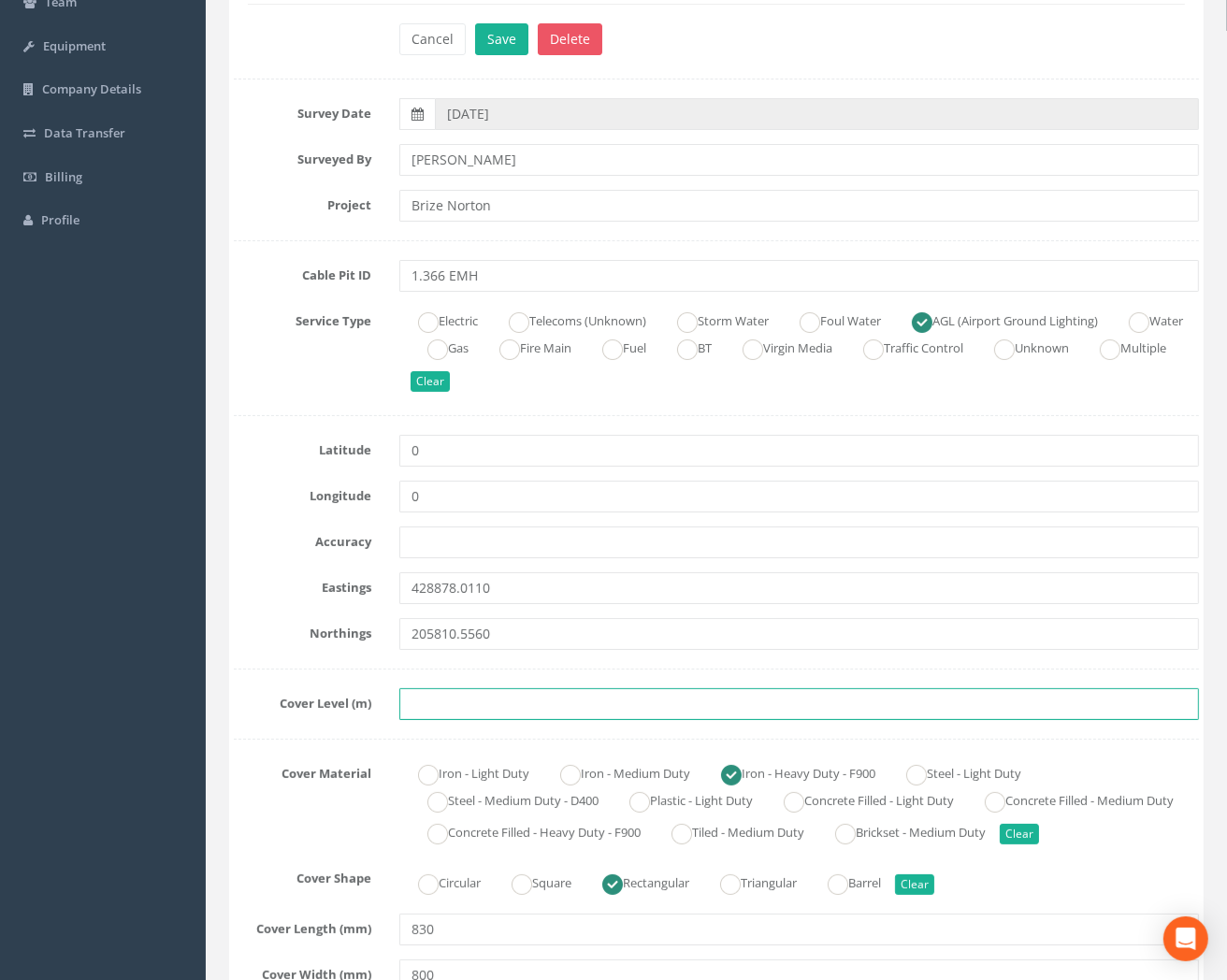 click at bounding box center (799, 704) 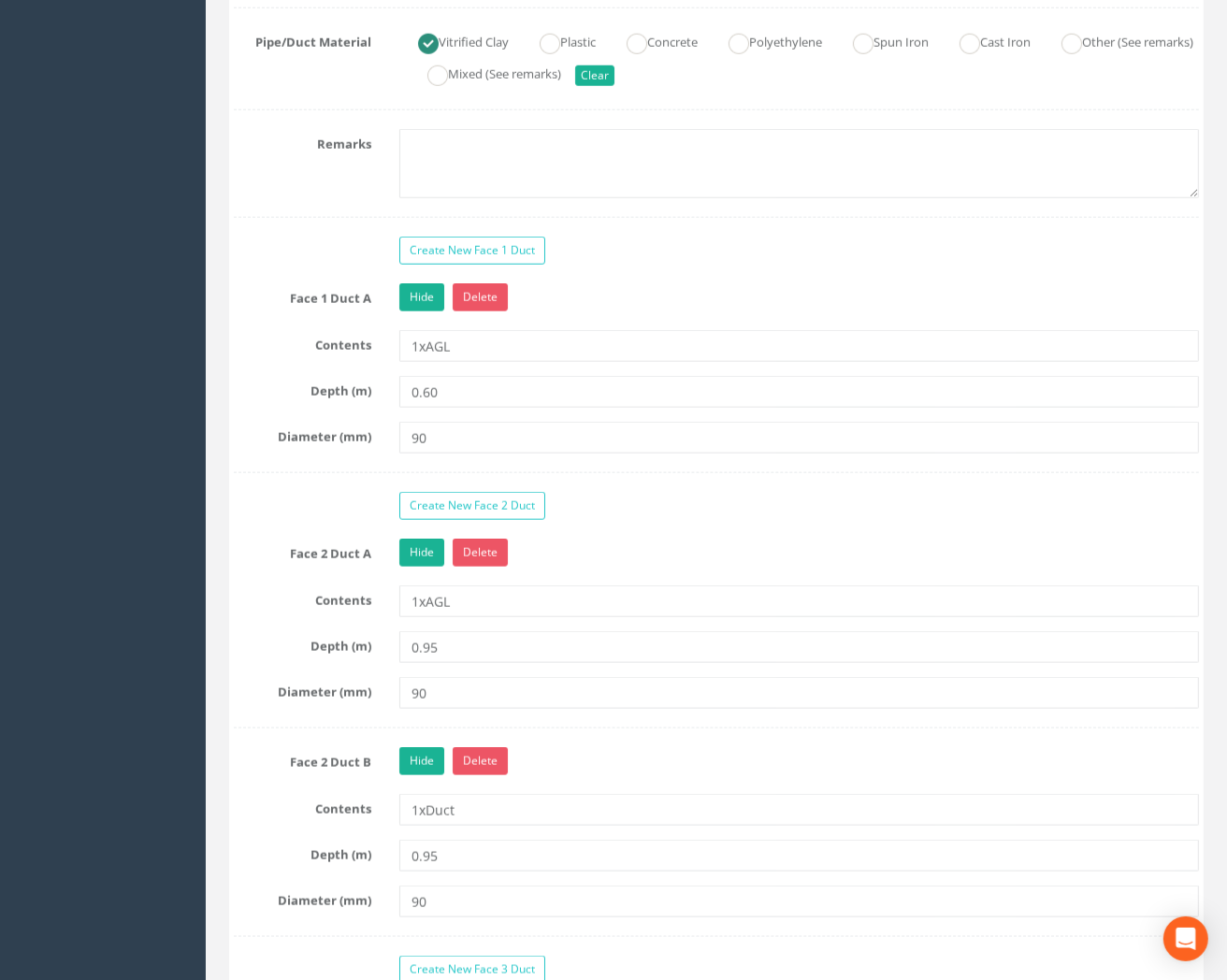 scroll, scrollTop: 1765, scrollLeft: 0, axis: vertical 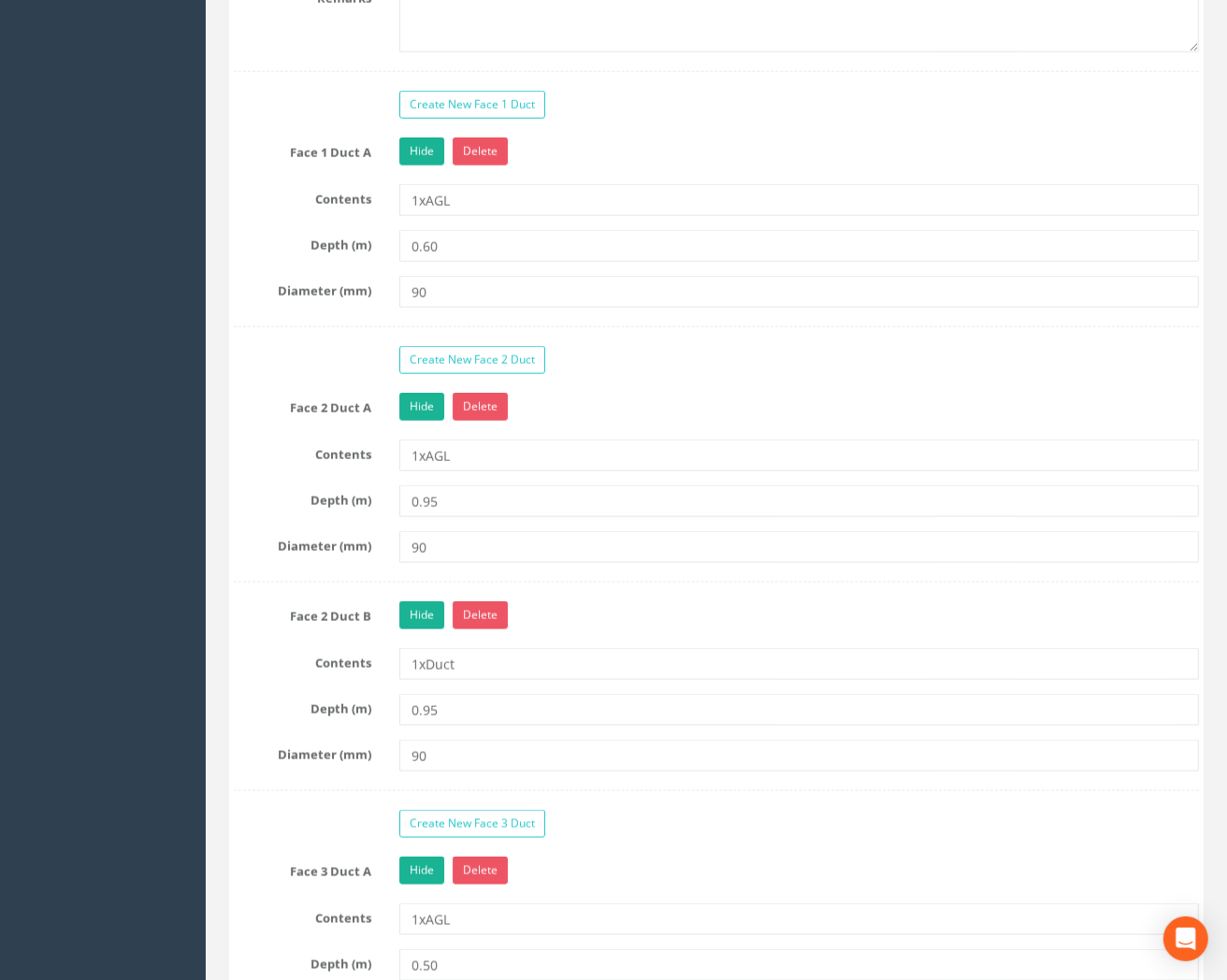 type on "82.9200" 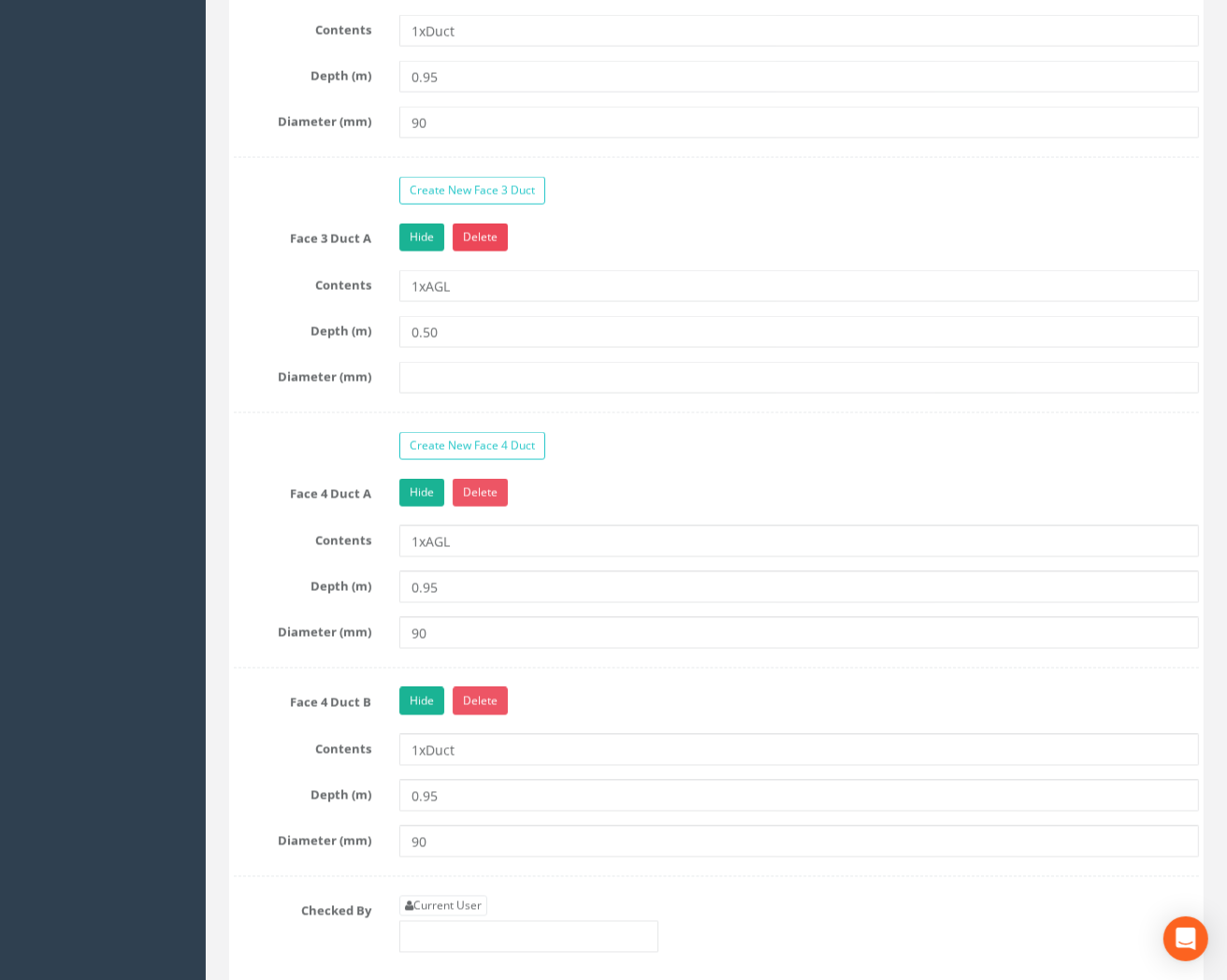 scroll, scrollTop: 2597, scrollLeft: 0, axis: vertical 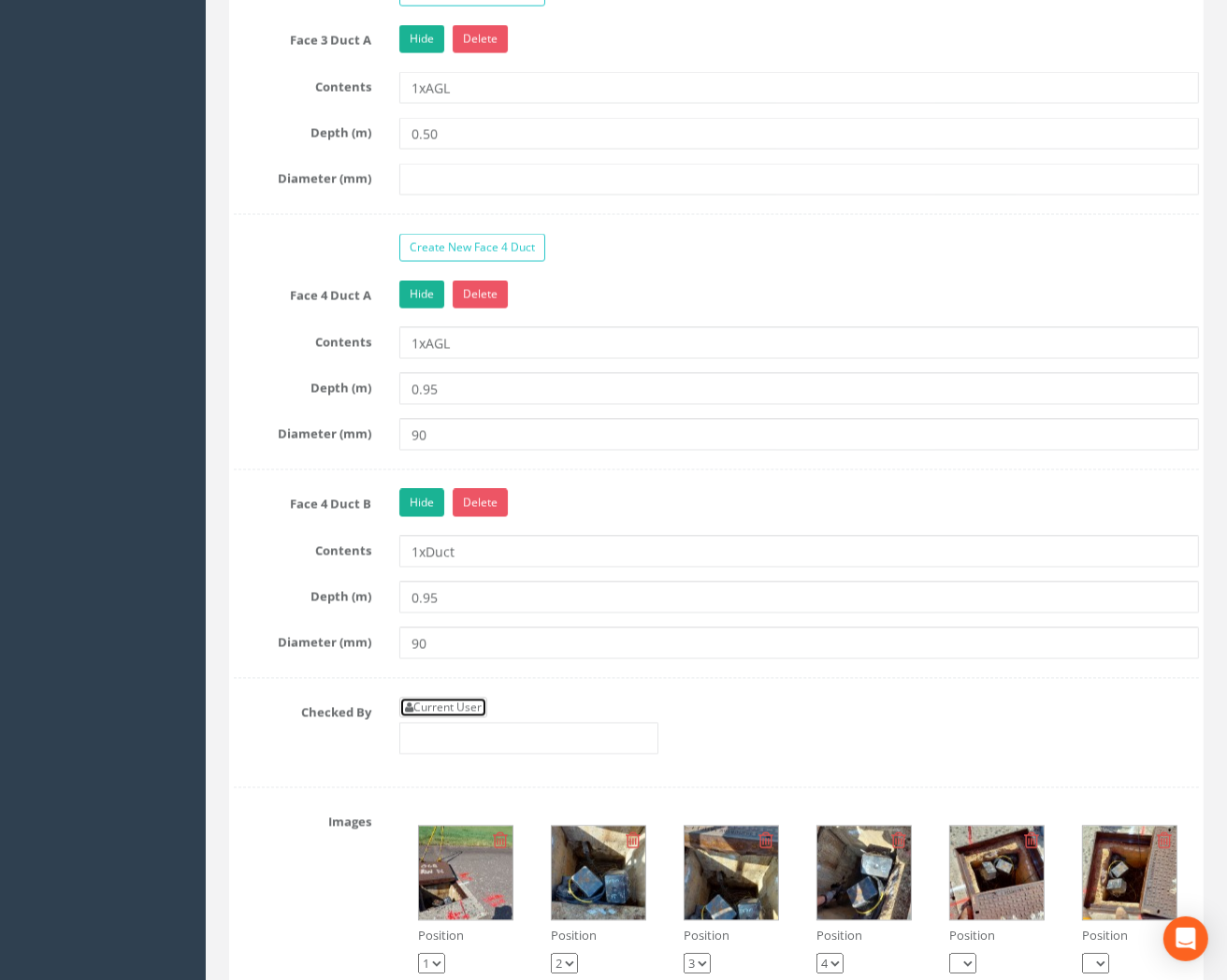 click on "Current User" at bounding box center (443, 708) 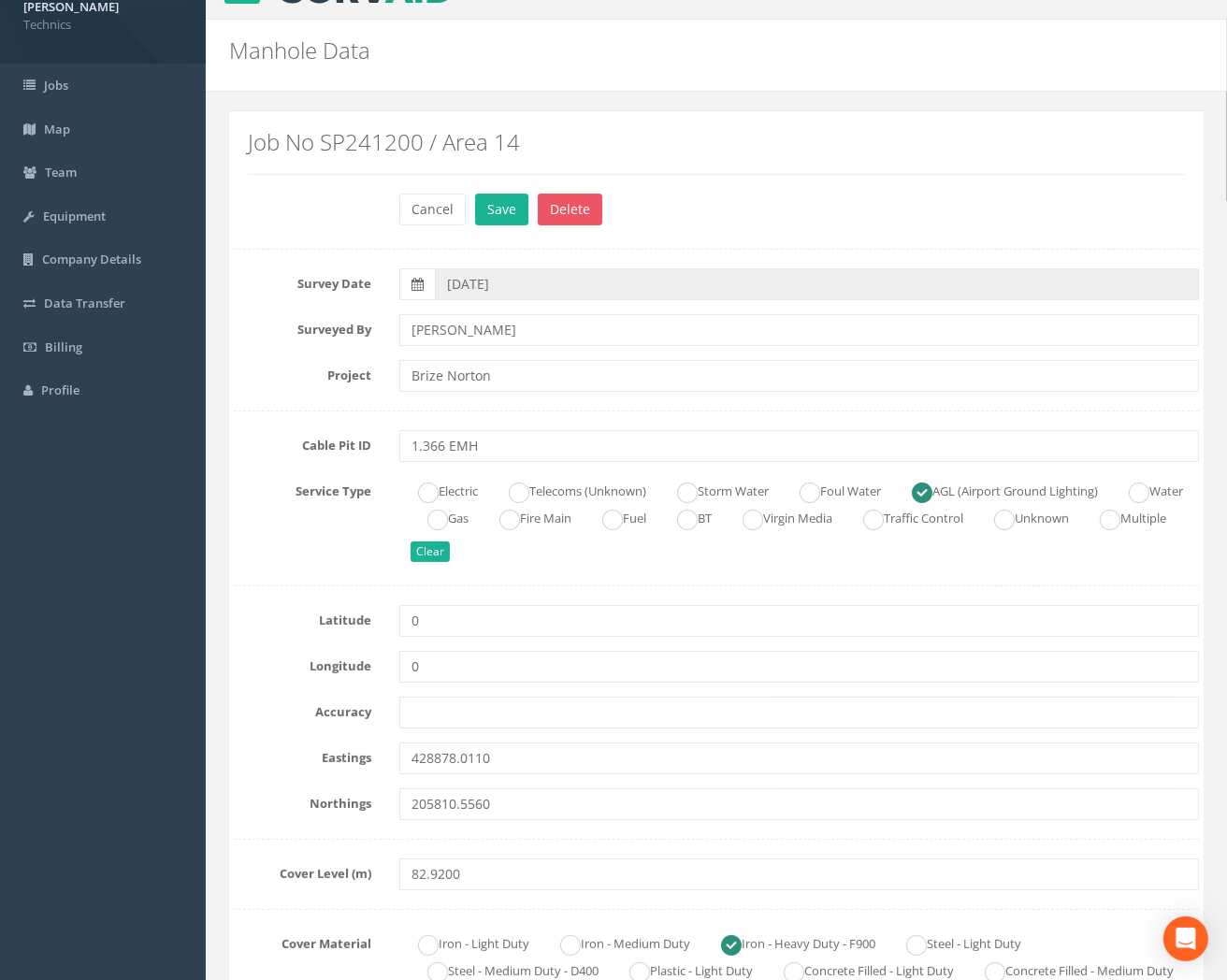 scroll, scrollTop: 0, scrollLeft: 0, axis: both 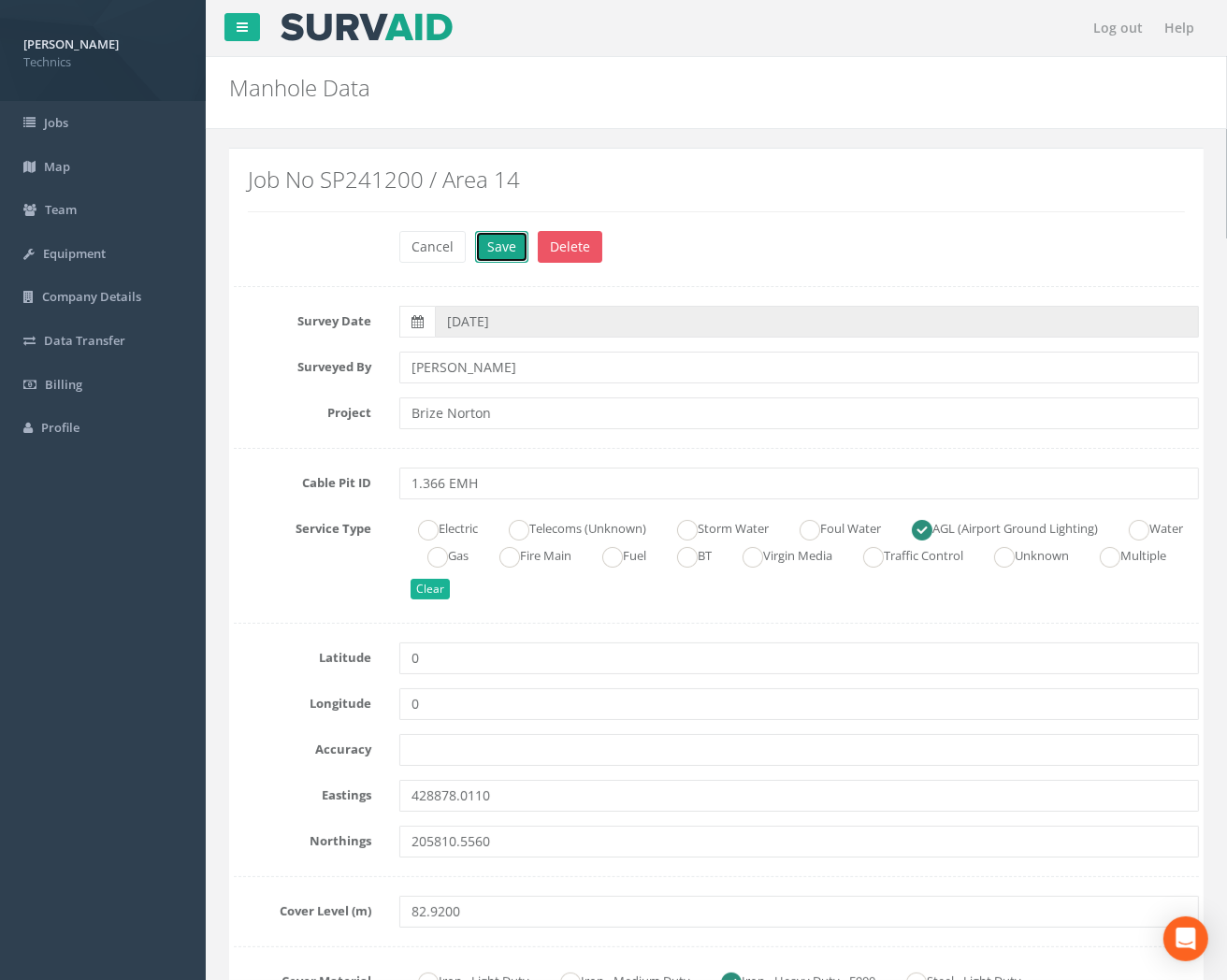 click on "Save" at bounding box center [501, 247] 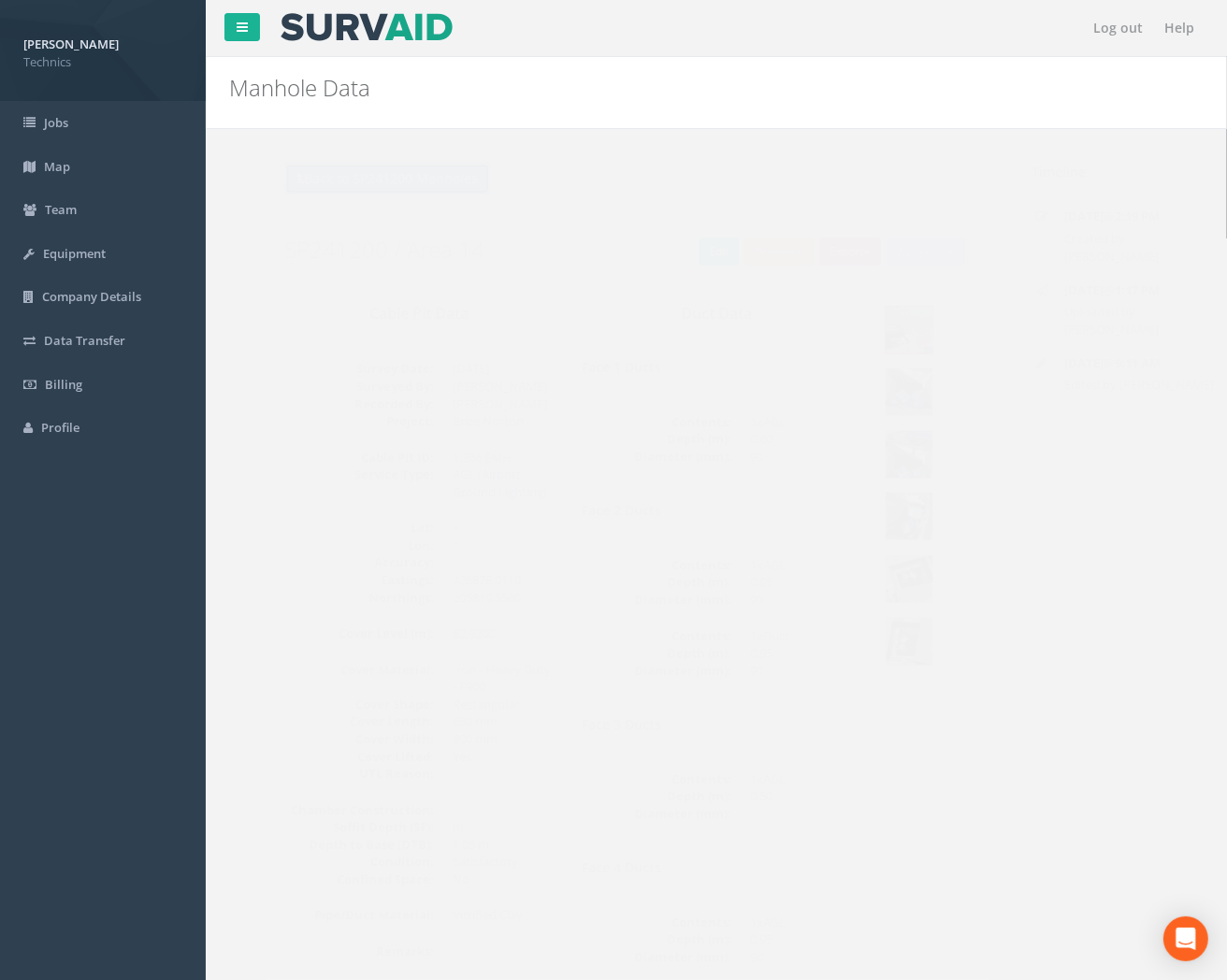drag, startPoint x: 297, startPoint y: 176, endPoint x: 313, endPoint y: 176, distance: 16 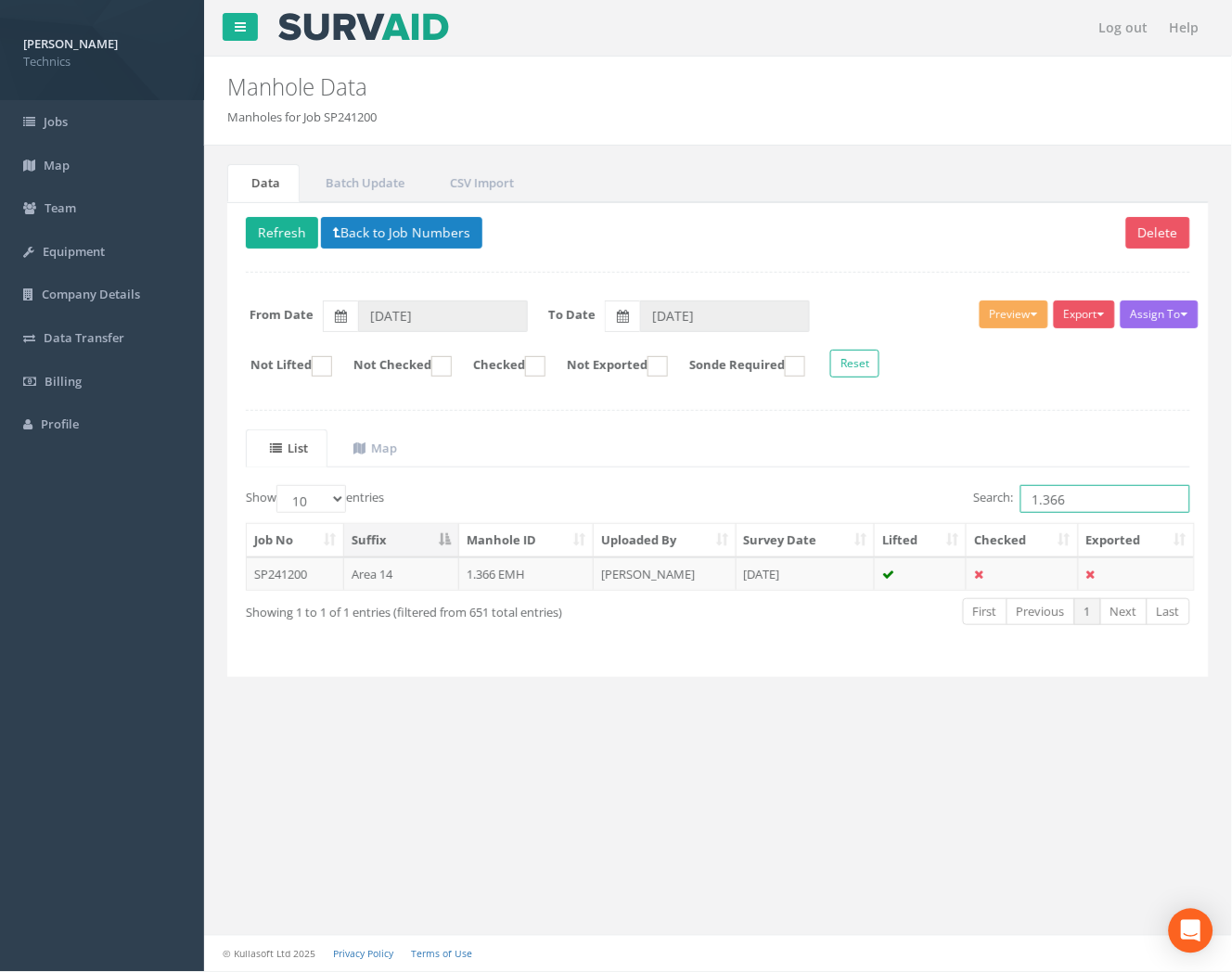 click on "1.366" at bounding box center (1105, 499) 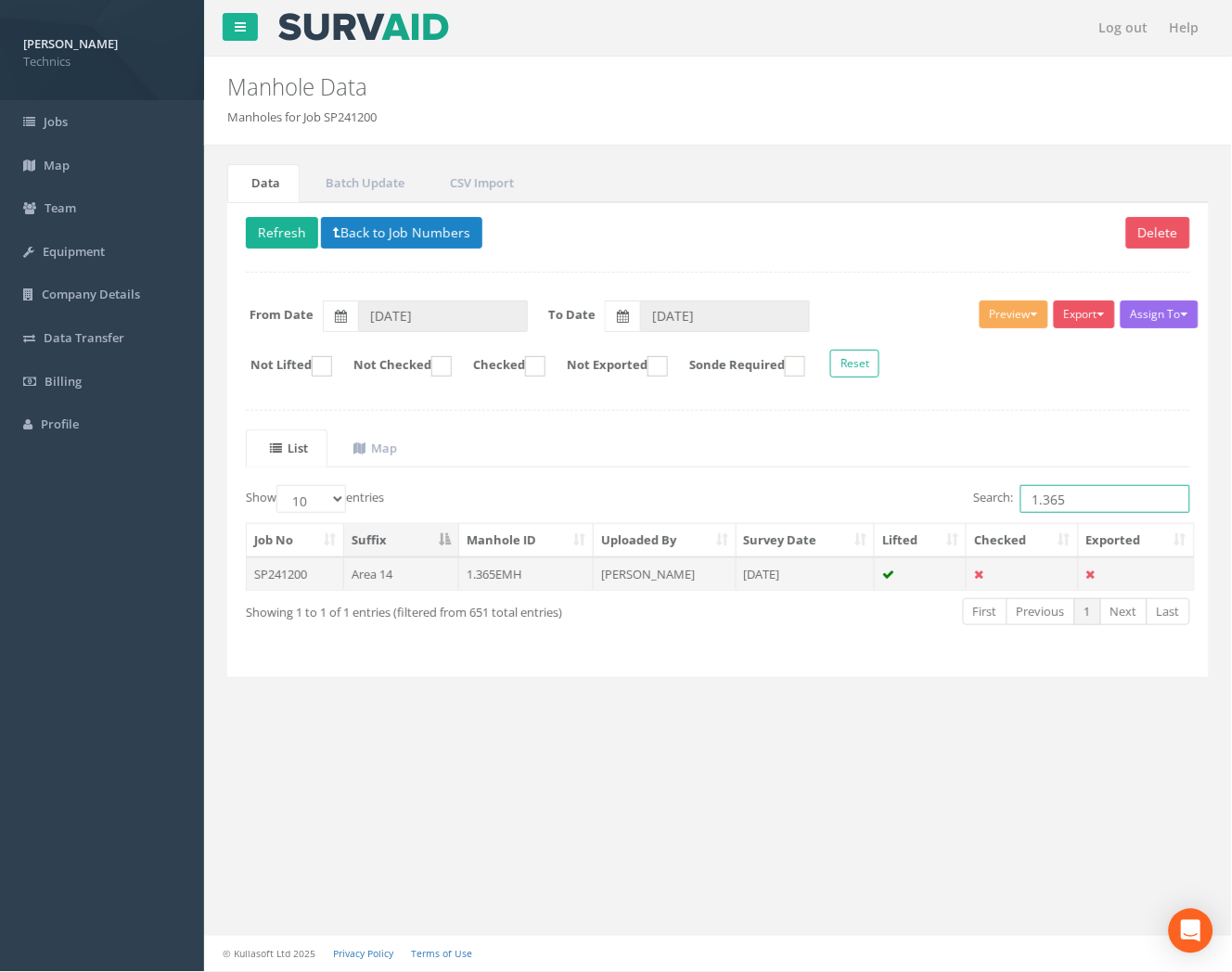 type on "1.365" 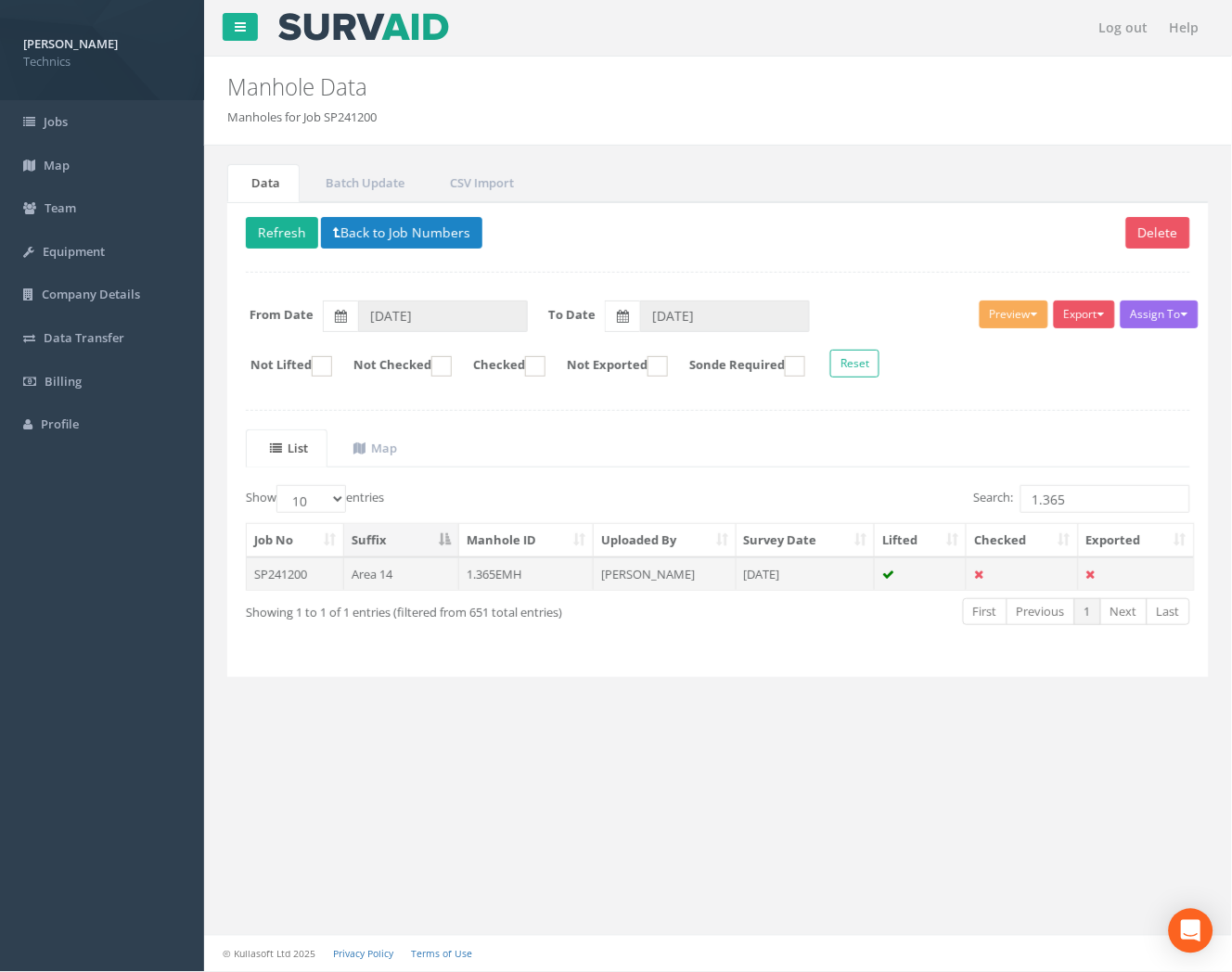 click on "[PERSON_NAME]" at bounding box center (665, 574) 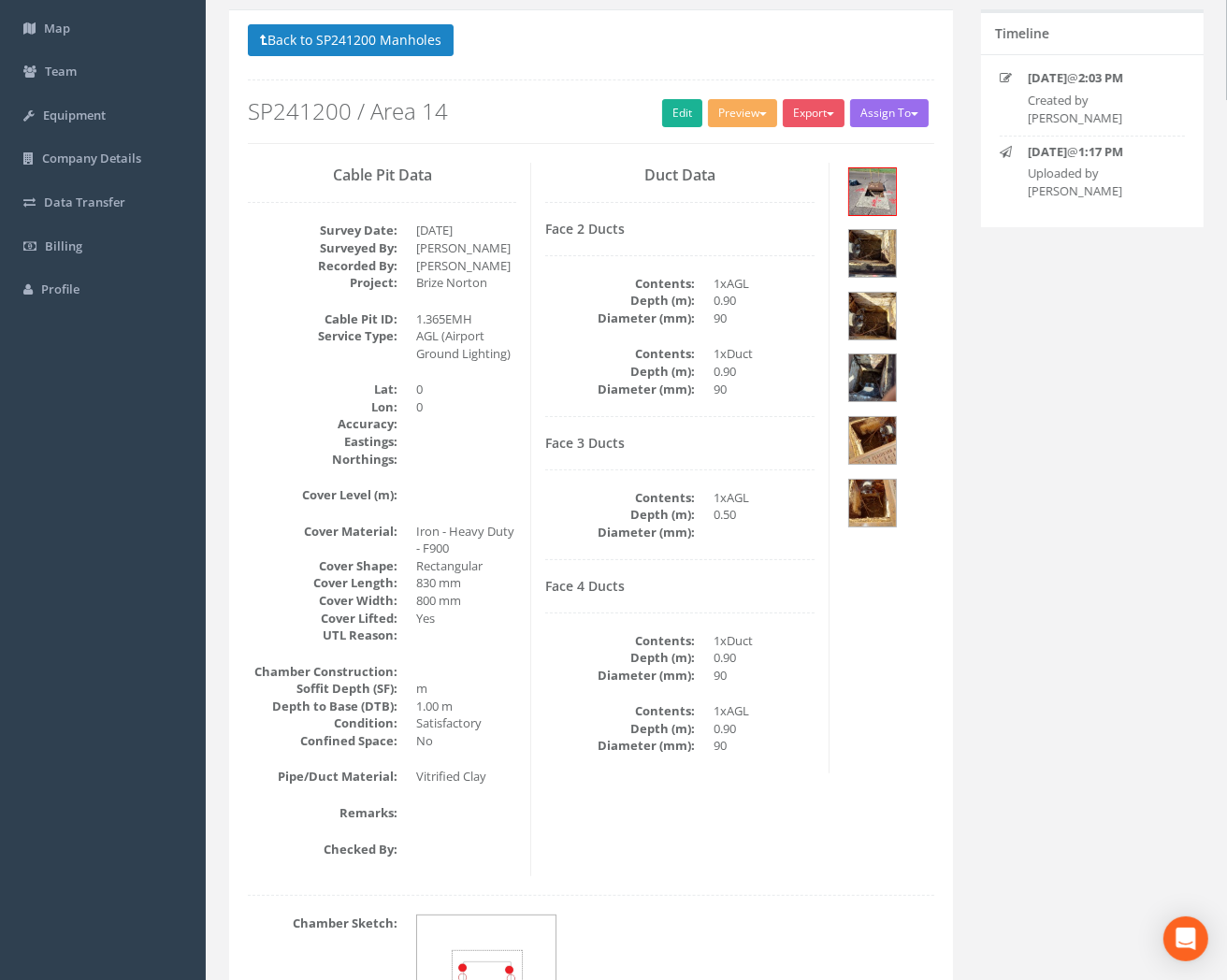 scroll, scrollTop: 0, scrollLeft: 0, axis: both 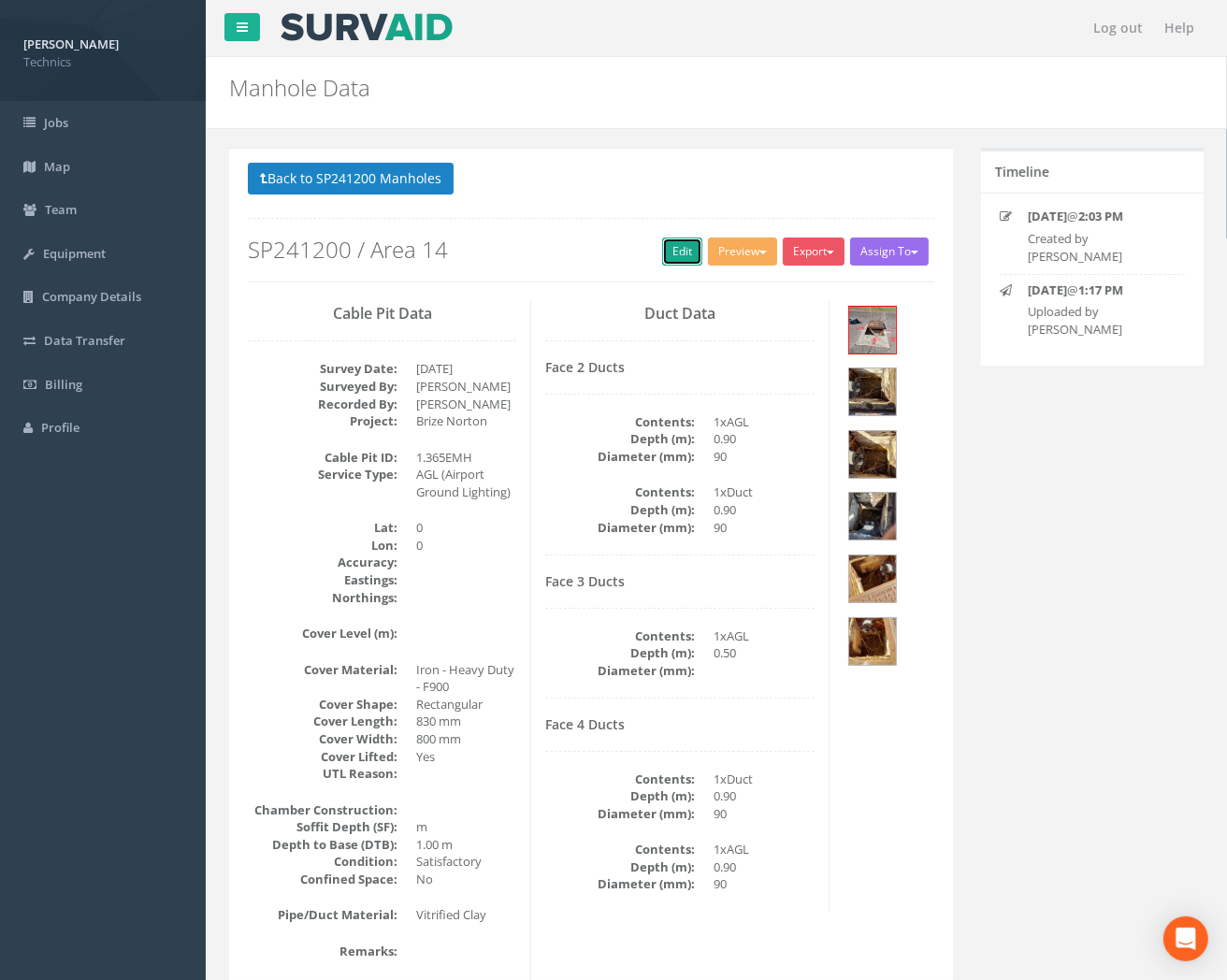 click on "Edit" at bounding box center (682, 252) 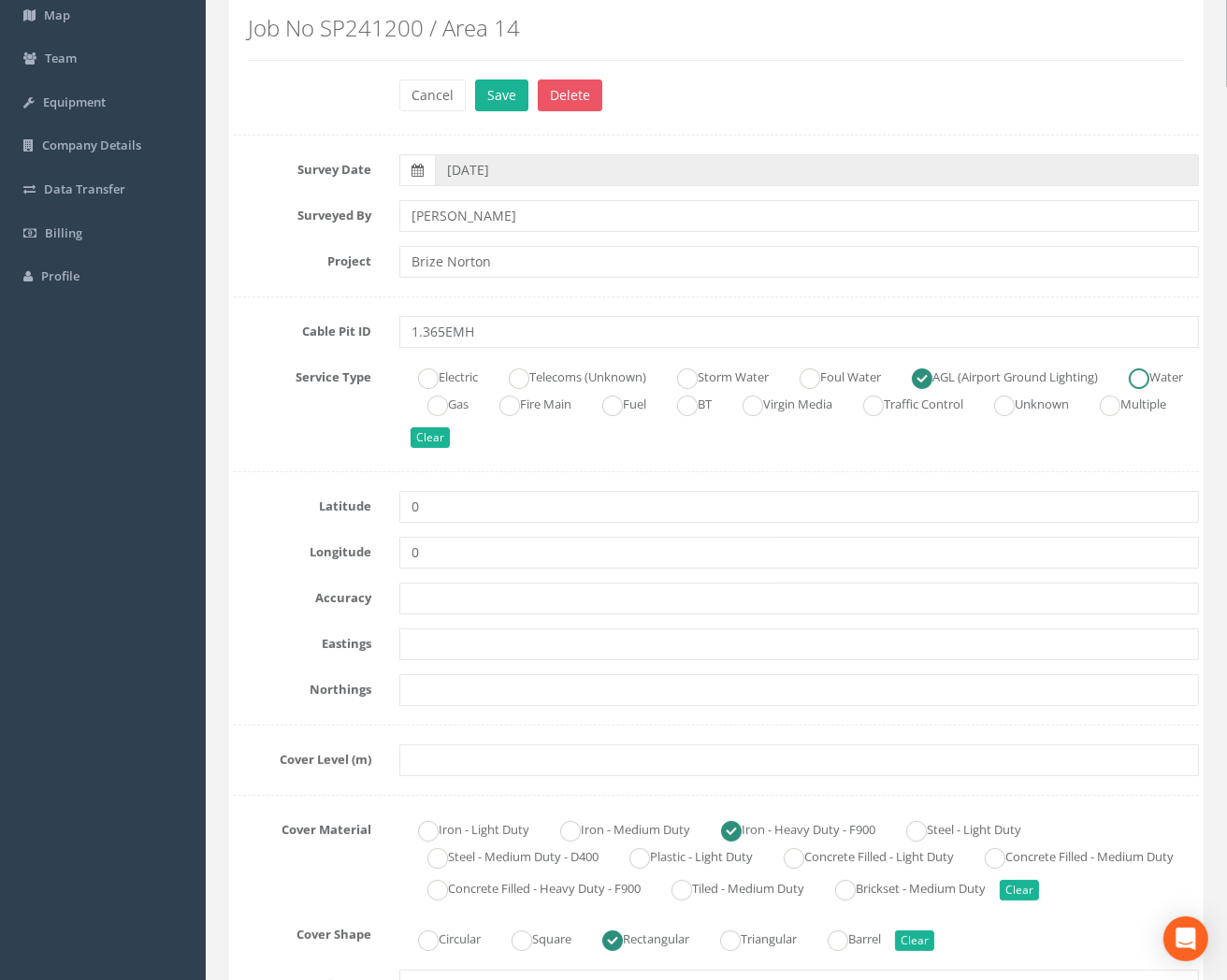 scroll, scrollTop: 311, scrollLeft: 0, axis: vertical 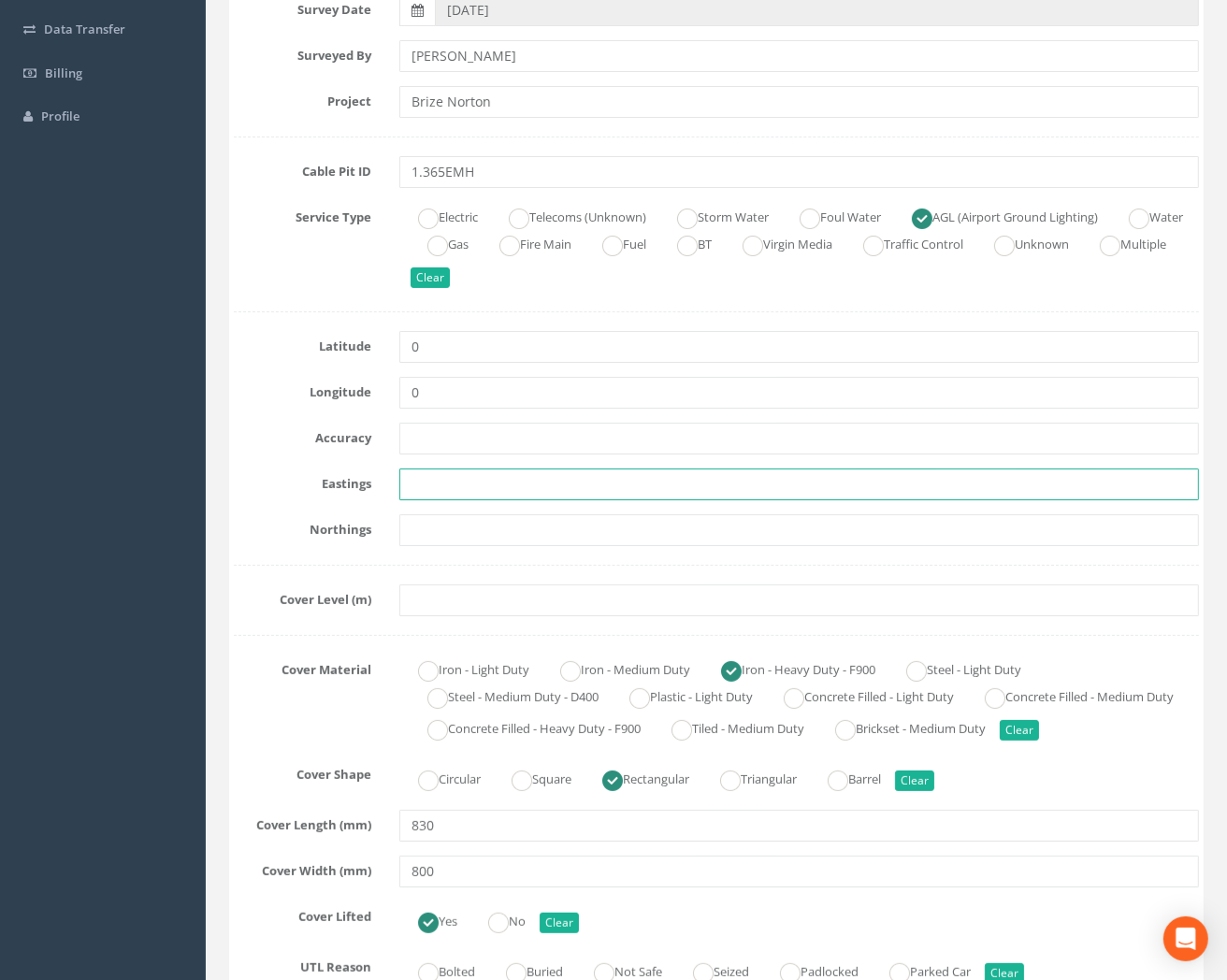 click at bounding box center [799, 484] 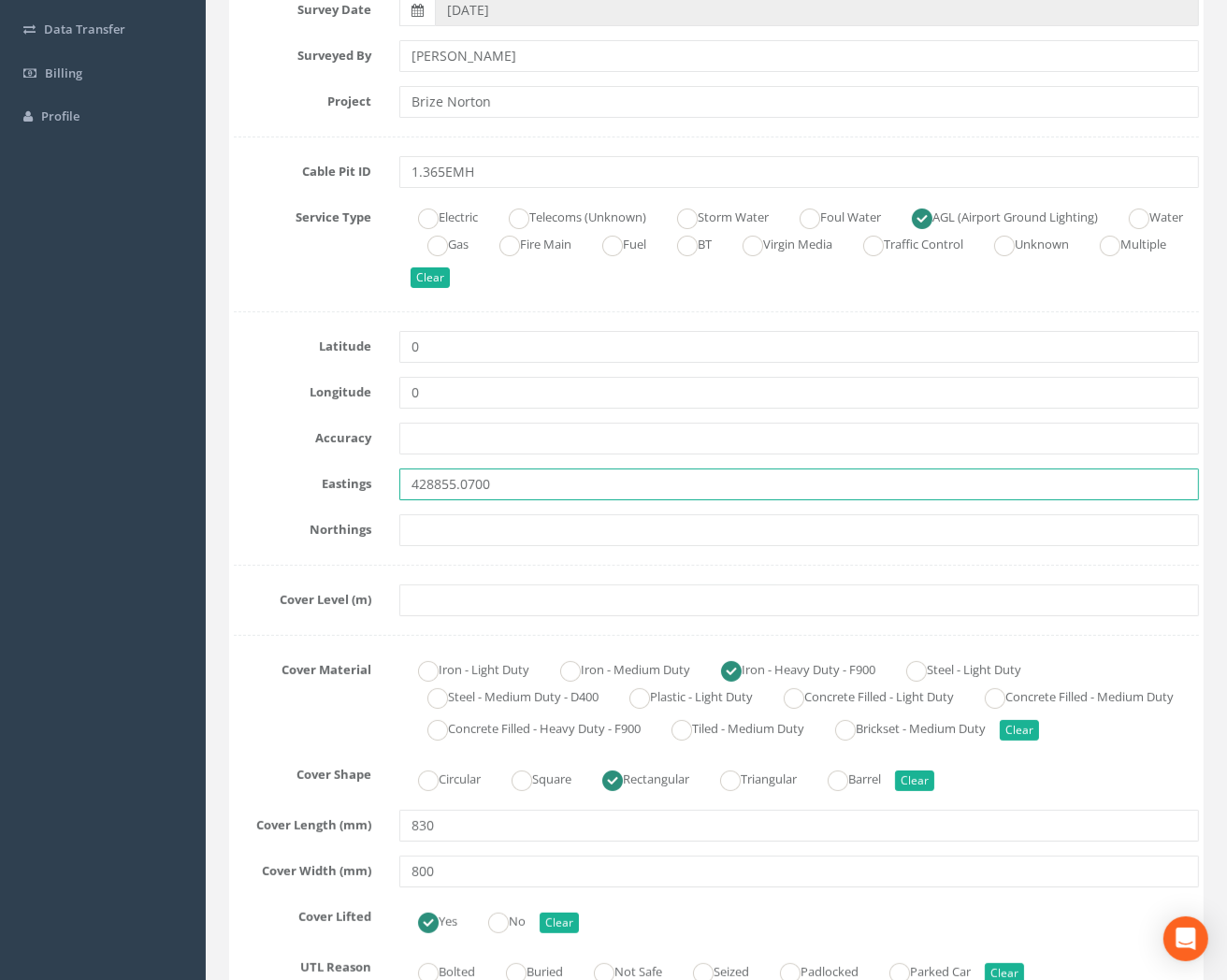 type on "428855.0700" 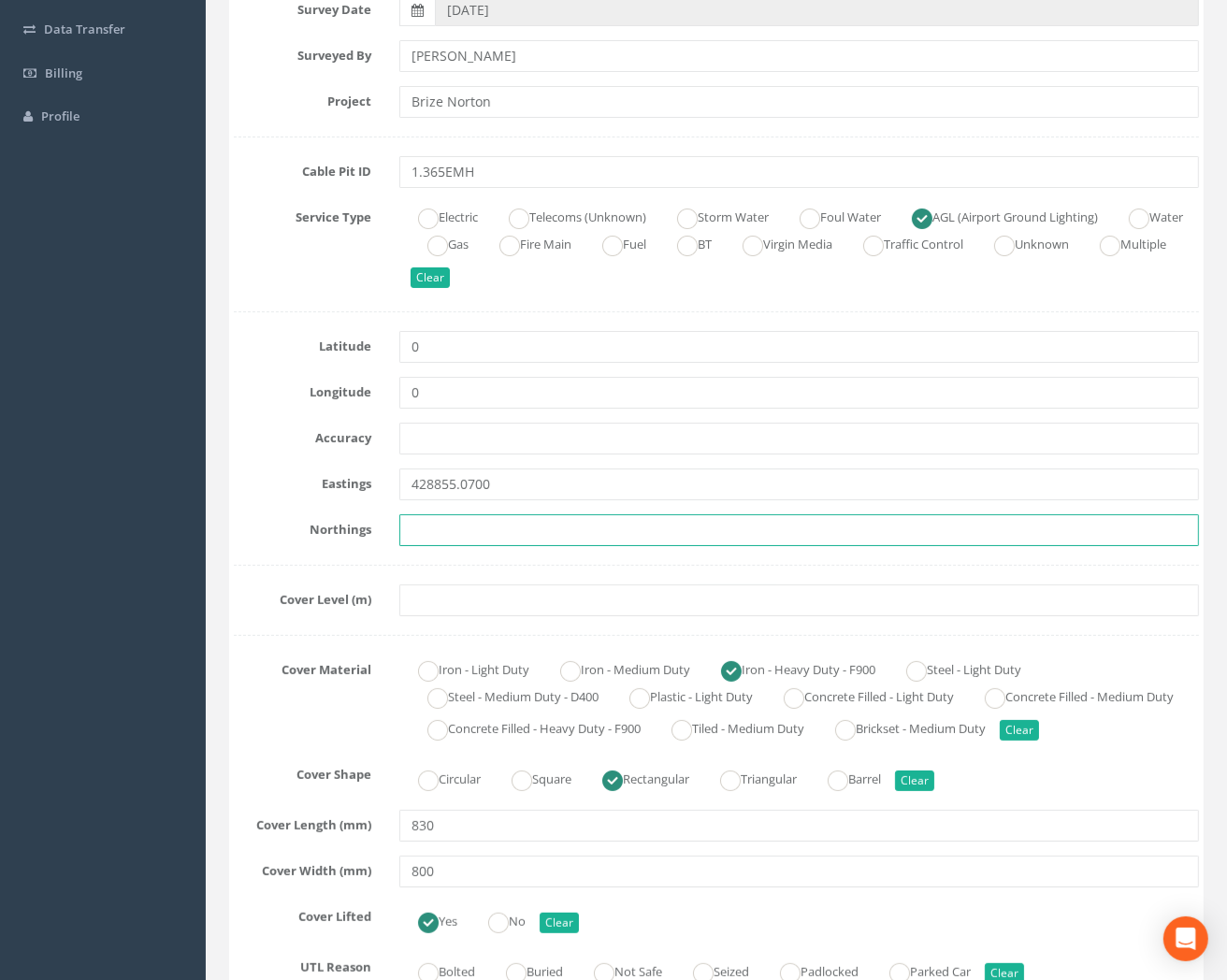 click at bounding box center (799, 530) 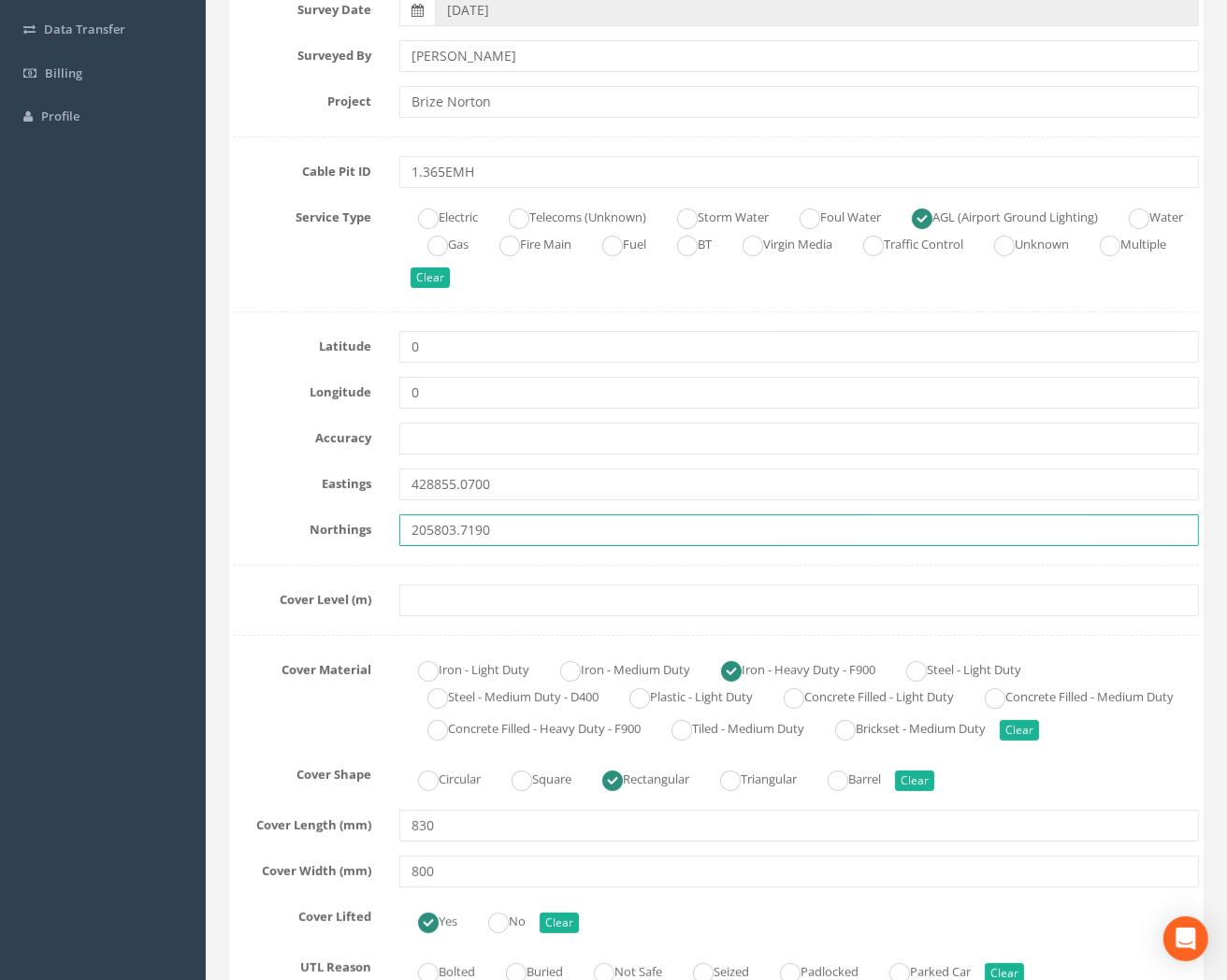 type on "205803.7190" 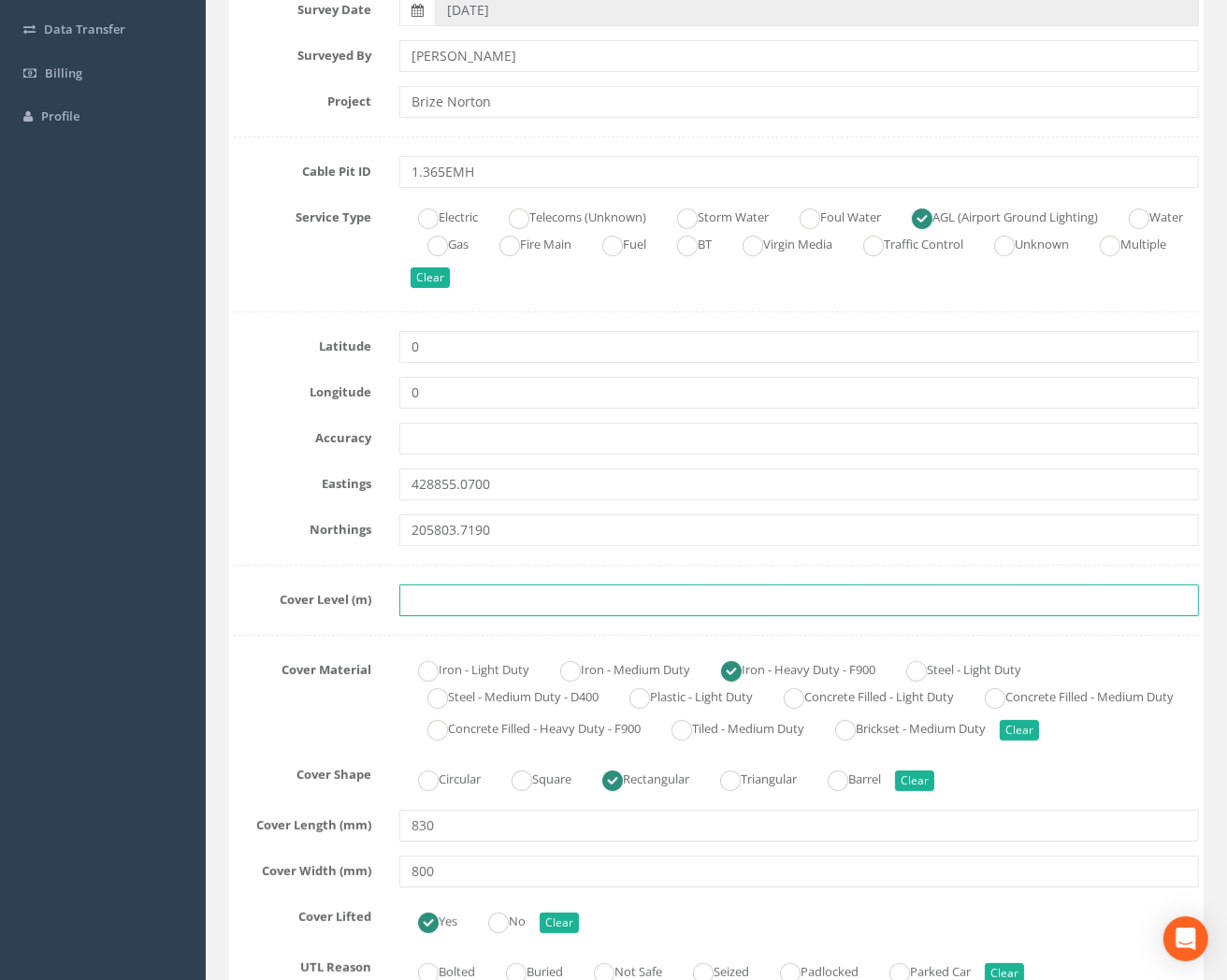 click at bounding box center (799, 600) 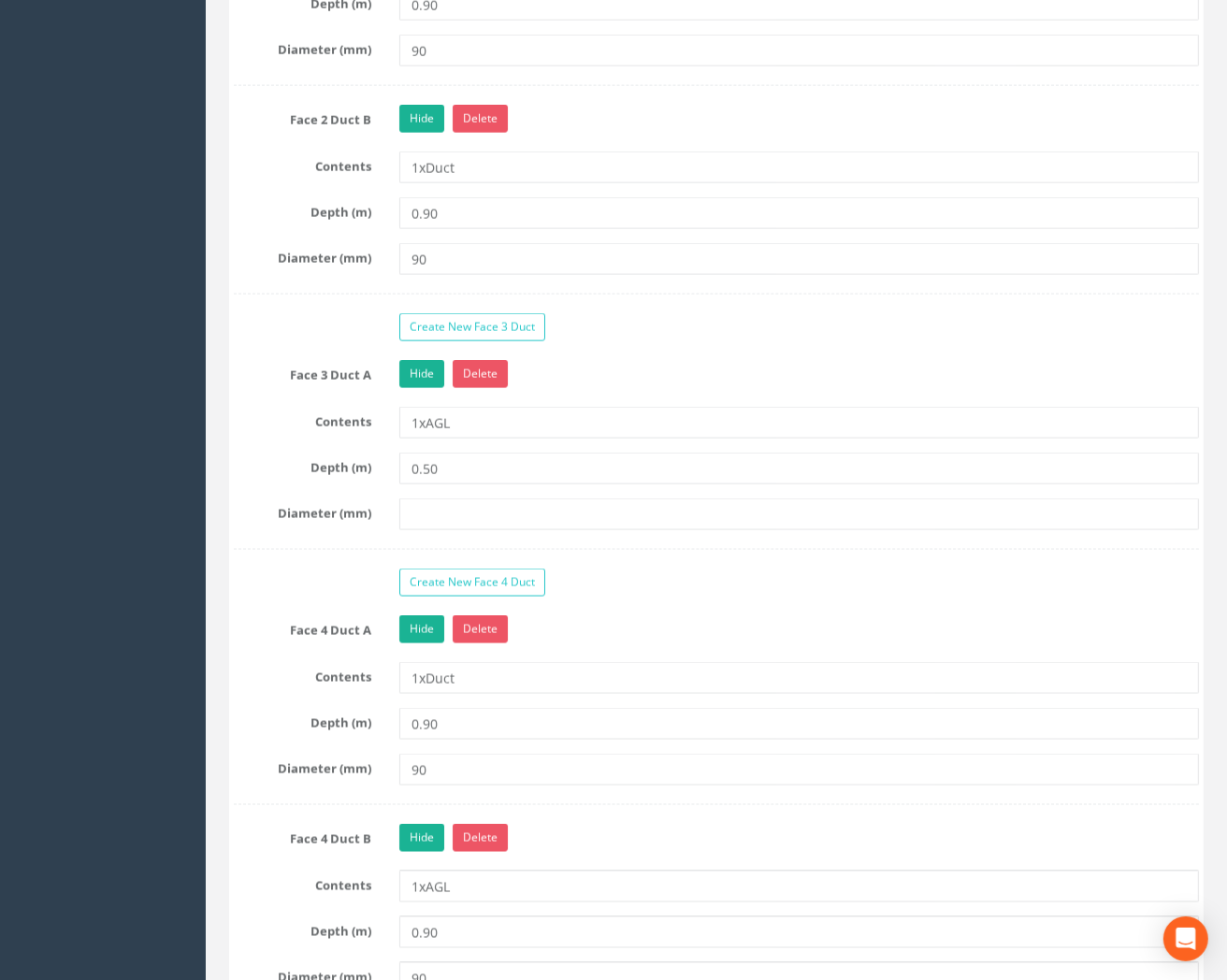scroll, scrollTop: 2285, scrollLeft: 0, axis: vertical 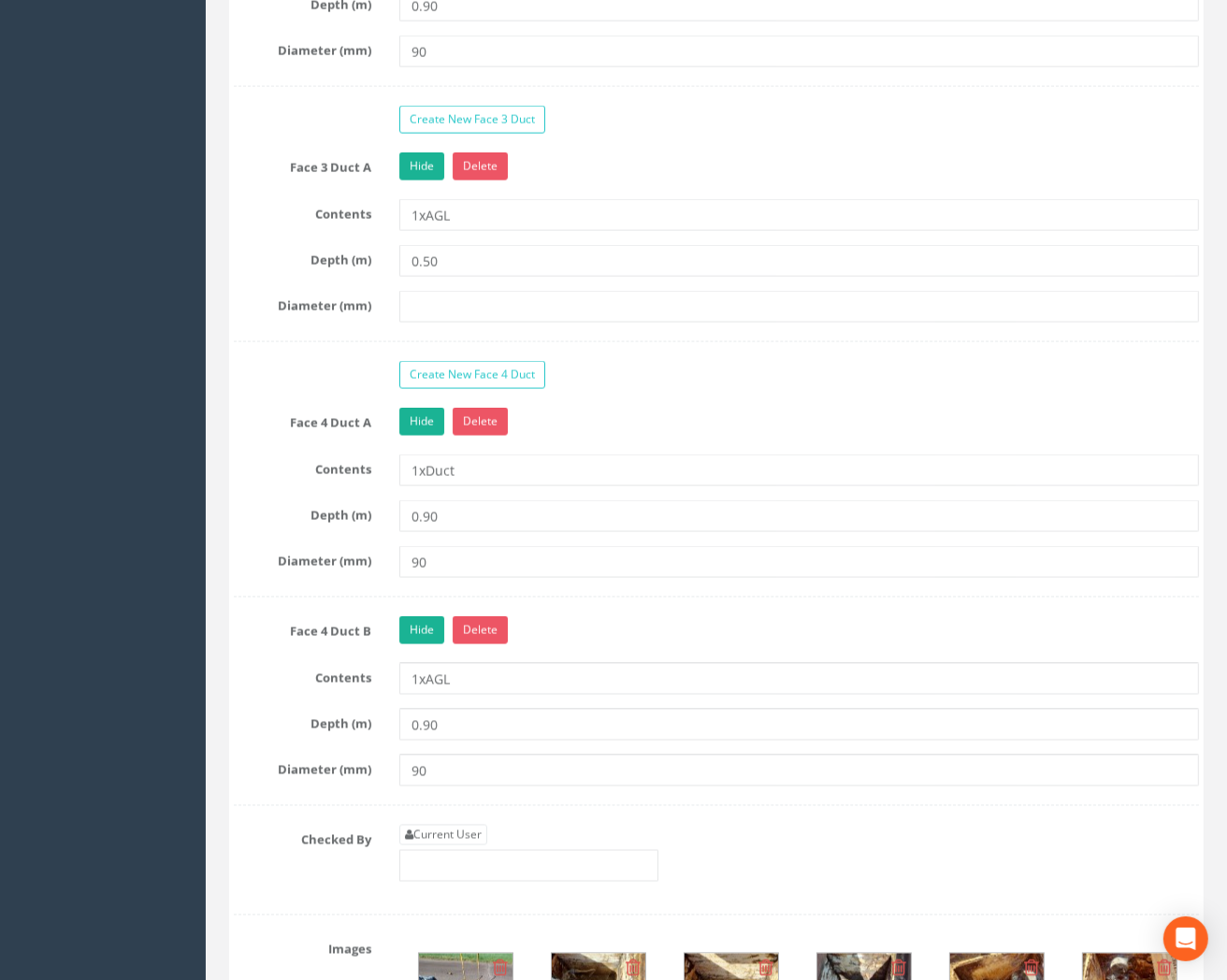 type on "83.0710" 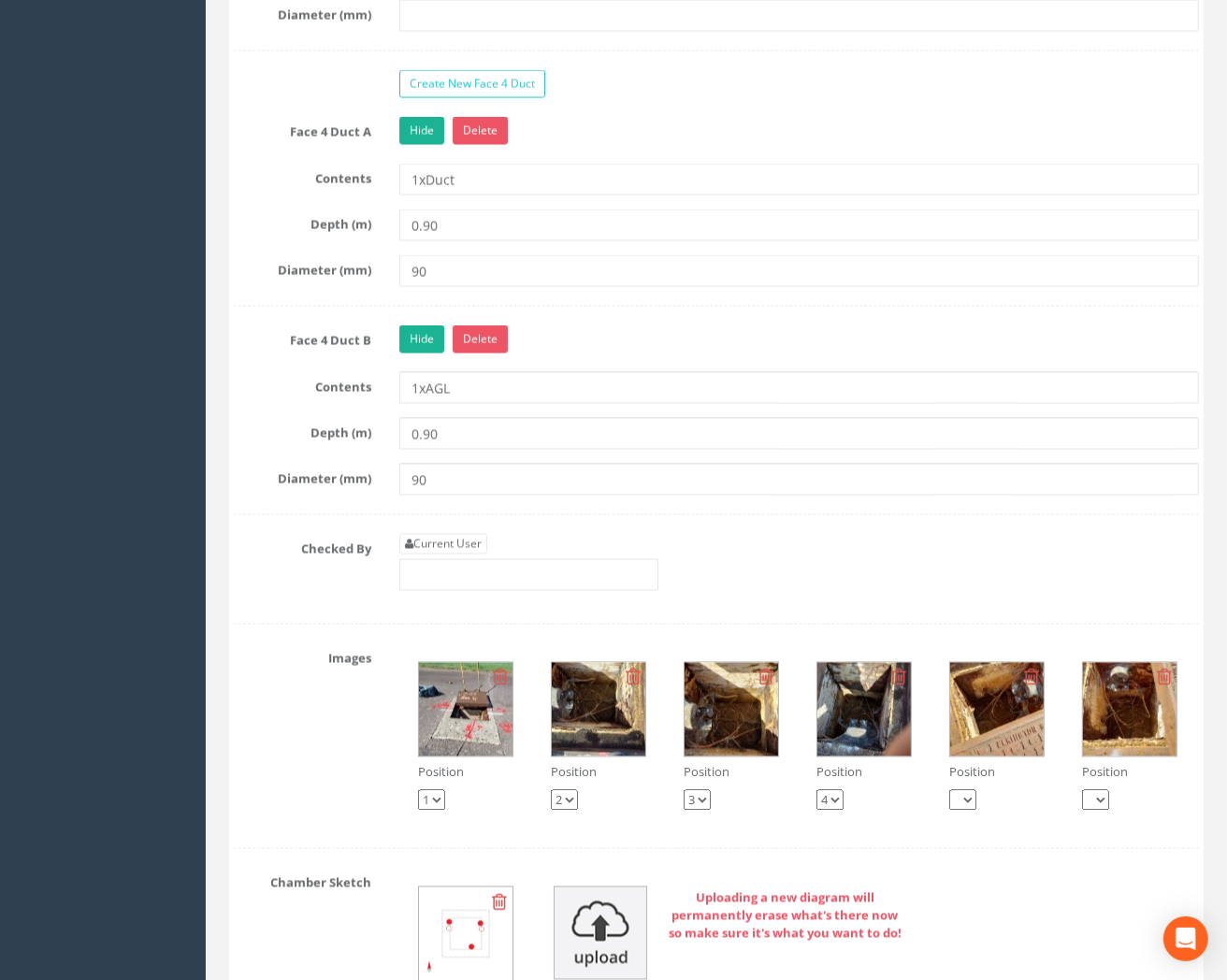 scroll, scrollTop: 2701, scrollLeft: 0, axis: vertical 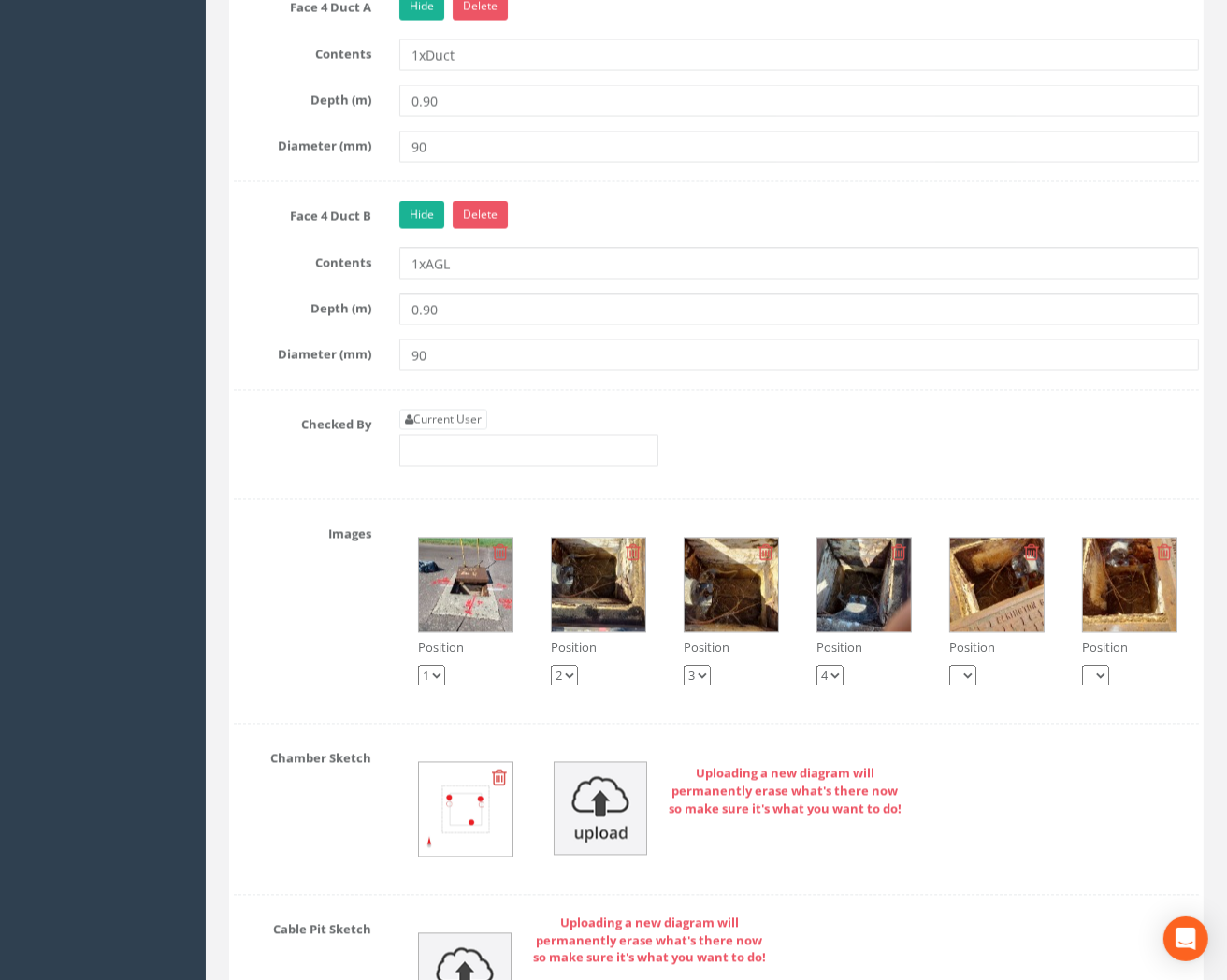 click at bounding box center (466, 585) 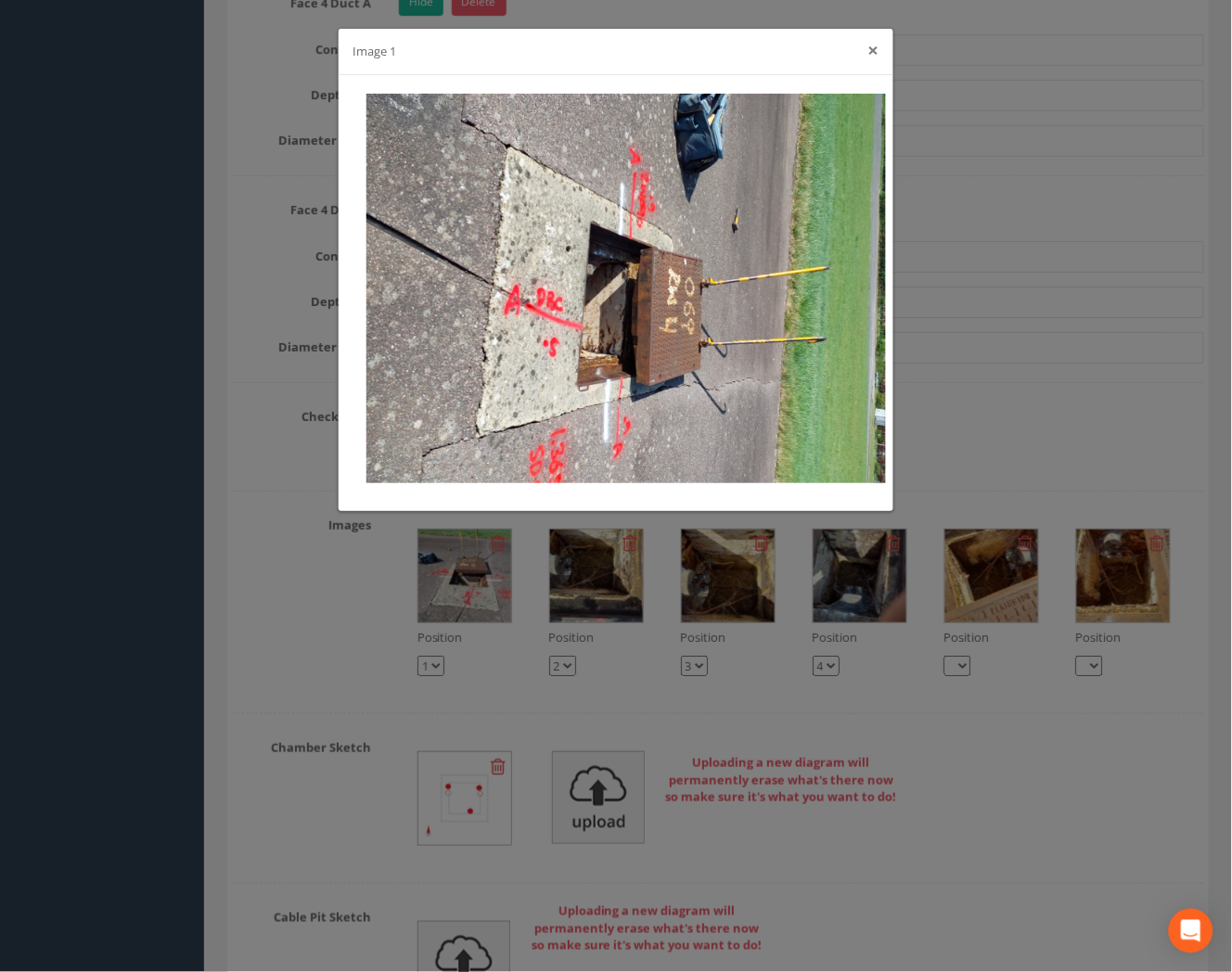 click on "×" at bounding box center [874, 50] 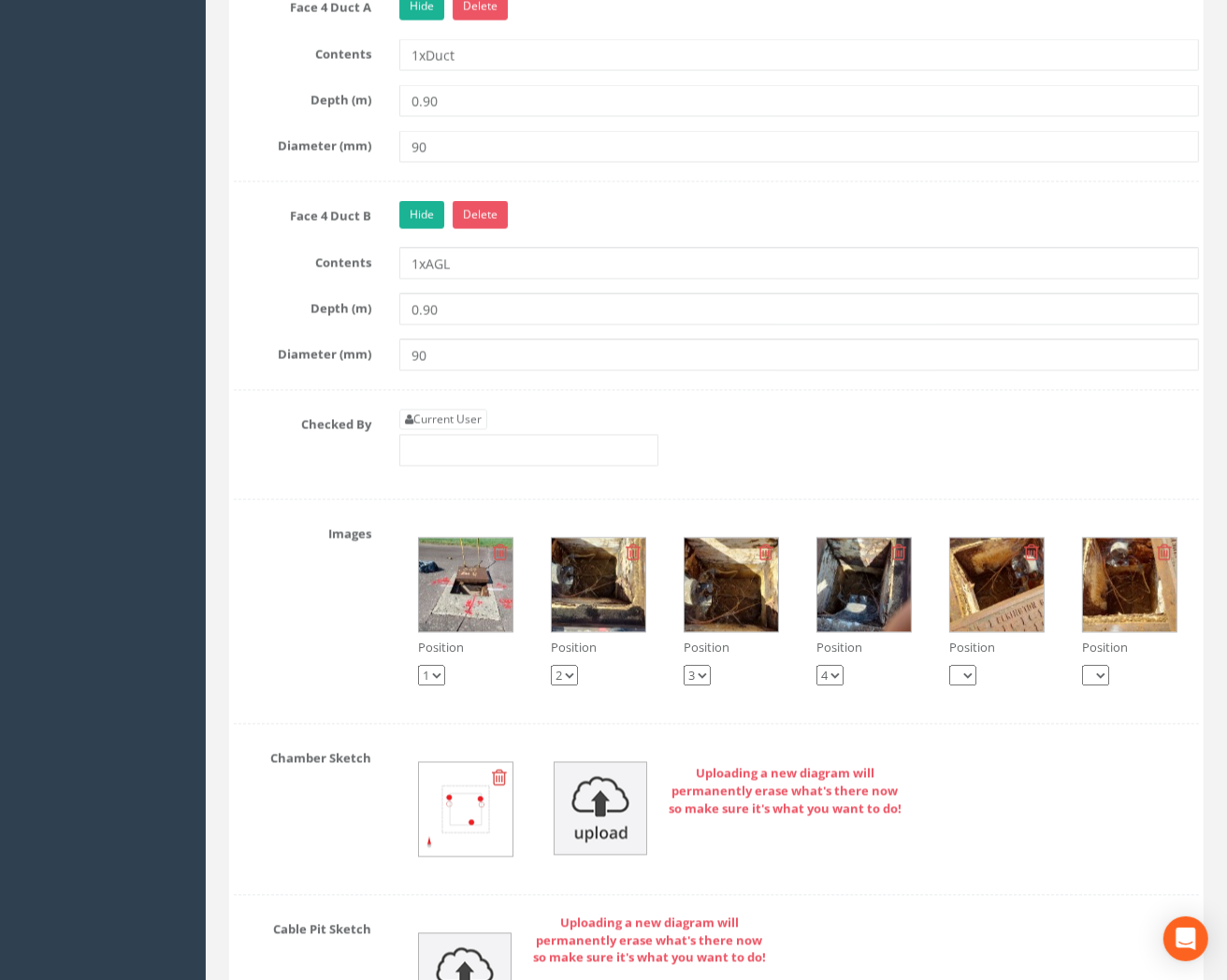 click at bounding box center (731, 585) 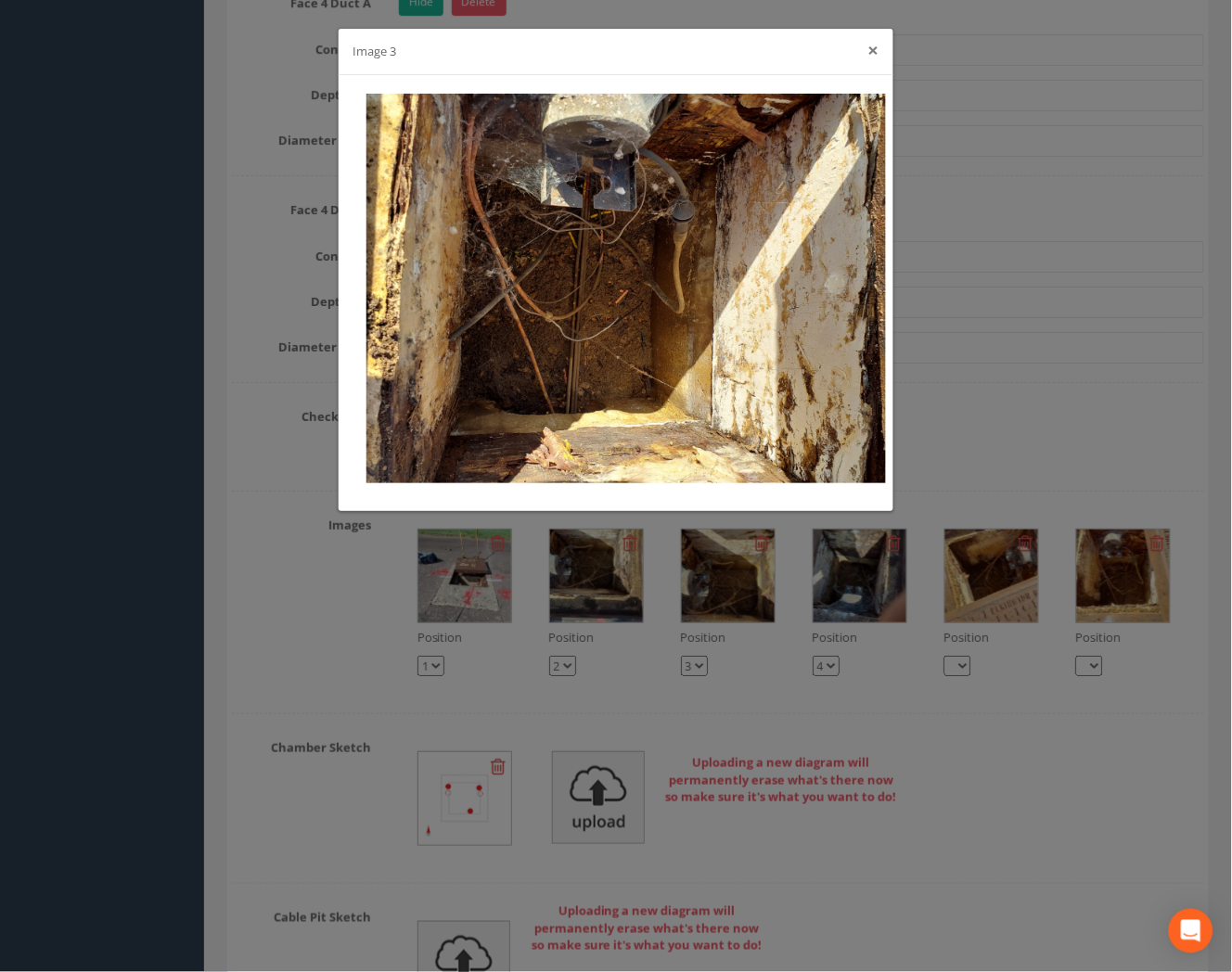 drag, startPoint x: 876, startPoint y: 58, endPoint x: 865, endPoint y: 112, distance: 55.108983 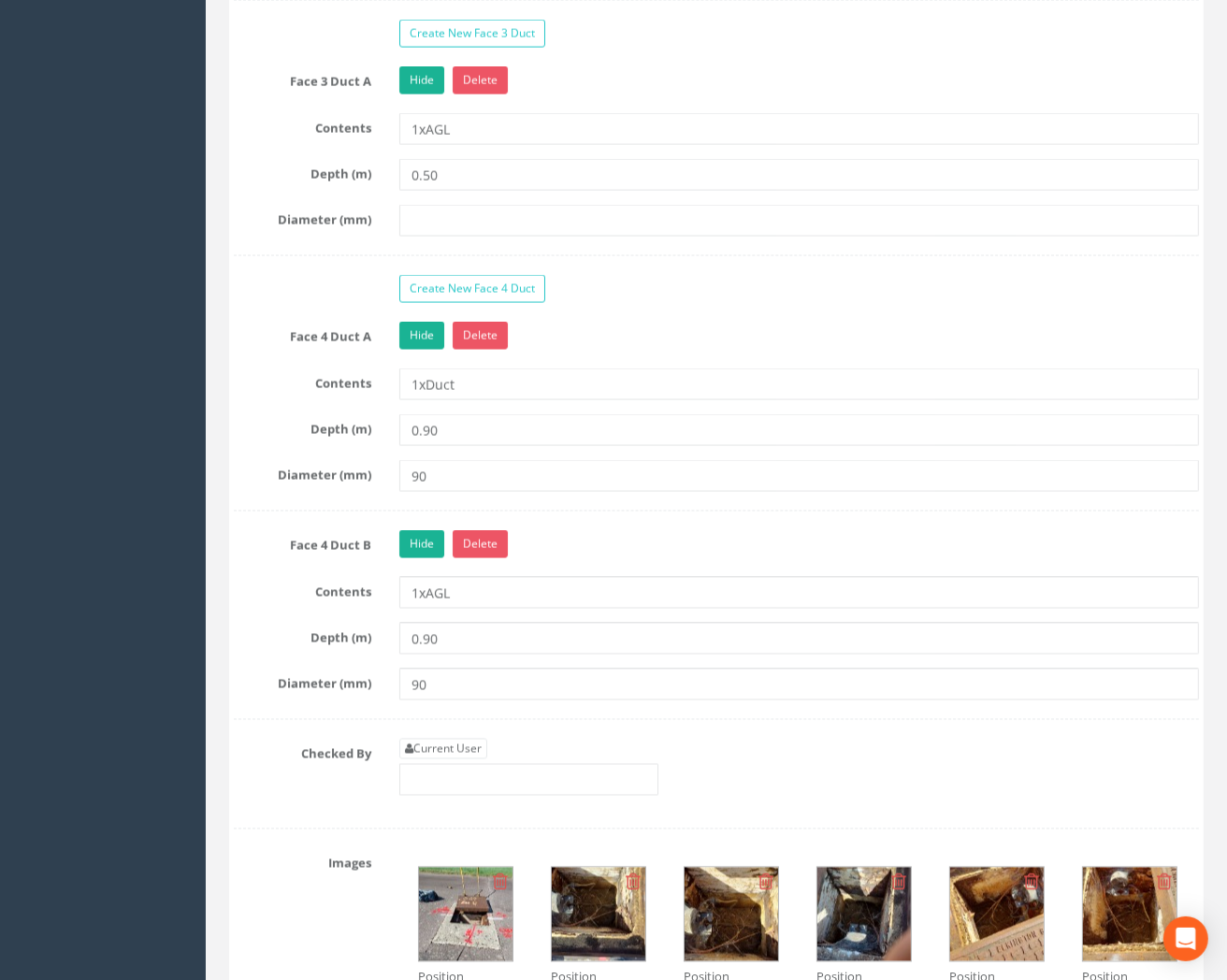 scroll, scrollTop: 2493, scrollLeft: 0, axis: vertical 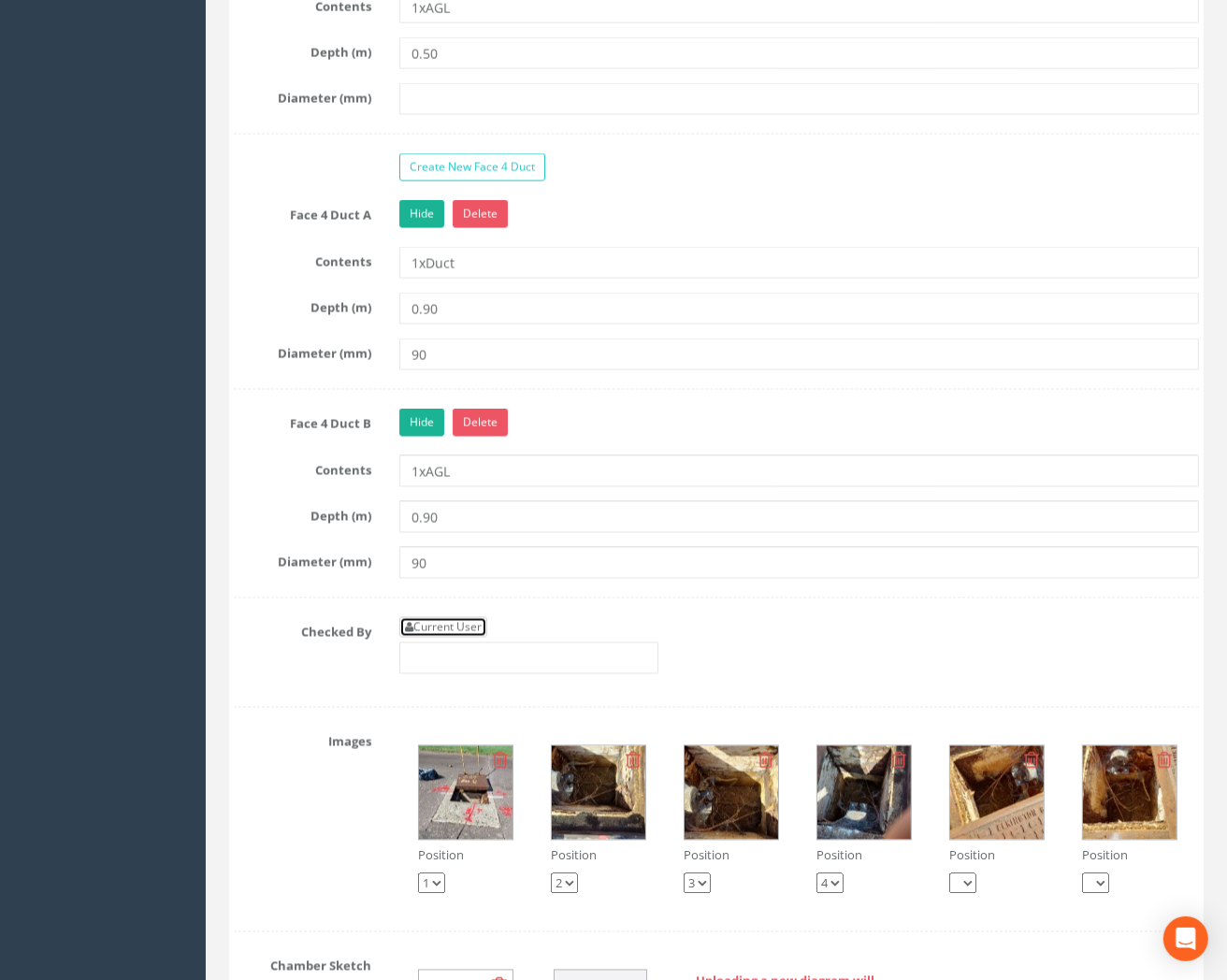 click on "Current User" at bounding box center [443, 627] 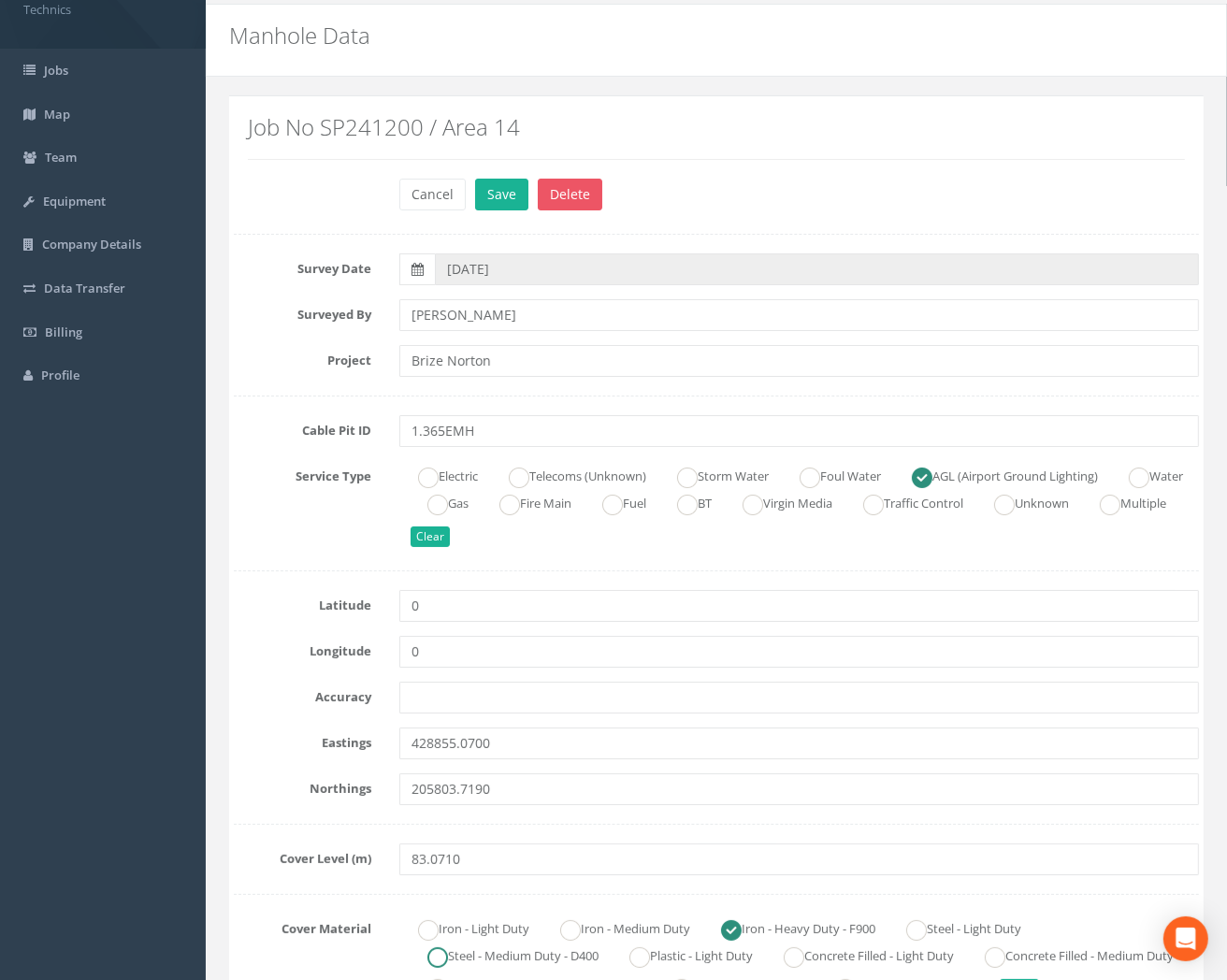 scroll, scrollTop: 0, scrollLeft: 0, axis: both 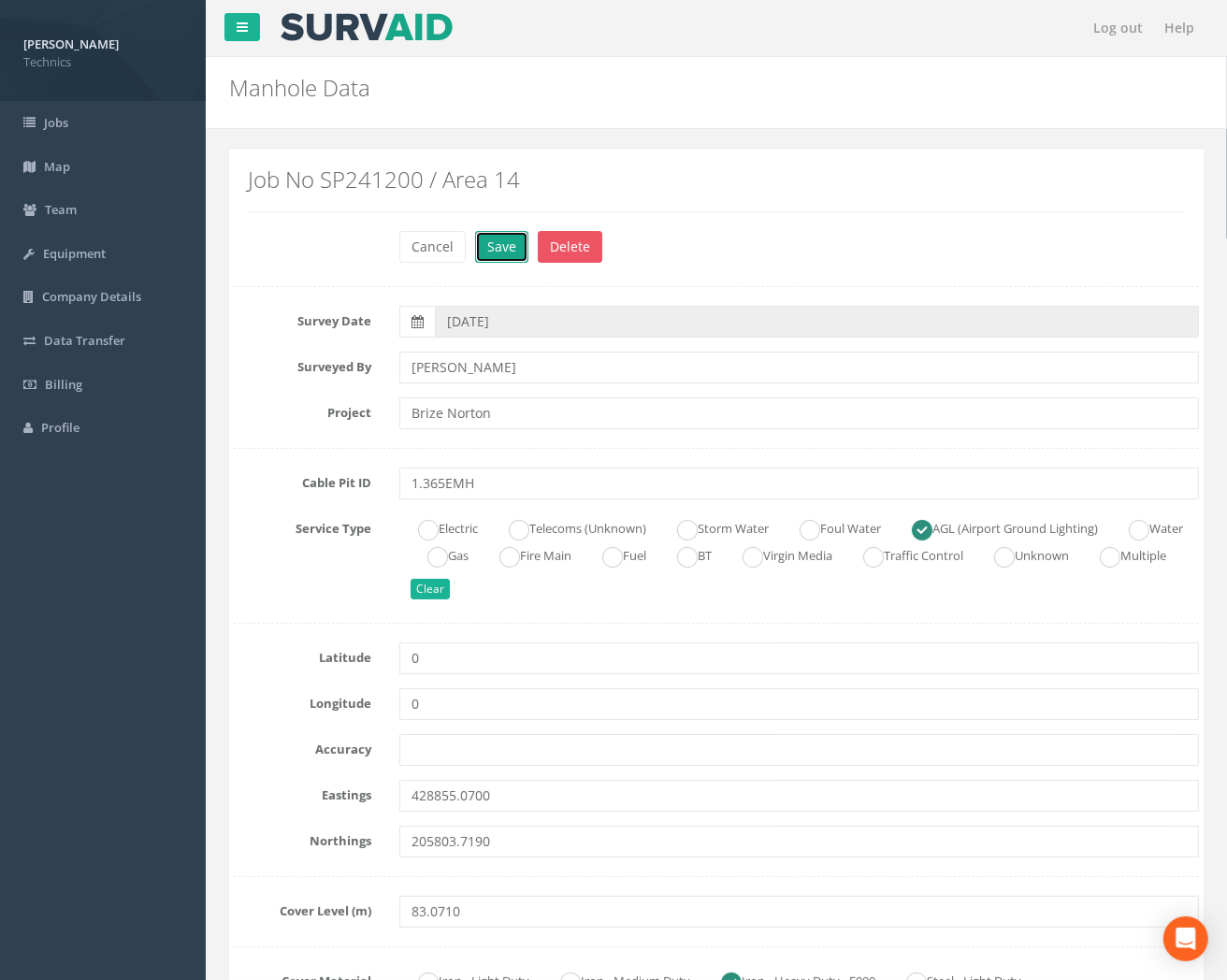 click on "Save" at bounding box center (501, 247) 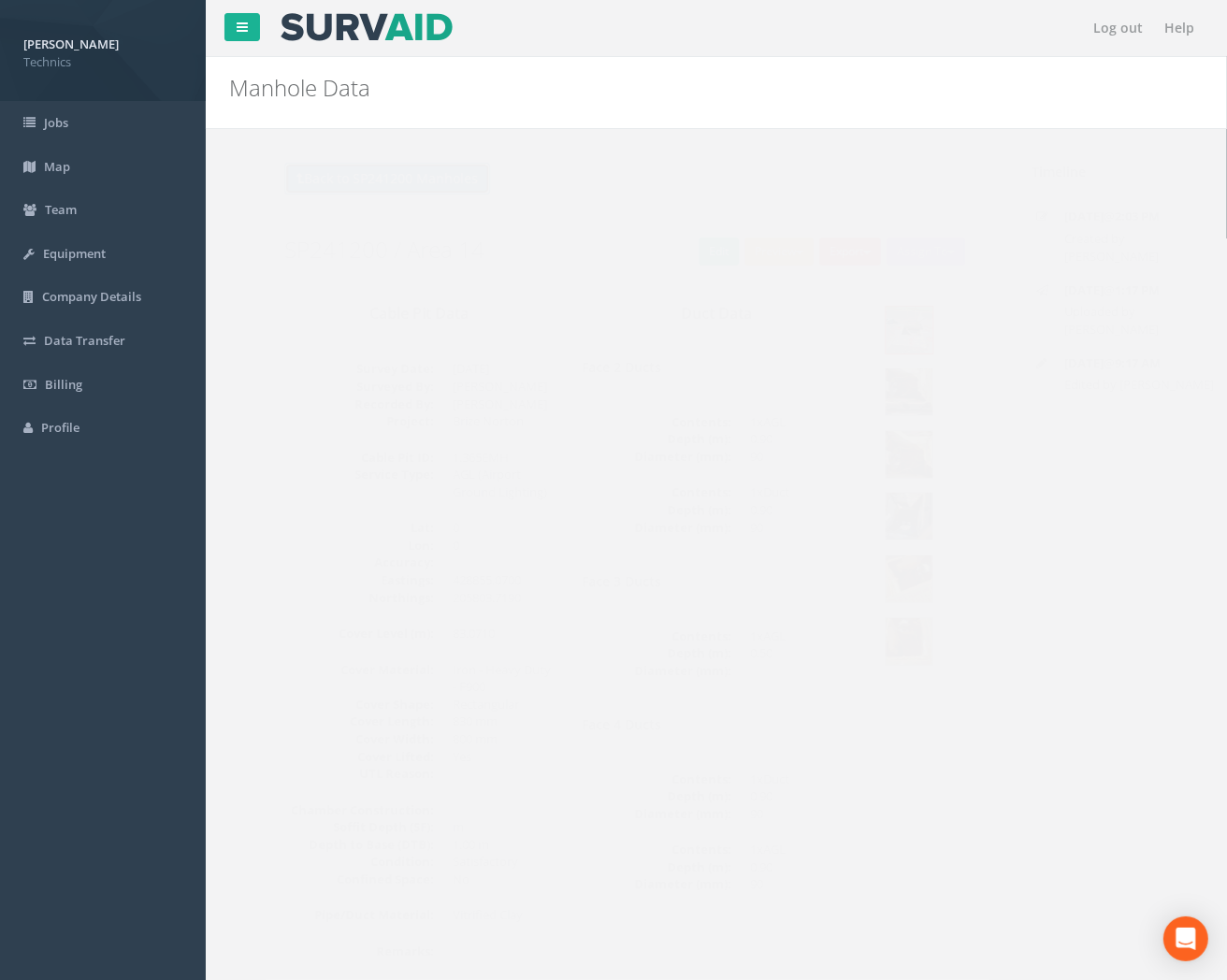 click on "Back to SP241200 Manholes" at bounding box center [351, 179] 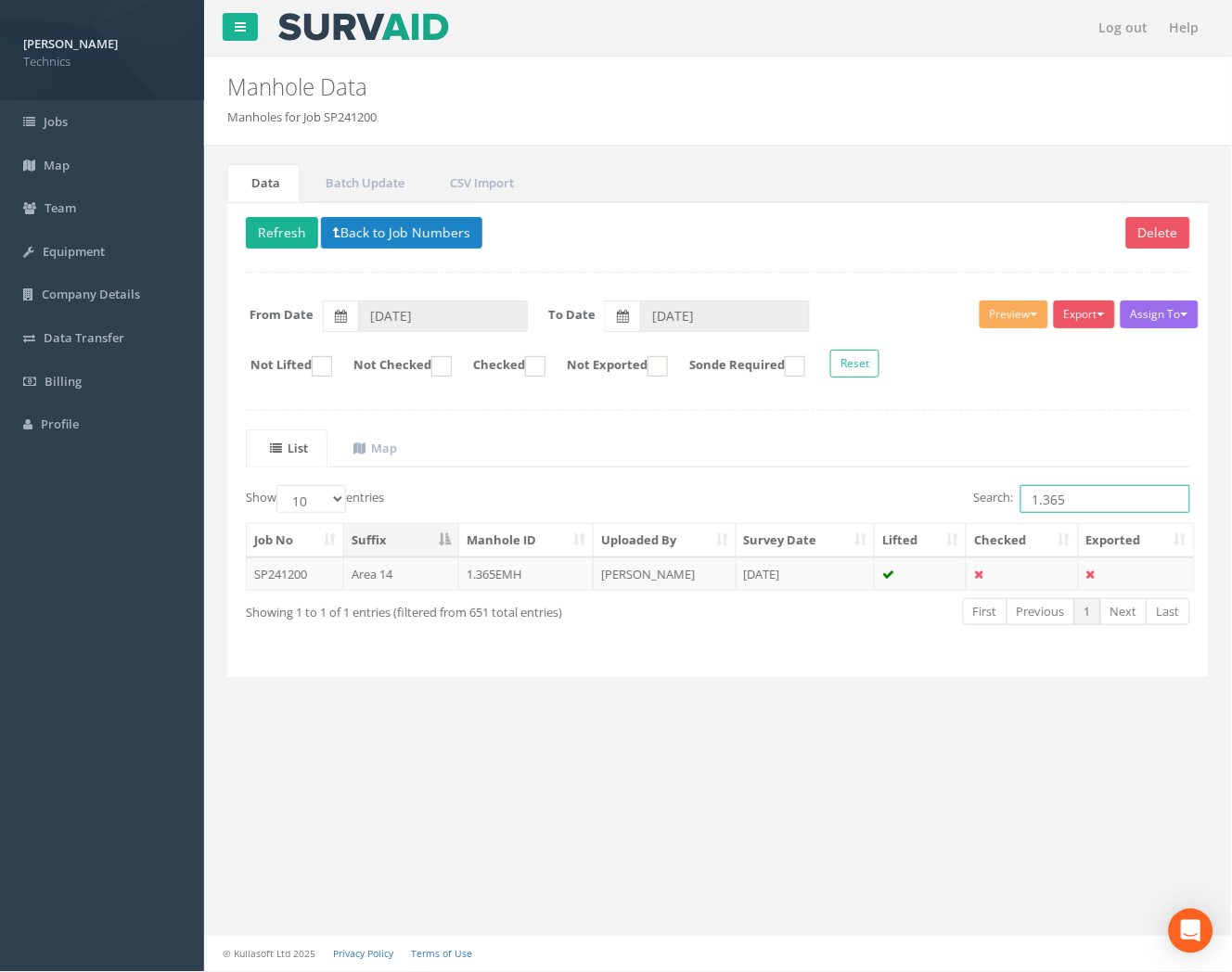 click on "1.365" at bounding box center [1105, 499] 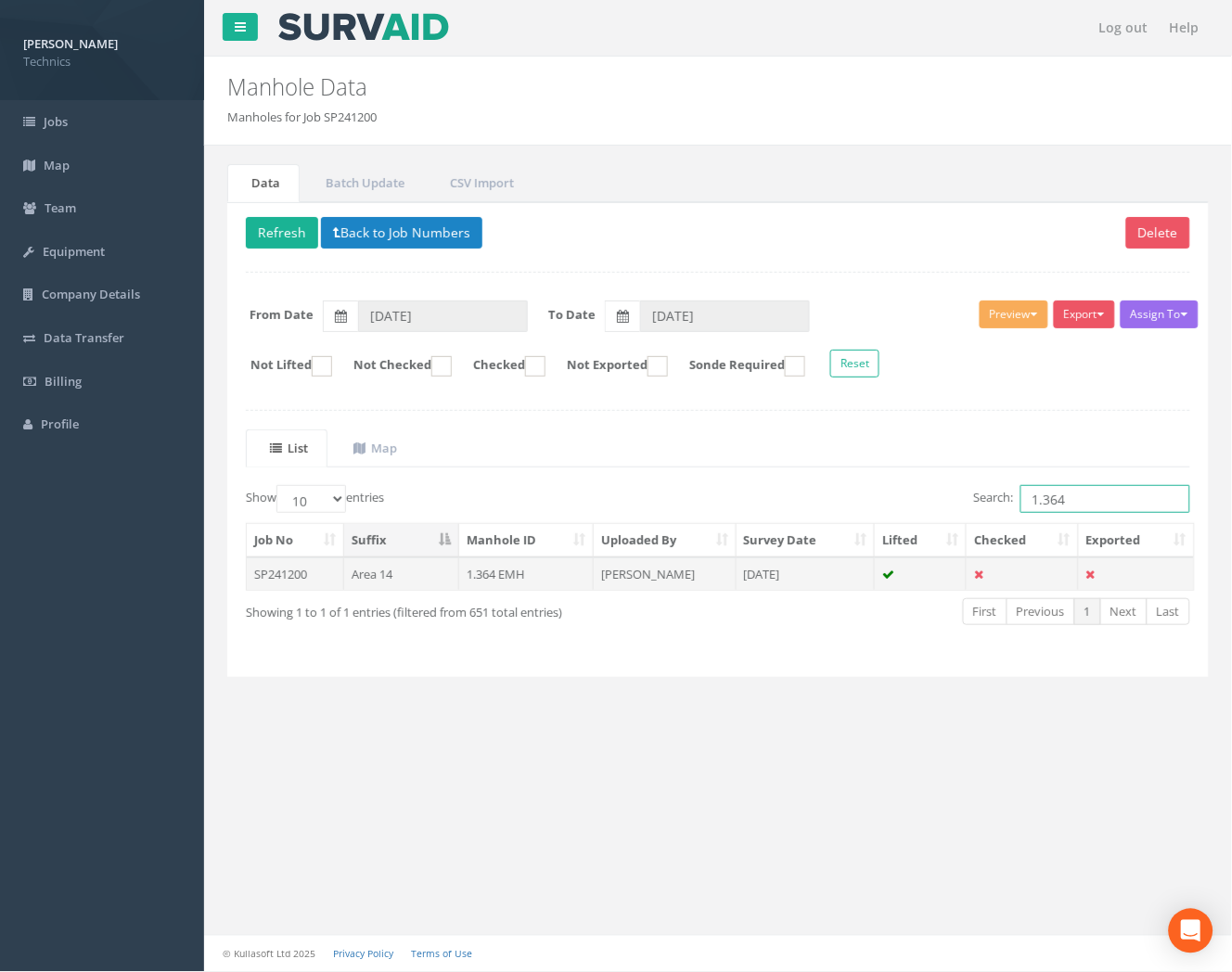 type on "1.364" 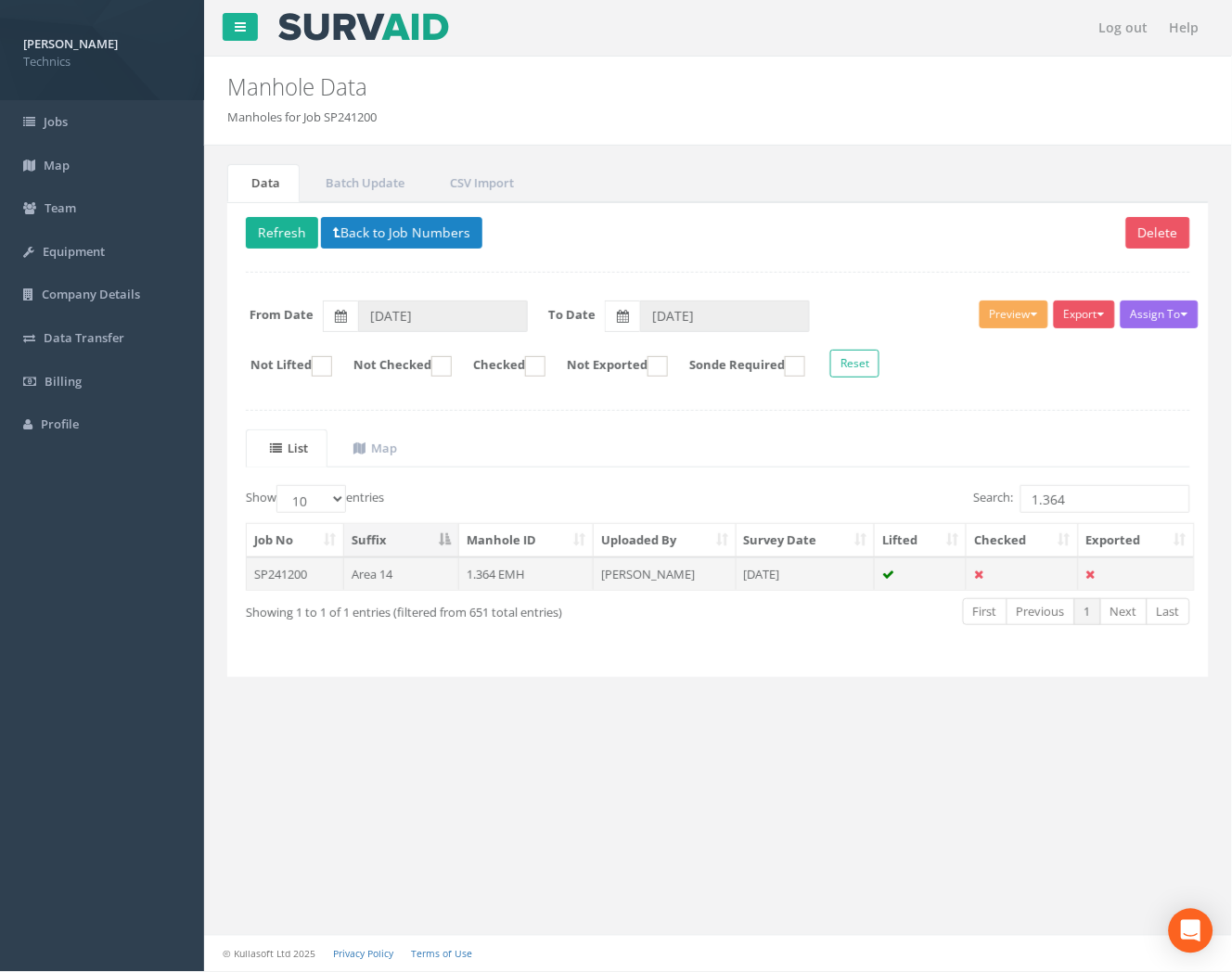click on "1.364 EMH" at bounding box center (526, 574) 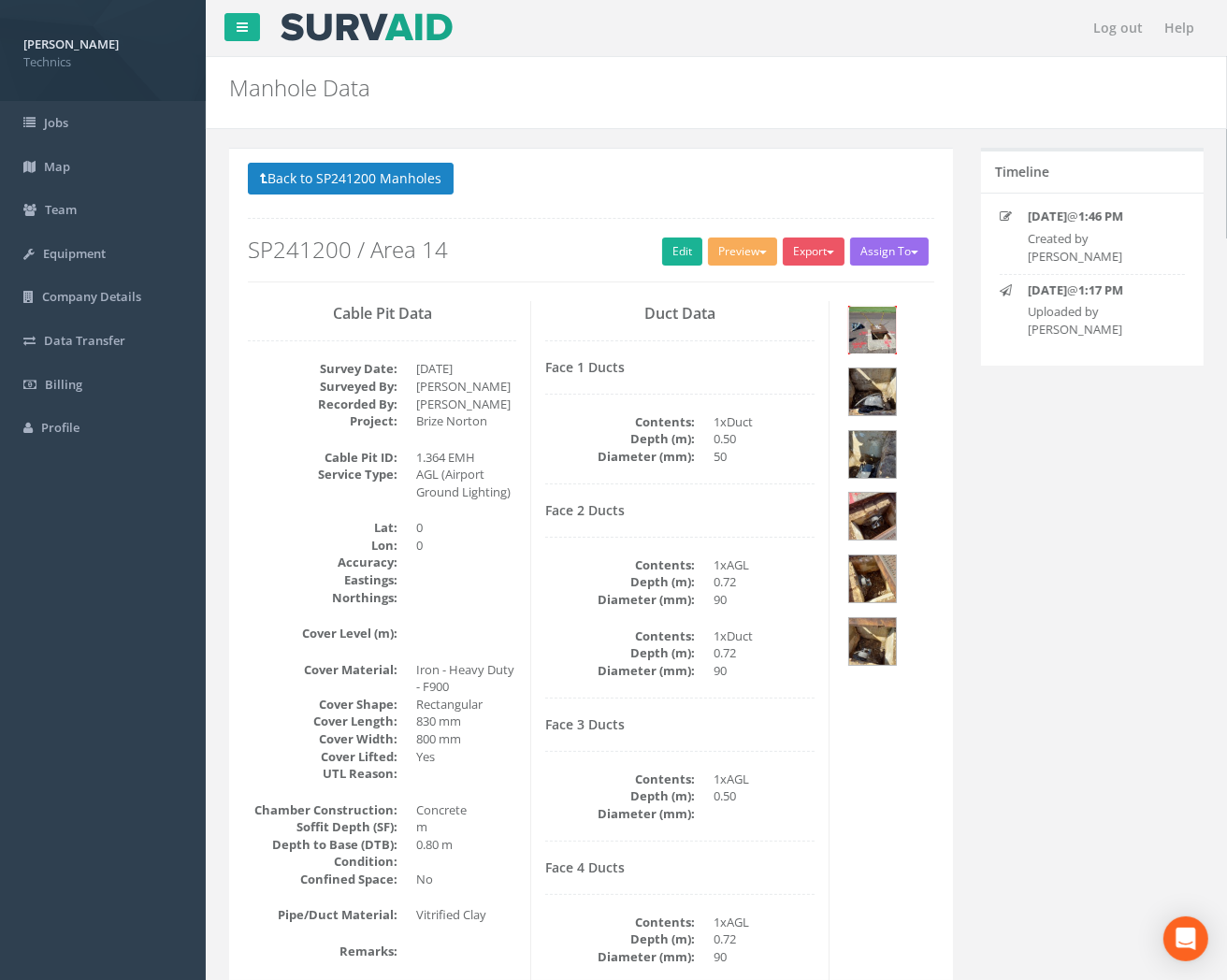 click at bounding box center [873, 330] 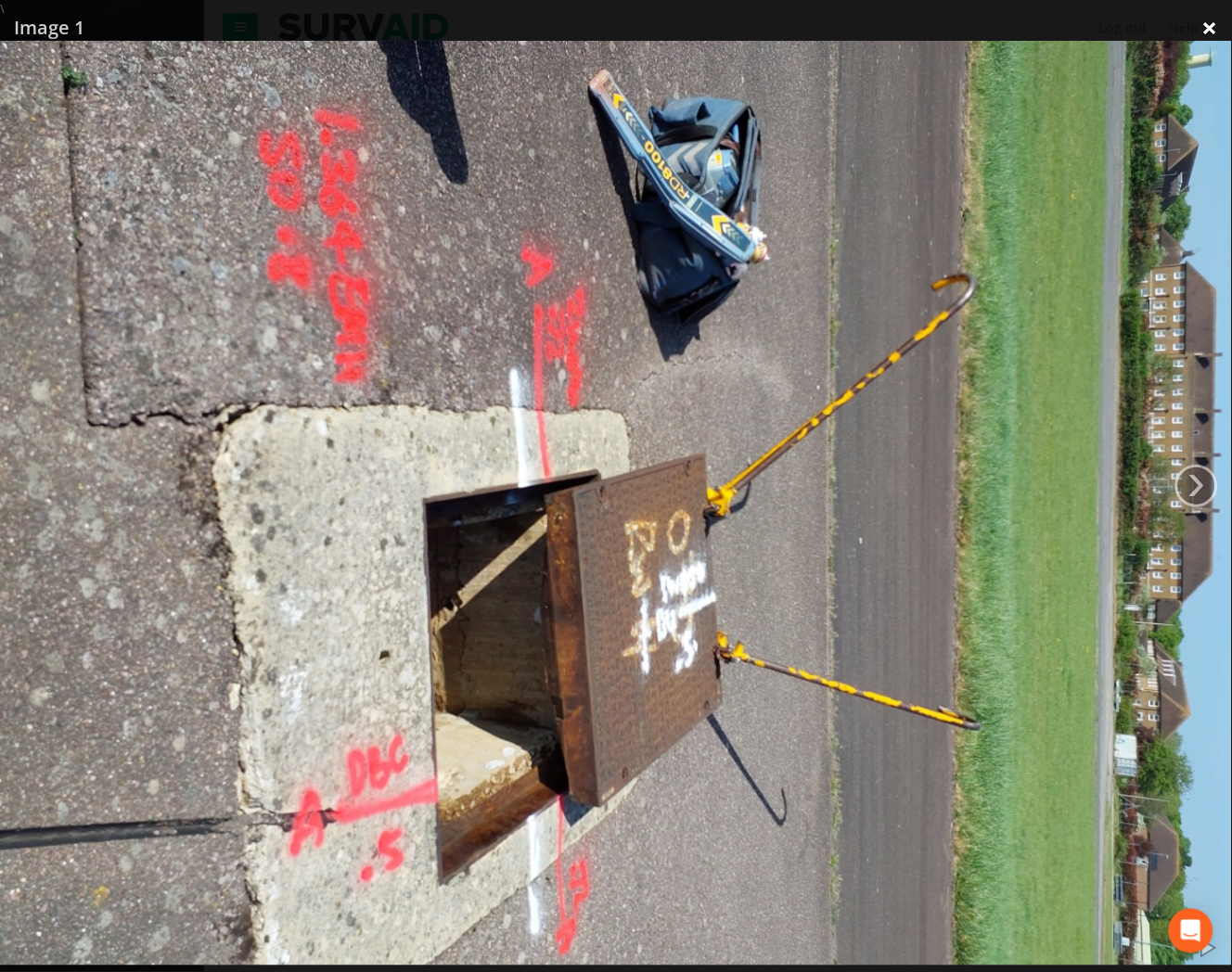 click on "×" at bounding box center [1210, 28] 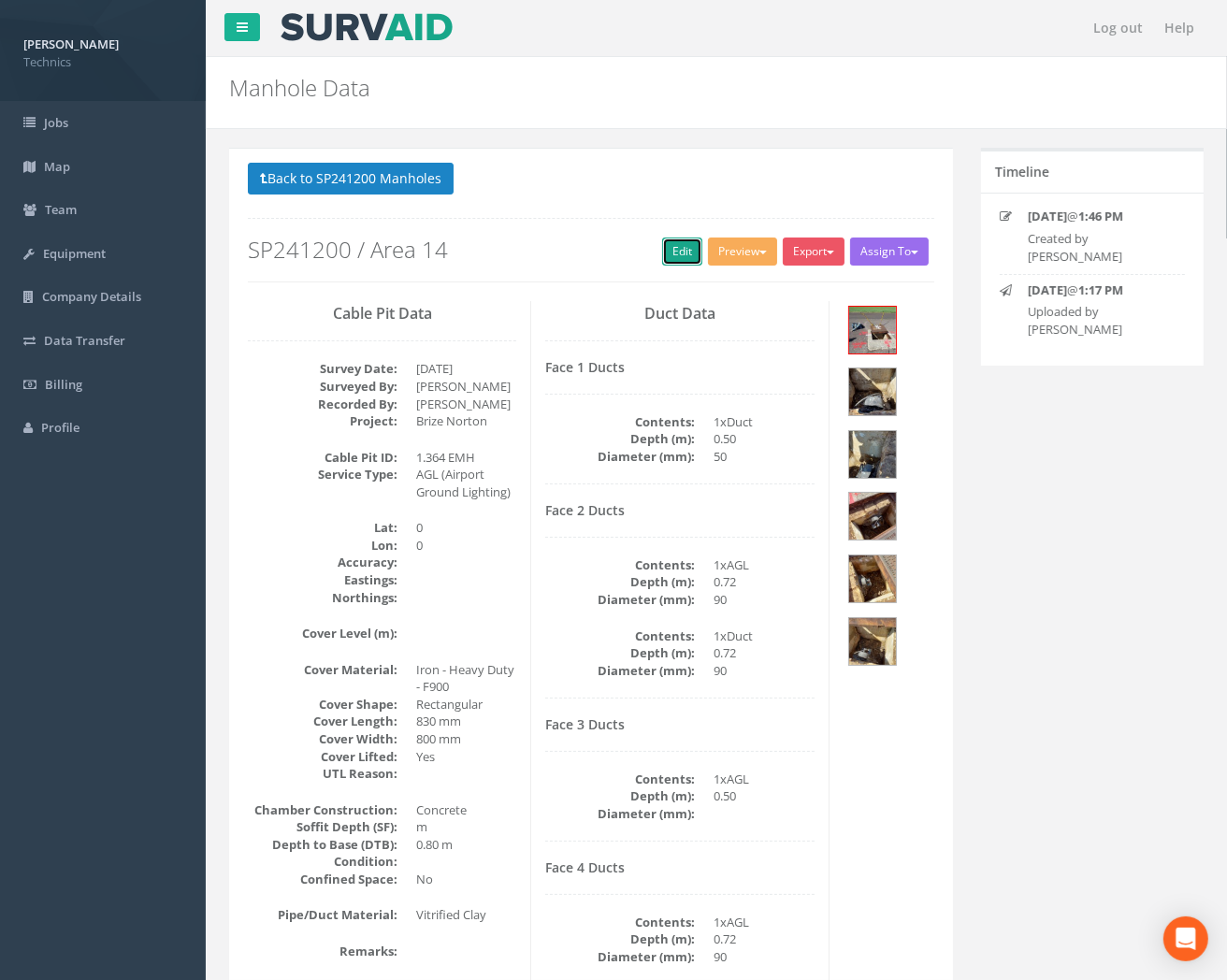 click on "Edit" at bounding box center [682, 252] 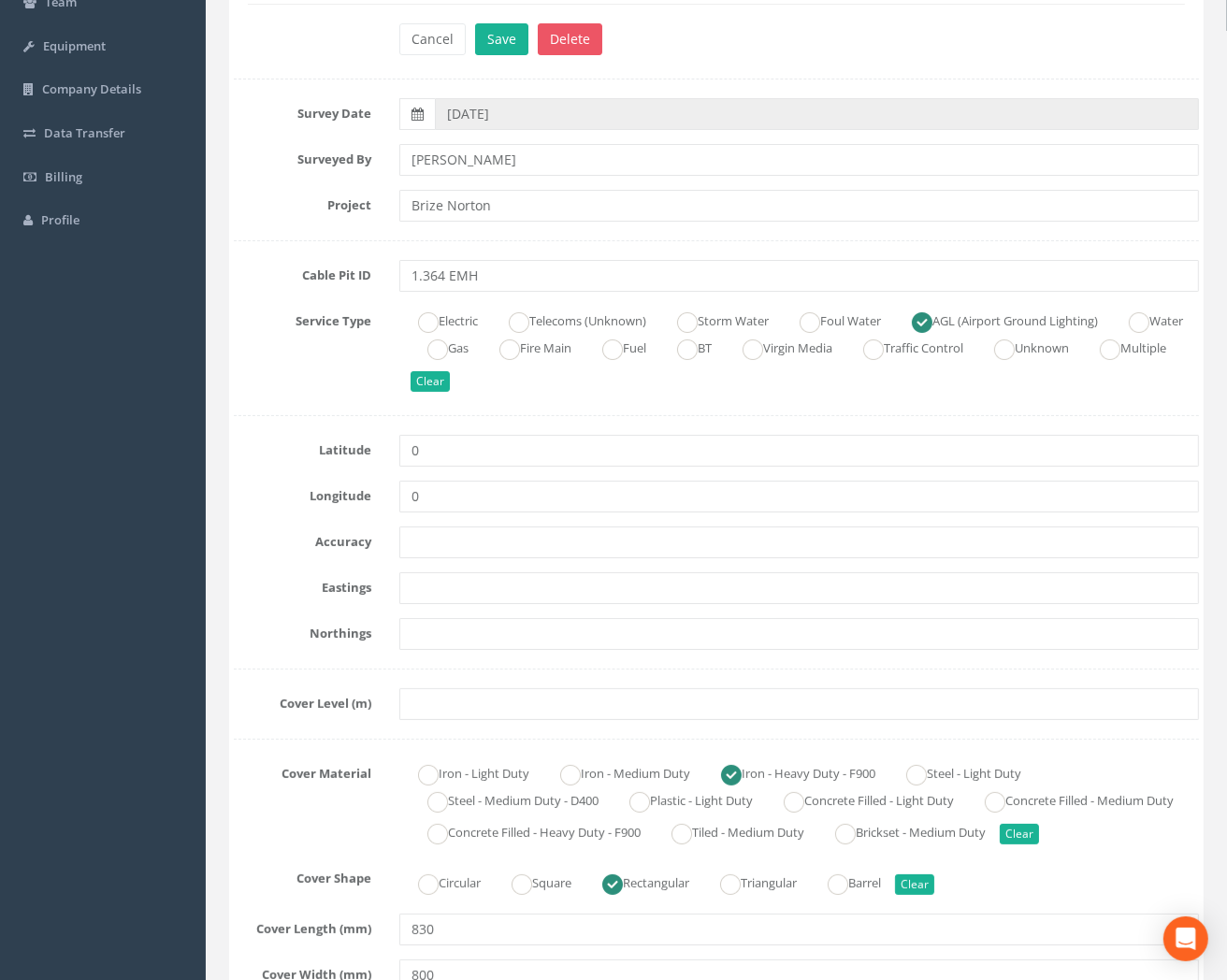 scroll, scrollTop: 311, scrollLeft: 0, axis: vertical 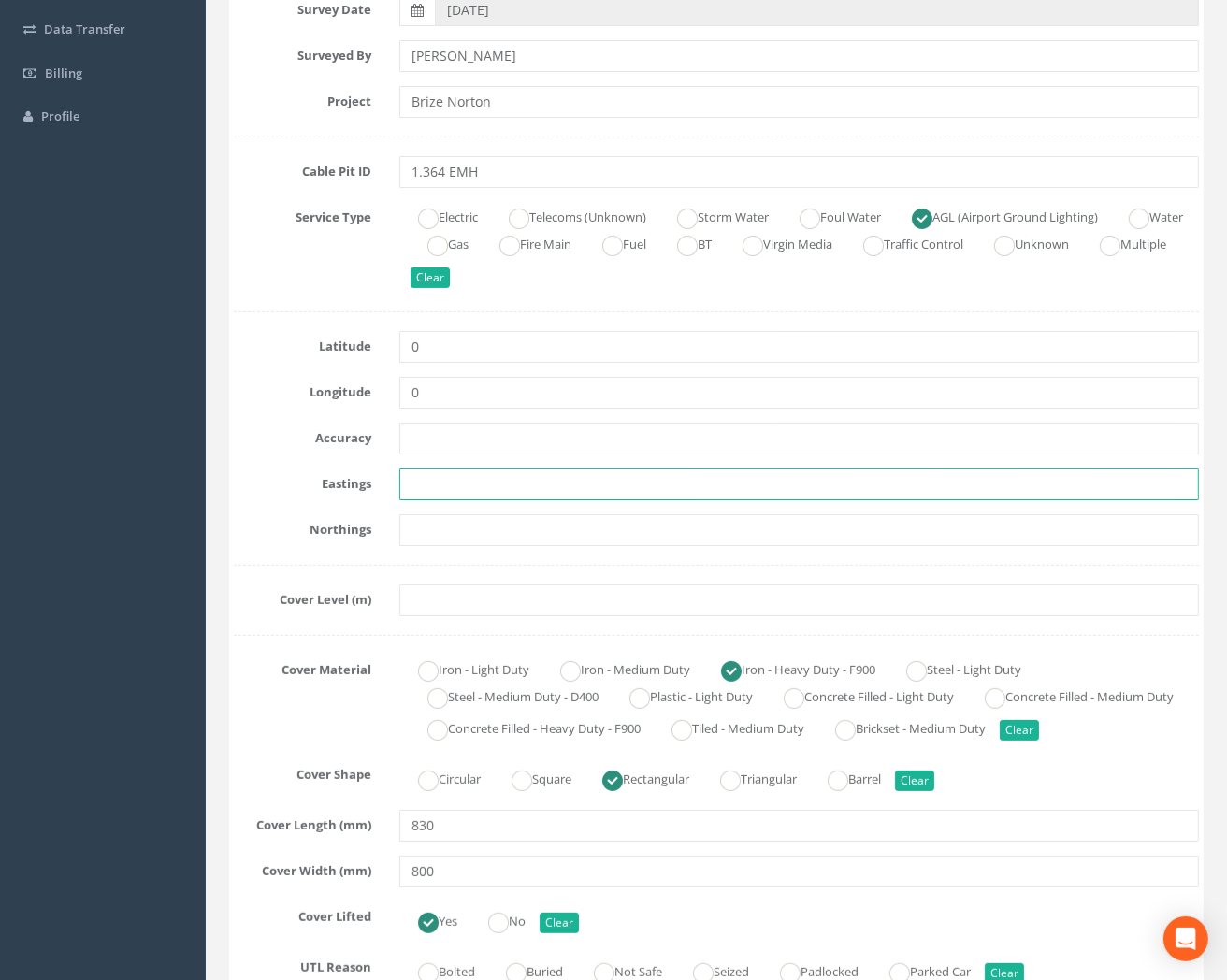 click at bounding box center [799, 484] 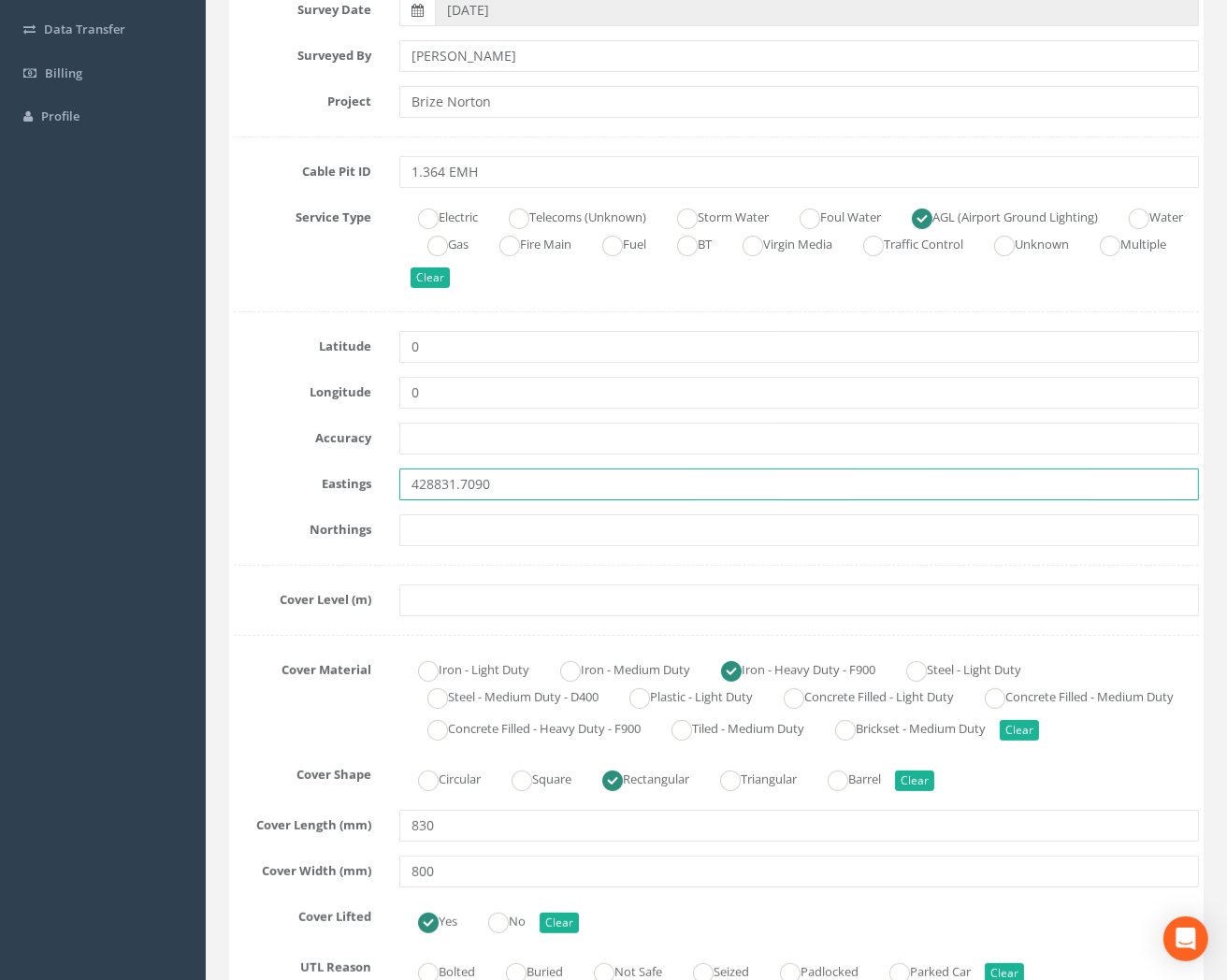 type on "428831.7090" 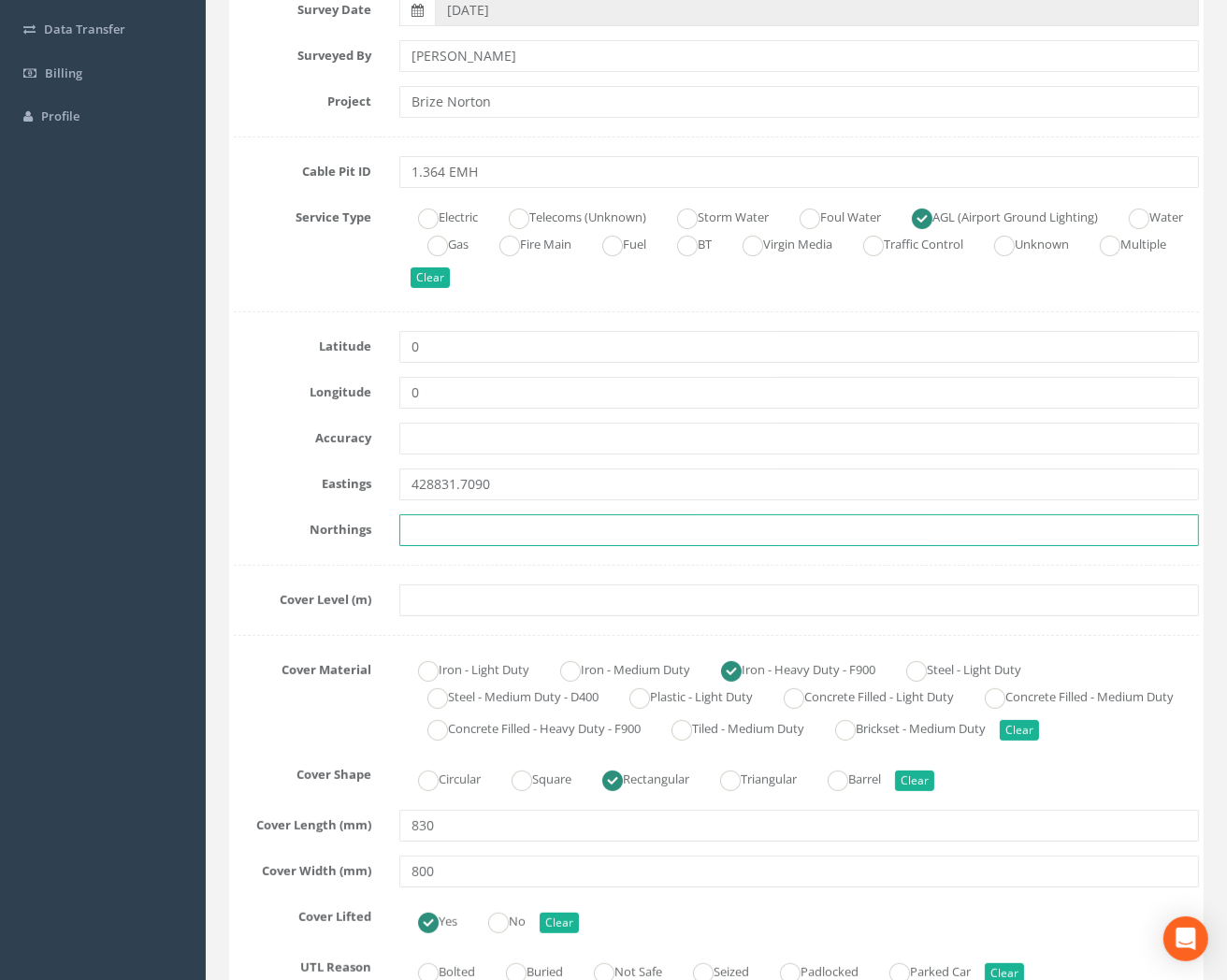 click at bounding box center [799, 530] 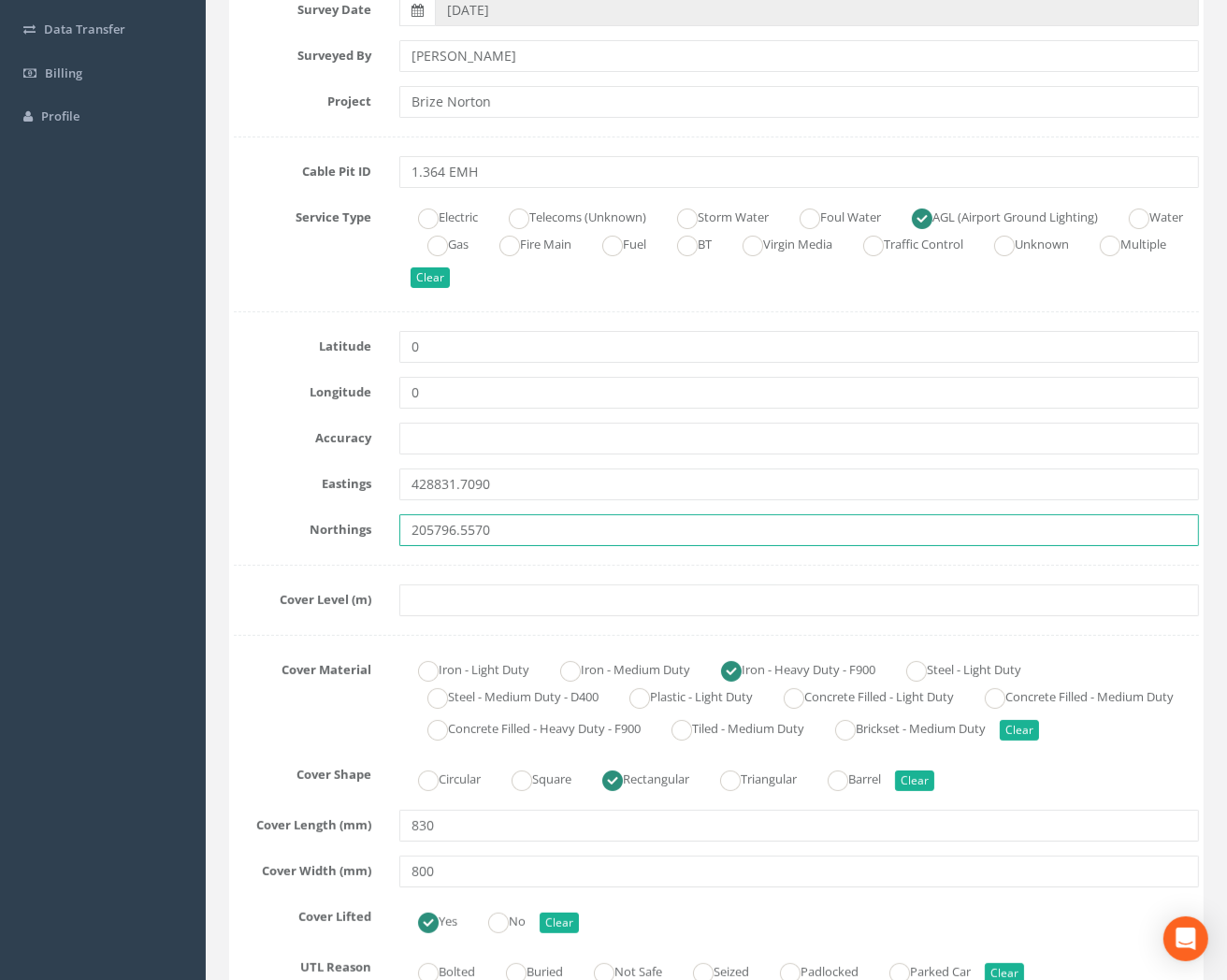 type on "205796.5570" 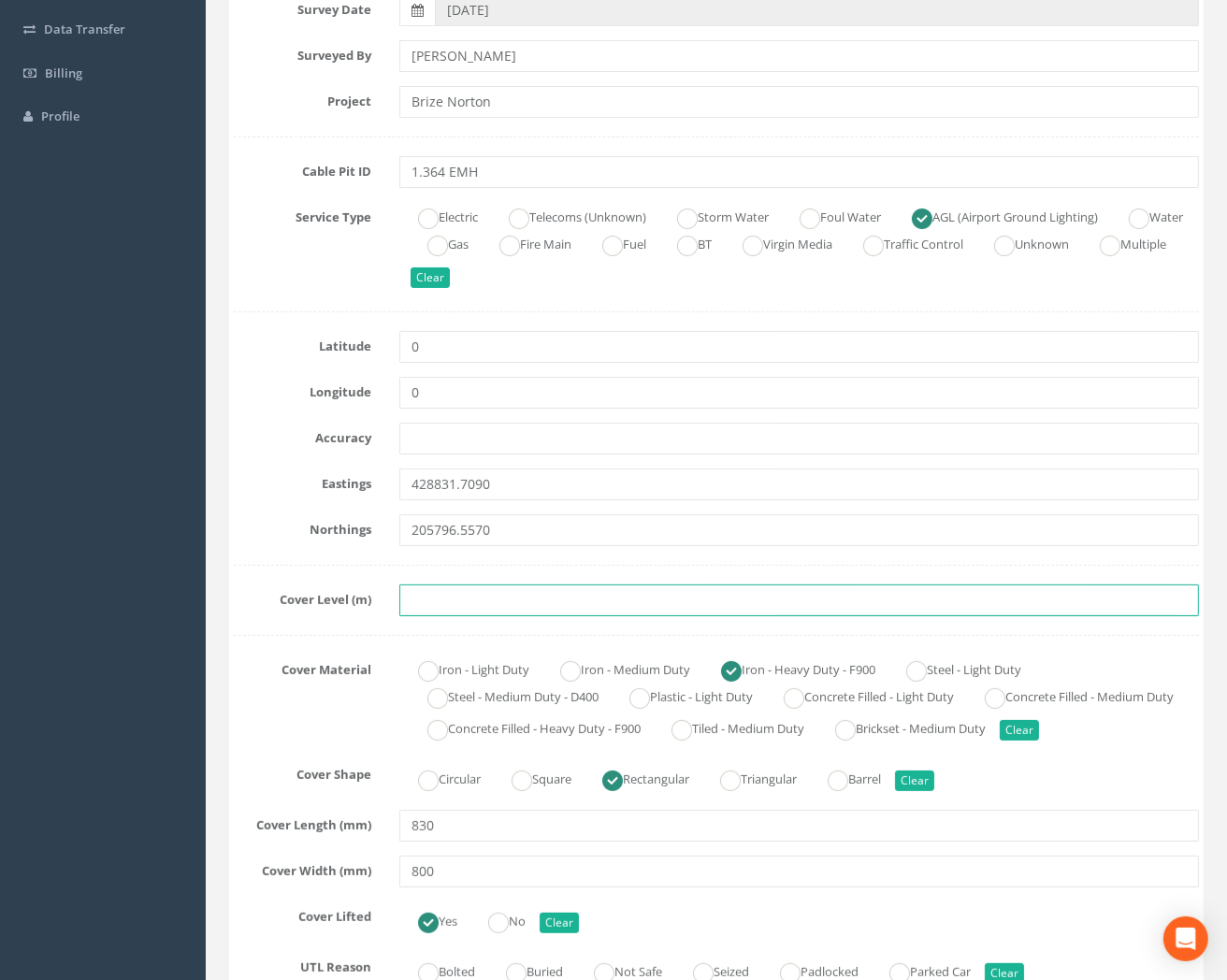 click at bounding box center (799, 600) 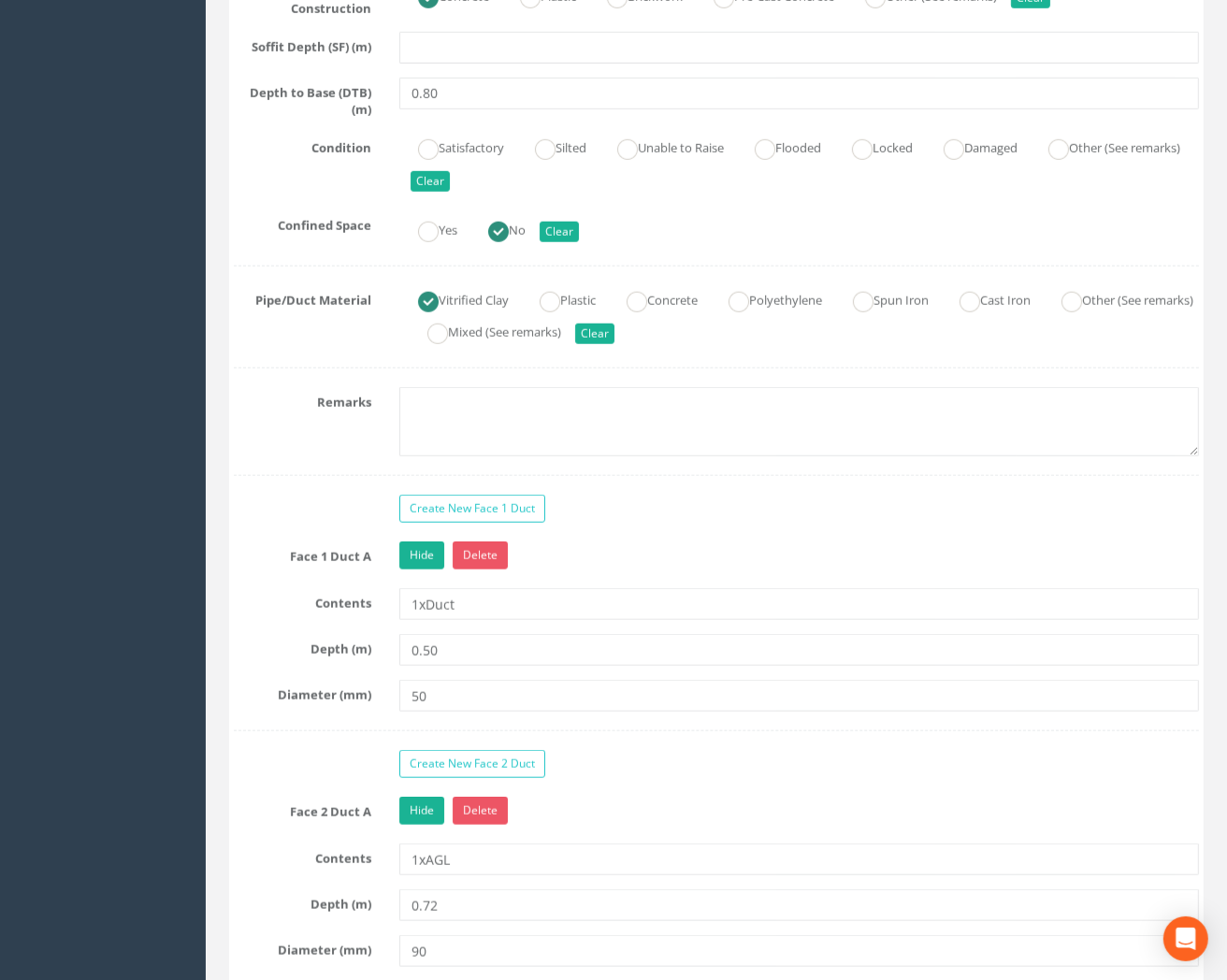 scroll, scrollTop: 1454, scrollLeft: 0, axis: vertical 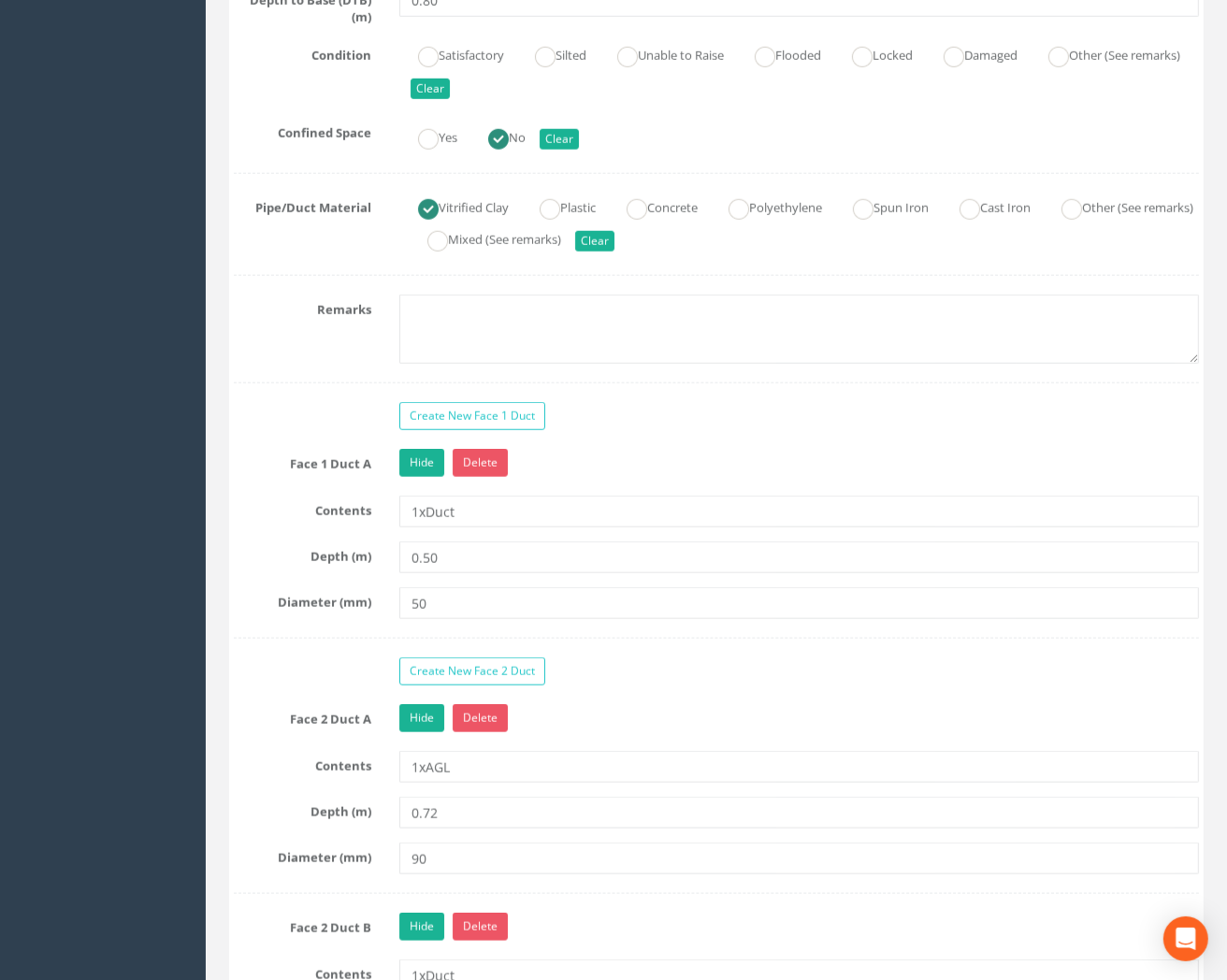 type on "83.2340" 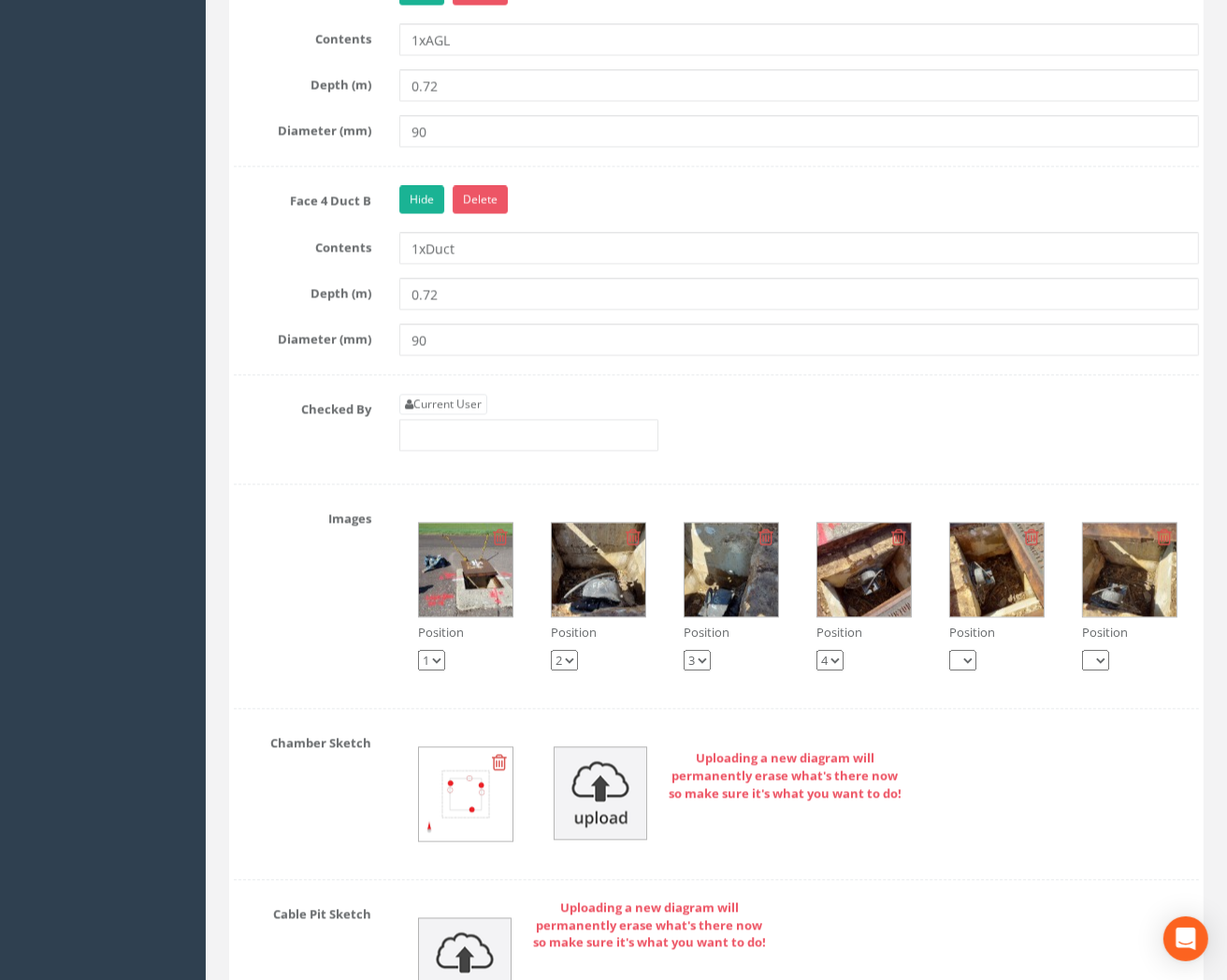 scroll, scrollTop: 2909, scrollLeft: 0, axis: vertical 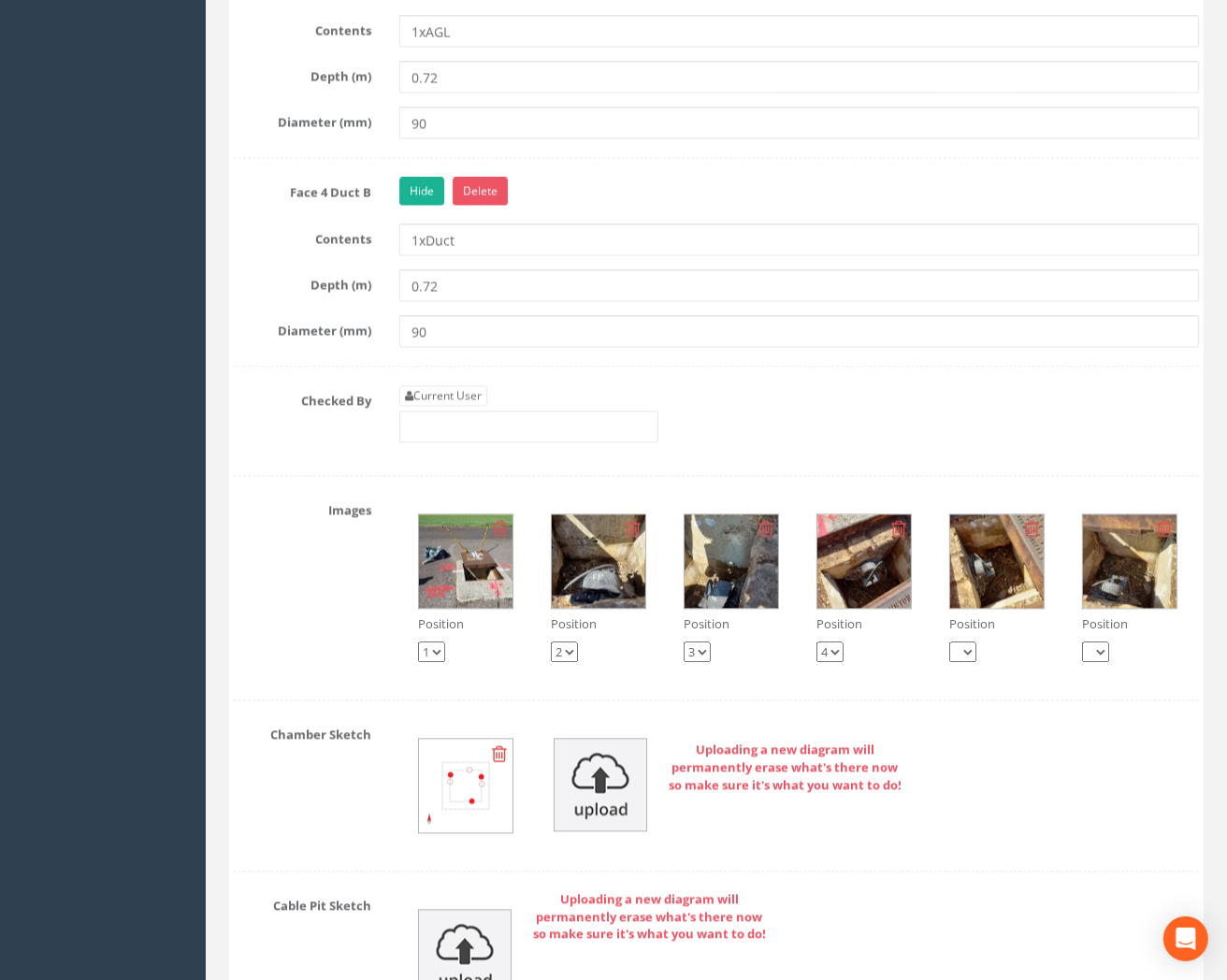 click at bounding box center [599, 561] 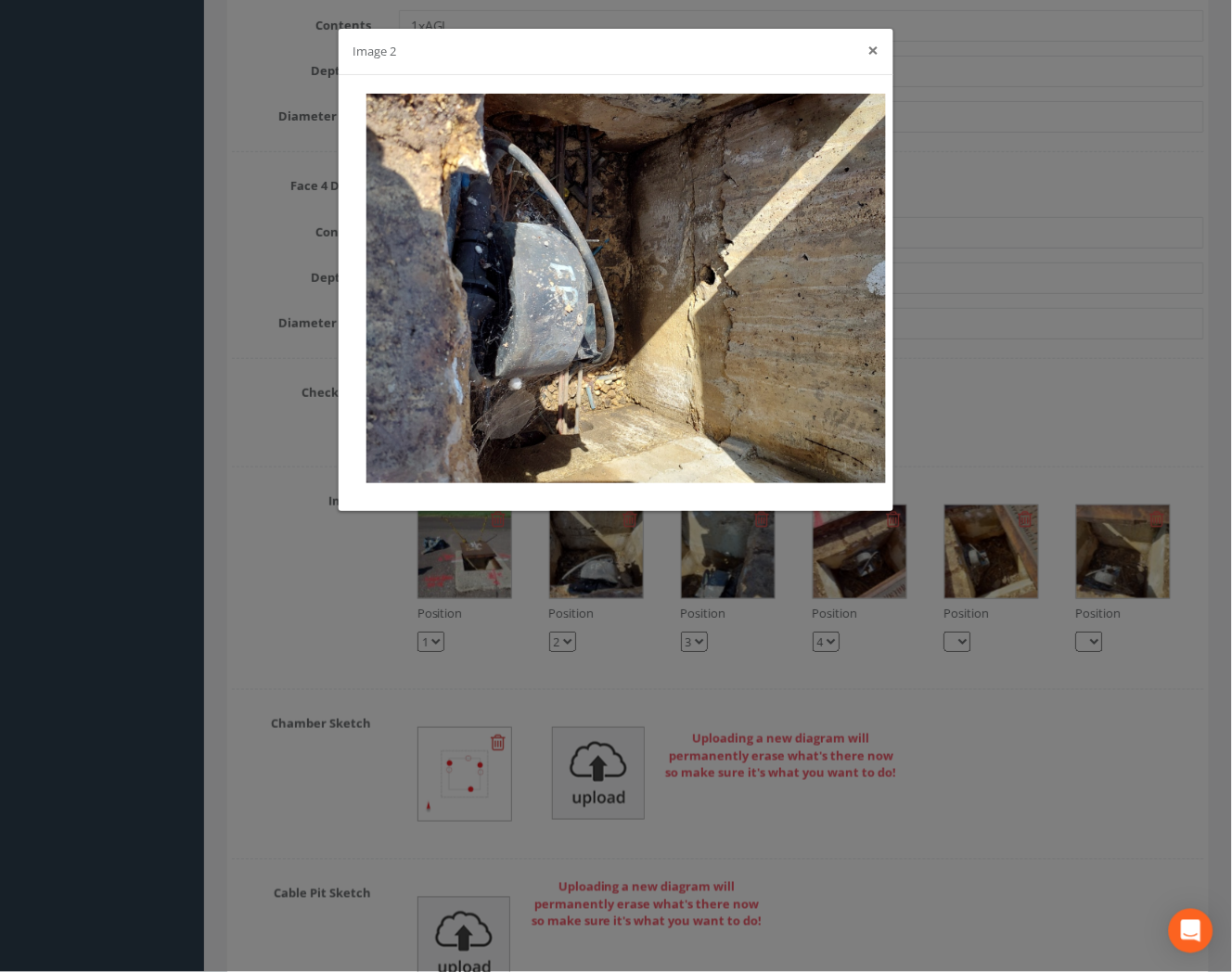 click on "×" at bounding box center [874, 50] 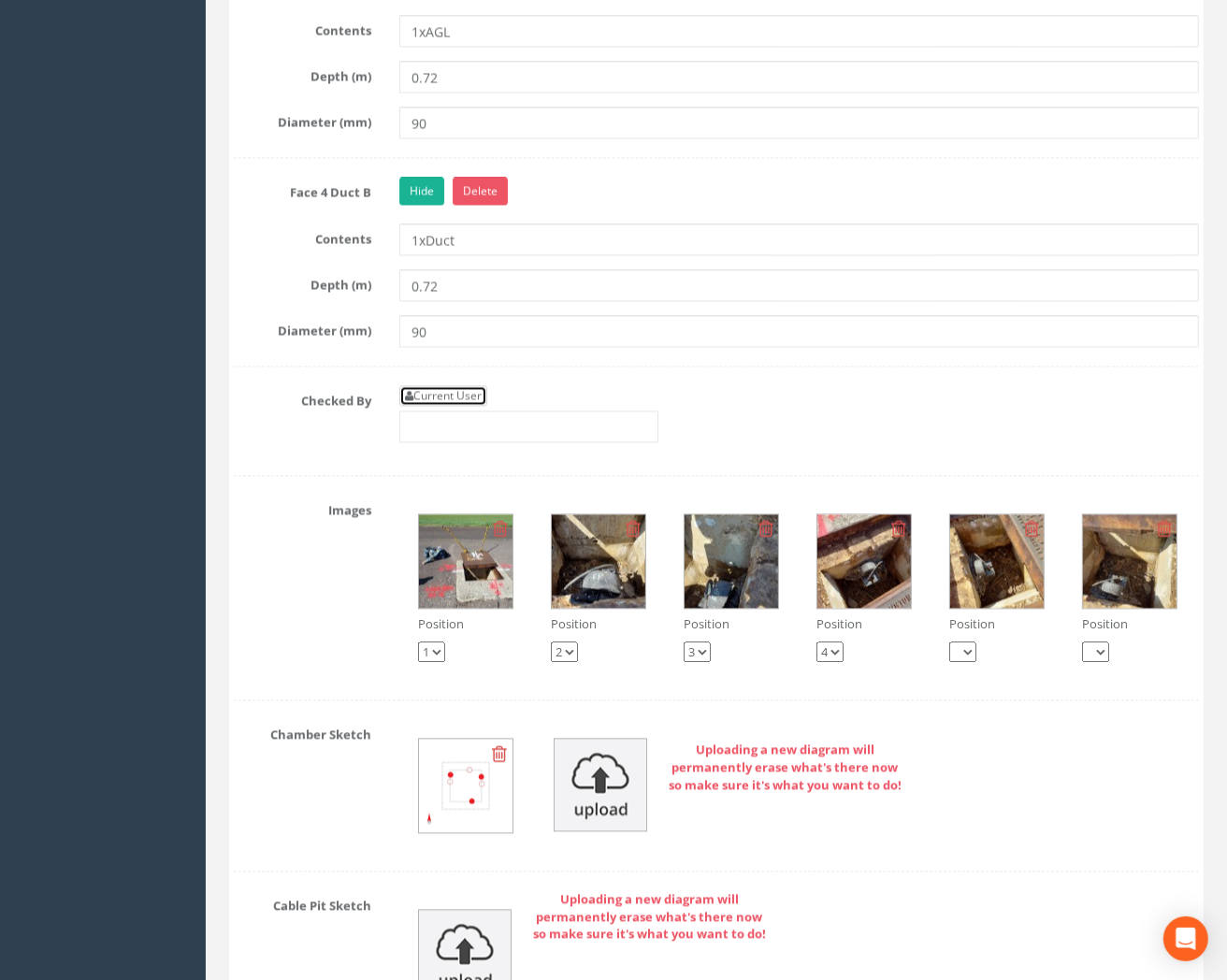 click on "Current User" at bounding box center (443, 396) 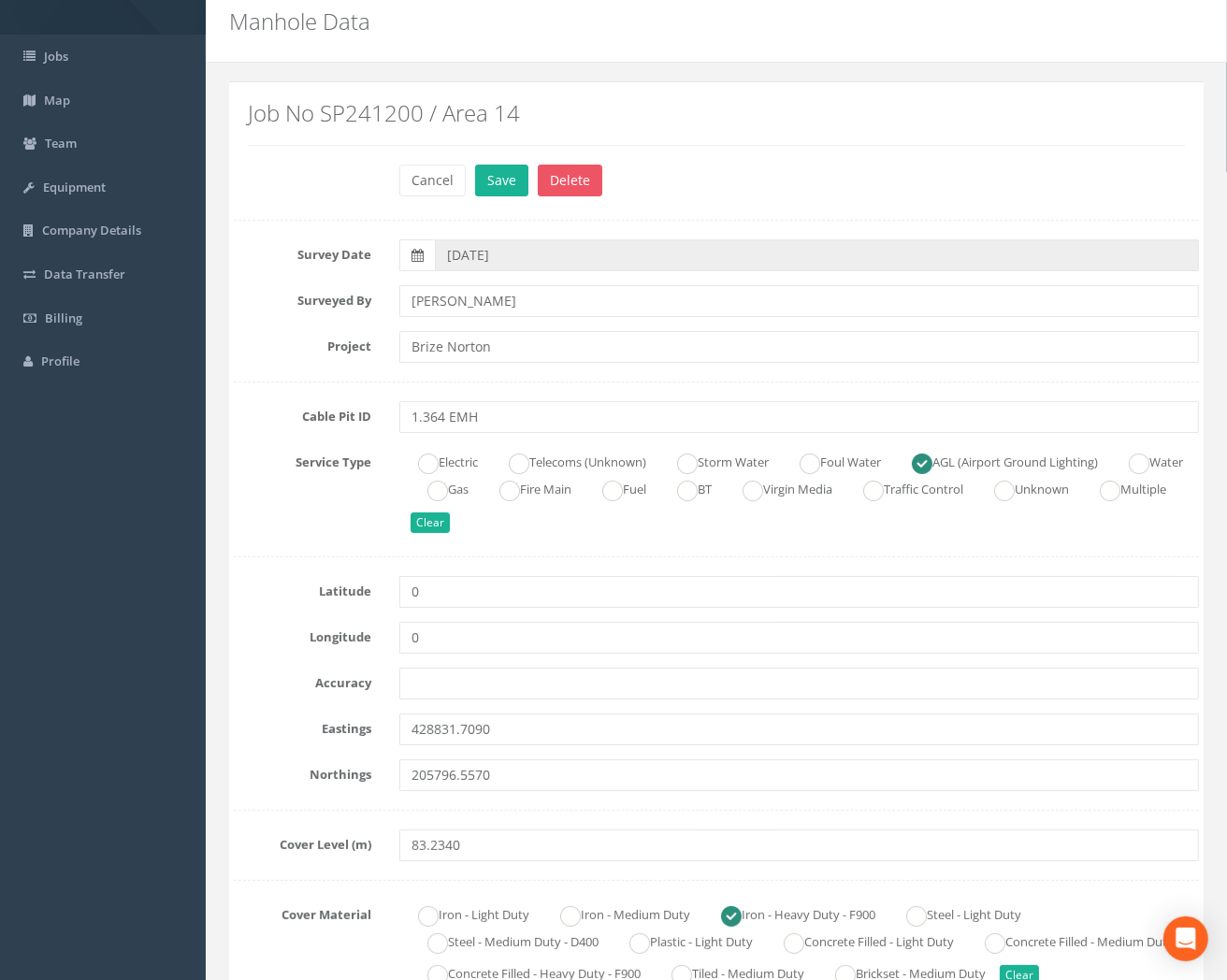 scroll, scrollTop: 0, scrollLeft: 0, axis: both 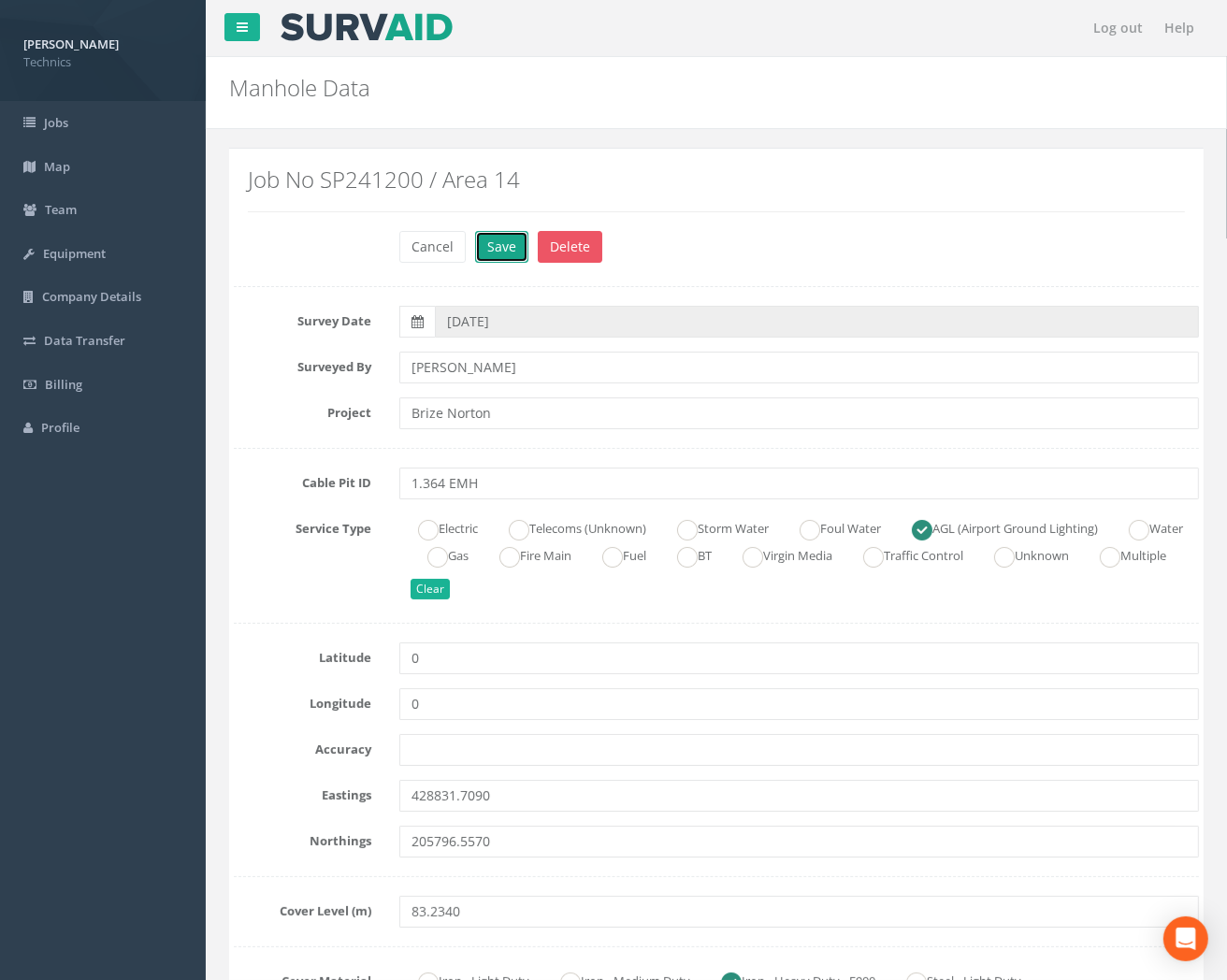 click on "Save" at bounding box center (501, 247) 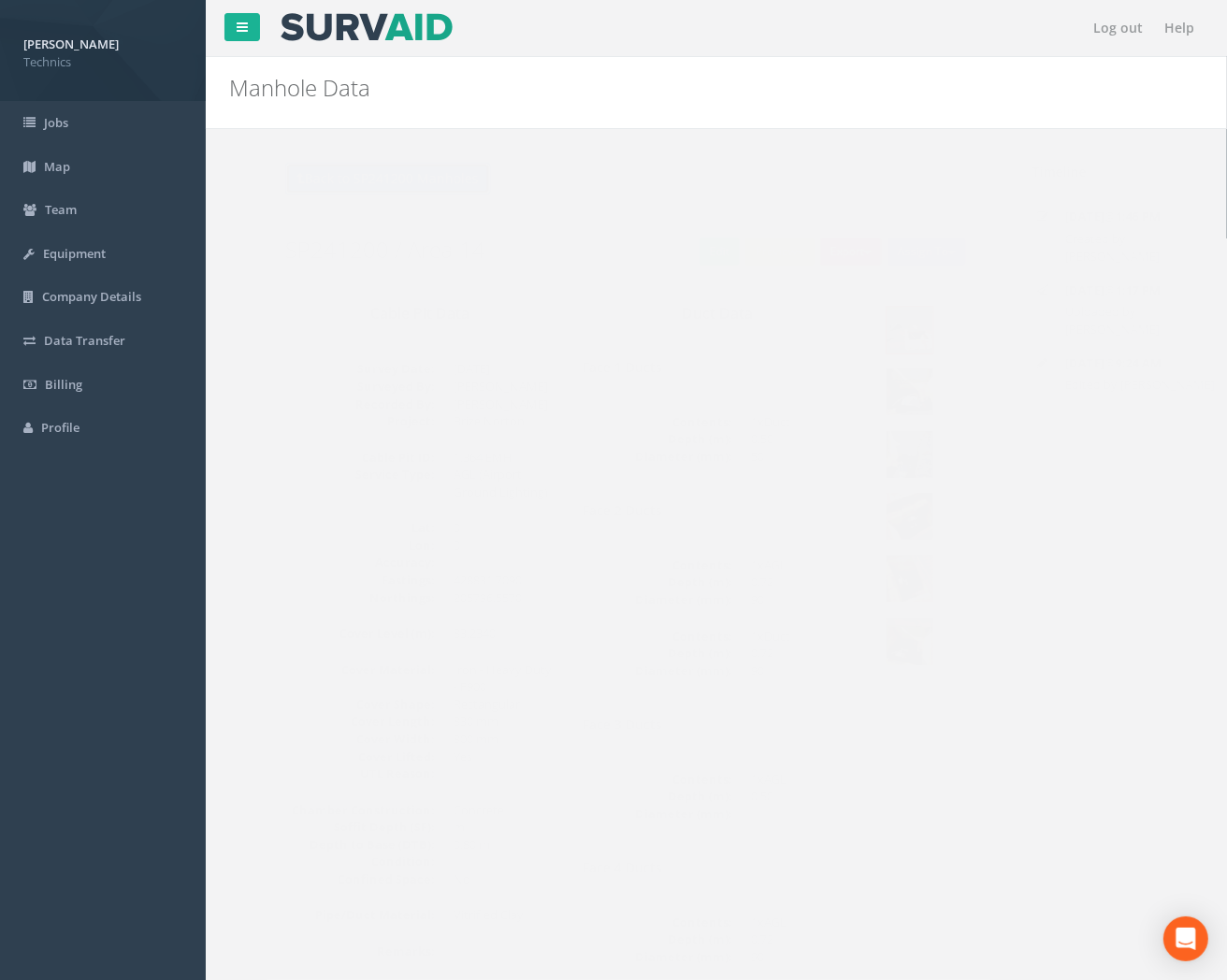 click on "Back to SP241200 Manholes" at bounding box center [351, 179] 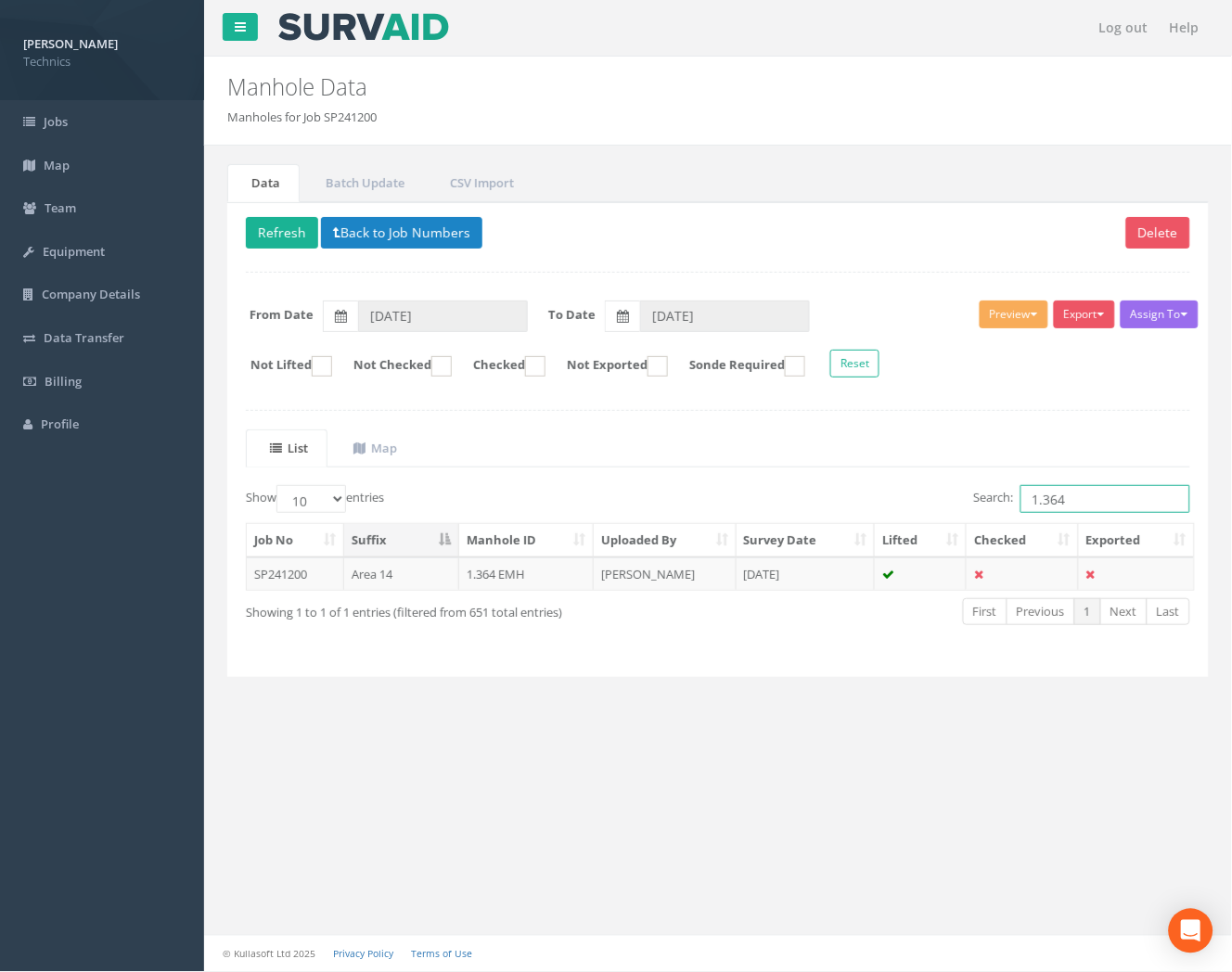 click on "1.364" at bounding box center (1105, 499) 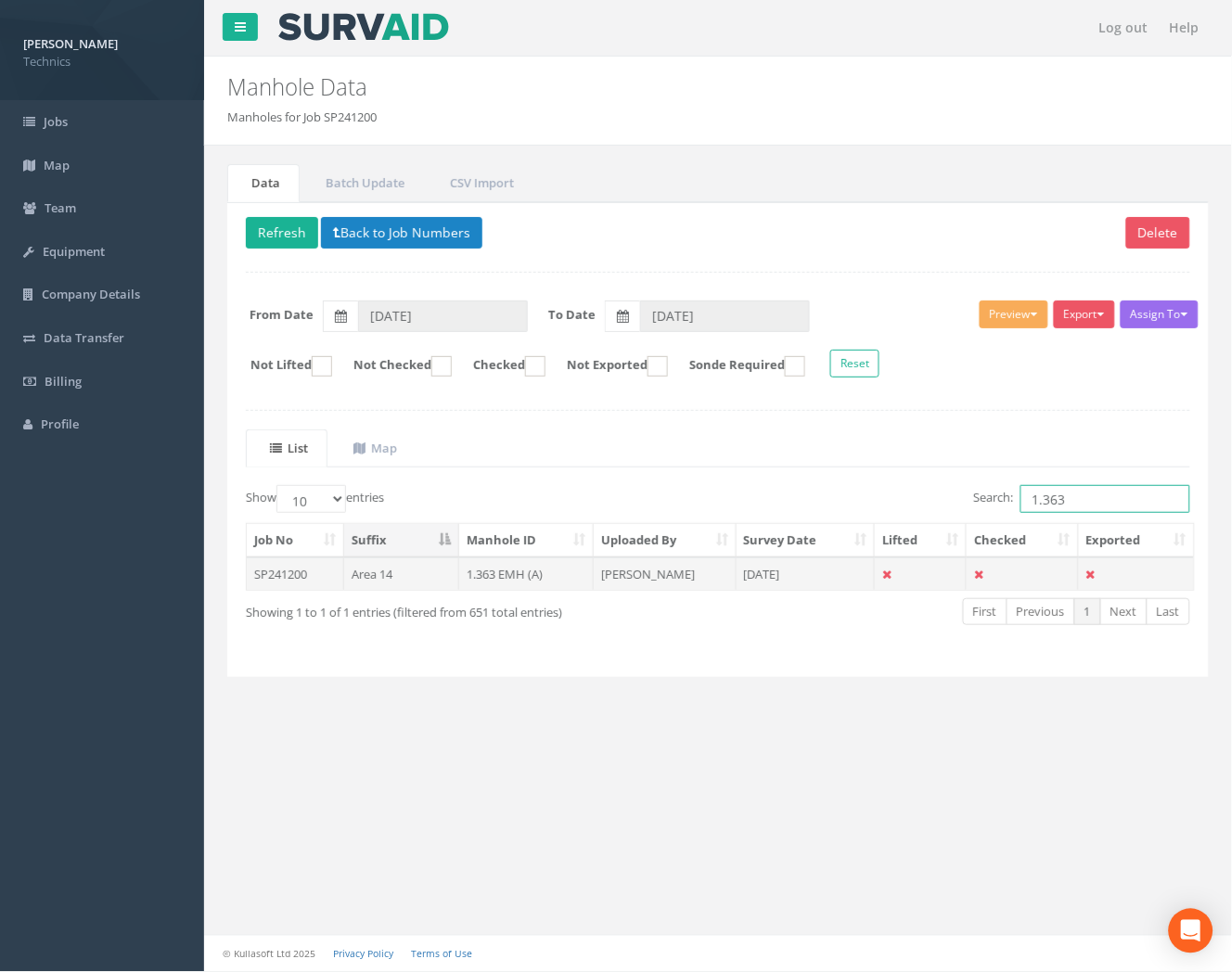 type on "1.363" 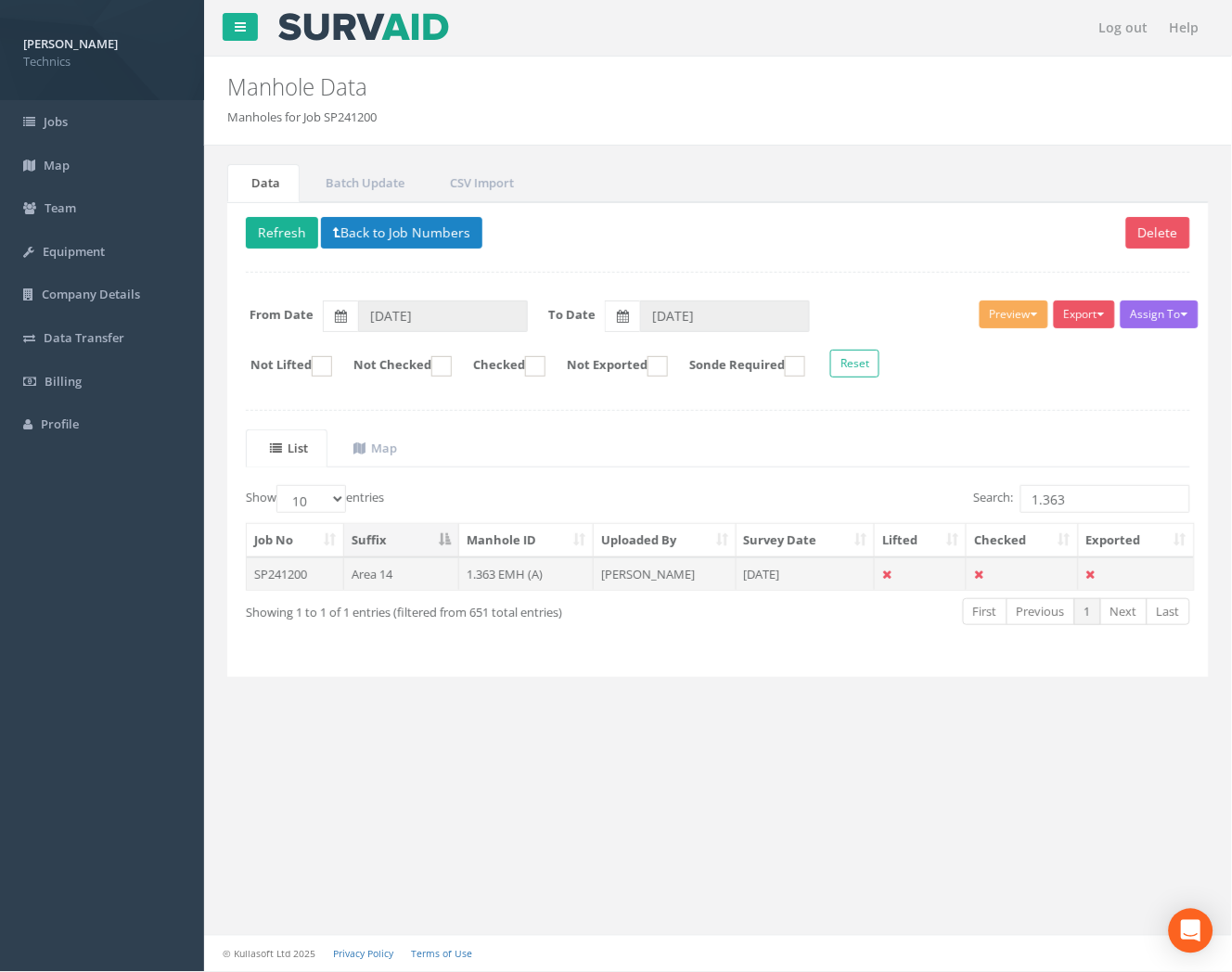 click on "[PERSON_NAME]" at bounding box center (665, 574) 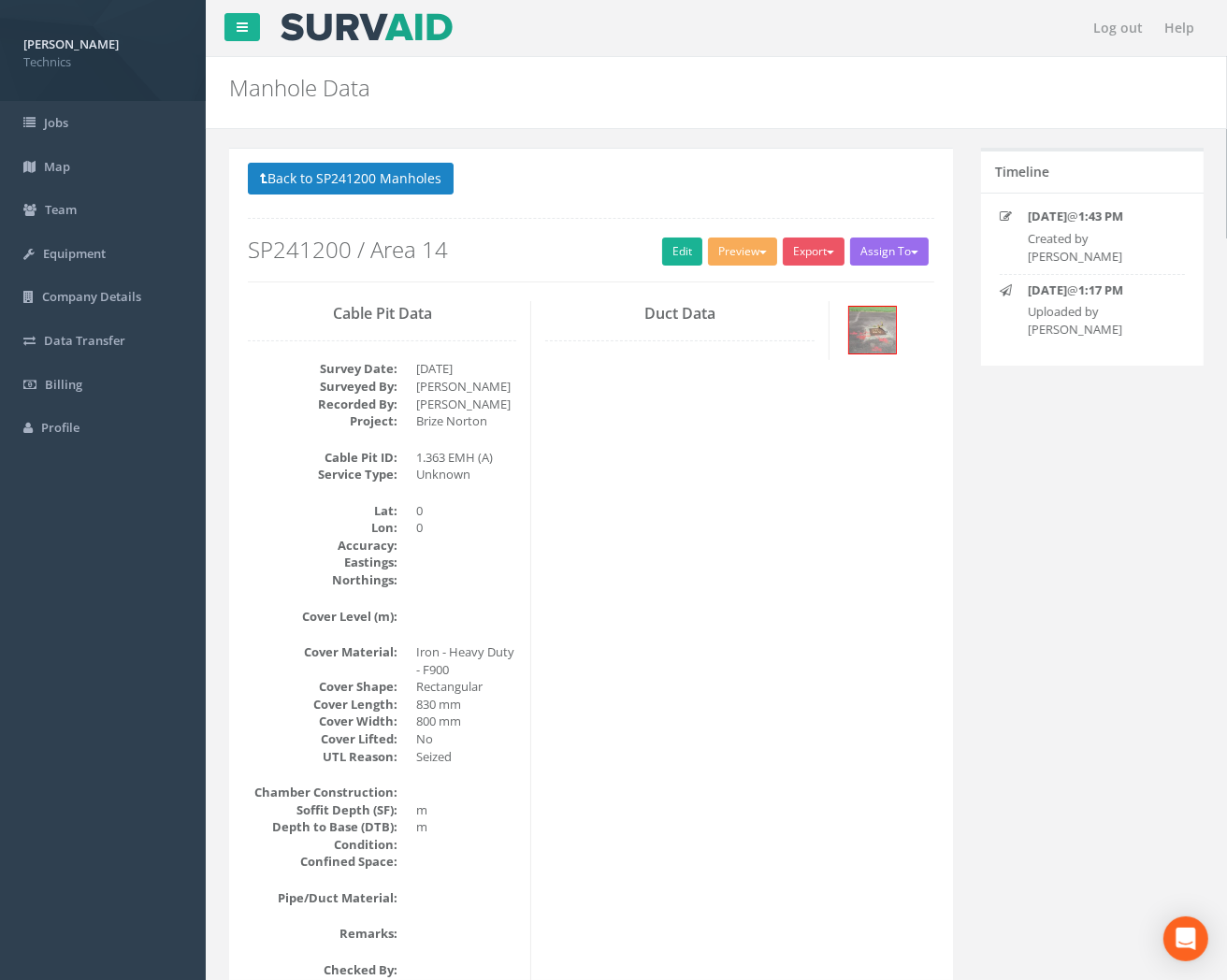 scroll, scrollTop: 104, scrollLeft: 0, axis: vertical 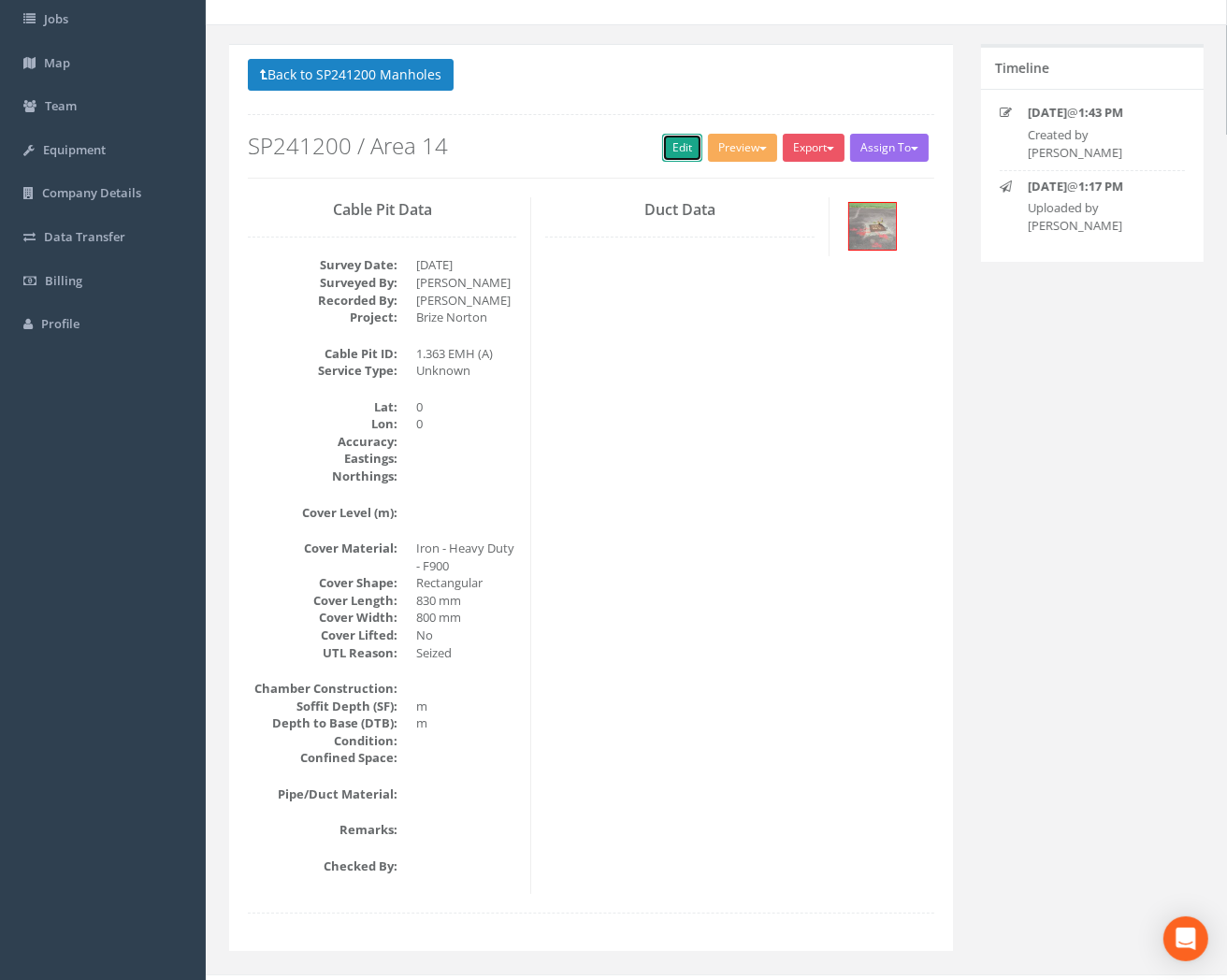click on "Edit" at bounding box center [682, 148] 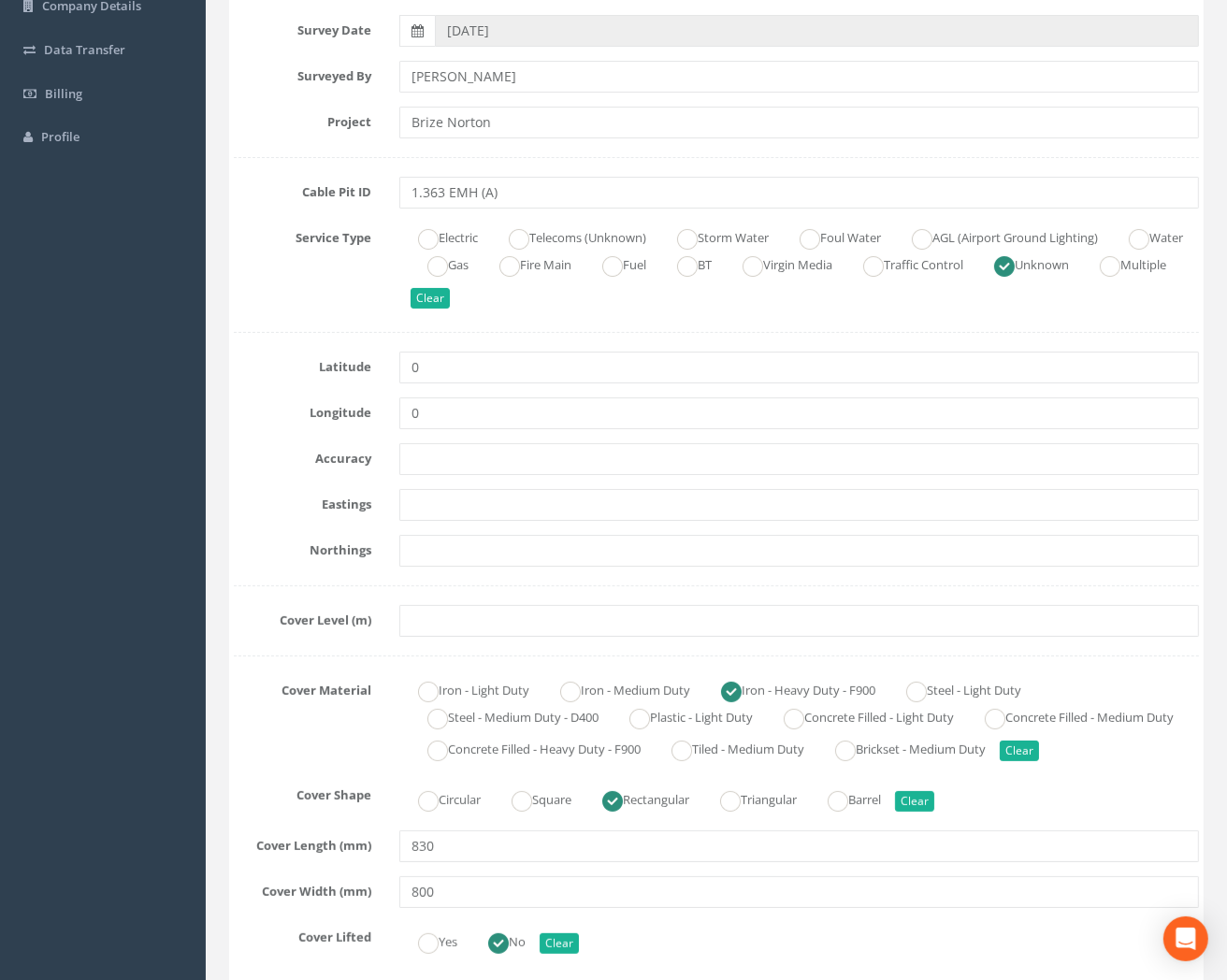 scroll, scrollTop: 311, scrollLeft: 0, axis: vertical 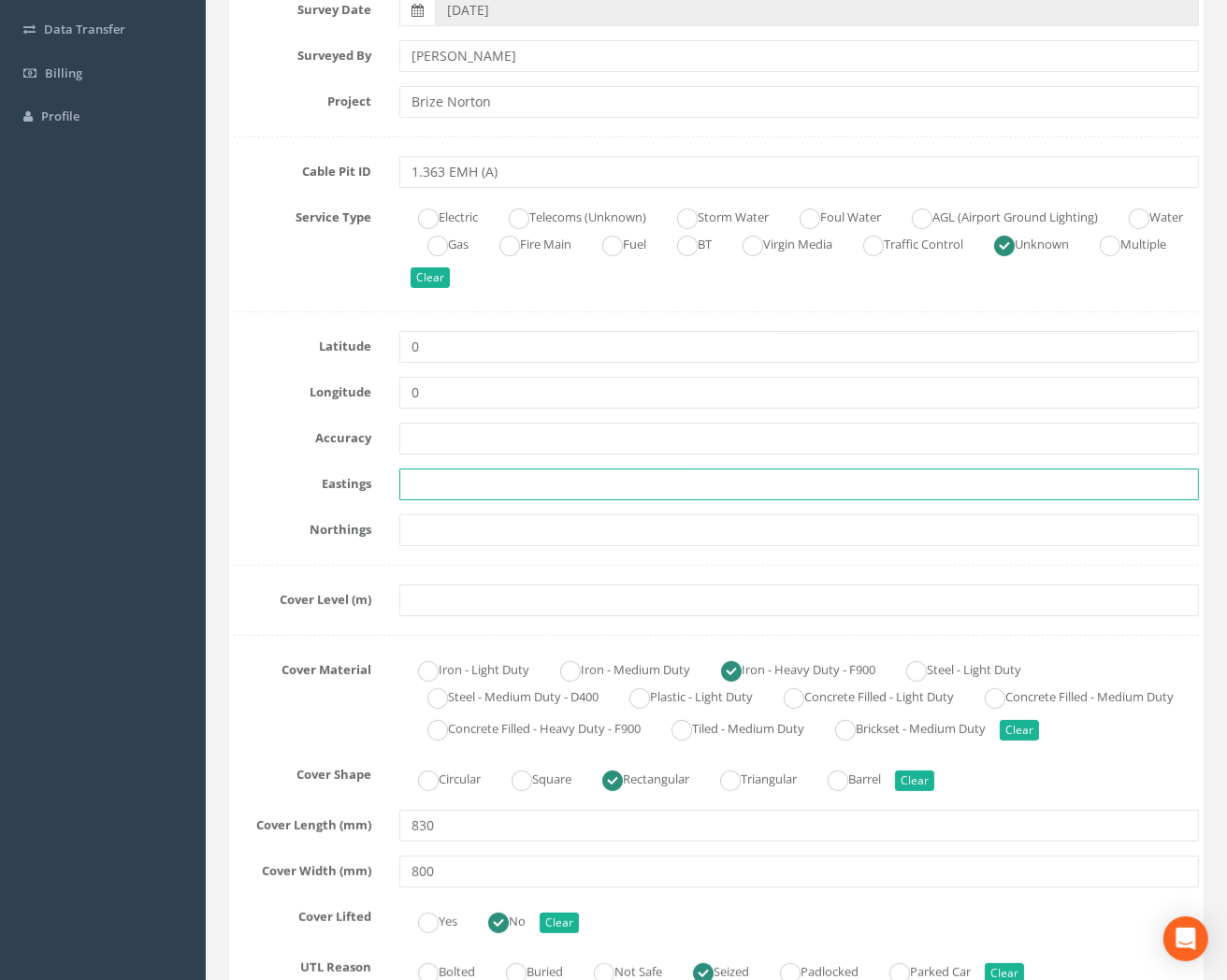click at bounding box center [799, 484] 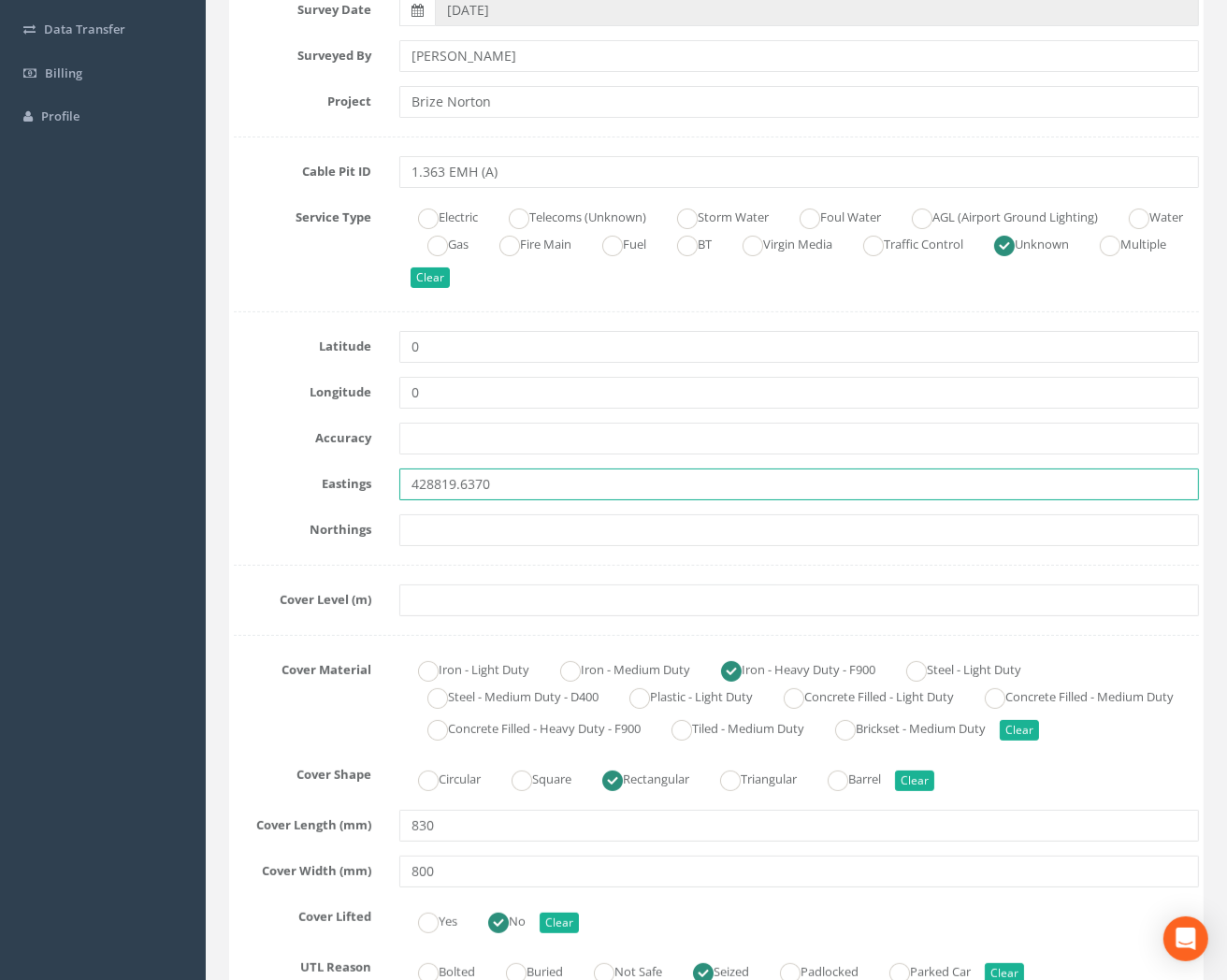 type on "428819.6370" 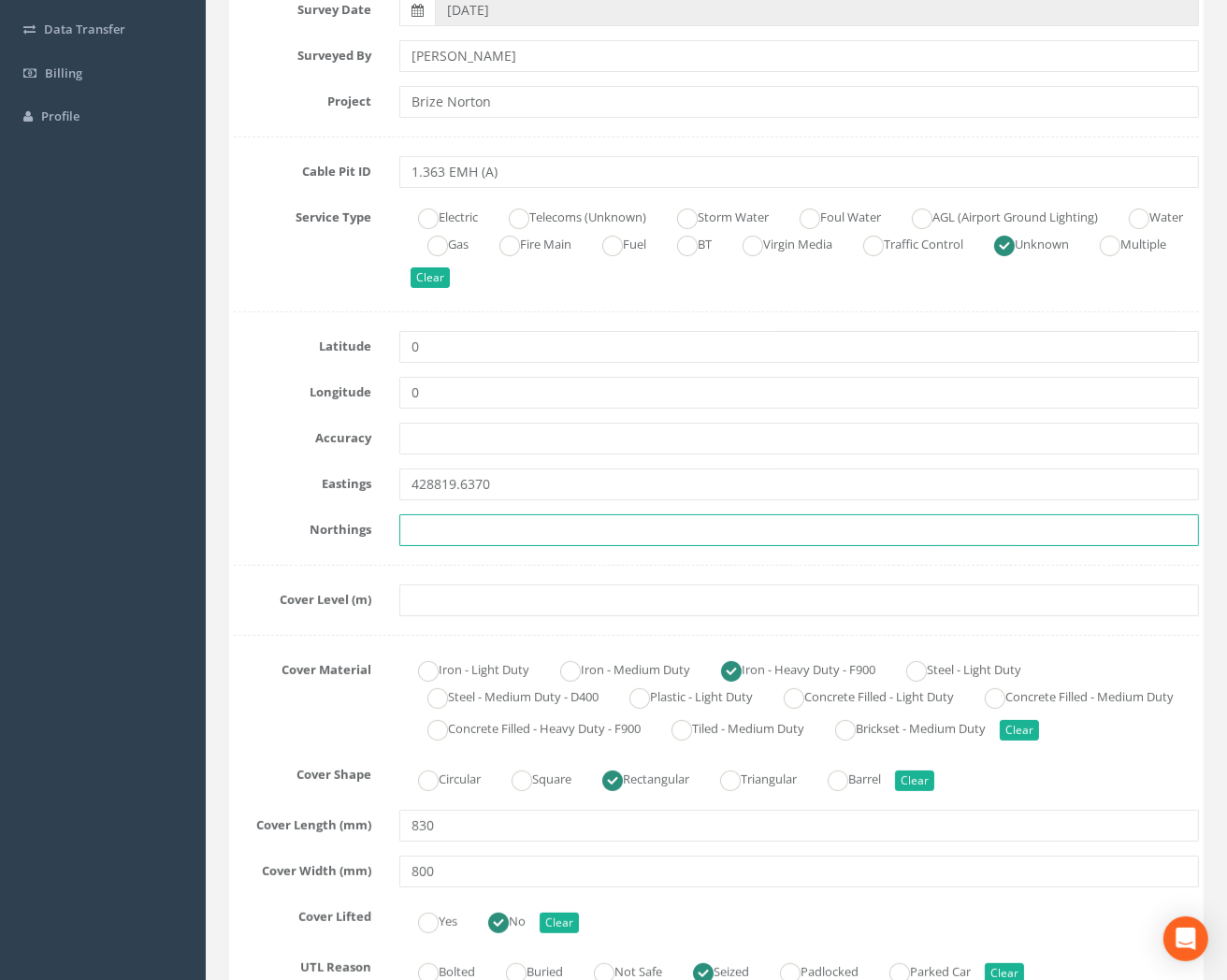 click at bounding box center [799, 530] 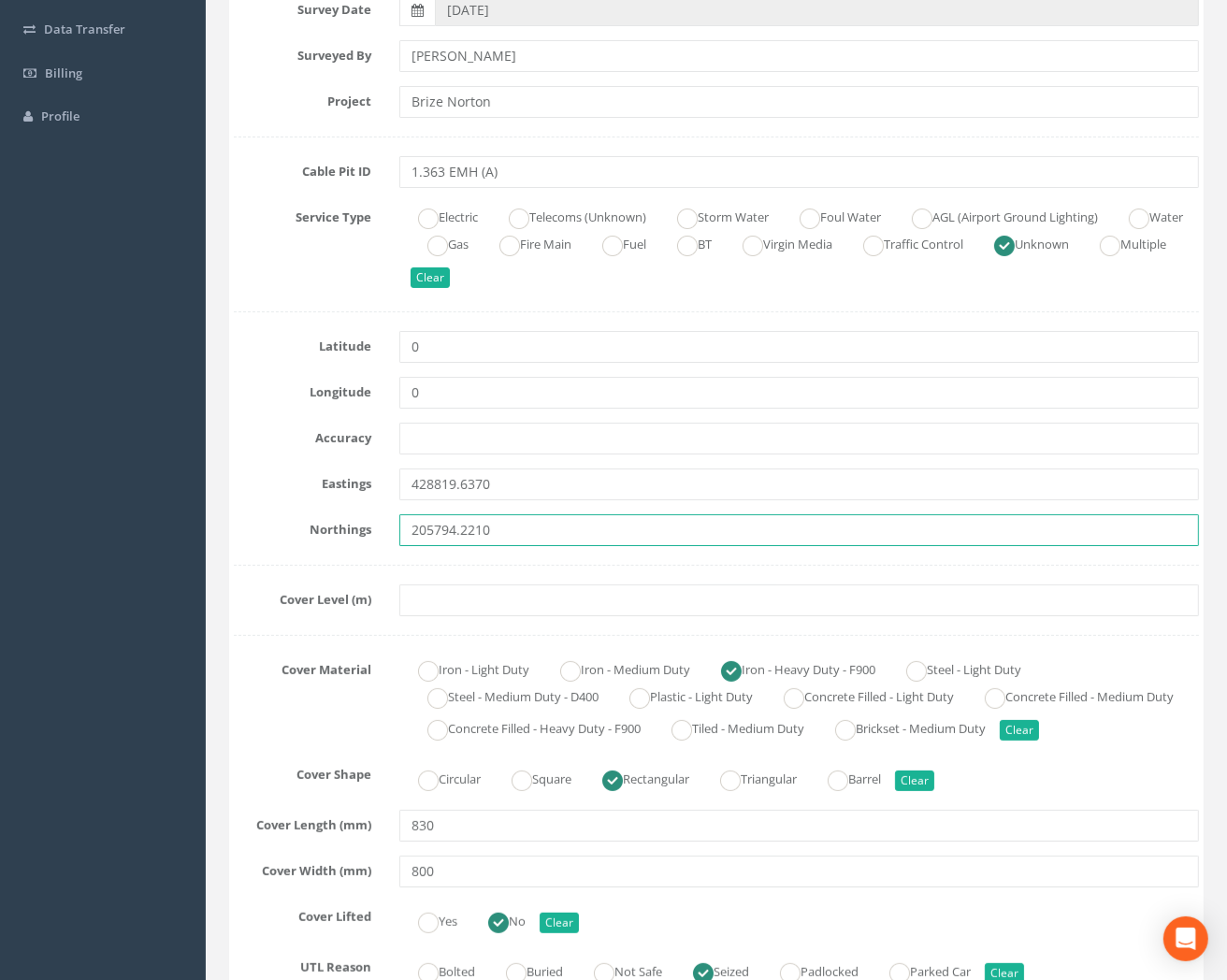 type on "205794.2210" 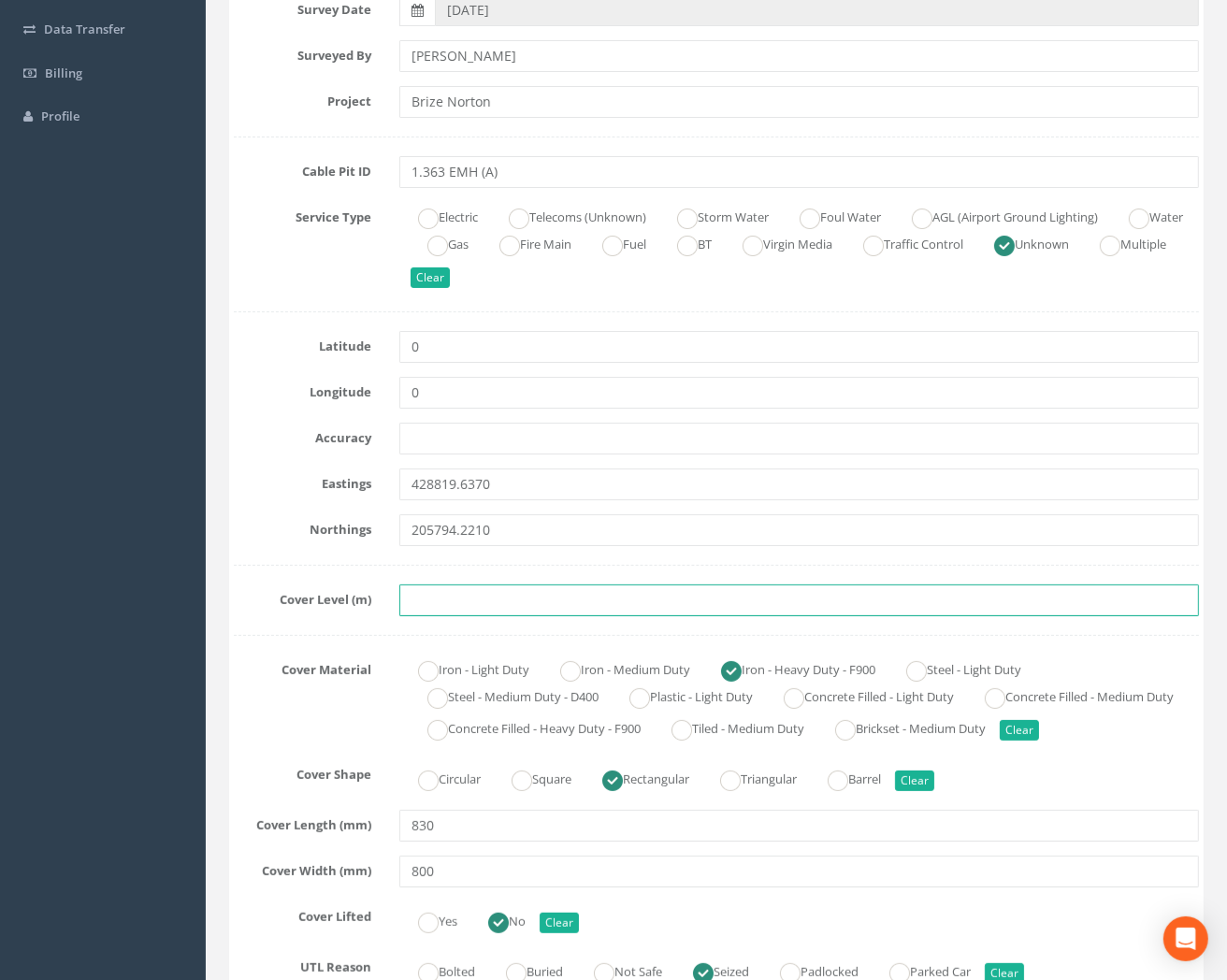 click at bounding box center [799, 600] 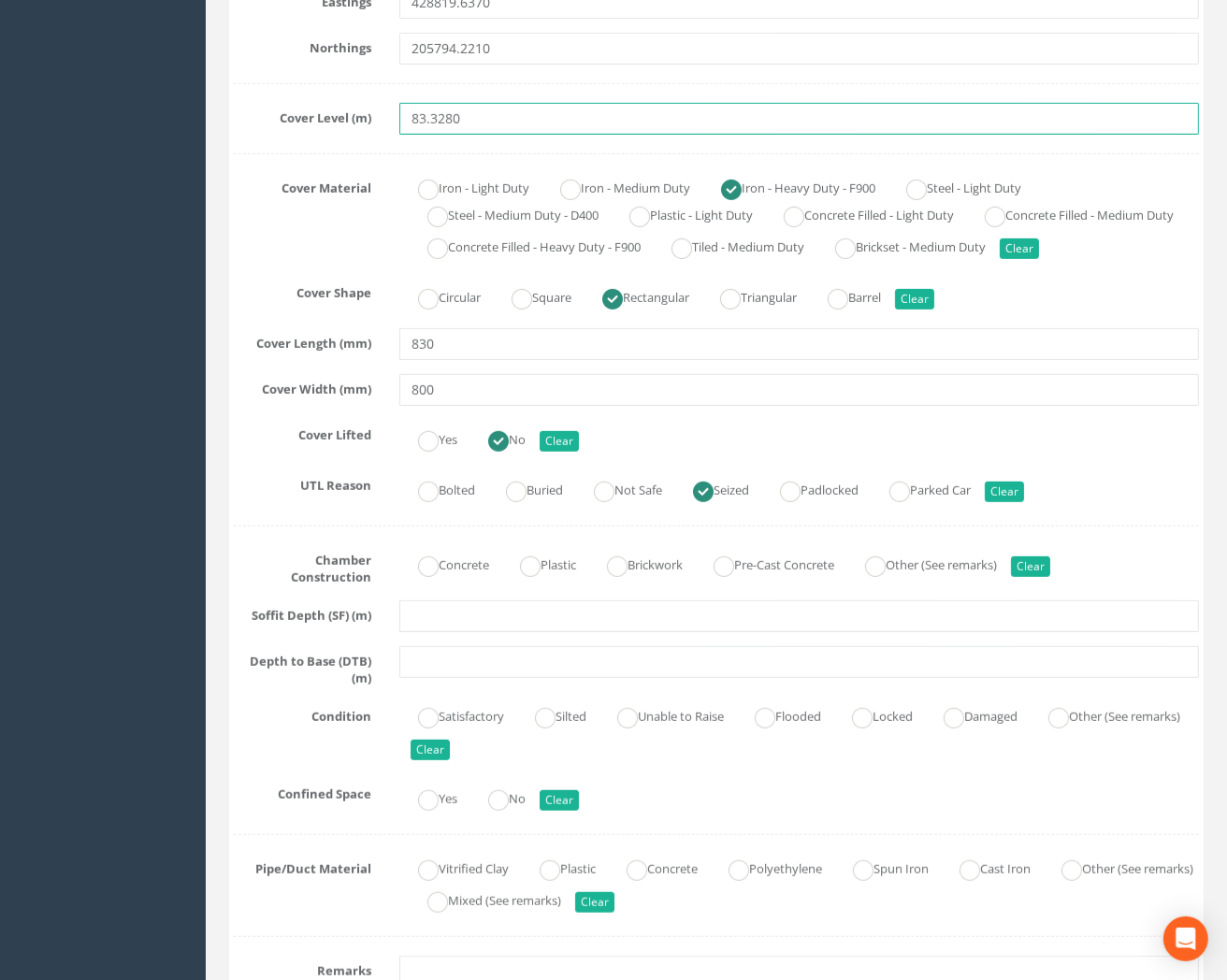 scroll, scrollTop: 830, scrollLeft: 0, axis: vertical 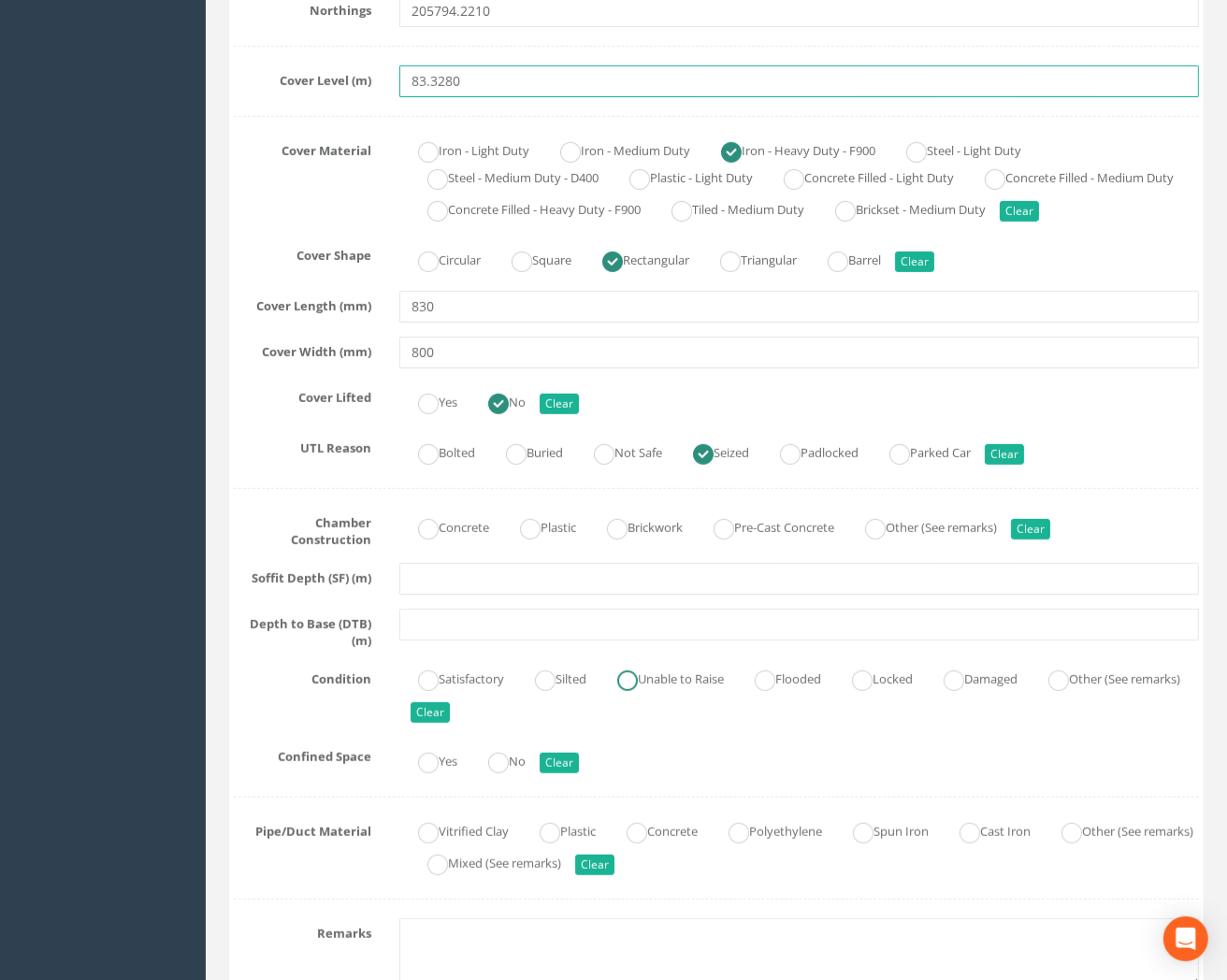 click at bounding box center [628, 681] 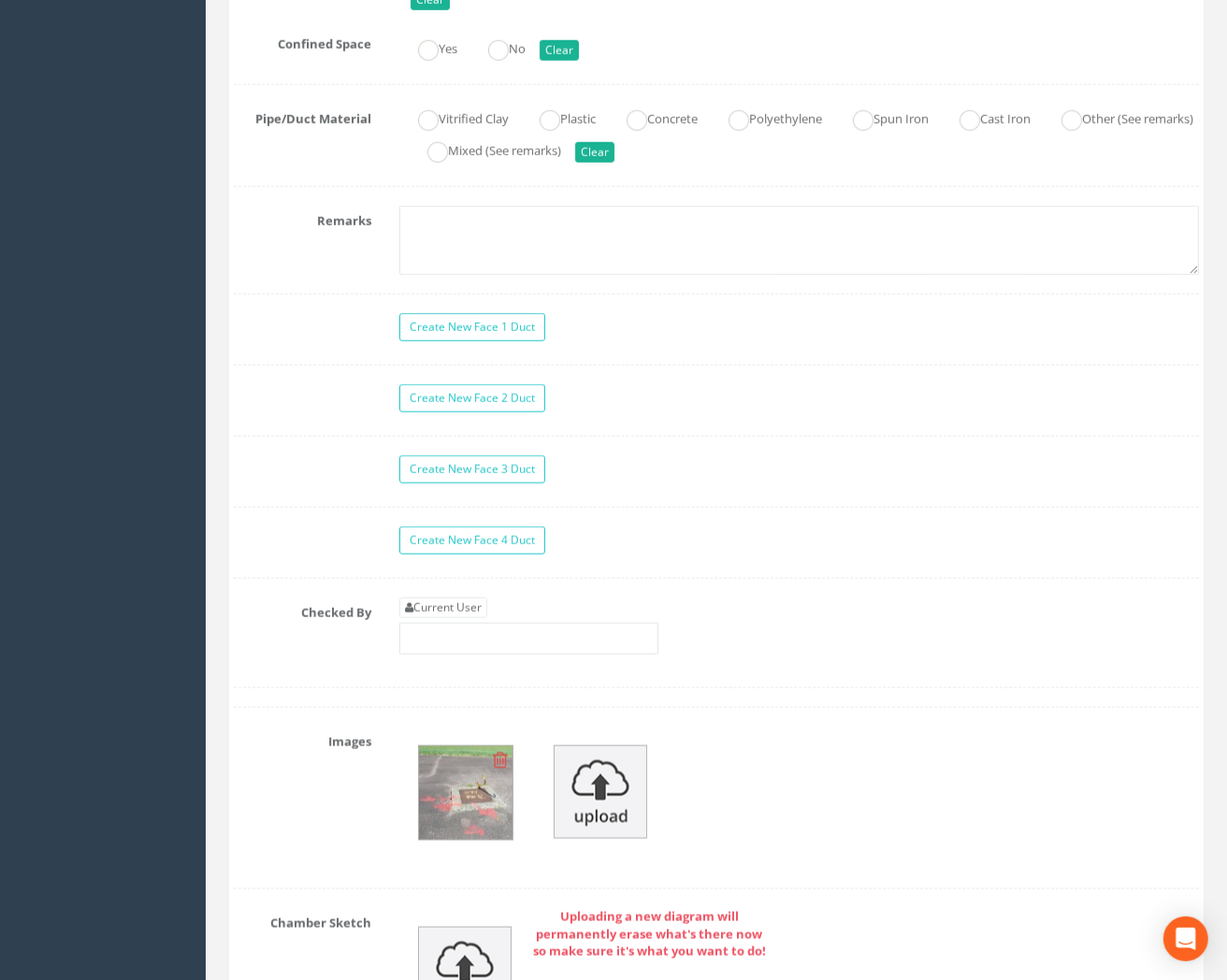 scroll, scrollTop: 1558, scrollLeft: 0, axis: vertical 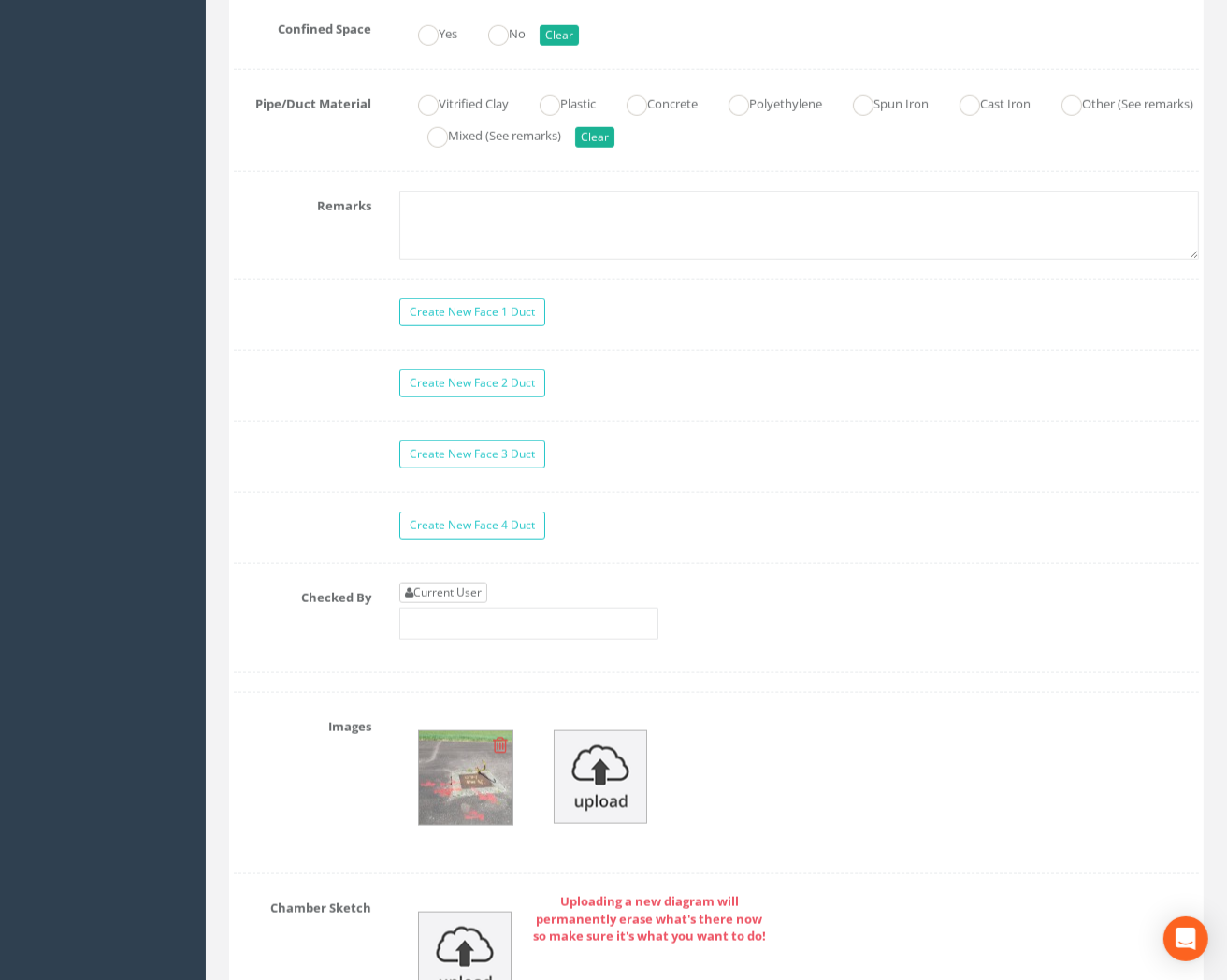 type on "83.3280" 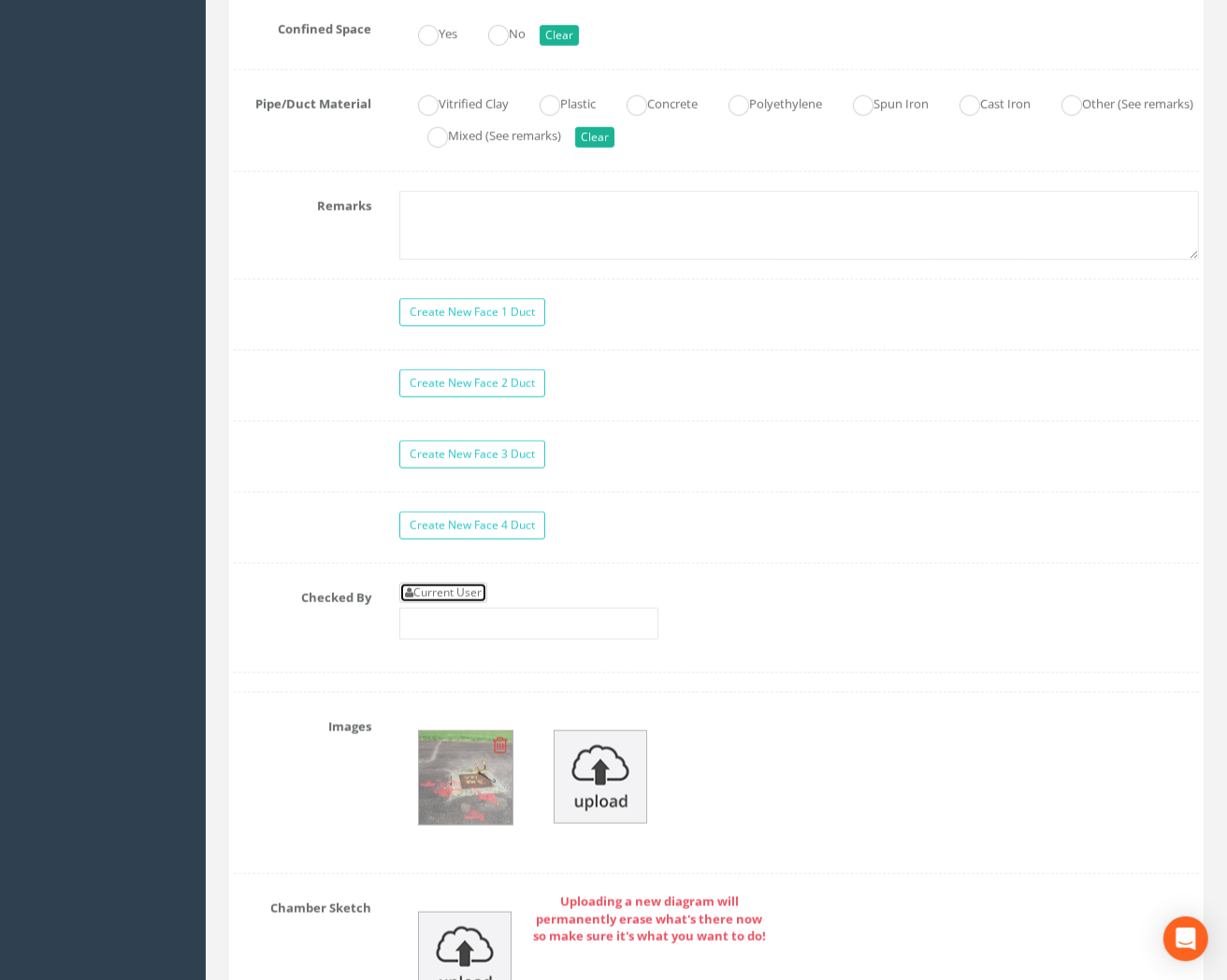 click on "Current User" at bounding box center (443, 593) 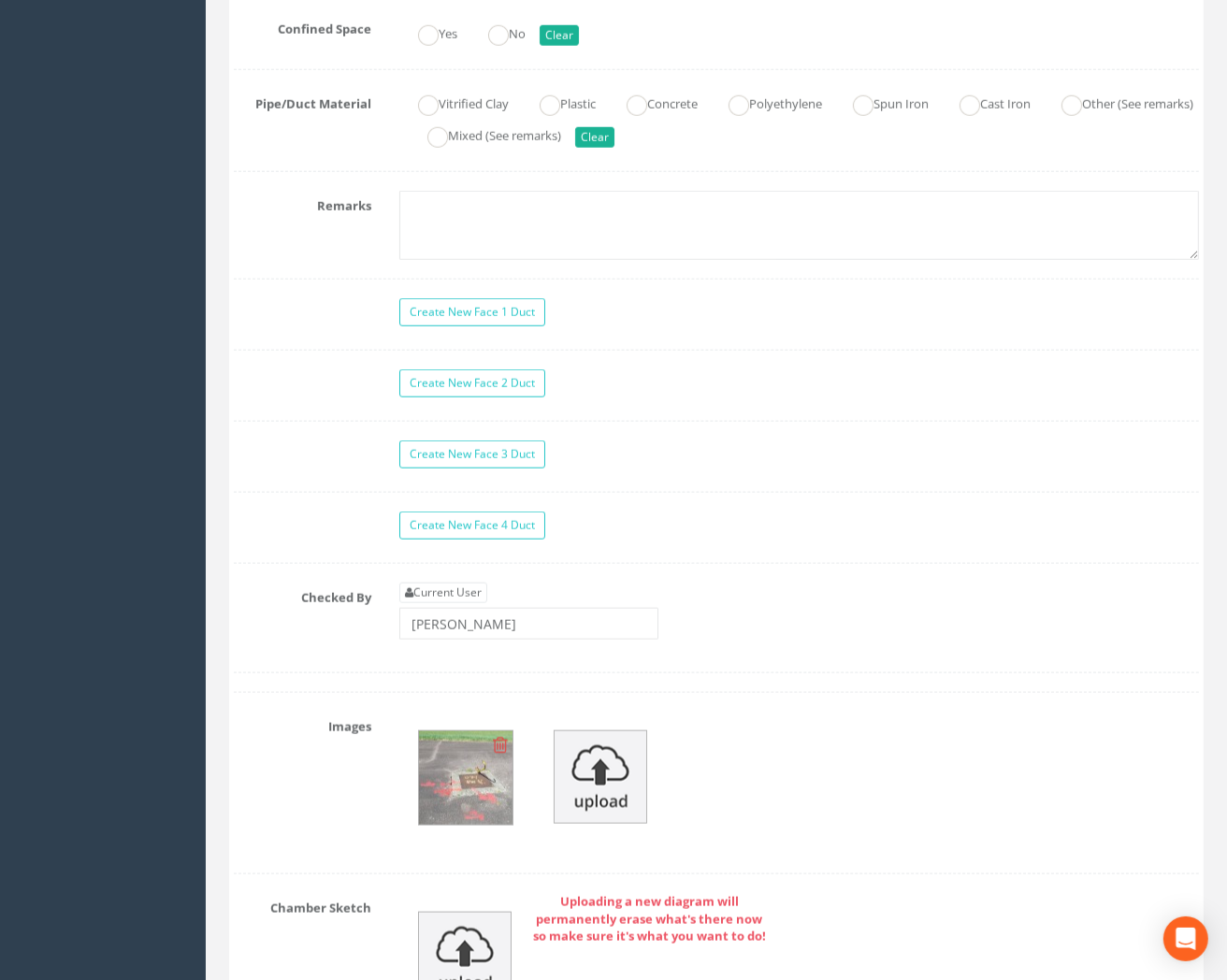 click at bounding box center [466, 778] 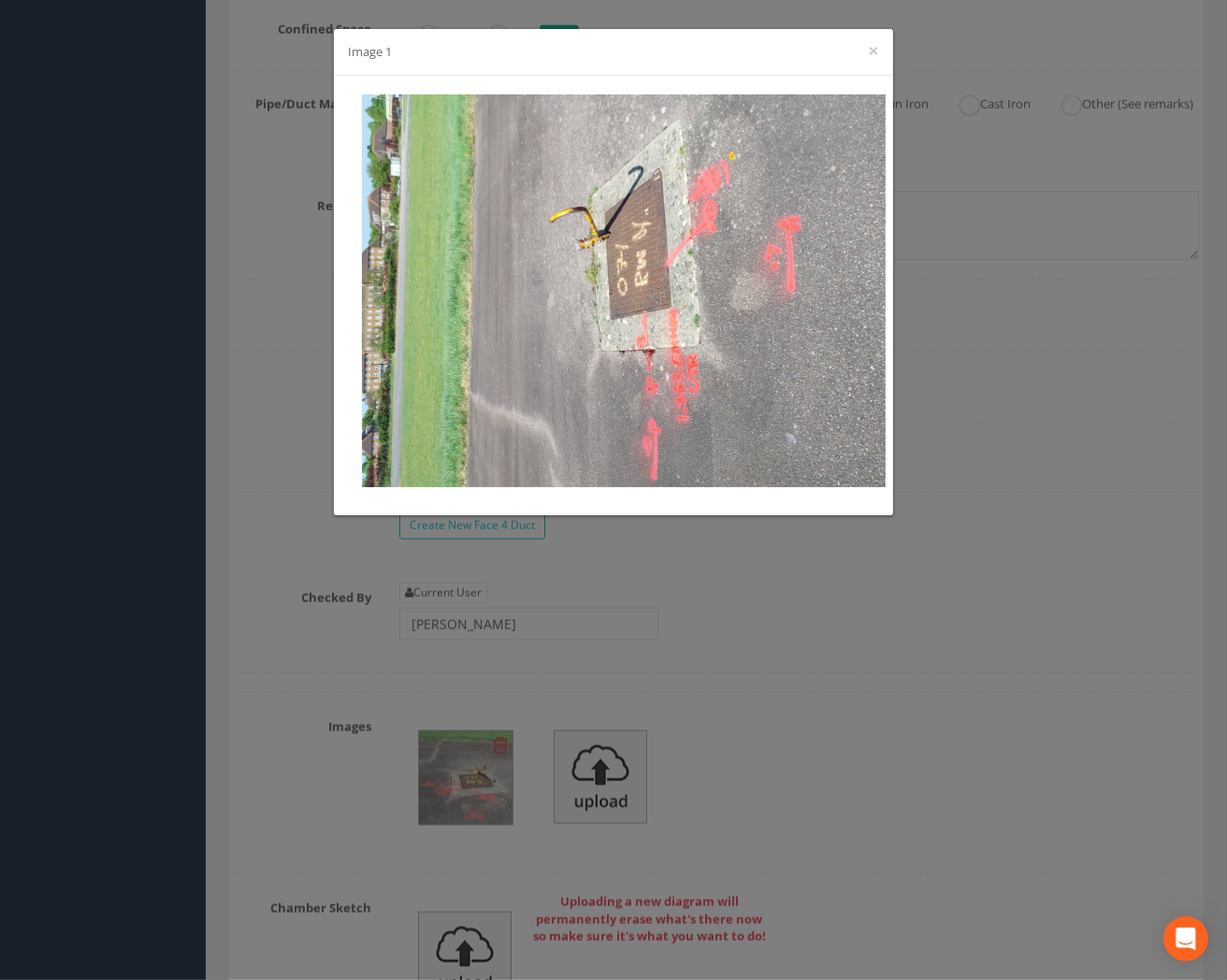 scroll, scrollTop: 1527, scrollLeft: 0, axis: vertical 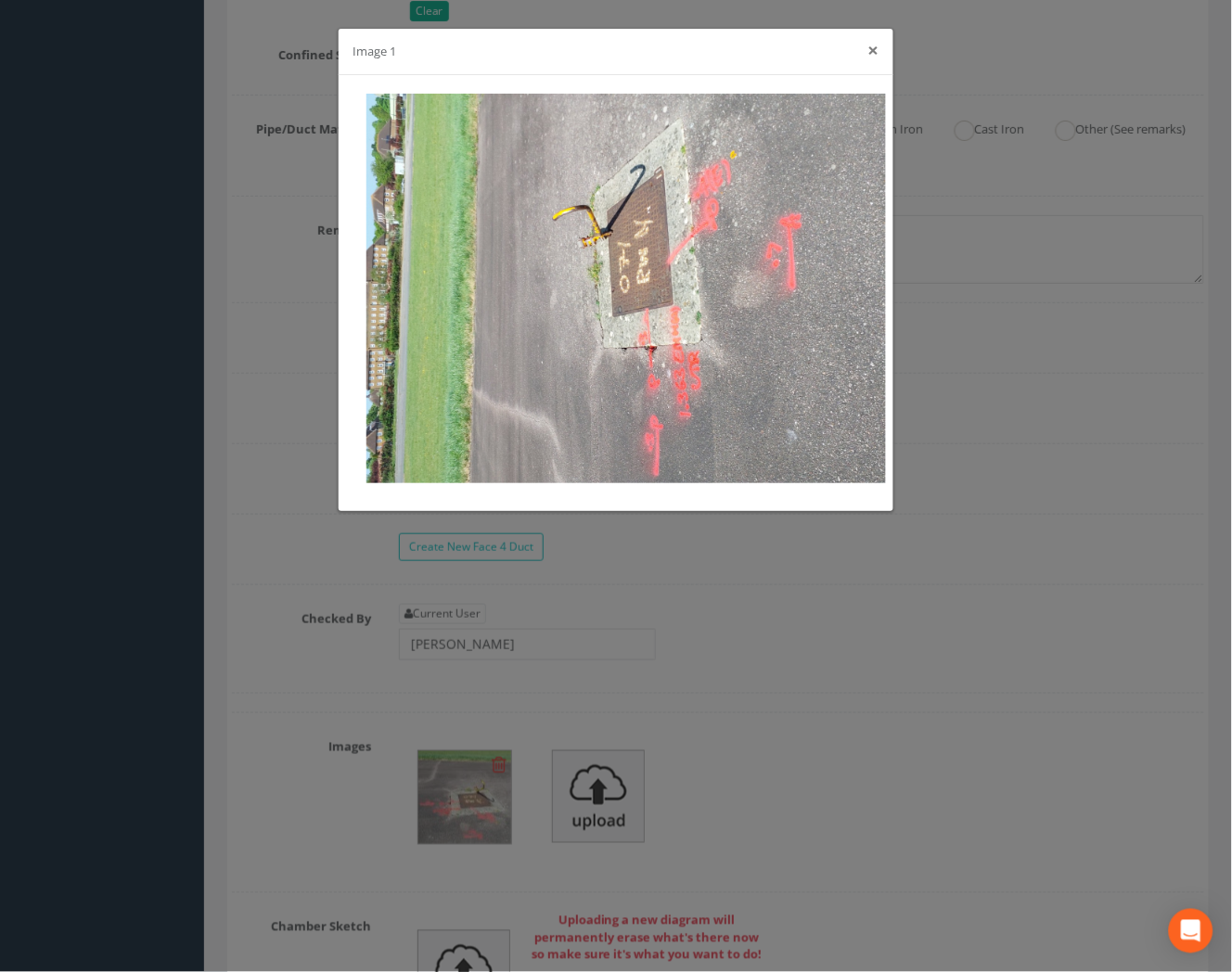 click on "×" at bounding box center (874, 50) 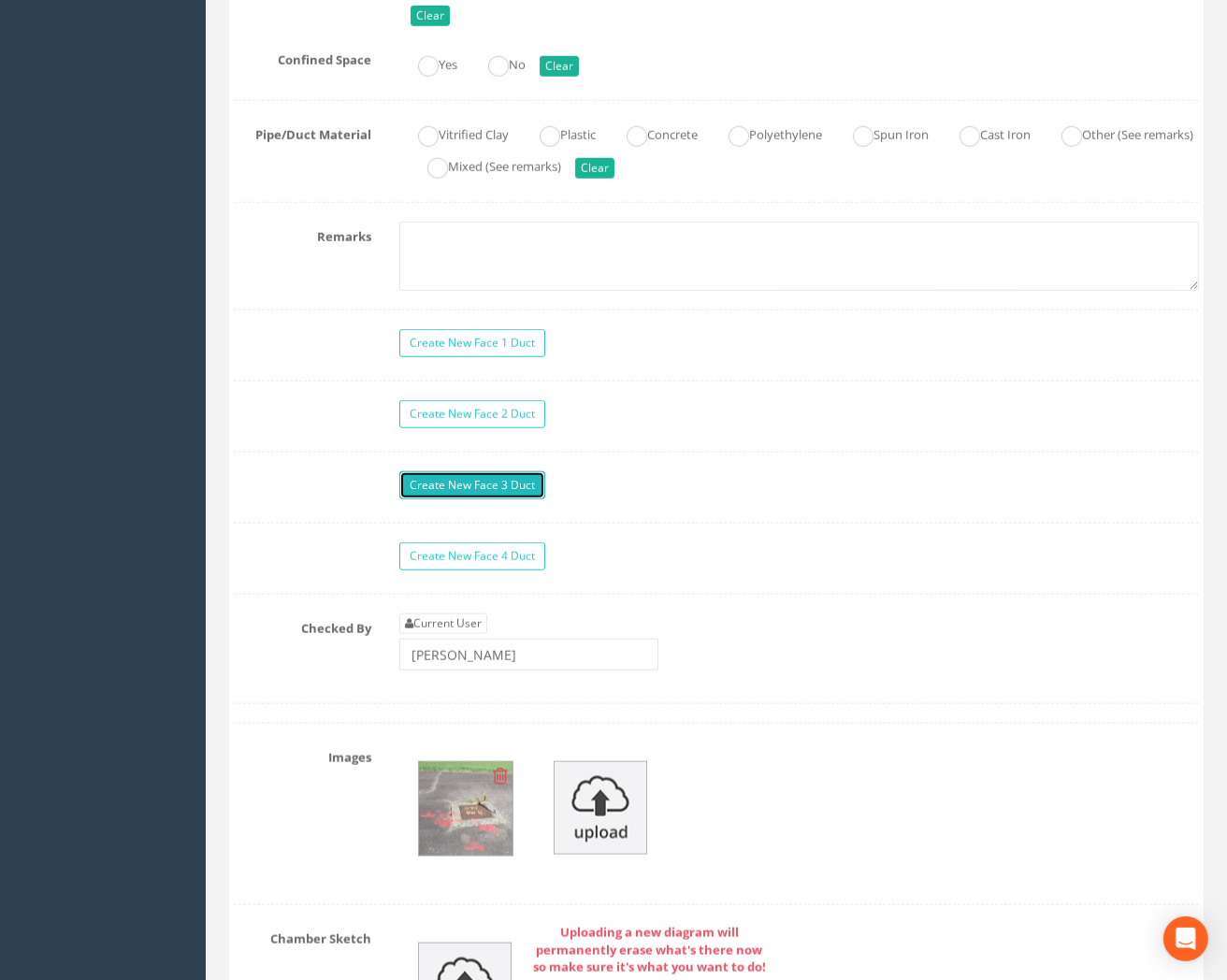 click on "Create New Face 3 Duct" at bounding box center (472, 485) 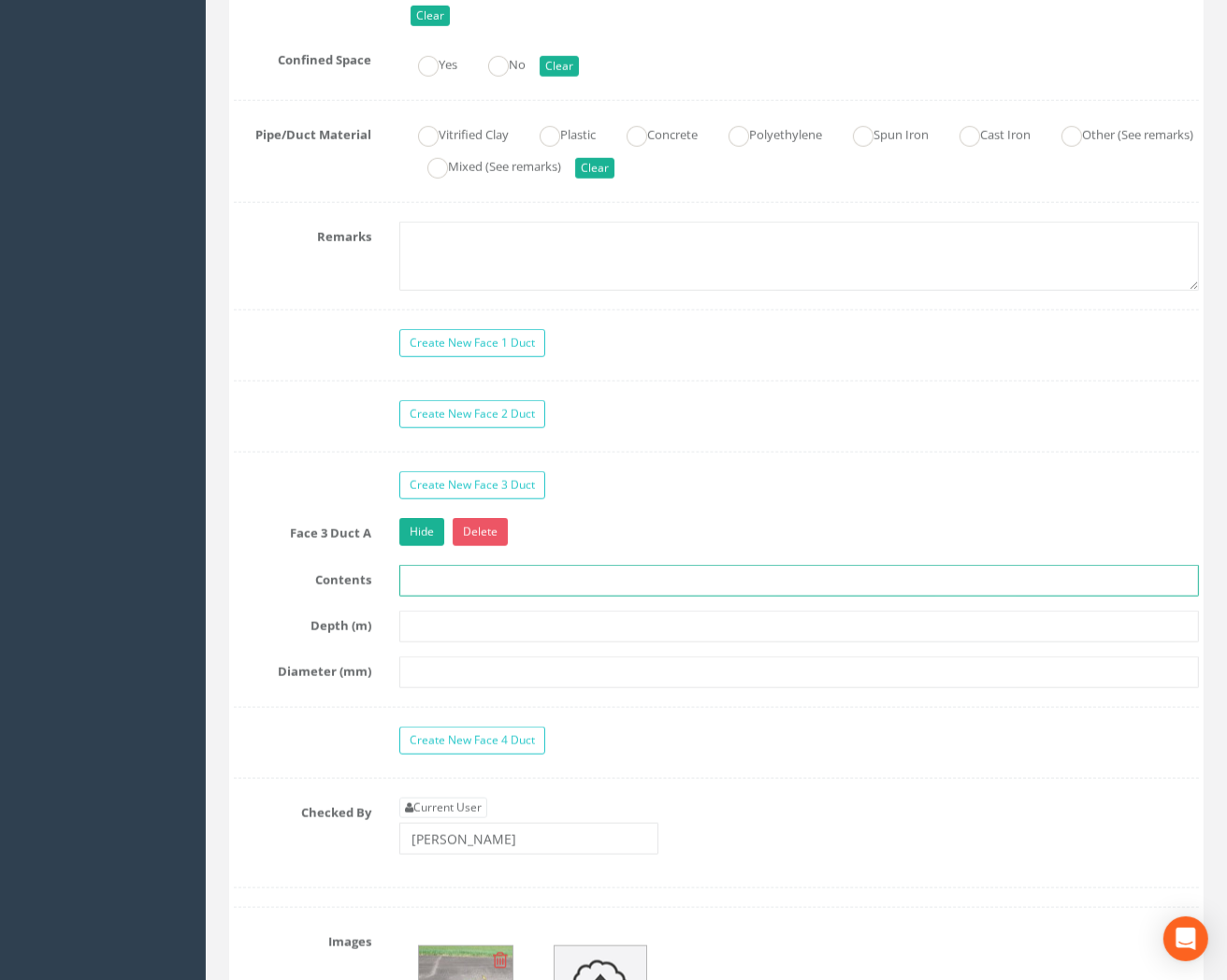click at bounding box center [799, 581] 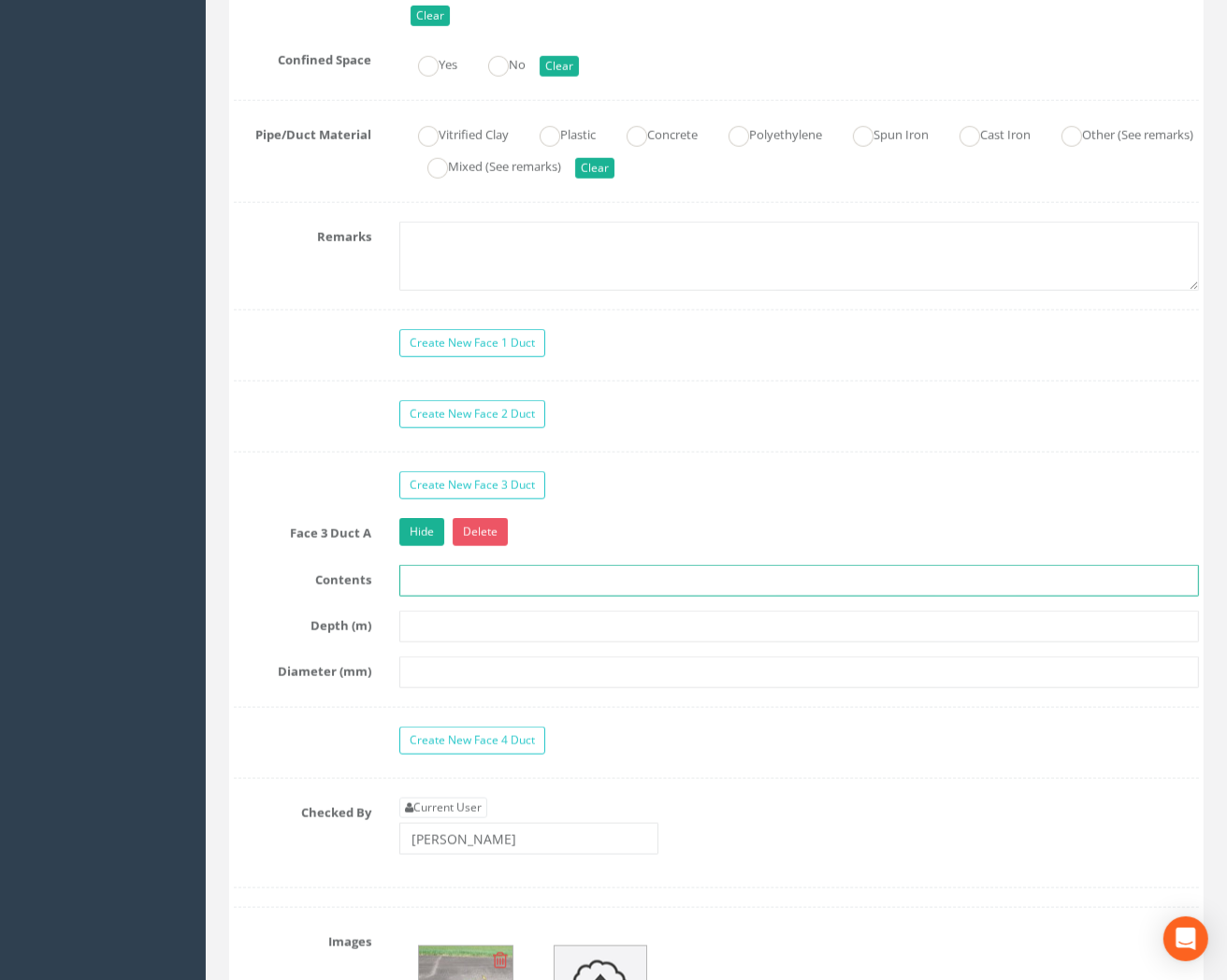 type on "1x Electric" 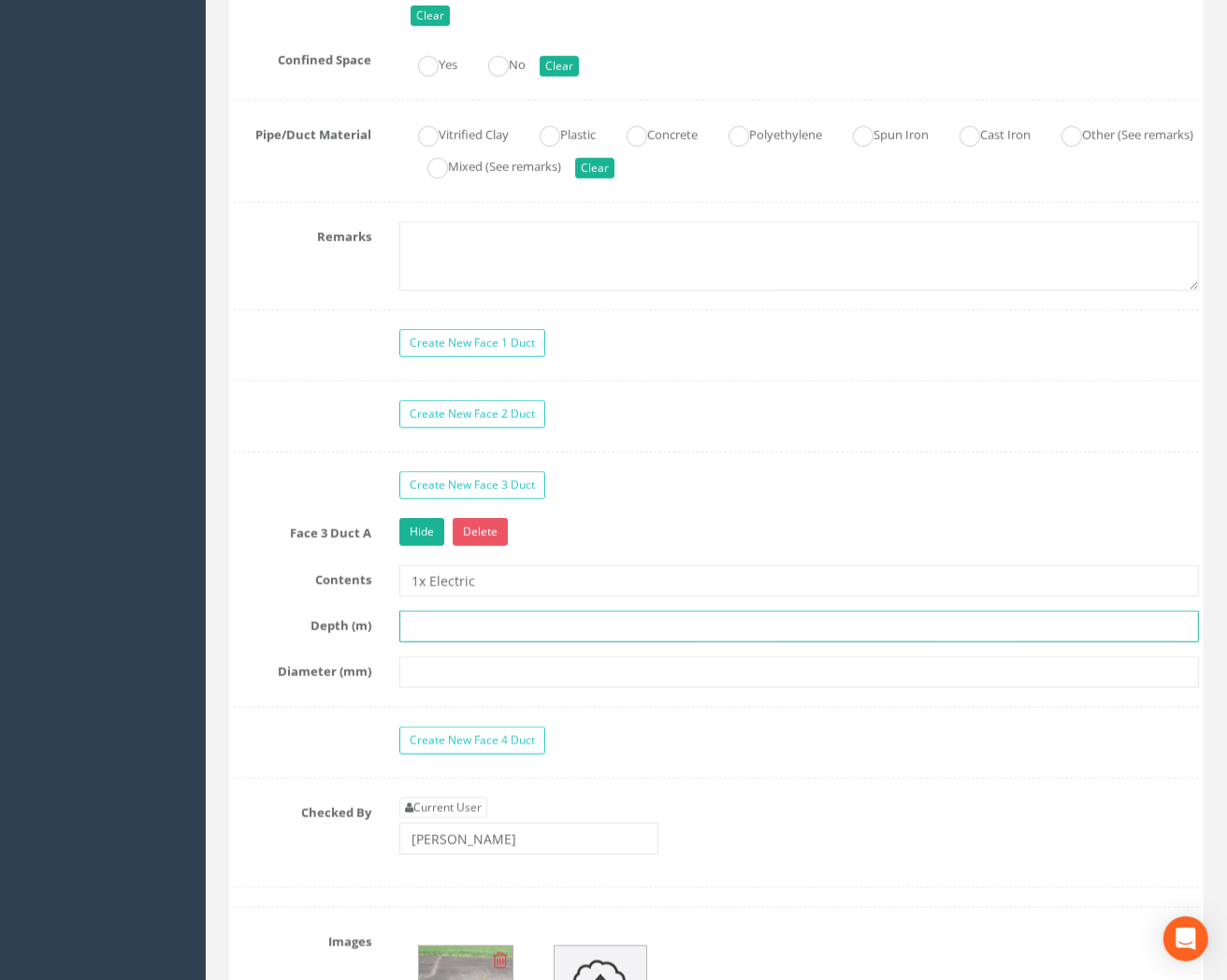 click at bounding box center [799, 627] 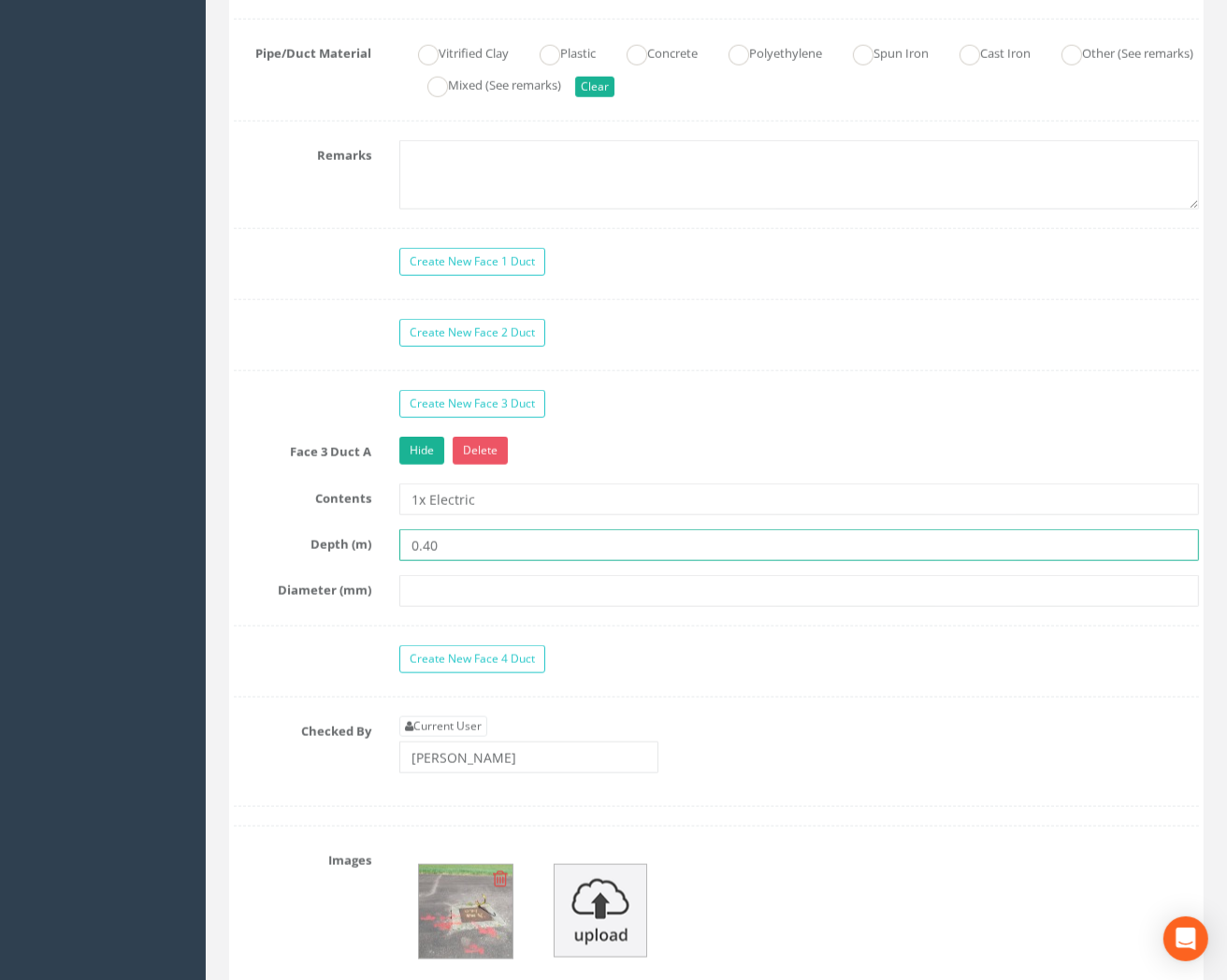 scroll, scrollTop: 1631, scrollLeft: 0, axis: vertical 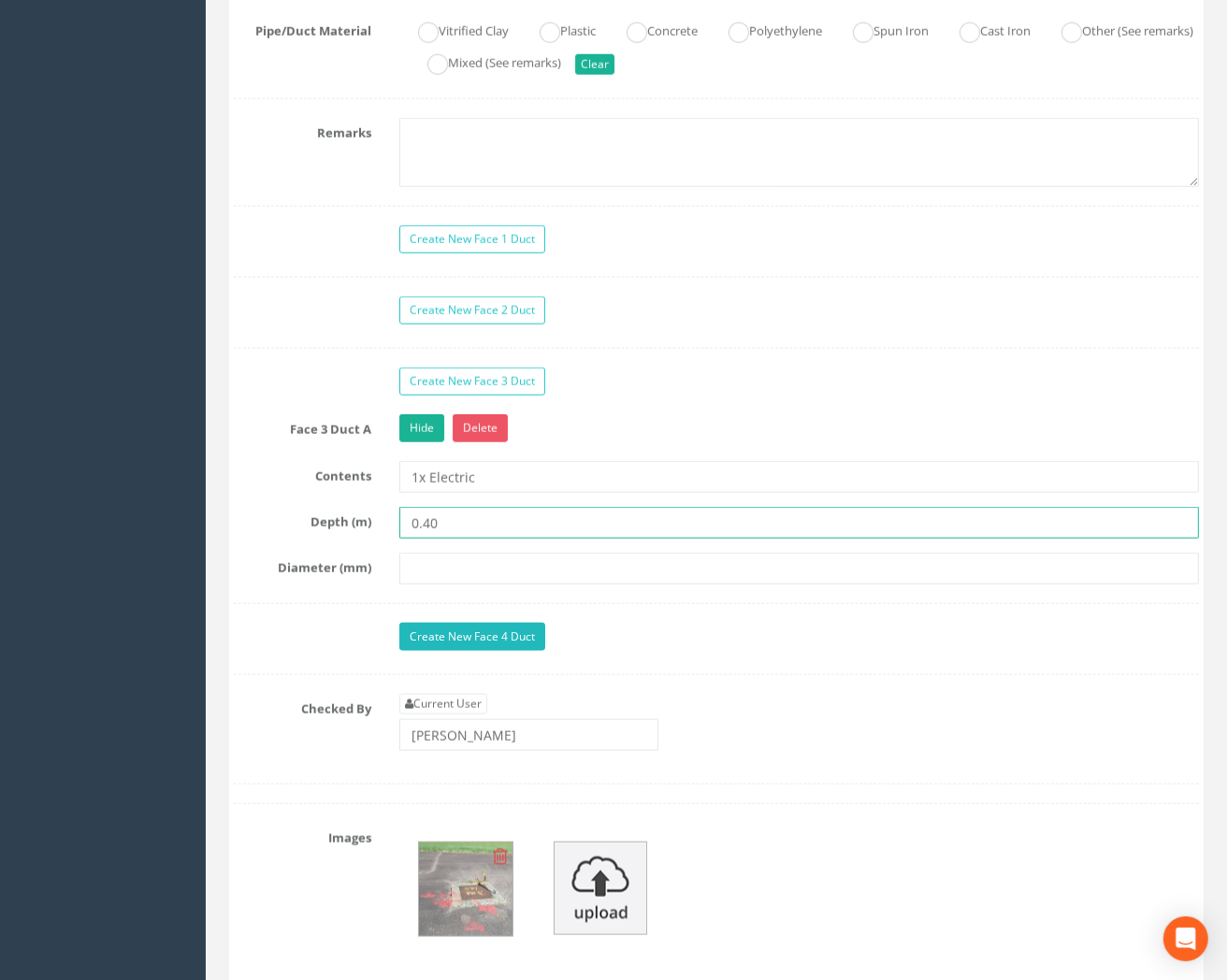 type on "0.40" 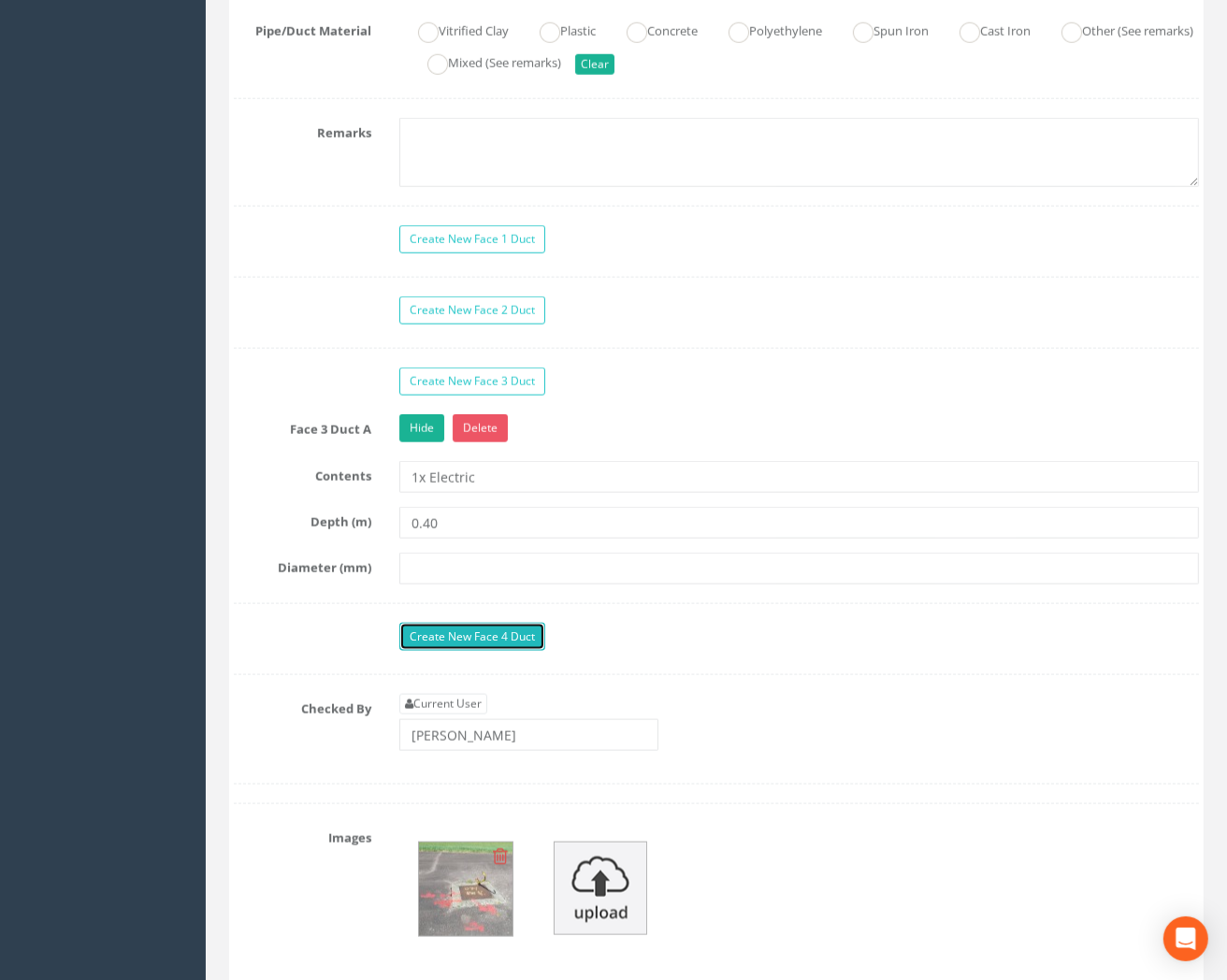 click on "Create New Face 4 Duct" at bounding box center [472, 637] 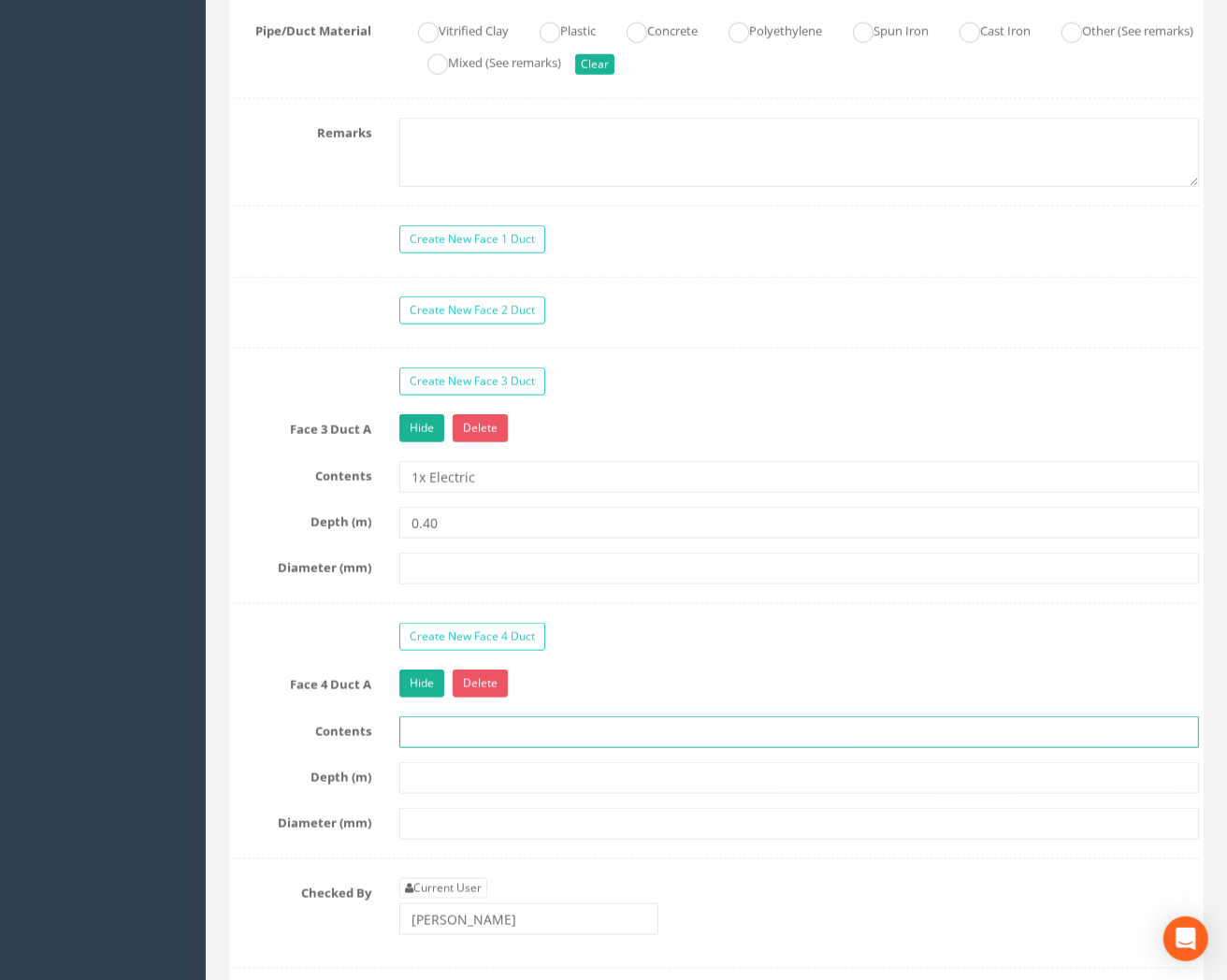 click at bounding box center (799, 732) 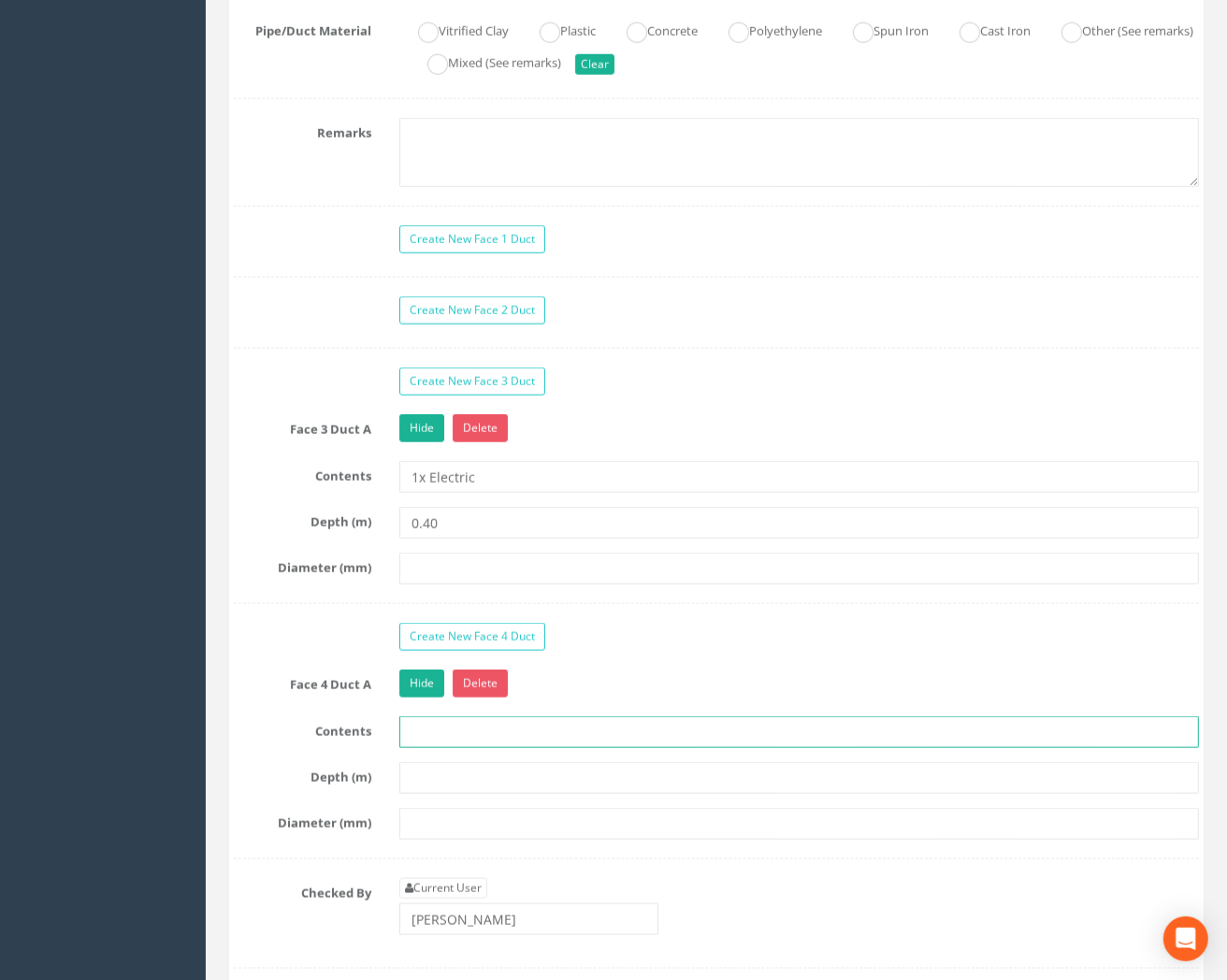 type on "1x Electric" 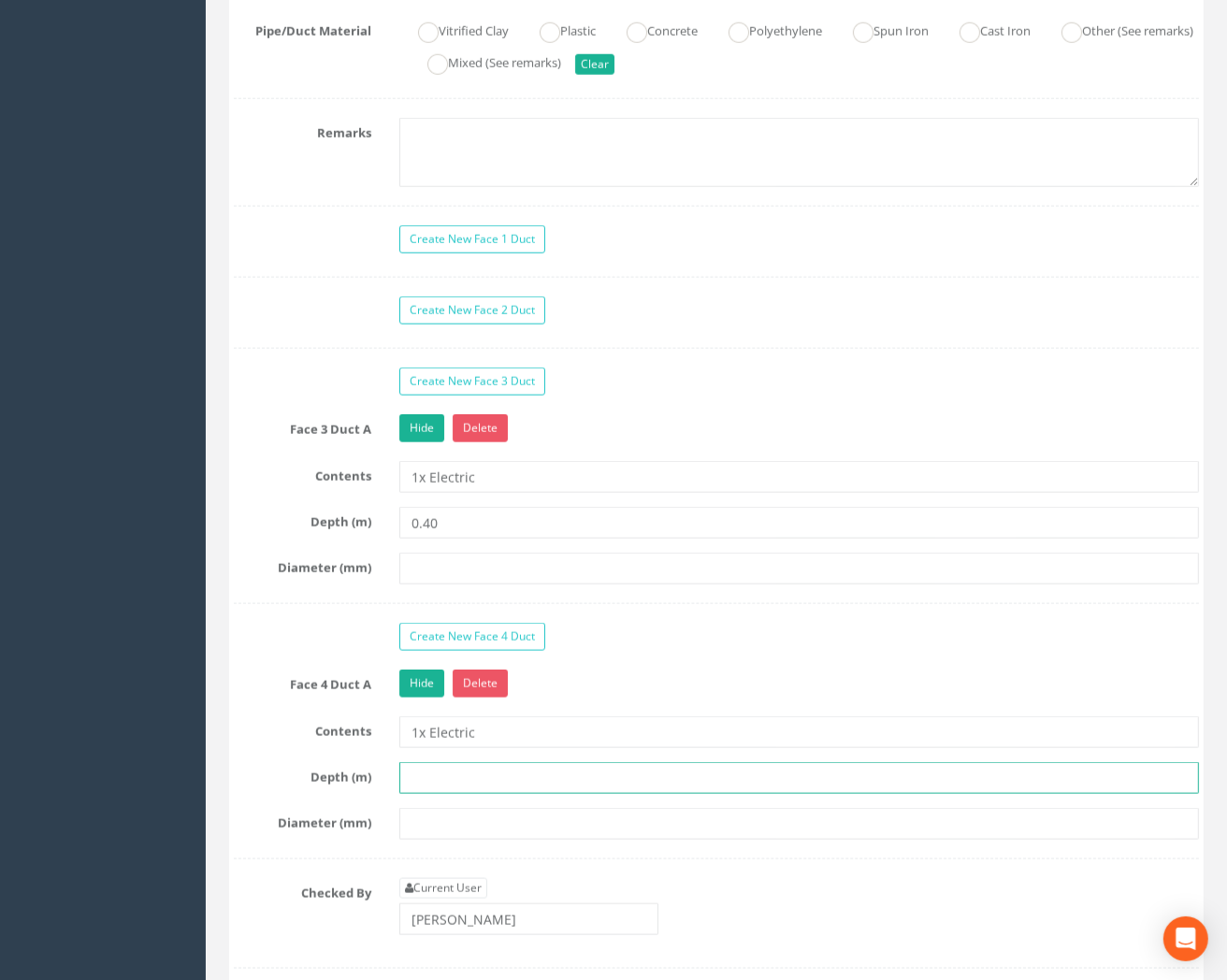click at bounding box center [799, 778] 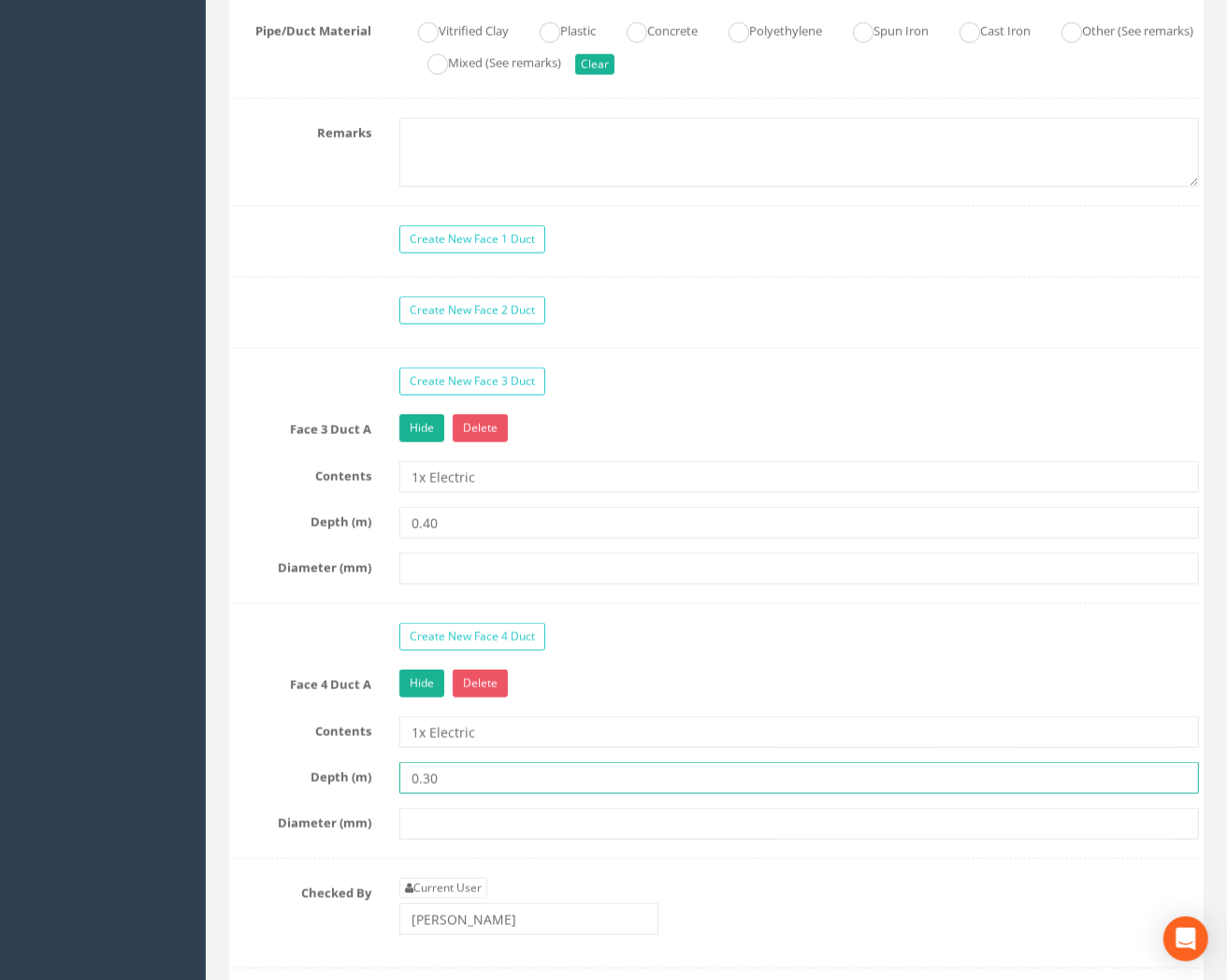 type on "0.30" 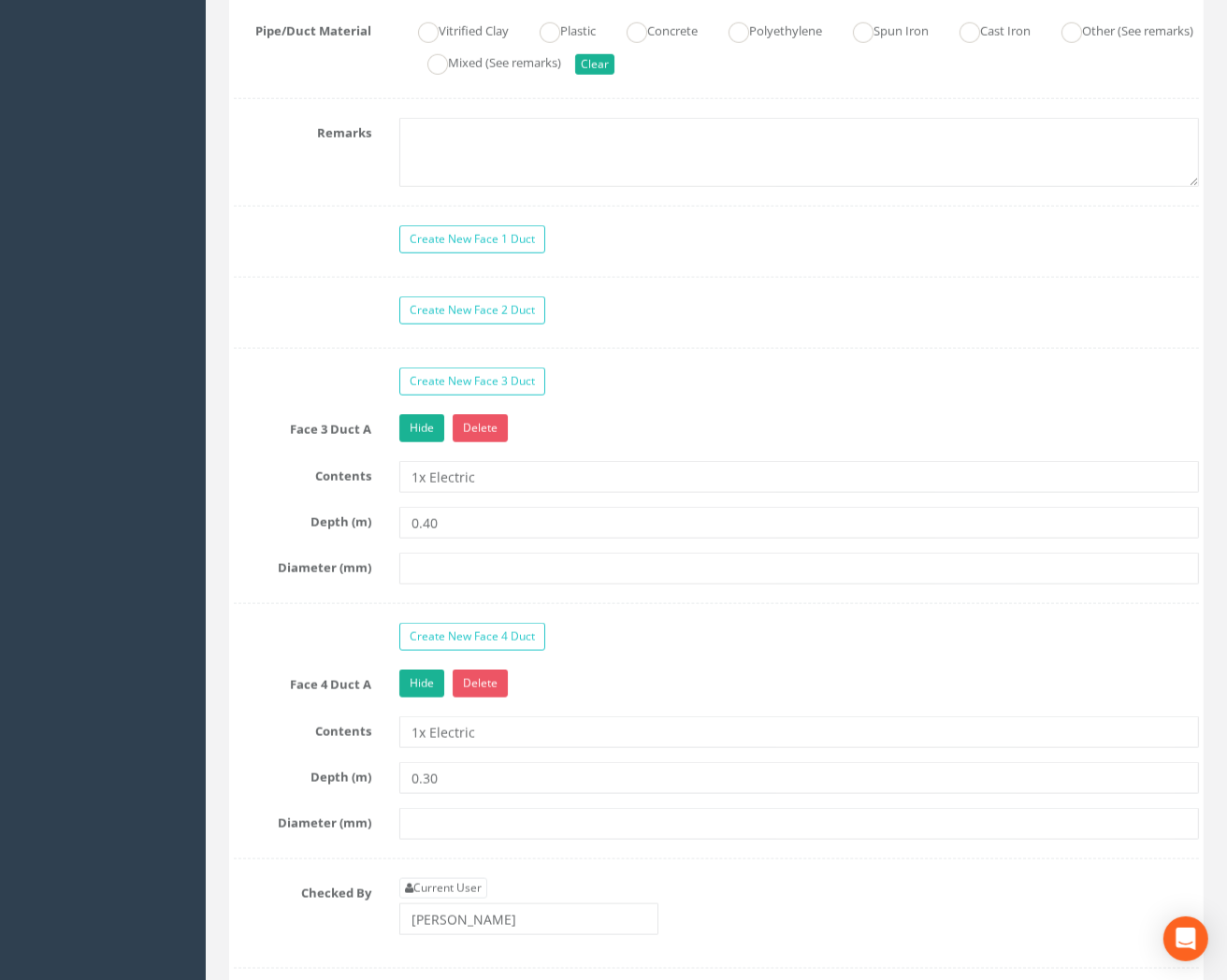 click on "Create New Face 1 Duct
Create New Face 2 Duct
Create New Face 3 Duct
Face 3 Duct A
Hide
Delete
Contents
1x Electric
Depth (m)
0.40
Diameter (mm)
Create New Face 4 Duct
Face 4 Duct A
Hide
Delete
Contents
1x Electric
Depth (m)
0.30" at bounding box center (716, 597) 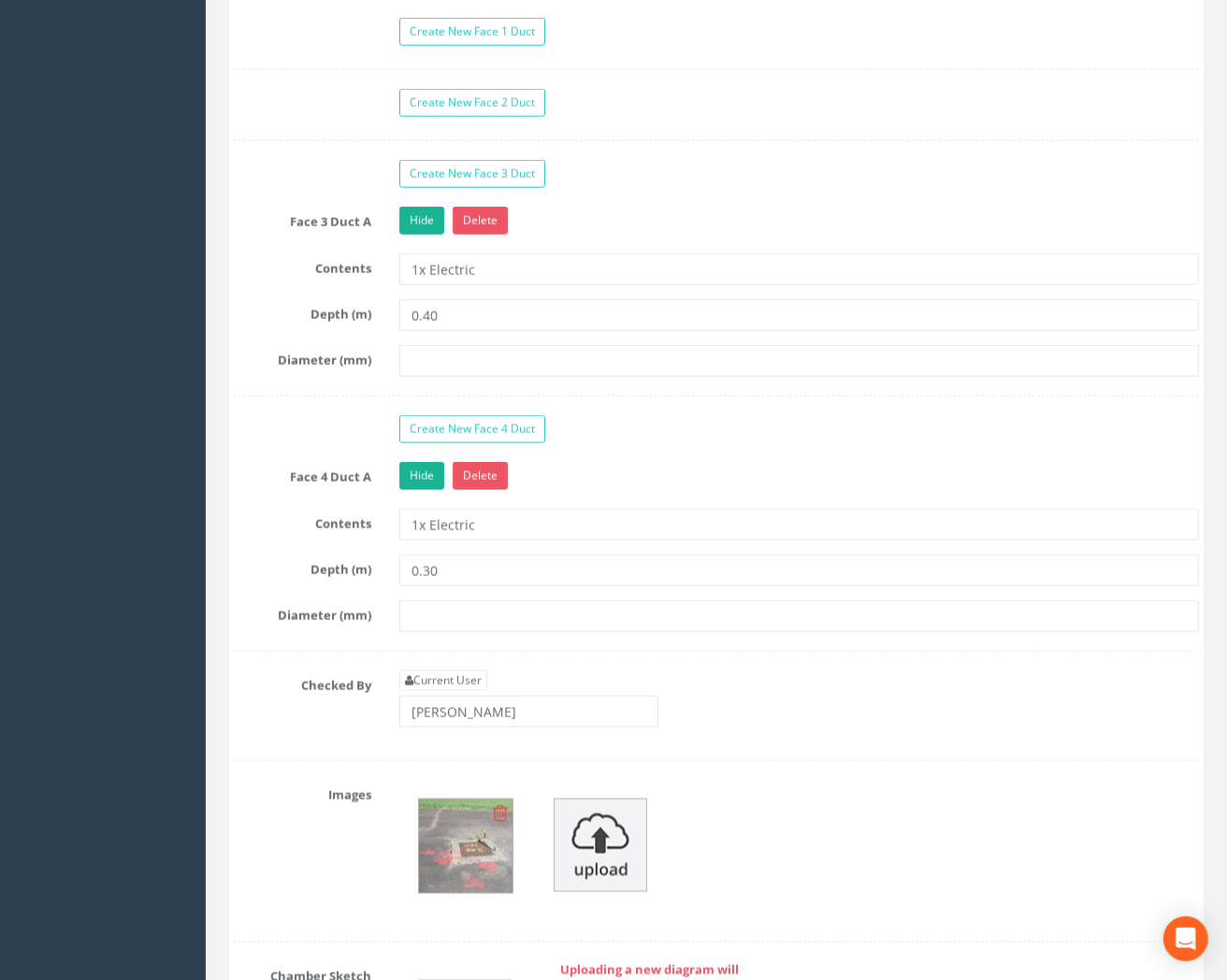 scroll, scrollTop: 1942, scrollLeft: 0, axis: vertical 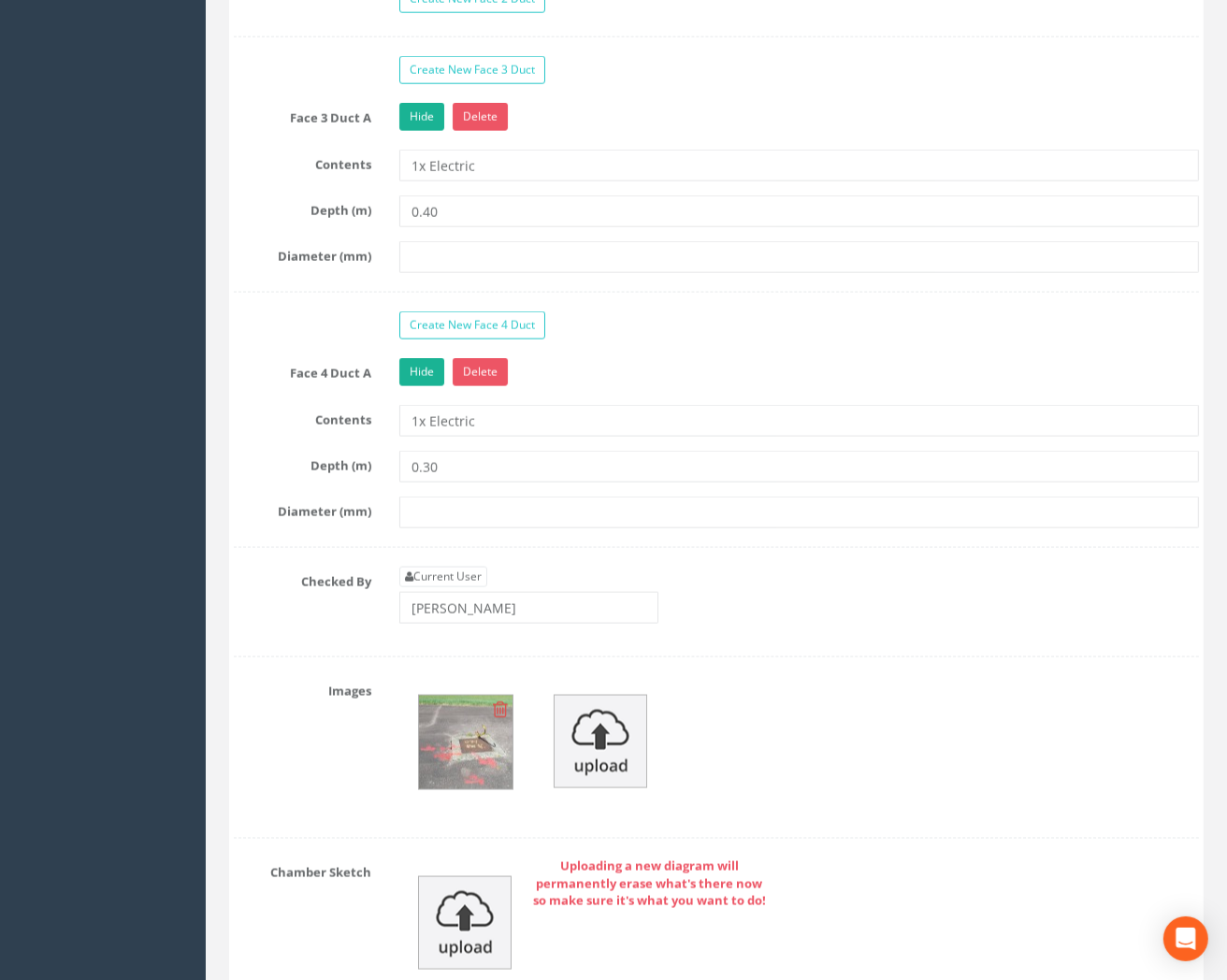 click at bounding box center (466, 742) 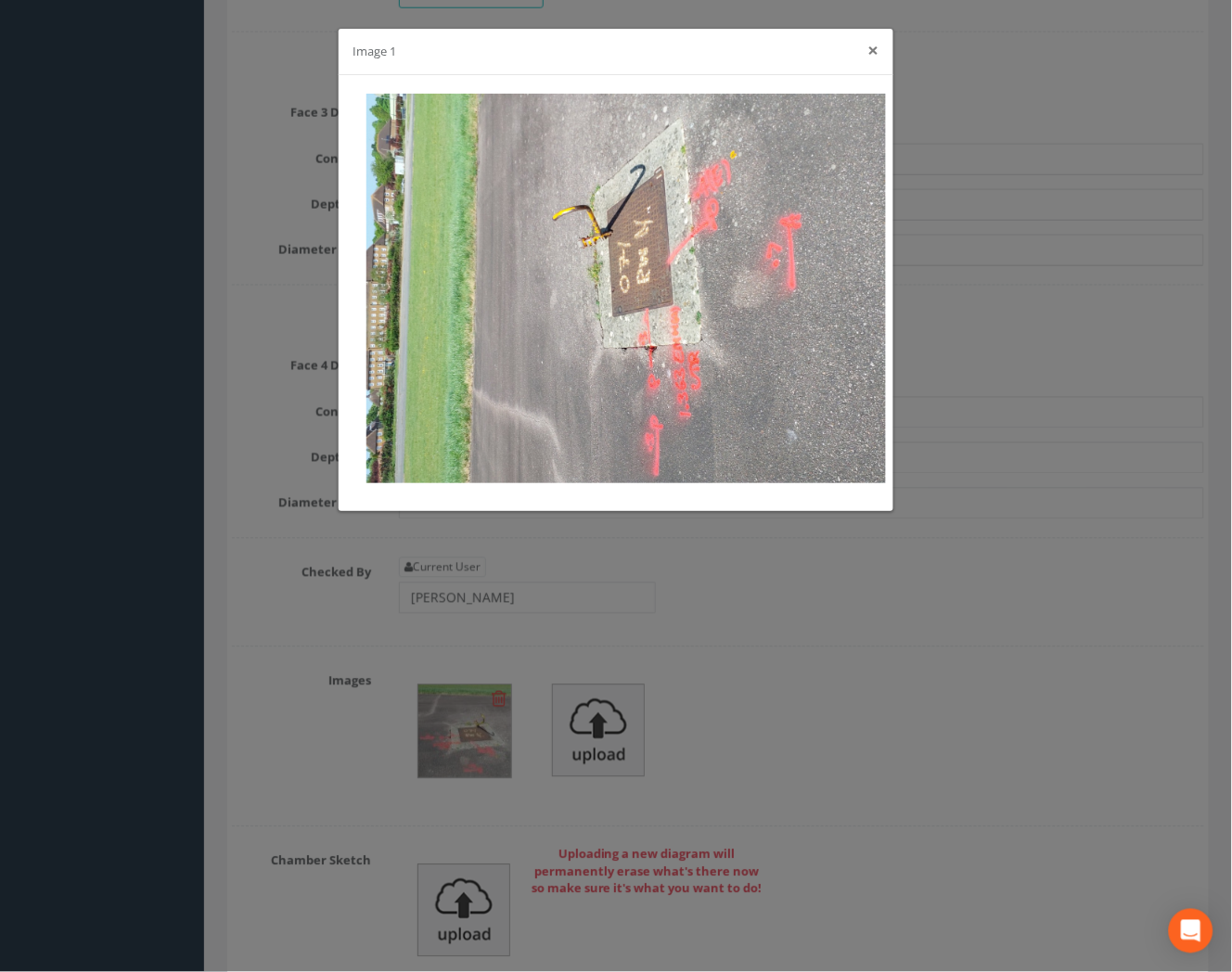 click on "×" at bounding box center [874, 50] 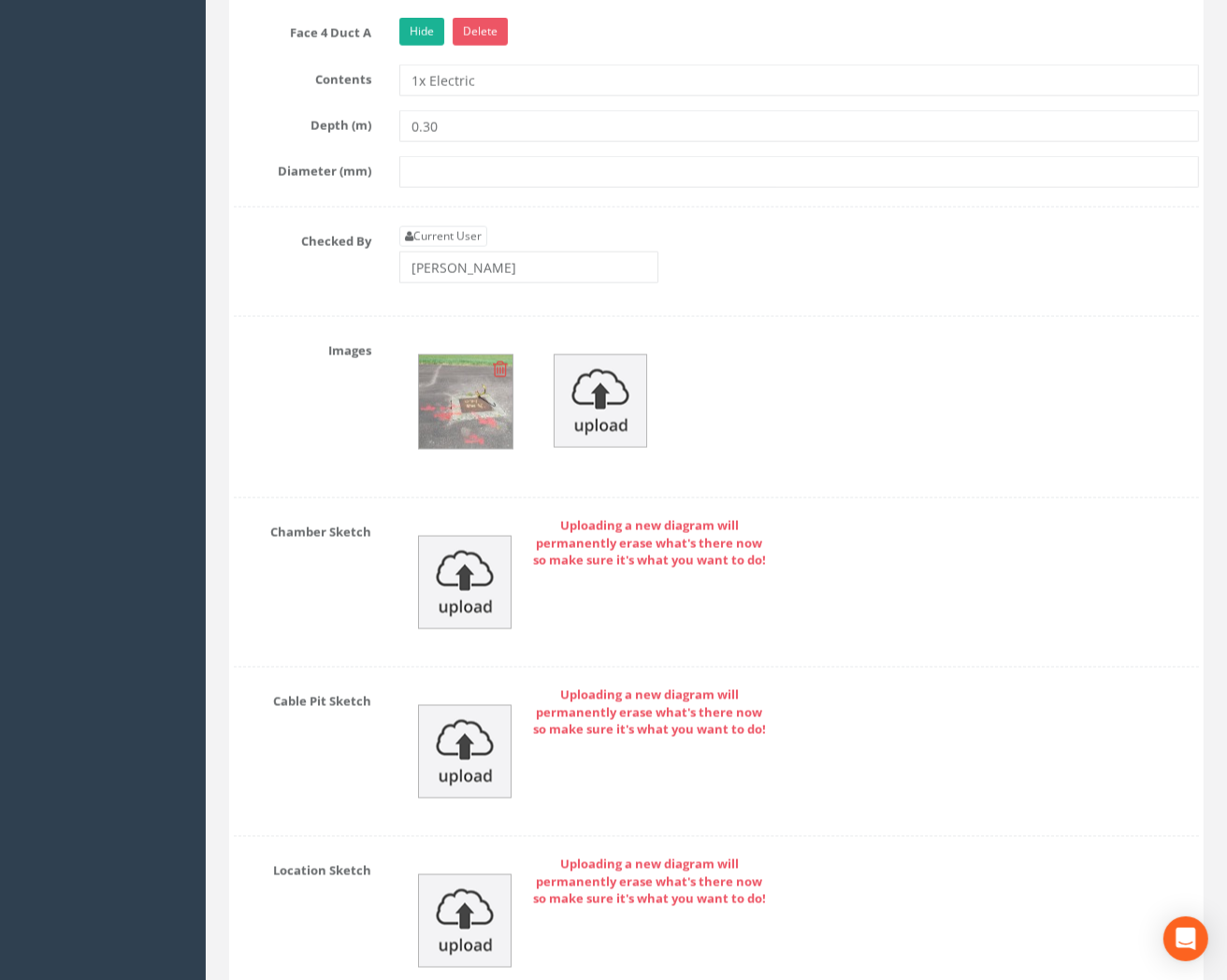 scroll, scrollTop: 2358, scrollLeft: 0, axis: vertical 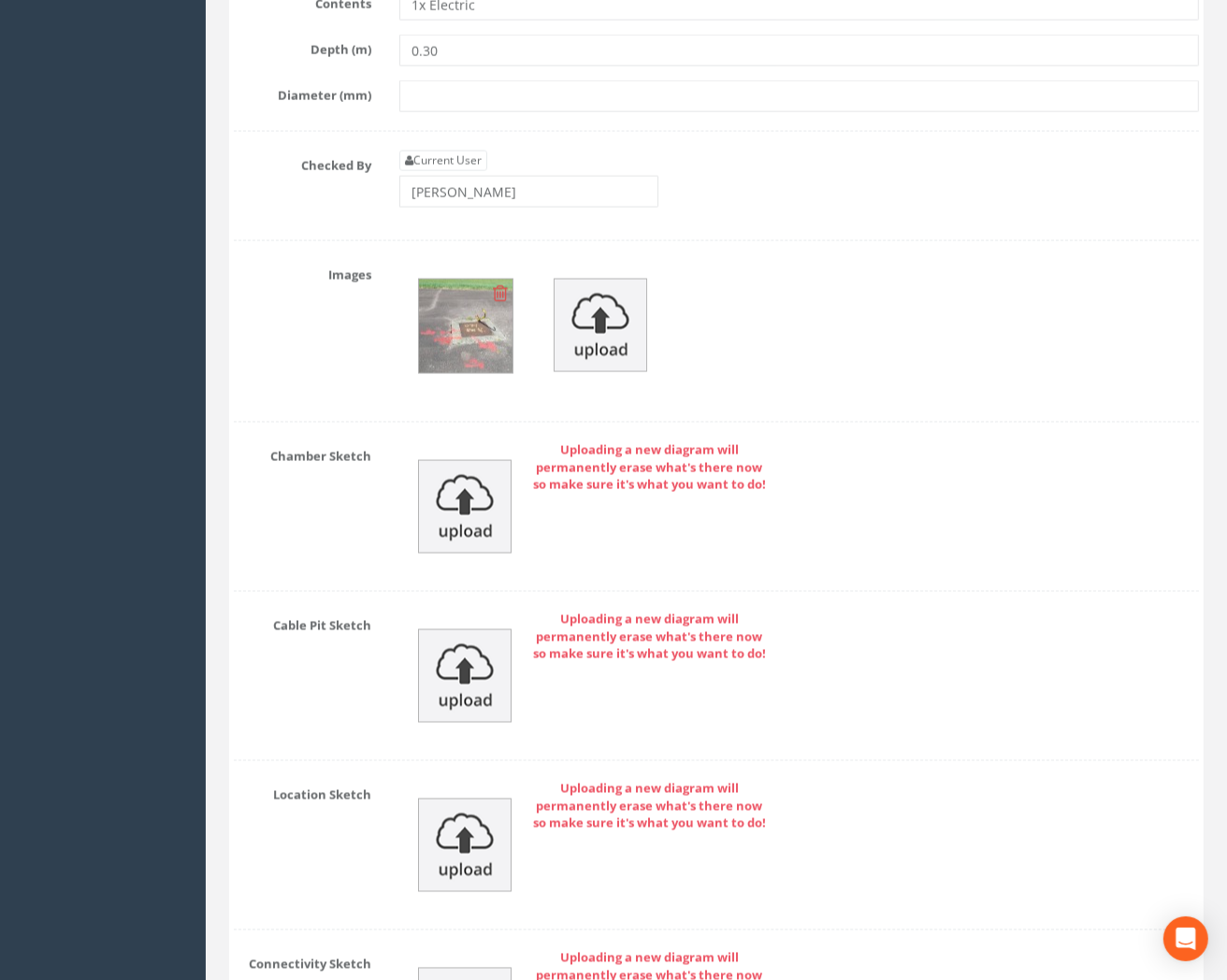 click at bounding box center [466, 326] 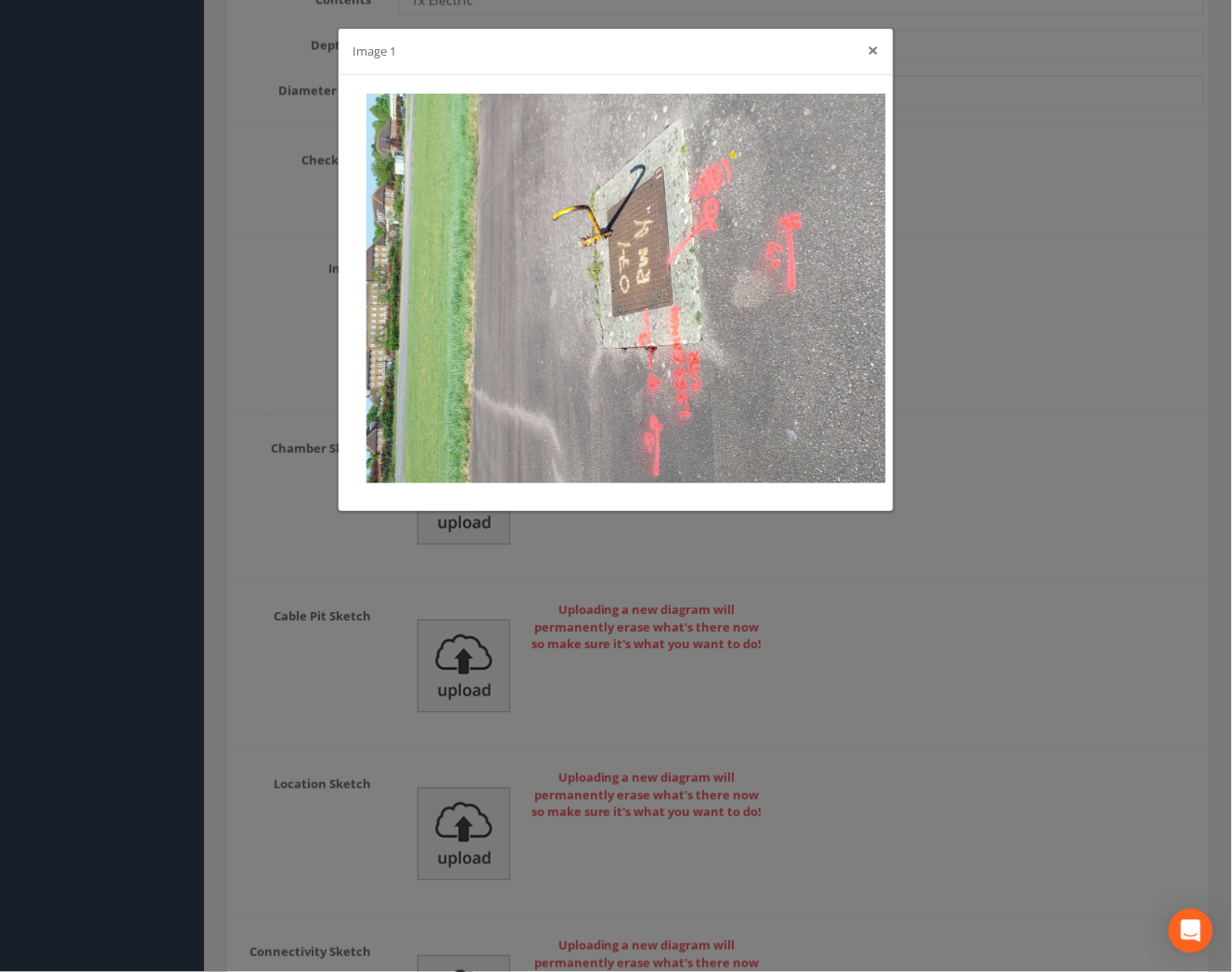click on "×" at bounding box center [874, 50] 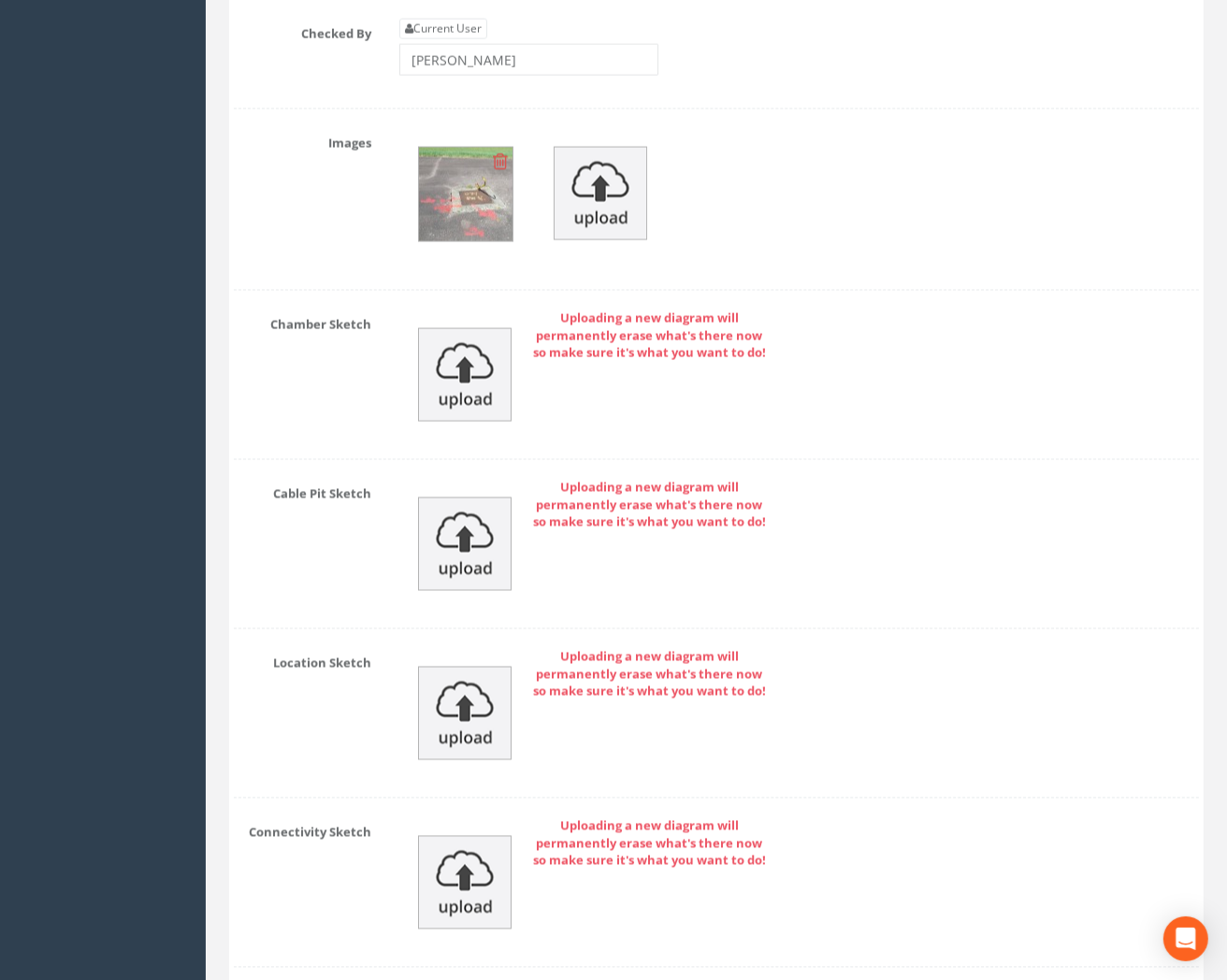 scroll, scrollTop: 2484, scrollLeft: 0, axis: vertical 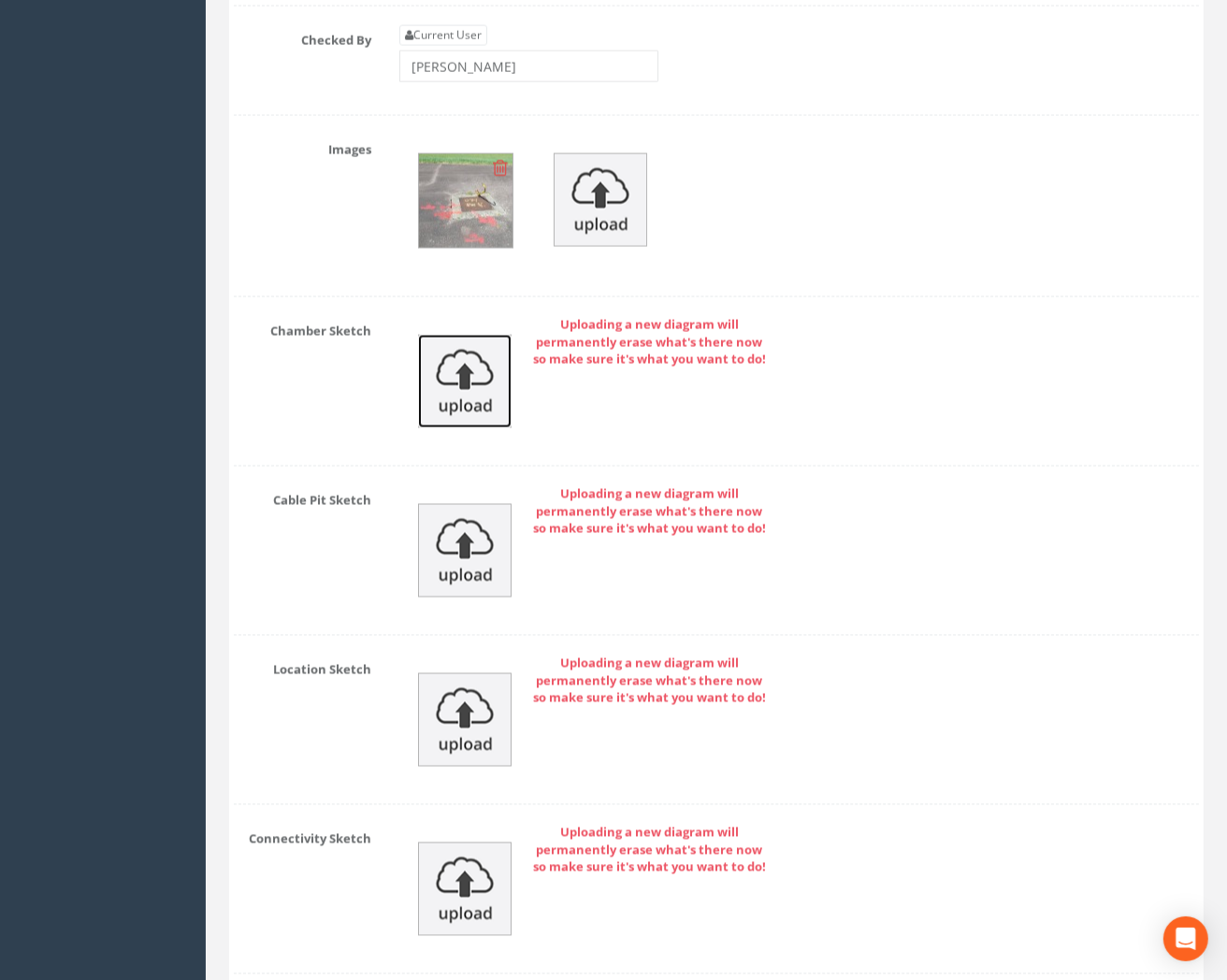 click at bounding box center [465, 382] 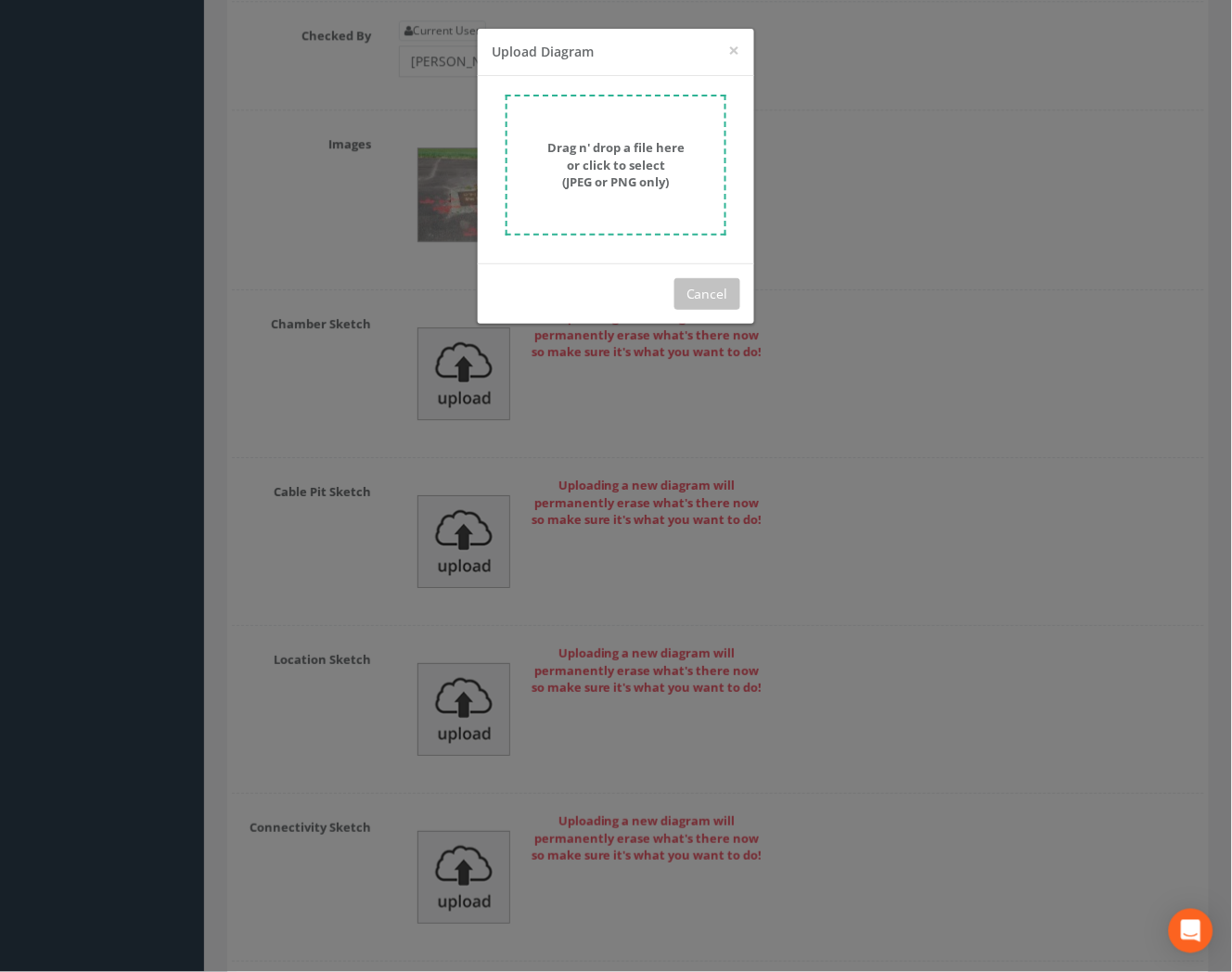 click on "Drag n' drop a file here or click to select (JPEG or PNG only)" at bounding box center (616, 164) 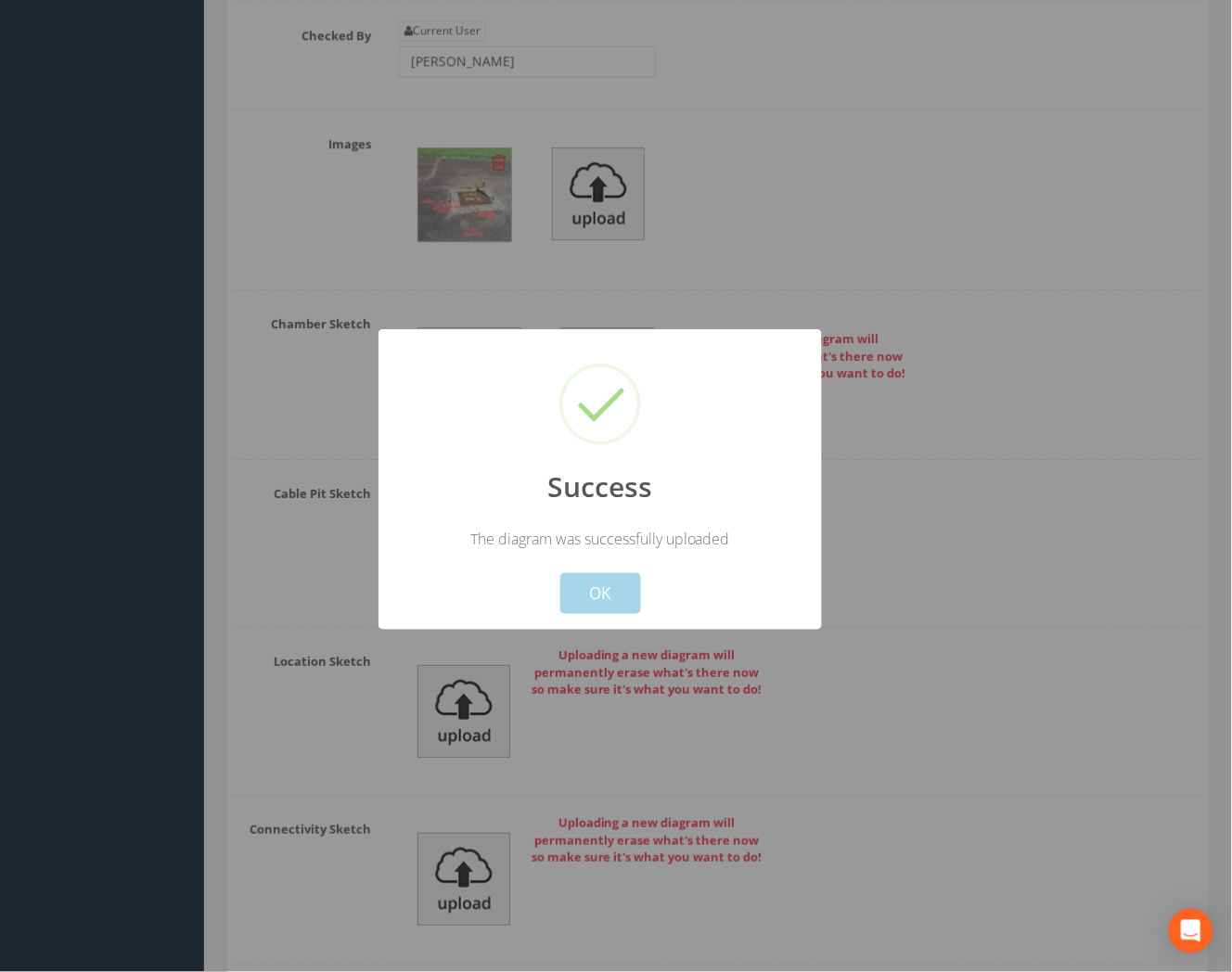 click on "OK" at bounding box center [600, 594] 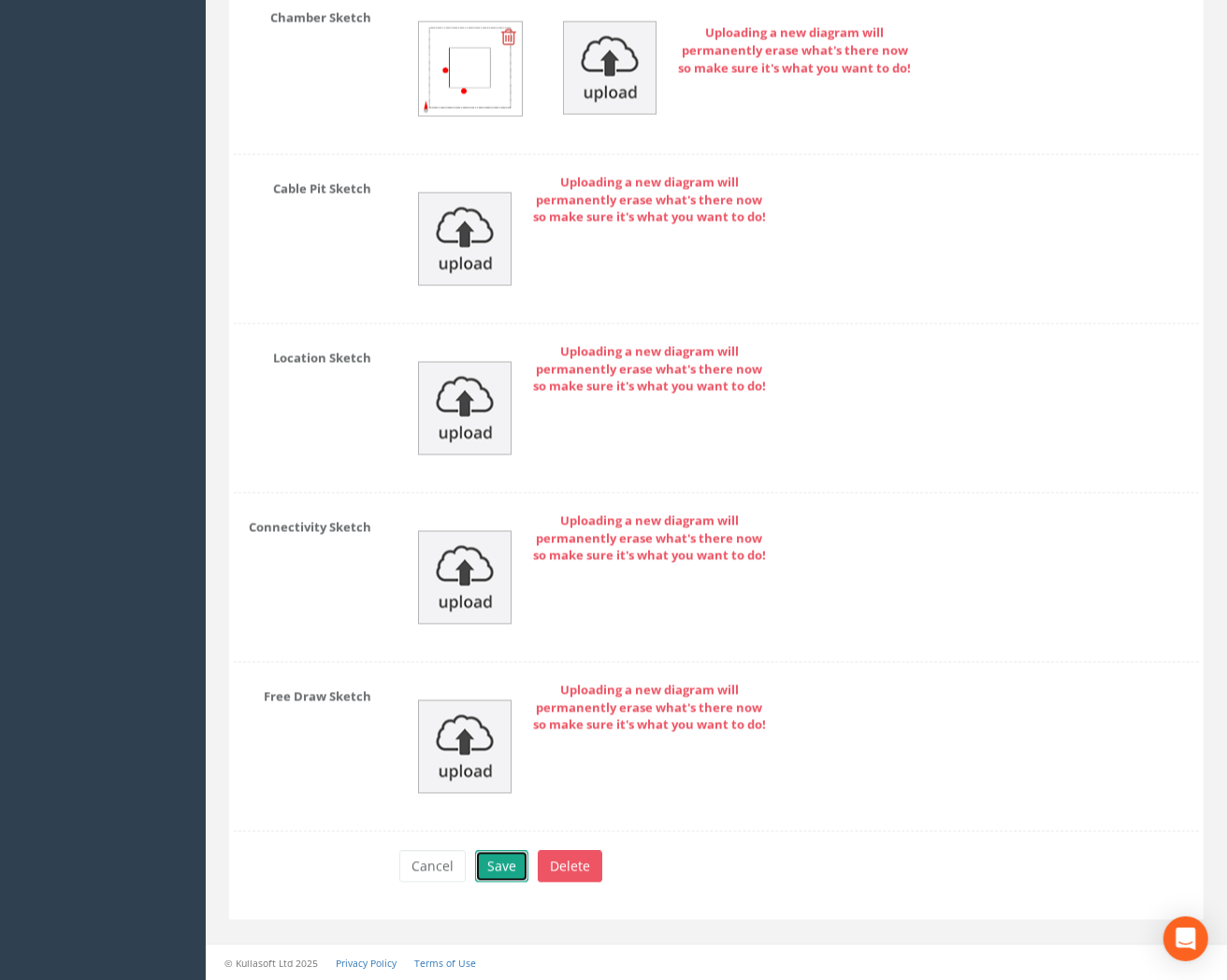 click on "Save" at bounding box center (501, 866) 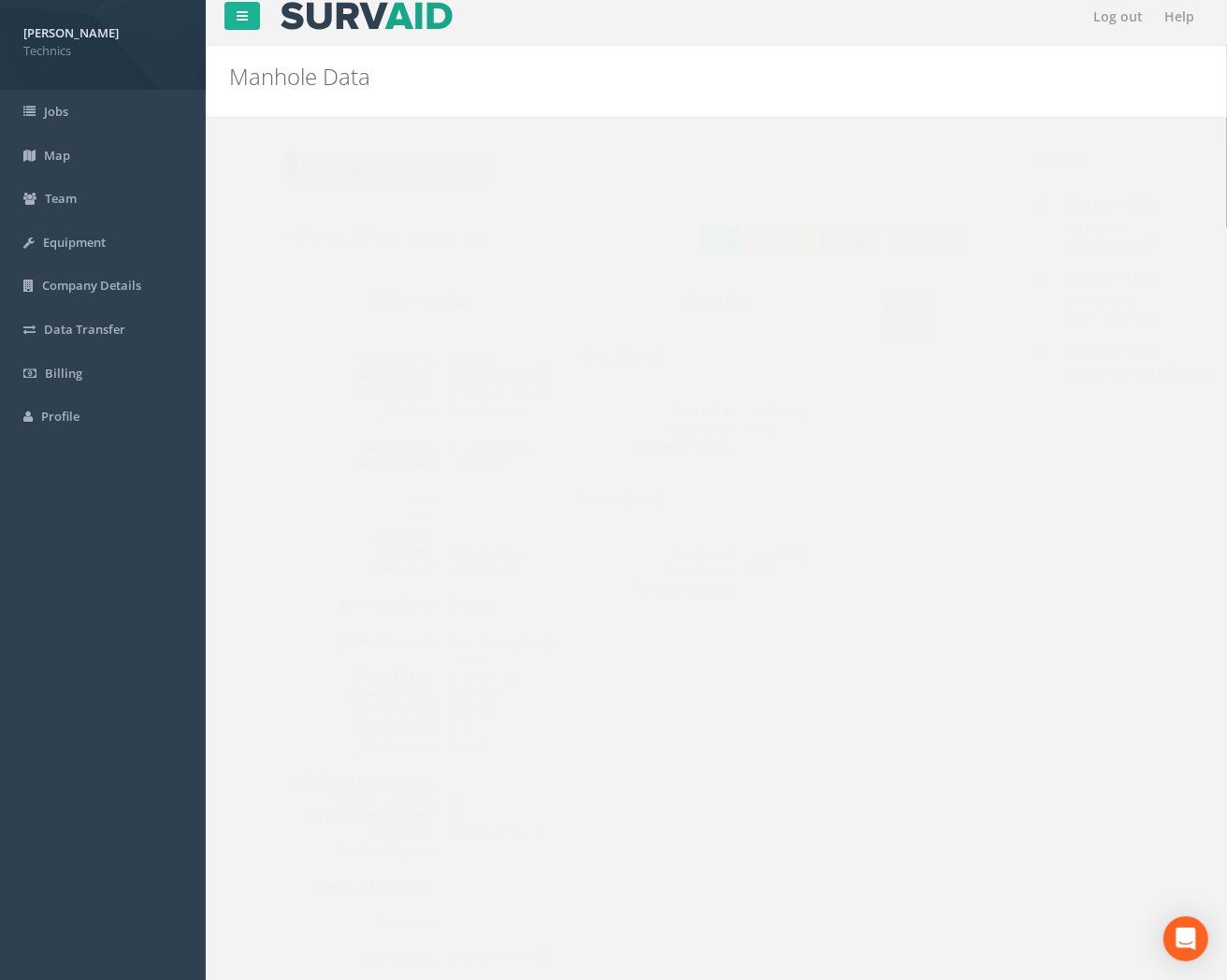 scroll, scrollTop: 0, scrollLeft: 0, axis: both 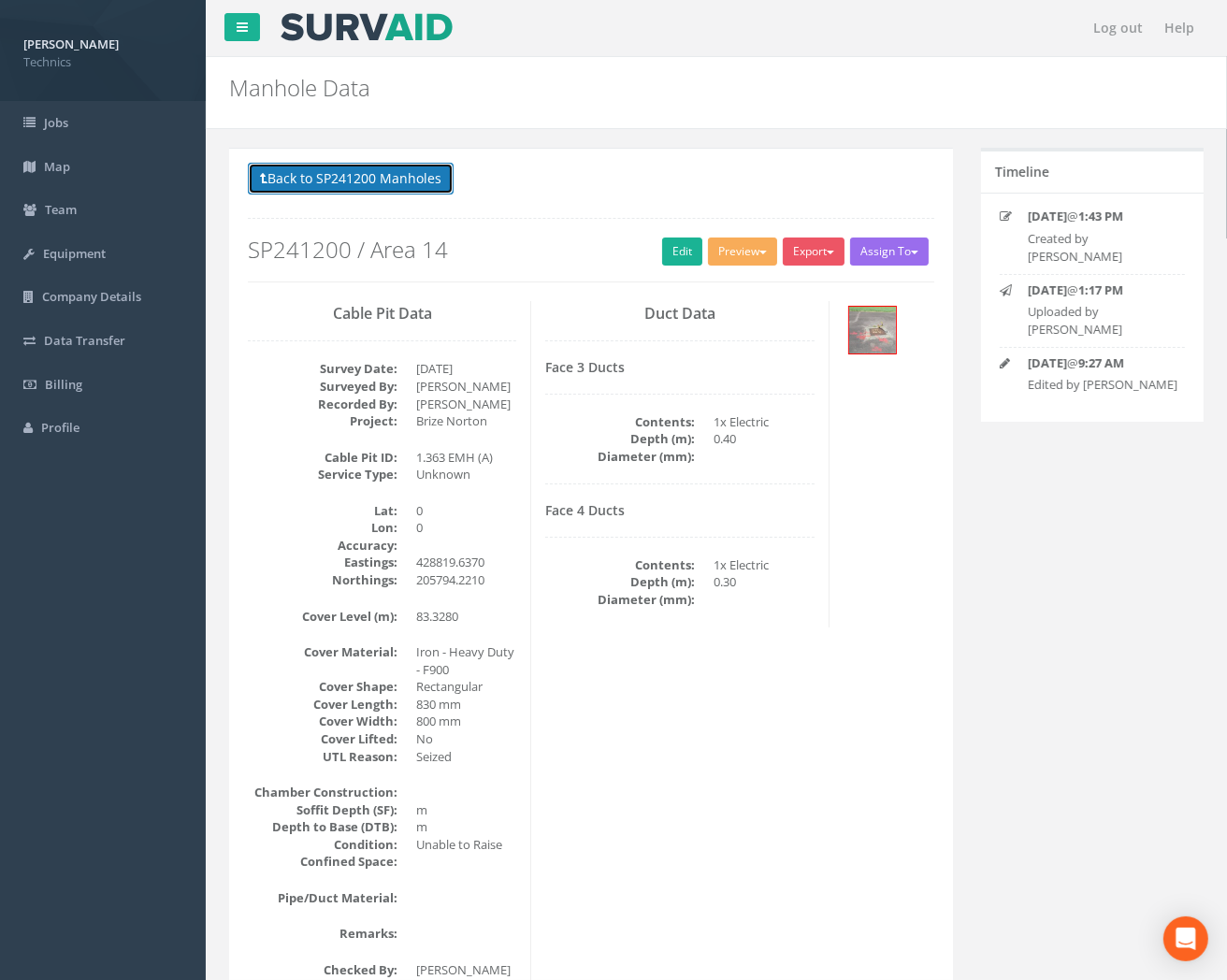 click on "Back to SP241200 Manholes" at bounding box center [351, 179] 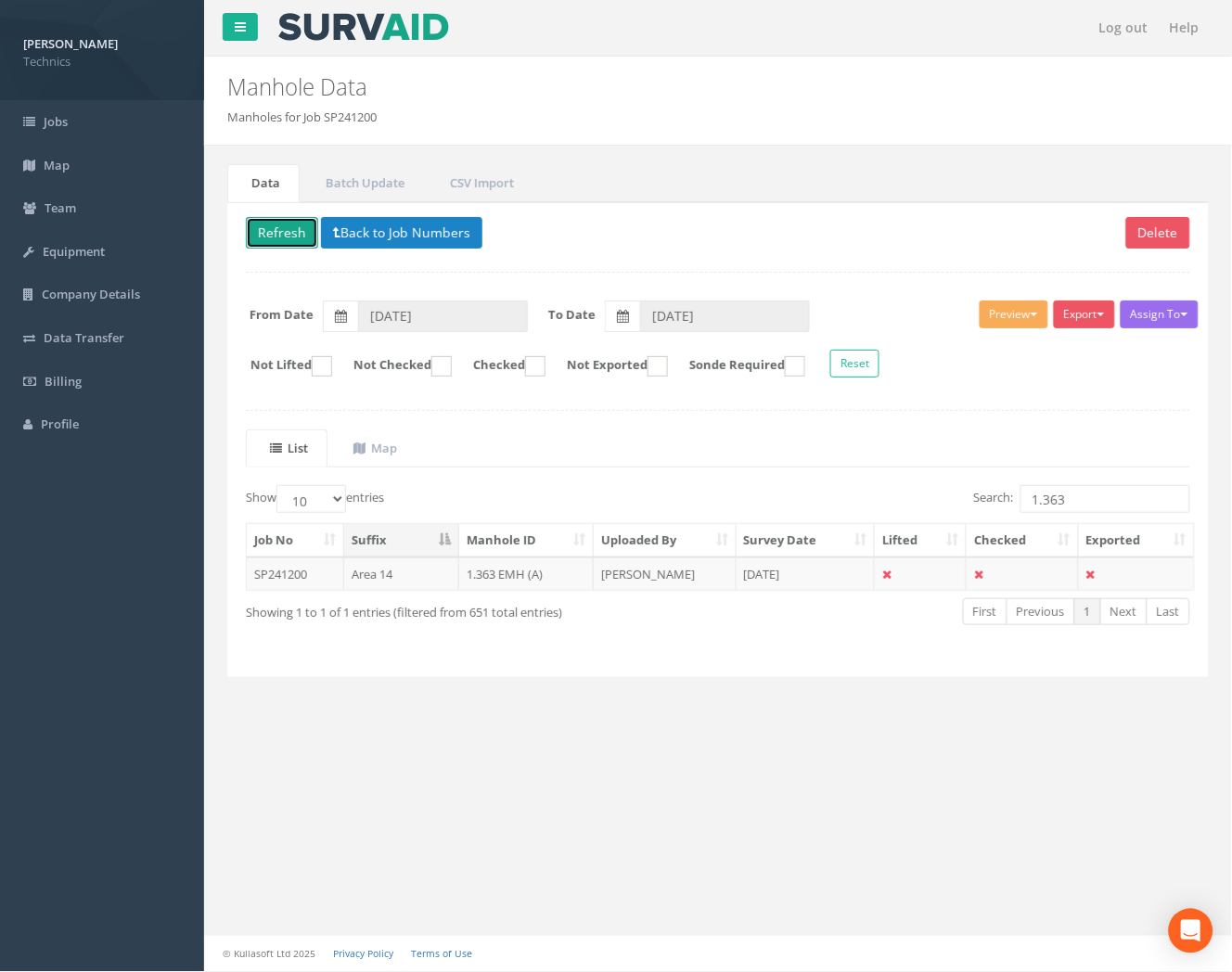 click on "Refresh" at bounding box center (282, 233) 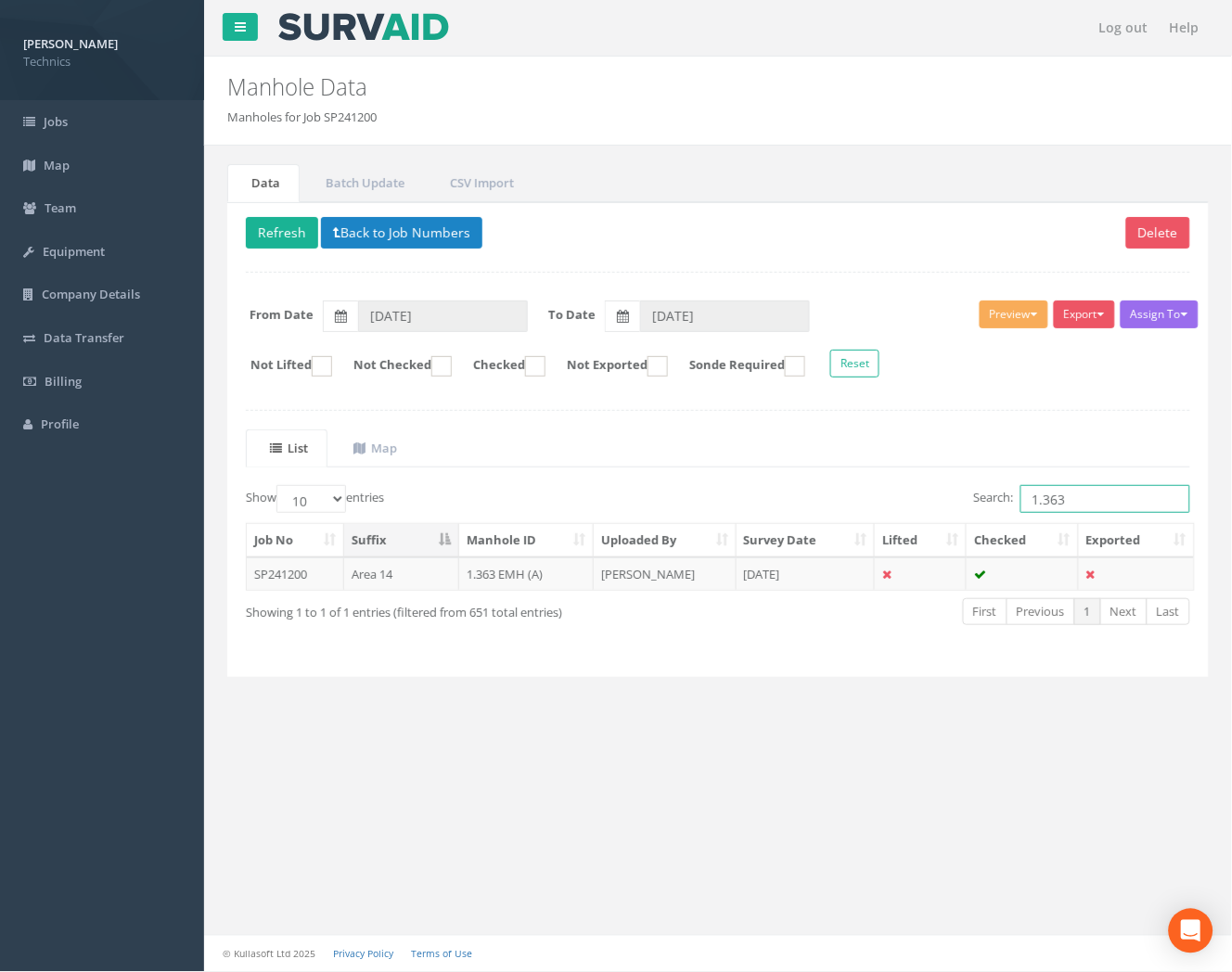 click on "1.363" at bounding box center [1105, 499] 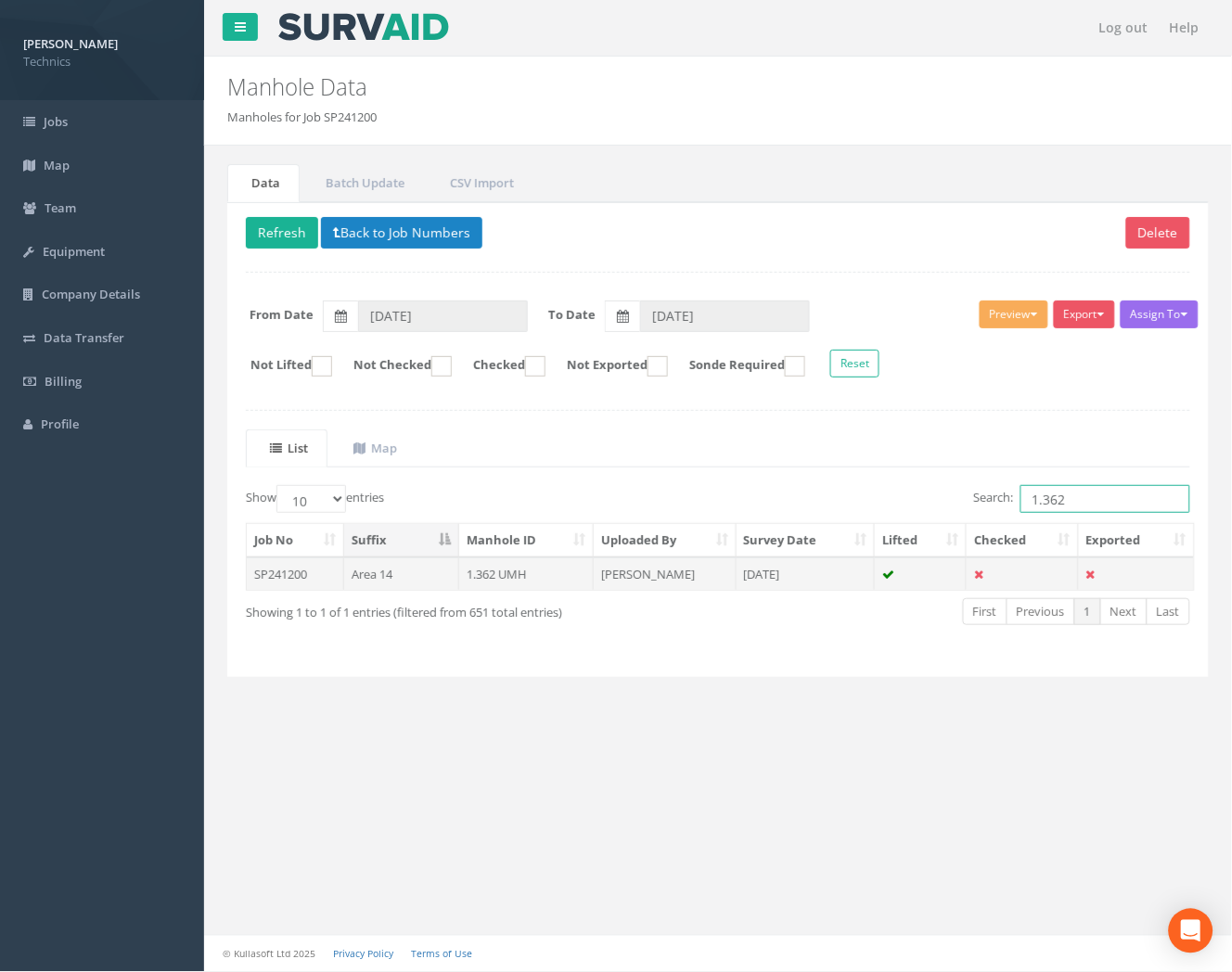 type on "1.362" 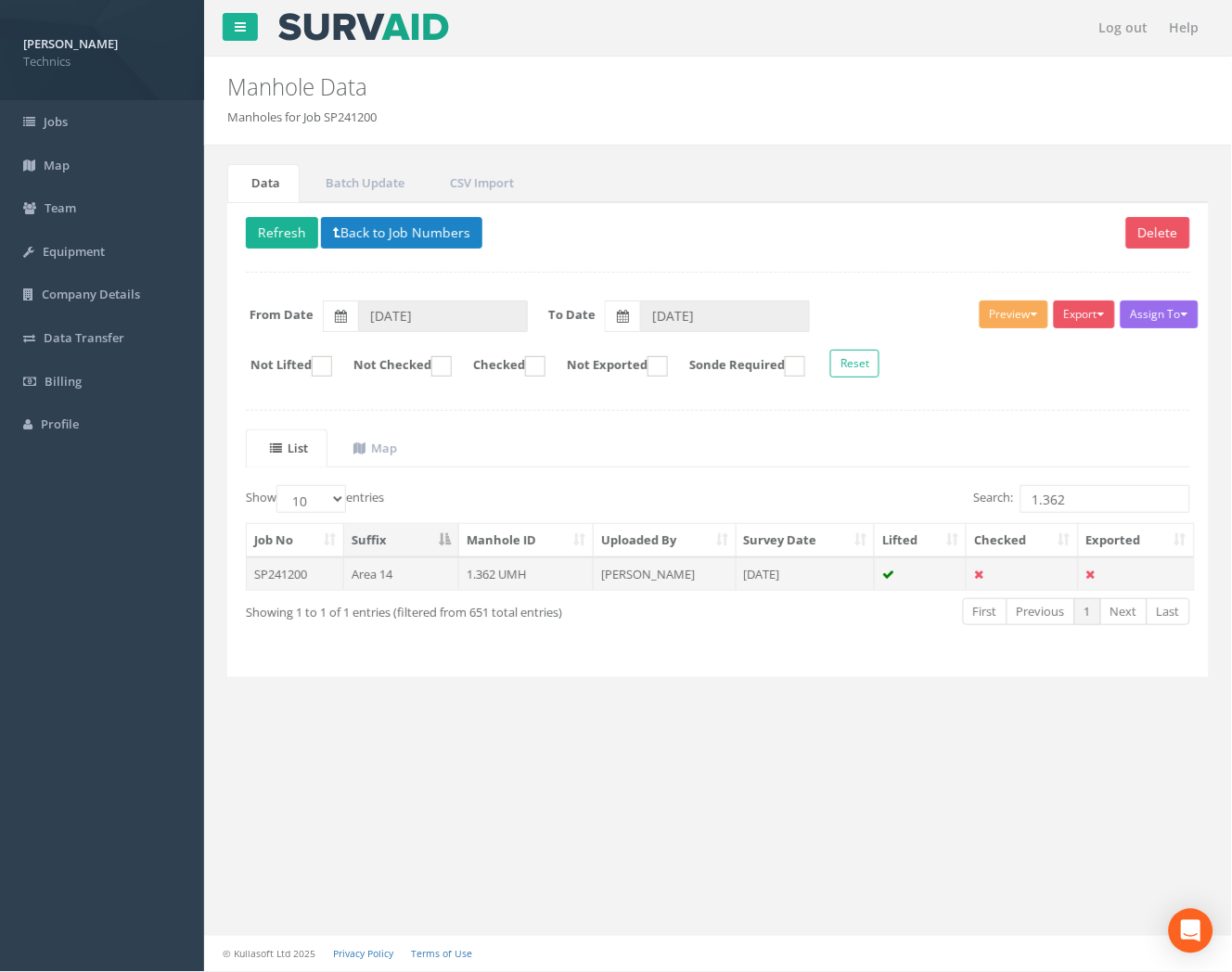 click on "[DATE]" at bounding box center [806, 574] 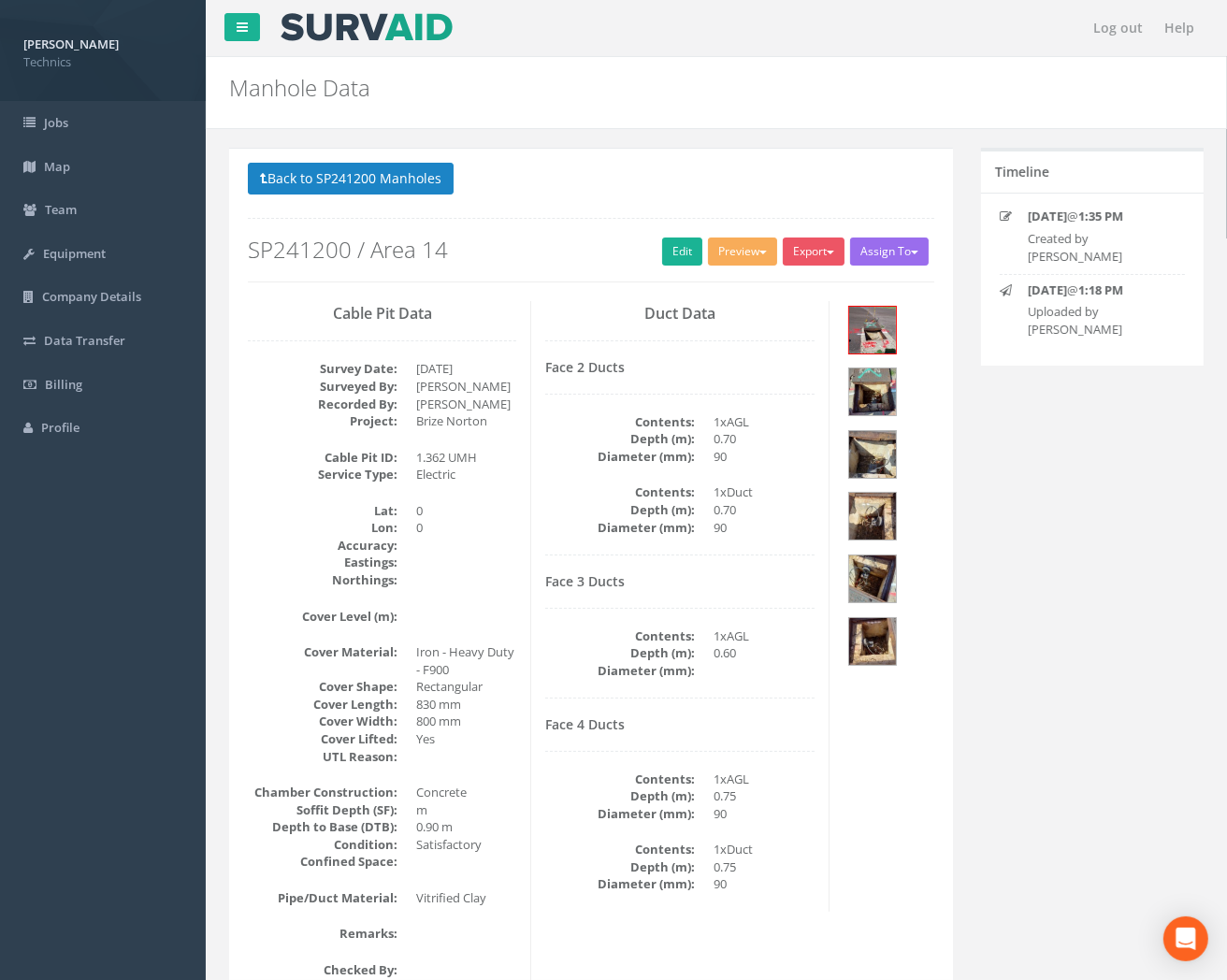 scroll, scrollTop: 104, scrollLeft: 0, axis: vertical 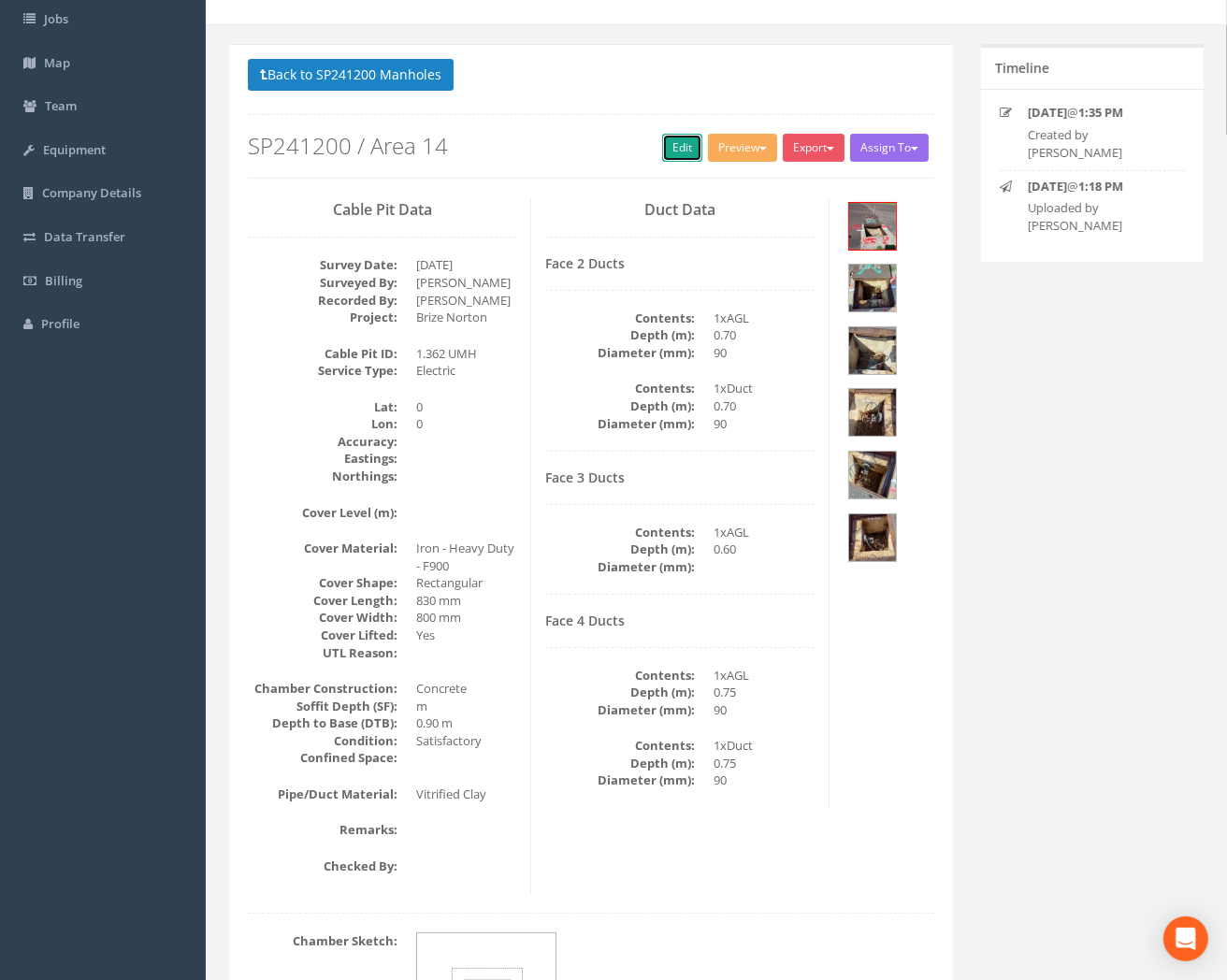click on "Edit" at bounding box center (682, 148) 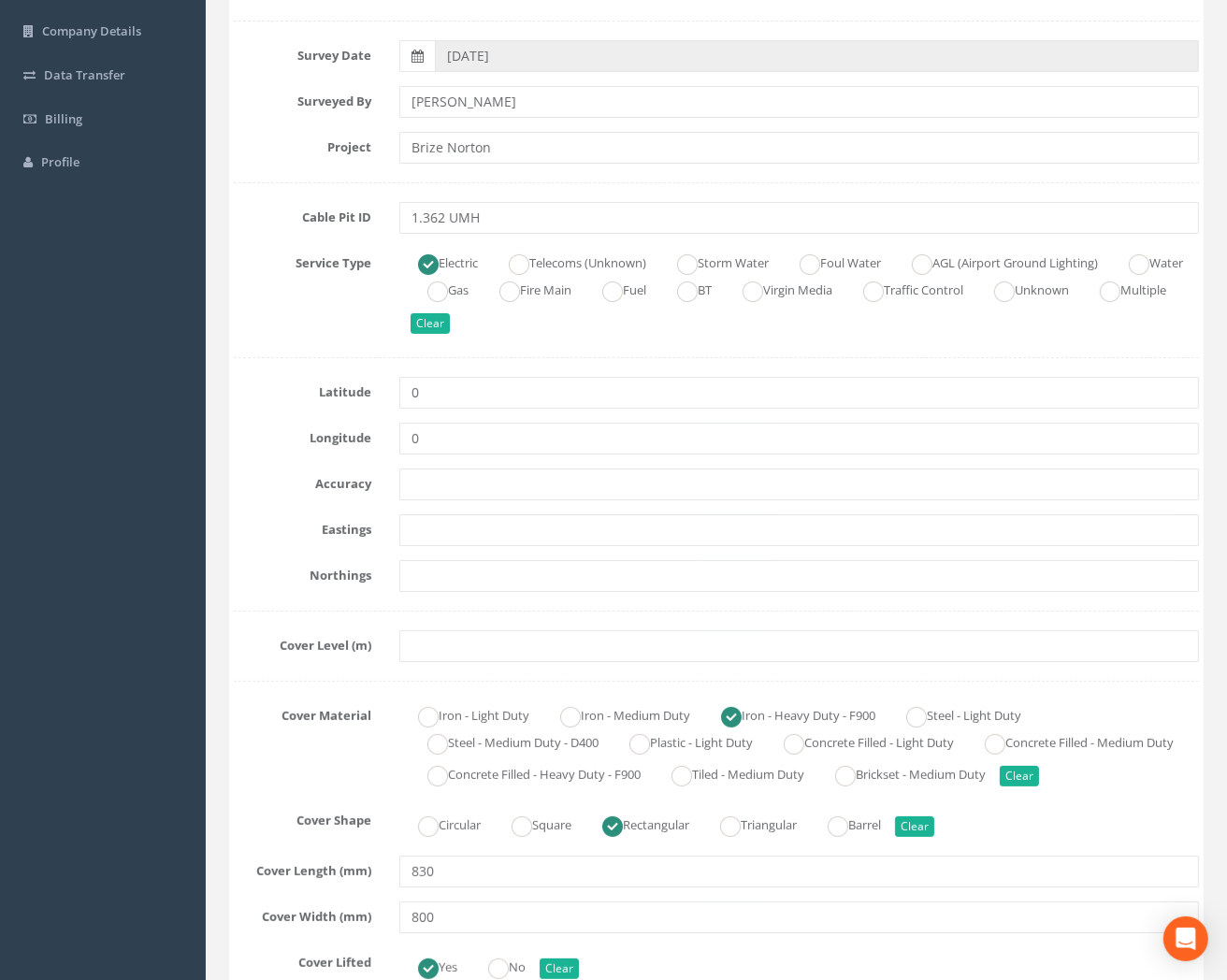 scroll, scrollTop: 415, scrollLeft: 0, axis: vertical 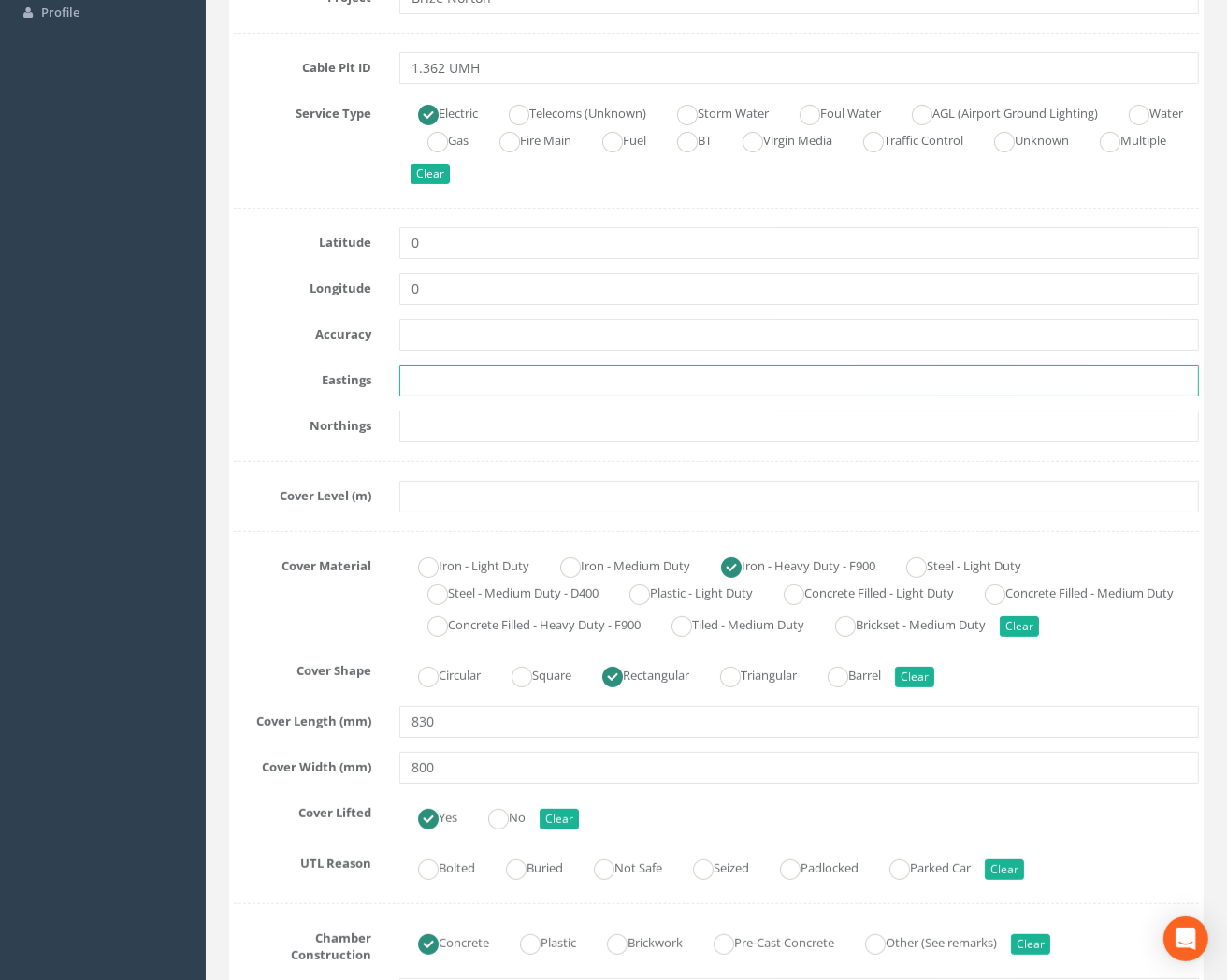 click at bounding box center (799, 381) 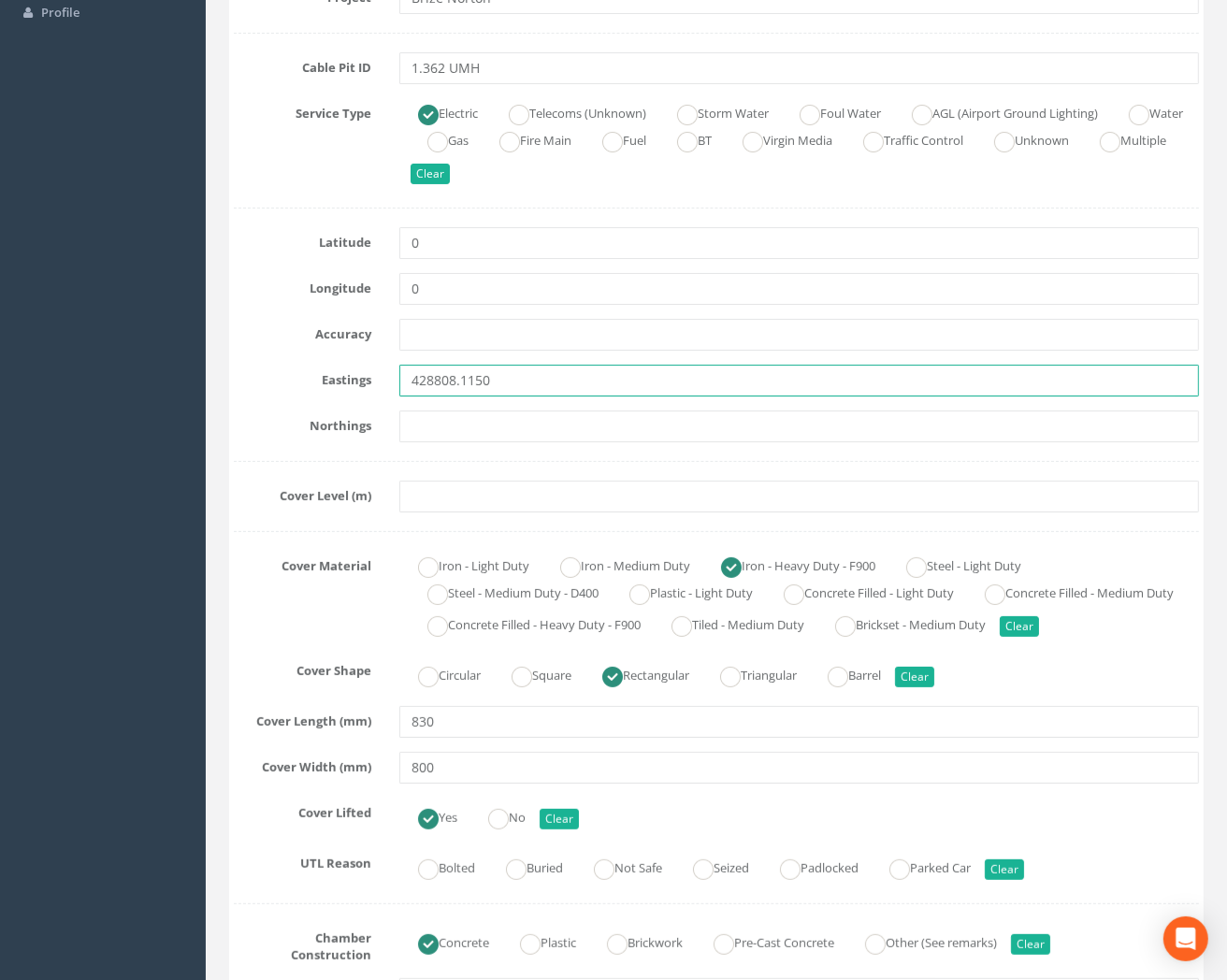 type on "428808.1150" 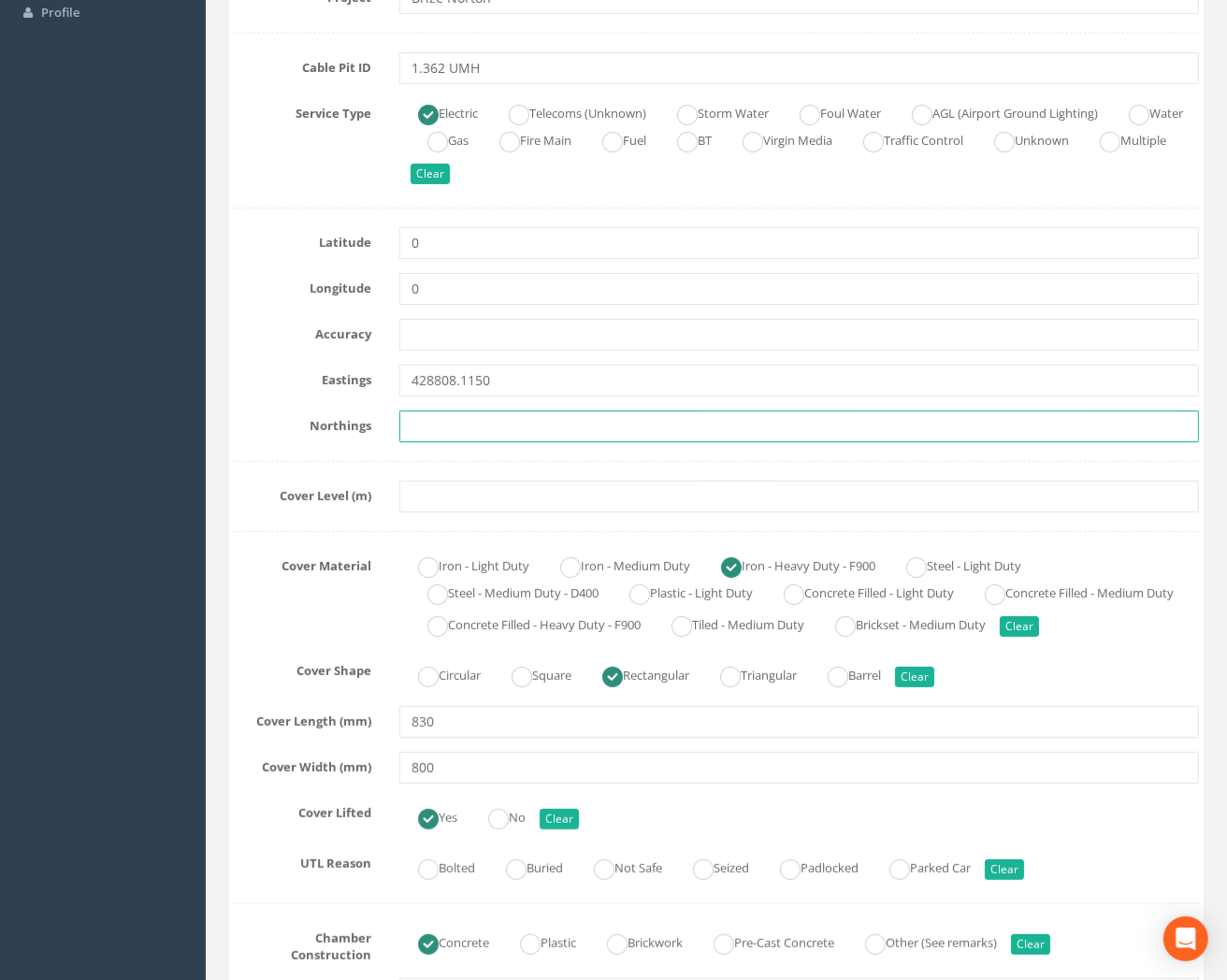 click at bounding box center [799, 426] 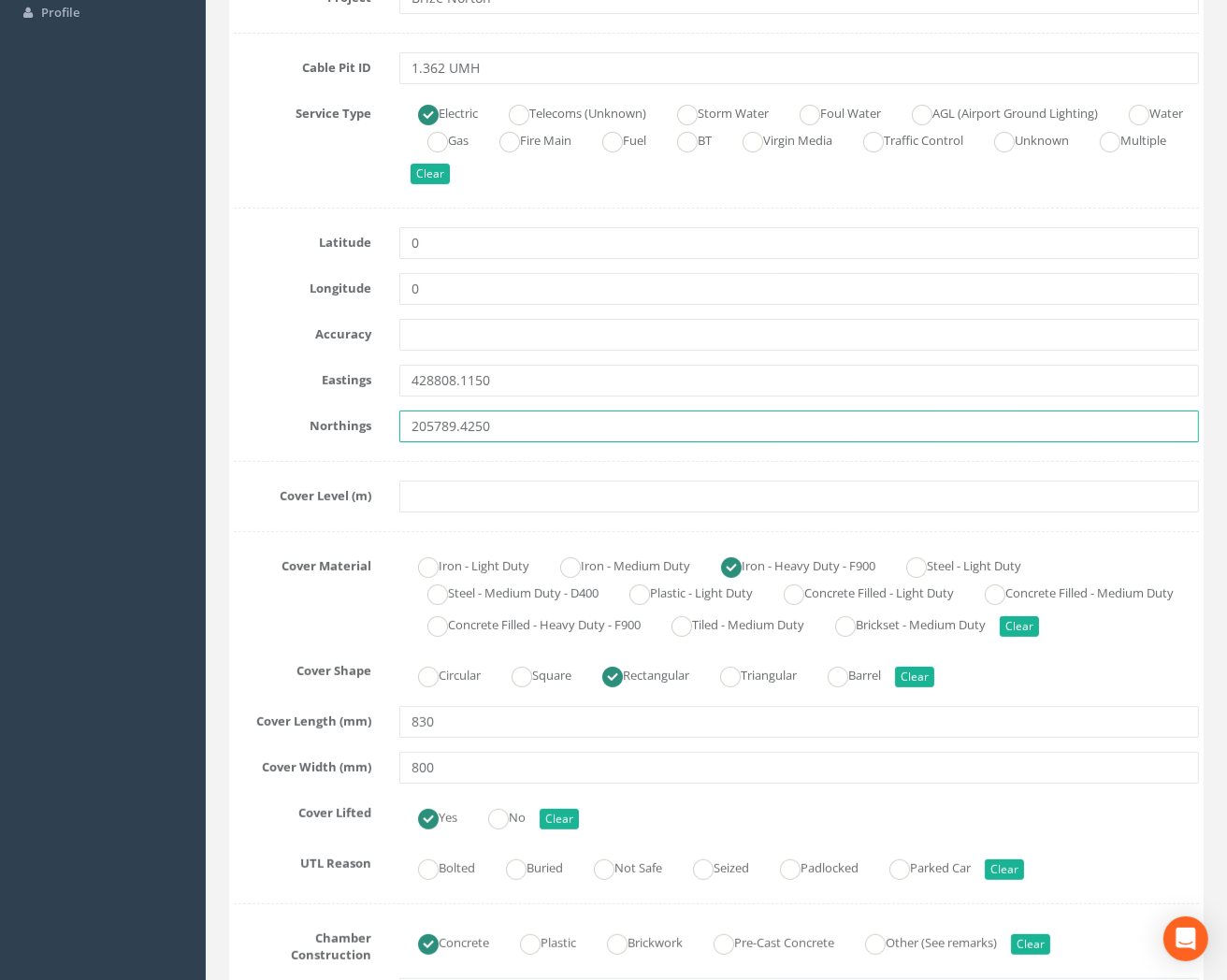 type on "205789.4250" 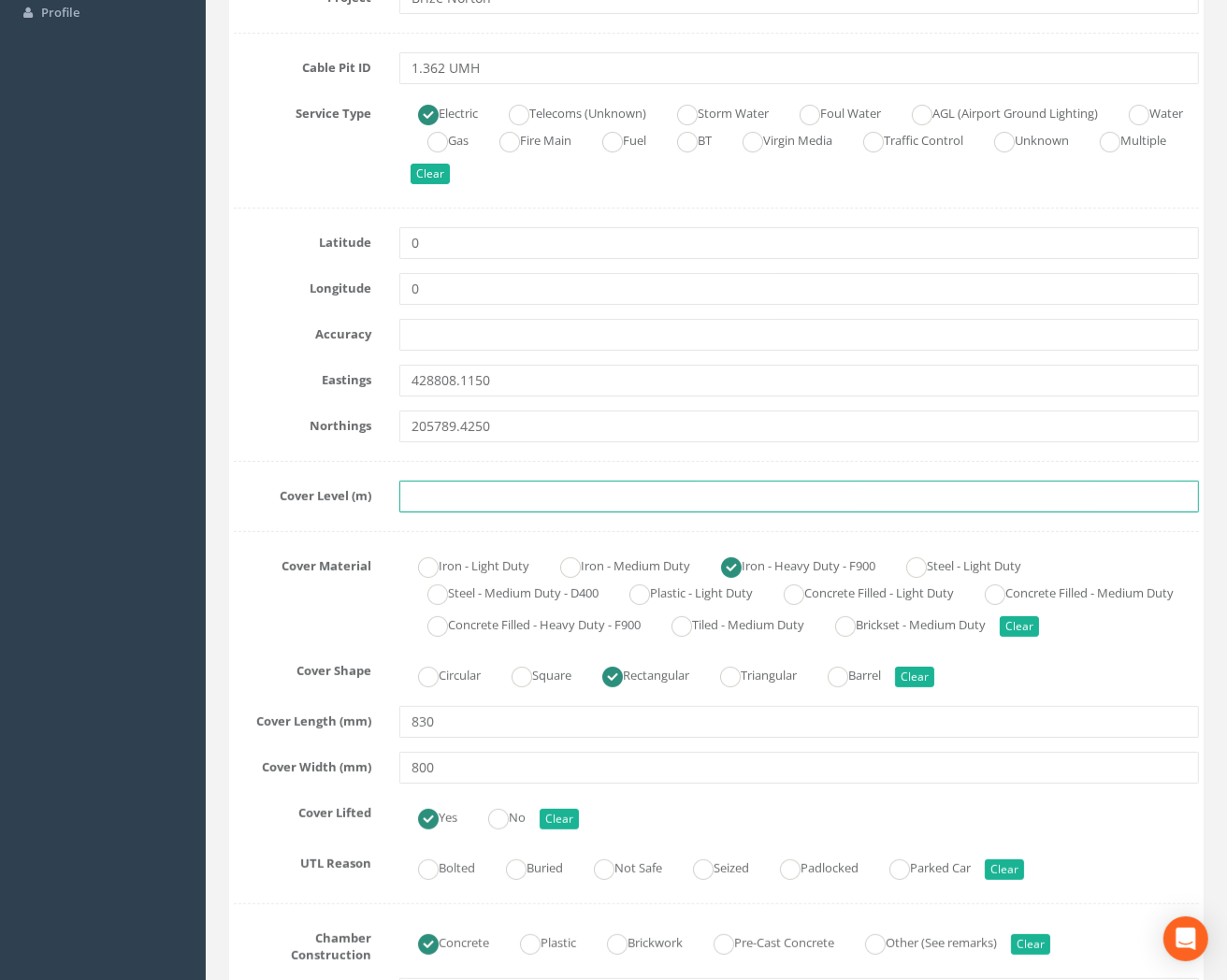 click at bounding box center (799, 497) 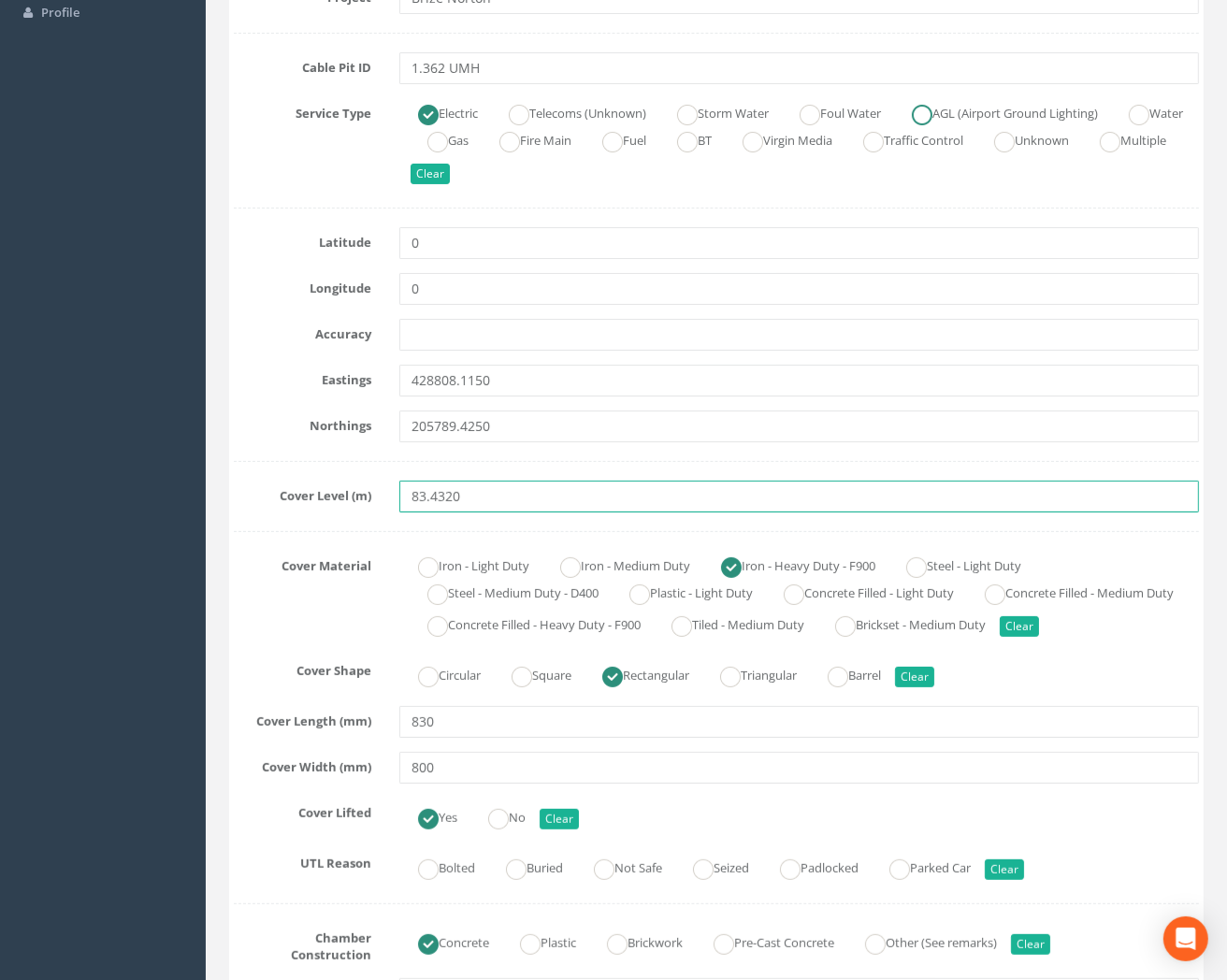 click at bounding box center [922, 115] 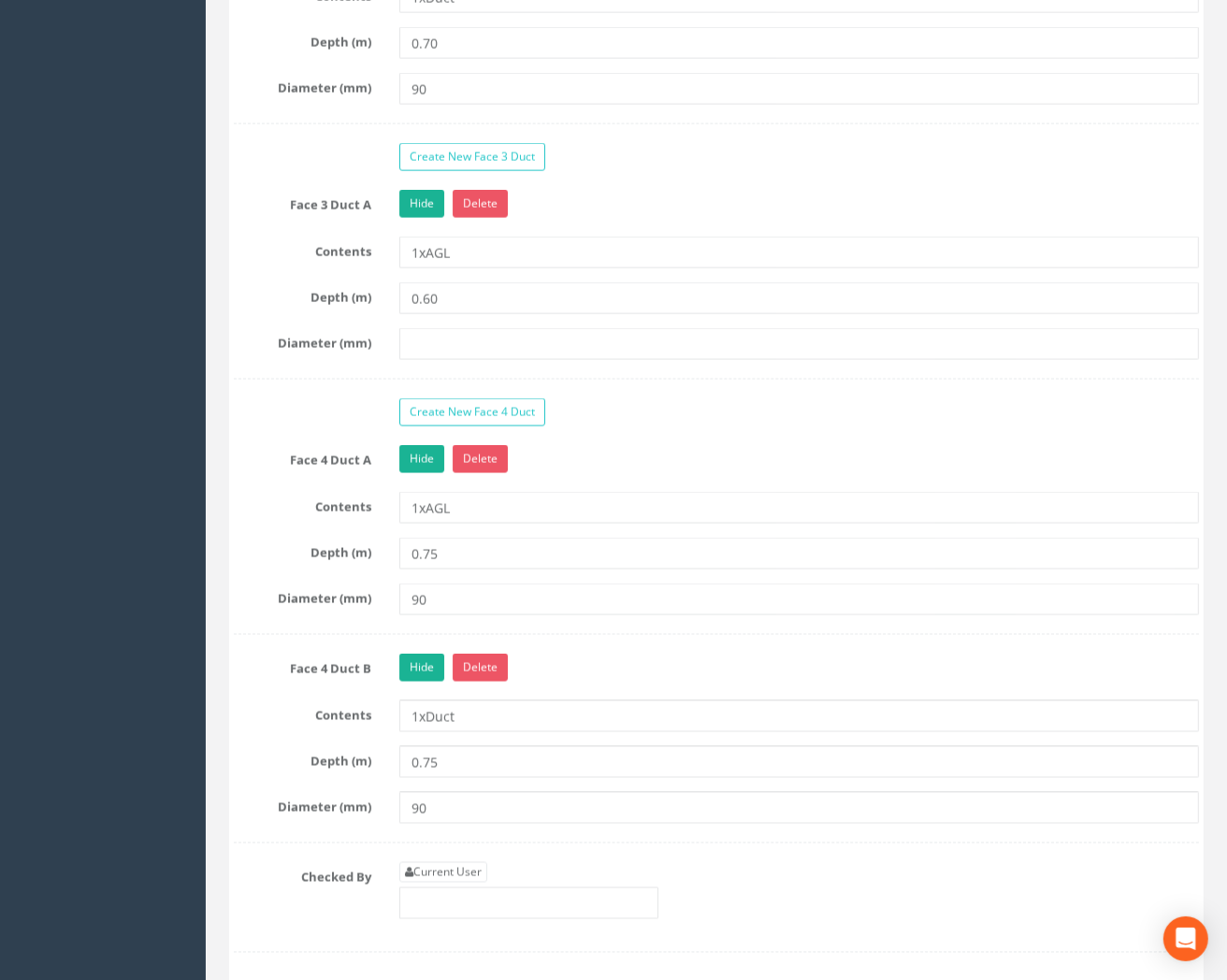scroll, scrollTop: 2285, scrollLeft: 0, axis: vertical 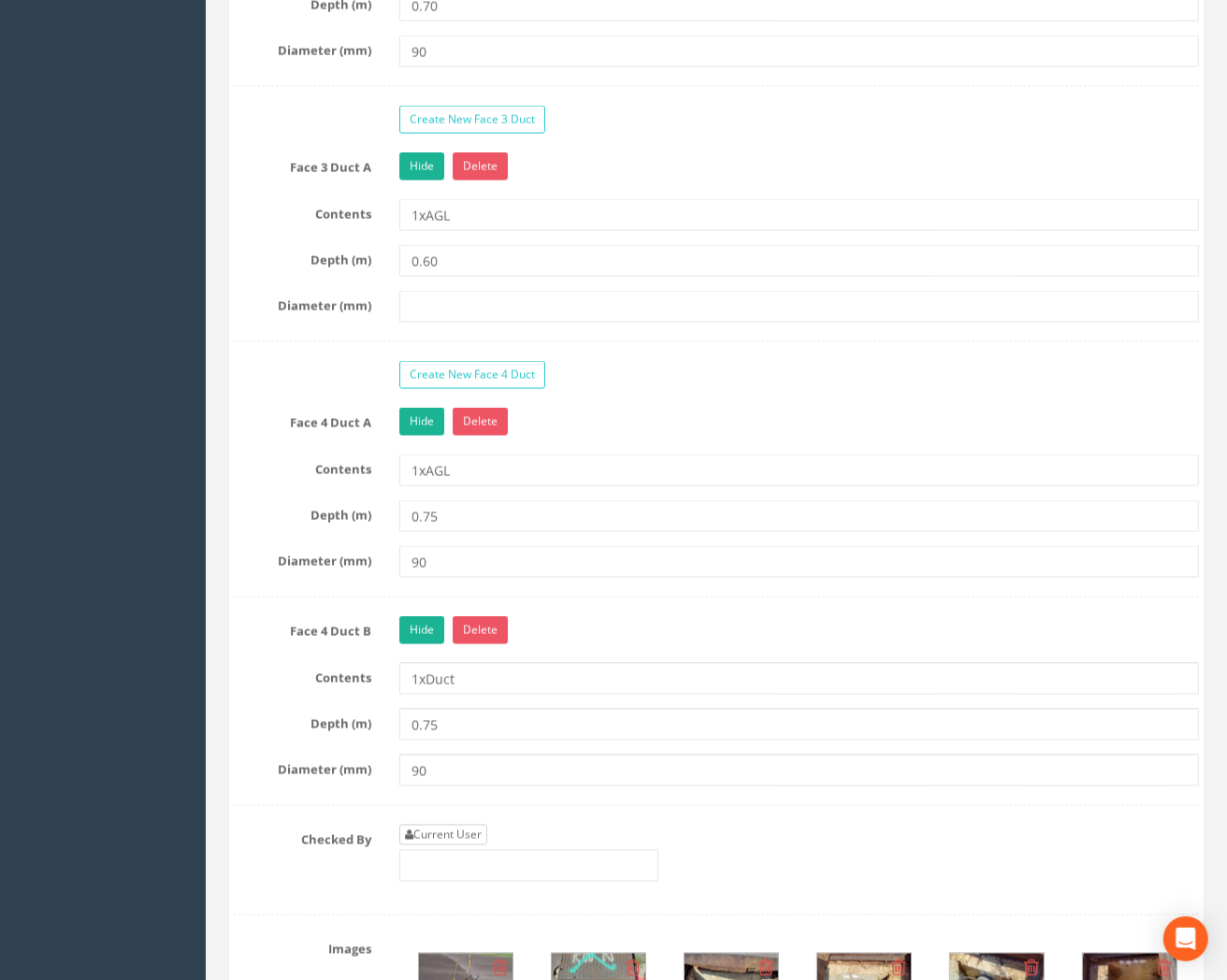 type on "83.4320" 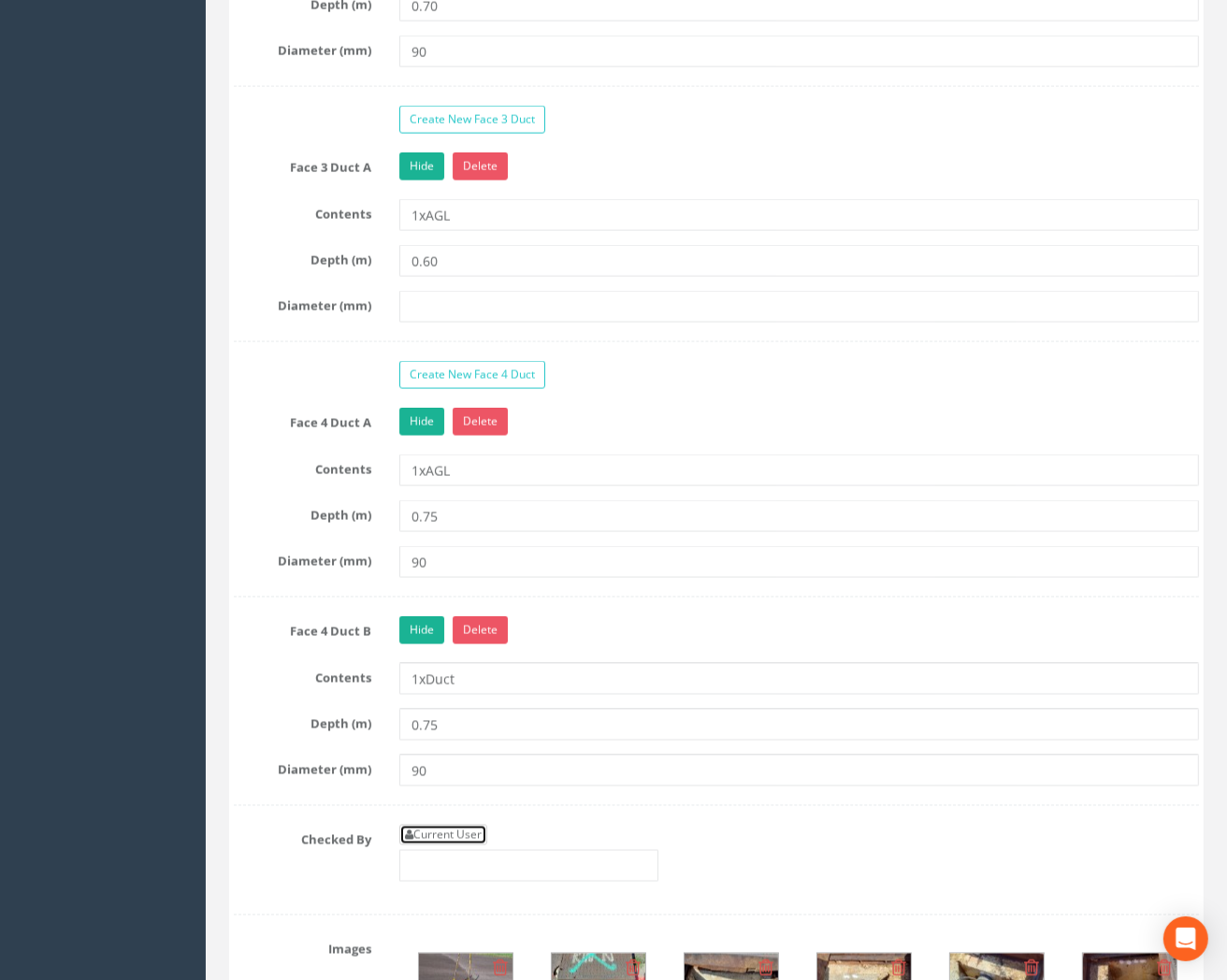 click on "Current User" at bounding box center (443, 835) 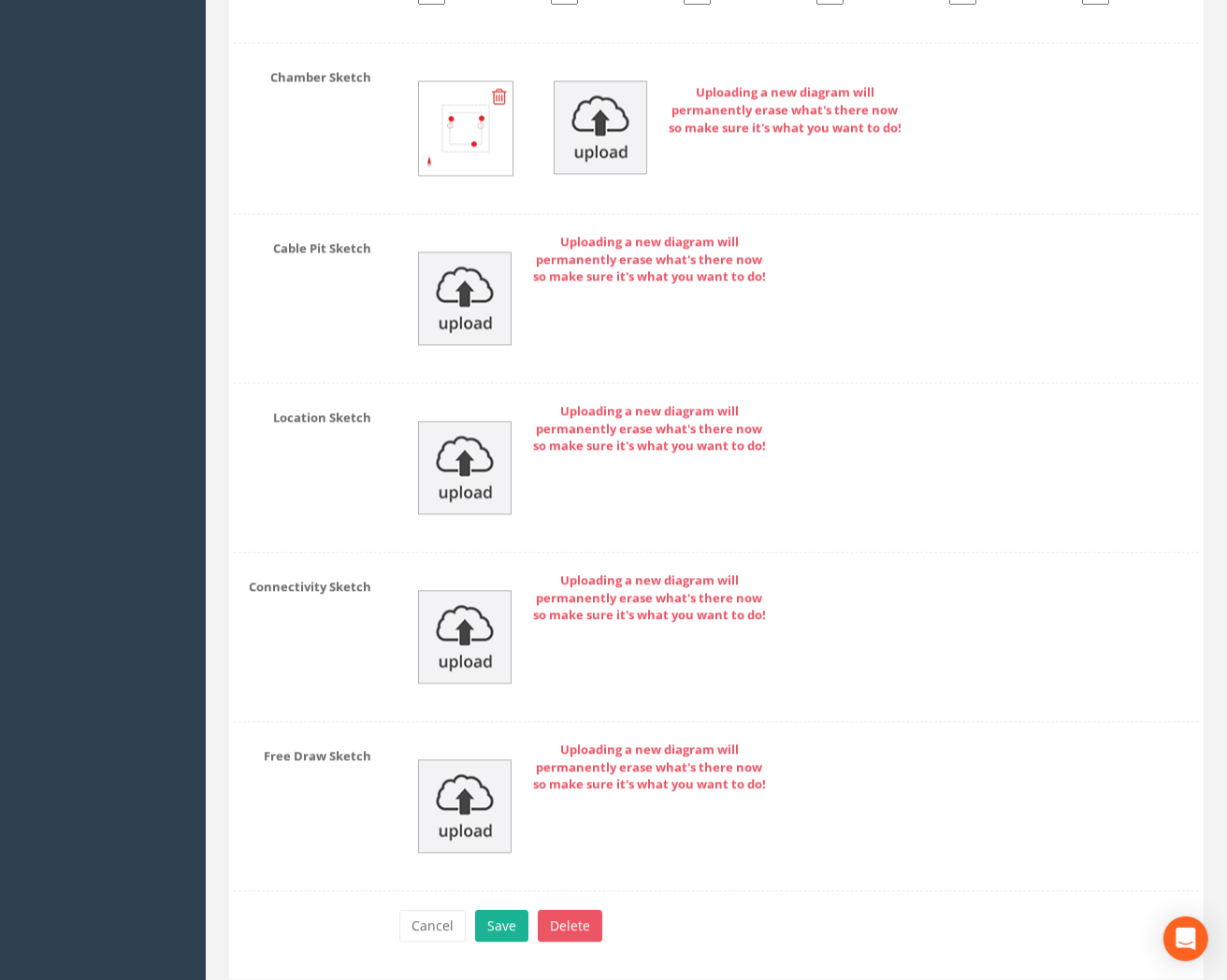 scroll, scrollTop: 3441, scrollLeft: 0, axis: vertical 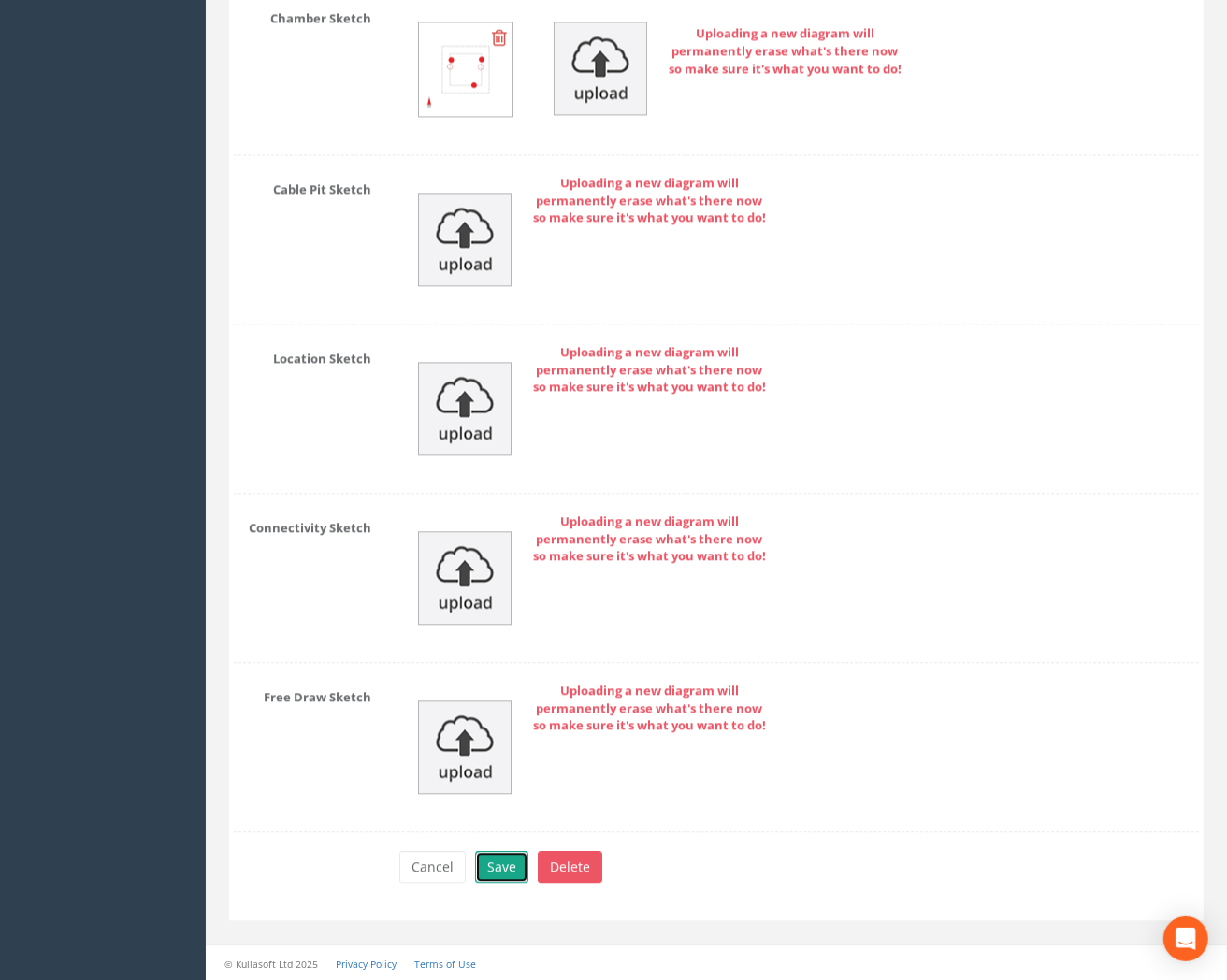 click on "Save" at bounding box center (501, 867) 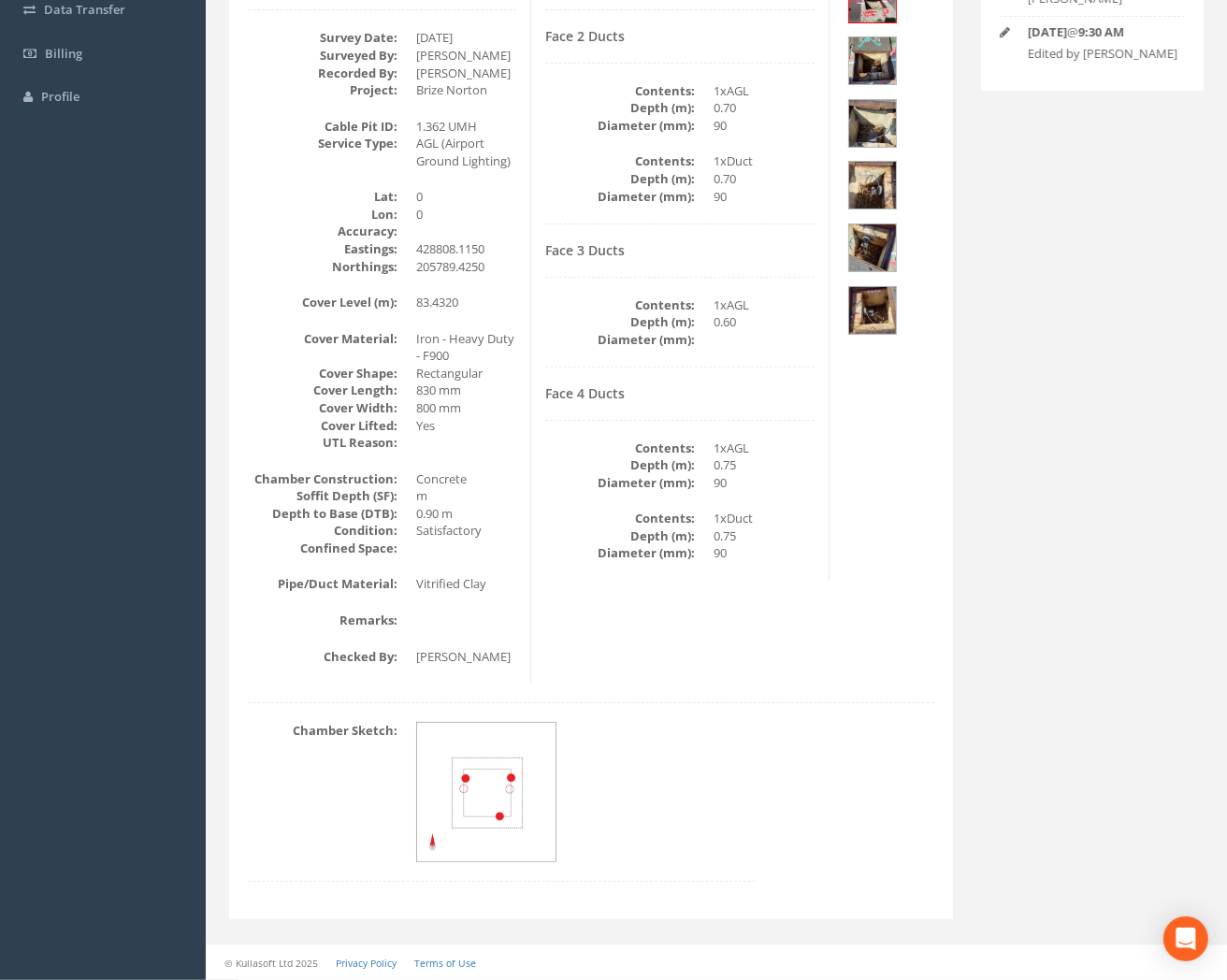 scroll, scrollTop: 123, scrollLeft: 0, axis: vertical 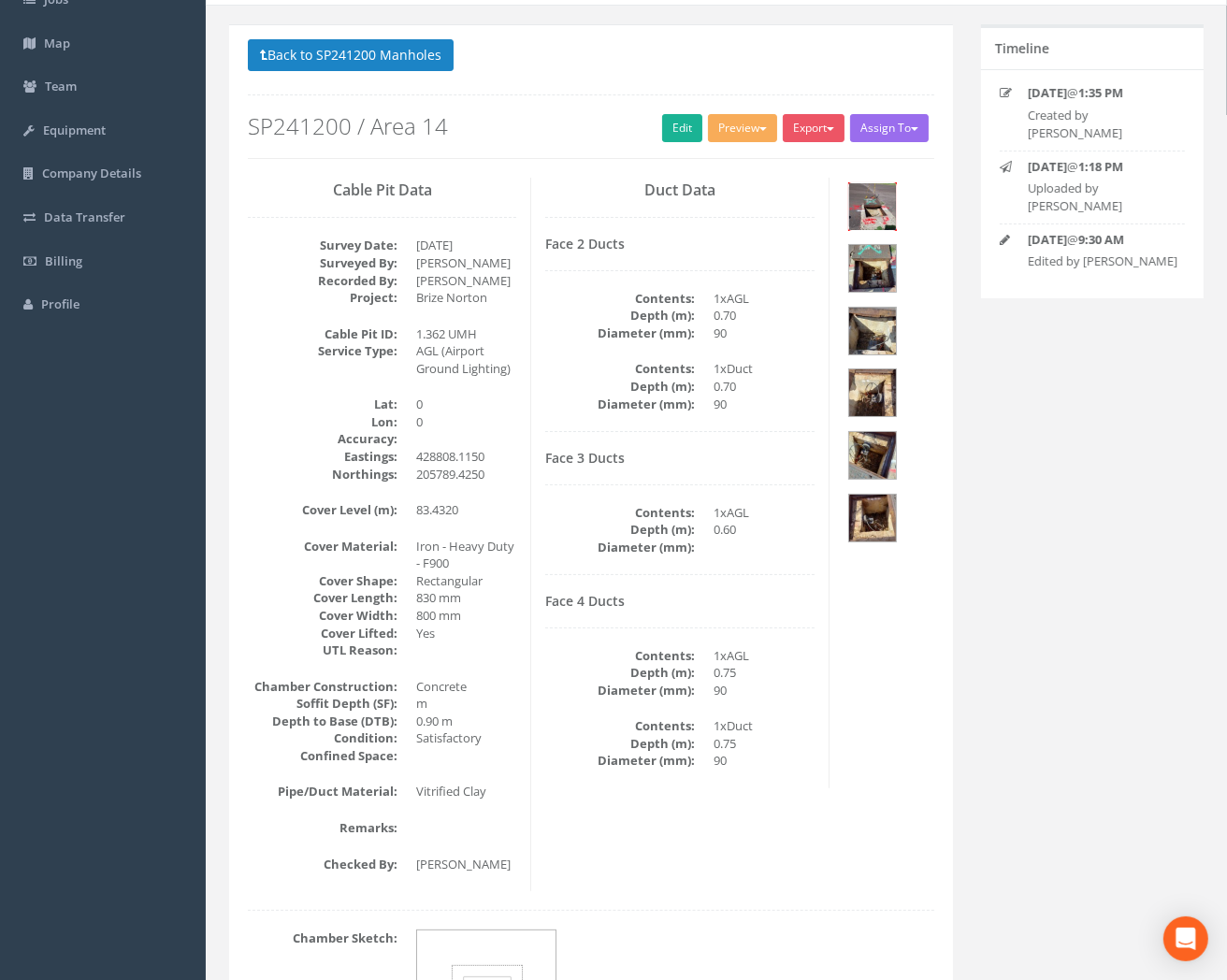 click at bounding box center [873, 207] 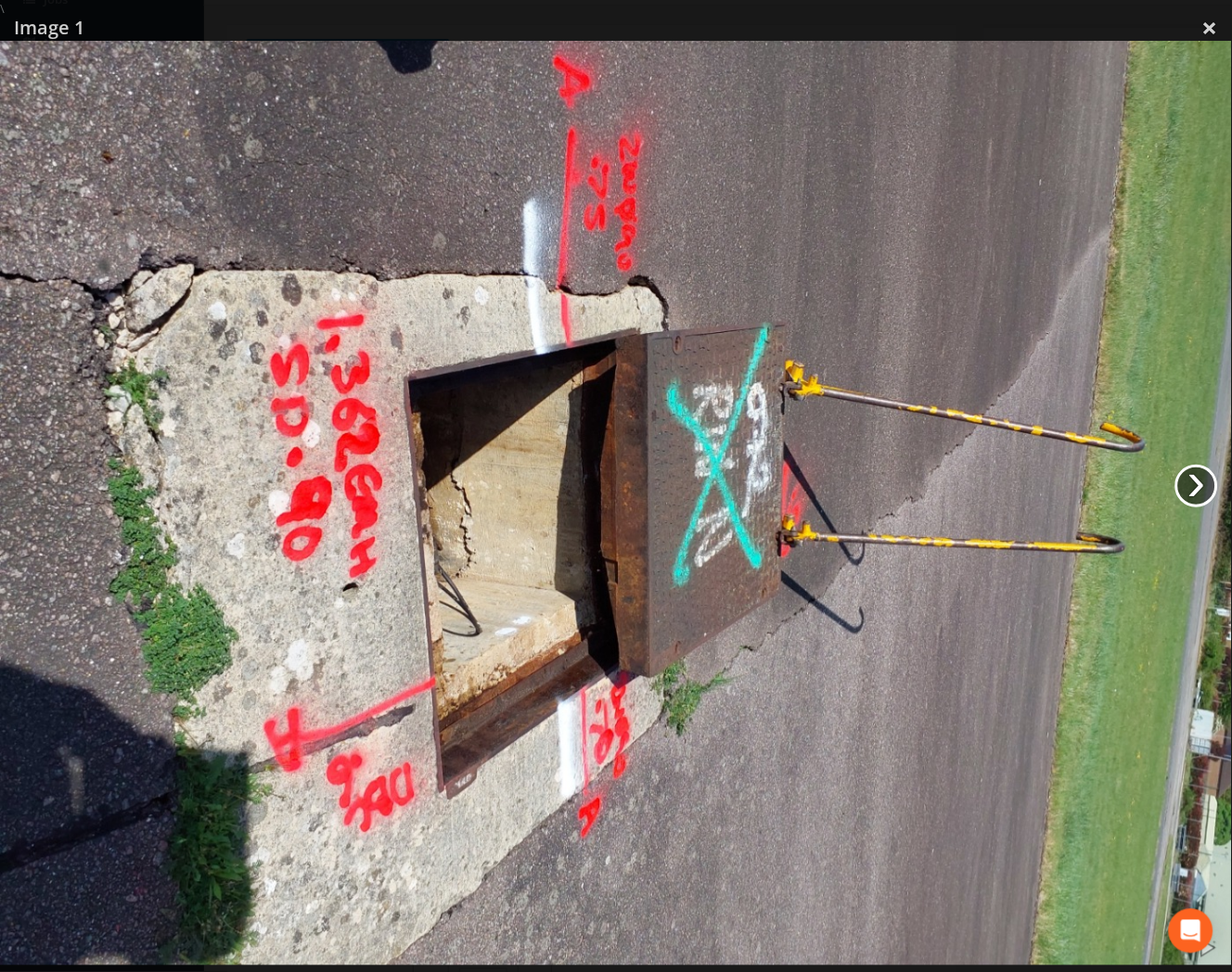click on "›" at bounding box center (1197, 486) 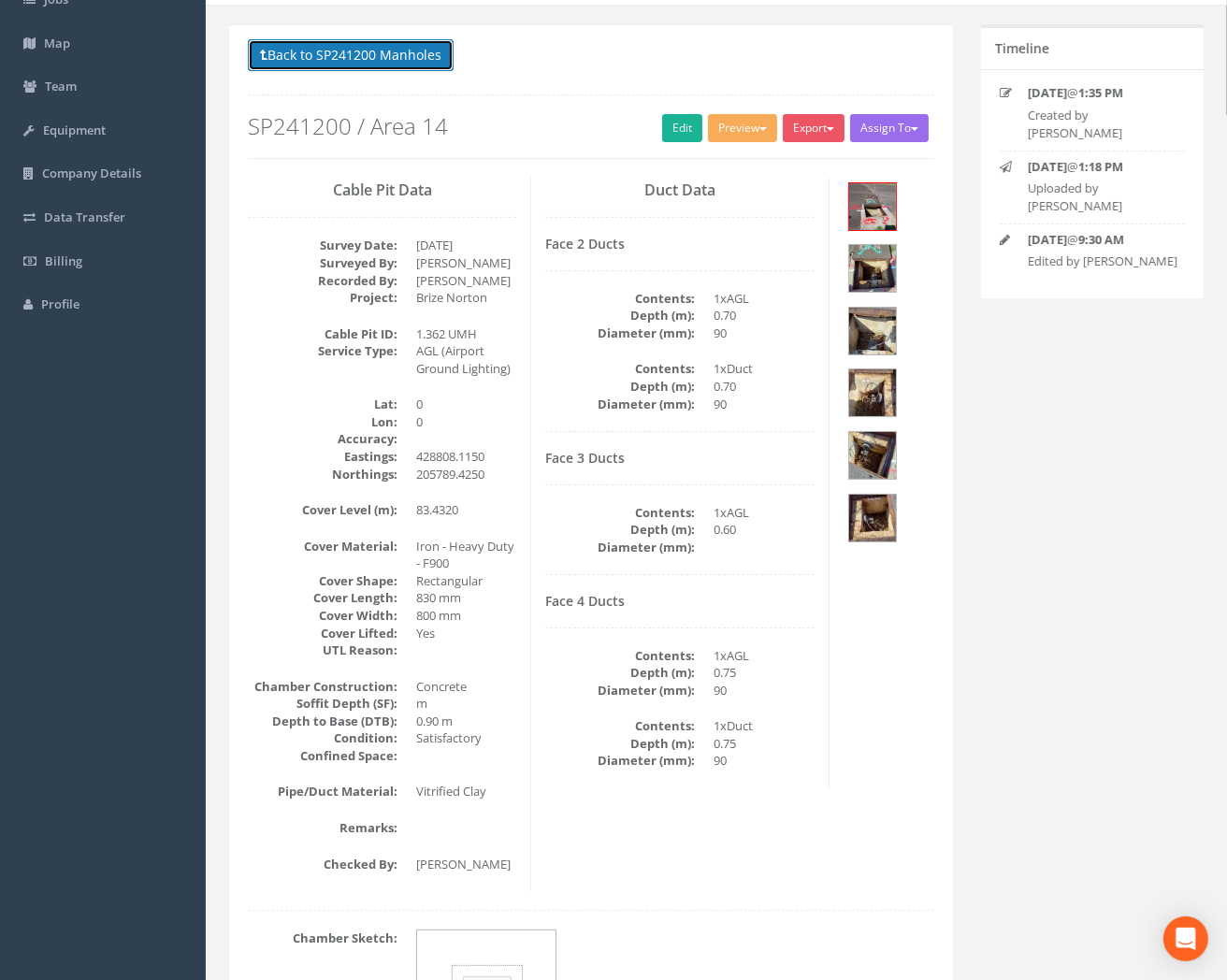 click on "Back to SP241200 Manholes" at bounding box center [351, 55] 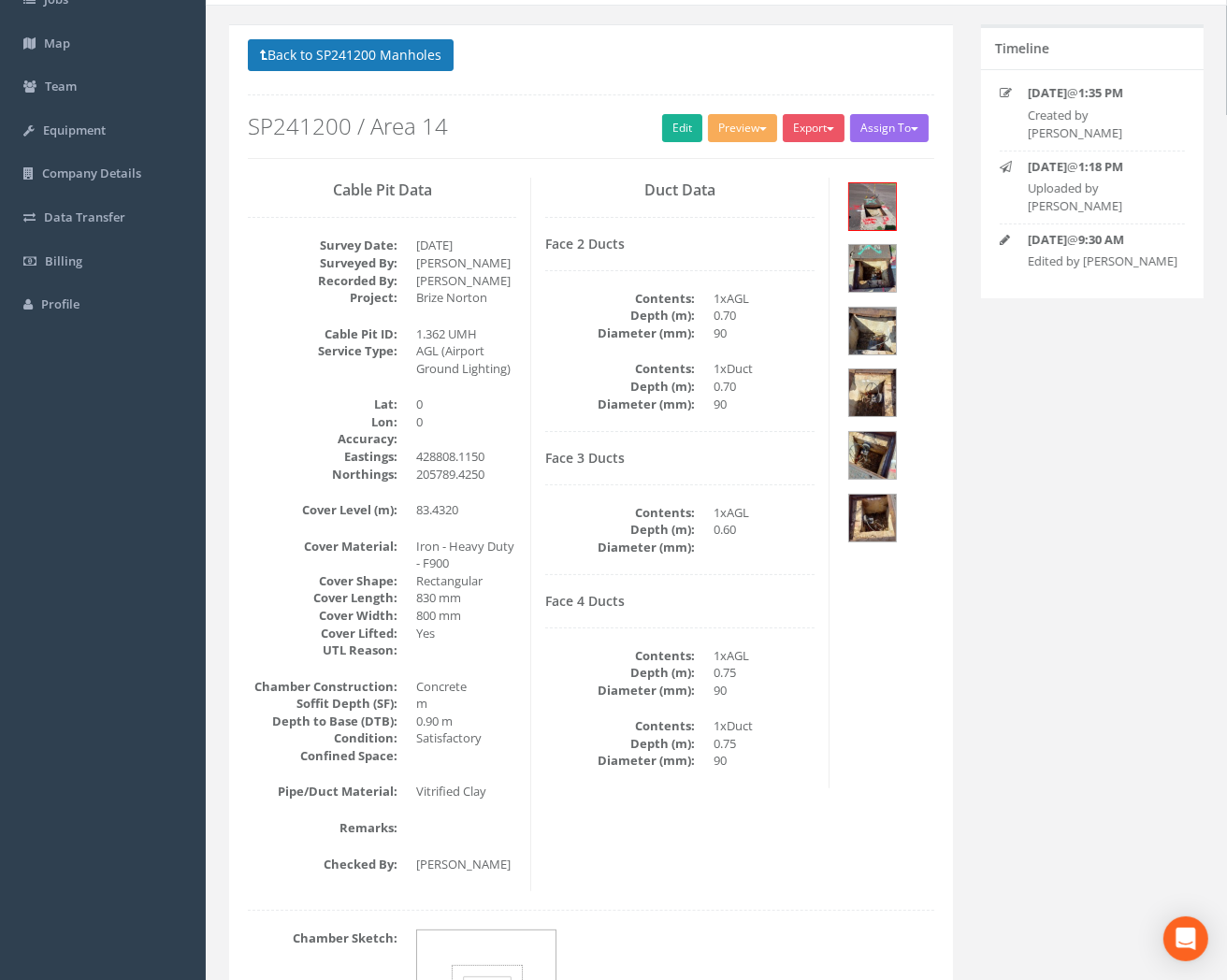 scroll, scrollTop: 0, scrollLeft: 0, axis: both 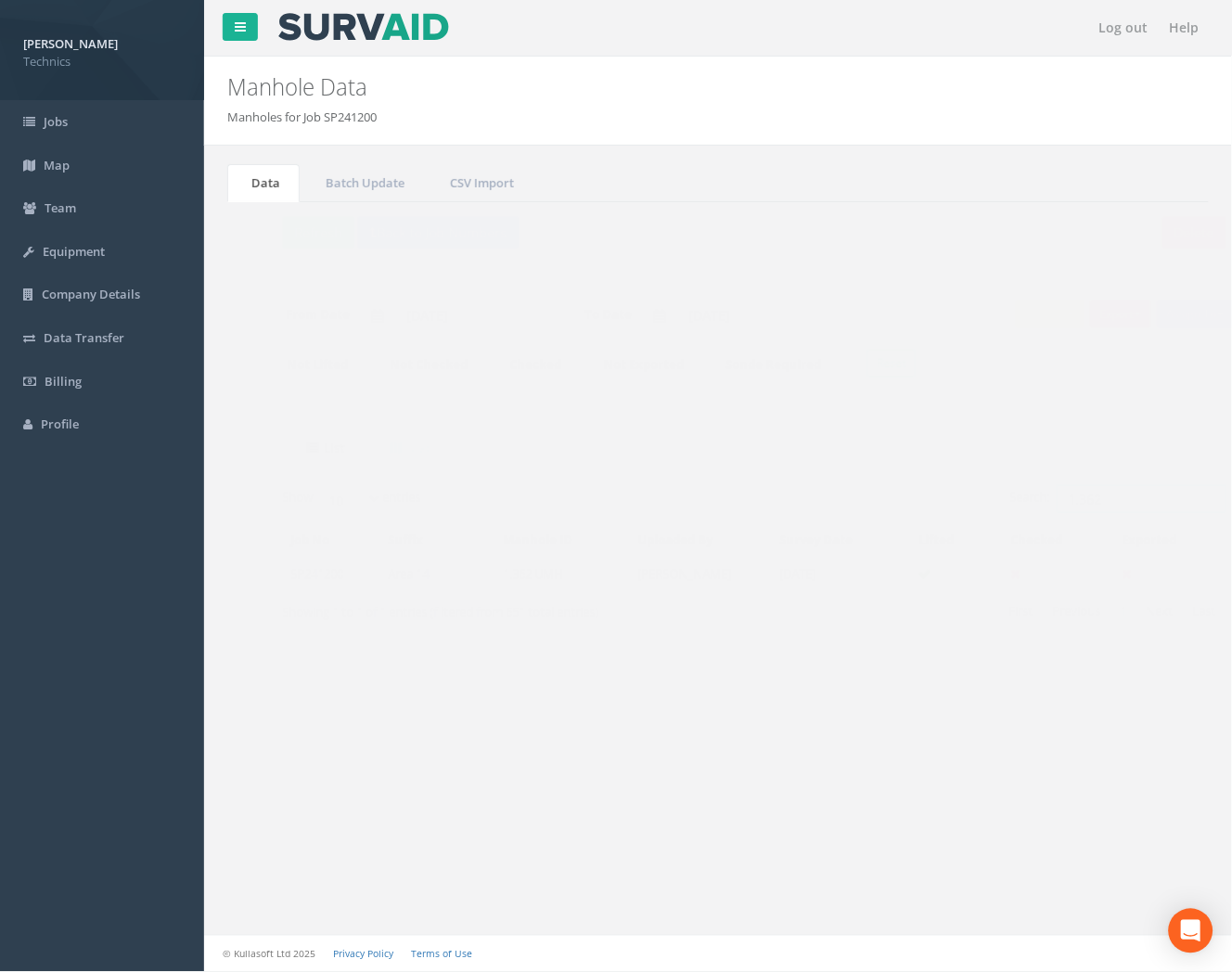 drag, startPoint x: 1062, startPoint y: 493, endPoint x: 968, endPoint y: 518, distance: 97.26767 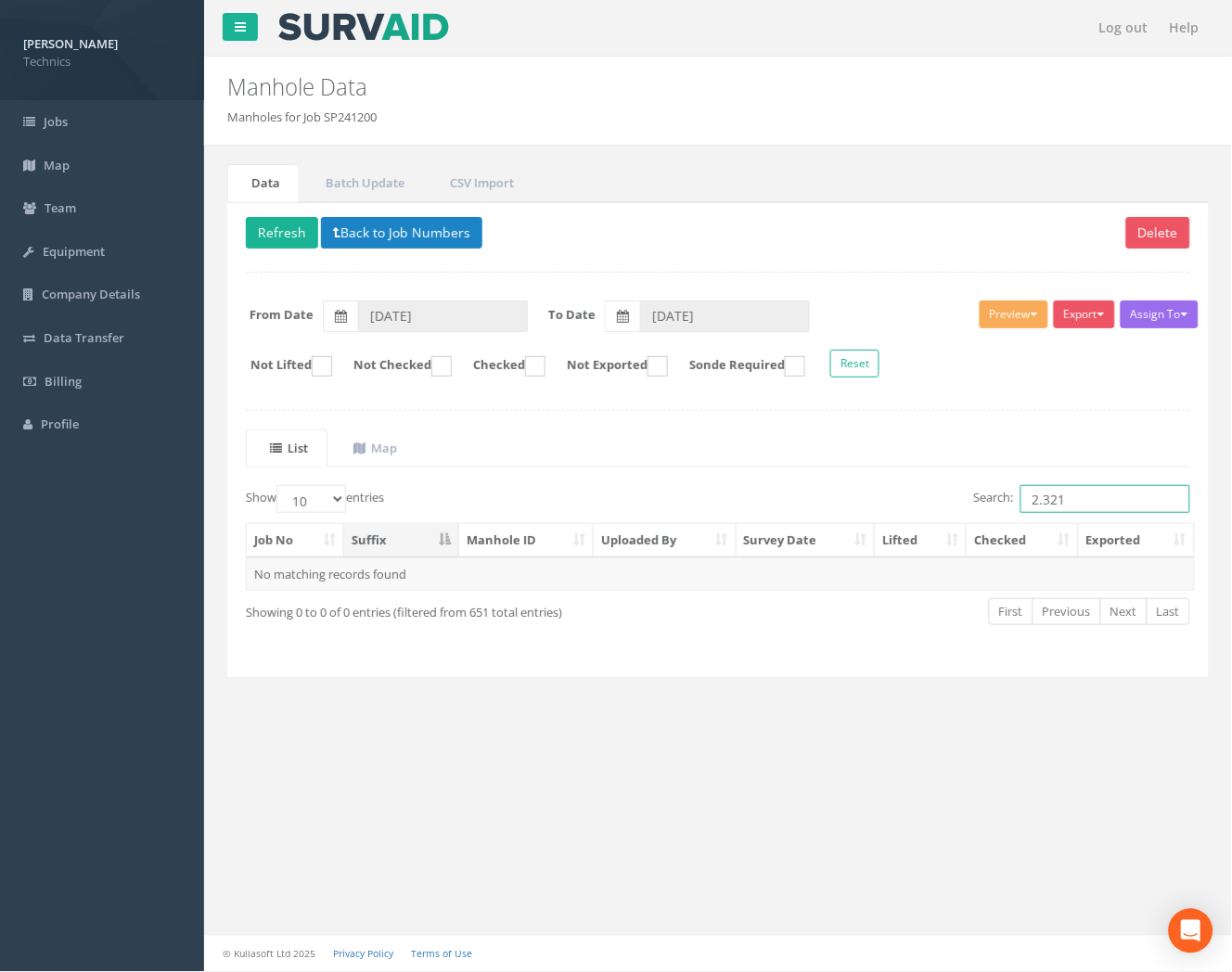 drag, startPoint x: 1072, startPoint y: 496, endPoint x: 948, endPoint y: 508, distance: 124.57929 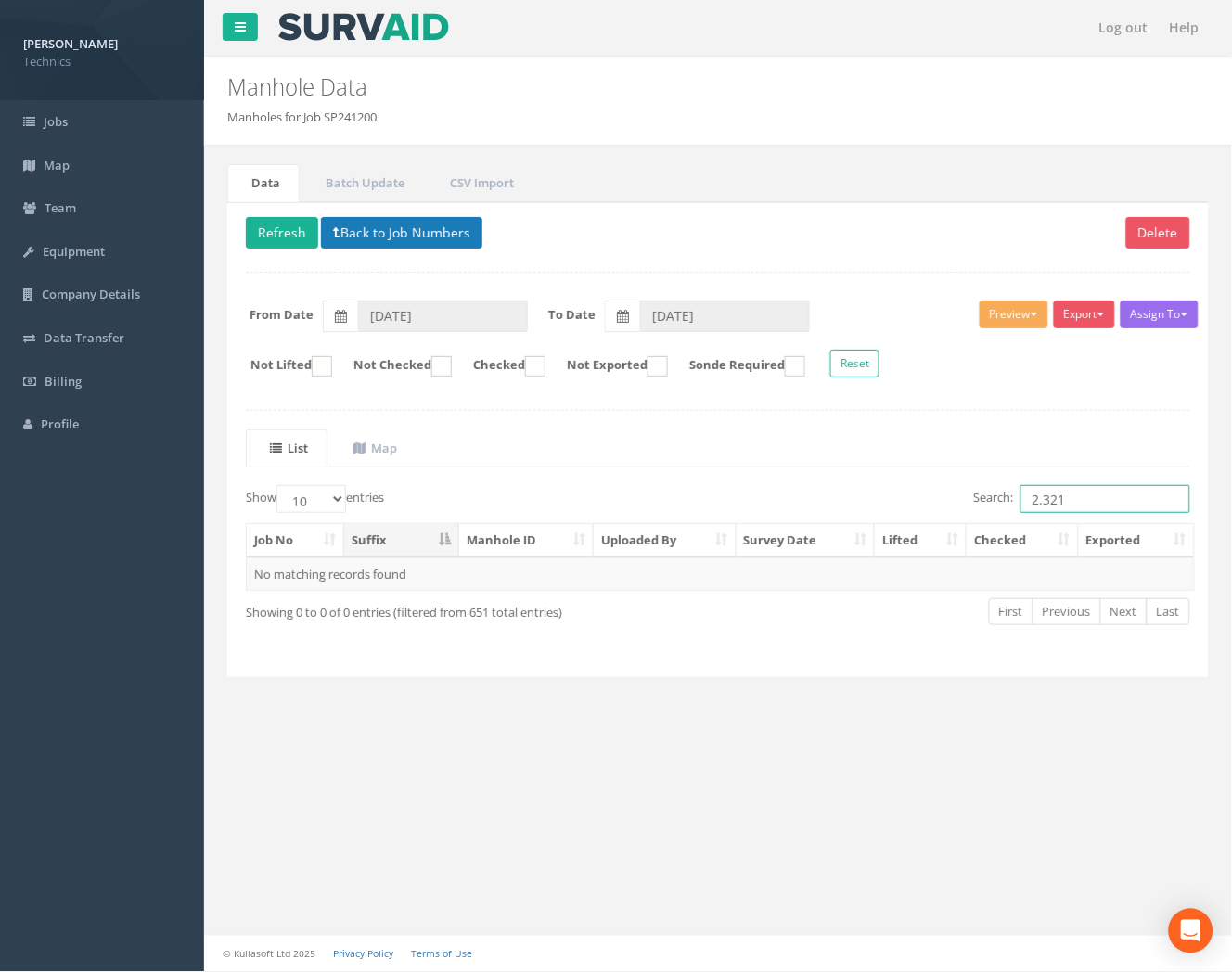 type on "2.321" 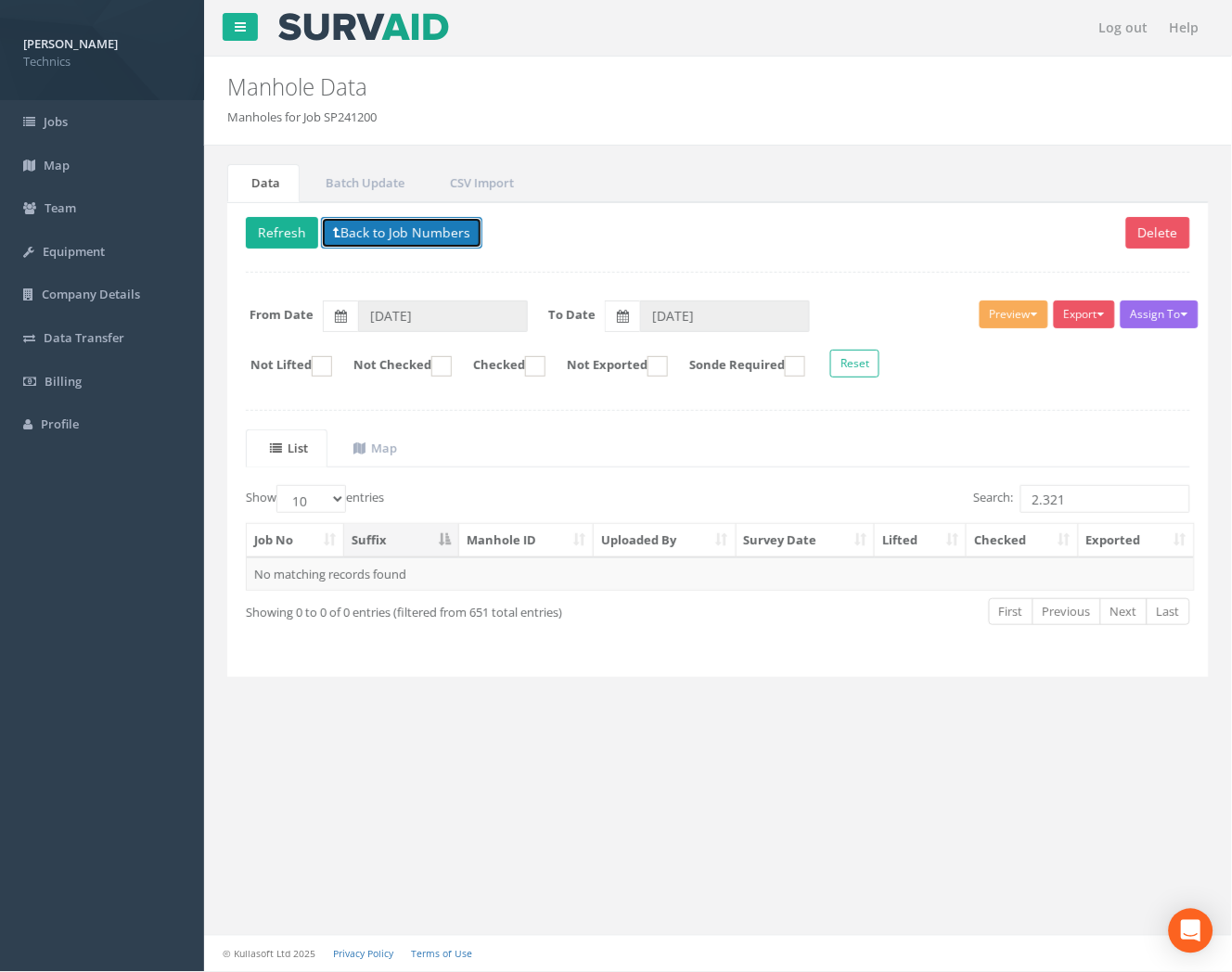 click on "Back to Job Numbers" at bounding box center (402, 233) 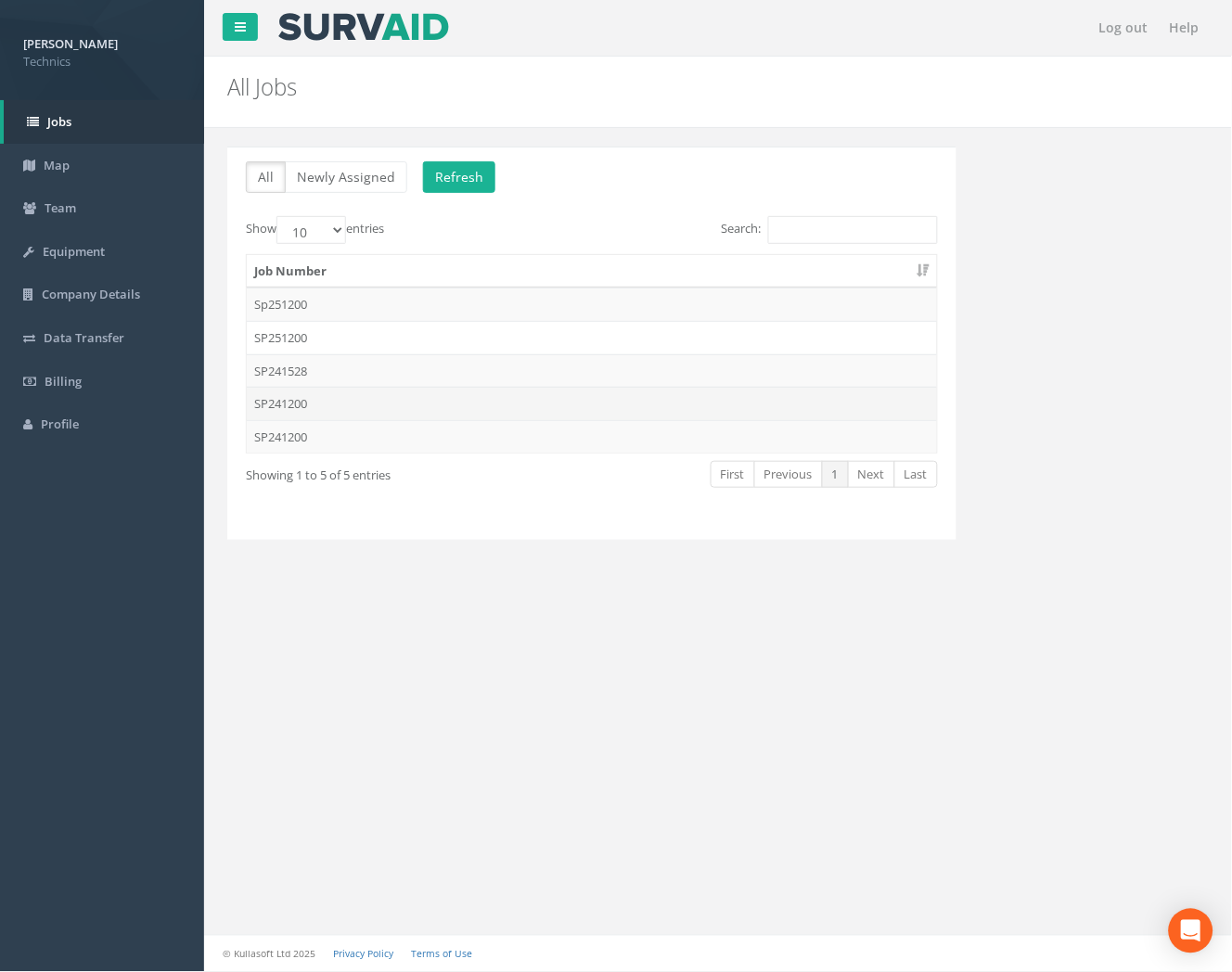 click on "SP241200" at bounding box center (592, 403) 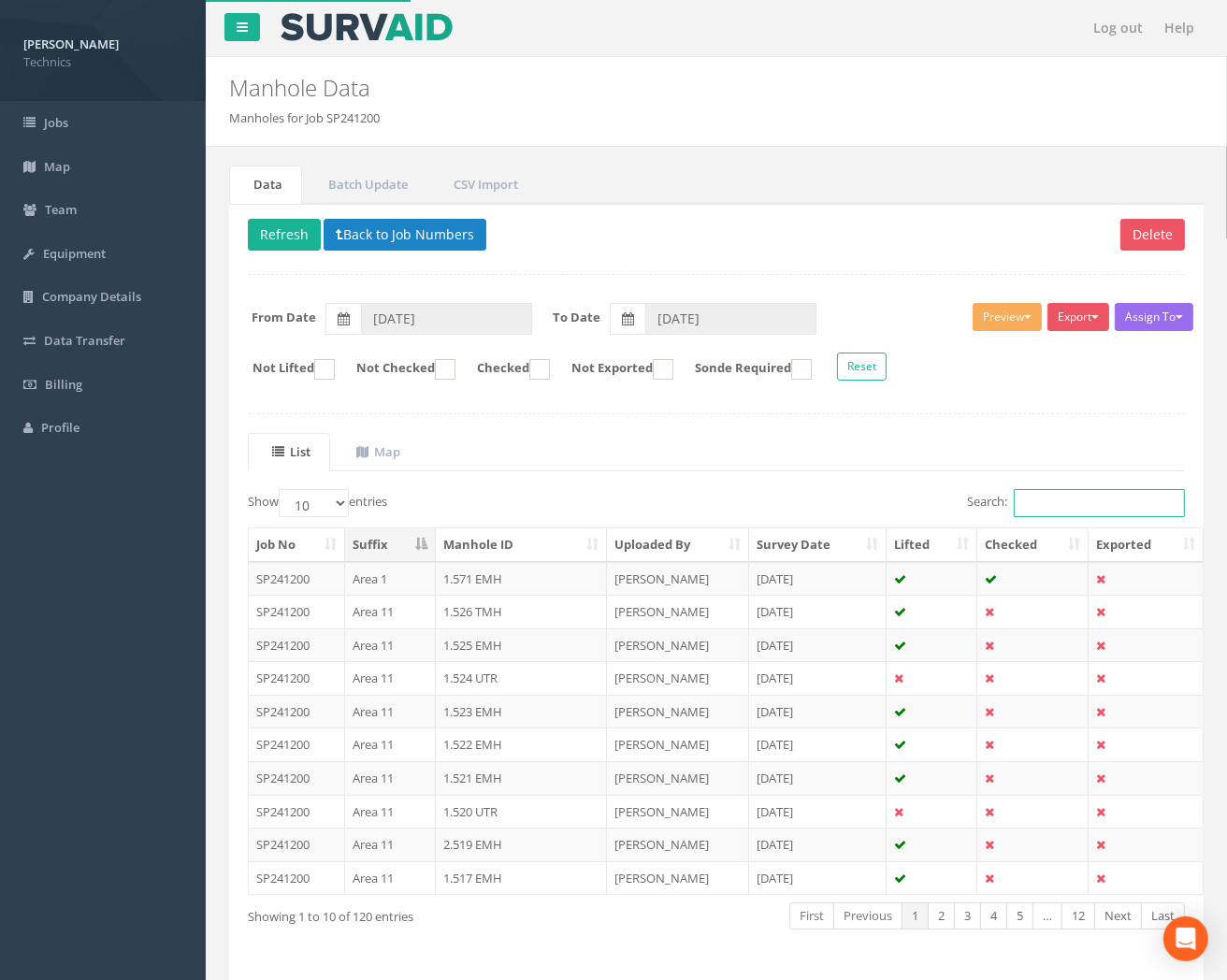 click on "Search:" at bounding box center (1099, 503) 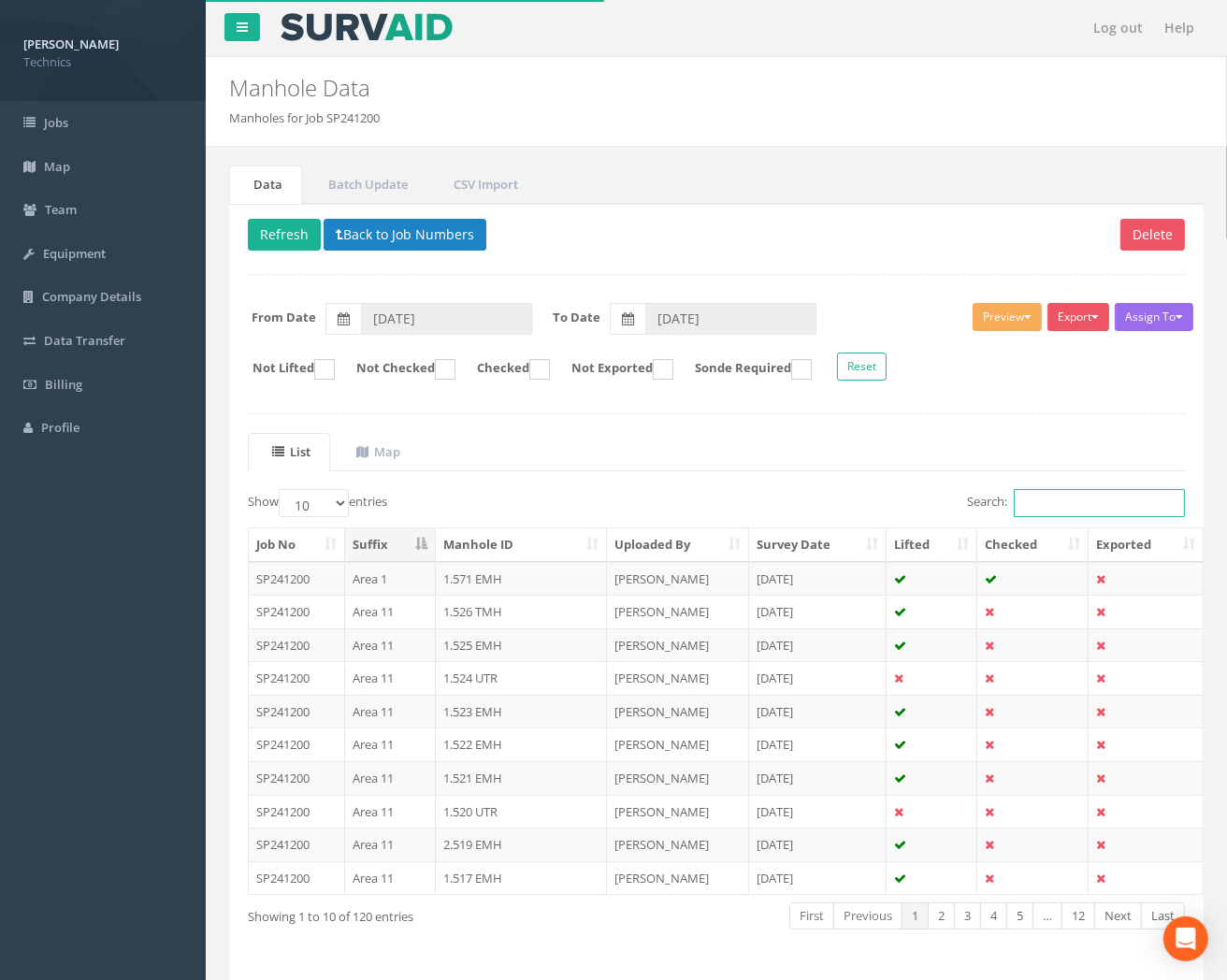 paste on "2.321" 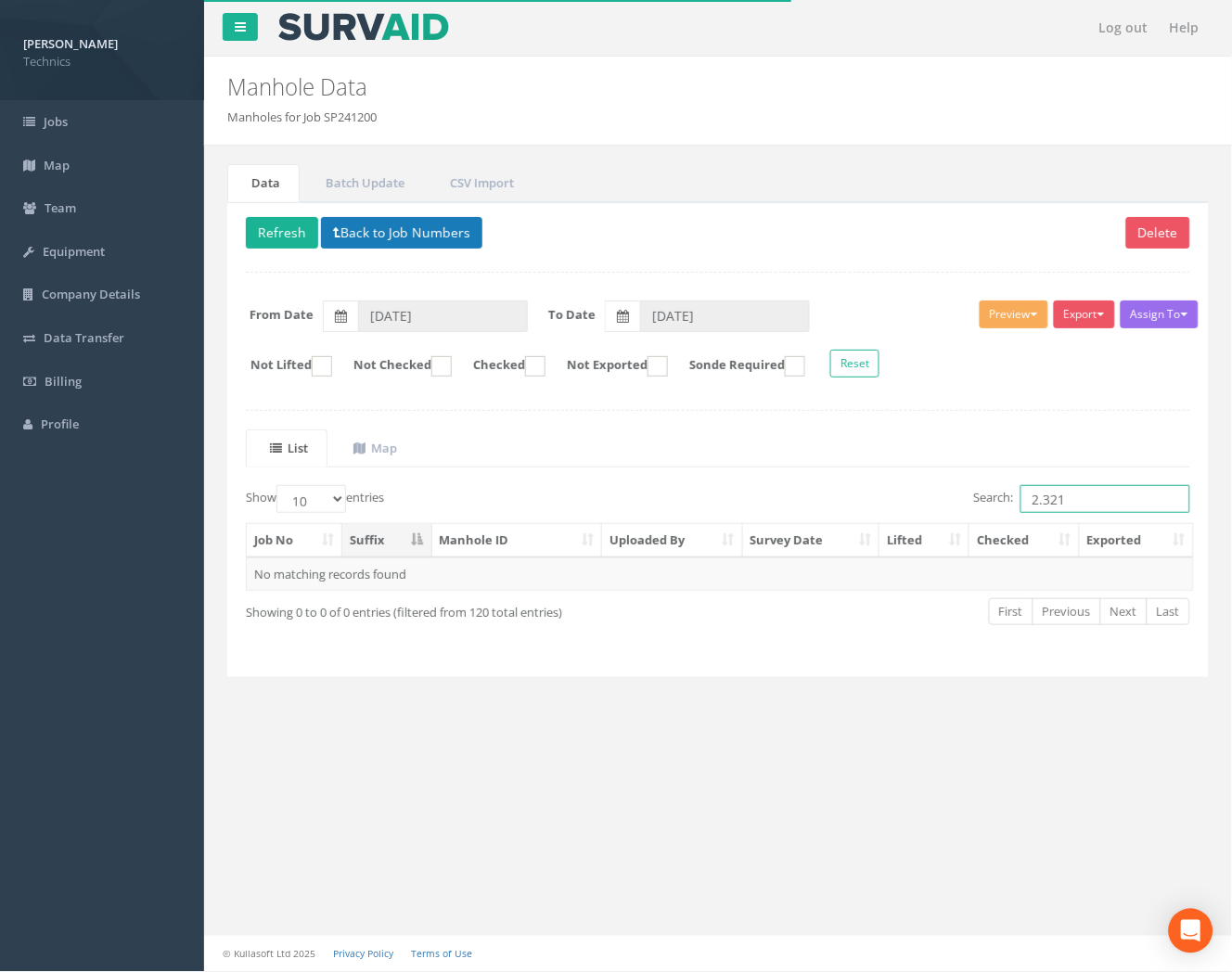 type on "2.321" 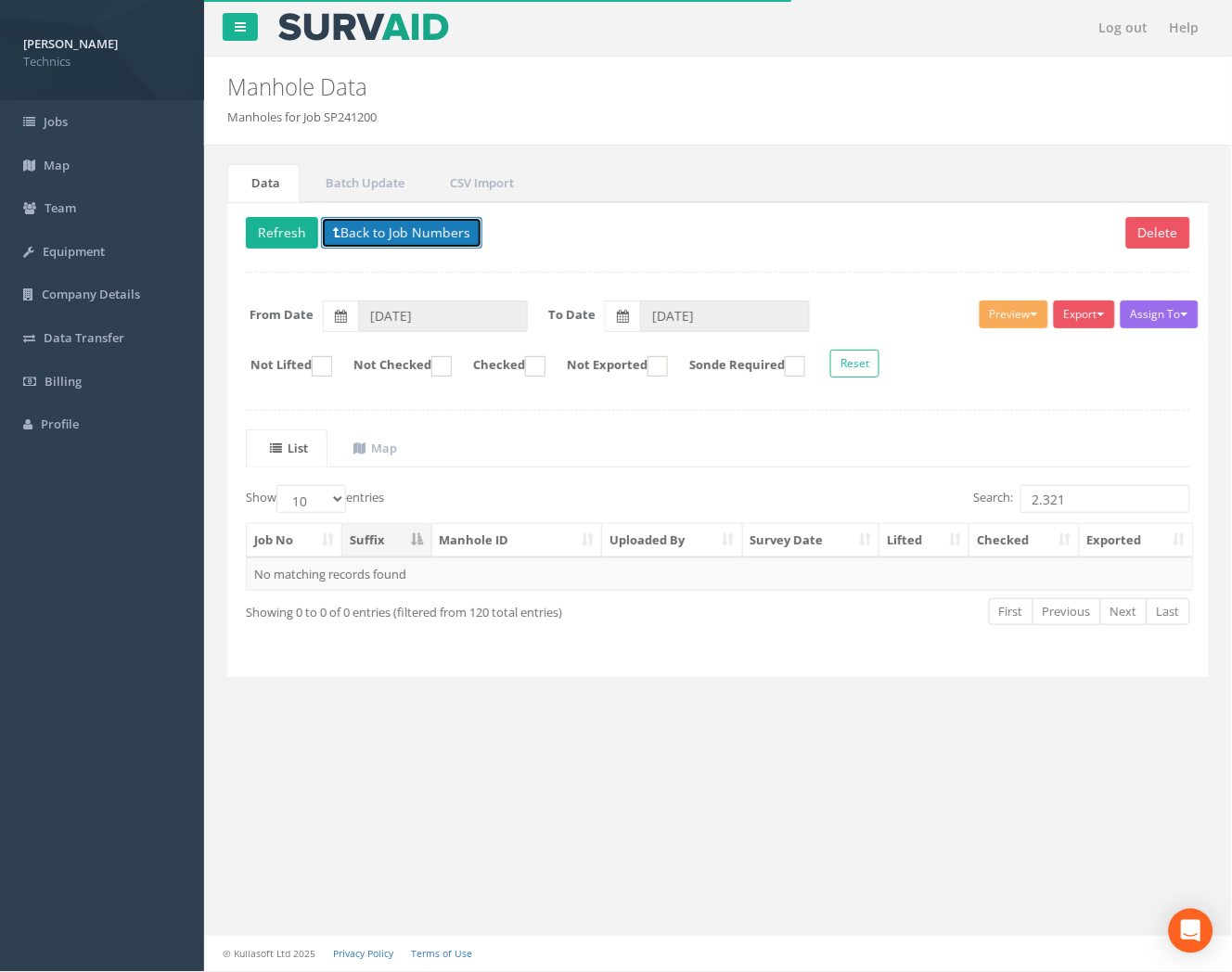 click on "Back to Job Numbers" at bounding box center (402, 233) 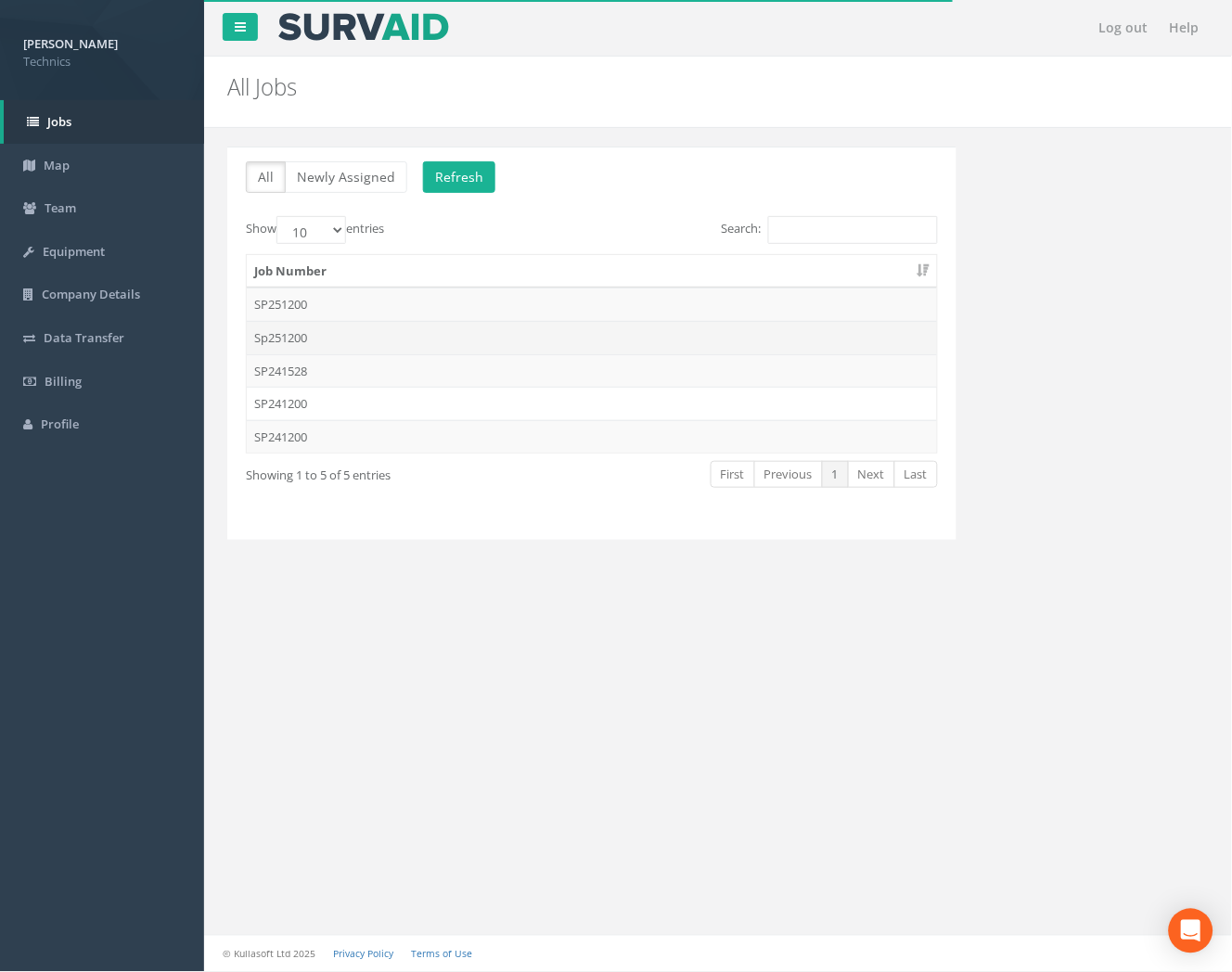 click on "Sp251200" at bounding box center [592, 338] 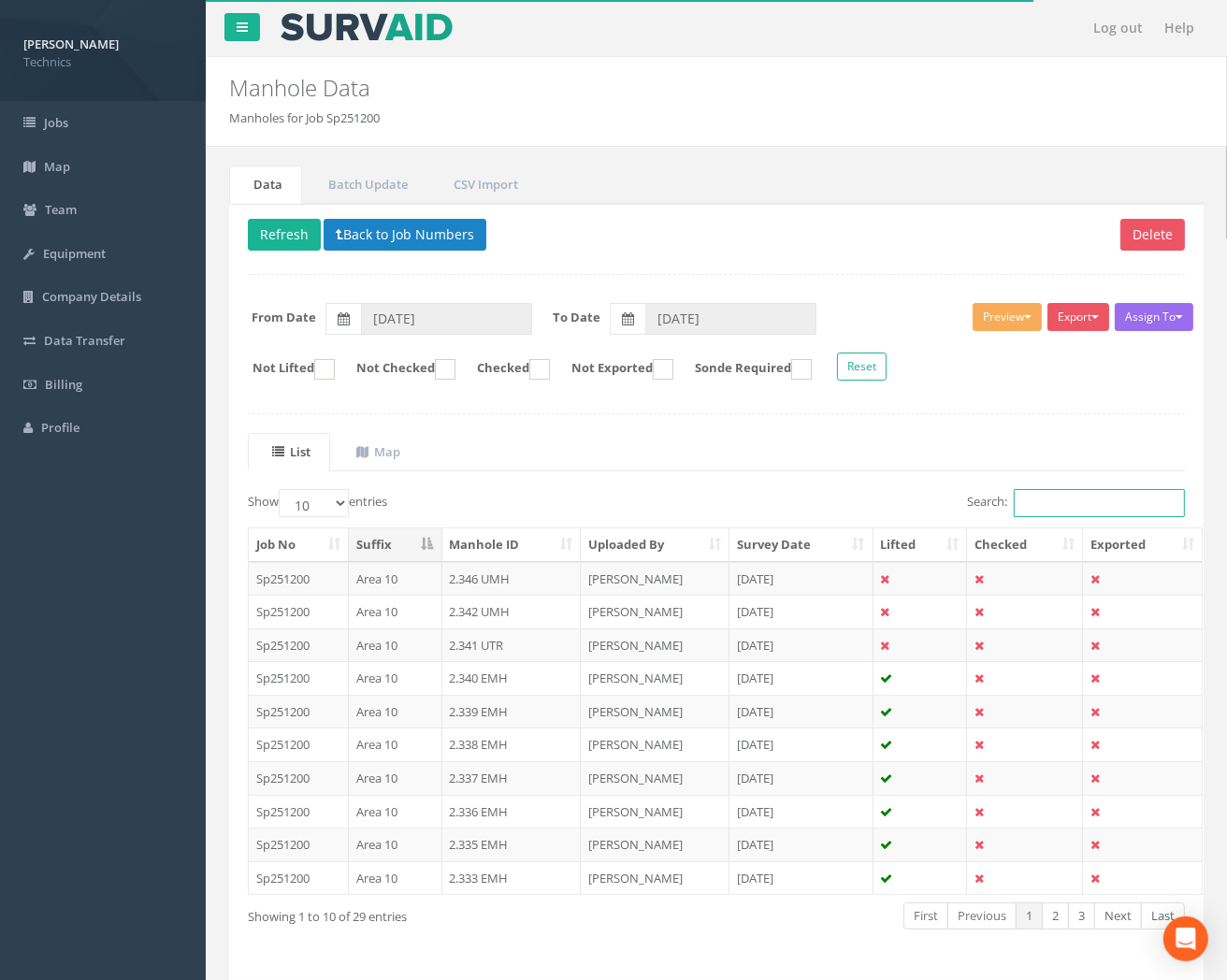 click on "Search:" at bounding box center (1099, 503) 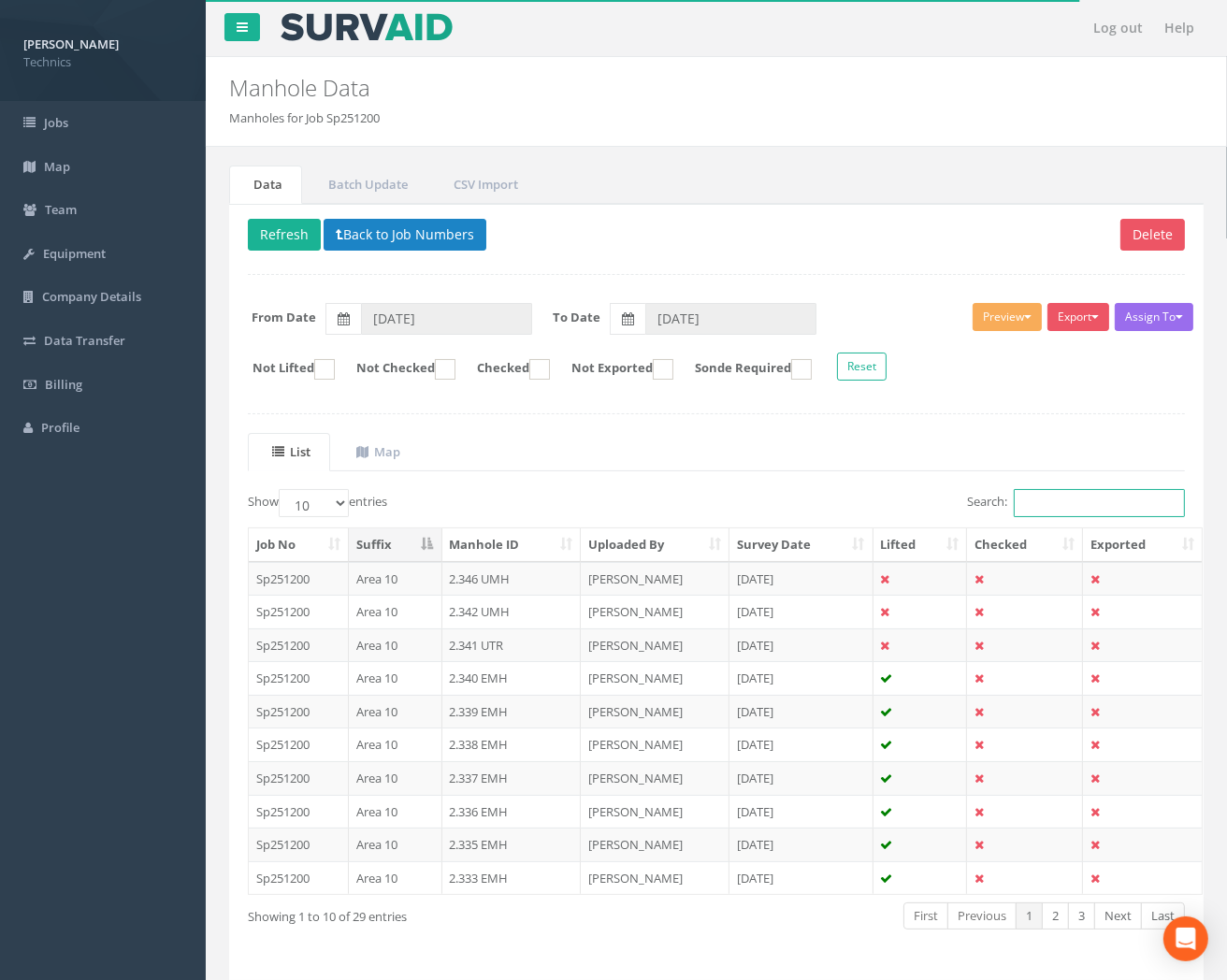 paste on "2.321" 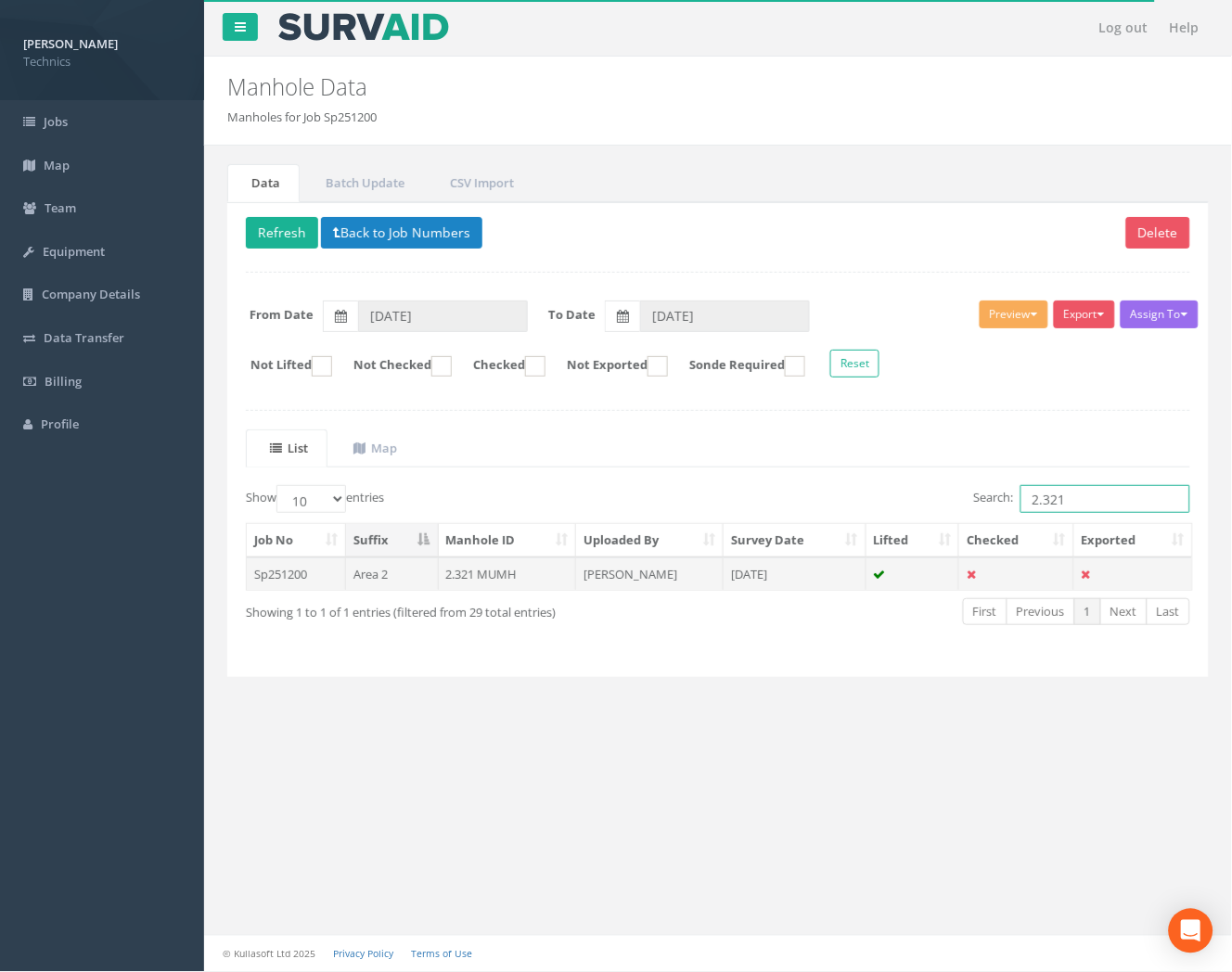 type on "2.321" 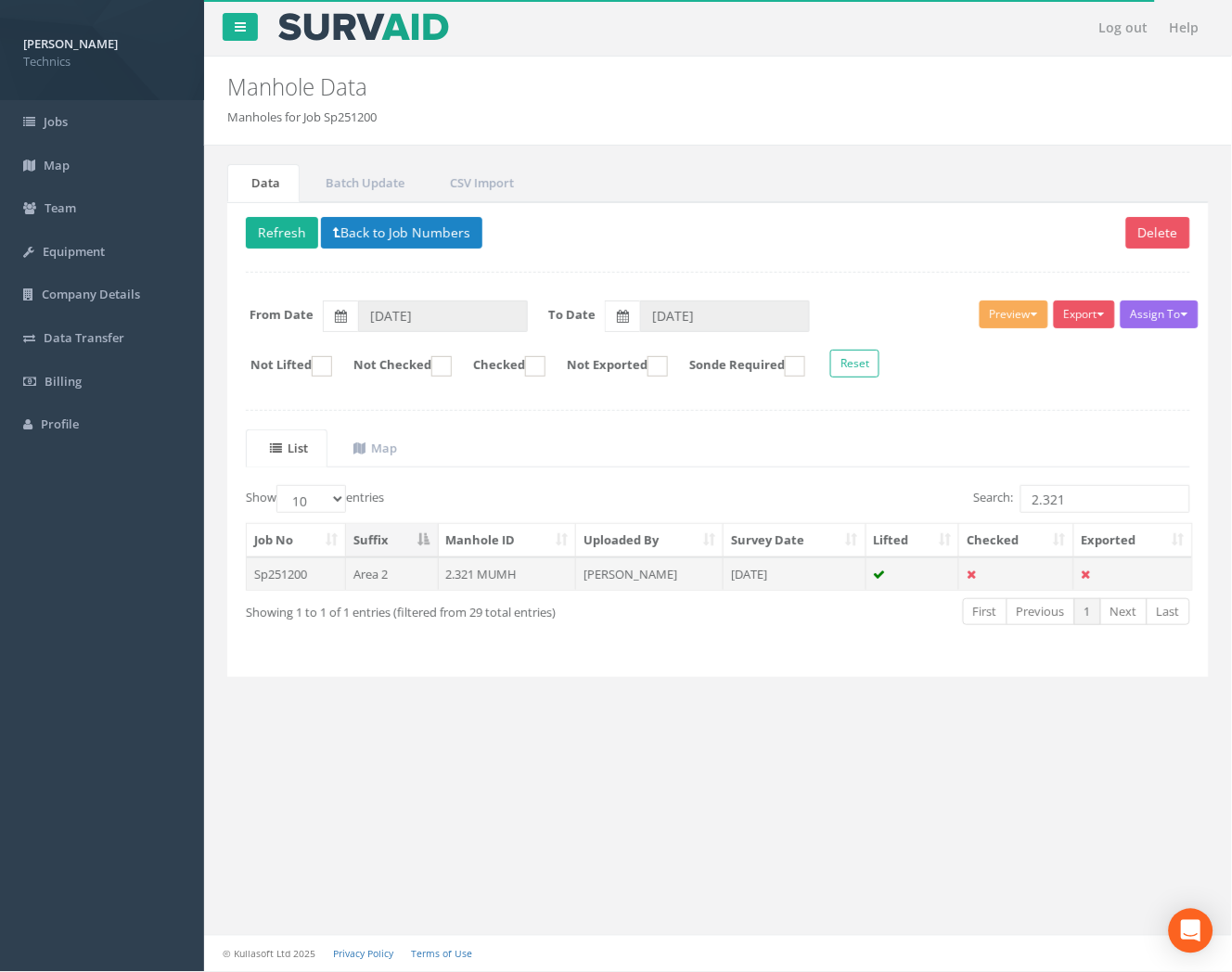 click on "2.321 MUMH" at bounding box center (507, 574) 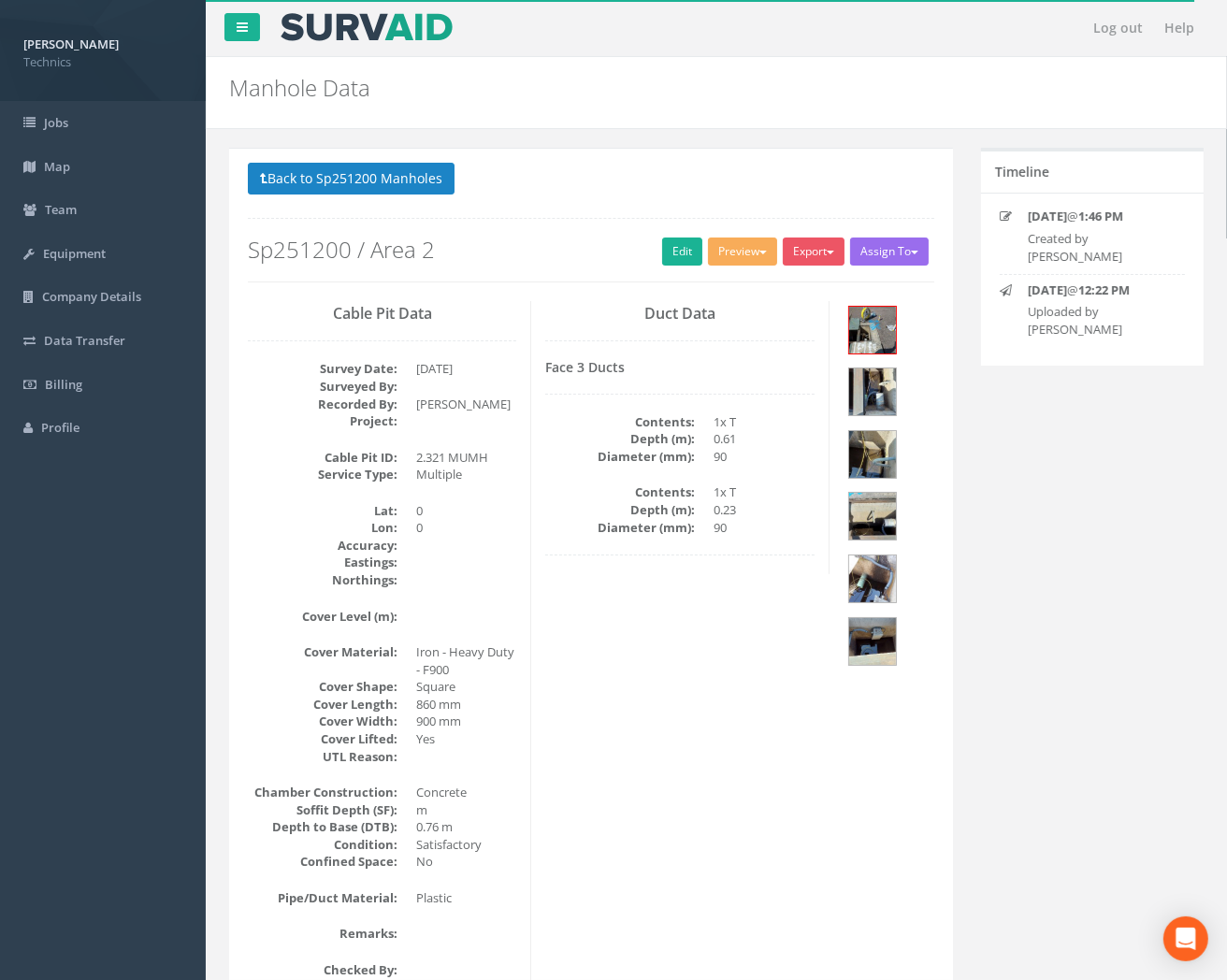 scroll, scrollTop: 104, scrollLeft: 0, axis: vertical 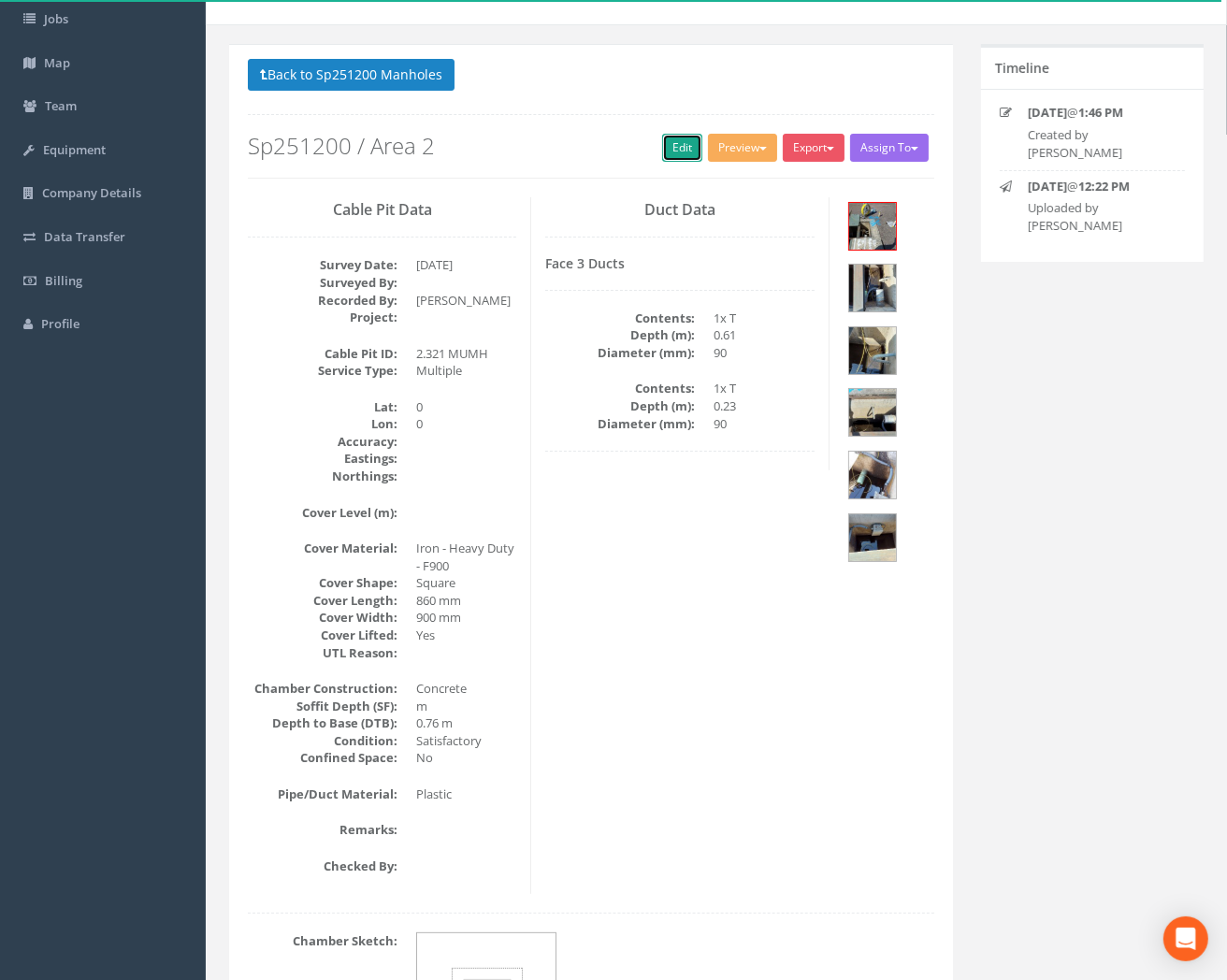 click on "Edit" at bounding box center [682, 148] 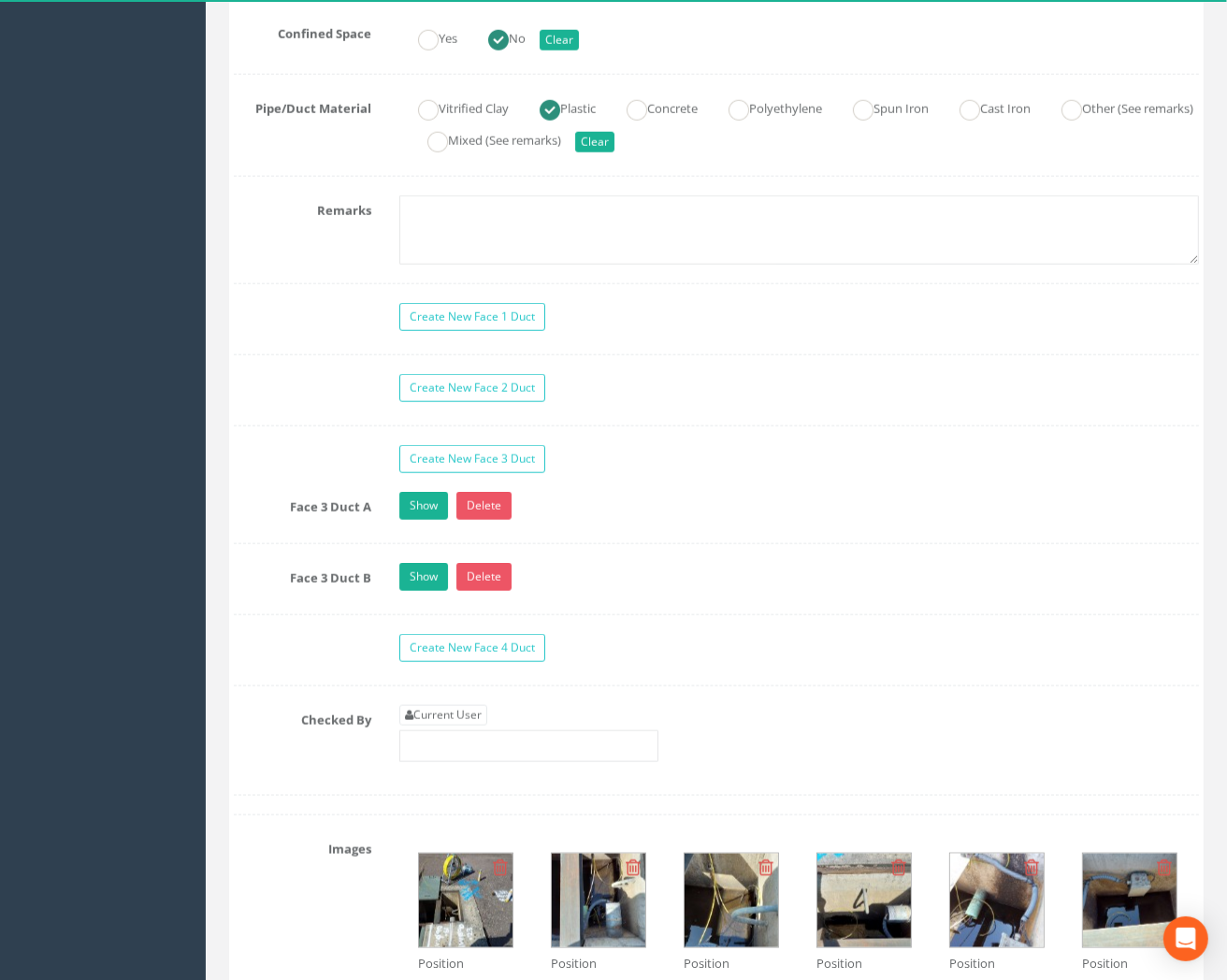 scroll, scrollTop: 1558, scrollLeft: 0, axis: vertical 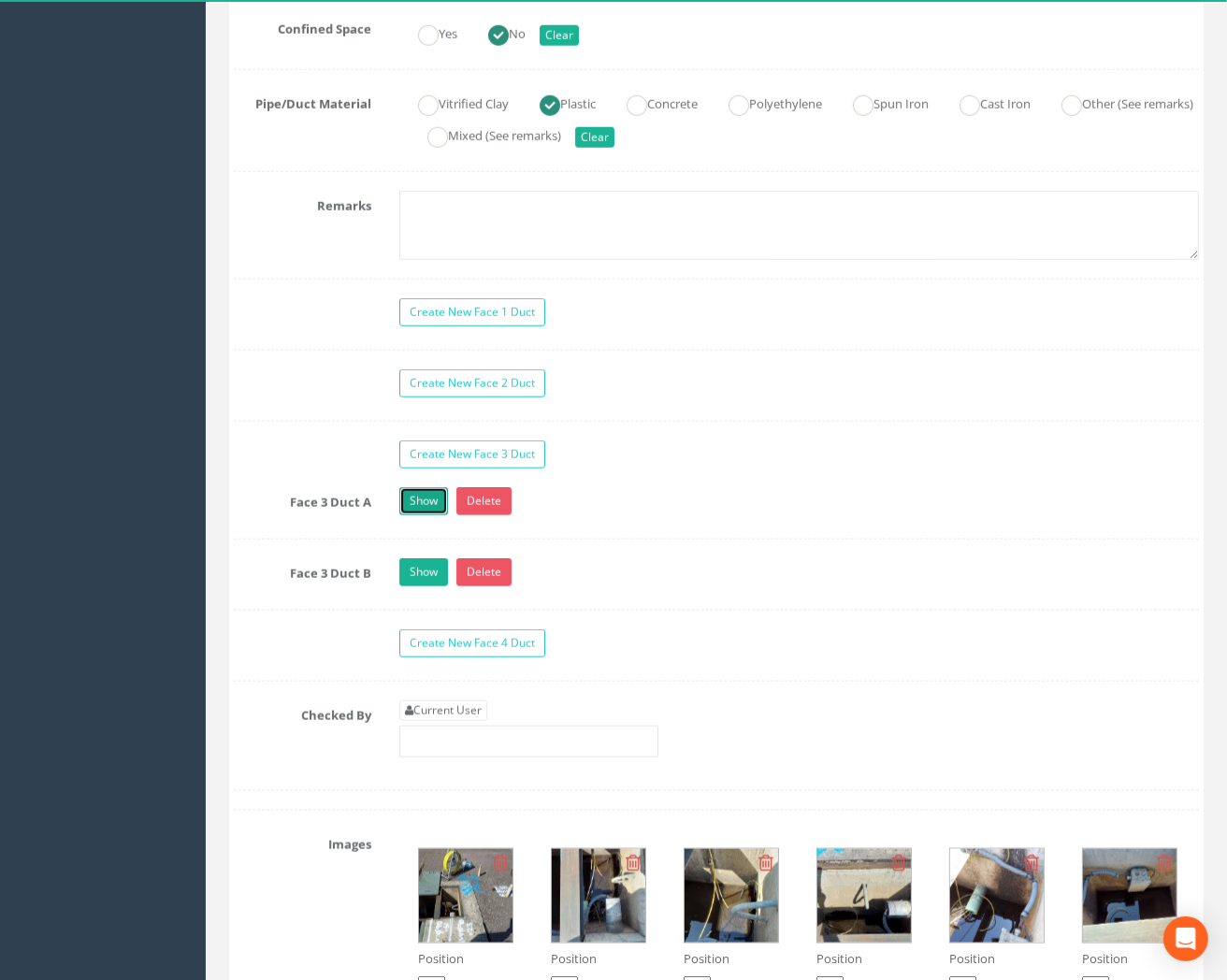 click on "Show" at bounding box center [424, 501] 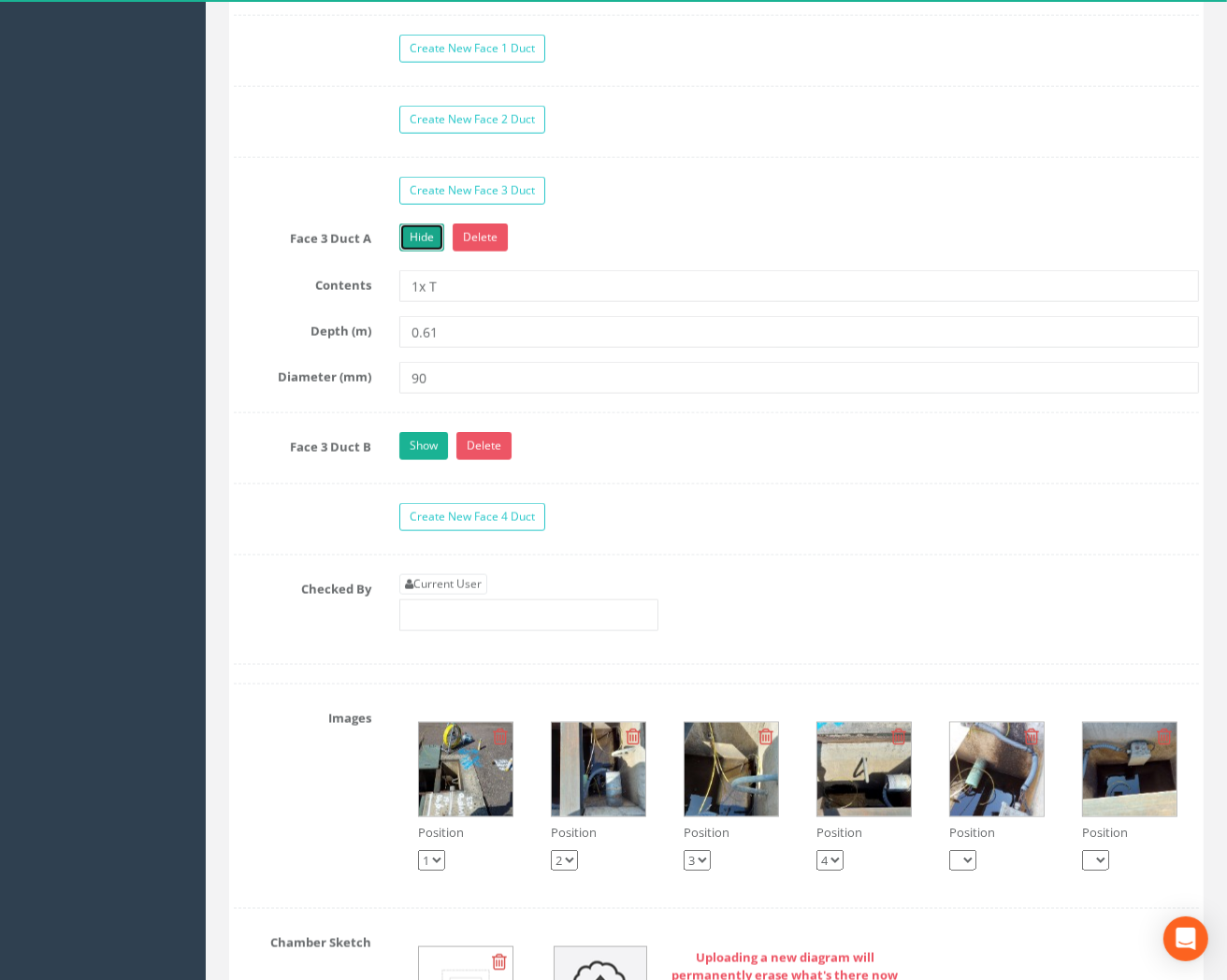 scroll, scrollTop: 1870, scrollLeft: 0, axis: vertical 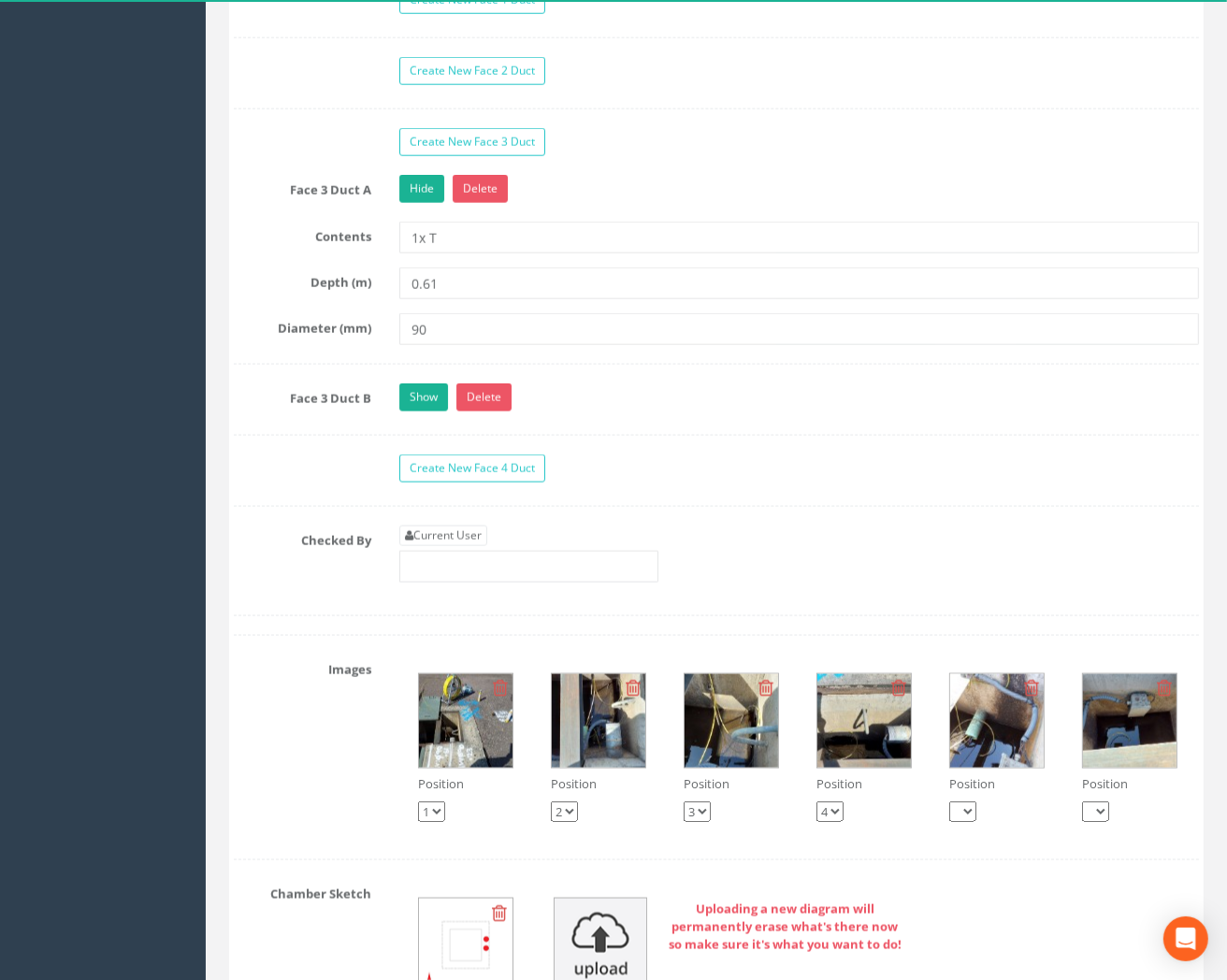 click at bounding box center [466, 721] 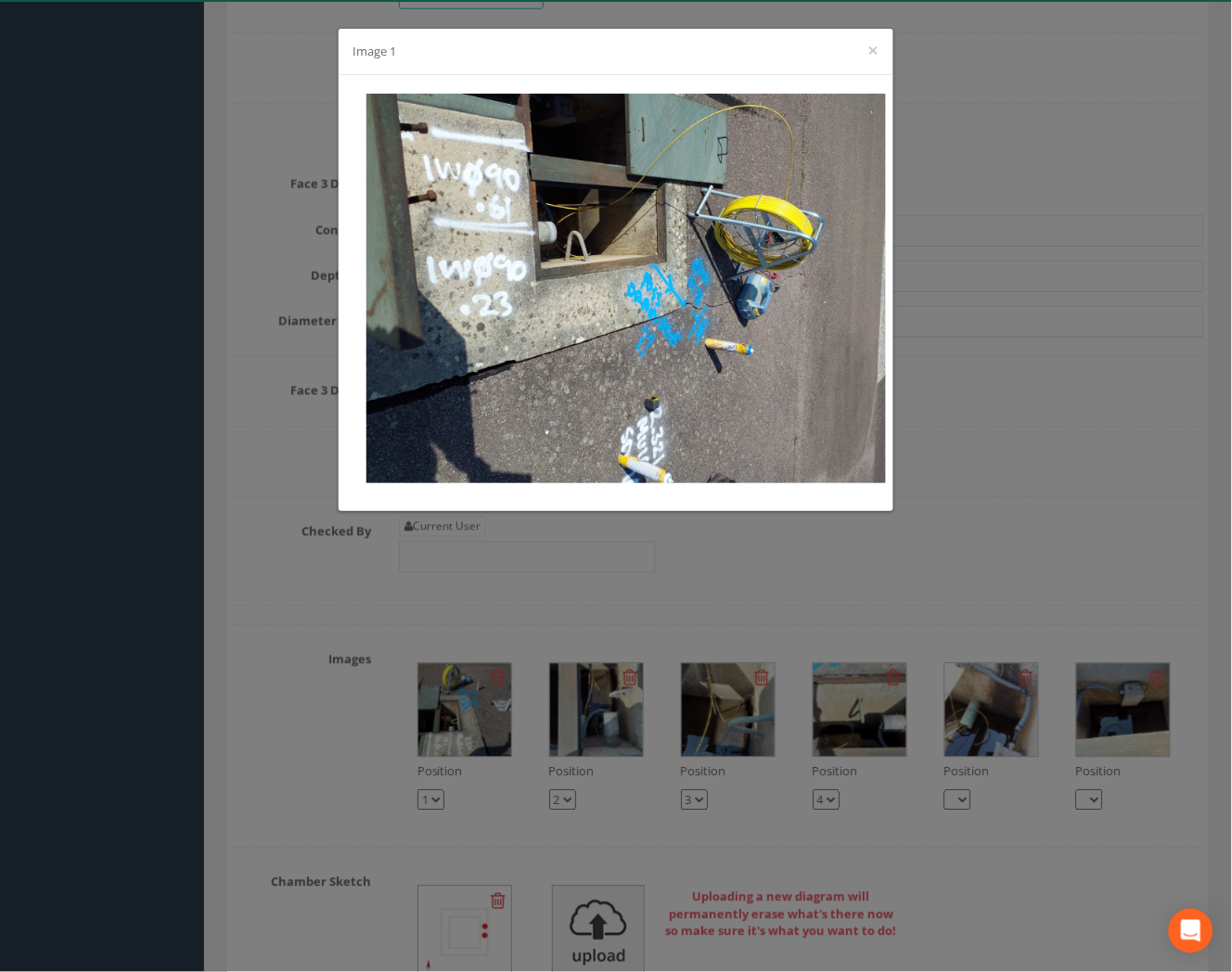 click on "Image 1  ×" at bounding box center (616, 486) 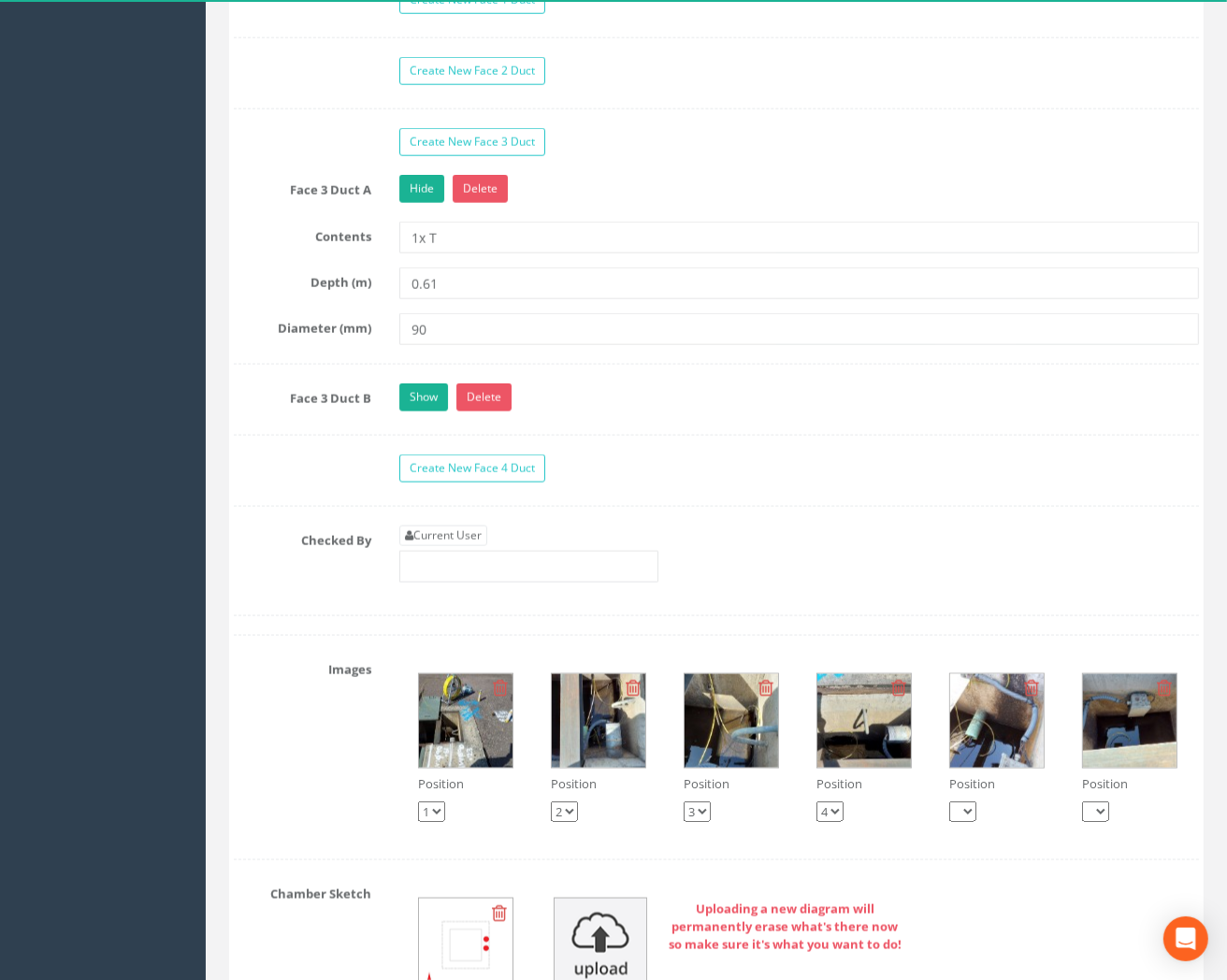 click at bounding box center [466, 721] 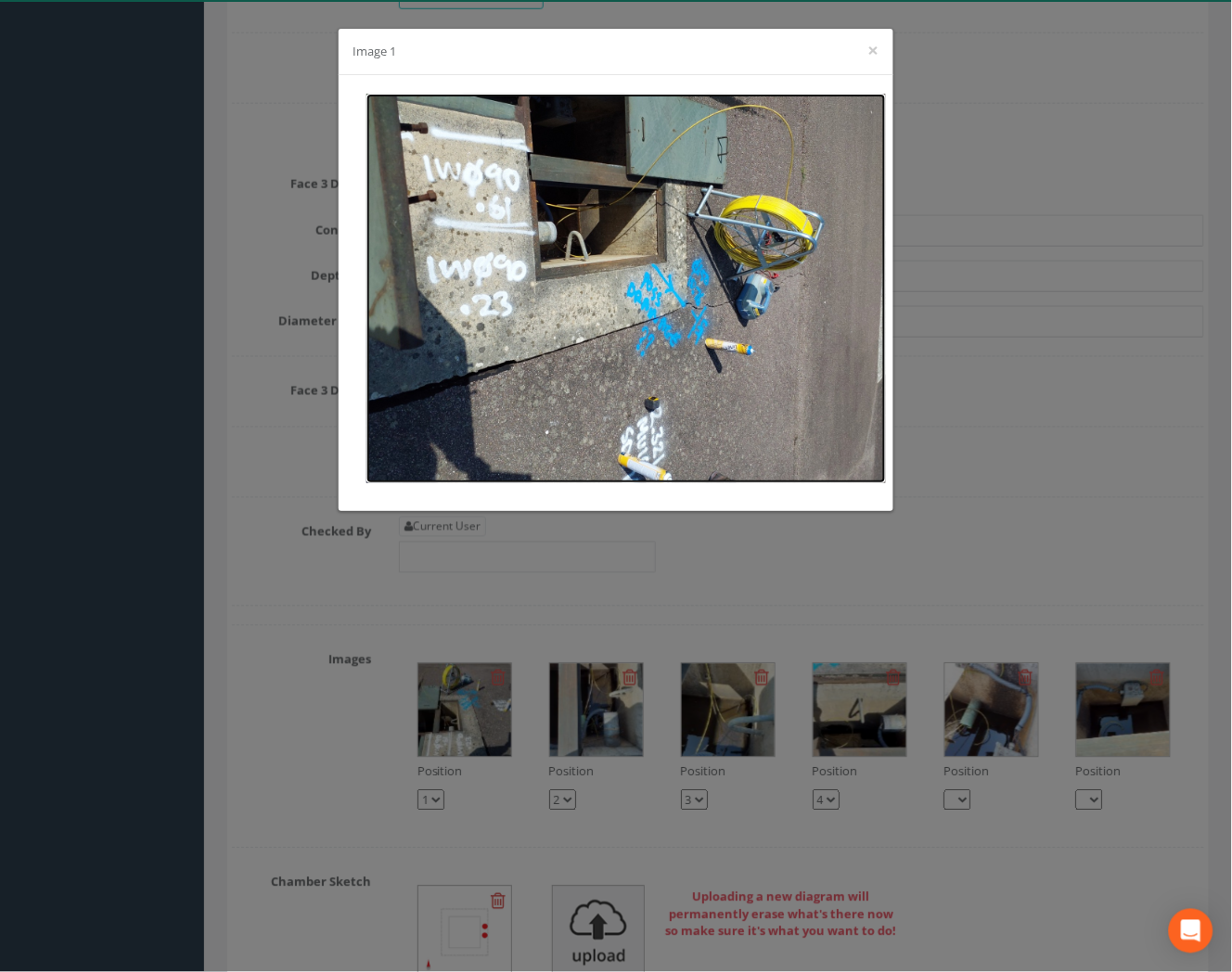 click at bounding box center [626, 288] 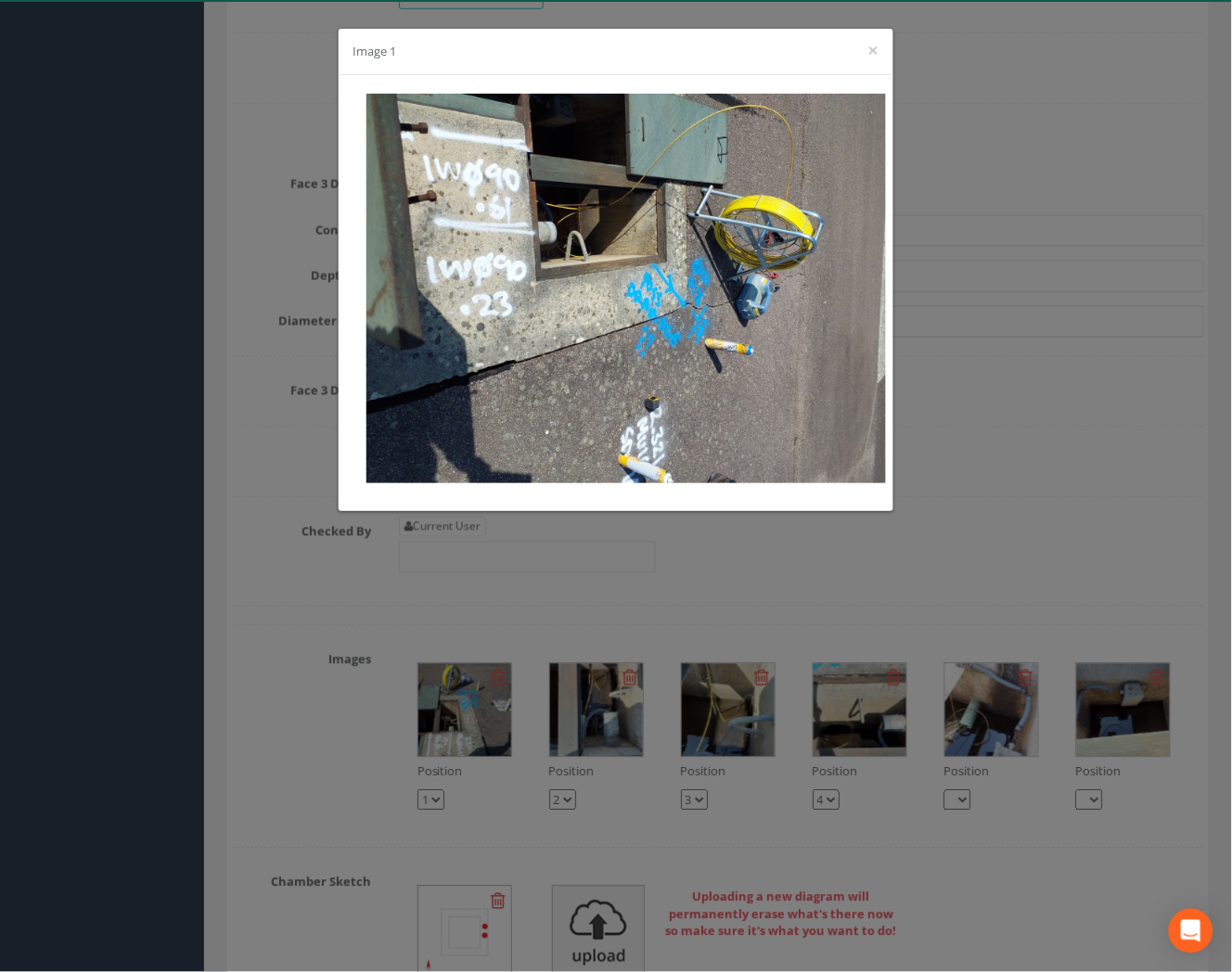 click on "Image 1  ×" at bounding box center (616, 486) 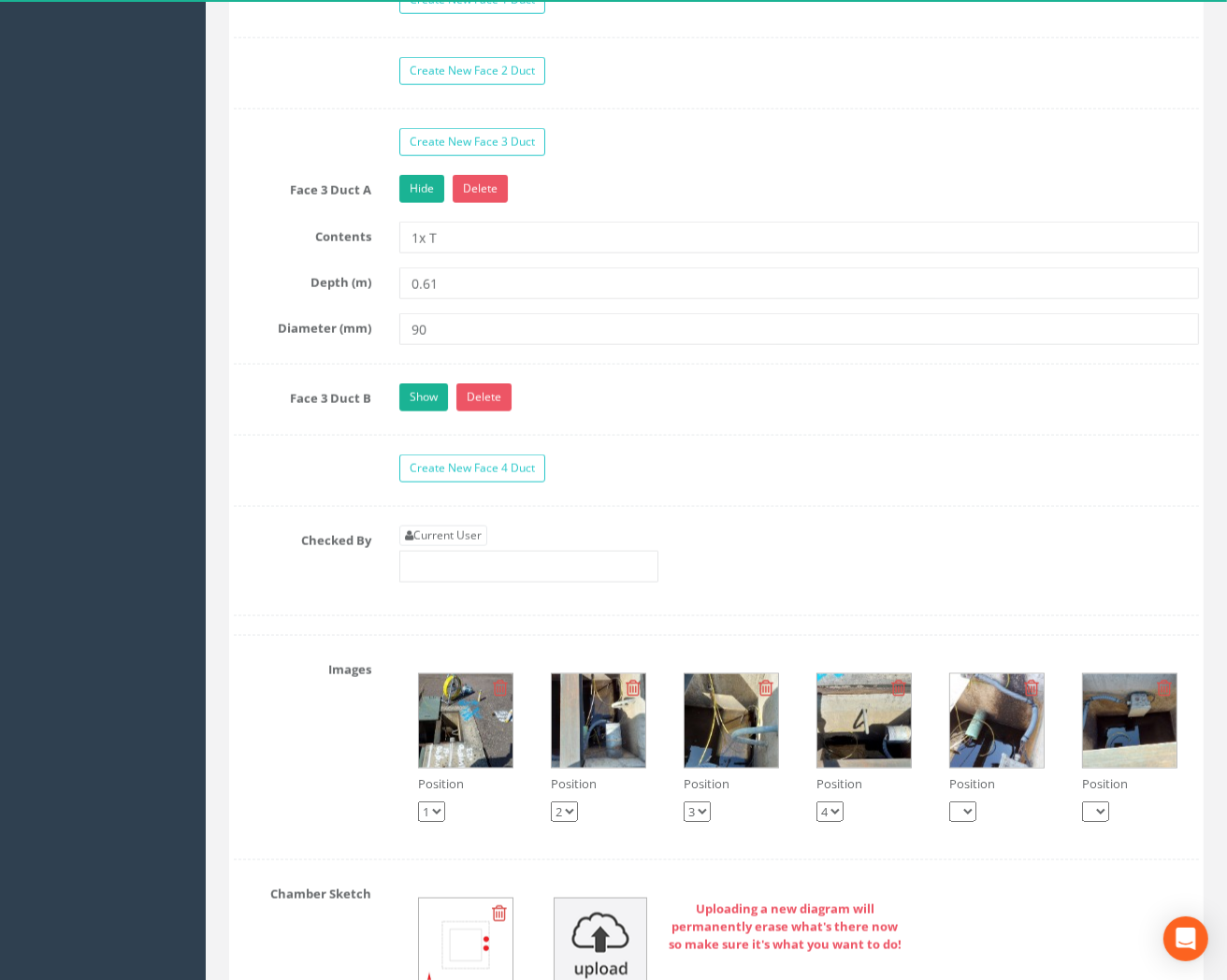 click at bounding box center [731, 721] 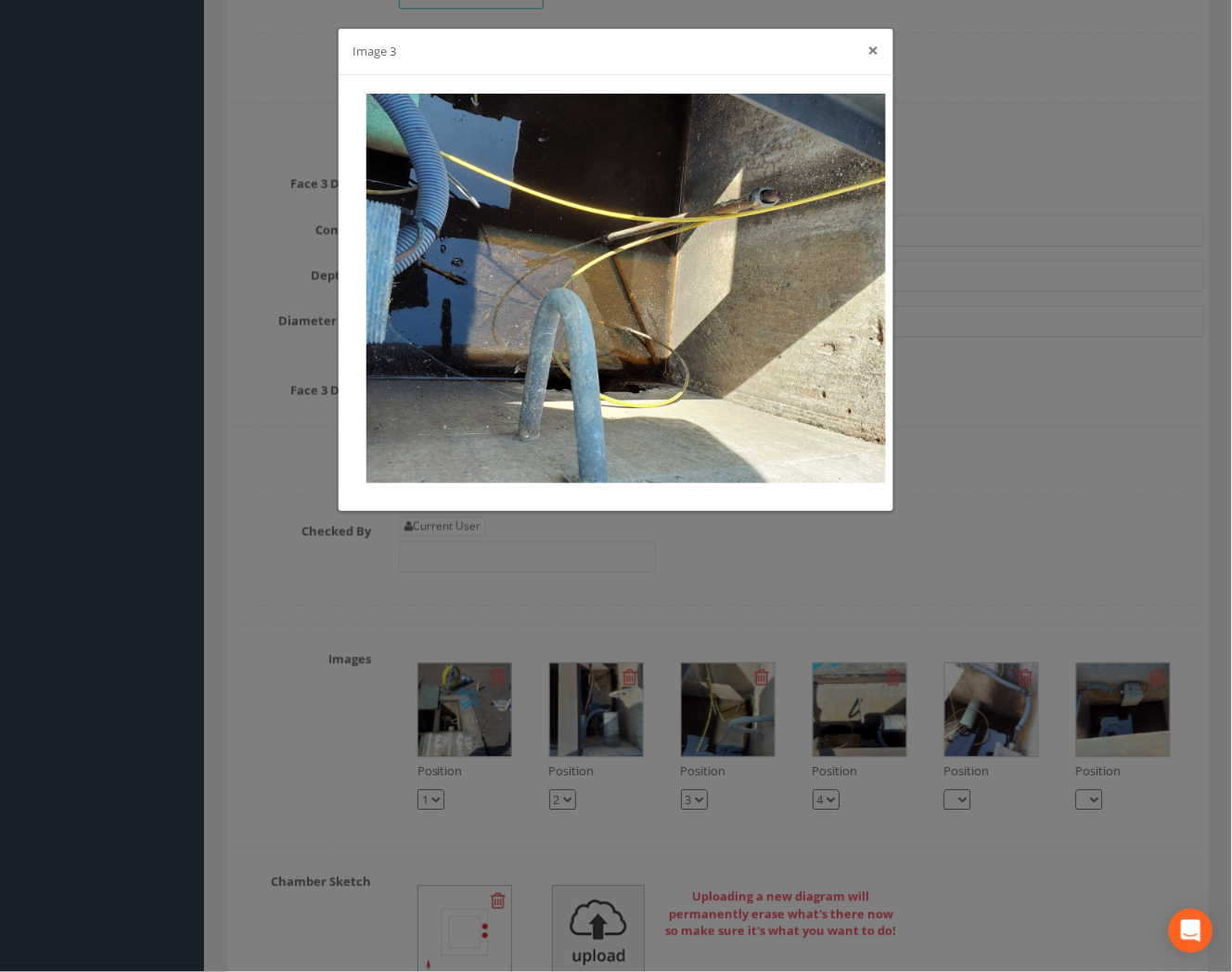 click on "×" at bounding box center [874, 50] 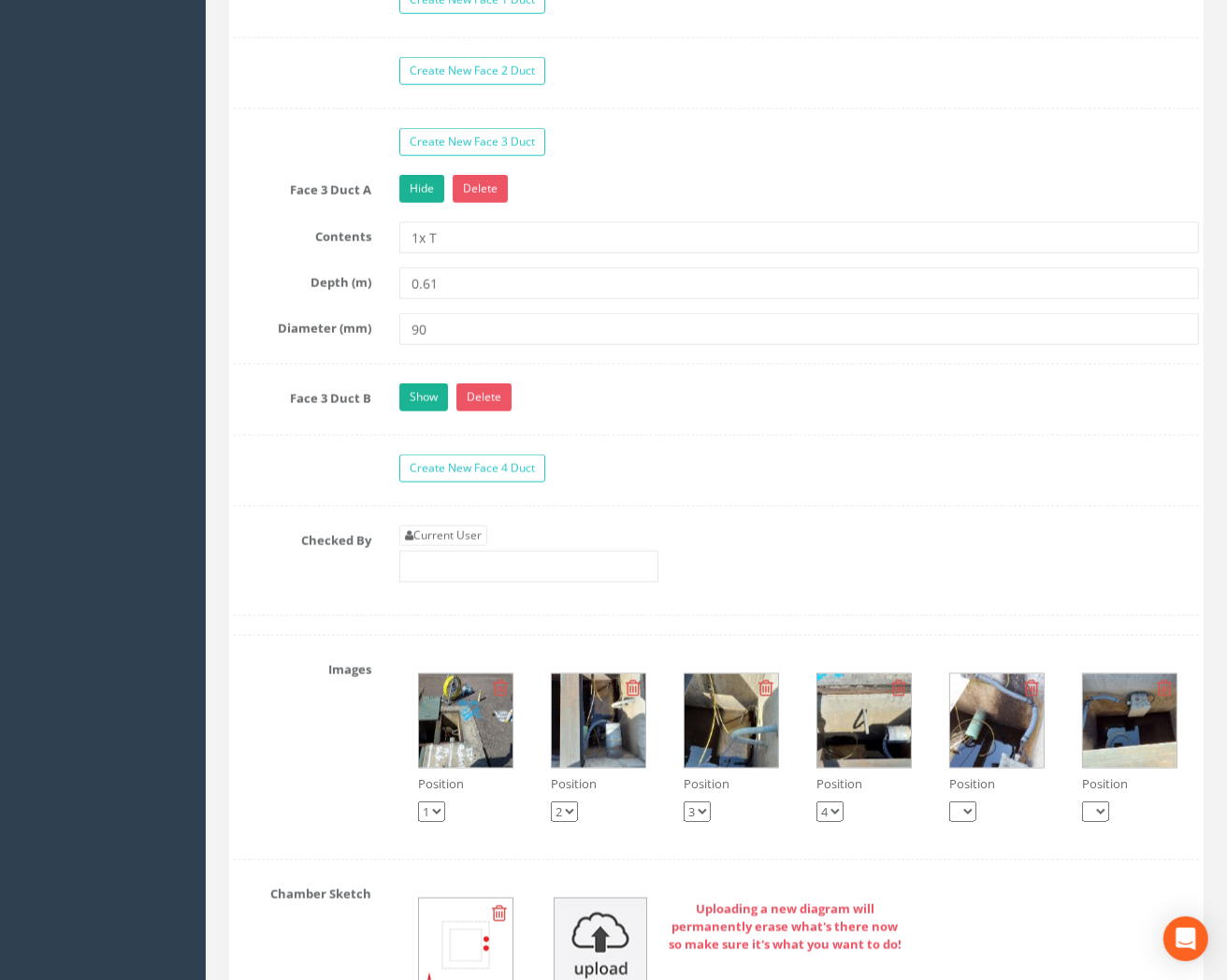 click at bounding box center (599, 721) 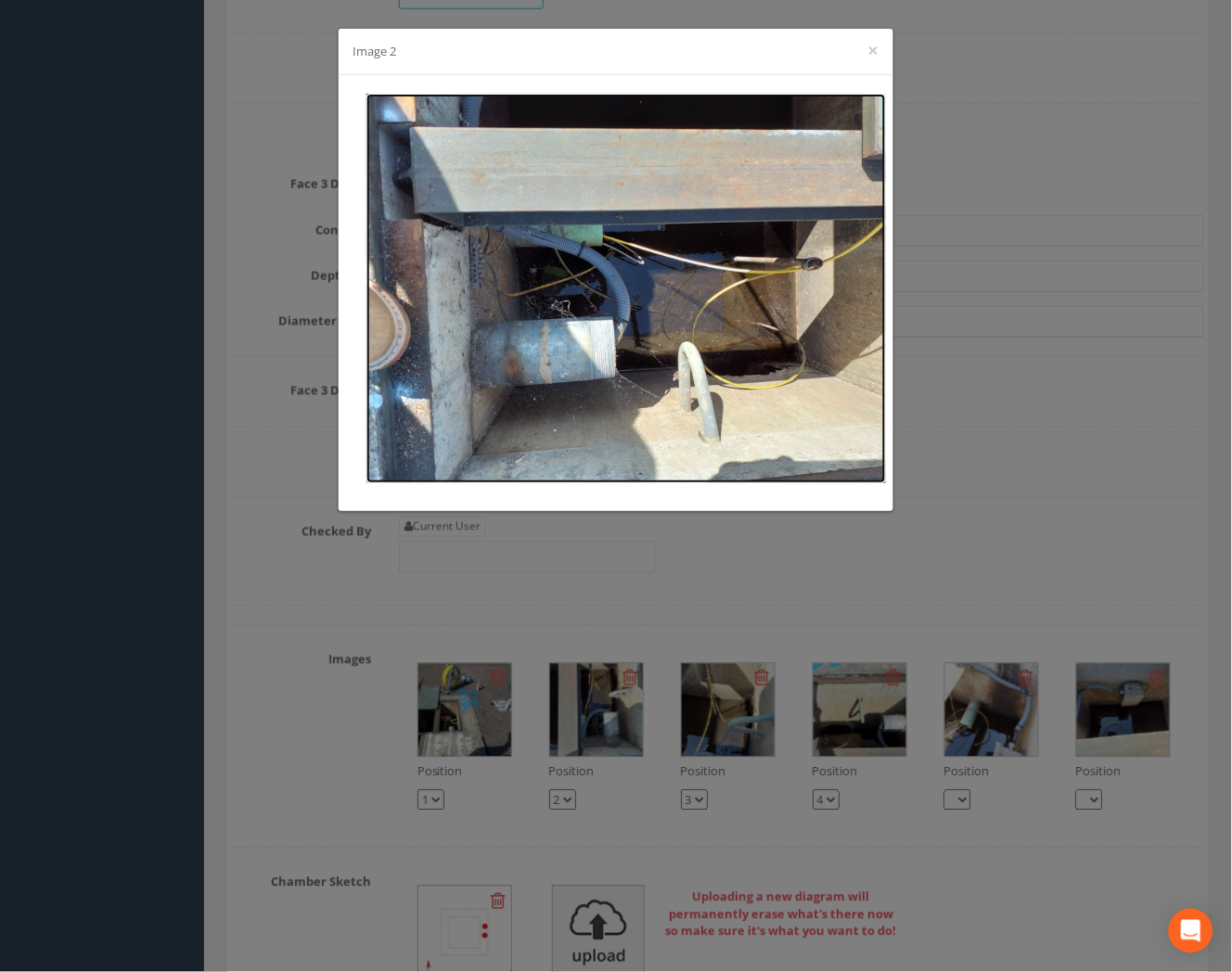 click at bounding box center (626, 288) 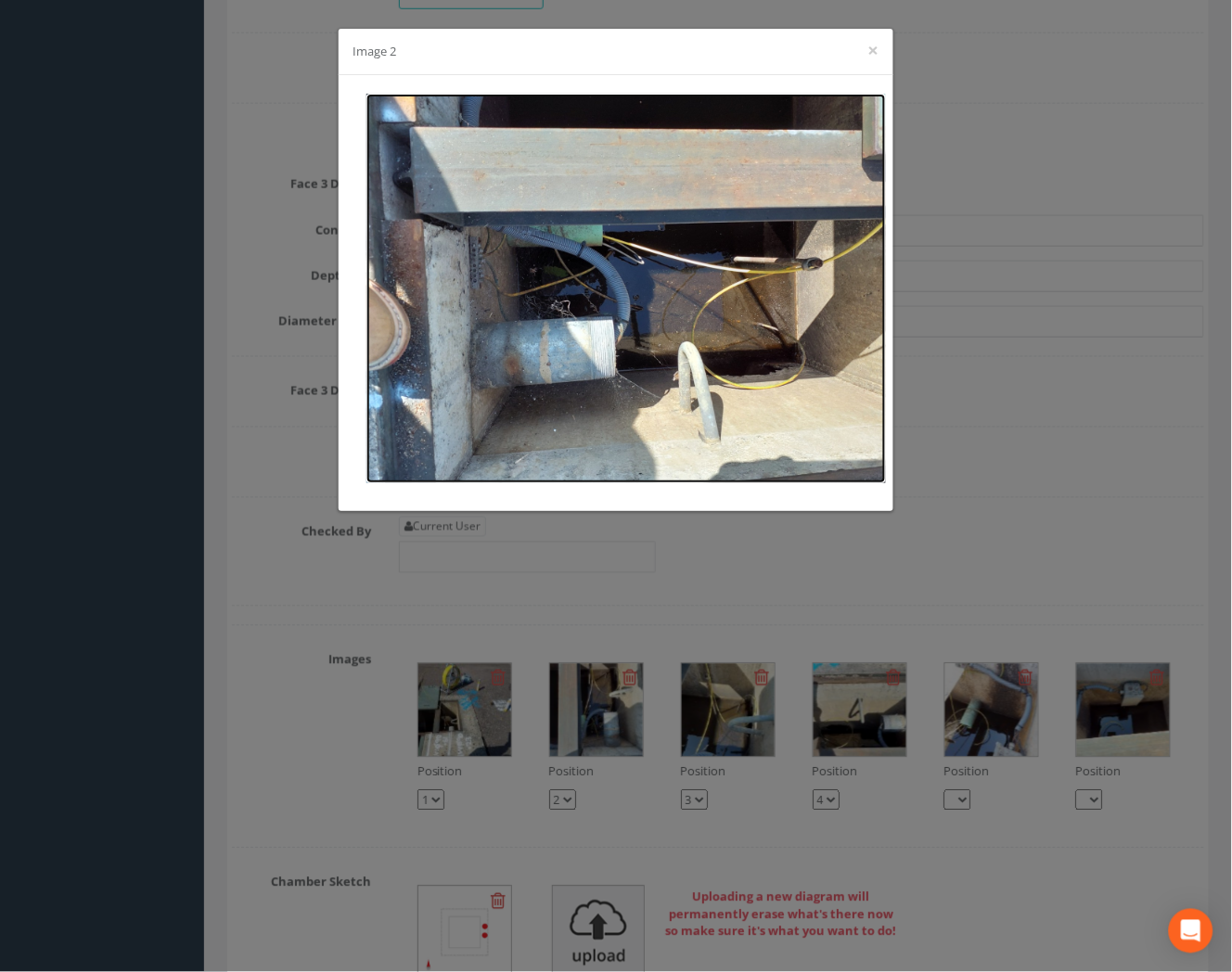 click at bounding box center (626, 288) 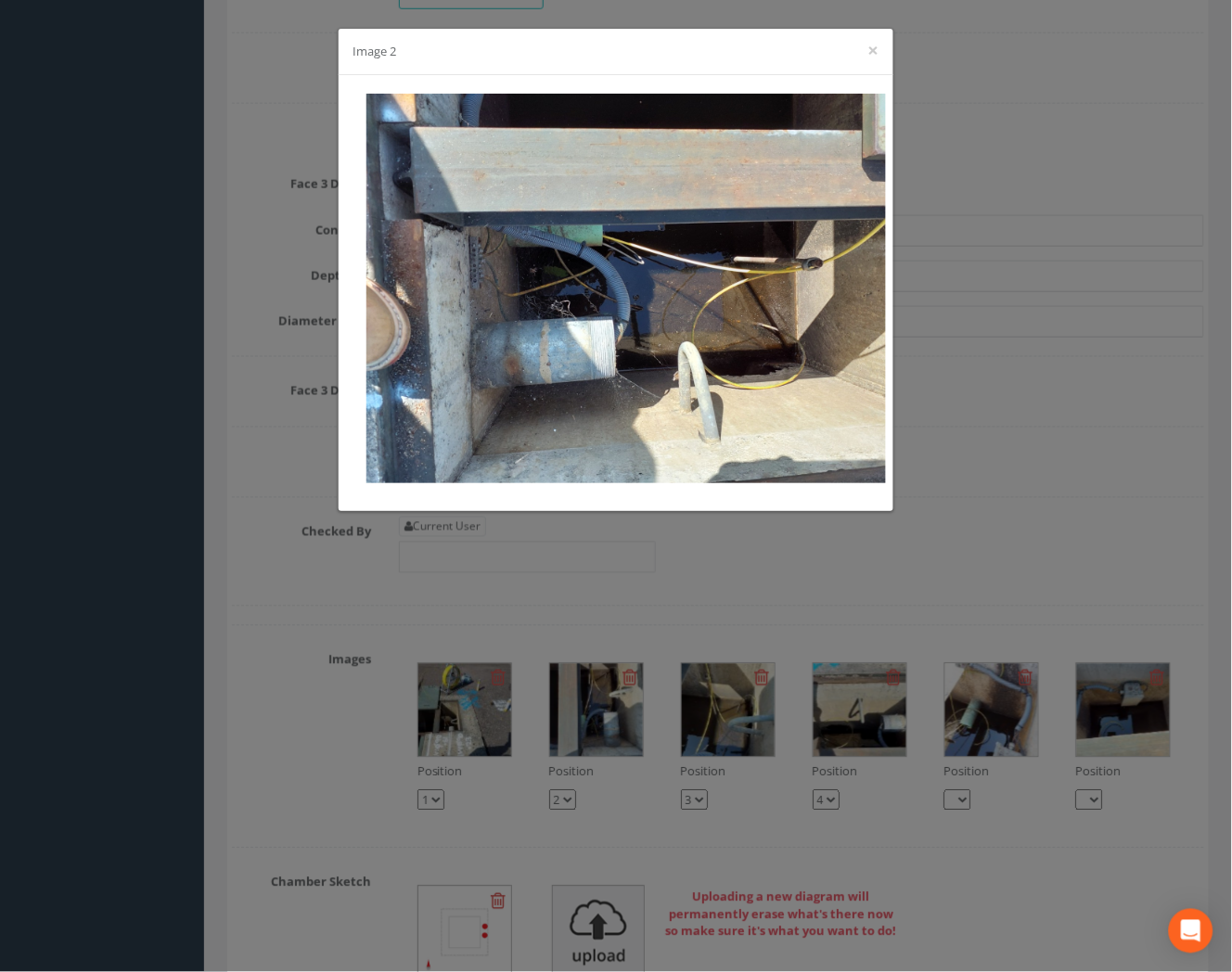 click on "Image 2  ×" at bounding box center [616, 486] 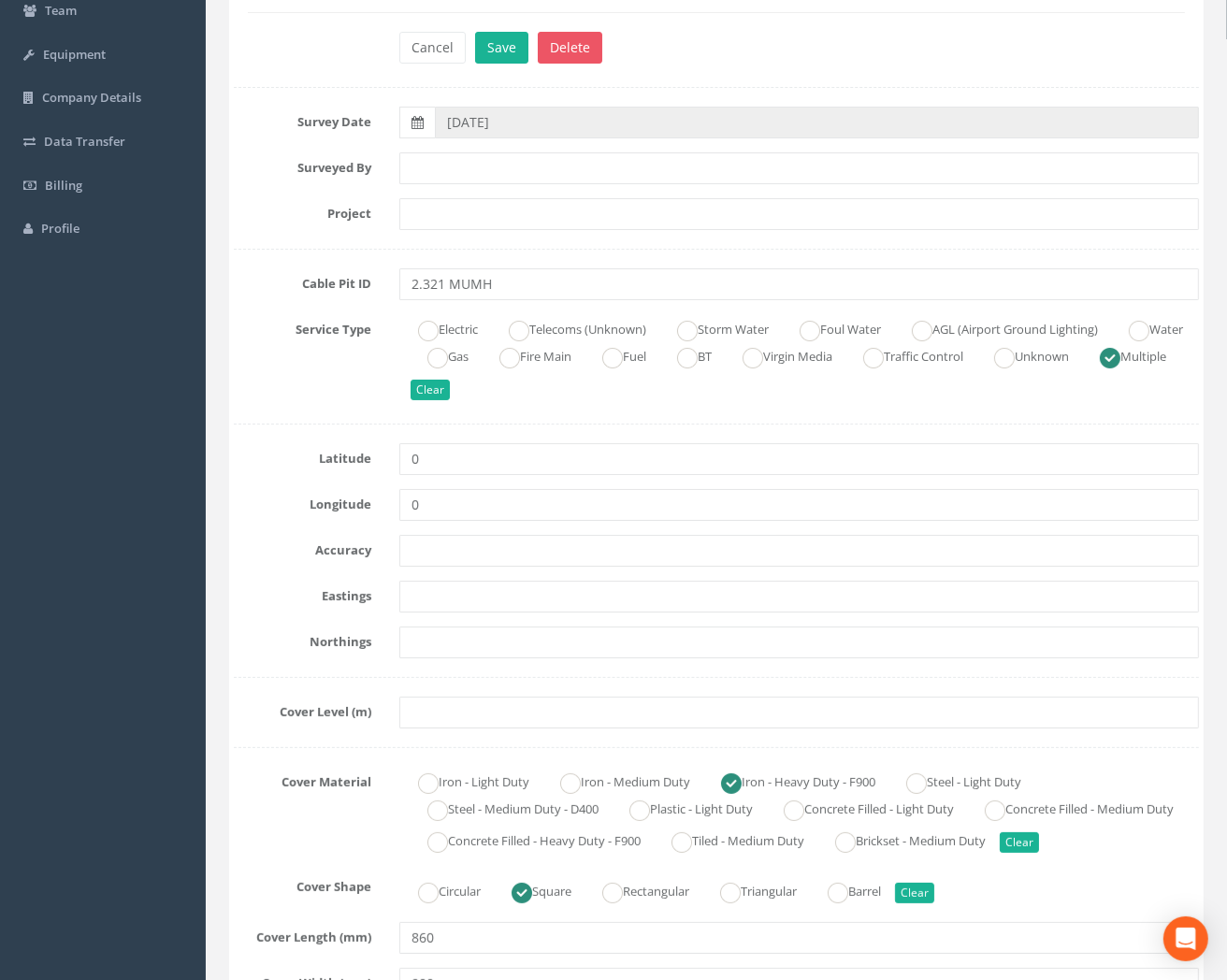 scroll, scrollTop: 208, scrollLeft: 0, axis: vertical 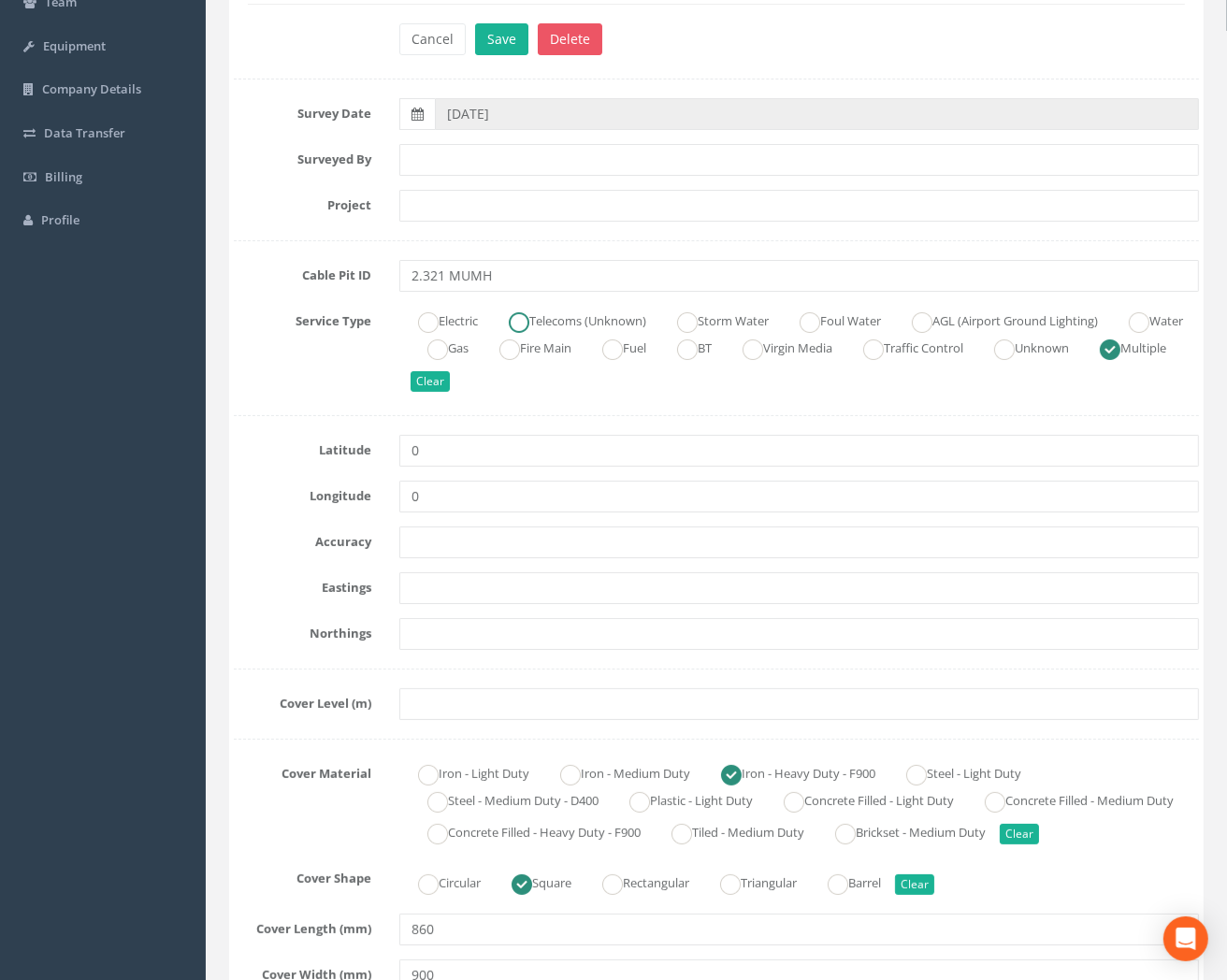 click at bounding box center (519, 323) 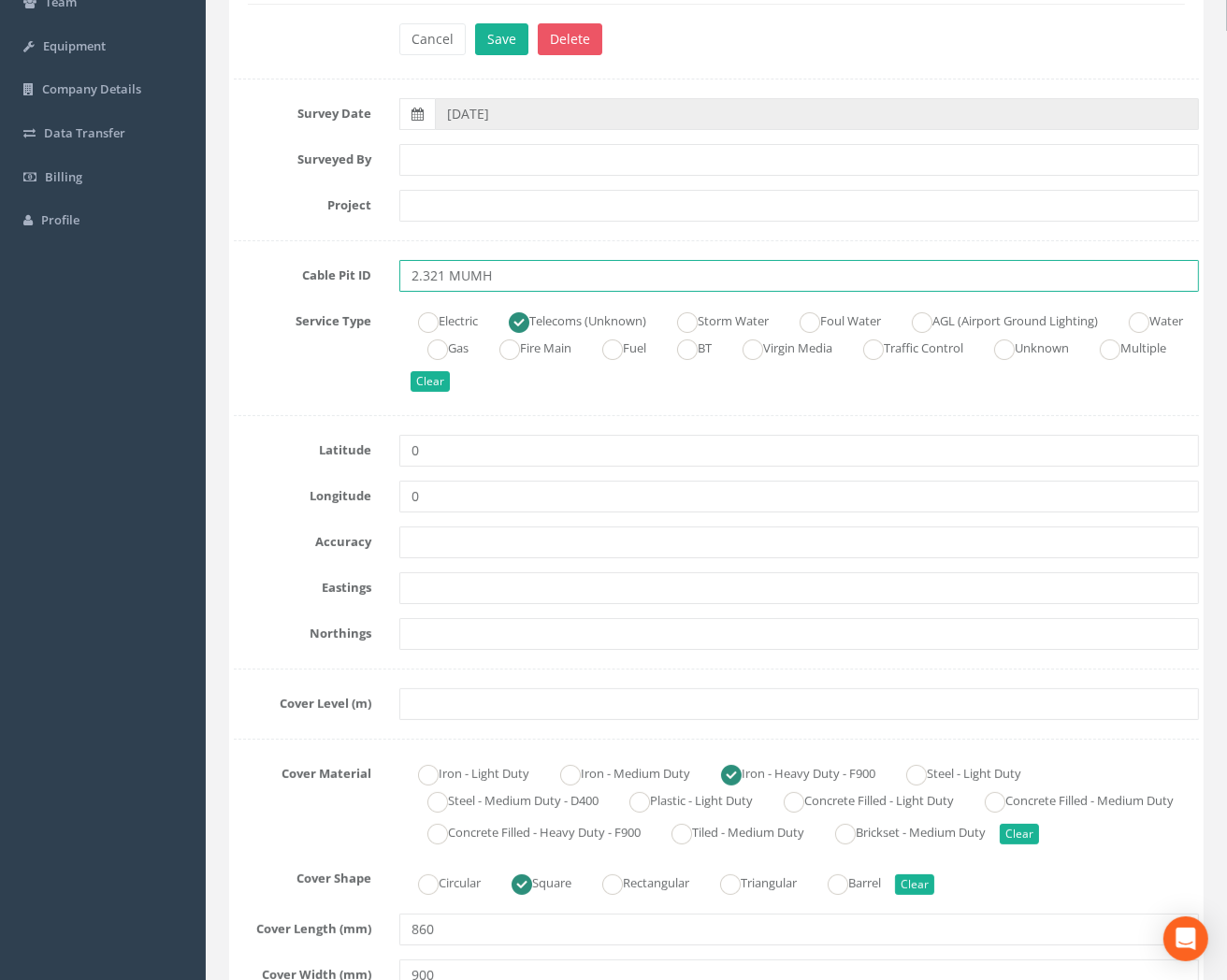 click on "2.321 MUMH" at bounding box center (799, 276) 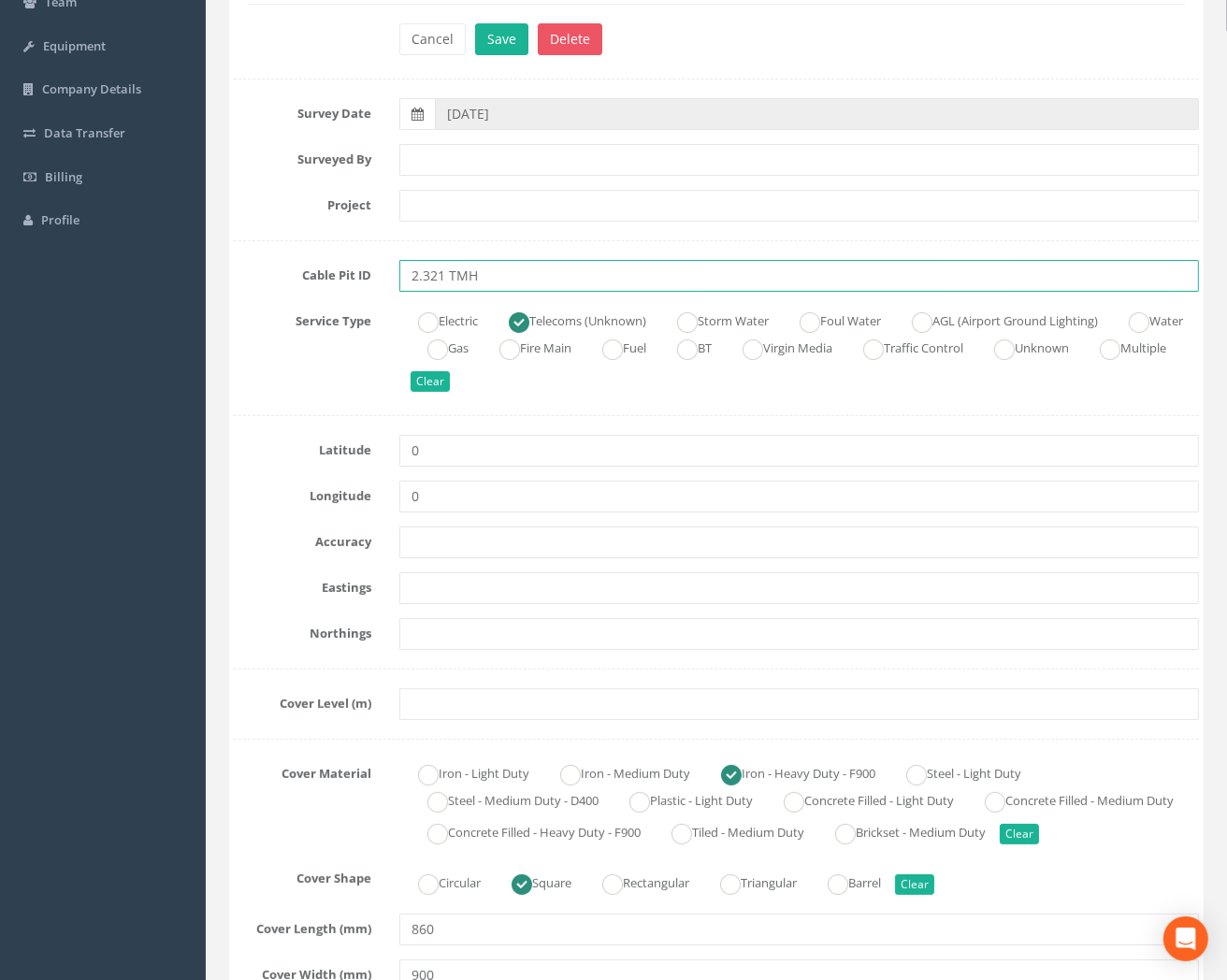 type on "2.321 TMH" 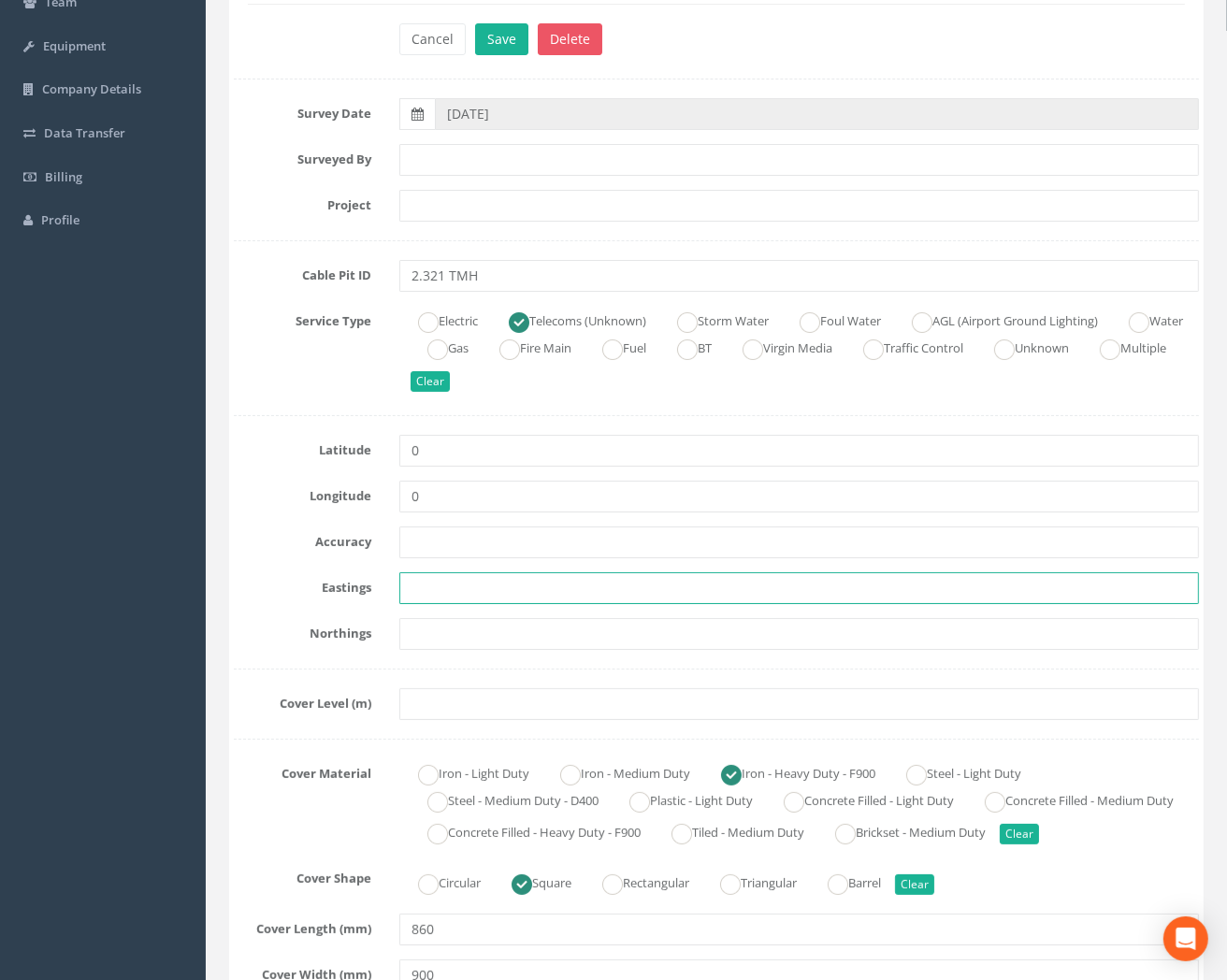 click at bounding box center [799, 588] 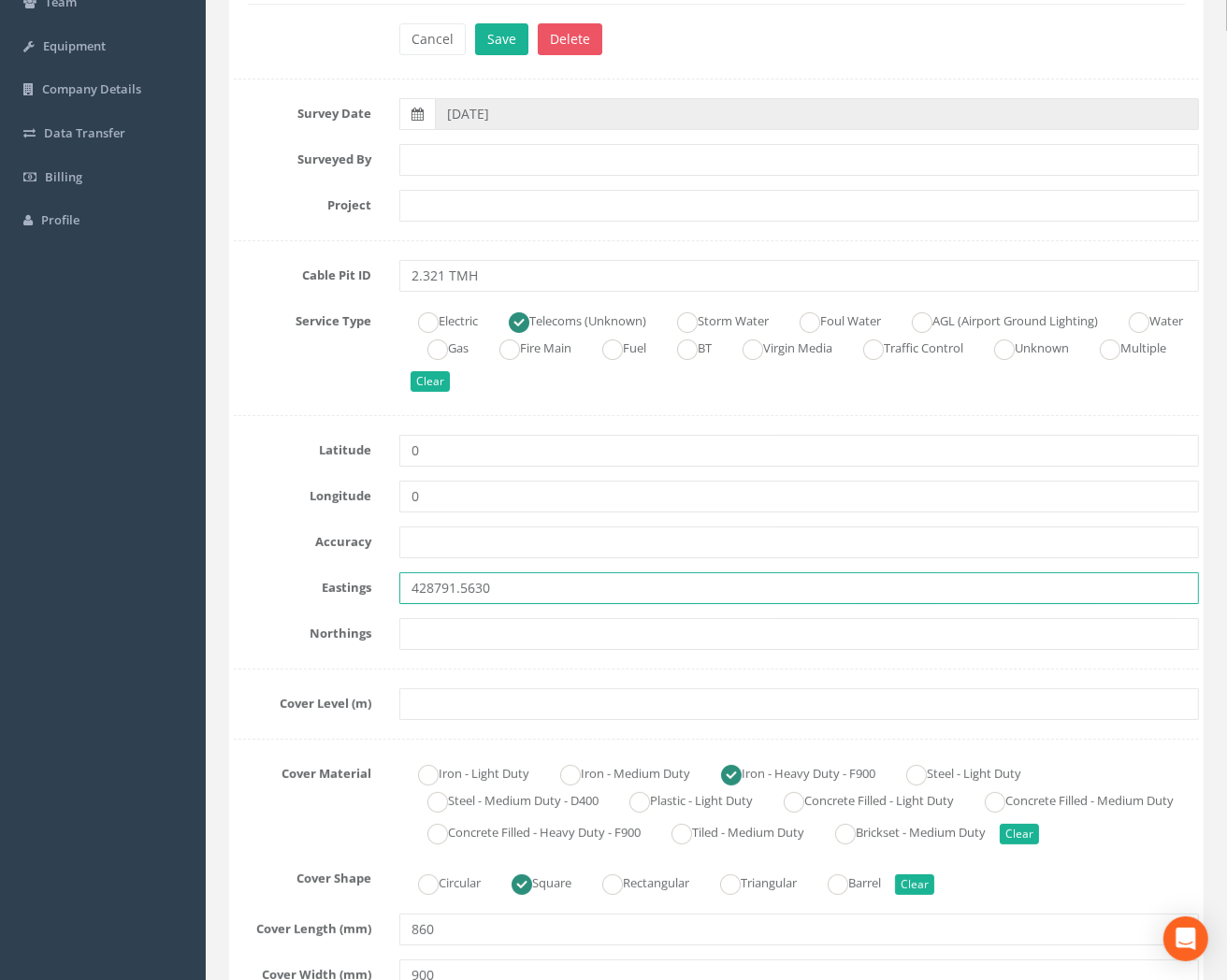 type on "428791.5630" 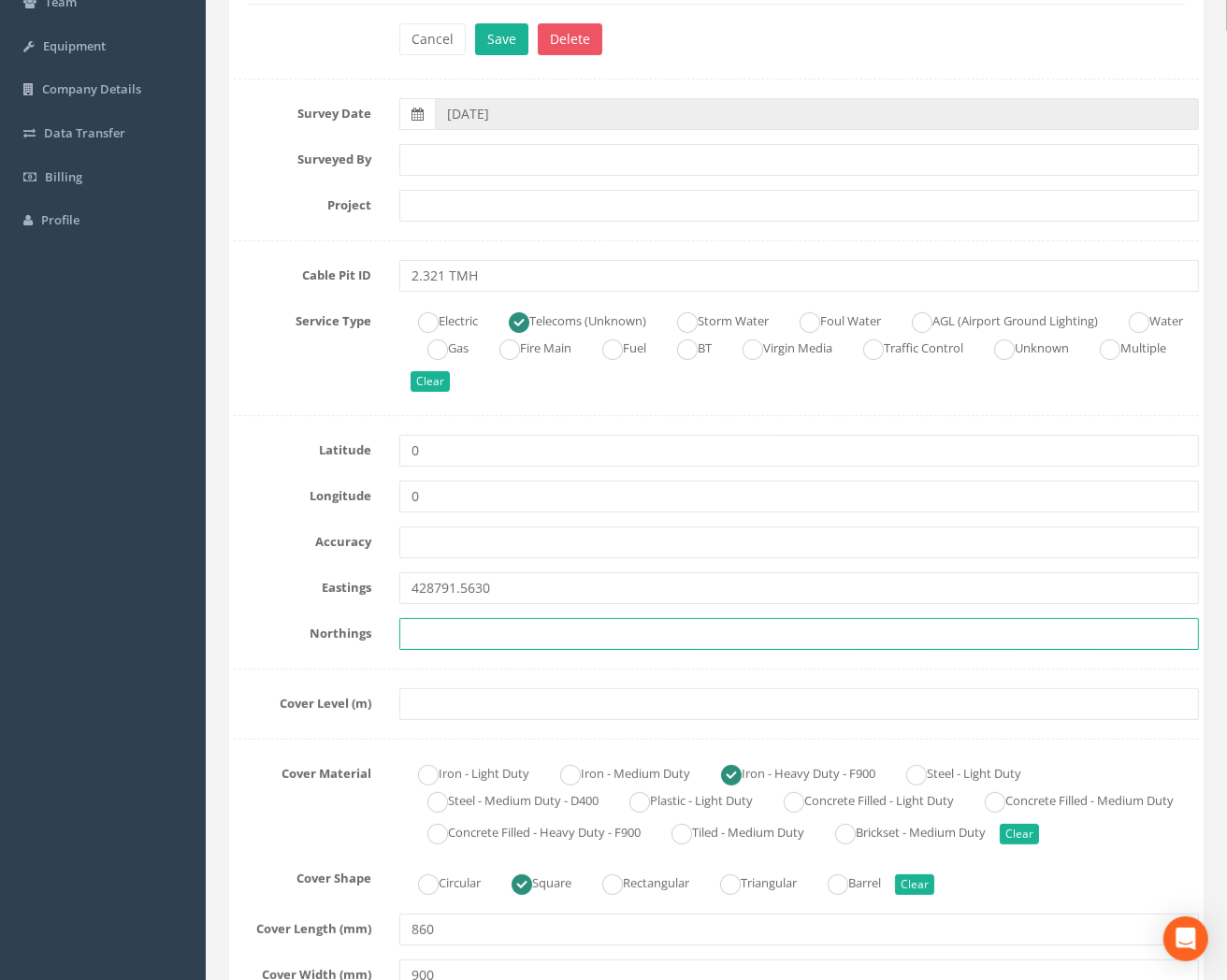 click at bounding box center (799, 634) 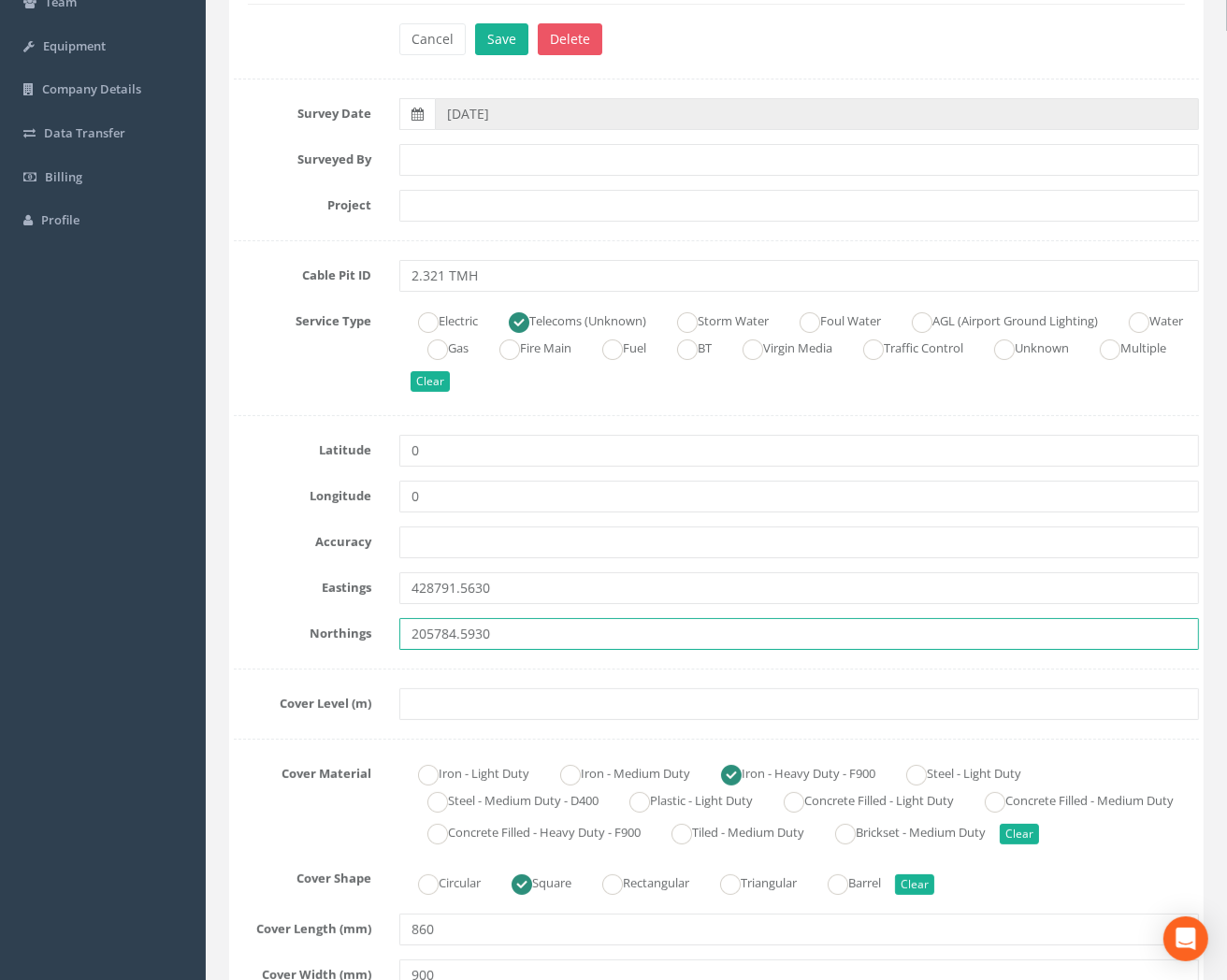 type on "205784.5930" 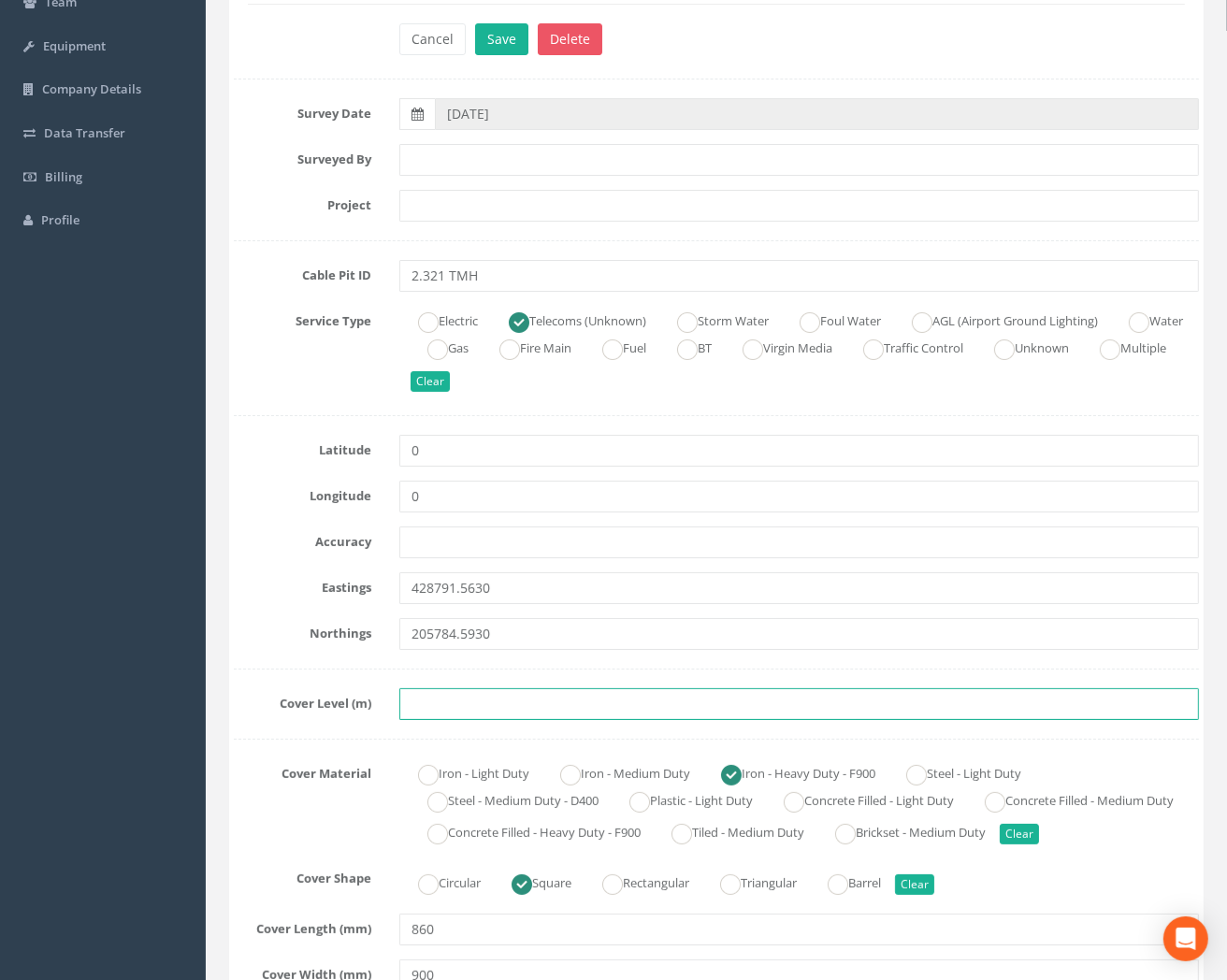 click at bounding box center [799, 704] 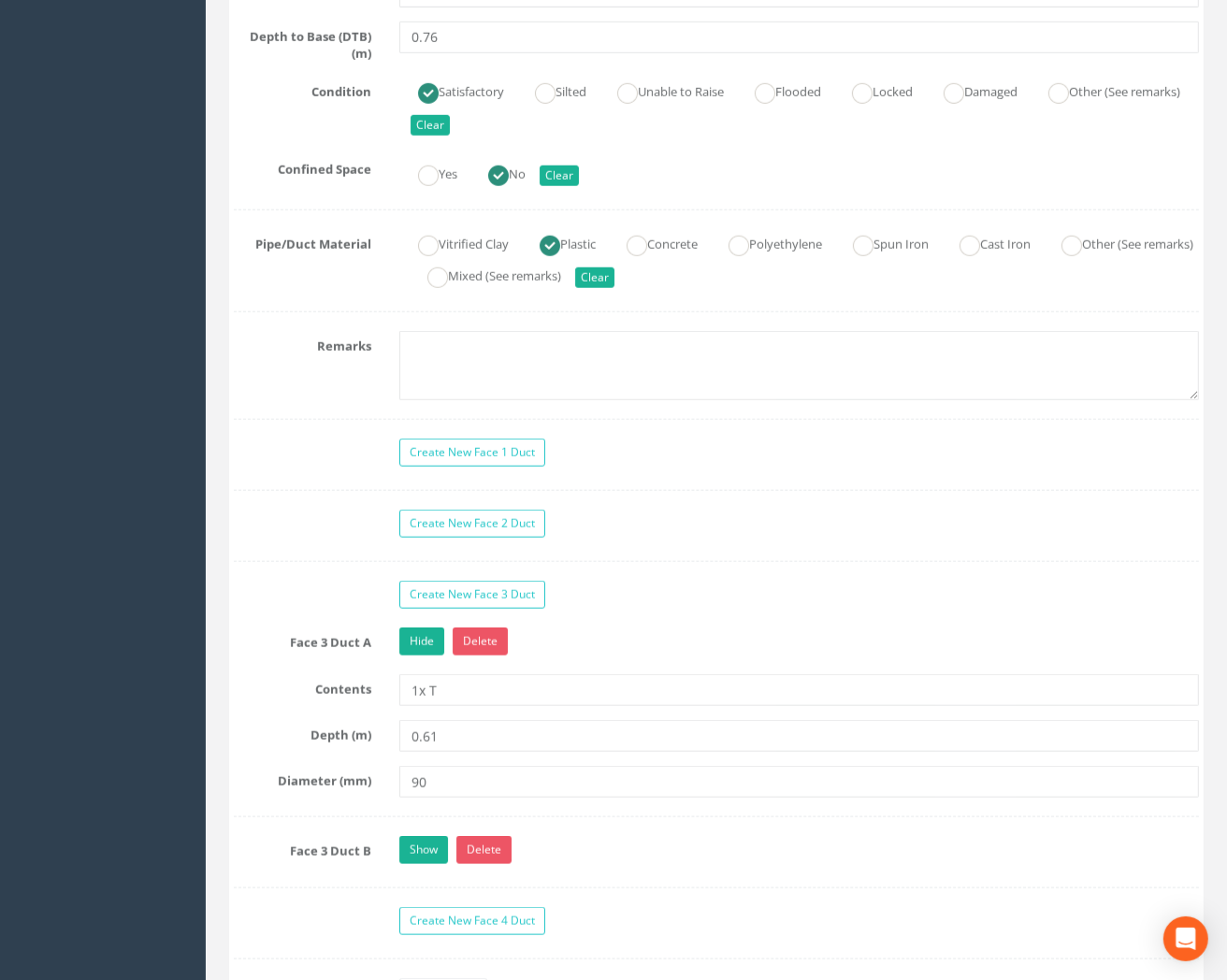 scroll, scrollTop: 1454, scrollLeft: 0, axis: vertical 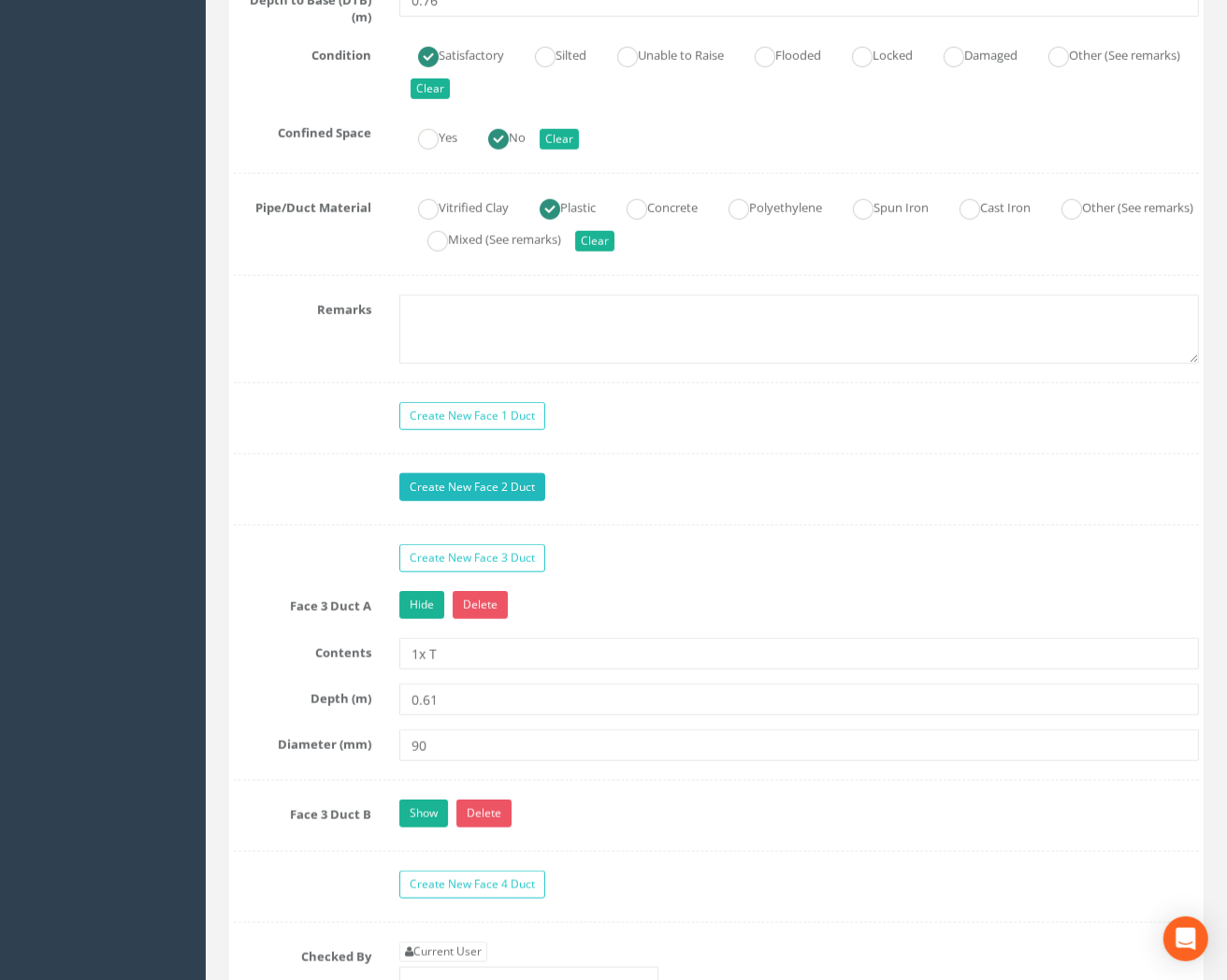 type on "83.5270" 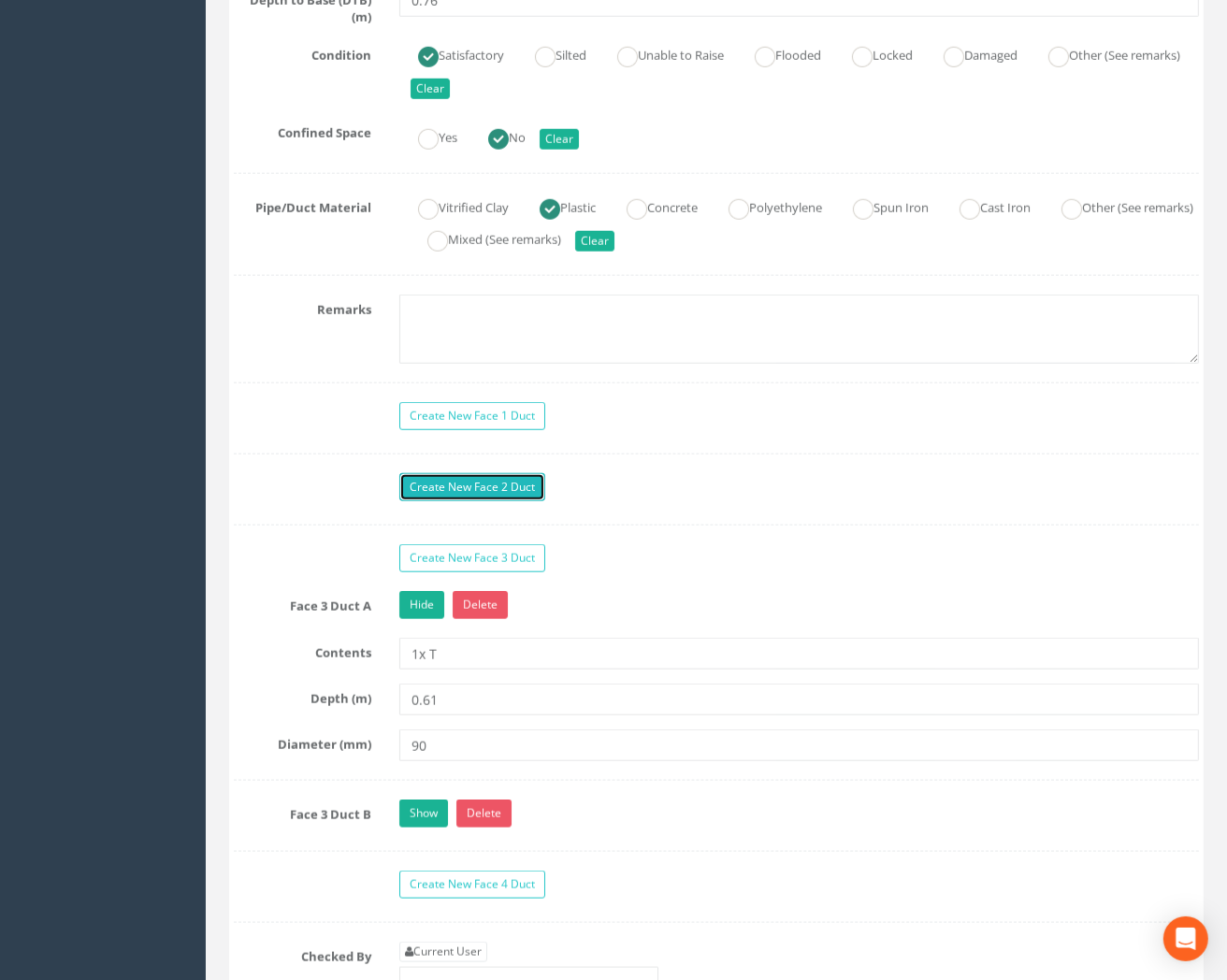 click on "Create New Face 2 Duct" at bounding box center (472, 487) 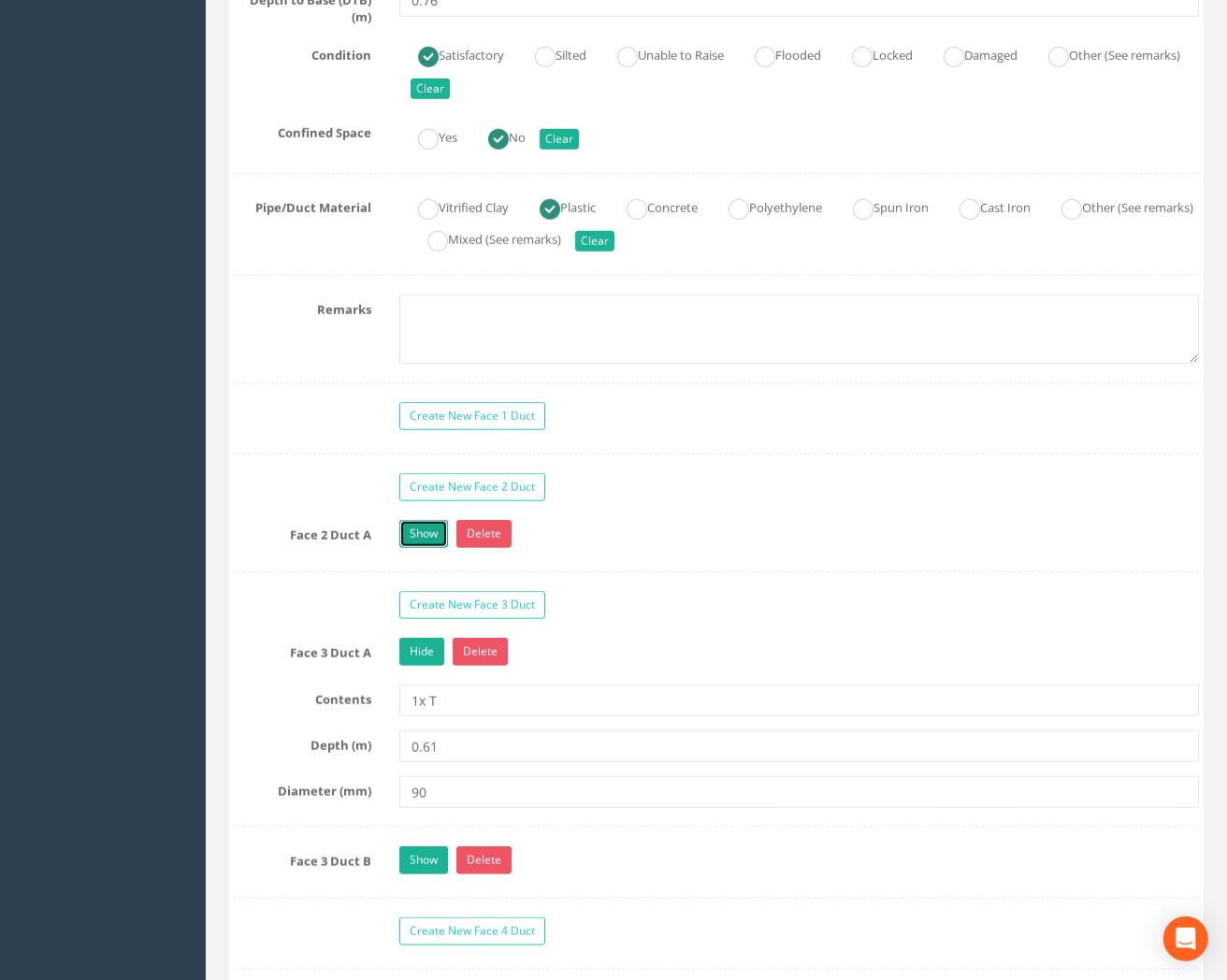 click on "Show" at bounding box center (424, 534) 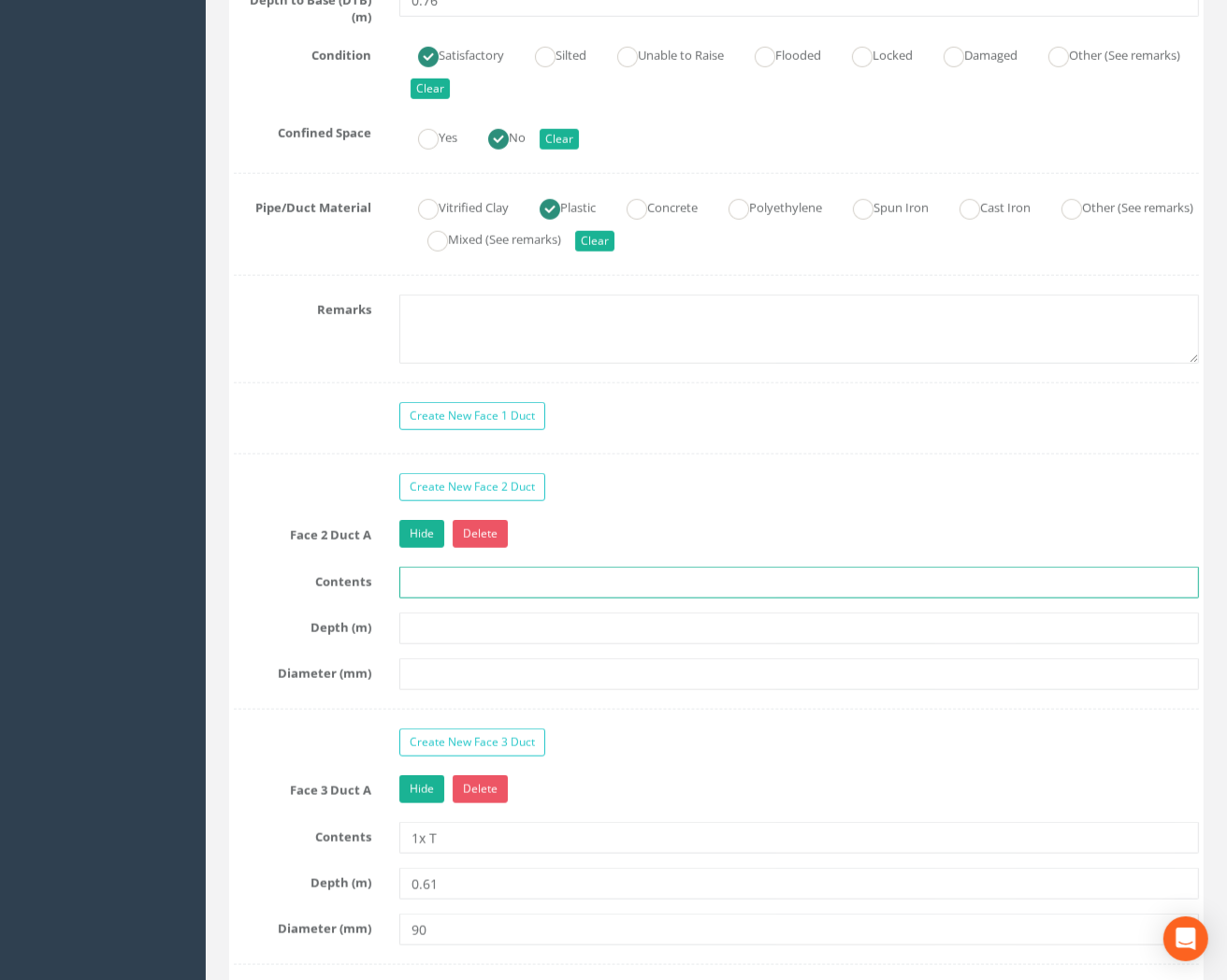 click at bounding box center (799, 583) 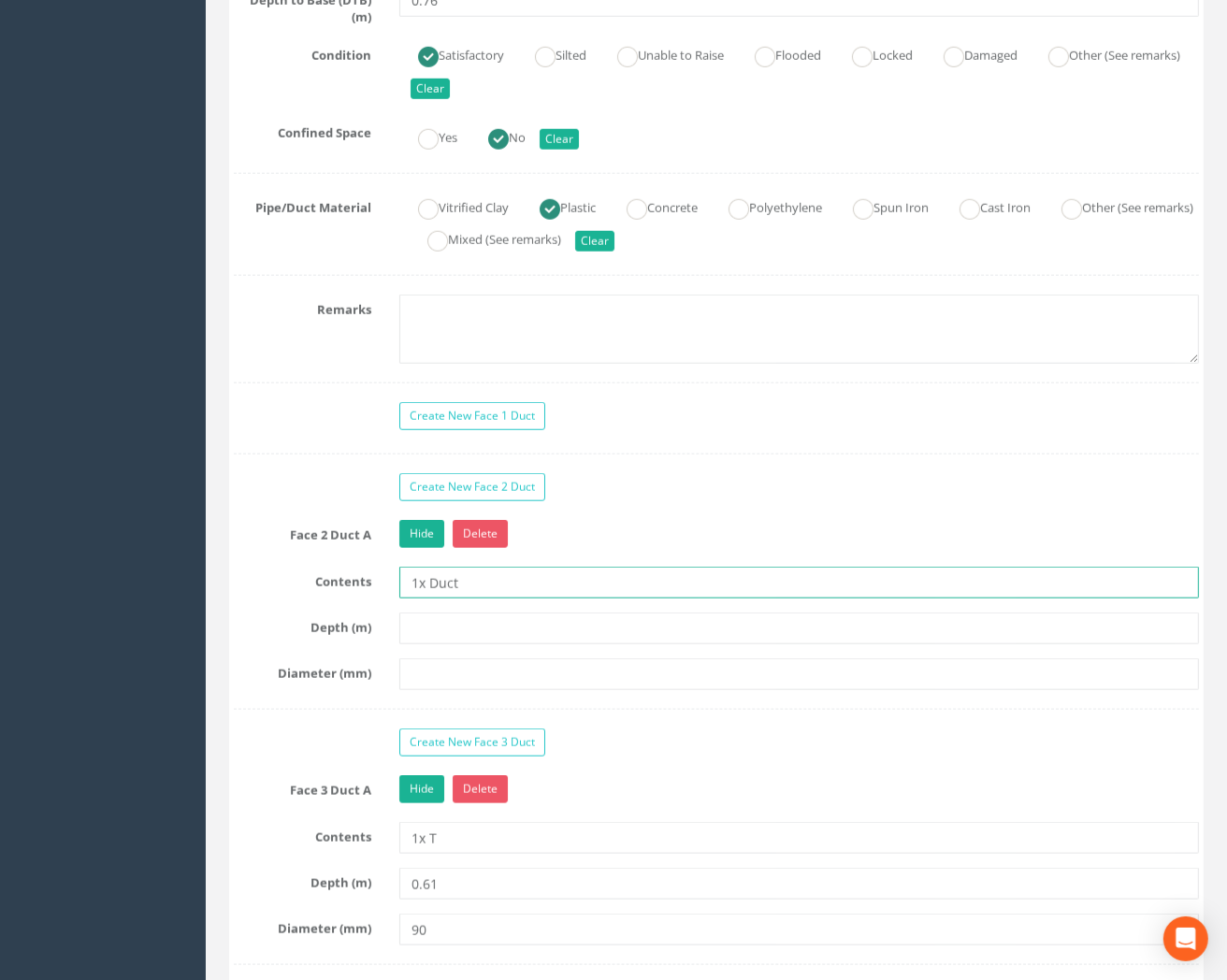 type on "1x Duct" 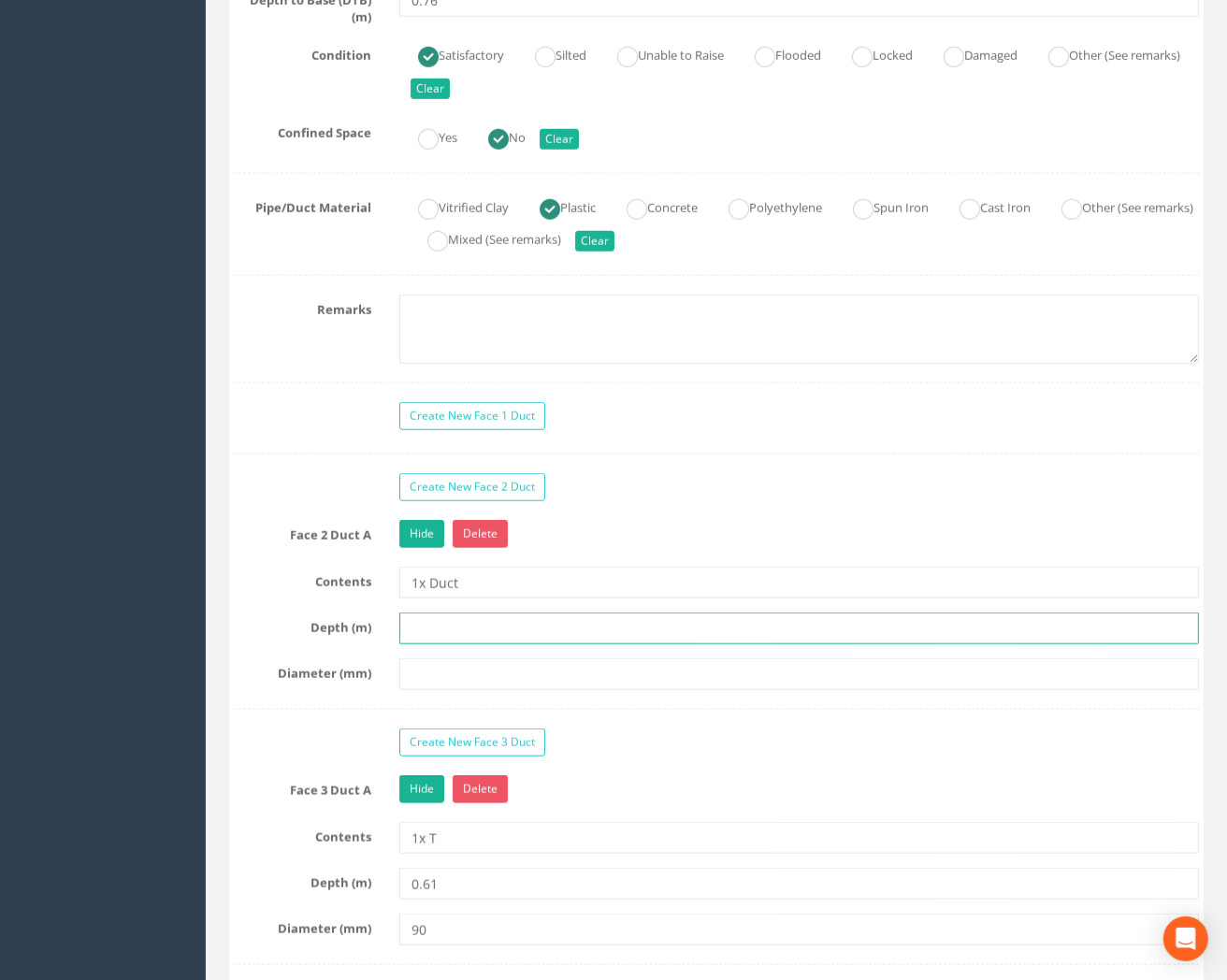 click at bounding box center (799, 628) 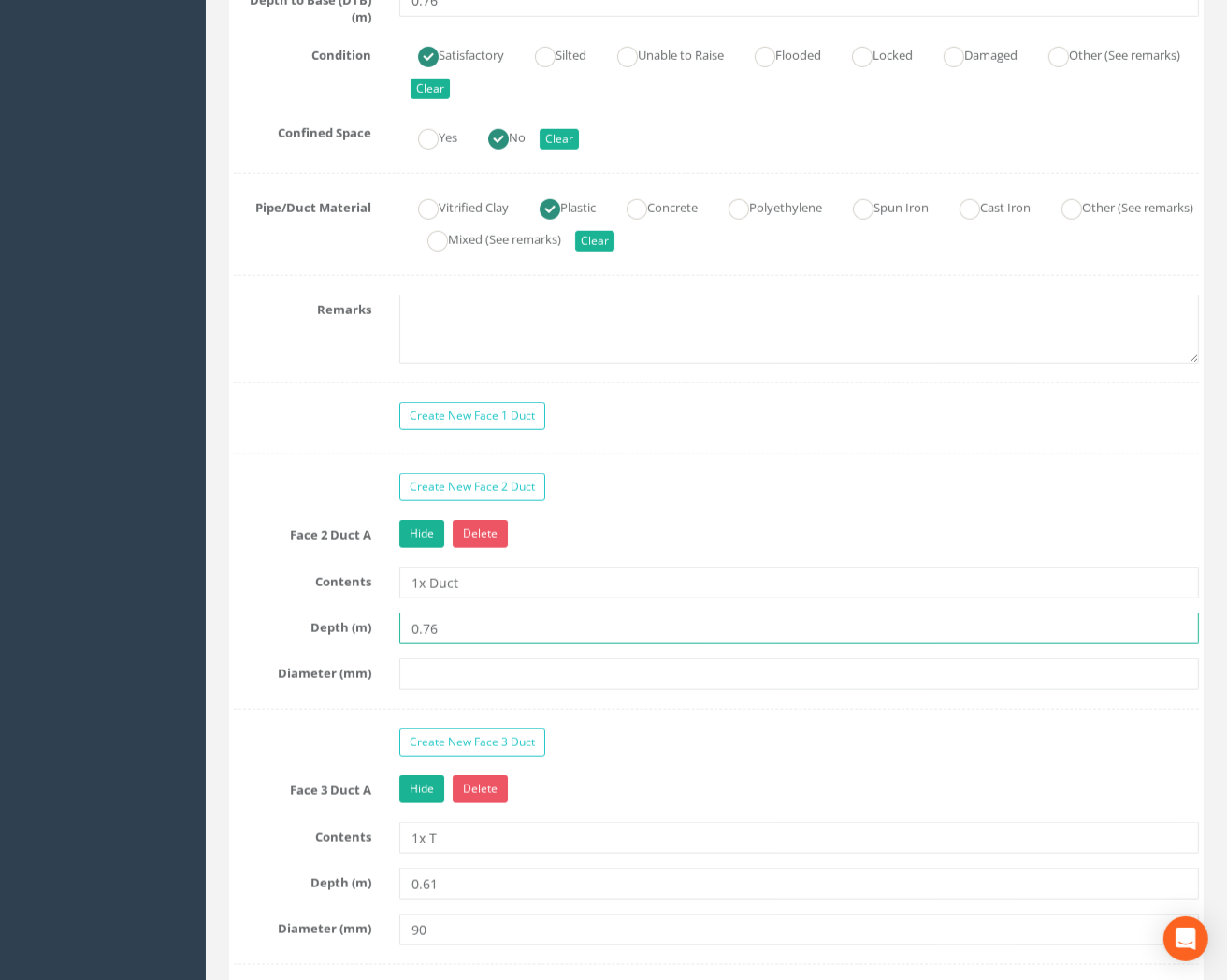 type on "0.76" 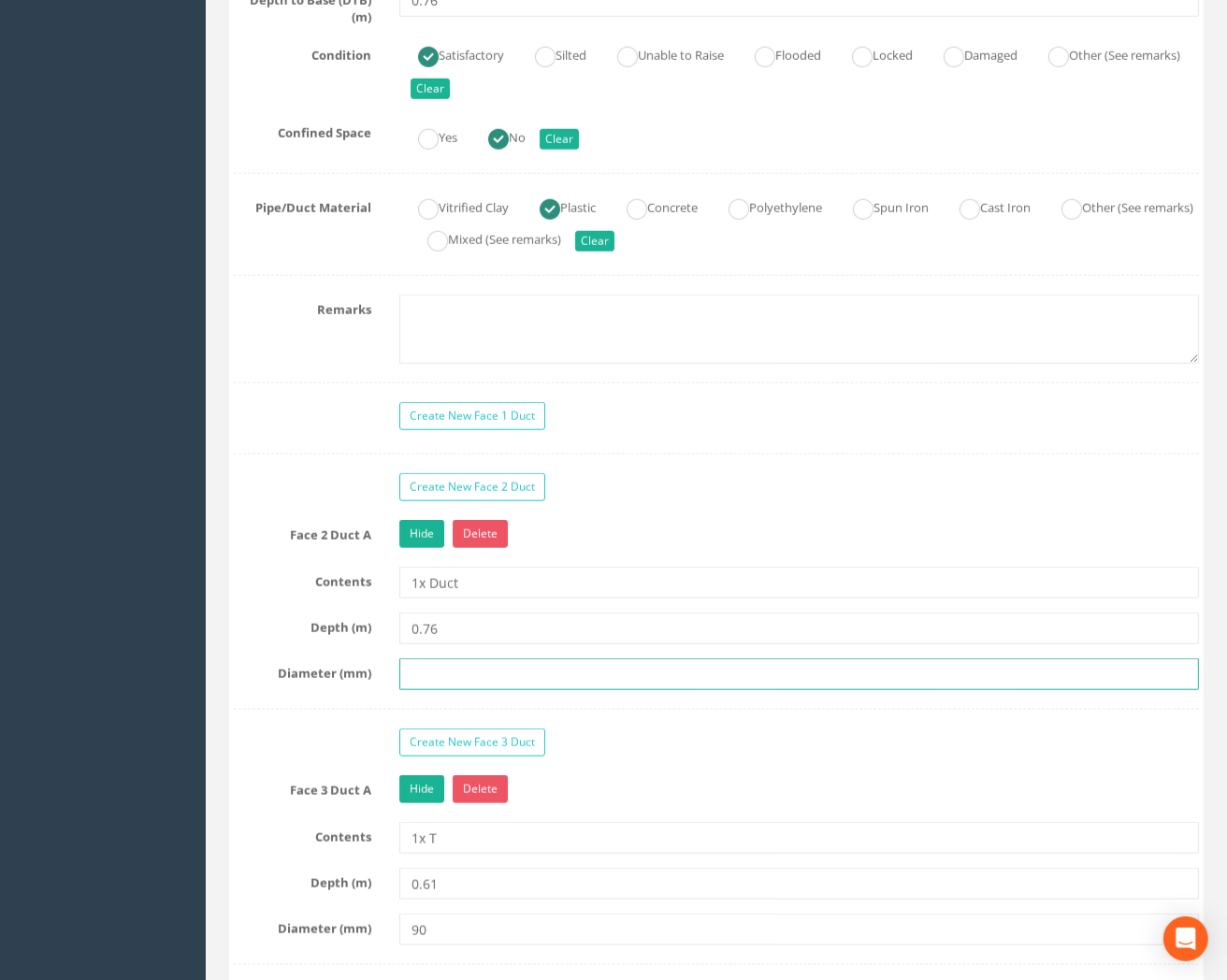 click at bounding box center (799, 674) 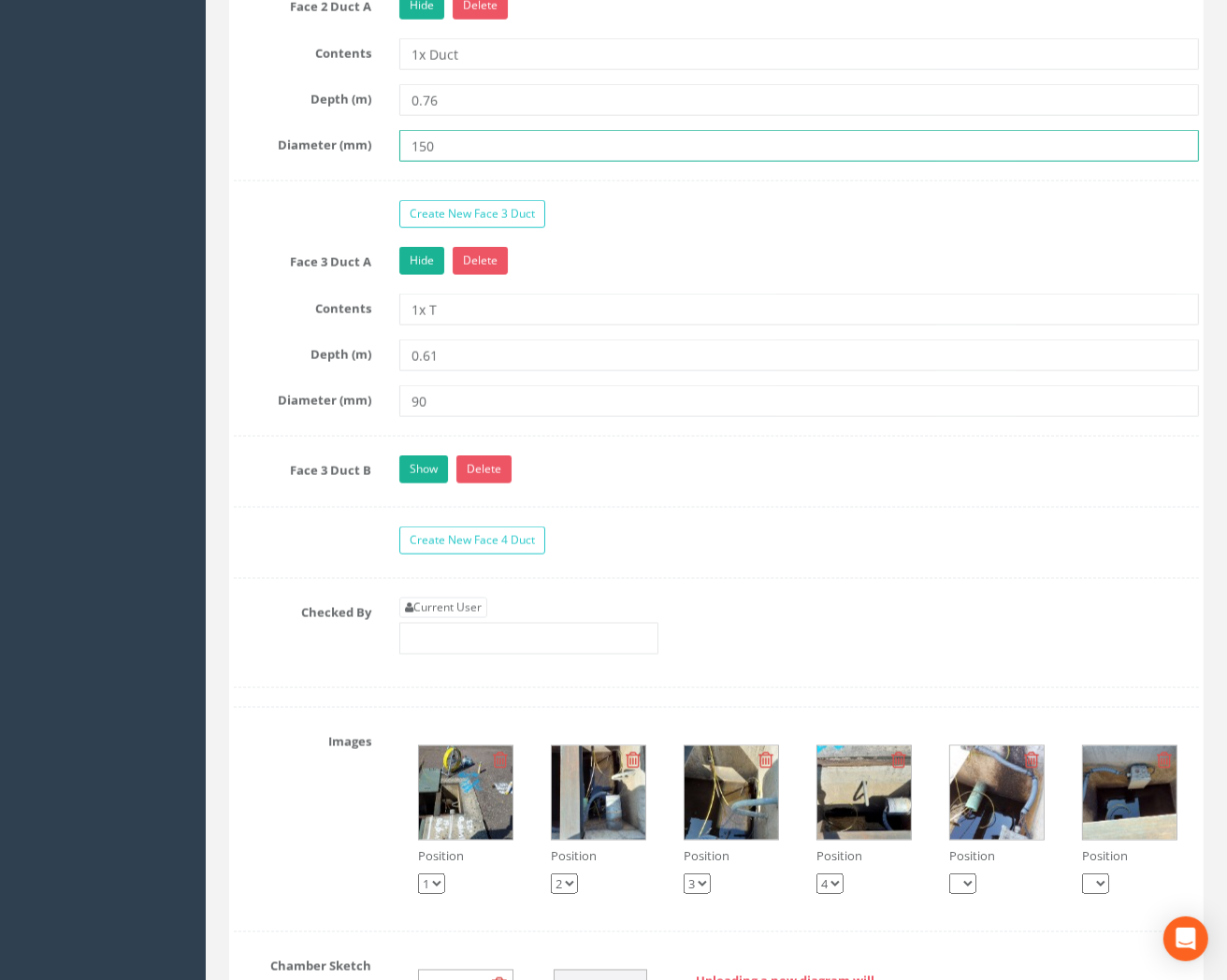 scroll, scrollTop: 2182, scrollLeft: 0, axis: vertical 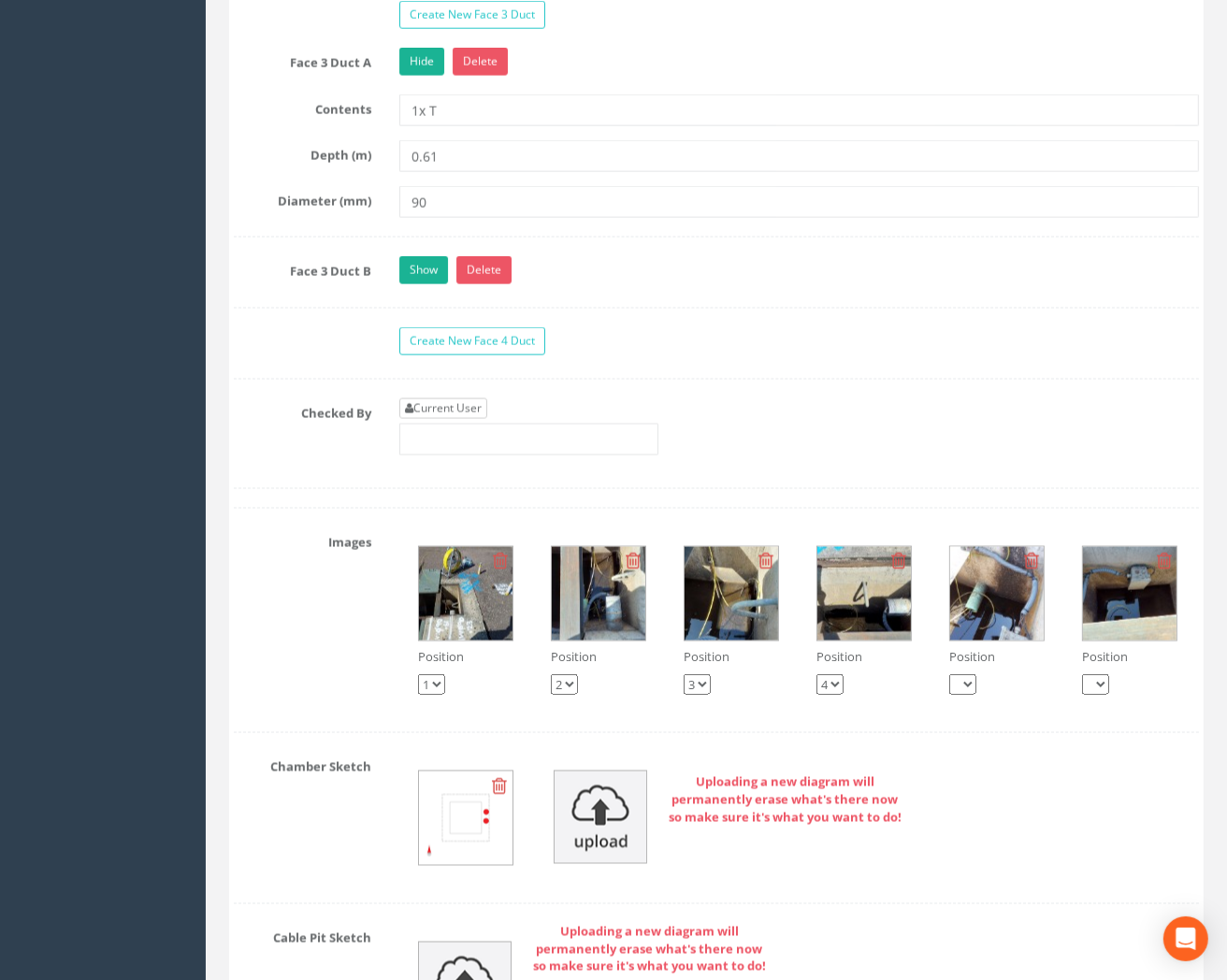 type on "150" 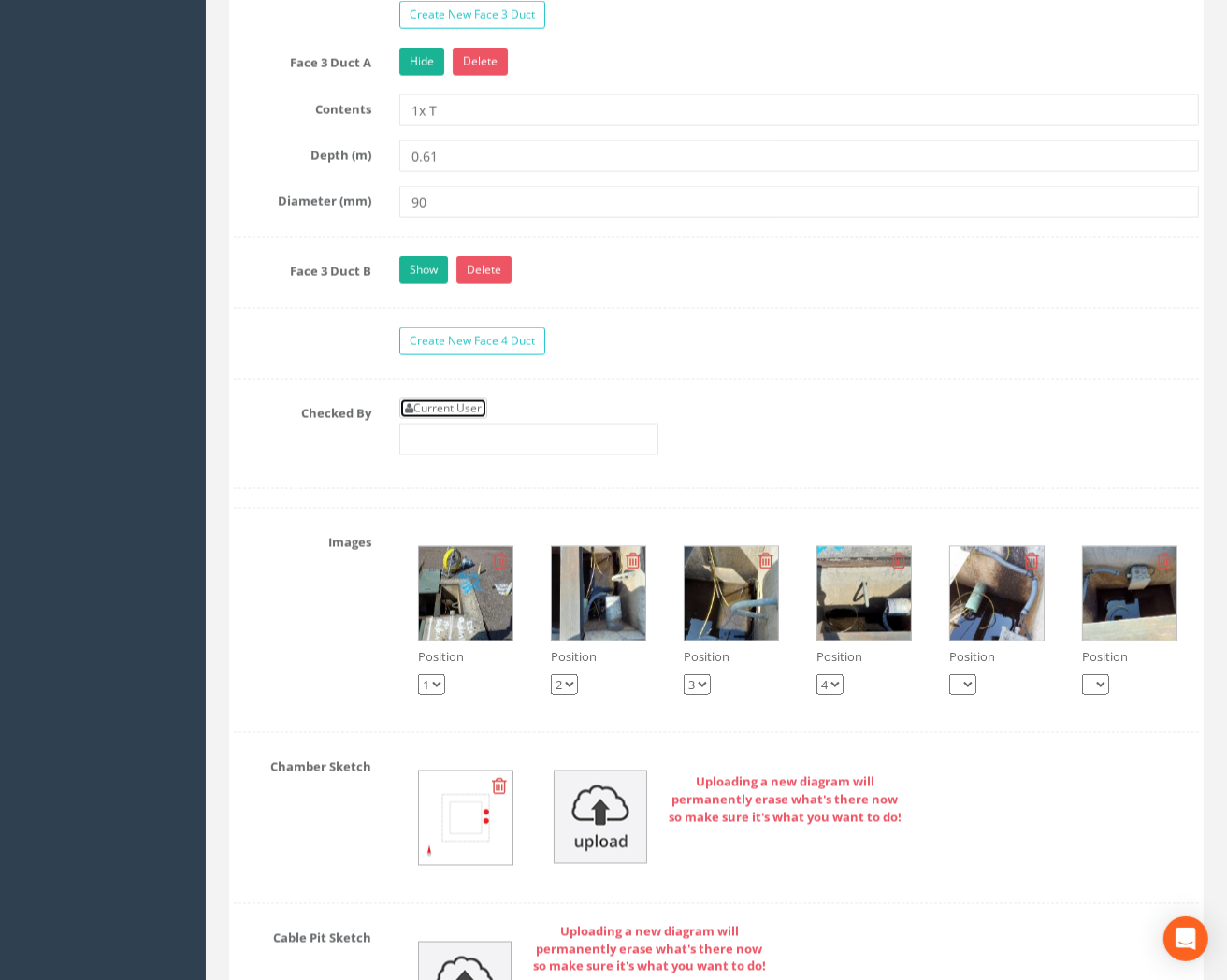 click on "Current User" at bounding box center [443, 409] 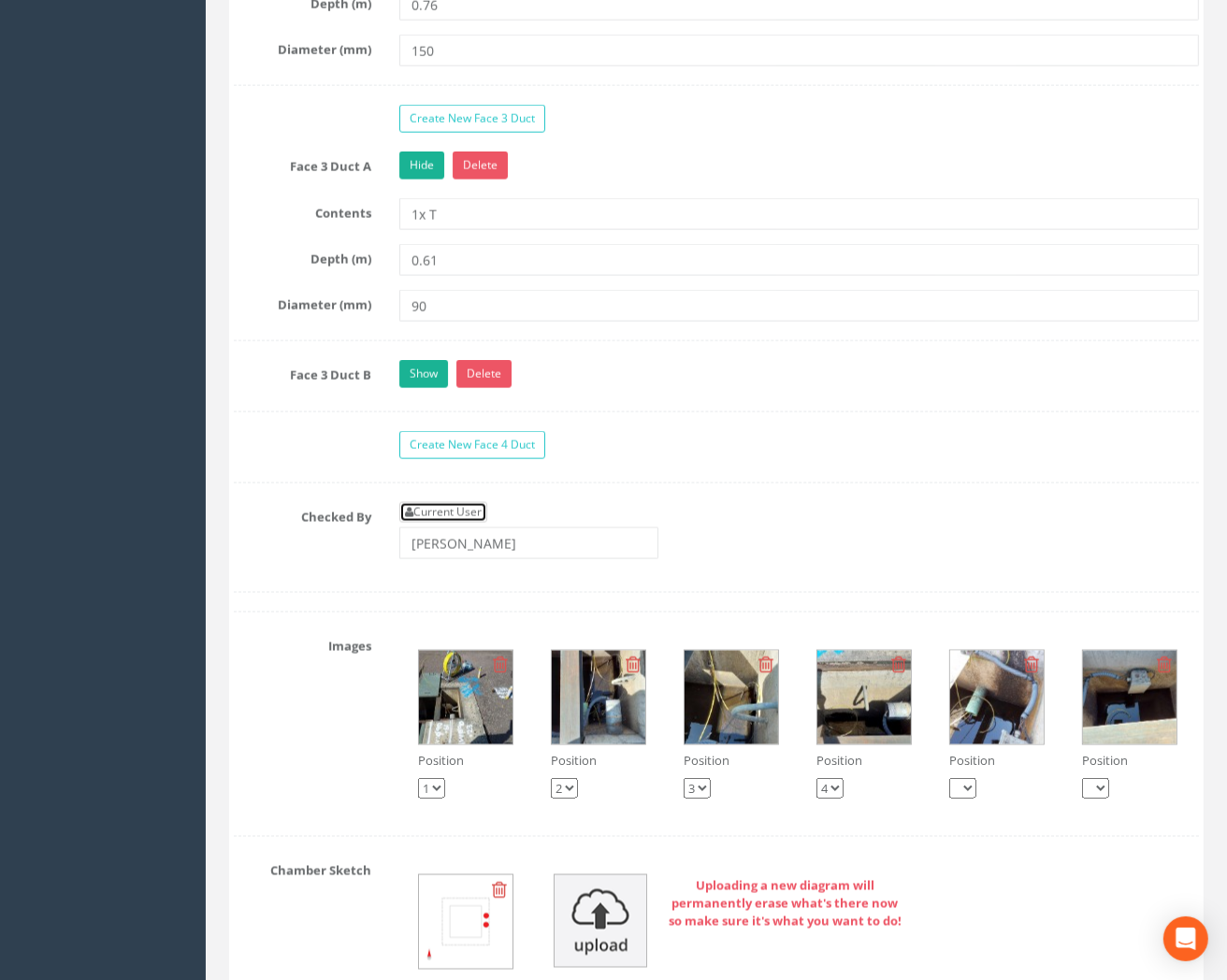 scroll, scrollTop: 1974, scrollLeft: 0, axis: vertical 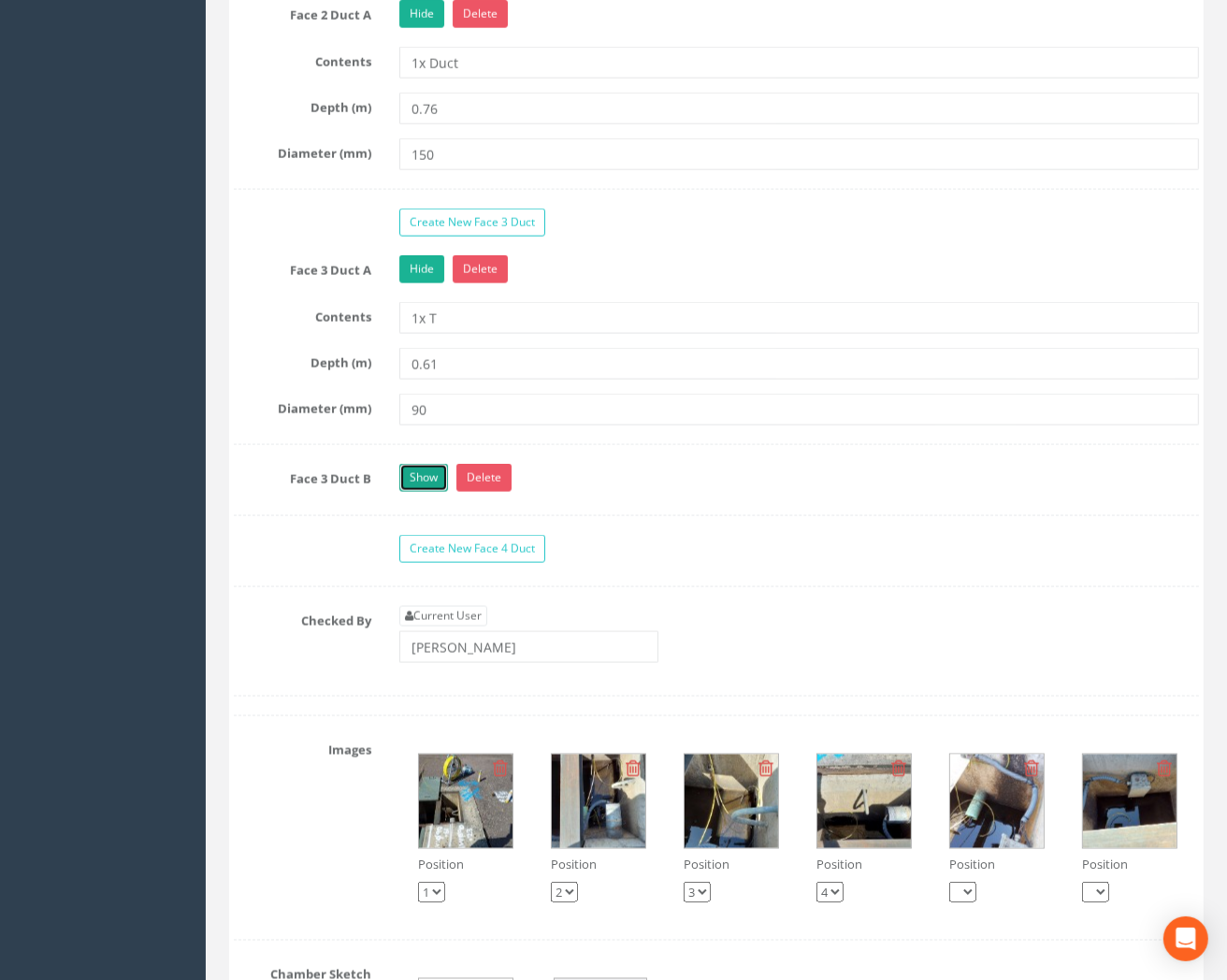 click on "Show" at bounding box center (424, 478) 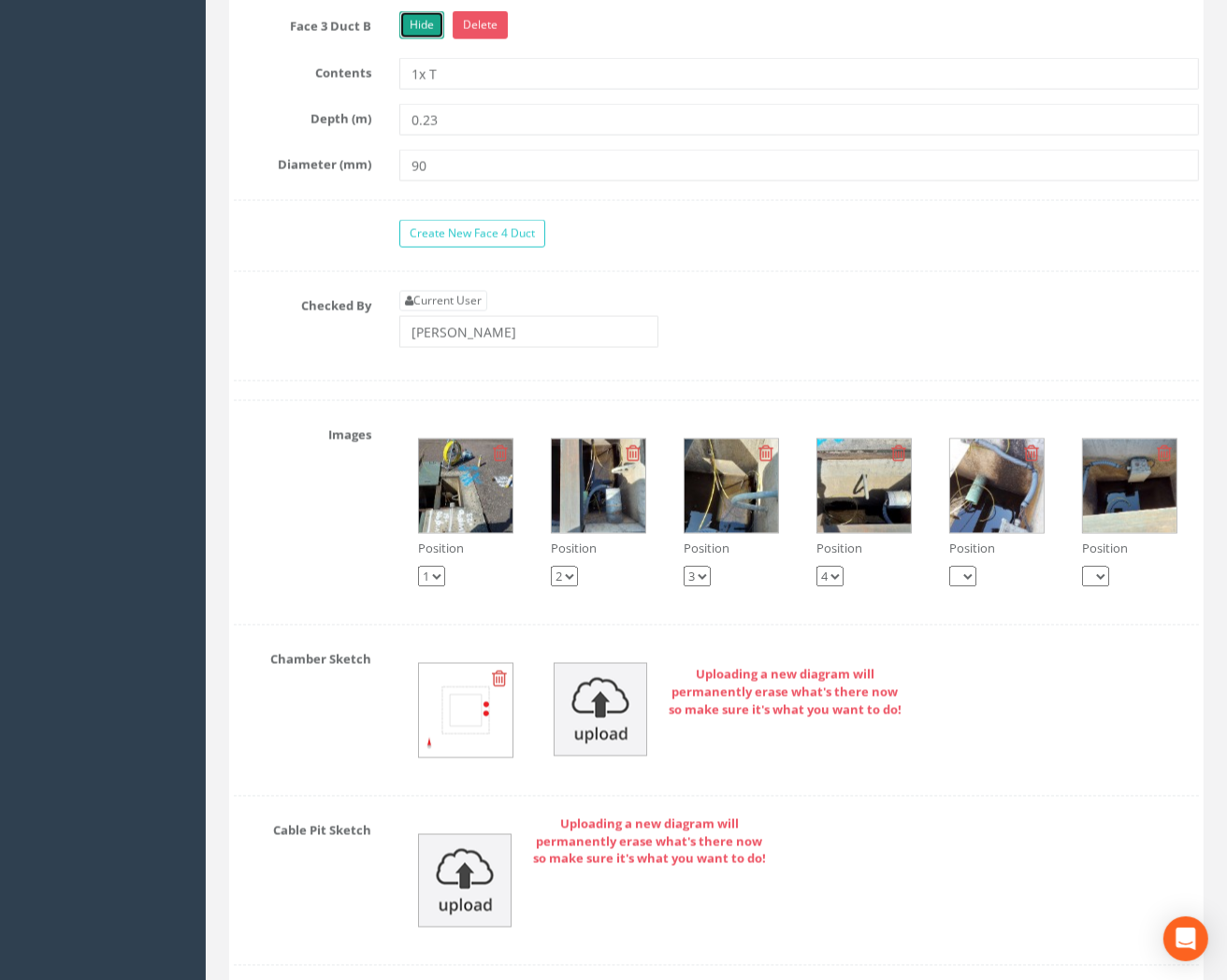 scroll, scrollTop: 2493, scrollLeft: 0, axis: vertical 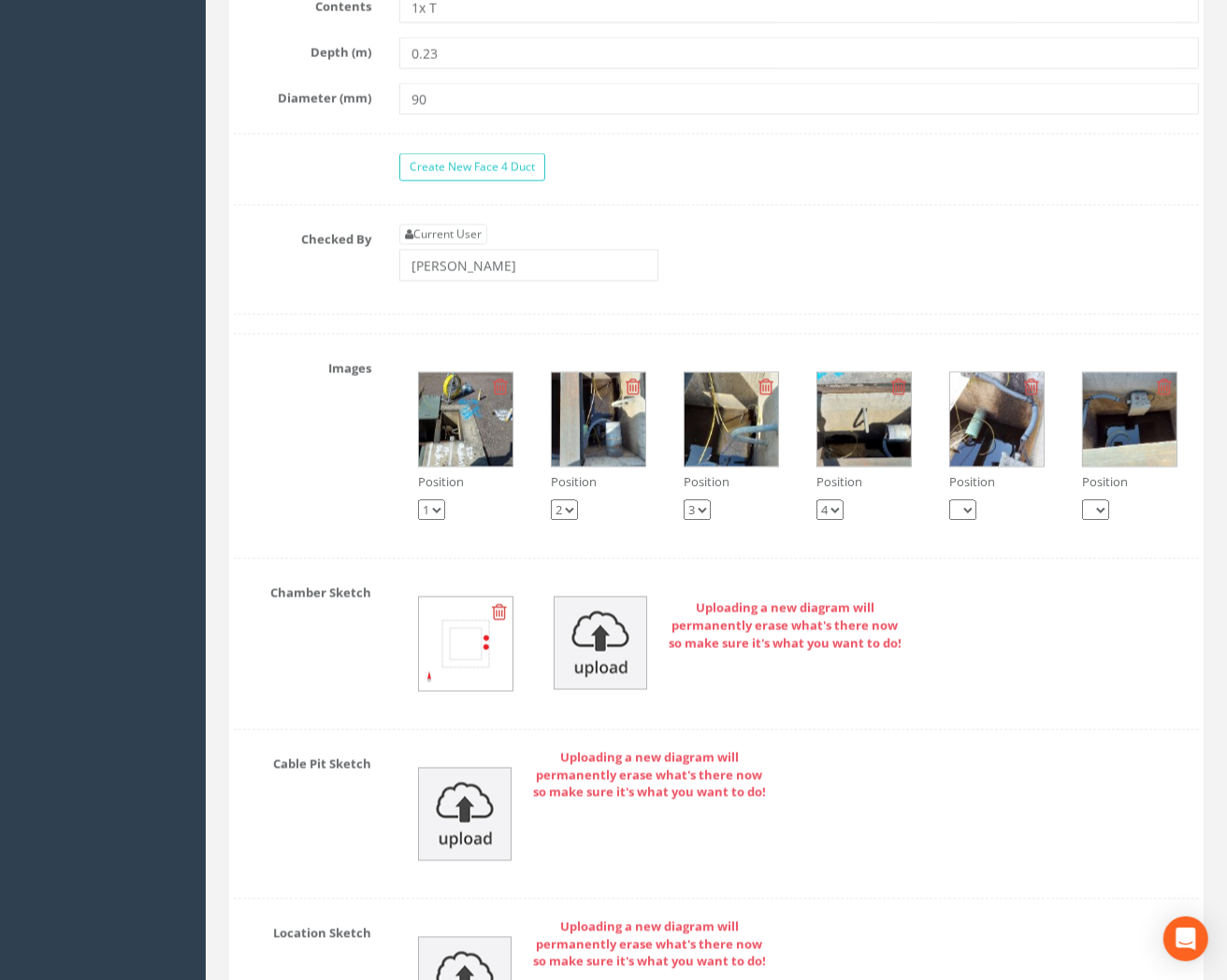 click at bounding box center [731, 420] 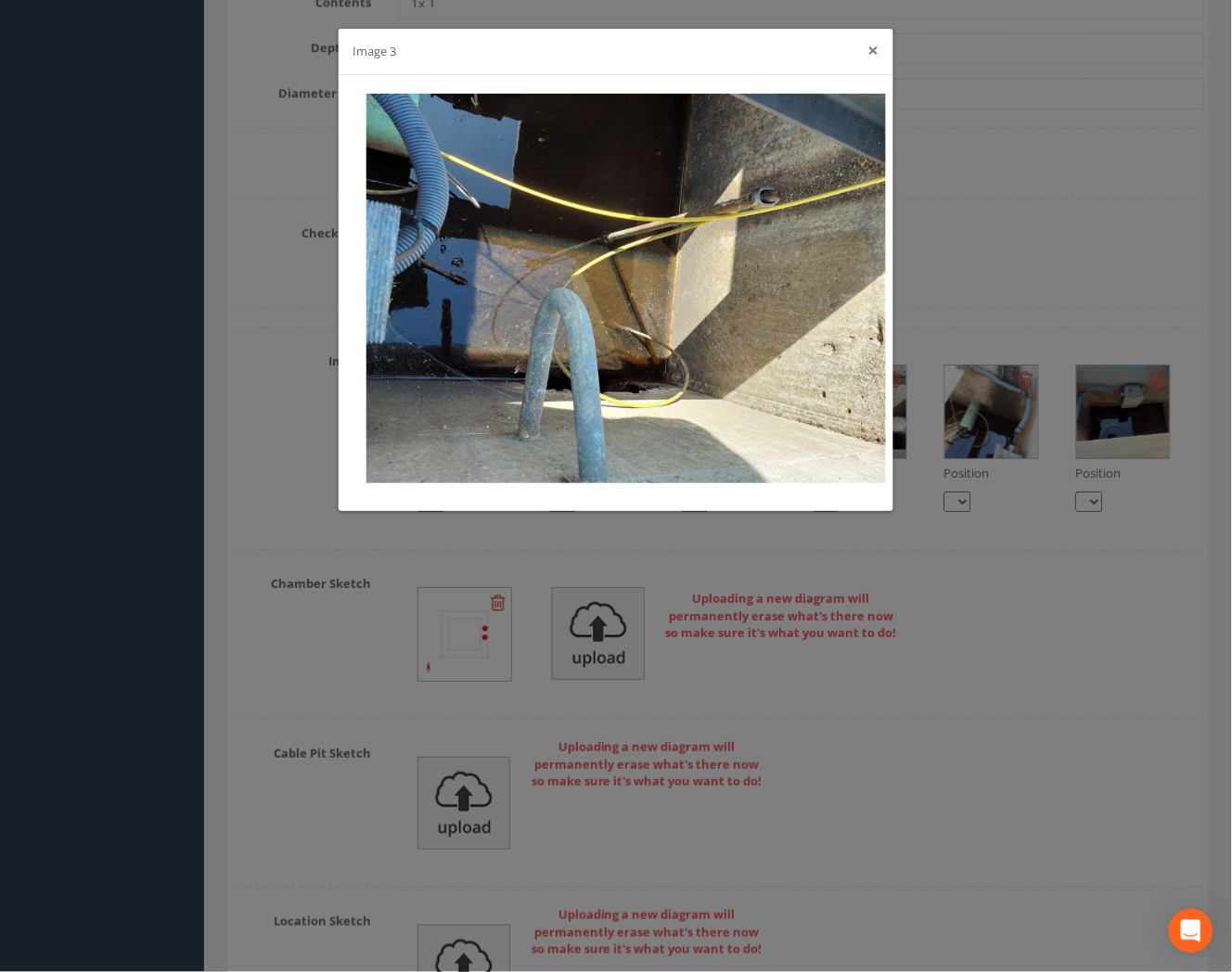 click on "×" at bounding box center (874, 50) 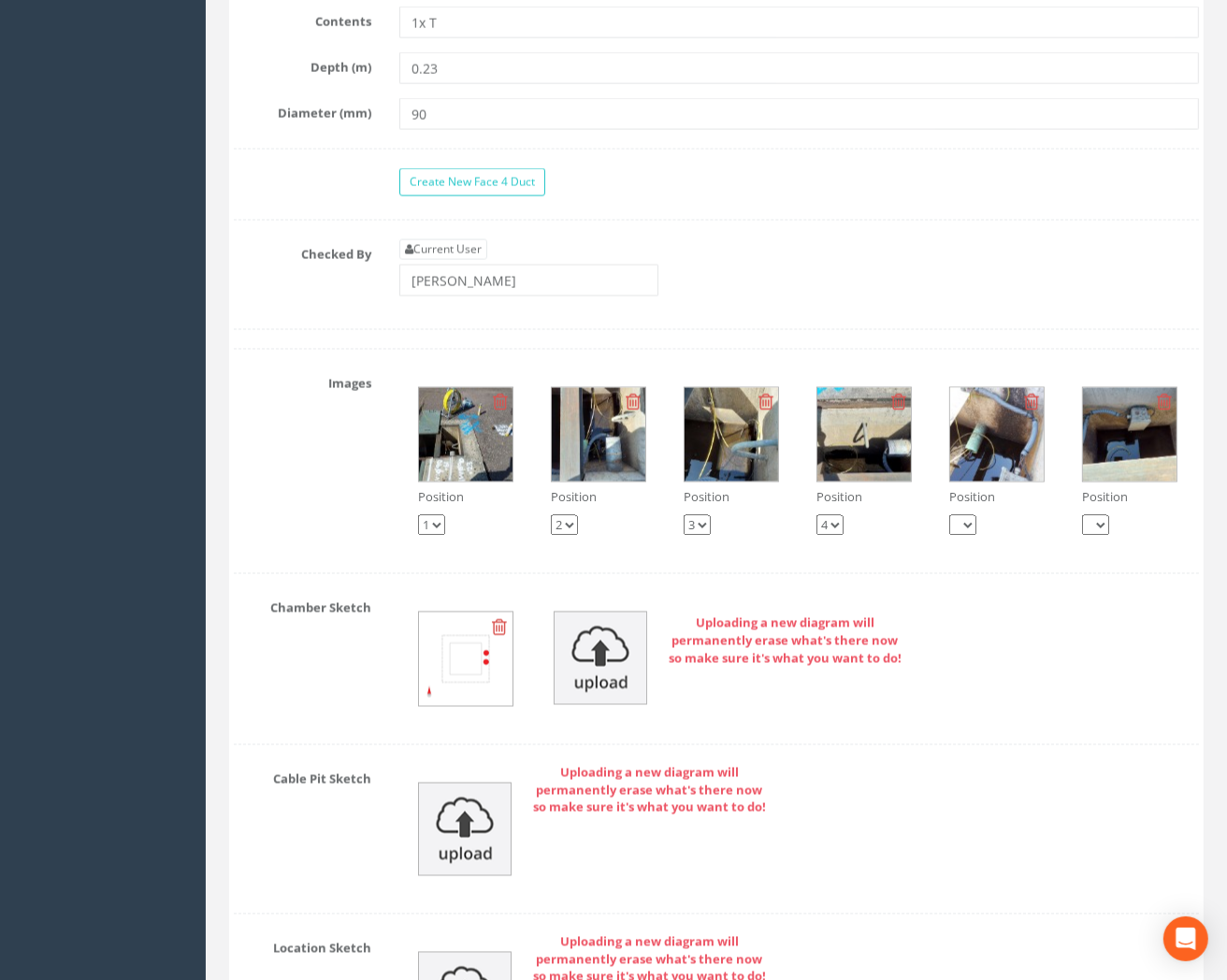 scroll, scrollTop: 2597, scrollLeft: 0, axis: vertical 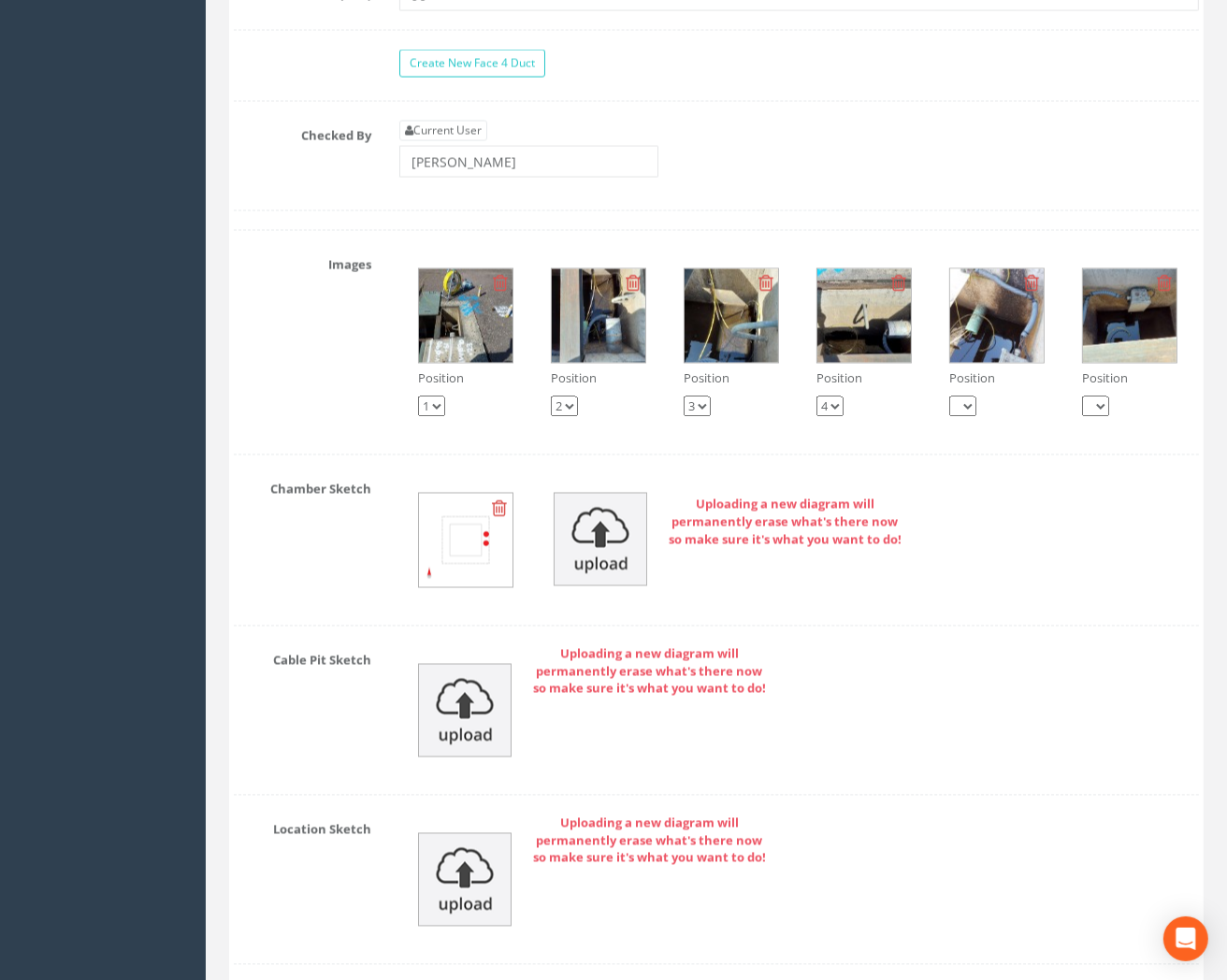 click at bounding box center [499, 509] 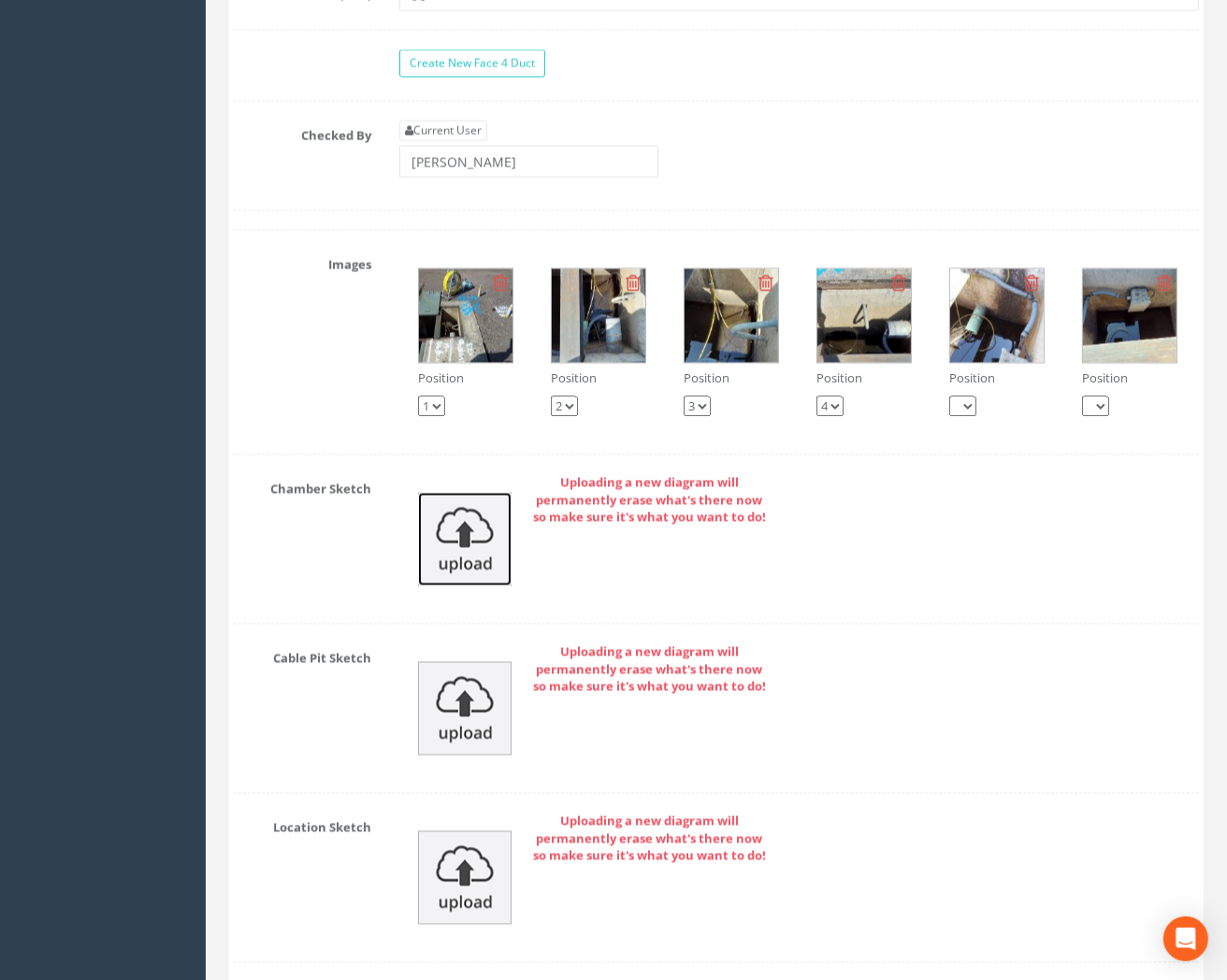 click at bounding box center [465, 540] 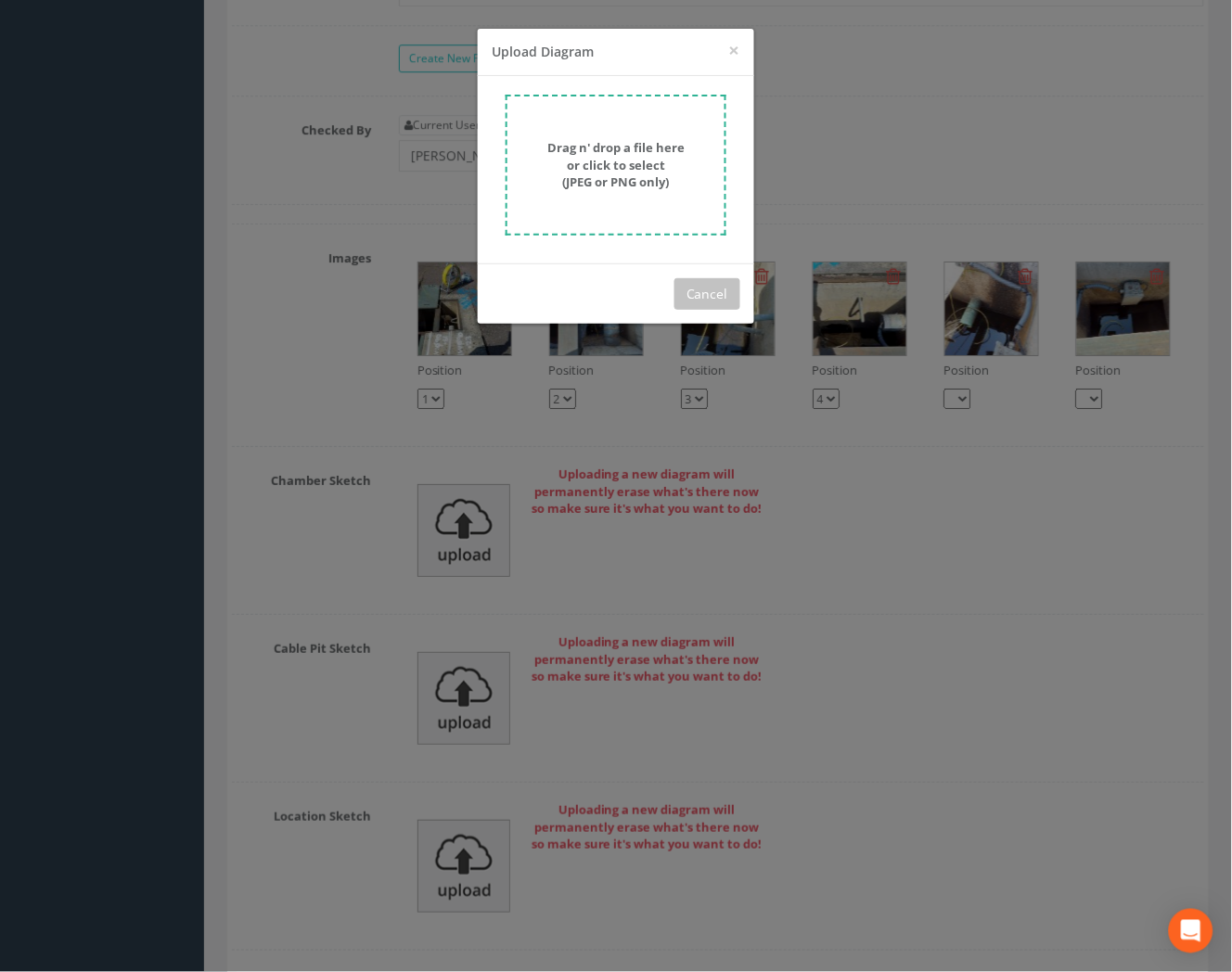 click on "Drag n' drop a file here or click to select (JPEG or PNG only)" at bounding box center [616, 164] 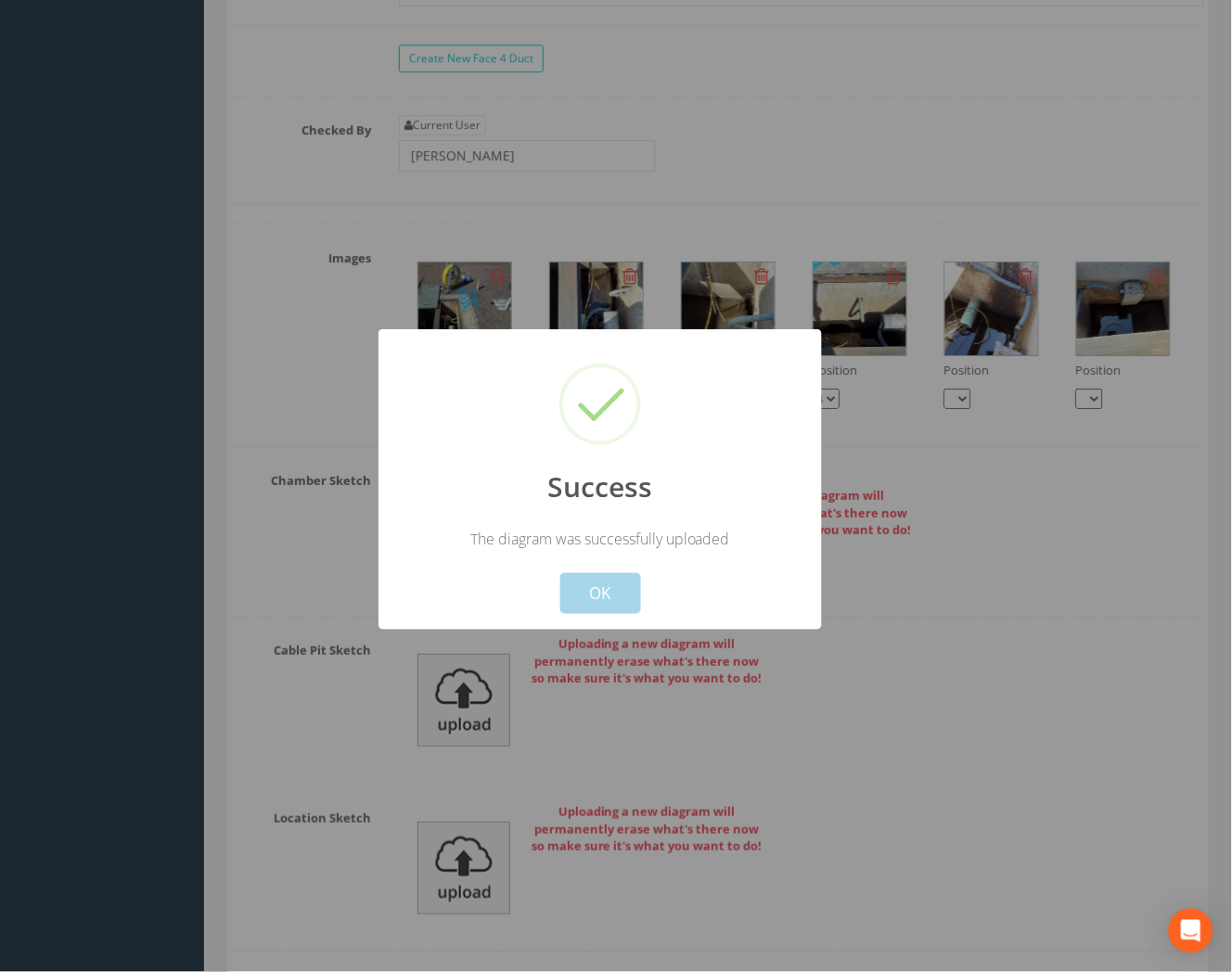 click on "OK" at bounding box center [600, 594] 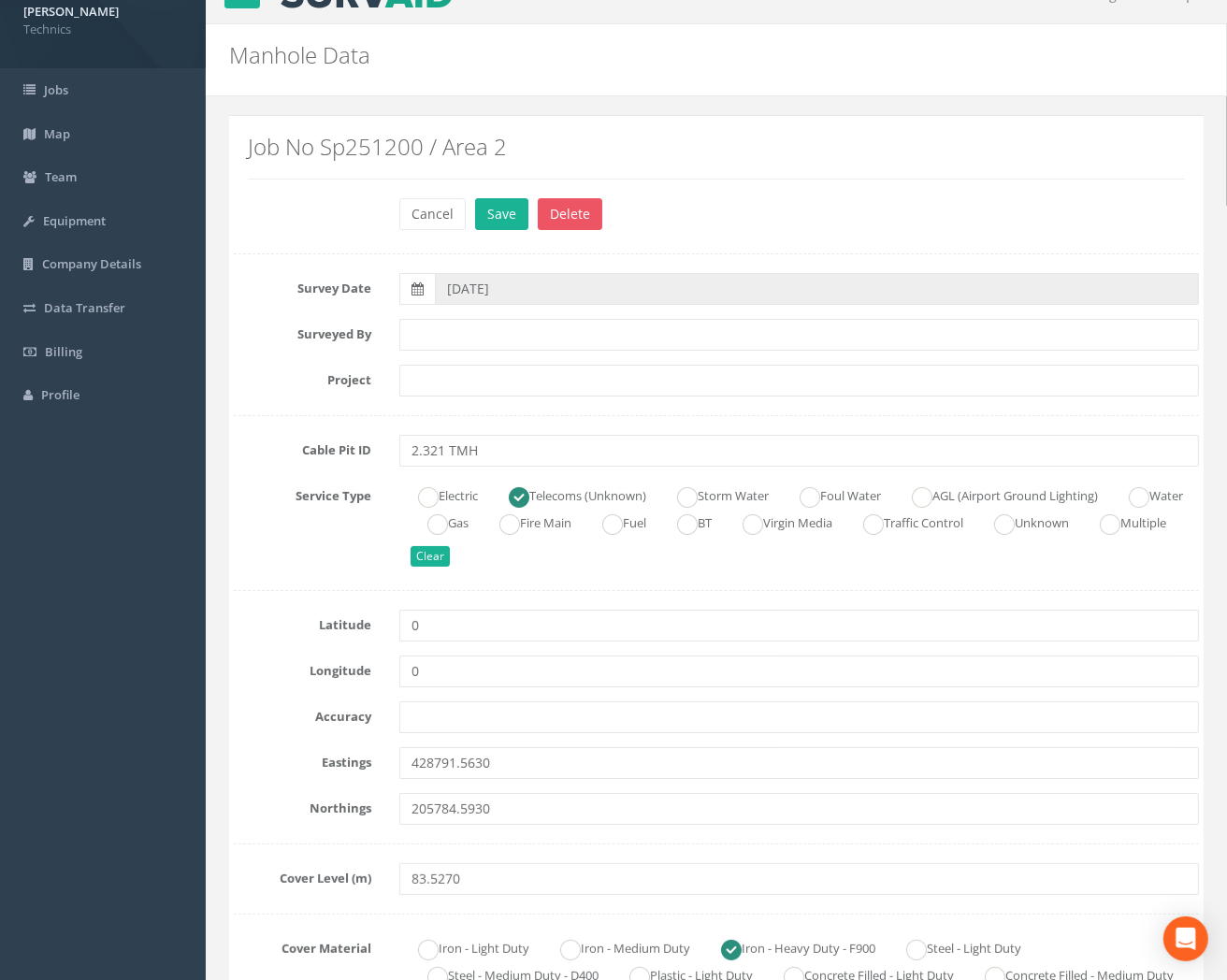 scroll, scrollTop: 0, scrollLeft: 0, axis: both 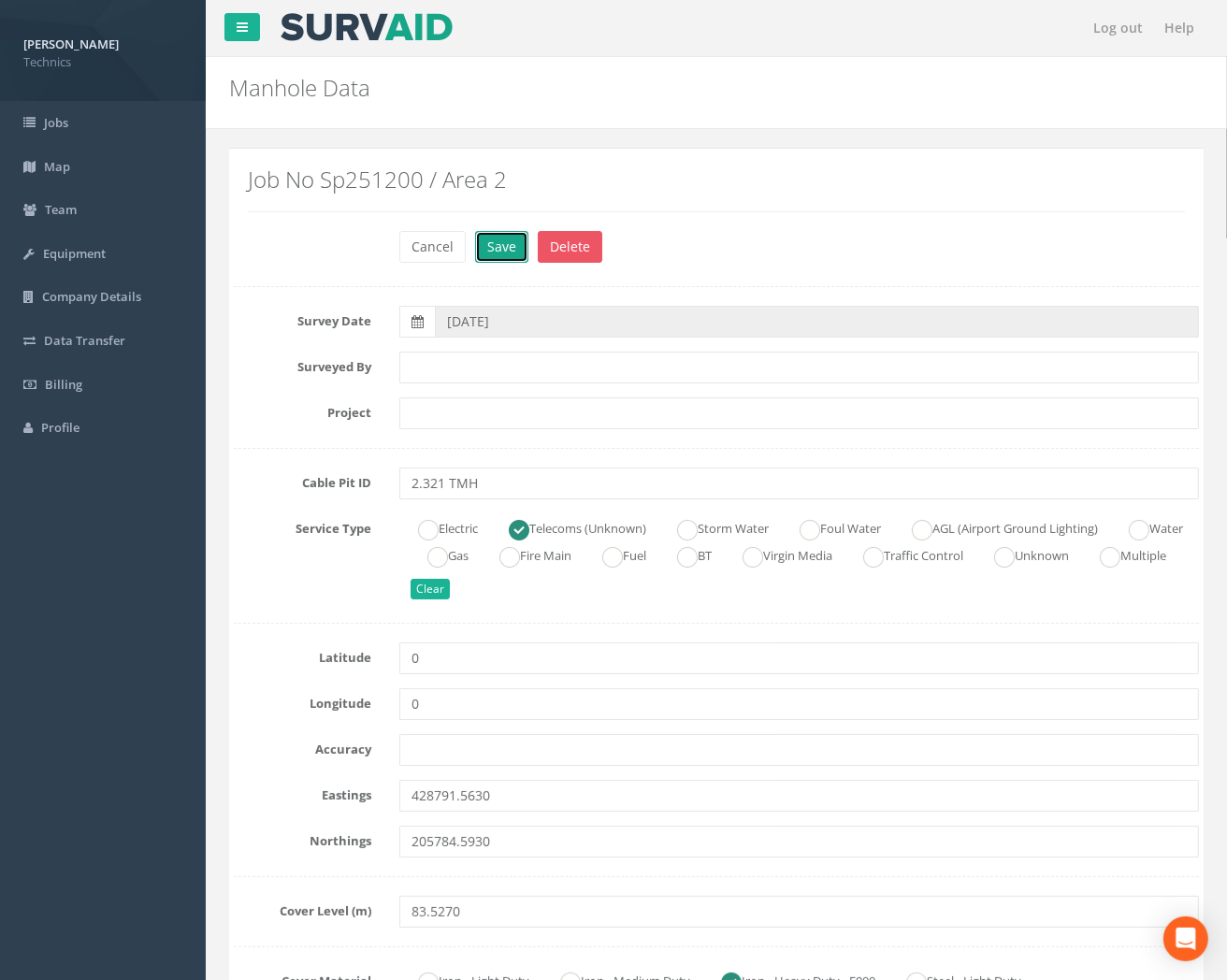 click on "Save" at bounding box center [501, 247] 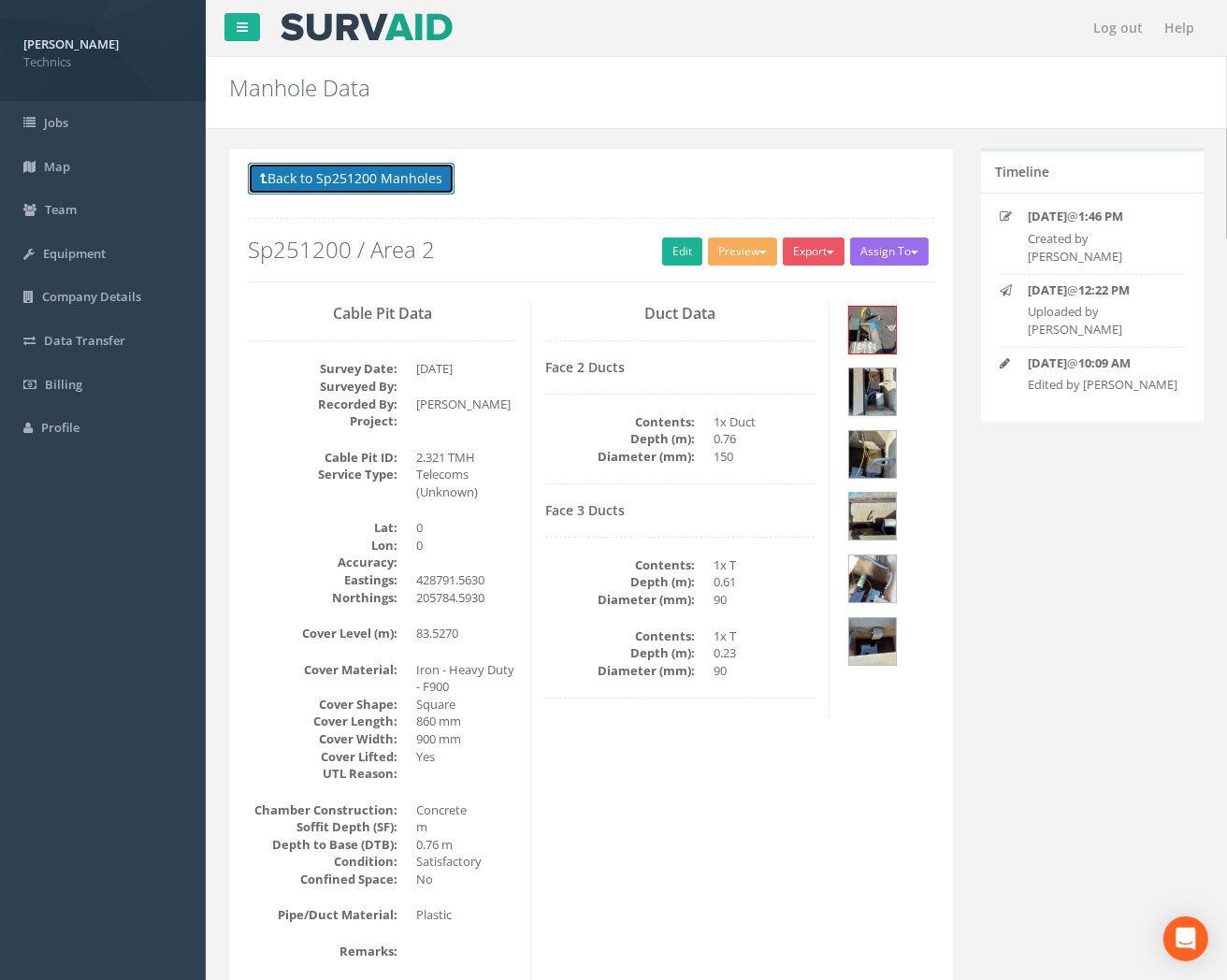 click on "Back to Sp251200 Manholes" at bounding box center [351, 179] 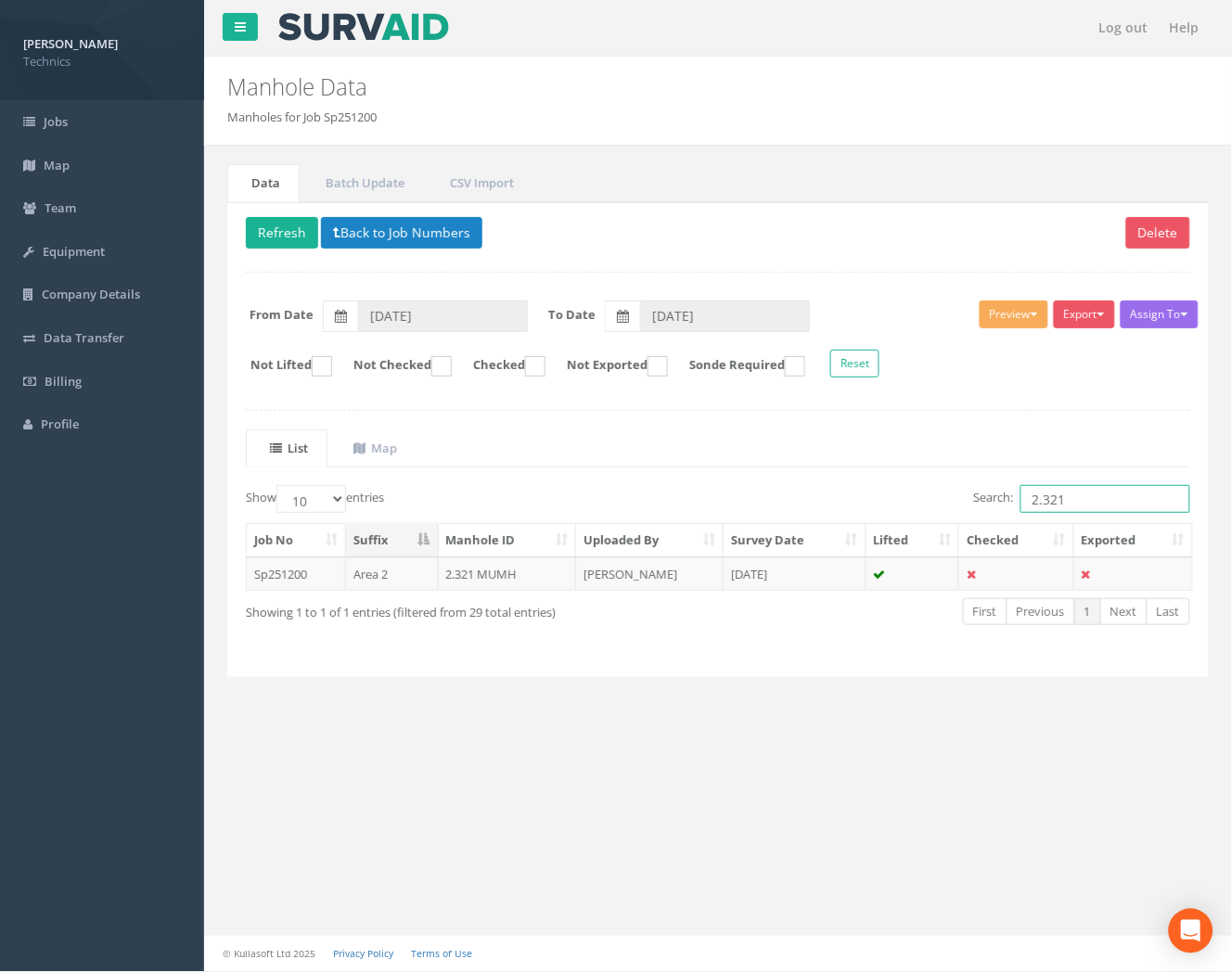 drag, startPoint x: 1067, startPoint y: 501, endPoint x: 970, endPoint y: 507, distance: 97.18539 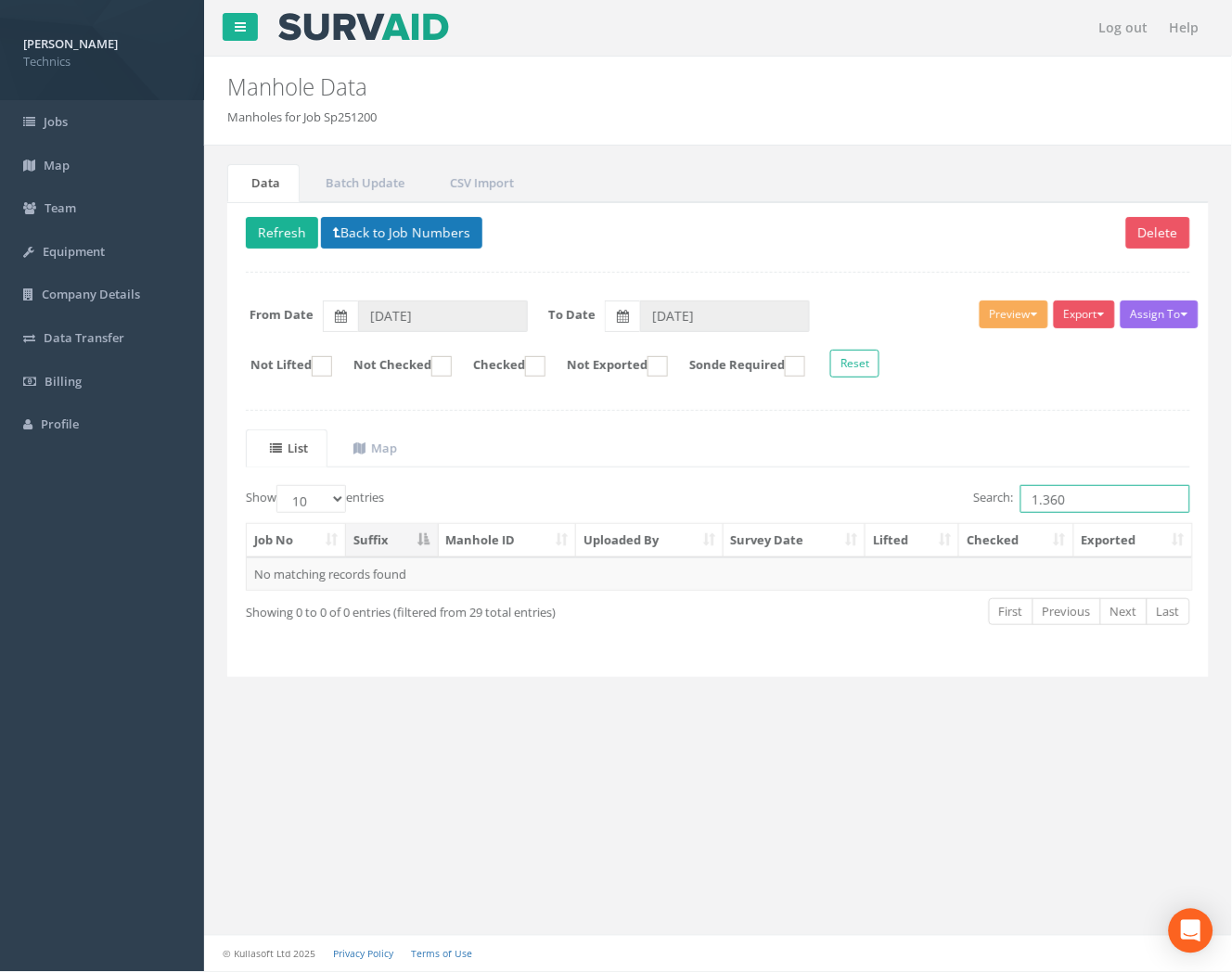 type on "1.360" 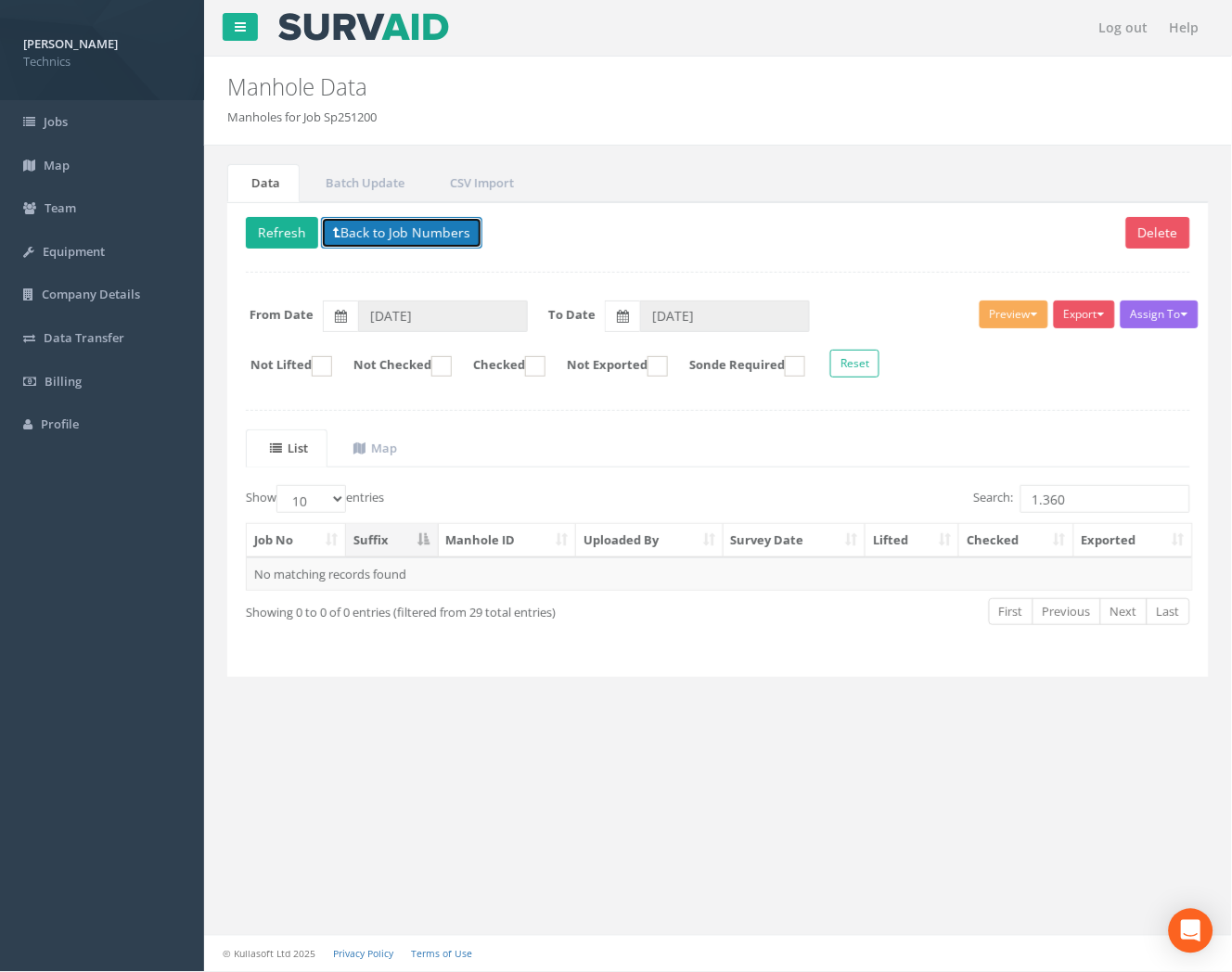 click on "Back to Job Numbers" at bounding box center [402, 233] 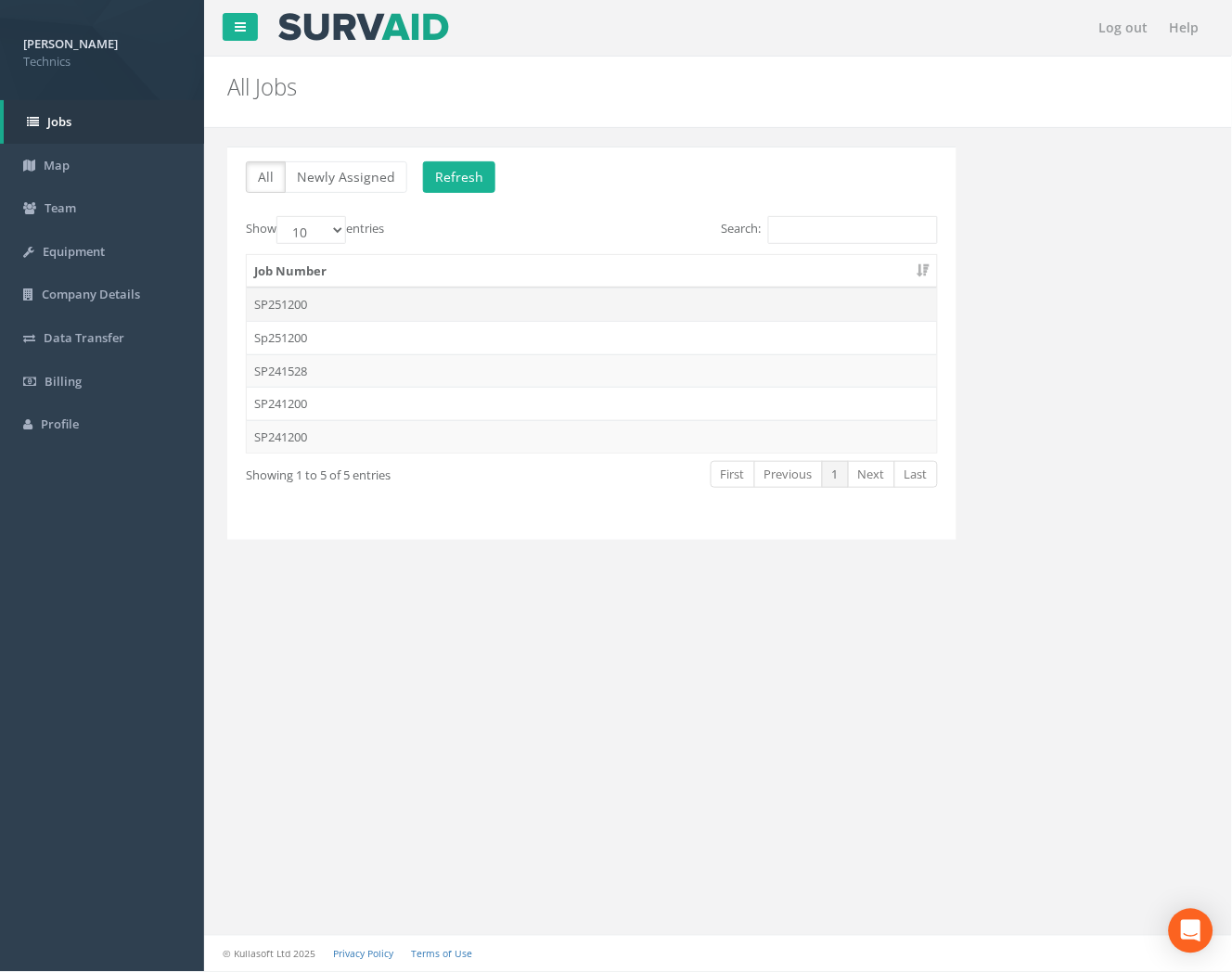 click on "SP251200" at bounding box center (592, 304) 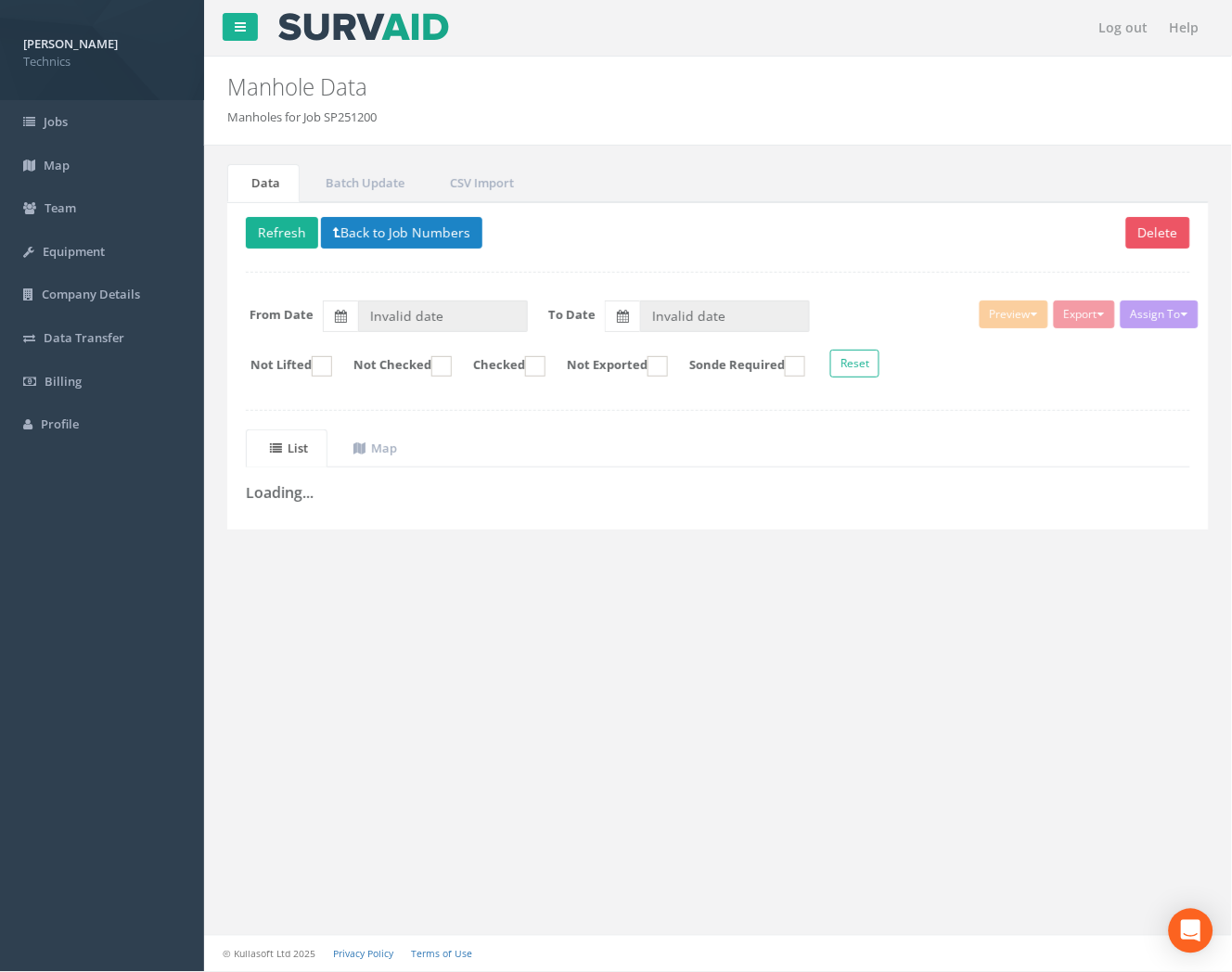 type on "[DATE]" 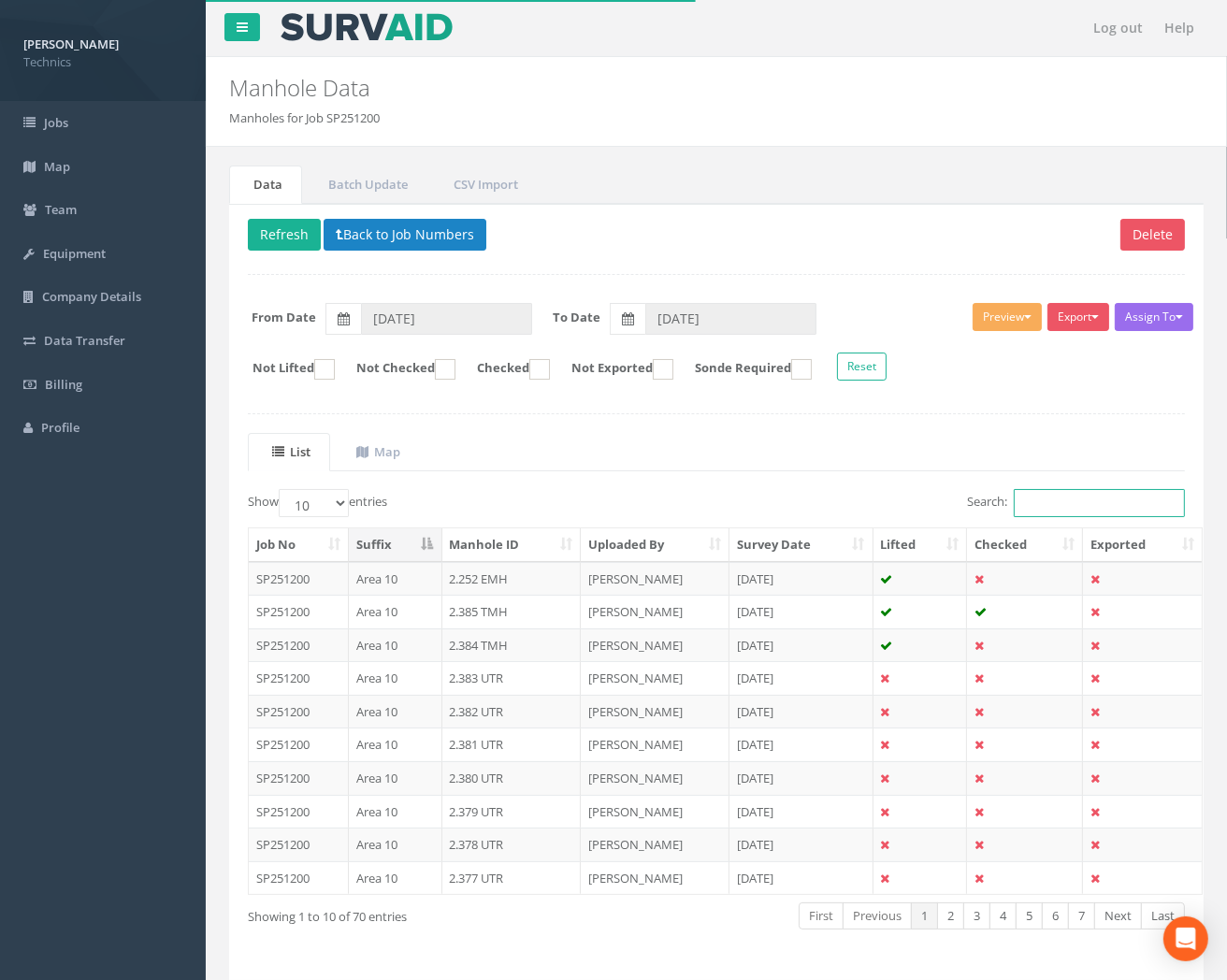 click on "Search:" at bounding box center (1099, 503) 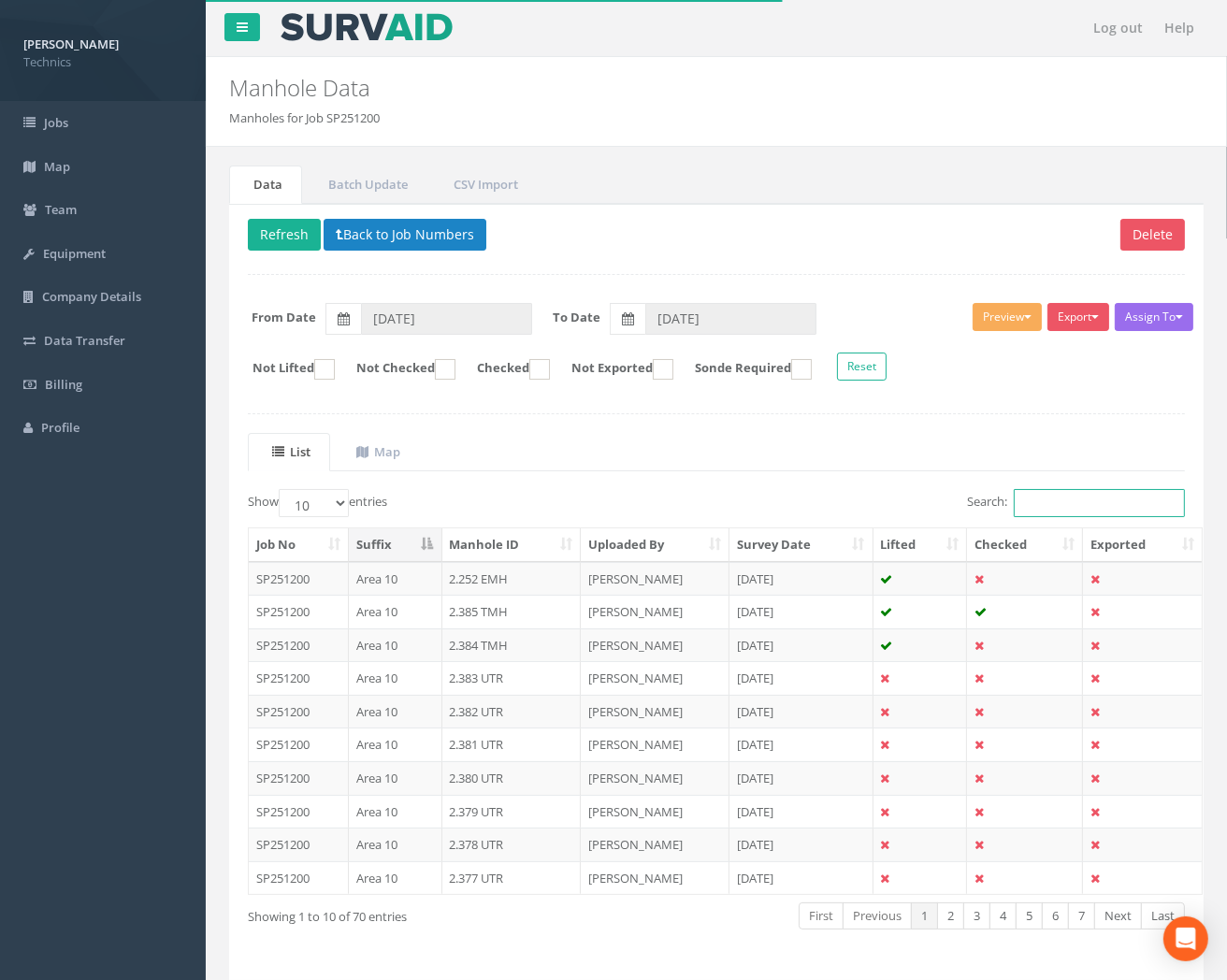 paste on "1.360" 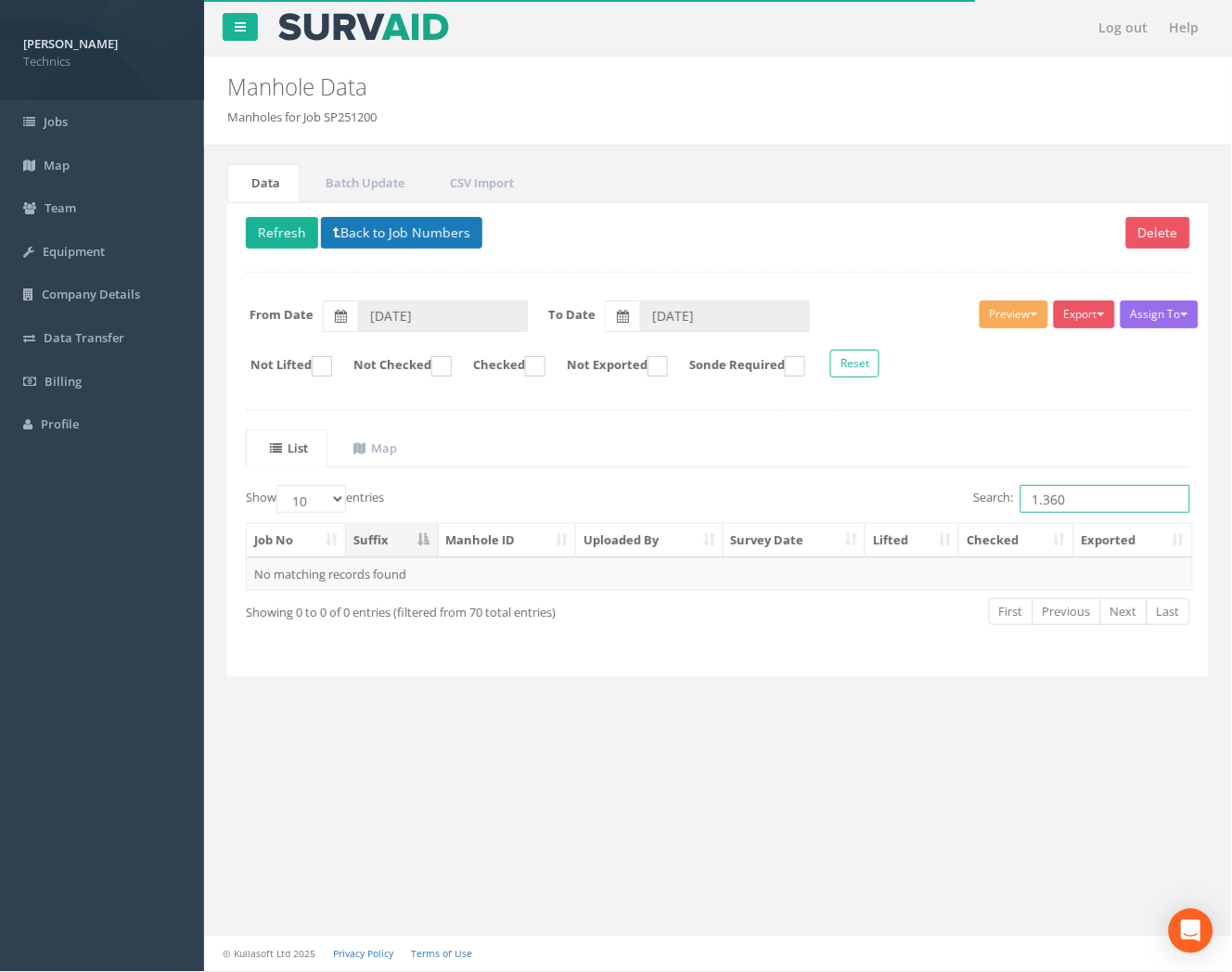 type on "1.360" 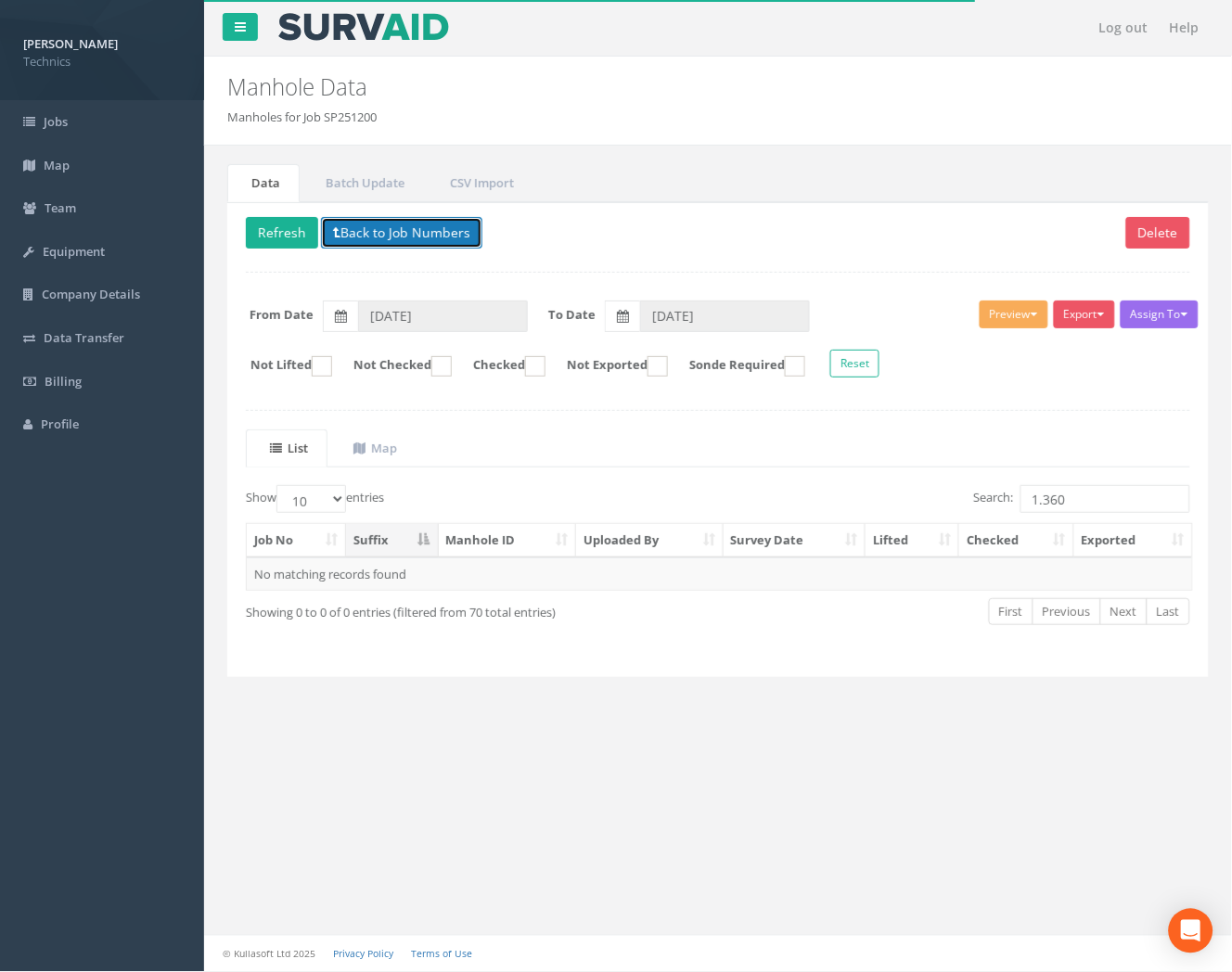 click on "Back to Job Numbers" at bounding box center (402, 233) 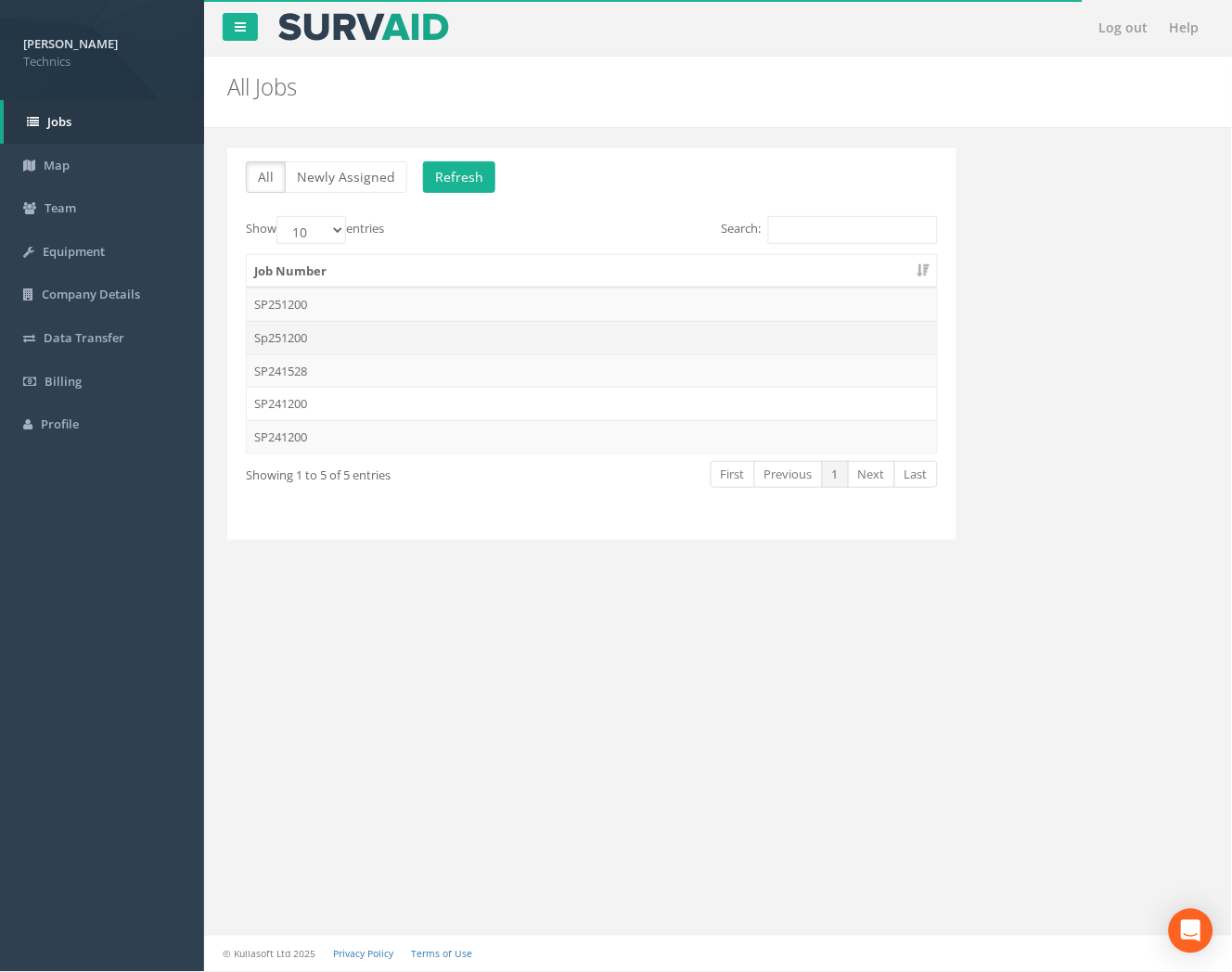 click on "Sp251200" at bounding box center [592, 338] 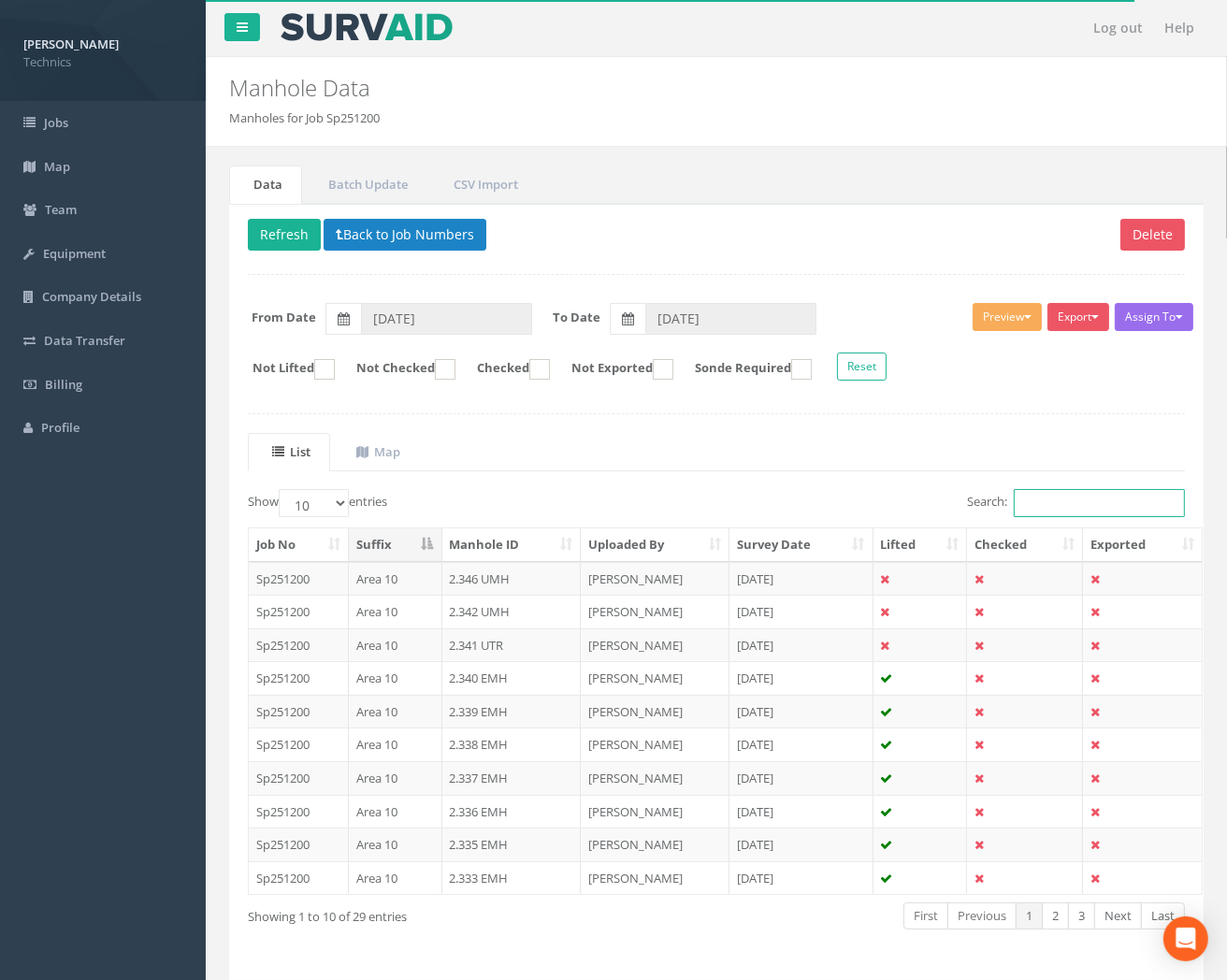 click on "Search:" at bounding box center (1099, 503) 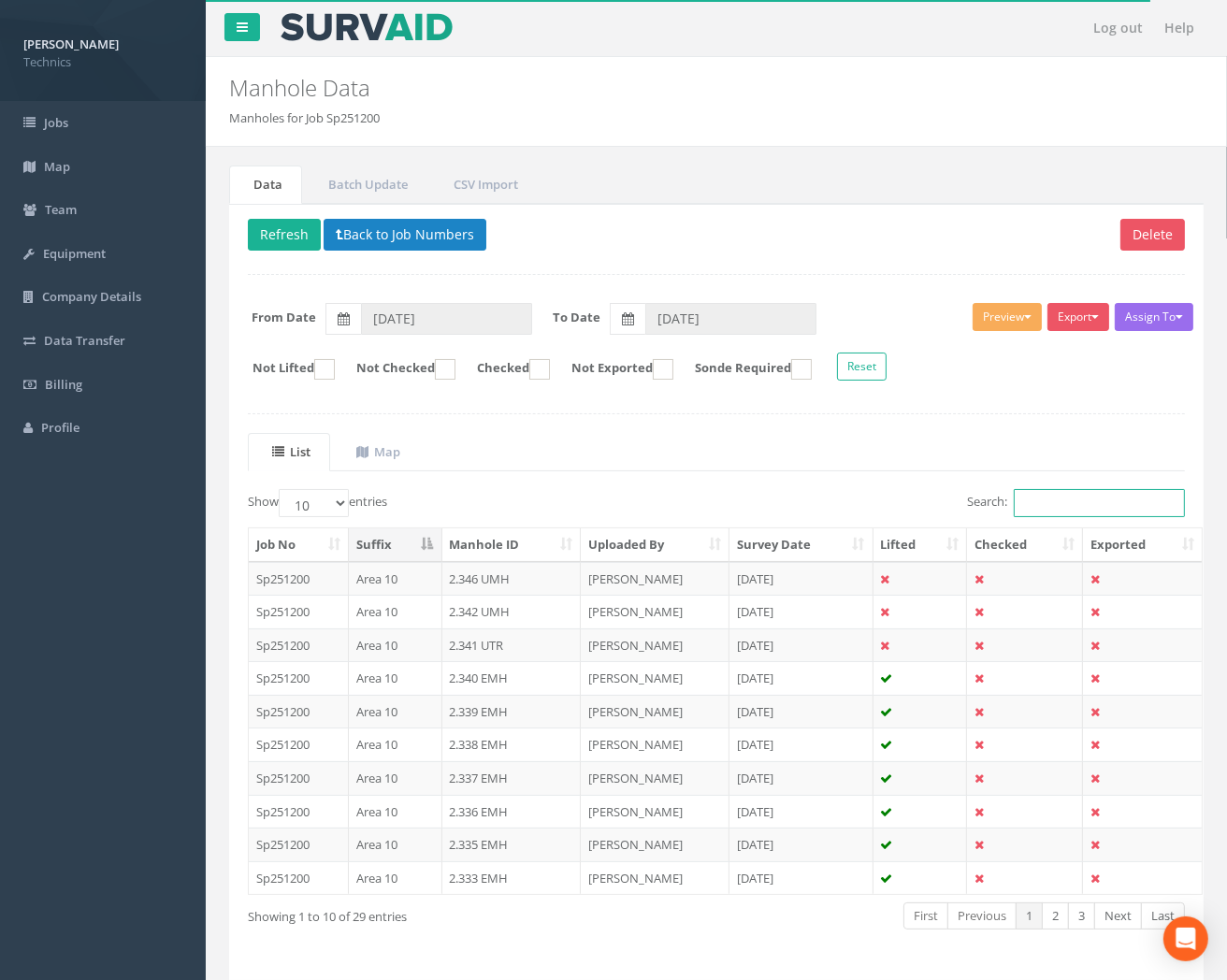 paste on "1.360" 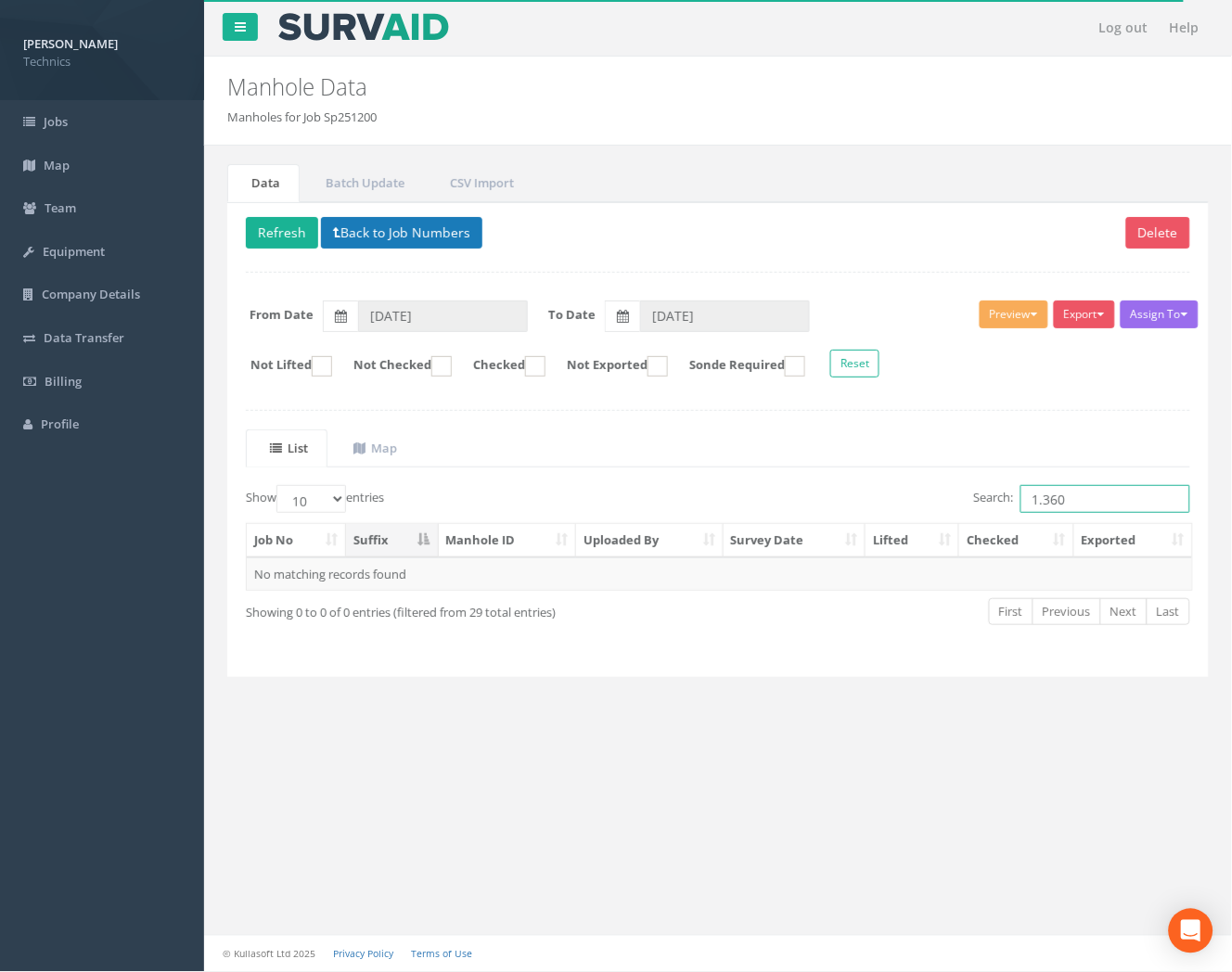 type on "1.360" 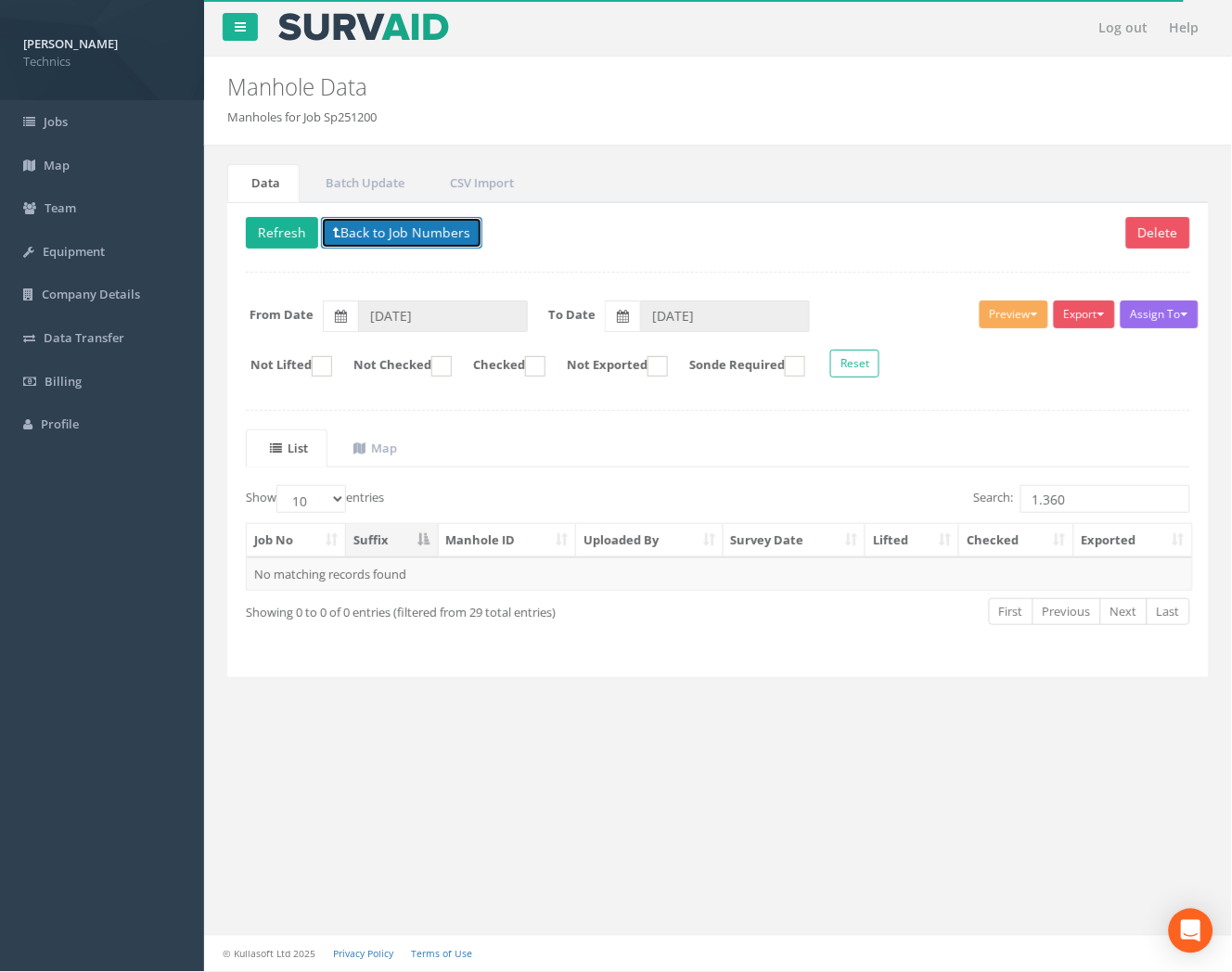 click on "Back to Job Numbers" at bounding box center [402, 233] 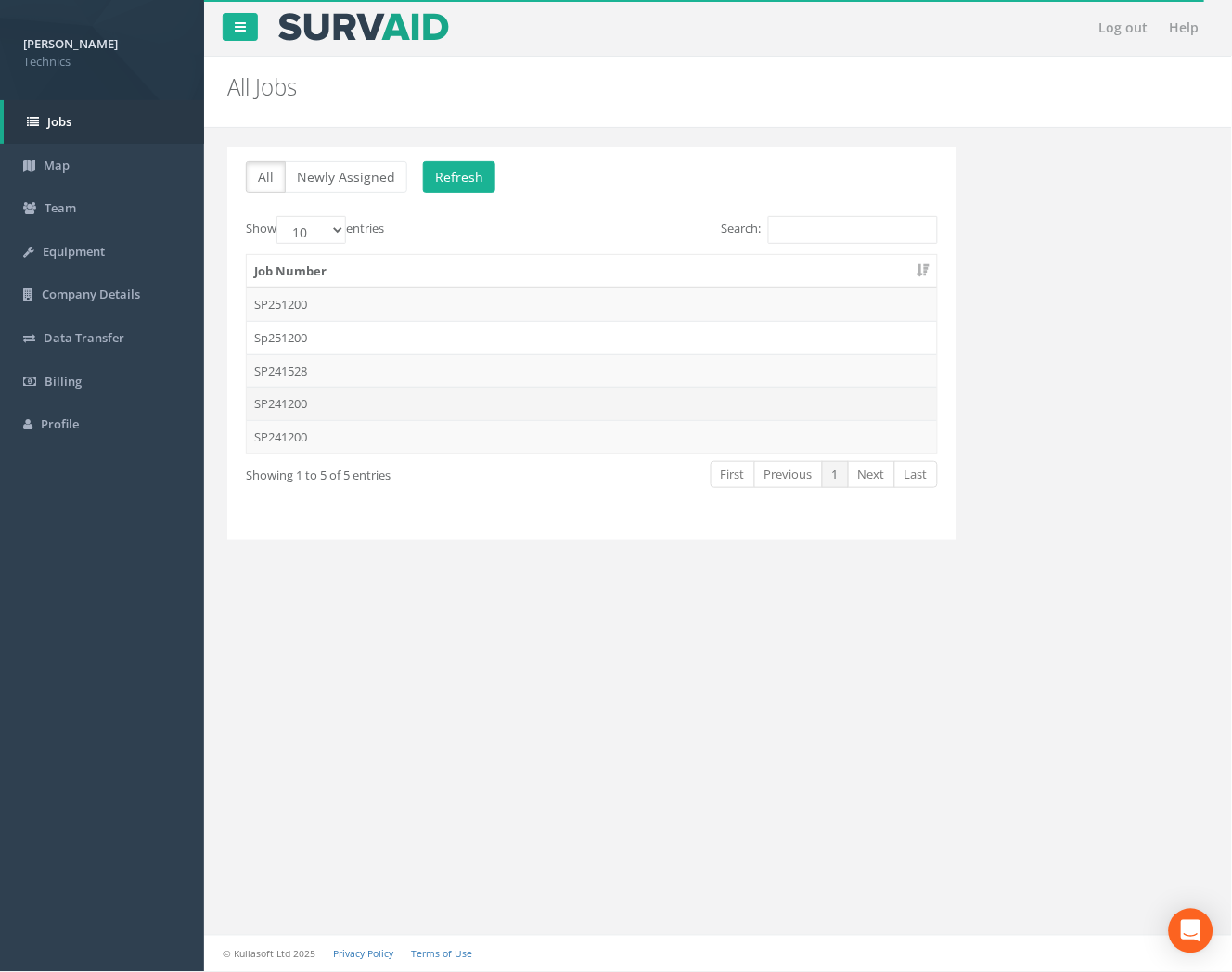 click on "SP241200" at bounding box center [592, 403] 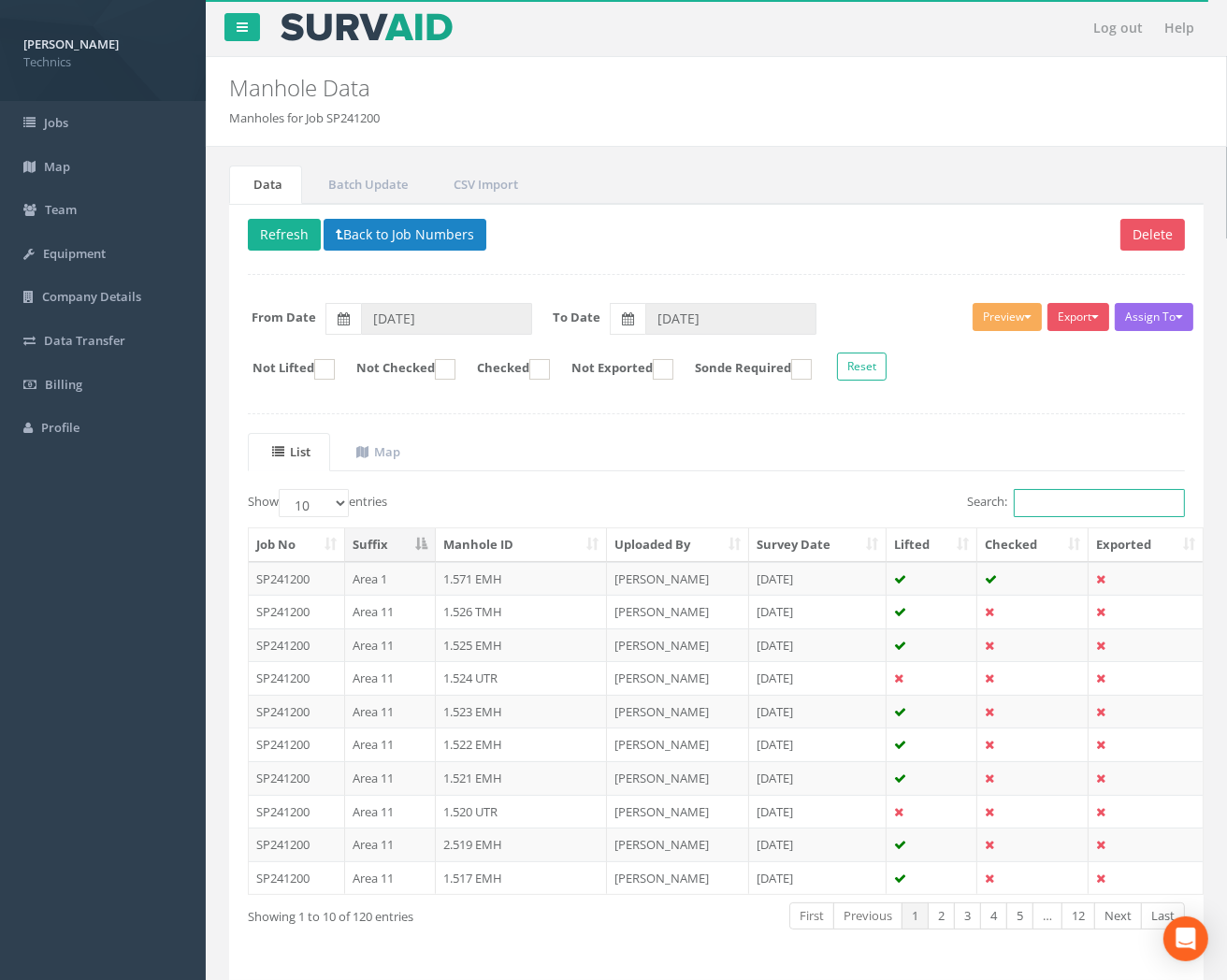 click on "Search:" at bounding box center [1099, 503] 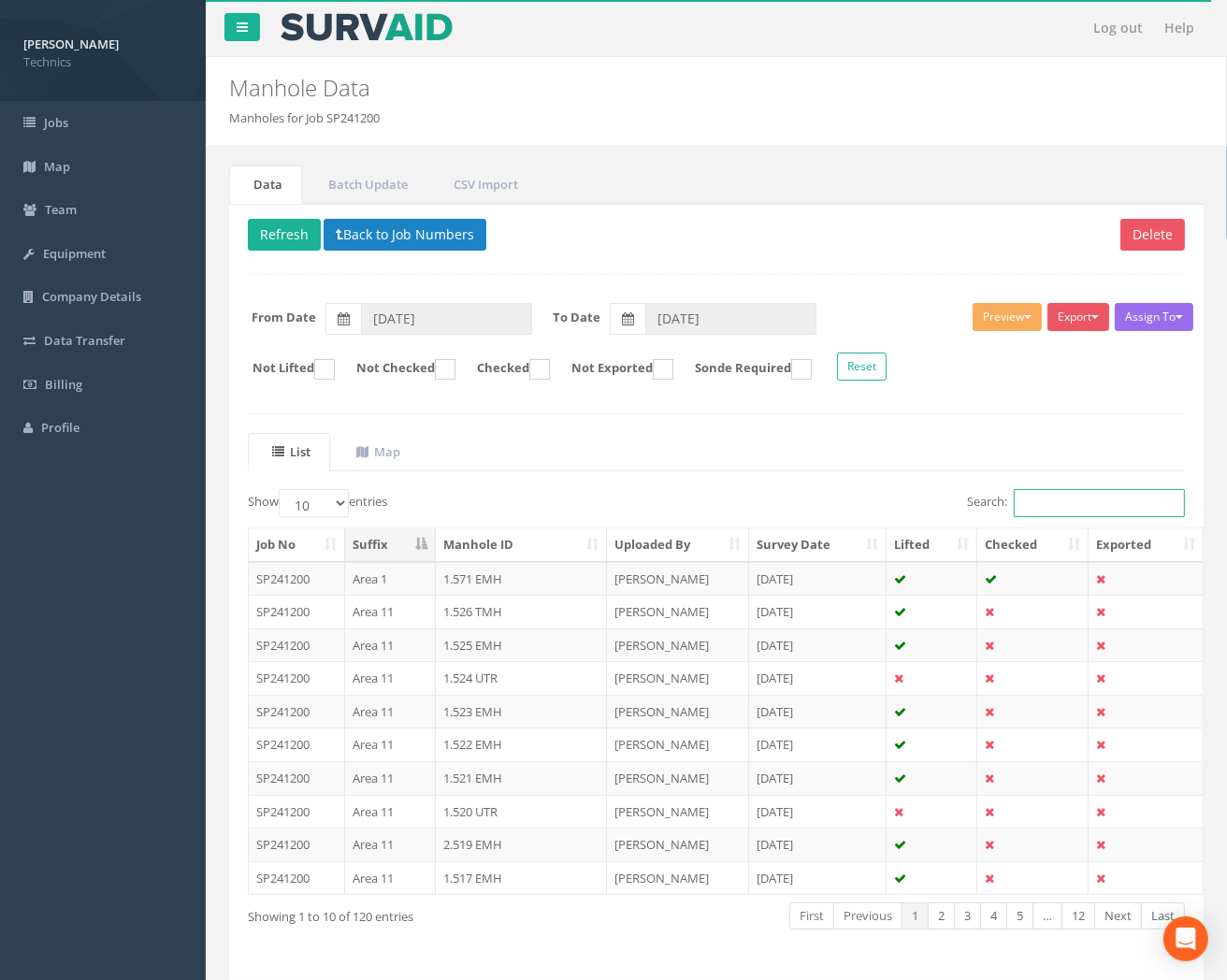 paste on "1.360" 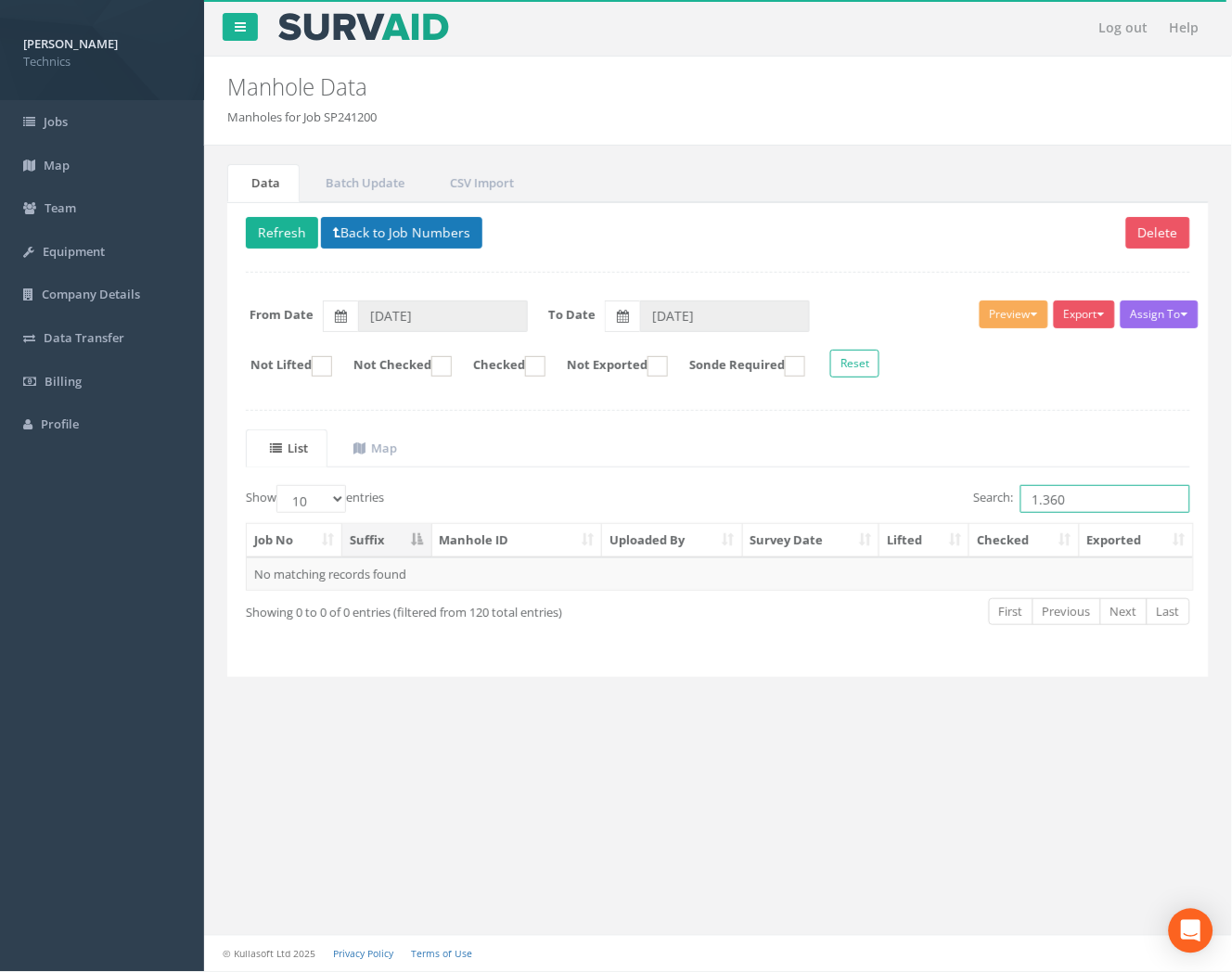 type on "1.360" 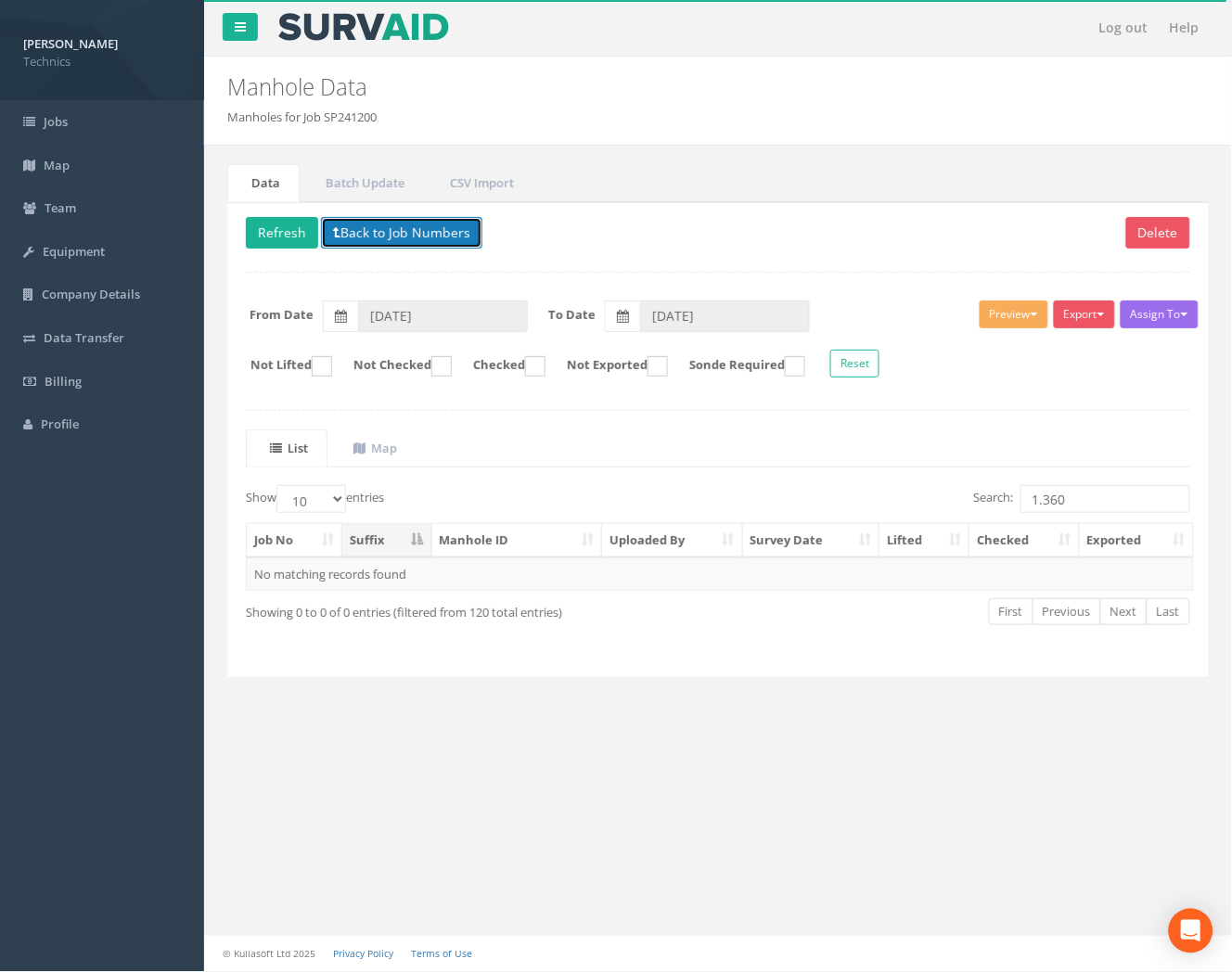 click on "Back to Job Numbers" at bounding box center (402, 233) 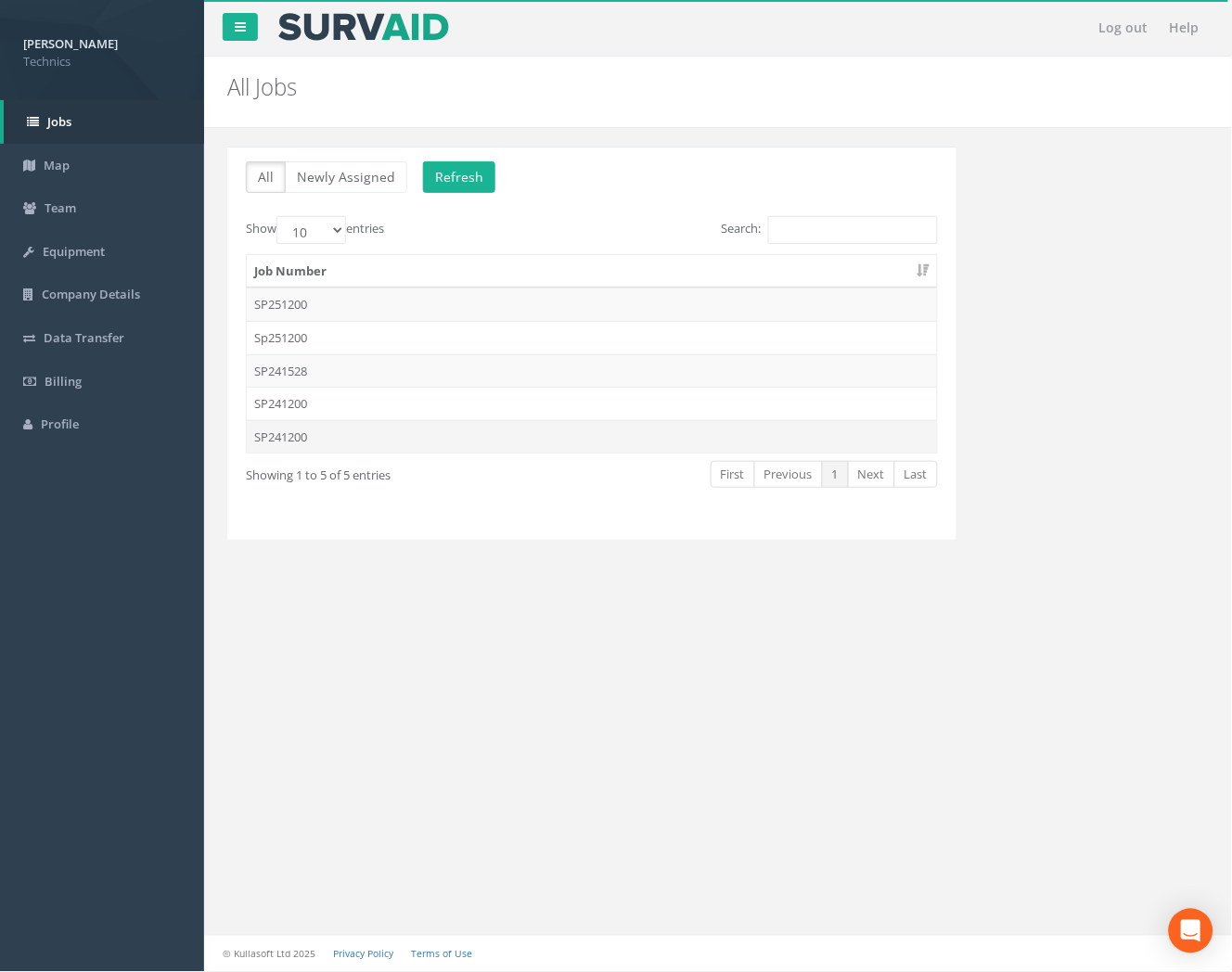 click on "SP241200" at bounding box center (592, 437) 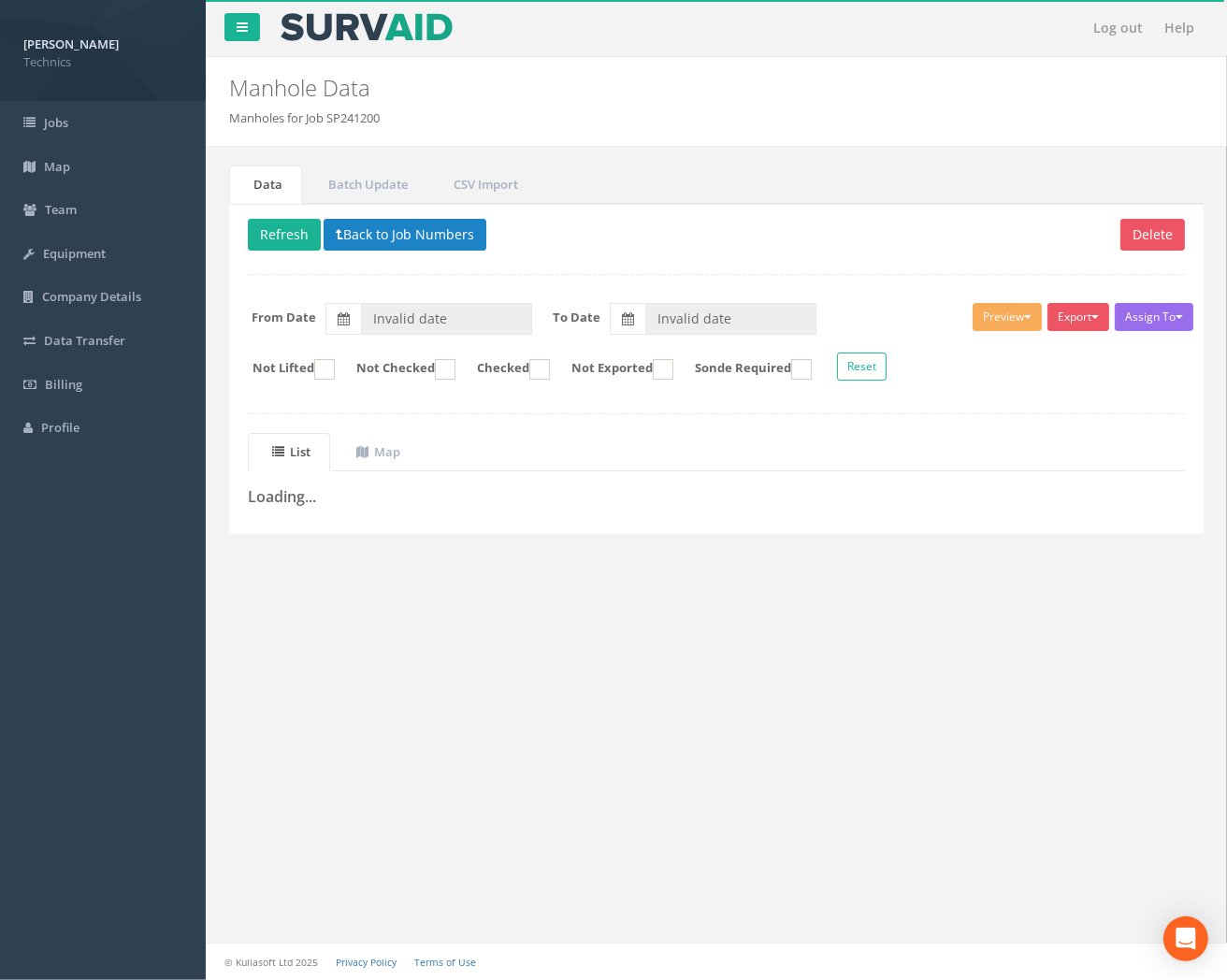 type on "[DATE]" 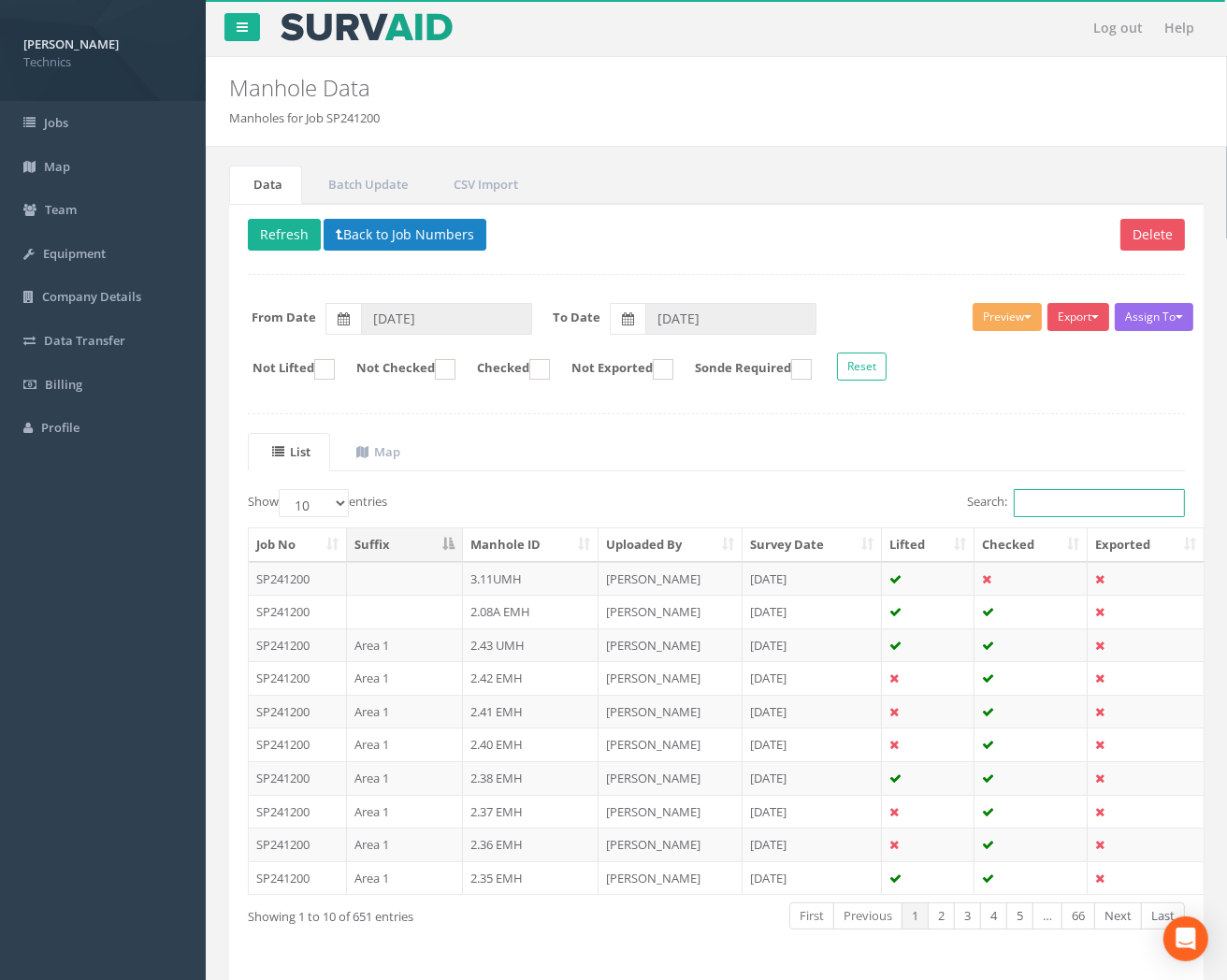 click on "Search:" at bounding box center [1099, 503] 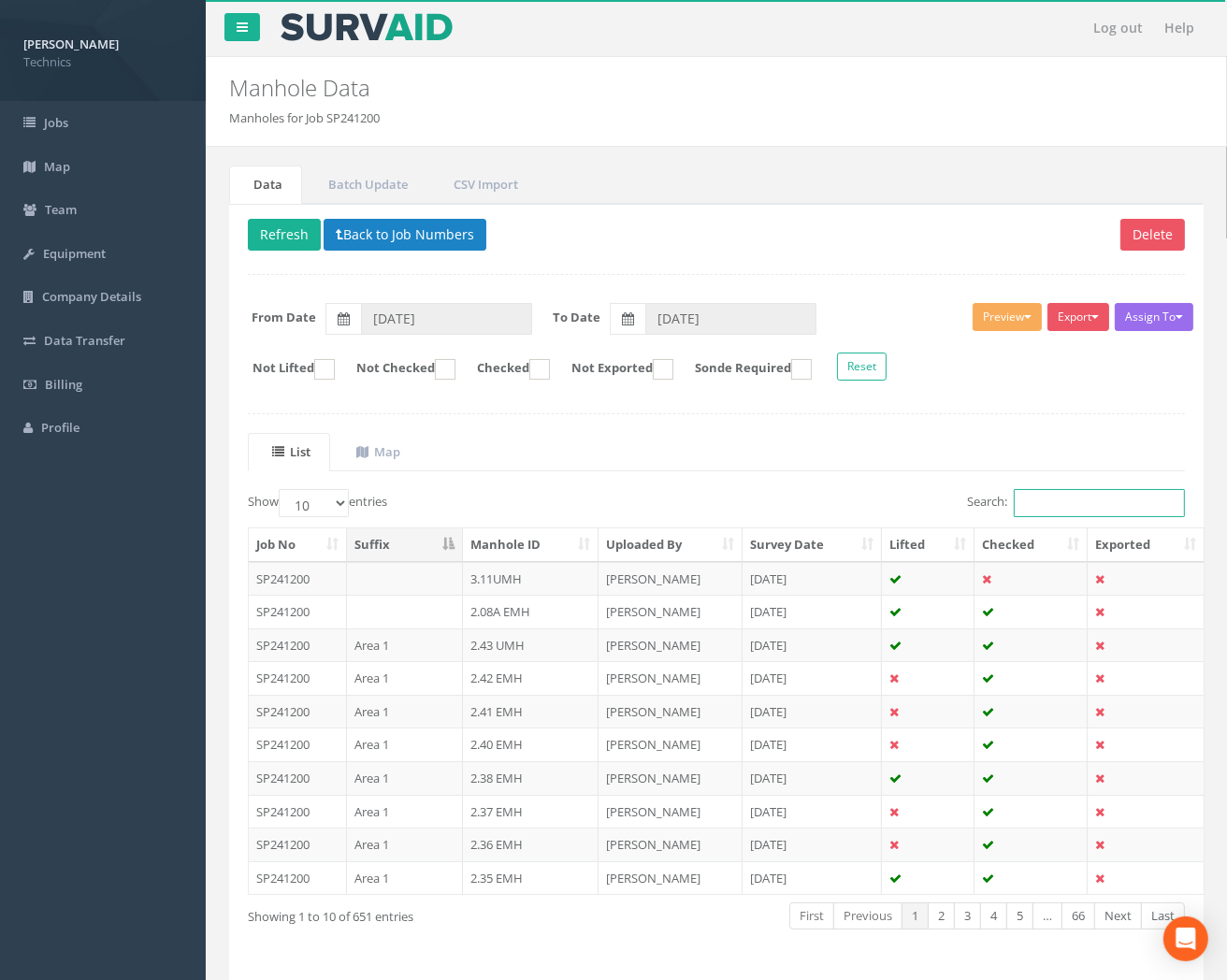 paste on "1.360" 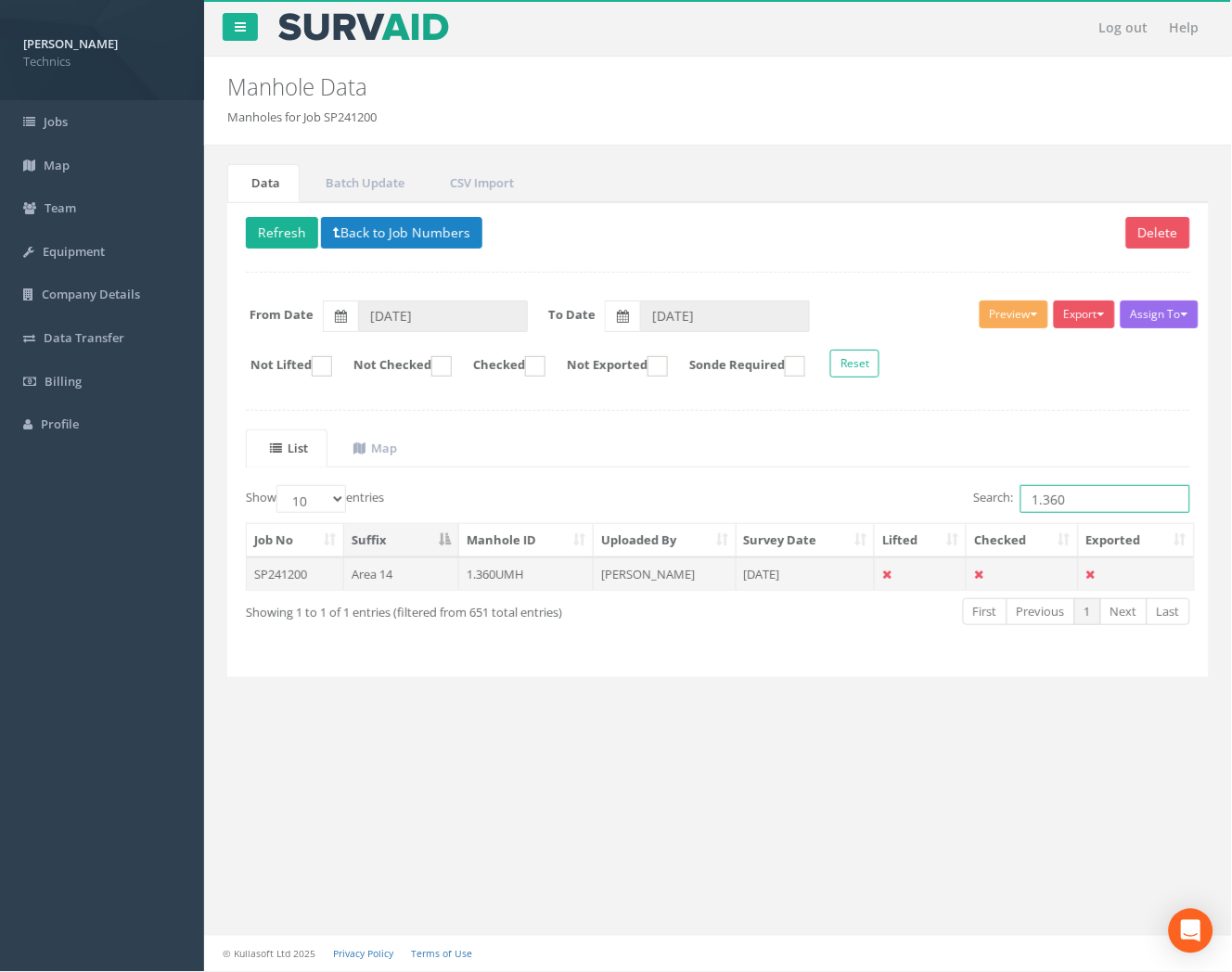 type on "1.360" 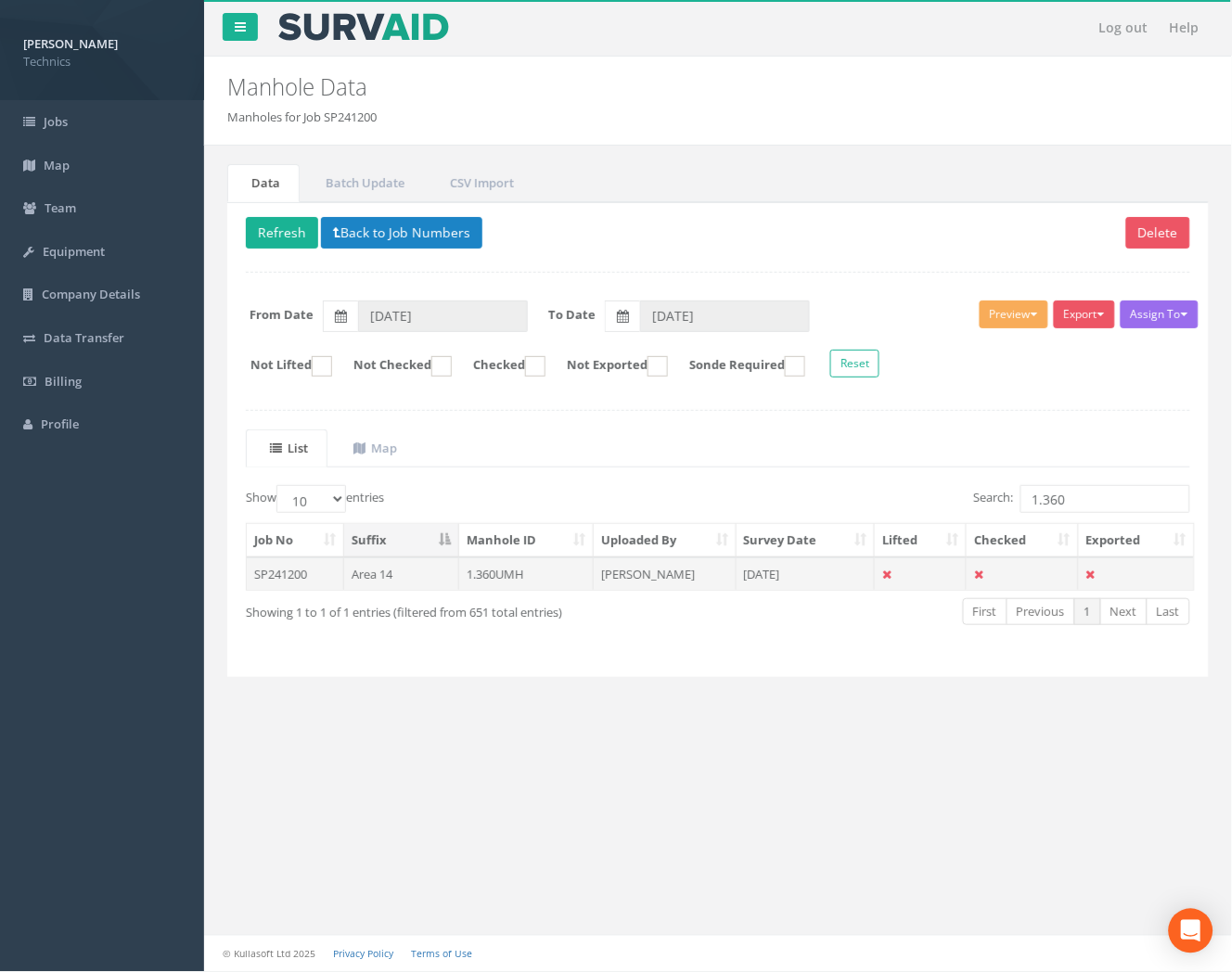 click on "1.360UMH" at bounding box center (526, 574) 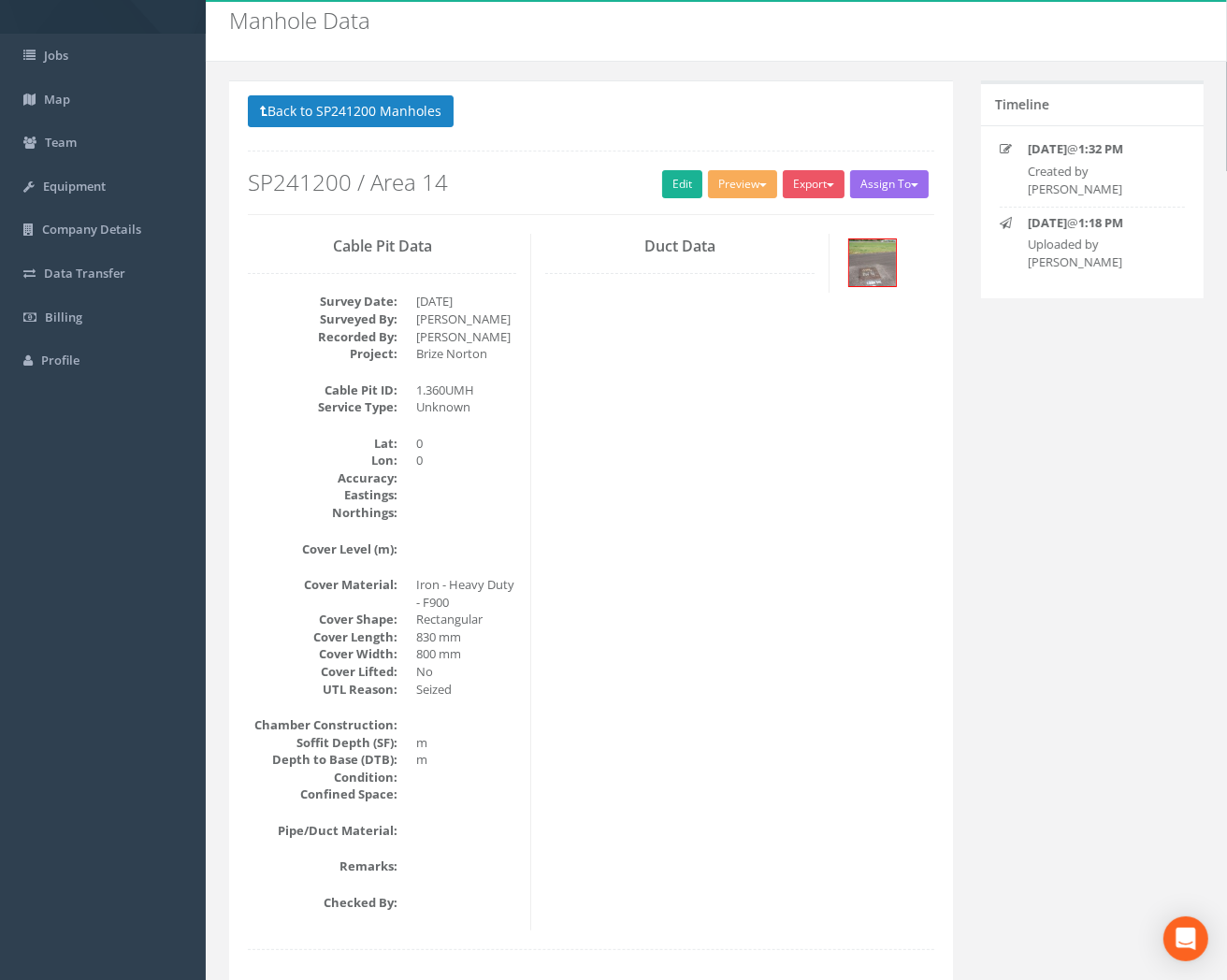 scroll, scrollTop: 104, scrollLeft: 0, axis: vertical 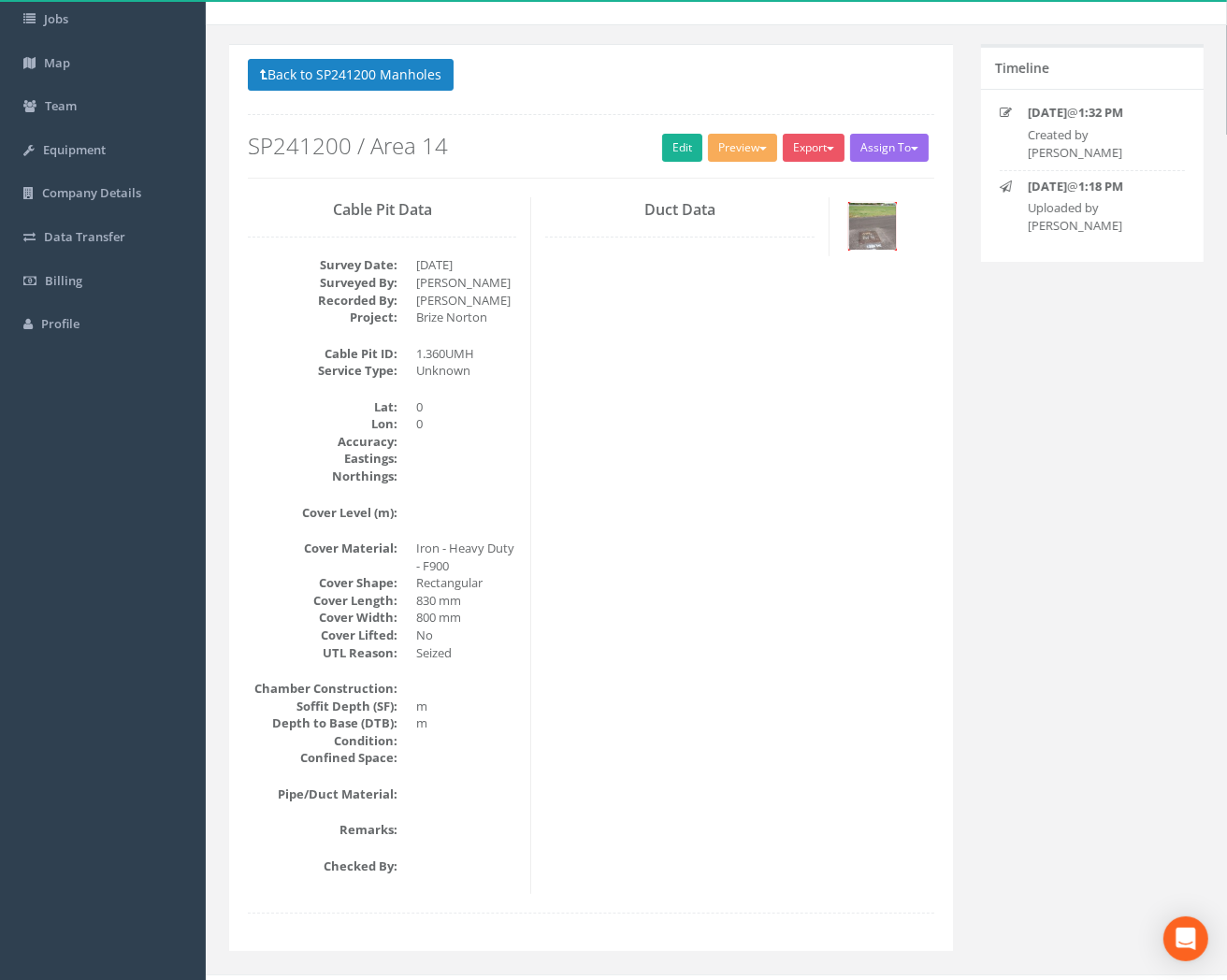 click at bounding box center [873, 226] 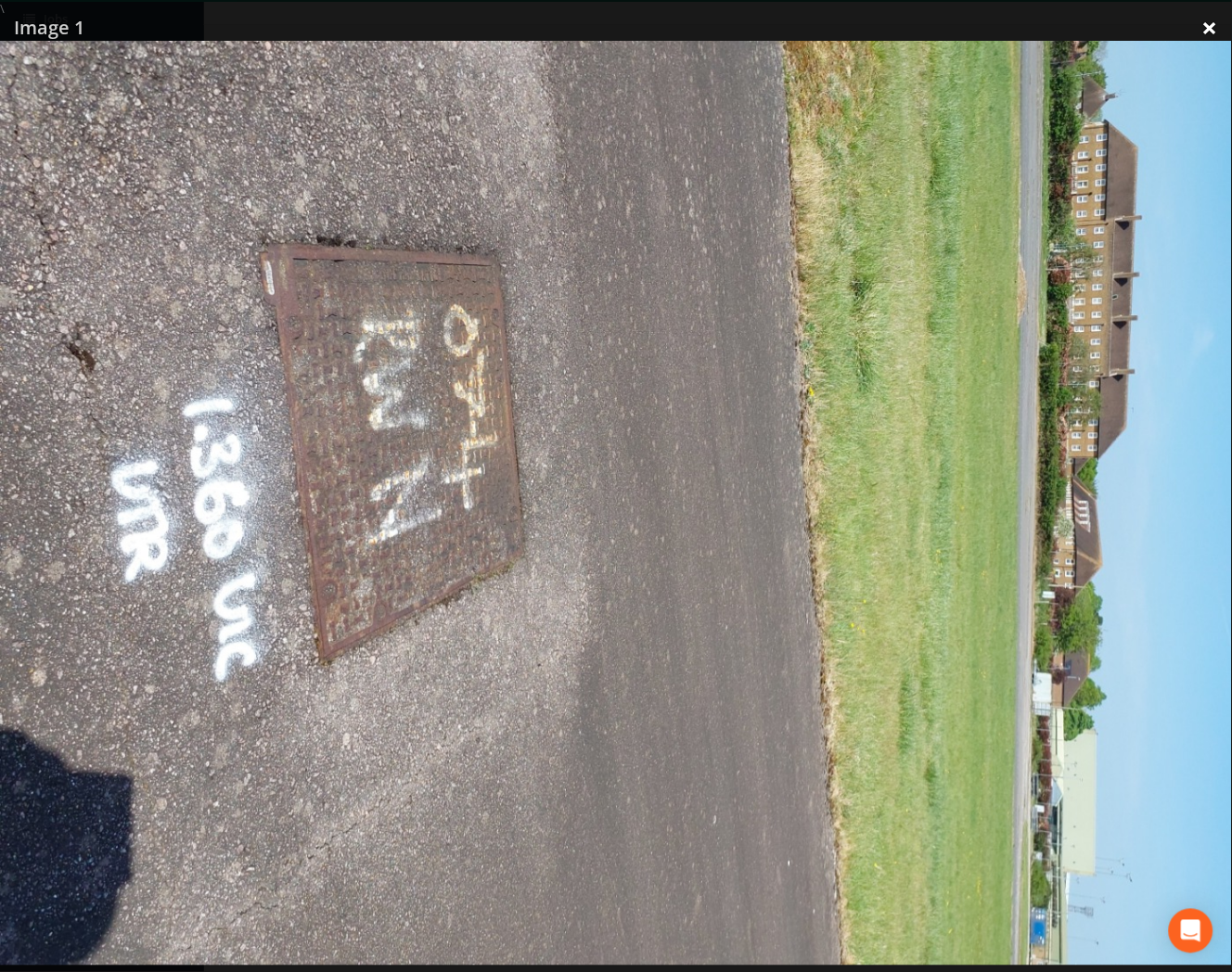 click on "×" at bounding box center [1210, 28] 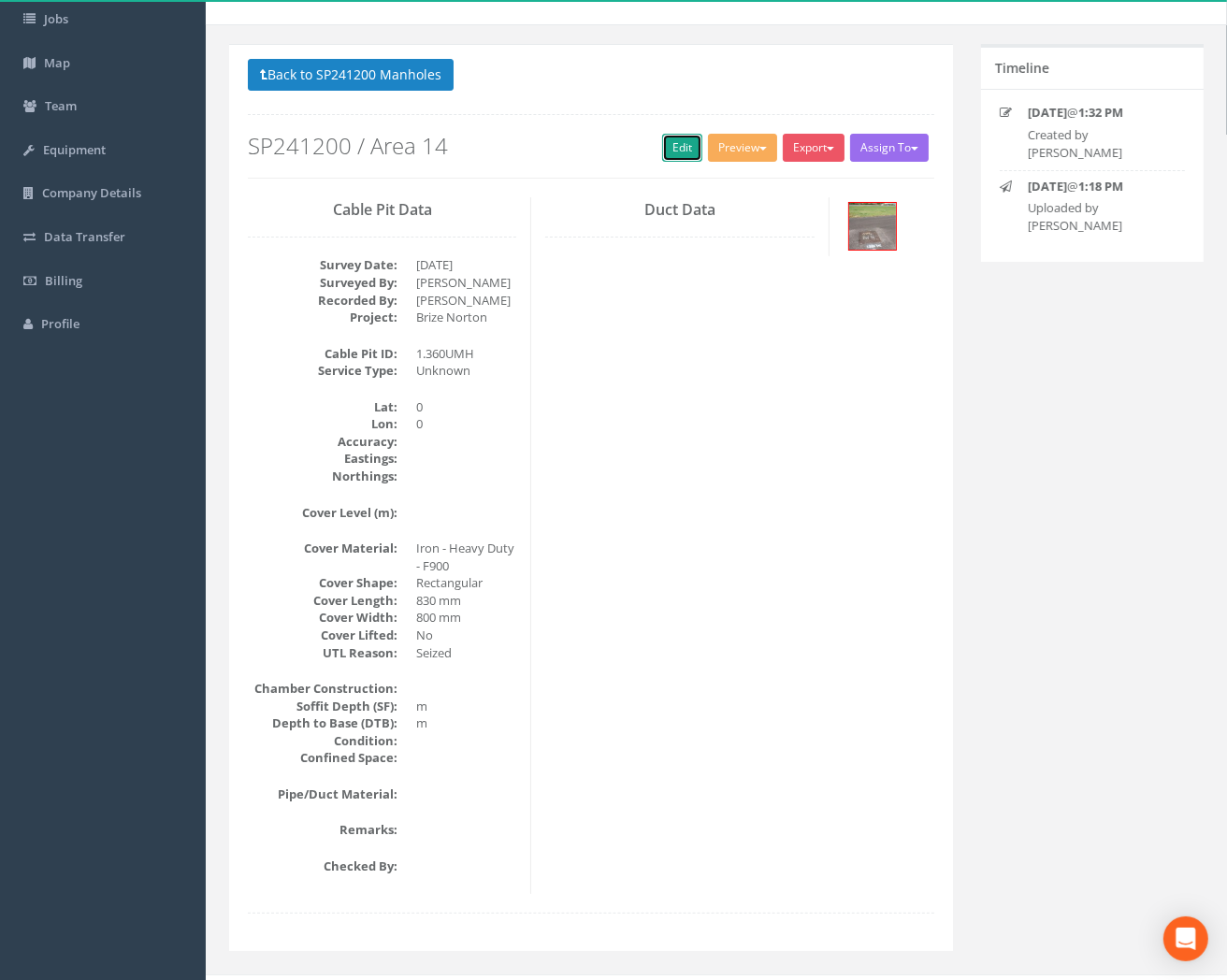 click on "Edit" at bounding box center (682, 148) 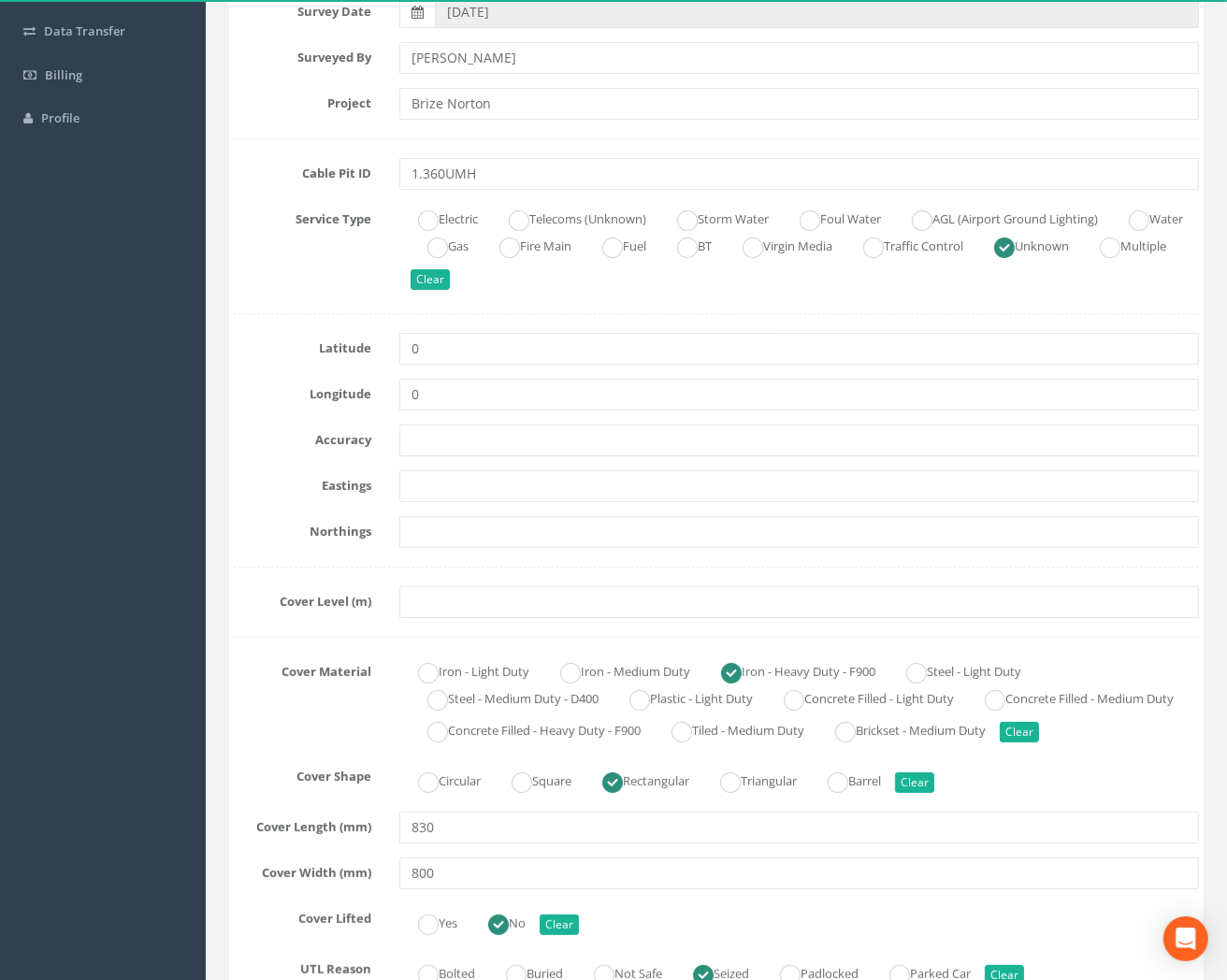 scroll, scrollTop: 311, scrollLeft: 0, axis: vertical 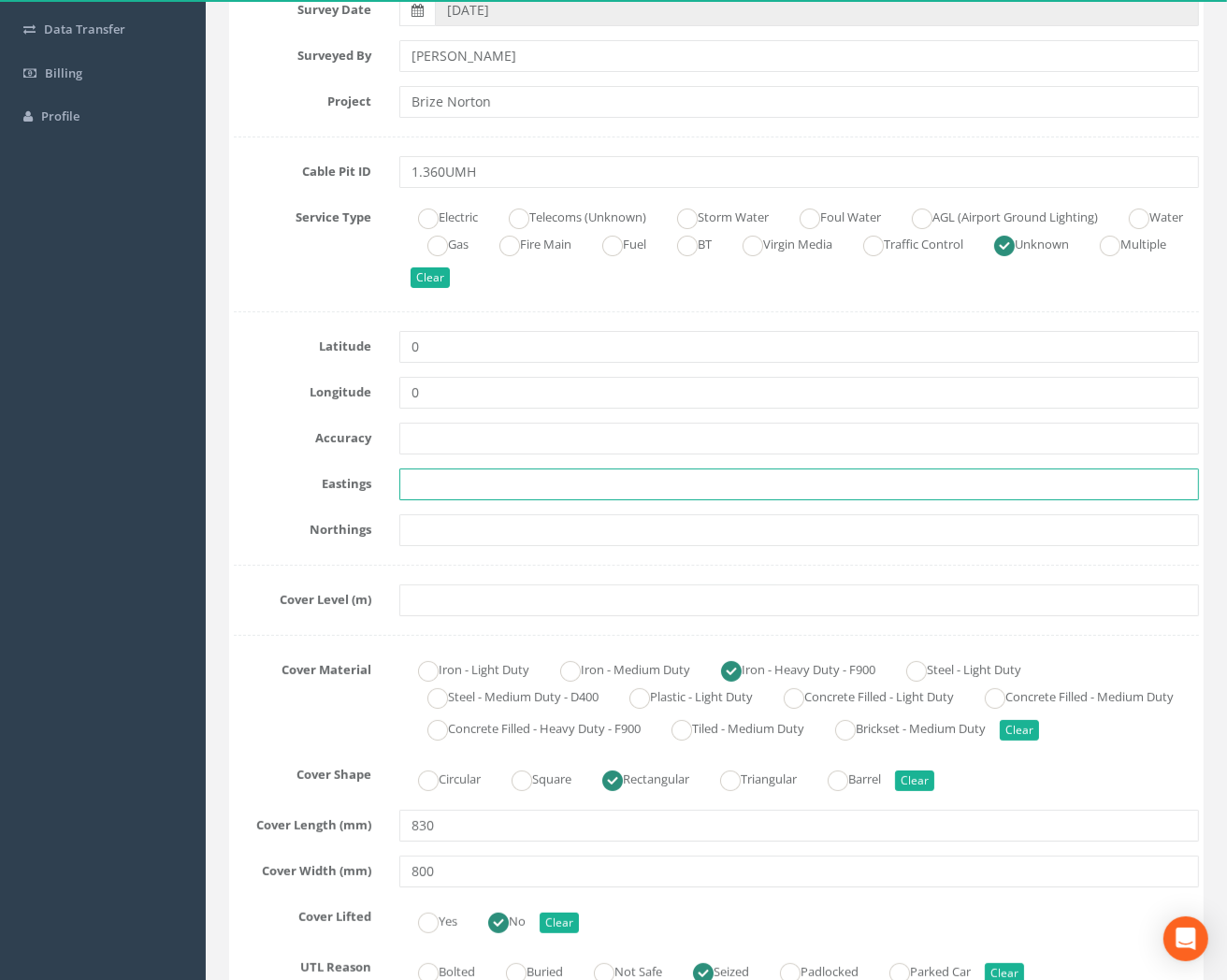 click at bounding box center (799, 484) 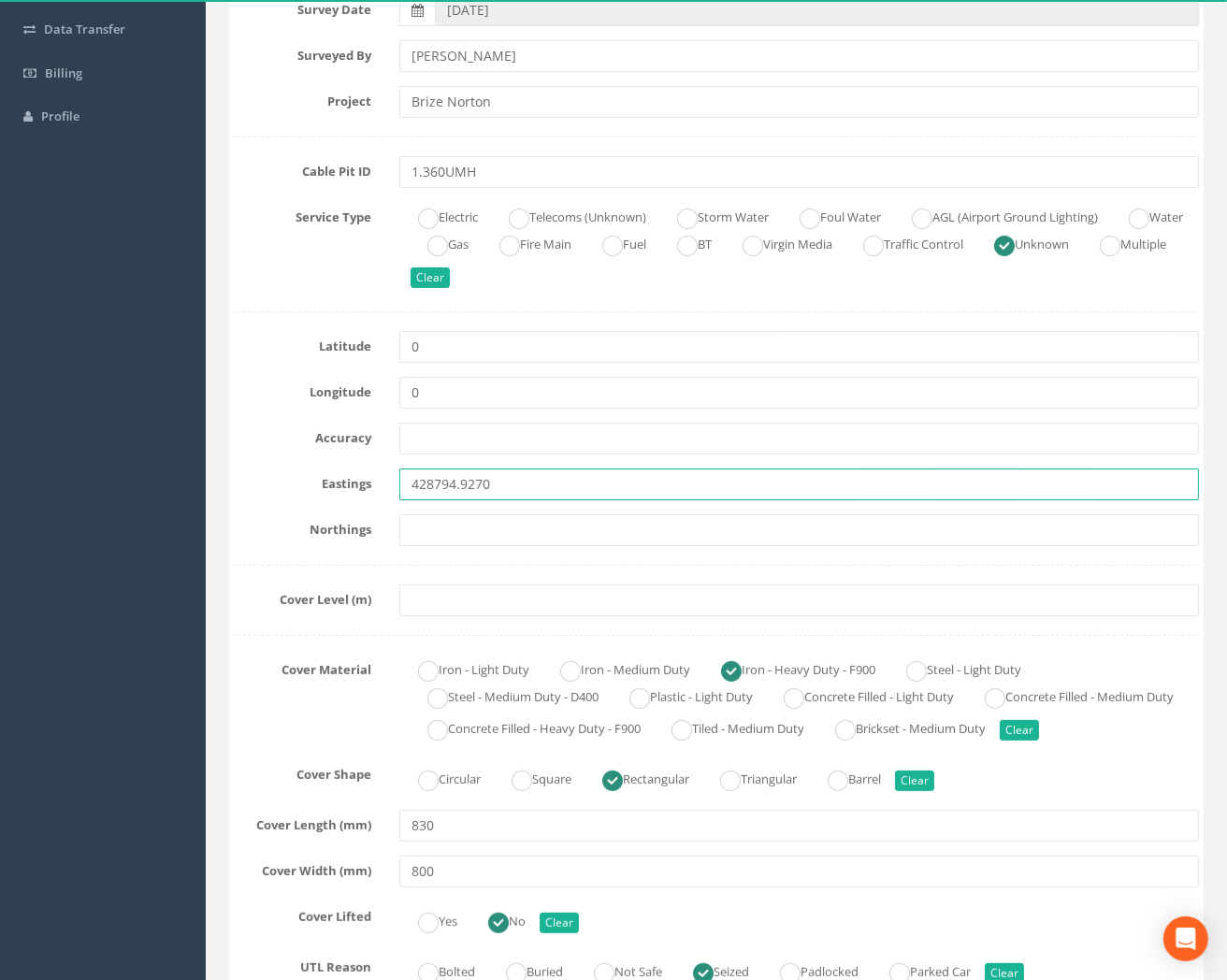type on "428794.9270" 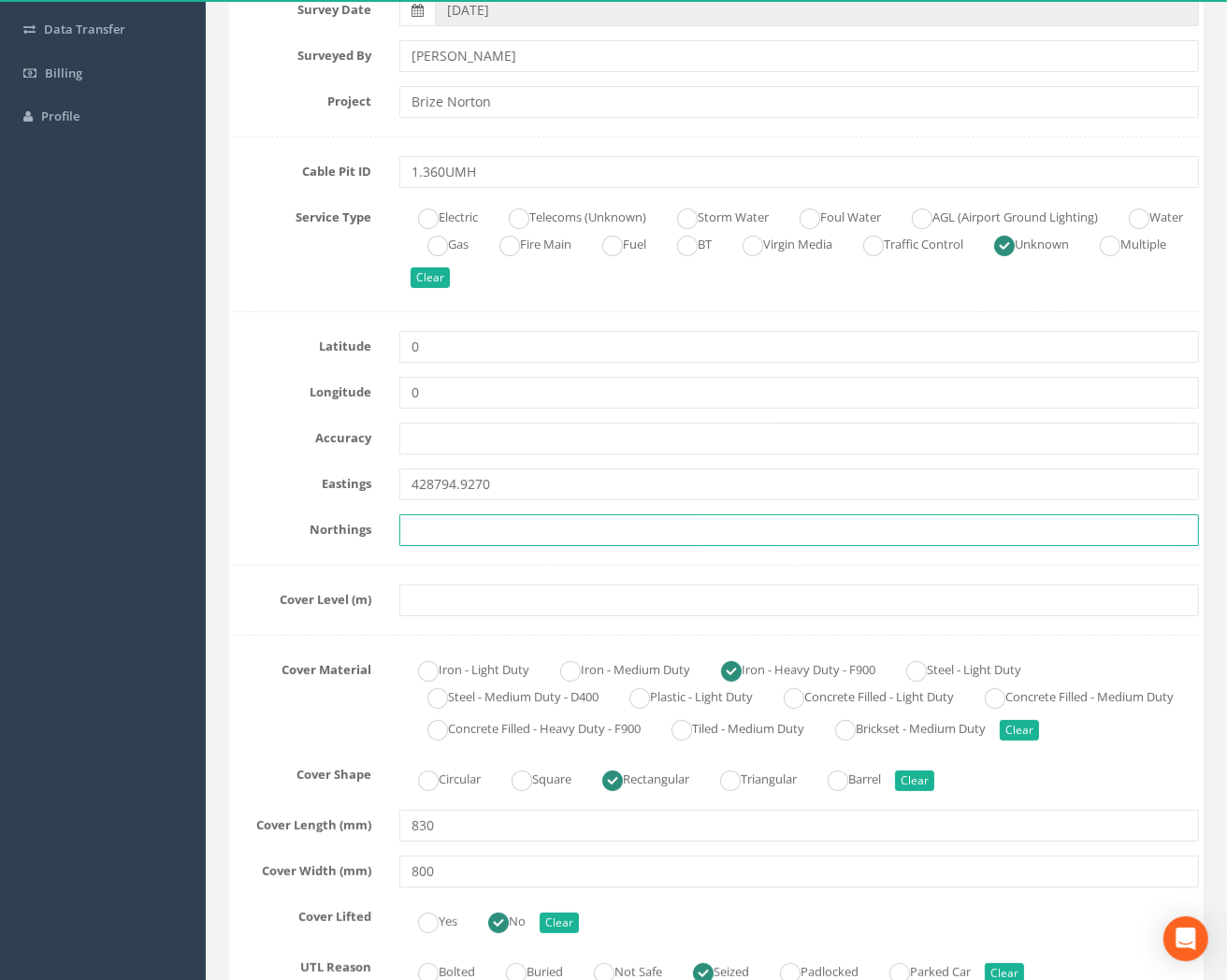 click at bounding box center (799, 530) 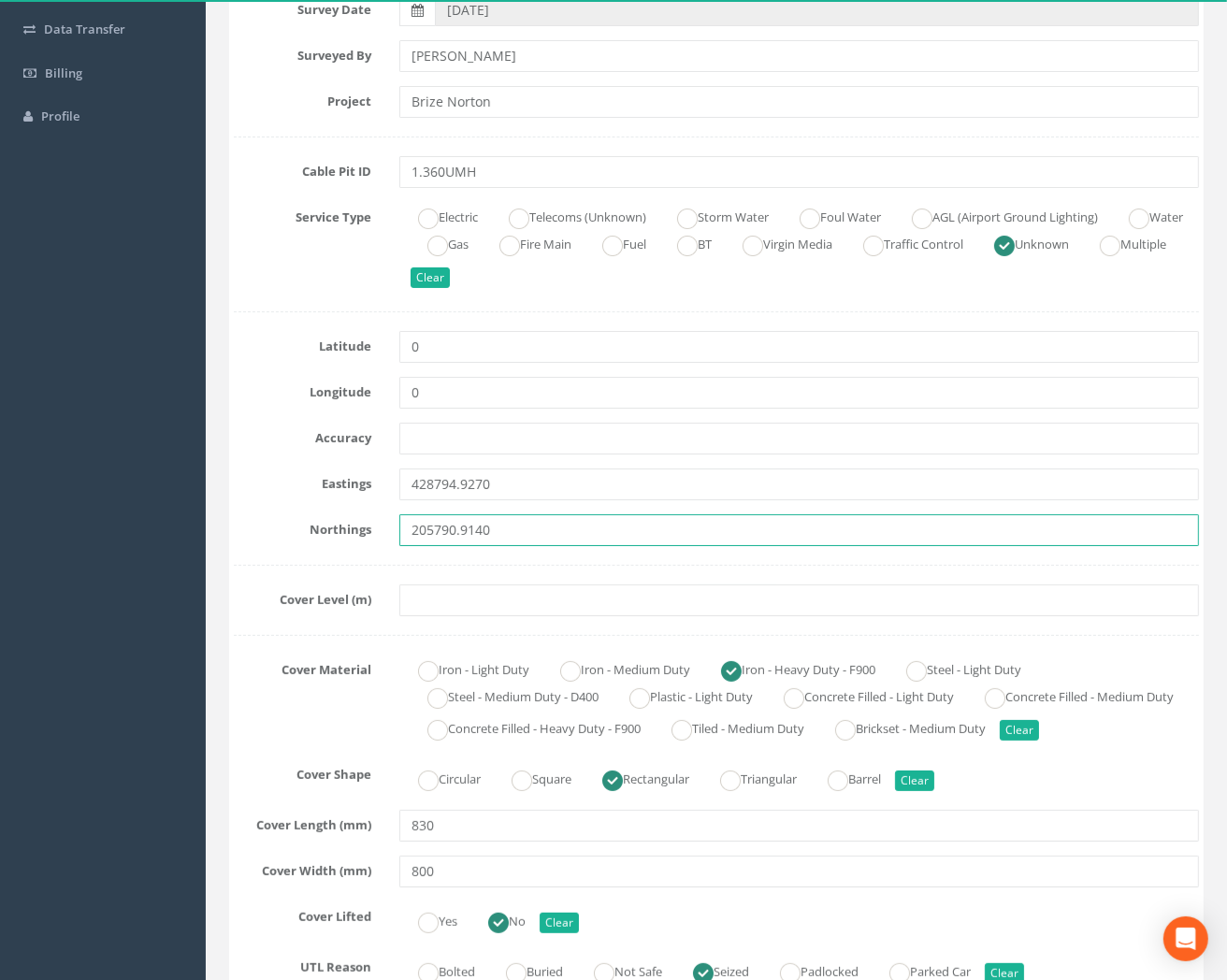 type on "205790.9140" 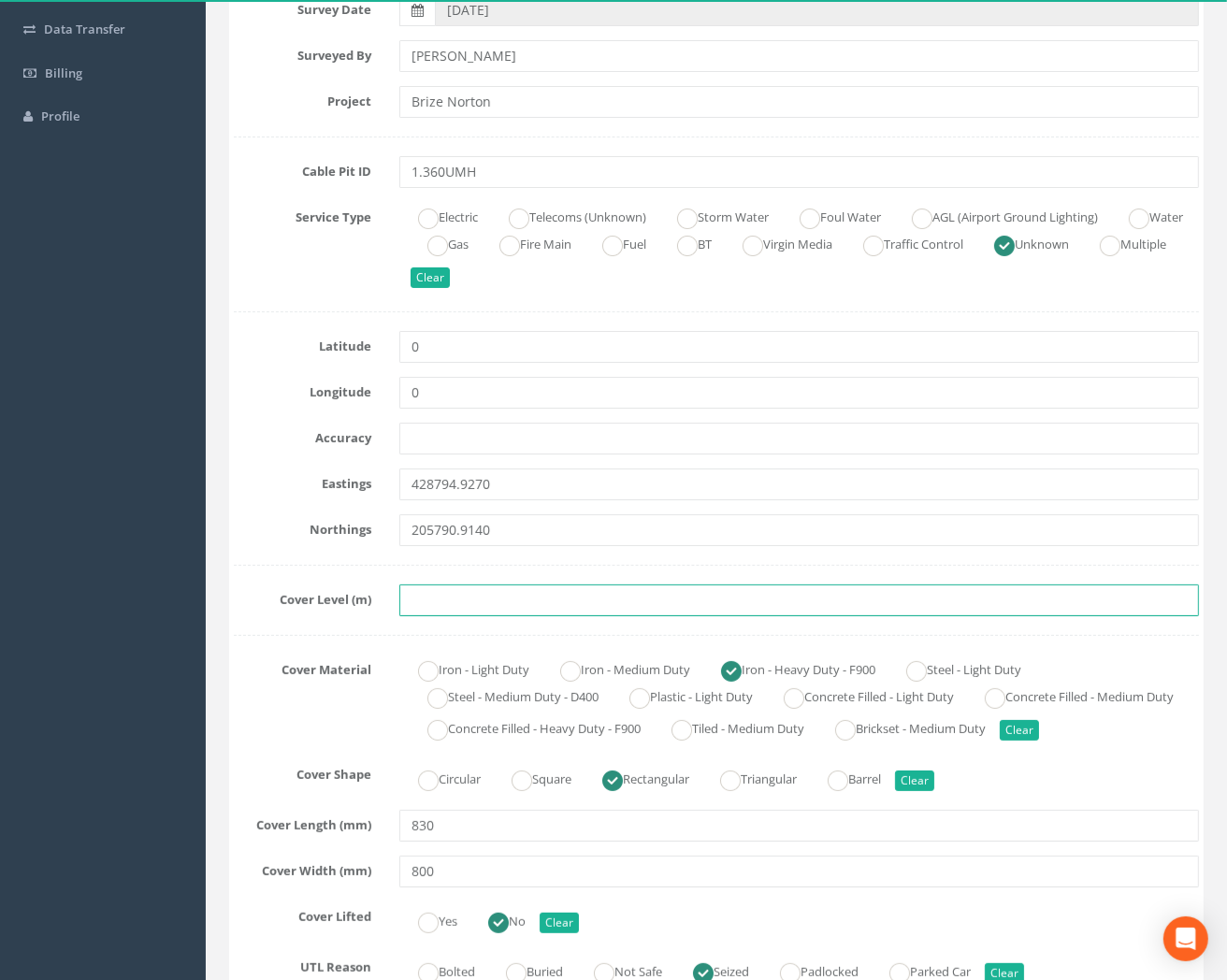 click at bounding box center [799, 600] 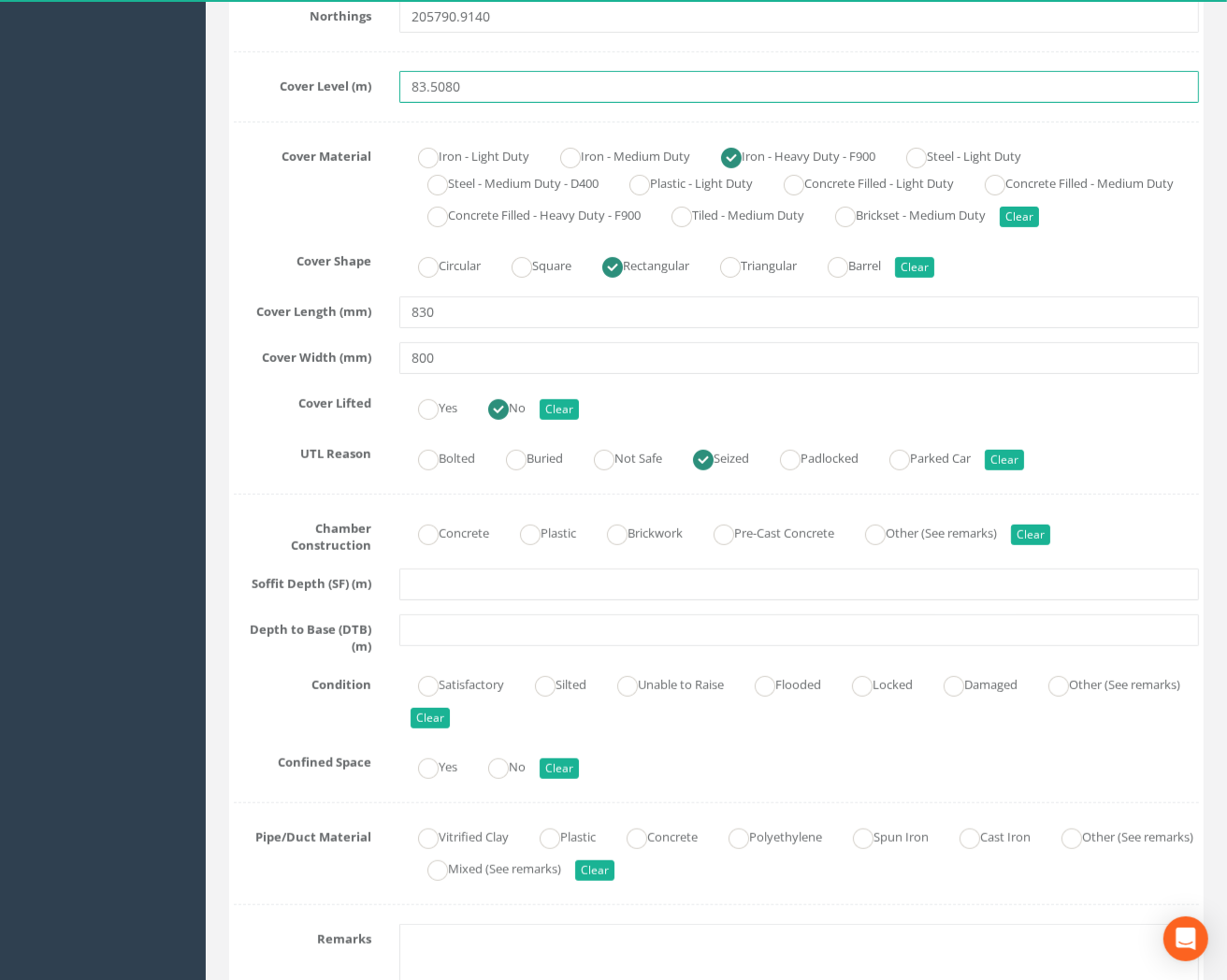 scroll, scrollTop: 935, scrollLeft: 0, axis: vertical 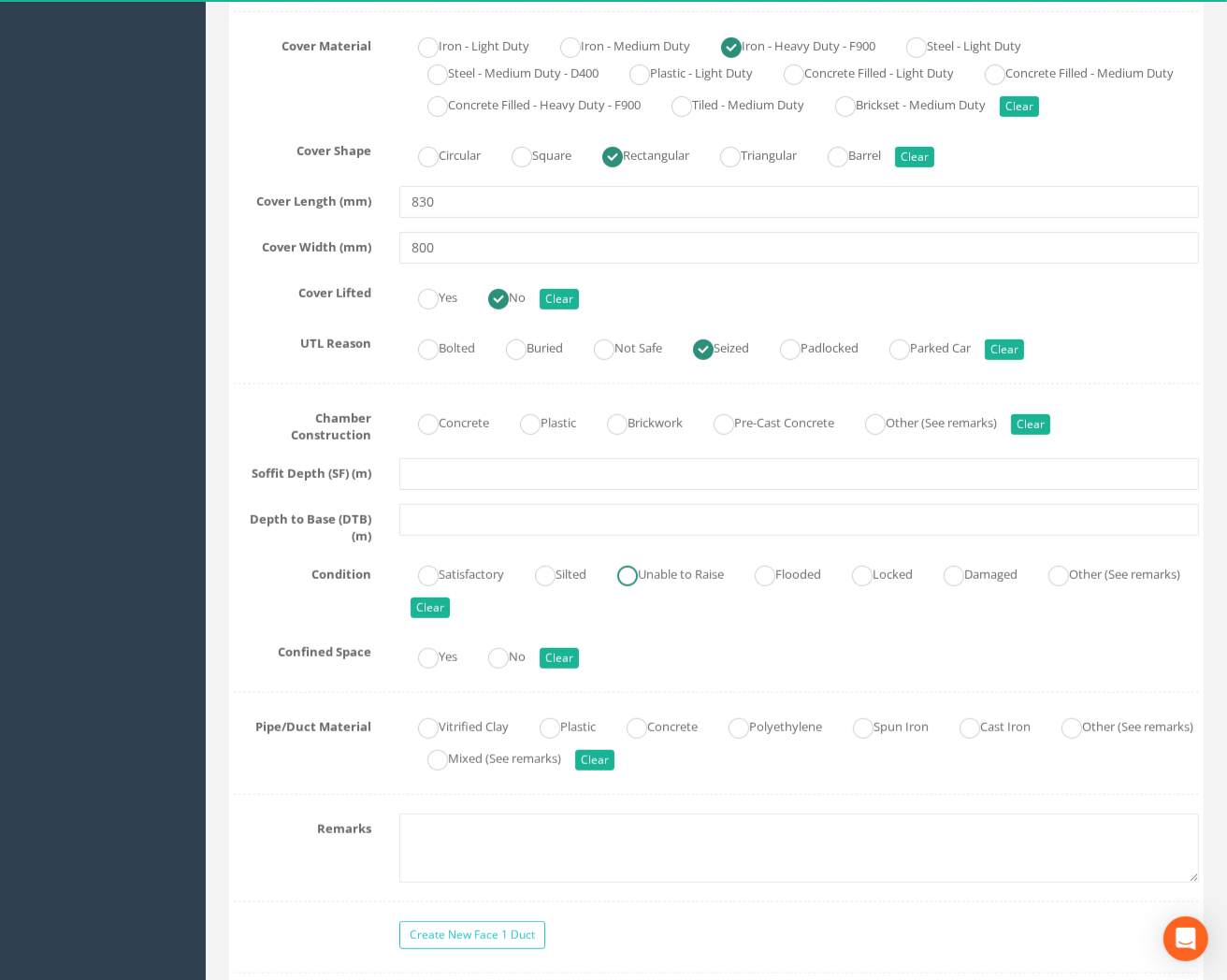 click at bounding box center (628, 576) 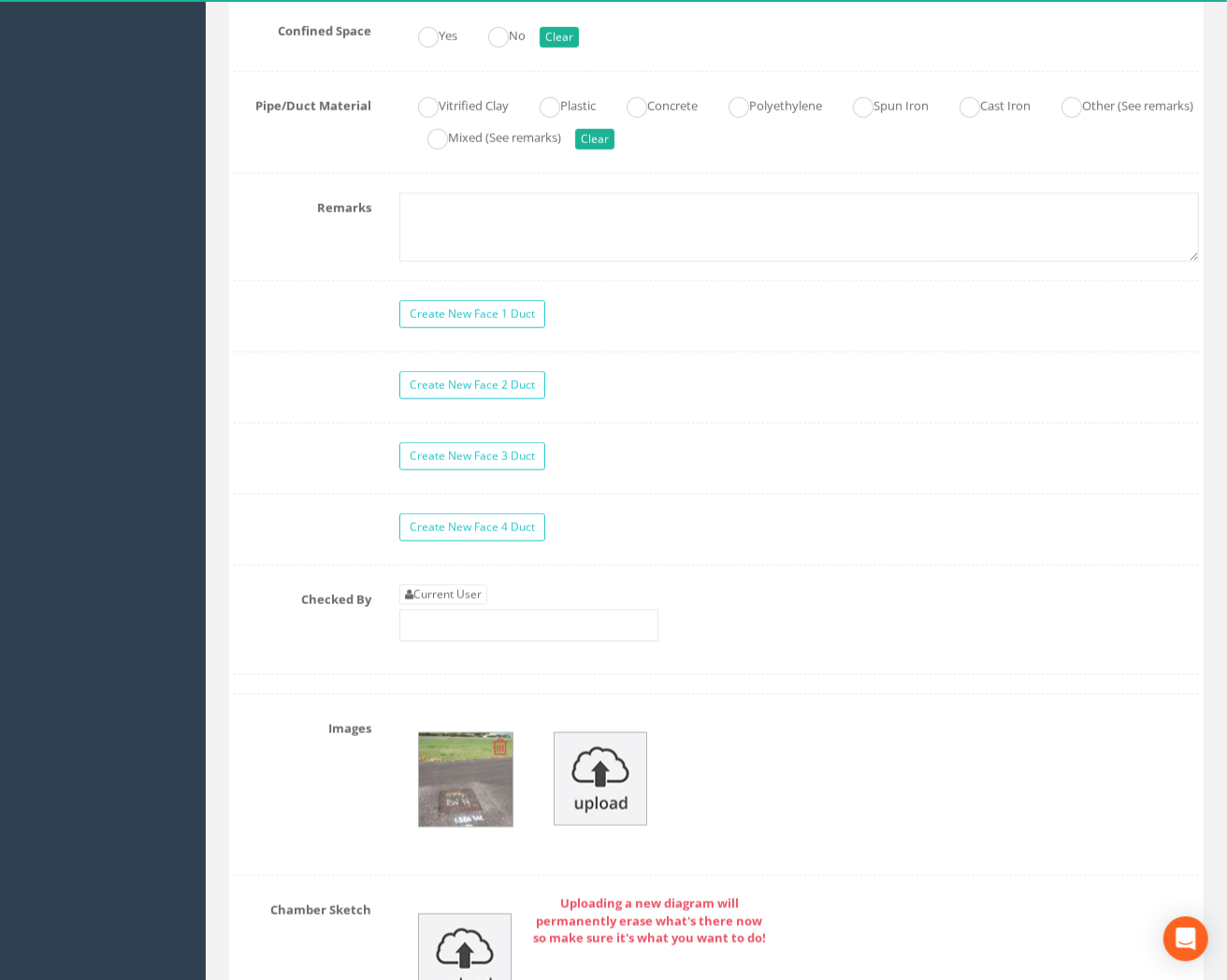scroll, scrollTop: 1558, scrollLeft: 0, axis: vertical 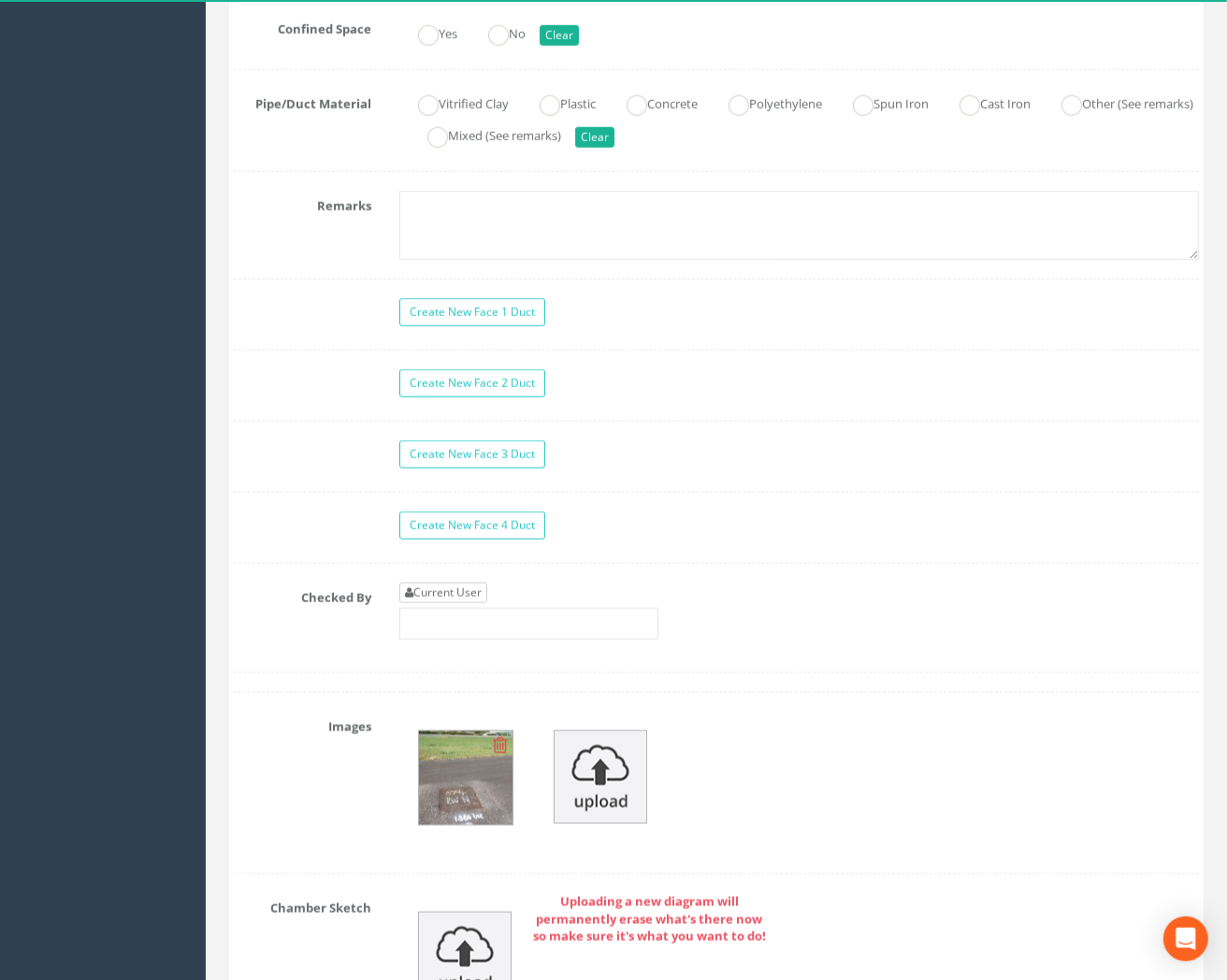 type on "83.5080" 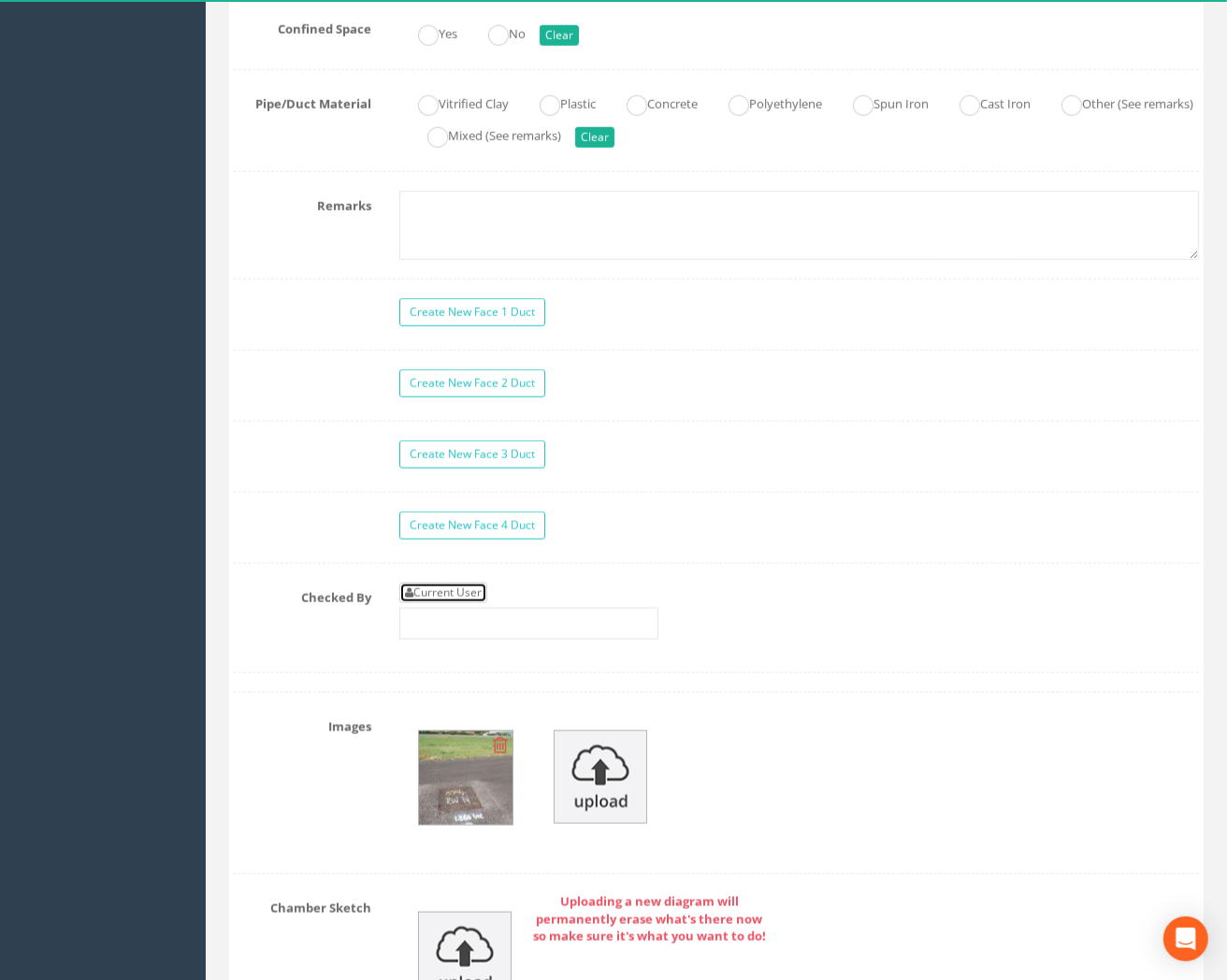 click on "Current User" at bounding box center [443, 593] 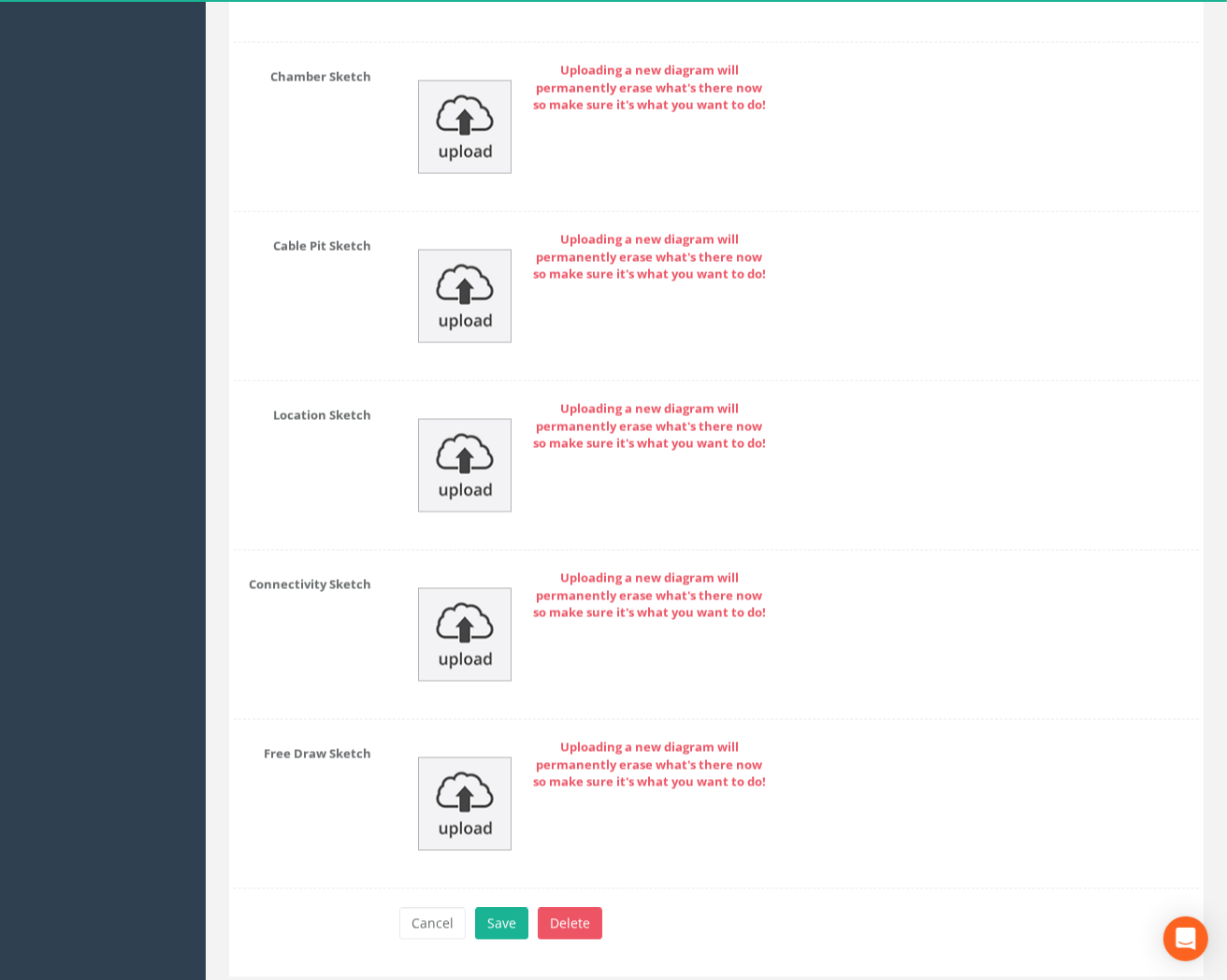 scroll, scrollTop: 2446, scrollLeft: 0, axis: vertical 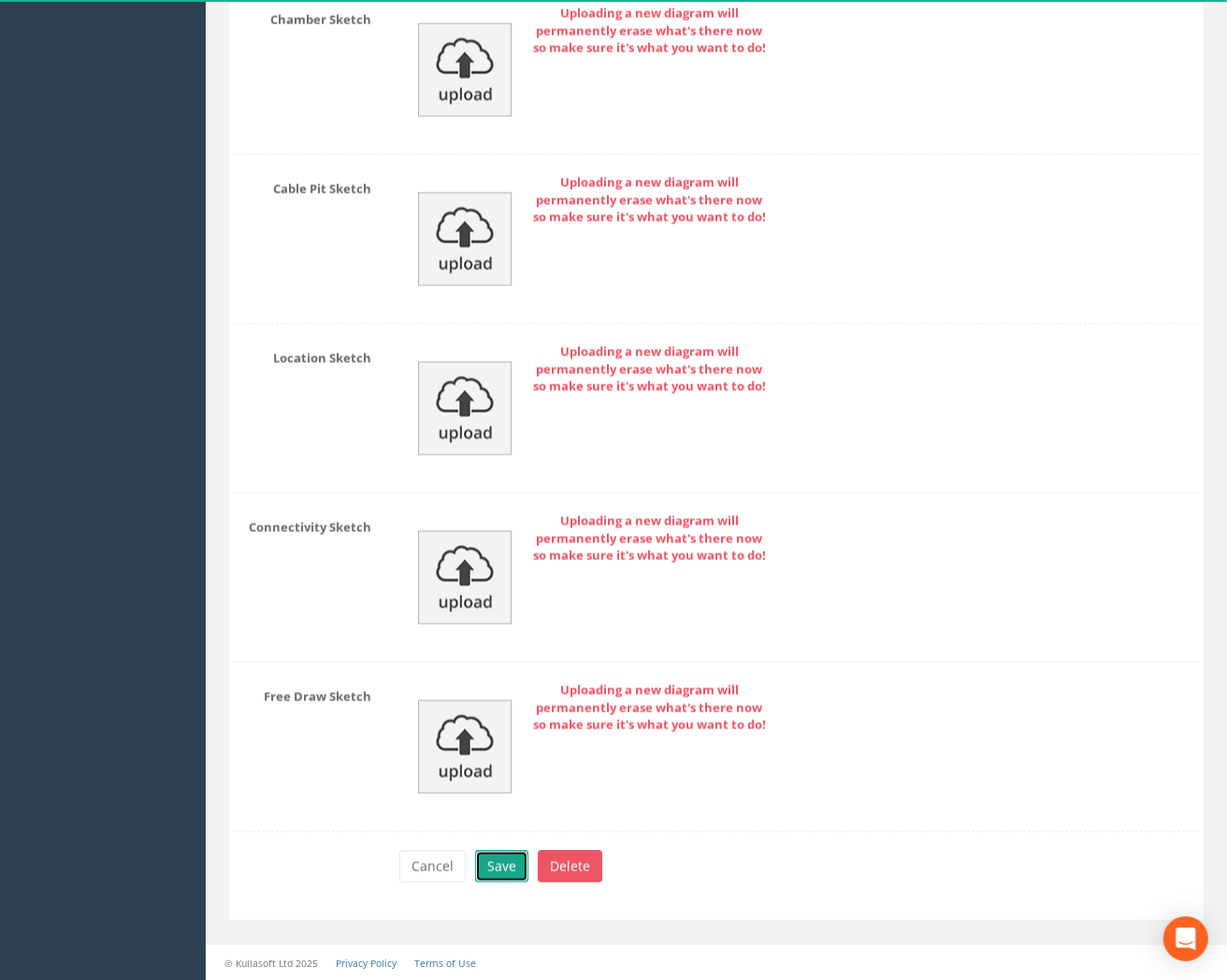 click on "Save" at bounding box center [501, 867] 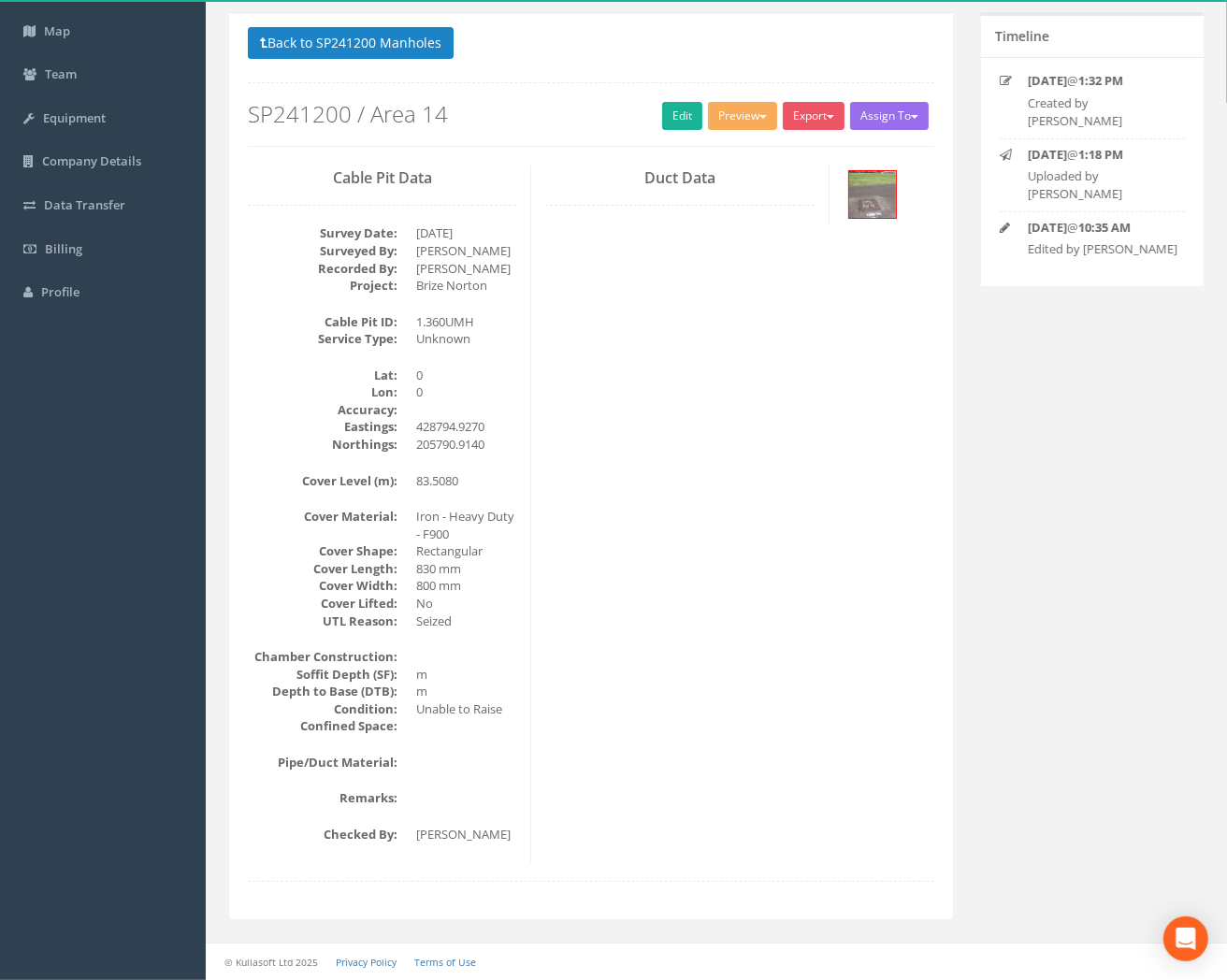 scroll, scrollTop: 136, scrollLeft: 0, axis: vertical 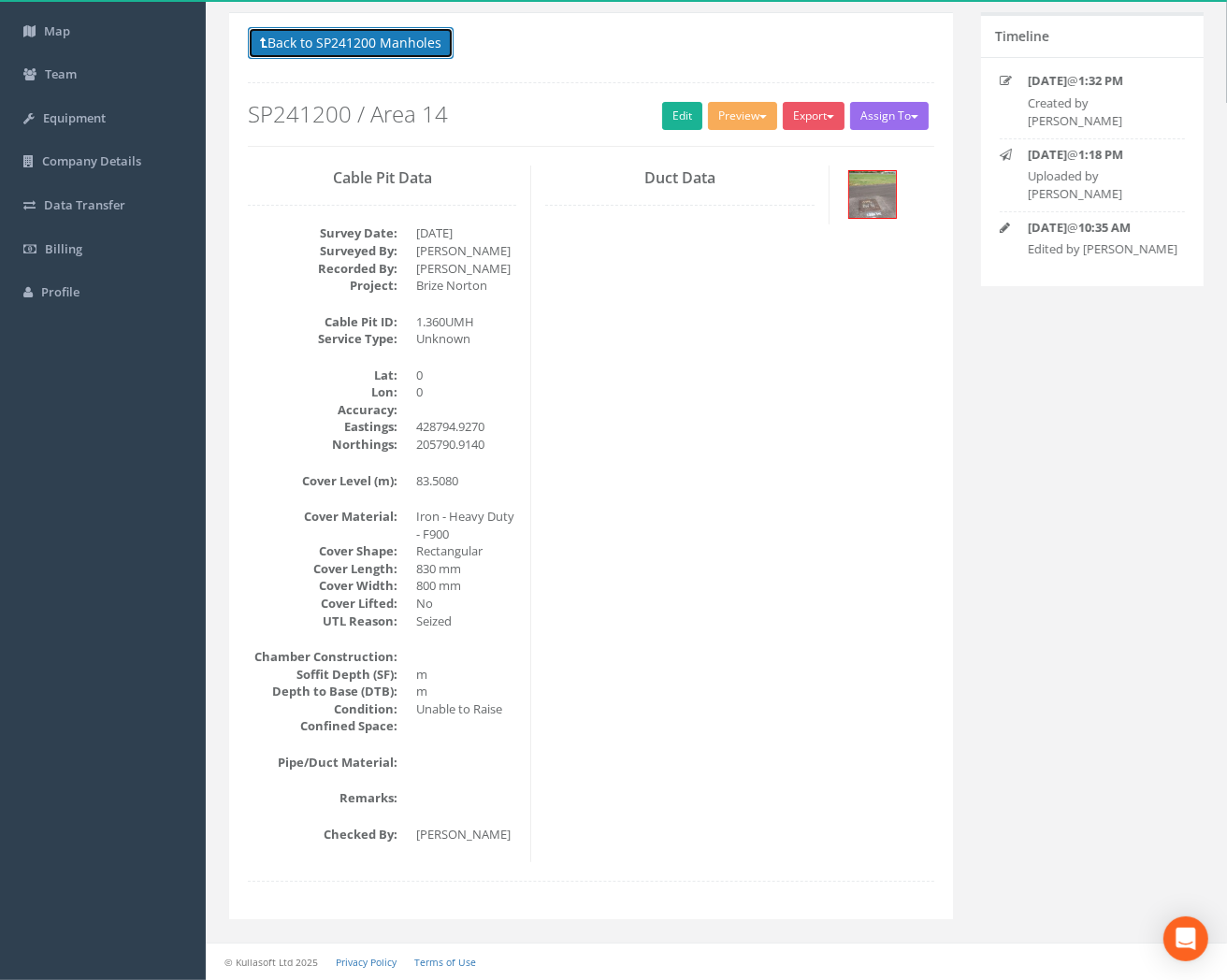 click on "Back to SP241200 Manholes" at bounding box center (351, 43) 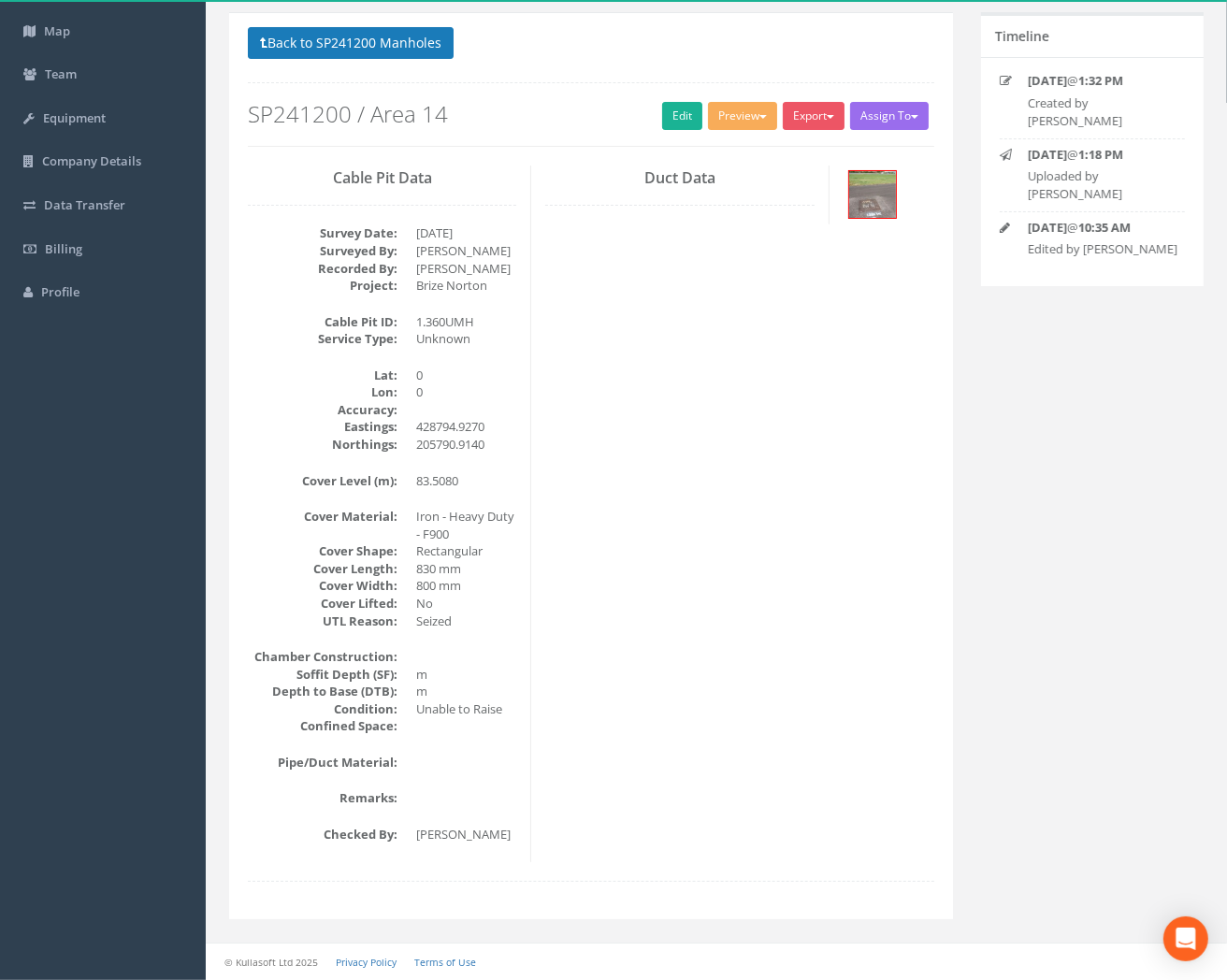 scroll, scrollTop: 0, scrollLeft: 0, axis: both 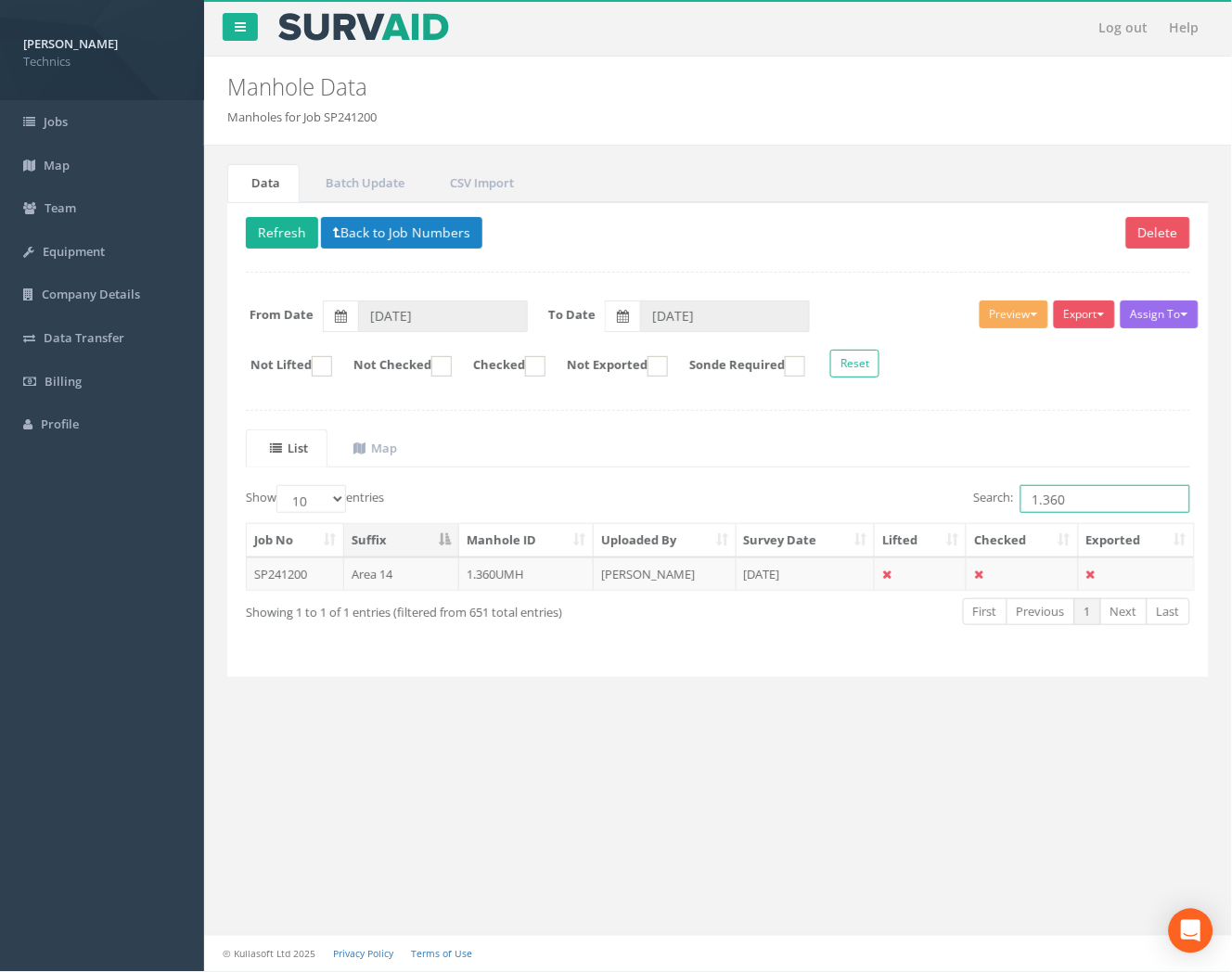 click on "1.360" at bounding box center [1105, 499] 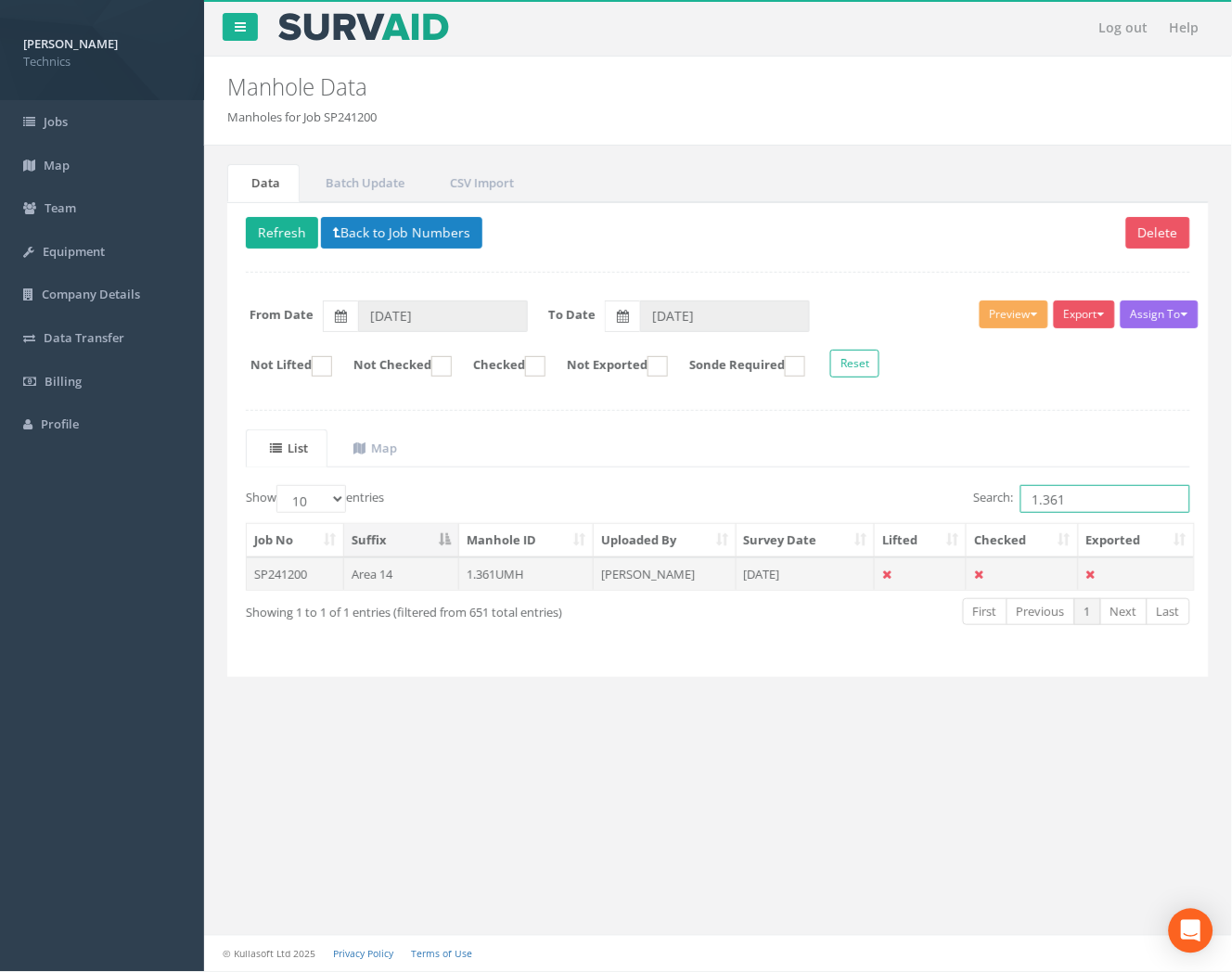 type on "1.361" 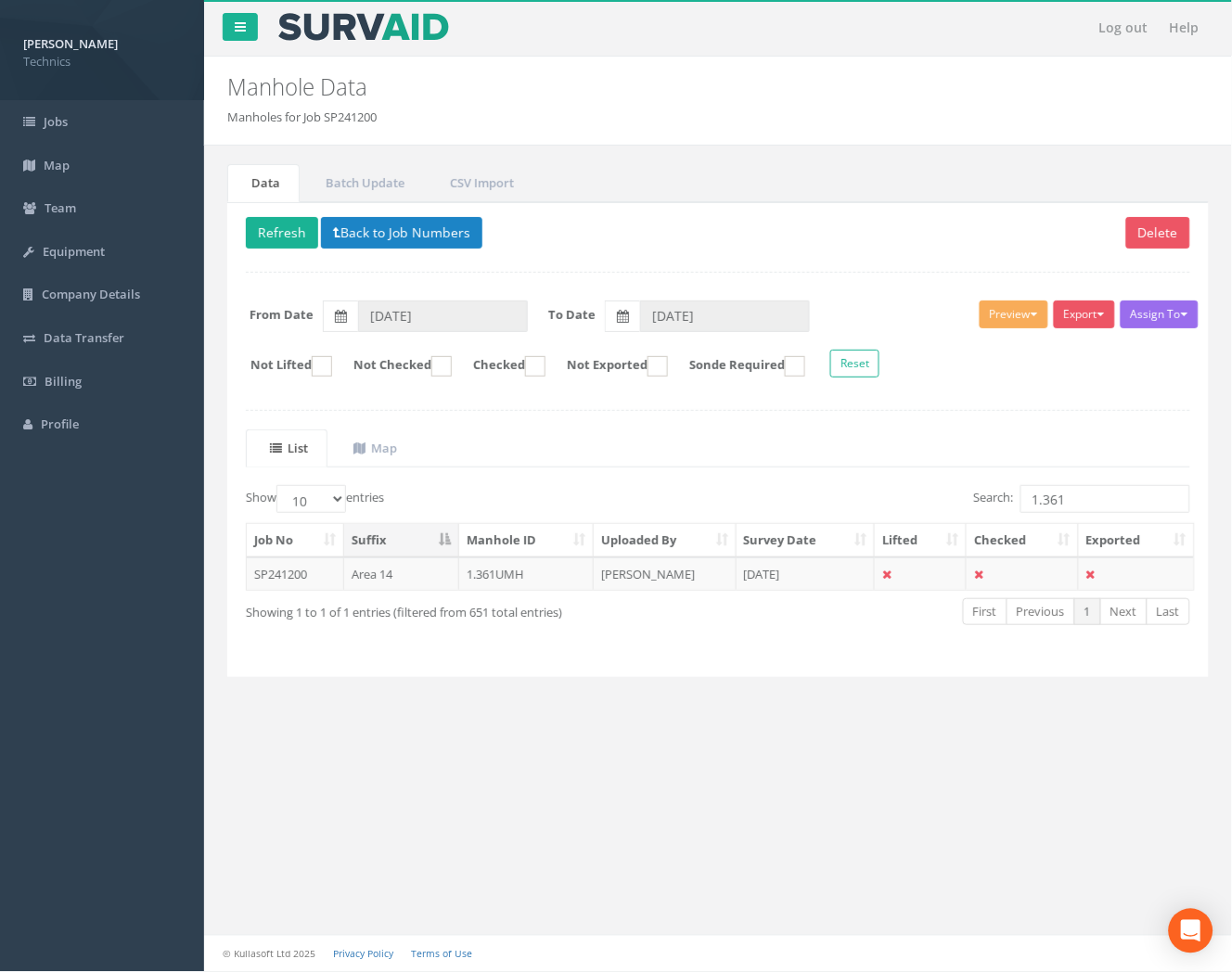 click on "[PERSON_NAME]" at bounding box center [665, 574] 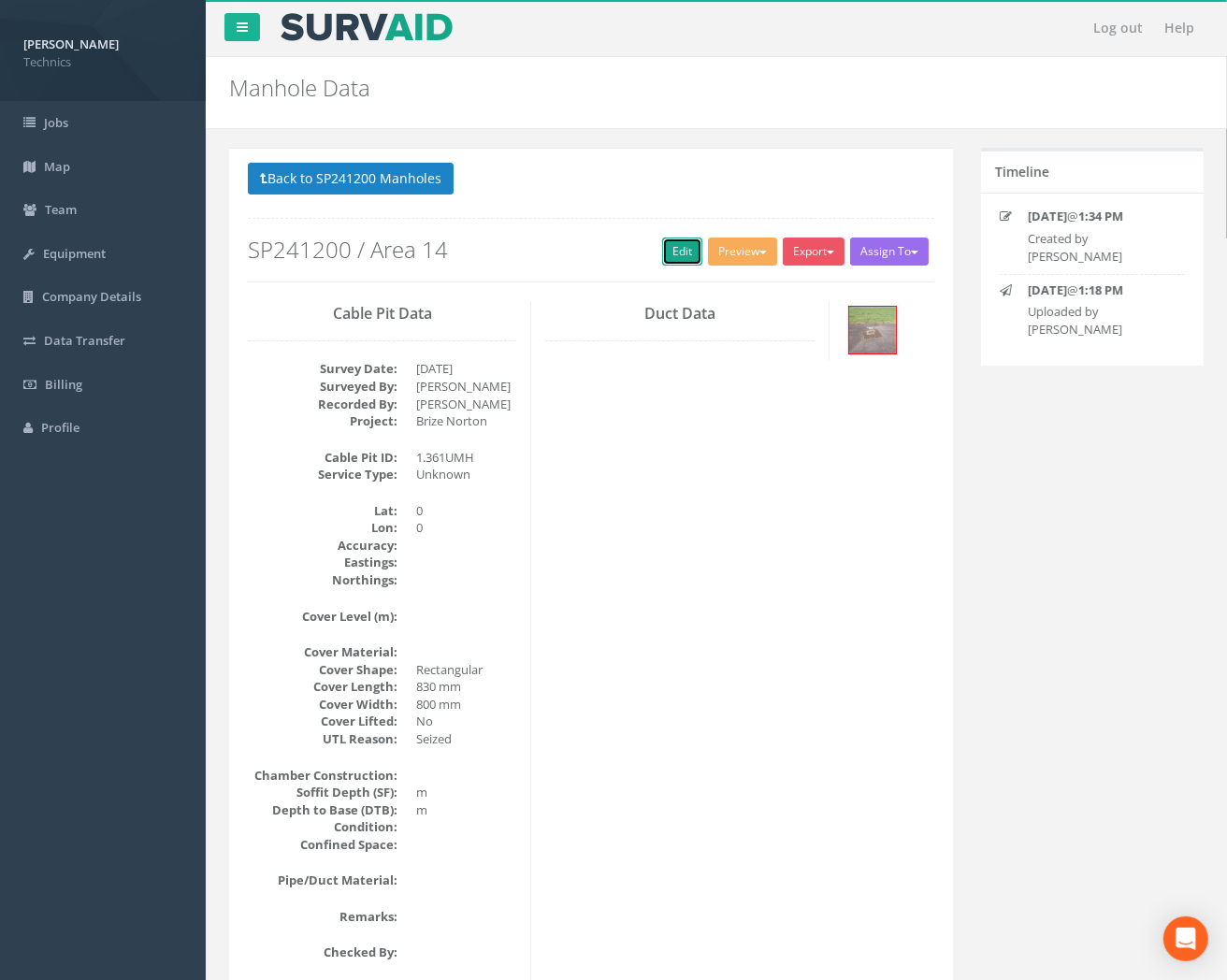 click on "Edit" at bounding box center [682, 252] 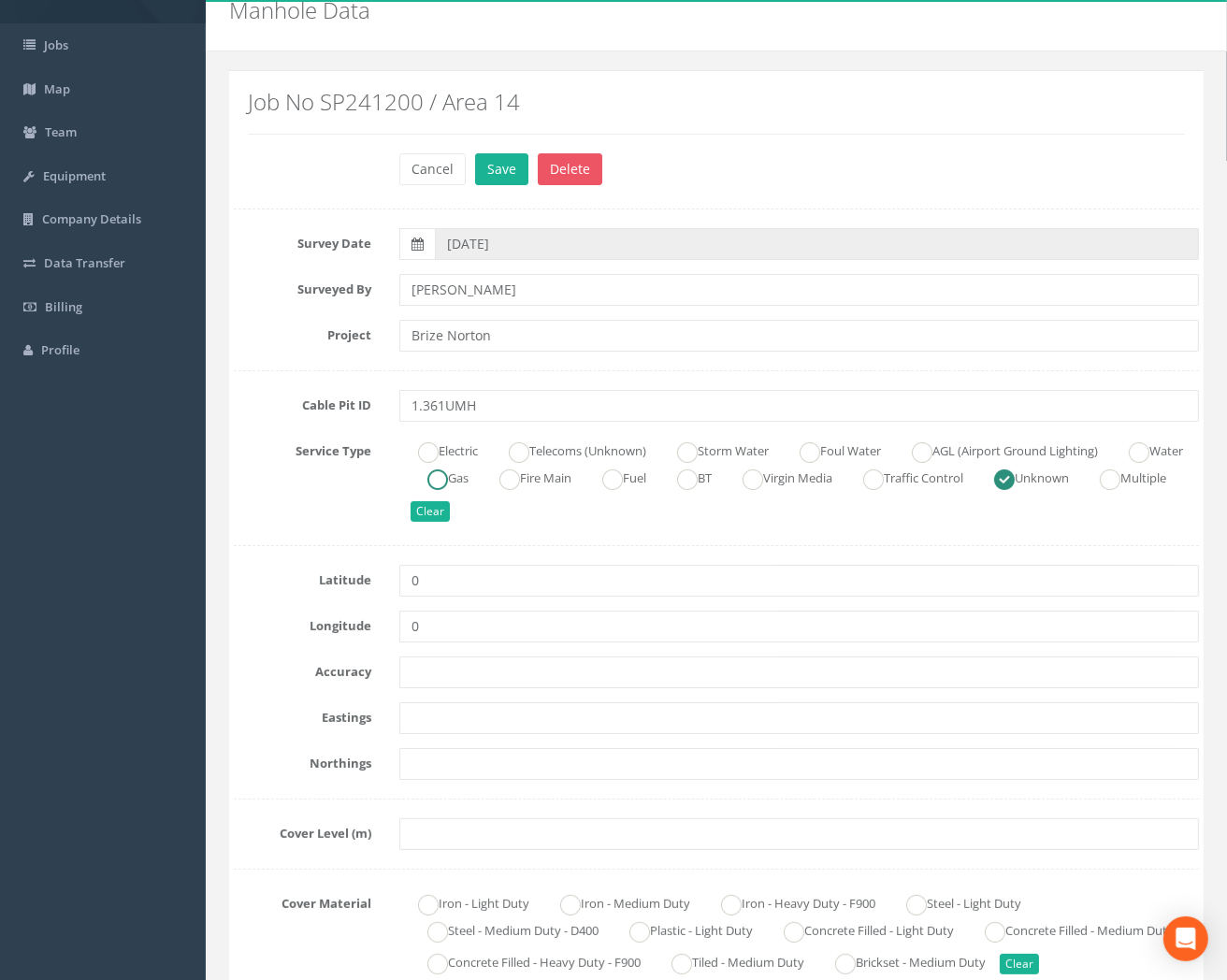 scroll, scrollTop: 208, scrollLeft: 0, axis: vertical 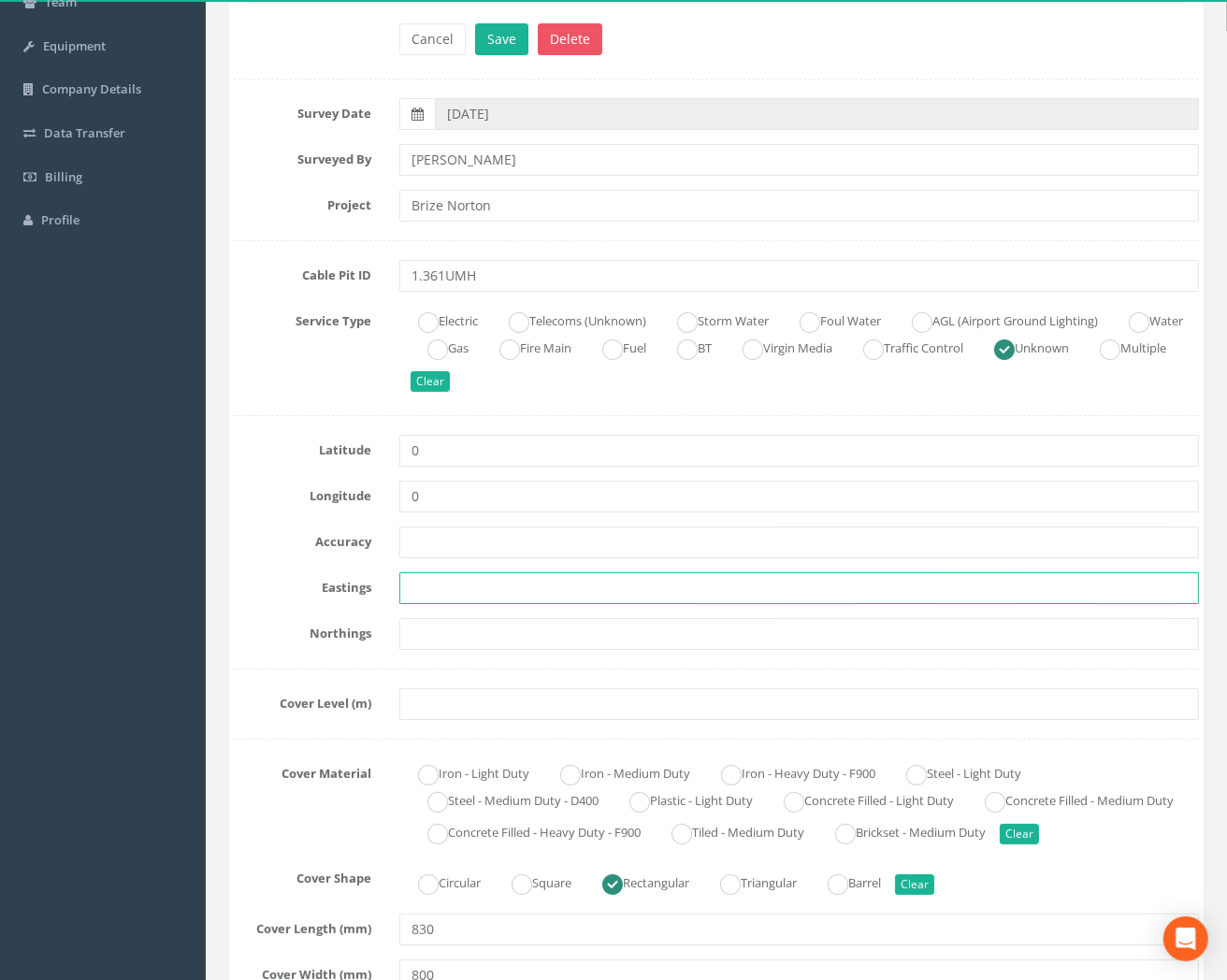 click at bounding box center (799, 588) 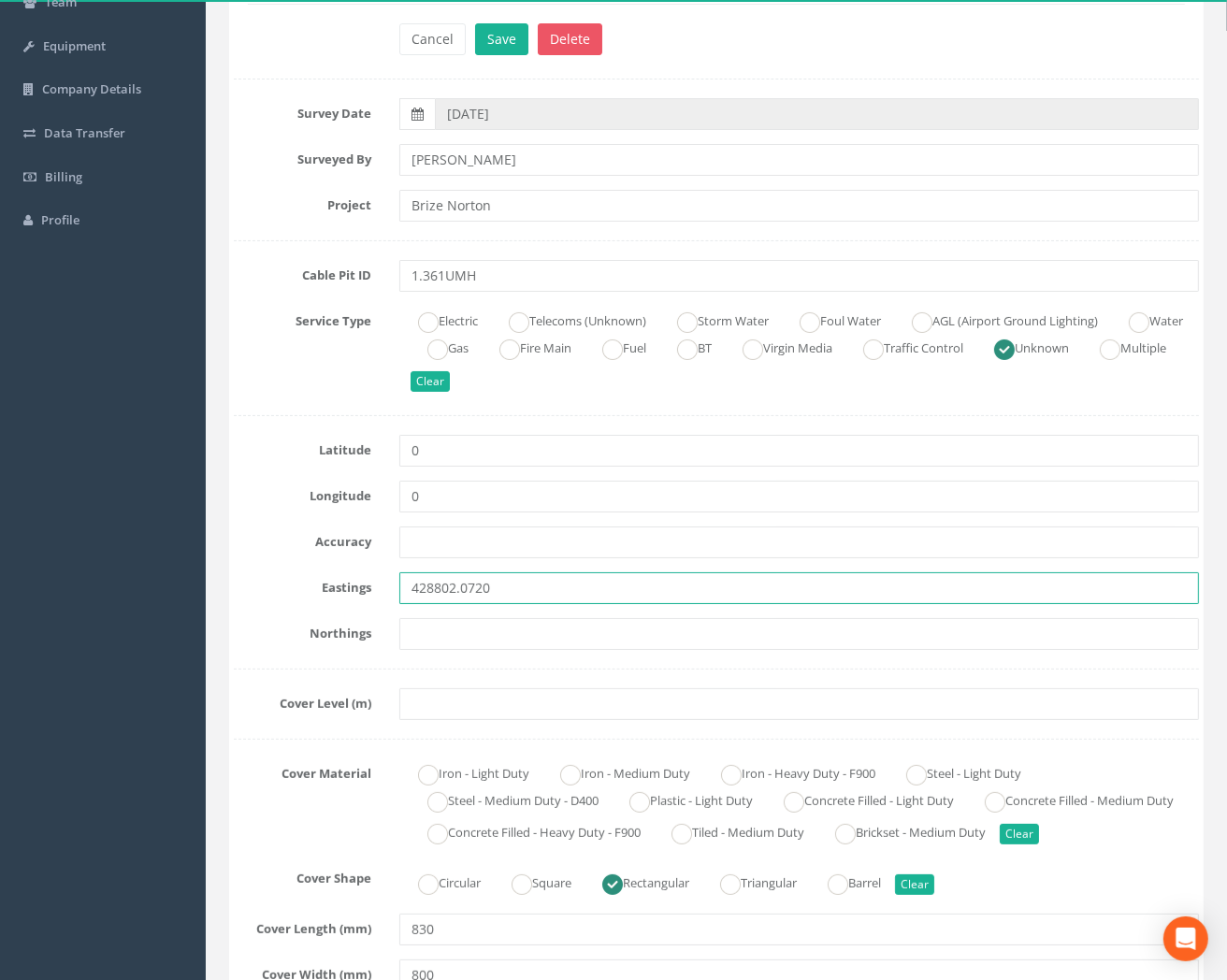 type on "428802.0720" 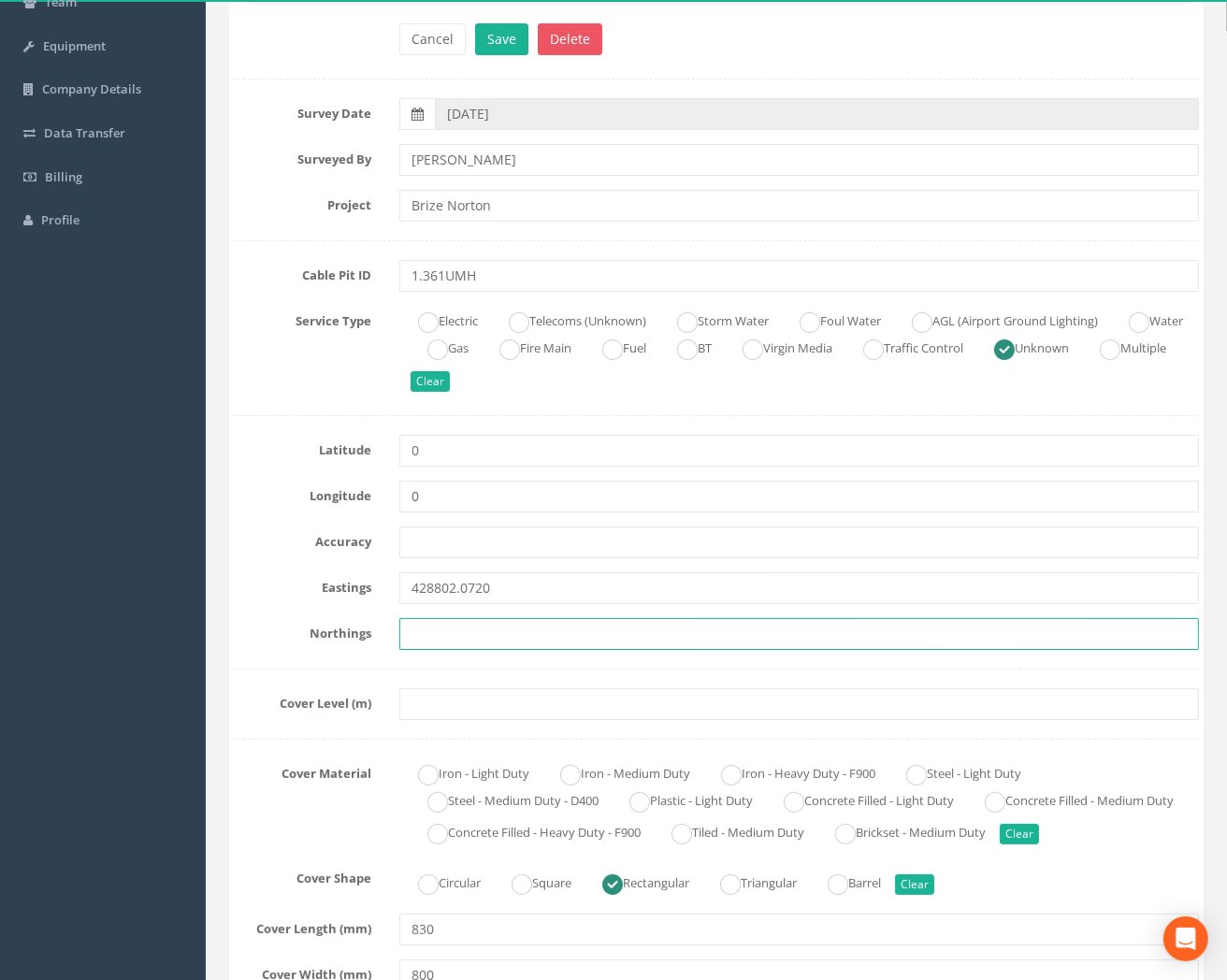 click at bounding box center (799, 634) 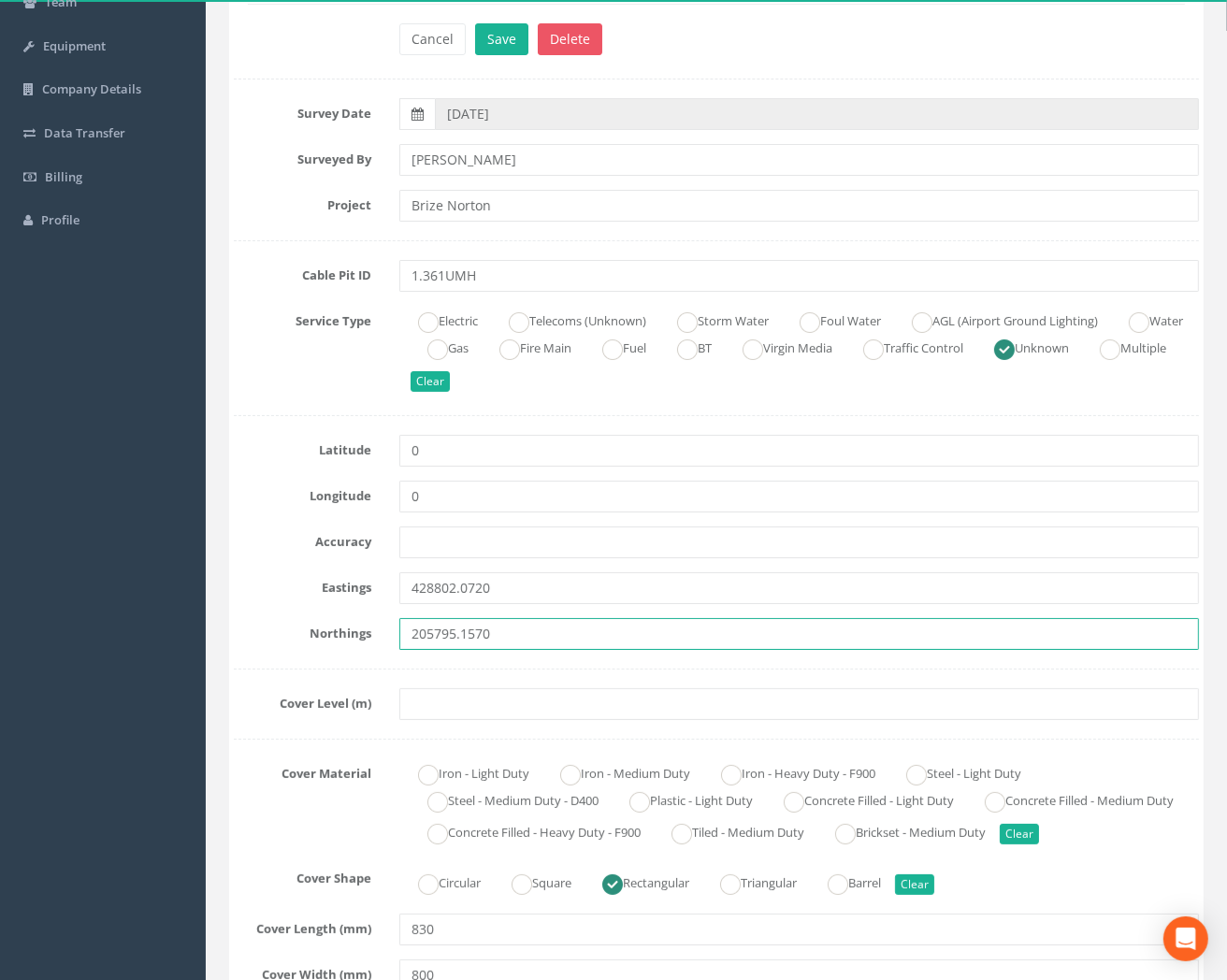 type on "205795.1570" 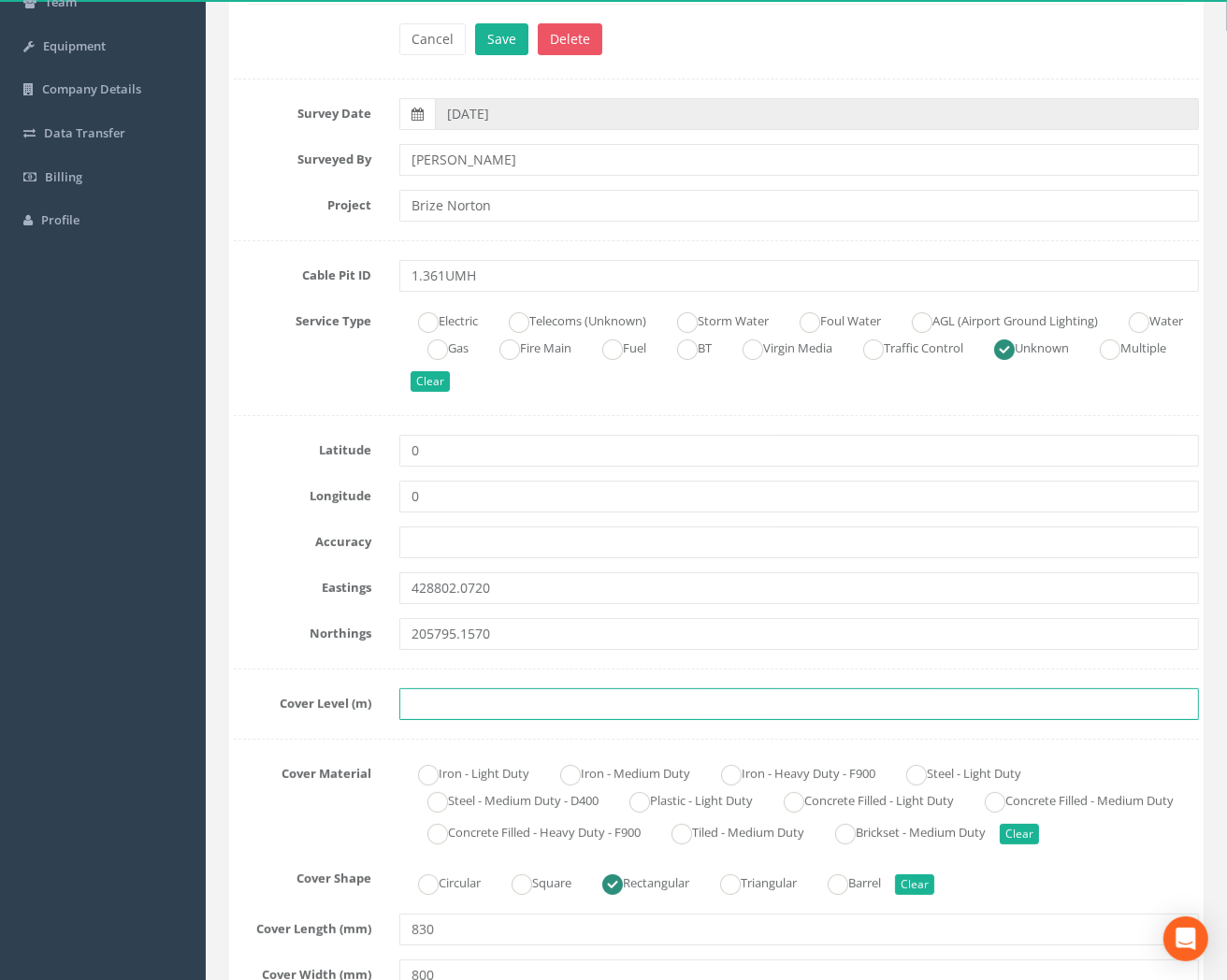 click at bounding box center [799, 704] 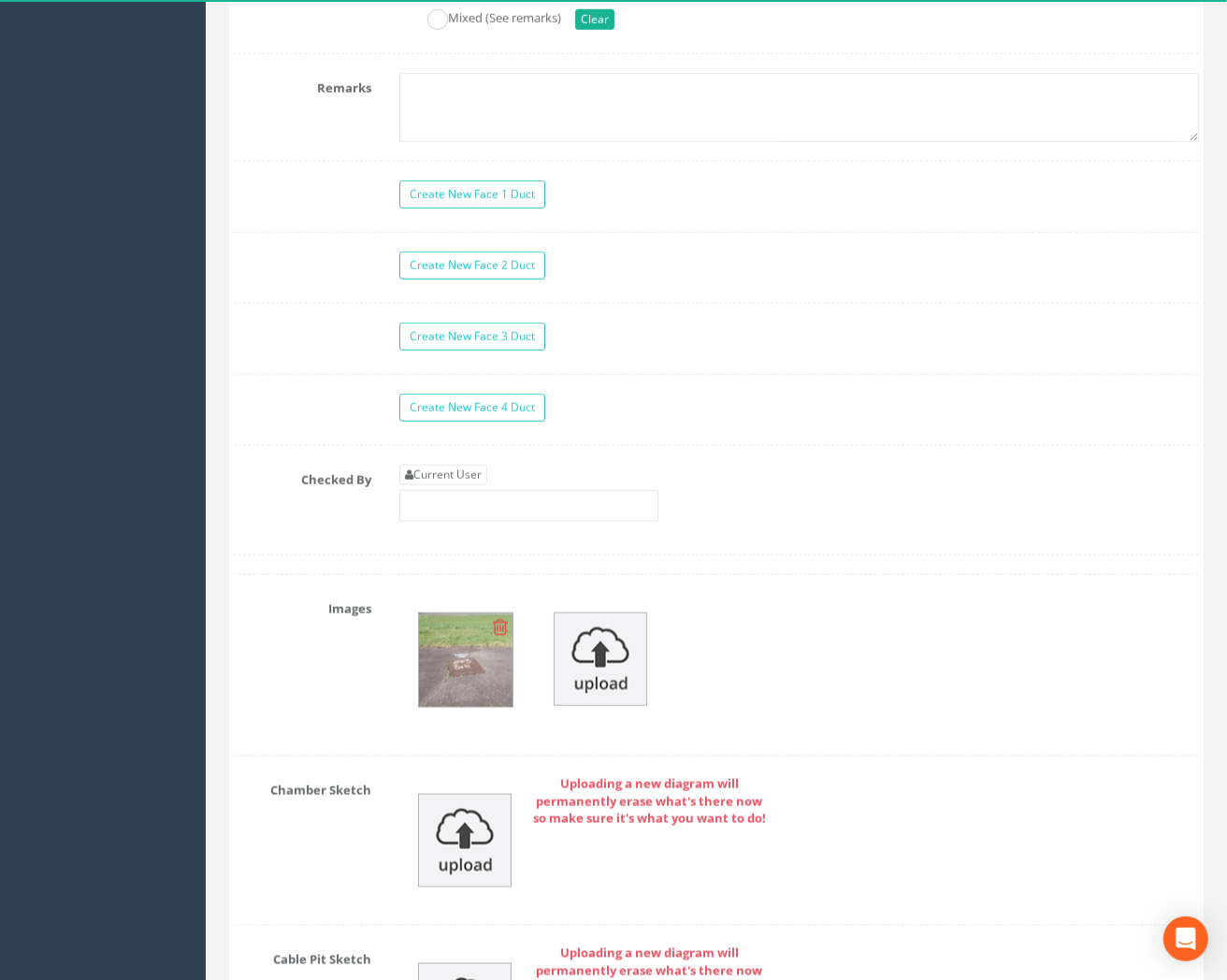 scroll, scrollTop: 1765, scrollLeft: 0, axis: vertical 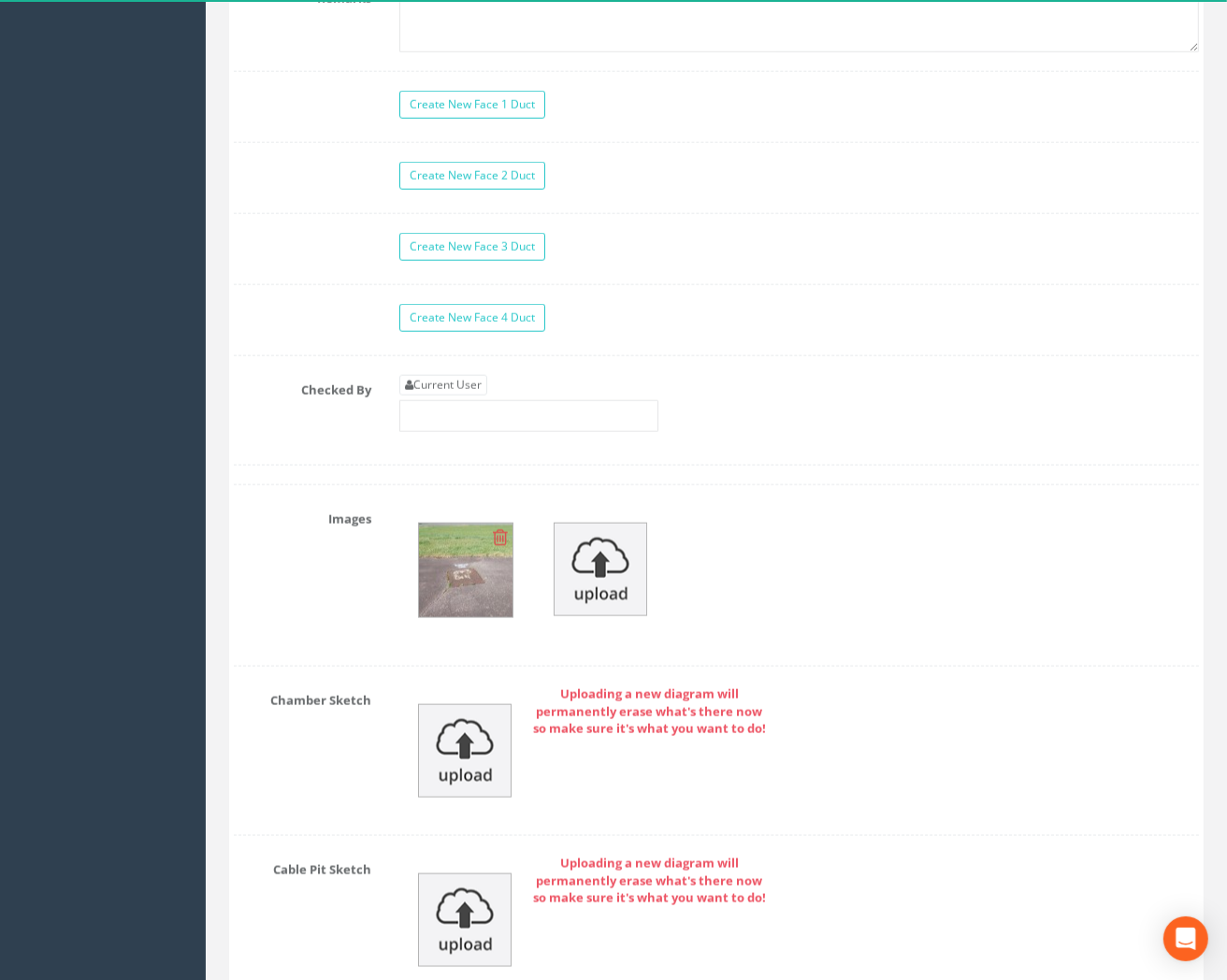 type on "83.5060" 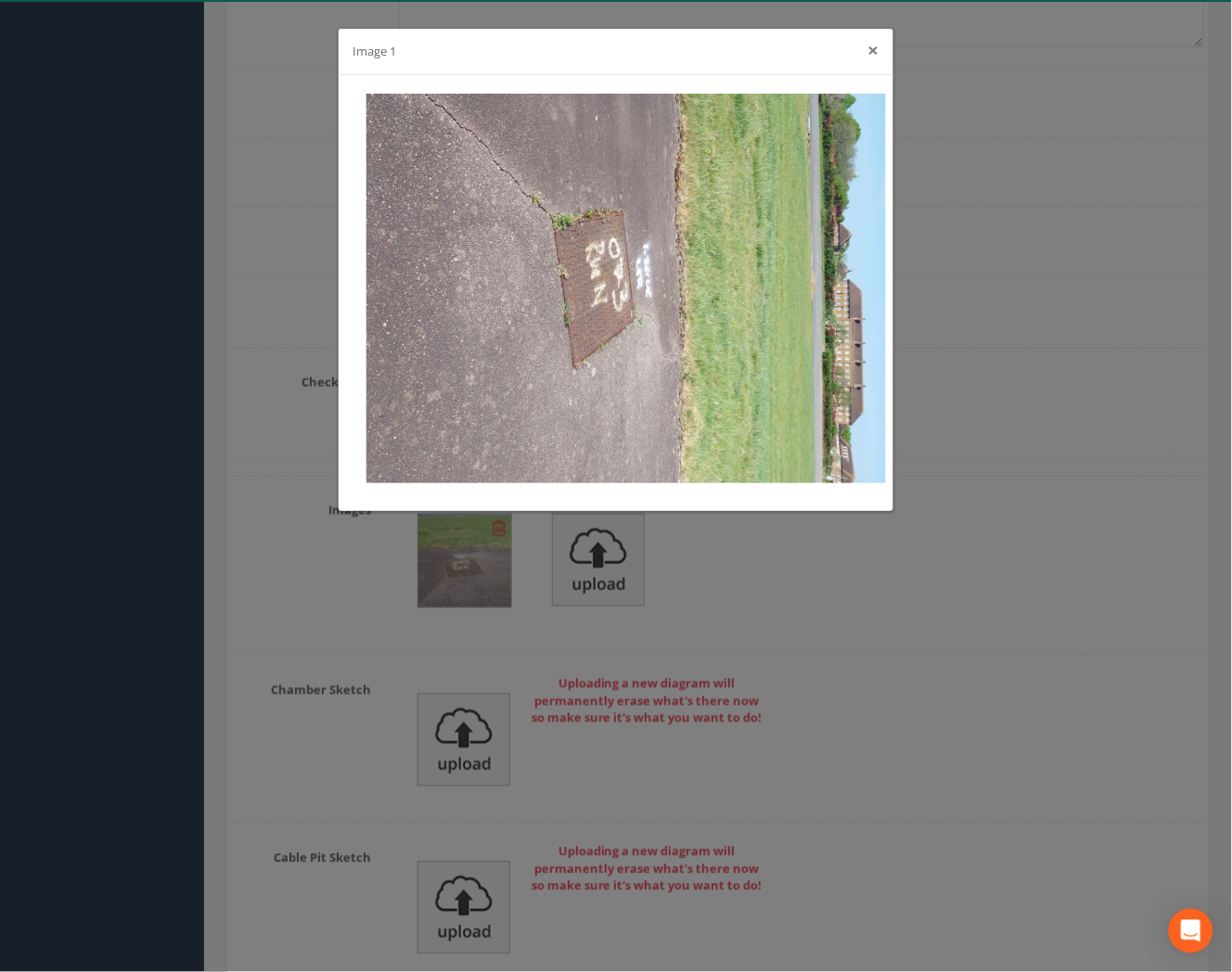 click on "×" at bounding box center [874, 50] 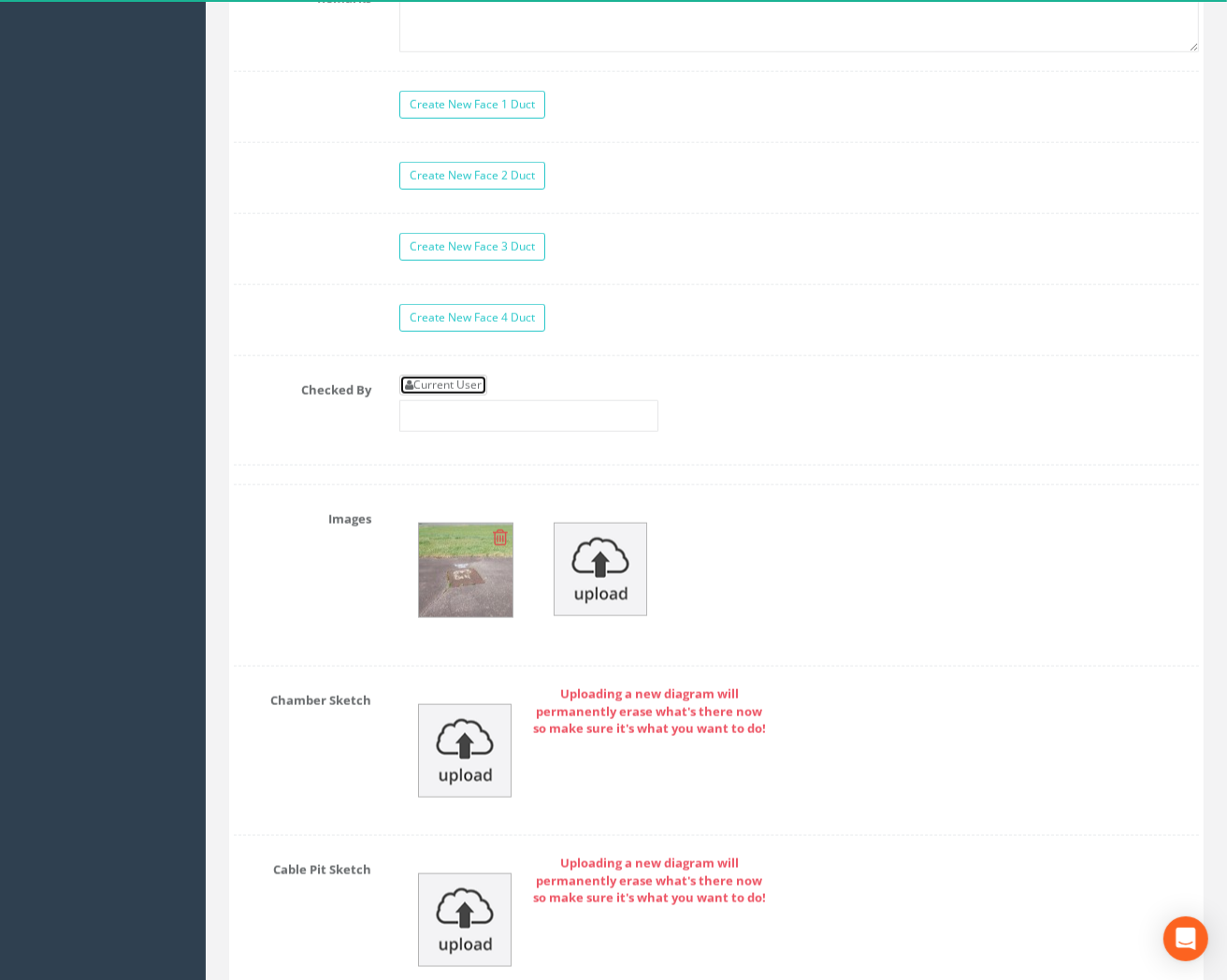 click on "Current User" at bounding box center (443, 385) 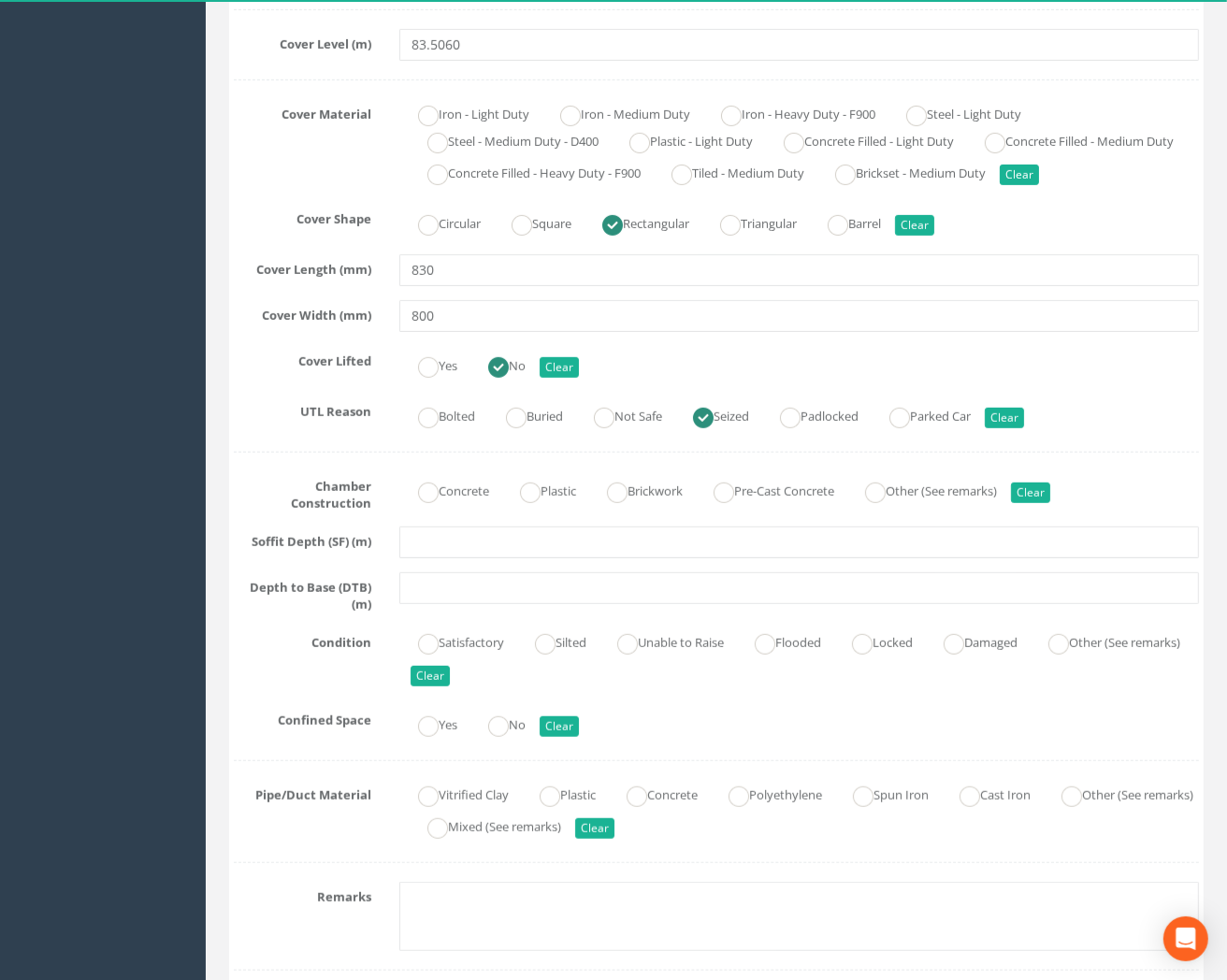 scroll, scrollTop: 830, scrollLeft: 0, axis: vertical 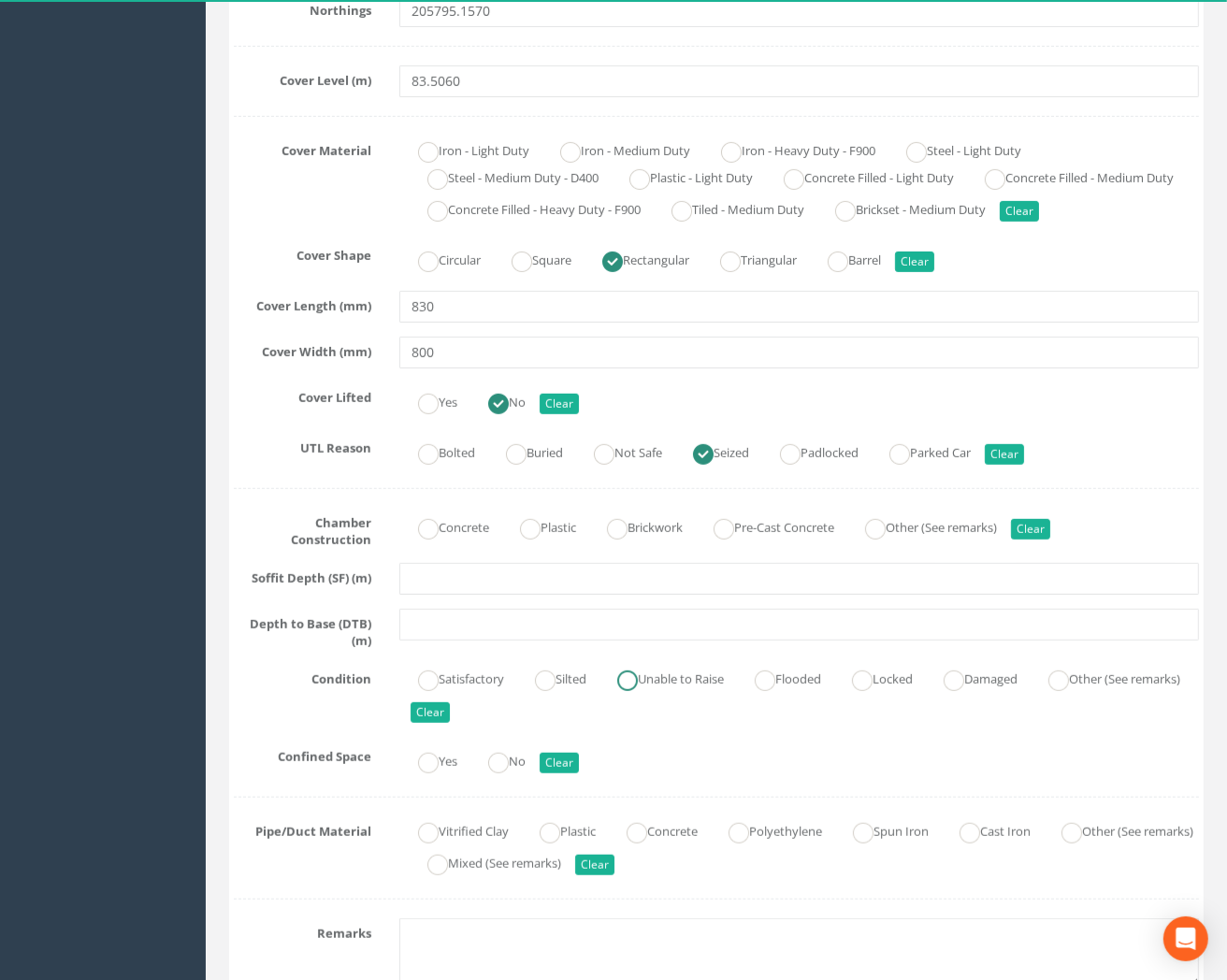 click at bounding box center (628, 681) 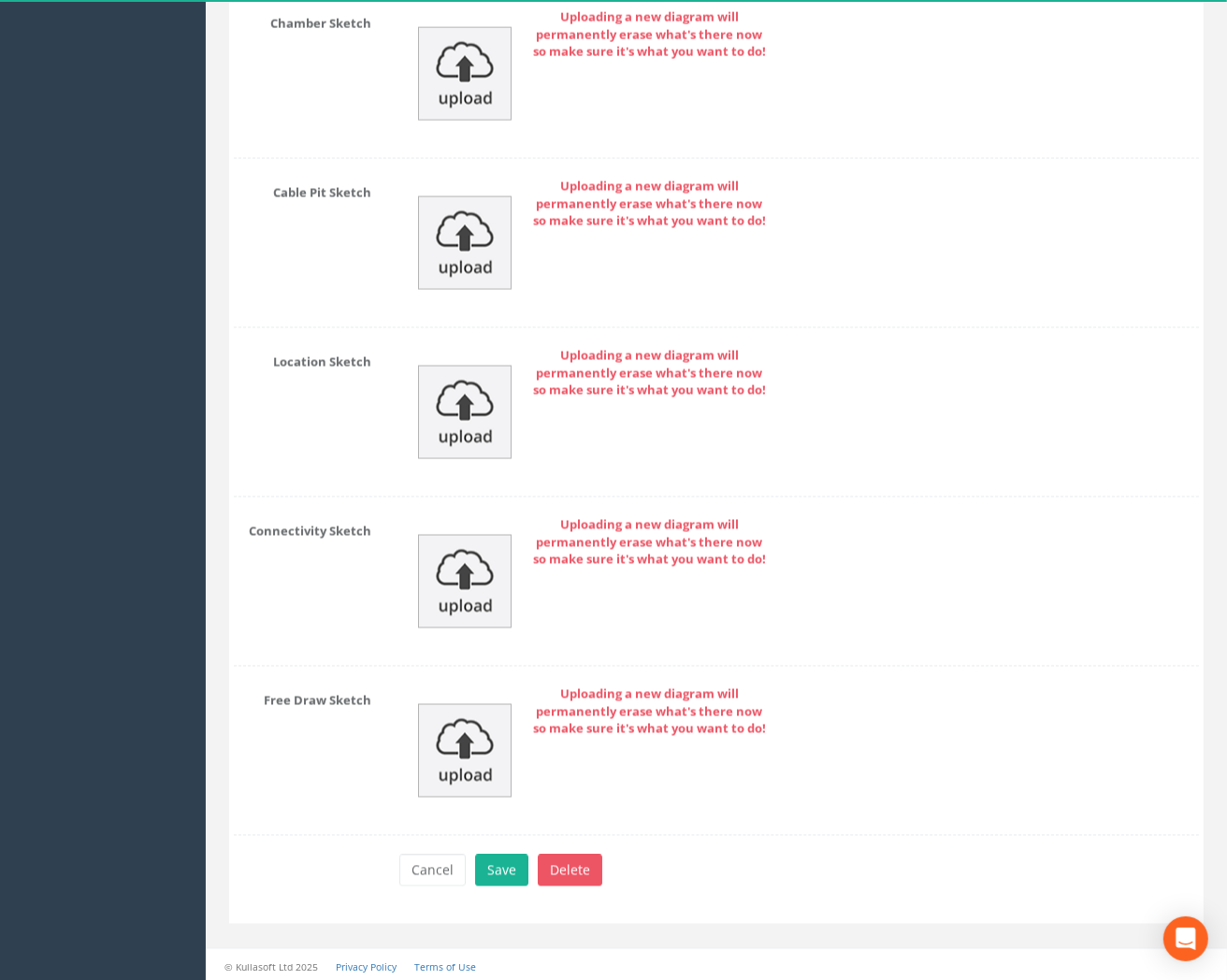 scroll, scrollTop: 2446, scrollLeft: 0, axis: vertical 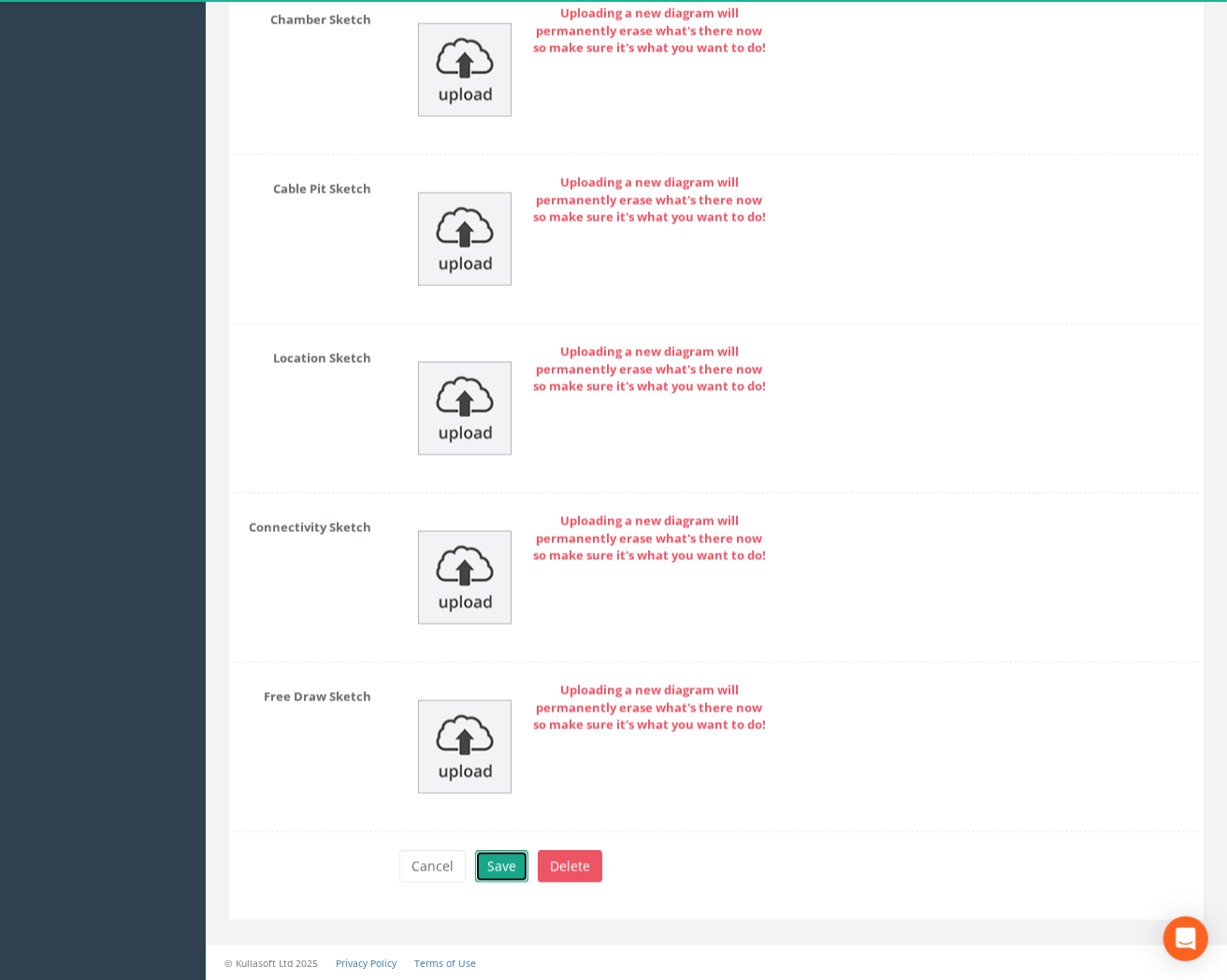 click on "Save" at bounding box center (501, 867) 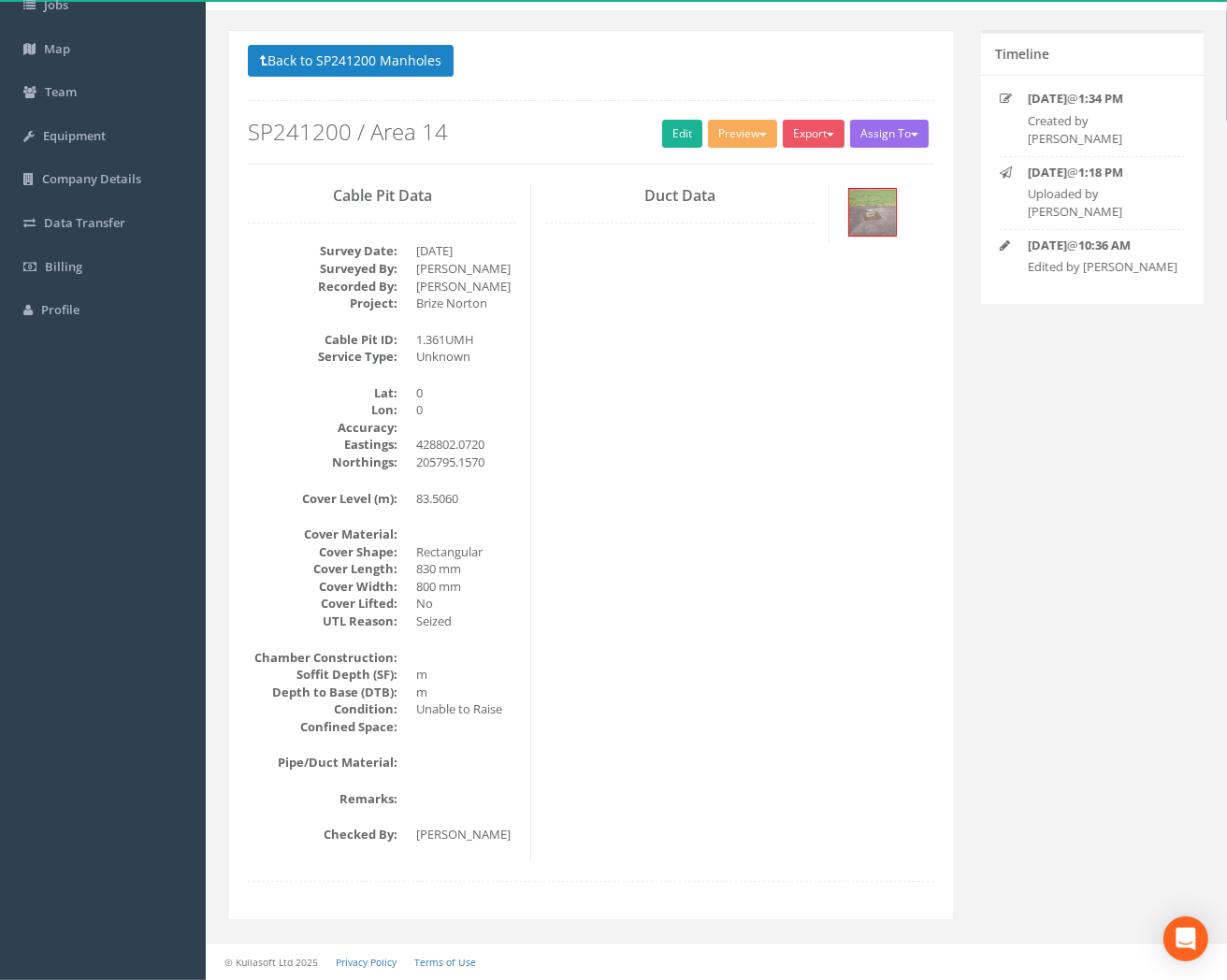 scroll, scrollTop: 118, scrollLeft: 0, axis: vertical 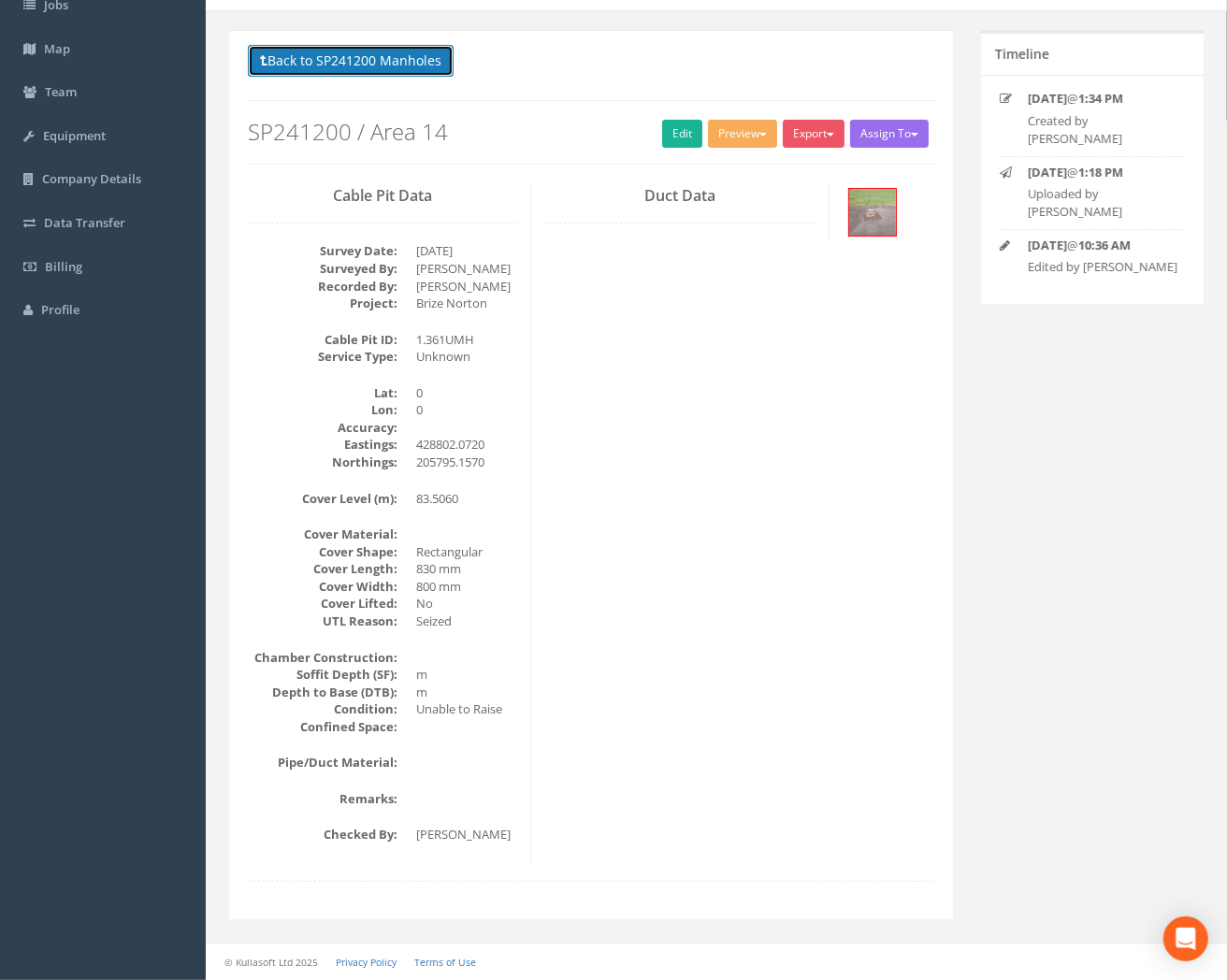 click on "Back to SP241200 Manholes" at bounding box center (351, 61) 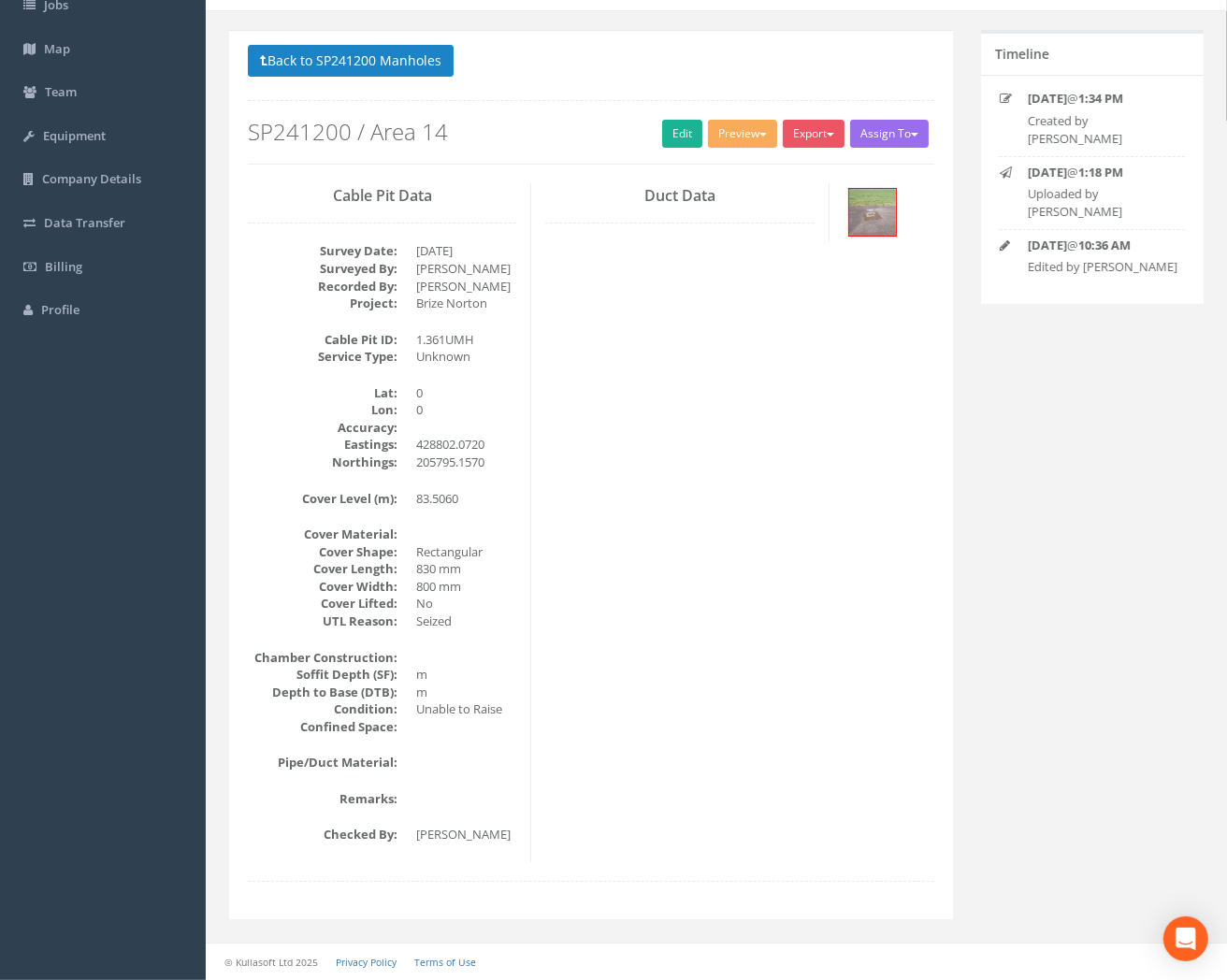 scroll, scrollTop: 0, scrollLeft: 0, axis: both 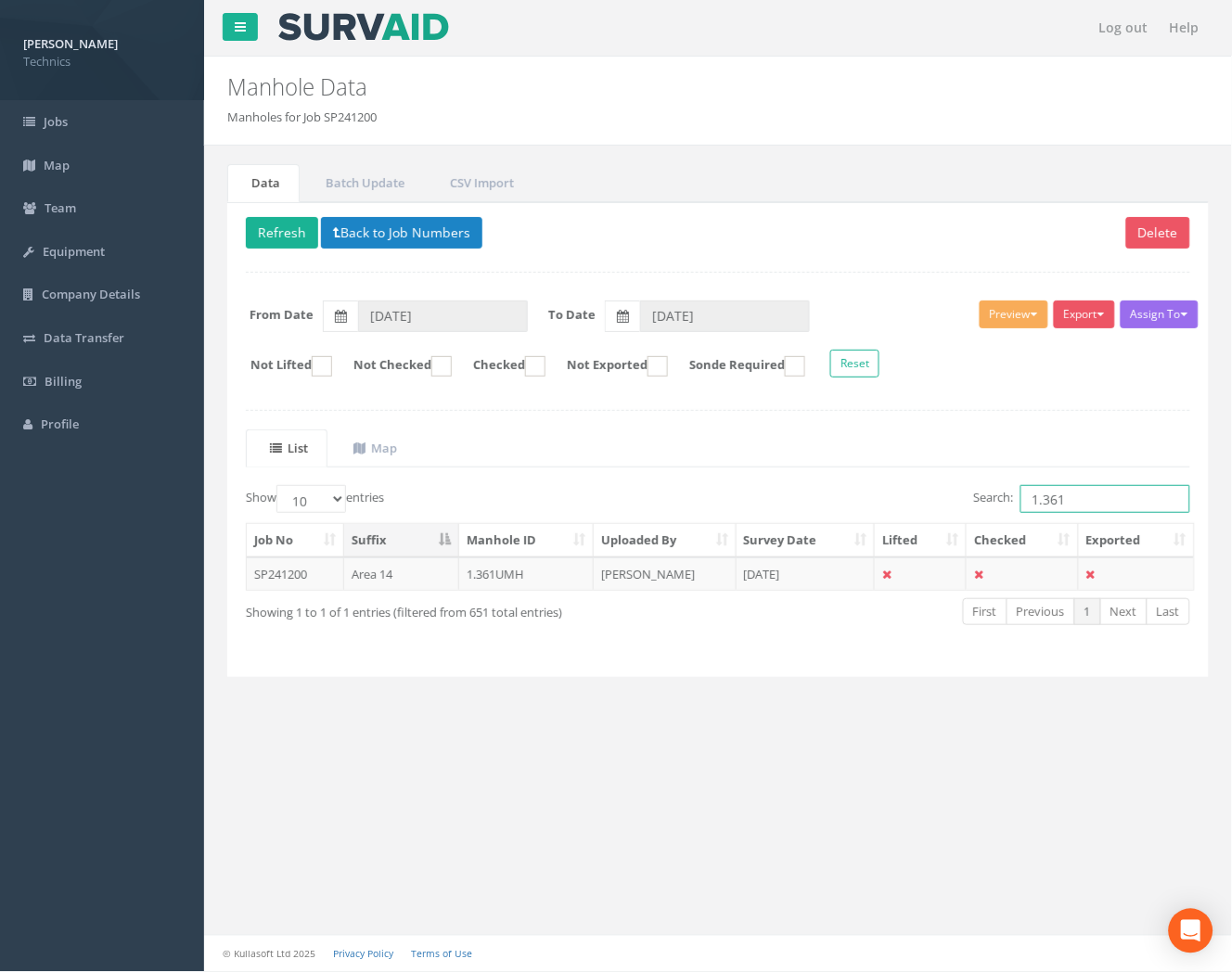 click on "1.361" at bounding box center [1105, 499] 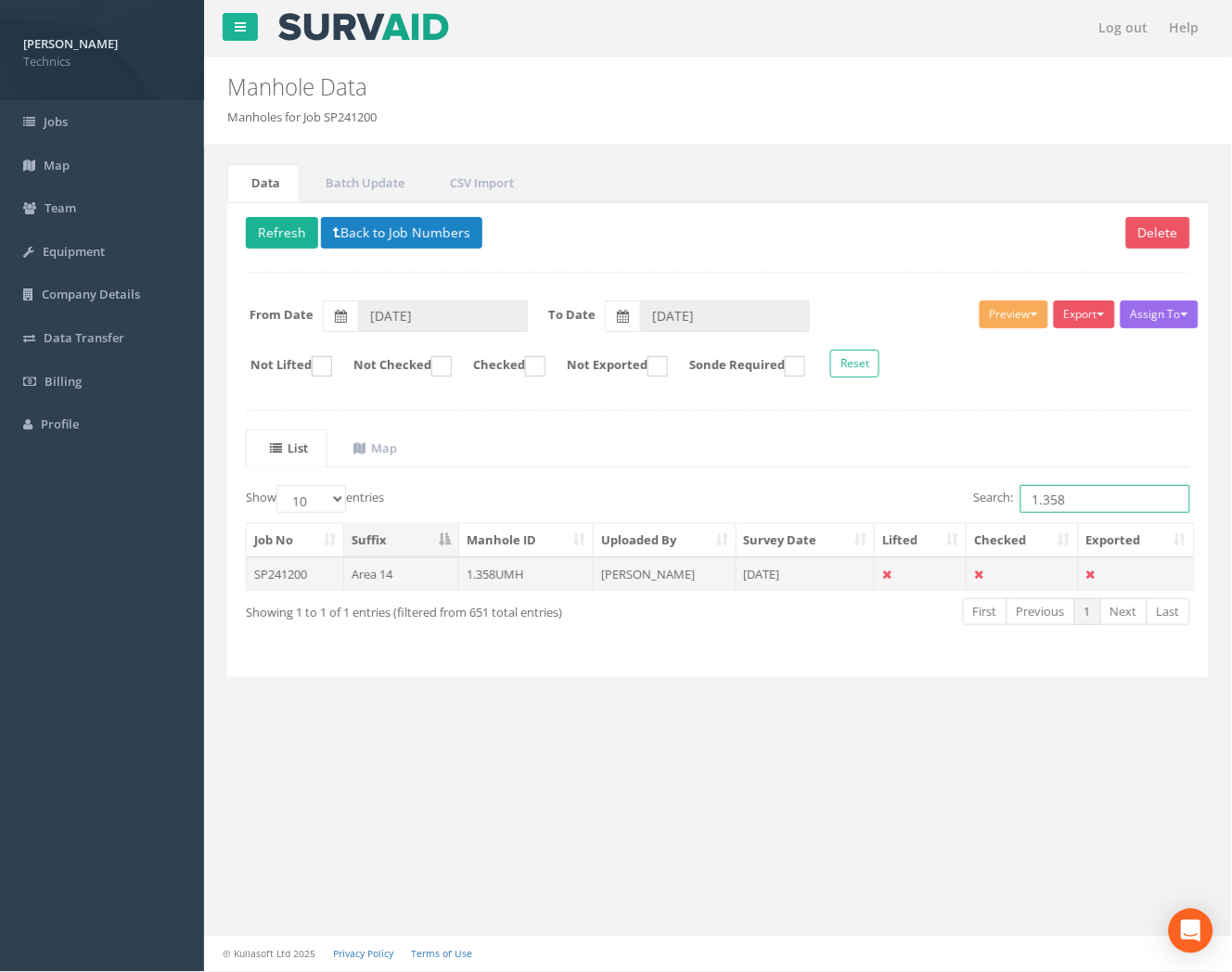 type on "1.358" 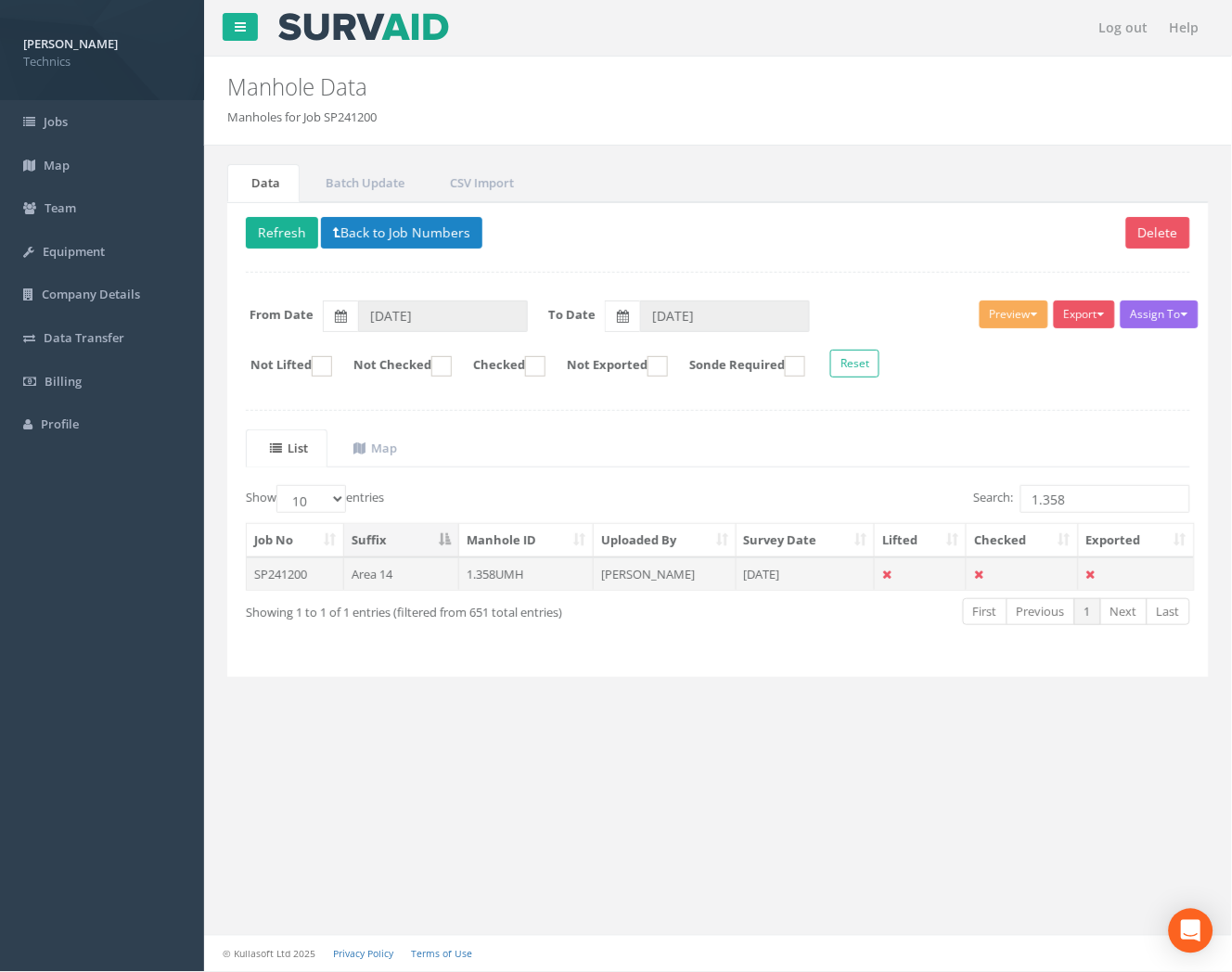 click on "[PERSON_NAME]" at bounding box center (665, 574) 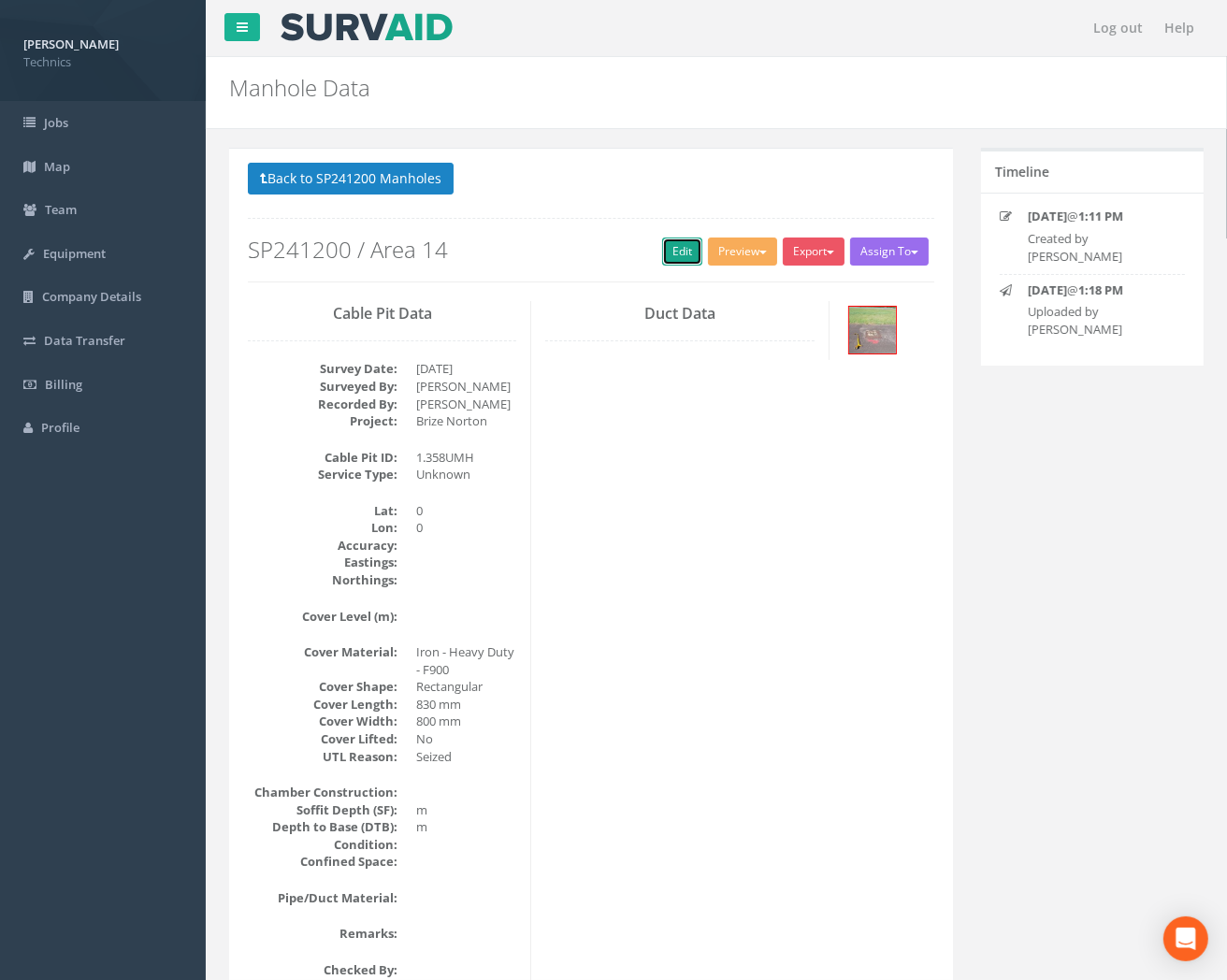 click on "Edit" at bounding box center (682, 252) 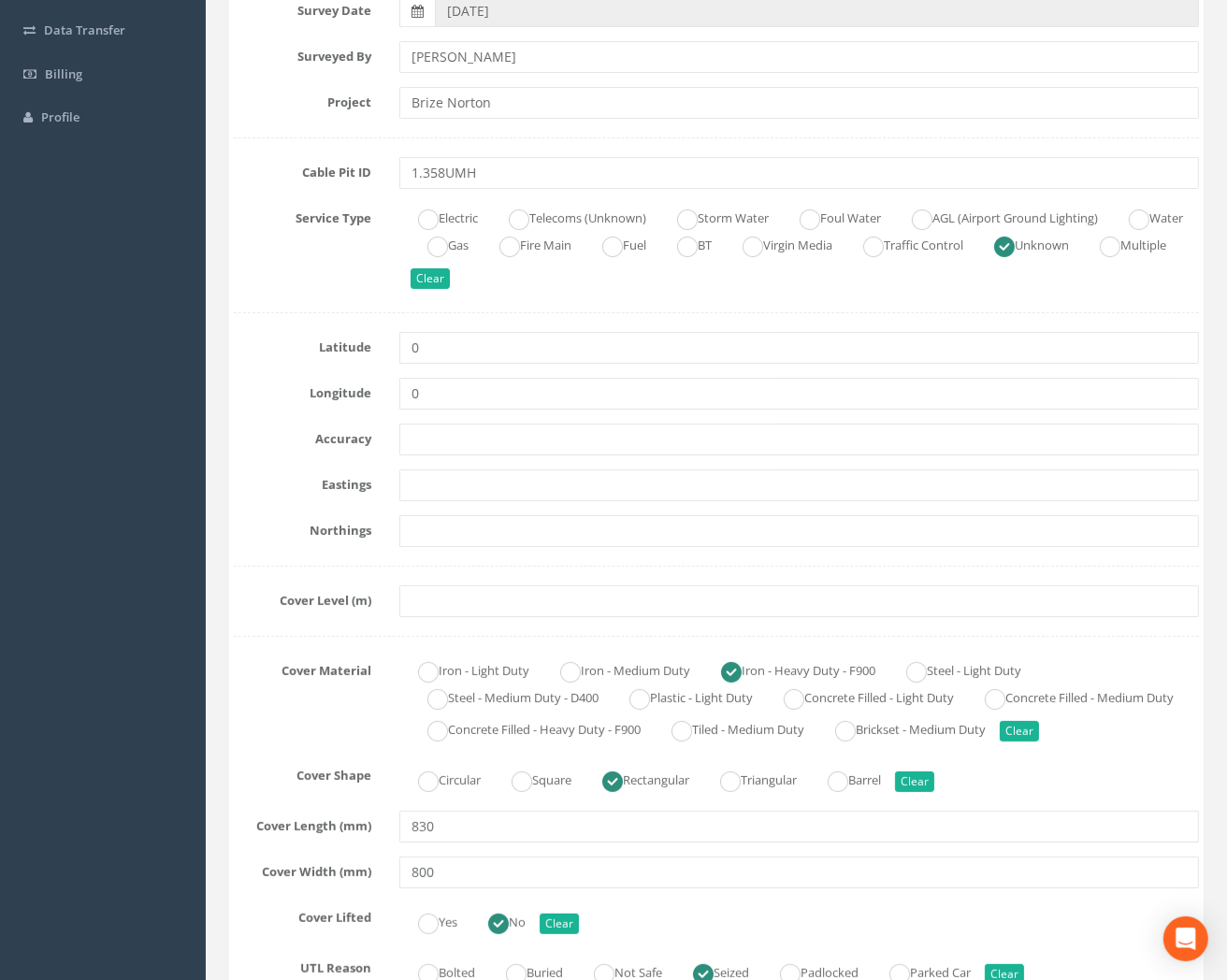 scroll, scrollTop: 311, scrollLeft: 0, axis: vertical 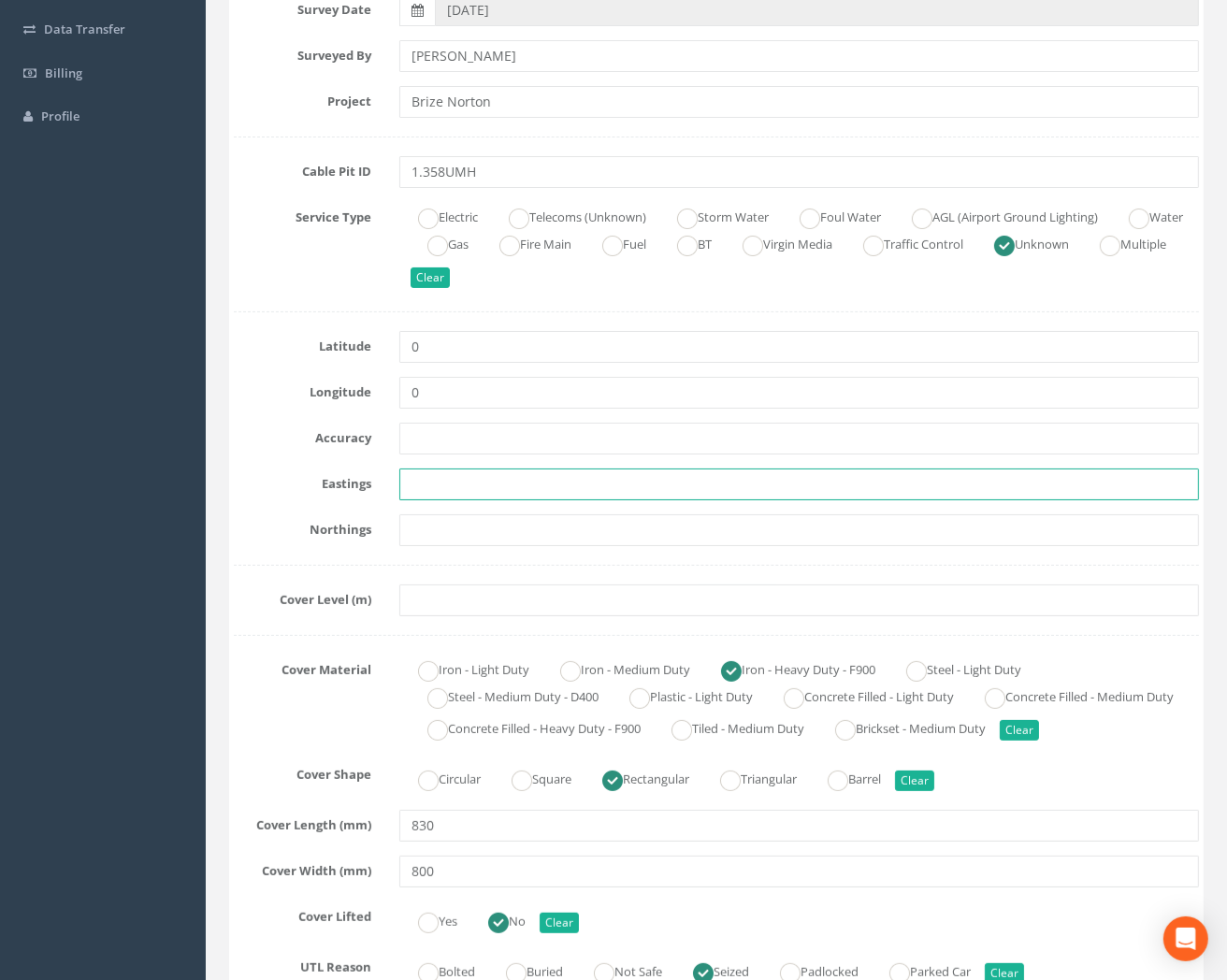 click at bounding box center (799, 484) 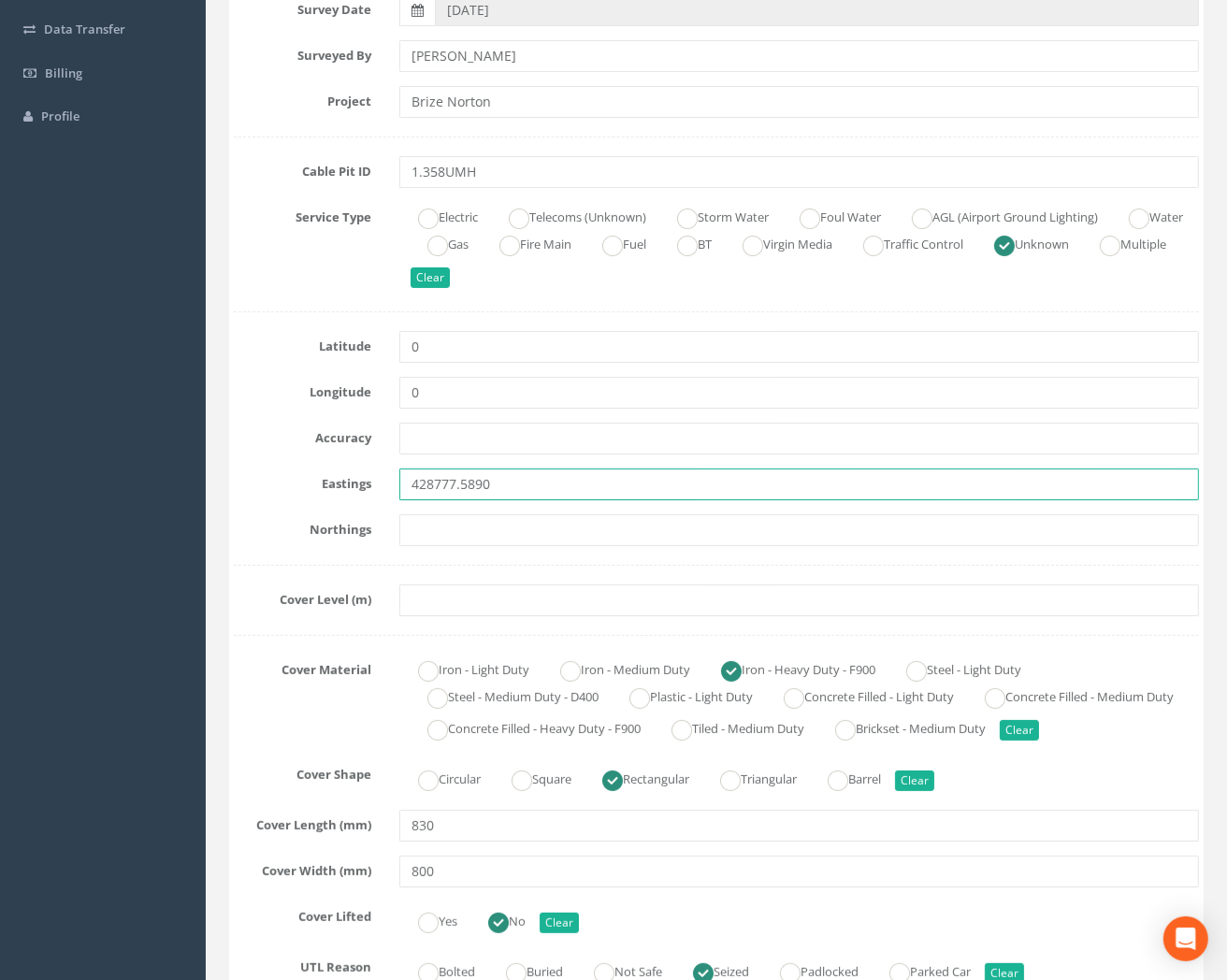 type on "428777.5890" 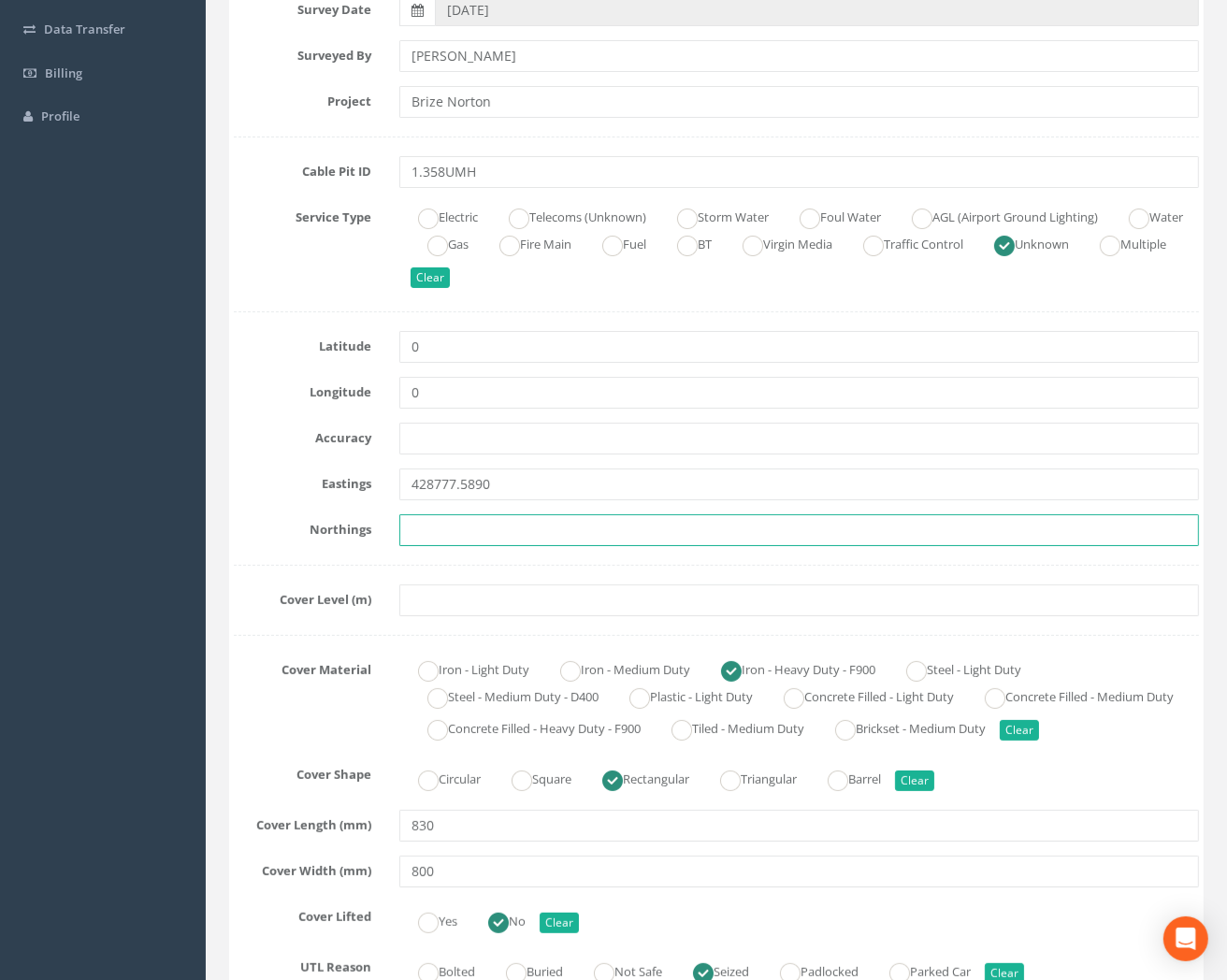 click at bounding box center (799, 530) 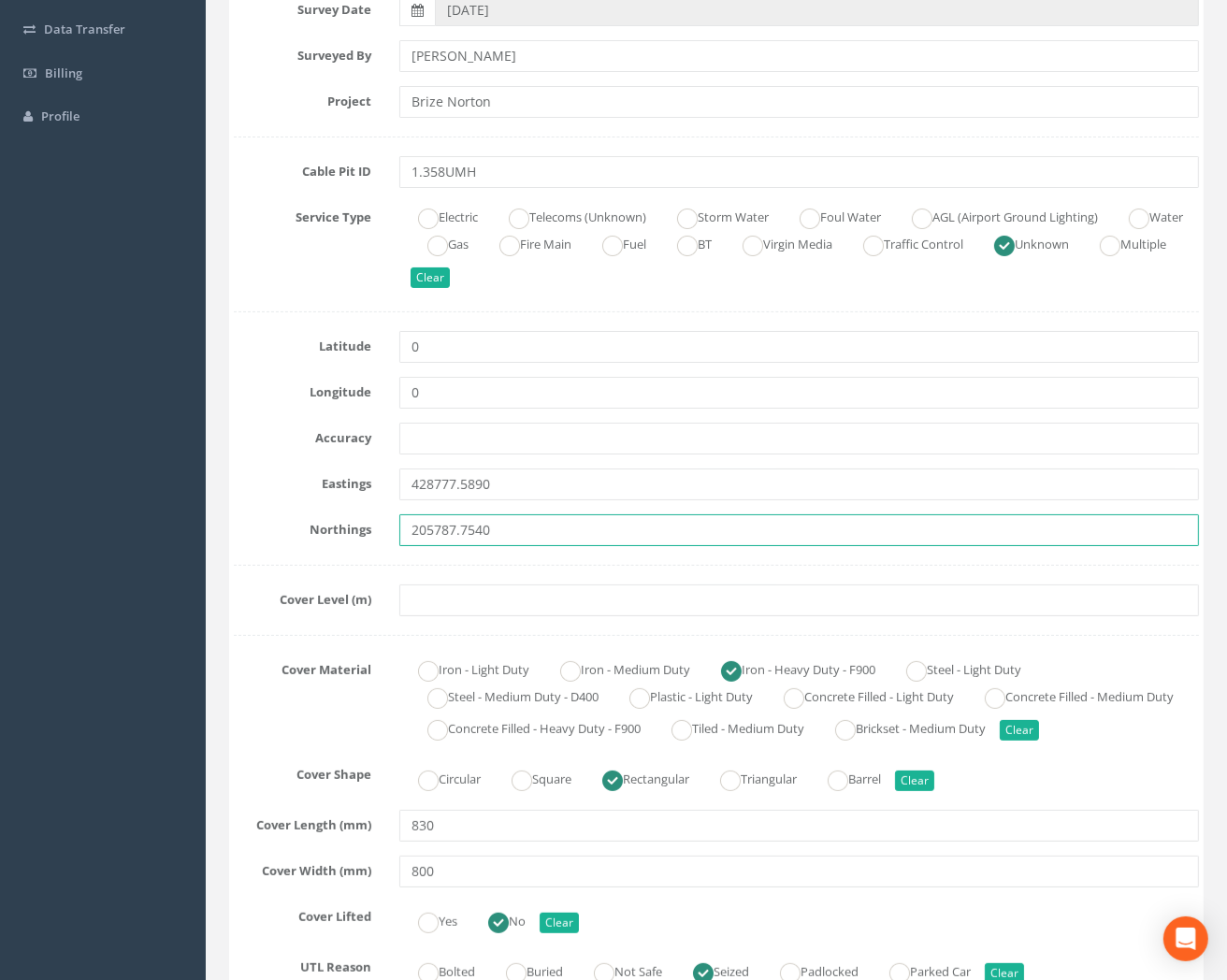 type on "205787.7540" 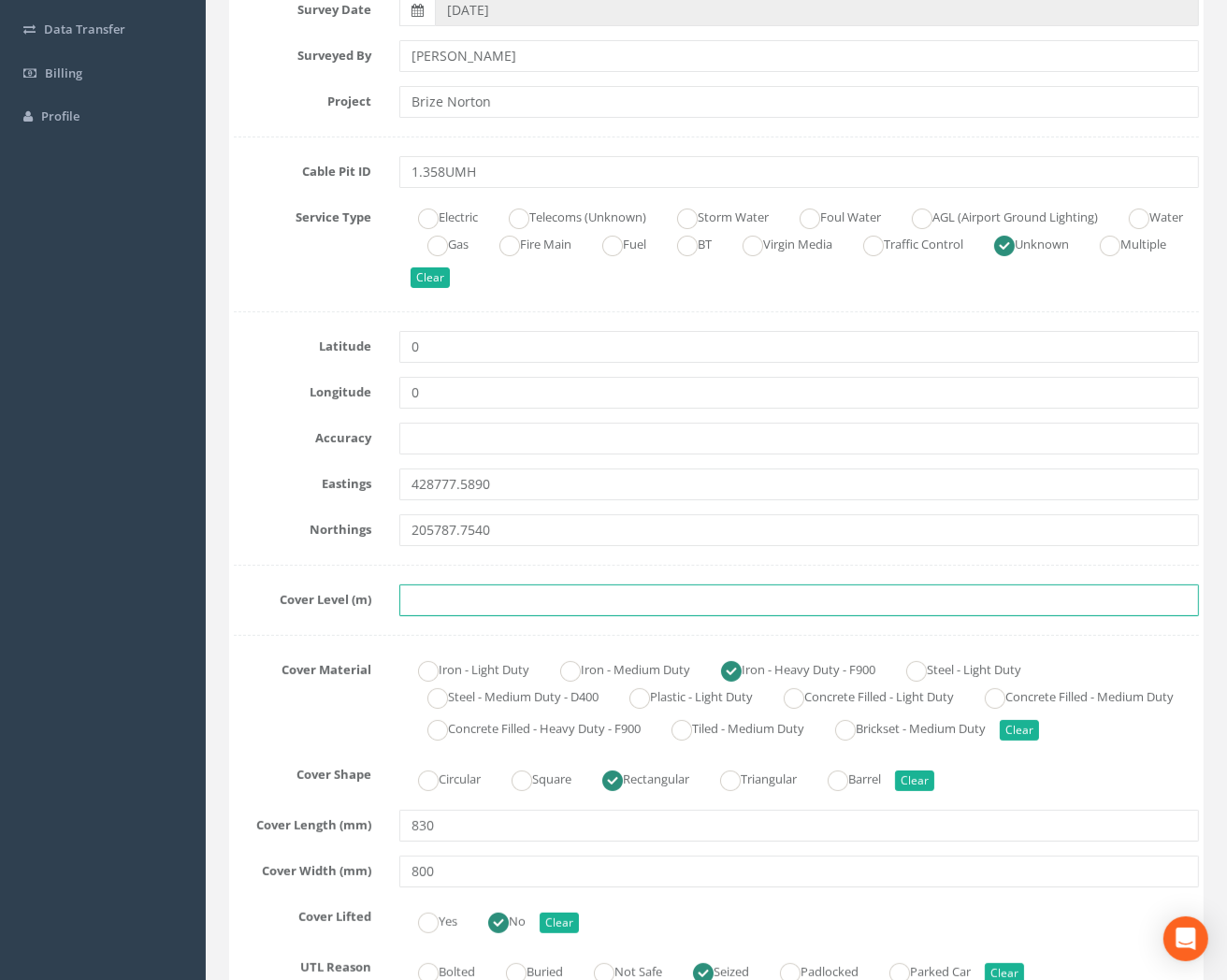 click at bounding box center [799, 600] 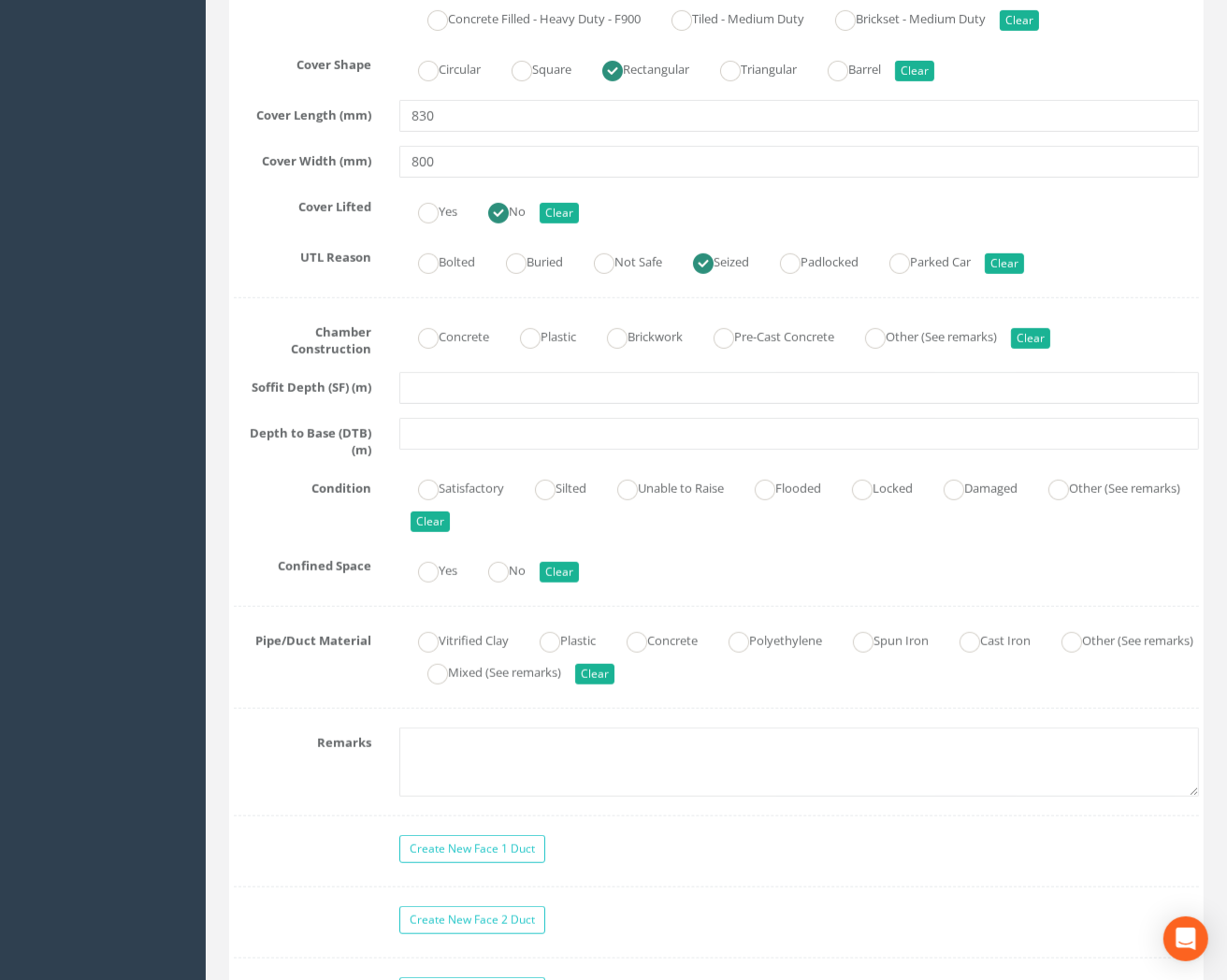 scroll, scrollTop: 1039, scrollLeft: 0, axis: vertical 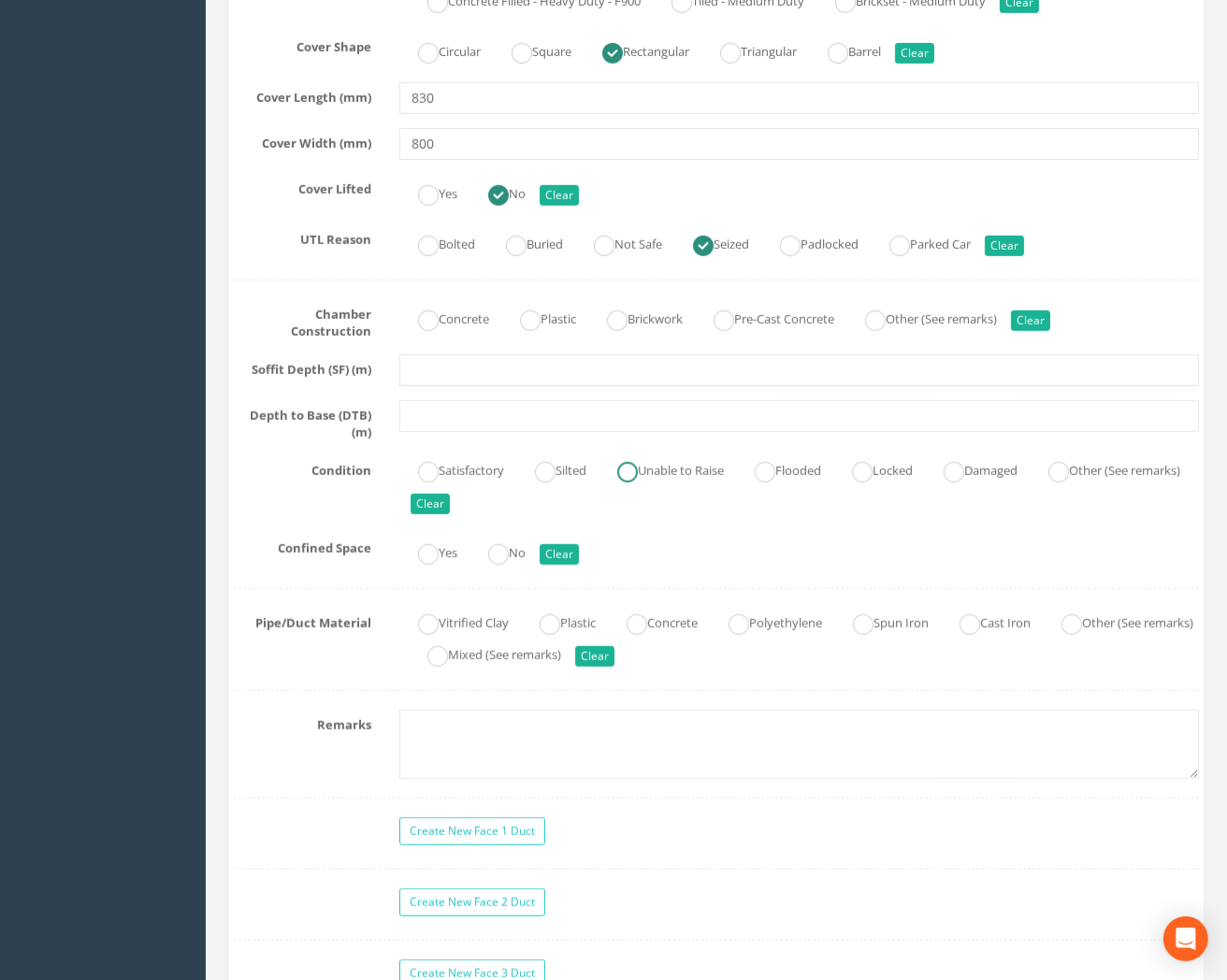 click at bounding box center (628, 472) 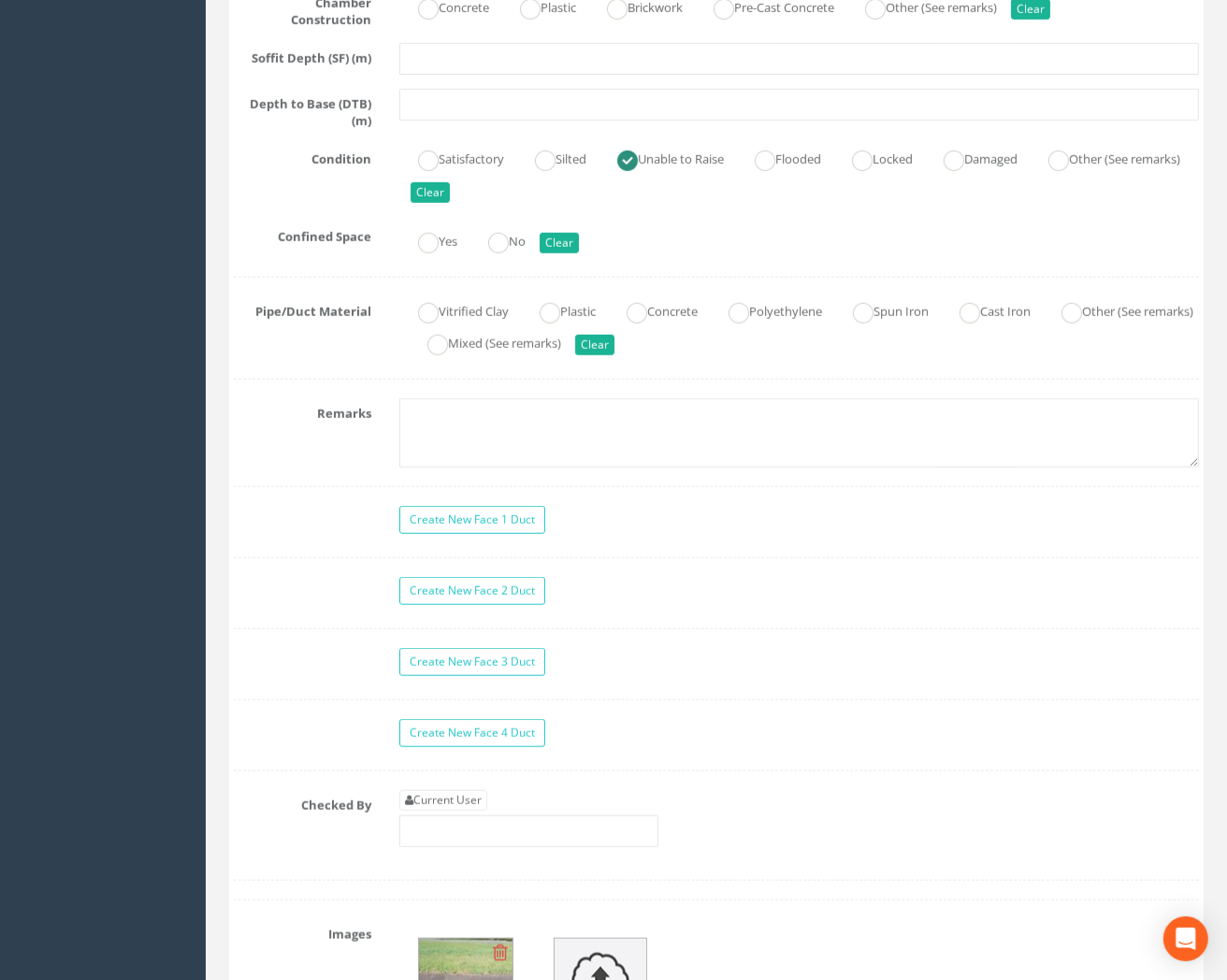 scroll, scrollTop: 1662, scrollLeft: 0, axis: vertical 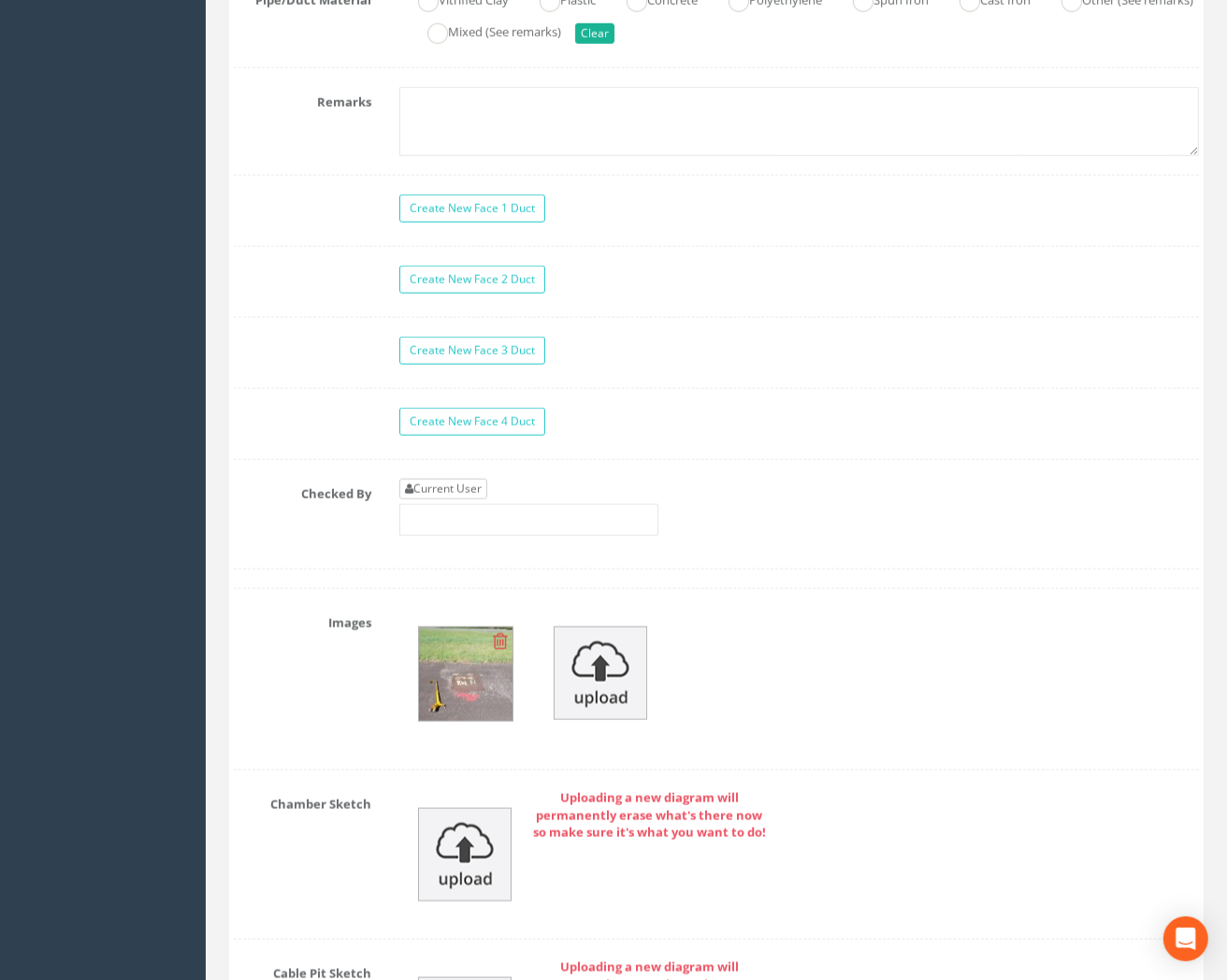 type on "83.5390" 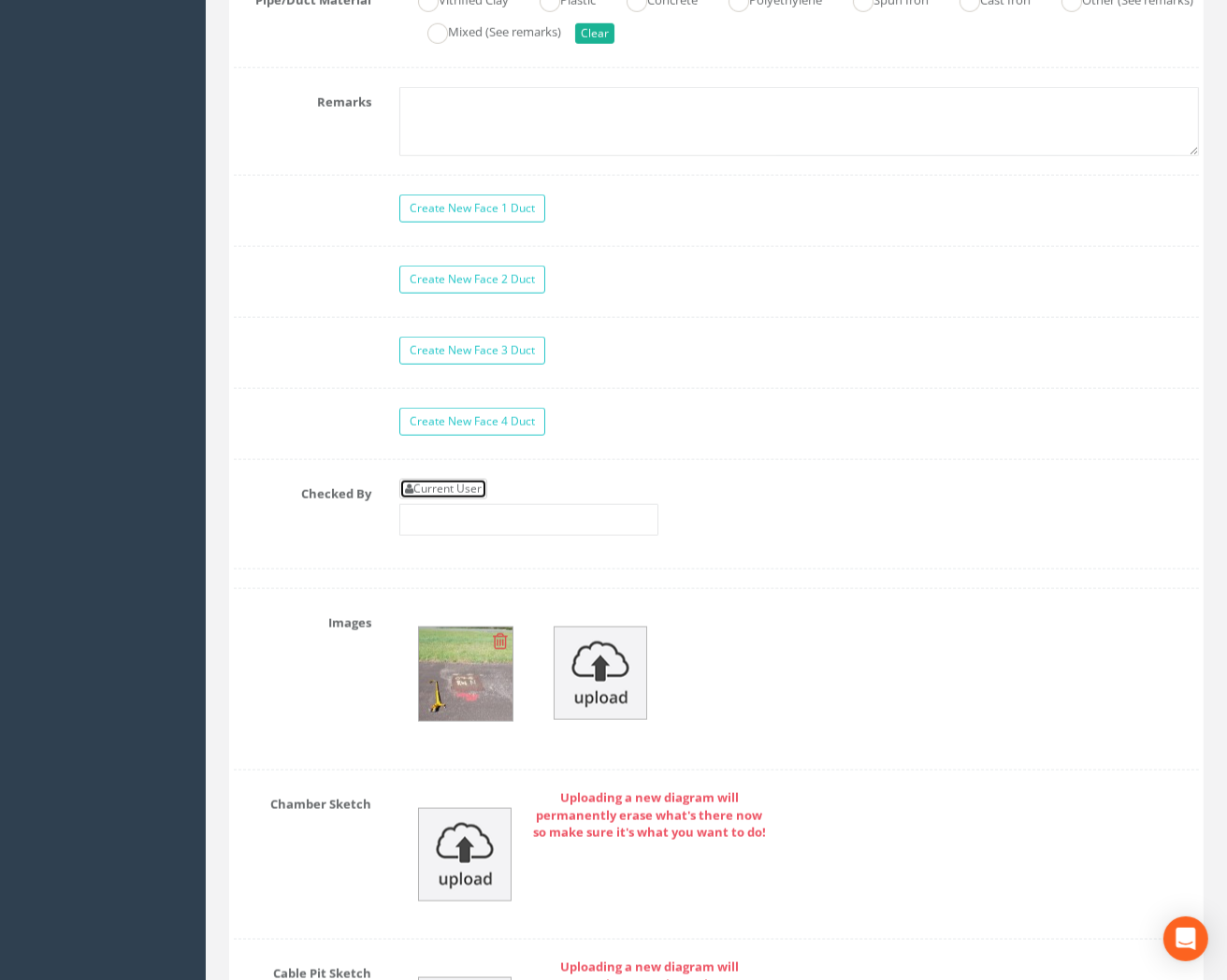click on "Current User" at bounding box center (443, 489) 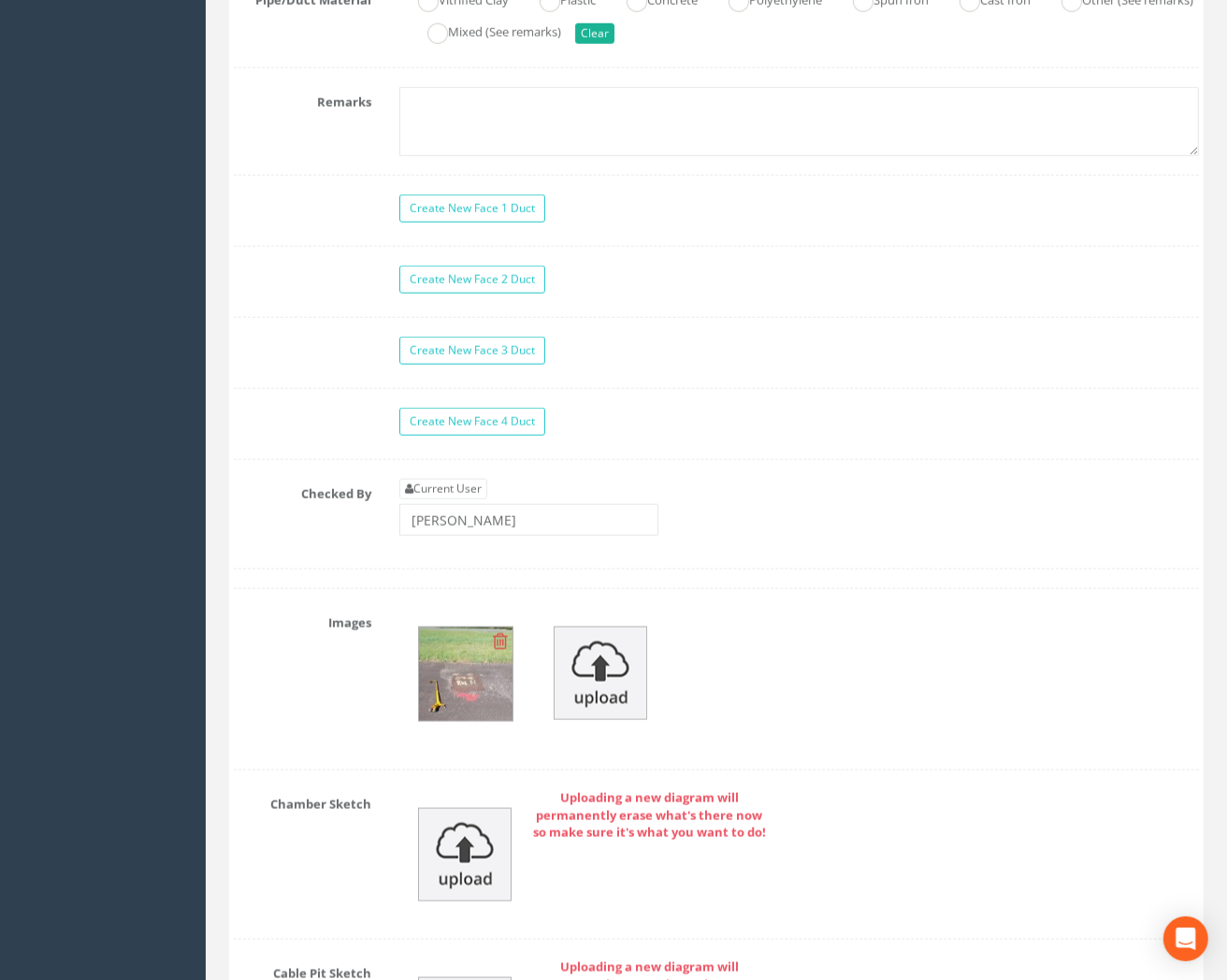 click at bounding box center (466, 674) 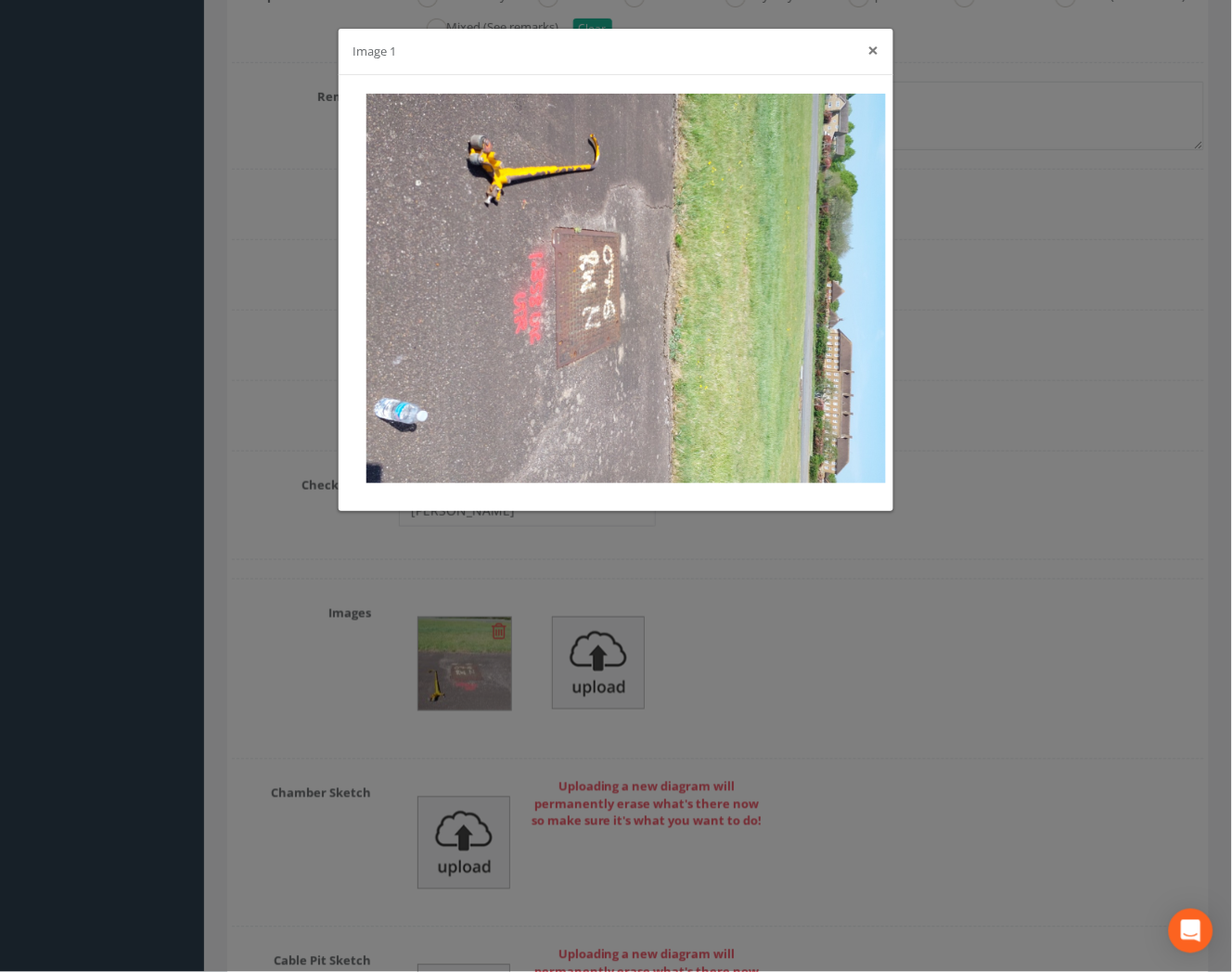 click on "×" at bounding box center (874, 50) 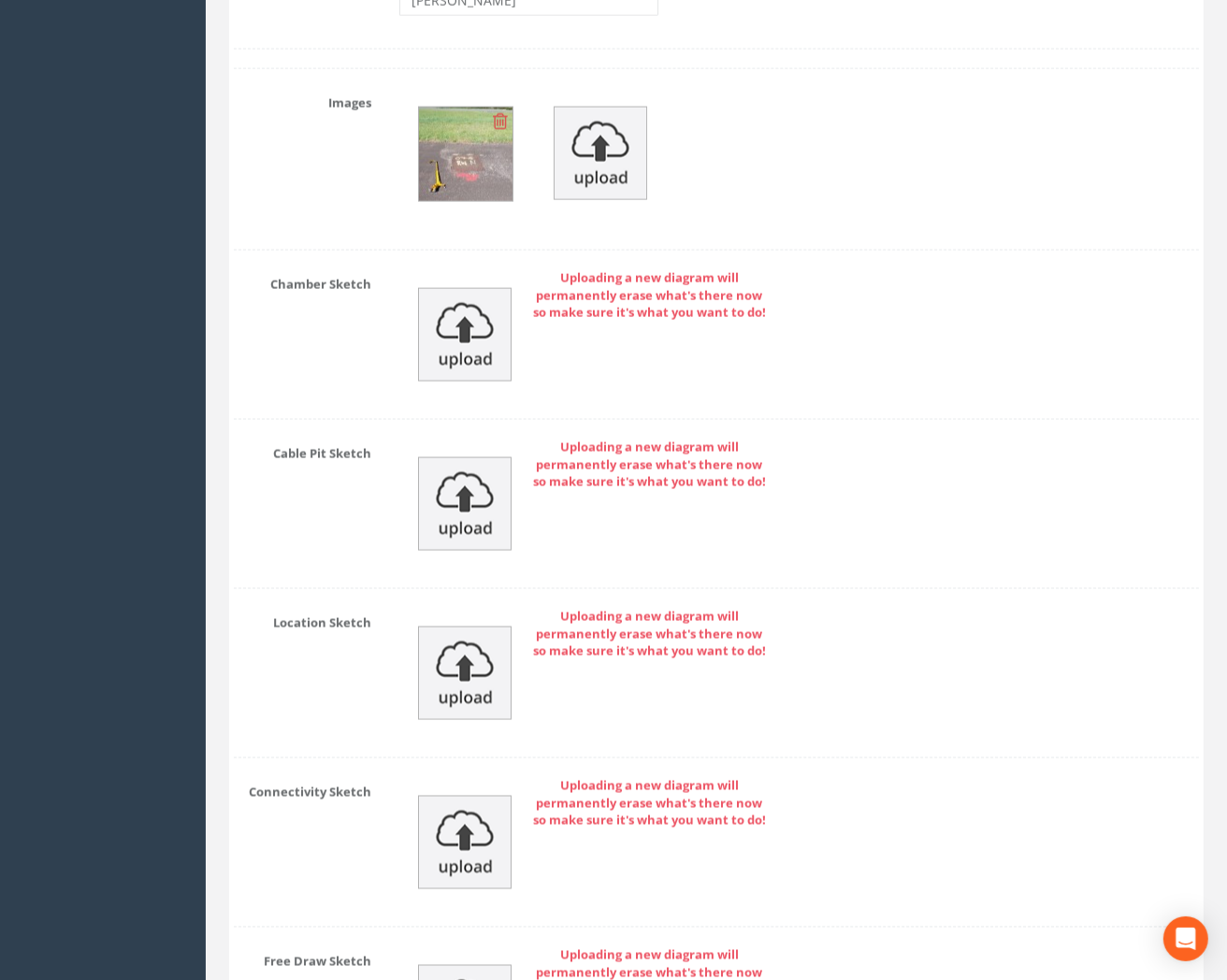 scroll, scrollTop: 2446, scrollLeft: 0, axis: vertical 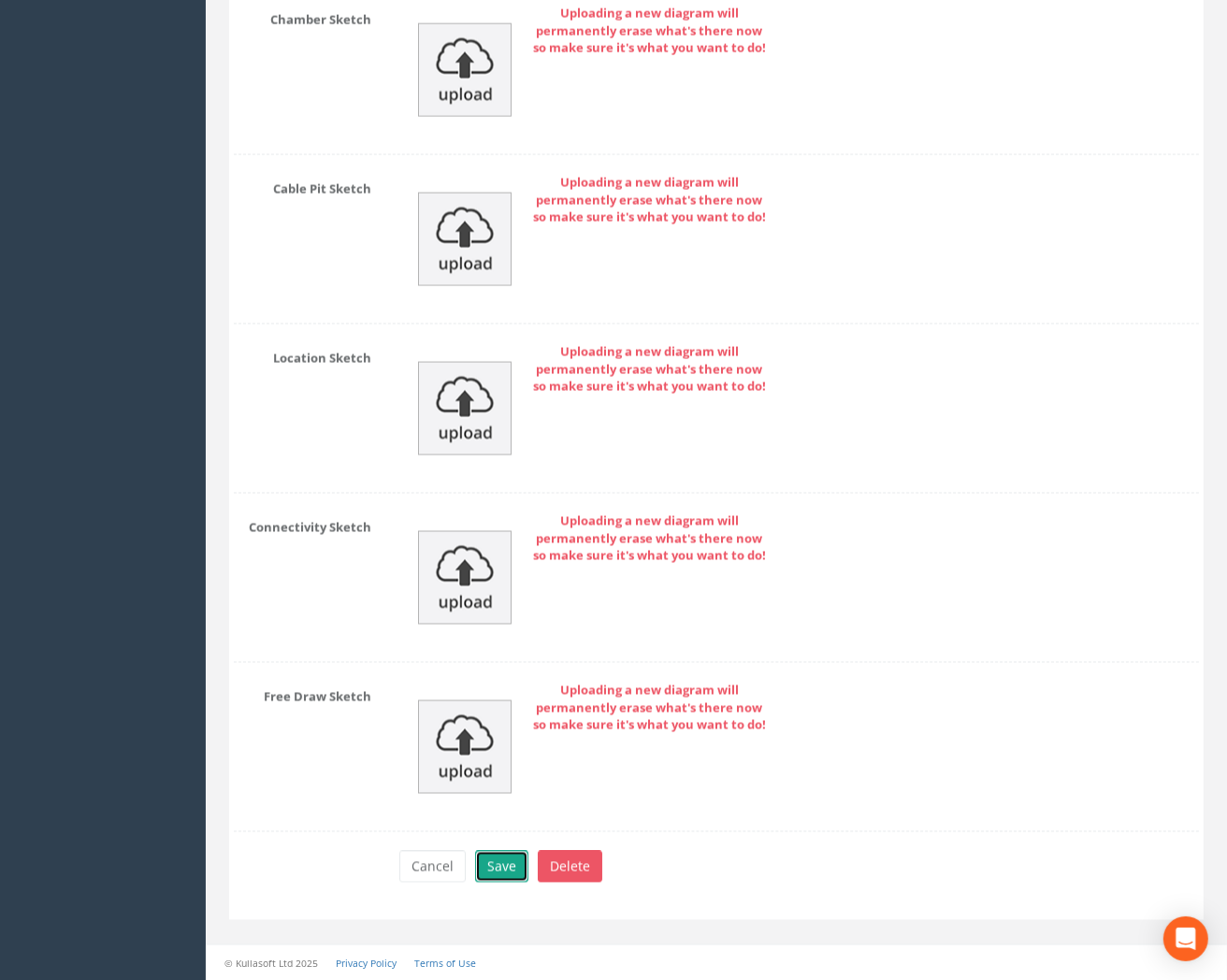 click on "Save" at bounding box center [501, 867] 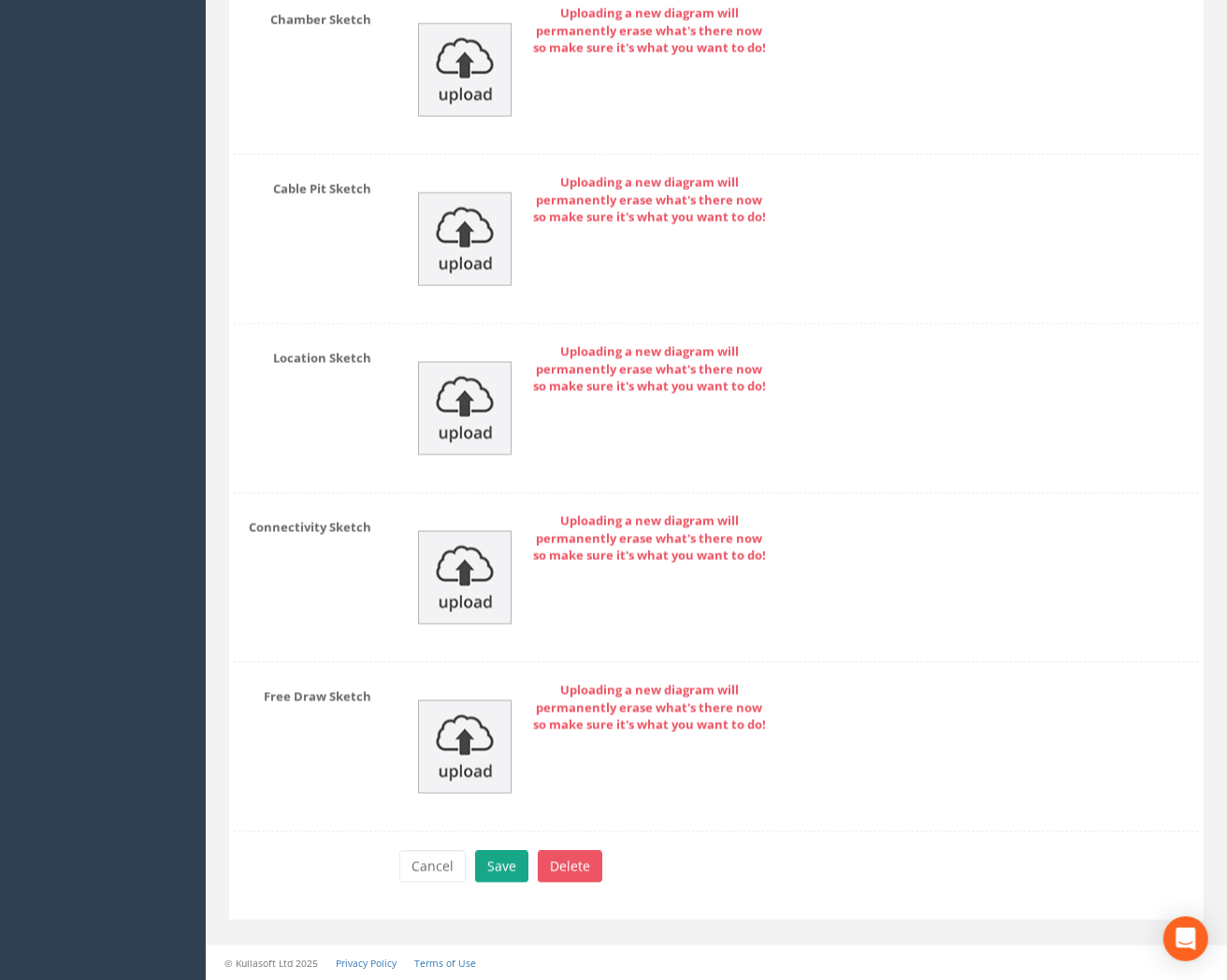 scroll, scrollTop: 136, scrollLeft: 0, axis: vertical 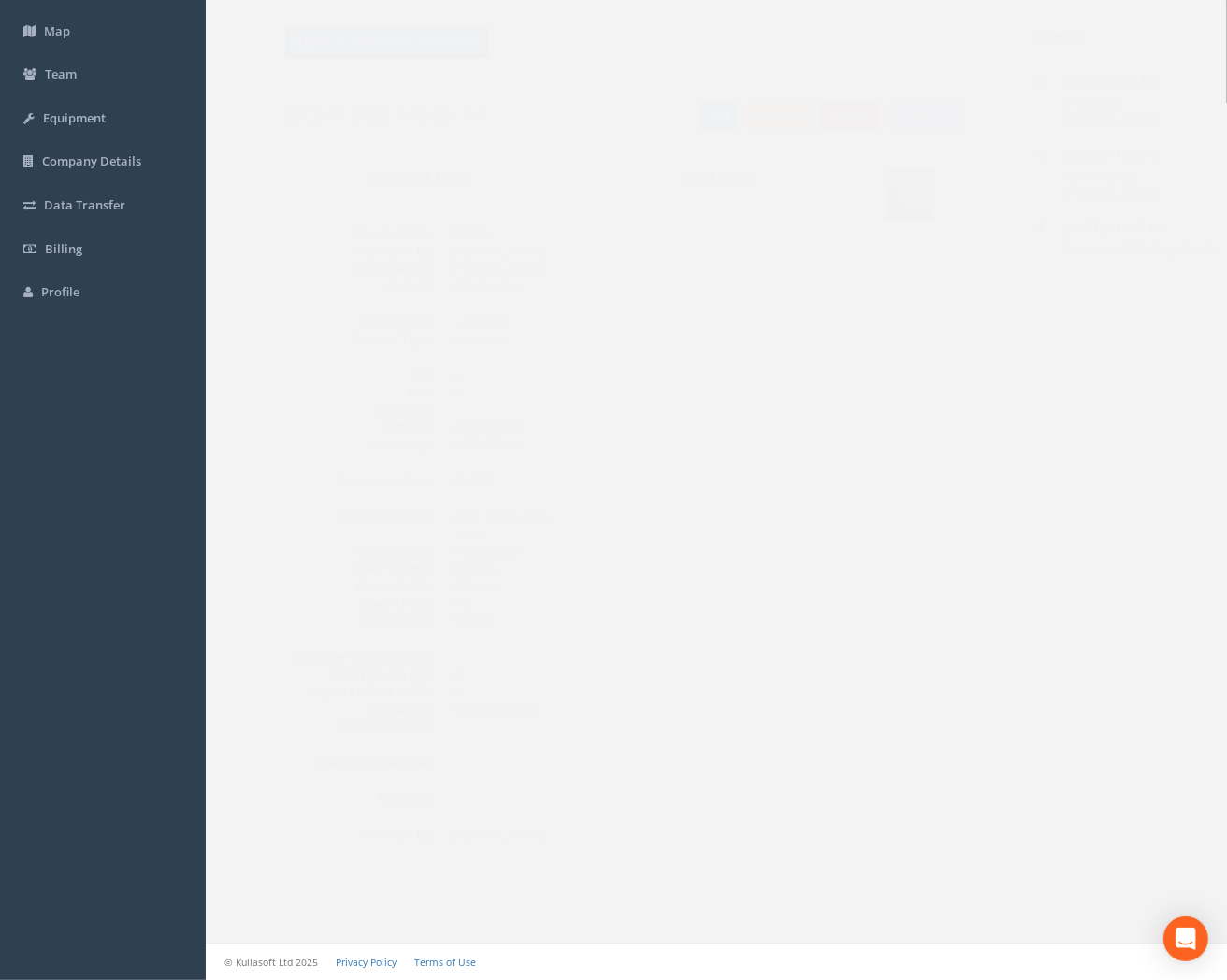 click on "Back to SP241200 Manholes" at bounding box center (351, 43) 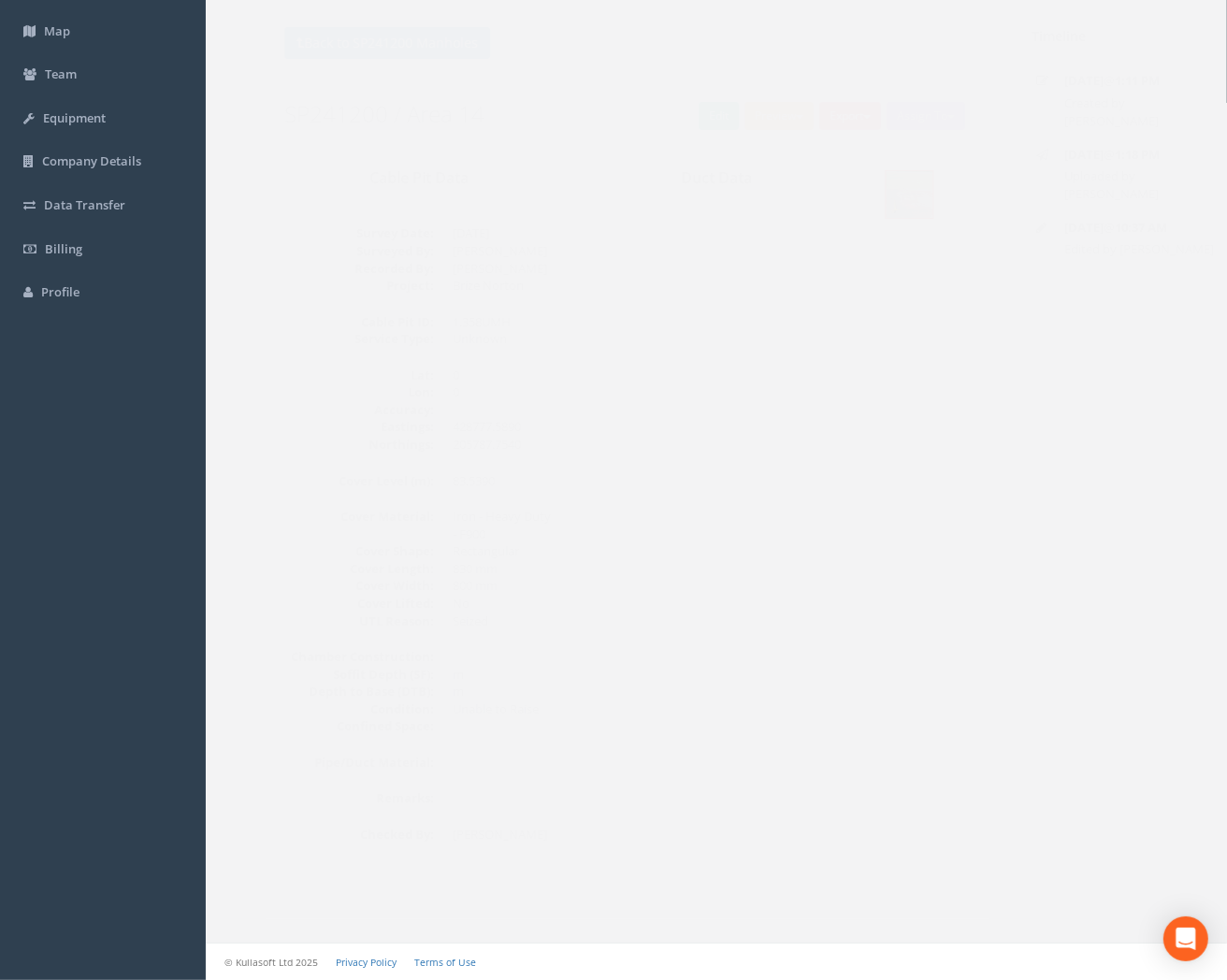 scroll, scrollTop: 0, scrollLeft: 0, axis: both 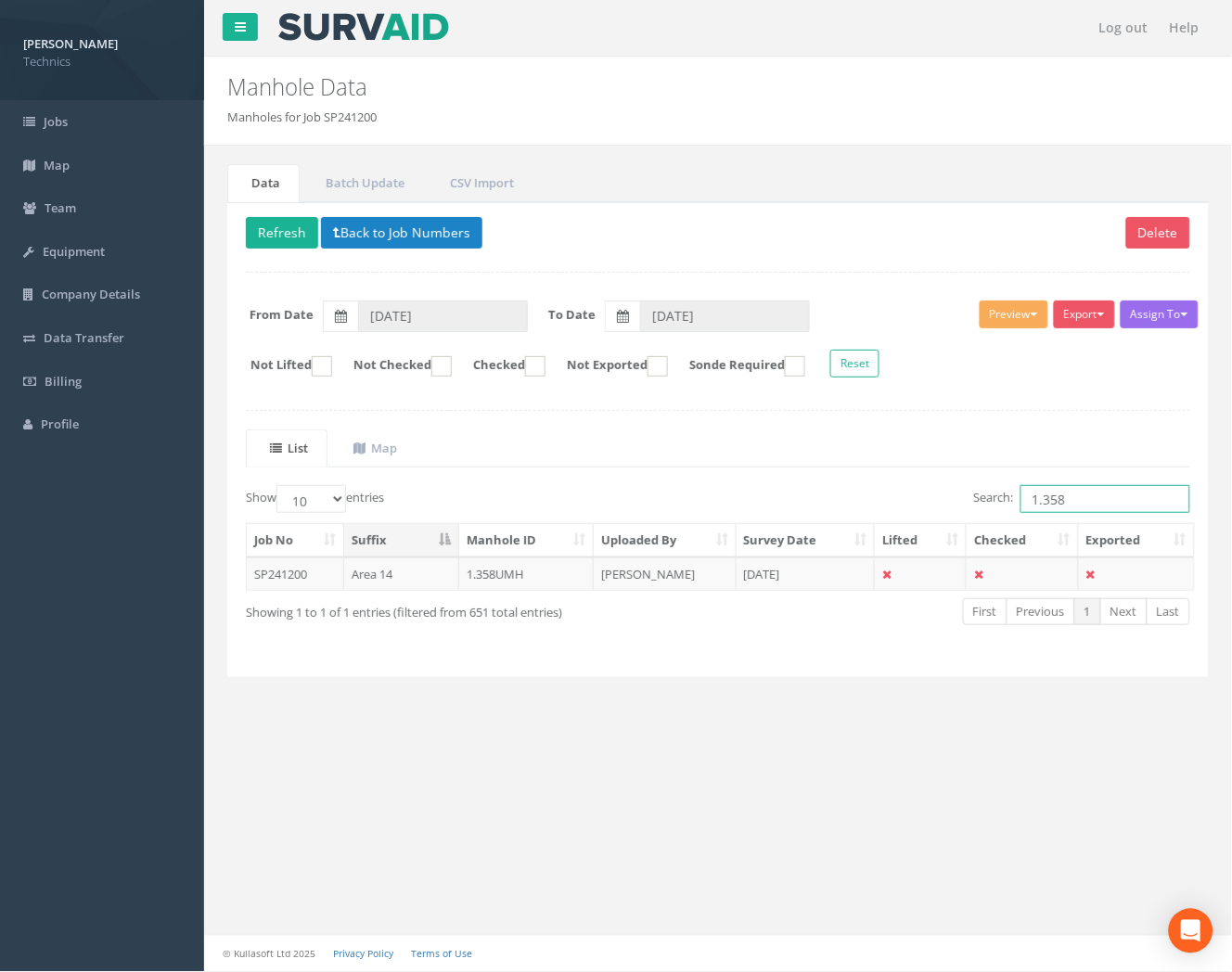 click on "1.358" at bounding box center [1105, 499] 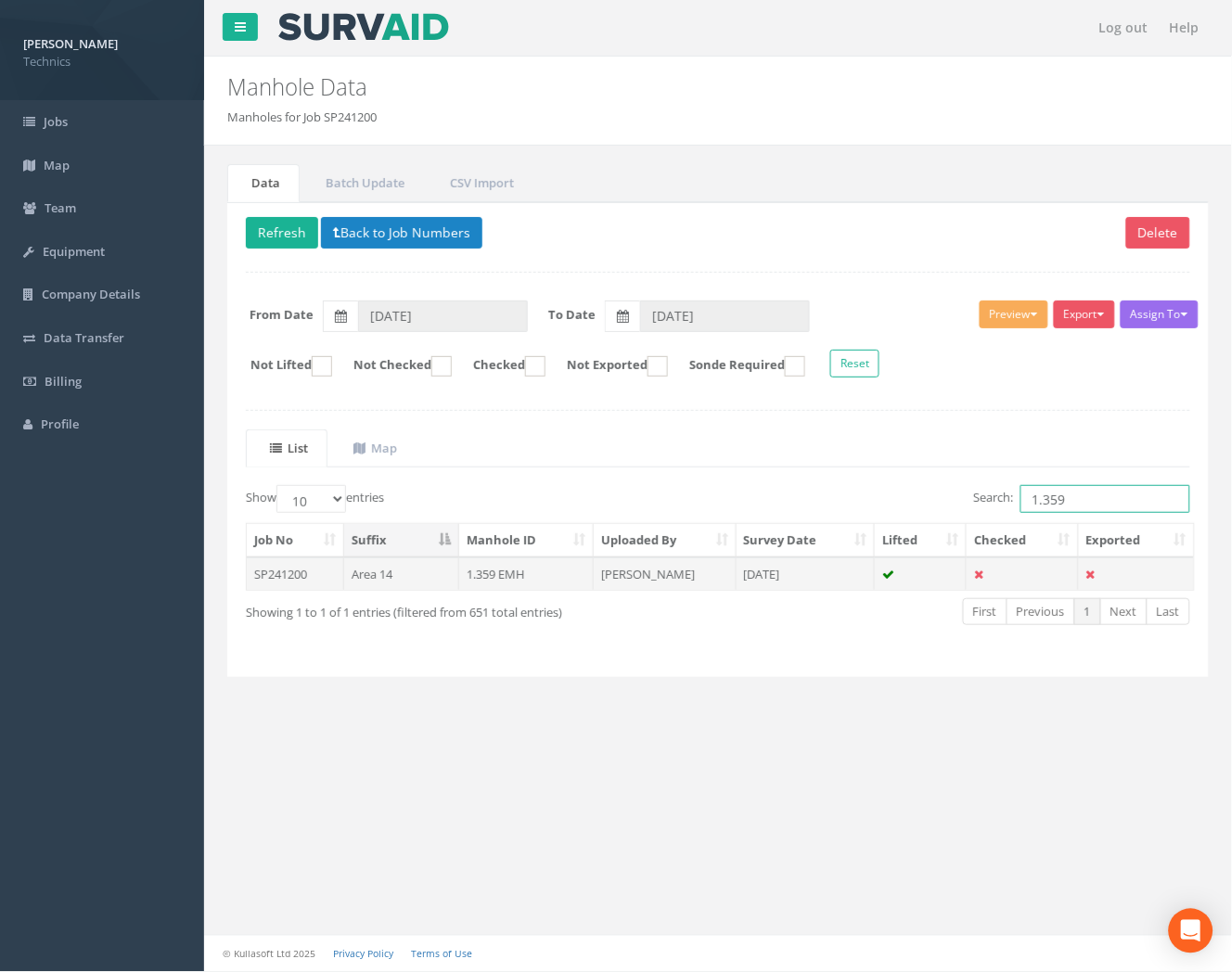 type on "1.359" 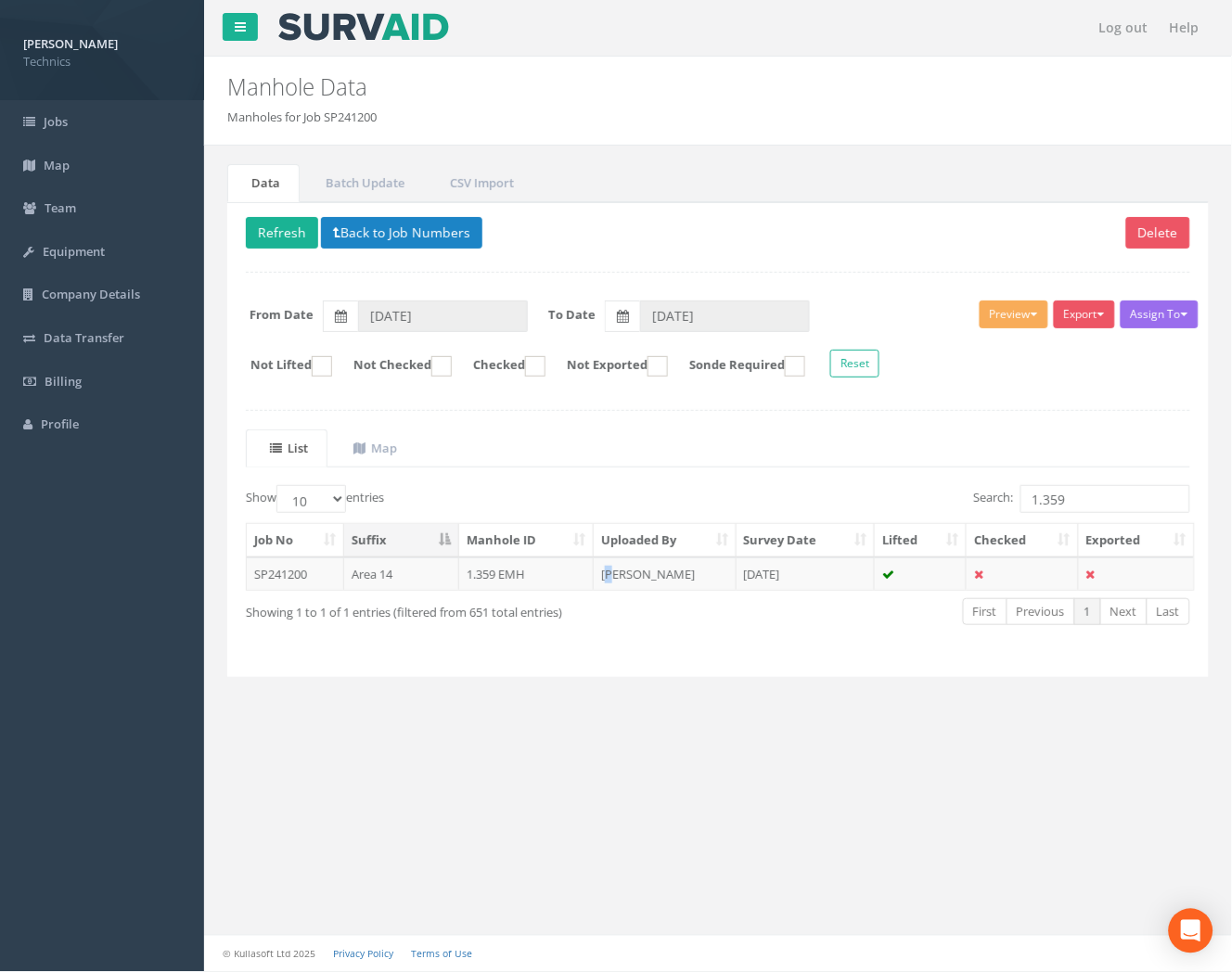click on "[PERSON_NAME]" at bounding box center [665, 574] 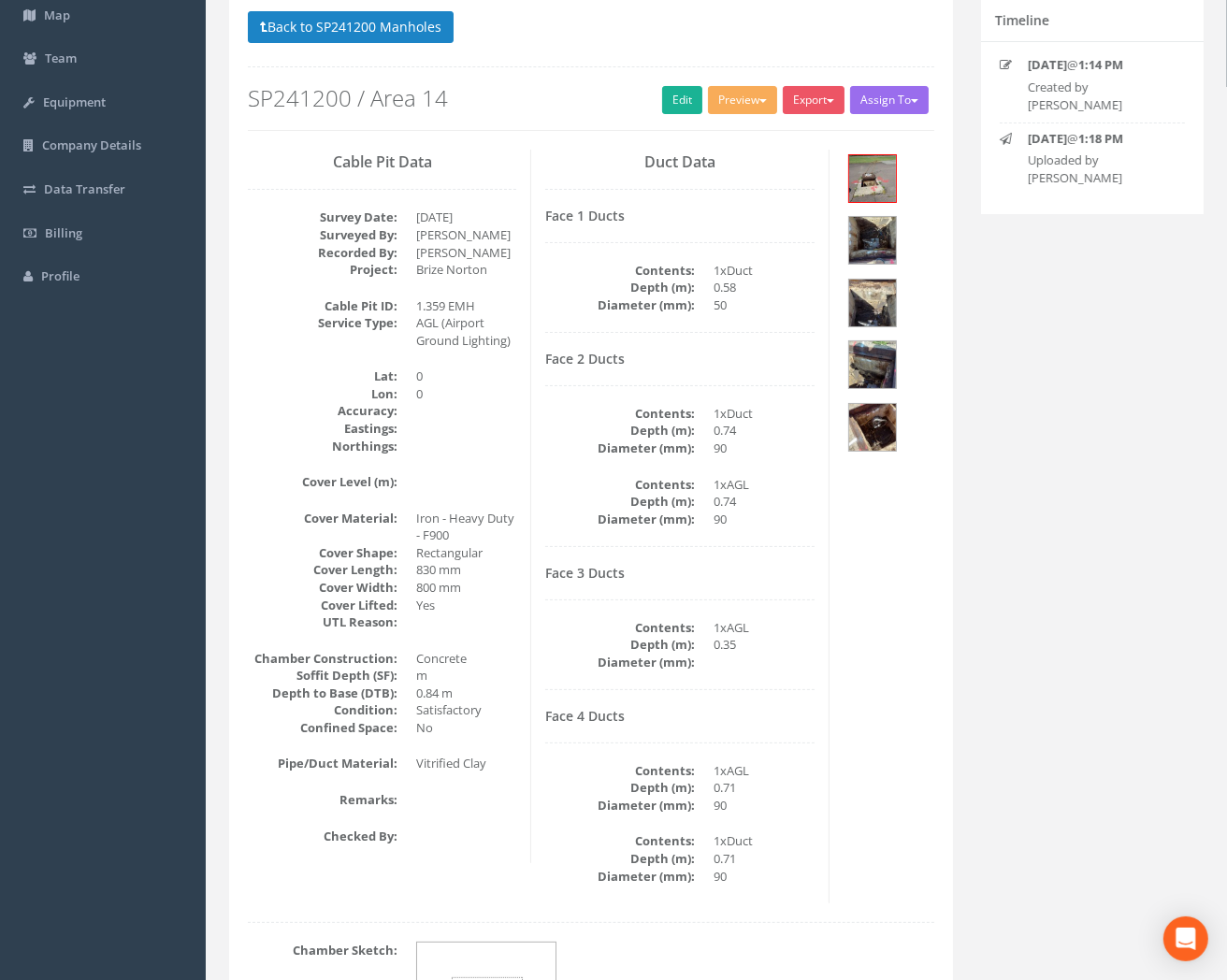 scroll, scrollTop: 208, scrollLeft: 0, axis: vertical 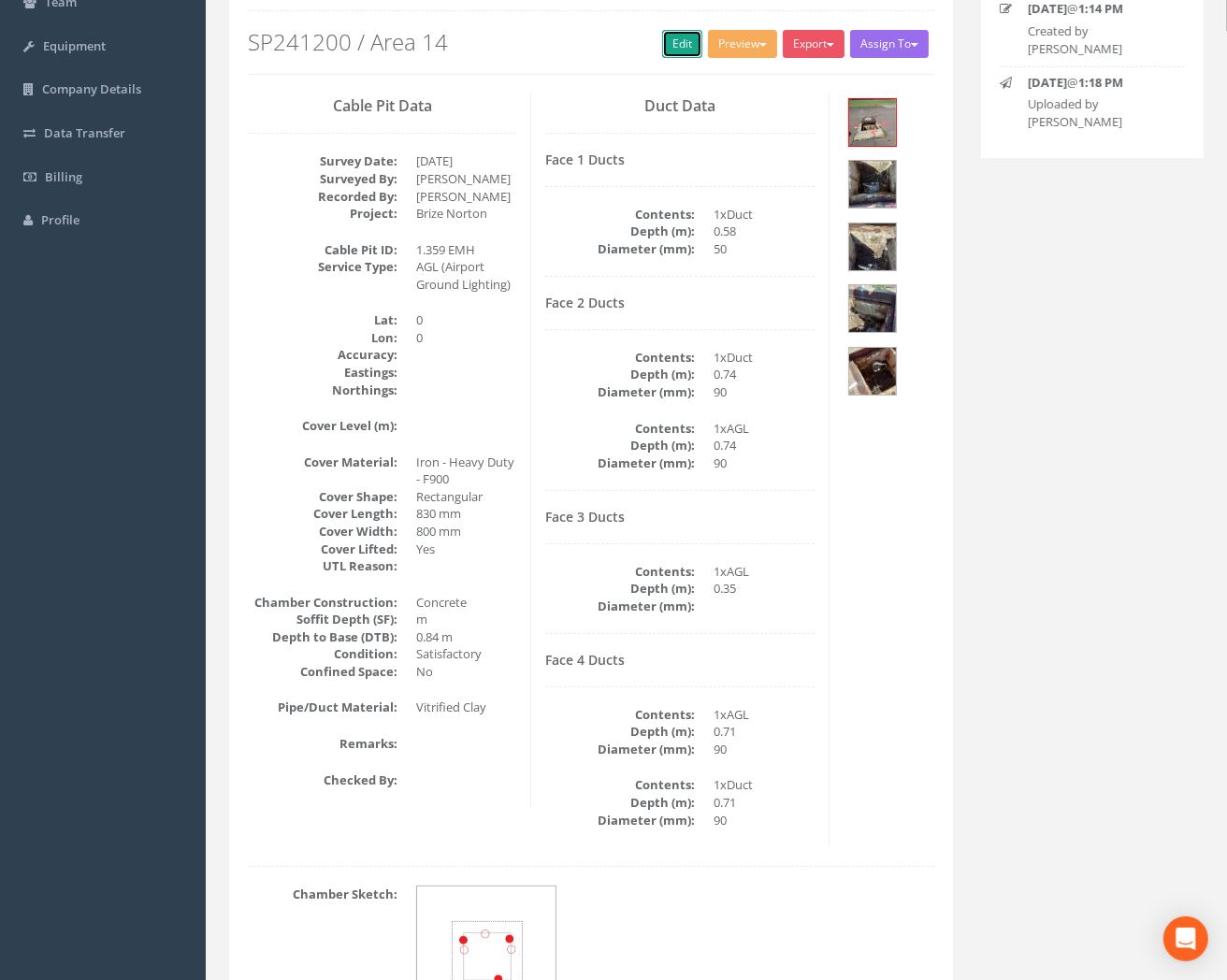 click on "Edit" at bounding box center [682, 44] 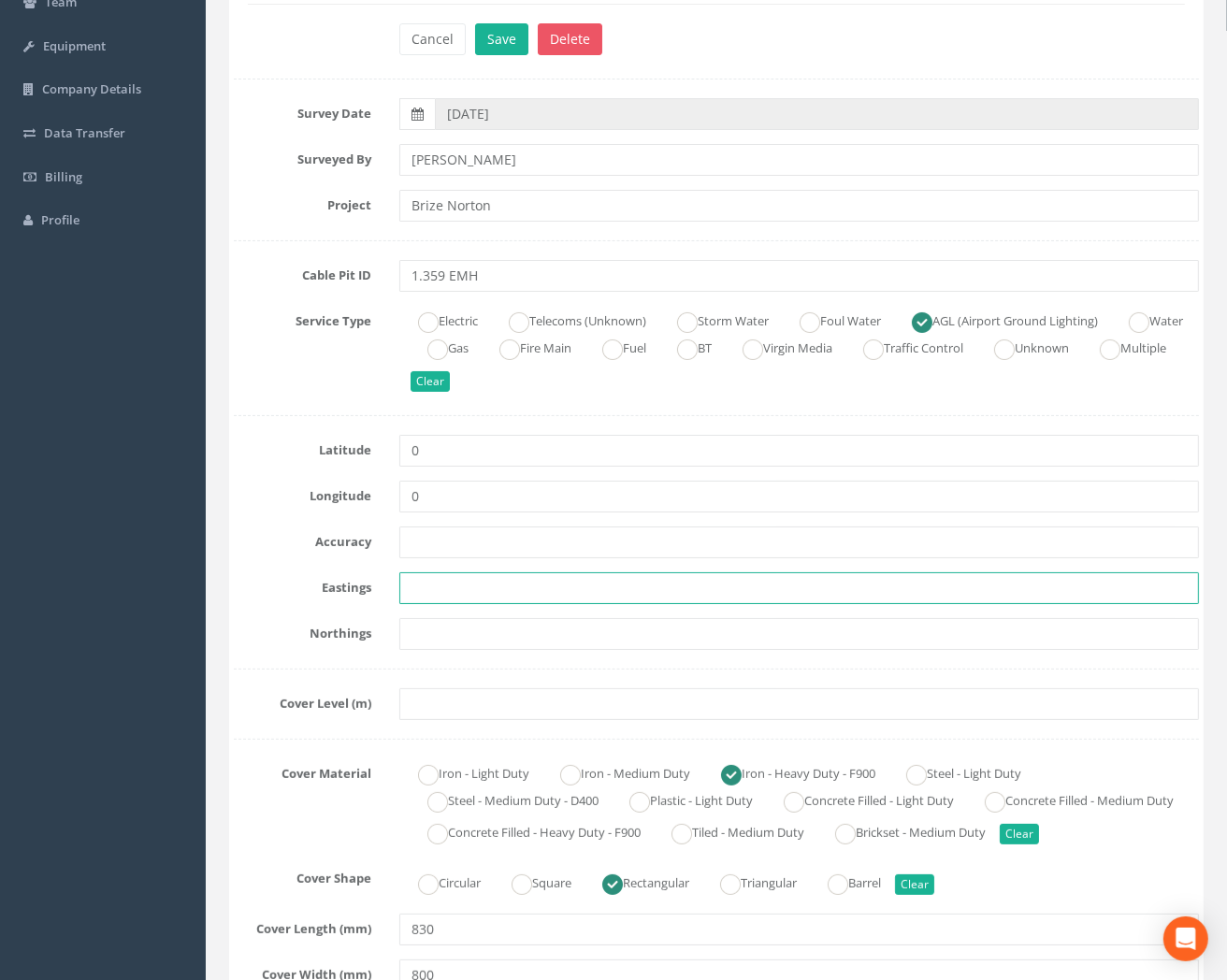 click at bounding box center [799, 588] 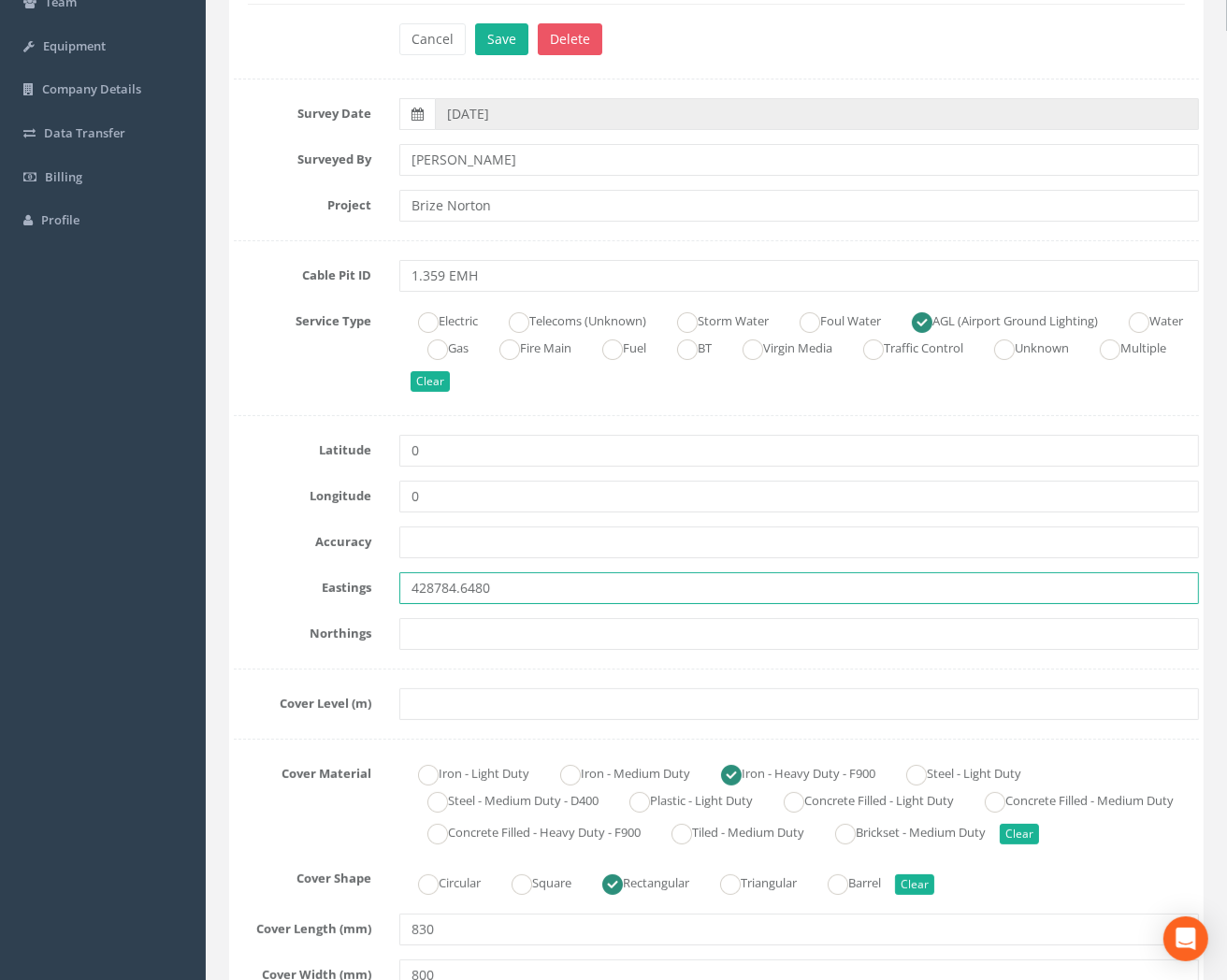 type on "428784.6480" 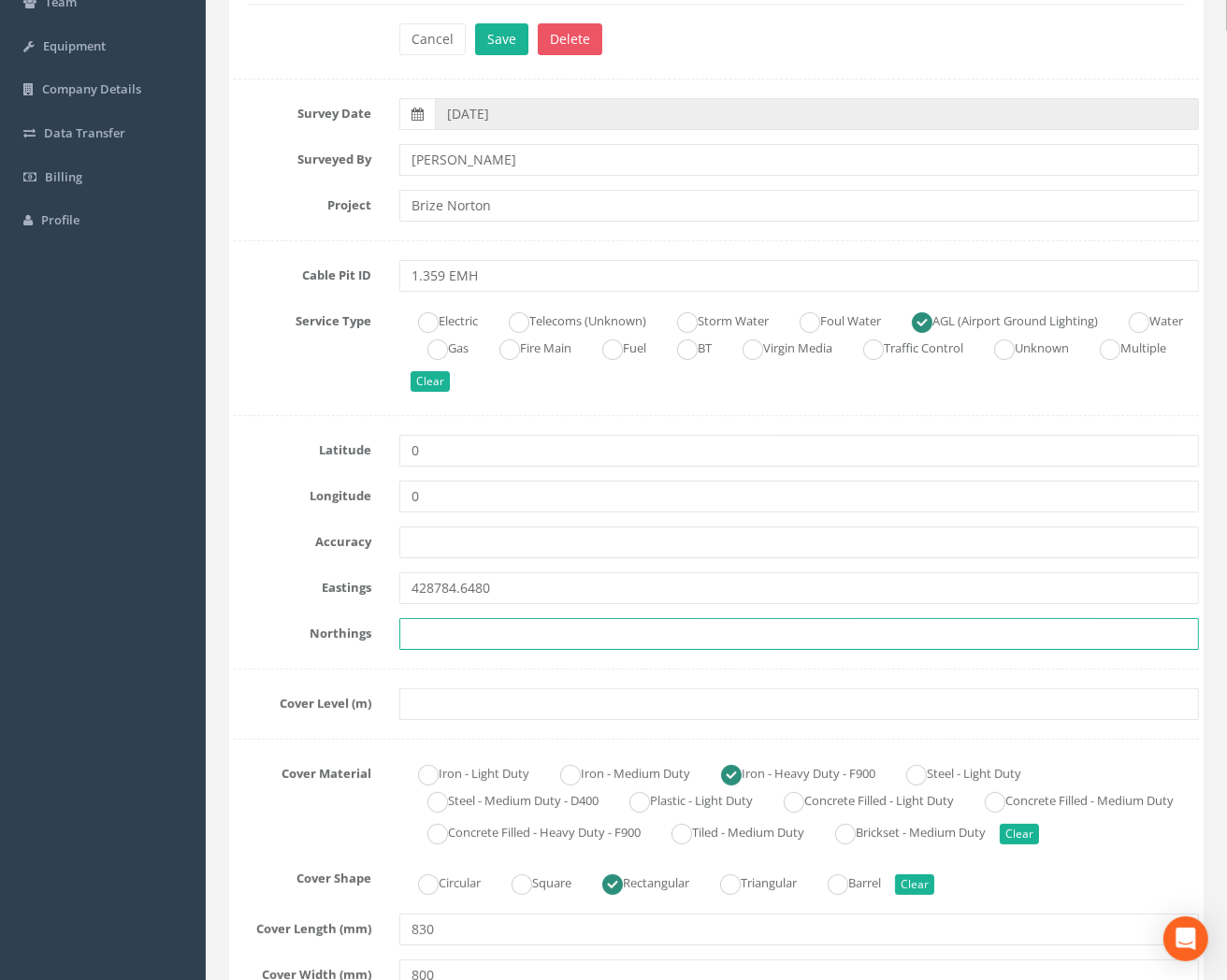 click at bounding box center [799, 634] 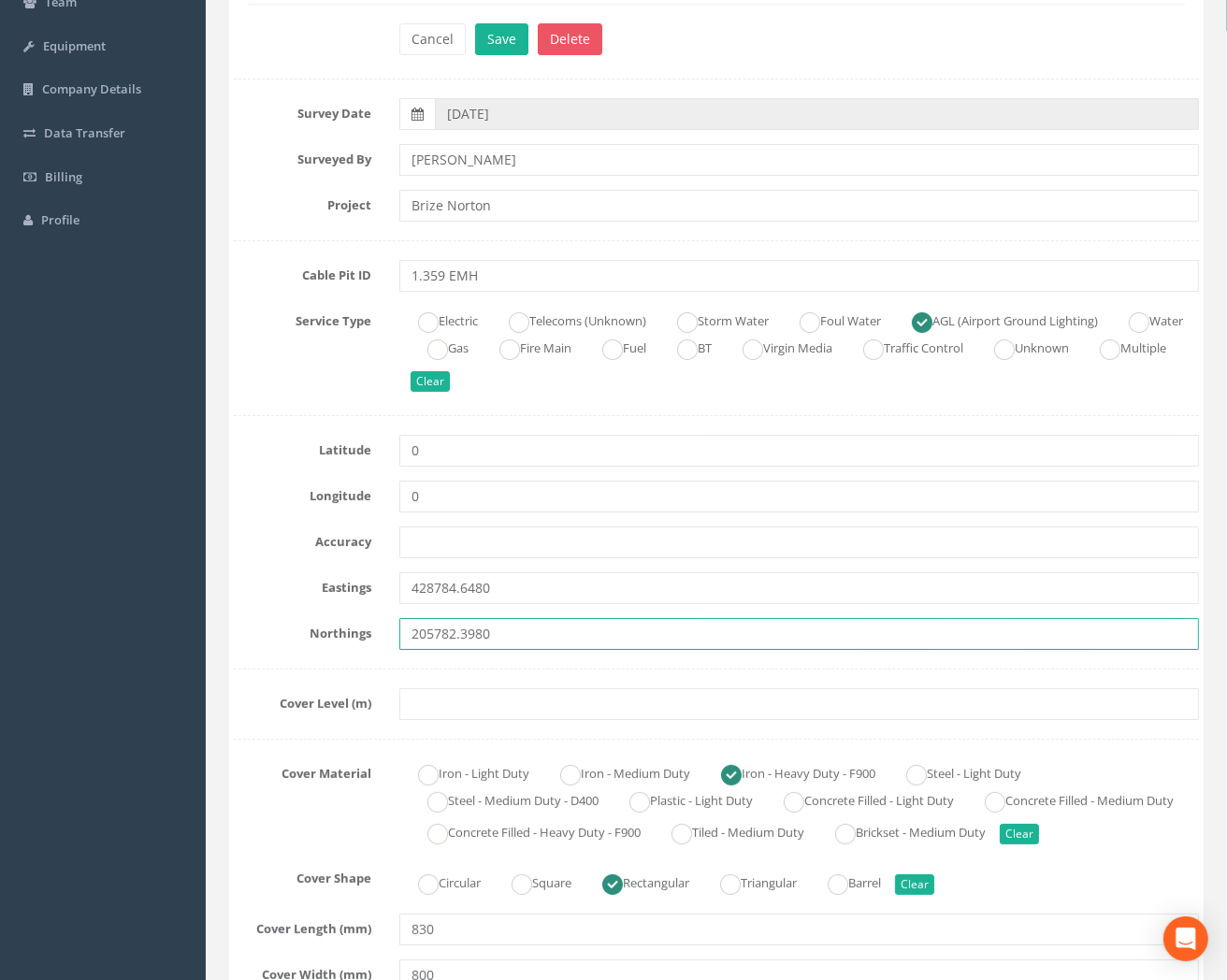 type on "205782.3980" 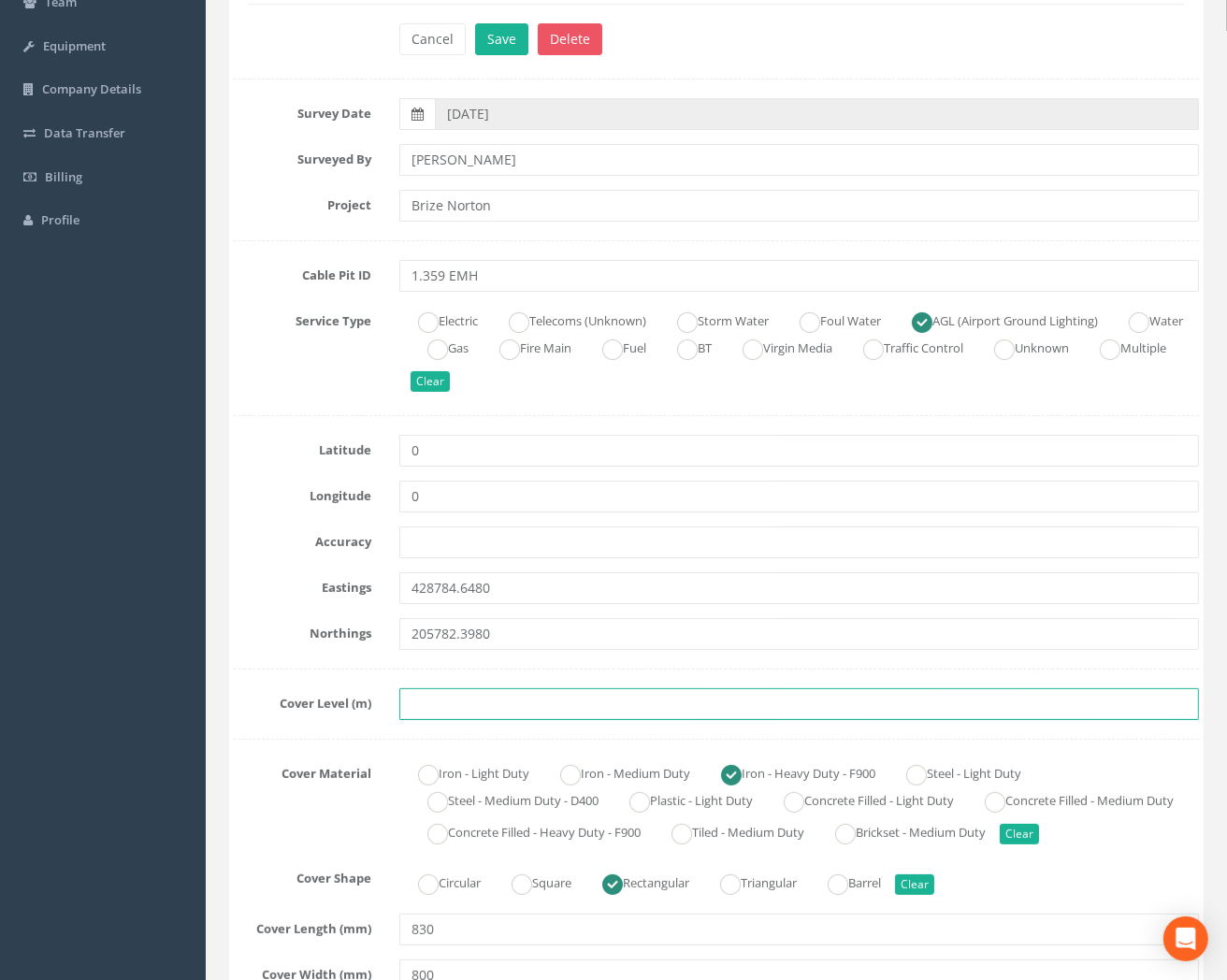 click at bounding box center [799, 704] 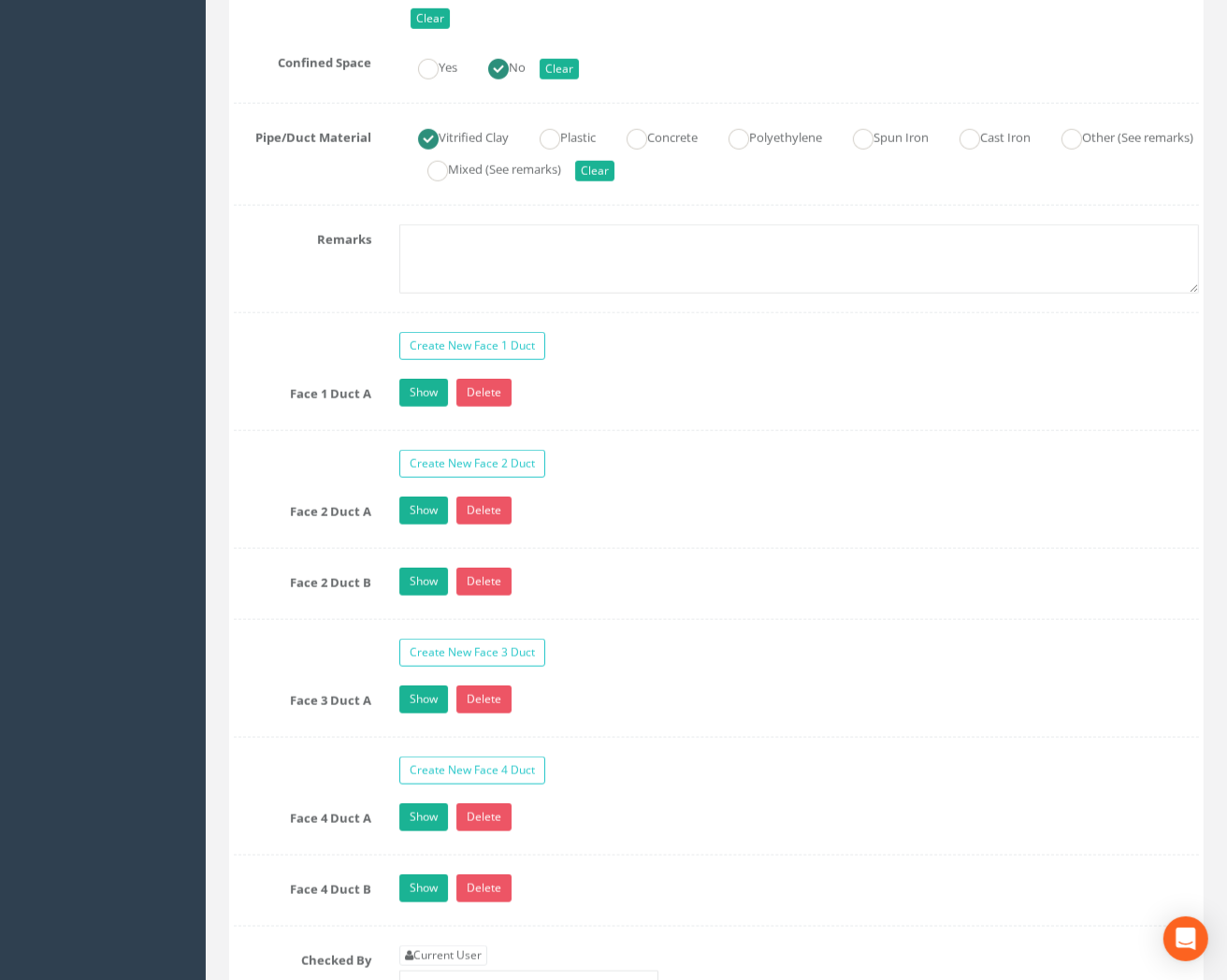 scroll, scrollTop: 1558, scrollLeft: 0, axis: vertical 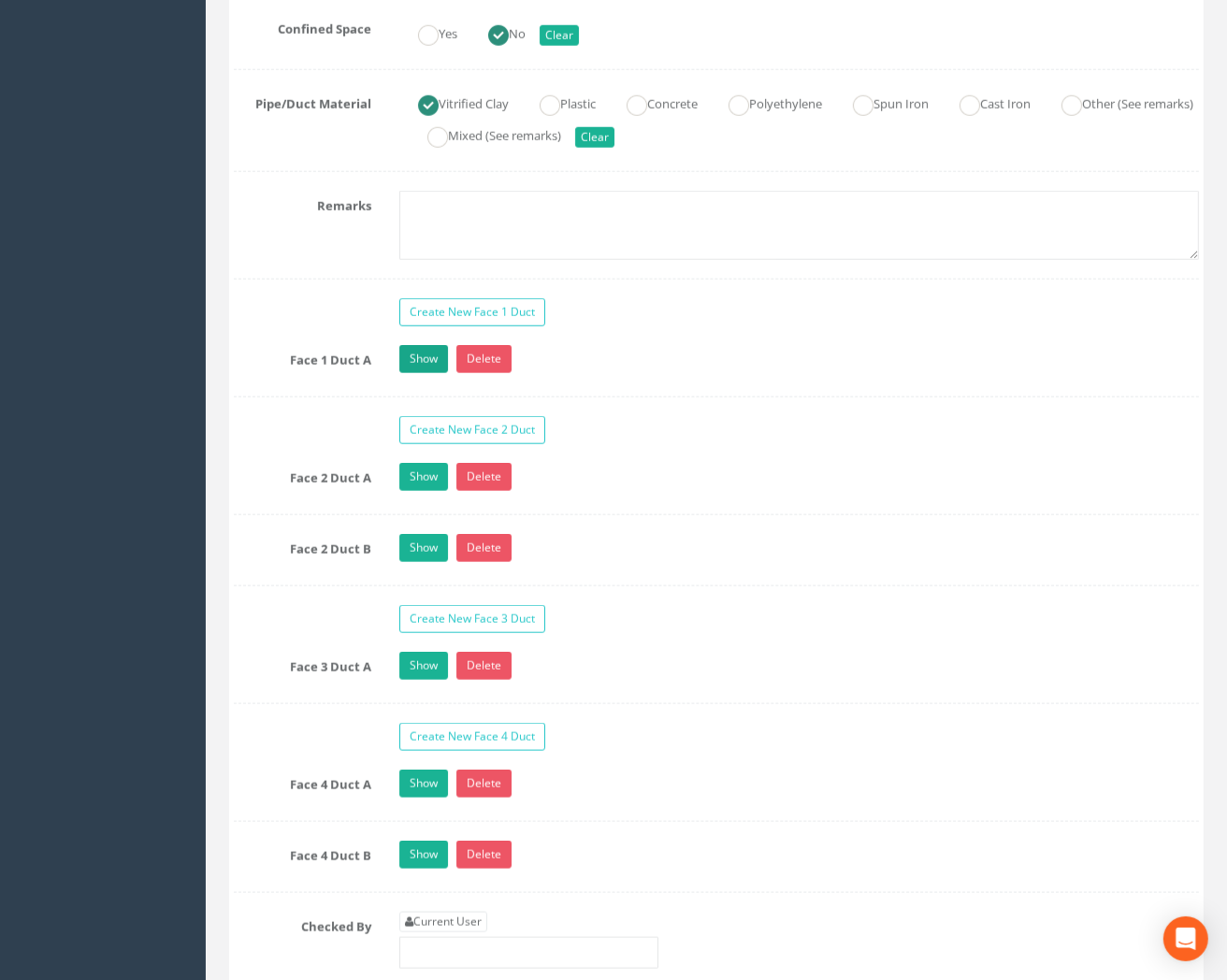 type on "83.5730" 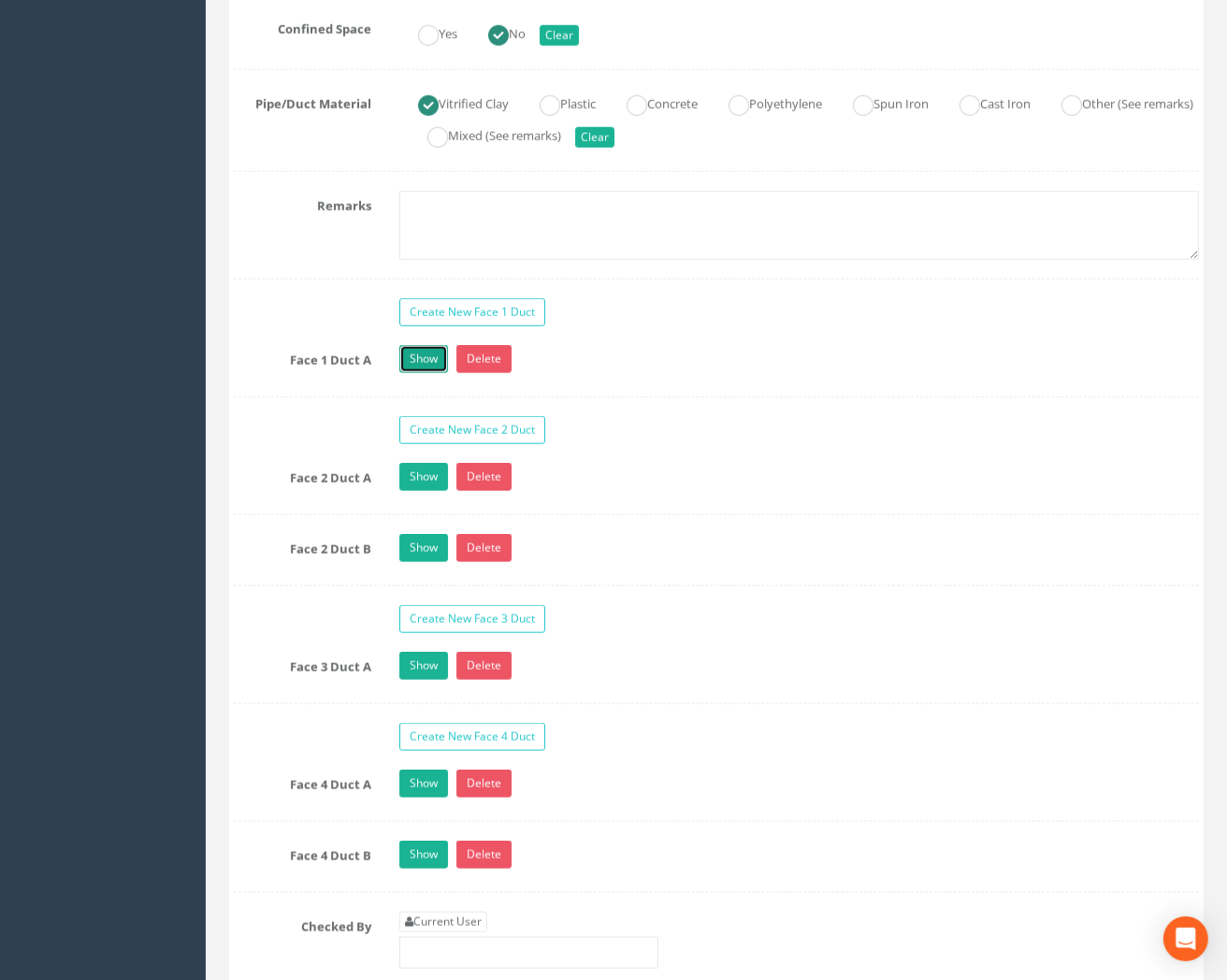 click on "Show" at bounding box center (424, 359) 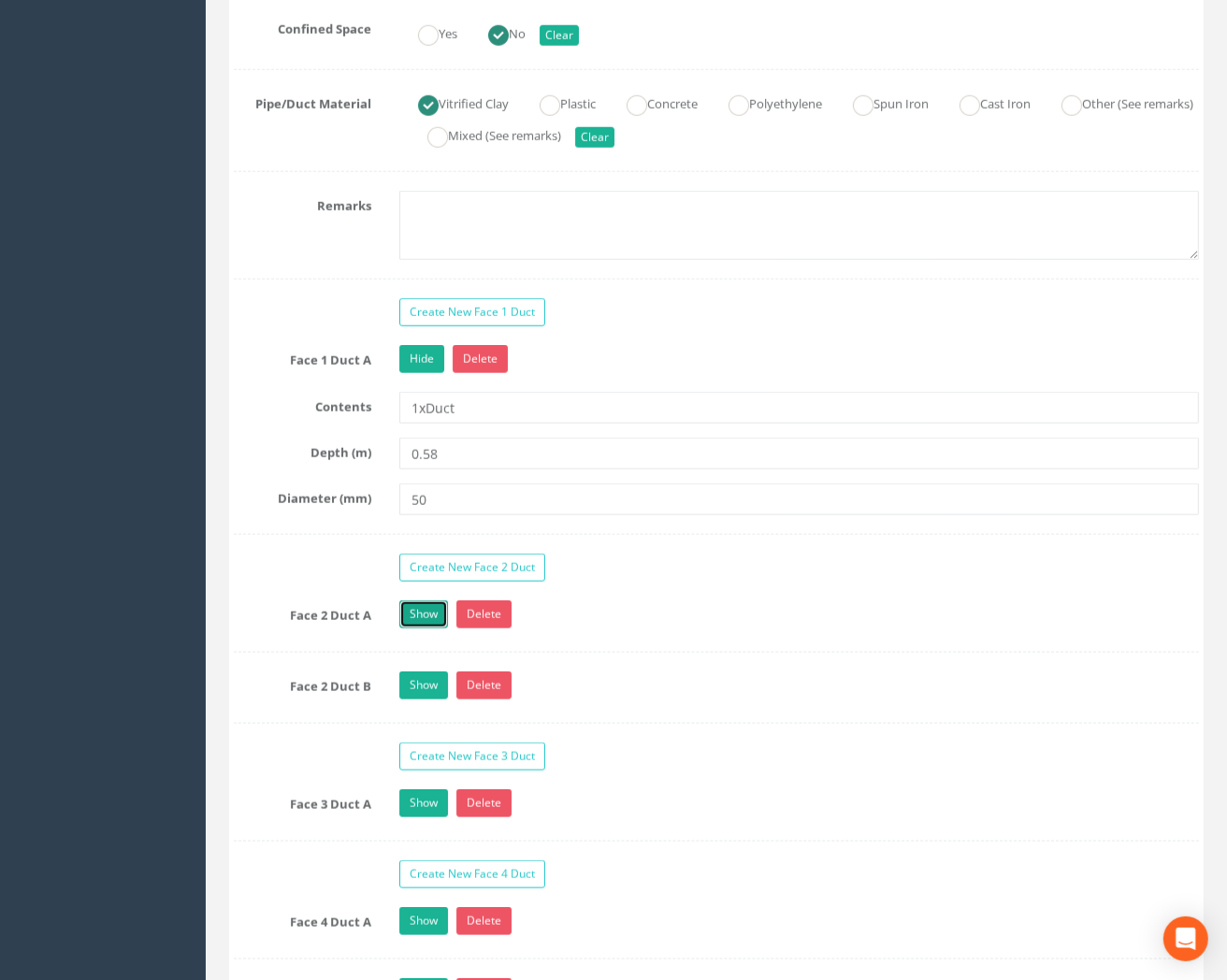 click on "Show" at bounding box center [424, 614] 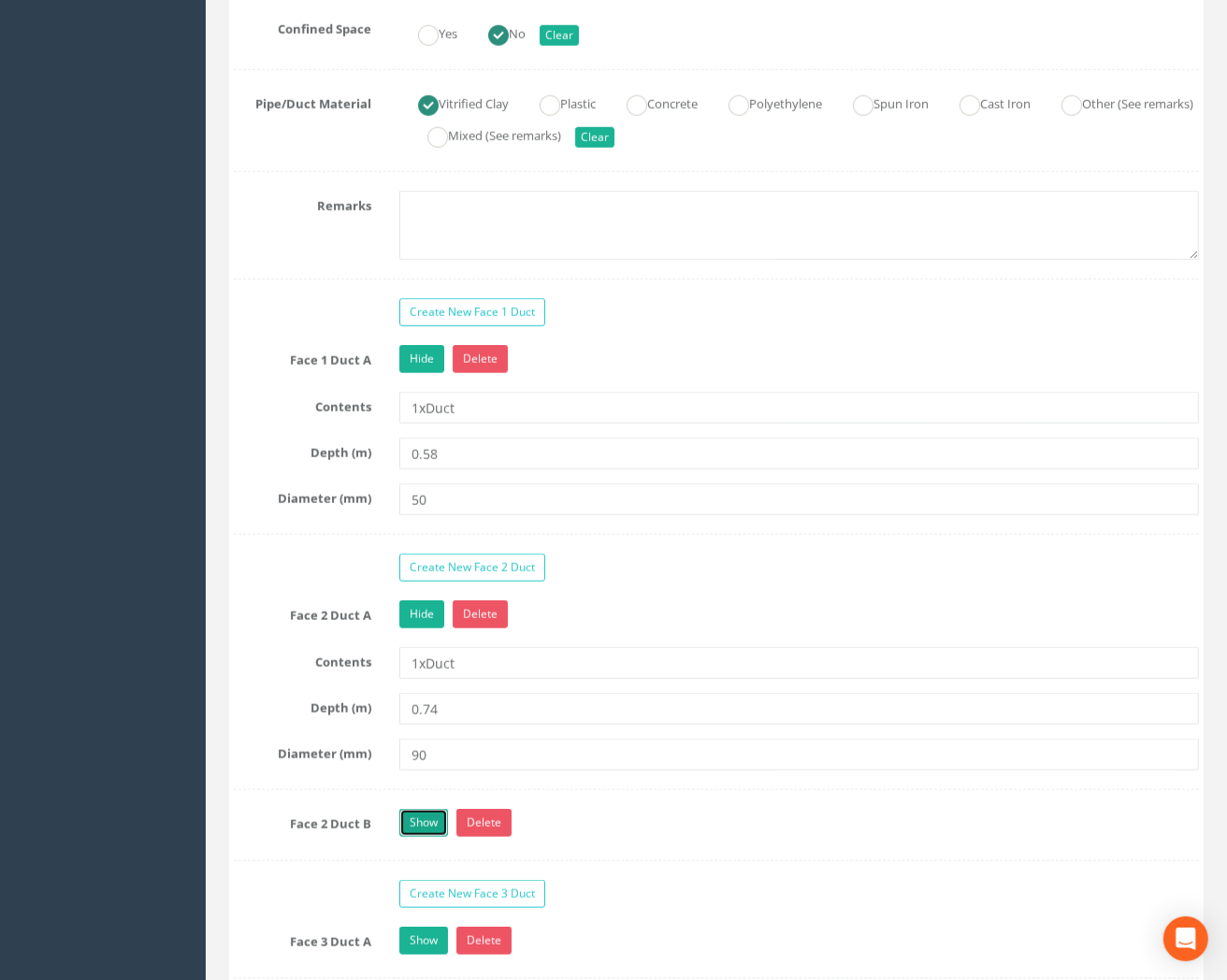 click on "Show" at bounding box center (424, 823) 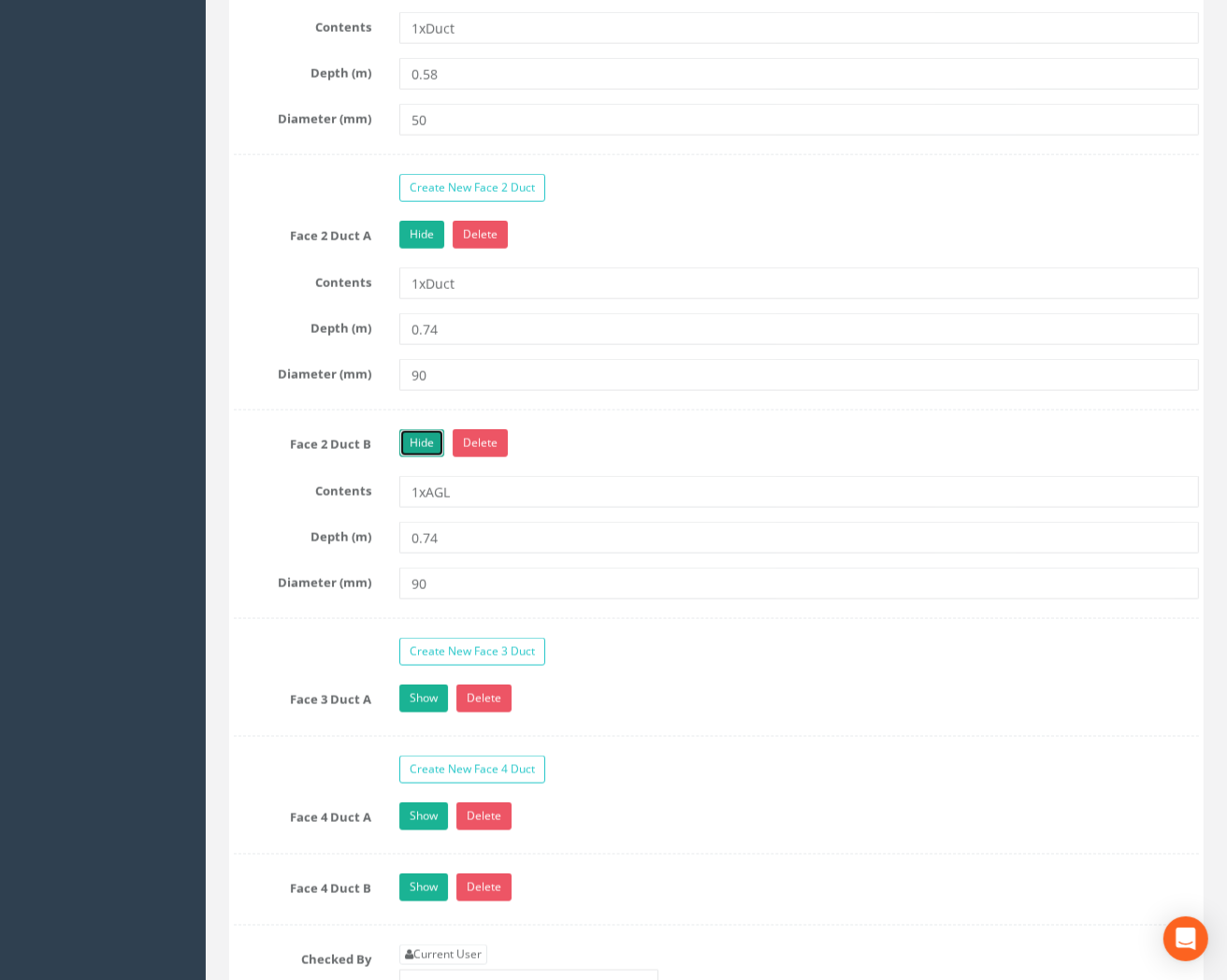 scroll, scrollTop: 1974, scrollLeft: 0, axis: vertical 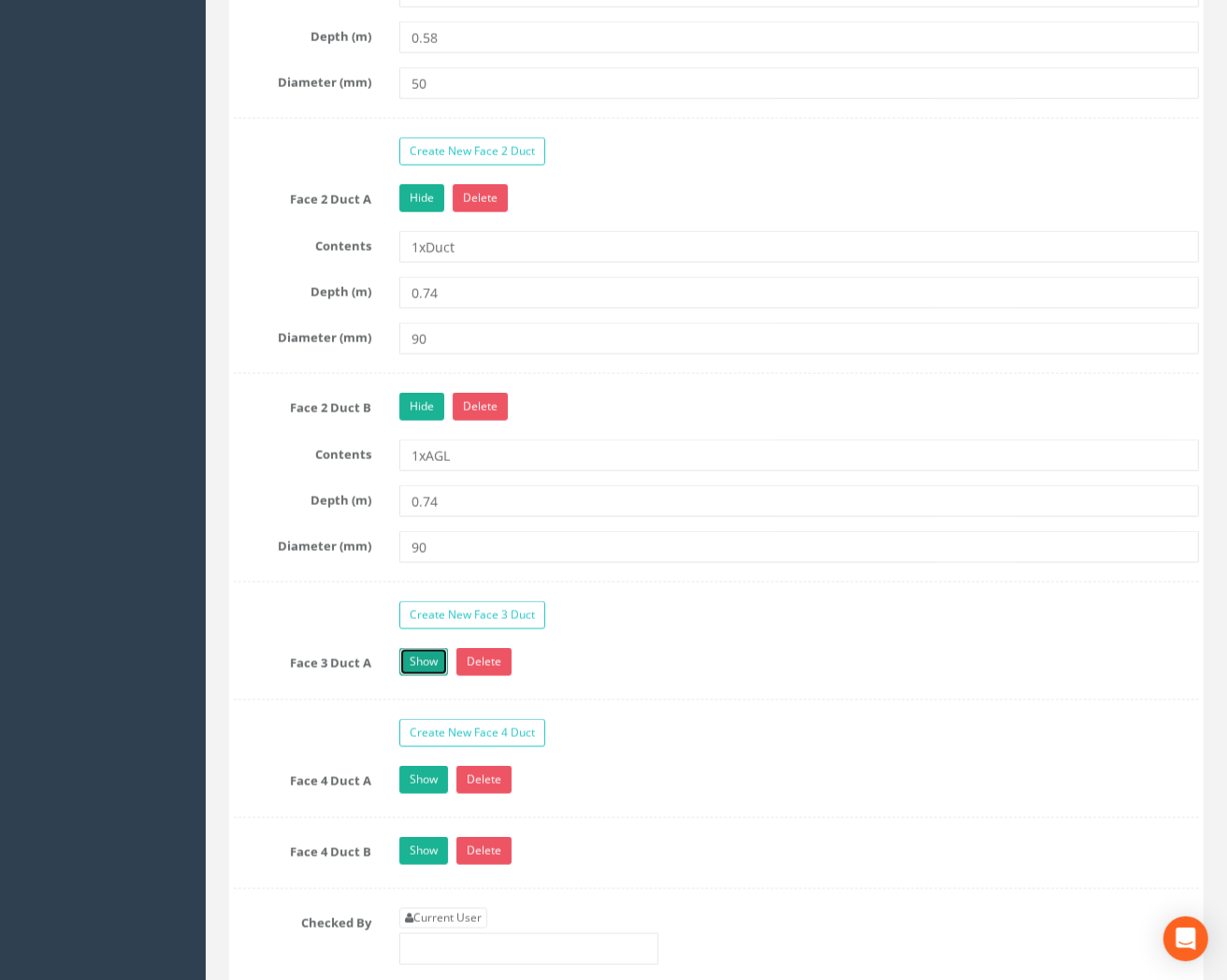 click on "Show" at bounding box center [424, 662] 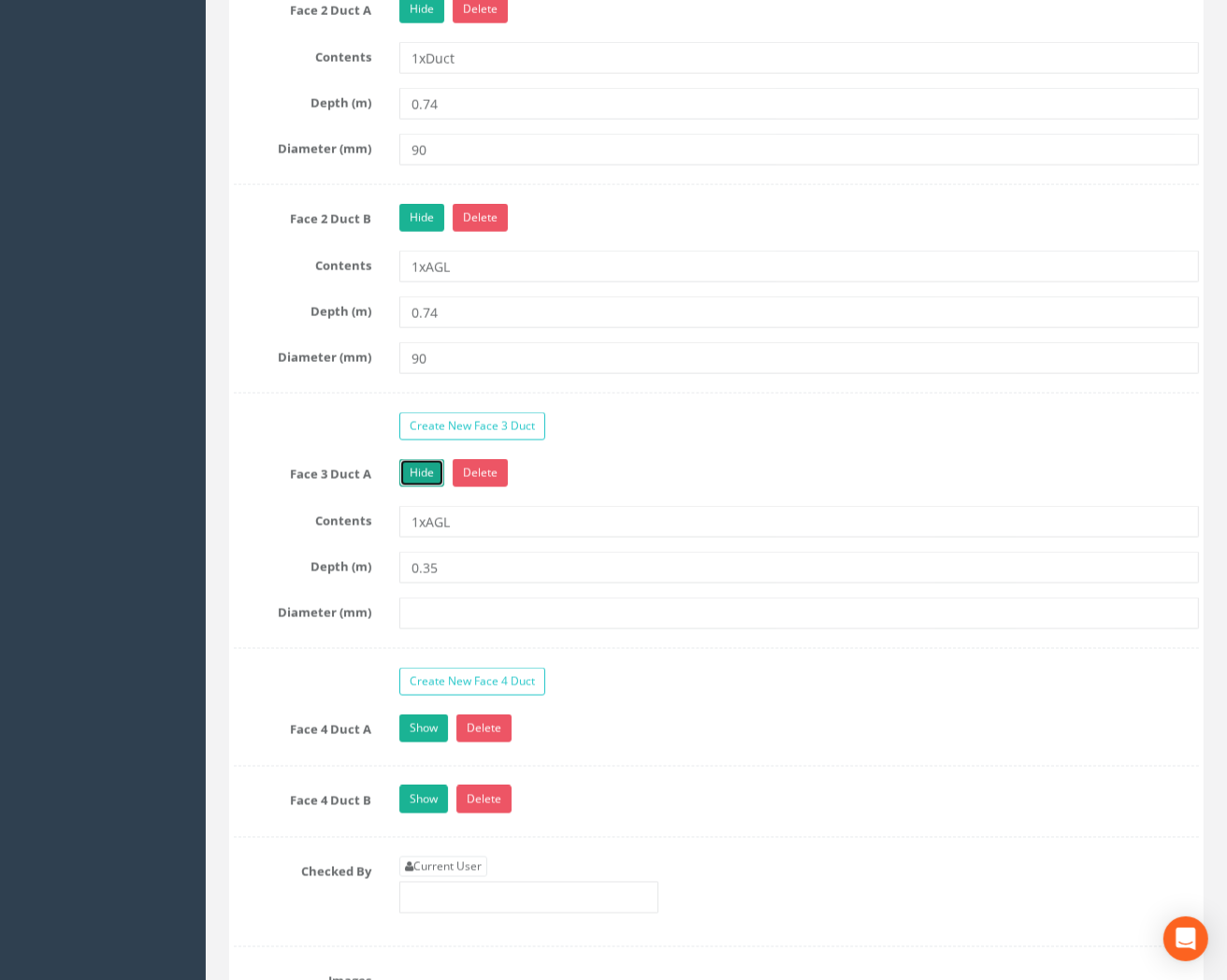 scroll, scrollTop: 2182, scrollLeft: 0, axis: vertical 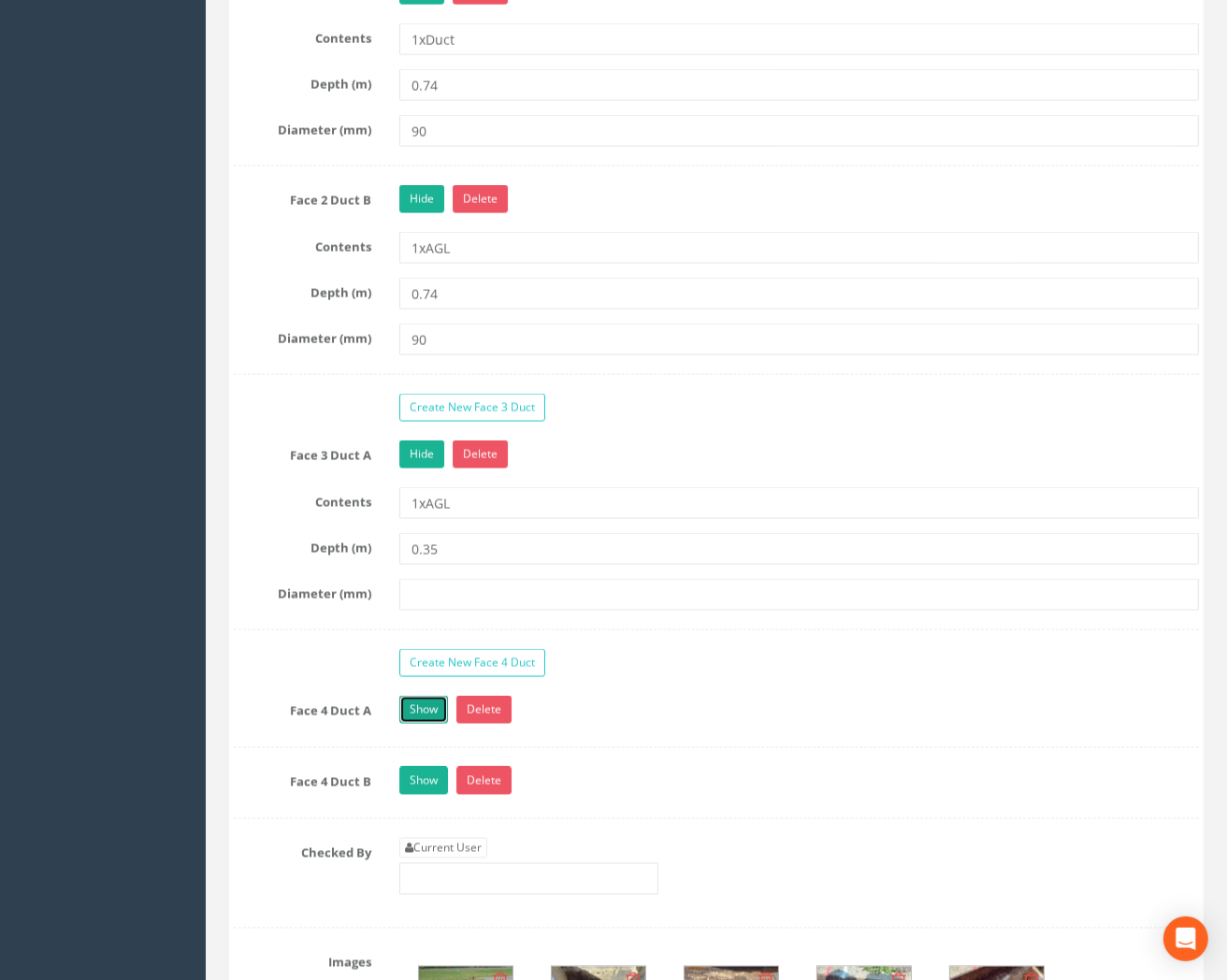 click on "Show" at bounding box center (424, 710) 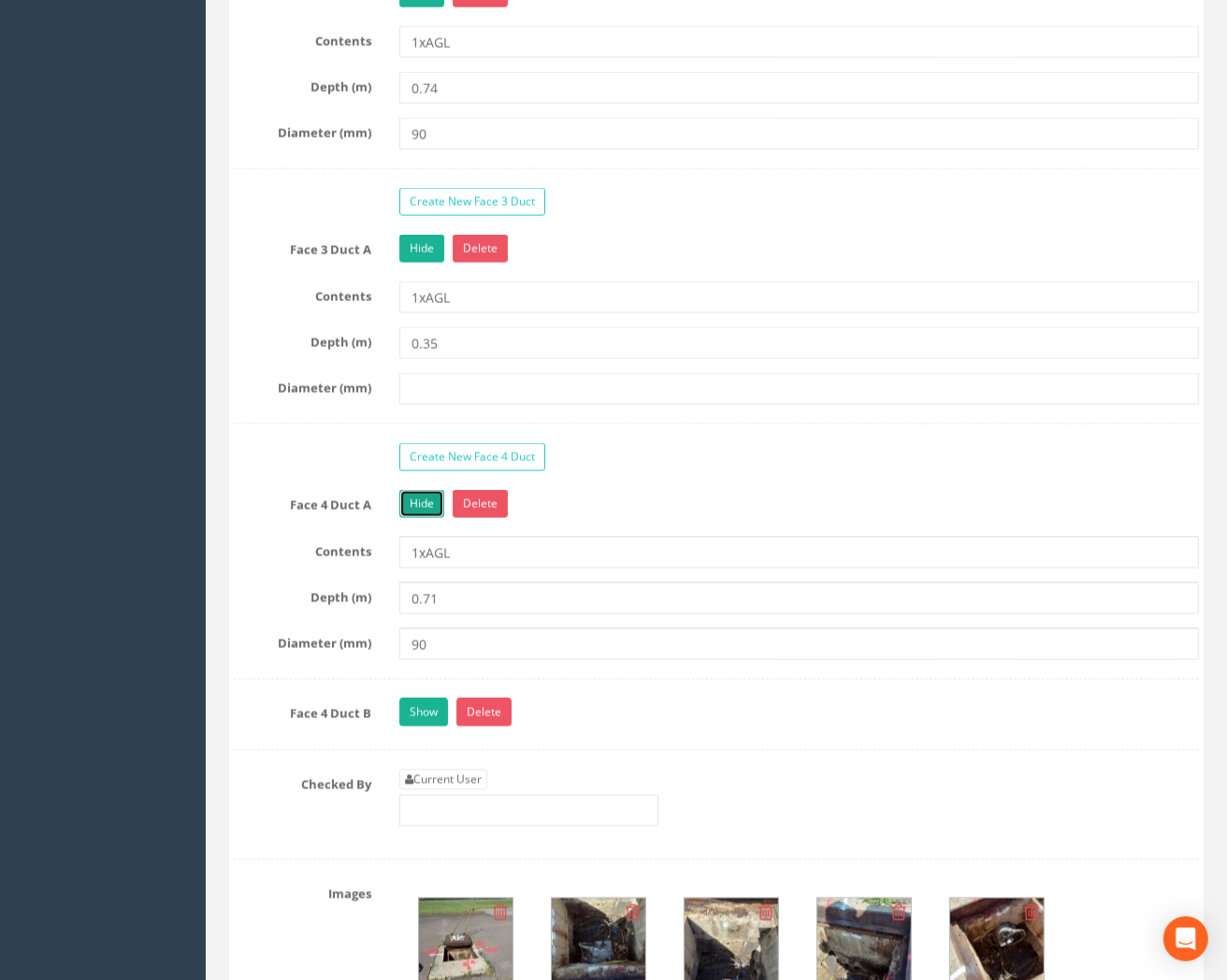 scroll, scrollTop: 2389, scrollLeft: 0, axis: vertical 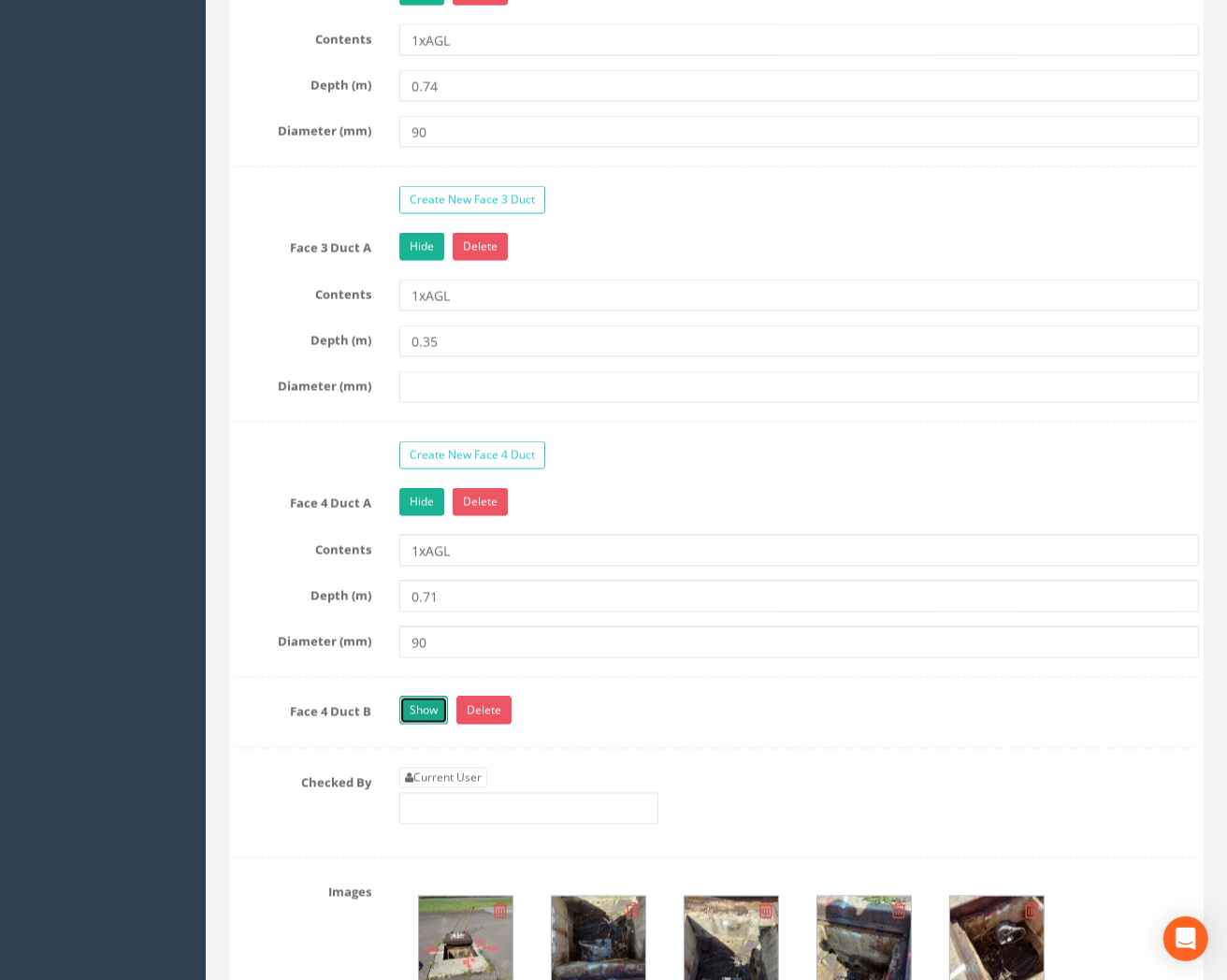 click on "Show" at bounding box center [424, 711] 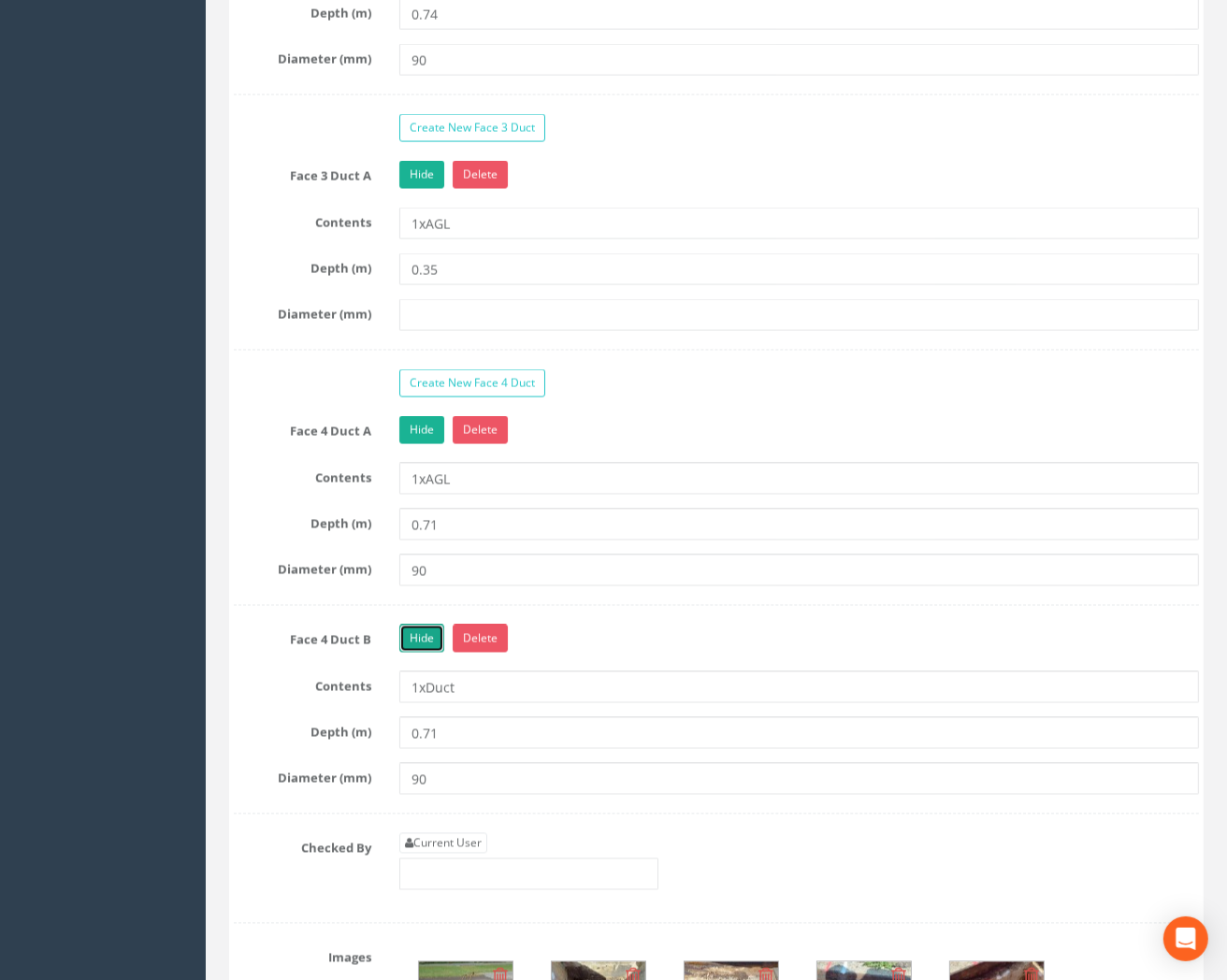 scroll, scrollTop: 2701, scrollLeft: 0, axis: vertical 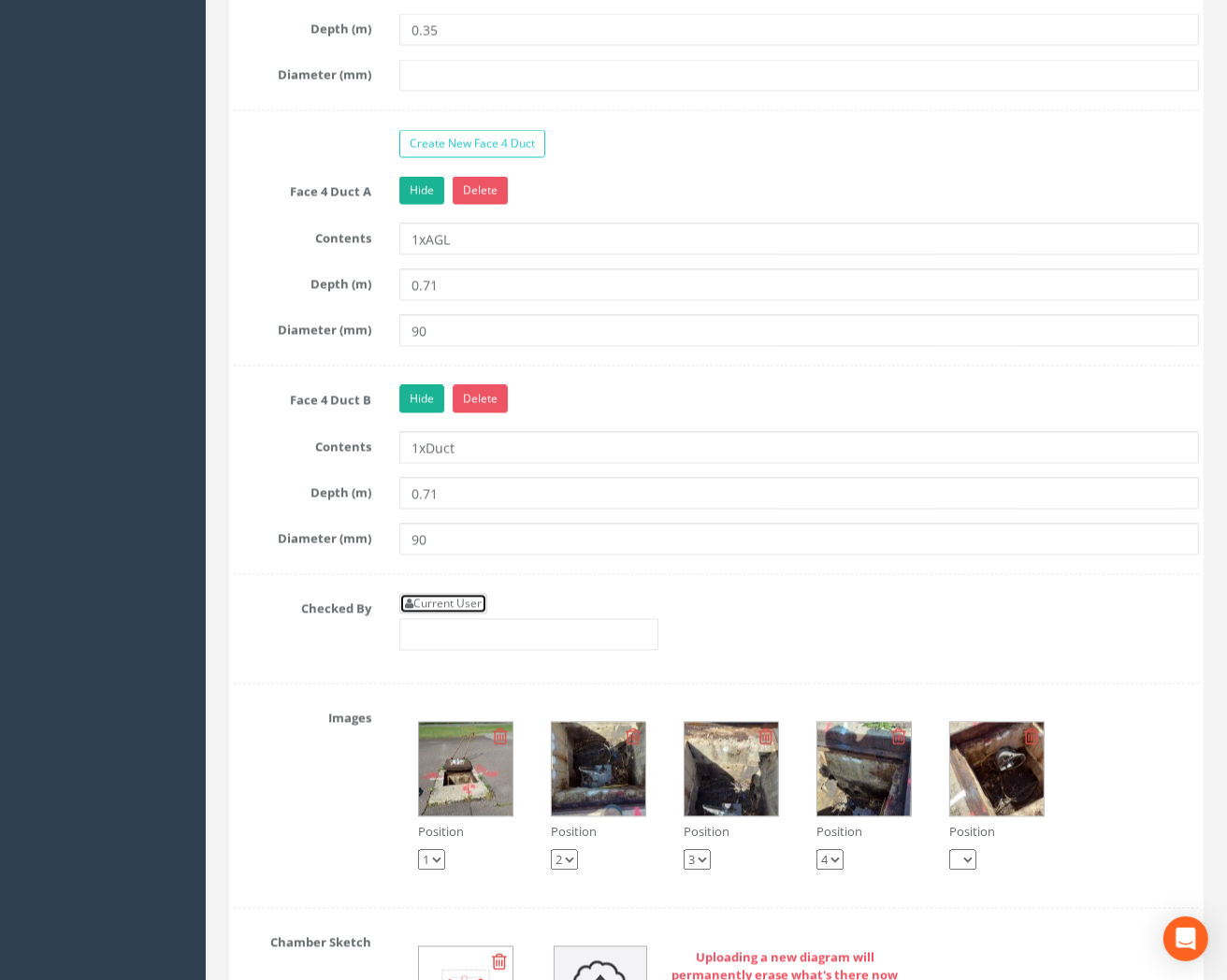 click on "Current User" at bounding box center (443, 604) 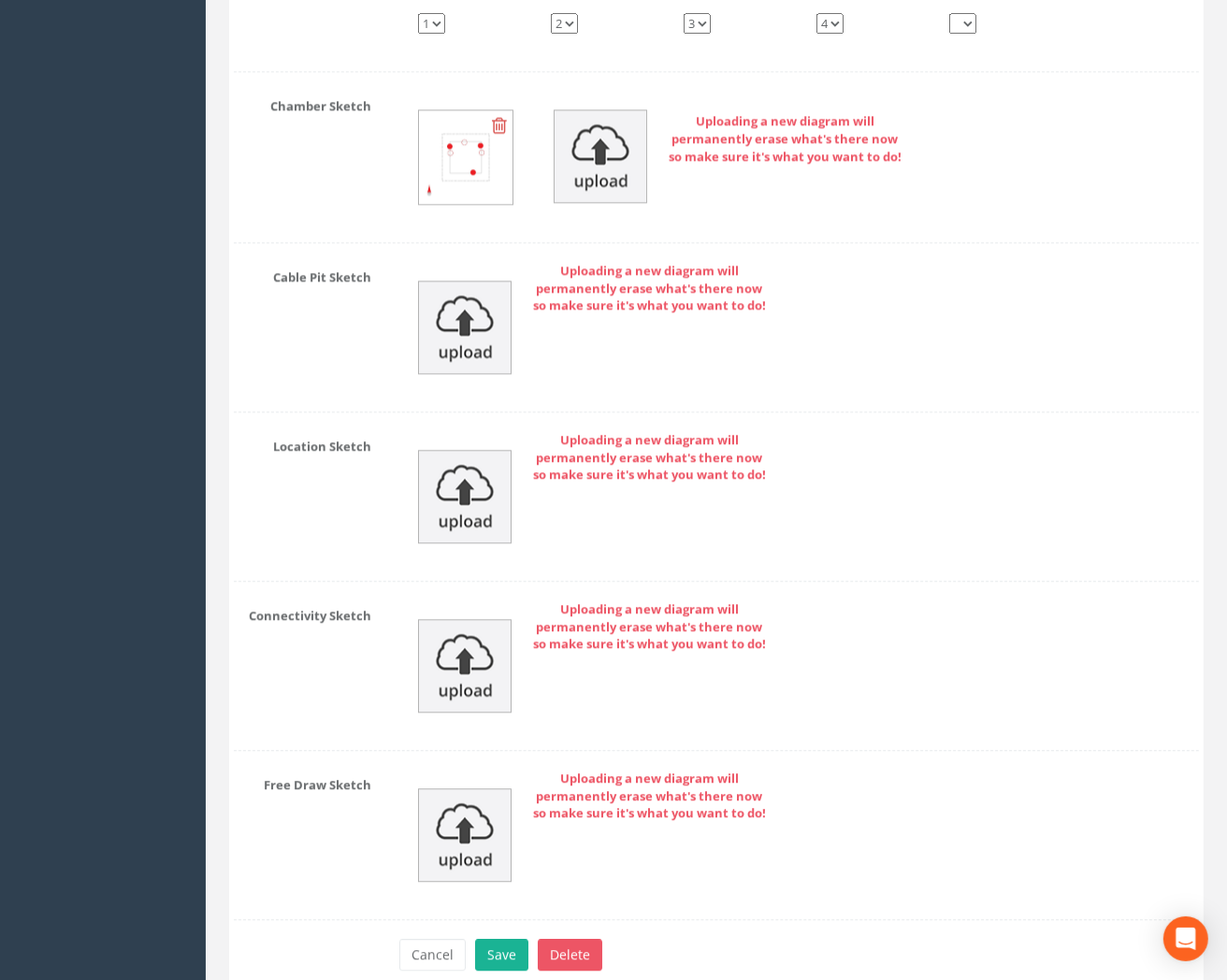 scroll, scrollTop: 3625, scrollLeft: 0, axis: vertical 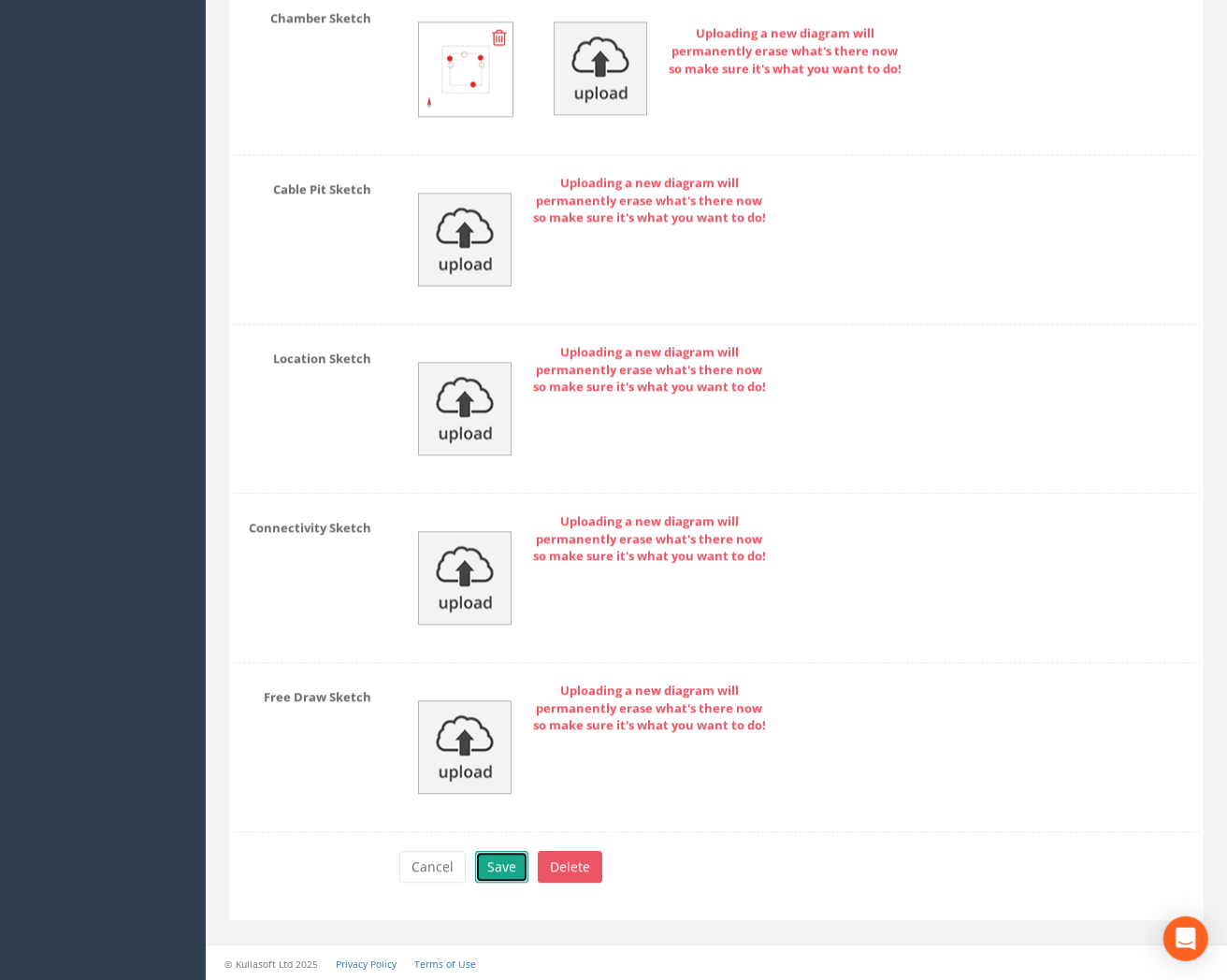 click on "Save" at bounding box center [501, 867] 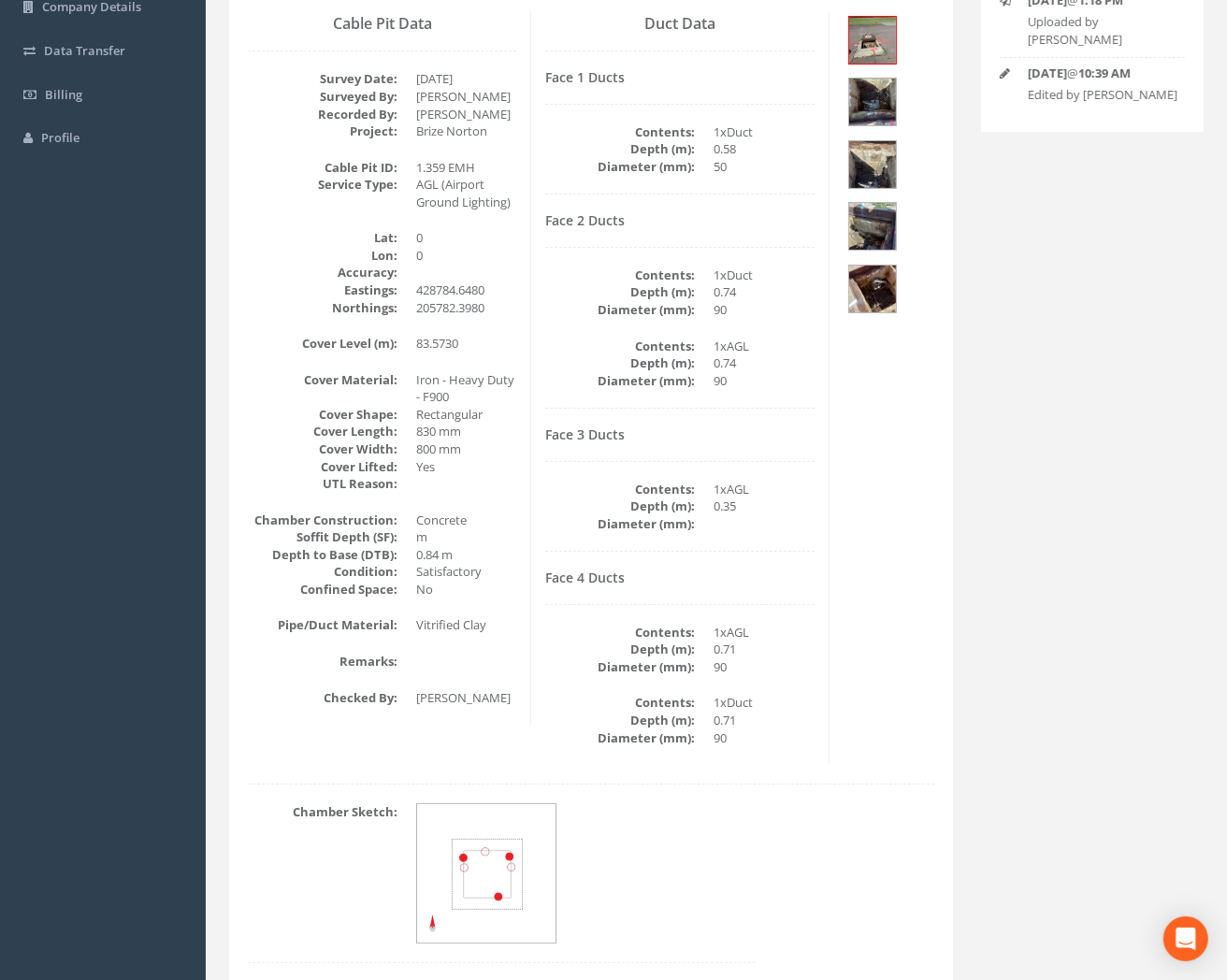 scroll, scrollTop: 164, scrollLeft: 0, axis: vertical 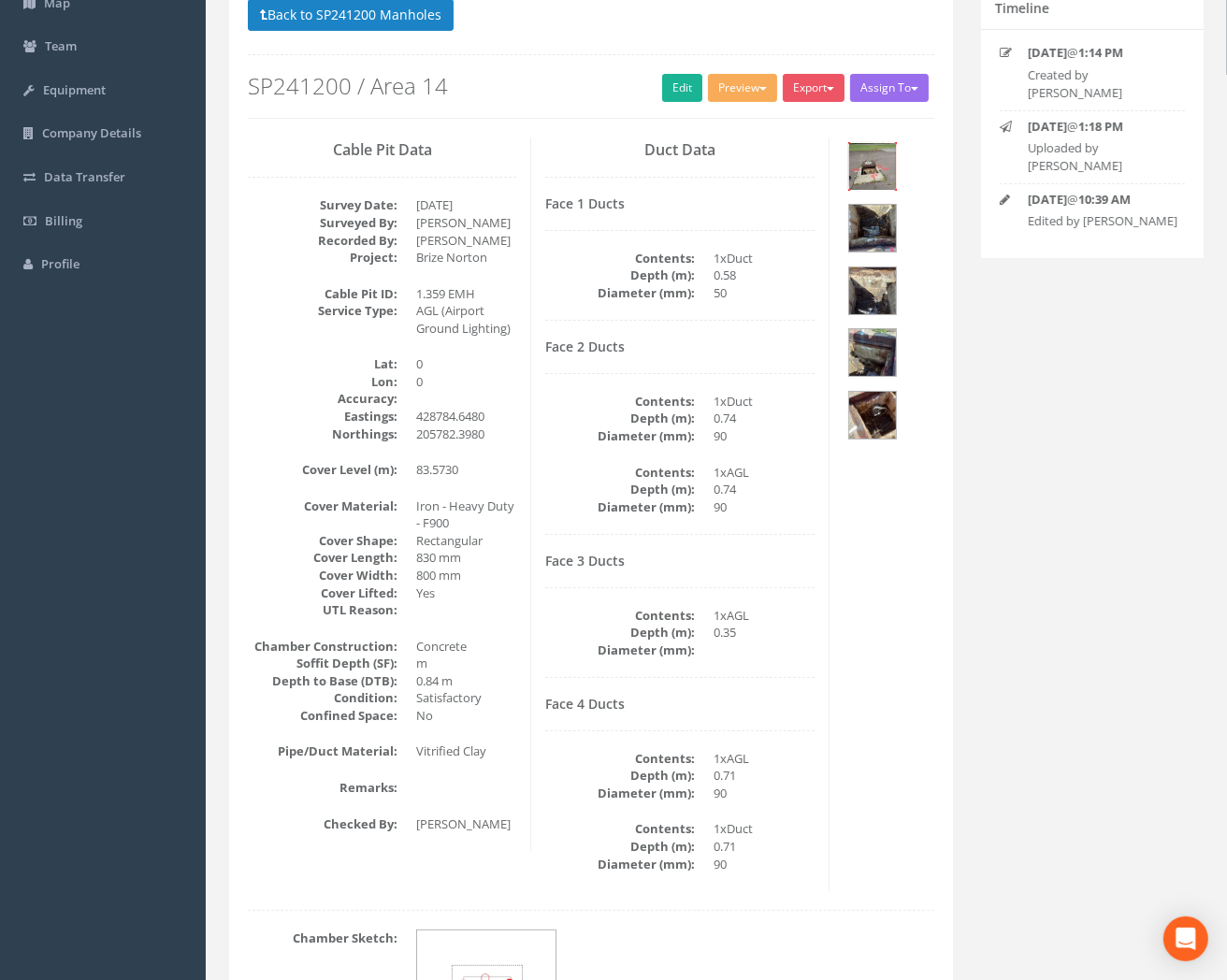 click at bounding box center [873, 166] 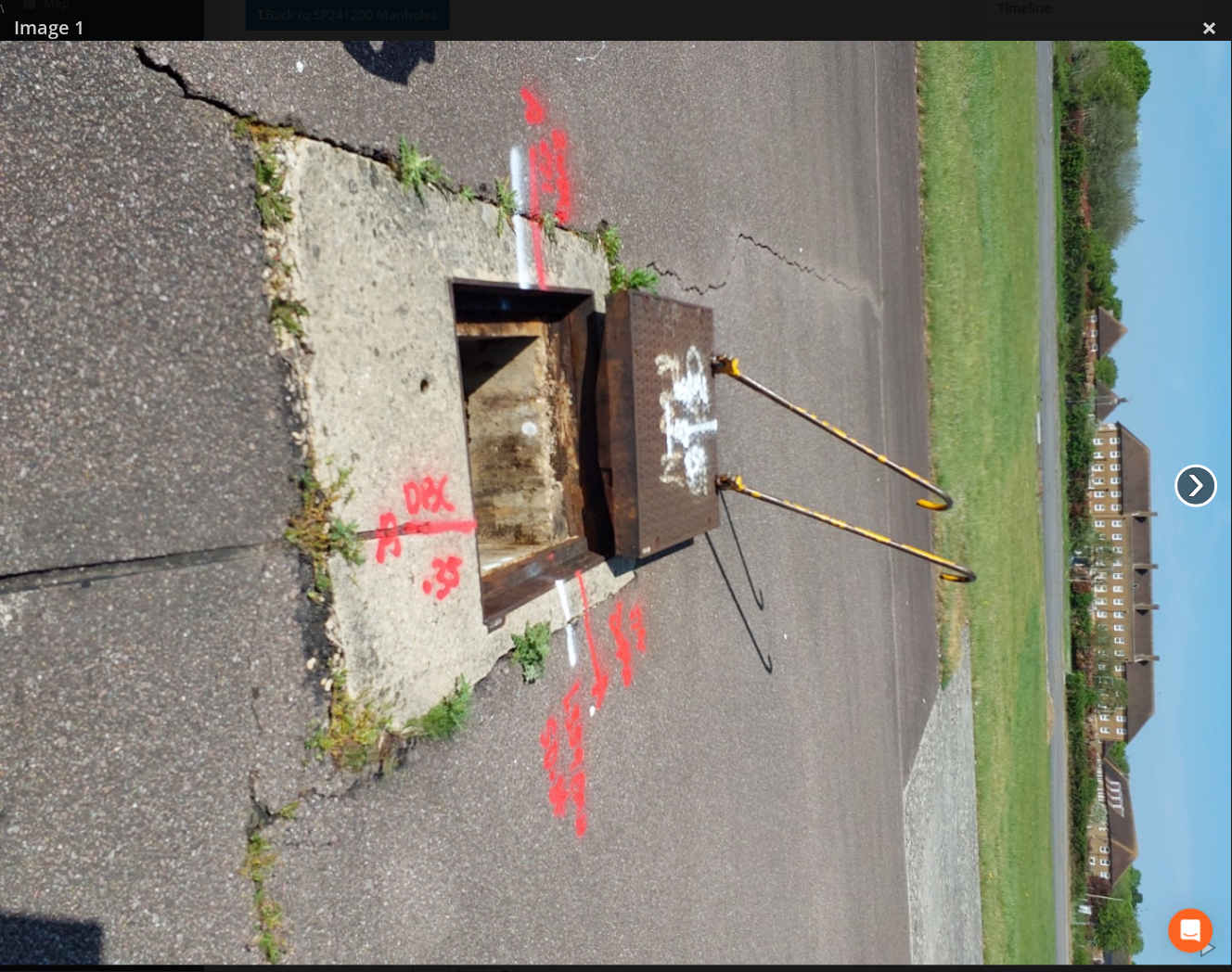 click on "›" at bounding box center [1197, 486] 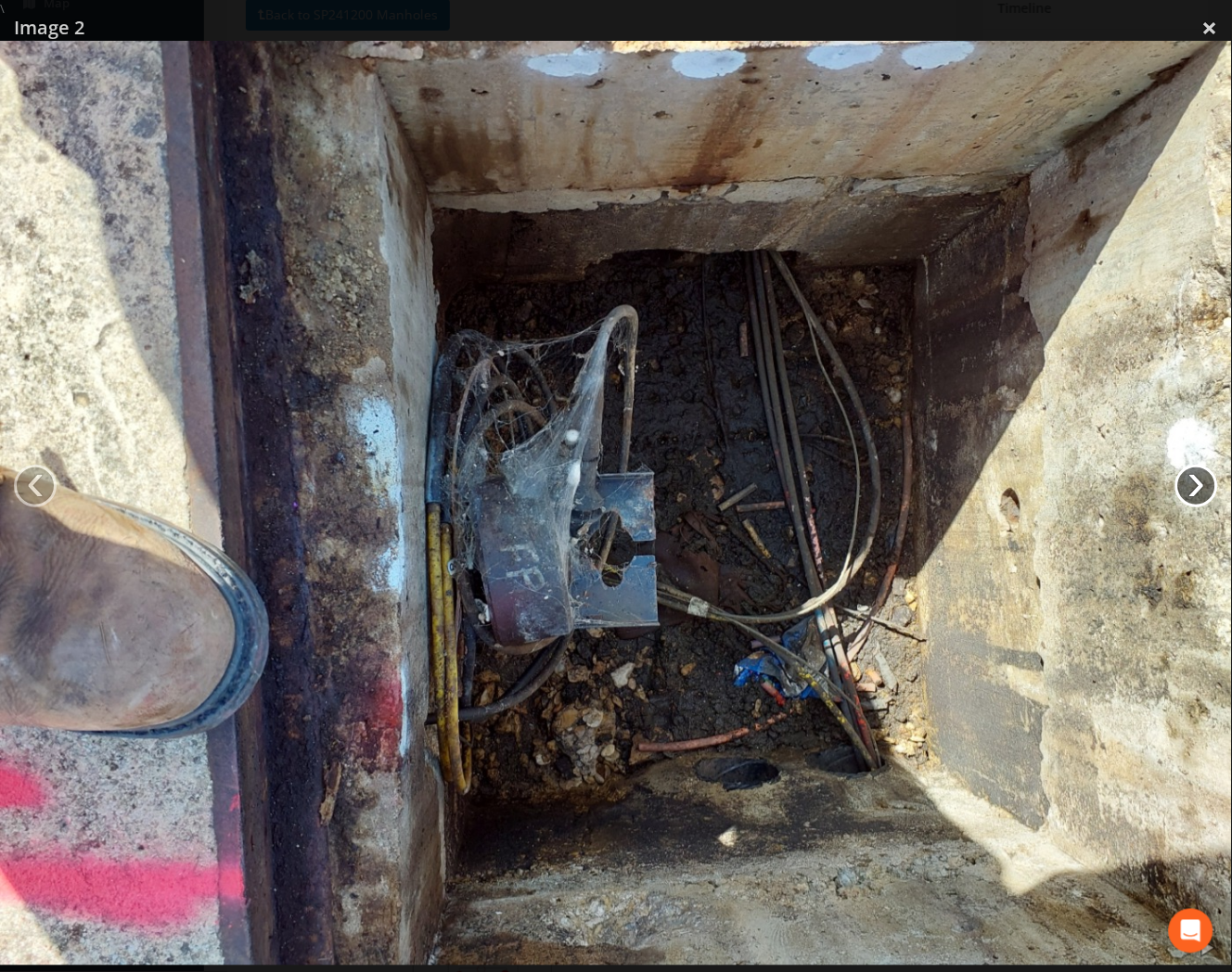 click on "›" at bounding box center [1197, 486] 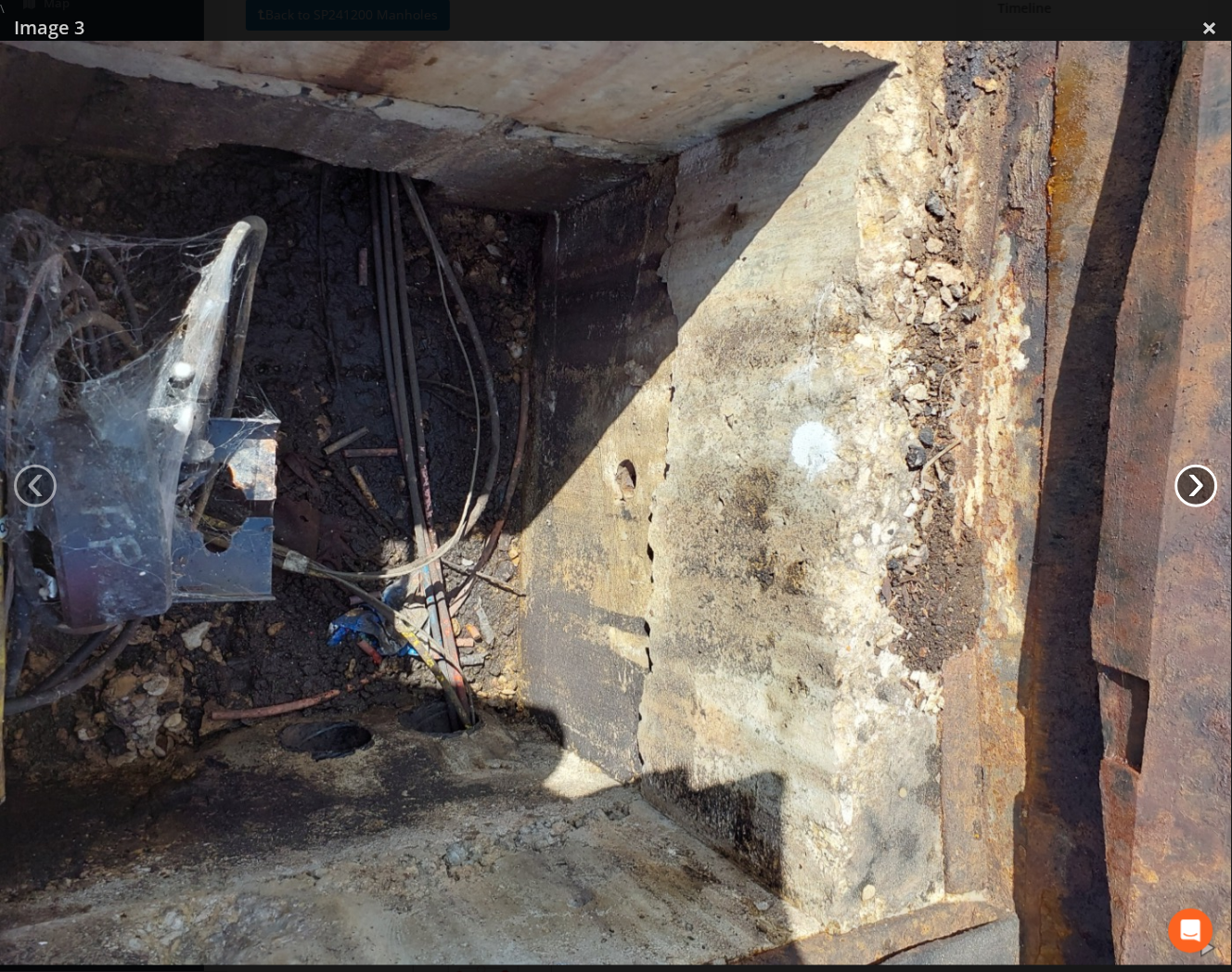 click on "›" at bounding box center [1197, 486] 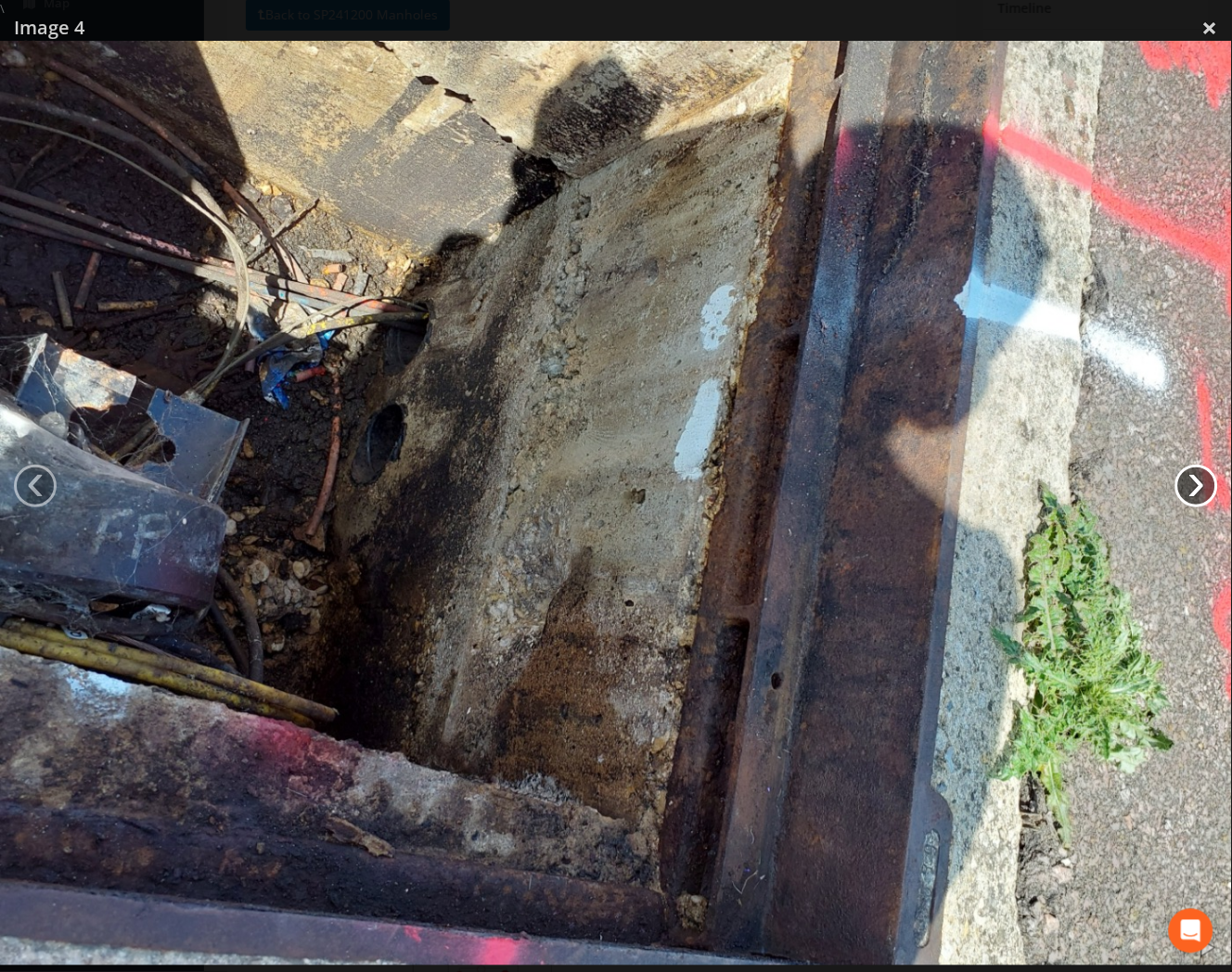 click on "›" at bounding box center [1197, 486] 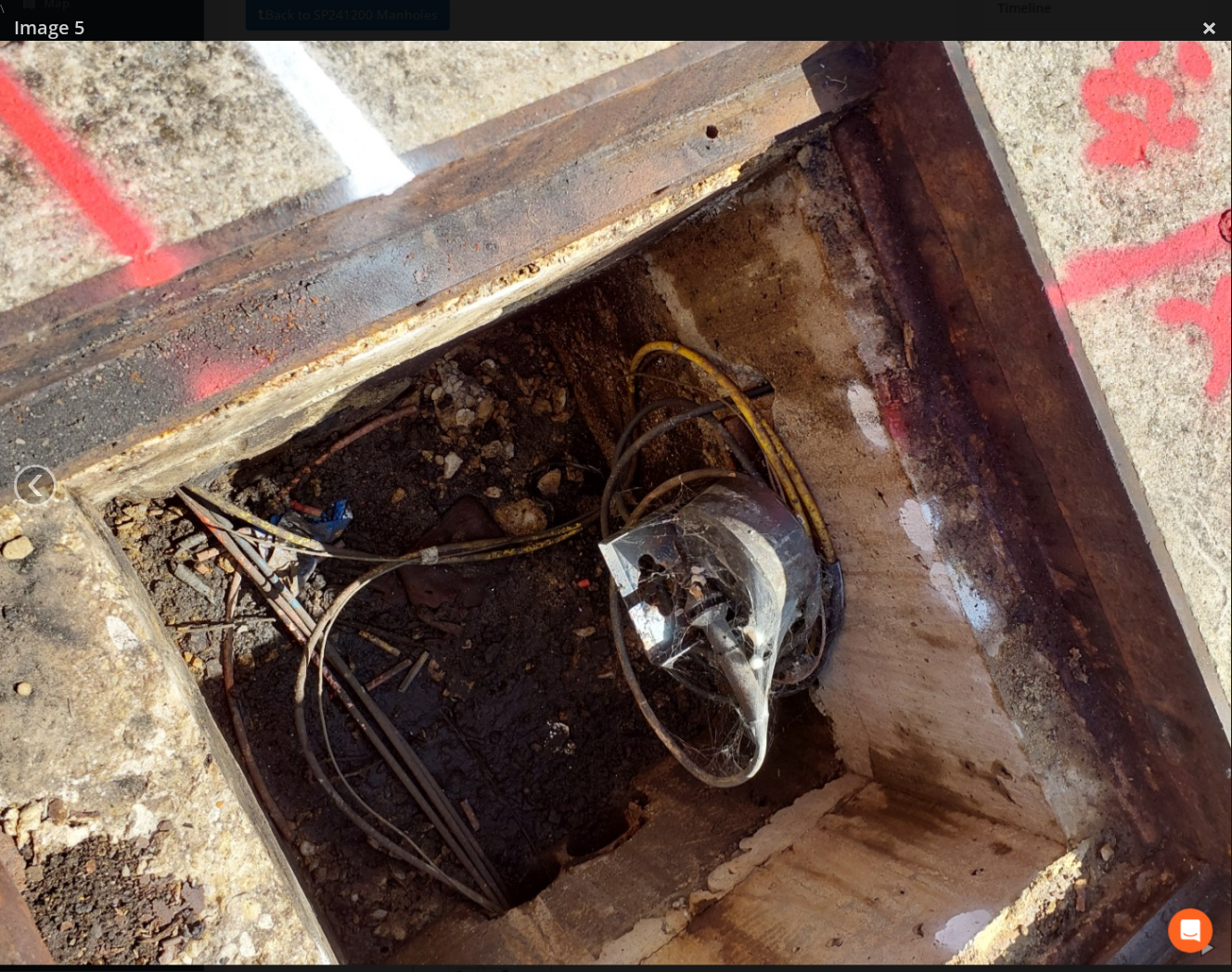 click at bounding box center (616, 503) 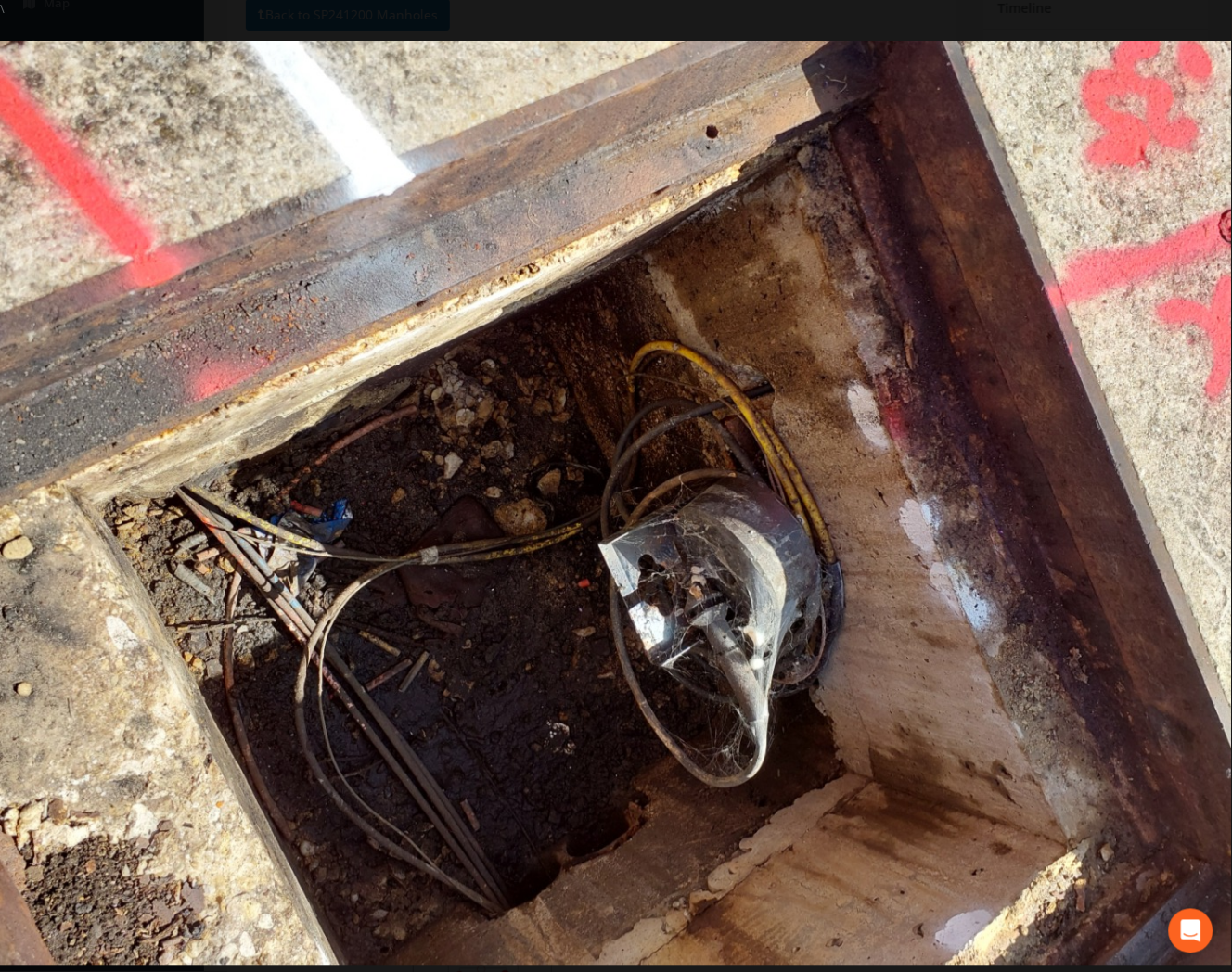 click at bounding box center [616, 503] 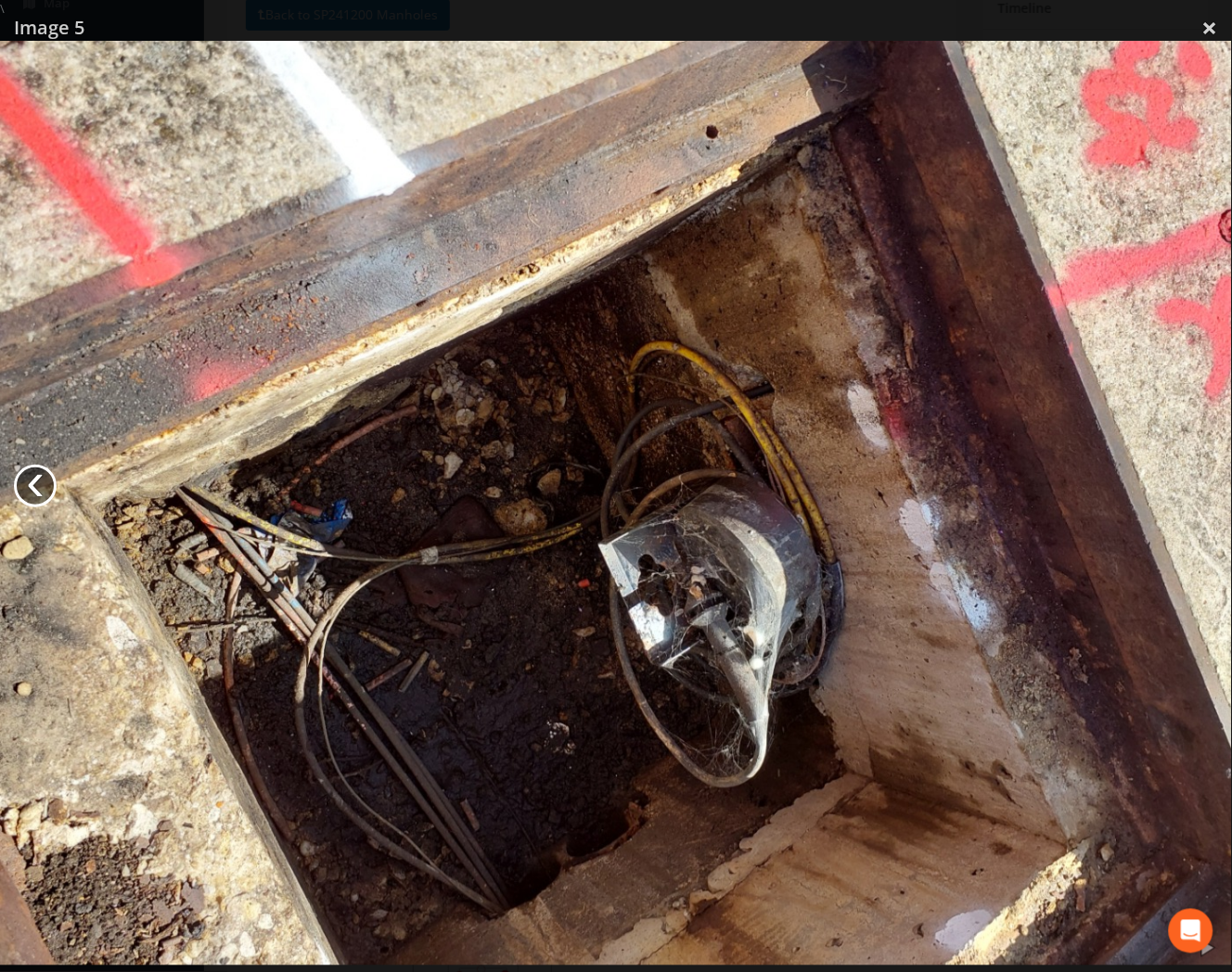 click on "‹" at bounding box center [35, 486] 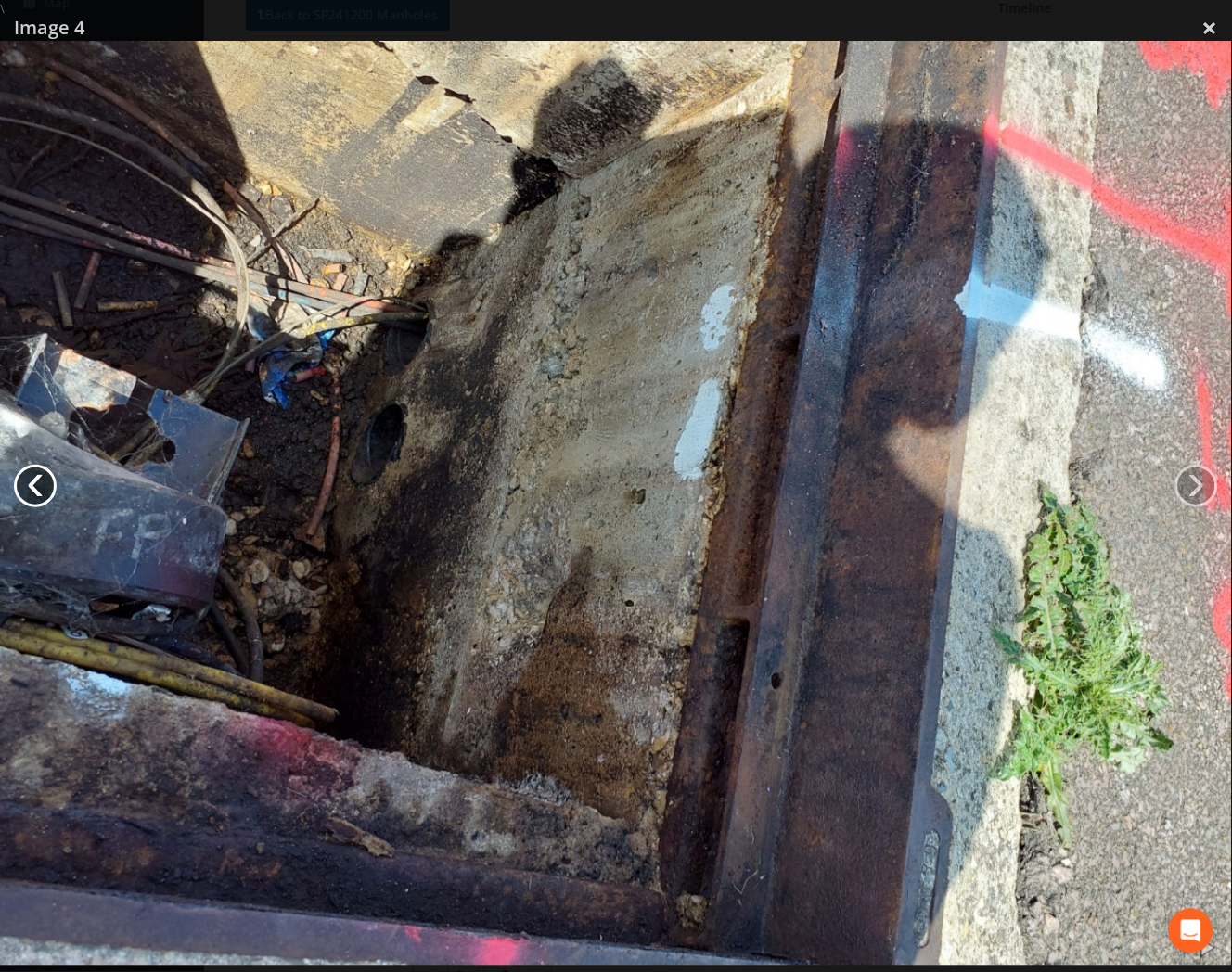 click on "‹" at bounding box center [35, 486] 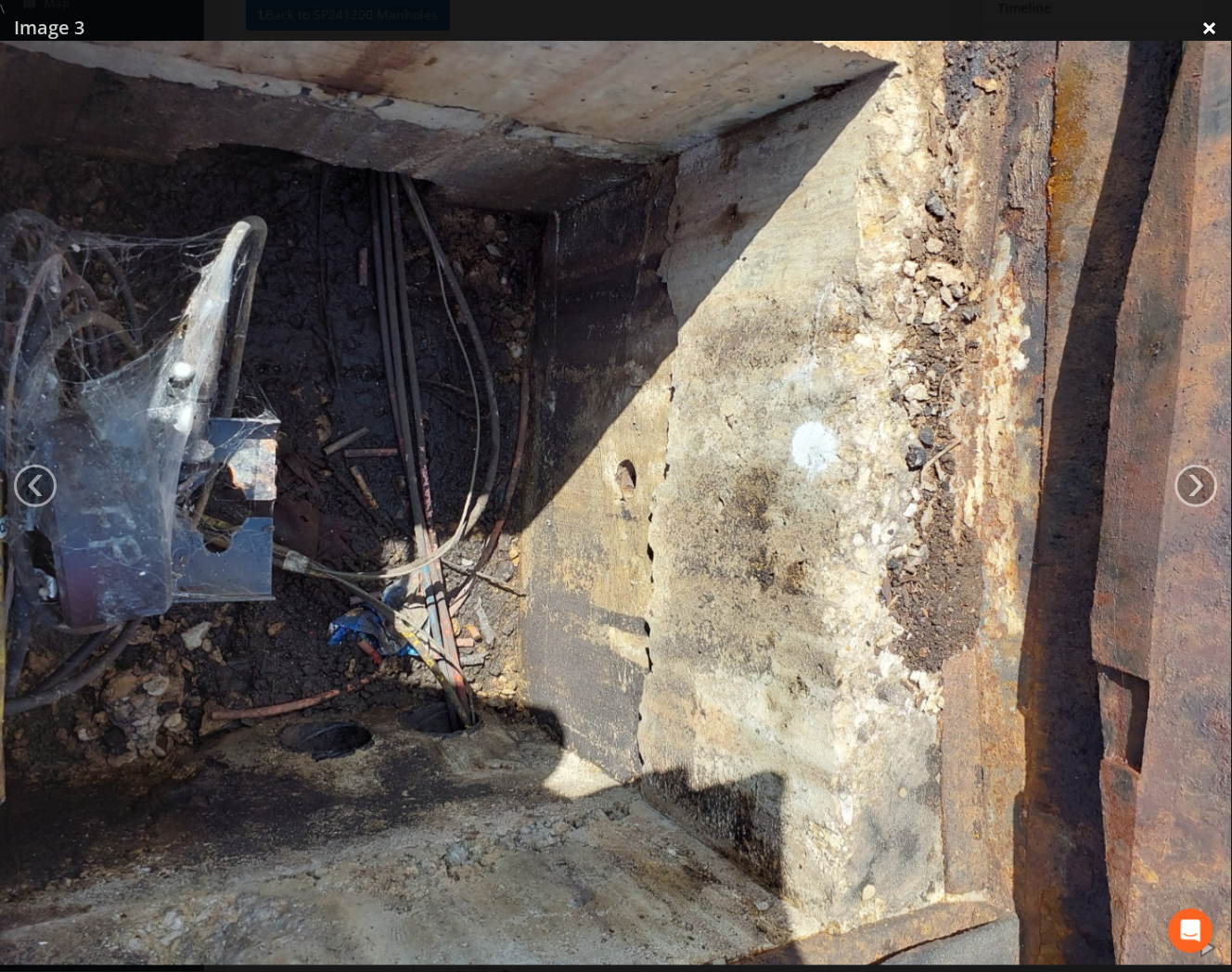 click on "×" at bounding box center [1210, 28] 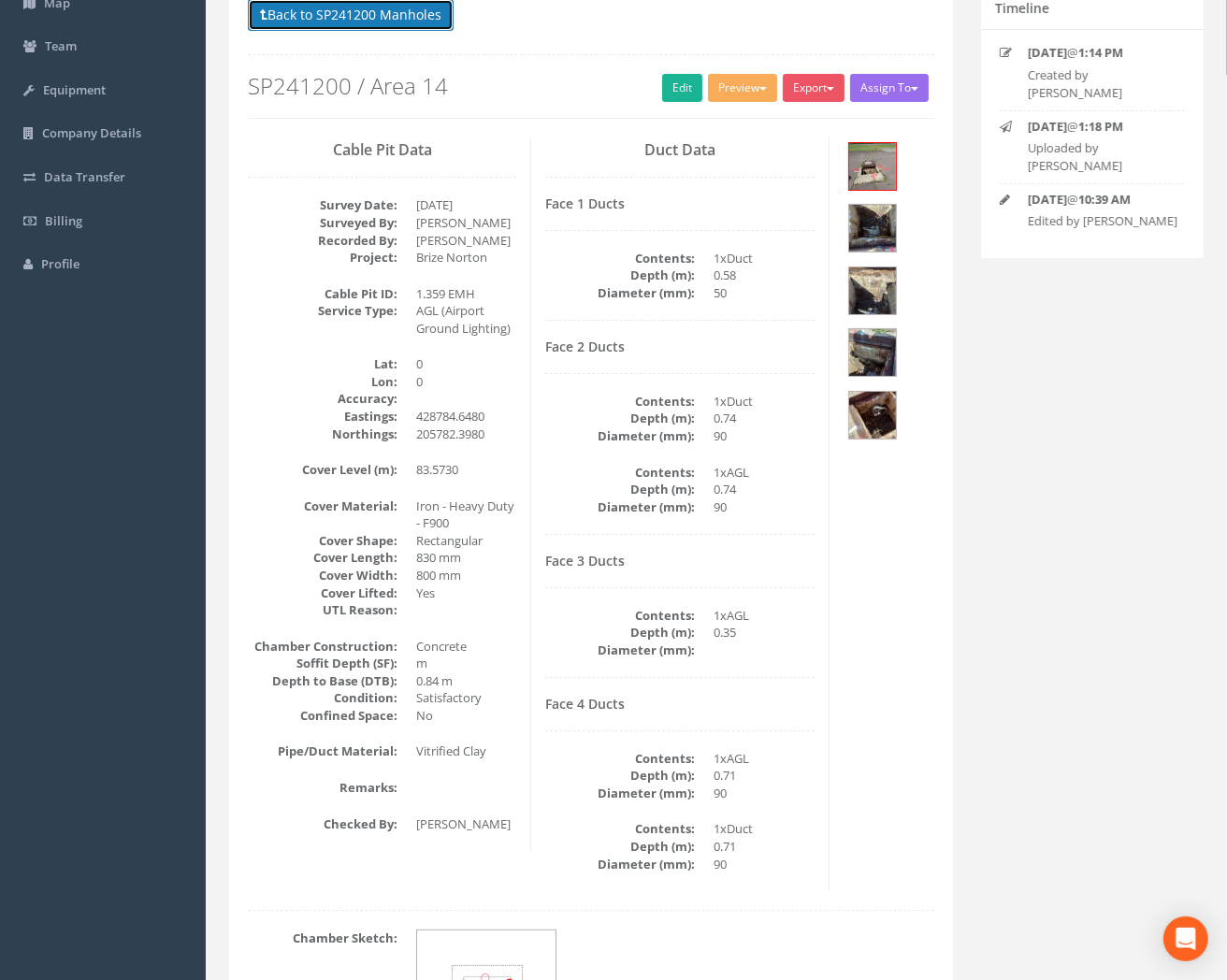 click on "Back to SP241200 Manholes" at bounding box center (351, 15) 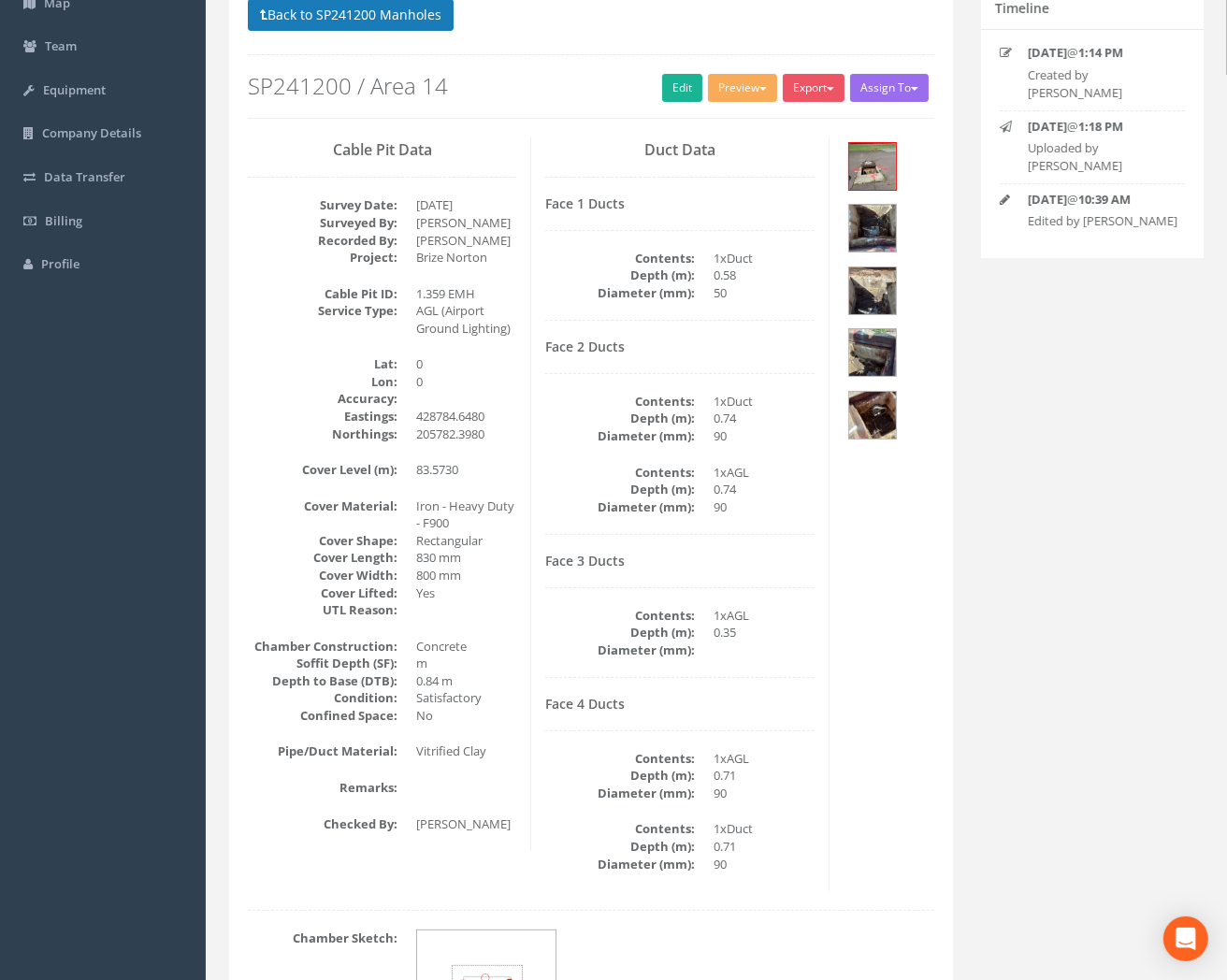 scroll, scrollTop: 0, scrollLeft: 0, axis: both 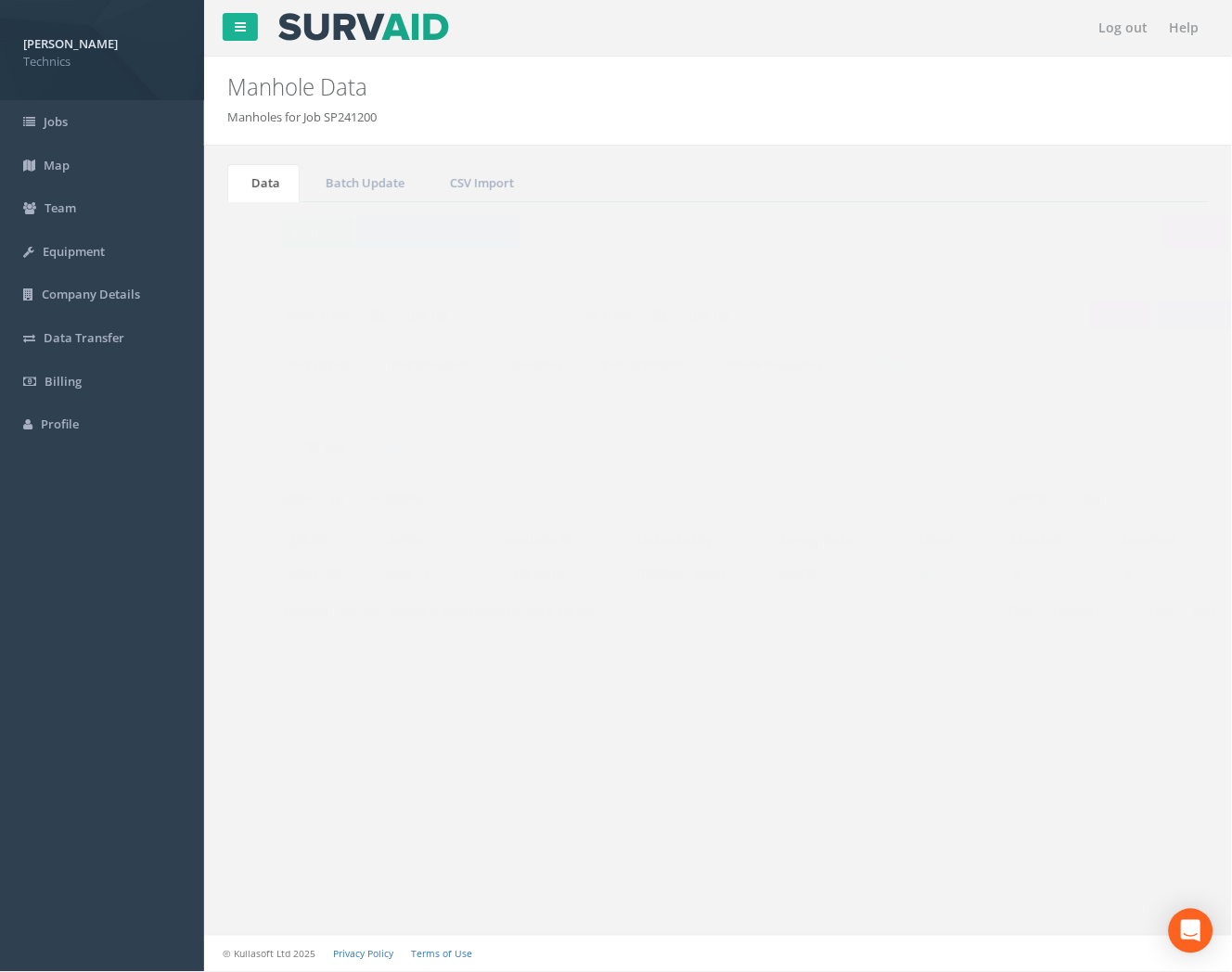 click on "1.359" at bounding box center [1105, 499] 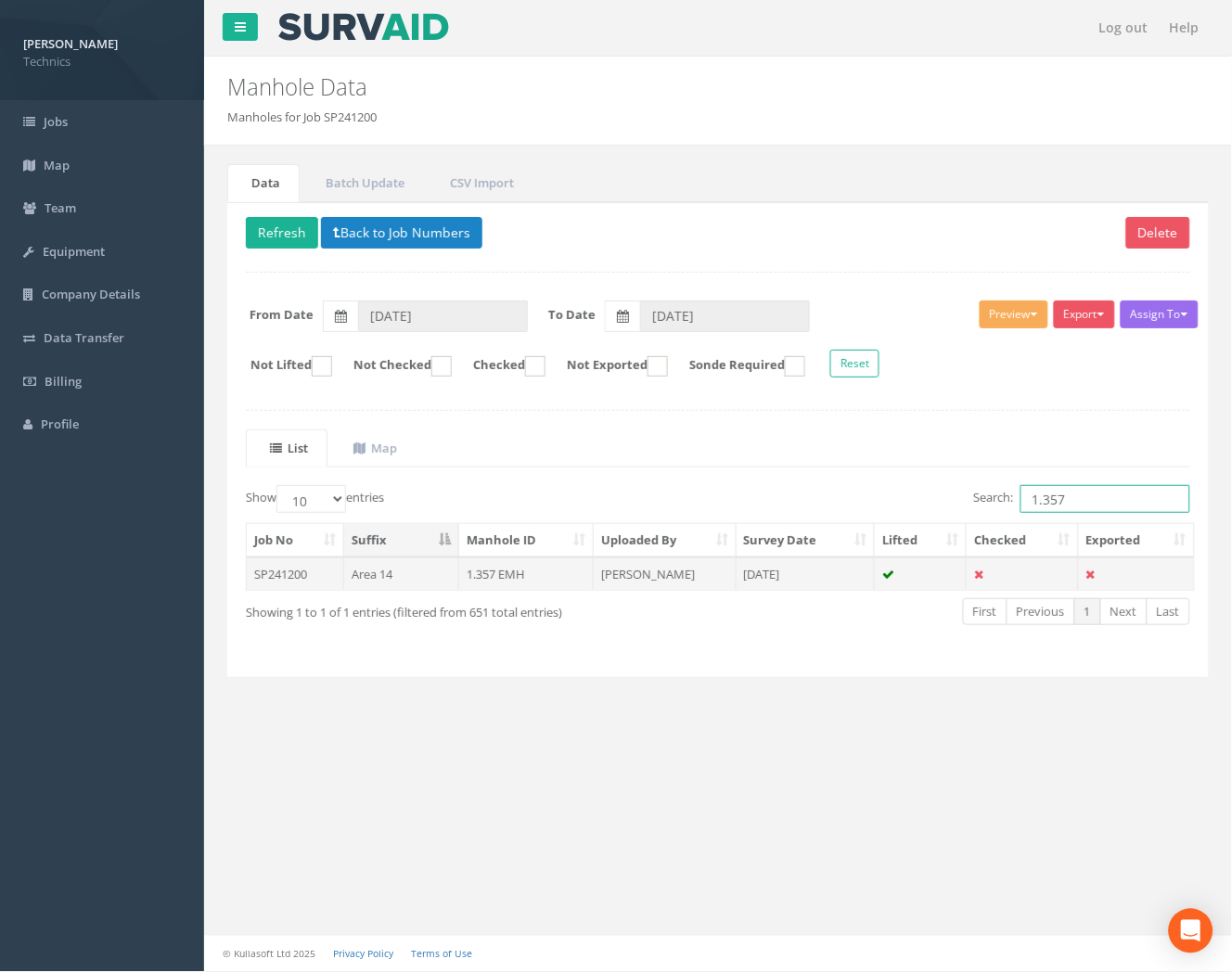 type on "1.357" 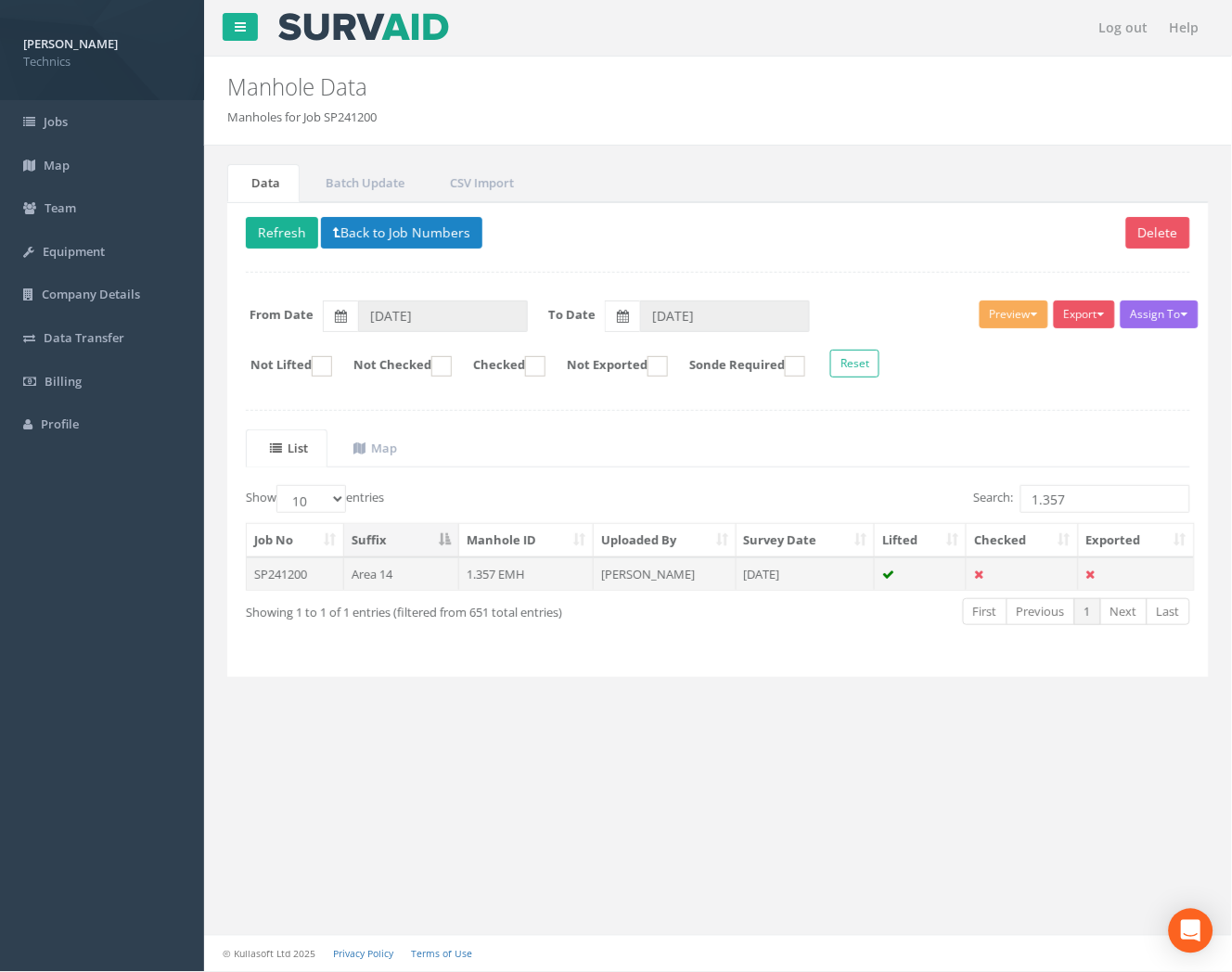 click on "[PERSON_NAME]" at bounding box center (665, 574) 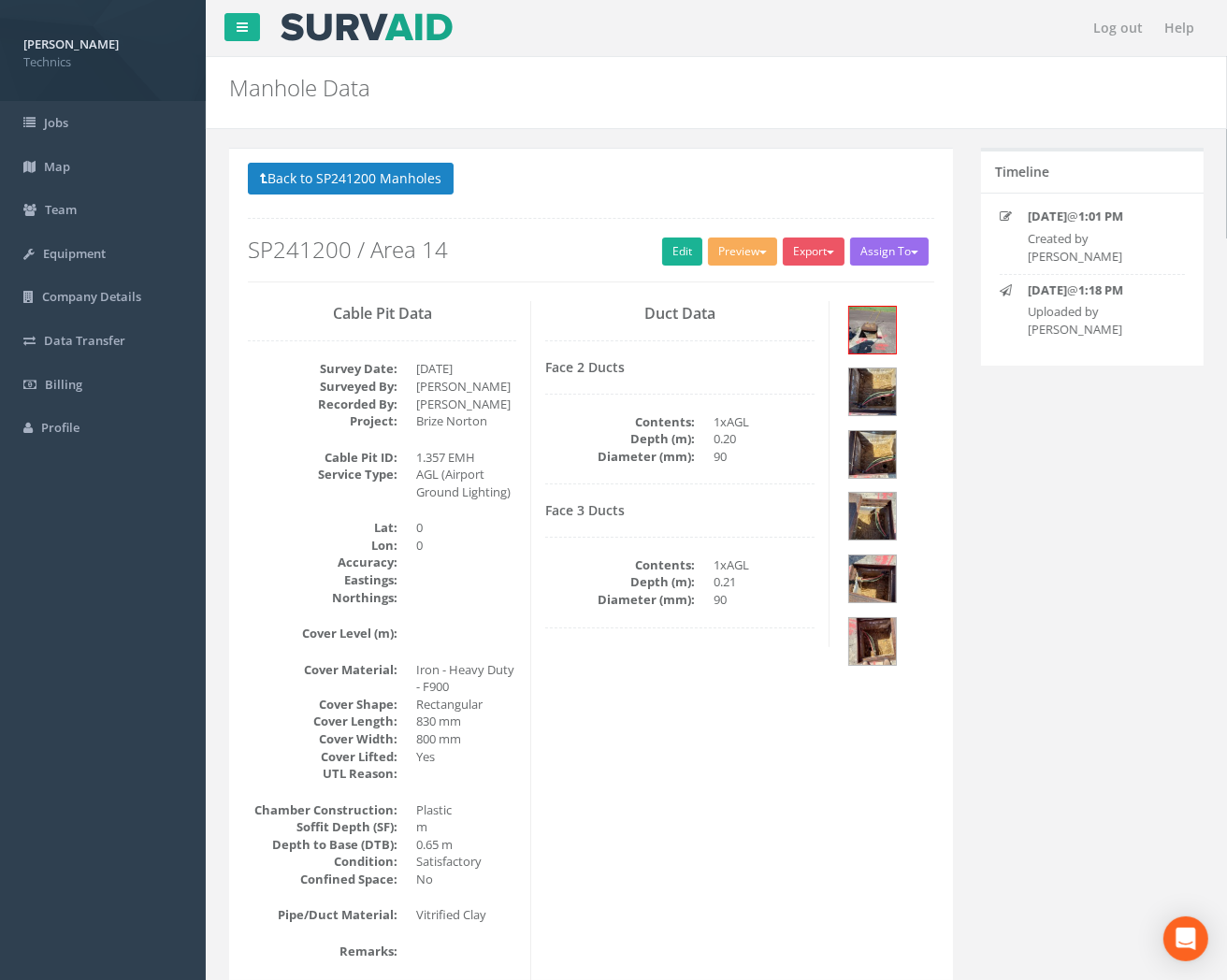 scroll, scrollTop: 104, scrollLeft: 0, axis: vertical 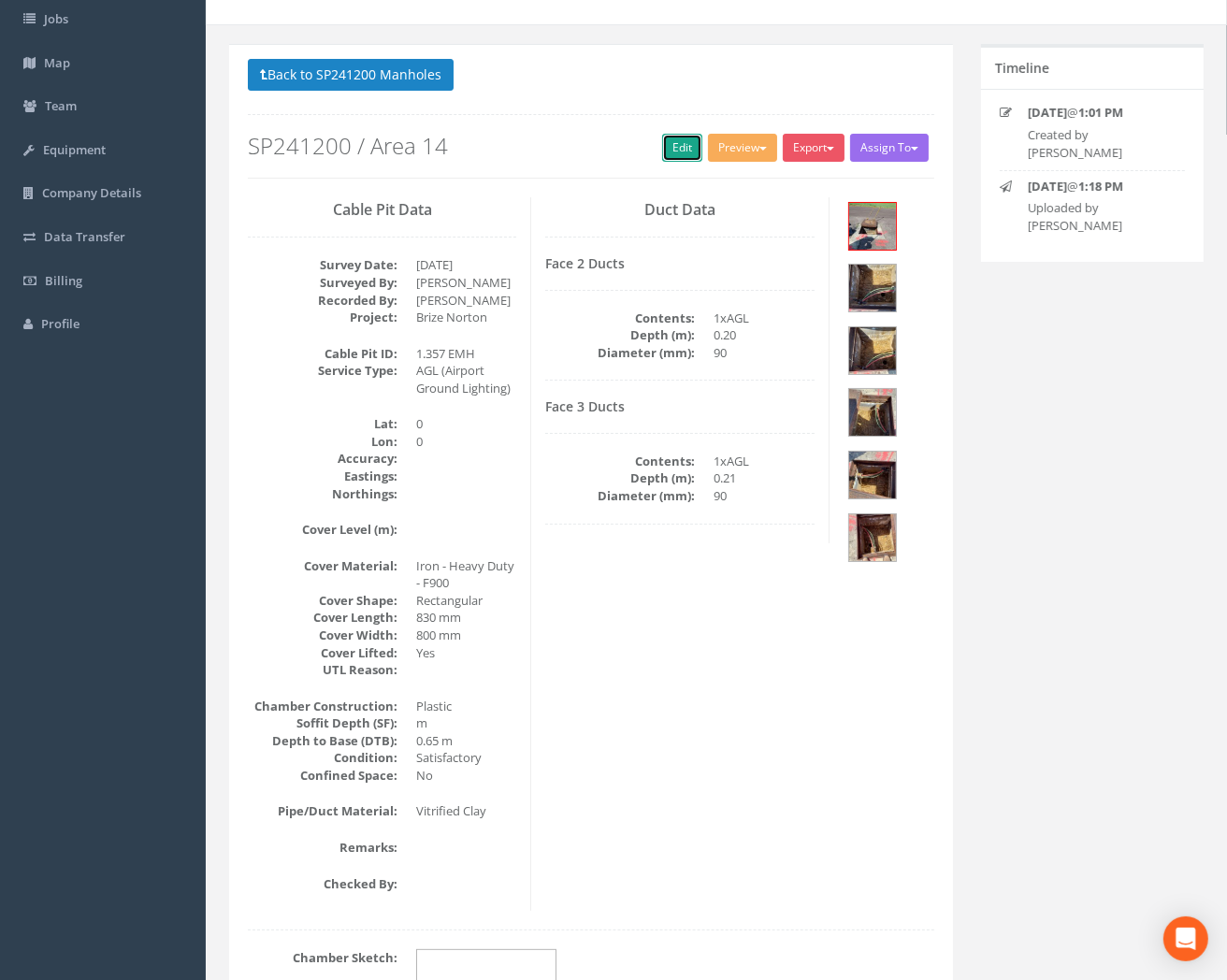 click on "Edit" at bounding box center (682, 148) 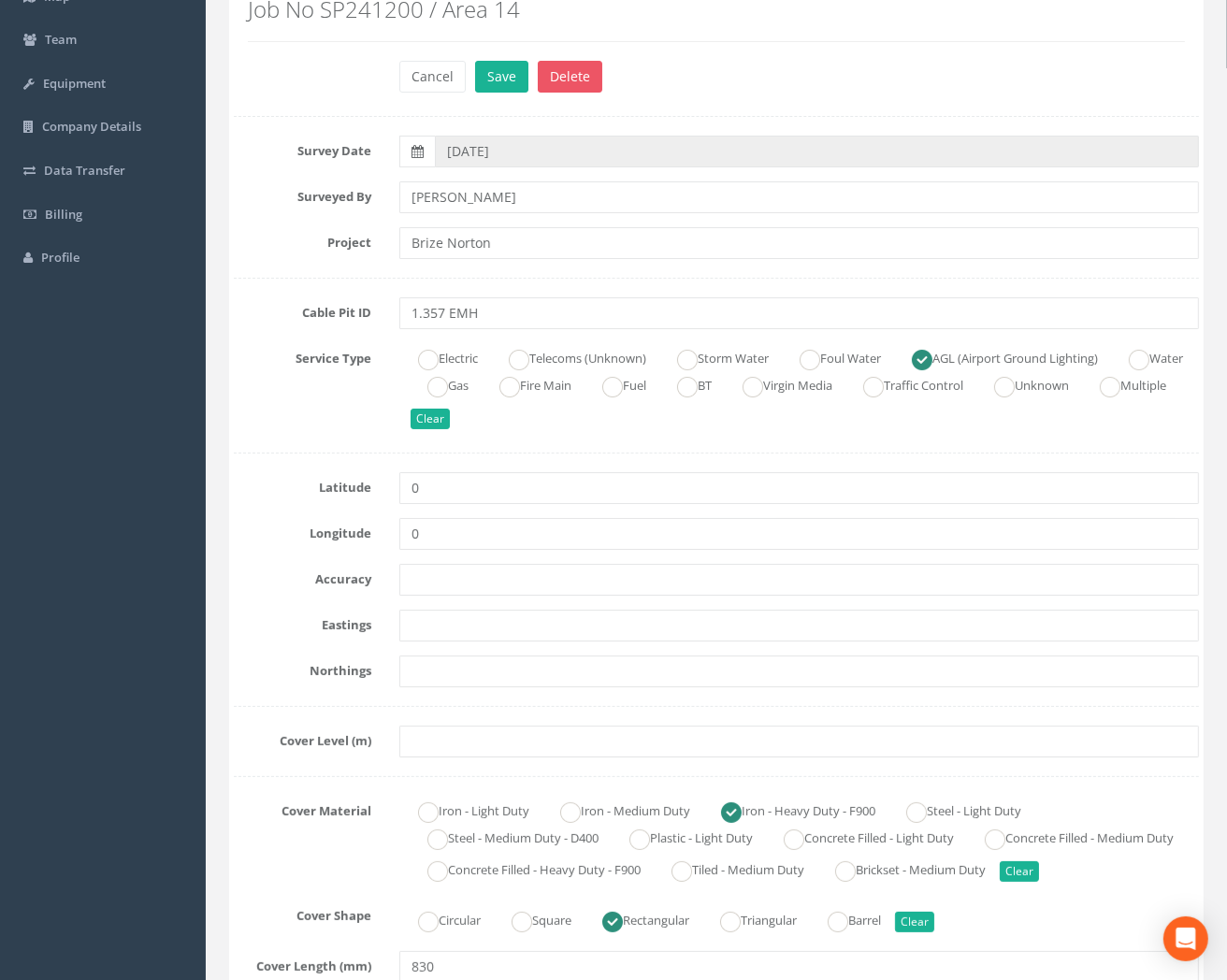 scroll, scrollTop: 208, scrollLeft: 0, axis: vertical 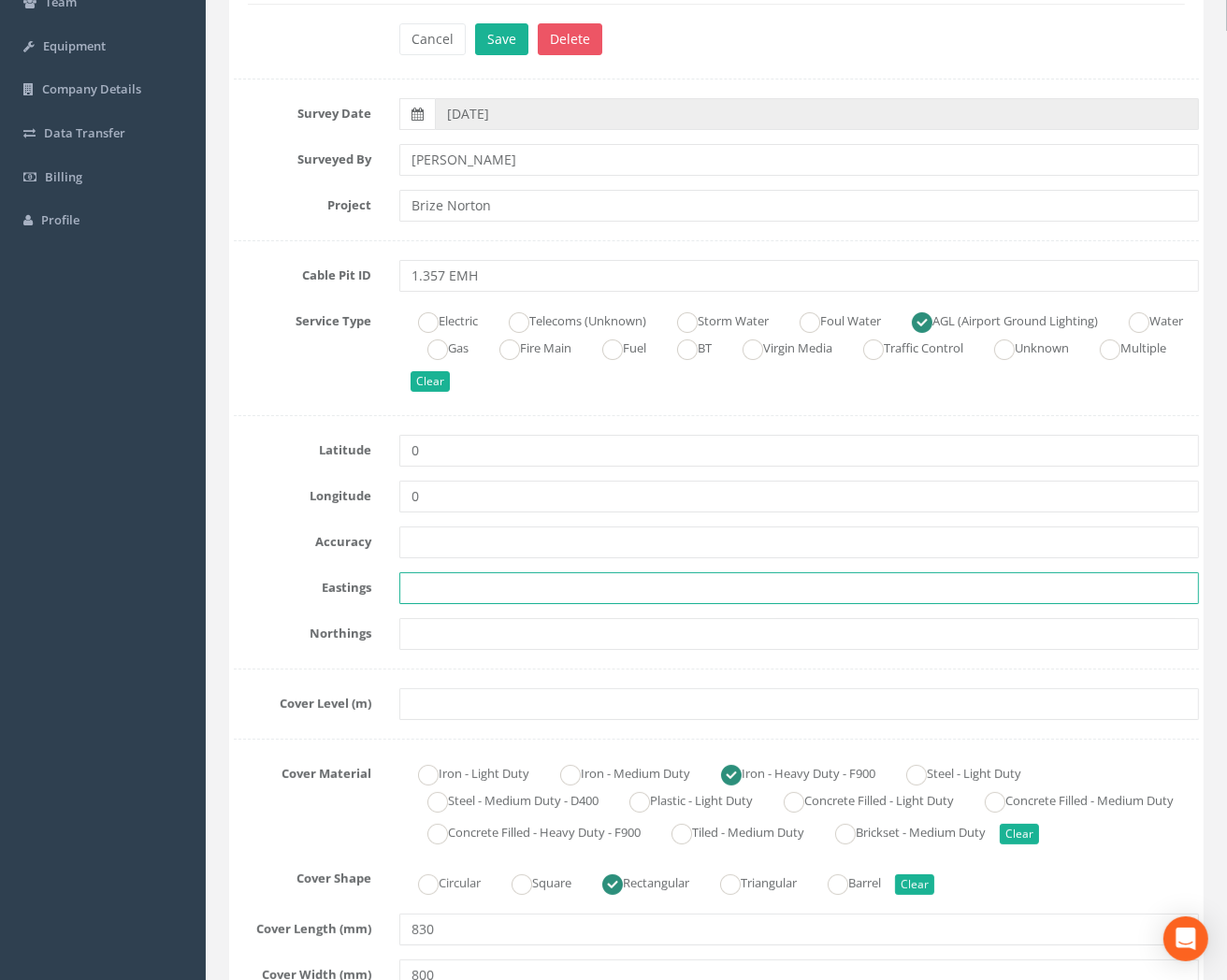 click at bounding box center [799, 588] 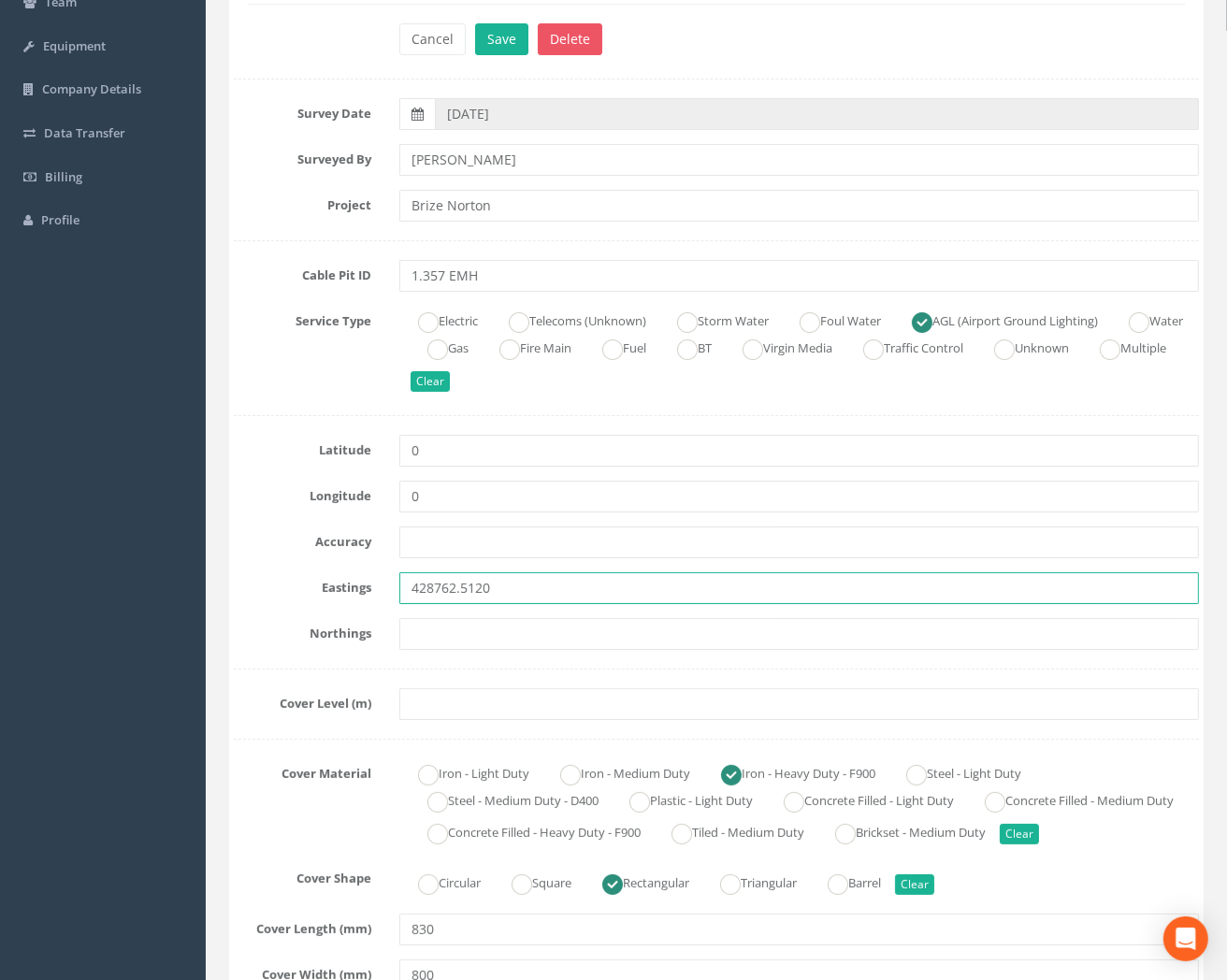type on "428762.5120" 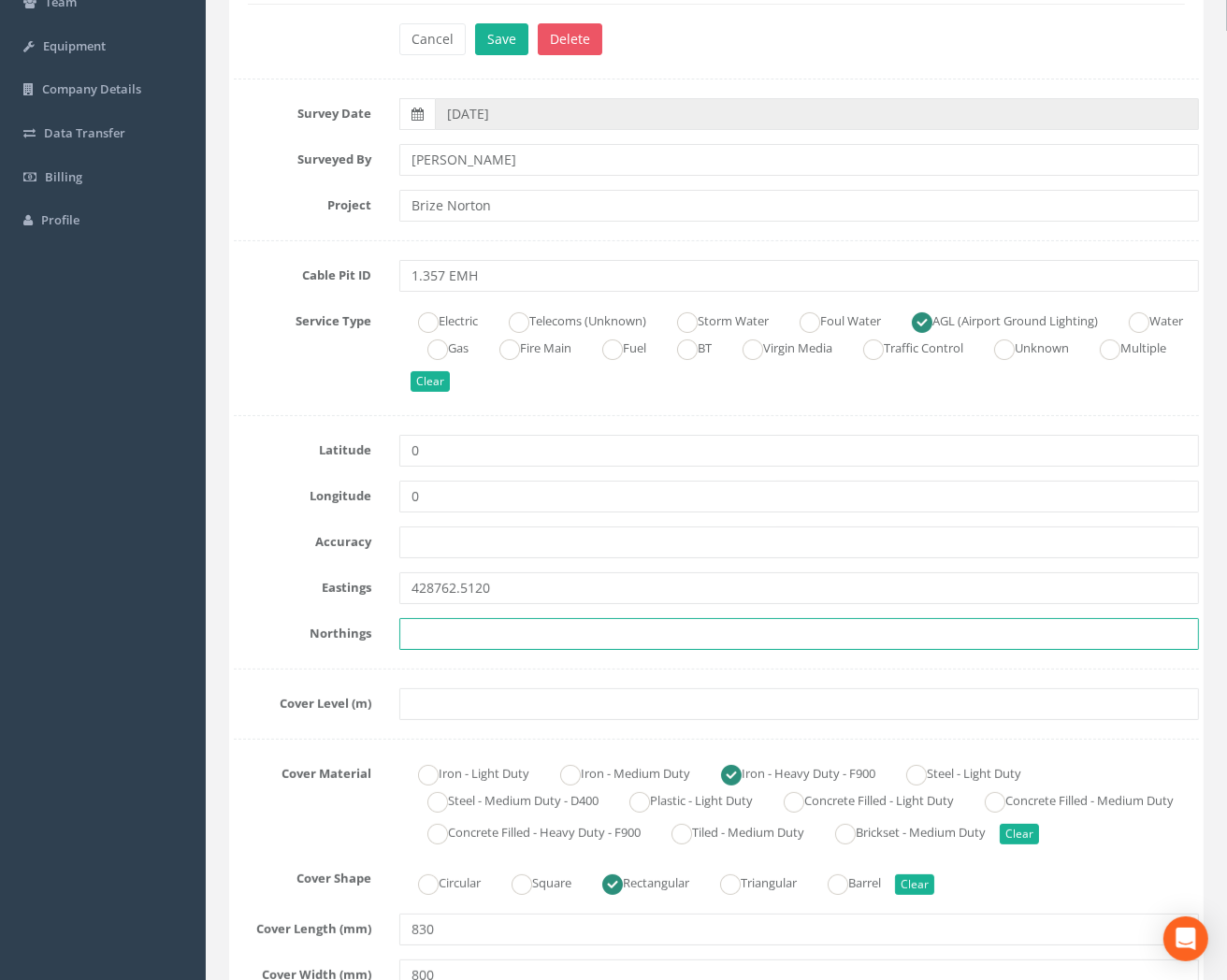 click at bounding box center (799, 634) 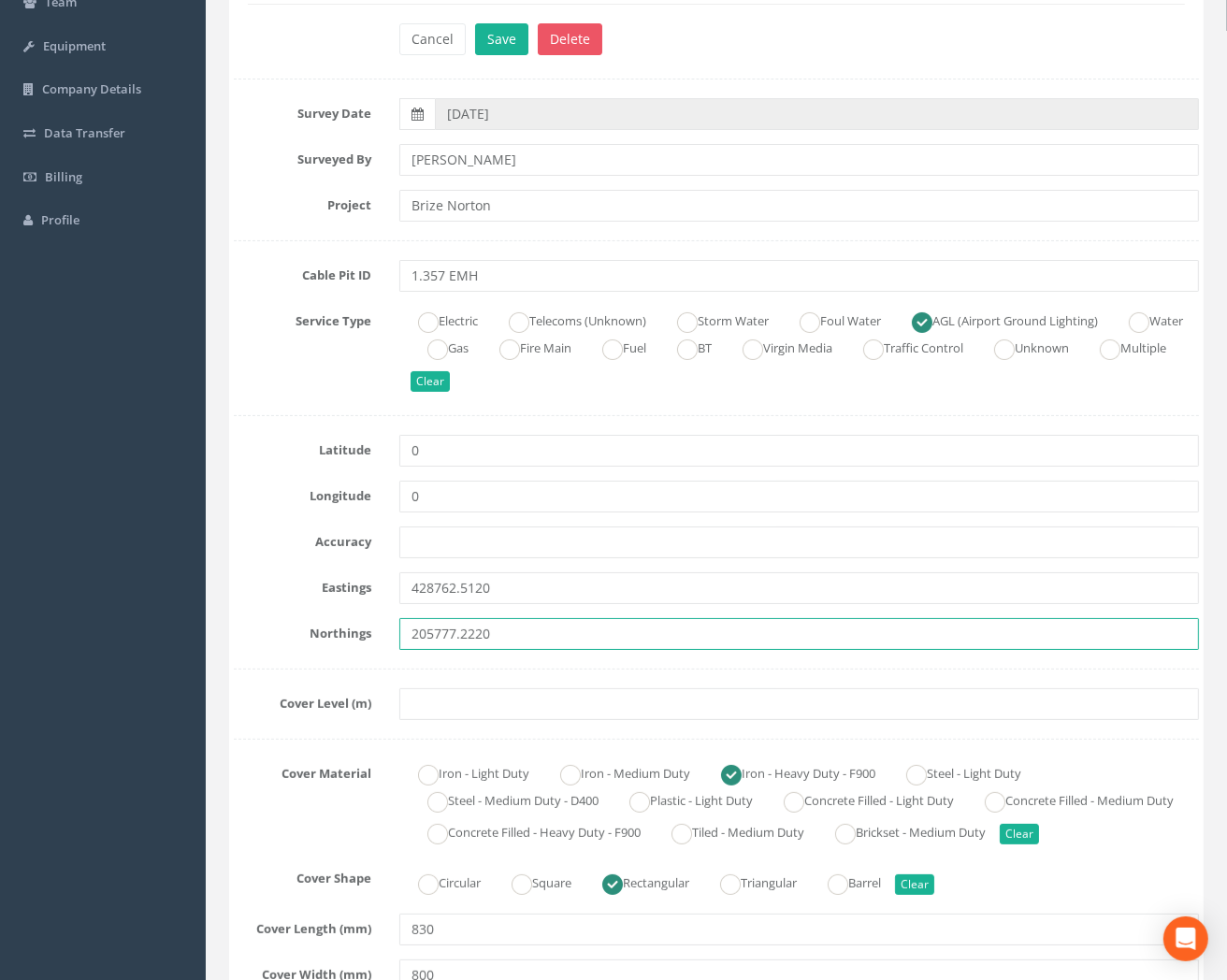 type on "205777.2220" 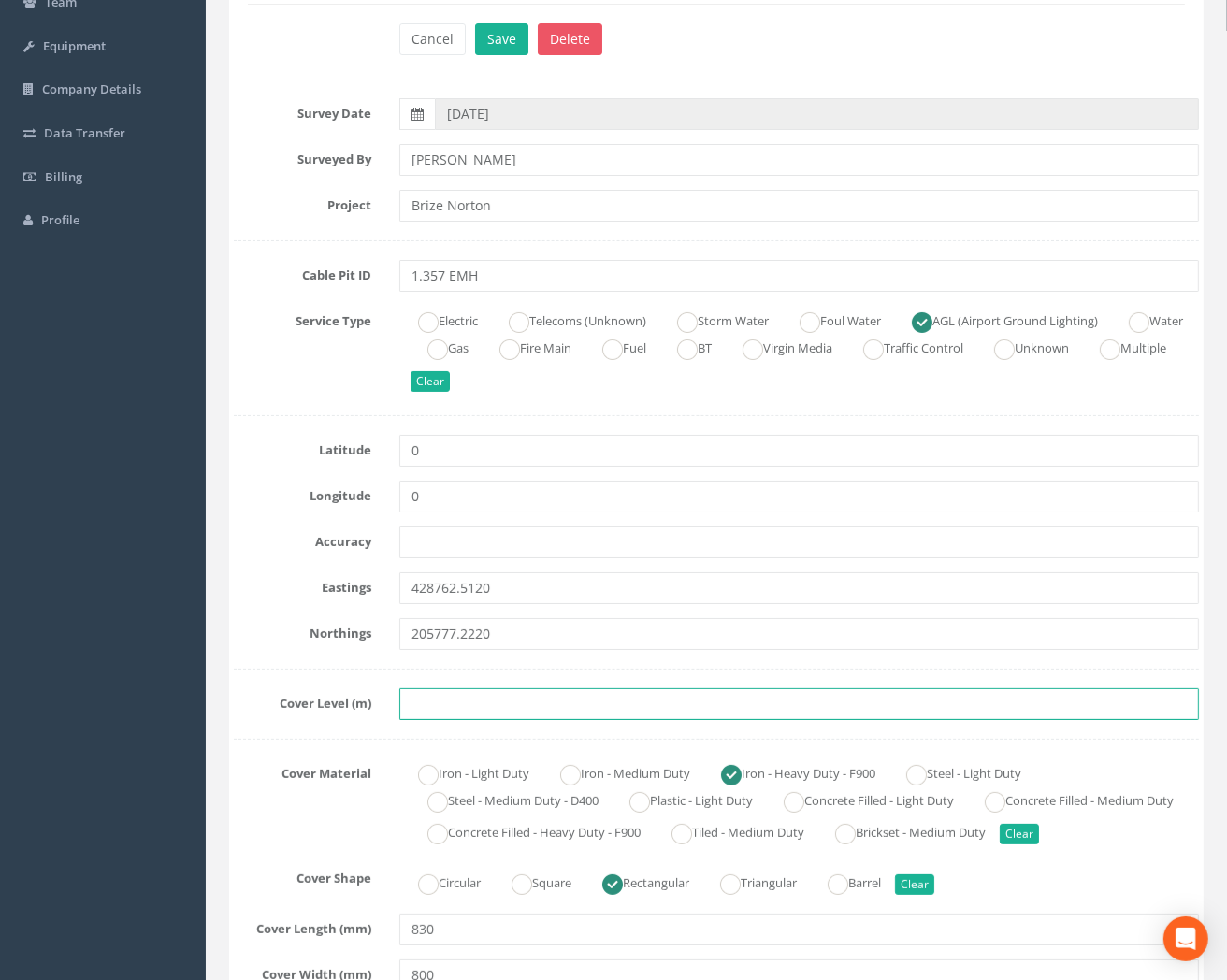 click at bounding box center [799, 704] 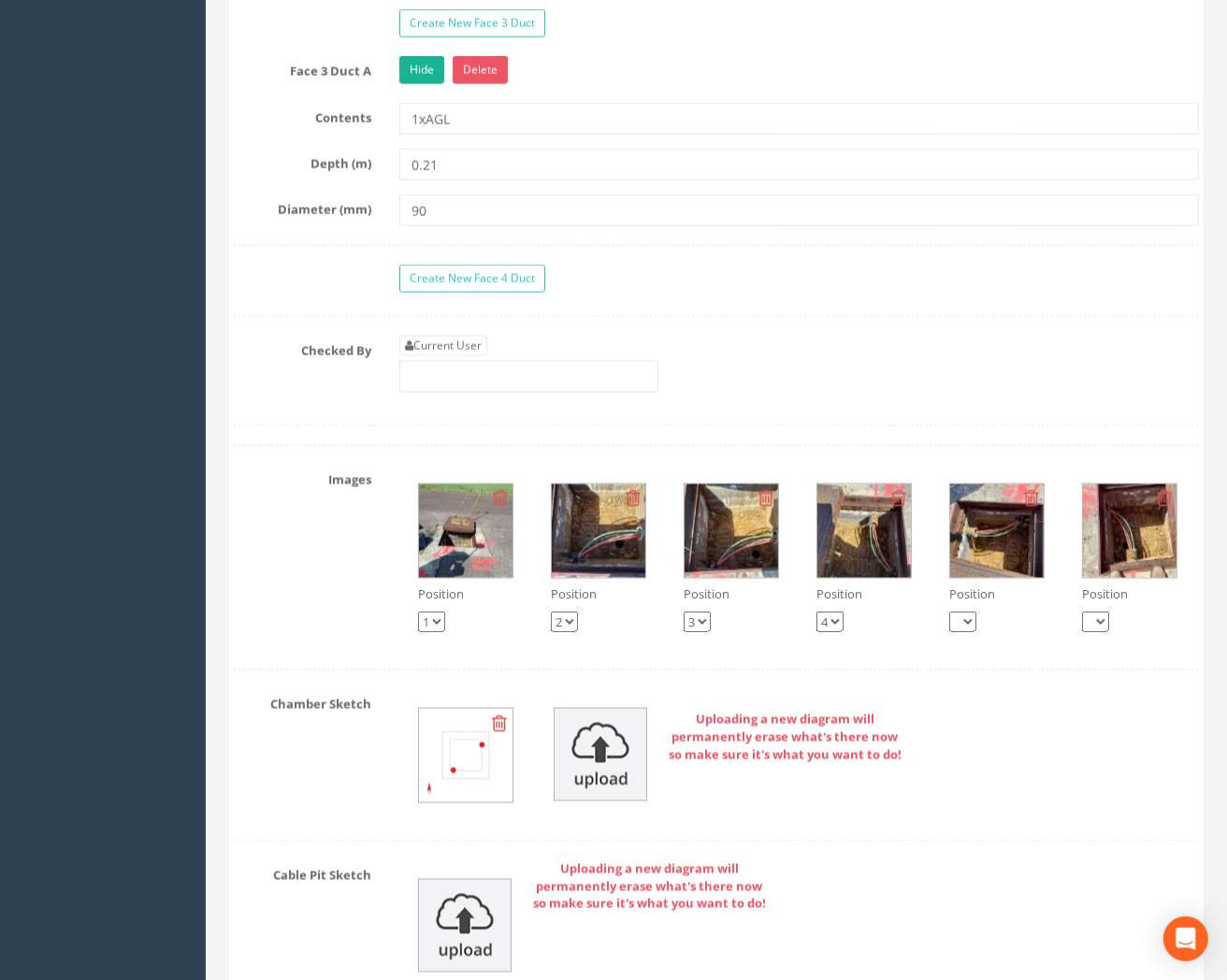 scroll, scrollTop: 2182, scrollLeft: 0, axis: vertical 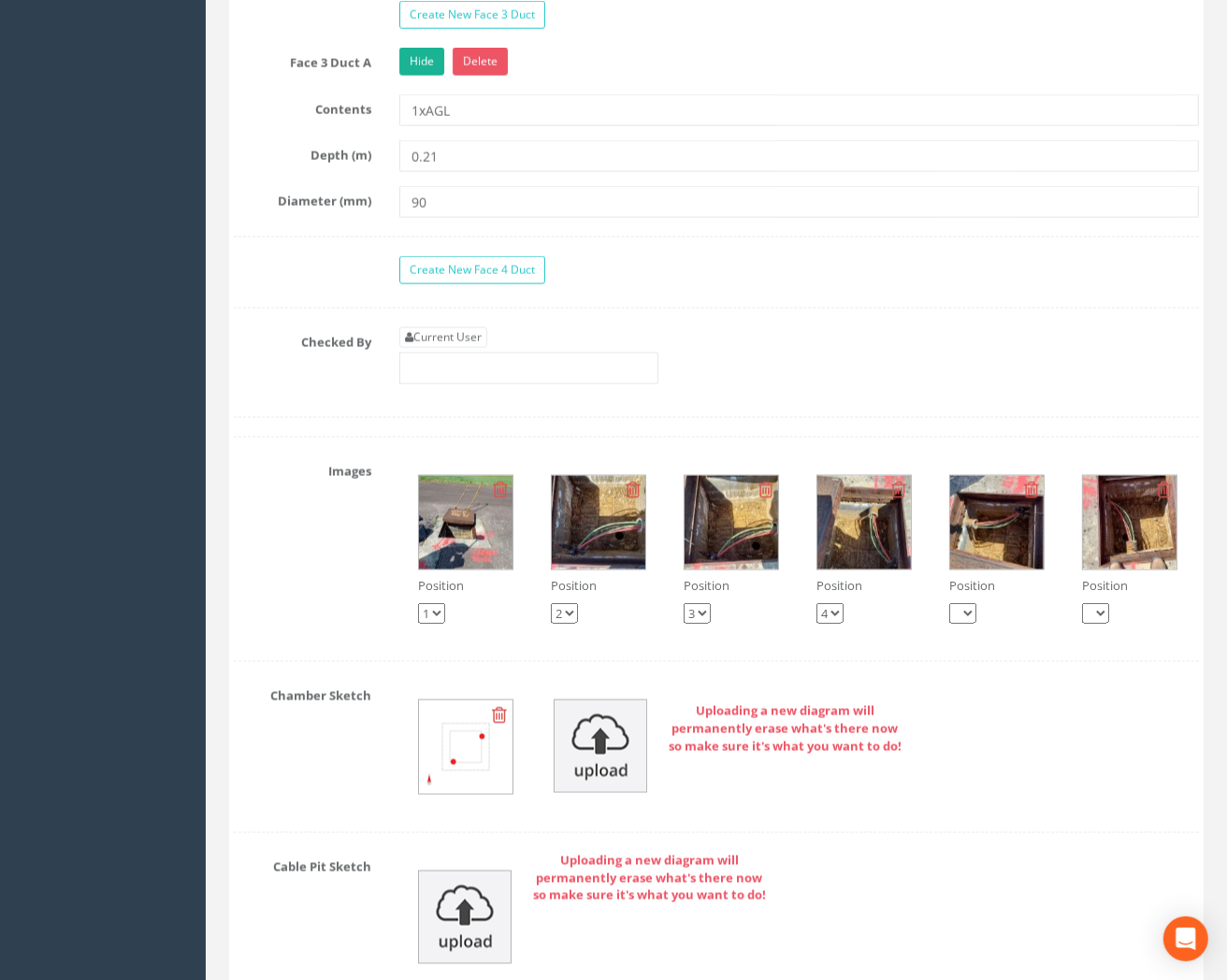 type on "83.7490" 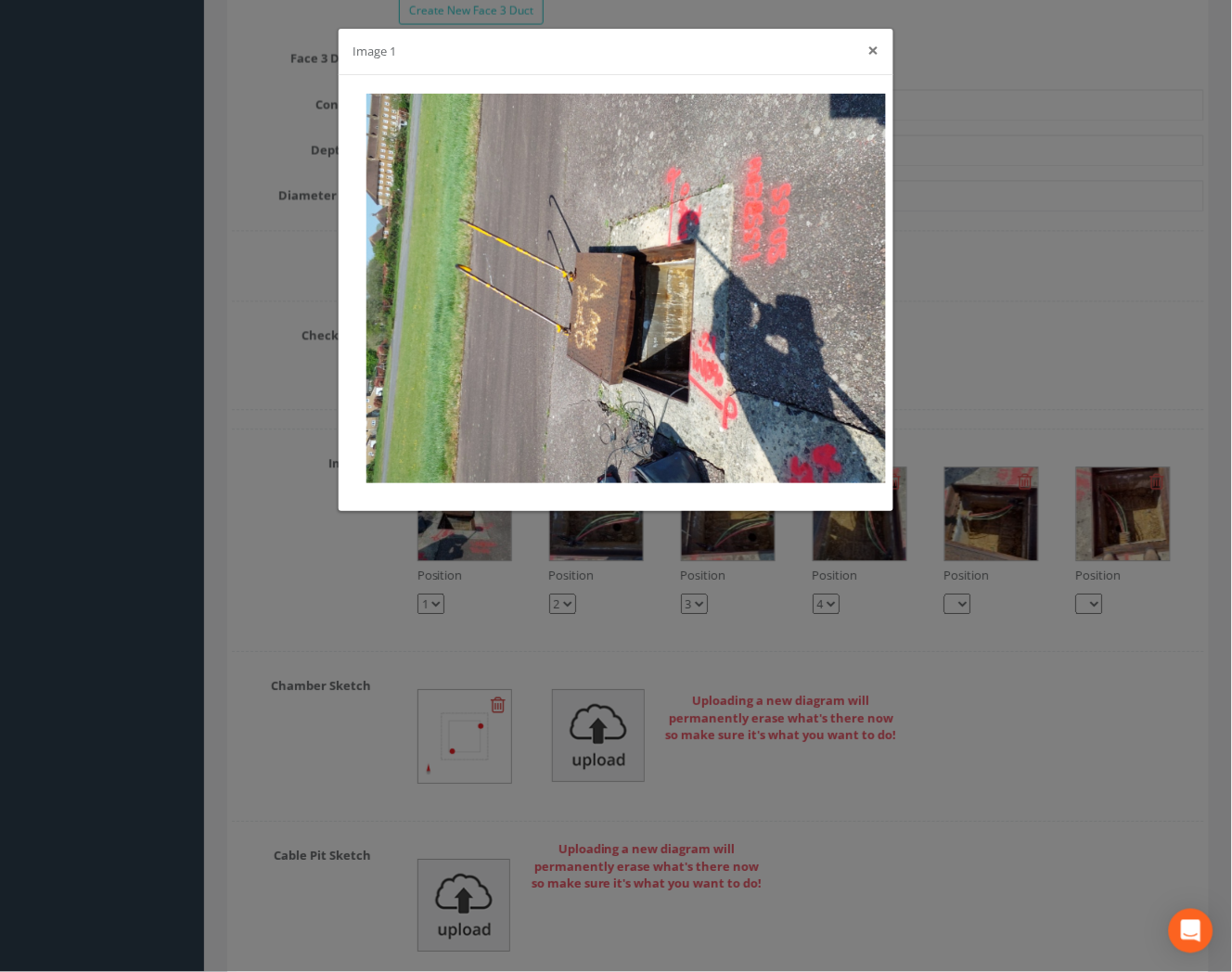 click on "×" at bounding box center [874, 50] 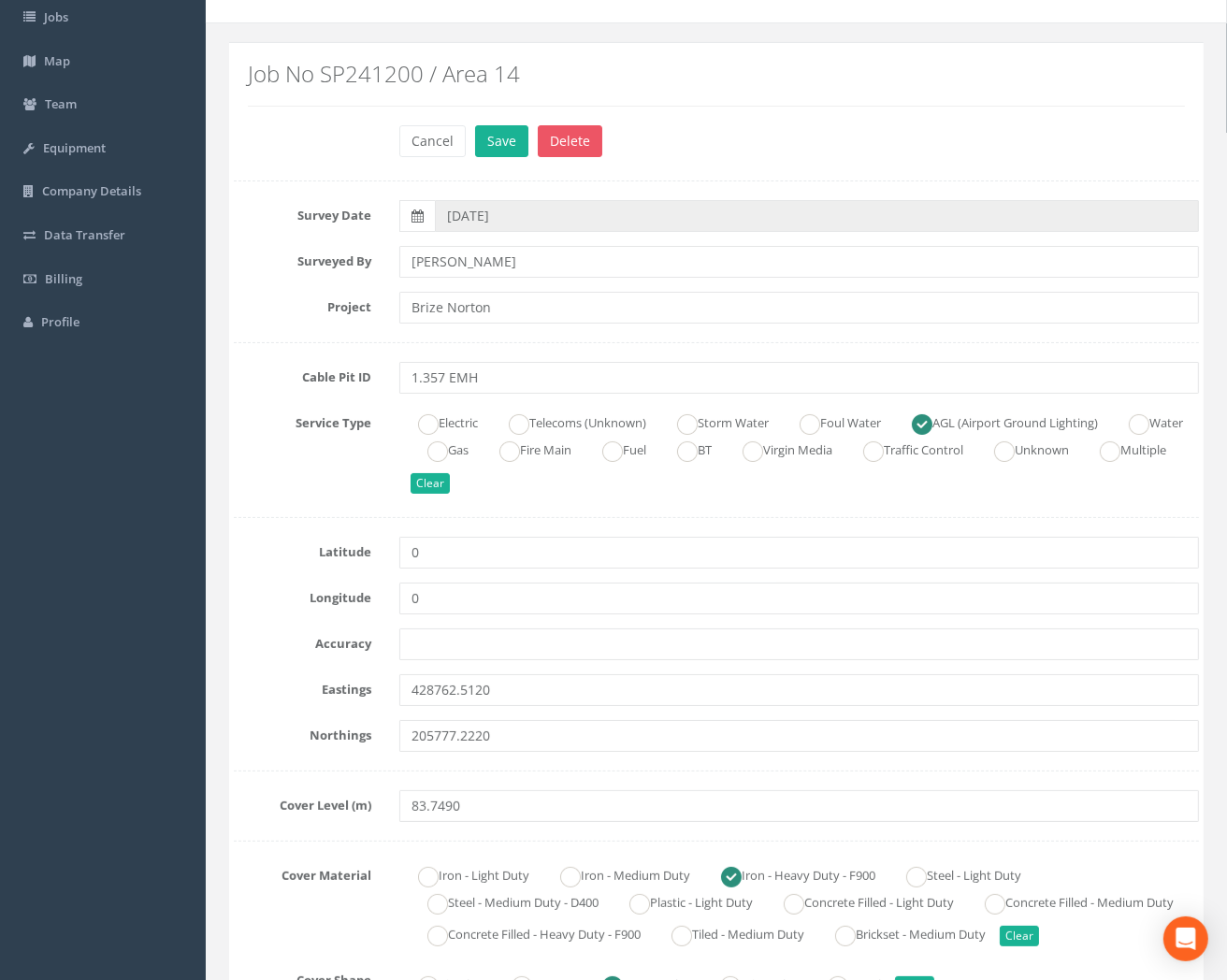 scroll, scrollTop: 104, scrollLeft: 0, axis: vertical 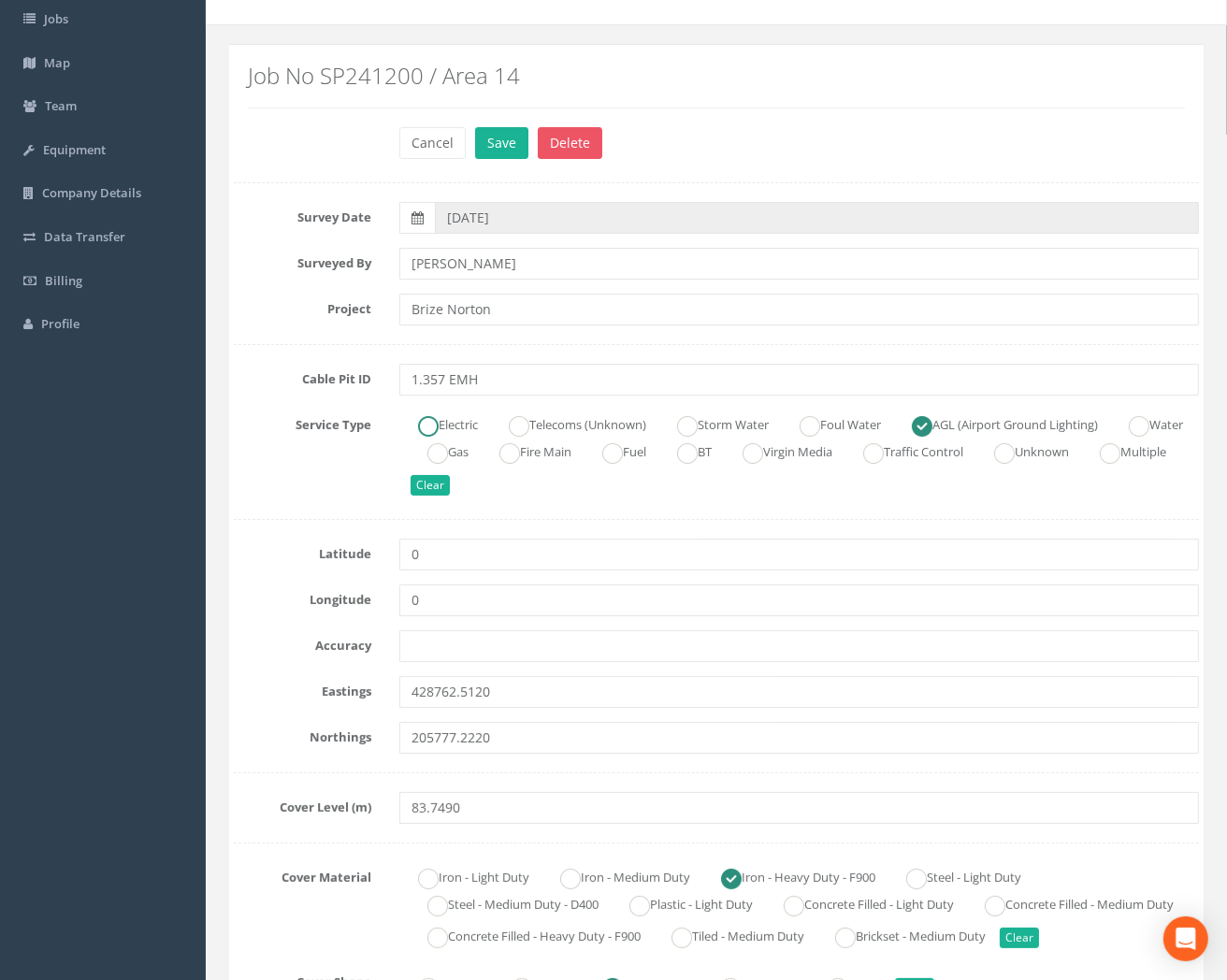 click at bounding box center [428, 426] 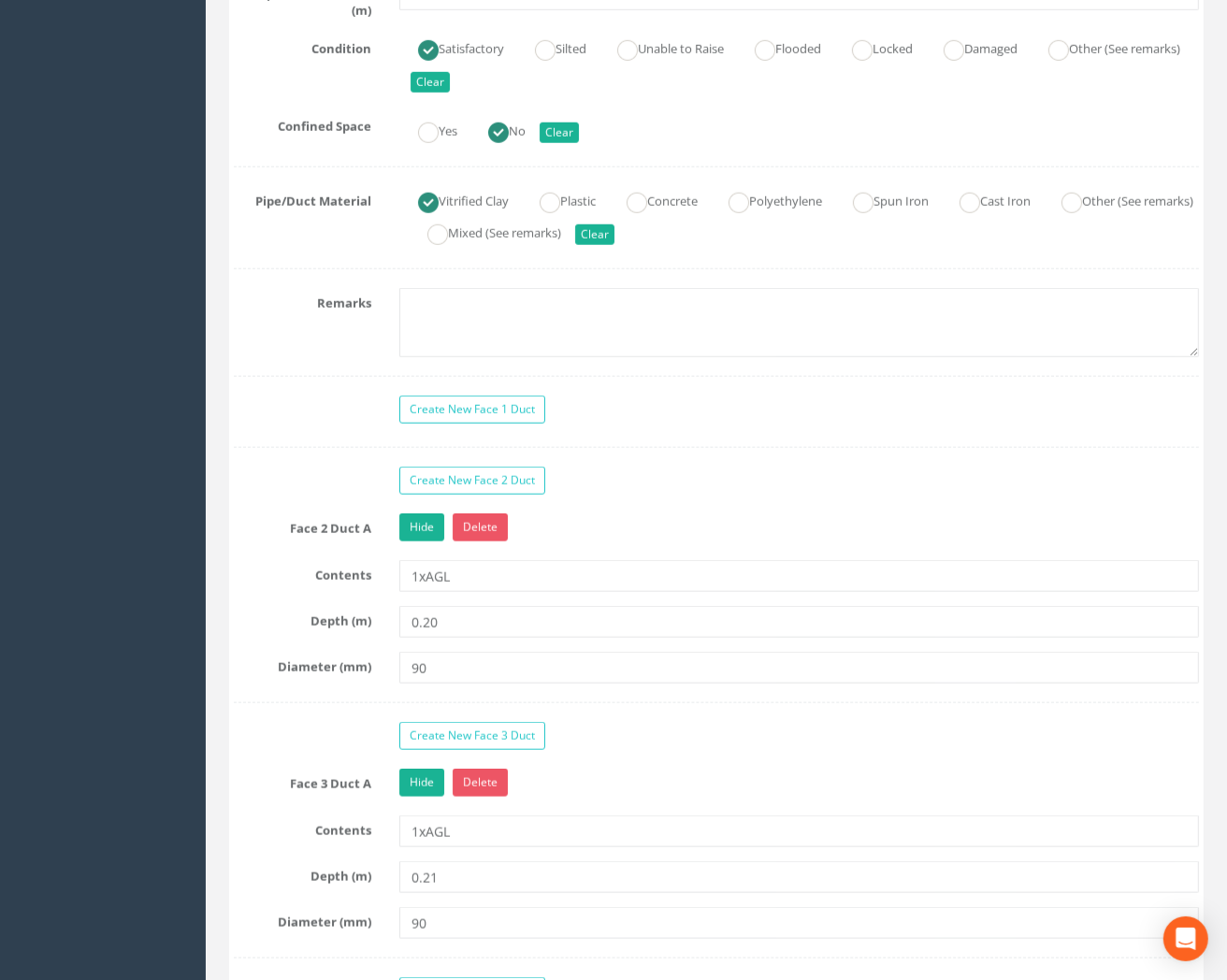 scroll, scrollTop: 1662, scrollLeft: 0, axis: vertical 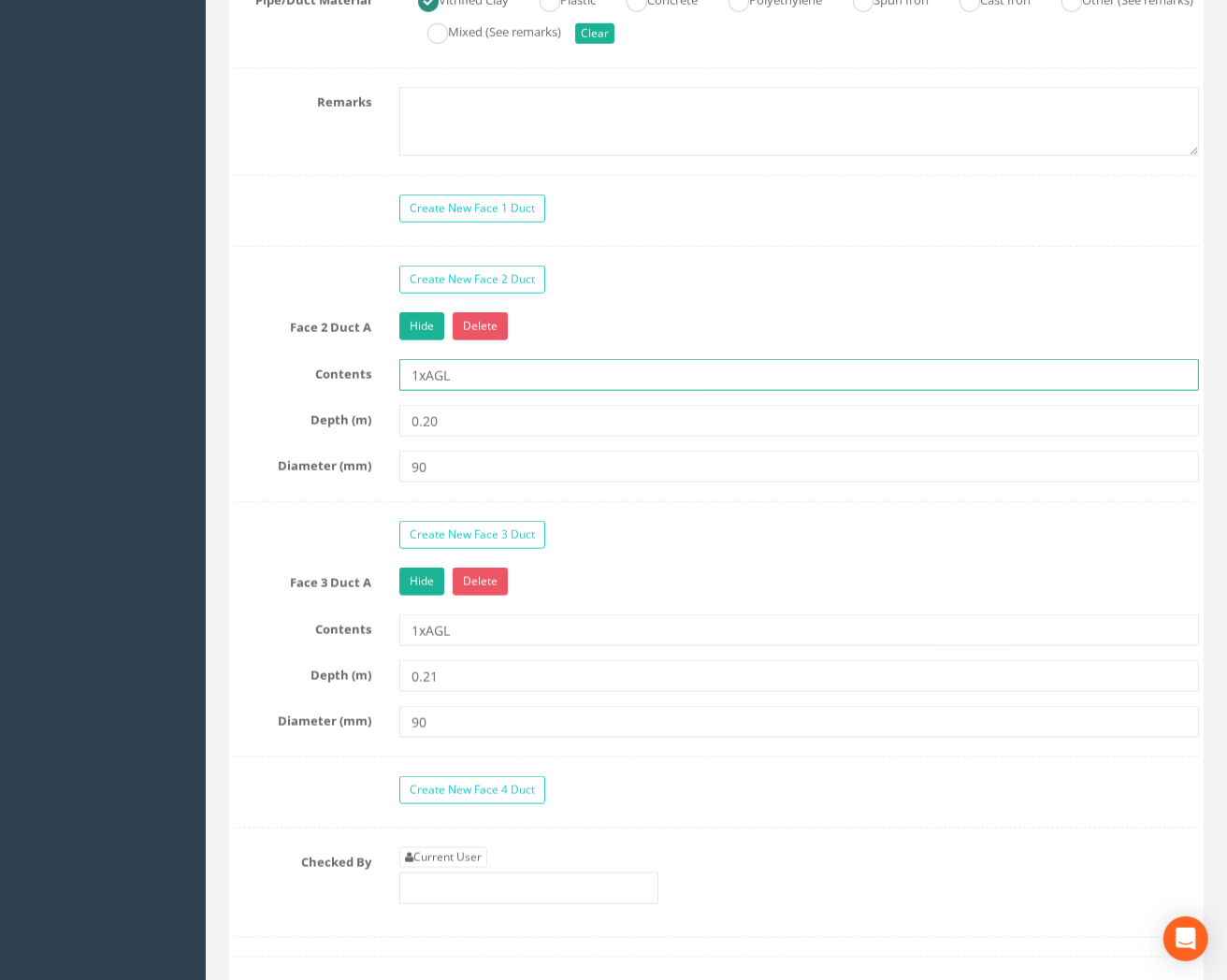 click on "1xAGL" at bounding box center (799, 375) 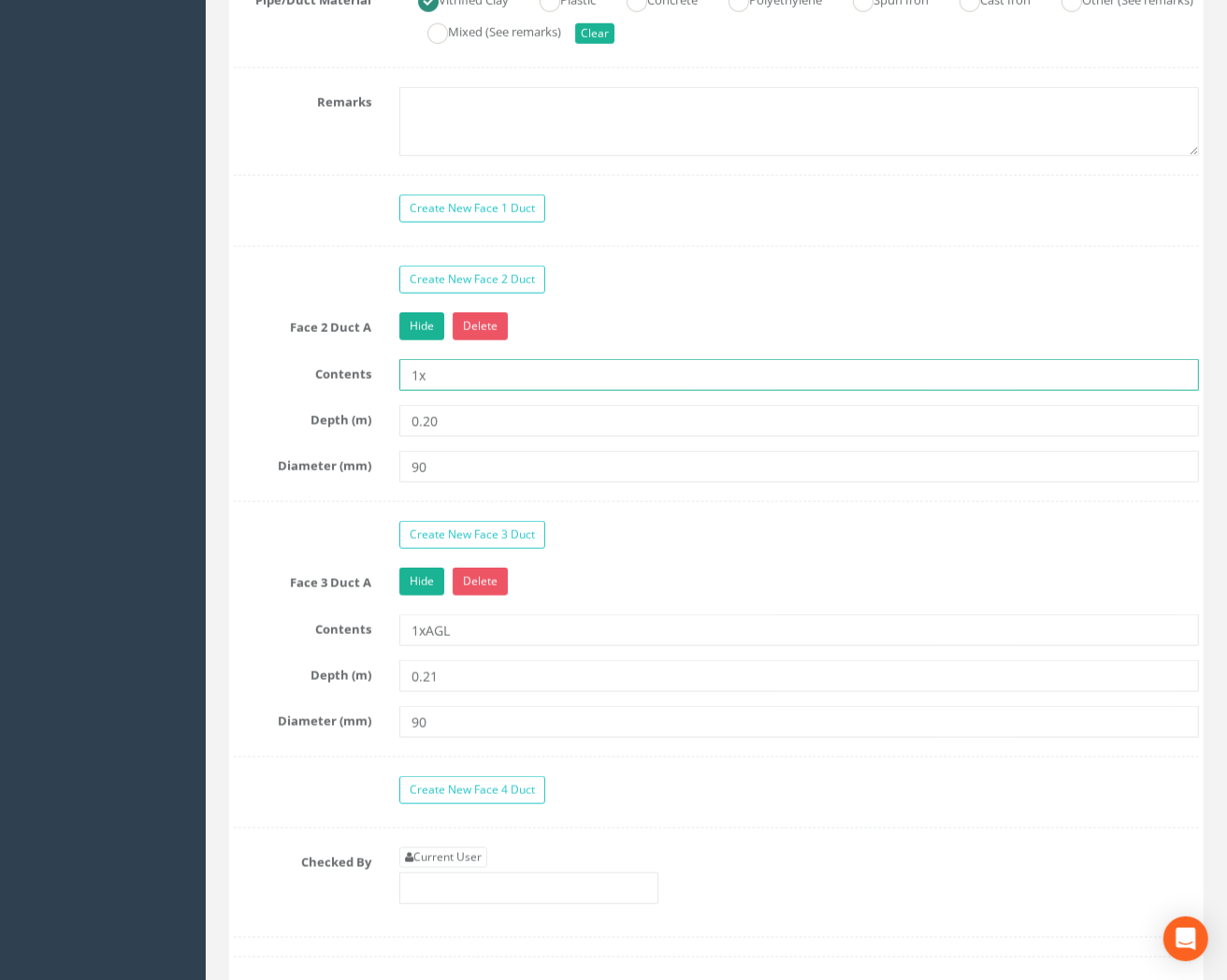 type on "1x Electric" 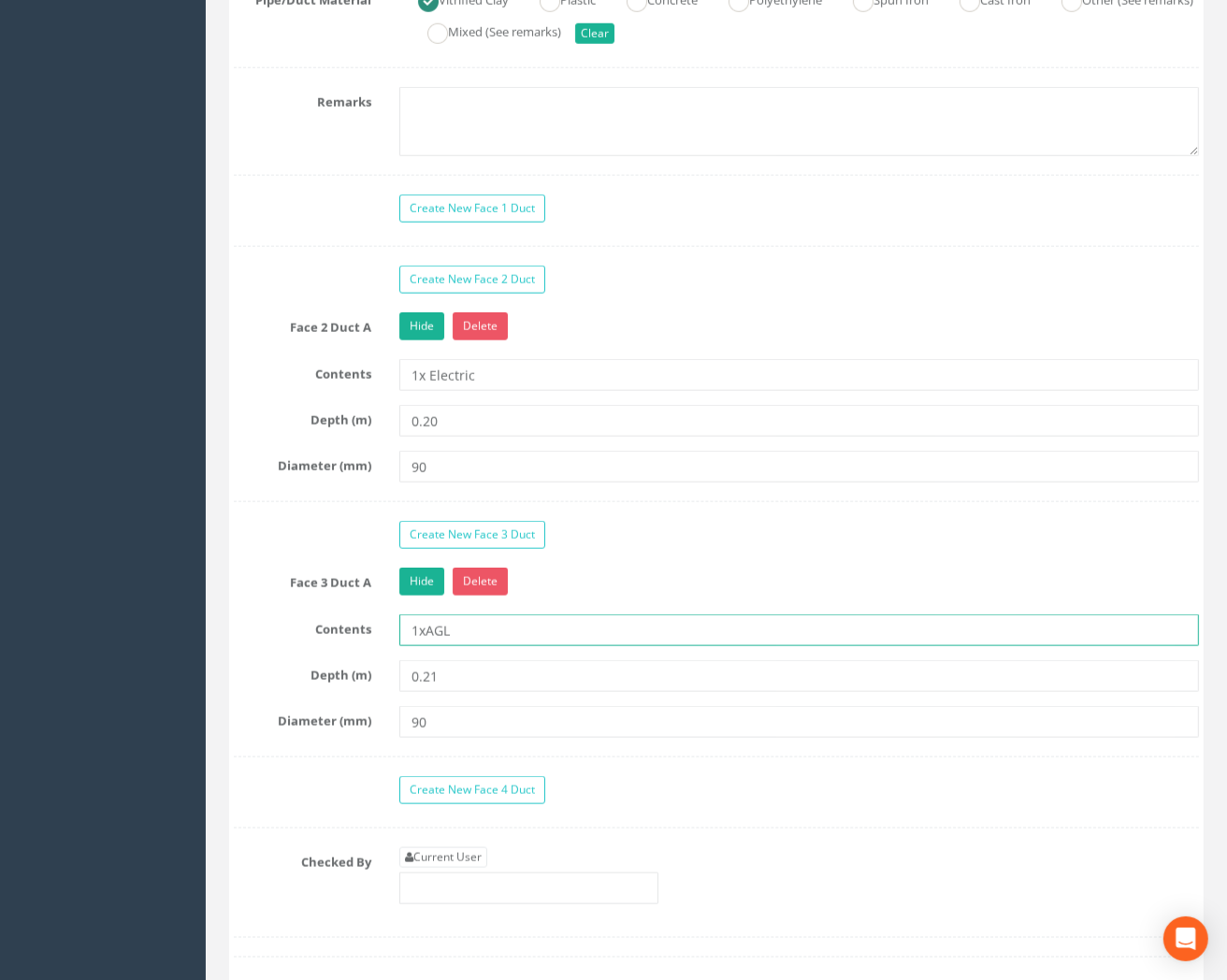 click on "1xAGL" at bounding box center (799, 630) 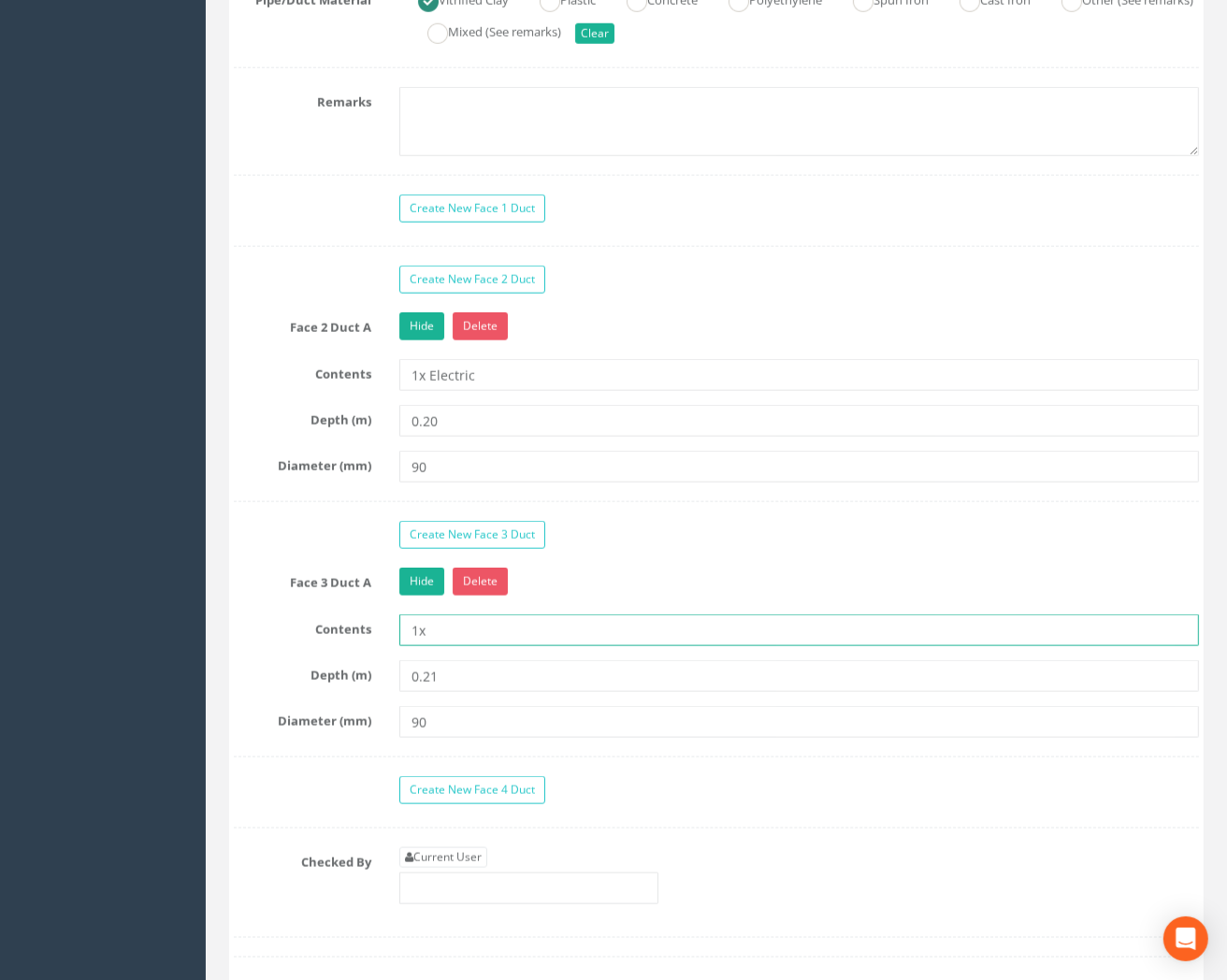 type on "1x Electric" 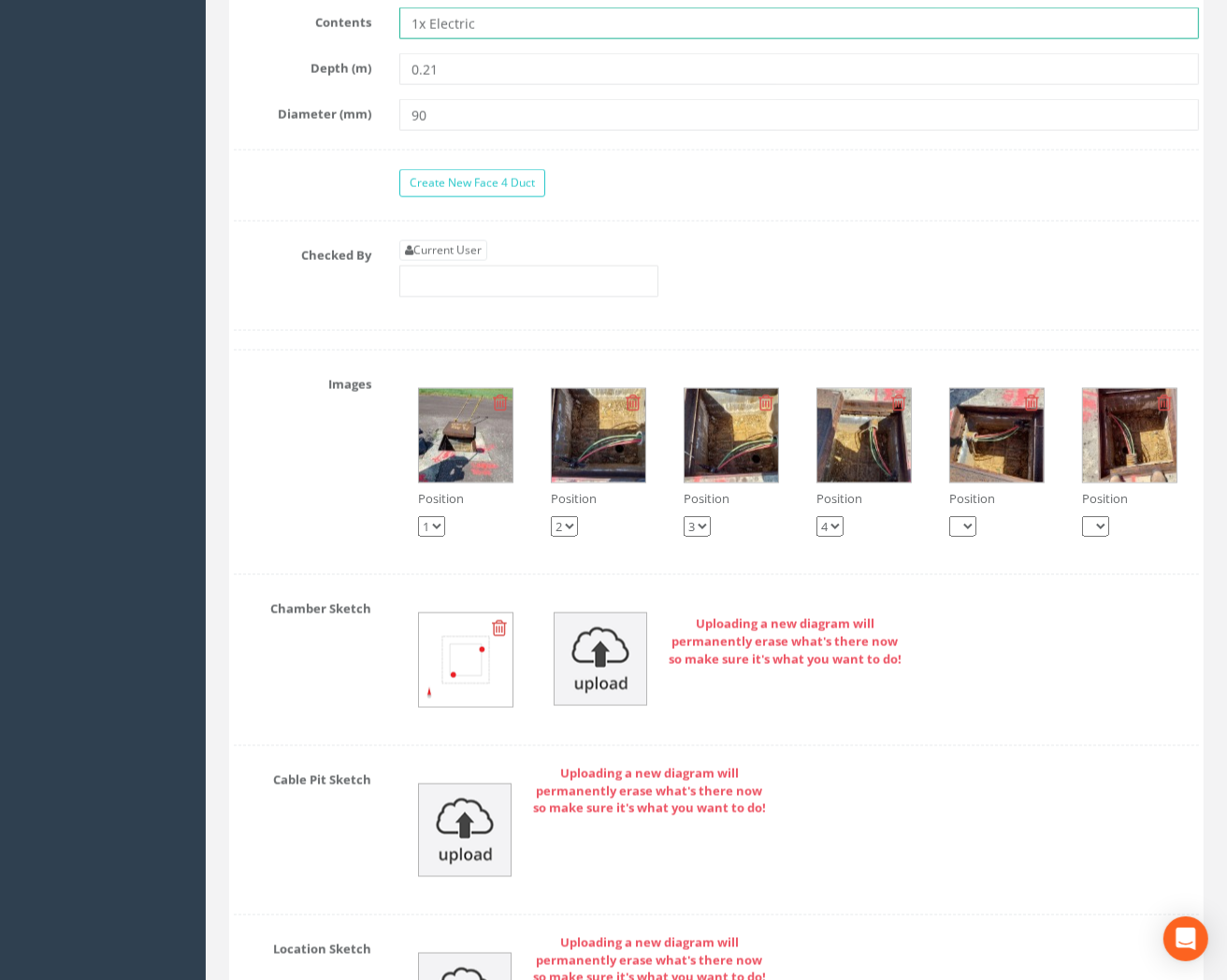 scroll, scrollTop: 2285, scrollLeft: 0, axis: vertical 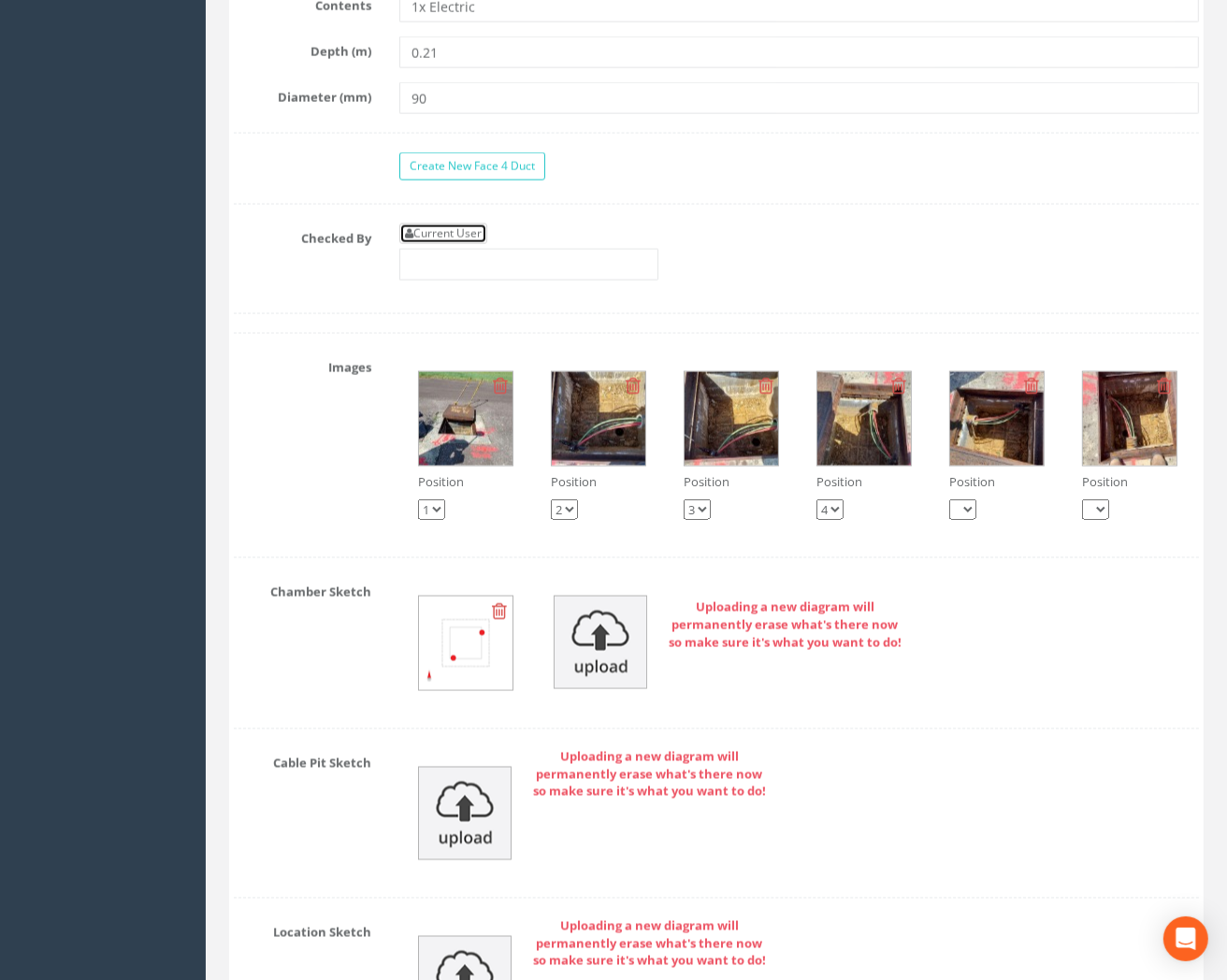 click on "Current User" at bounding box center [443, 234] 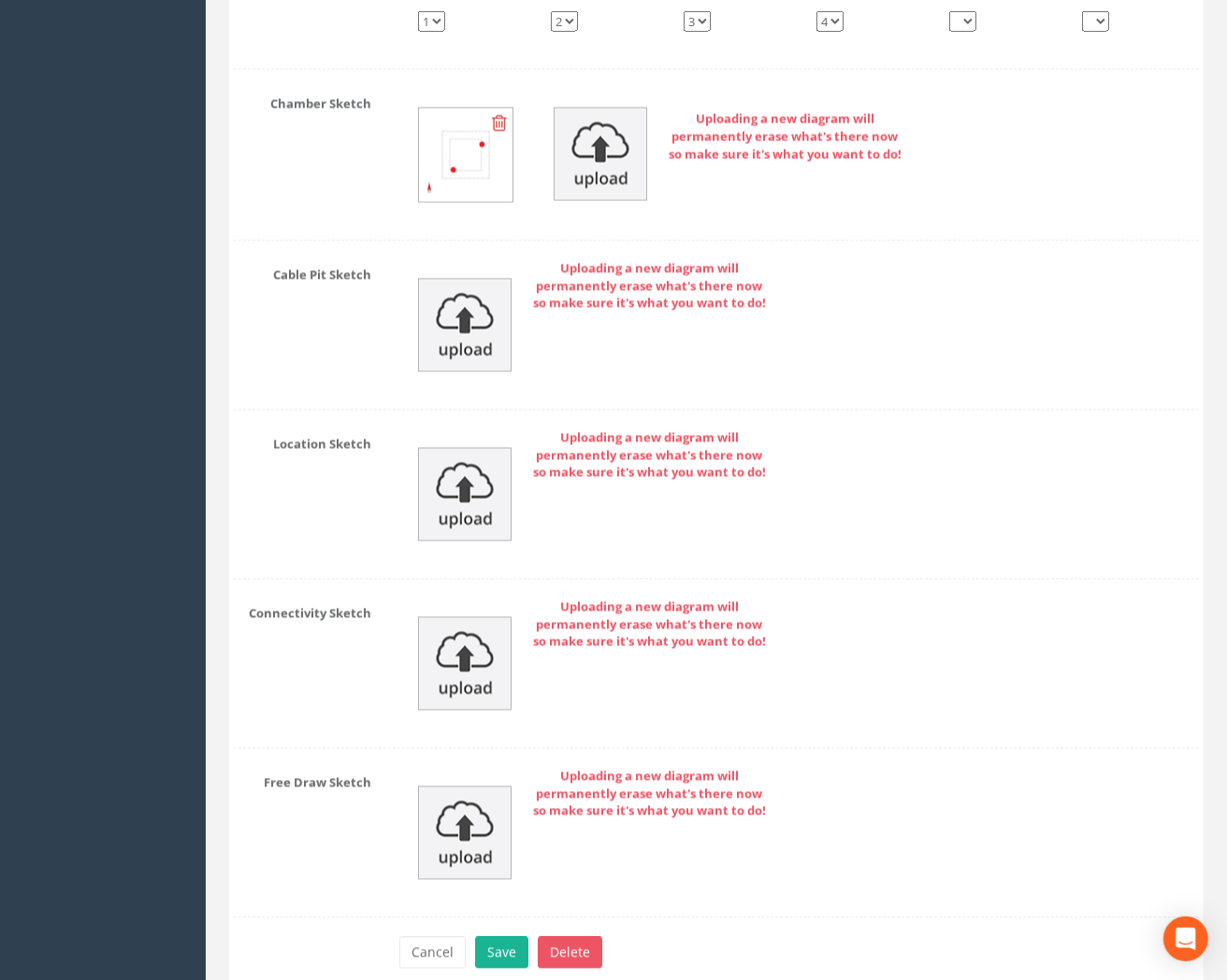 scroll, scrollTop: 2859, scrollLeft: 0, axis: vertical 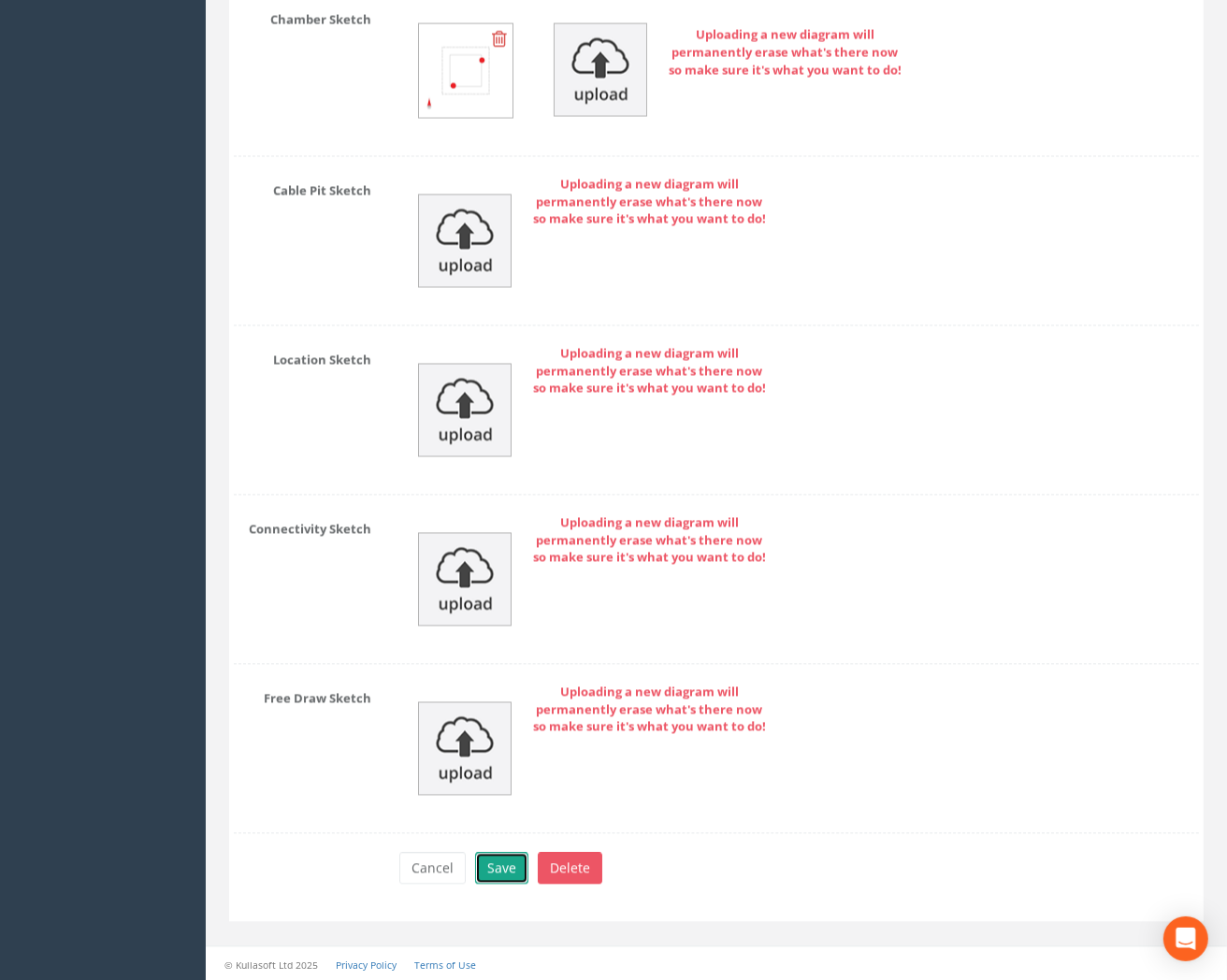 click on "Save" at bounding box center [501, 868] 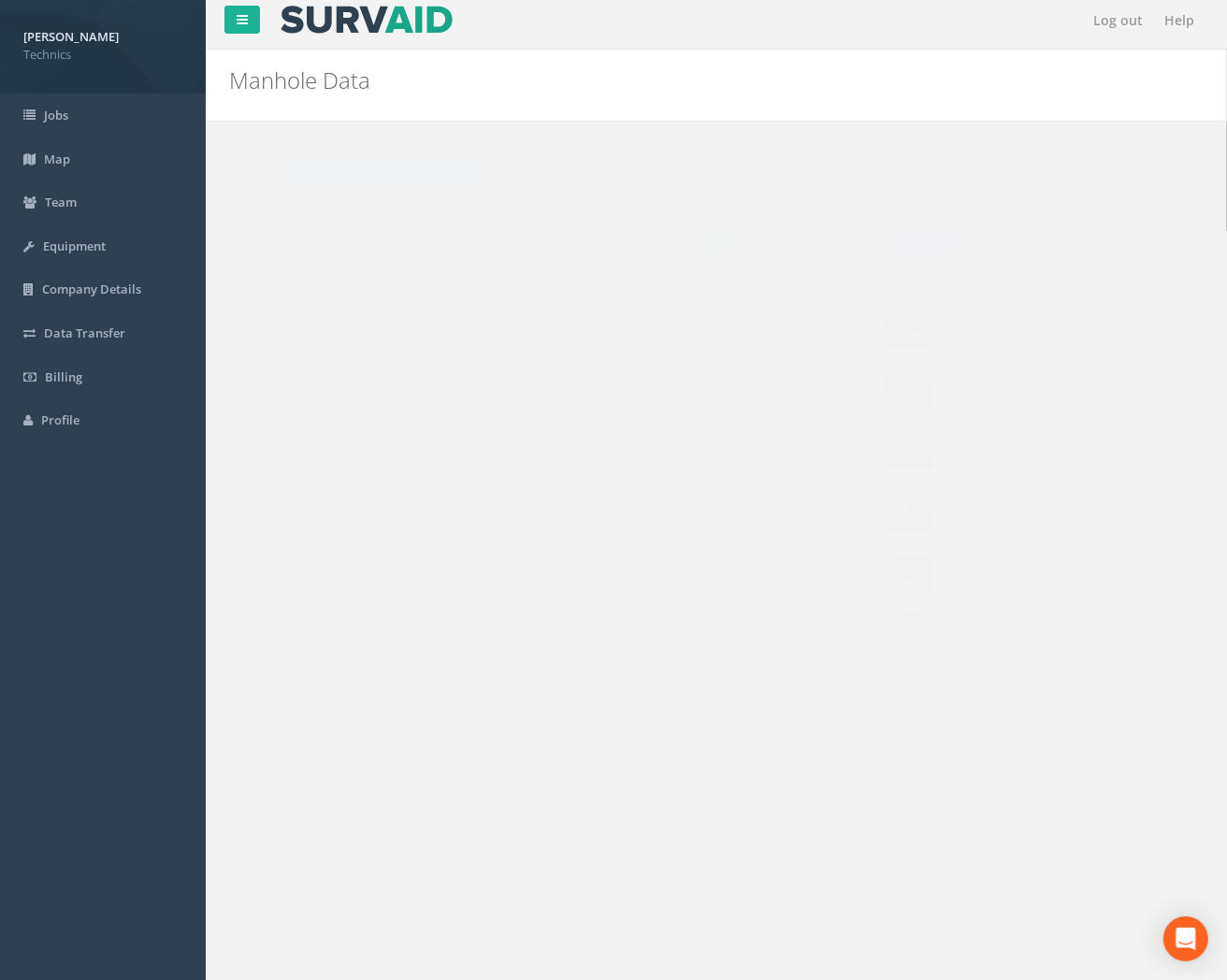 scroll, scrollTop: 0, scrollLeft: 0, axis: both 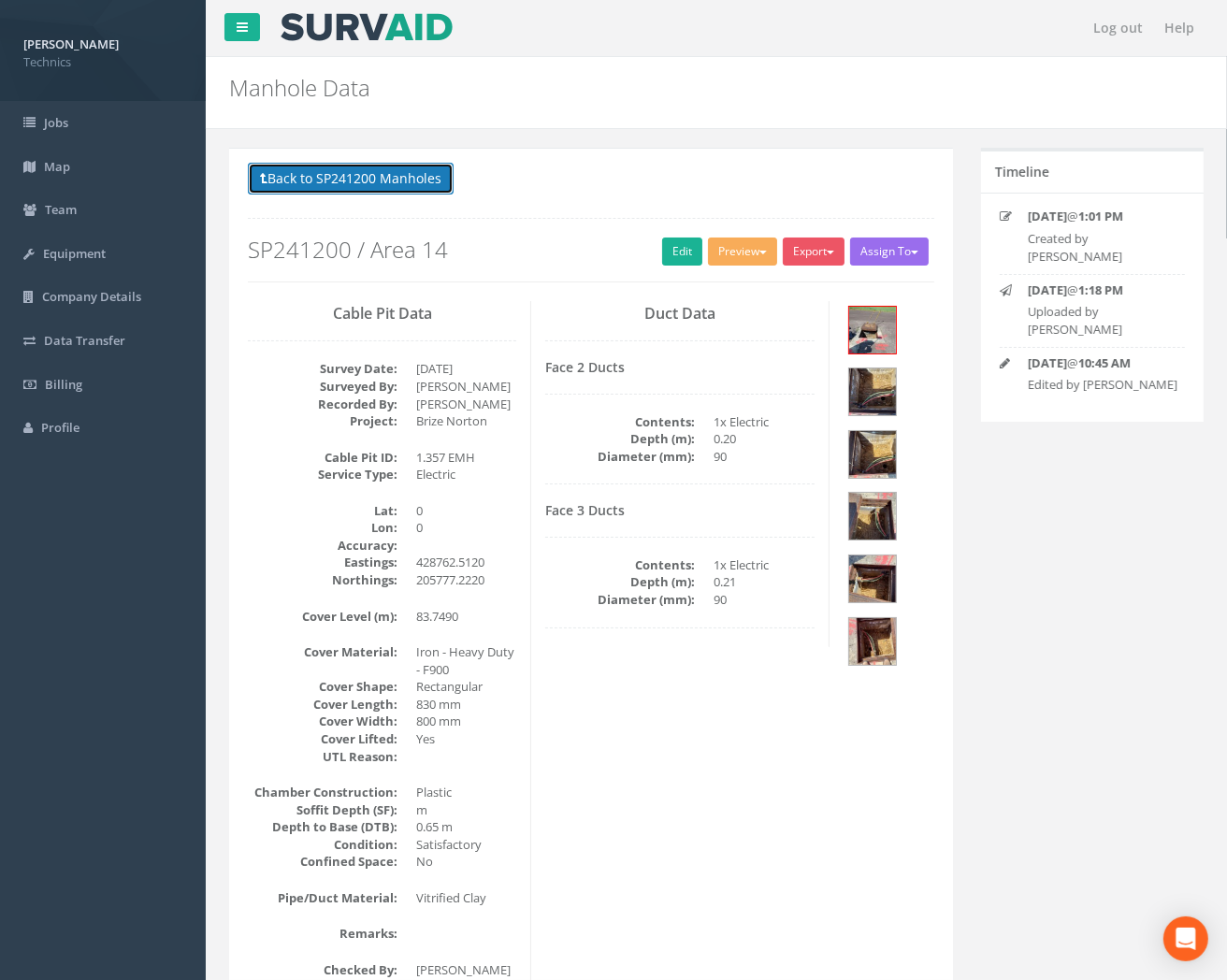 click on "Back to SP241200 Manholes" at bounding box center (351, 179) 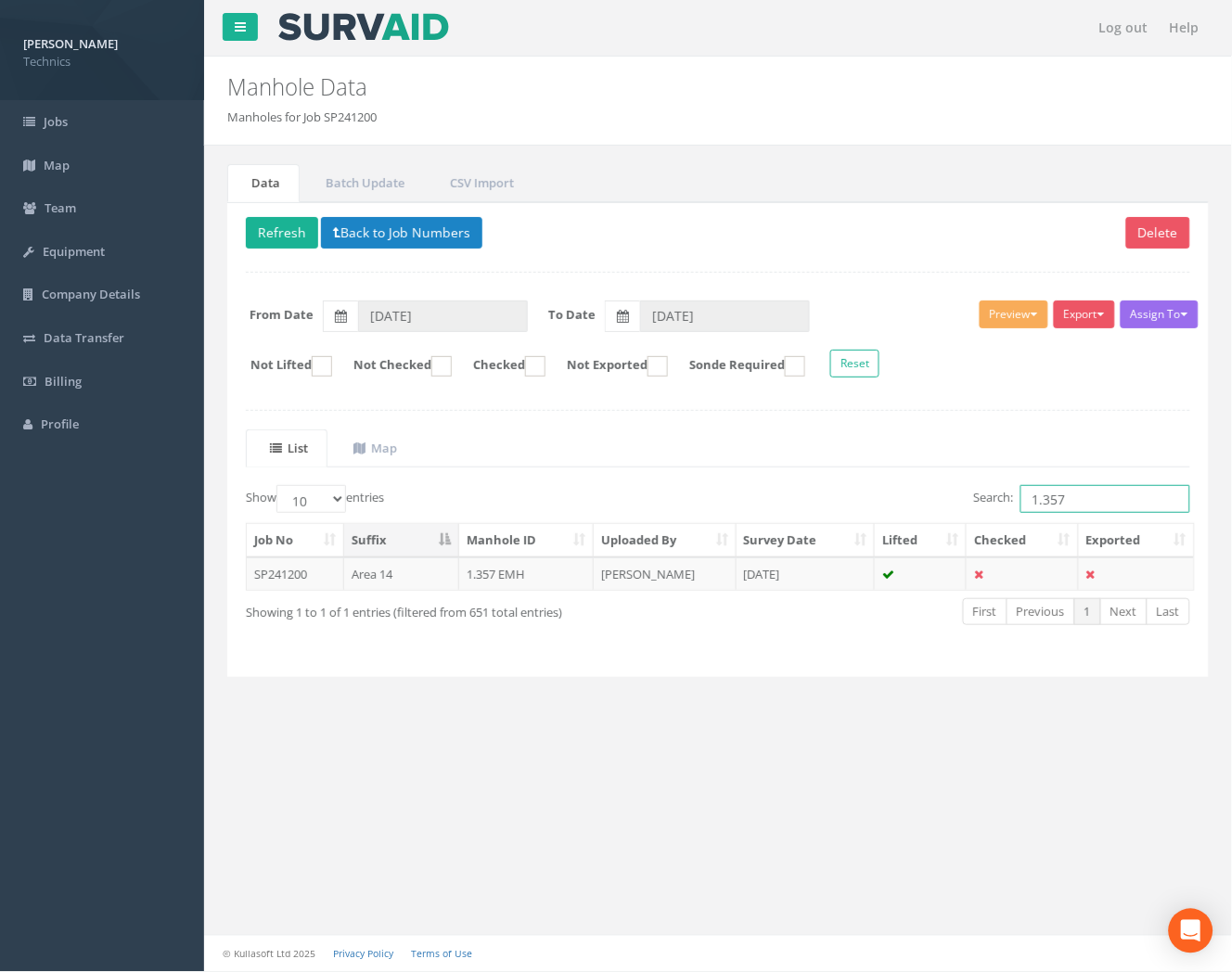 click on "1.357" at bounding box center (1105, 499) 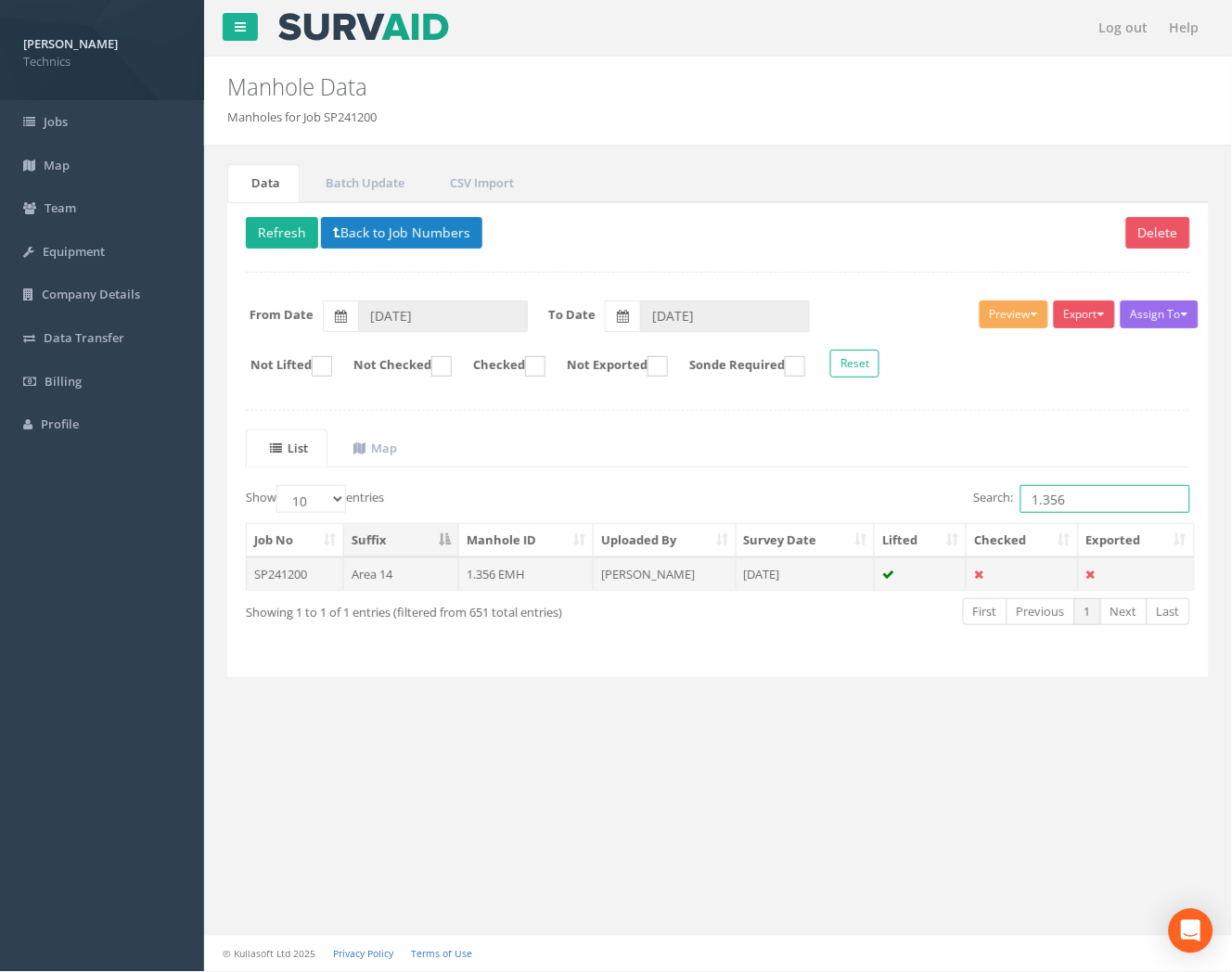 type on "1.356" 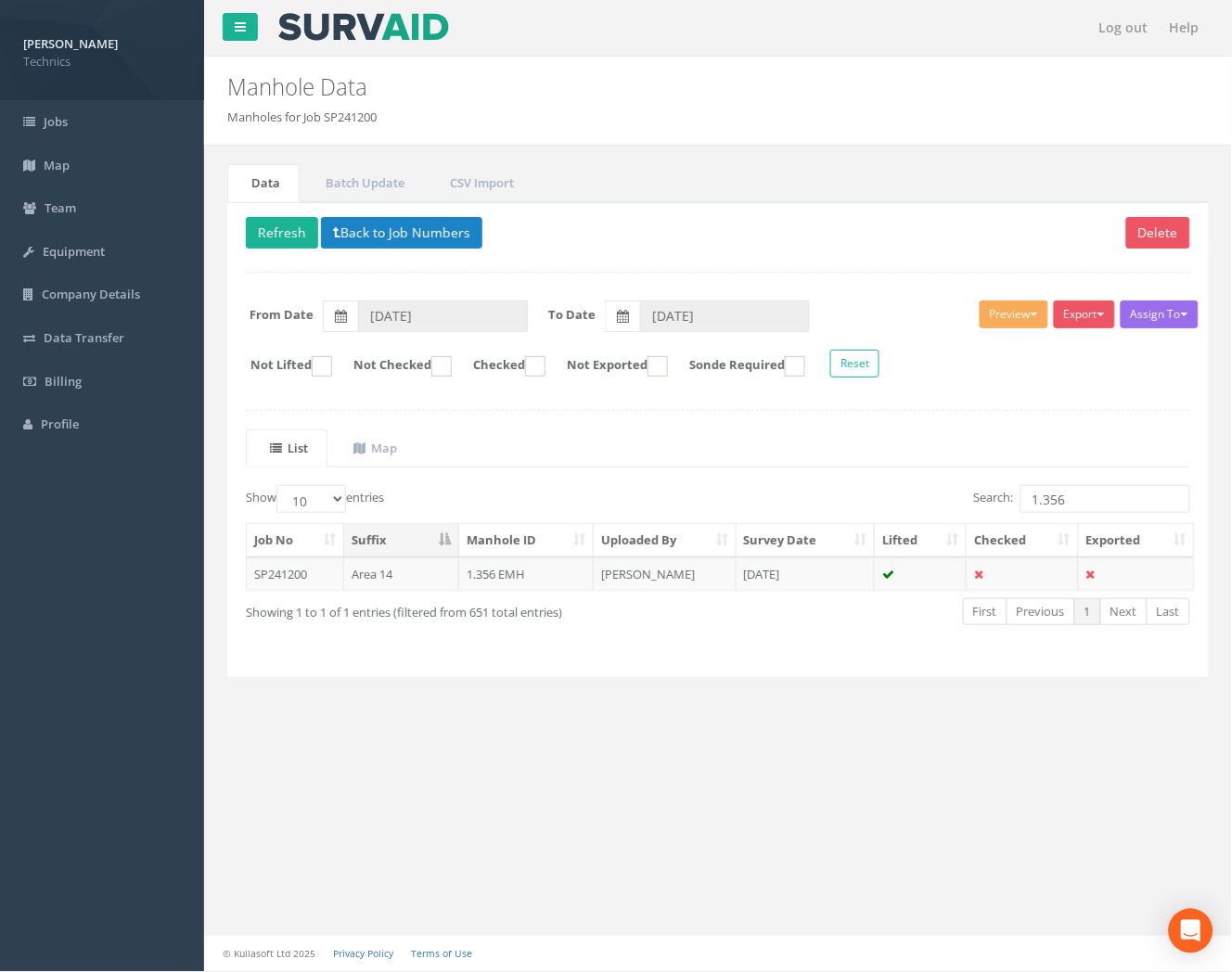 click on "[DATE]" at bounding box center [806, 574] 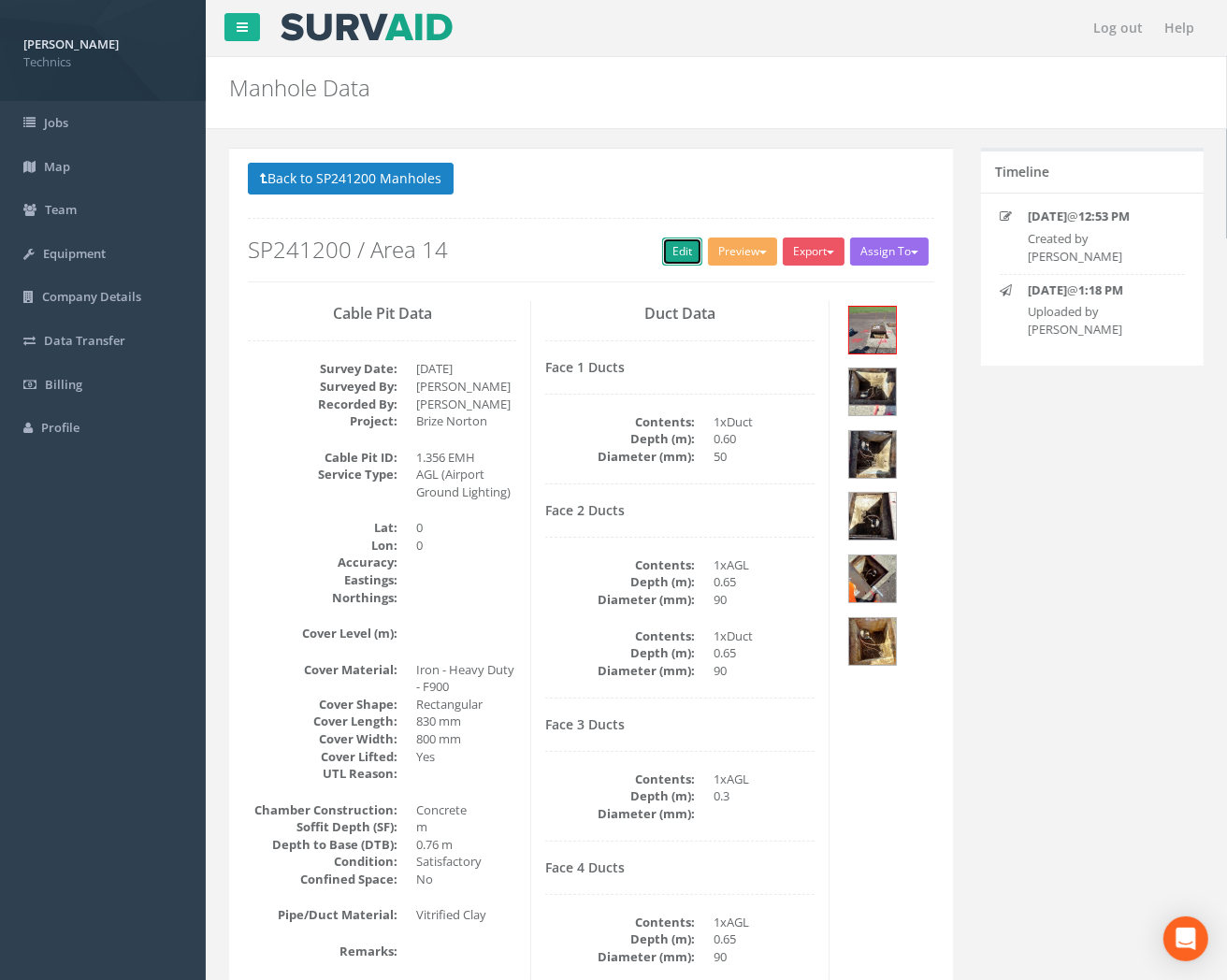 click on "Edit" at bounding box center [682, 252] 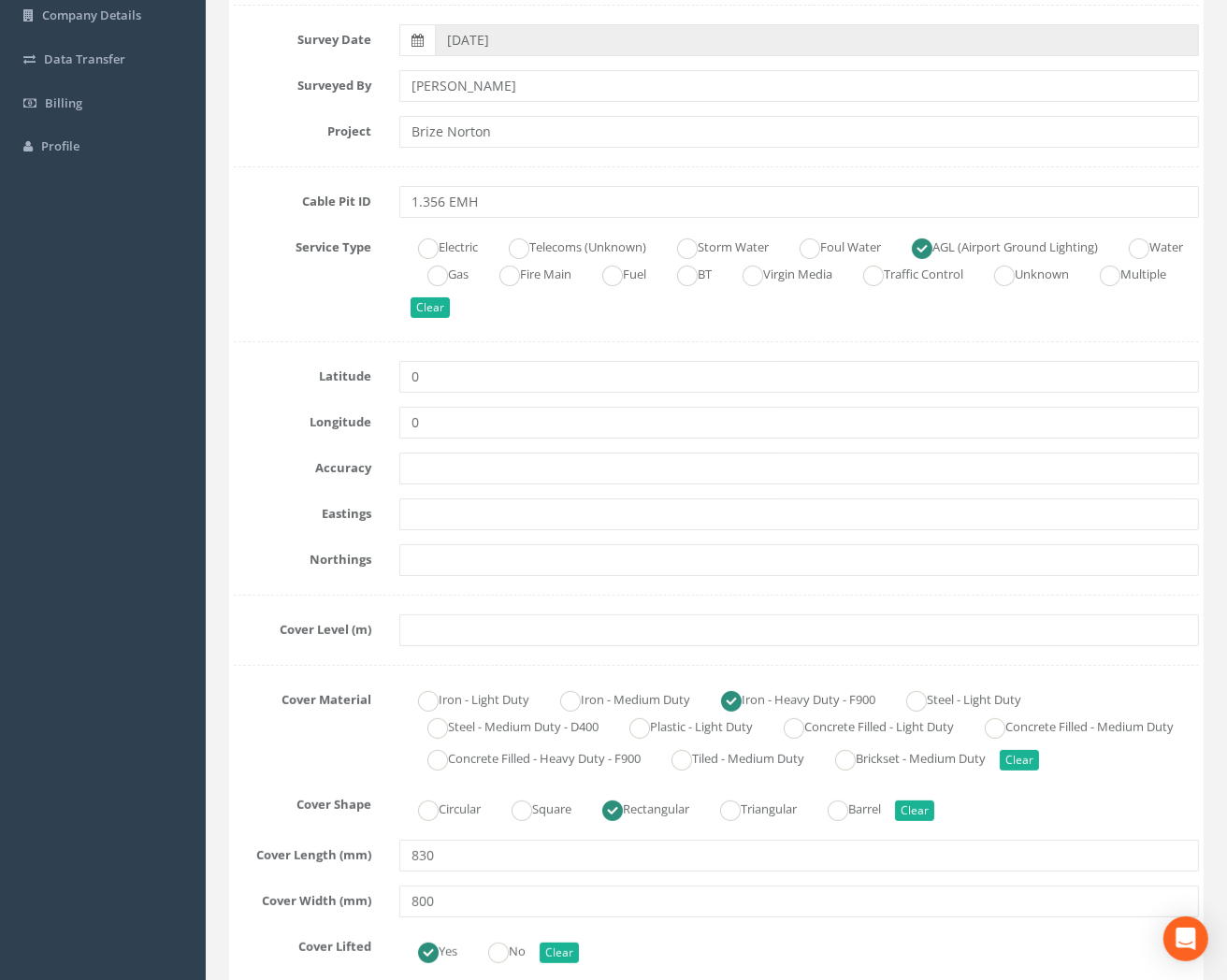 scroll, scrollTop: 311, scrollLeft: 0, axis: vertical 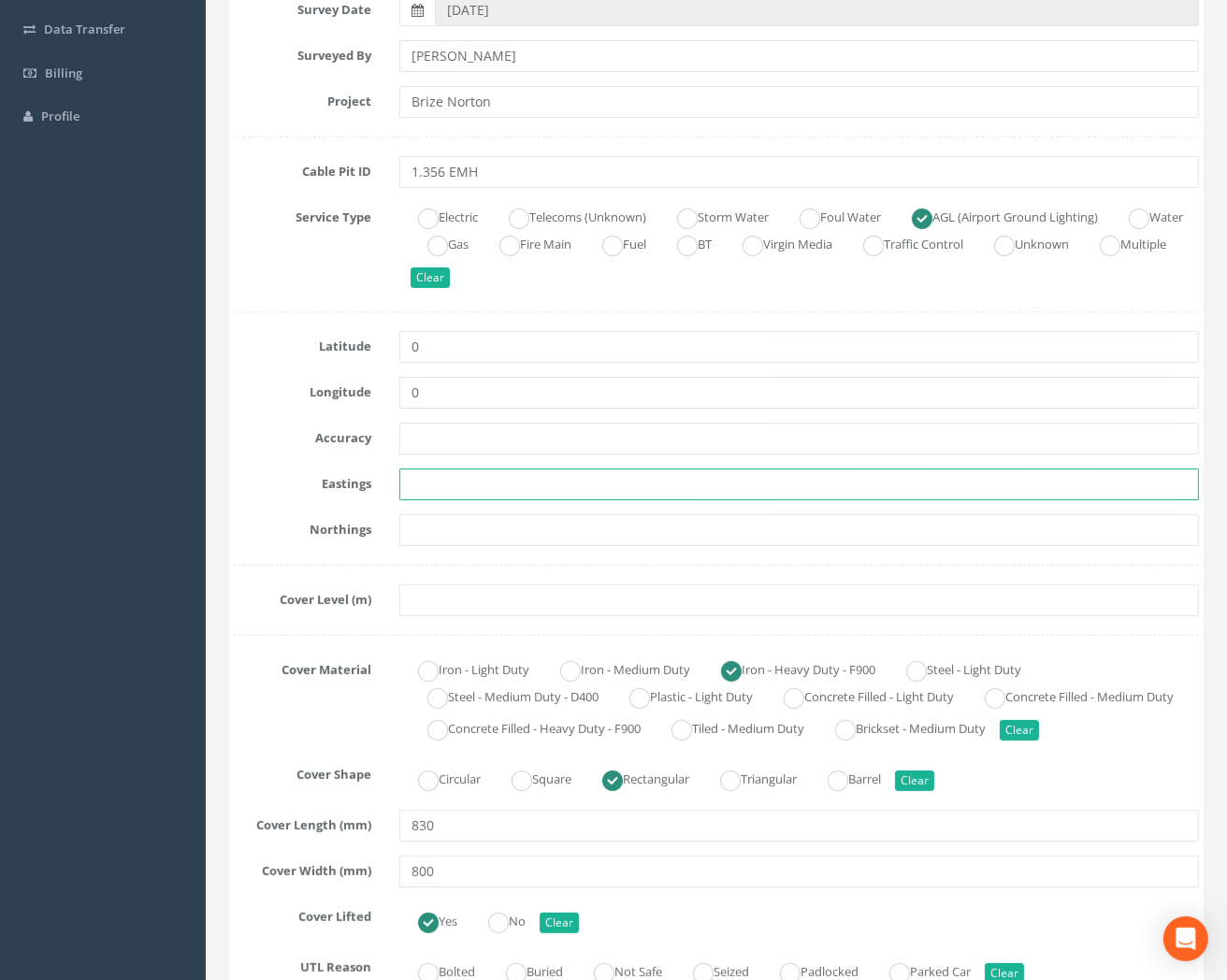 click at bounding box center (799, 484) 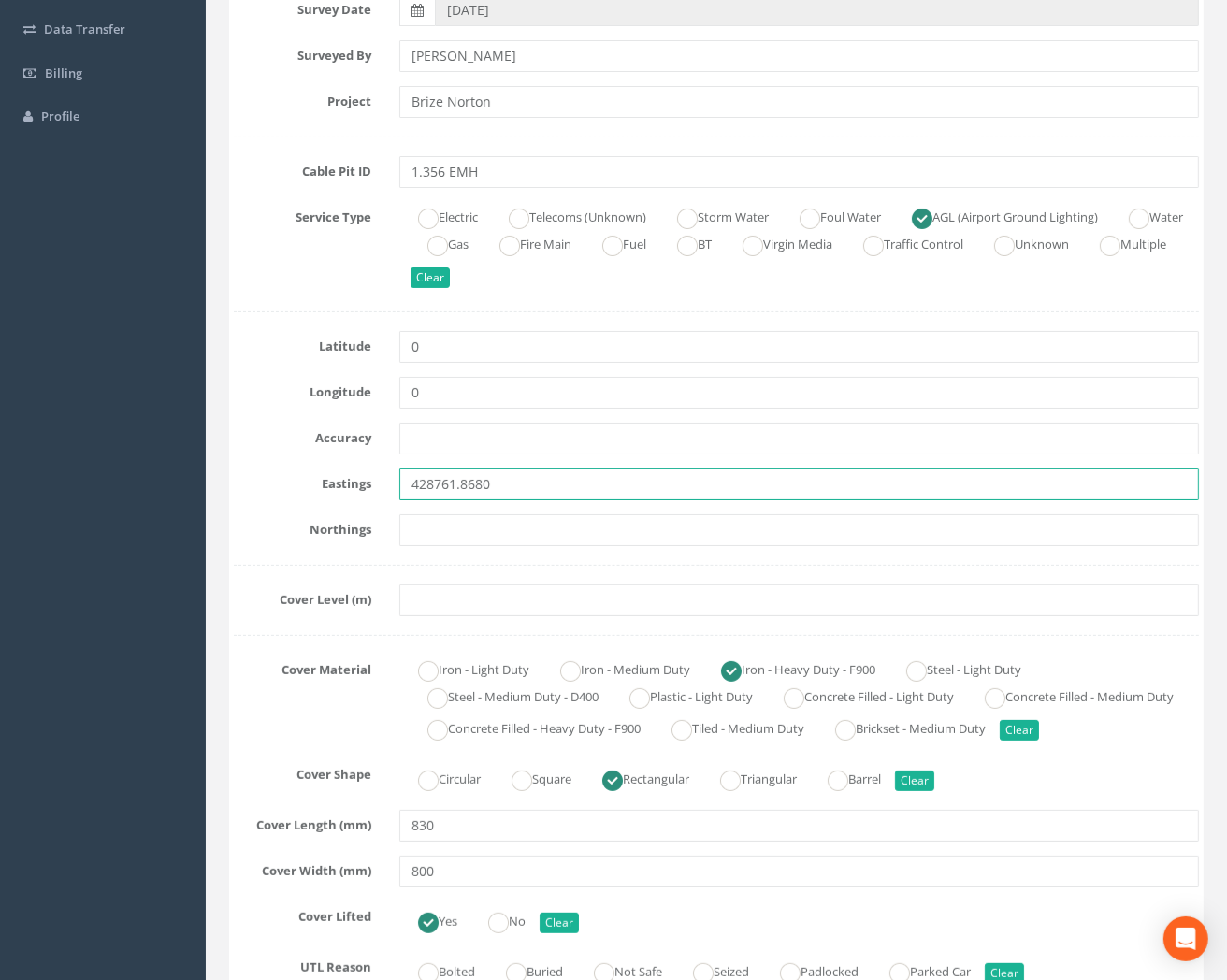 type on "428761.8680" 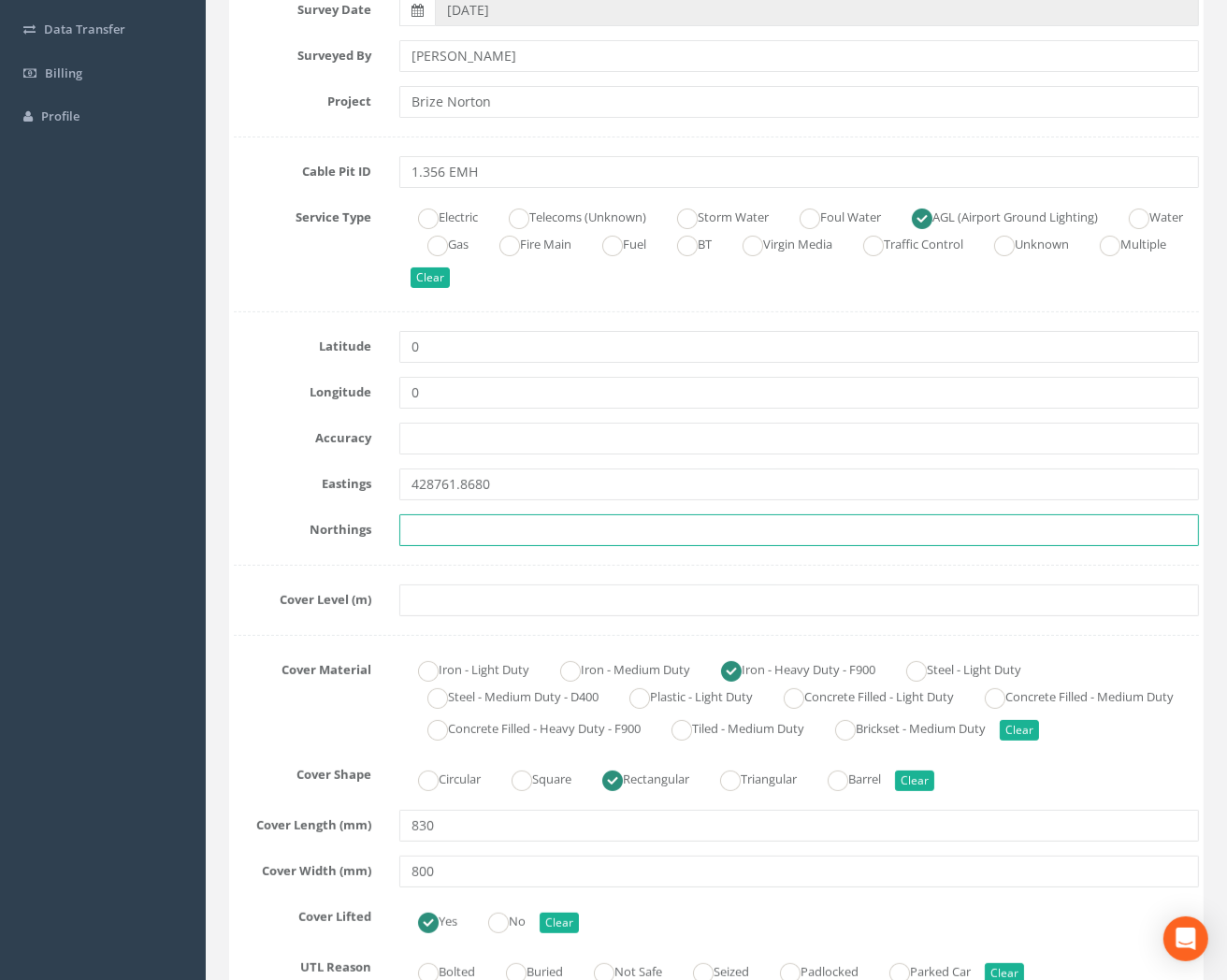 click at bounding box center (799, 530) 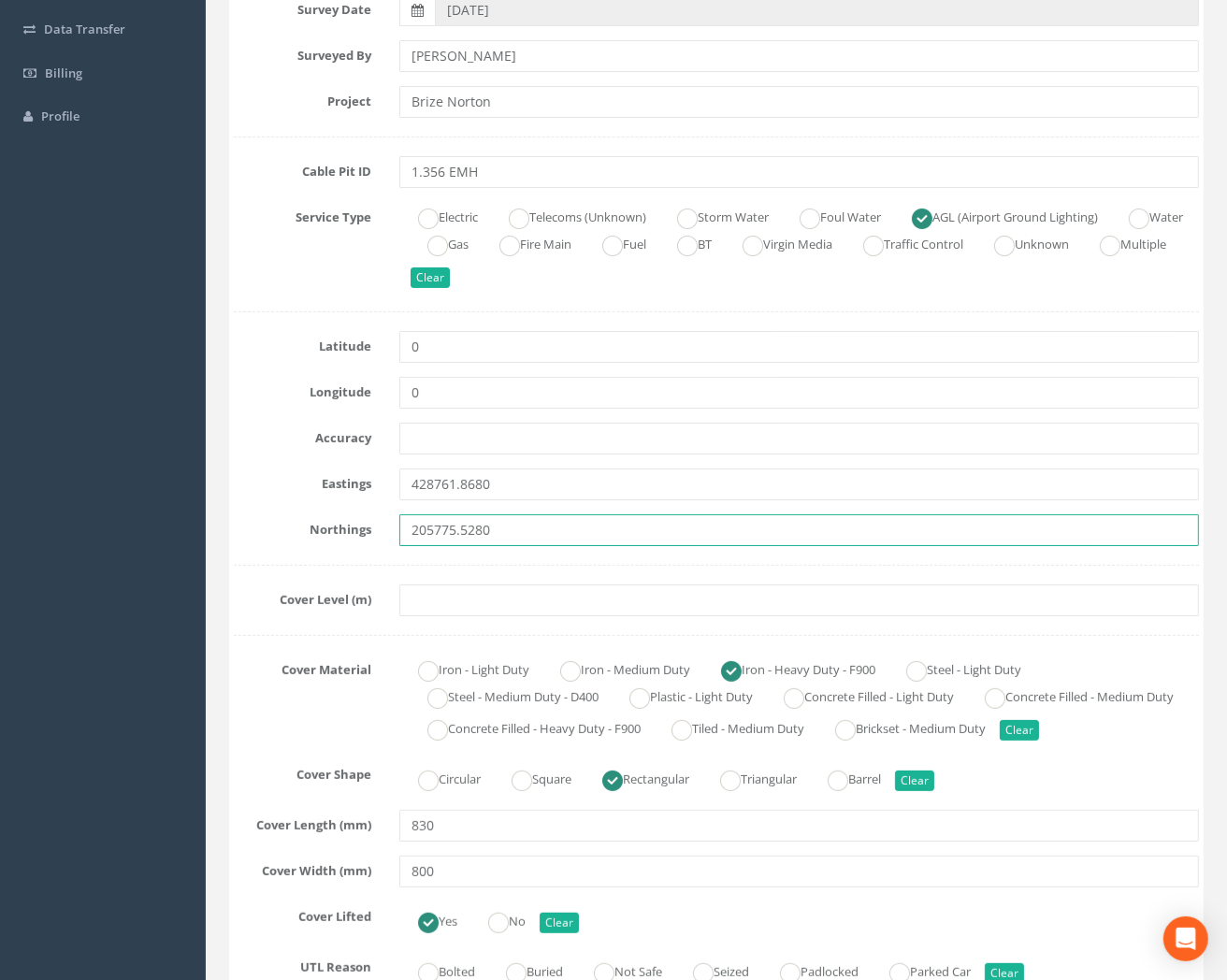 type on "205775.5280" 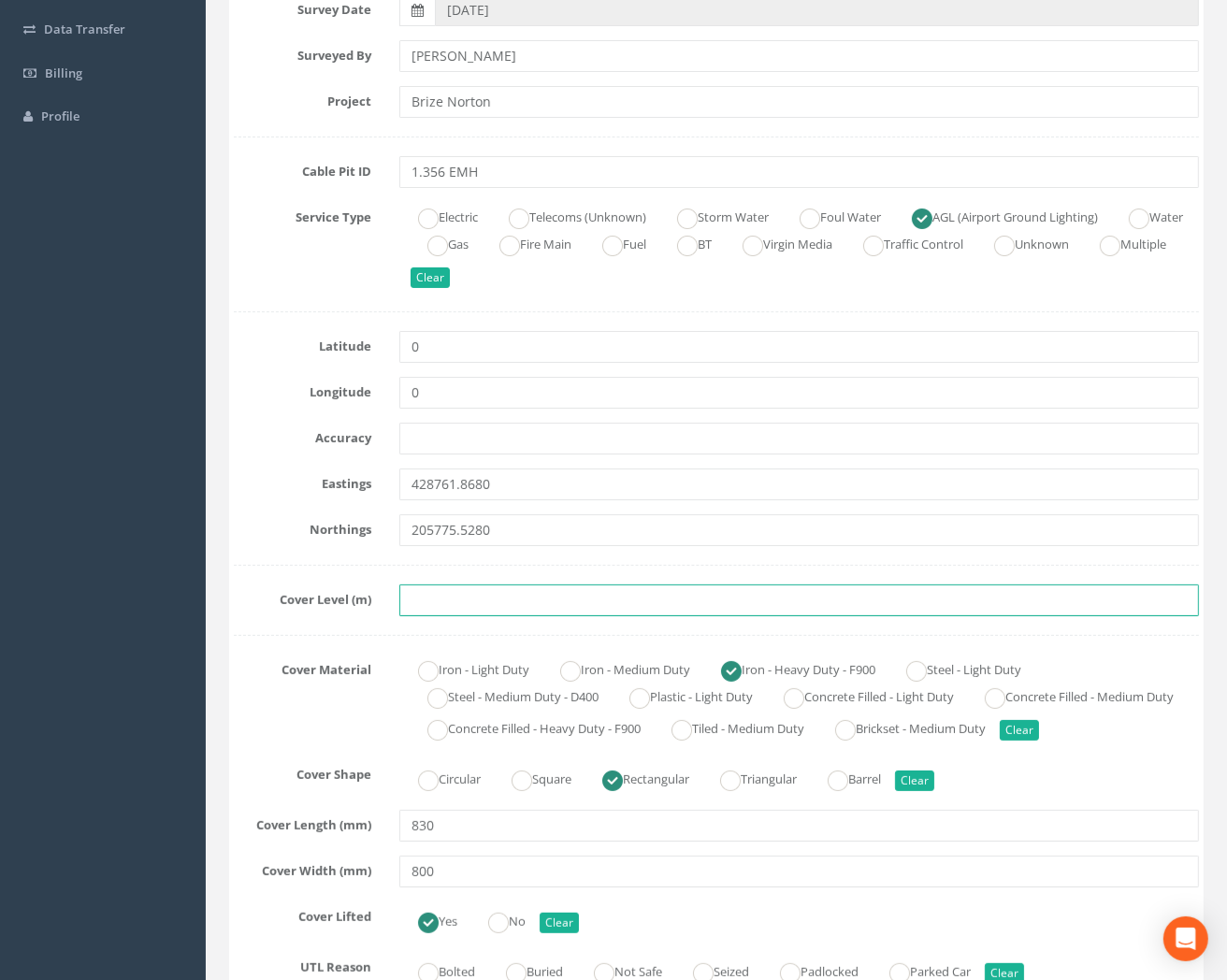 click at bounding box center [799, 600] 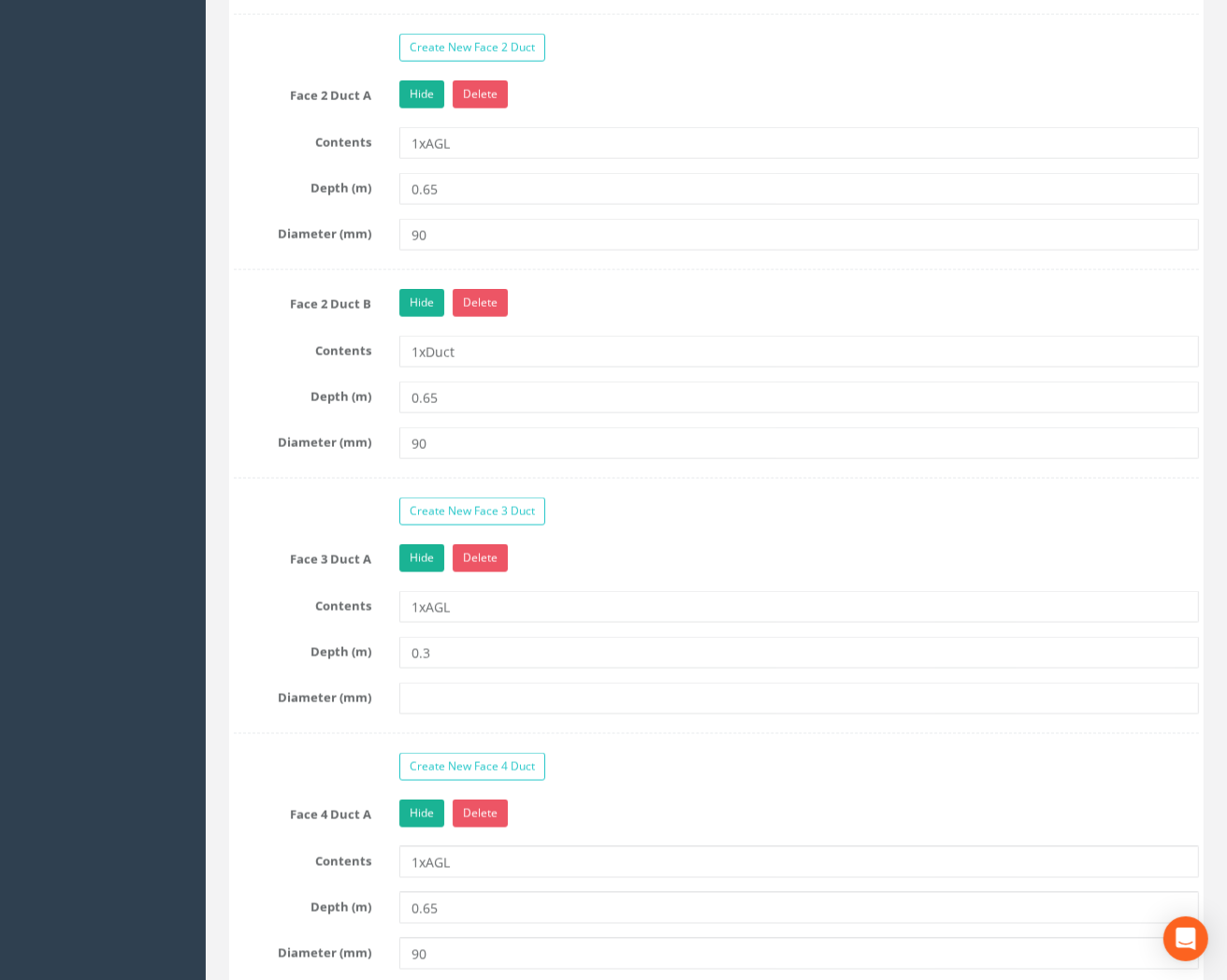 scroll, scrollTop: 2182, scrollLeft: 0, axis: vertical 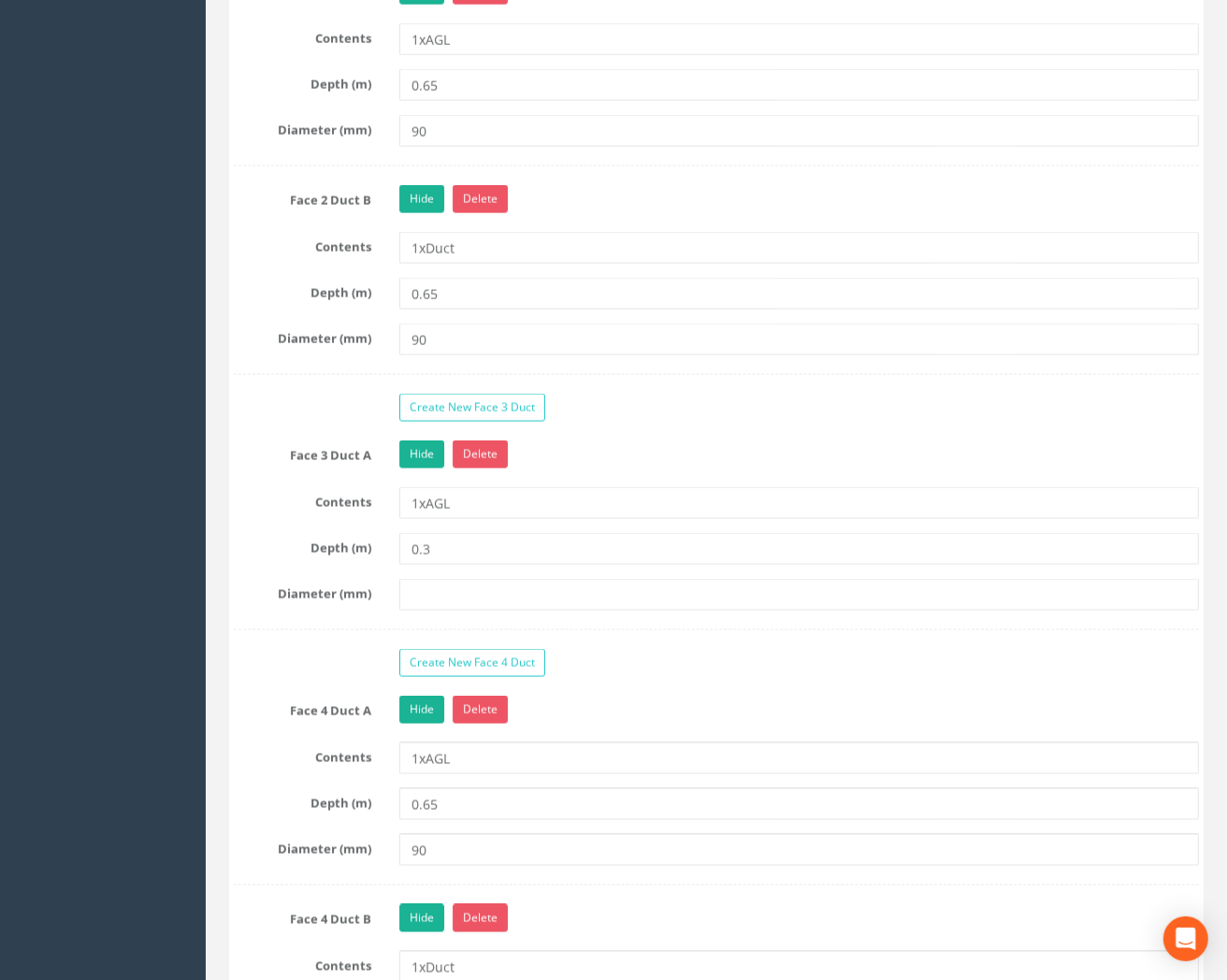type on "83.7540" 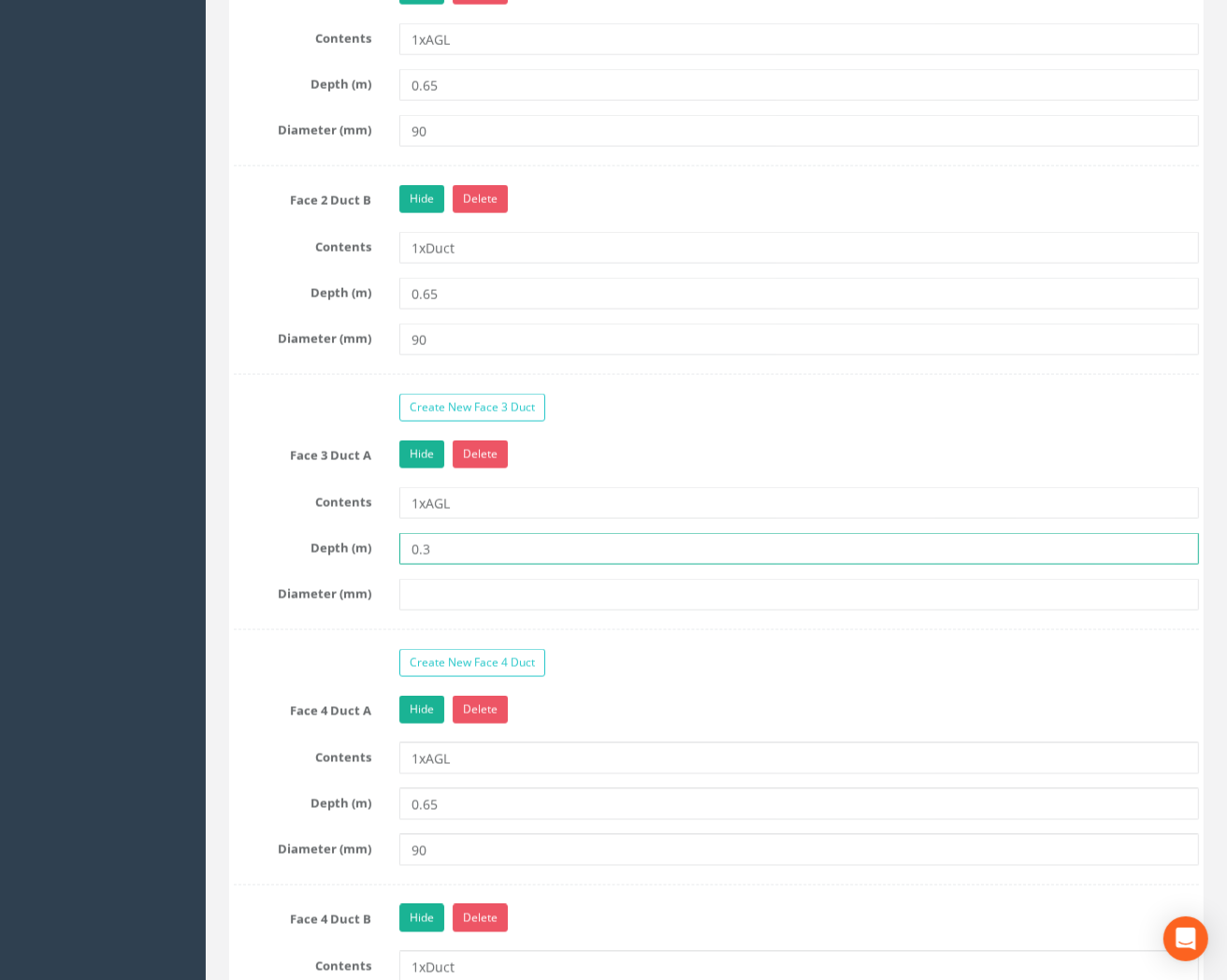 click on "0.3" at bounding box center [799, 549] 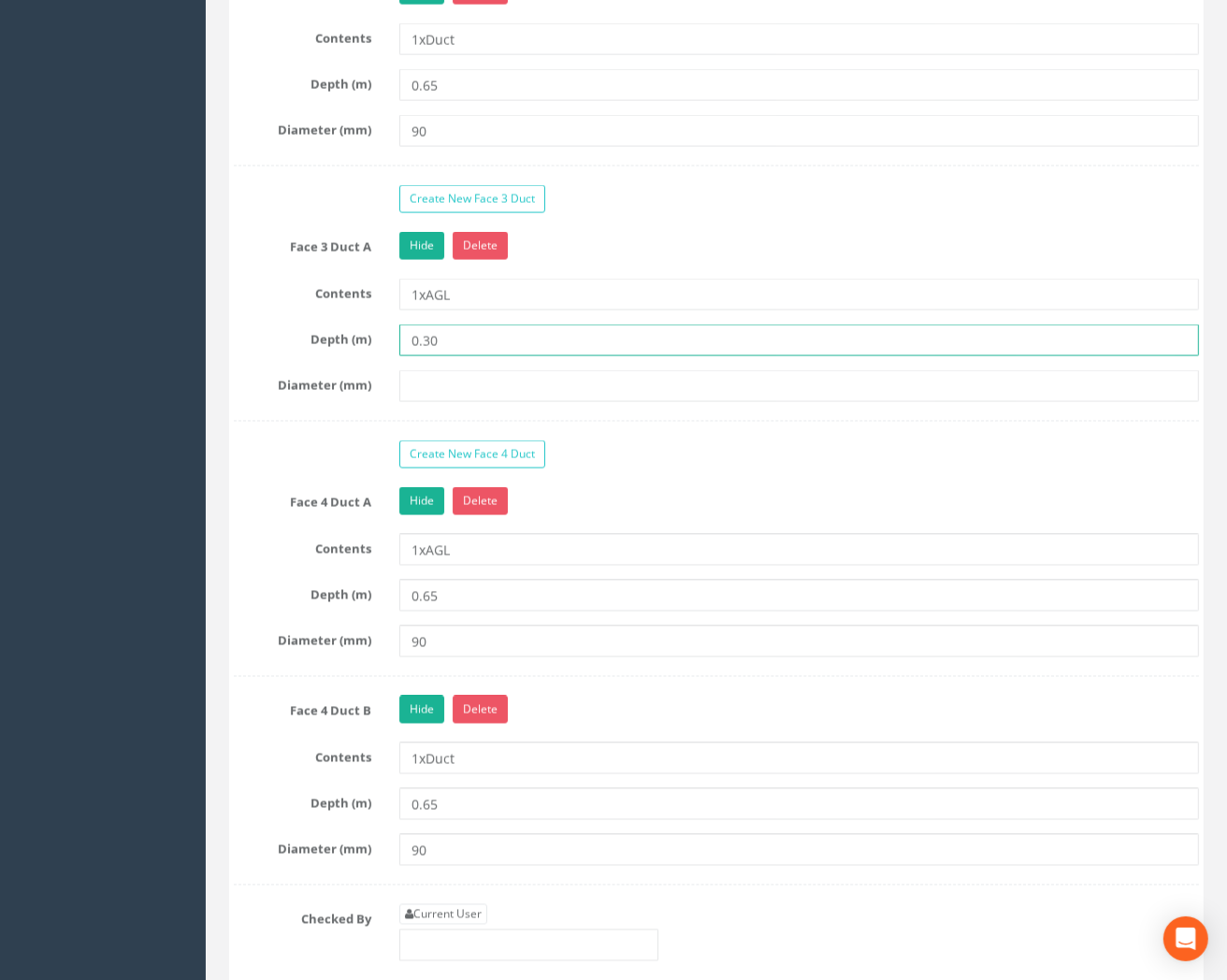scroll, scrollTop: 2493, scrollLeft: 0, axis: vertical 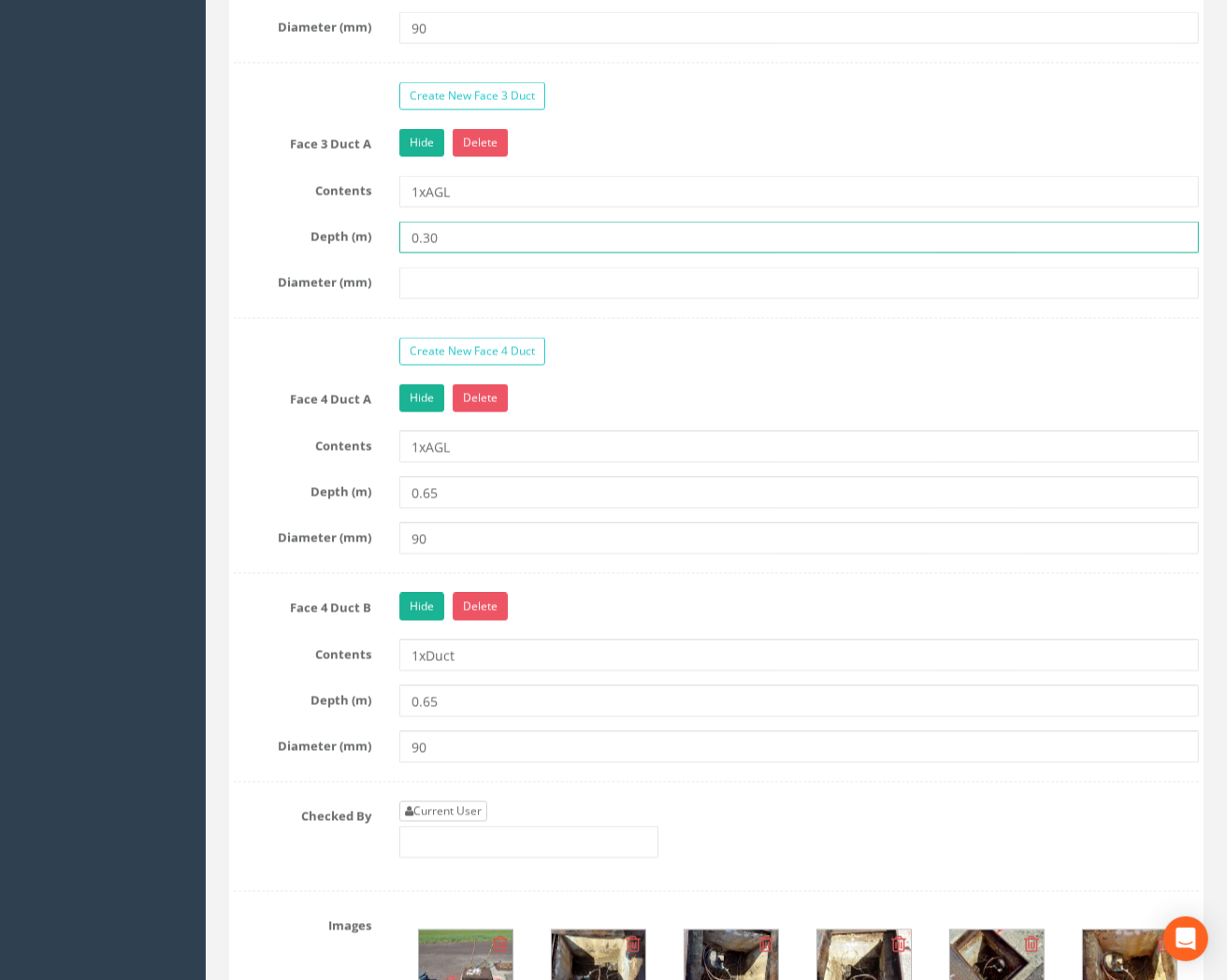 type on "0.30" 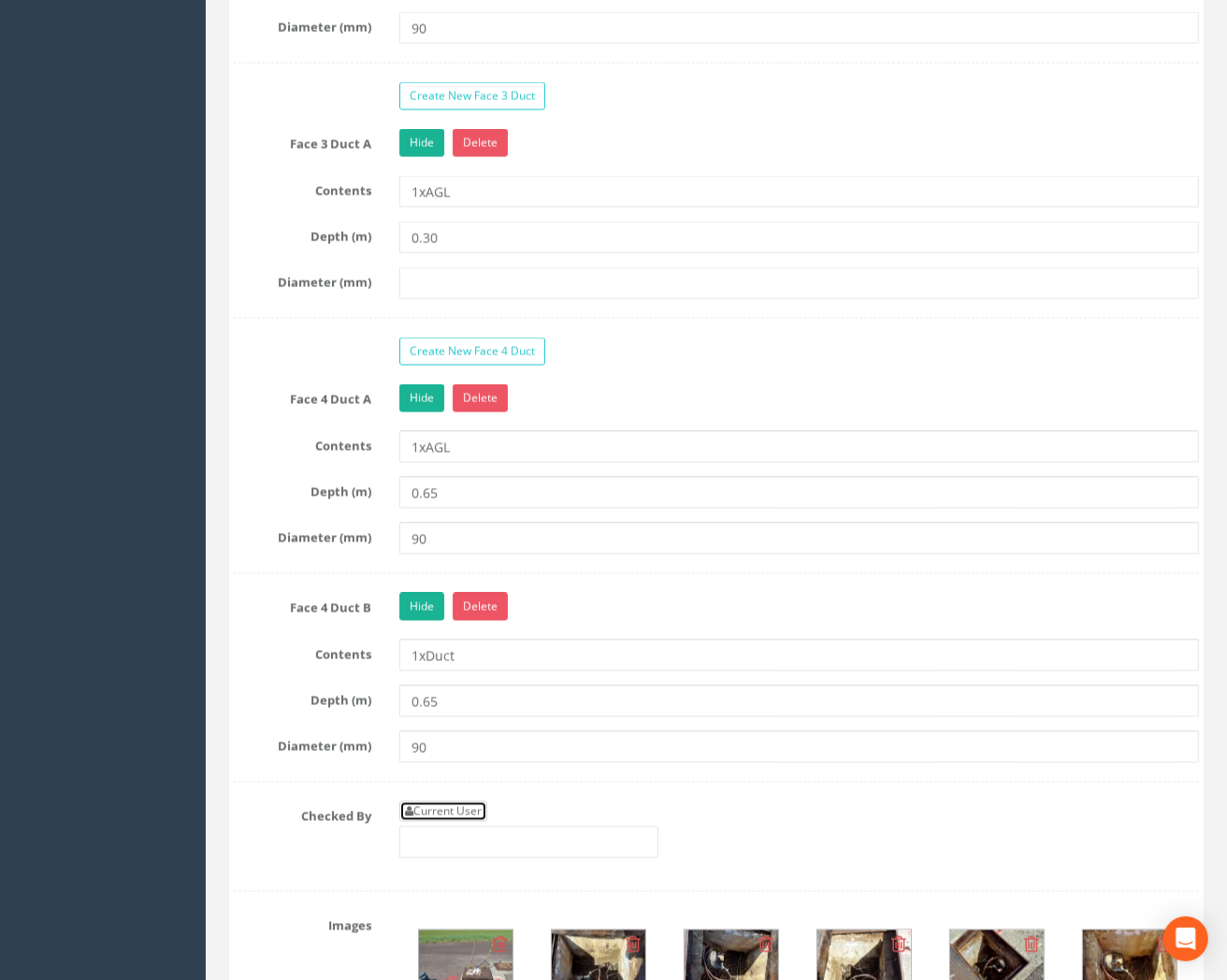 click on "Current User" at bounding box center [443, 812] 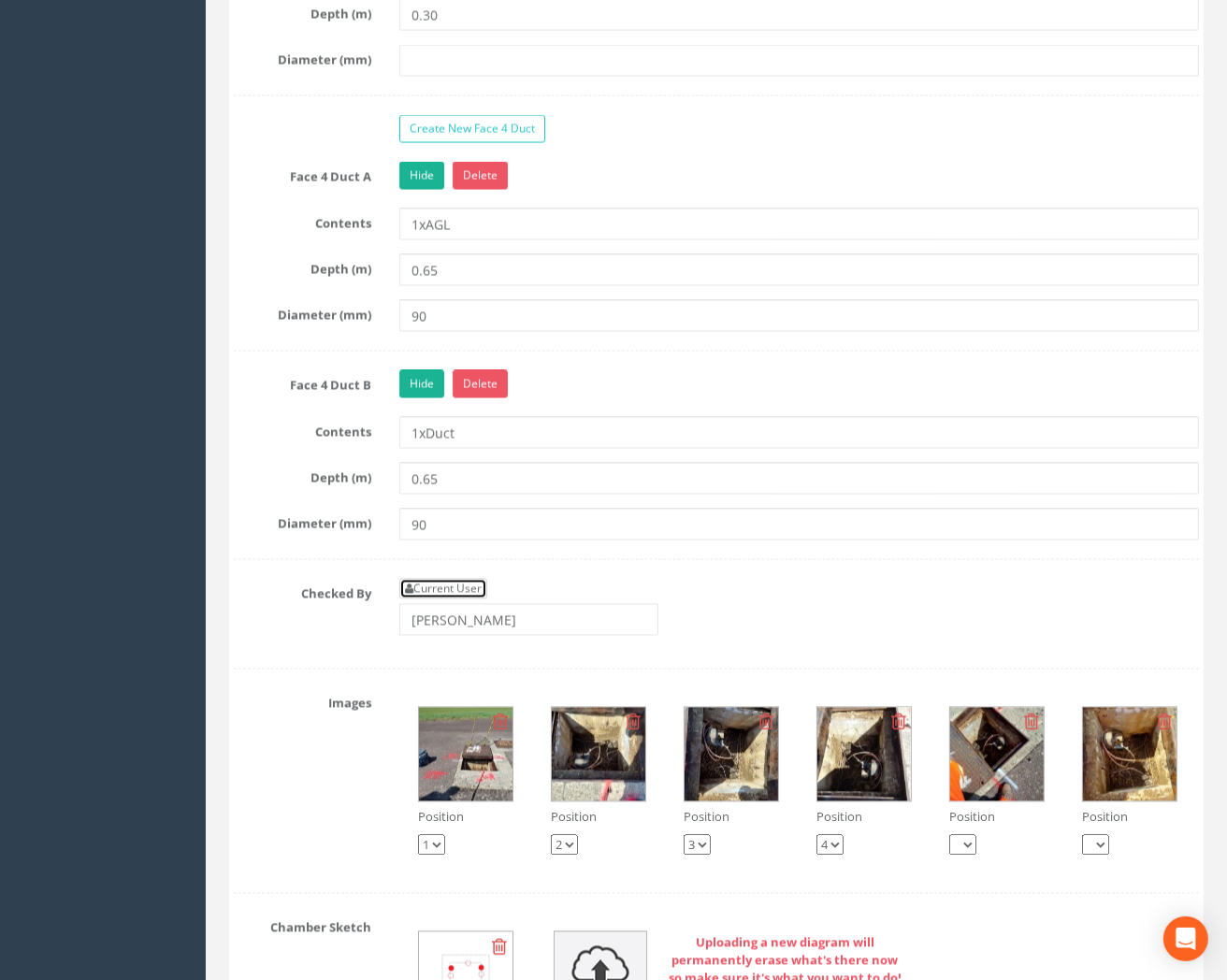 scroll, scrollTop: 2805, scrollLeft: 0, axis: vertical 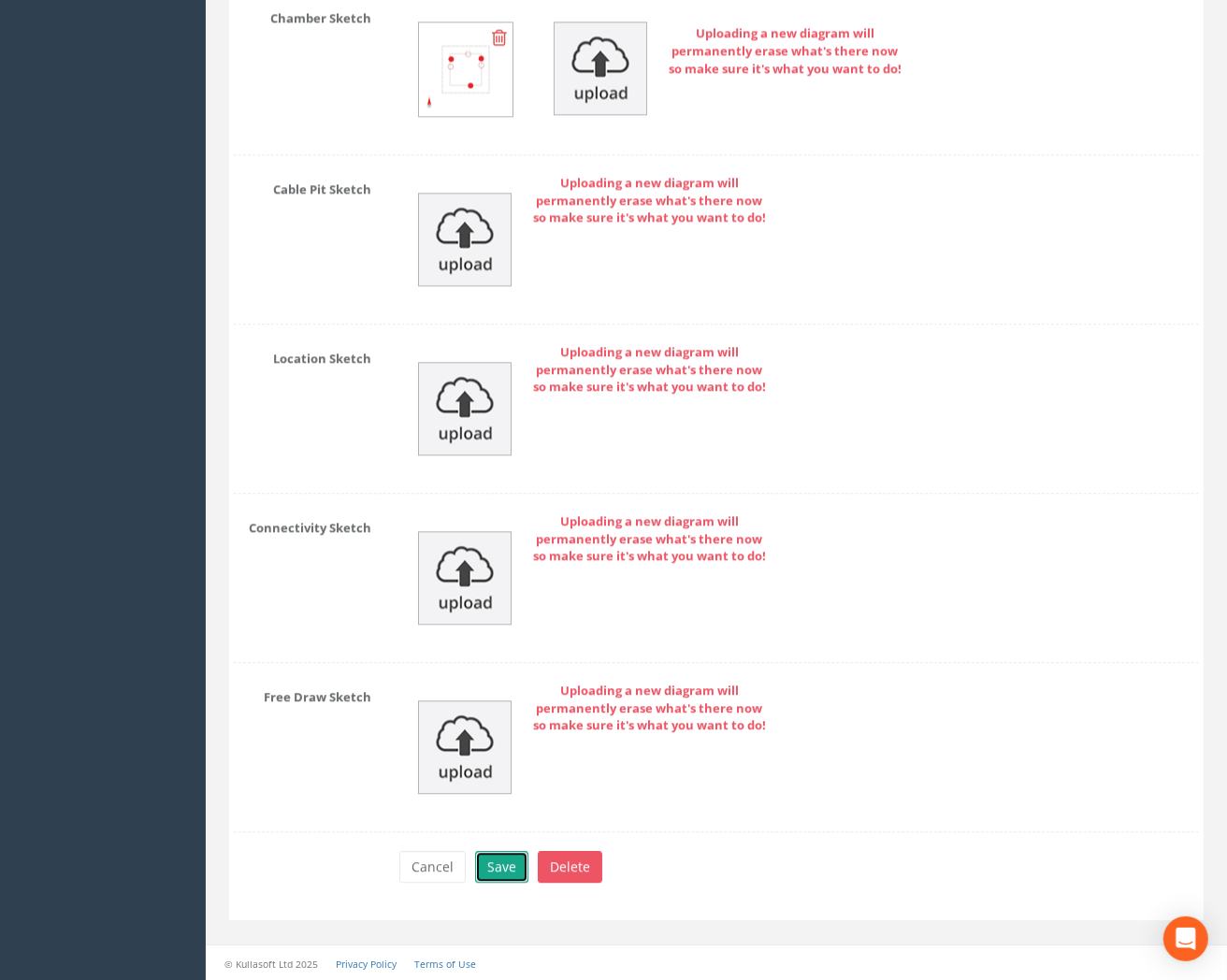 click on "Save" at bounding box center [501, 867] 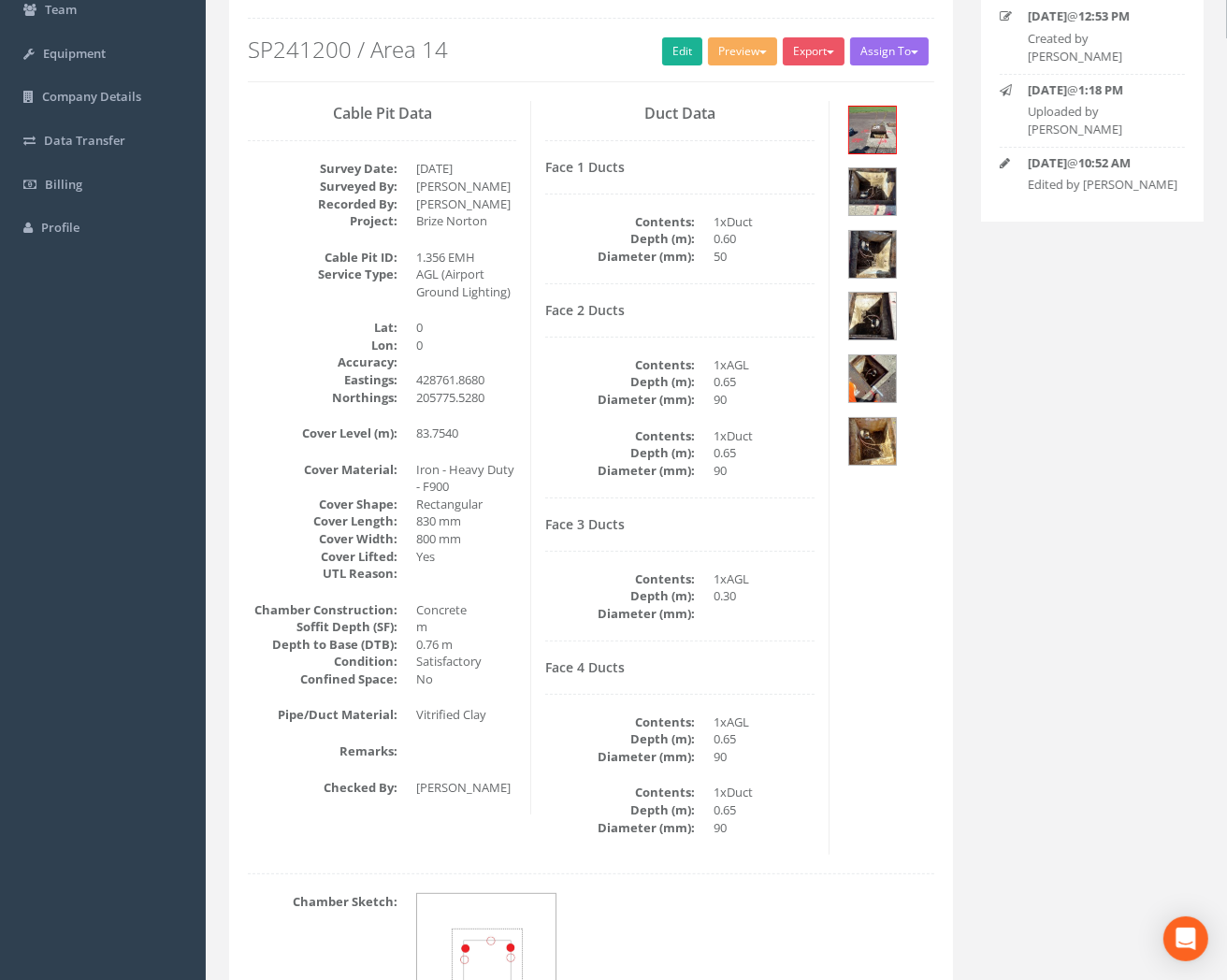 scroll, scrollTop: 0, scrollLeft: 0, axis: both 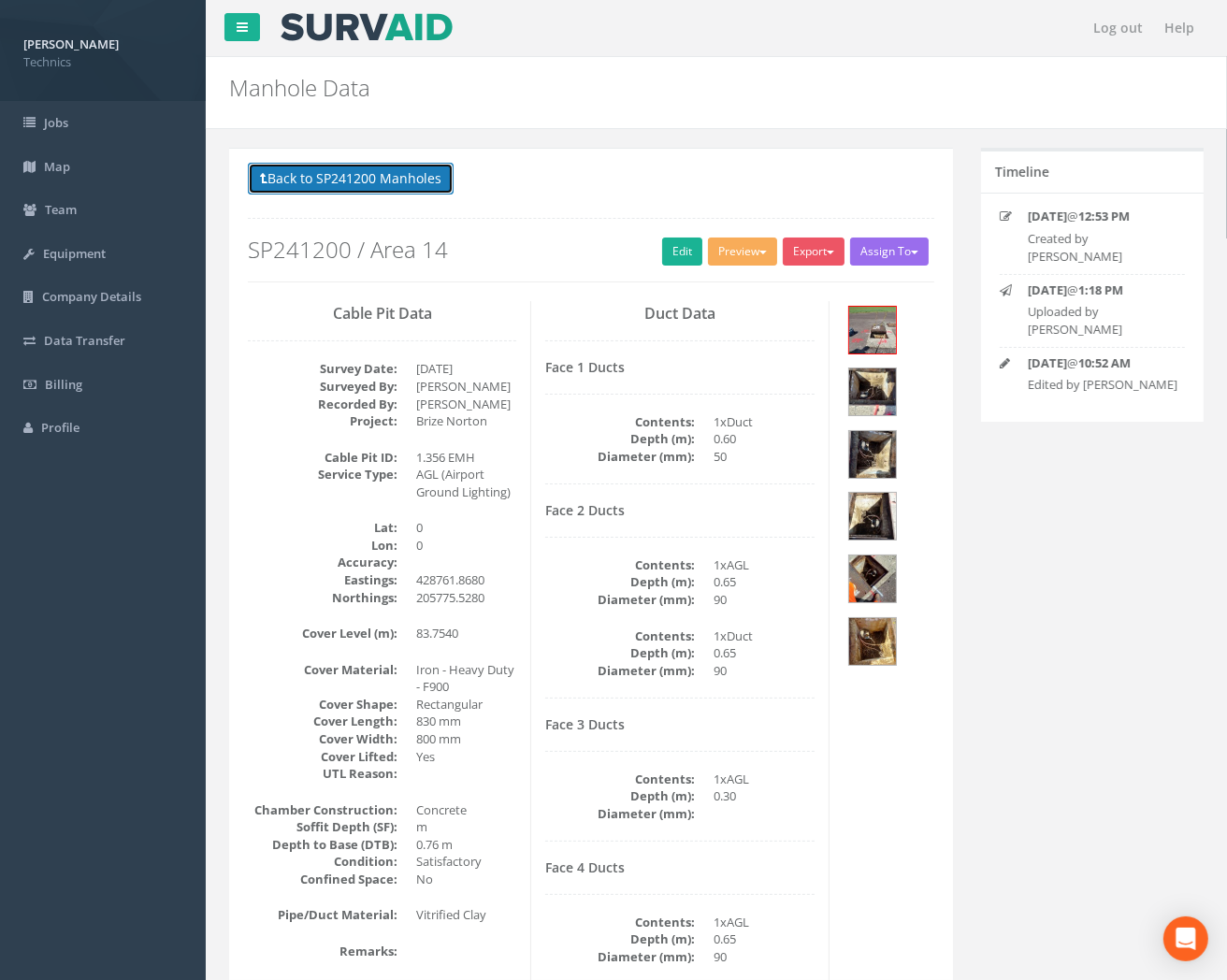 click on "Back to SP241200 Manholes" at bounding box center [351, 179] 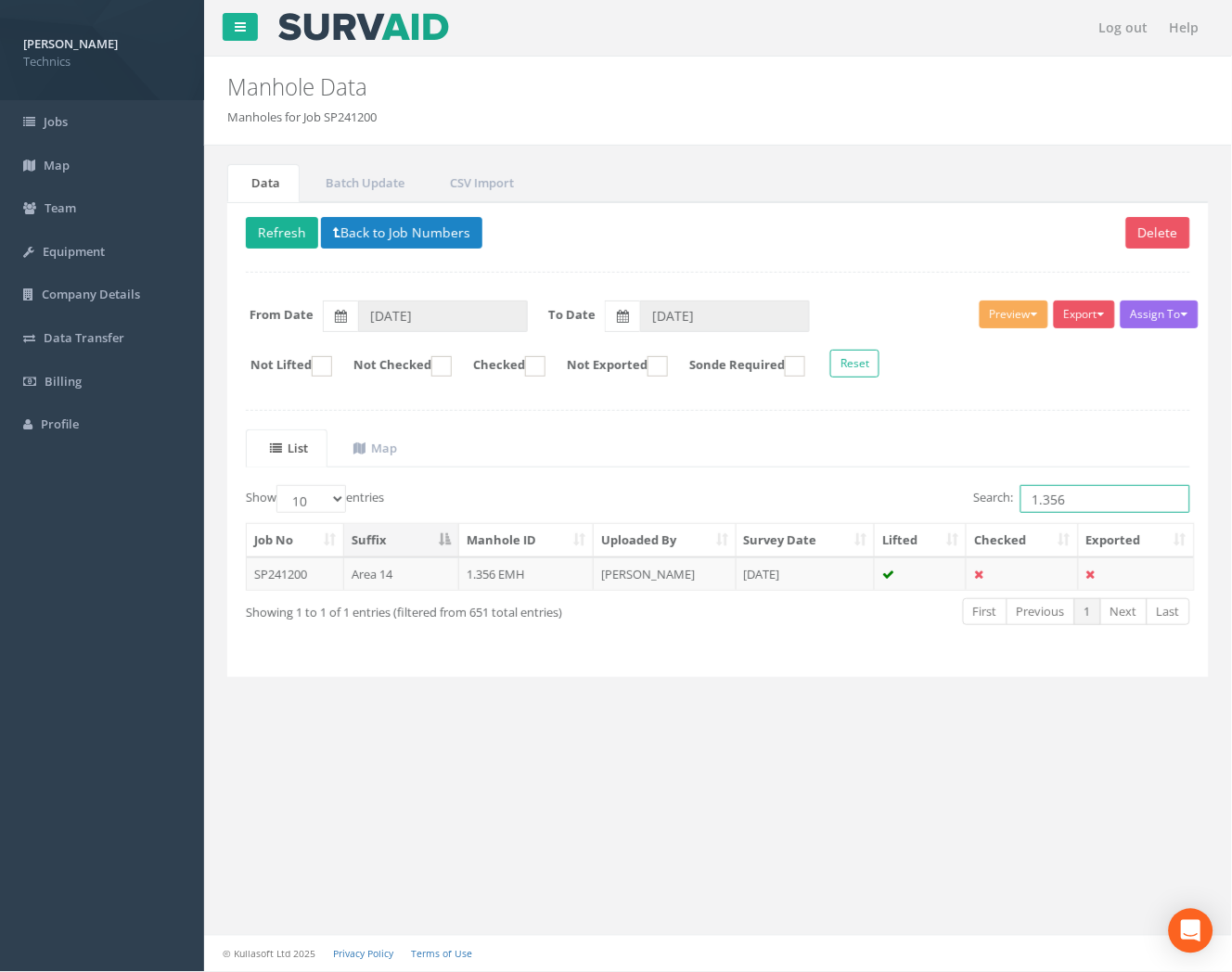 click on "1.356" at bounding box center (1105, 499) 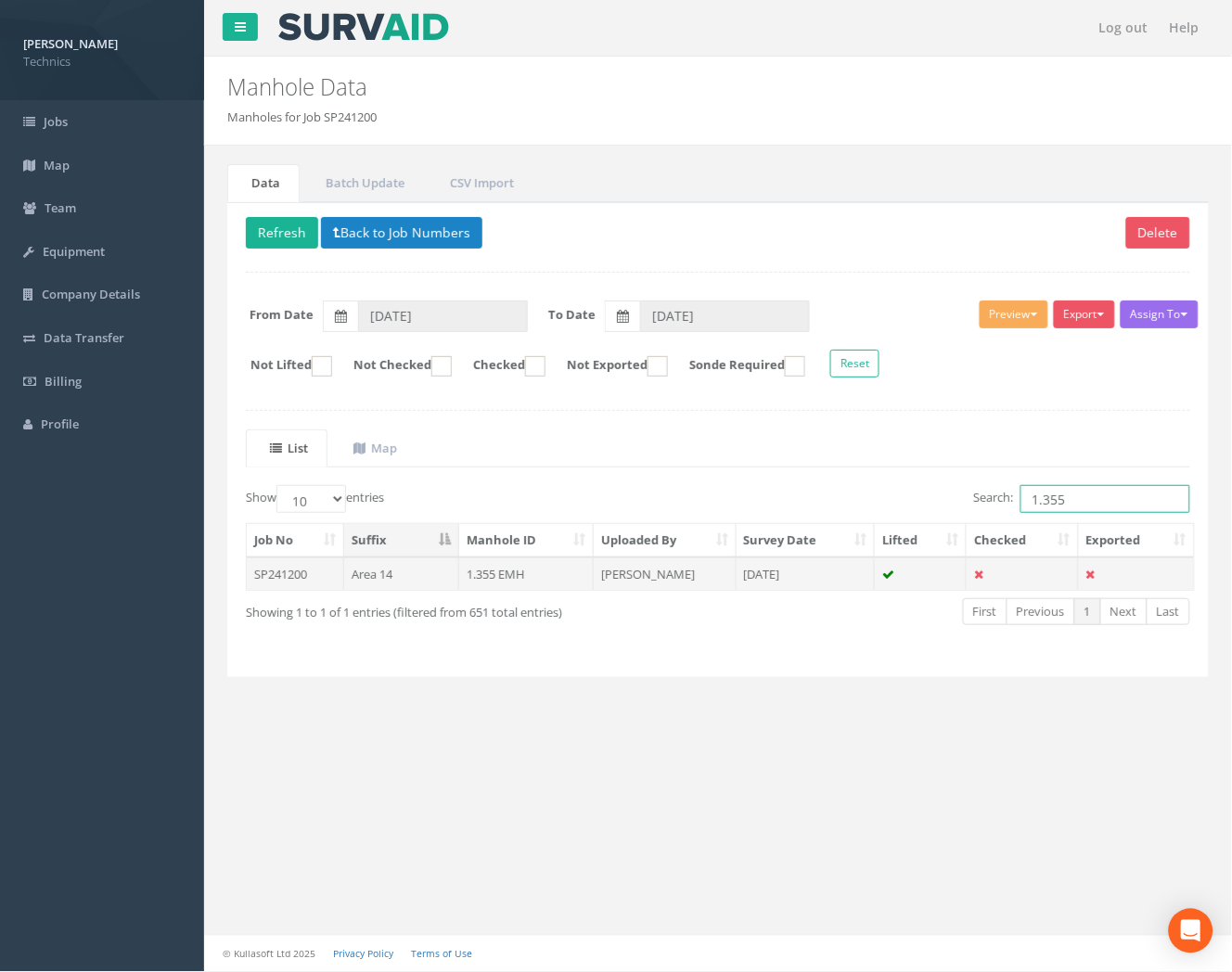 type on "1.355" 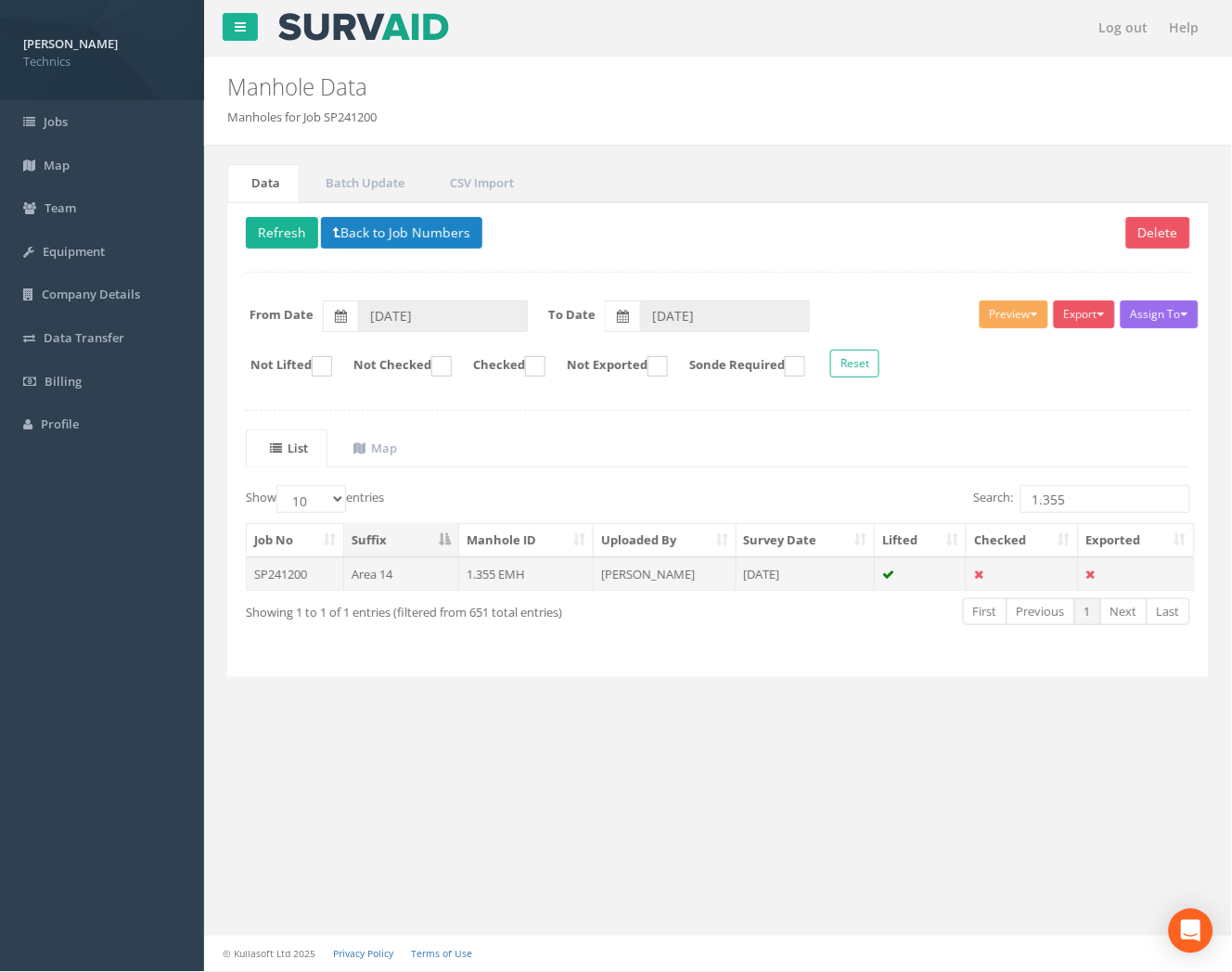 click on "[PERSON_NAME]" at bounding box center [665, 574] 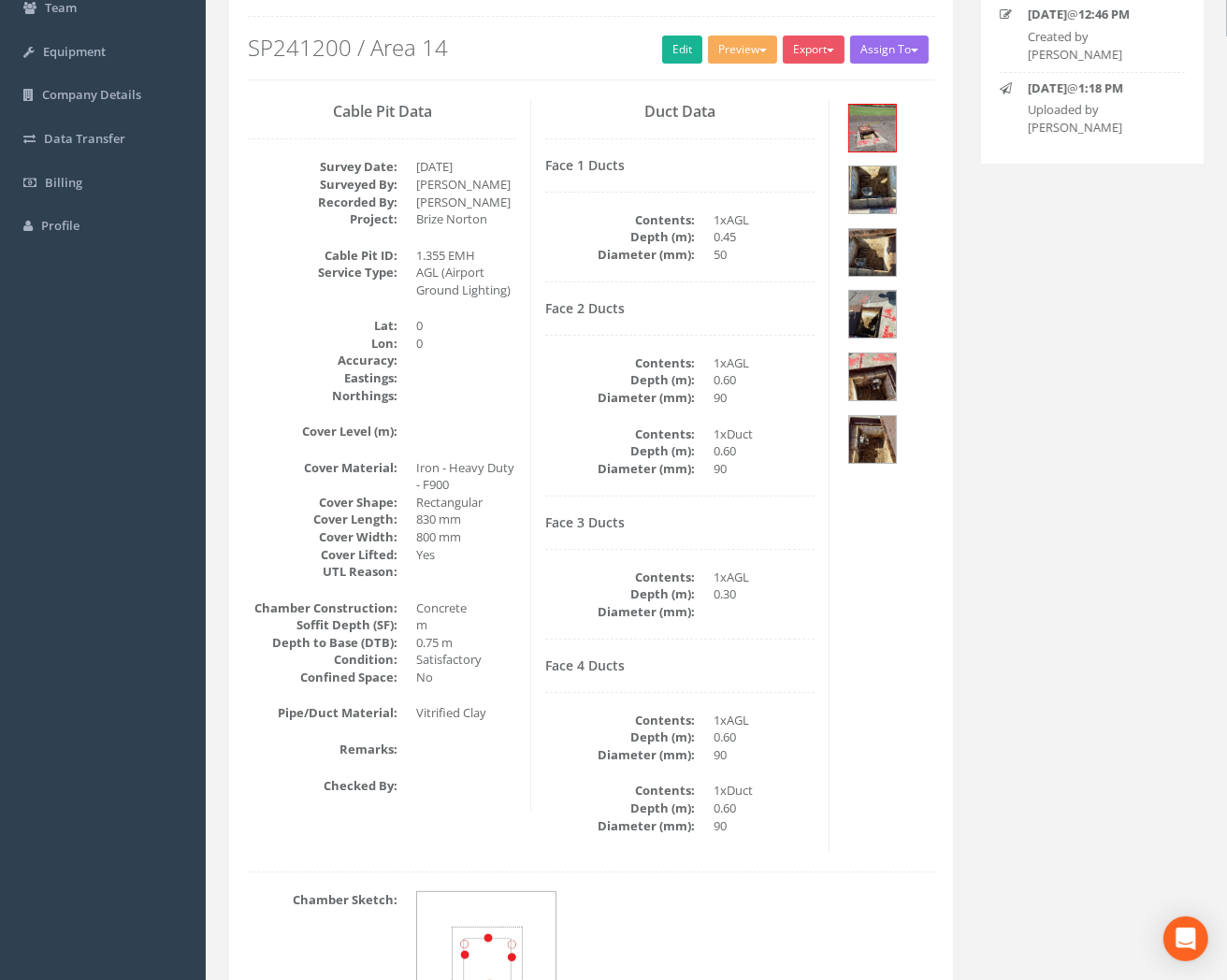scroll, scrollTop: 208, scrollLeft: 0, axis: vertical 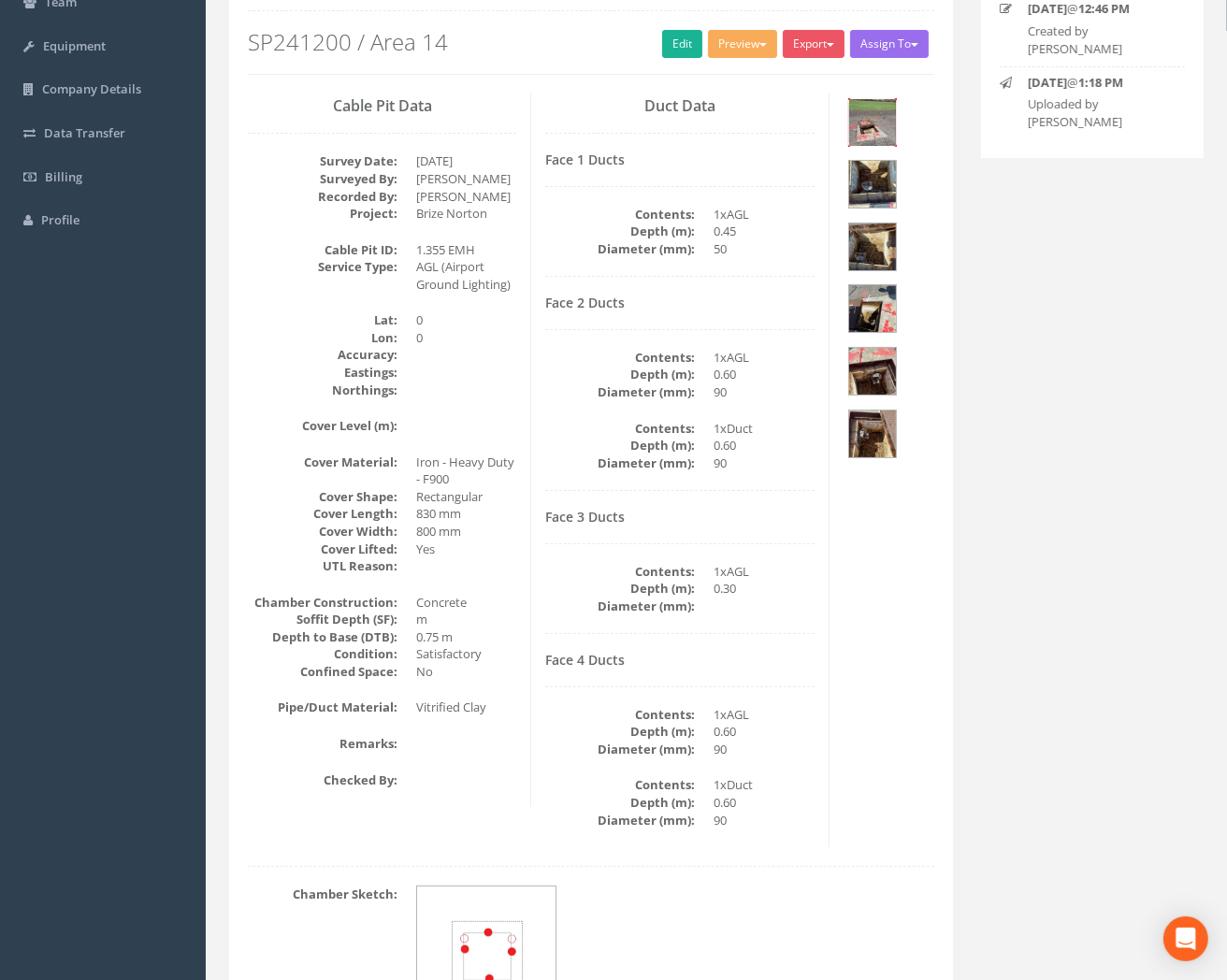 click at bounding box center (873, 122) 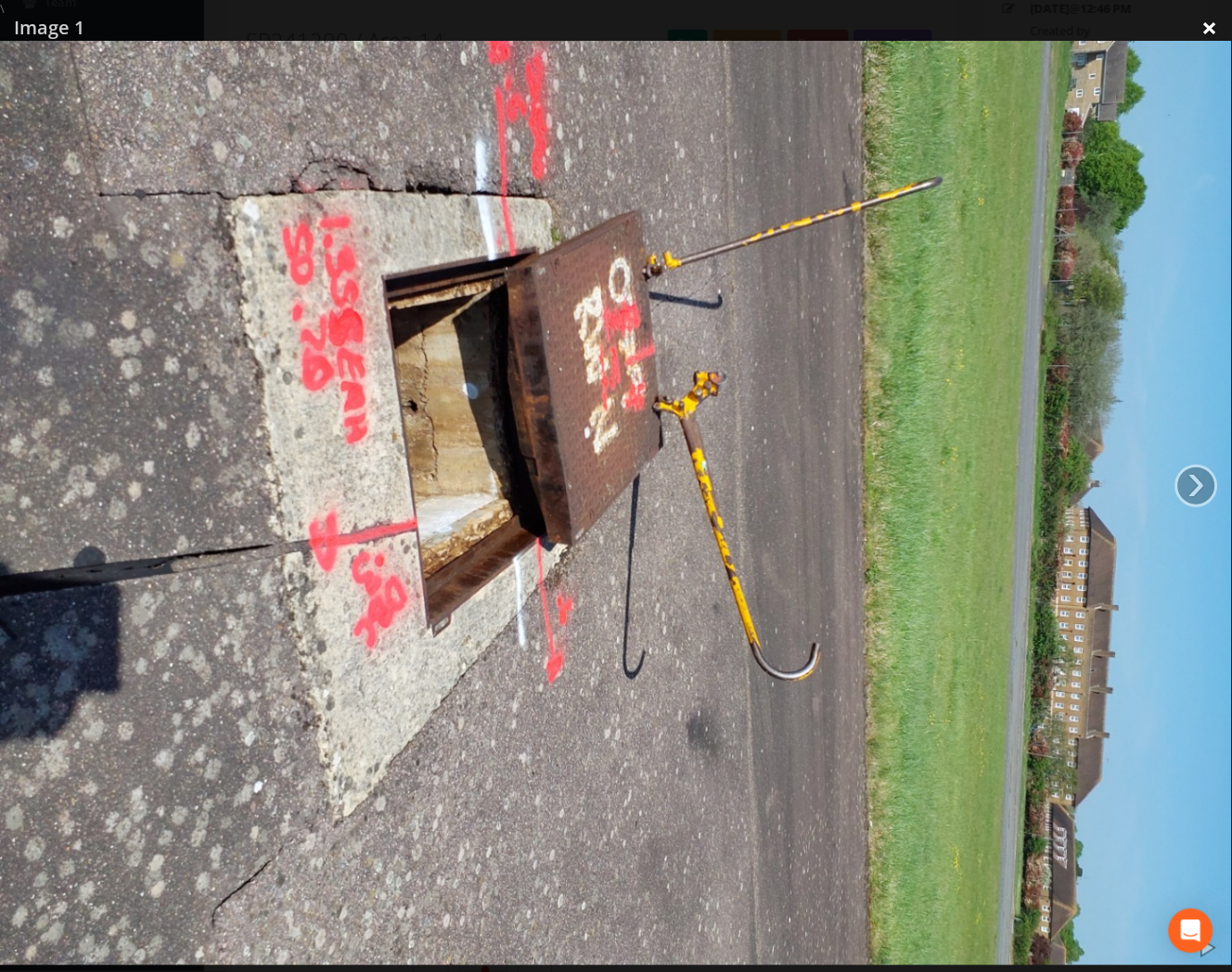 click on "×" at bounding box center [1210, 28] 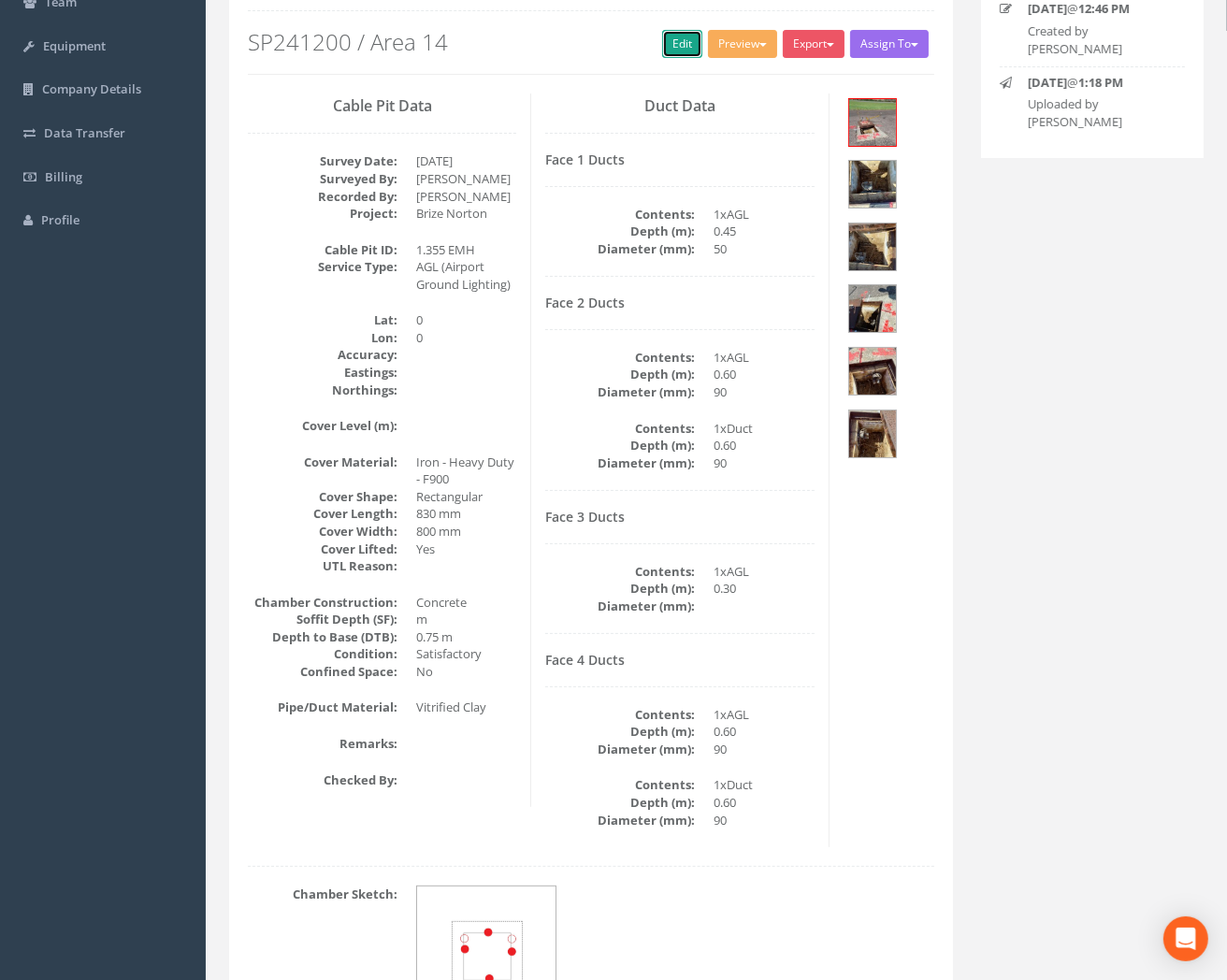 click on "Edit" at bounding box center [682, 44] 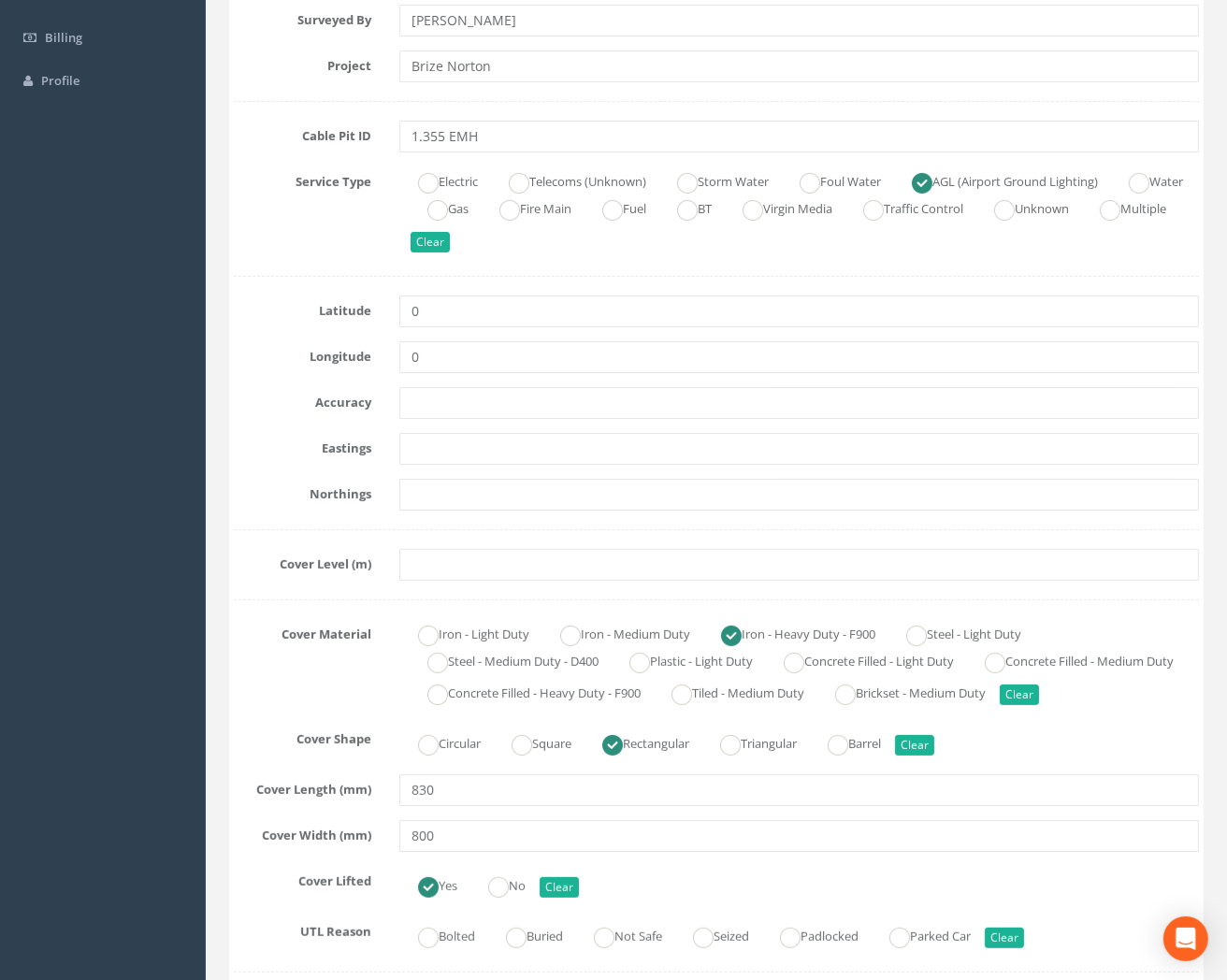 scroll, scrollTop: 519, scrollLeft: 0, axis: vertical 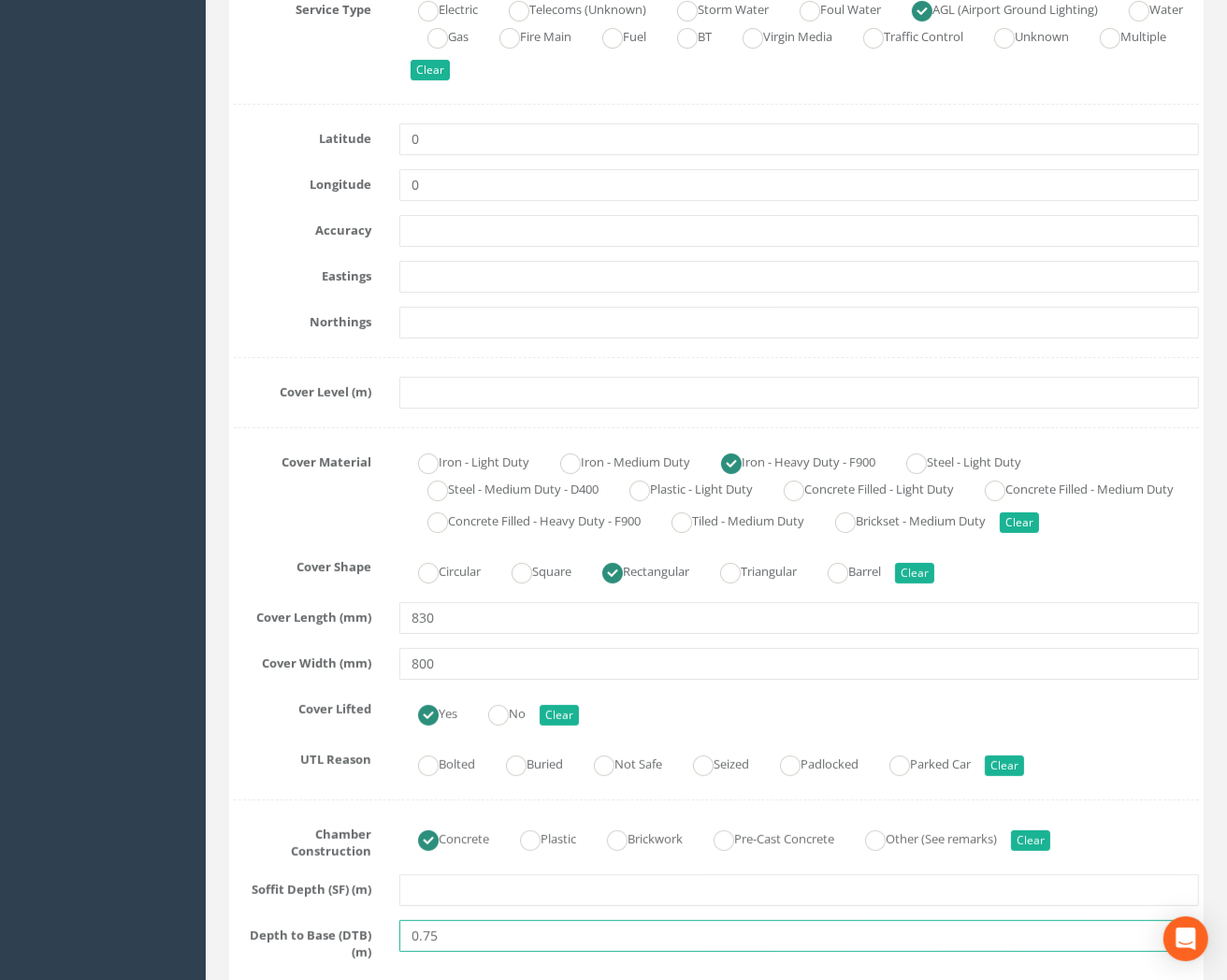 click on "0.75" at bounding box center [799, 936] 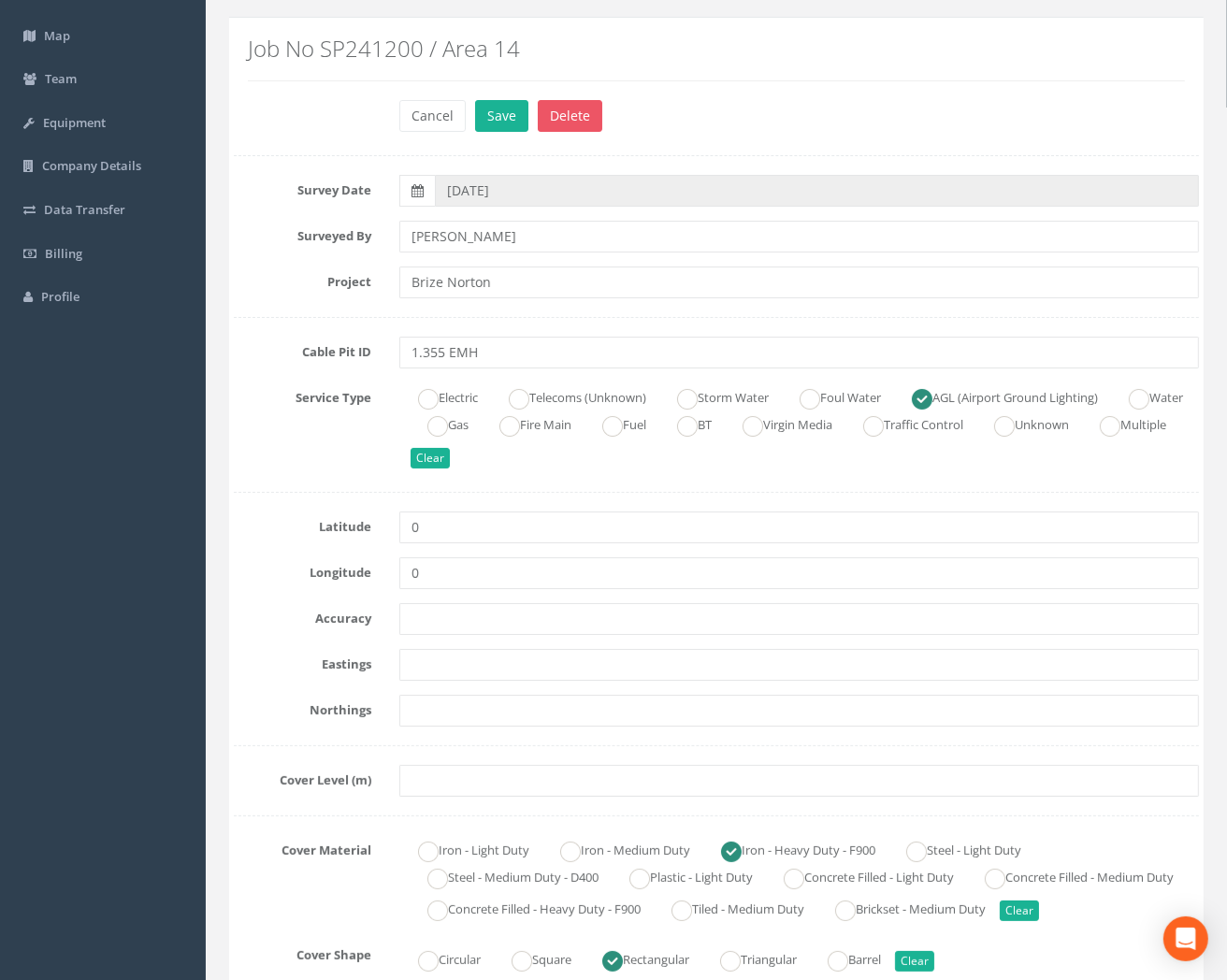 scroll, scrollTop: 104, scrollLeft: 0, axis: vertical 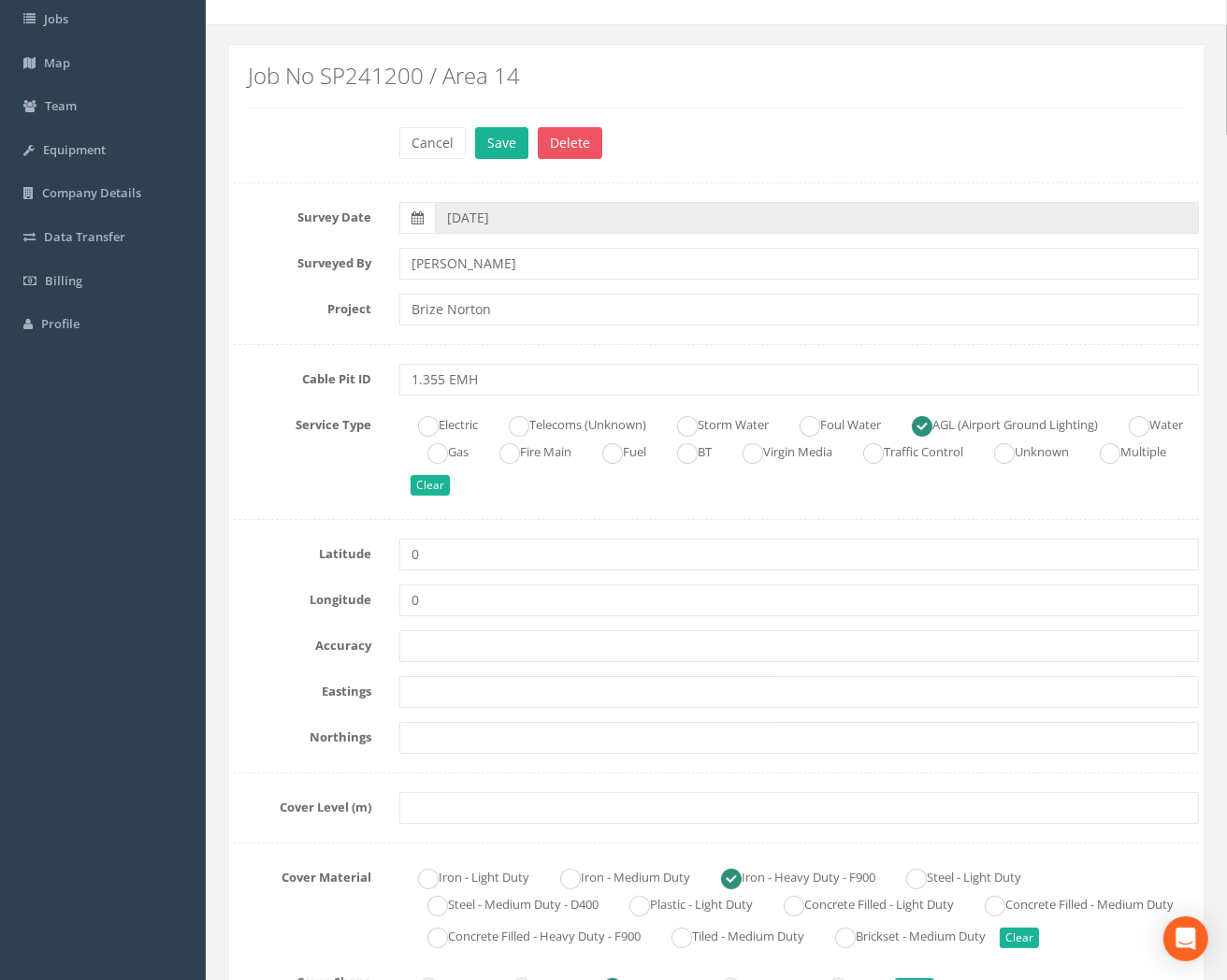 type on "0.70" 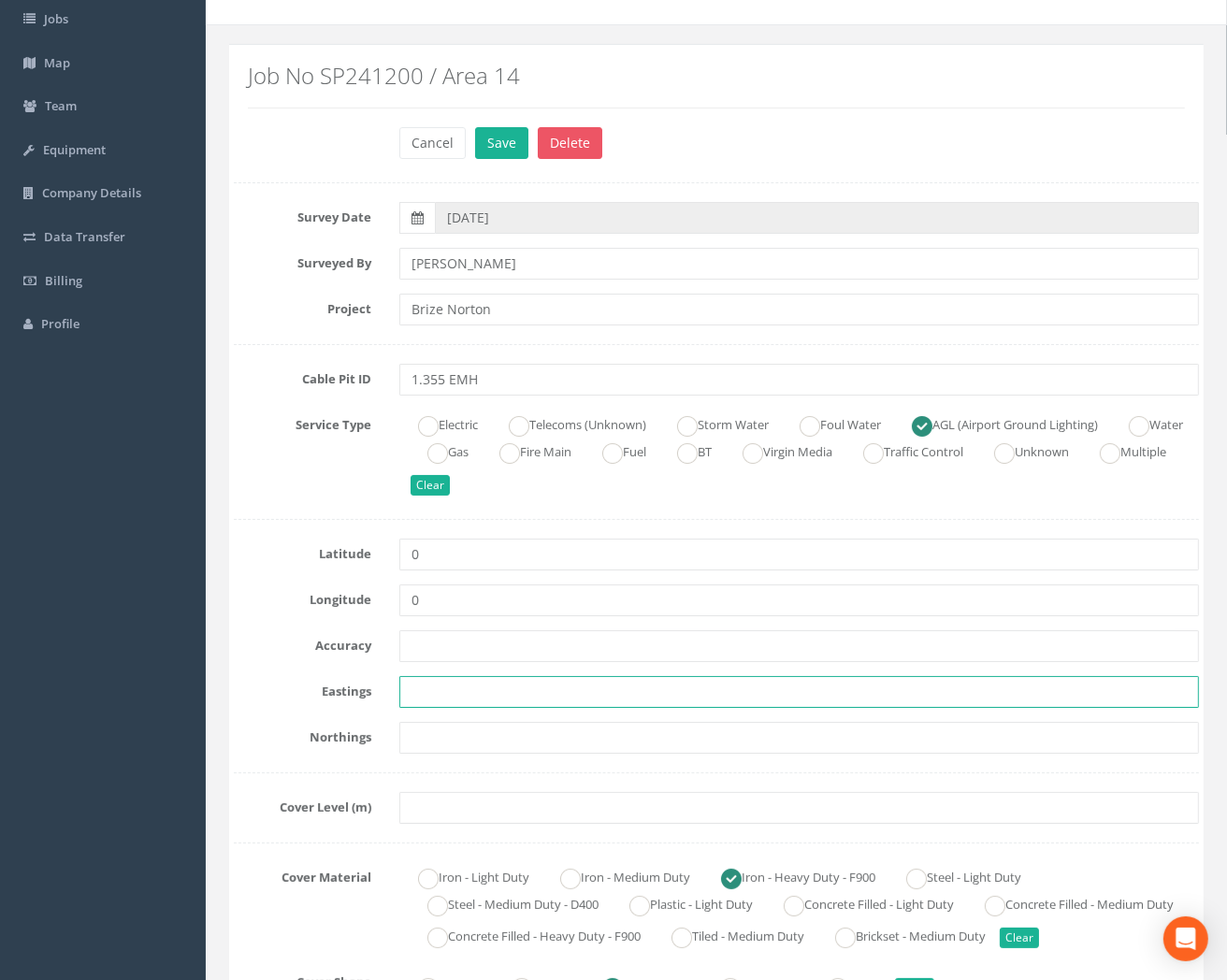 click at bounding box center [799, 692] 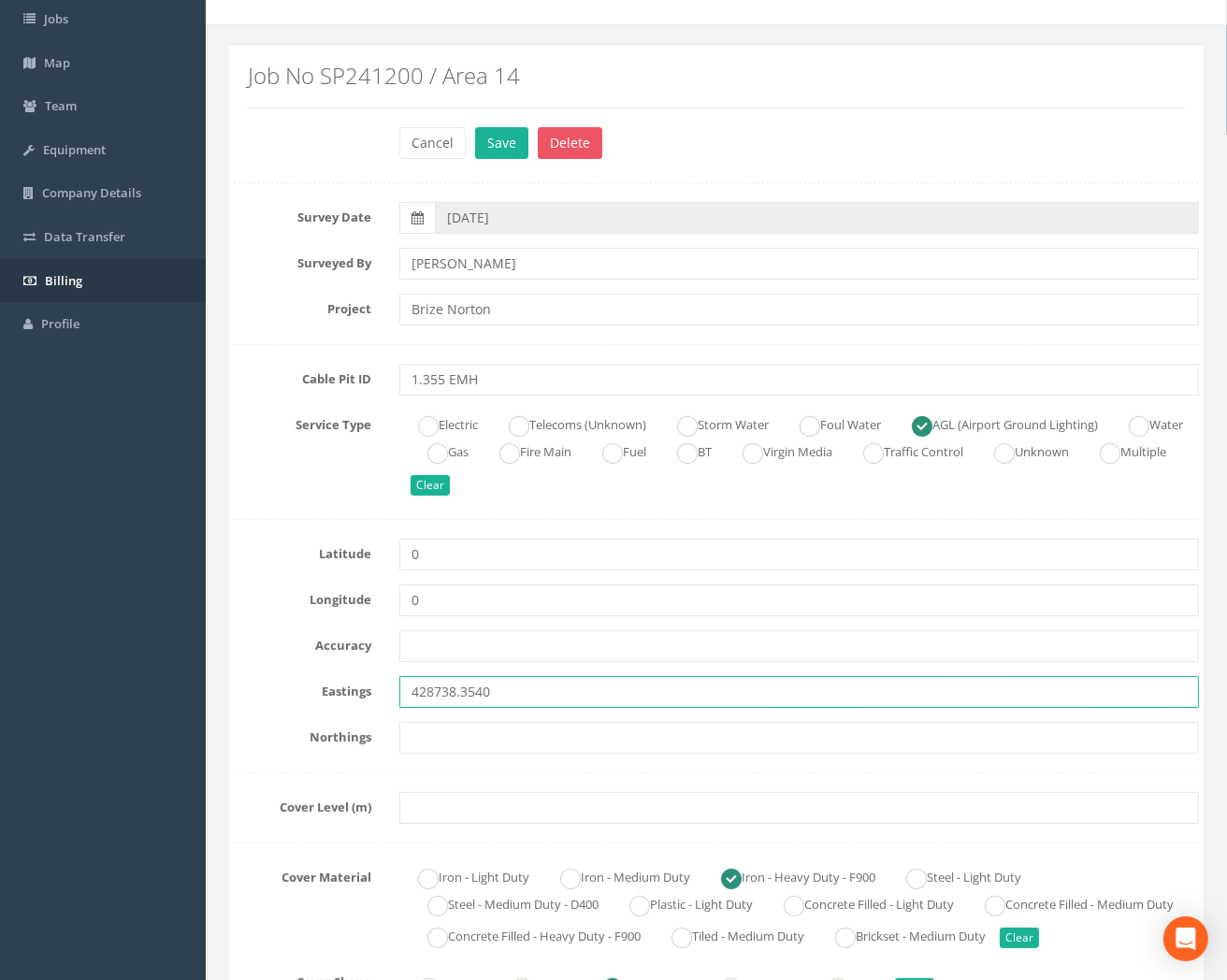 type on "428738.3540" 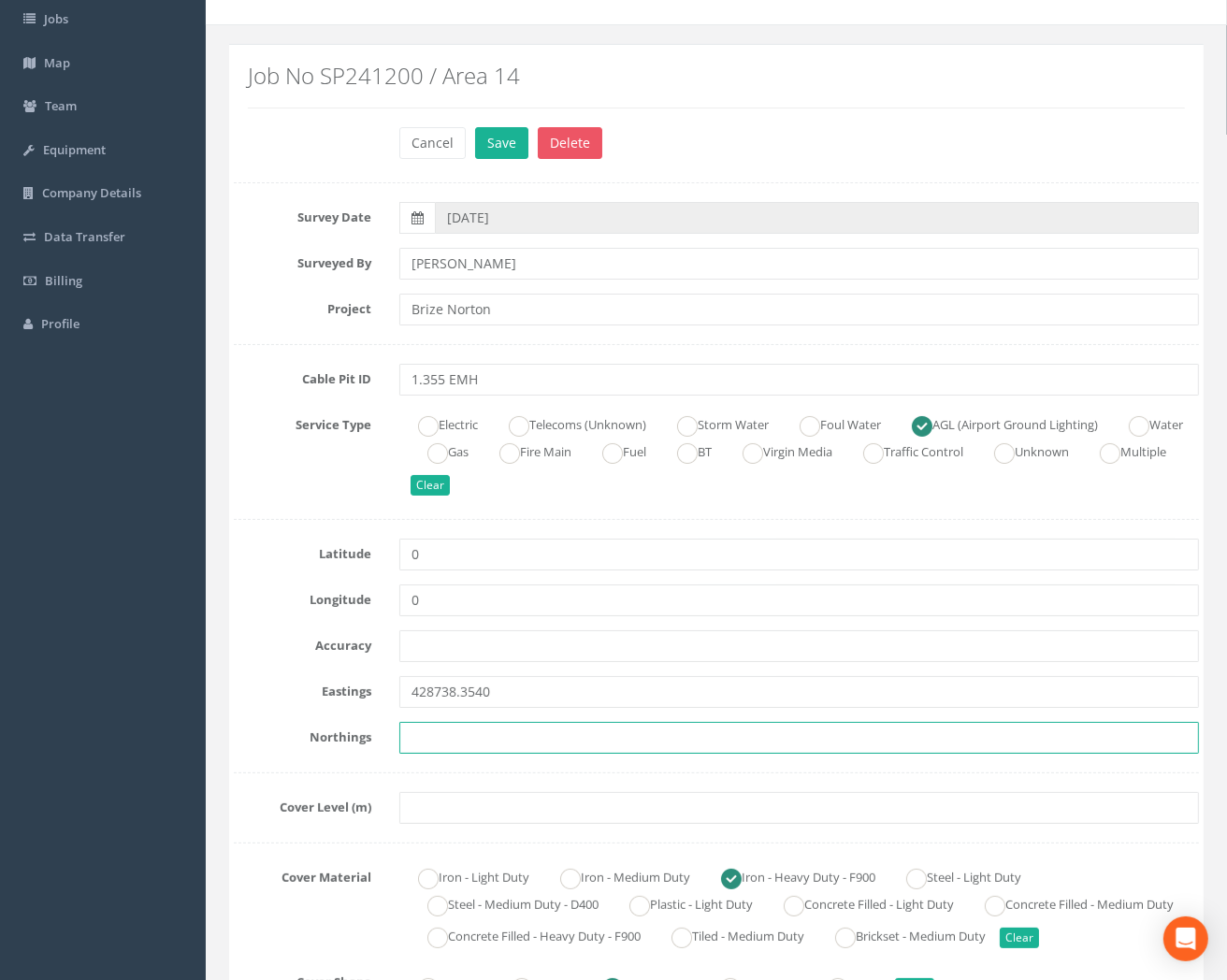 click at bounding box center [799, 738] 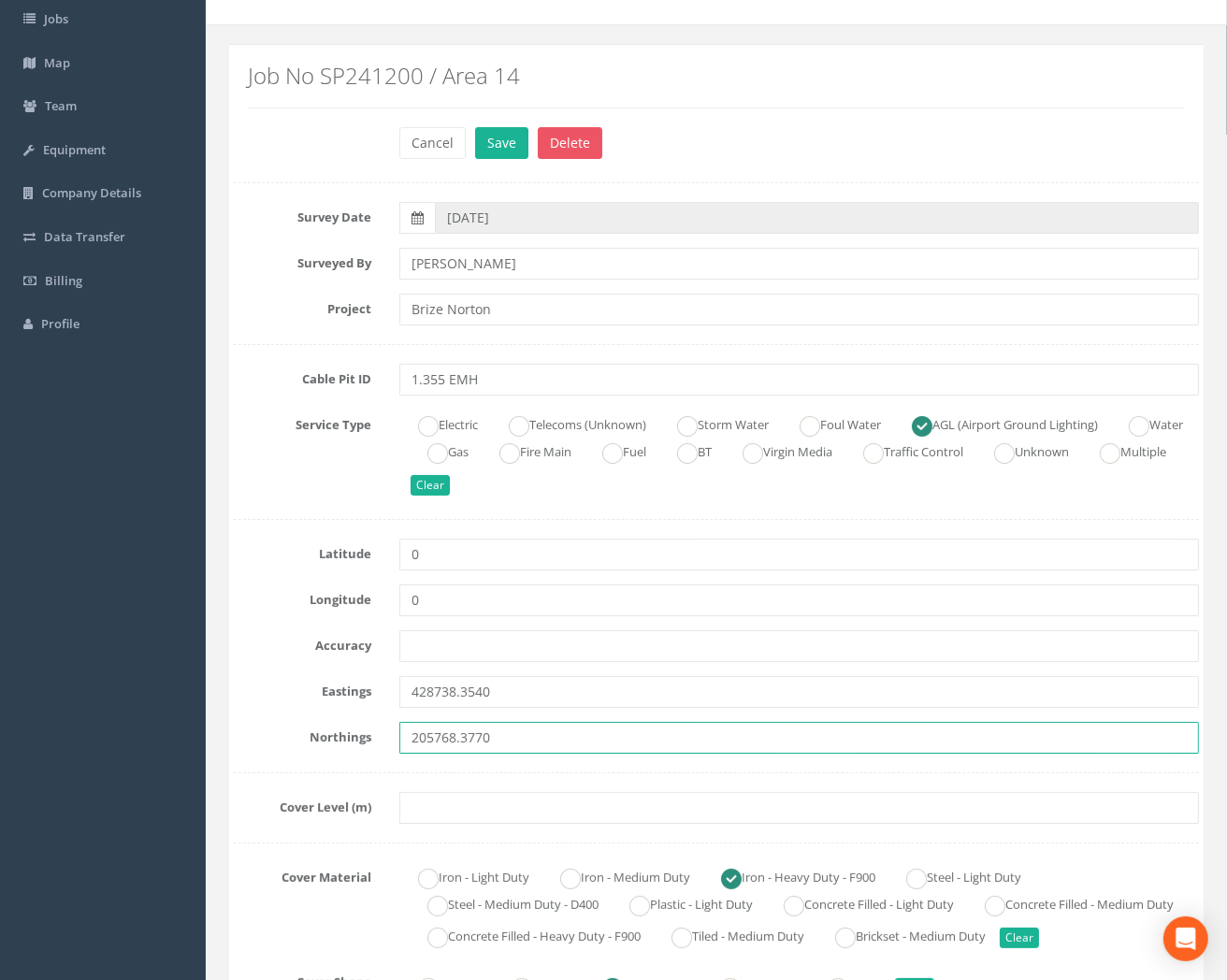 type on "205768.3770" 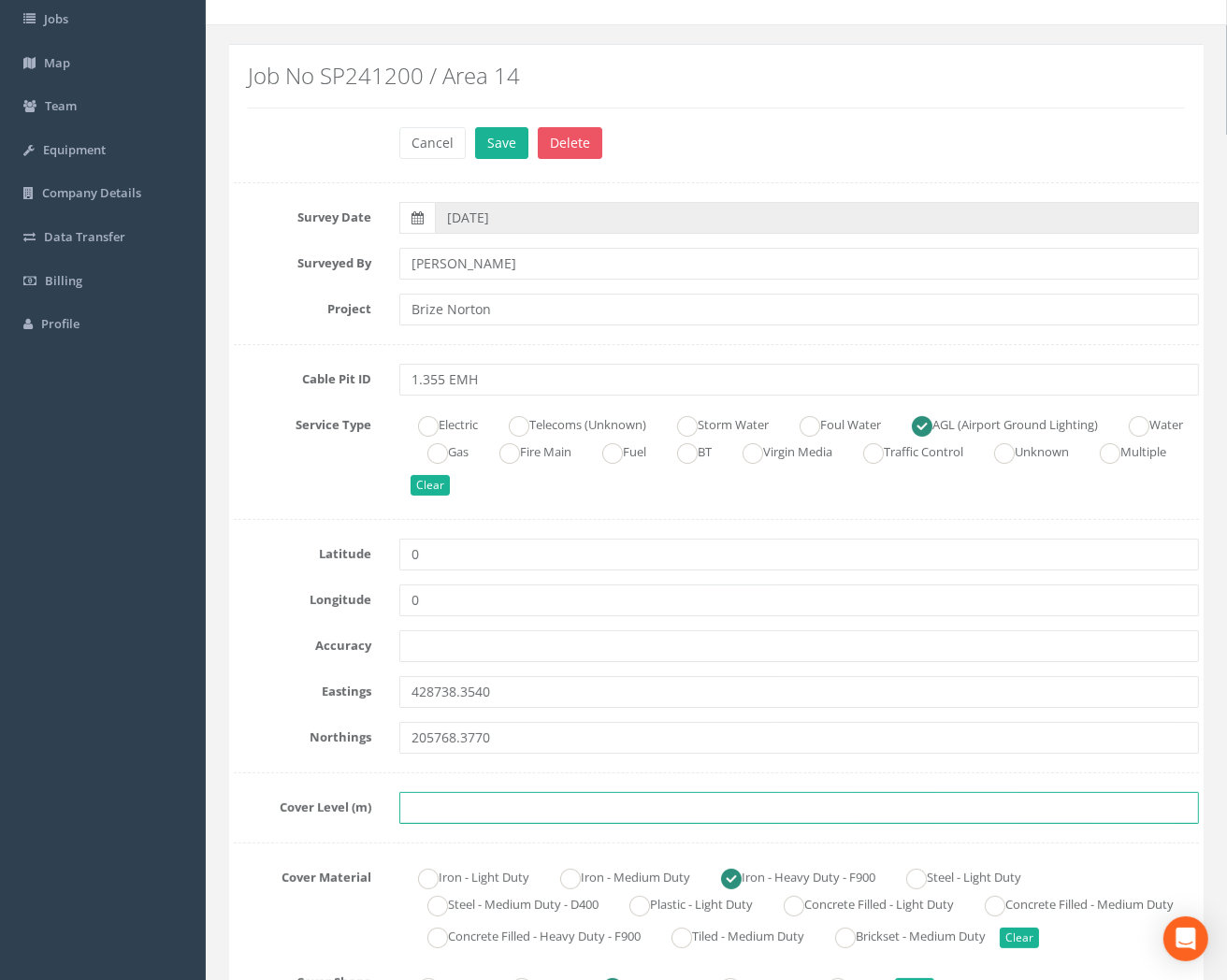 click at bounding box center [799, 808] 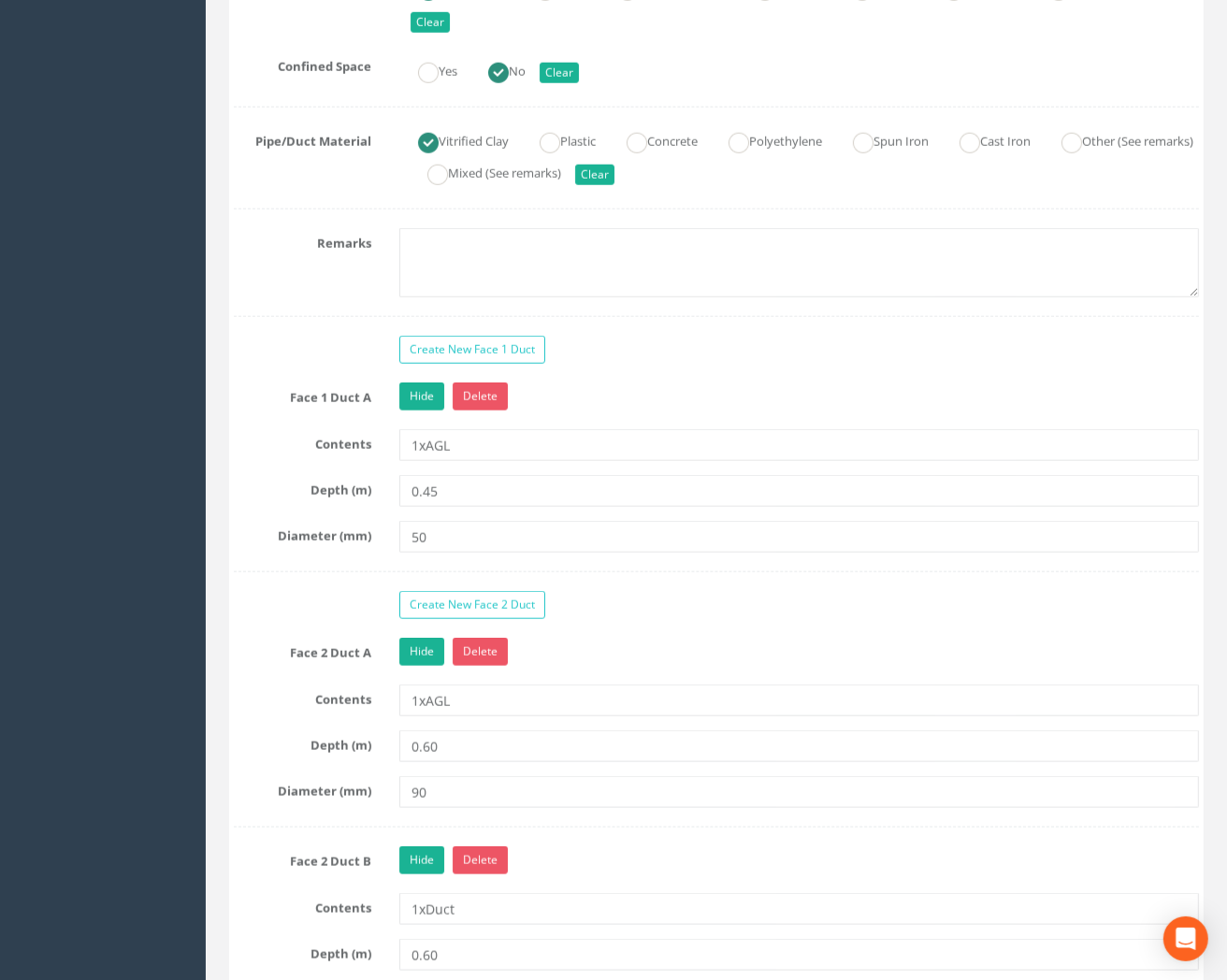 scroll, scrollTop: 1558, scrollLeft: 0, axis: vertical 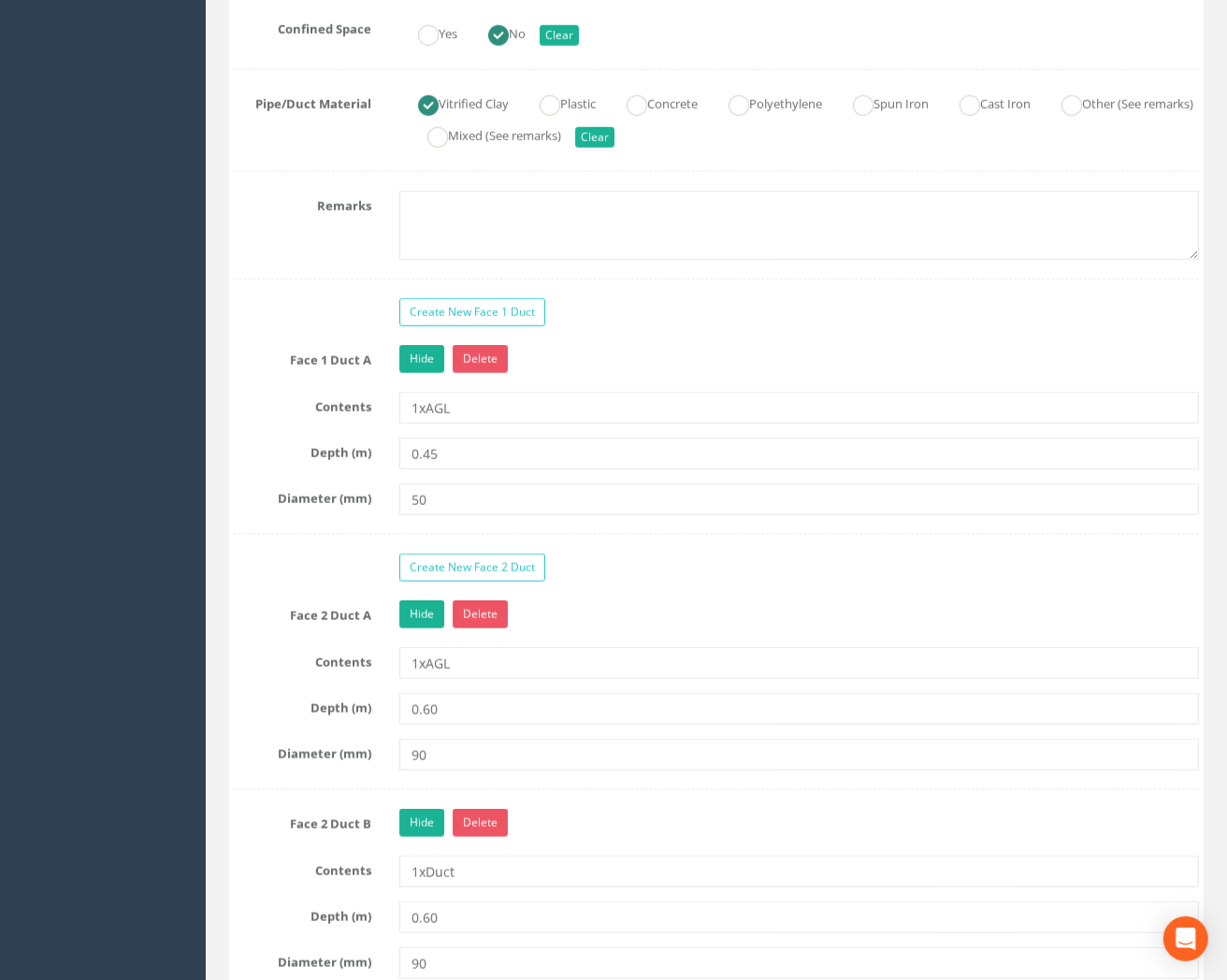 type on "83.9270" 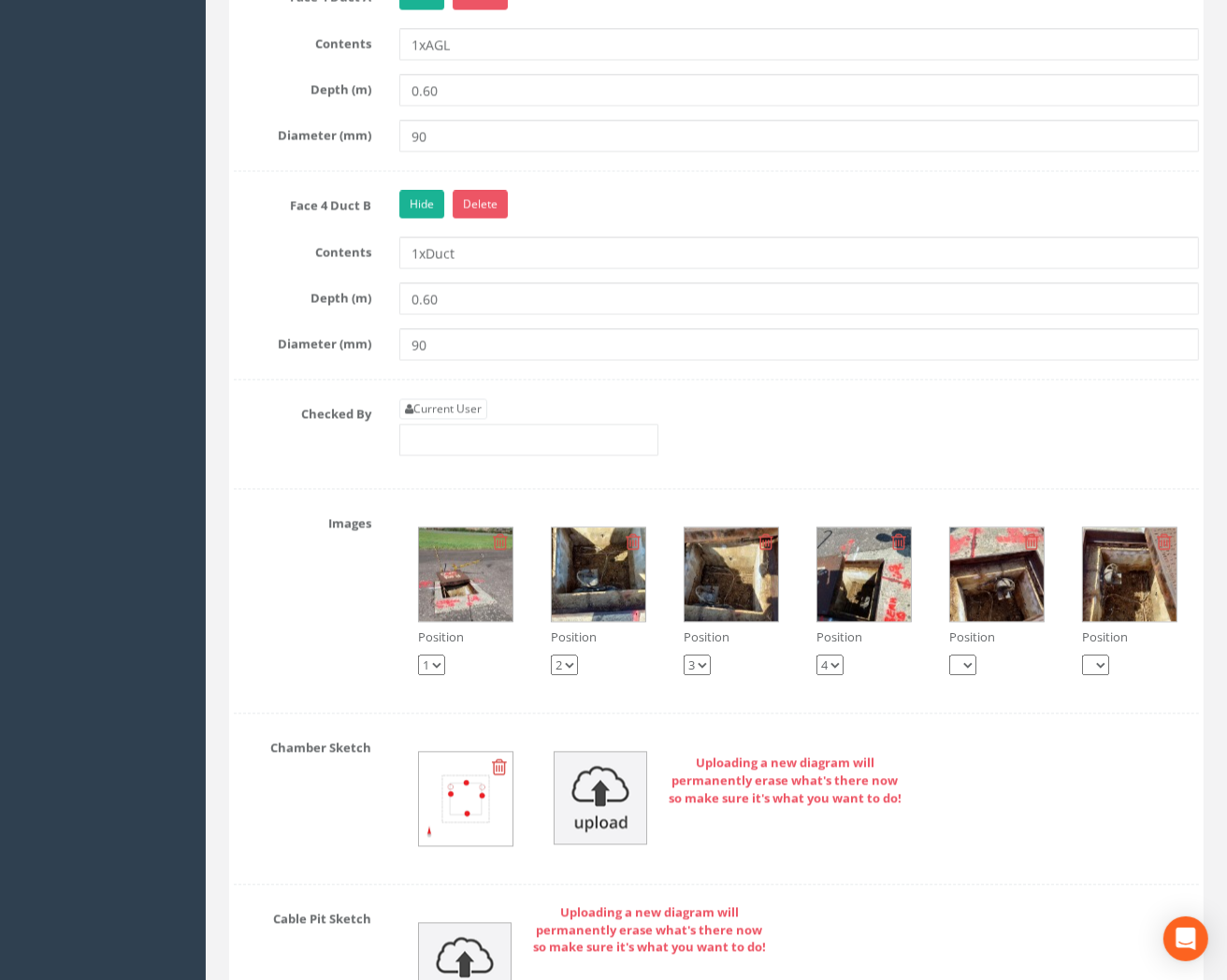 scroll, scrollTop: 3117, scrollLeft: 0, axis: vertical 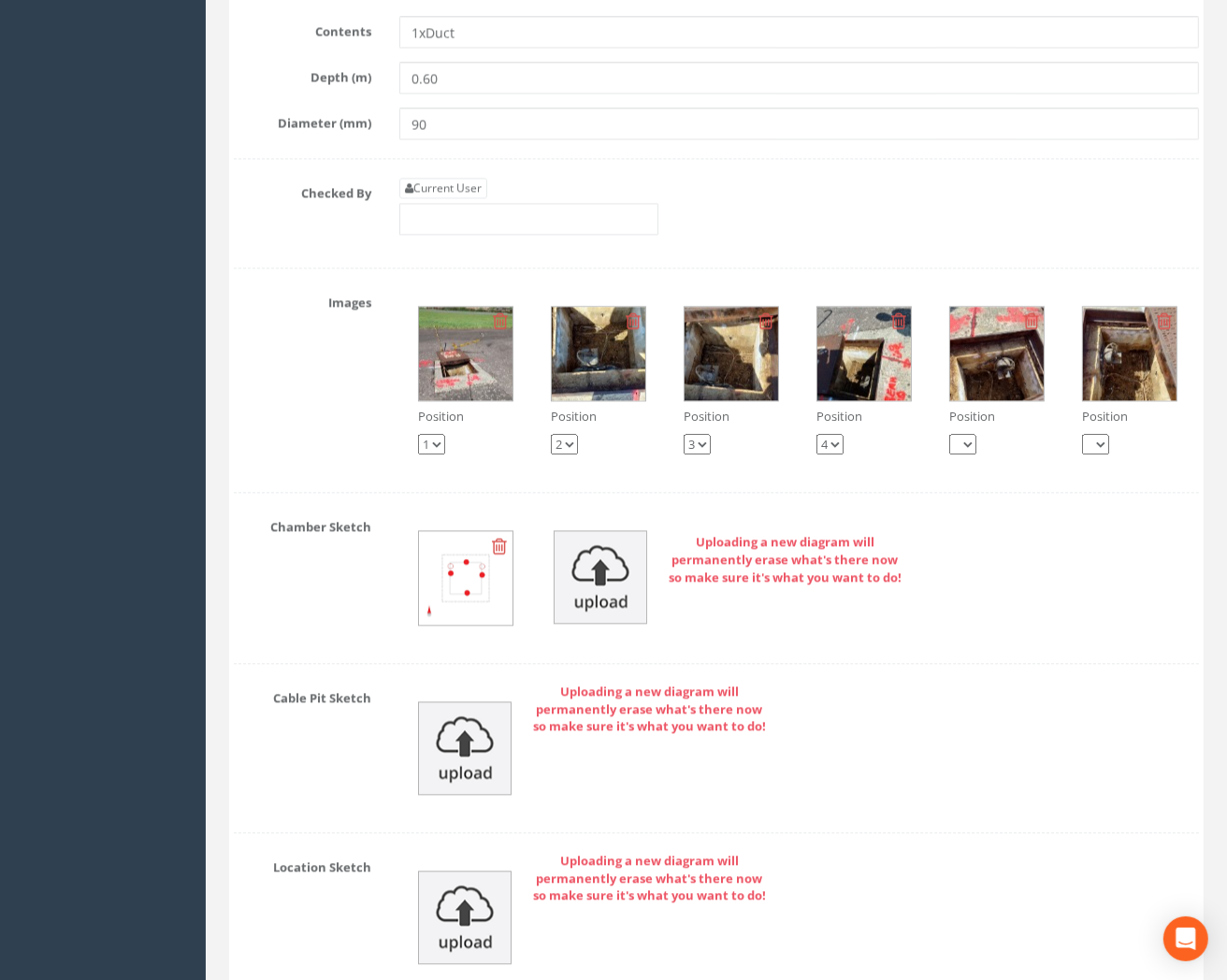 click at bounding box center [599, 353] 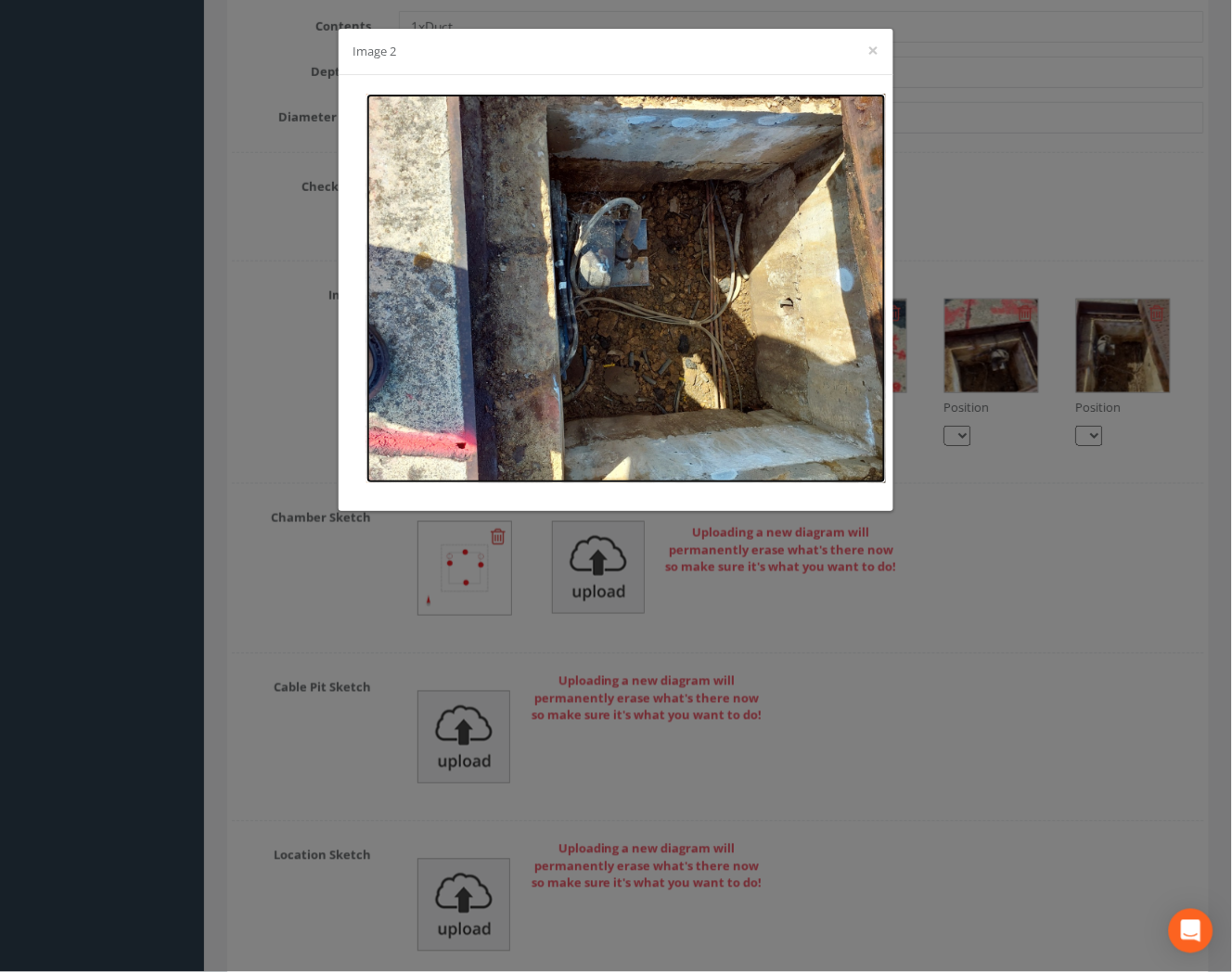 click at bounding box center (626, 288) 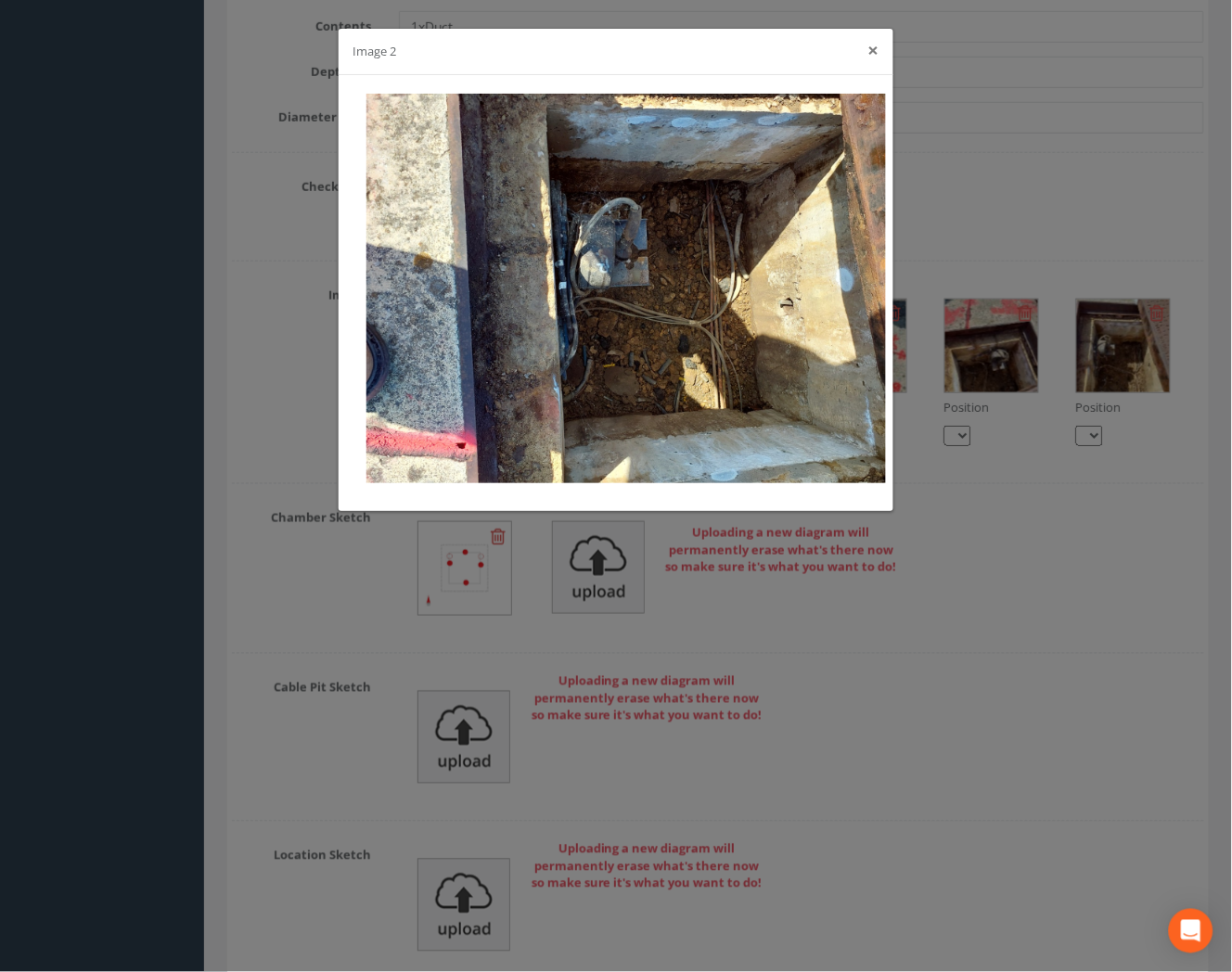 click on "×" at bounding box center (874, 50) 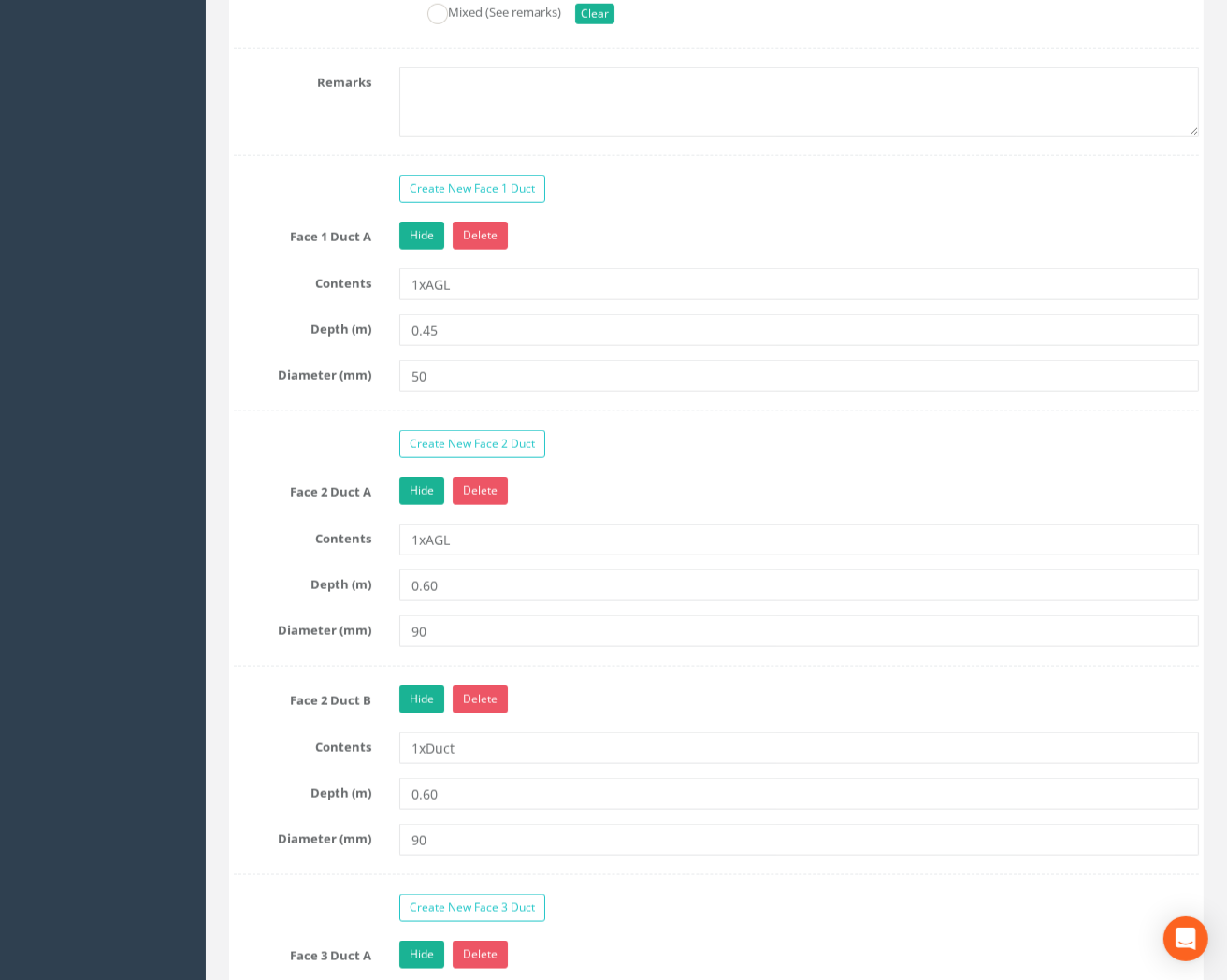 scroll, scrollTop: 1558, scrollLeft: 0, axis: vertical 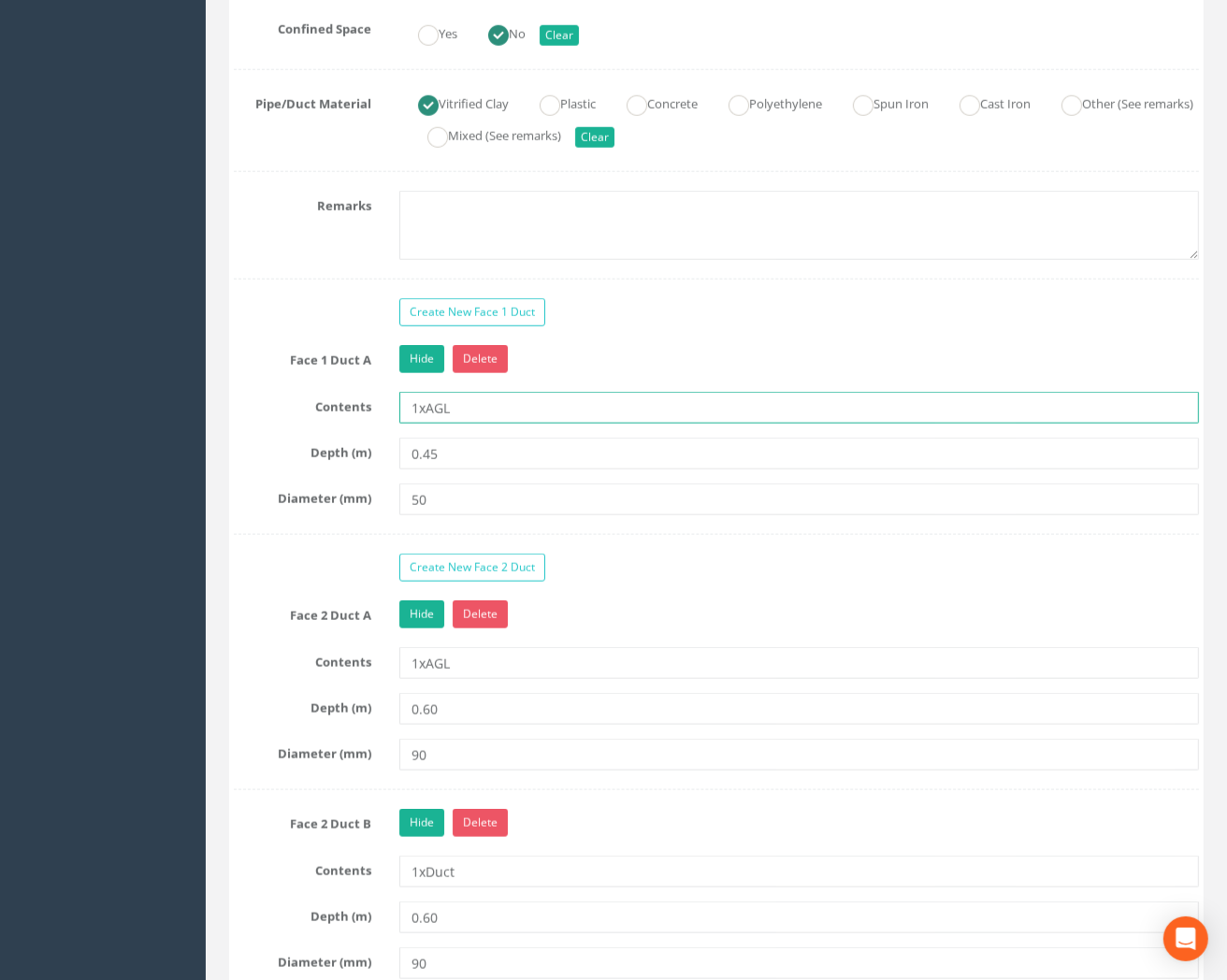 click on "1xAGL" at bounding box center [799, 408] 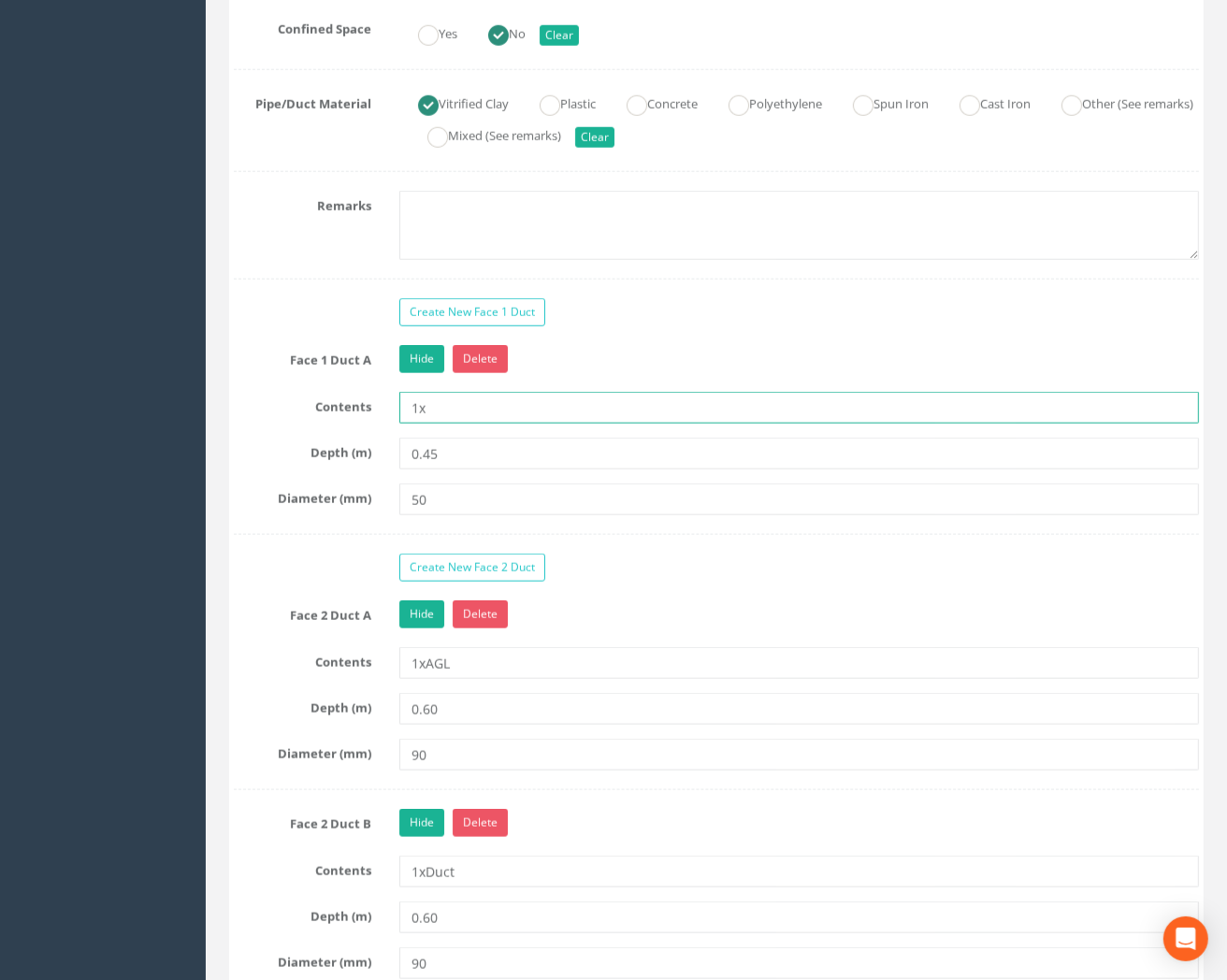 type on "1xDuct" 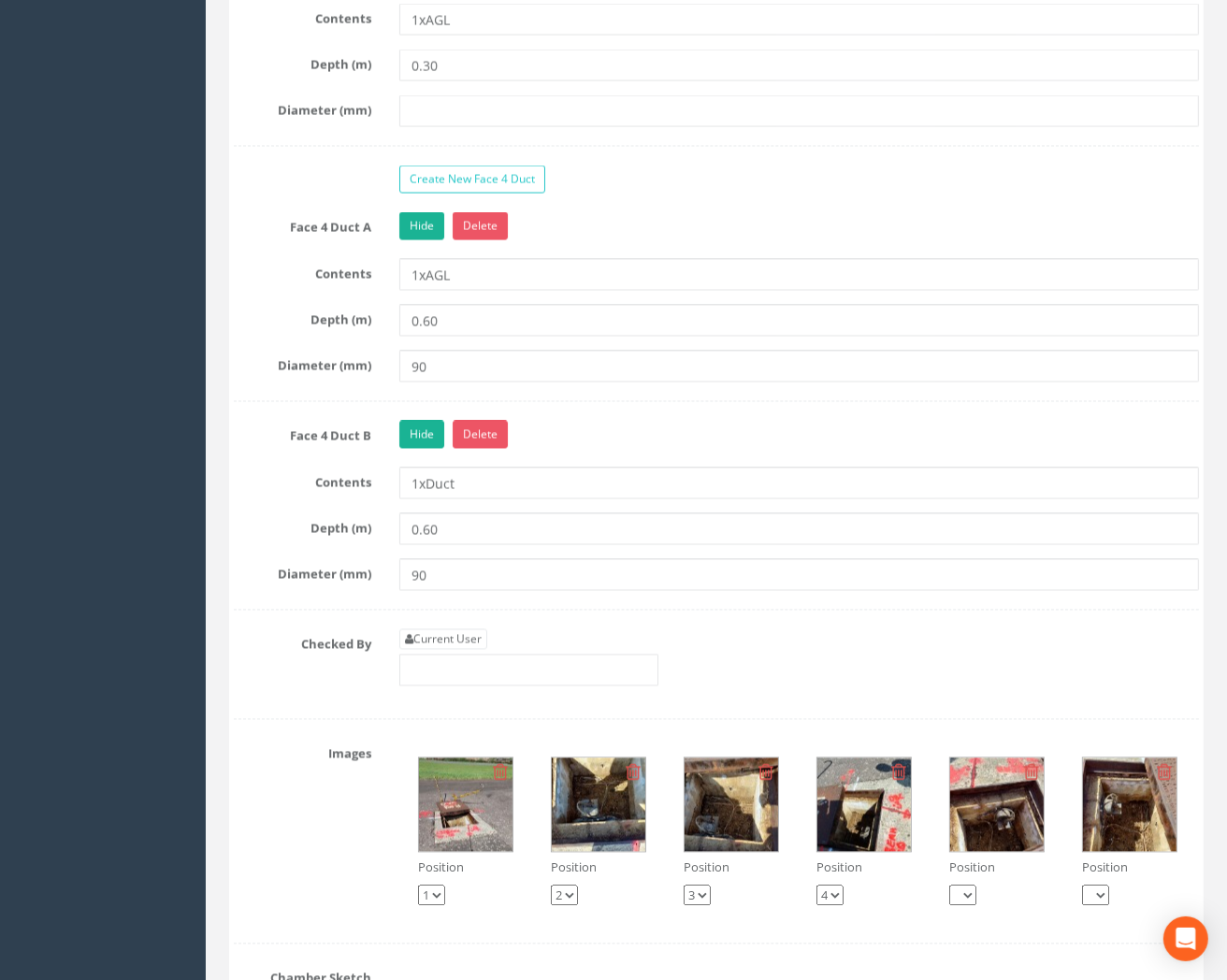 scroll, scrollTop: 2701, scrollLeft: 0, axis: vertical 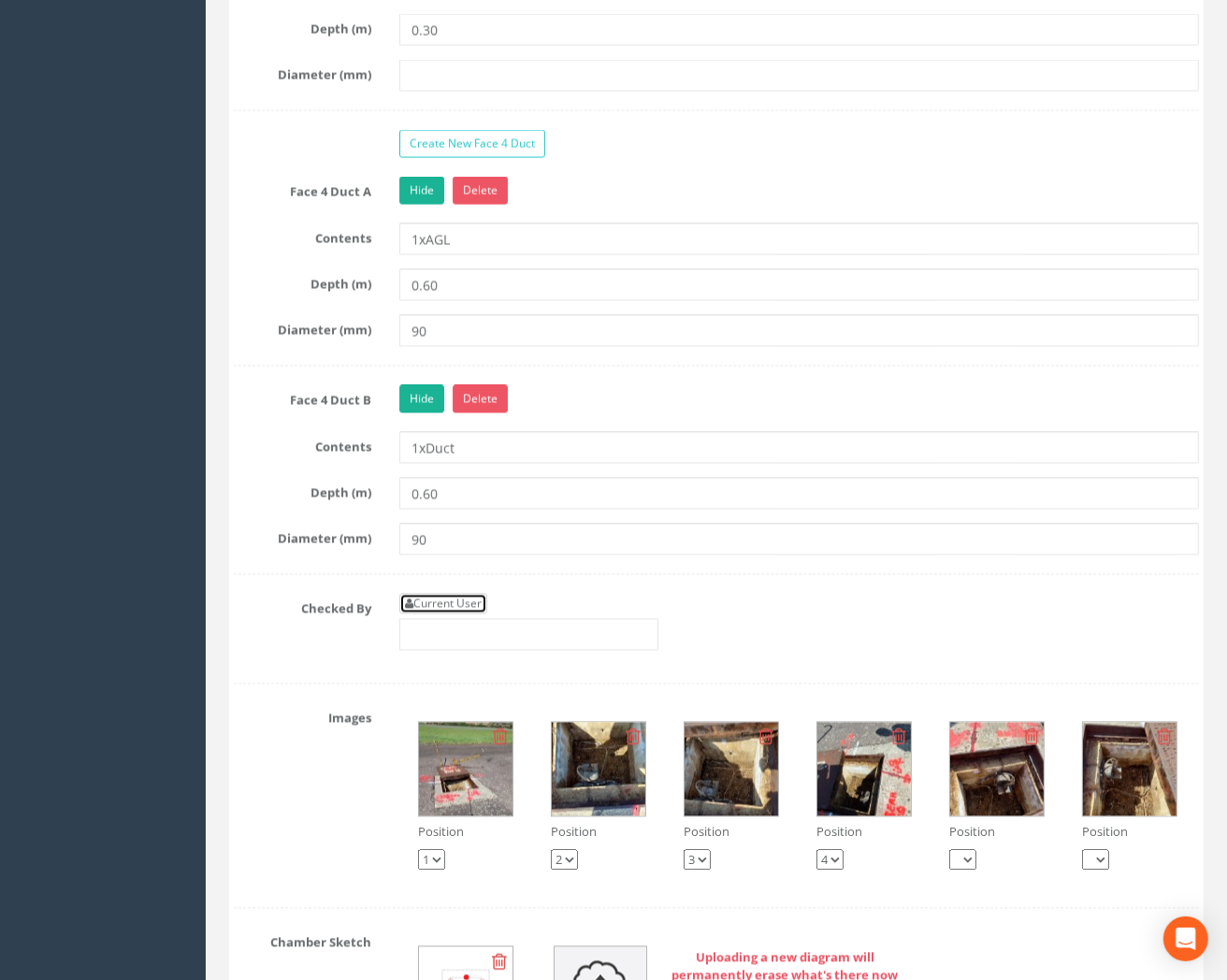 click on "Current User" at bounding box center [443, 604] 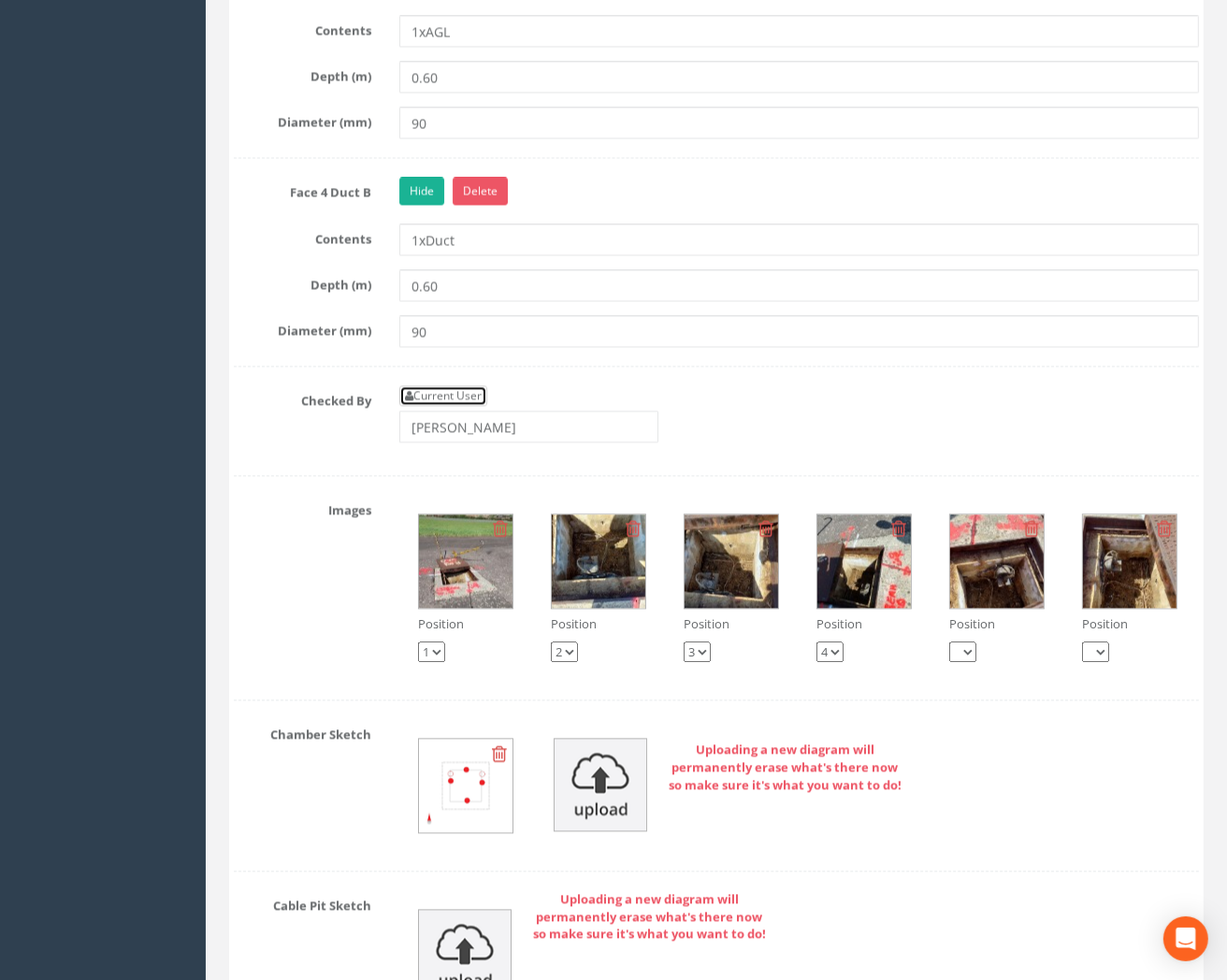 scroll, scrollTop: 3013, scrollLeft: 0, axis: vertical 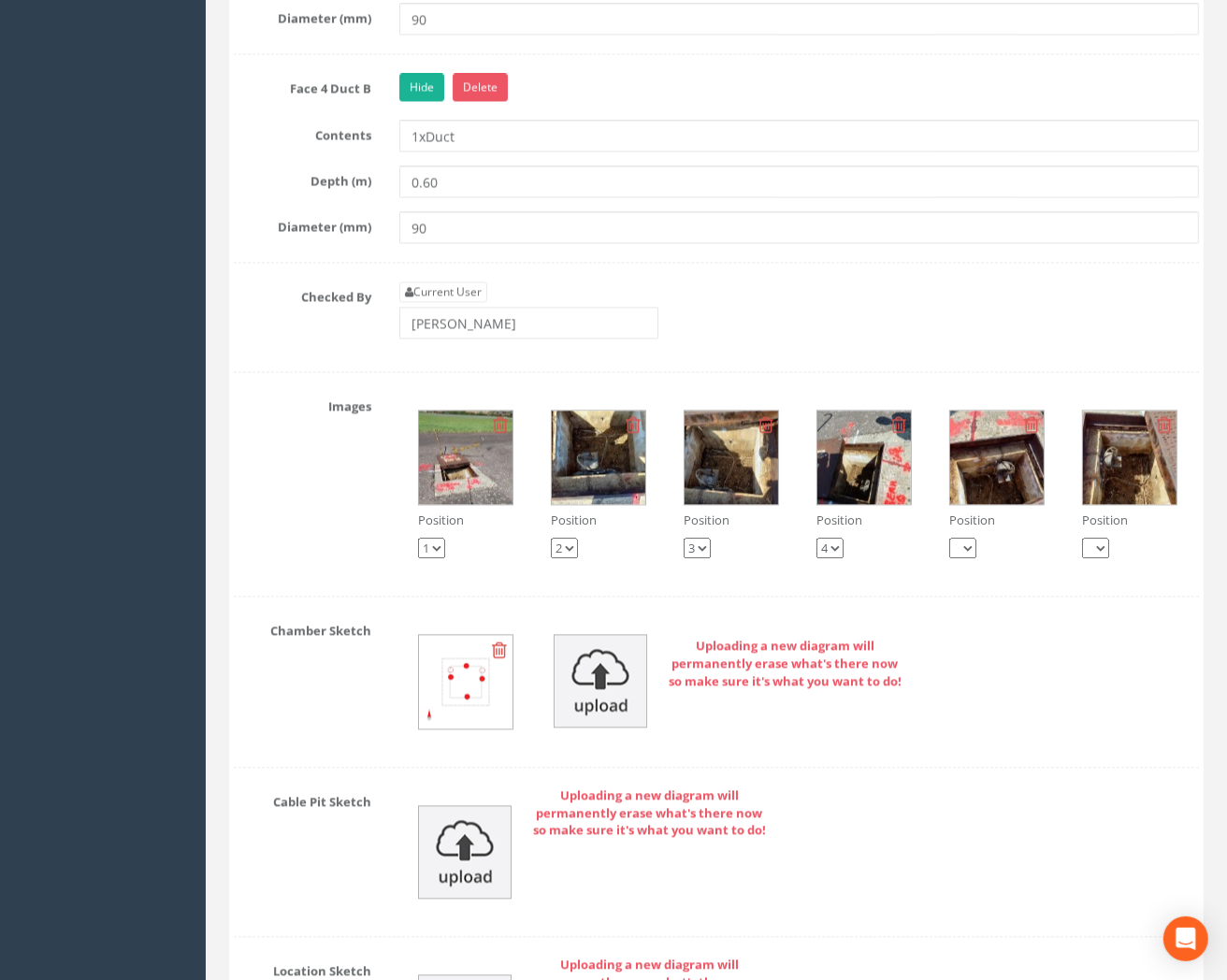 click at bounding box center [731, 457] 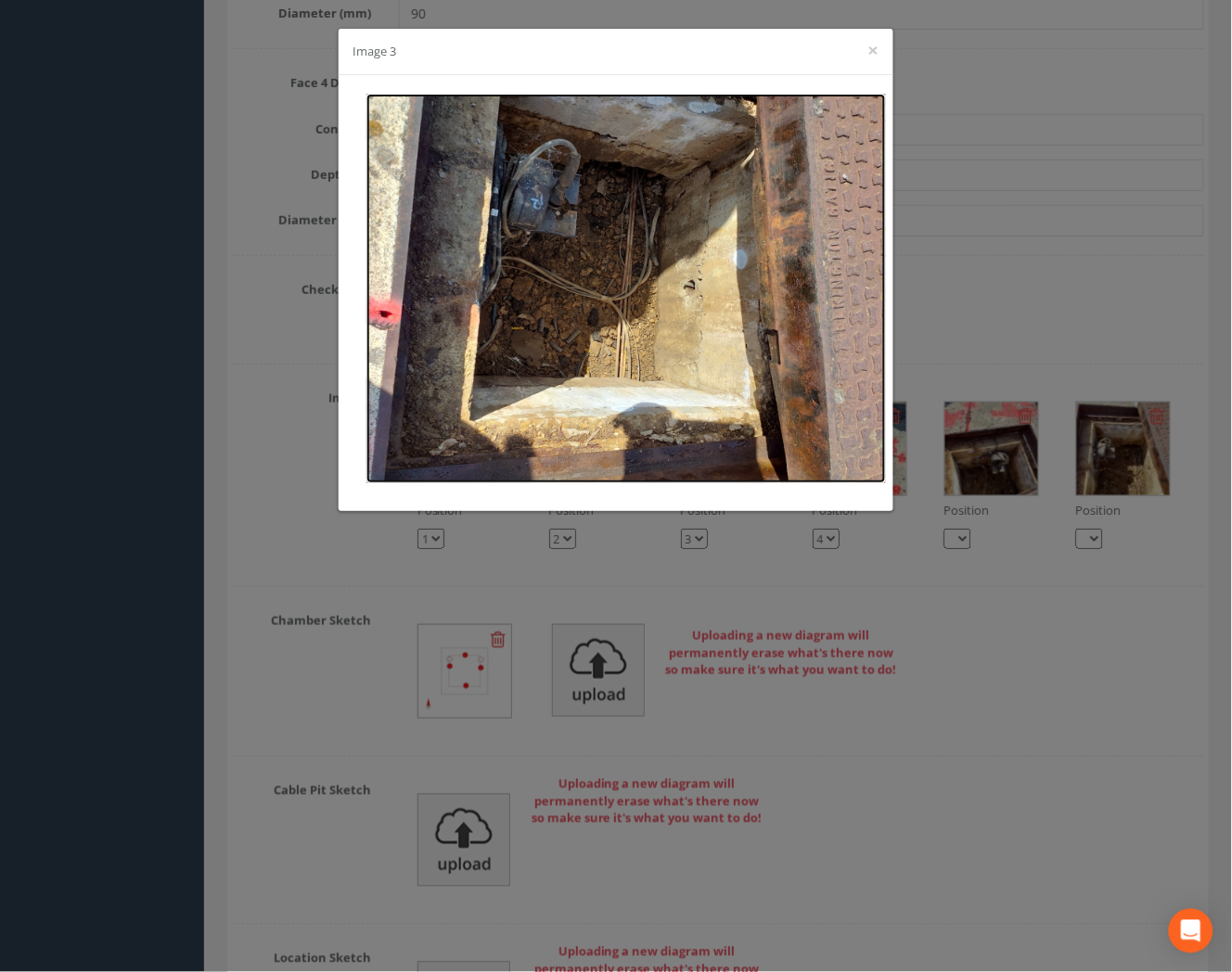 click at bounding box center [626, 288] 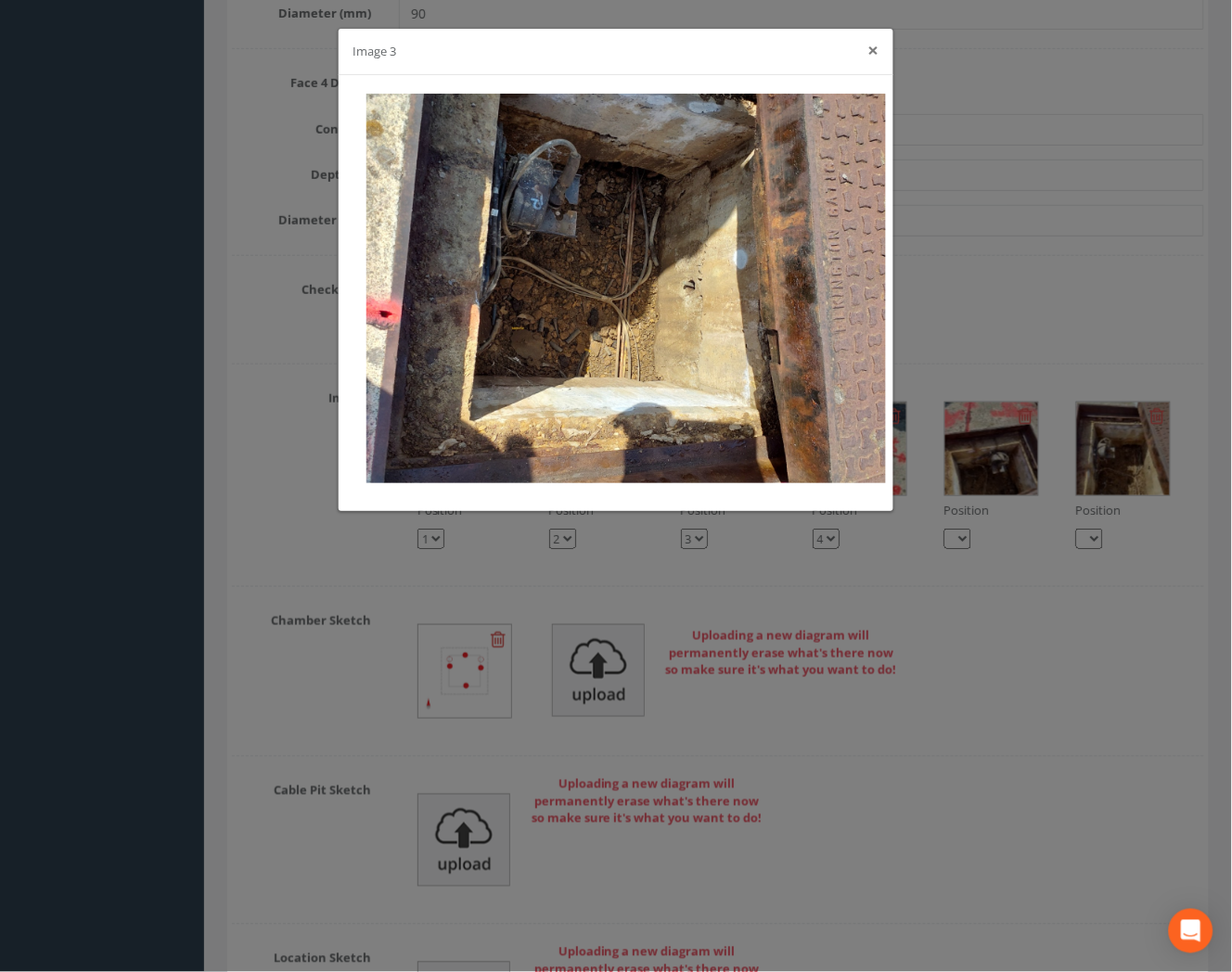 click on "×" at bounding box center [874, 50] 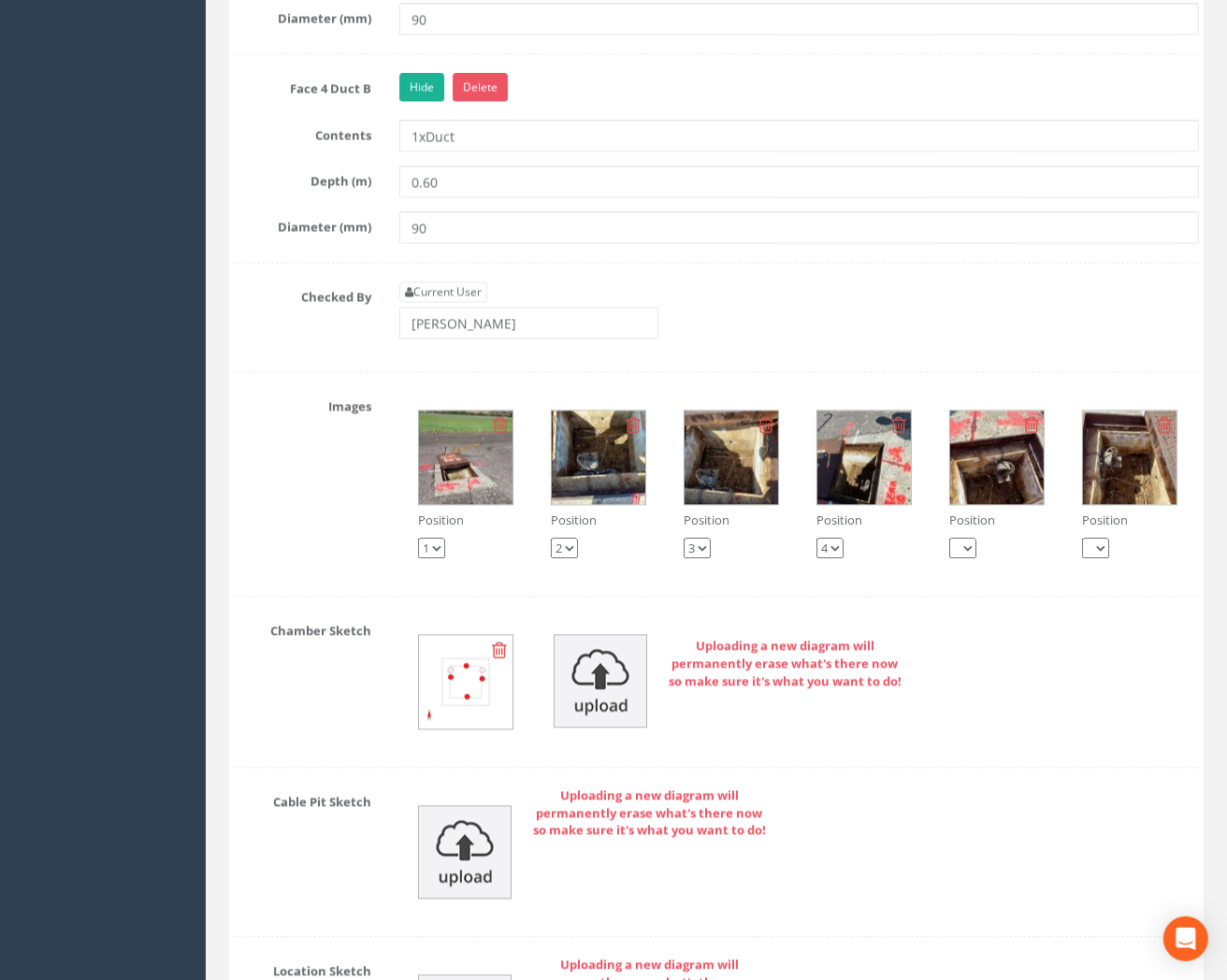 click at bounding box center [997, 457] 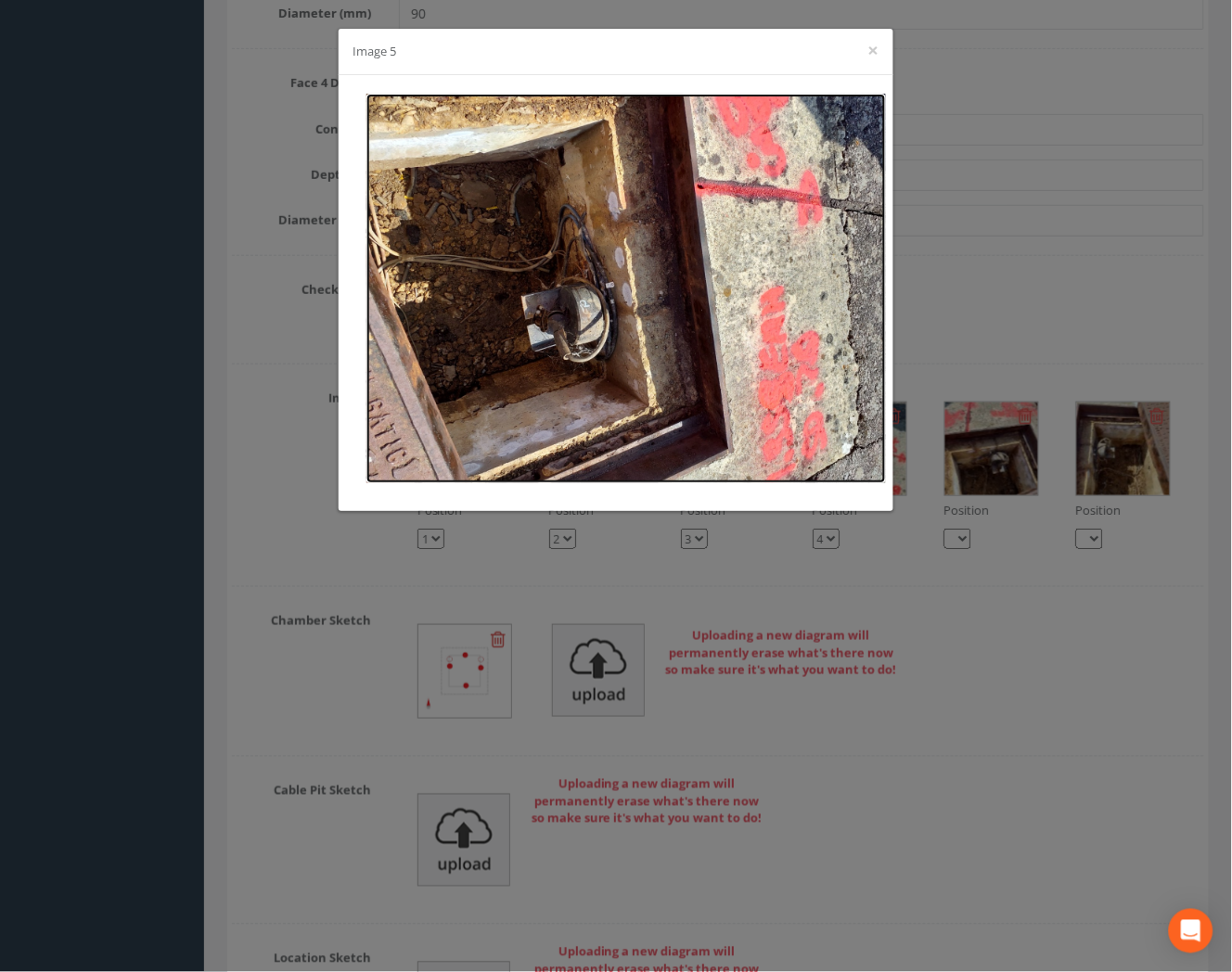 click at bounding box center (626, 288) 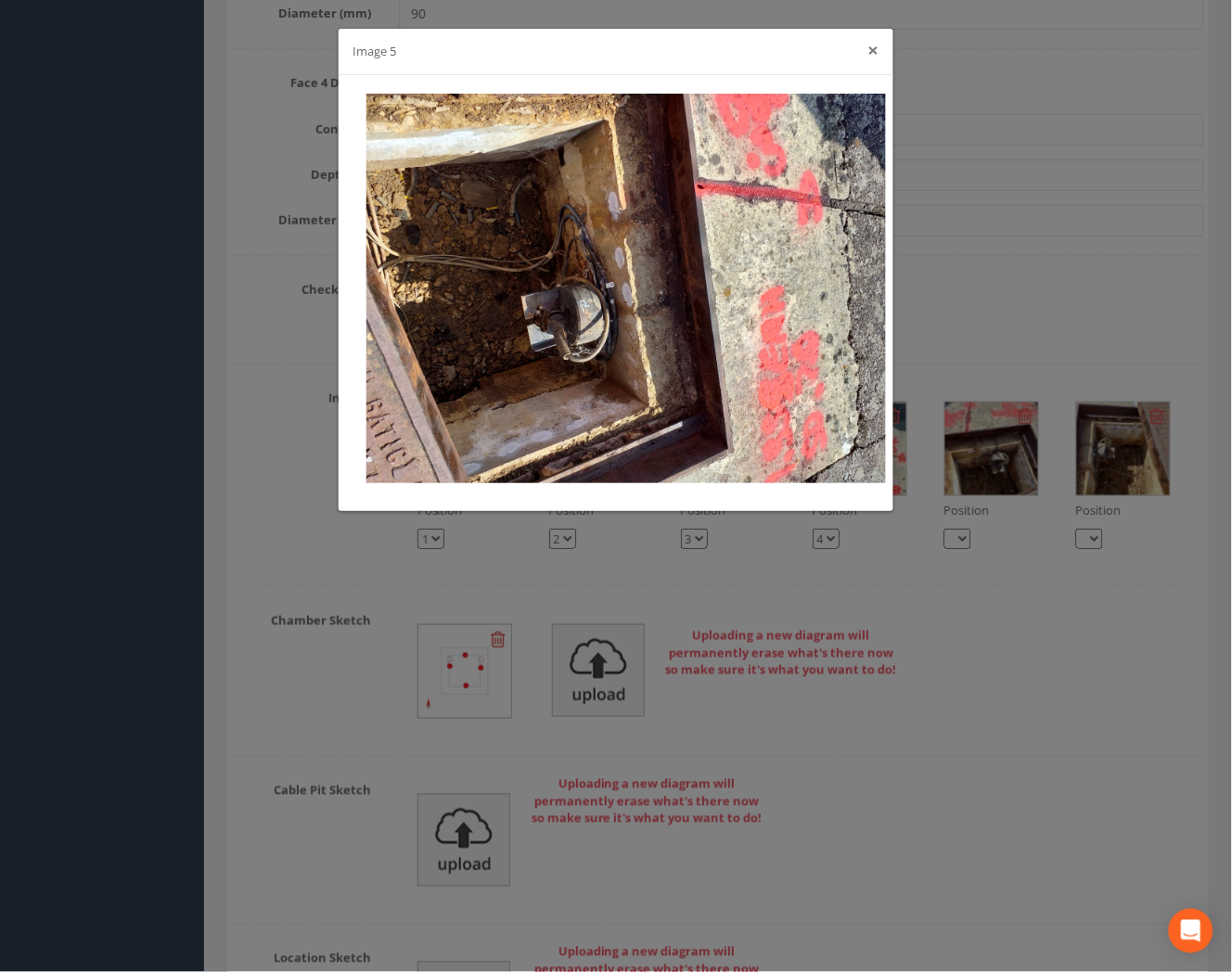 click on "×" at bounding box center (874, 50) 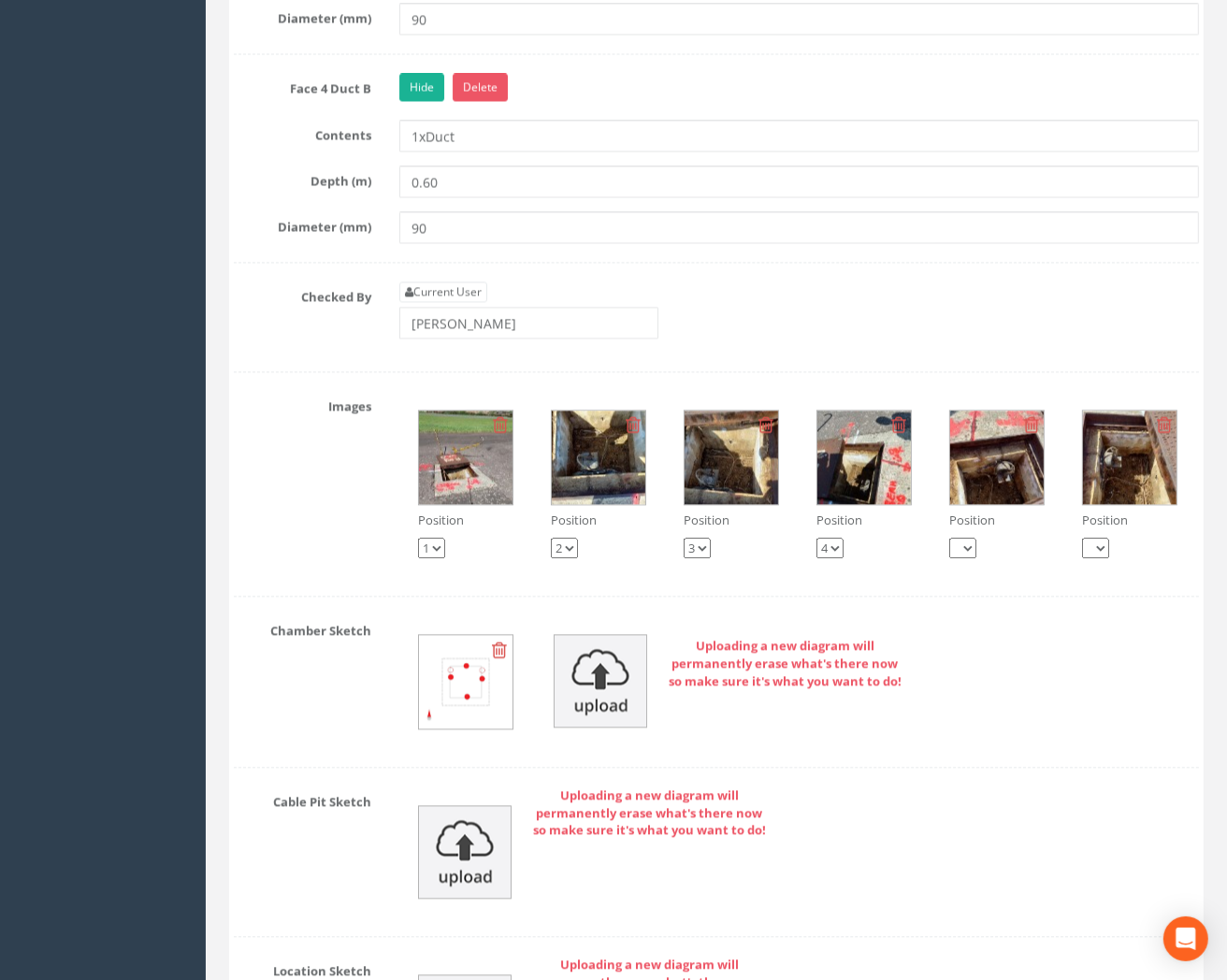 click at bounding box center (997, 457) 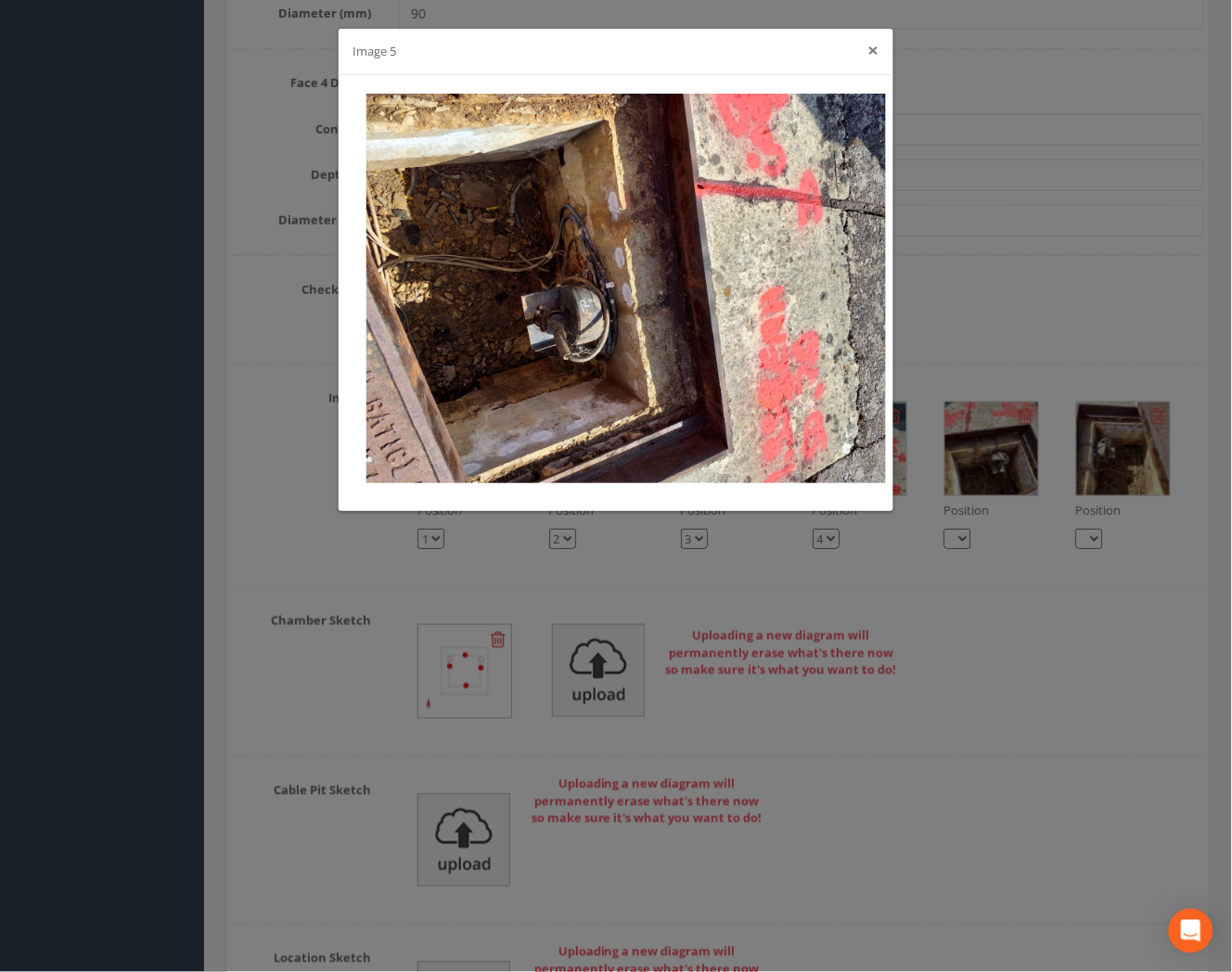 click on "×" at bounding box center (874, 50) 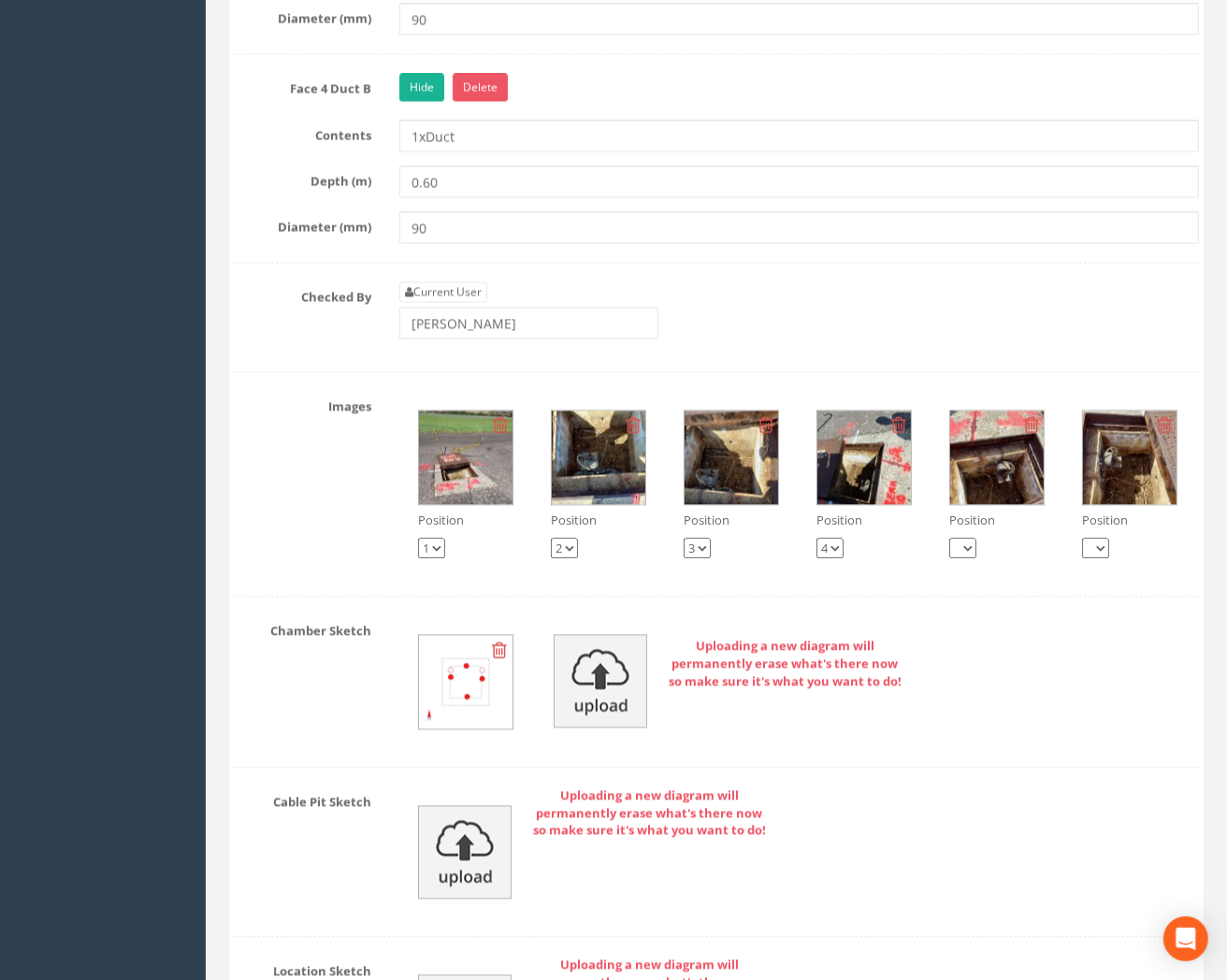 click at bounding box center (1130, 457) 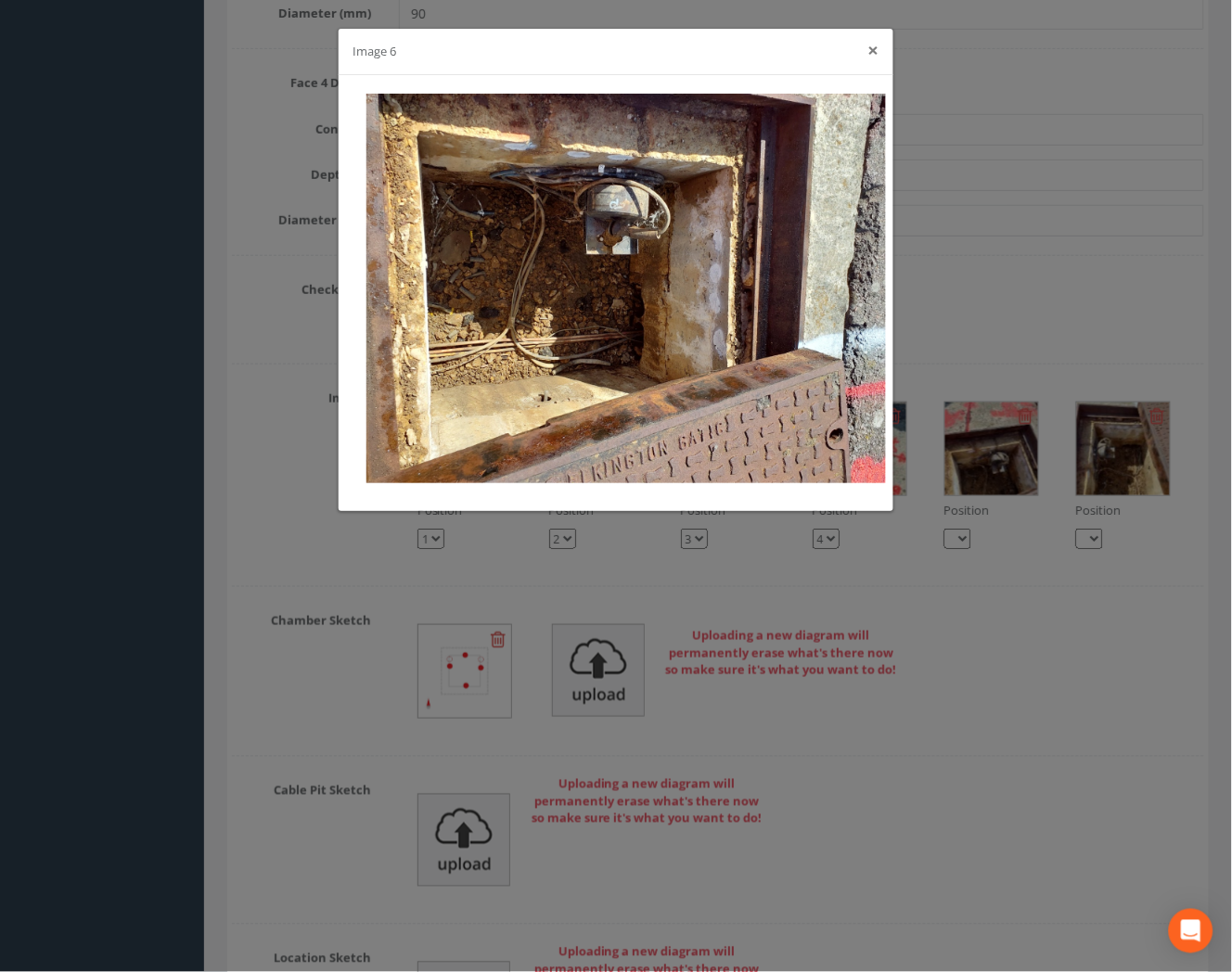 click on "×" at bounding box center [874, 50] 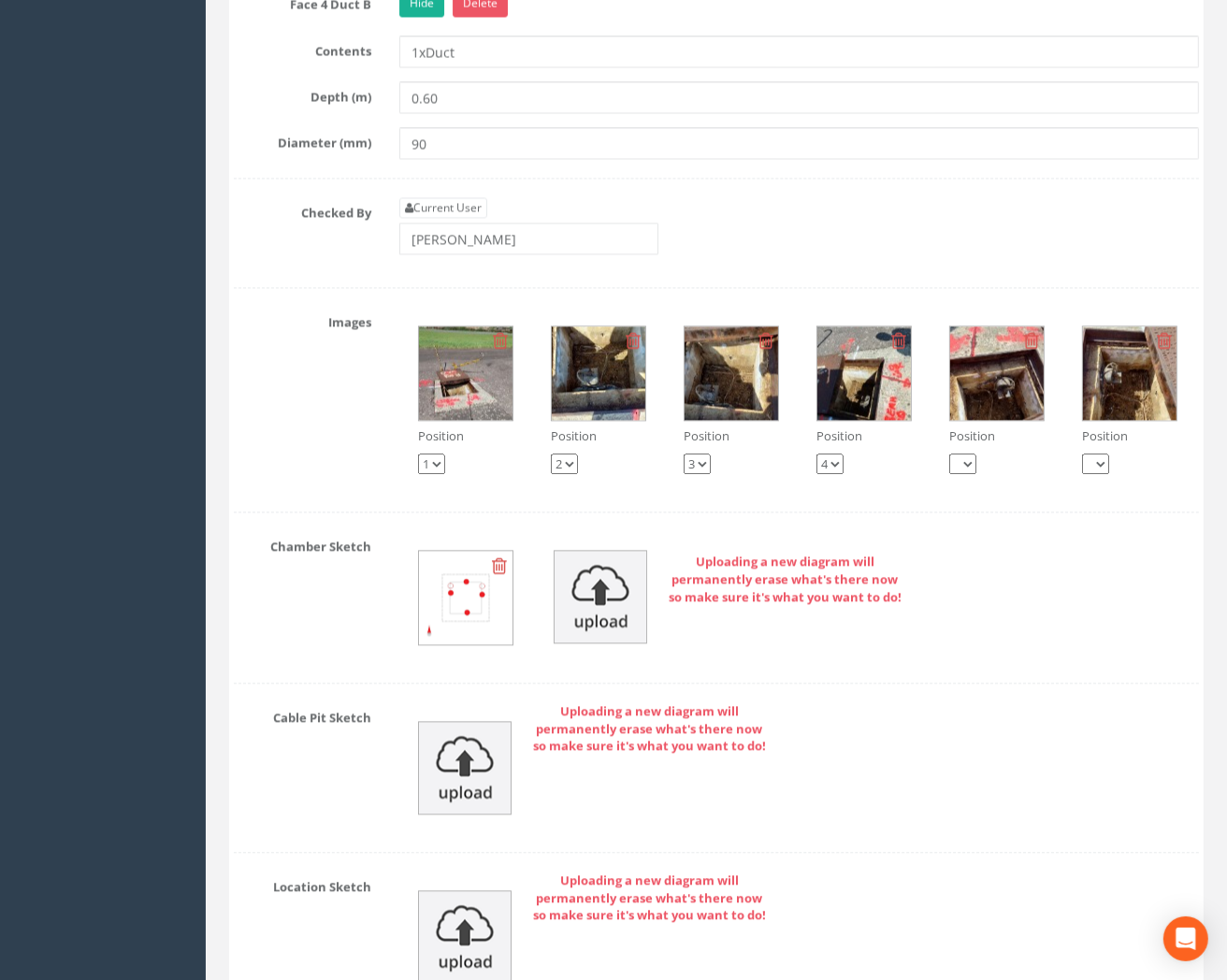 scroll, scrollTop: 3324, scrollLeft: 0, axis: vertical 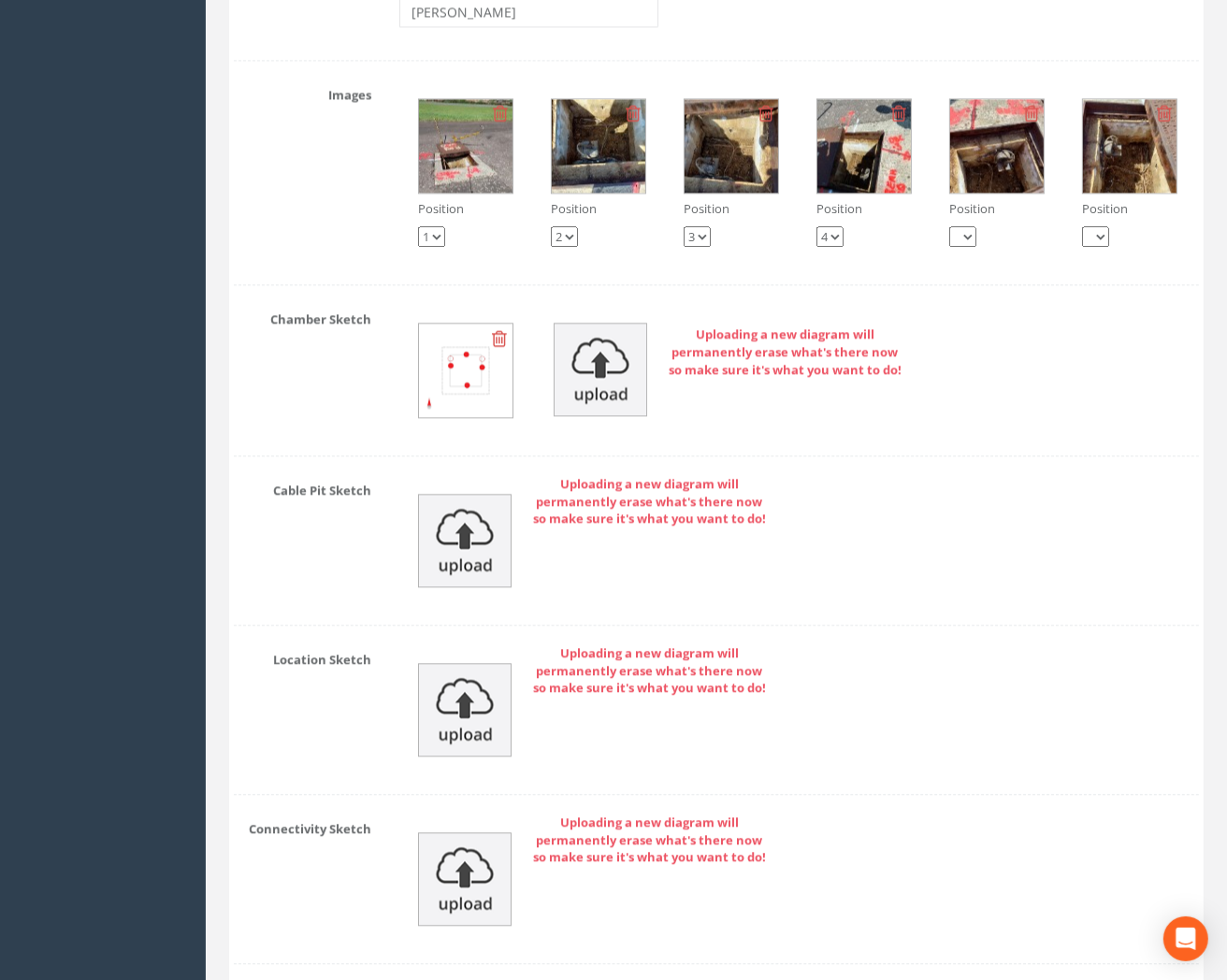 click at bounding box center (499, 339) 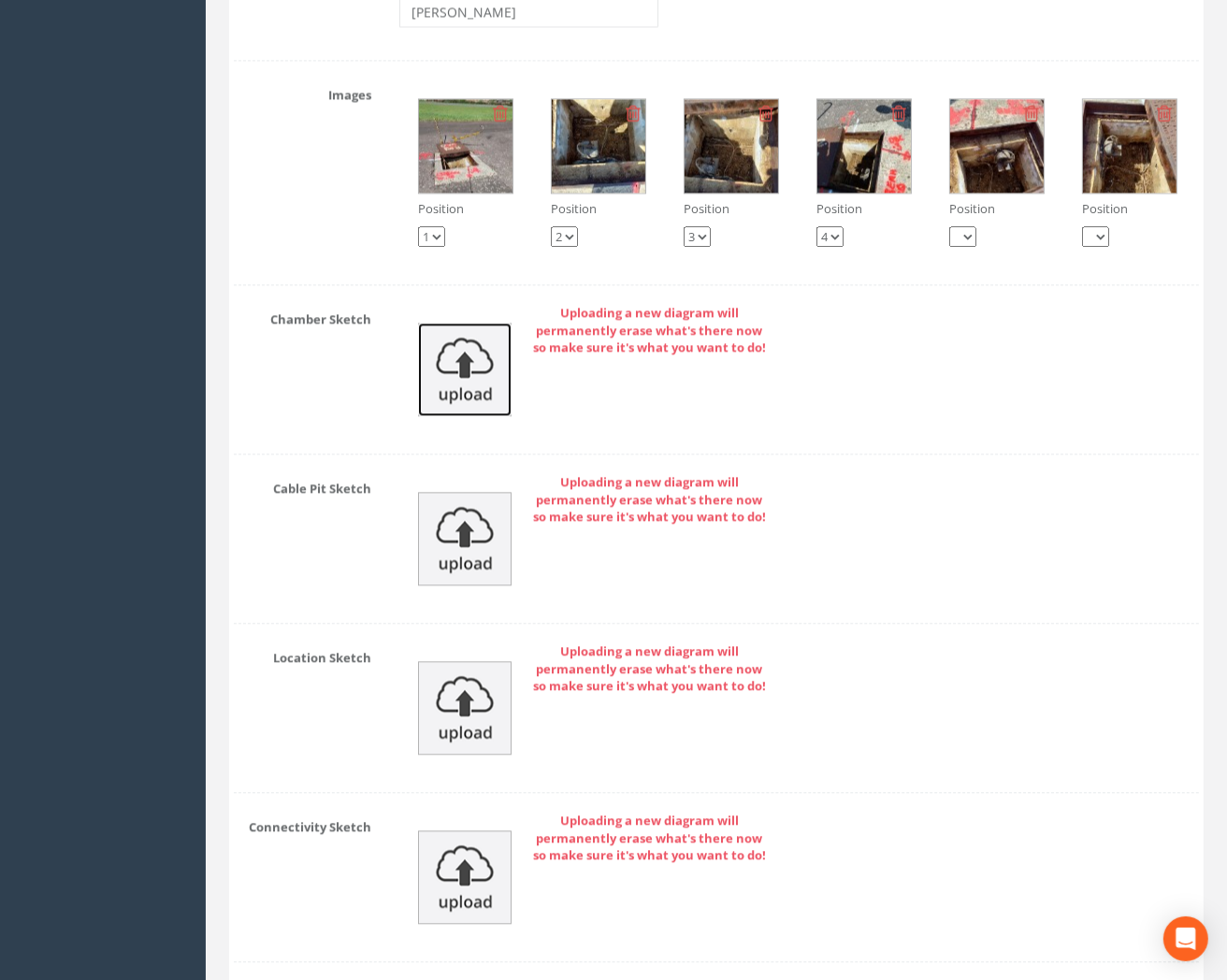 click at bounding box center (465, 369) 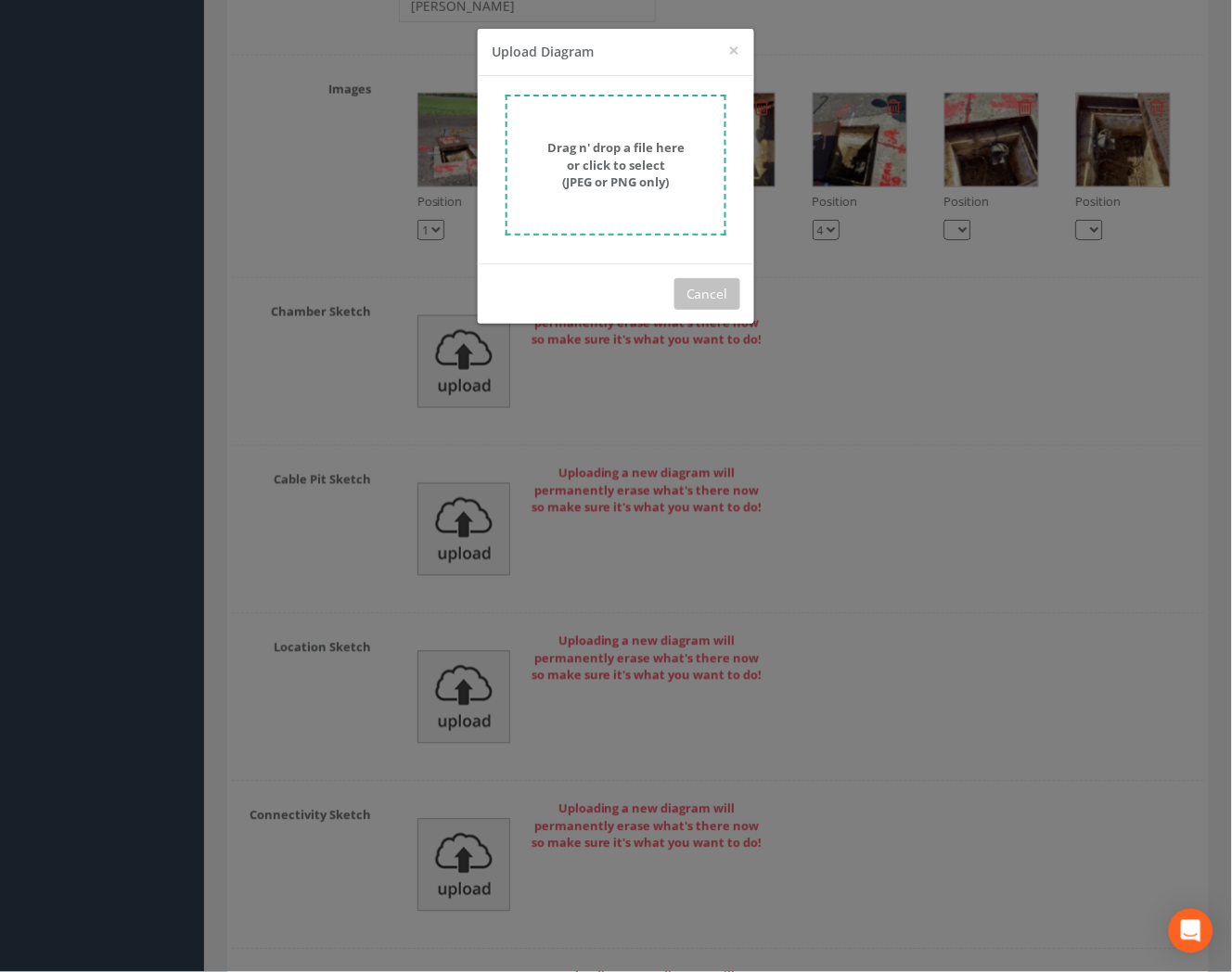 click on "Drag n' drop a file here or click to select (JPEG or PNG only)" at bounding box center (616, 164) 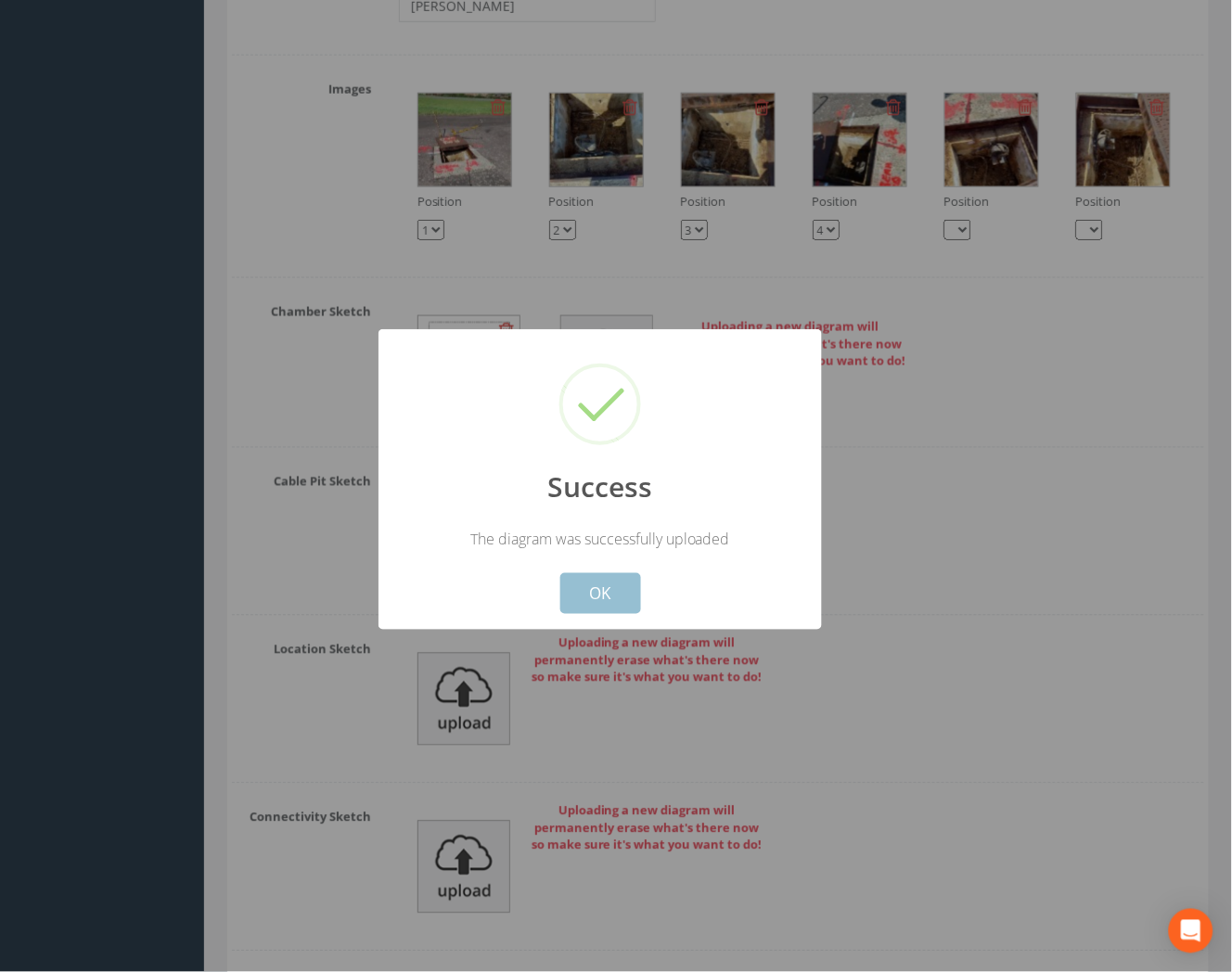 click on "OK" at bounding box center [600, 594] 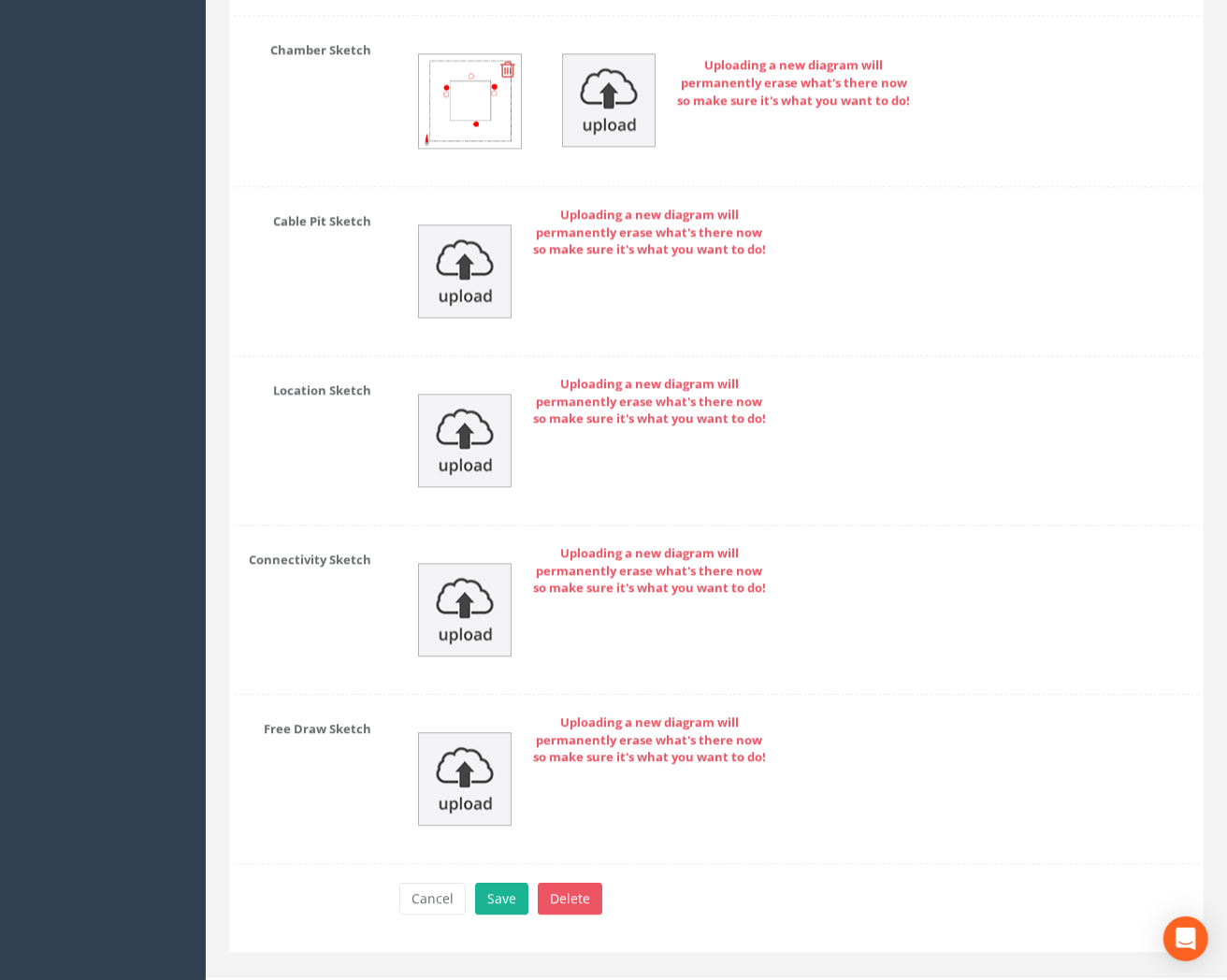 scroll, scrollTop: 3625, scrollLeft: 0, axis: vertical 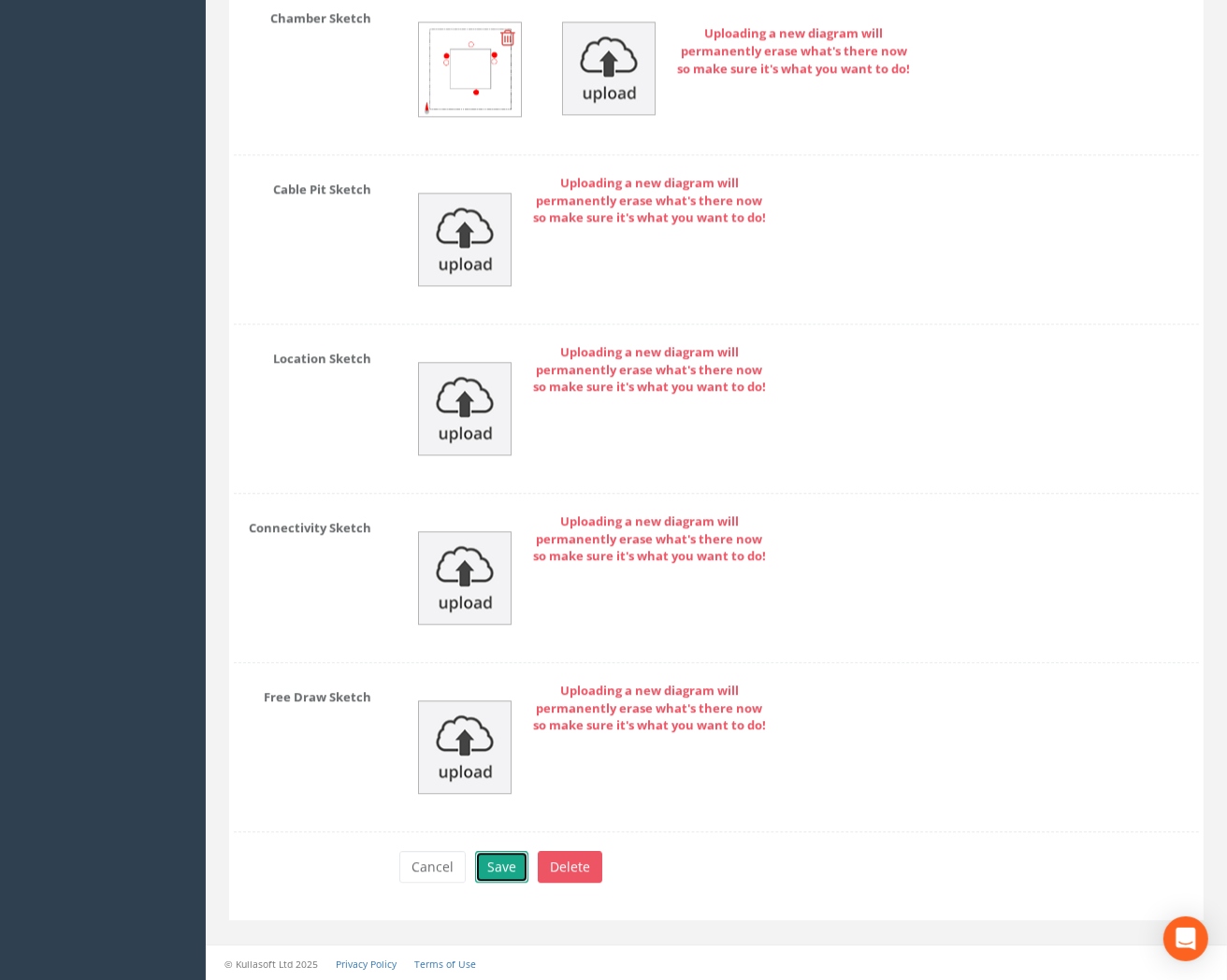 click on "Save" at bounding box center [501, 867] 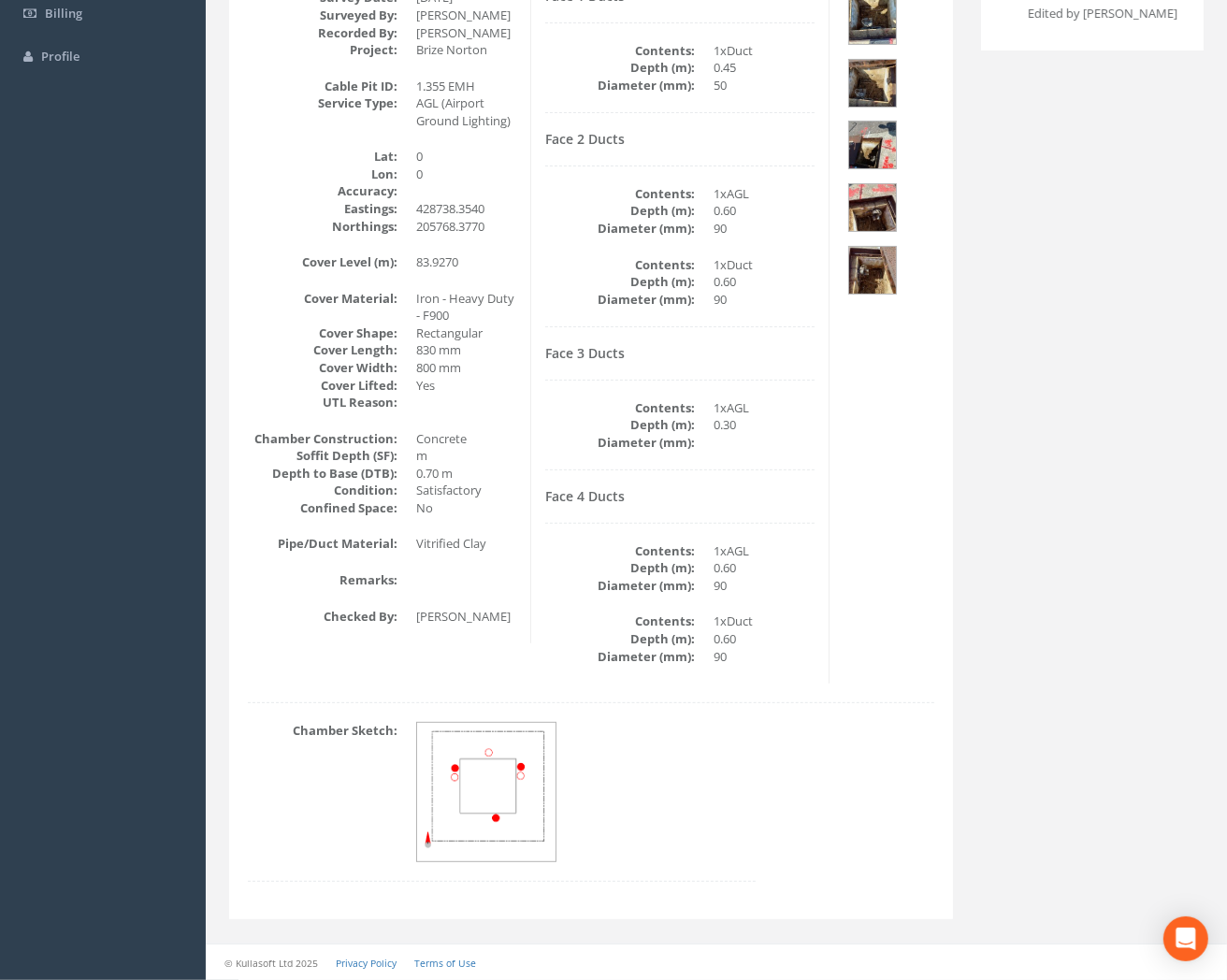 scroll, scrollTop: 0, scrollLeft: 0, axis: both 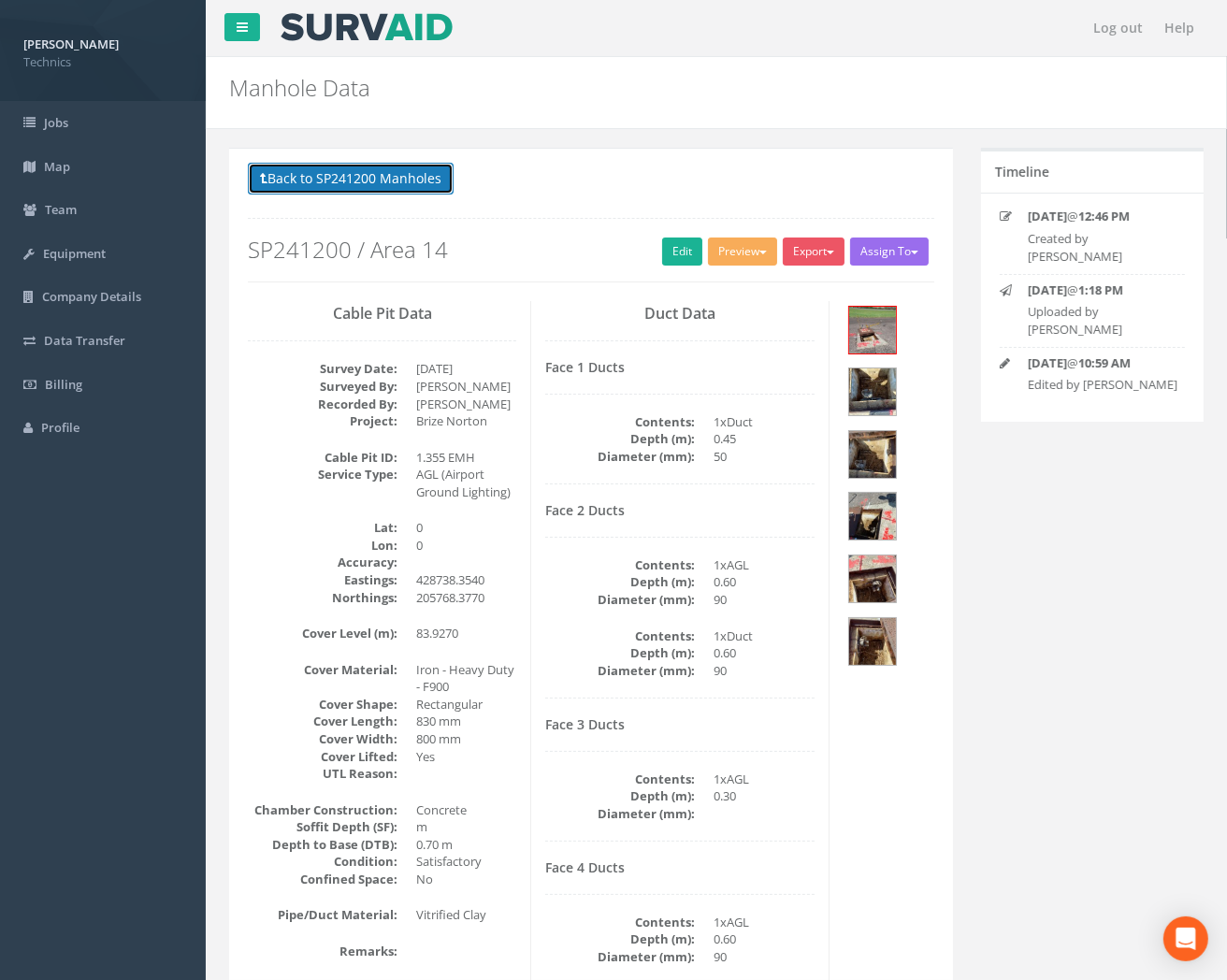 click on "Back to SP241200 Manholes" at bounding box center [351, 179] 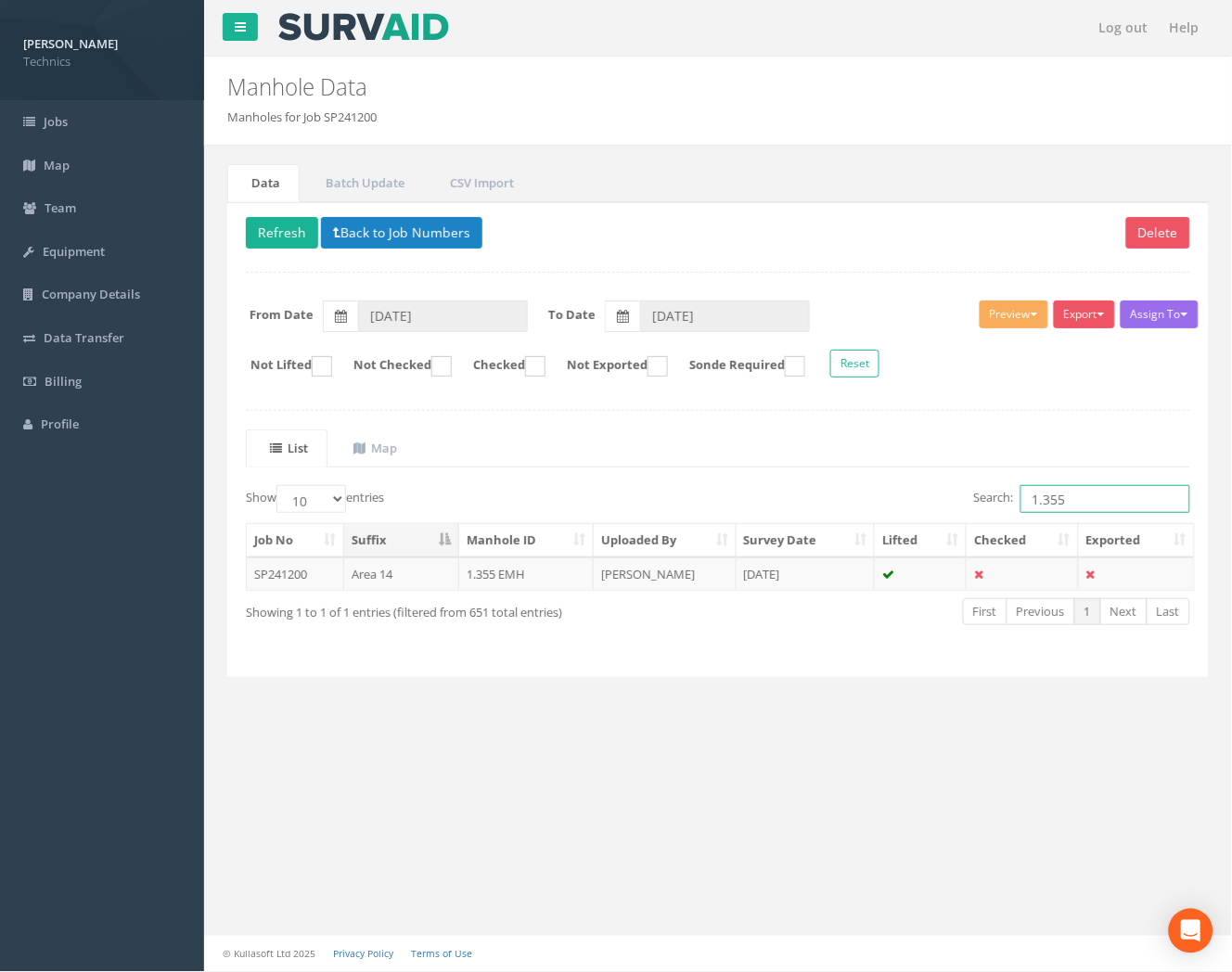 click on "1.355" at bounding box center [1105, 499] 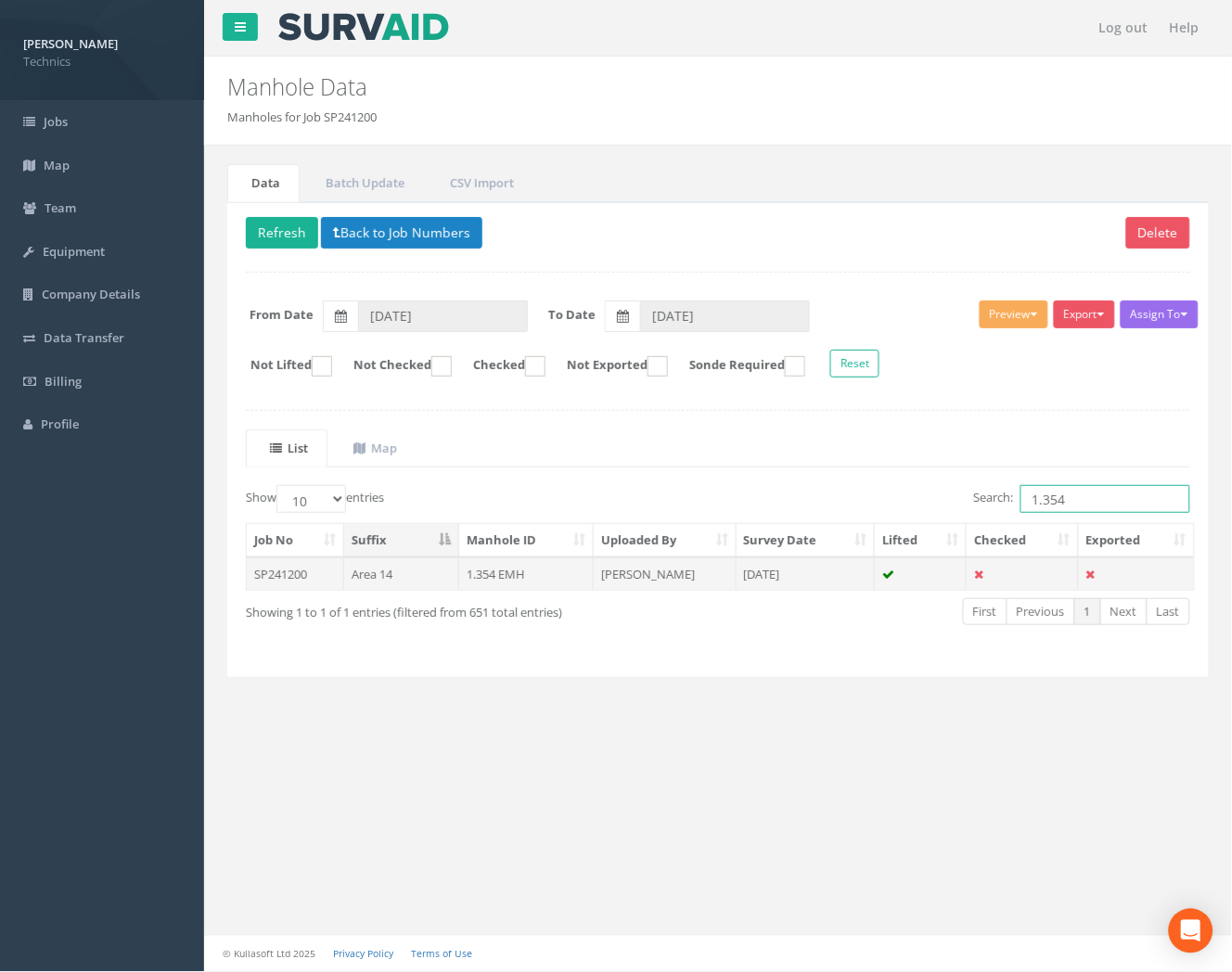 type on "1.354" 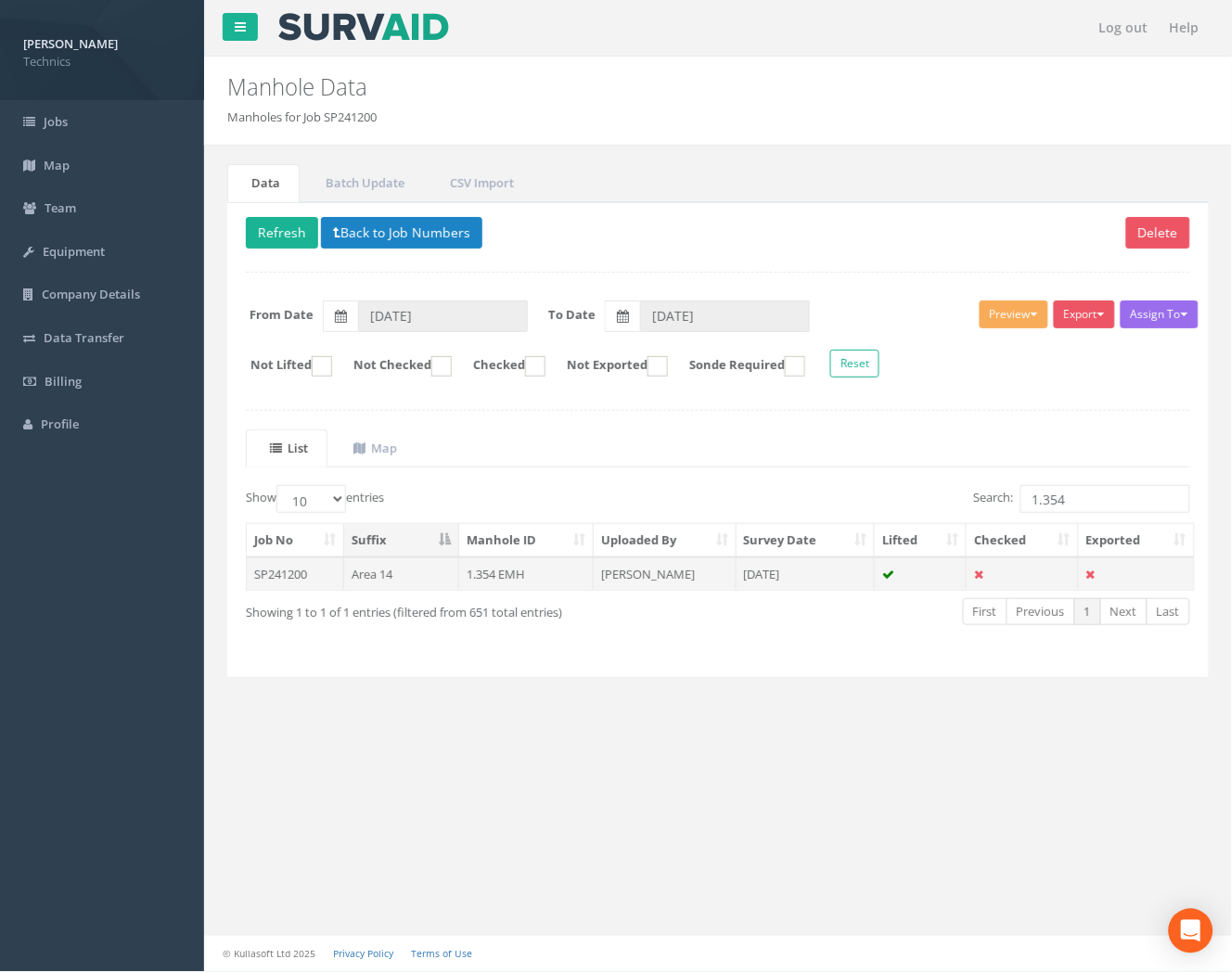 click on "[PERSON_NAME]" at bounding box center [665, 574] 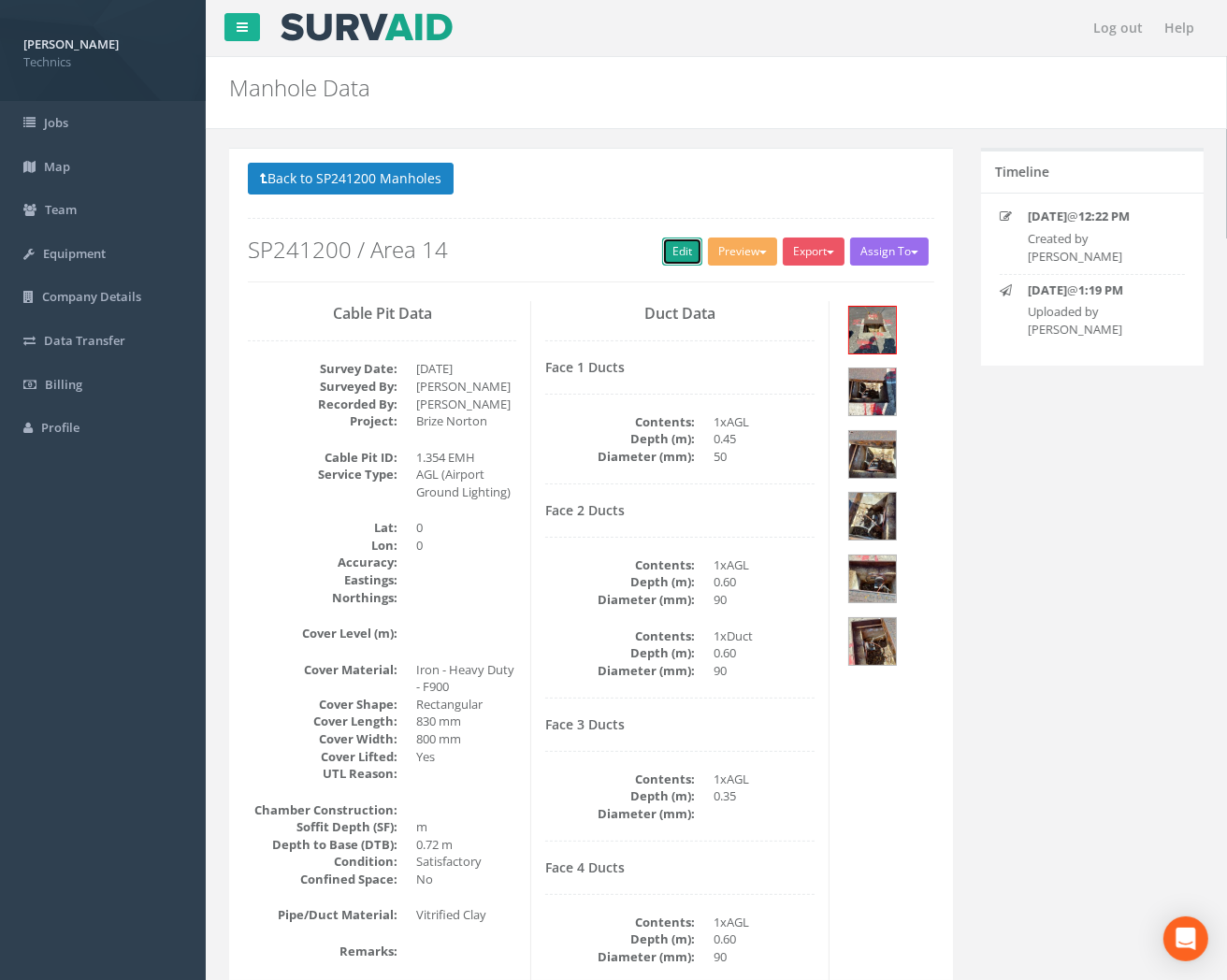 click on "Edit" at bounding box center [682, 252] 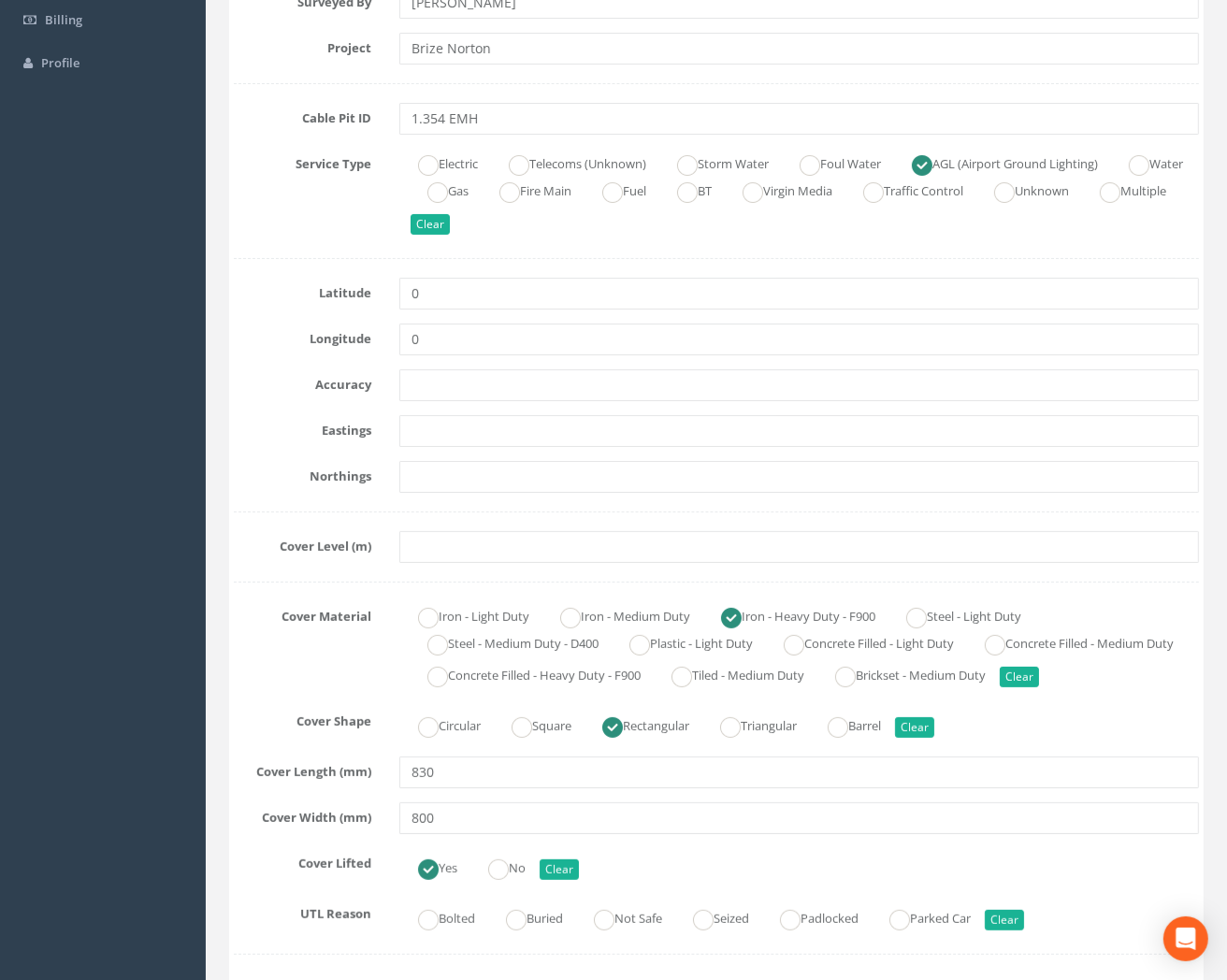 scroll, scrollTop: 415, scrollLeft: 0, axis: vertical 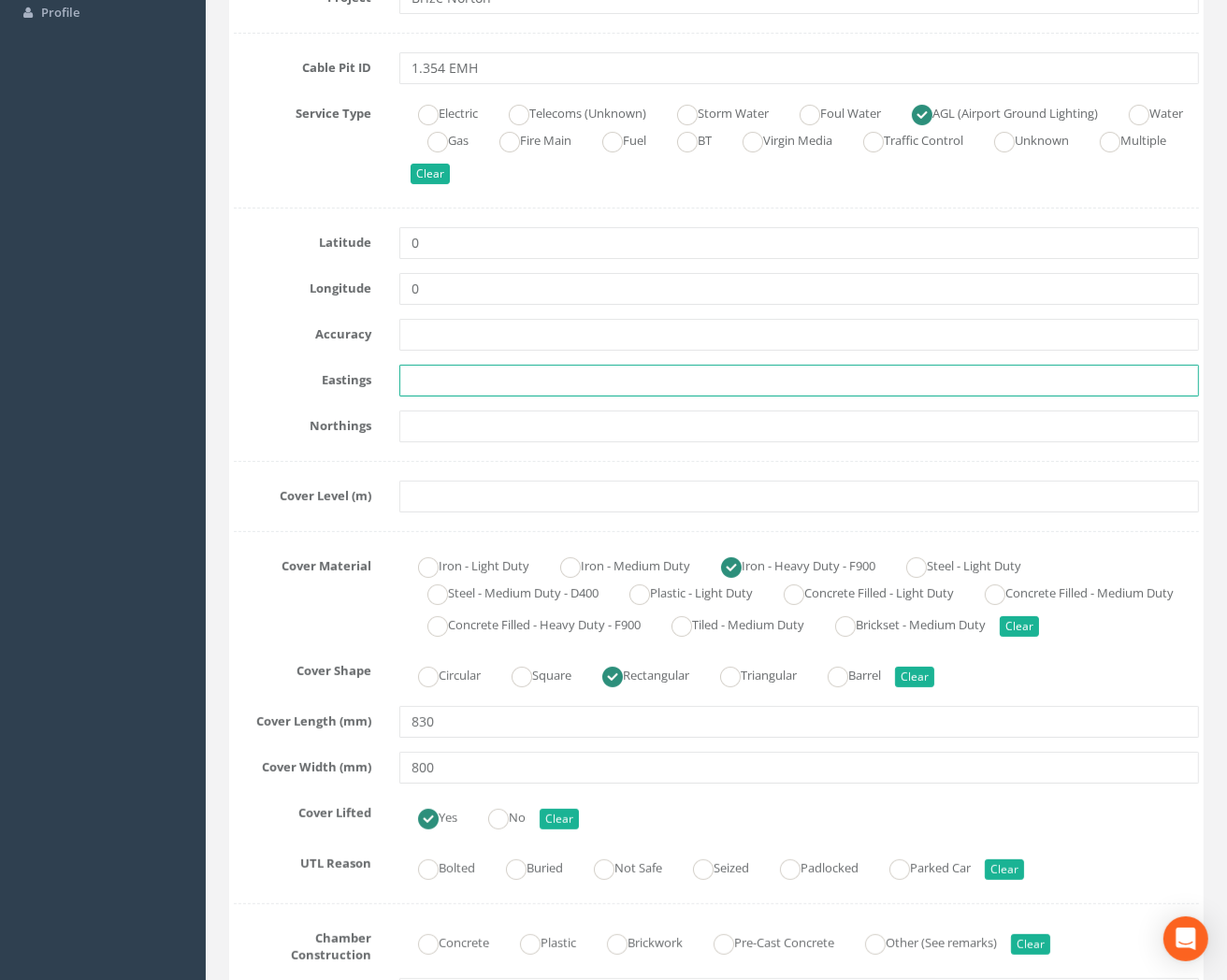 click at bounding box center [799, 381] 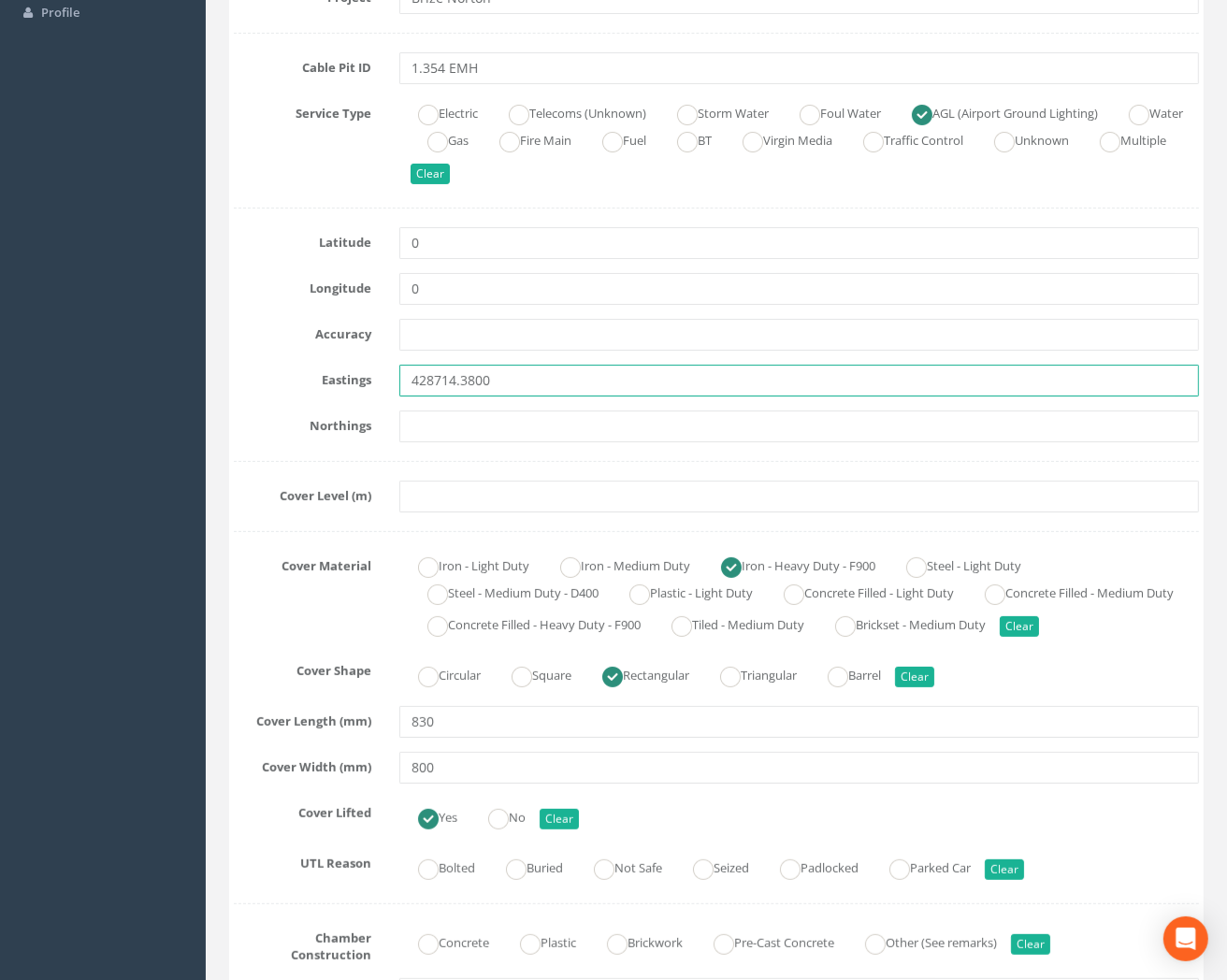 type on "428714.3800" 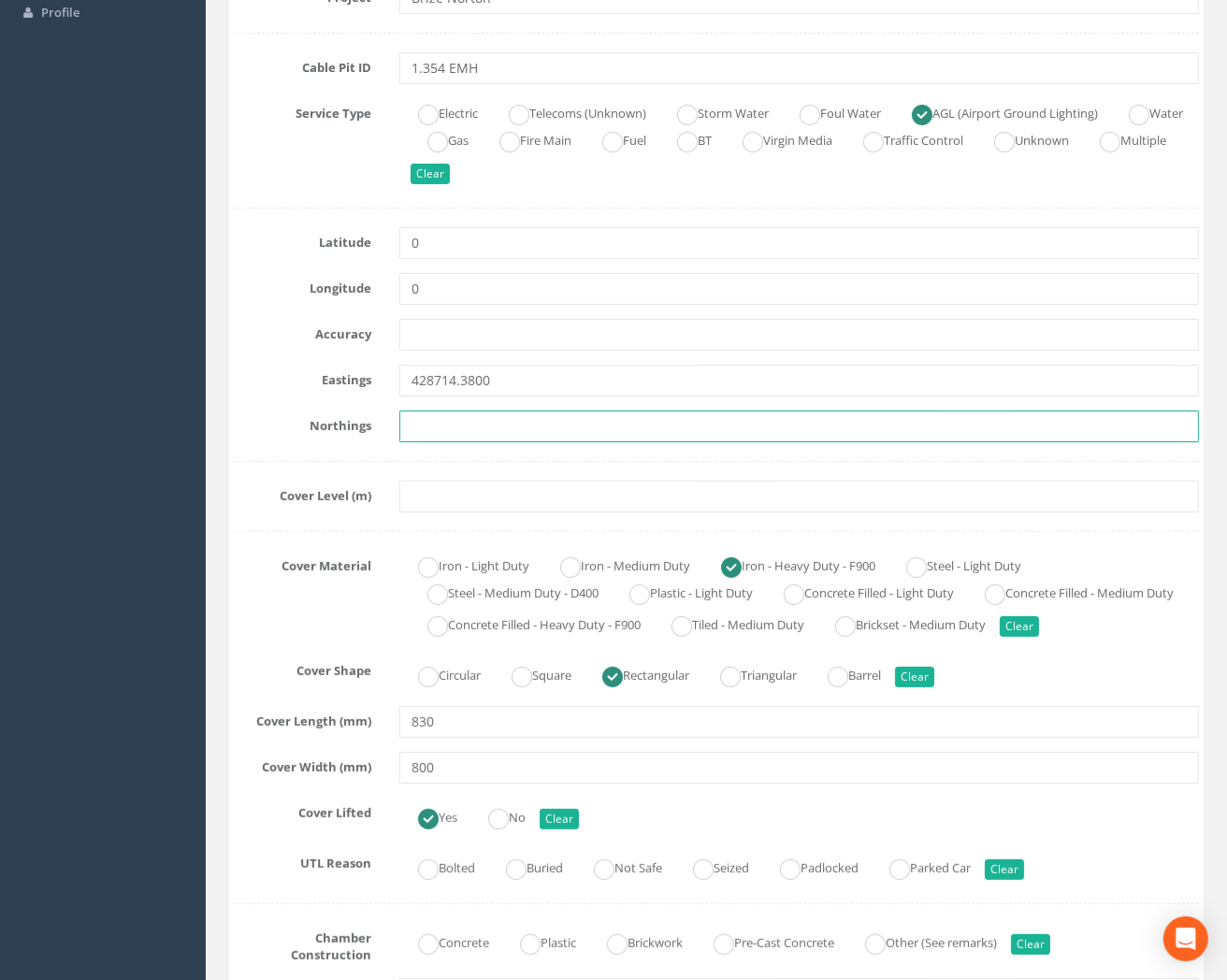 click at bounding box center (799, 426) 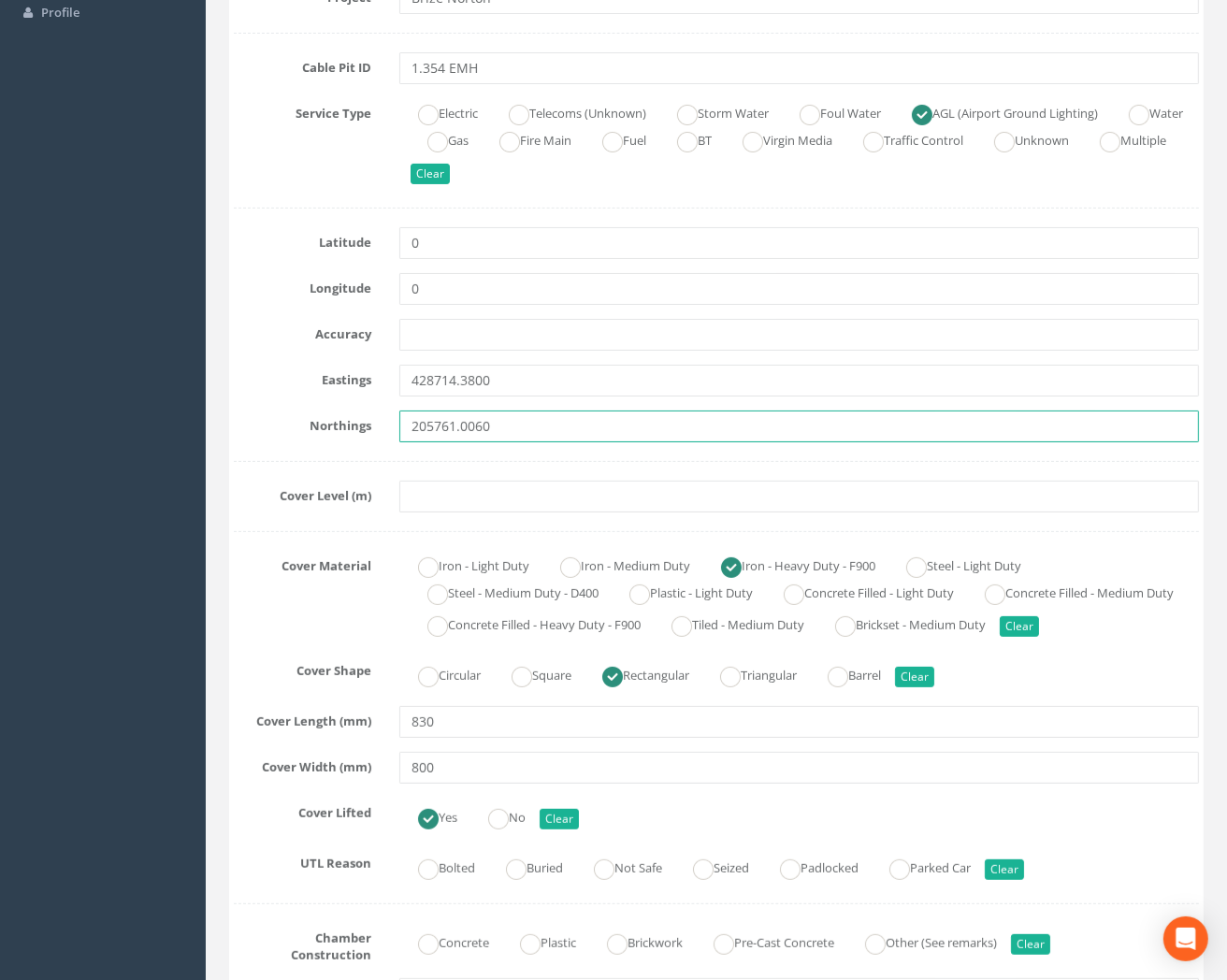 type on "205761.0060" 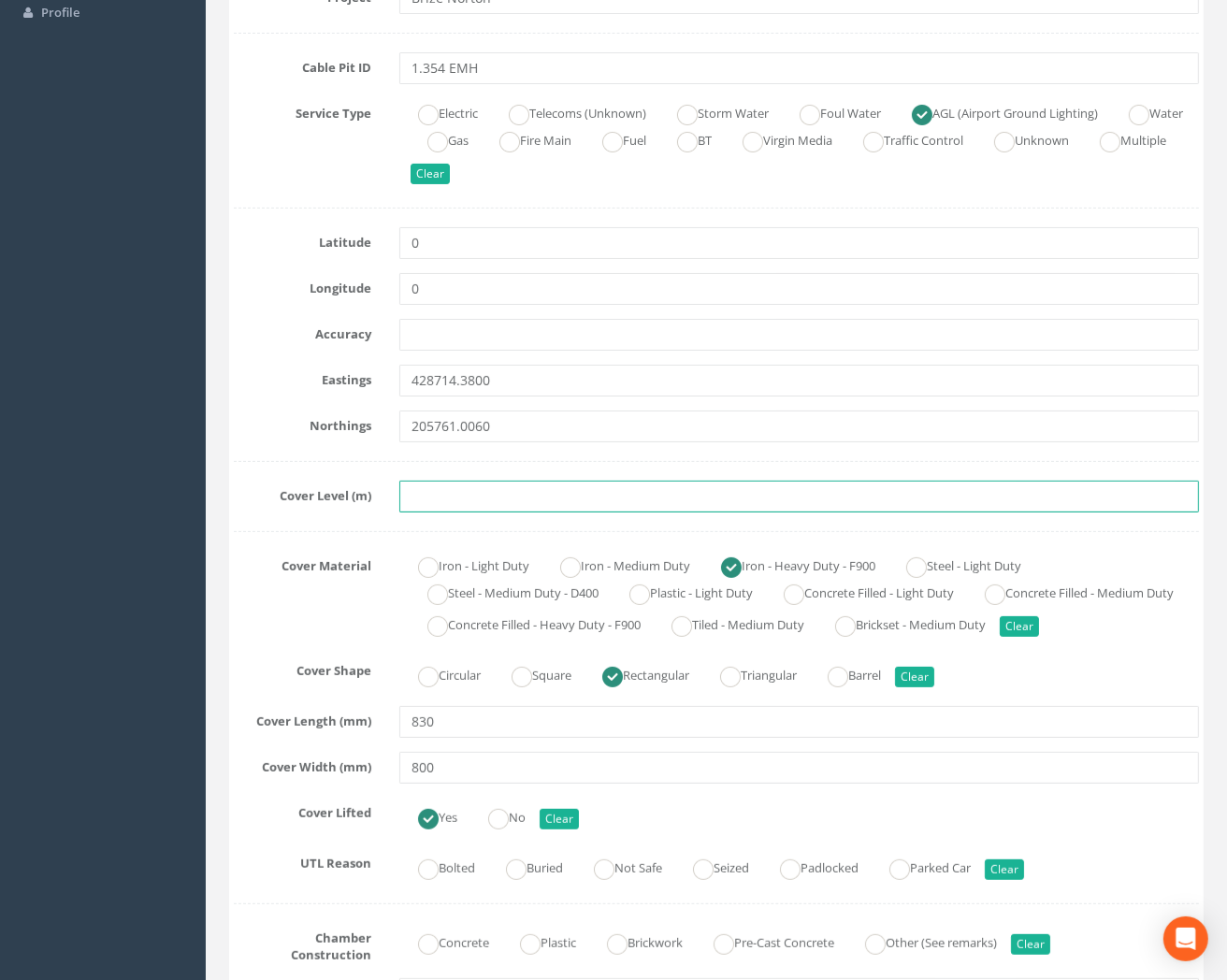 click at bounding box center (799, 497) 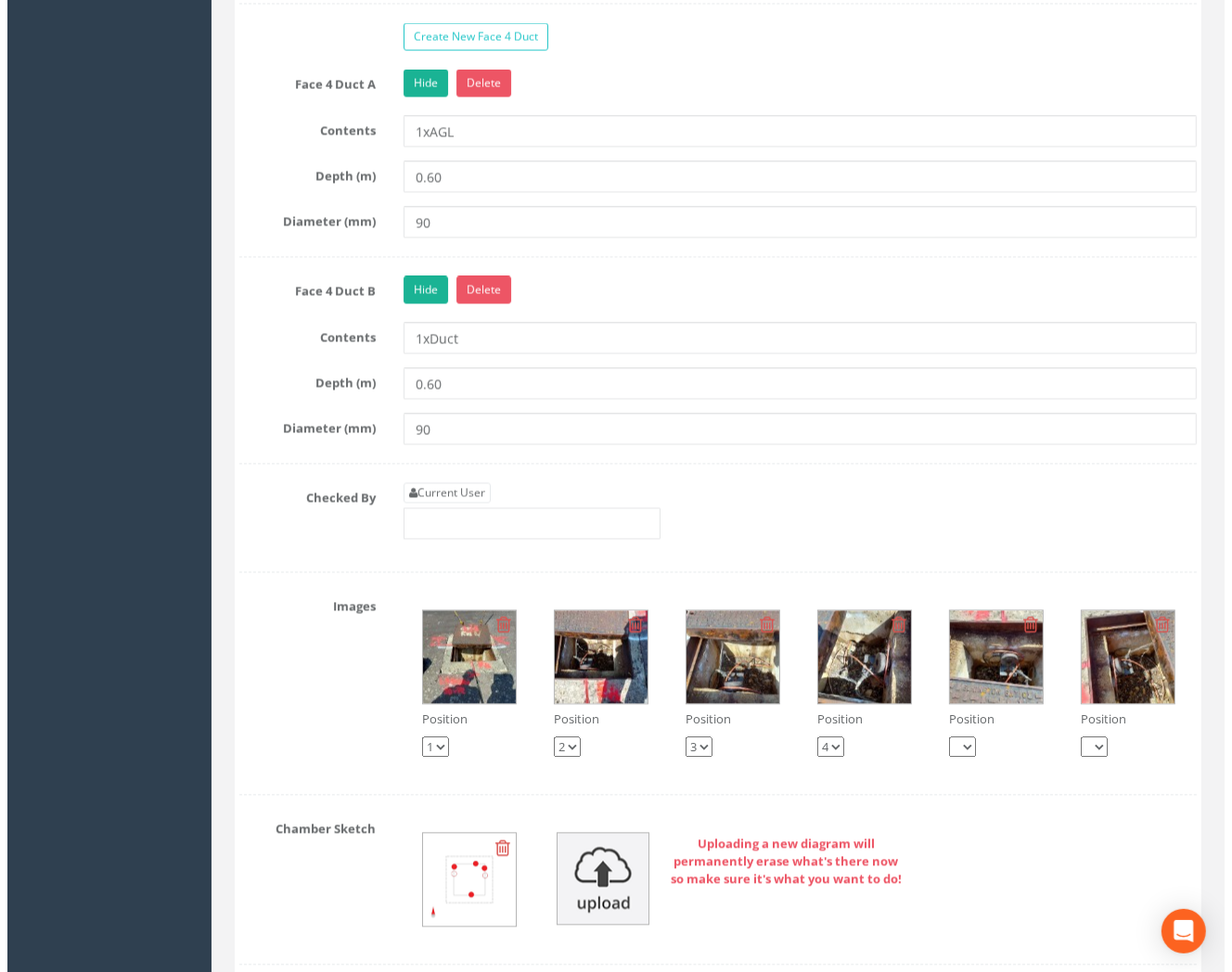 scroll, scrollTop: 2988, scrollLeft: 0, axis: vertical 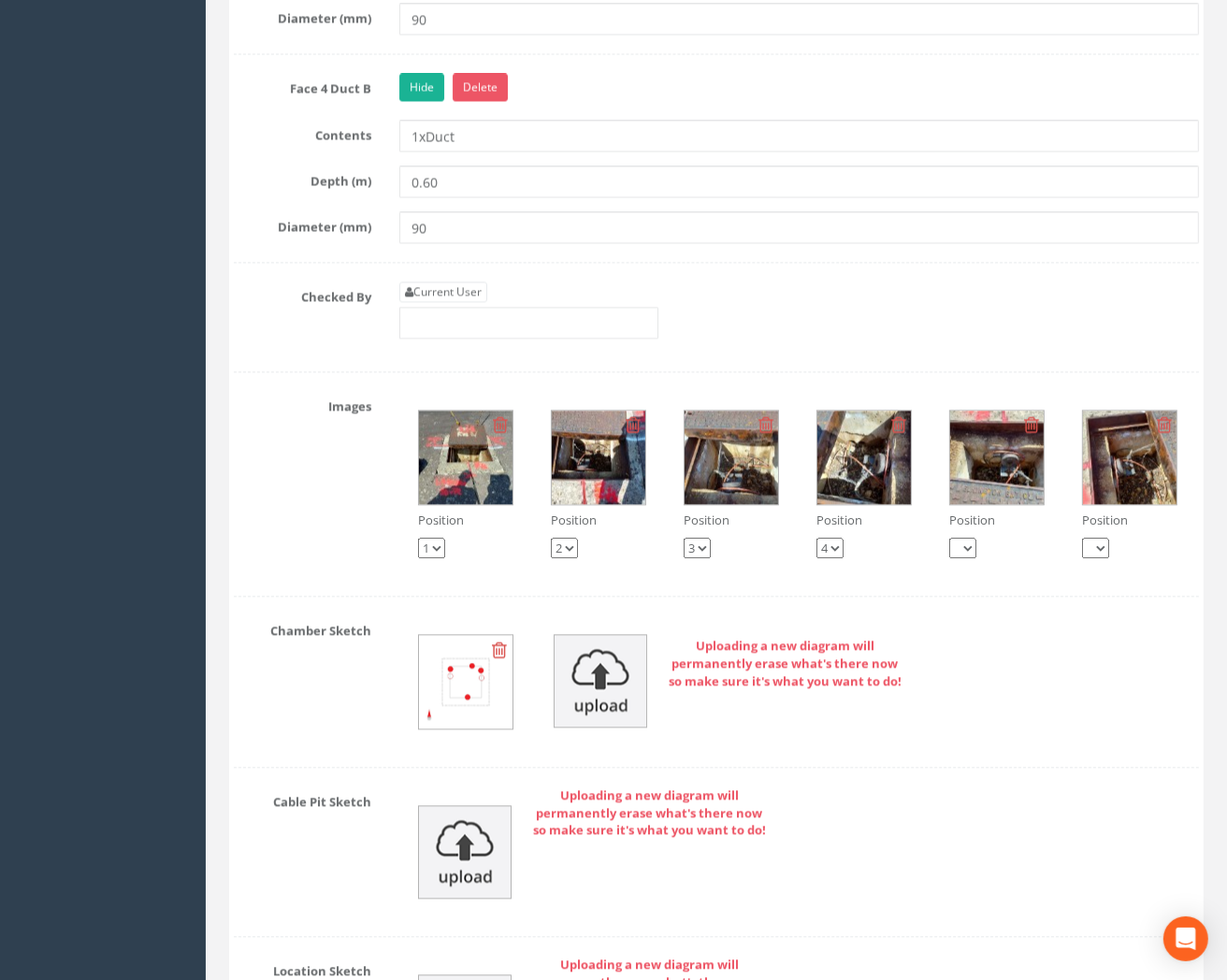 type on "84.1410" 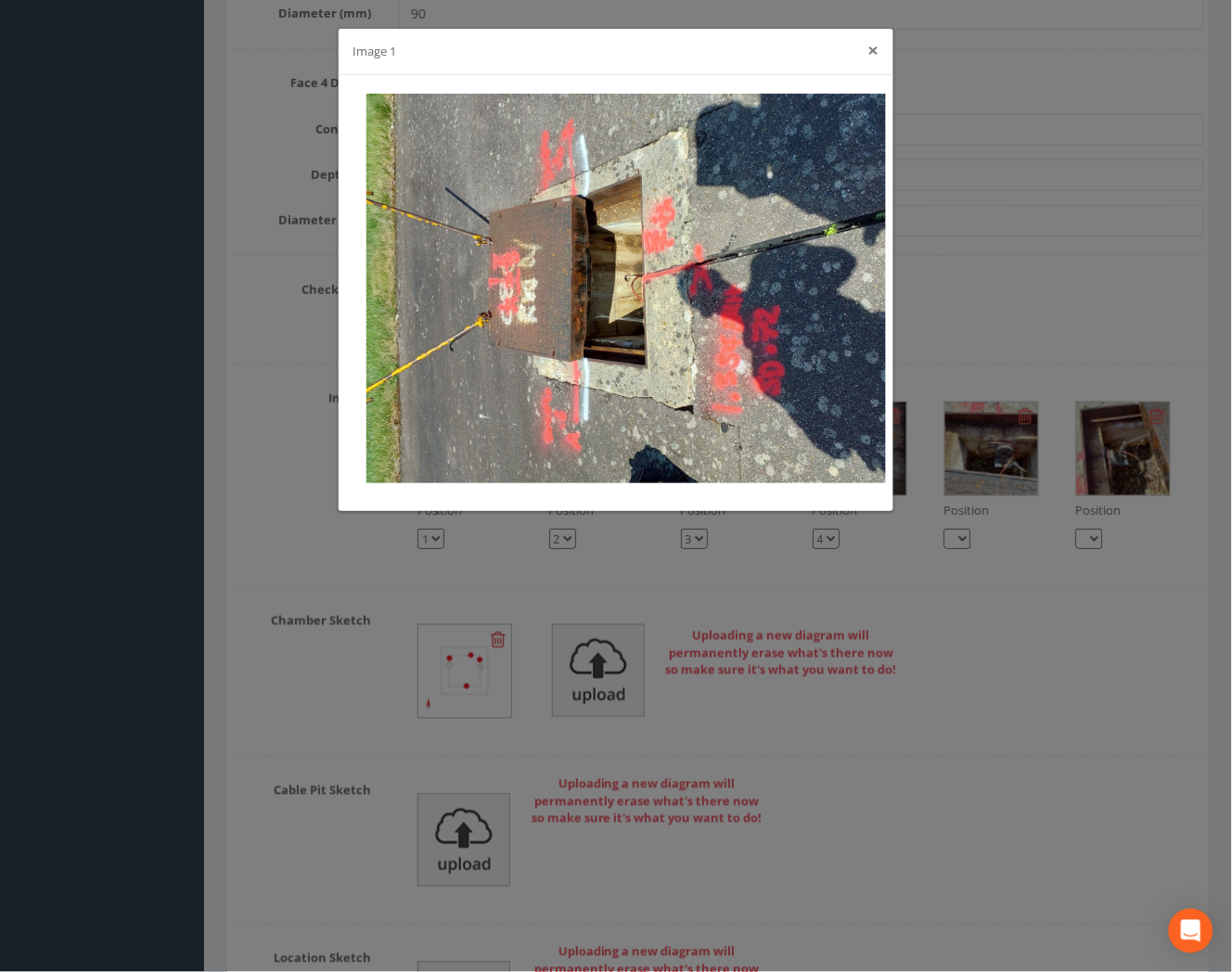 click on "×" at bounding box center [874, 50] 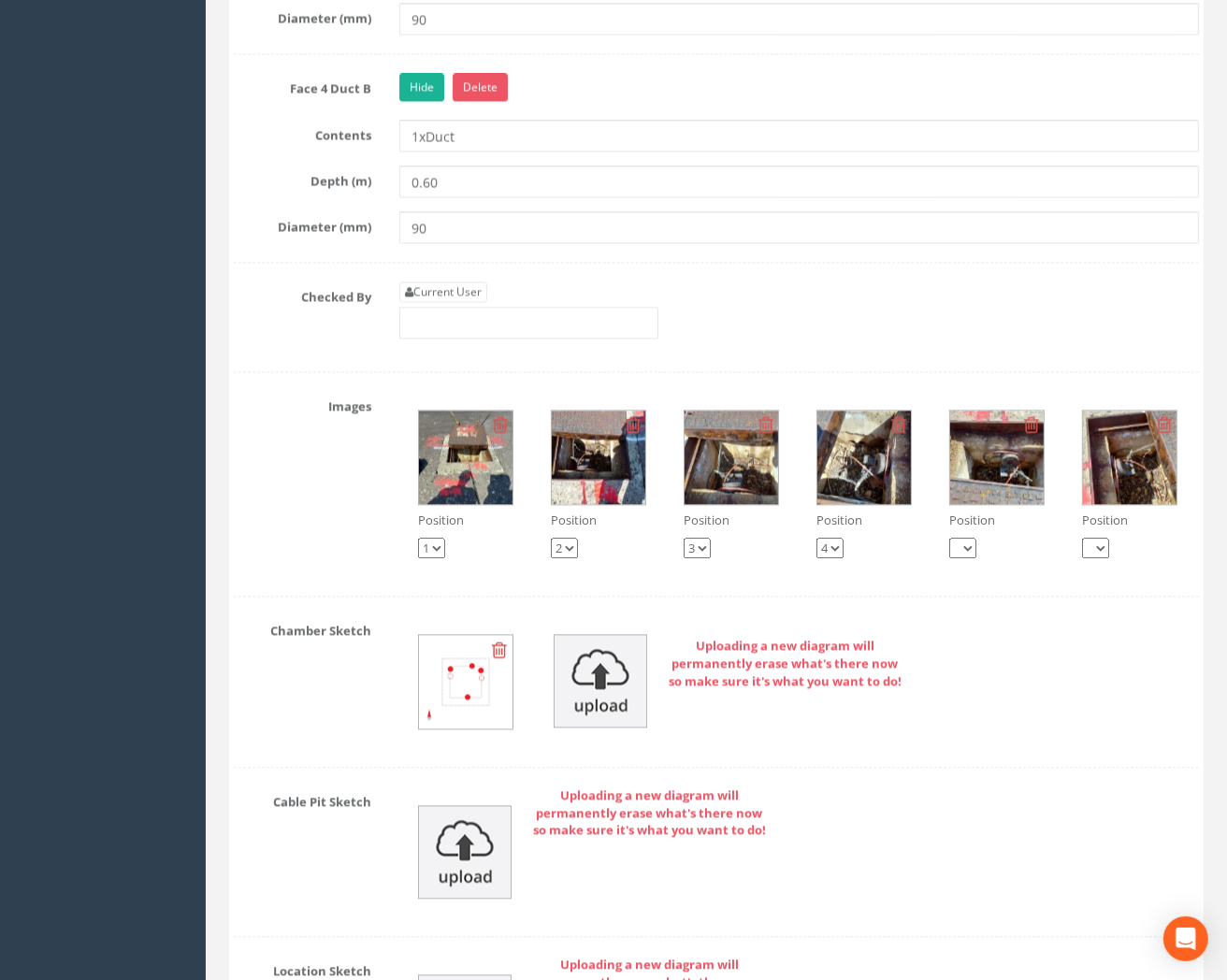 click at bounding box center (599, 457) 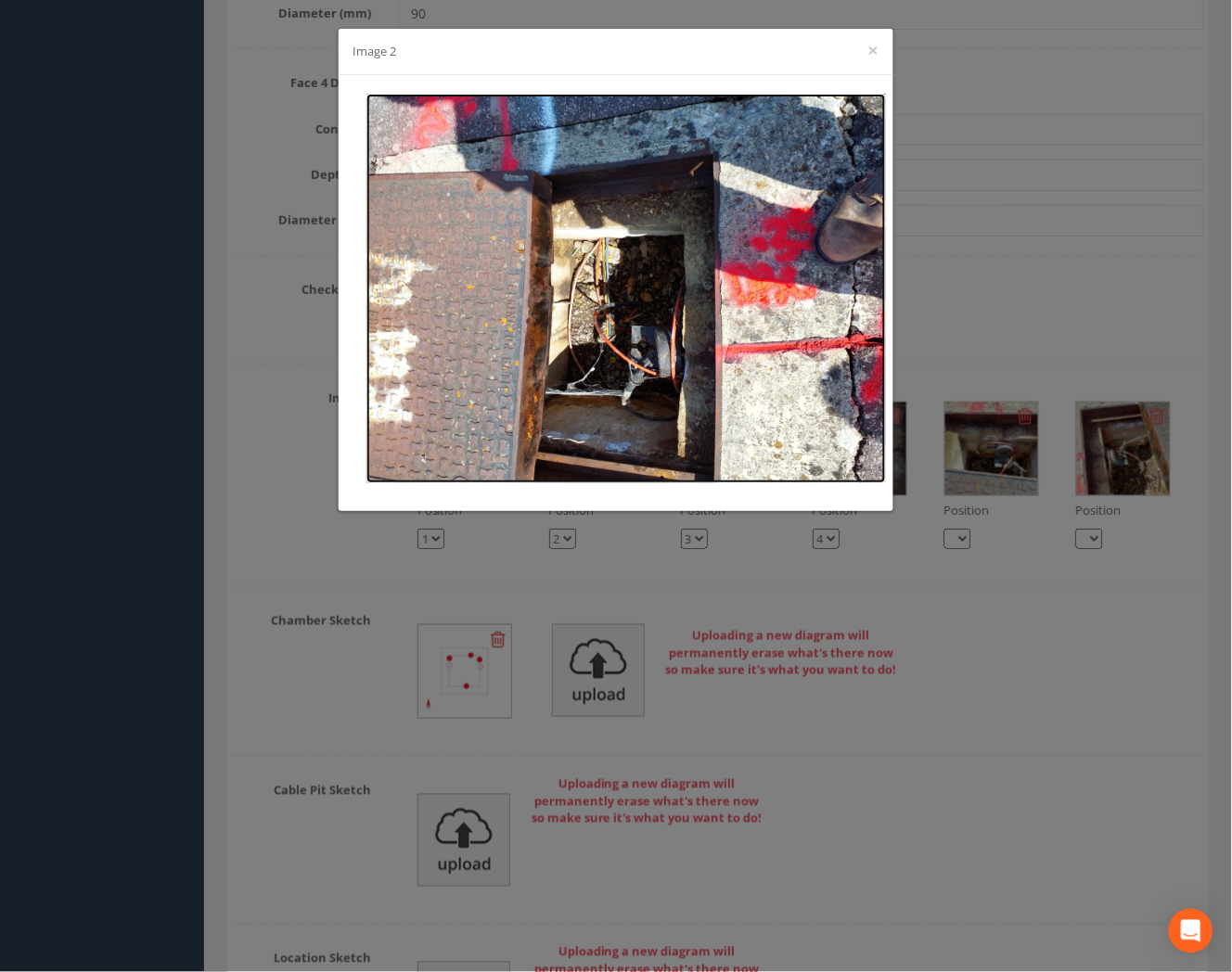 click at bounding box center (626, 288) 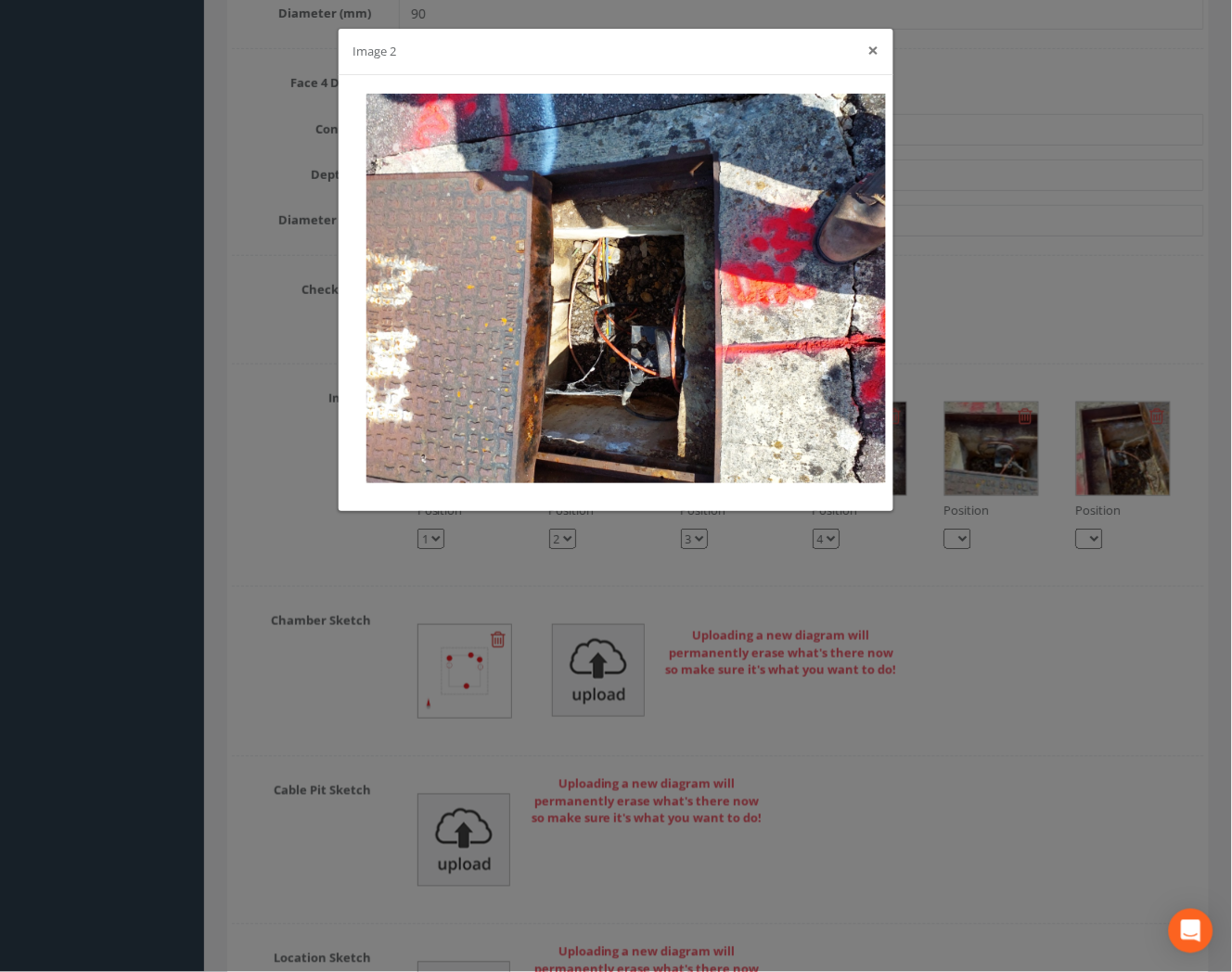 click on "×" at bounding box center [874, 50] 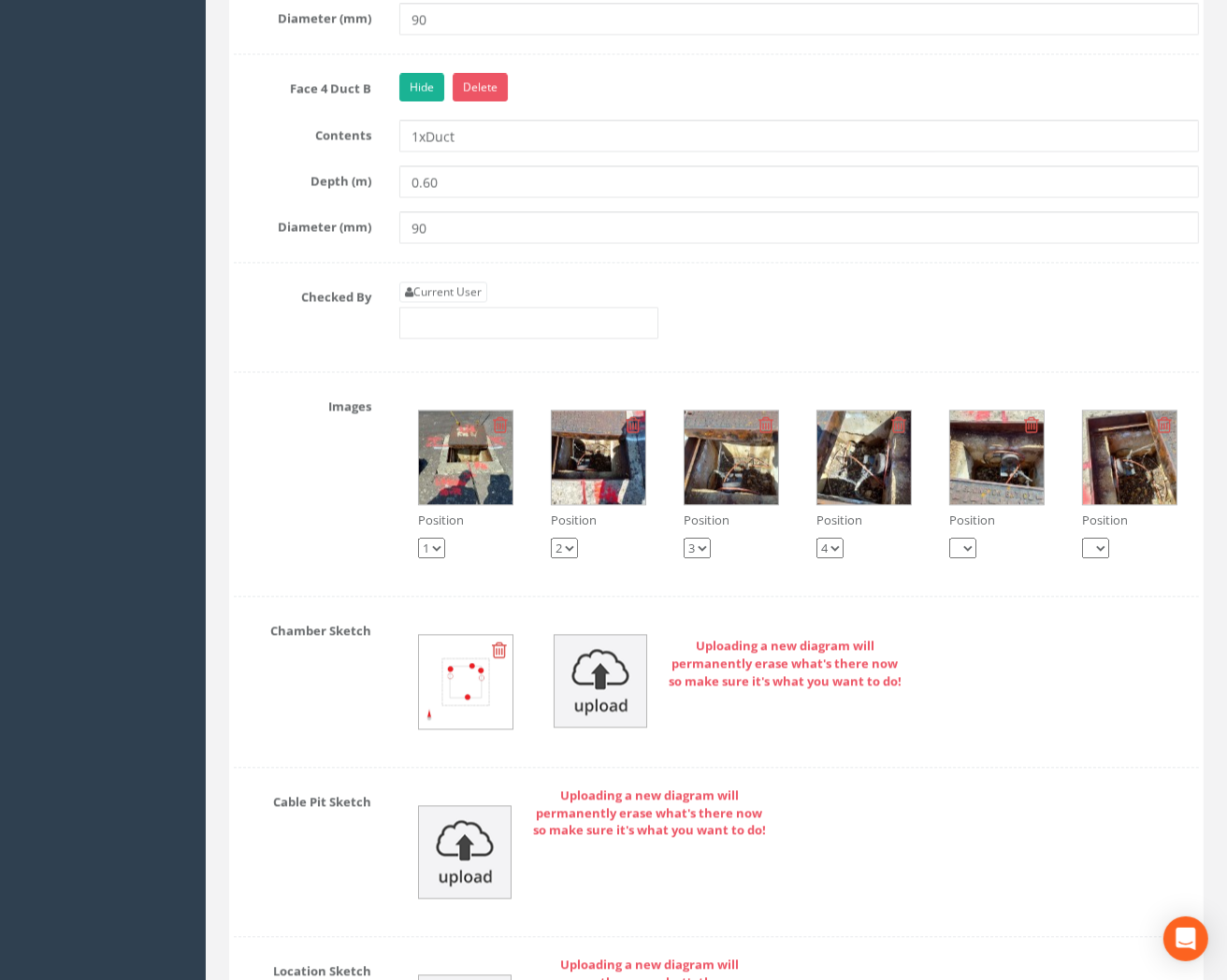 click at bounding box center (731, 457) 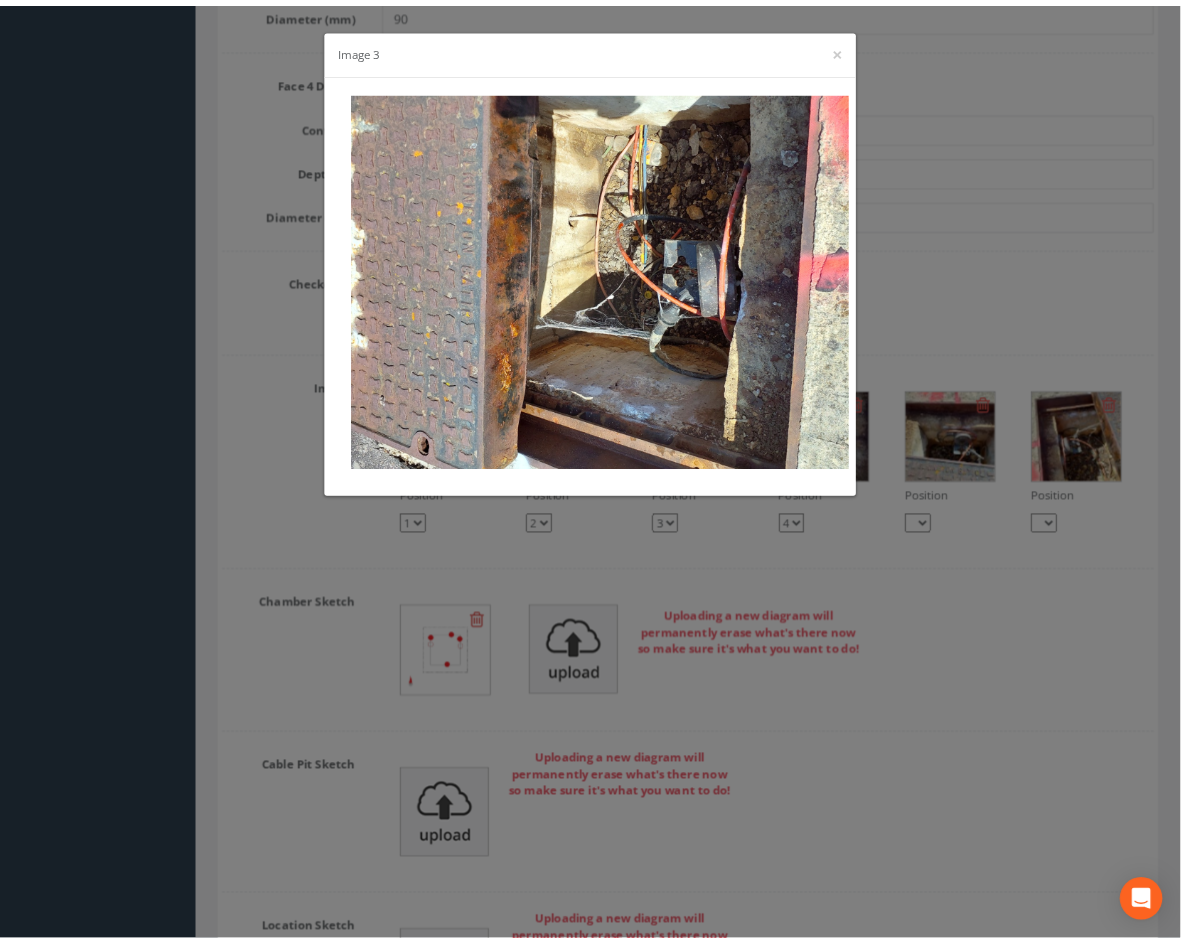 scroll, scrollTop: 3222, scrollLeft: 0, axis: vertical 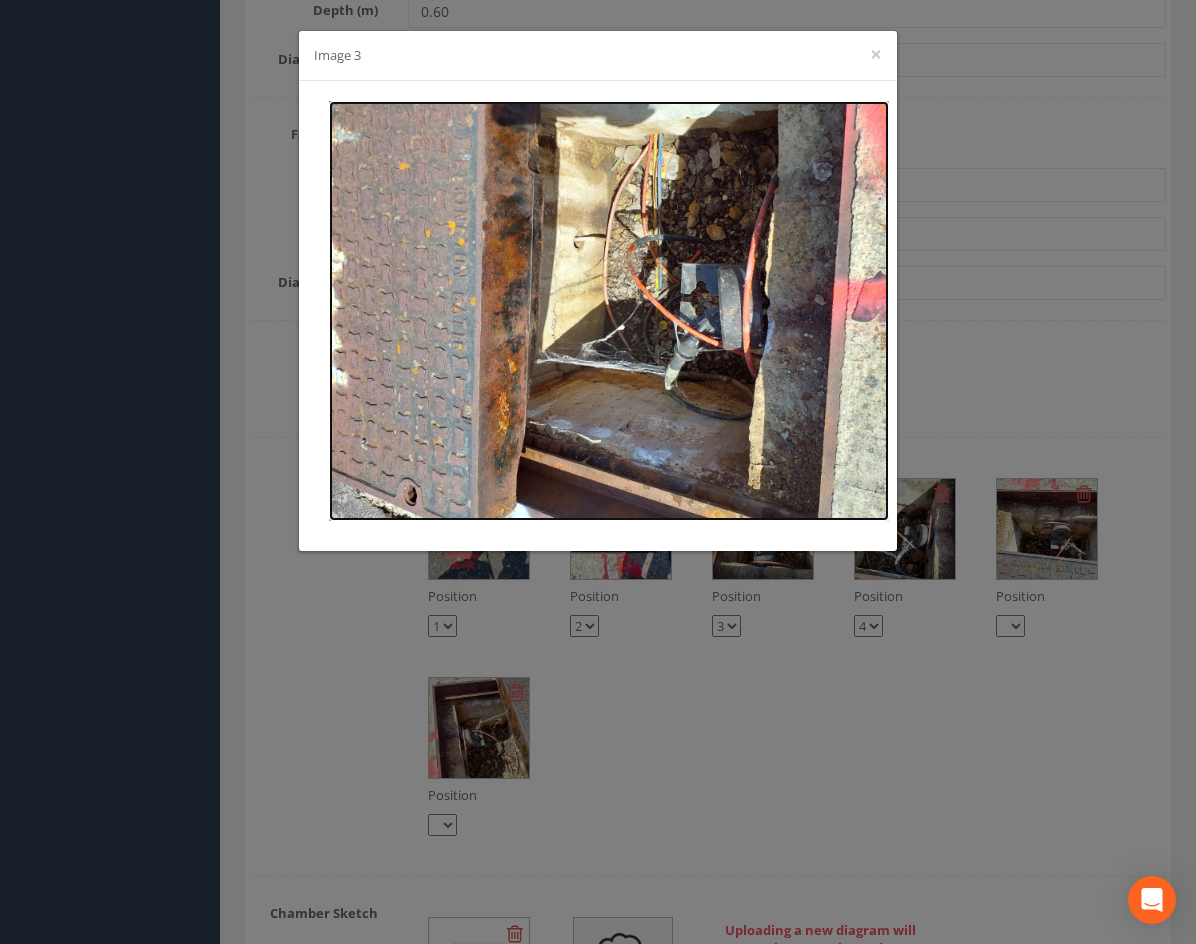 click at bounding box center (609, 311) 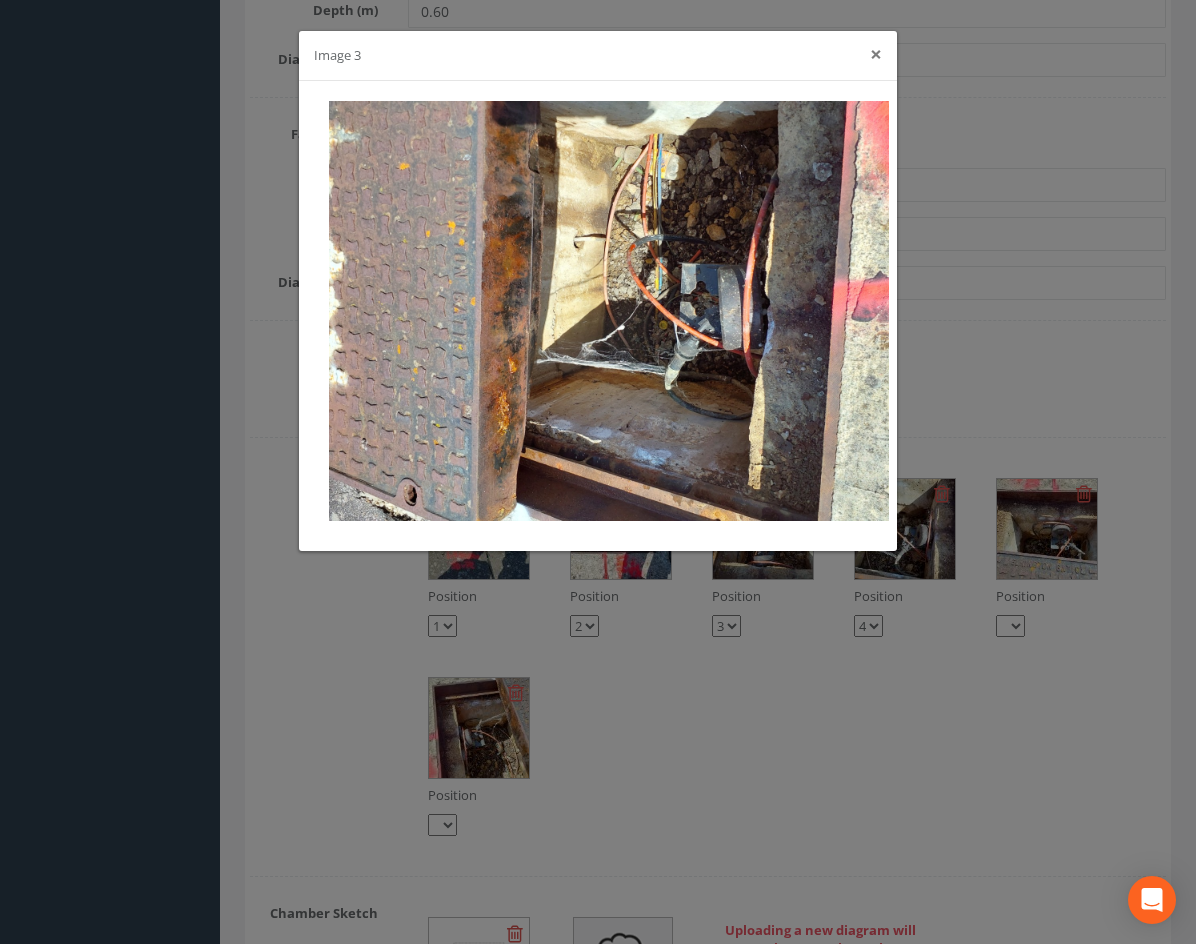 click on "×" at bounding box center [876, 54] 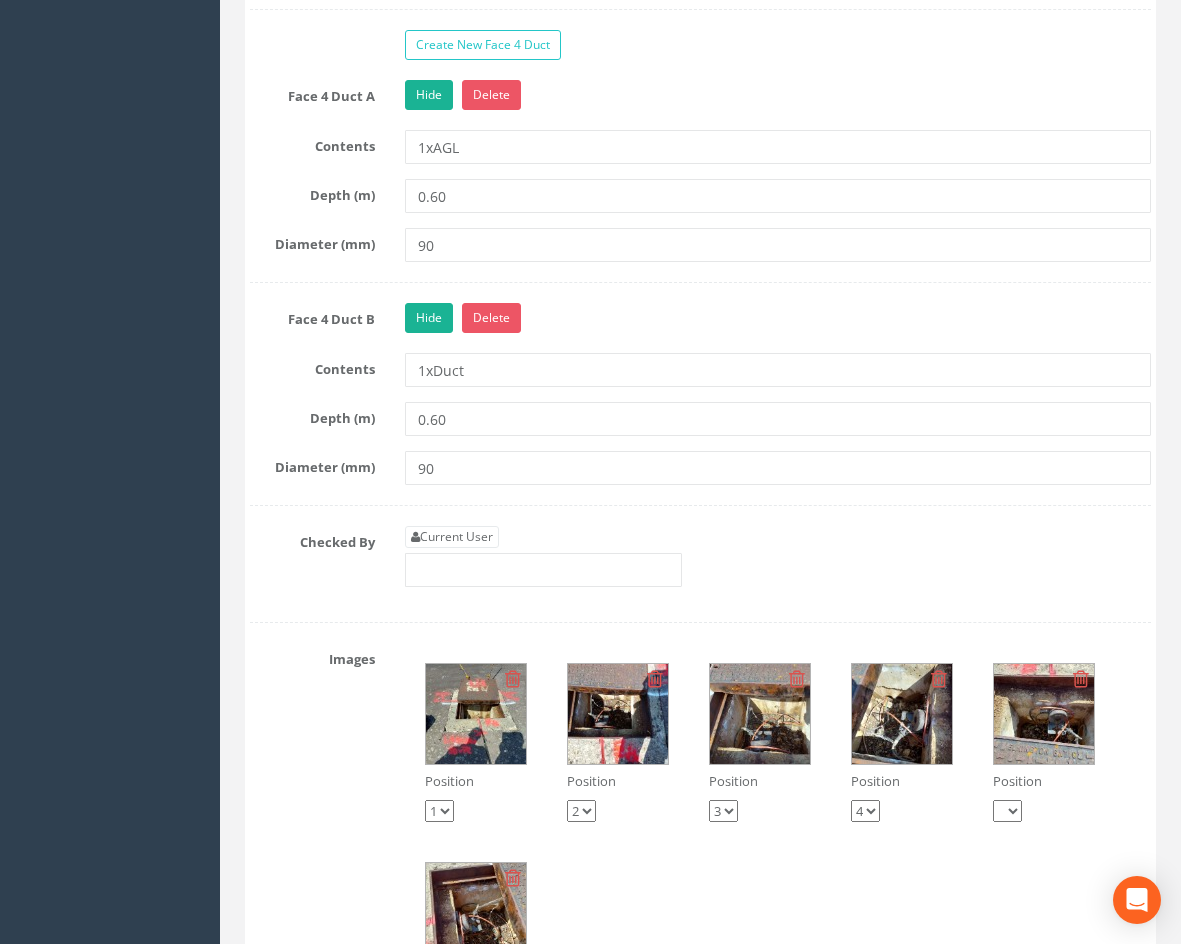 scroll, scrollTop: 3022, scrollLeft: 0, axis: vertical 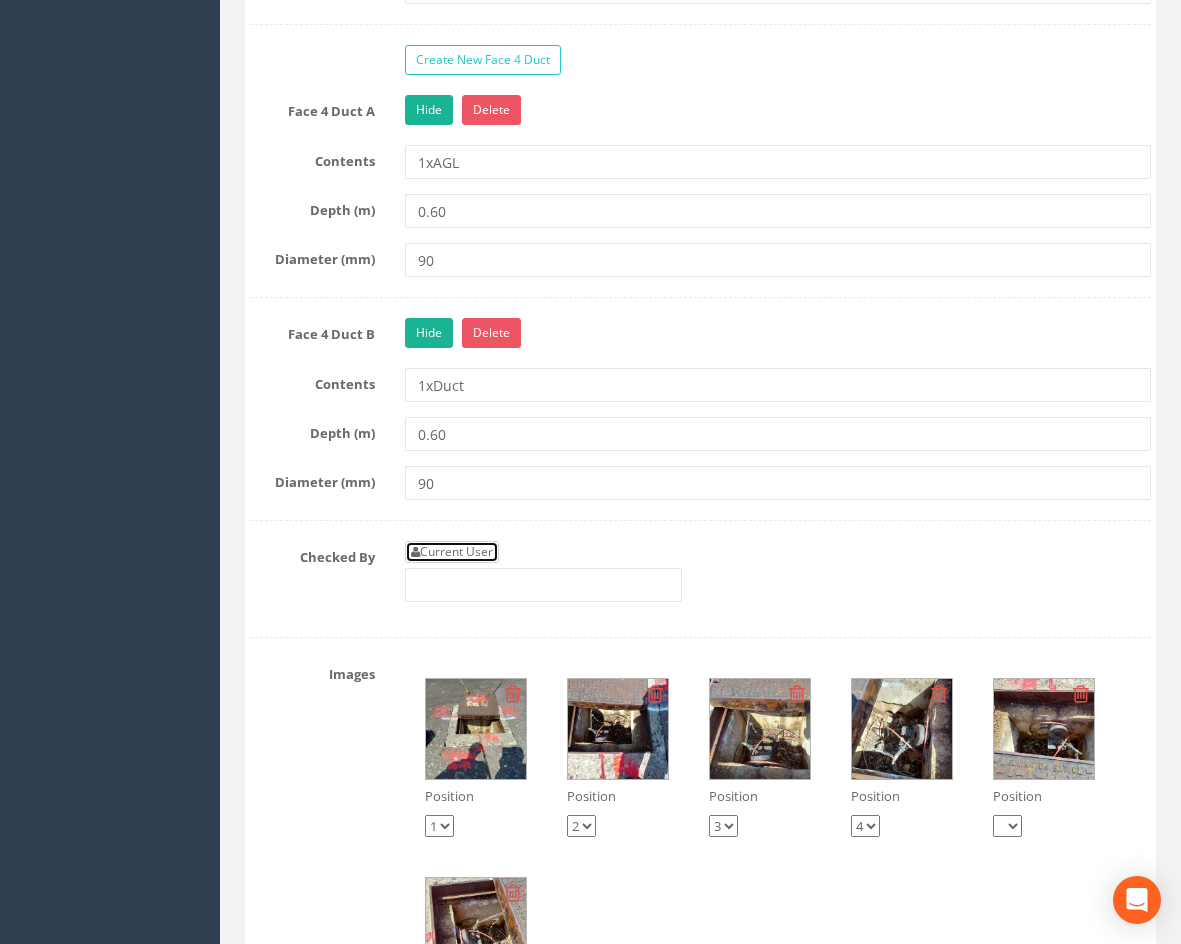 click on "Current User" at bounding box center (452, 552) 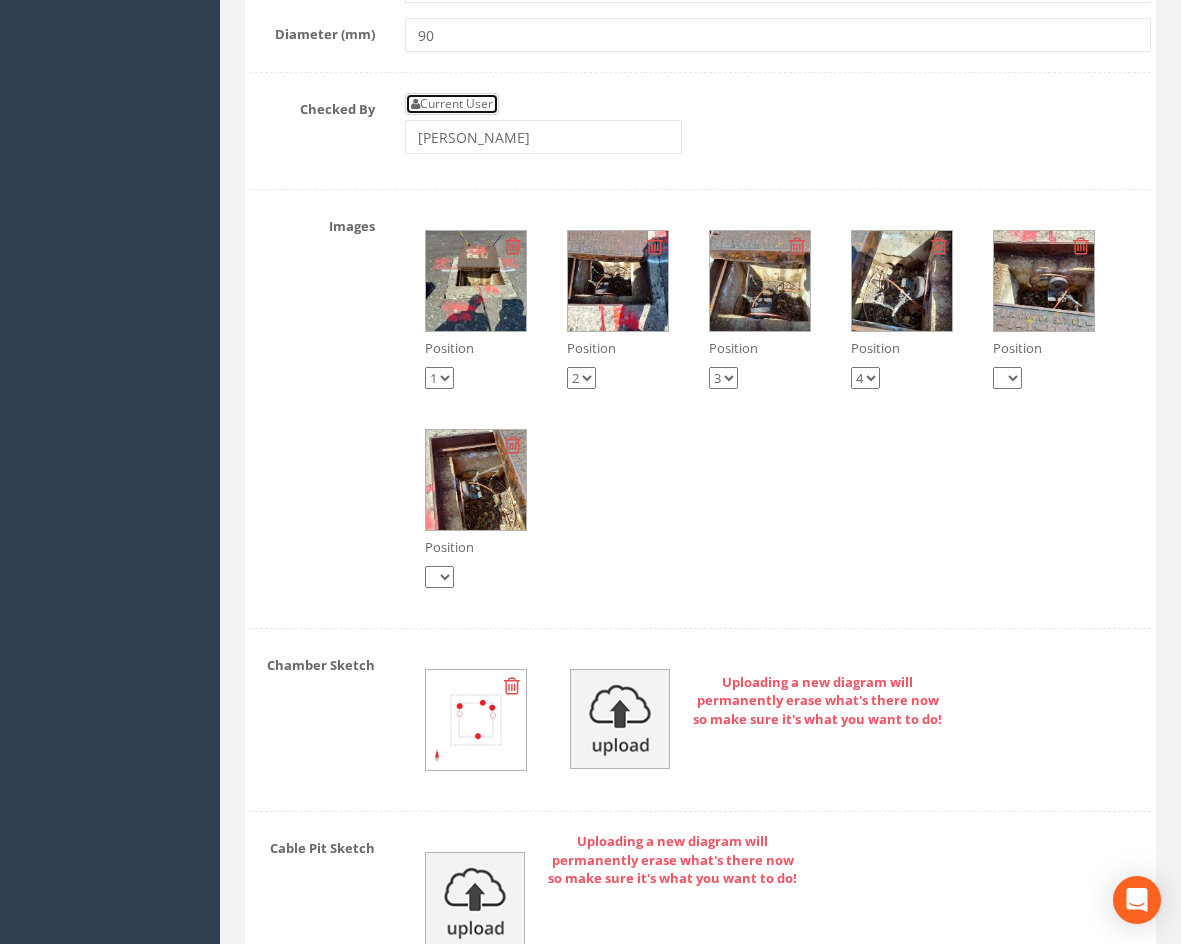 scroll, scrollTop: 3222, scrollLeft: 0, axis: vertical 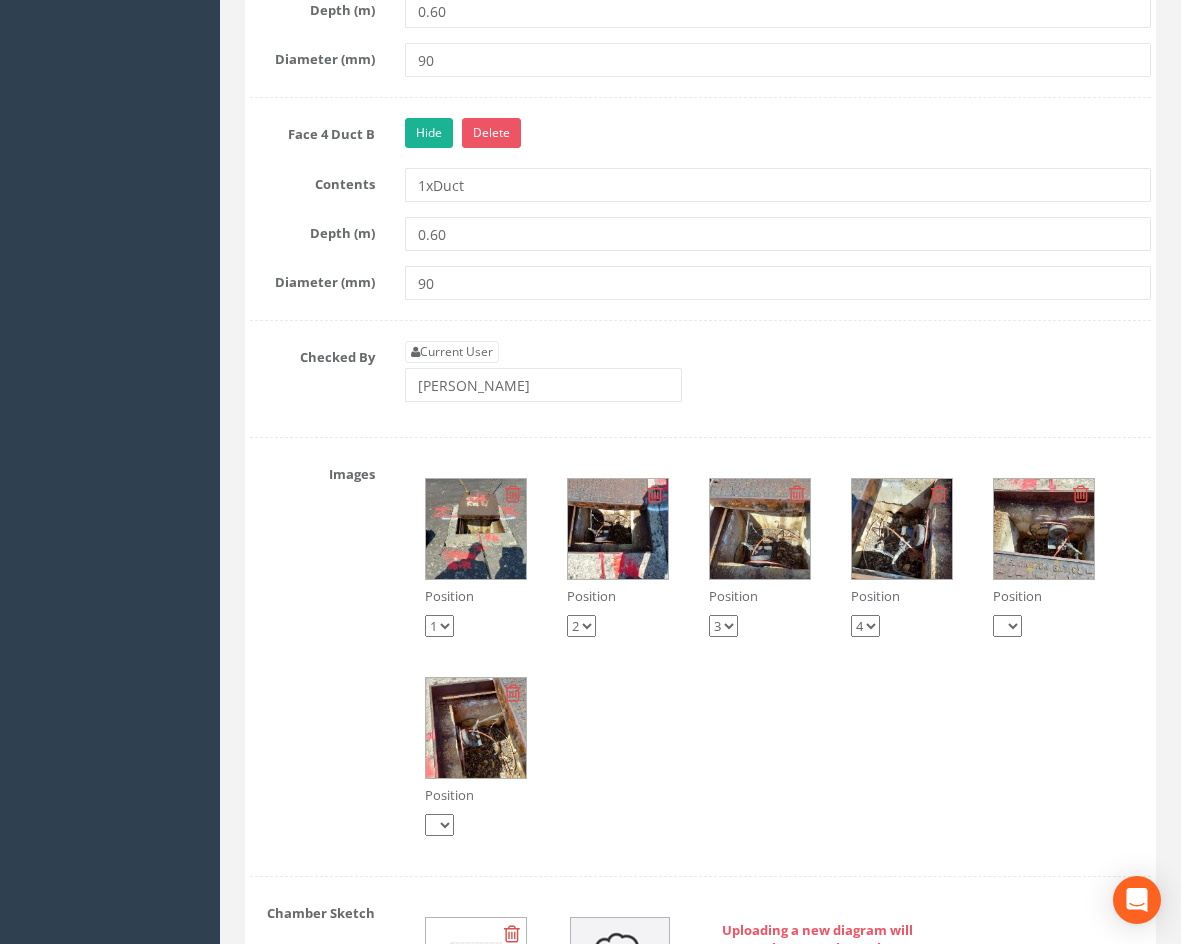 click at bounding box center [476, 728] 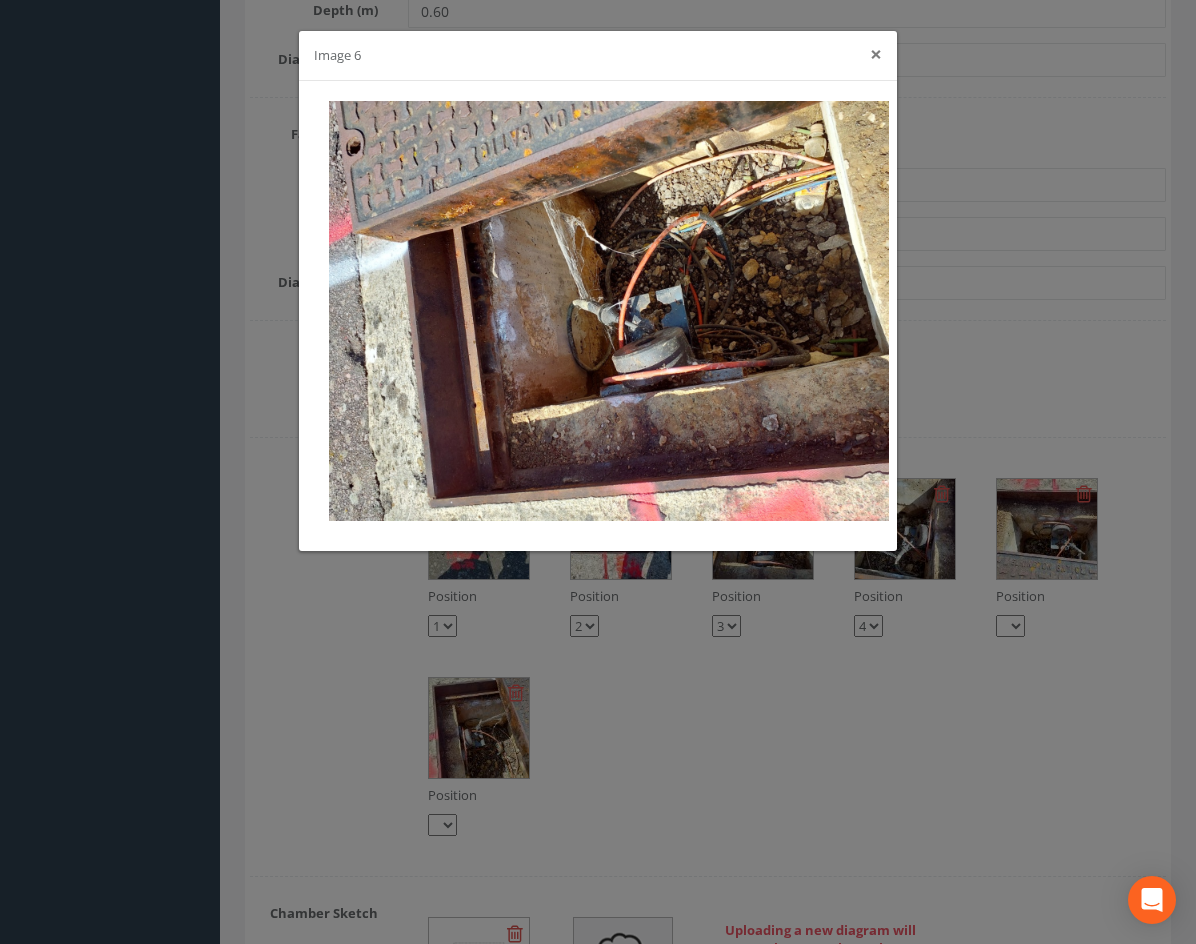 click on "×" at bounding box center [876, 54] 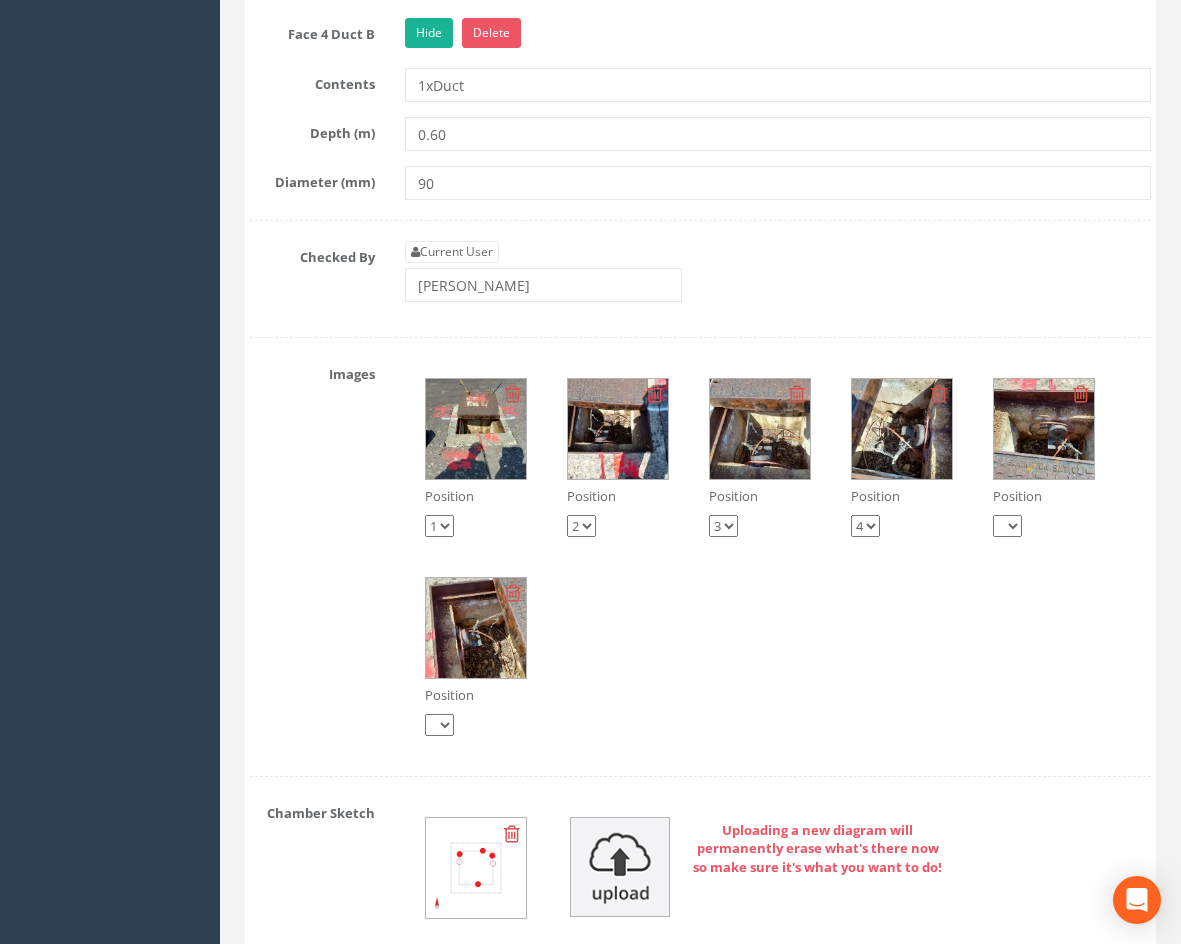 scroll, scrollTop: 3522, scrollLeft: 0, axis: vertical 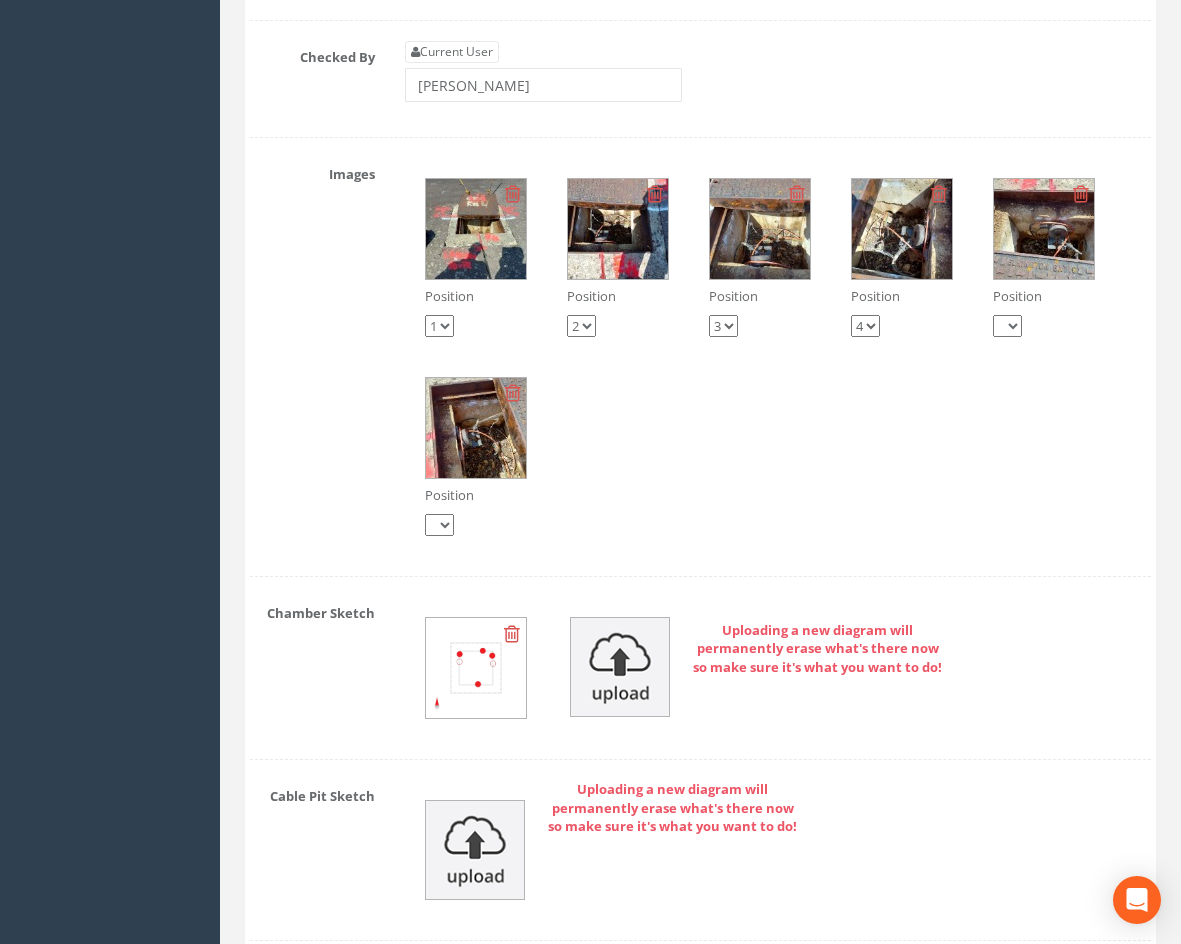 click at bounding box center [512, 634] 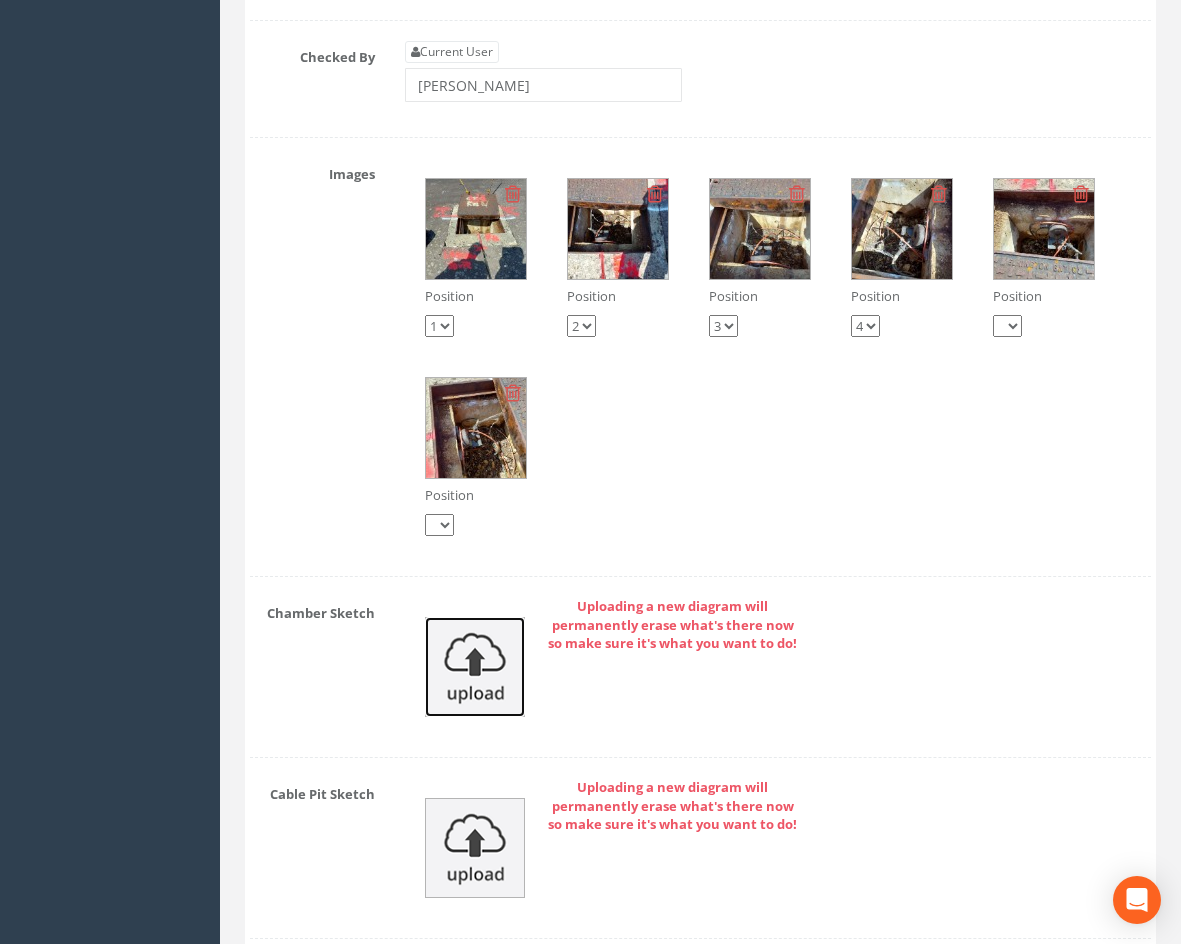 click at bounding box center (475, 667) 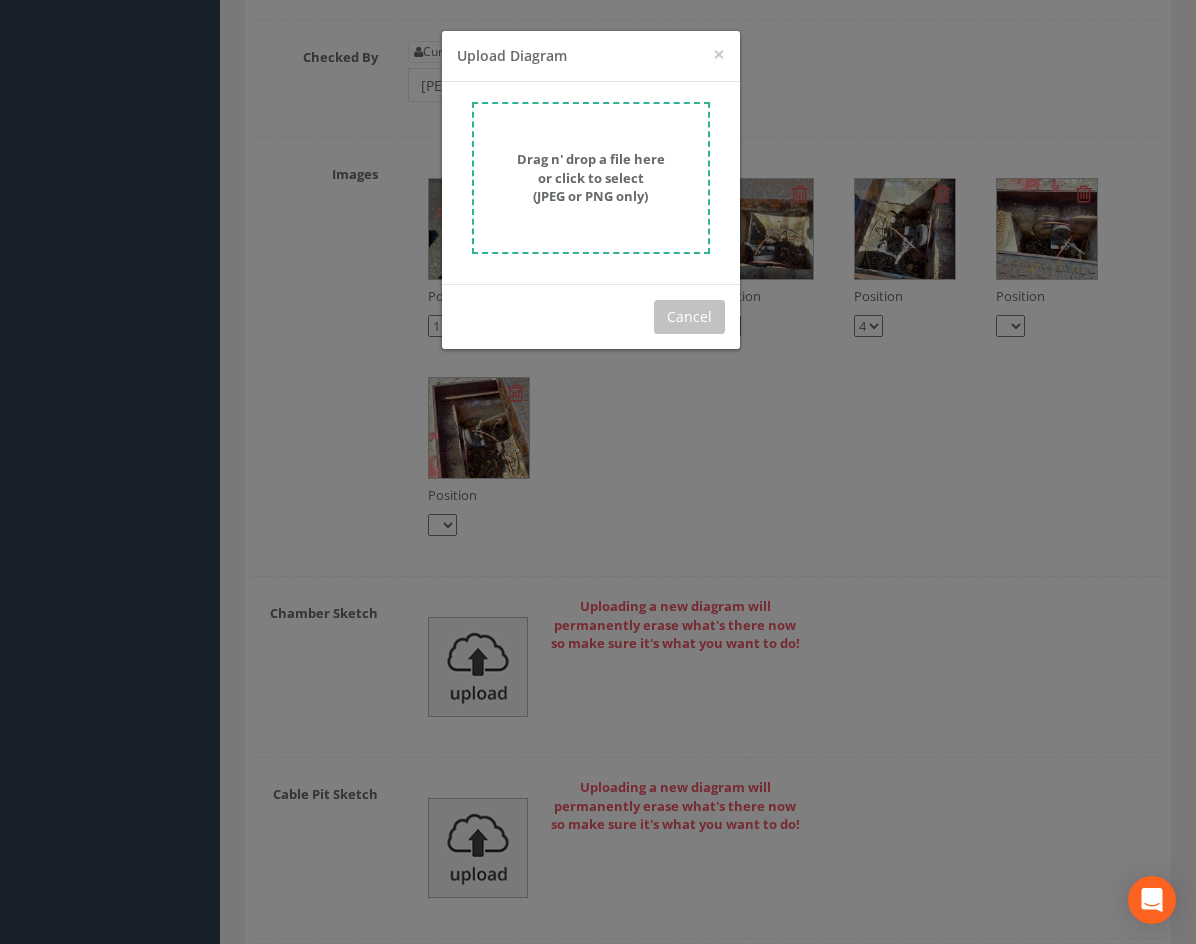 click on "Drag n' drop a file here or click to select (JPEG or PNG only)" at bounding box center [591, 177] 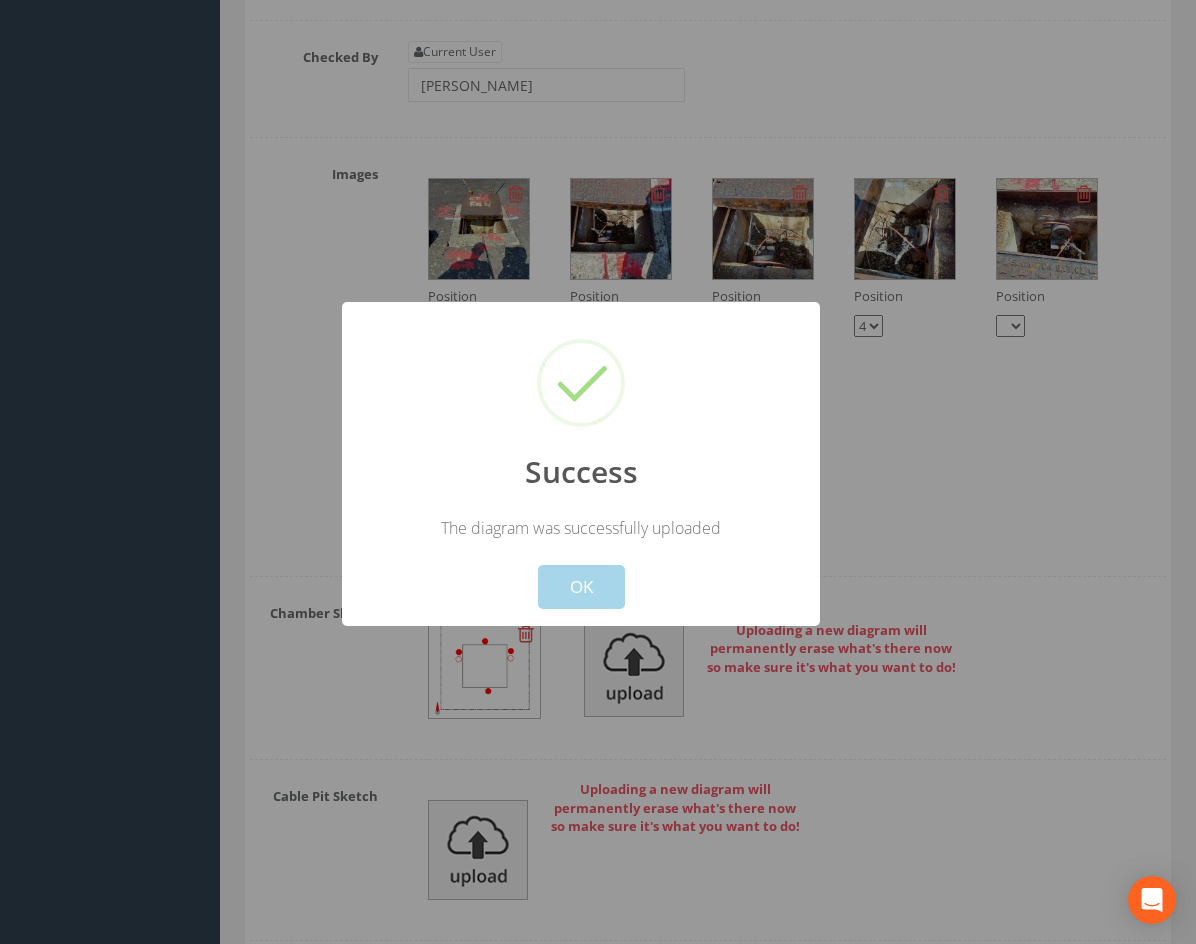 click on "OK" at bounding box center [581, 587] 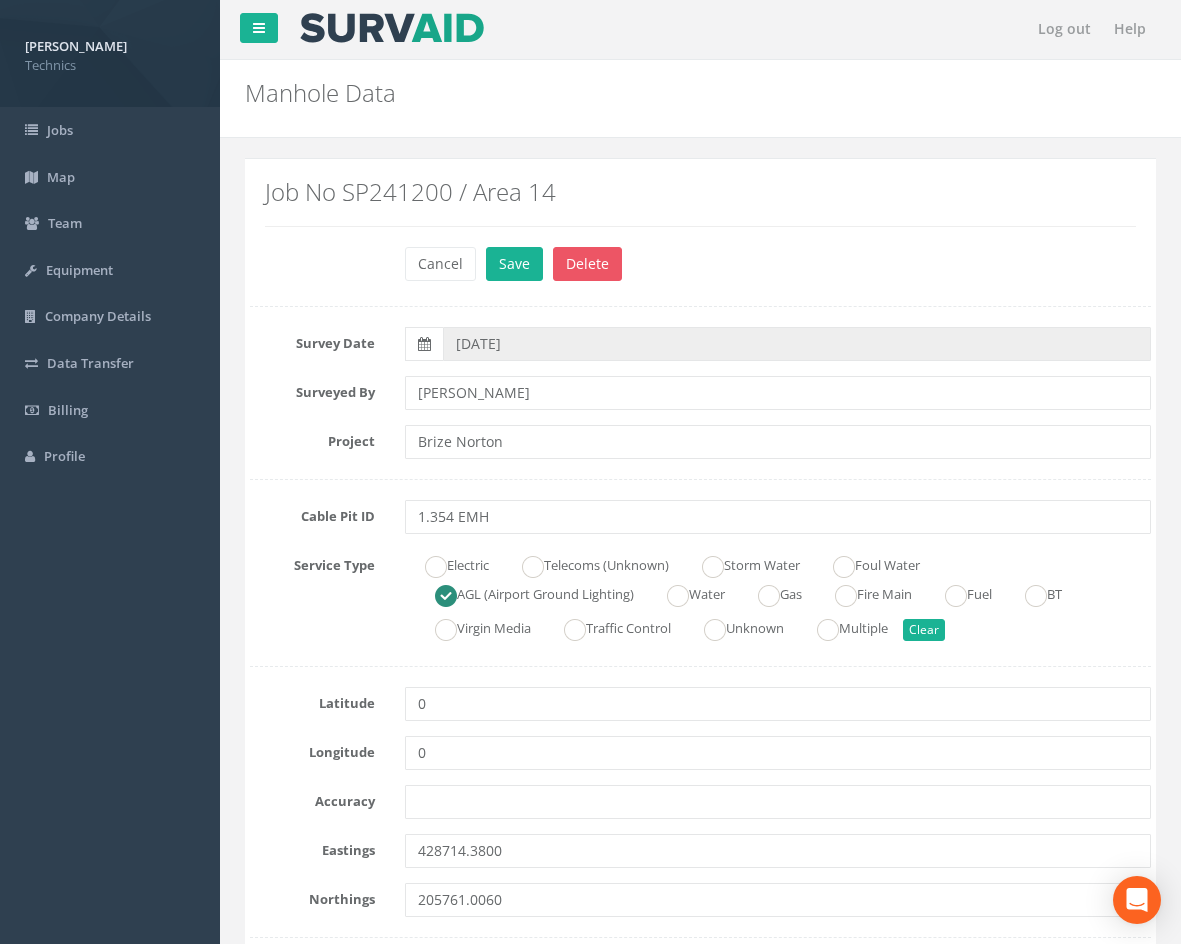 scroll, scrollTop: 0, scrollLeft: 0, axis: both 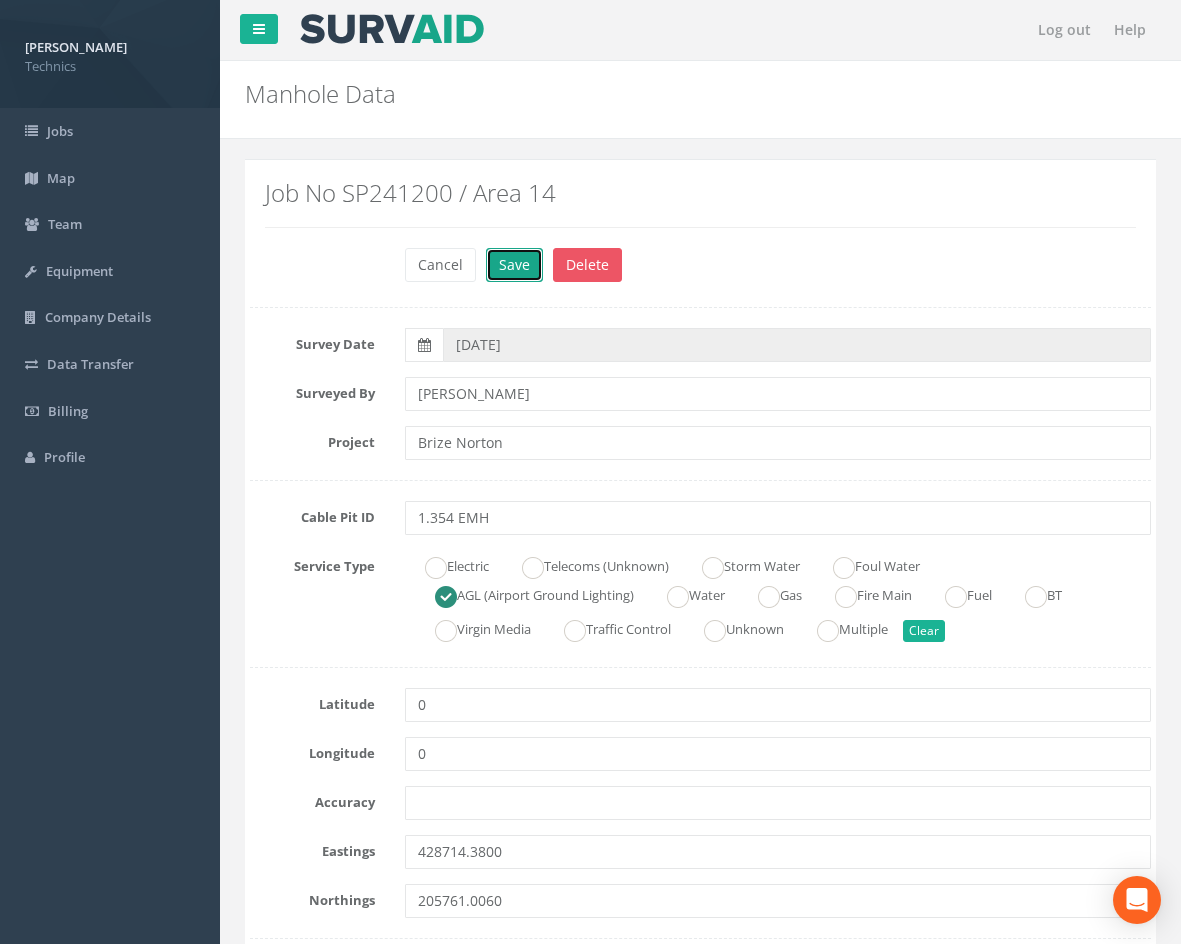 click on "Save" at bounding box center (514, 265) 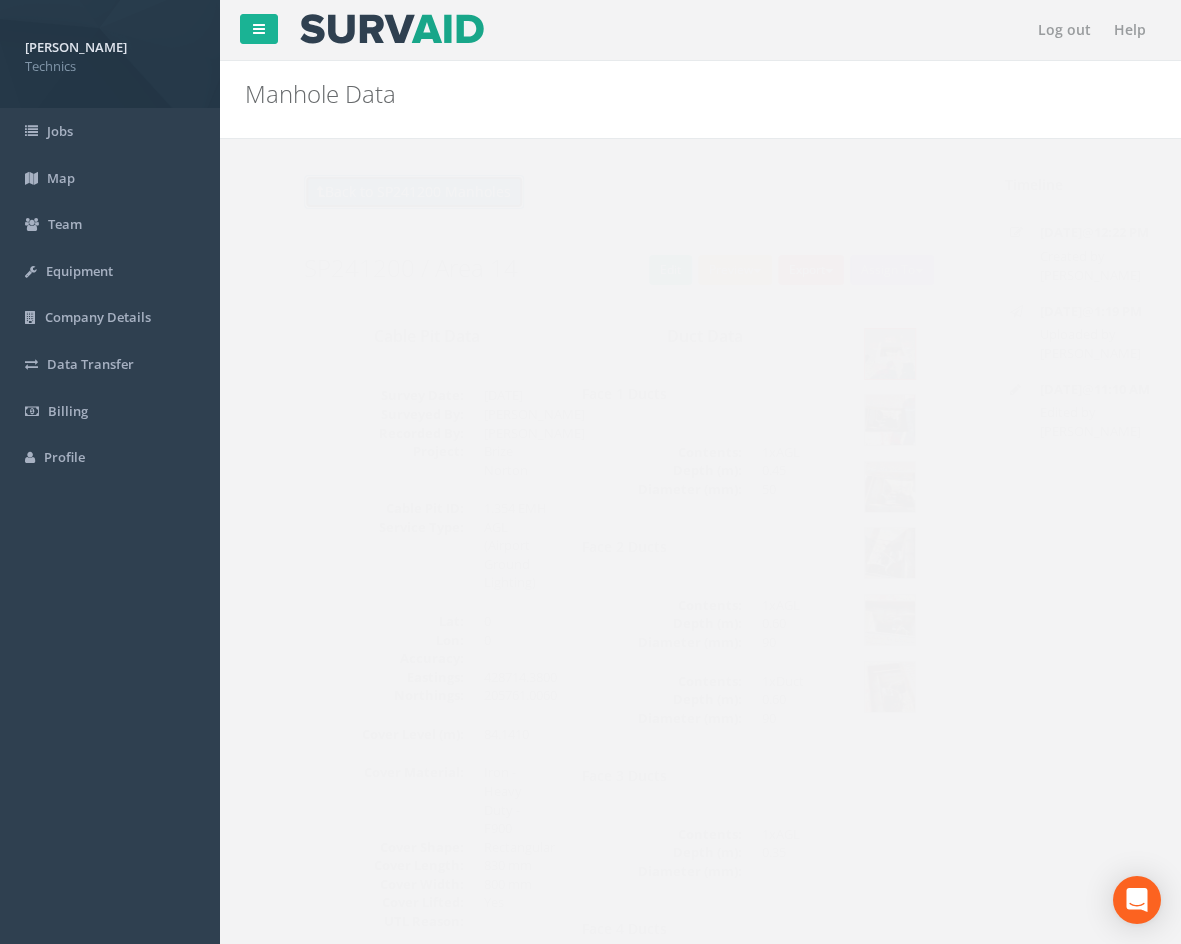 click on "Back to SP241200 Manholes" at bounding box center [375, 192] 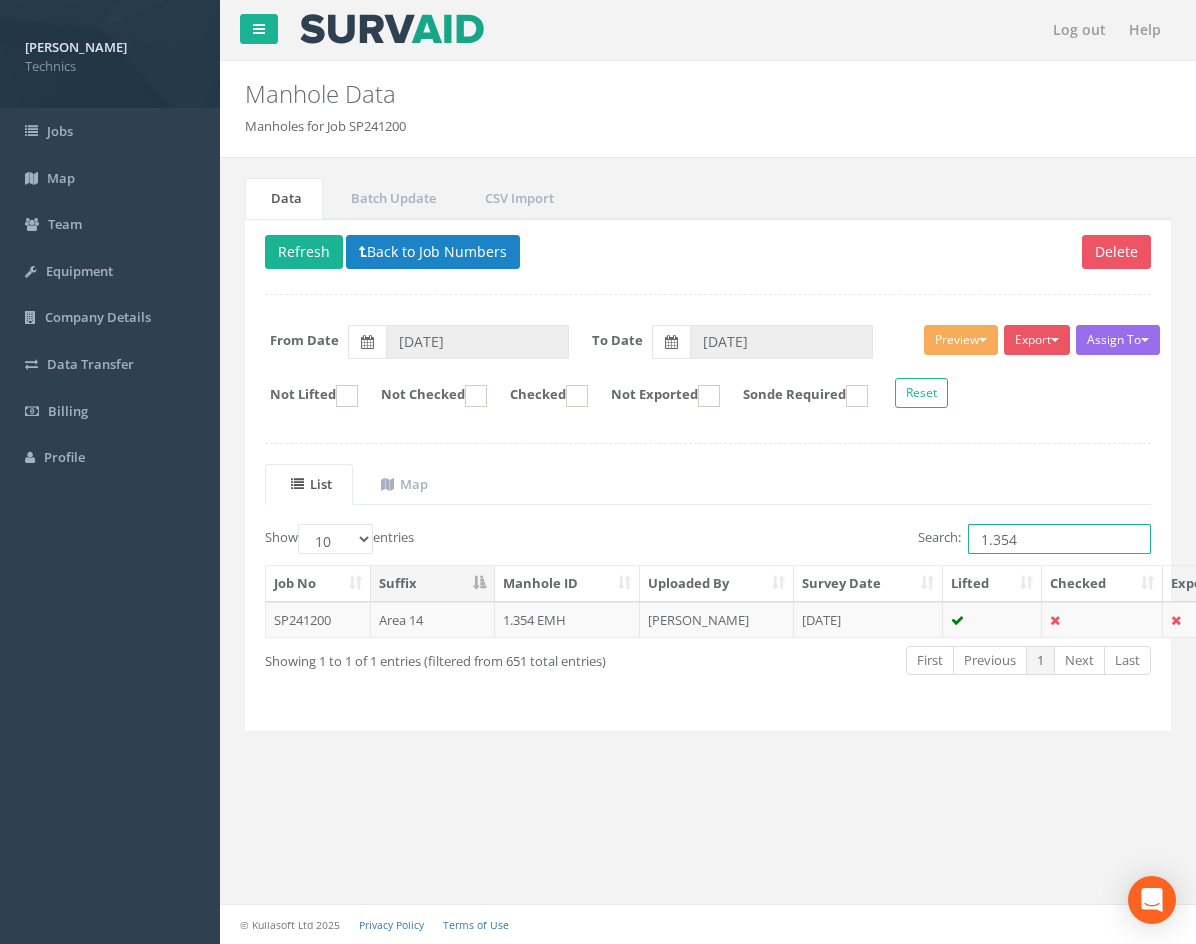 click on "1.354" at bounding box center [1059, 539] 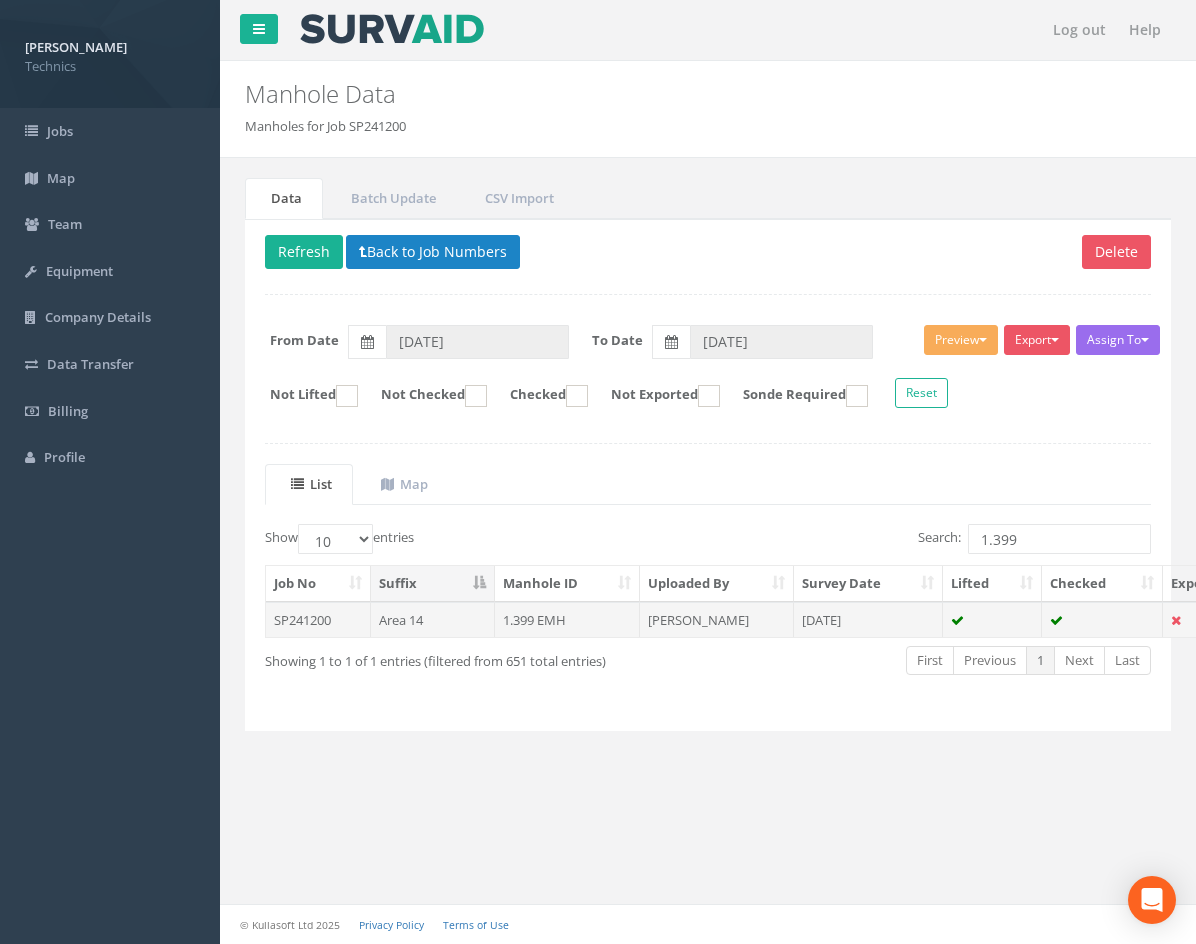 click on "[PERSON_NAME]" at bounding box center [717, 620] 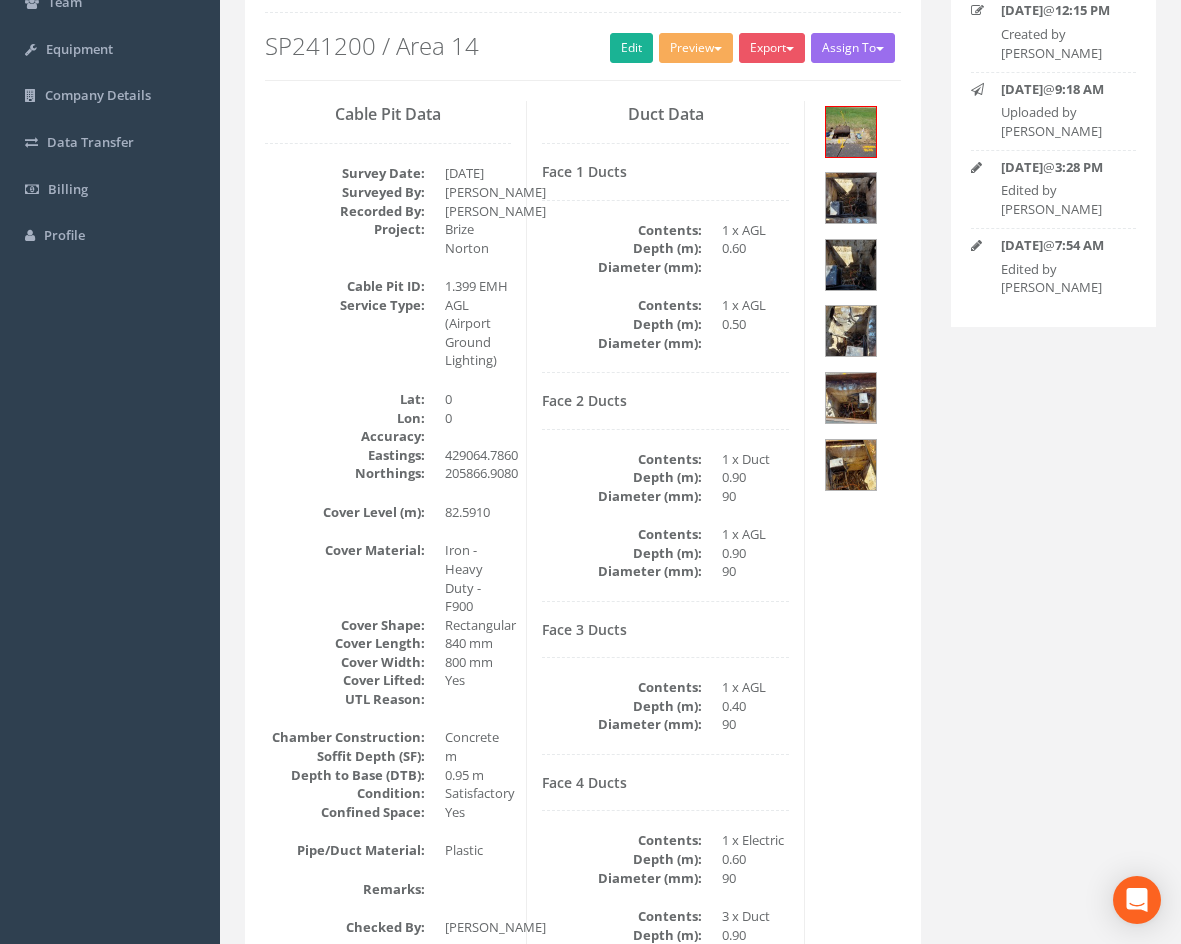 scroll, scrollTop: 0, scrollLeft: 0, axis: both 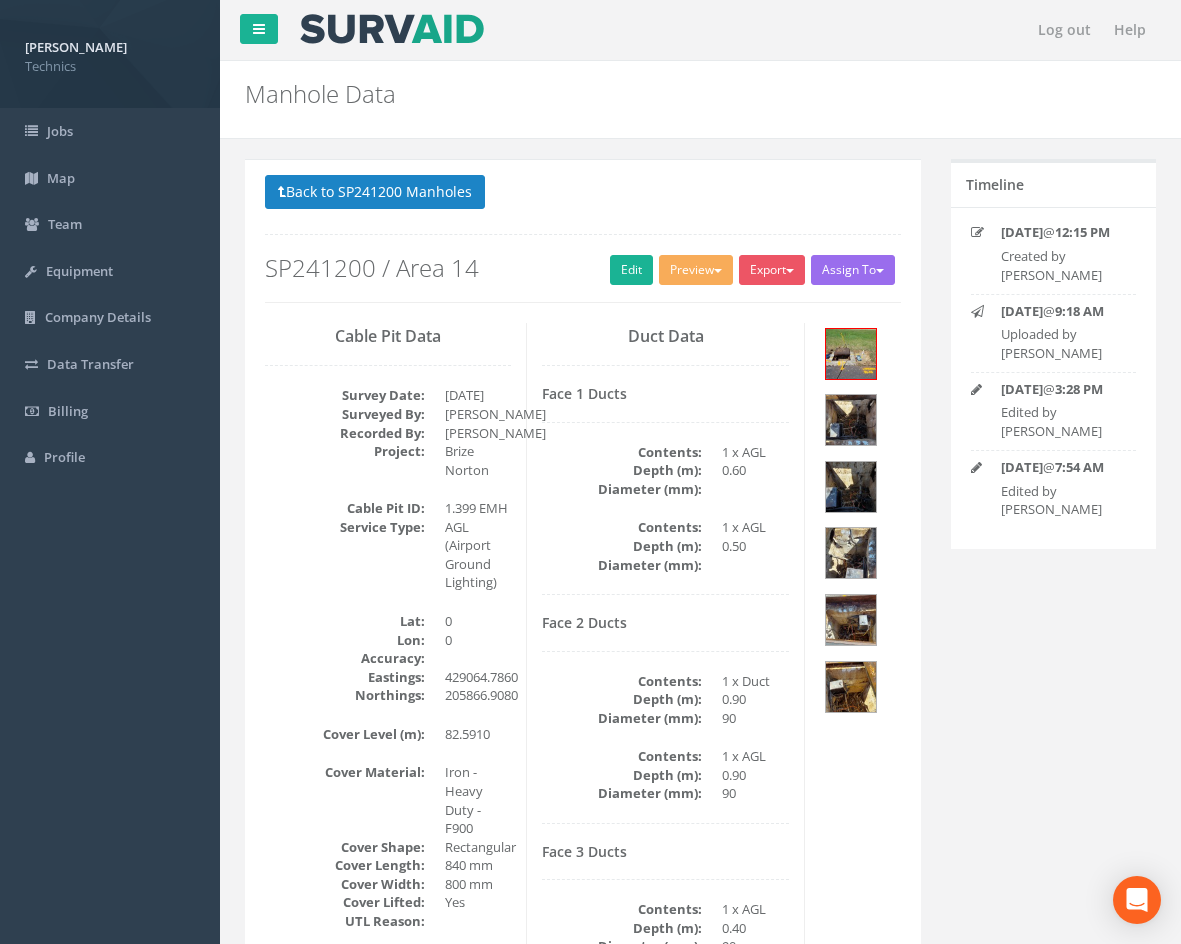 click on "Back to SP241200 Manholes       Back to Map" at bounding box center (583, 194) 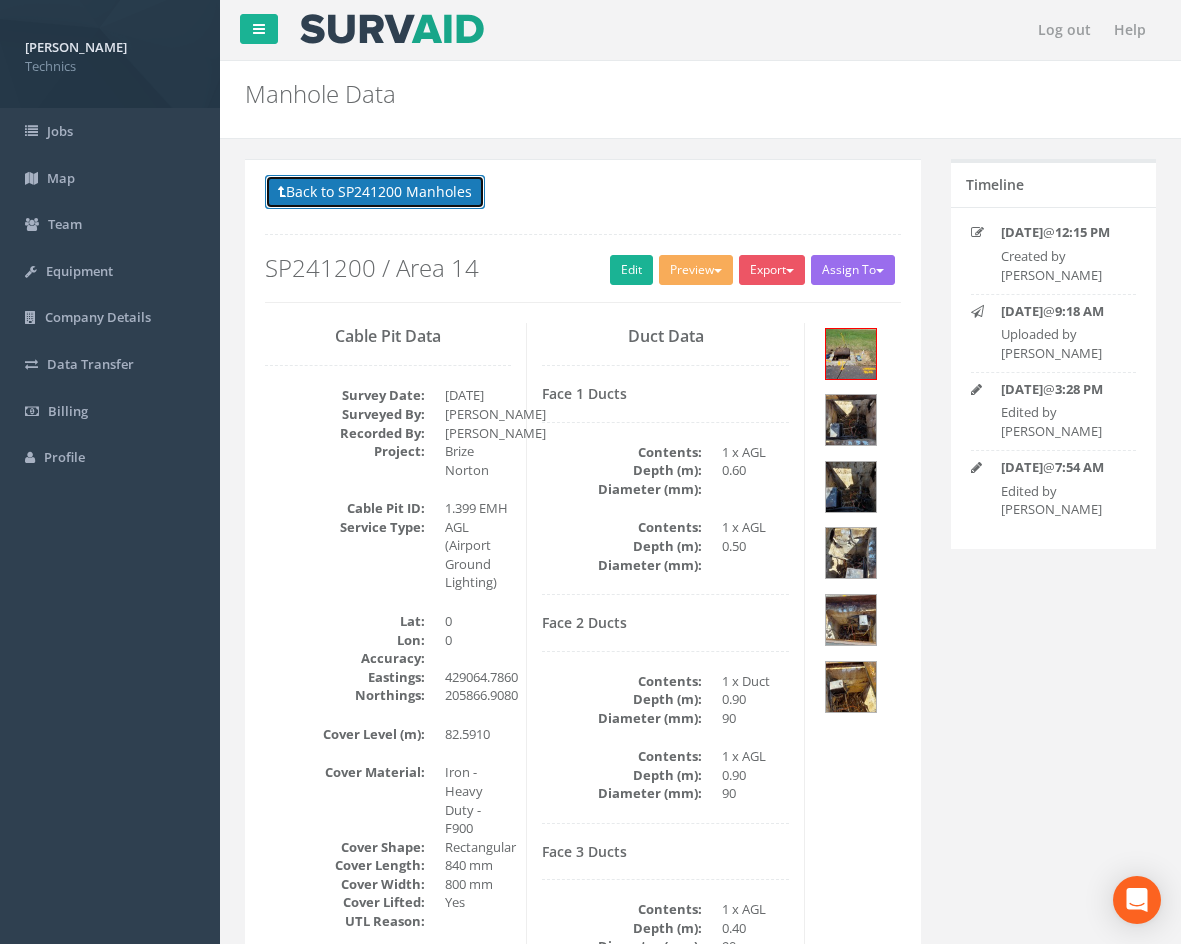 click on "Back to SP241200 Manholes" at bounding box center [375, 192] 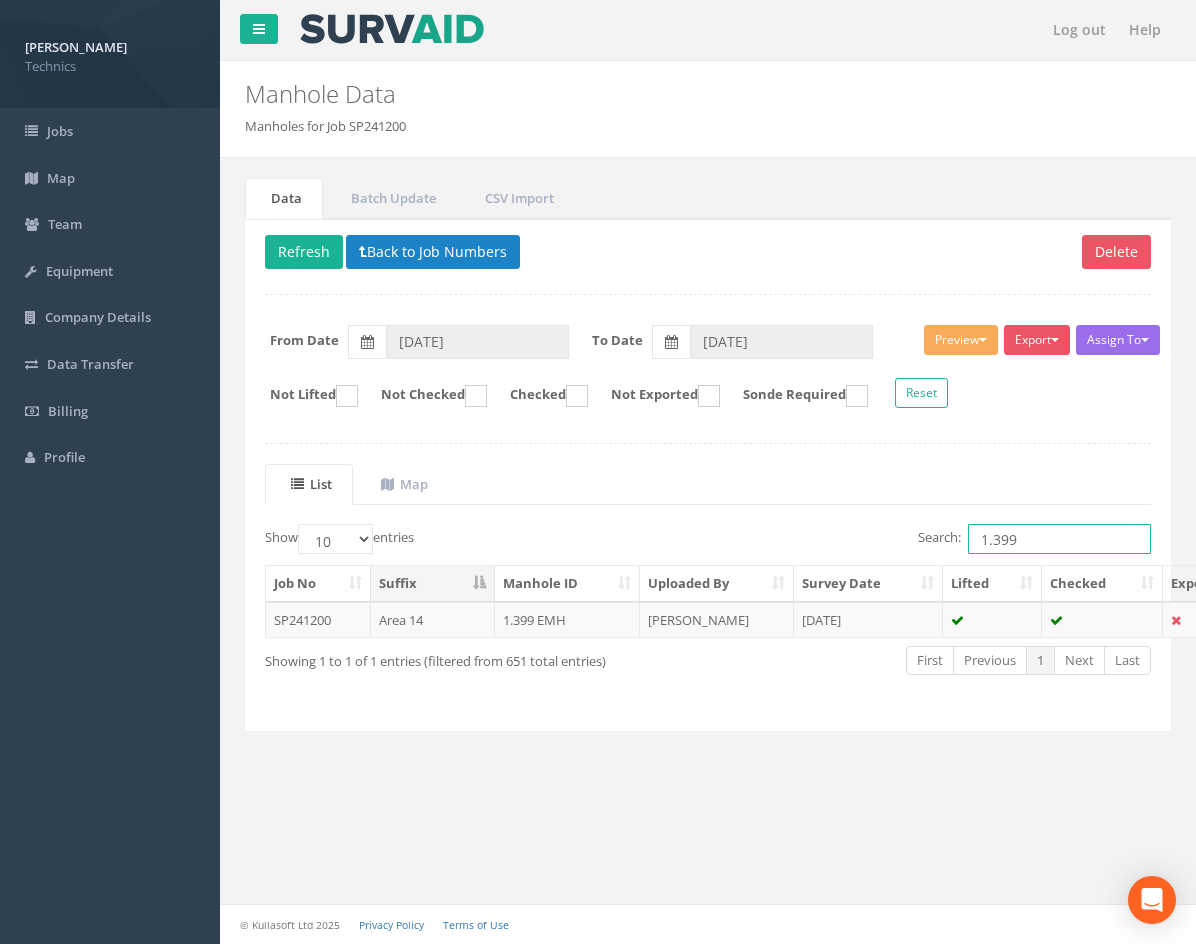 drag, startPoint x: 1023, startPoint y: 538, endPoint x: 993, endPoint y: 544, distance: 30.594116 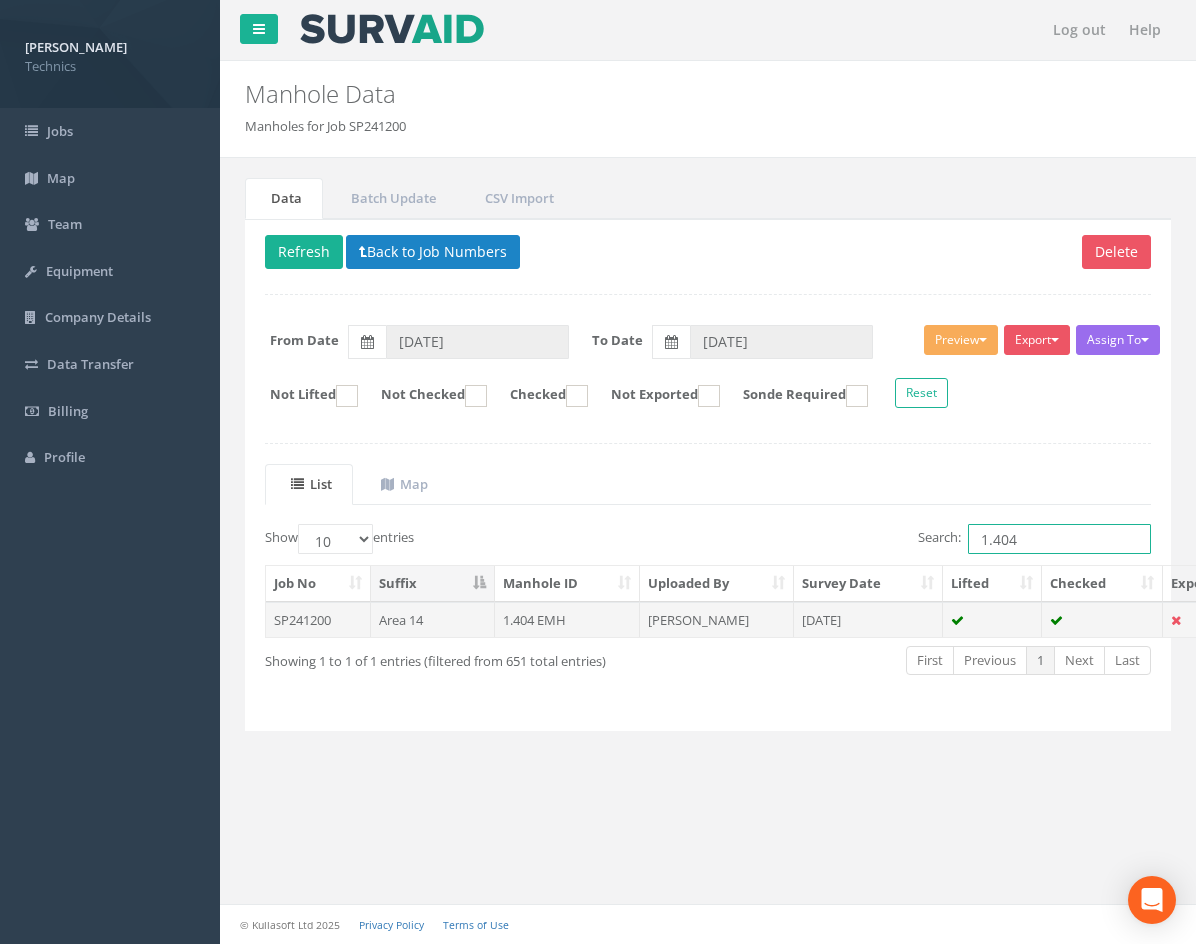 type on "1.404" 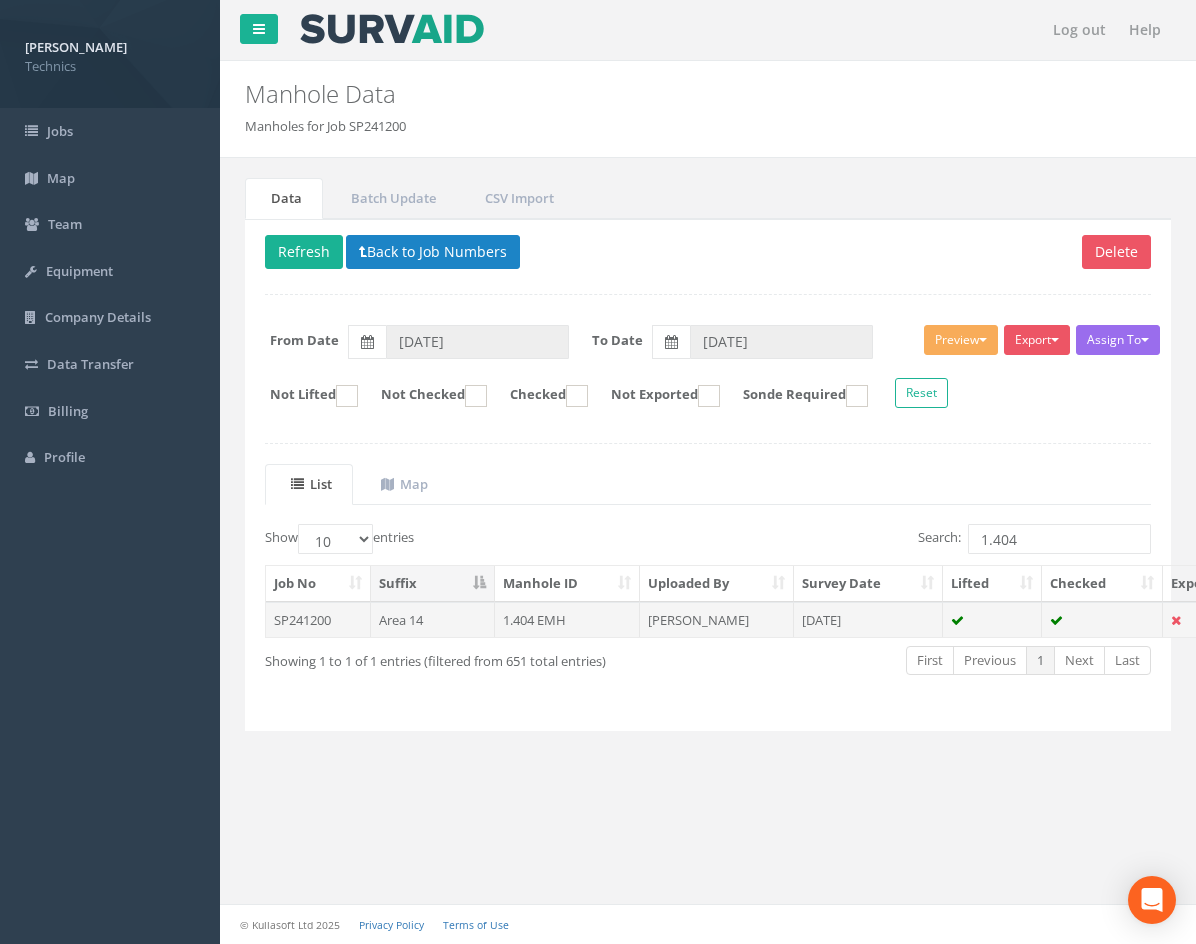click on "[DATE]" at bounding box center [869, 620] 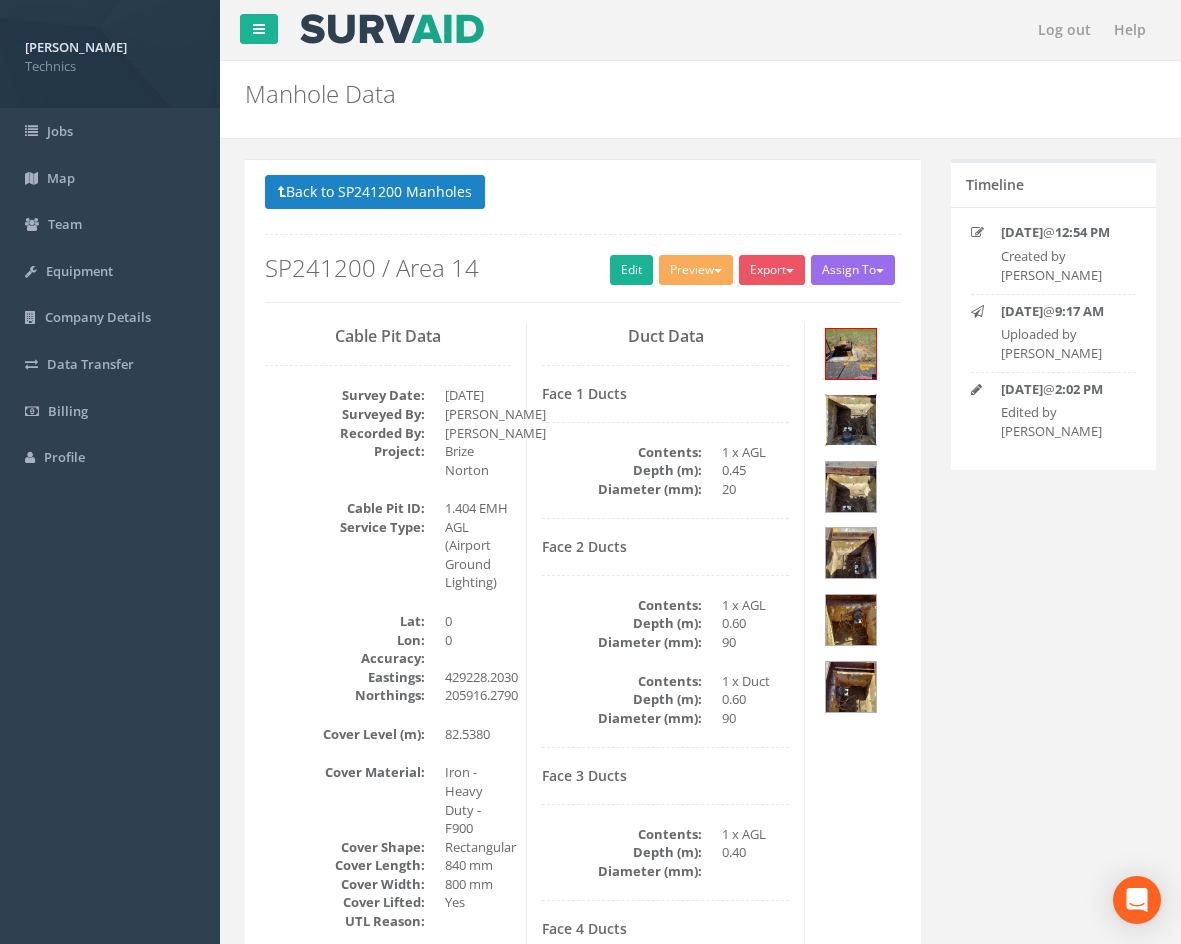 click at bounding box center (851, 420) 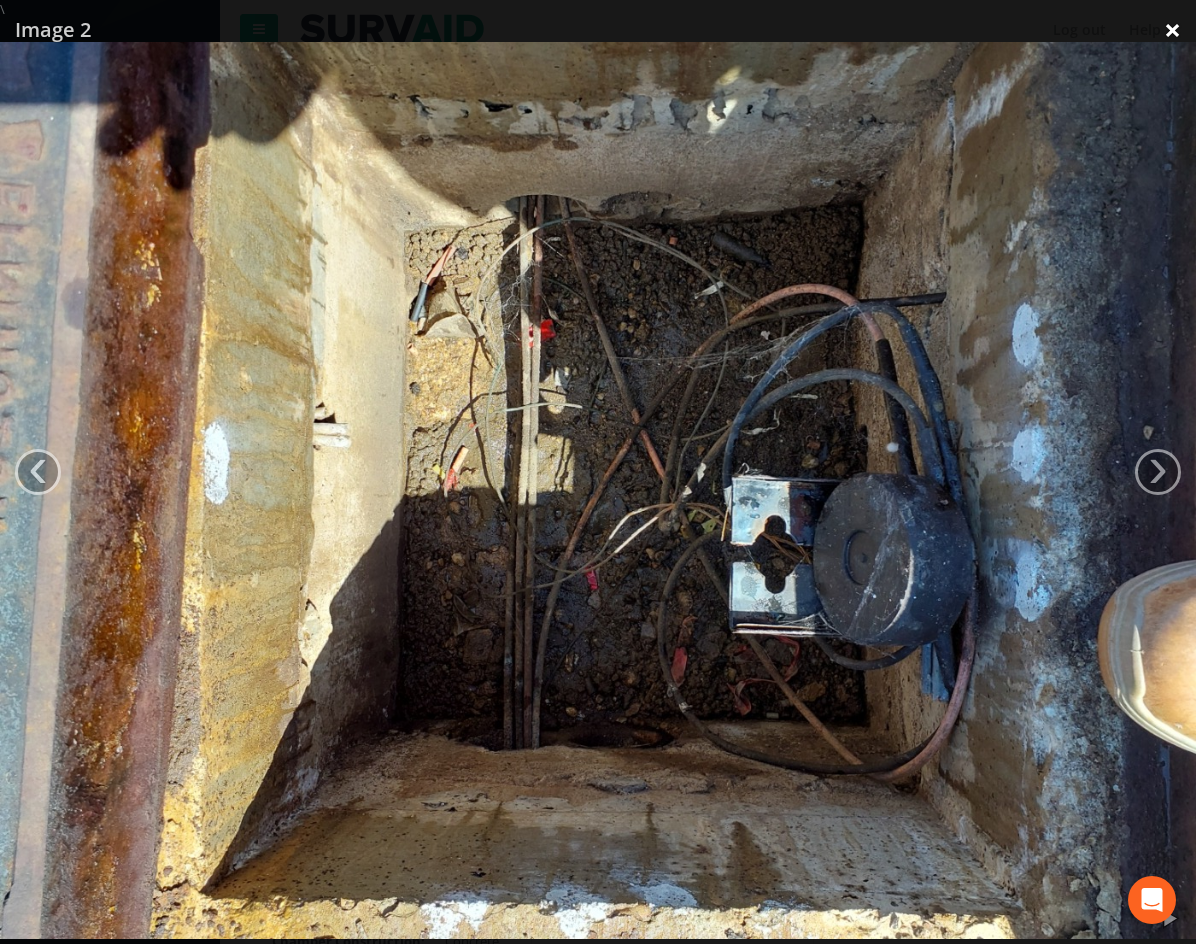 drag, startPoint x: 1170, startPoint y: 31, endPoint x: 1110, endPoint y: 44, distance: 61.39218 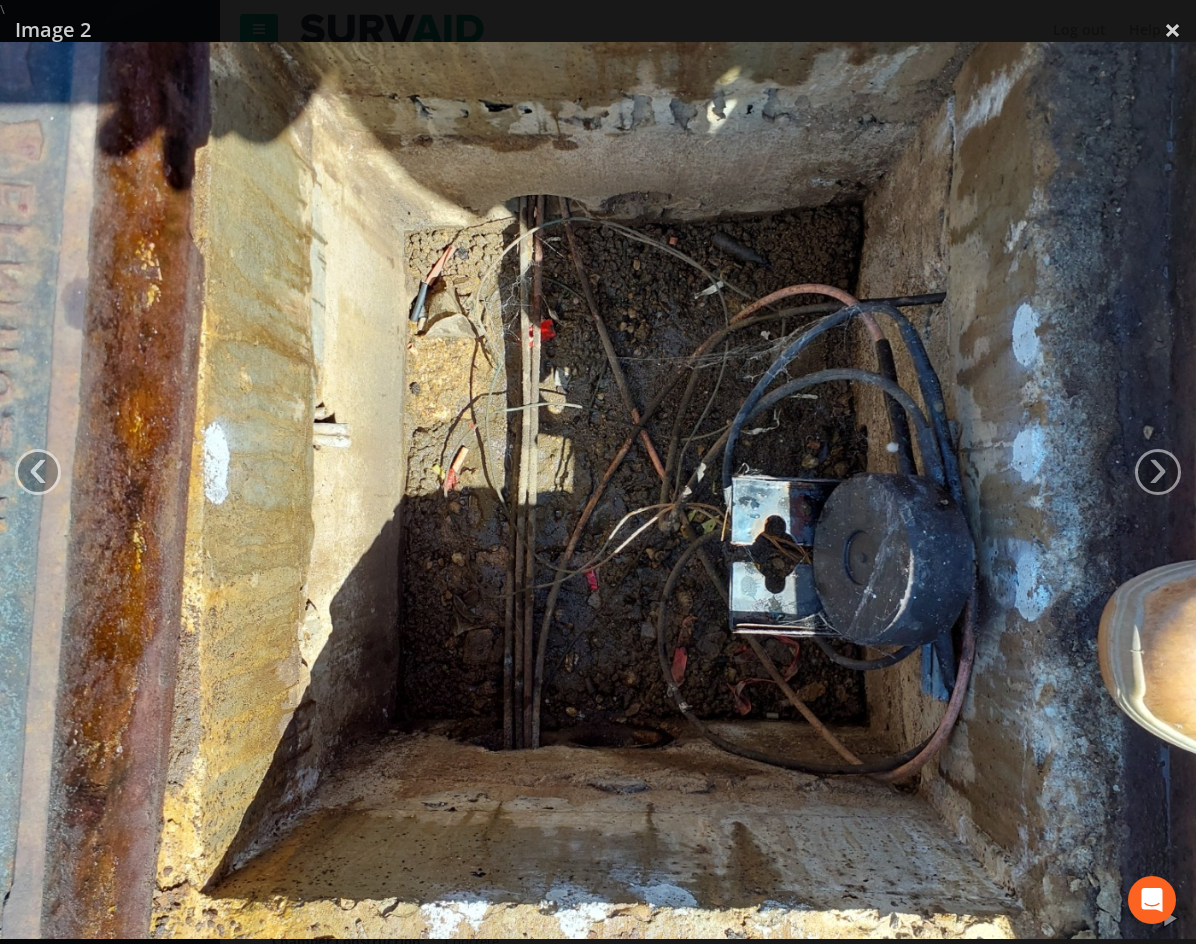 click on "×" at bounding box center [1172, 30] 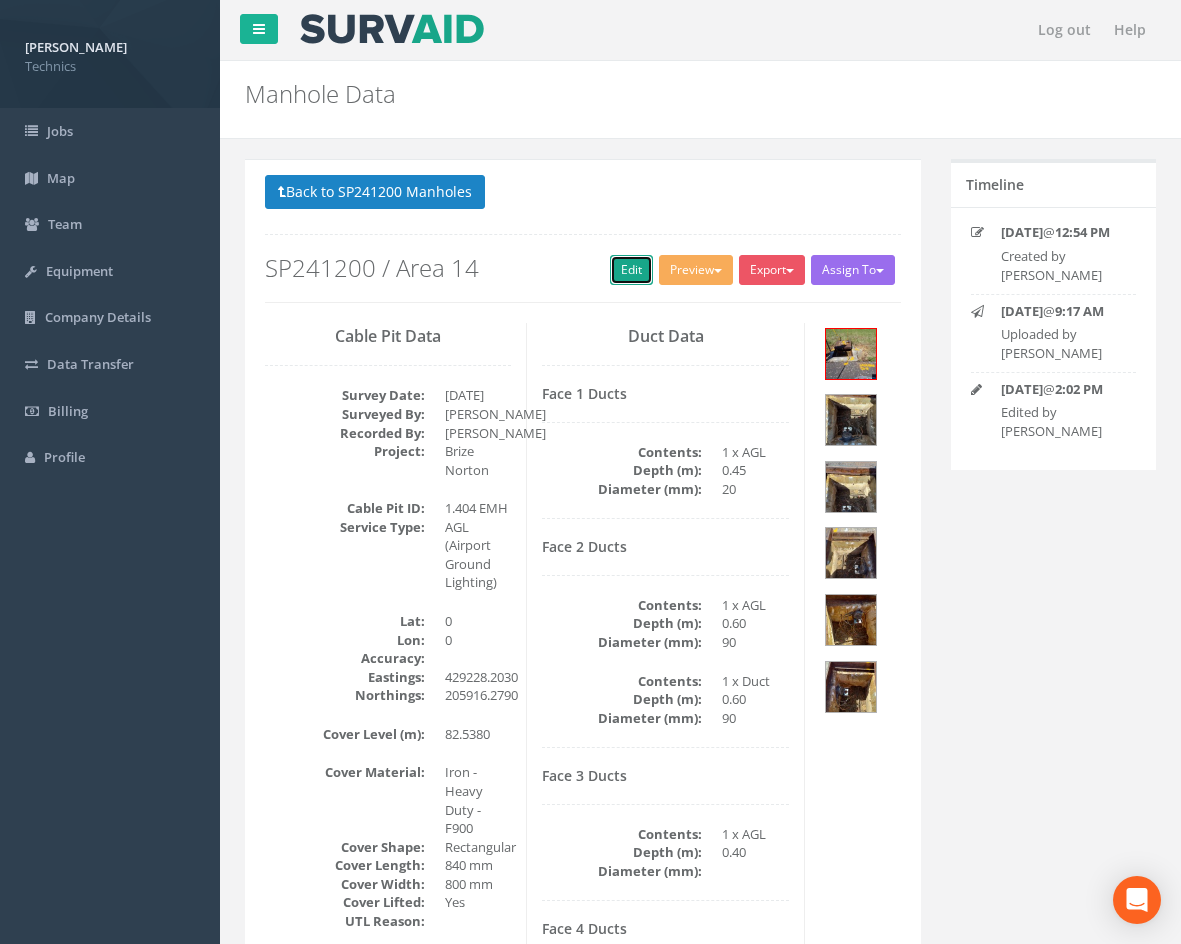 click on "Edit" at bounding box center [631, 270] 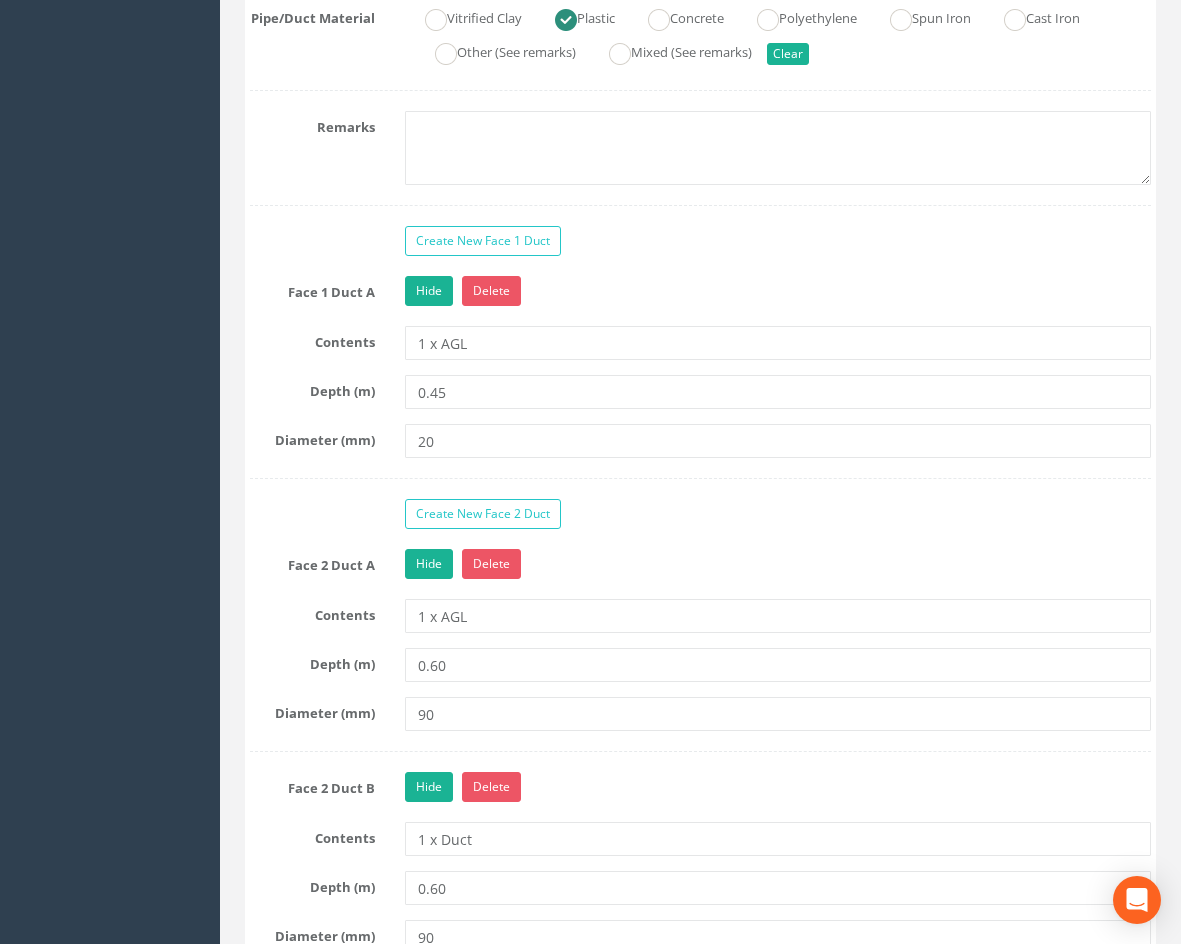 scroll, scrollTop: 1800, scrollLeft: 0, axis: vertical 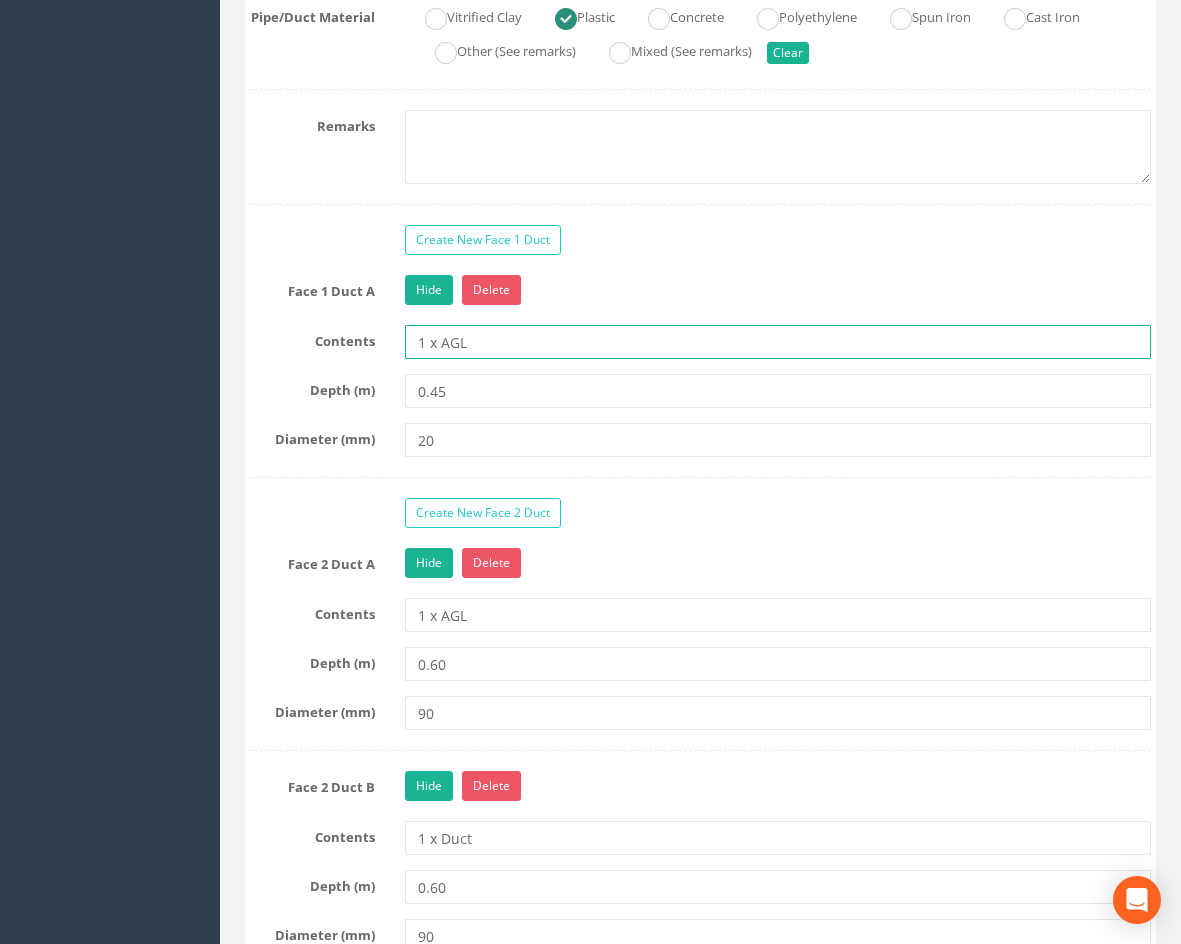 click on "1 x AGL" at bounding box center [778, 342] 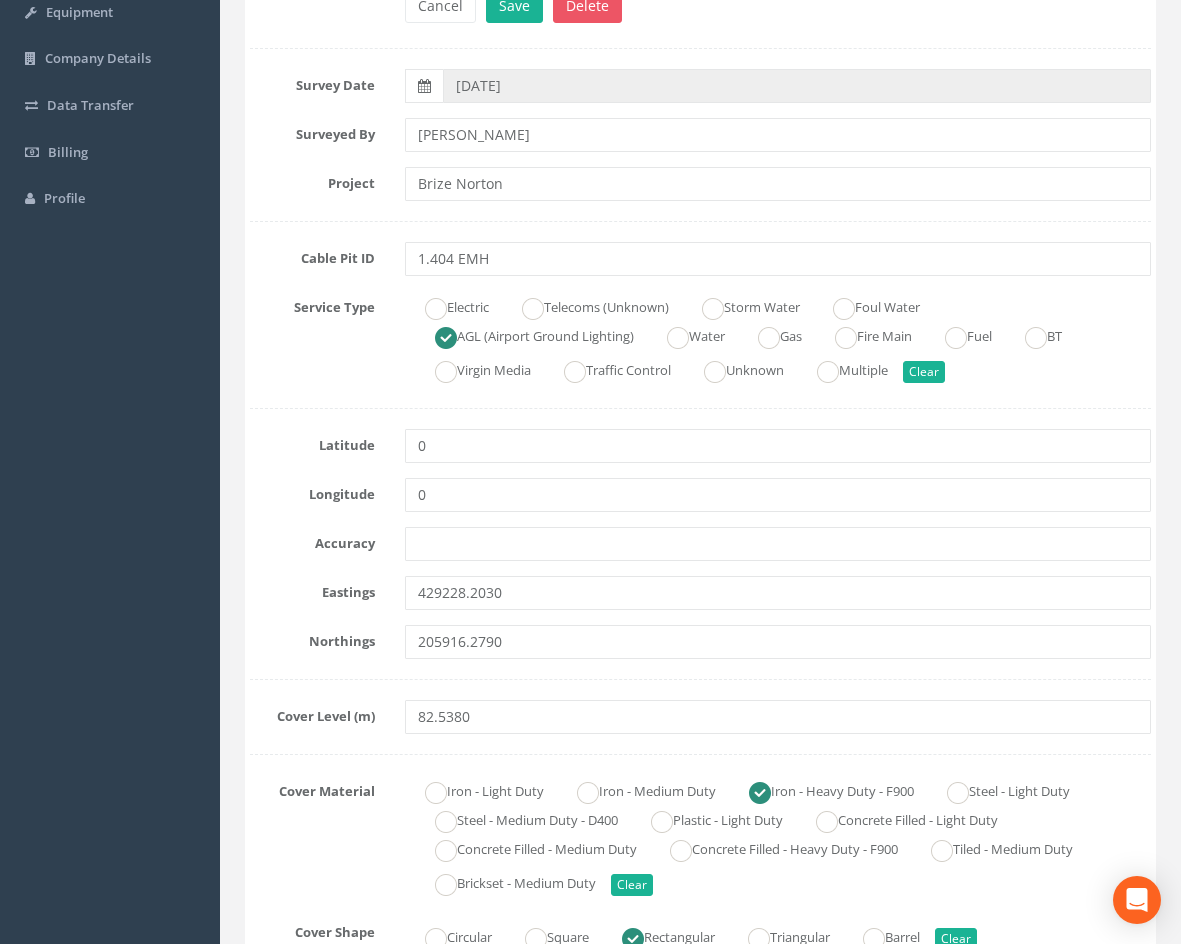 scroll, scrollTop: 0, scrollLeft: 0, axis: both 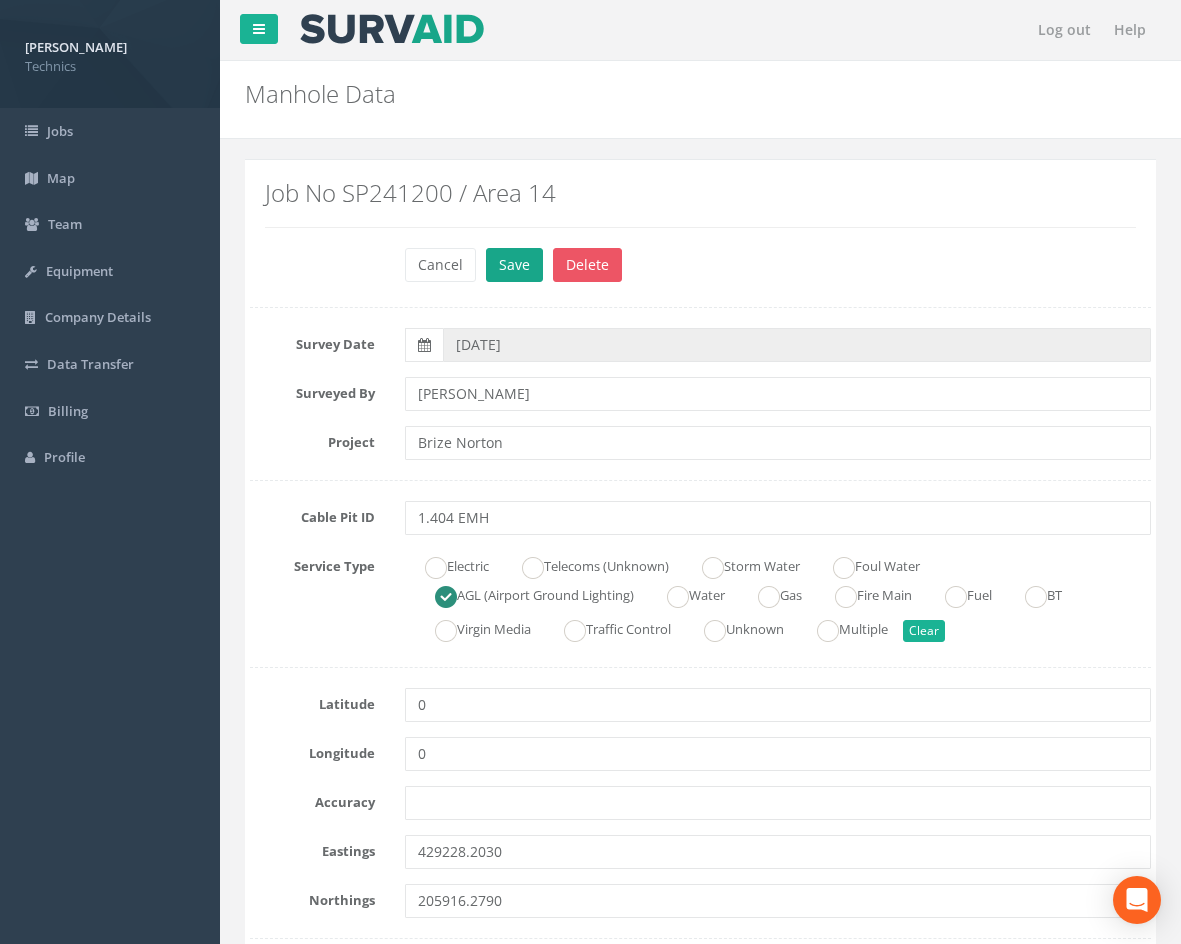 type on "1 x Duct" 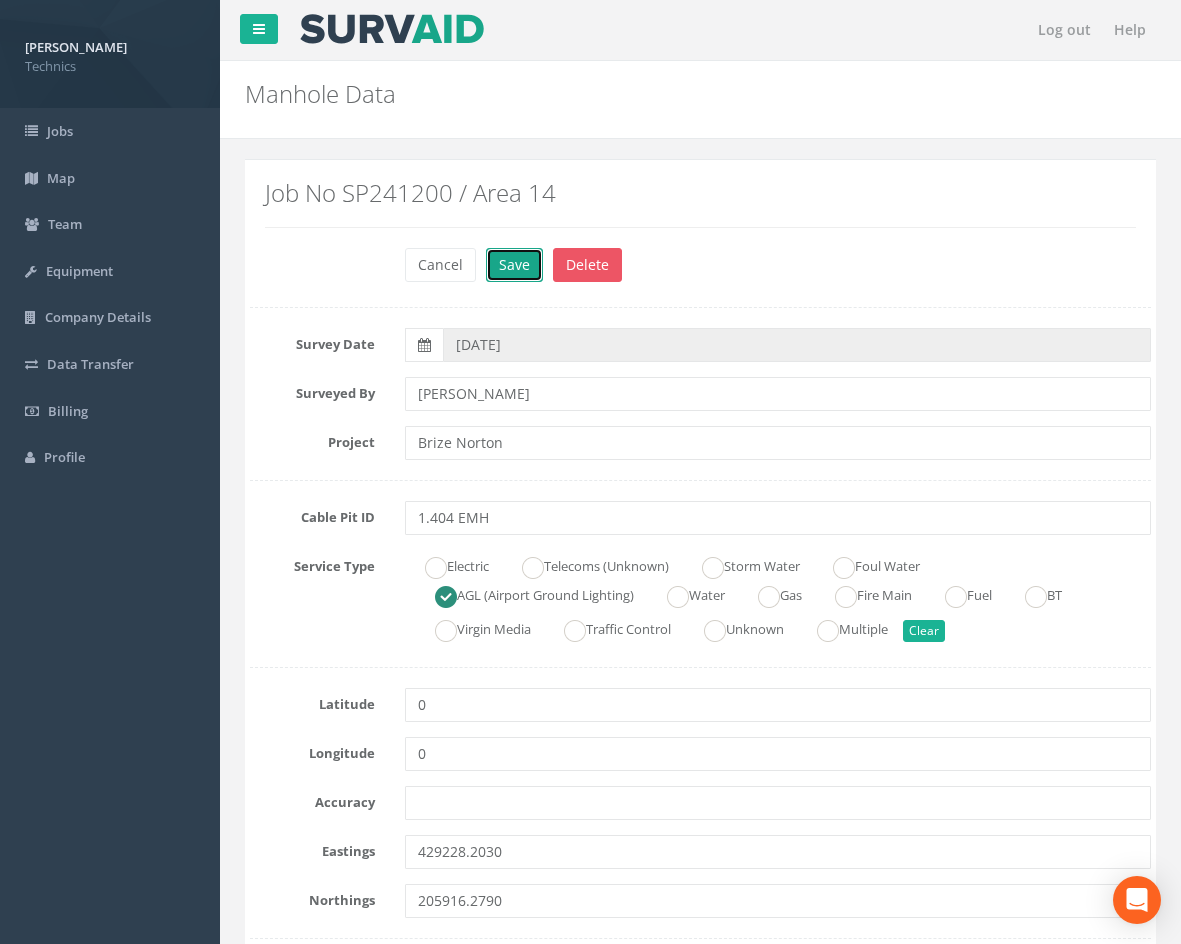 click on "Save" at bounding box center [514, 265] 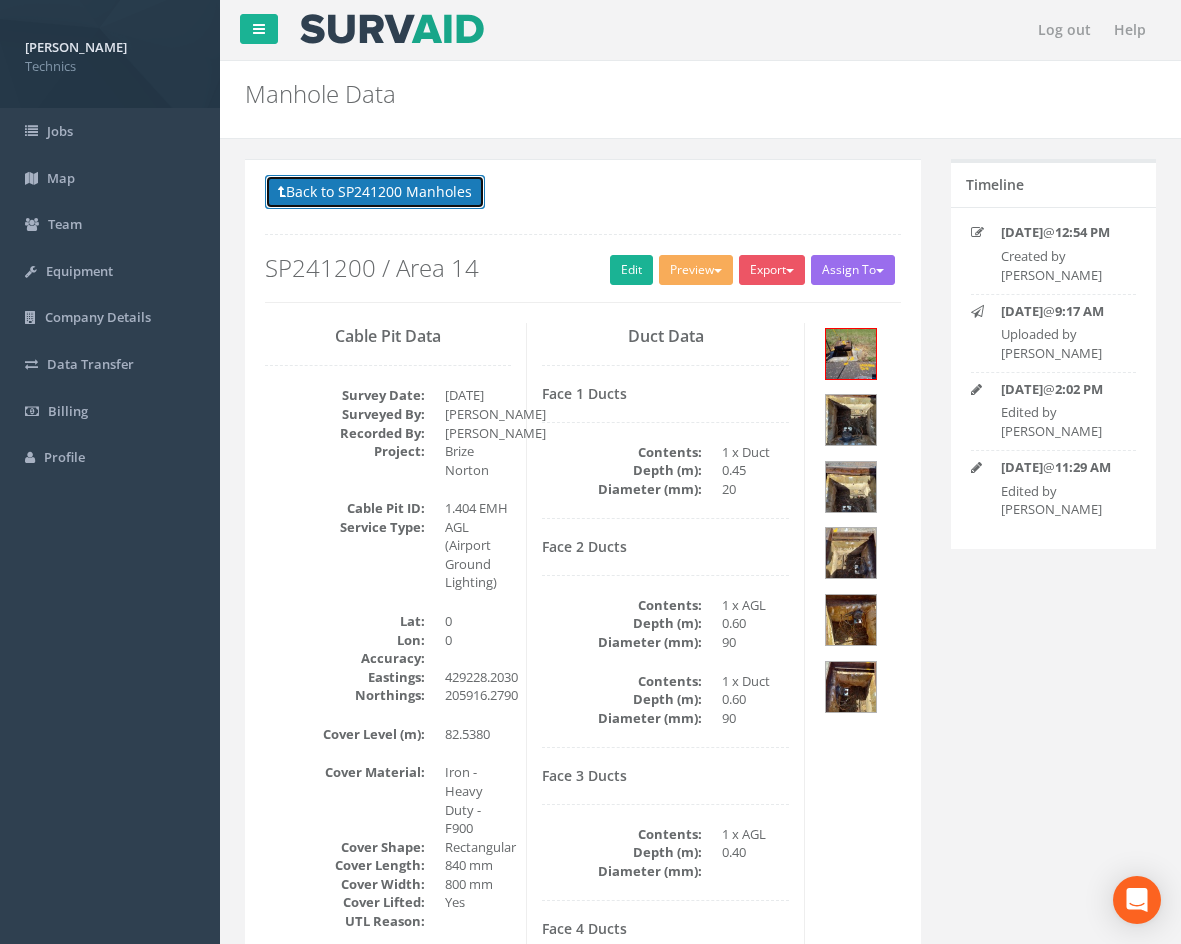 click on "Back to SP241200 Manholes" at bounding box center [375, 192] 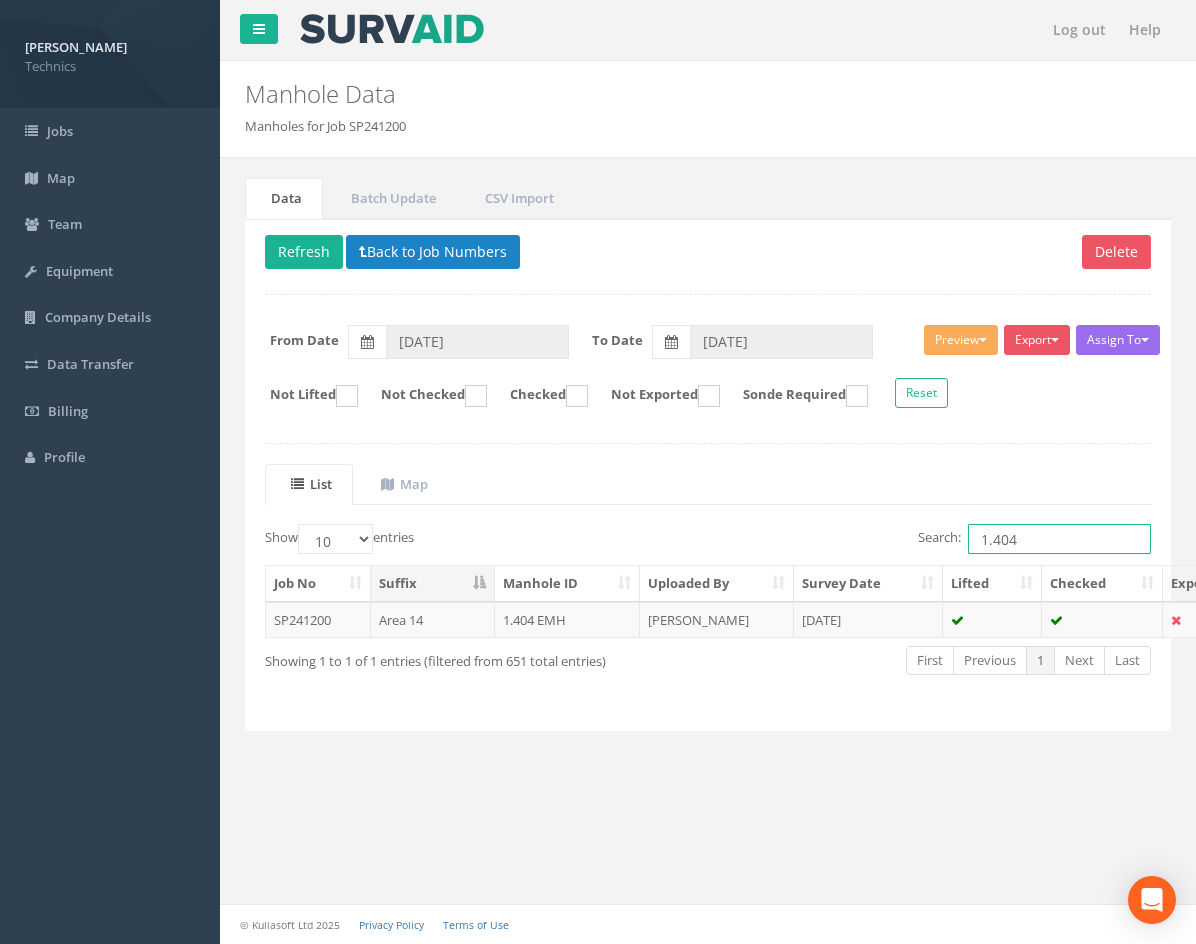 click on "1.404" at bounding box center [1059, 539] 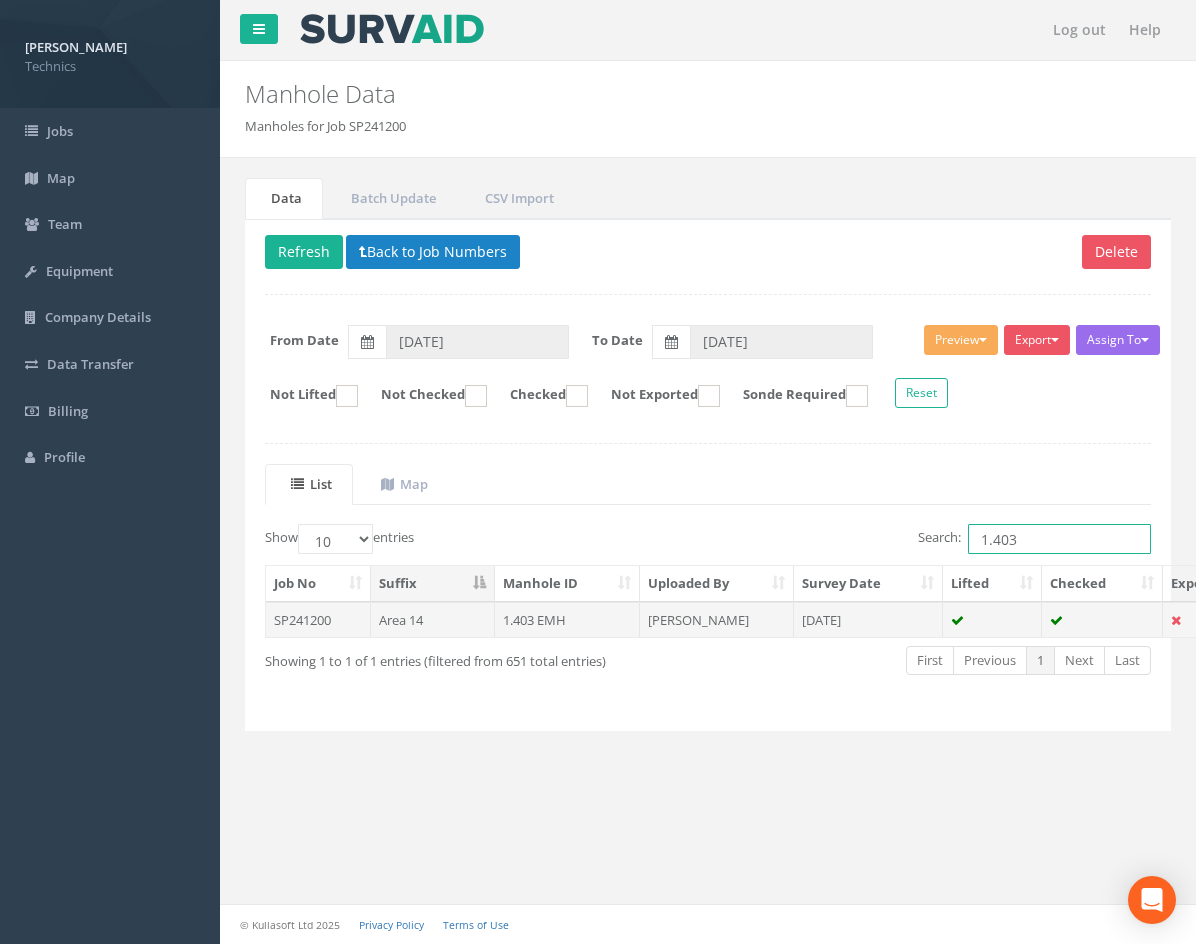 type on "1.403" 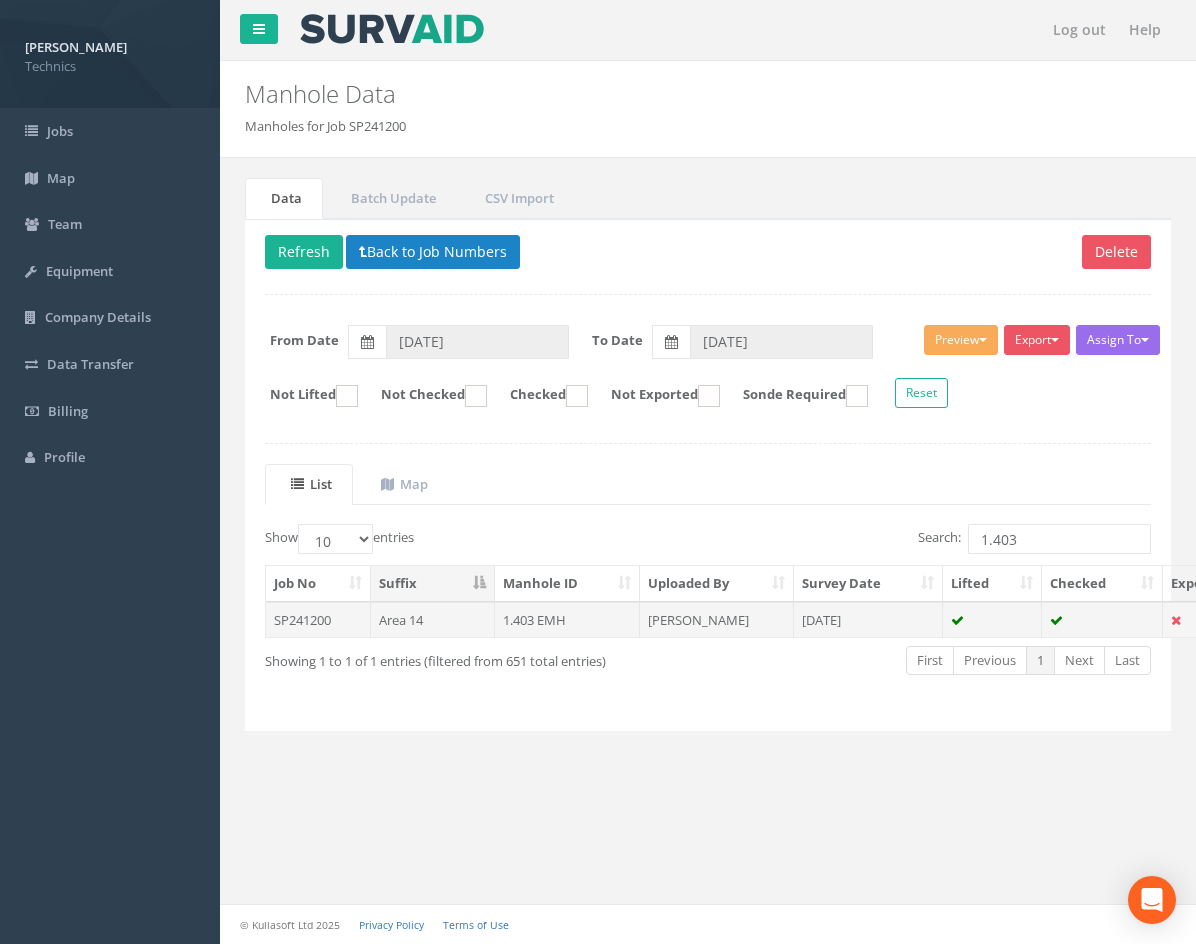click on "[PERSON_NAME]" at bounding box center [717, 620] 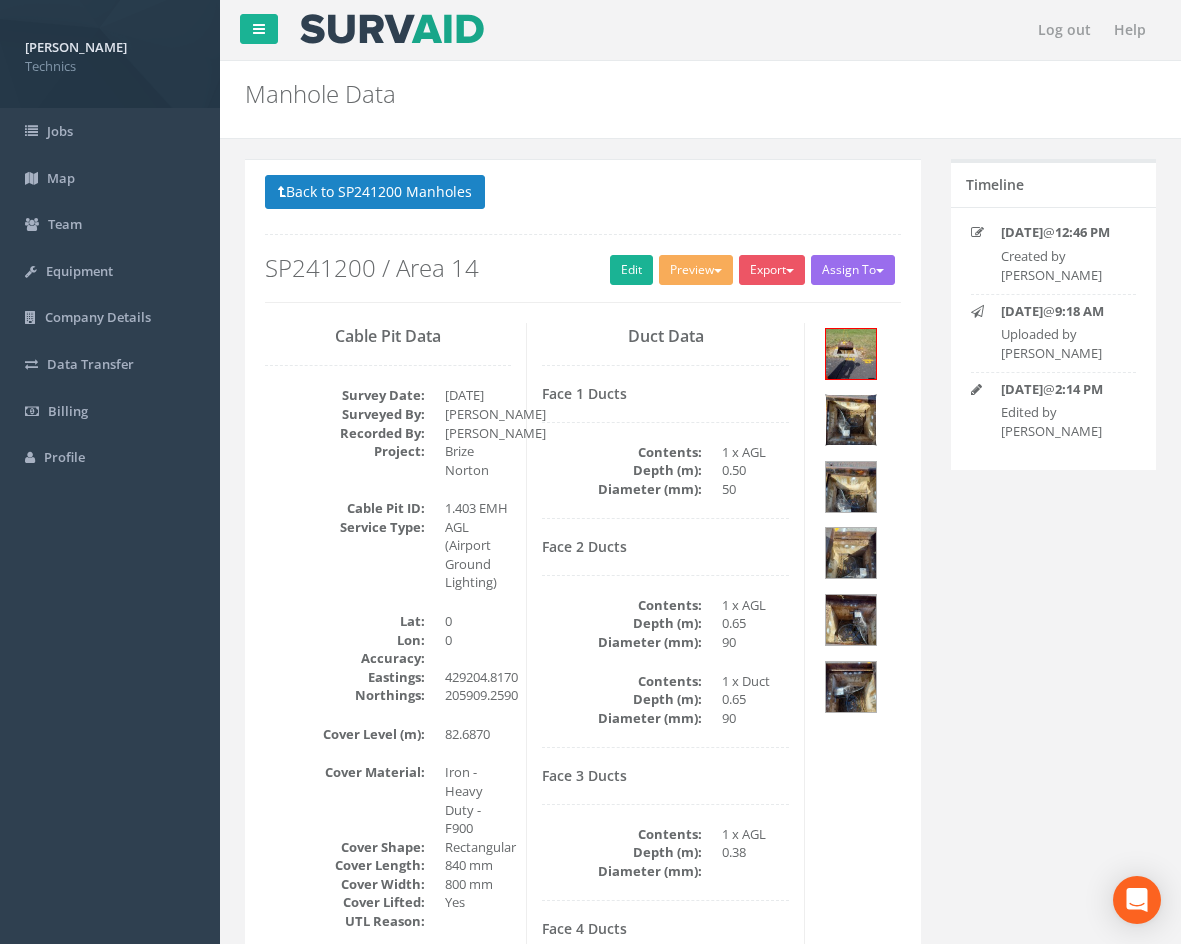 click at bounding box center (851, 420) 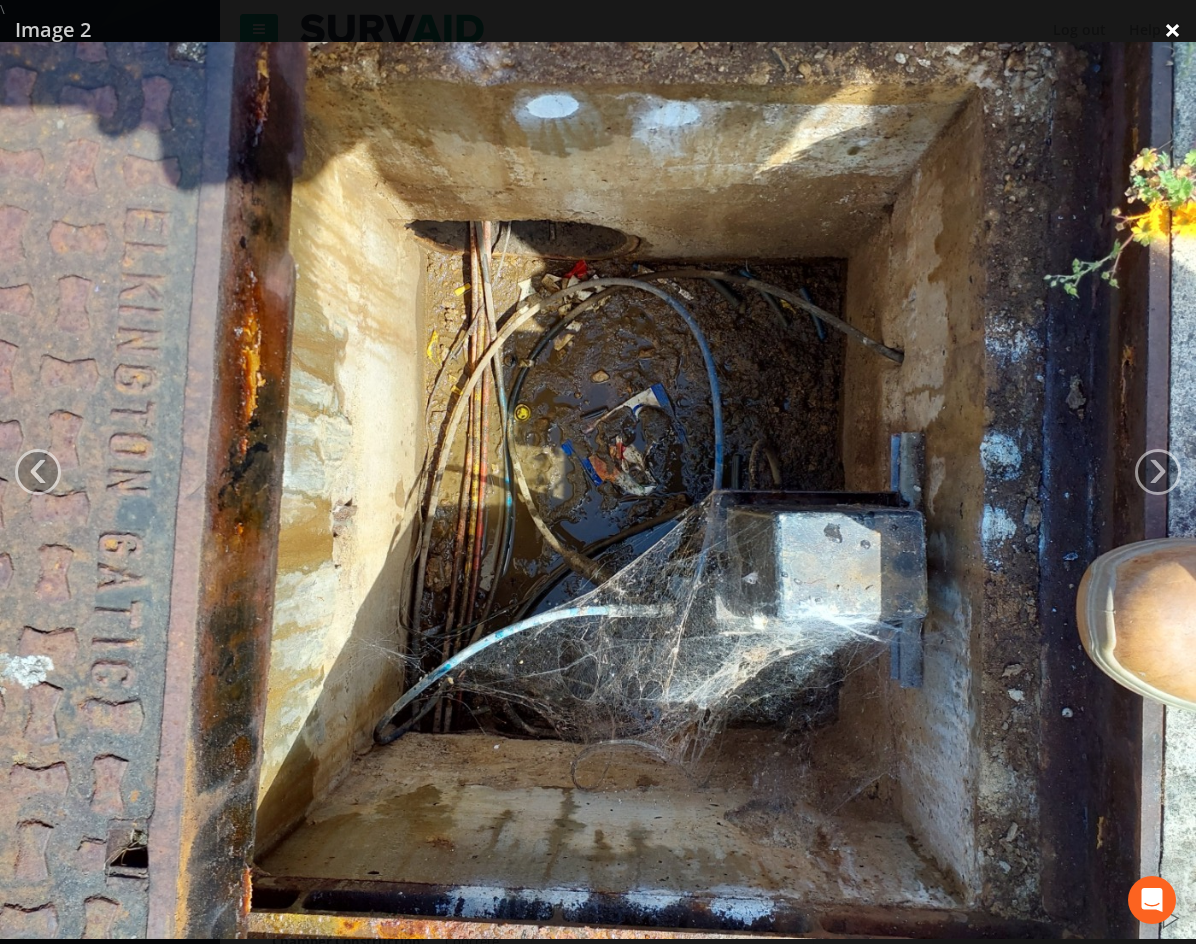 click on "×" at bounding box center (1172, 30) 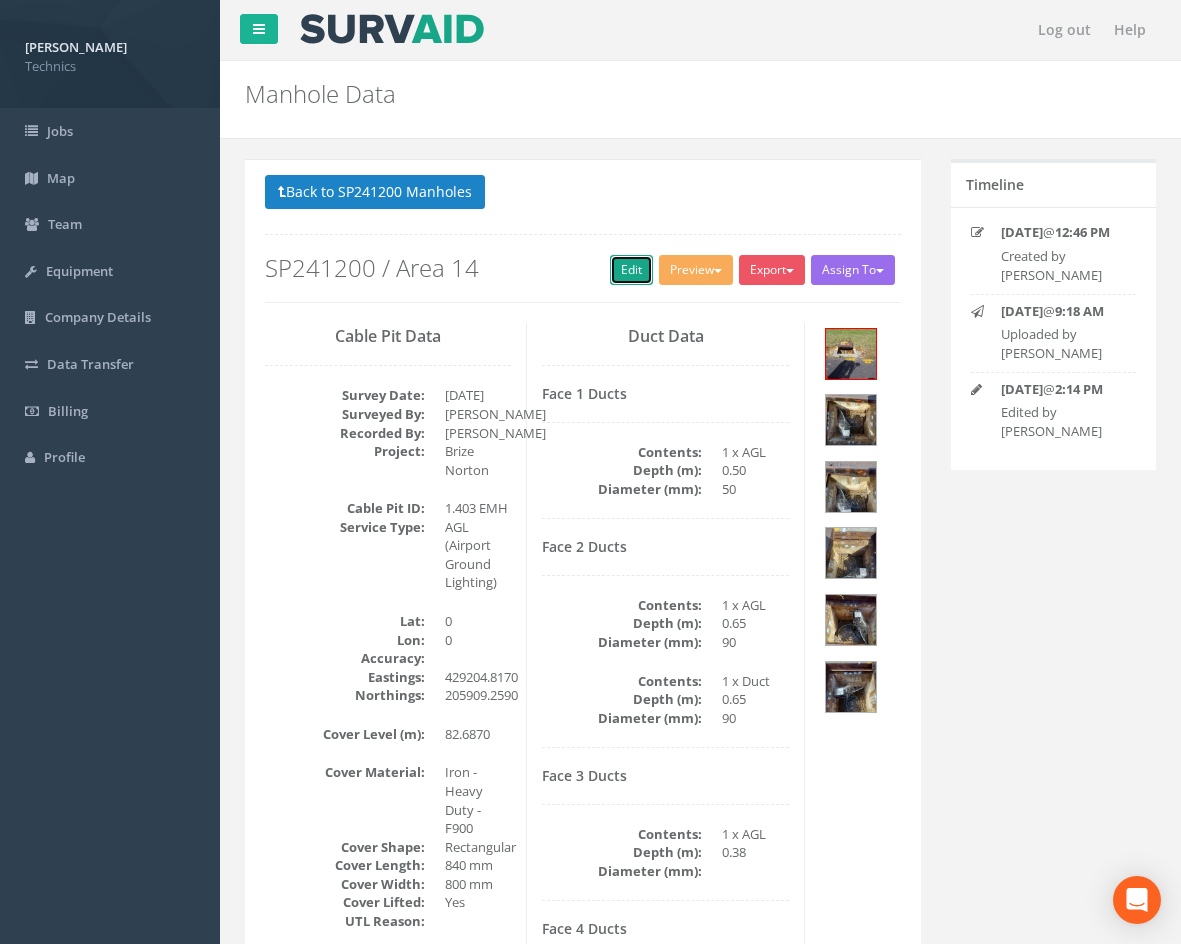 click on "Edit" at bounding box center [631, 270] 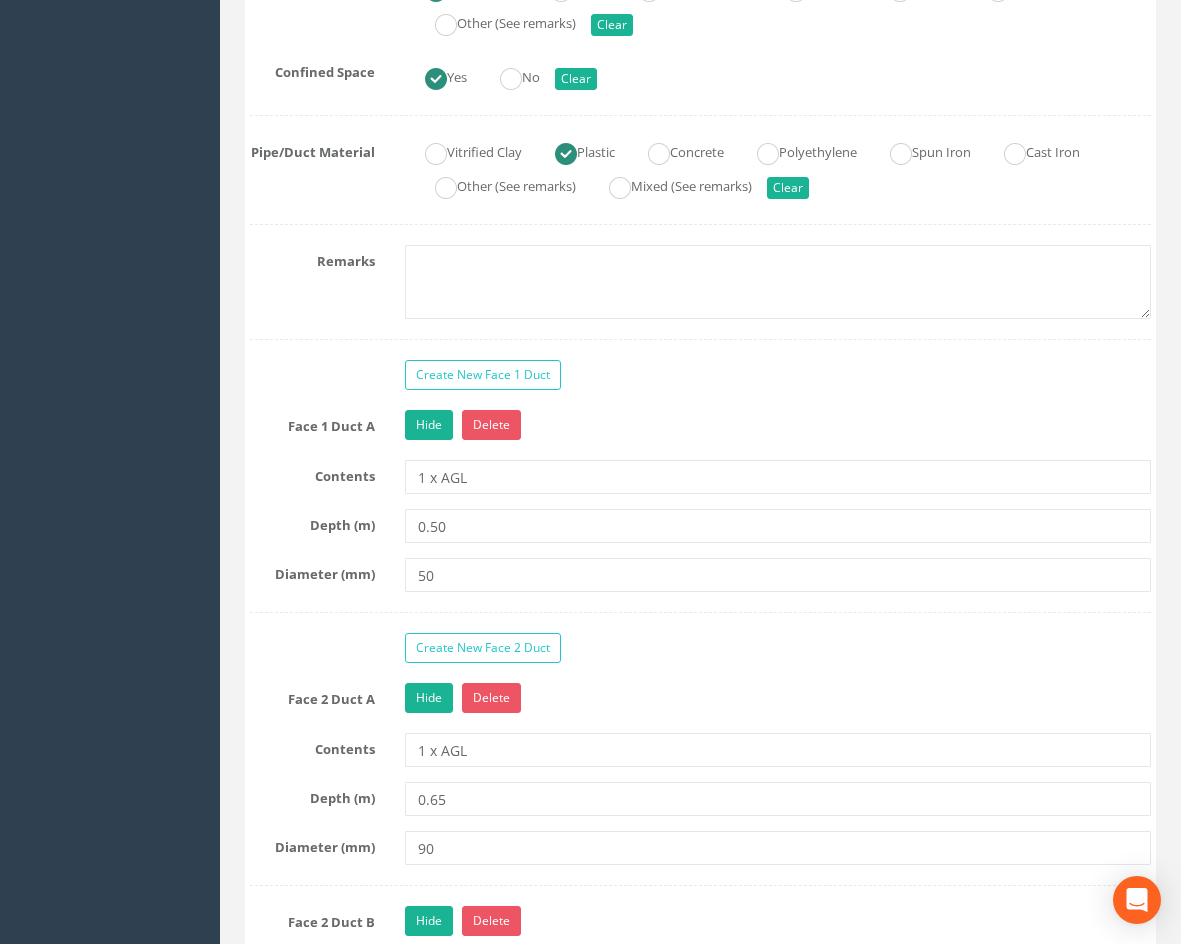 scroll, scrollTop: 1700, scrollLeft: 0, axis: vertical 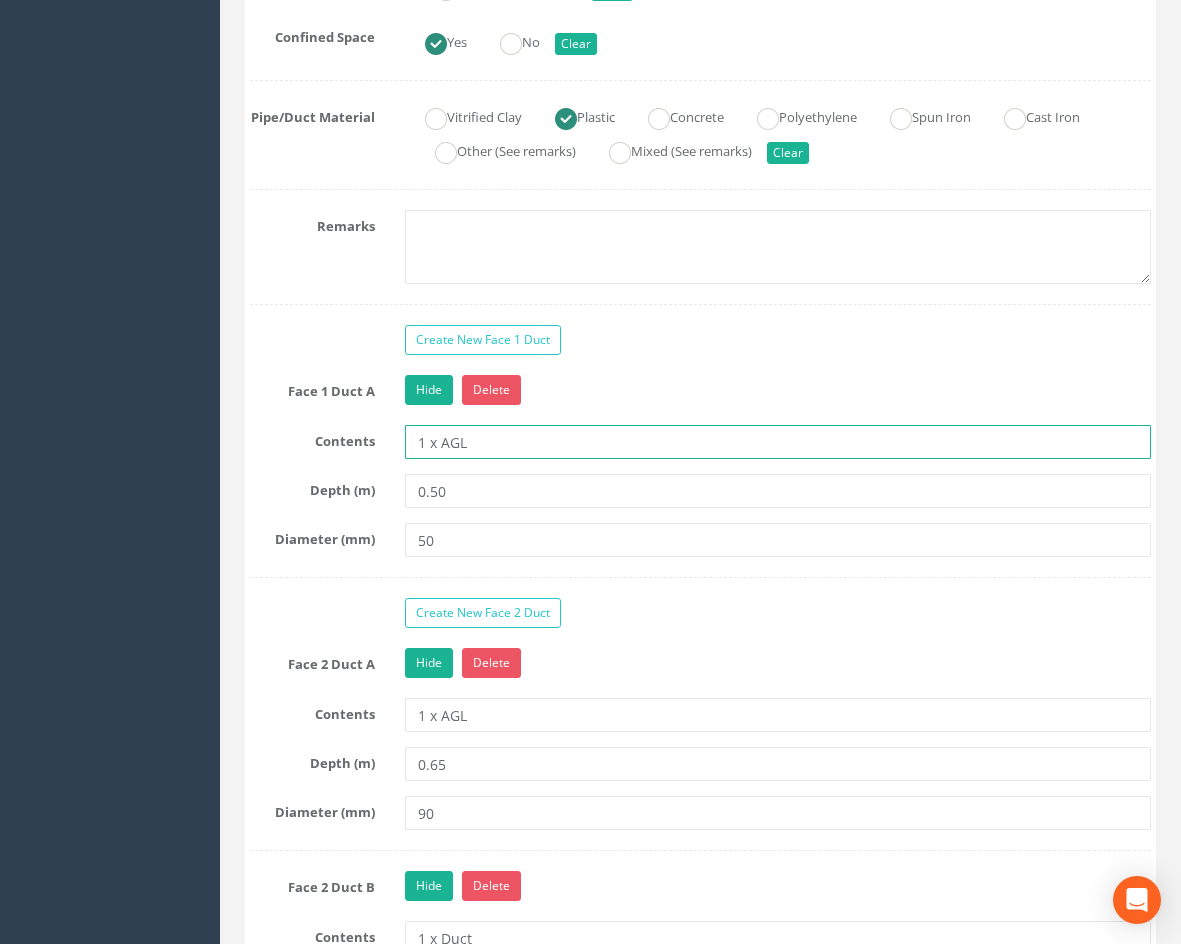 click on "1 x AGL" at bounding box center (778, 442) 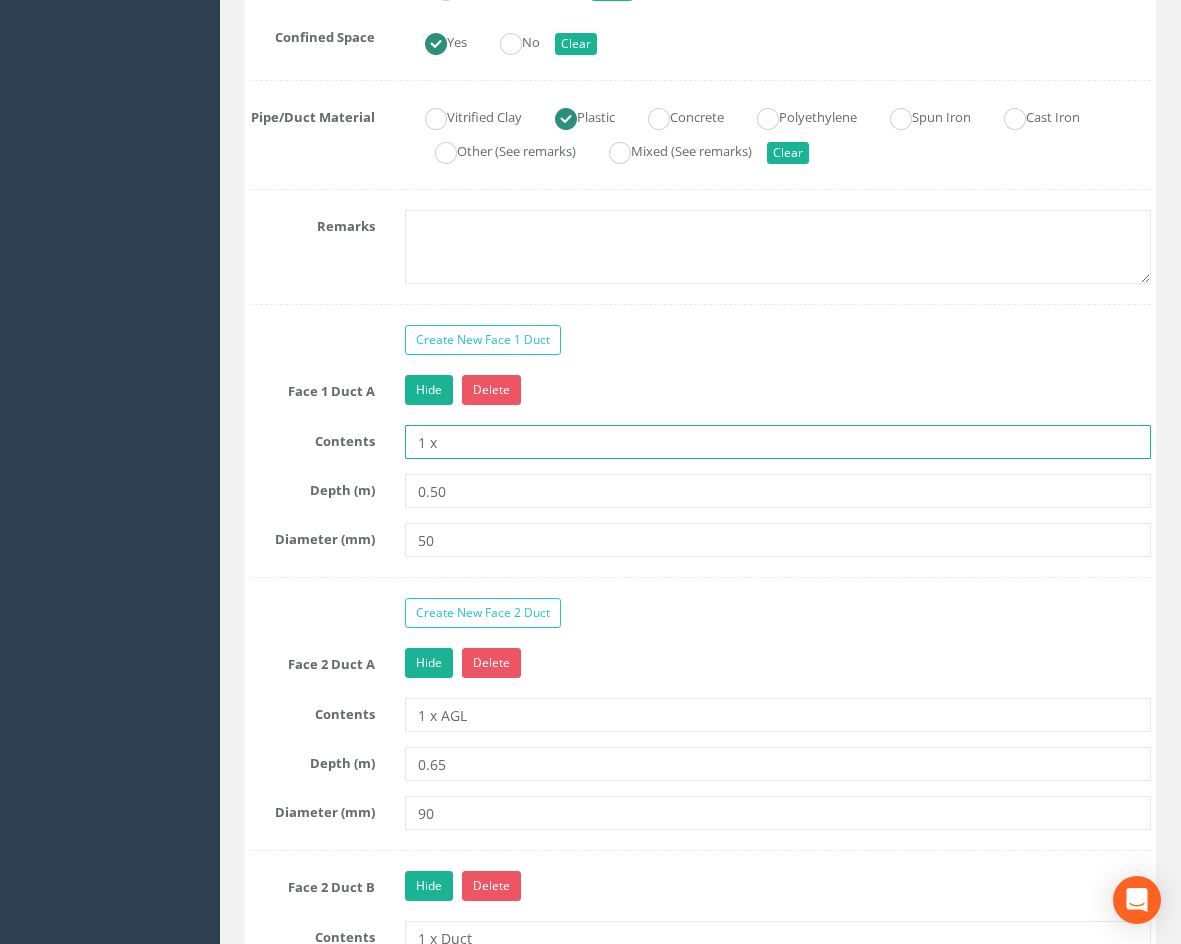 type on "1 x Duct" 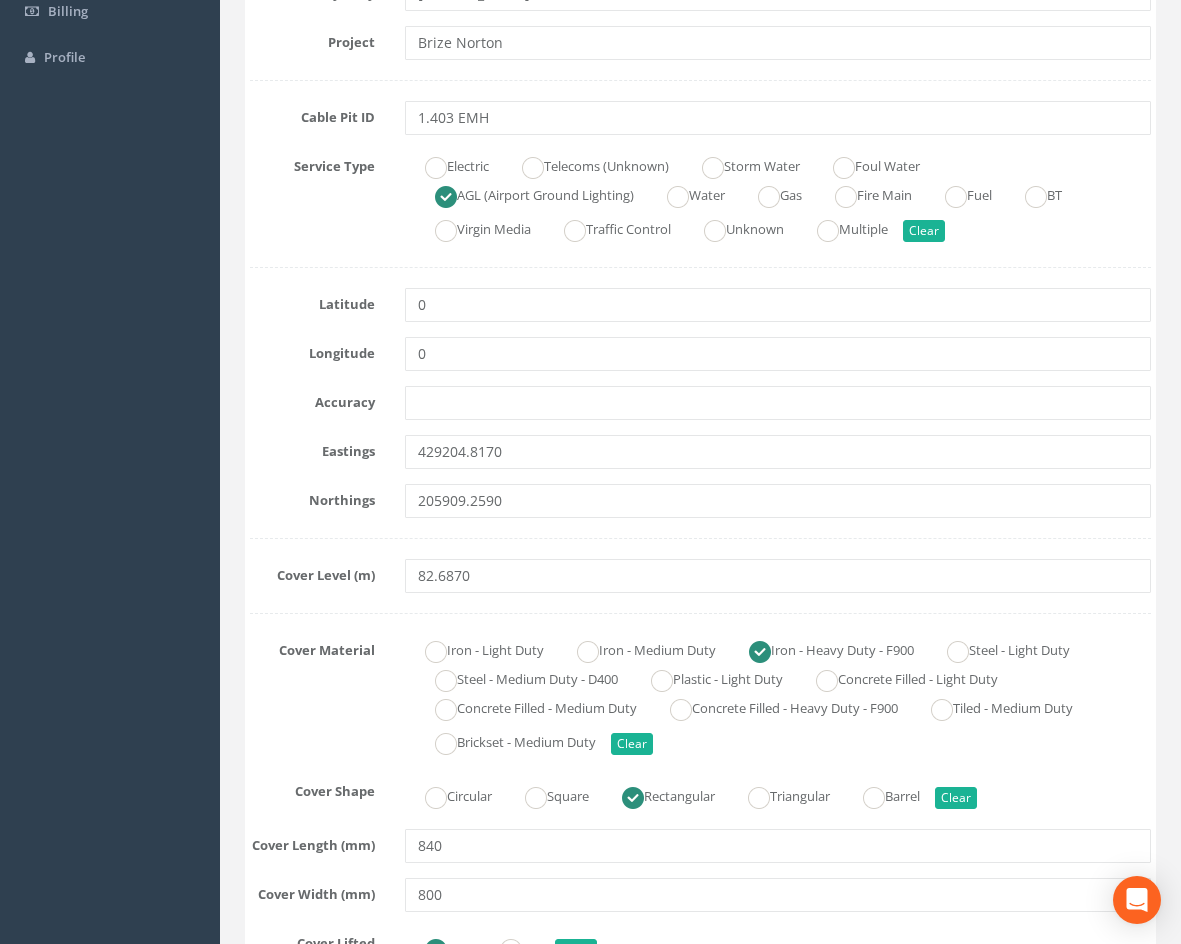 scroll, scrollTop: 0, scrollLeft: 0, axis: both 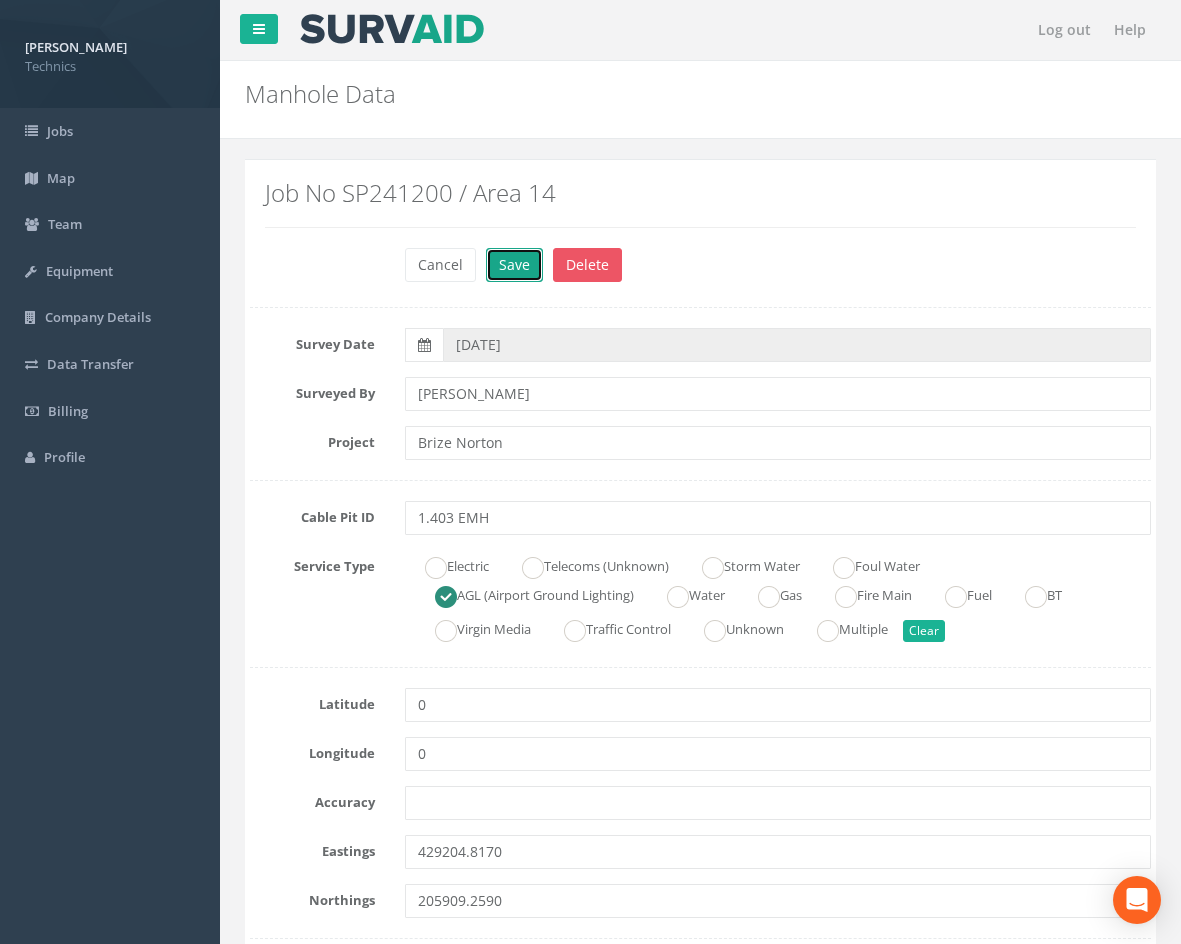 click on "Save" at bounding box center [514, 265] 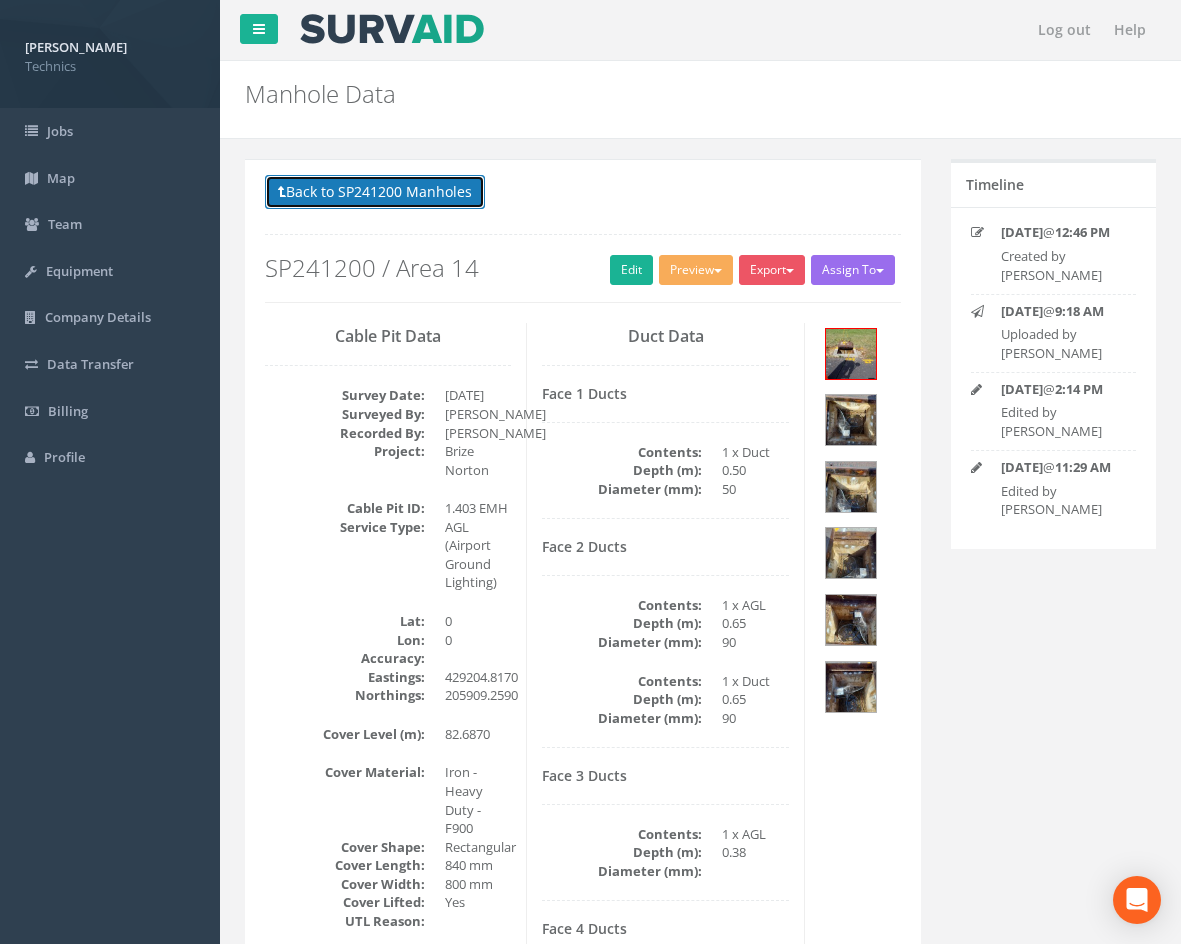 click on "Back to SP241200 Manholes" at bounding box center (375, 192) 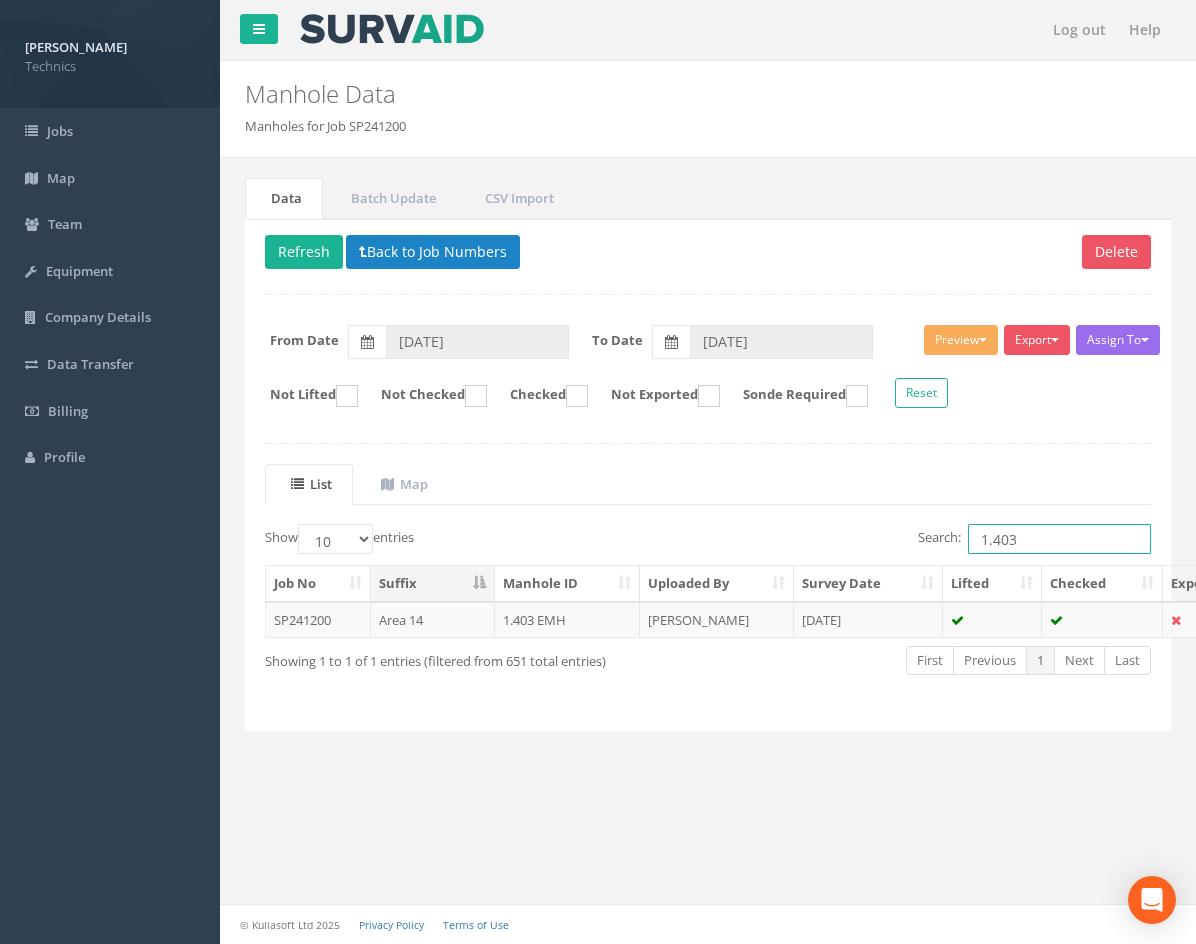drag, startPoint x: 1045, startPoint y: 547, endPoint x: 963, endPoint y: 560, distance: 83.02409 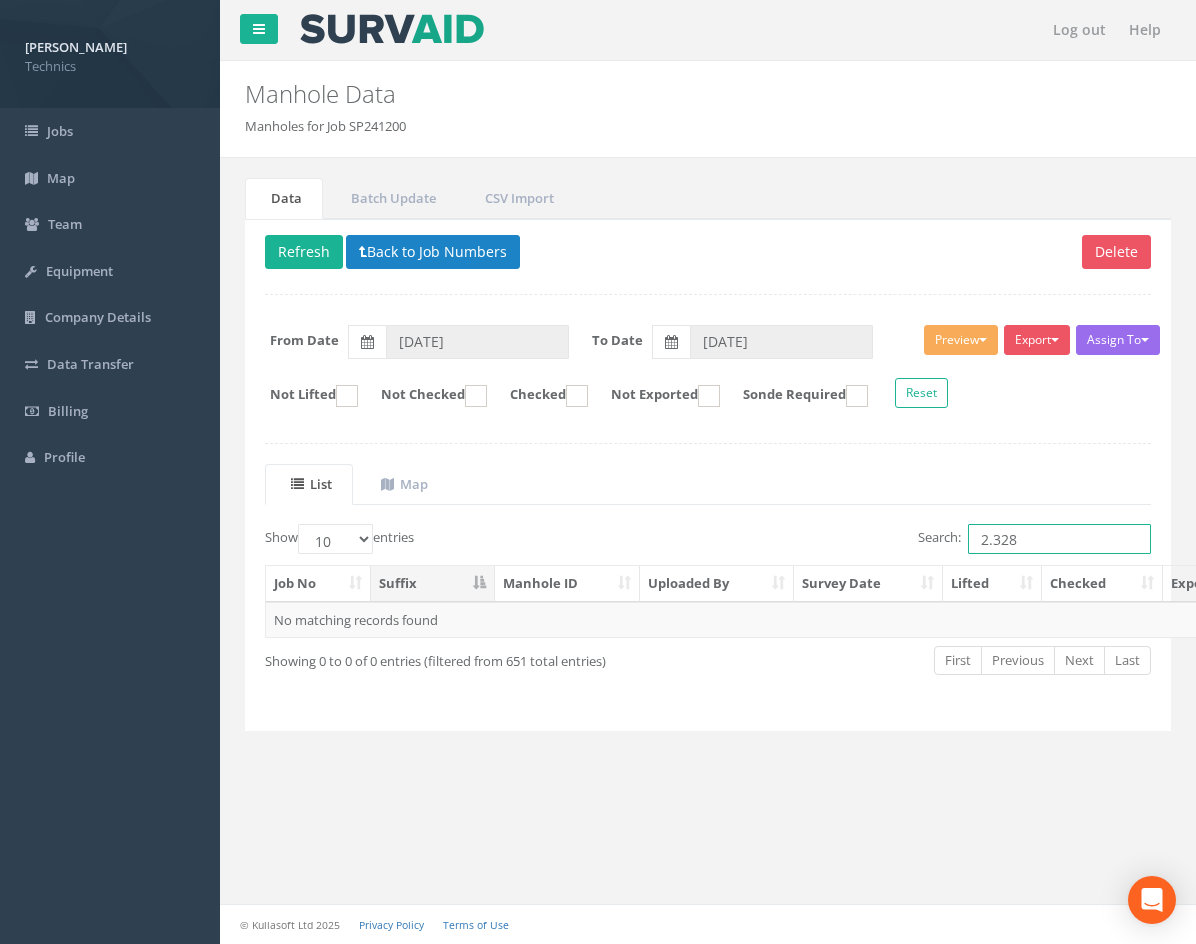 drag, startPoint x: 1026, startPoint y: 539, endPoint x: 938, endPoint y: 554, distance: 89.26926 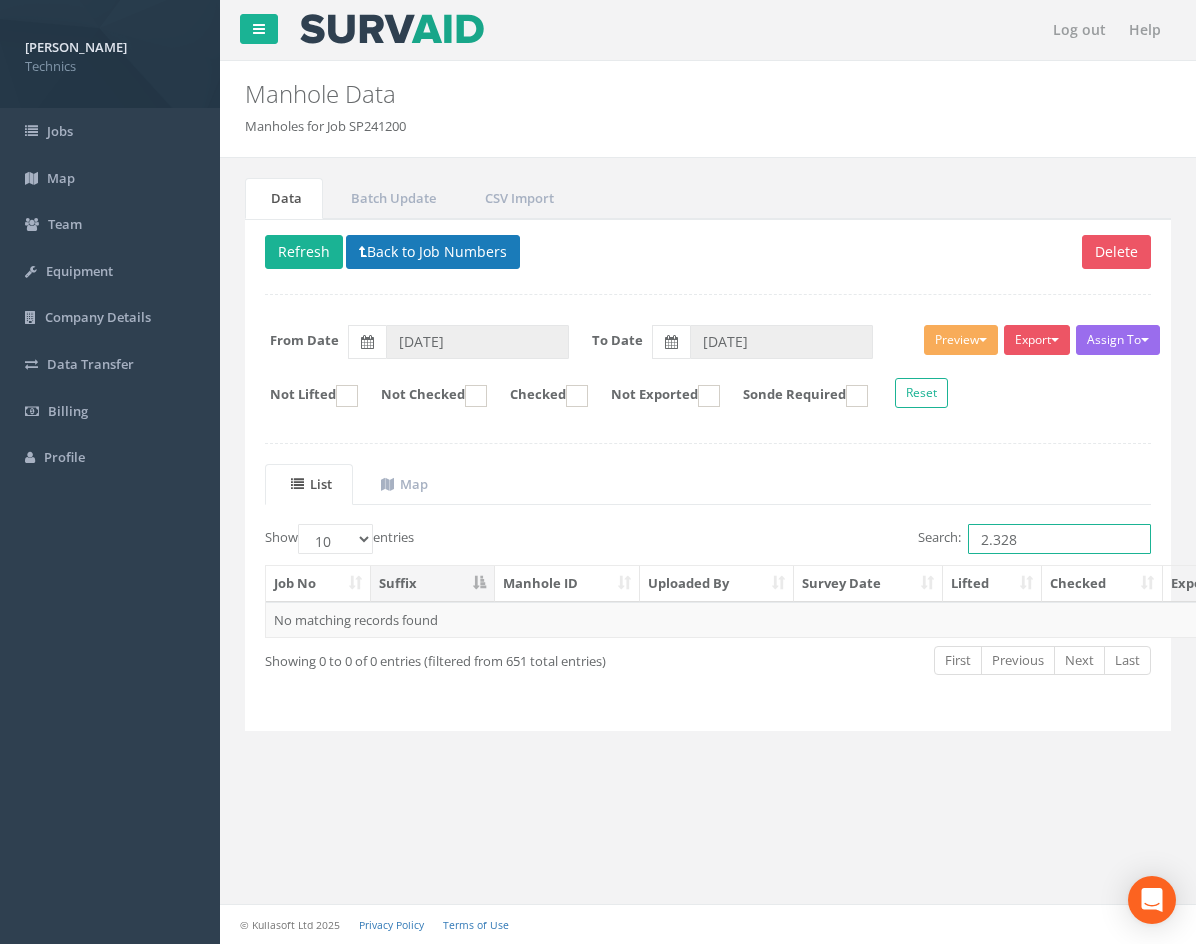 type on "2.328" 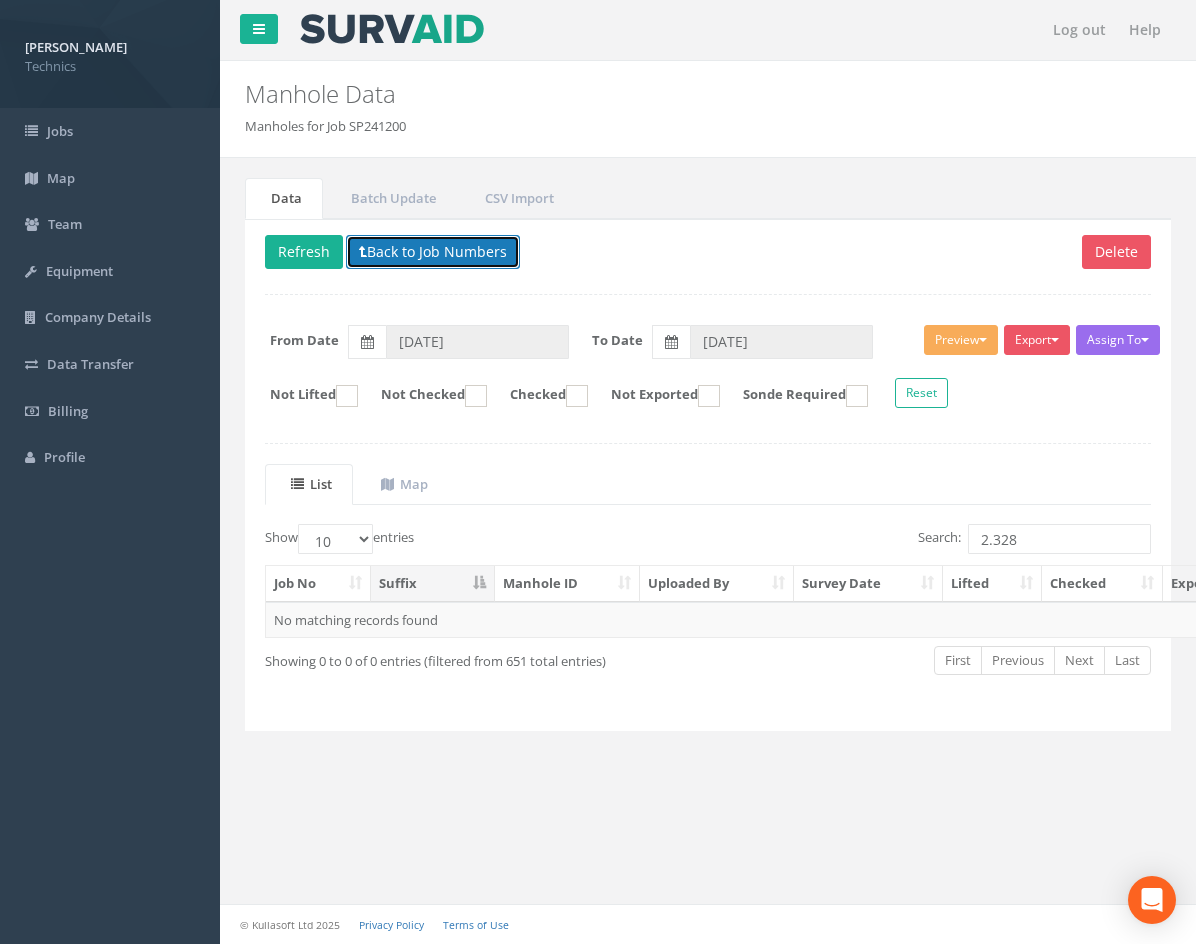 click on "Back to Job Numbers" at bounding box center (433, 252) 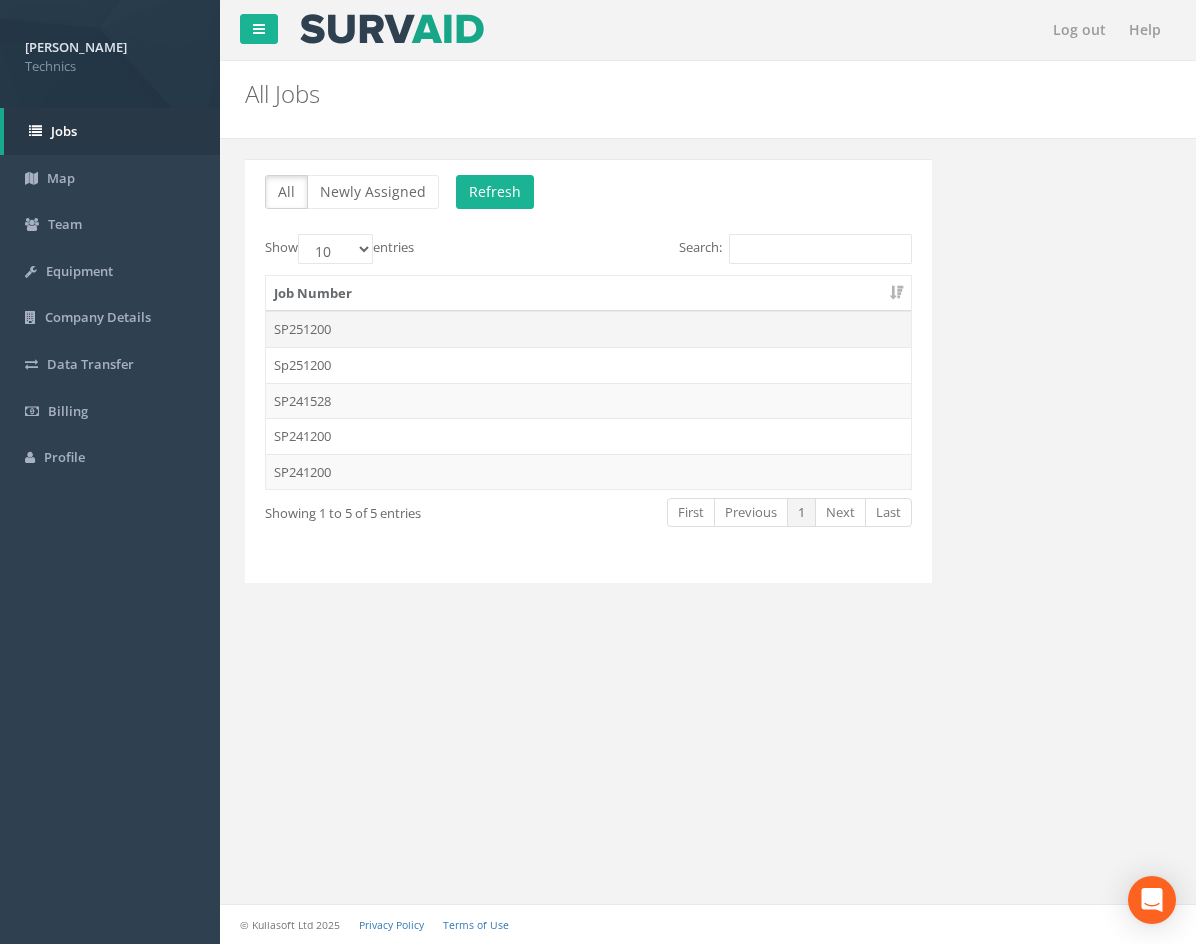 click on "SP251200" at bounding box center [588, 329] 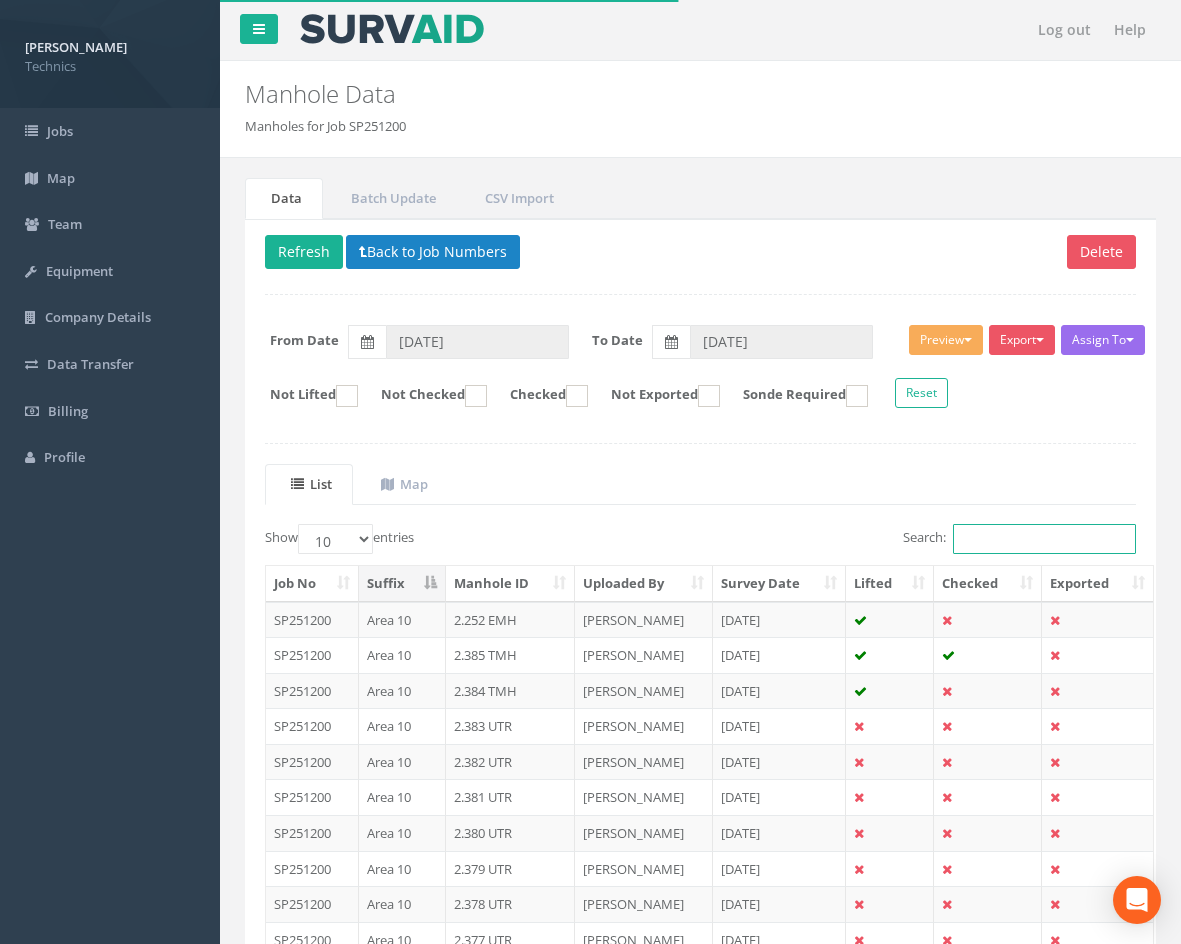 click on "Search:" at bounding box center (1044, 539) 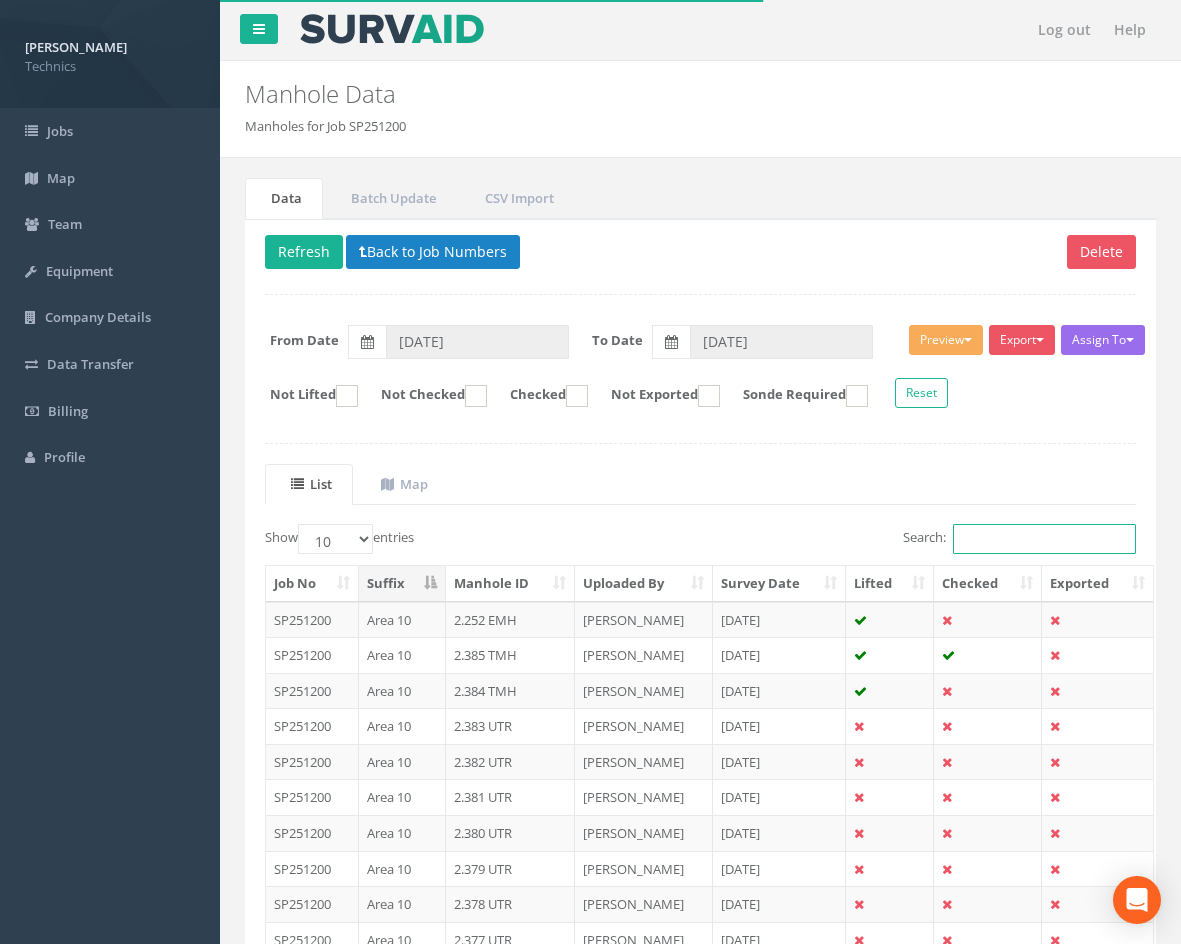 paste on "2.328" 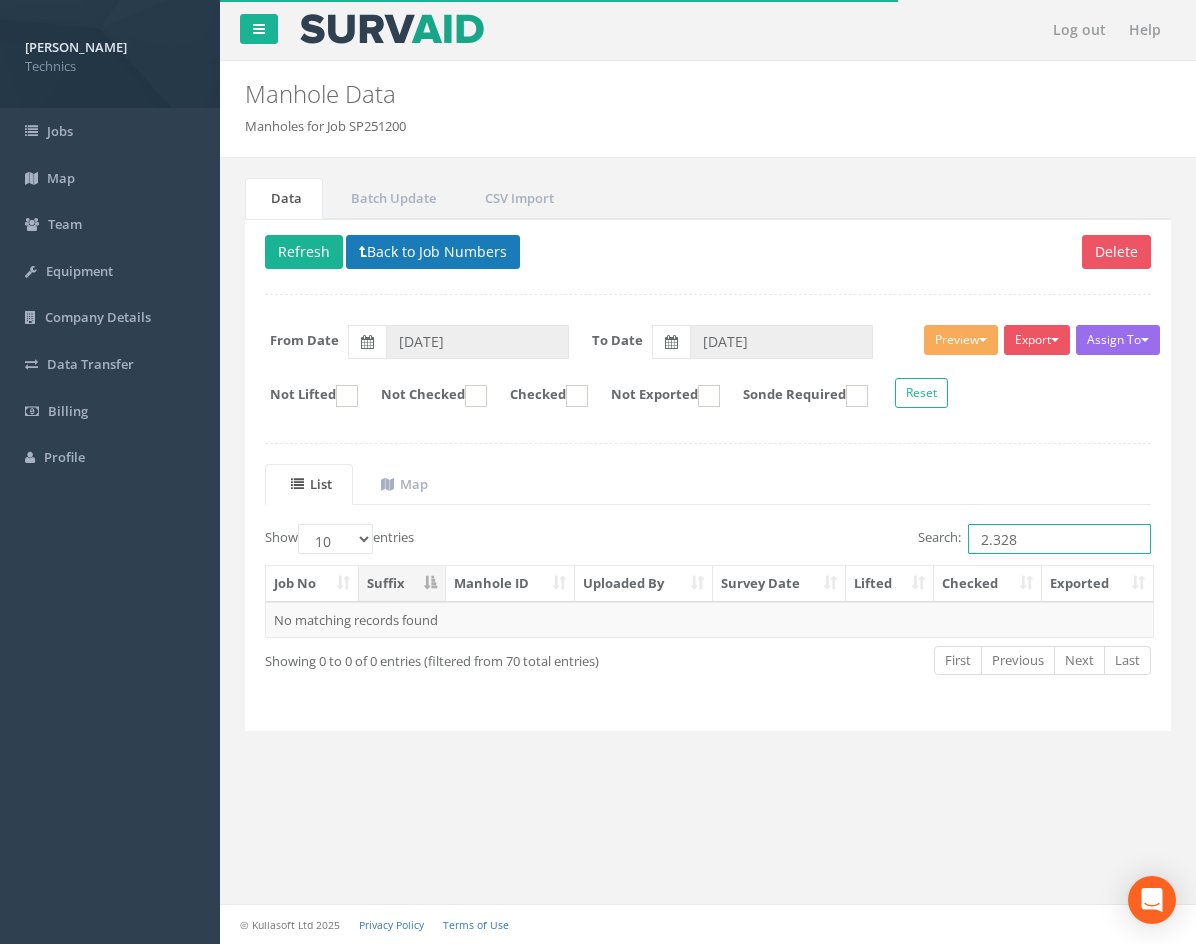 type on "2.328" 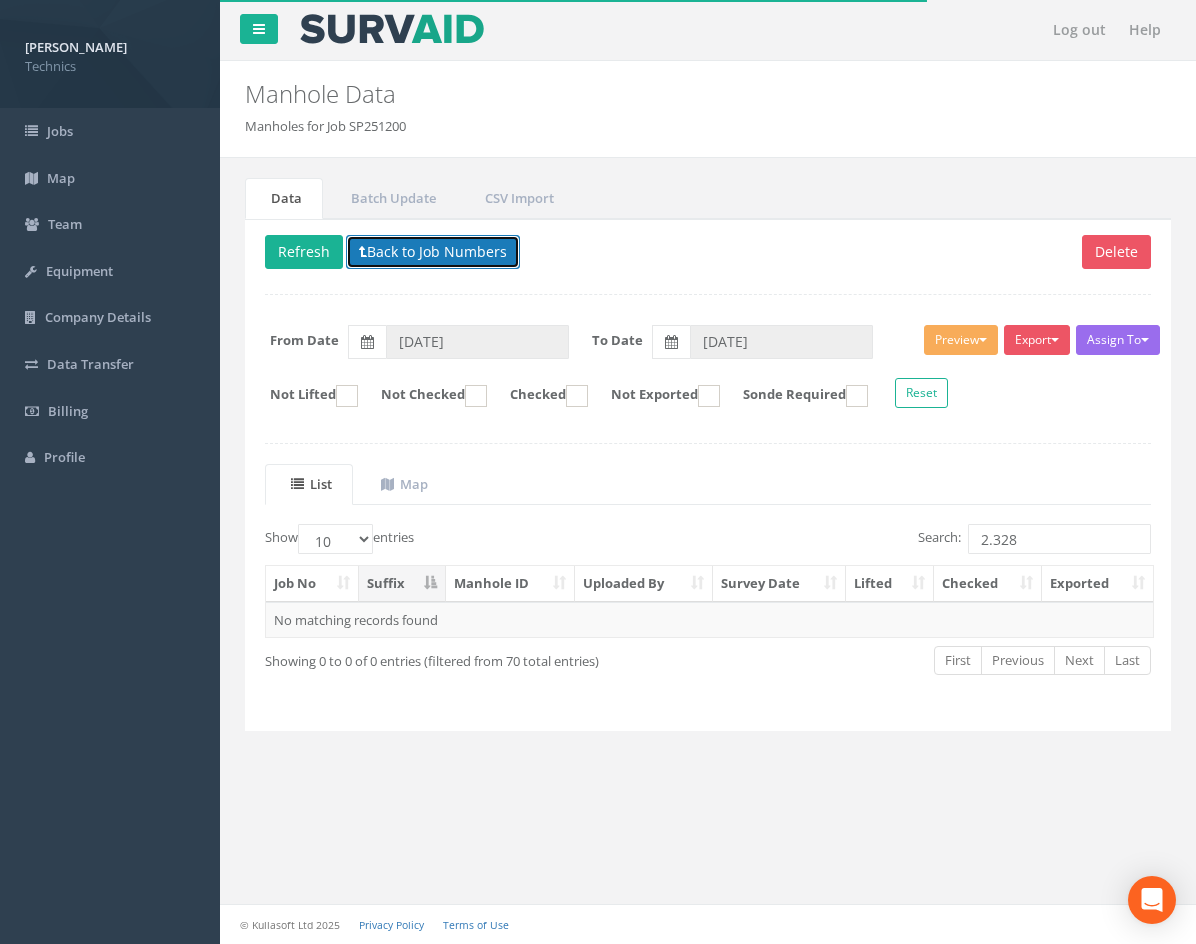 click on "Back to Job Numbers" at bounding box center [433, 252] 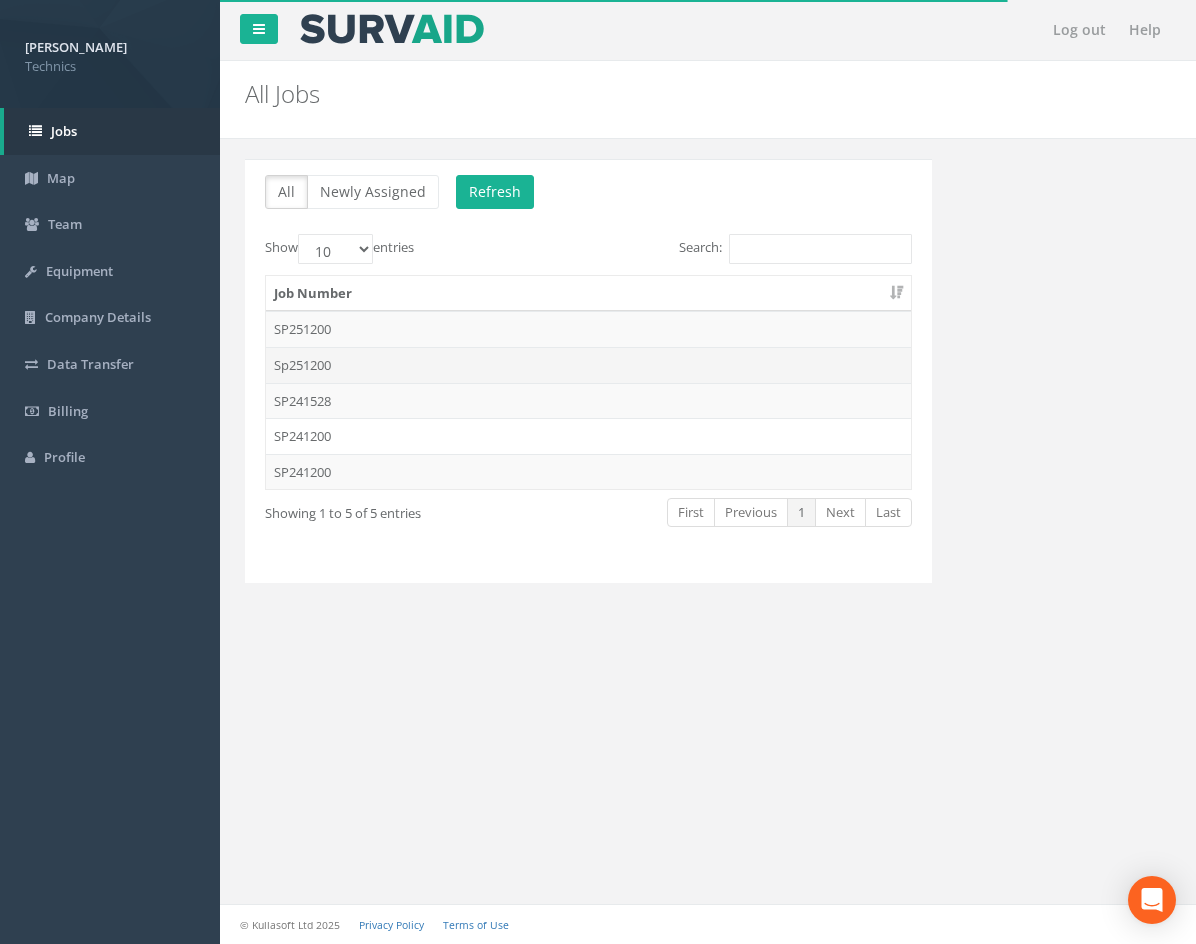 click on "Sp251200" at bounding box center (588, 365) 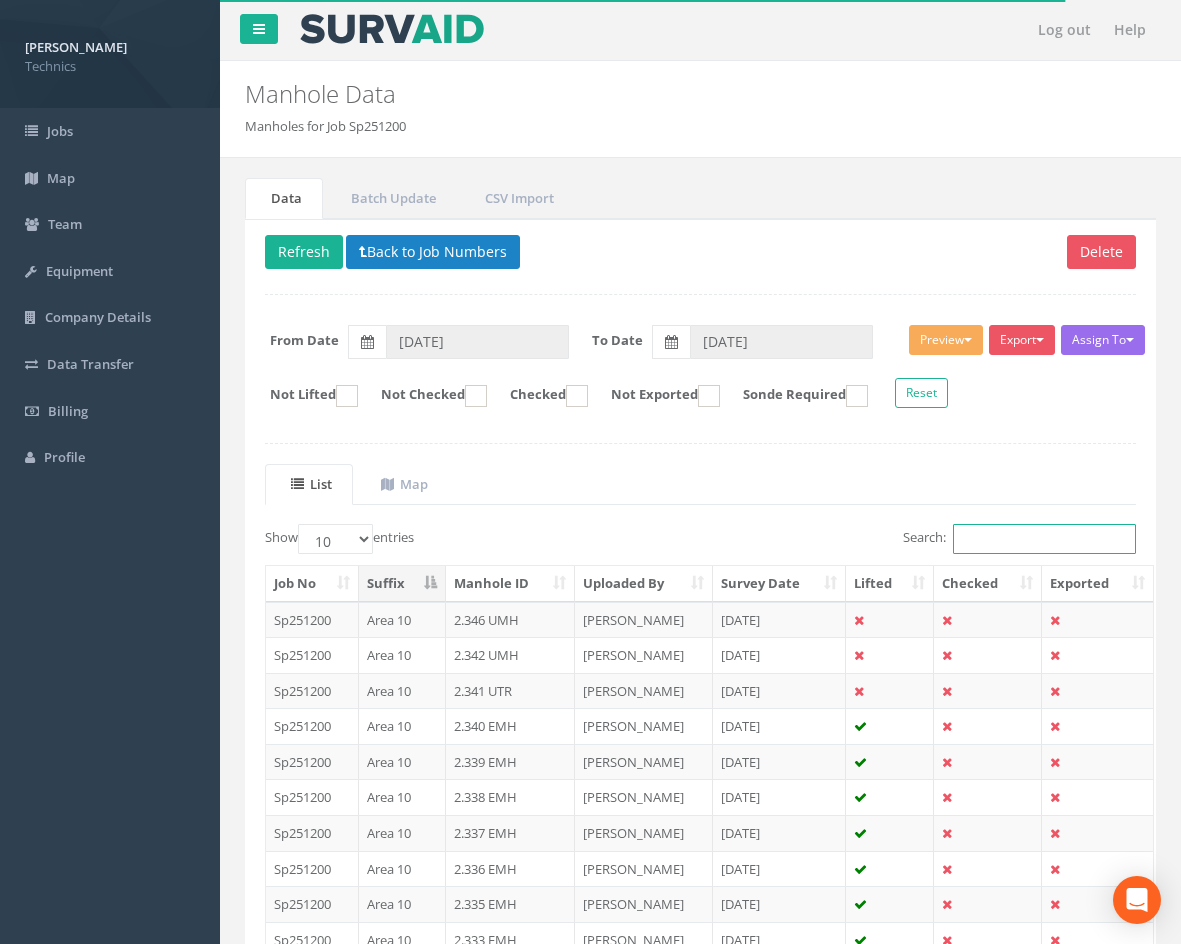 click on "Search:" at bounding box center [1044, 539] 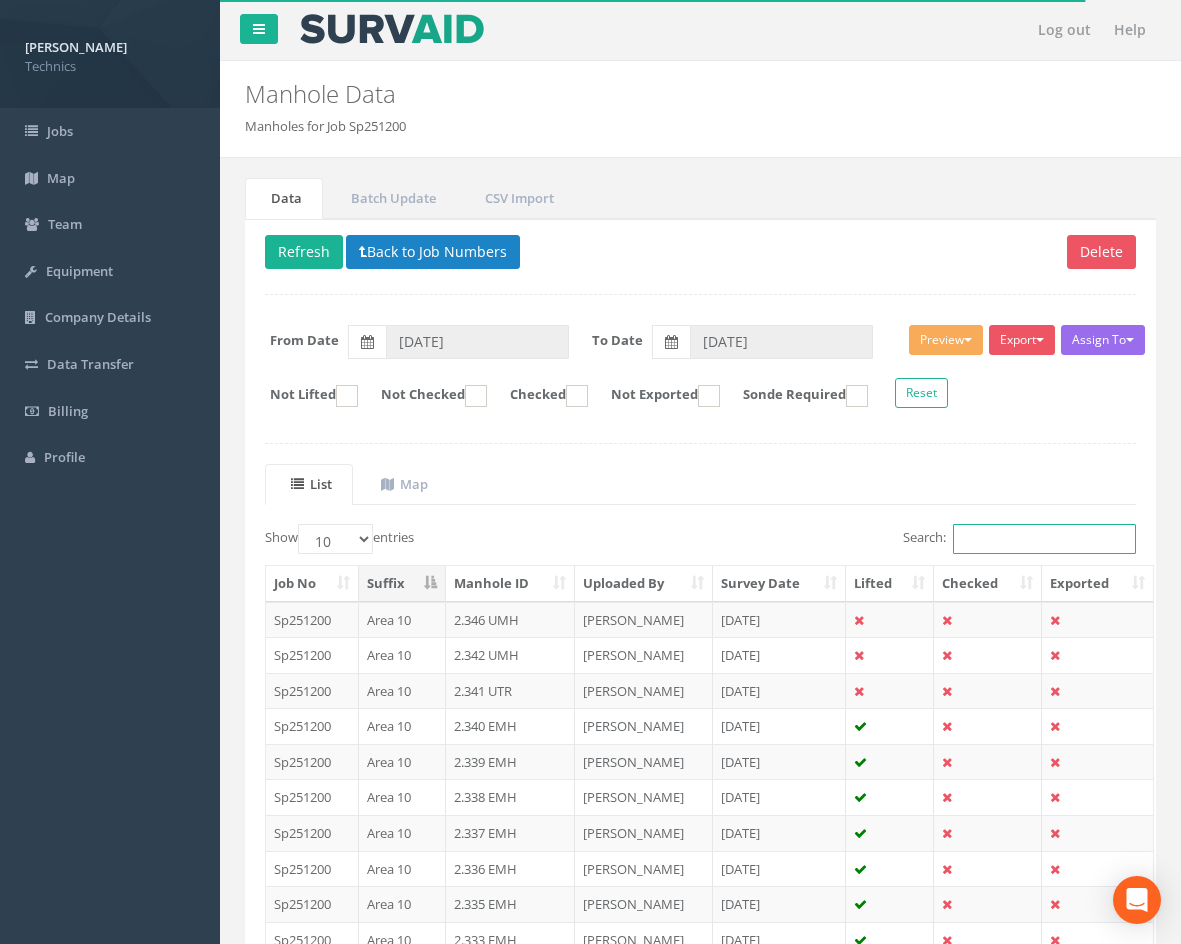 paste on "2.328" 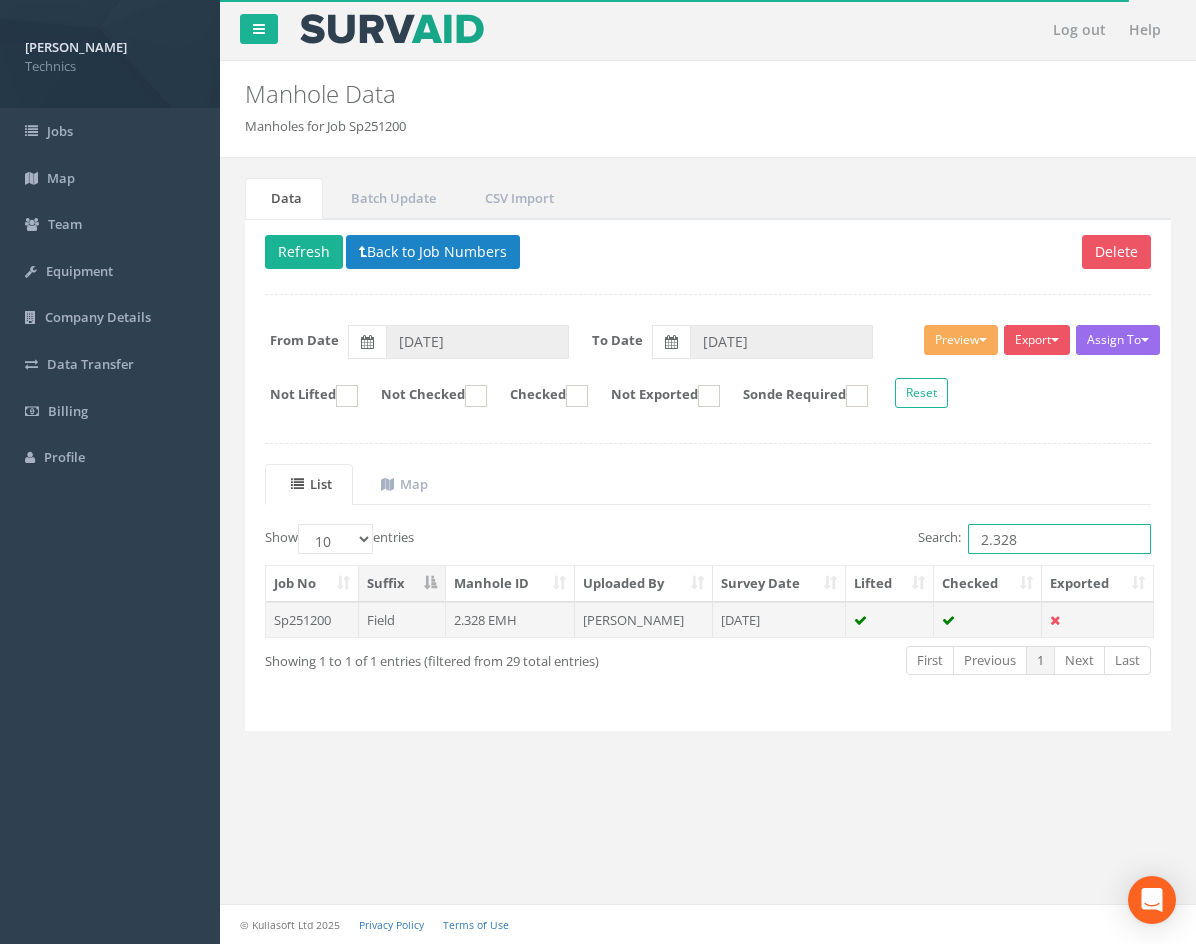type on "2.328" 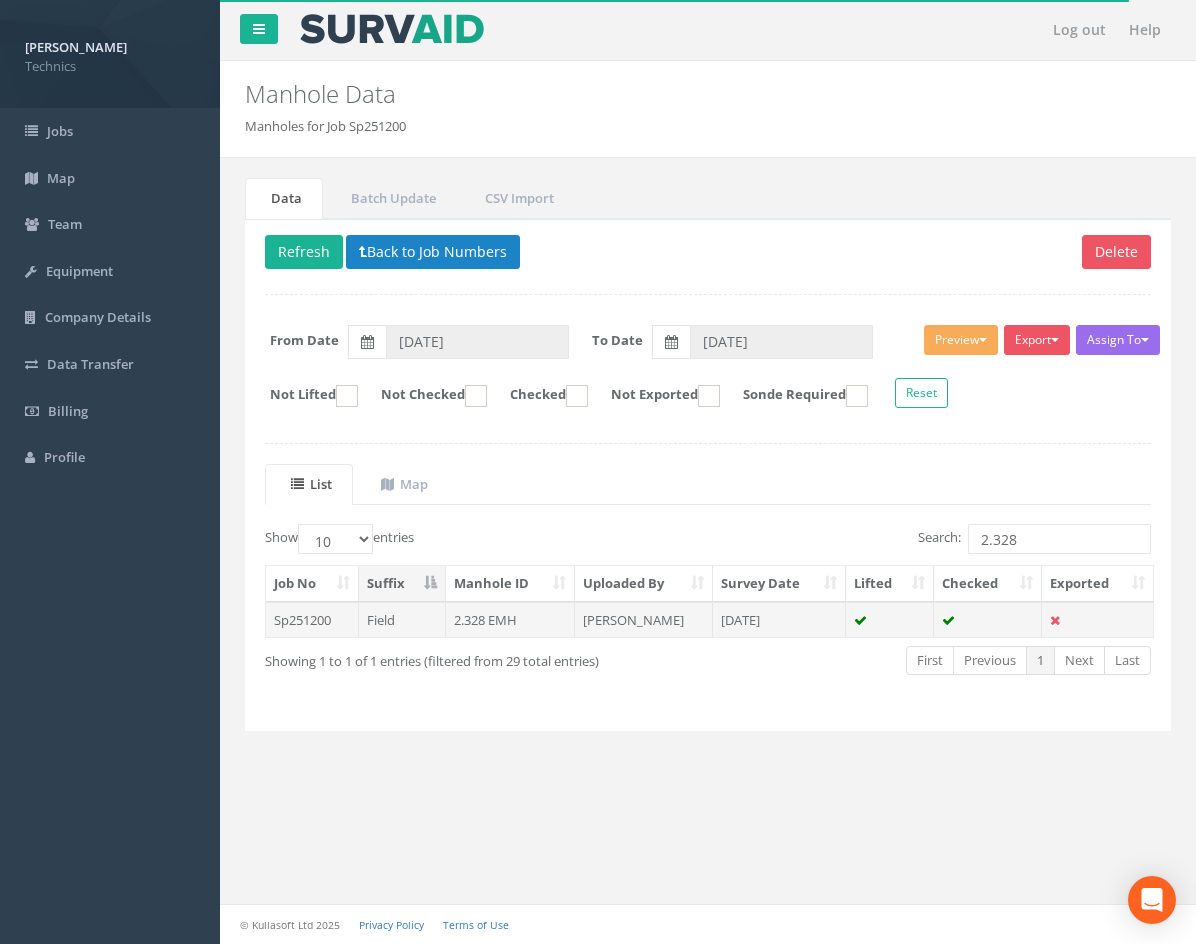 click on "[DATE]" at bounding box center (779, 620) 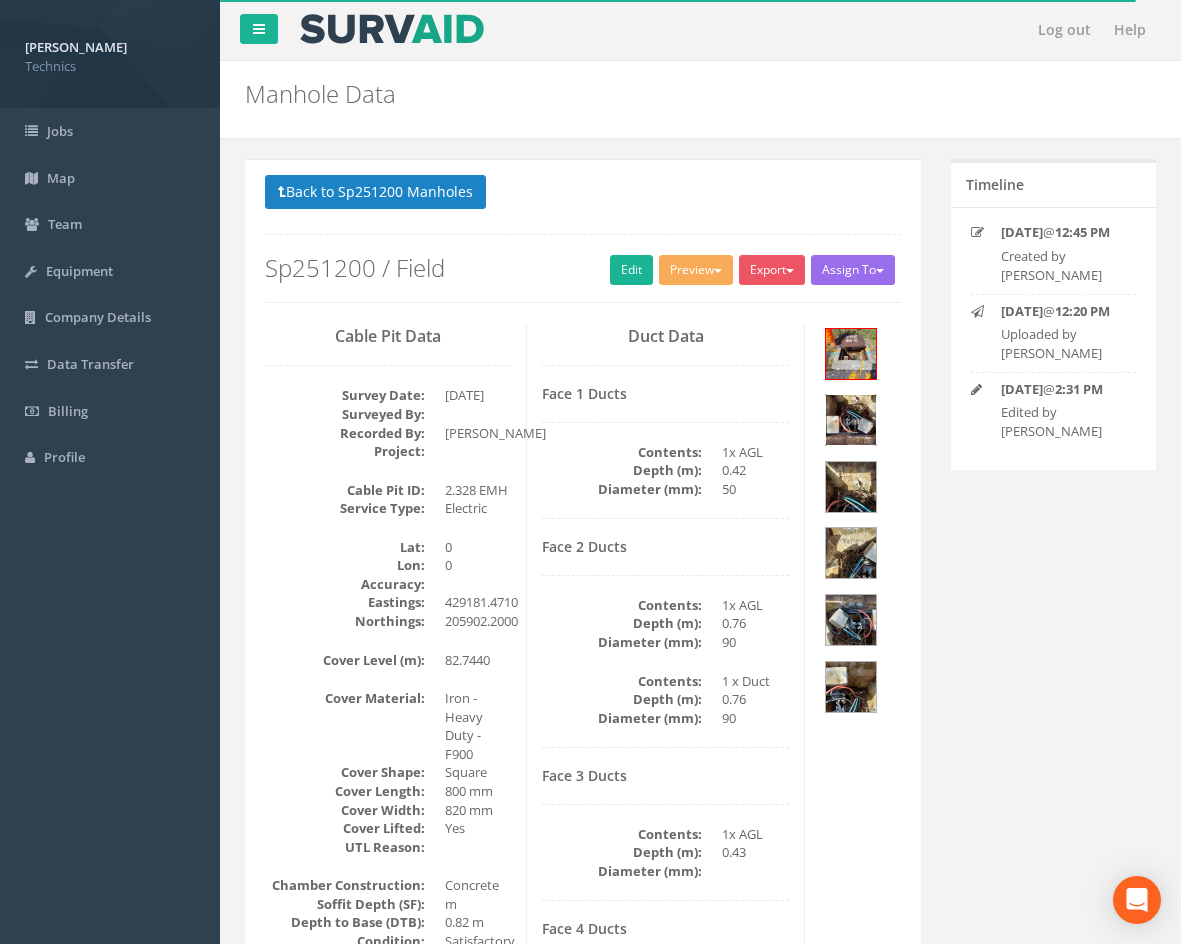 click at bounding box center [851, 420] 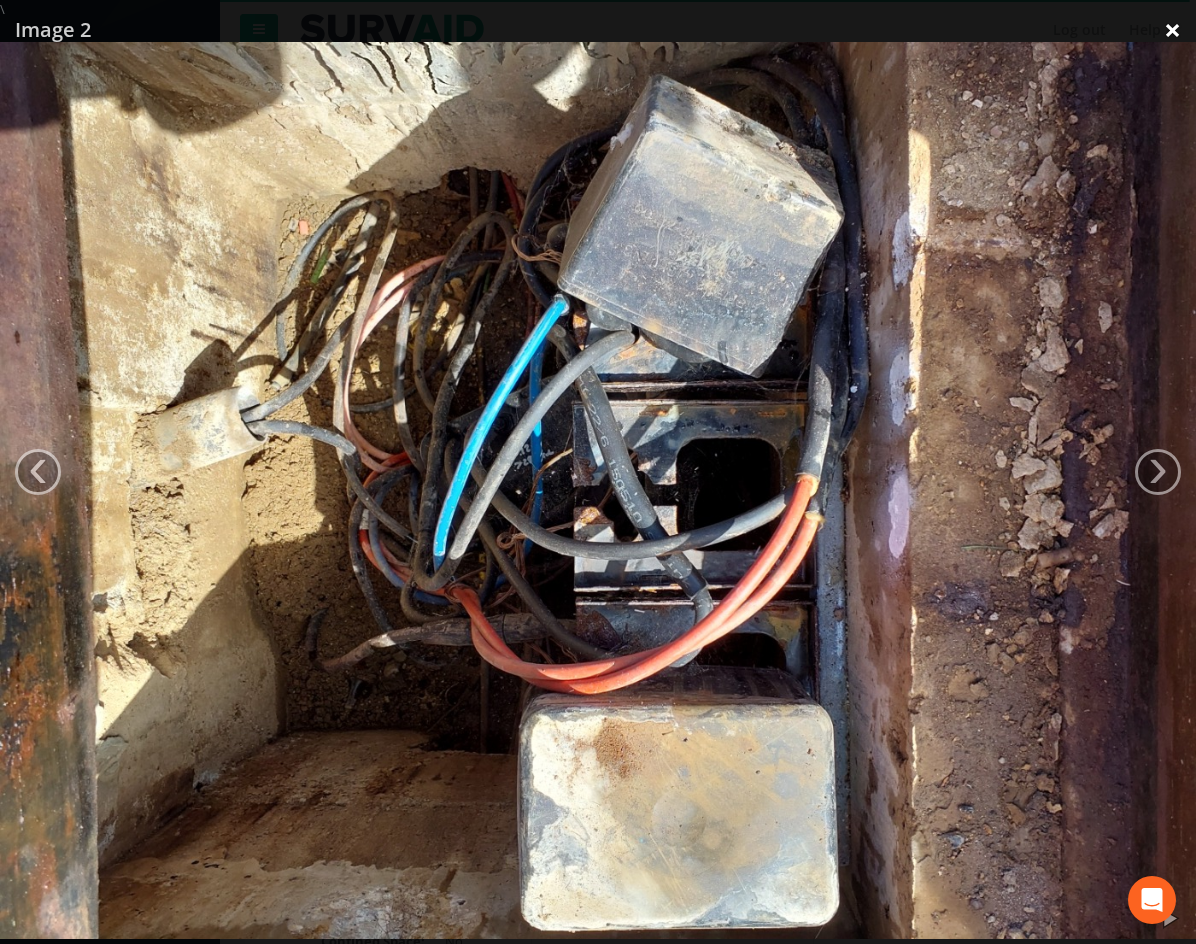 click on "×" at bounding box center [1172, 30] 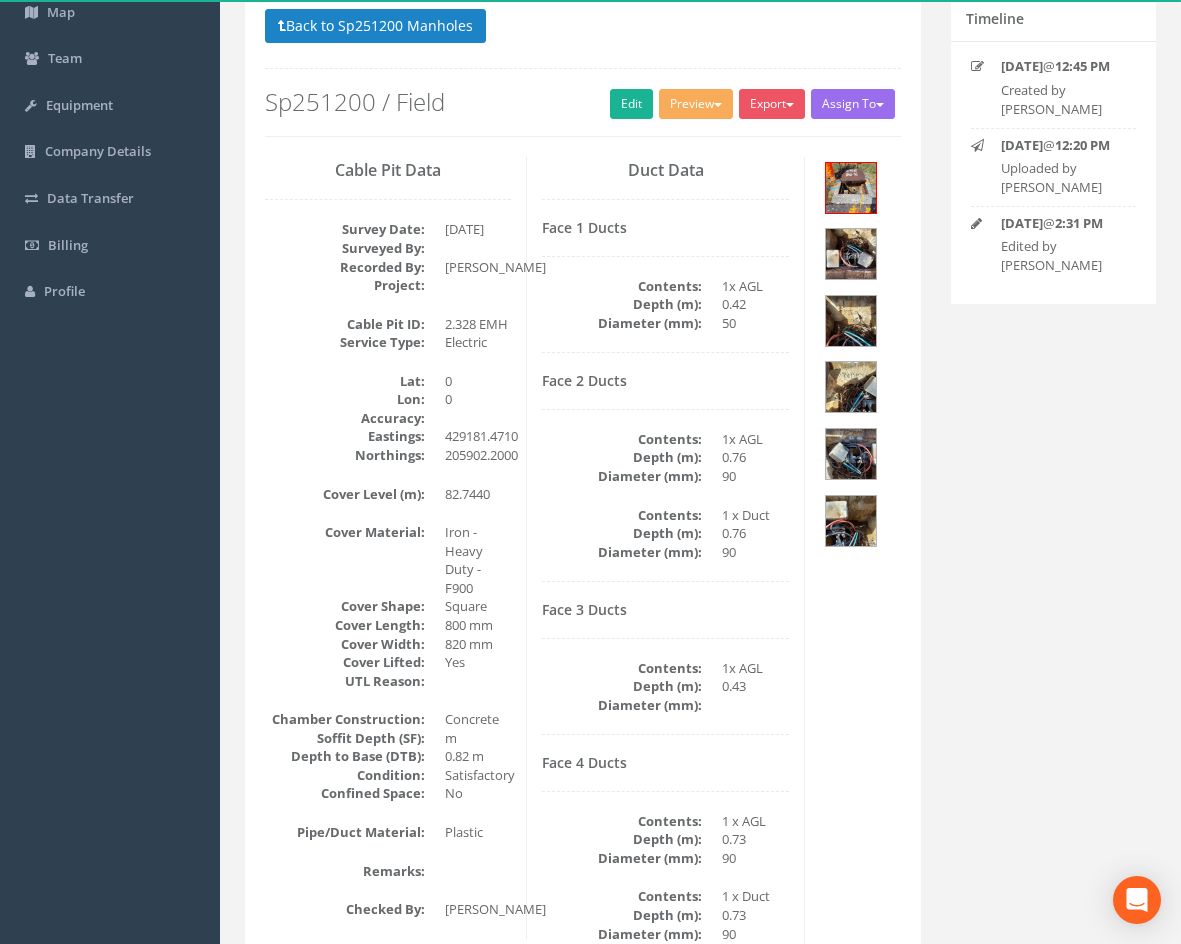scroll, scrollTop: 200, scrollLeft: 0, axis: vertical 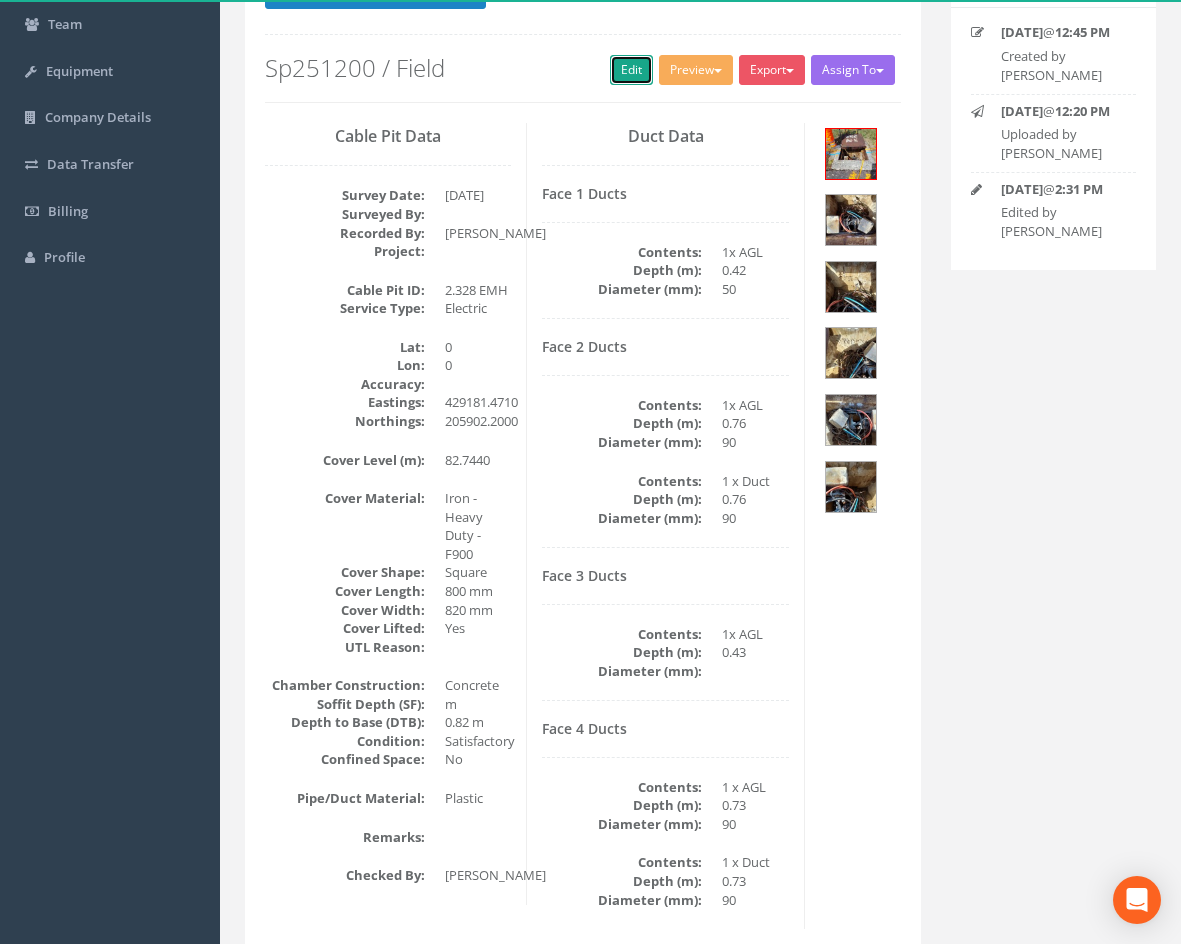 click on "Edit" at bounding box center [631, 70] 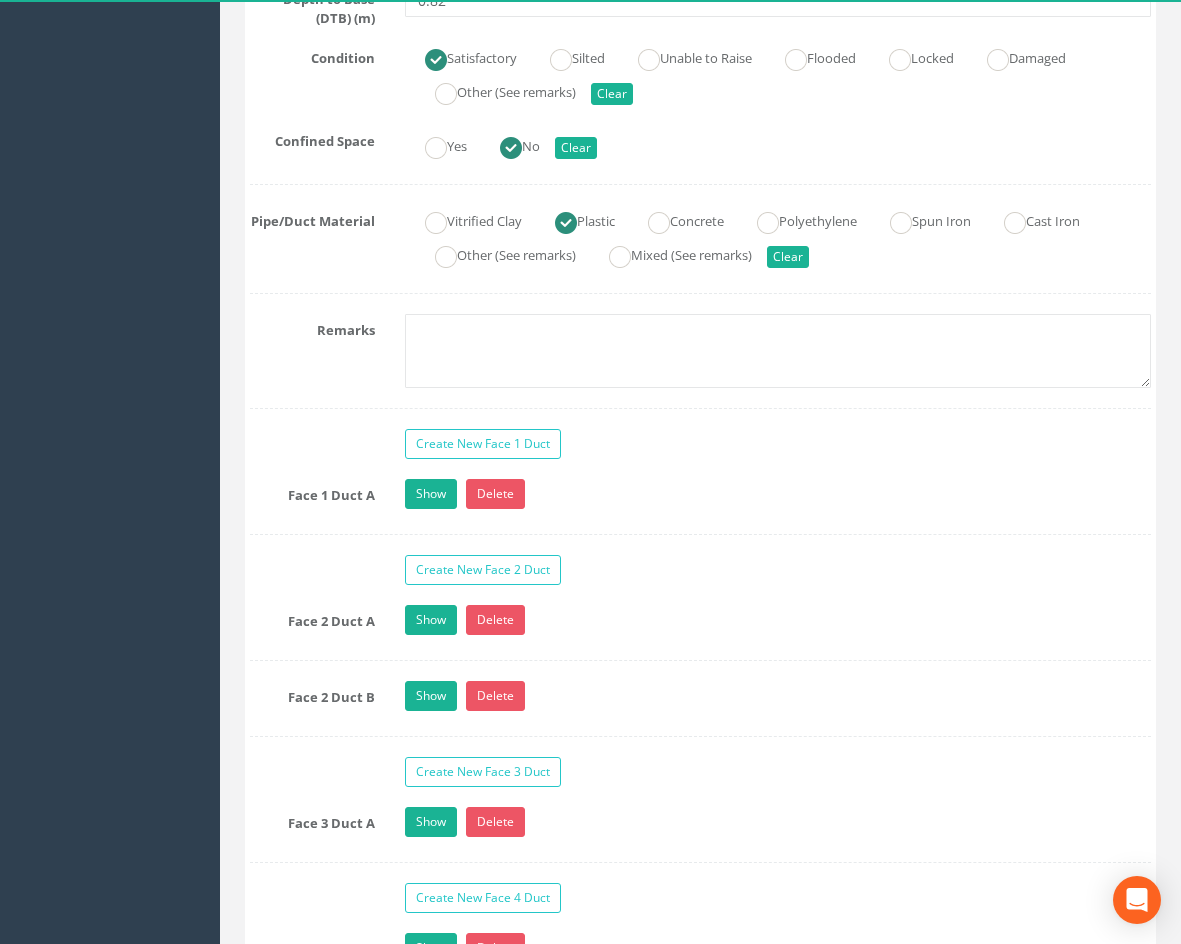scroll, scrollTop: 1600, scrollLeft: 0, axis: vertical 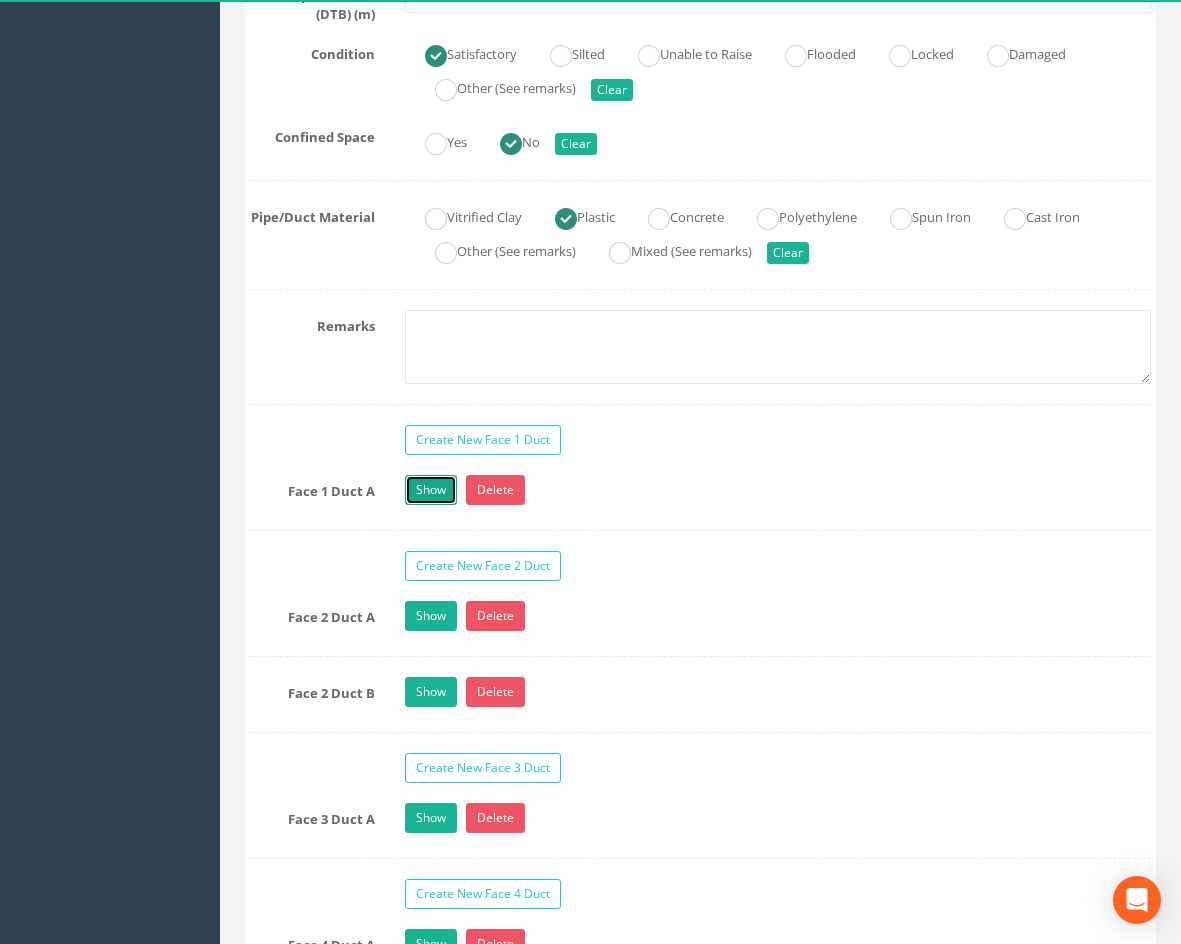 click on "Show" at bounding box center (431, 490) 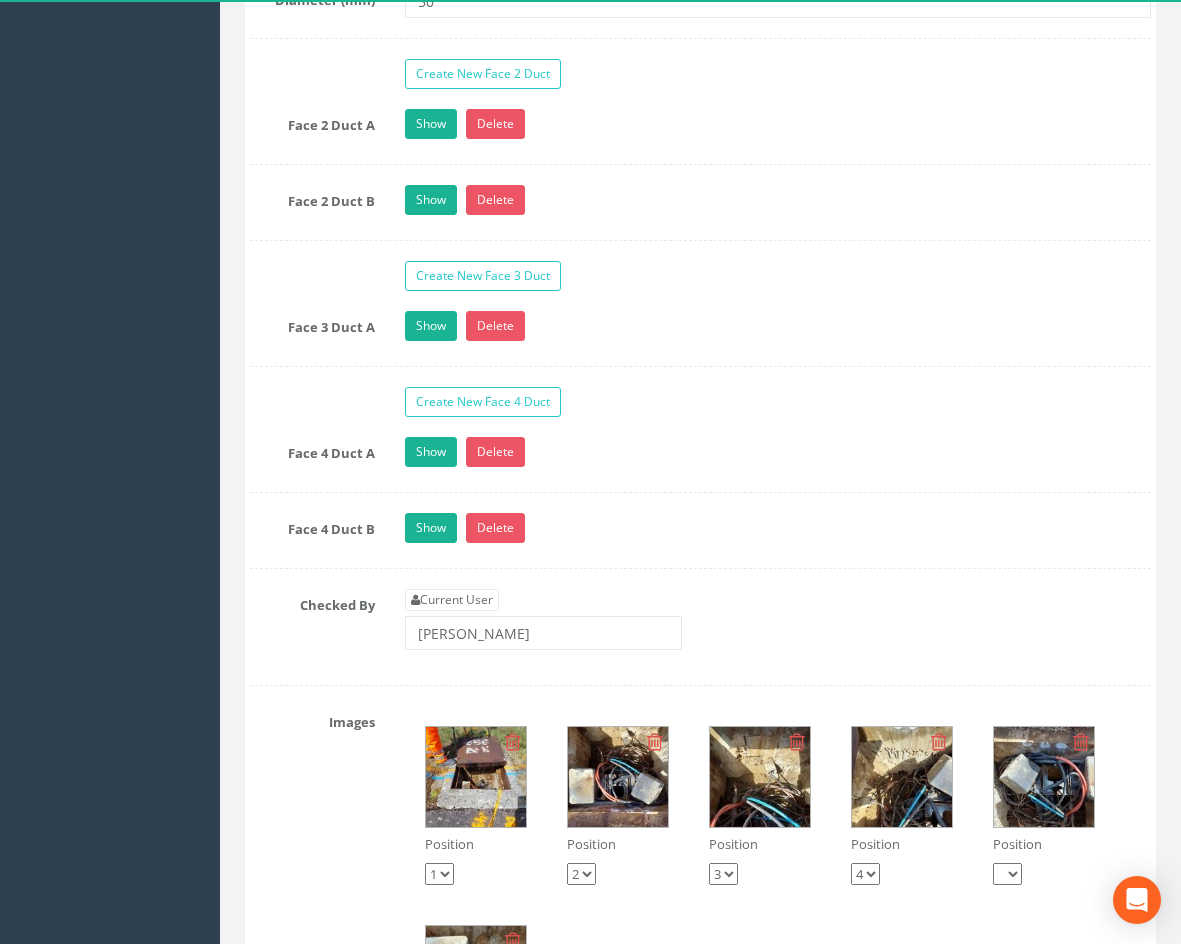 scroll, scrollTop: 2500, scrollLeft: 0, axis: vertical 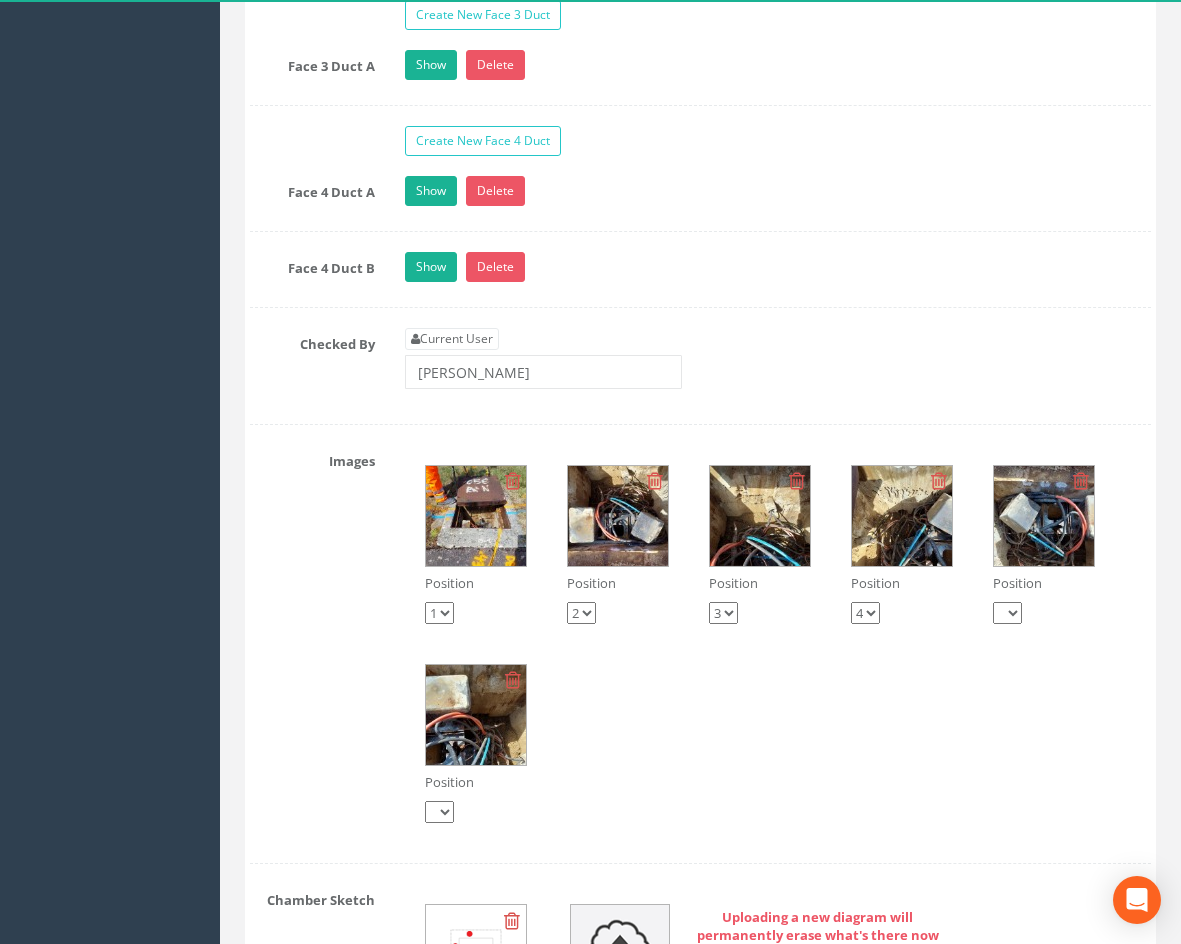 click at bounding box center [618, 516] 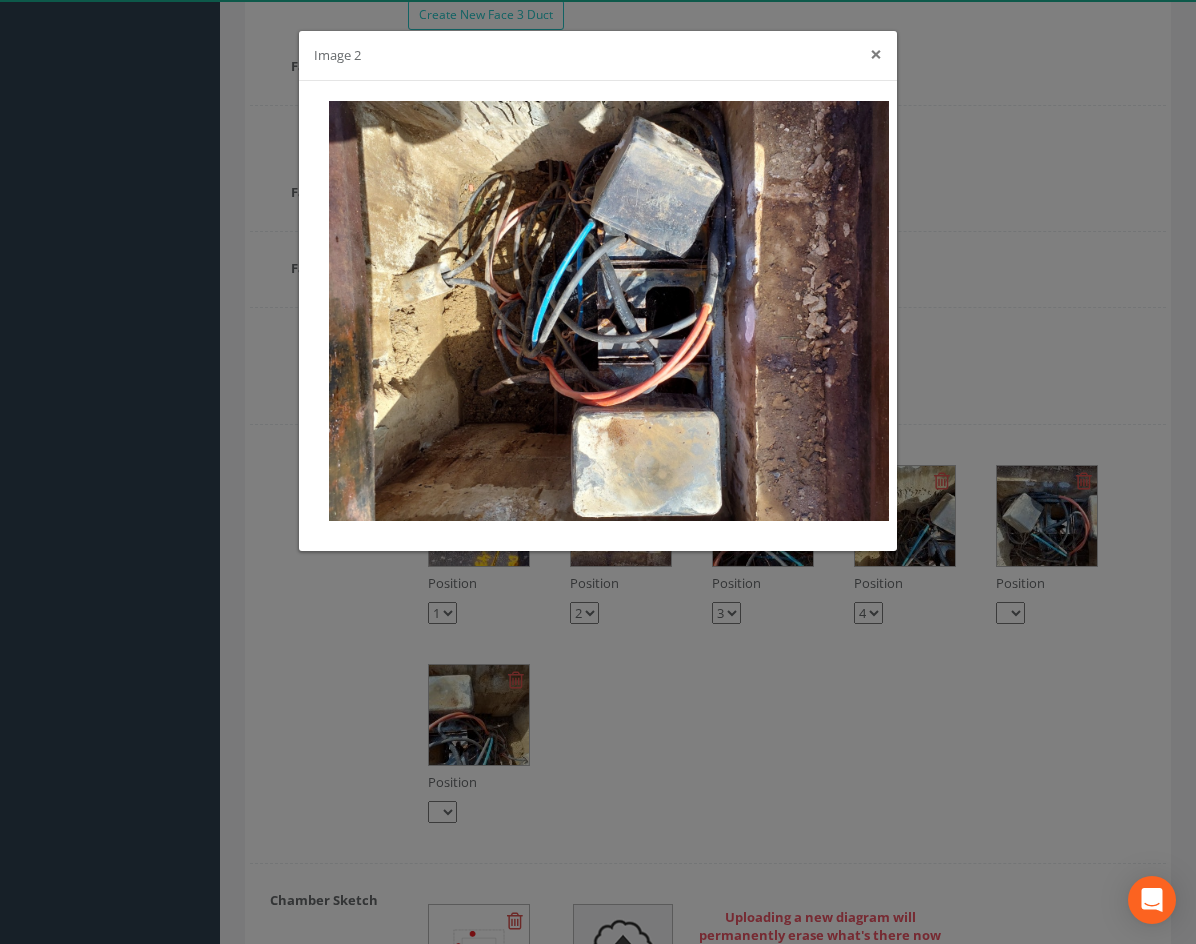 click on "×" at bounding box center [876, 54] 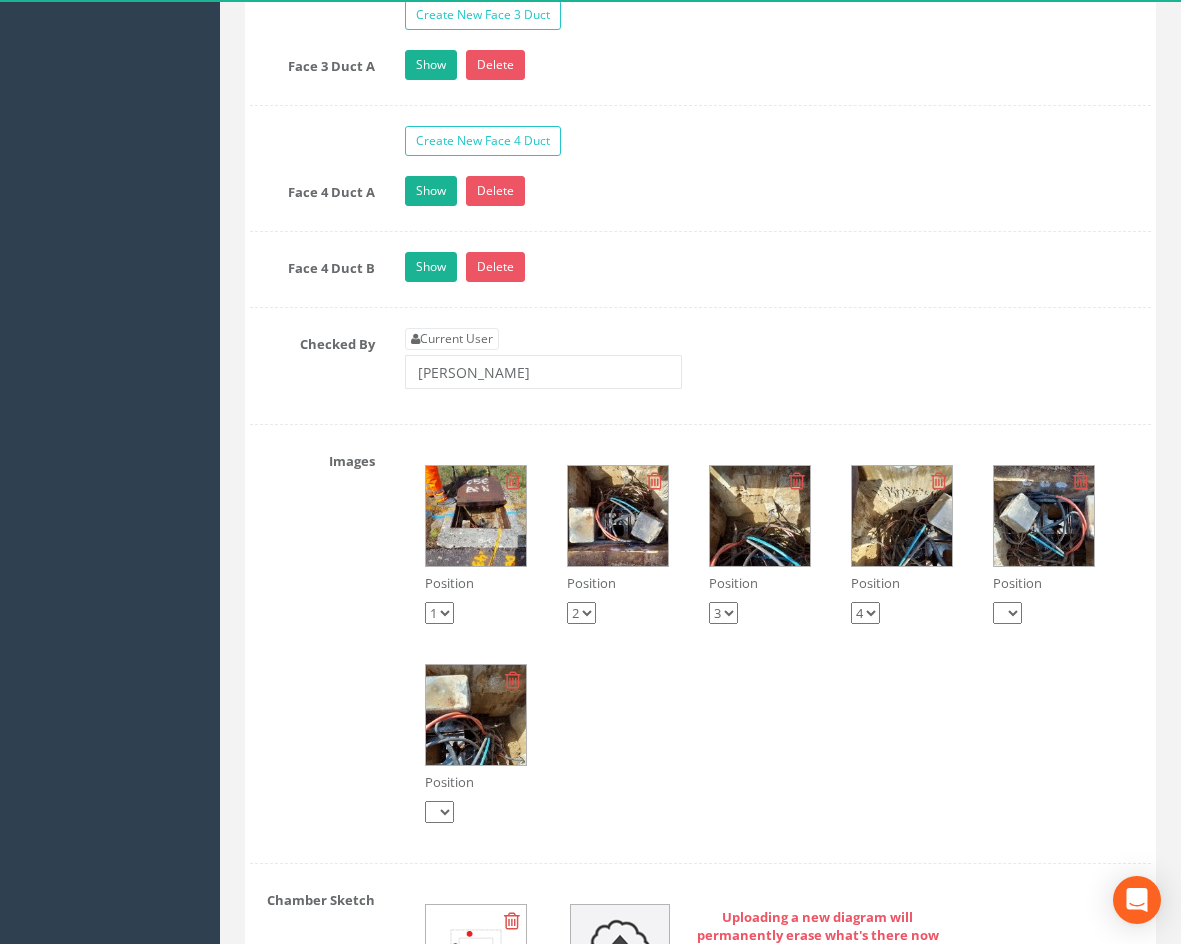 click at bounding box center [902, 516] 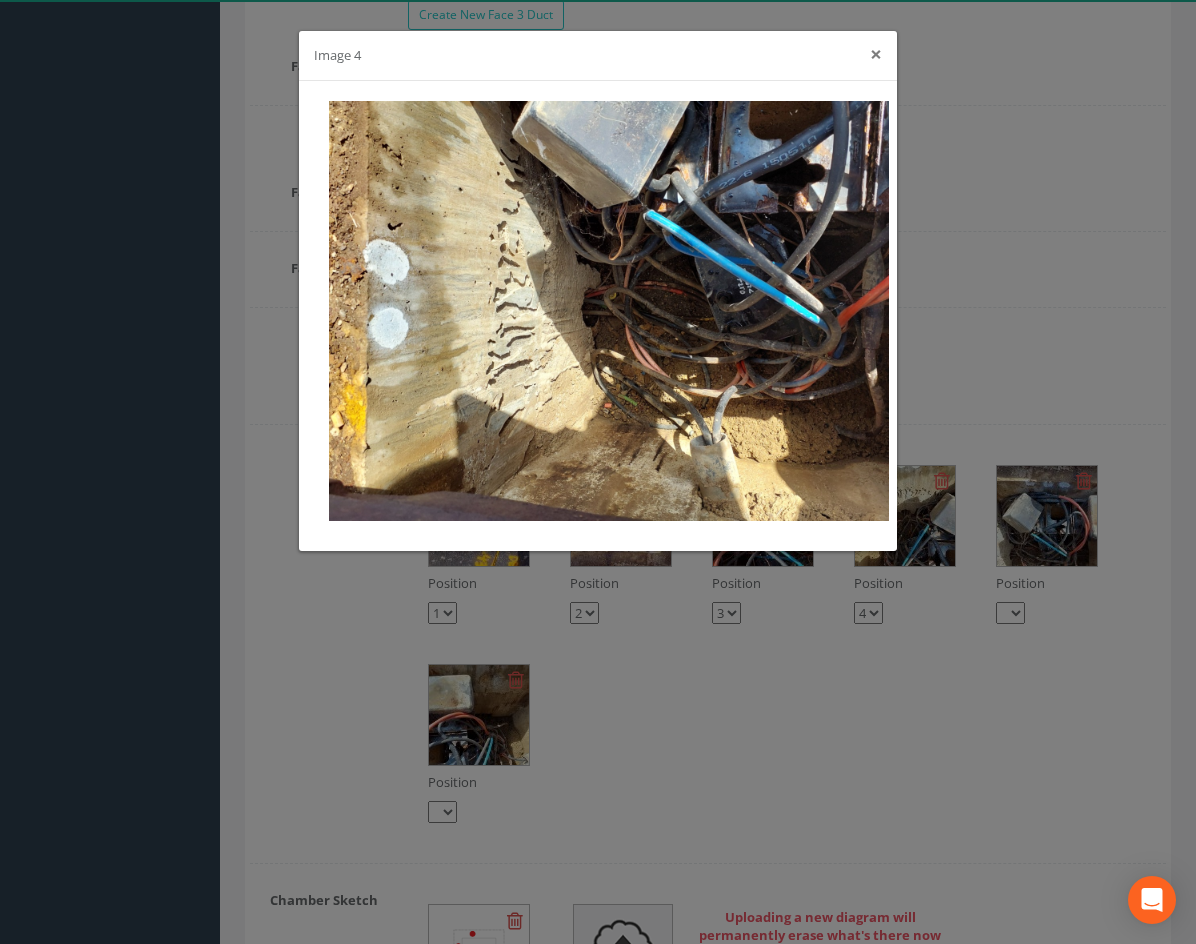 click on "×" at bounding box center (876, 54) 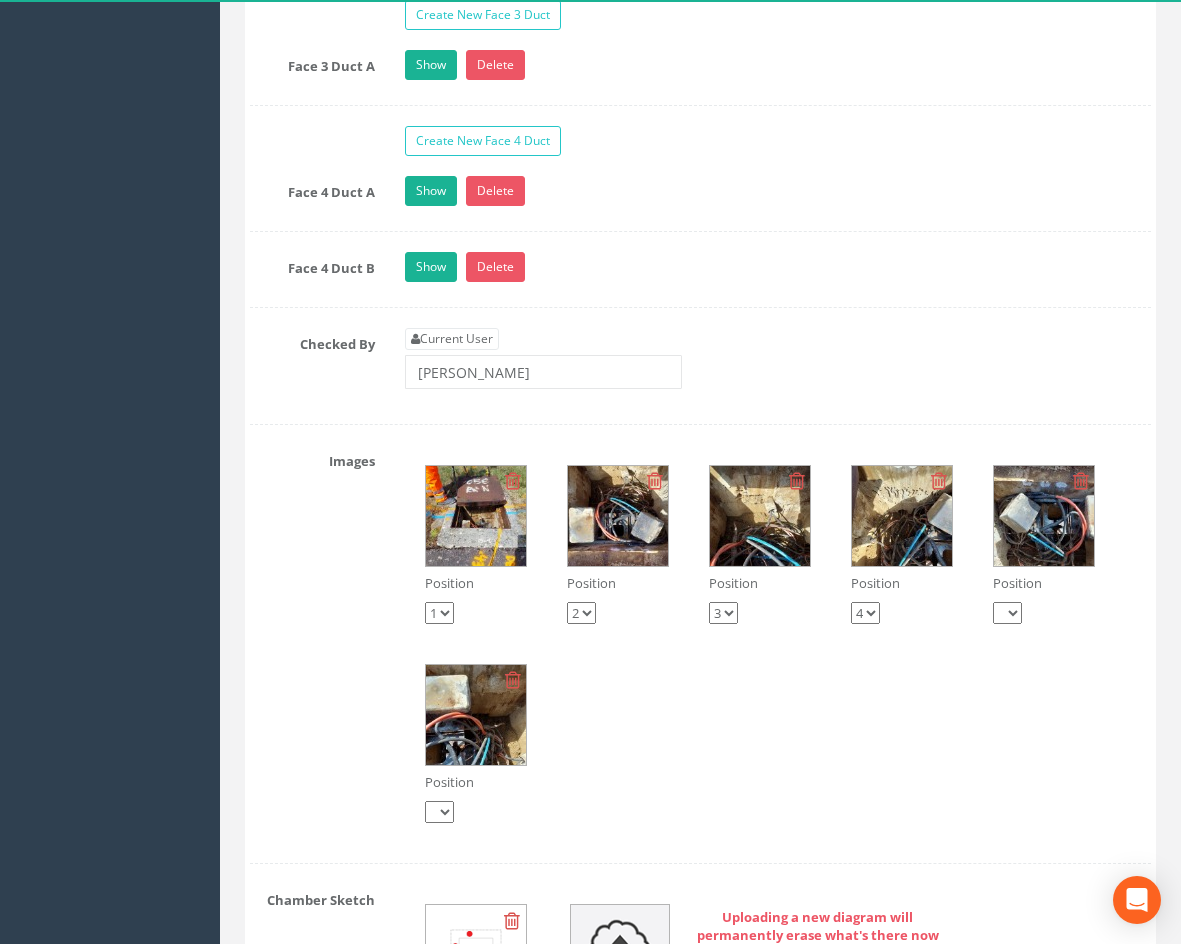 click at bounding box center (760, 516) 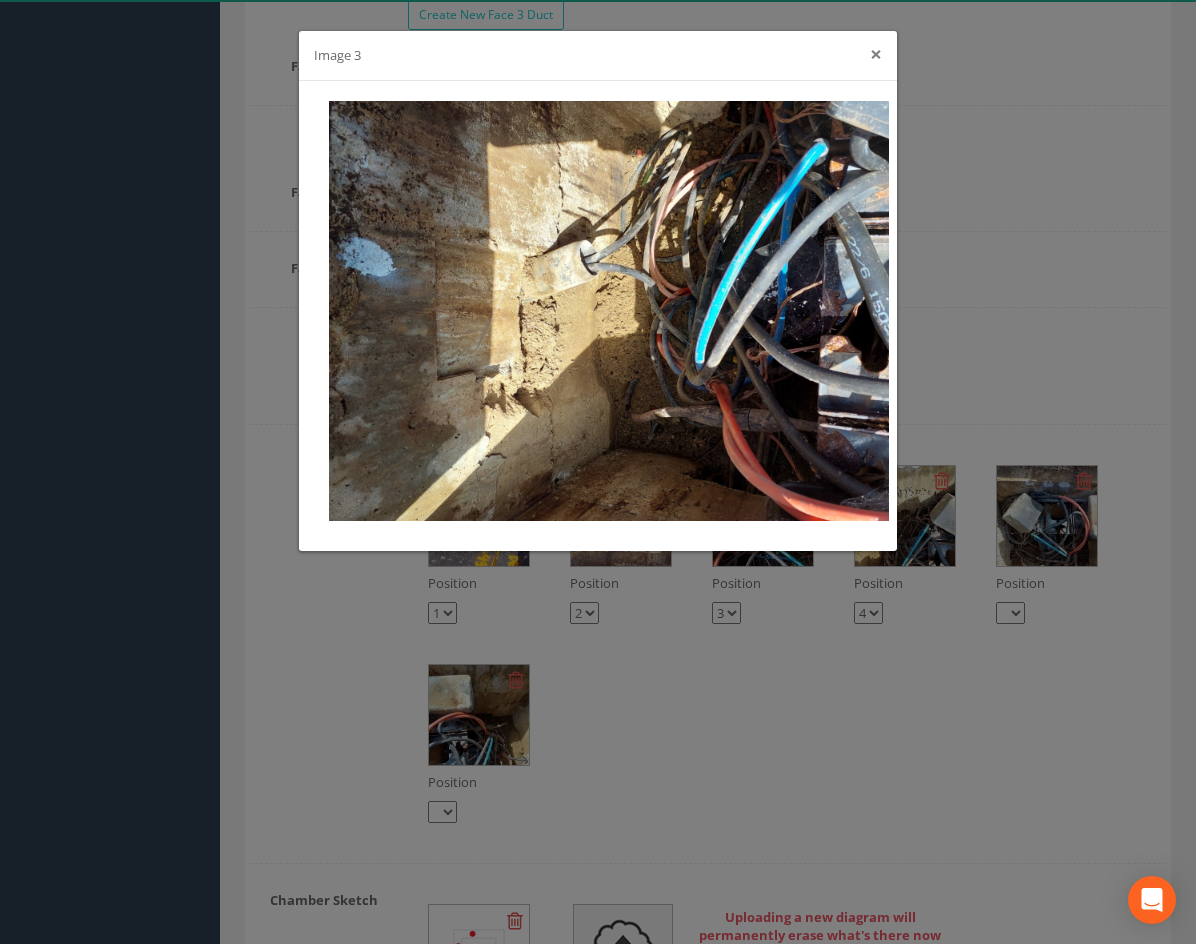 click on "×" at bounding box center (876, 54) 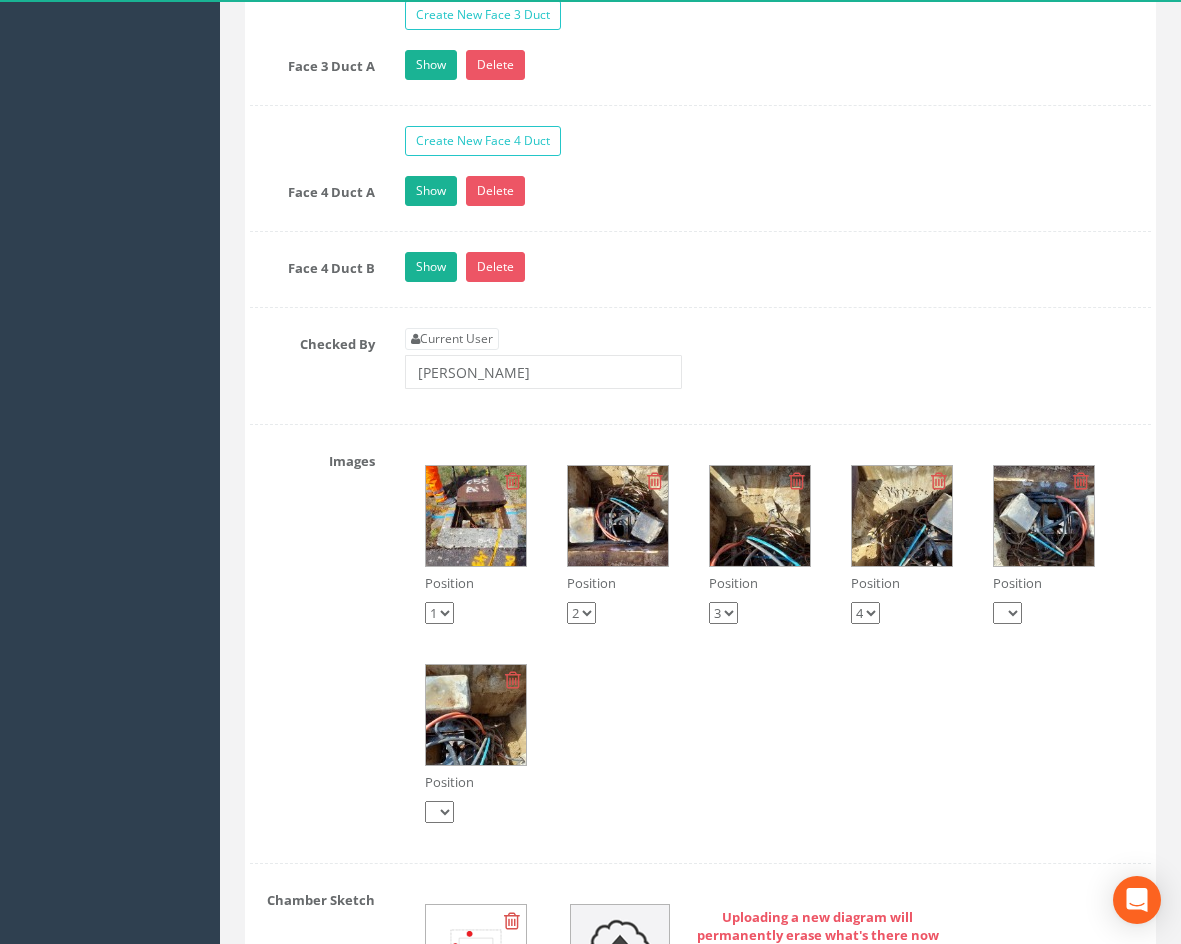 click at bounding box center (476, 715) 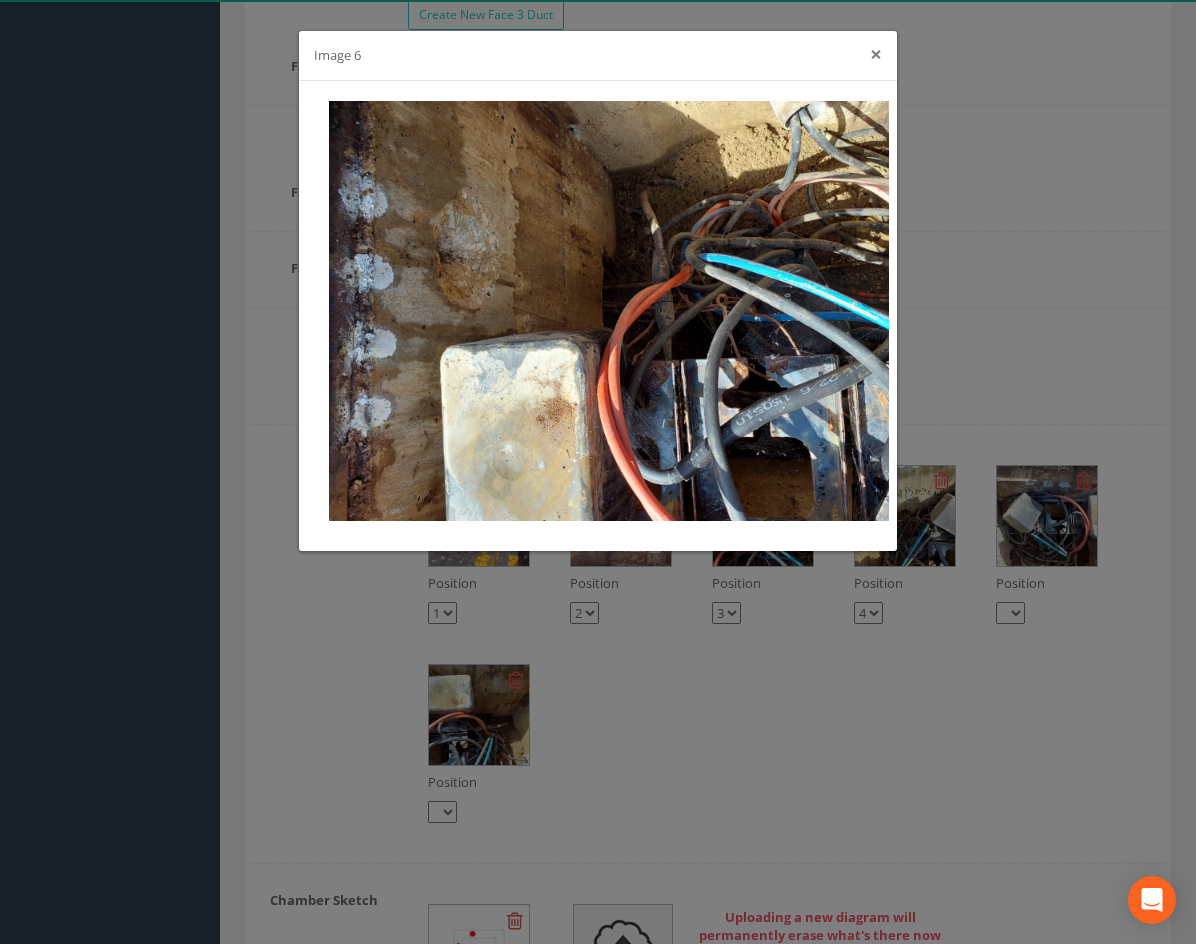 click on "×" at bounding box center (876, 54) 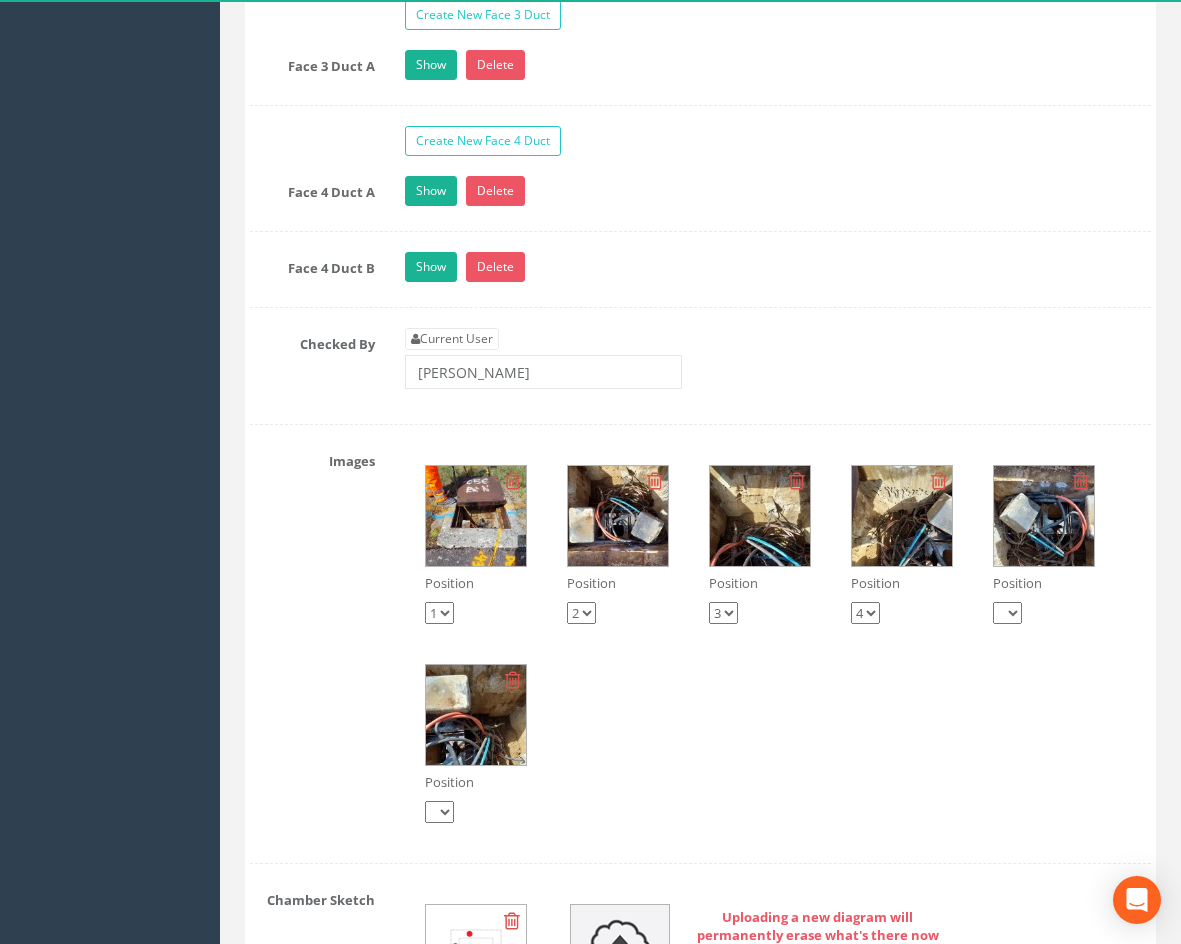 click at bounding box center (618, 516) 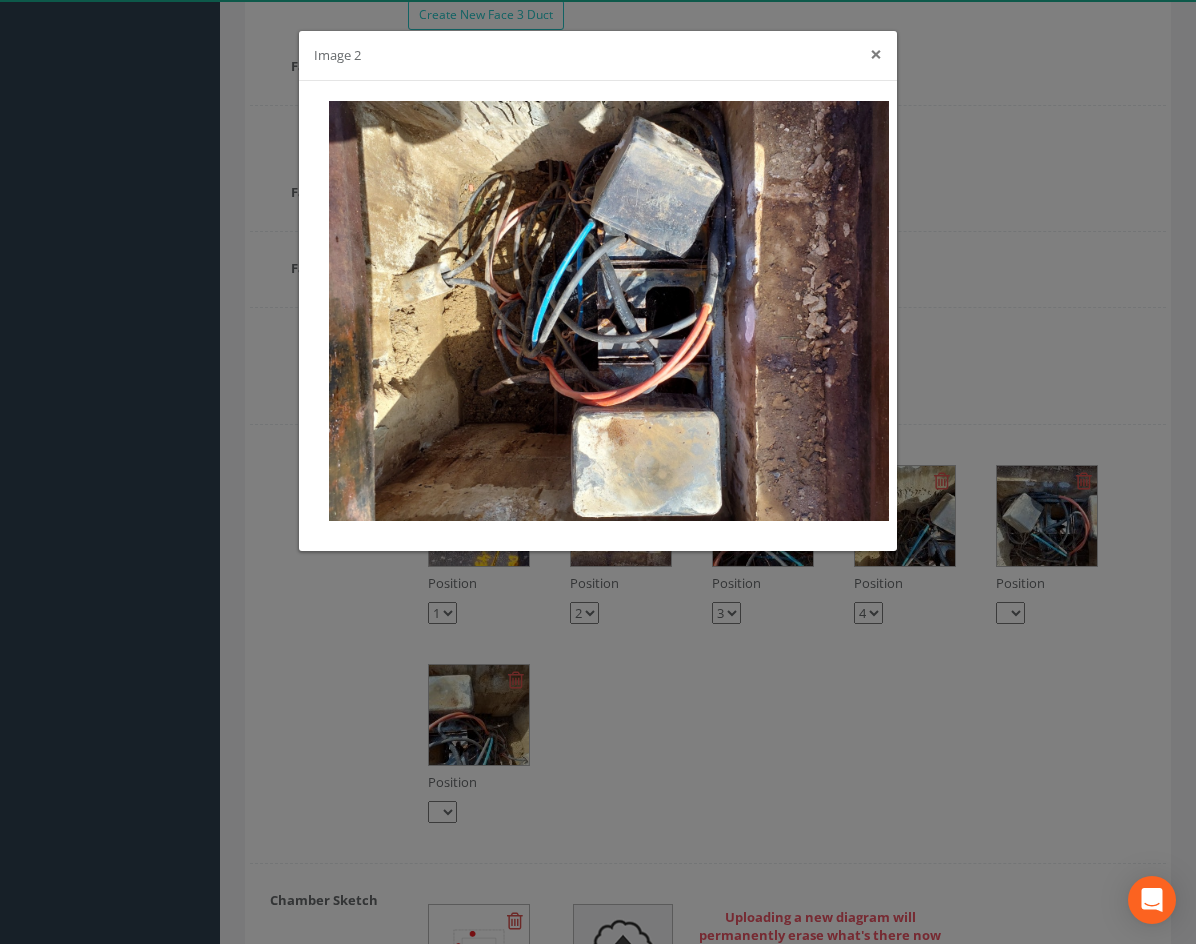 click on "×" at bounding box center (876, 54) 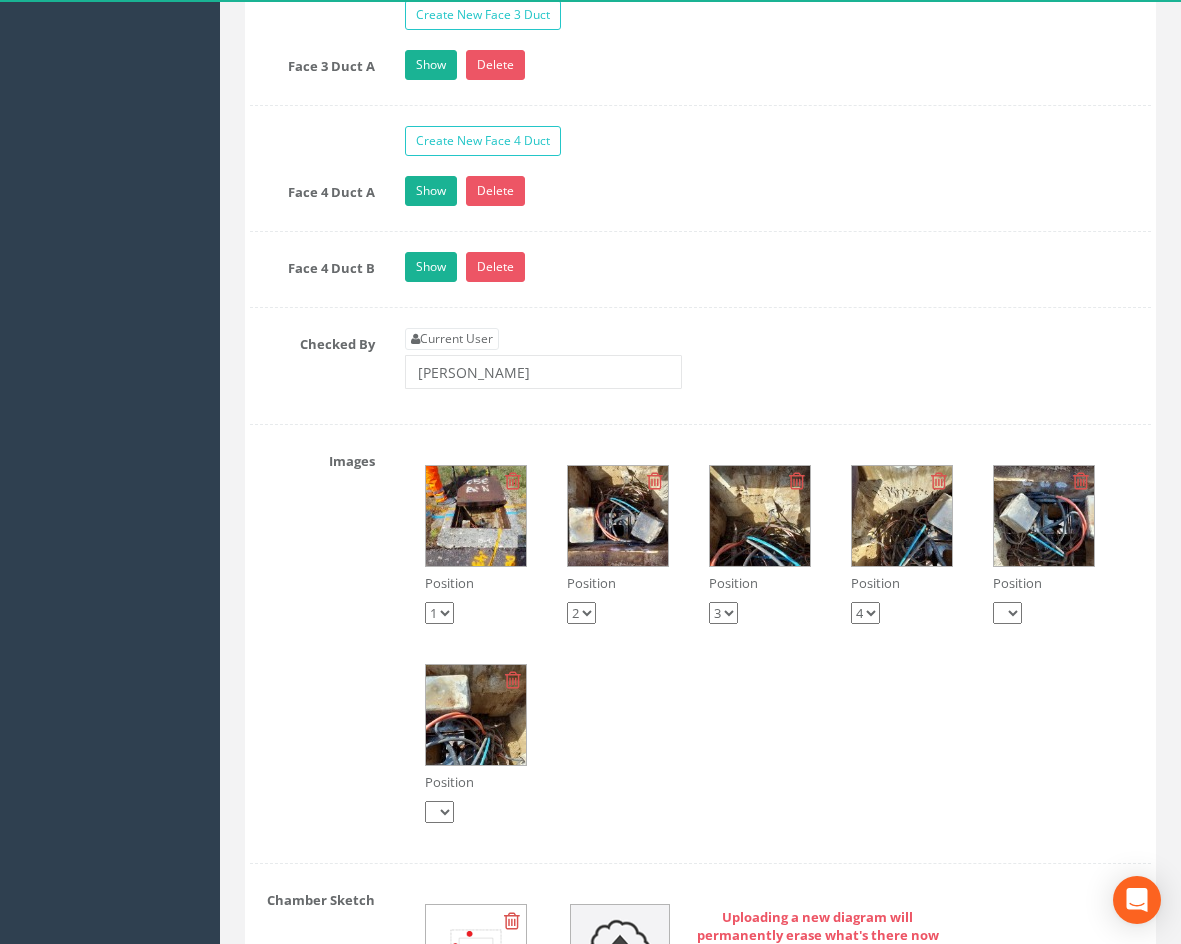 click at bounding box center (476, 516) 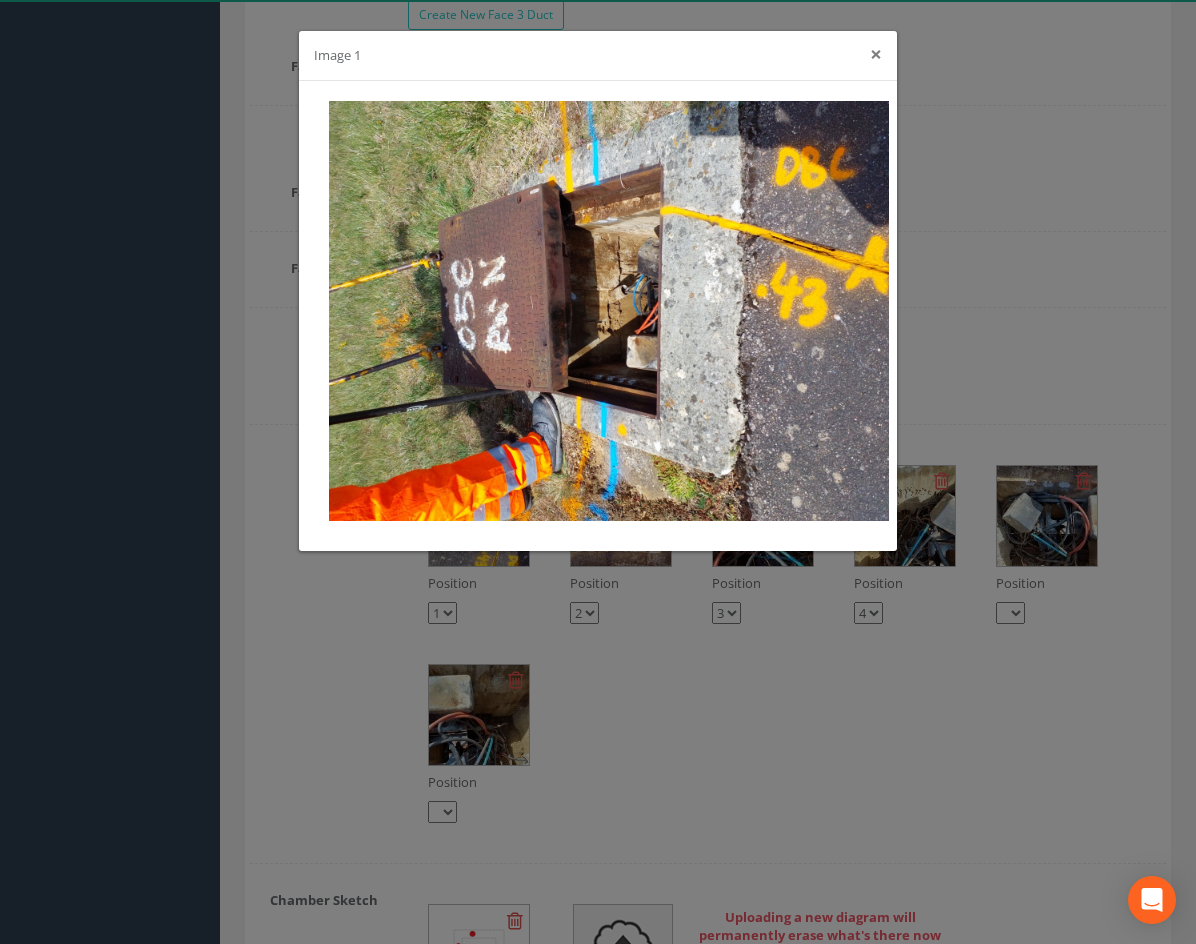click on "×" at bounding box center [876, 54] 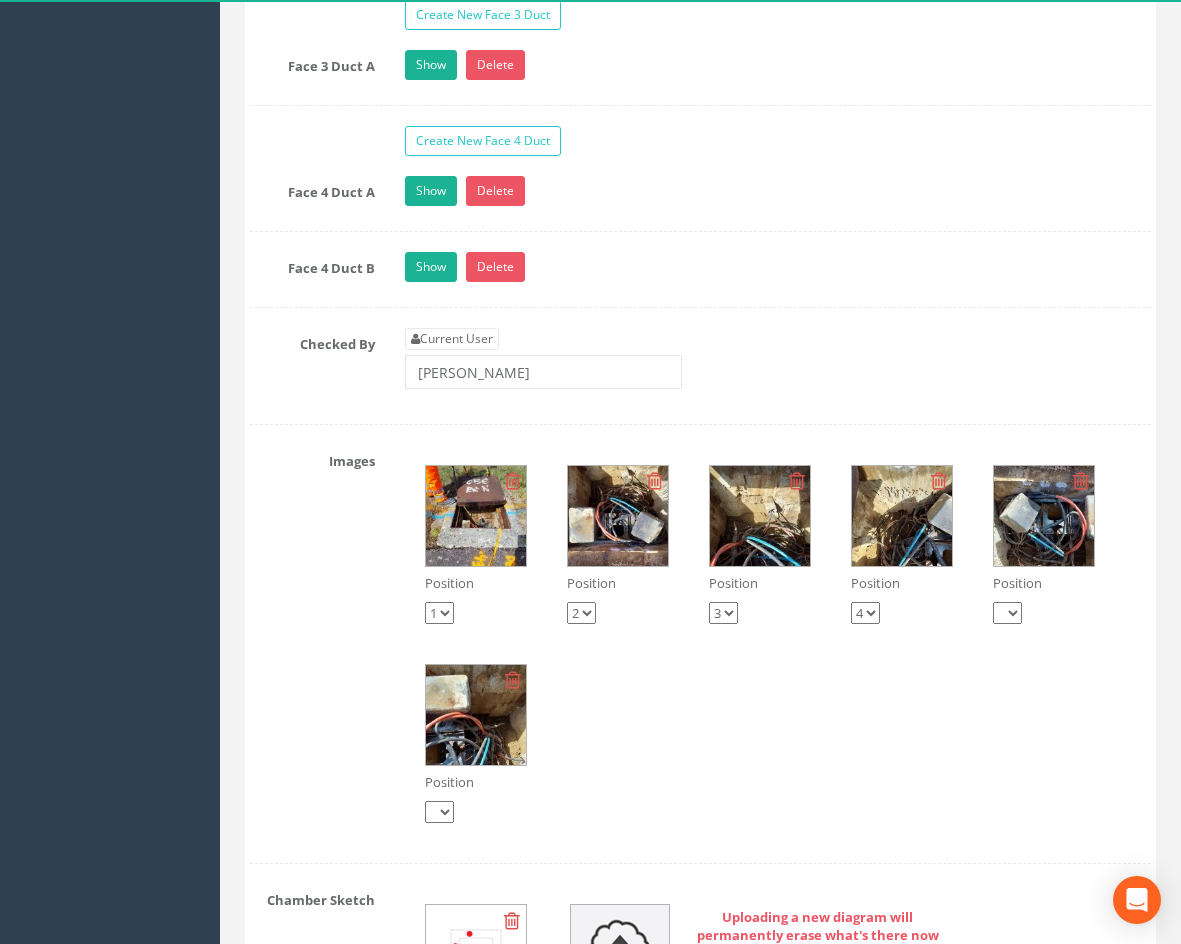 click at bounding box center (760, 516) 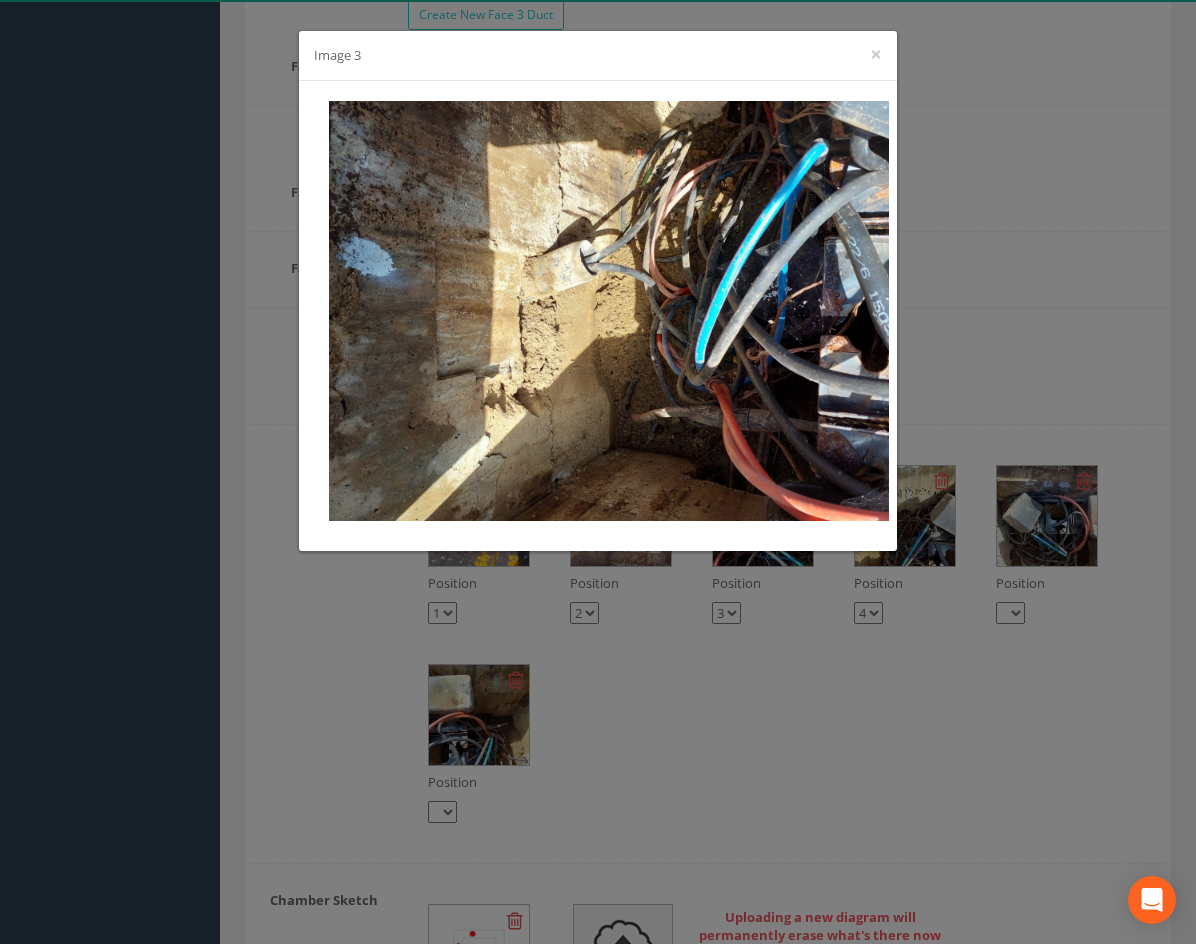 click on "Image 3  ×" at bounding box center (598, 56) 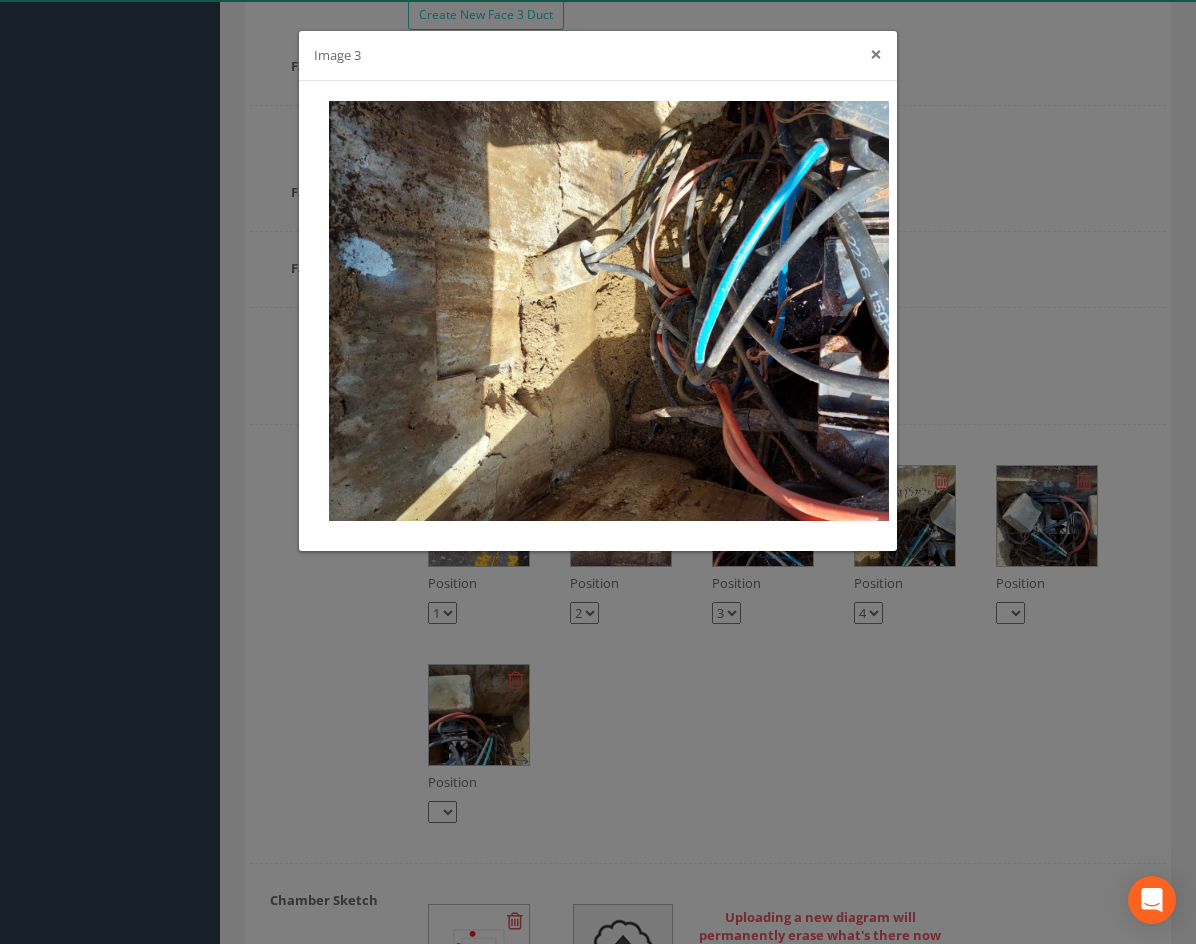 click on "×" at bounding box center [876, 54] 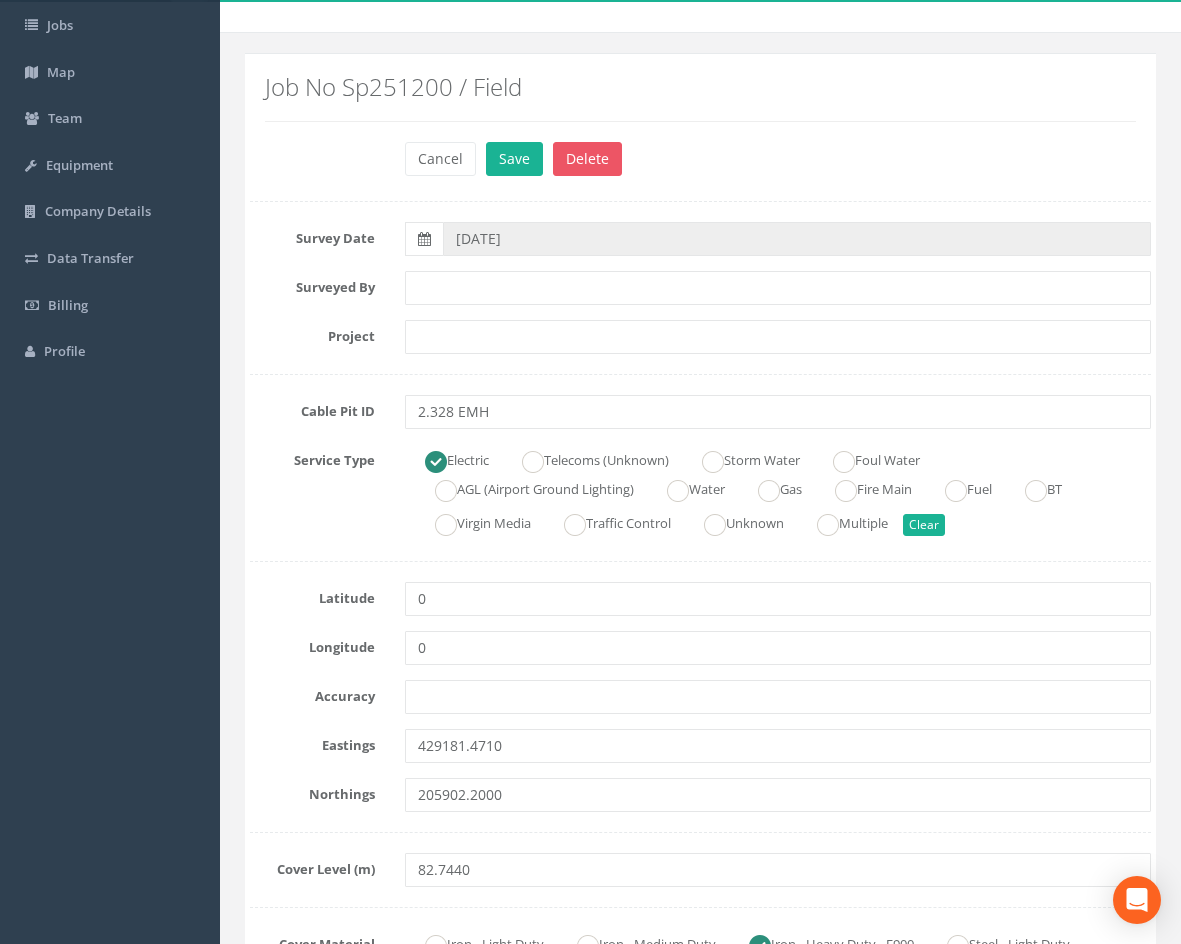 scroll, scrollTop: 0, scrollLeft: 0, axis: both 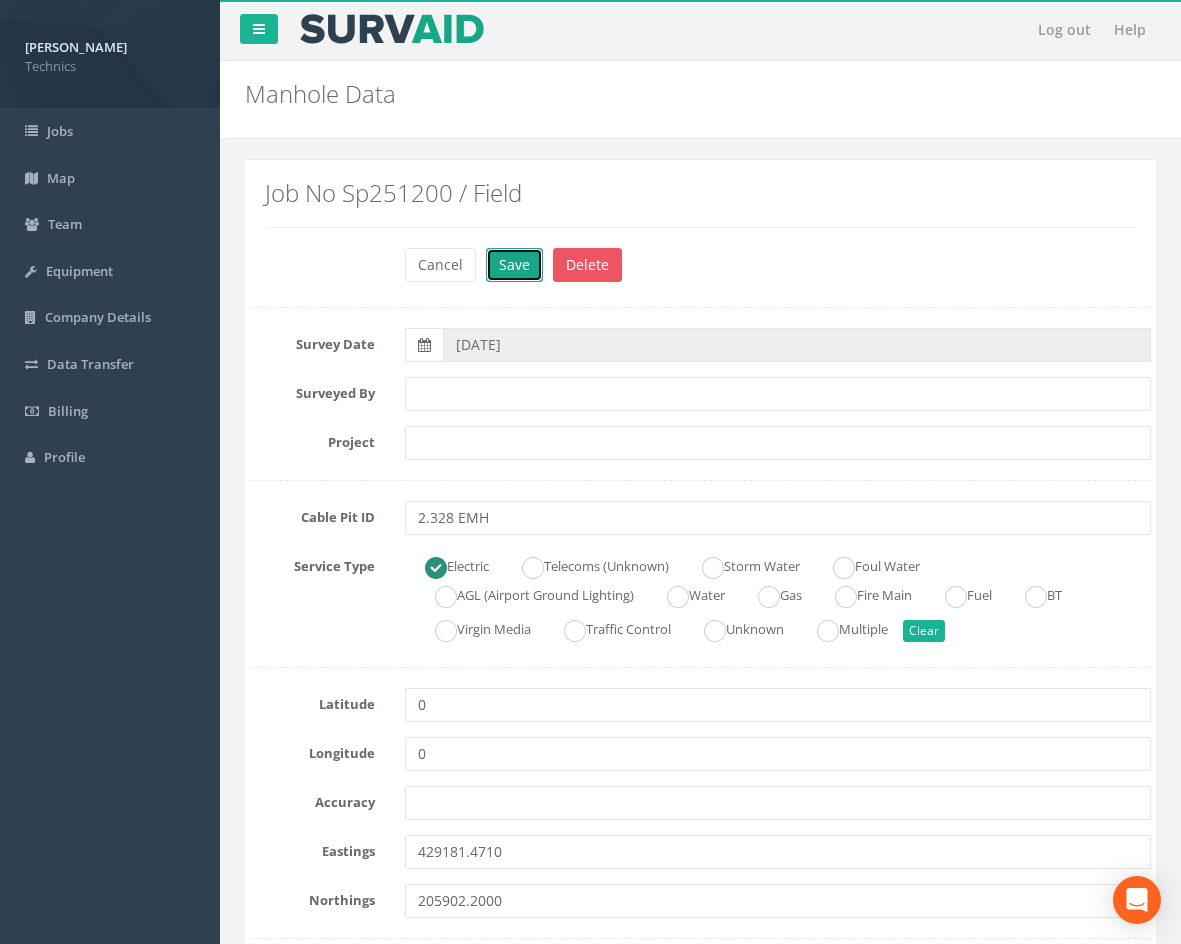 click on "Save" at bounding box center [514, 265] 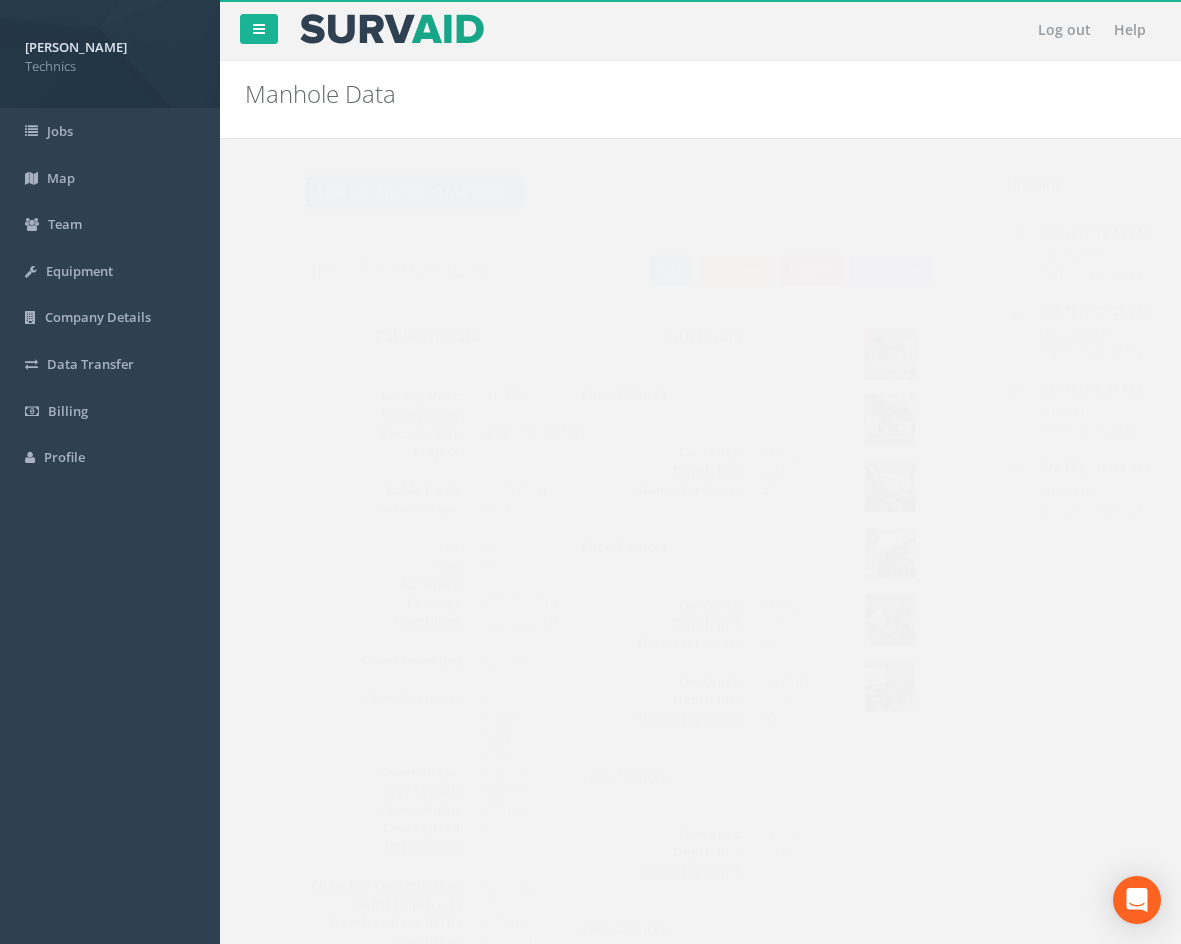 click on "Back to Sp251200 Manholes" at bounding box center (375, 192) 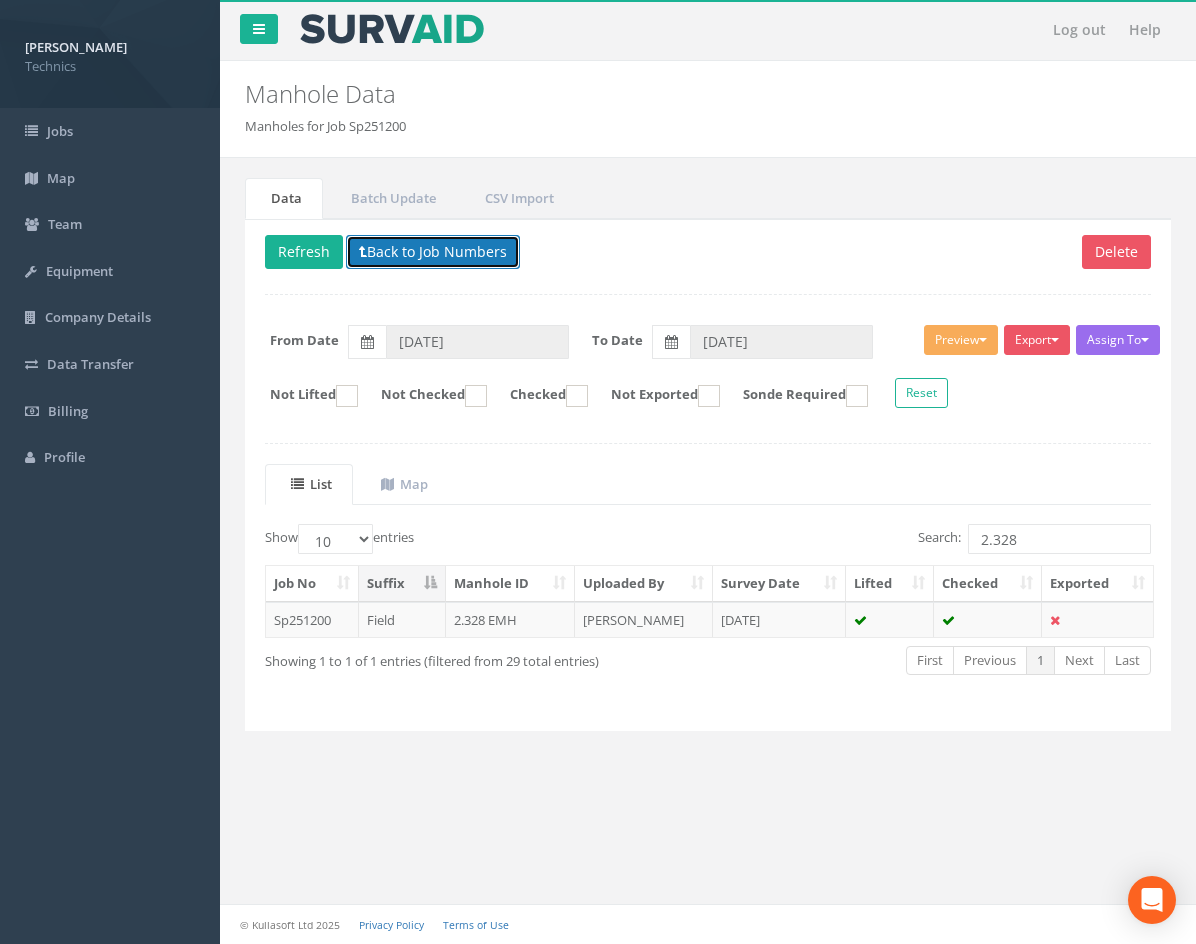click on "Back to Job Numbers" at bounding box center [433, 252] 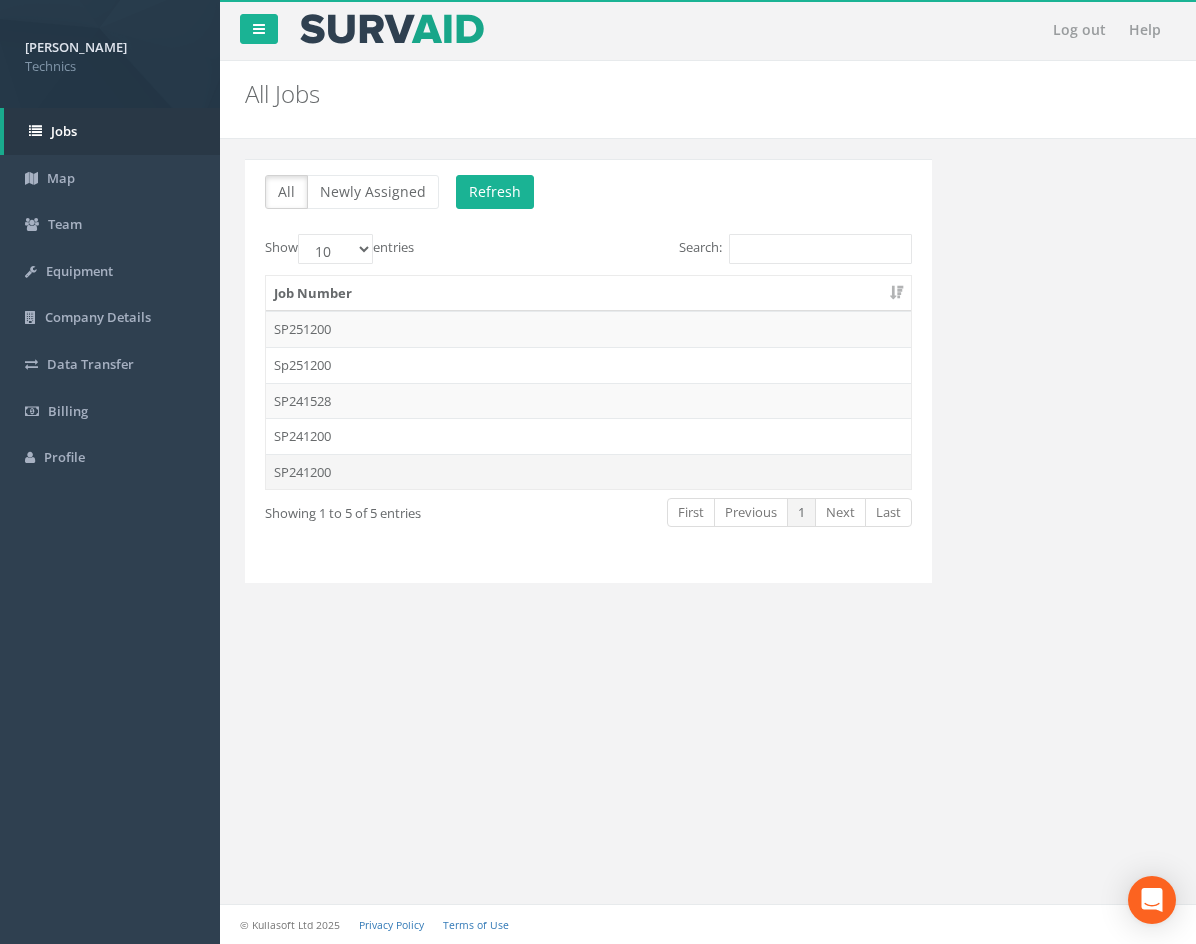 click on "SP241200" at bounding box center (588, 472) 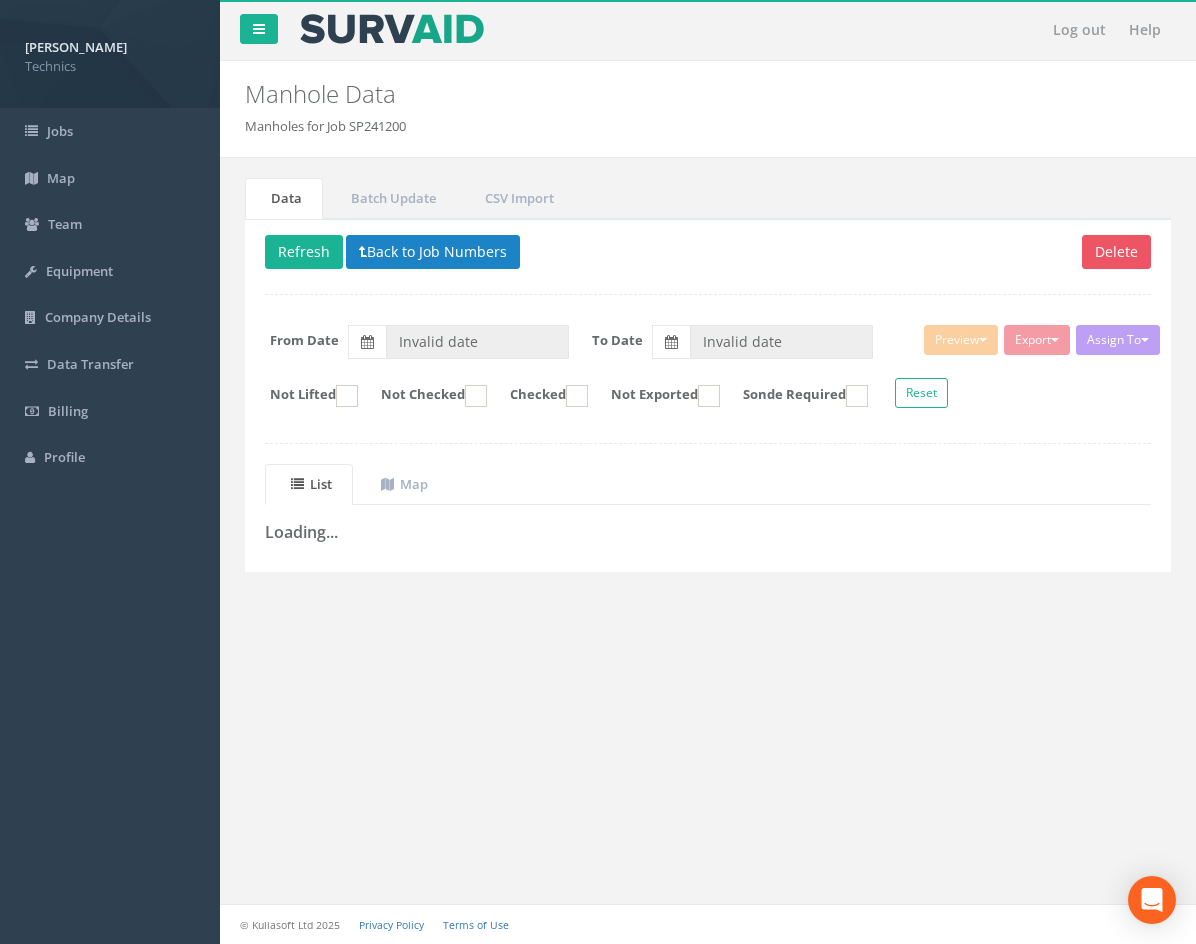type on "[DATE]" 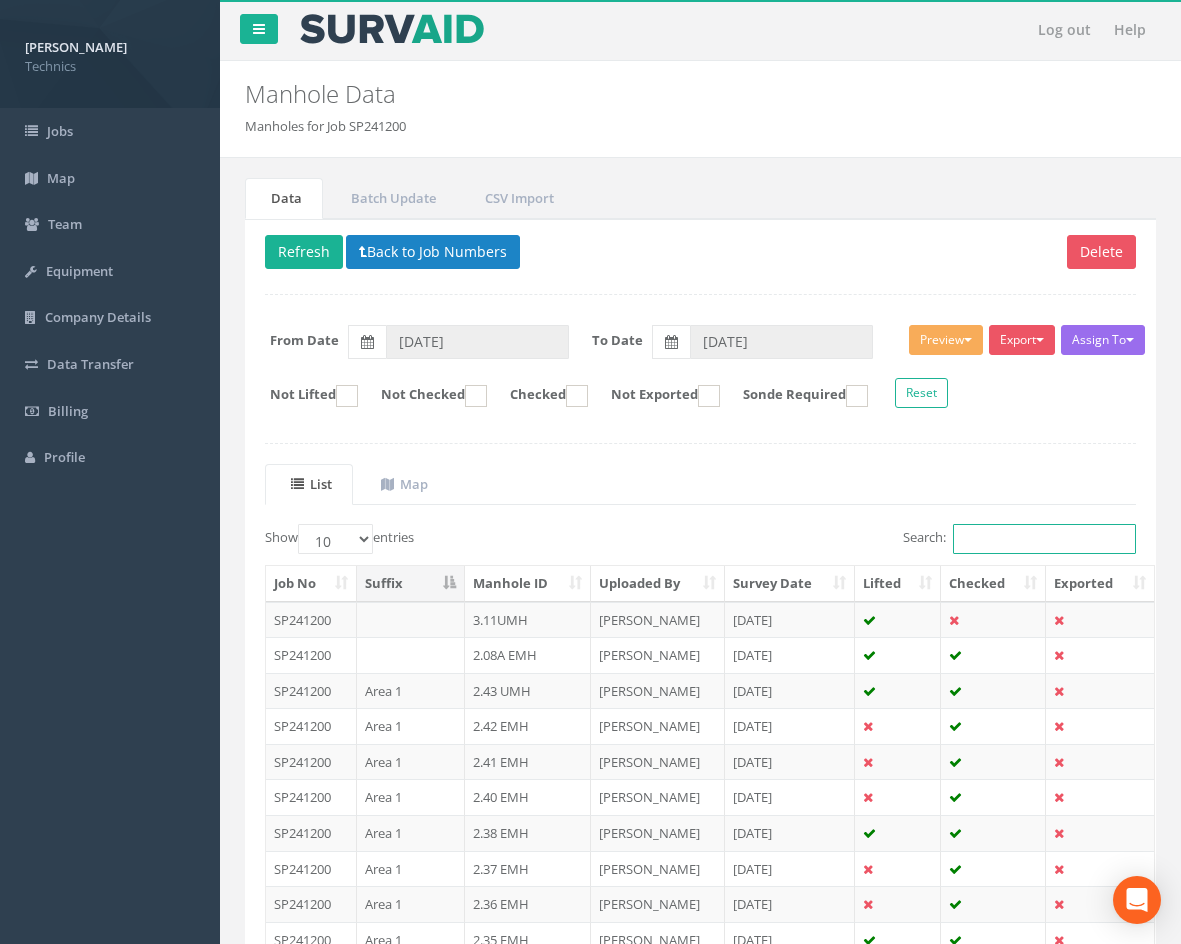 click on "Search:" at bounding box center [1044, 539] 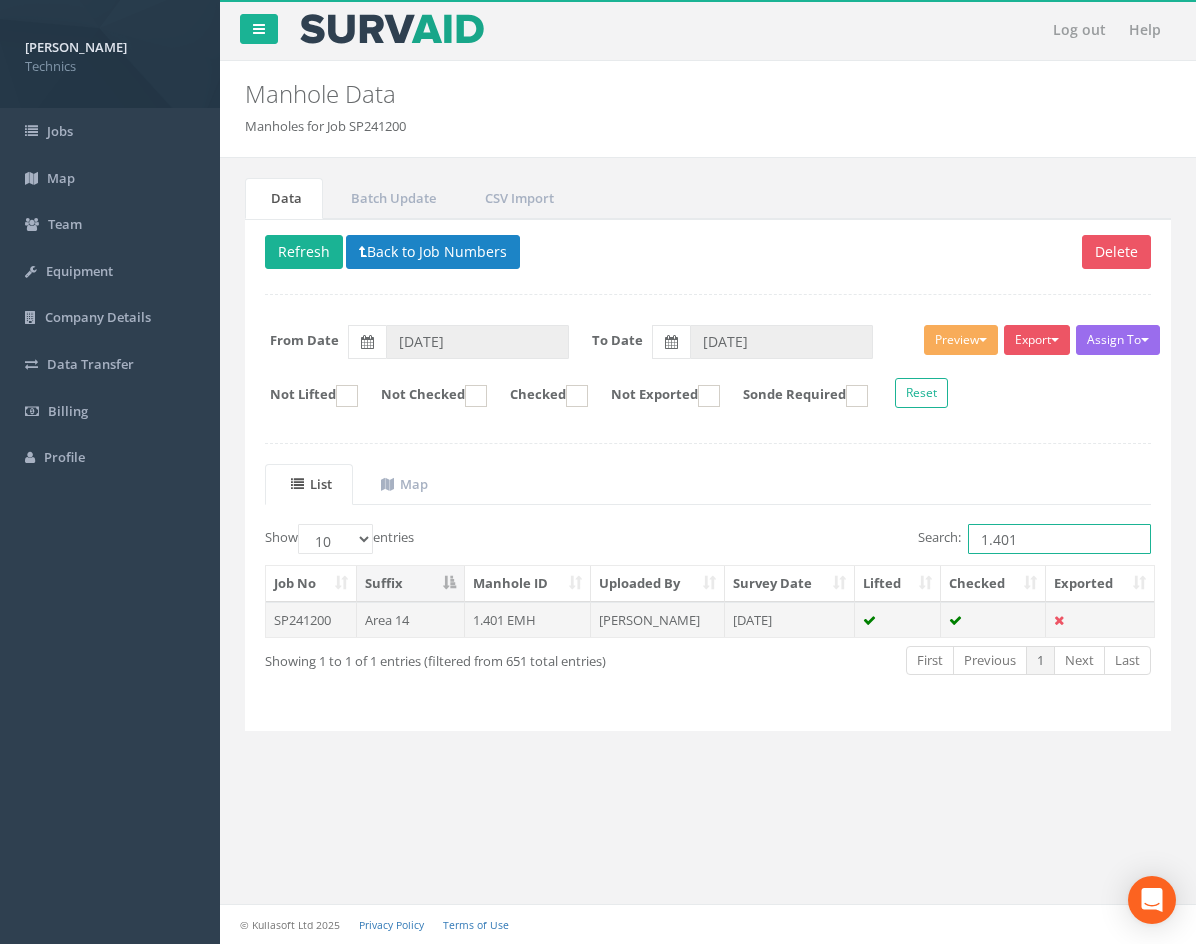 type on "1.401" 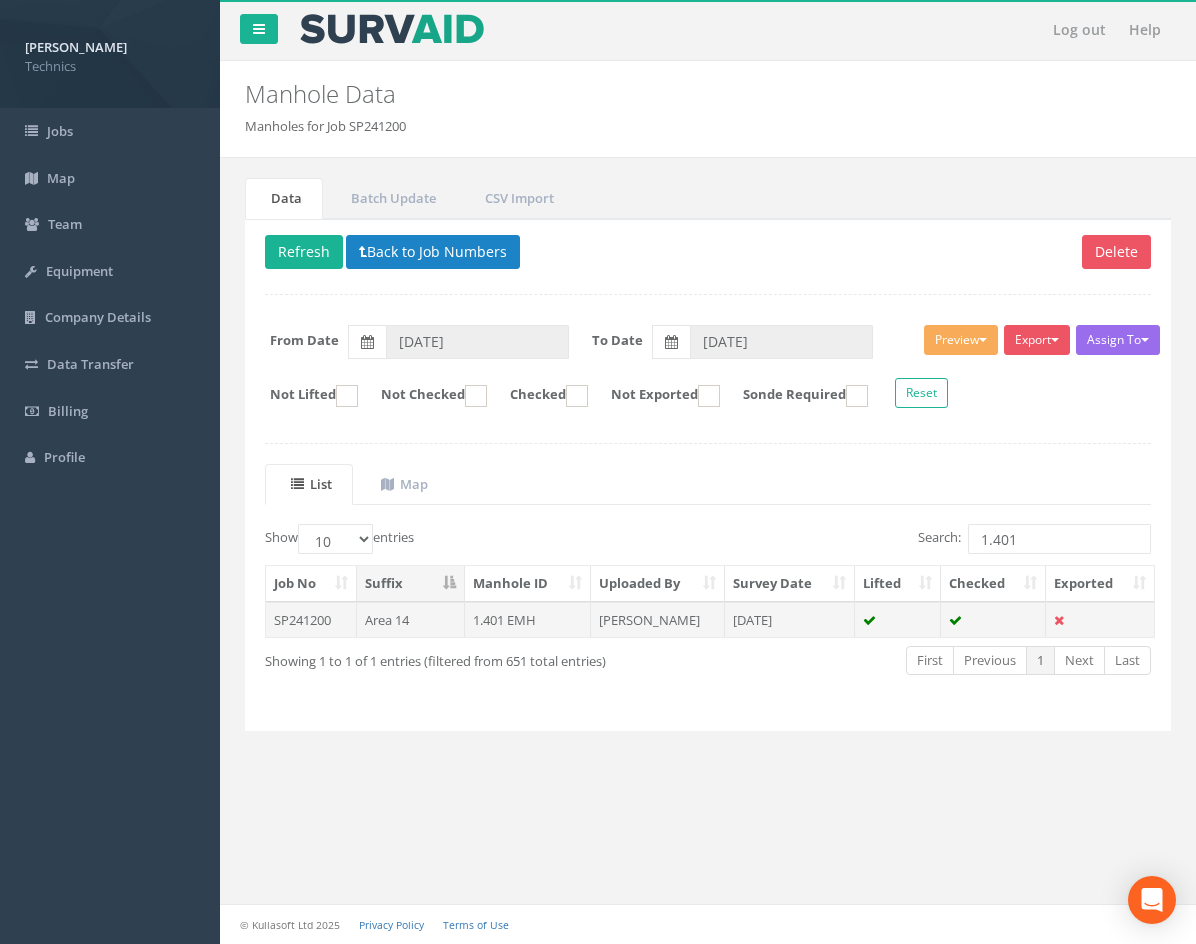 click on "[DATE]" at bounding box center [790, 620] 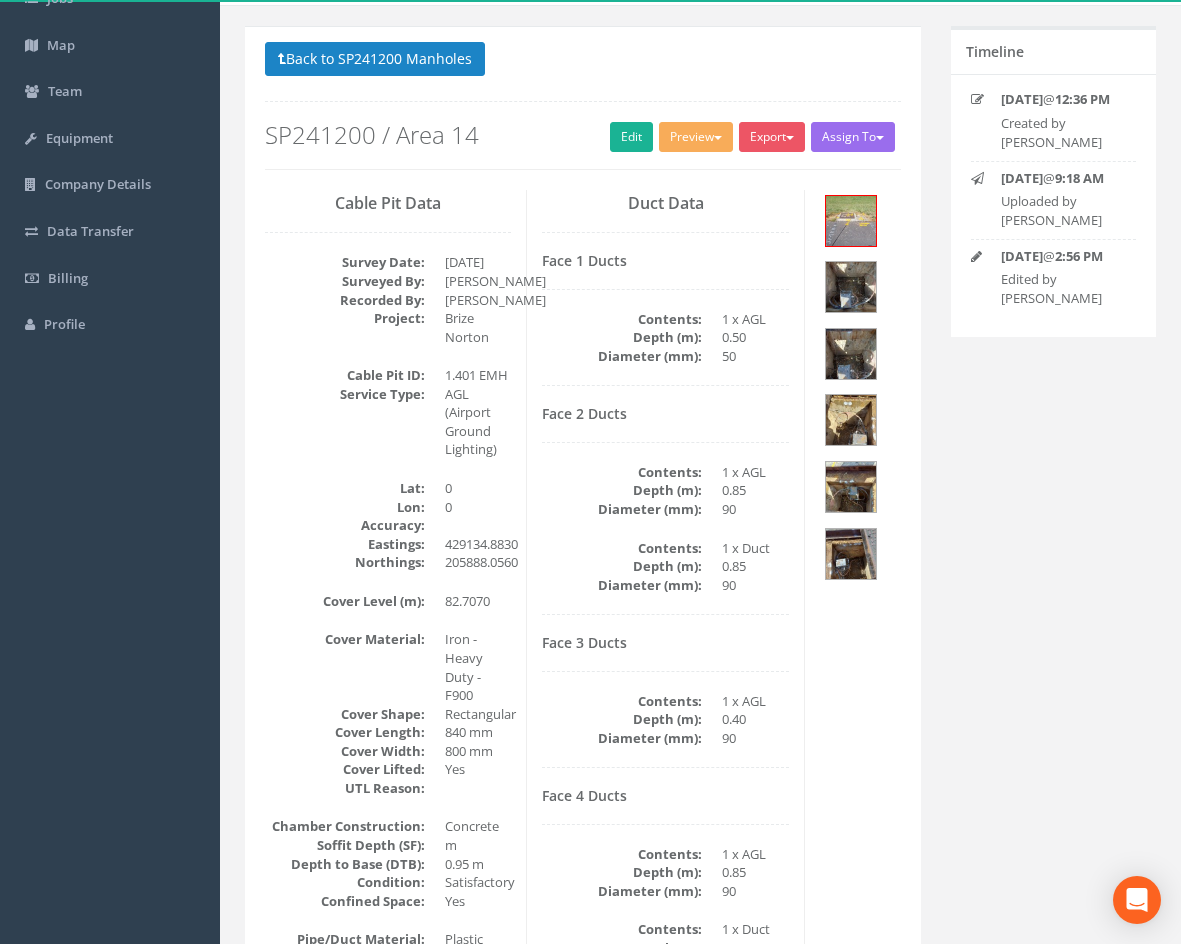 scroll, scrollTop: 100, scrollLeft: 0, axis: vertical 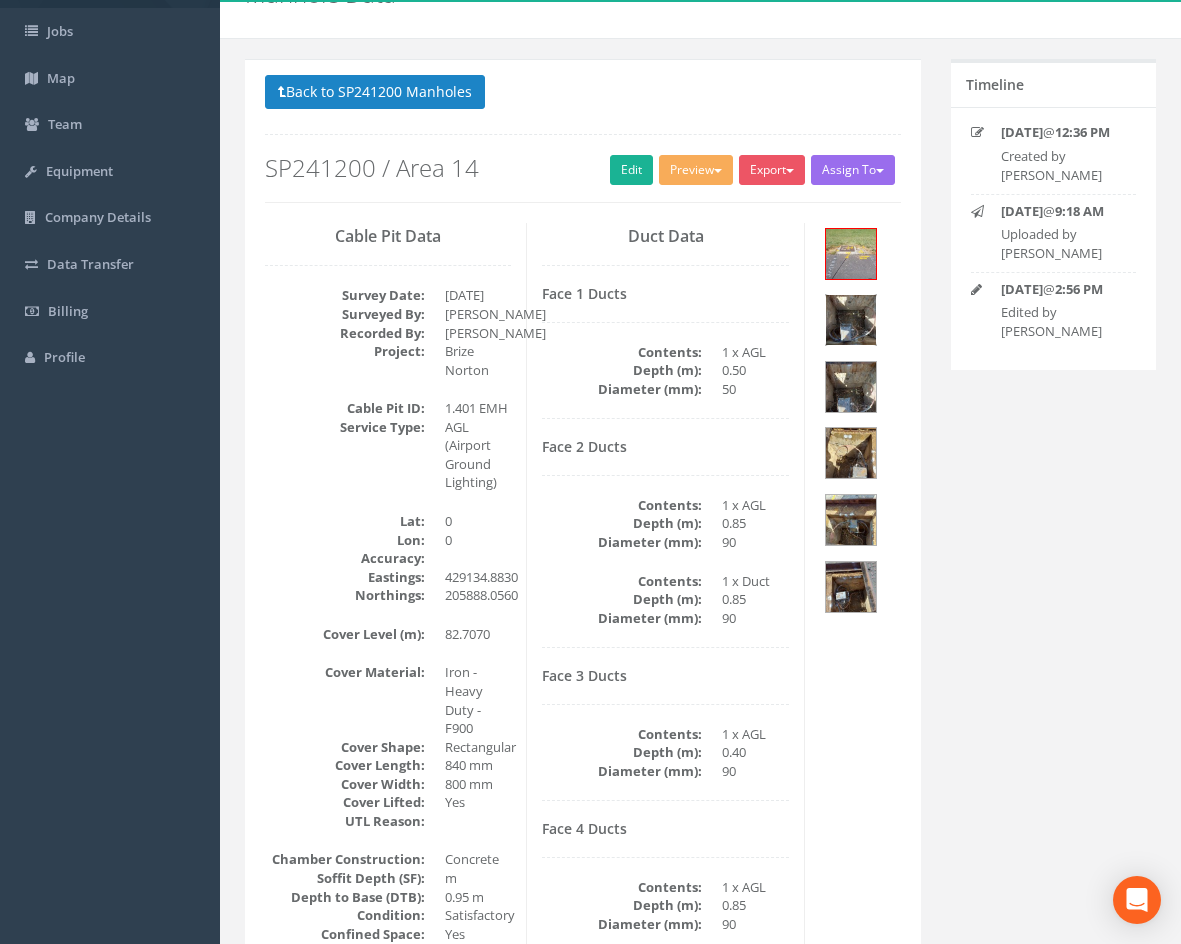 click at bounding box center (851, 320) 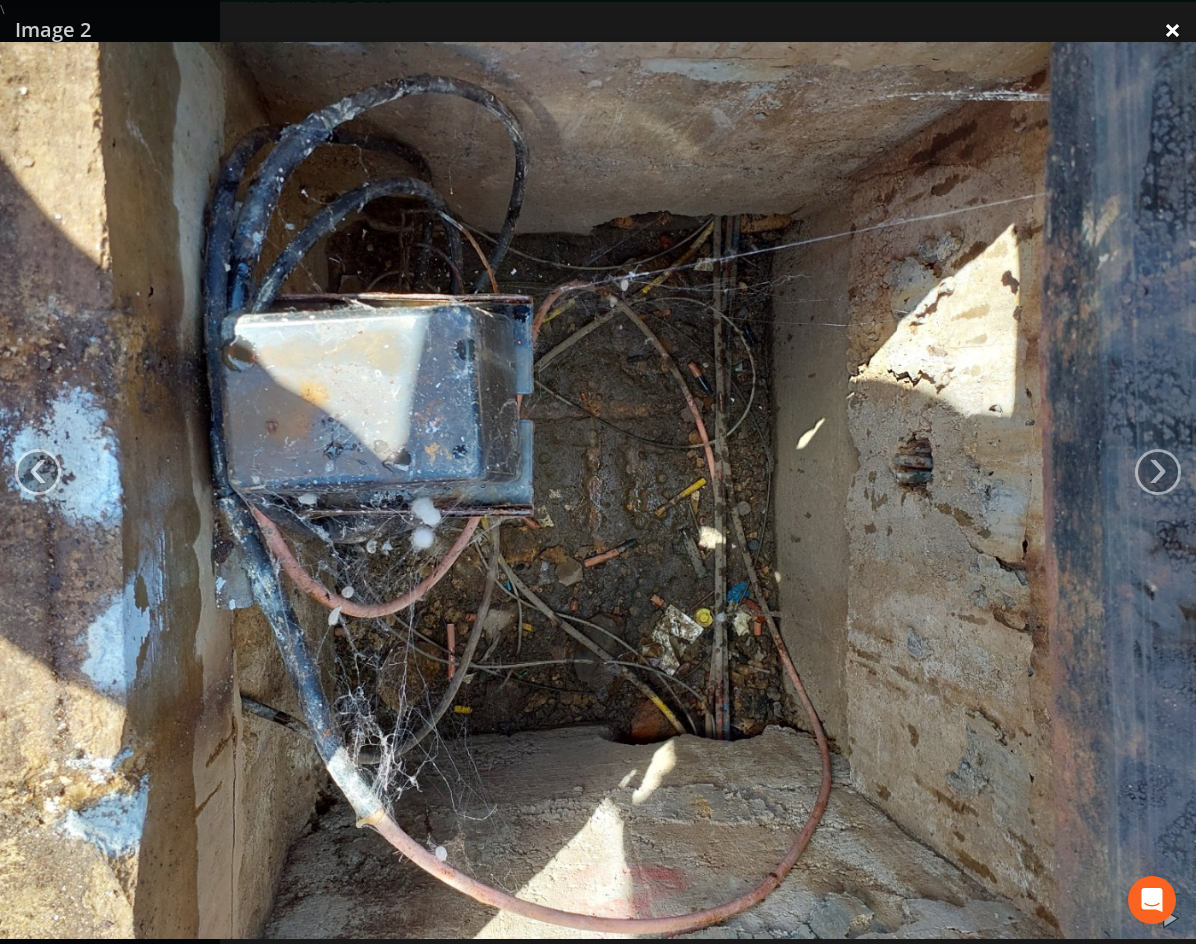 click on "×" at bounding box center [1172, 30] 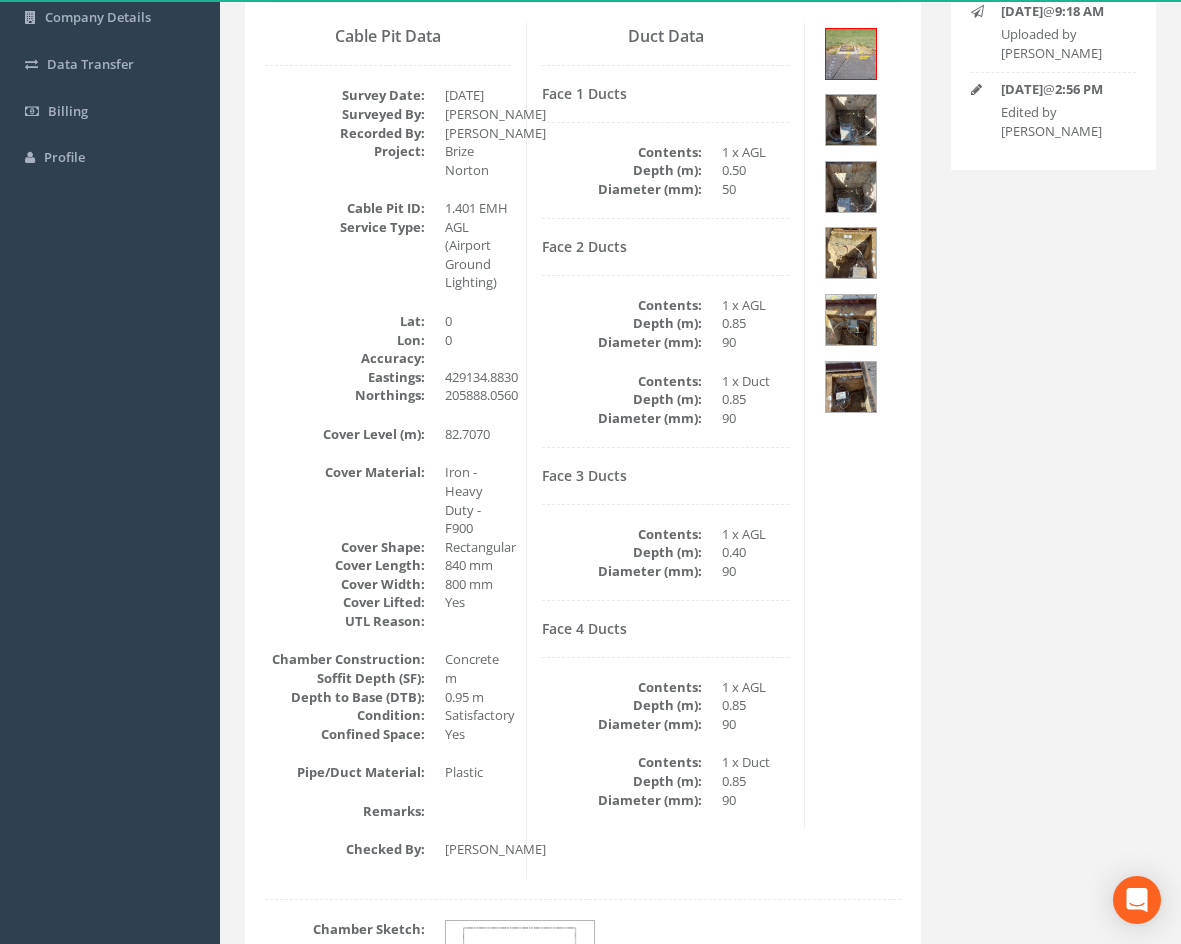scroll, scrollTop: 0, scrollLeft: 0, axis: both 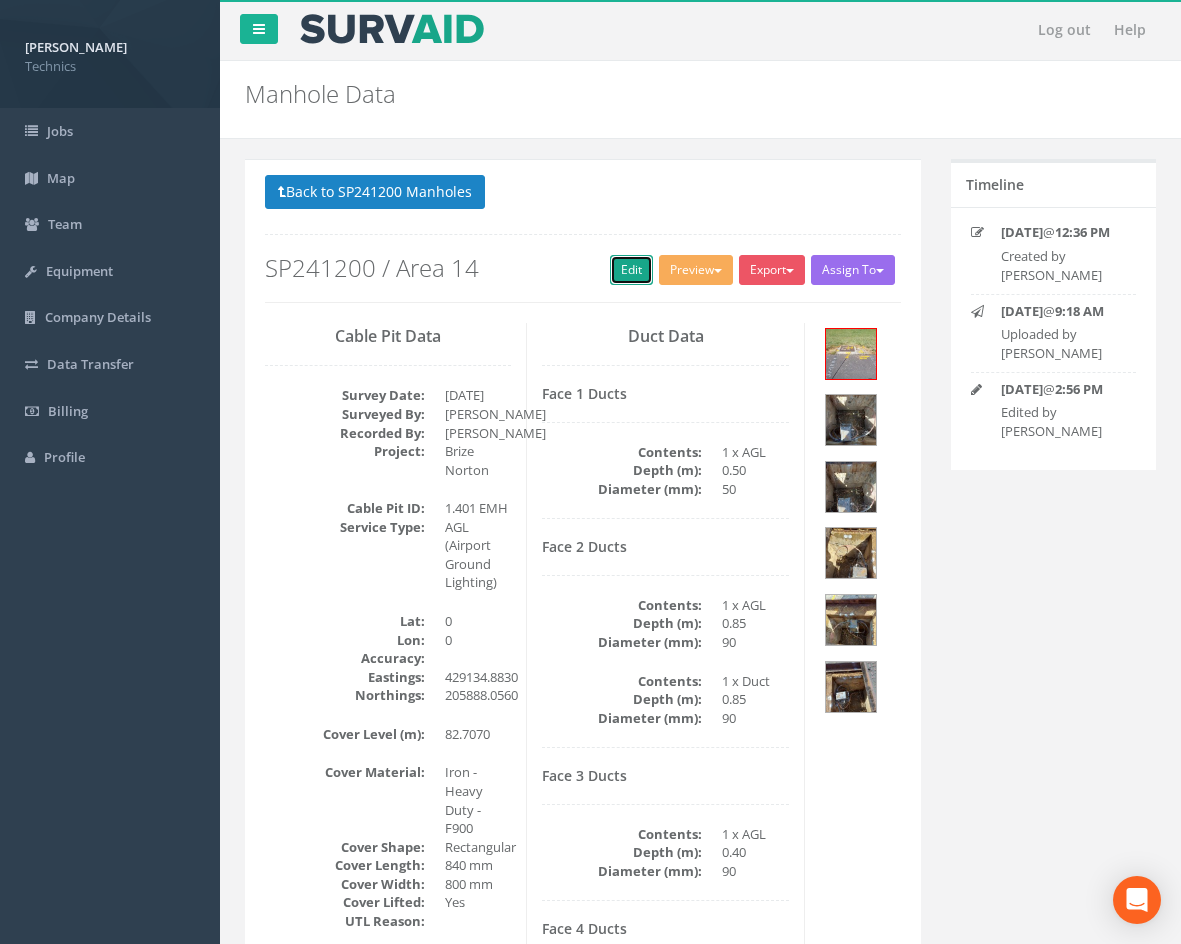 click on "Edit" at bounding box center [631, 270] 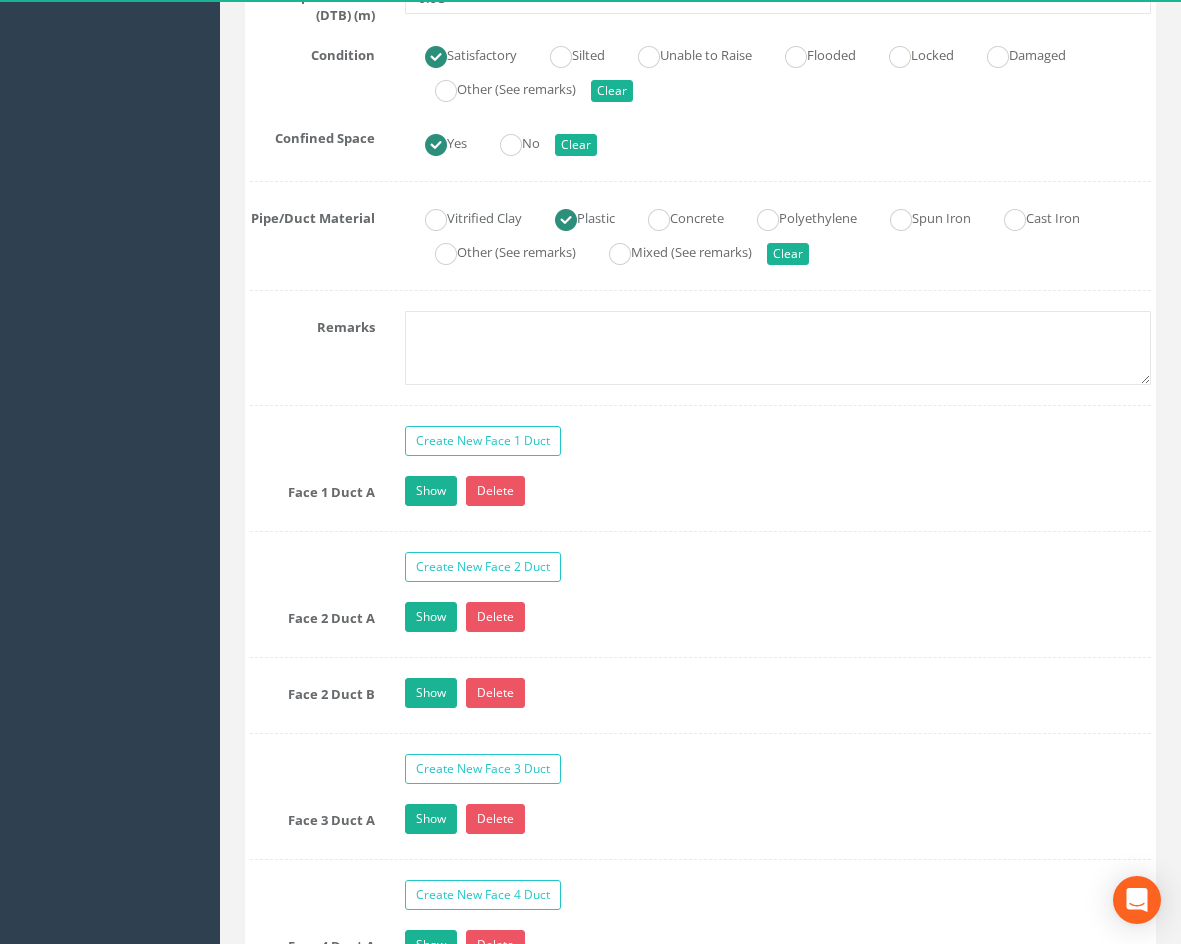 scroll, scrollTop: 1600, scrollLeft: 0, axis: vertical 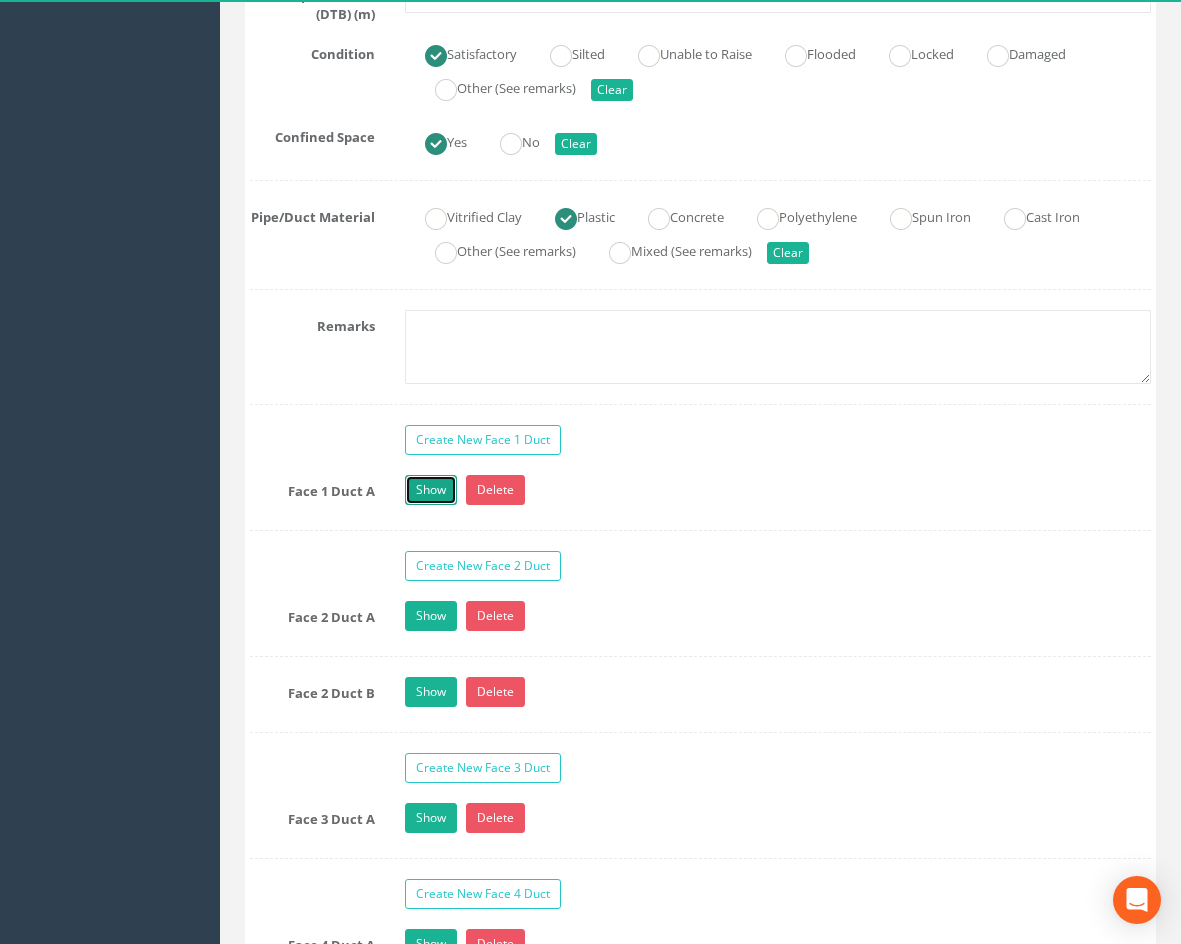 click on "Show" at bounding box center (431, 490) 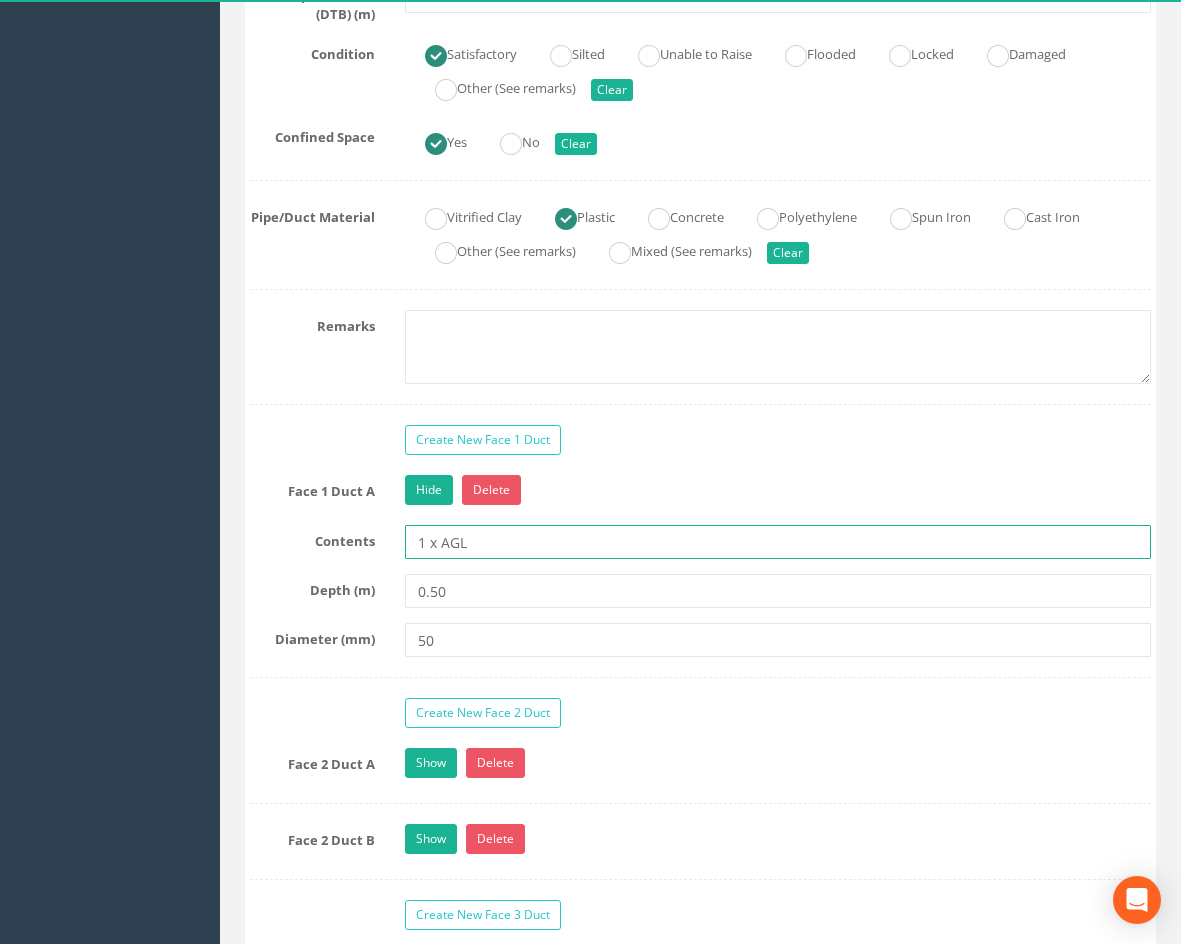 drag, startPoint x: 481, startPoint y: 548, endPoint x: 442, endPoint y: 547, distance: 39.012817 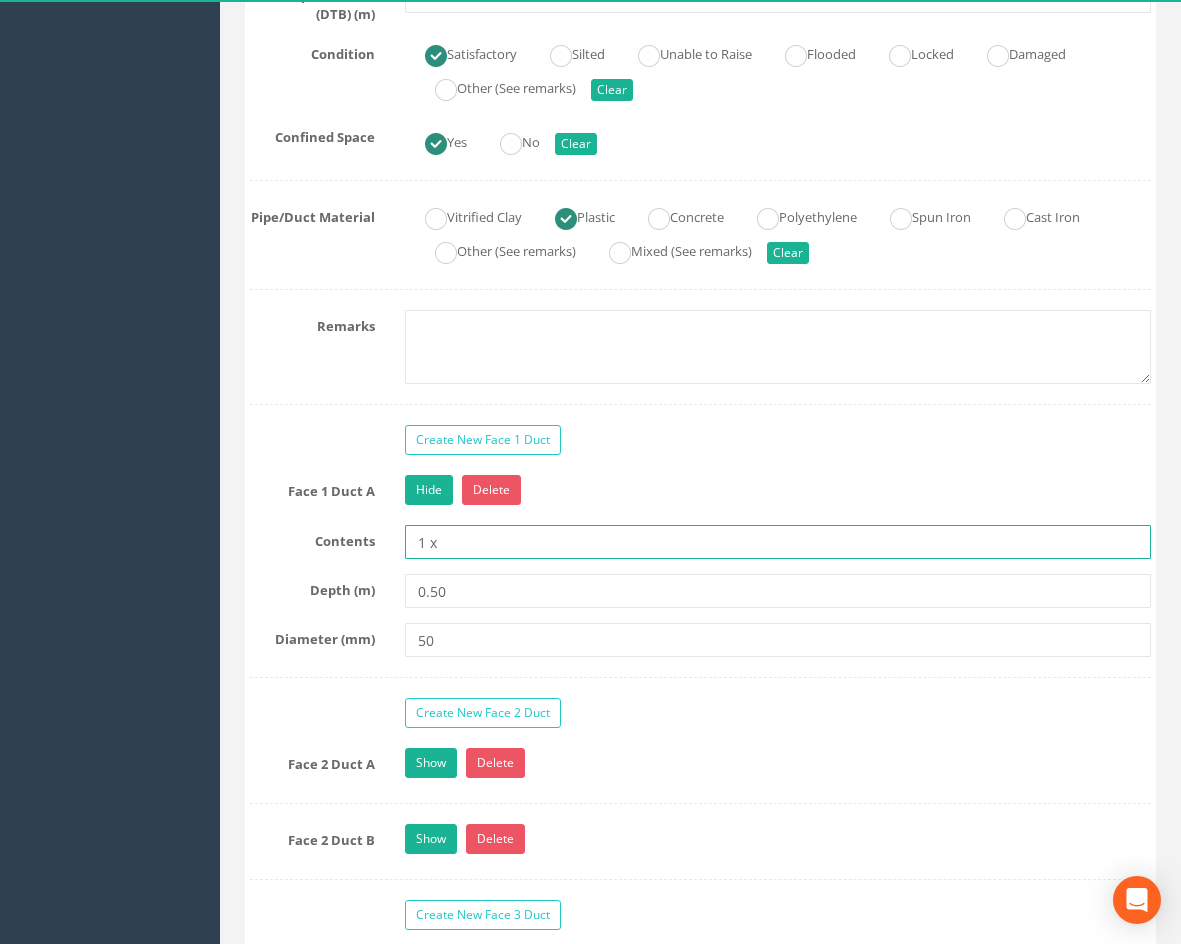 type on "1 x Duct" 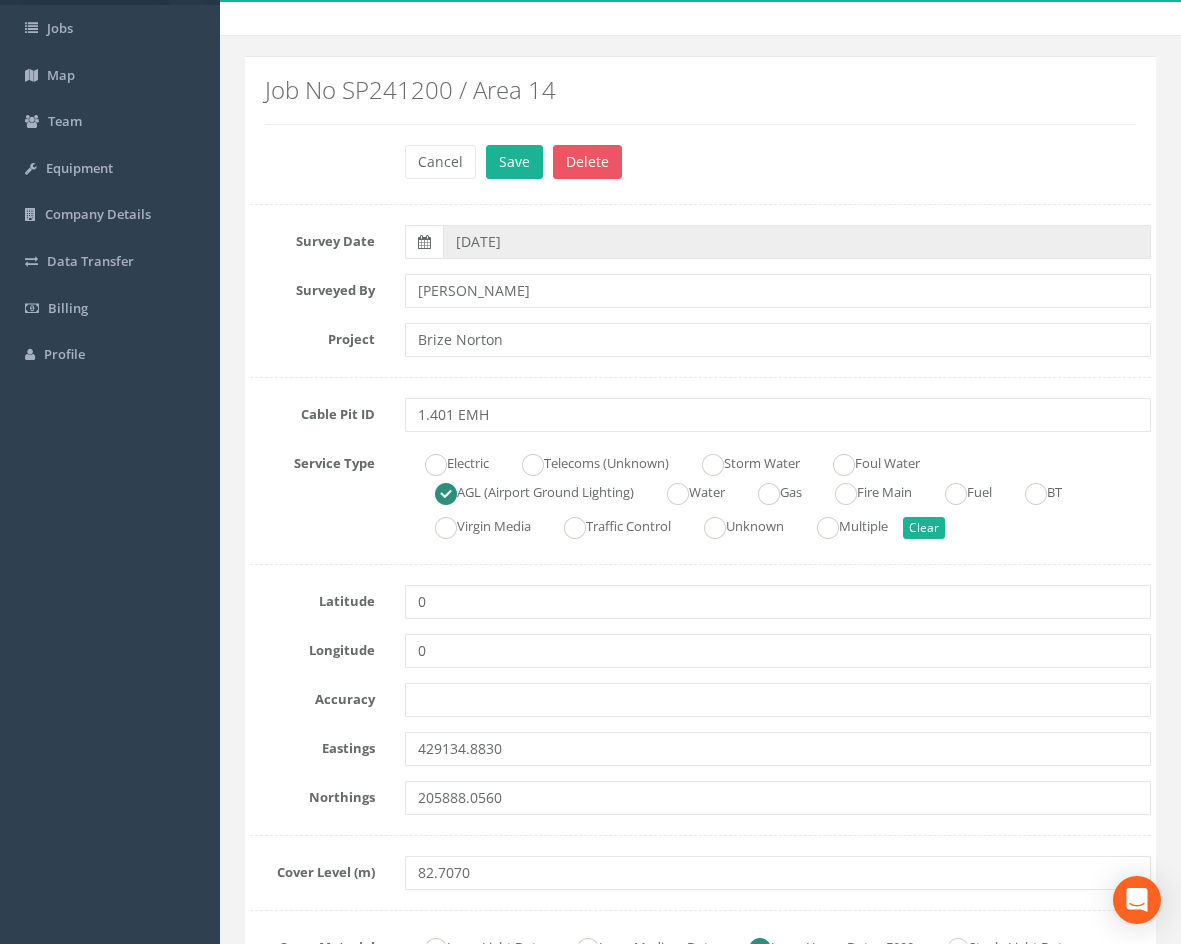 scroll, scrollTop: 0, scrollLeft: 0, axis: both 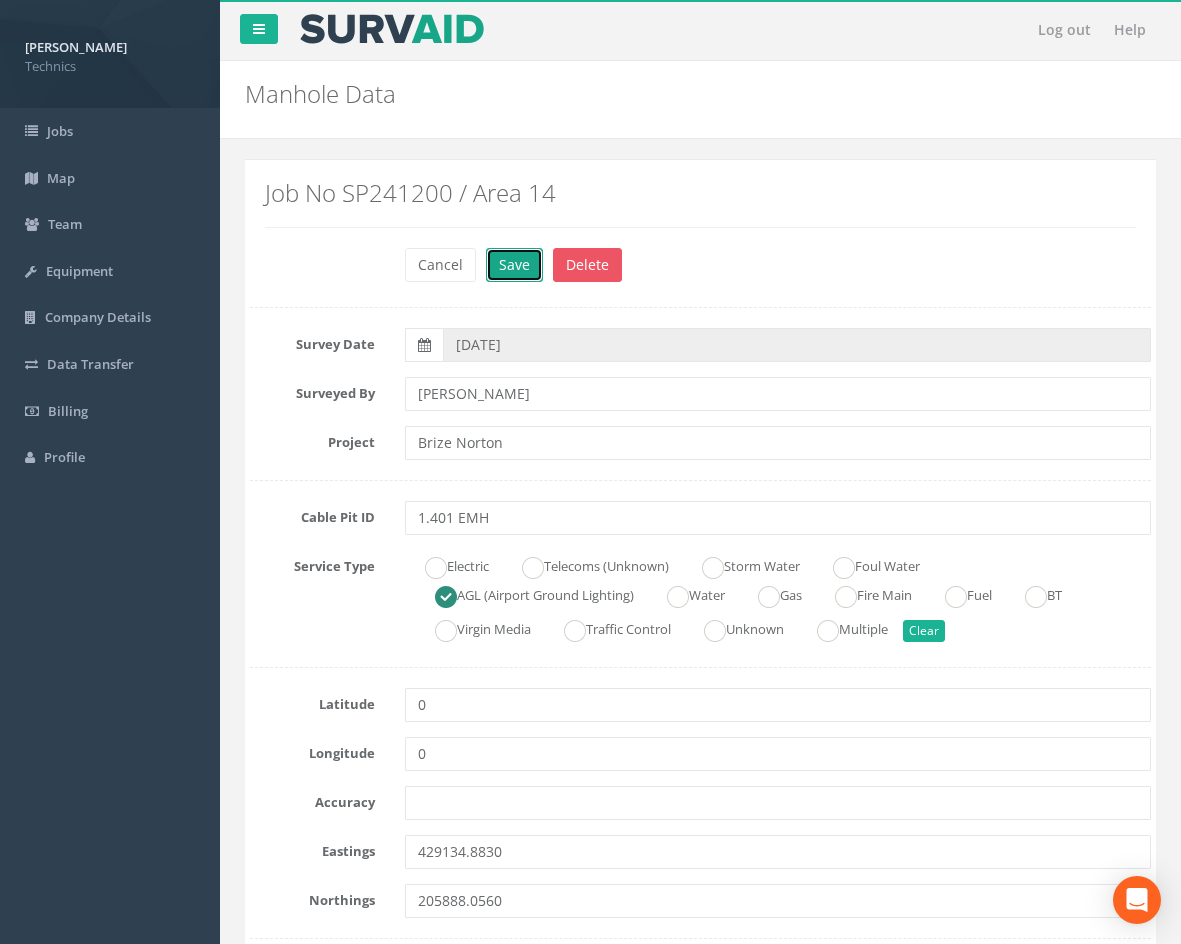 click on "Save" at bounding box center [514, 265] 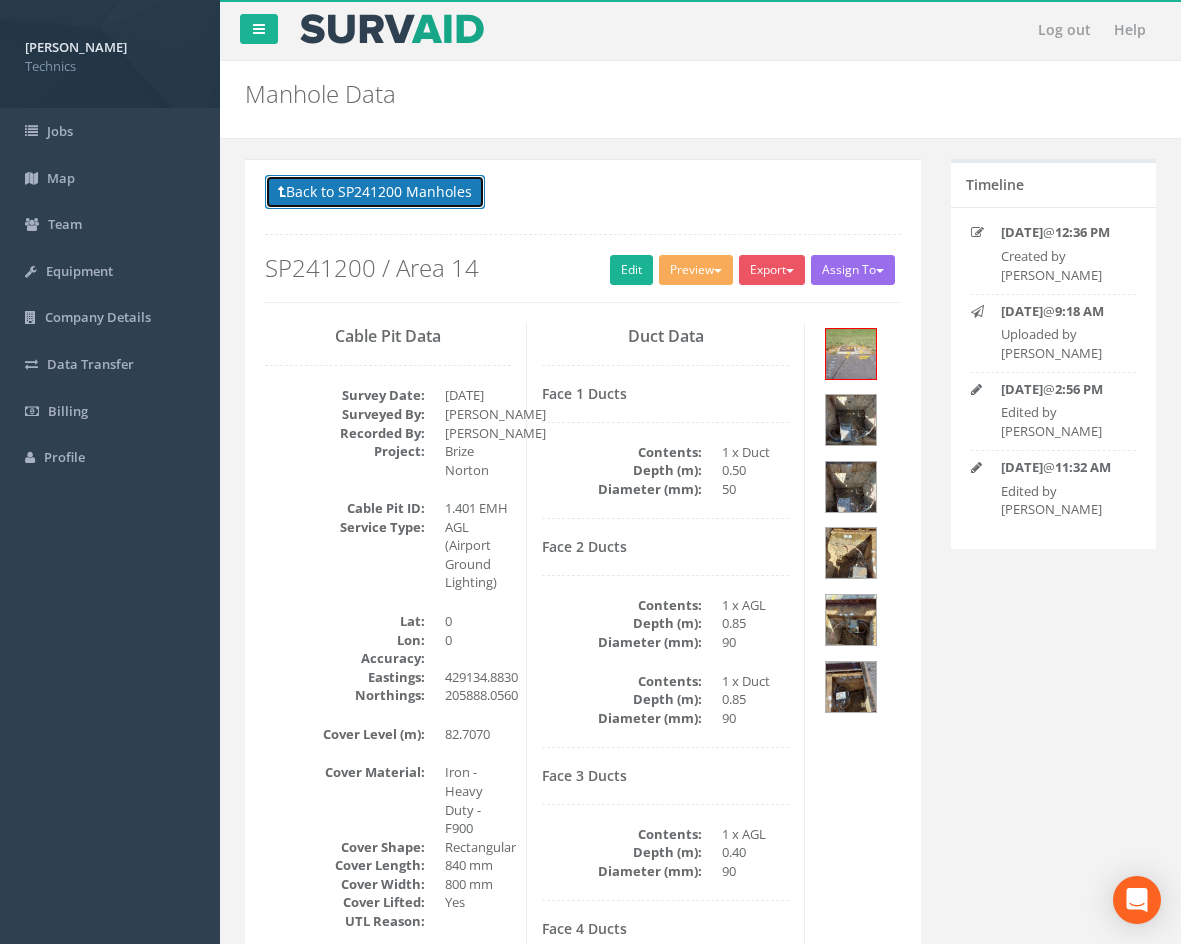 click on "Back to SP241200 Manholes" at bounding box center (375, 192) 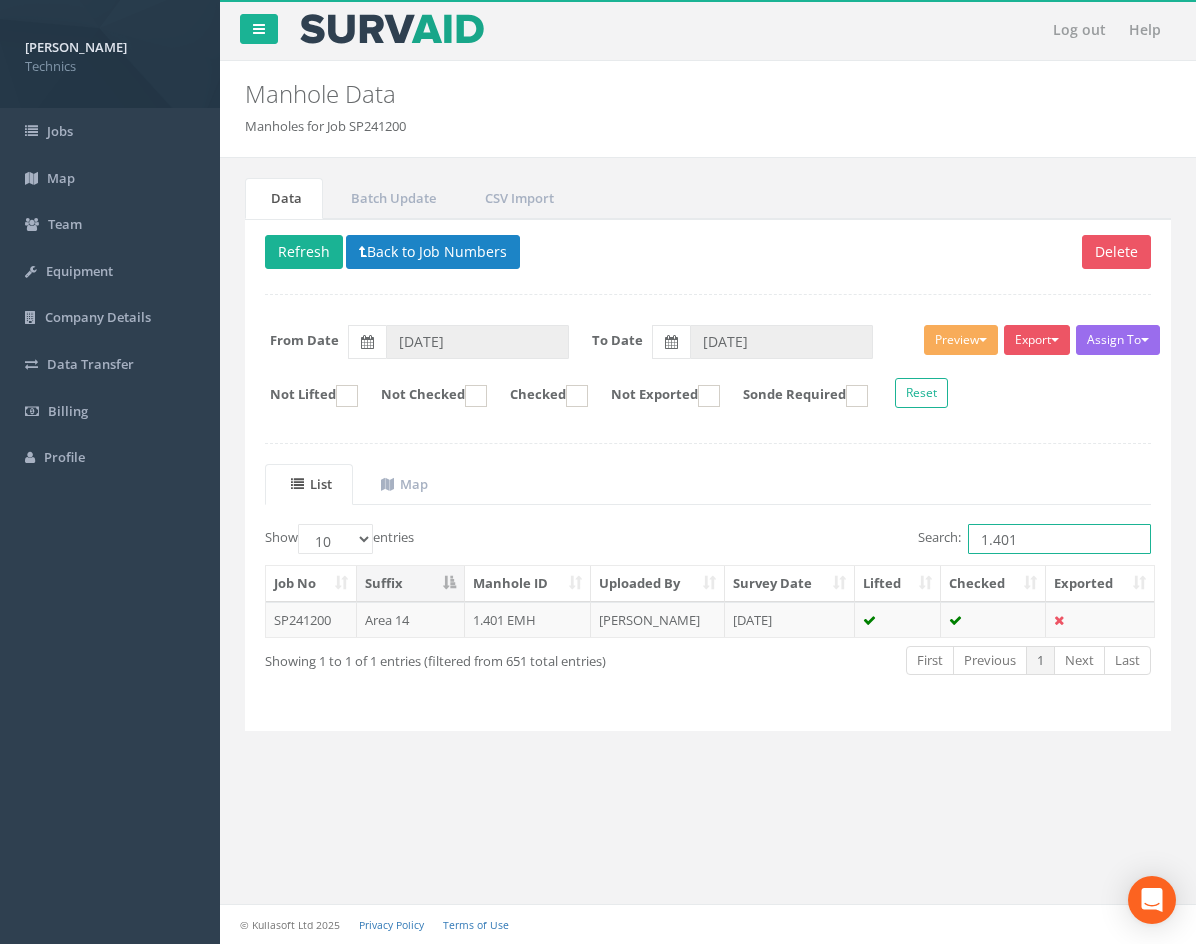 click on "1.401" at bounding box center [1059, 539] 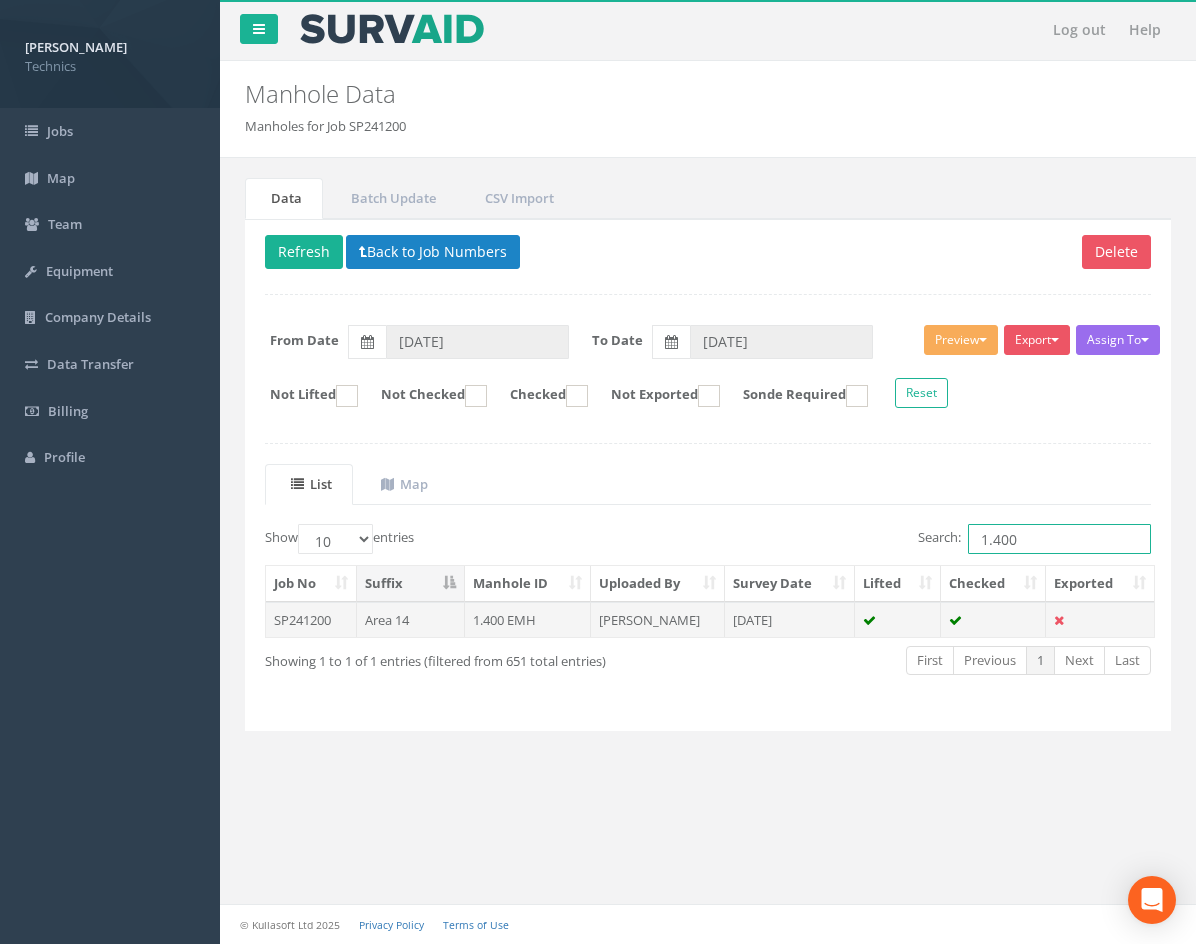 type on "1.400" 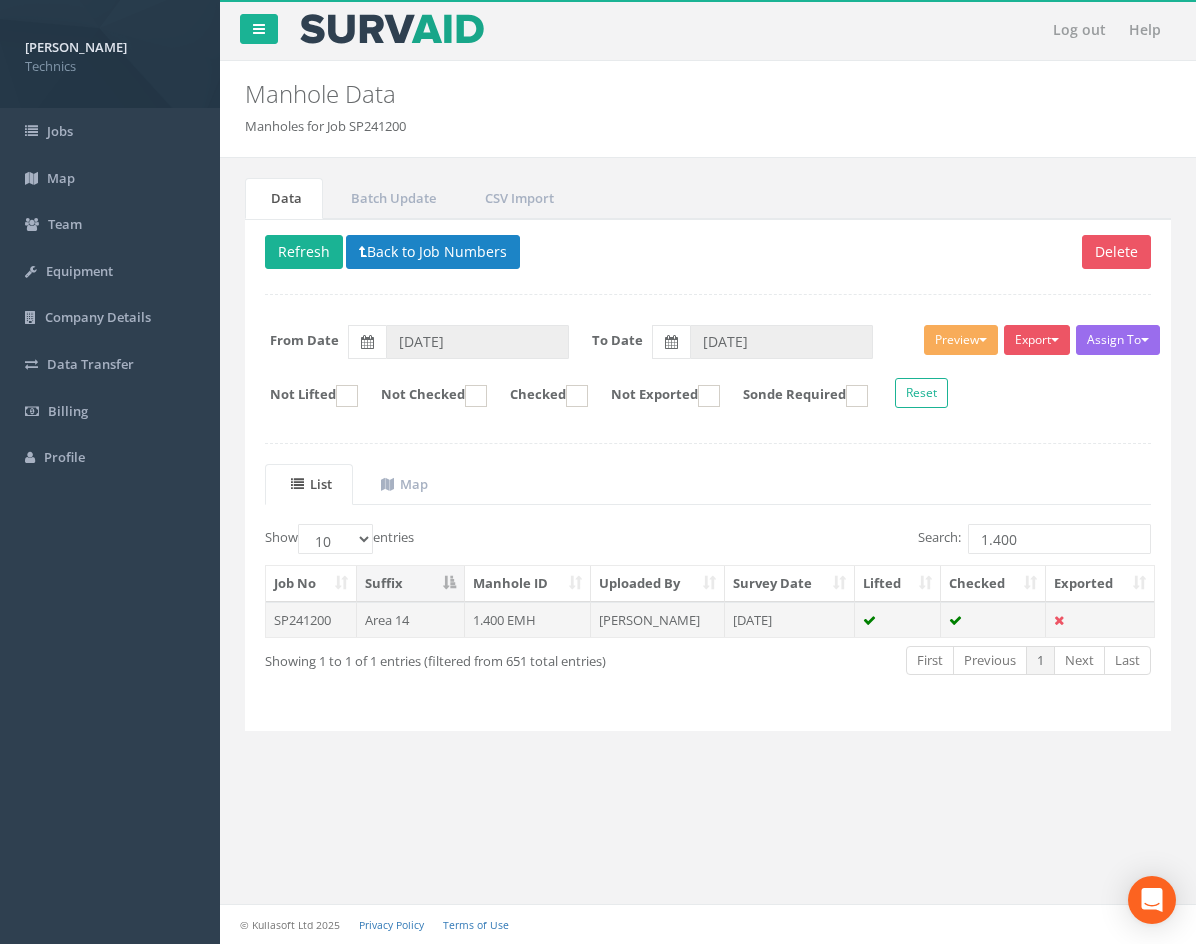 click on "[DATE]" at bounding box center [790, 620] 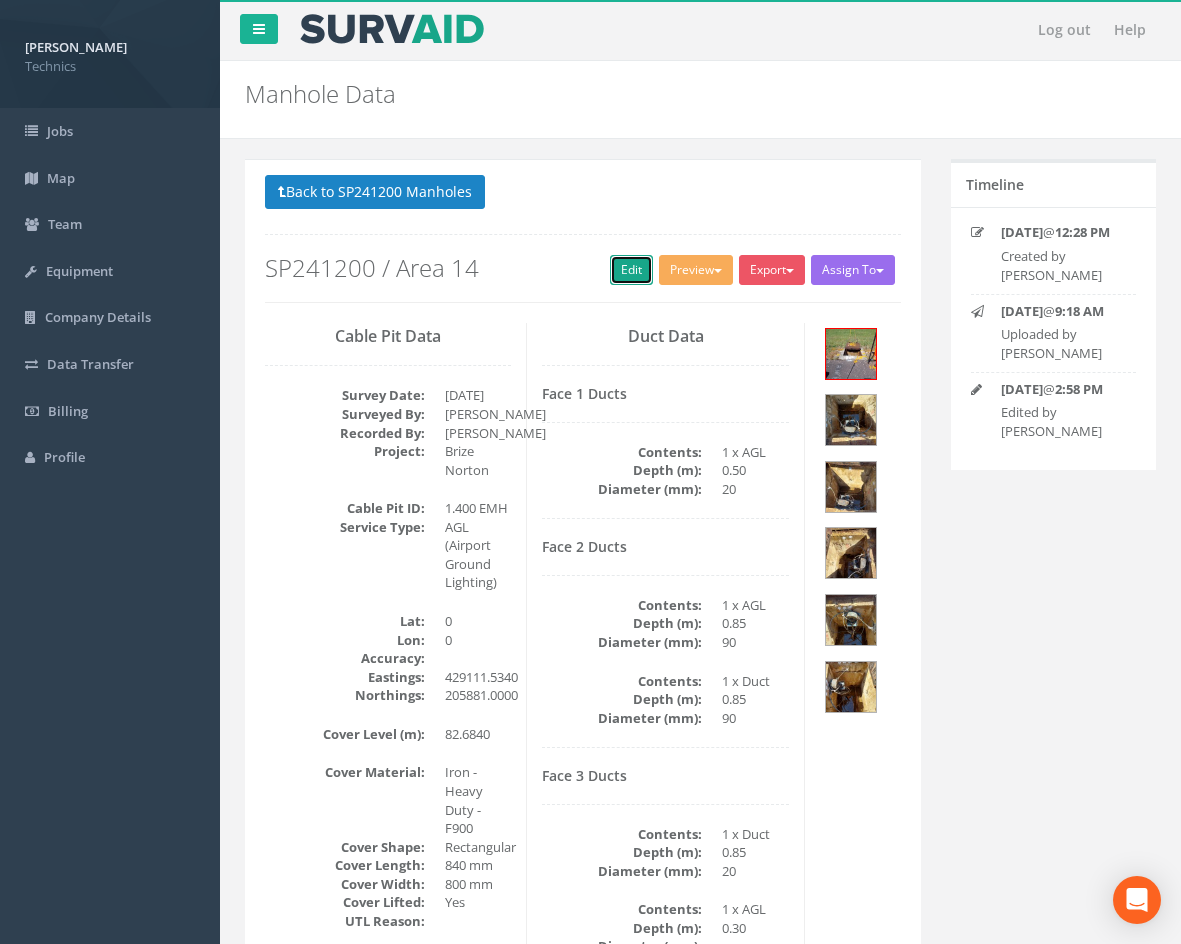 click on "Edit" at bounding box center [631, 270] 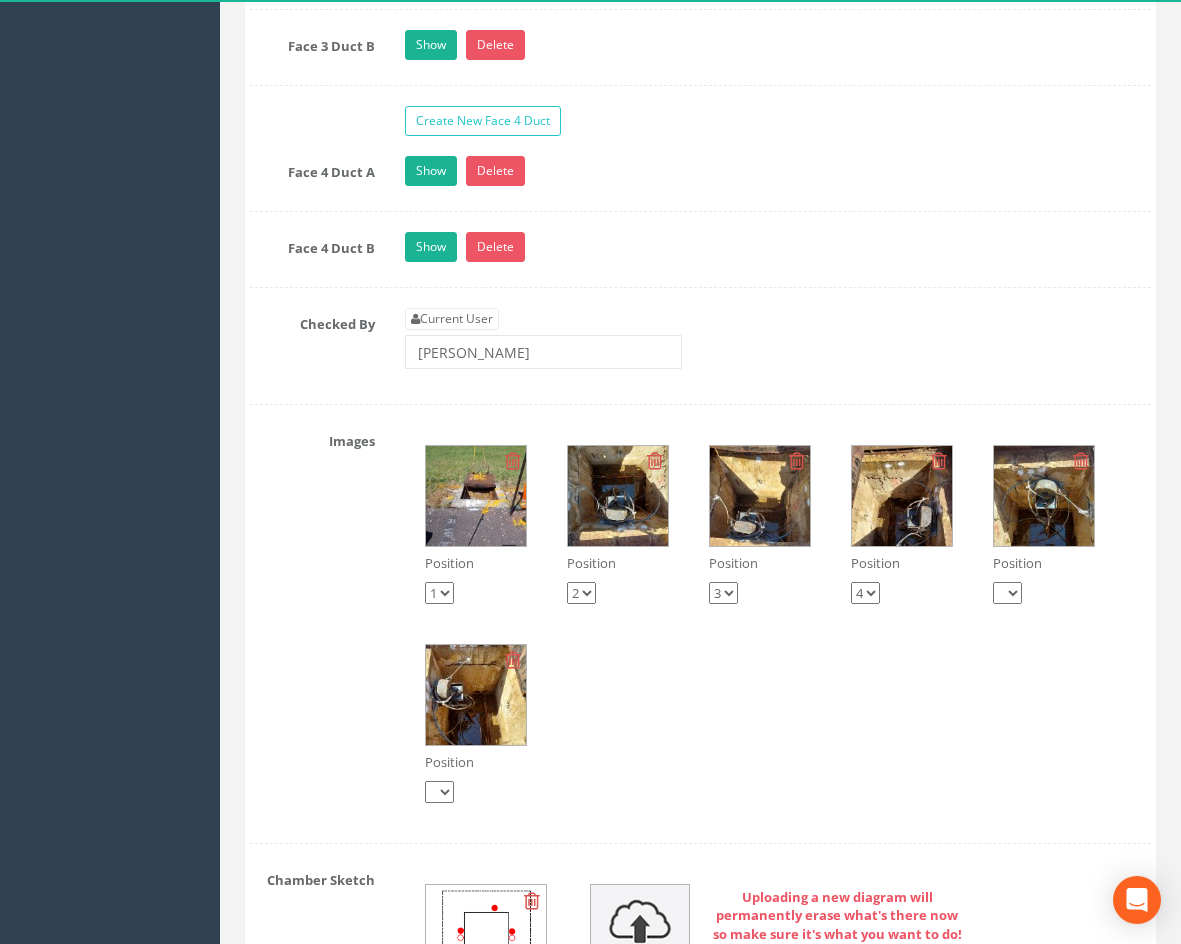 scroll, scrollTop: 2800, scrollLeft: 0, axis: vertical 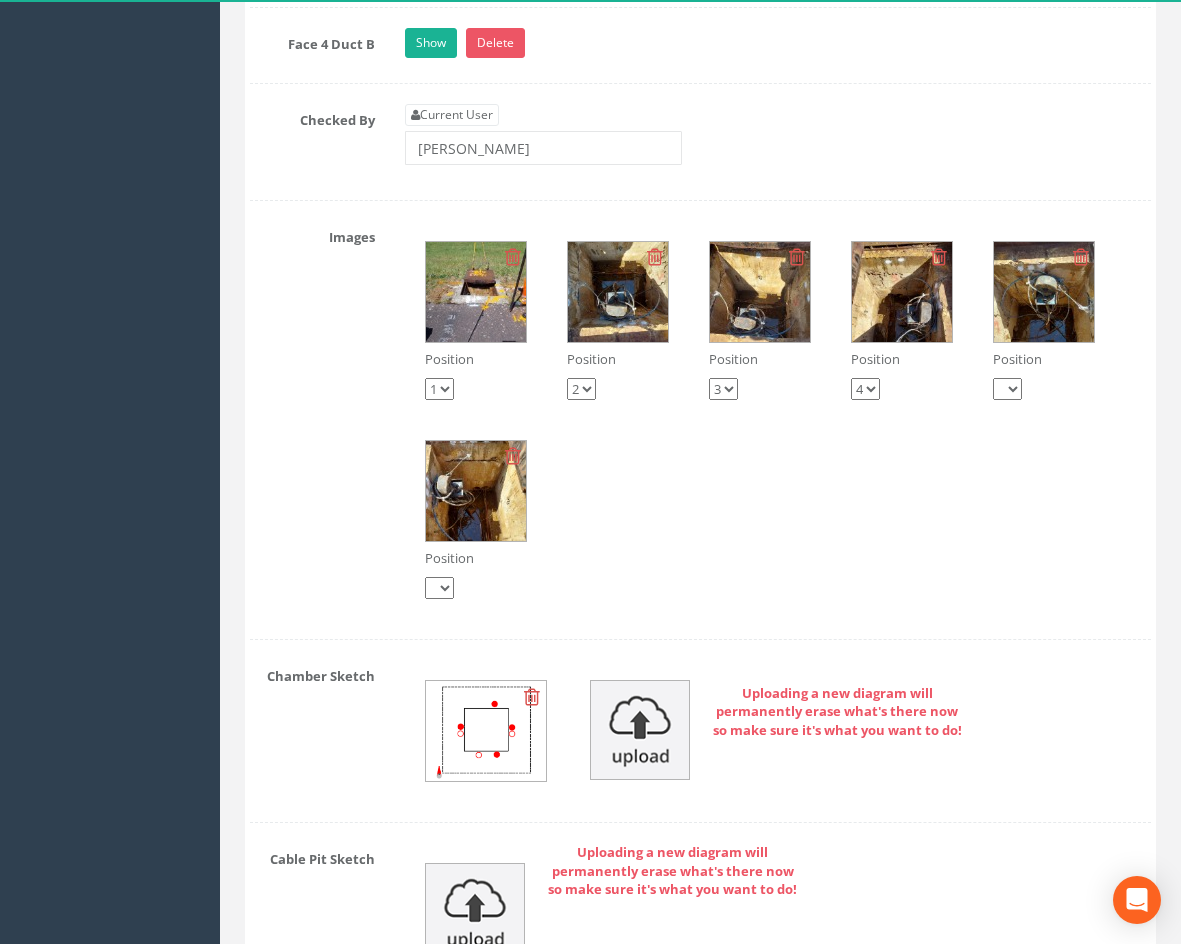 click at bounding box center [618, 292] 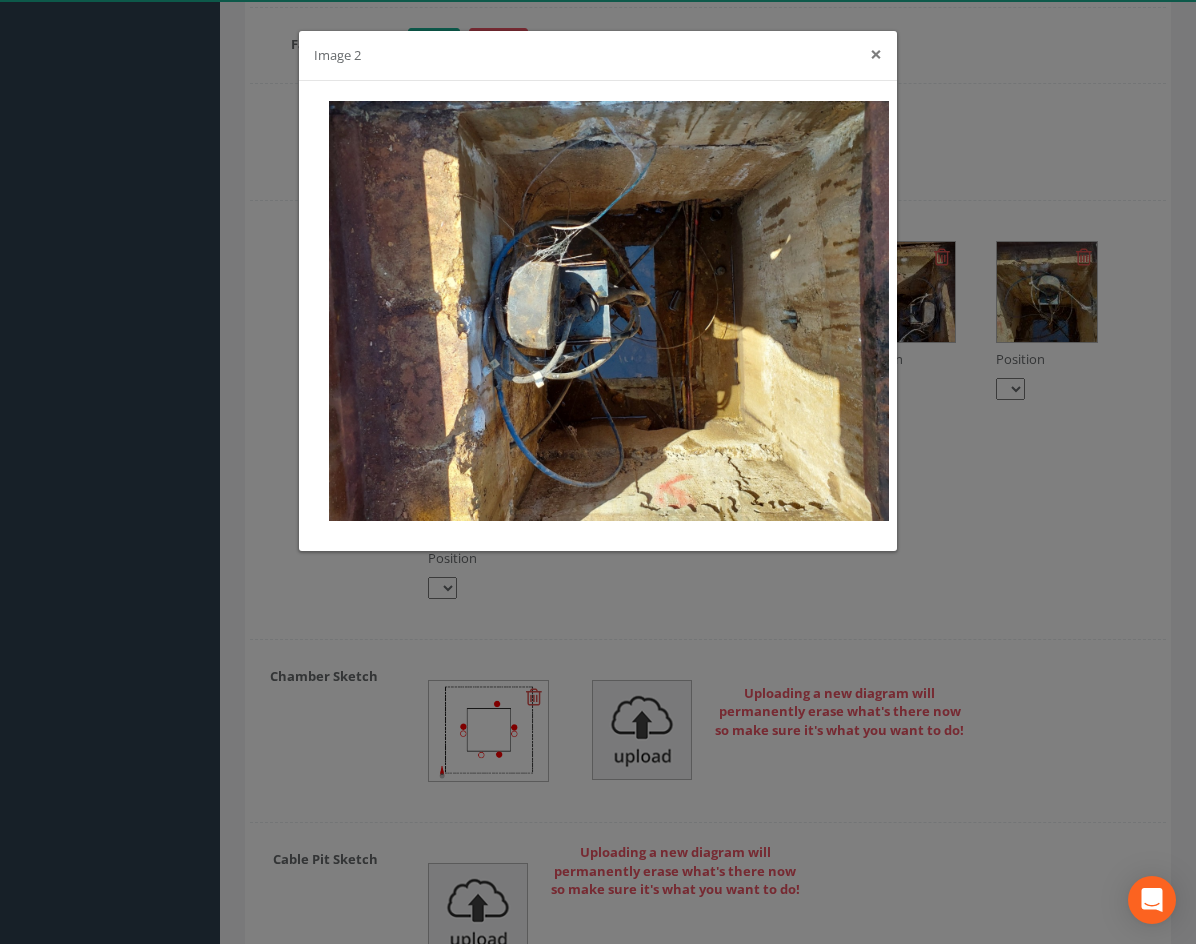 click on "×" at bounding box center (876, 54) 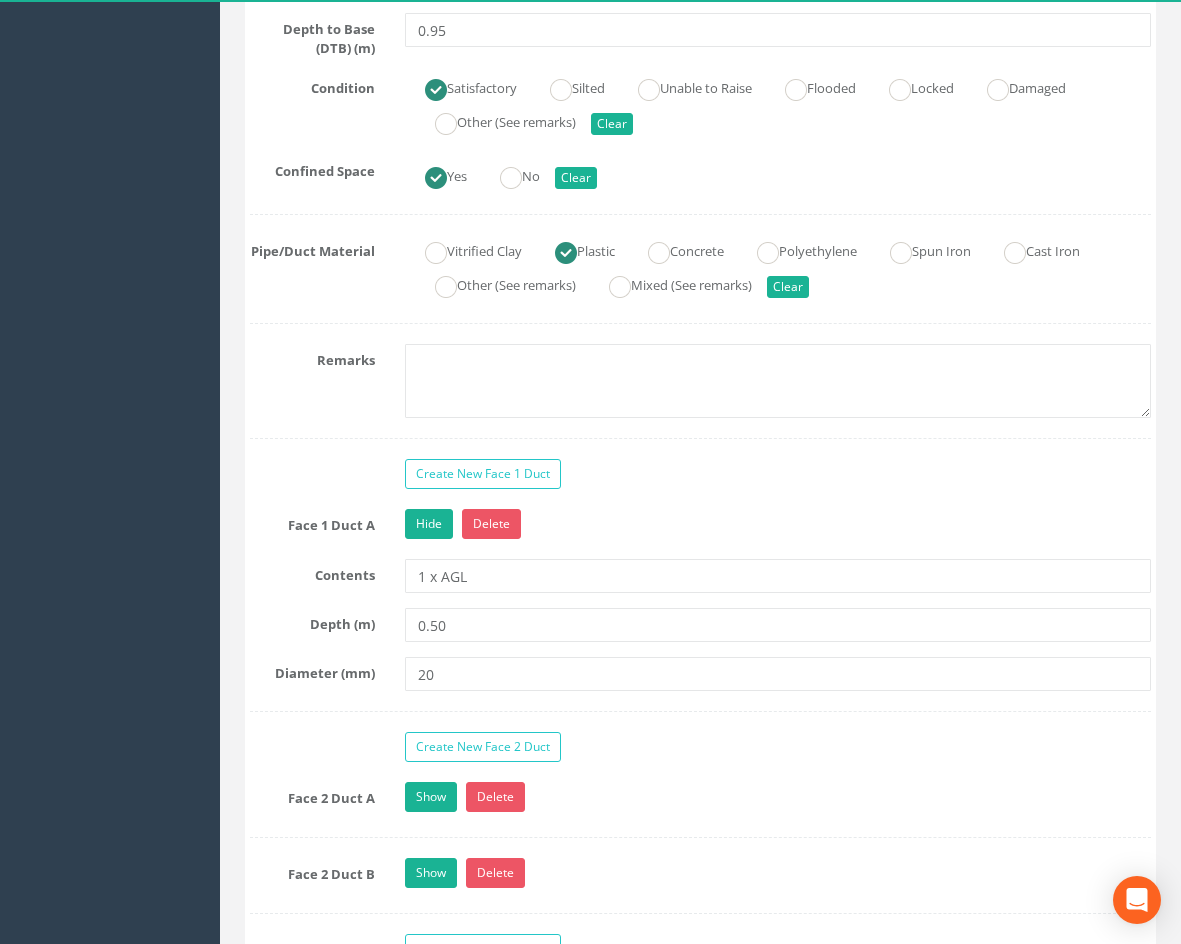 scroll, scrollTop: 1600, scrollLeft: 0, axis: vertical 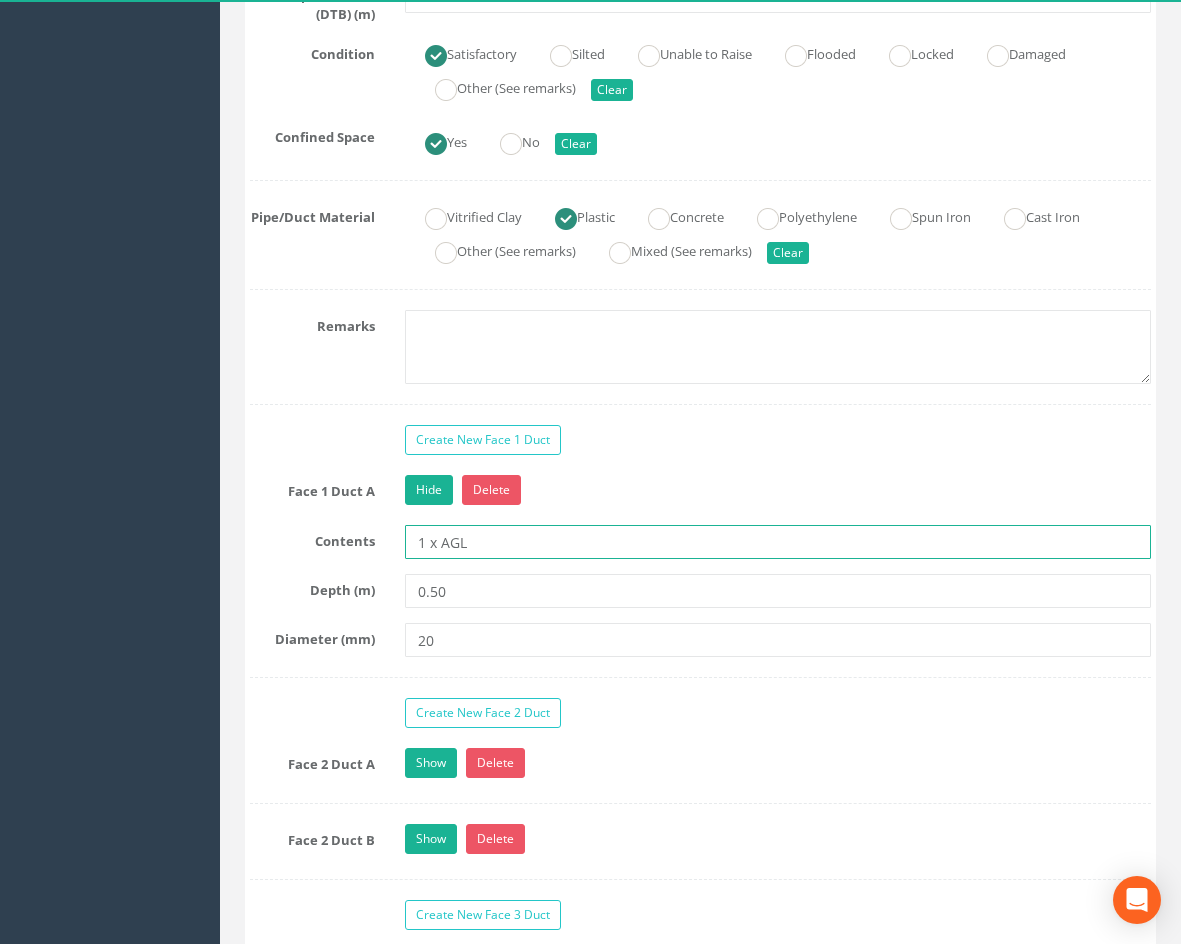 click on "1 x AGL" at bounding box center [778, 542] 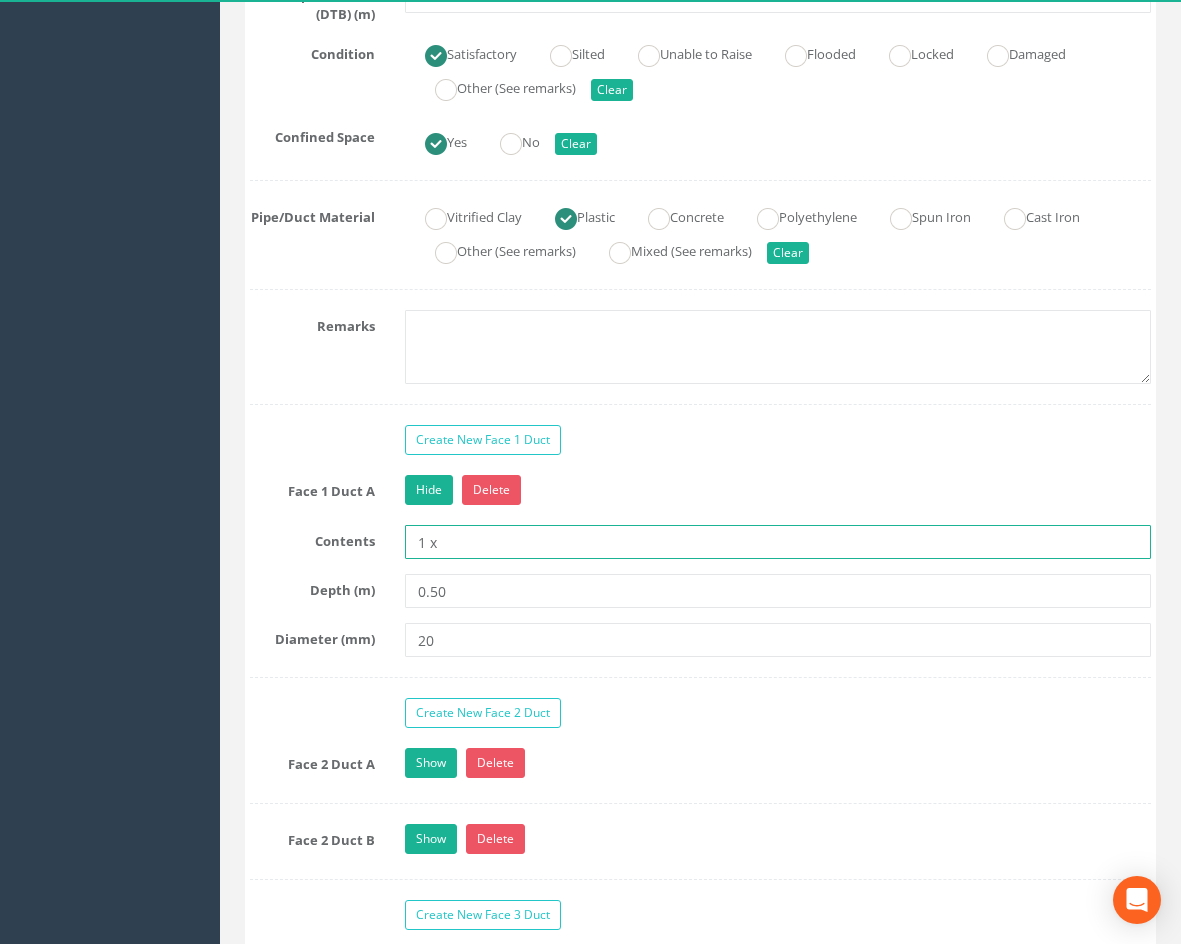 type on "1 x Duct" 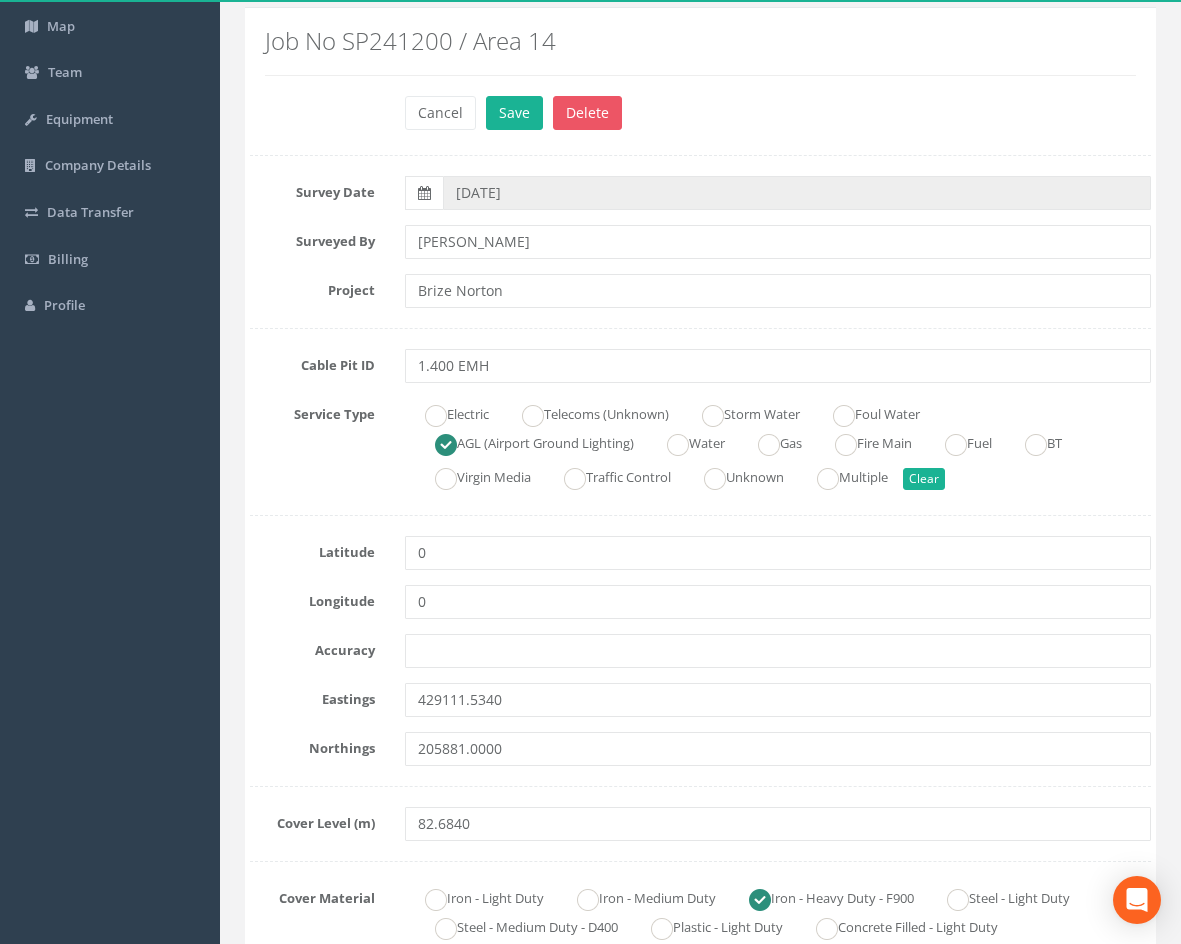 scroll, scrollTop: 0, scrollLeft: 0, axis: both 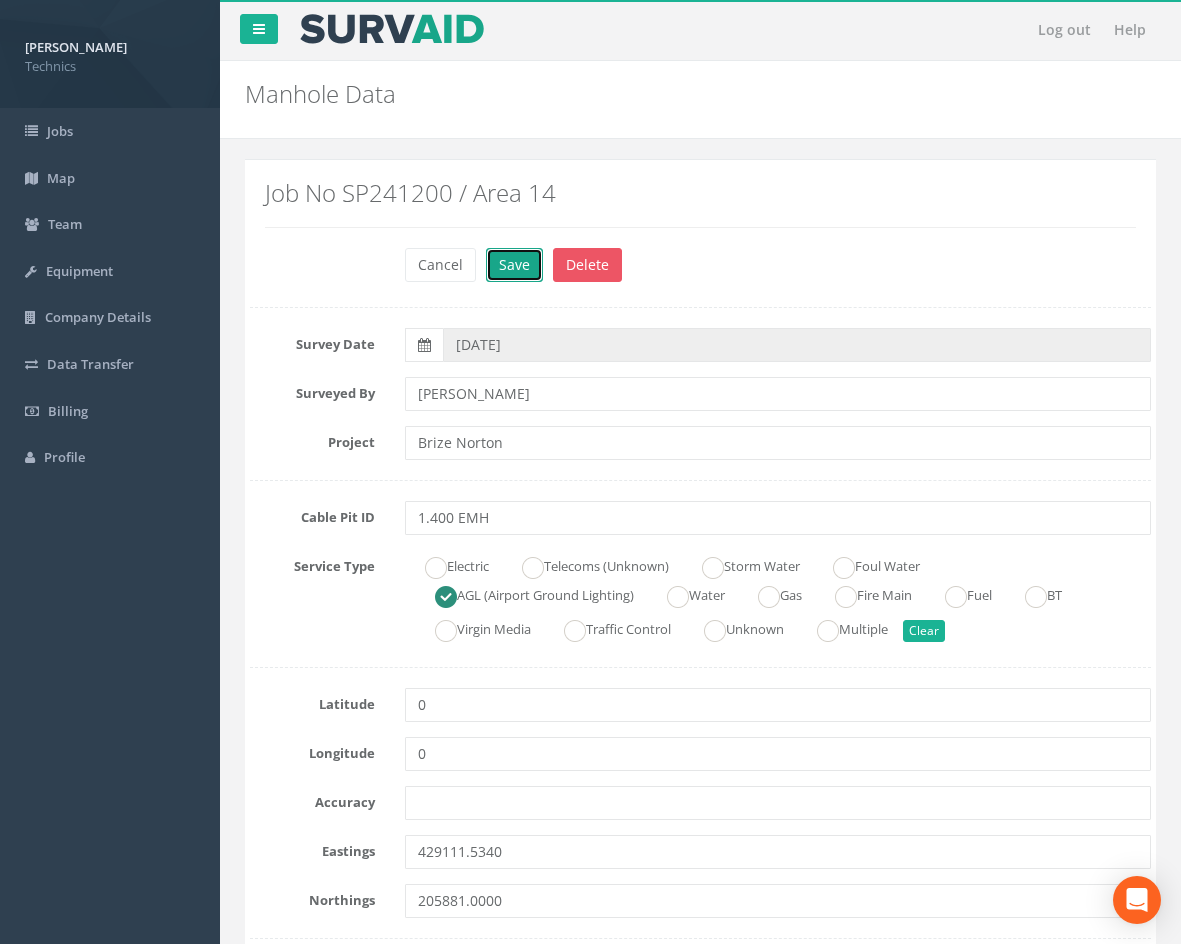 click on "Save" at bounding box center [514, 265] 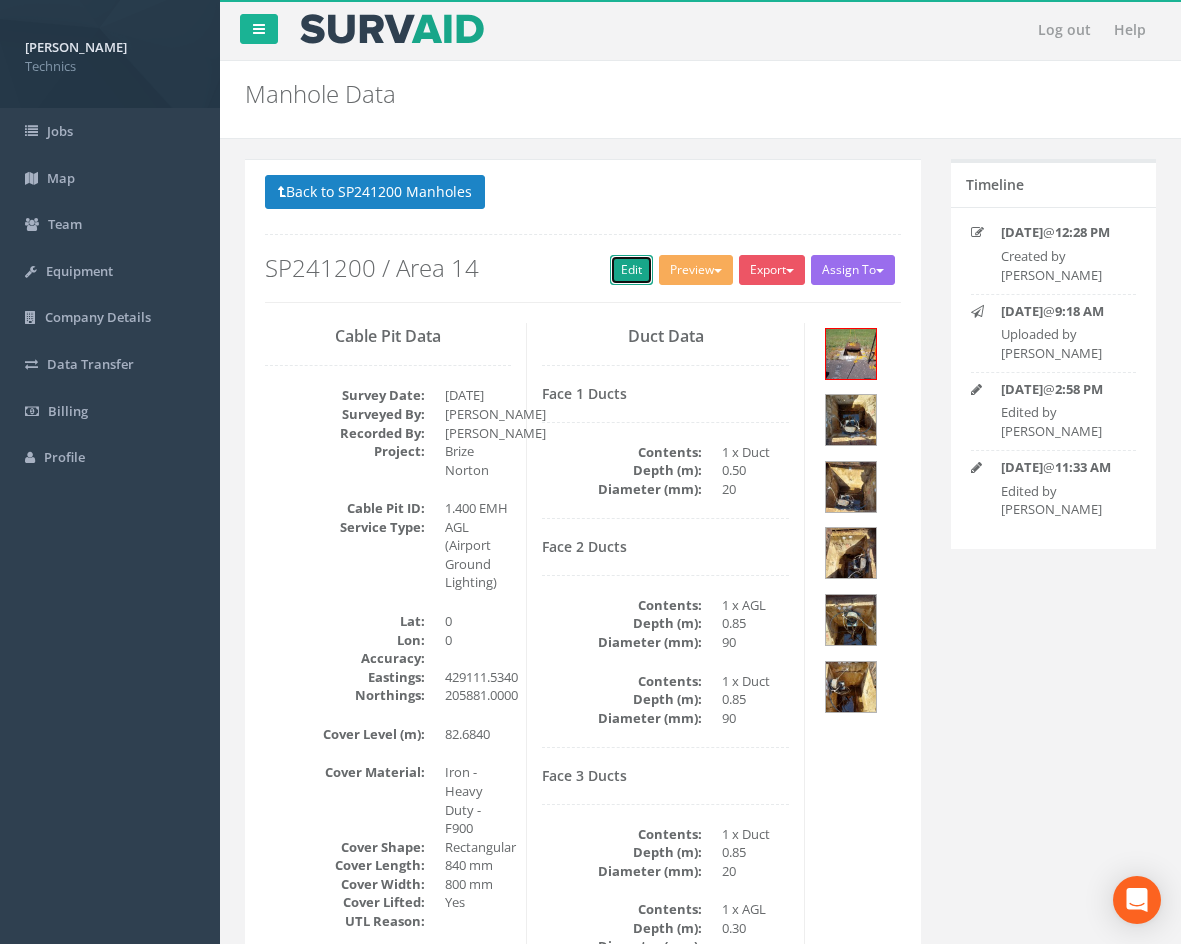 click on "Edit" at bounding box center [631, 270] 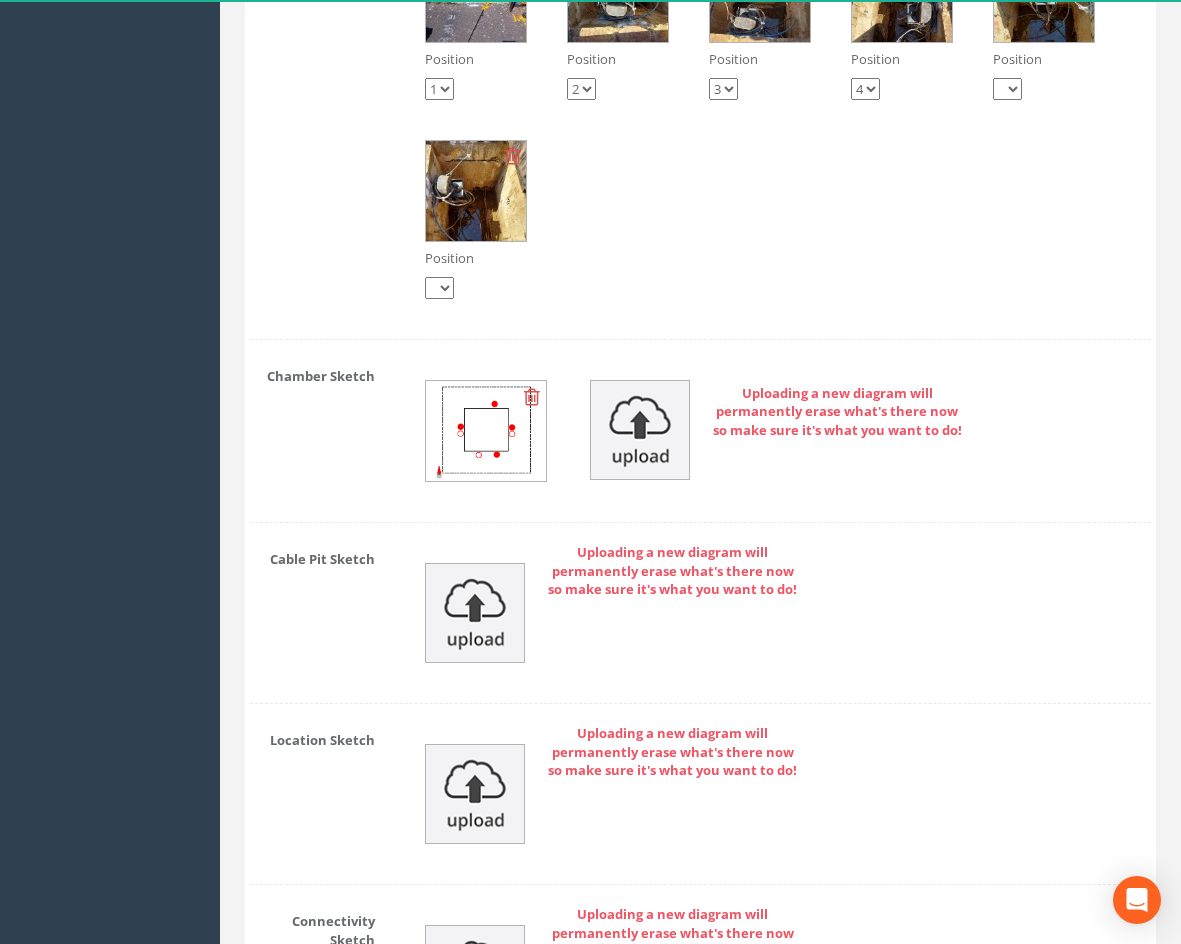 scroll, scrollTop: 3000, scrollLeft: 0, axis: vertical 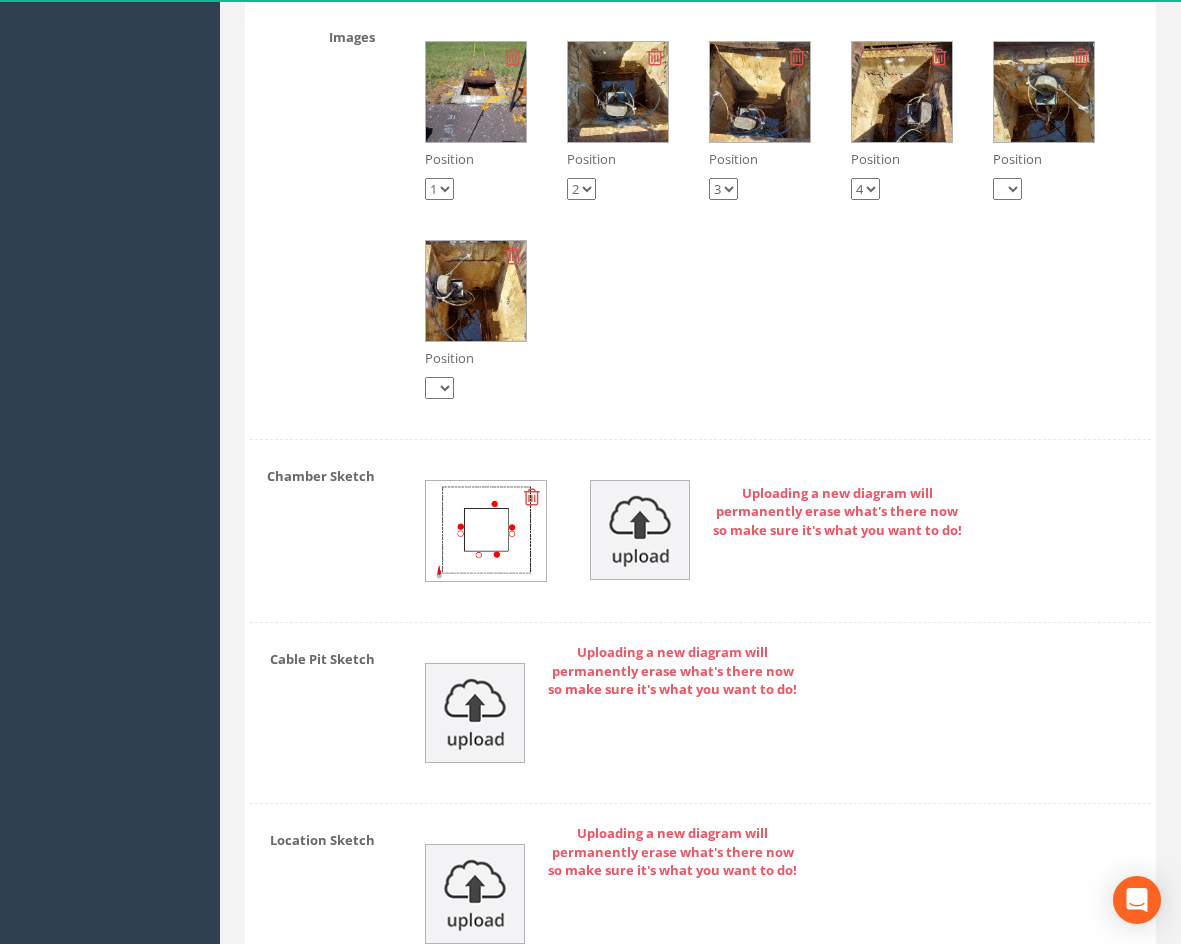 click at bounding box center [532, 497] 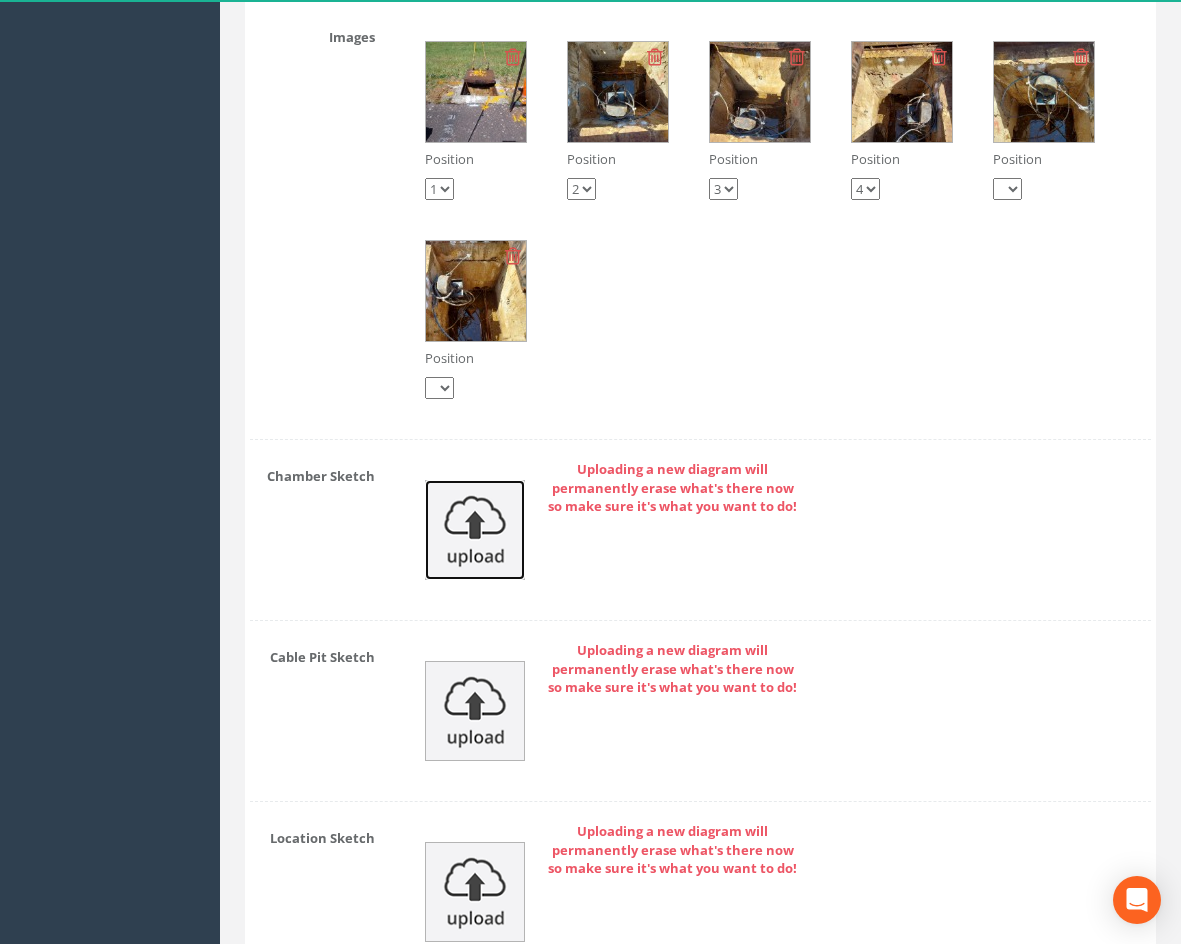 click at bounding box center (475, 530) 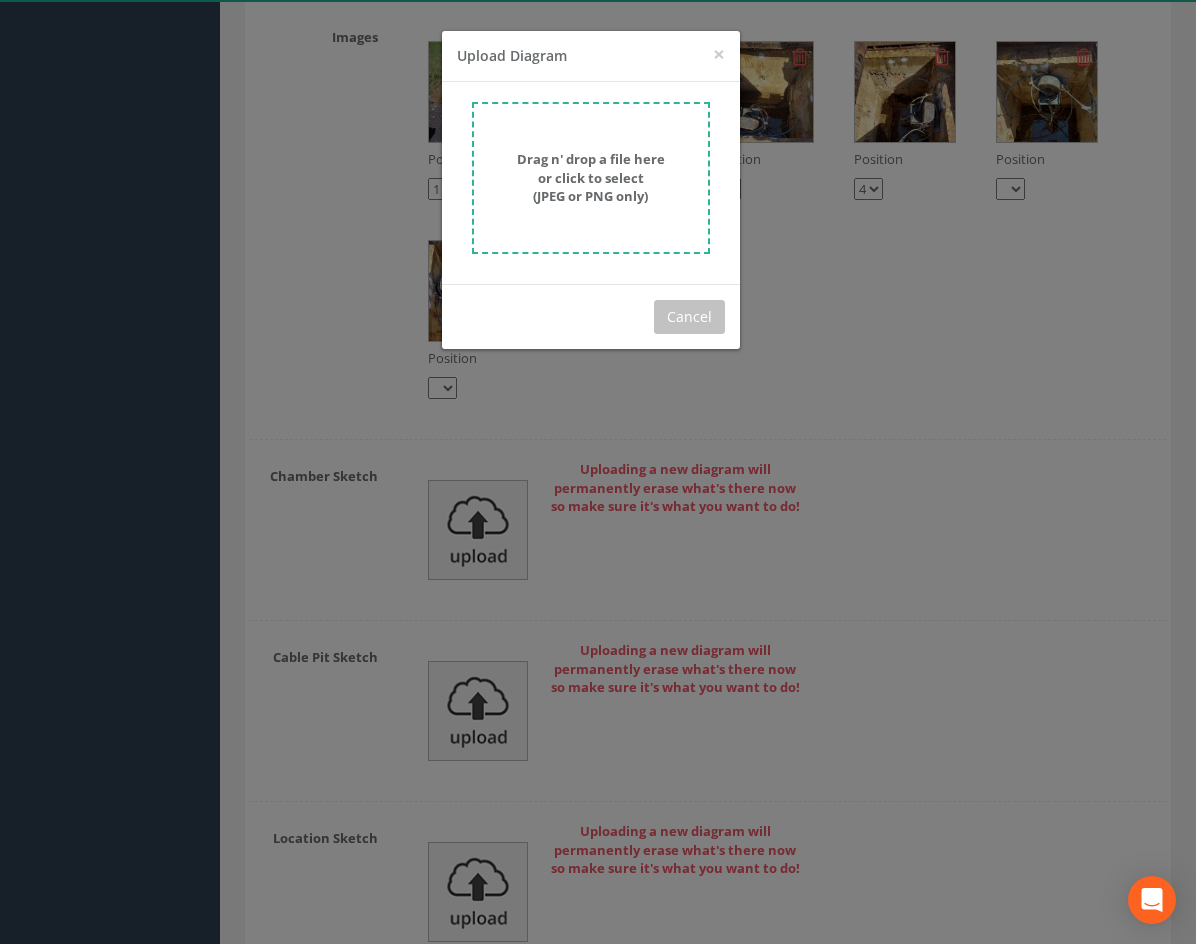 click on "Drag n' drop a file here or click to select (JPEG or PNG only)" at bounding box center (591, 177) 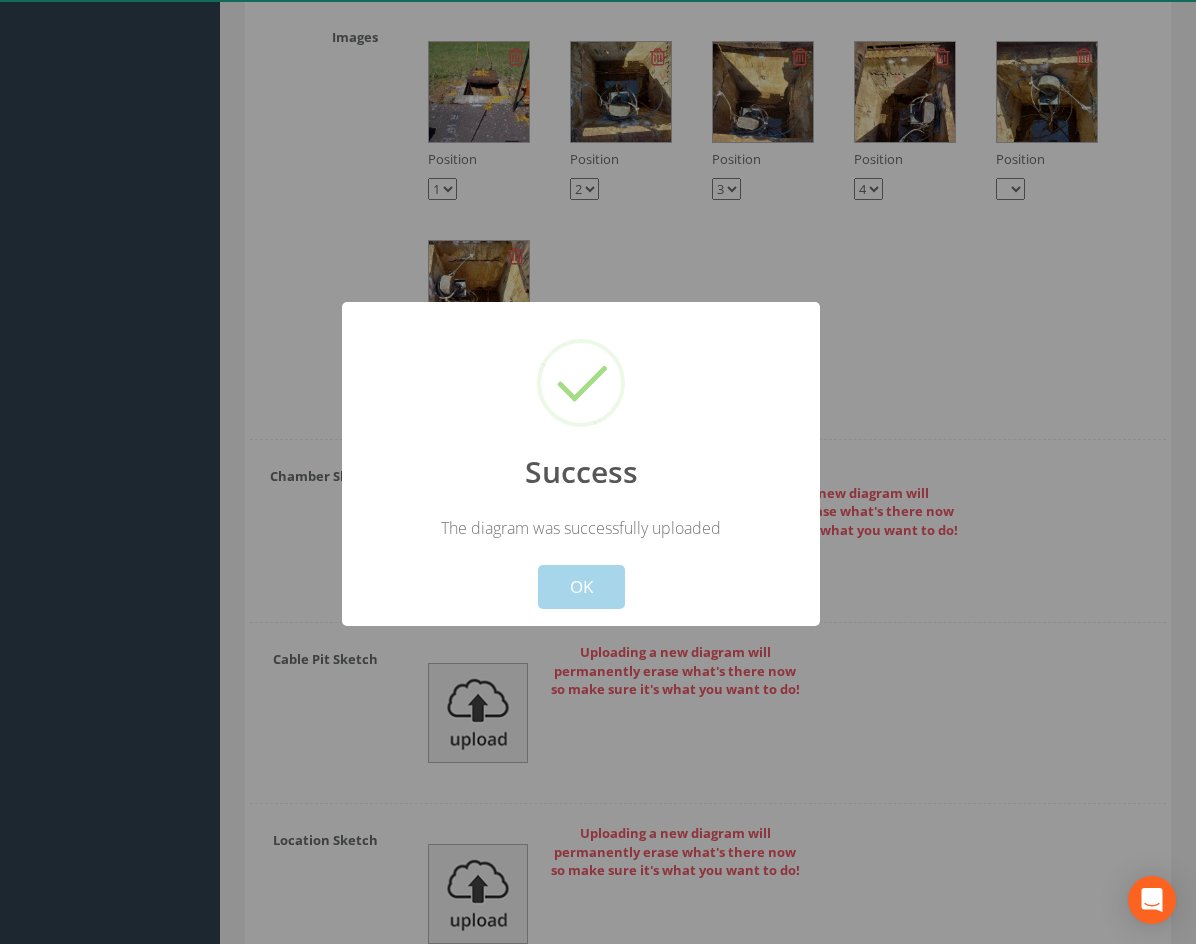 click on "OK" at bounding box center (581, 587) 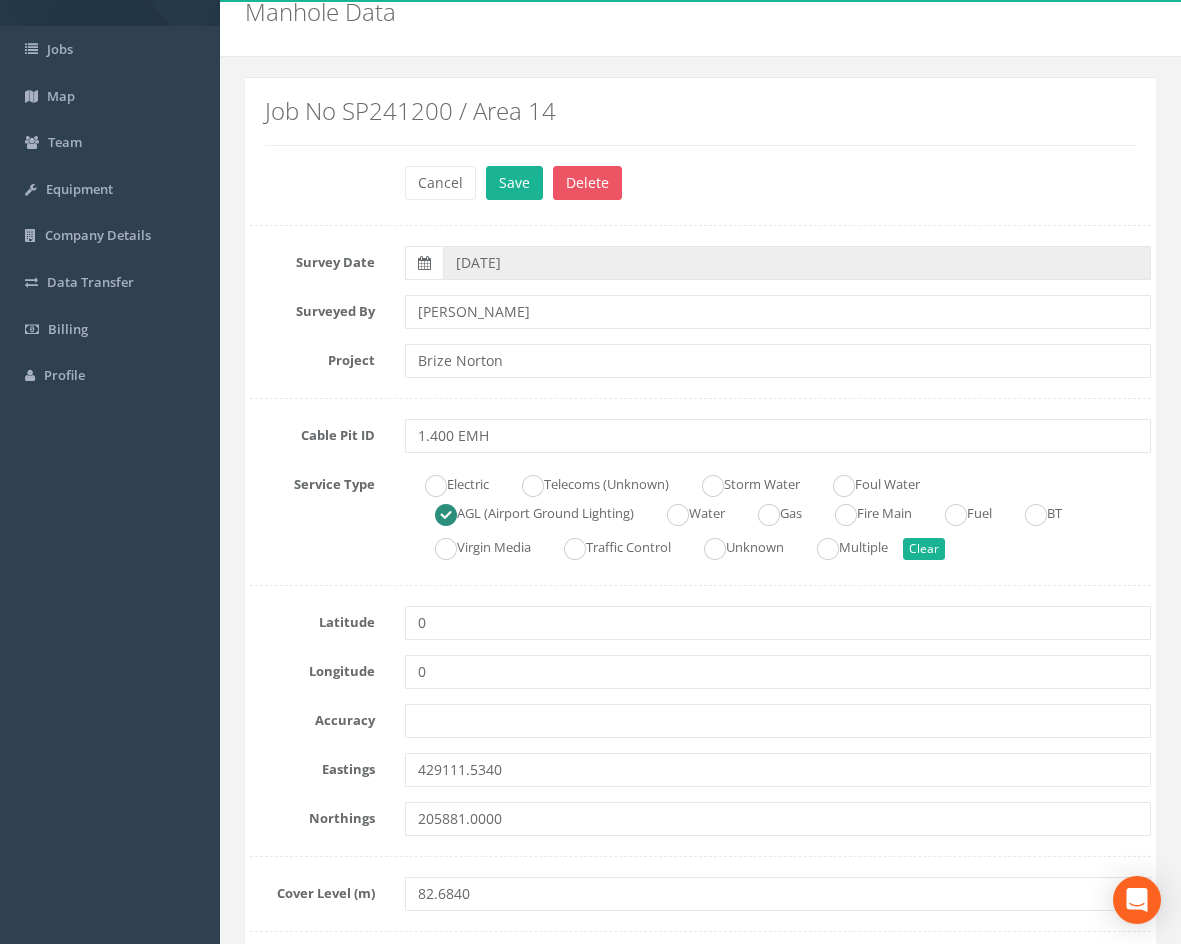 scroll, scrollTop: 0, scrollLeft: 0, axis: both 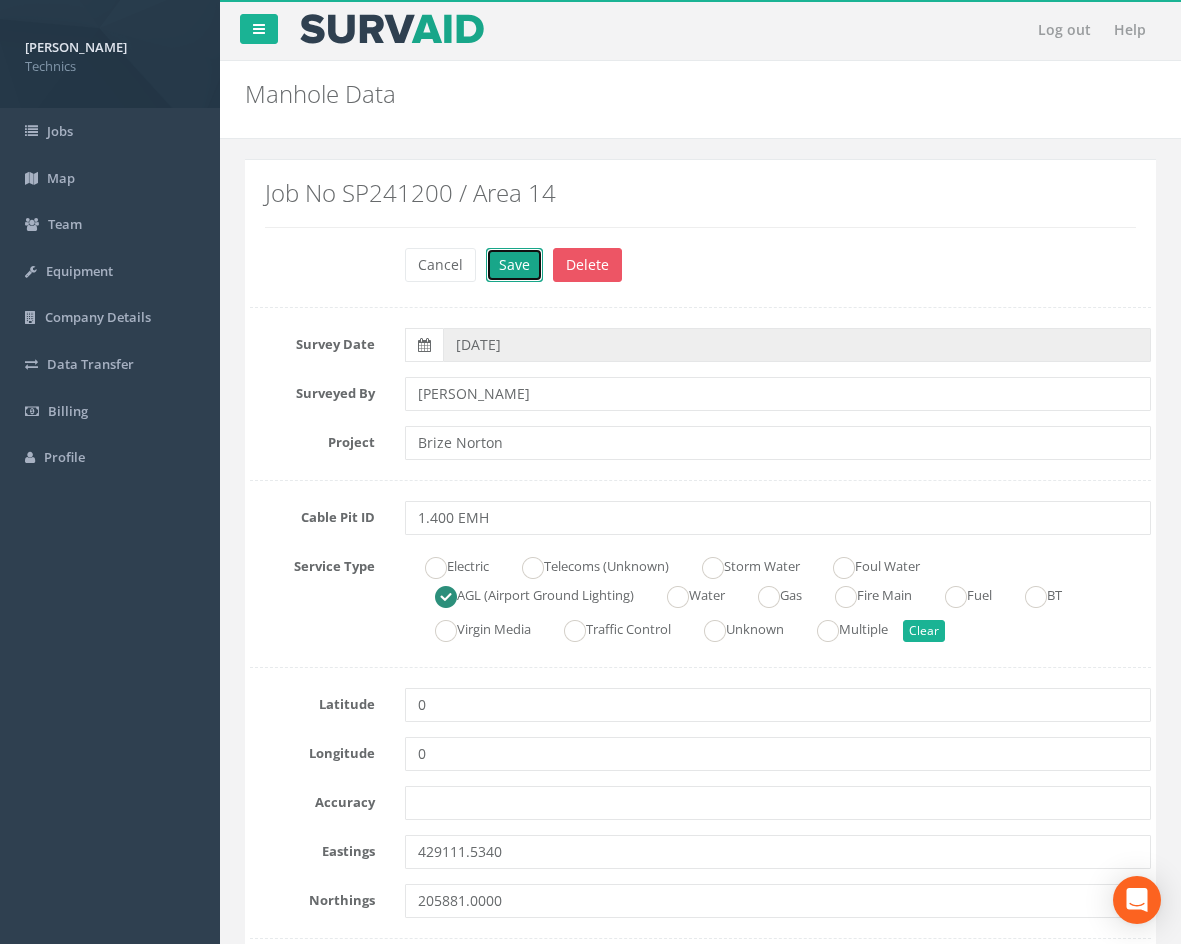 click on "Save" at bounding box center (514, 265) 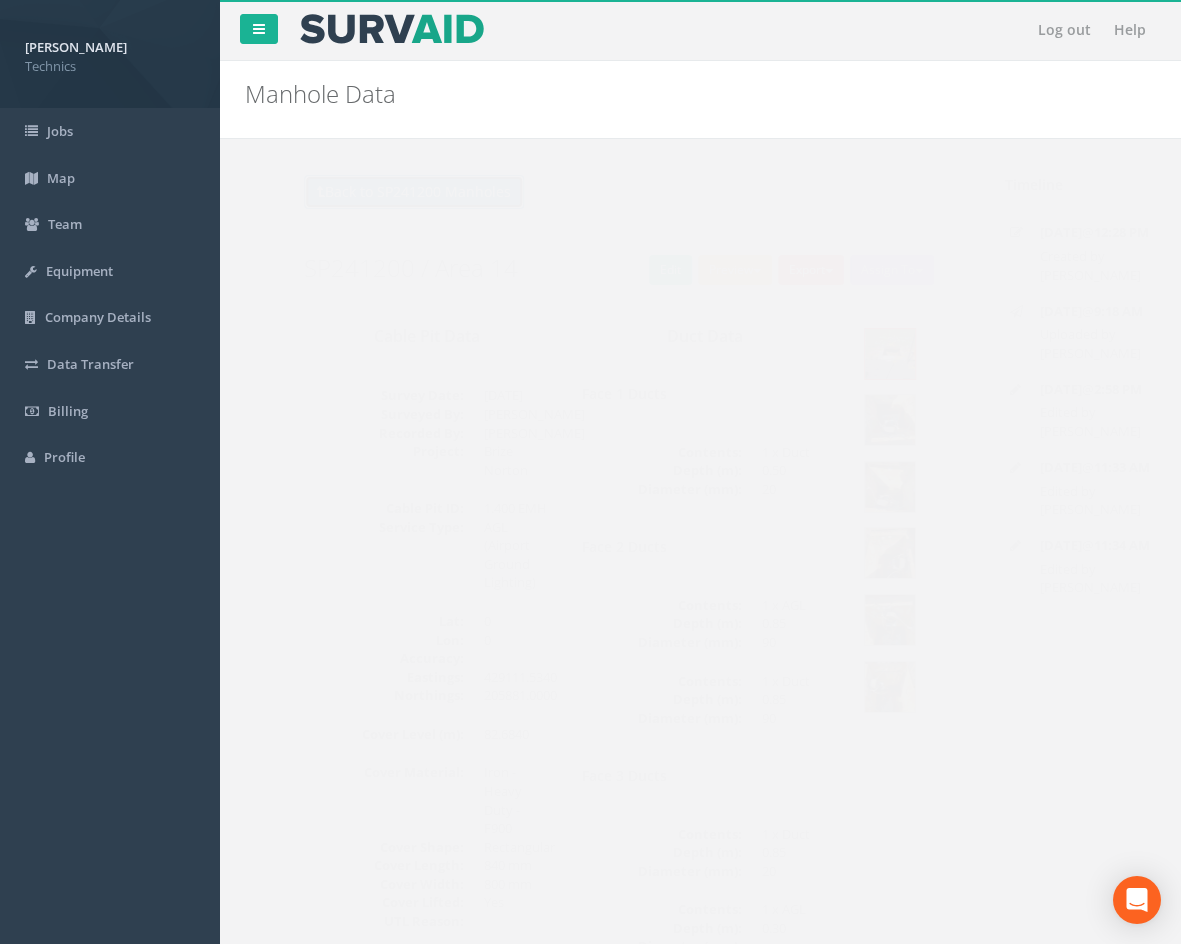 click on "Back to SP241200 Manholes" at bounding box center [375, 192] 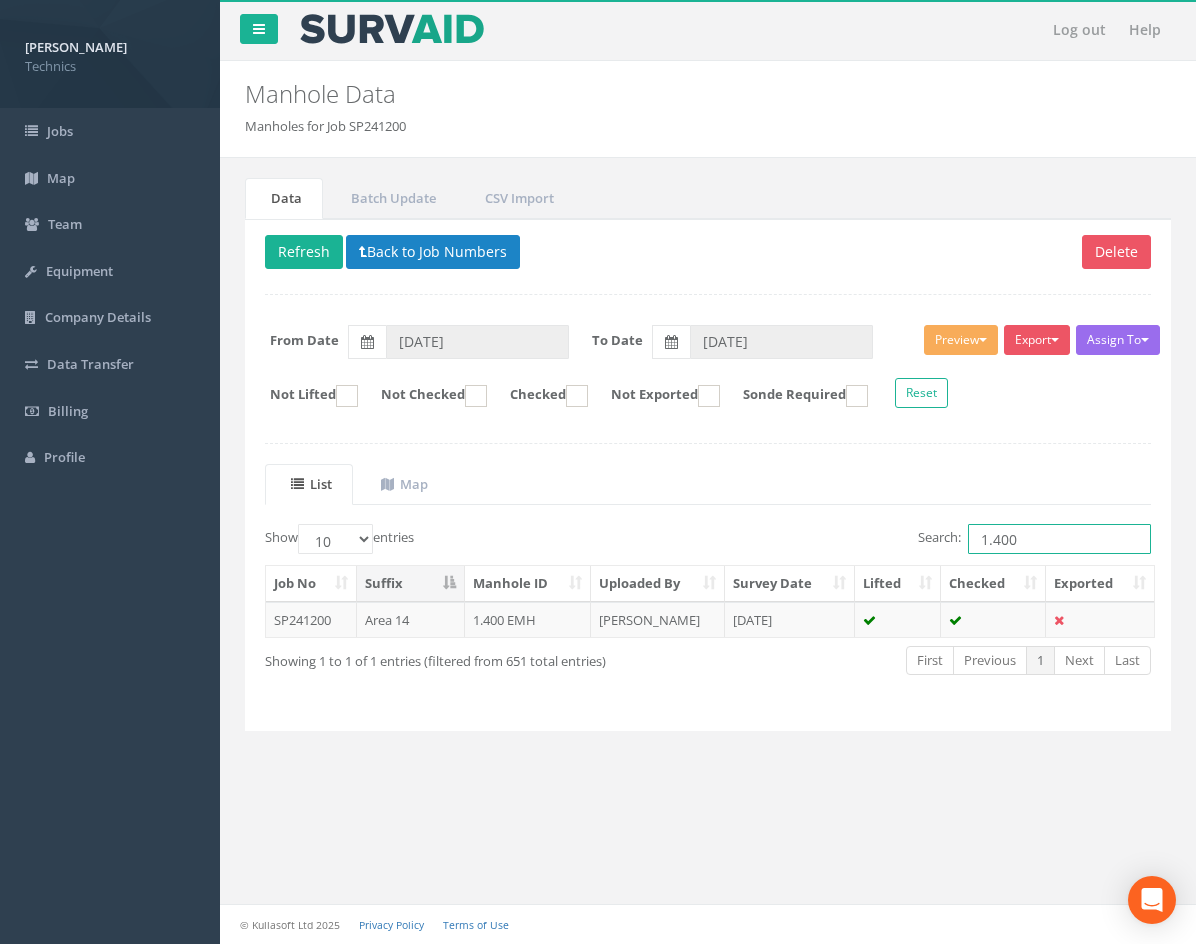 click on "1.400" at bounding box center (1059, 539) 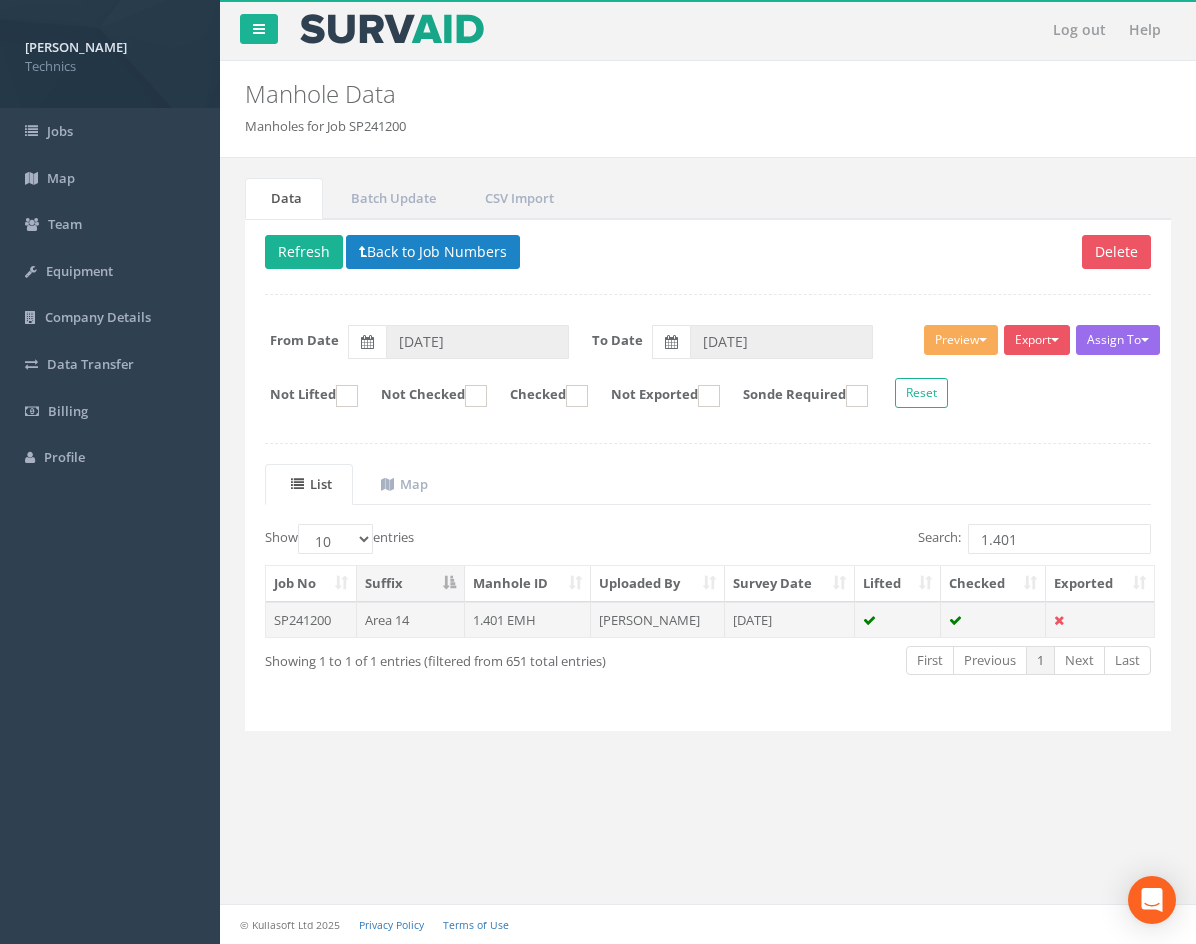 click on "[PERSON_NAME]" at bounding box center [658, 620] 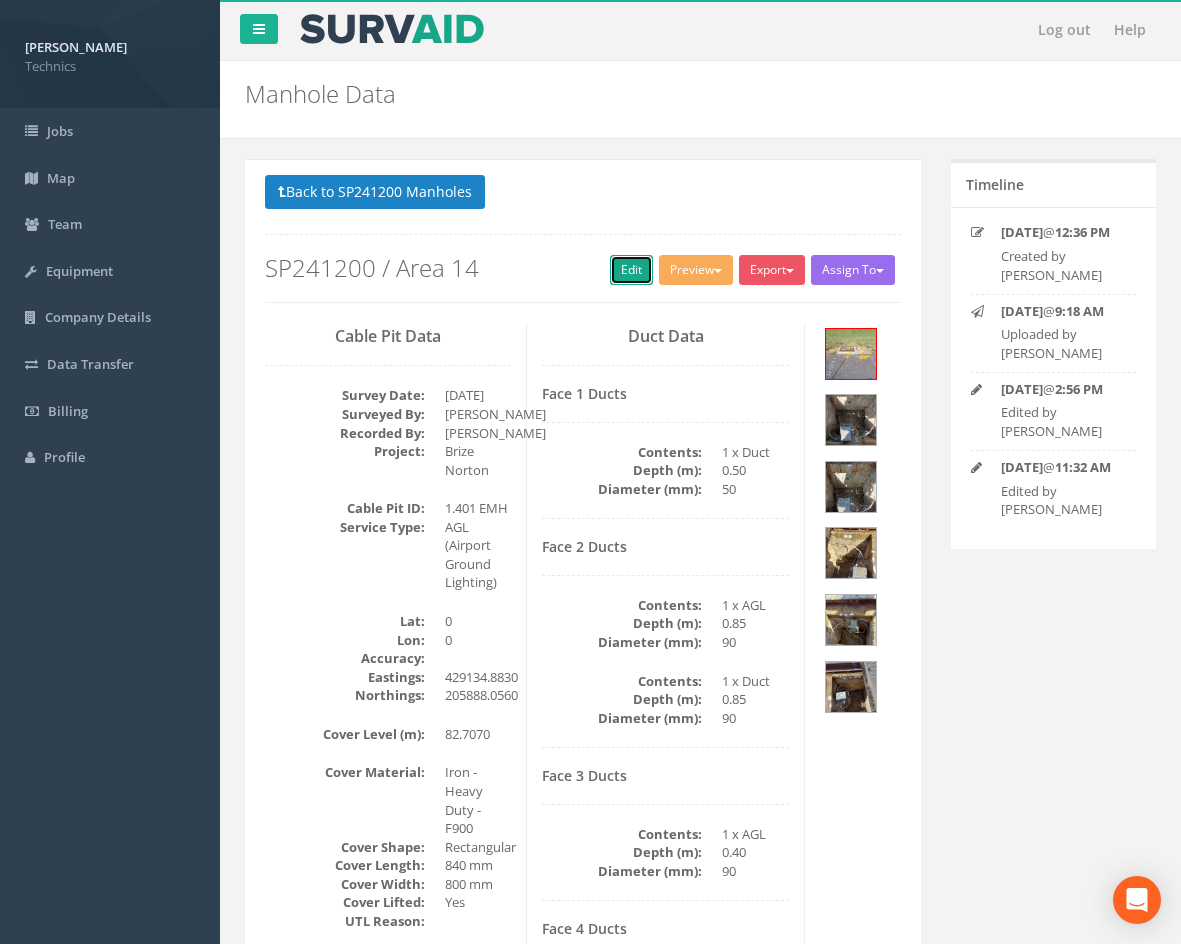 click on "Edit" at bounding box center [631, 270] 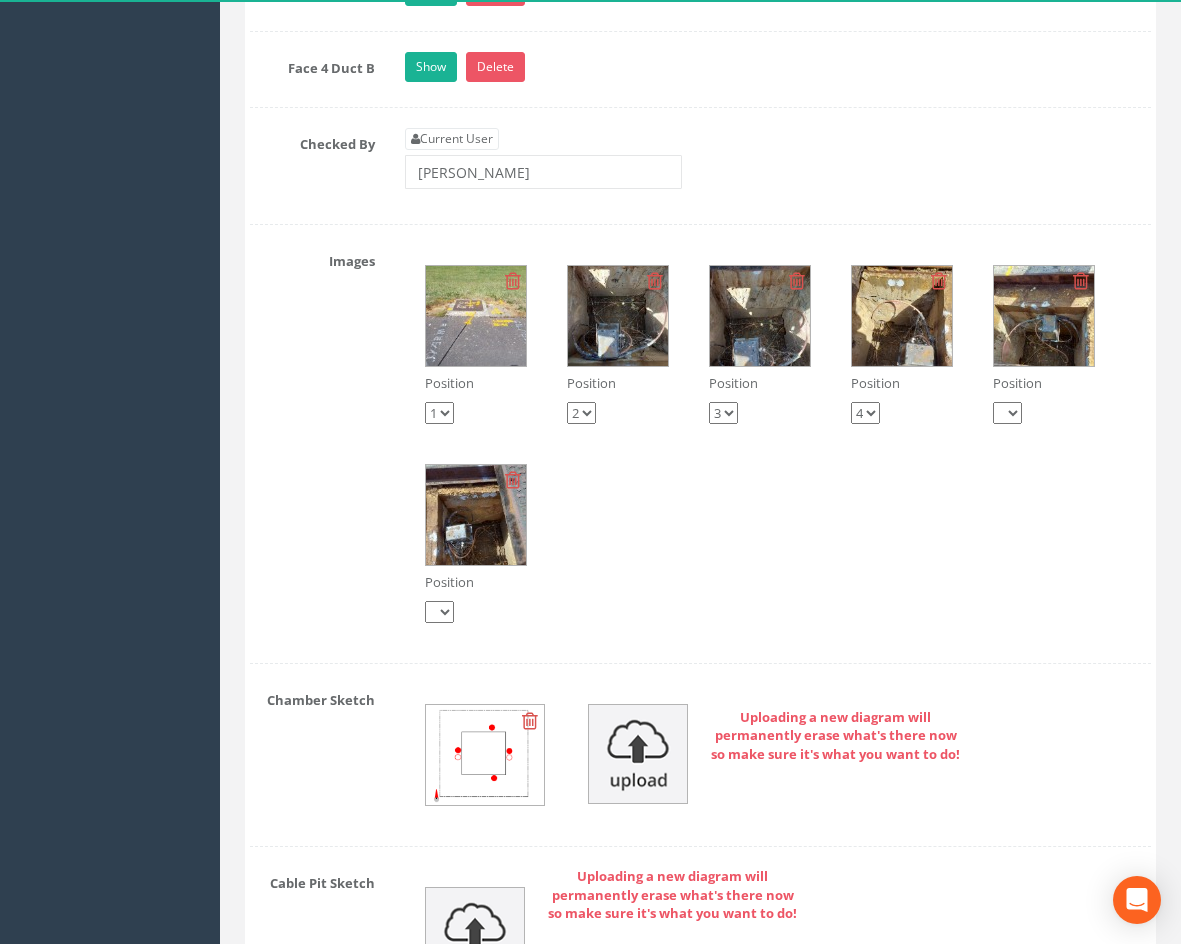 scroll, scrollTop: 3000, scrollLeft: 0, axis: vertical 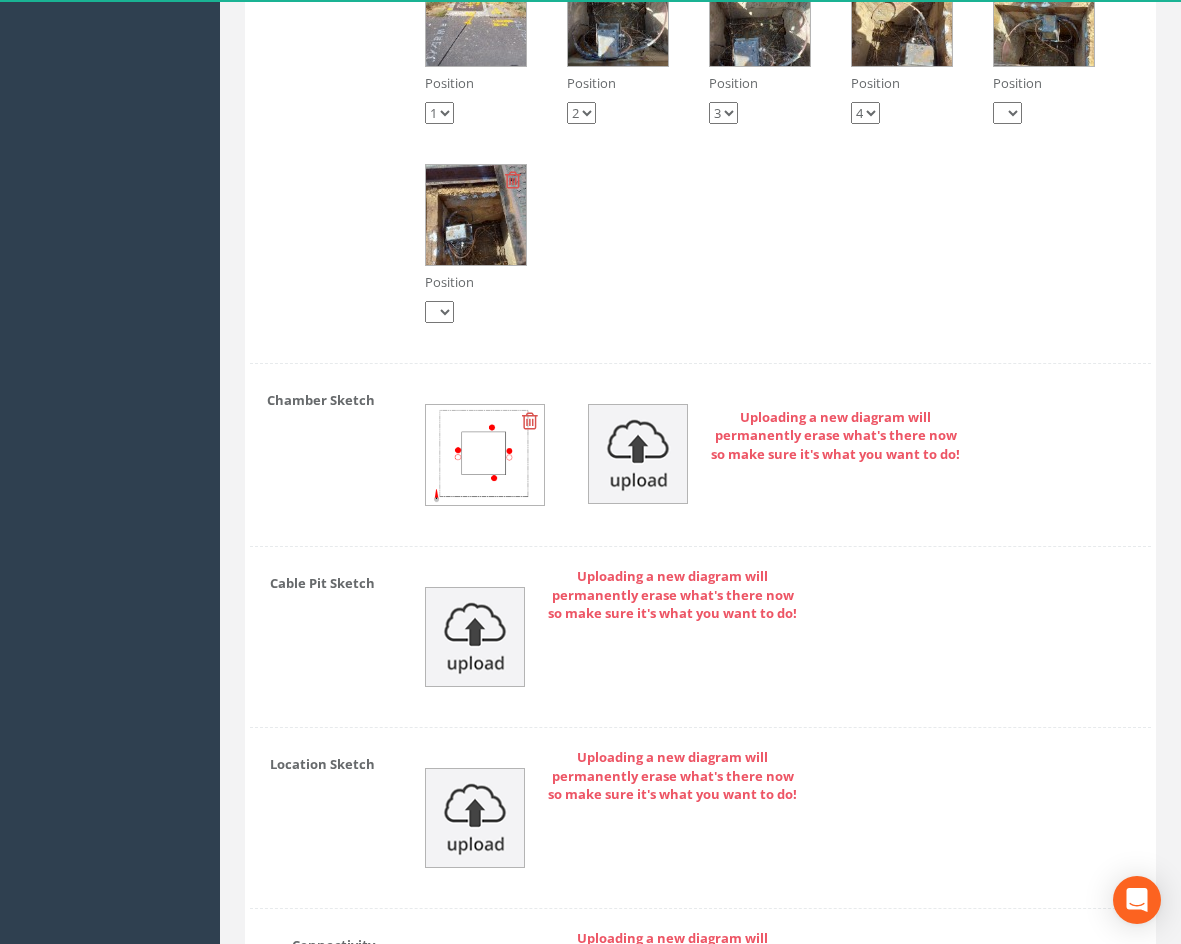 click at bounding box center [530, 421] 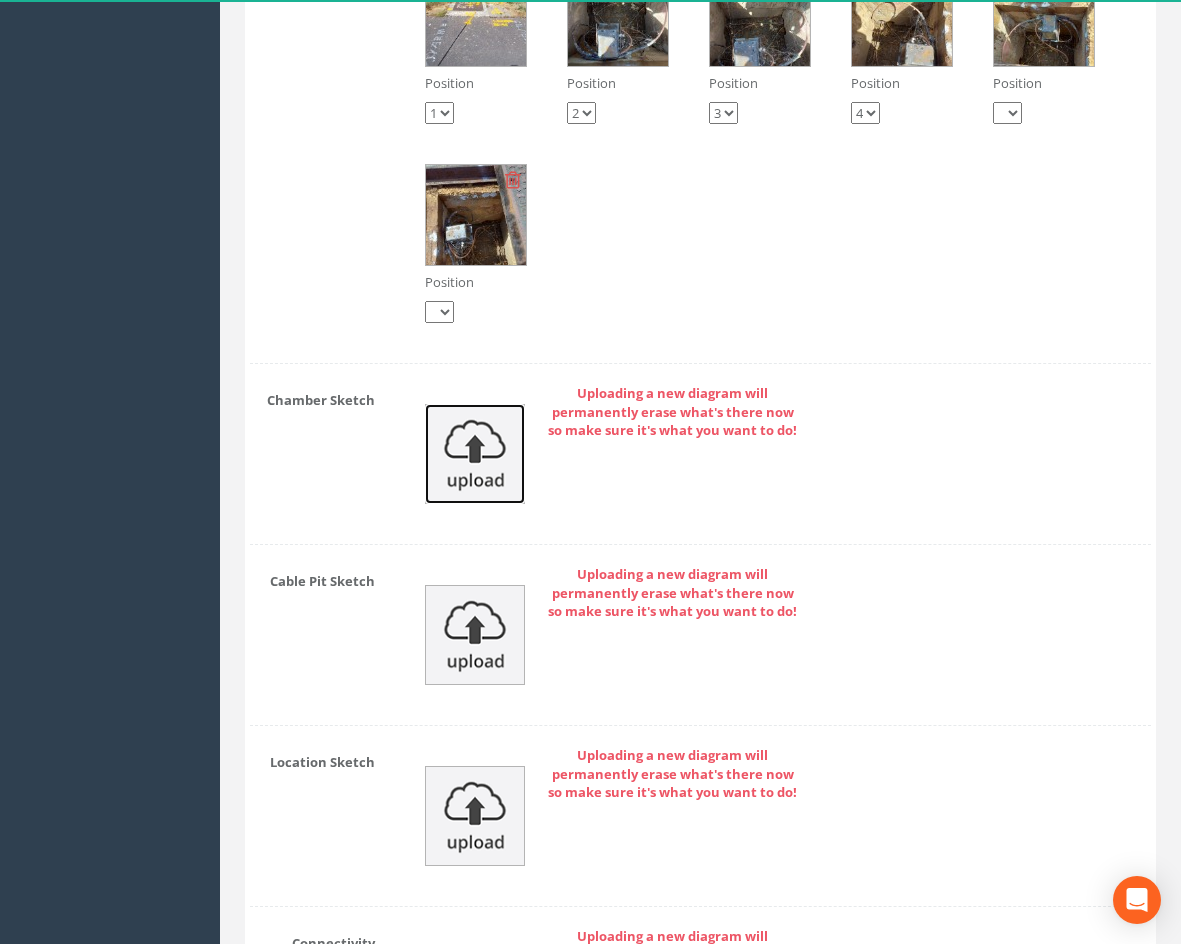 click at bounding box center (475, 454) 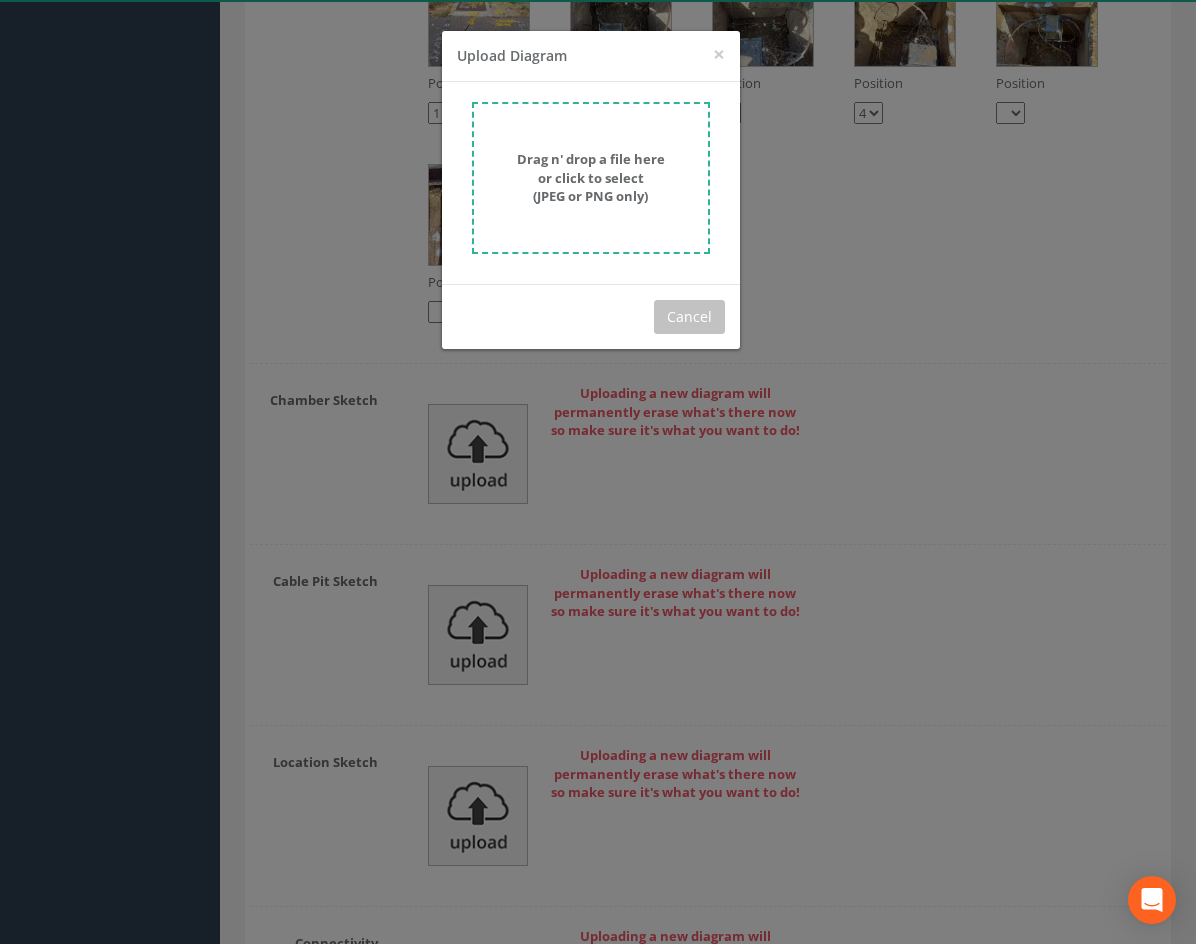 click on "Drag n' drop a file here or click to select (JPEG or PNG only)" at bounding box center (591, 178) 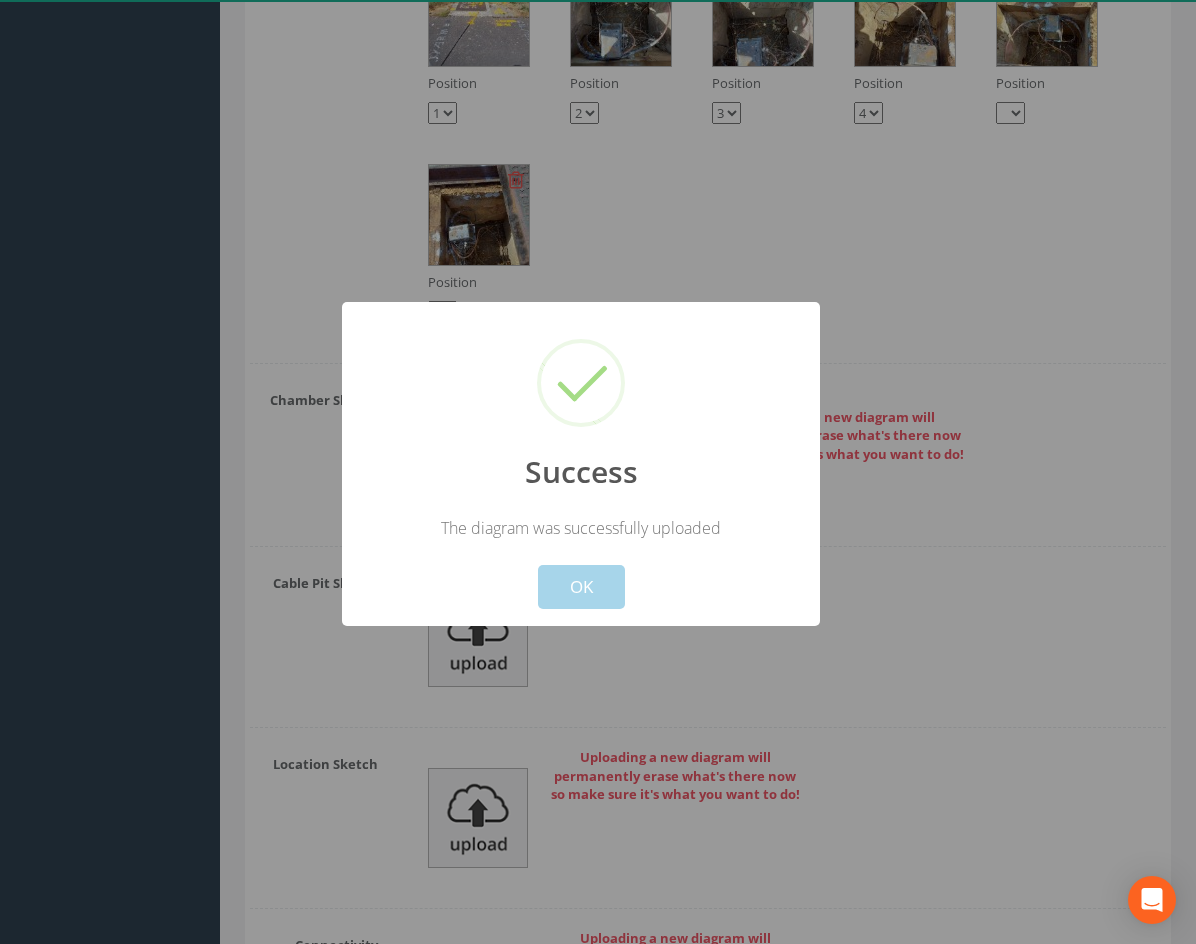 click on "OK" at bounding box center (581, 587) 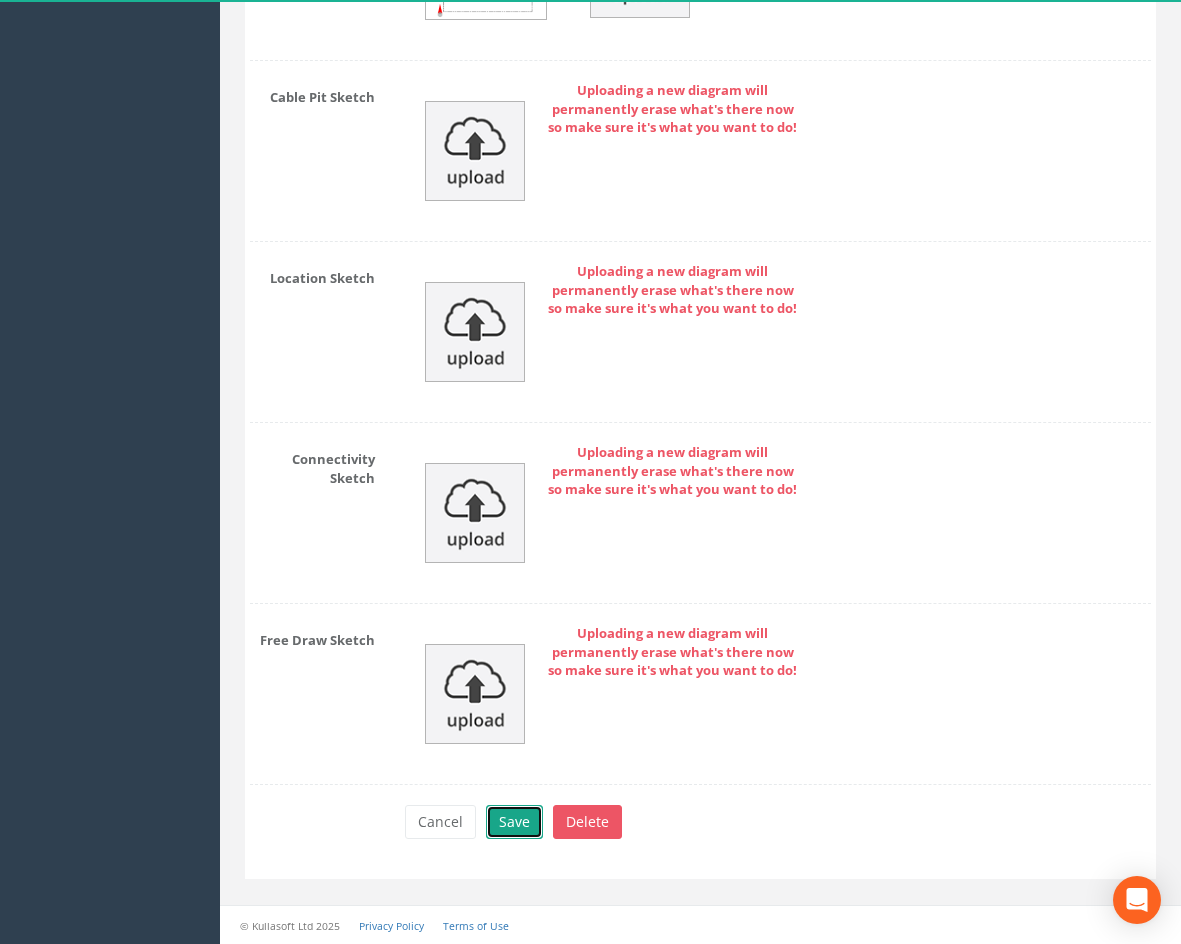 click on "Save" at bounding box center (514, 822) 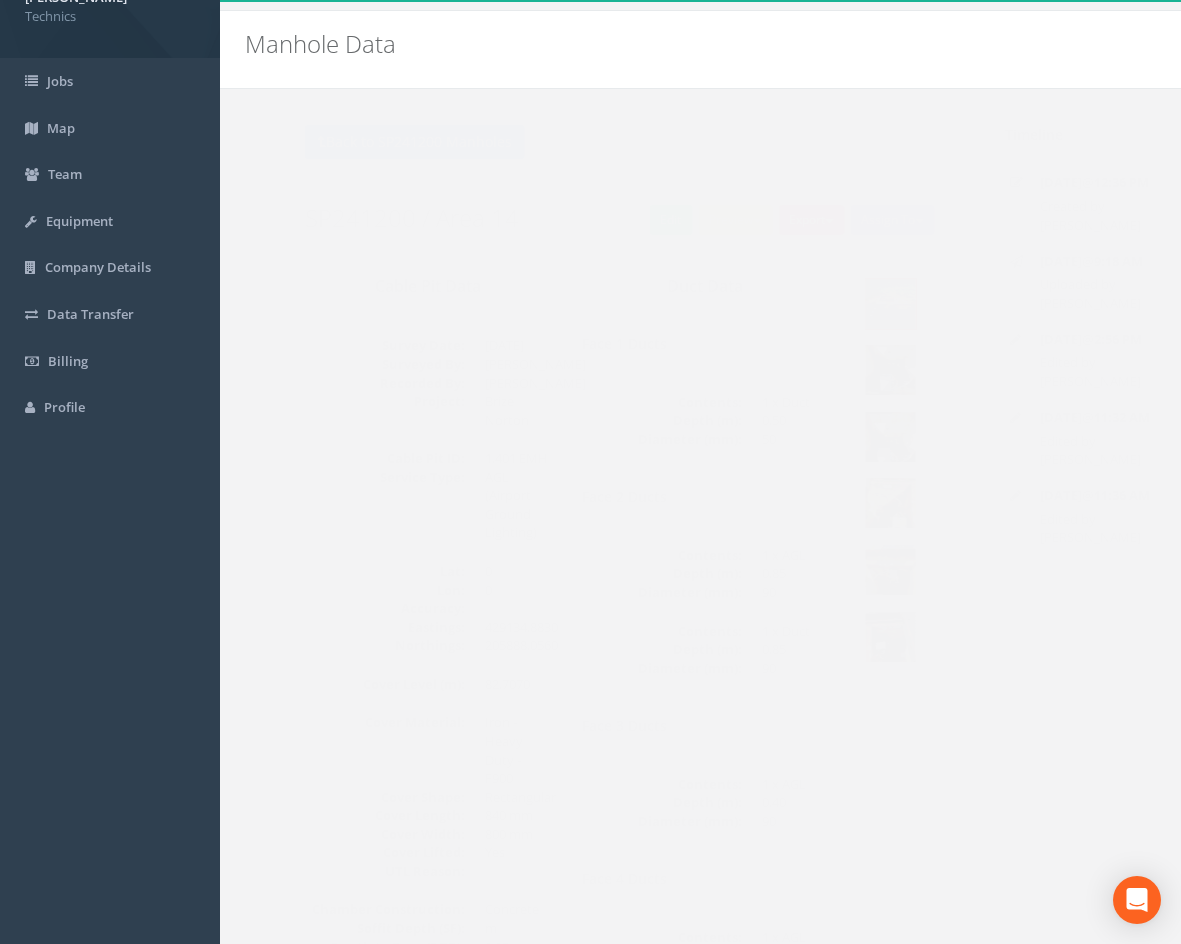 scroll, scrollTop: 0, scrollLeft: 0, axis: both 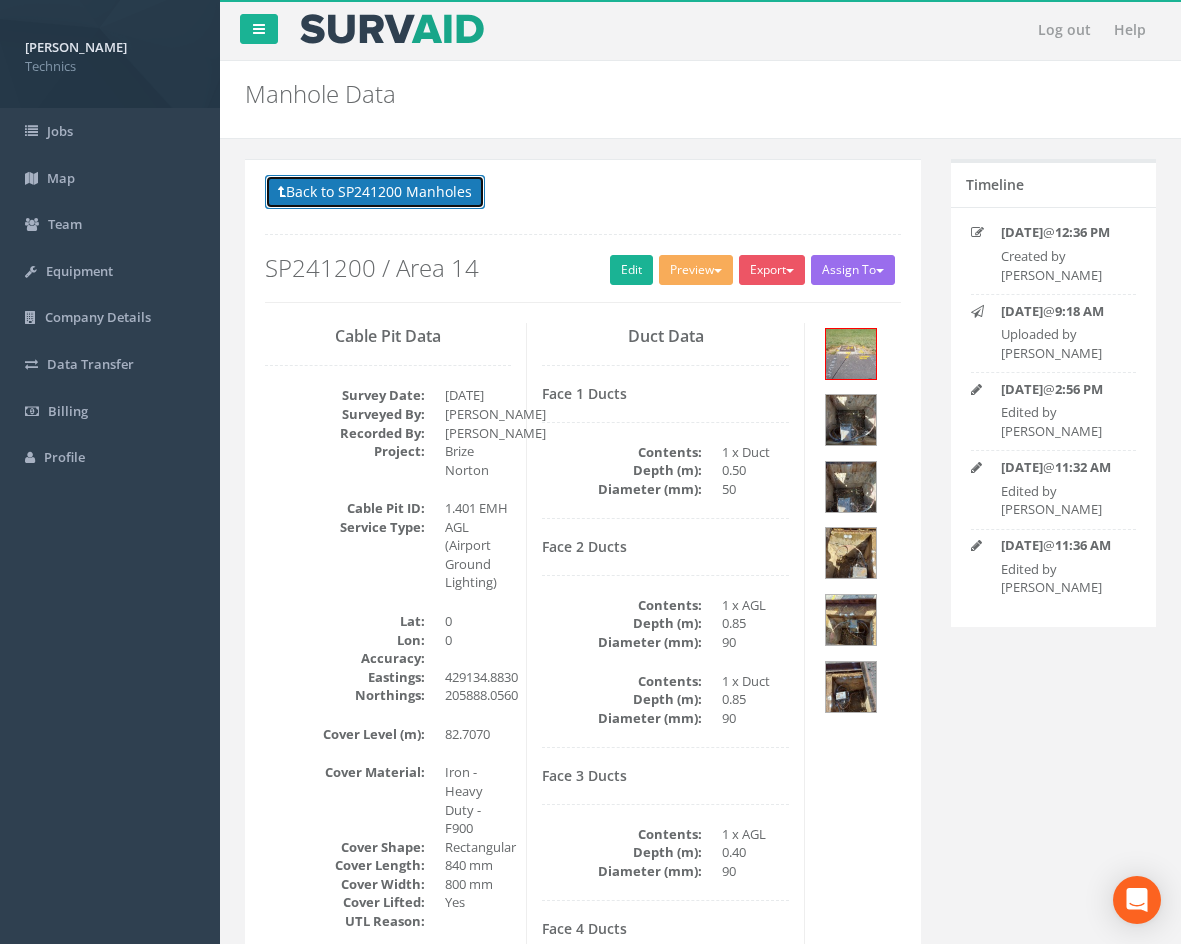 click on "Back to SP241200 Manholes" at bounding box center [375, 192] 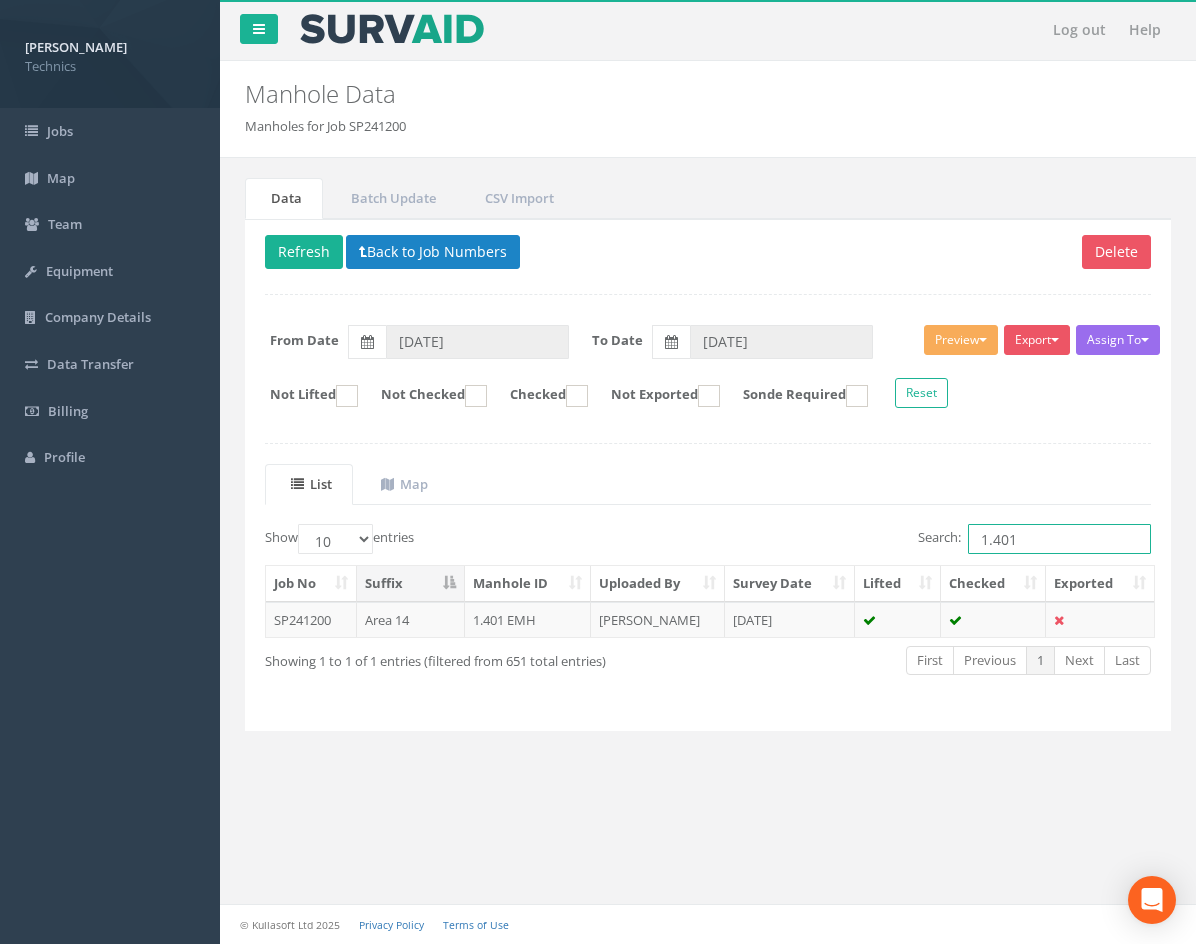 click on "1.401" at bounding box center [1059, 539] 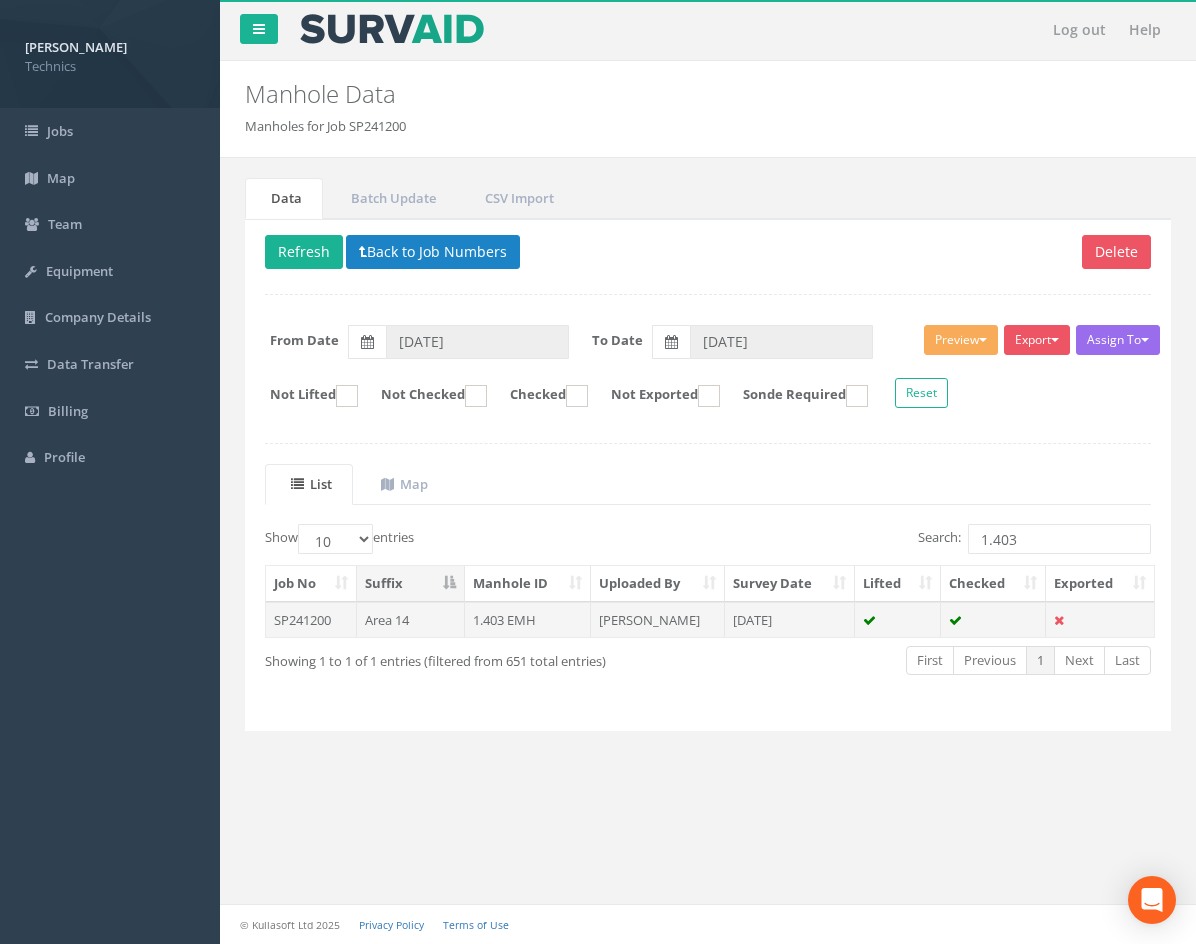 click on "[PERSON_NAME]" at bounding box center (658, 620) 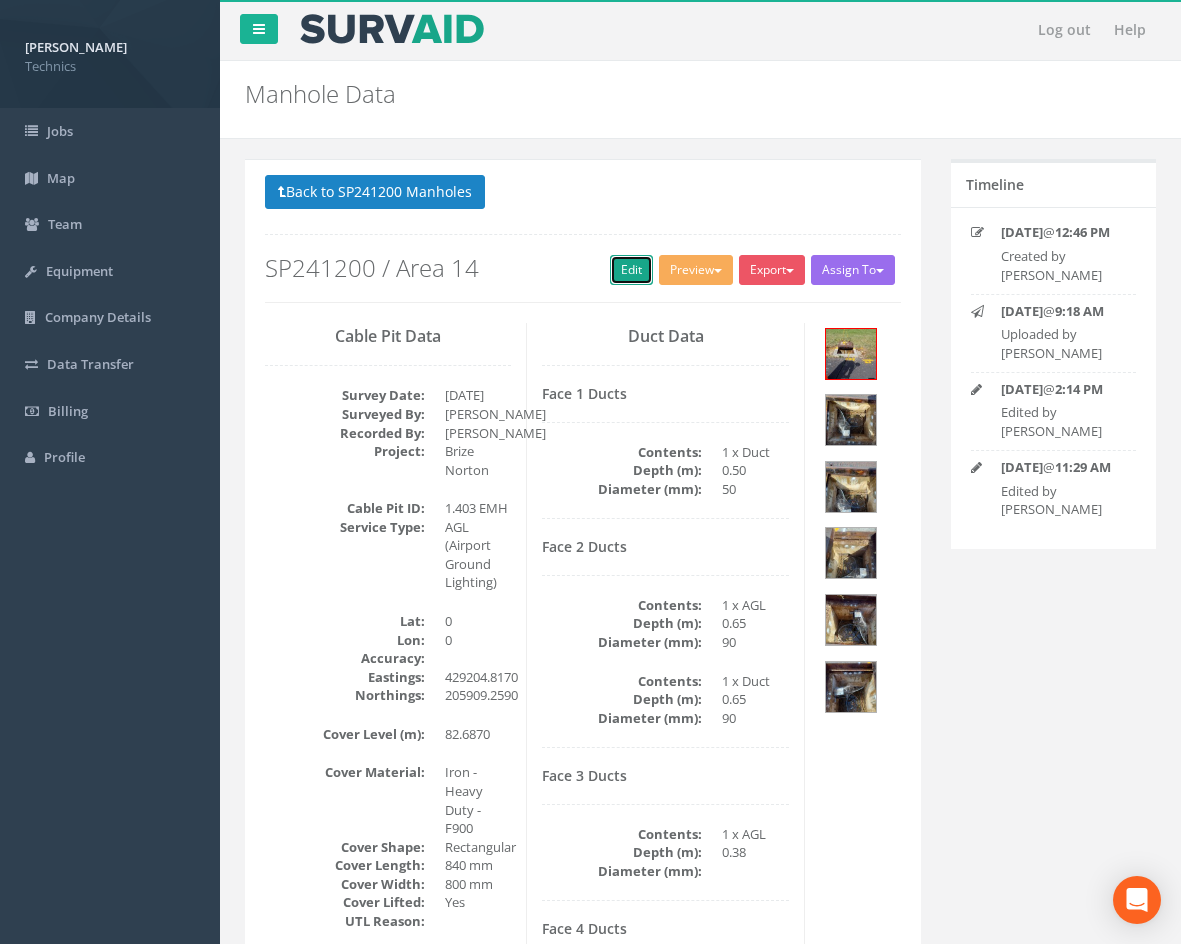 click on "Edit" at bounding box center [631, 270] 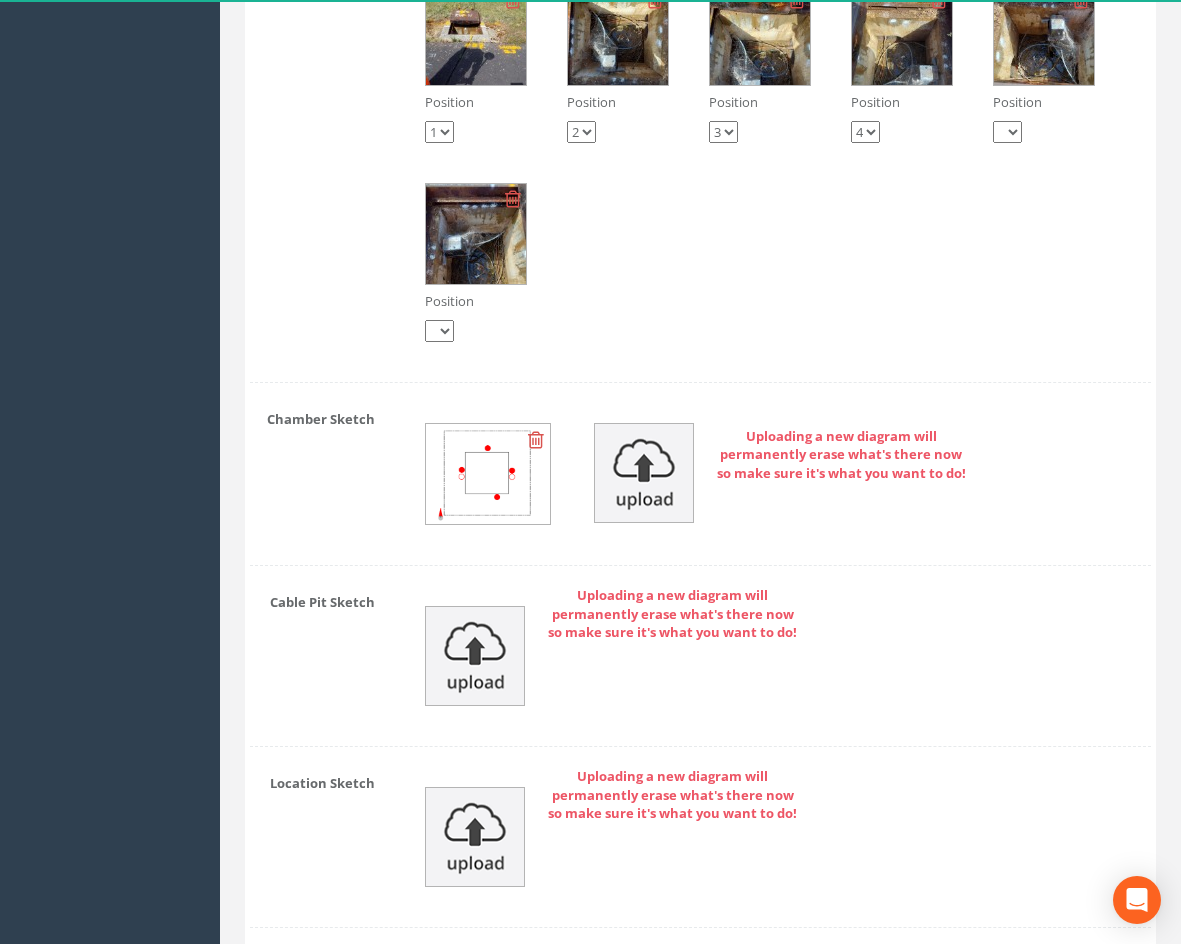 scroll, scrollTop: 3000, scrollLeft: 0, axis: vertical 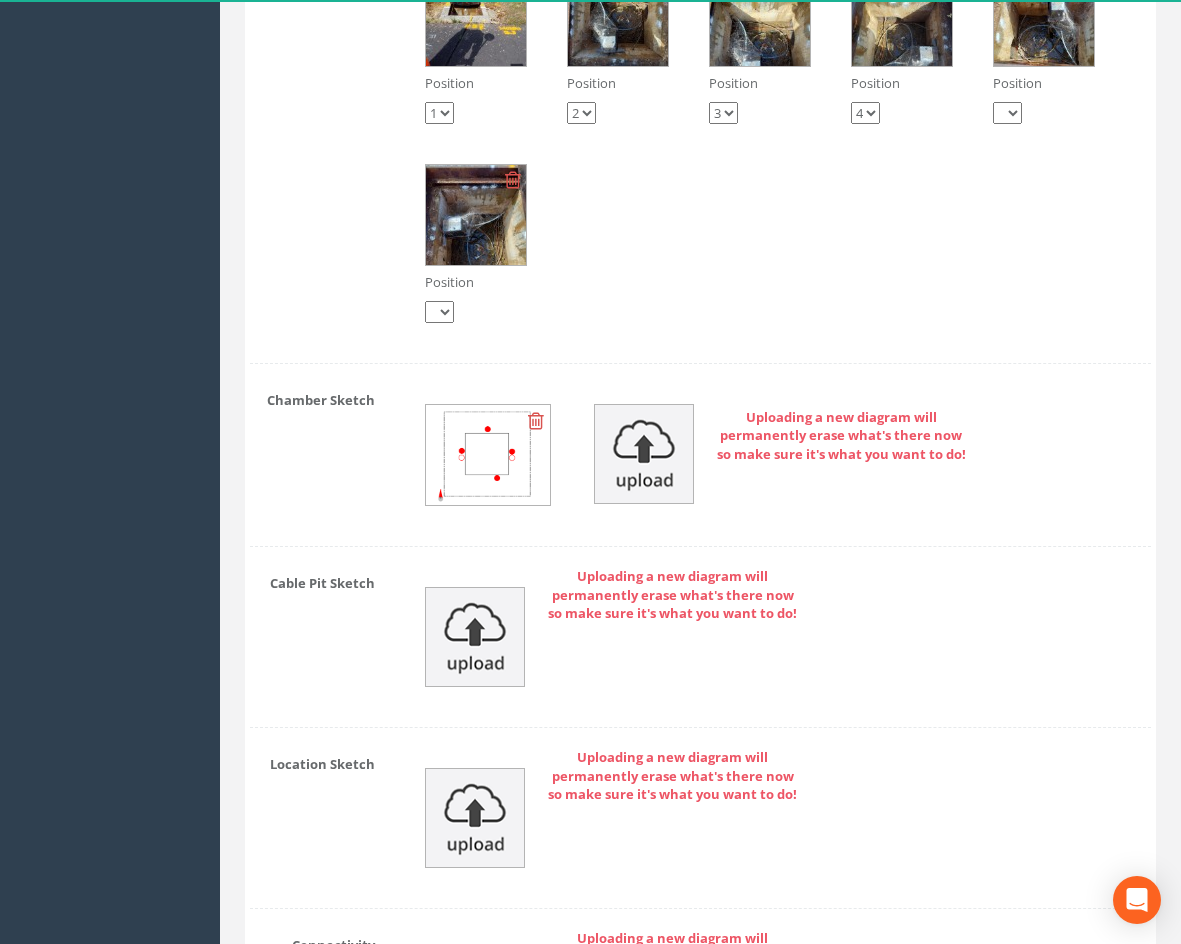click at bounding box center [536, 421] 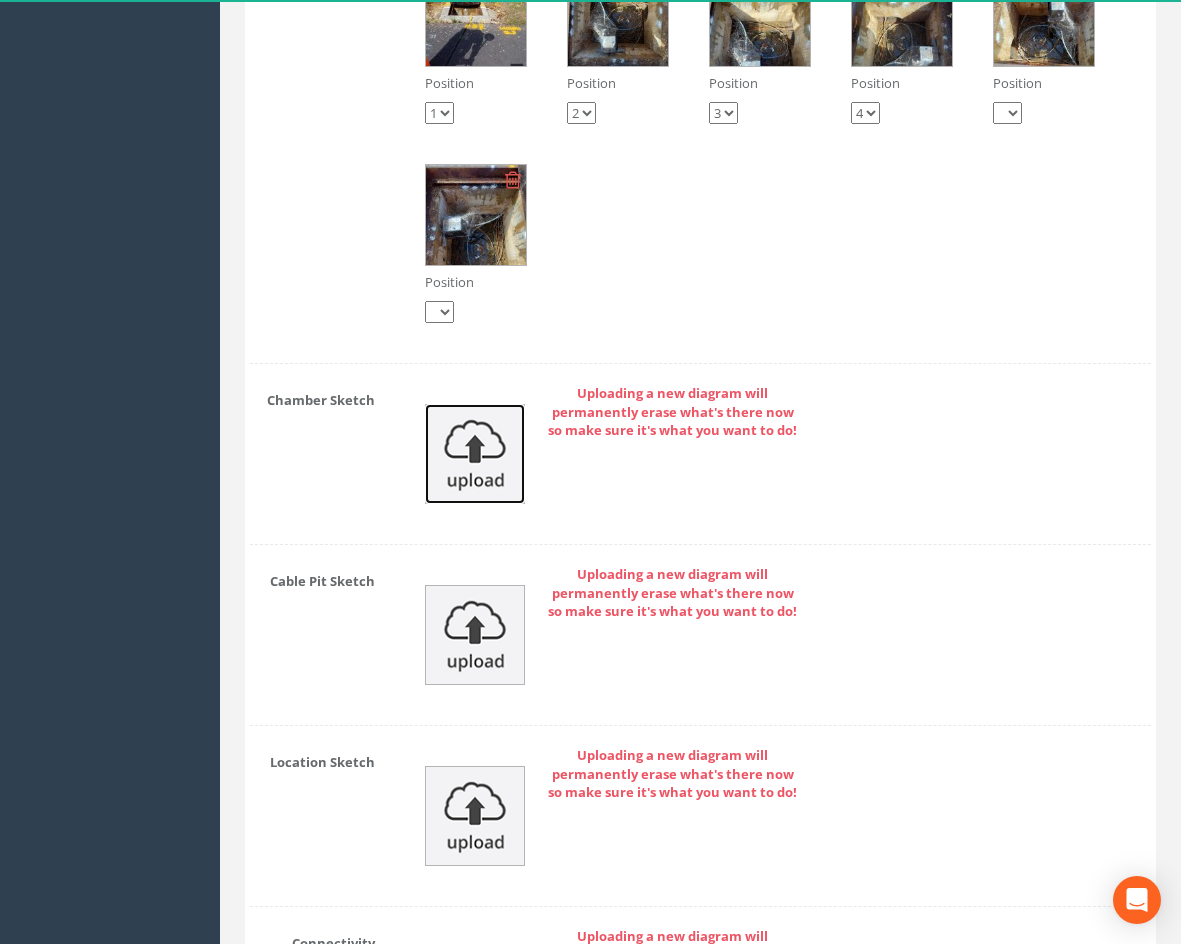 click at bounding box center [475, 454] 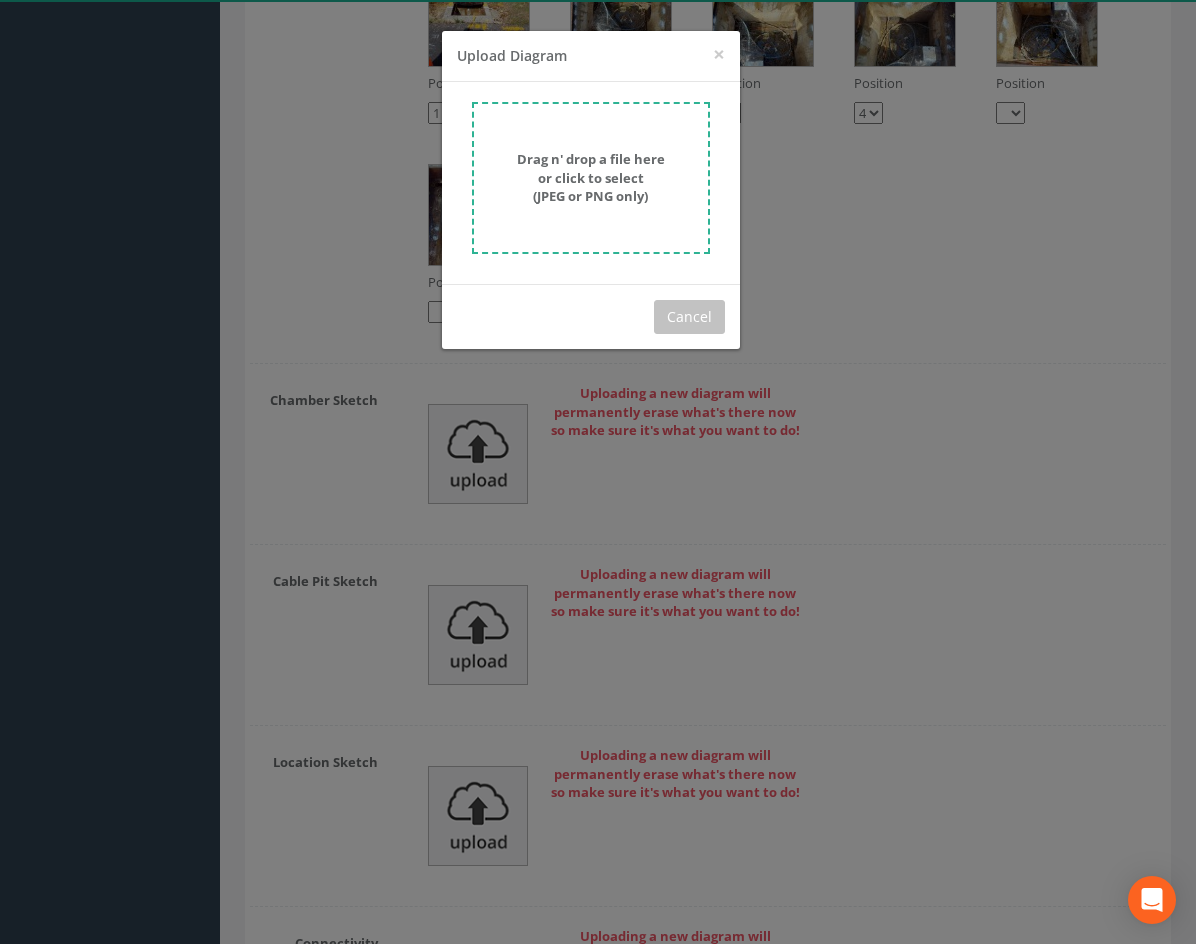click on "Drag n' drop a file here or click to select (JPEG or PNG only)" at bounding box center (591, 177) 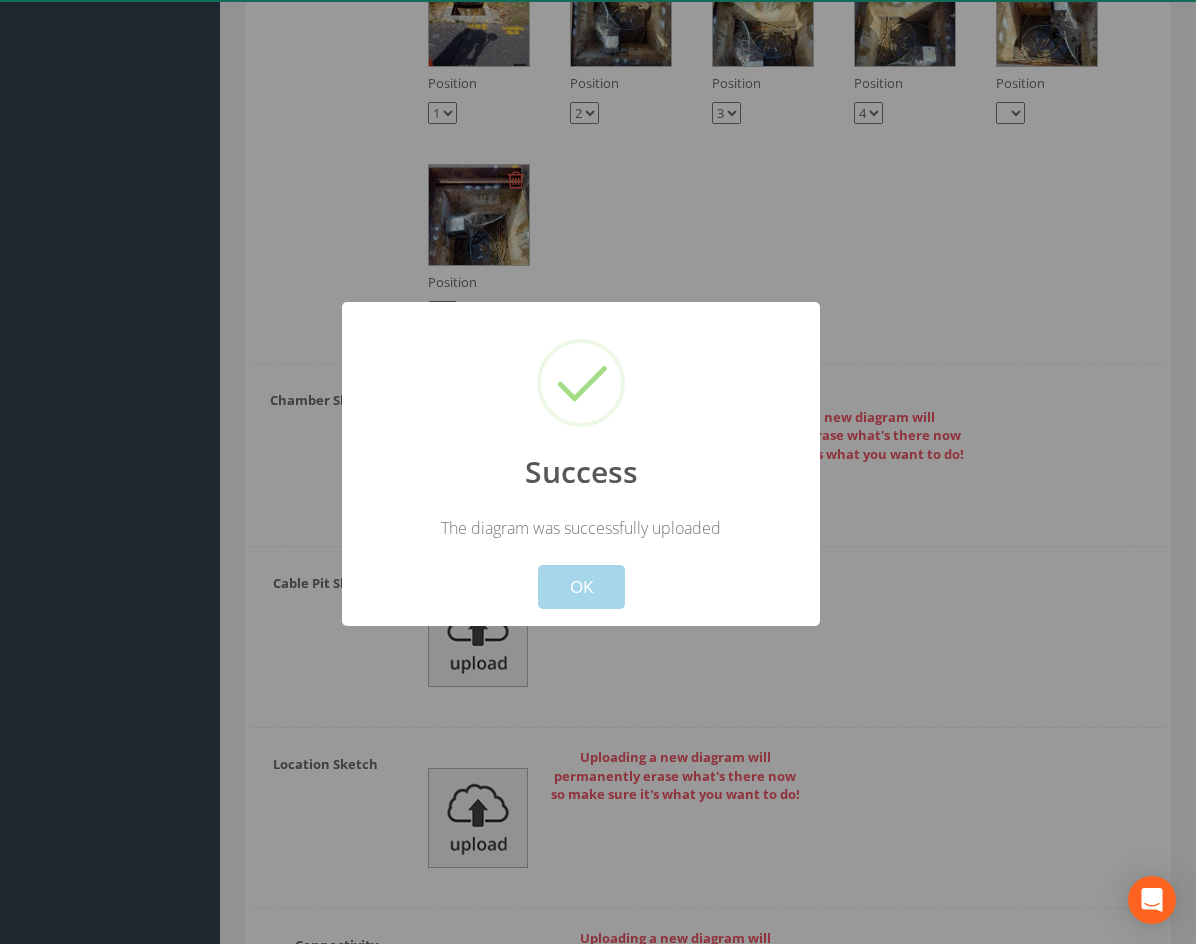 click on "OK" at bounding box center (581, 587) 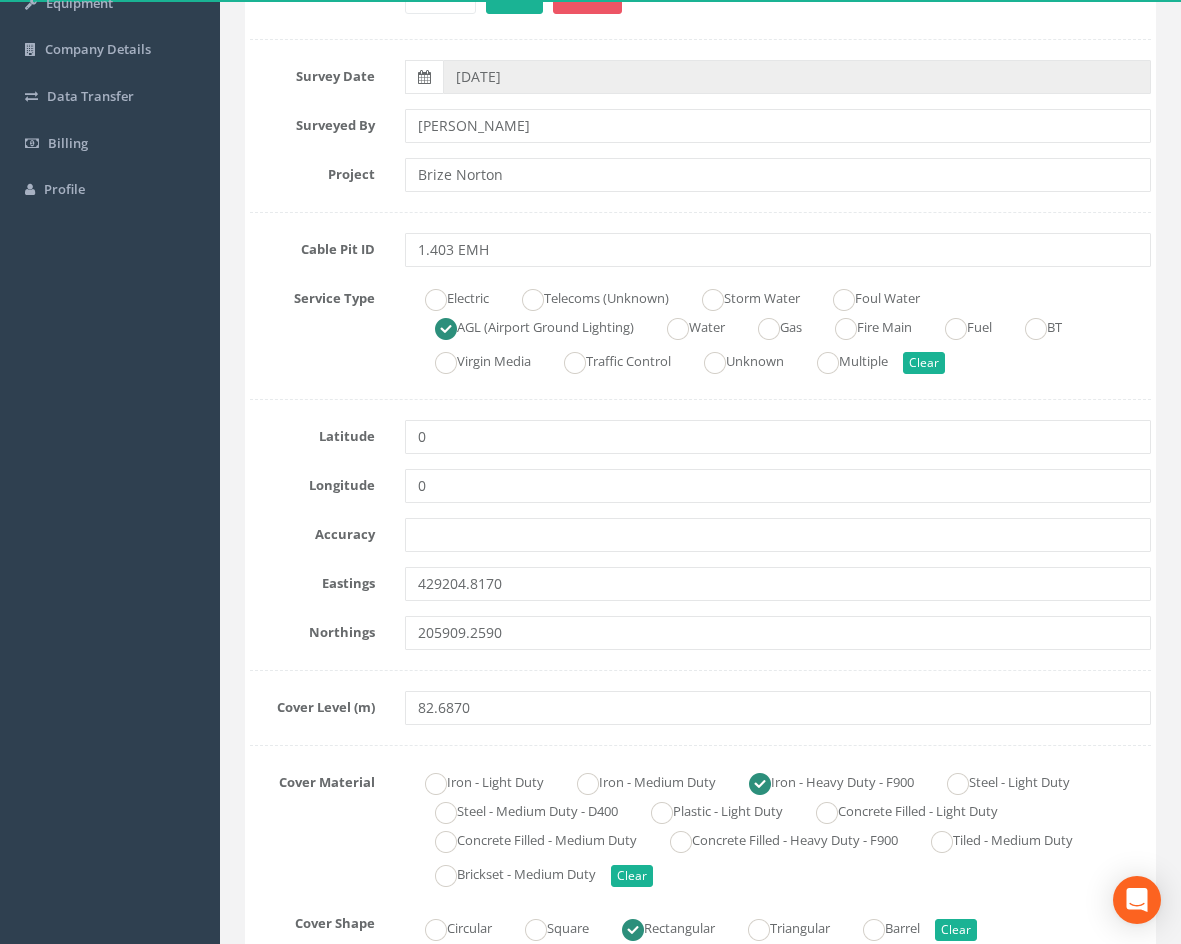 scroll, scrollTop: 0, scrollLeft: 0, axis: both 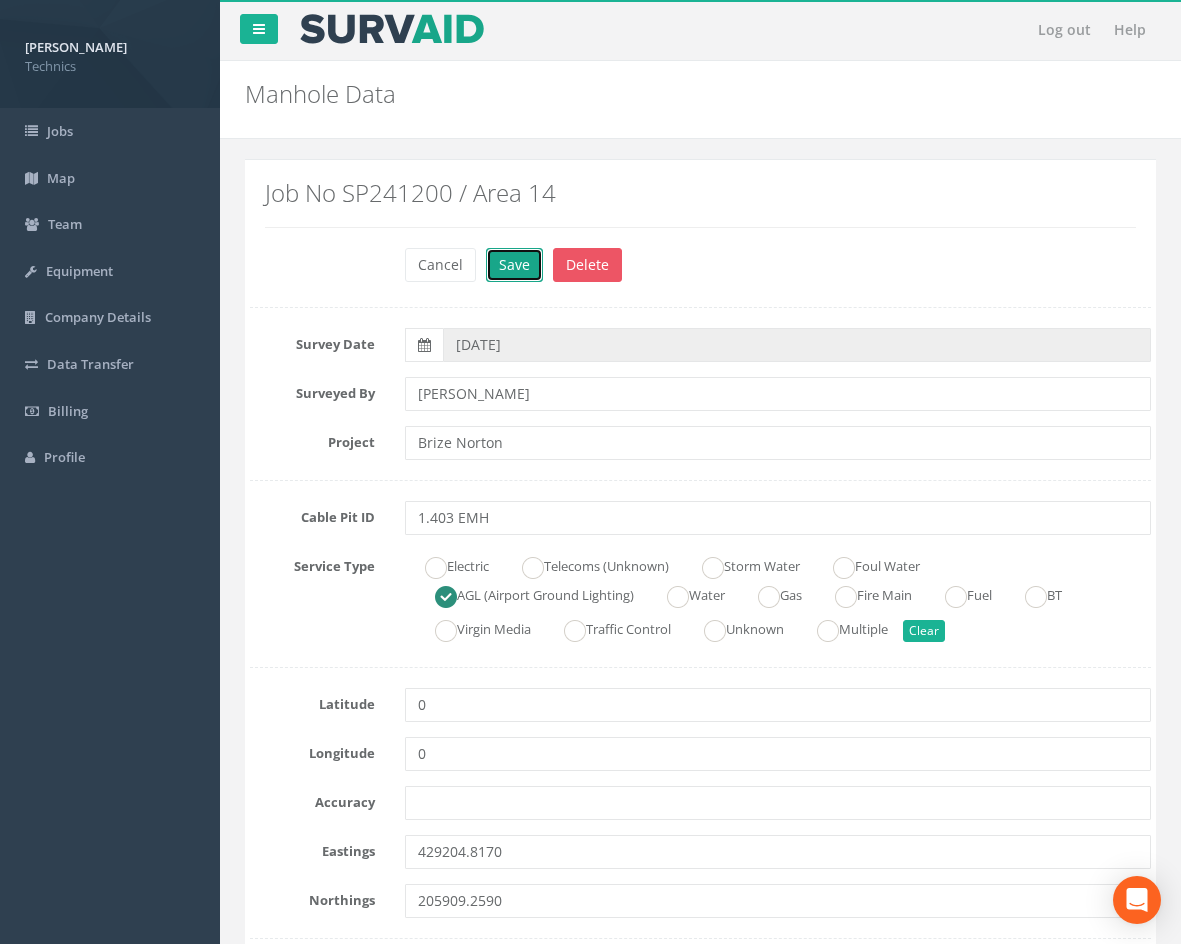 click on "Save" at bounding box center [514, 265] 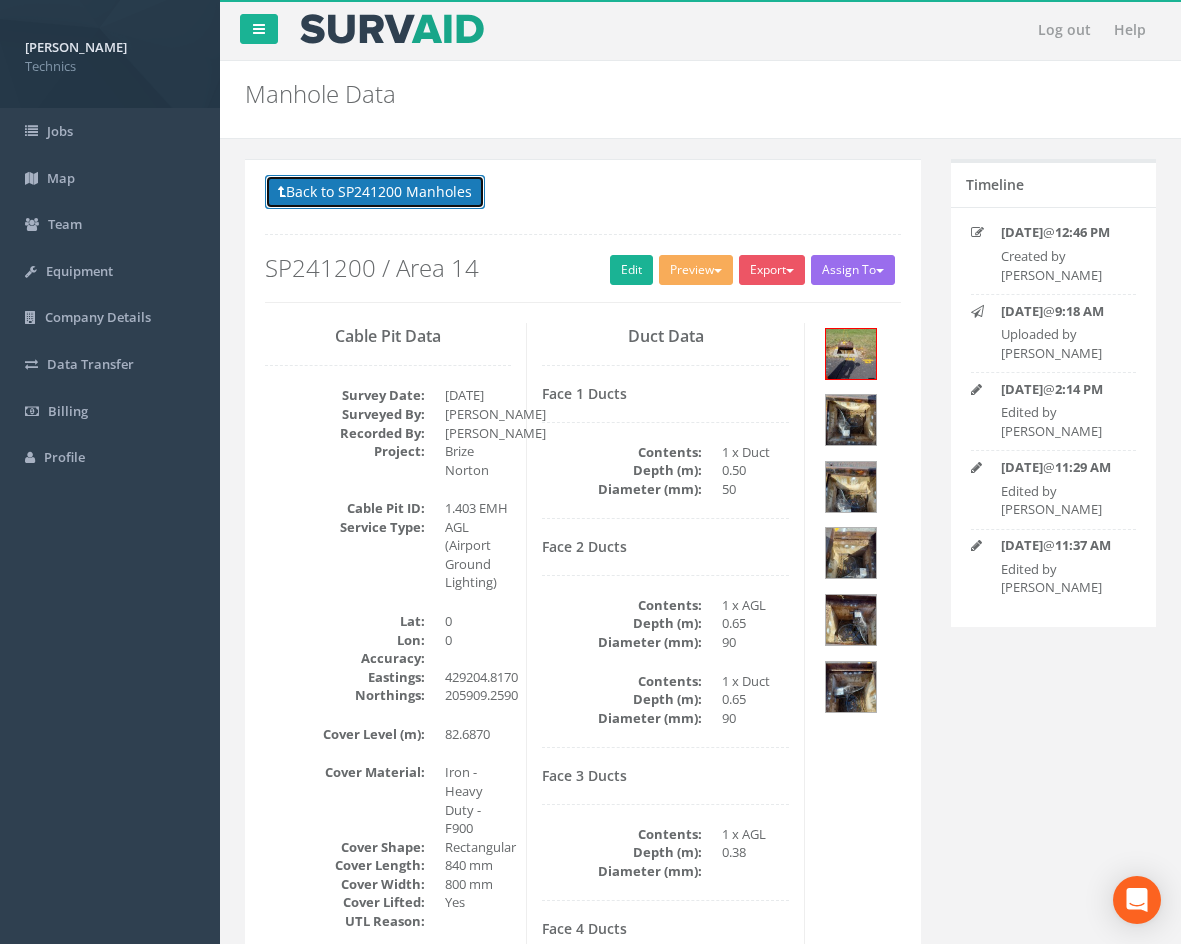 click on "Back to SP241200 Manholes" at bounding box center [375, 192] 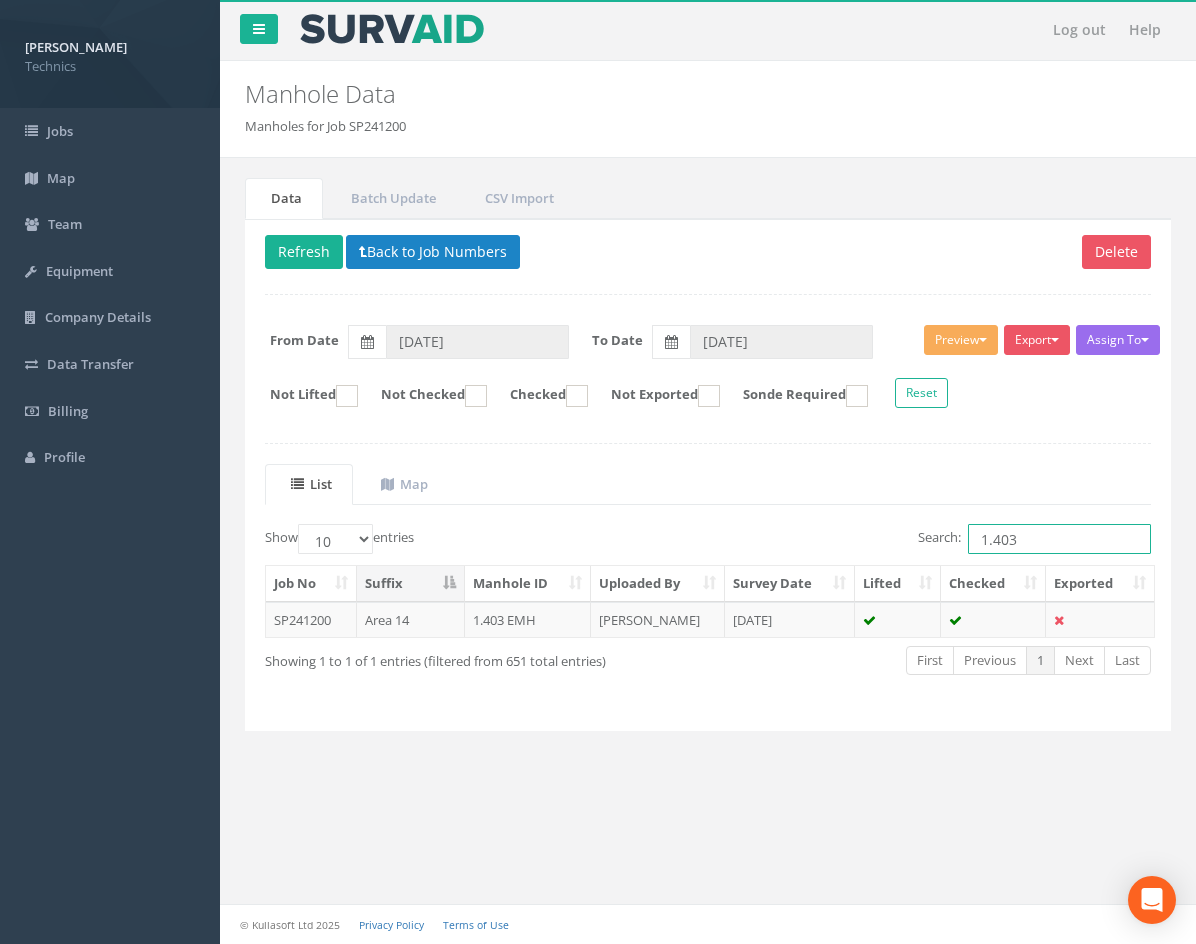 click on "1.403" at bounding box center (1059, 539) 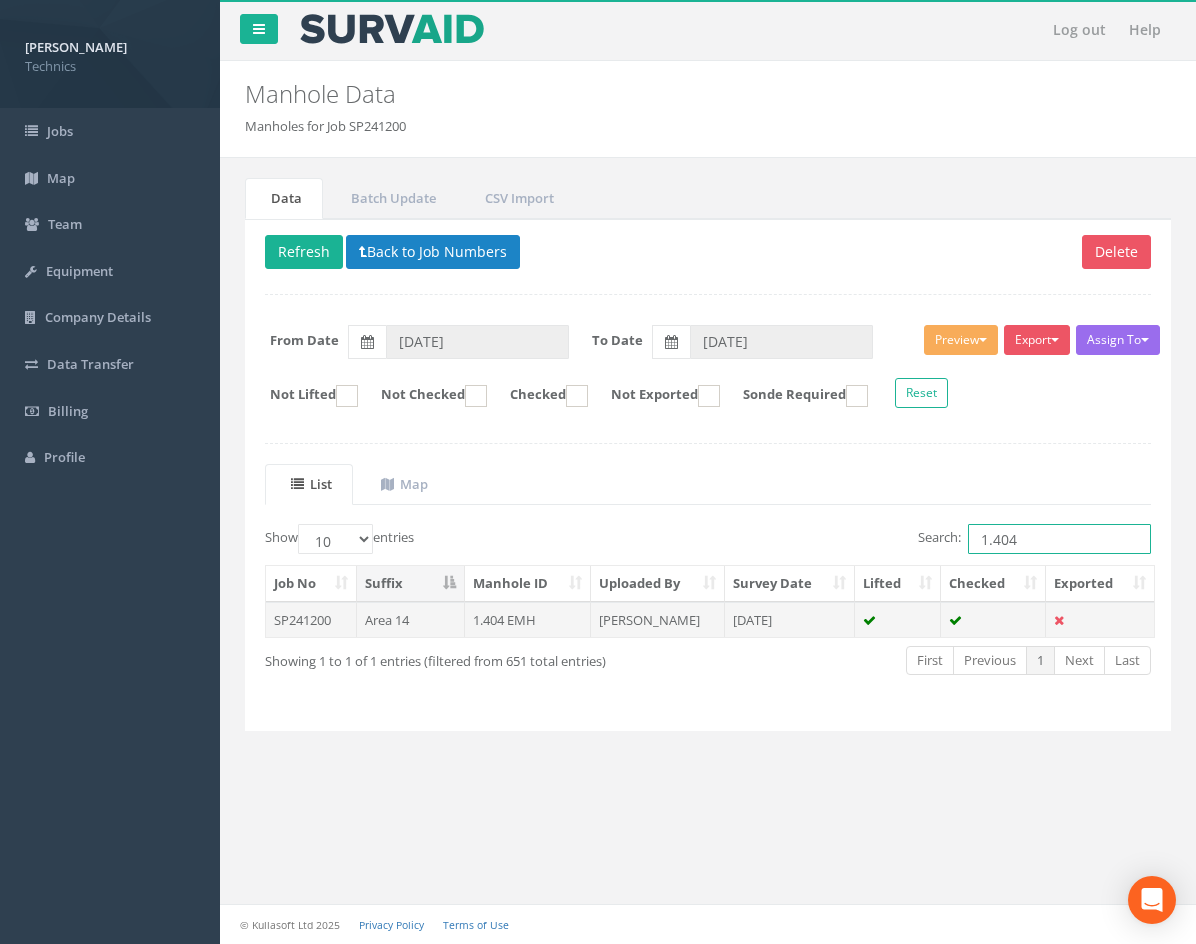 type on "1.404" 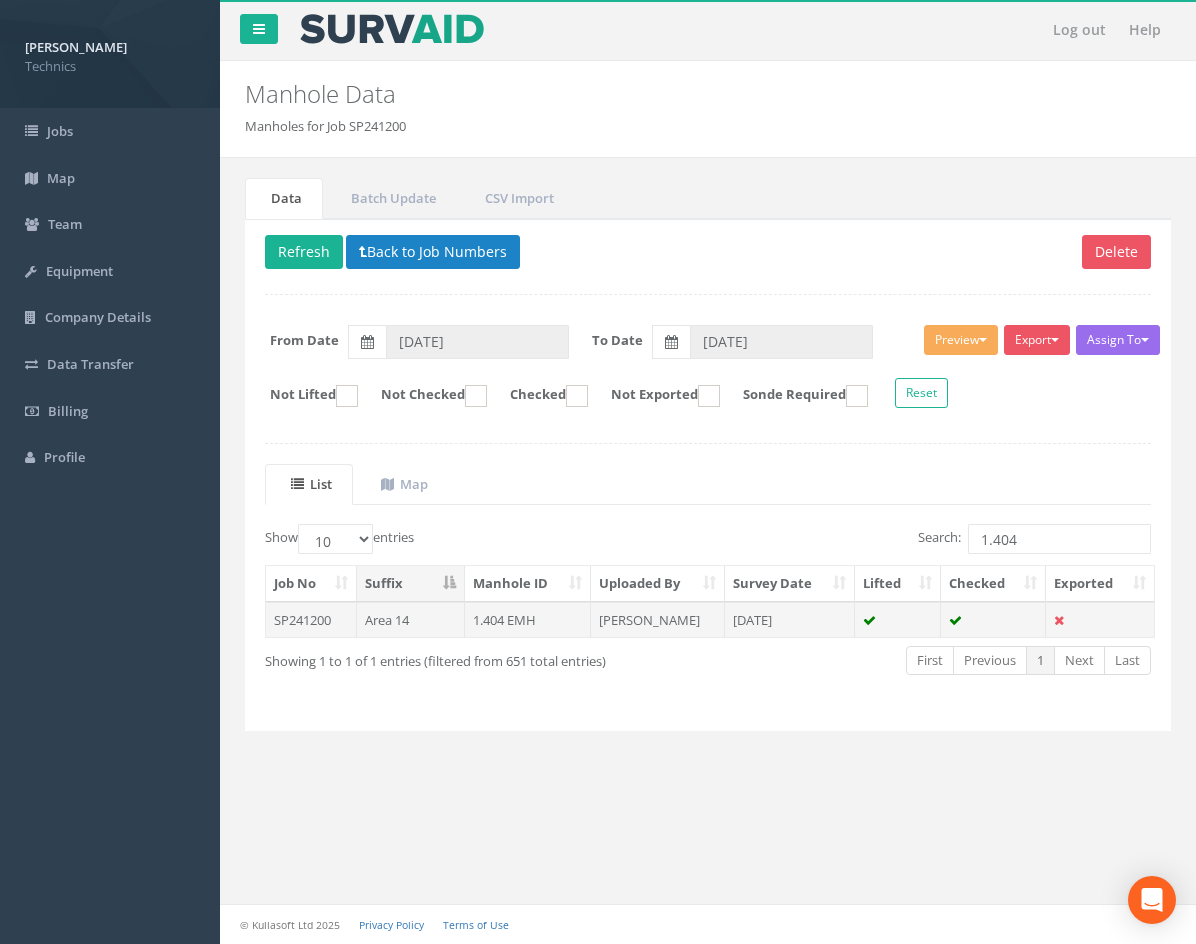 click on "[PERSON_NAME]" at bounding box center (658, 620) 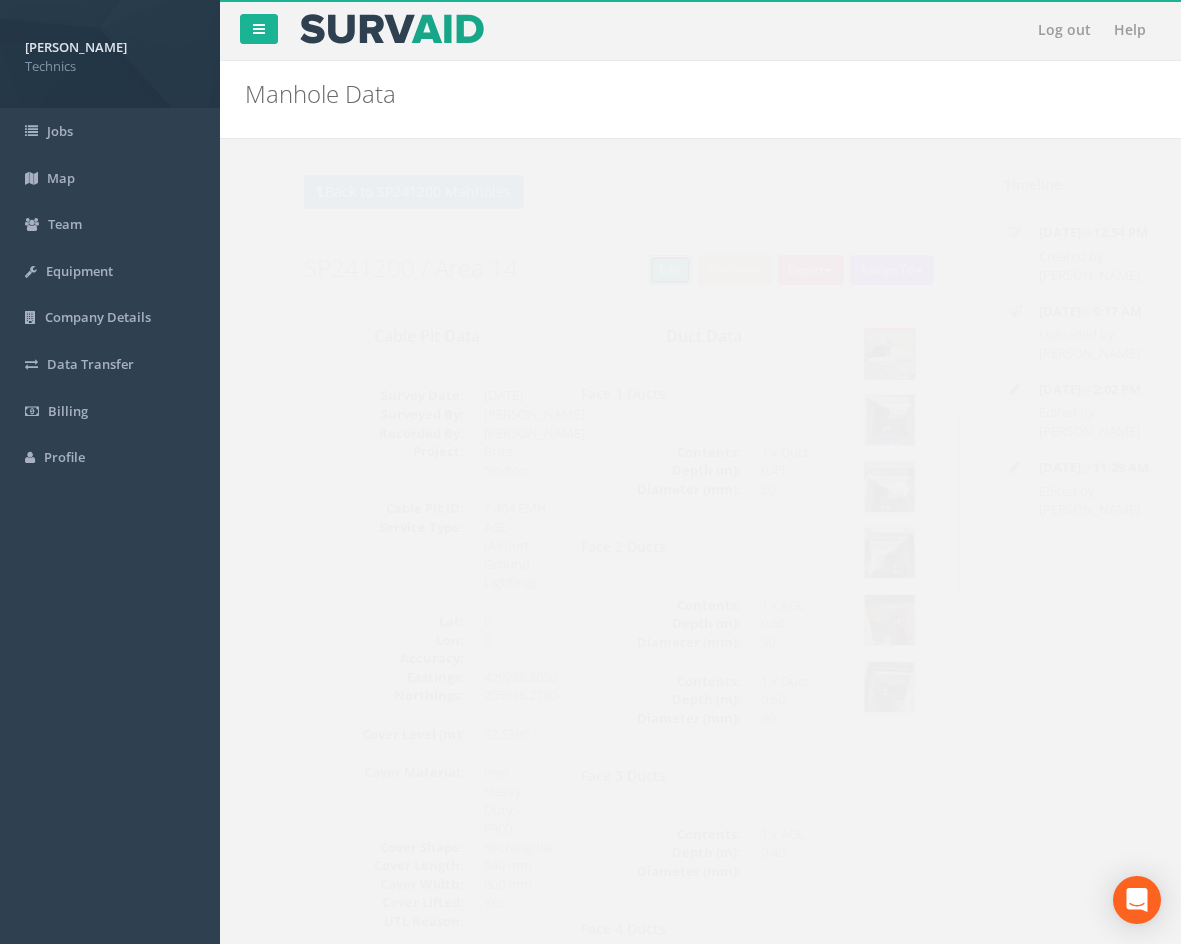 click on "Edit" at bounding box center [631, 270] 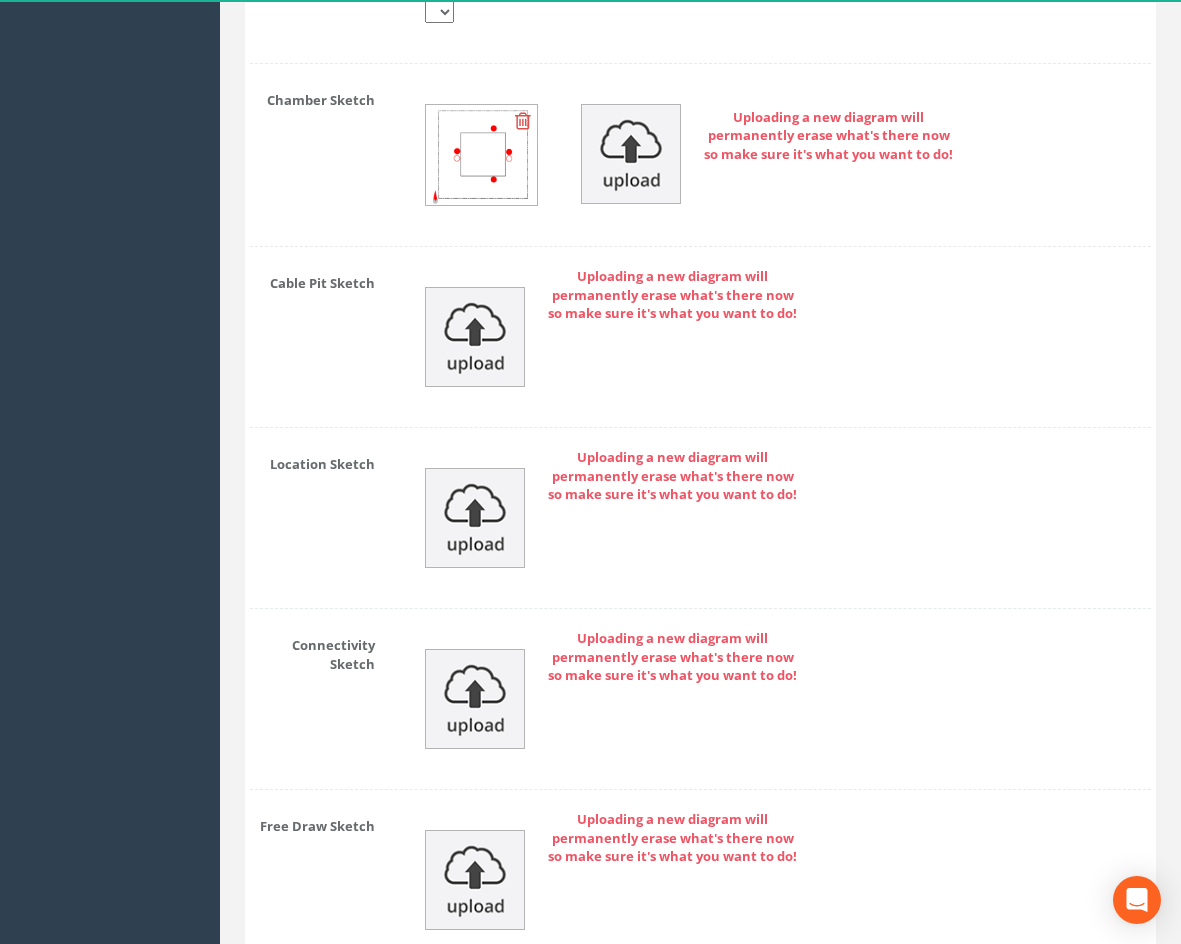 scroll, scrollTop: 3100, scrollLeft: 0, axis: vertical 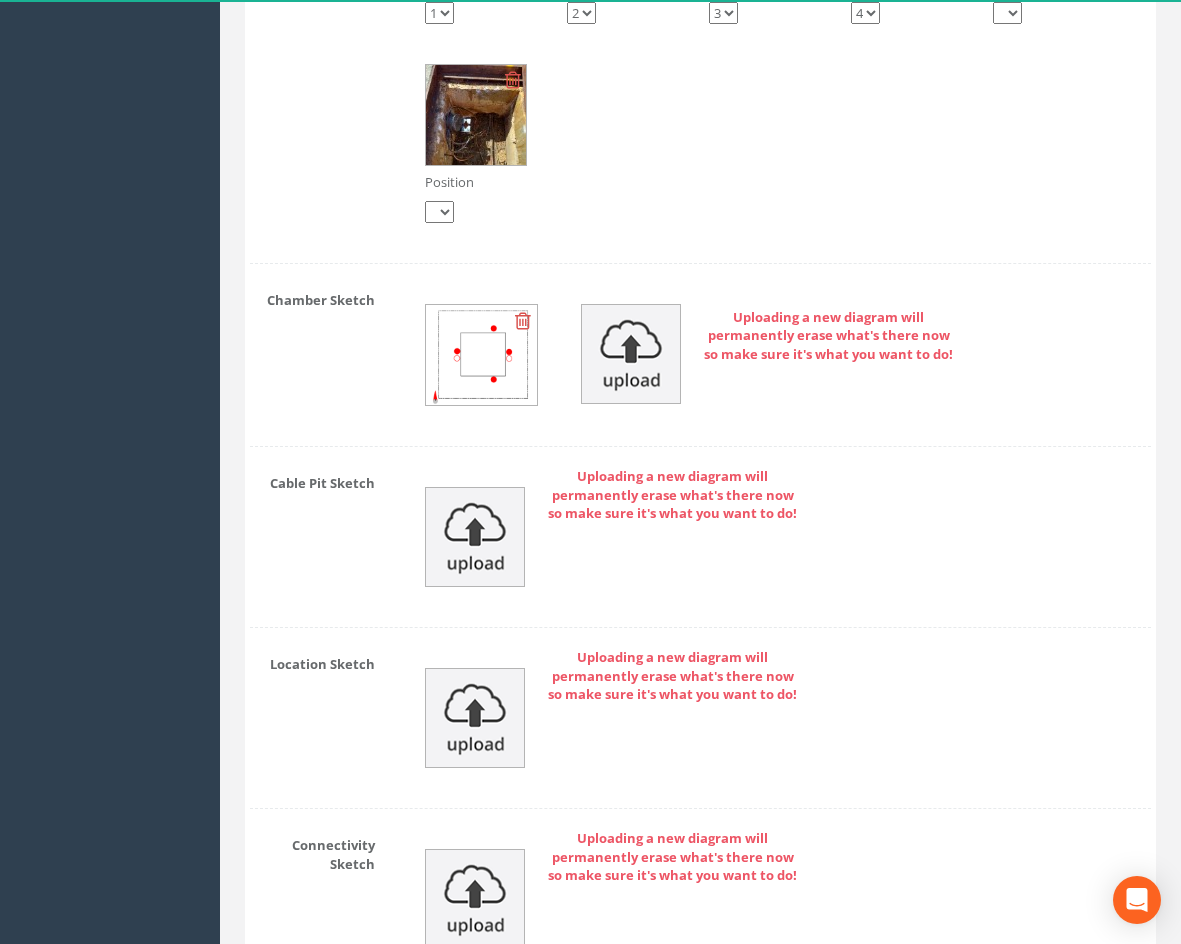 click at bounding box center [523, 321] 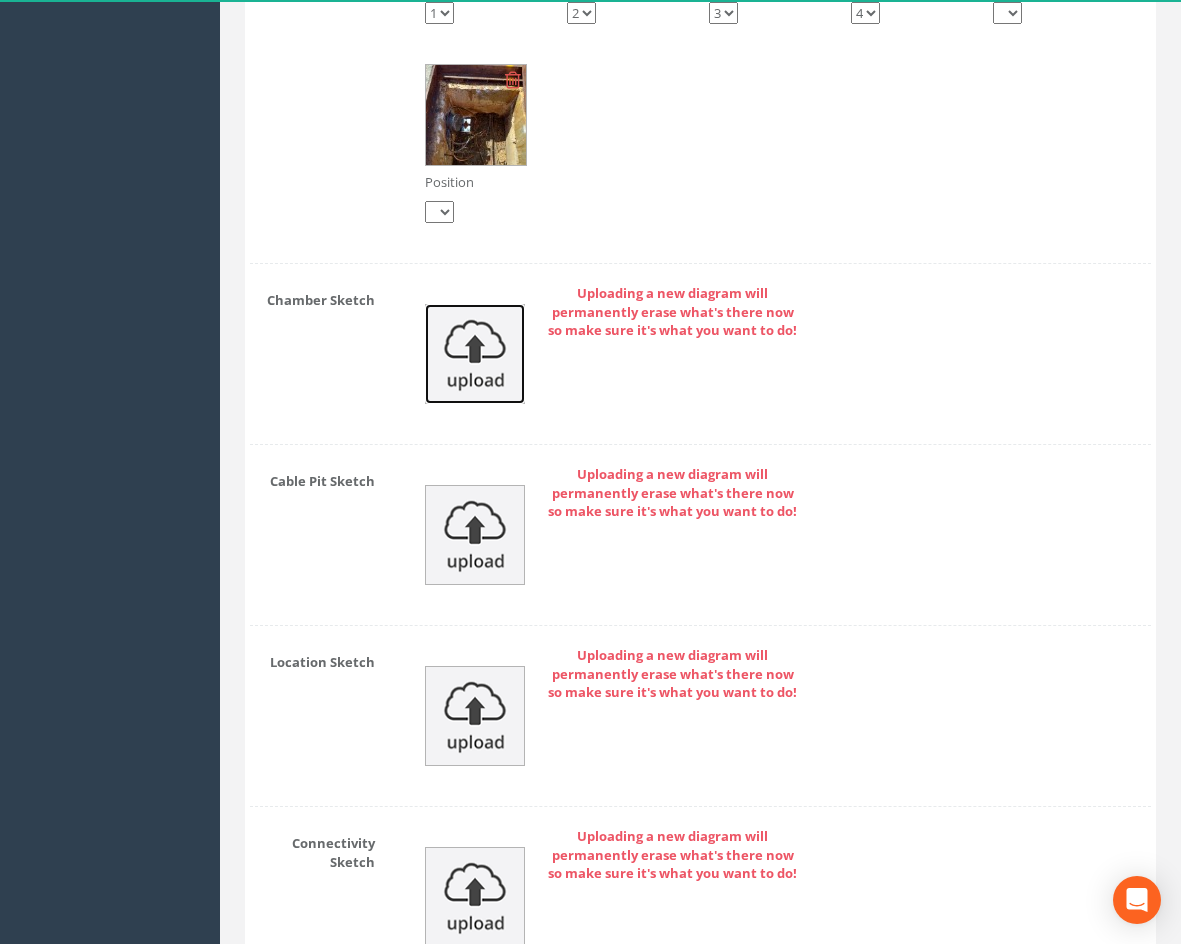 click at bounding box center (475, 354) 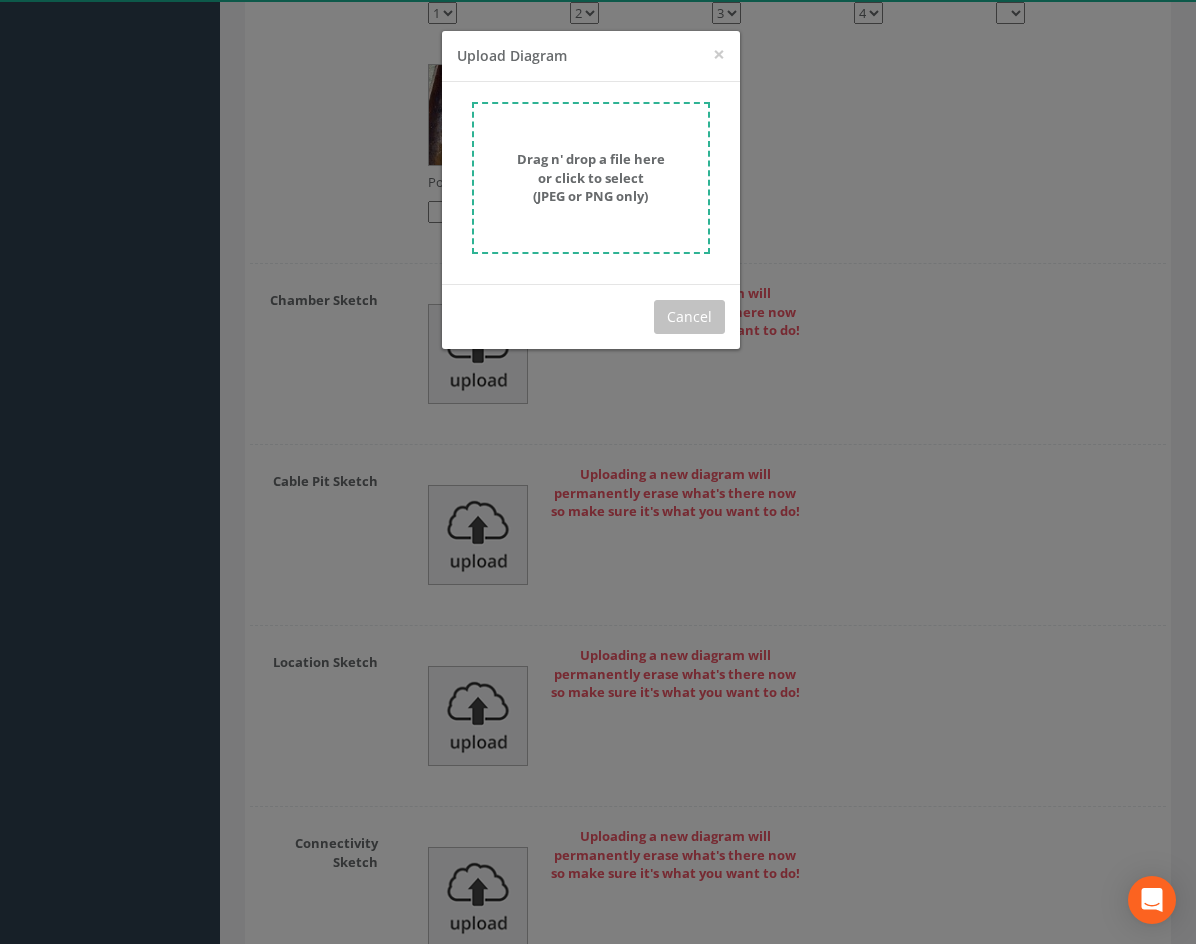 click on "Drag n' drop a file here or click to select (JPEG or PNG only)" at bounding box center (591, 178) 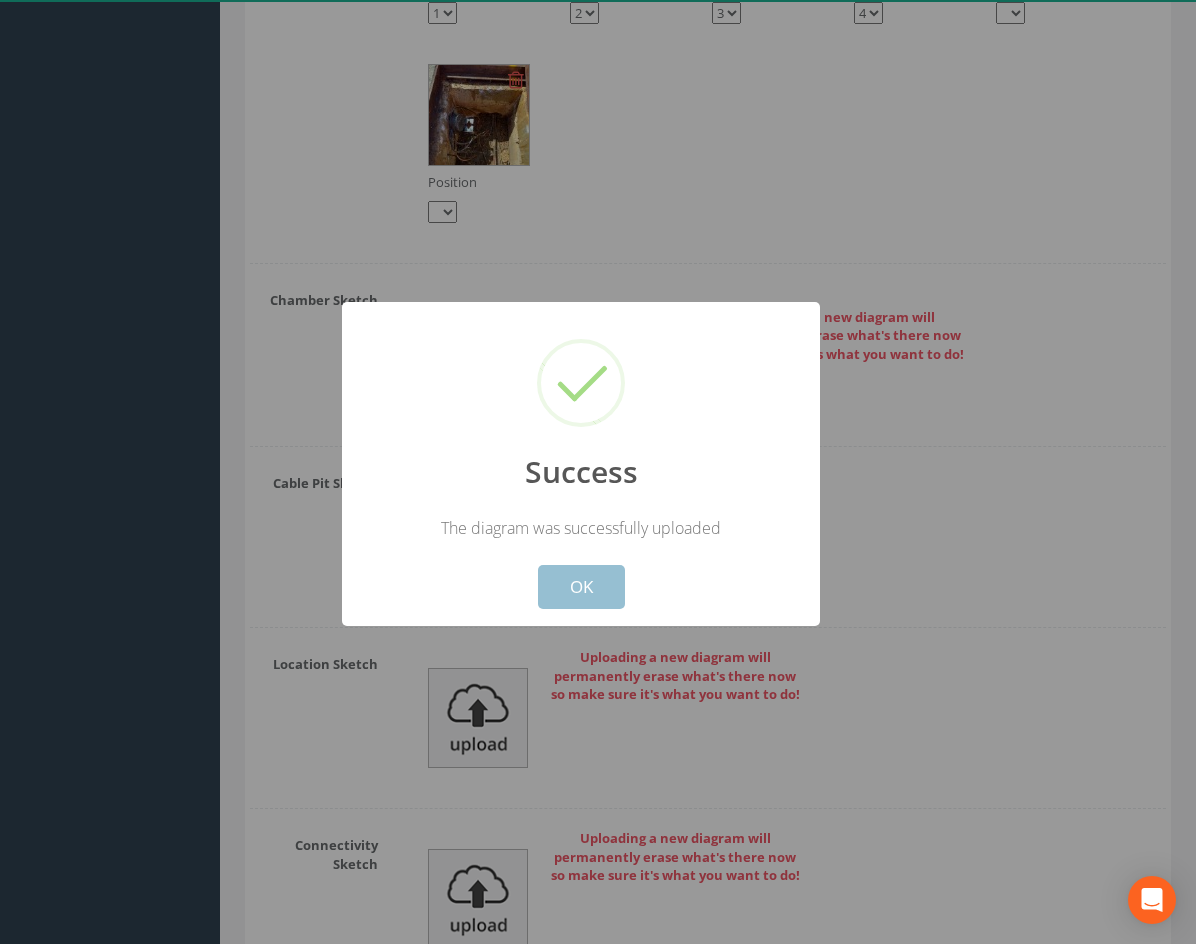 click on "OK" at bounding box center (581, 587) 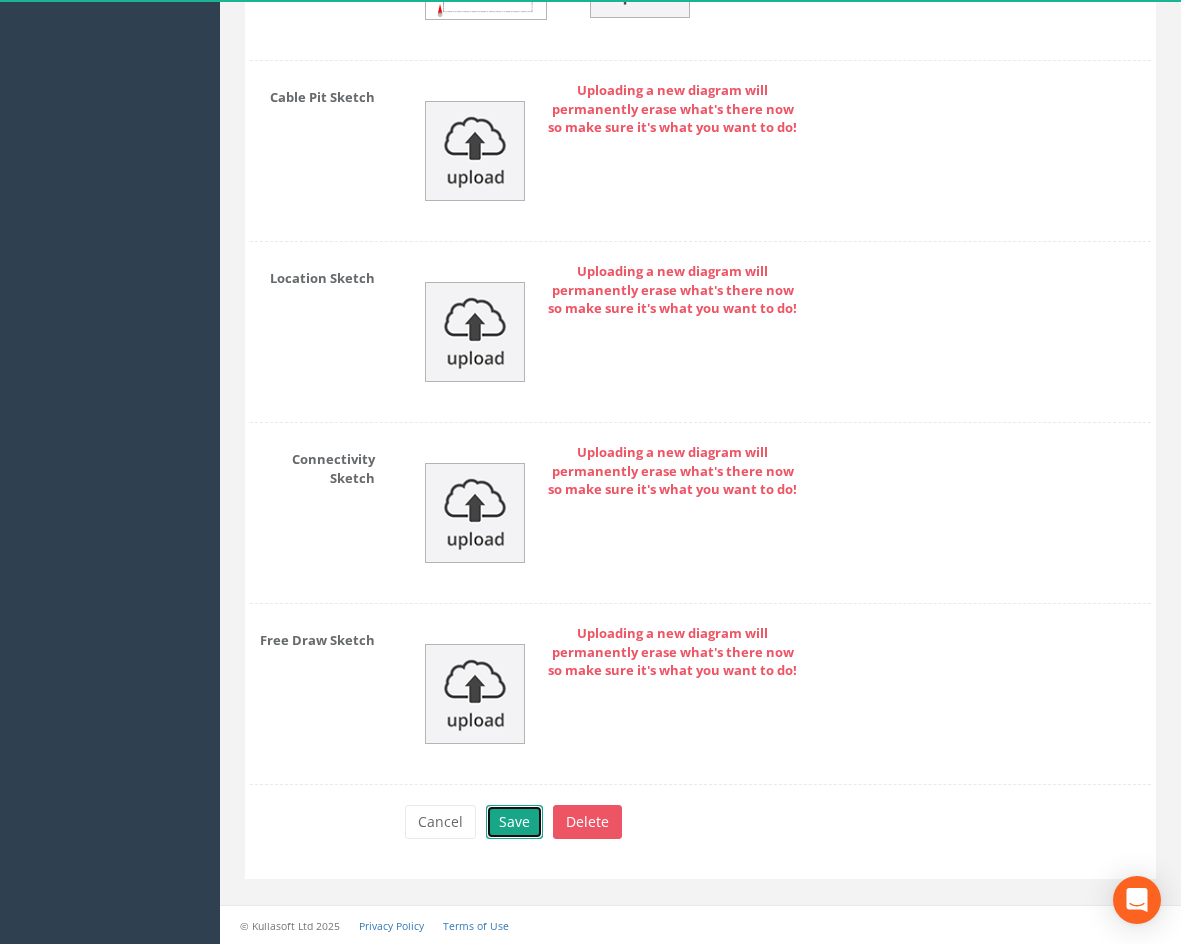 click on "Save" at bounding box center (514, 822) 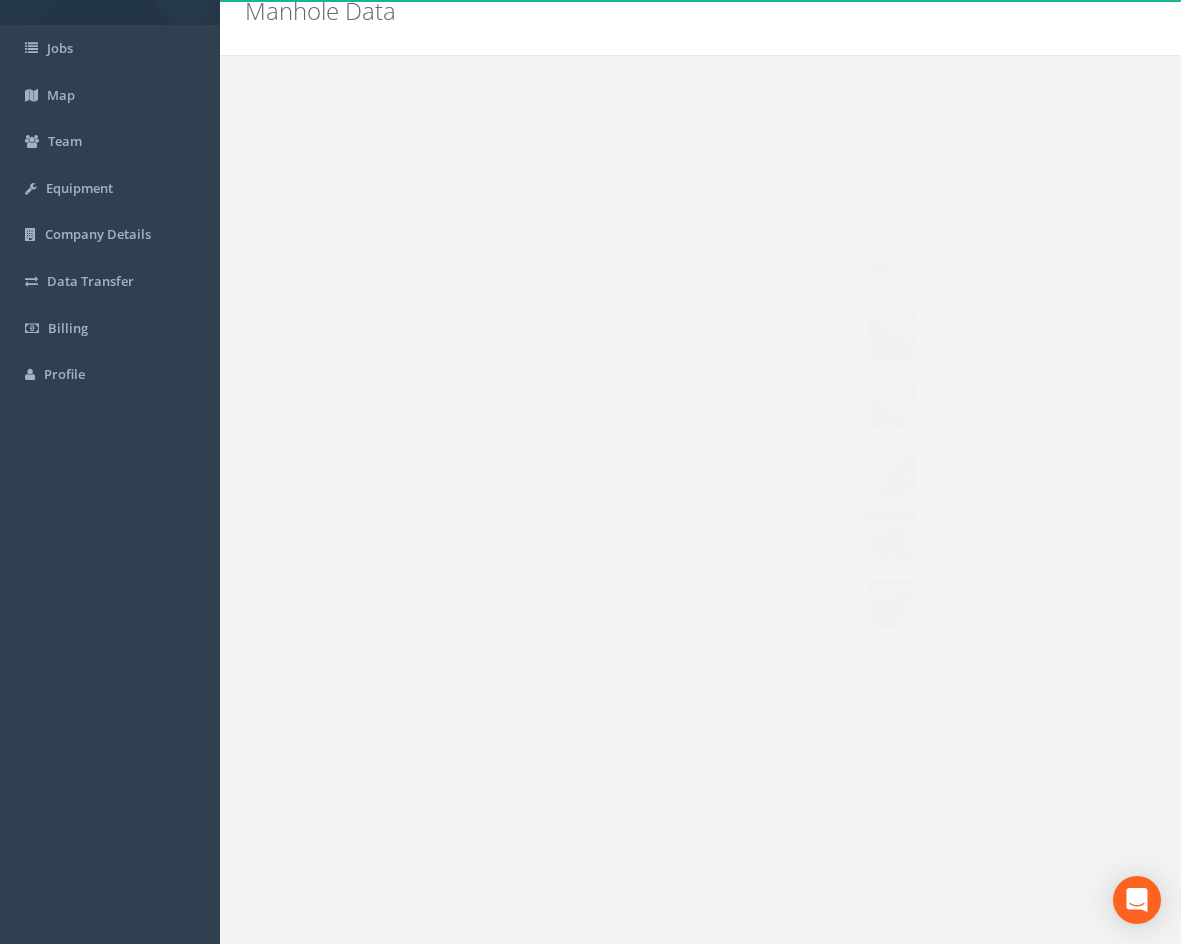 scroll, scrollTop: 0, scrollLeft: 0, axis: both 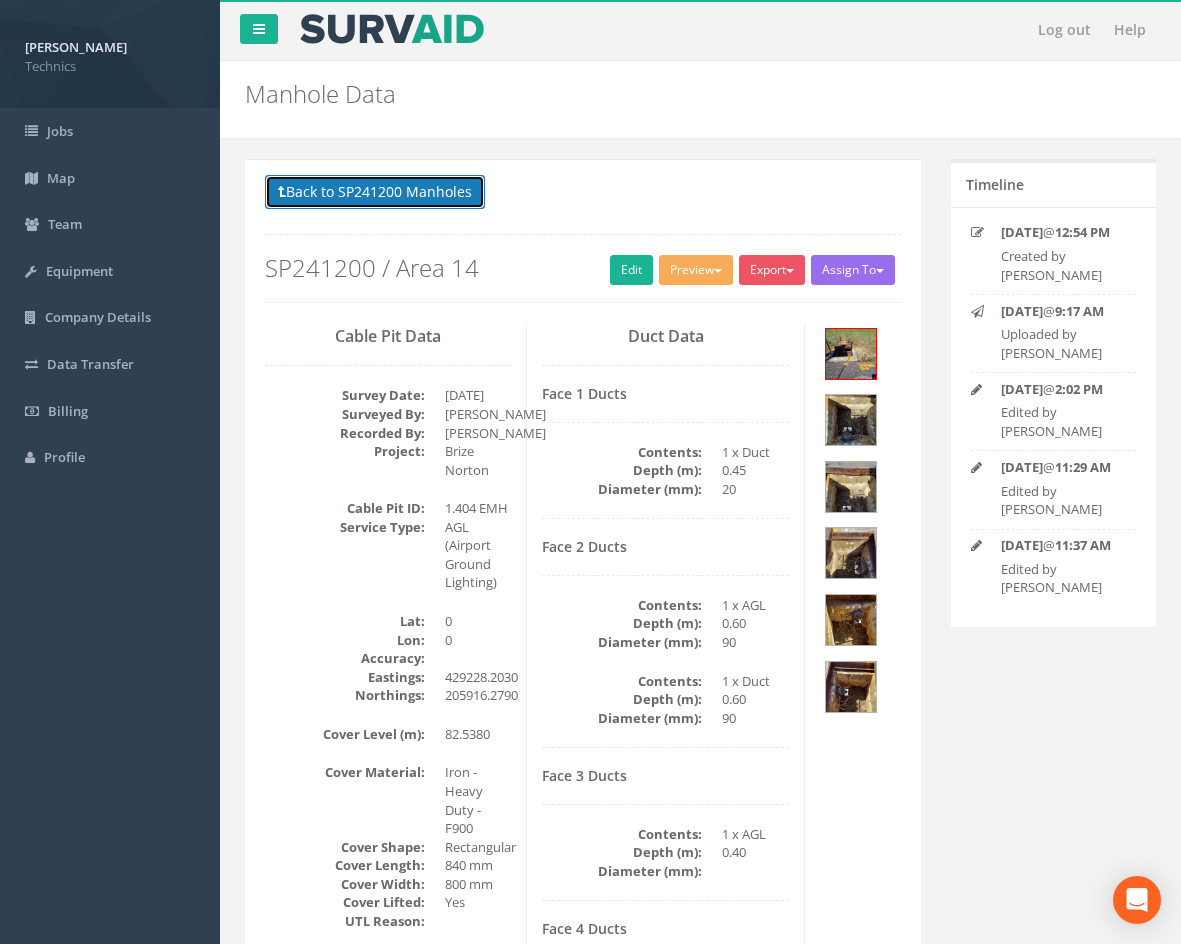 click on "Back to SP241200 Manholes" at bounding box center (375, 192) 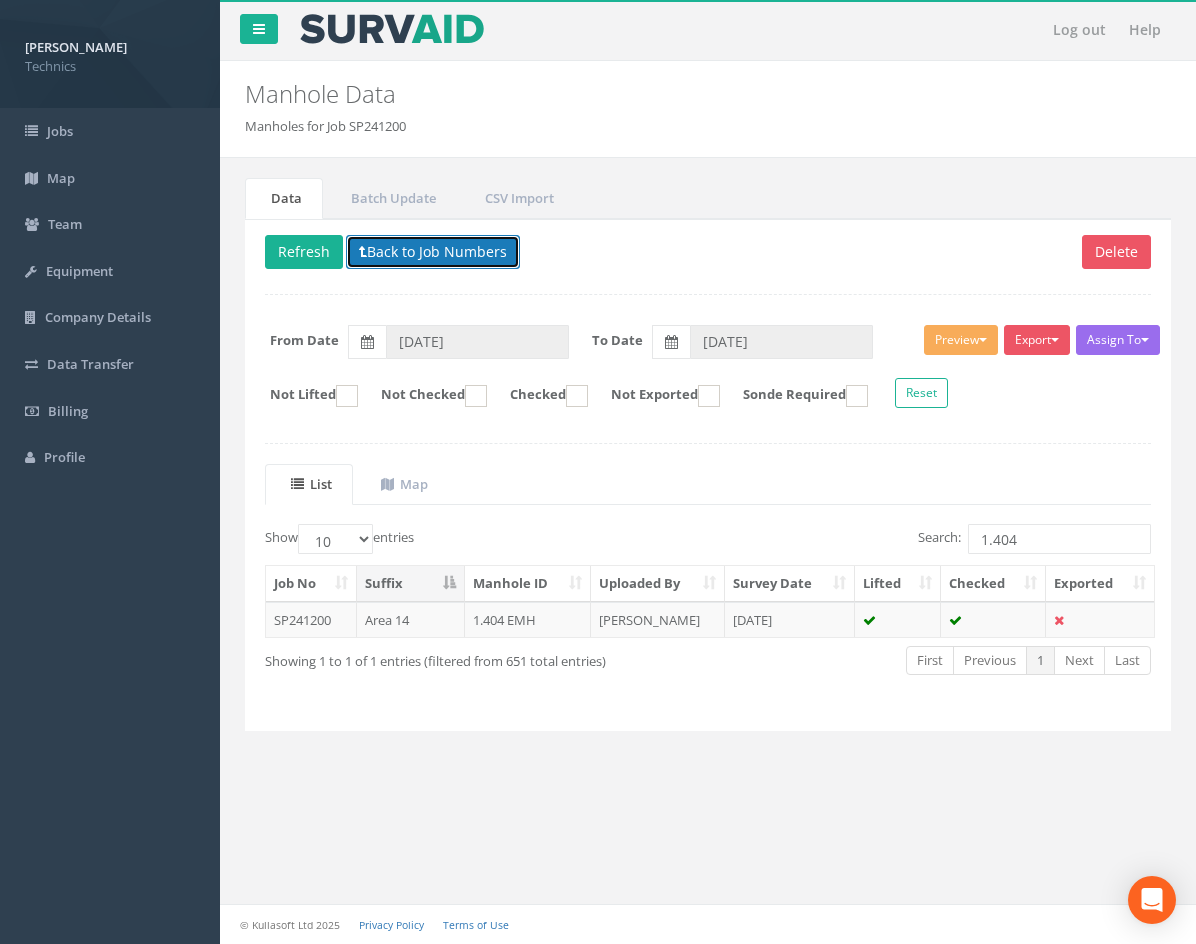 click on "Back to Job Numbers" at bounding box center (433, 252) 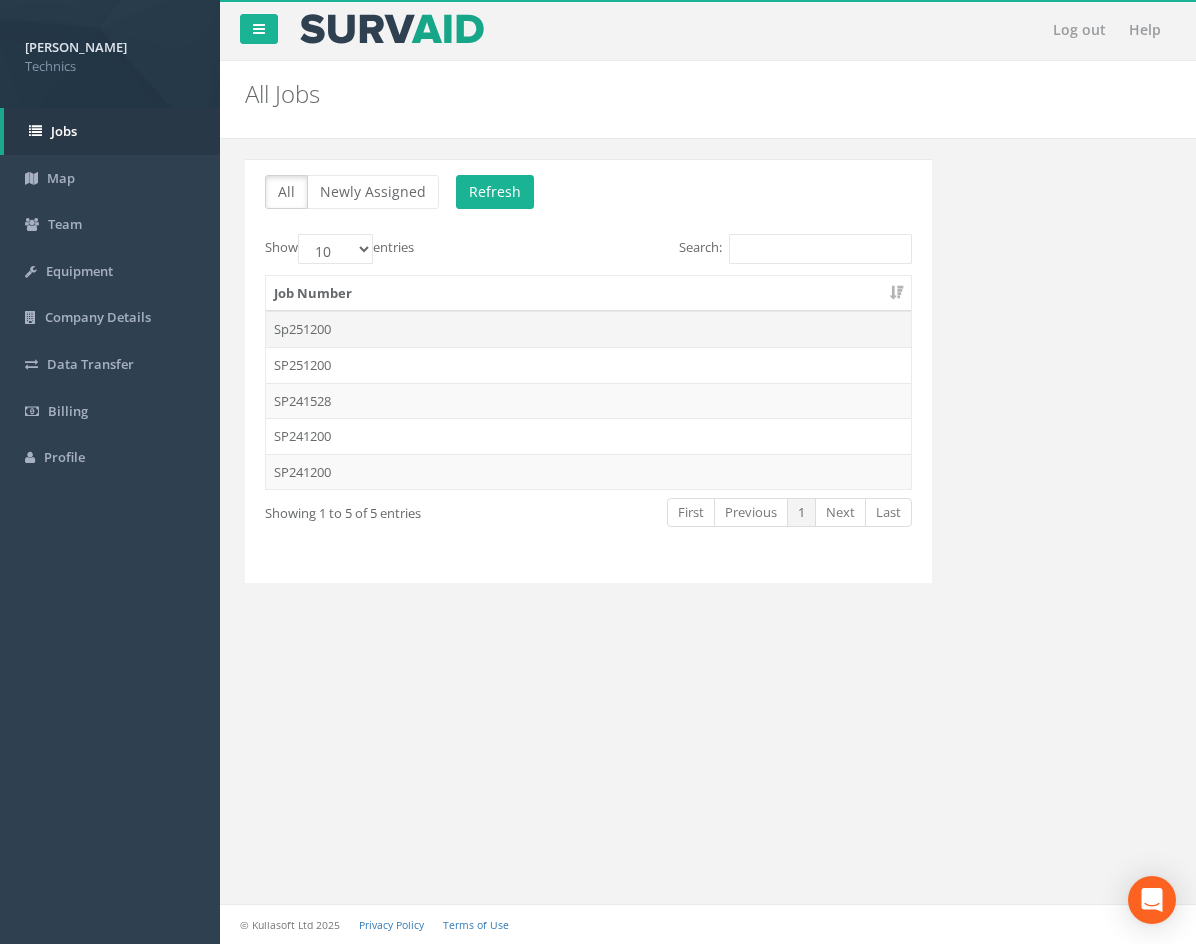 click on "Sp251200" at bounding box center [588, 329] 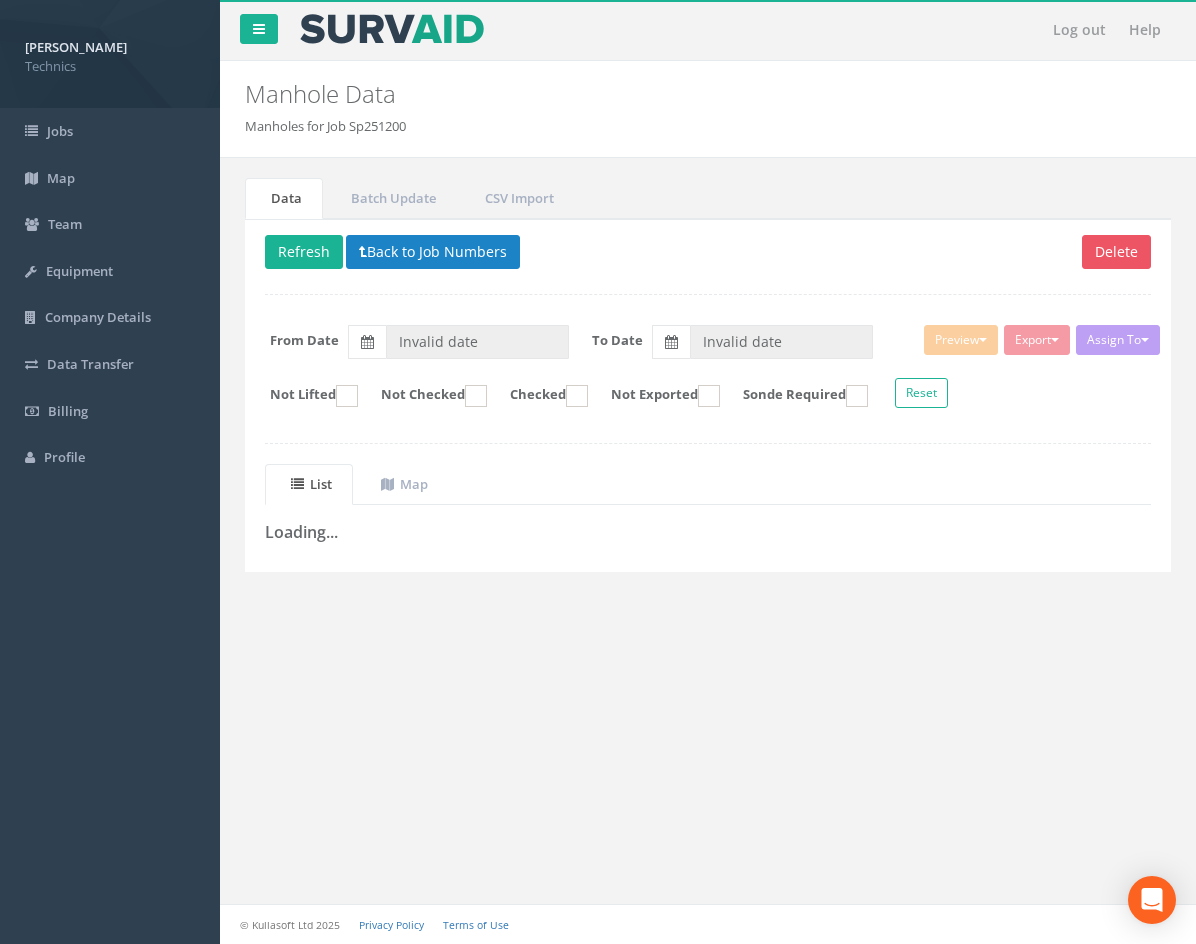 type on "[DATE]" 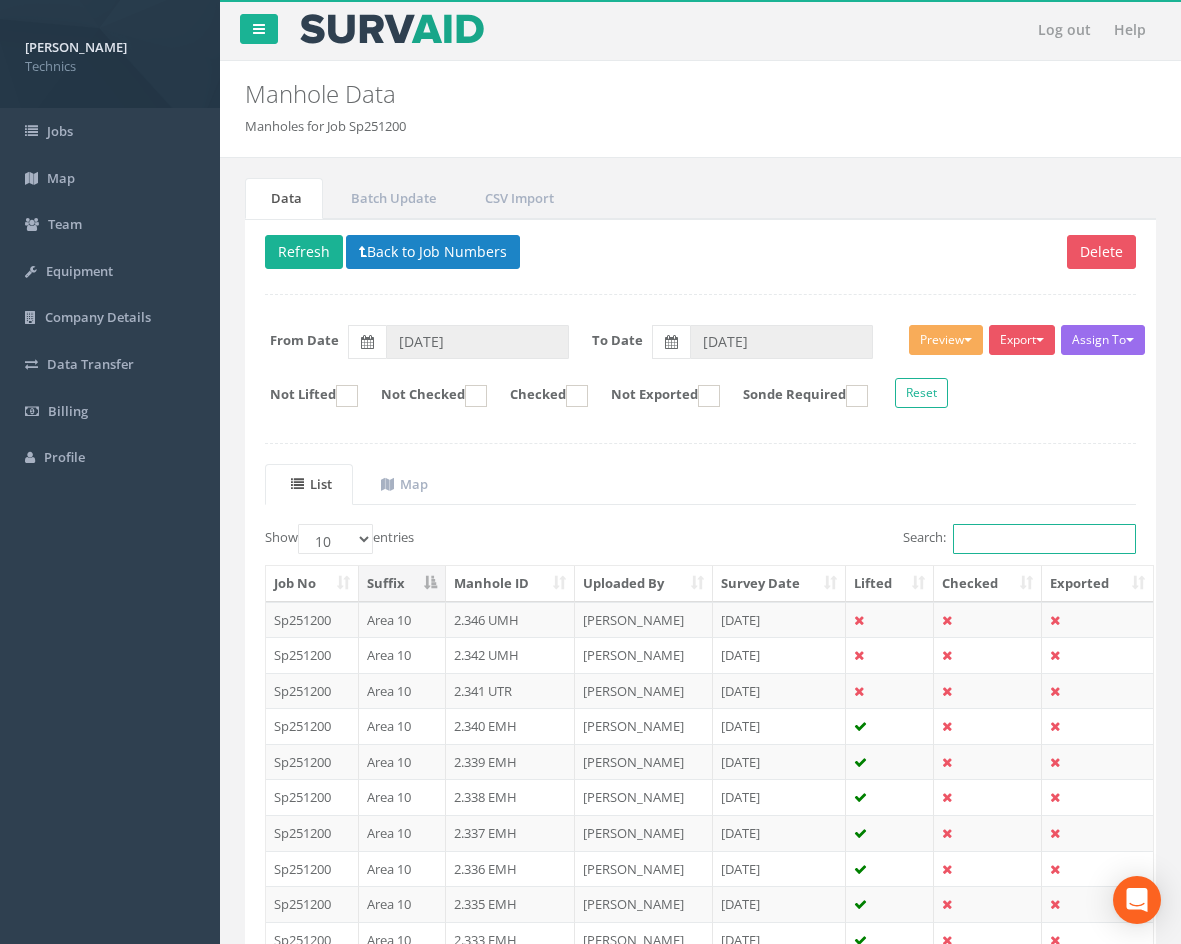 click on "Search:" at bounding box center (1044, 539) 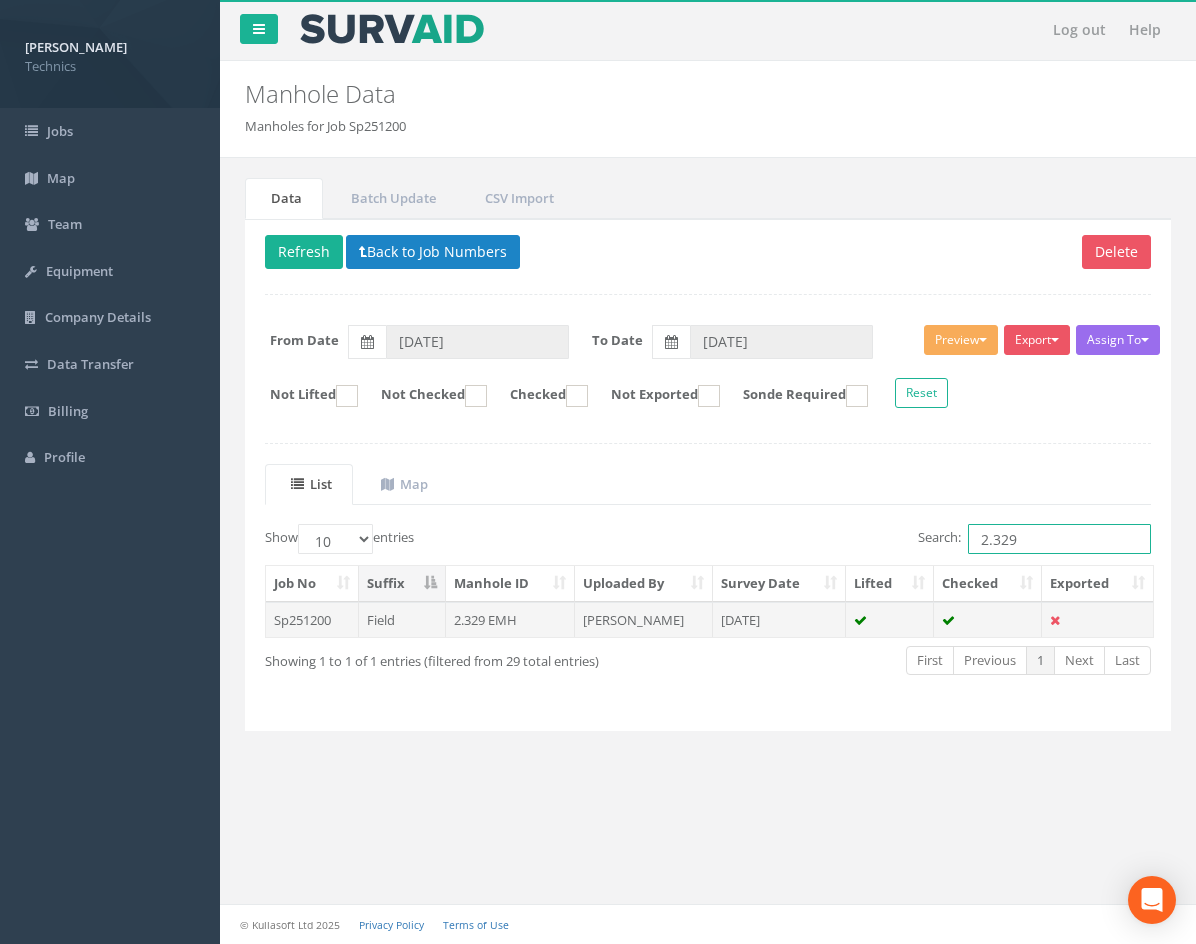 type on "2.329" 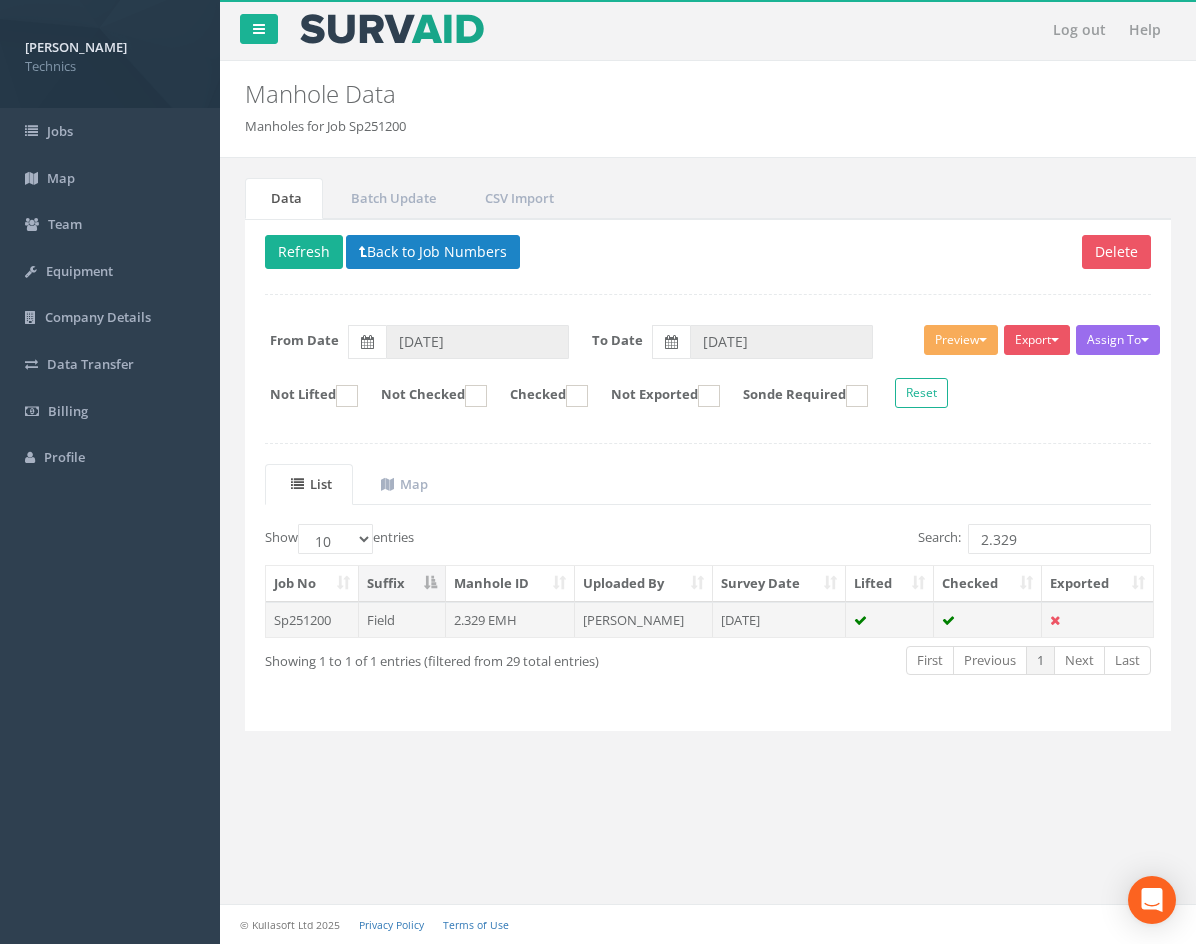 click on "[PERSON_NAME]" at bounding box center (644, 620) 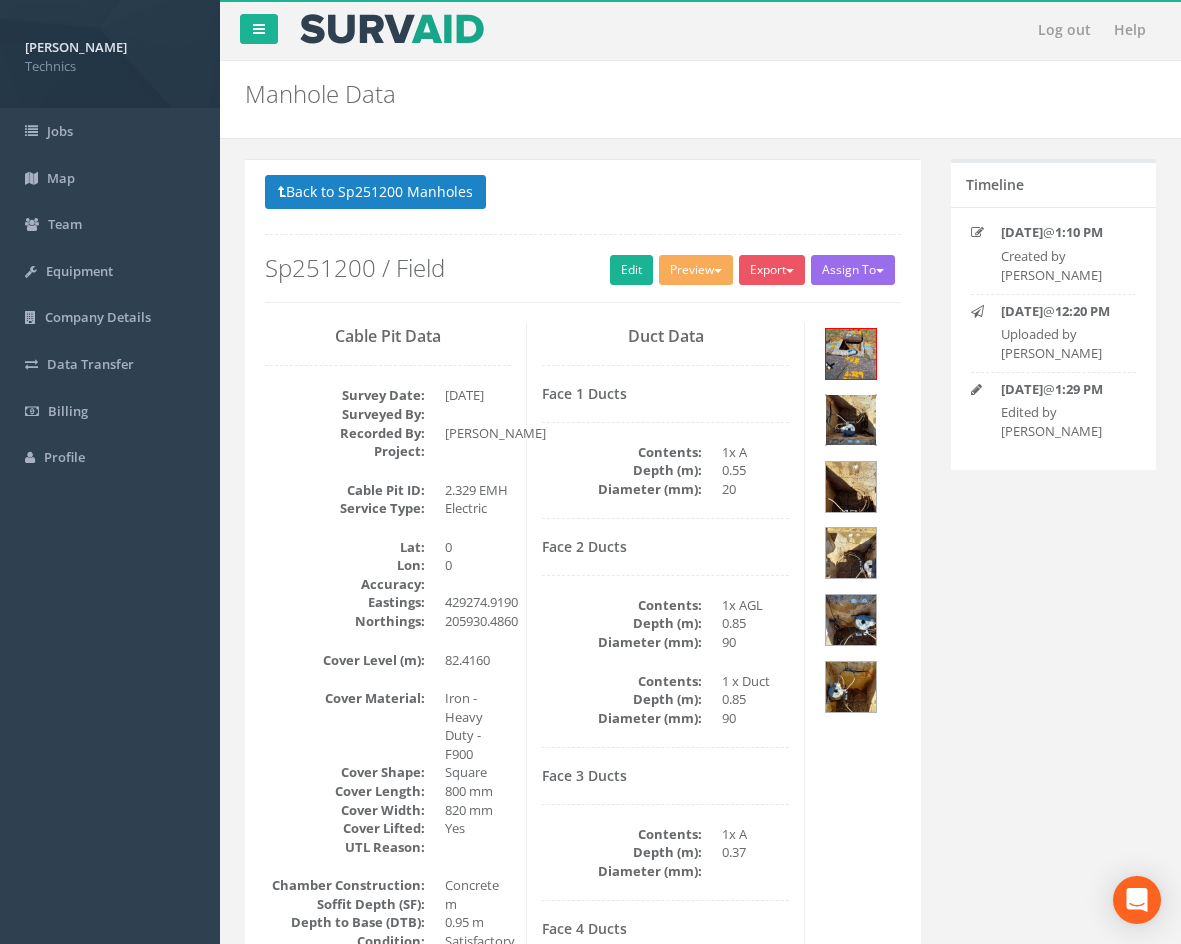 click at bounding box center [851, 420] 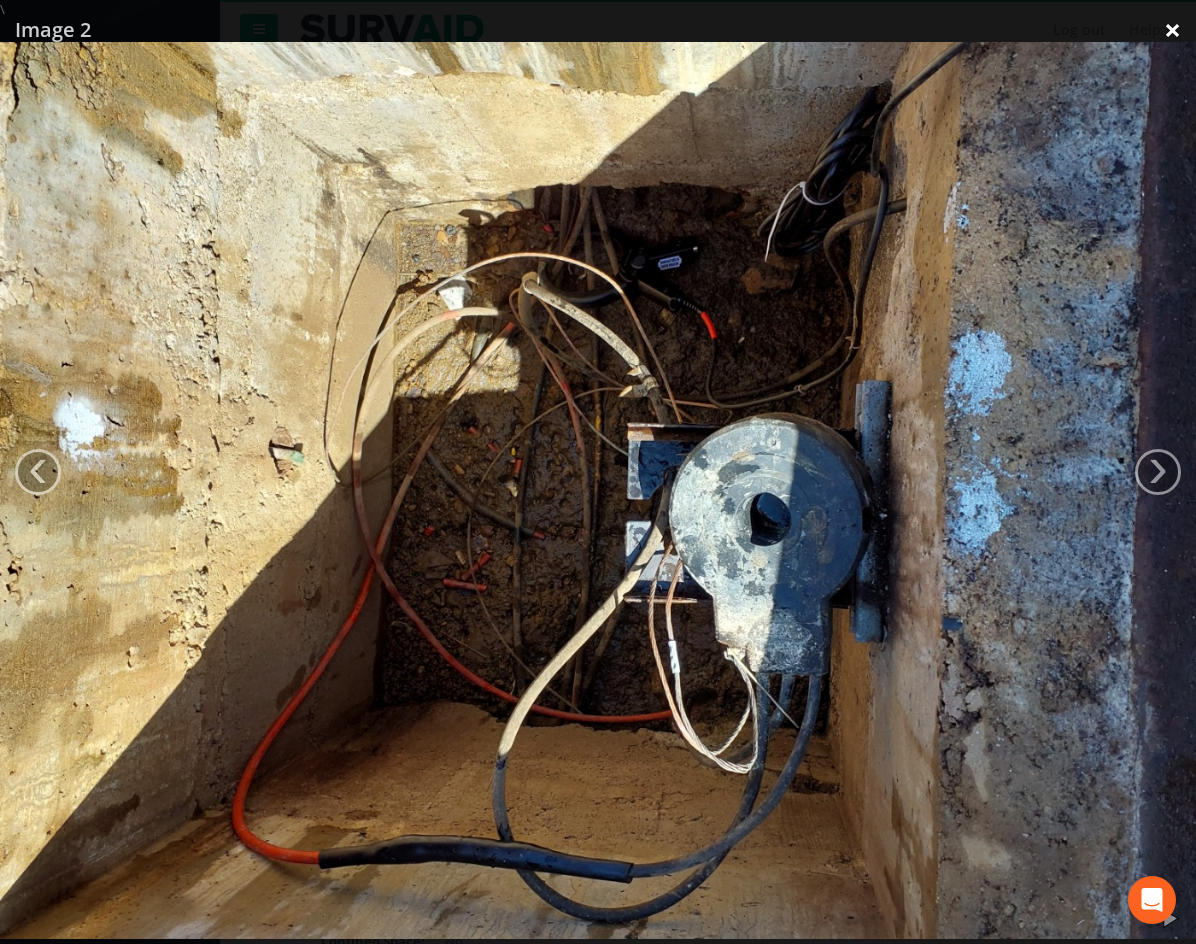 click on "×" at bounding box center [1172, 30] 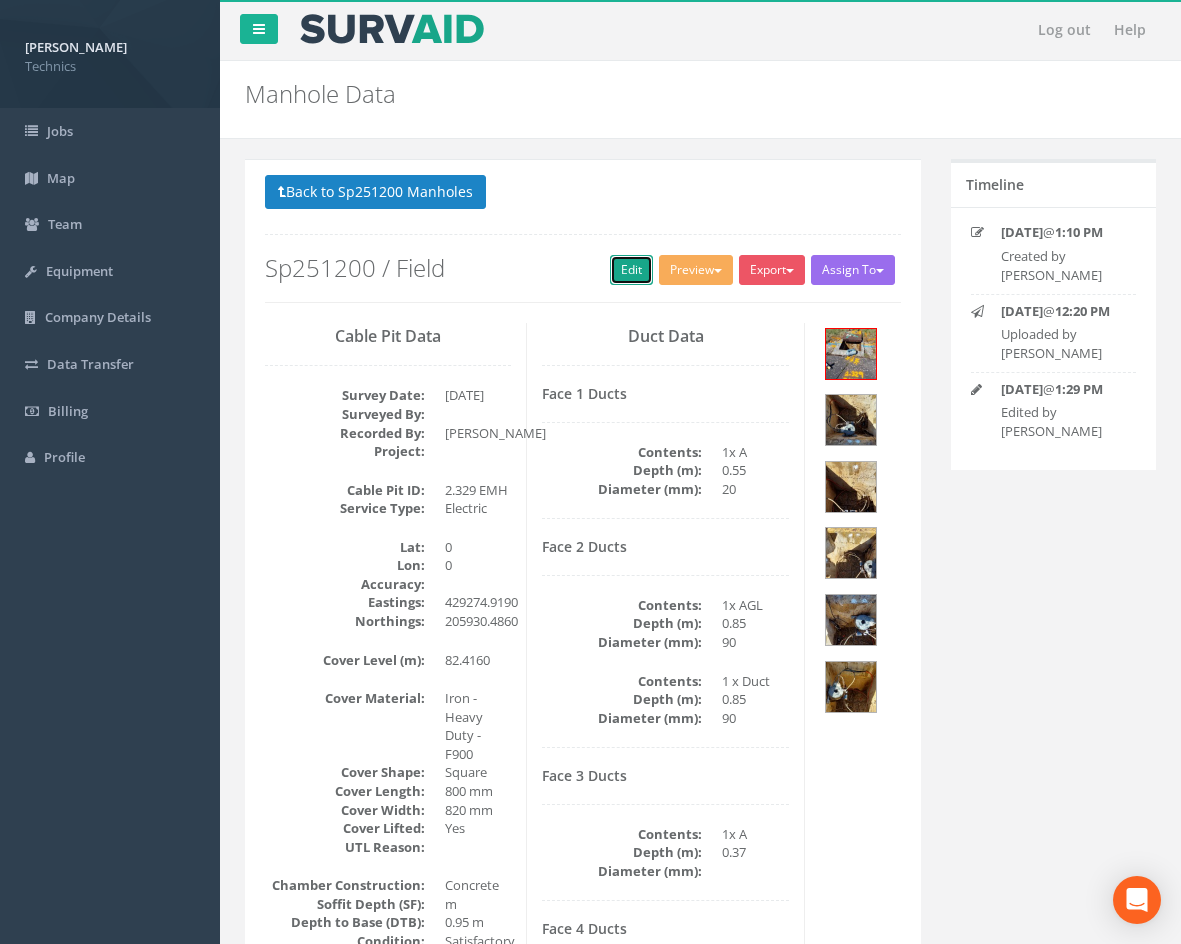 click on "Edit" at bounding box center [631, 270] 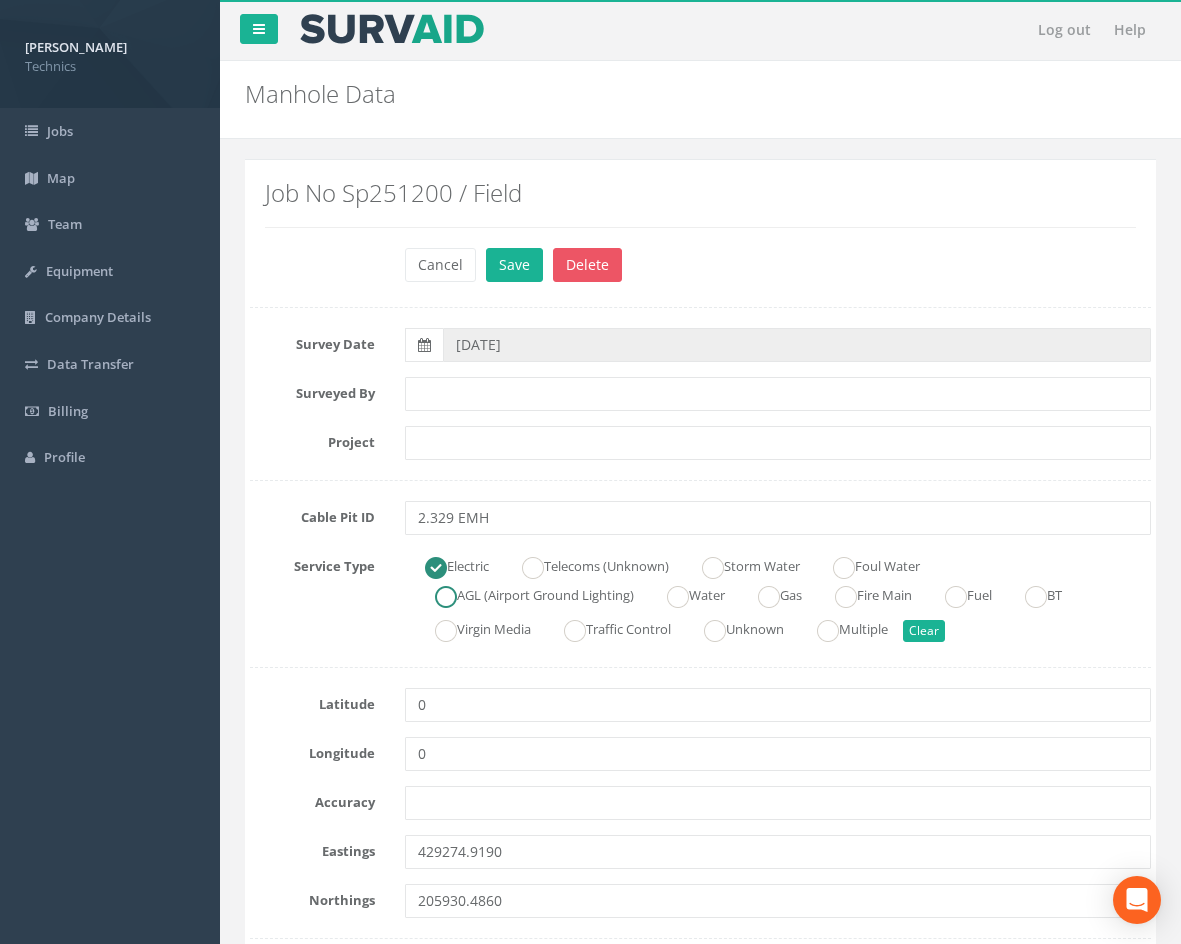 click at bounding box center (446, 597) 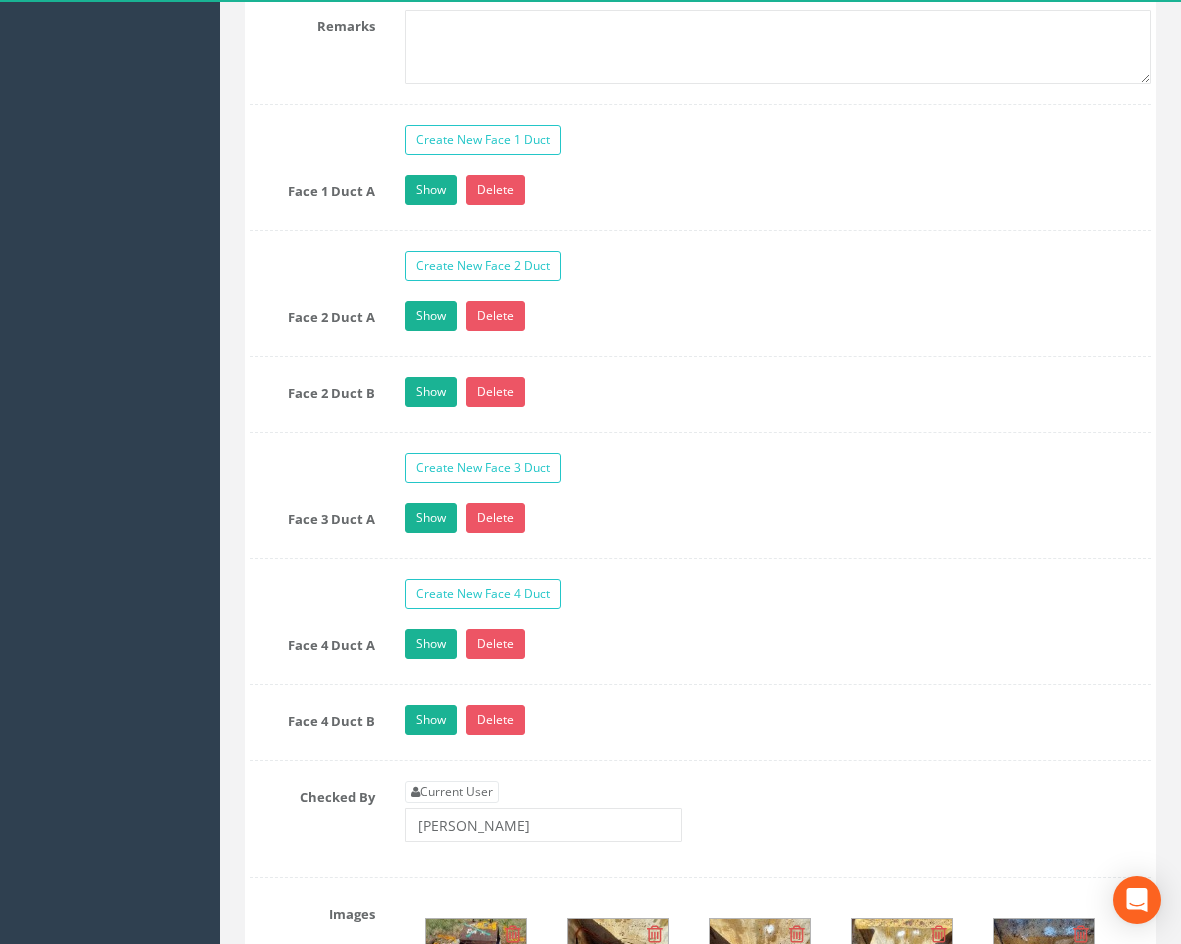 scroll, scrollTop: 1800, scrollLeft: 0, axis: vertical 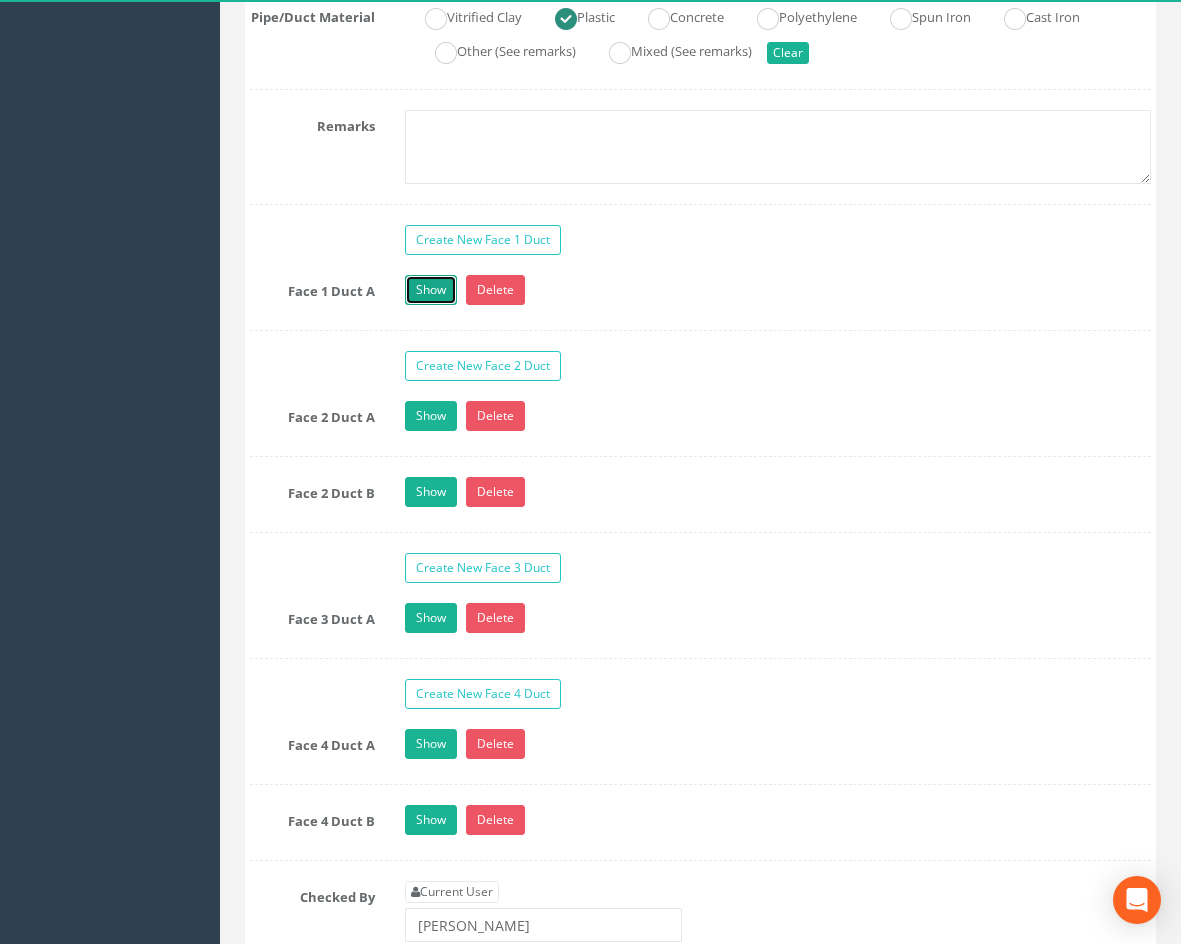 click on "Show" at bounding box center (431, 290) 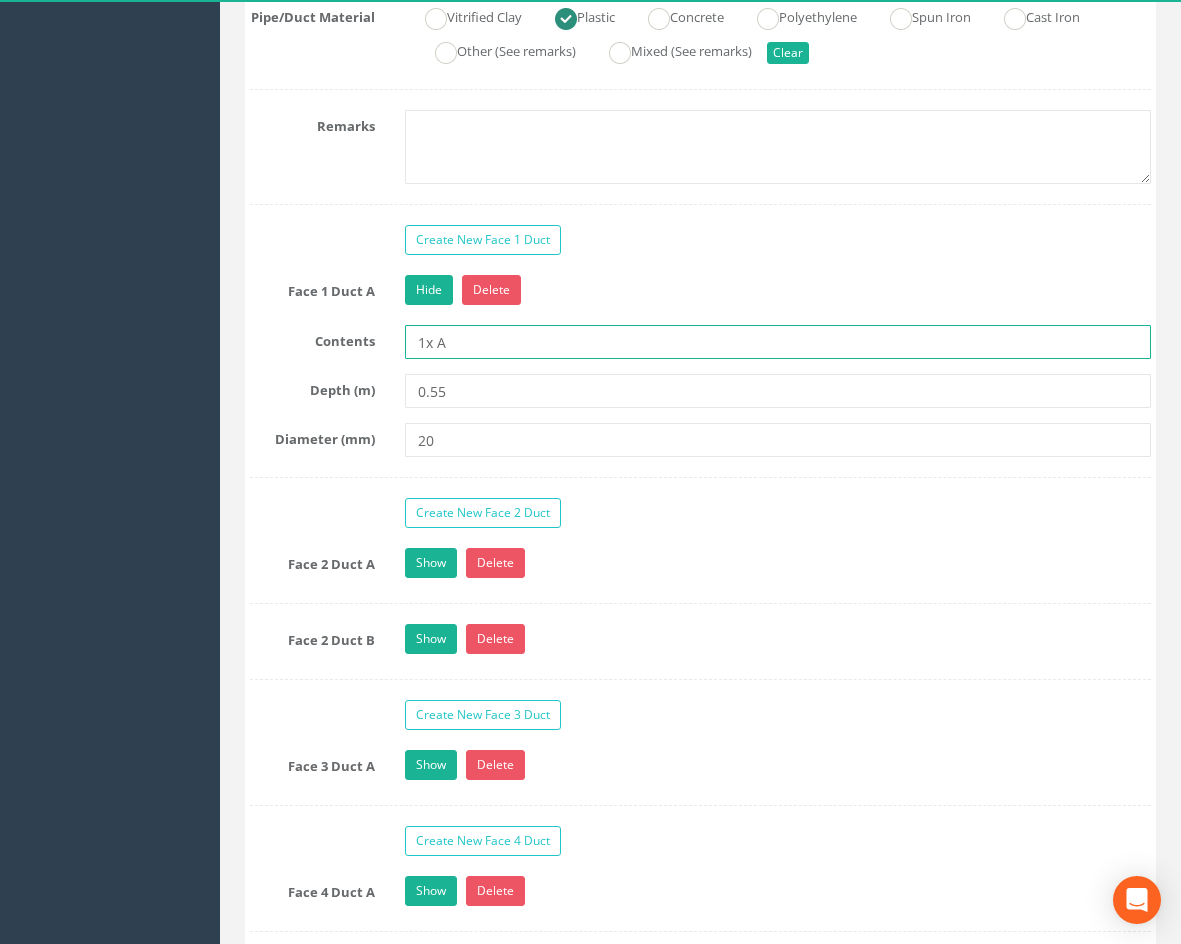 click on "1x A" at bounding box center (778, 342) 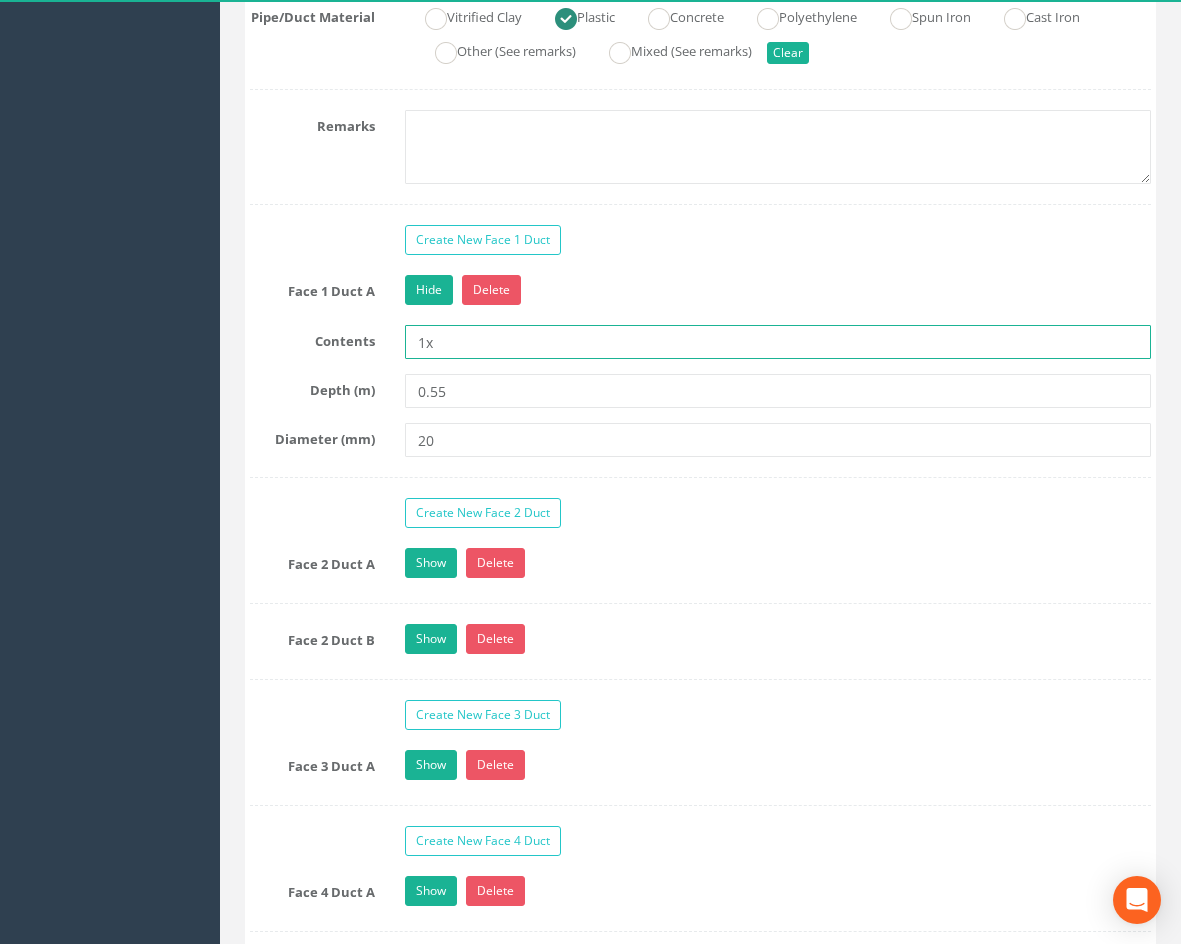 type on "1x Duct" 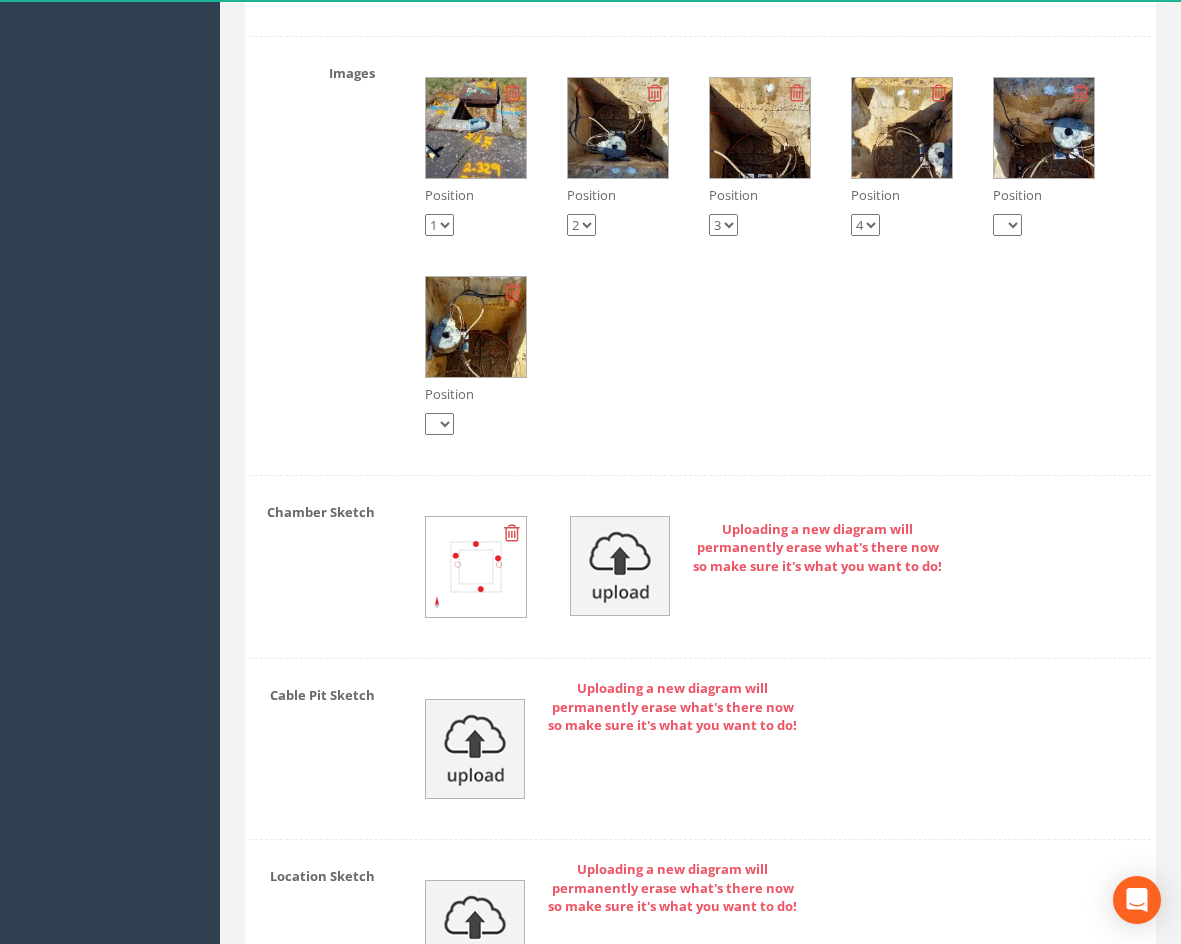 scroll, scrollTop: 2900, scrollLeft: 0, axis: vertical 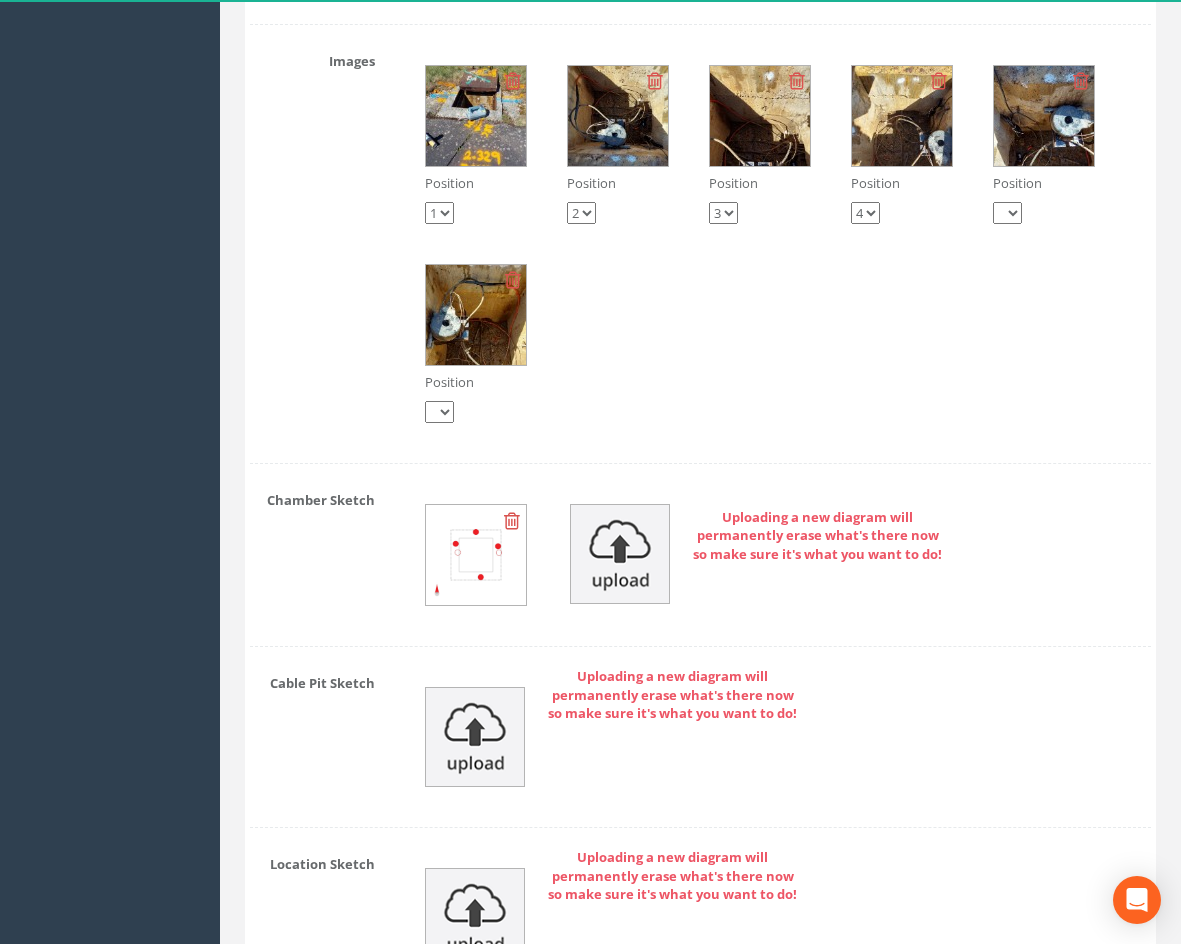 click at bounding box center [512, 521] 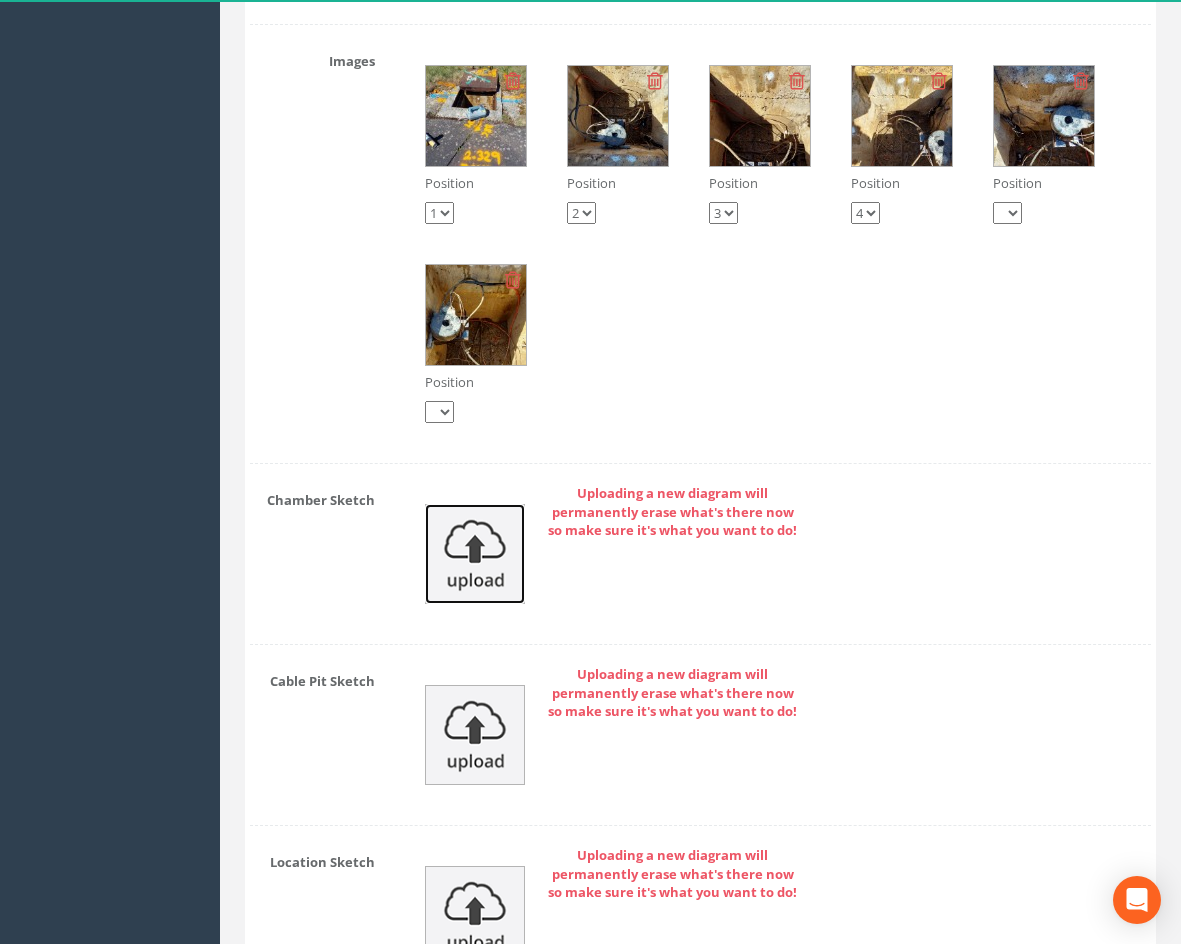 click at bounding box center [475, 554] 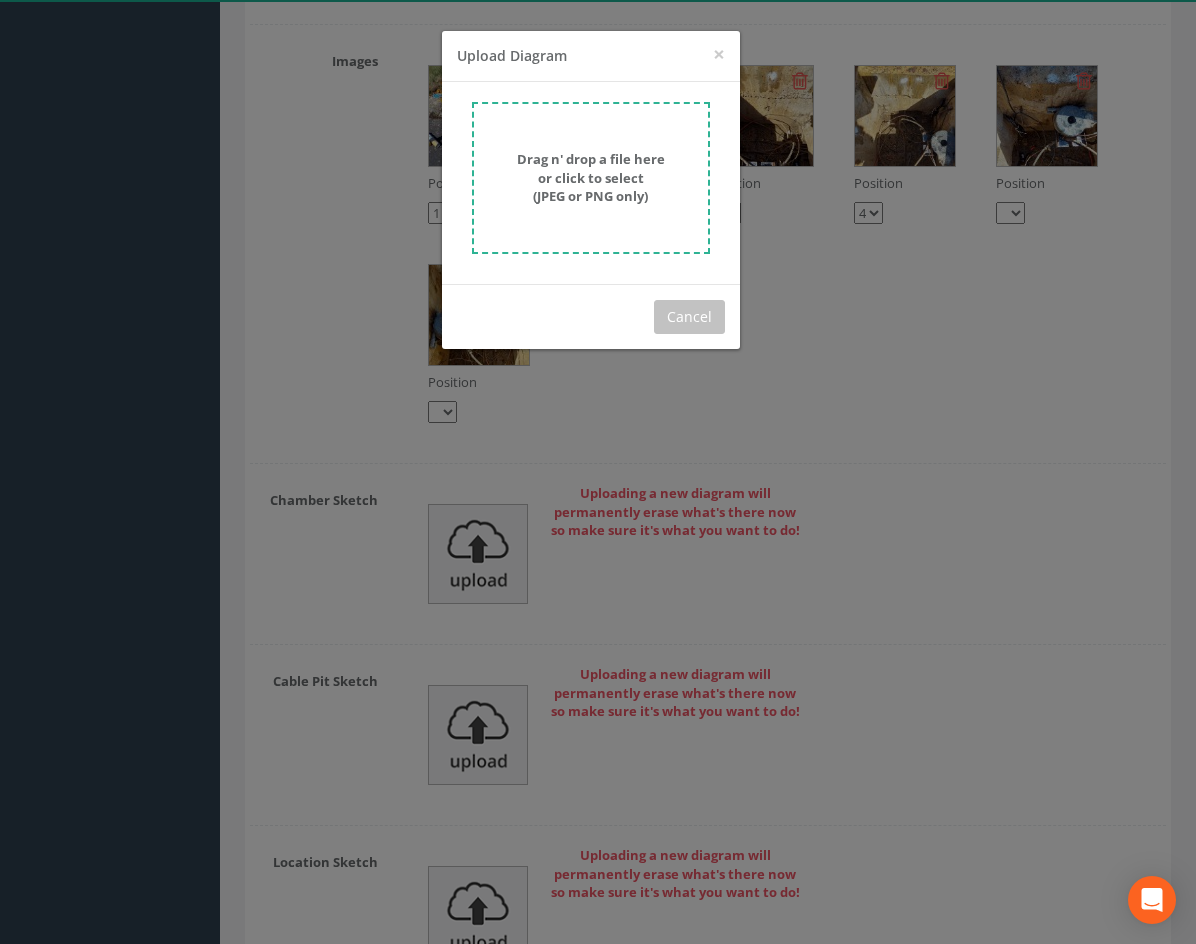 click on "Drag n' drop a file here or click to select (JPEG or PNG only)" at bounding box center [591, 177] 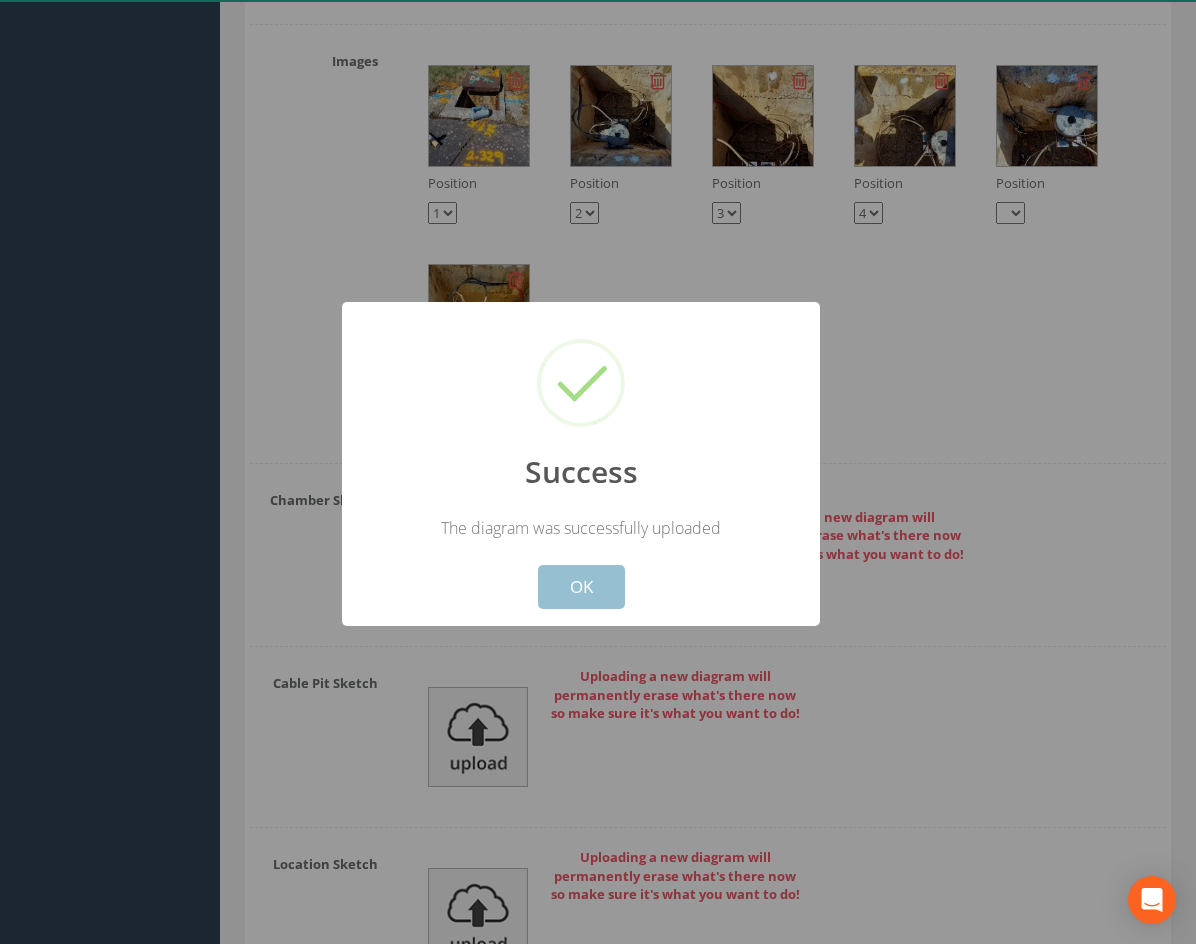 click on "OK" at bounding box center [581, 587] 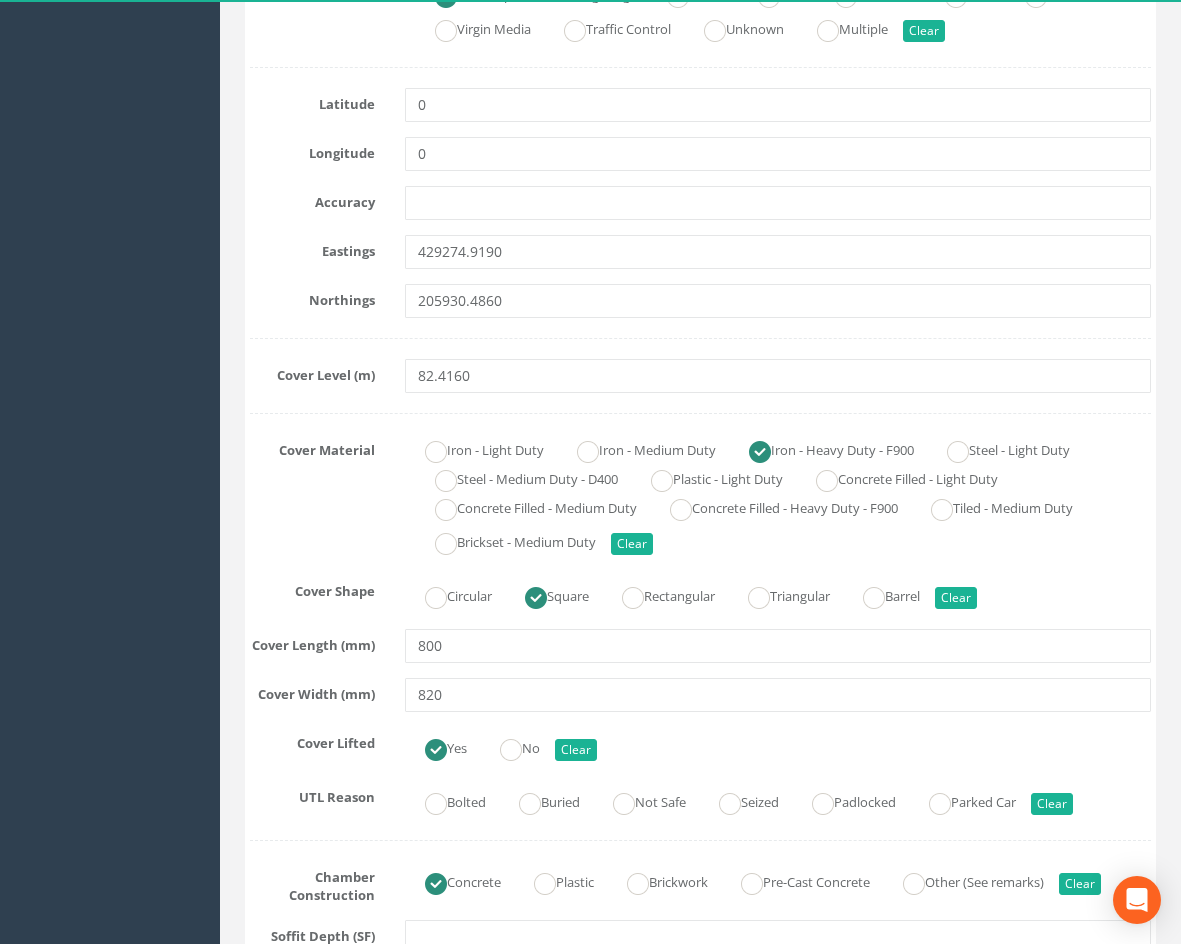 scroll, scrollTop: 0, scrollLeft: 0, axis: both 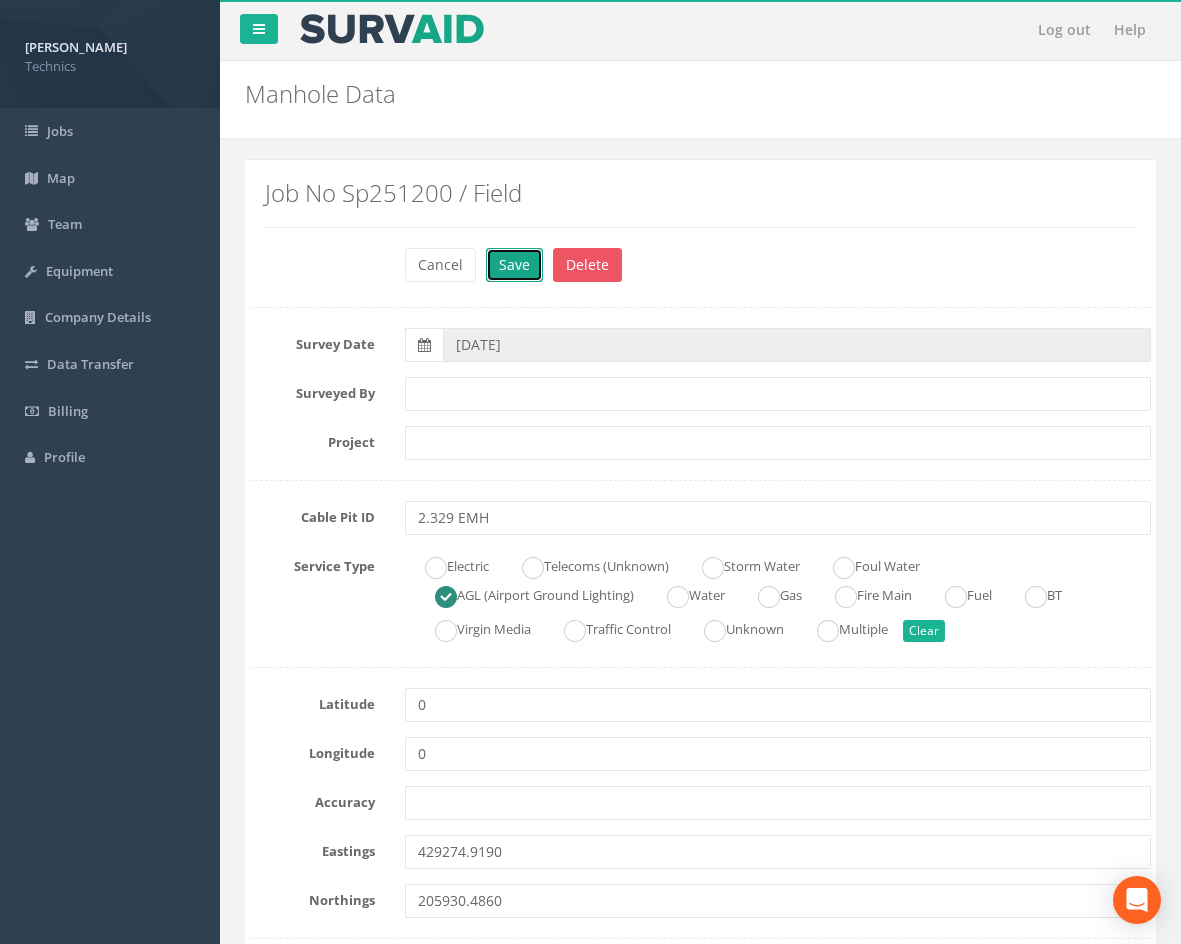 click on "Save" at bounding box center [514, 265] 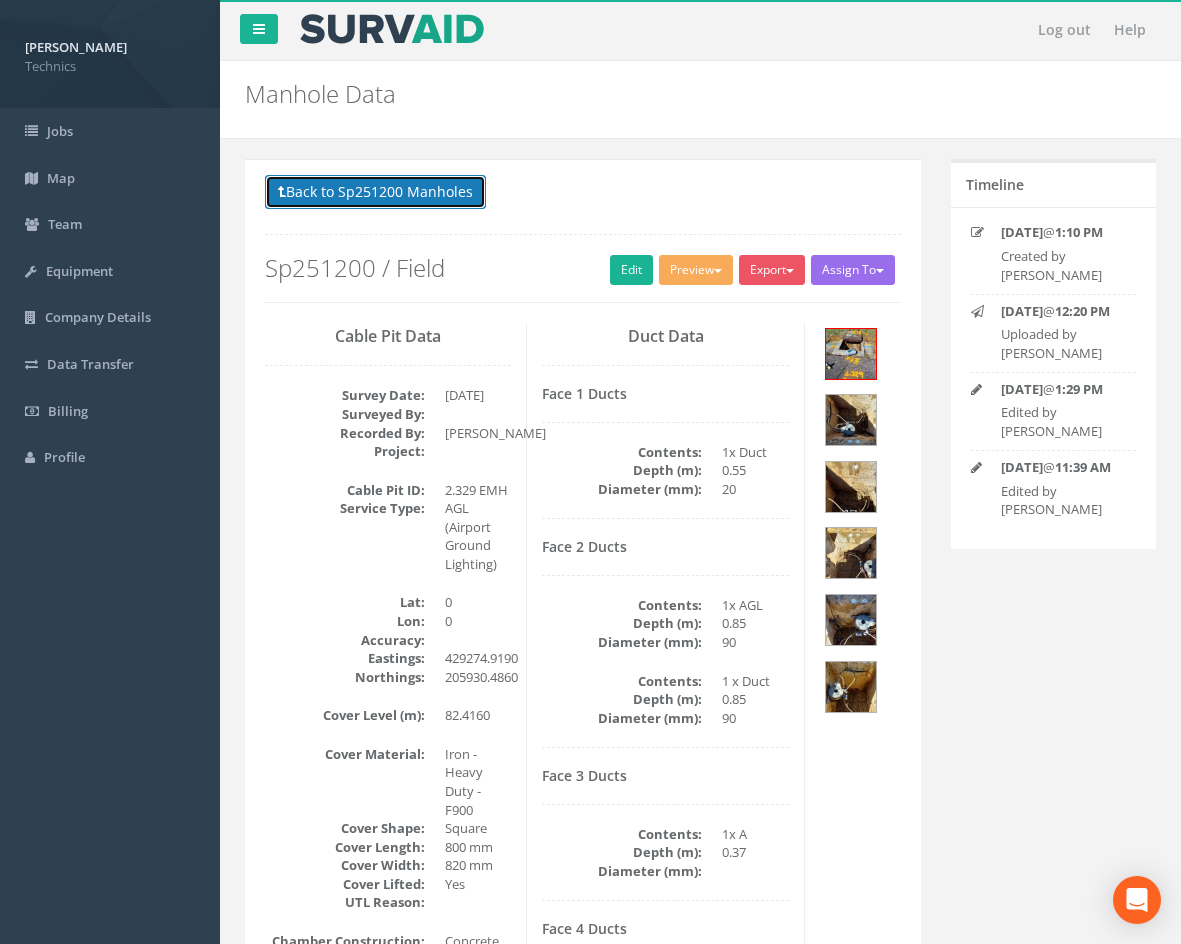 click on "Back to Sp251200 Manholes" at bounding box center [375, 192] 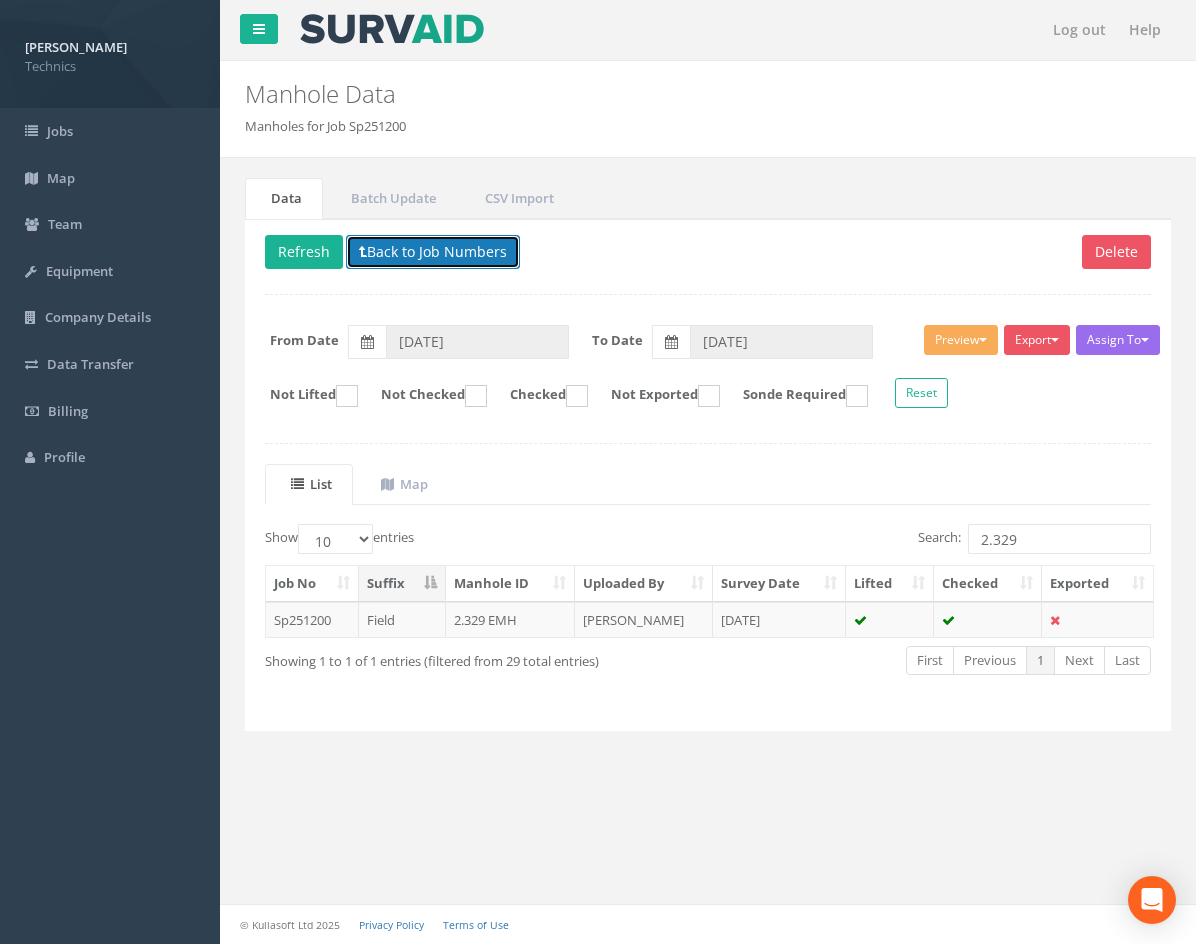 click on "Back to Job Numbers" at bounding box center [433, 252] 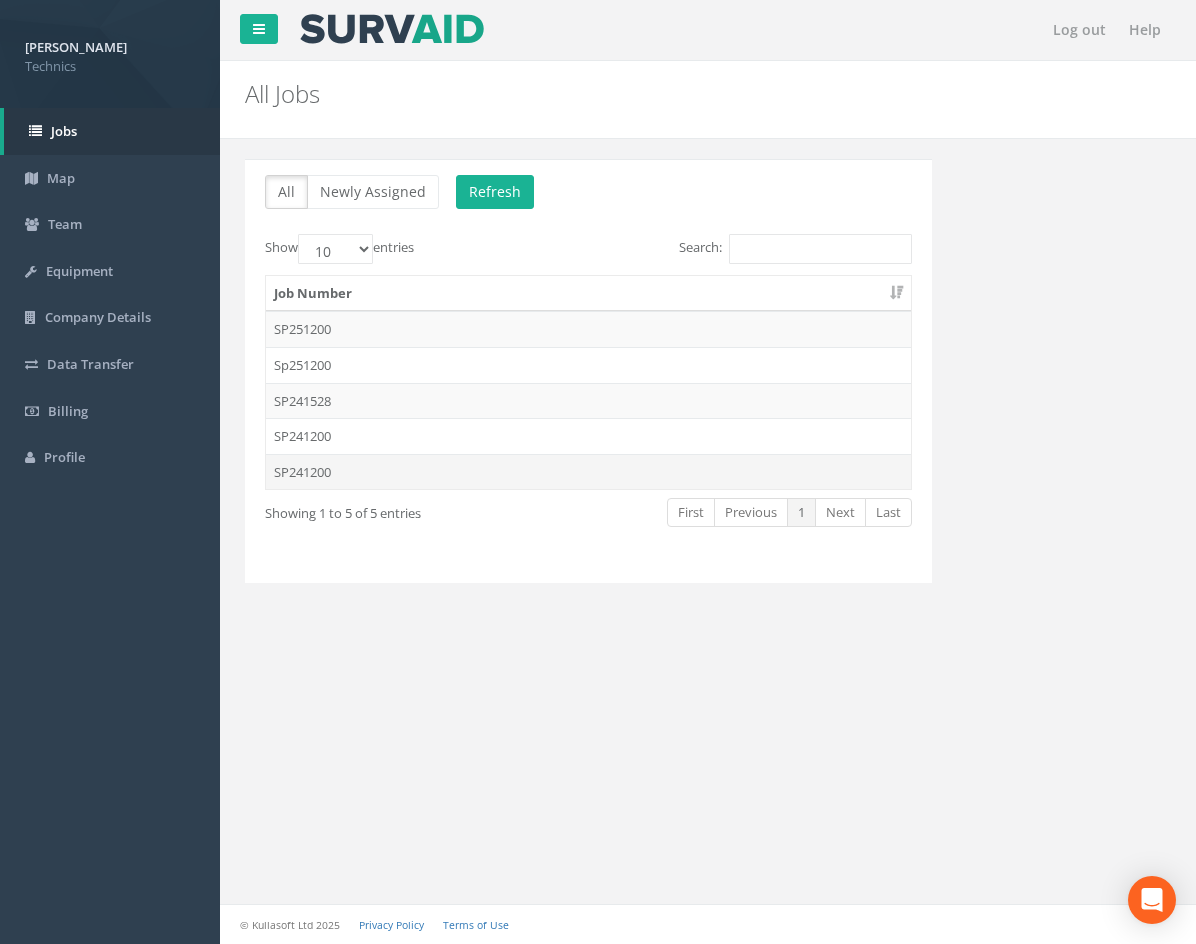 click on "SP241200" at bounding box center (588, 472) 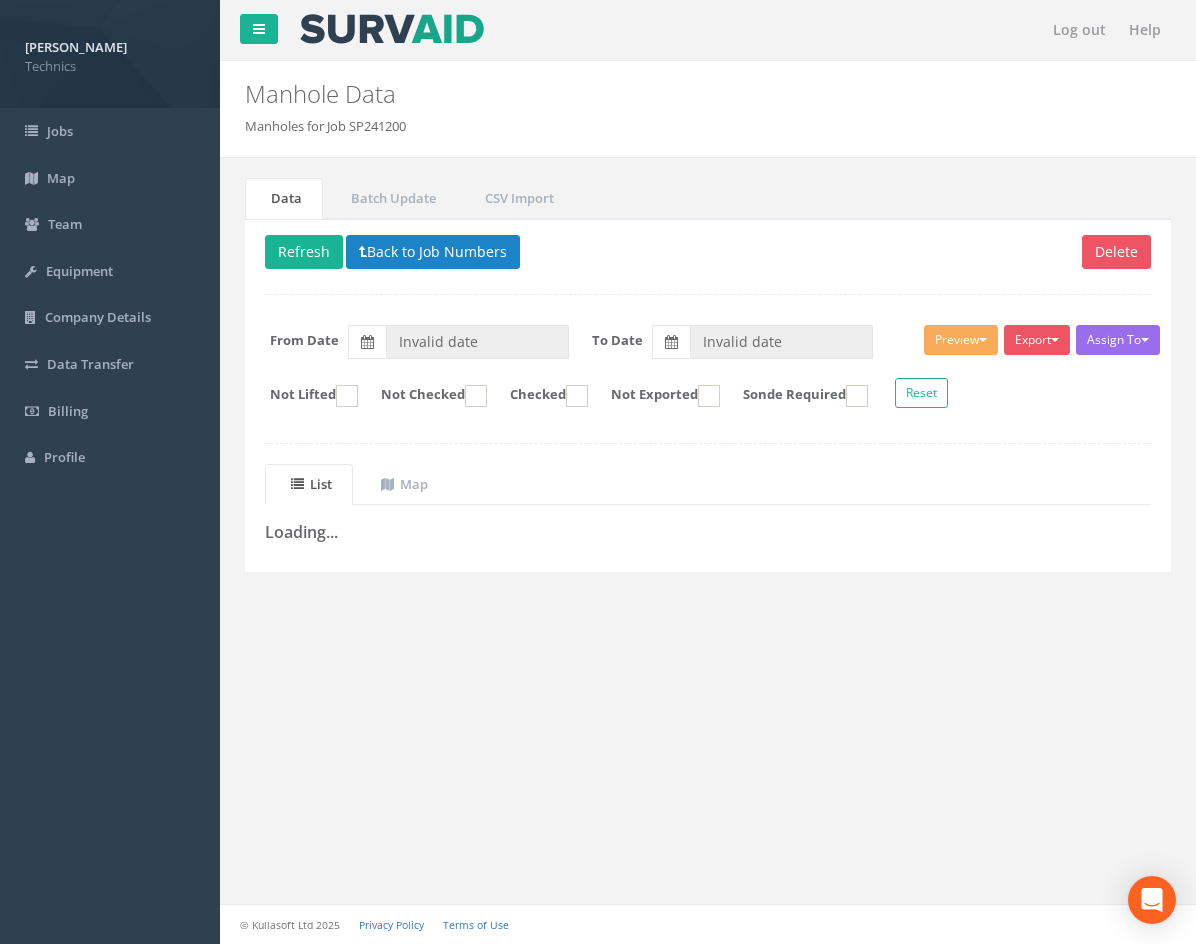 type on "[DATE]" 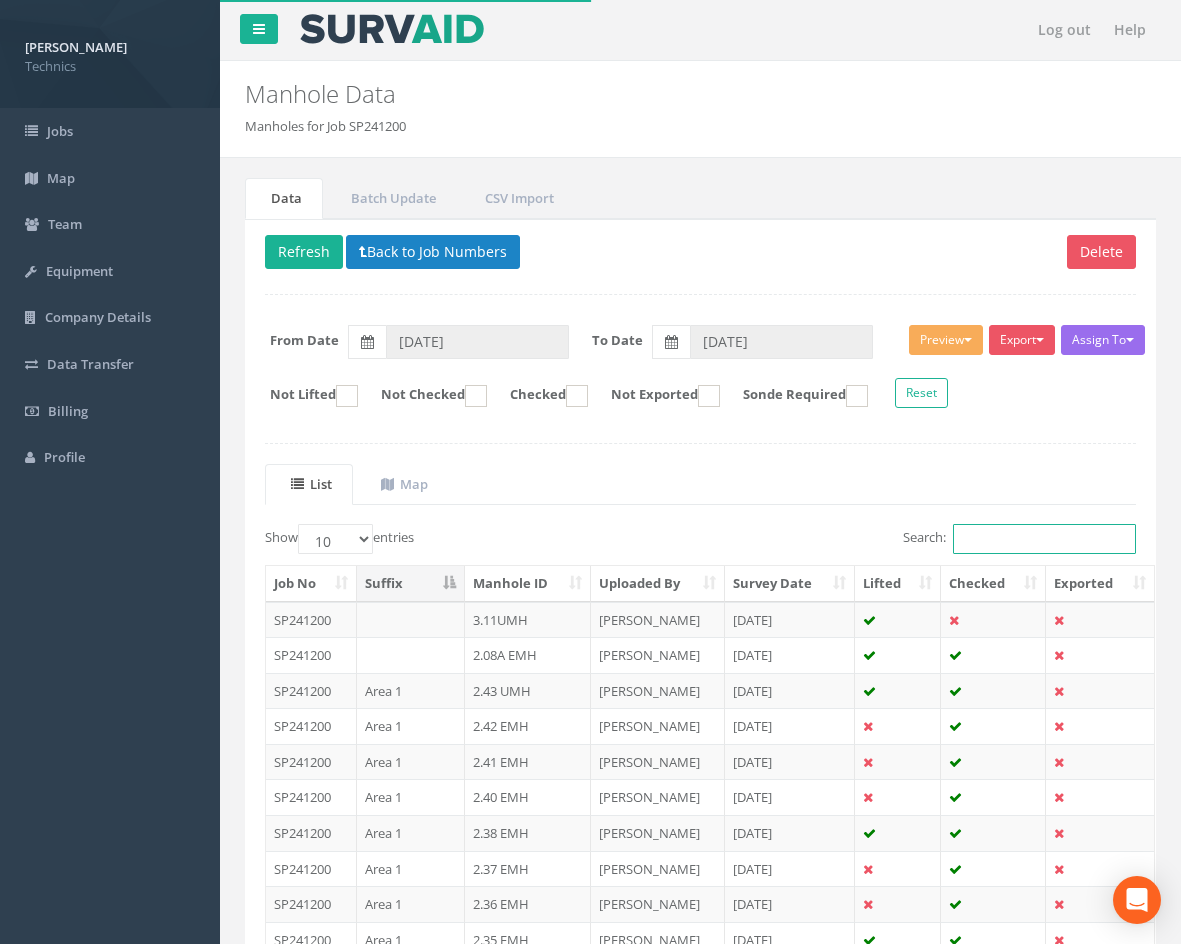 click on "Search:" at bounding box center [1044, 539] 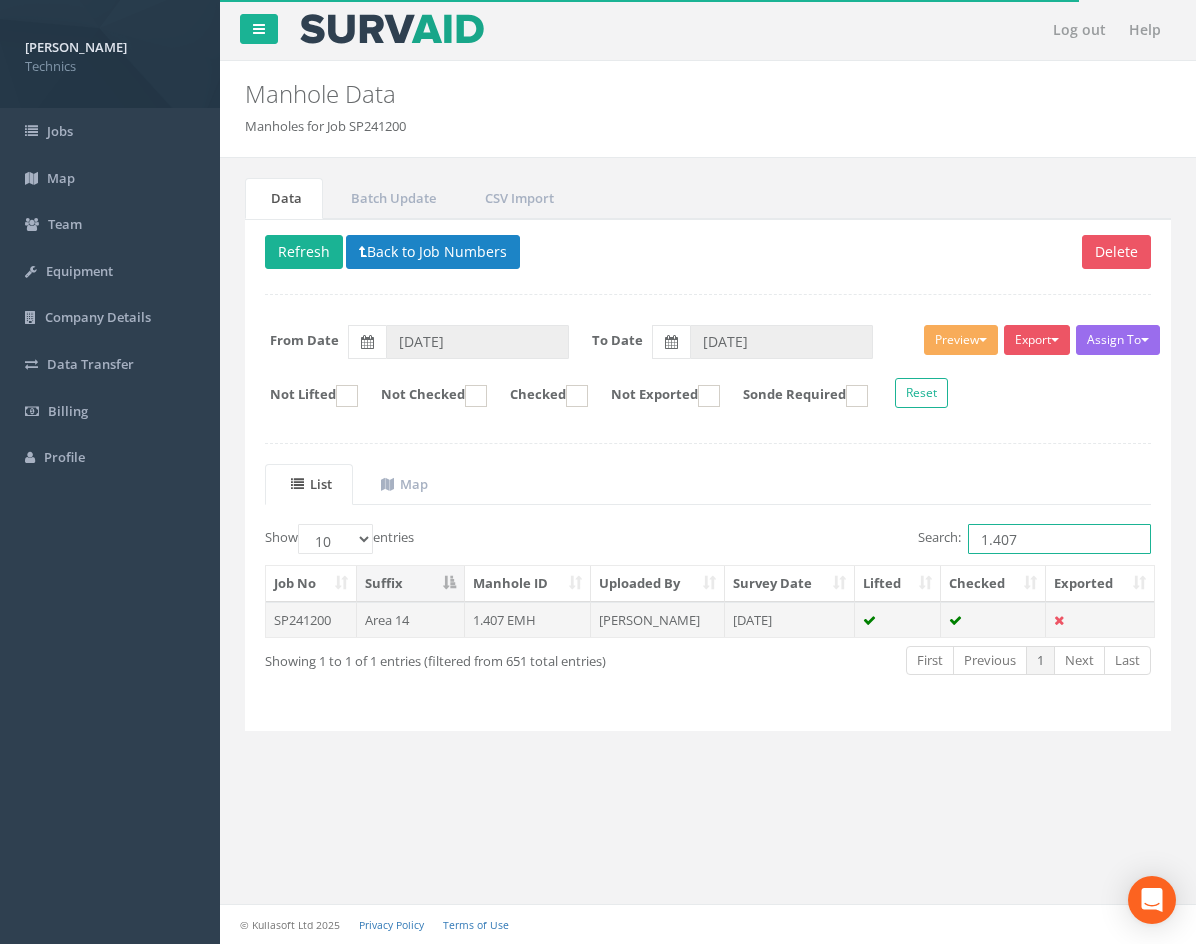 type on "1.407" 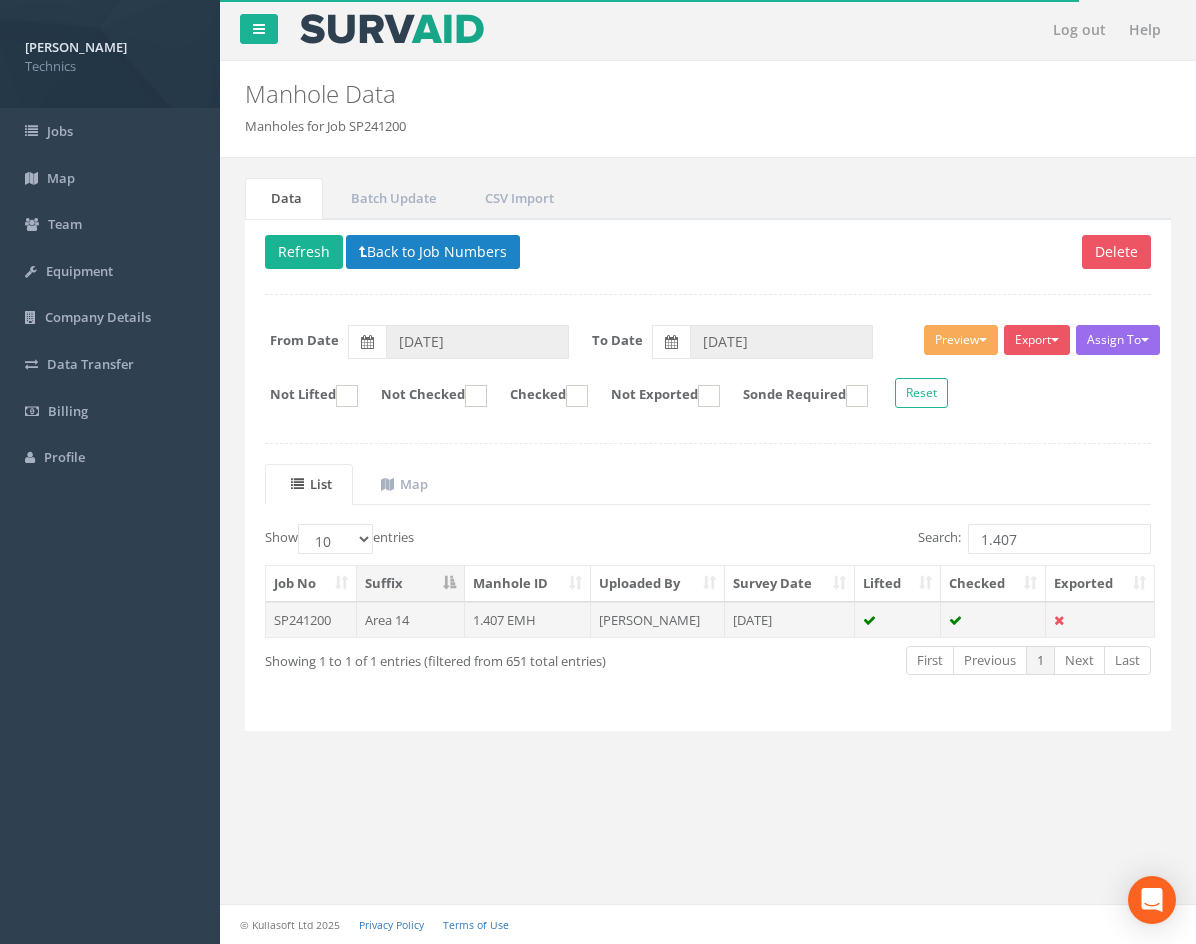 click on "[DATE]" at bounding box center (790, 620) 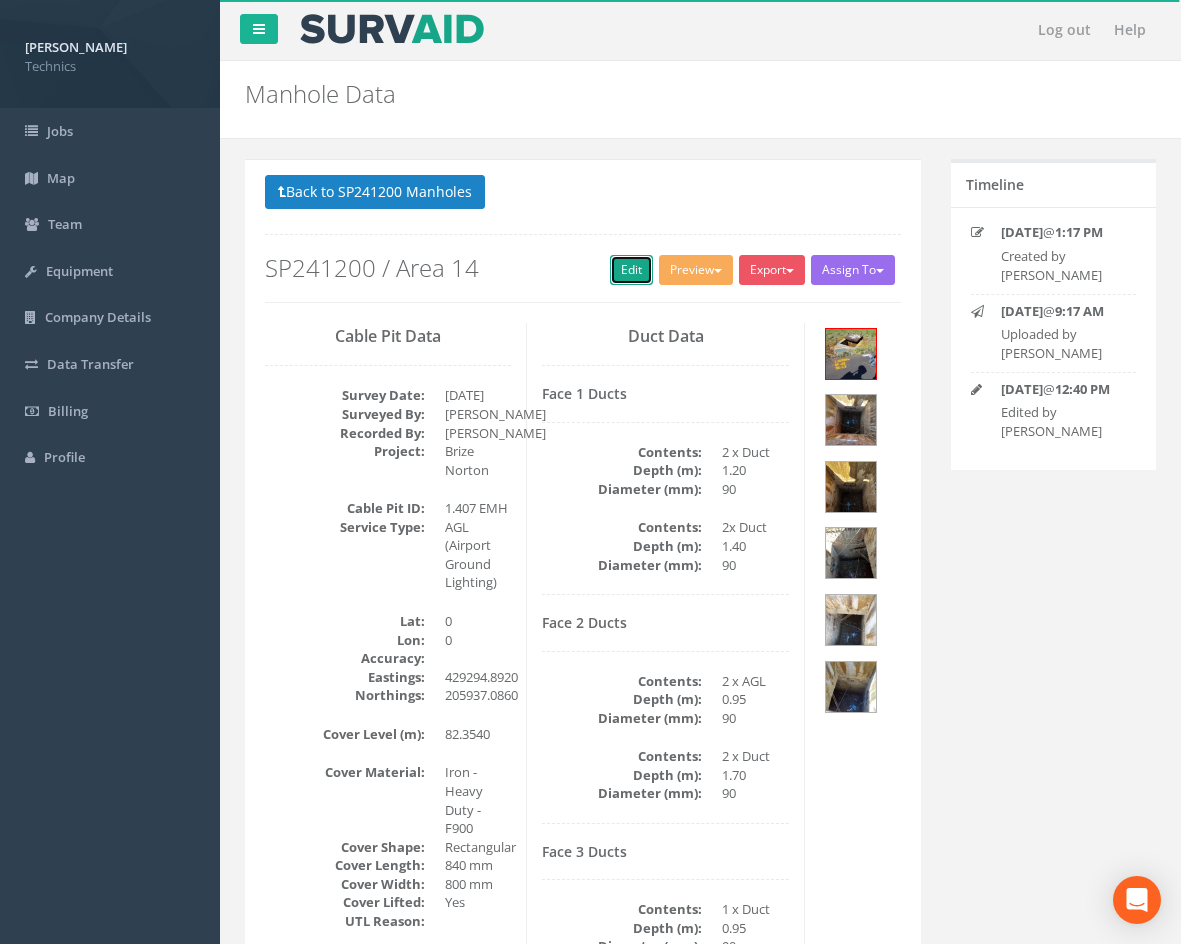 click on "Edit" at bounding box center [631, 270] 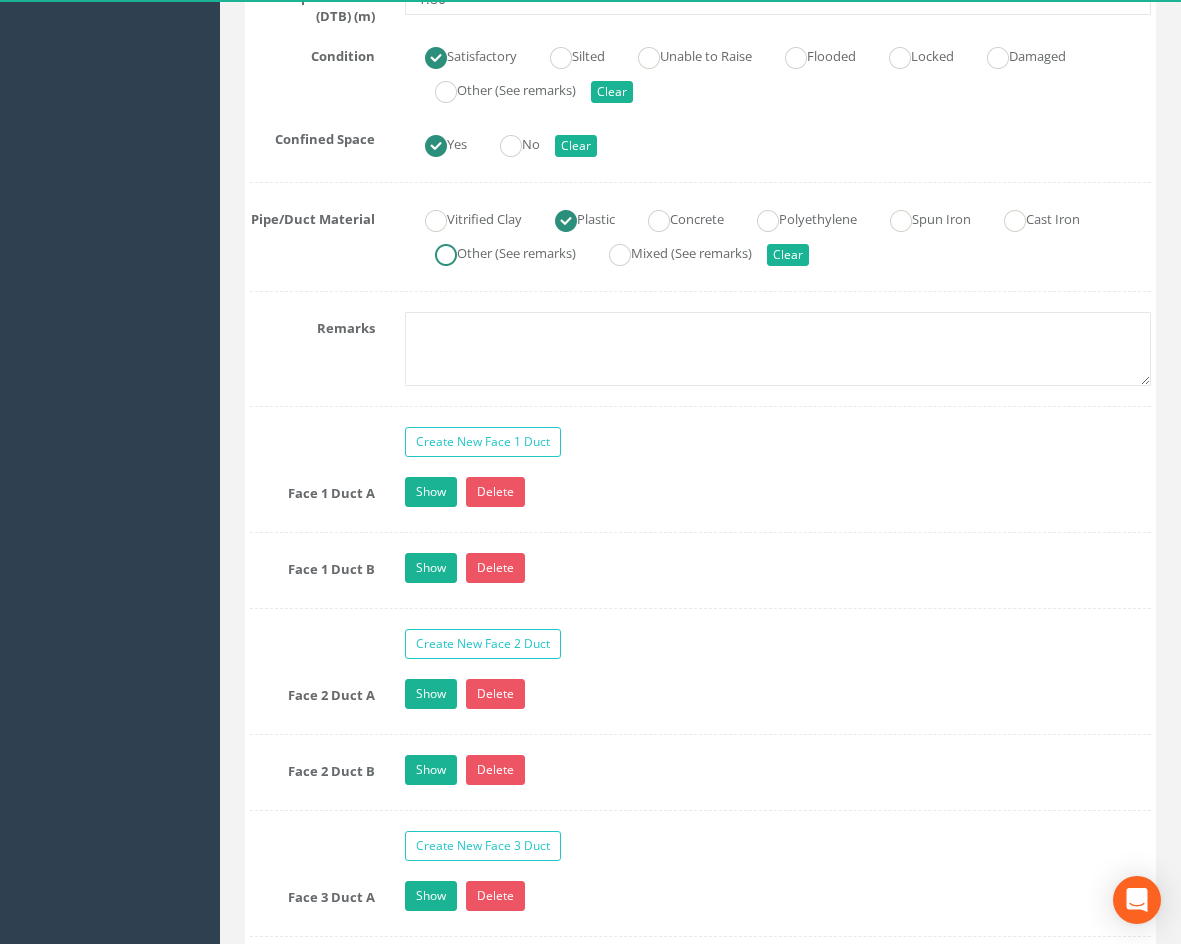 scroll, scrollTop: 1600, scrollLeft: 0, axis: vertical 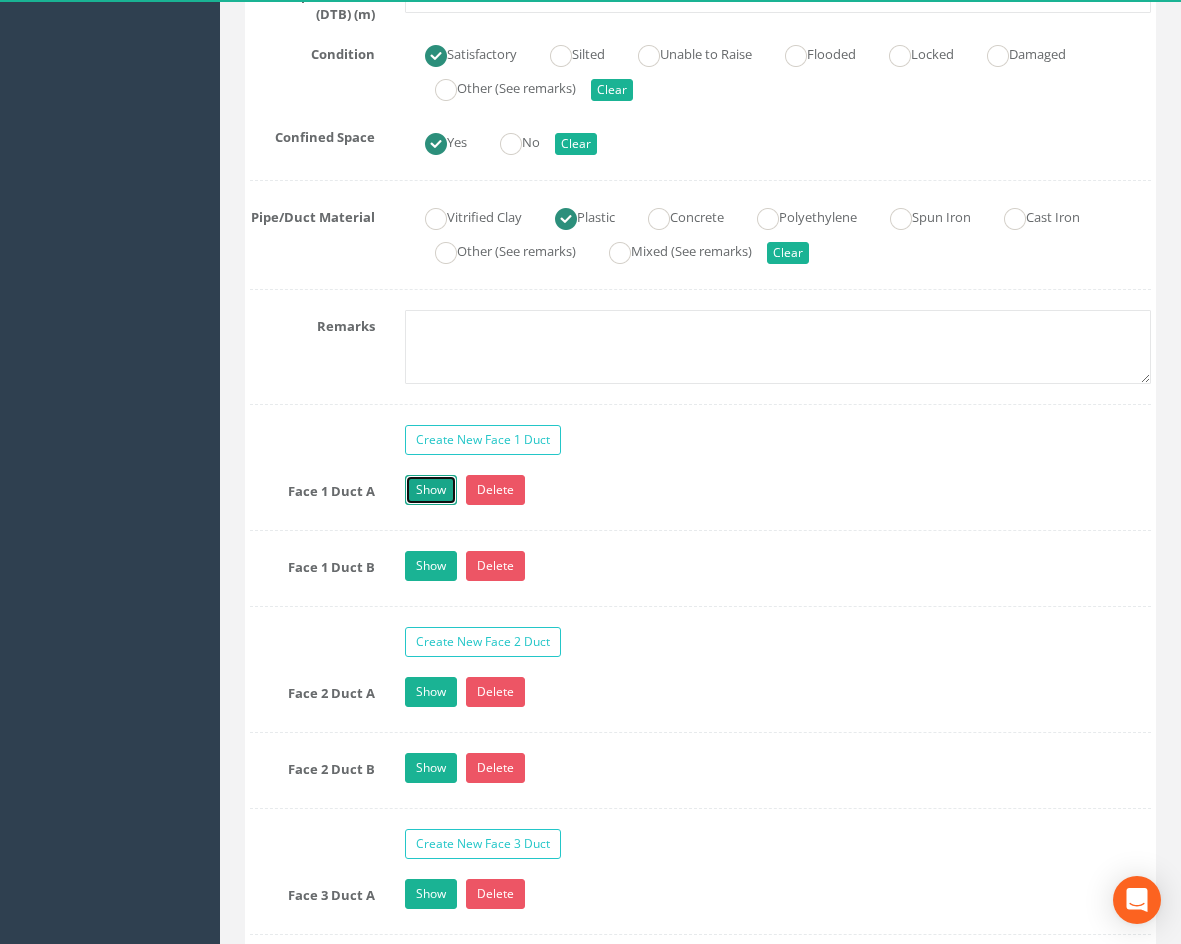 click on "Show" at bounding box center (431, 490) 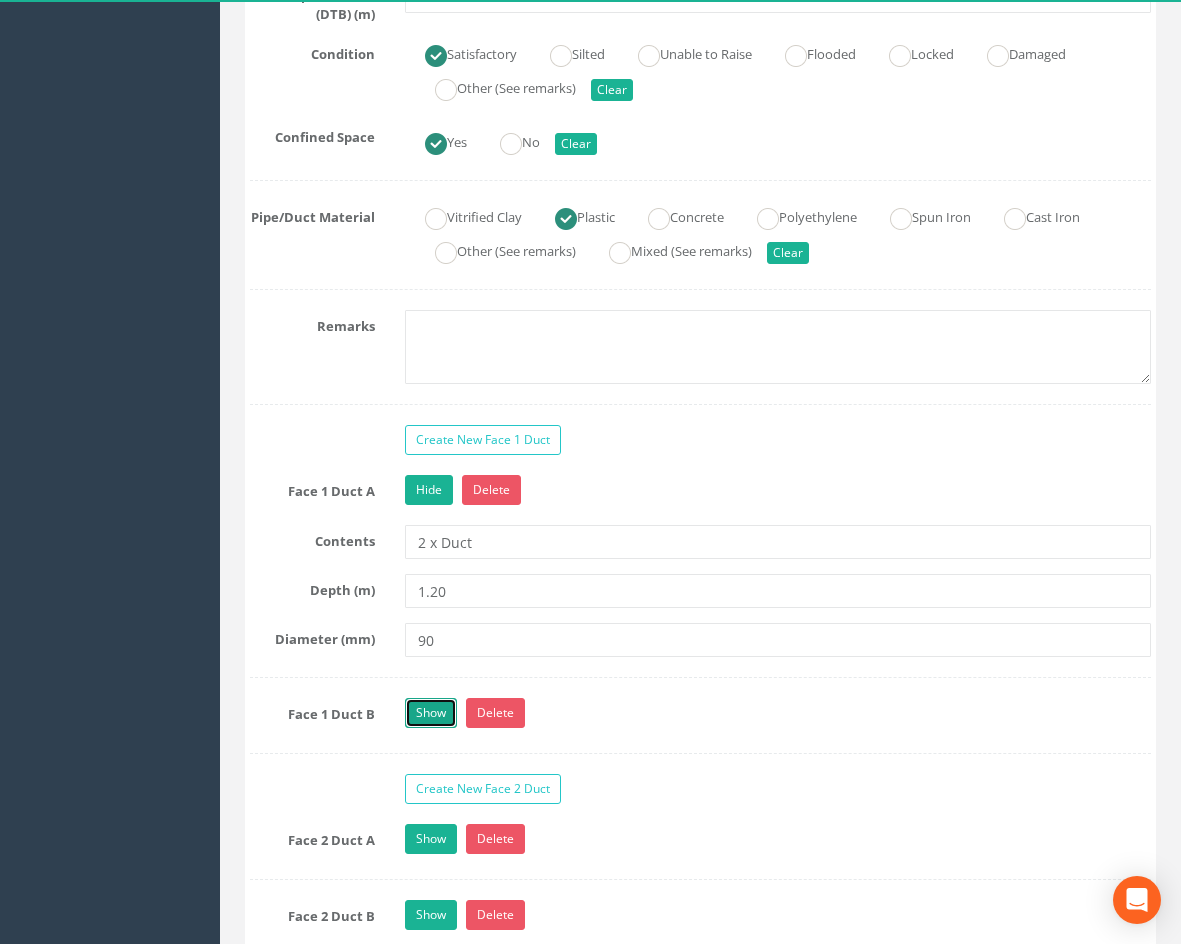 click on "Show" at bounding box center [431, 713] 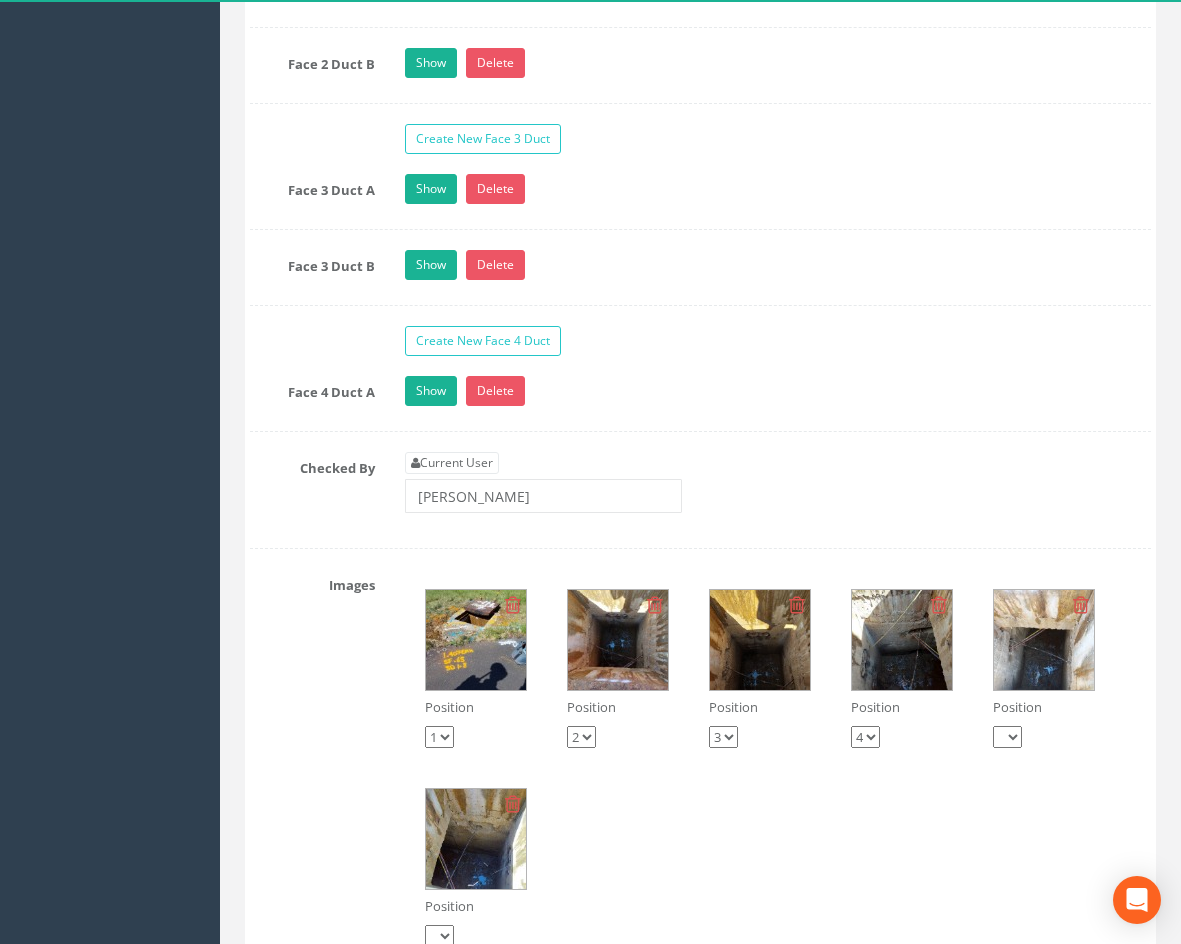 scroll, scrollTop: 2600, scrollLeft: 0, axis: vertical 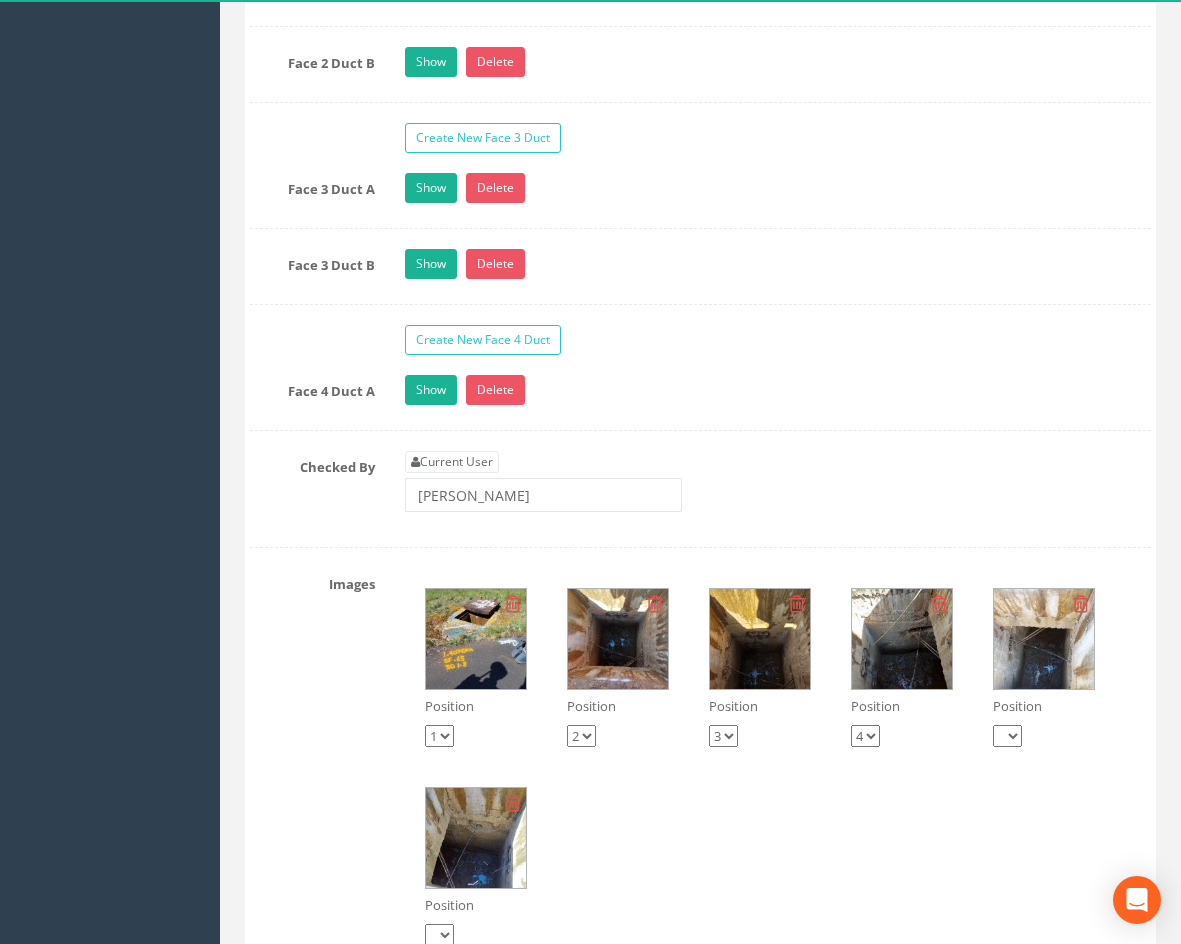 click at bounding box center (618, 639) 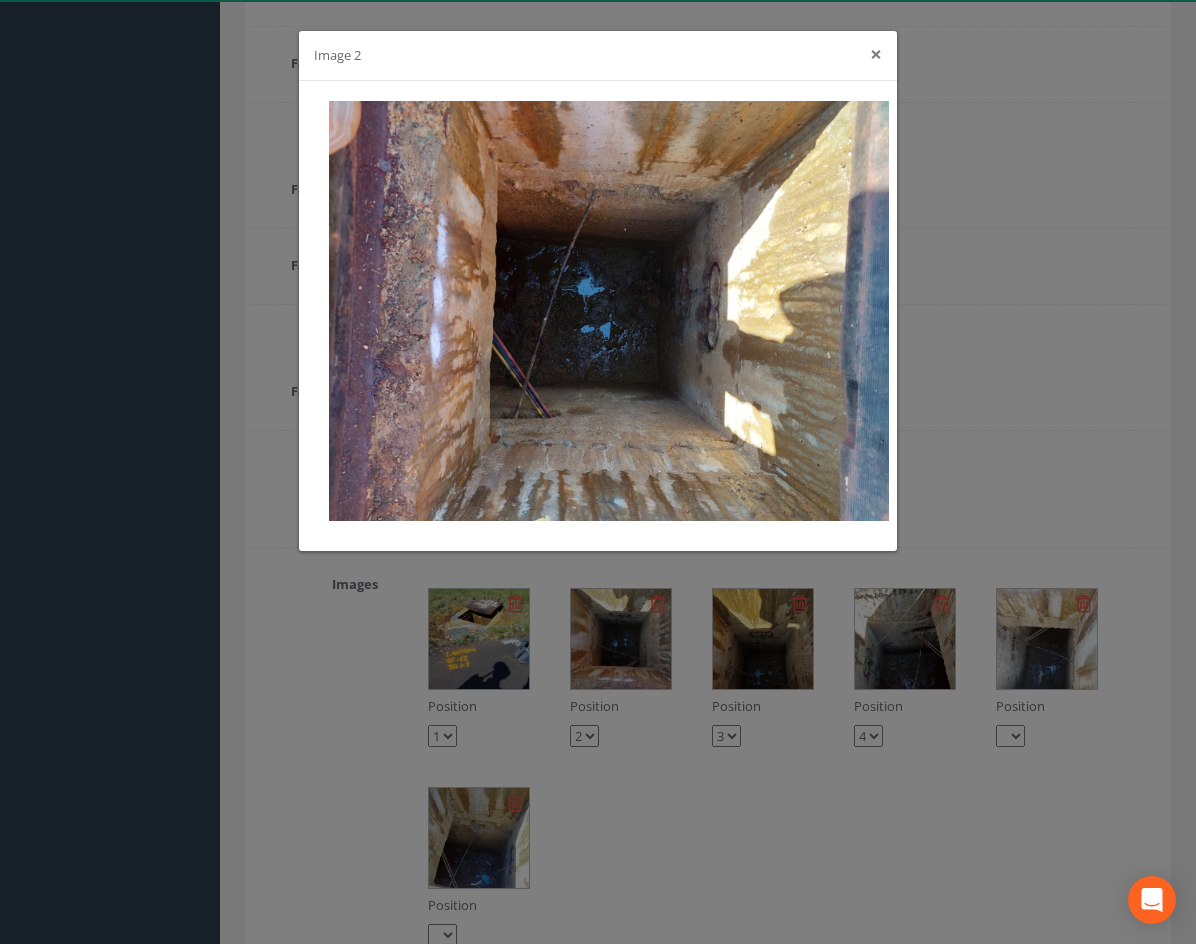 click on "×" at bounding box center [876, 54] 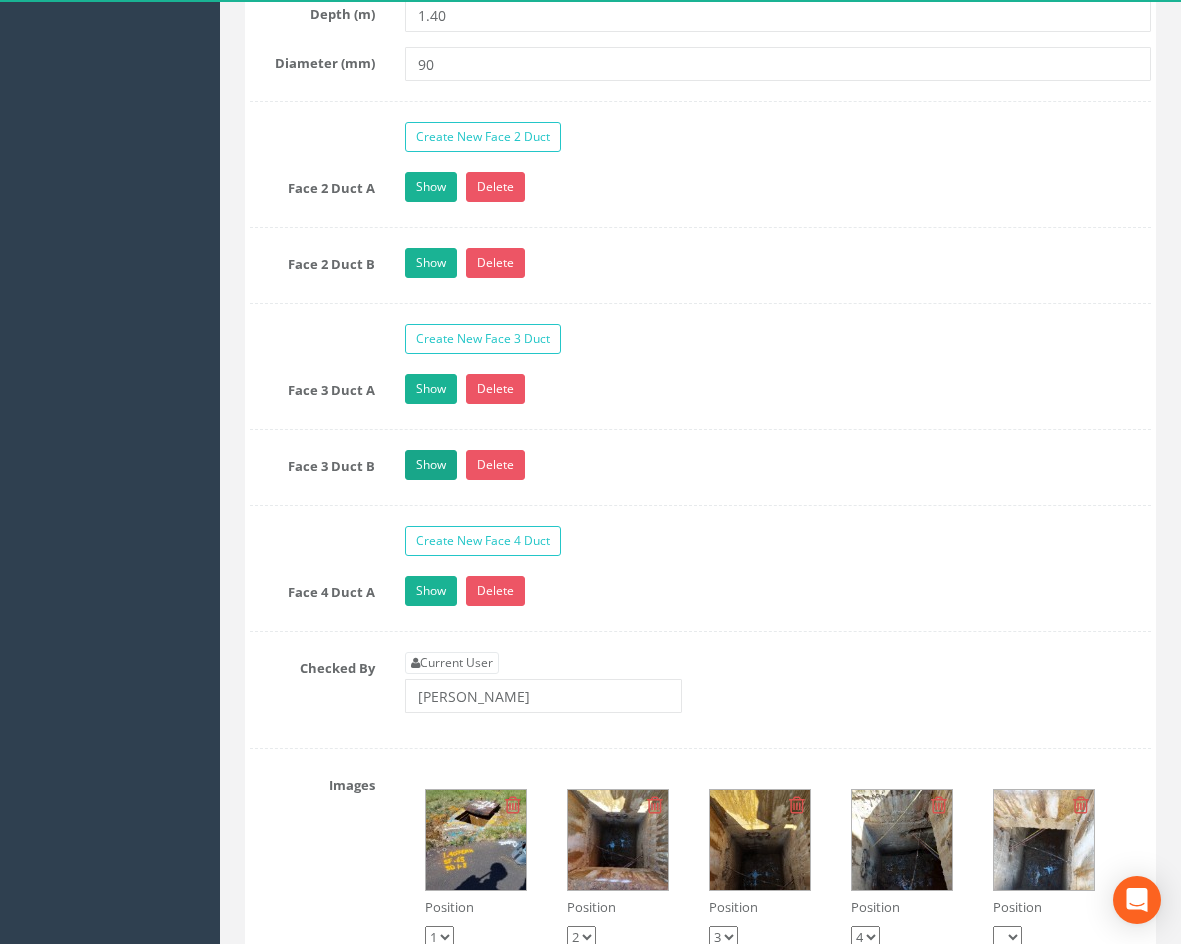 scroll, scrollTop: 2400, scrollLeft: 0, axis: vertical 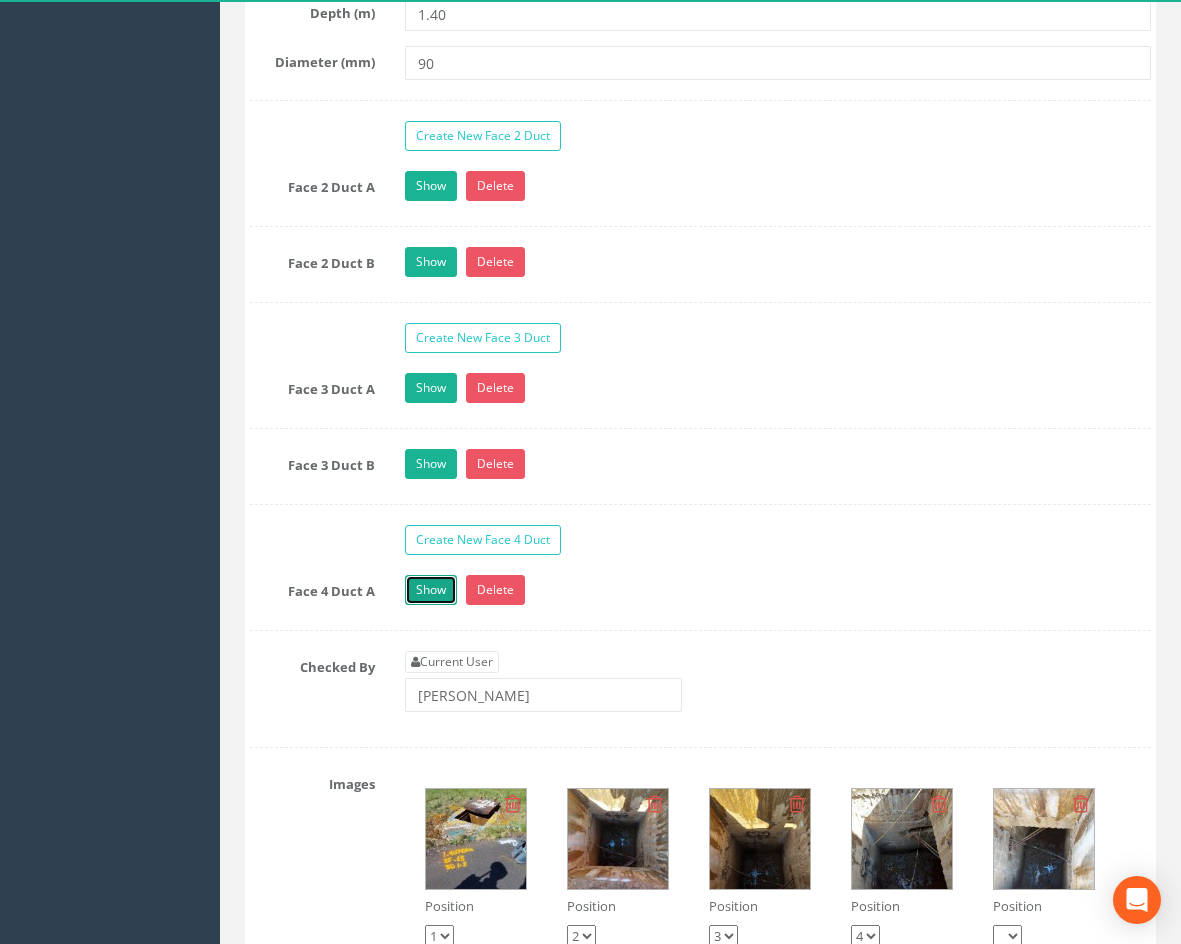 click on "Show" at bounding box center (431, 590) 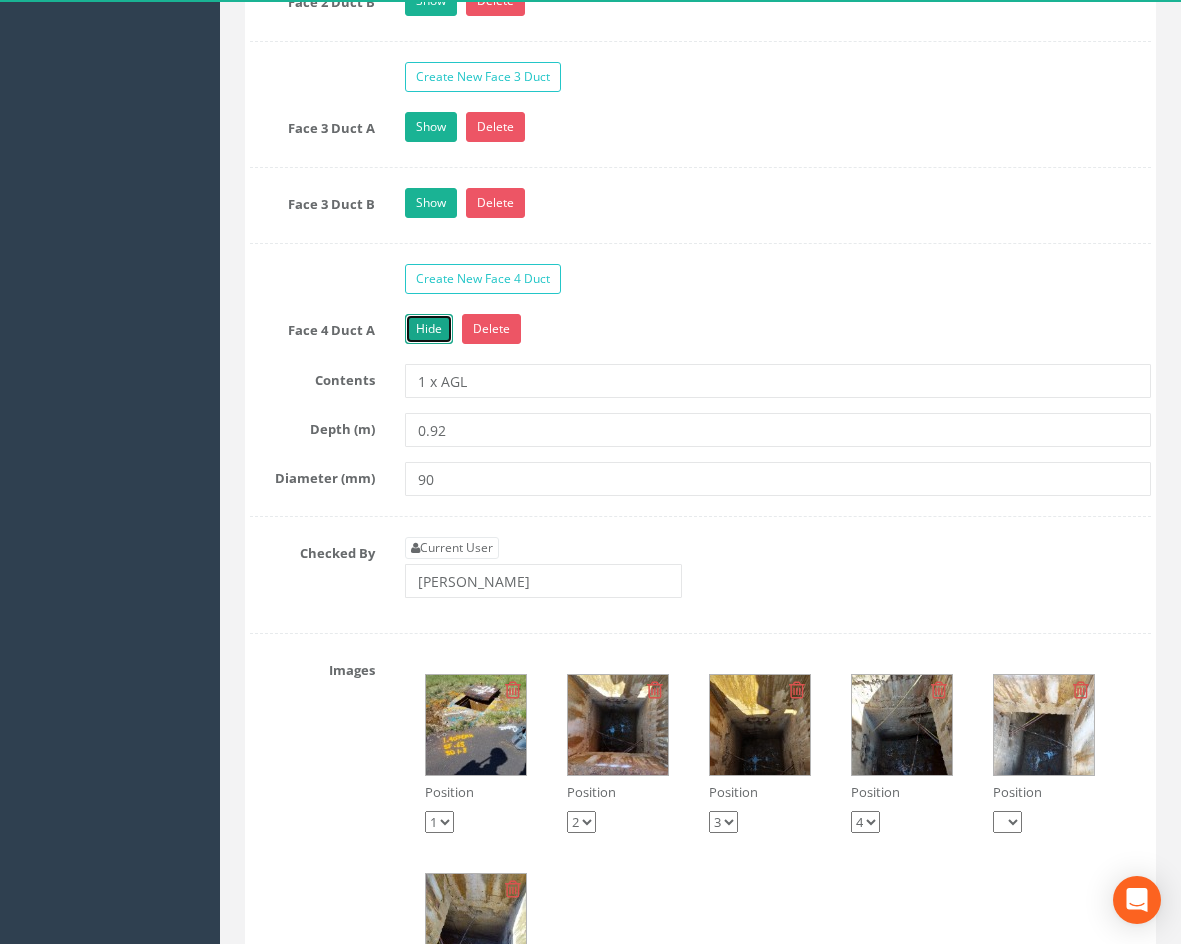 scroll, scrollTop: 2800, scrollLeft: 0, axis: vertical 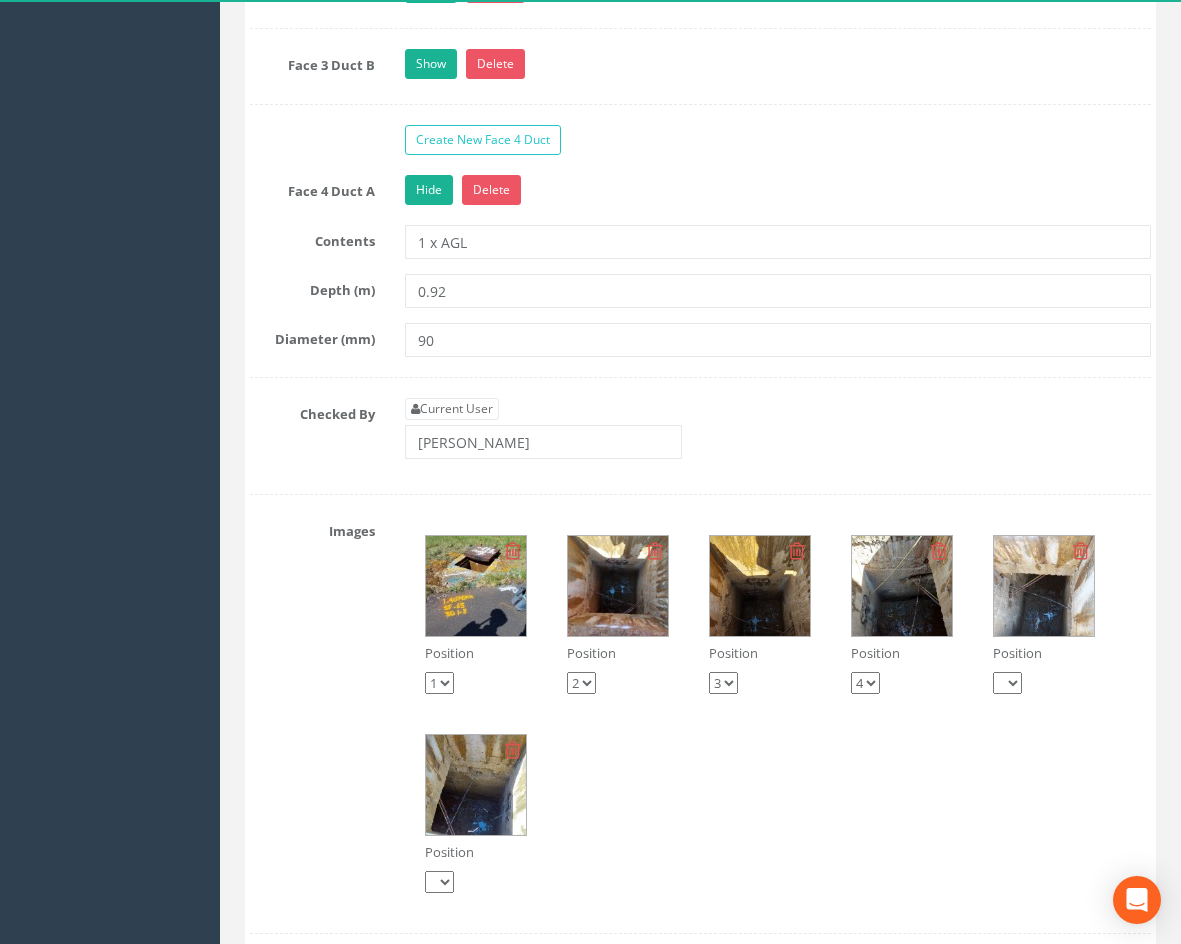 click at bounding box center [476, 785] 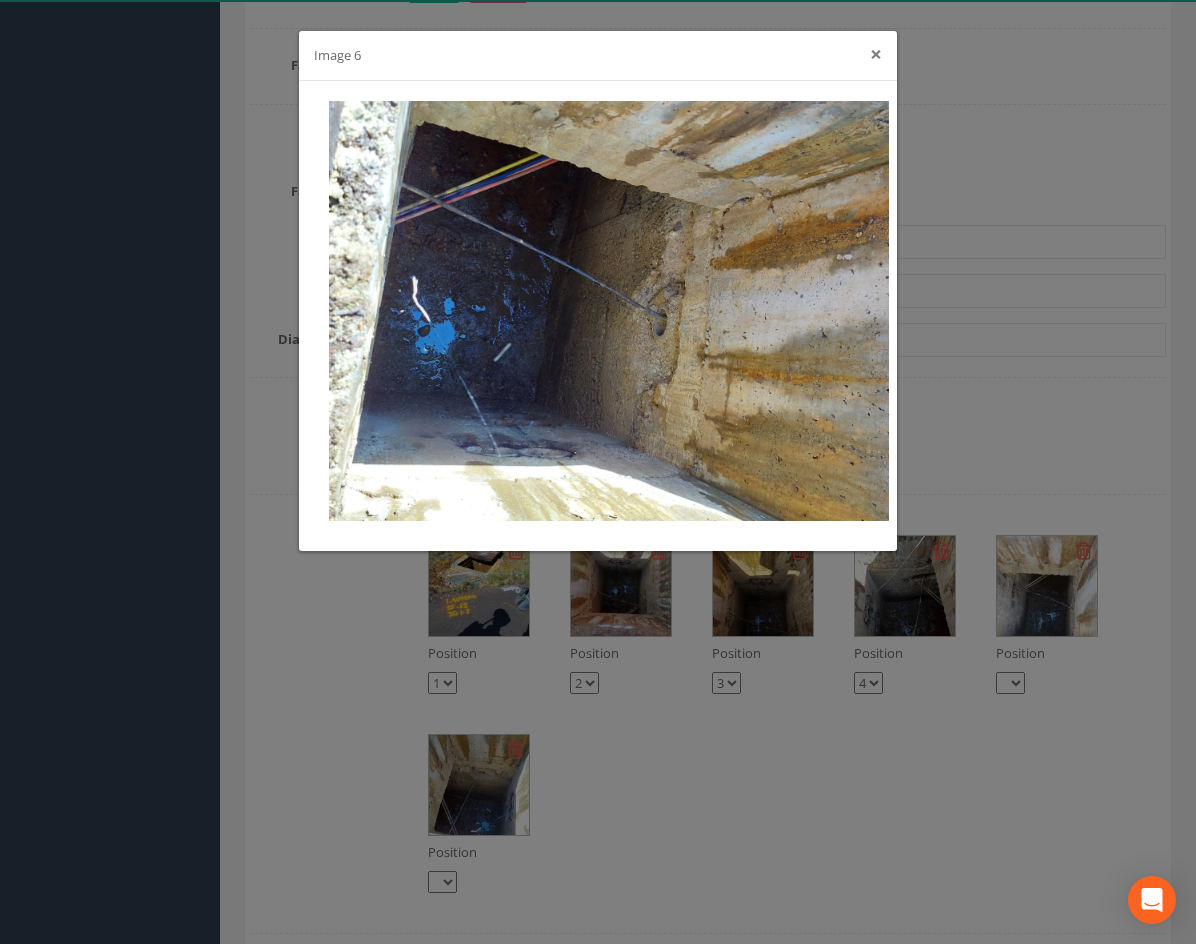 click on "×" at bounding box center [876, 54] 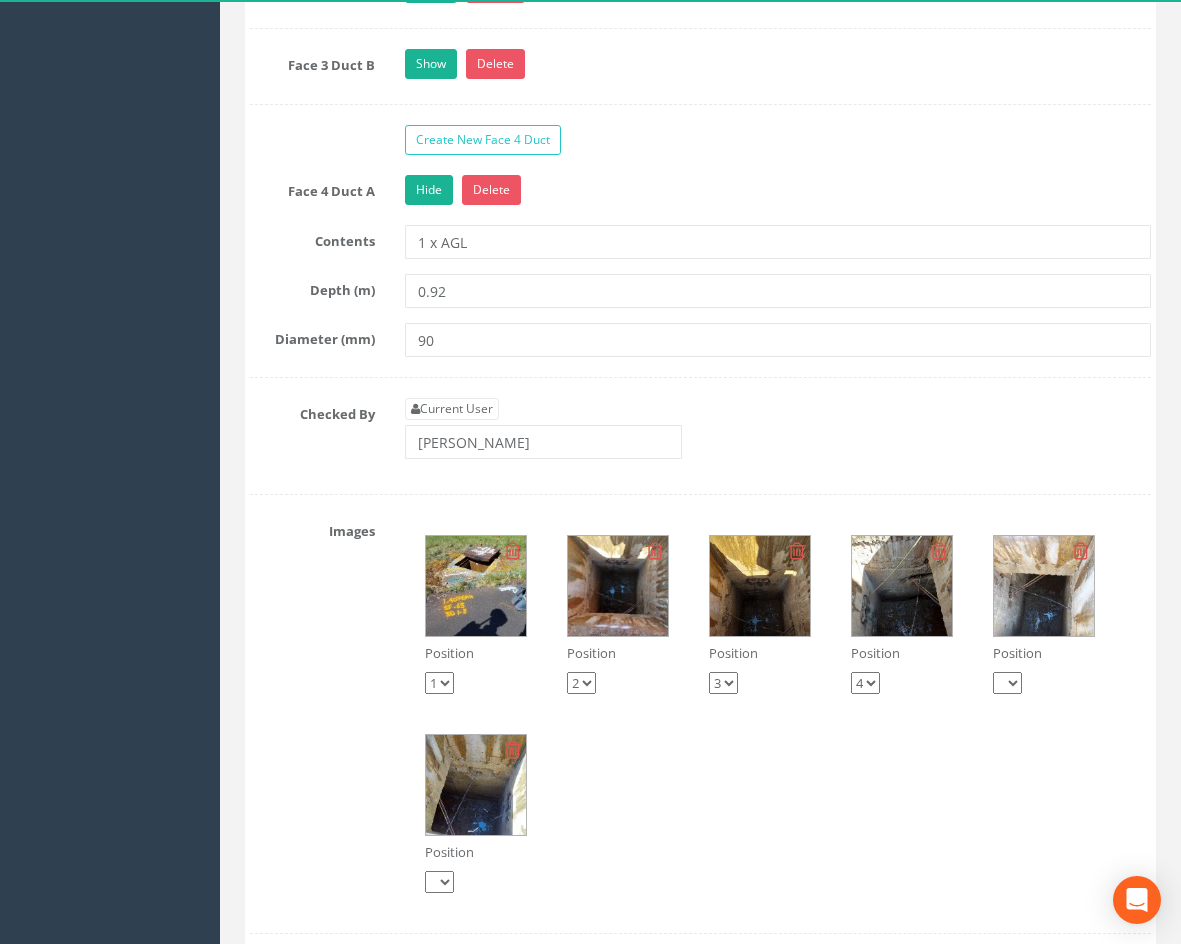 click at bounding box center [902, 586] 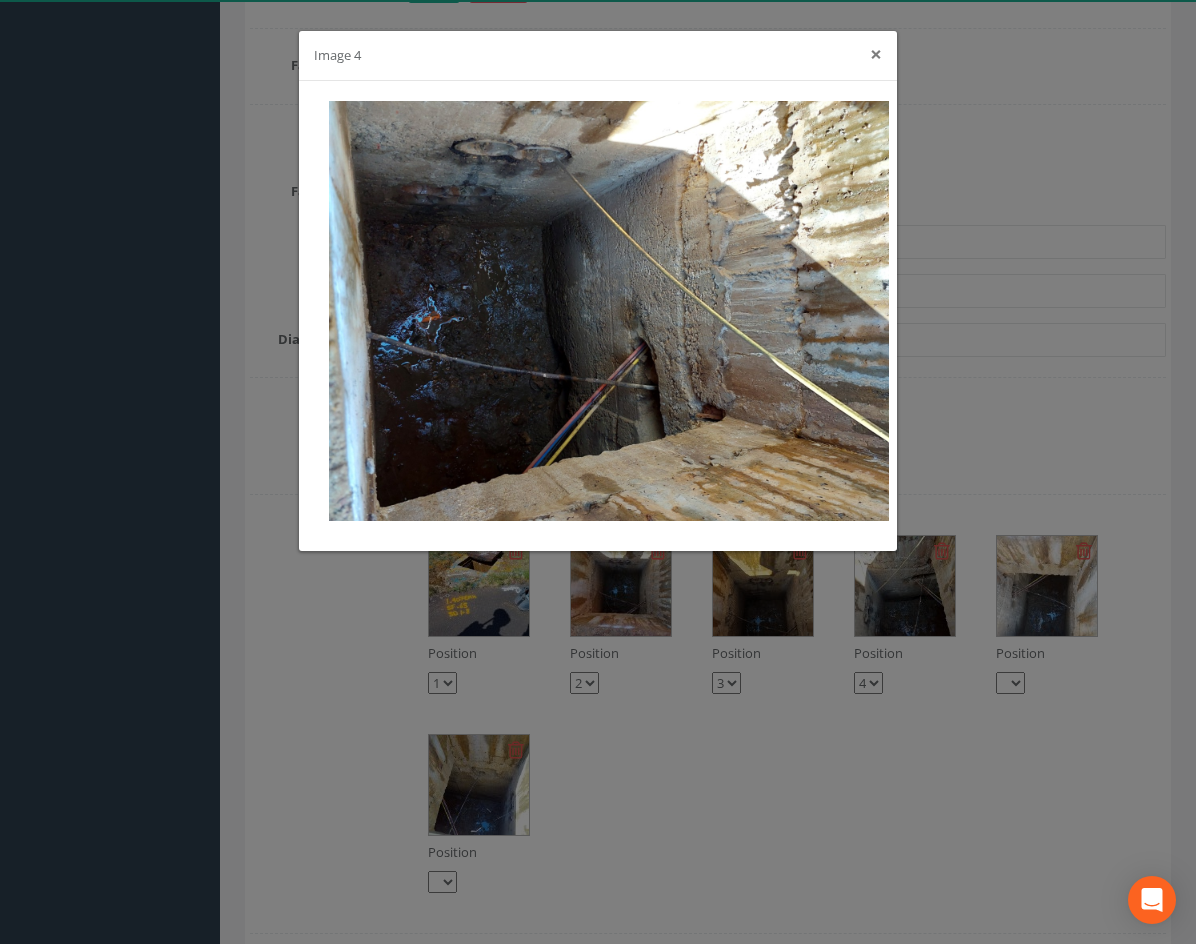 click on "×" at bounding box center (876, 54) 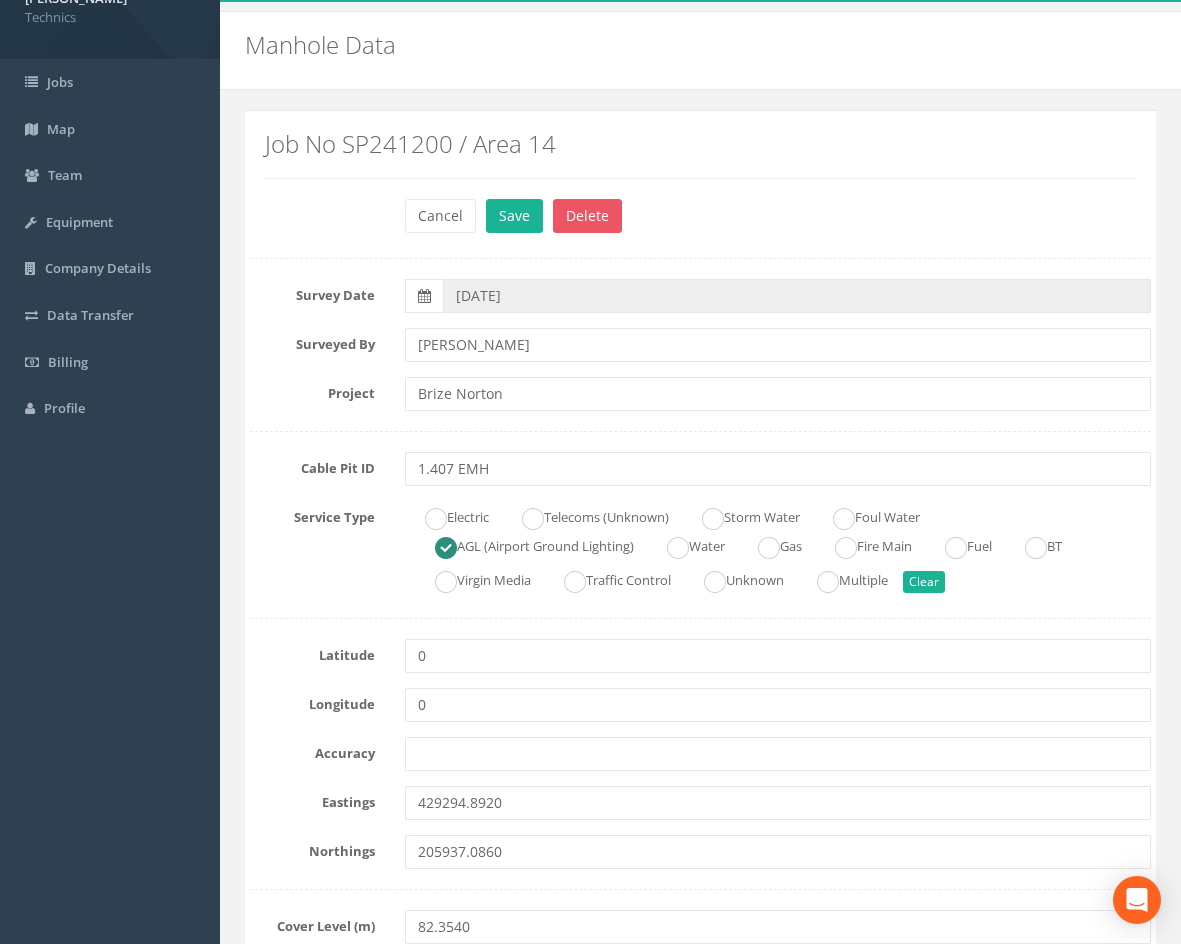 scroll, scrollTop: 0, scrollLeft: 0, axis: both 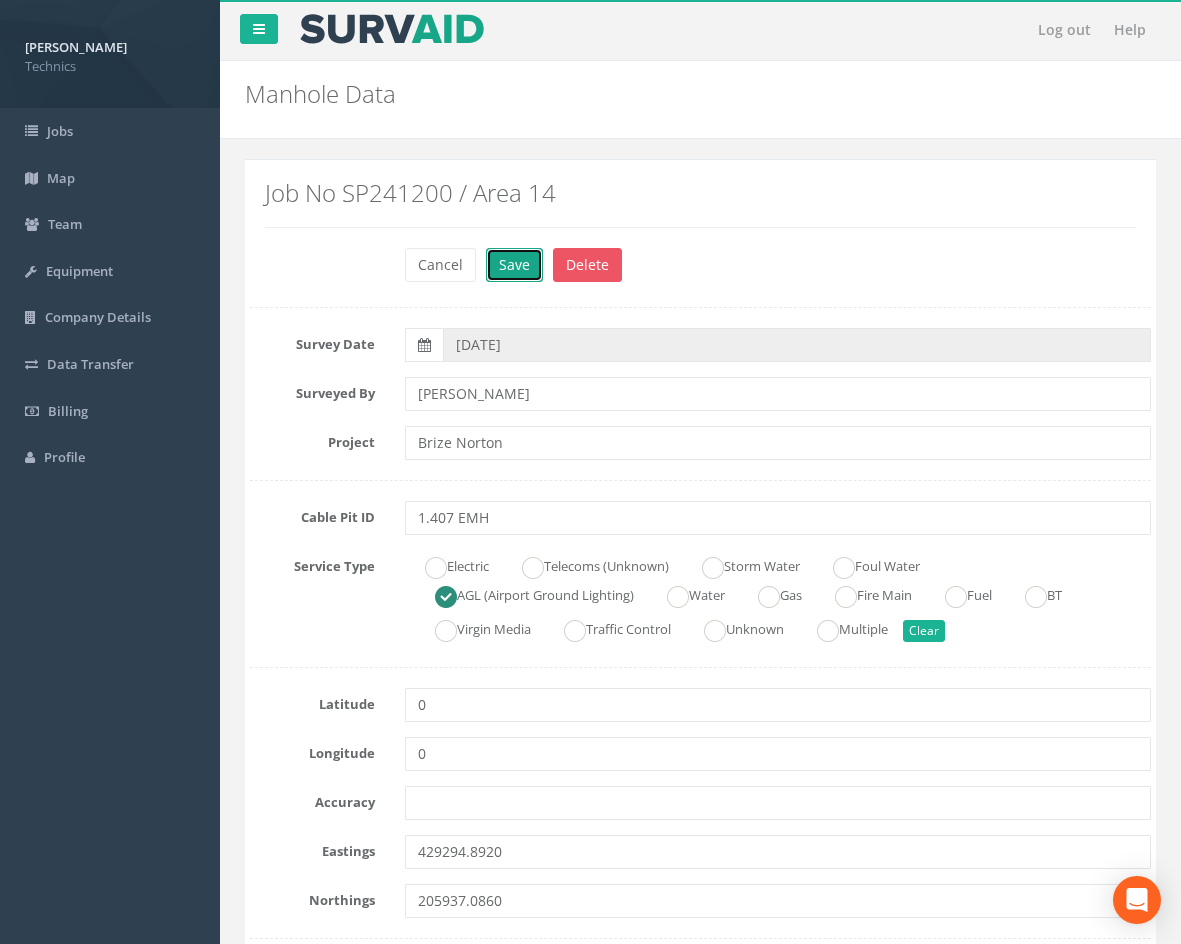 click on "Save" at bounding box center [514, 265] 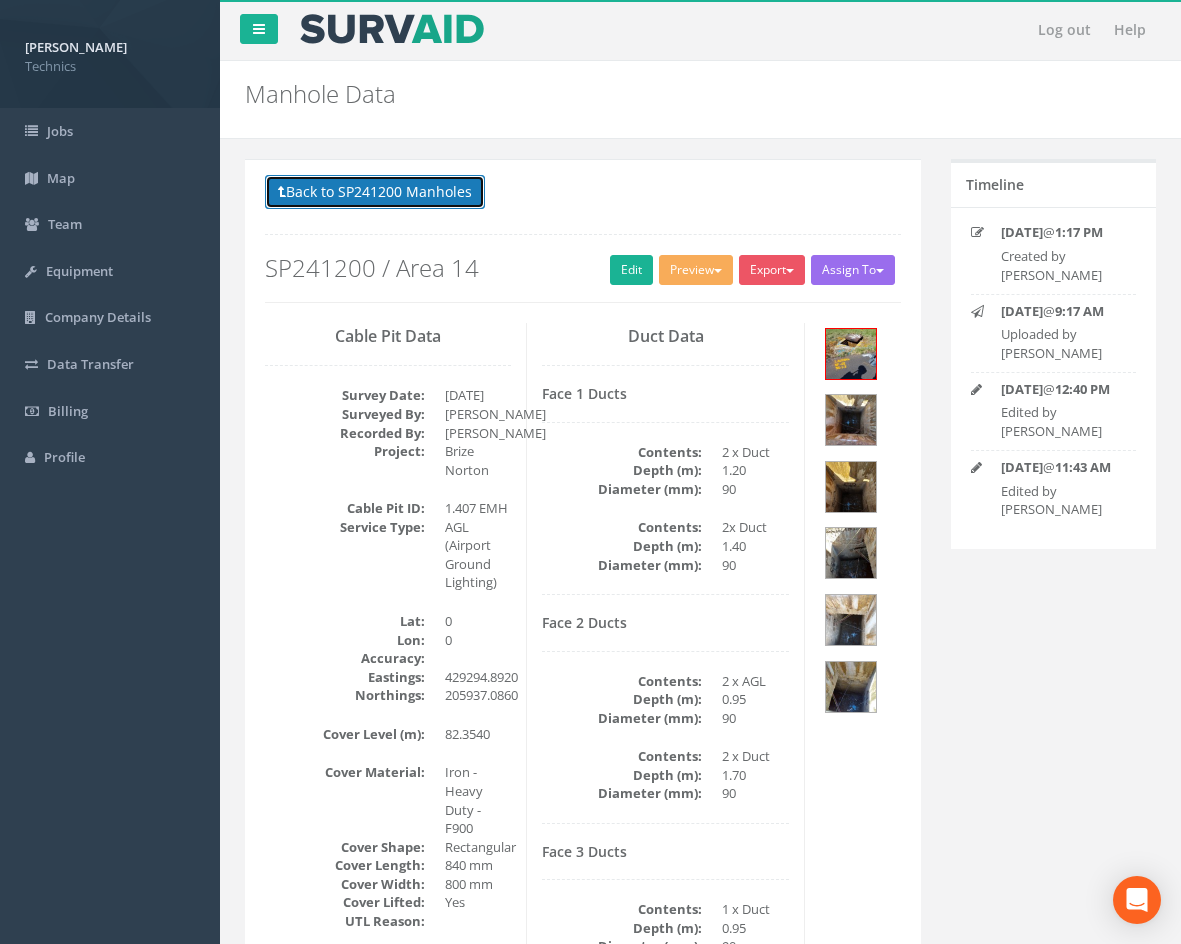 click on "Back to SP241200 Manholes" at bounding box center (375, 192) 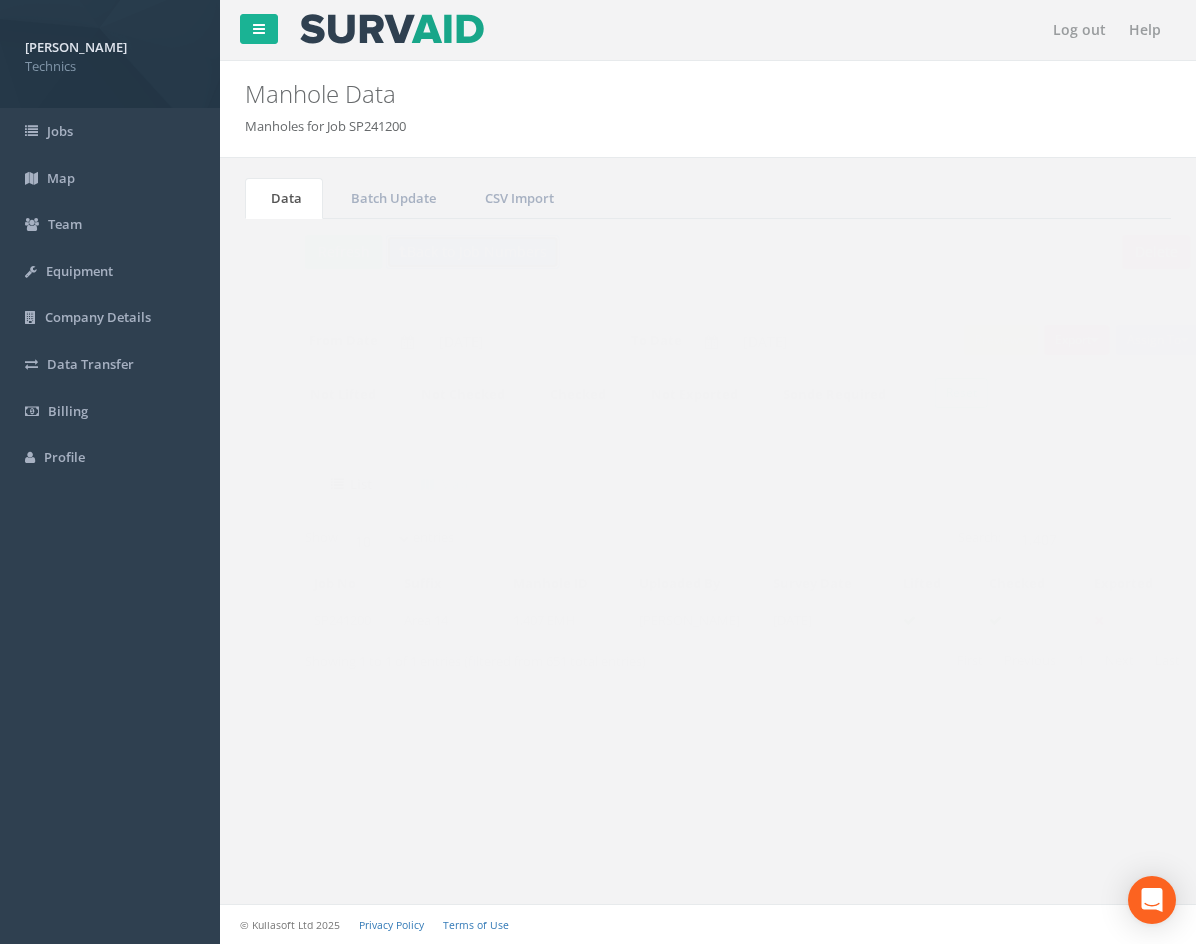 click on "Back to Job Numbers" at bounding box center (433, 252) 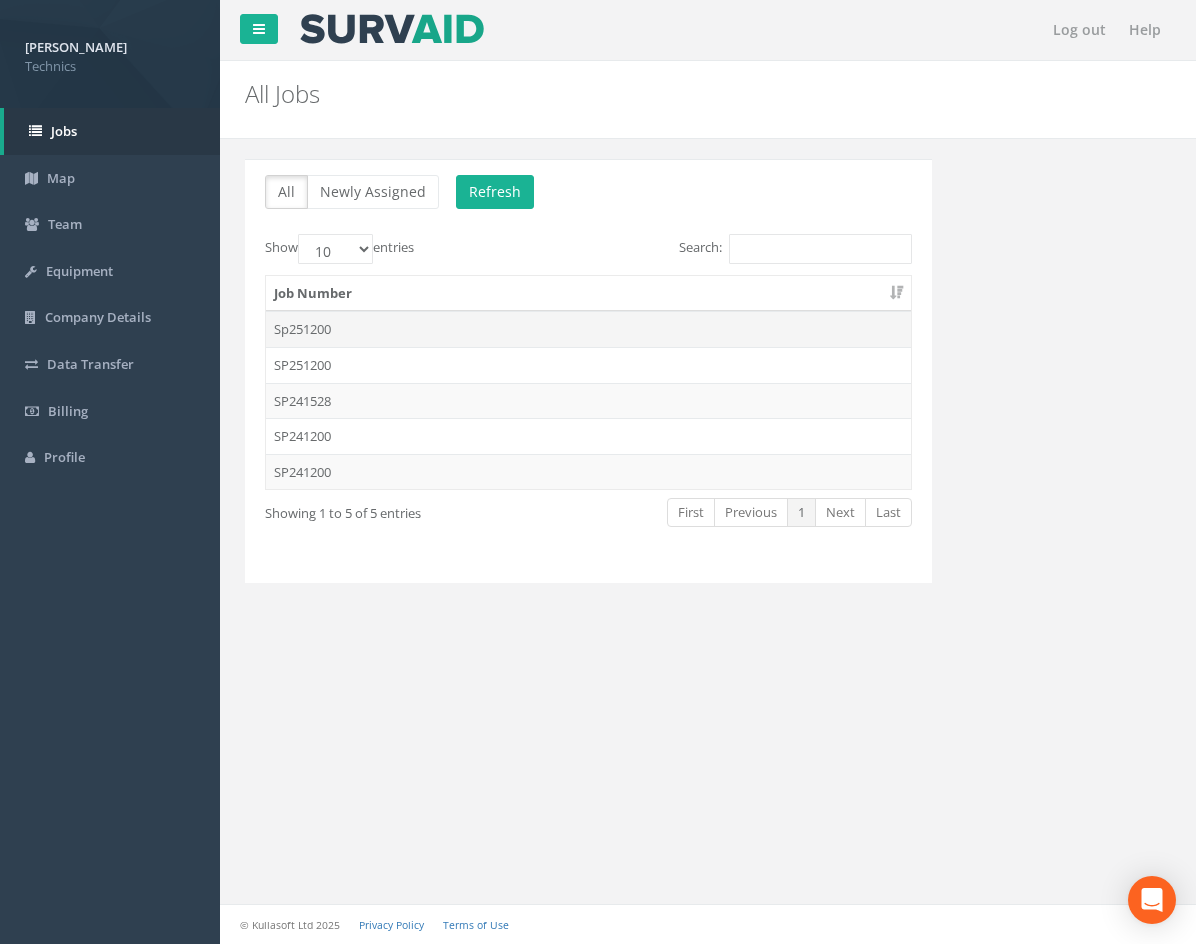 click on "Sp251200" at bounding box center (588, 329) 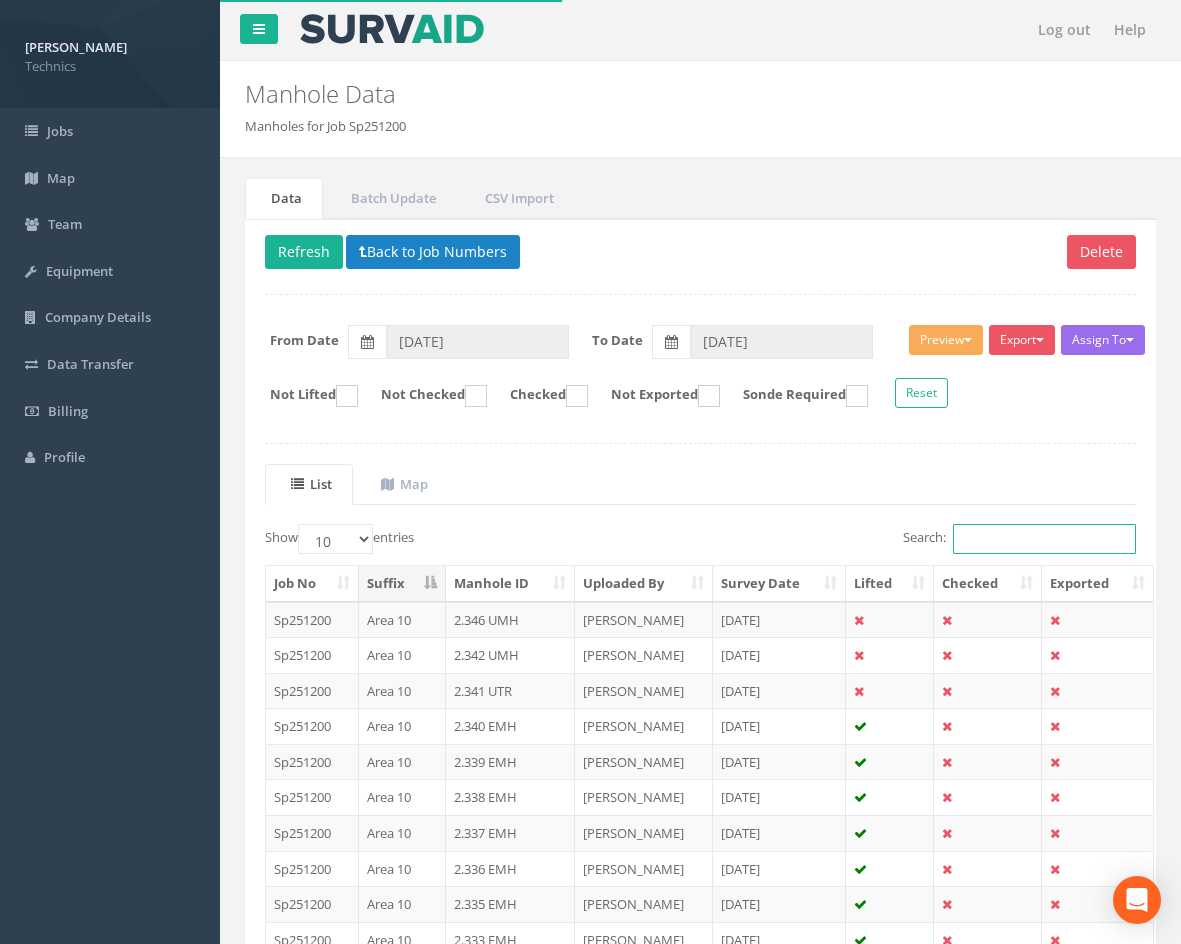 click on "Search:" at bounding box center (1044, 539) 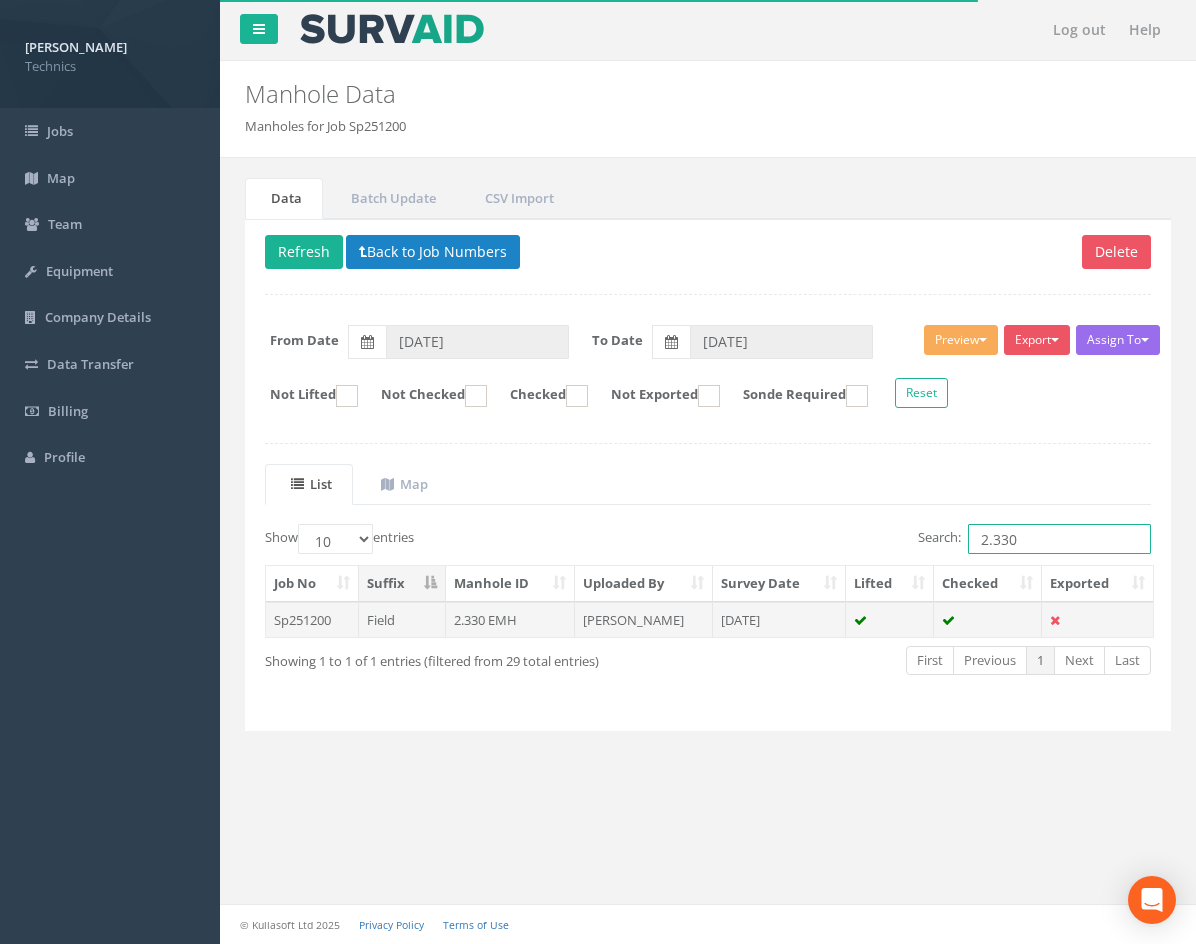 type on "2.330" 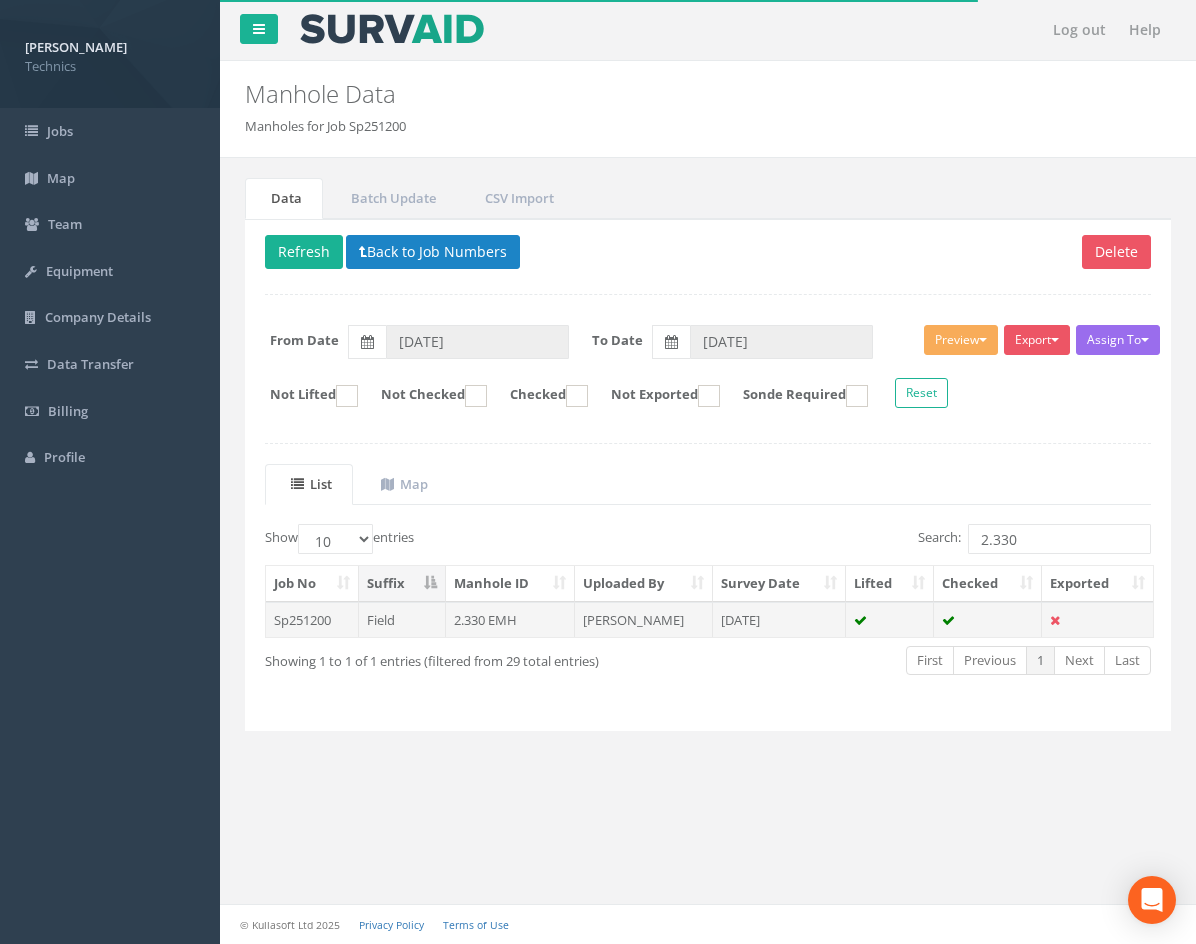 click on "[PERSON_NAME]" at bounding box center [644, 620] 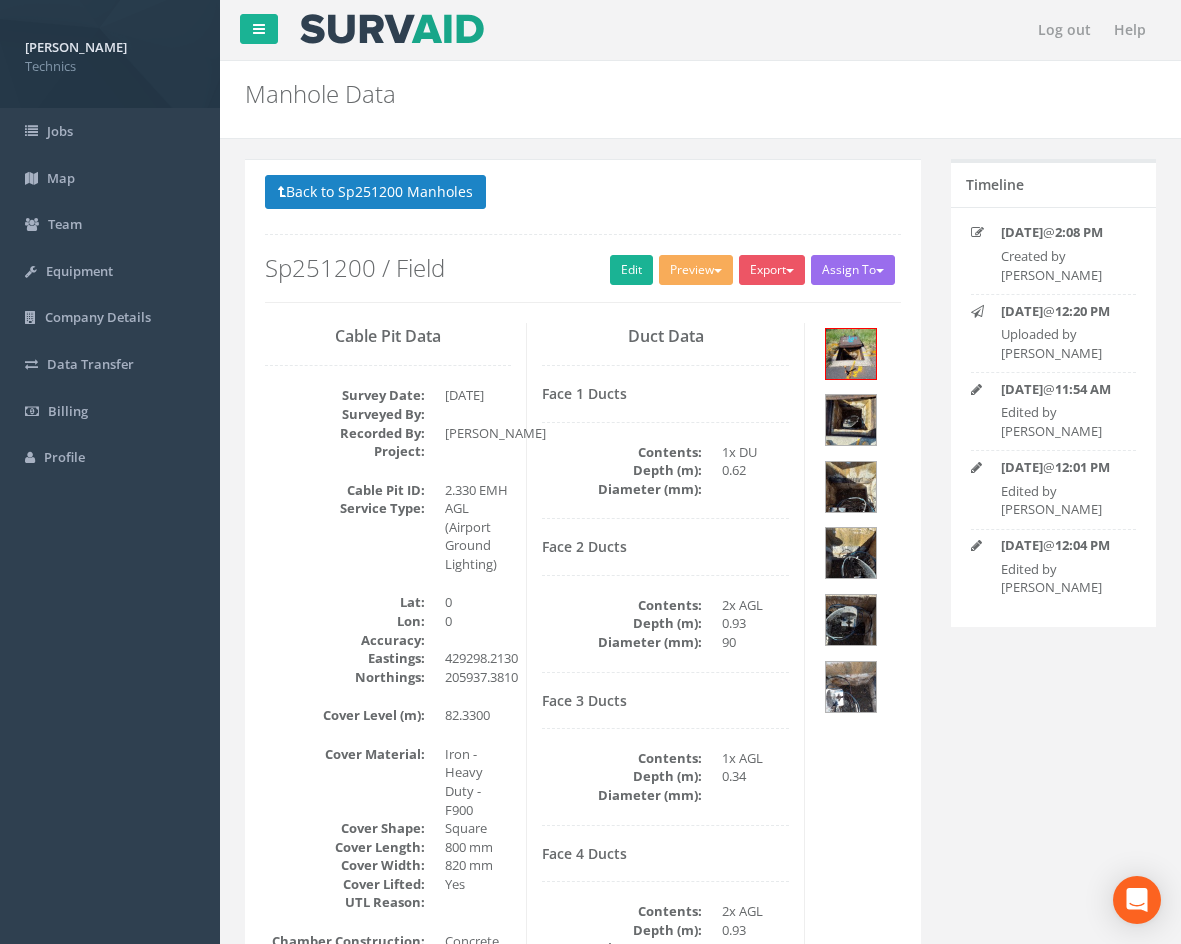 scroll, scrollTop: 100, scrollLeft: 0, axis: vertical 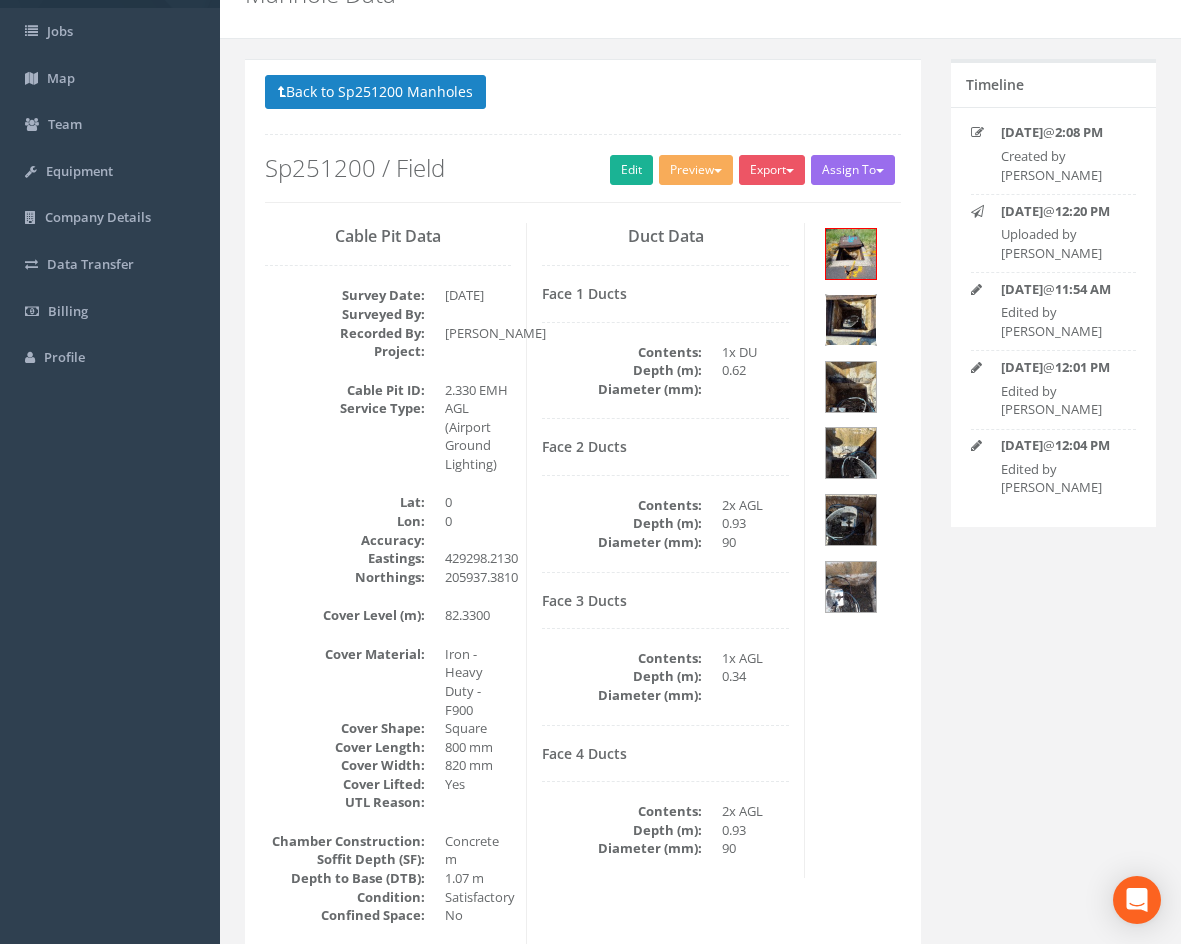 click at bounding box center [851, 320] 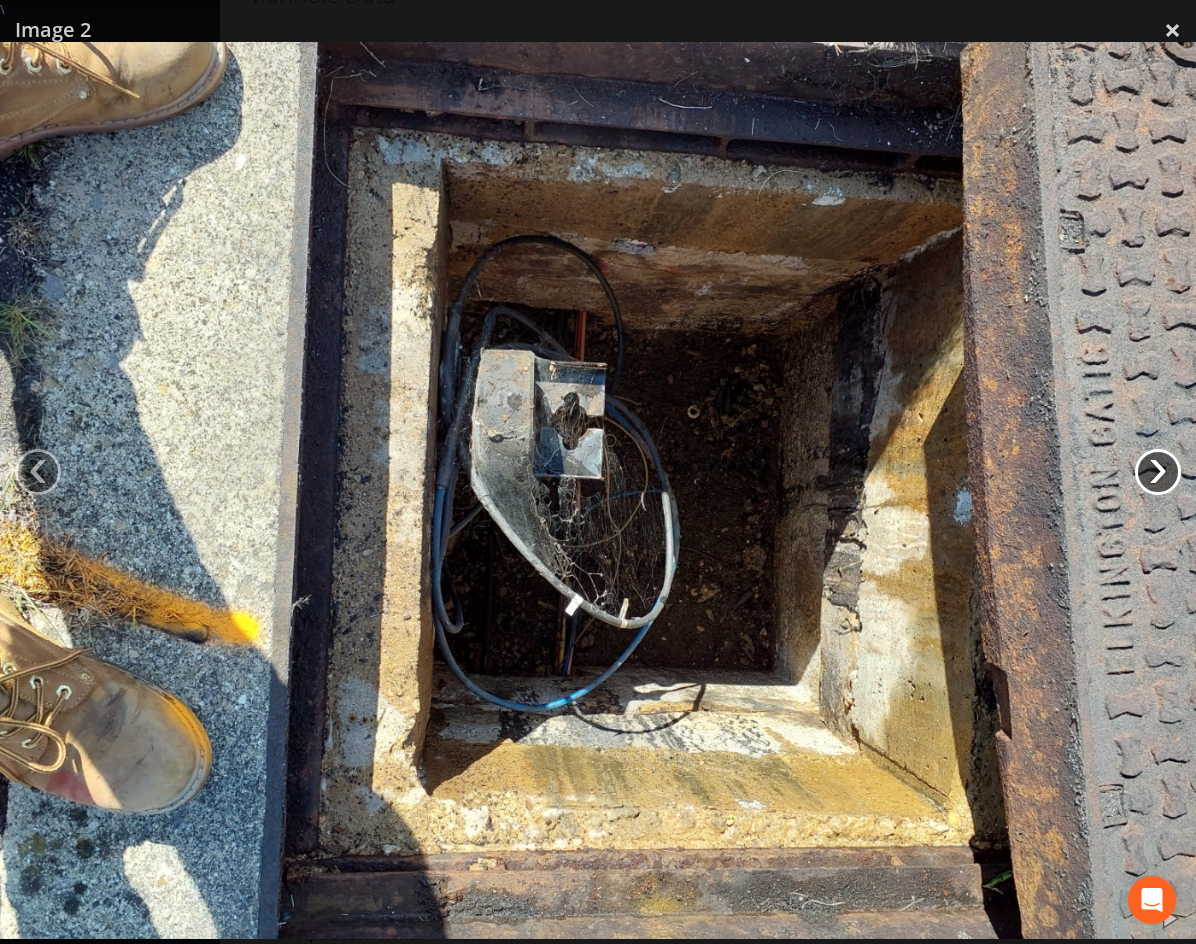 click on "›" at bounding box center [1158, 472] 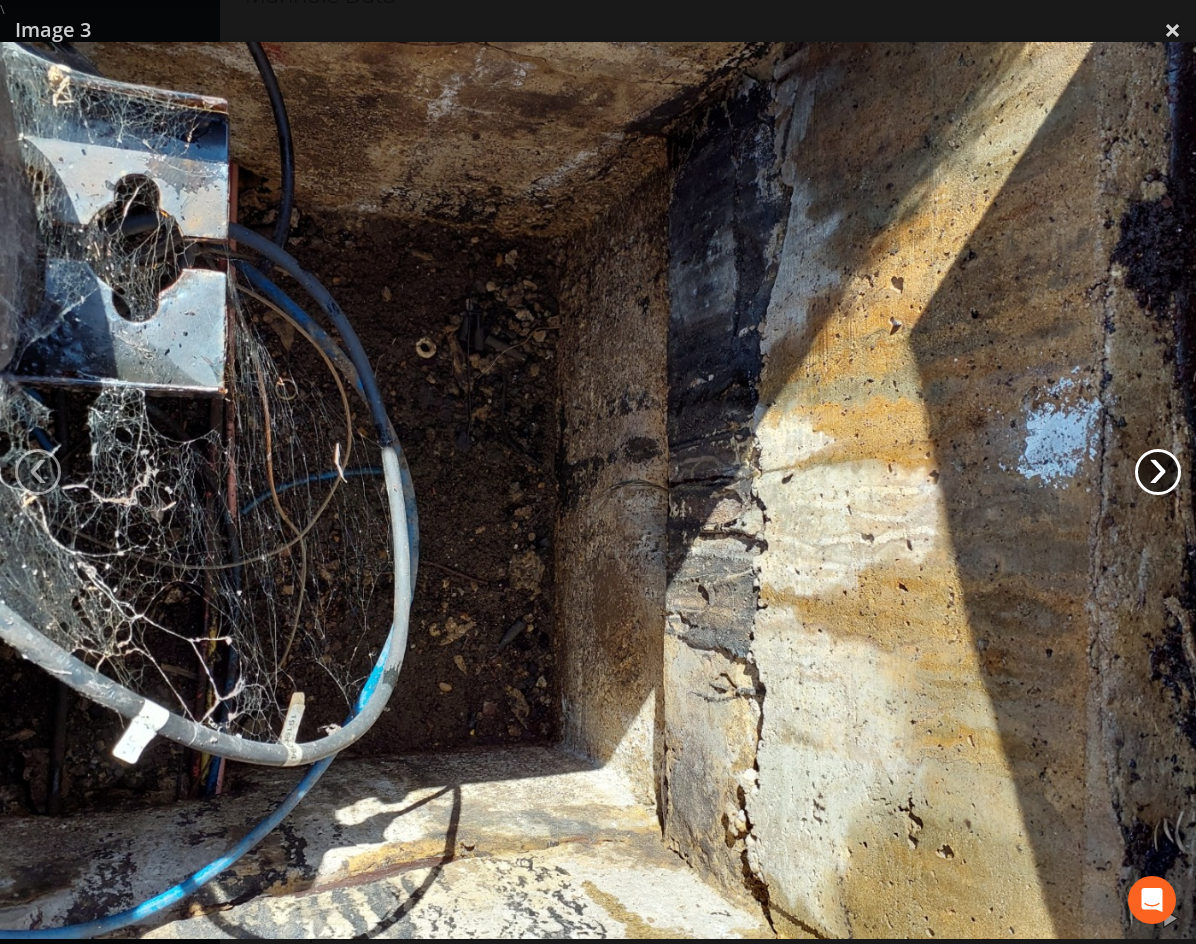 click on "›" at bounding box center [1158, 472] 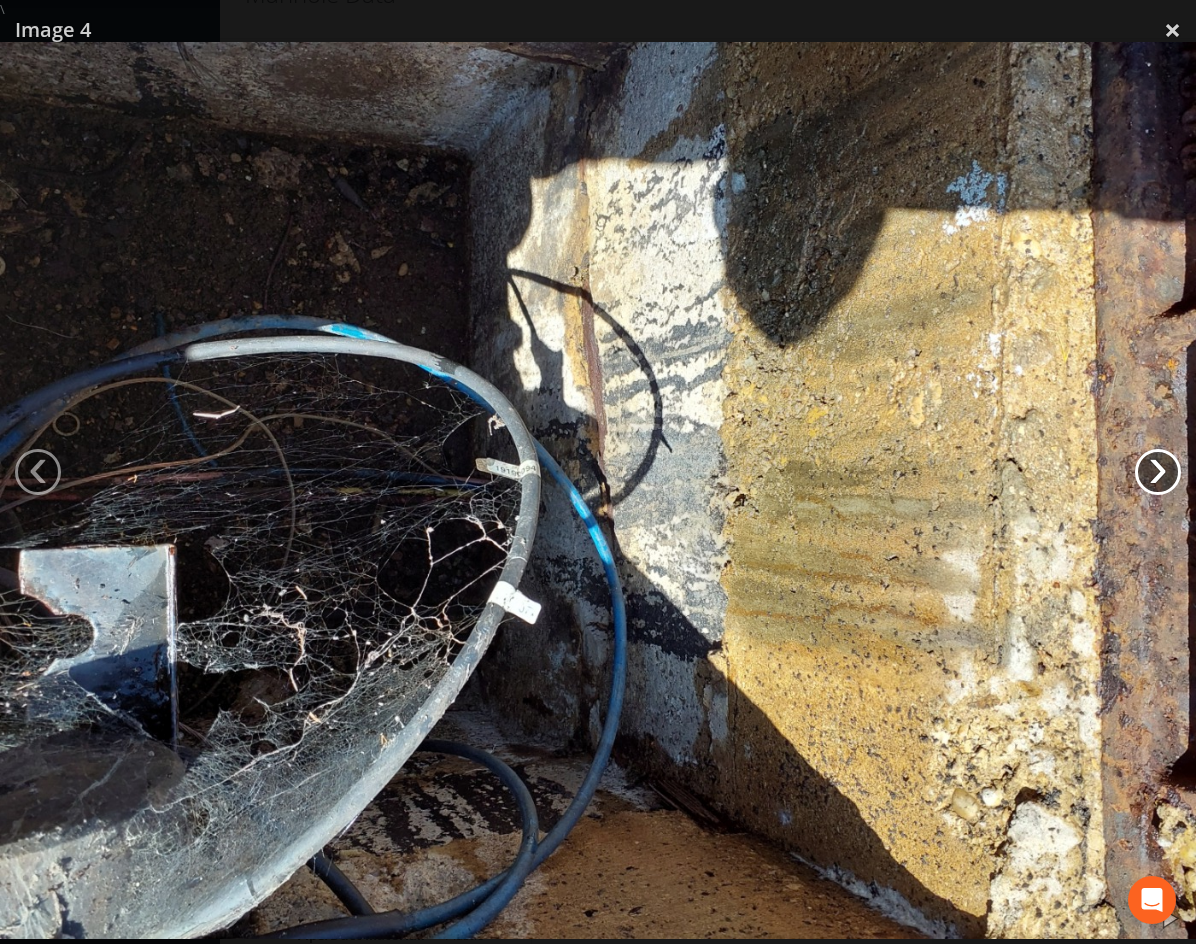 click on "›" at bounding box center [1158, 472] 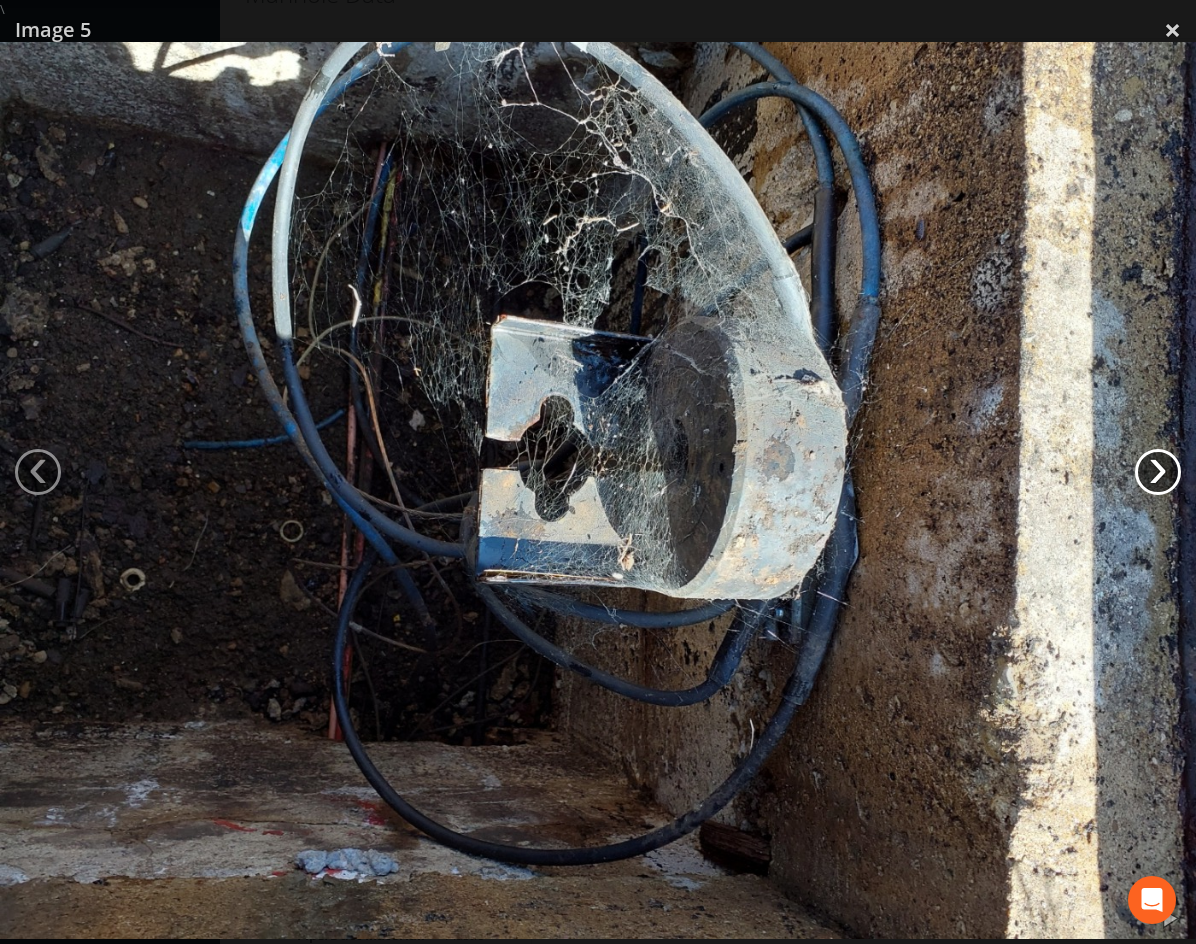 click on "›" at bounding box center [1158, 472] 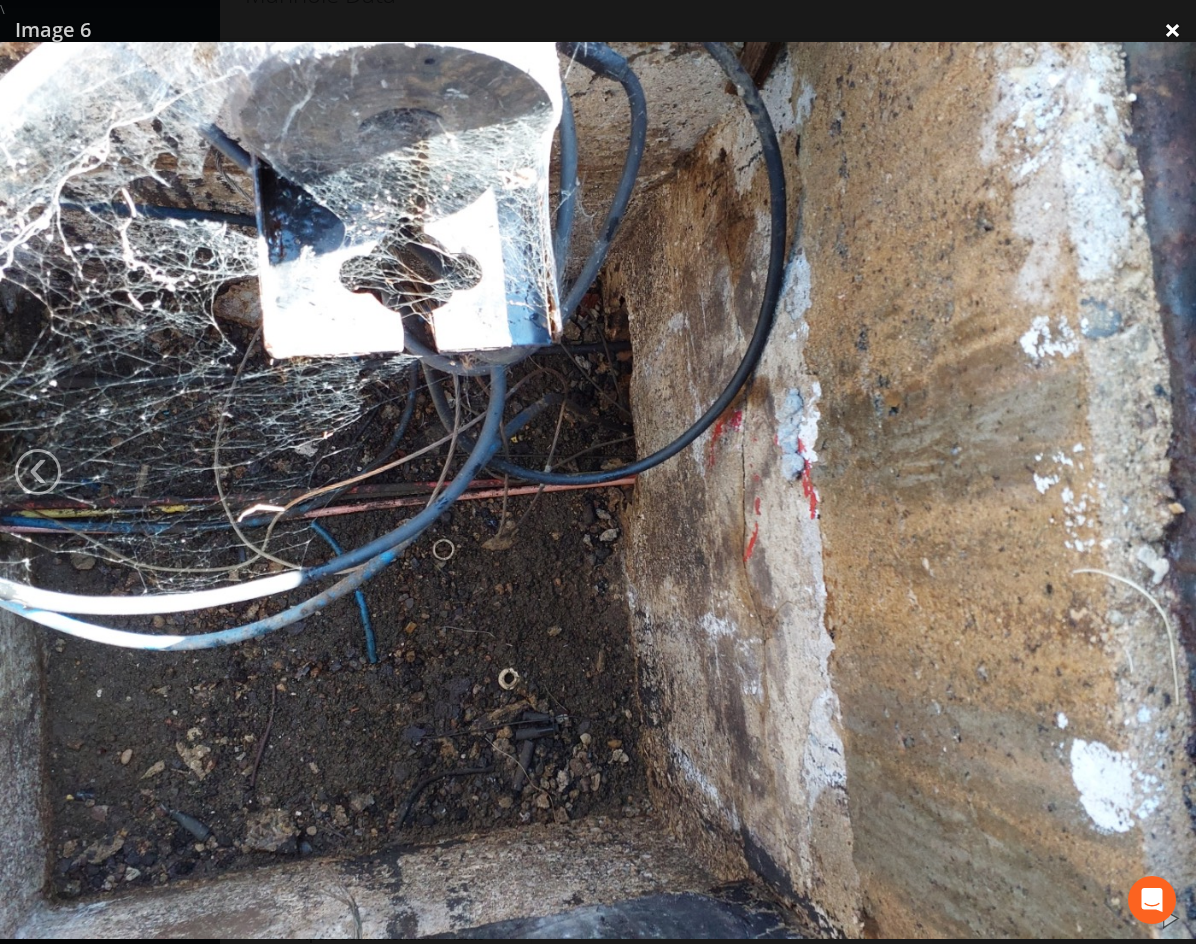click on "×" at bounding box center (1172, 30) 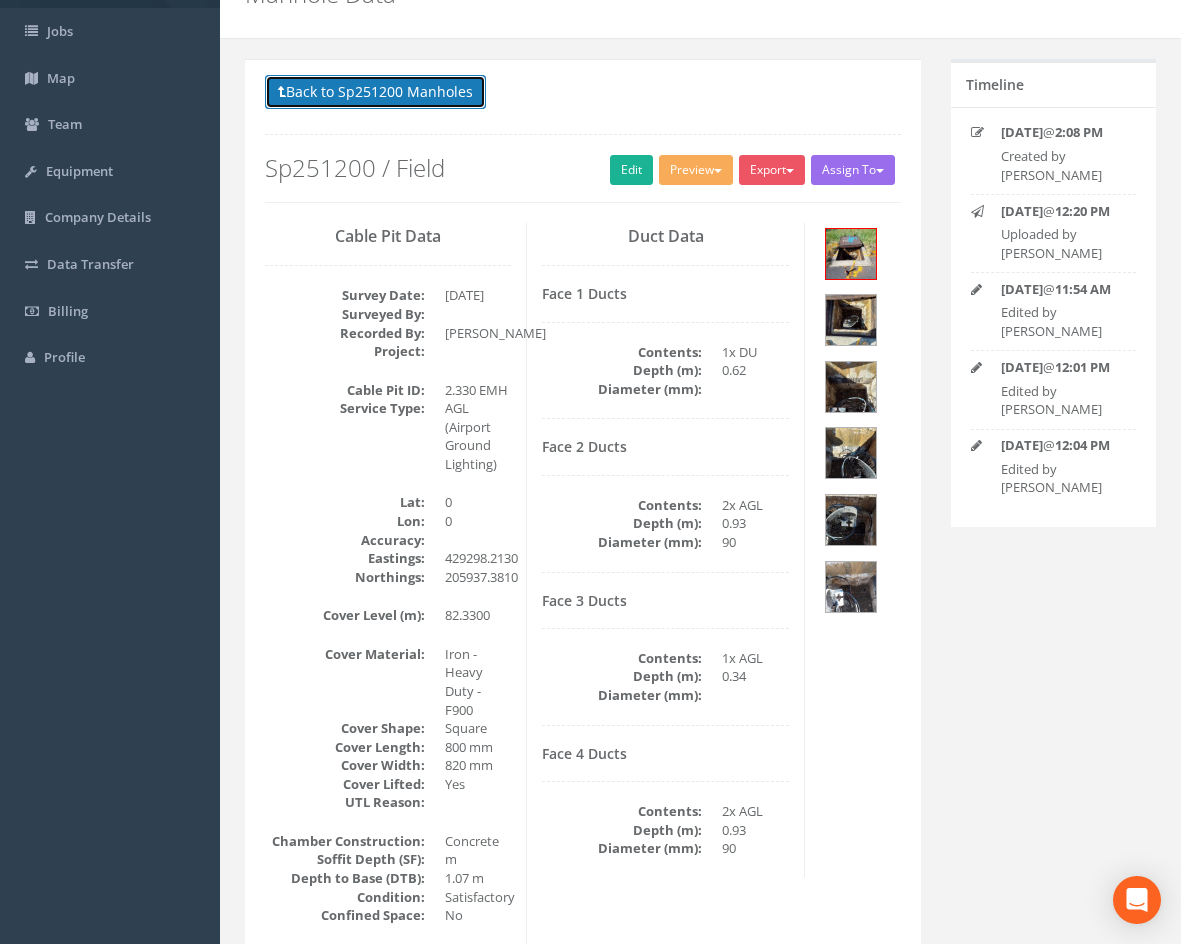 click on "Back to Sp251200 Manholes" at bounding box center [375, 92] 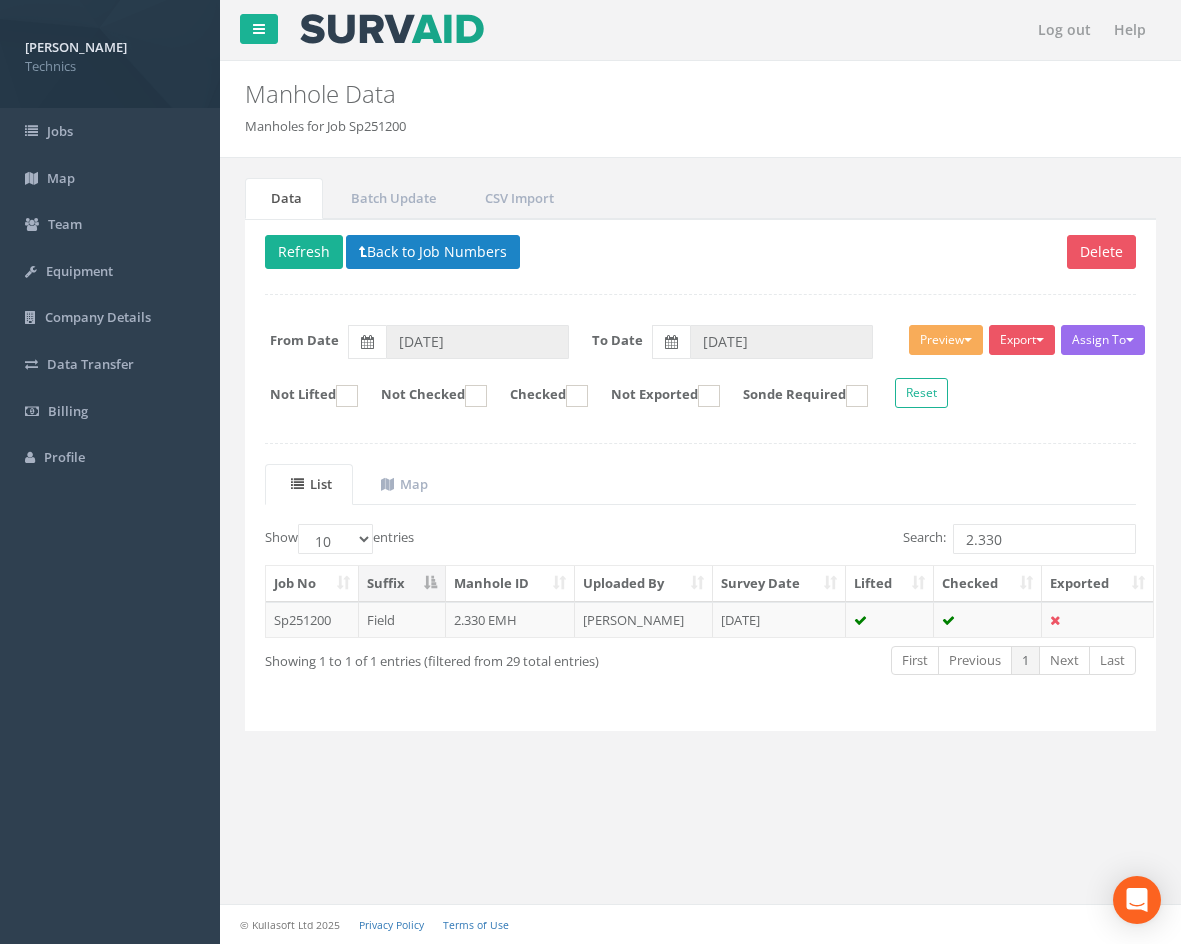 scroll, scrollTop: 0, scrollLeft: 0, axis: both 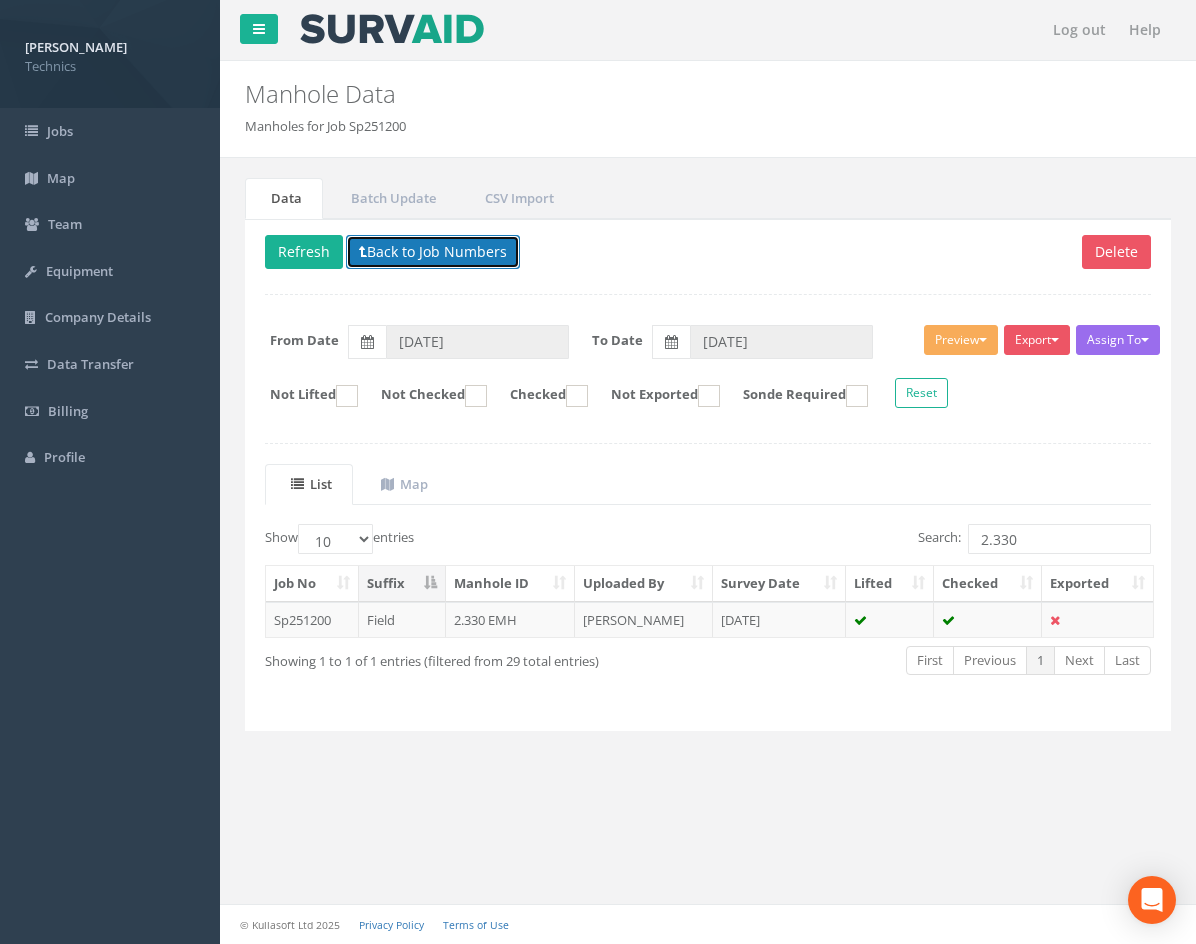 click on "Back to Job Numbers" at bounding box center [433, 252] 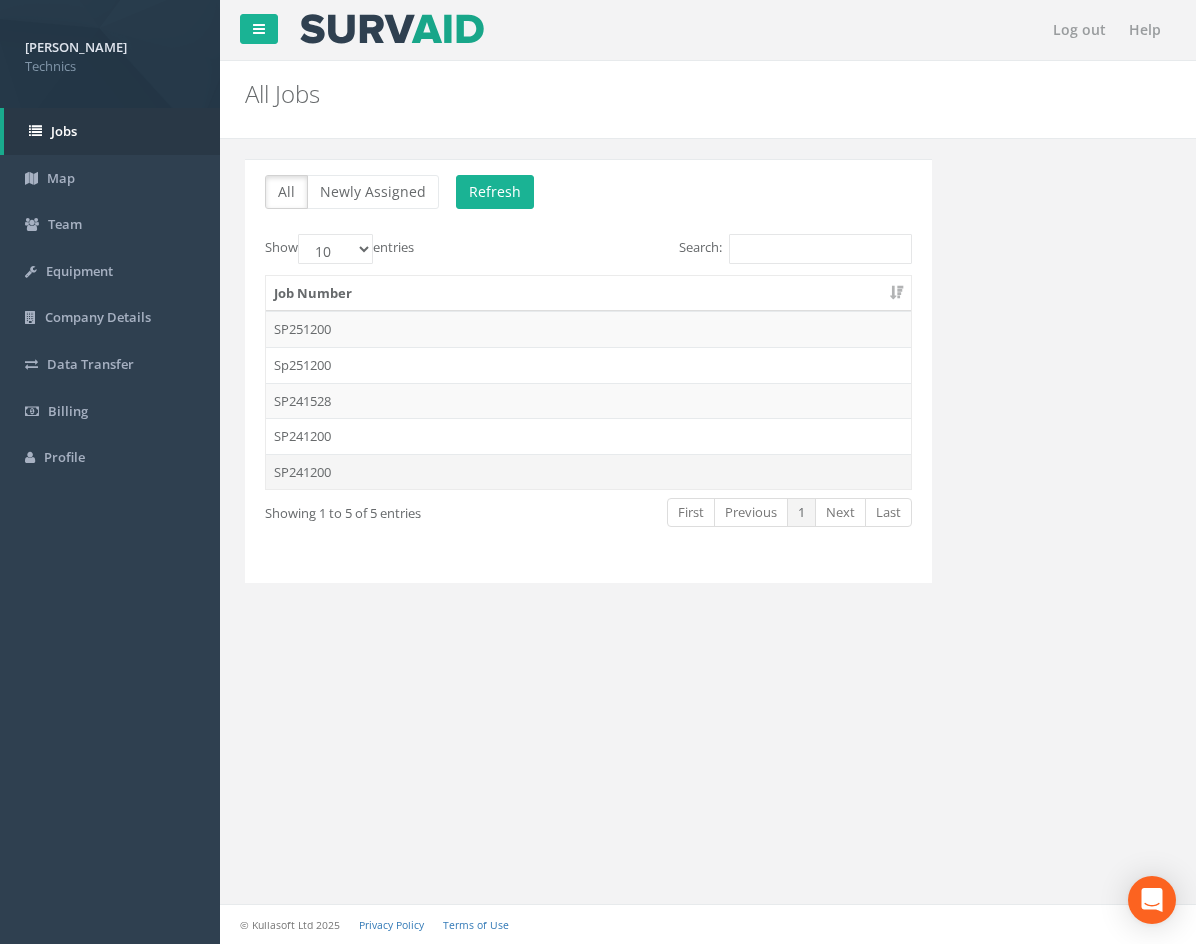 click on "SP241200" at bounding box center (588, 472) 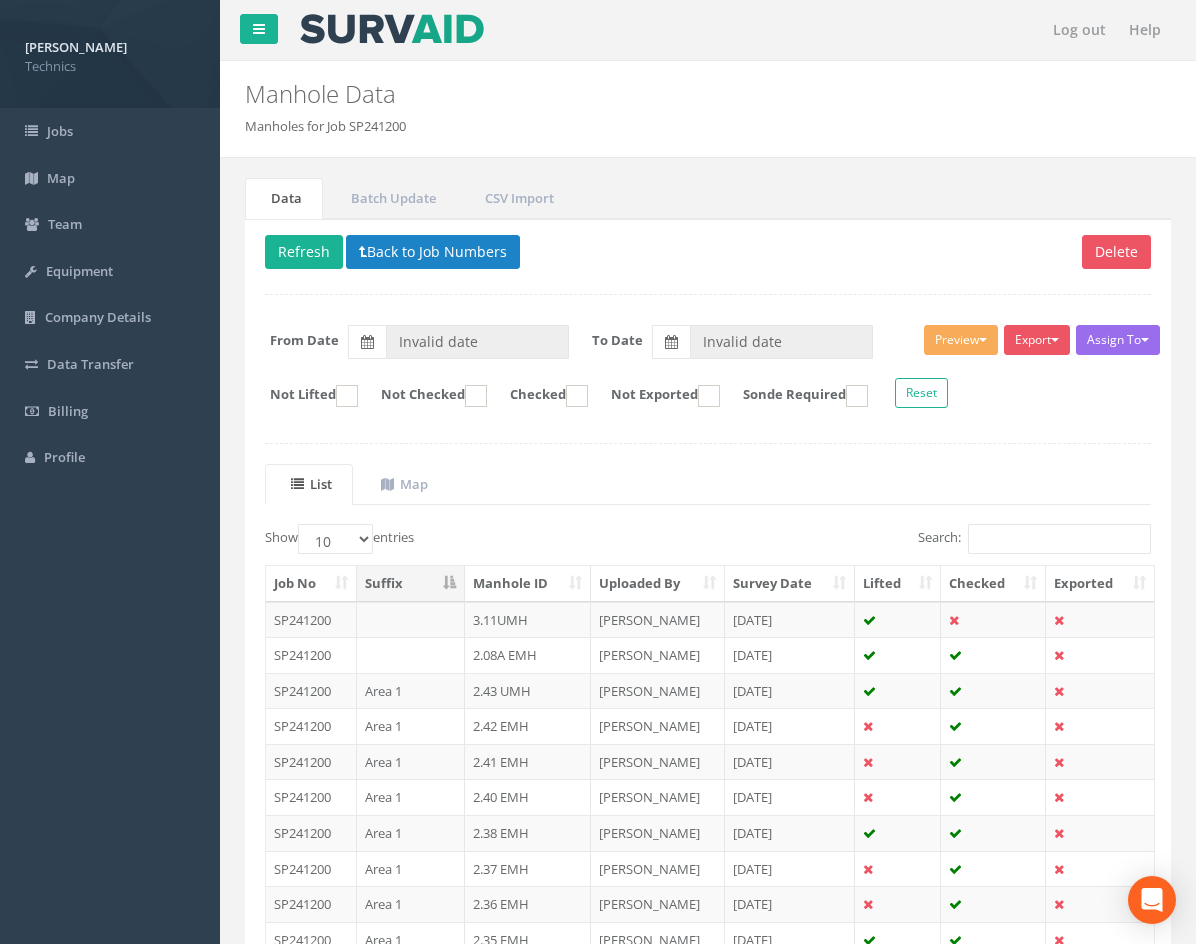 type on "[DATE]" 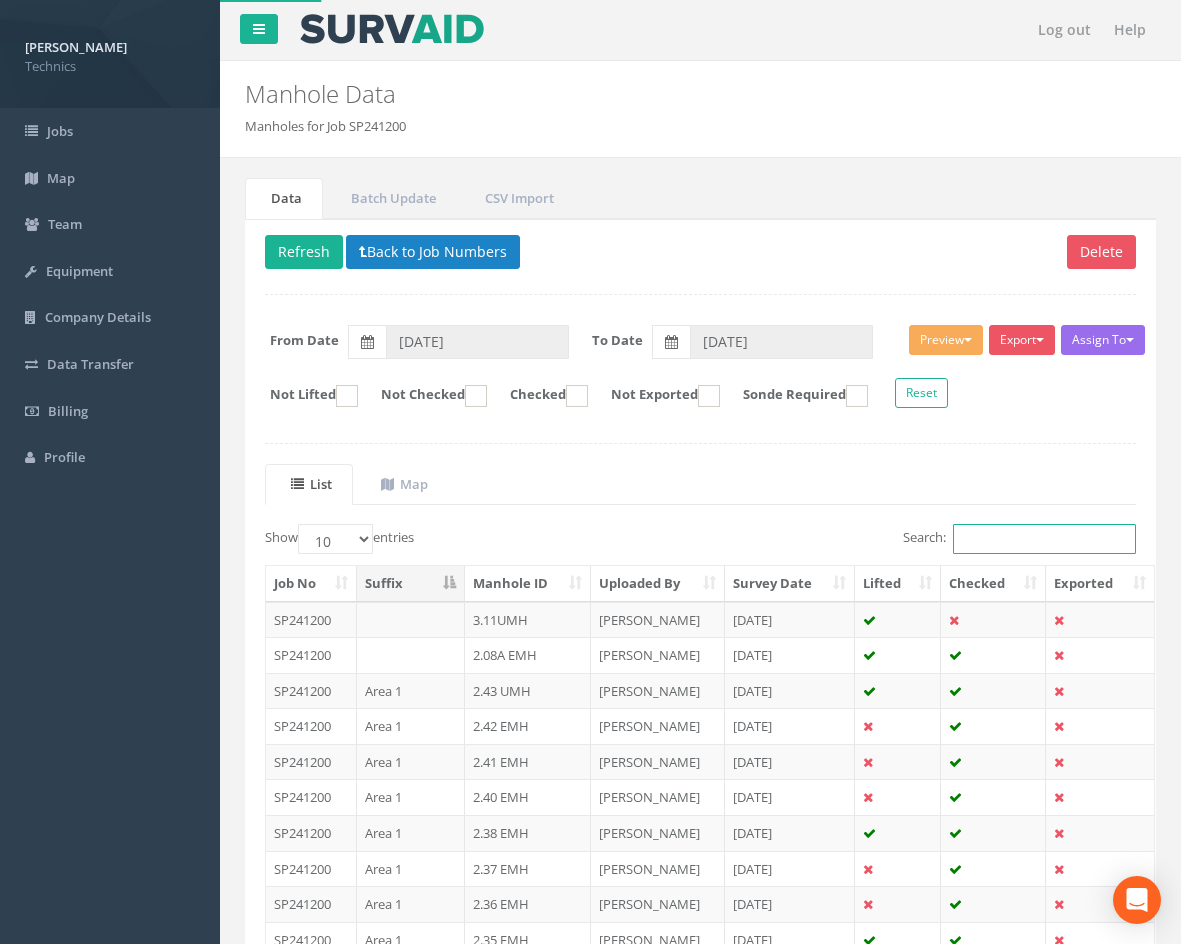 click on "Search:" at bounding box center (1044, 539) 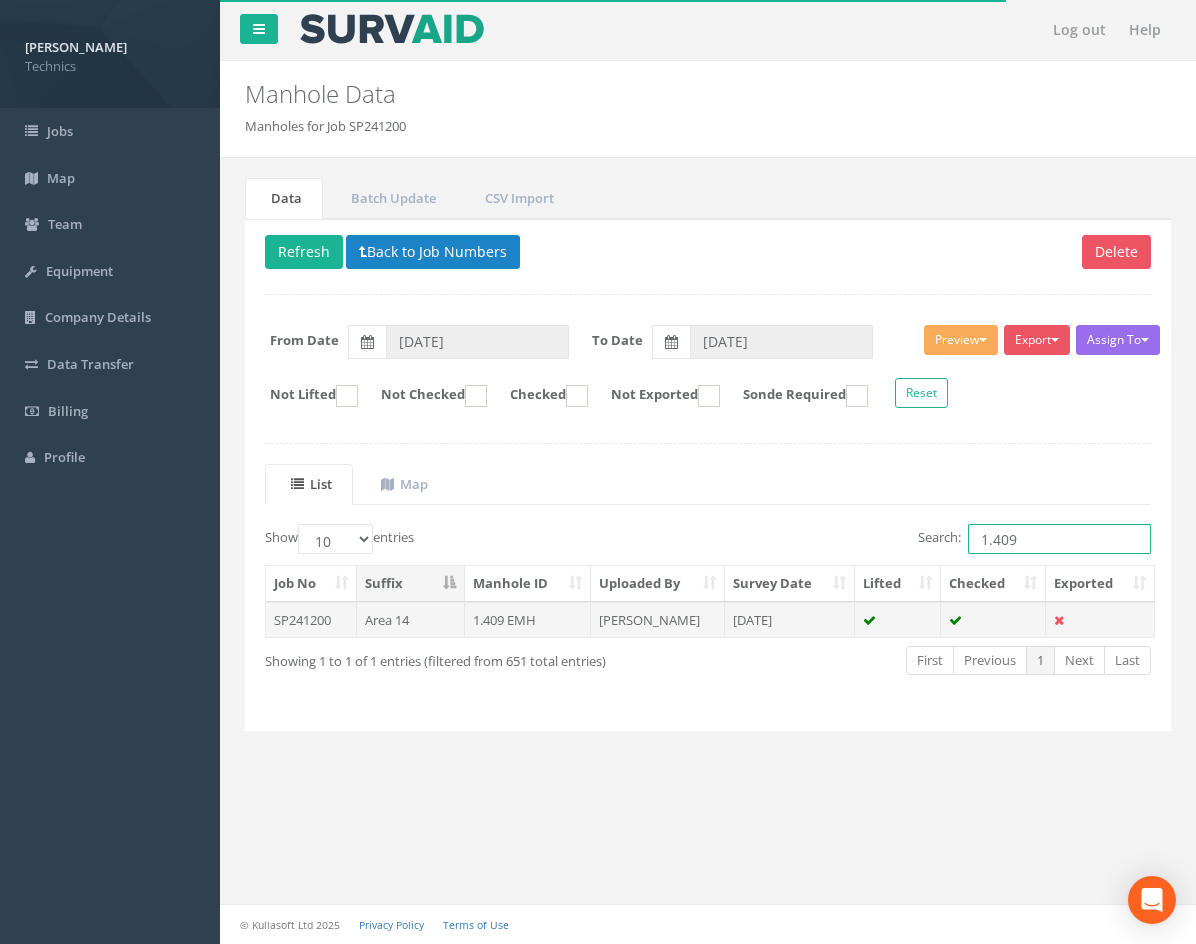 type on "1.409" 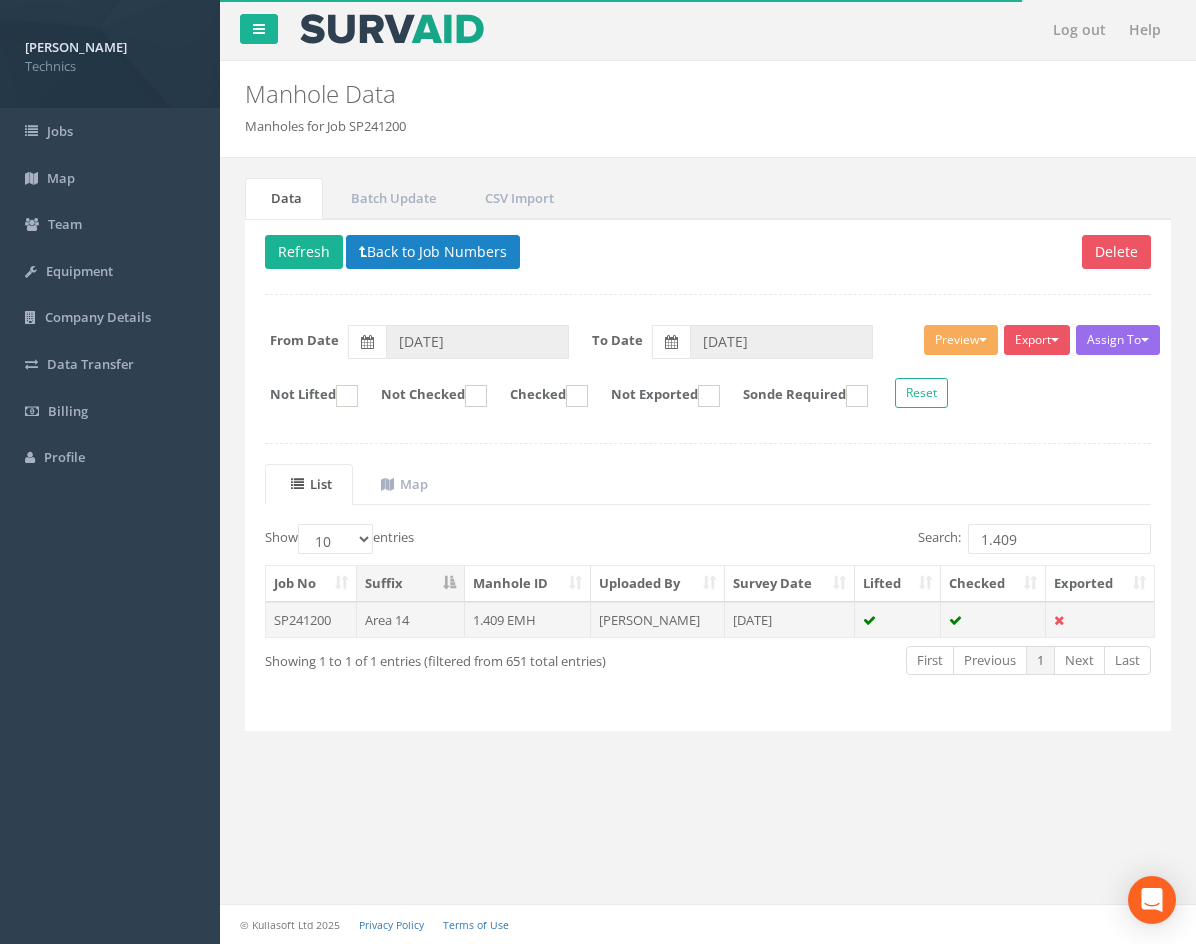 click on "[DATE]" at bounding box center [790, 620] 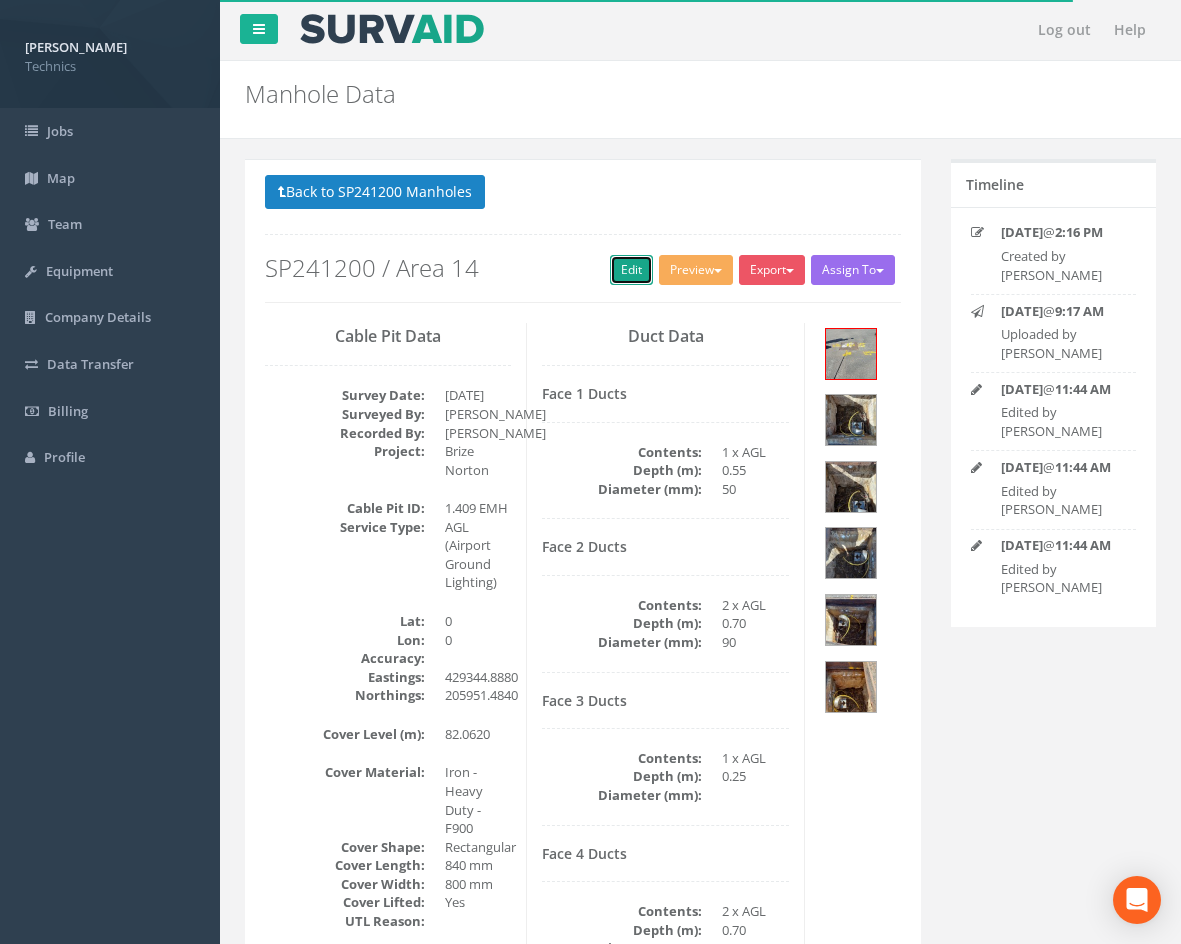 click on "Edit" at bounding box center (631, 270) 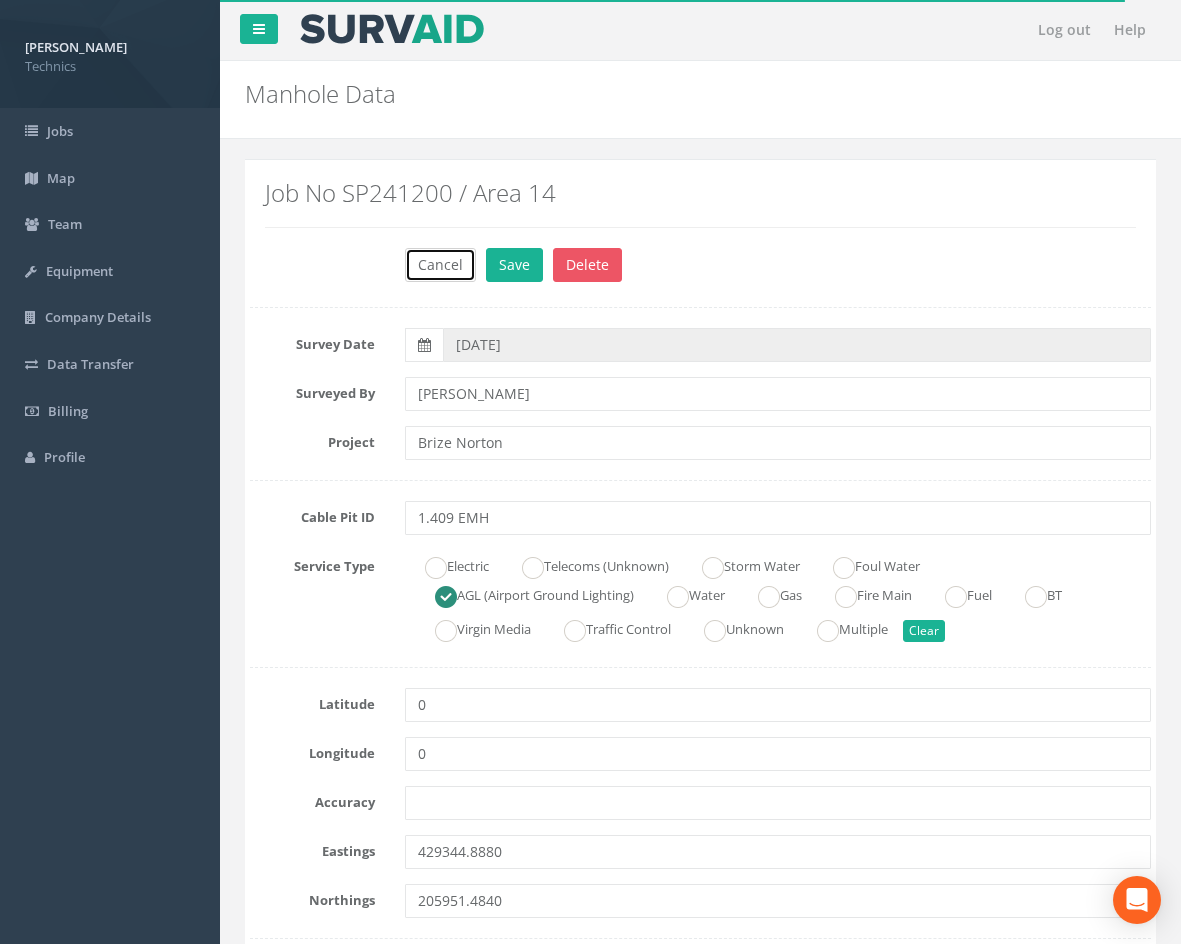 click on "Cancel" at bounding box center [440, 265] 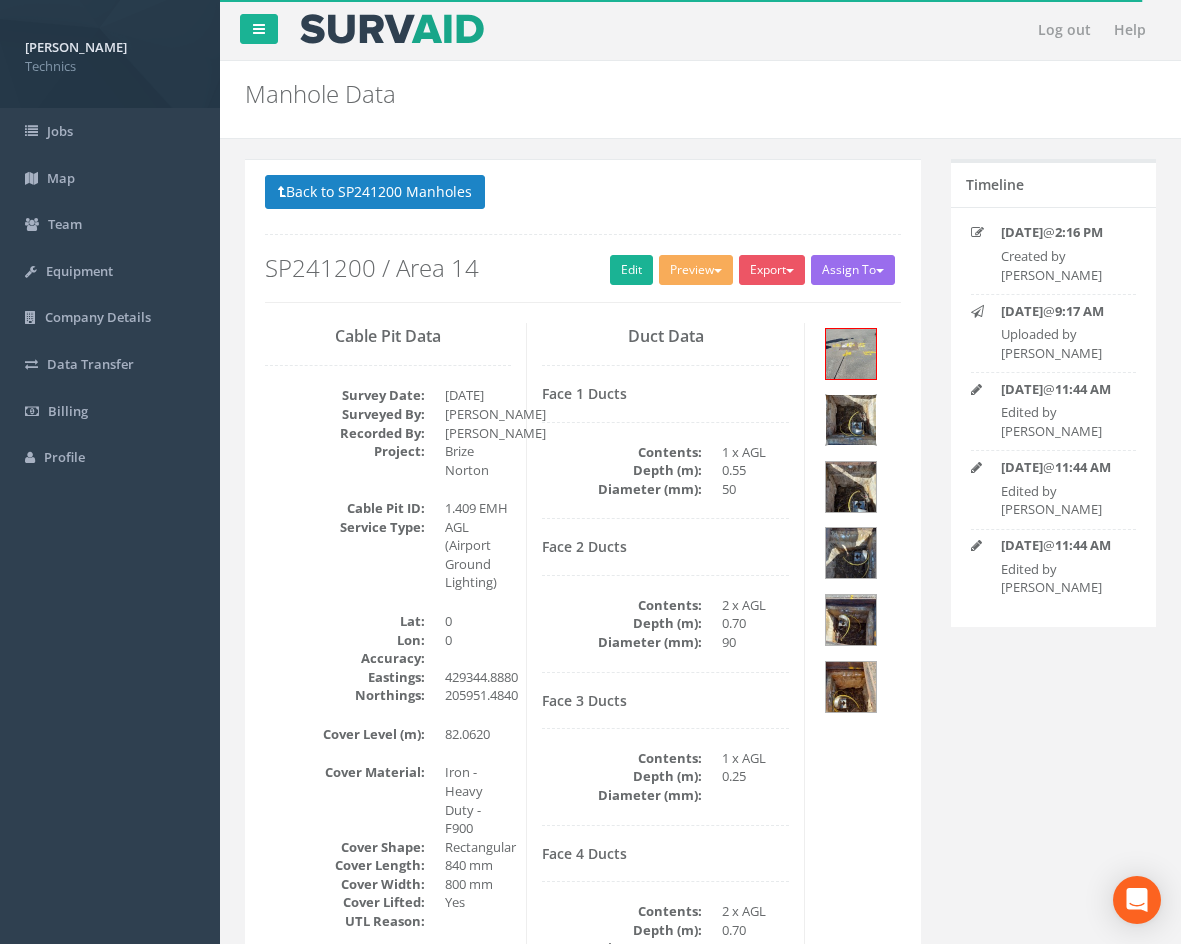 click at bounding box center (851, 420) 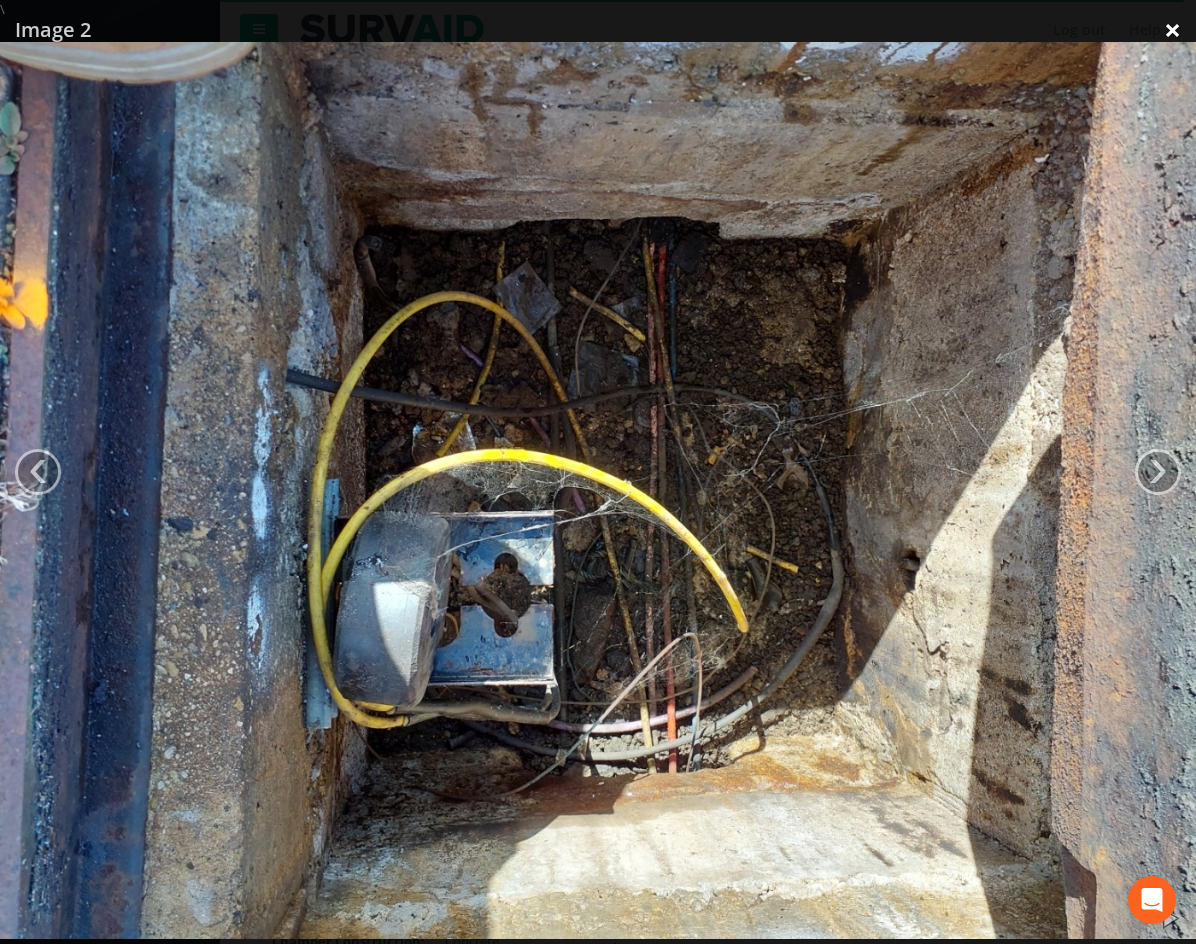 click on "×" at bounding box center (1172, 30) 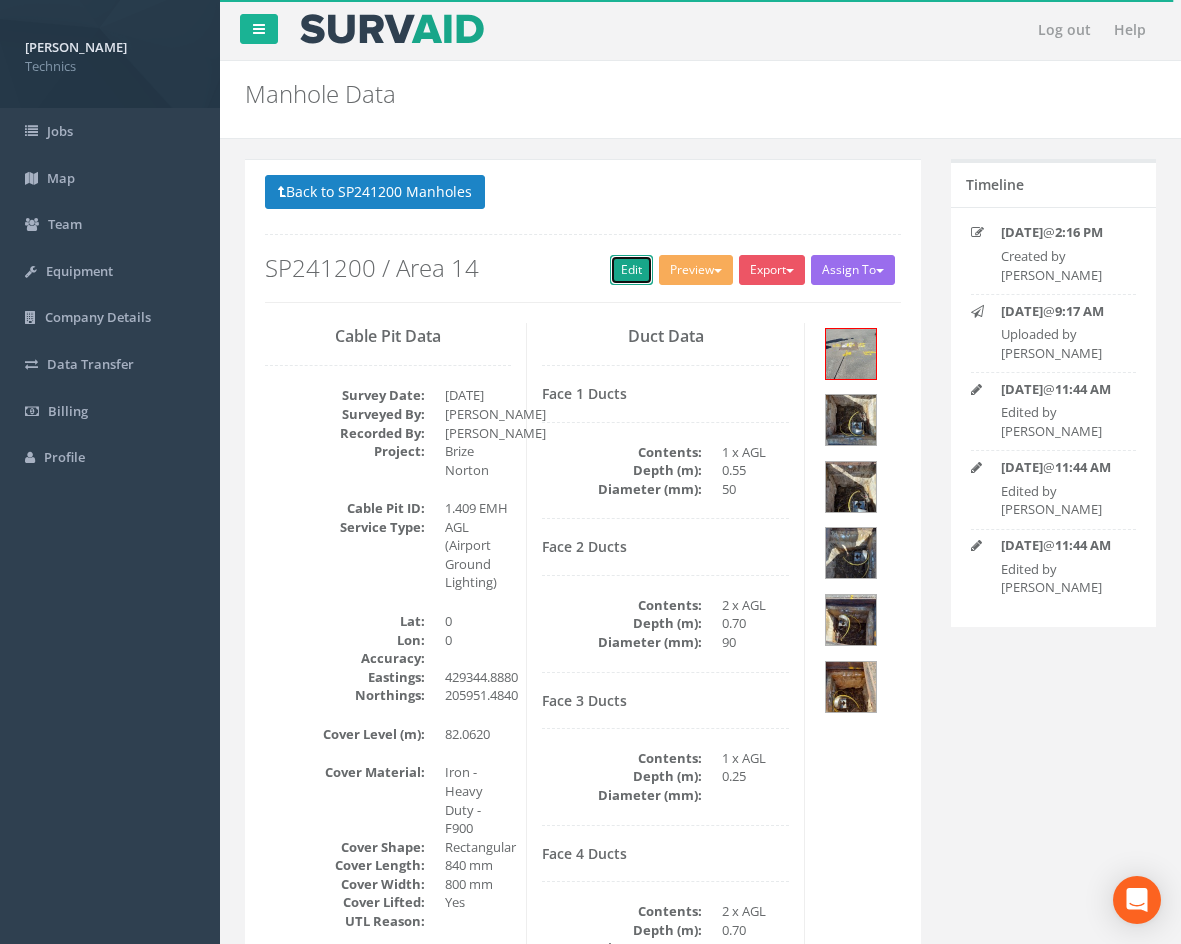 click on "Edit" at bounding box center (631, 270) 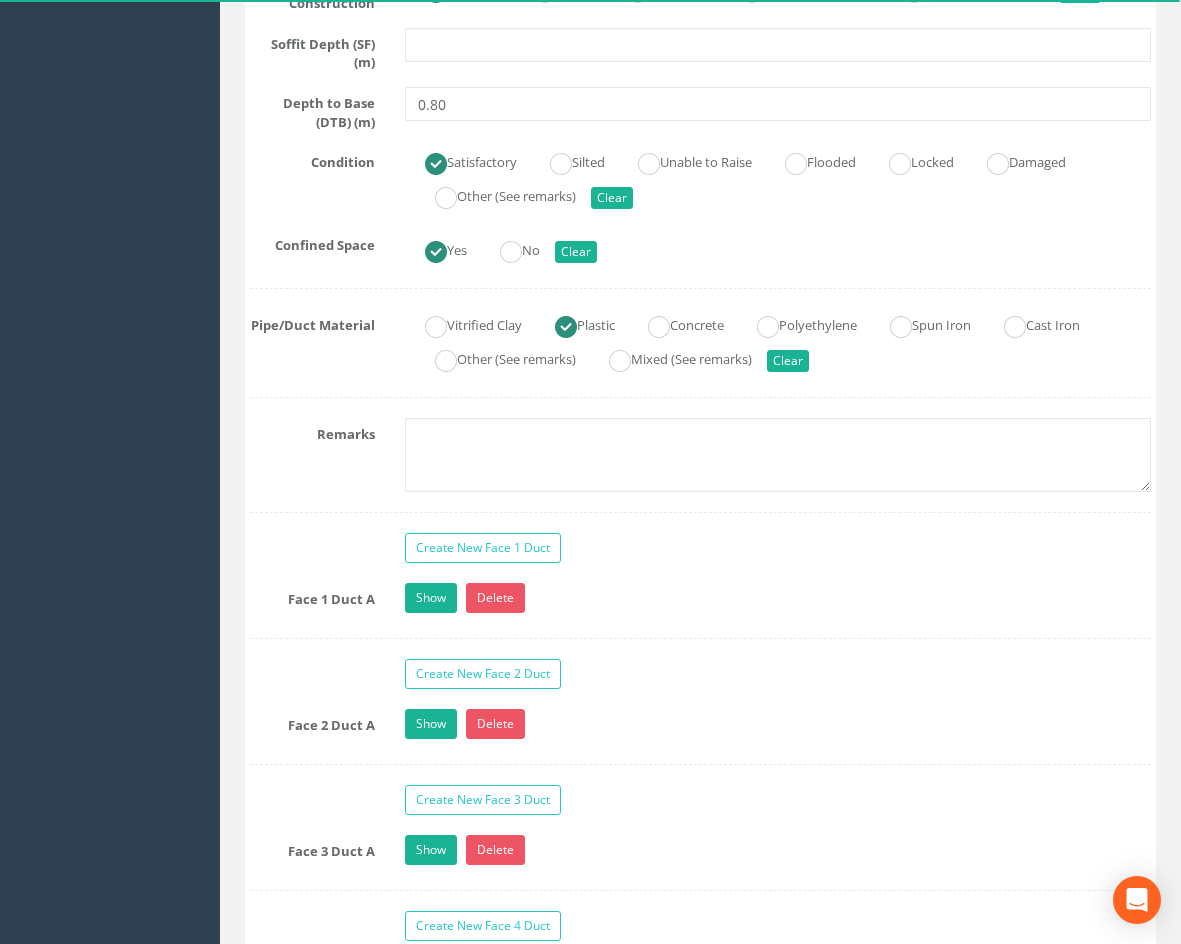 scroll, scrollTop: 1500, scrollLeft: 0, axis: vertical 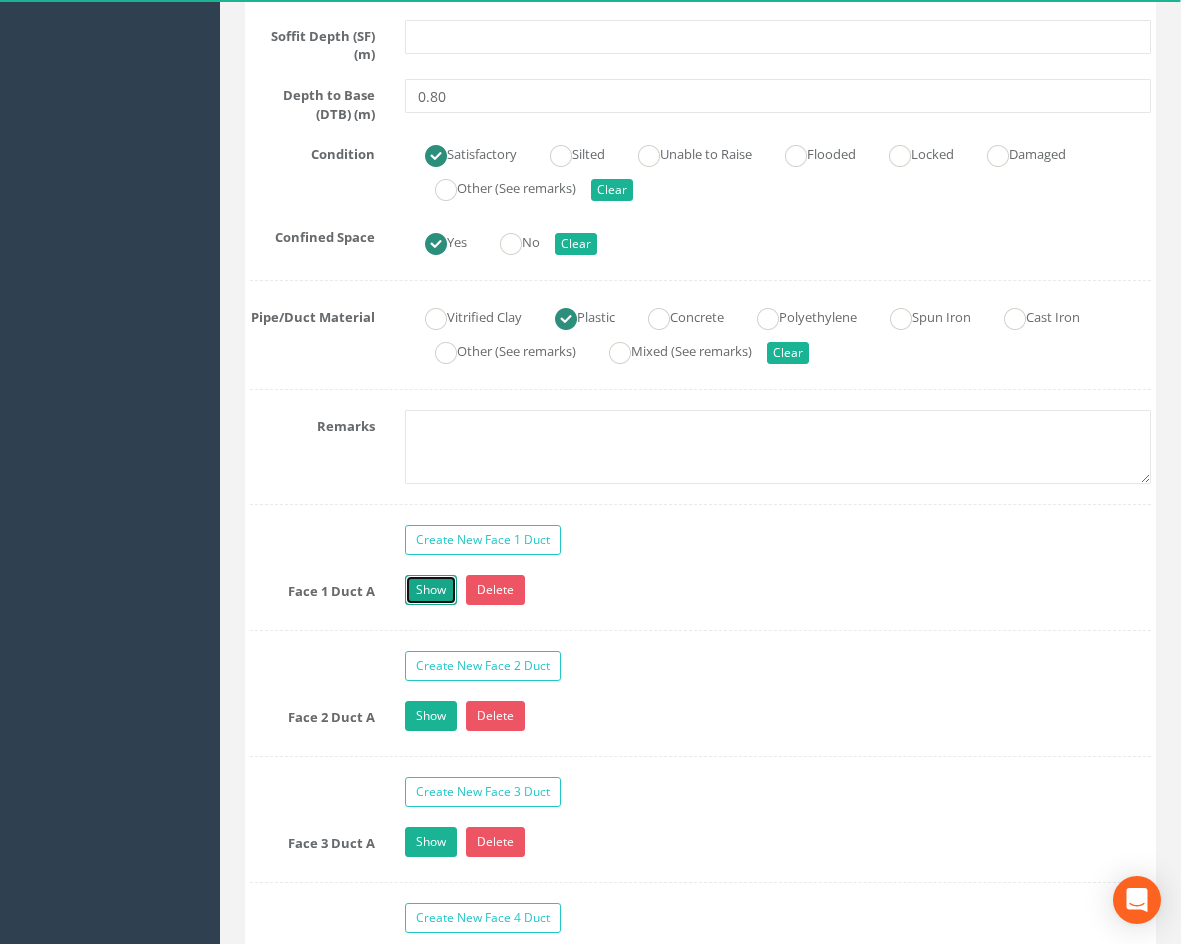 click on "Show" at bounding box center [431, 590] 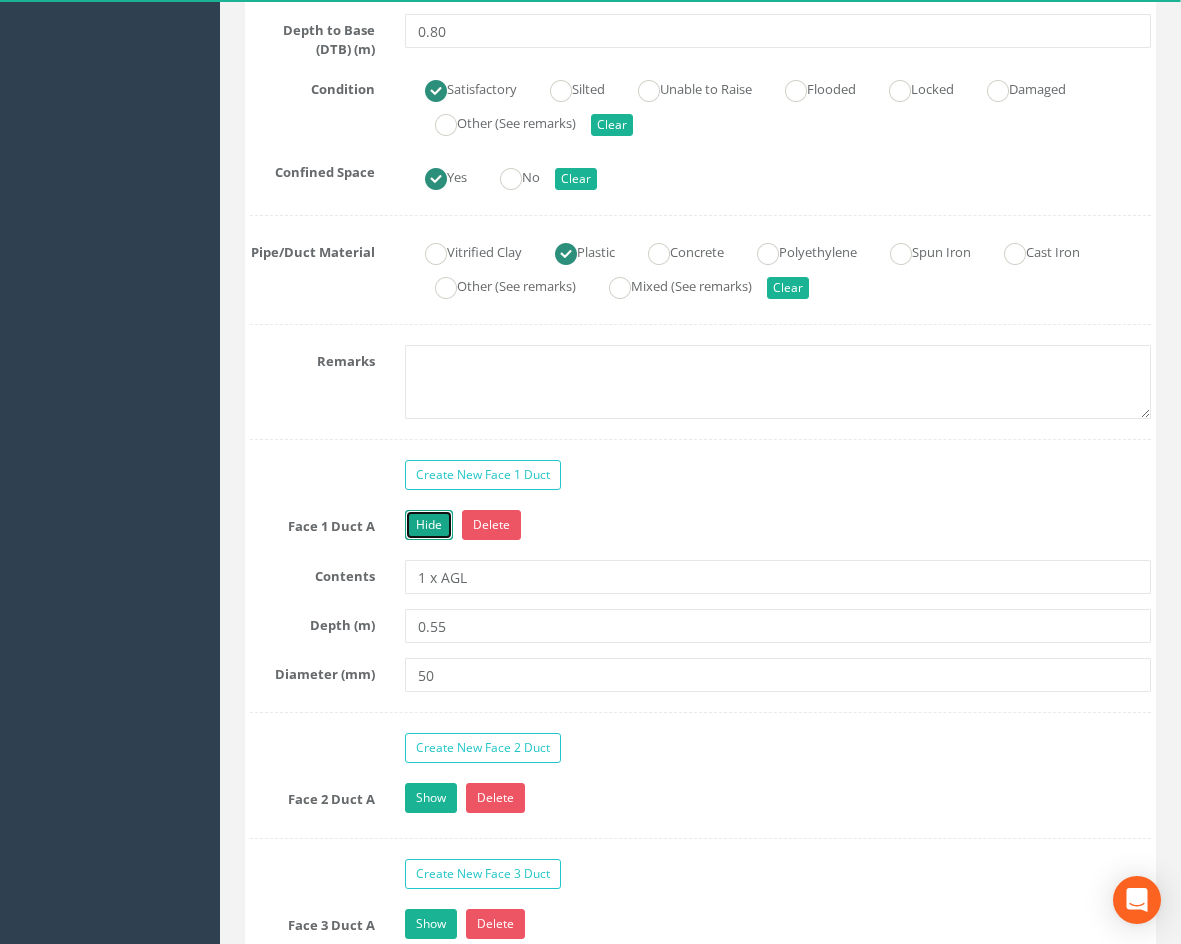 scroll, scrollTop: 1600, scrollLeft: 0, axis: vertical 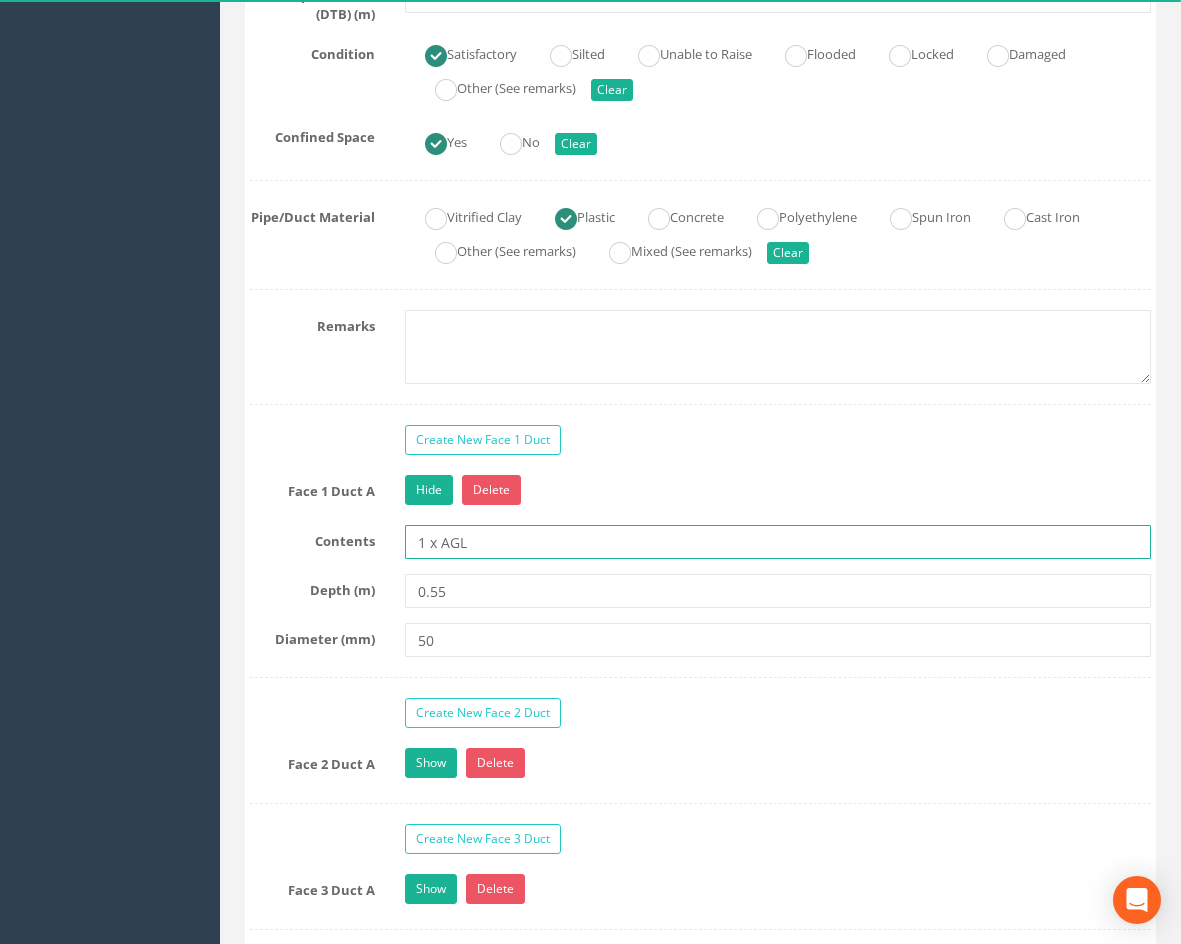 click on "1 x AGL" at bounding box center (778, 542) 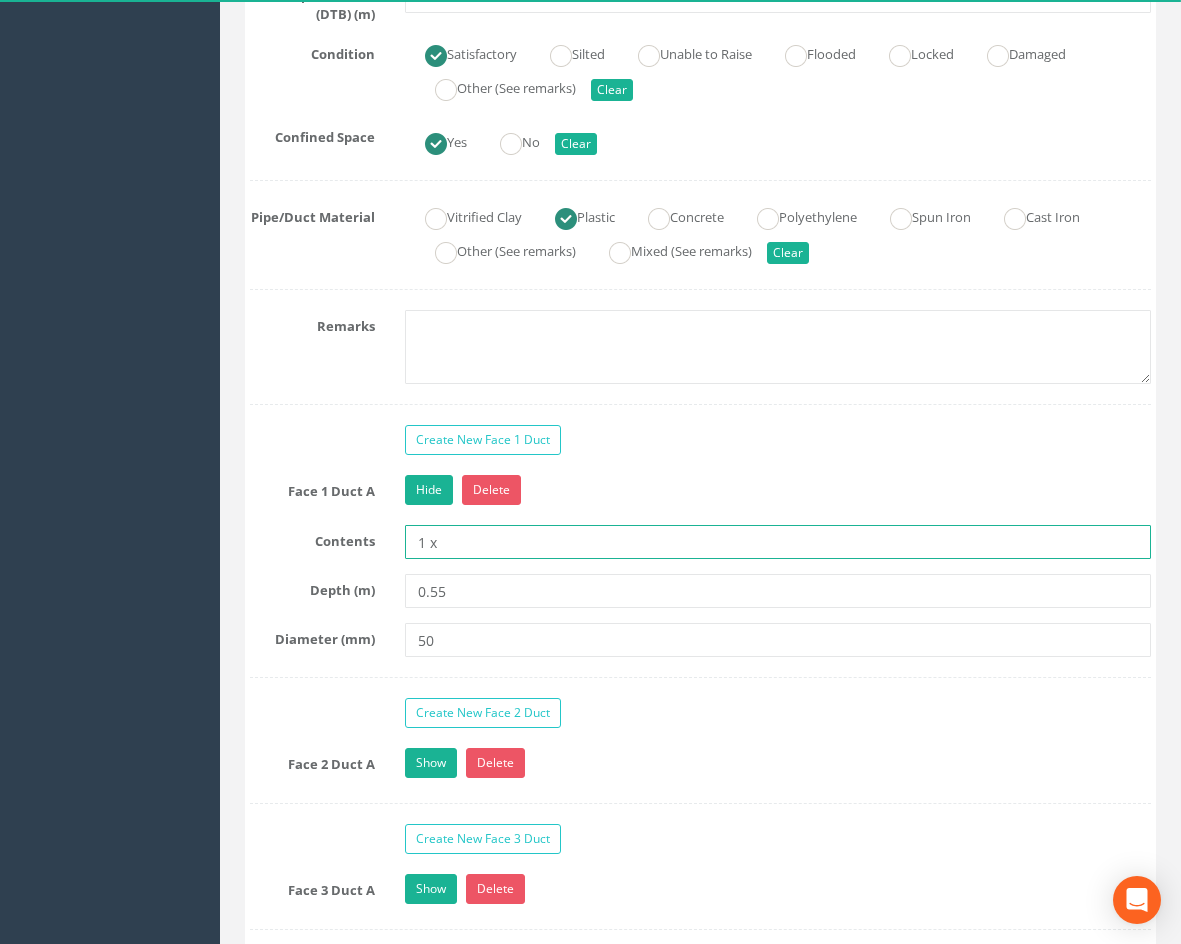 type on "1 x Duct" 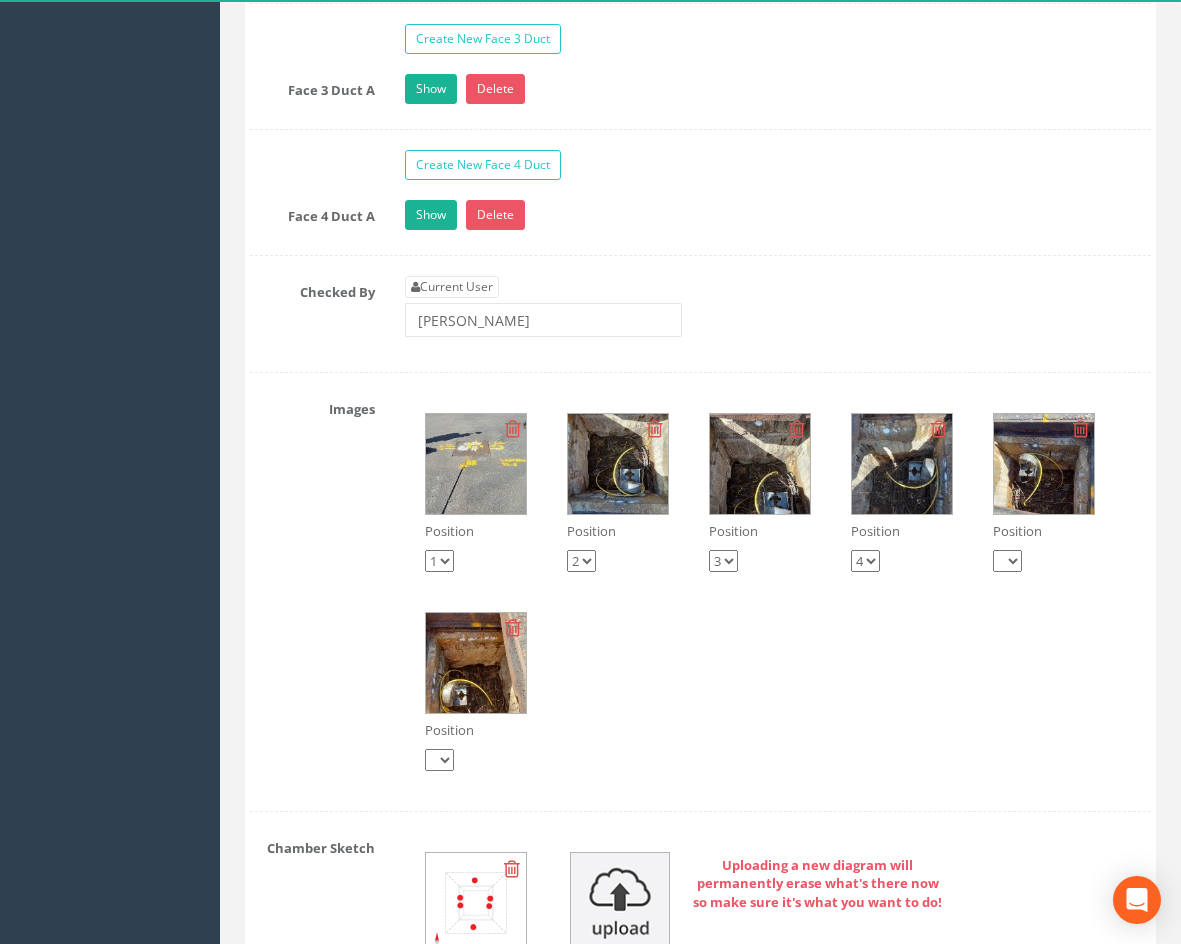 scroll, scrollTop: 2600, scrollLeft: 0, axis: vertical 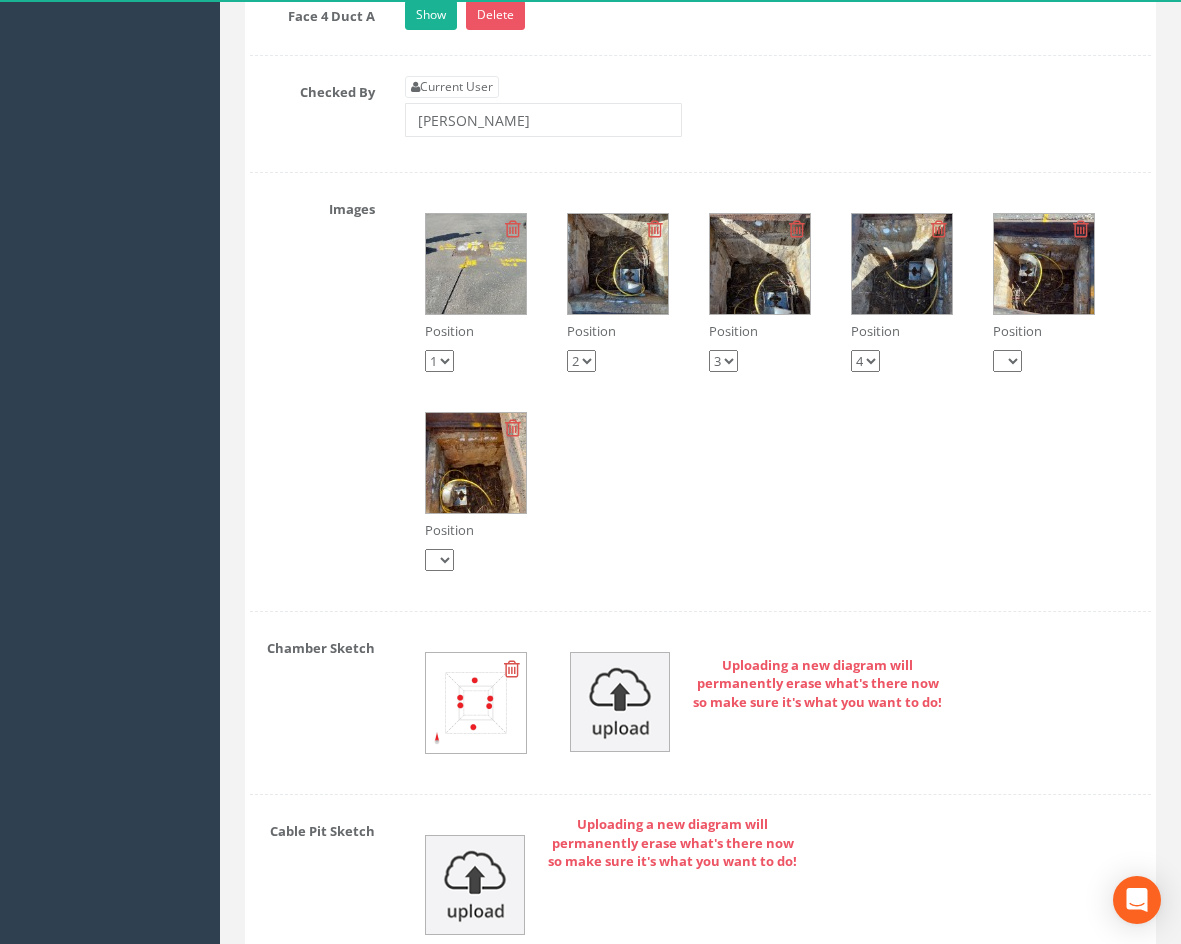 click at bounding box center (512, 669) 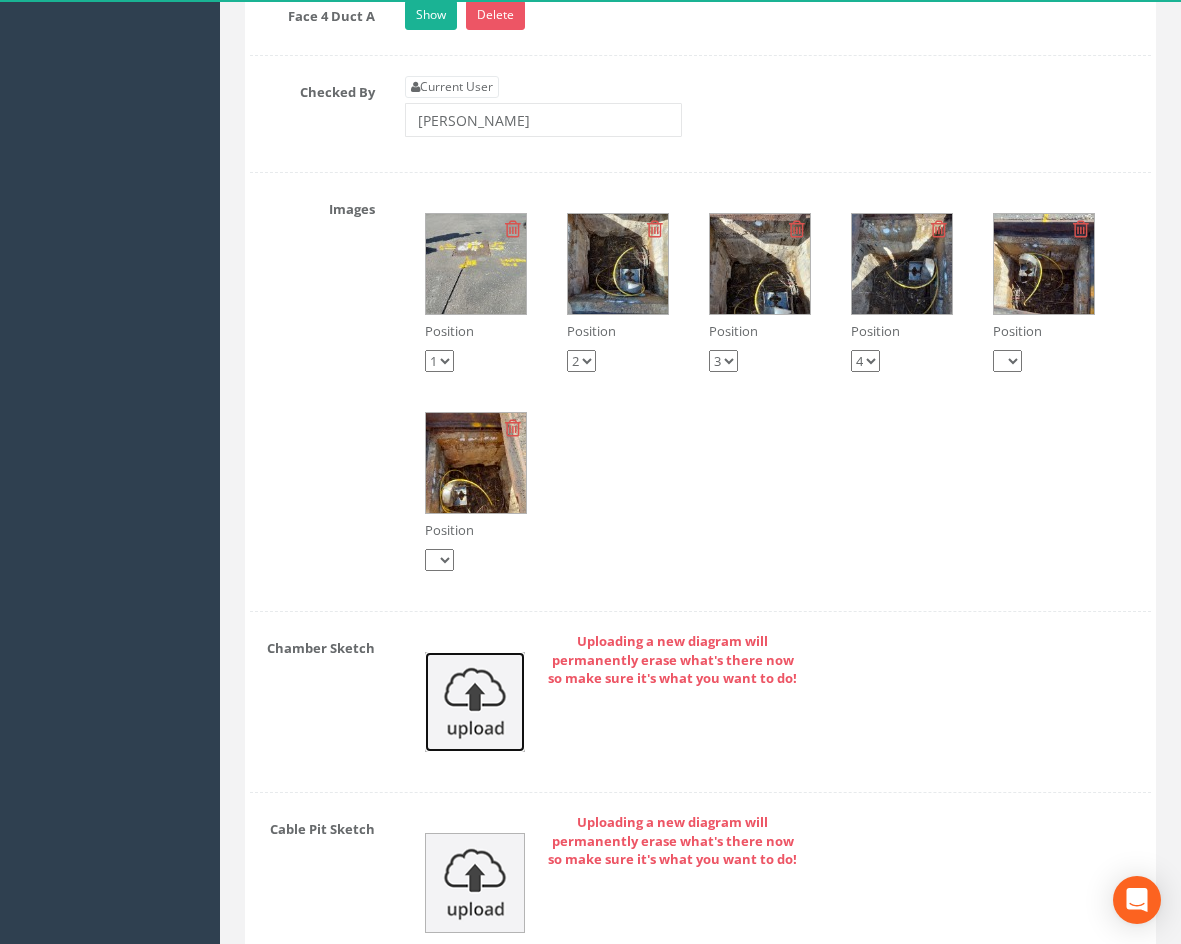 click at bounding box center [475, 702] 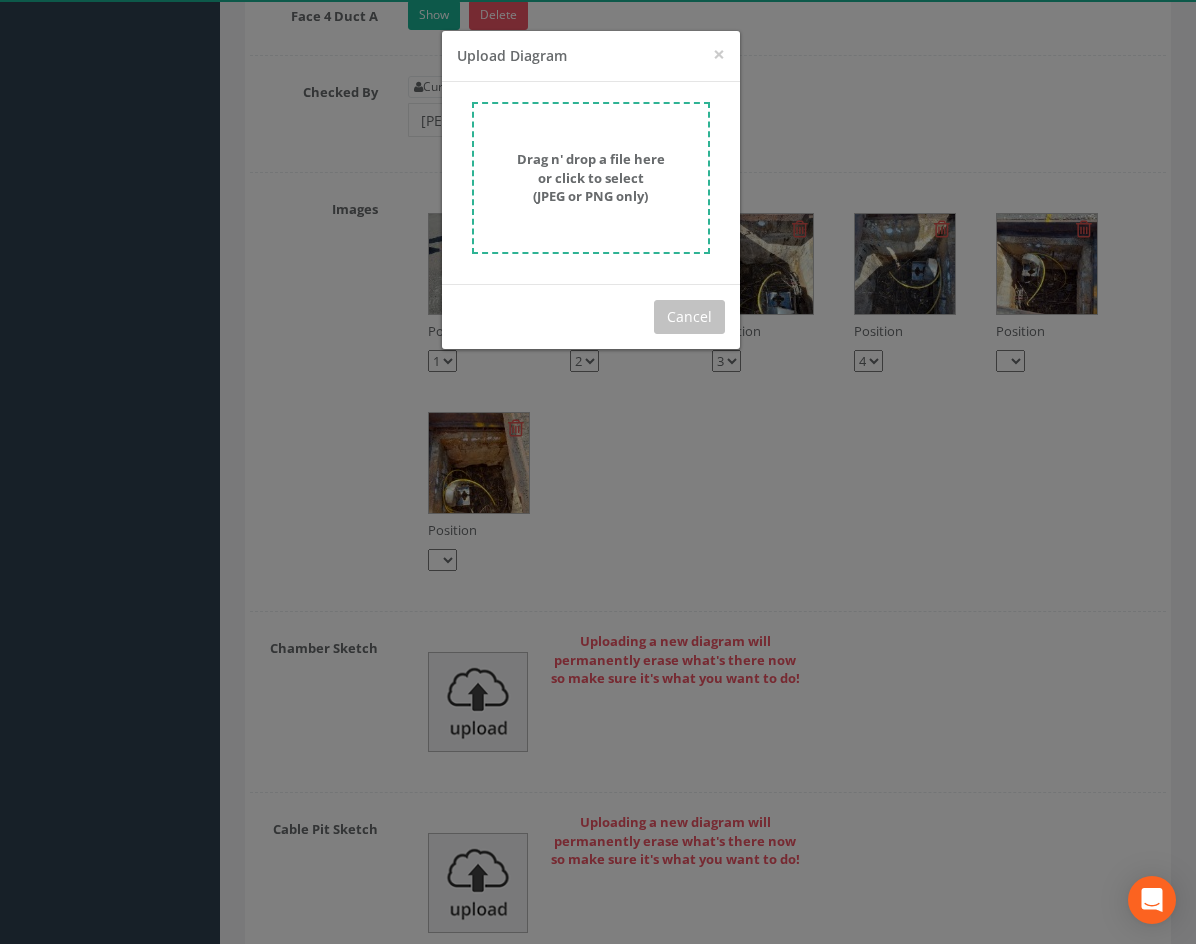 click on "Drag n' drop a file here or click to select (JPEG or PNG only)" at bounding box center (591, 177) 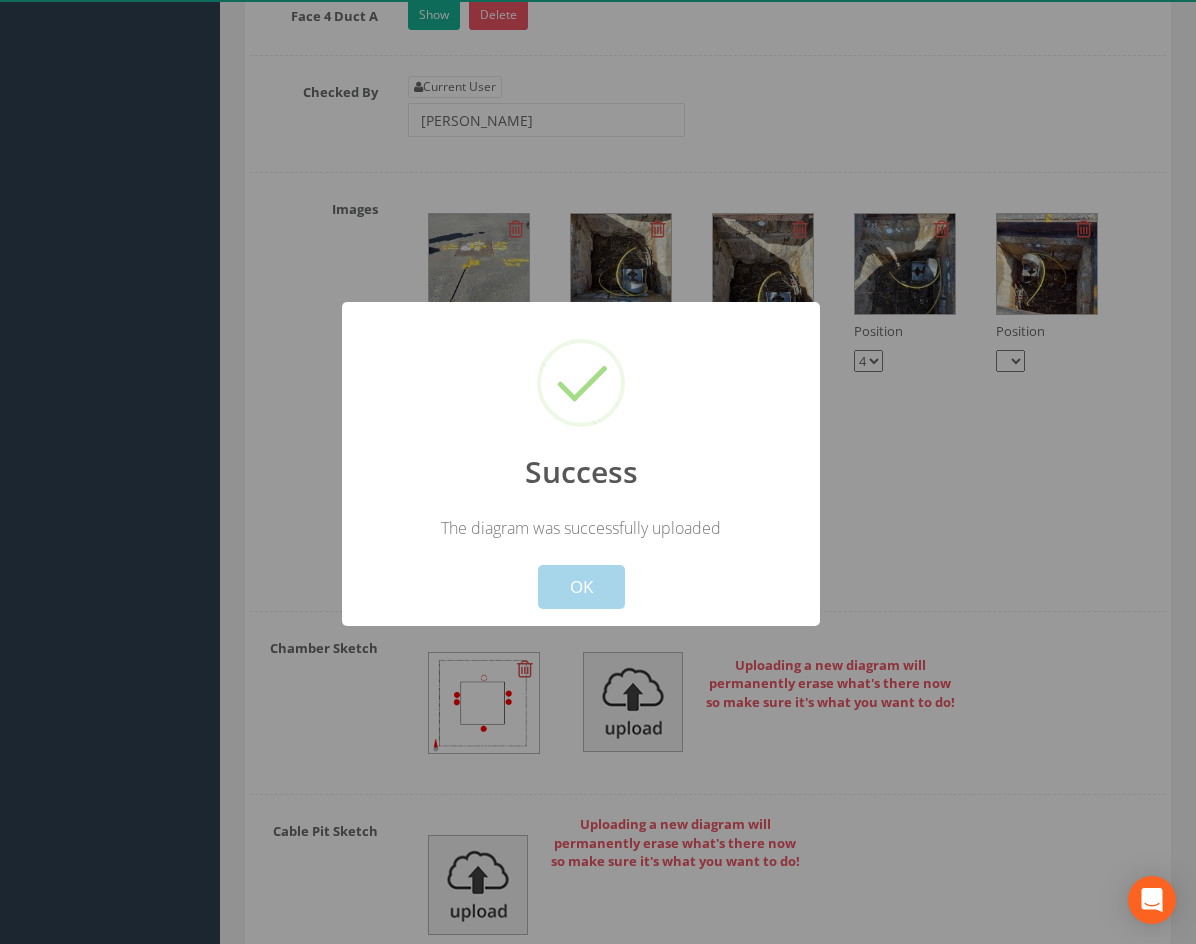 click on "OK" at bounding box center [581, 587] 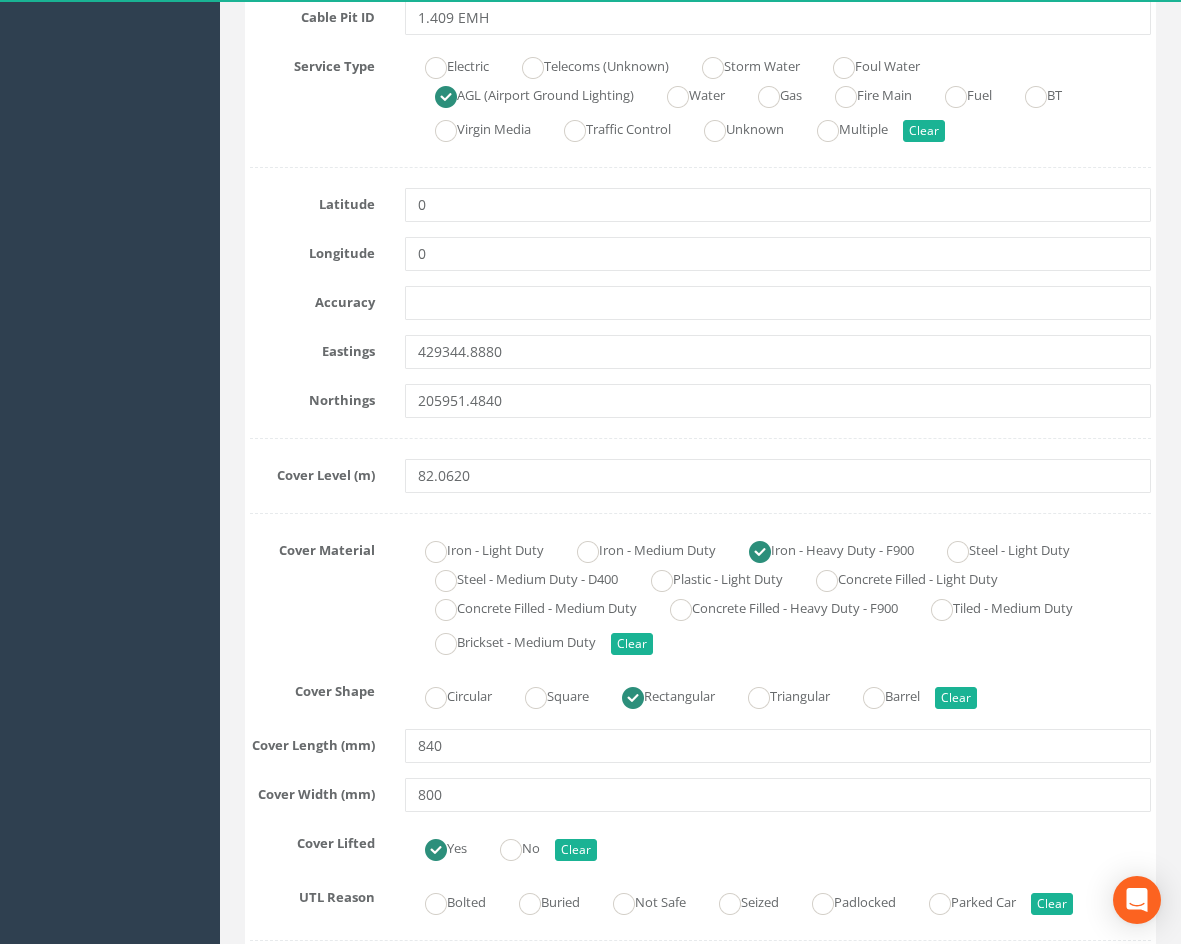 scroll, scrollTop: 0, scrollLeft: 0, axis: both 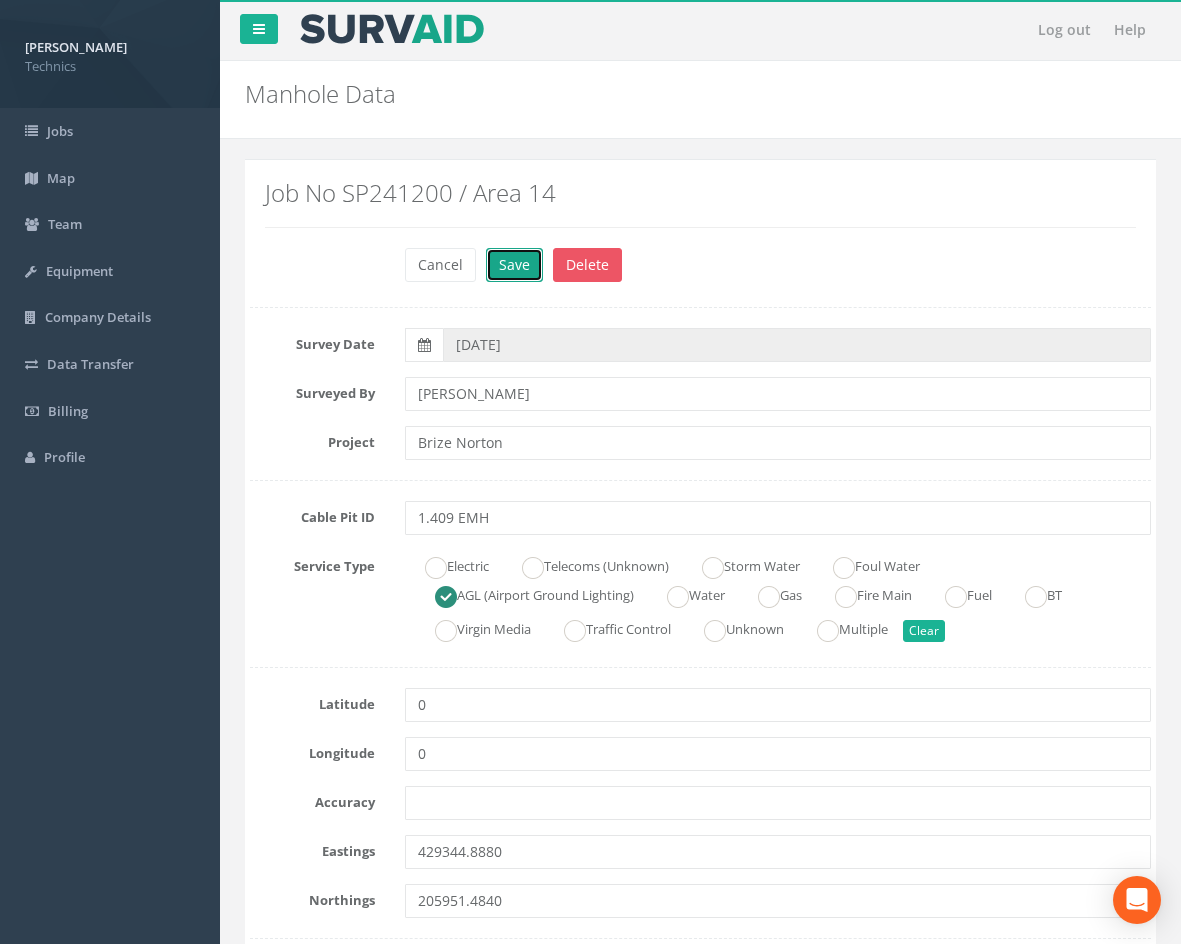 click on "Save" at bounding box center (514, 265) 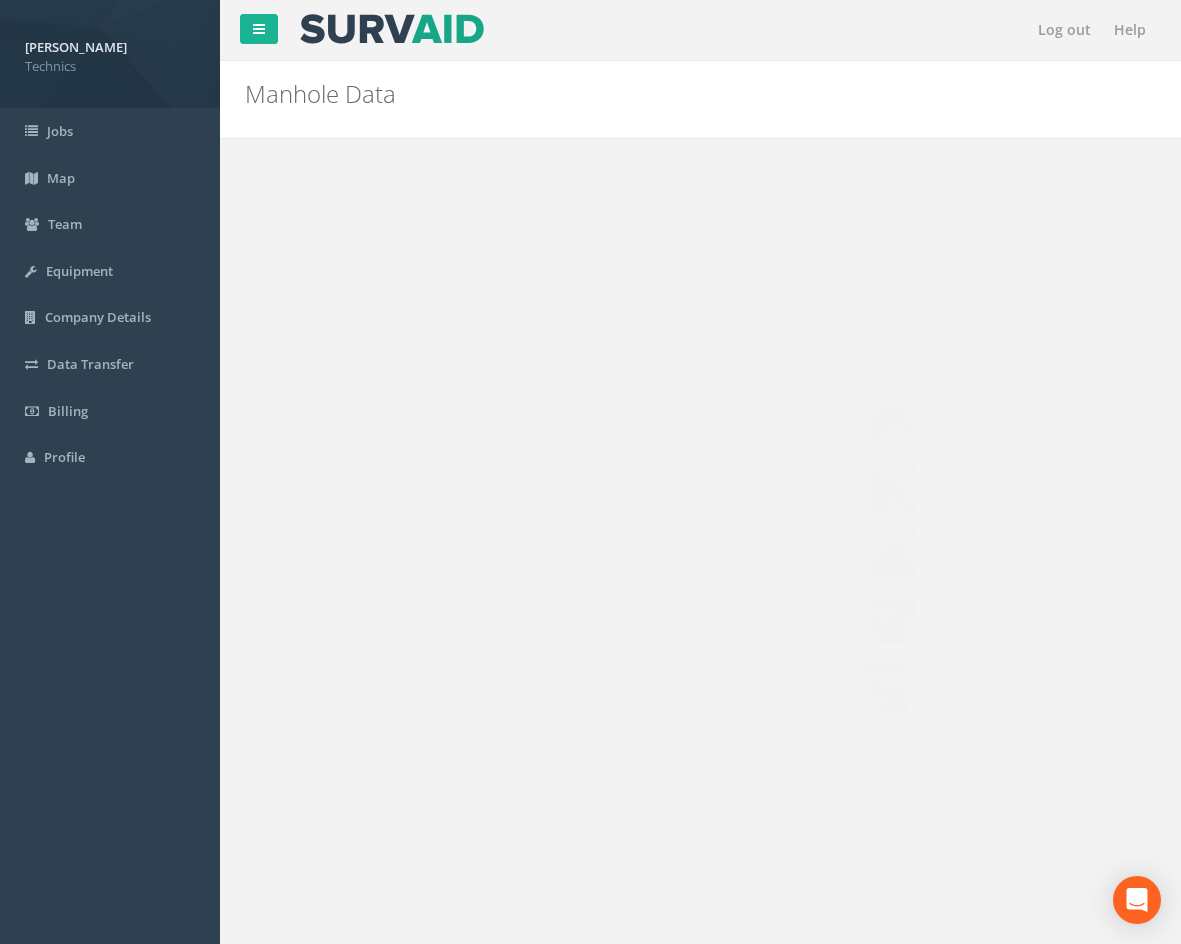 click on "Back to SP241200 Manholes" at bounding box center [375, 192] 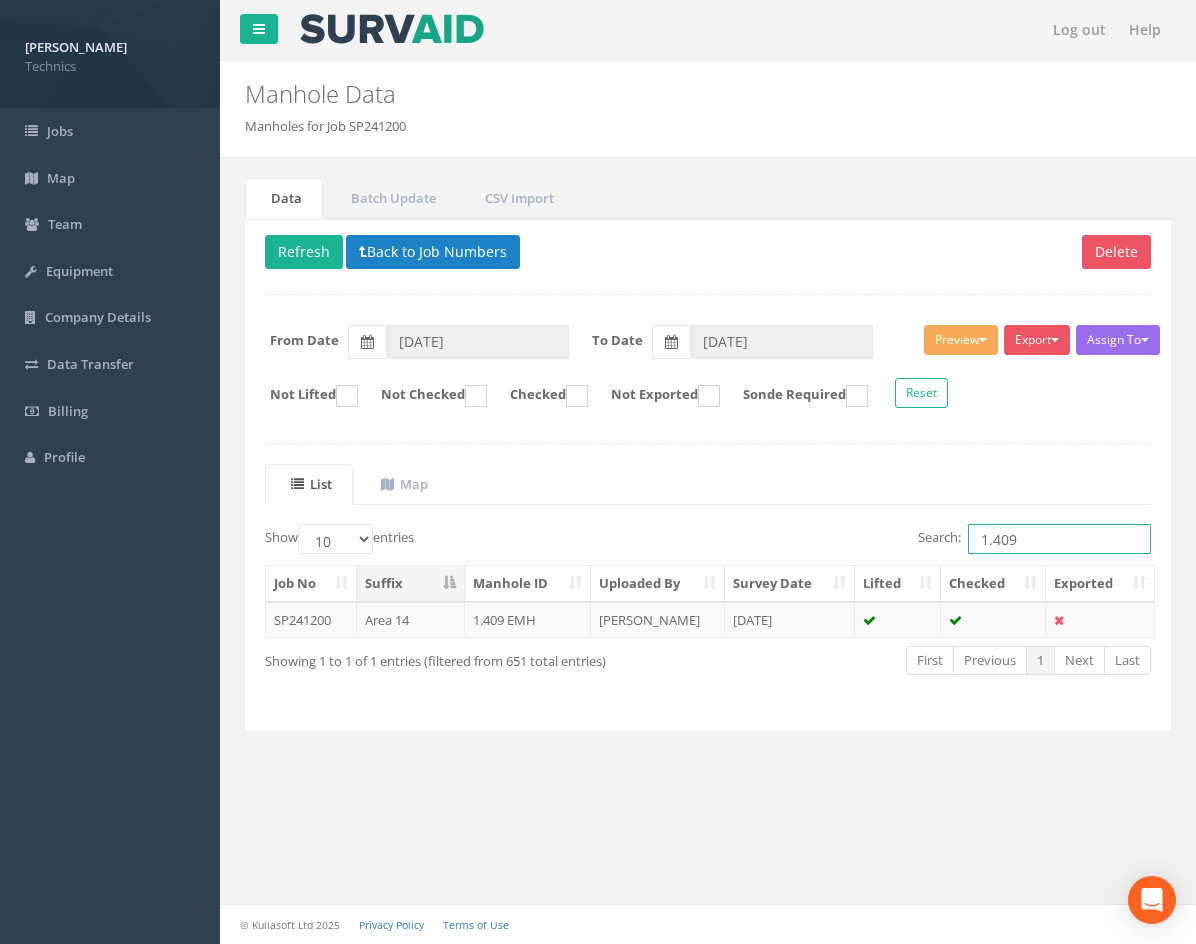 click on "1.409" at bounding box center (1059, 539) 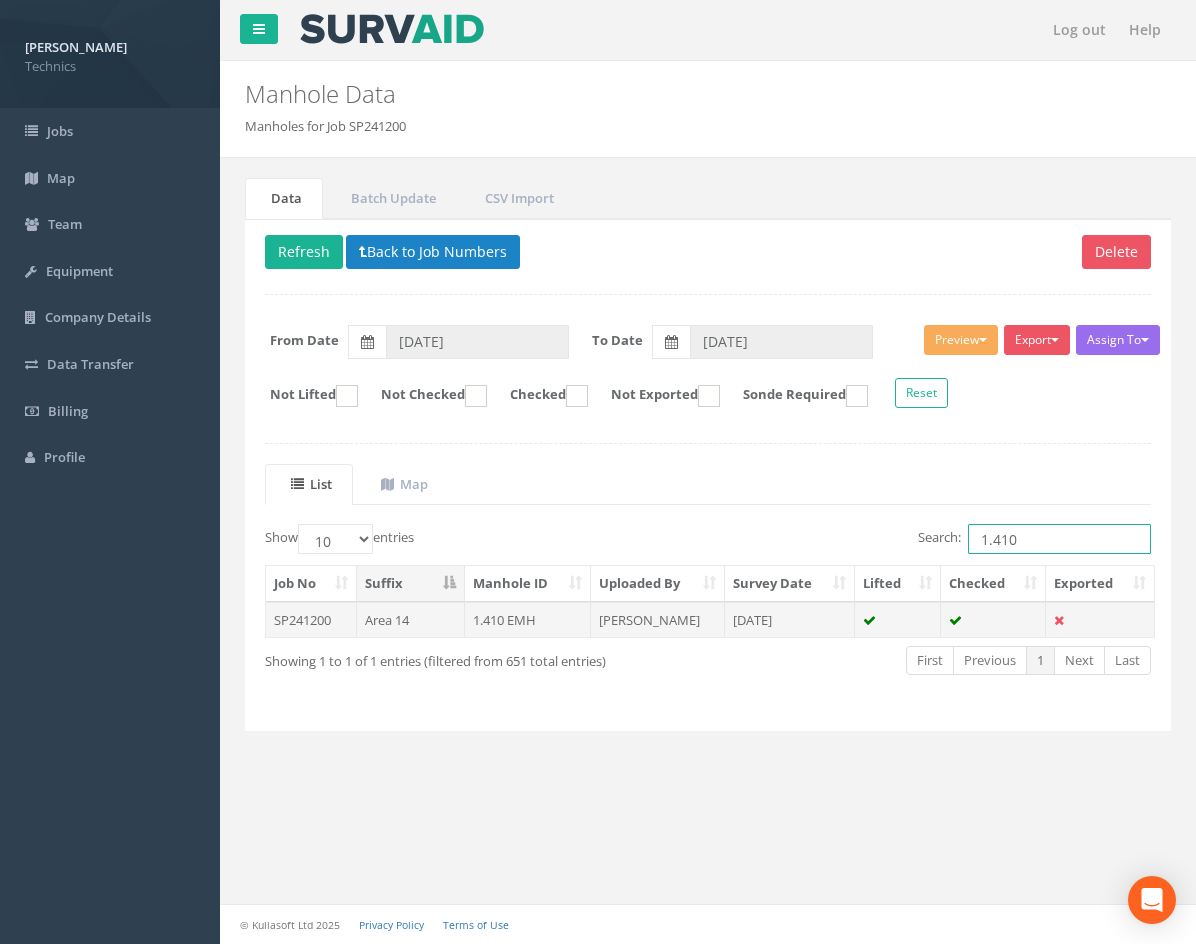 type on "1.410" 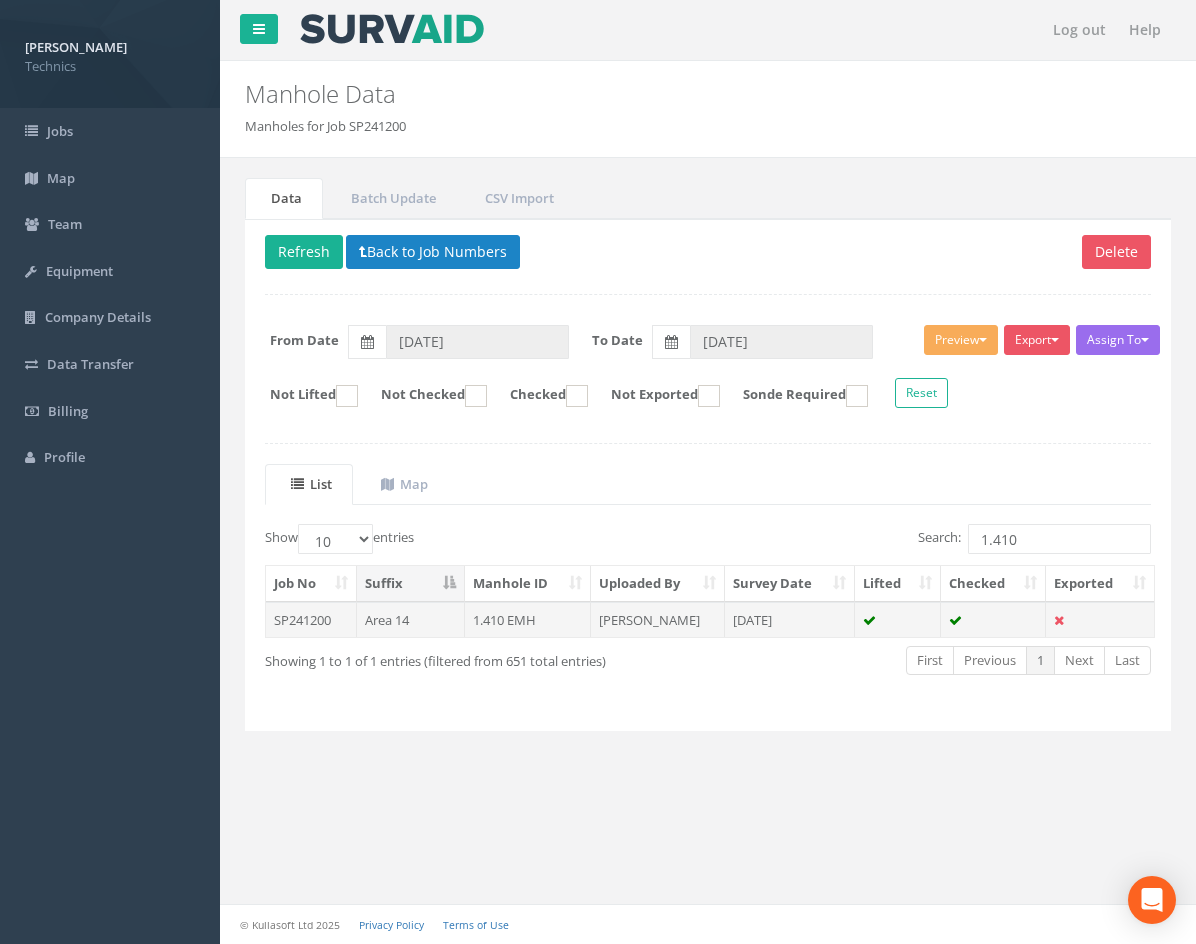 click on "[DATE]" at bounding box center [790, 620] 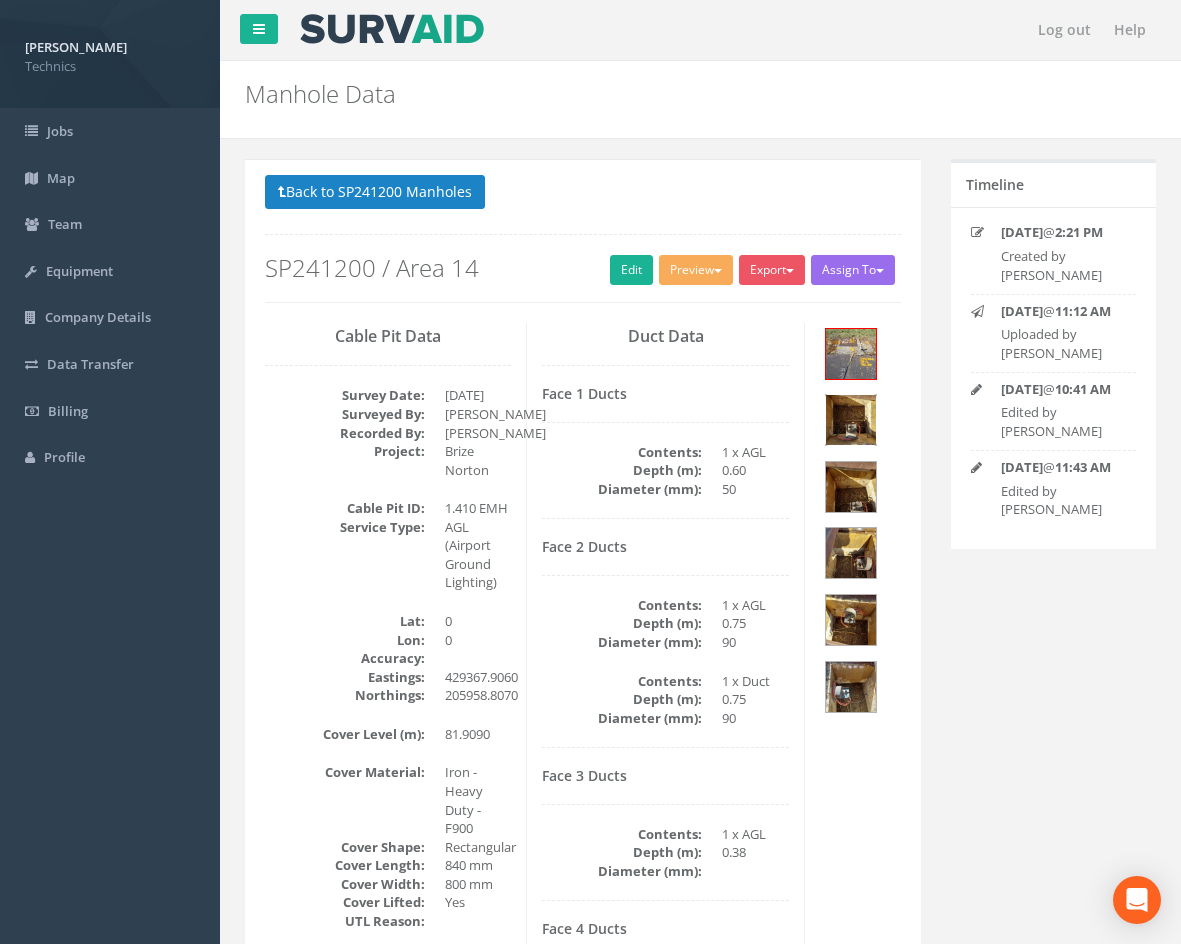click at bounding box center [851, 420] 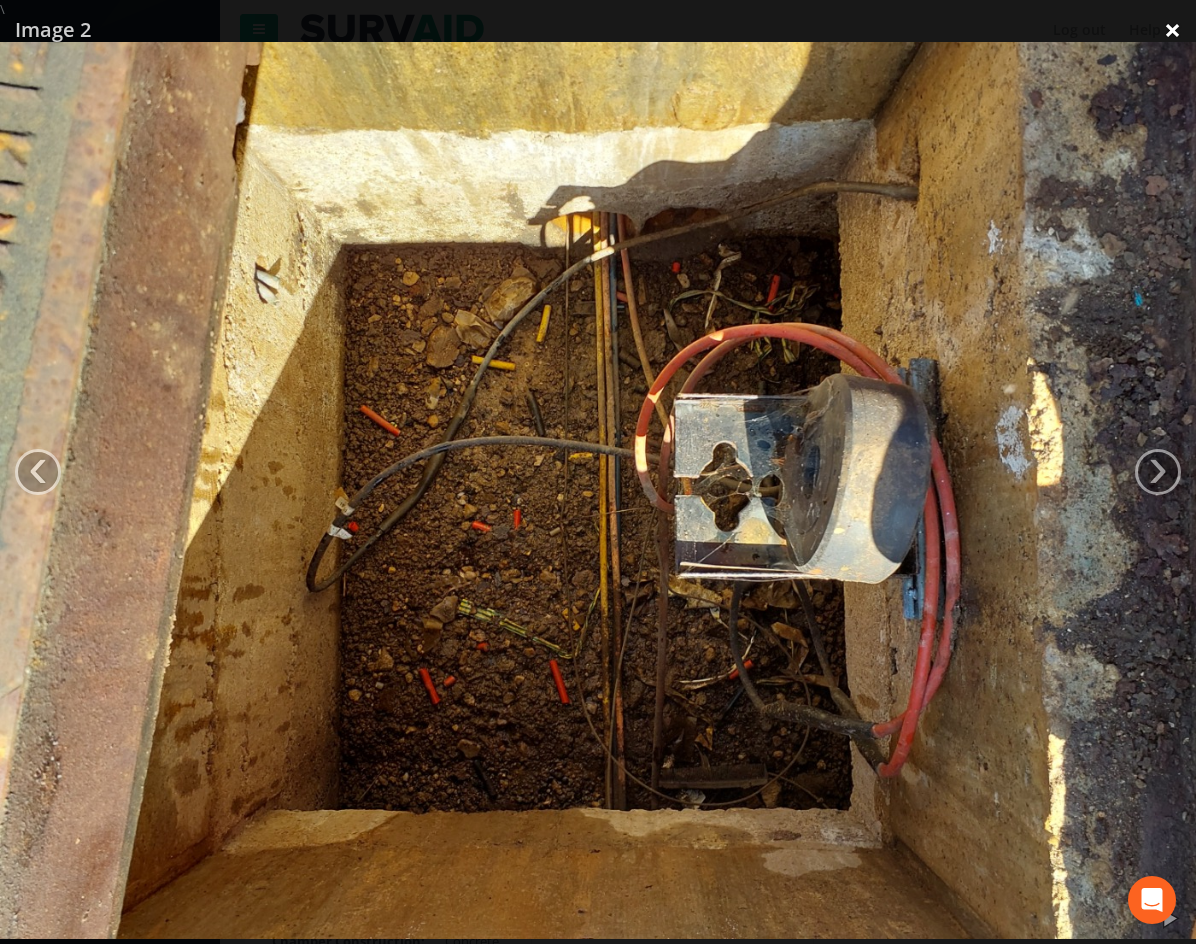 click on "×" at bounding box center (1172, 30) 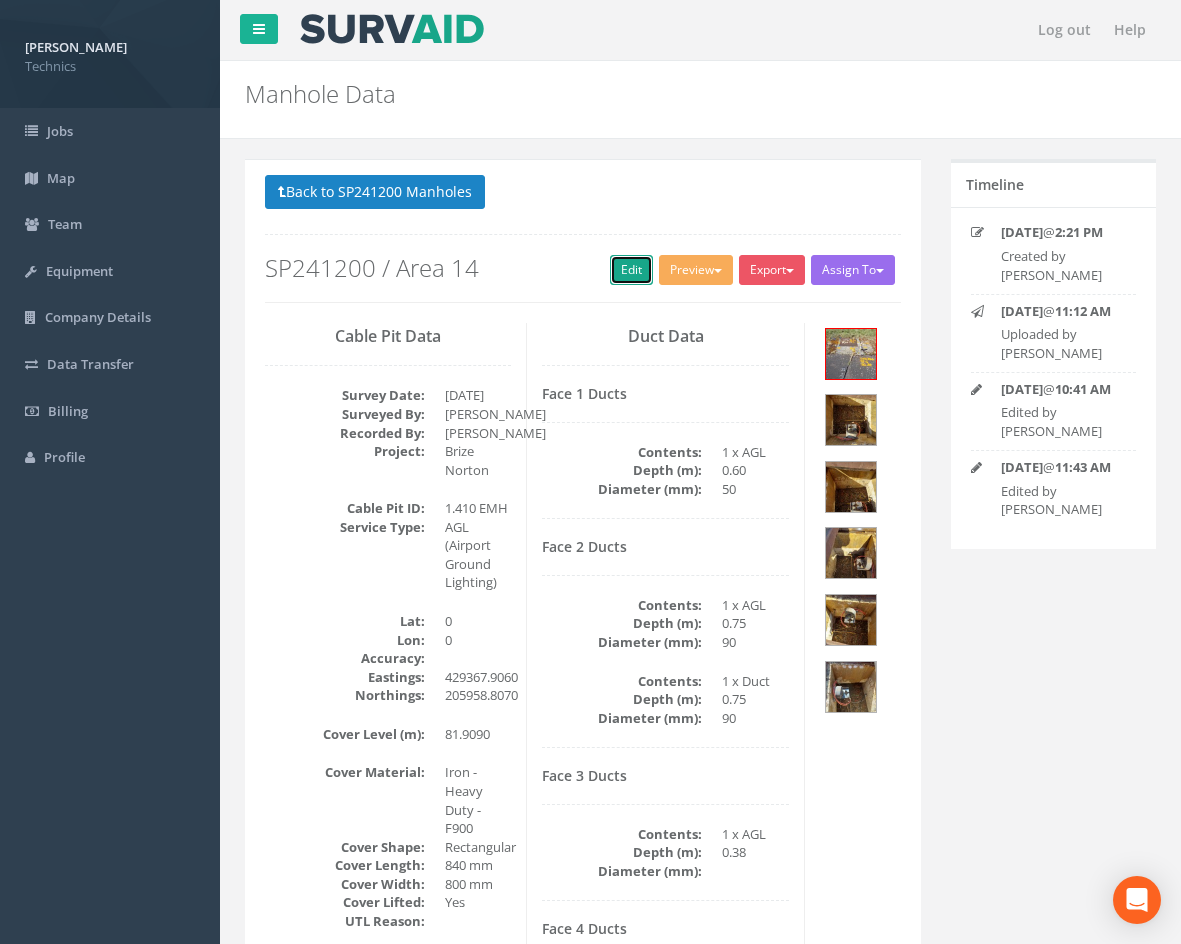 click on "Edit" at bounding box center (631, 270) 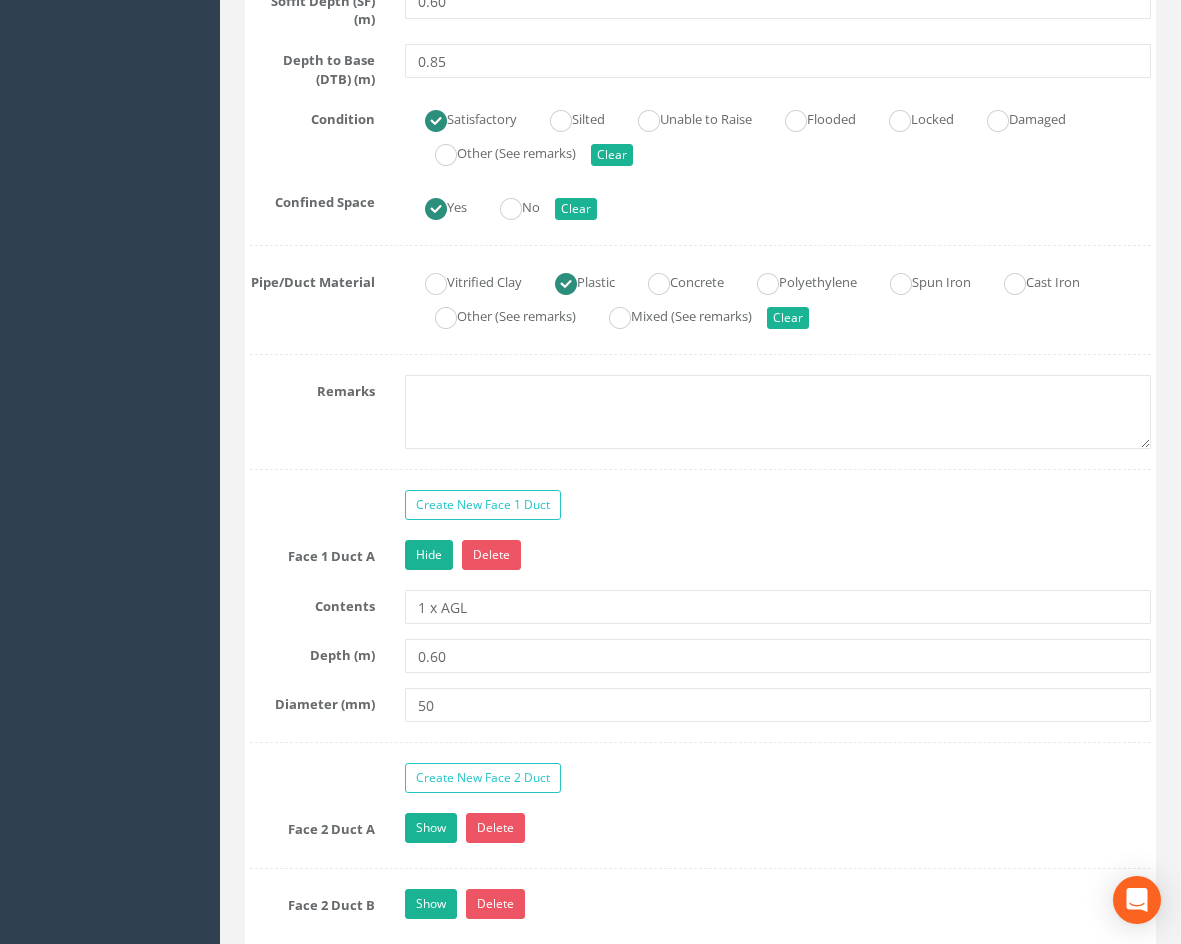 scroll, scrollTop: 1700, scrollLeft: 0, axis: vertical 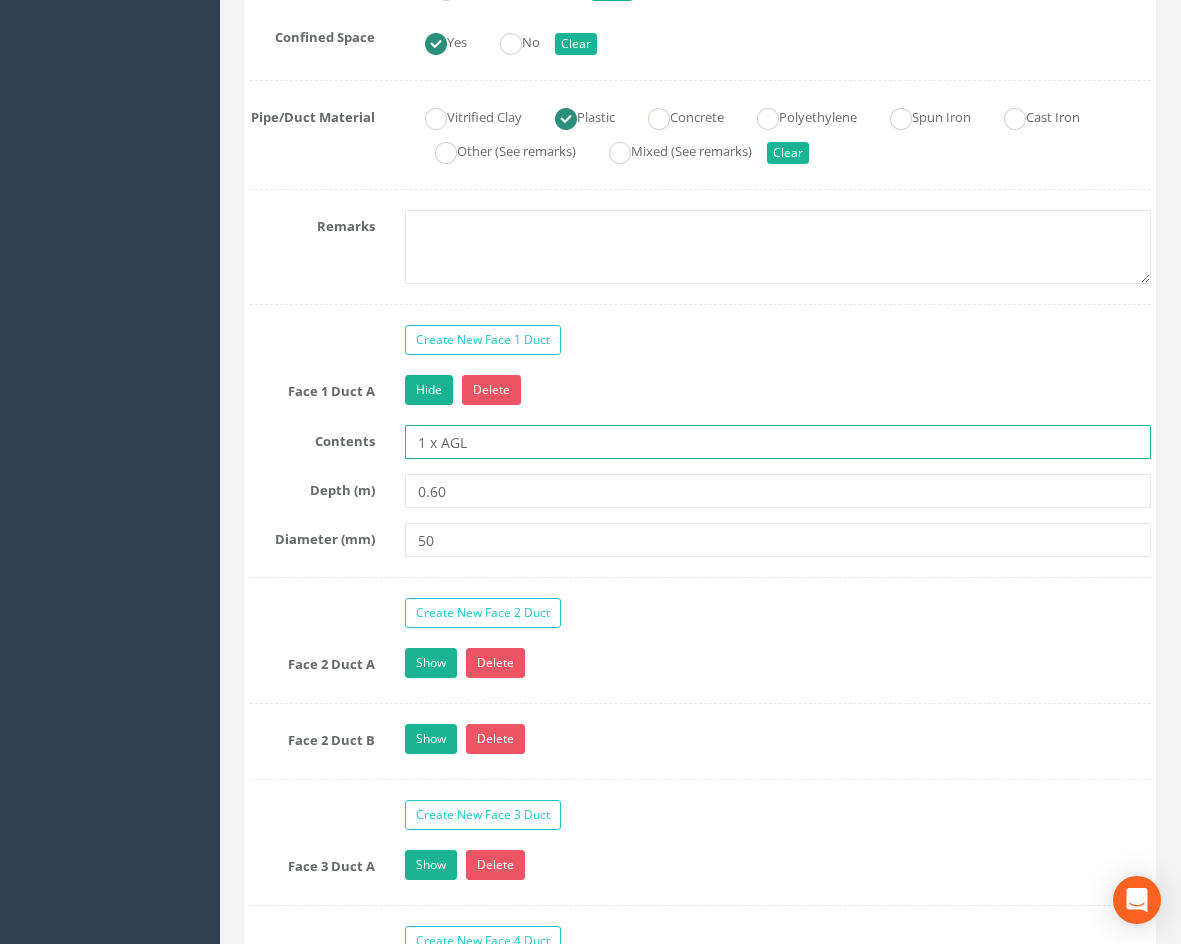 click on "1 x AGL" at bounding box center [778, 442] 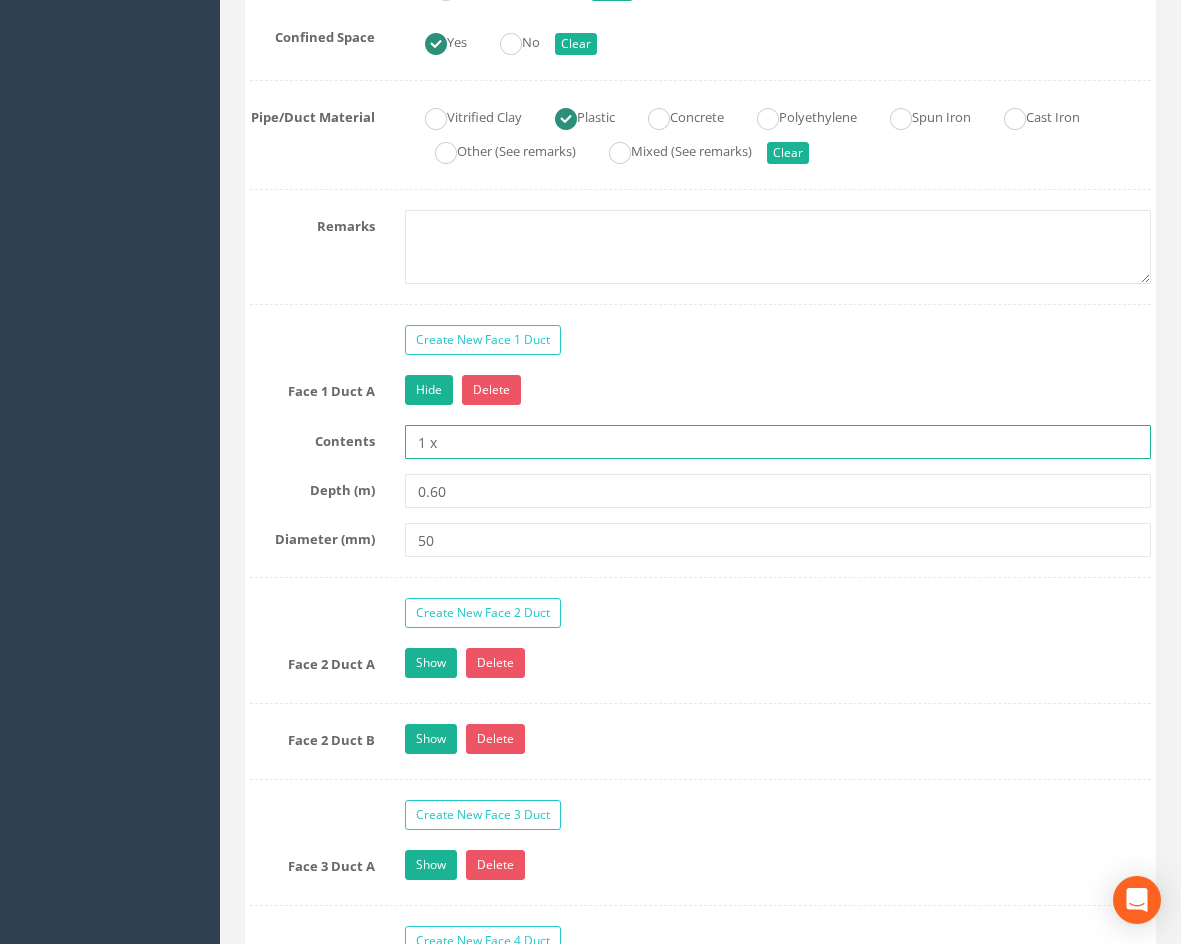 type on "1 x Duct" 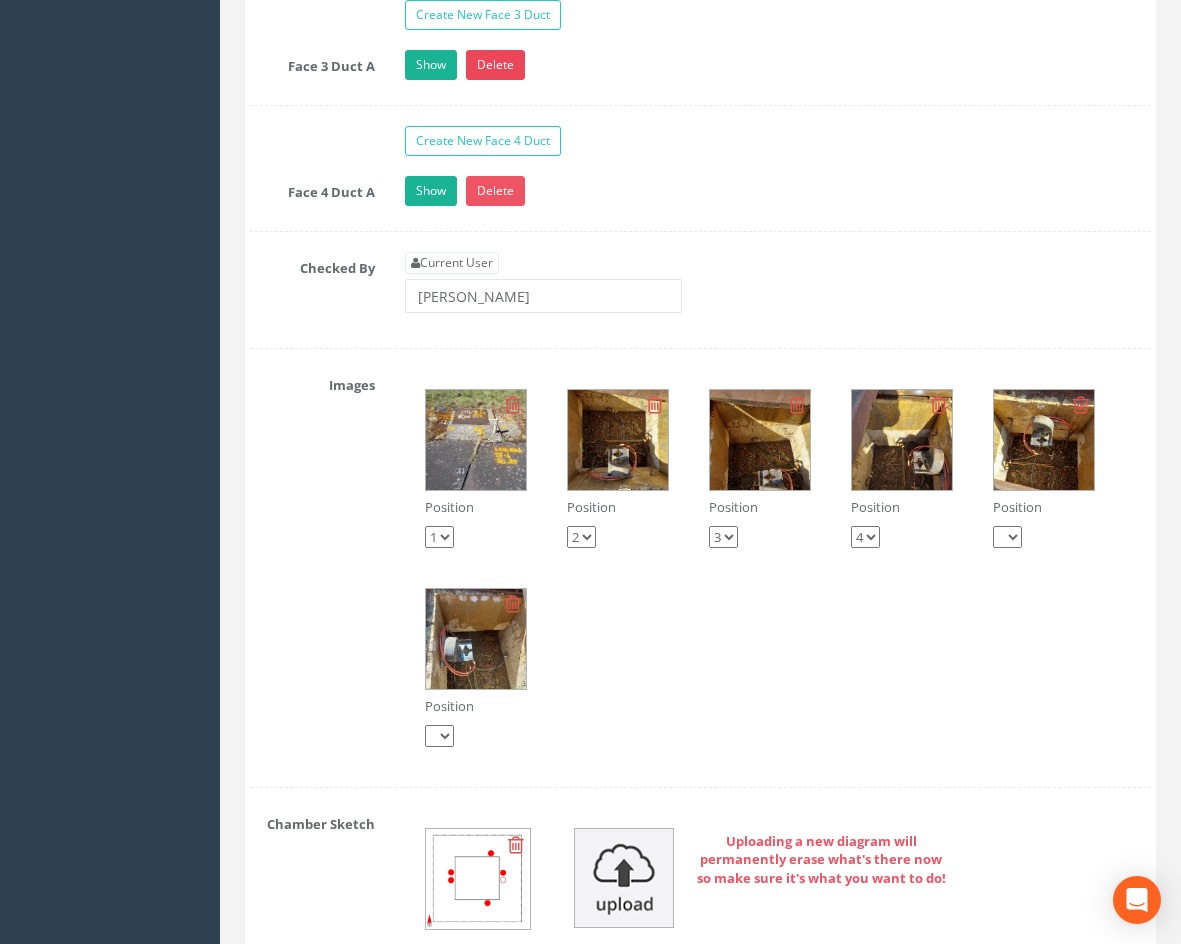 scroll, scrollTop: 2800, scrollLeft: 0, axis: vertical 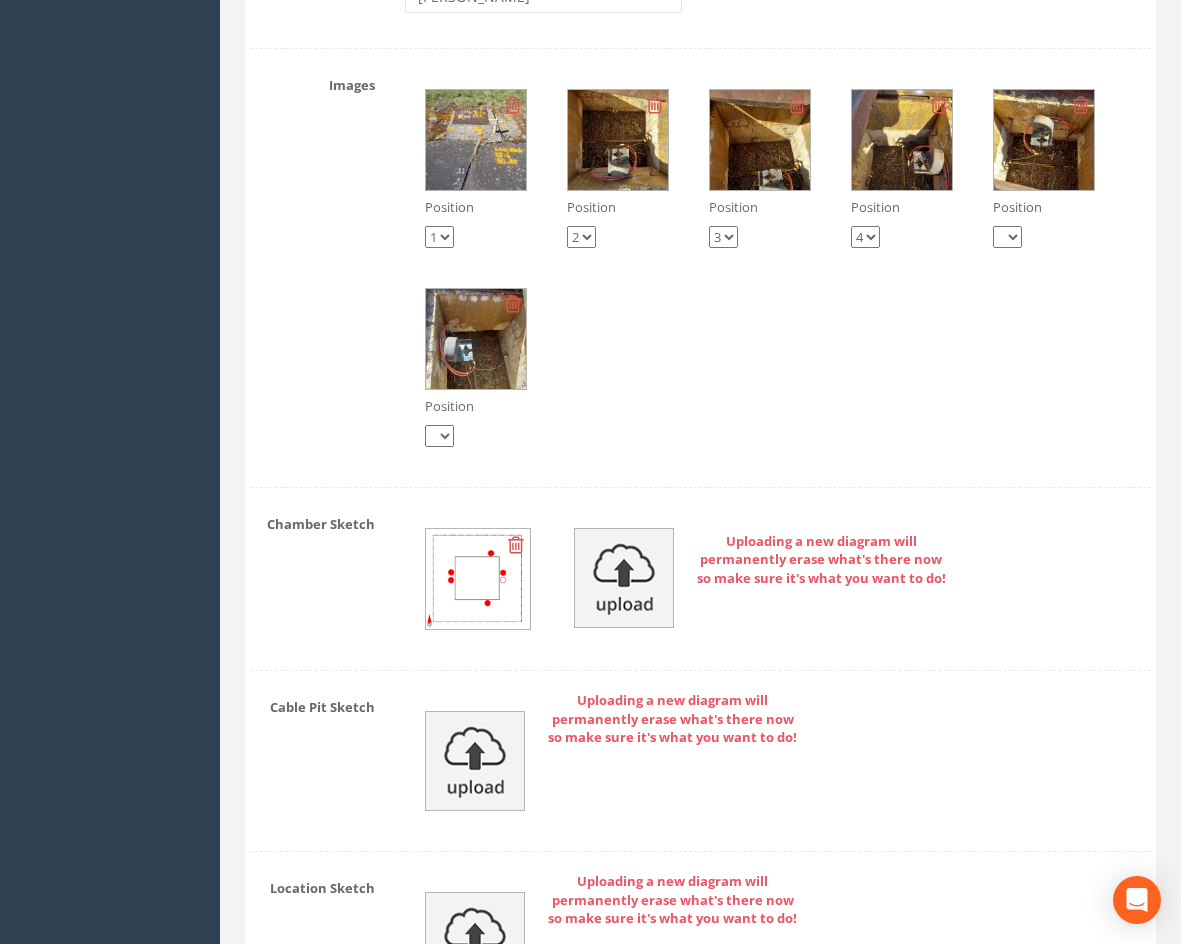 click at bounding box center [618, 140] 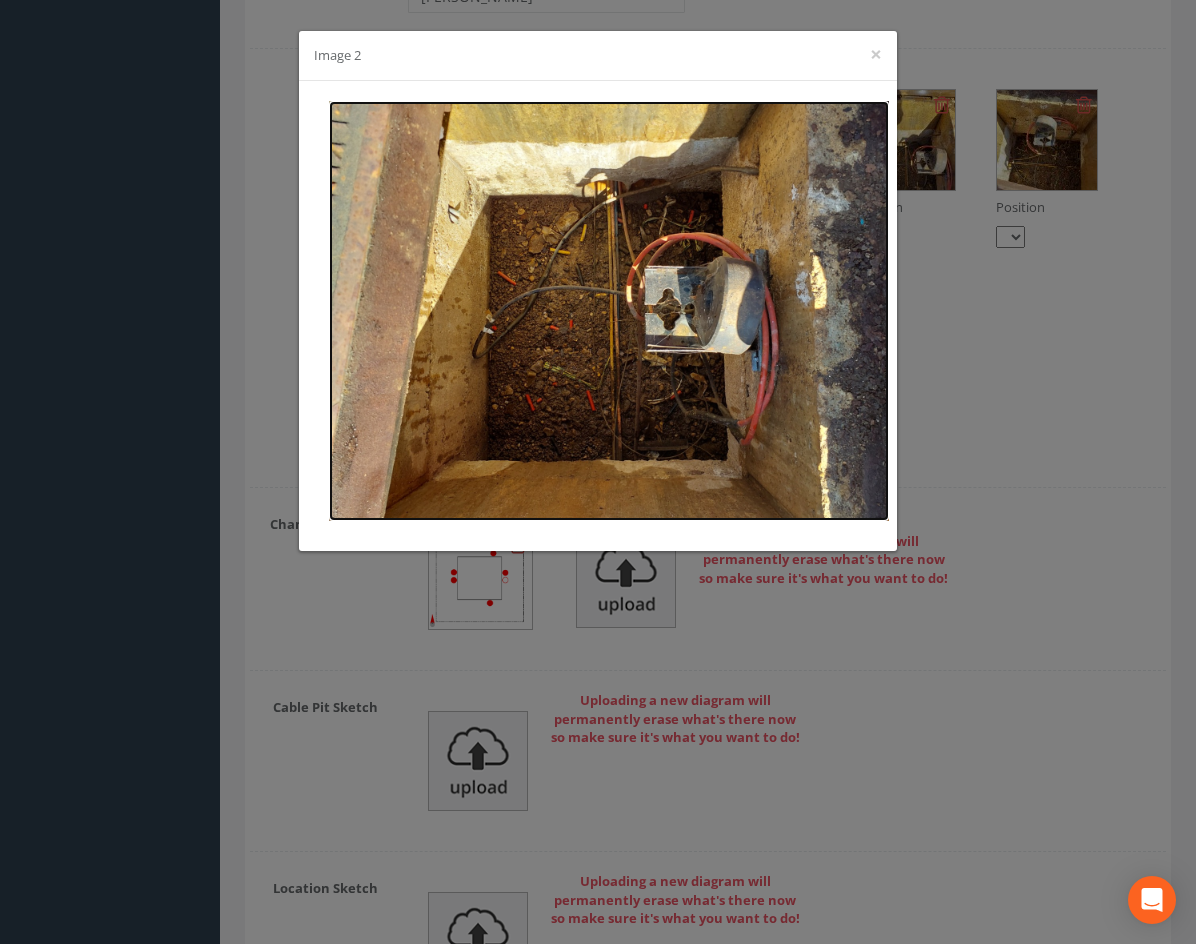 click at bounding box center [609, 311] 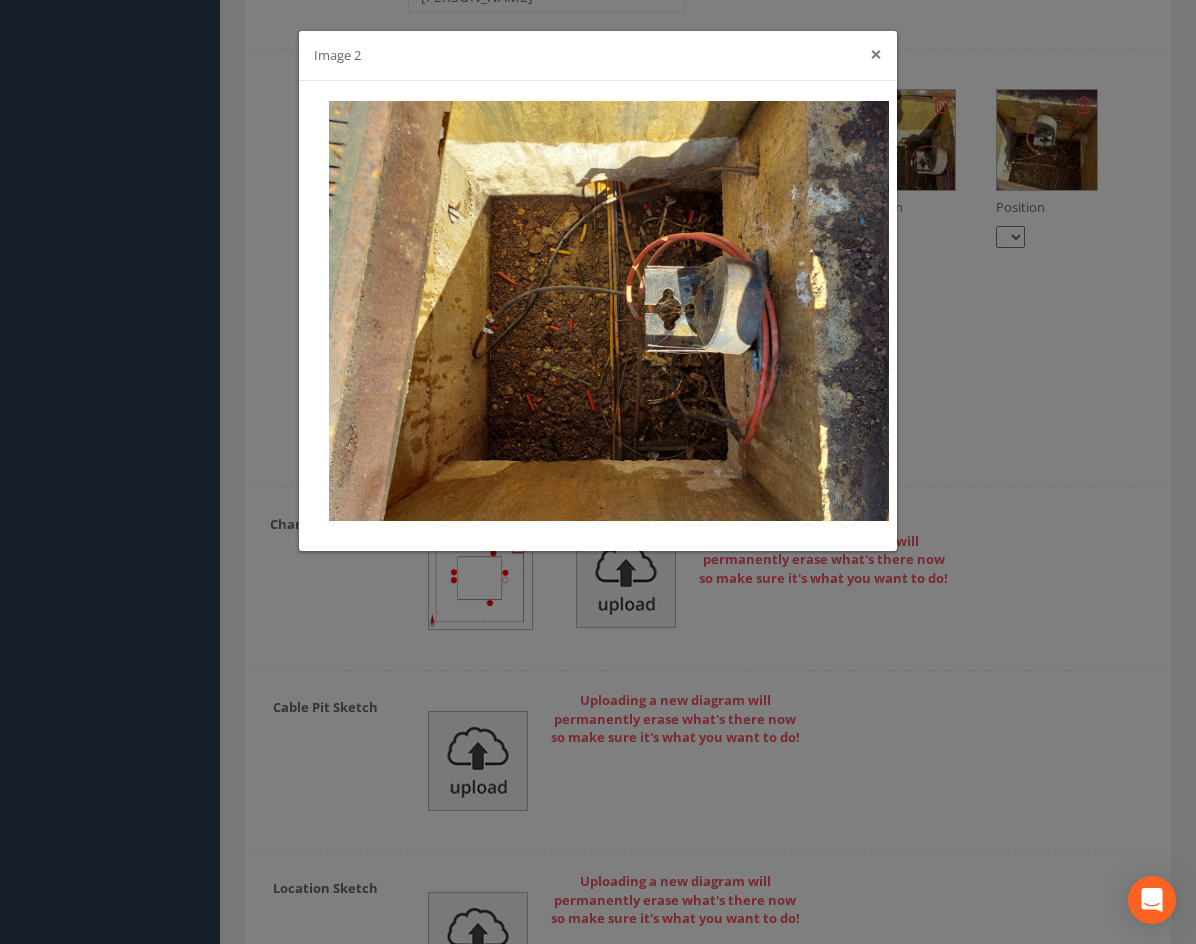 click on "×" at bounding box center [876, 54] 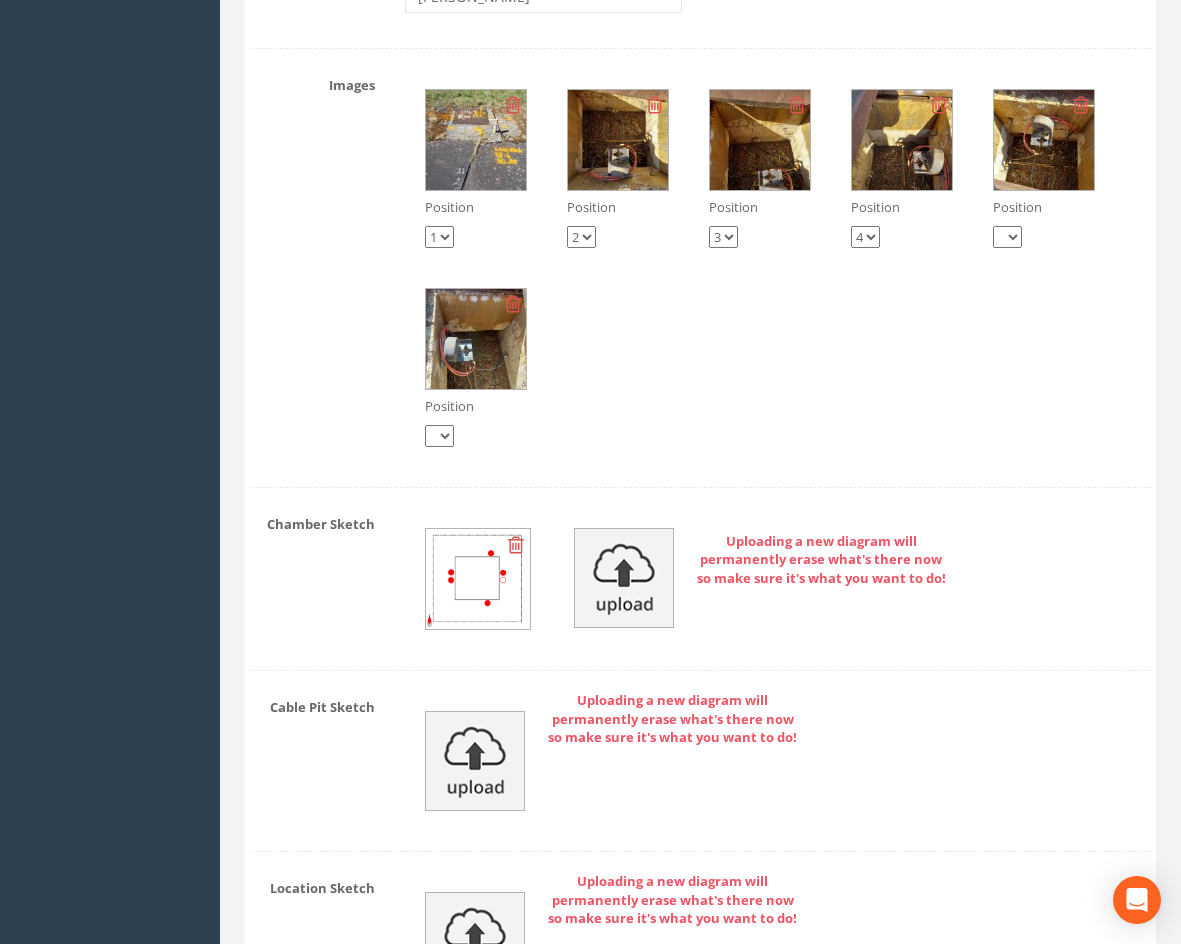 click at bounding box center [476, 140] 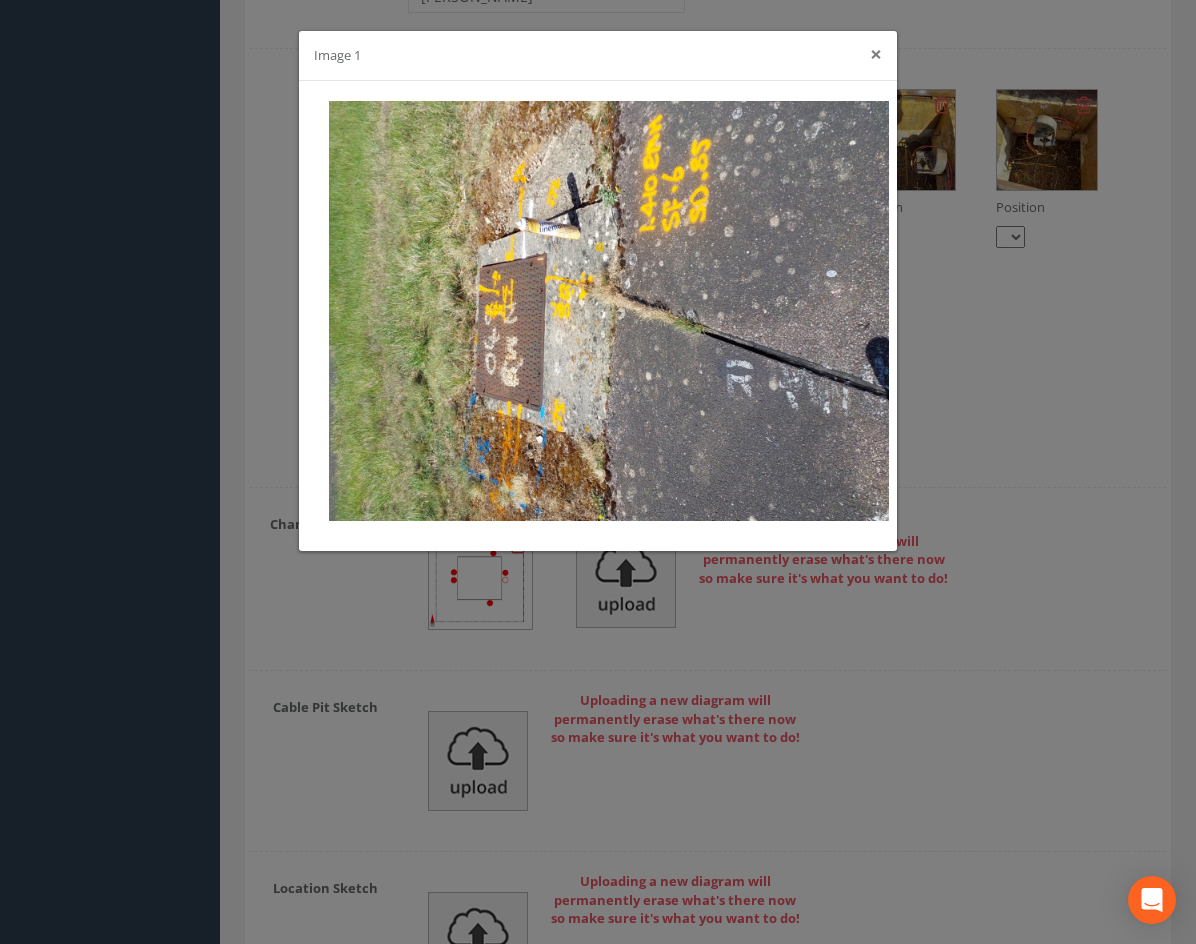 click on "×" at bounding box center [876, 54] 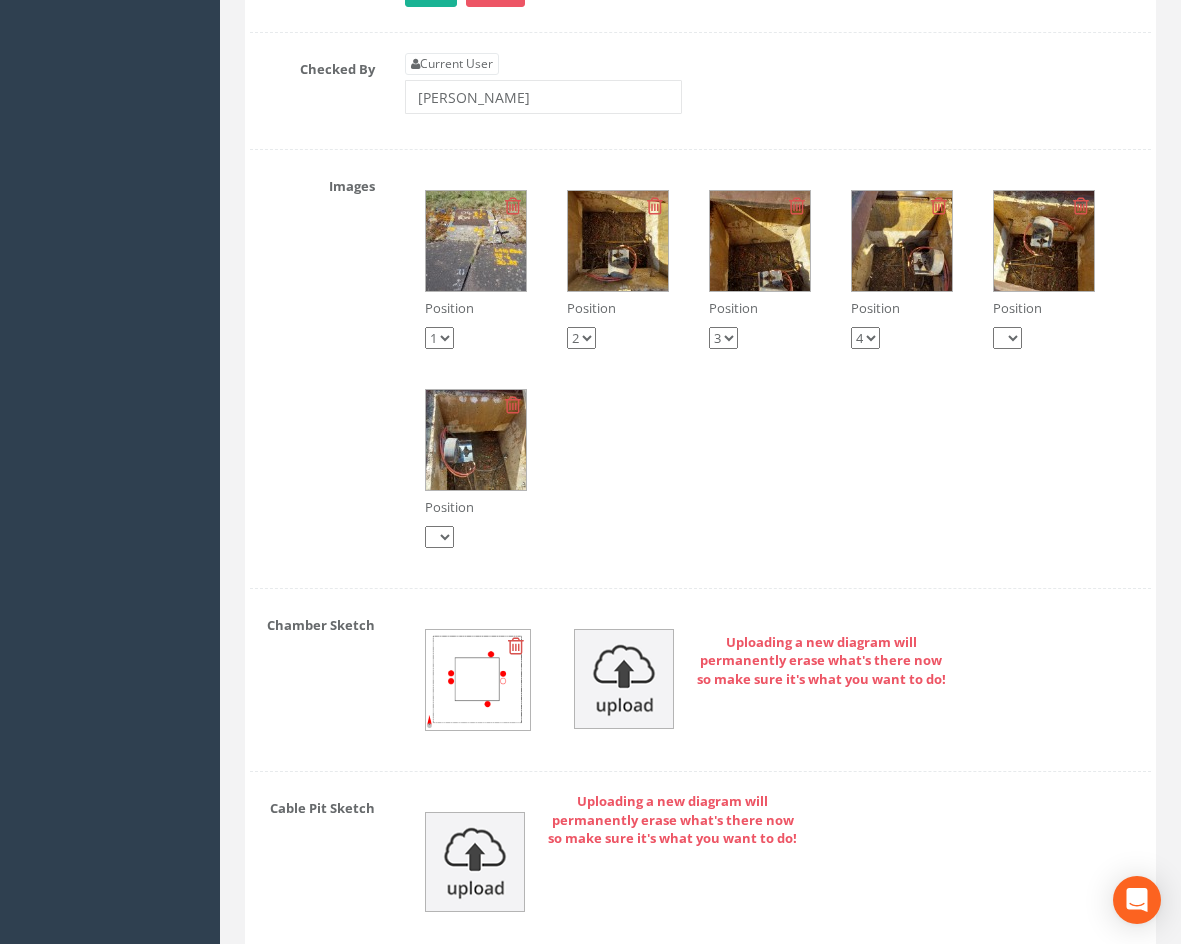 scroll, scrollTop: 2700, scrollLeft: 0, axis: vertical 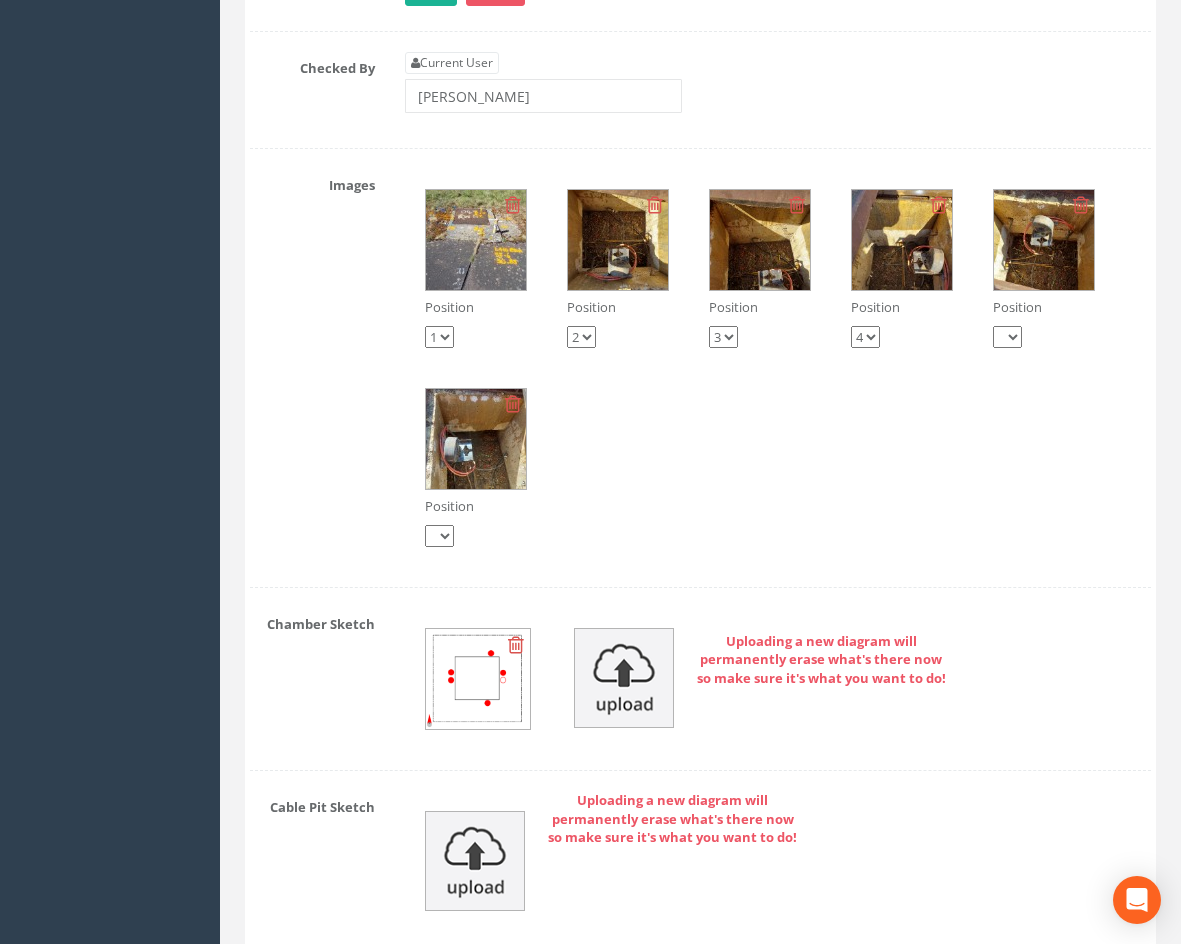 click at bounding box center [516, 645] 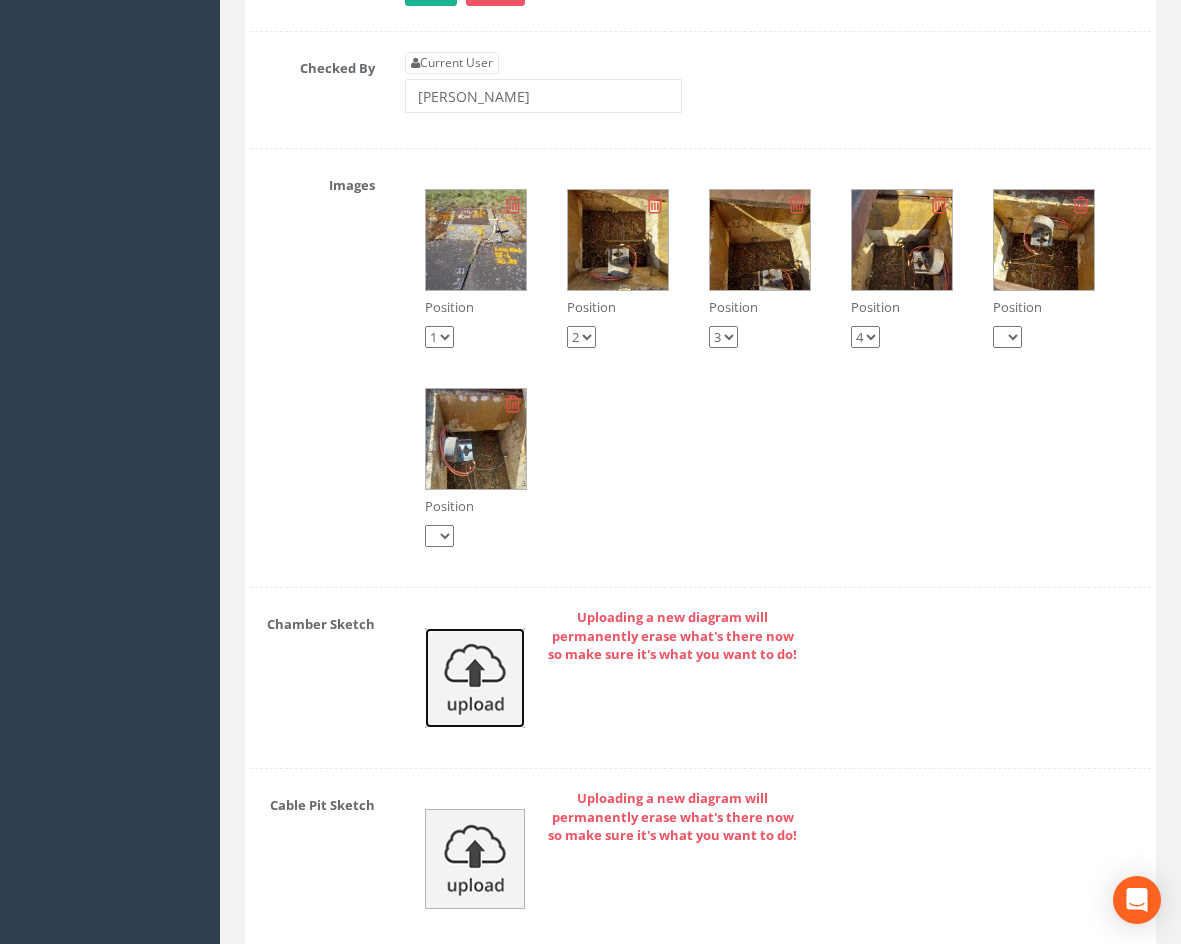 click at bounding box center (475, 678) 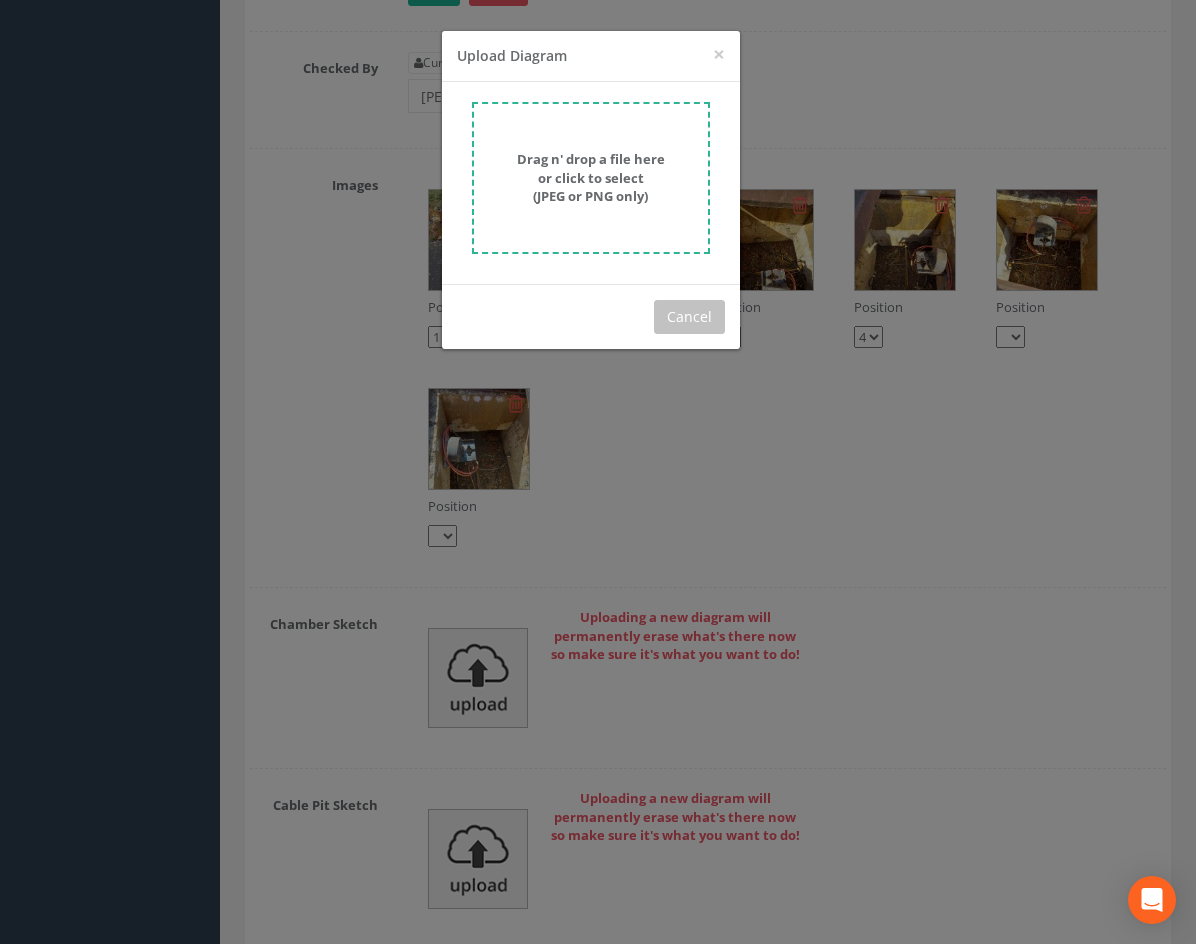 click on "Drag n' drop a file here or click to select (JPEG or PNG only)" at bounding box center (591, 178) 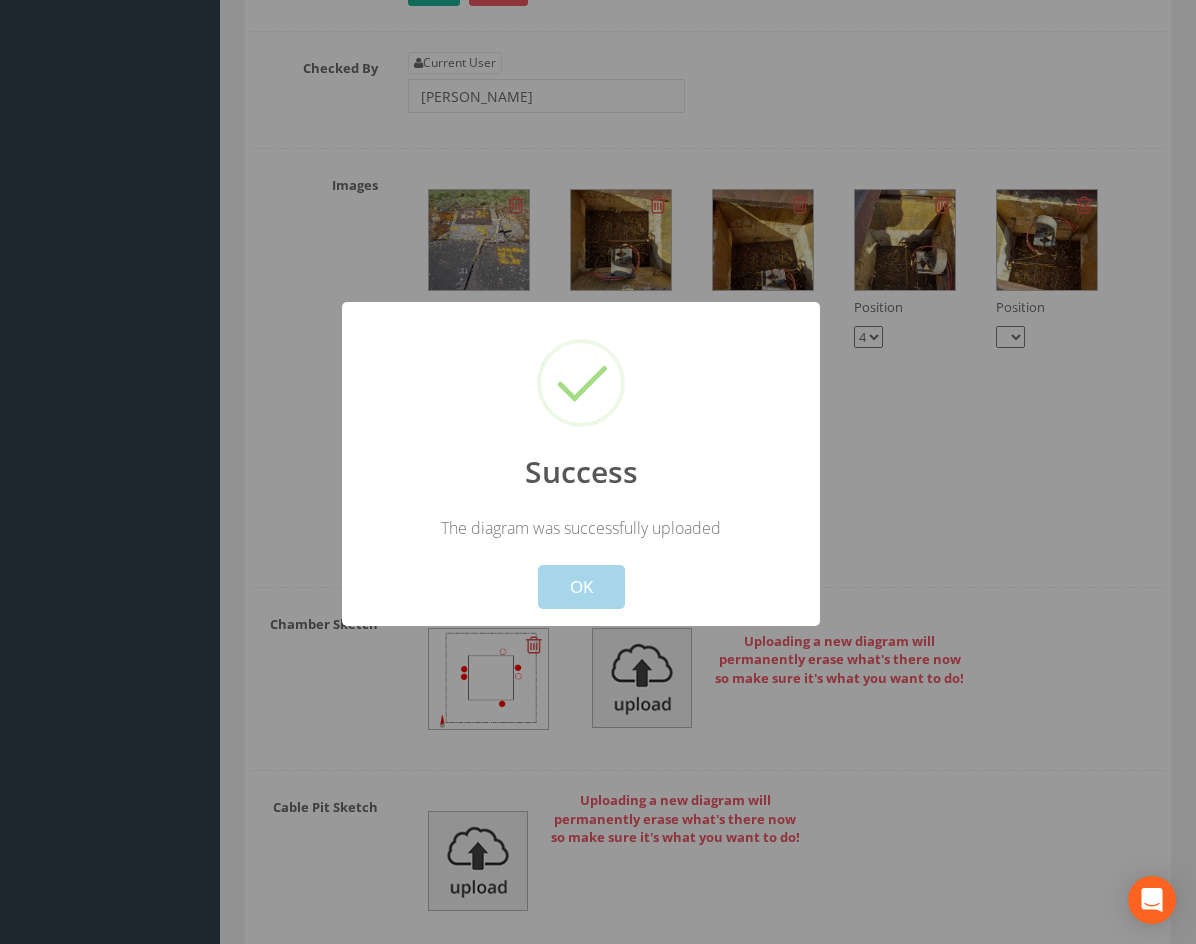 click on "OK" at bounding box center (581, 587) 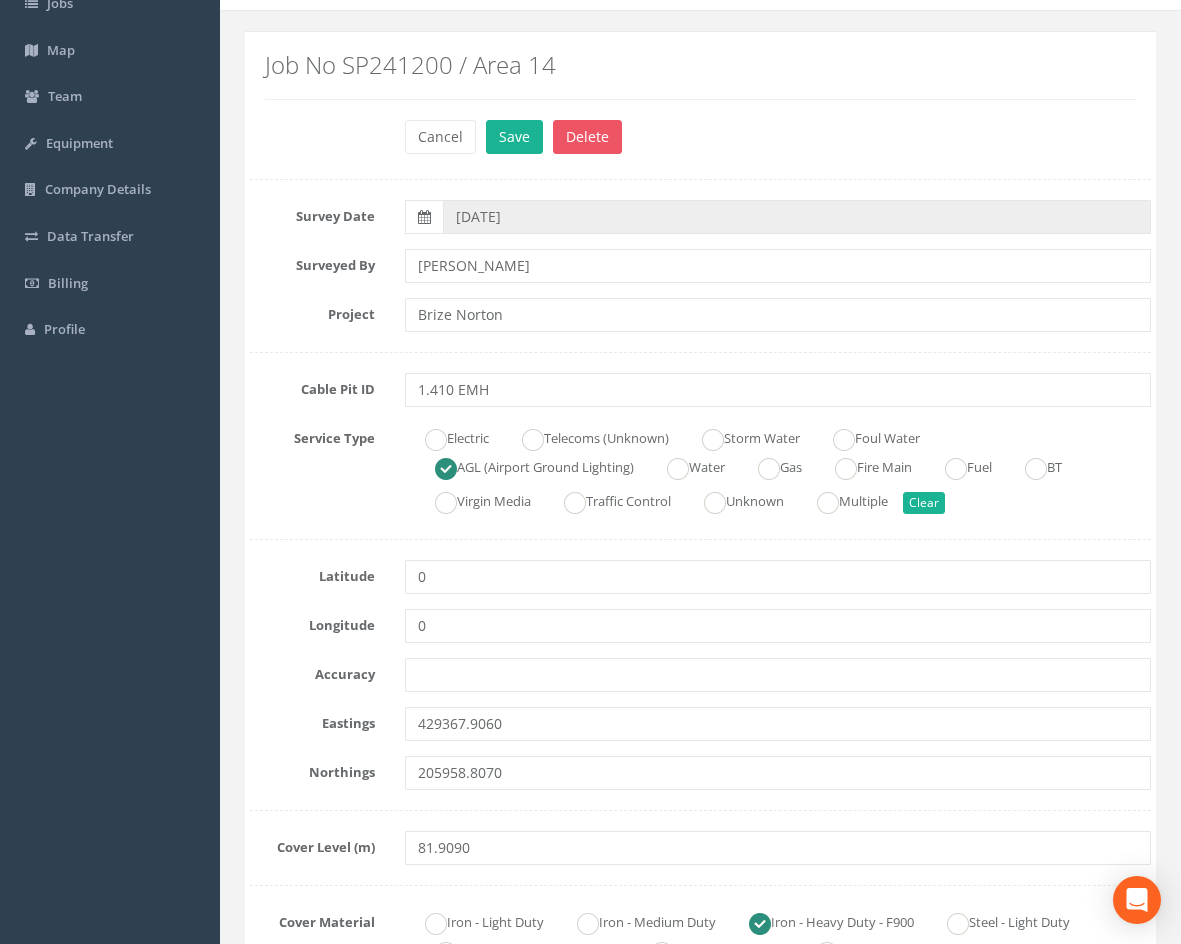 scroll, scrollTop: 0, scrollLeft: 0, axis: both 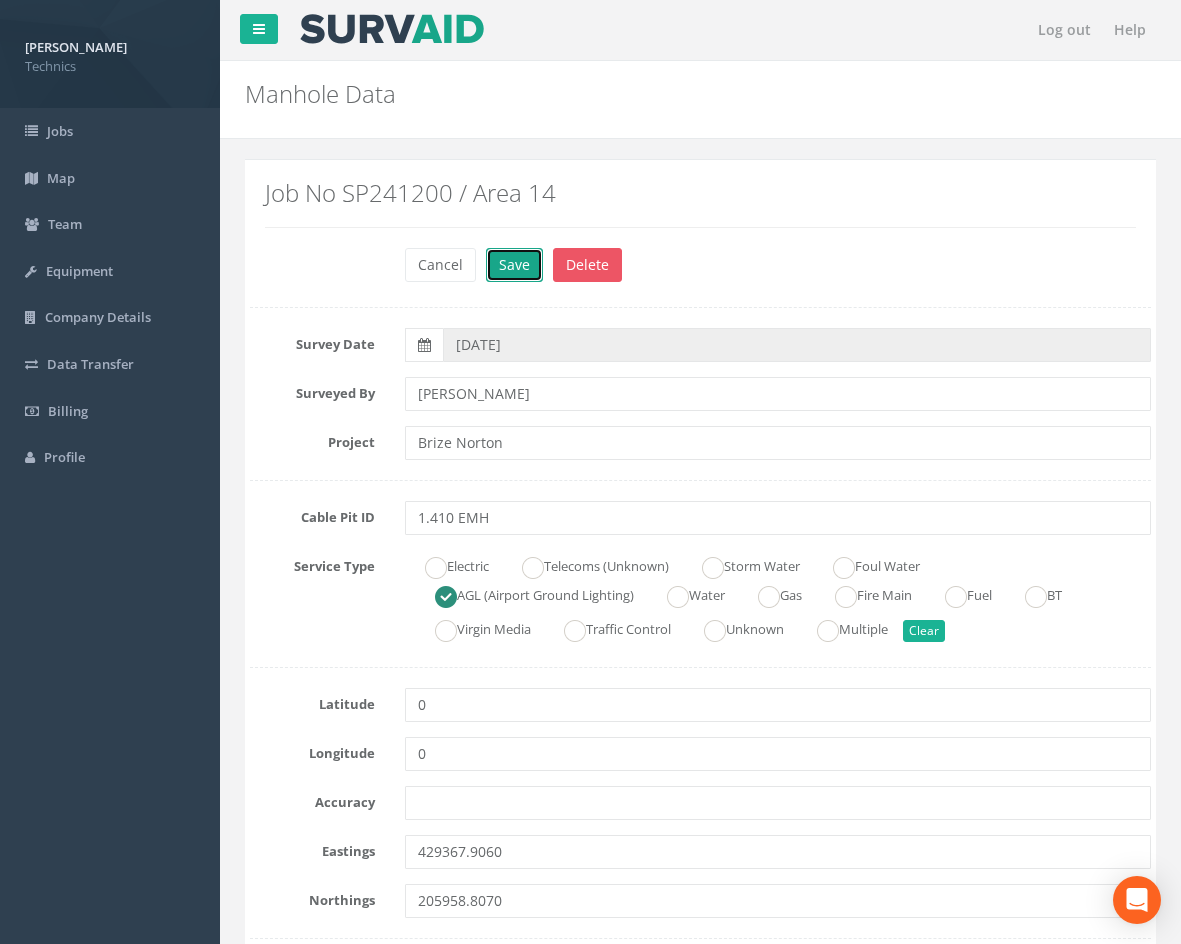 click on "Save" at bounding box center (514, 265) 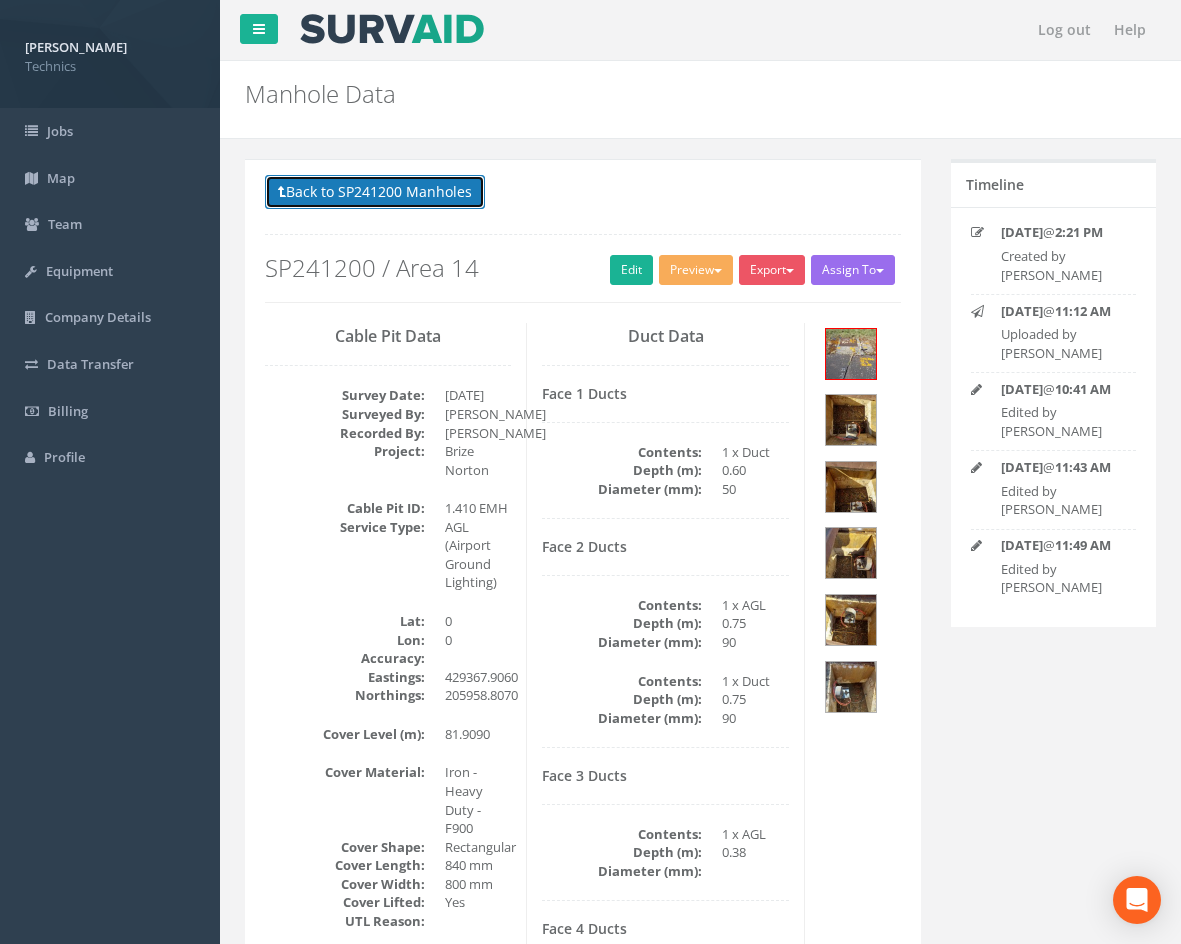 click on "Back to SP241200 Manholes" at bounding box center [375, 192] 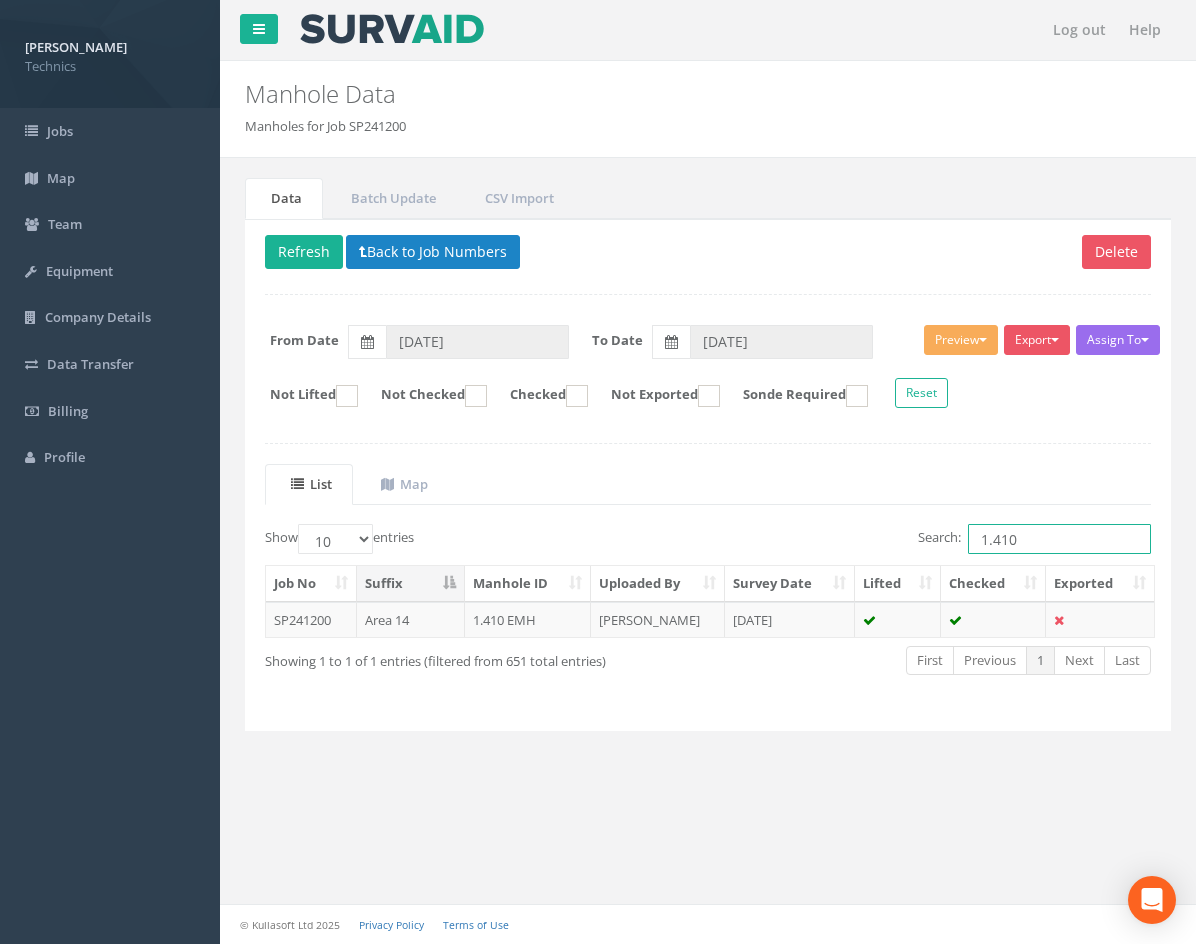 click on "1.410" at bounding box center [1059, 539] 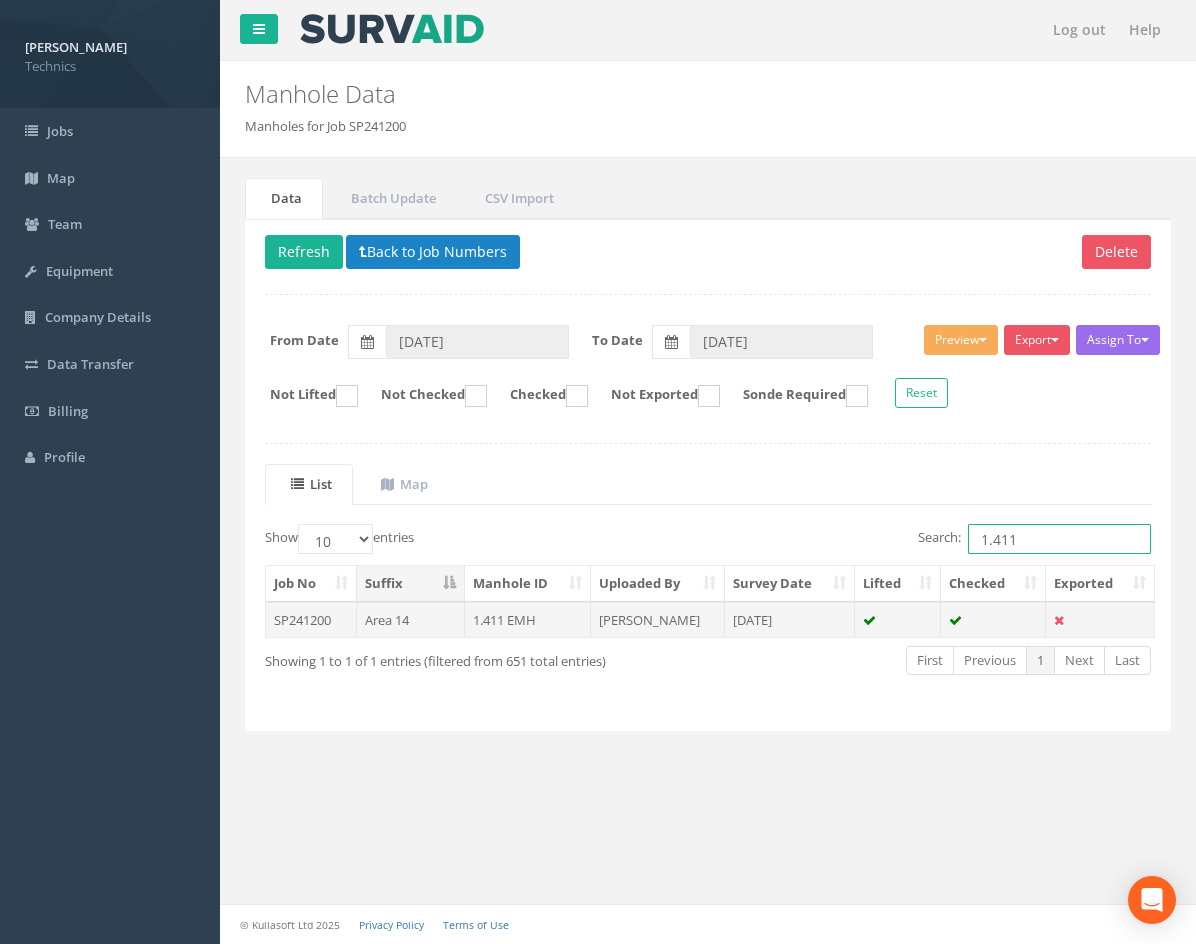 type on "1.411" 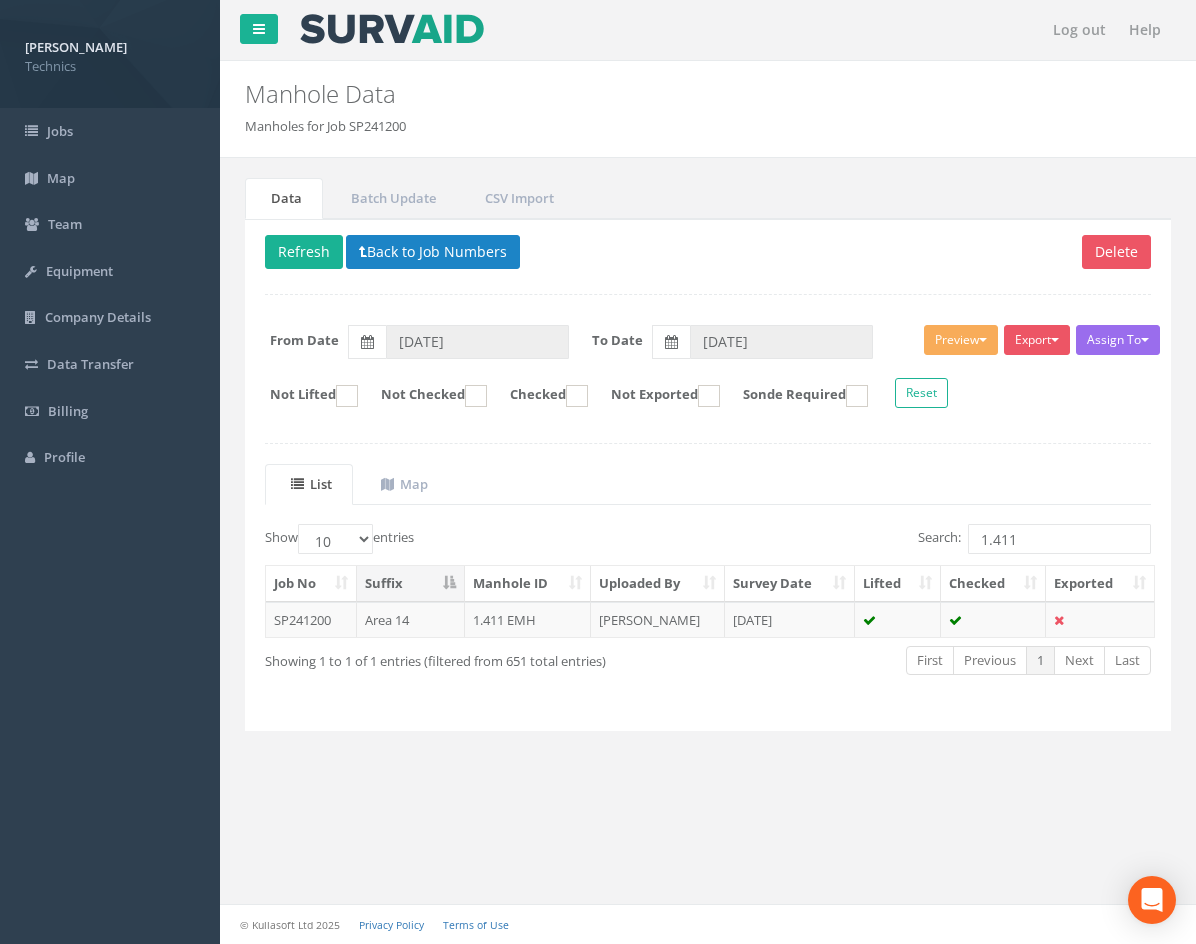 click on "[DATE]" at bounding box center (790, 620) 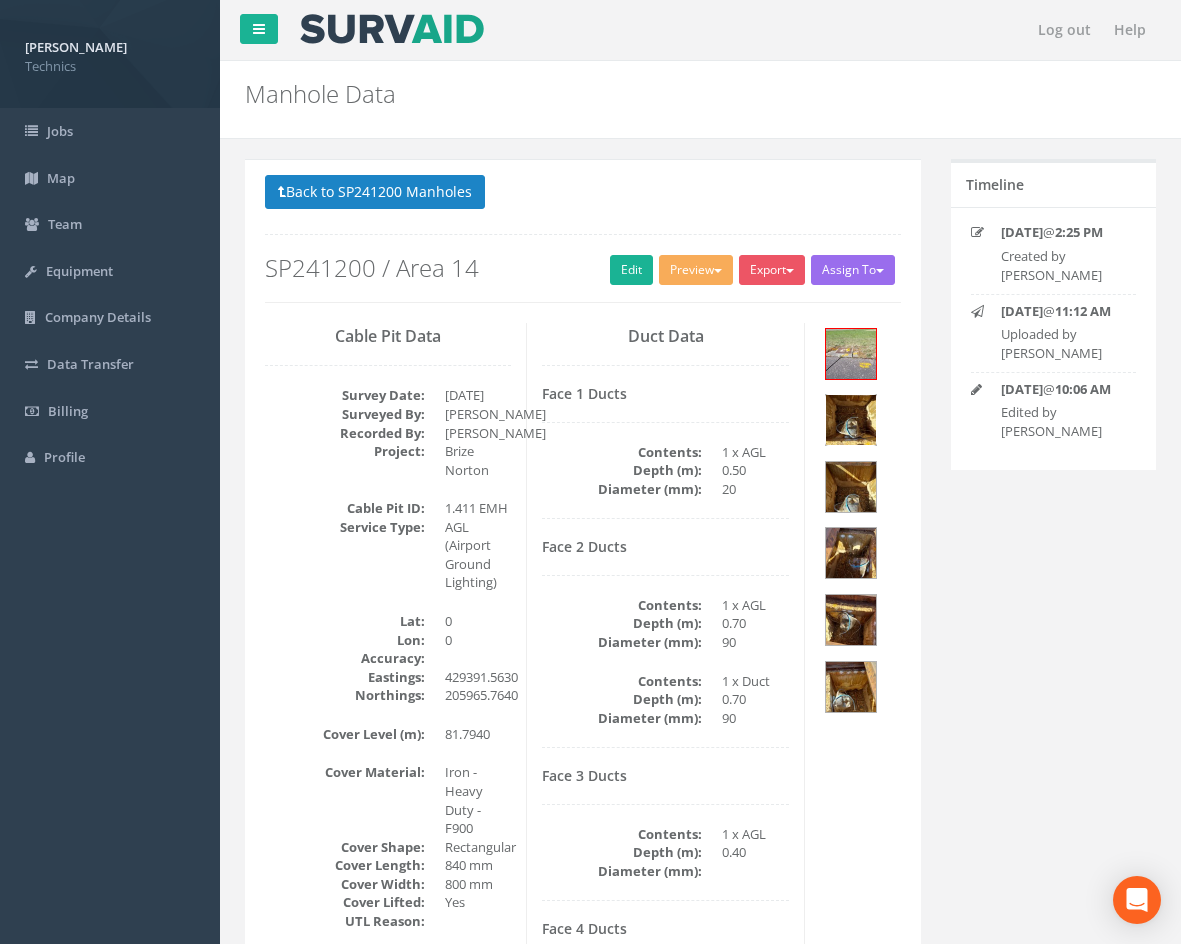 click at bounding box center [851, 420] 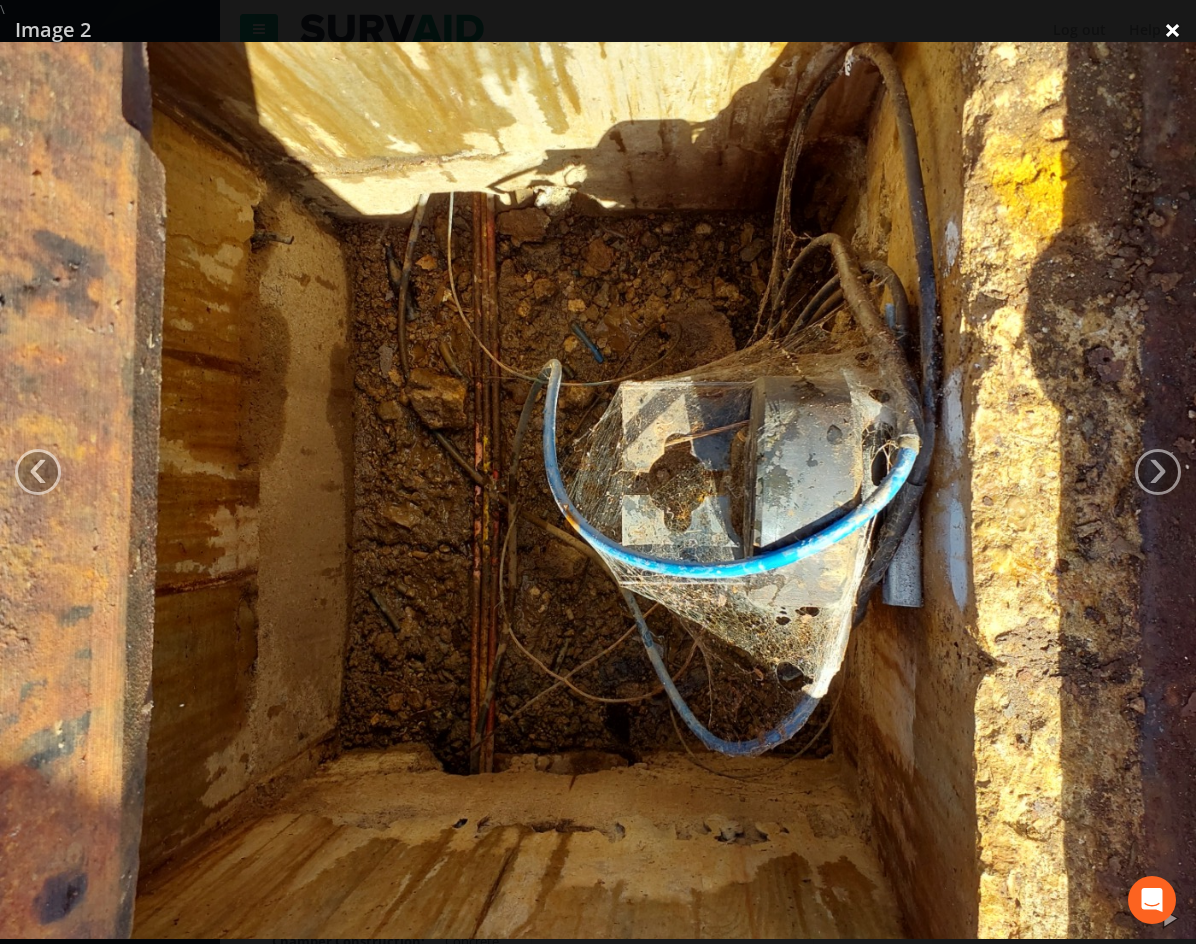 click on "×" at bounding box center (1172, 30) 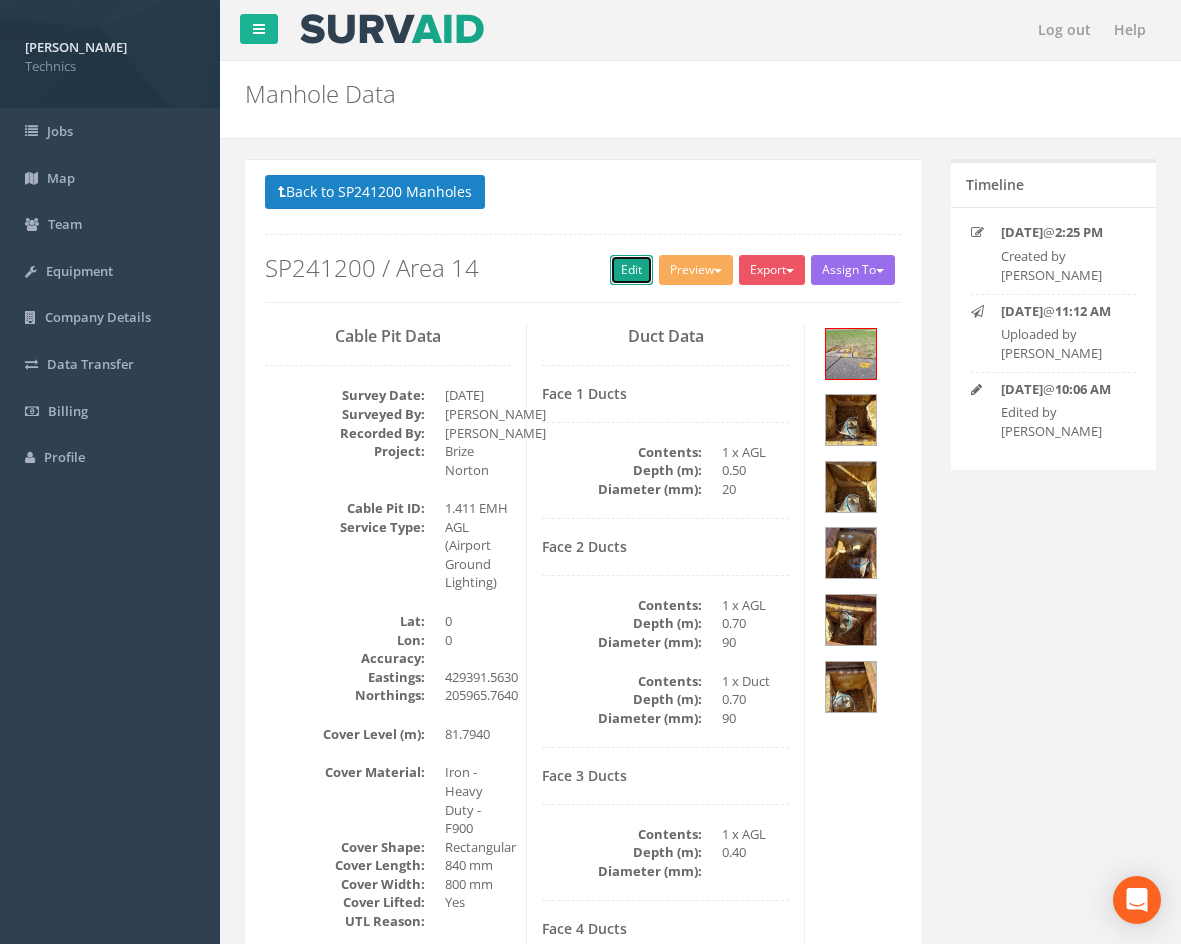 click on "Edit" at bounding box center [631, 270] 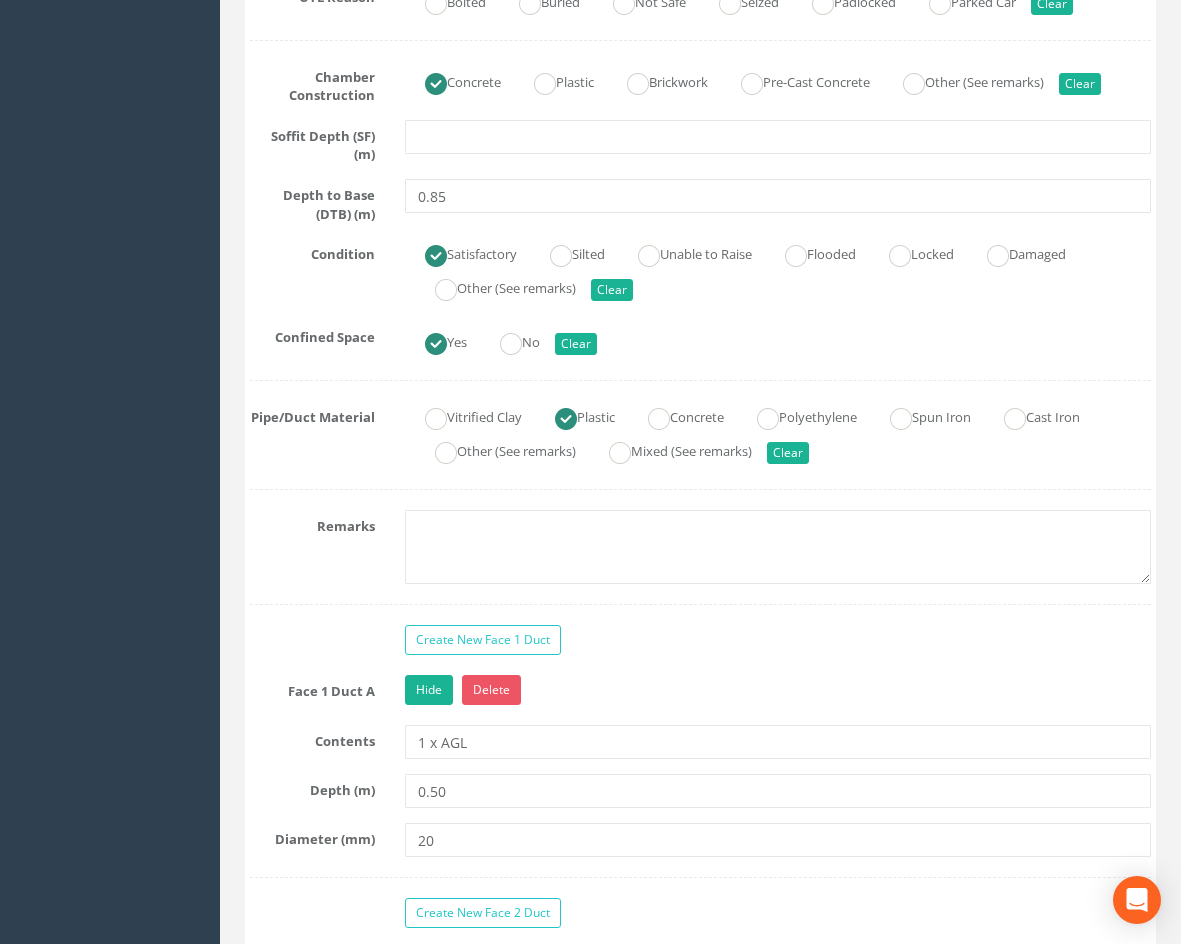 scroll, scrollTop: 1700, scrollLeft: 0, axis: vertical 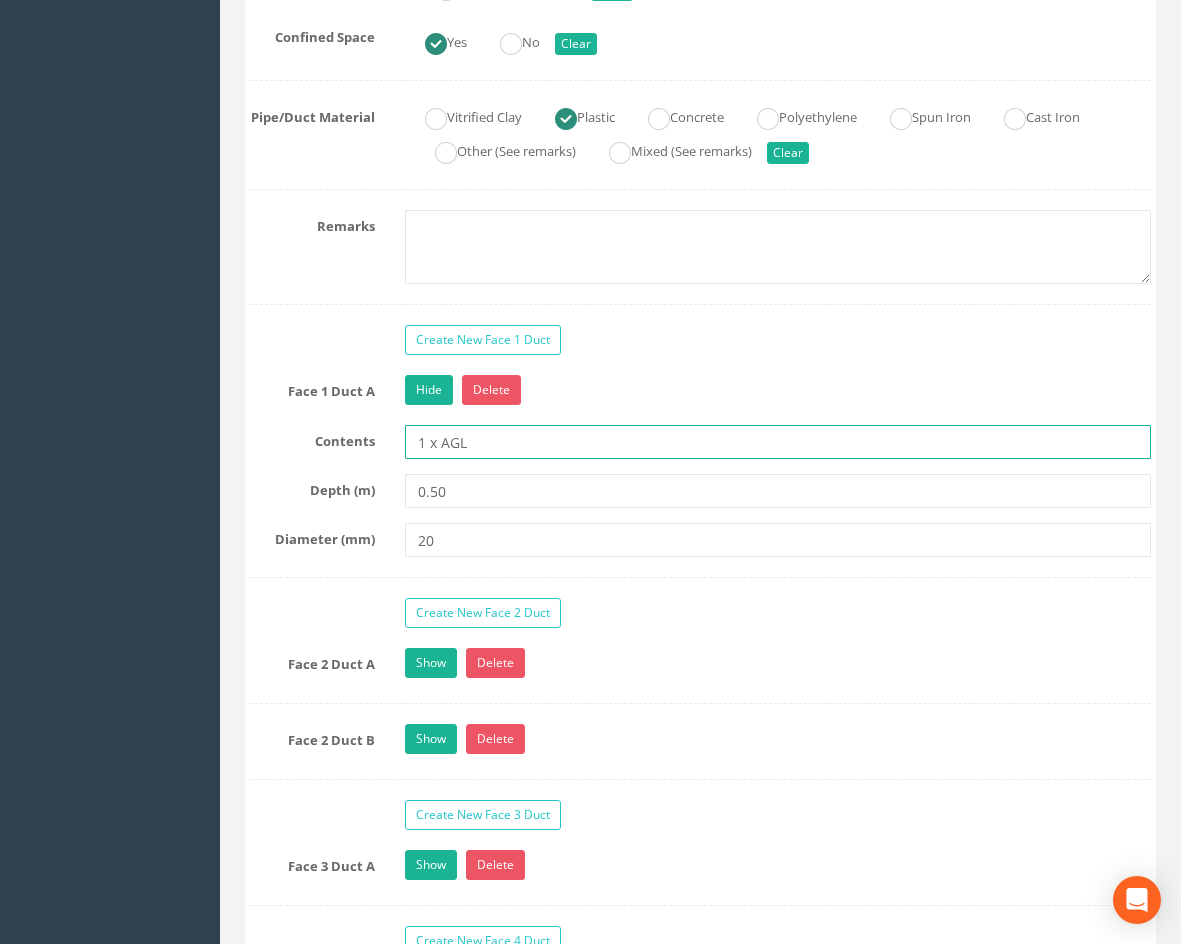 click on "1 x AGL" at bounding box center [778, 442] 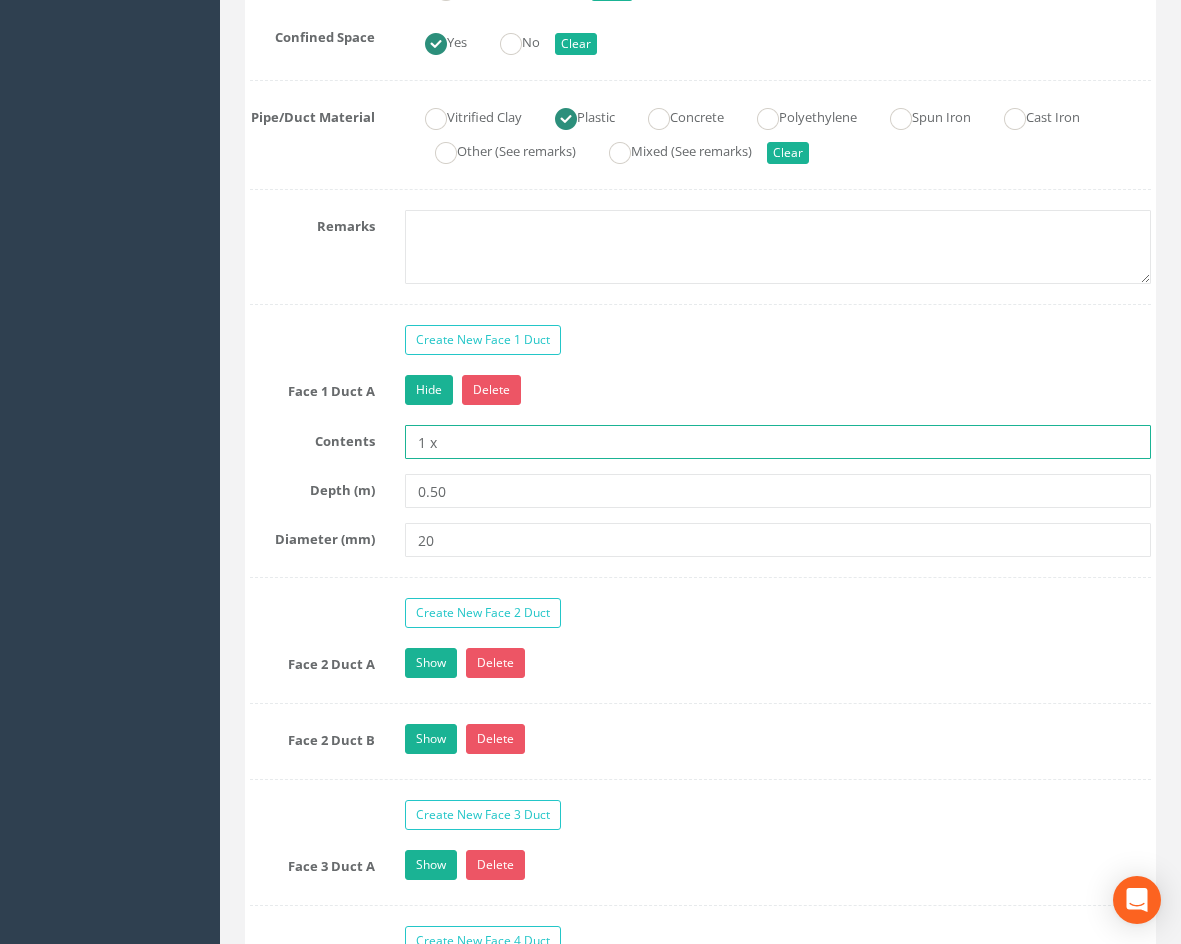 type on "1 x Duct" 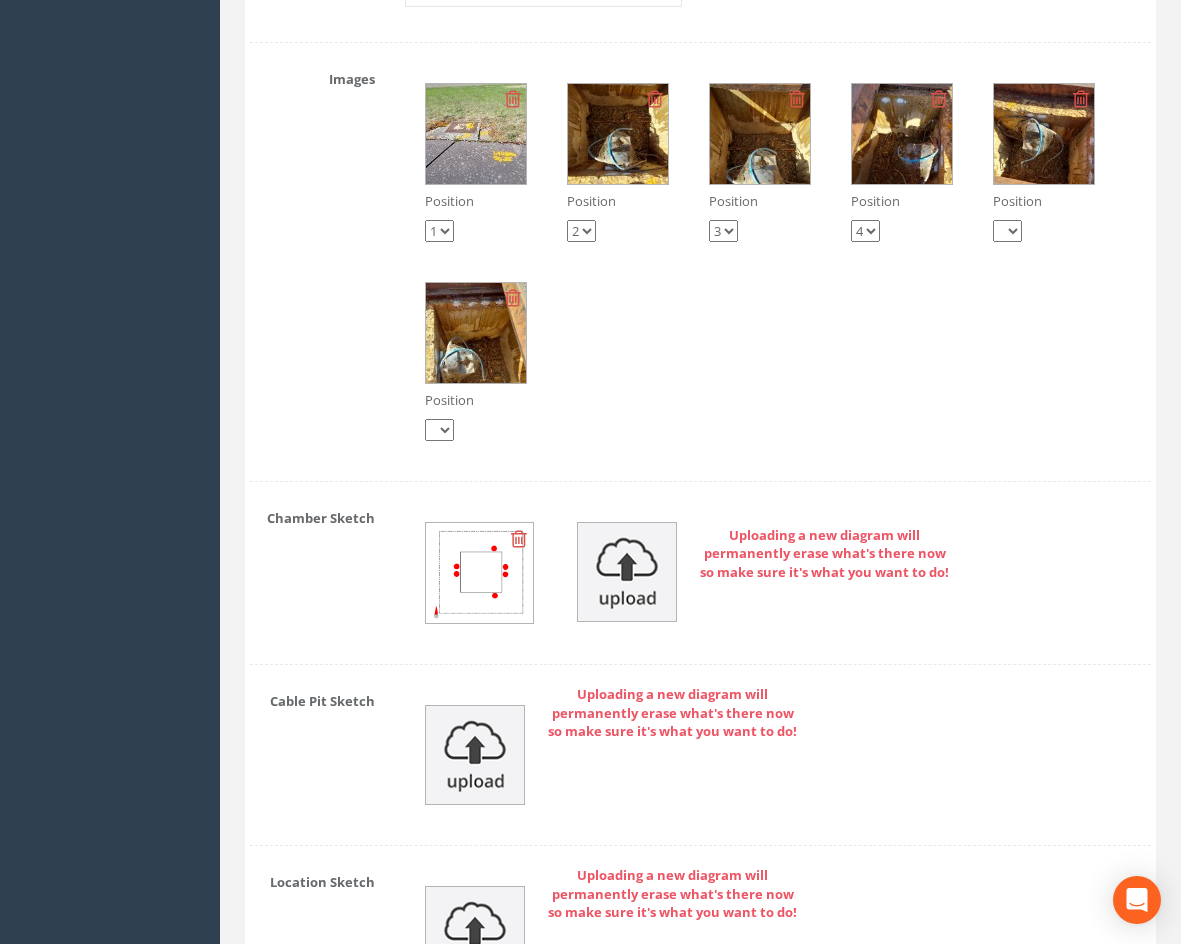 scroll, scrollTop: 3000, scrollLeft: 0, axis: vertical 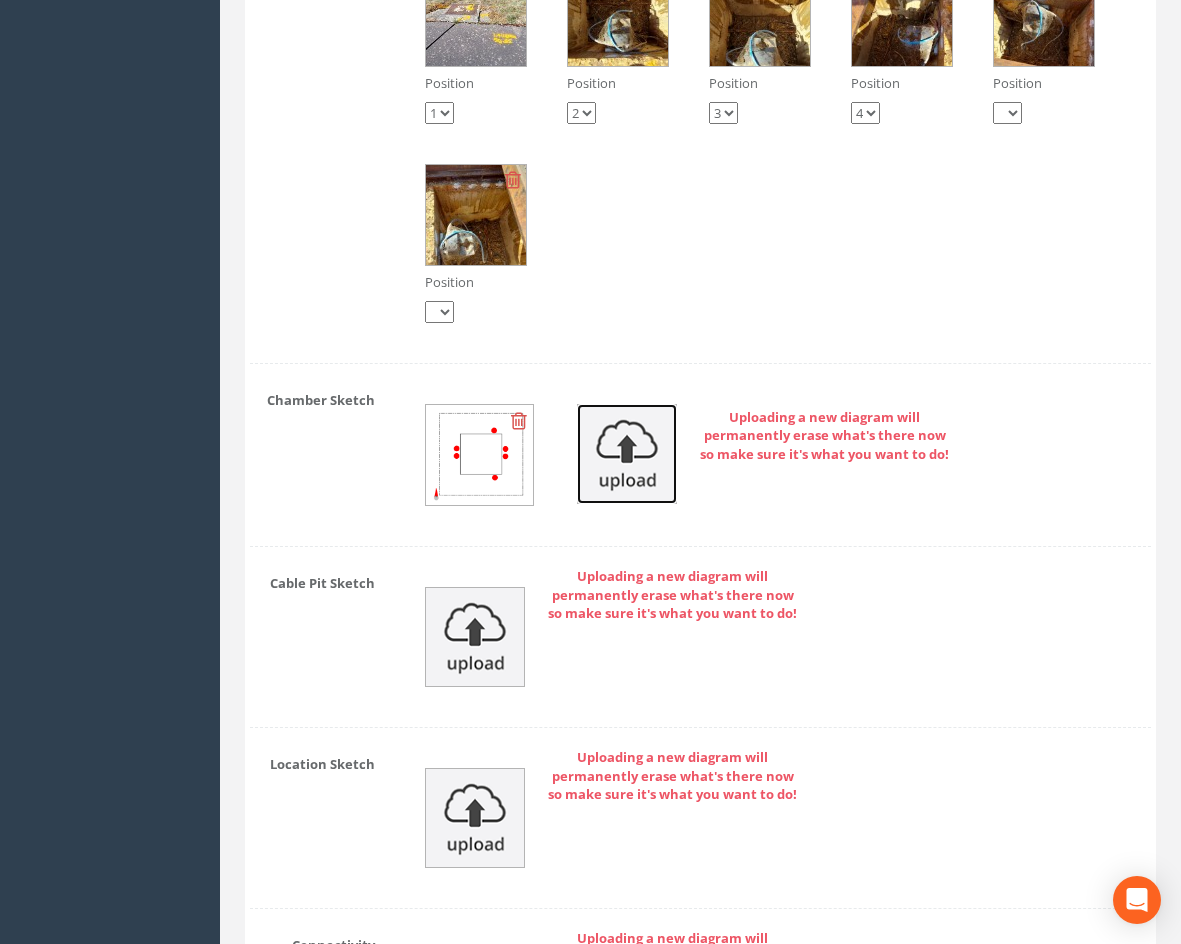 click at bounding box center (627, 454) 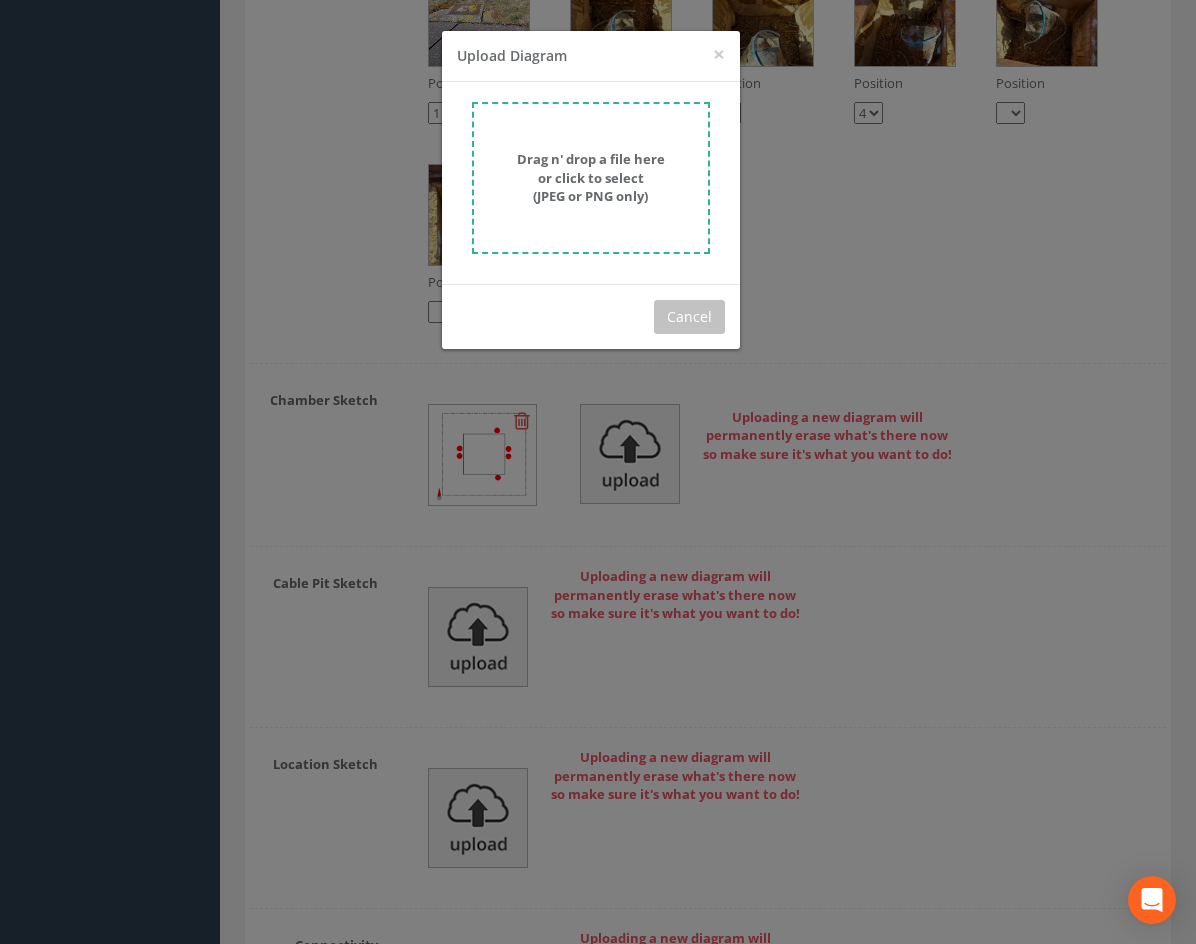 click on "Drag n' drop a file here or click to select (JPEG or PNG only)" at bounding box center [591, 178] 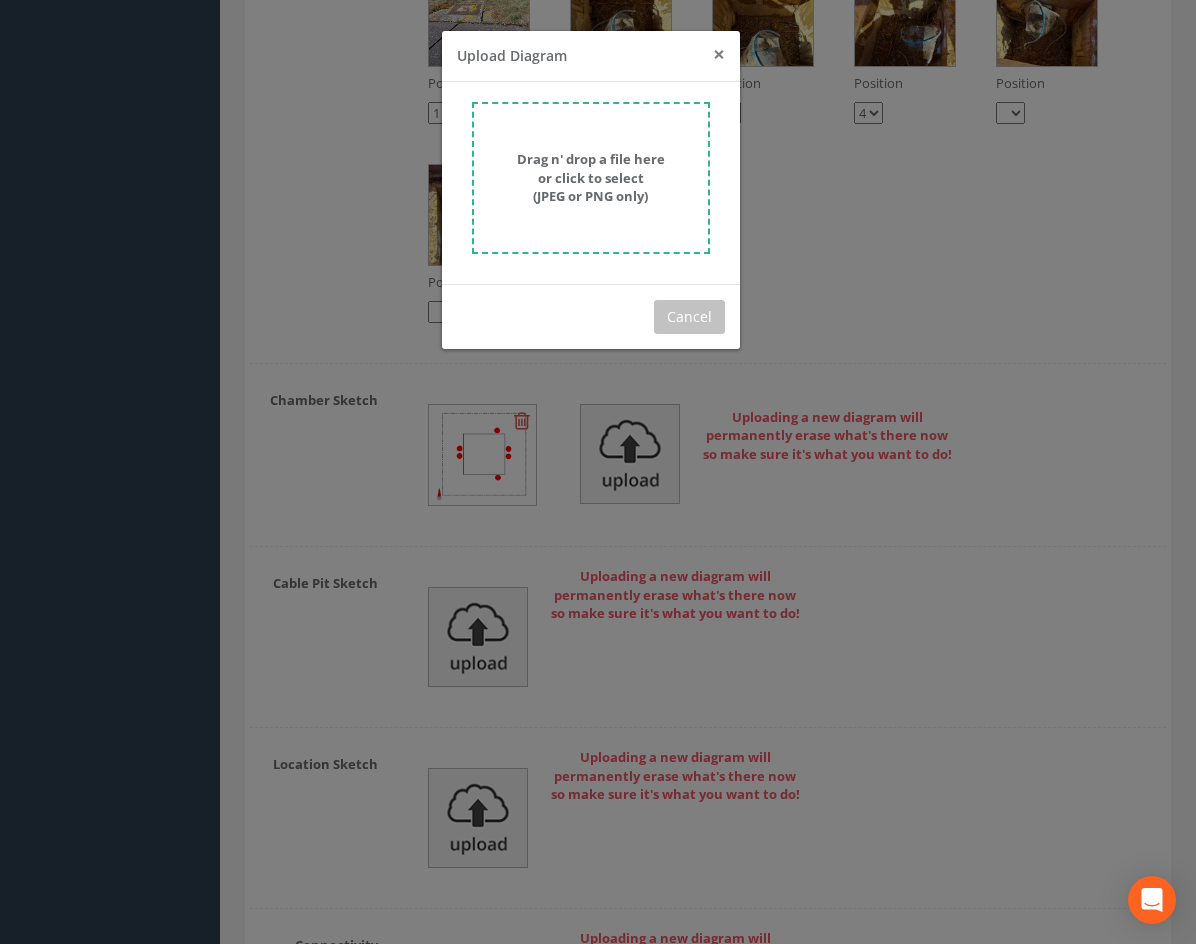 click on "×" at bounding box center (719, 54) 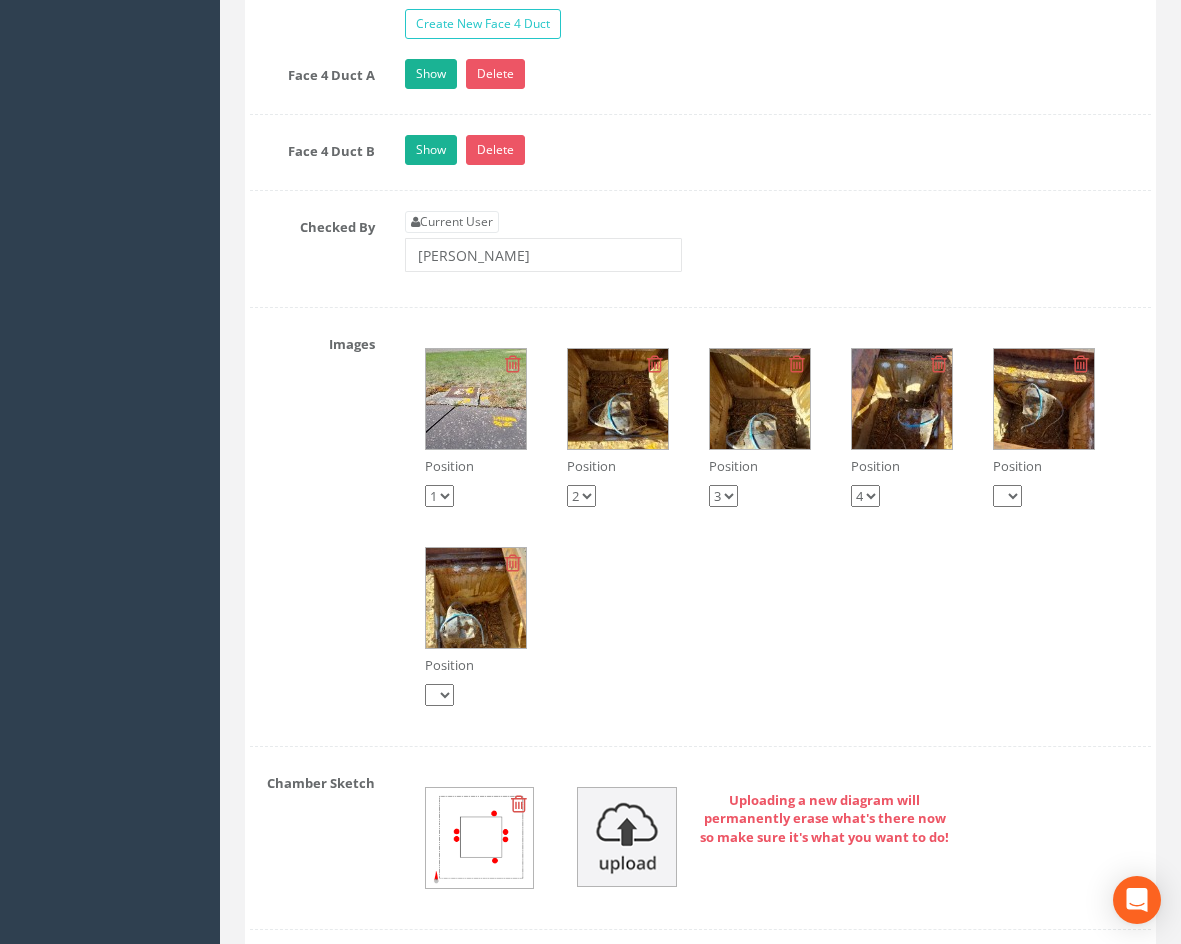 scroll, scrollTop: 2800, scrollLeft: 0, axis: vertical 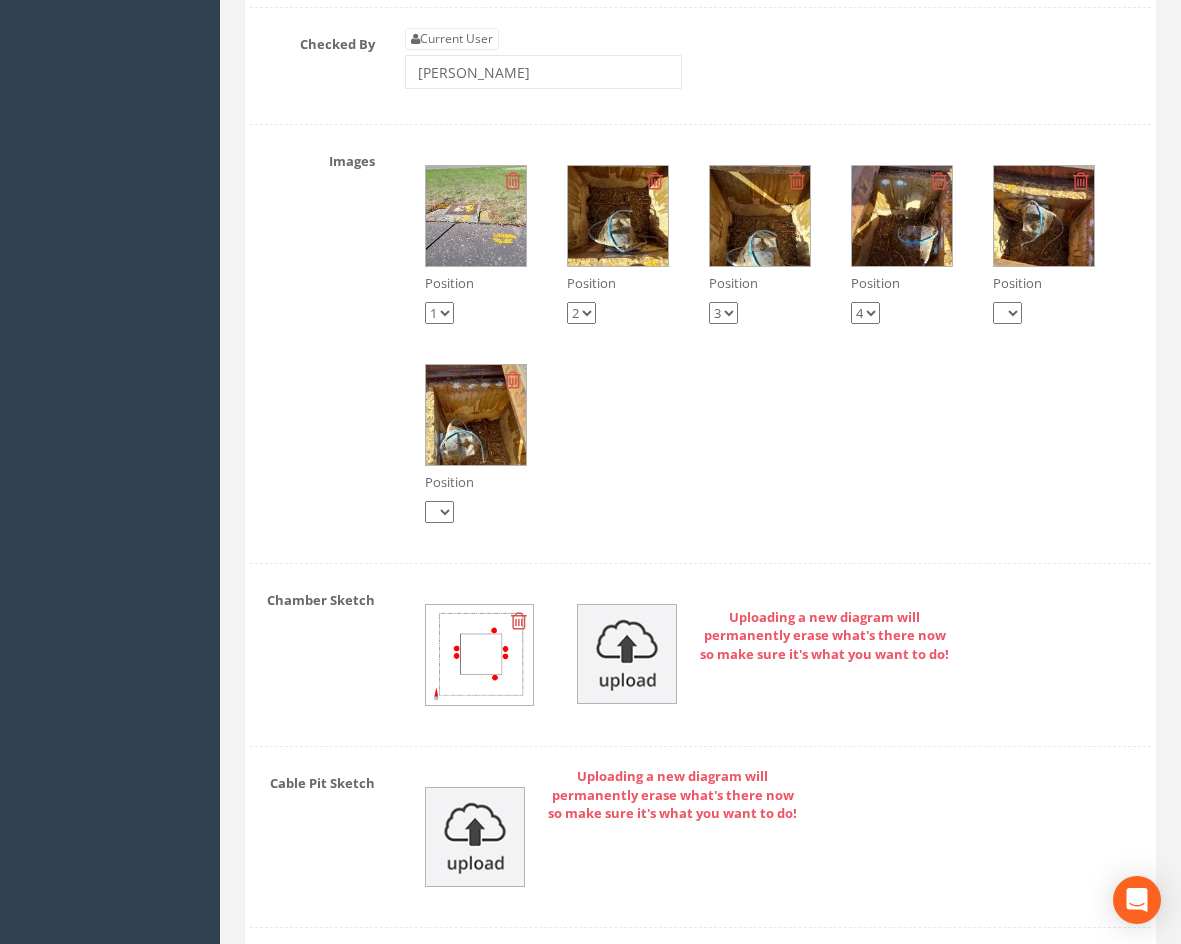 click at bounding box center [519, 621] 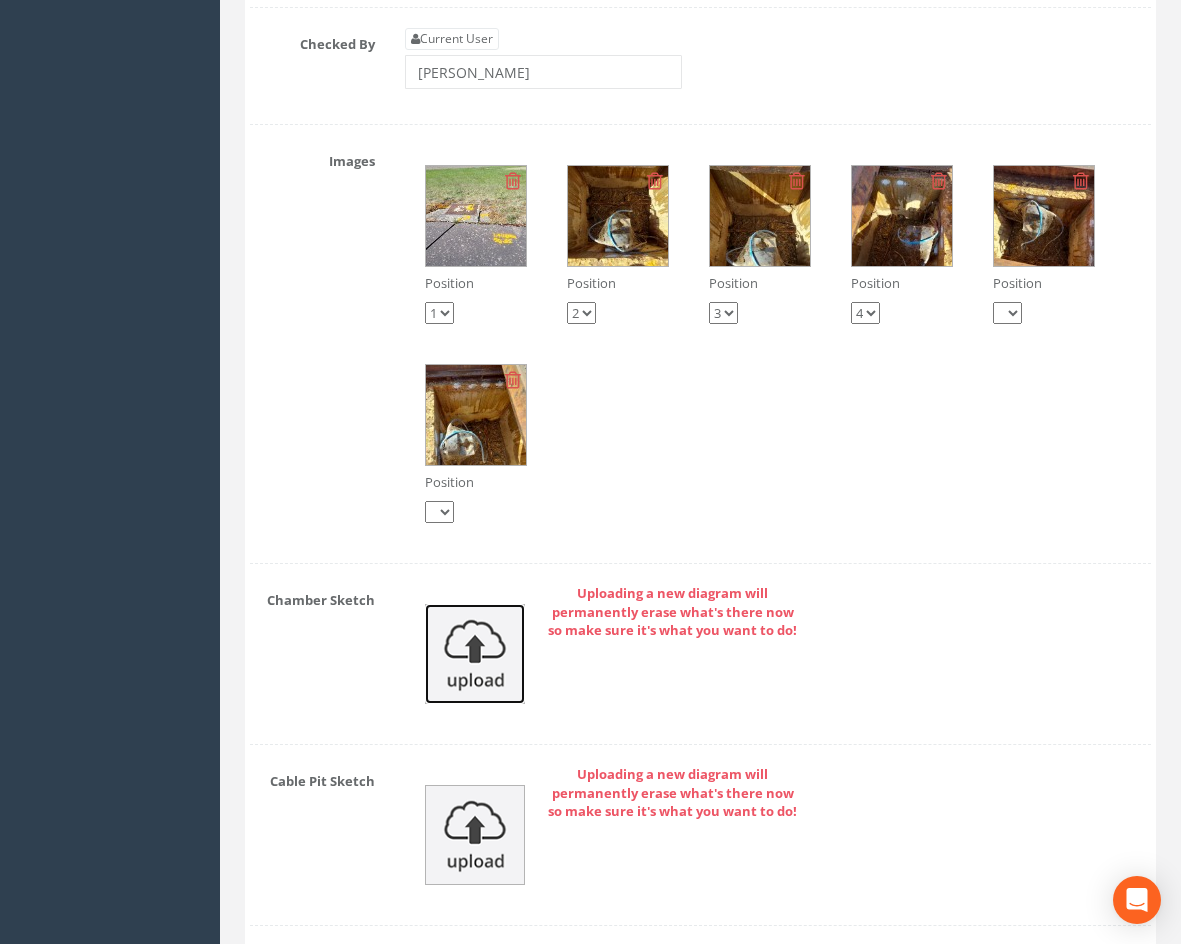 click at bounding box center [475, 654] 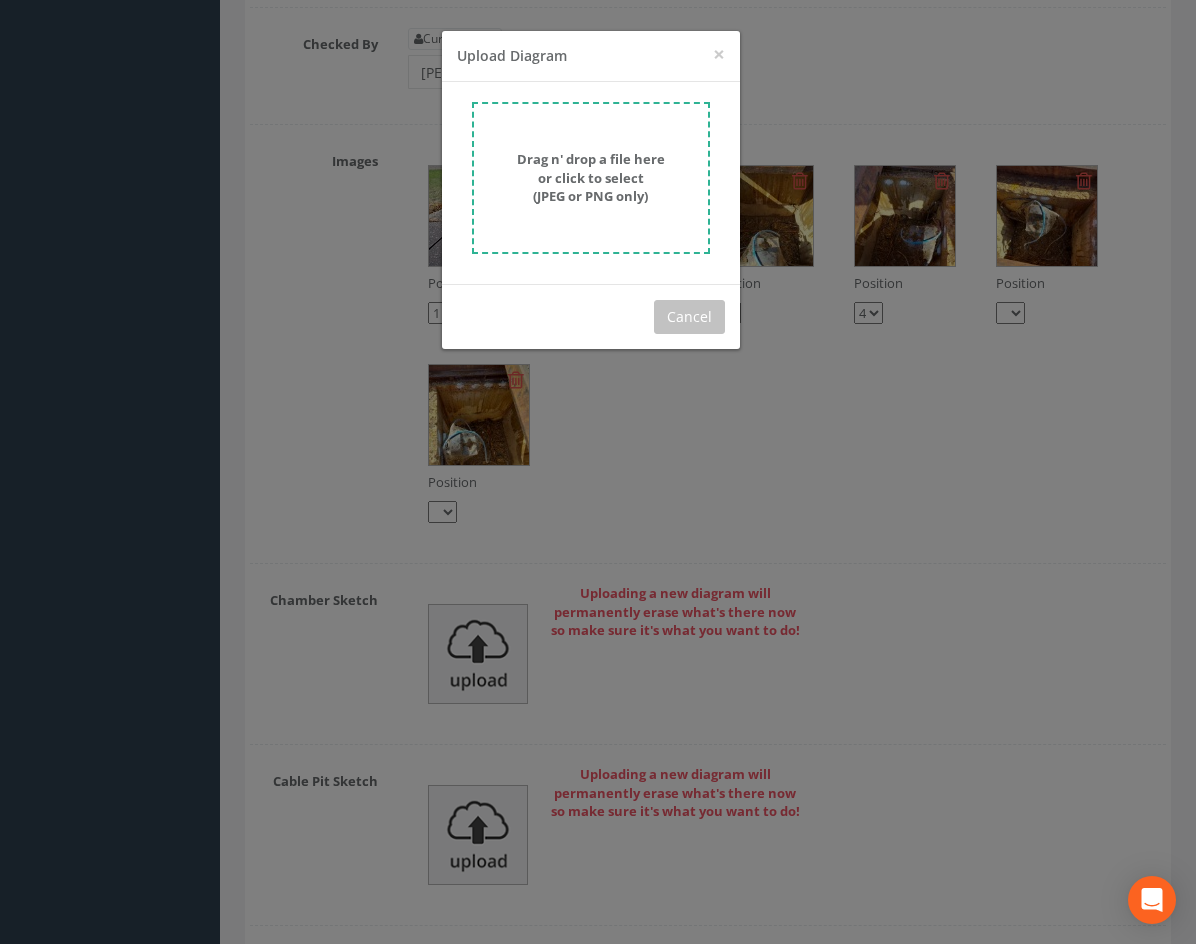 click on "Drag n' drop a file here or click to select (JPEG or PNG only)" at bounding box center [591, 177] 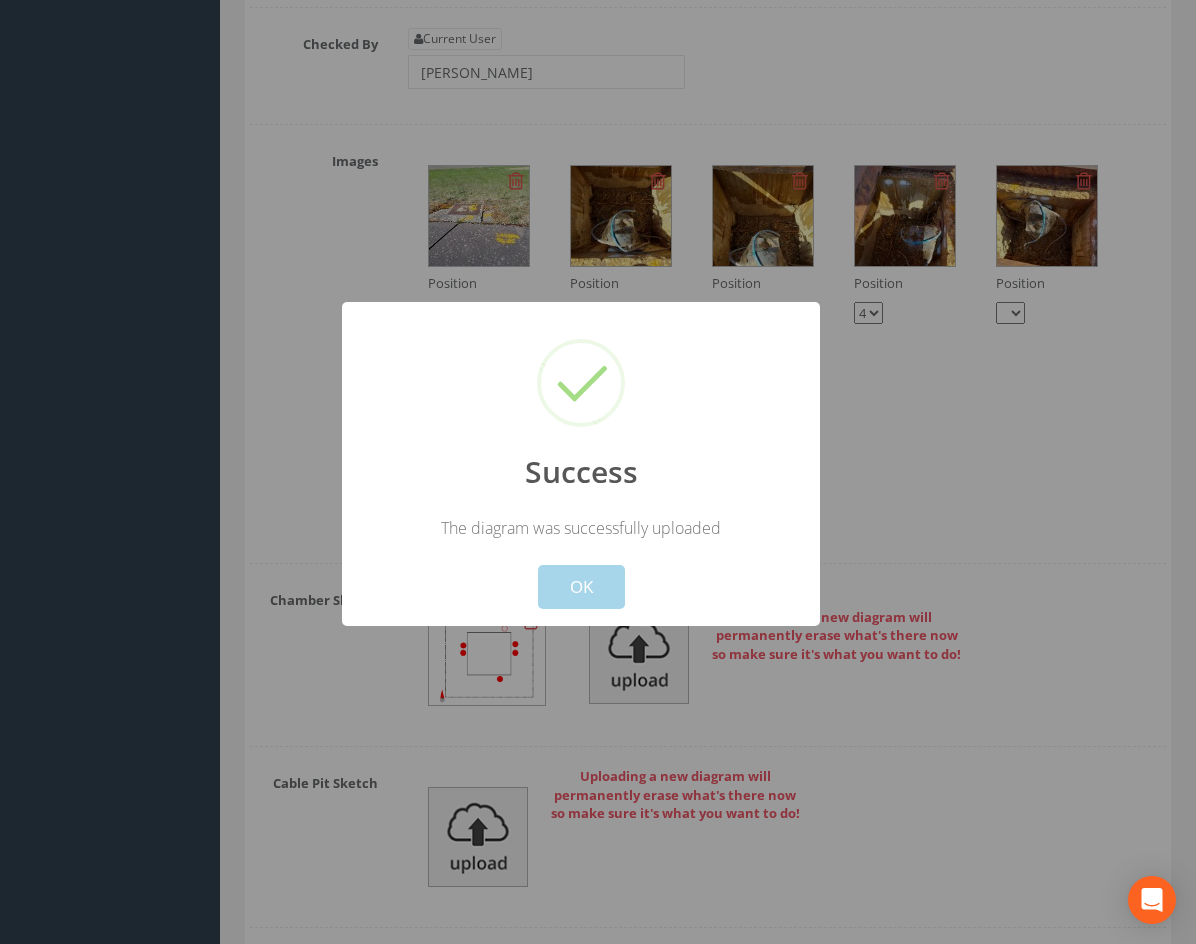 click on "OK" at bounding box center (581, 587) 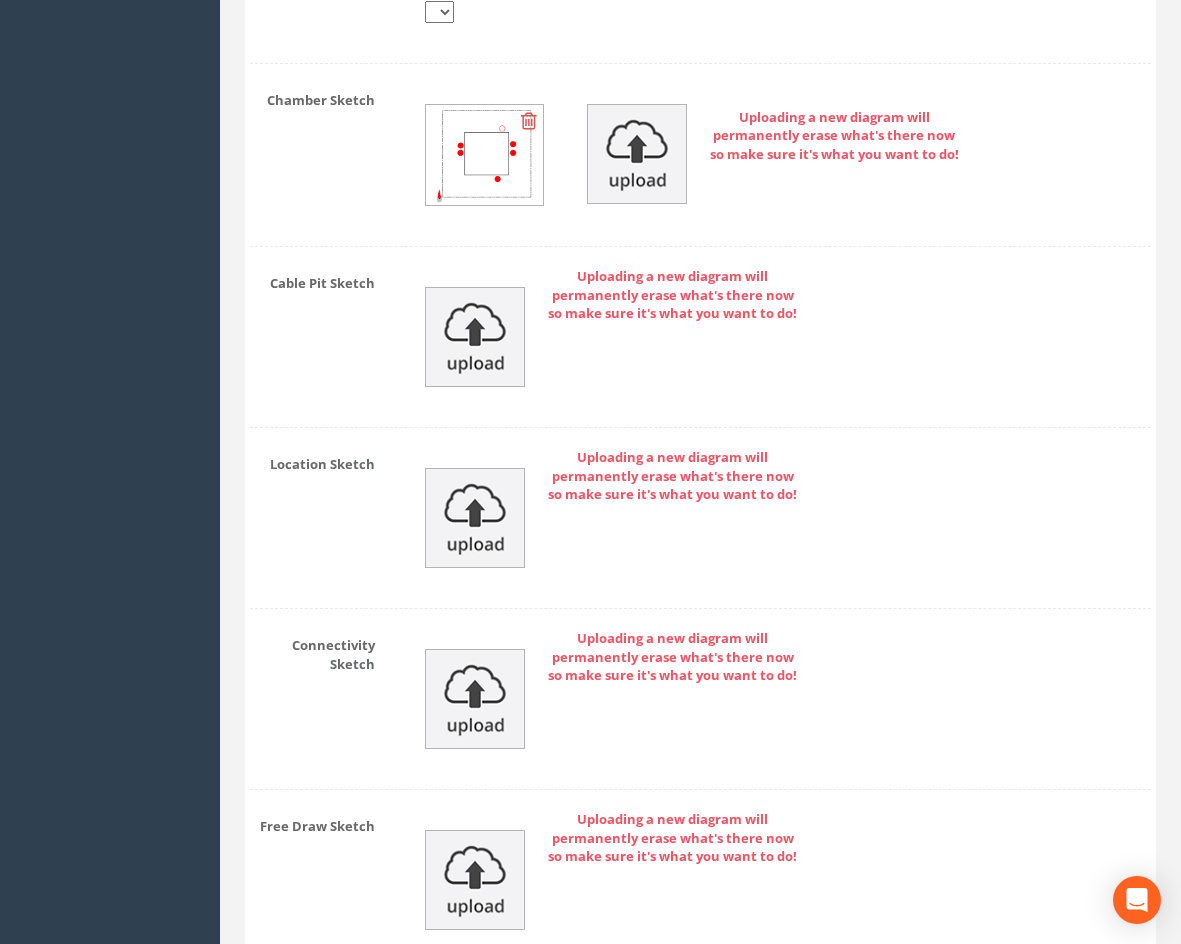 scroll, scrollTop: 3486, scrollLeft: 0, axis: vertical 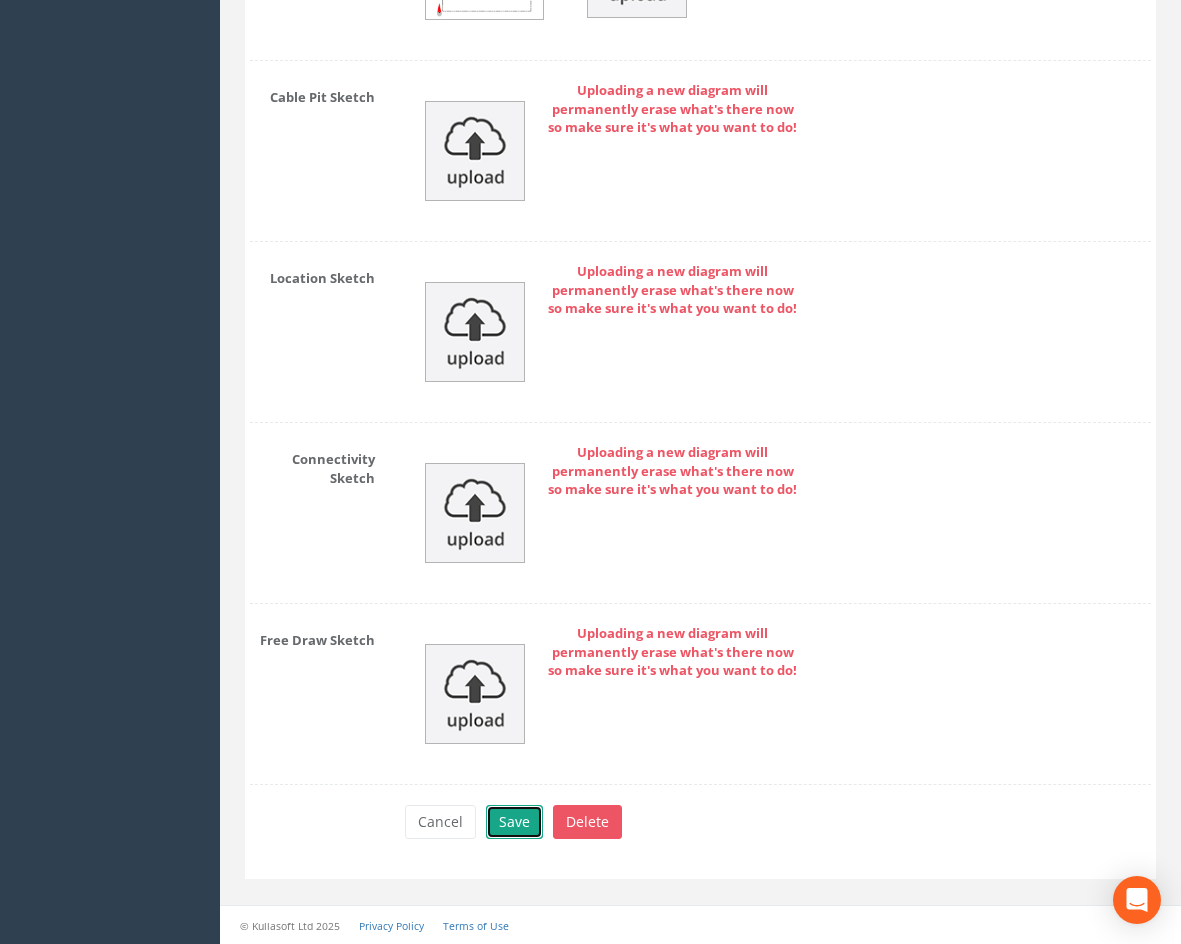 click on "Save" at bounding box center (514, 822) 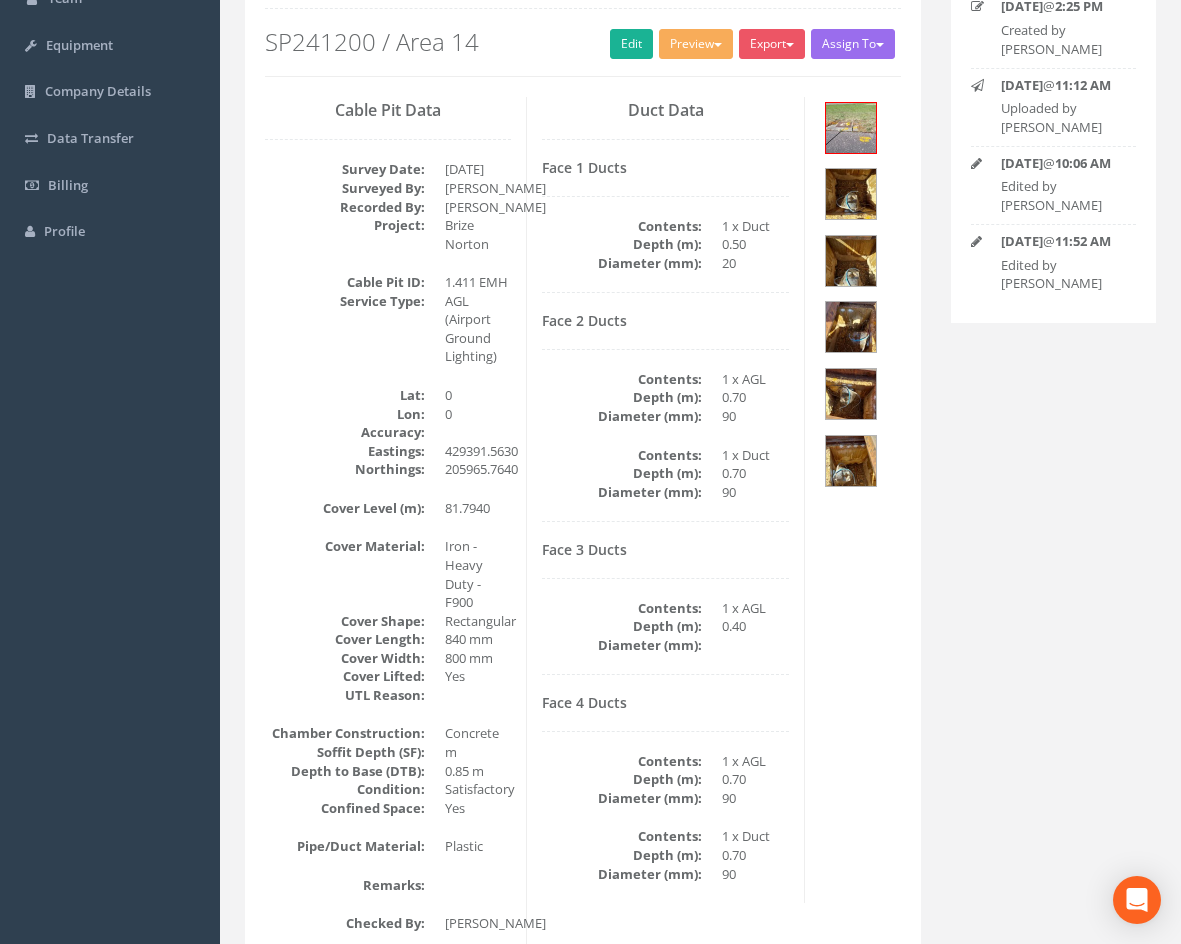 scroll, scrollTop: 0, scrollLeft: 0, axis: both 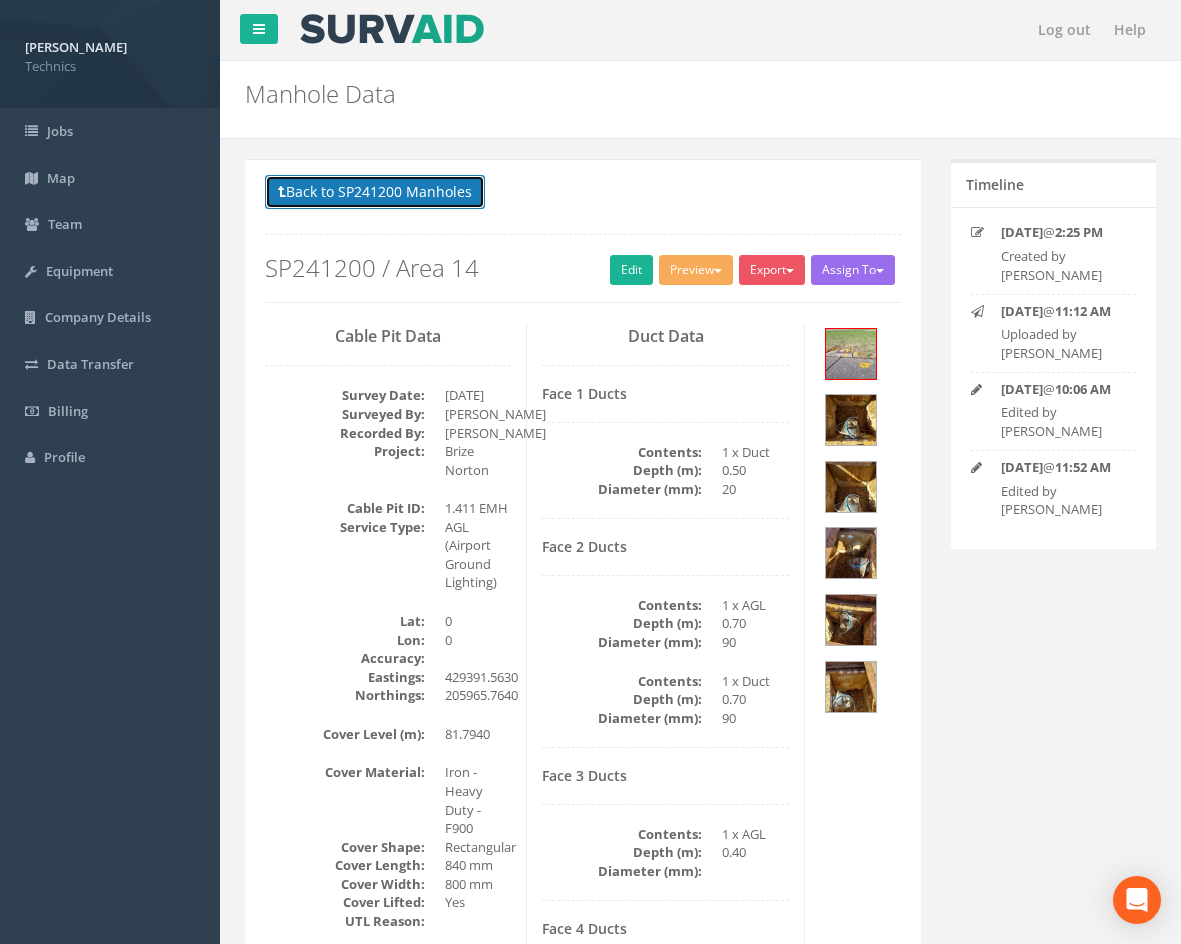 click on "Back to SP241200 Manholes" at bounding box center [375, 192] 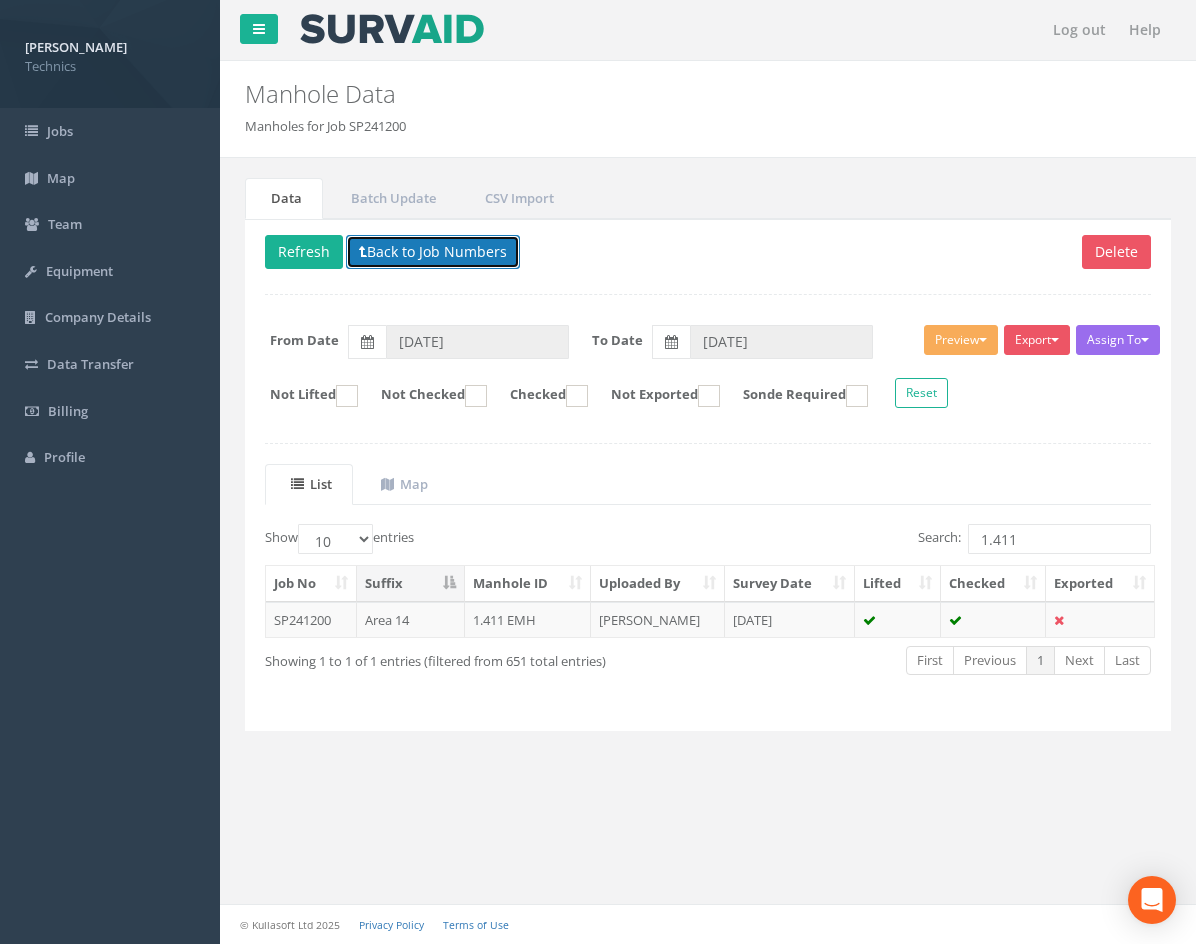 click on "Back to Job Numbers" at bounding box center (433, 252) 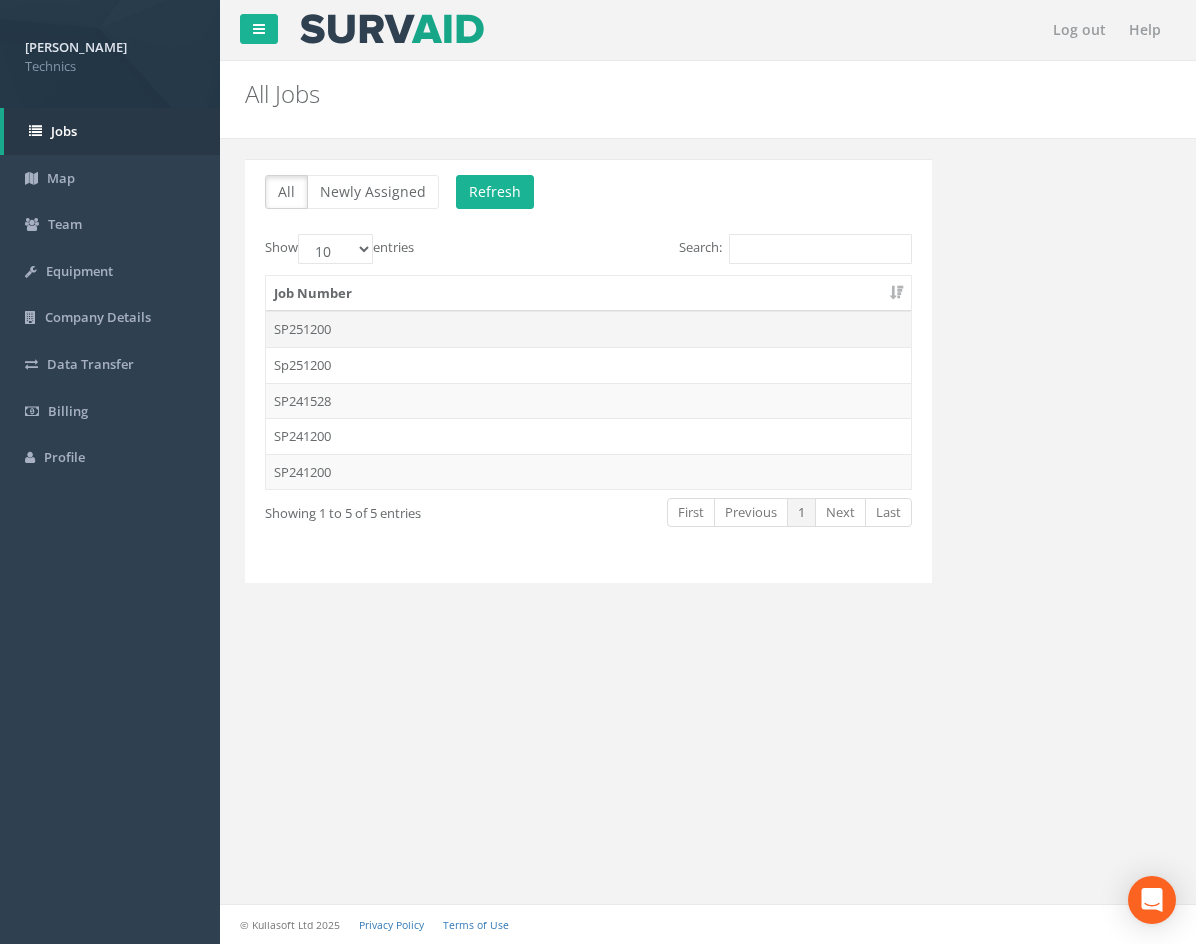 click on "SP251200" at bounding box center [588, 329] 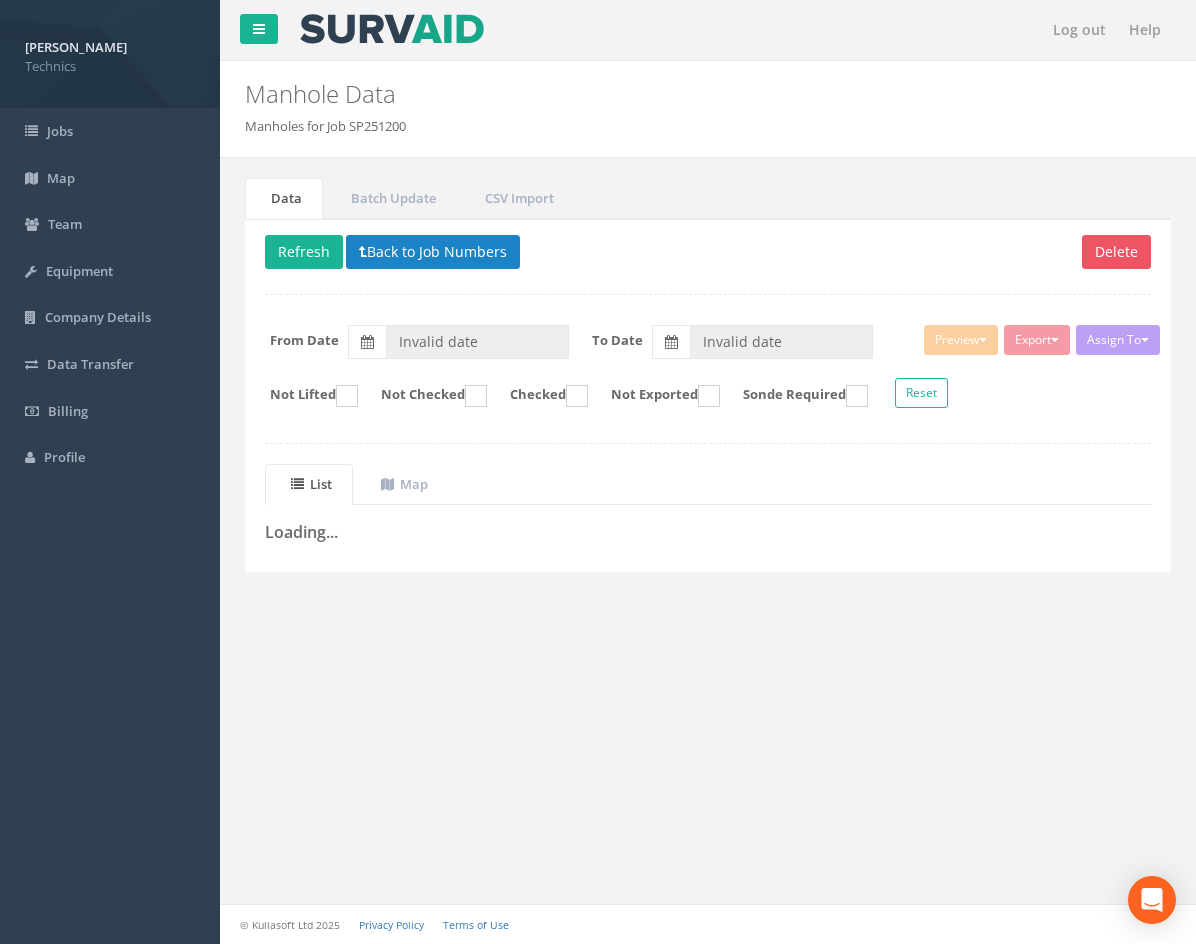 type on "[DATE]" 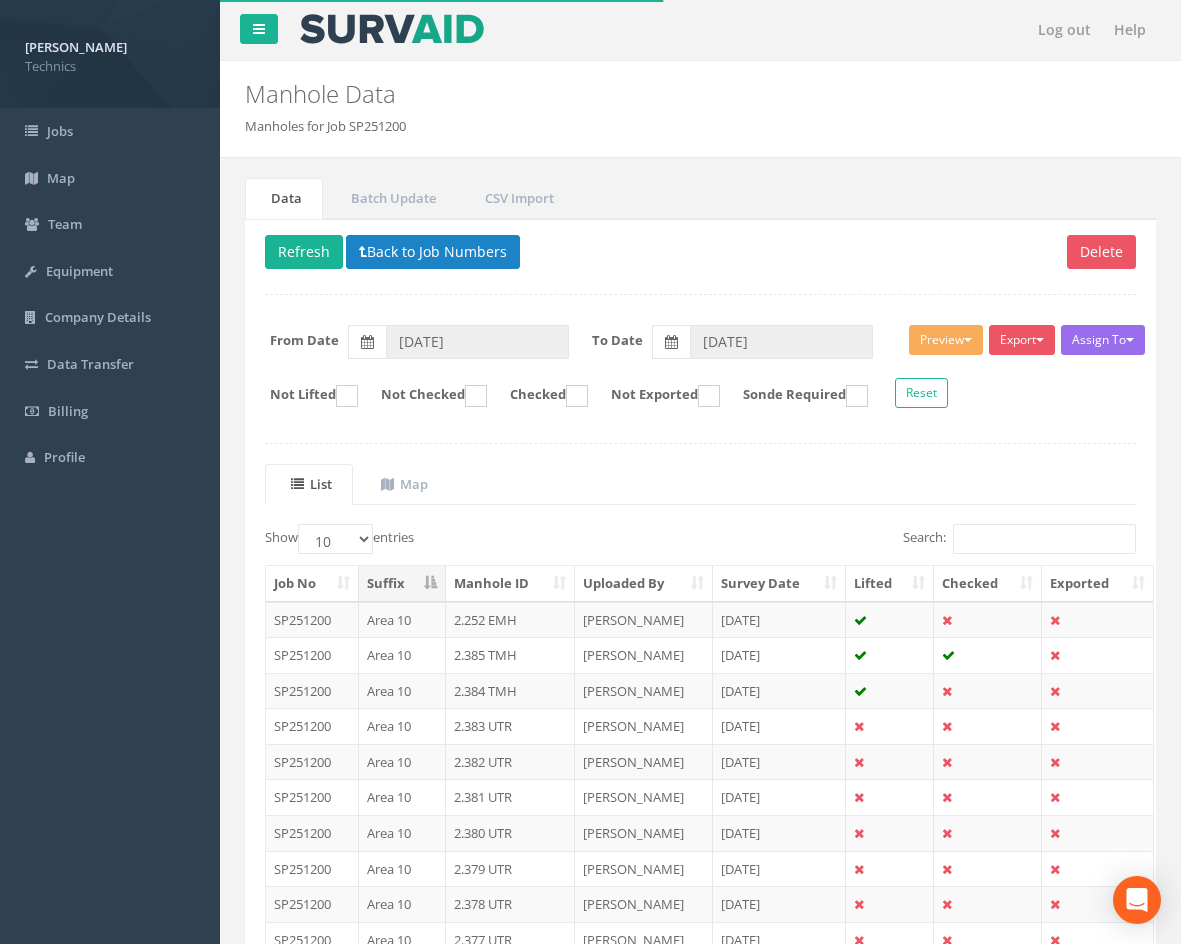 click on "List
Map
Show  10 25 50 100  entries Search:   Job No Suffix Manhole ID Uploaded By Survey Date Lifted Checked Exported SP251200 Area 10 2.252 EMH [PERSON_NAME] [DATE] SP251200 Area 10 2.385 TMH [PERSON_NAME] [DATE] SP251200 Area 10 2.384 TMH [PERSON_NAME] [DATE] SP251200 Area 10 2.383 UTR [PERSON_NAME] [DATE] SP251200 Area 10 2.382 UTR [PERSON_NAME] [DATE] SP251200 Area 10 2.381 UTR [PERSON_NAME] [DATE] SP251200 Area 10 2.380 UTR [PERSON_NAME] [DATE] SP251200 Area 10 2.379 UTR [PERSON_NAME] [DATE] SP251200 Area 10 2.378 UTR [PERSON_NAME] [DATE] SP251200 Area 10 2.377 UTR [PERSON_NAME] [DATE] Showing 1 to 10 of 70 entries First Previous 1 2 3 4 5 6 7 Next Last
+ - Leaflet" at bounding box center [700, 747] 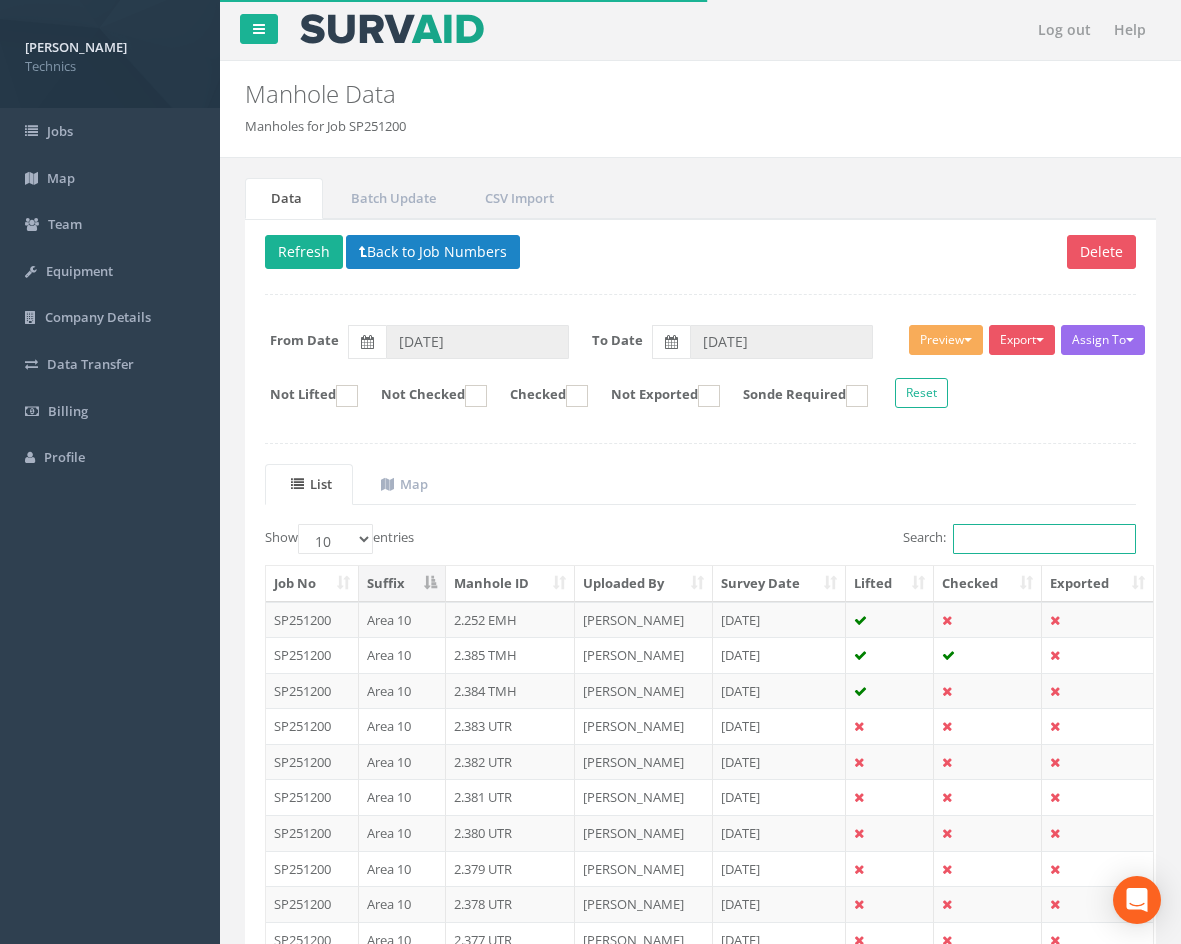 click on "Search:" at bounding box center (1044, 539) 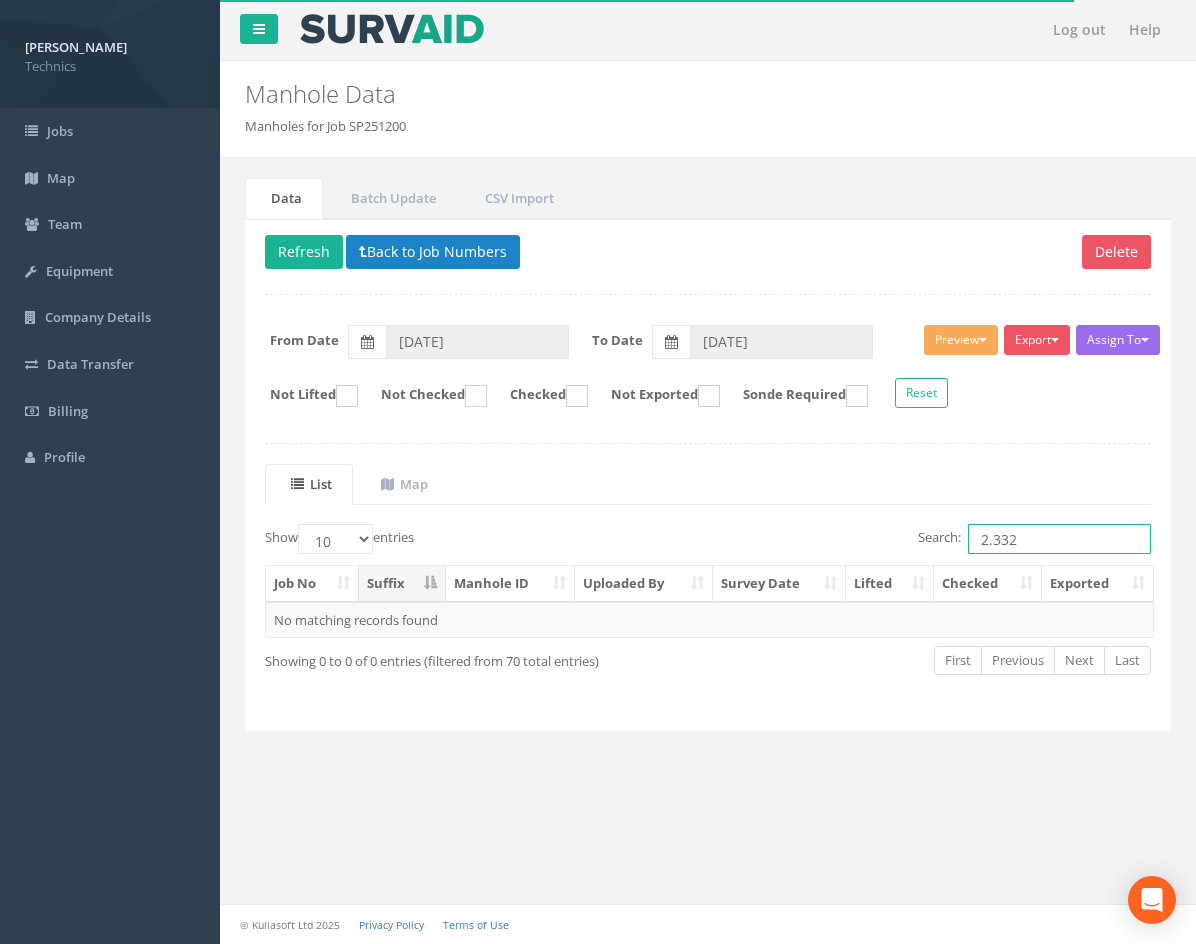 drag, startPoint x: 1023, startPoint y: 545, endPoint x: 919, endPoint y: 563, distance: 105.546196 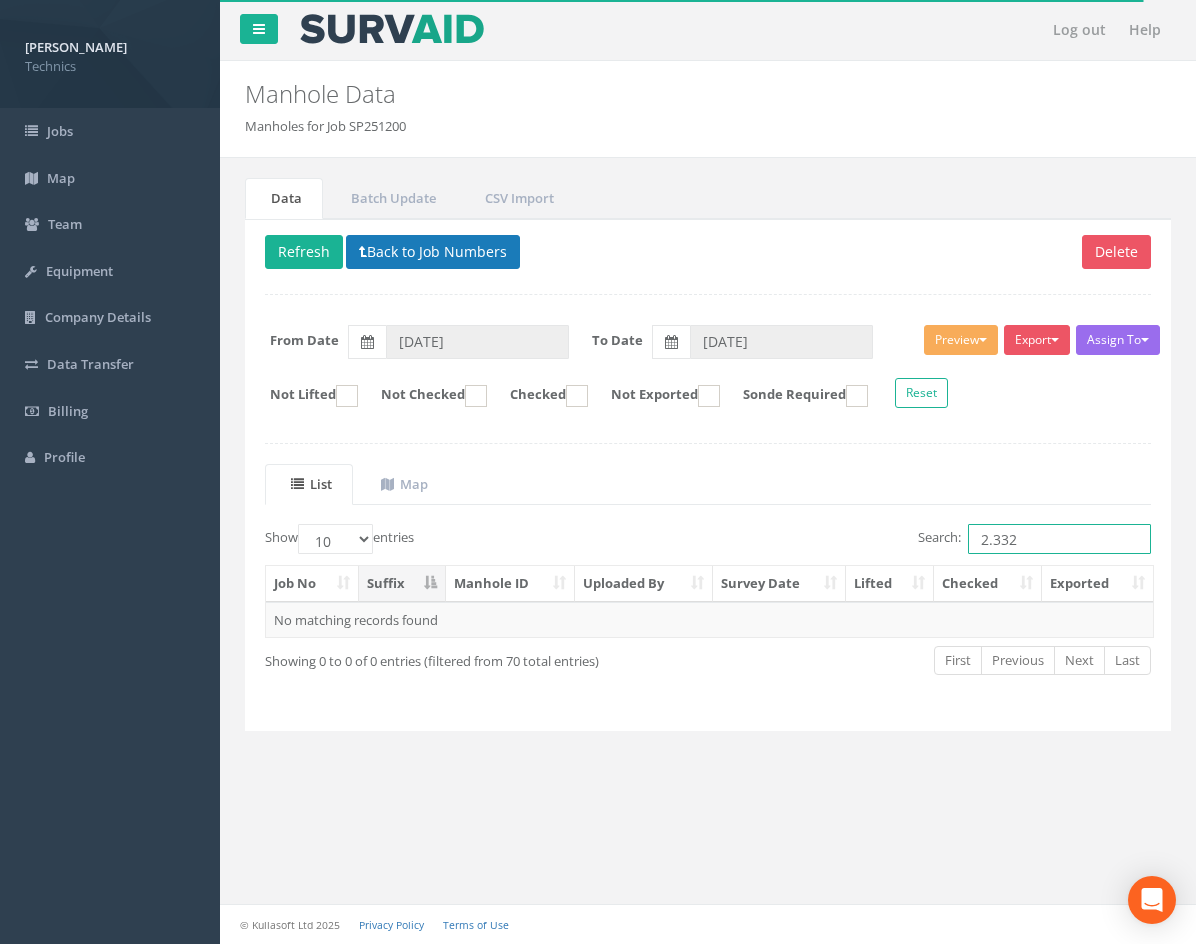 type on "2.332" 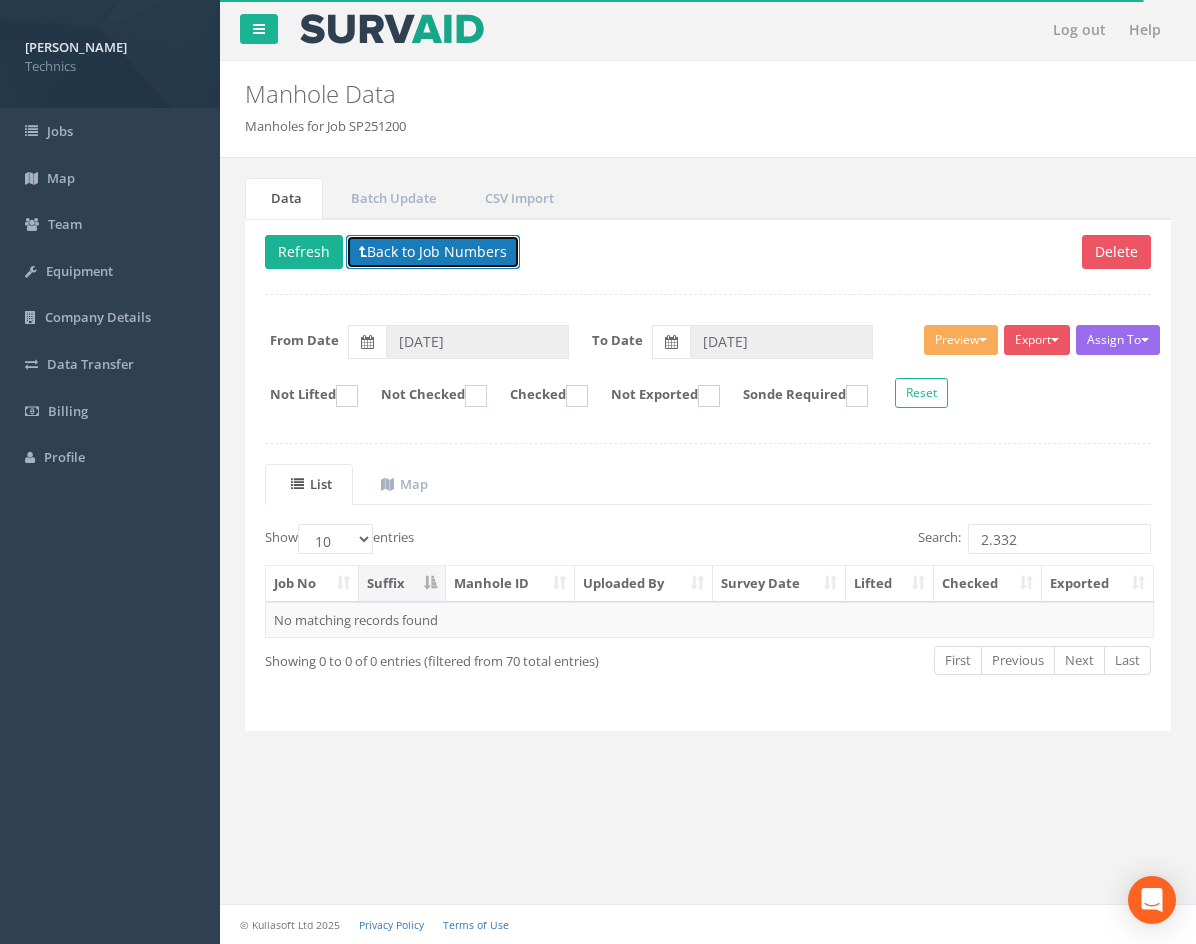 click on "Back to Job Numbers" at bounding box center [433, 252] 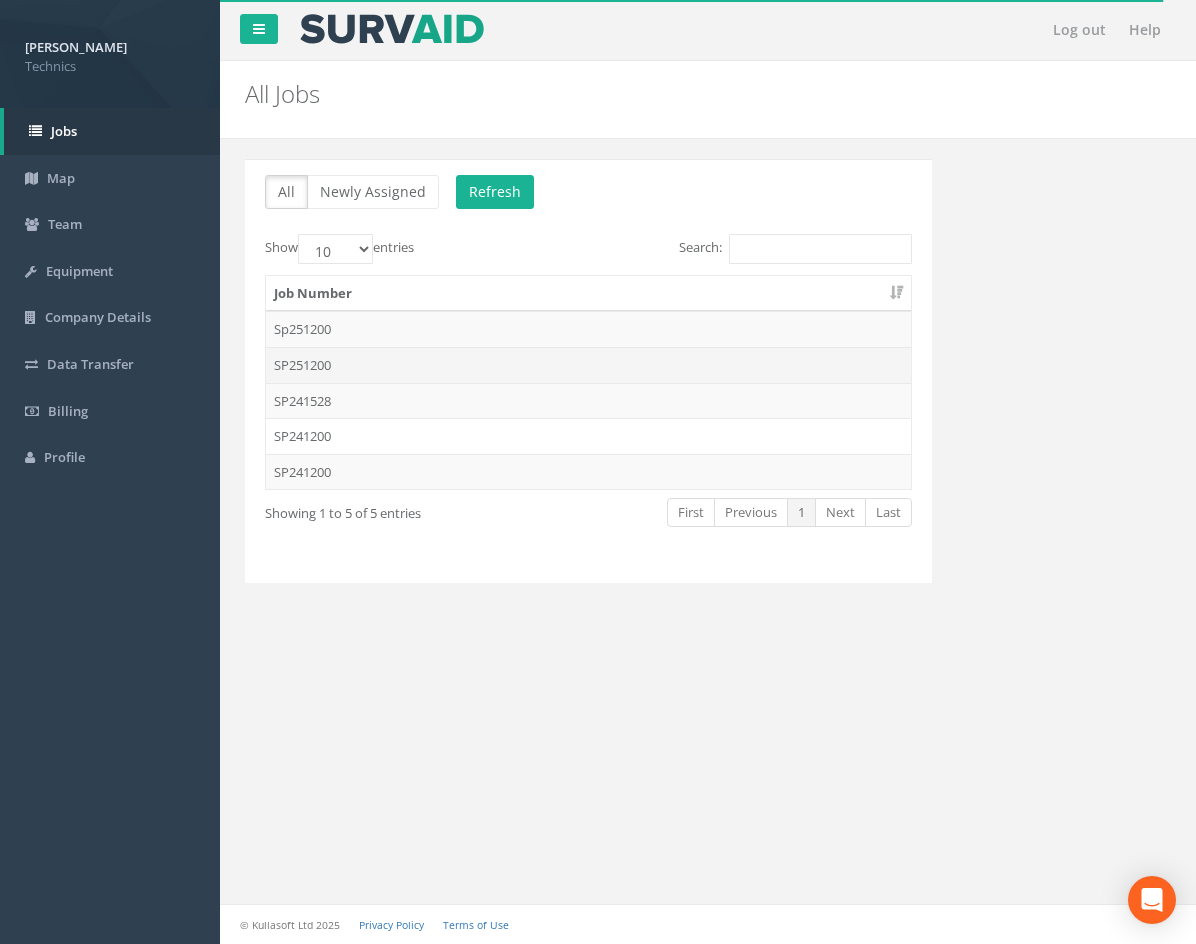 click on "SP251200" at bounding box center [588, 365] 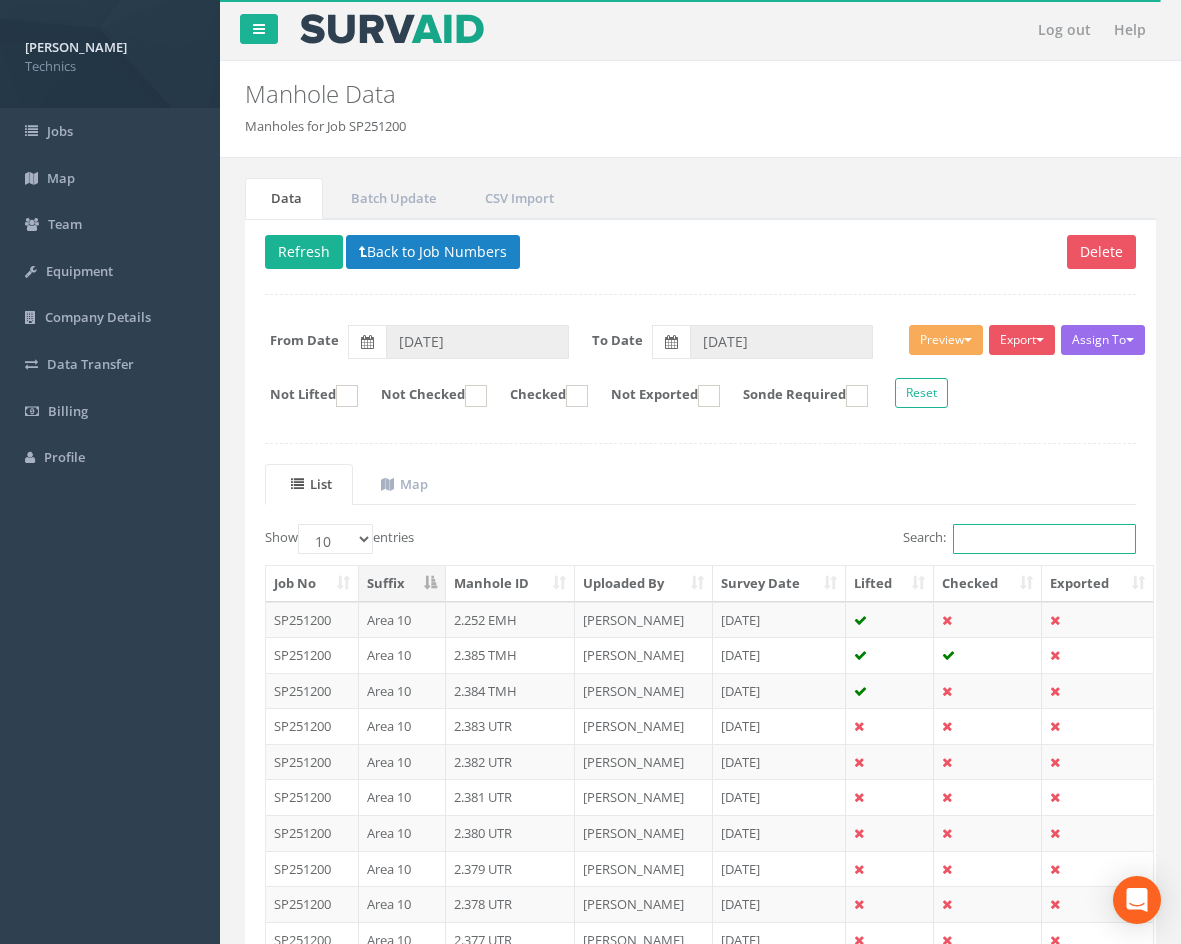 click on "Search:" at bounding box center (1044, 539) 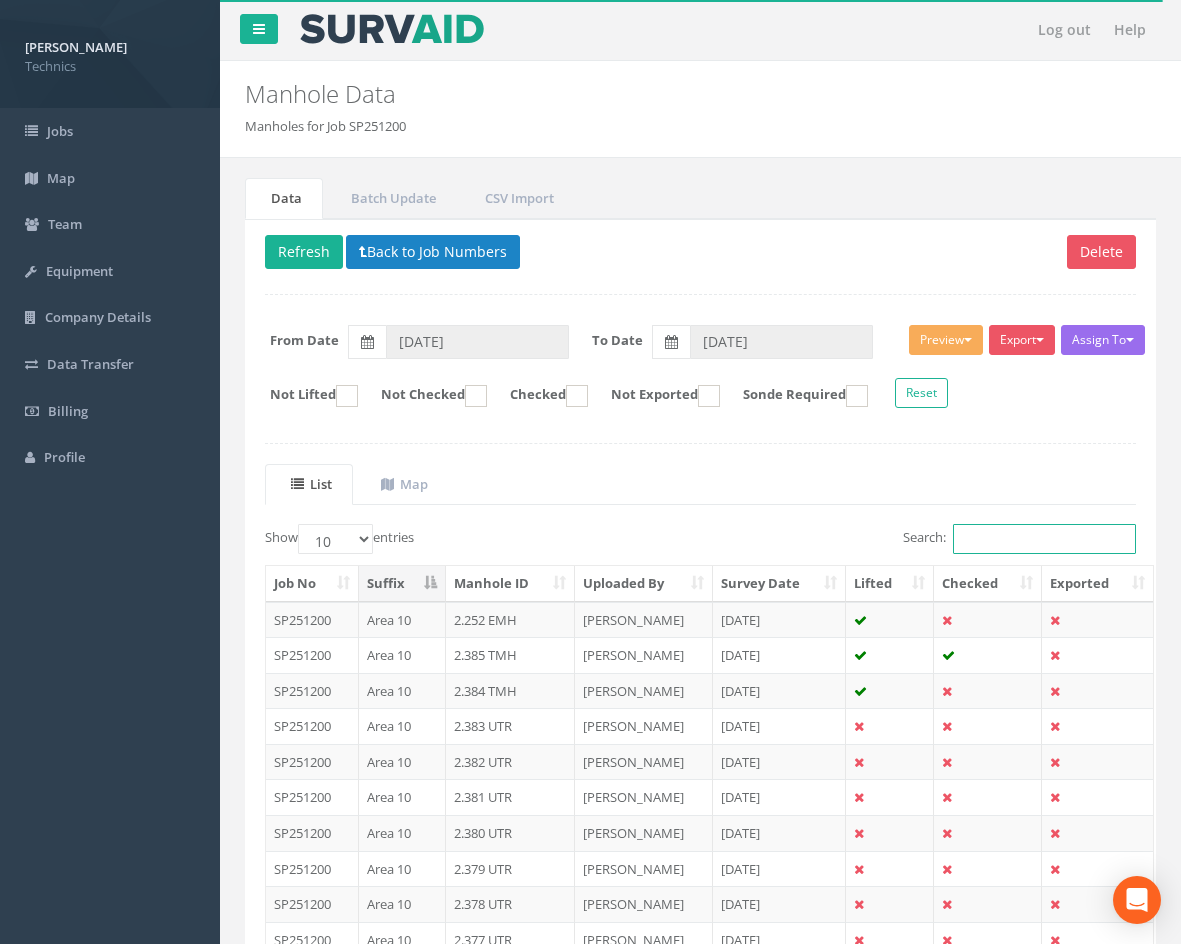 paste on "2.332" 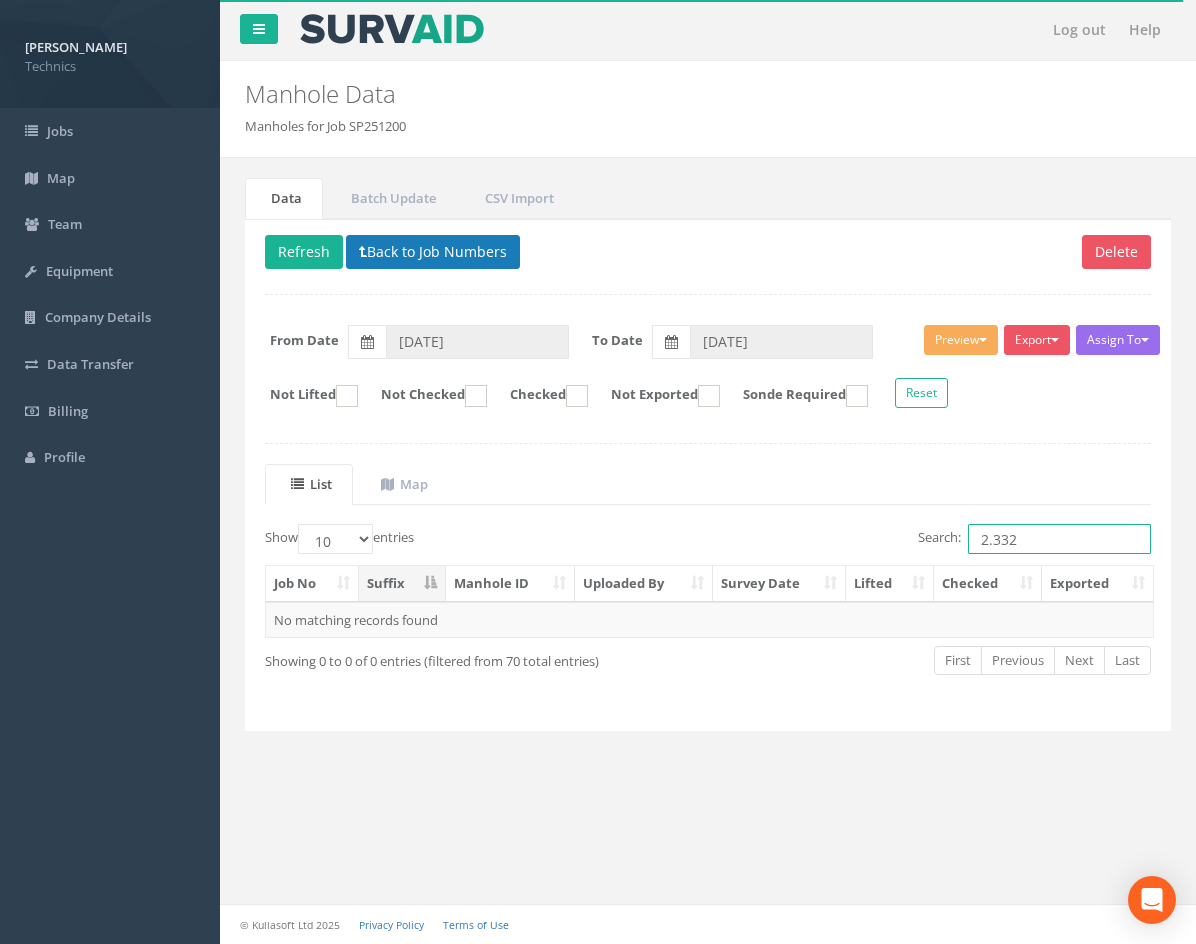 type on "2.332" 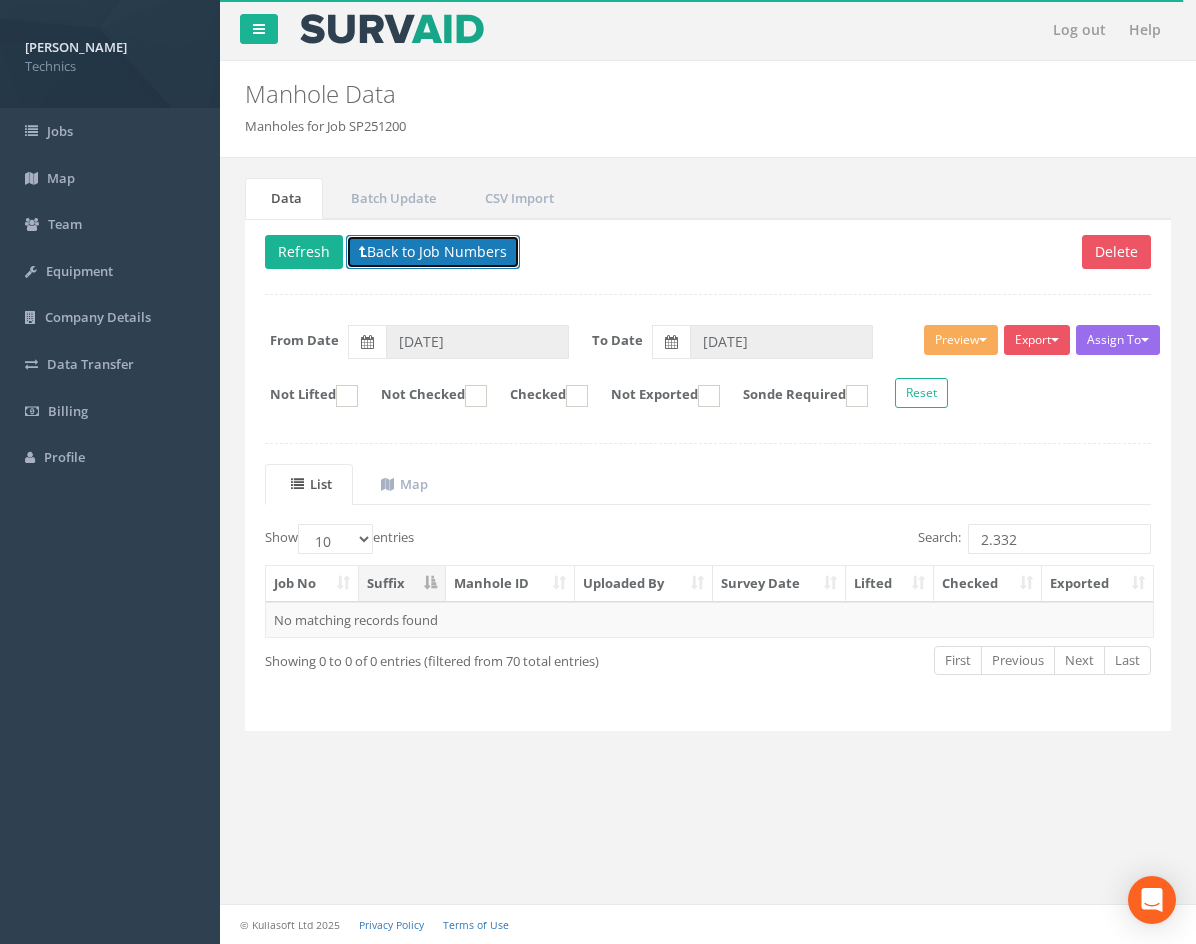 click on "Back to Job Numbers" at bounding box center [433, 252] 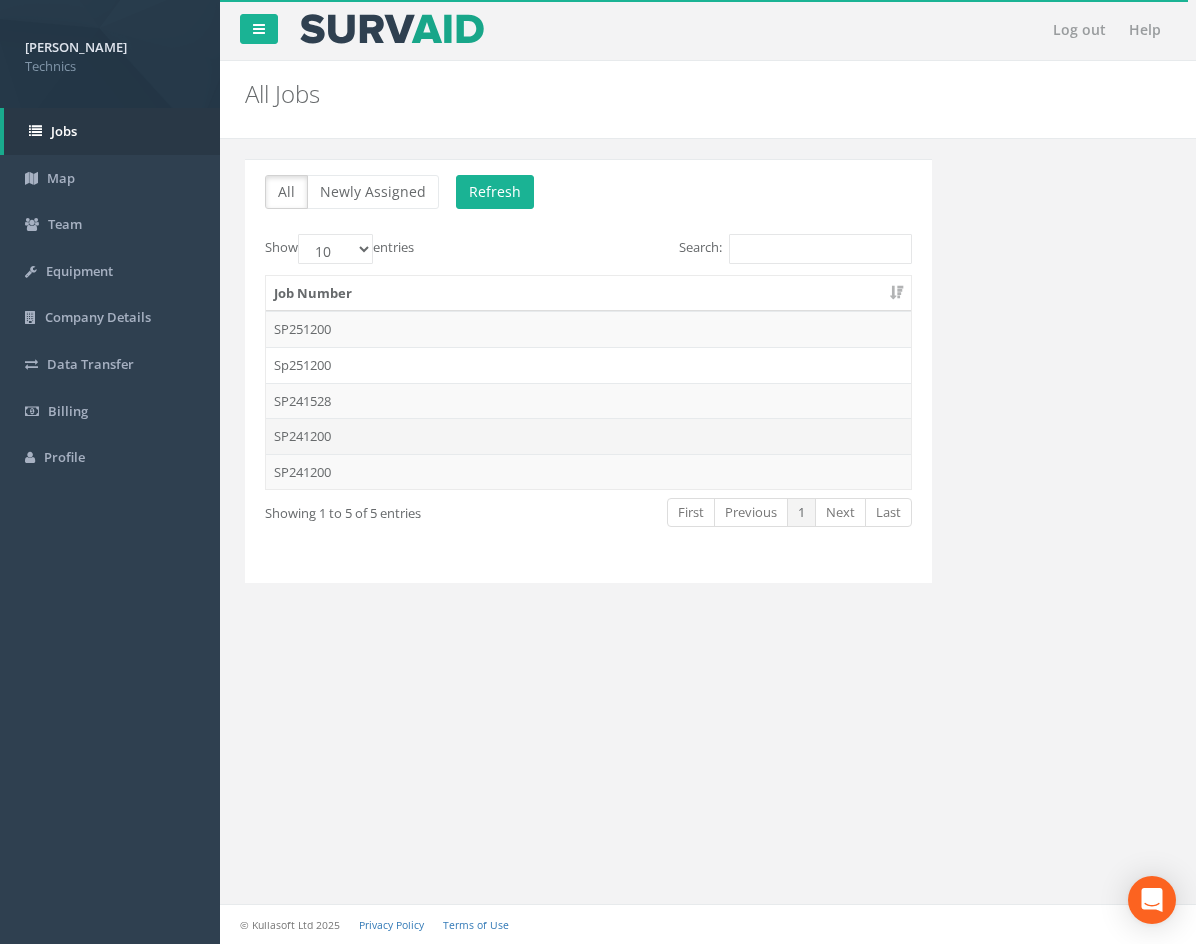 click on "SP241200" at bounding box center [588, 436] 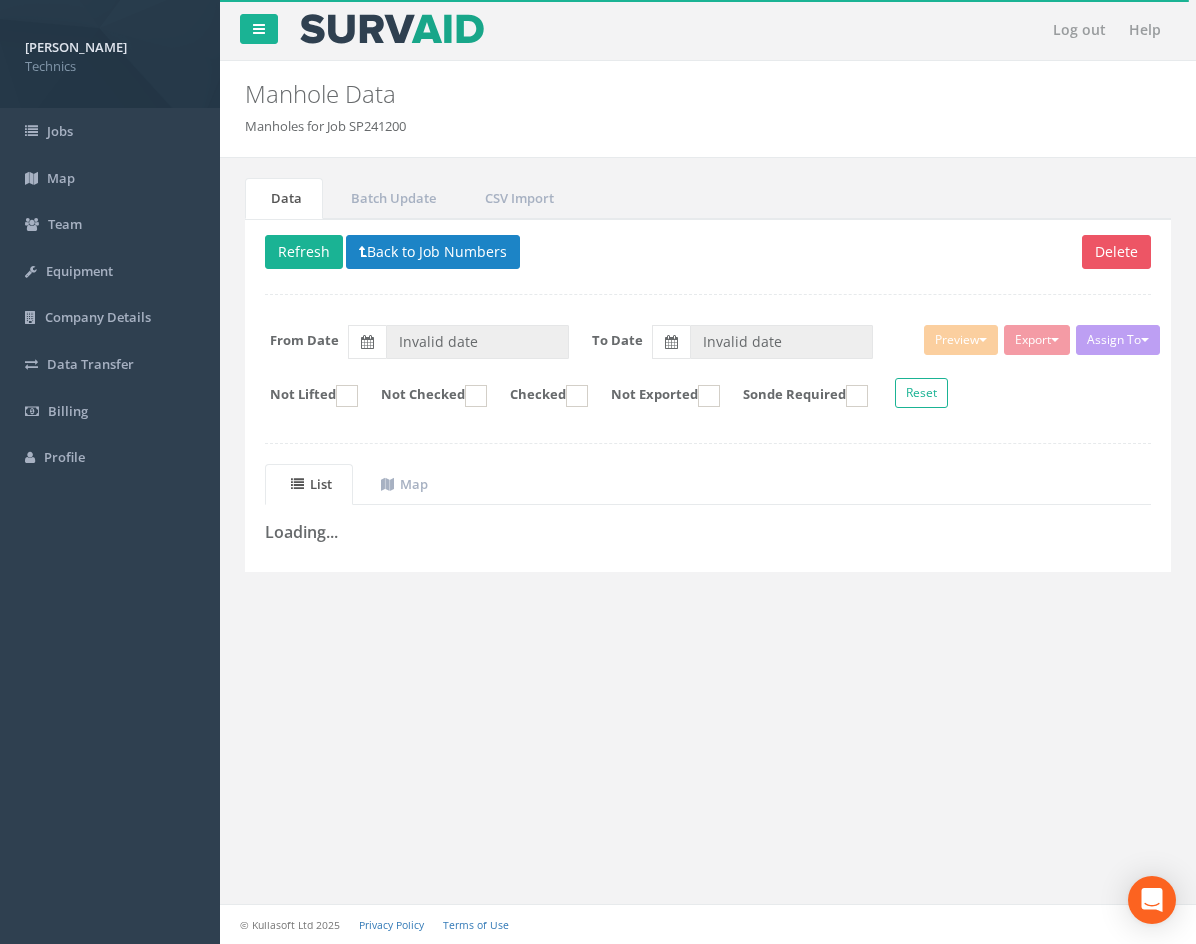 type on "[DATE]" 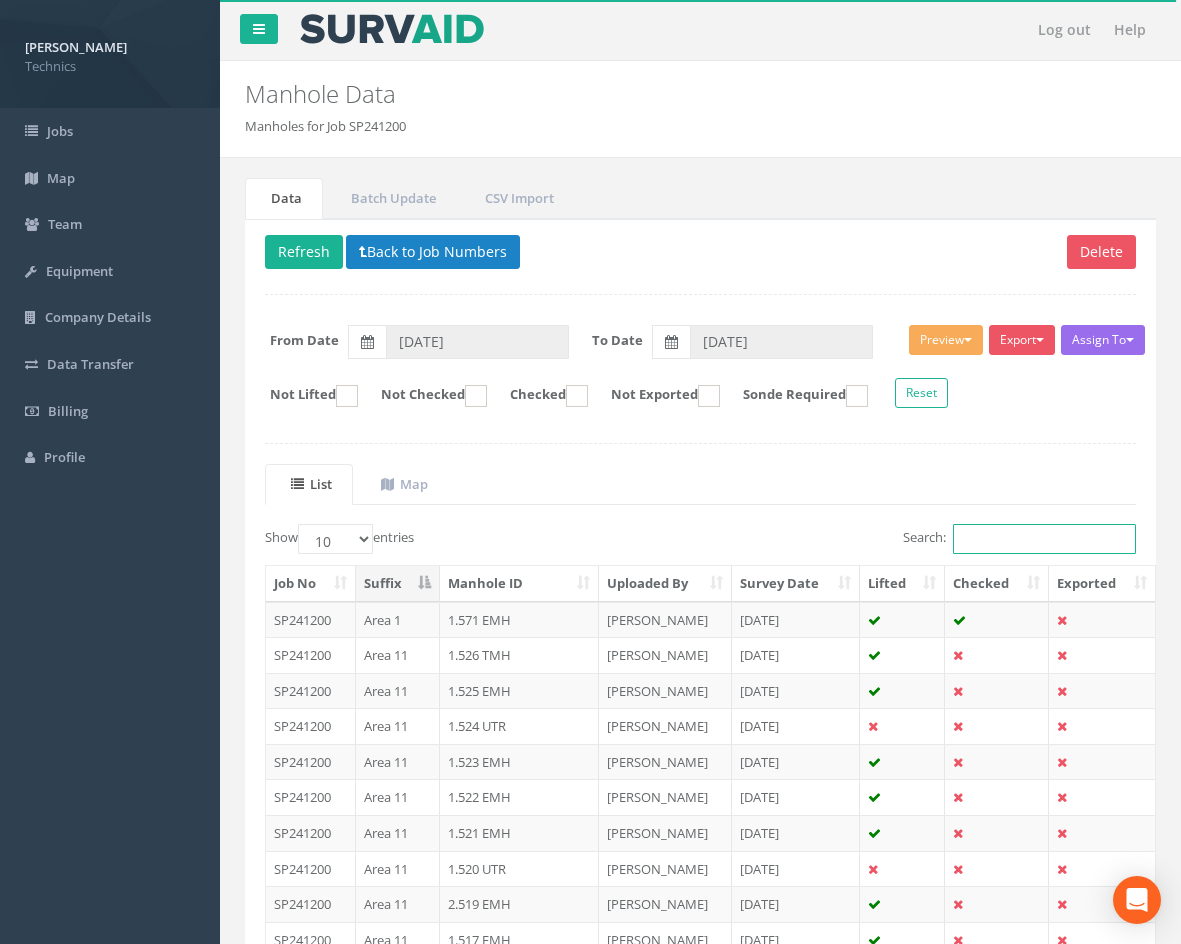 click on "Search:" at bounding box center [1044, 539] 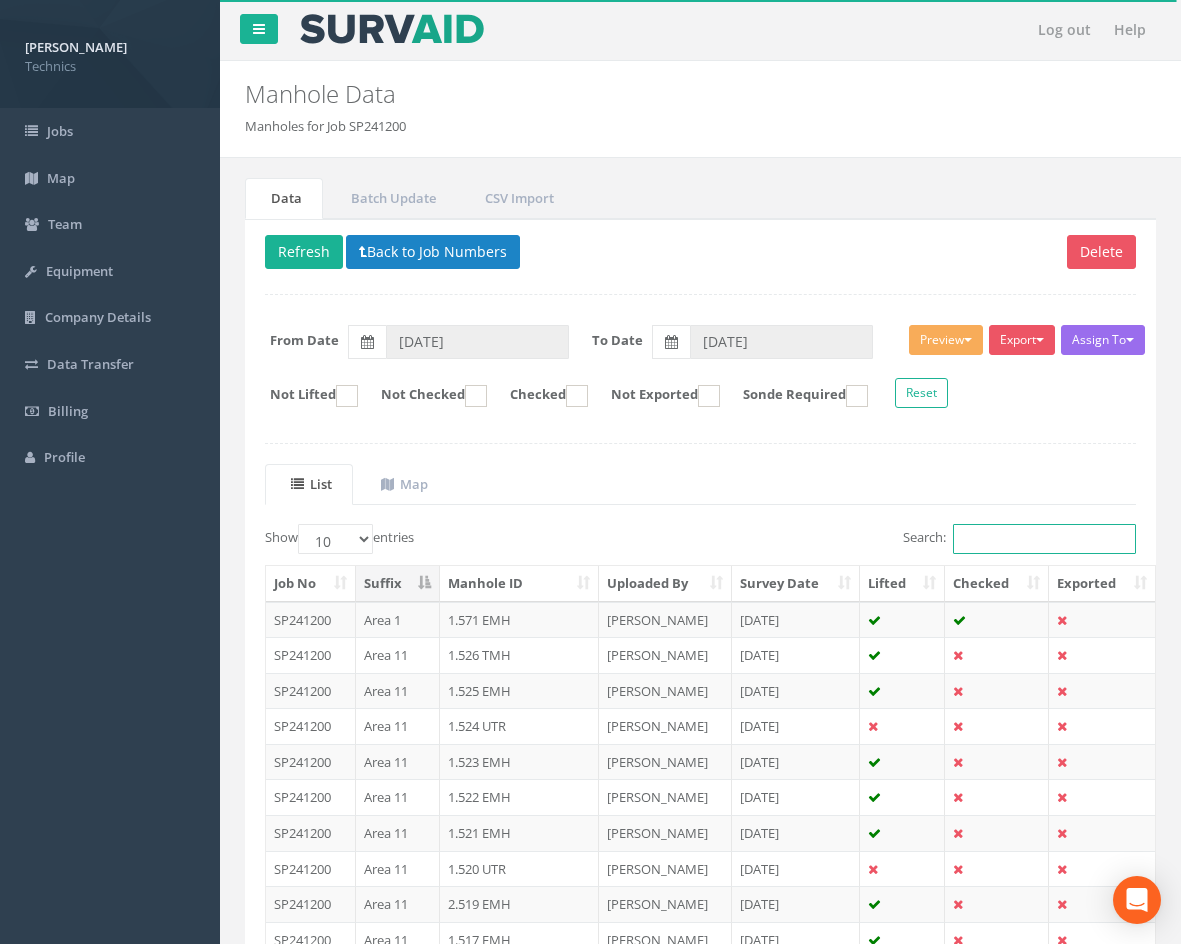 paste on "2.332" 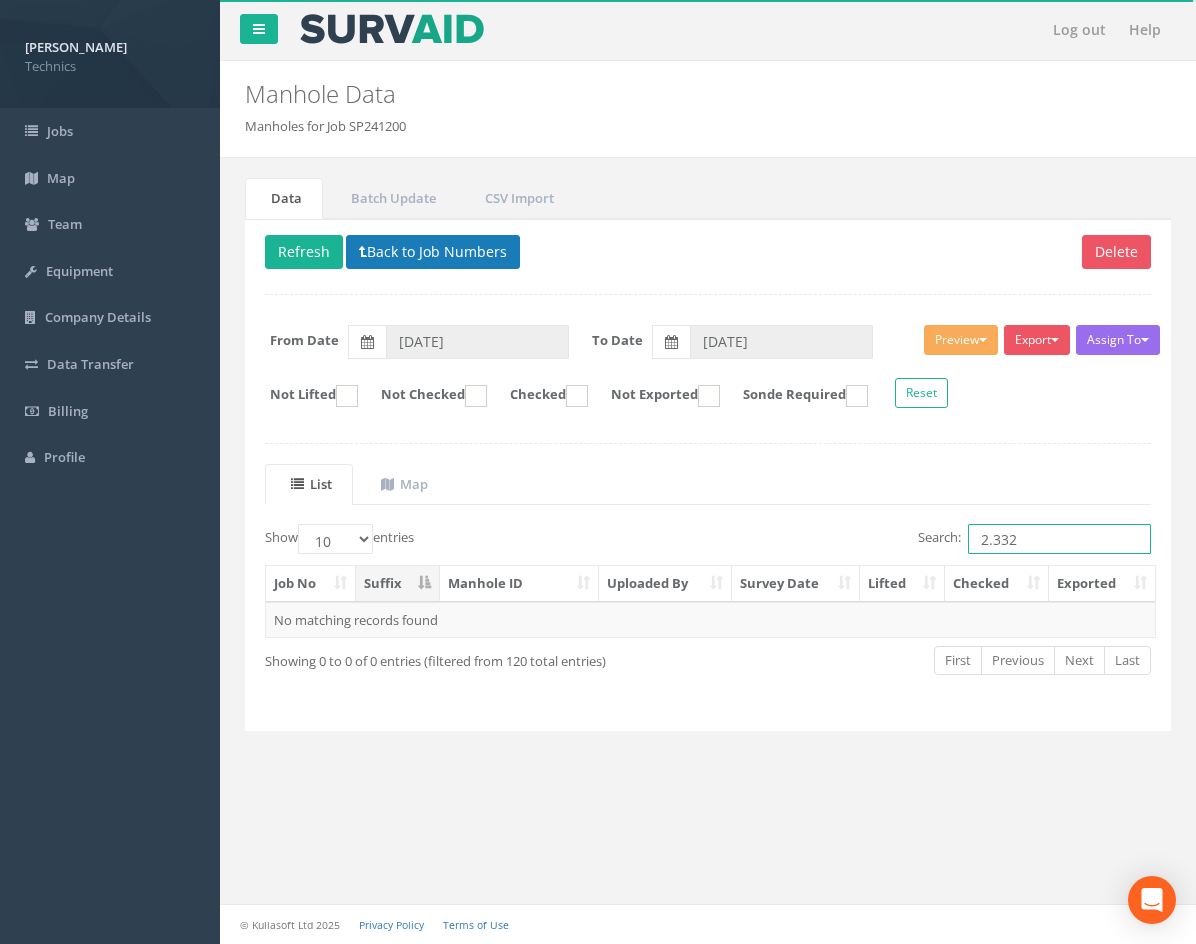 type on "2.332" 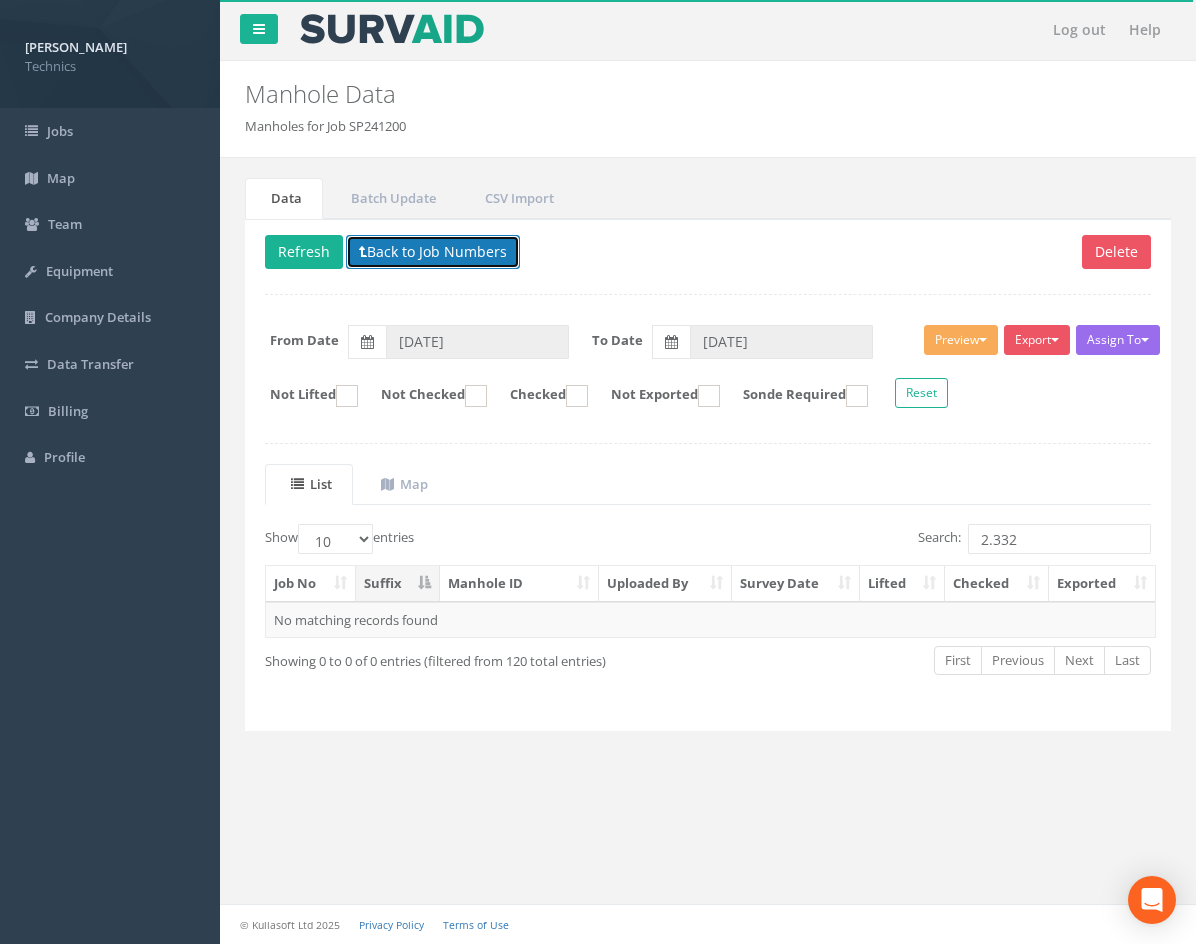 click on "Back to Job Numbers" at bounding box center (433, 252) 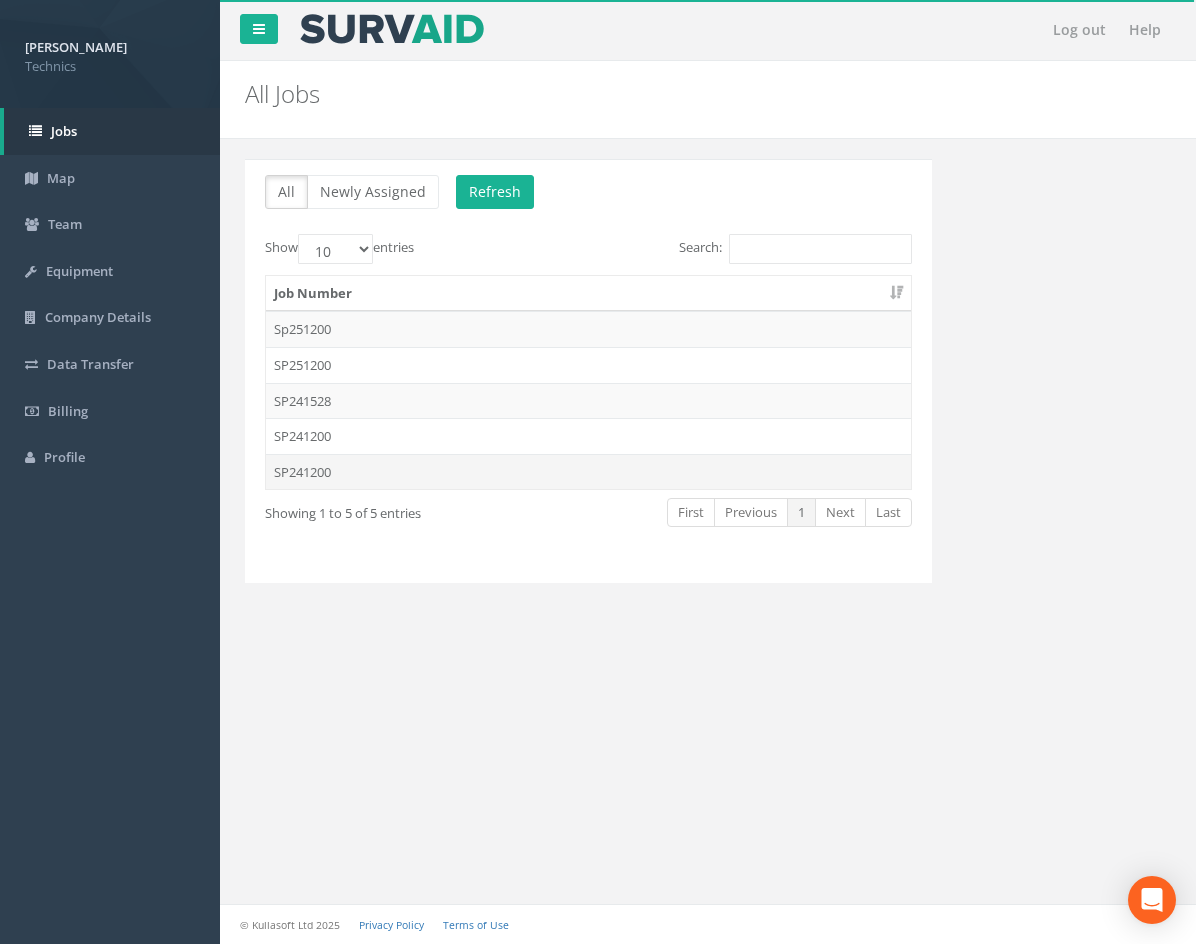 click on "SP241200" at bounding box center [588, 472] 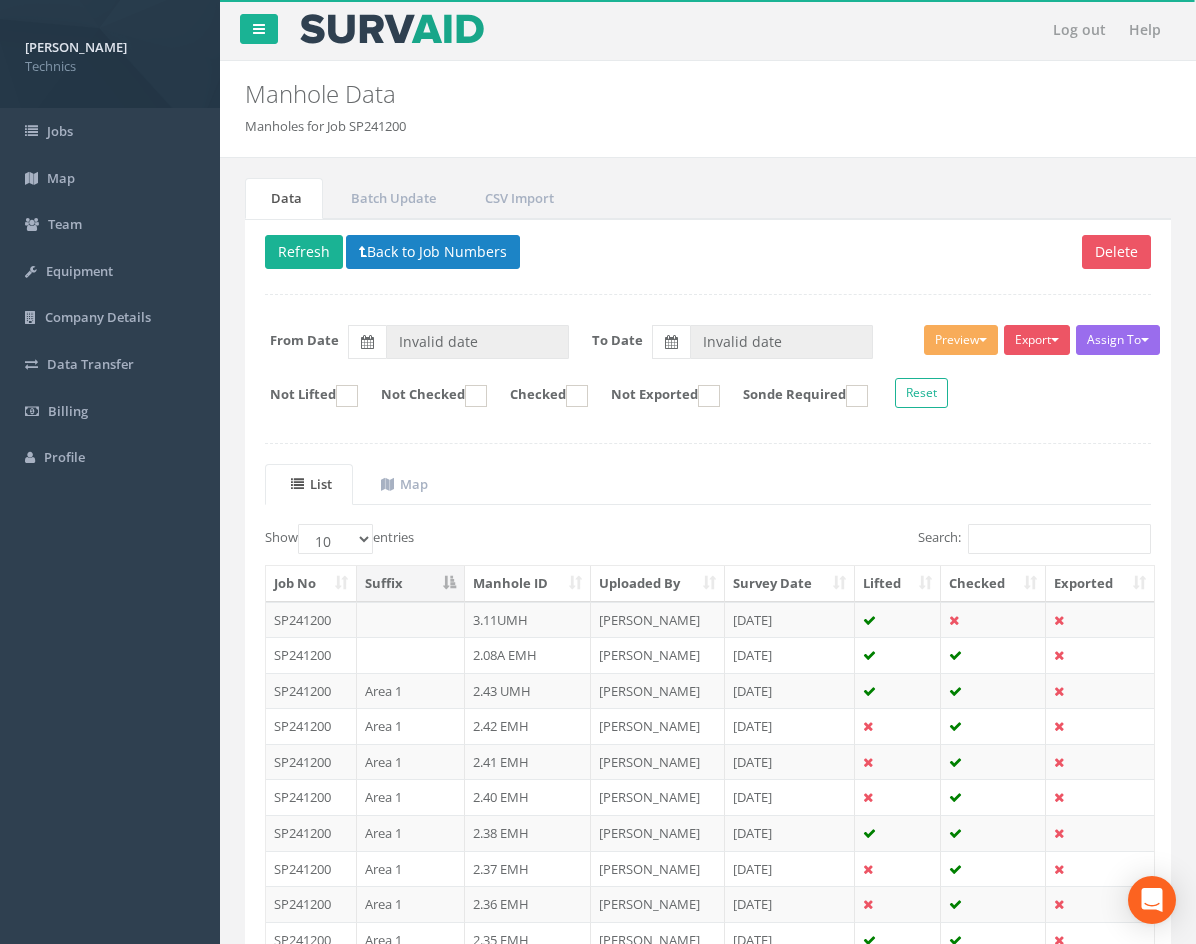 type on "[DATE]" 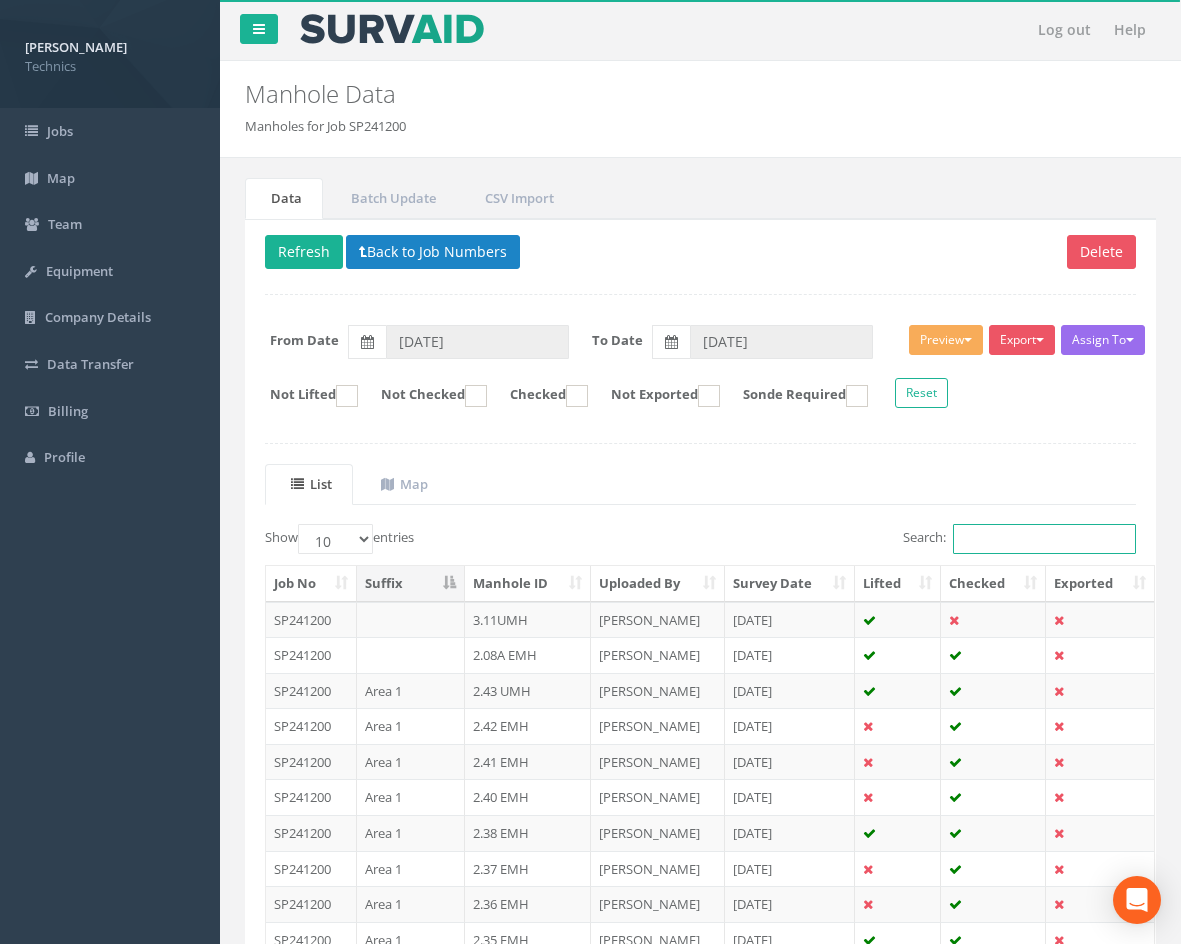 click on "Search:" at bounding box center [1044, 539] 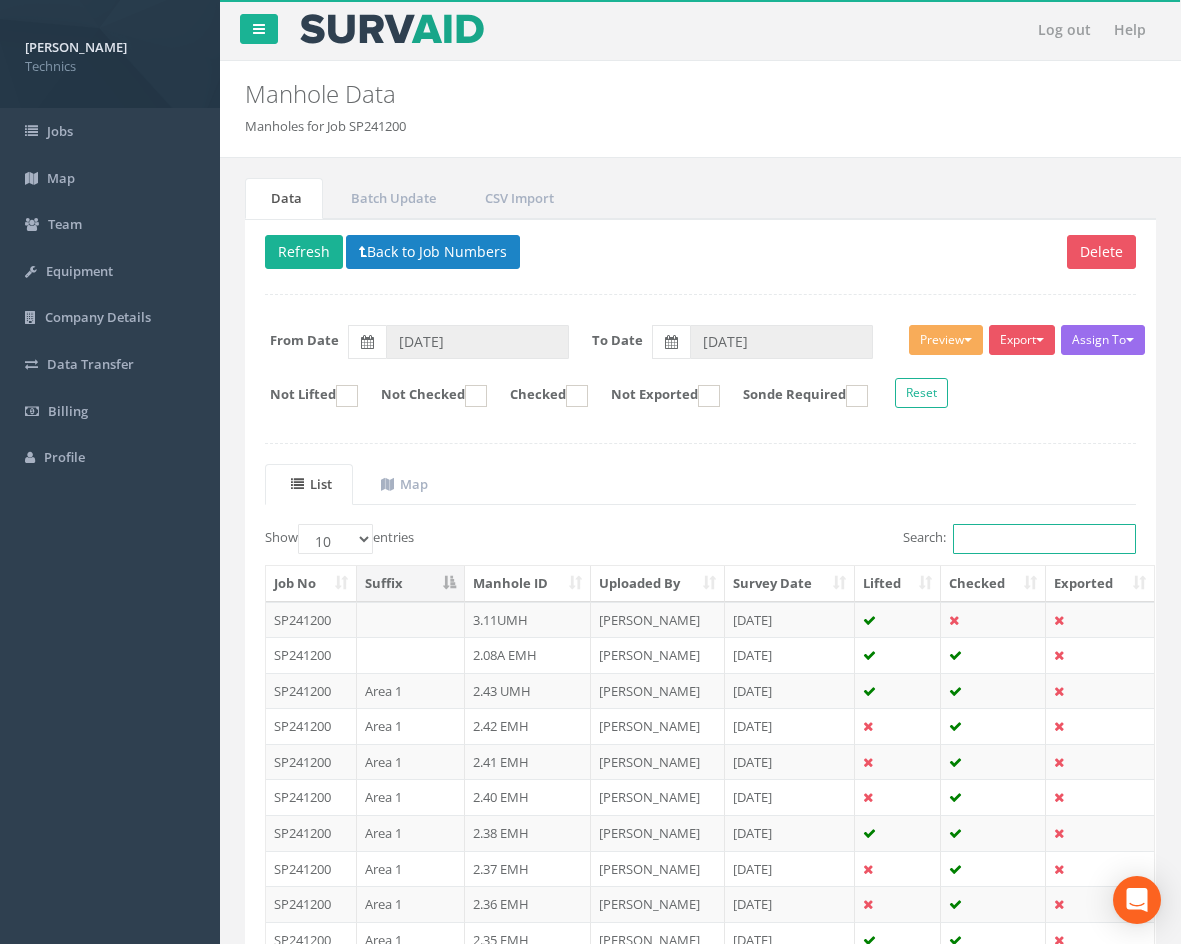 paste on "2.332" 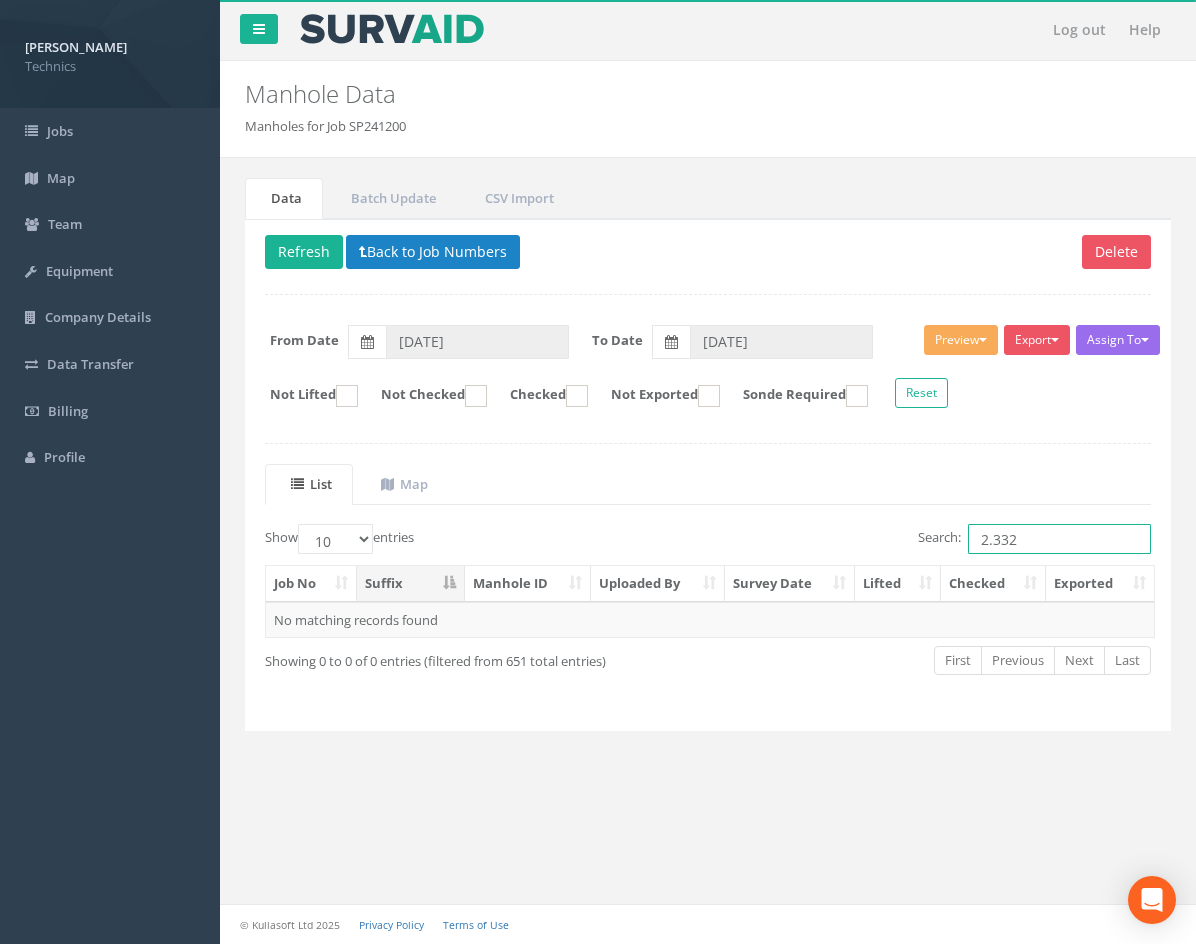 click on "2.332" at bounding box center (1059, 539) 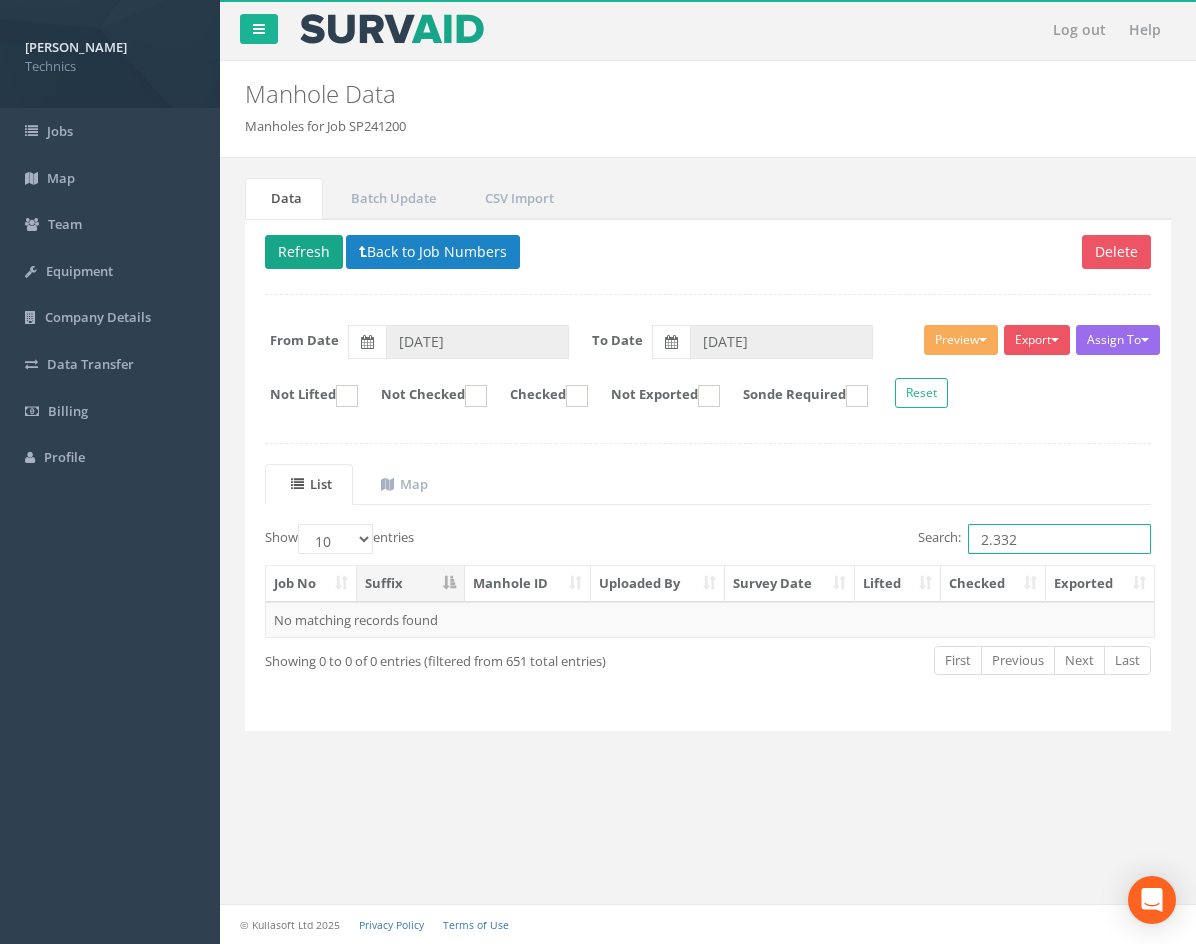 type on "2.332" 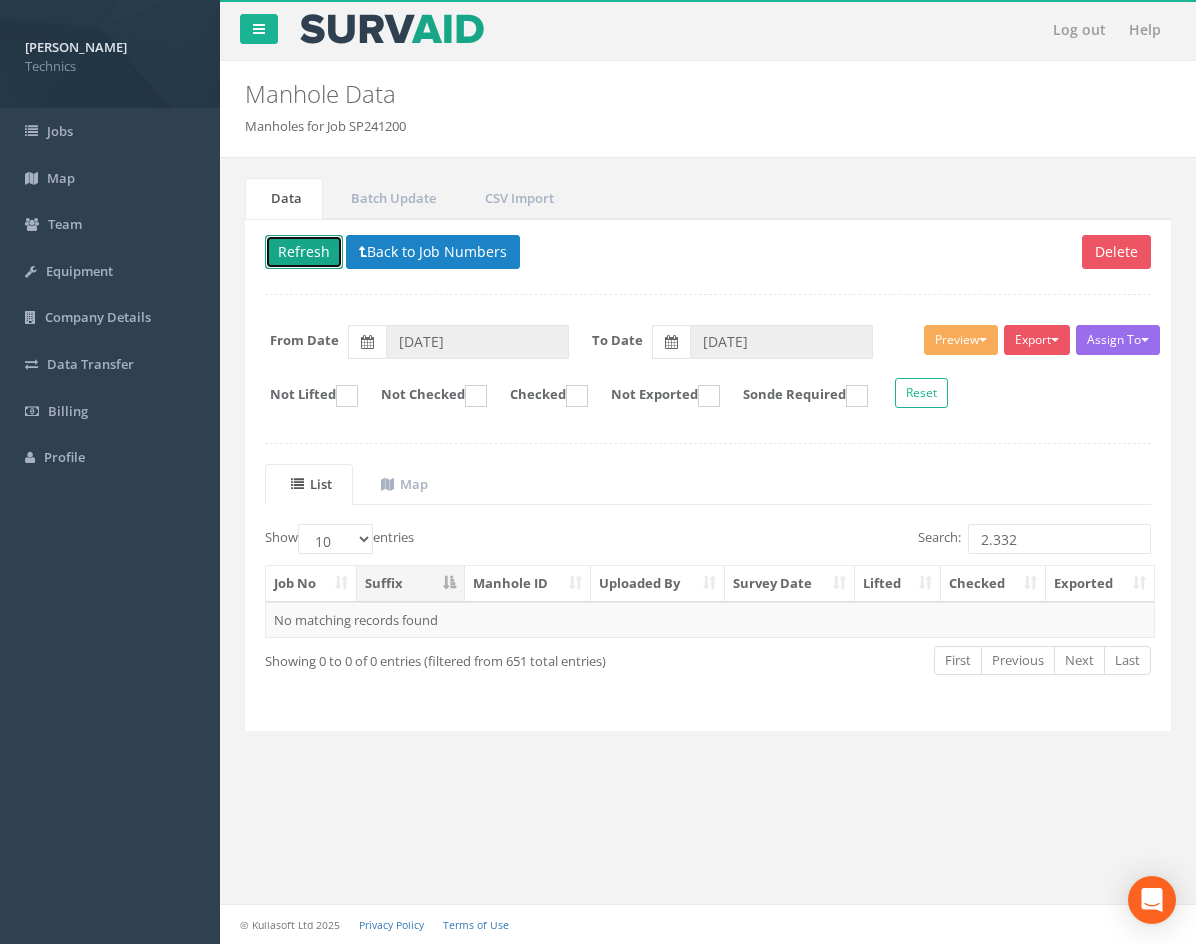 click on "Refresh" at bounding box center (304, 252) 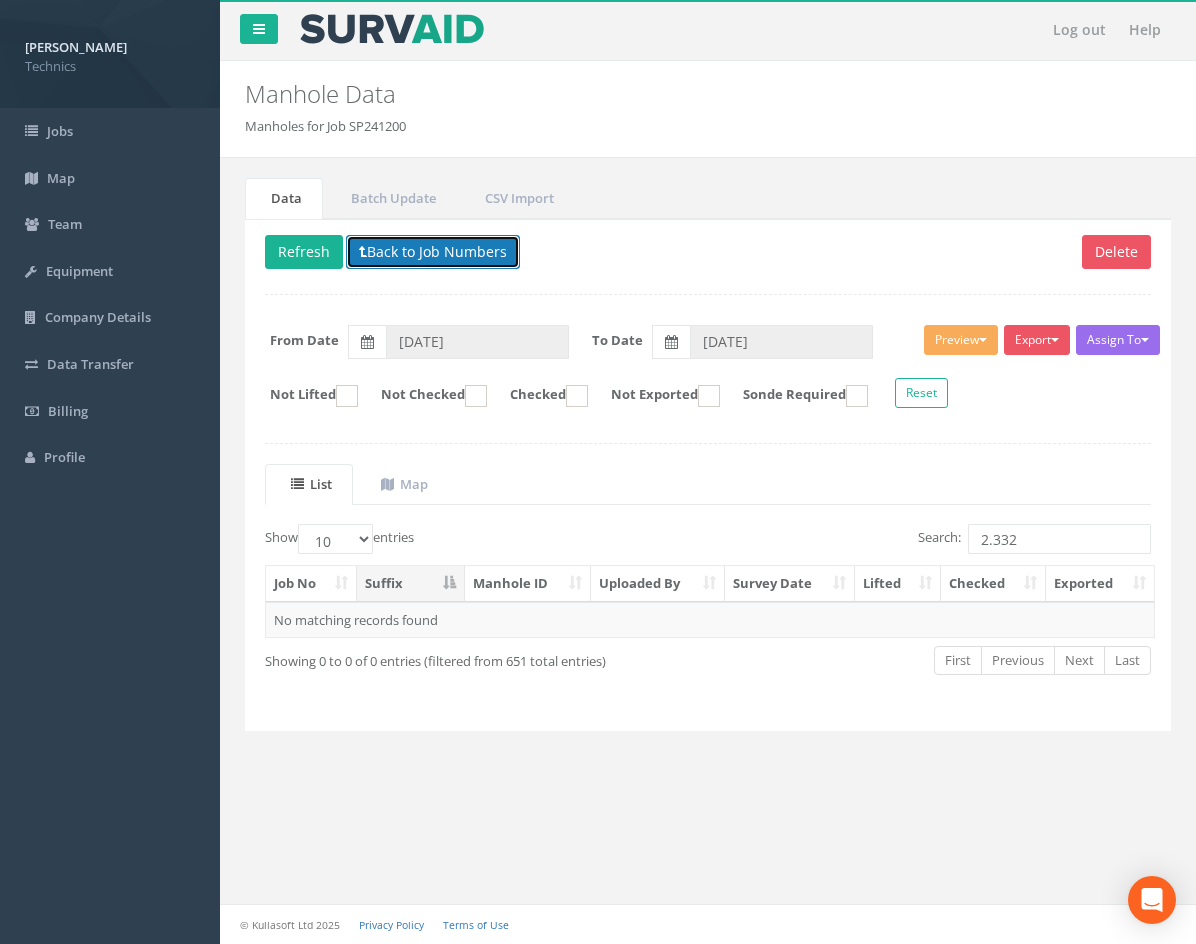 click on "Back to Job Numbers" at bounding box center (433, 252) 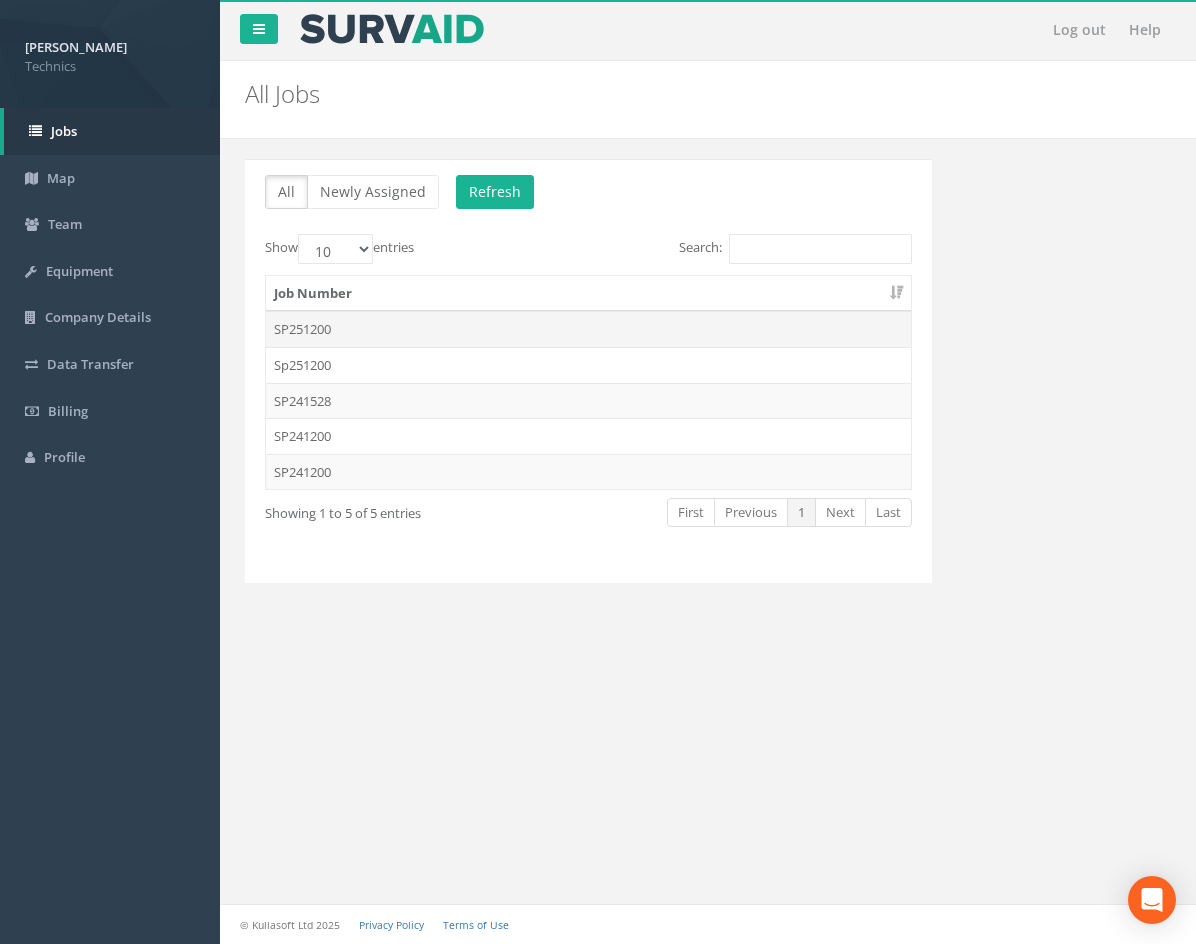 click on "SP251200" at bounding box center (588, 329) 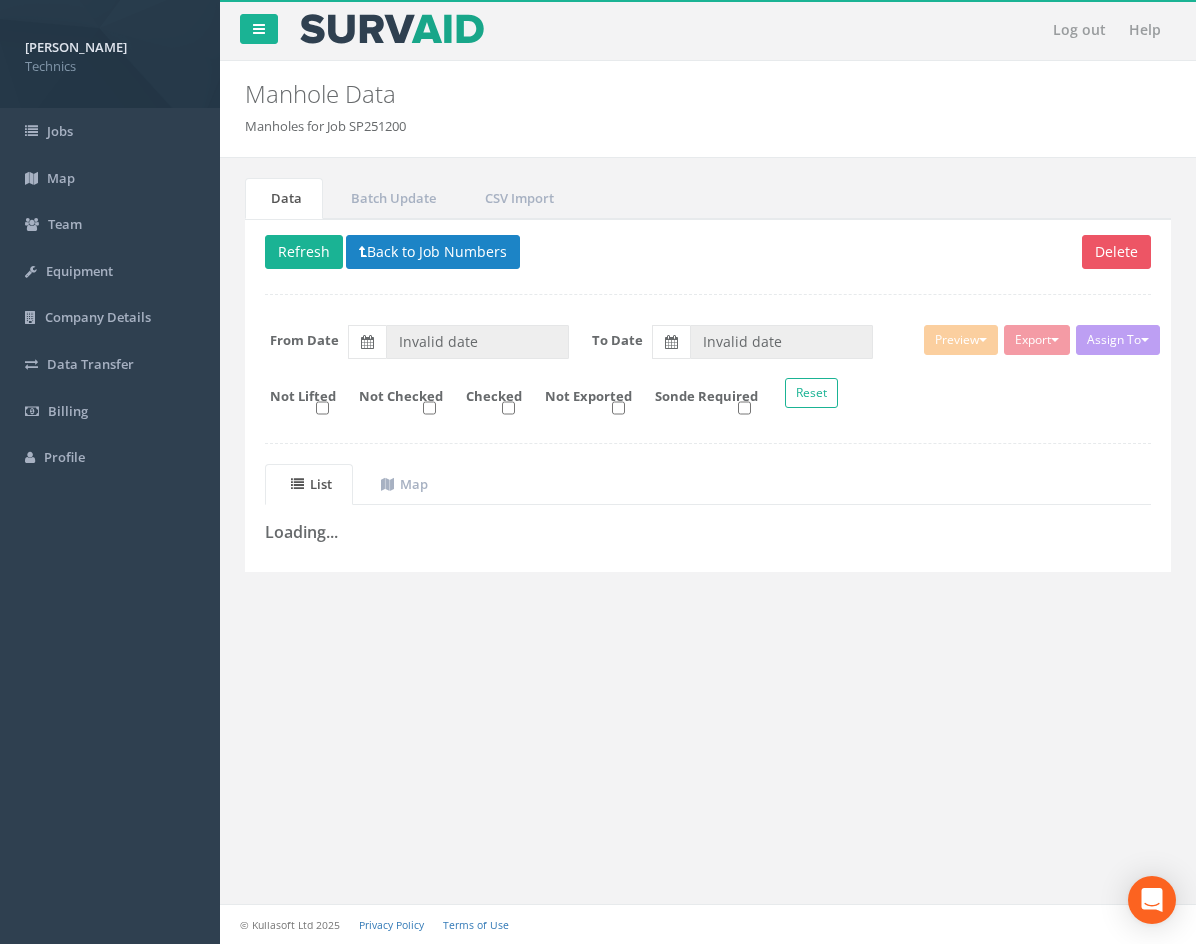 type on "[DATE]" 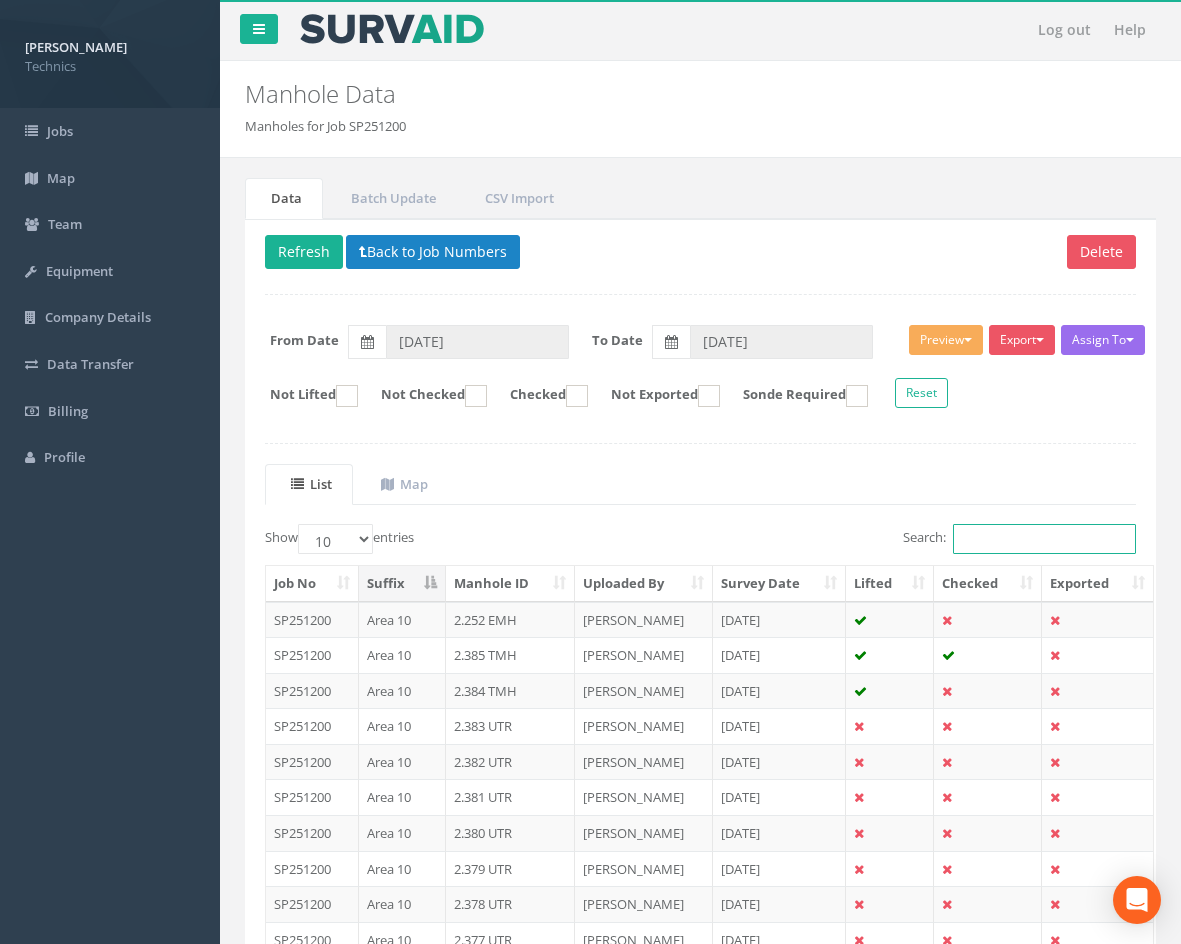 click on "Search:" at bounding box center (1044, 539) 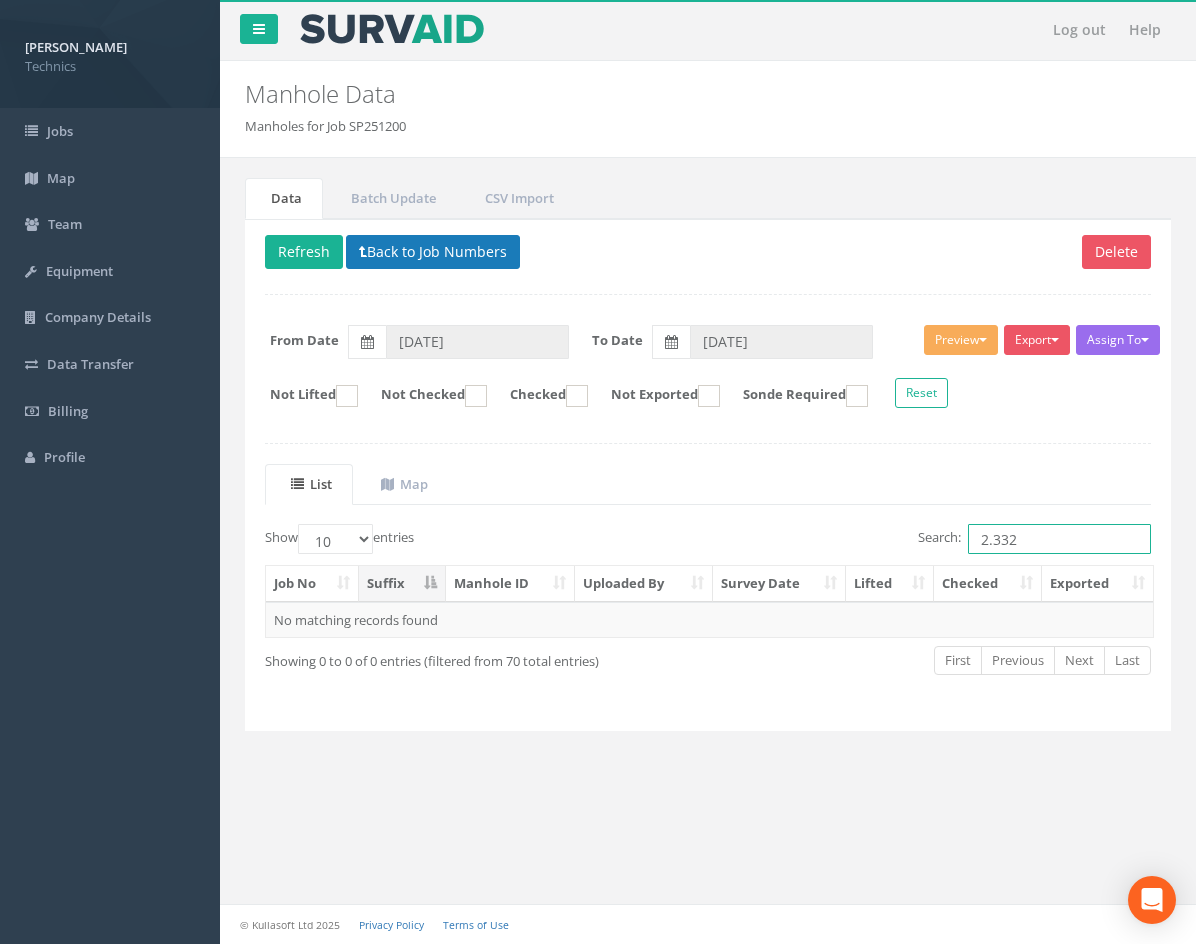 type on "2.332" 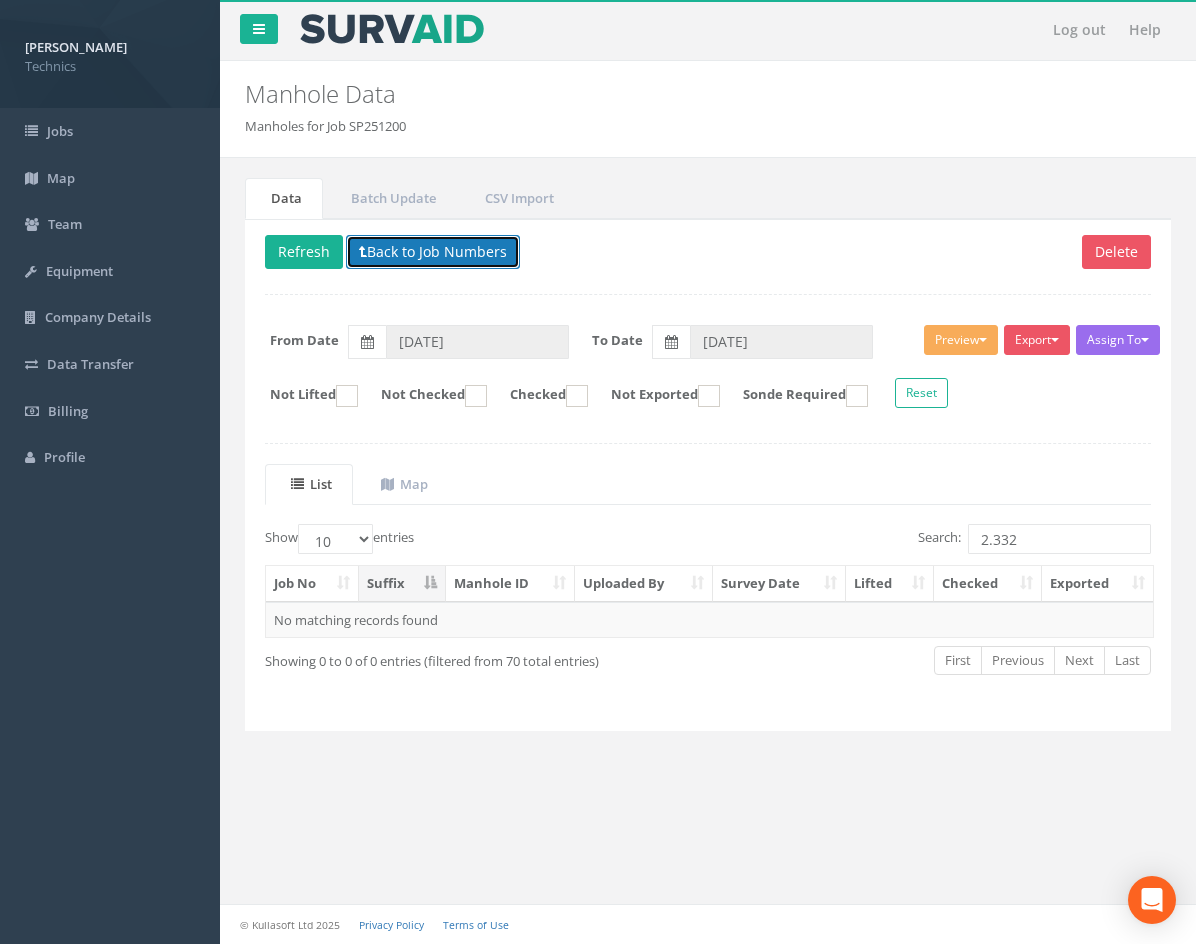 click on "Back to Job Numbers" at bounding box center (433, 252) 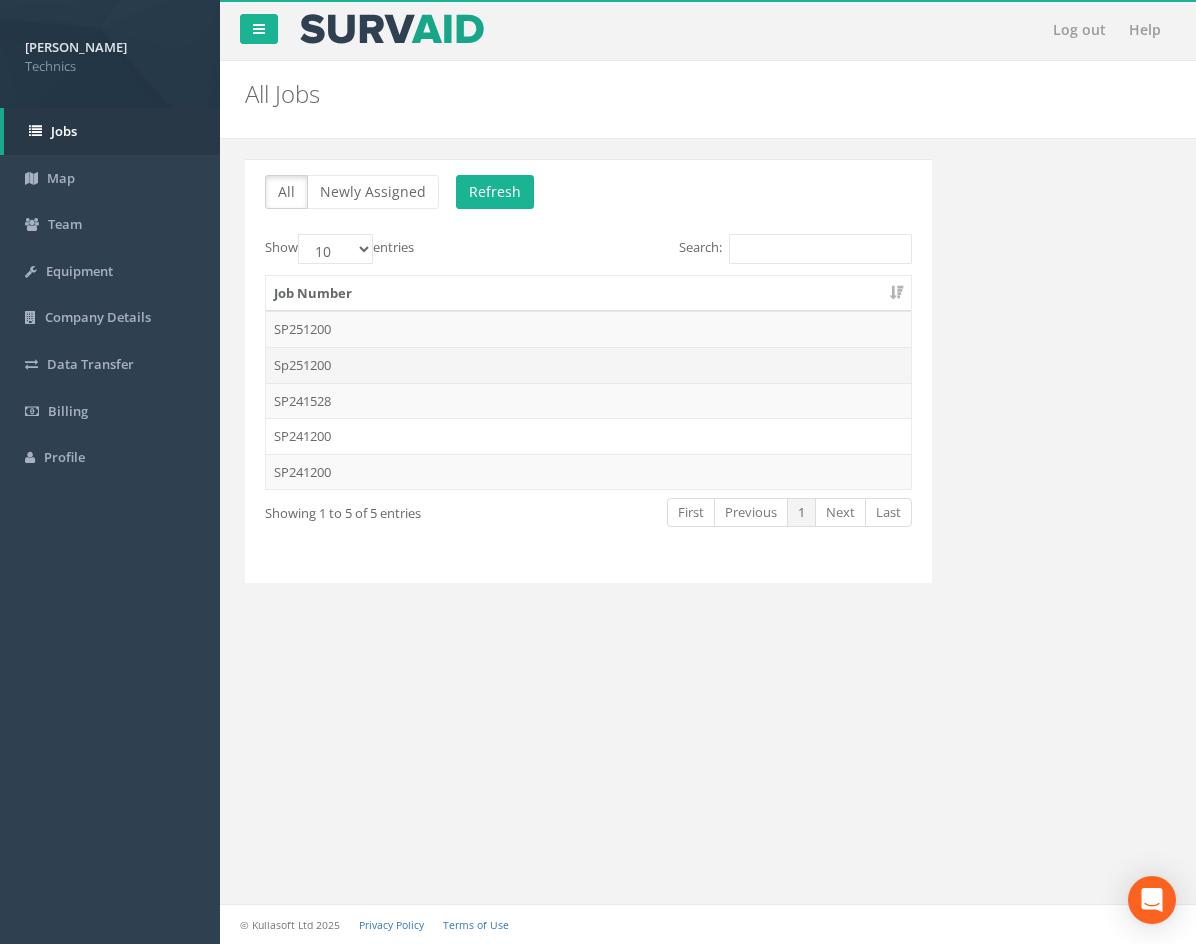 click on "Sp251200" at bounding box center (588, 365) 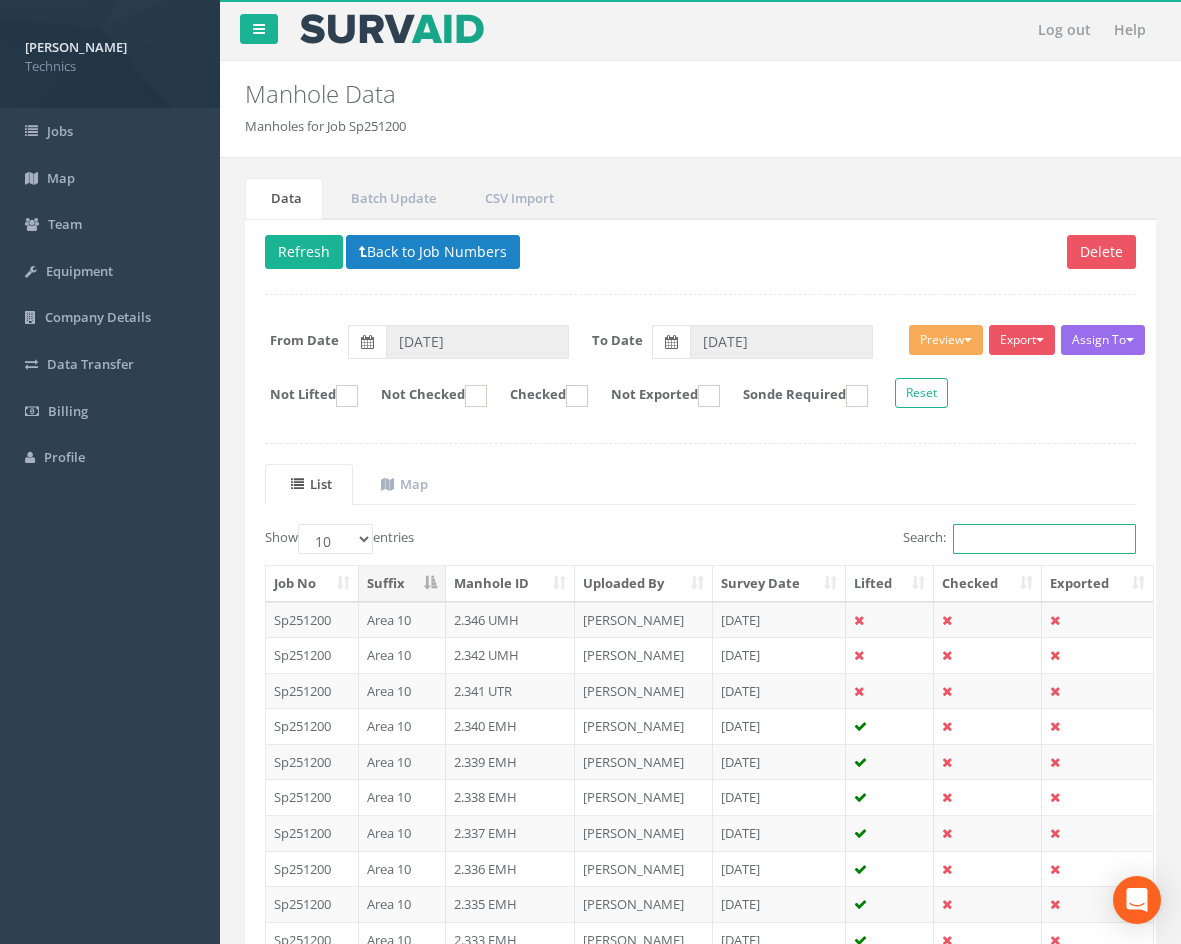 click on "Search:" at bounding box center [1044, 539] 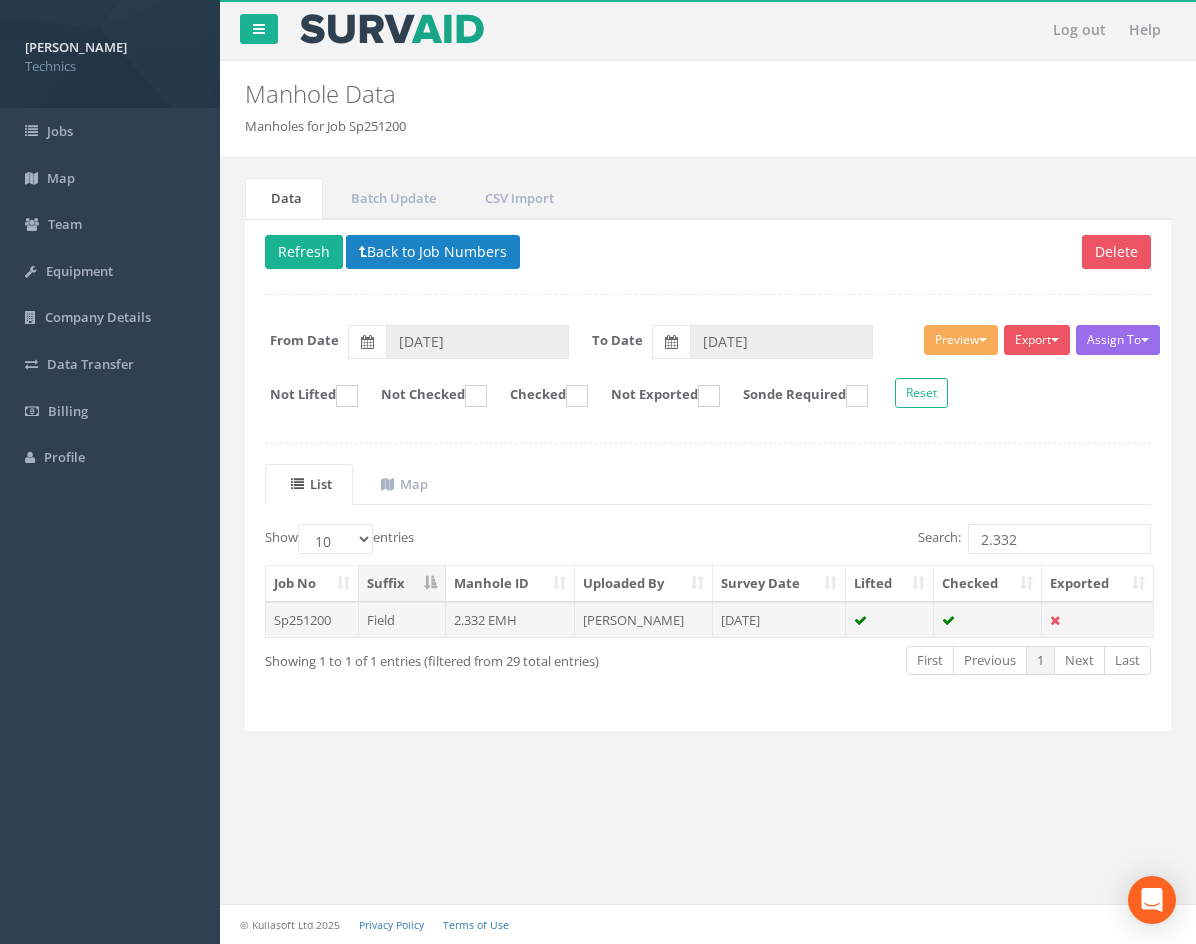 click on "[PERSON_NAME]" at bounding box center (644, 620) 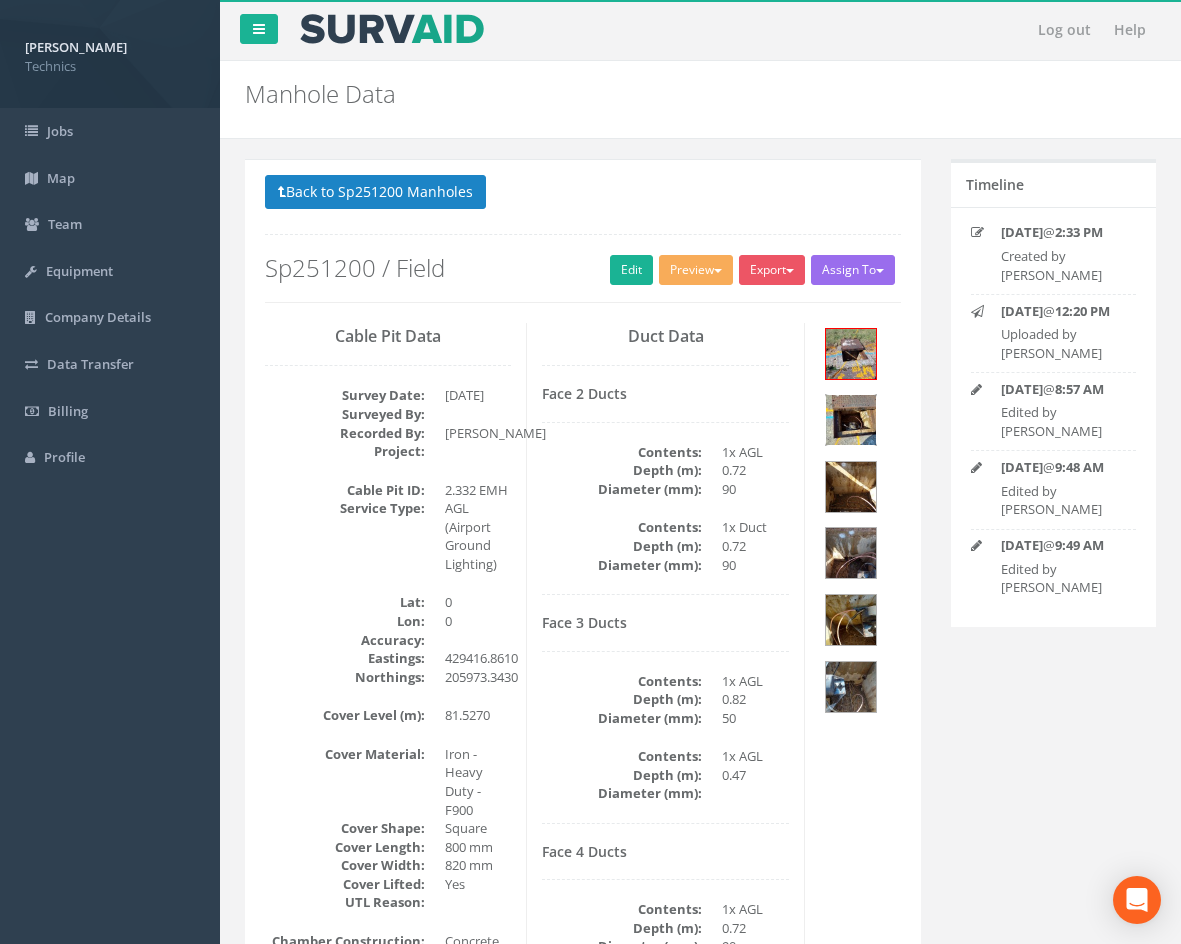 click at bounding box center (851, 420) 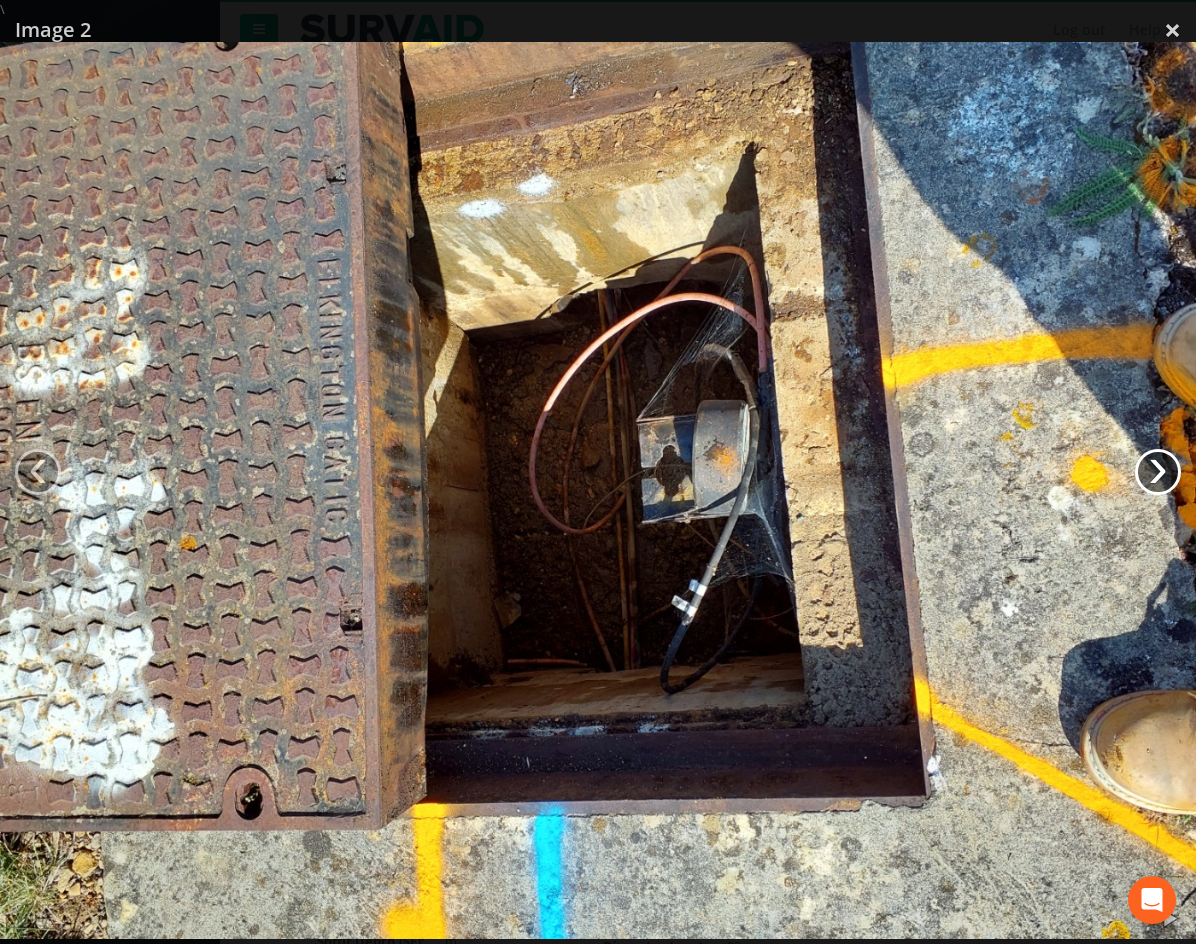 click on "›" at bounding box center (1158, 472) 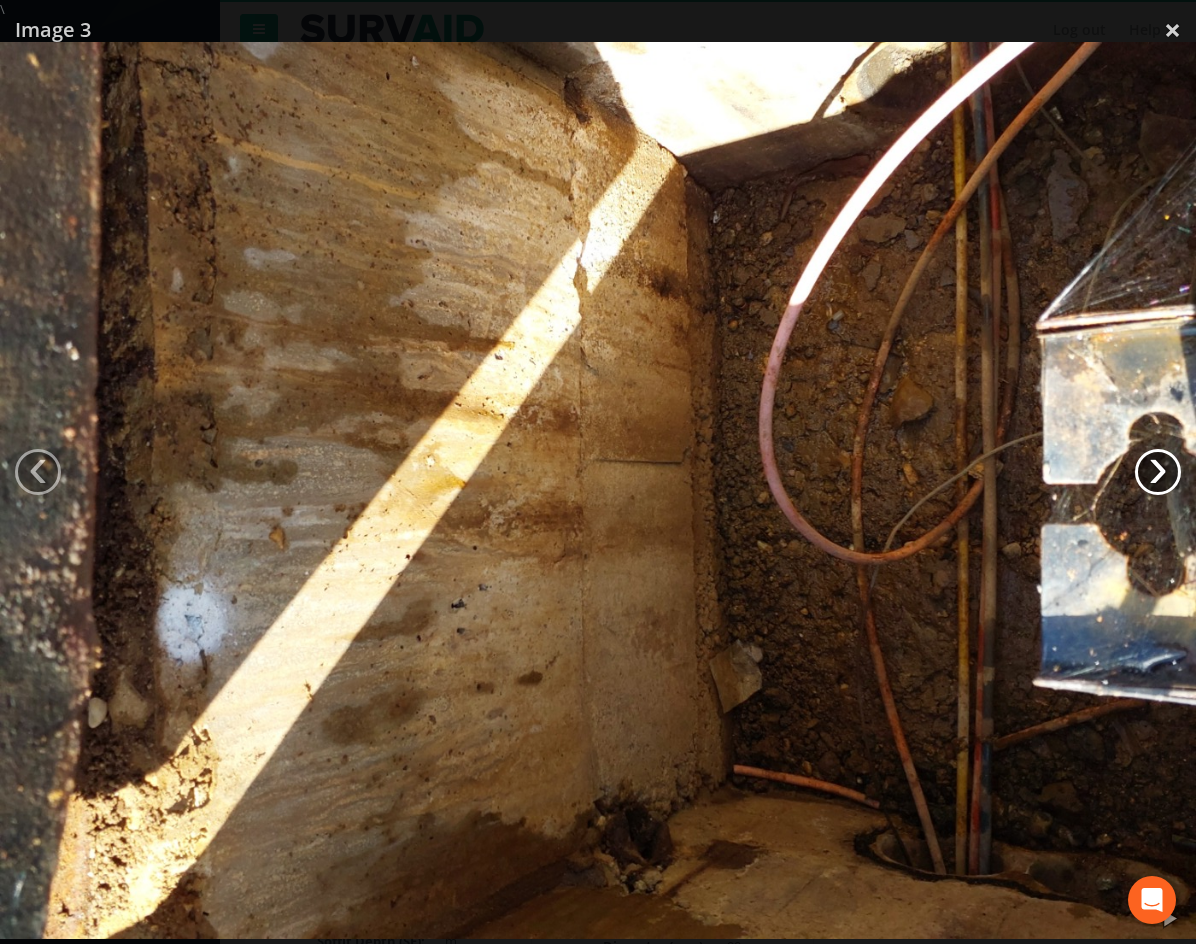 click on "›" at bounding box center [1158, 472] 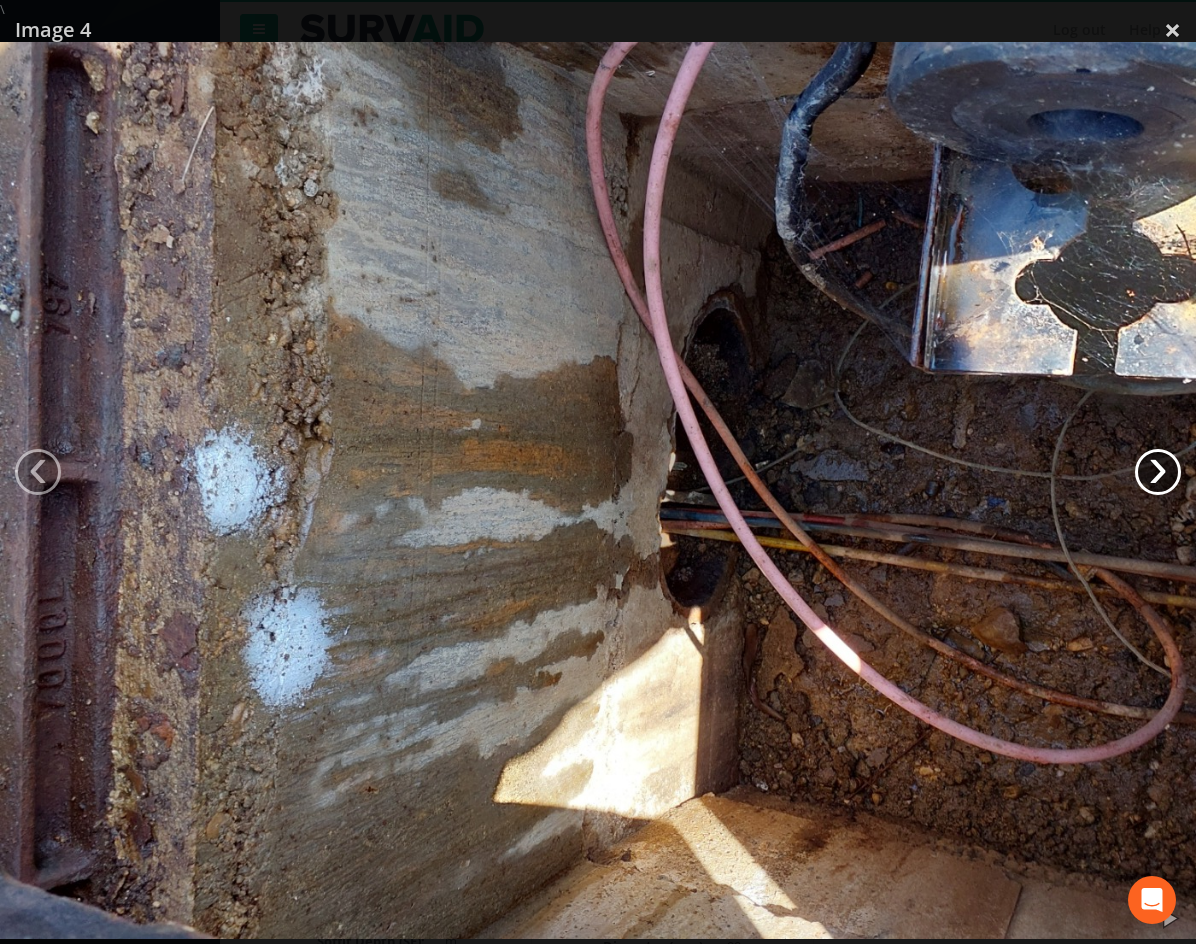 click on "›" at bounding box center [1158, 472] 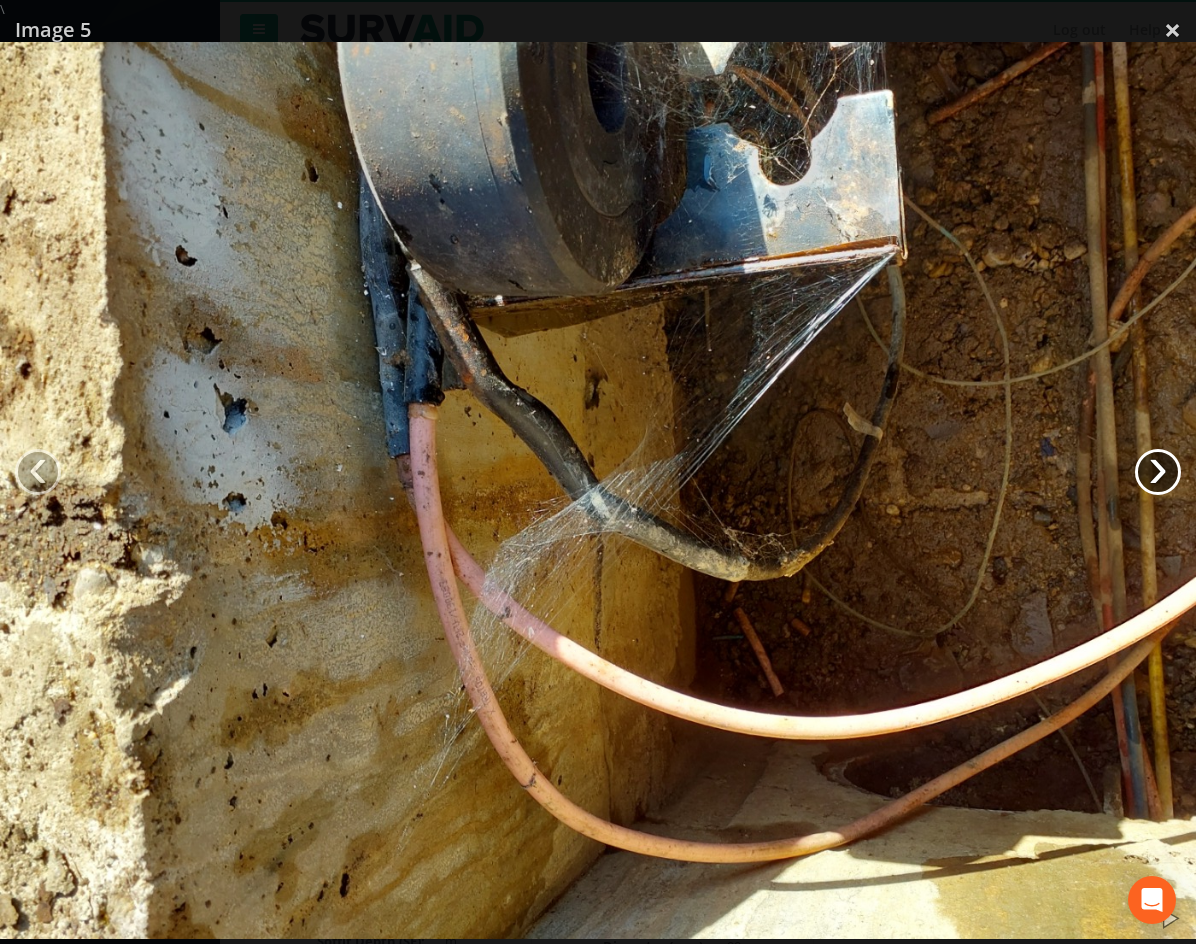 click on "›" at bounding box center [1158, 472] 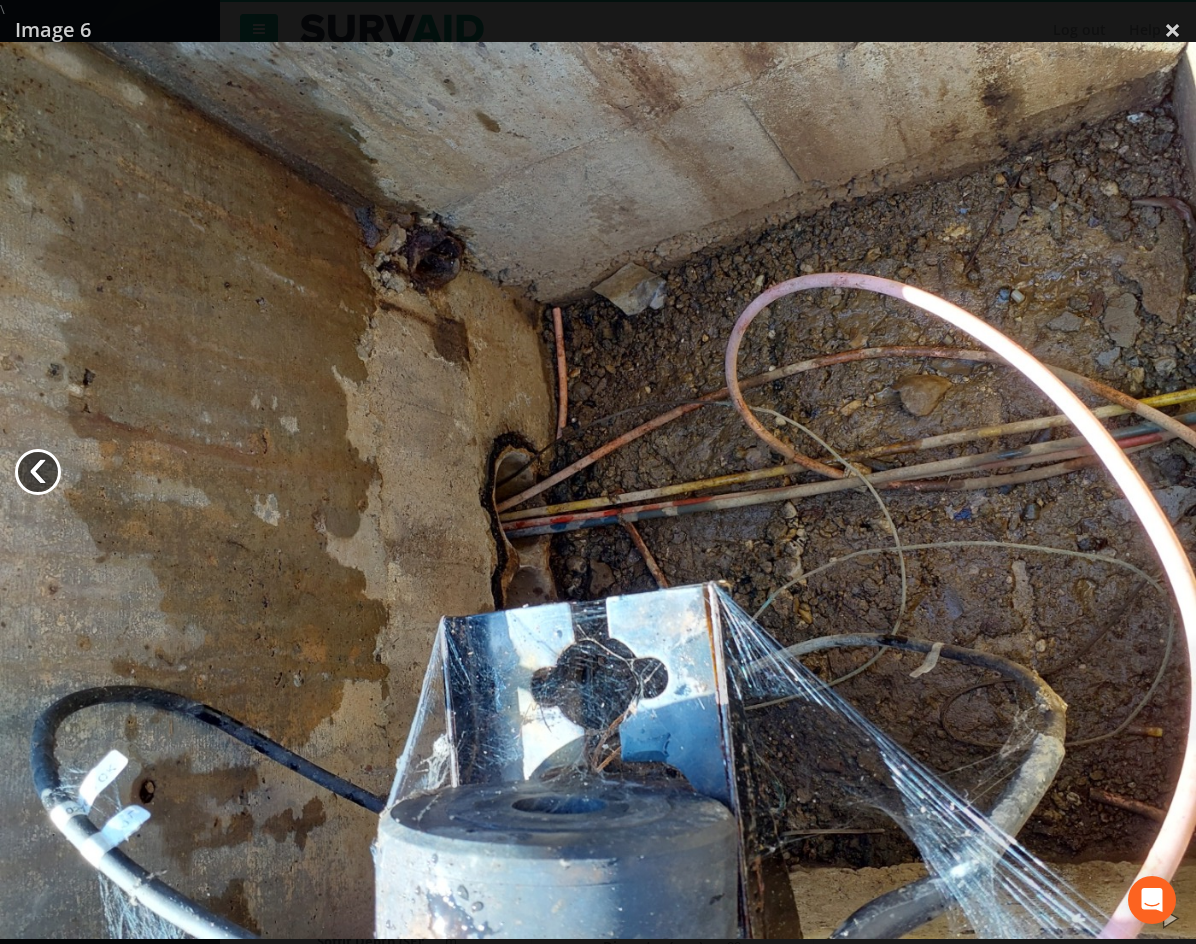 click on "‹" at bounding box center [38, 472] 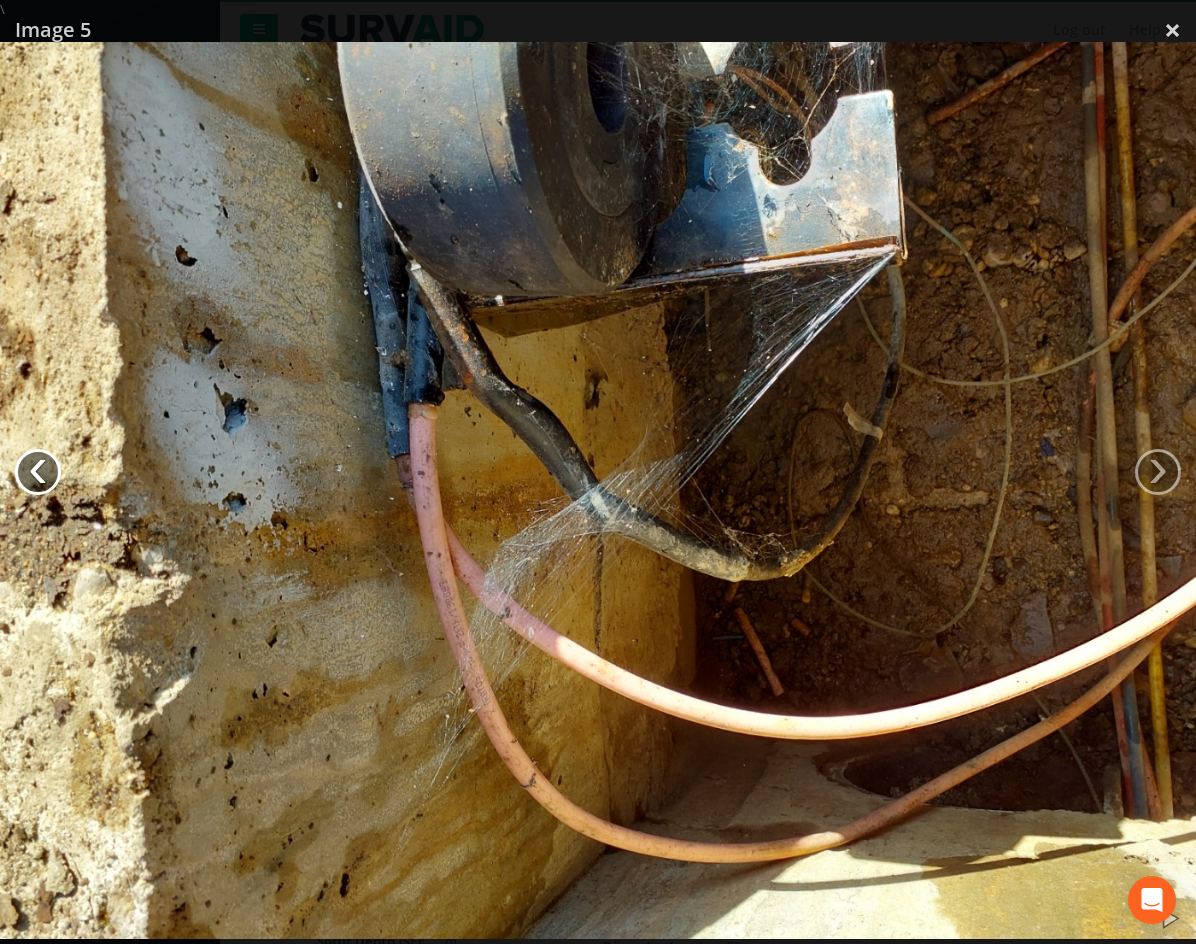 click on "‹" at bounding box center [38, 472] 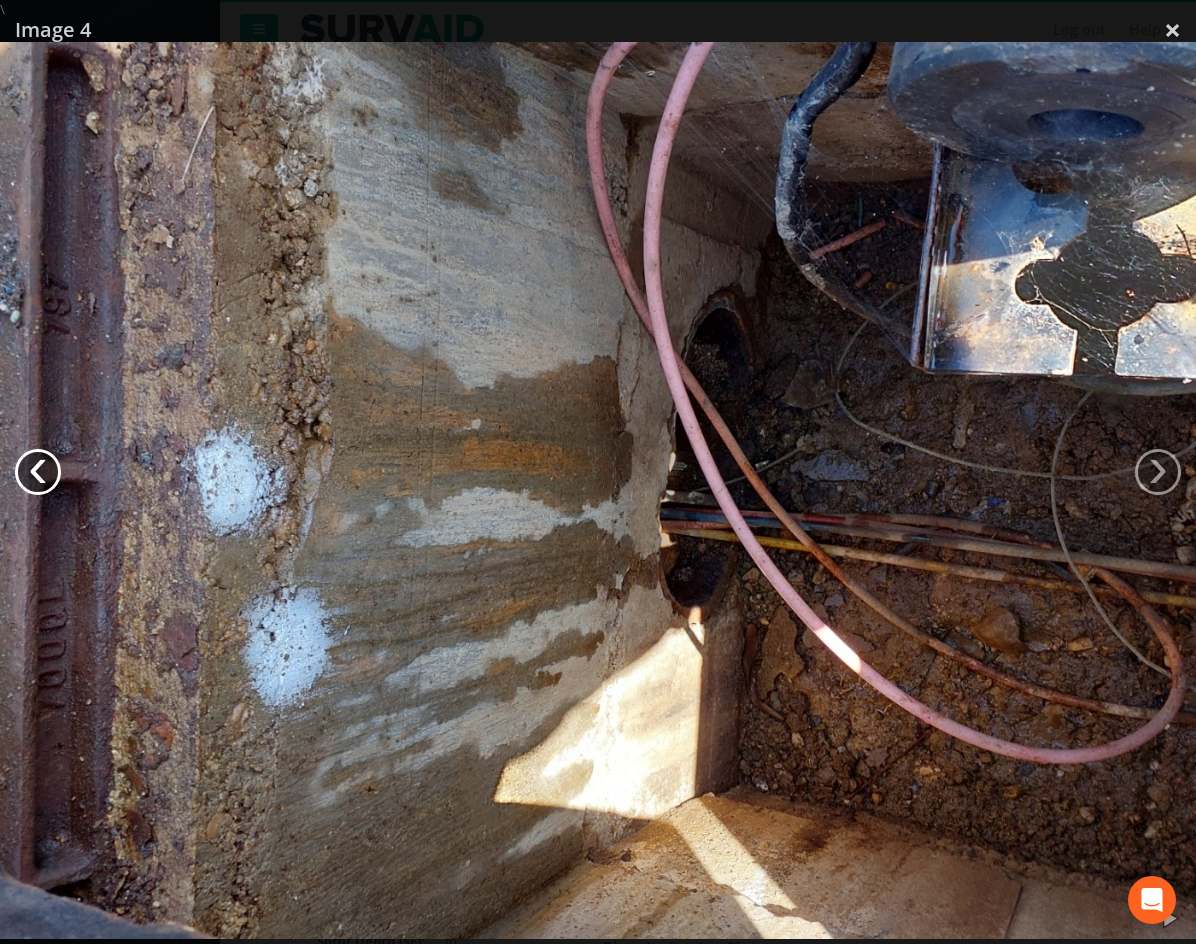 click on "‹" at bounding box center (38, 472) 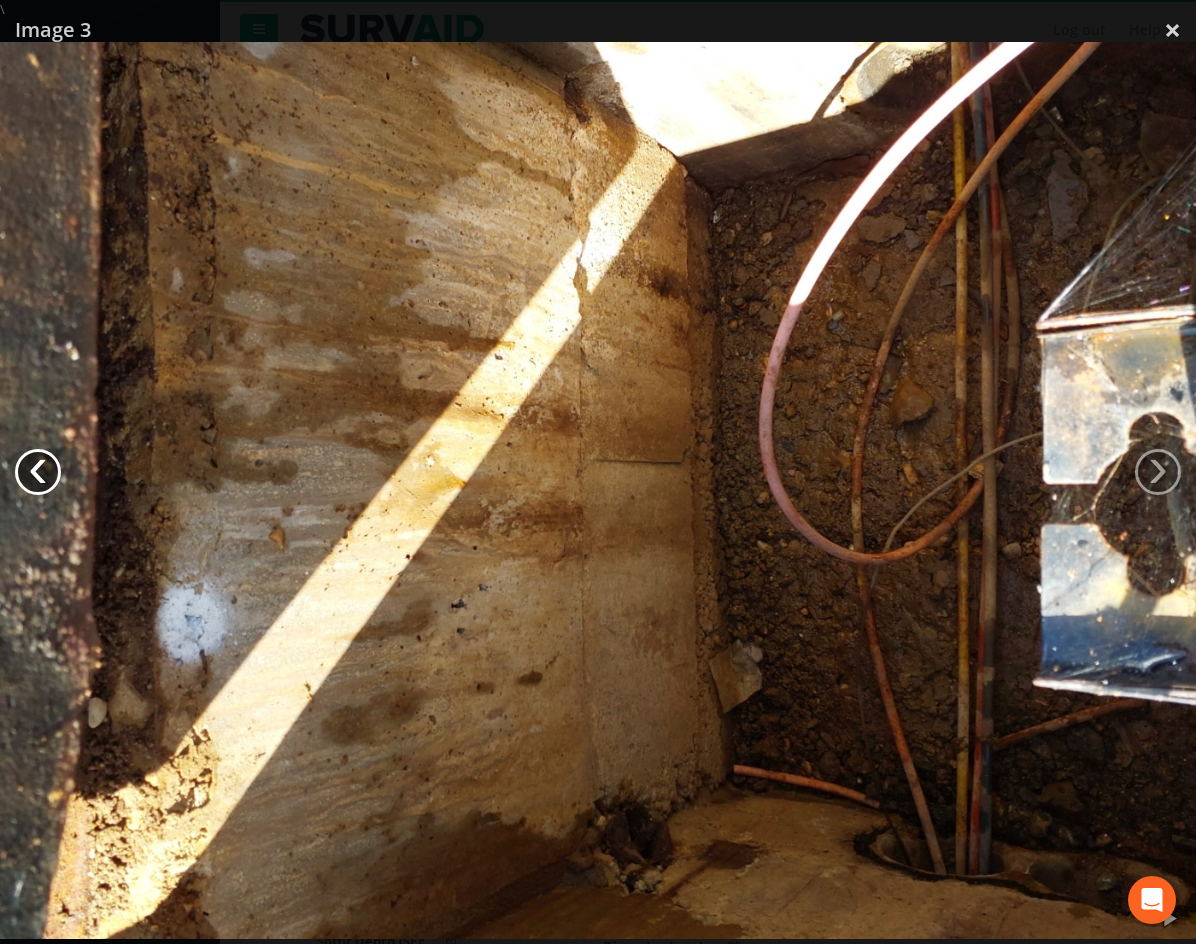click on "‹" at bounding box center [38, 472] 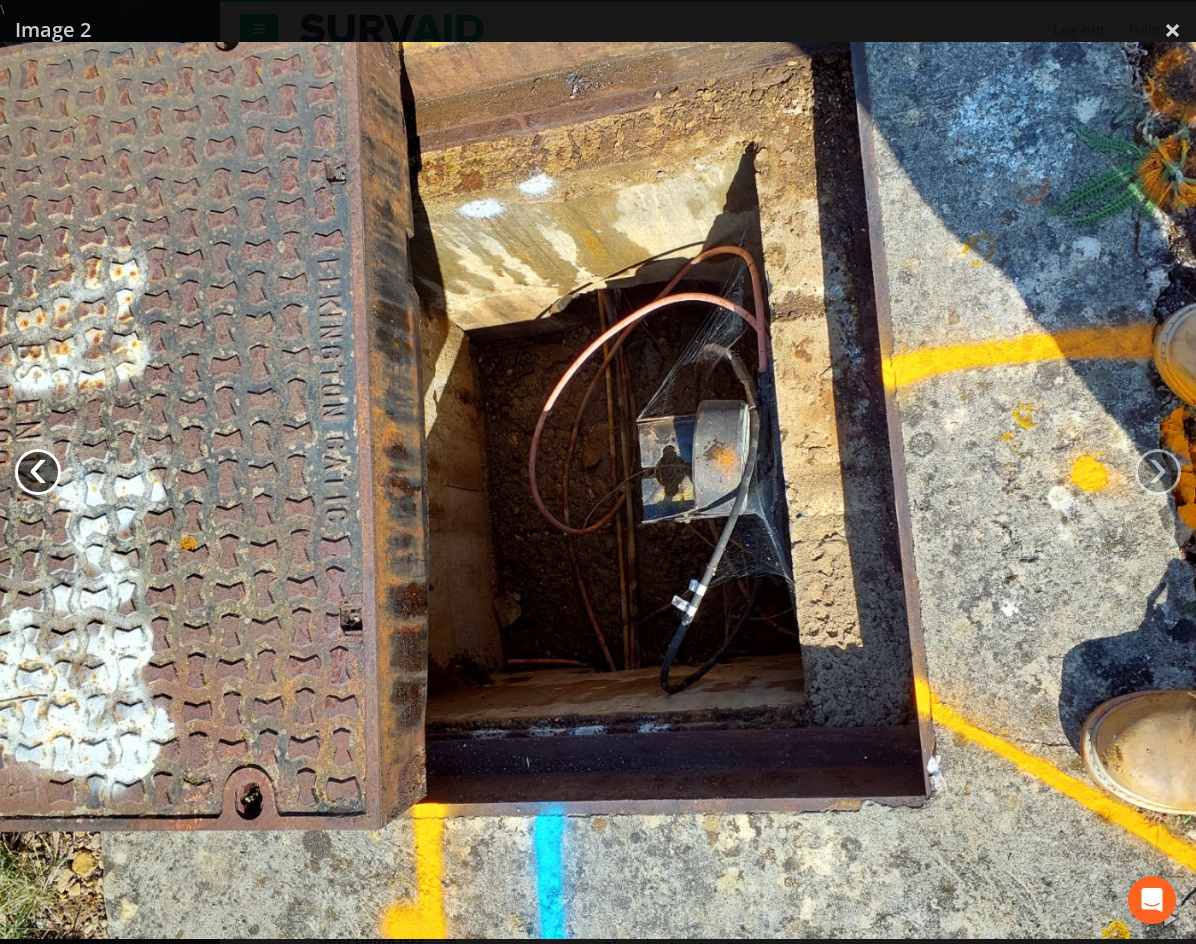 click on "‹" at bounding box center [38, 472] 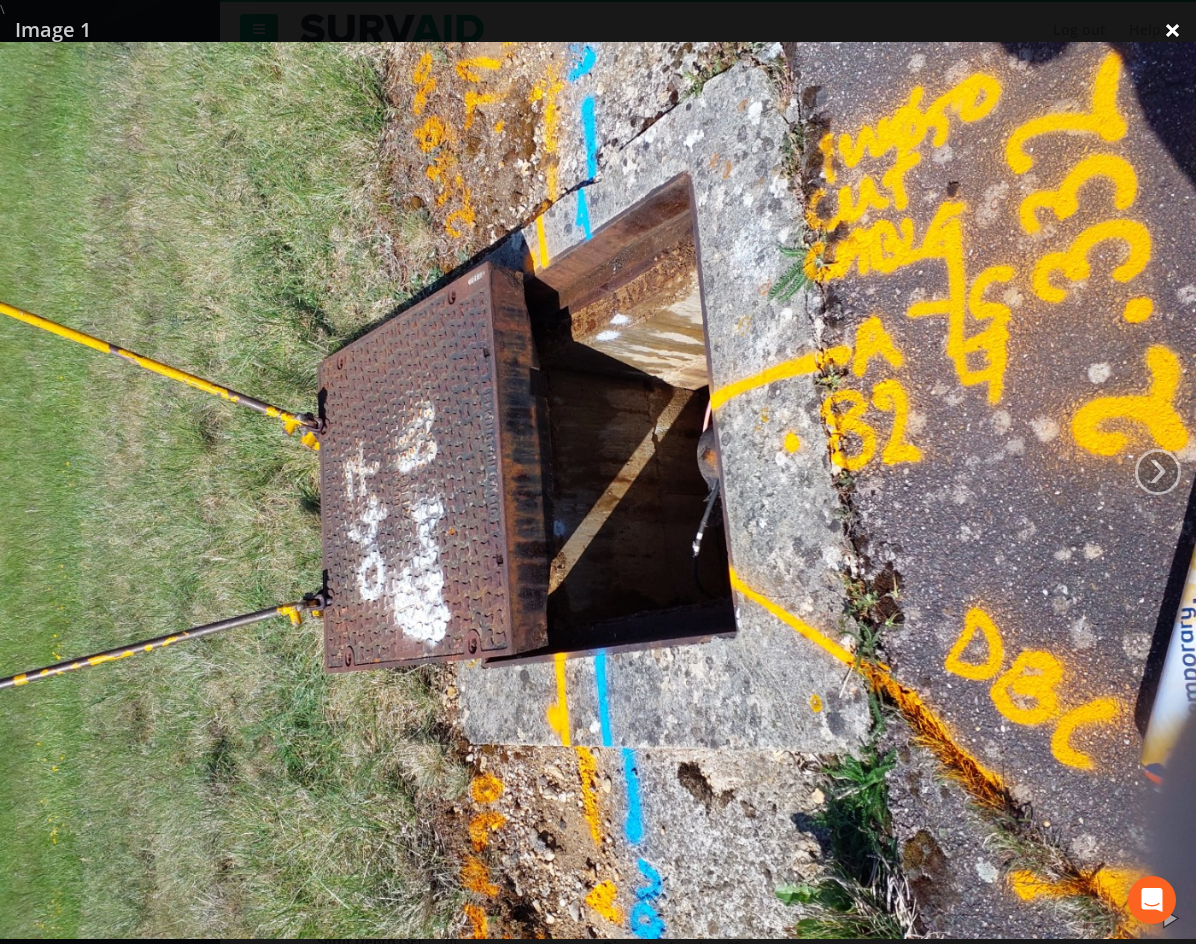 click on "×" at bounding box center (1172, 30) 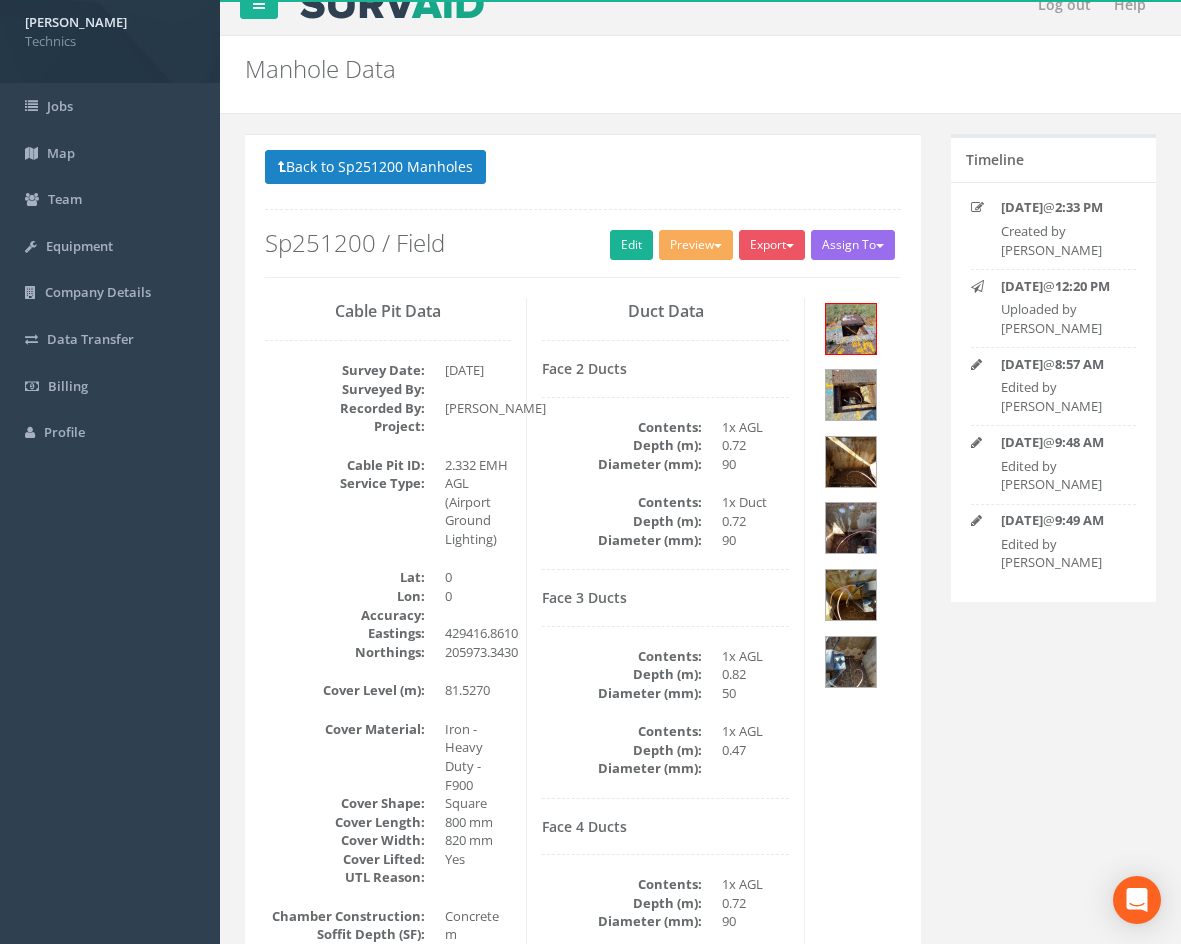 scroll, scrollTop: 0, scrollLeft: 0, axis: both 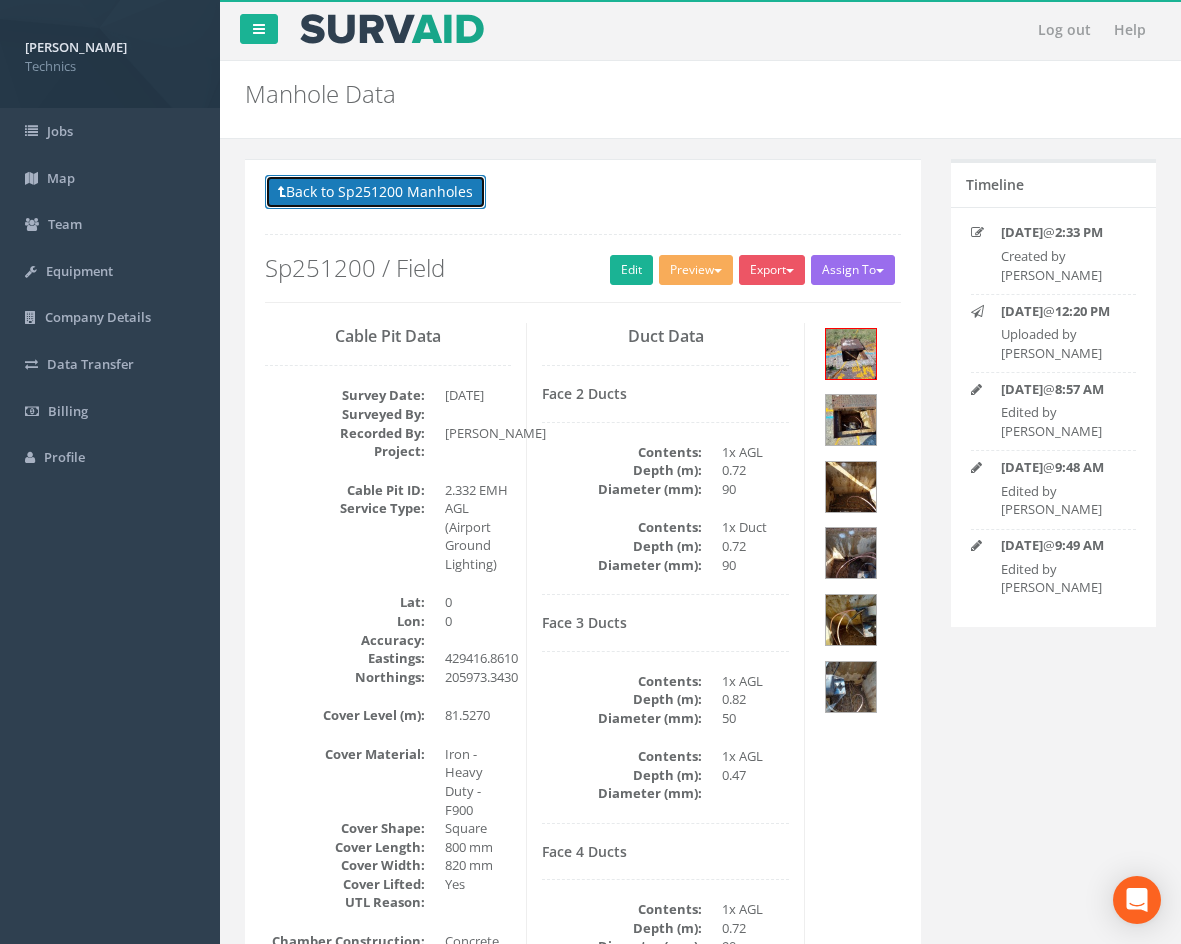 click on "Back to Sp251200 Manholes" at bounding box center (375, 192) 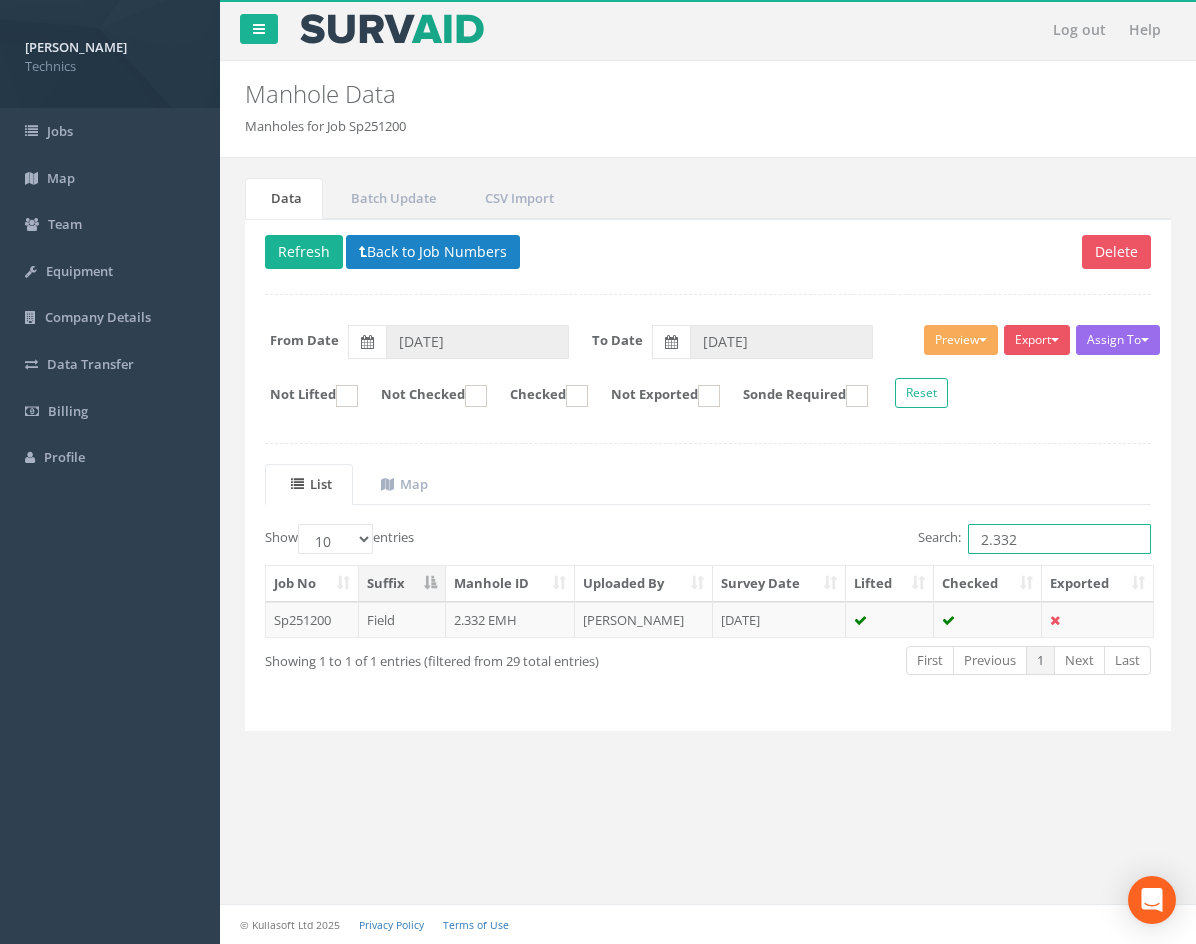 drag, startPoint x: 1029, startPoint y: 541, endPoint x: 888, endPoint y: 560, distance: 142.27438 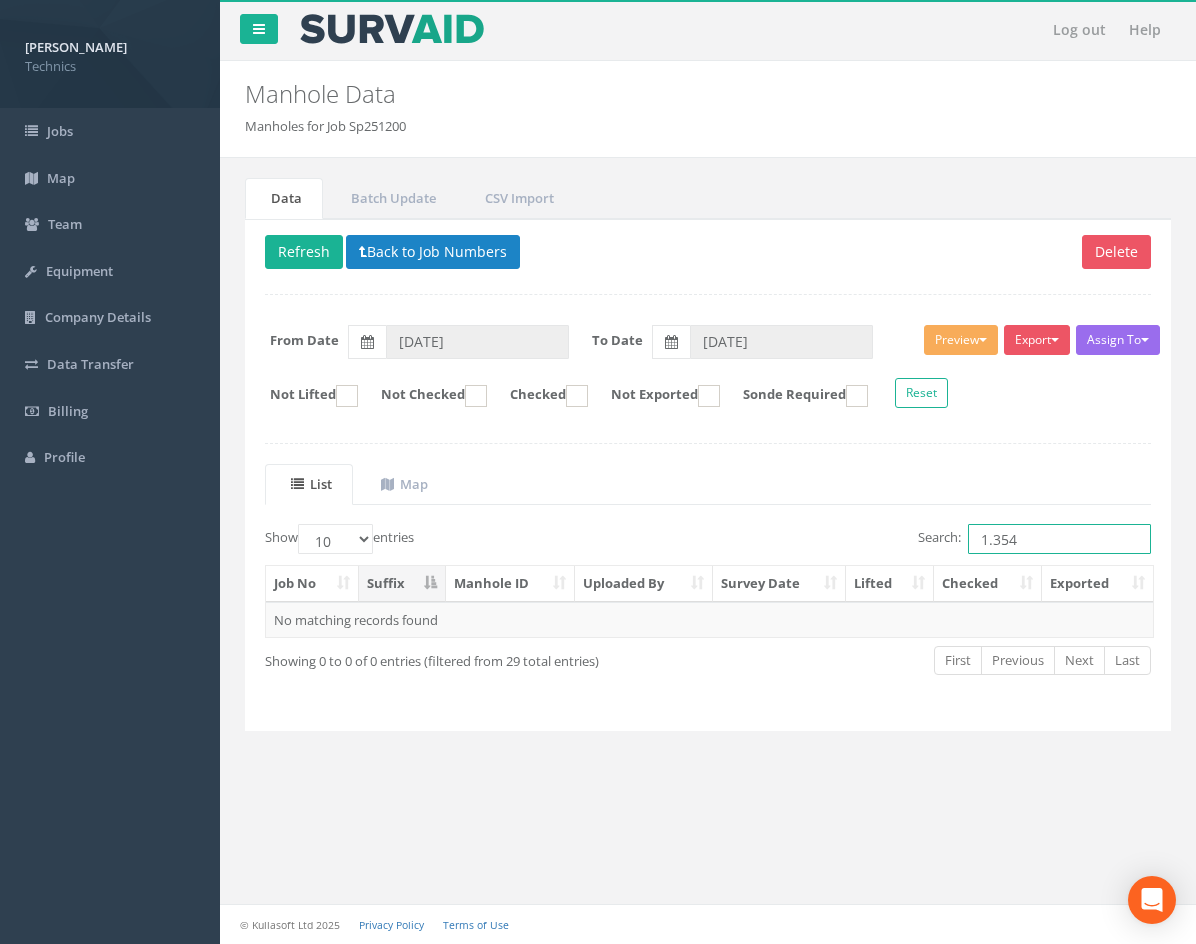 type on "1.354" 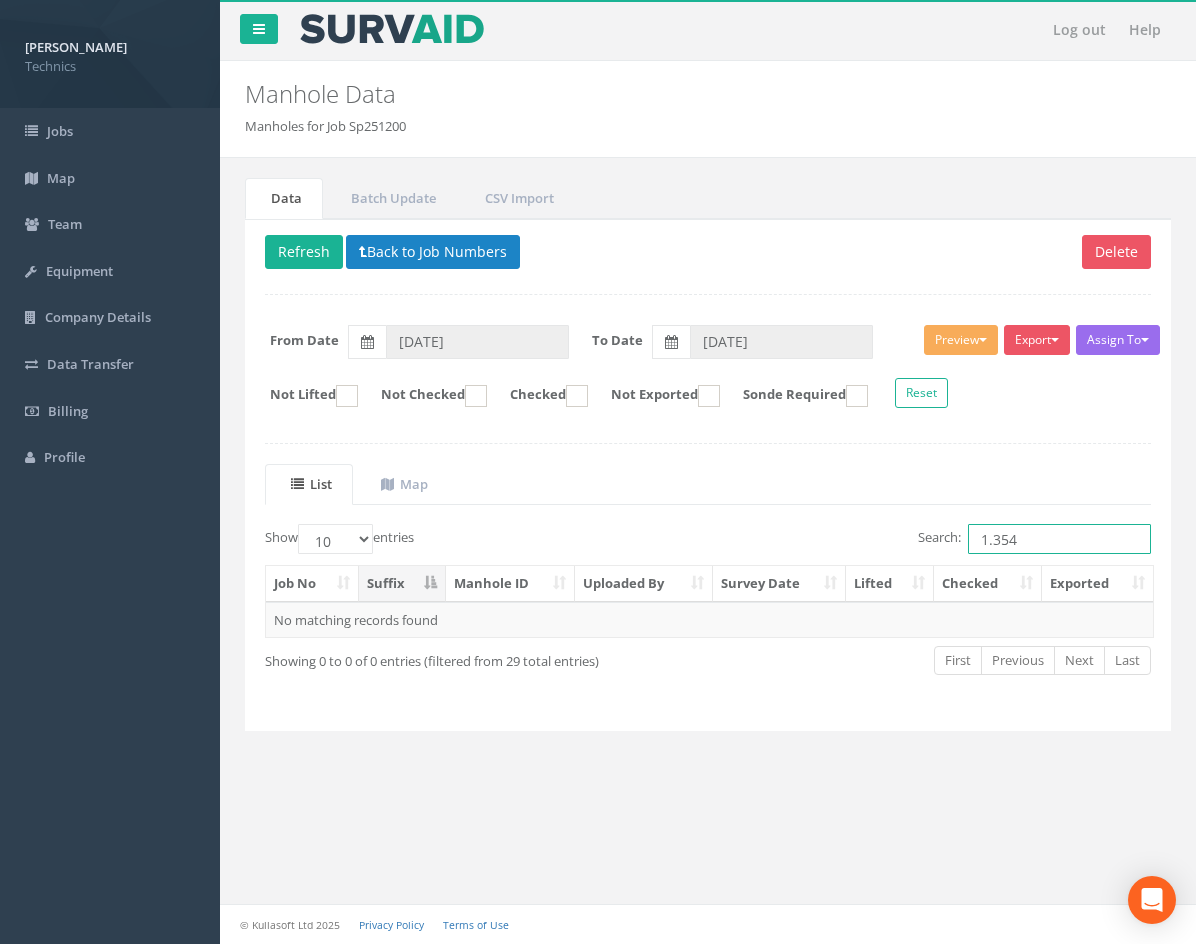 drag, startPoint x: 1028, startPoint y: 545, endPoint x: 857, endPoint y: 555, distance: 171.29214 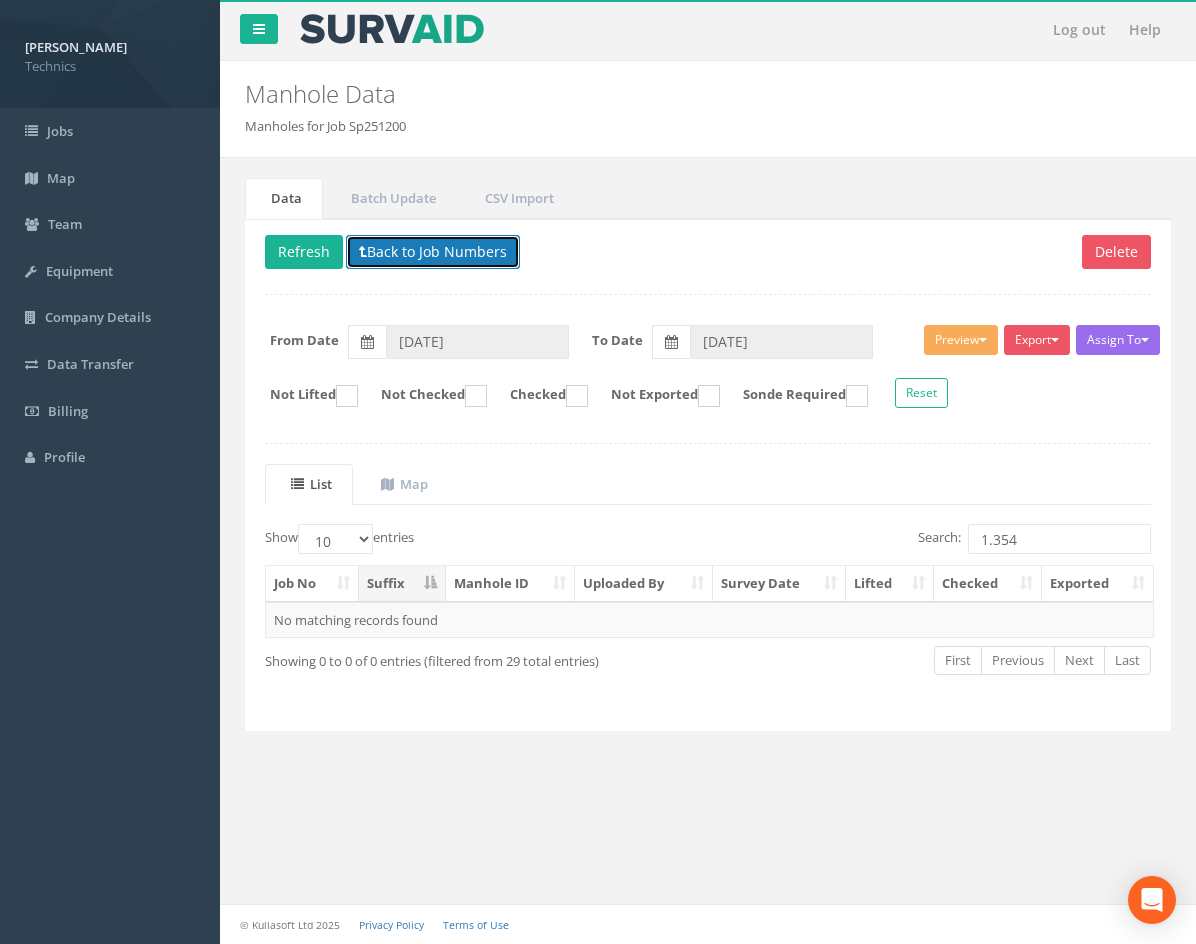 click on "Back to Job Numbers" at bounding box center [433, 252] 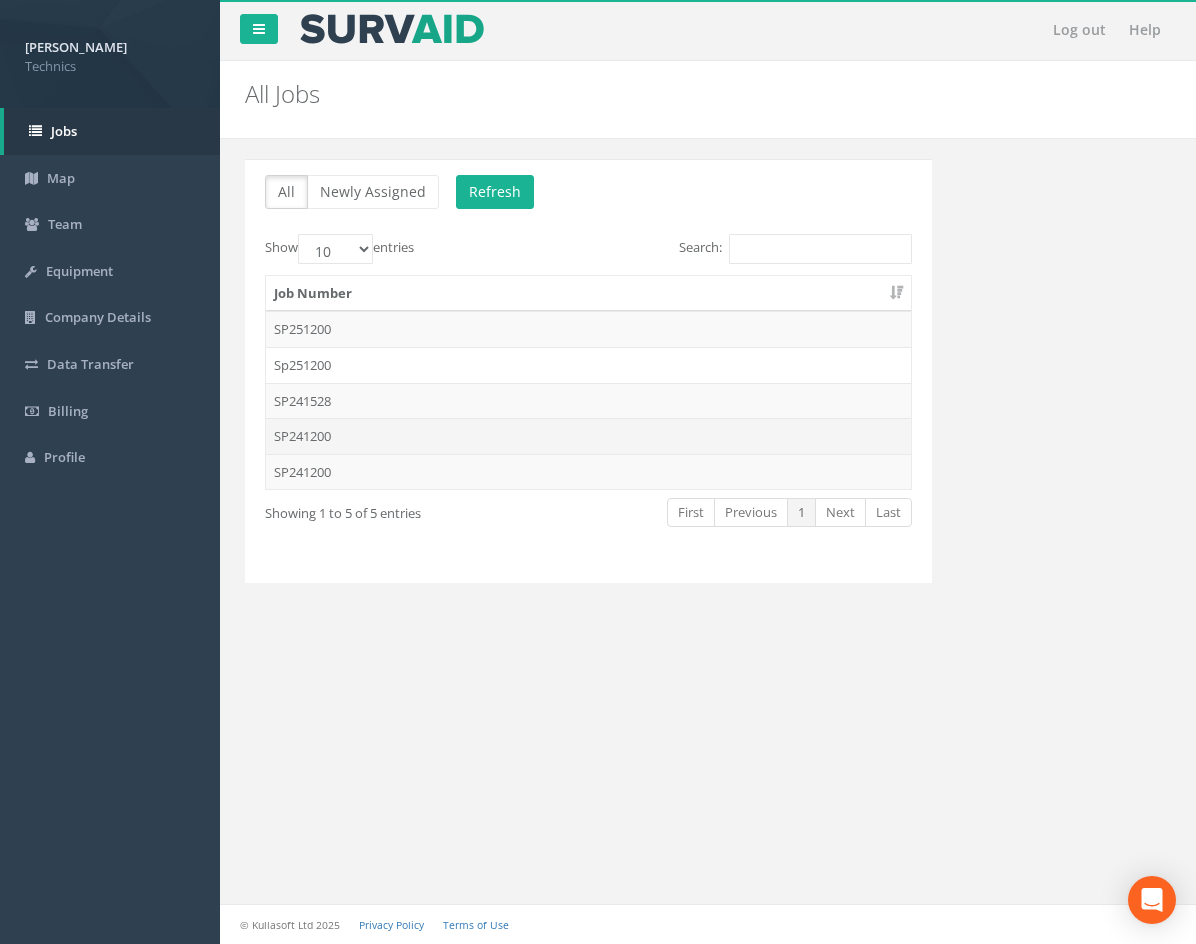 click on "SP241200" at bounding box center (588, 436) 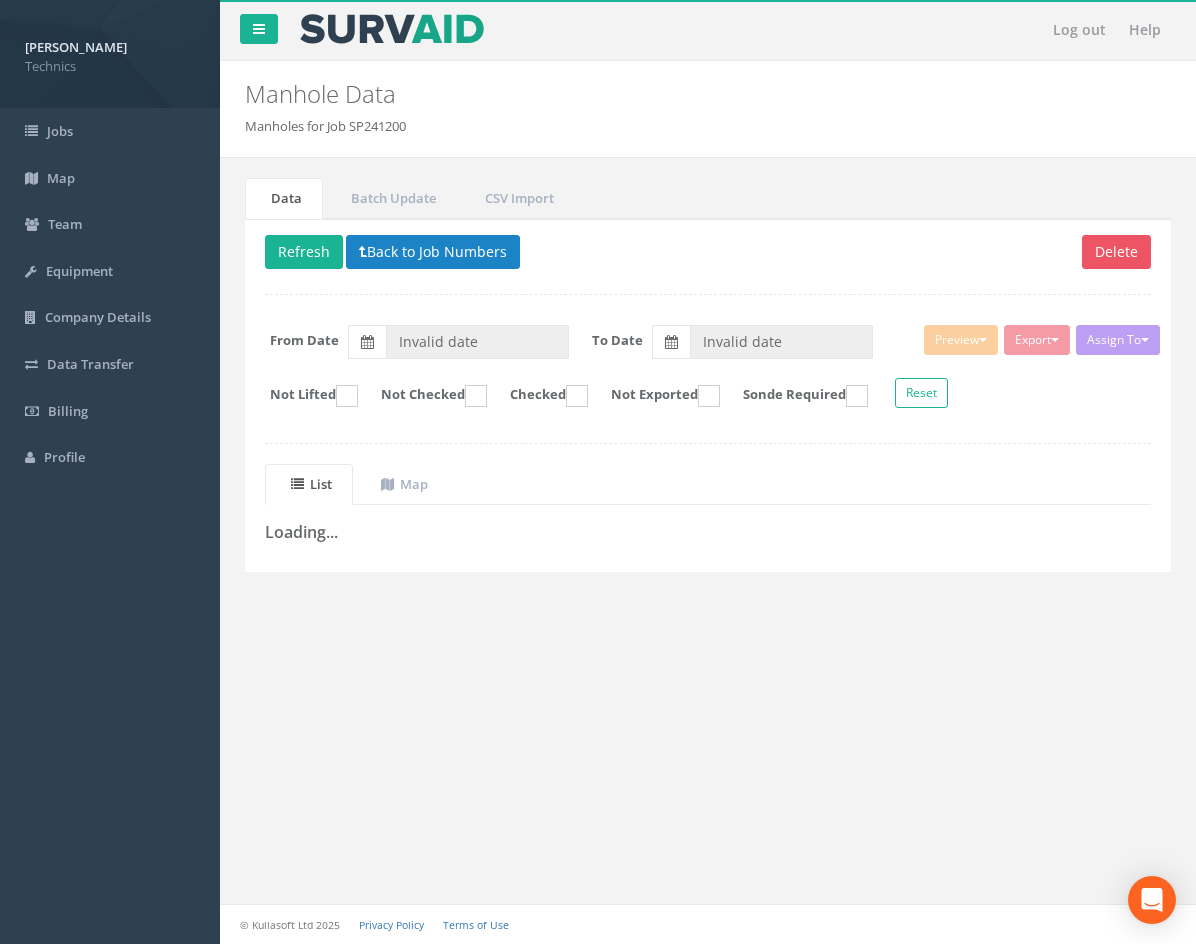 type on "[DATE]" 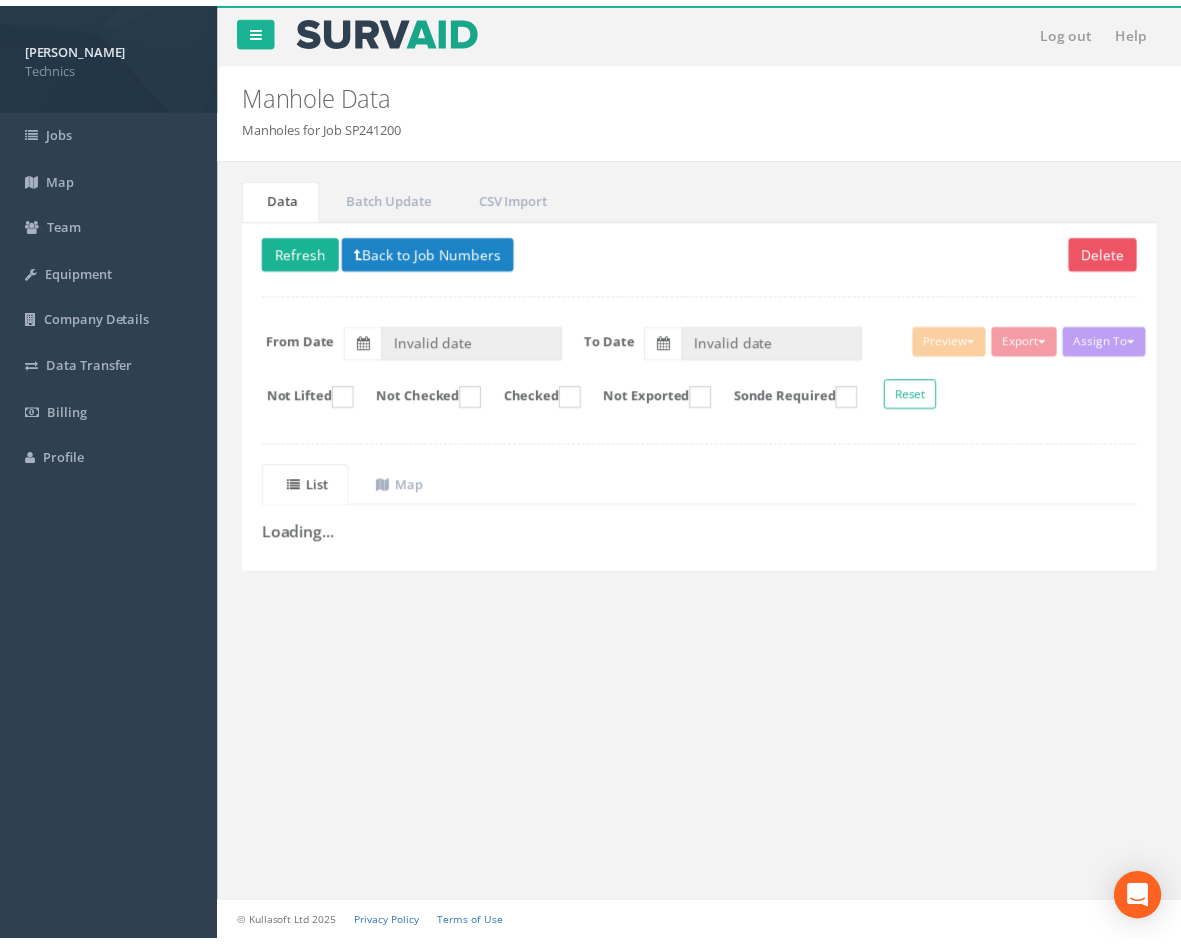 type 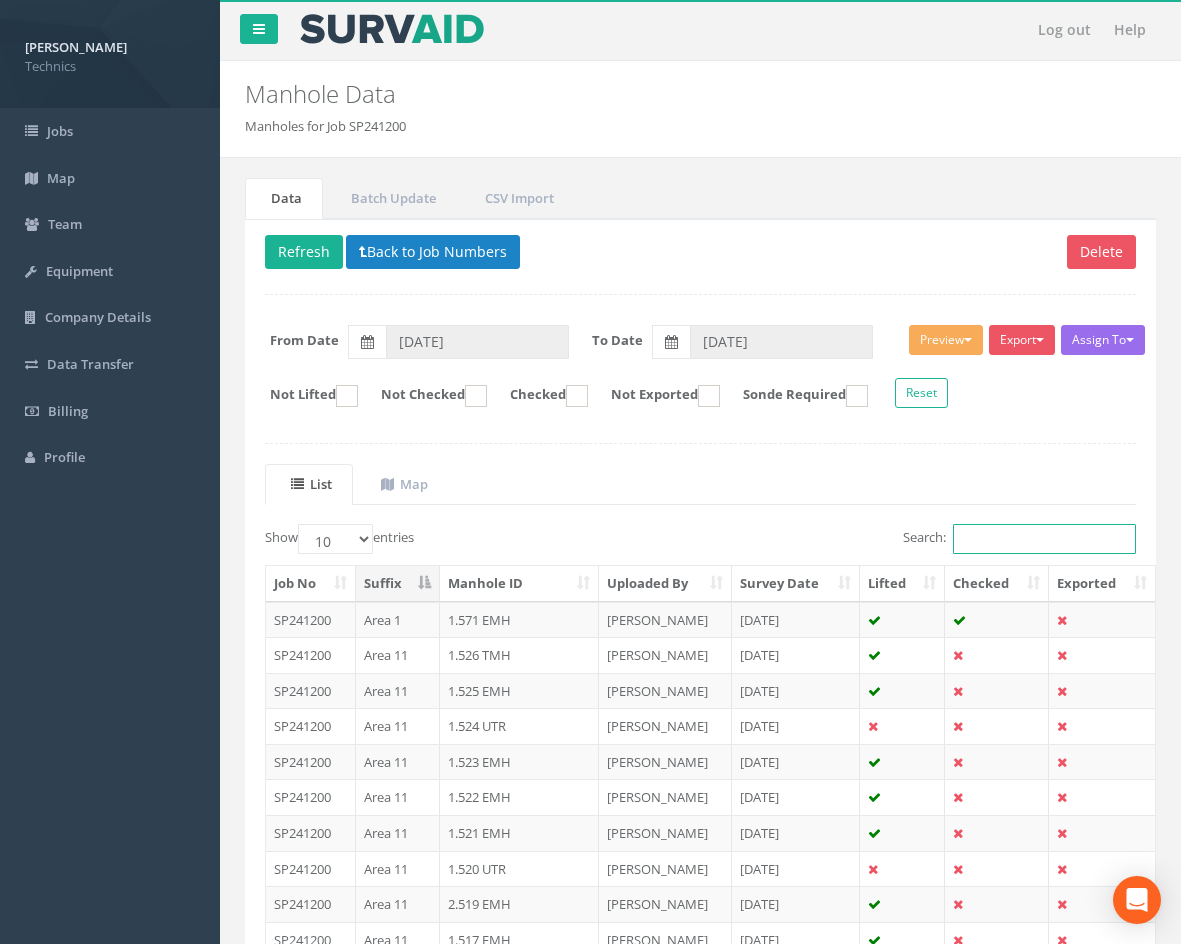click on "Search:" at bounding box center (1044, 539) 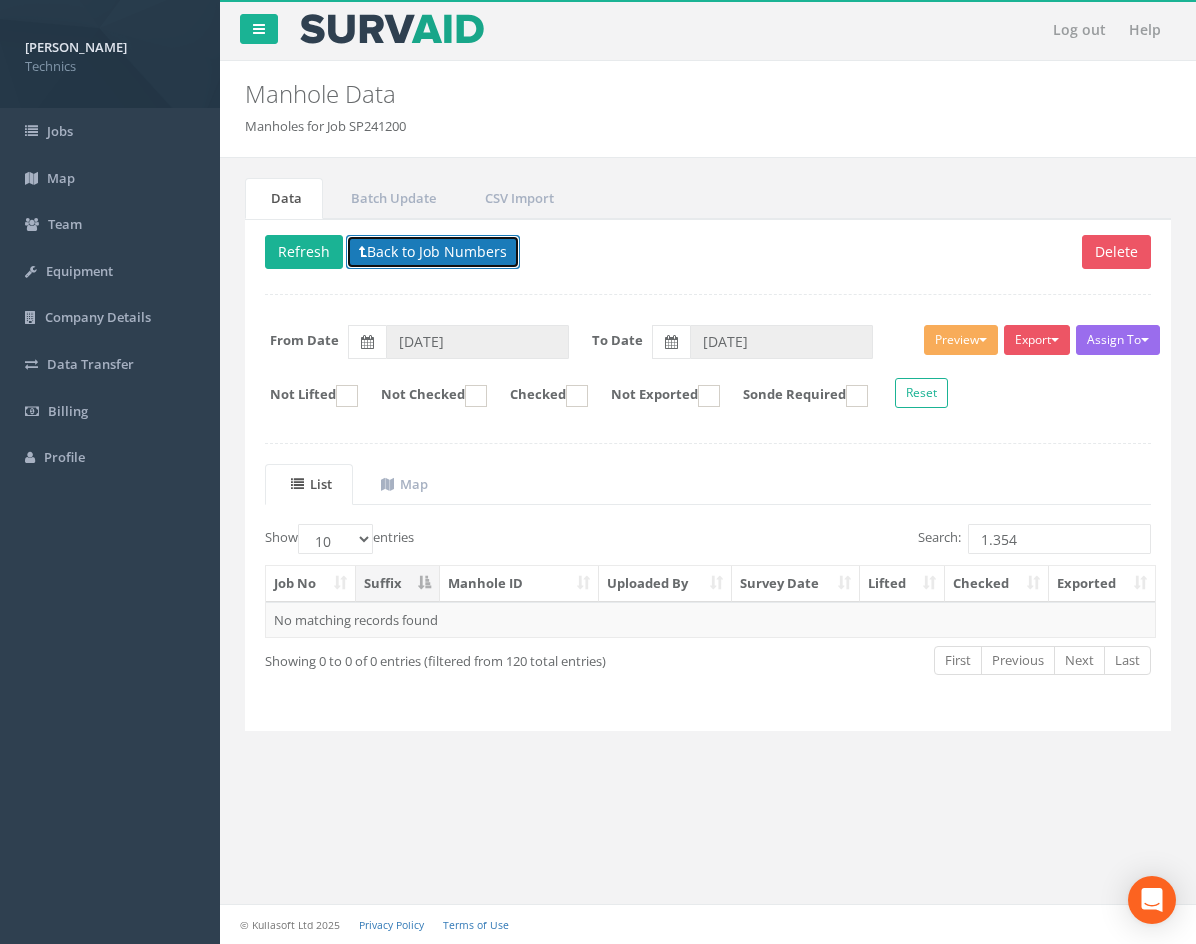 click on "Back to Job Numbers" at bounding box center [433, 252] 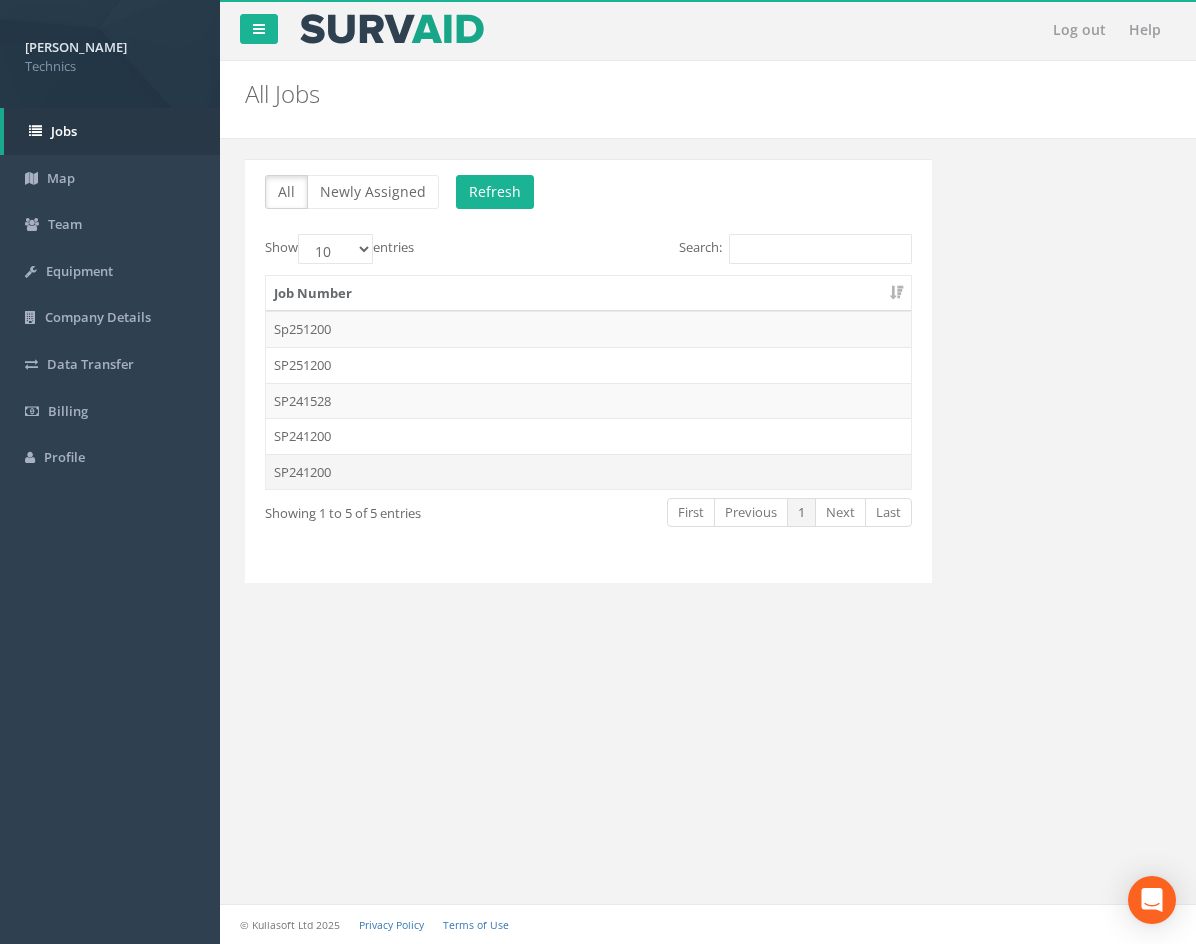 click on "SP241200" at bounding box center [588, 472] 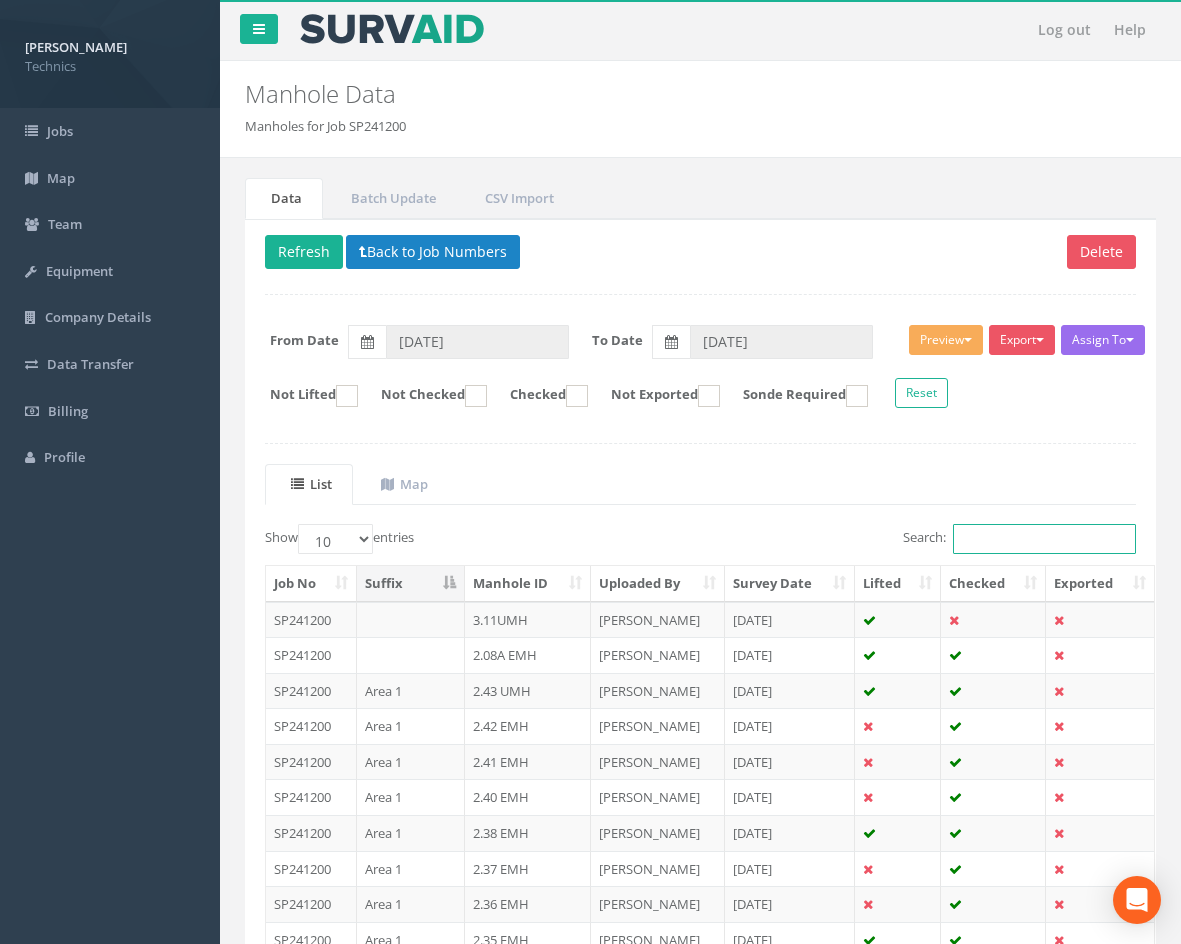 click on "Search:" at bounding box center [1044, 539] 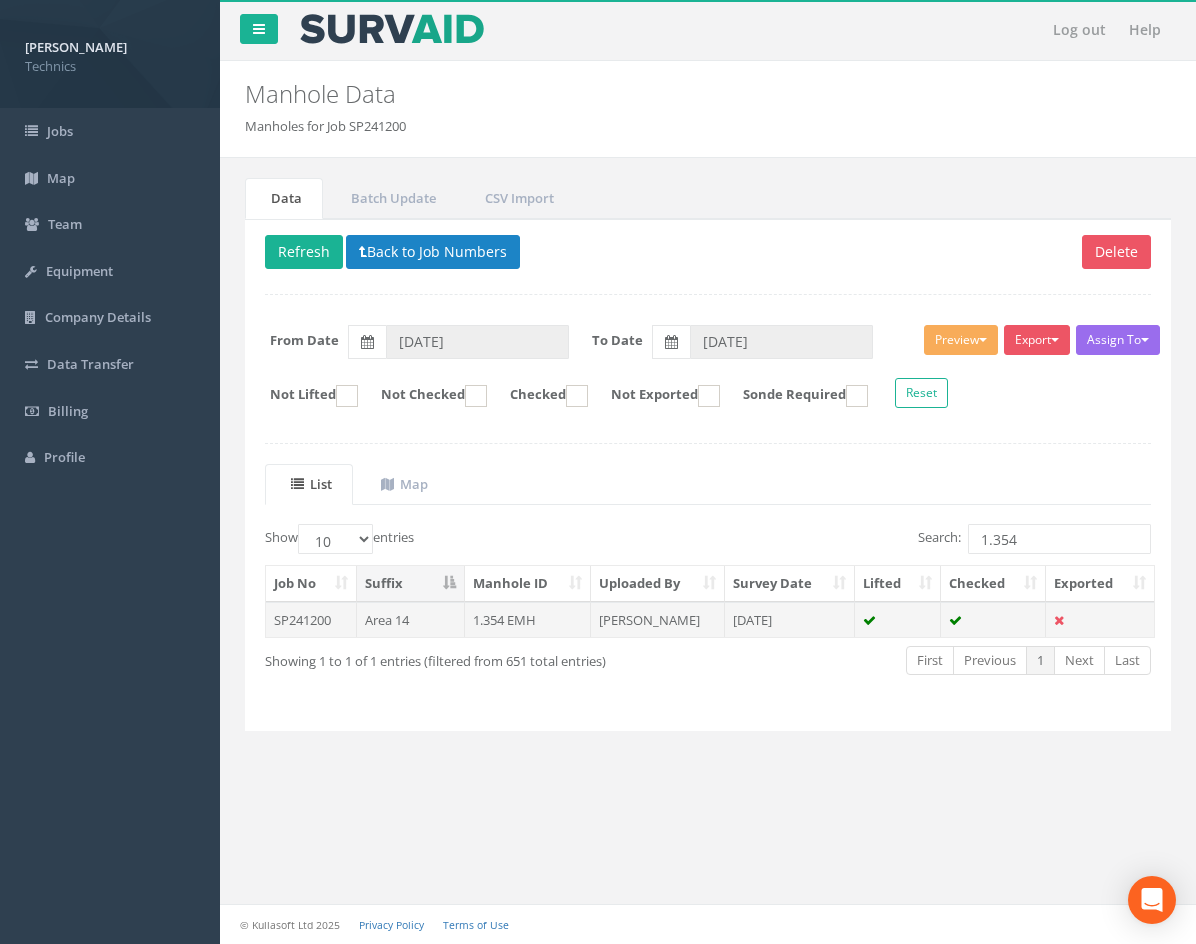 click on "[PERSON_NAME]" at bounding box center (658, 620) 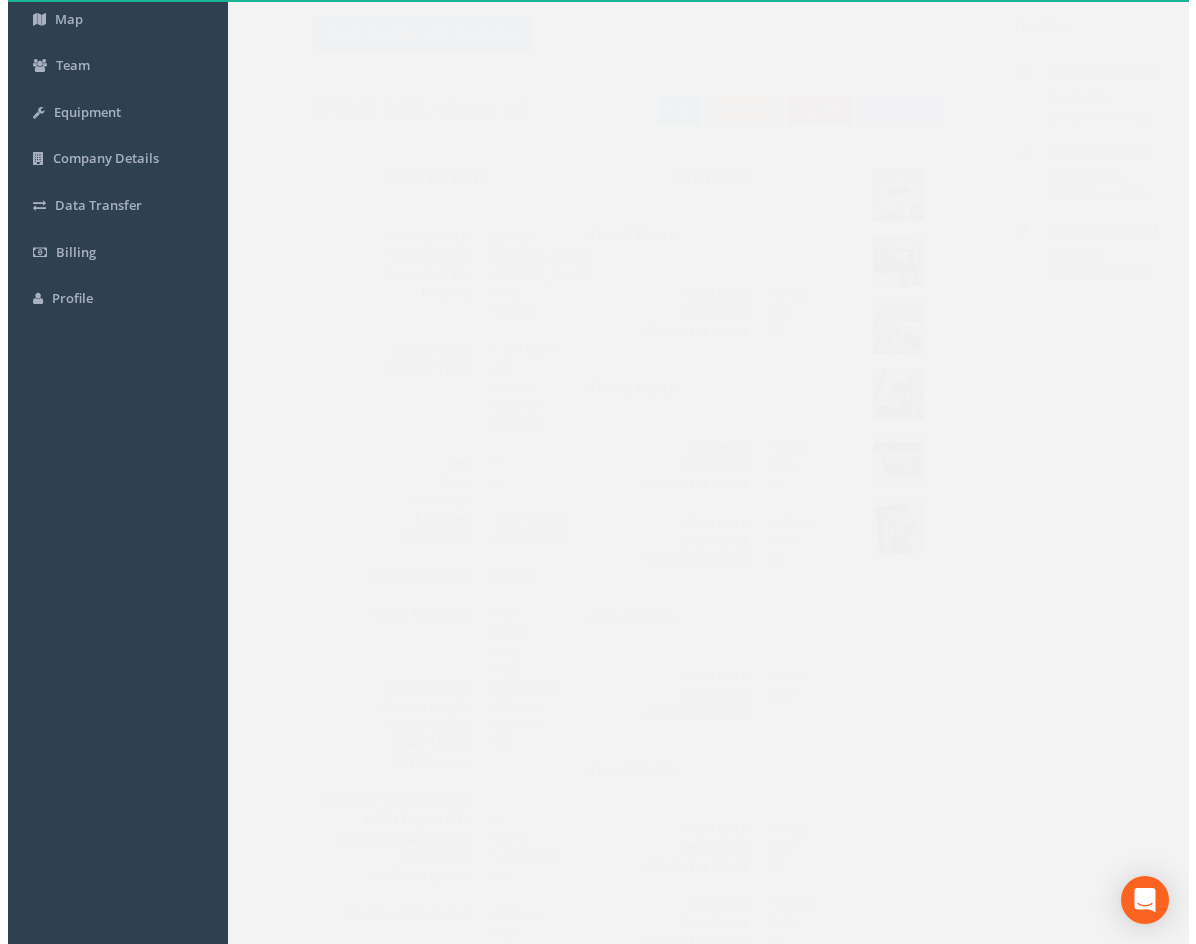 scroll, scrollTop: 26, scrollLeft: 0, axis: vertical 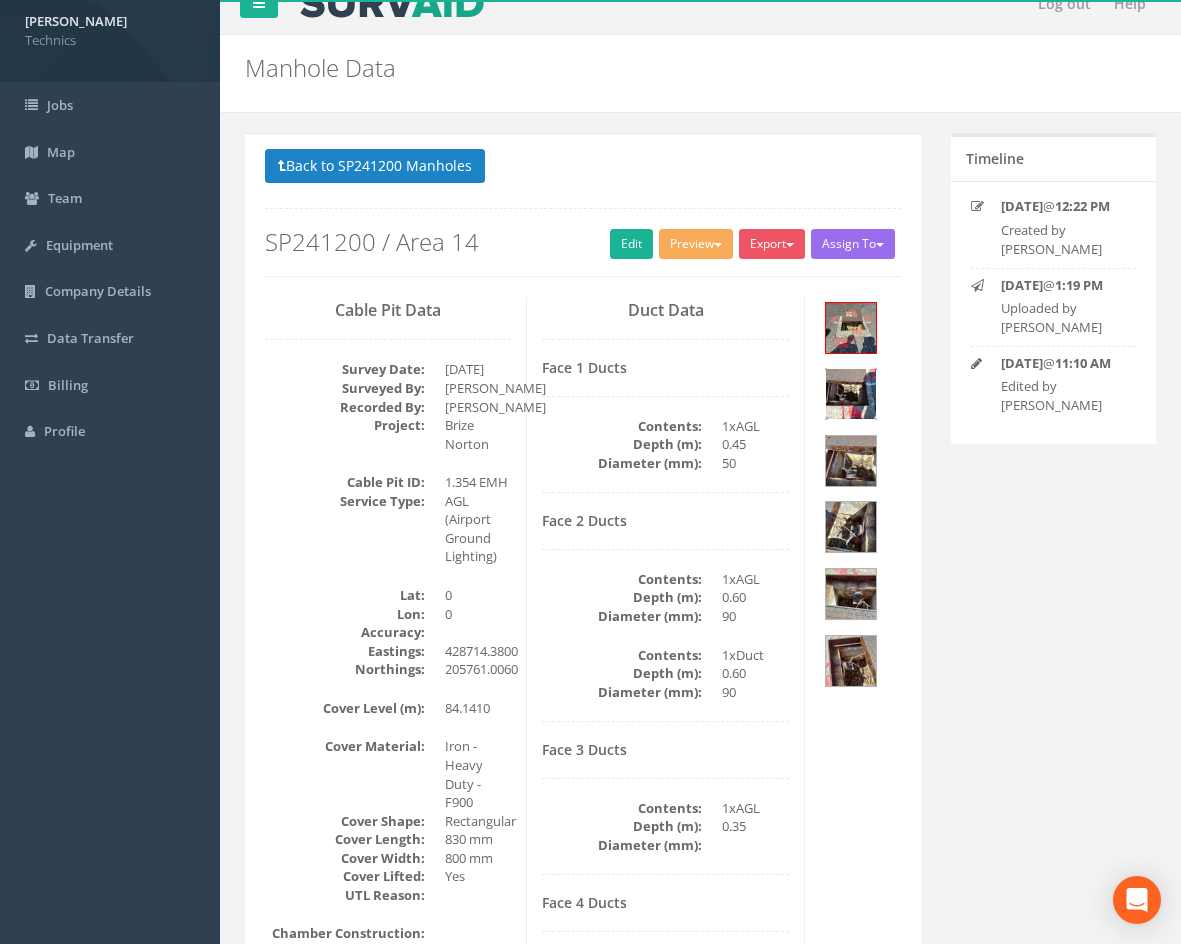 click at bounding box center [851, 394] 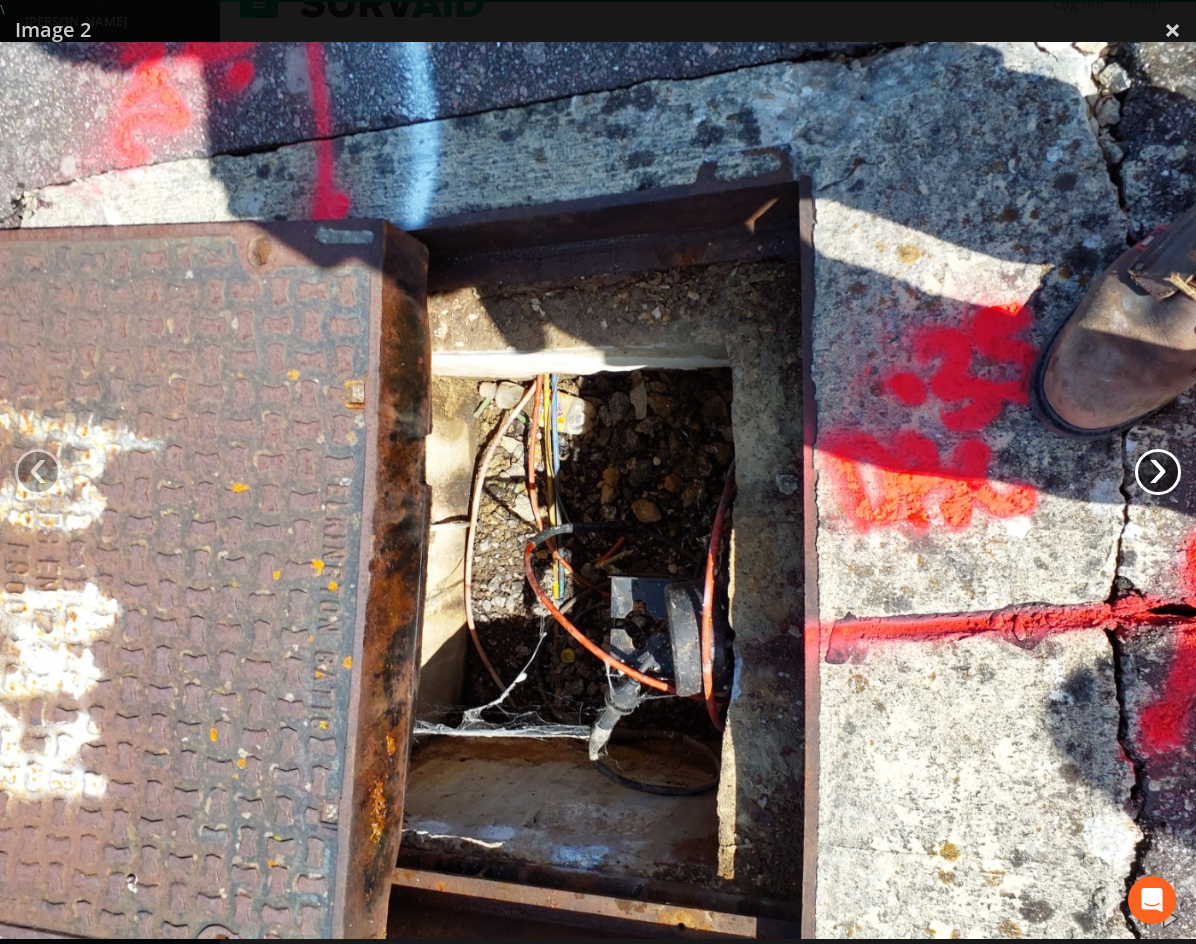 click on "›" at bounding box center (1158, 472) 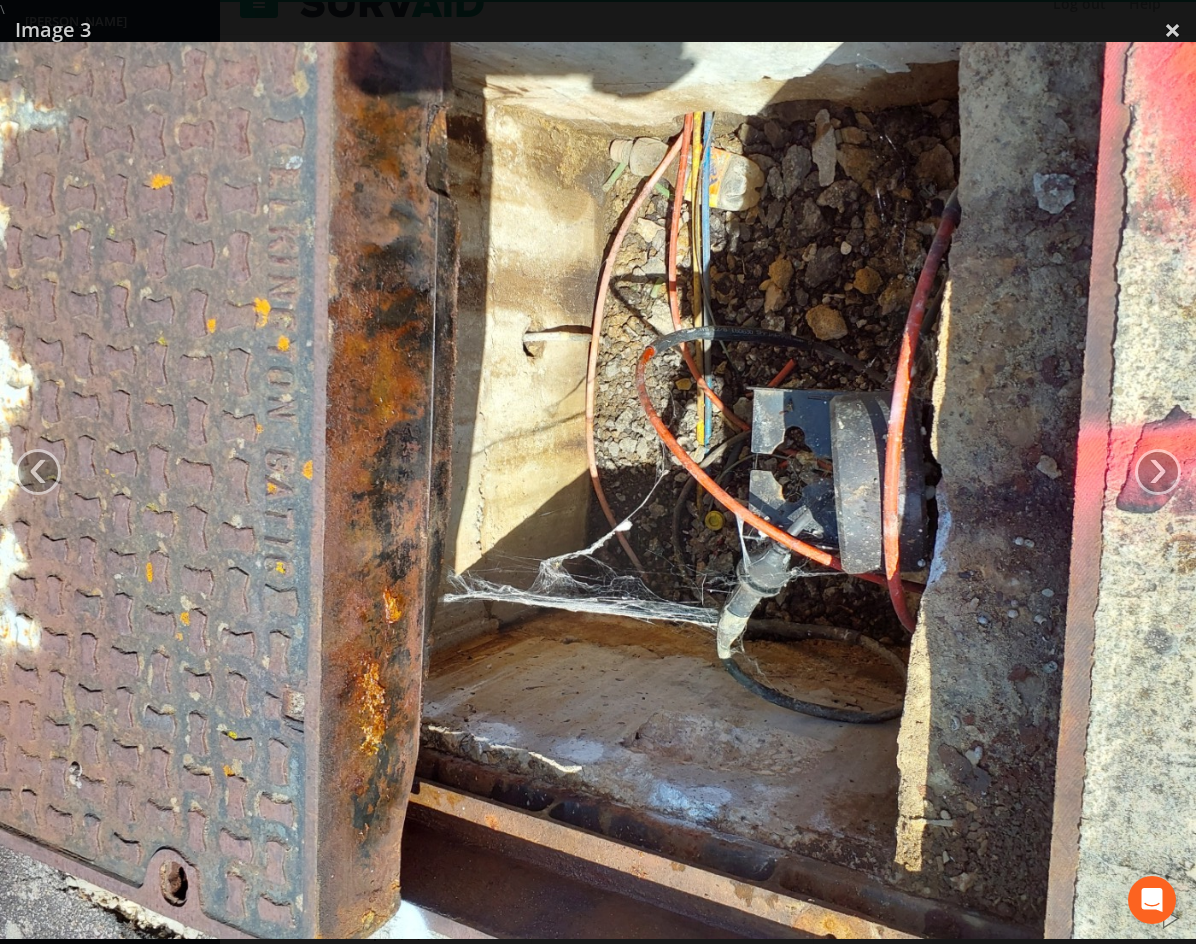 click at bounding box center [598, 490] 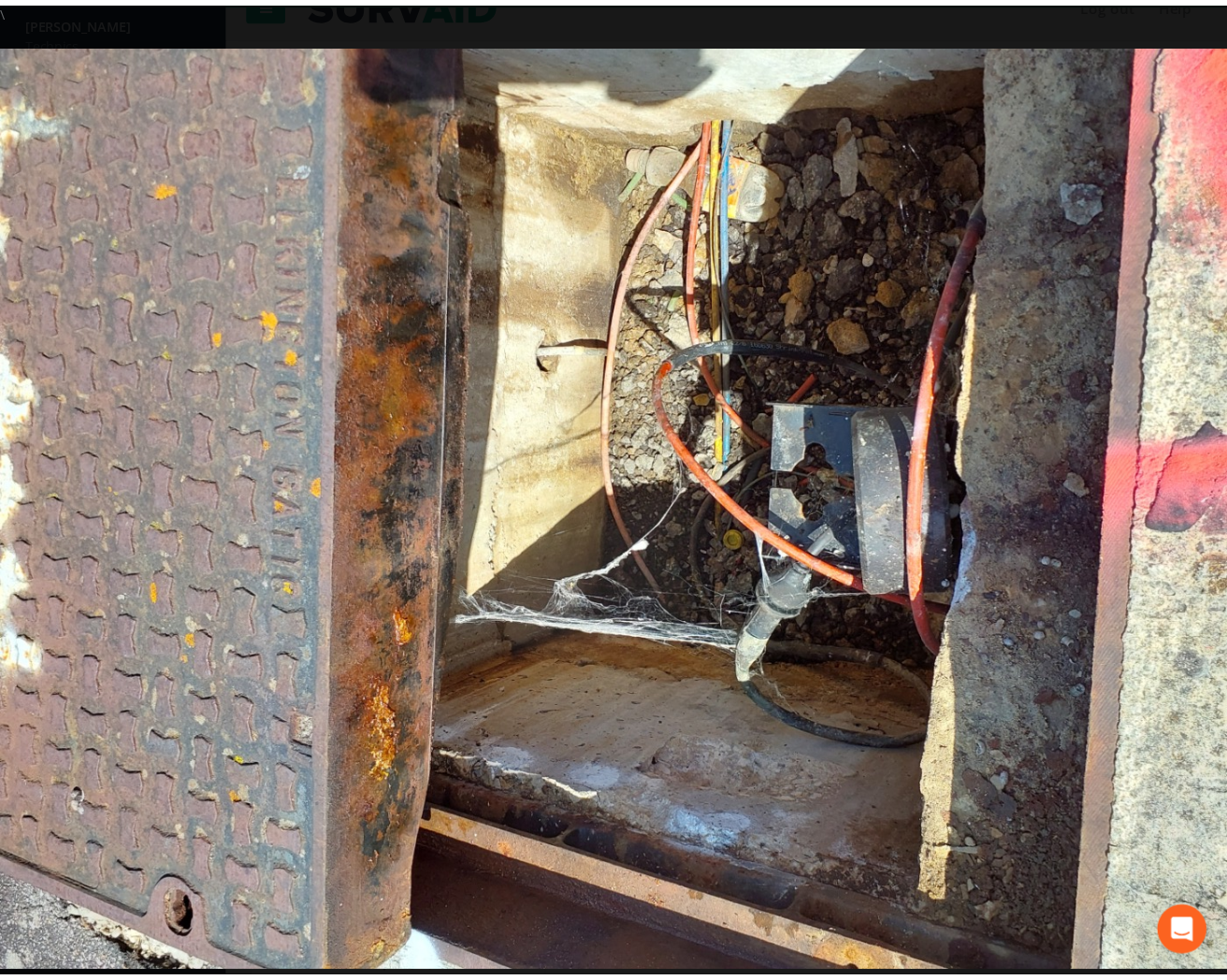 scroll, scrollTop: 23, scrollLeft: 0, axis: vertical 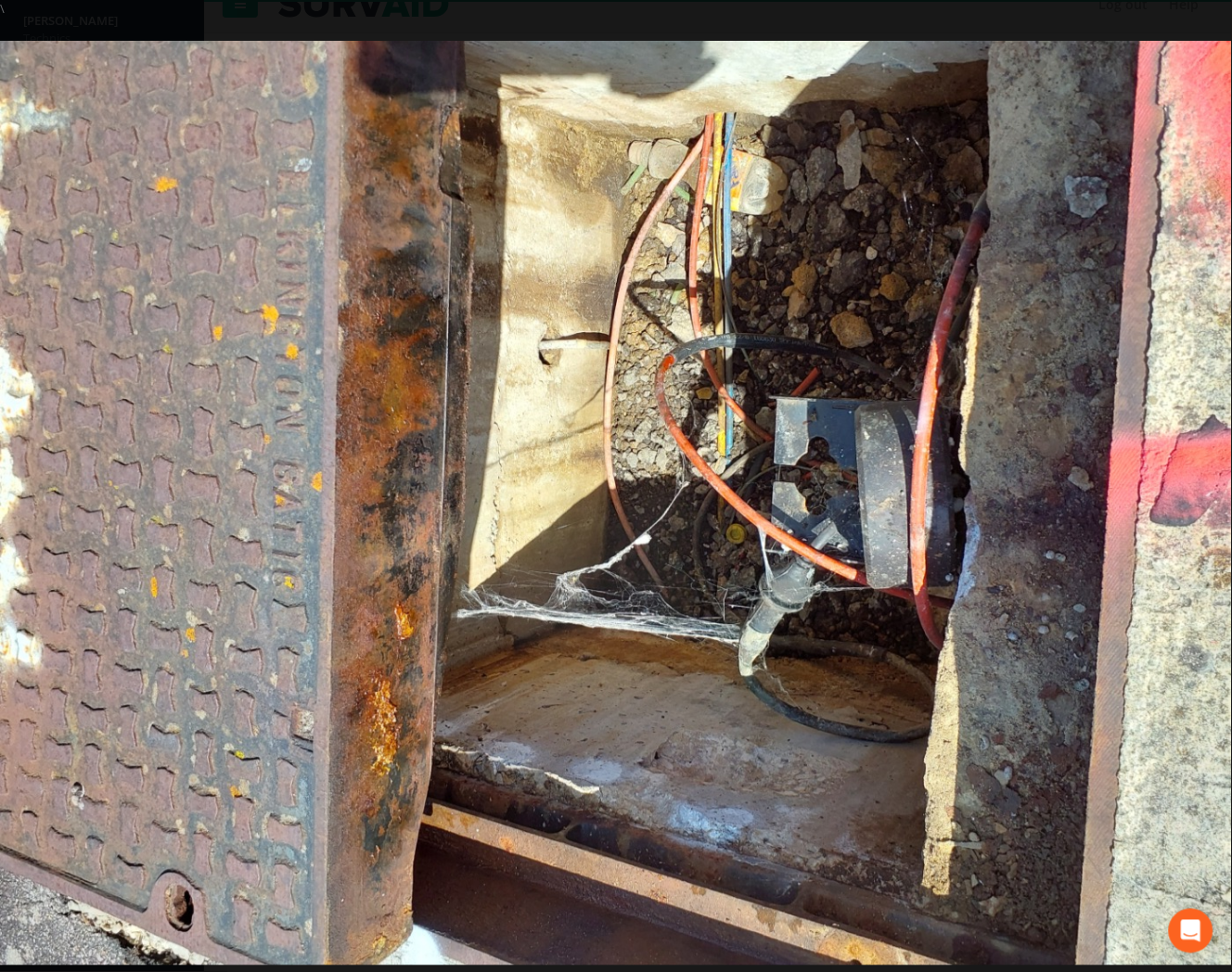 click at bounding box center [616, 503] 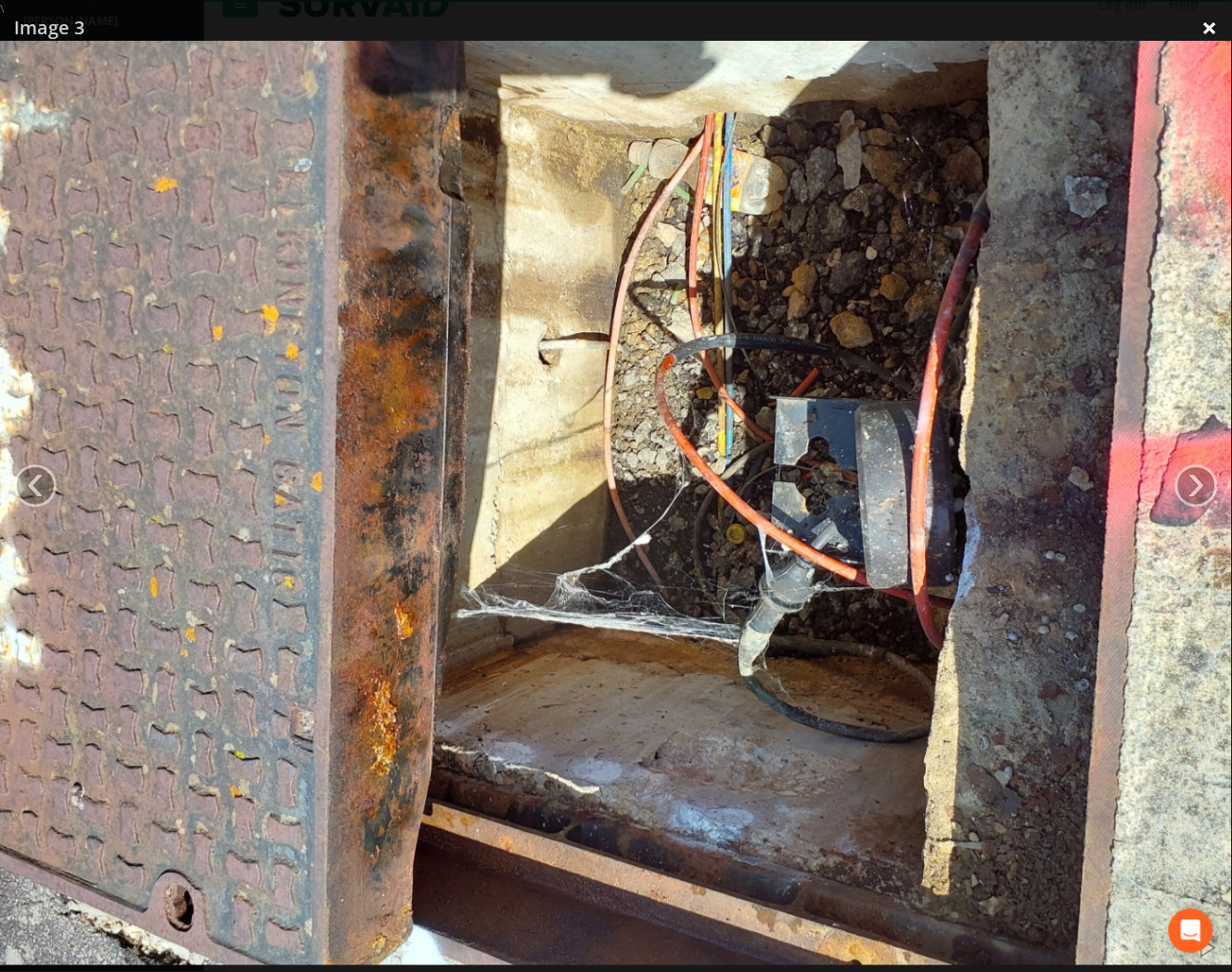 click on "×" at bounding box center (1210, 28) 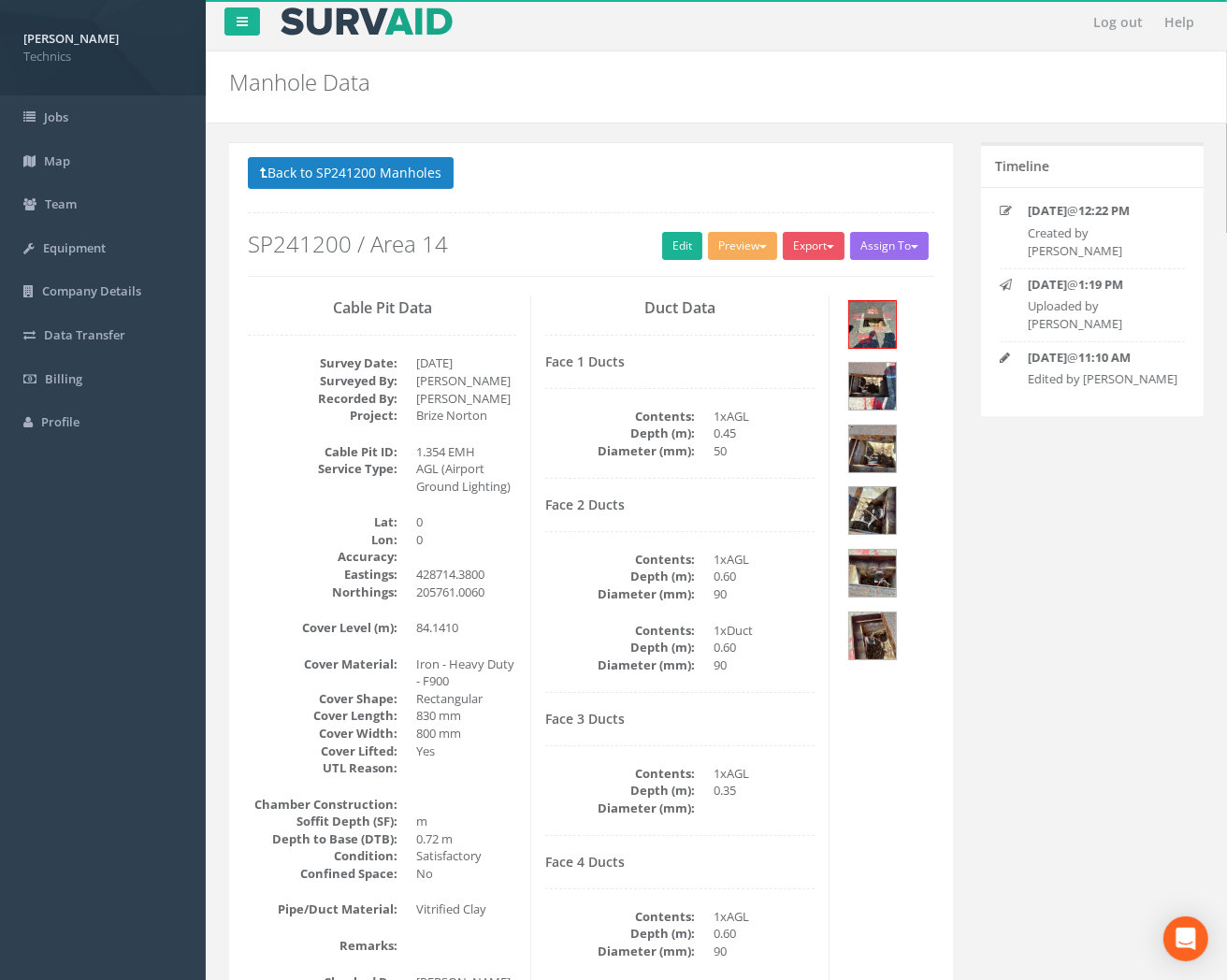scroll, scrollTop: 0, scrollLeft: 0, axis: both 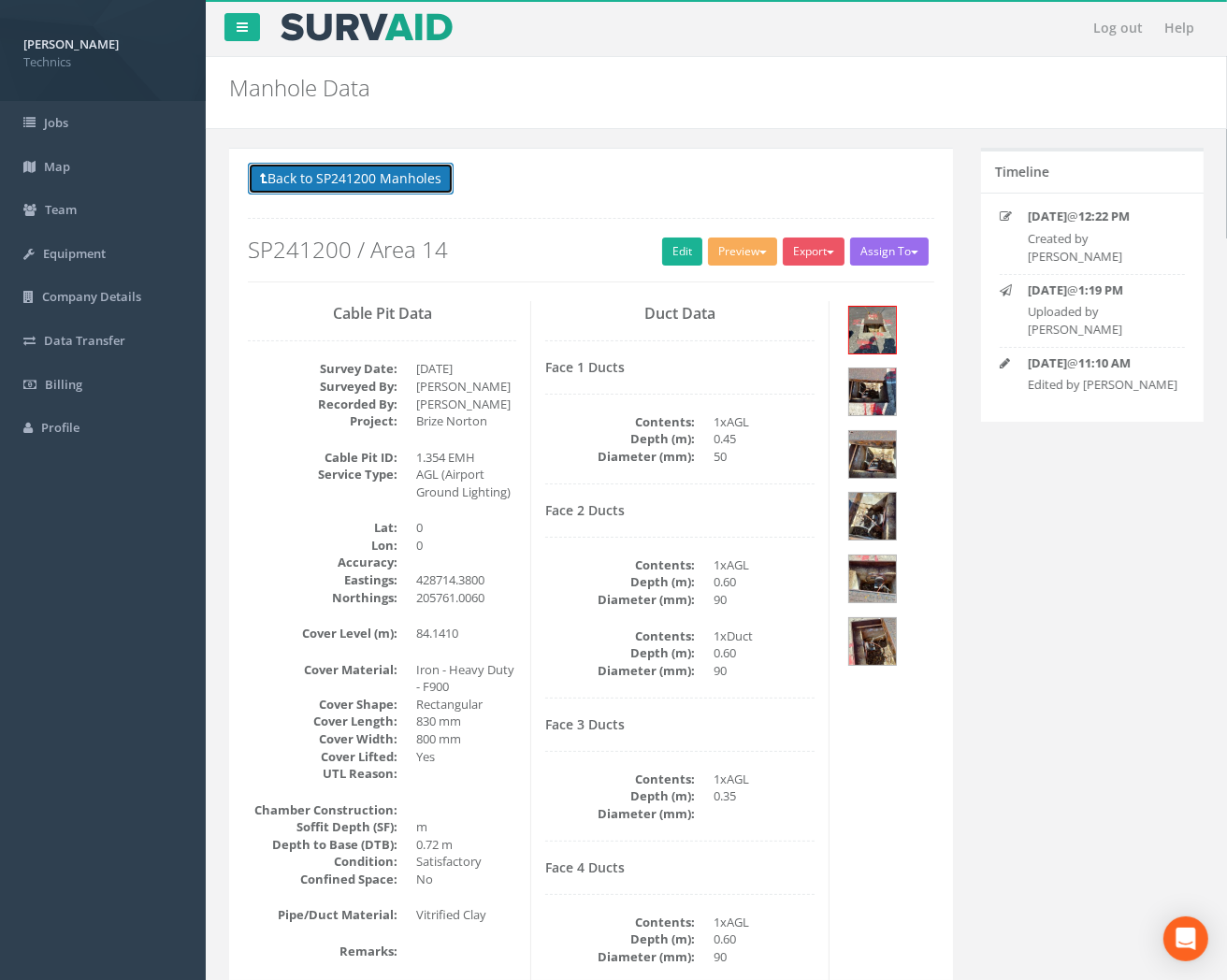click on "Back to SP241200 Manholes" at bounding box center (351, 179) 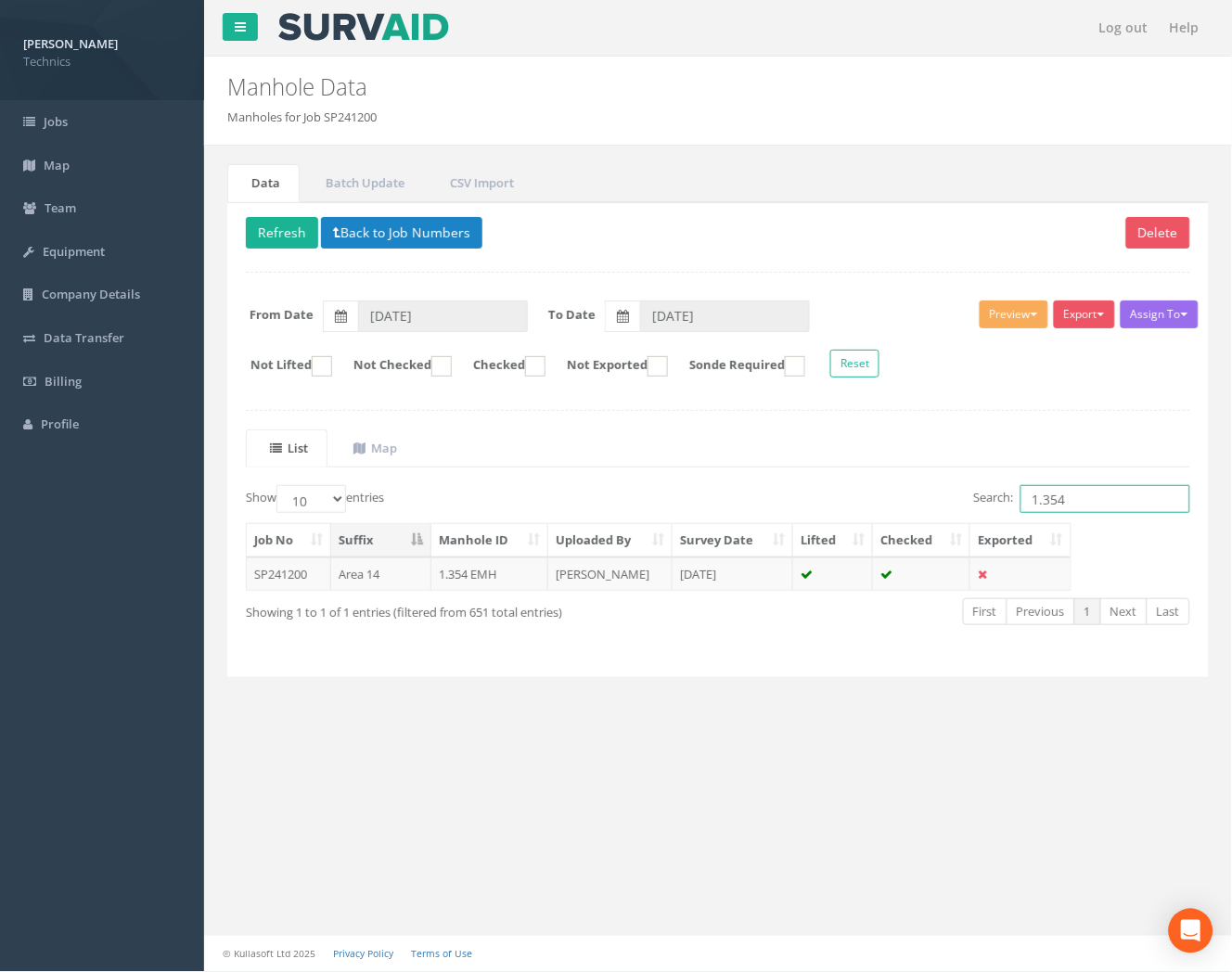 drag, startPoint x: 1073, startPoint y: 499, endPoint x: 942, endPoint y: 531, distance: 134.85177 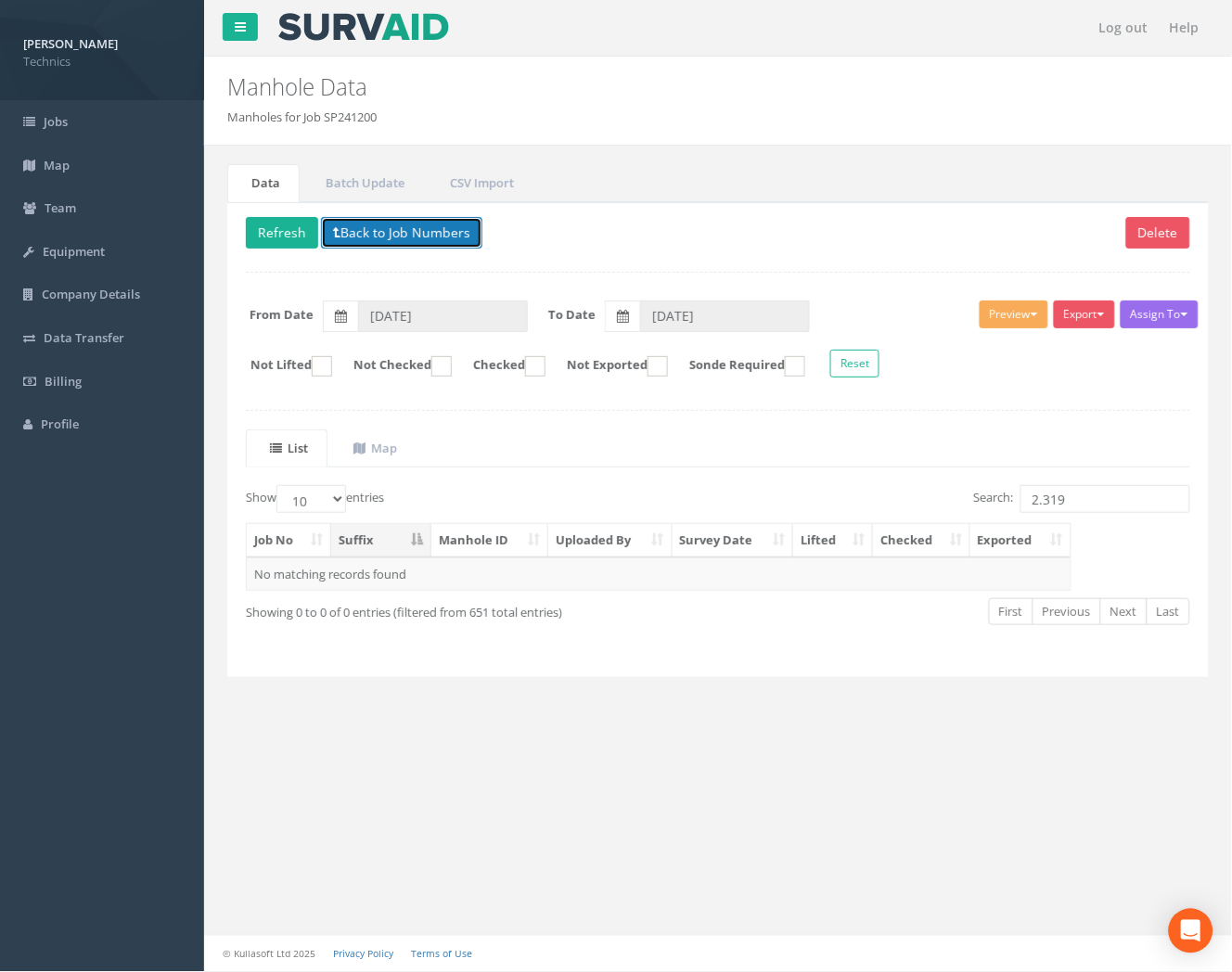 click on "Back to Job Numbers" at bounding box center (402, 233) 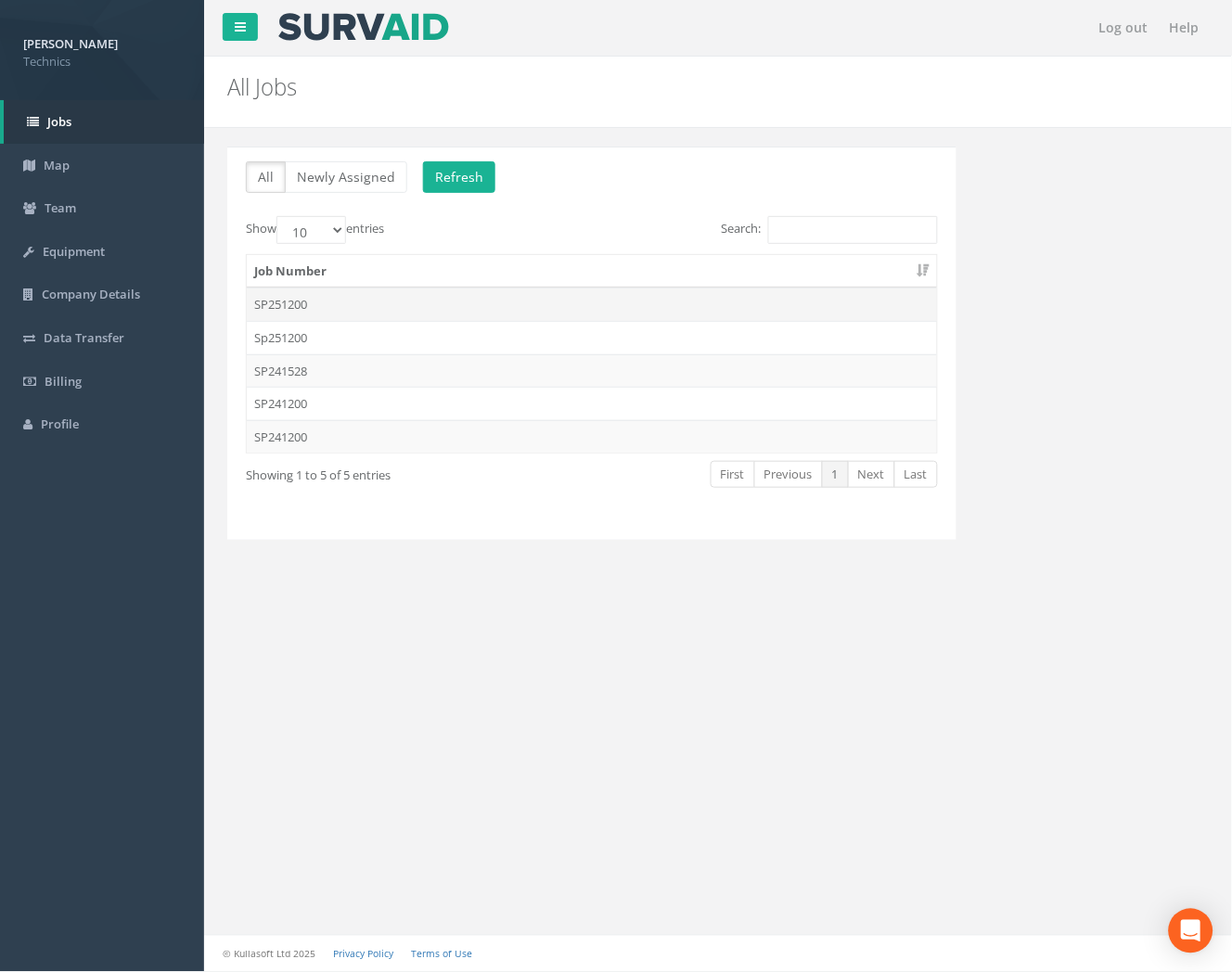 click on "SP251200" at bounding box center (592, 304) 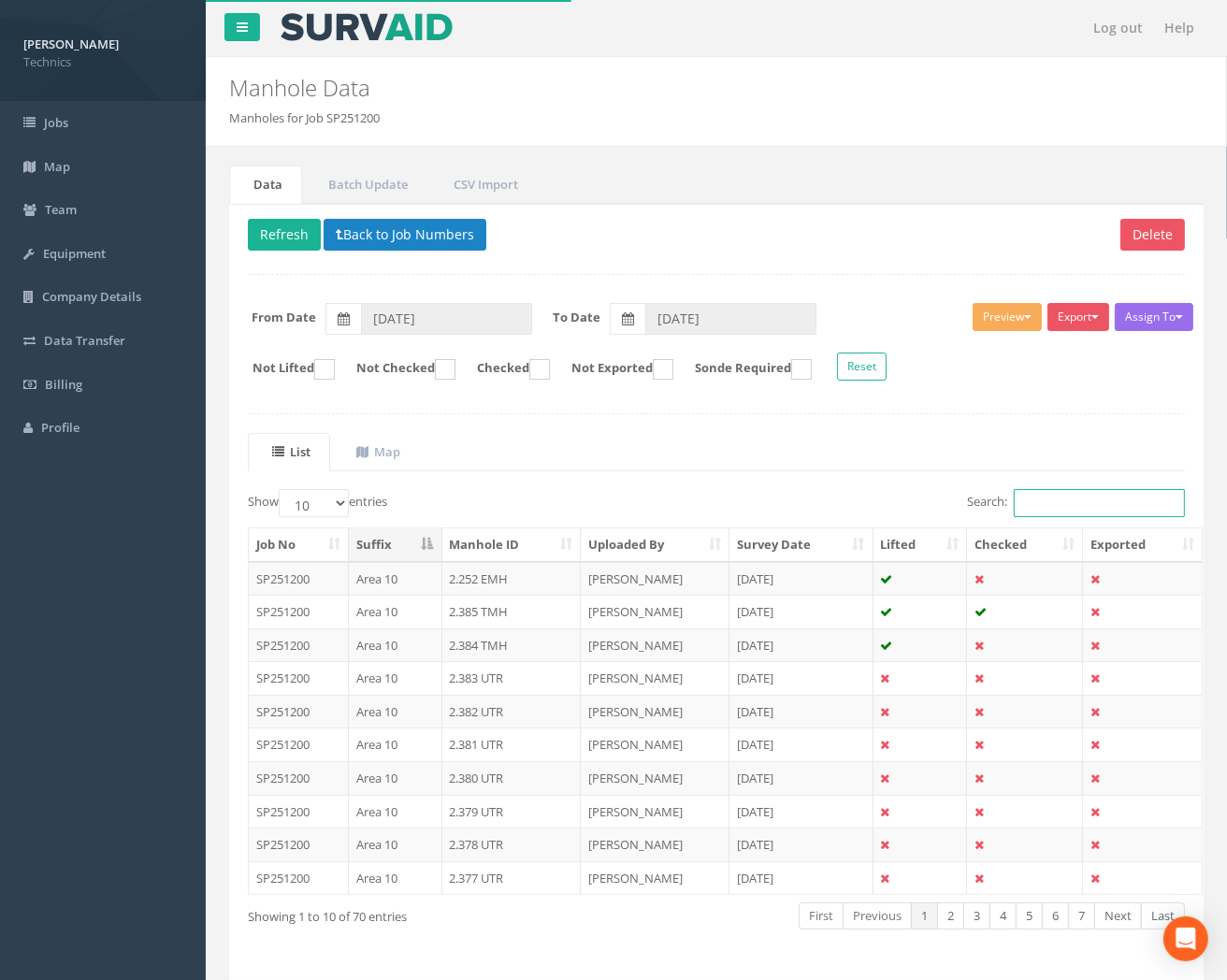 click on "Search:" at bounding box center [1099, 503] 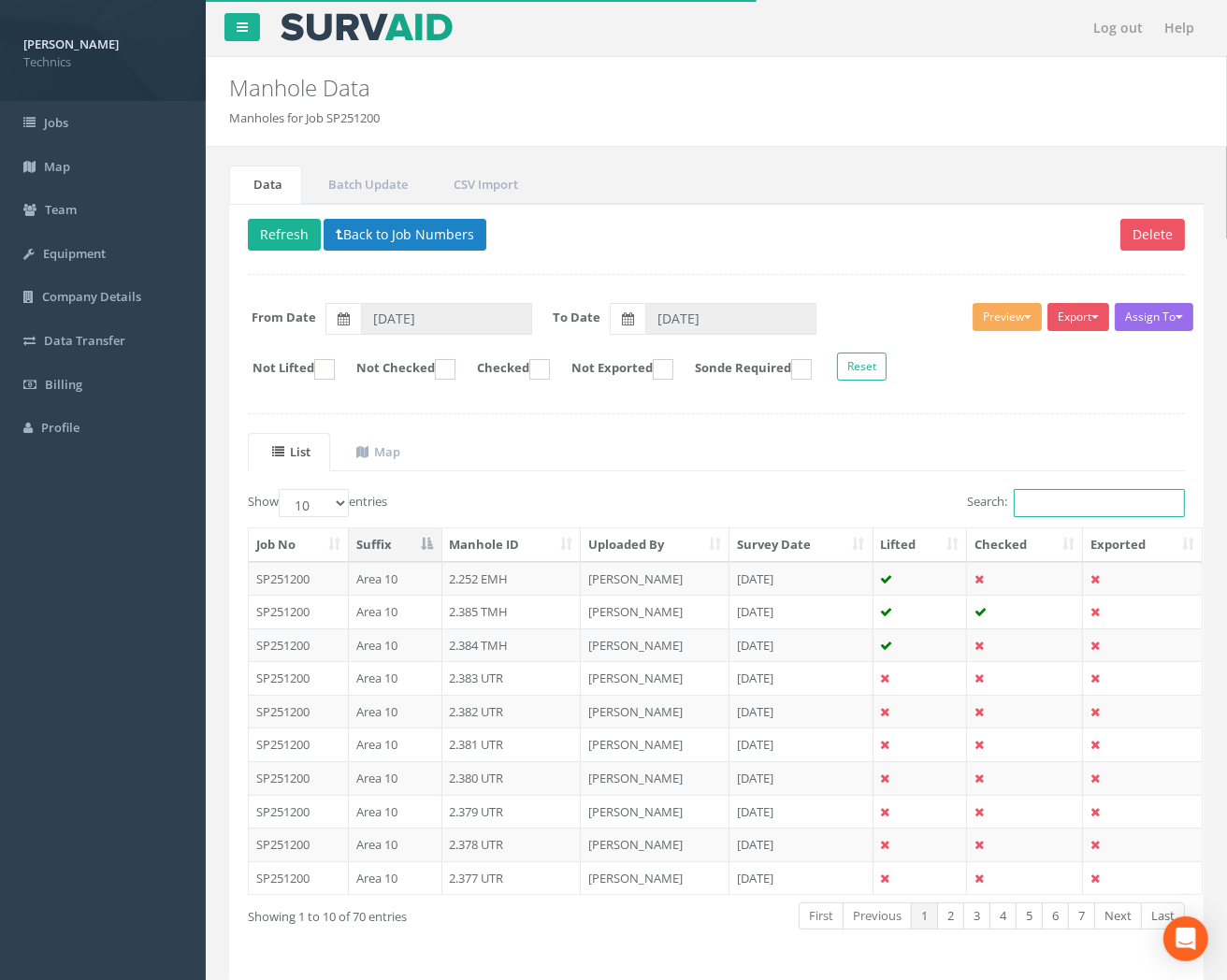 paste on "2.319" 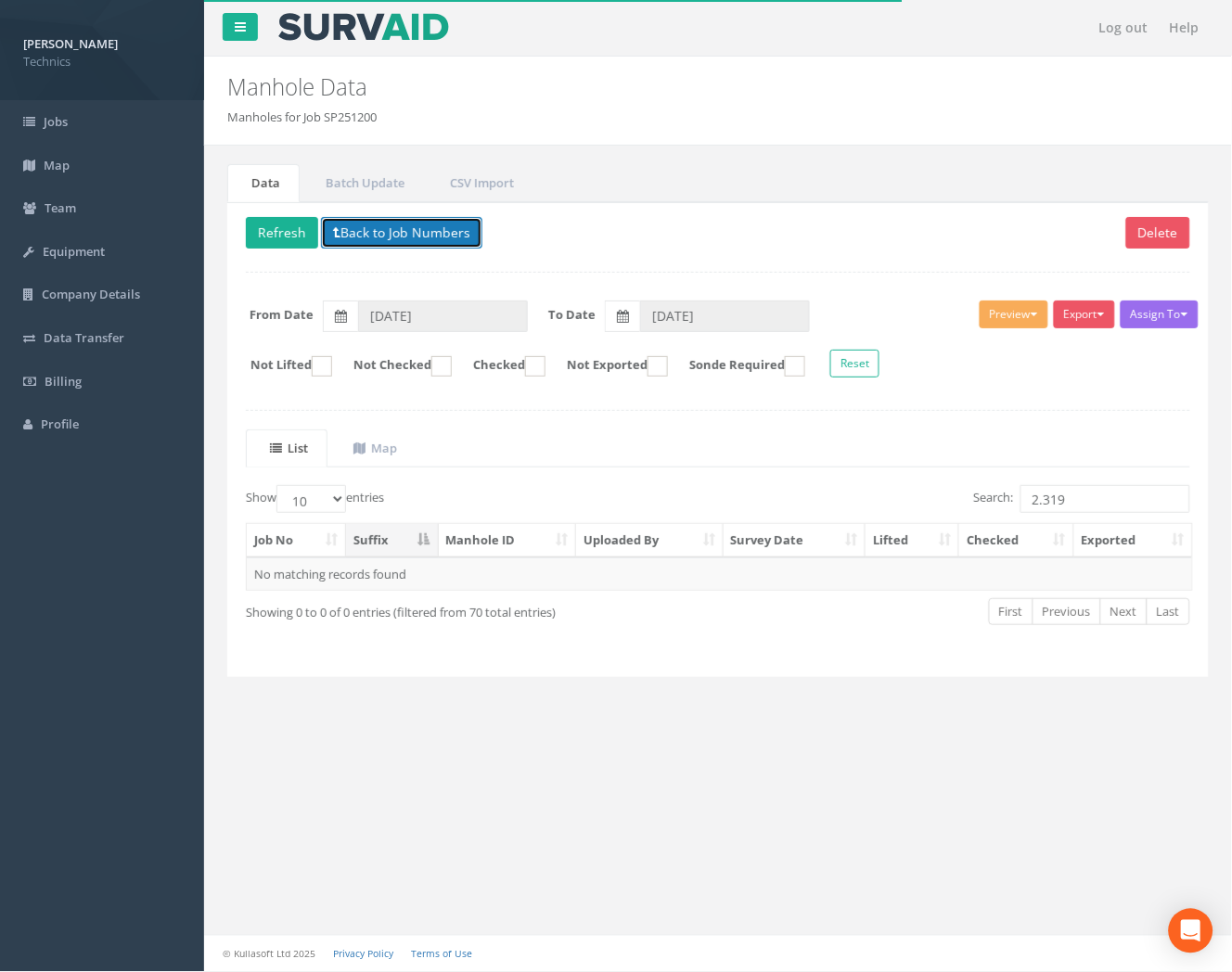 click on "Back to Job Numbers" at bounding box center (402, 233) 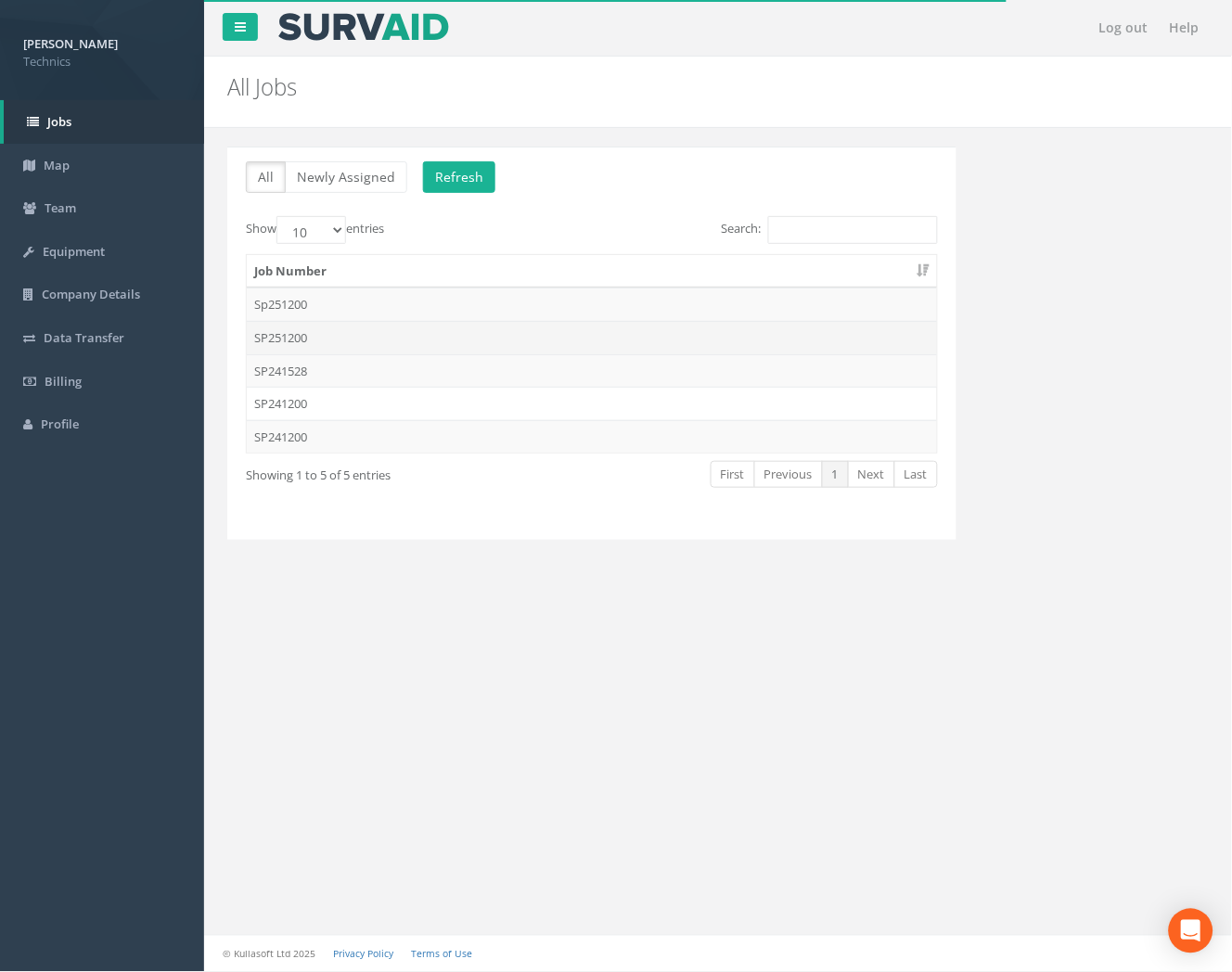 click on "SP251200" at bounding box center (592, 338) 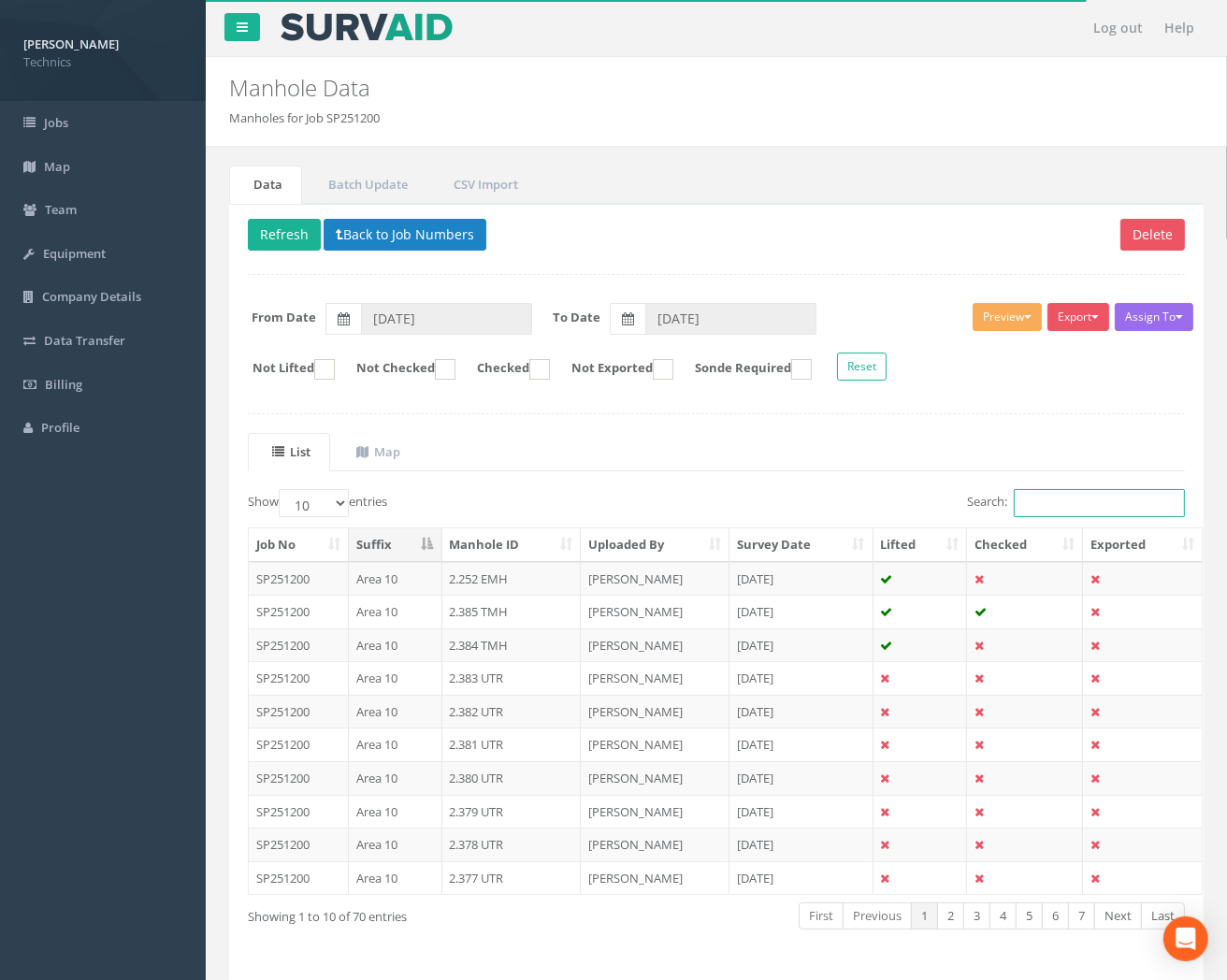 click on "Search:" at bounding box center [1099, 503] 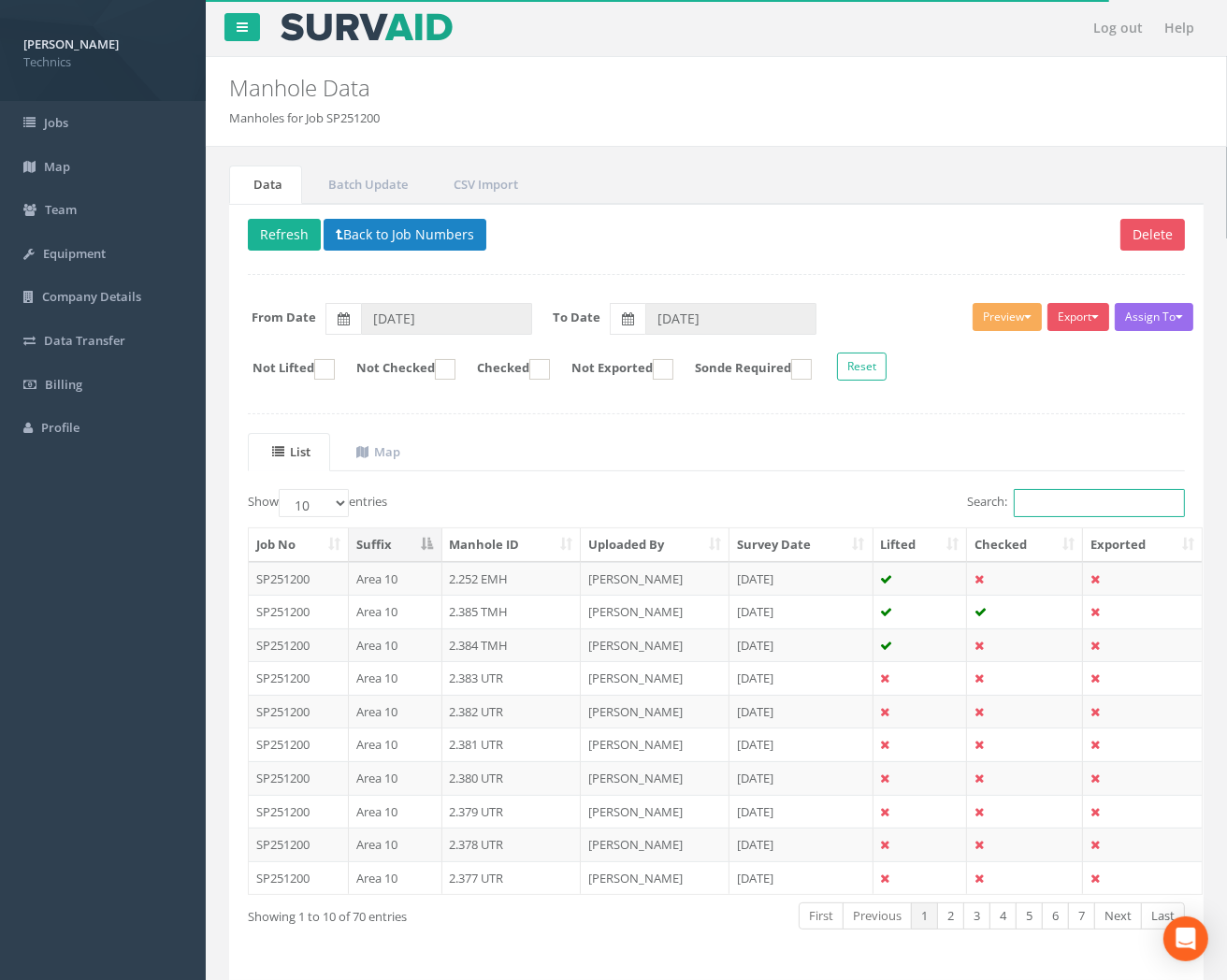 paste on "2.319" 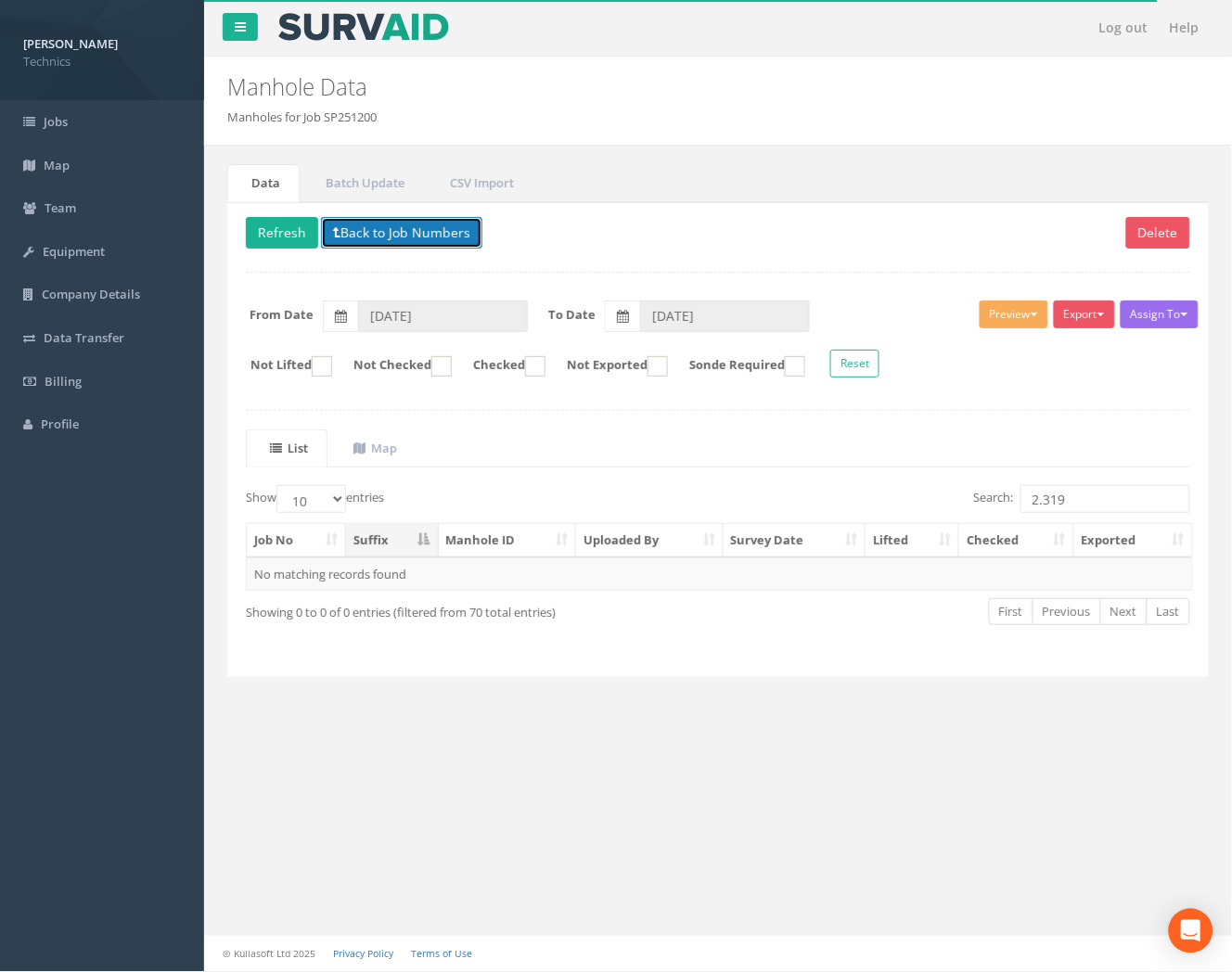 click on "Back to Job Numbers" at bounding box center [402, 233] 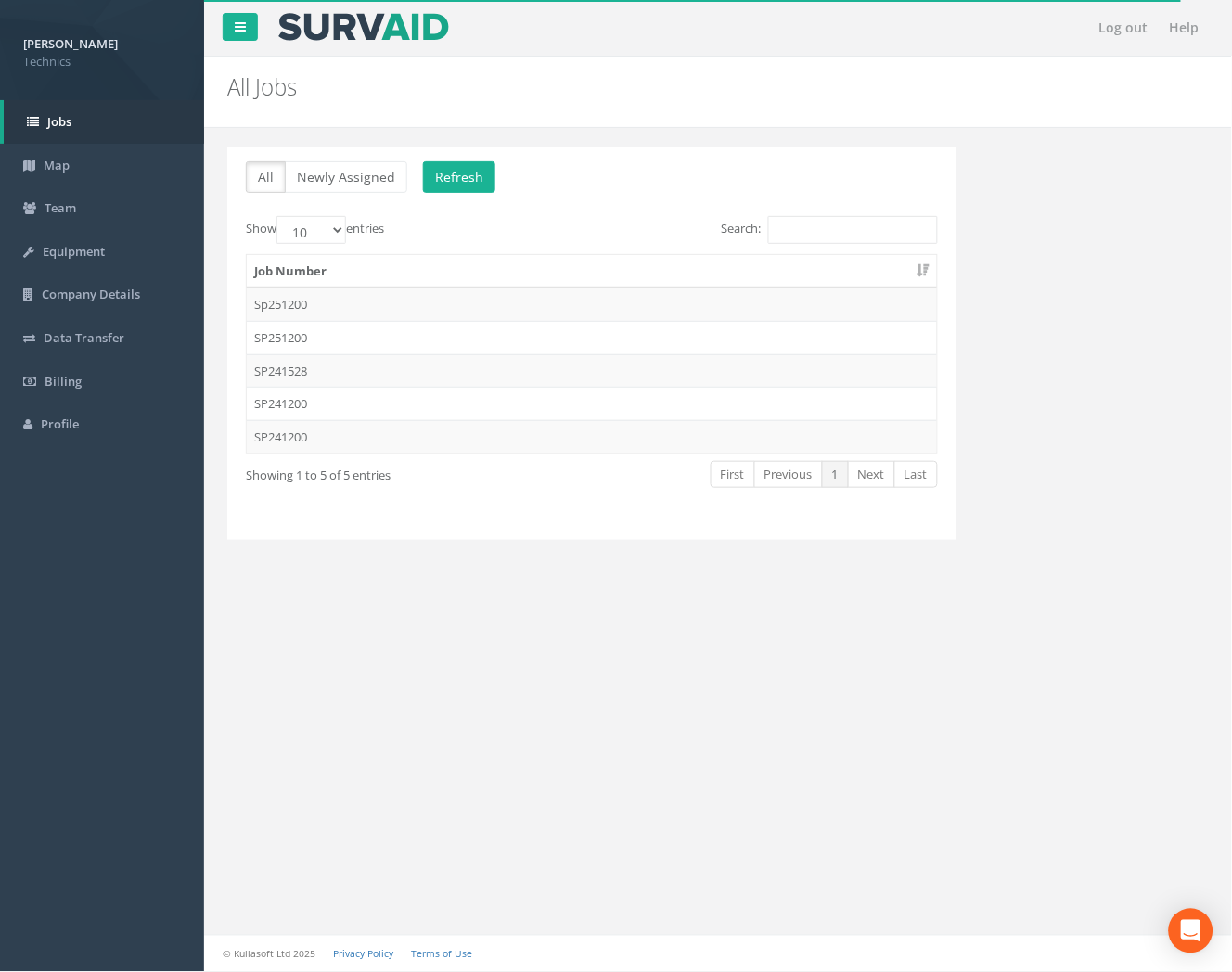 click on "SP241200" at bounding box center (592, 403) 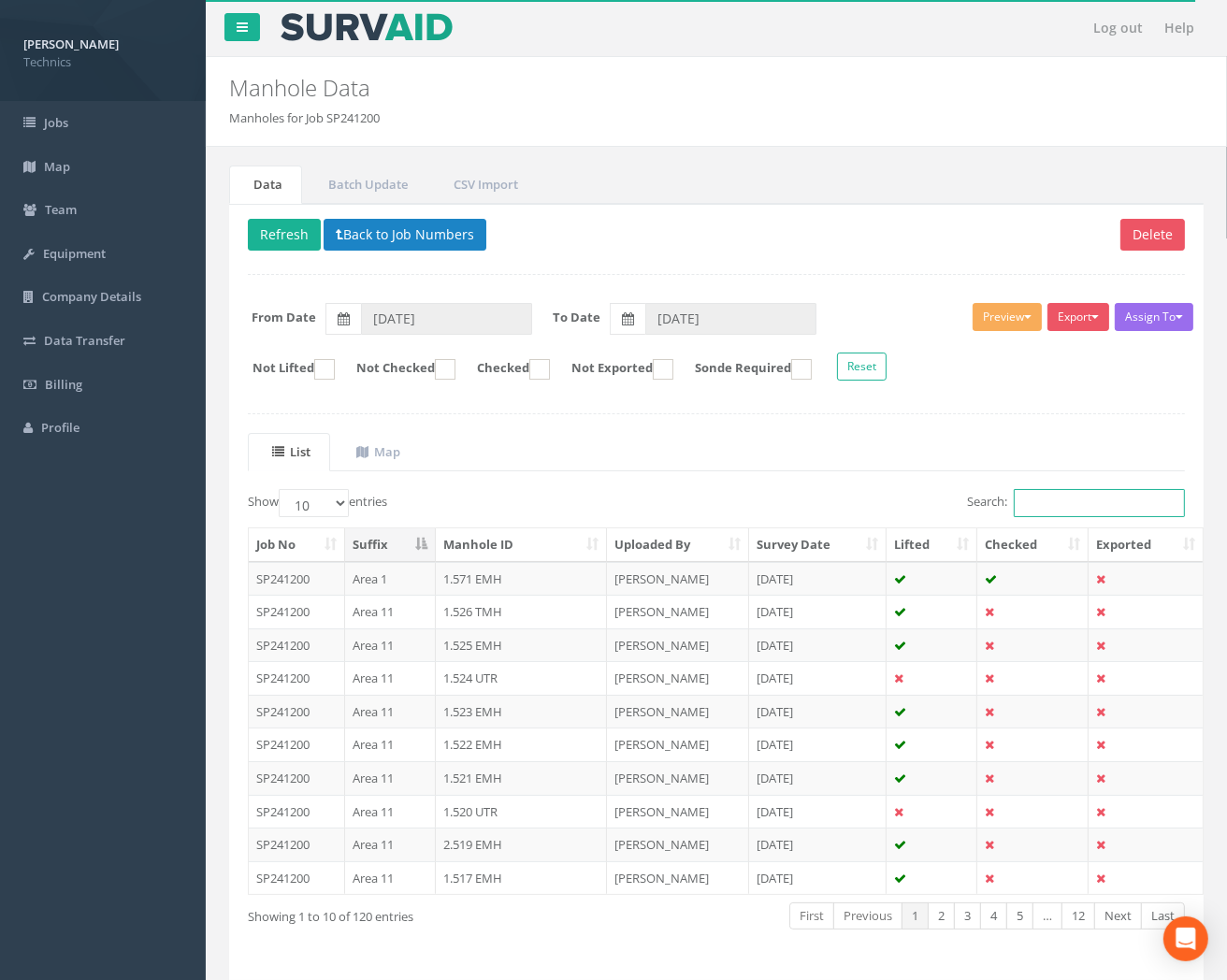 click on "Search:" at bounding box center (1099, 503) 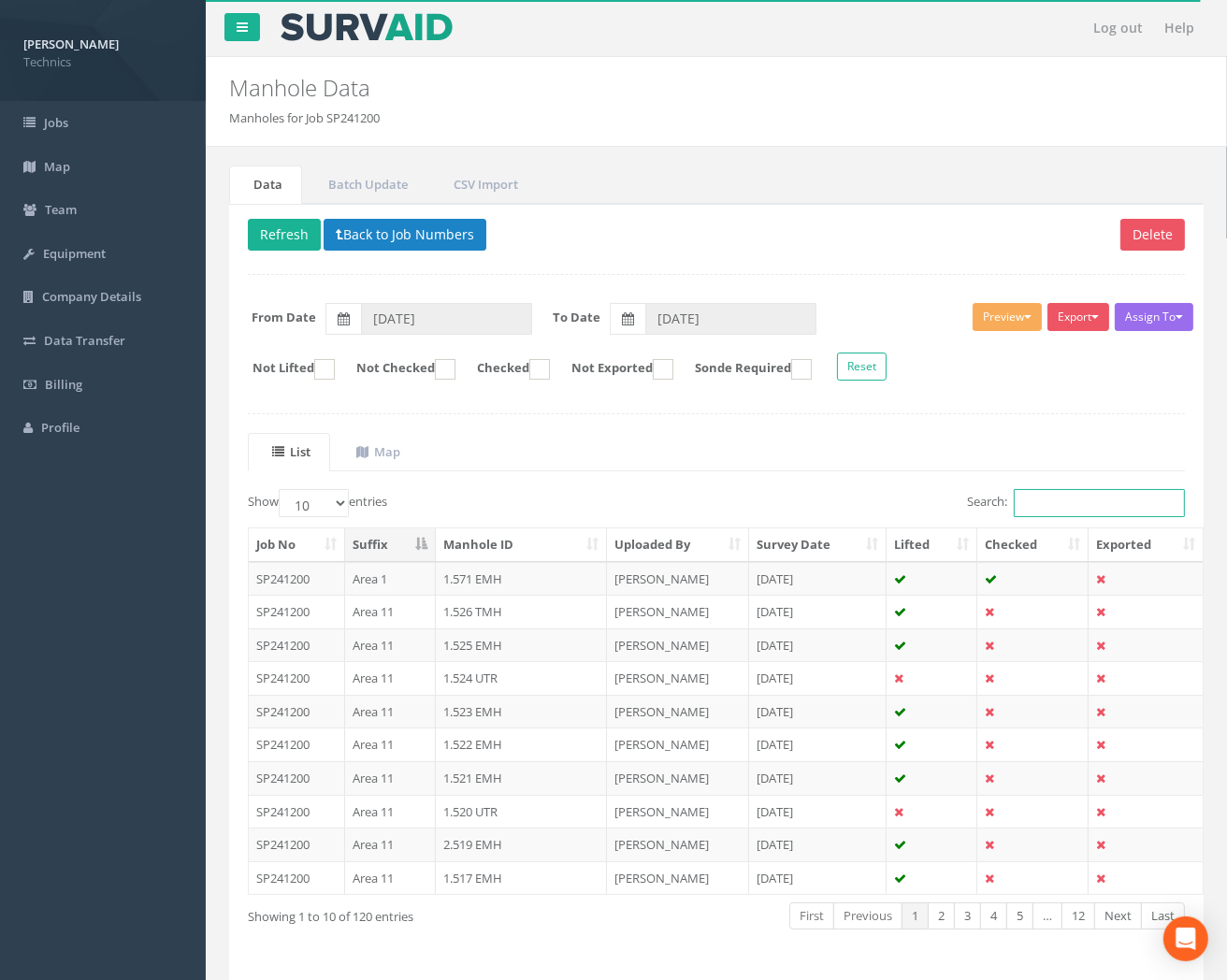 paste on "2.319" 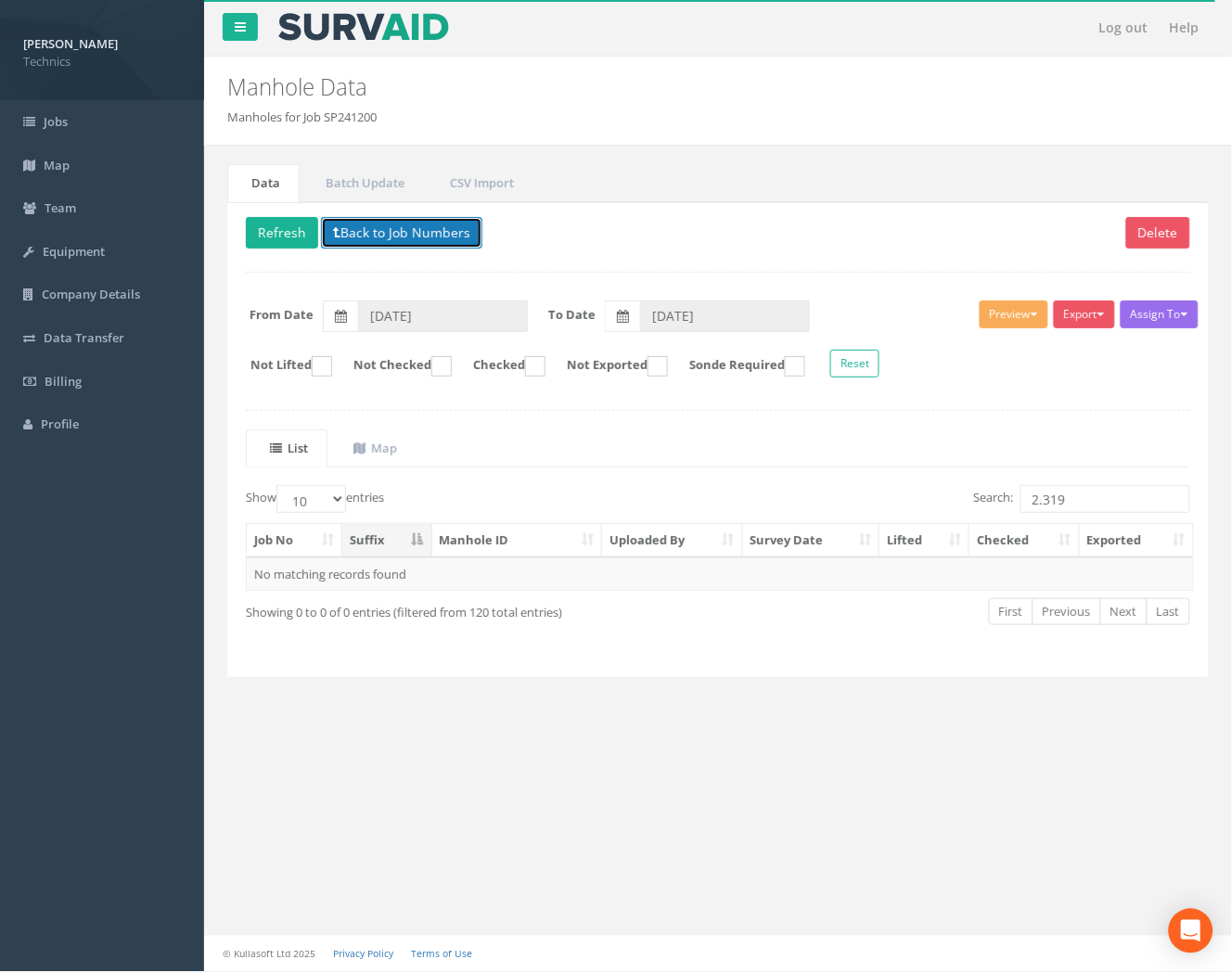 click on "Back to Job Numbers" at bounding box center [402, 233] 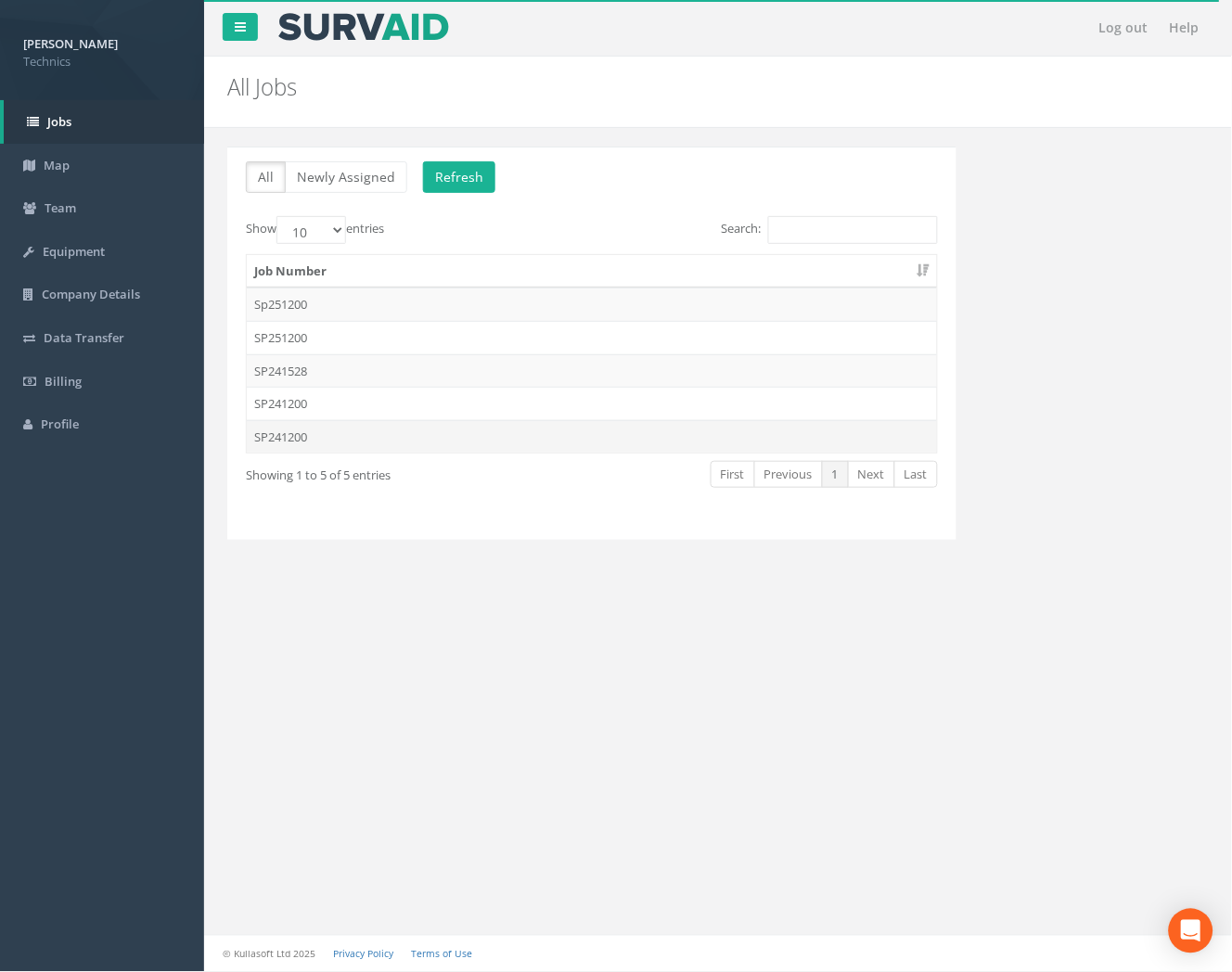 click on "SP241200" at bounding box center [592, 437] 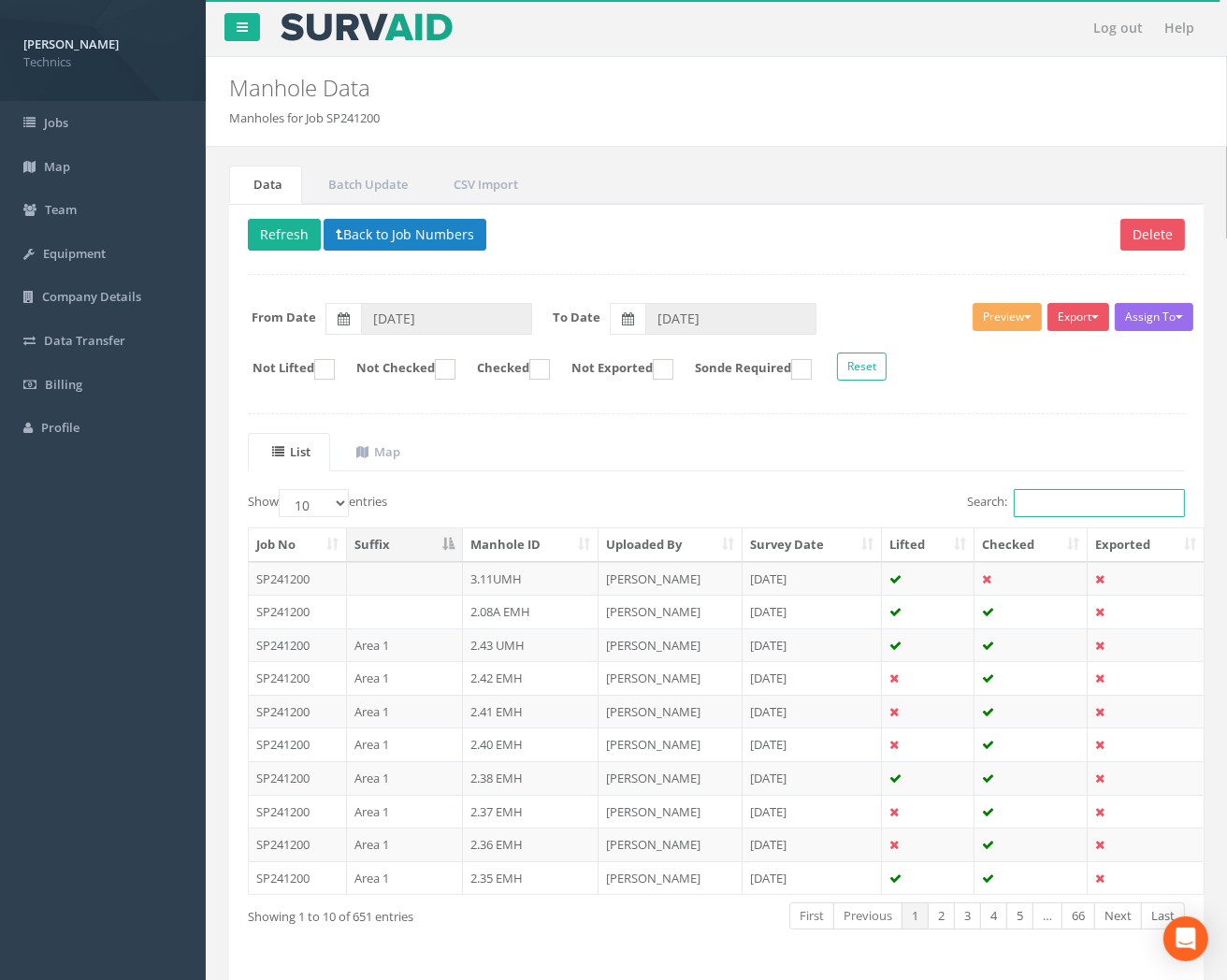 click on "Search:" at bounding box center (1099, 503) 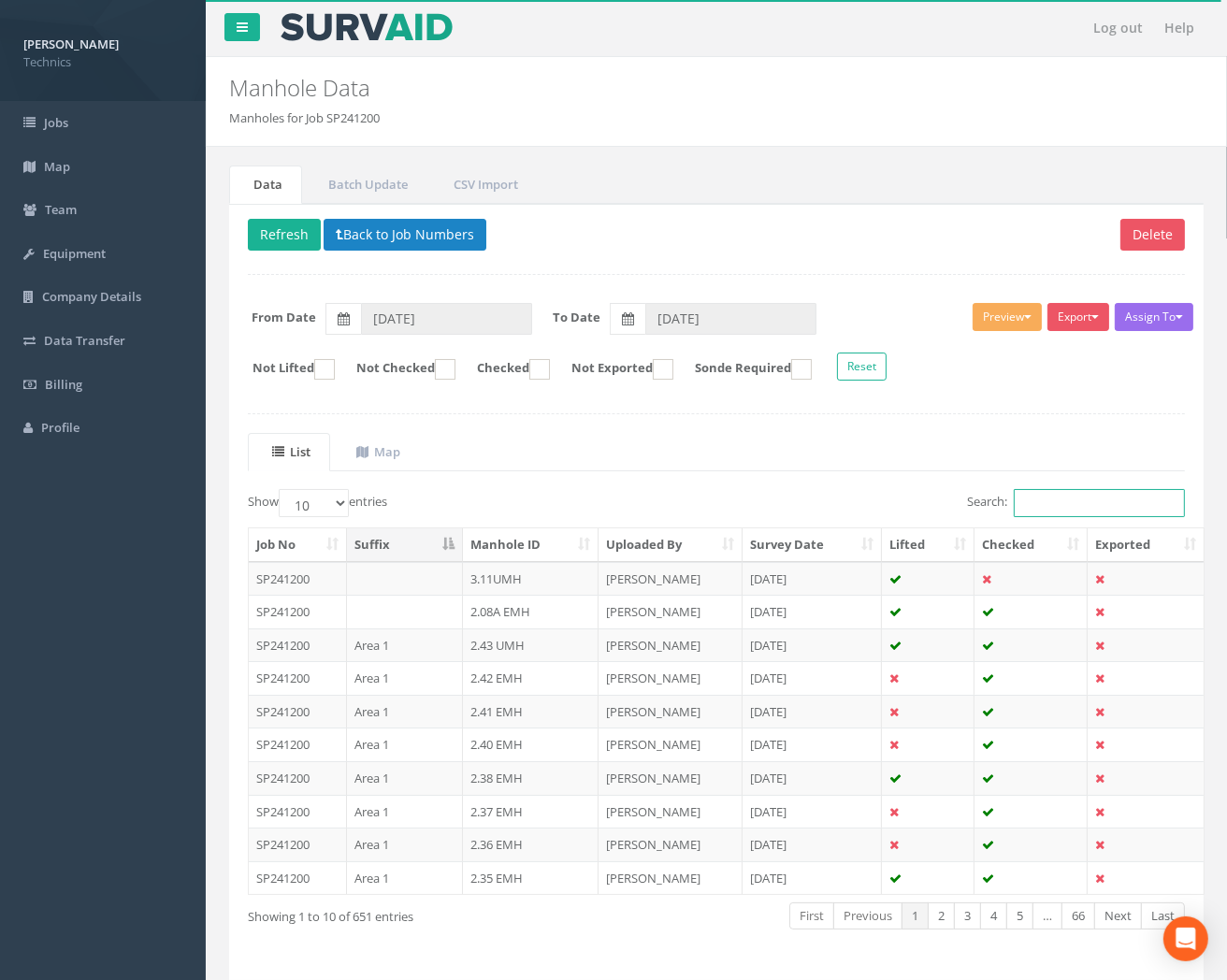 paste on "2.319" 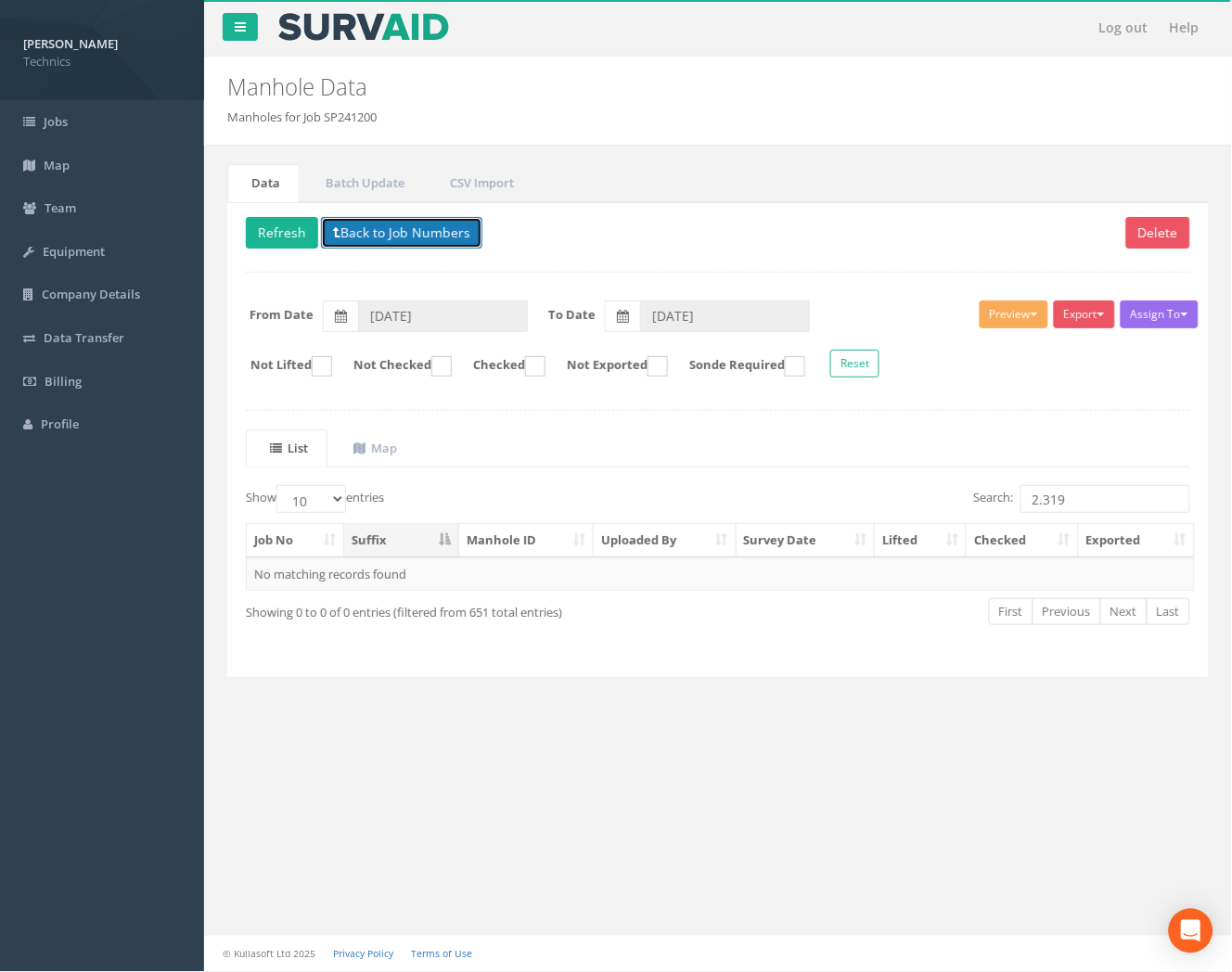 click on "Back to Job Numbers" at bounding box center [402, 233] 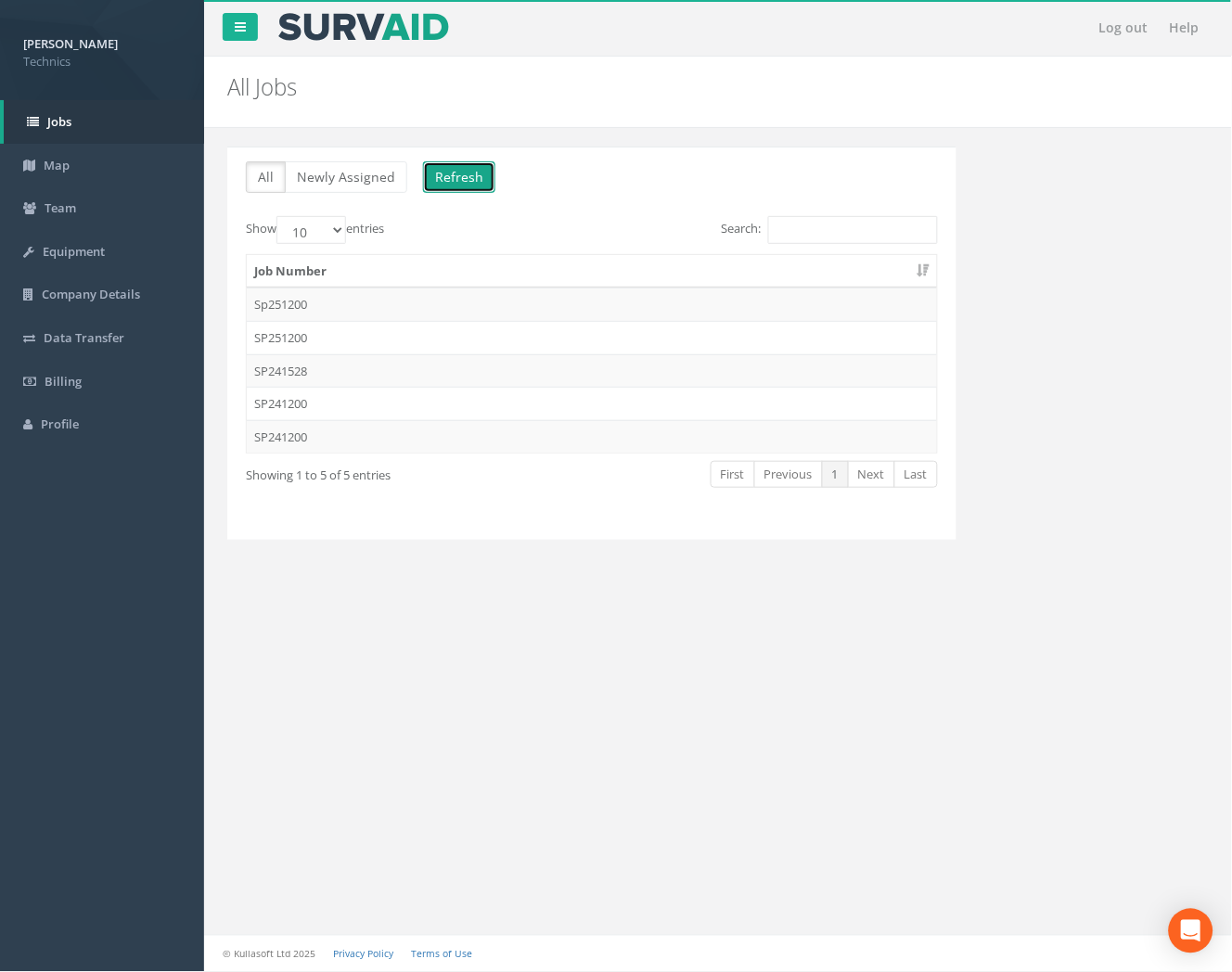 click on "Refresh" at bounding box center (459, 177) 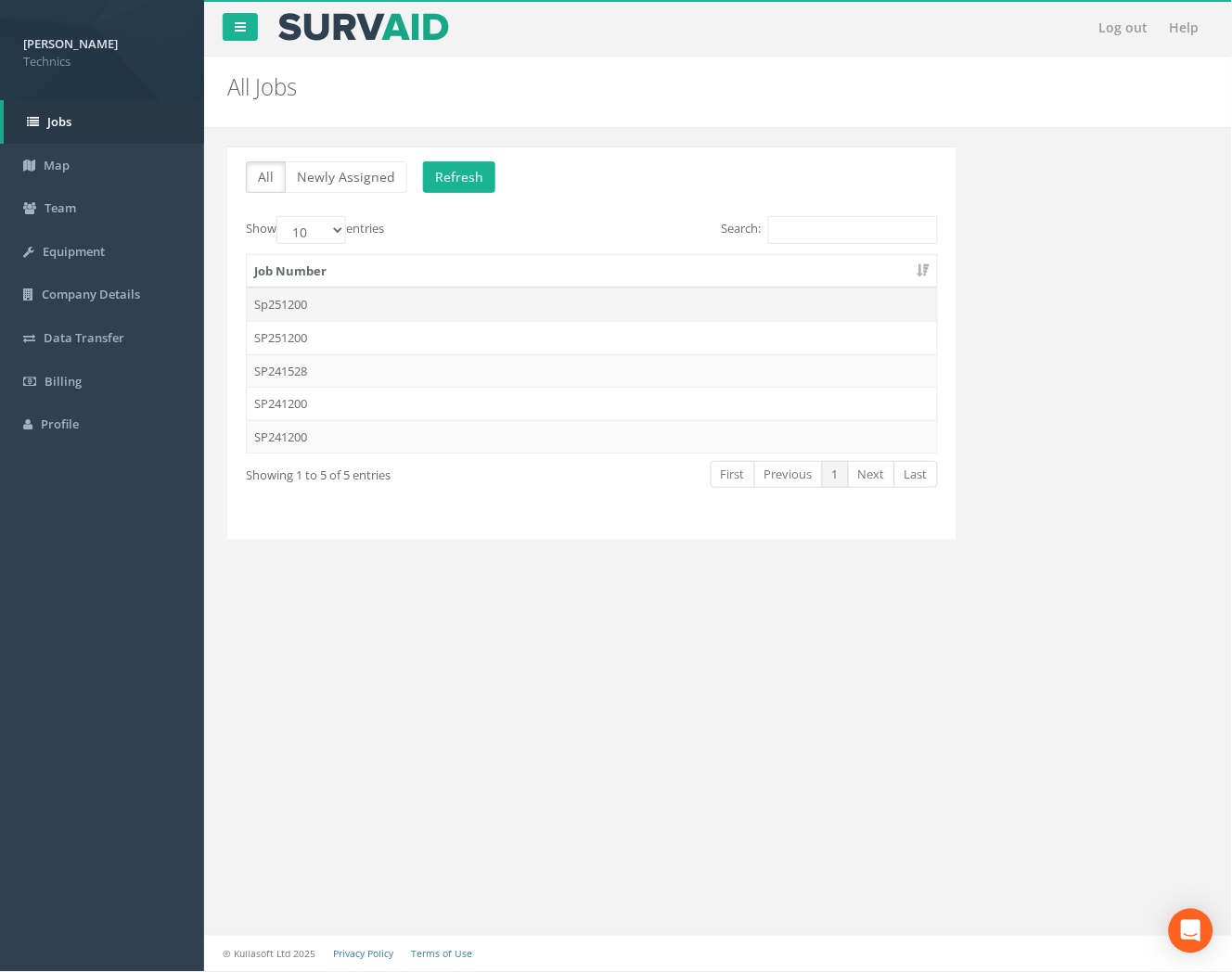 click on "Sp251200" at bounding box center [592, 304] 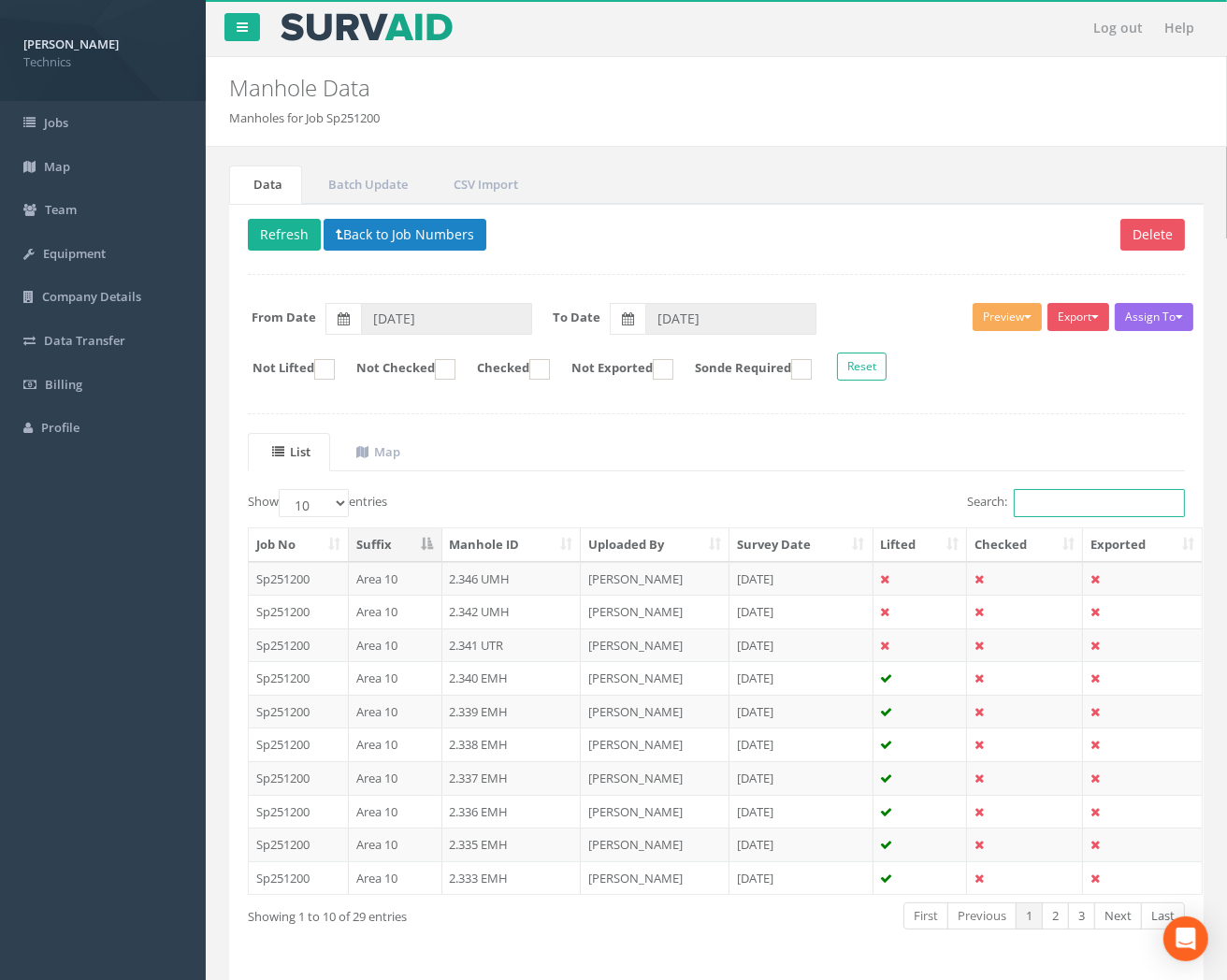 click on "Search:" at bounding box center (1099, 503) 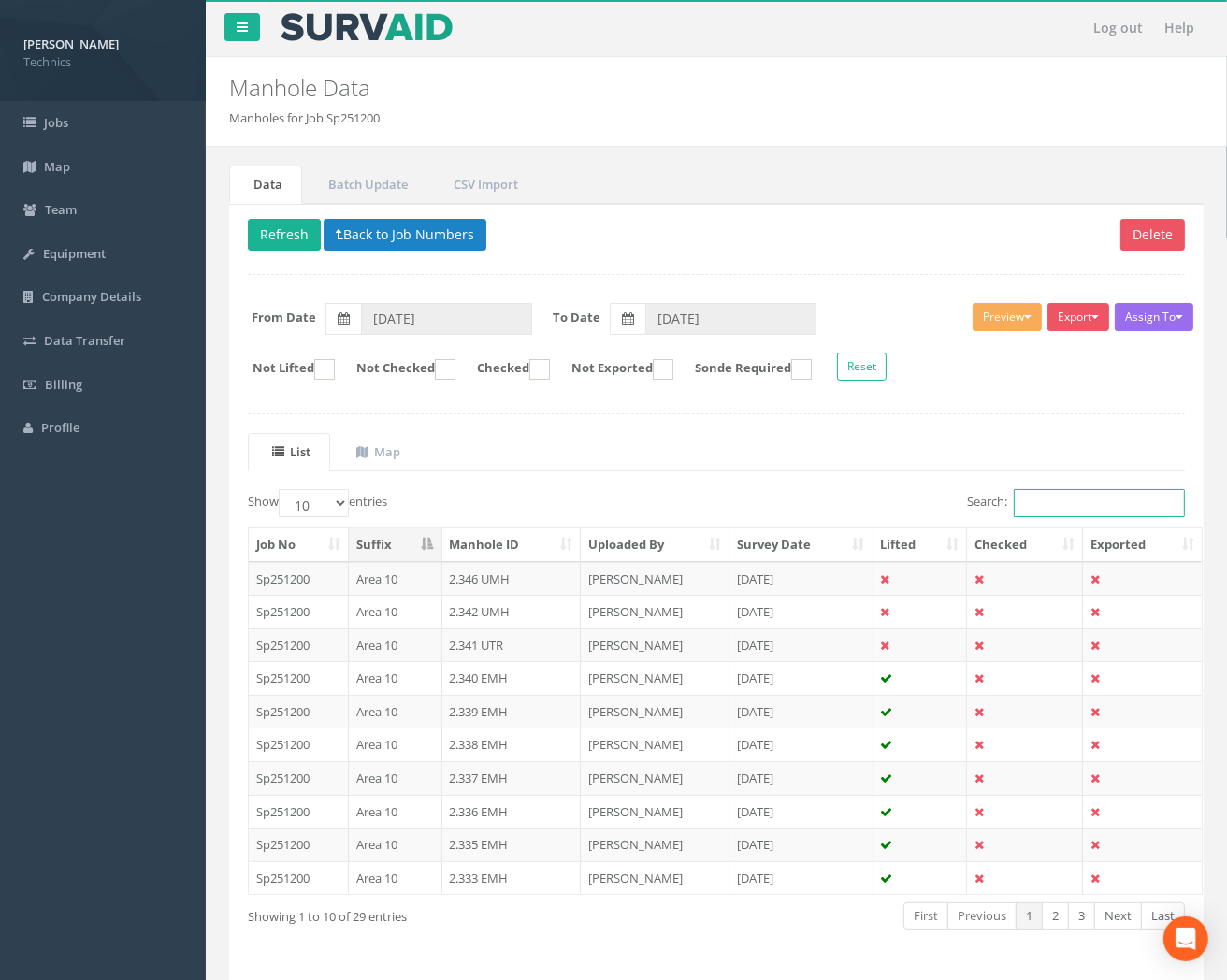paste on "2.319" 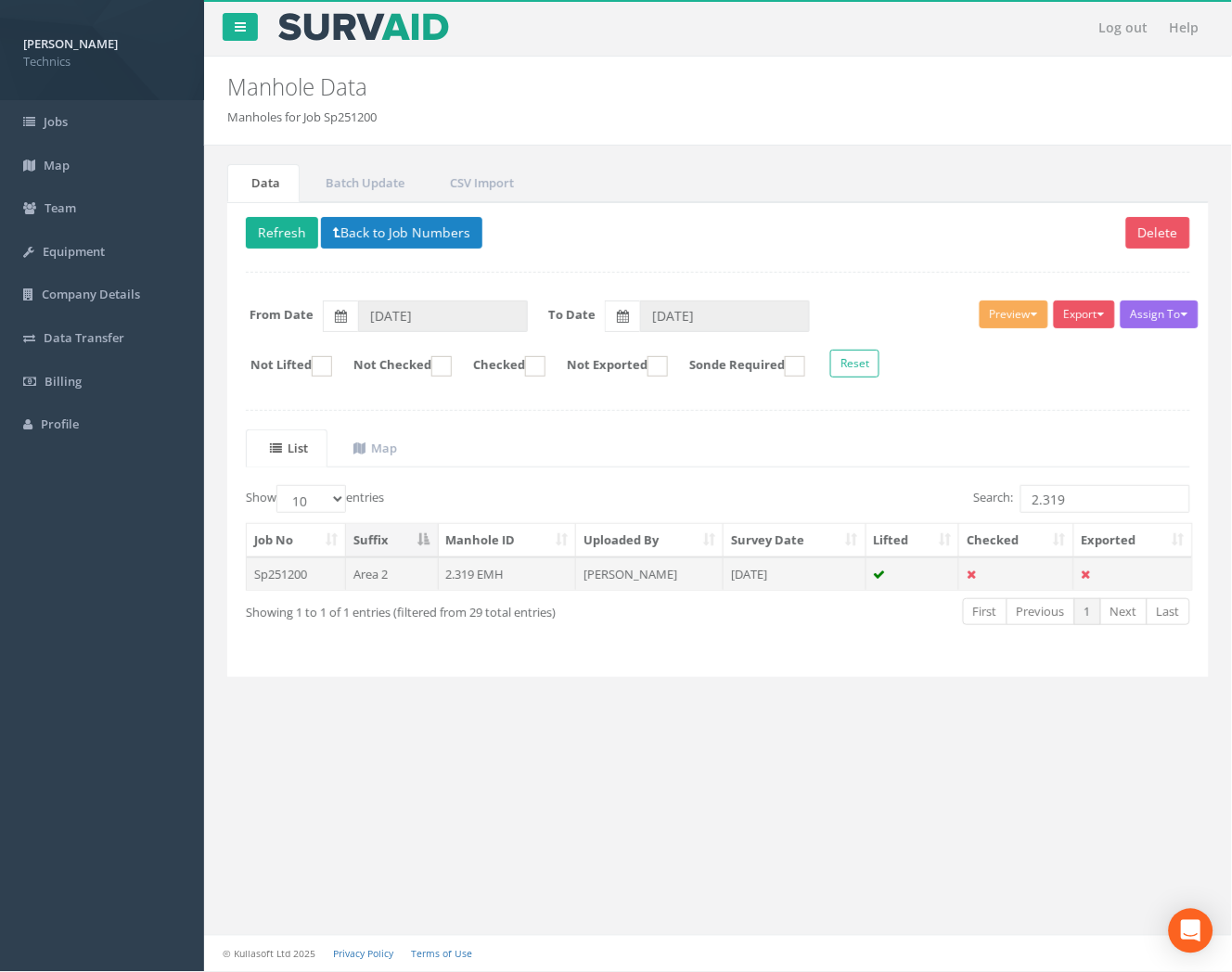 click on "[PERSON_NAME]" at bounding box center [649, 574] 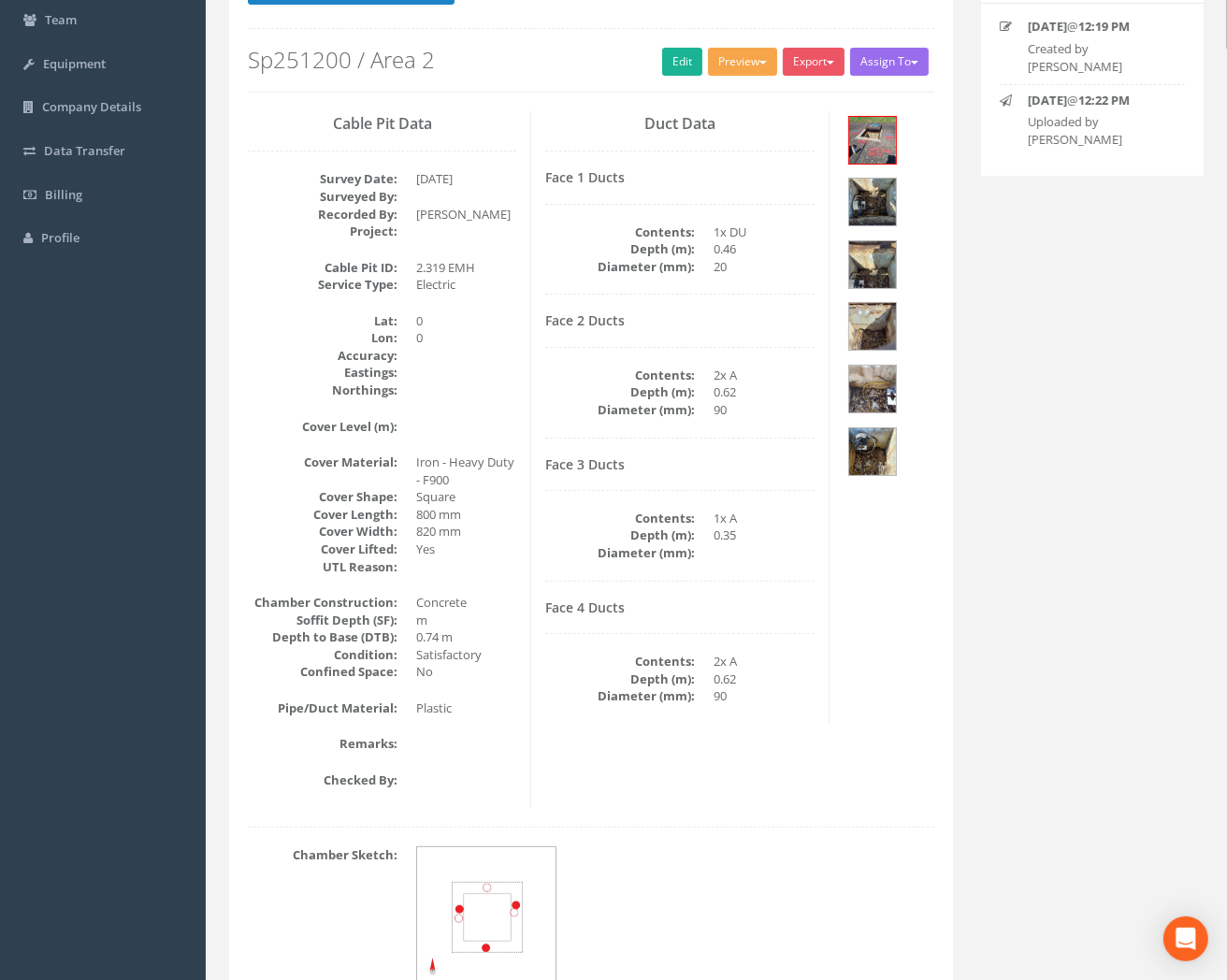 scroll, scrollTop: 0, scrollLeft: 0, axis: both 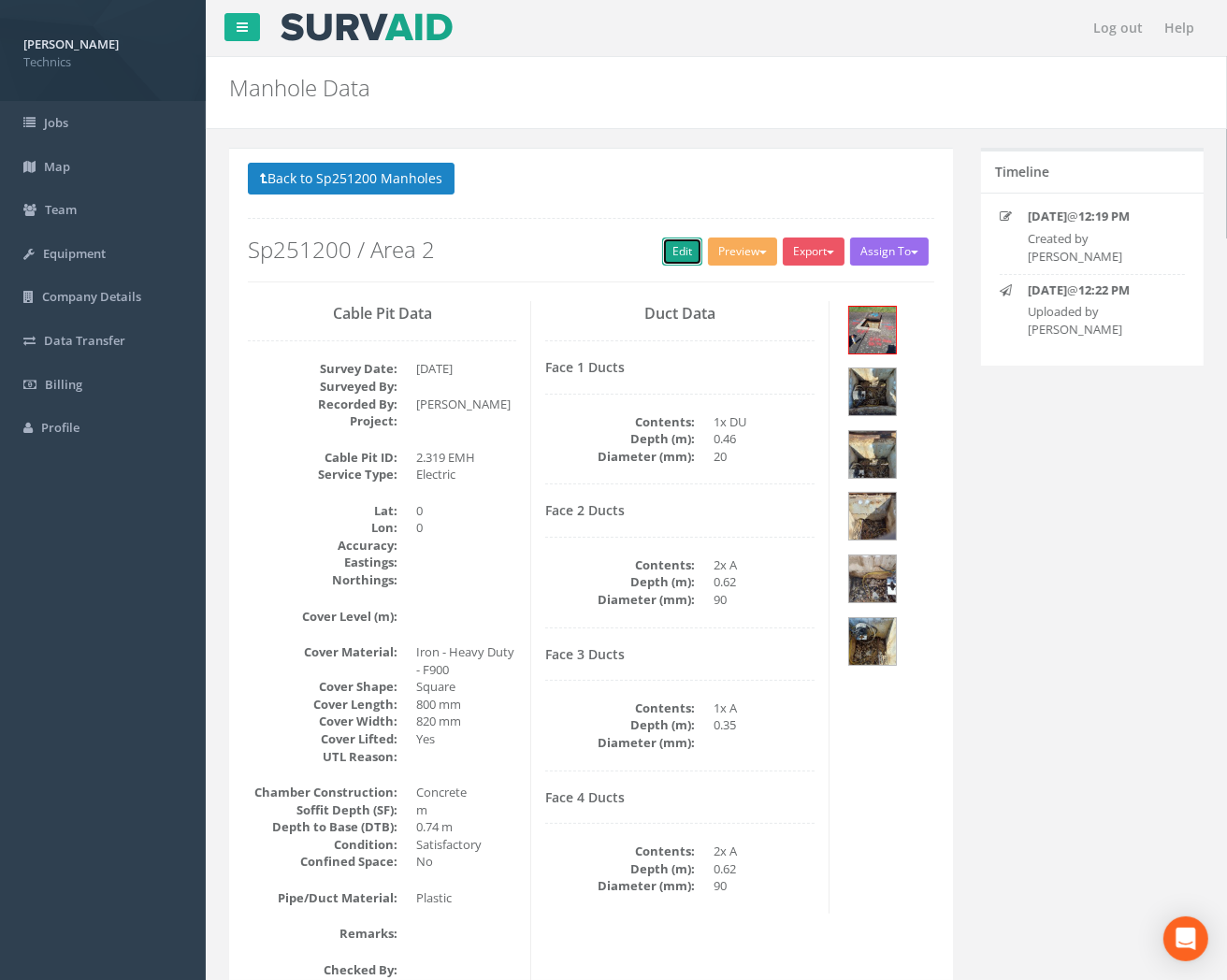 click on "Edit" at bounding box center [682, 252] 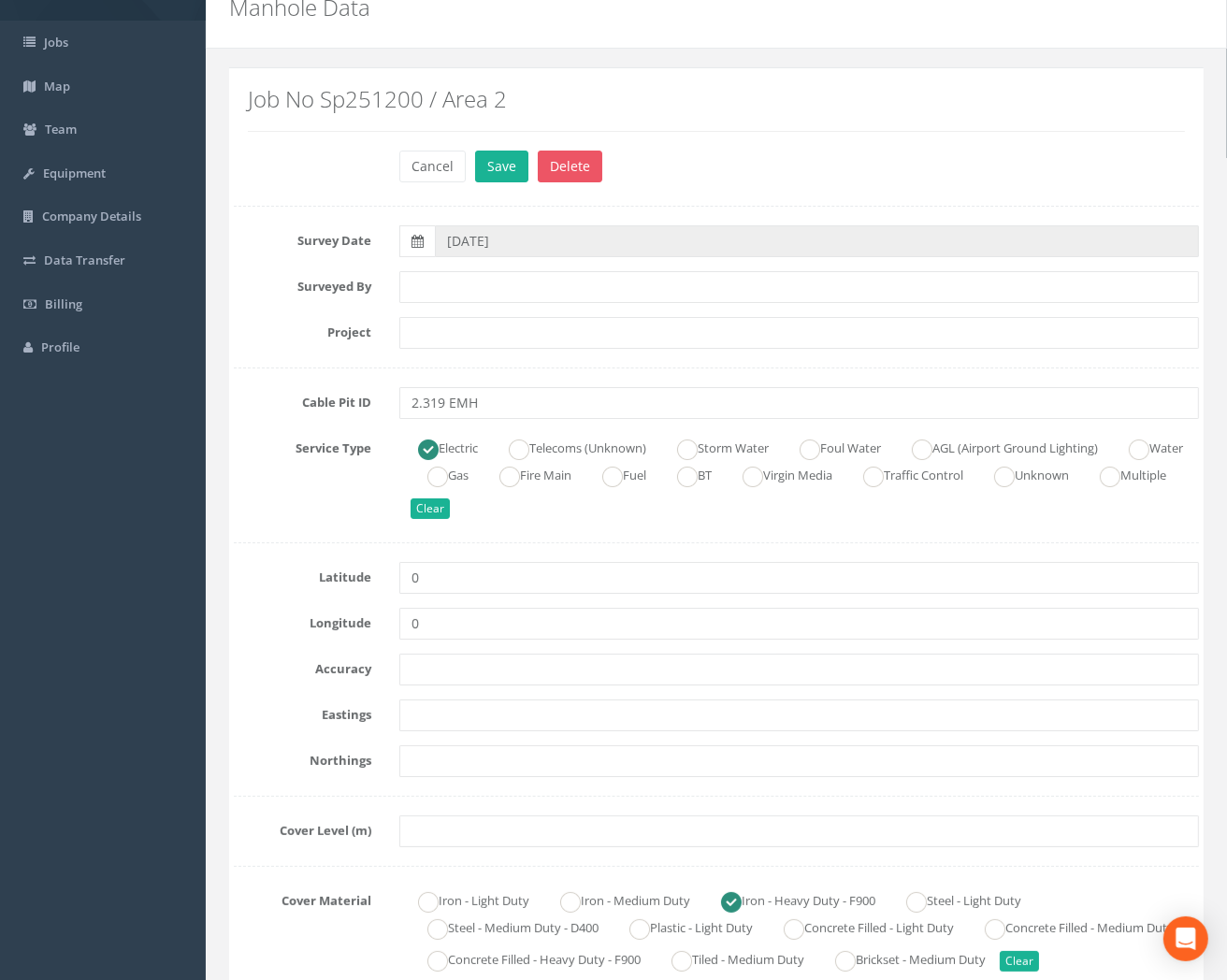 scroll, scrollTop: 104, scrollLeft: 0, axis: vertical 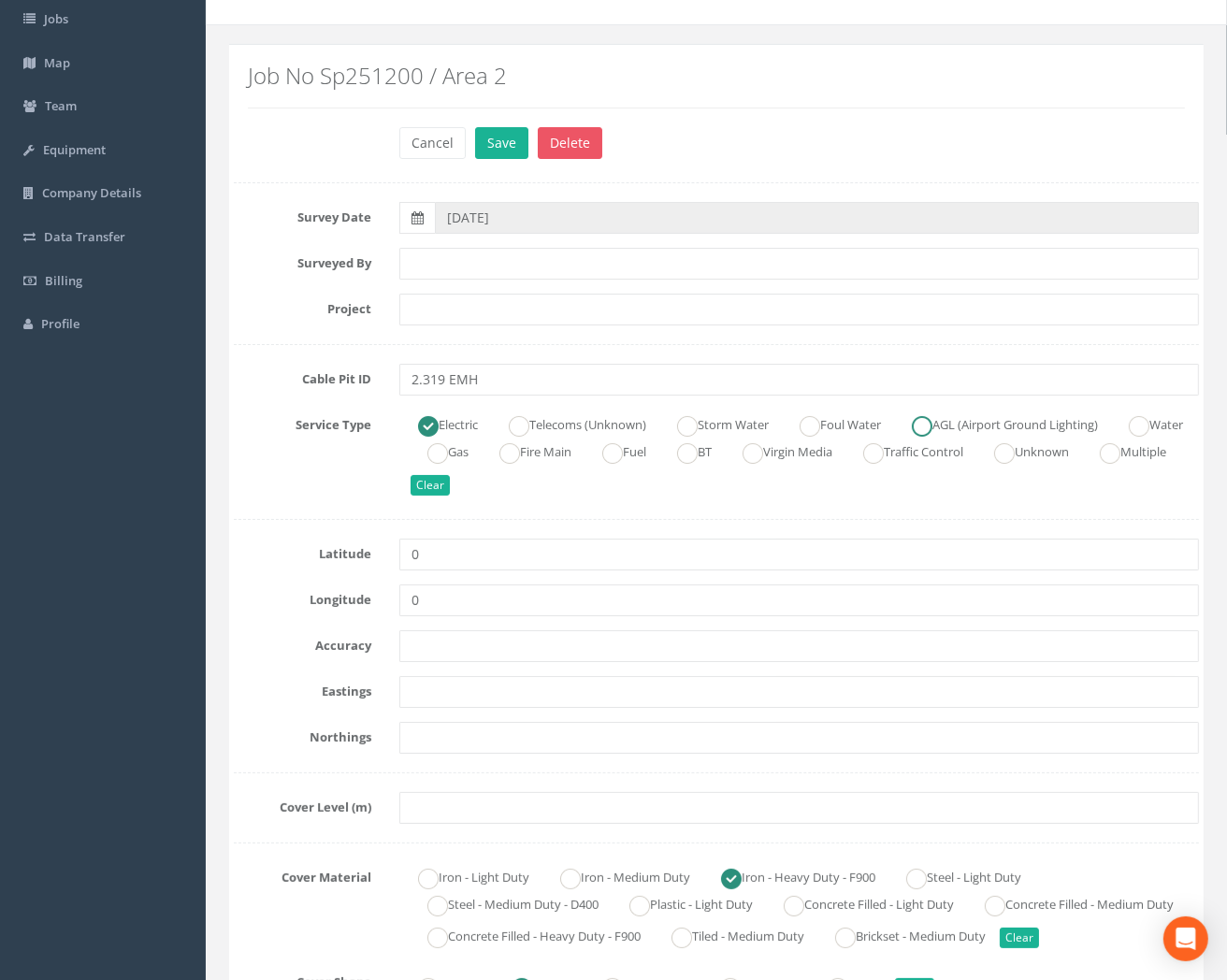 click at bounding box center [922, 426] 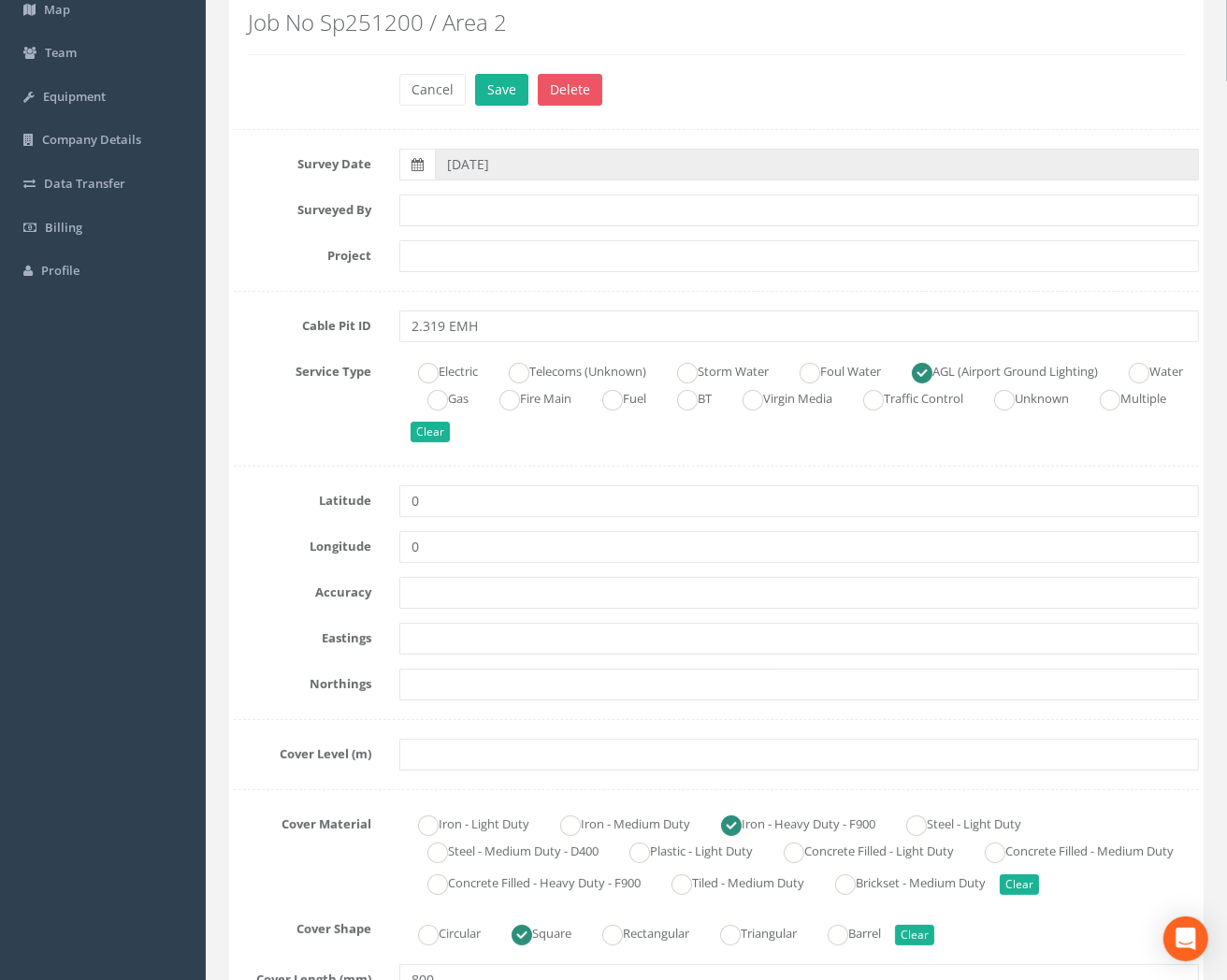scroll, scrollTop: 208, scrollLeft: 0, axis: vertical 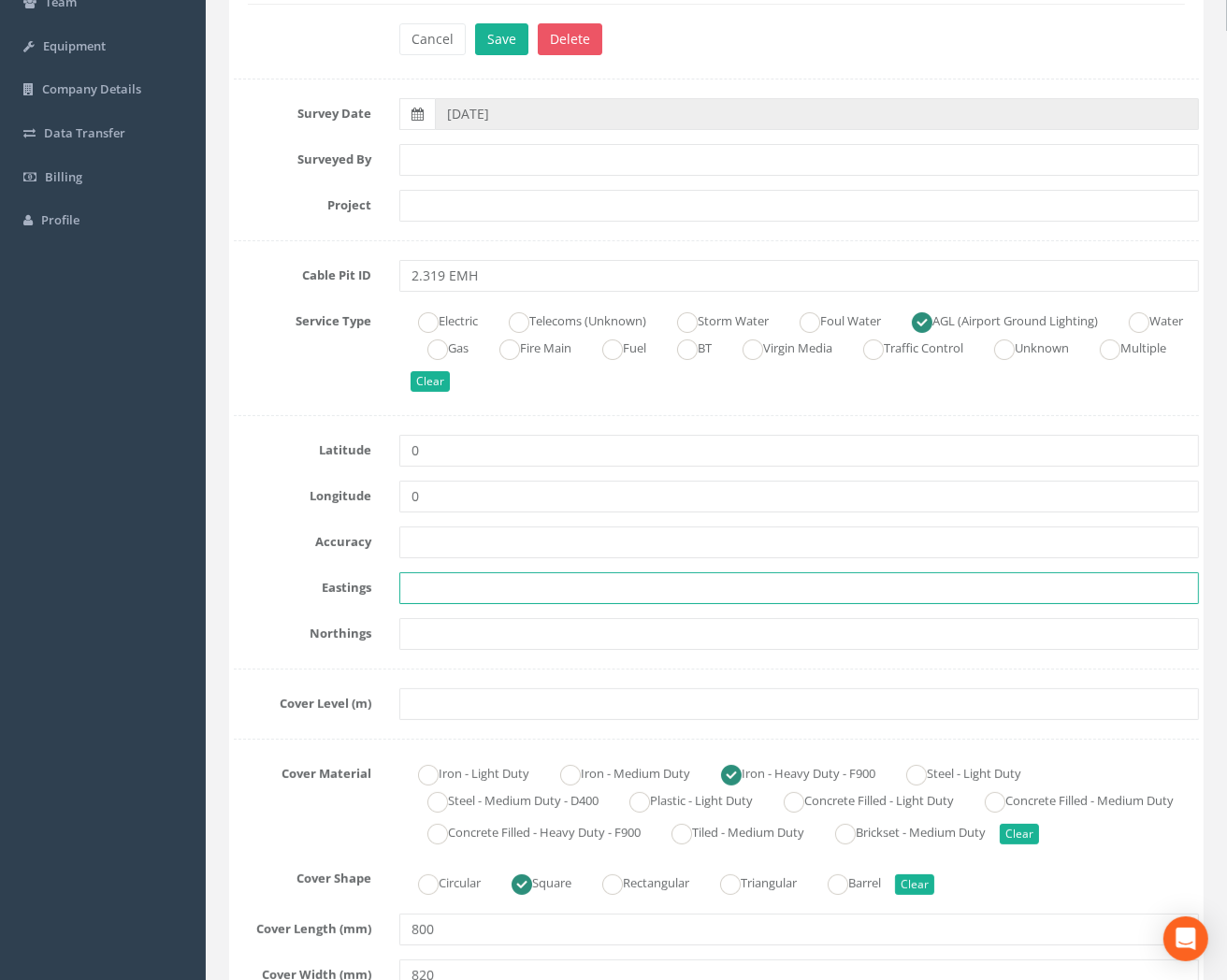 click at bounding box center (799, 588) 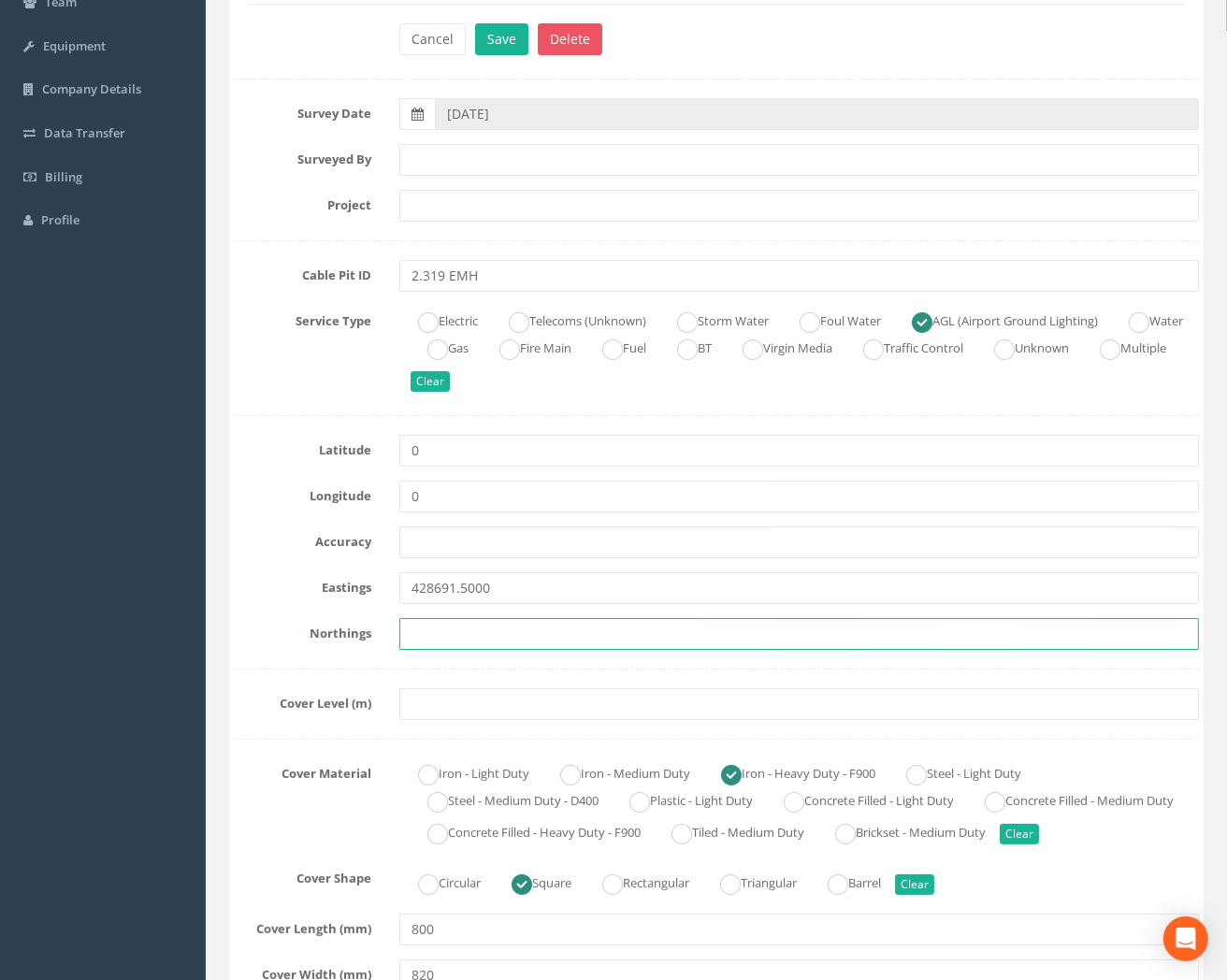 click at bounding box center [799, 634] 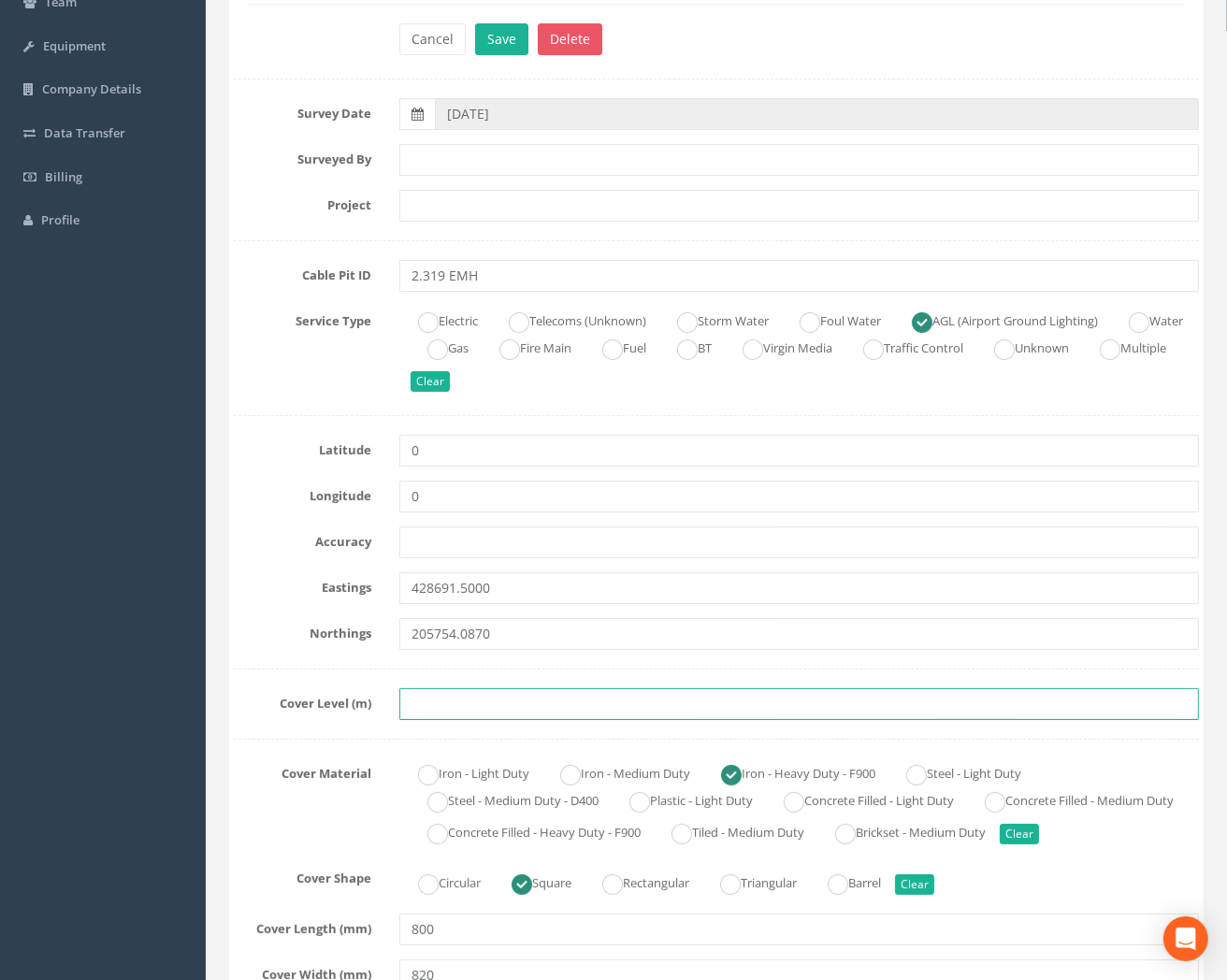 click at bounding box center (799, 704) 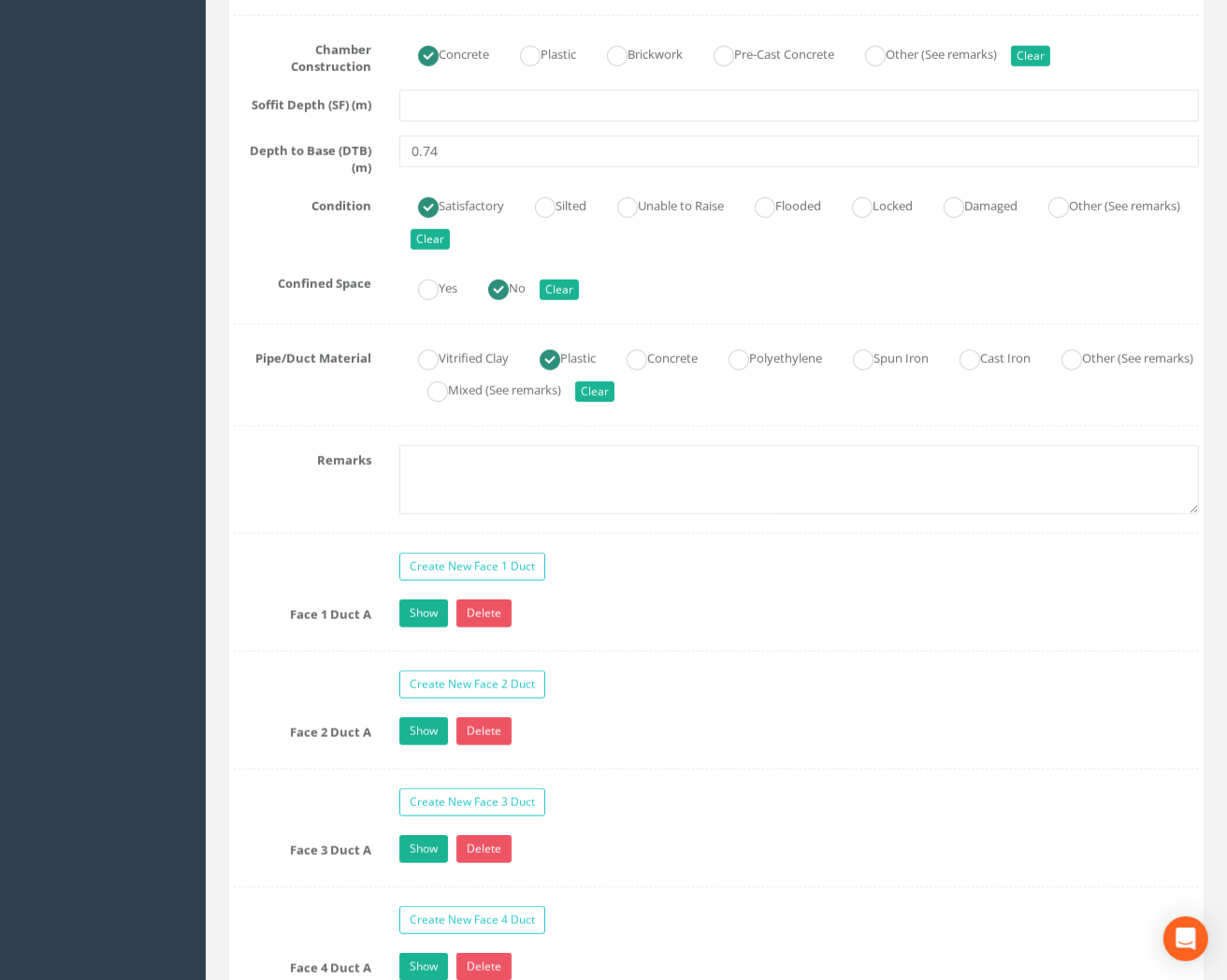 scroll, scrollTop: 1350, scrollLeft: 0, axis: vertical 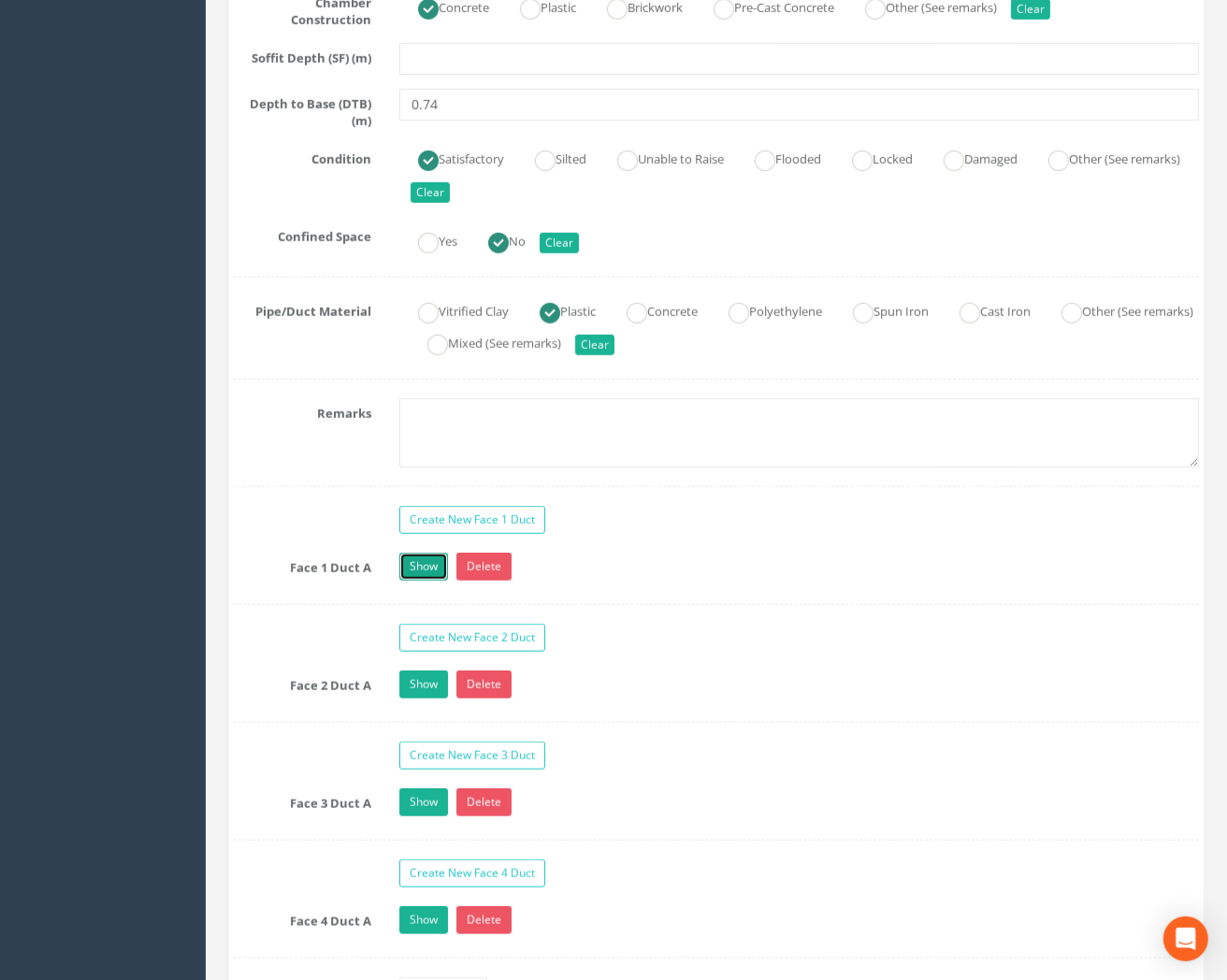 click on "Show" at bounding box center (424, 567) 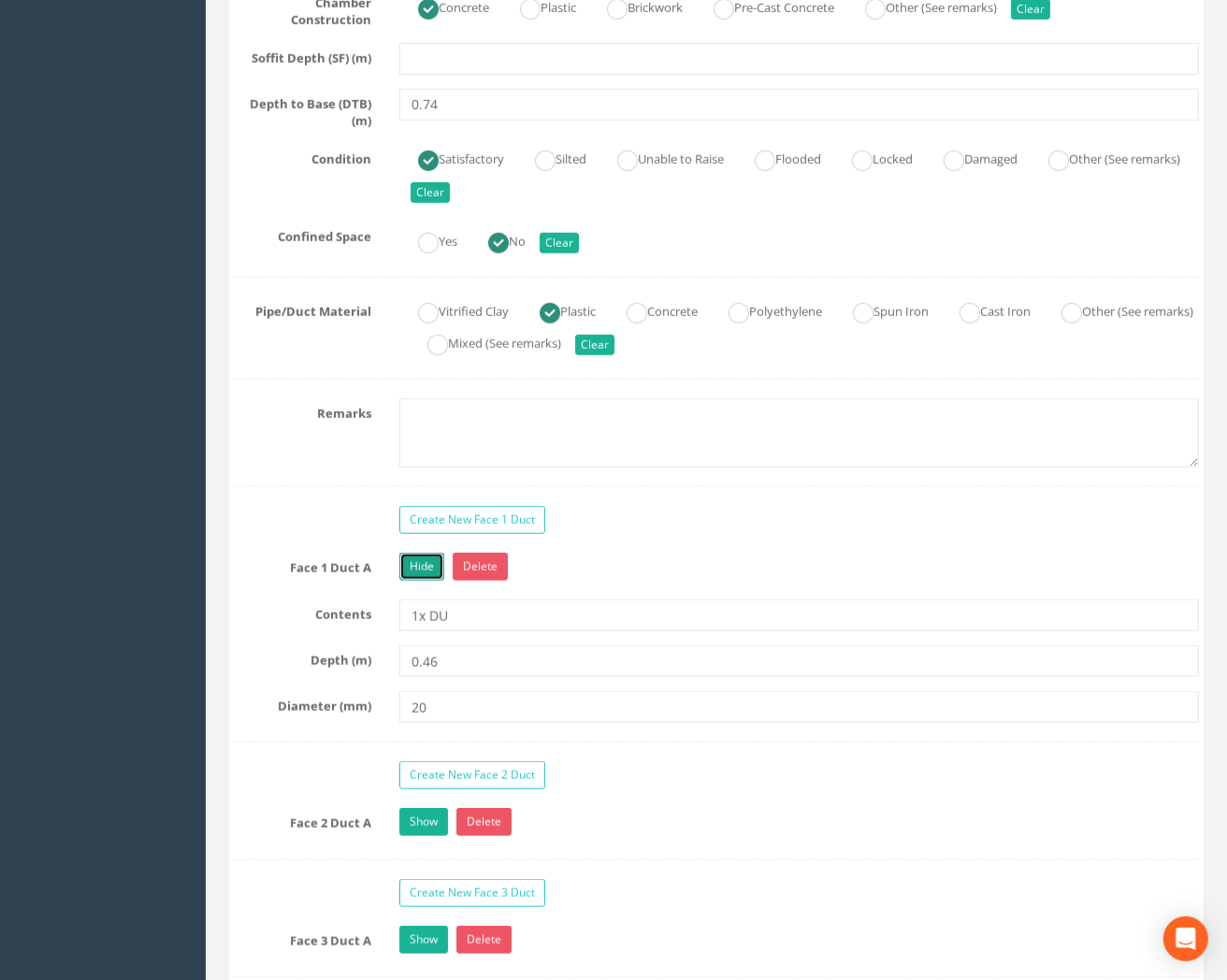 scroll, scrollTop: 1454, scrollLeft: 0, axis: vertical 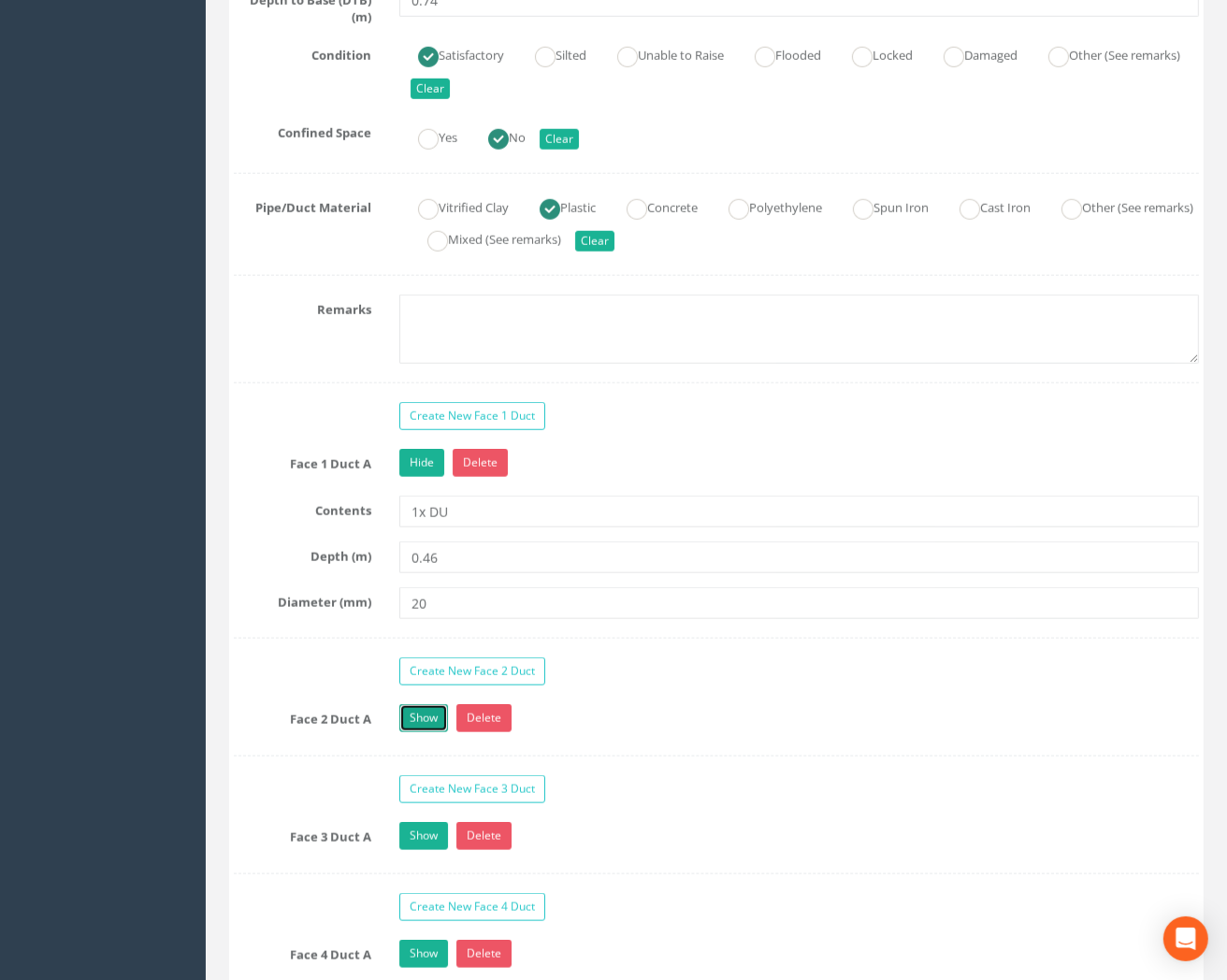 click on "Show" at bounding box center [424, 718] 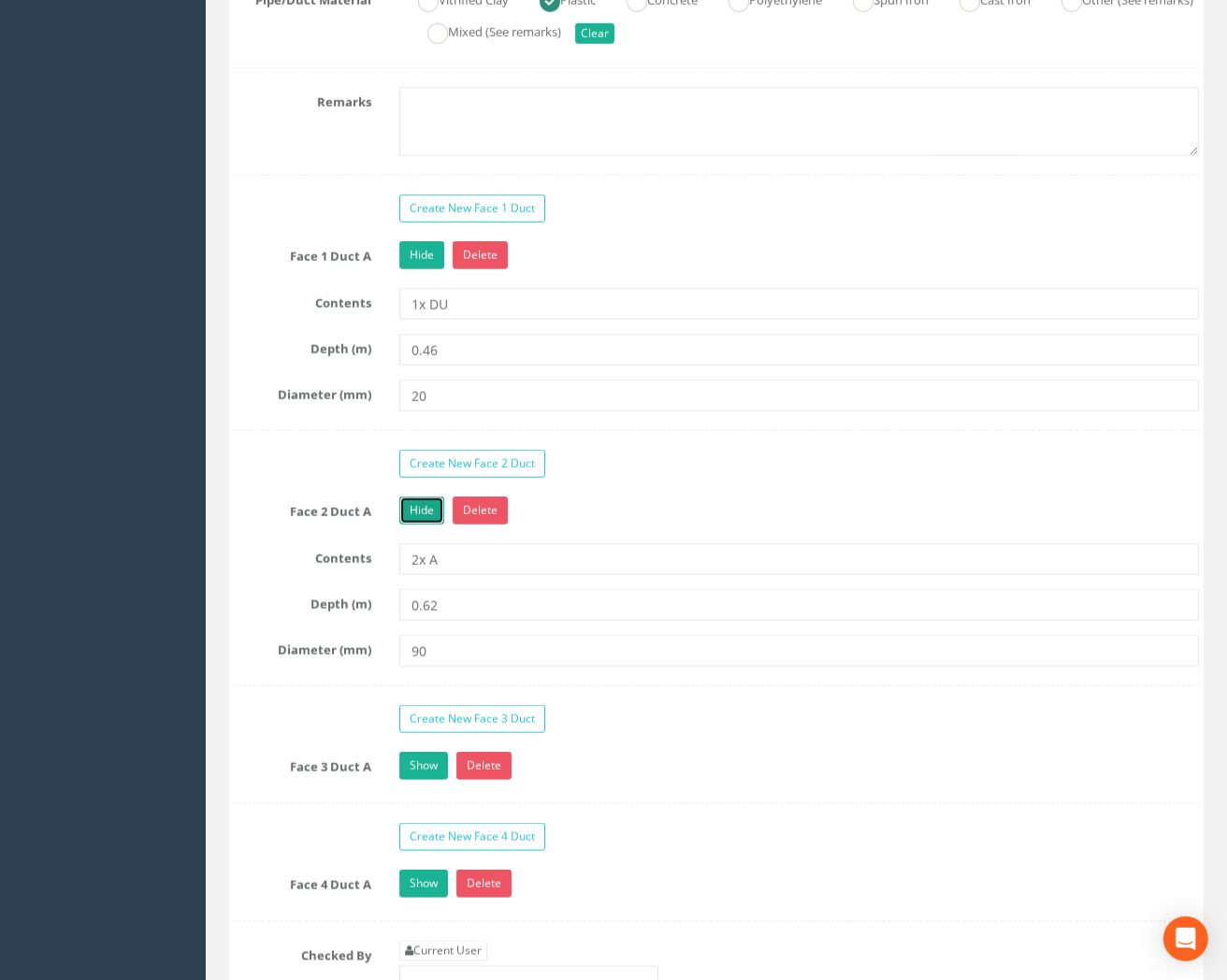 scroll, scrollTop: 1765, scrollLeft: 0, axis: vertical 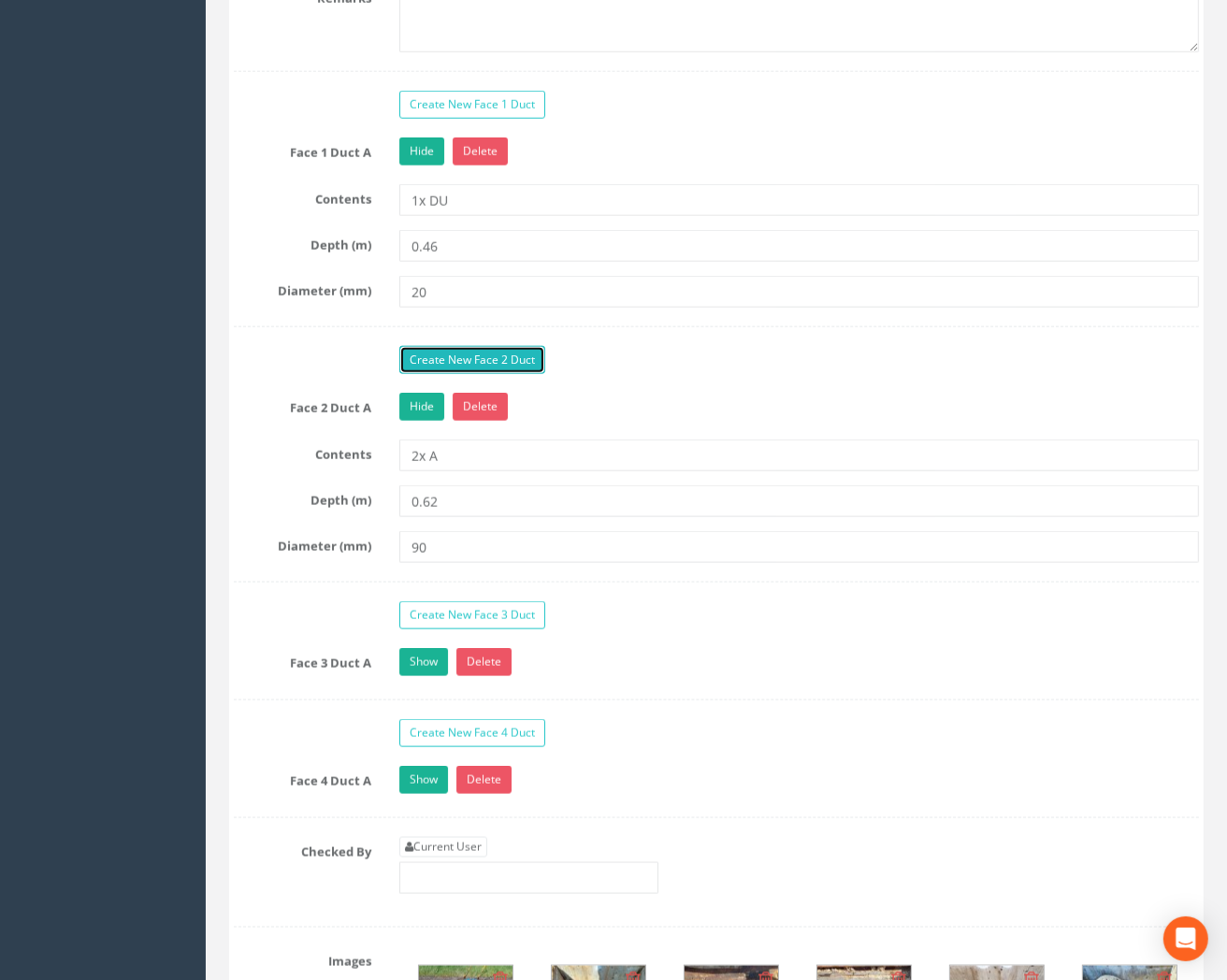 click on "Create New Face 2 Duct" at bounding box center (472, 360) 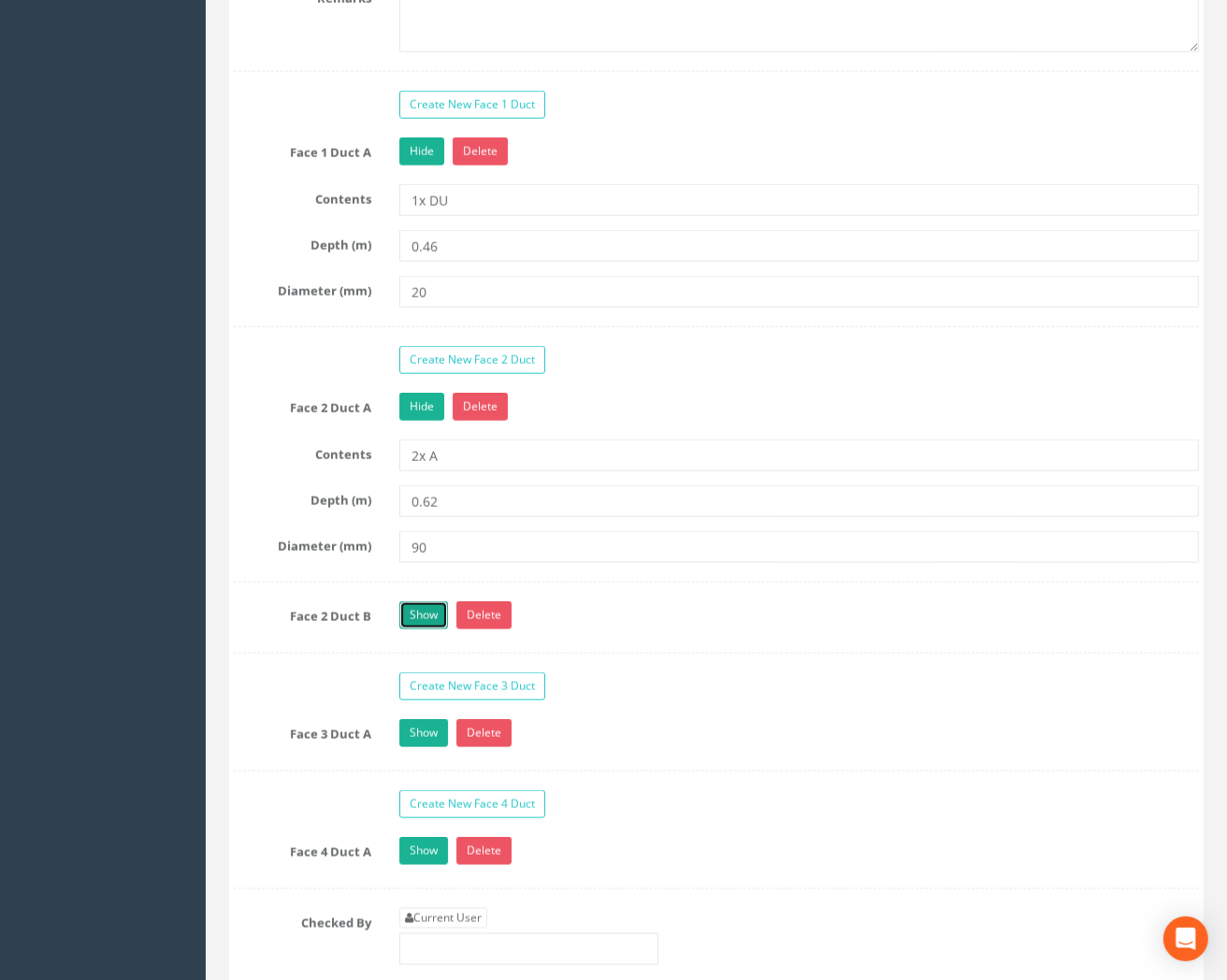 click on "Show" at bounding box center (424, 615) 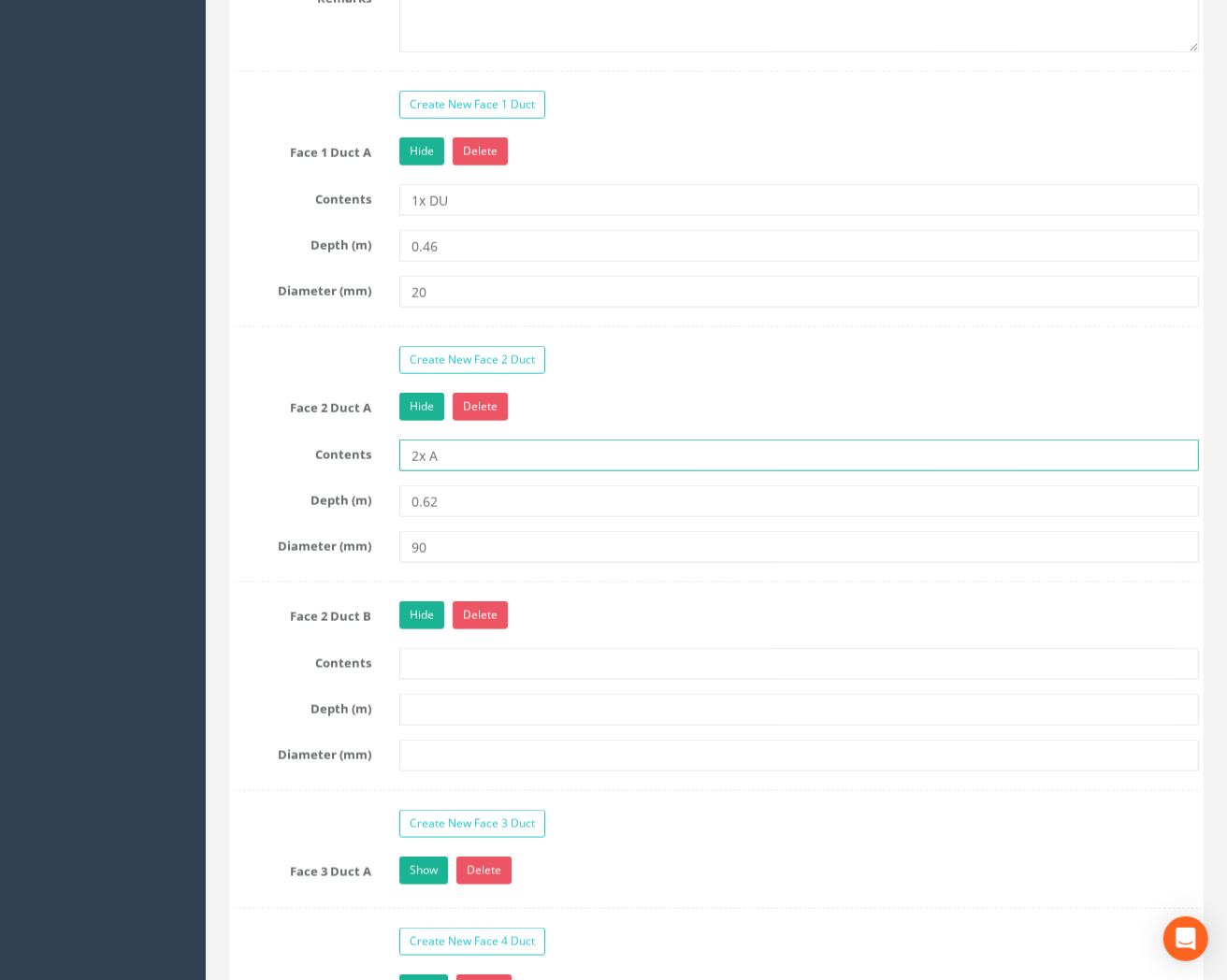 drag, startPoint x: 443, startPoint y: 449, endPoint x: 412, endPoint y: 450, distance: 31.01612 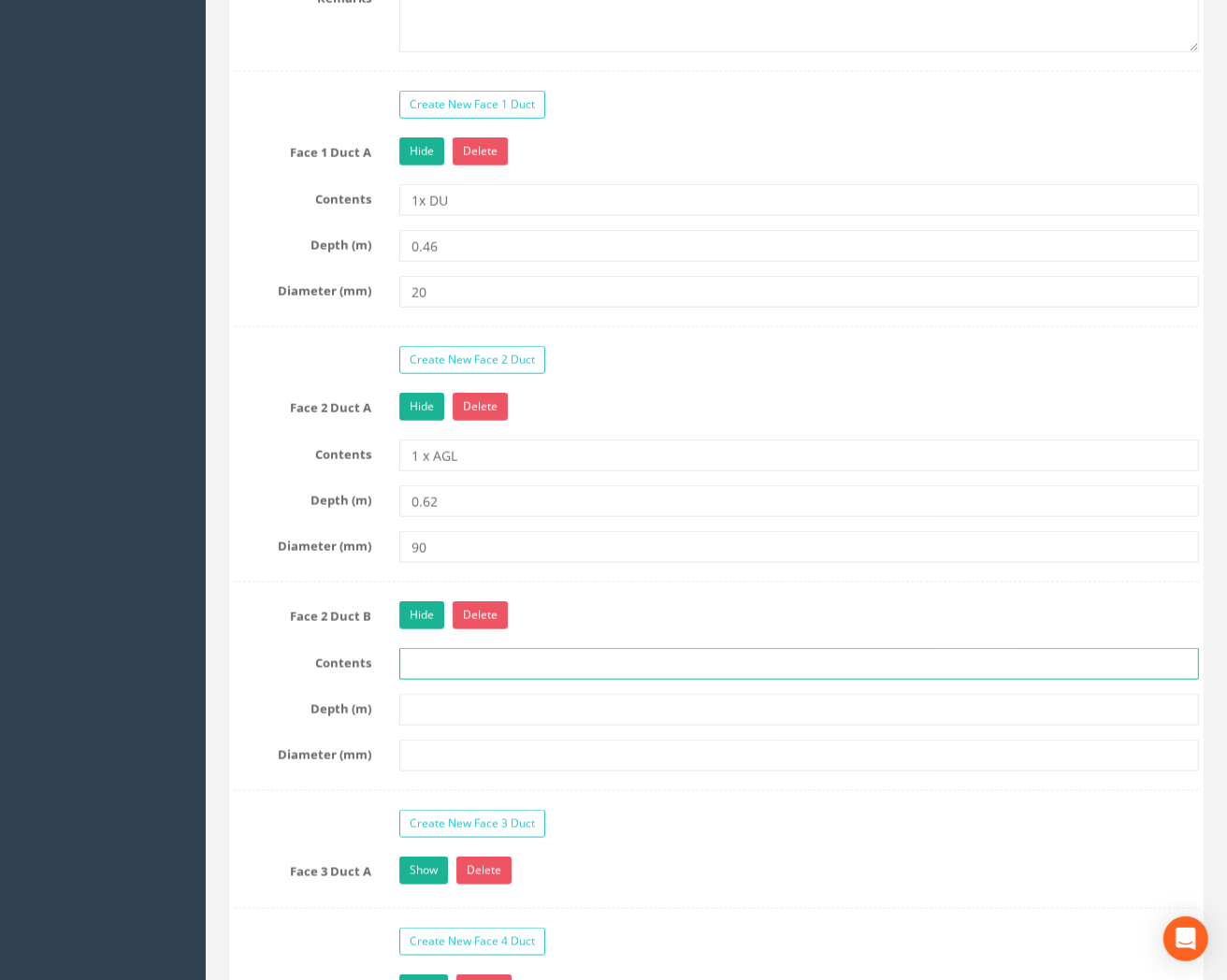 click at bounding box center [799, 664] 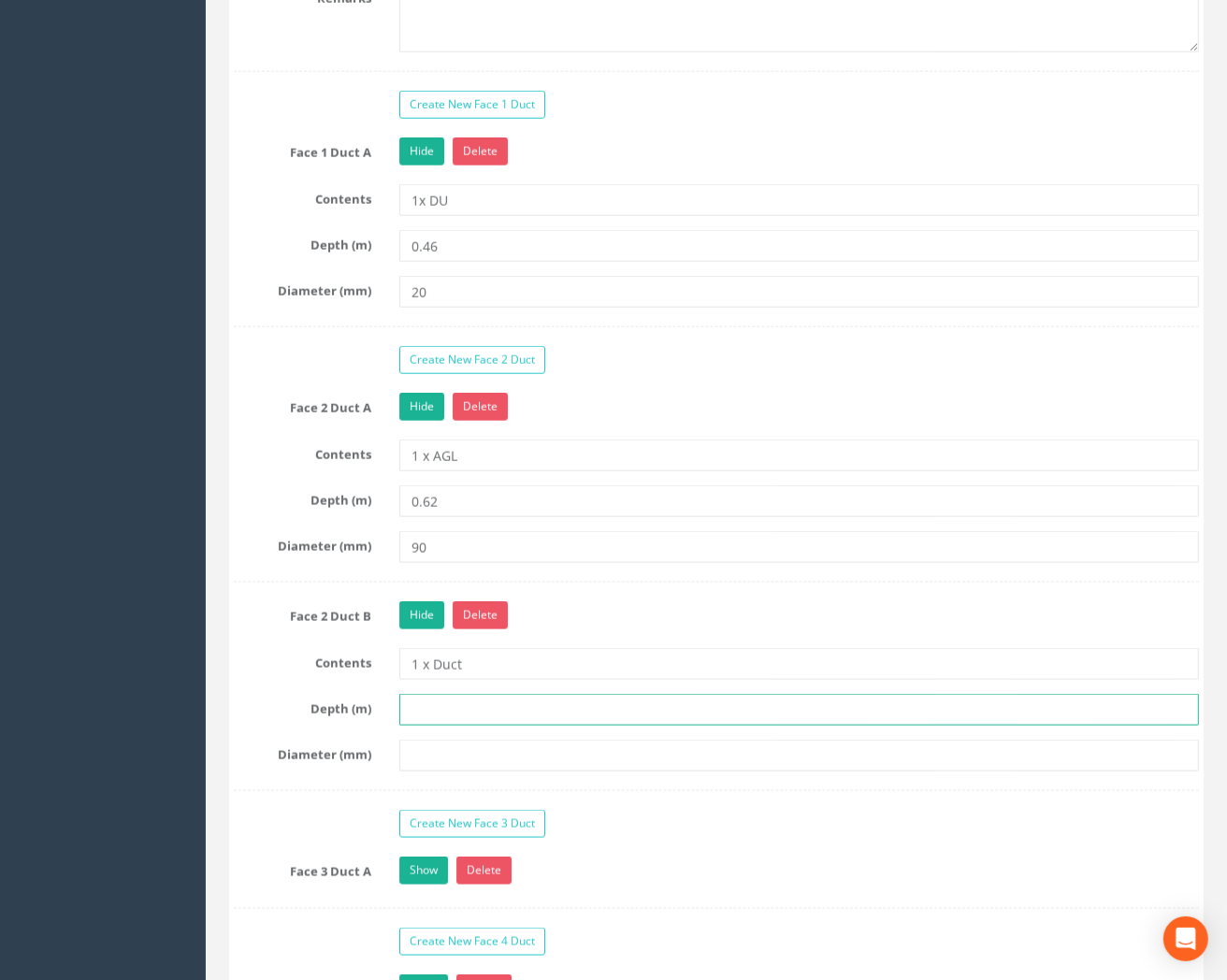 click at bounding box center (799, 710) 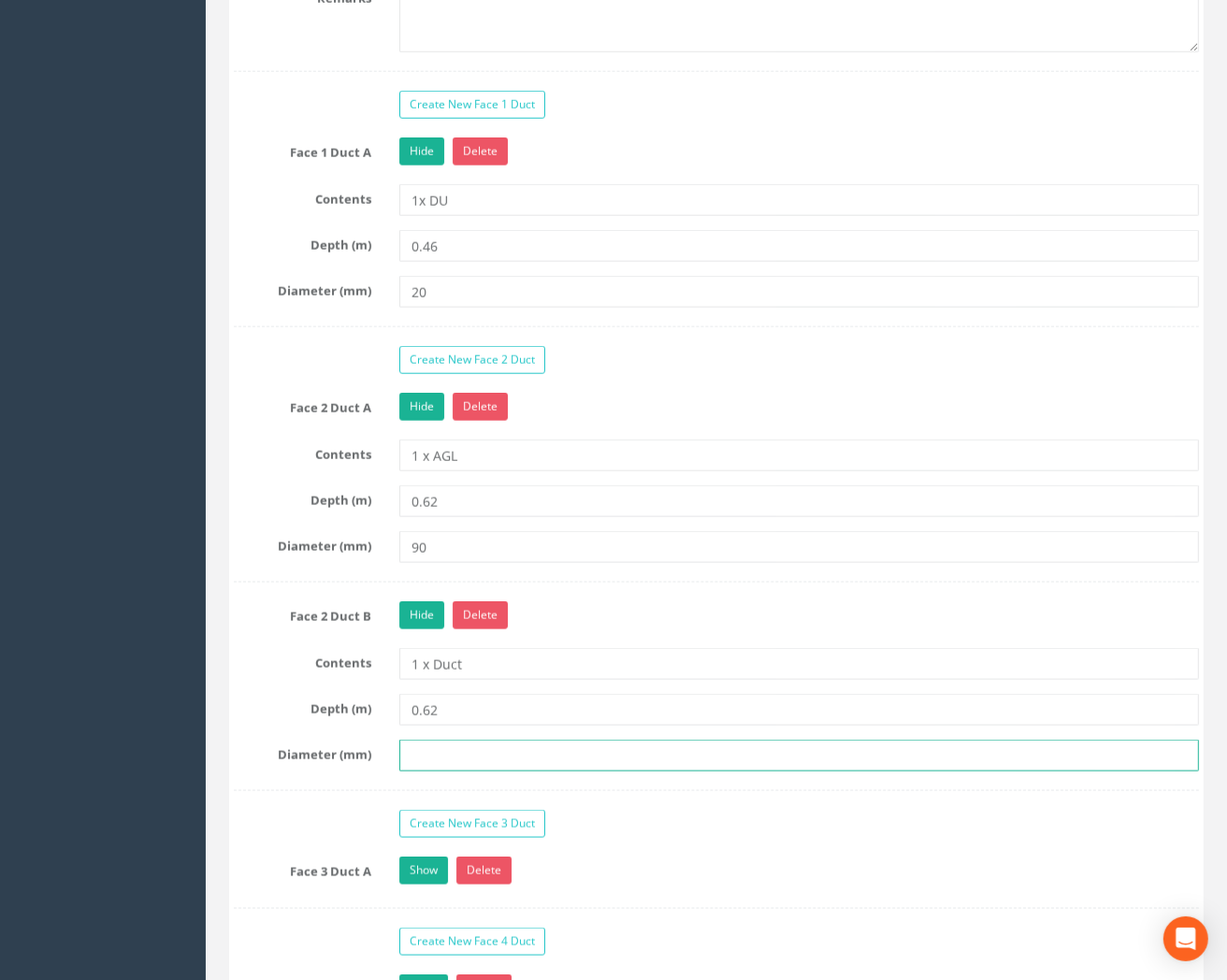 click at bounding box center (799, 756) 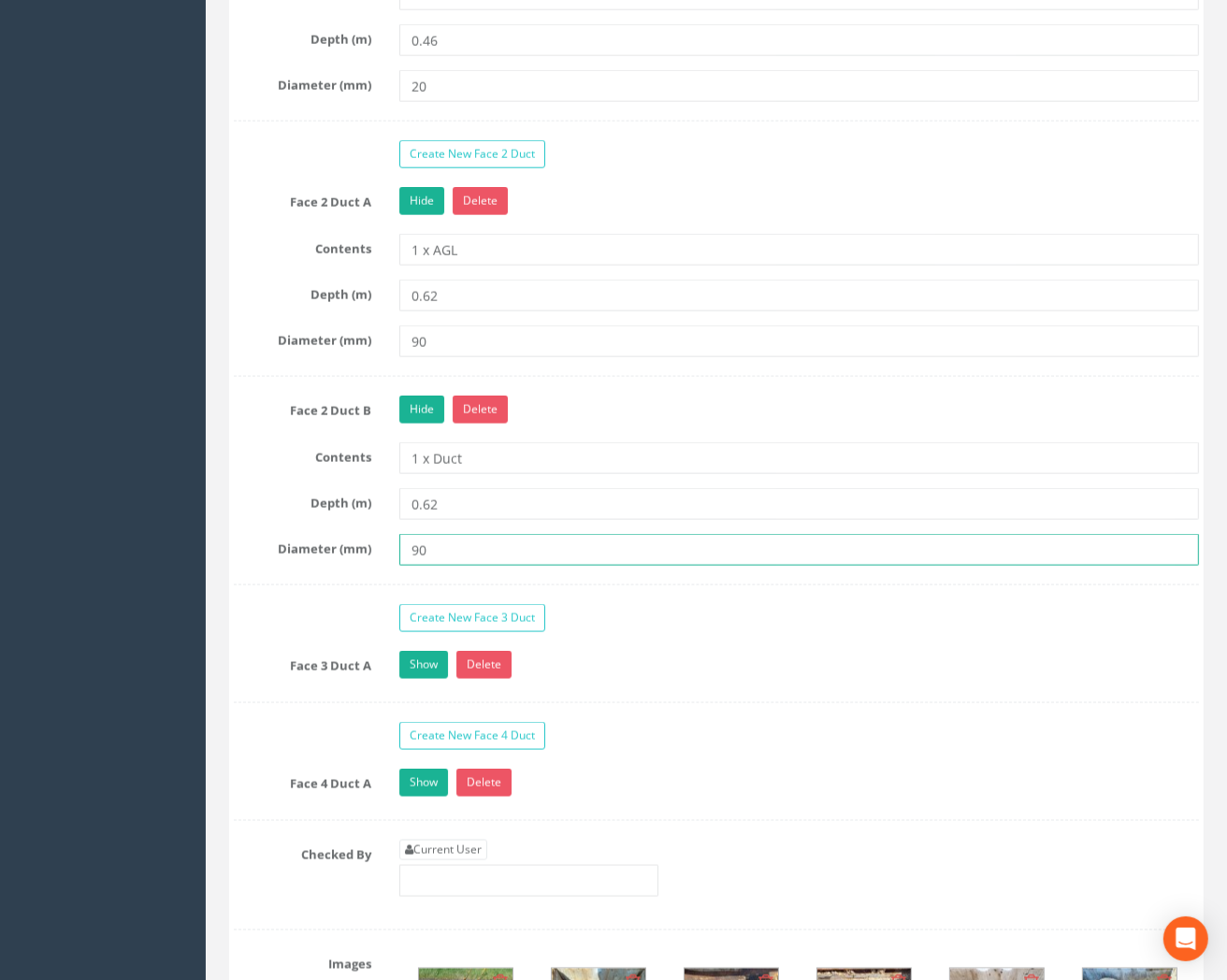 scroll, scrollTop: 1974, scrollLeft: 0, axis: vertical 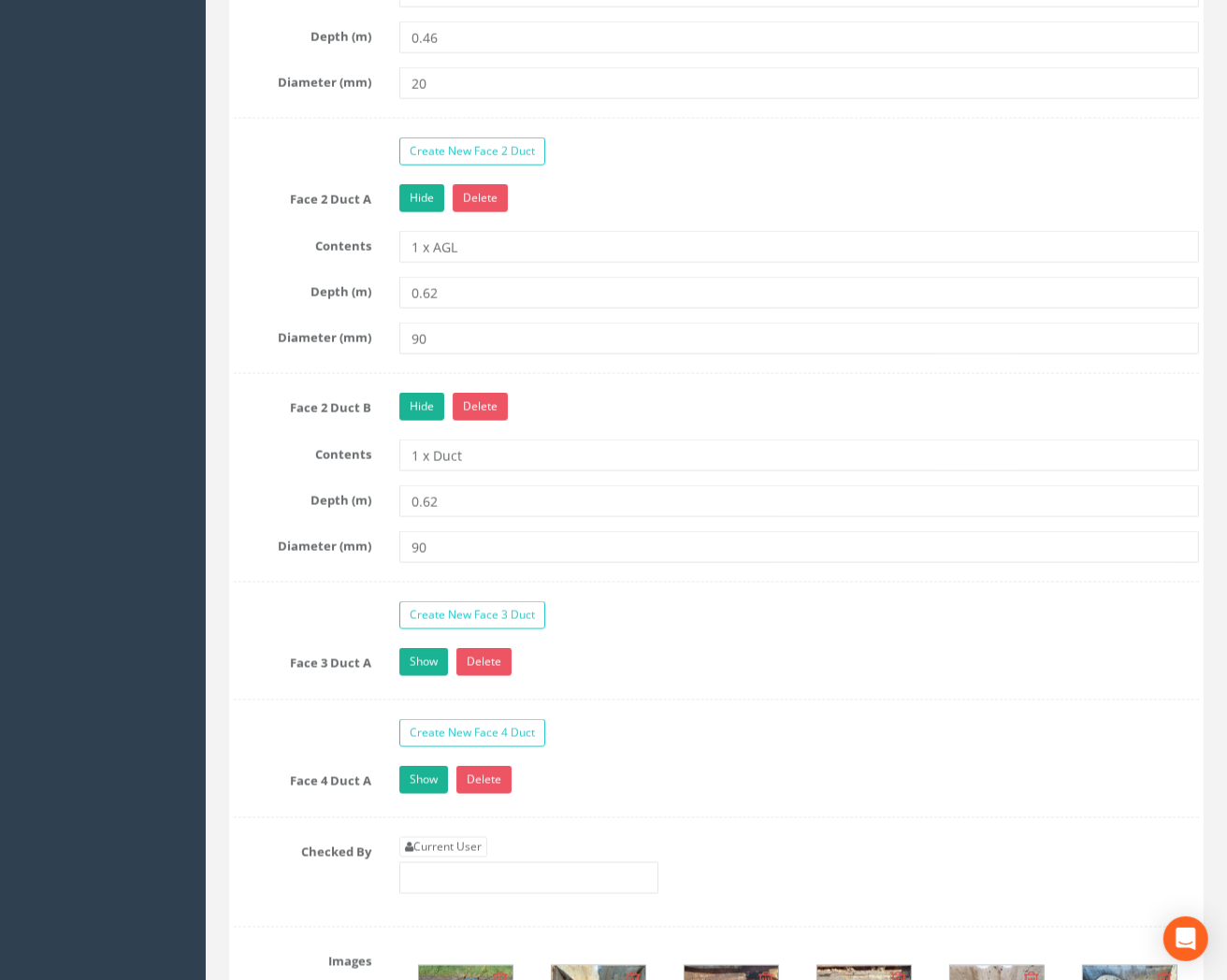 click on "Show
Delete" at bounding box center [799, 664] 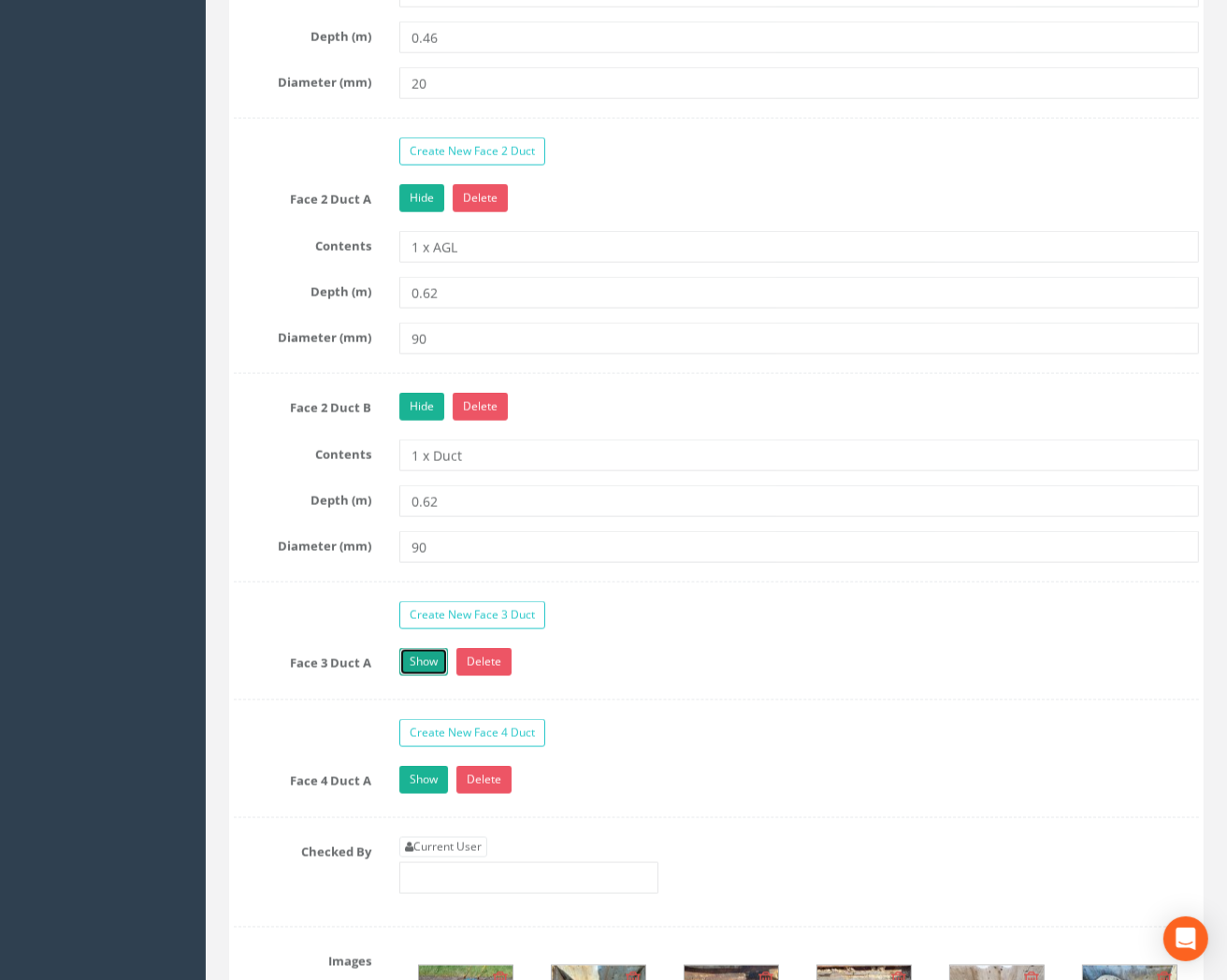 click on "Show" at bounding box center (424, 662) 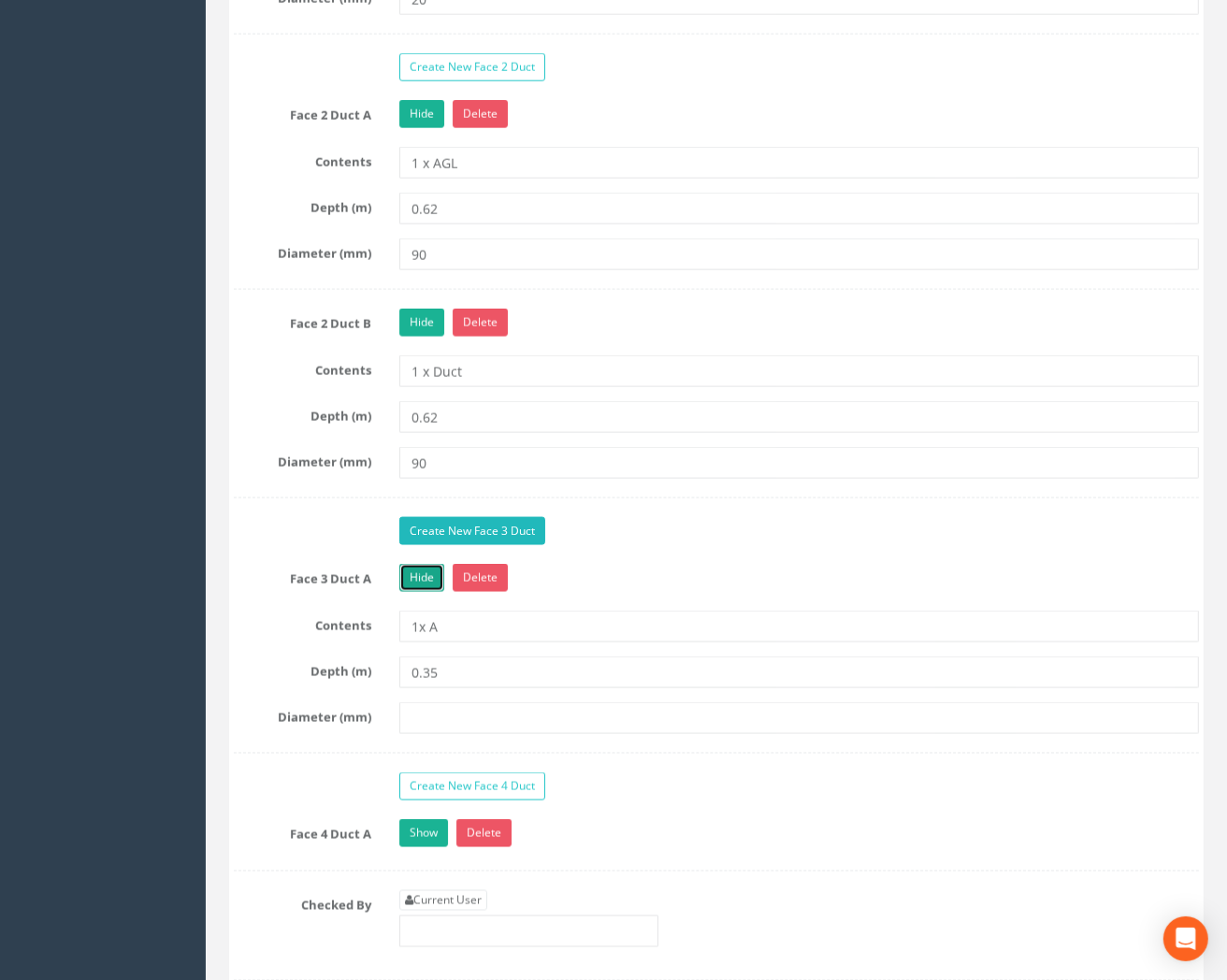 scroll, scrollTop: 2182, scrollLeft: 0, axis: vertical 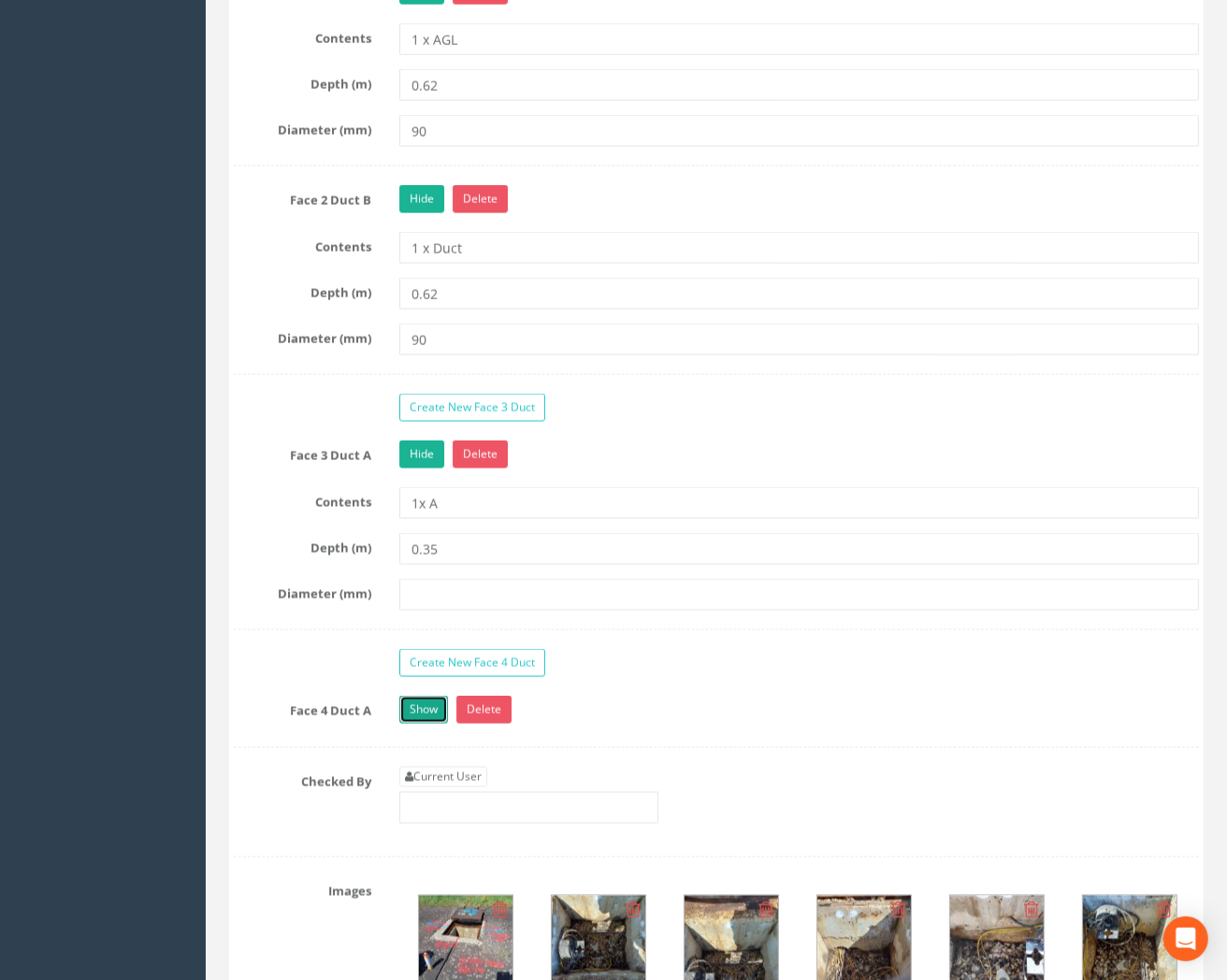 click on "Show" at bounding box center (424, 710) 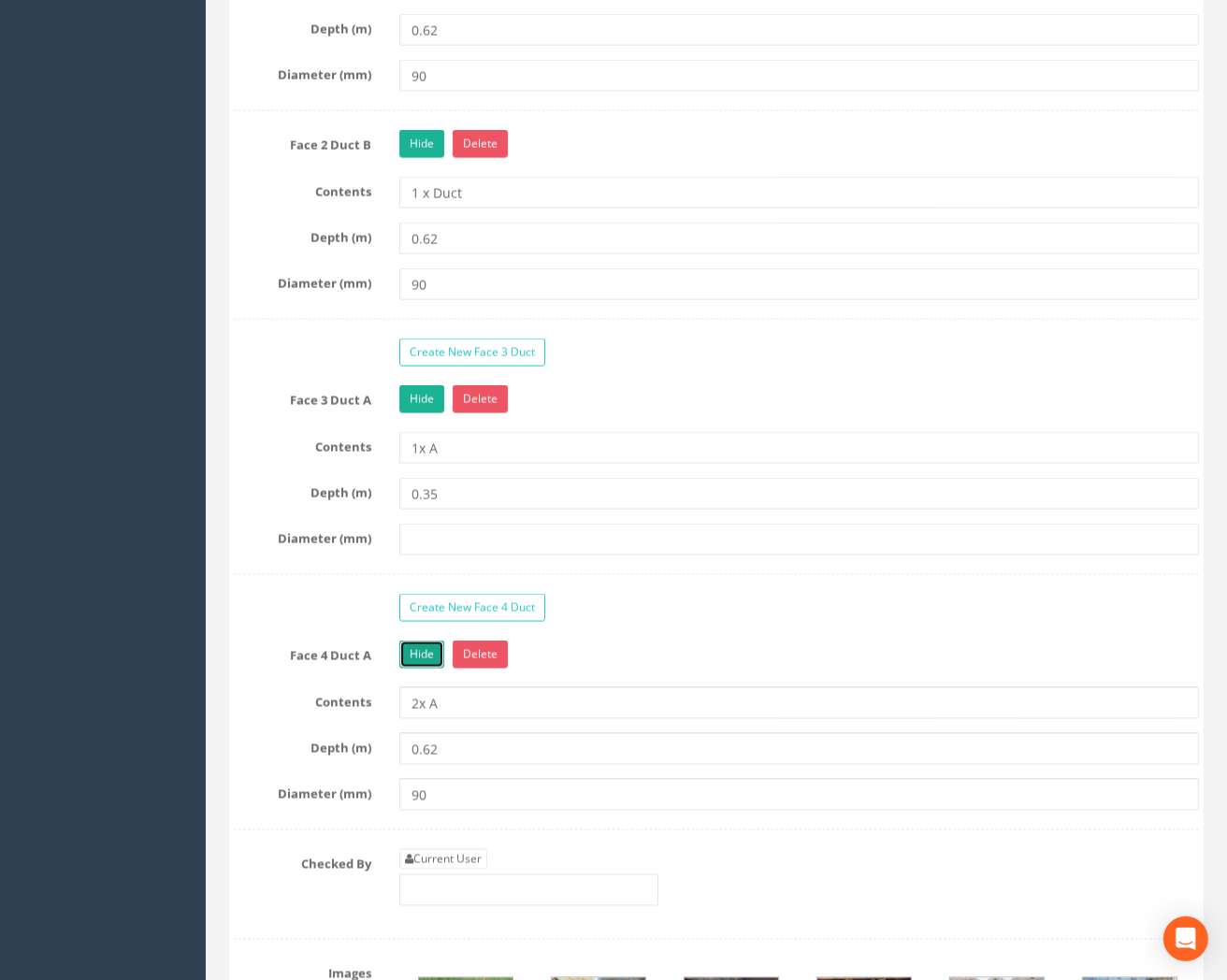 scroll, scrollTop: 2285, scrollLeft: 0, axis: vertical 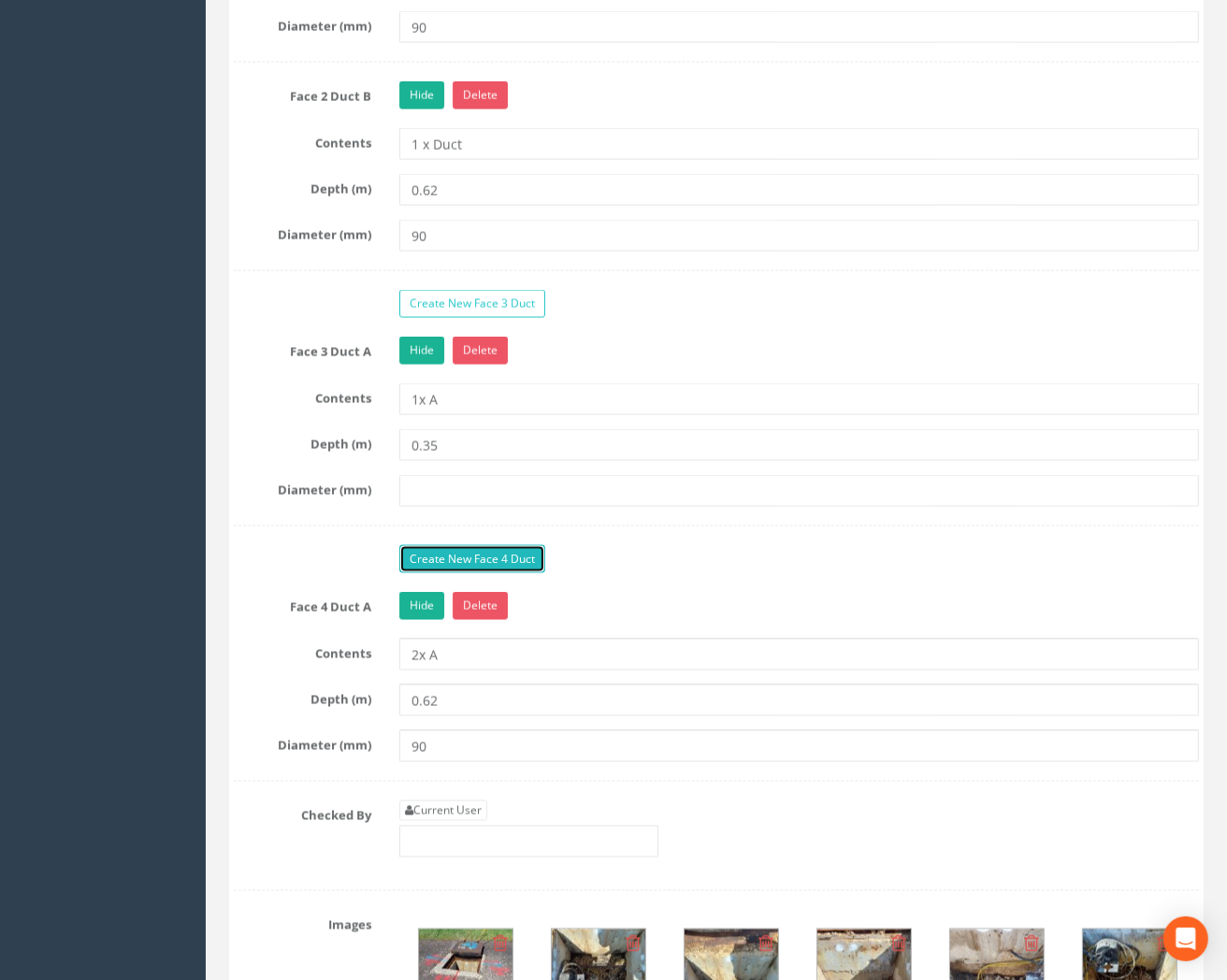click on "Create New Face 4 Duct" at bounding box center (472, 559) 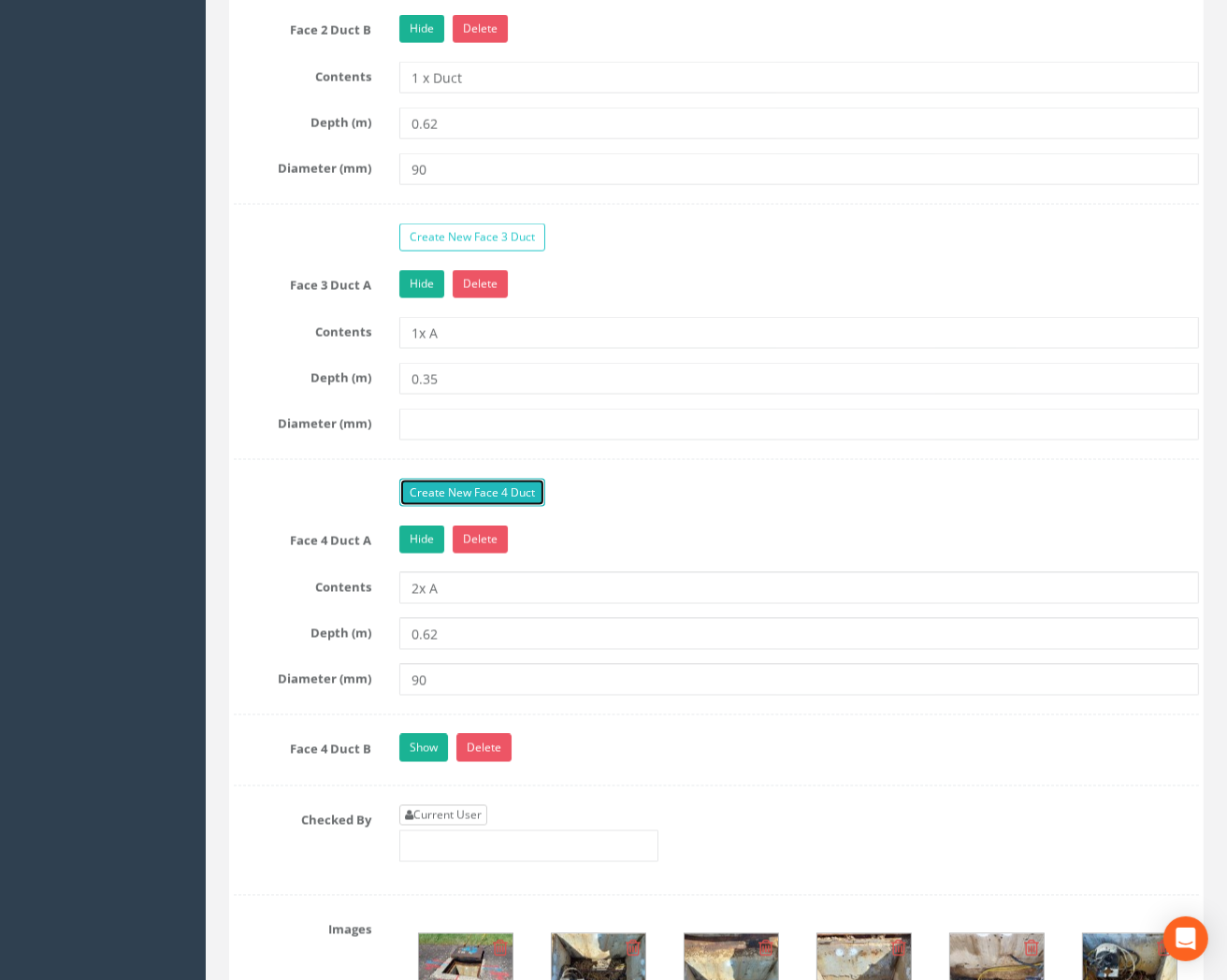 scroll, scrollTop: 2389, scrollLeft: 0, axis: vertical 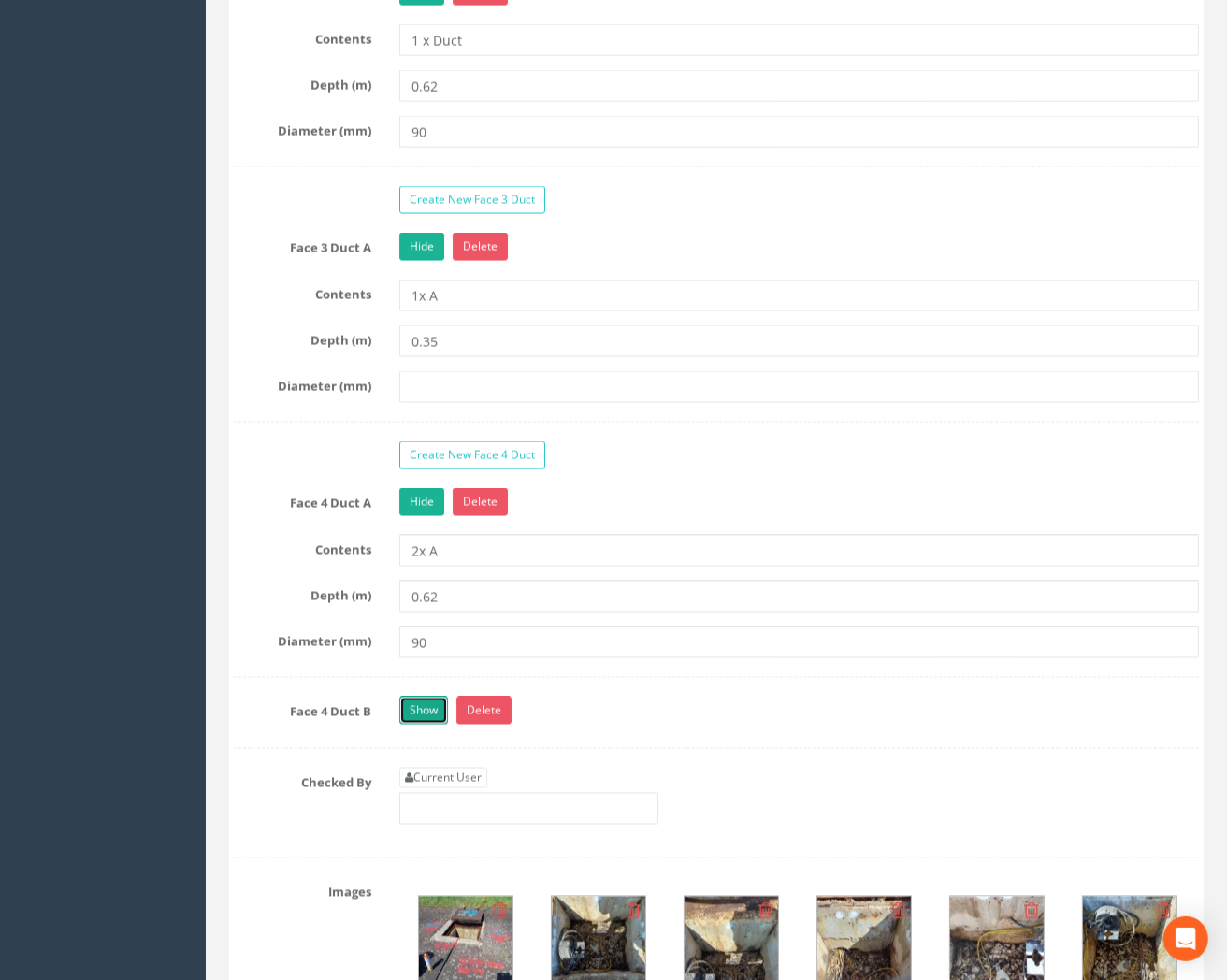 click on "Show" at bounding box center [424, 711] 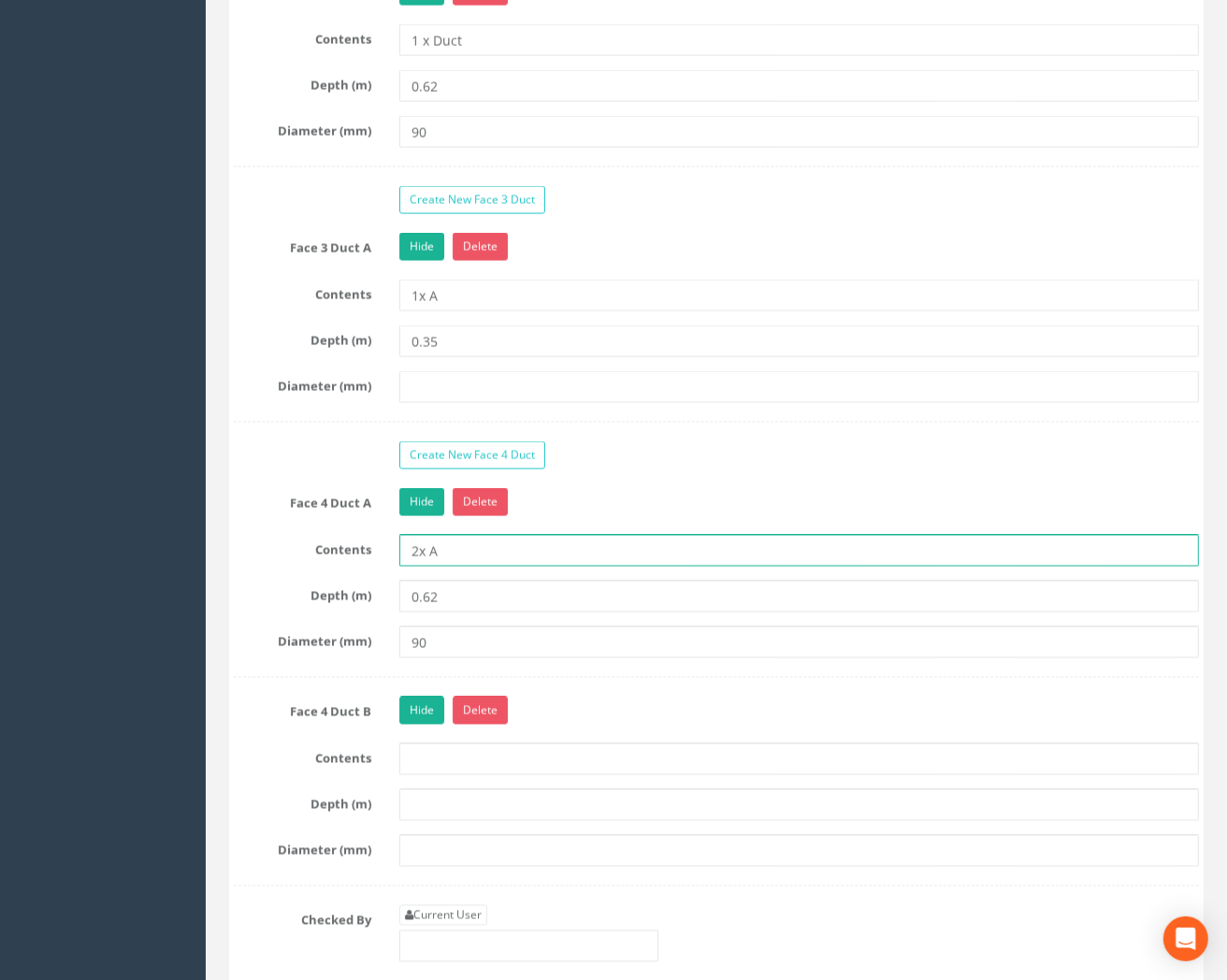 click on "Face 4 Duct A
Hide
Delete
Contents
2x A
Depth (m)
0.62
Diameter (mm)
90" at bounding box center [716, 583] 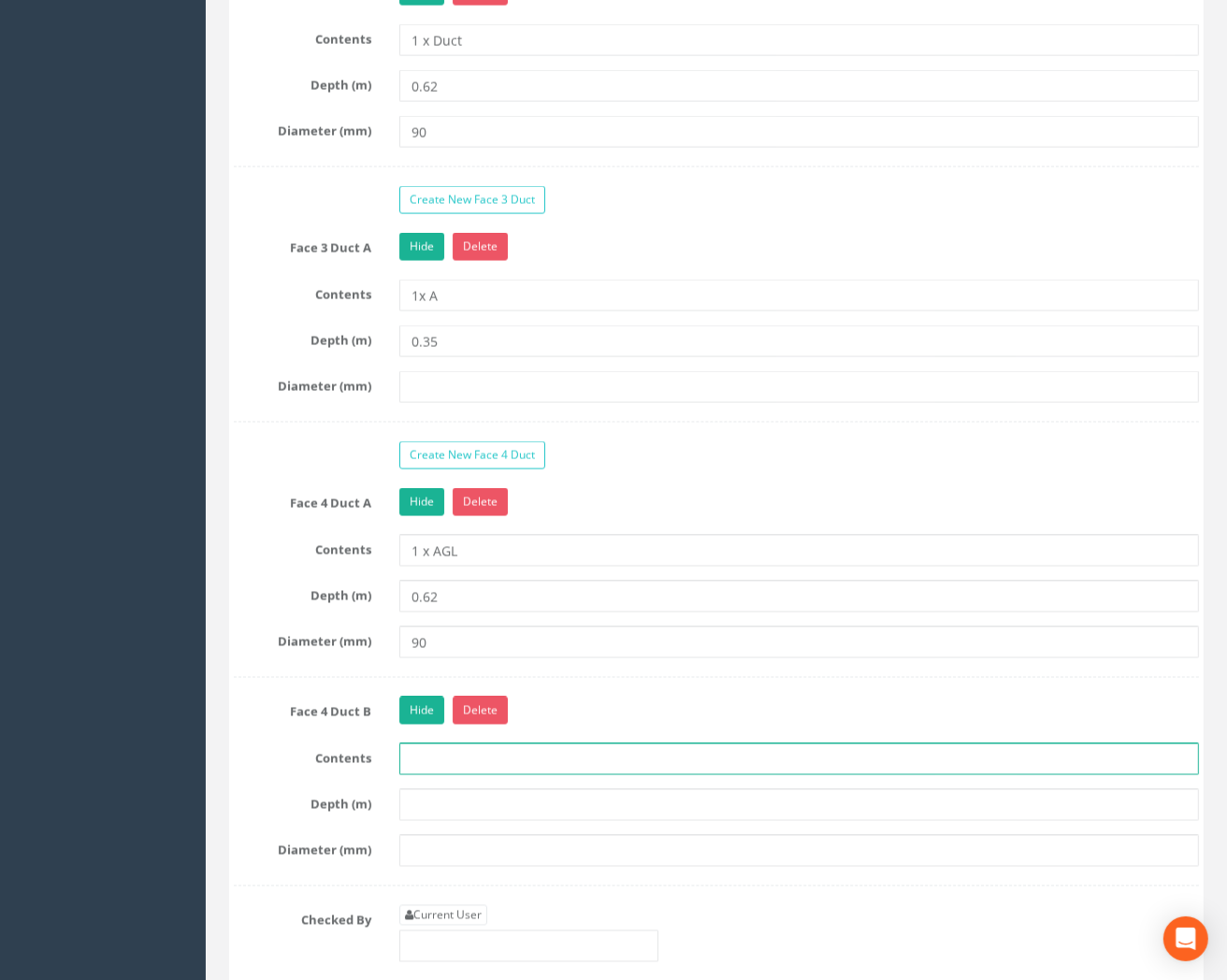 click at bounding box center (799, 759) 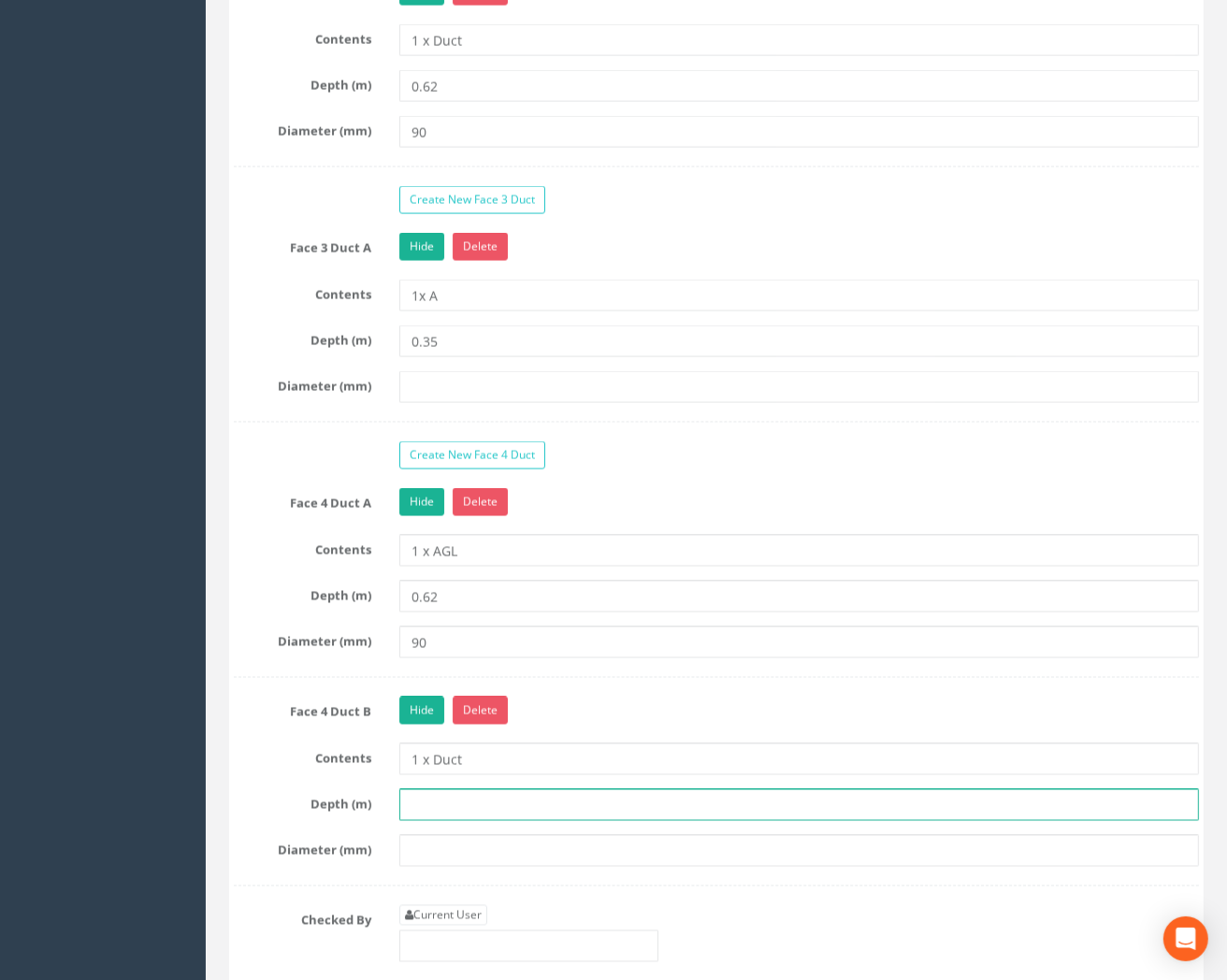 click at bounding box center [799, 805] 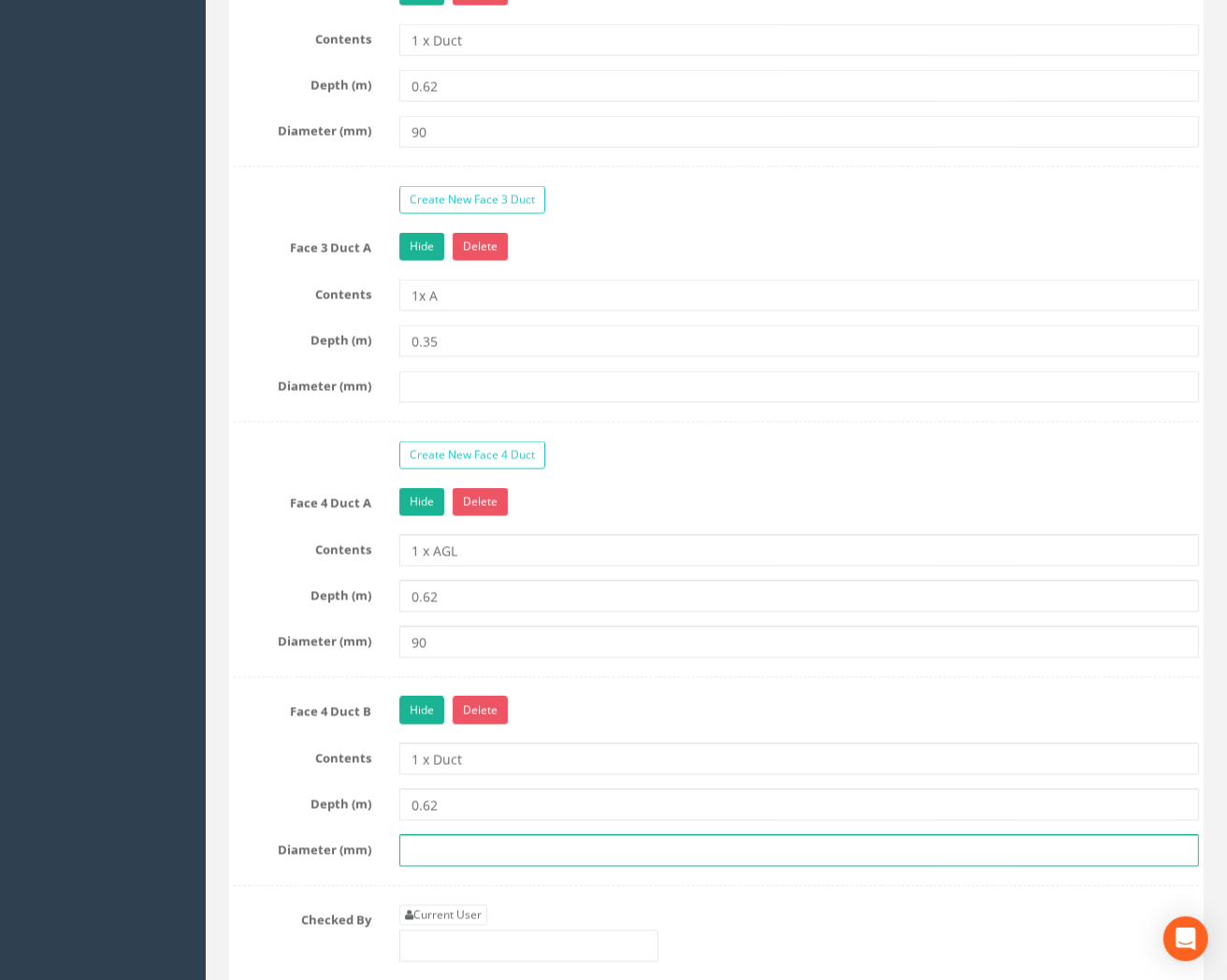 click at bounding box center (799, 851) 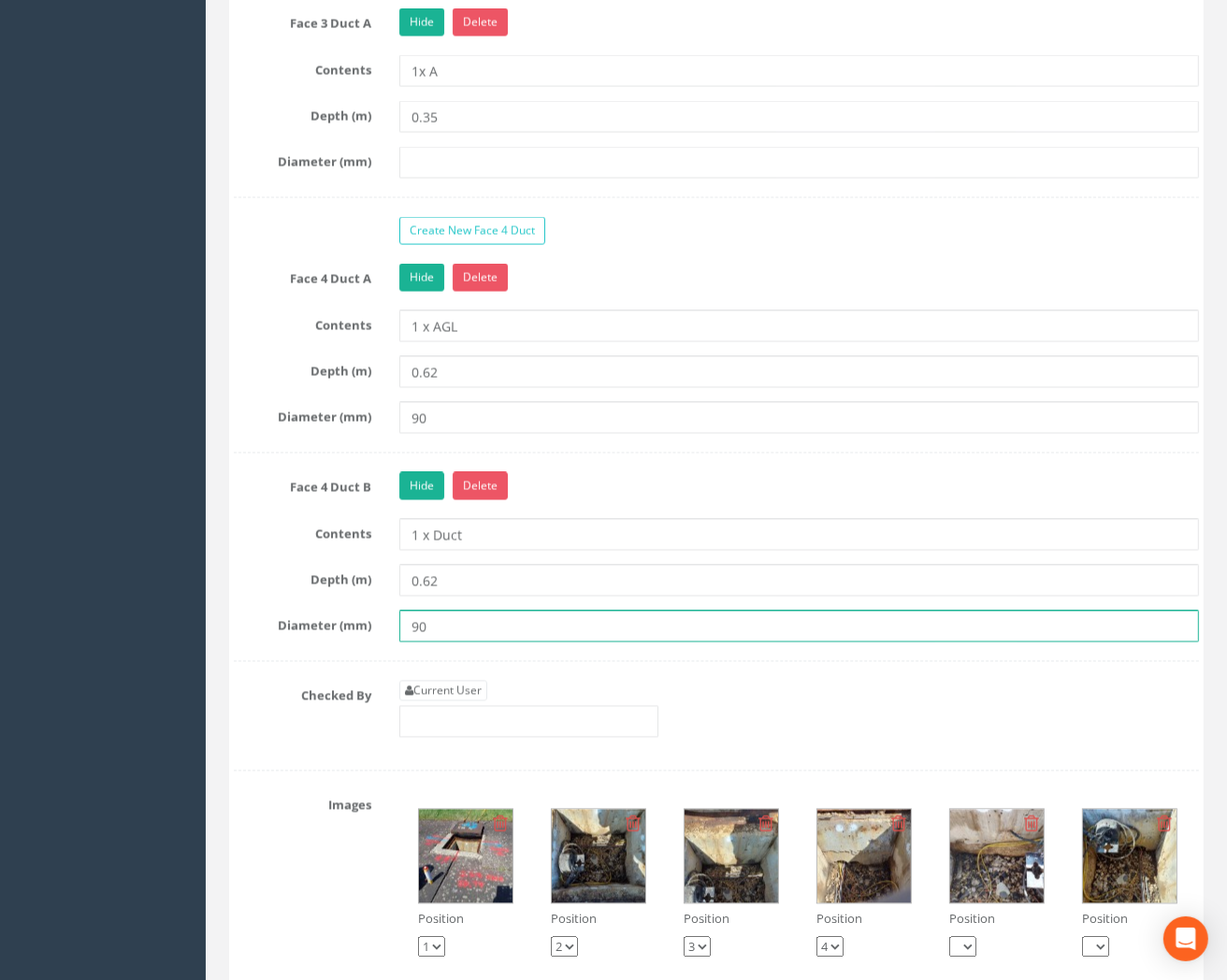 scroll, scrollTop: 2701, scrollLeft: 0, axis: vertical 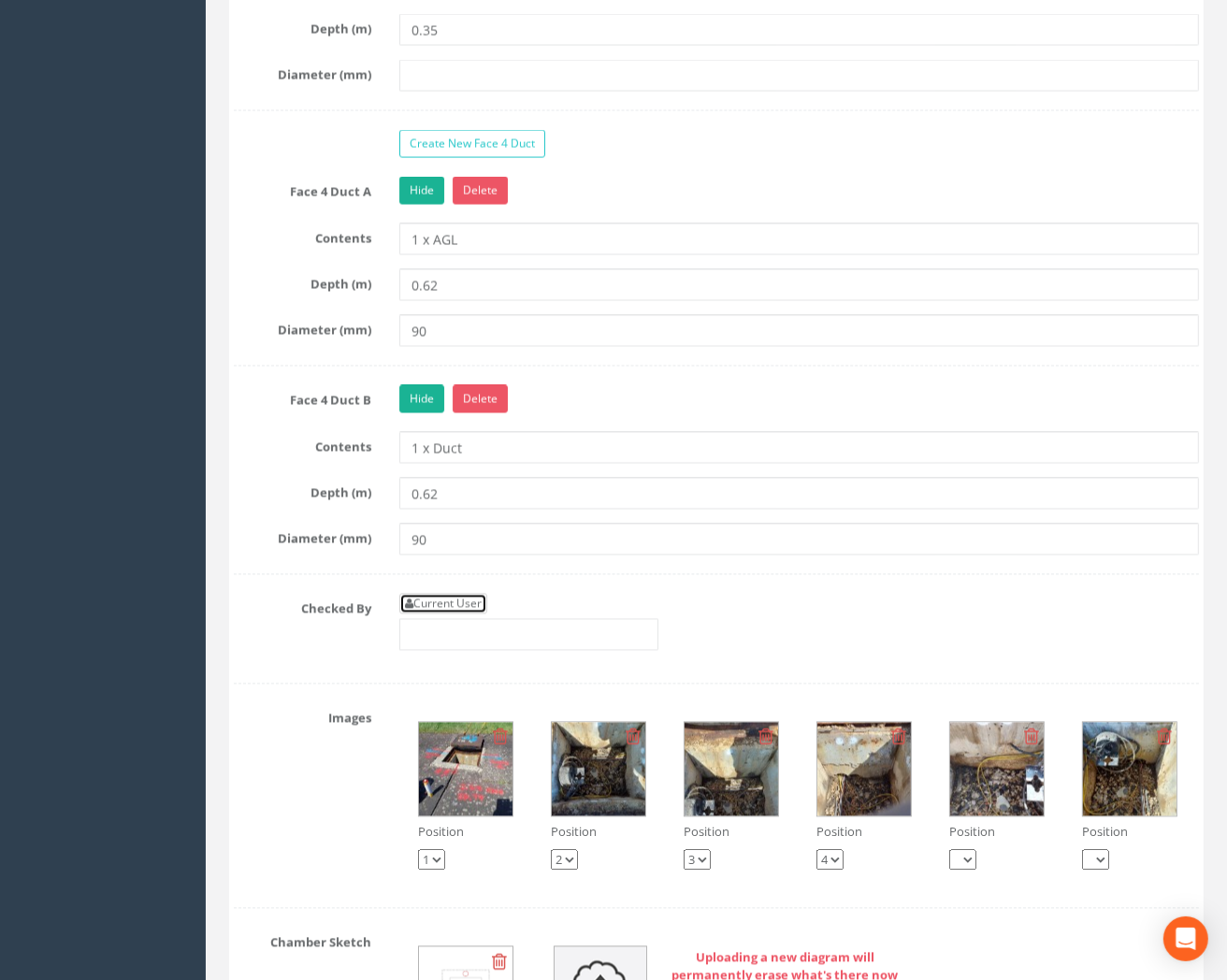 click on "Current User" at bounding box center [443, 604] 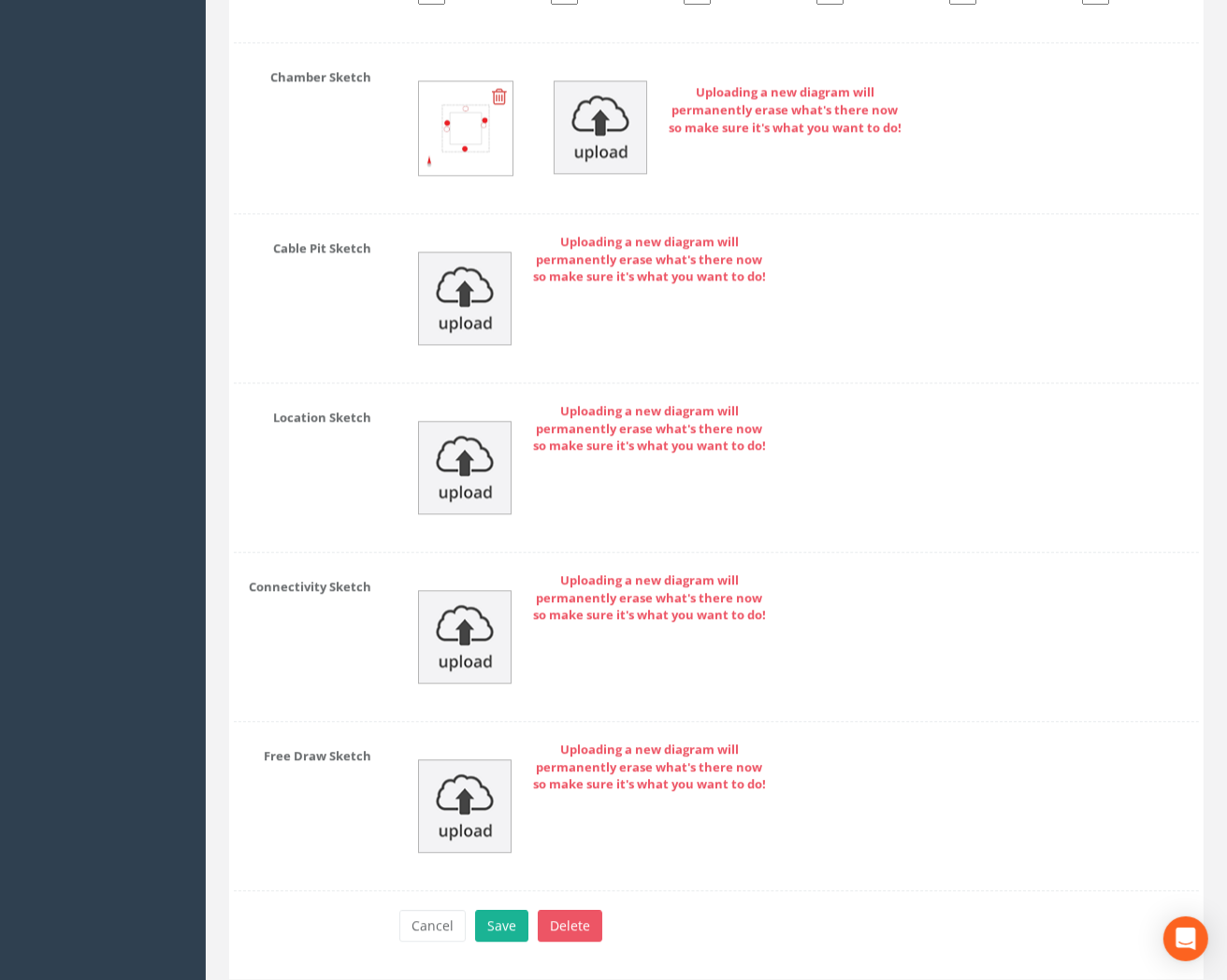 scroll, scrollTop: 3625, scrollLeft: 0, axis: vertical 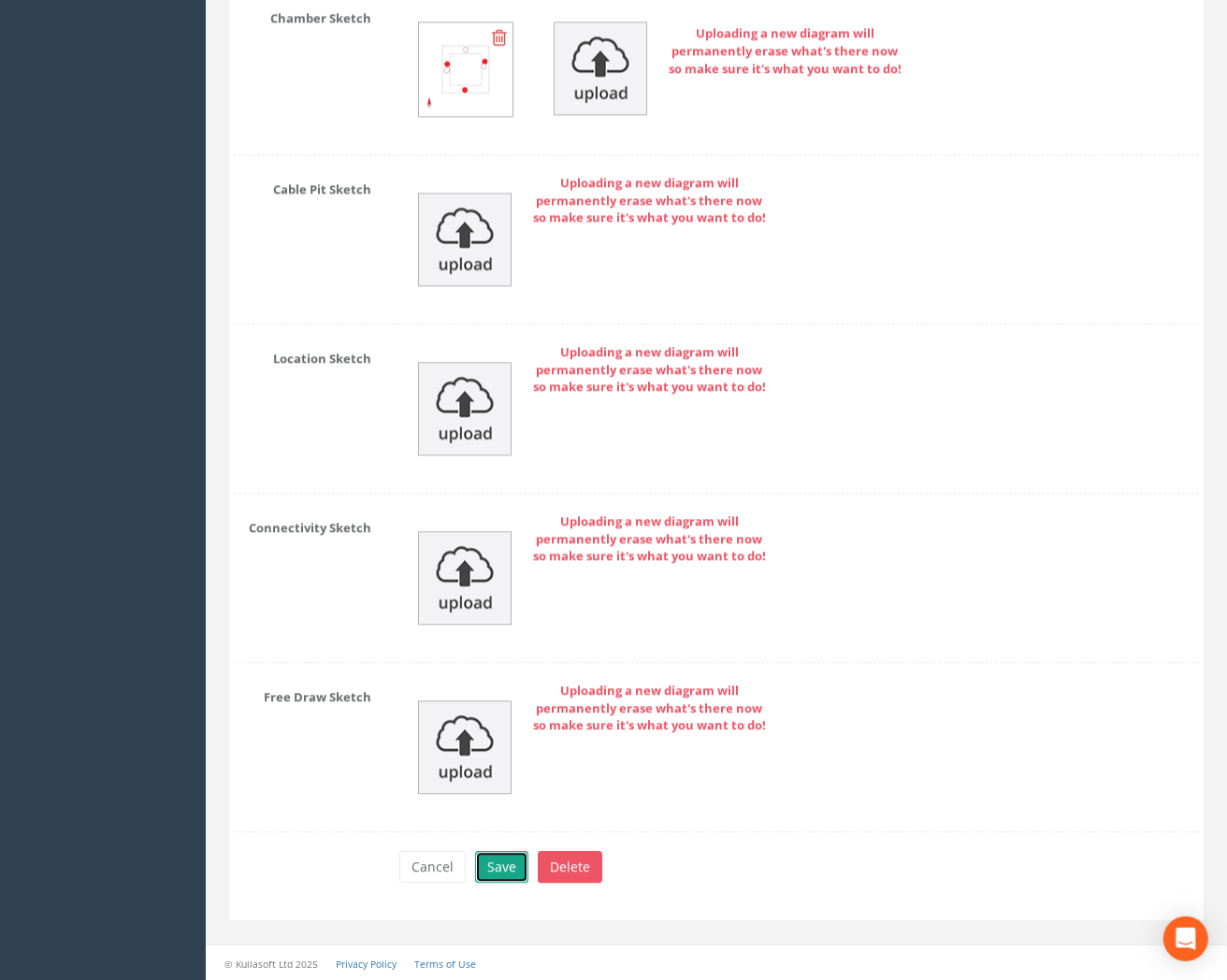 click on "Save" at bounding box center [501, 867] 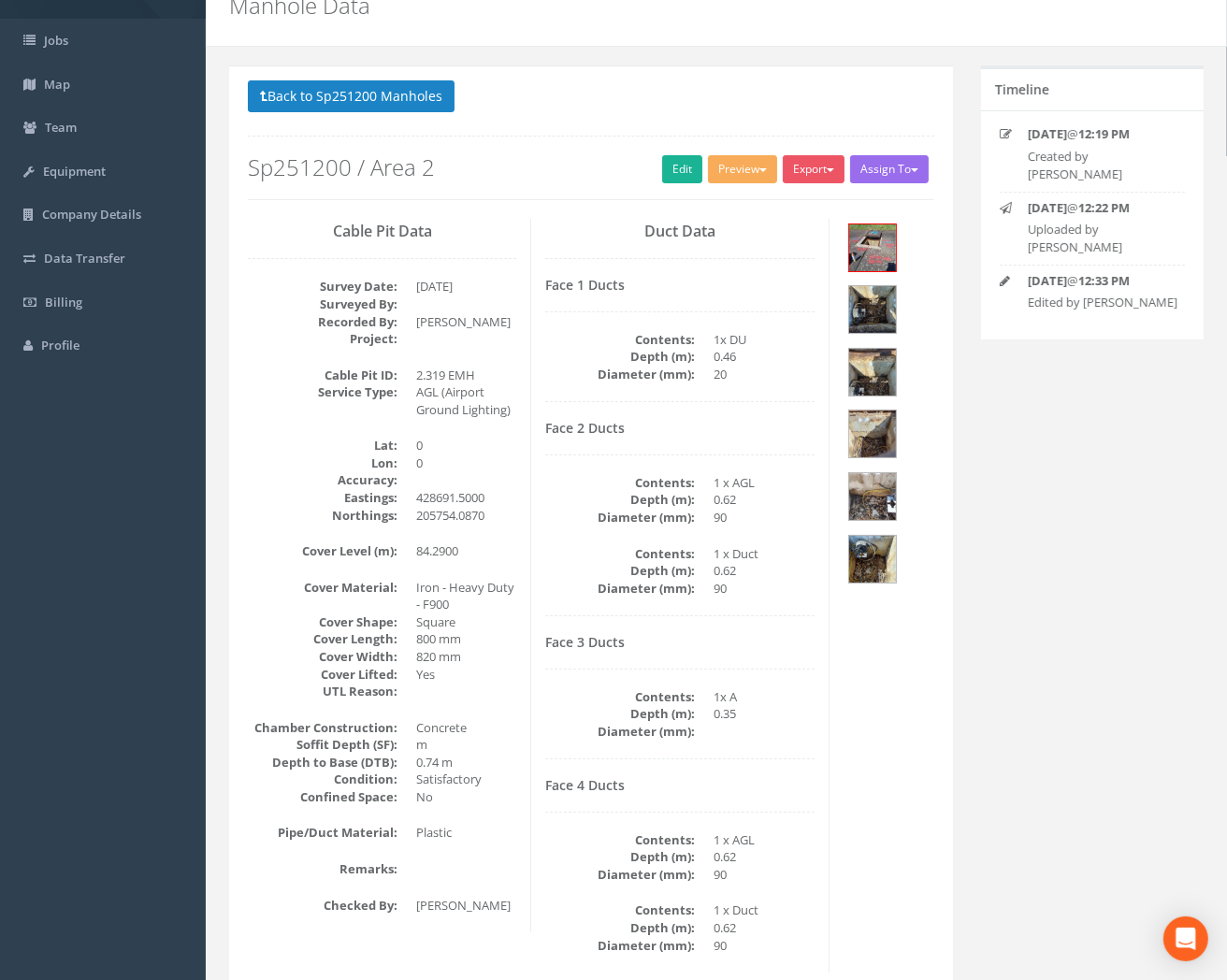 scroll, scrollTop: 60, scrollLeft: 0, axis: vertical 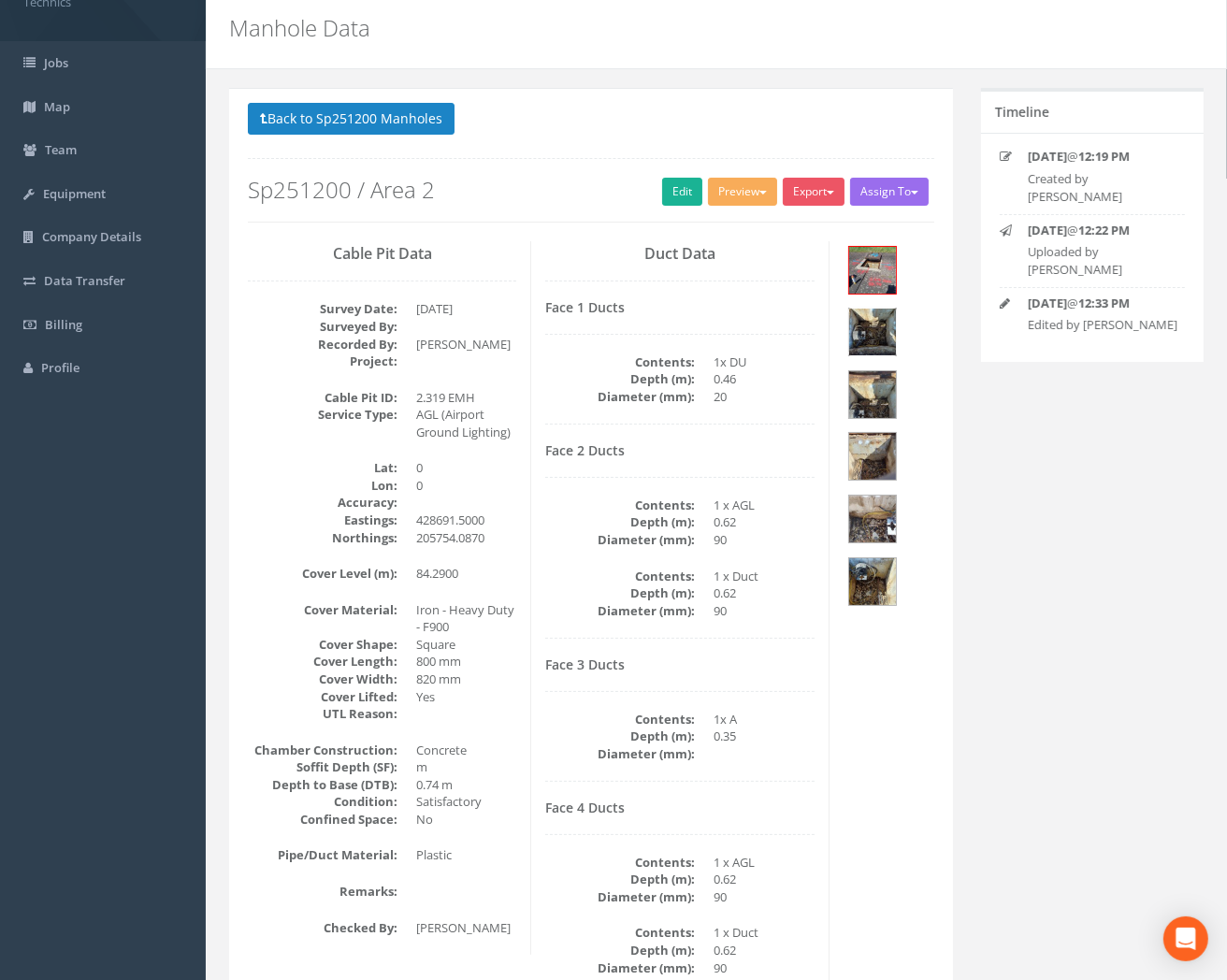 click at bounding box center (873, 332) 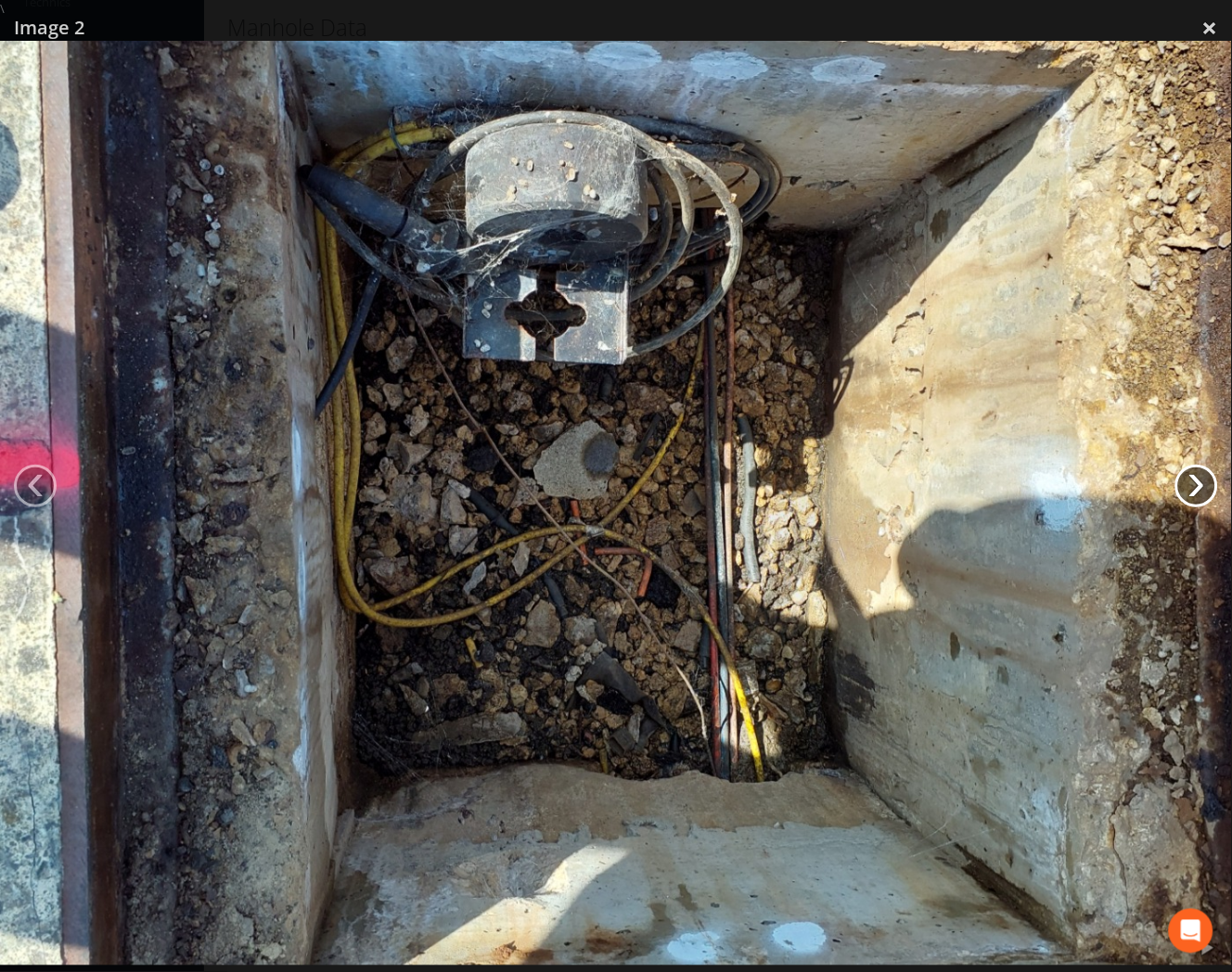 click on "›" at bounding box center (1197, 486) 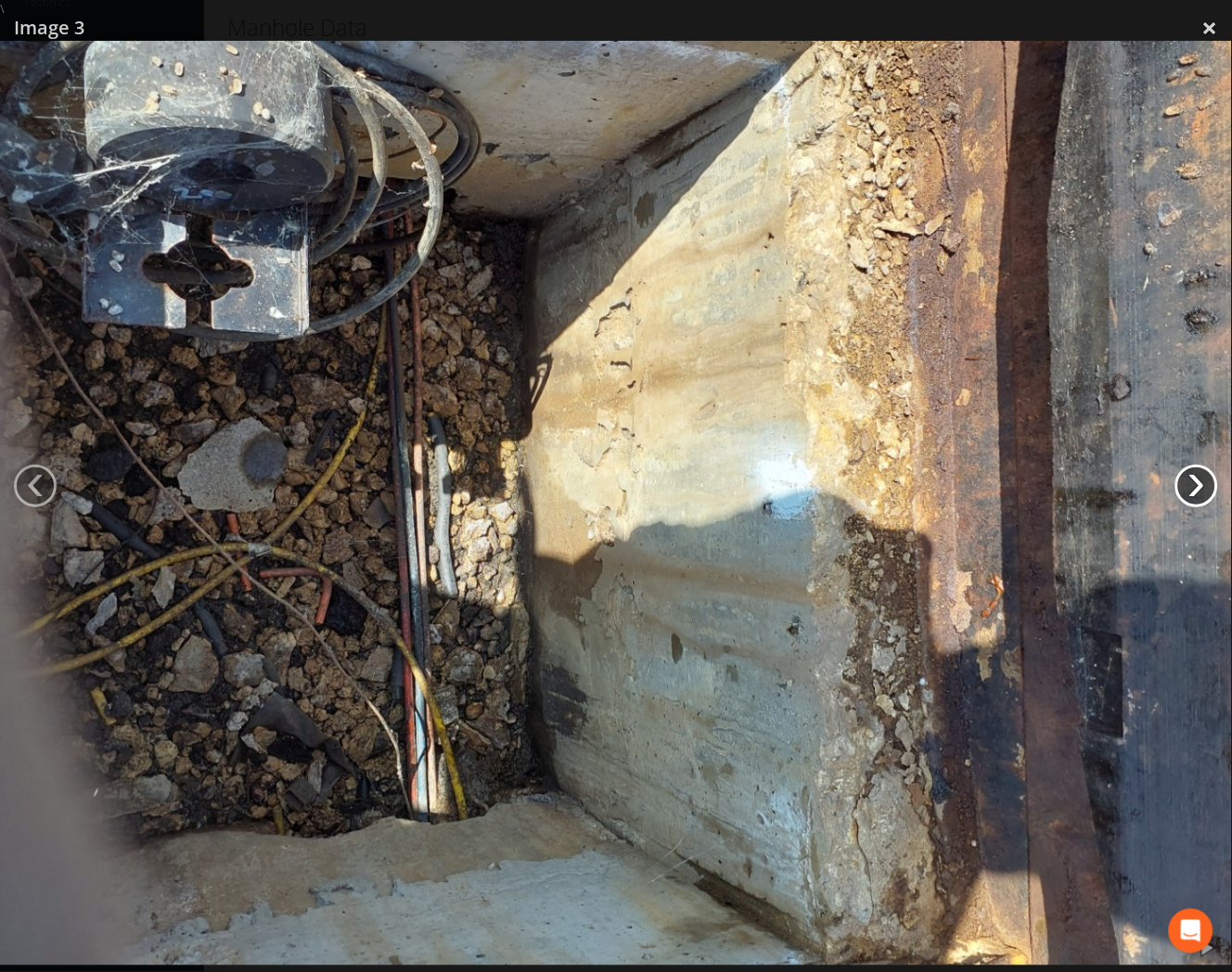 click on "›" at bounding box center (1197, 486) 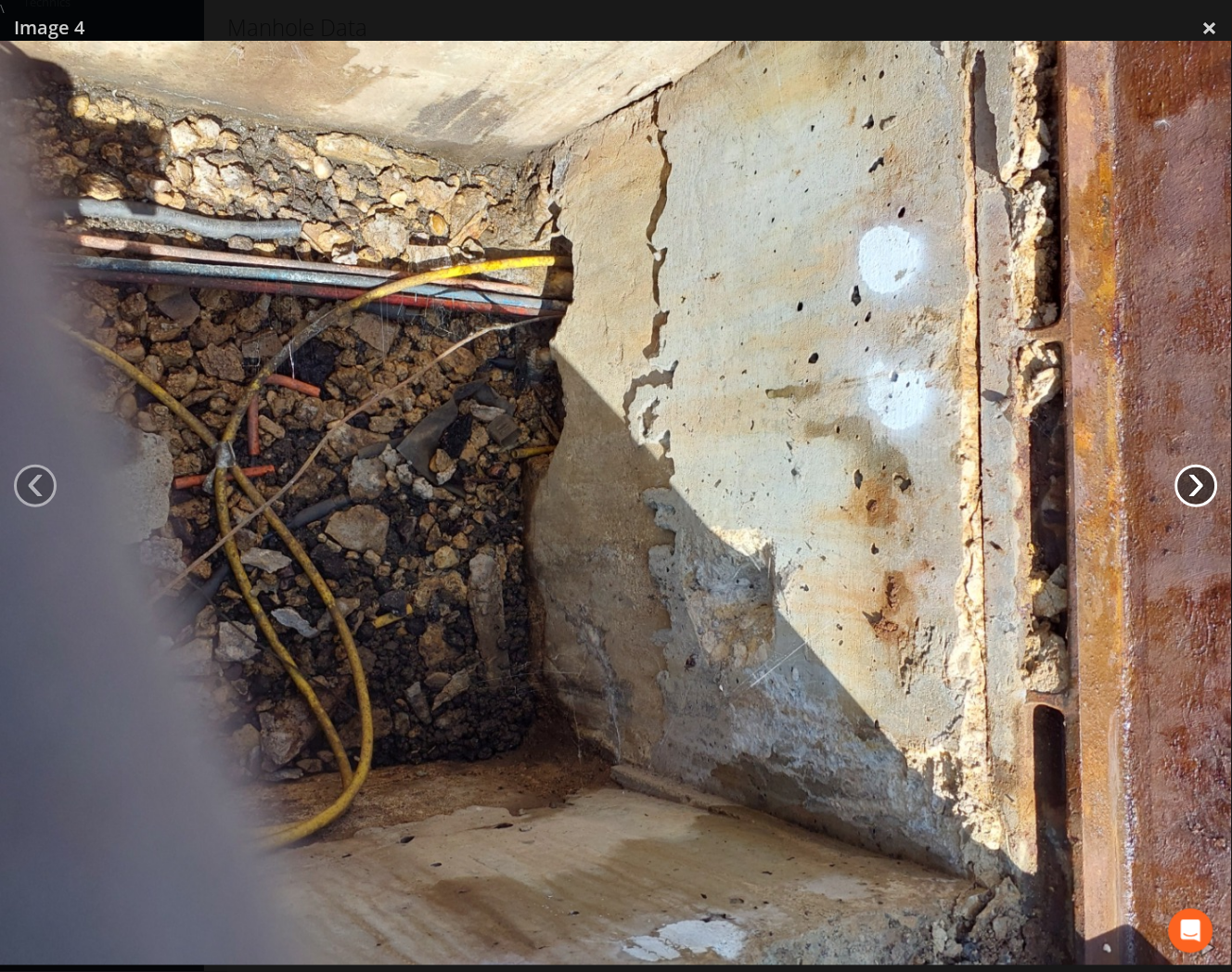 click on "›" at bounding box center [1197, 486] 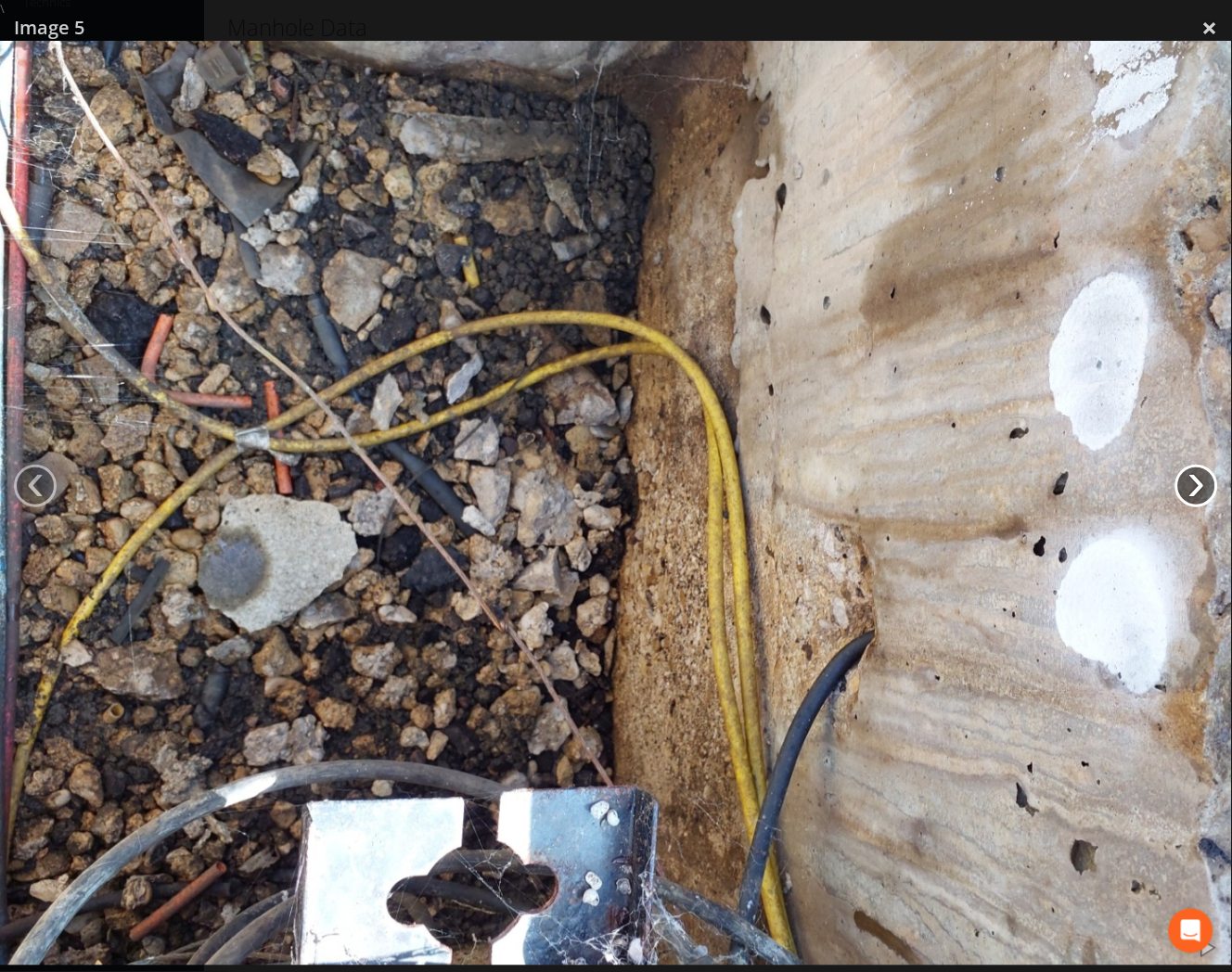 click on "›" at bounding box center [1197, 486] 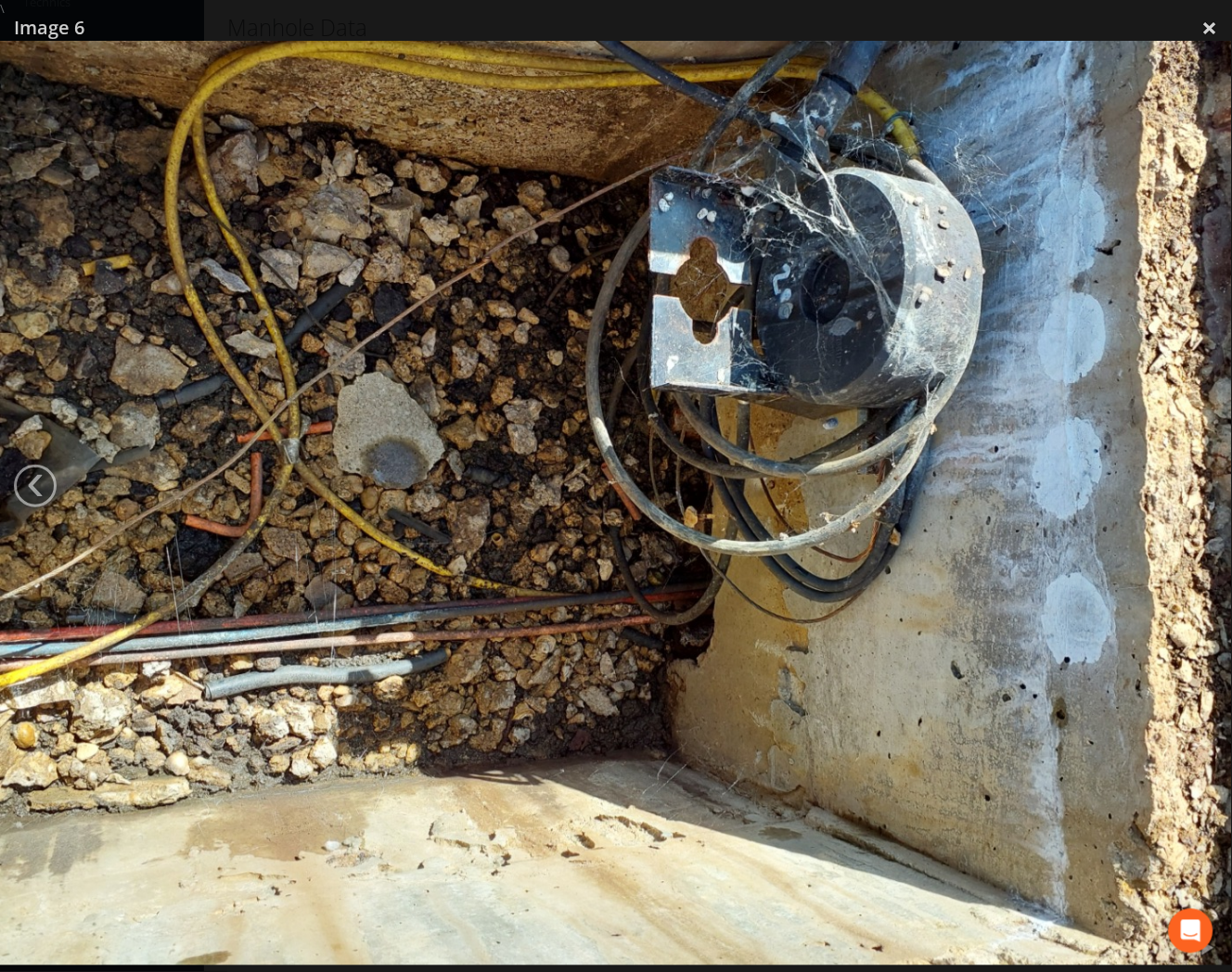 click at bounding box center [616, 503] 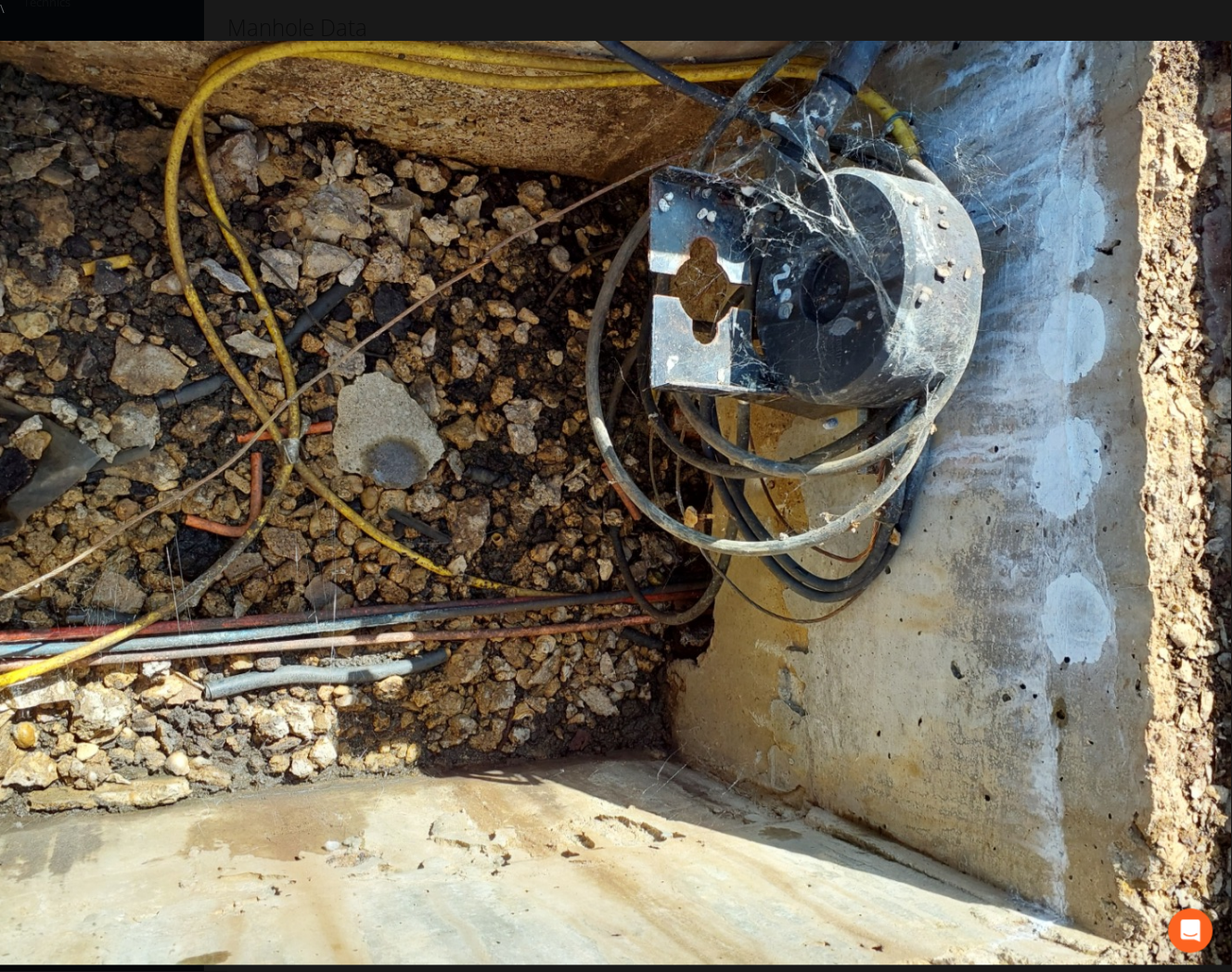 click at bounding box center [616, 503] 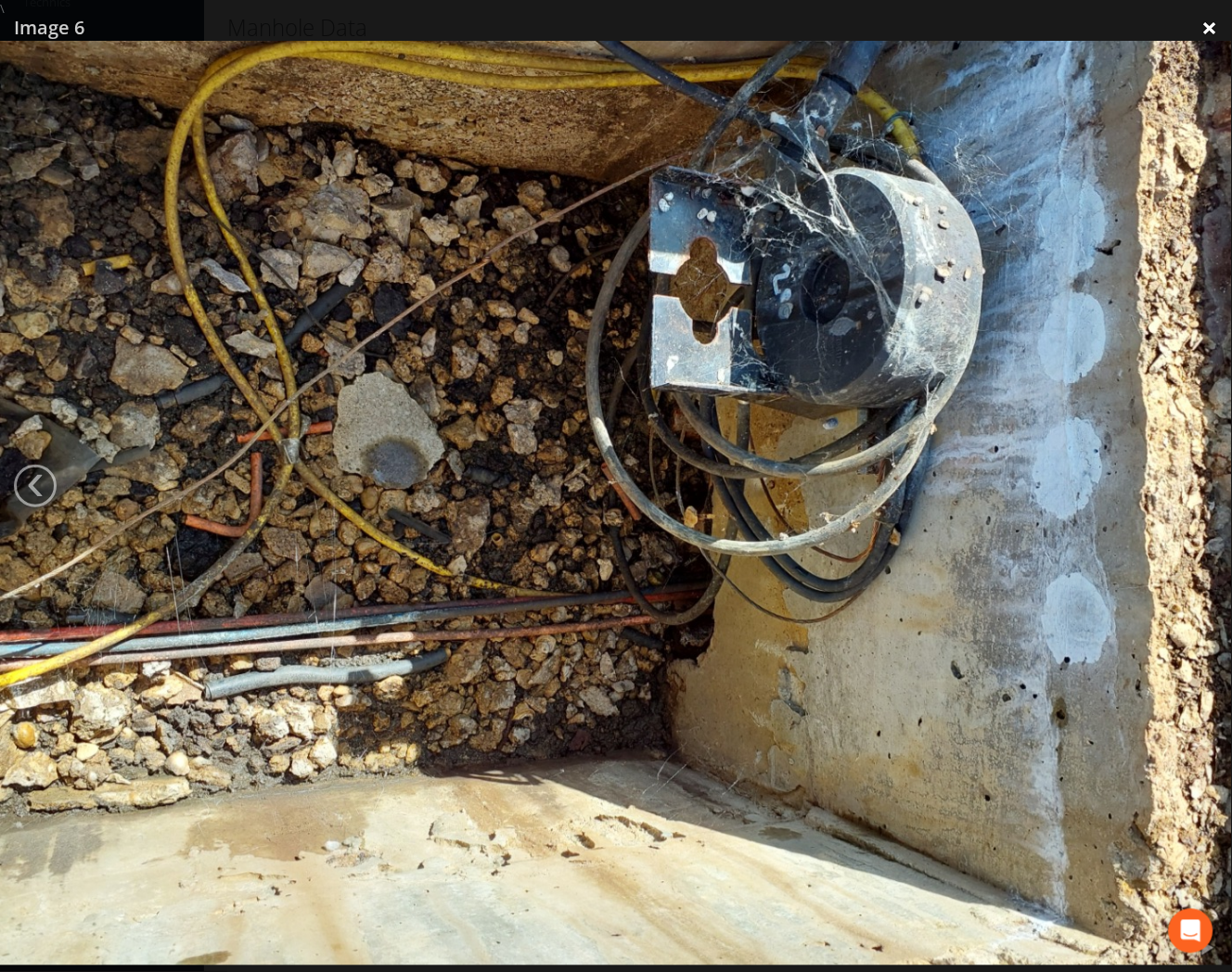 click on "×" at bounding box center [1210, 28] 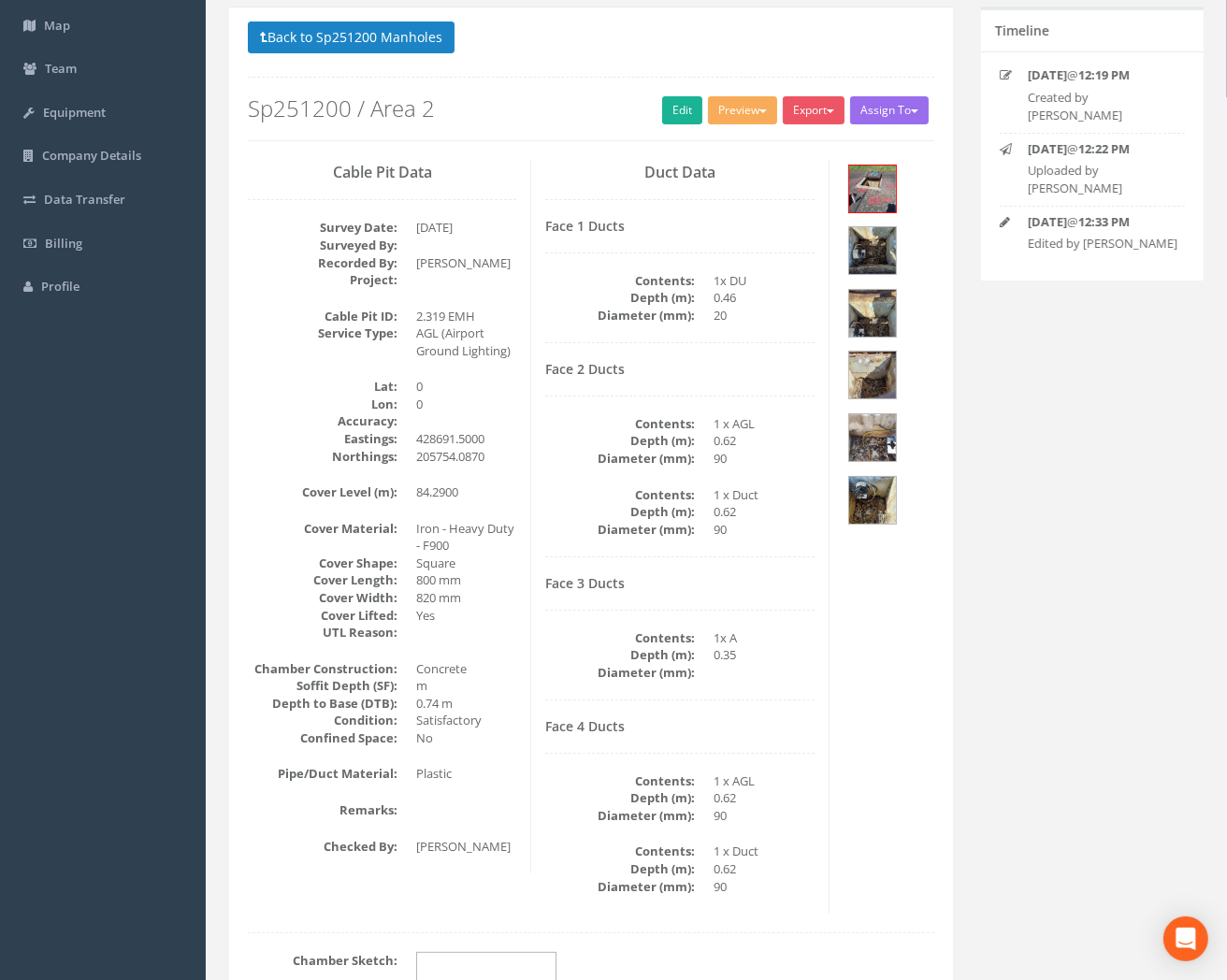 scroll, scrollTop: 0, scrollLeft: 0, axis: both 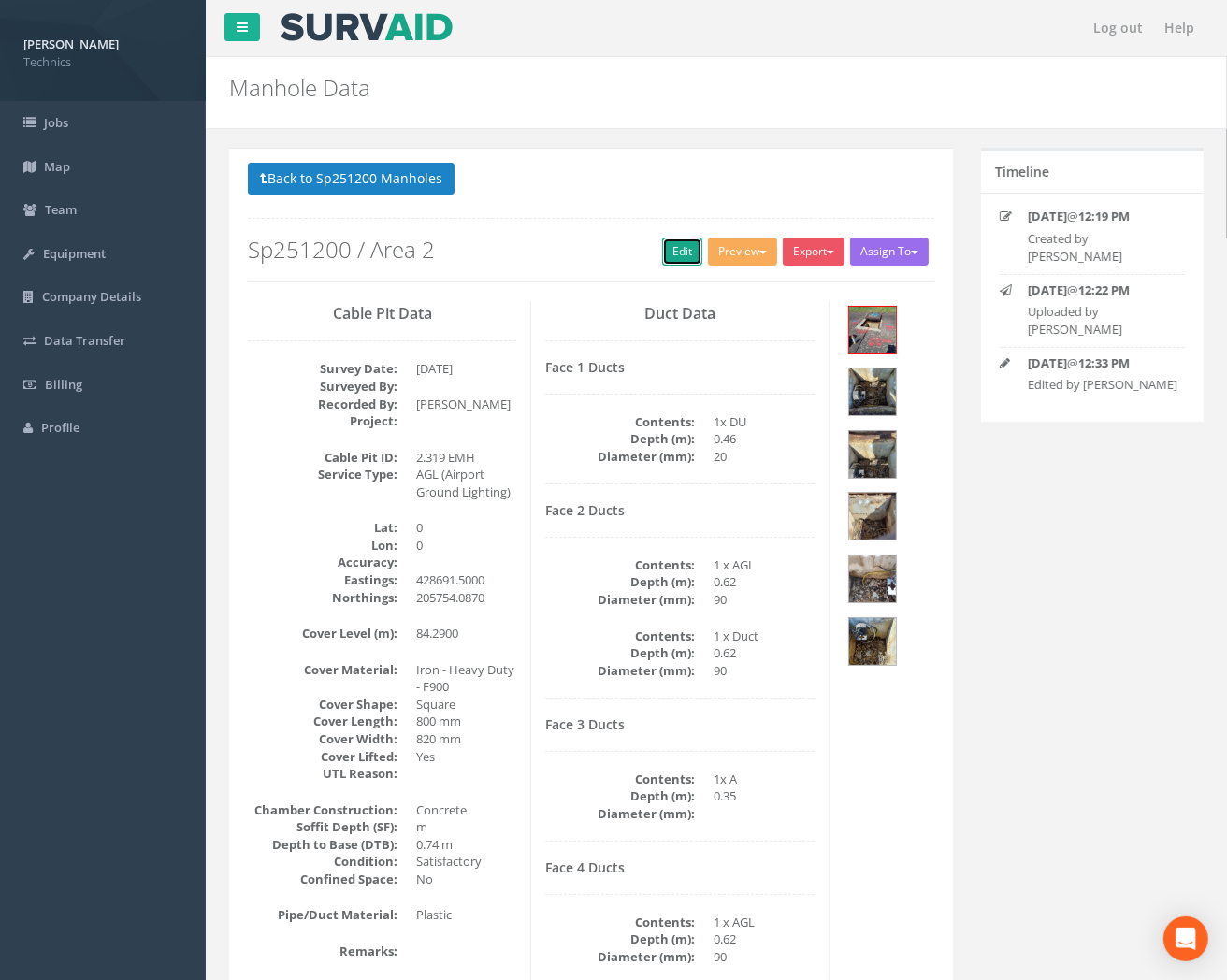 click on "Edit" at bounding box center (682, 252) 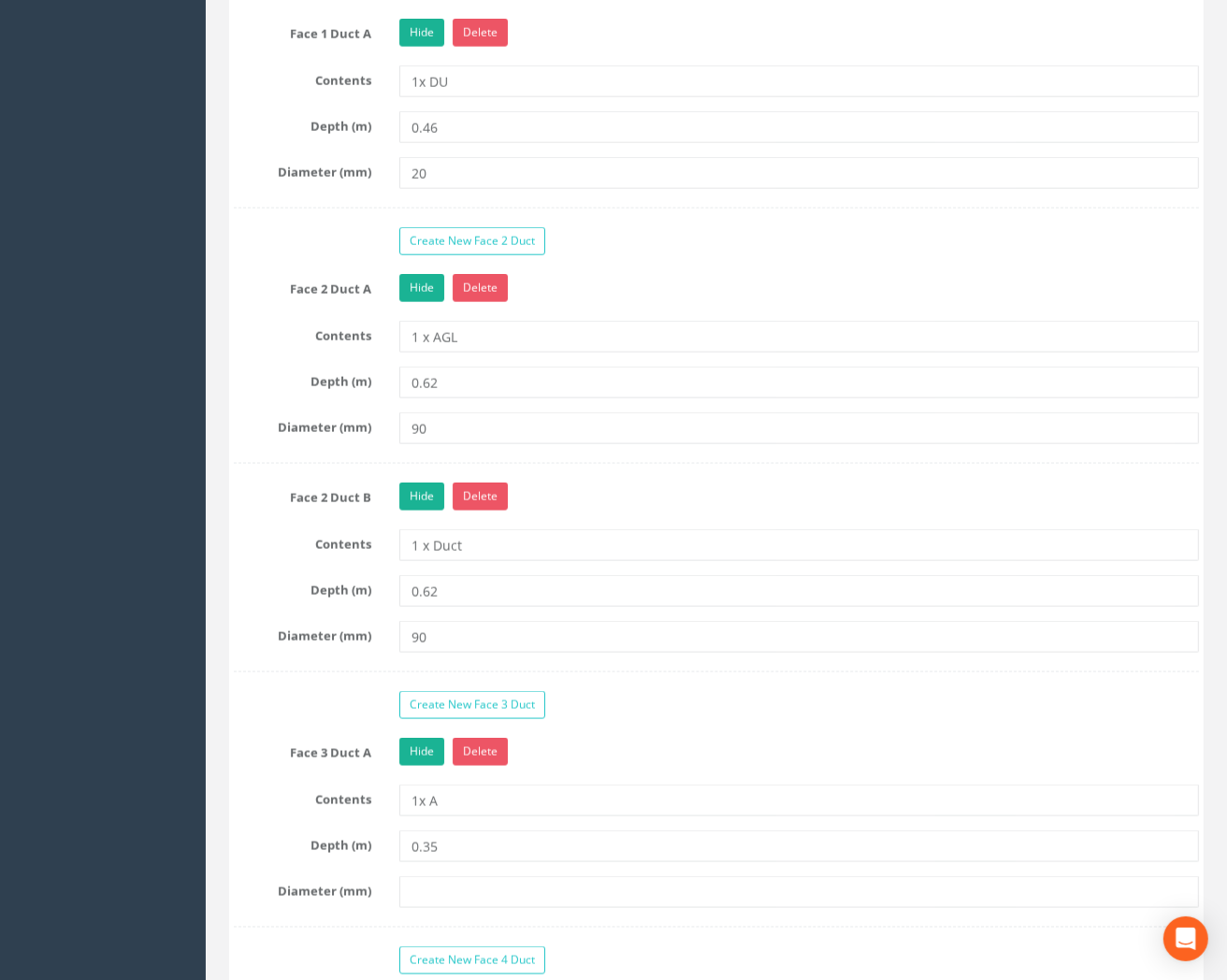 scroll, scrollTop: 2078, scrollLeft: 0, axis: vertical 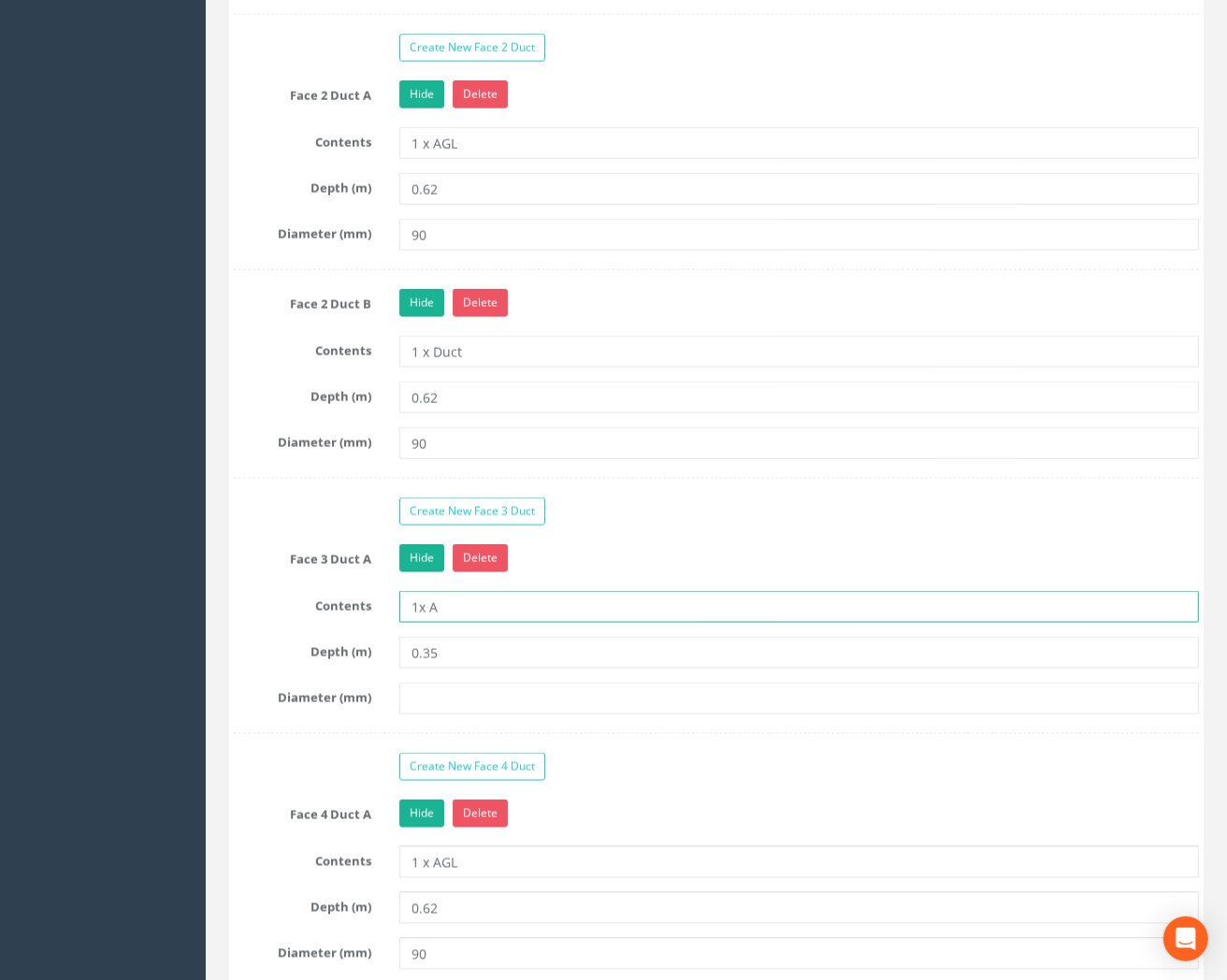 click on "1x A" at bounding box center [799, 607] 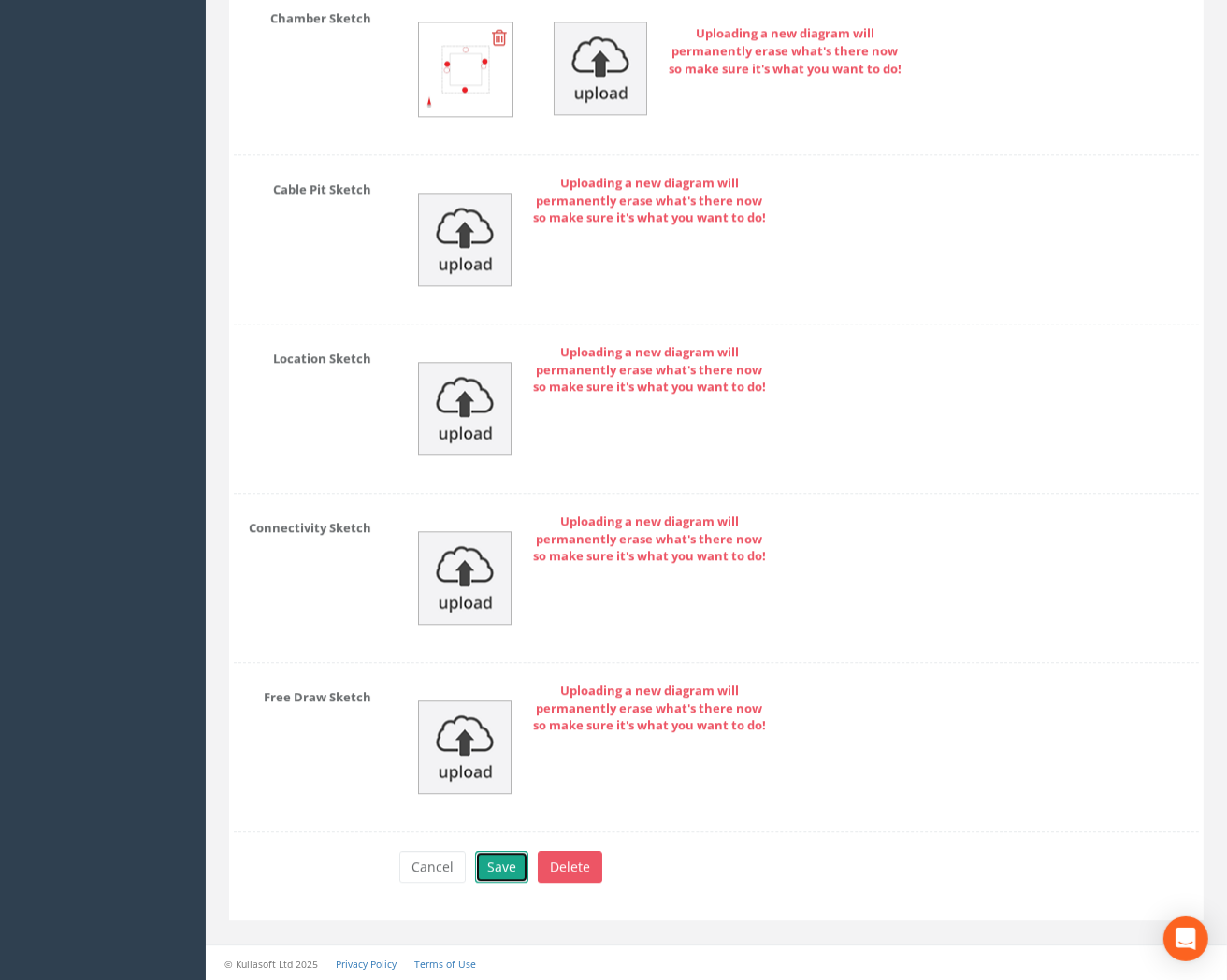 click on "Save" at bounding box center (501, 867) 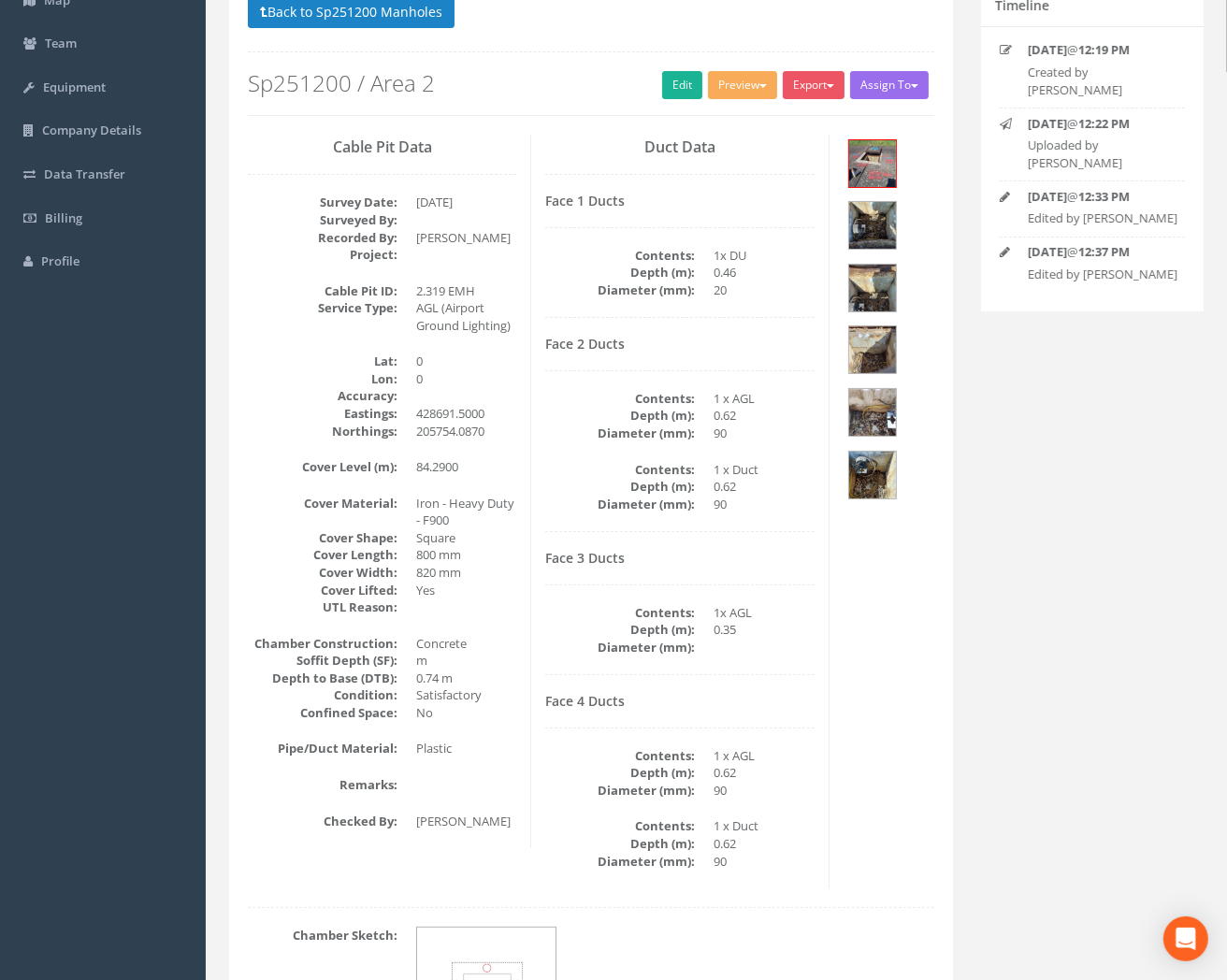 scroll, scrollTop: 0, scrollLeft: 0, axis: both 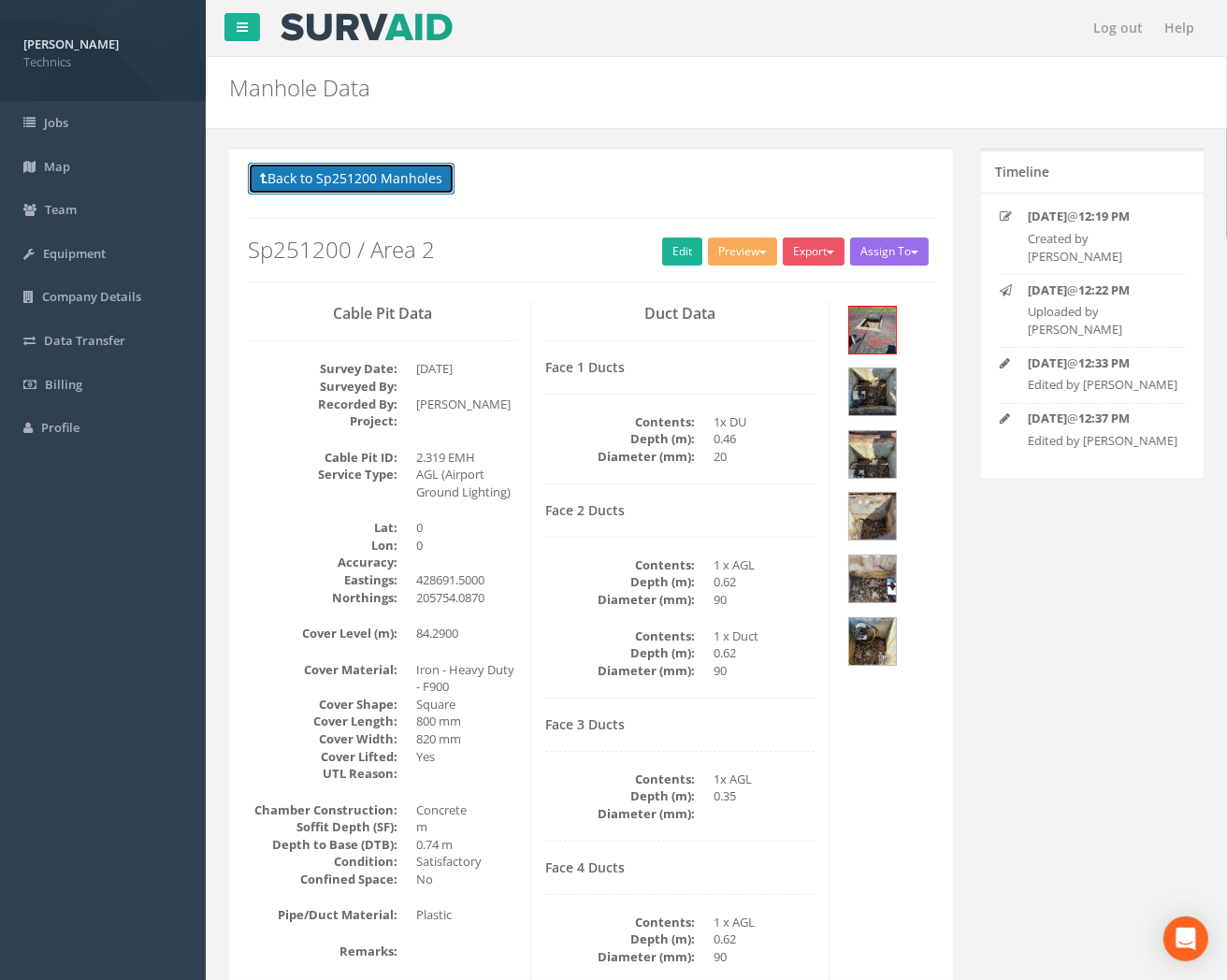 click on "Back to Sp251200 Manholes" at bounding box center (351, 179) 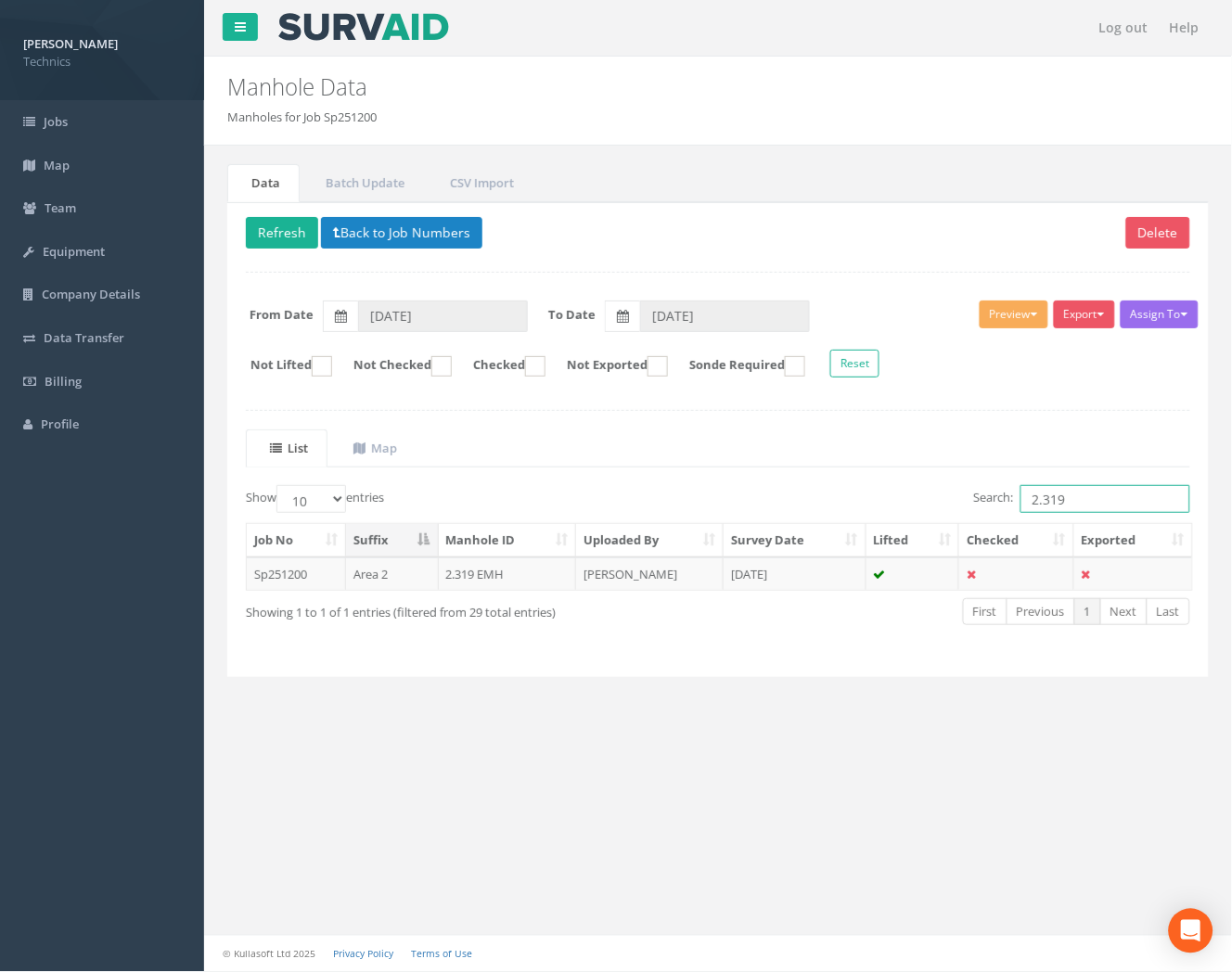 click on "2.319" at bounding box center [1105, 499] 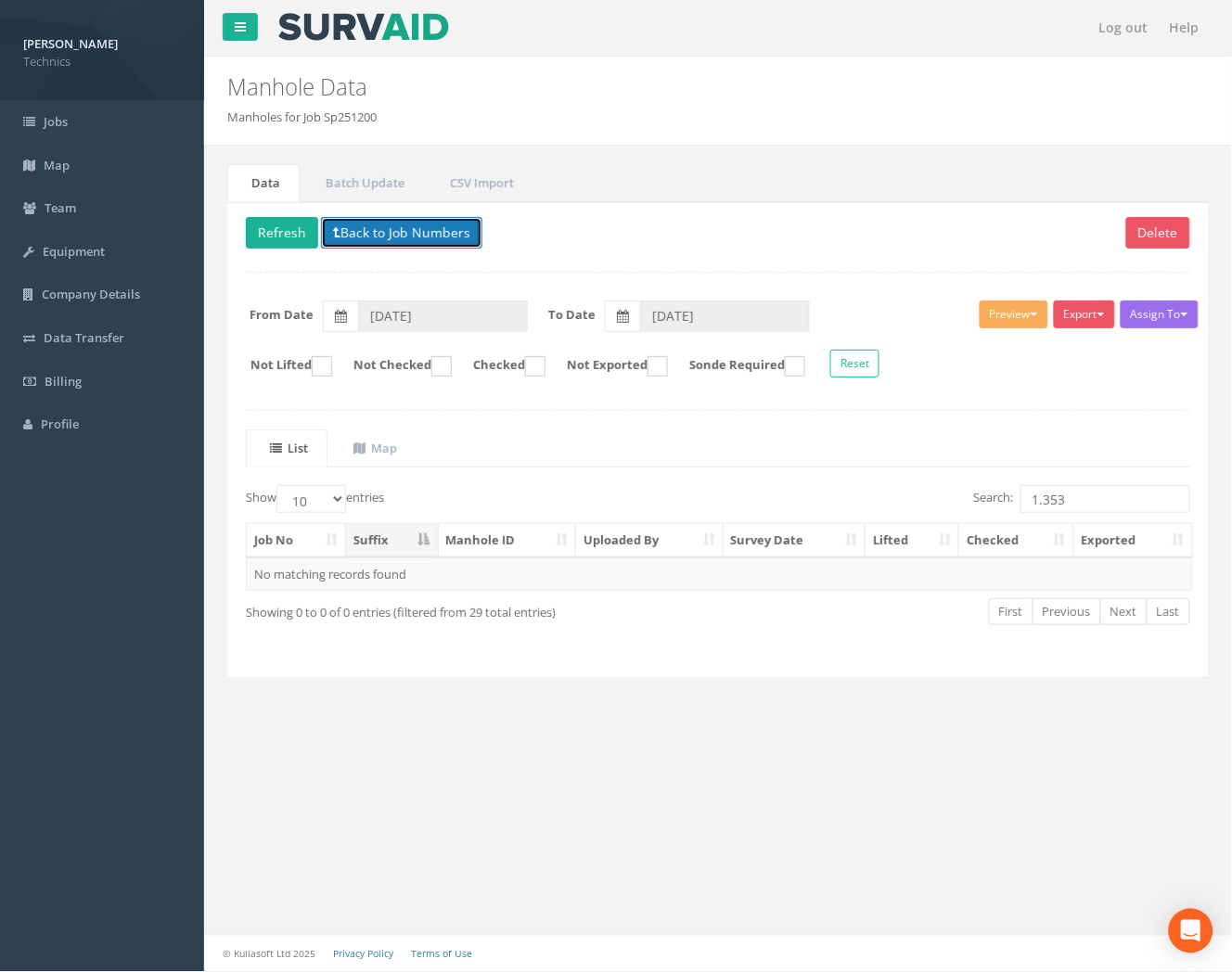click on "Back to Job Numbers" at bounding box center [402, 233] 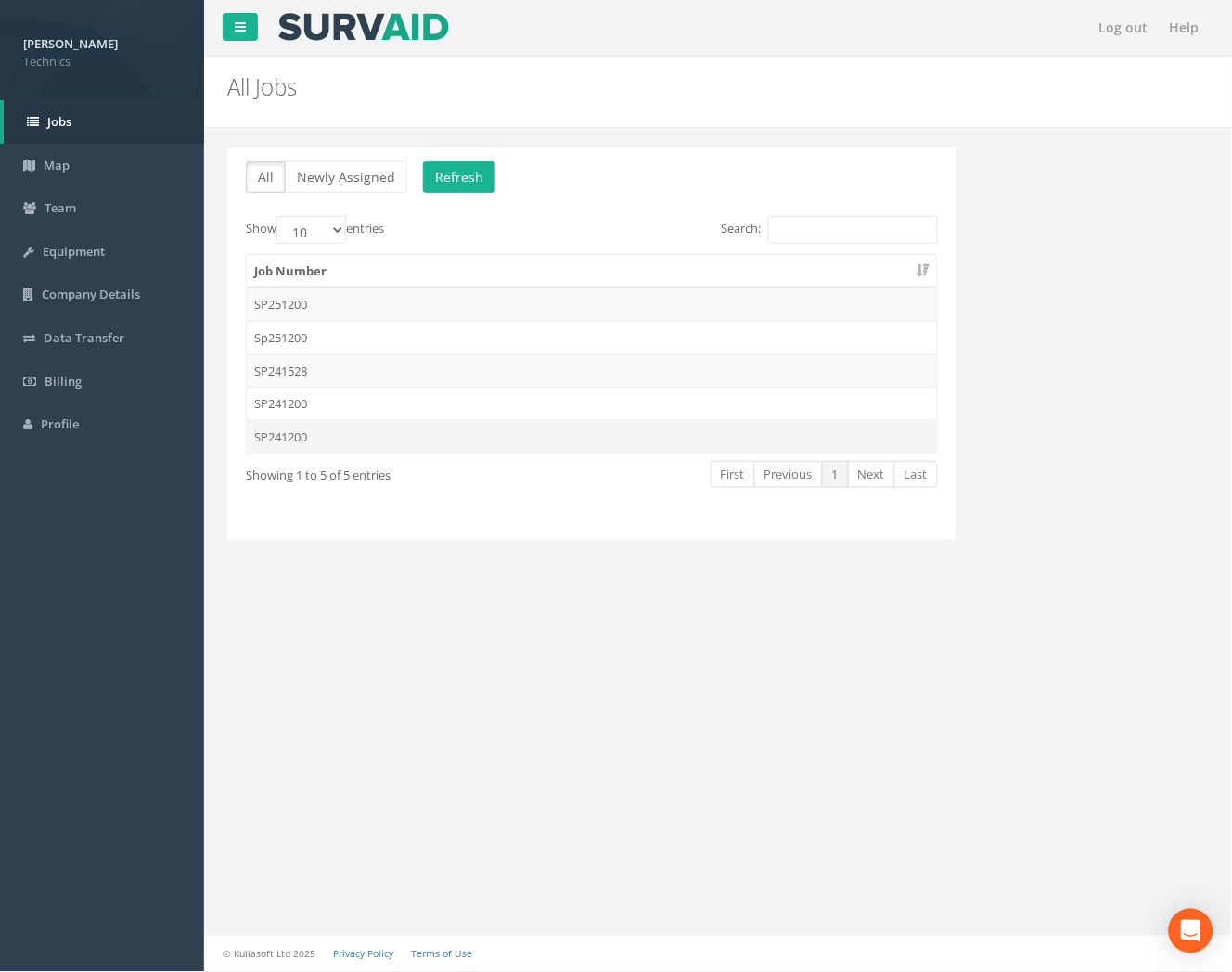 click on "SP241200" at bounding box center [592, 437] 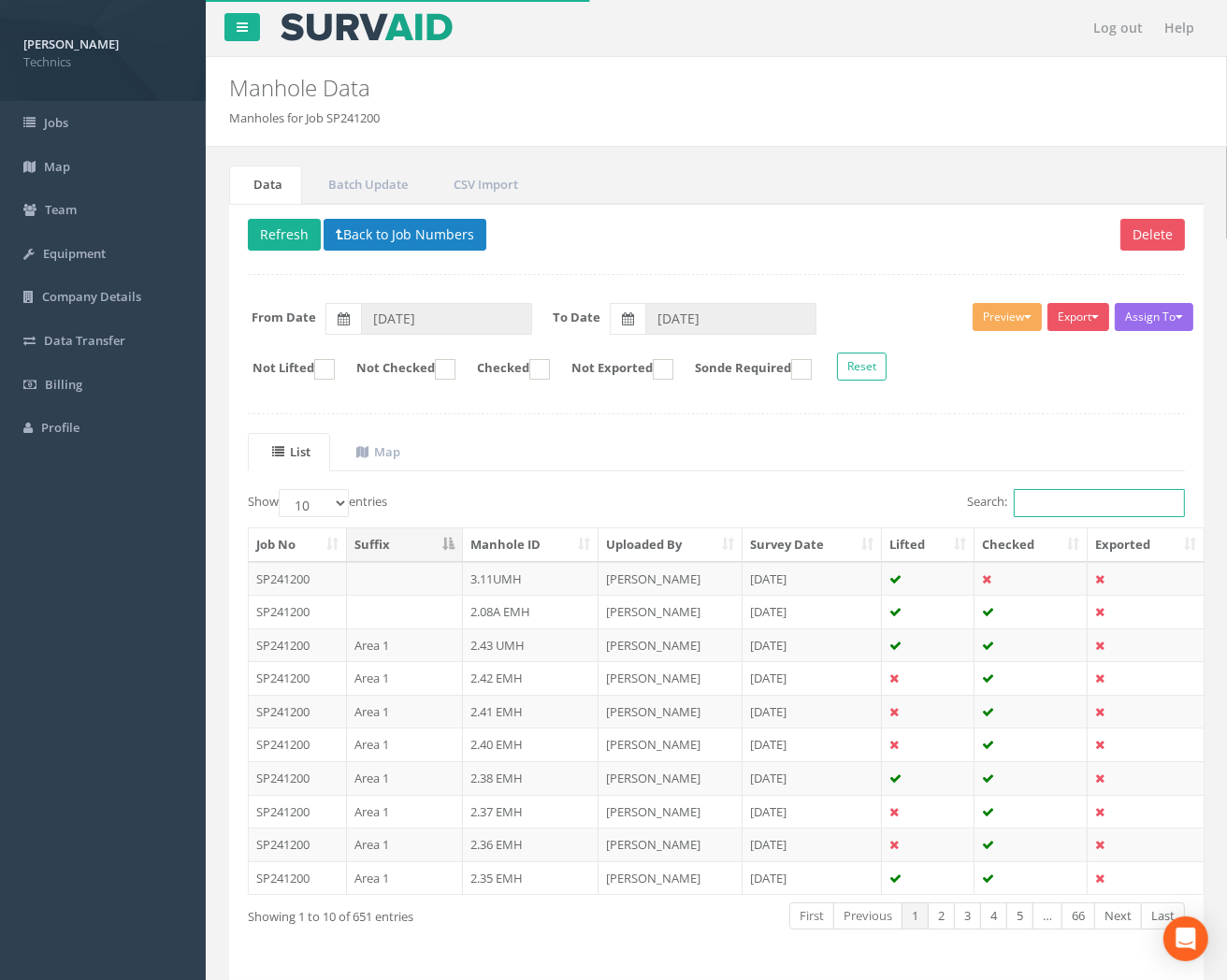 click on "Search:" at bounding box center [1099, 503] 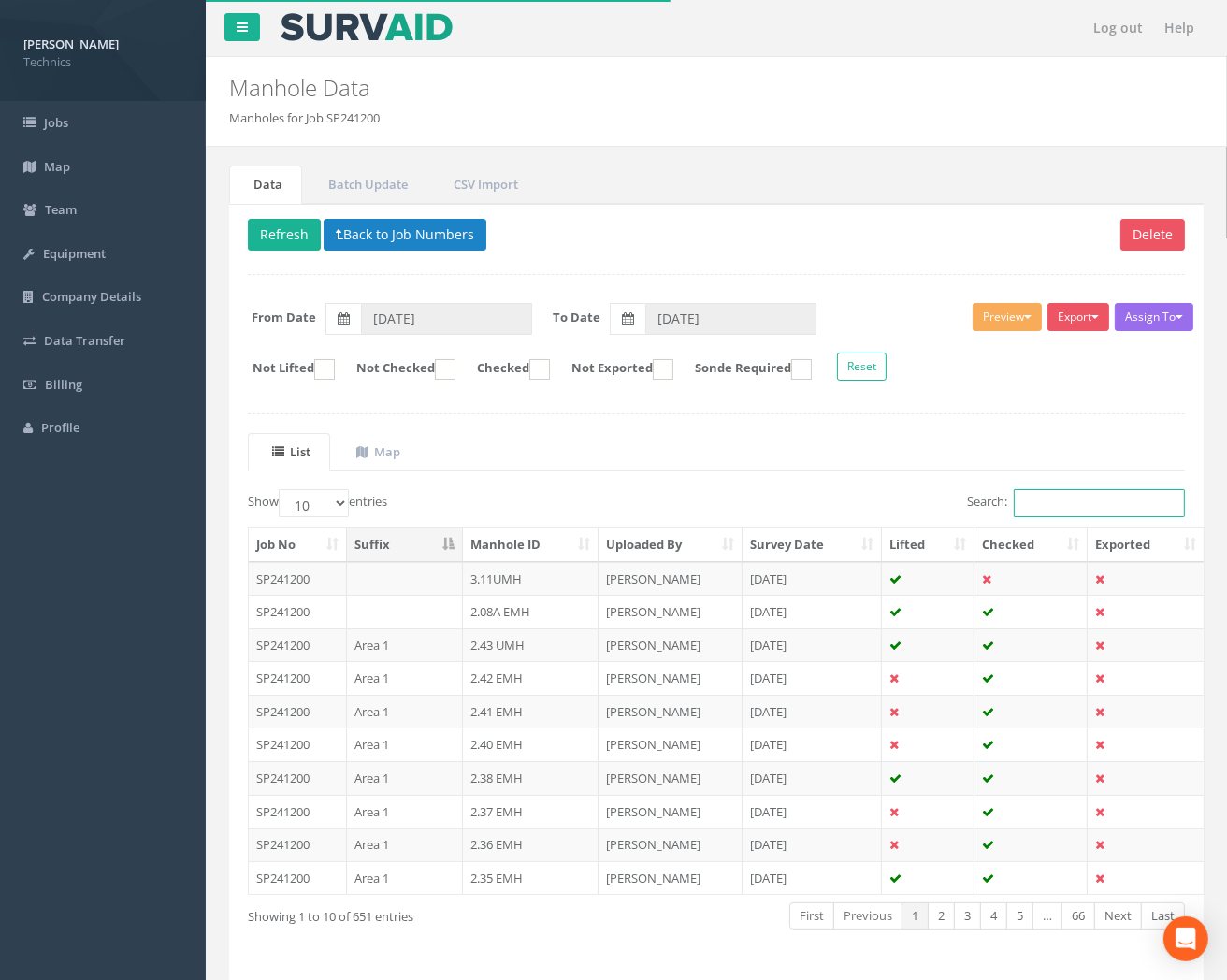 paste on "1.353" 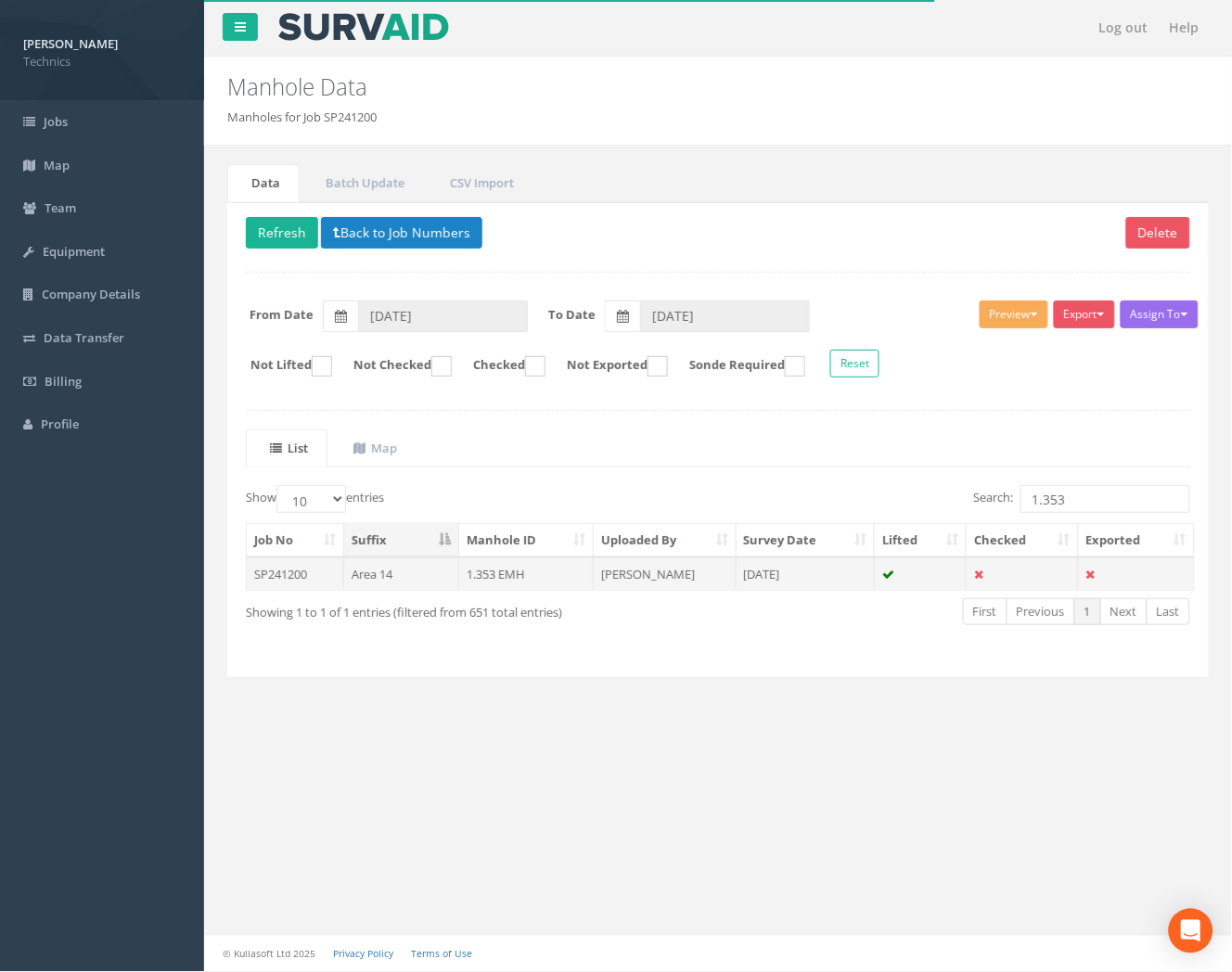 click on "[PERSON_NAME]" at bounding box center (665, 574) 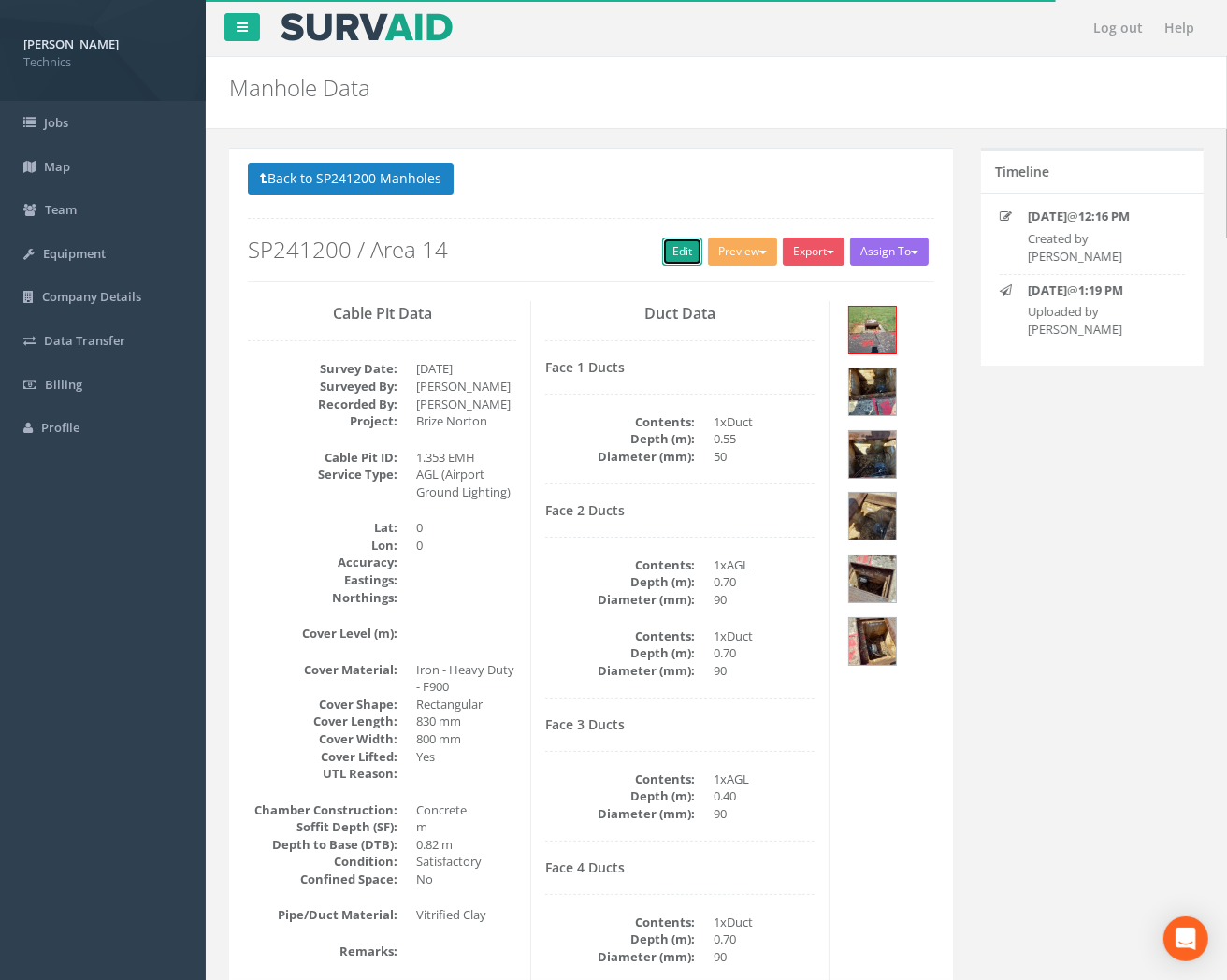 click on "Edit" at bounding box center [682, 252] 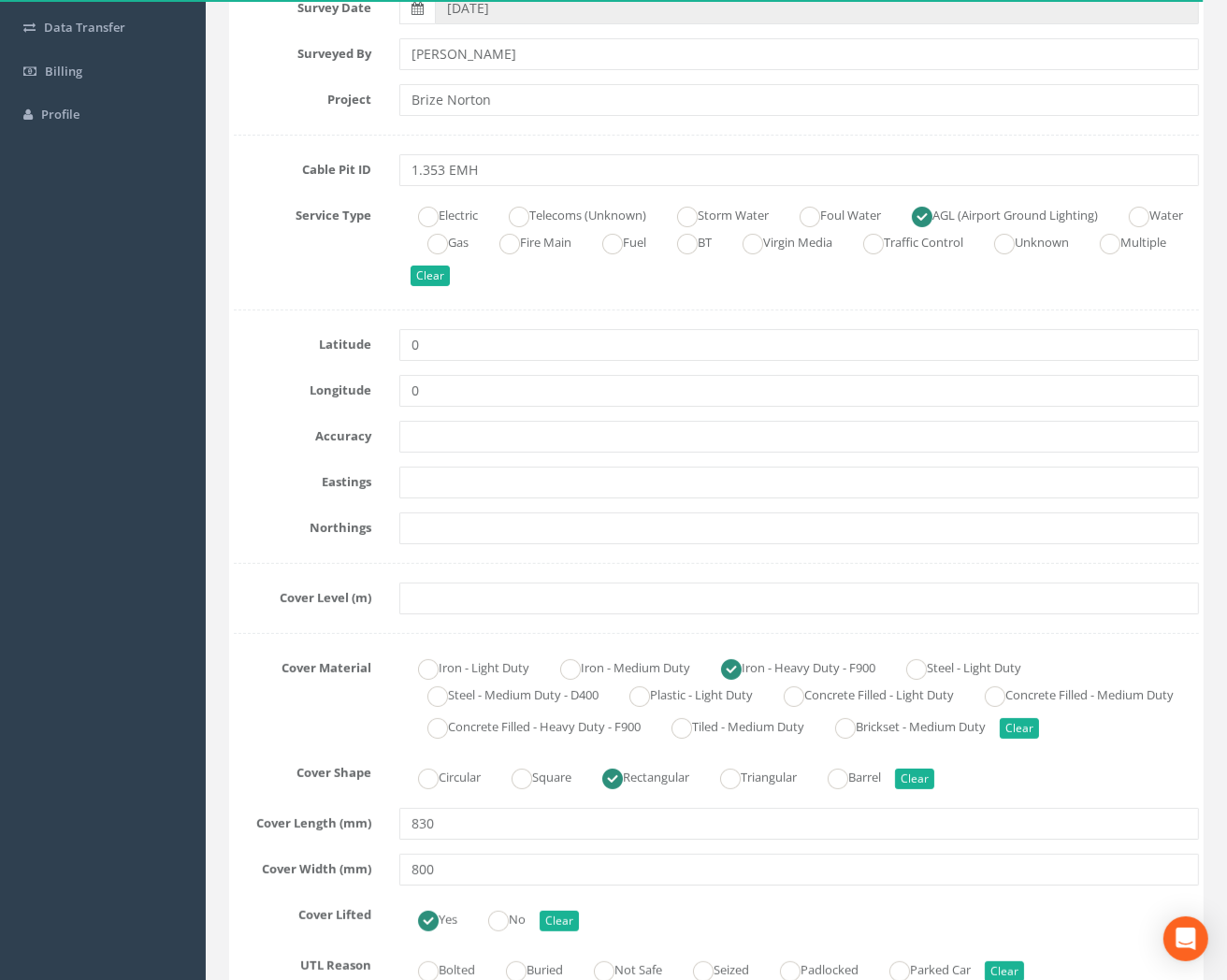 scroll, scrollTop: 311, scrollLeft: 0, axis: vertical 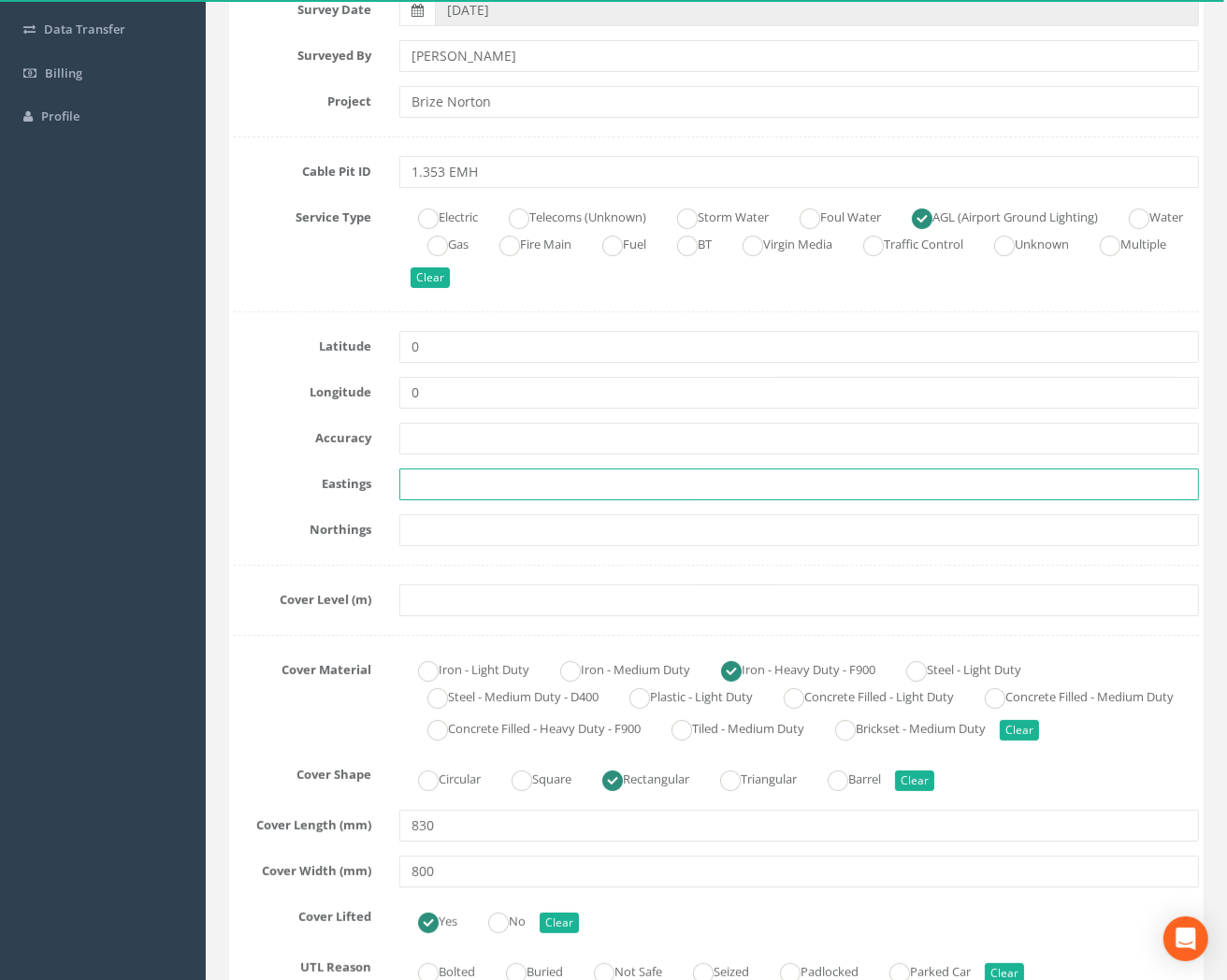 click at bounding box center (799, 484) 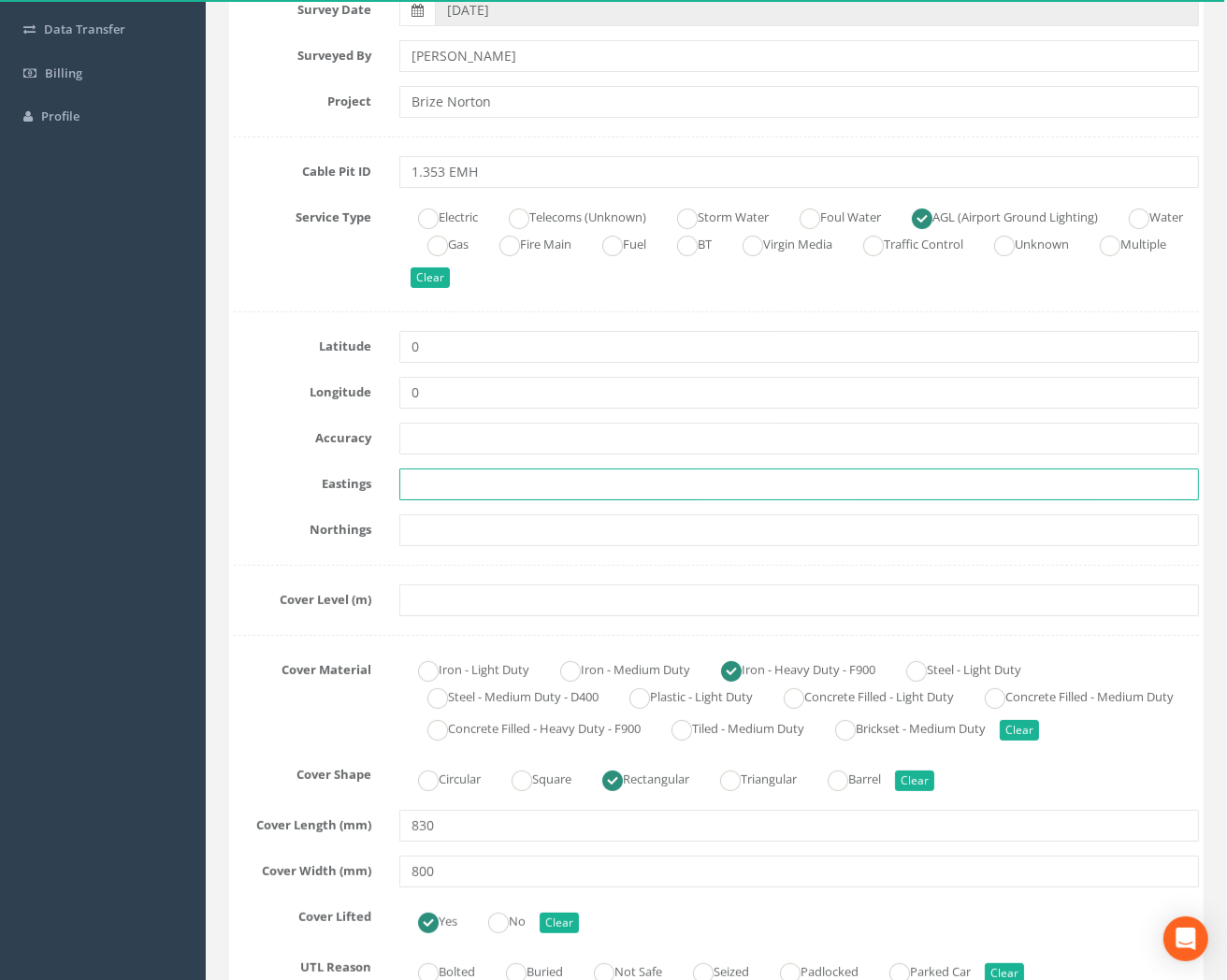 paste on "428668.0240" 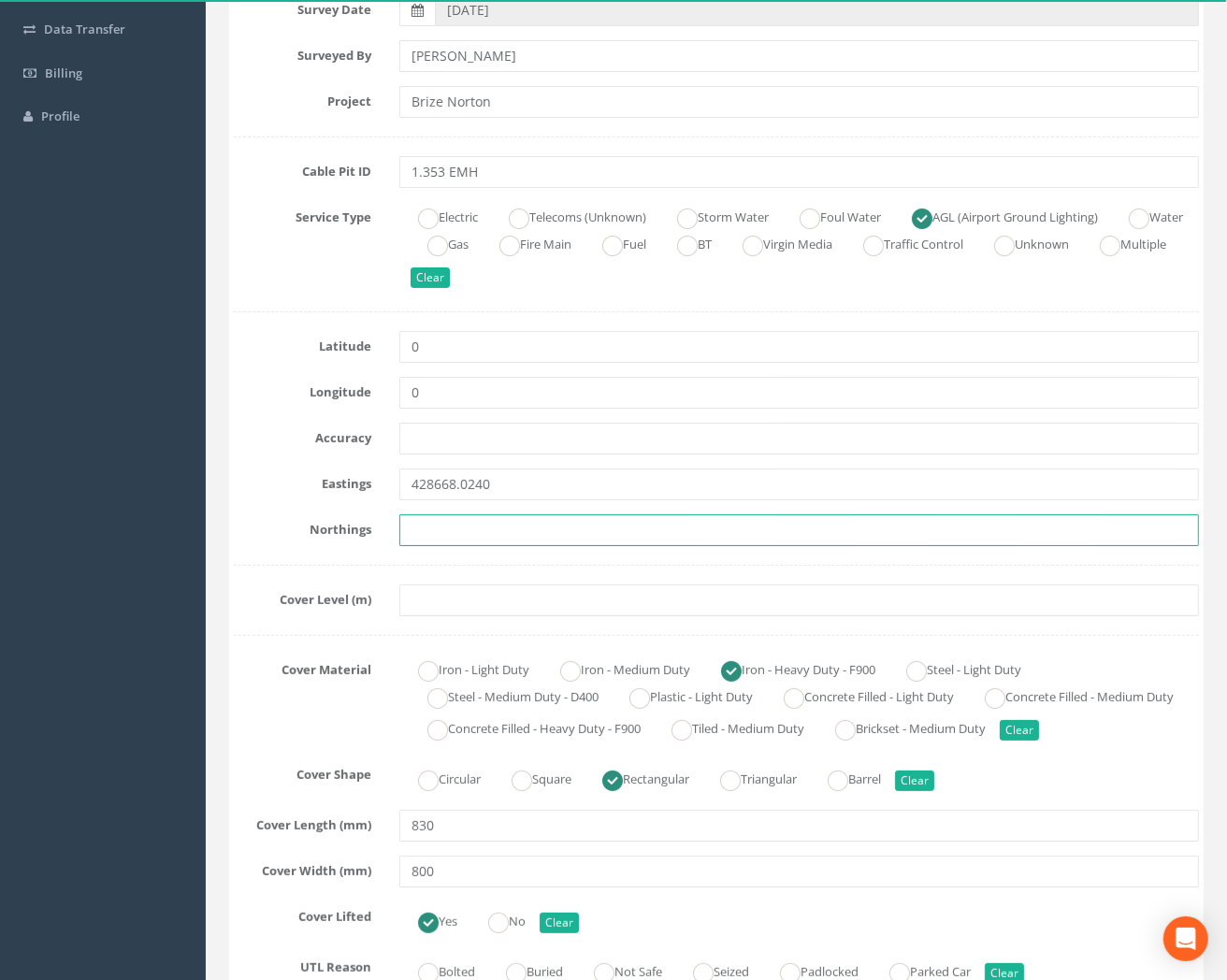 click at bounding box center [799, 530] 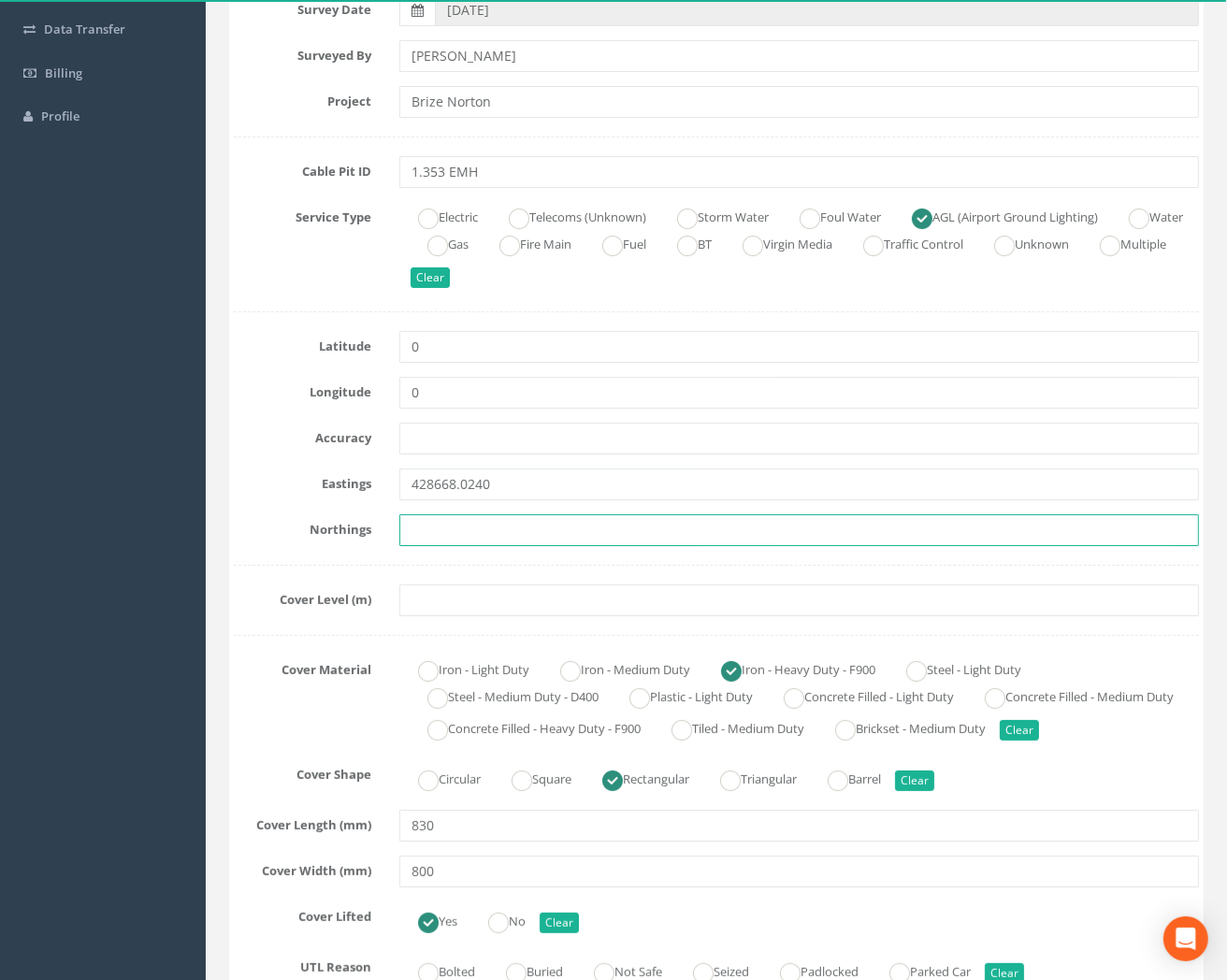 paste on "205746.9630" 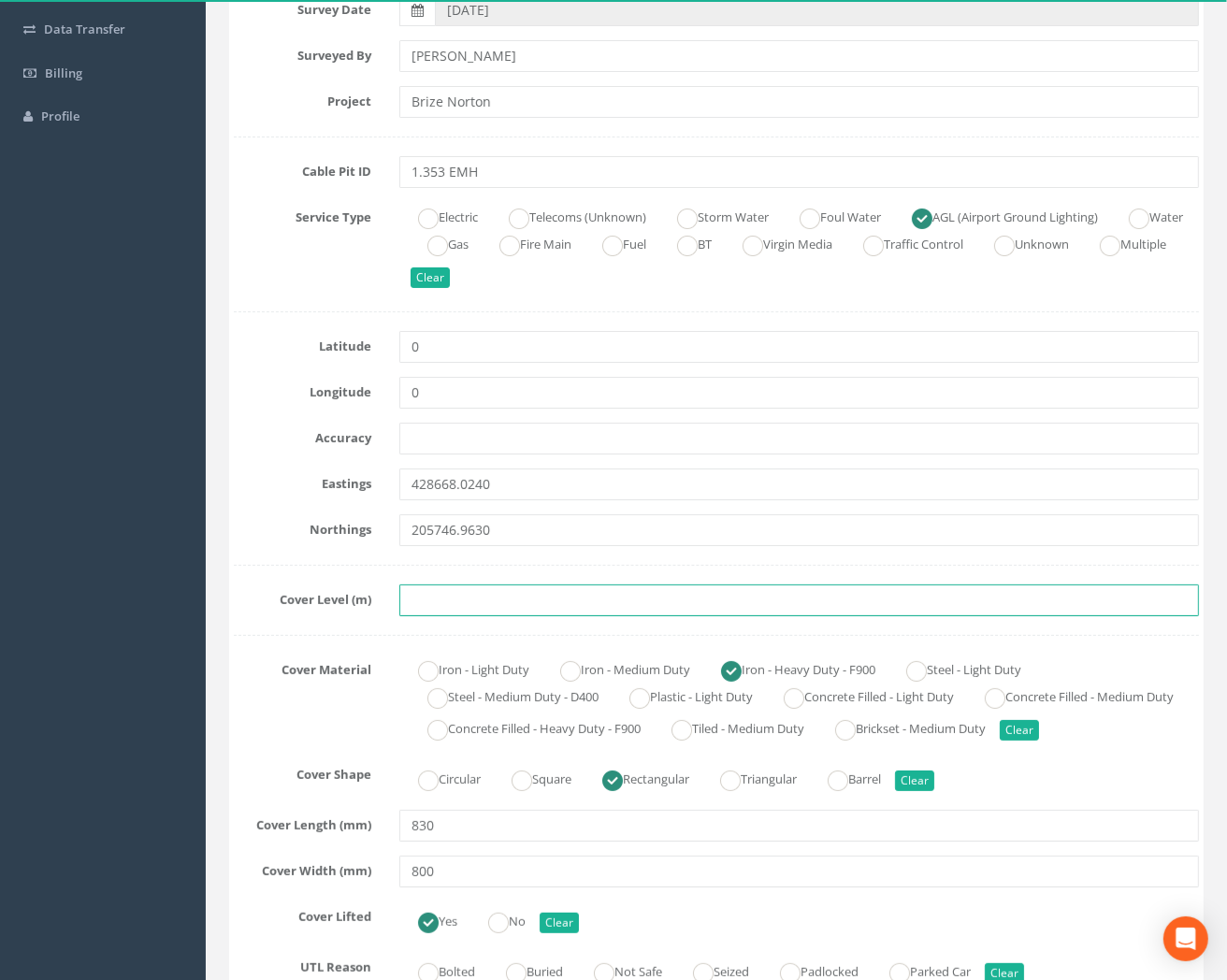 click at bounding box center [799, 600] 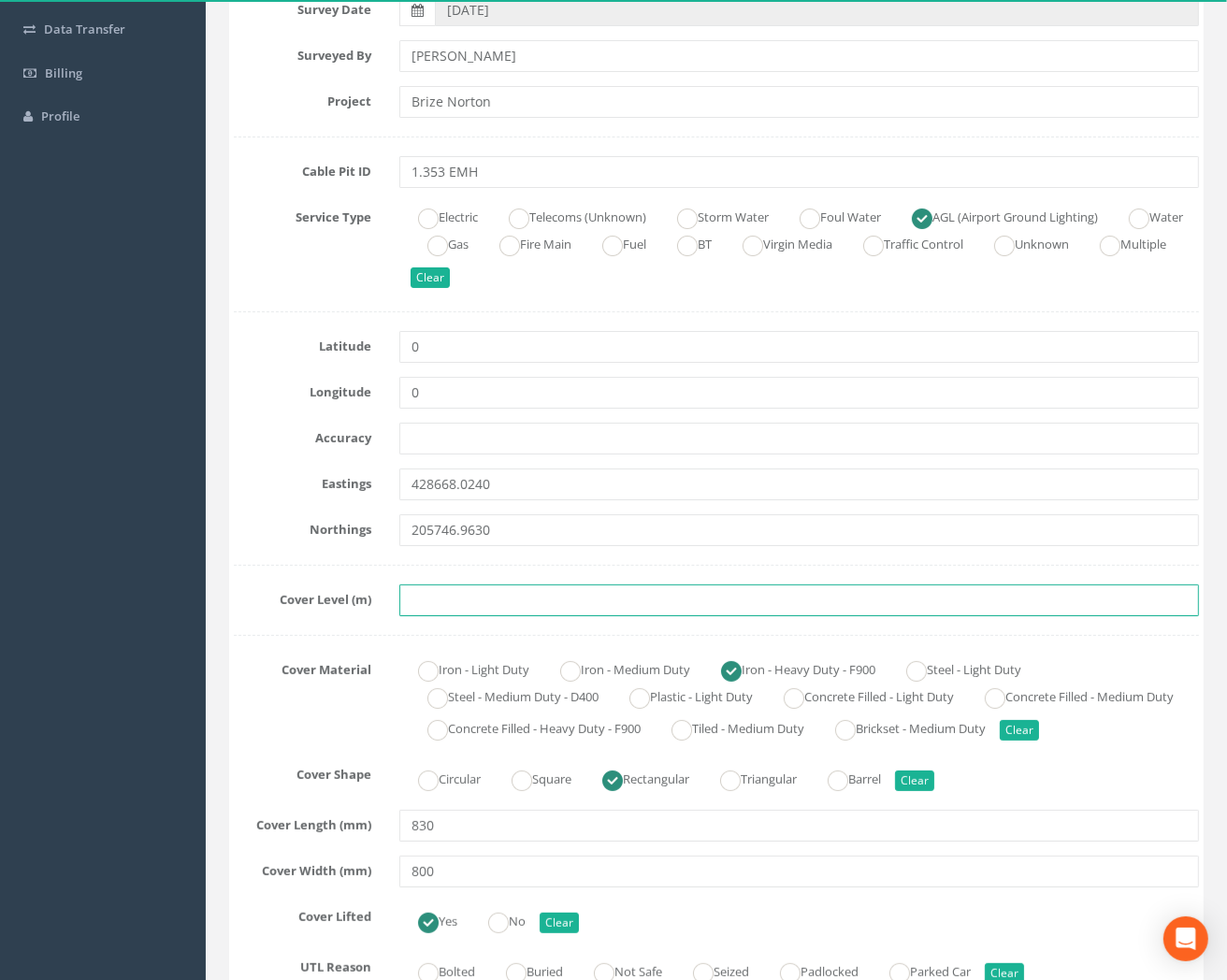 paste on "84.4870" 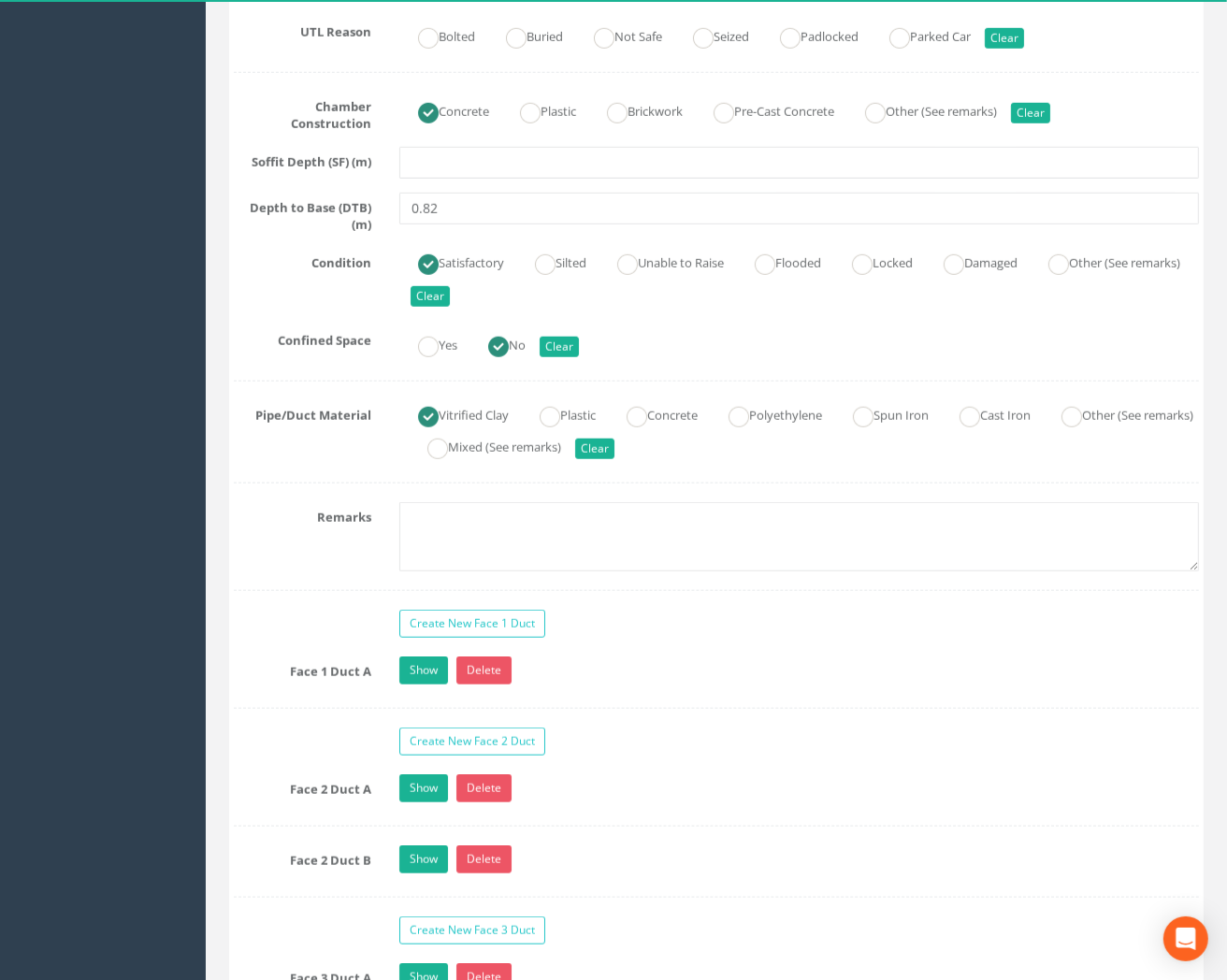 scroll, scrollTop: 1454, scrollLeft: 0, axis: vertical 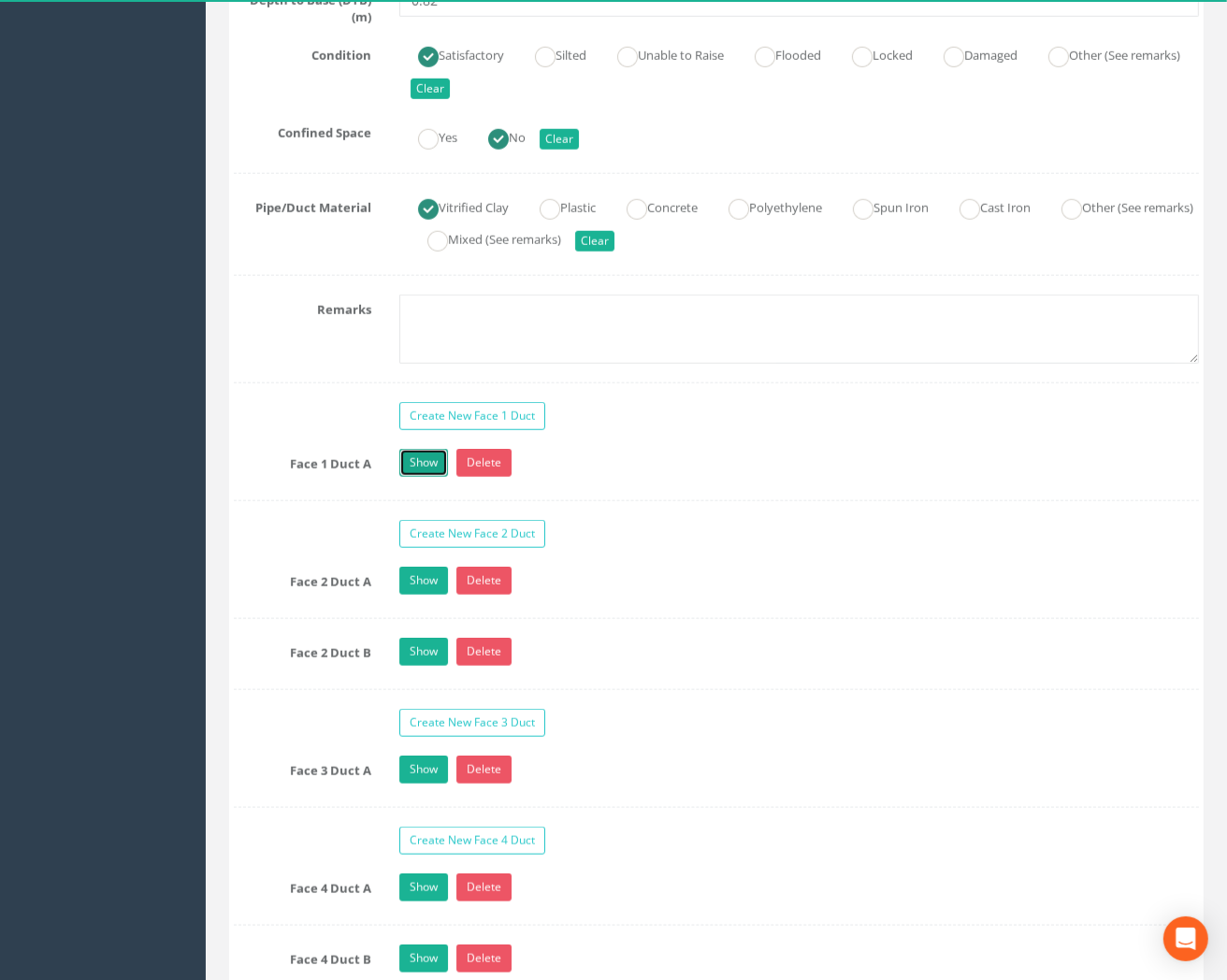 click on "Show" at bounding box center (424, 463) 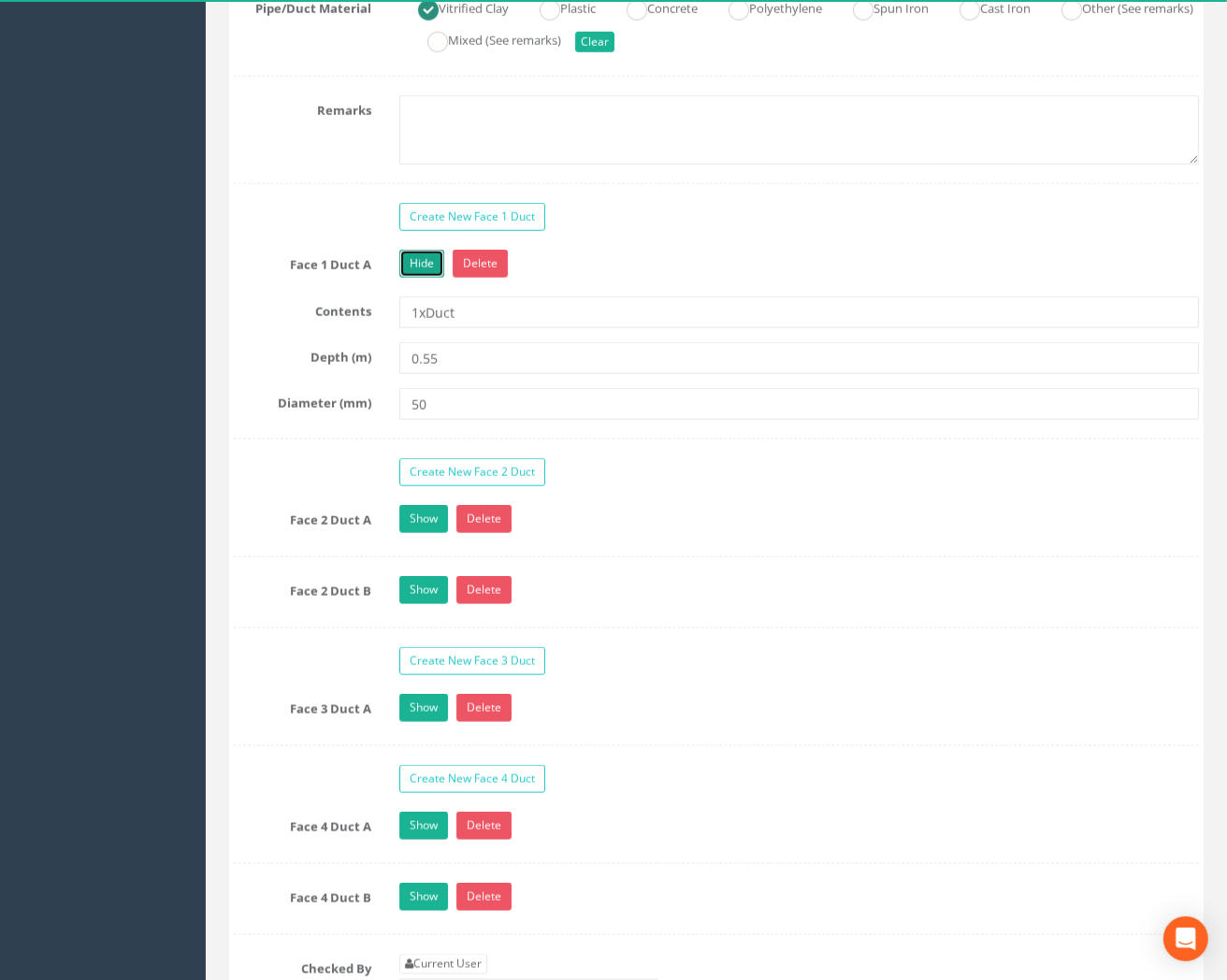 scroll, scrollTop: 1662, scrollLeft: 0, axis: vertical 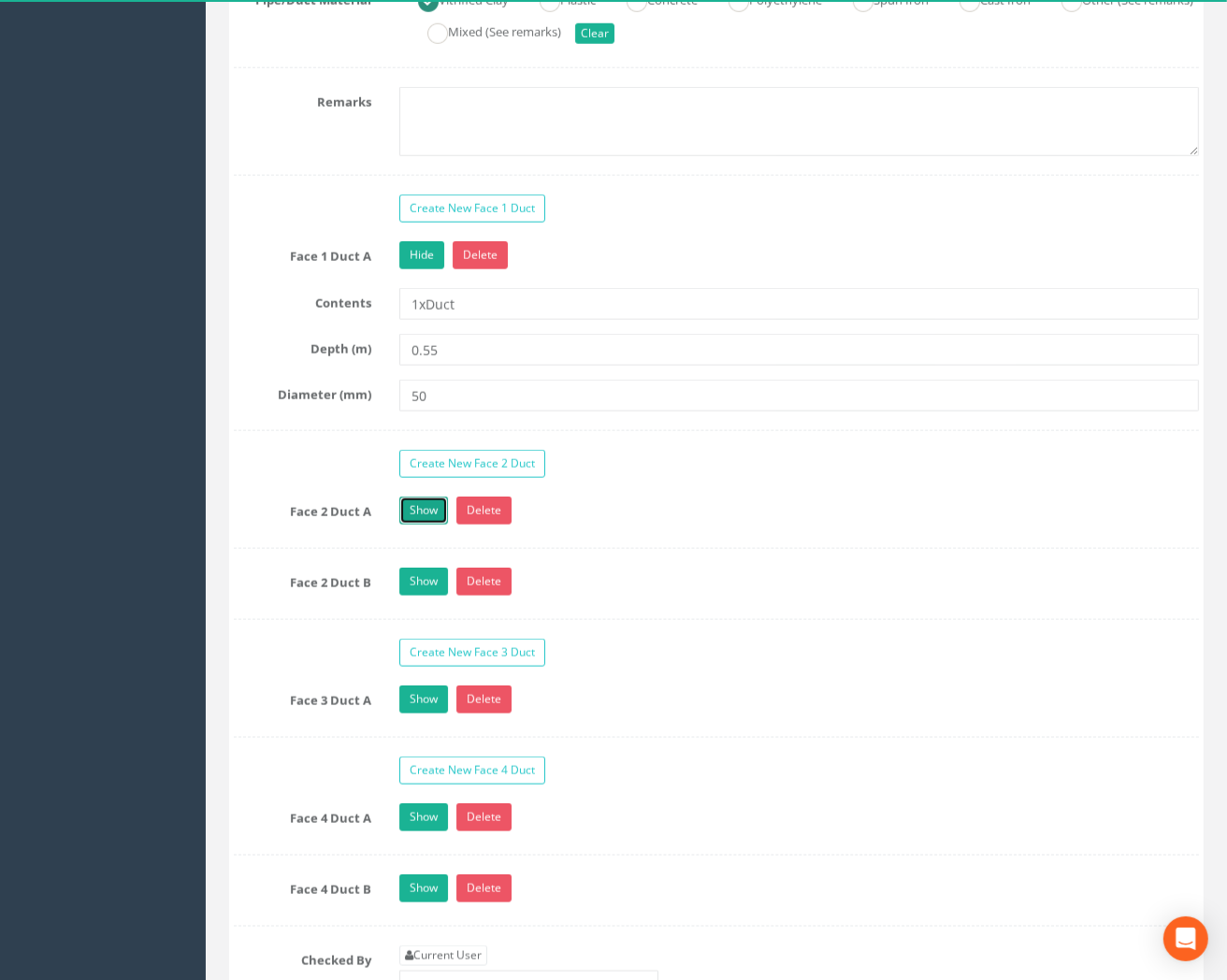 click on "Show" at bounding box center [424, 511] 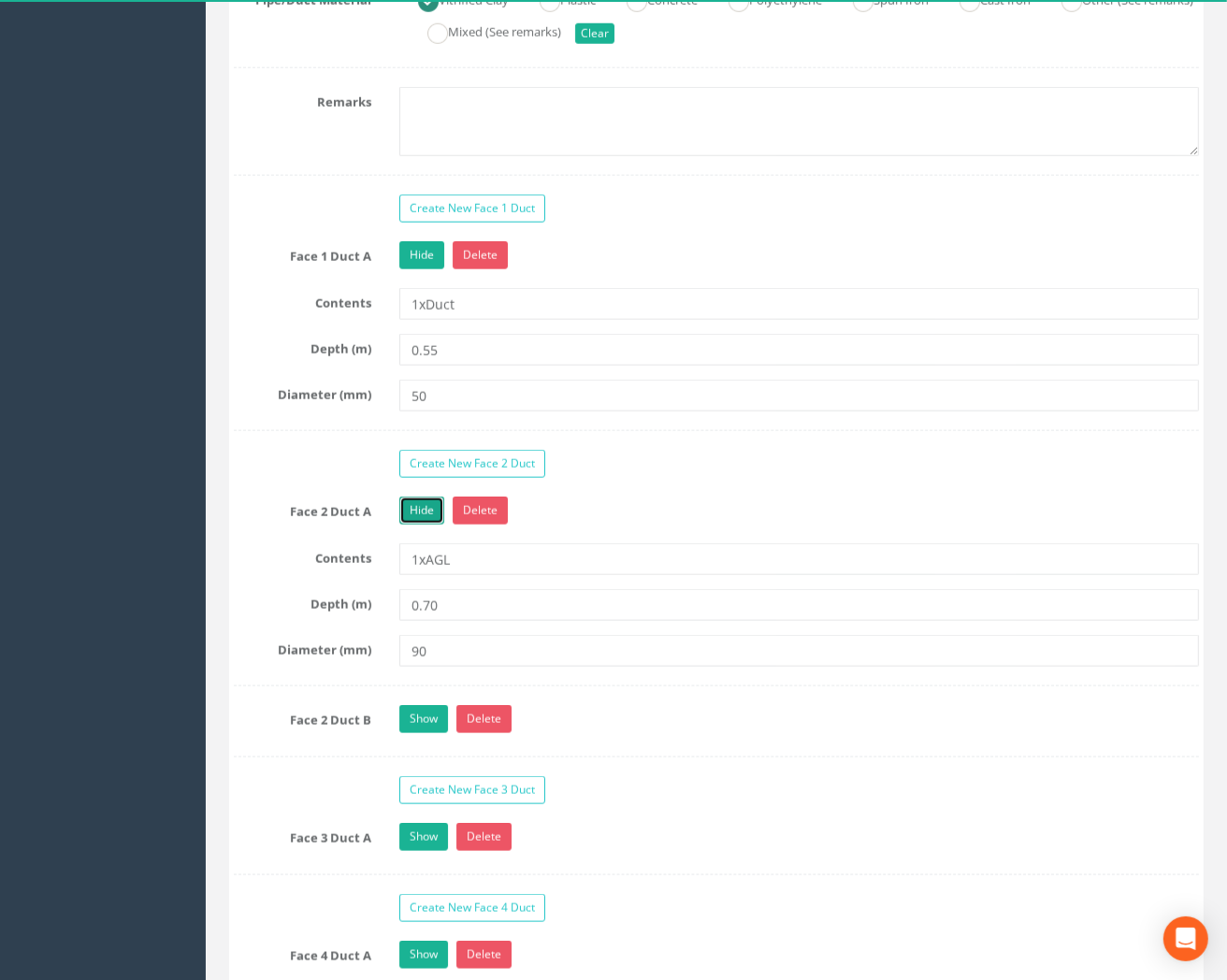 scroll, scrollTop: 1765, scrollLeft: 0, axis: vertical 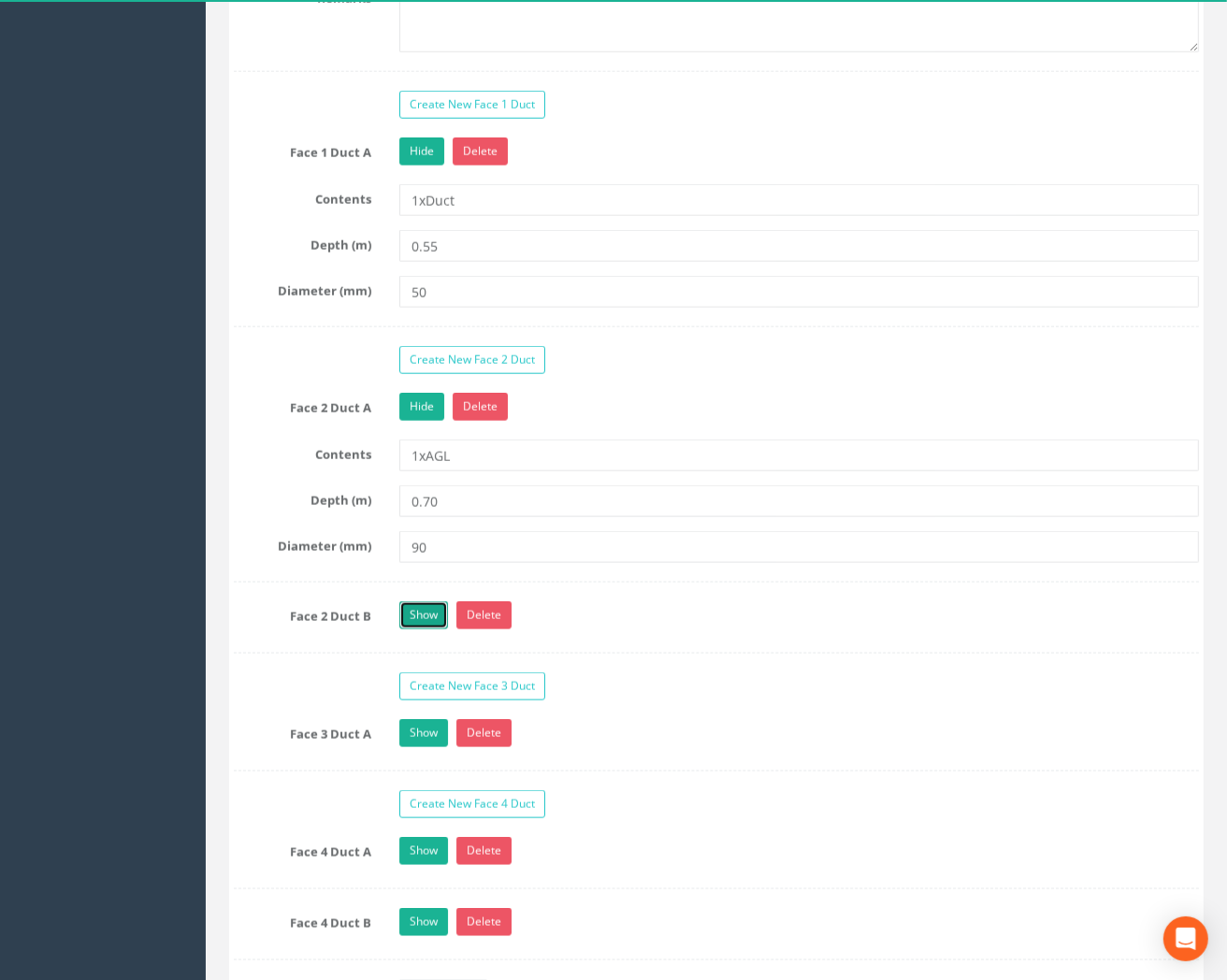 click on "Show" at bounding box center [424, 615] 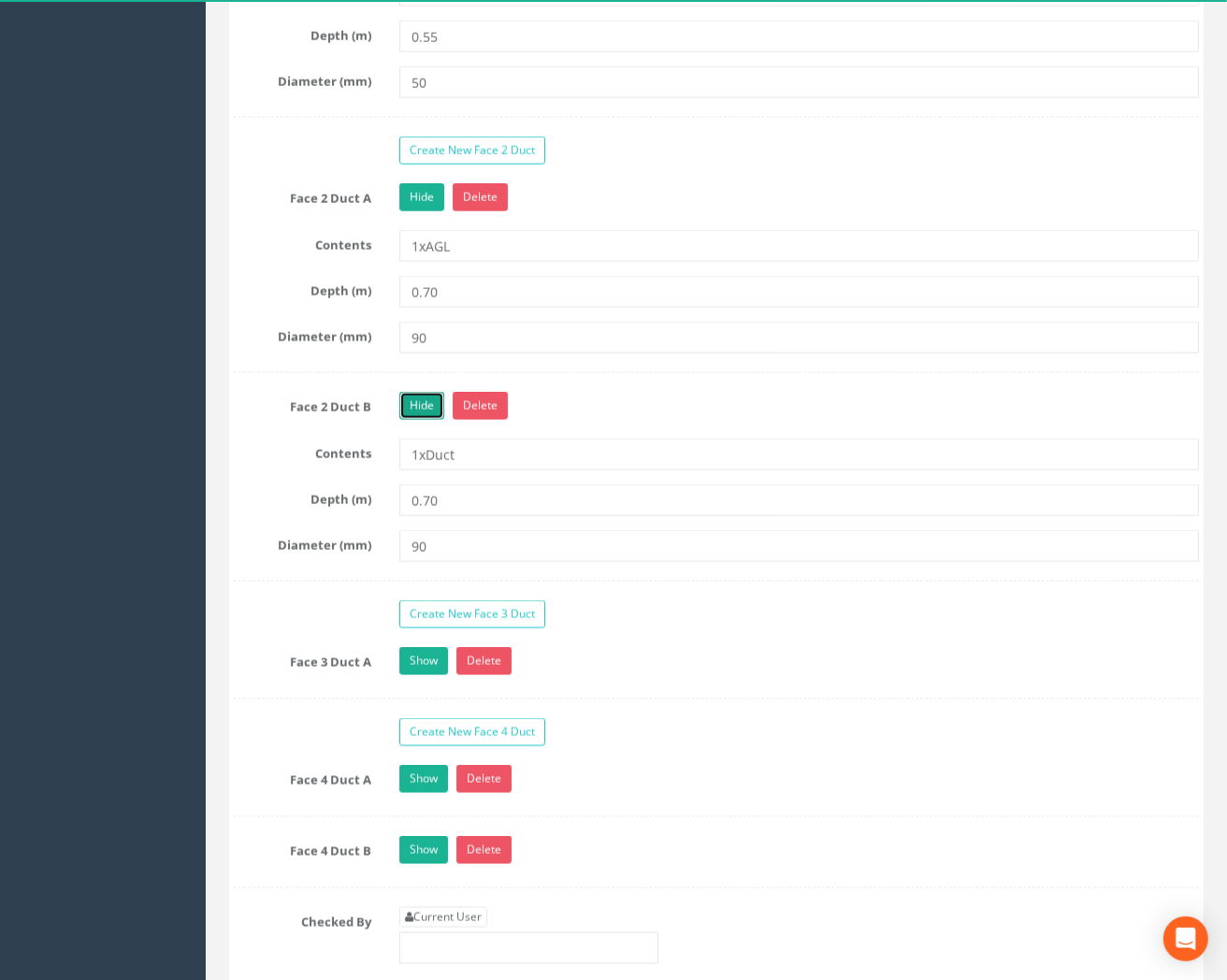 scroll, scrollTop: 2182, scrollLeft: 0, axis: vertical 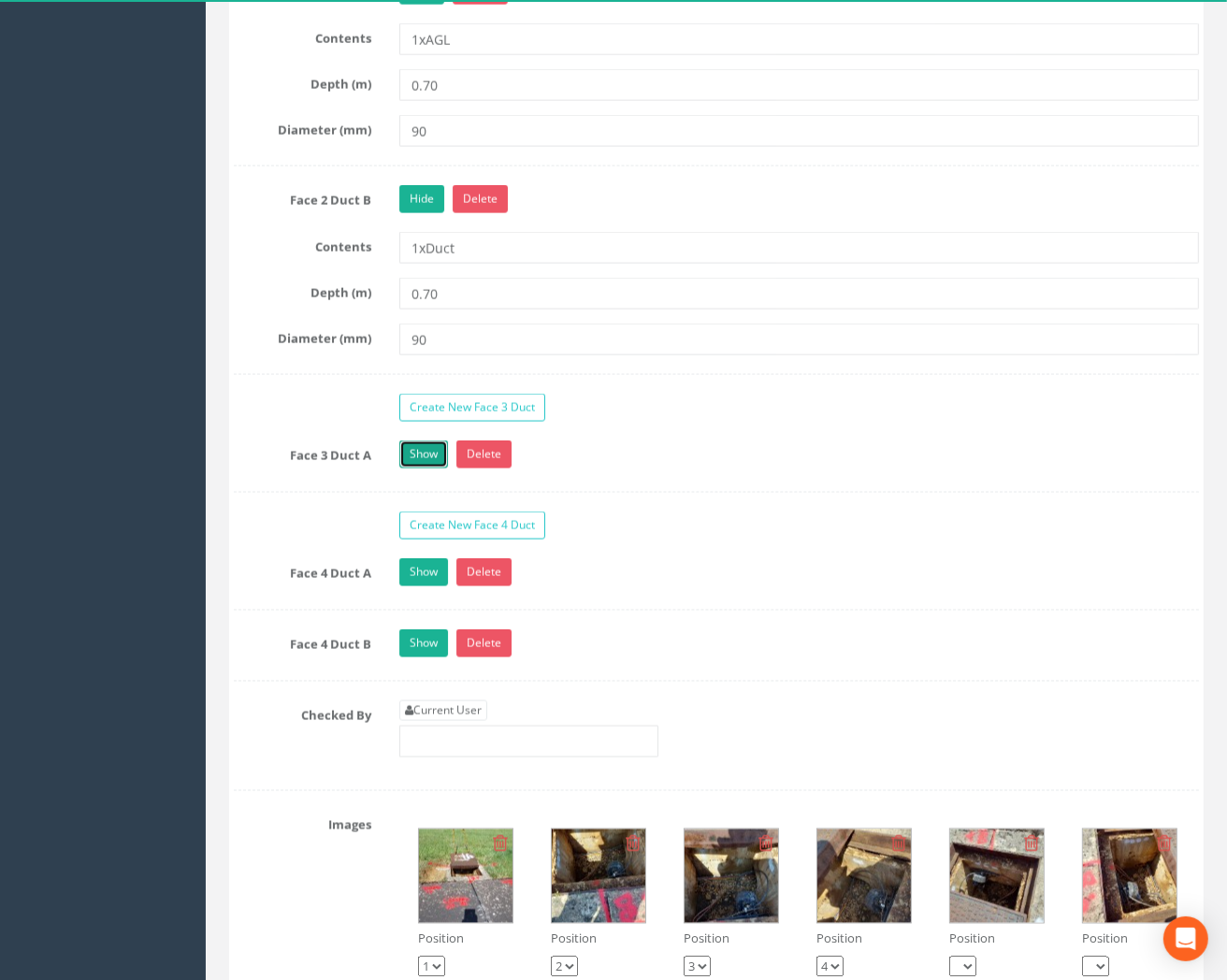 click on "Show" at bounding box center [424, 454] 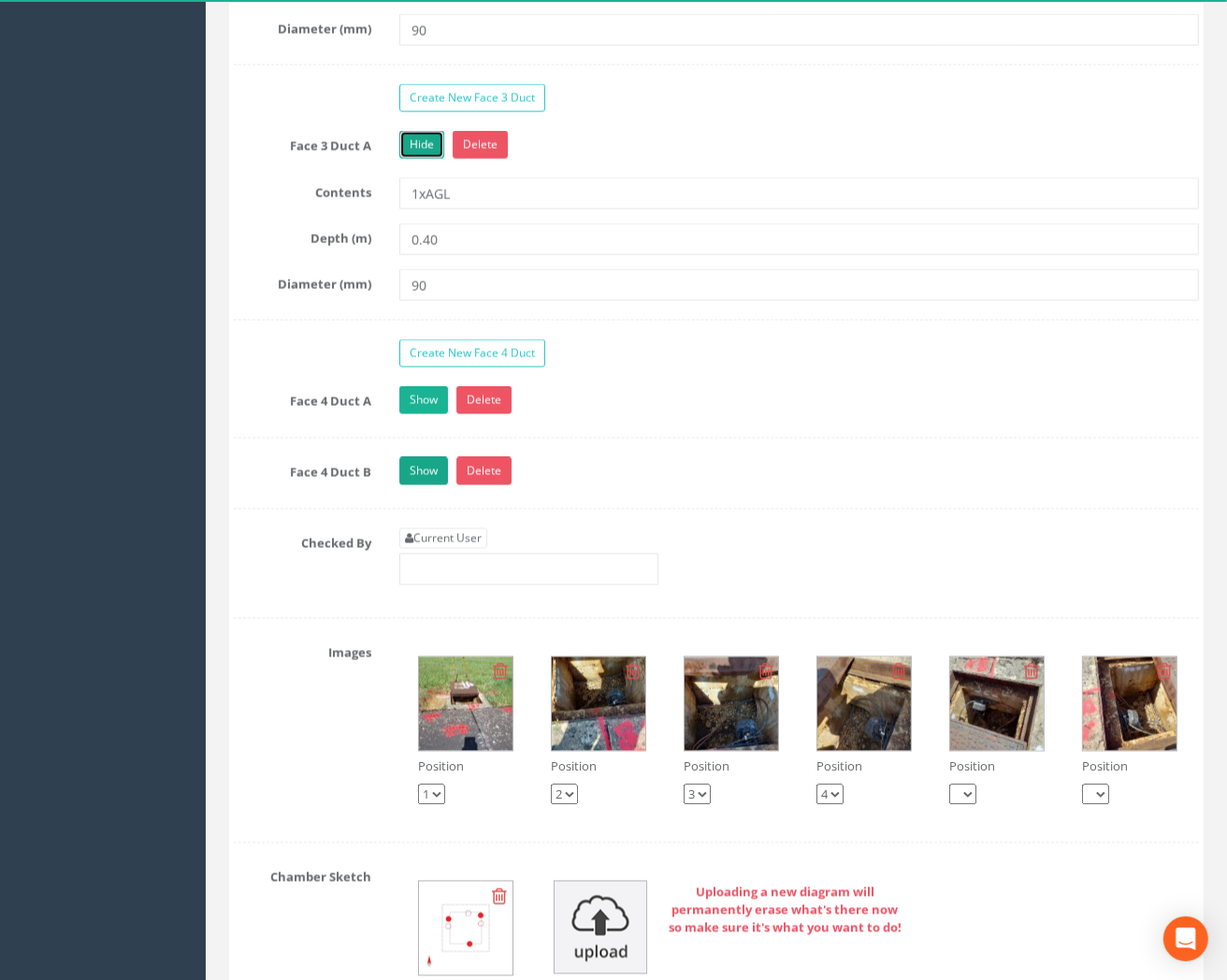 scroll, scrollTop: 2493, scrollLeft: 0, axis: vertical 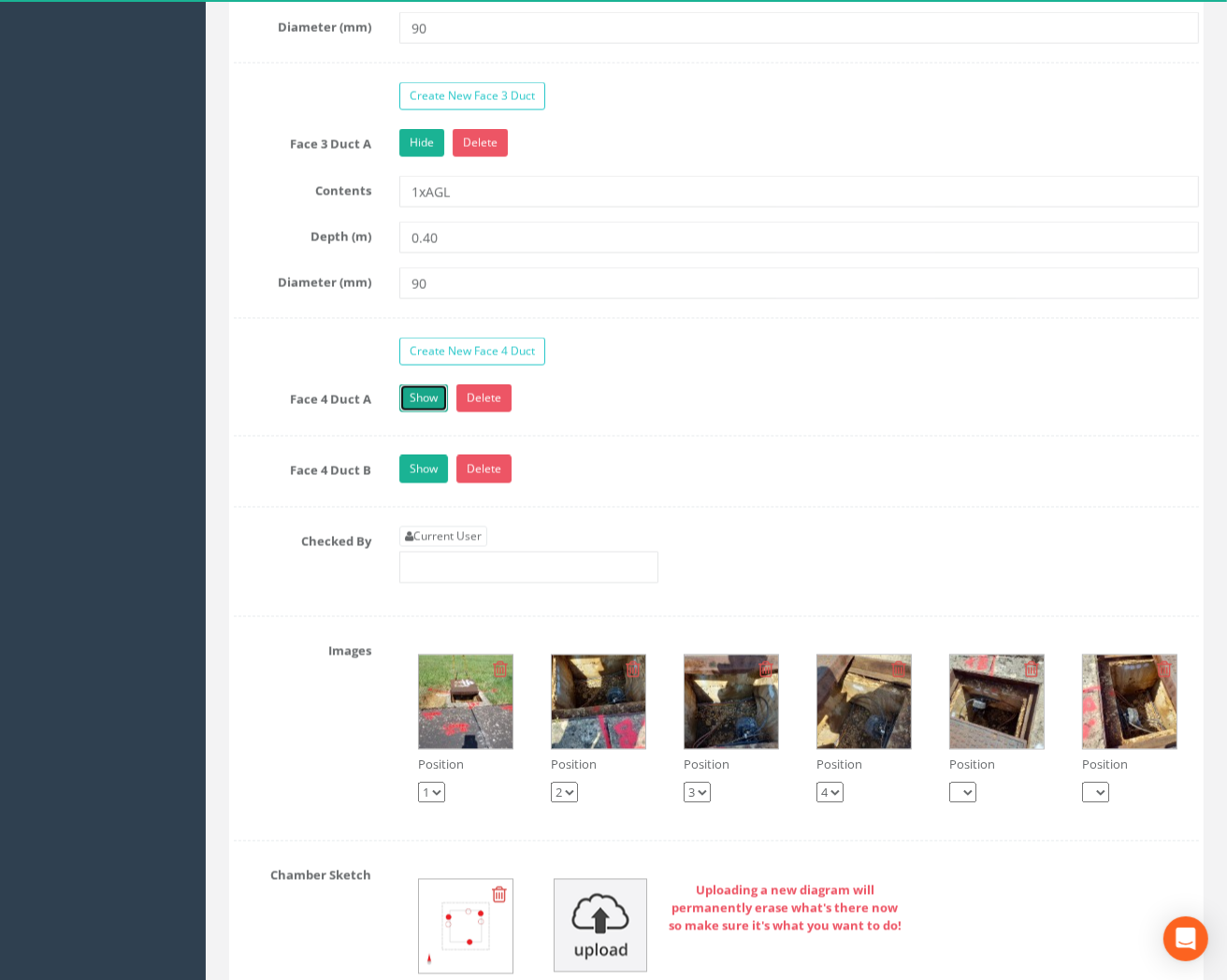 click on "Show" at bounding box center (424, 398) 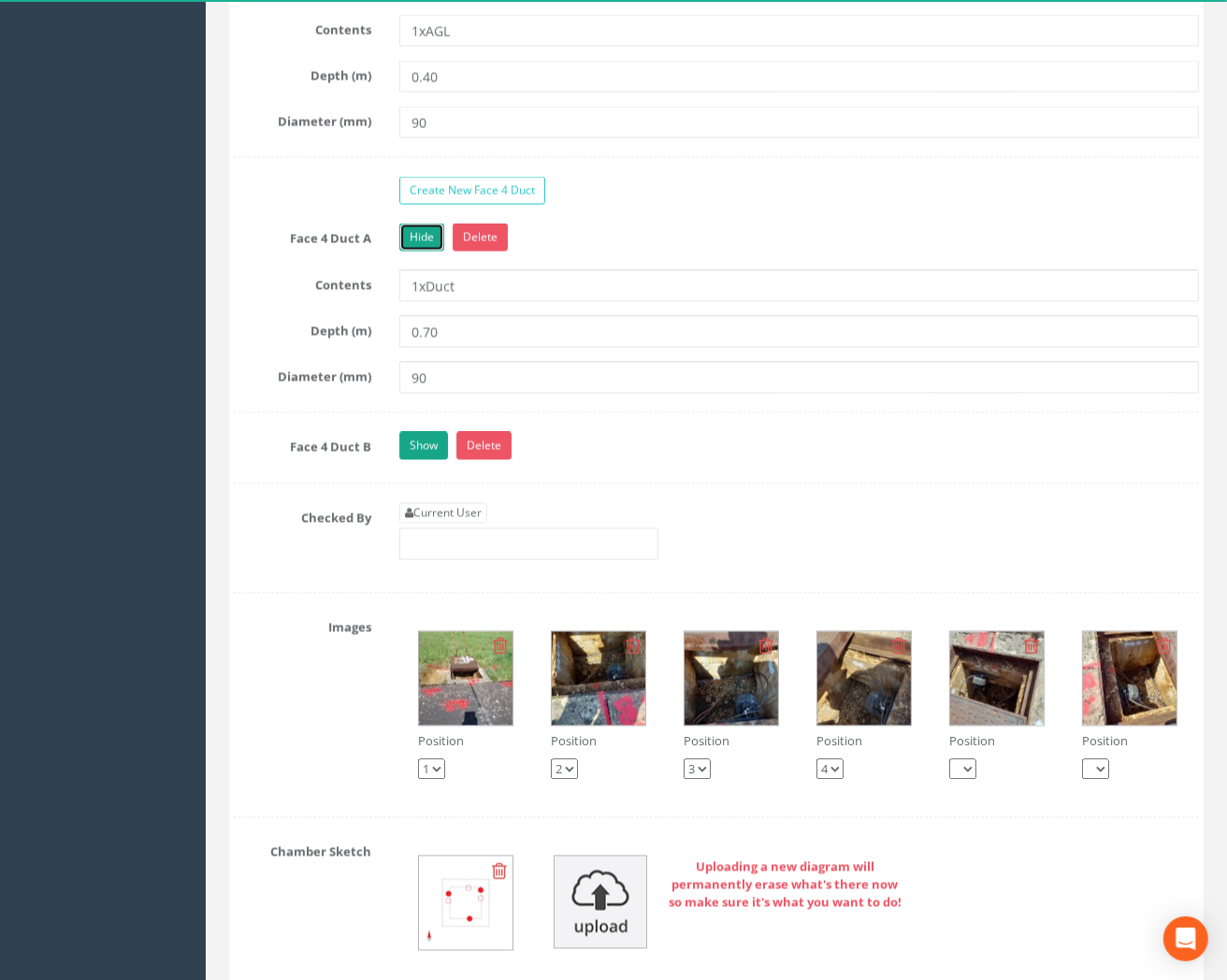 scroll, scrollTop: 2701, scrollLeft: 0, axis: vertical 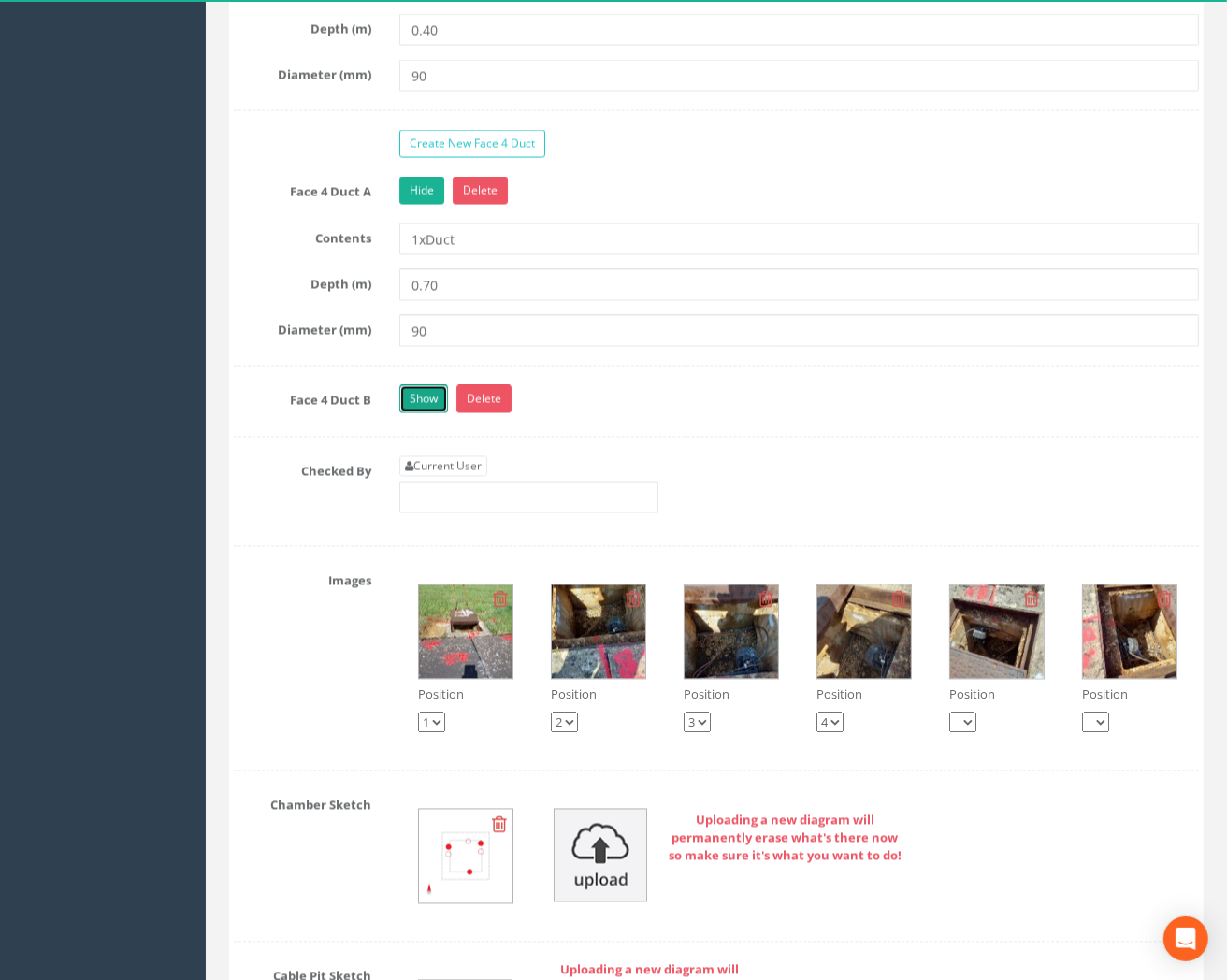 click on "Show" at bounding box center (424, 399) 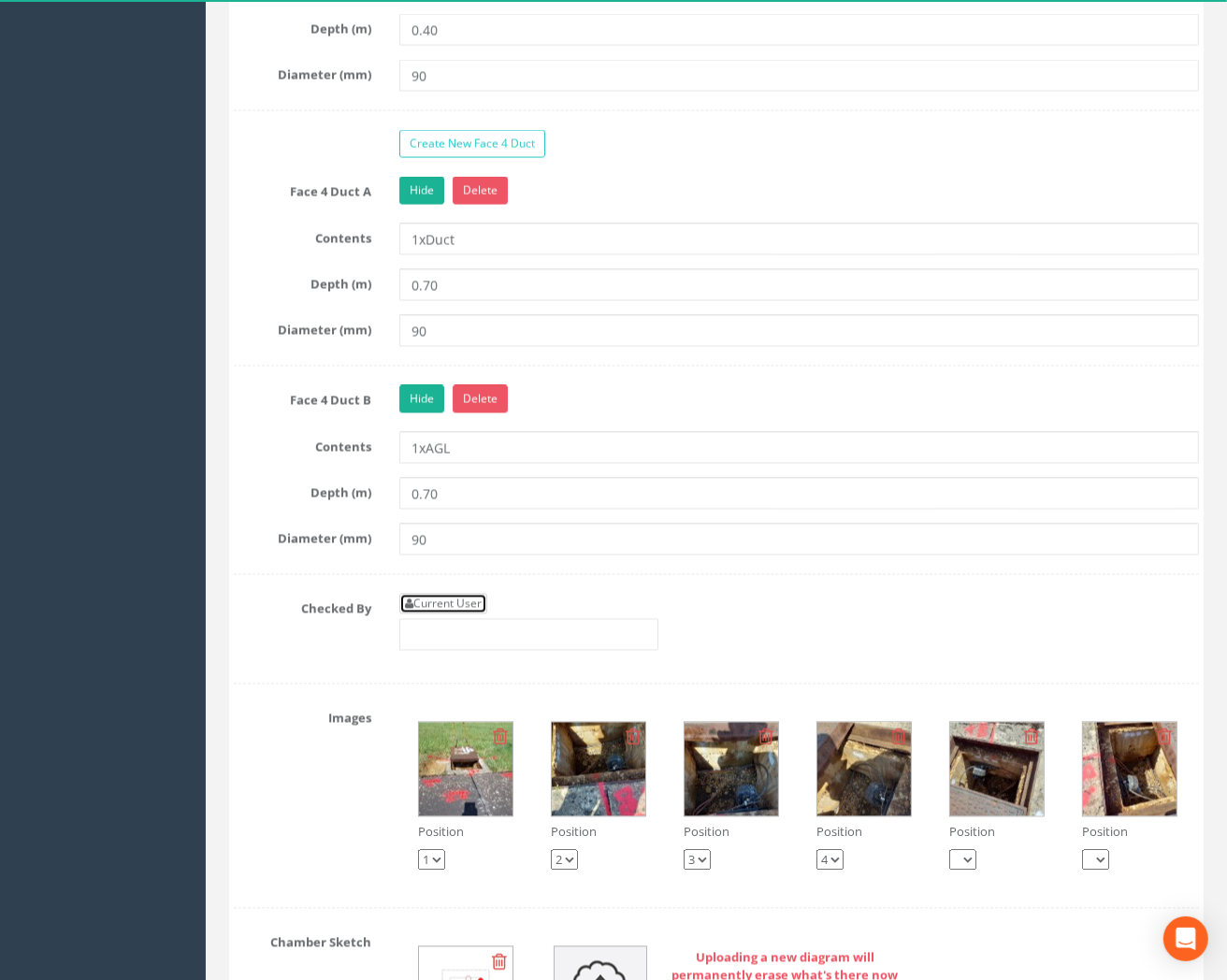 click on "Current User" at bounding box center [443, 604] 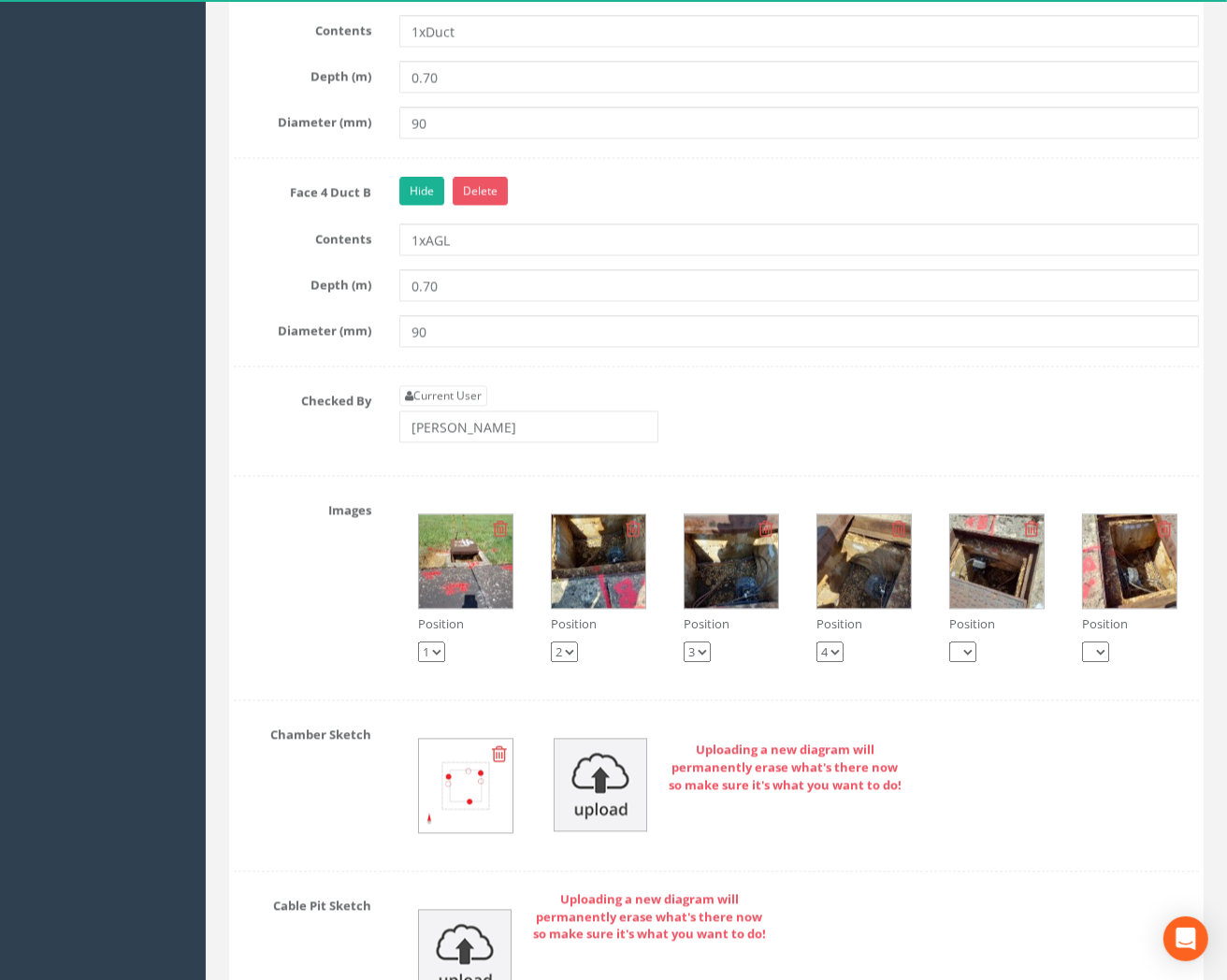 scroll, scrollTop: 3117, scrollLeft: 0, axis: vertical 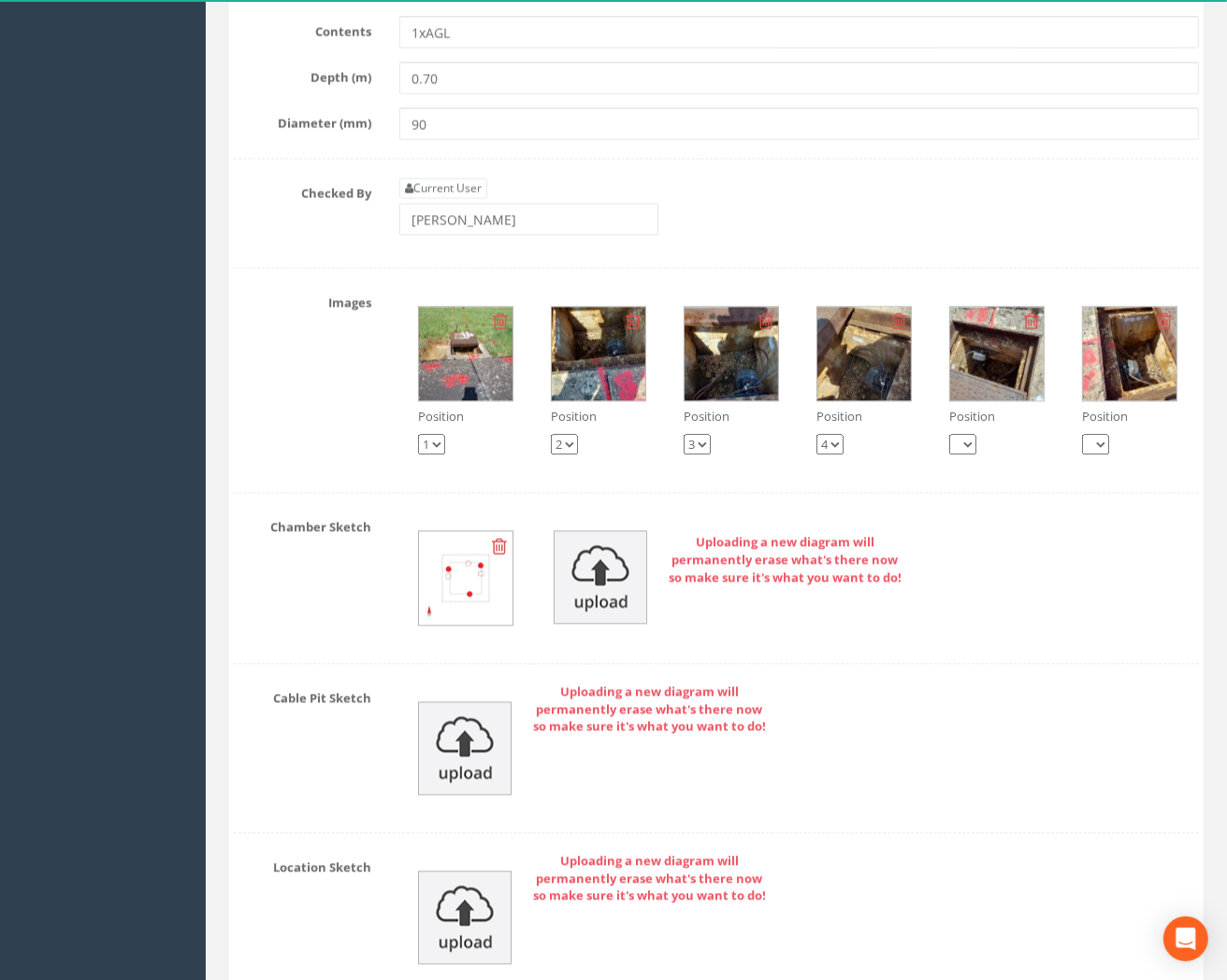 click at bounding box center [466, 353] 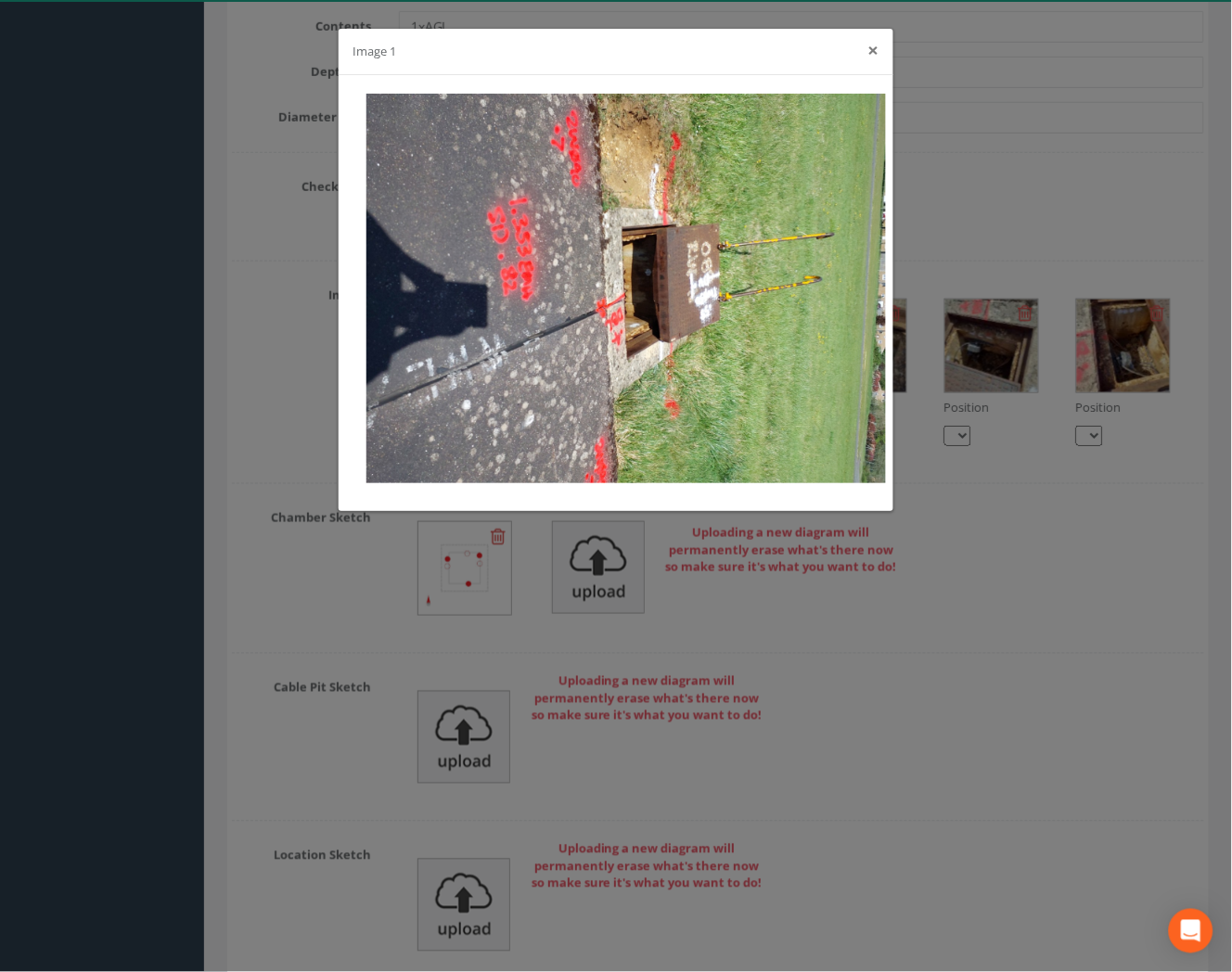 click on "×" at bounding box center (874, 50) 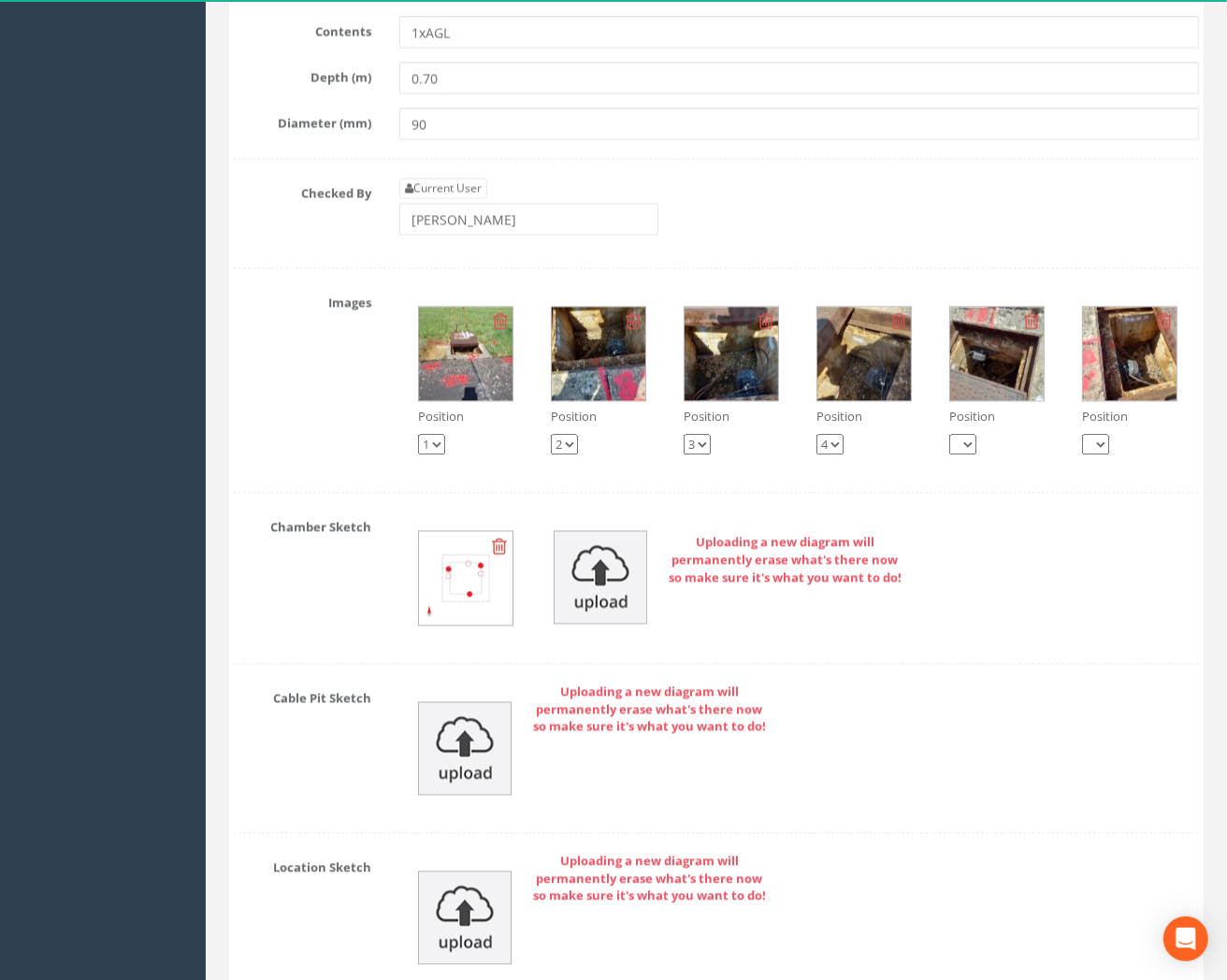 scroll, scrollTop: 3625, scrollLeft: 0, axis: vertical 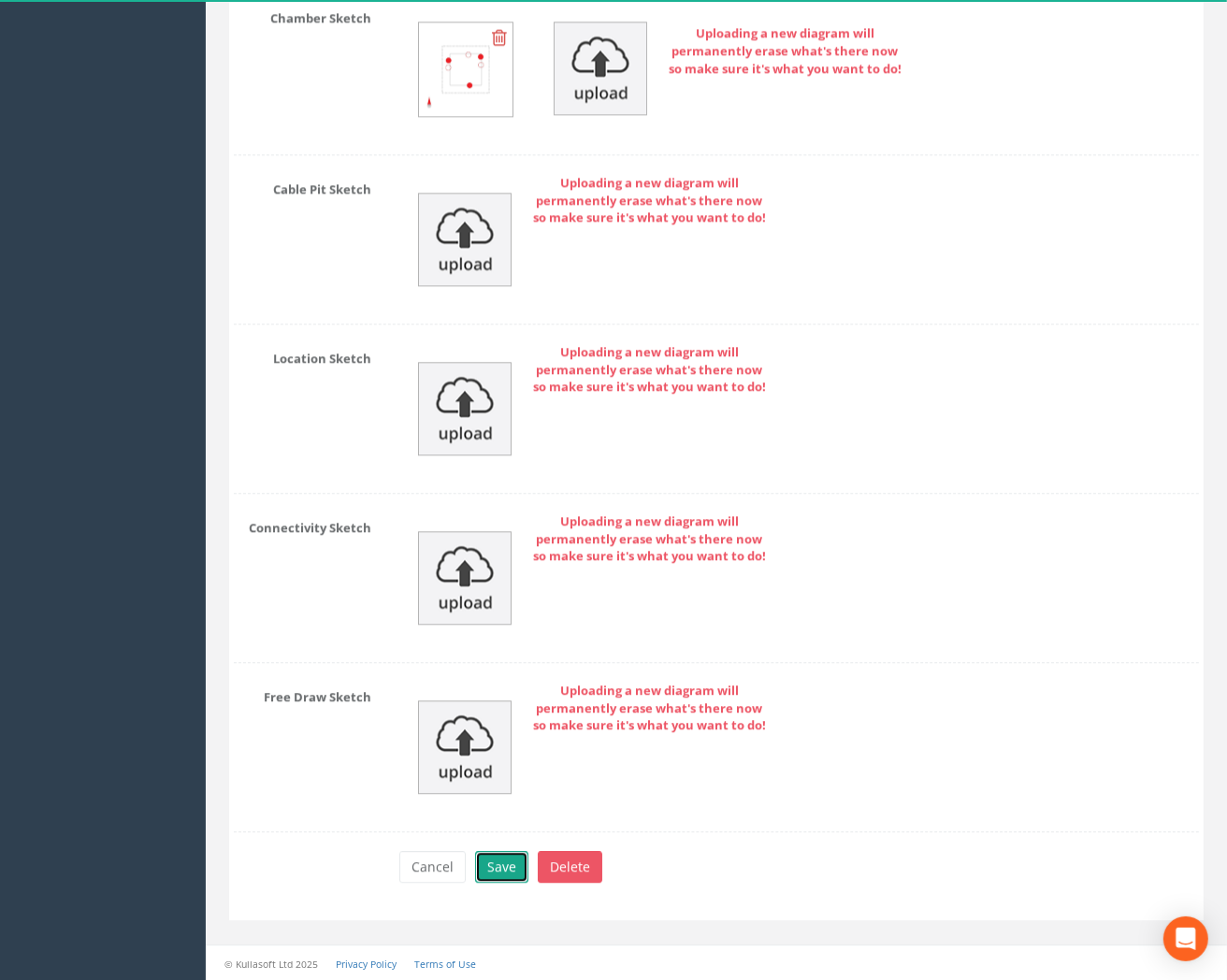 click on "Save" at bounding box center [501, 867] 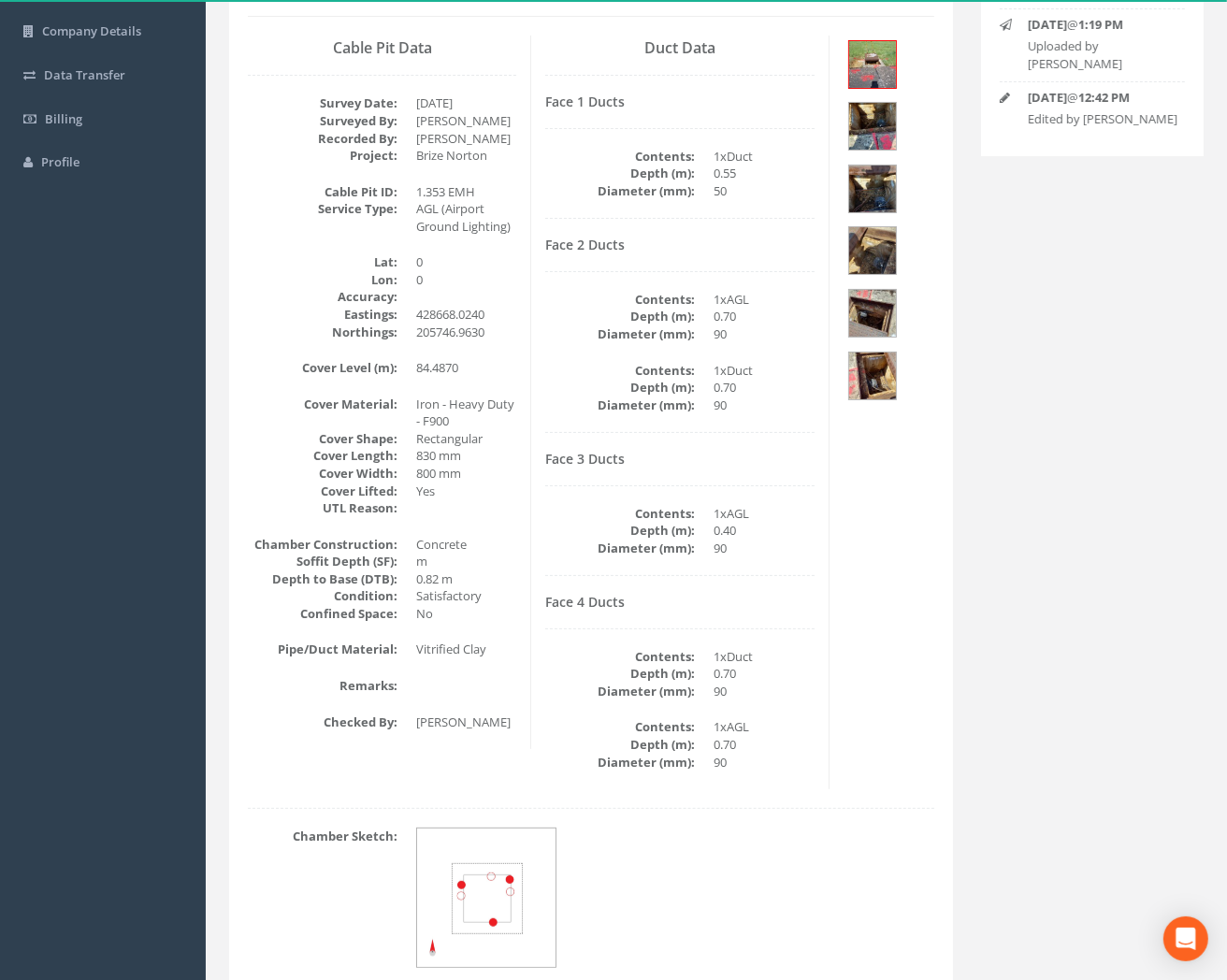 scroll, scrollTop: 164, scrollLeft: 0, axis: vertical 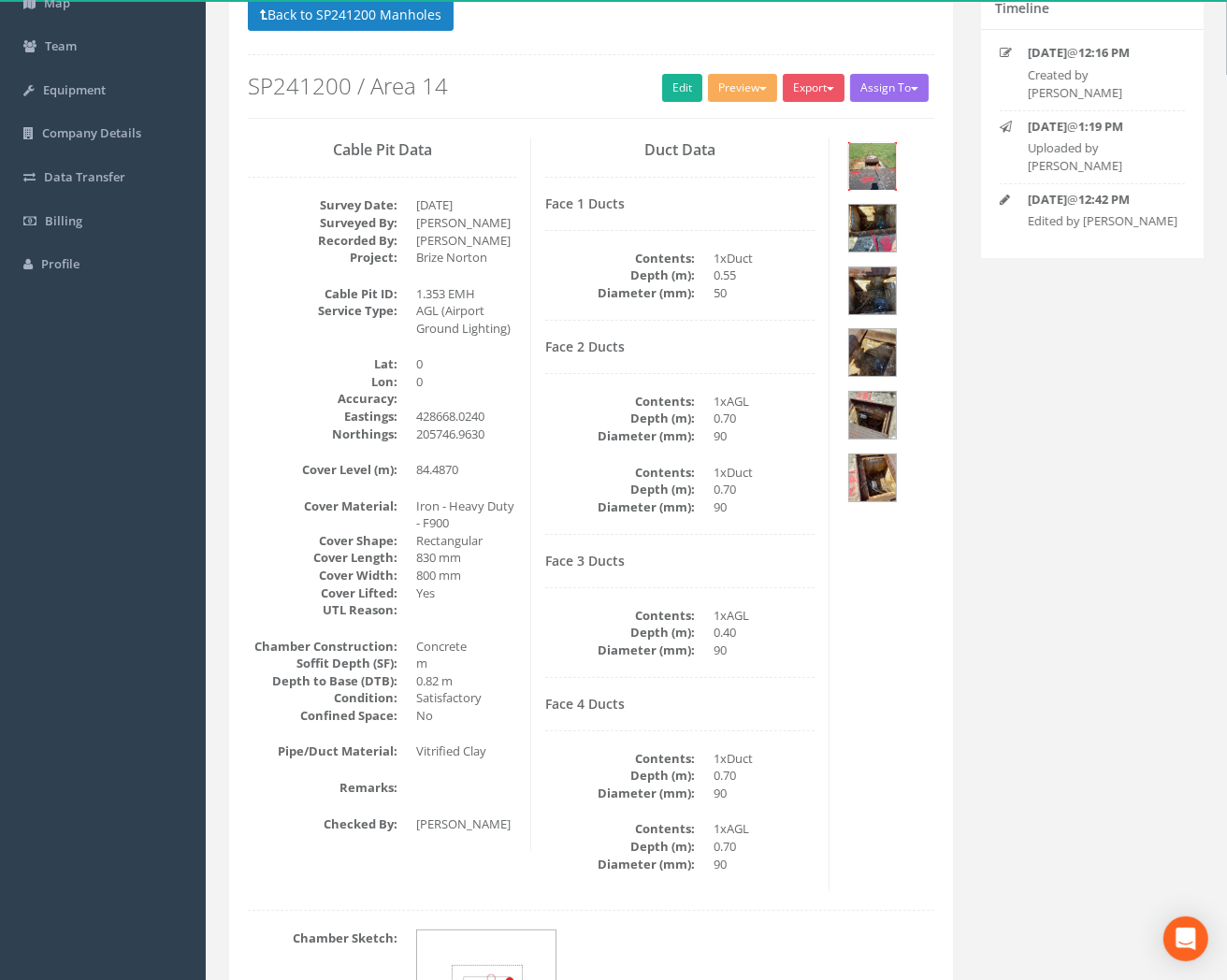 click at bounding box center (873, 166) 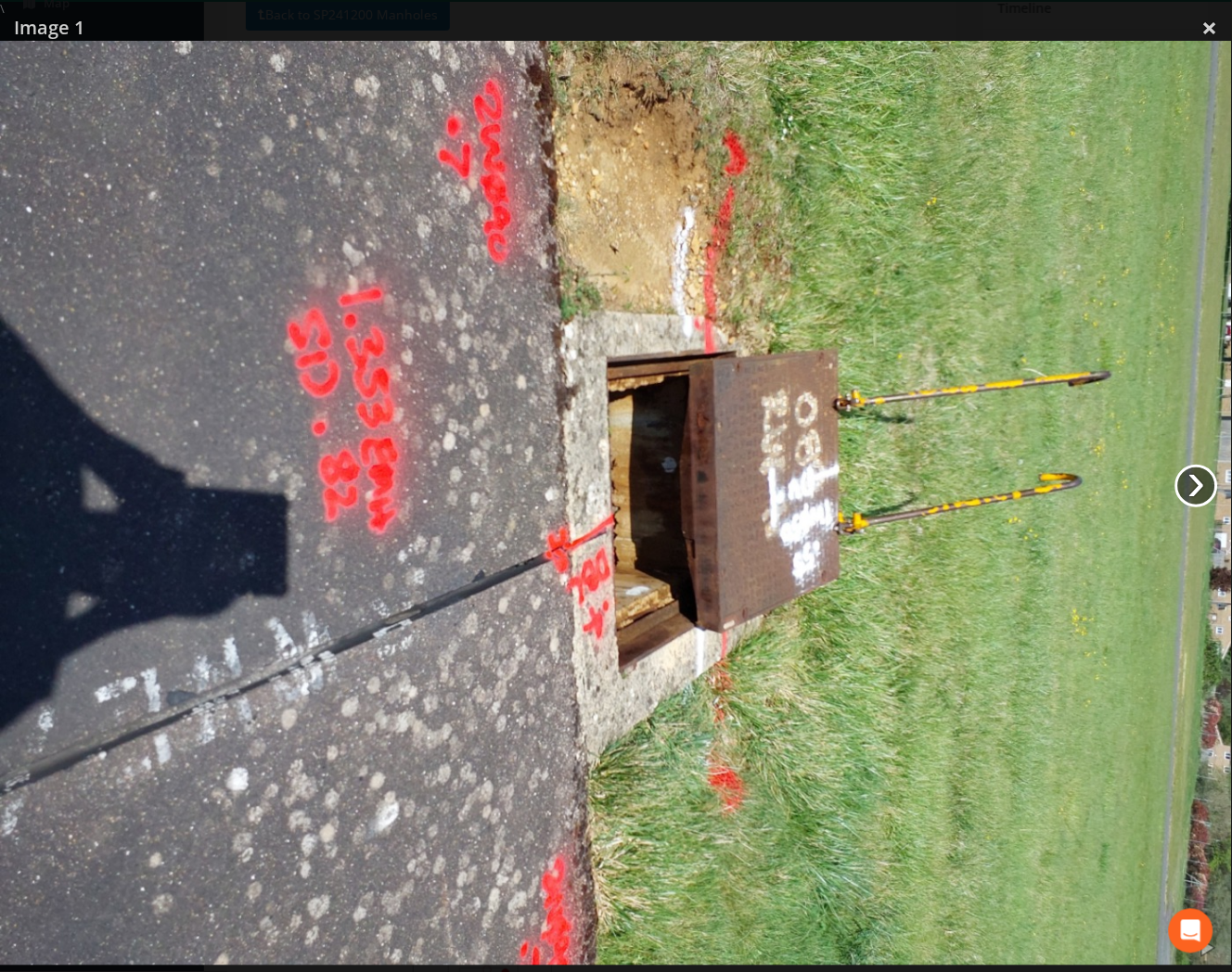 click on "›" at bounding box center (1197, 486) 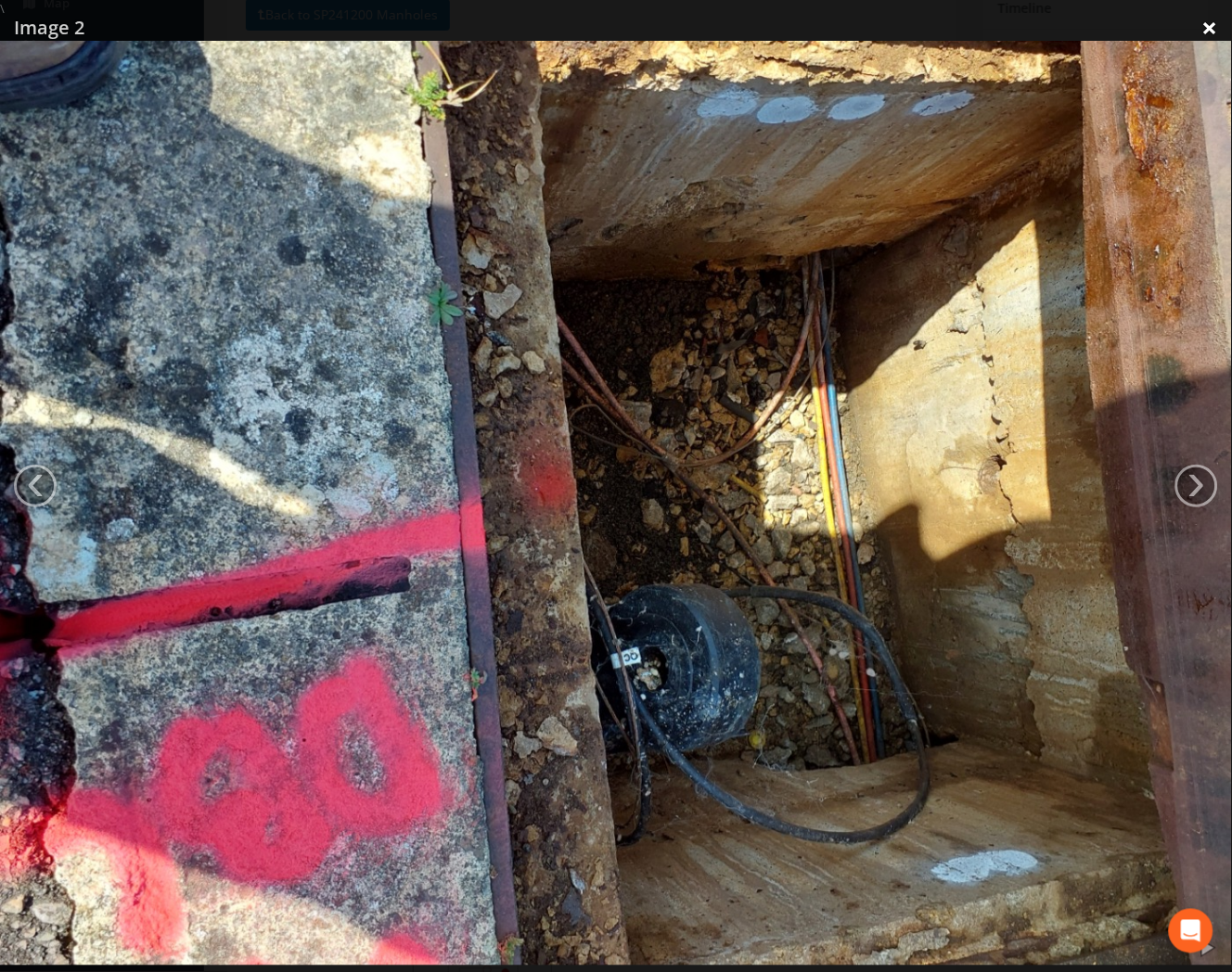 click on "×" at bounding box center (1210, 28) 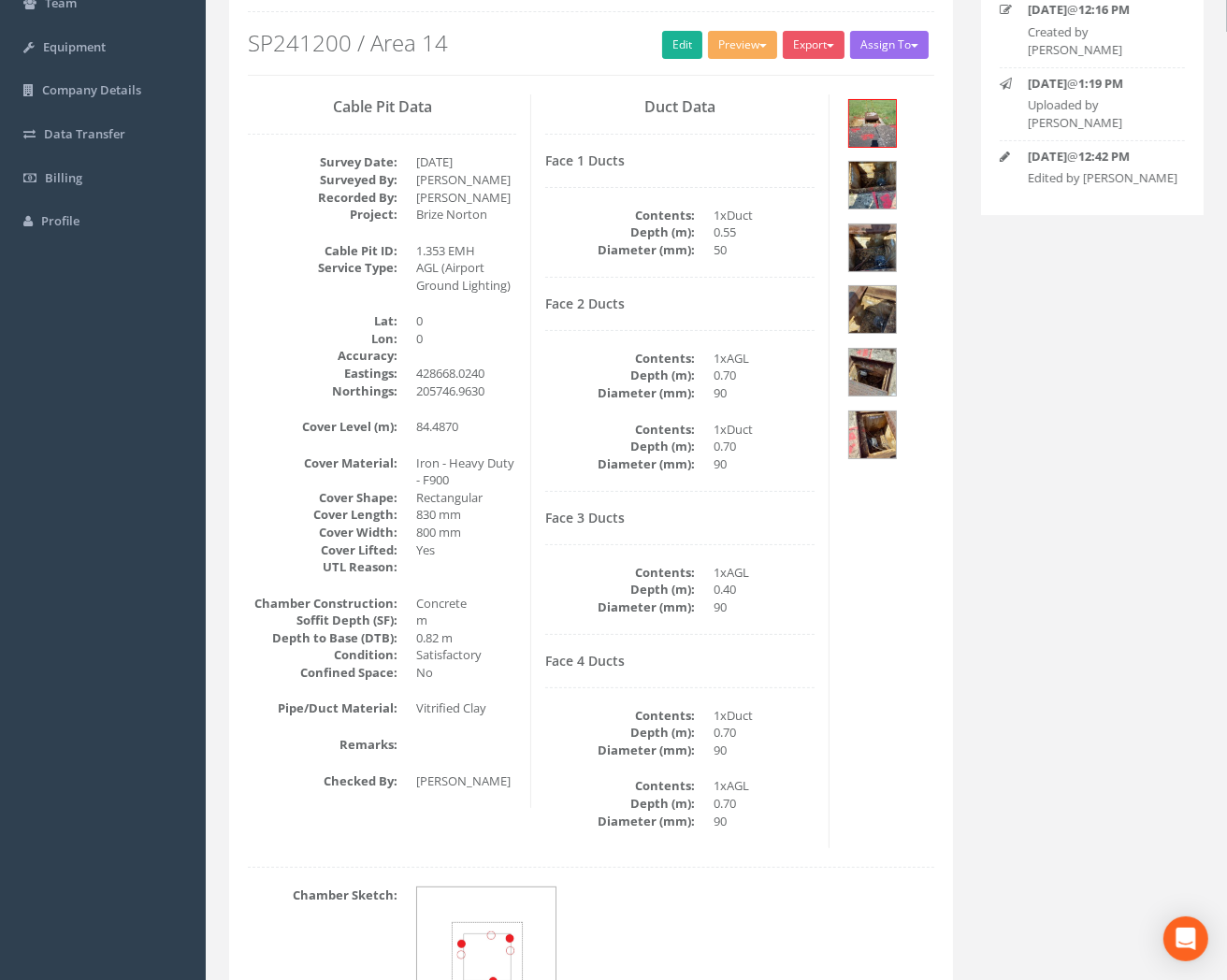 scroll, scrollTop: 0, scrollLeft: 0, axis: both 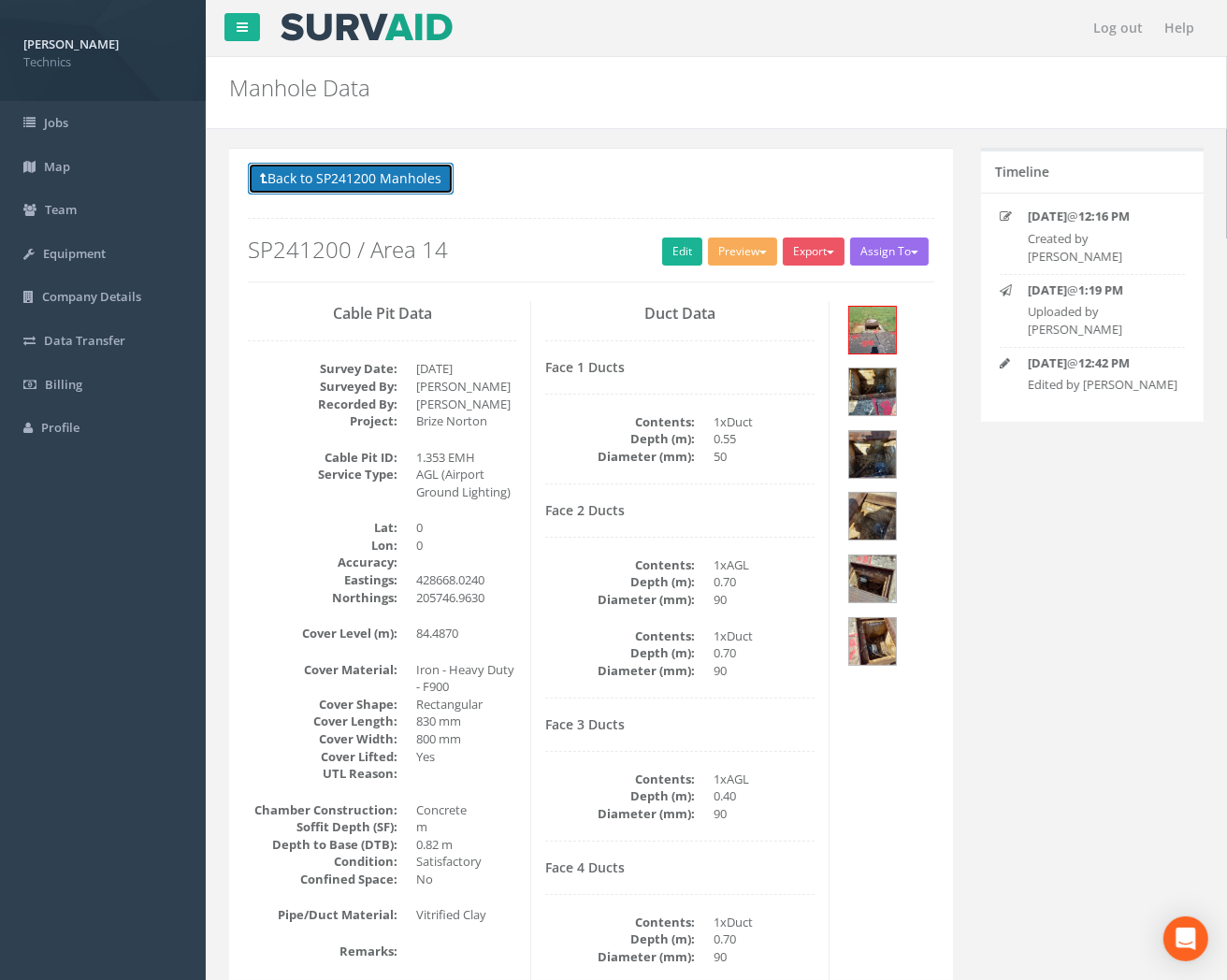 click on "Back to SP241200 Manholes" at bounding box center (351, 179) 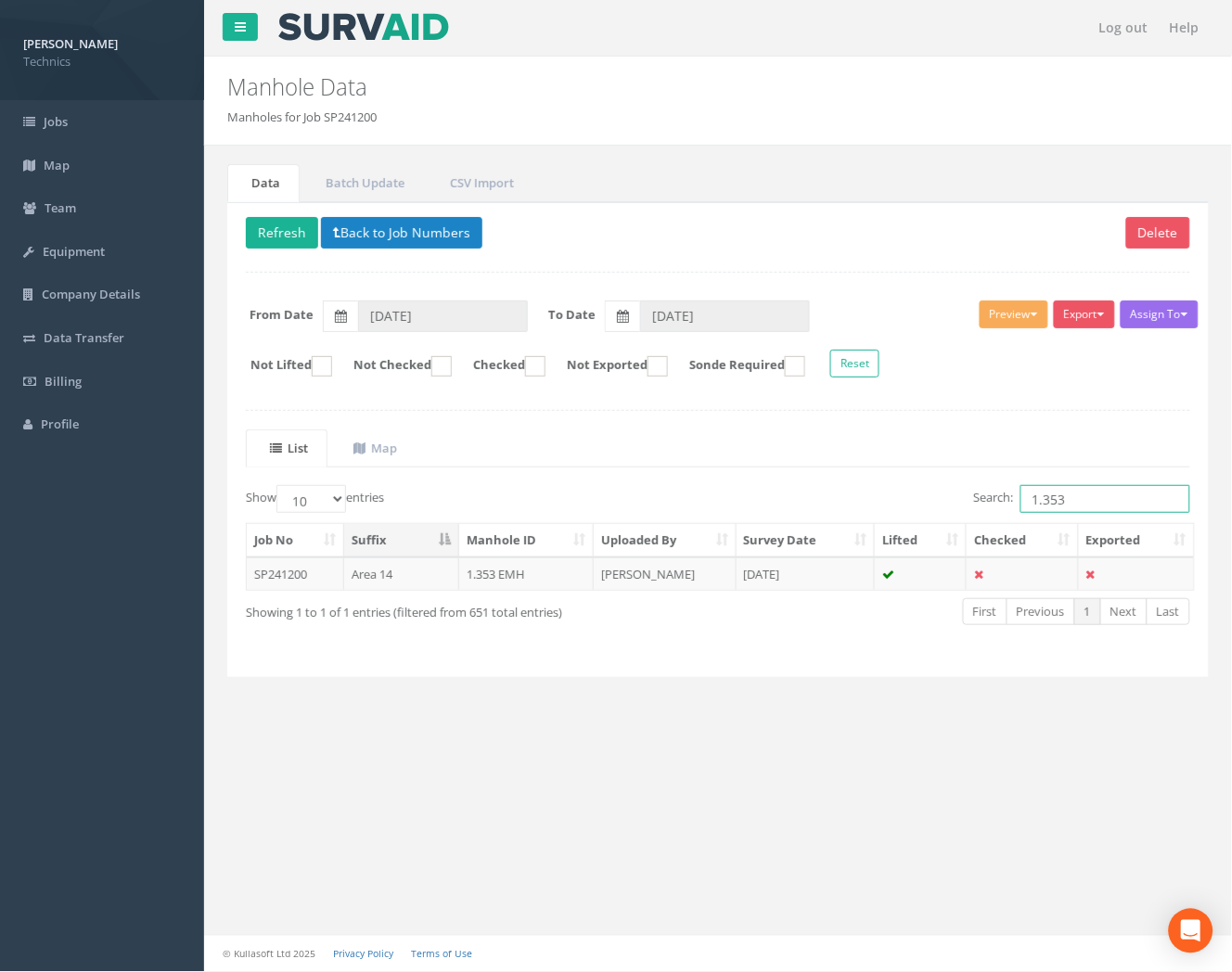 click on "1.353" at bounding box center [1105, 499] 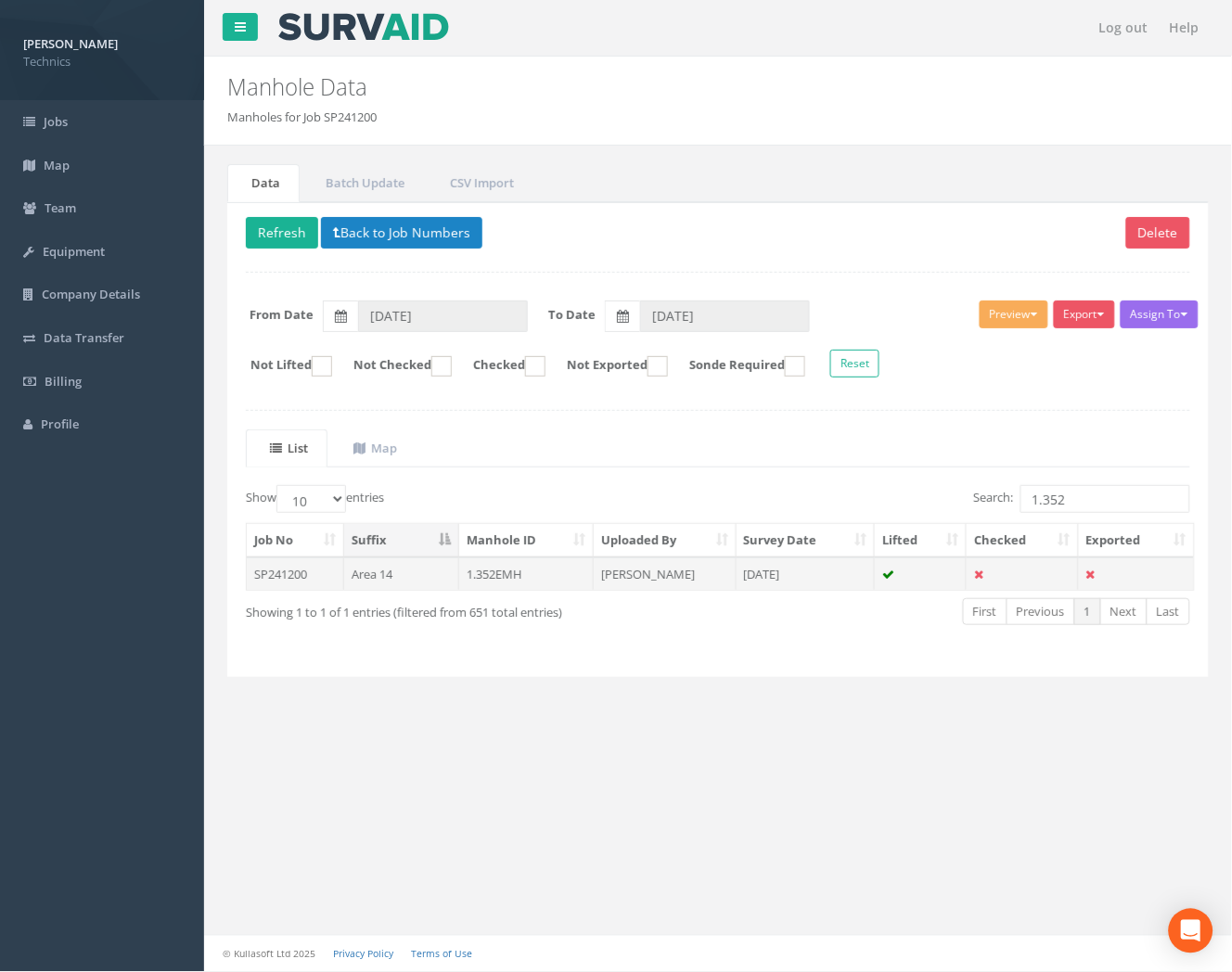 click on "[PERSON_NAME]" at bounding box center [665, 574] 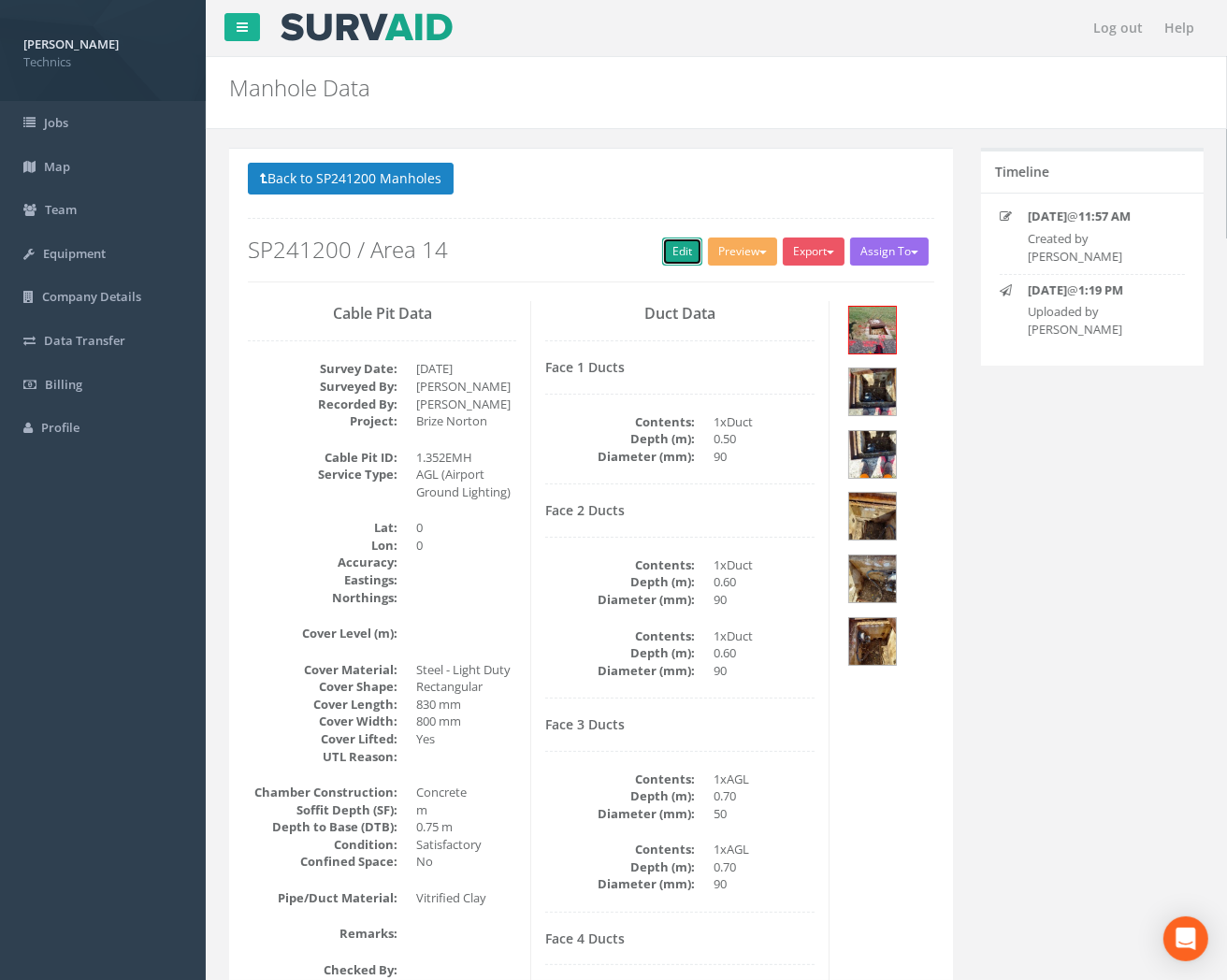 click on "Edit" at bounding box center (682, 252) 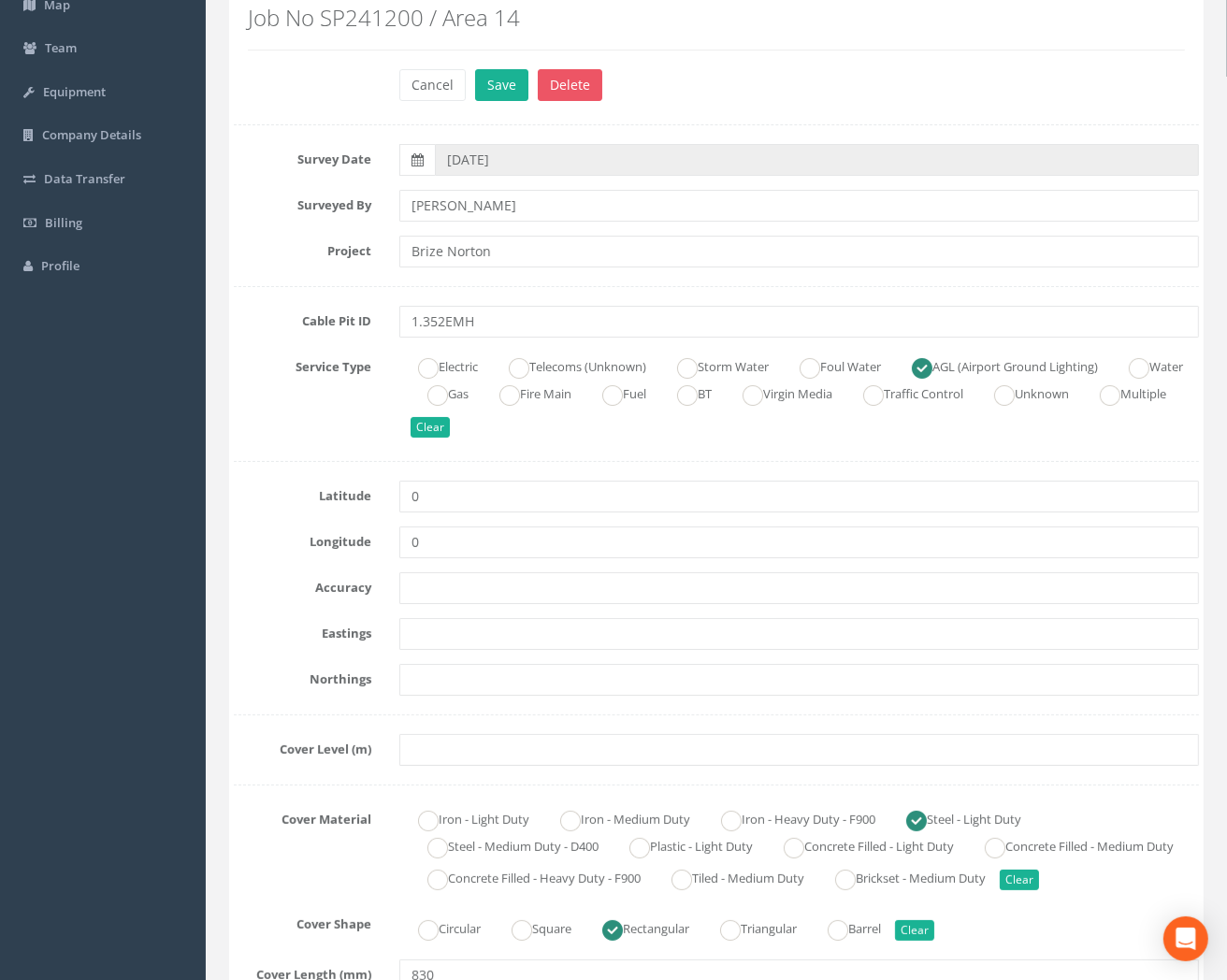 scroll, scrollTop: 415, scrollLeft: 0, axis: vertical 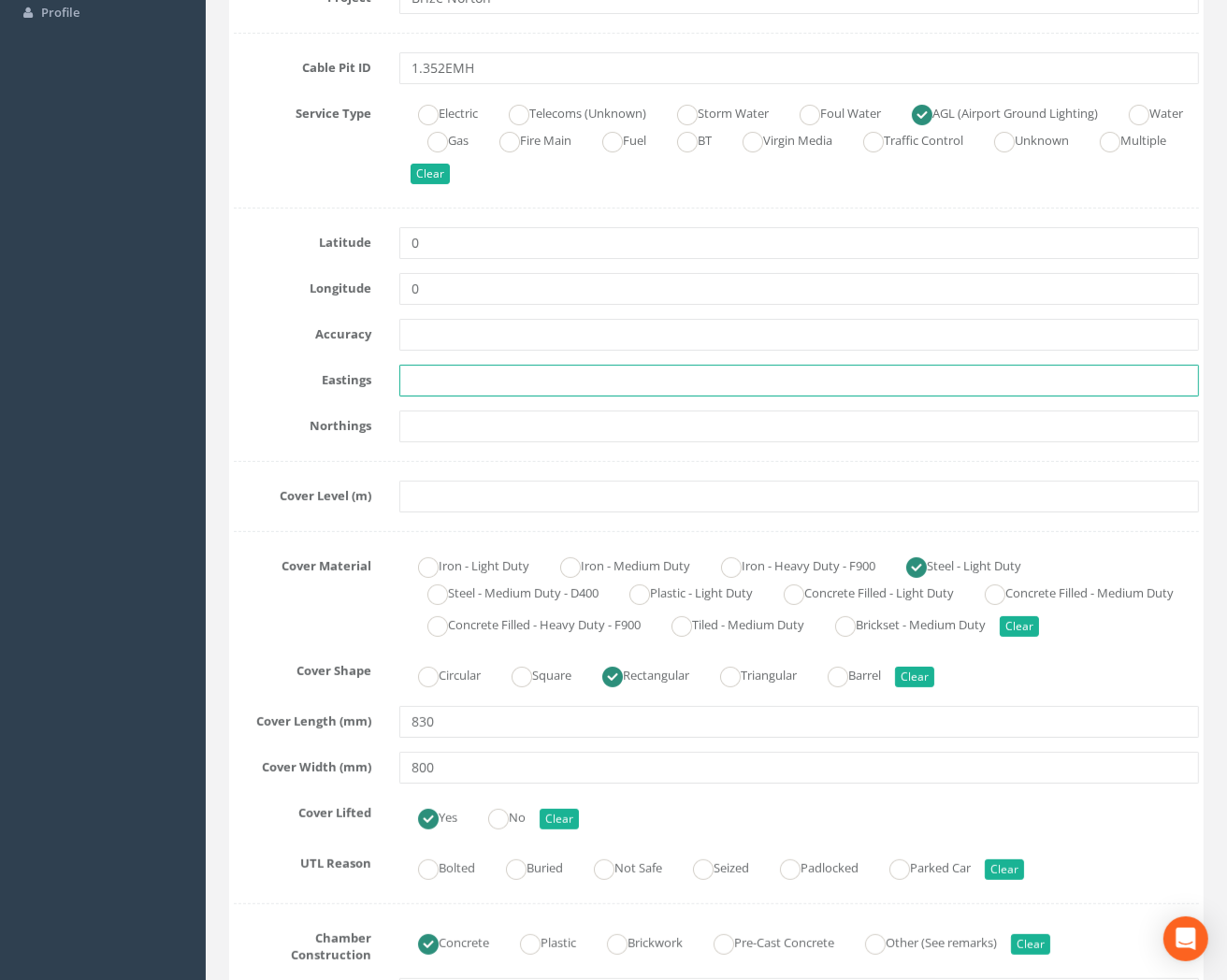 click at bounding box center (799, 381) 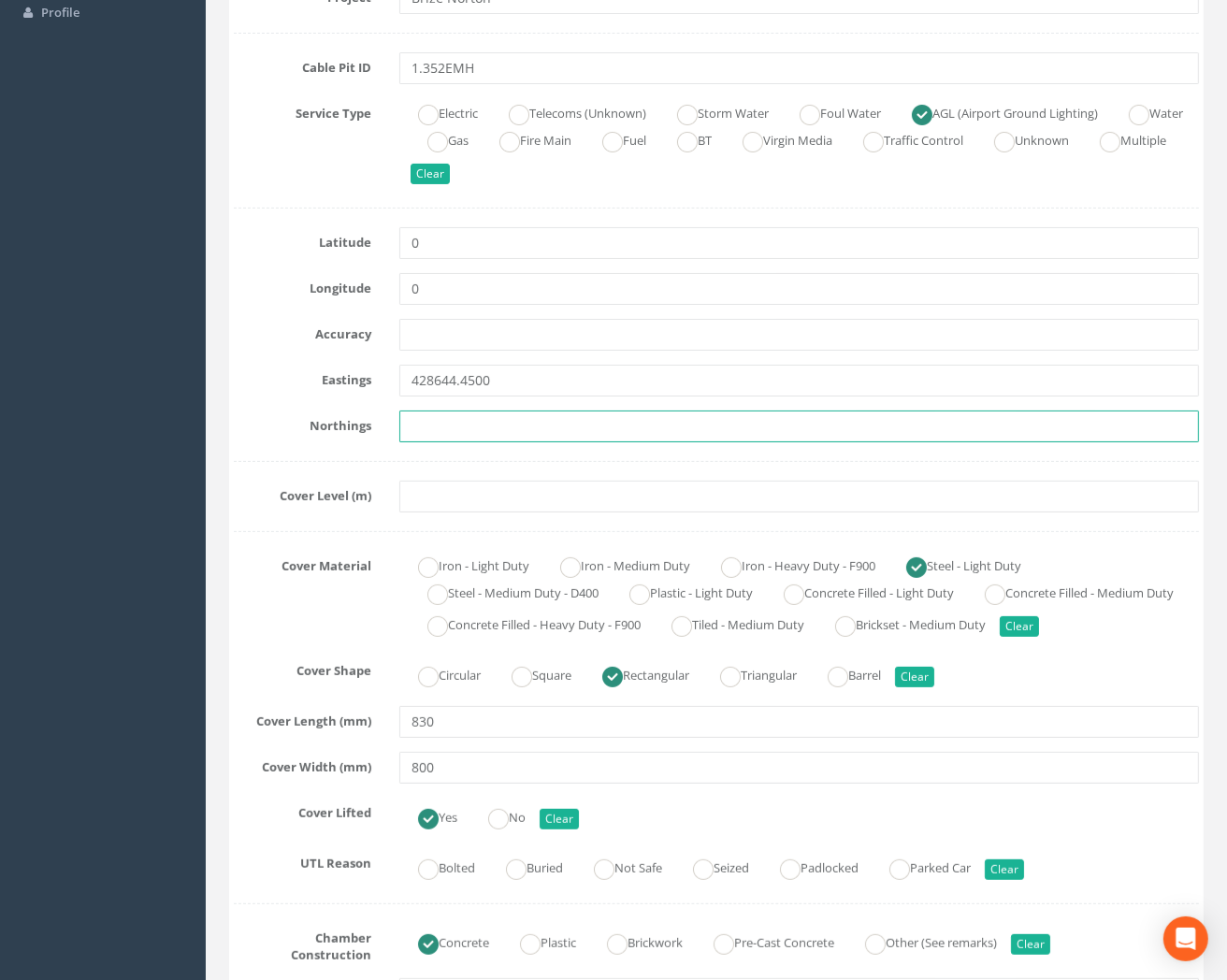 click at bounding box center (799, 426) 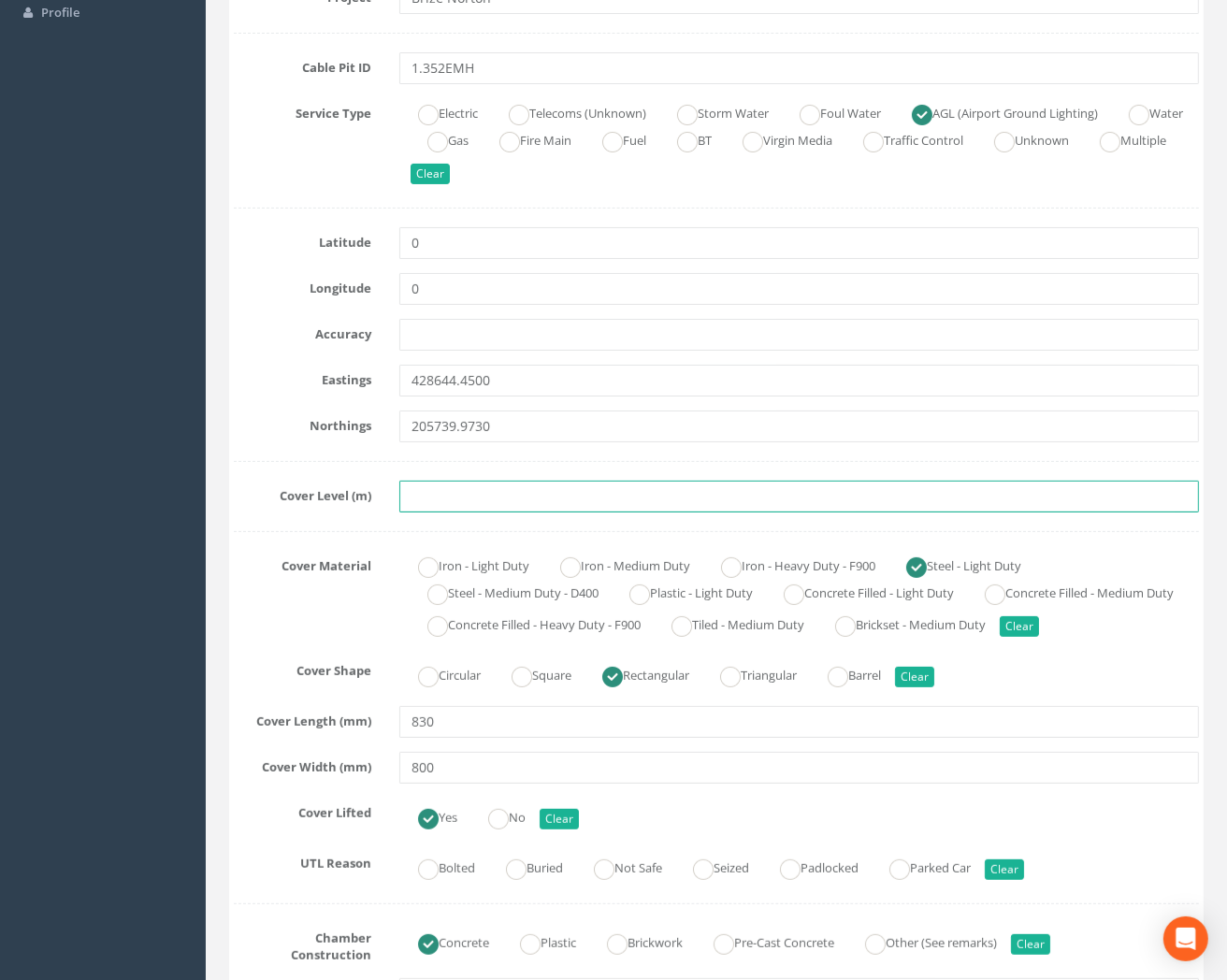 click at bounding box center (799, 497) 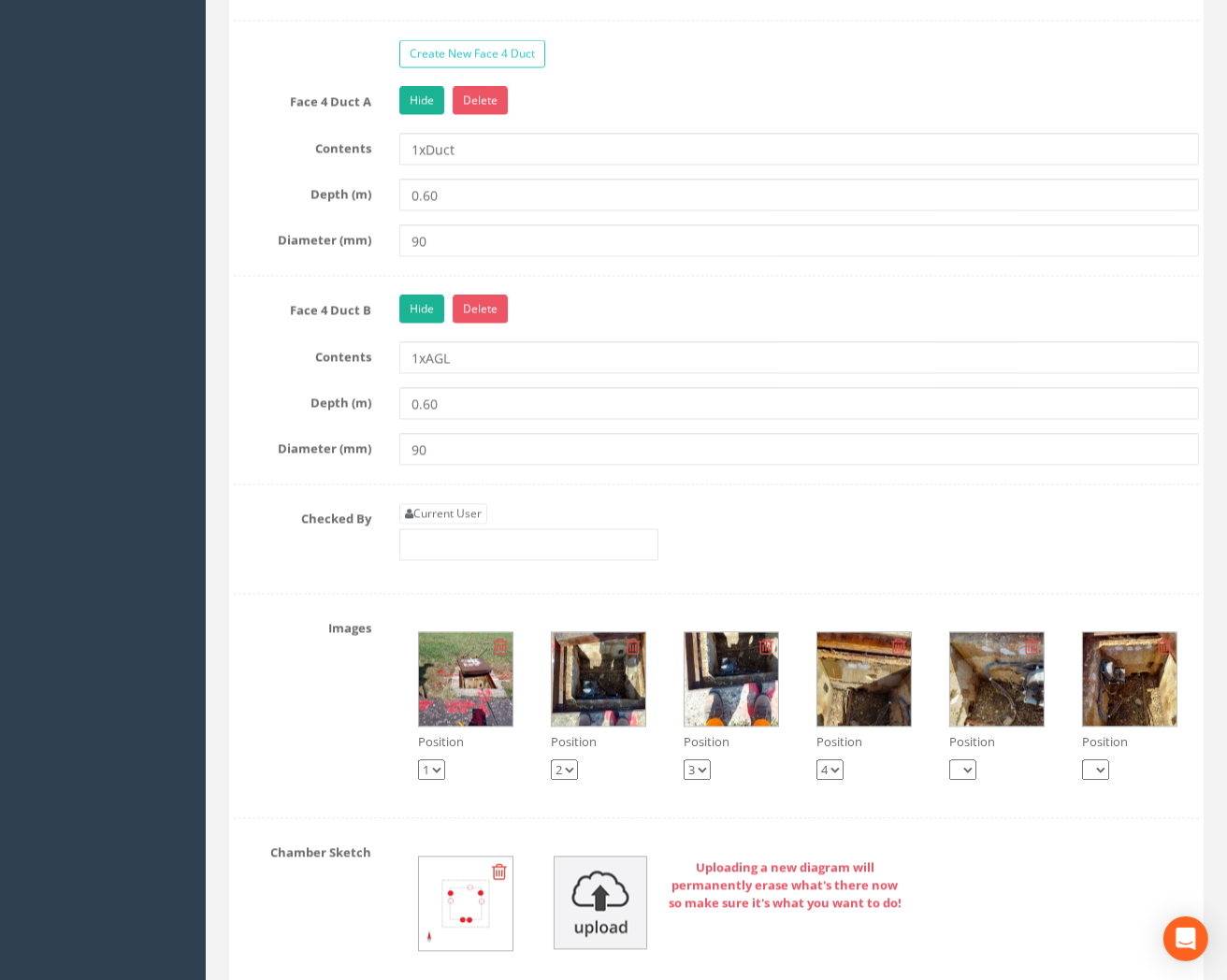 scroll, scrollTop: 2909, scrollLeft: 0, axis: vertical 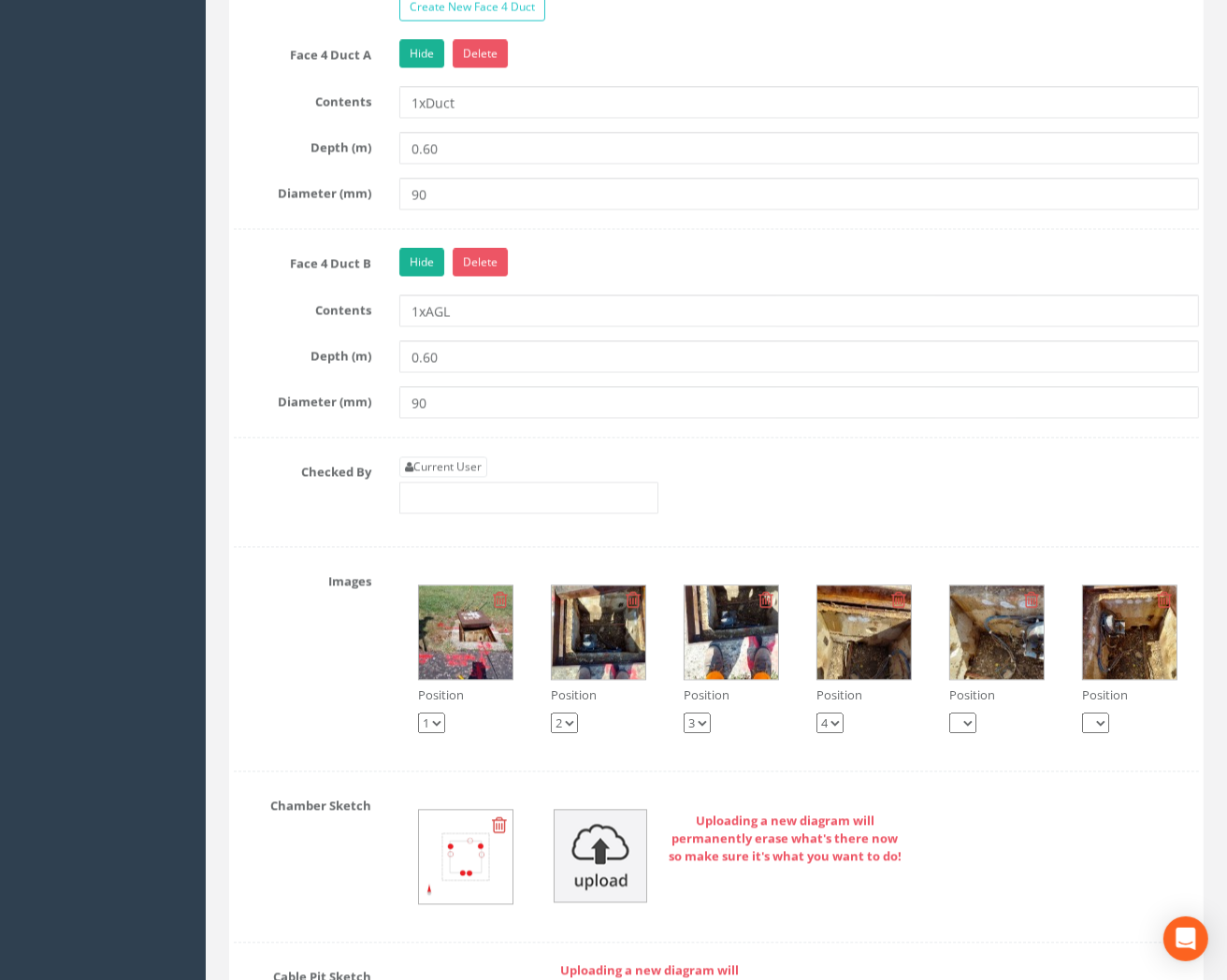 click at bounding box center [466, 632] 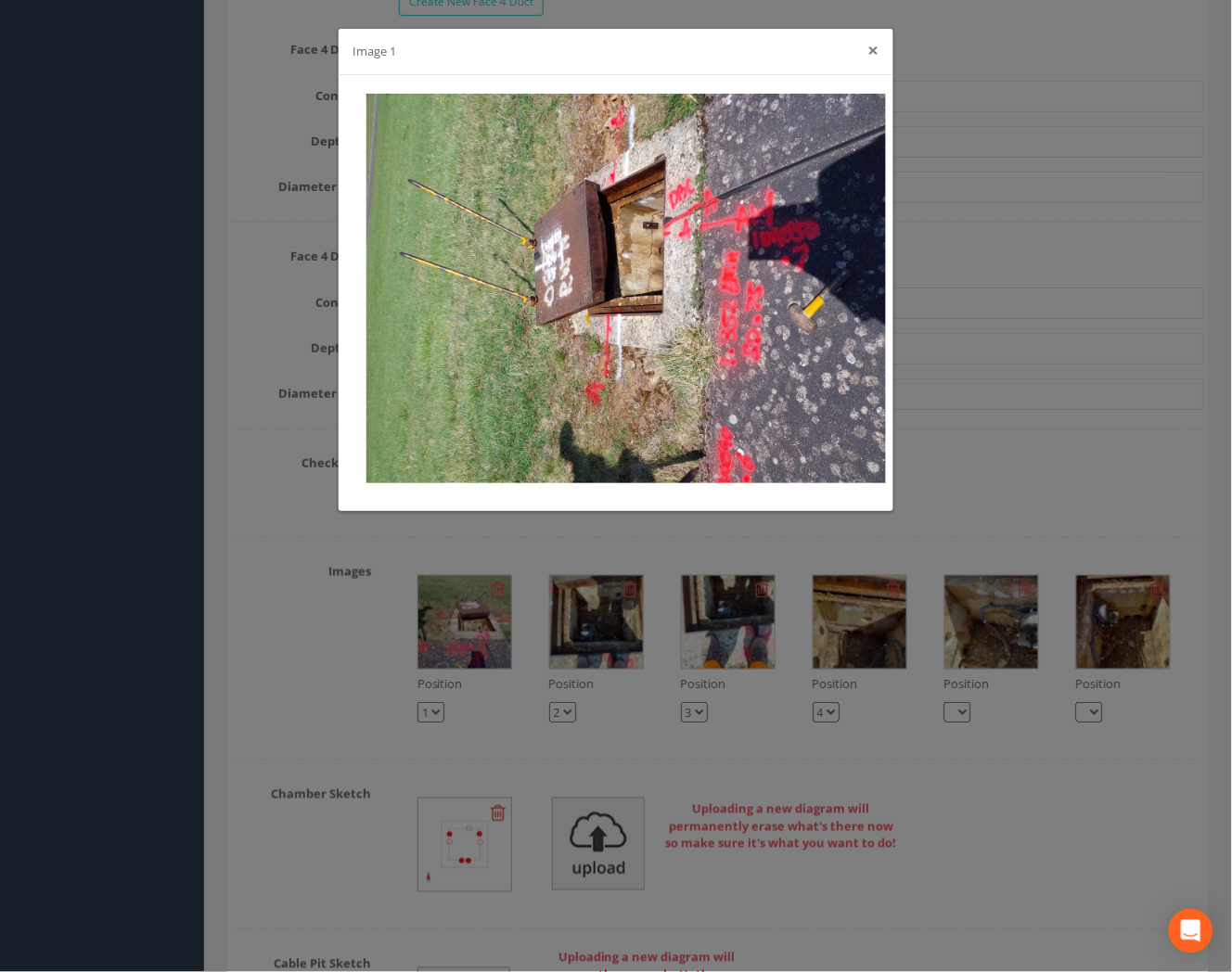 click on "×" at bounding box center (874, 50) 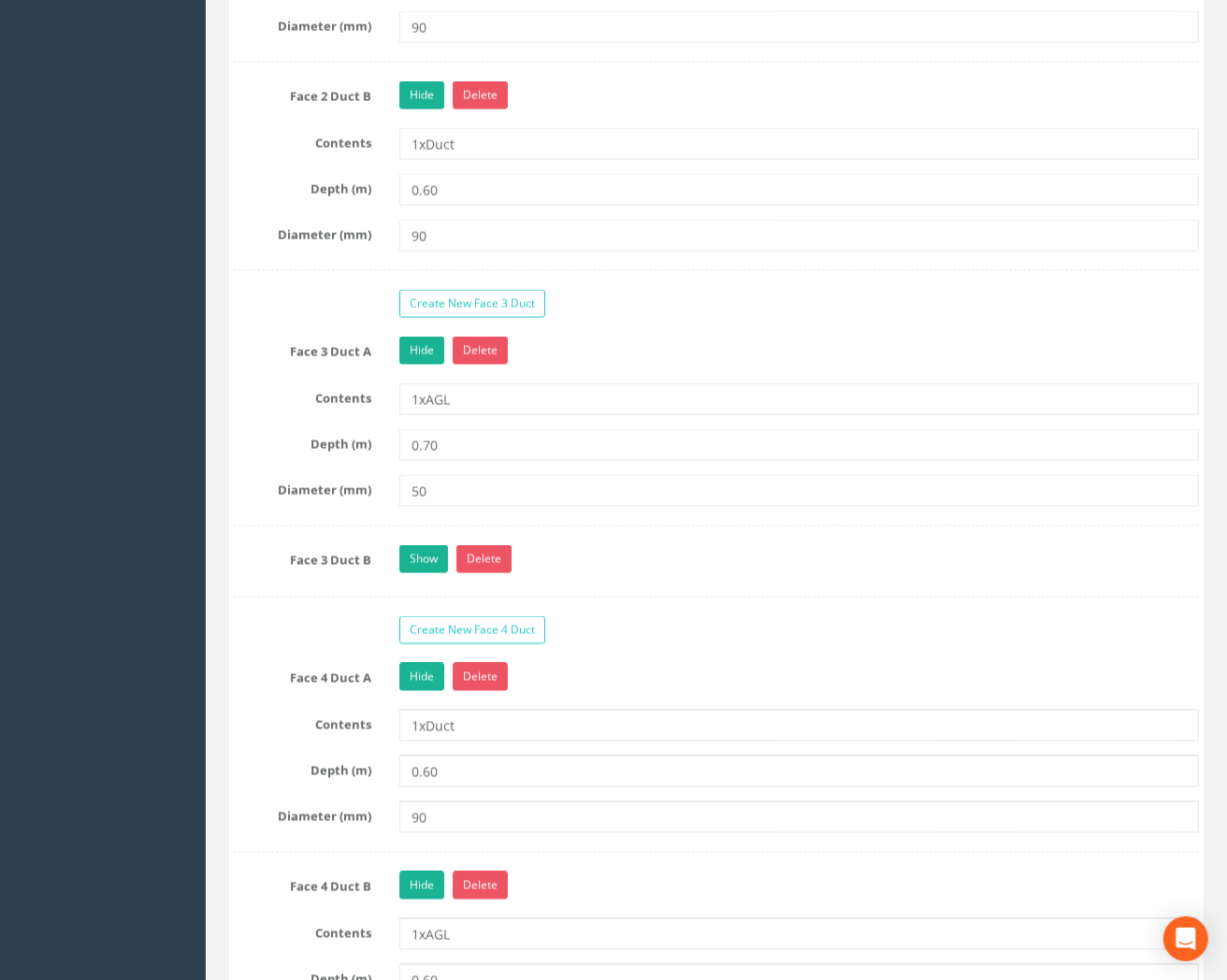 scroll, scrollTop: 1870, scrollLeft: 0, axis: vertical 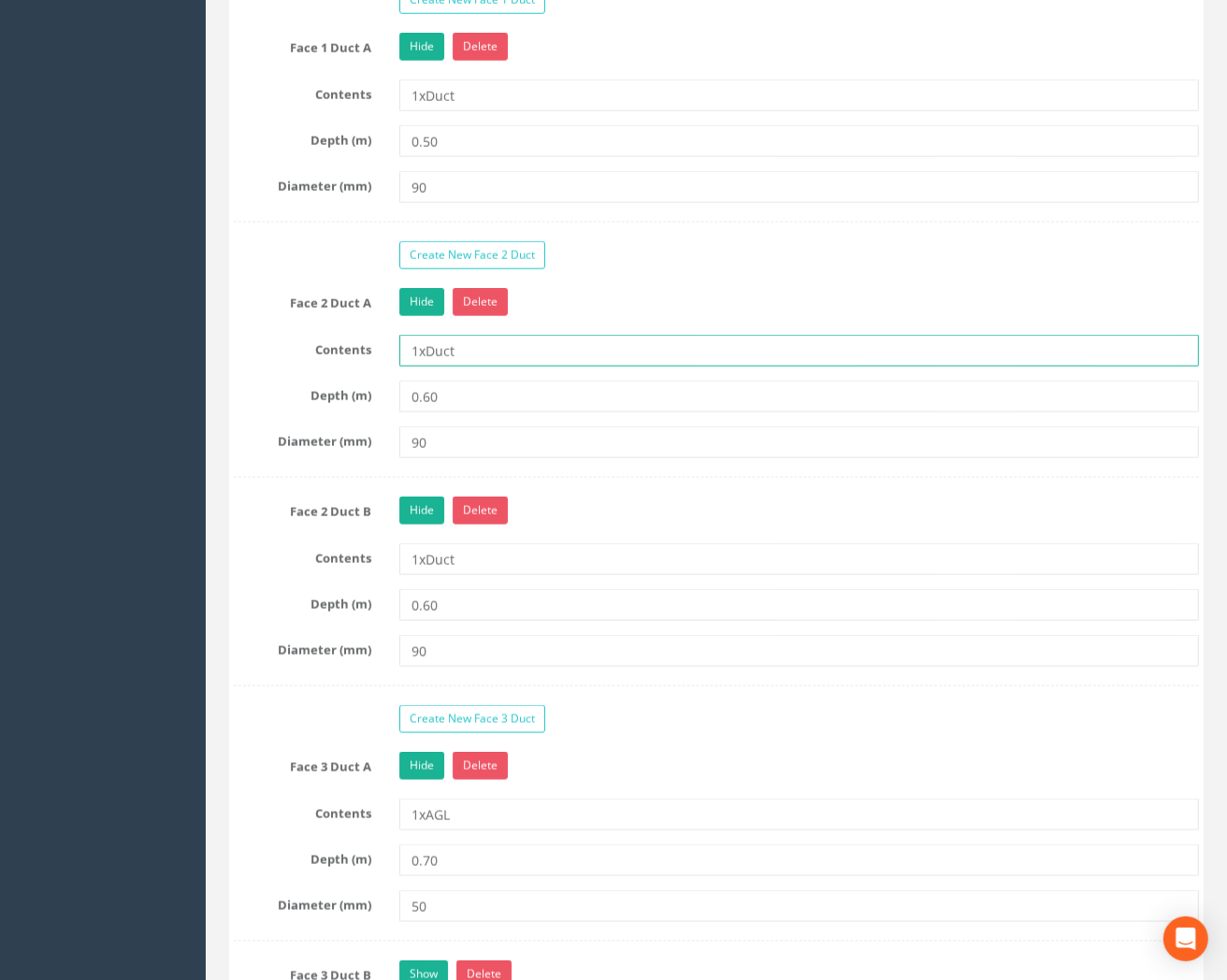 click on "1xDuct" at bounding box center (799, 351) 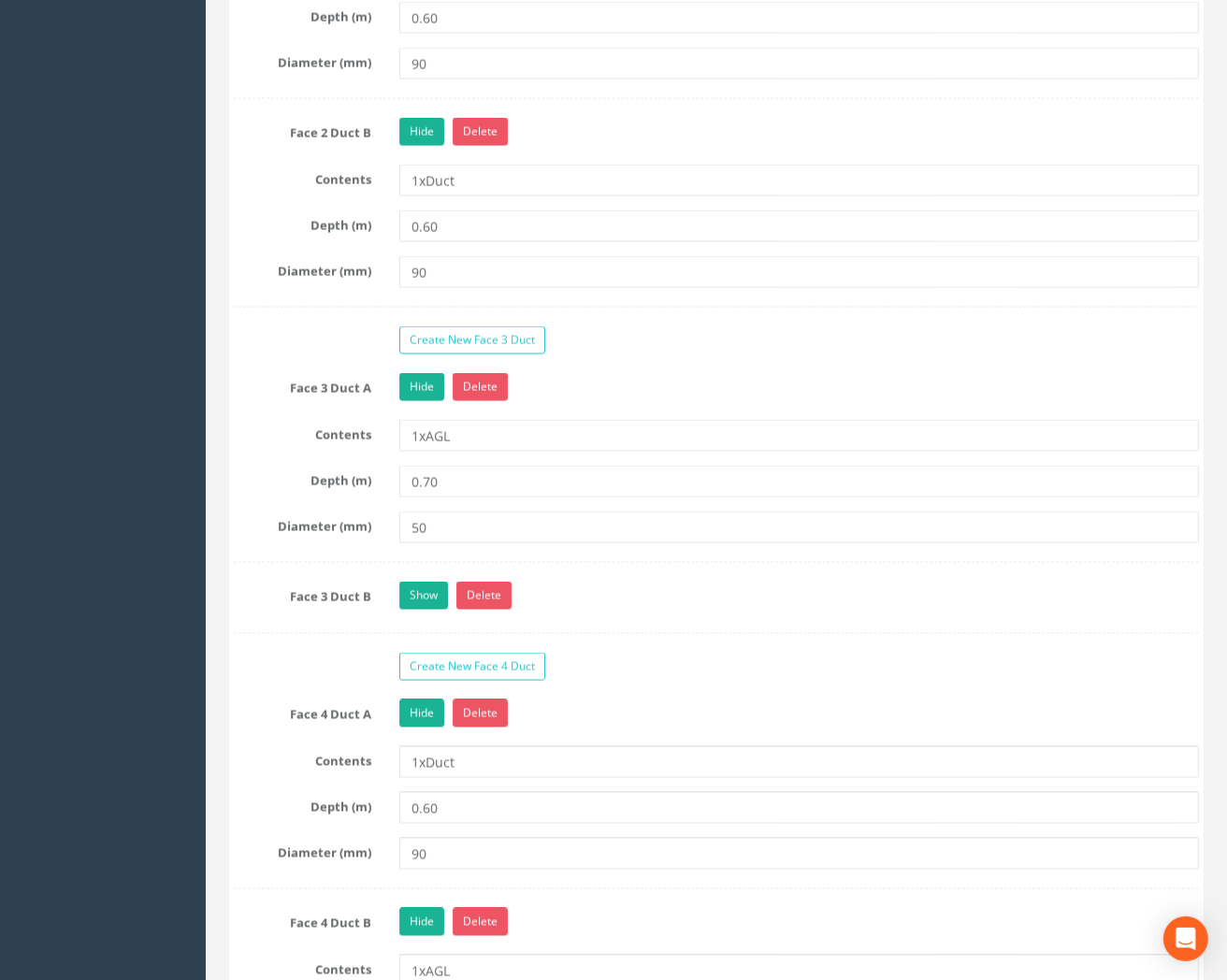 scroll, scrollTop: 2285, scrollLeft: 0, axis: vertical 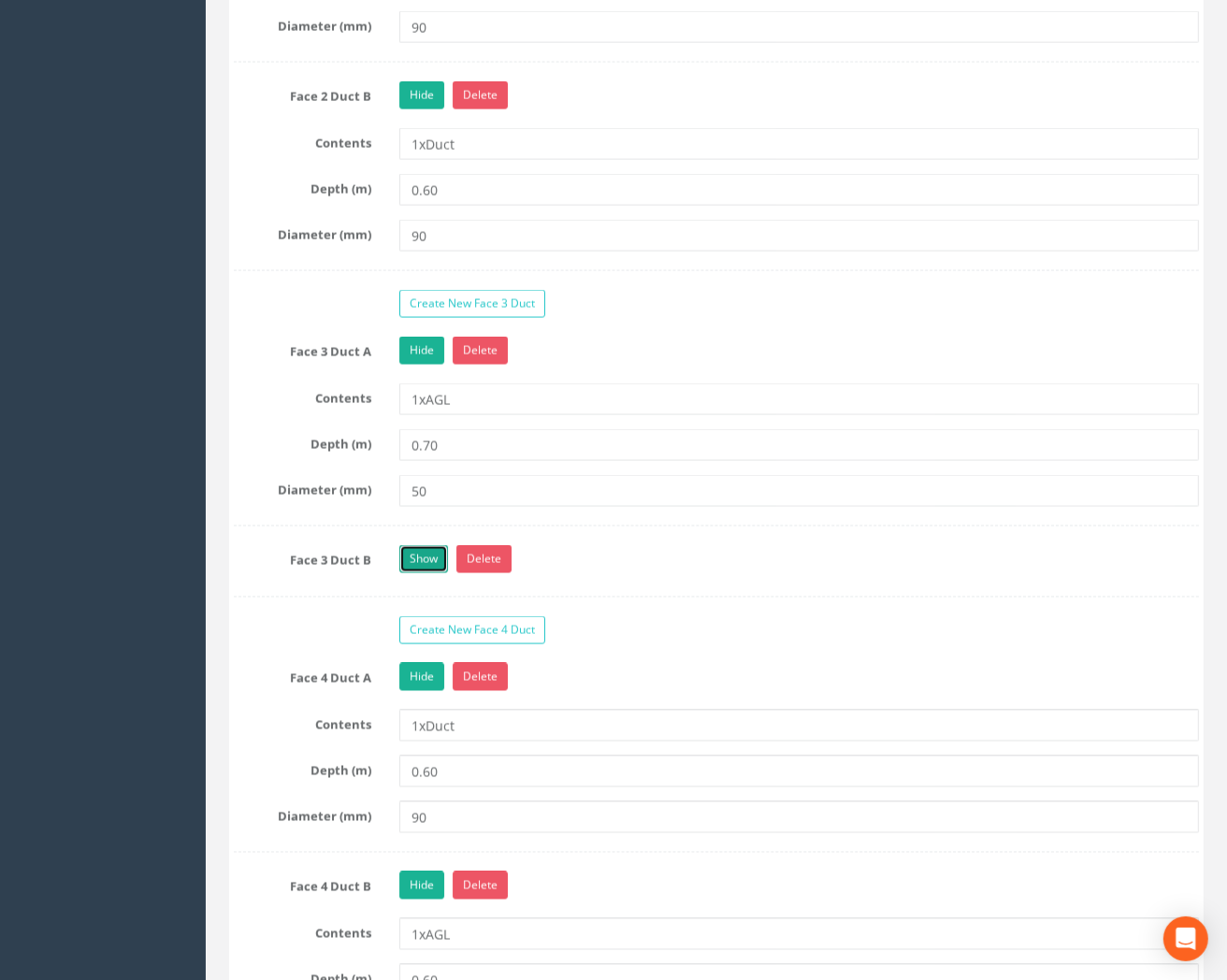 click on "Show" at bounding box center [424, 559] 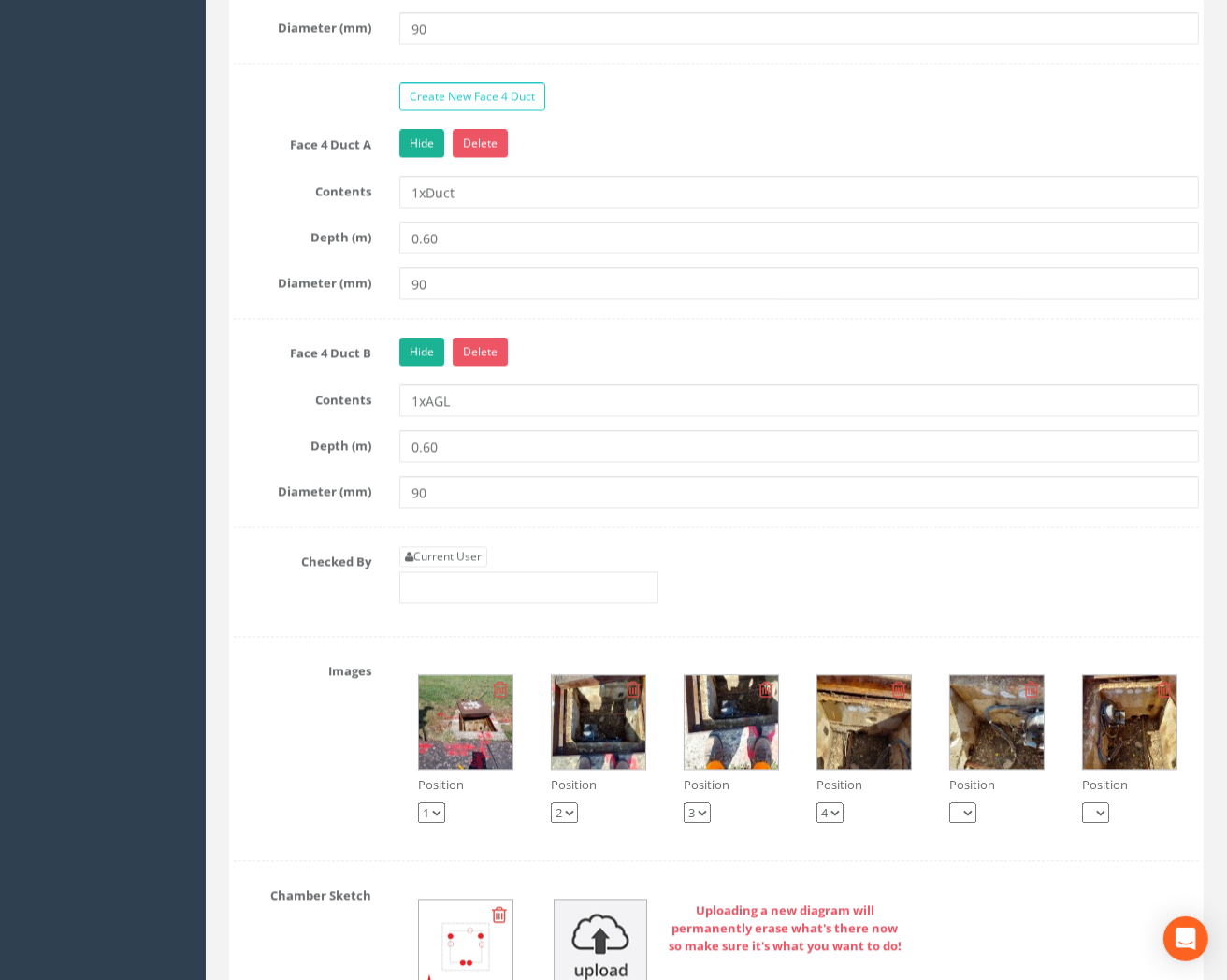scroll, scrollTop: 3013, scrollLeft: 0, axis: vertical 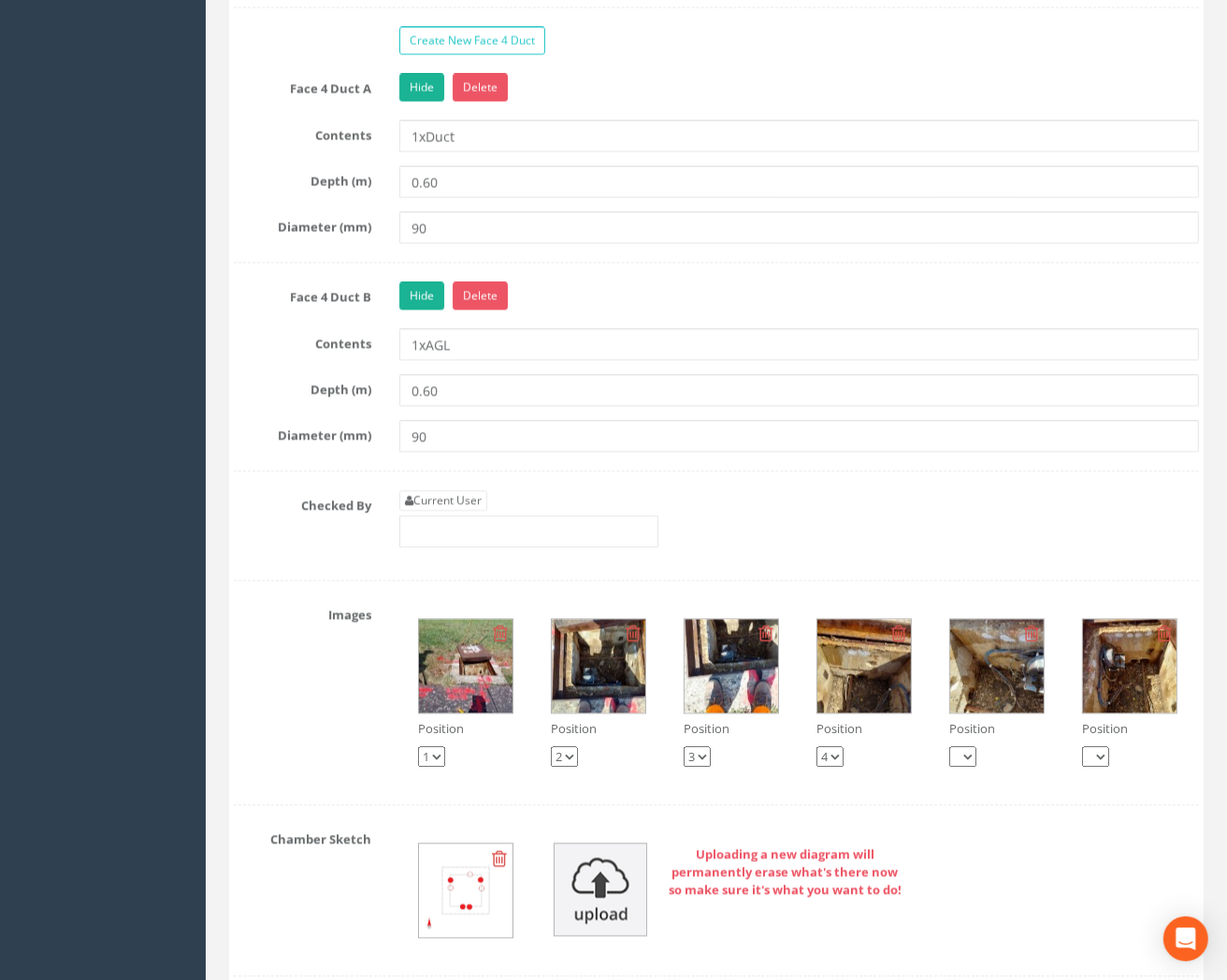 click at bounding box center (466, 666) 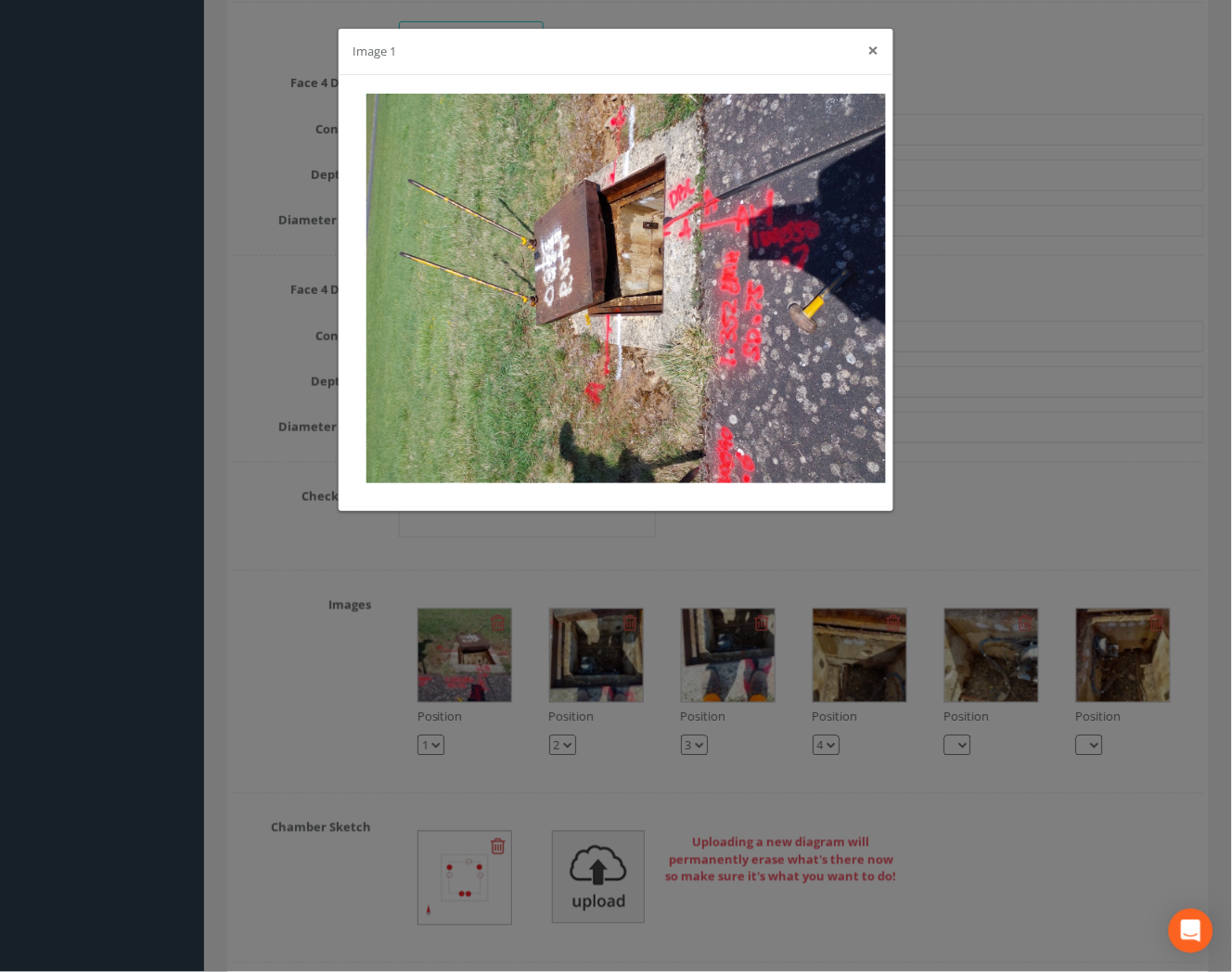 click on "×" at bounding box center (874, 50) 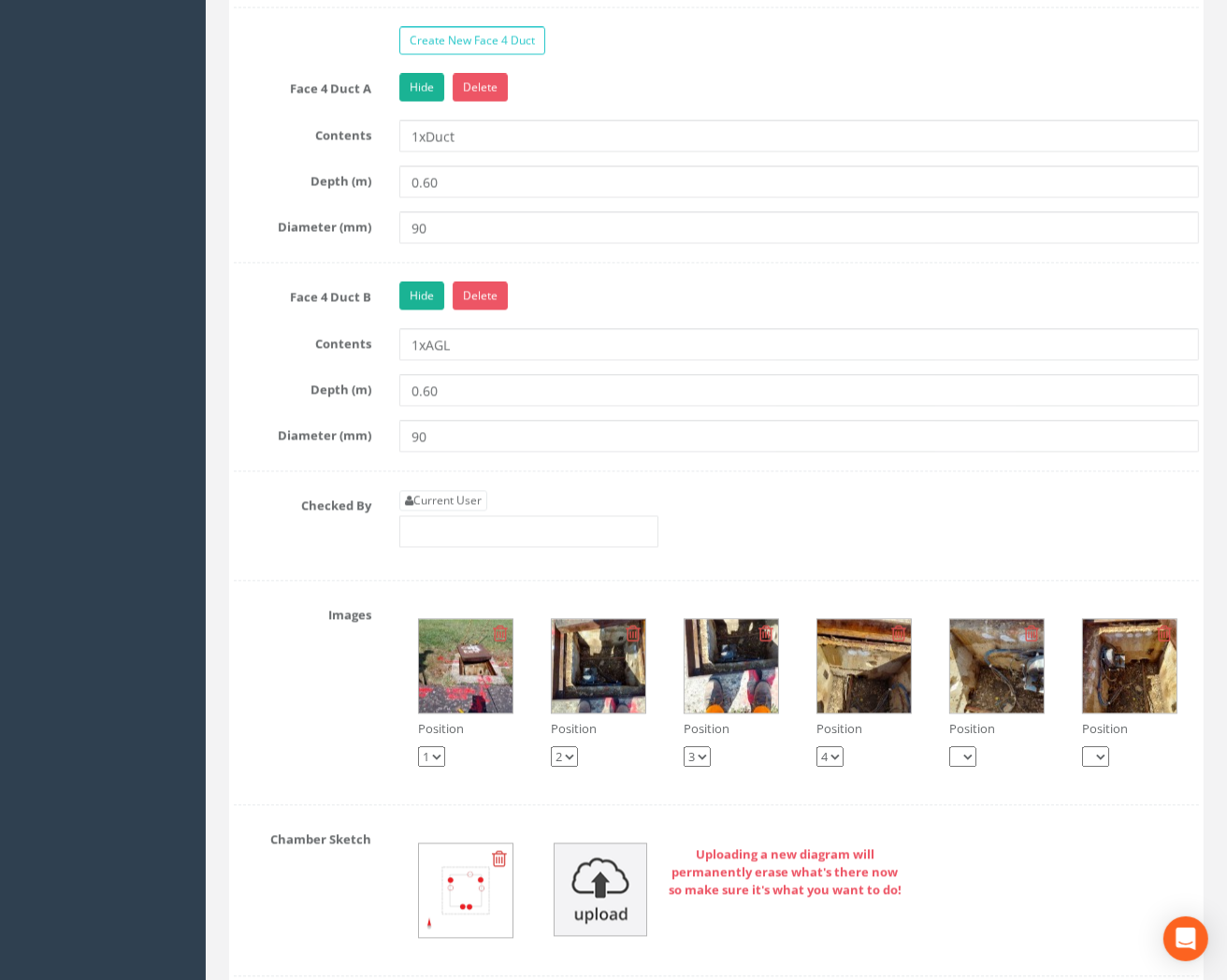 click at bounding box center (466, 666) 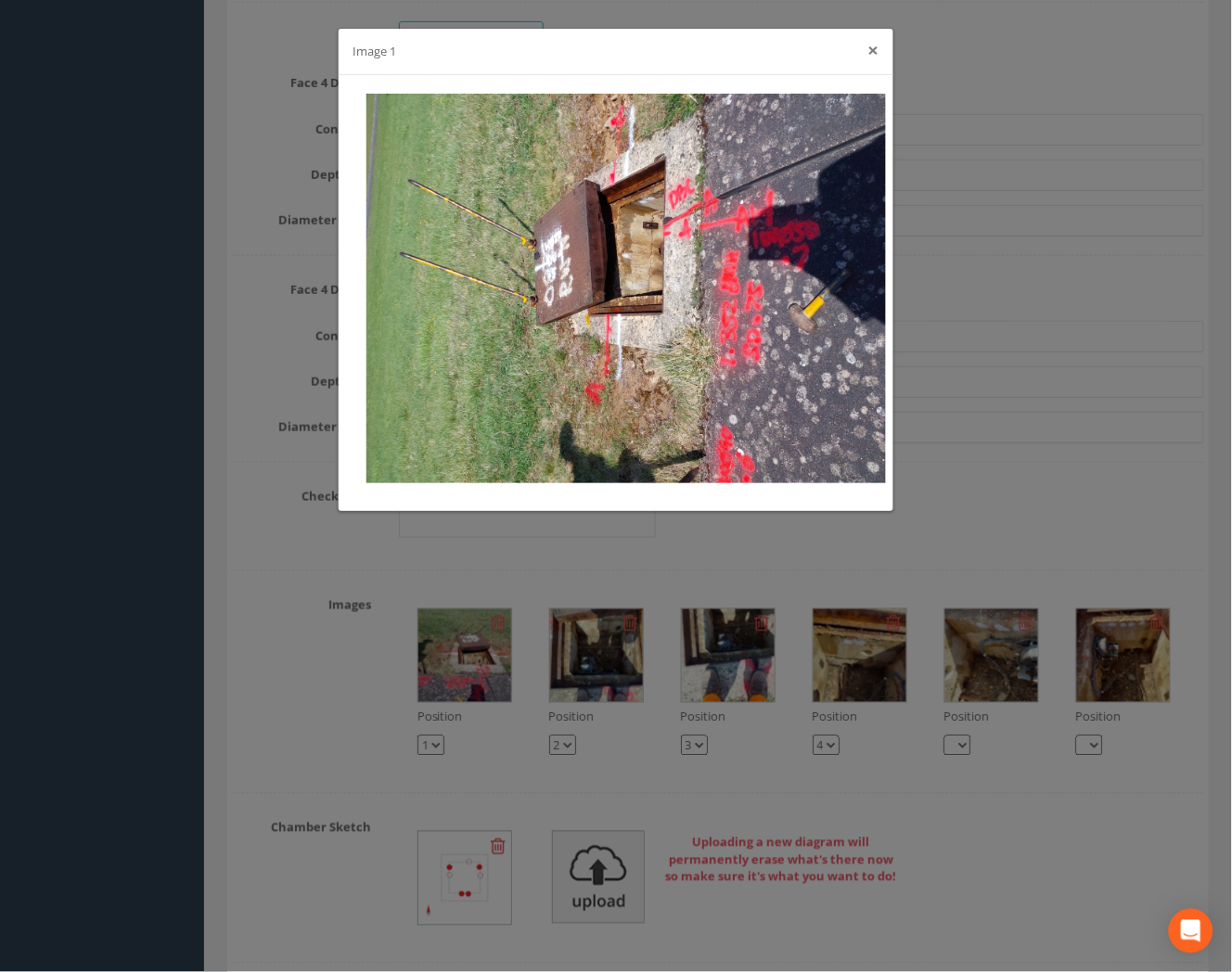 click on "×" at bounding box center (874, 50) 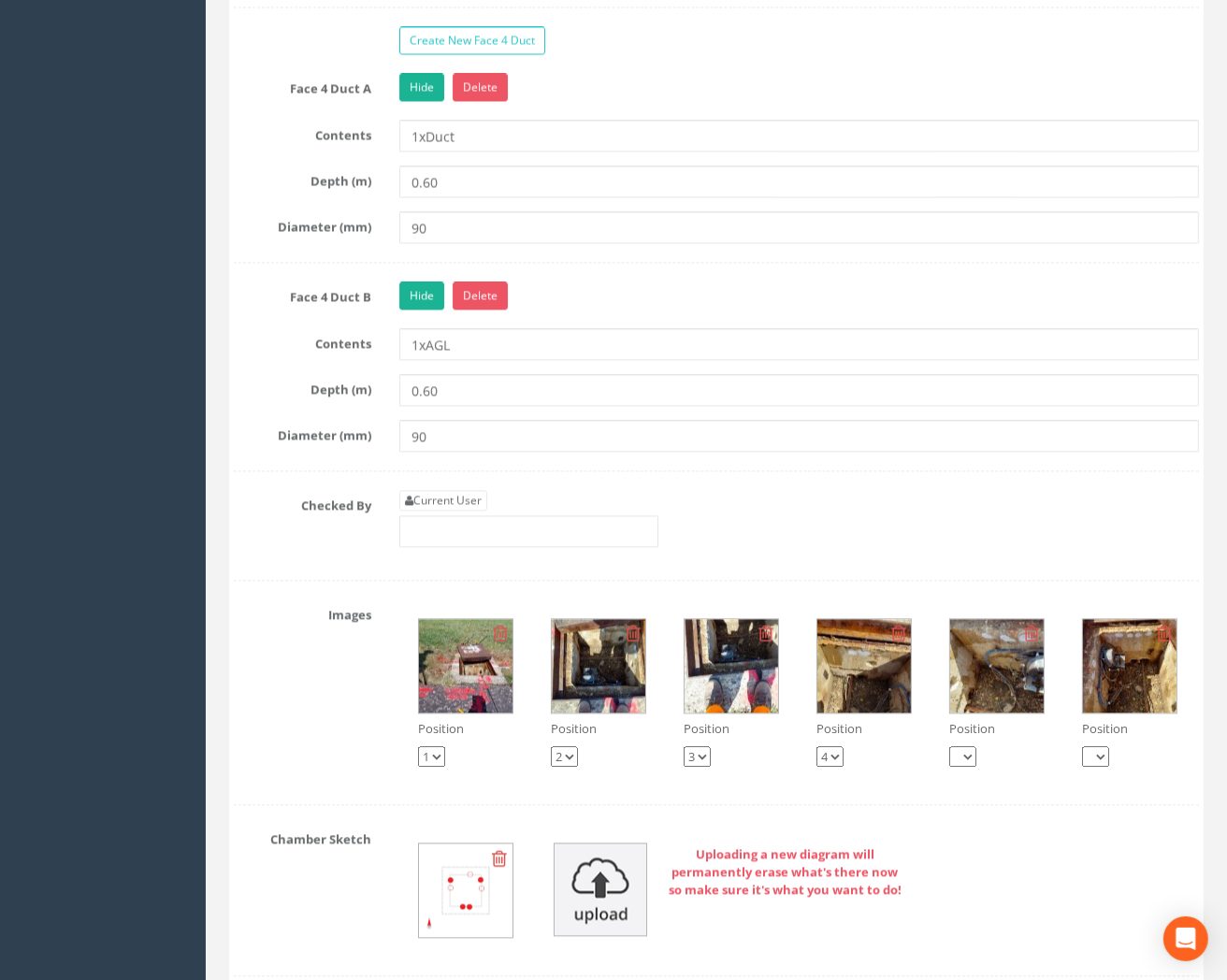 click at bounding box center [599, 666] 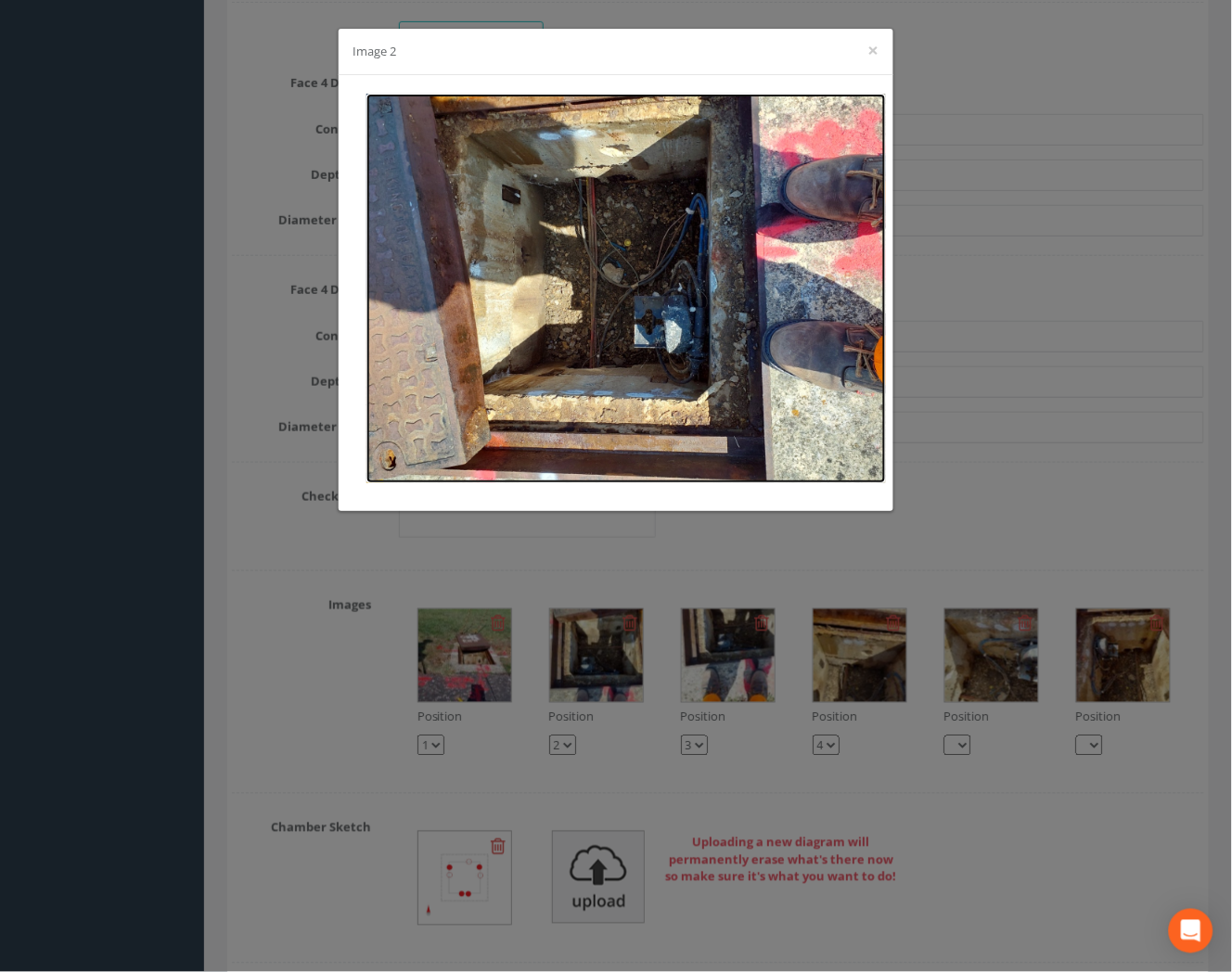 click at bounding box center [626, 288] 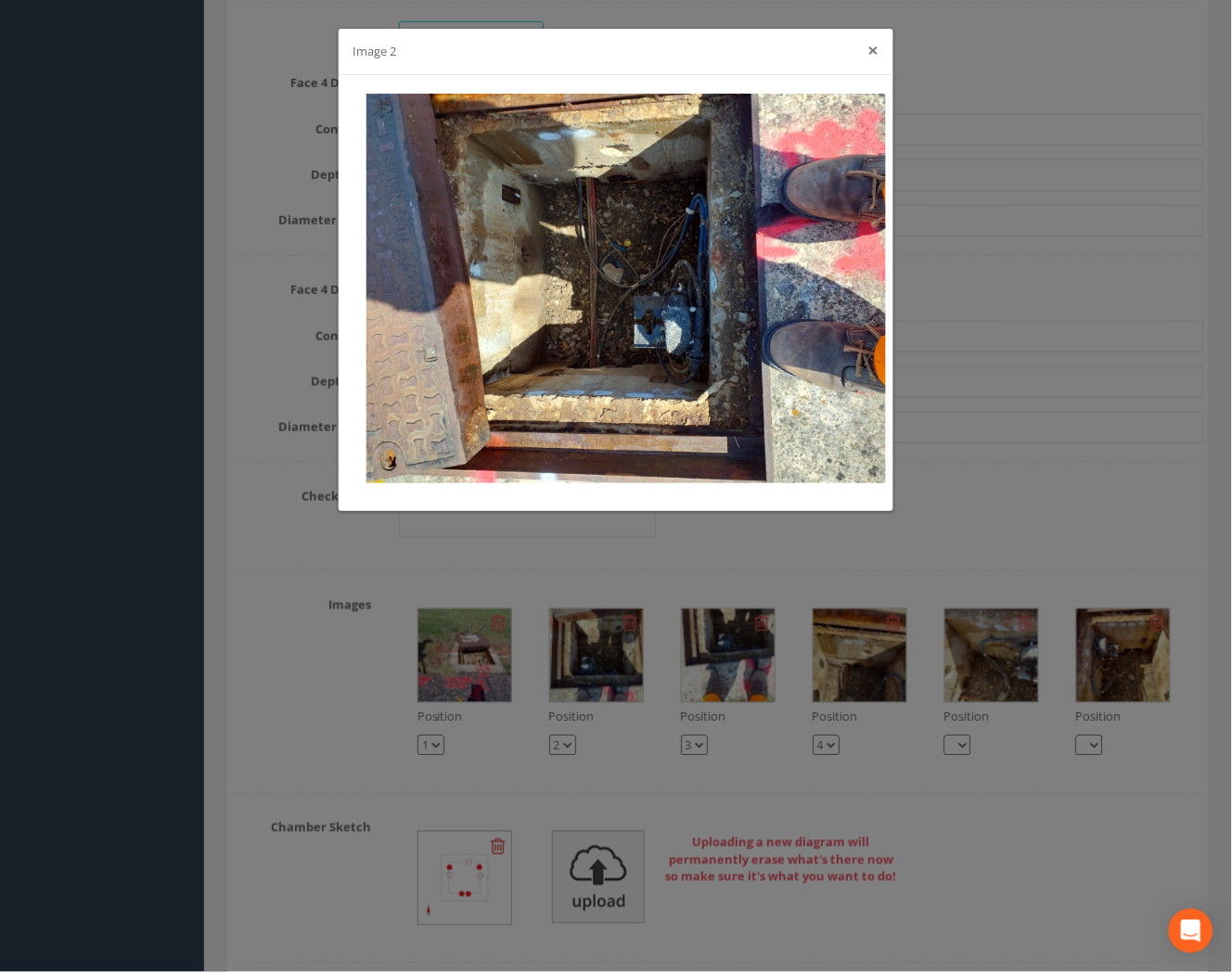 click on "×" at bounding box center (874, 50) 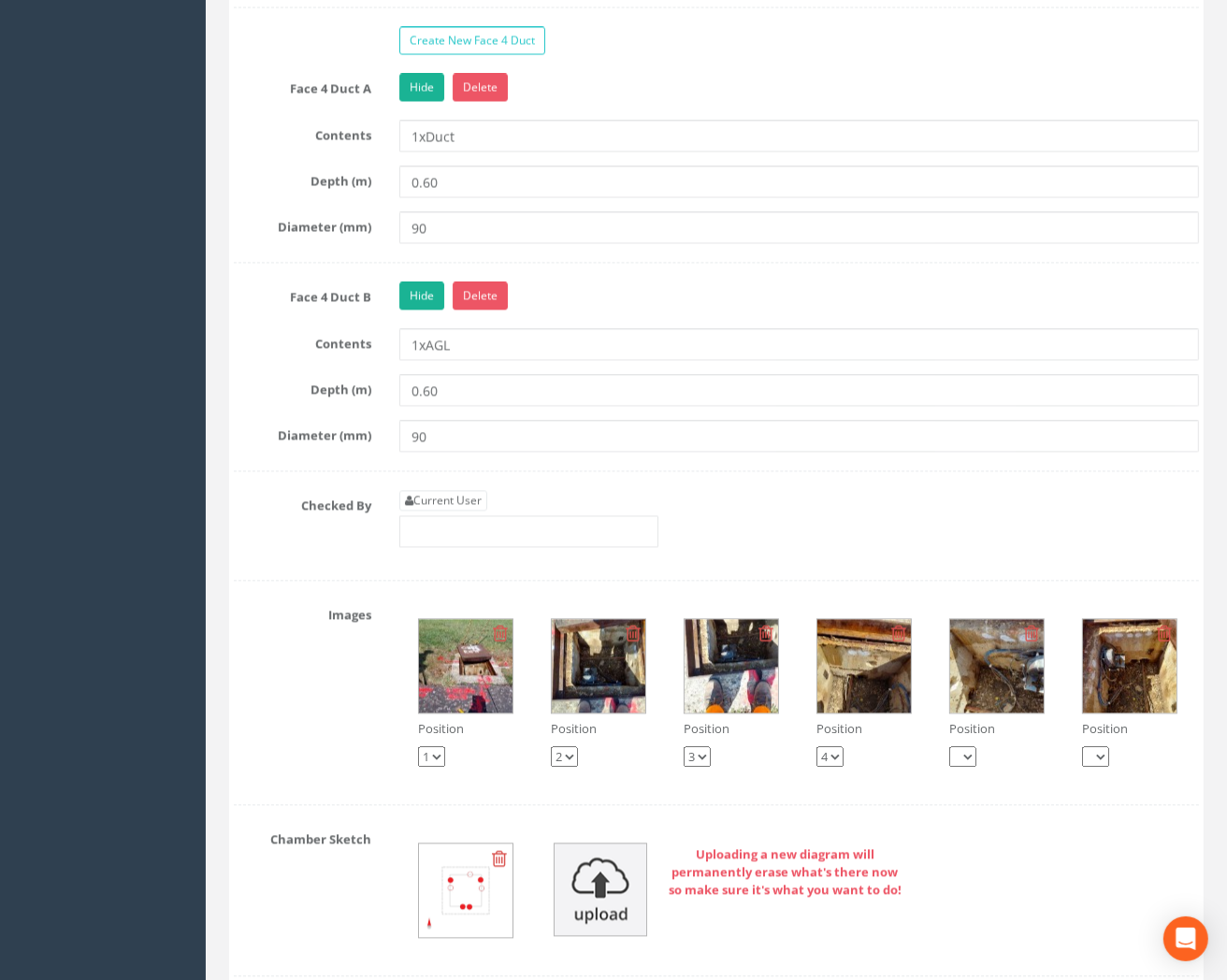 click at bounding box center (997, 666) 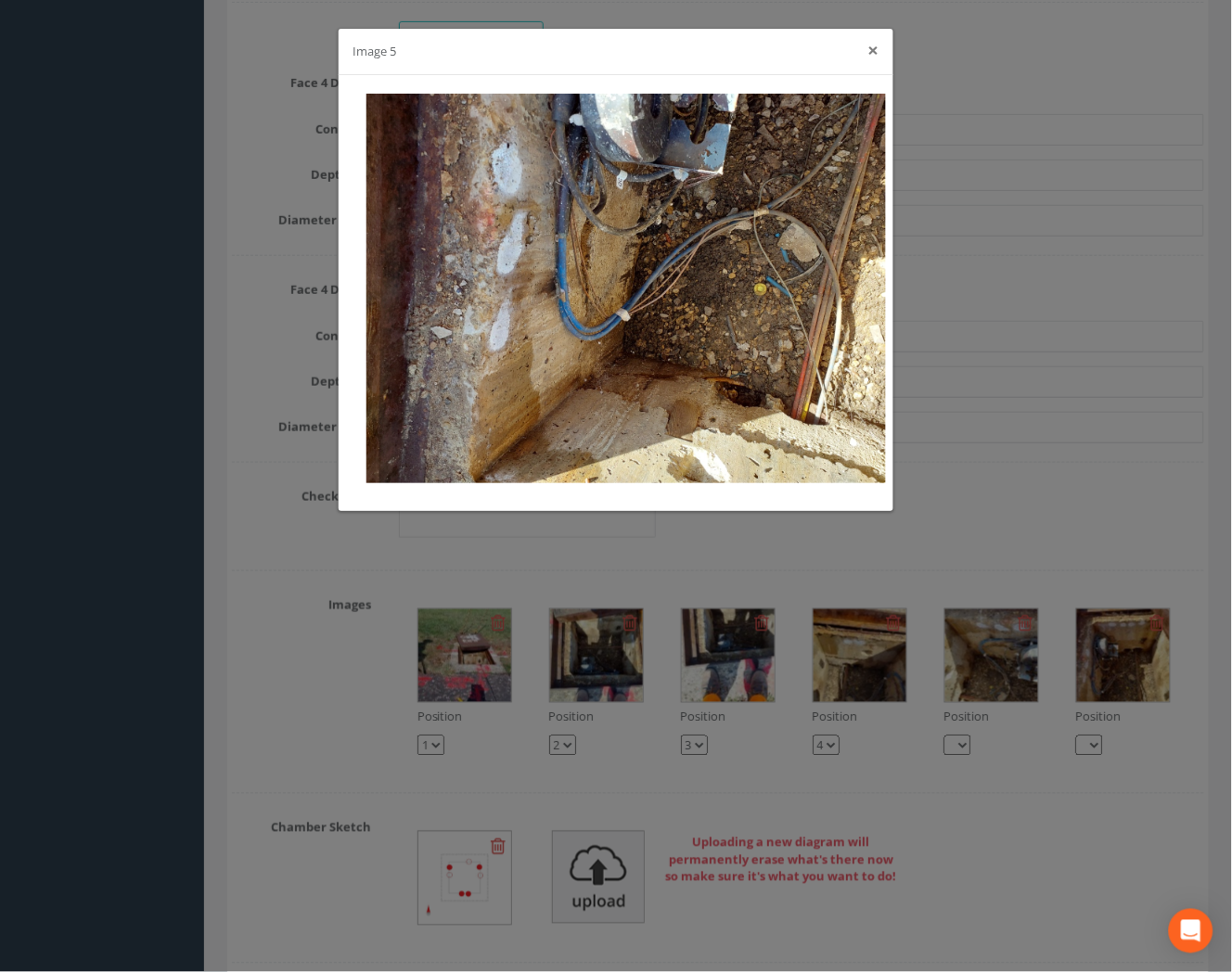 click on "×" at bounding box center (874, 50) 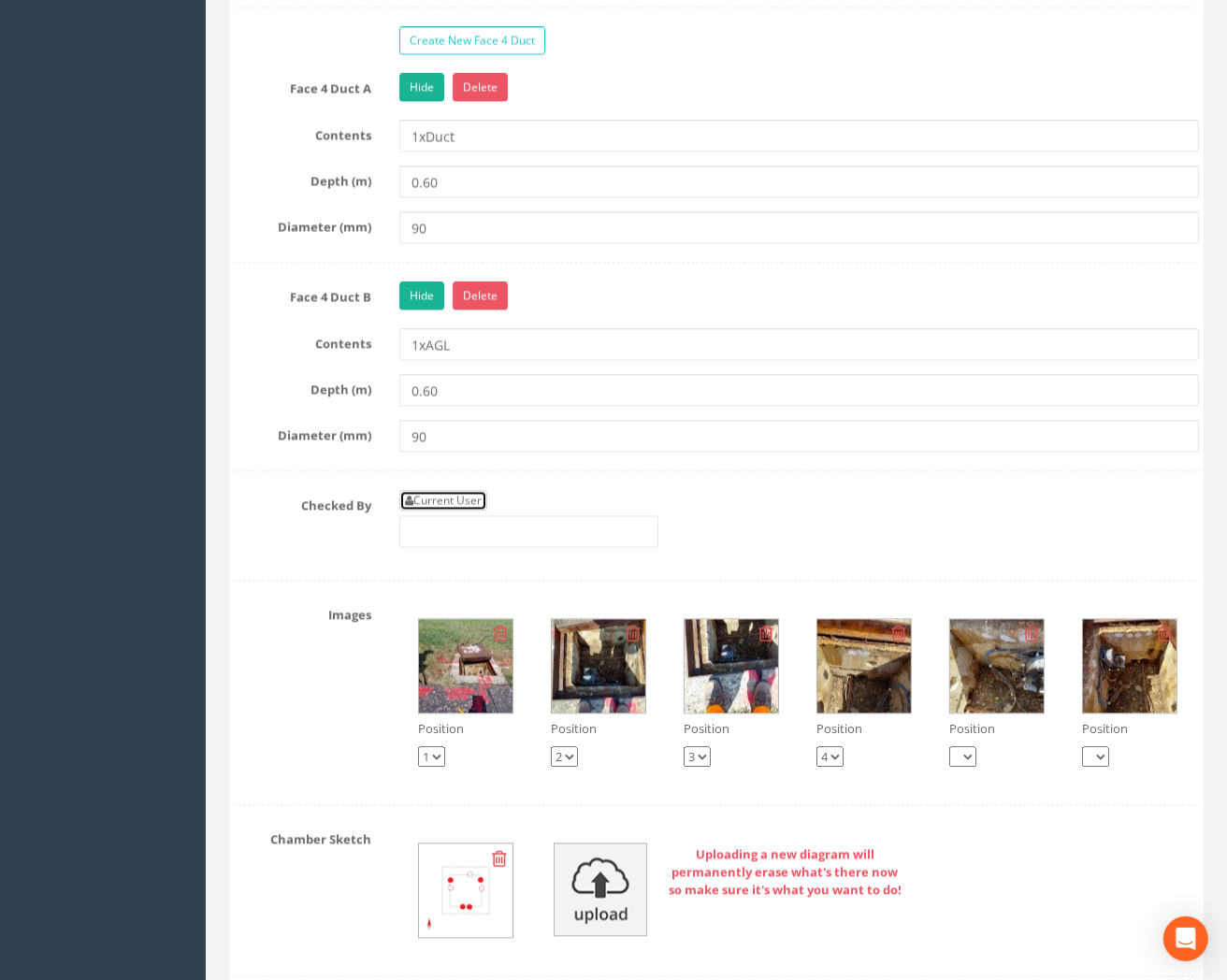 click on "Current User" at bounding box center [443, 500] 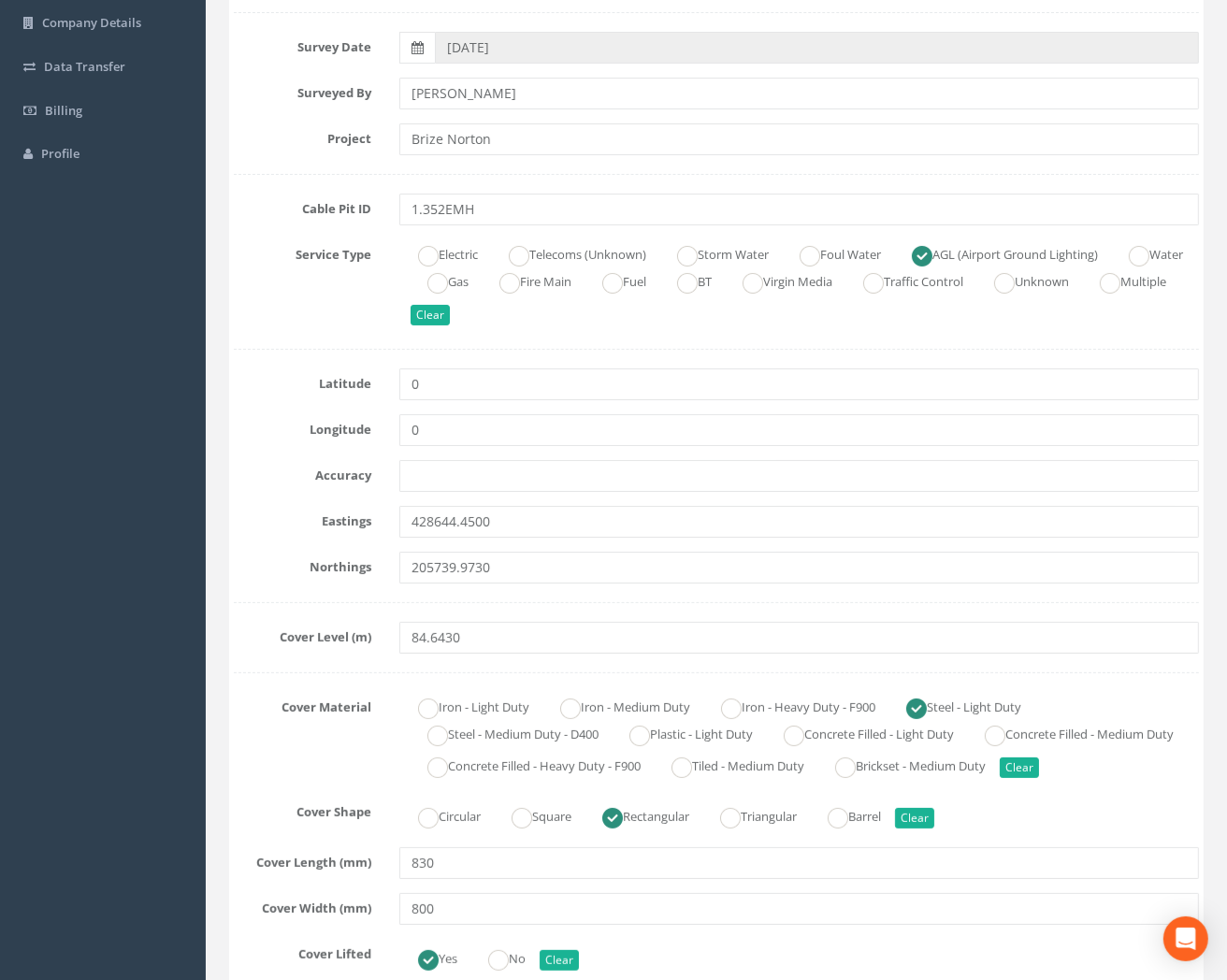 scroll, scrollTop: 0, scrollLeft: 0, axis: both 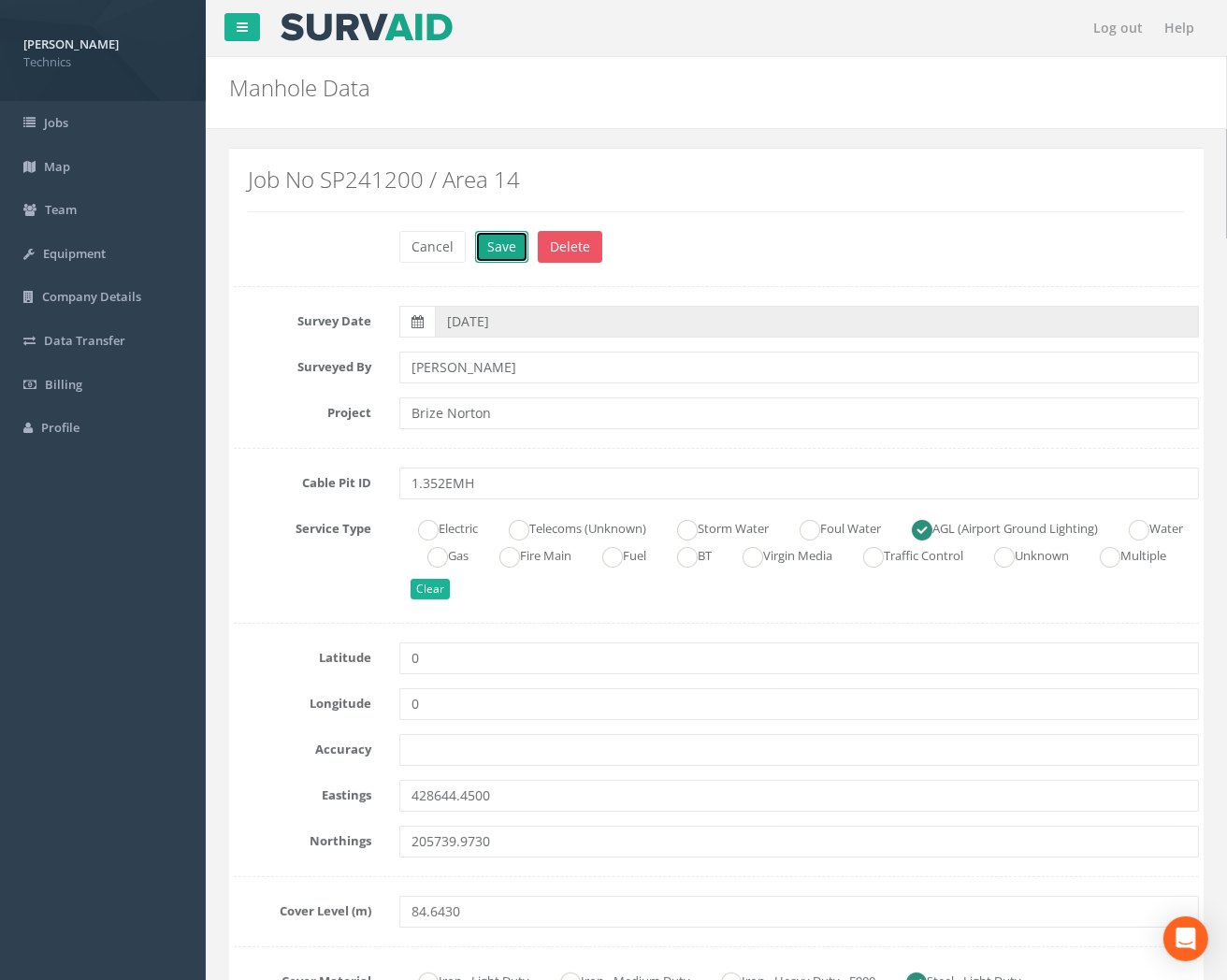 click on "Save" at bounding box center (501, 247) 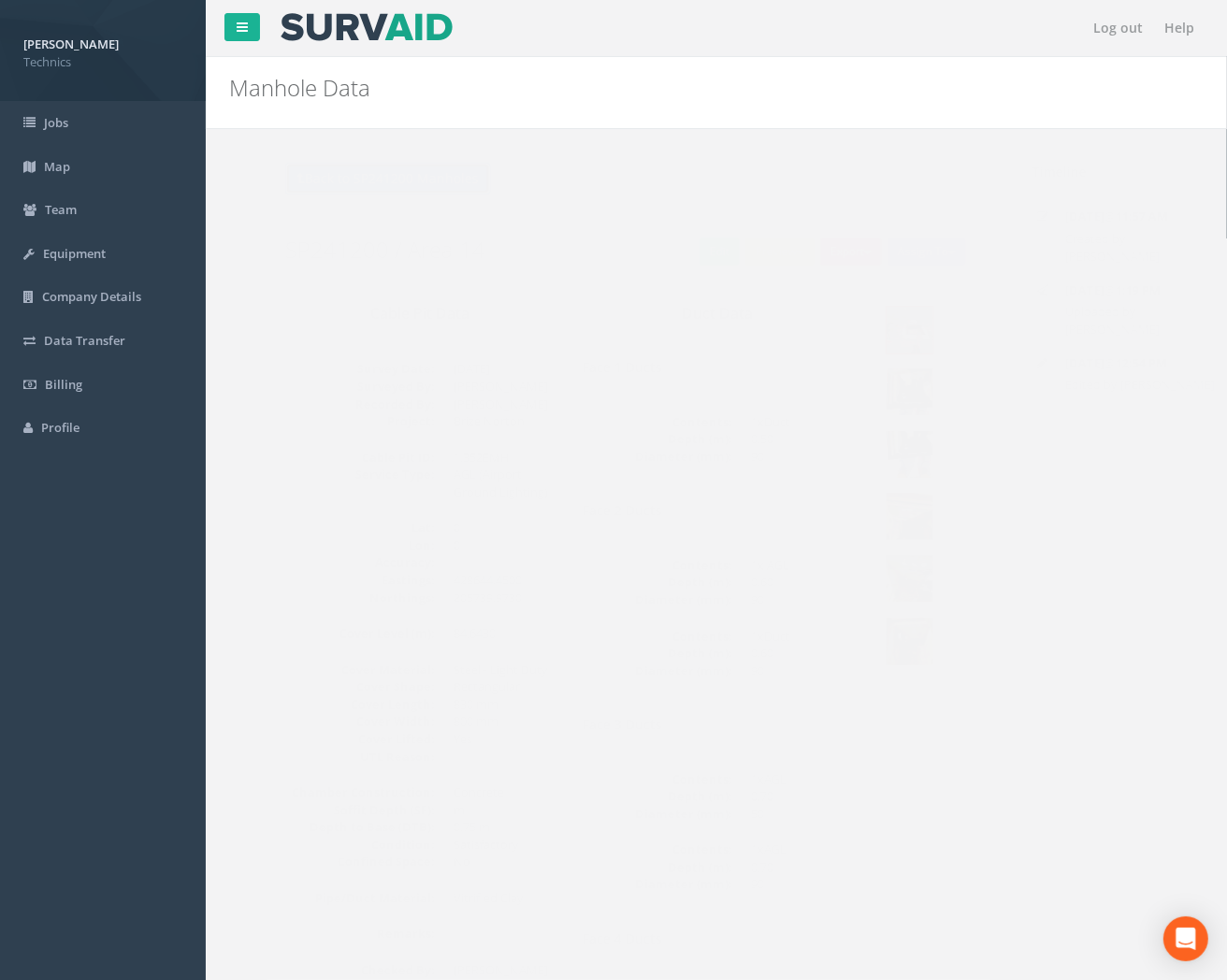 click on "Back to SP241200 Manholes" at bounding box center (351, 179) 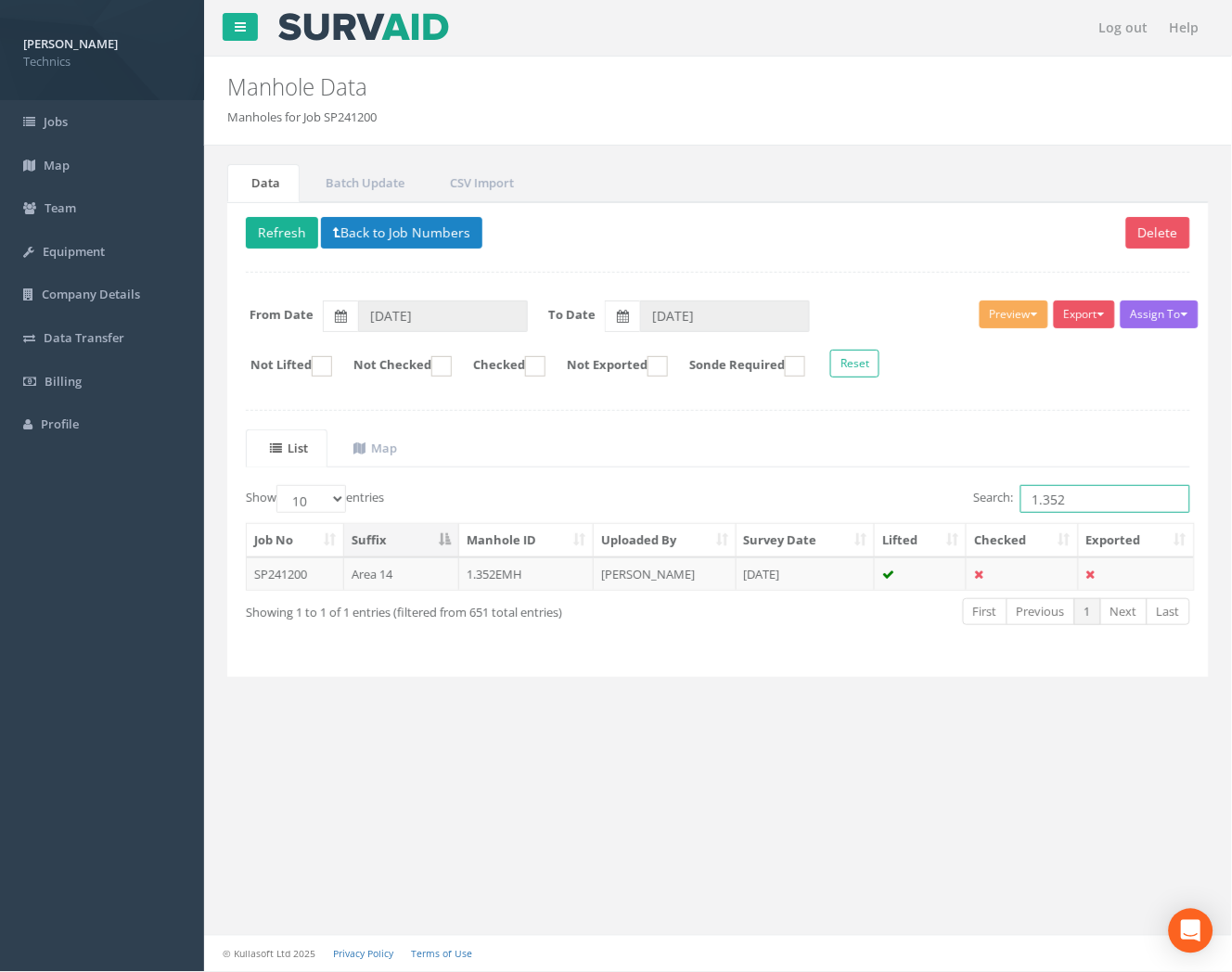 click on "1.352" at bounding box center [1105, 499] 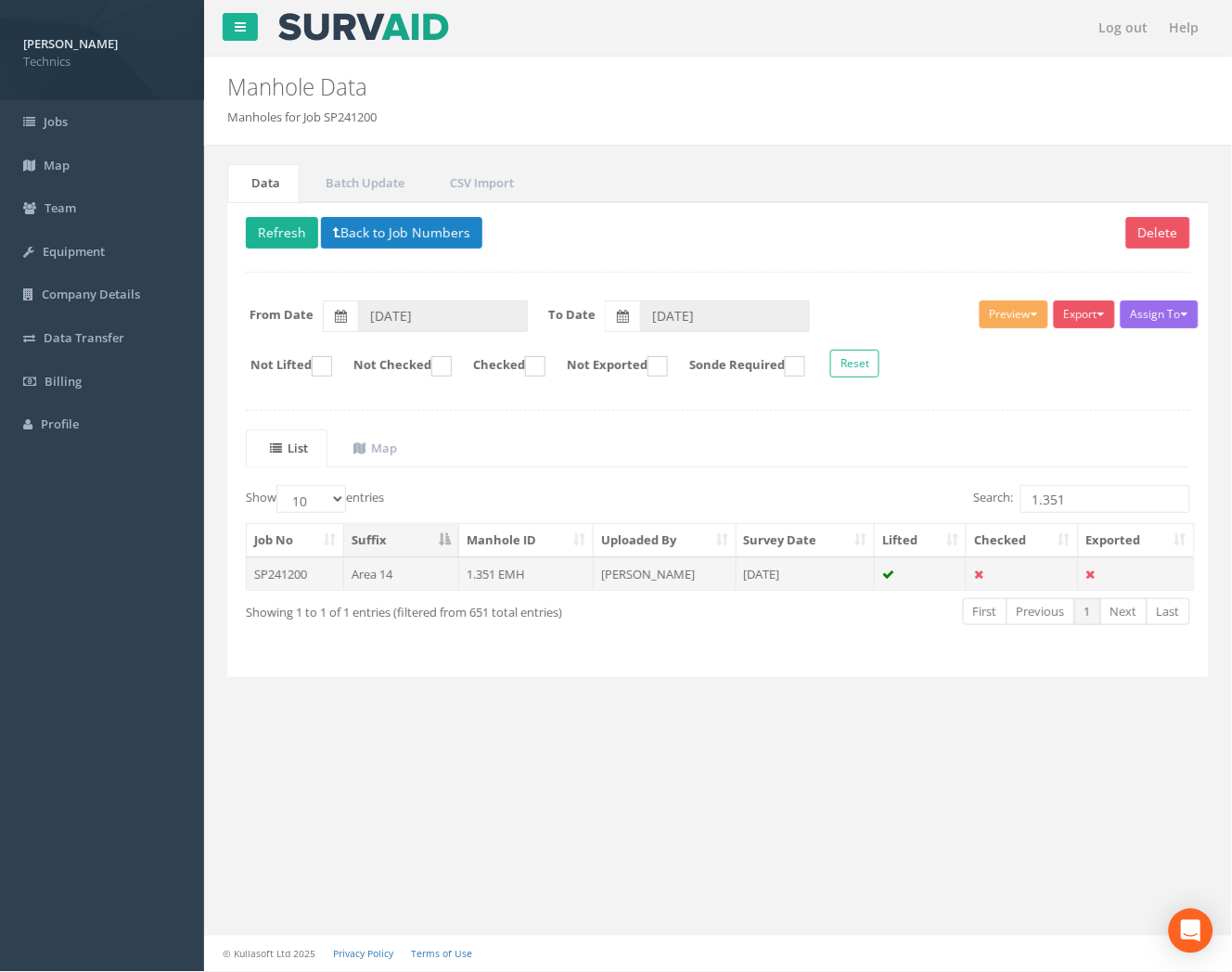 click on "[DATE]" at bounding box center [806, 574] 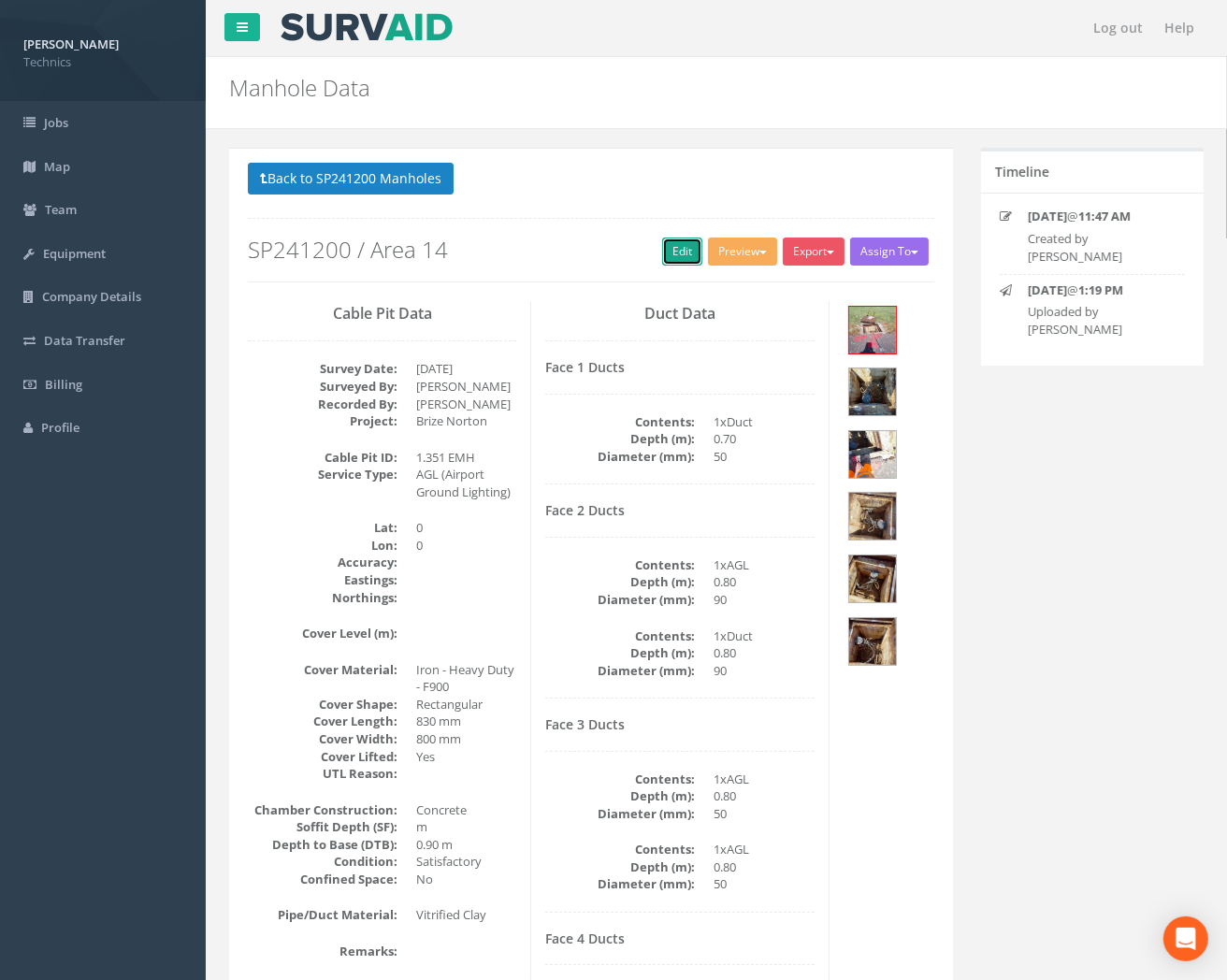 click on "Edit" at bounding box center (682, 252) 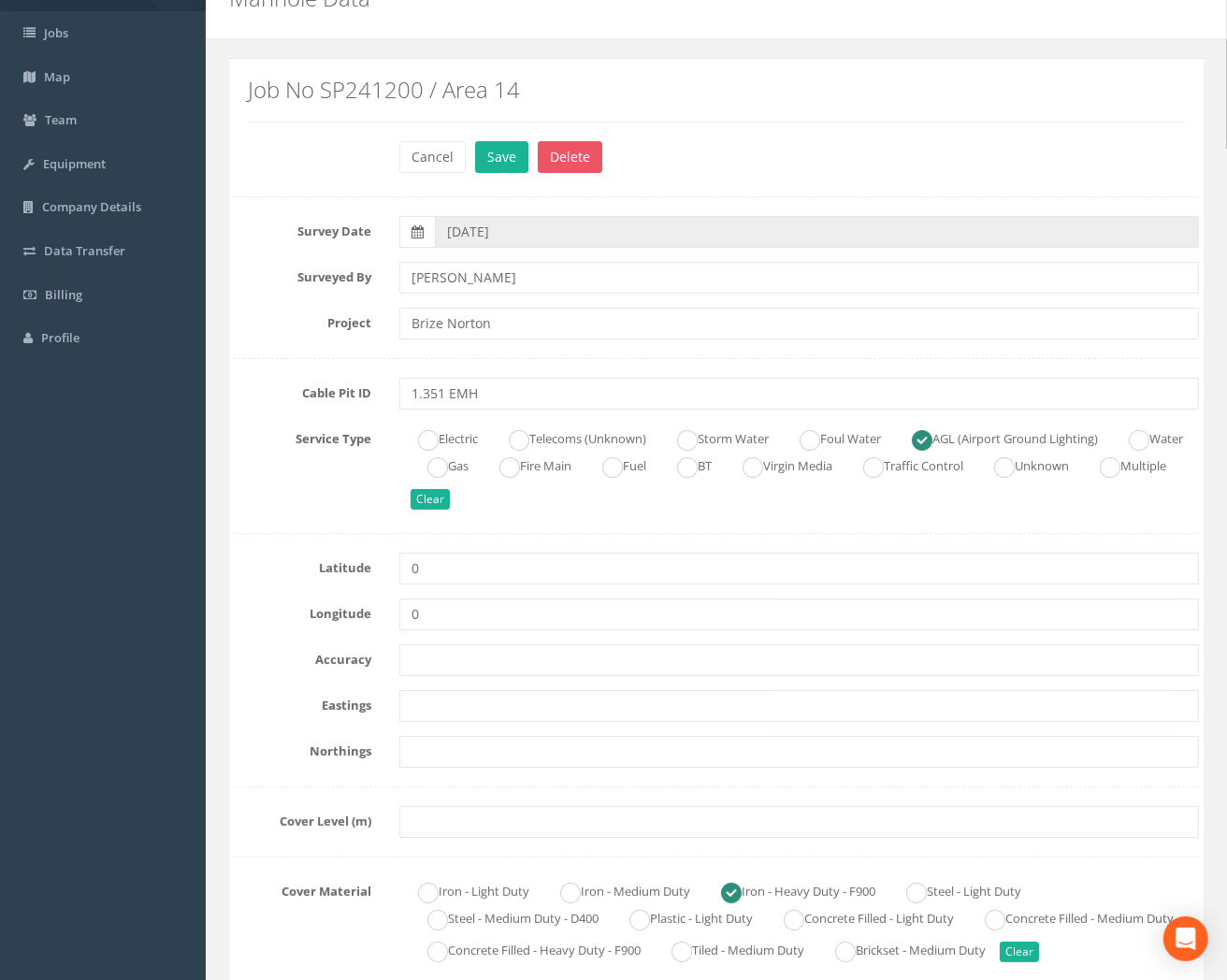 scroll, scrollTop: 311, scrollLeft: 0, axis: vertical 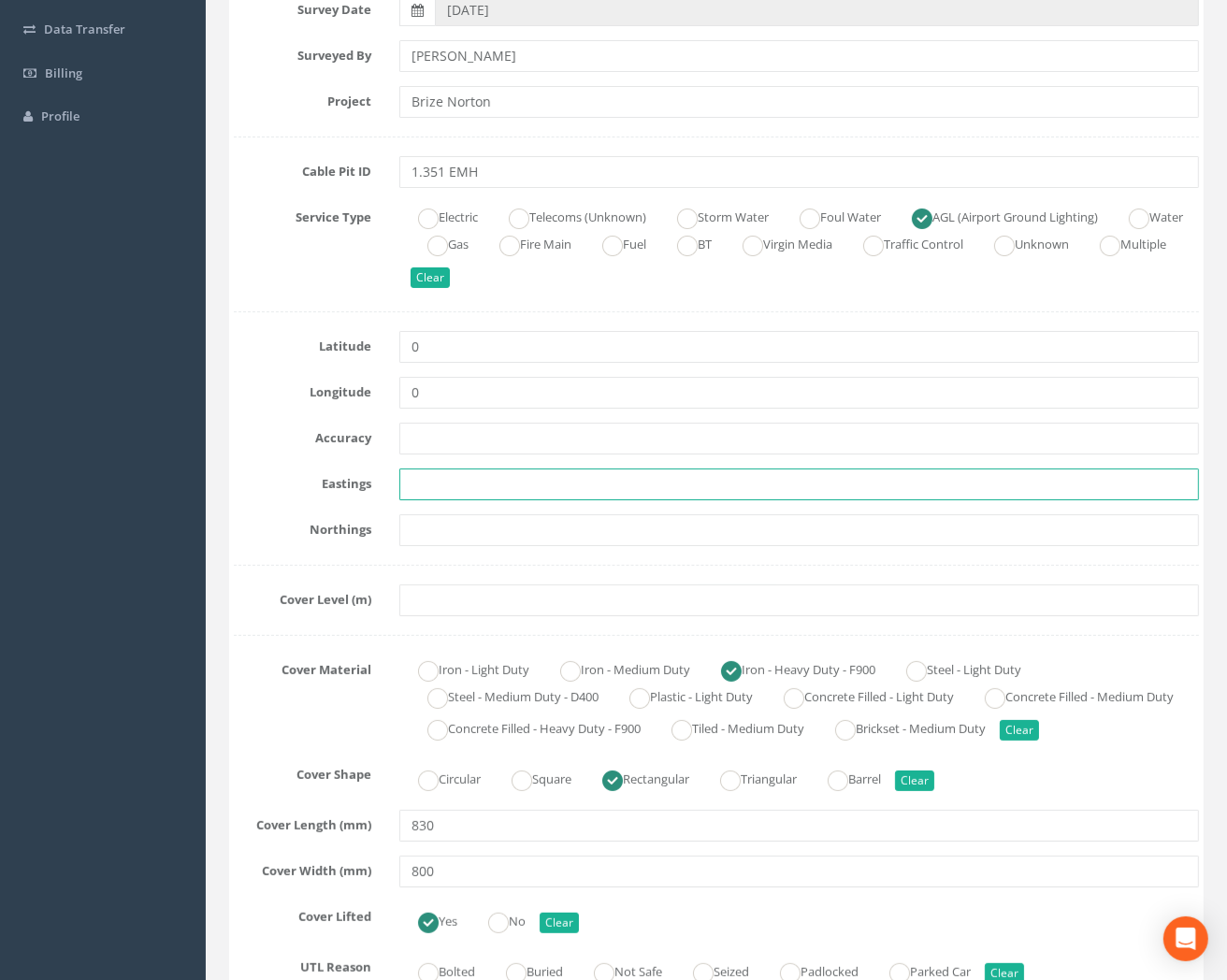 click at bounding box center (799, 484) 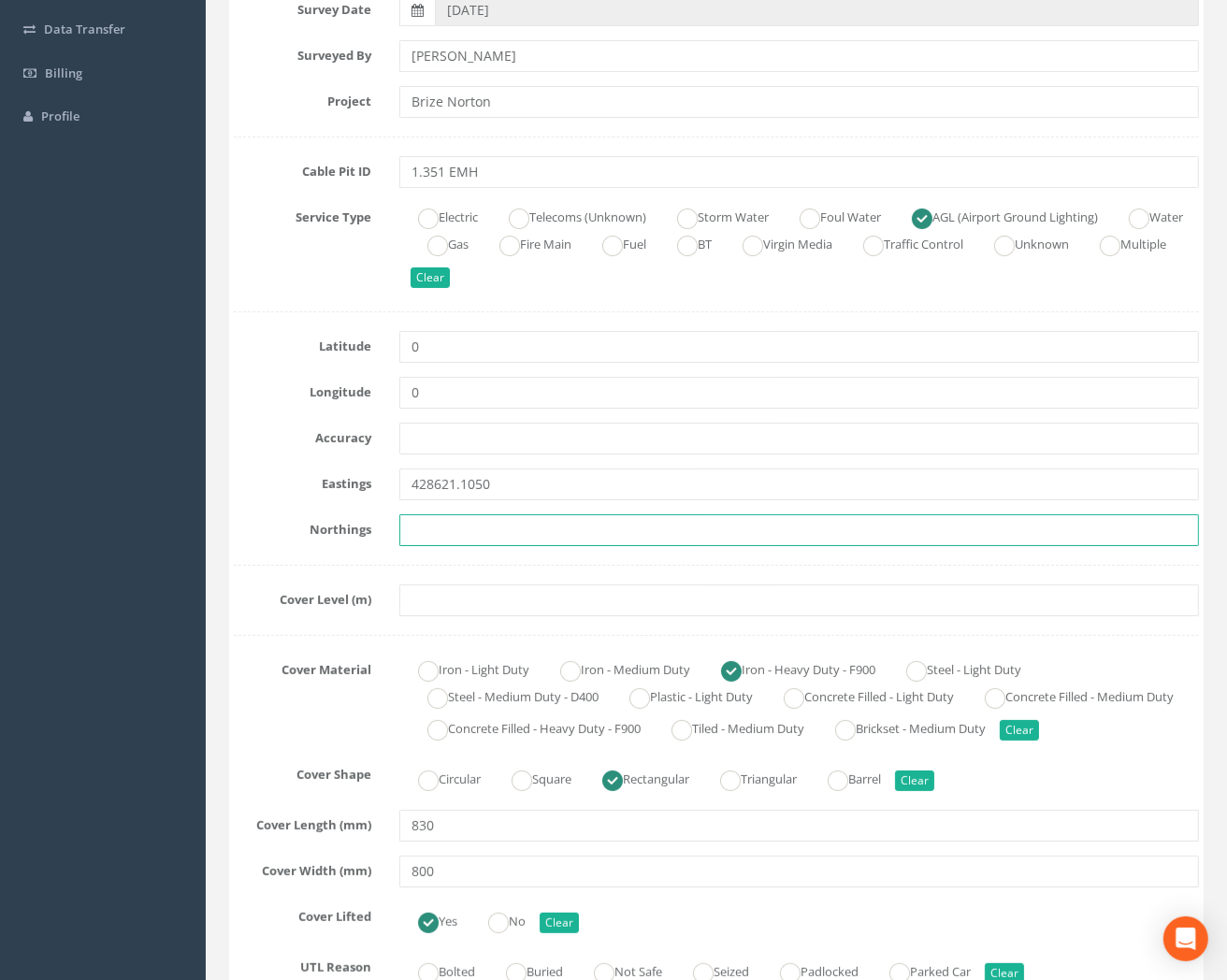 click at bounding box center (799, 530) 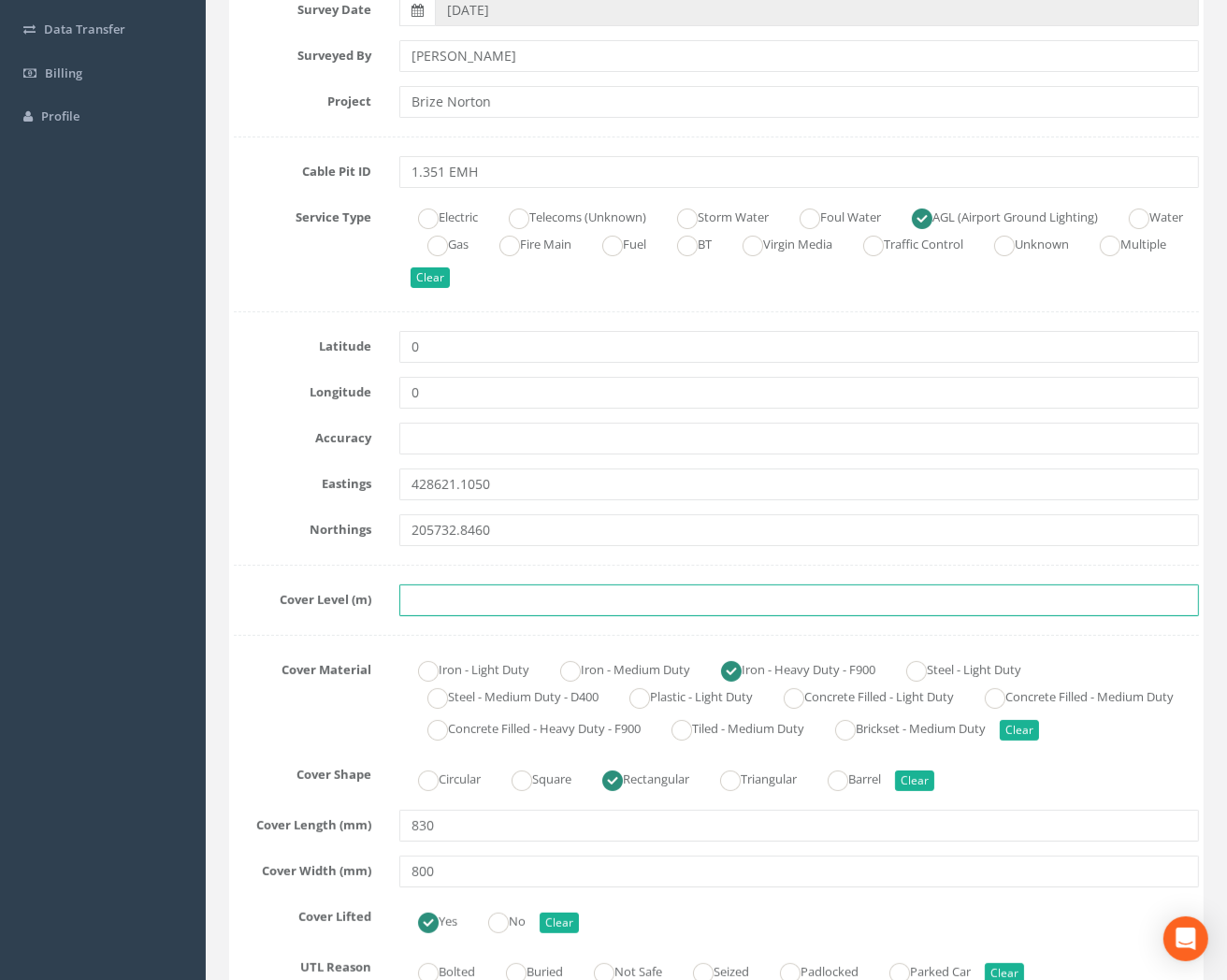 click at bounding box center (799, 600) 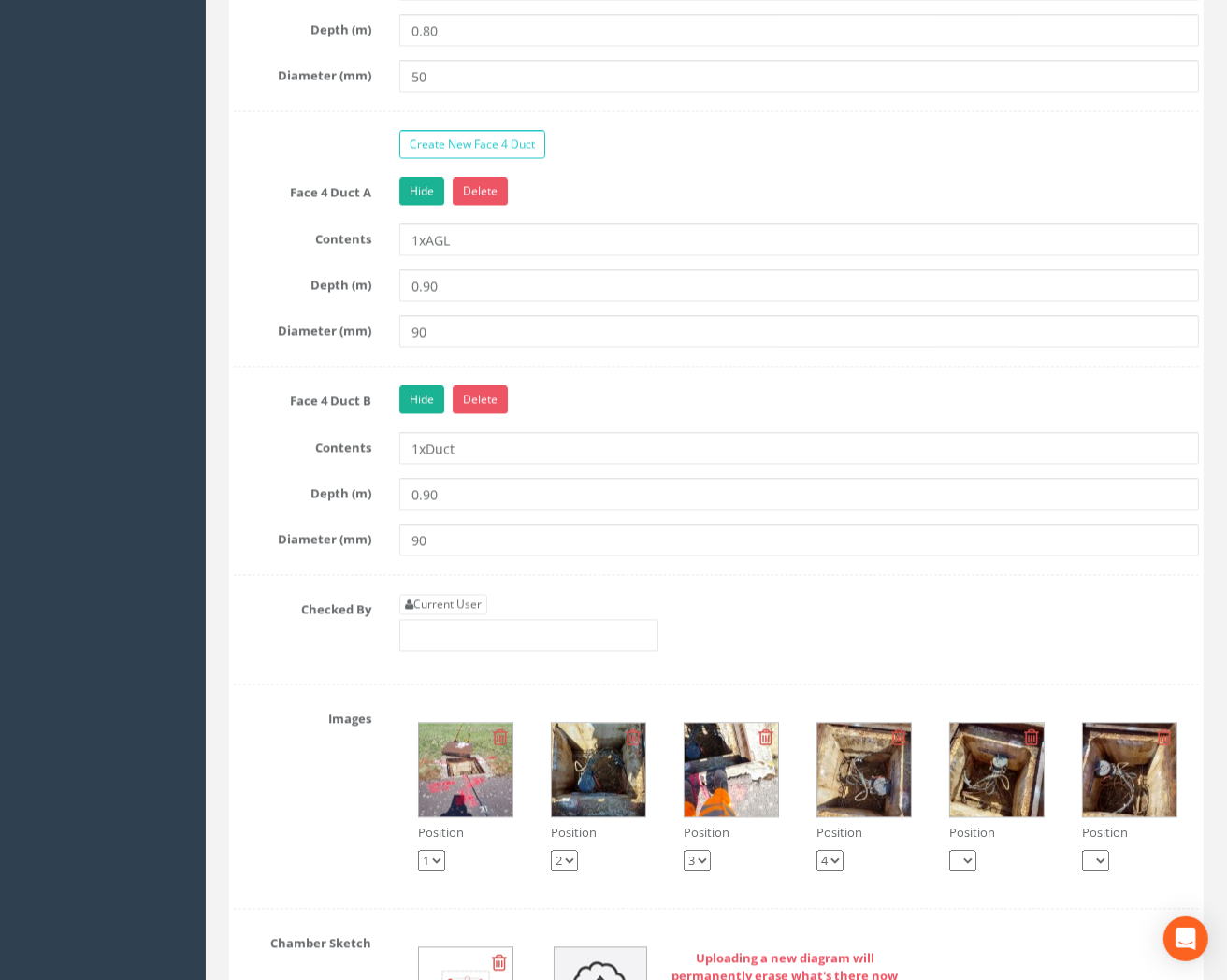 scroll, scrollTop: 3221, scrollLeft: 0, axis: vertical 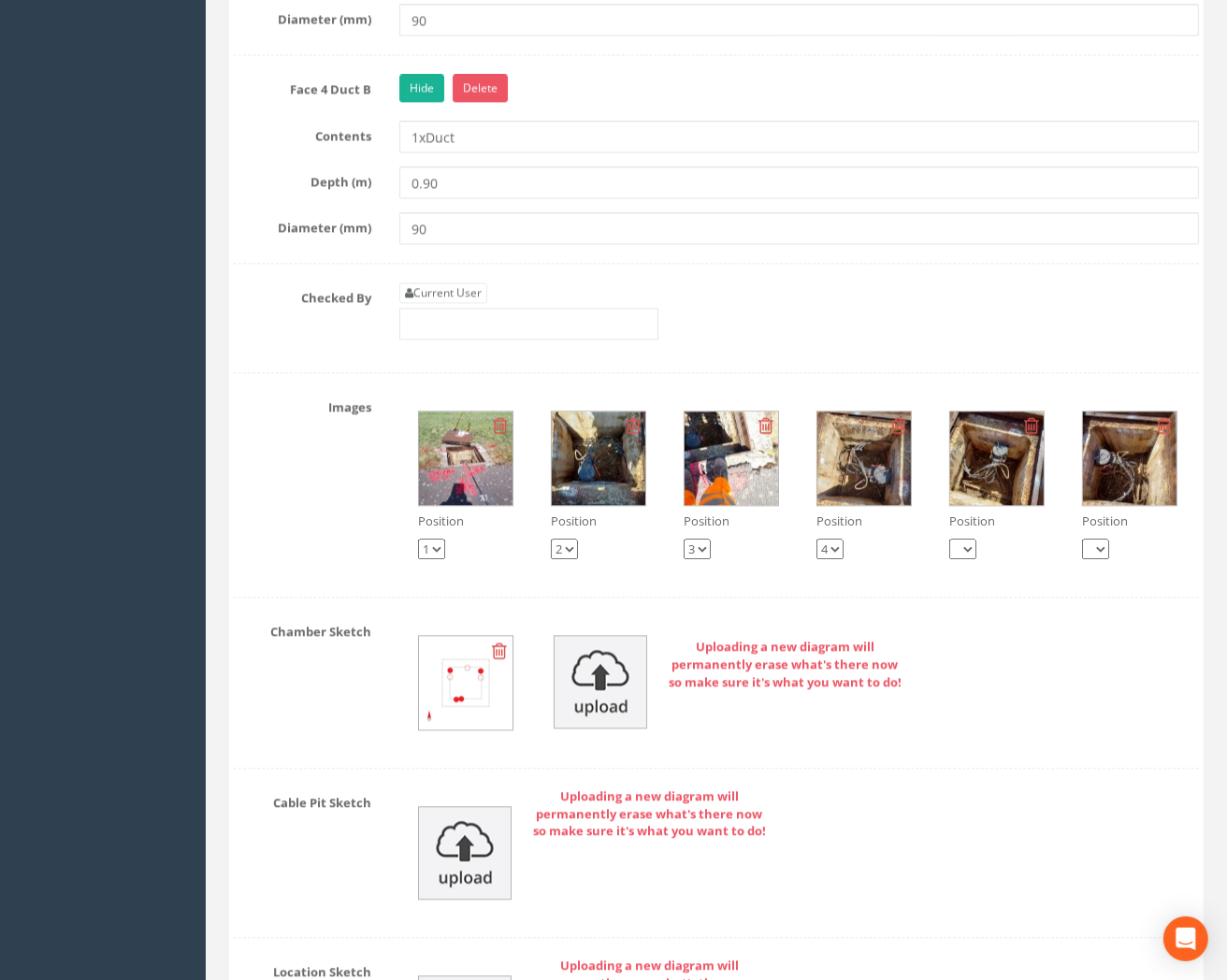 click at bounding box center [466, 458] 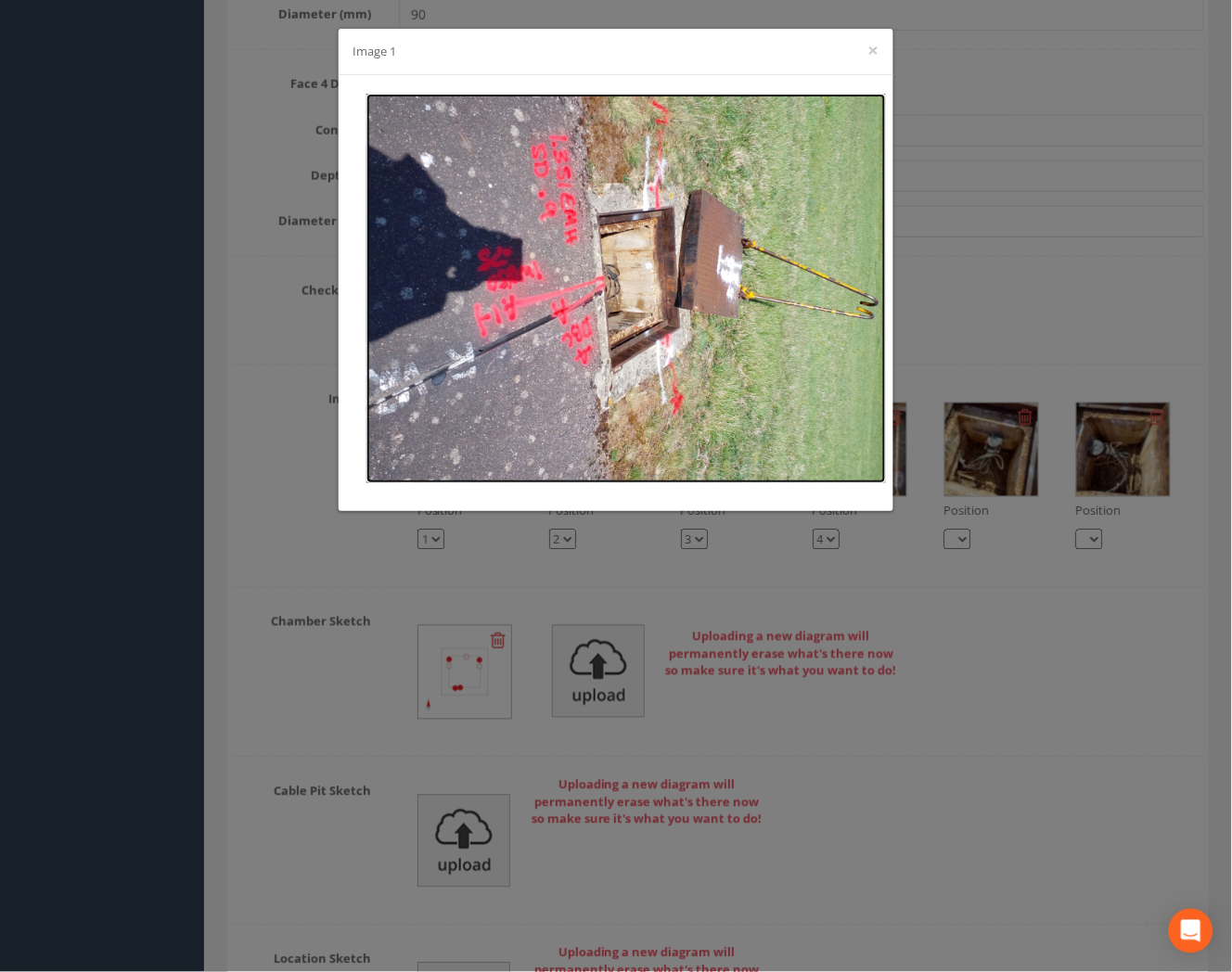 click at bounding box center [626, 288] 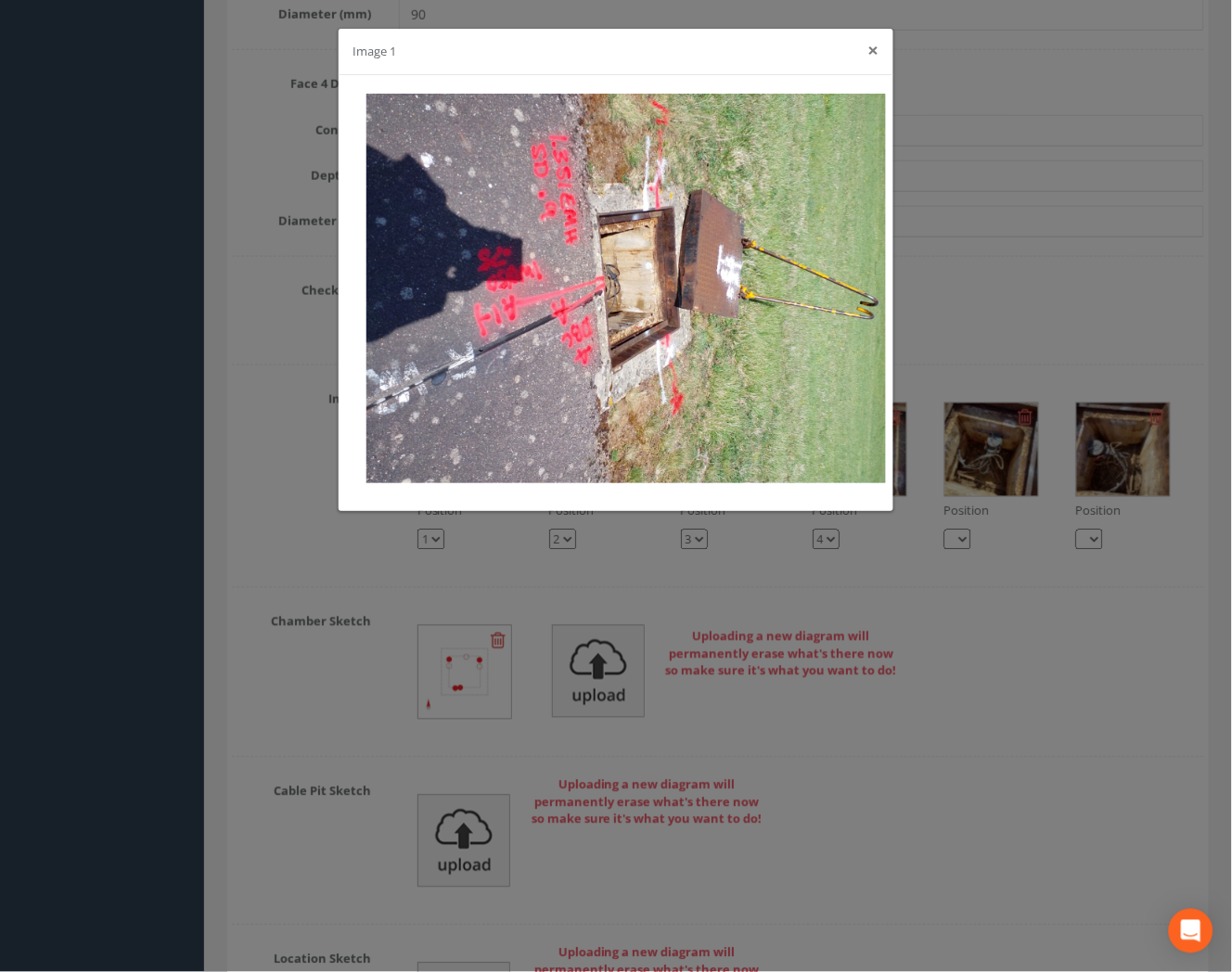 click on "×" at bounding box center (874, 50) 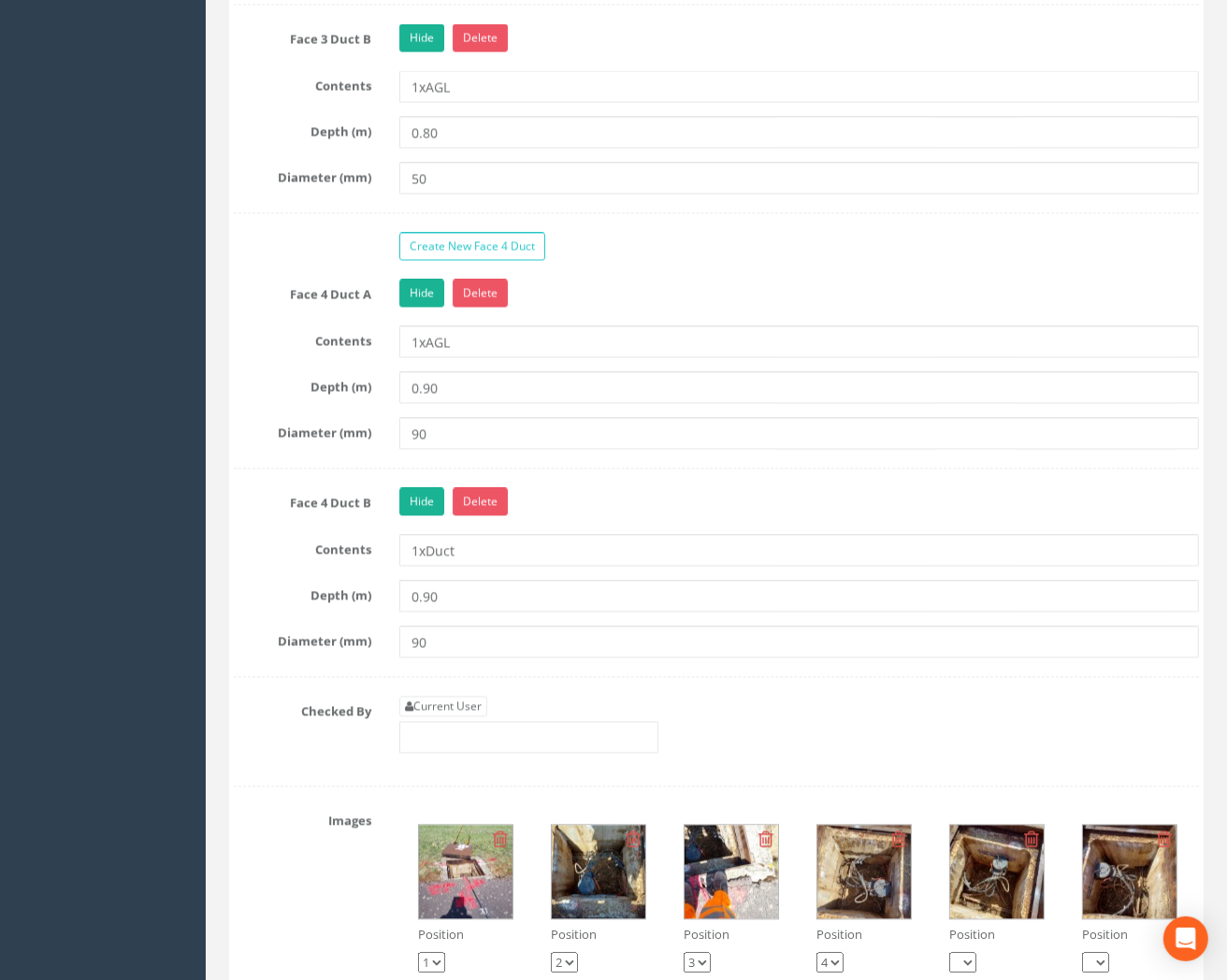 scroll, scrollTop: 2805, scrollLeft: 0, axis: vertical 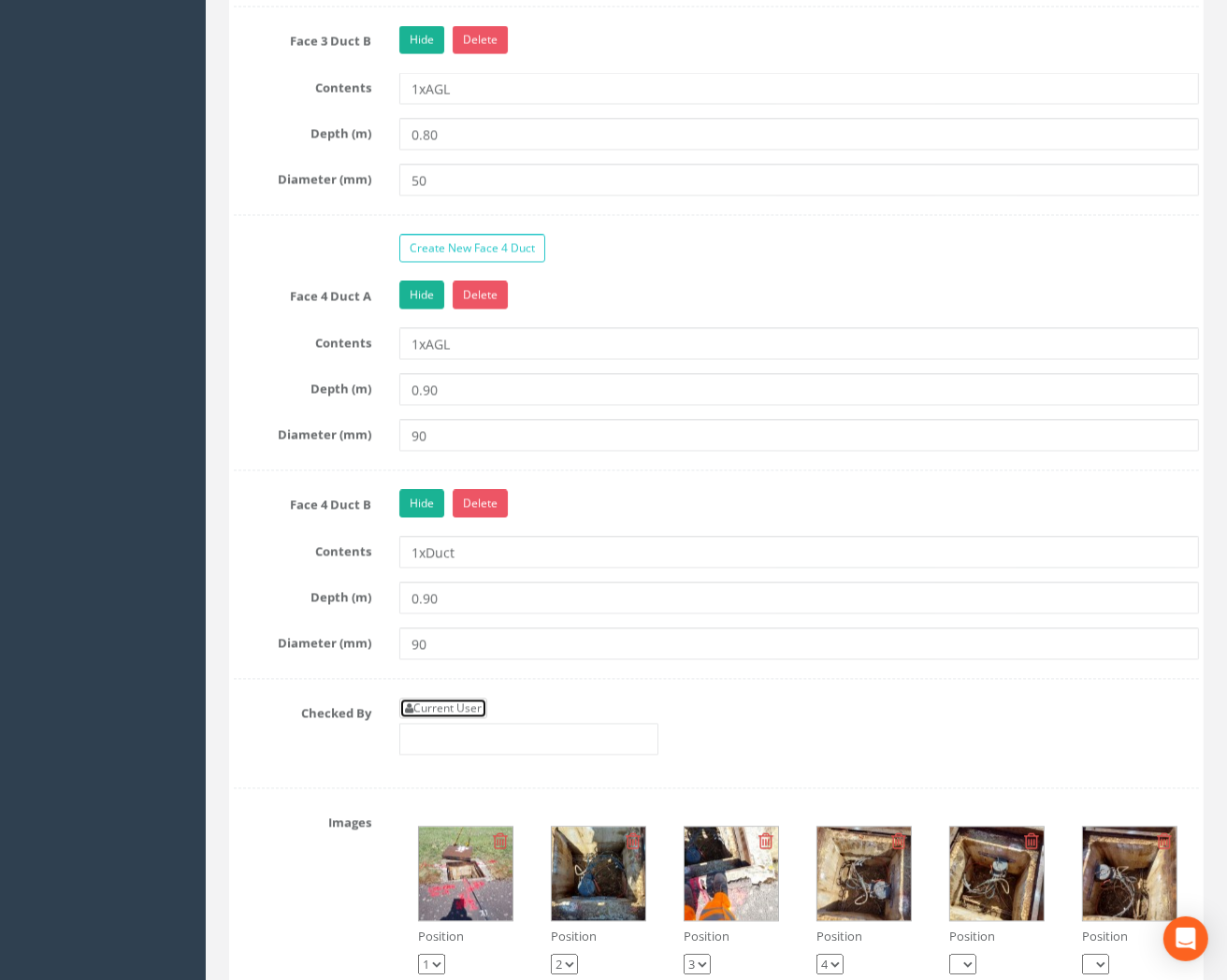 click on "Current User" at bounding box center (443, 708) 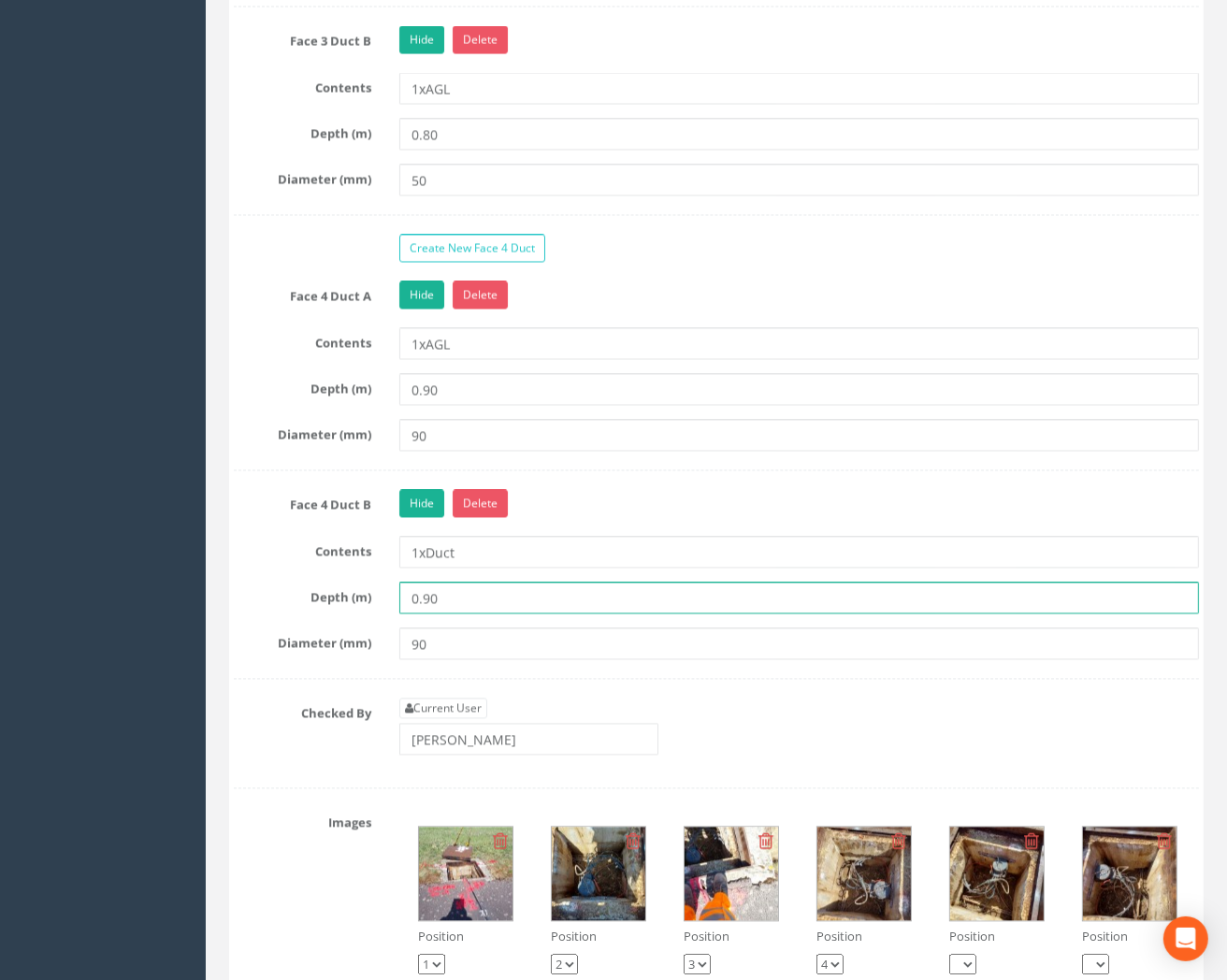 click on "0.90" at bounding box center (799, 598) 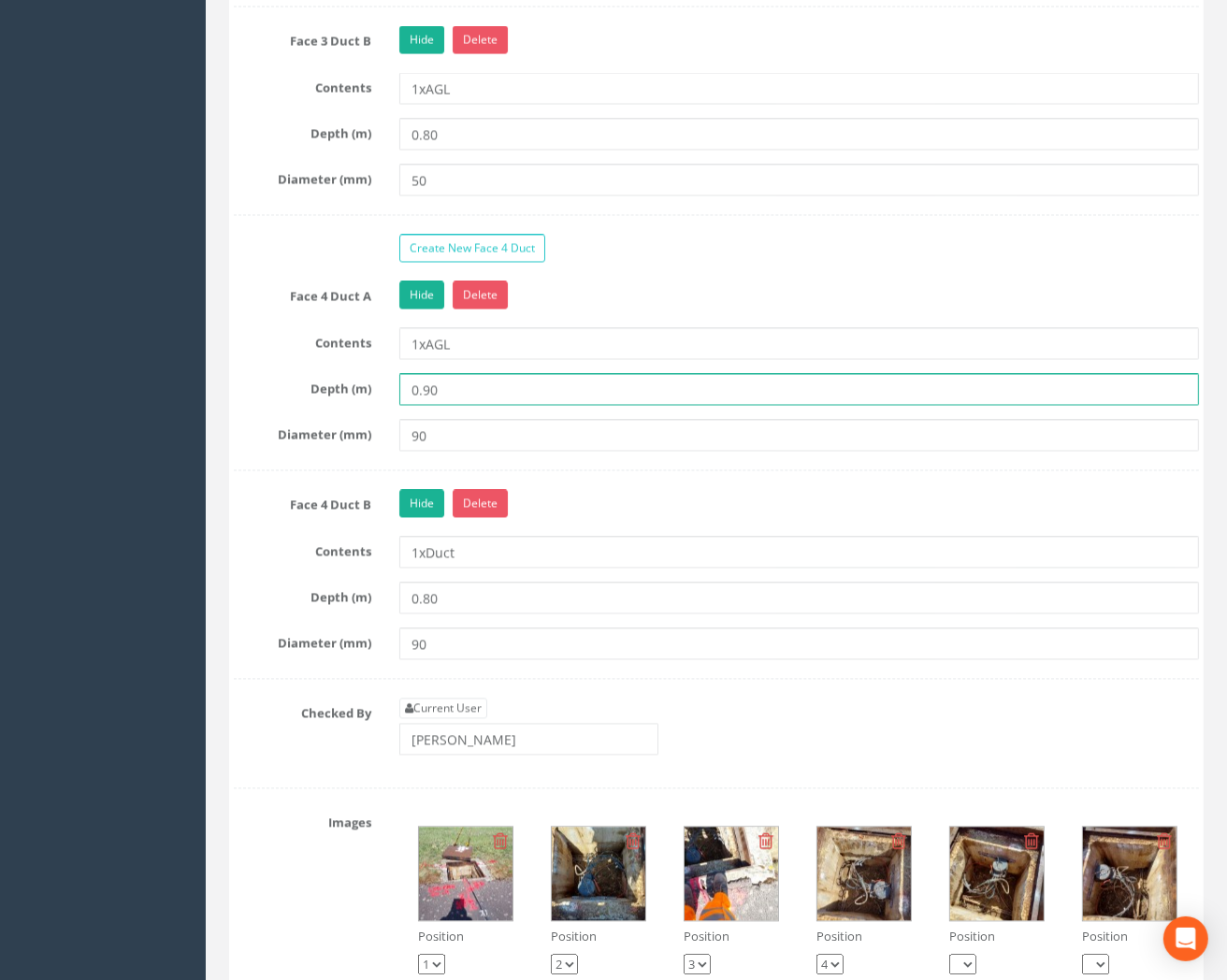 click on "0.90" at bounding box center [799, 389] 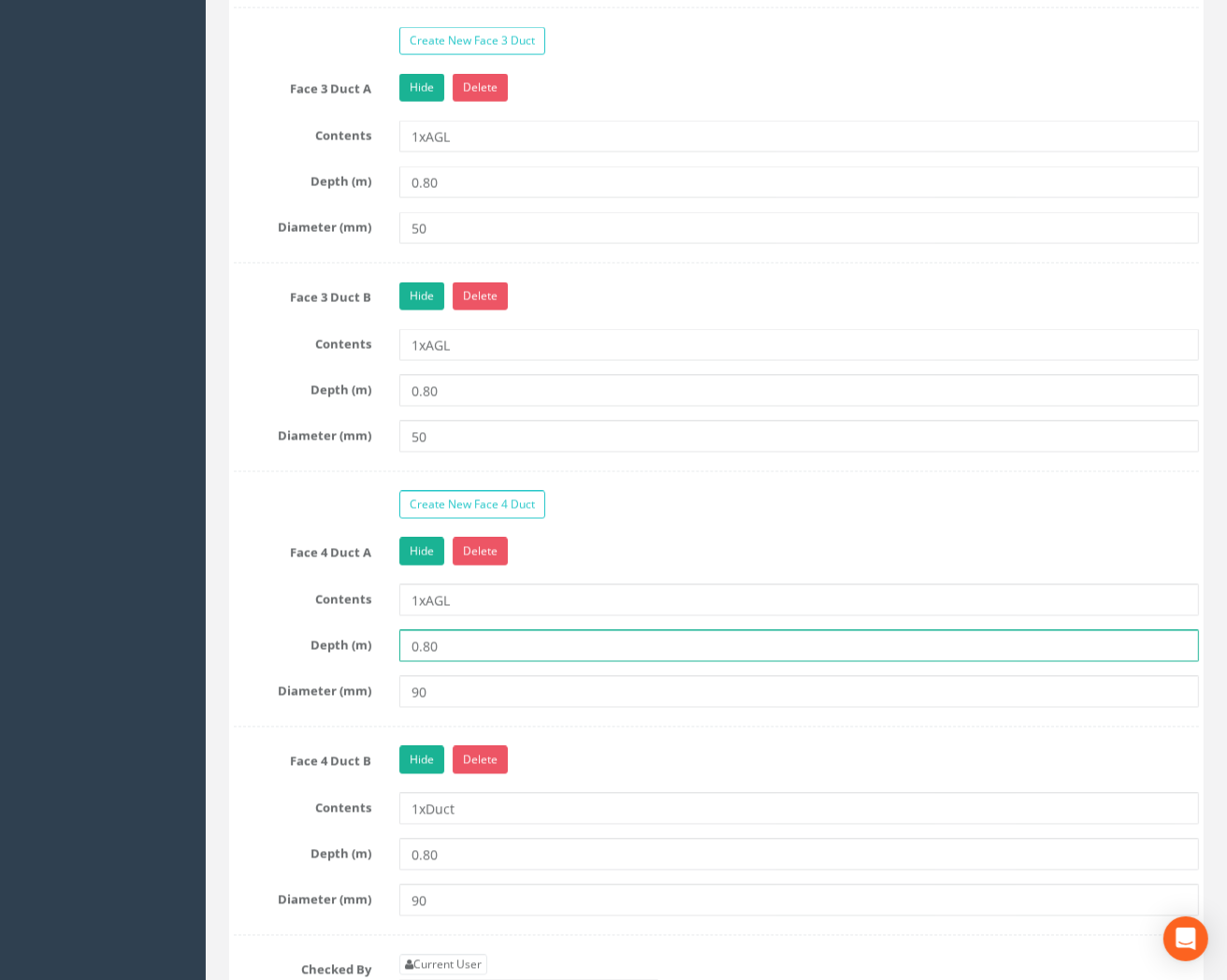 scroll, scrollTop: 2493, scrollLeft: 0, axis: vertical 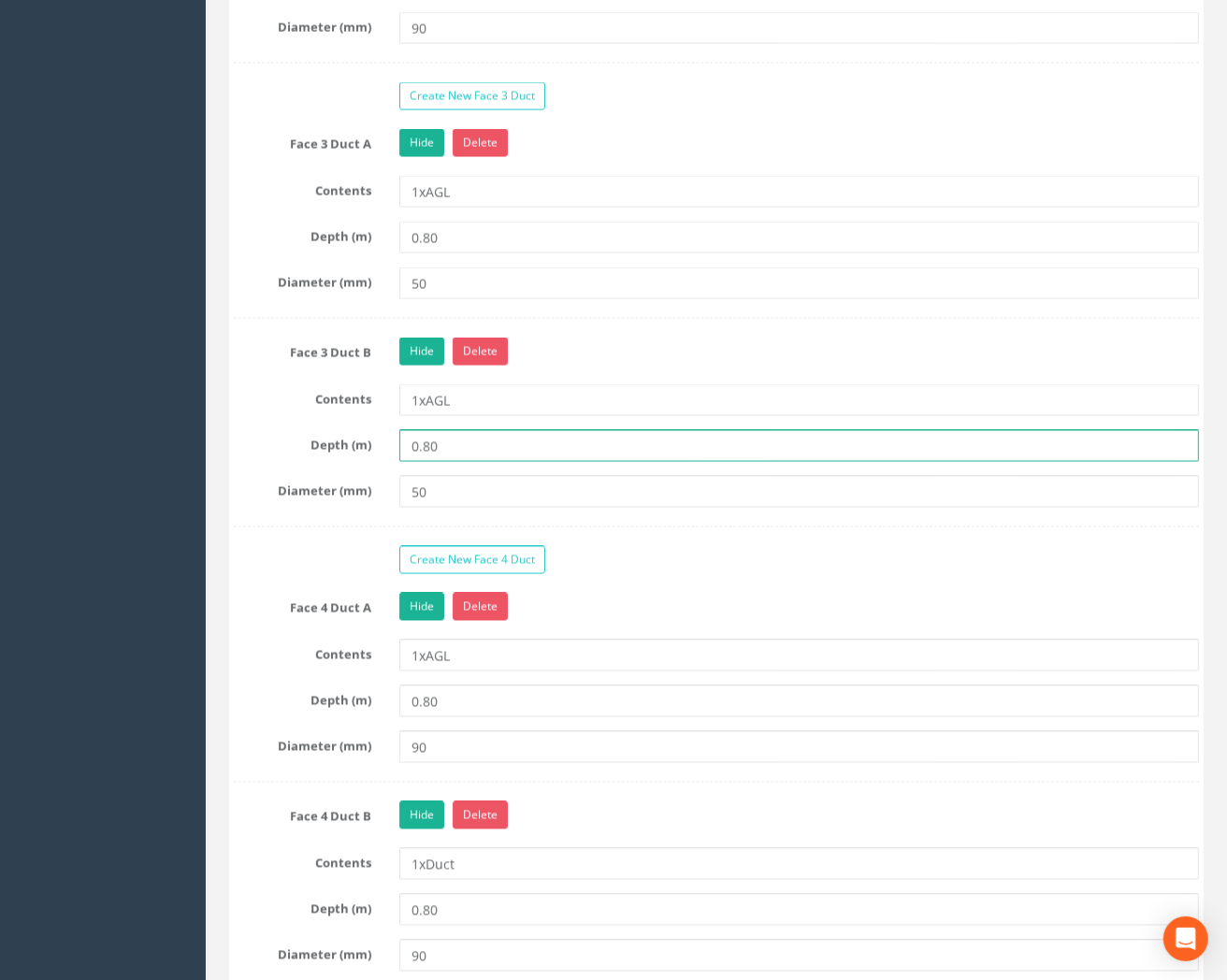 click on "0.80" at bounding box center (799, 446) 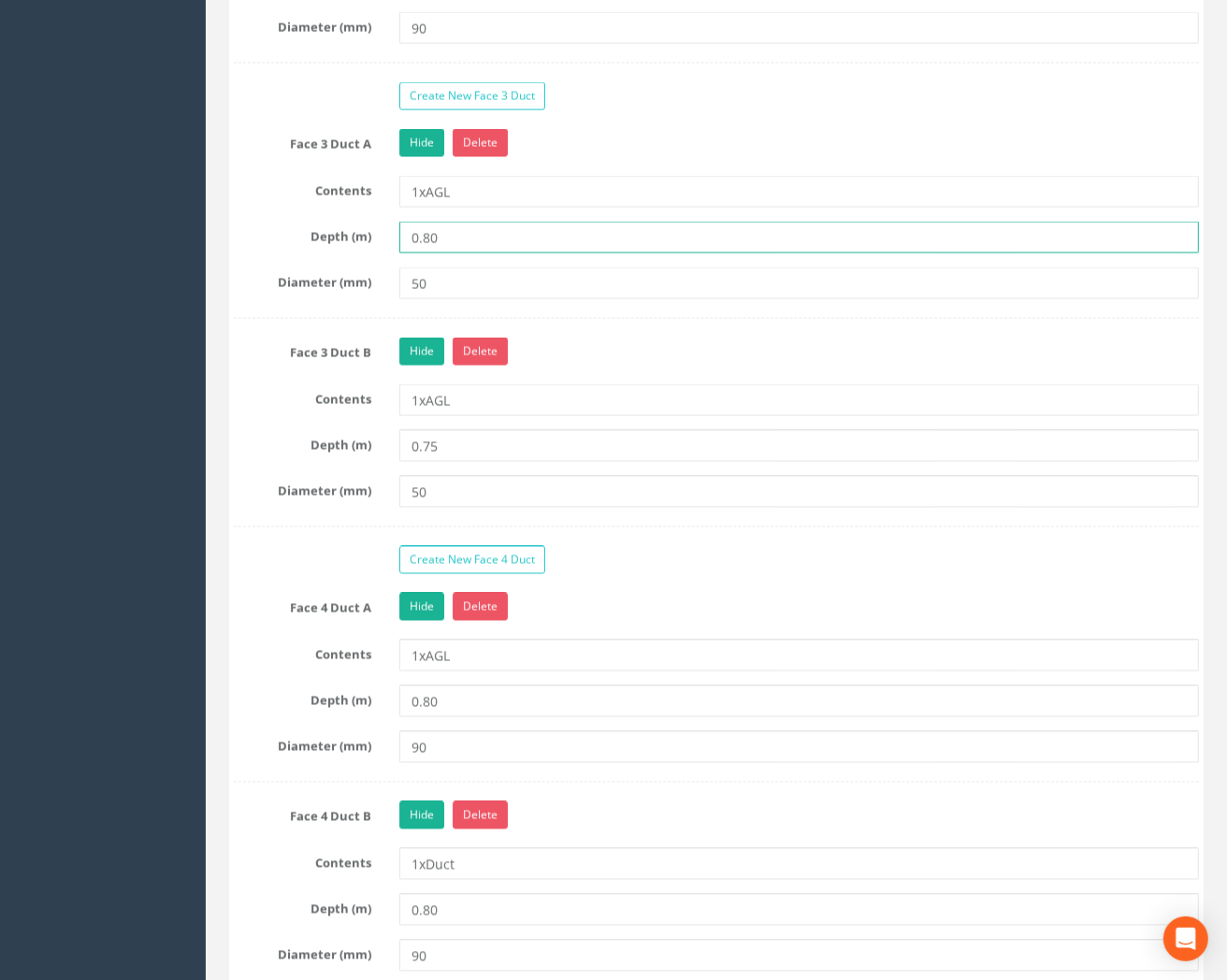 click on "0.80" at bounding box center [799, 238] 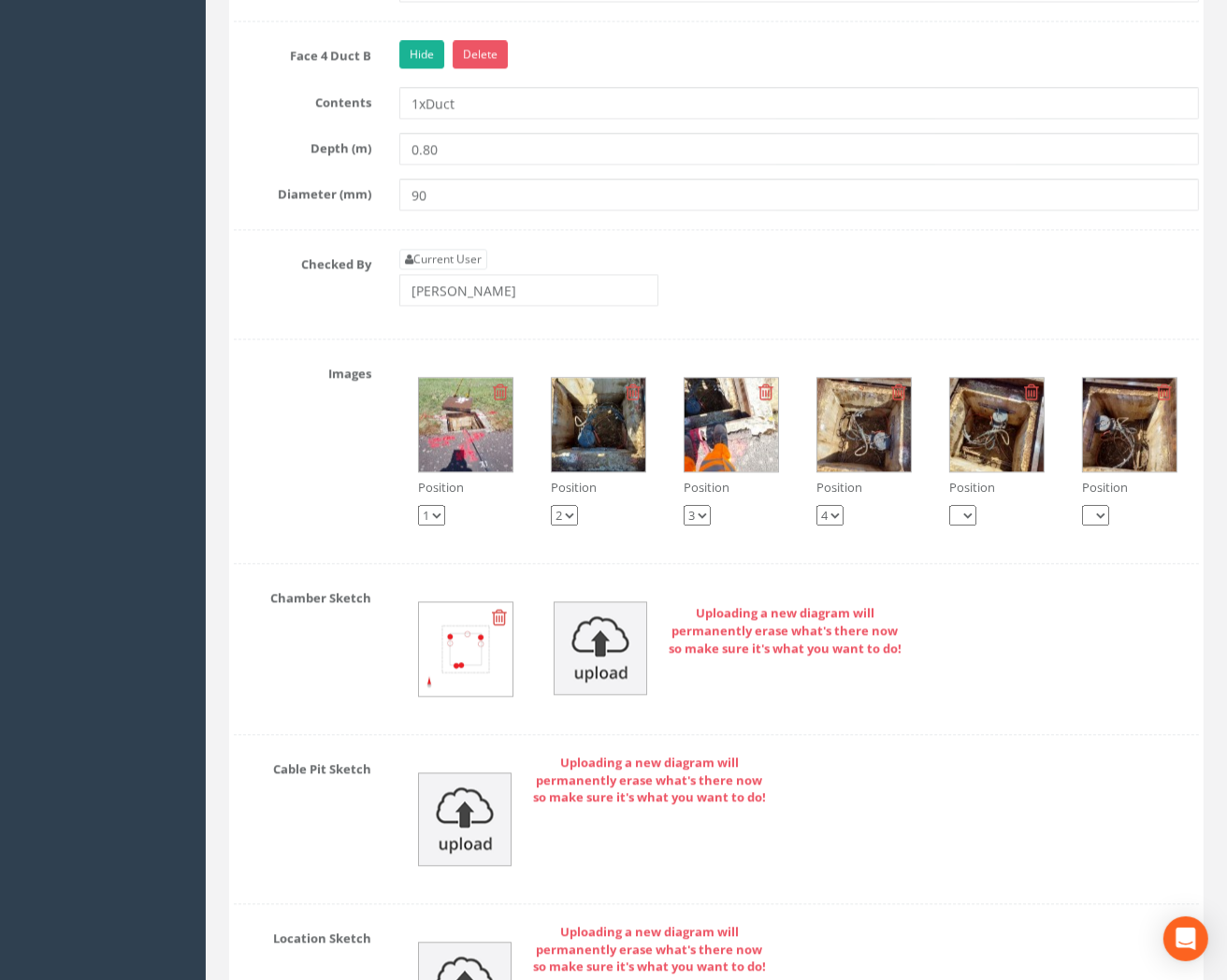 scroll, scrollTop: 3324, scrollLeft: 0, axis: vertical 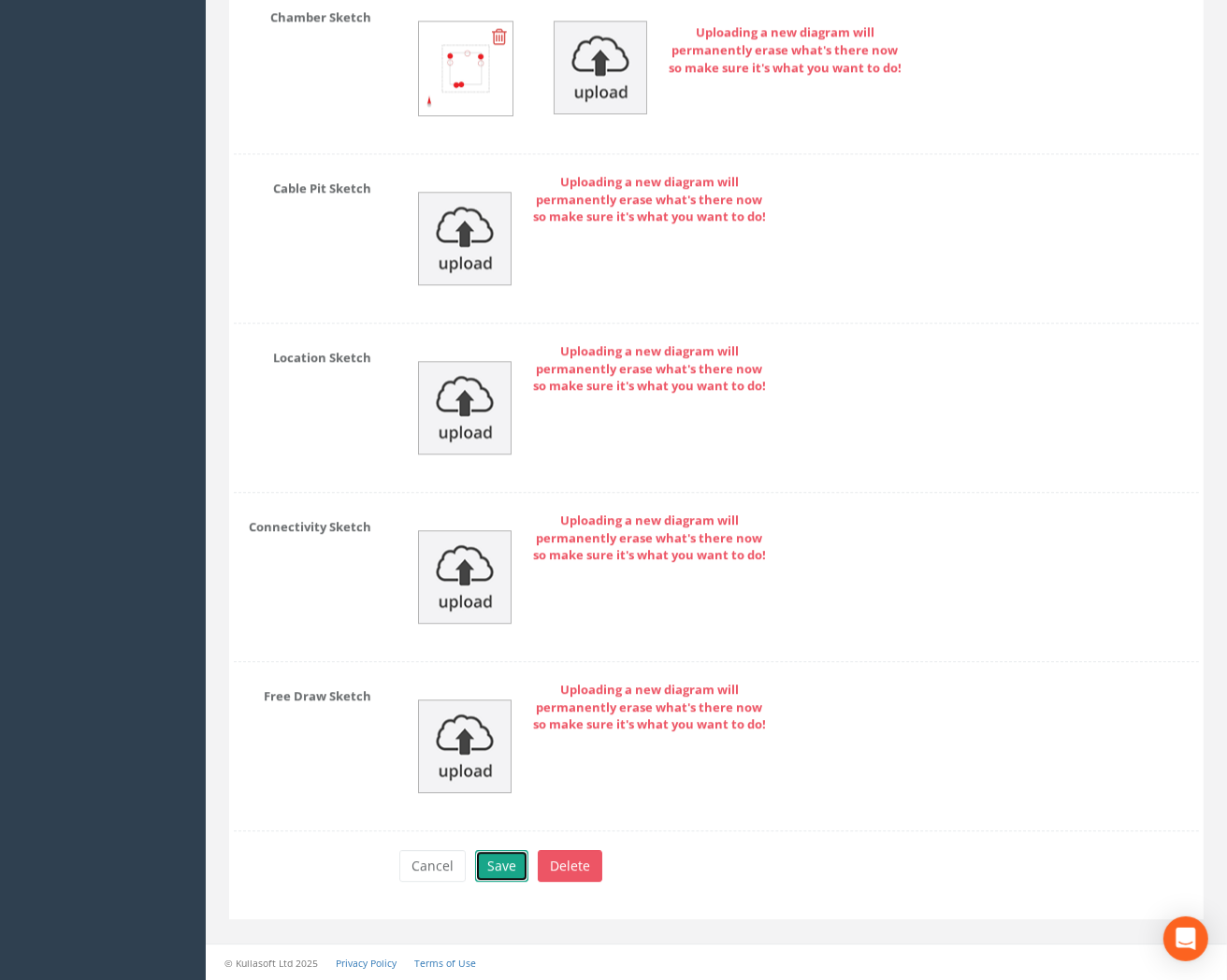 click on "Save" at bounding box center (501, 866) 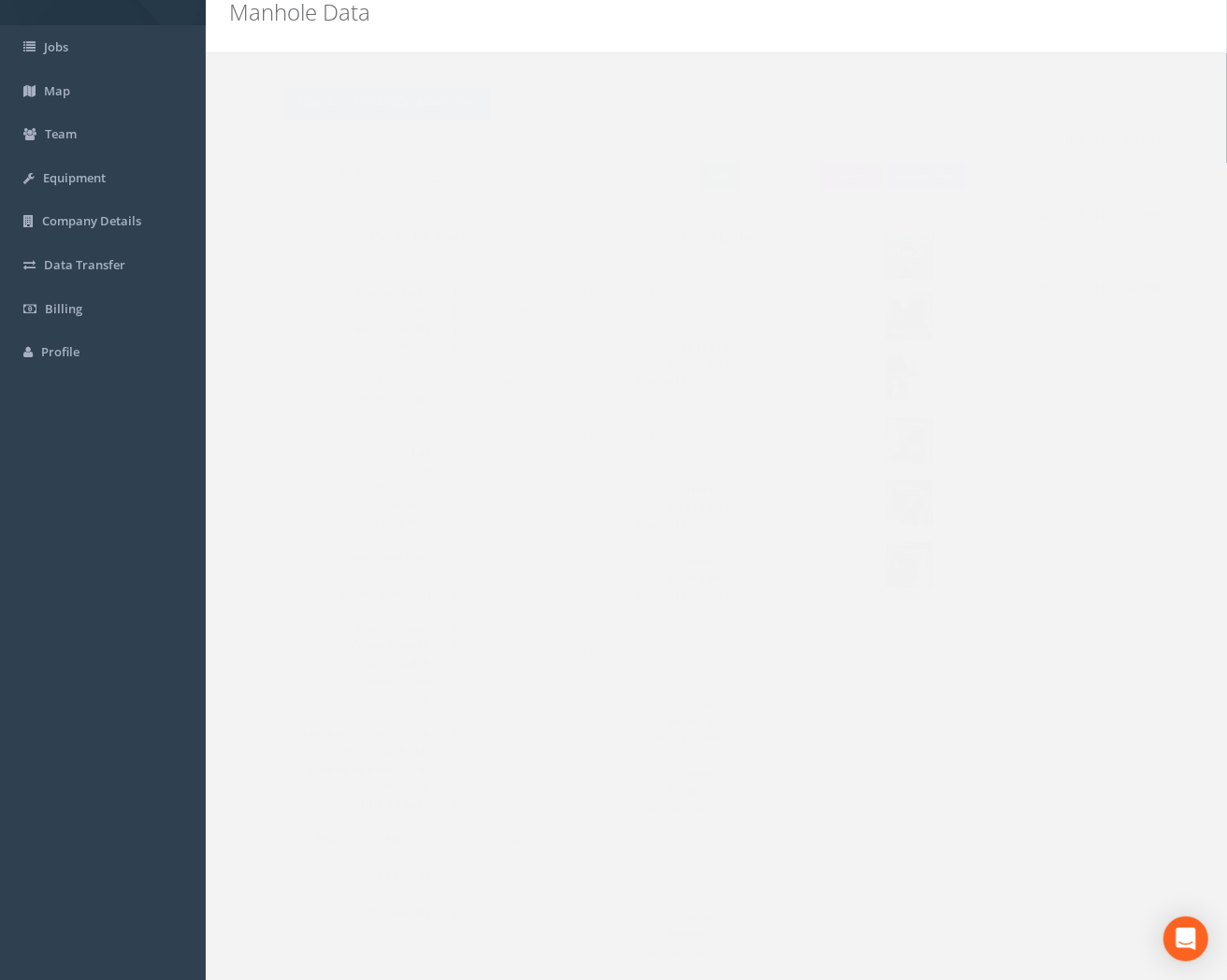 scroll, scrollTop: 28, scrollLeft: 0, axis: vertical 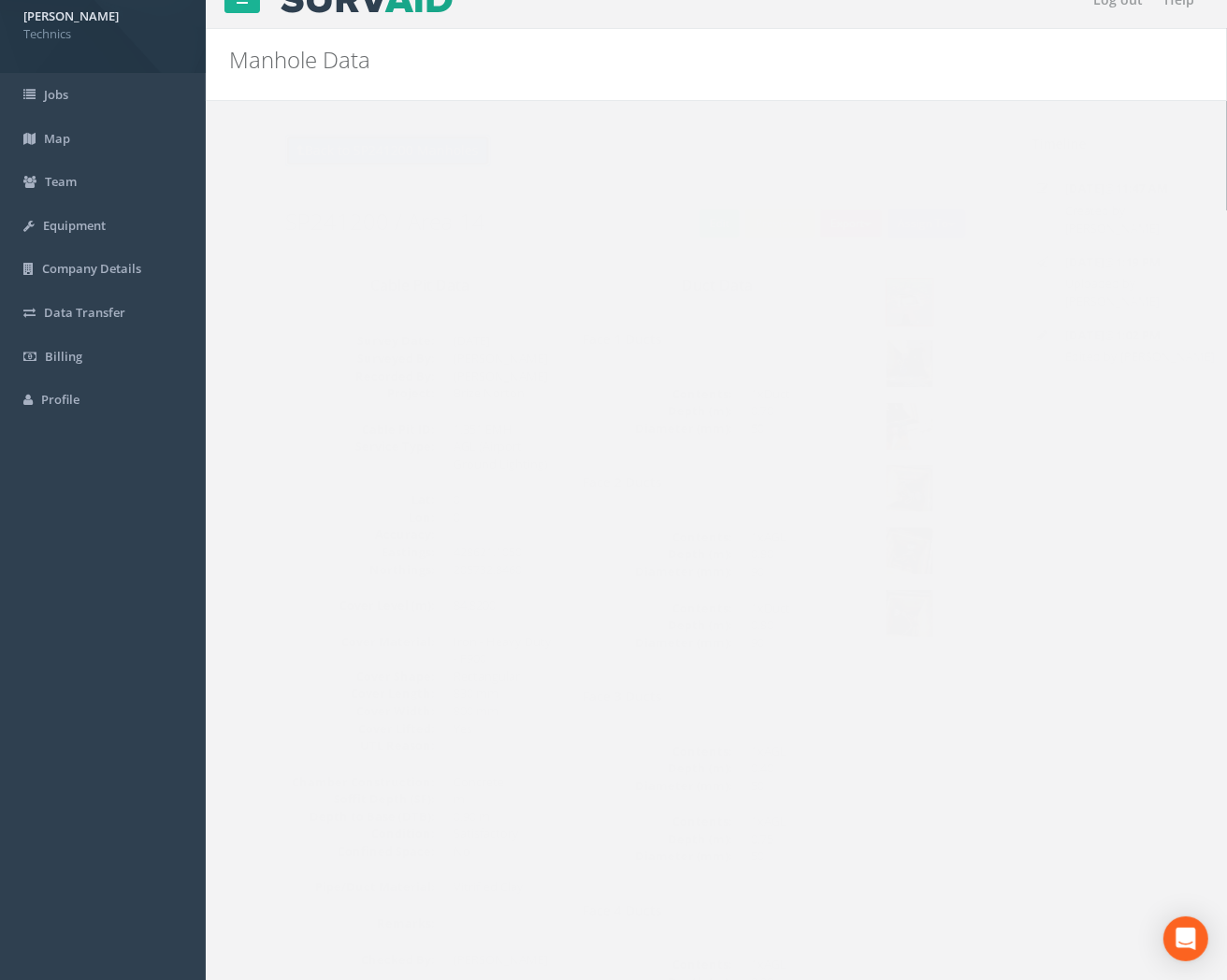 click on "Back to SP241200 Manholes" at bounding box center (351, 151) 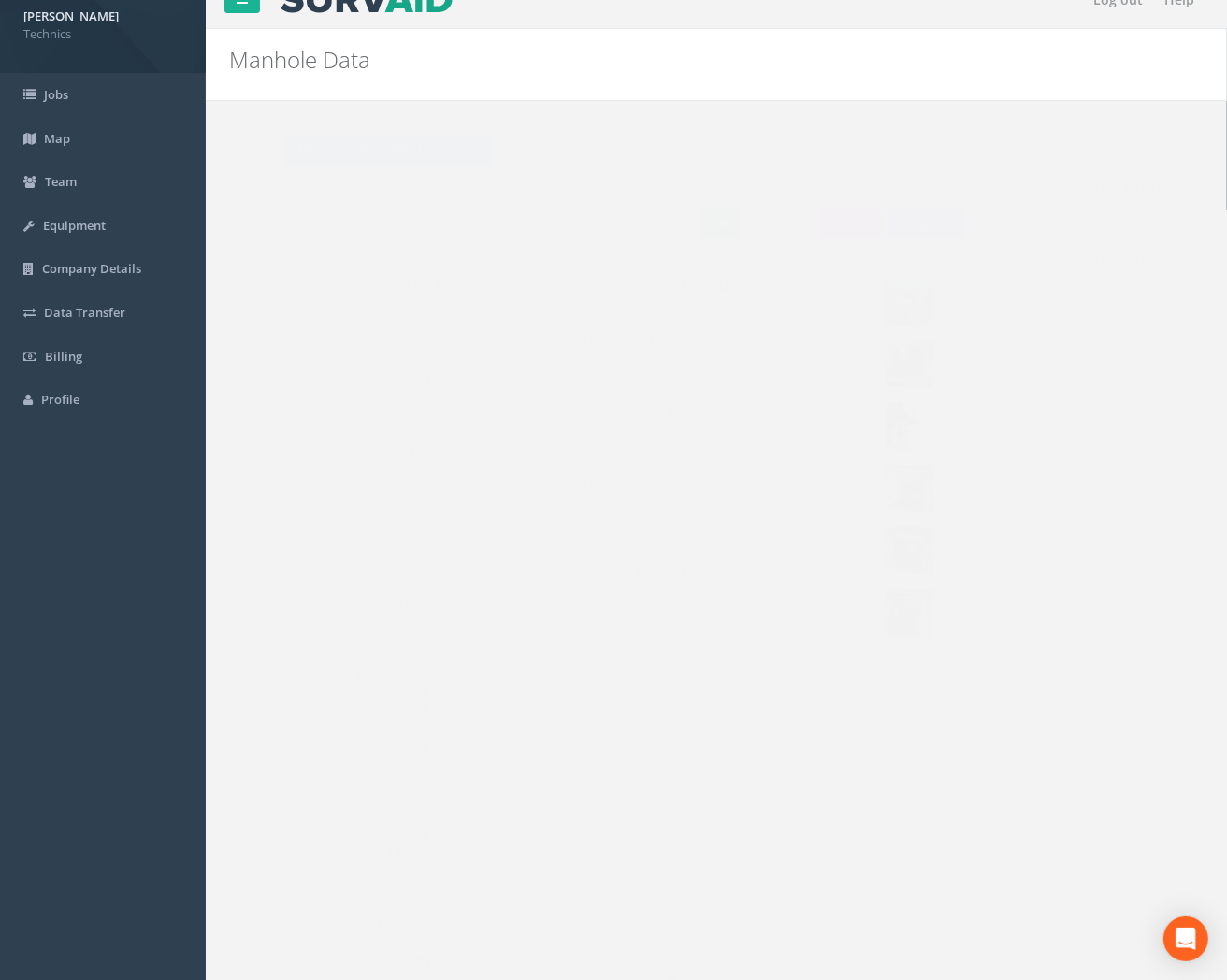 scroll, scrollTop: 0, scrollLeft: 0, axis: both 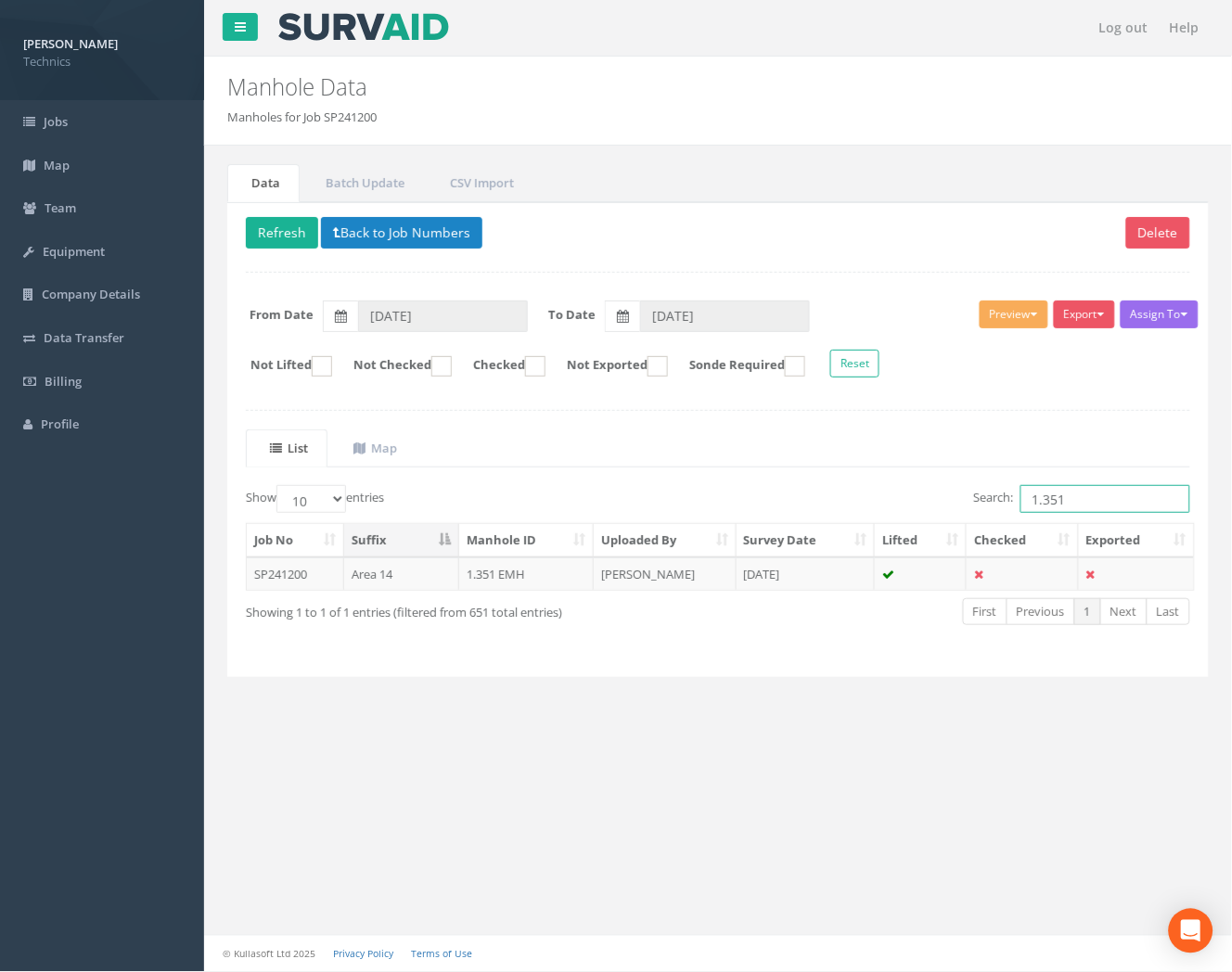 drag, startPoint x: 1072, startPoint y: 499, endPoint x: 985, endPoint y: 514, distance: 88.28363 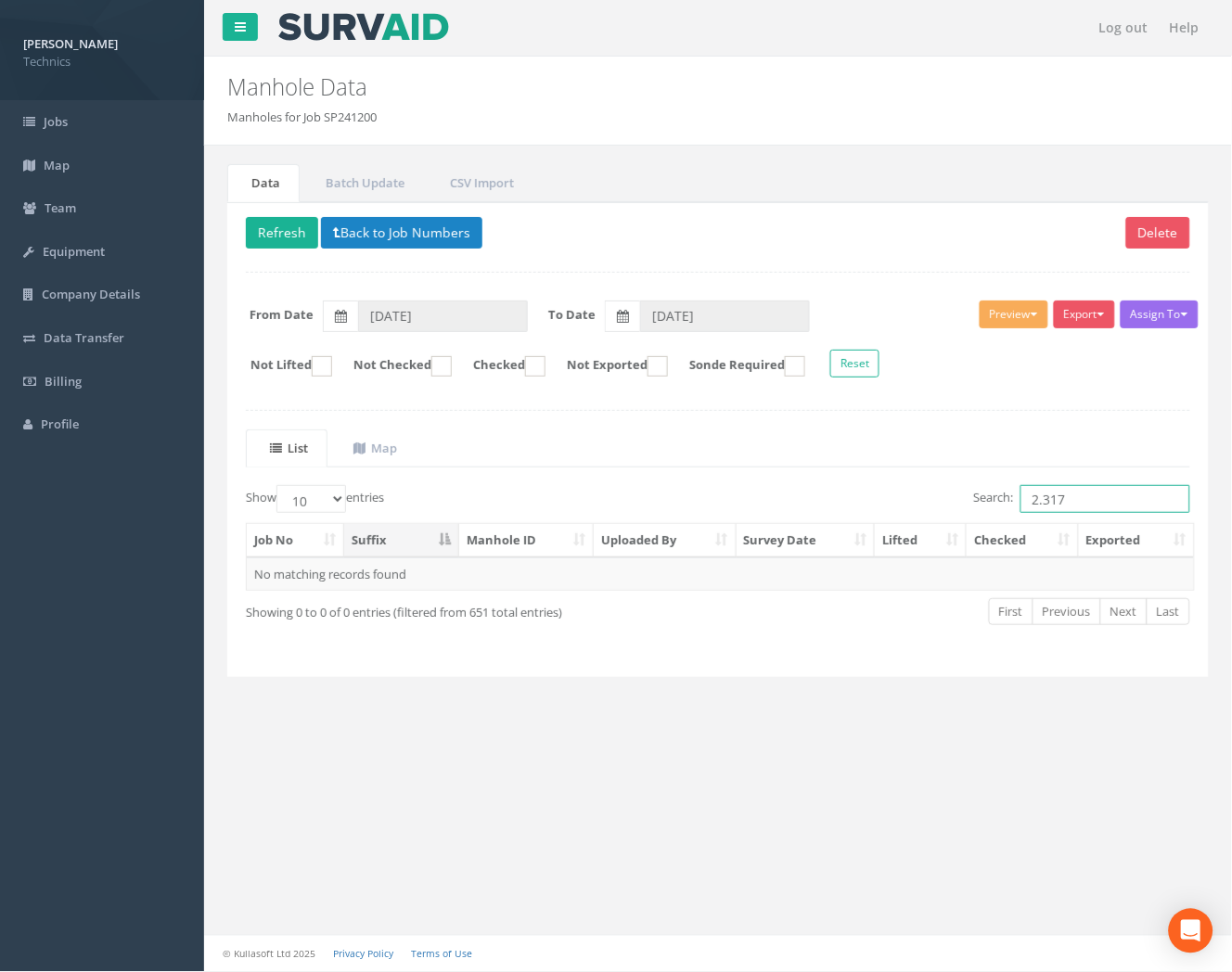 drag, startPoint x: 1096, startPoint y: 496, endPoint x: 962, endPoint y: 520, distance: 136.1323 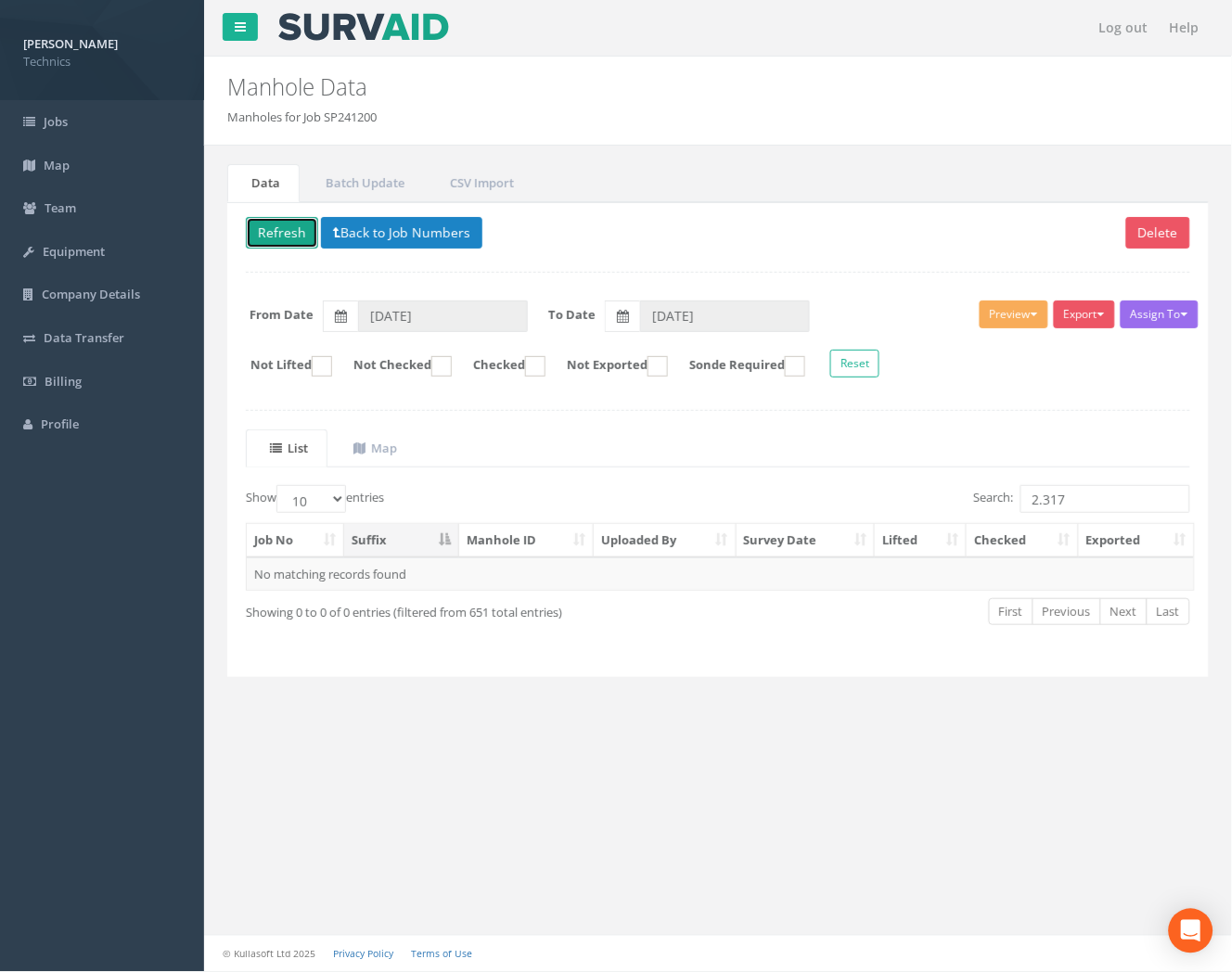 click on "Refresh" at bounding box center [282, 233] 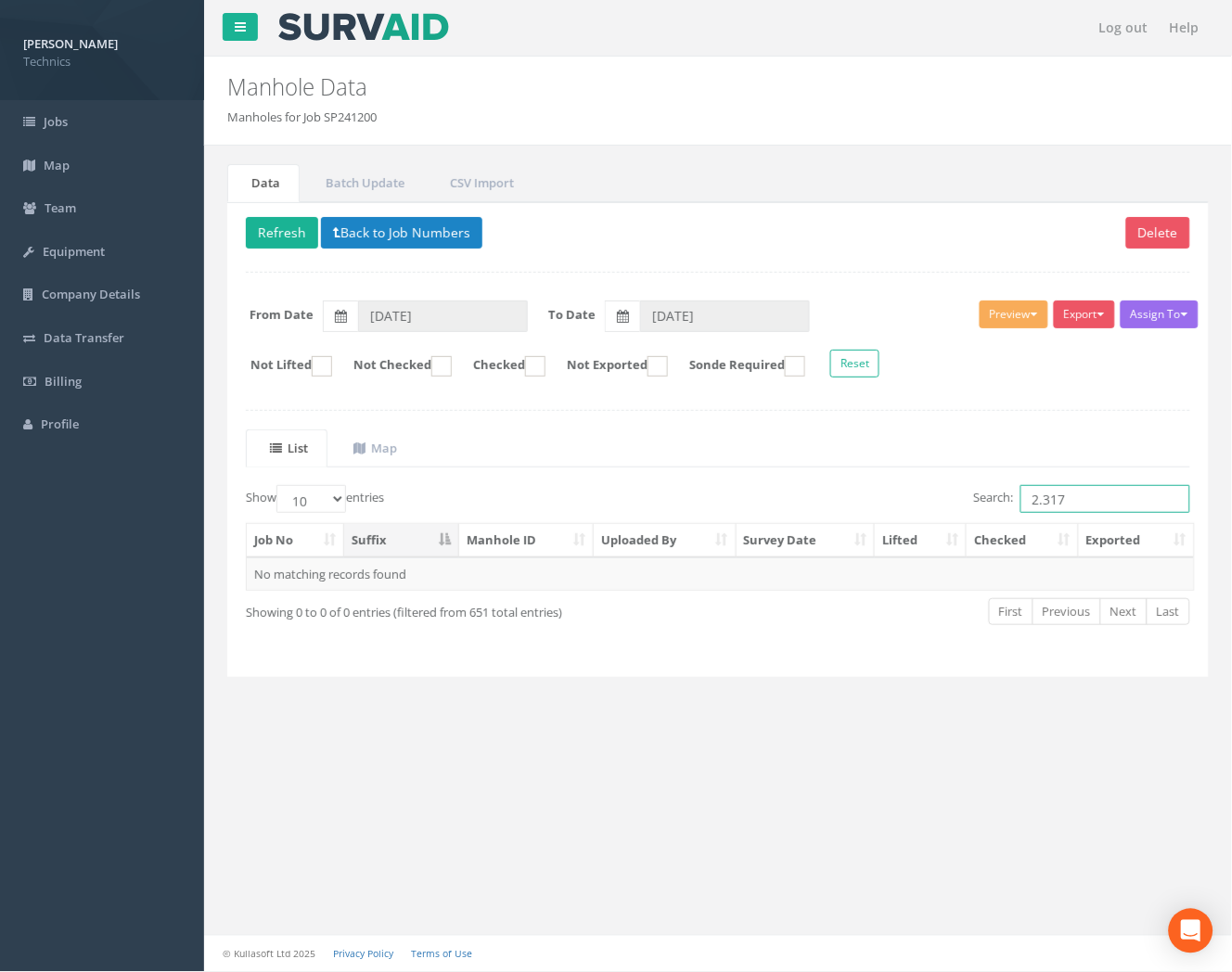 click on "2.317" at bounding box center (1105, 499) 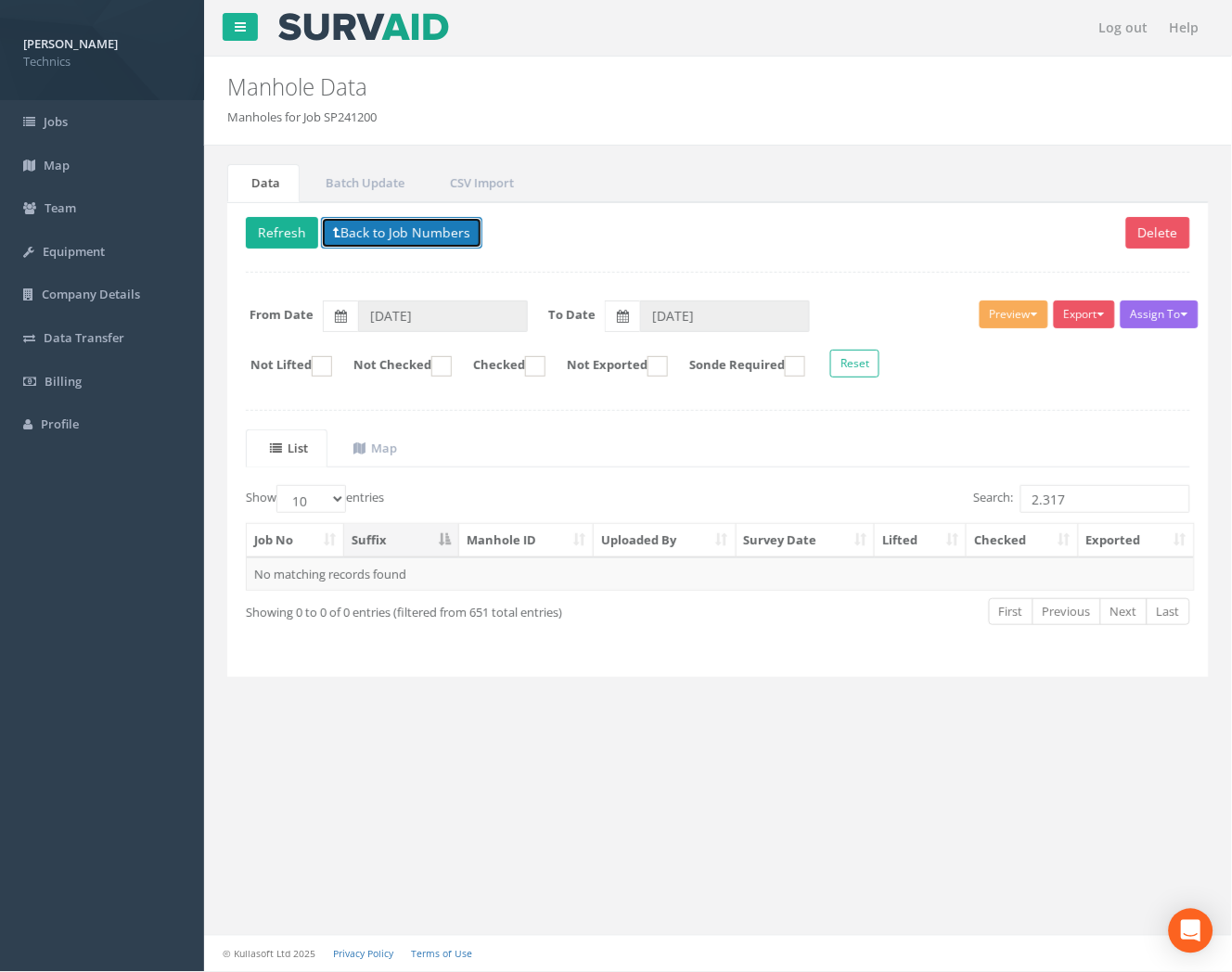 click on "Back to Job Numbers" at bounding box center (402, 233) 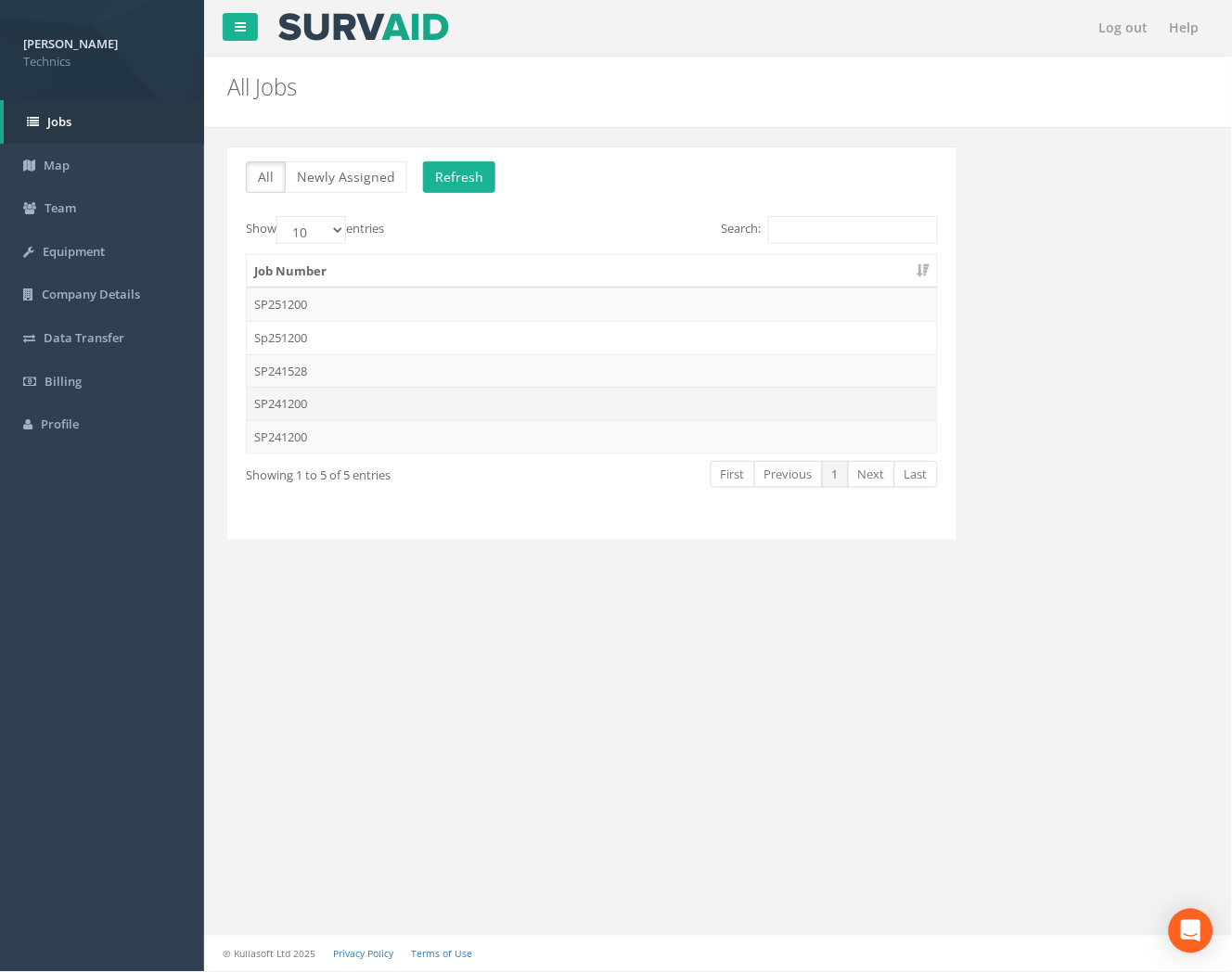 click on "SP241200" at bounding box center (592, 403) 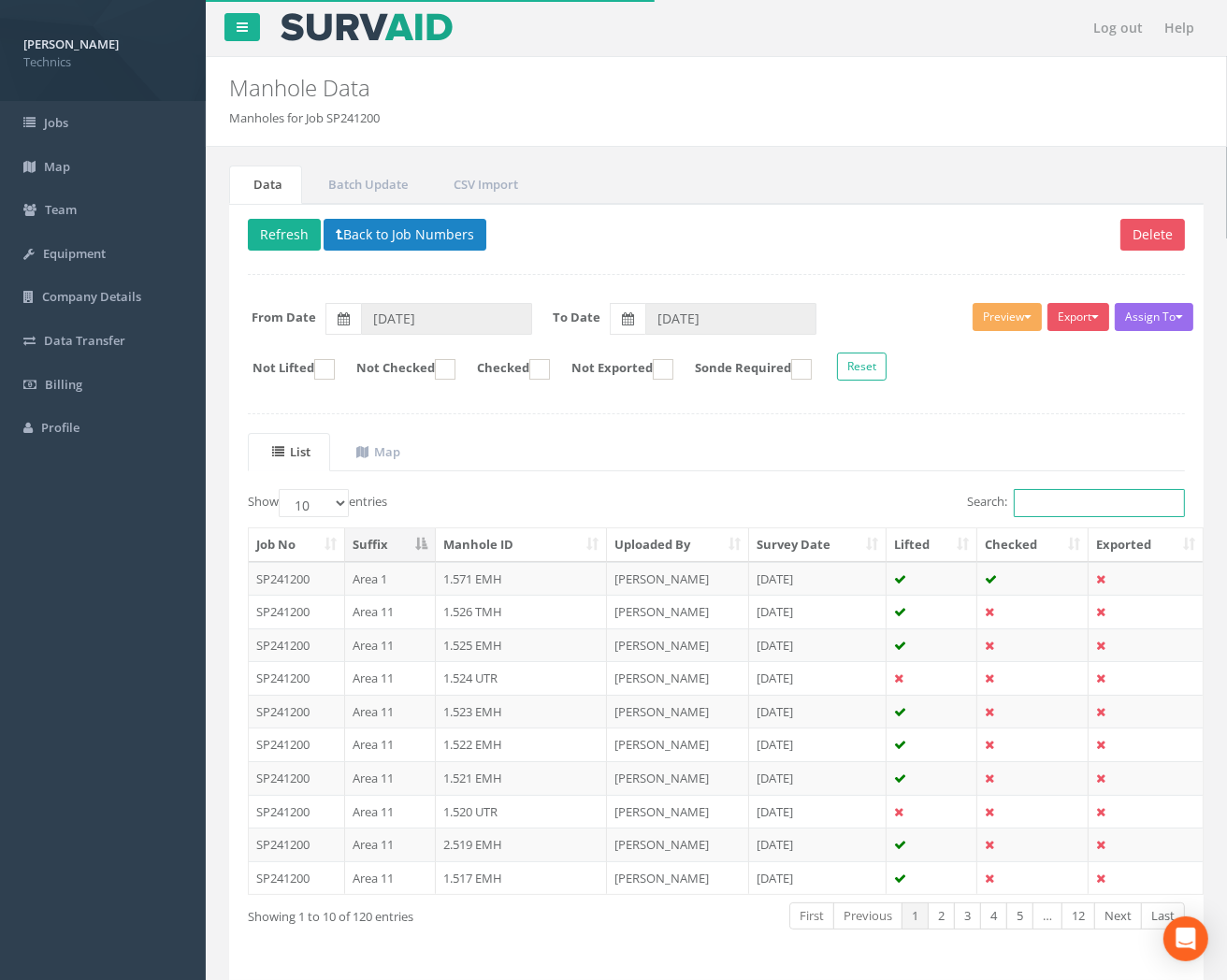 click on "Search:" at bounding box center [1099, 503] 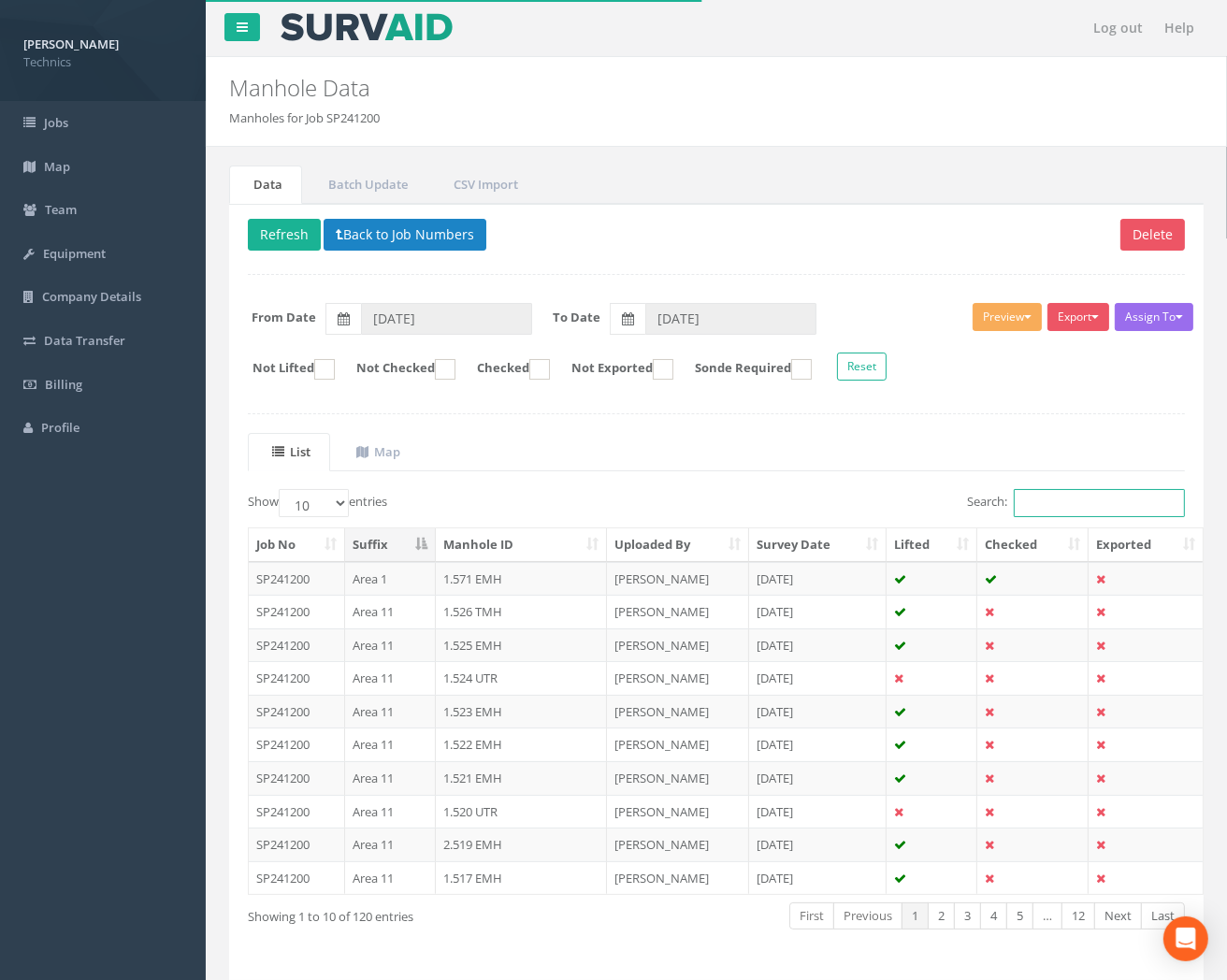 paste on "2.317" 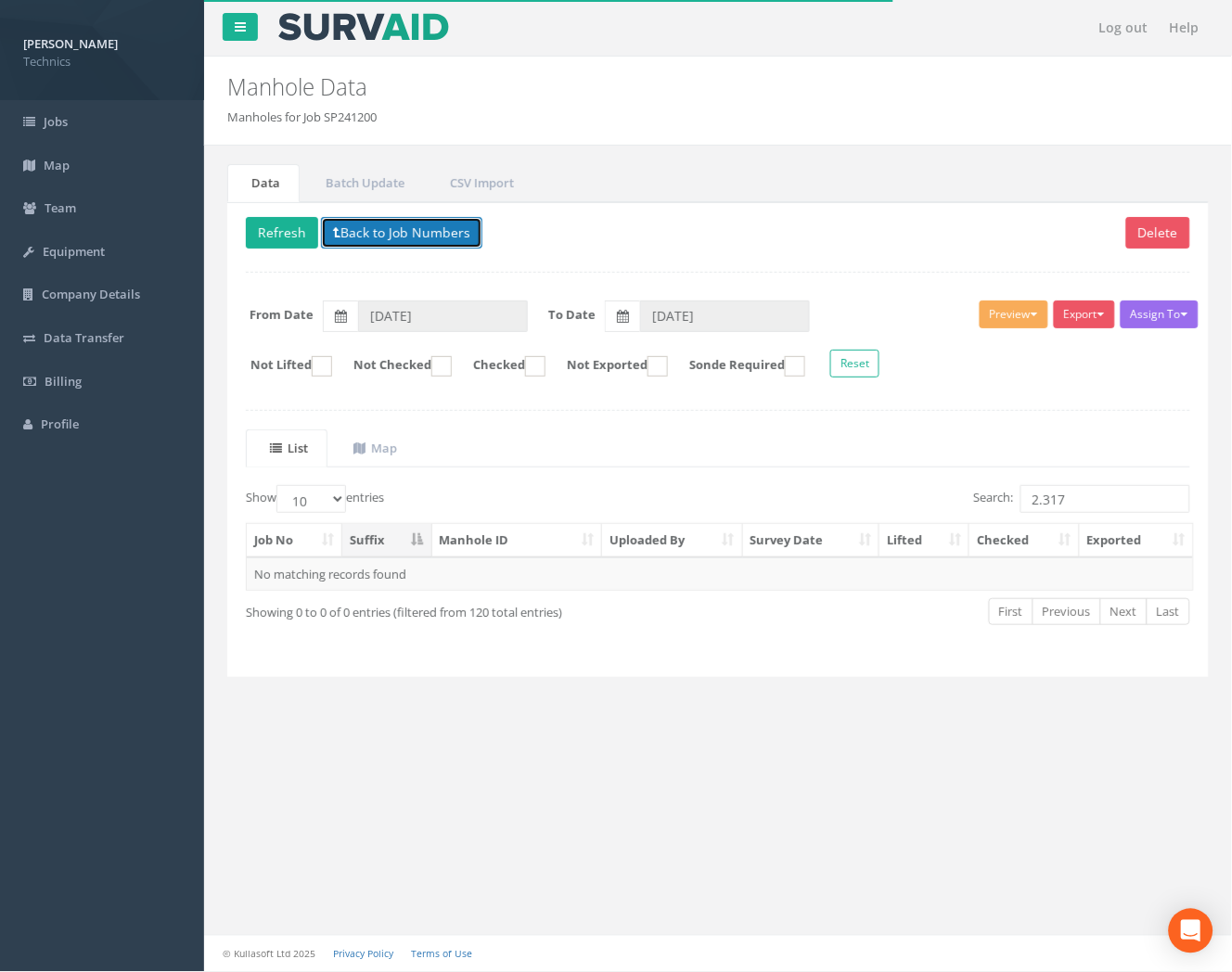 click on "Back to Job Numbers" at bounding box center [402, 233] 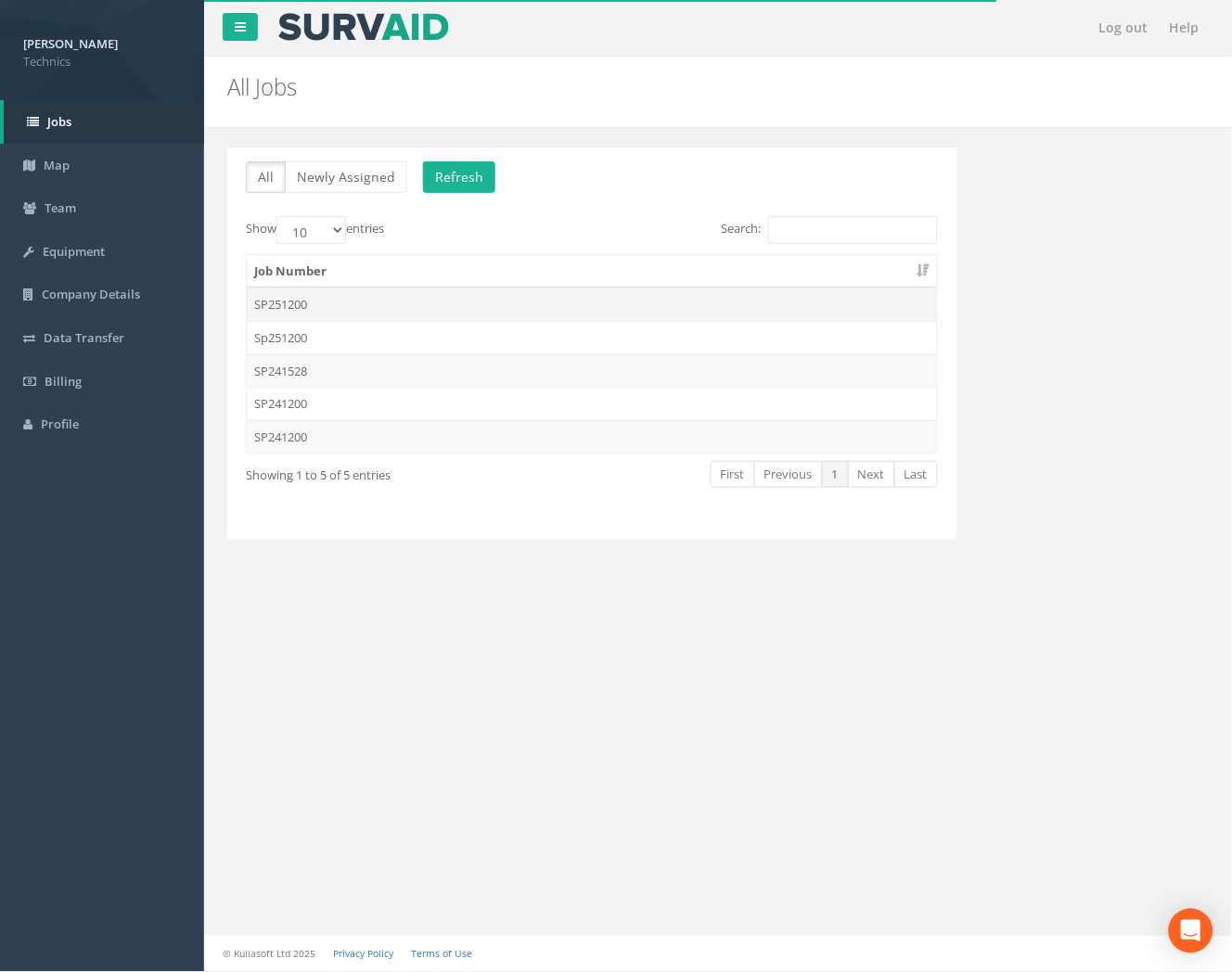 click on "SP251200" at bounding box center [592, 304] 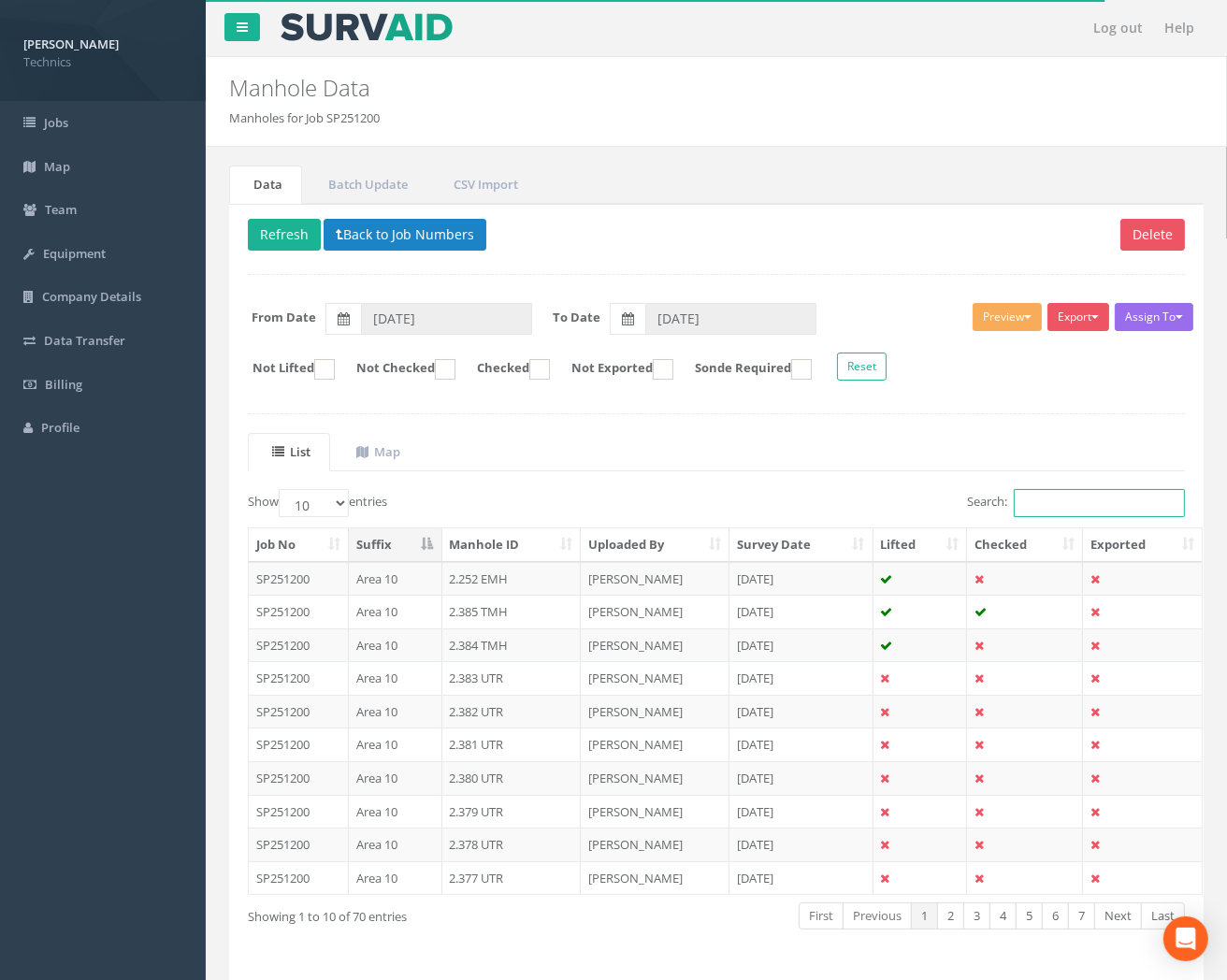 click on "Search:" at bounding box center [1099, 503] 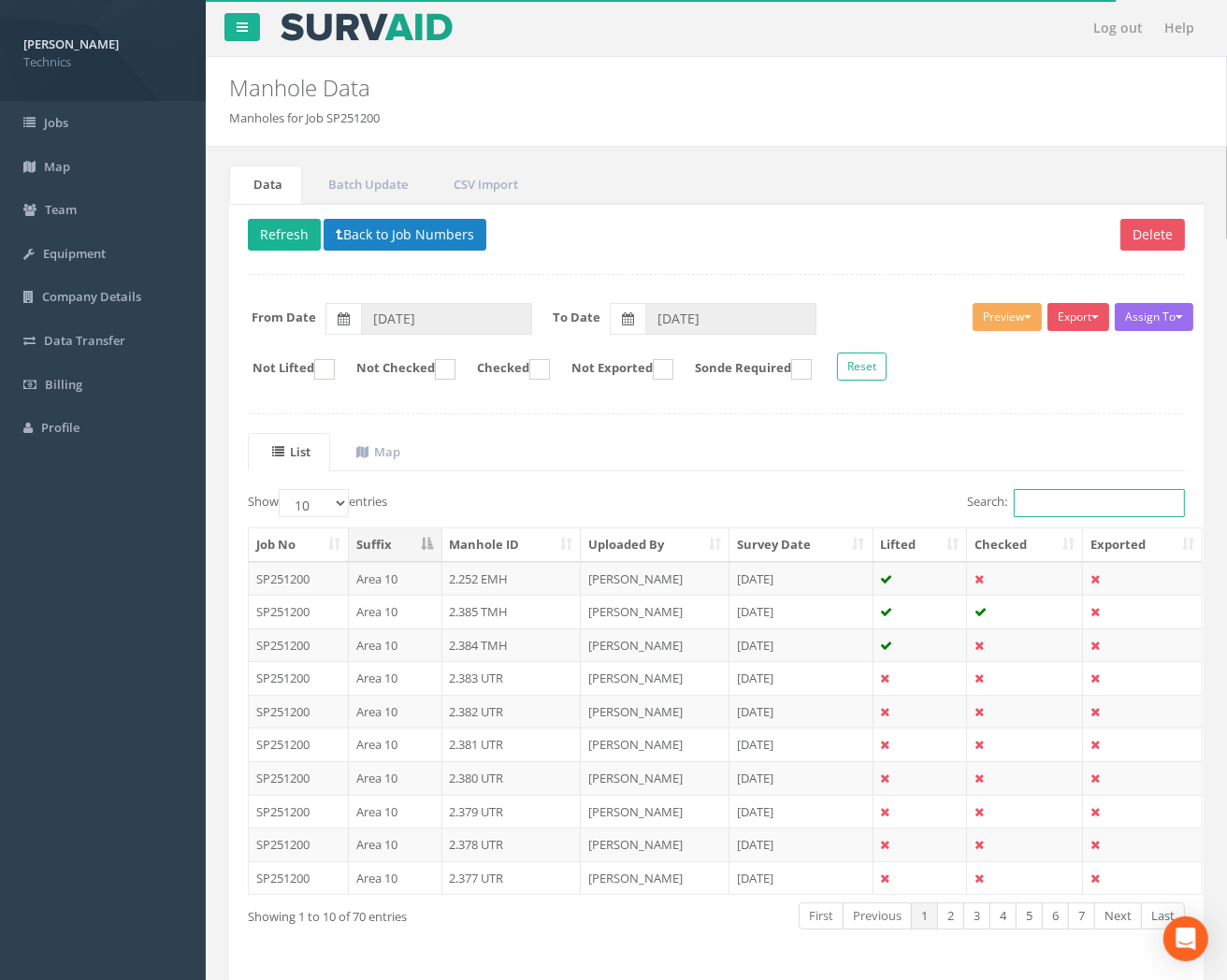 paste on "2.317" 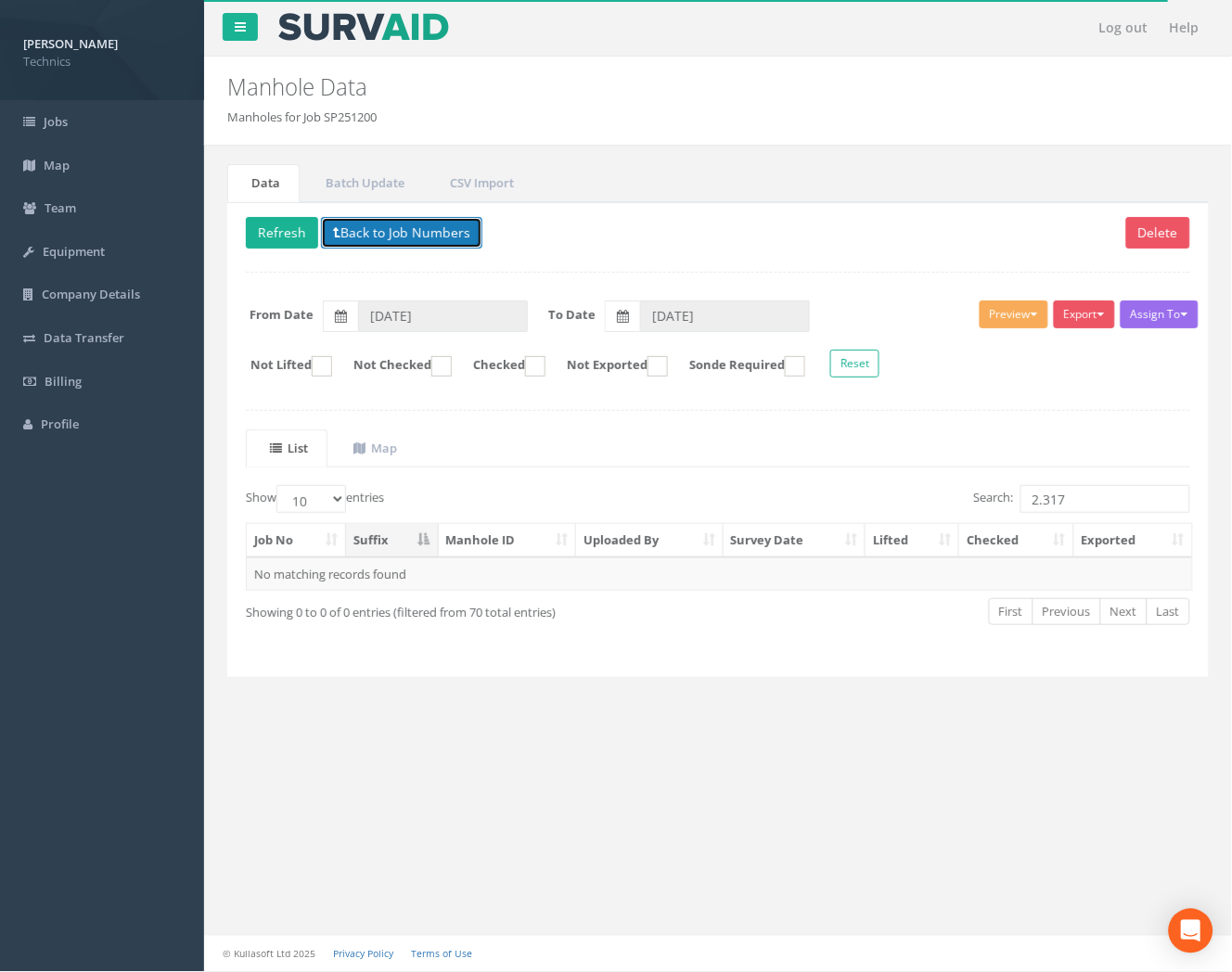 click on "Back to Job Numbers" at bounding box center (402, 233) 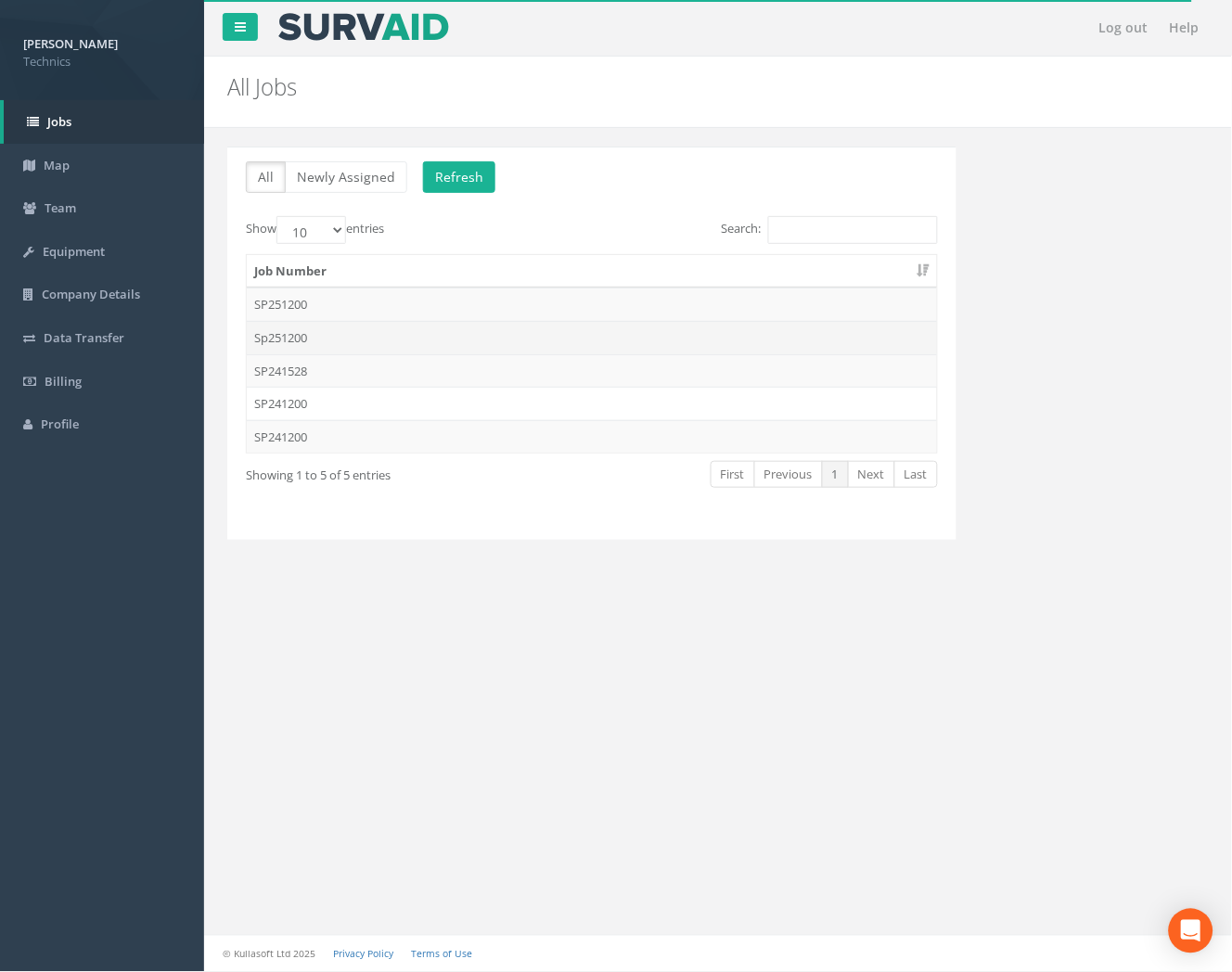 click on "Sp251200" at bounding box center [592, 338] 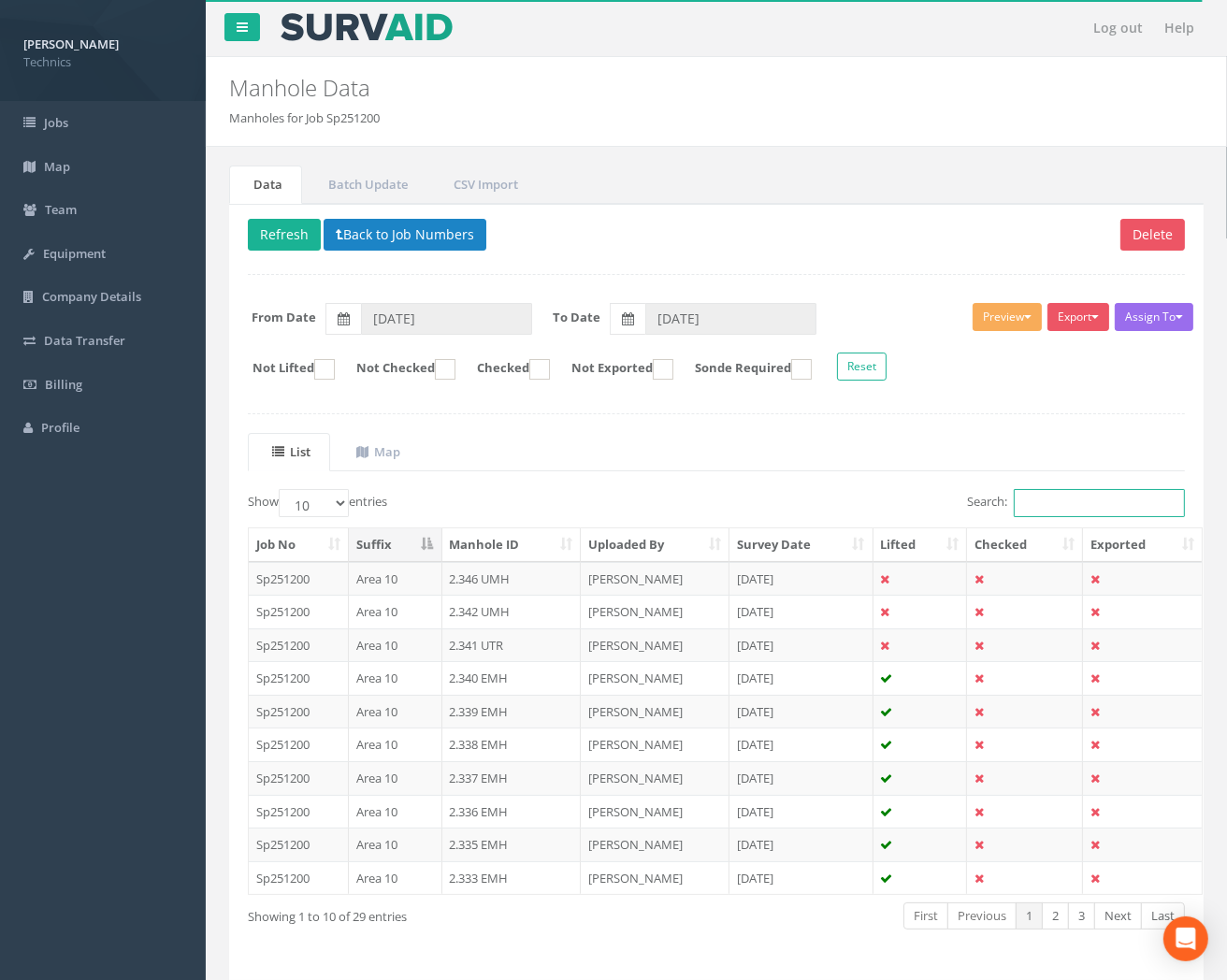 click on "Search:" at bounding box center (1099, 503) 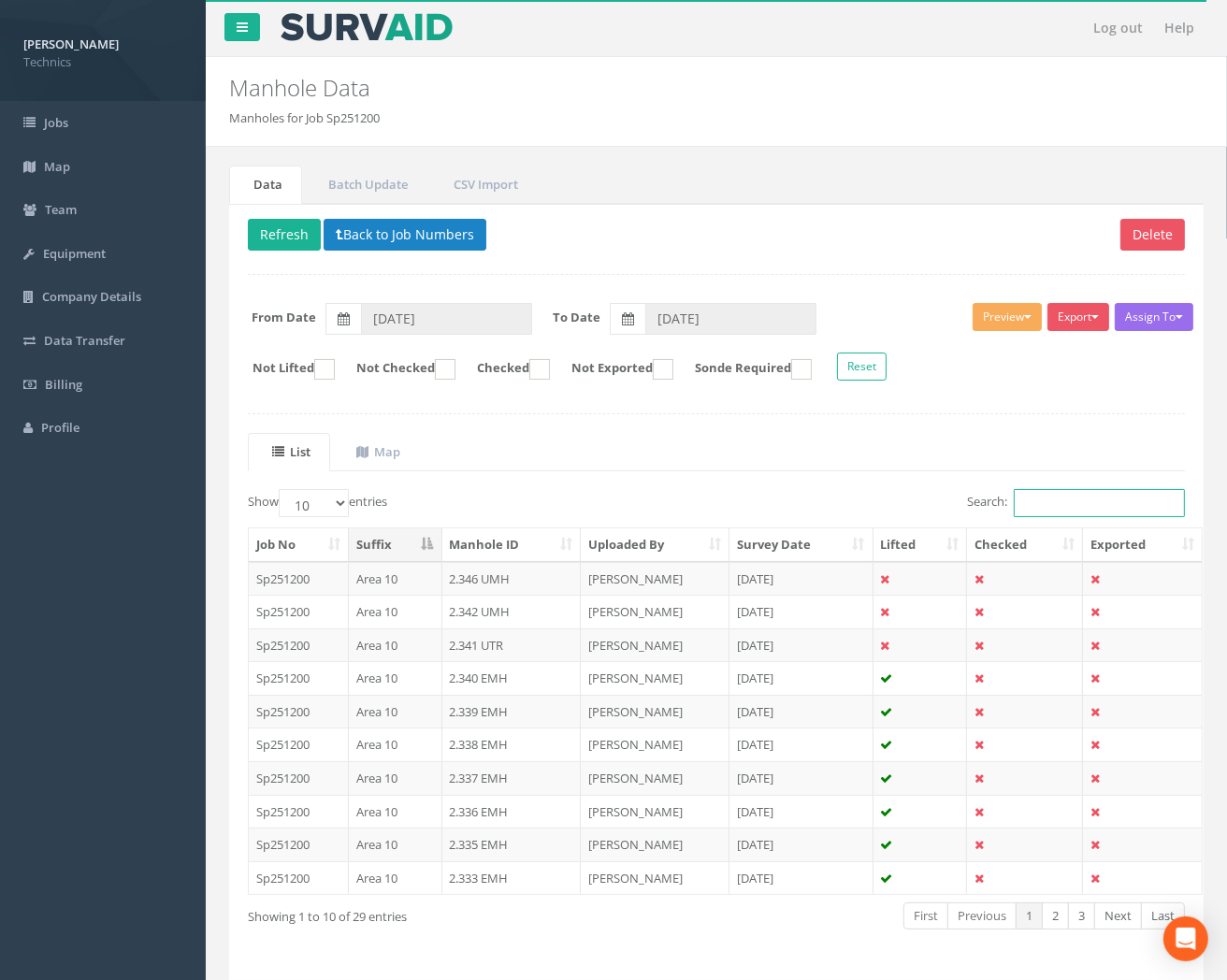 paste on "2.317" 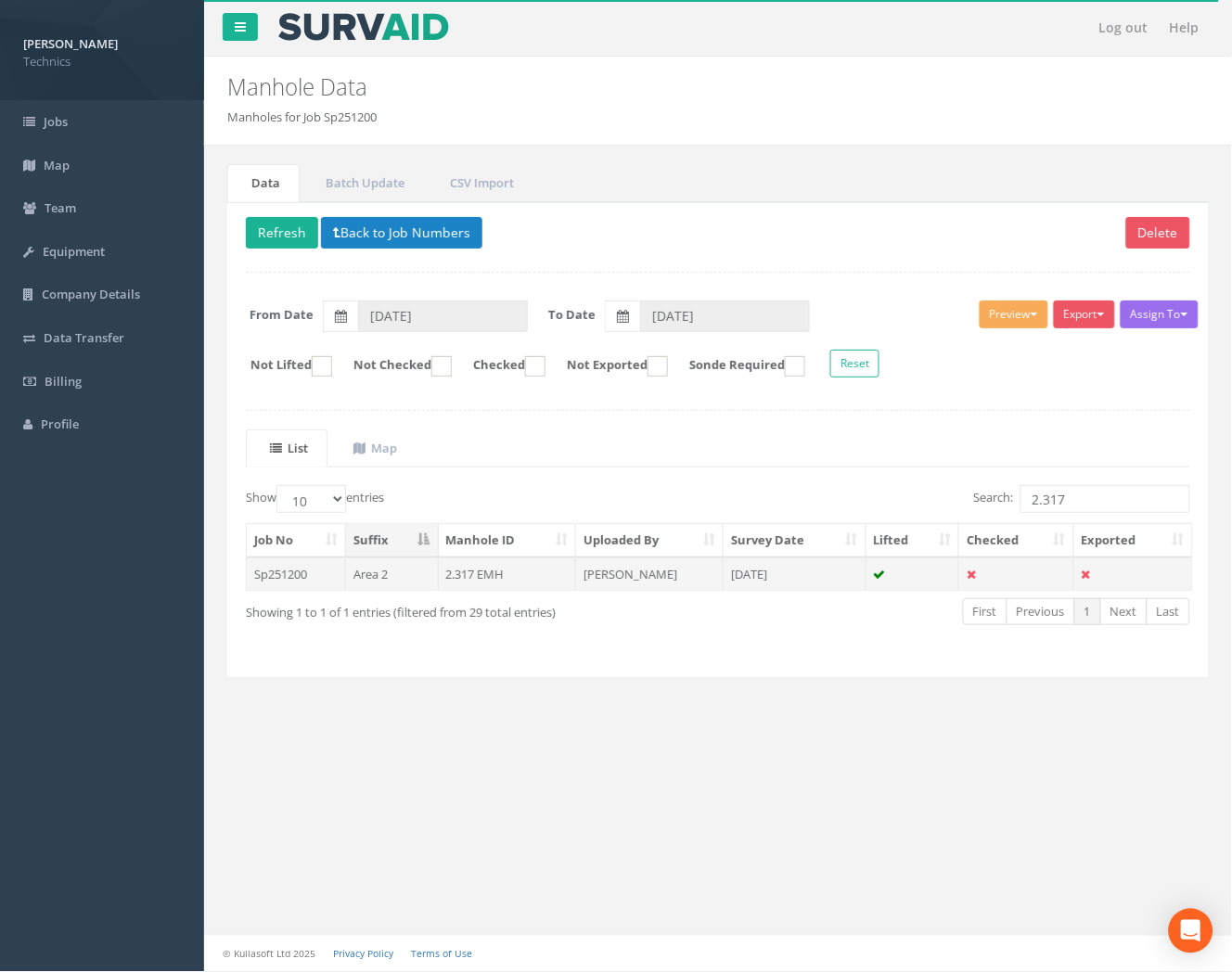click on "[PERSON_NAME]" at bounding box center (649, 574) 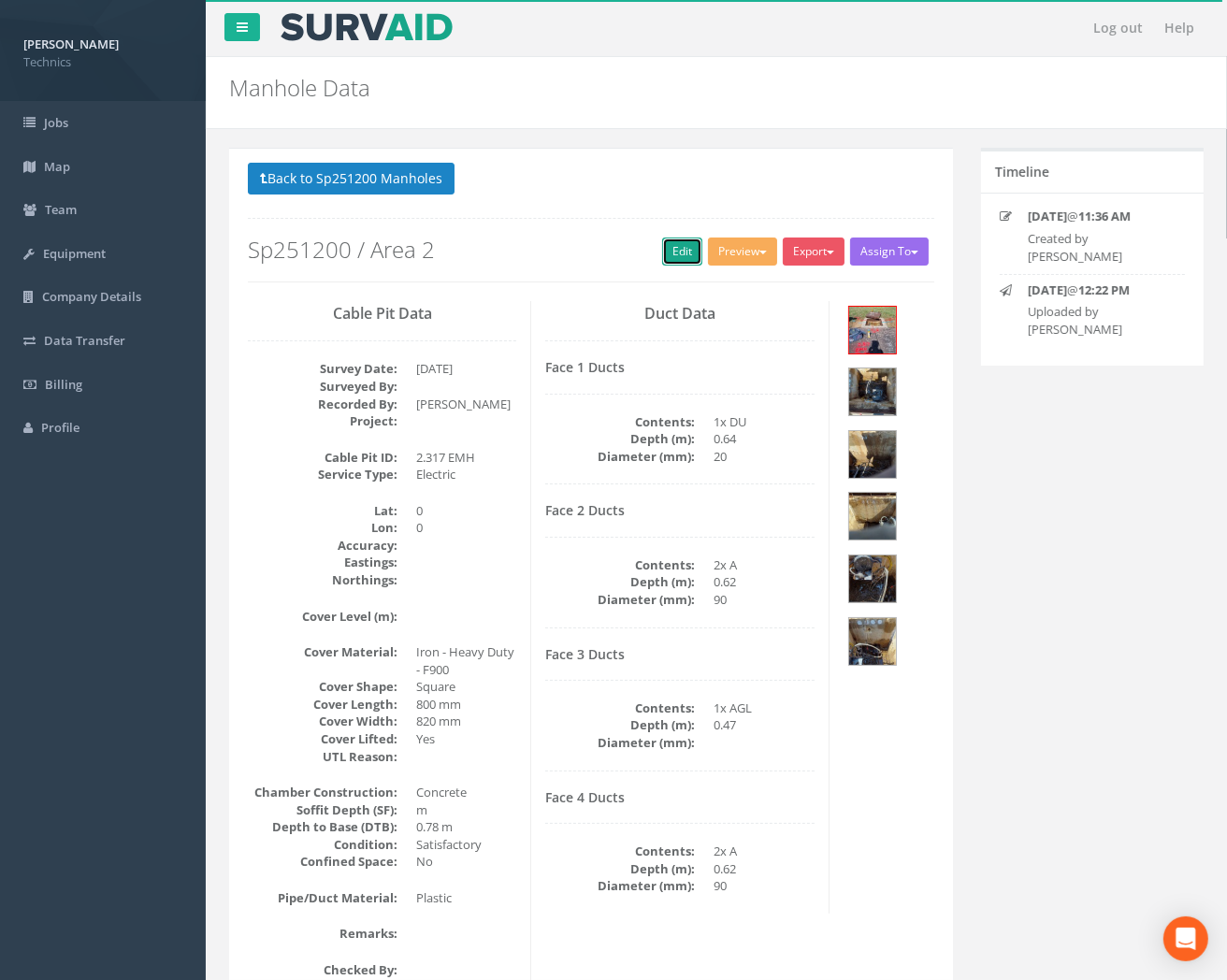 click on "Edit" at bounding box center (682, 252) 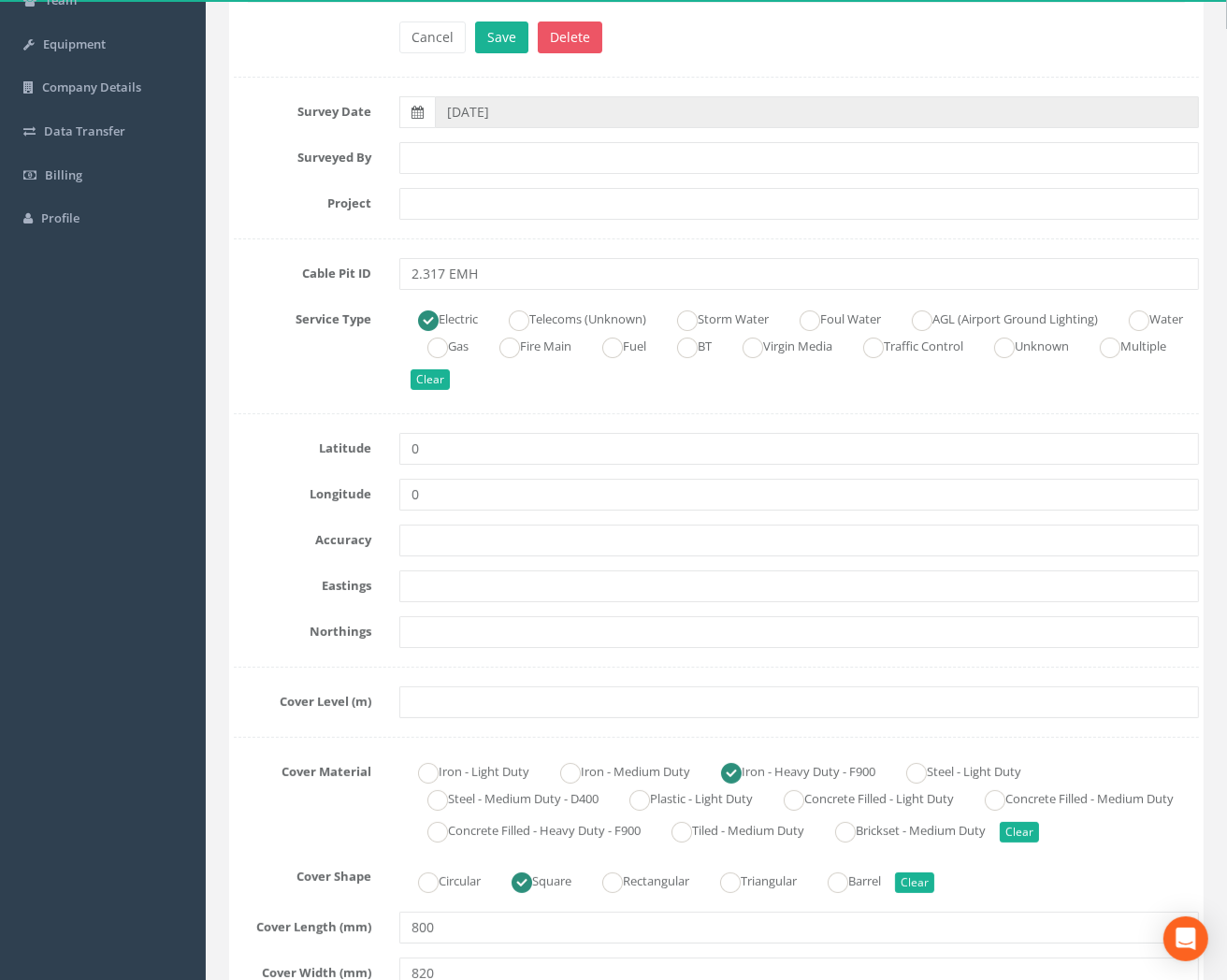 scroll, scrollTop: 208, scrollLeft: 0, axis: vertical 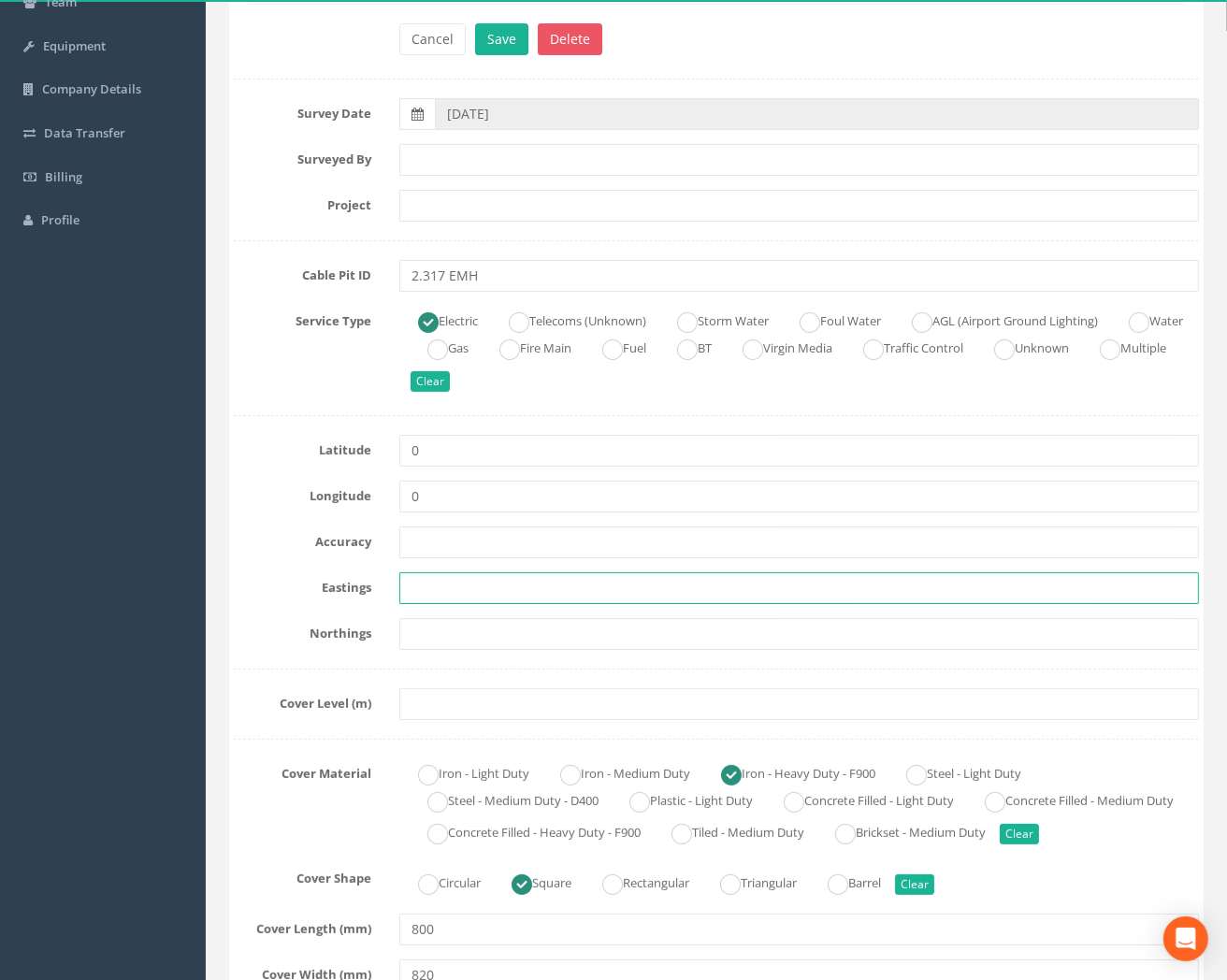 click at bounding box center [799, 588] 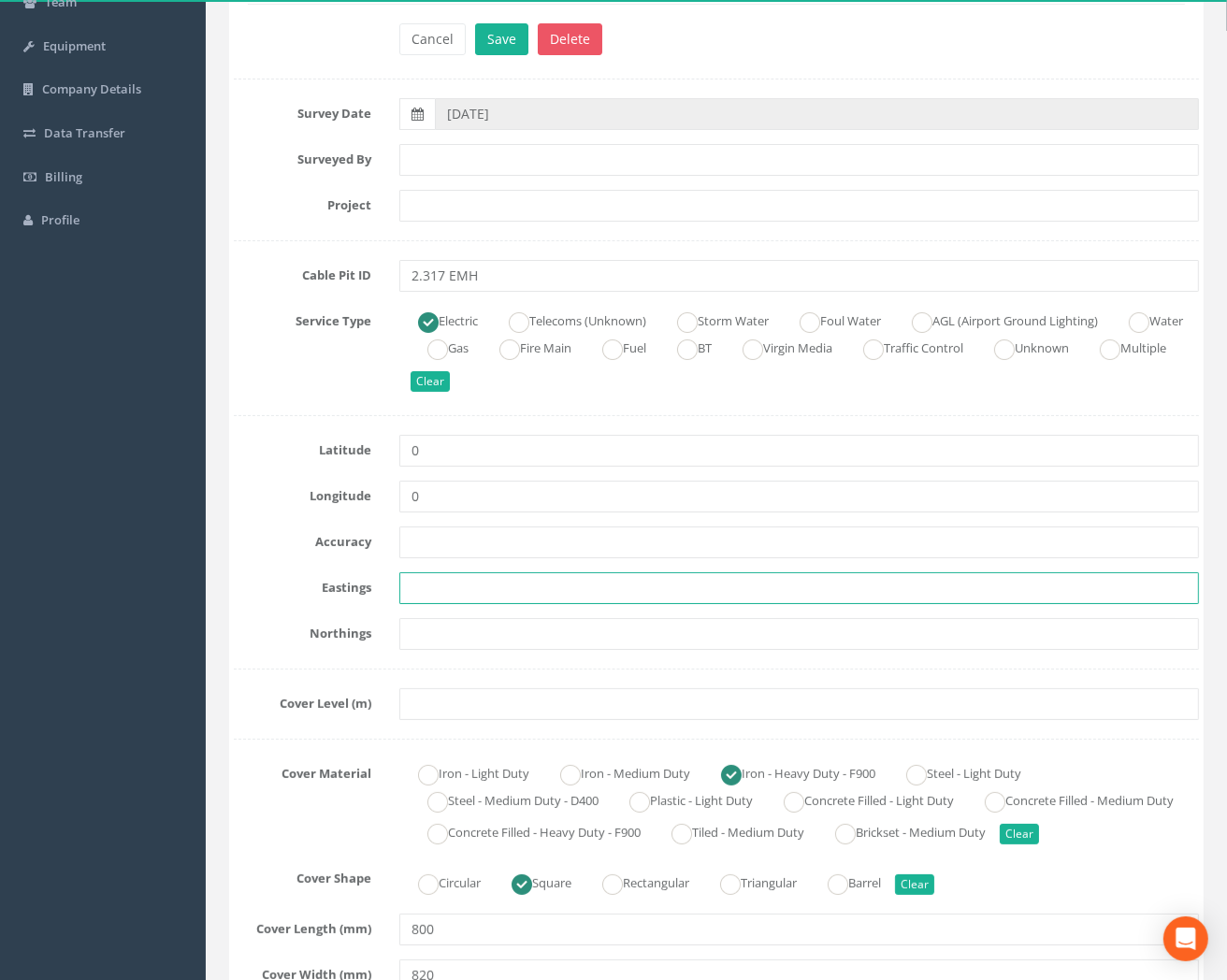 paste on "428597.7350" 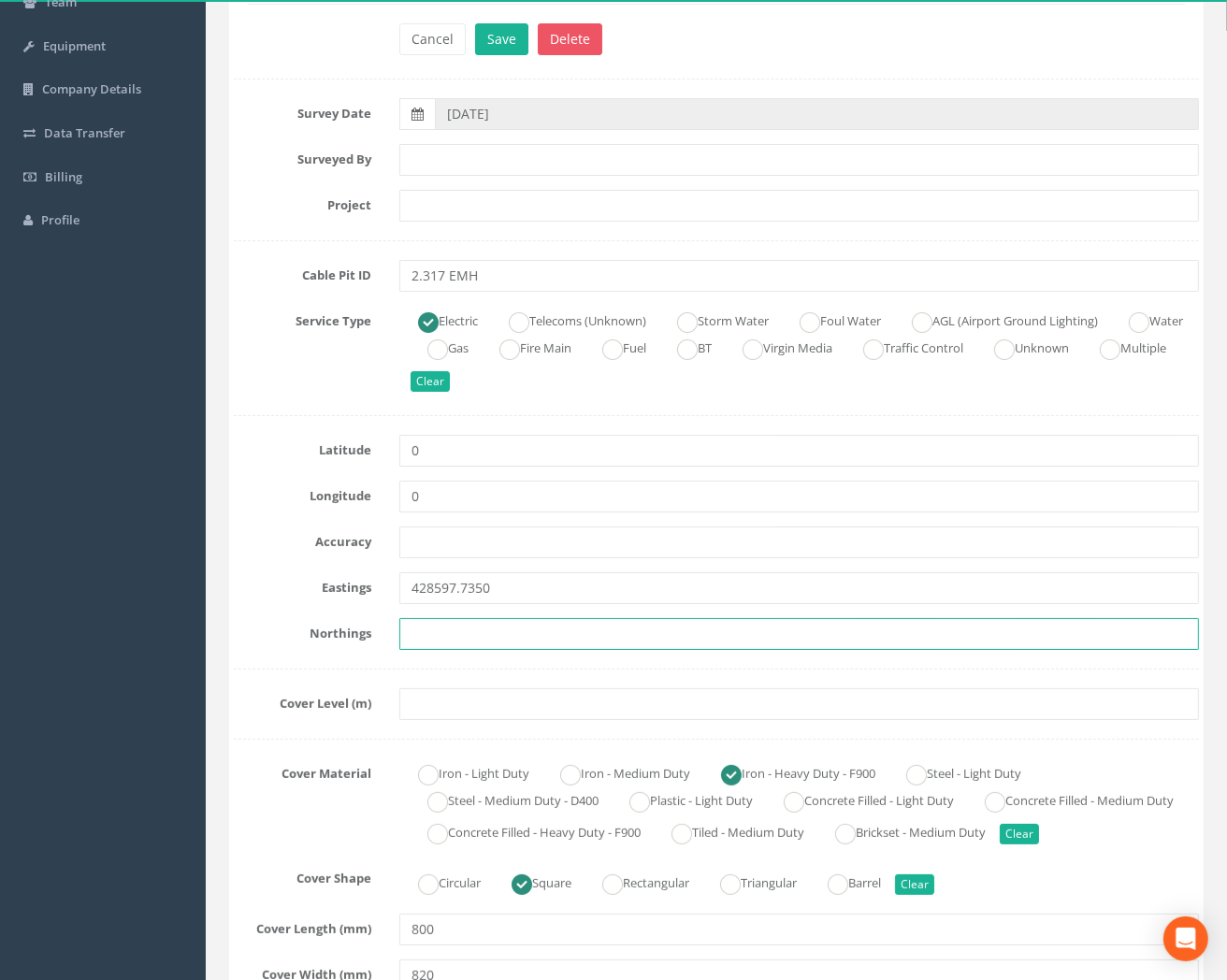 click at bounding box center (799, 634) 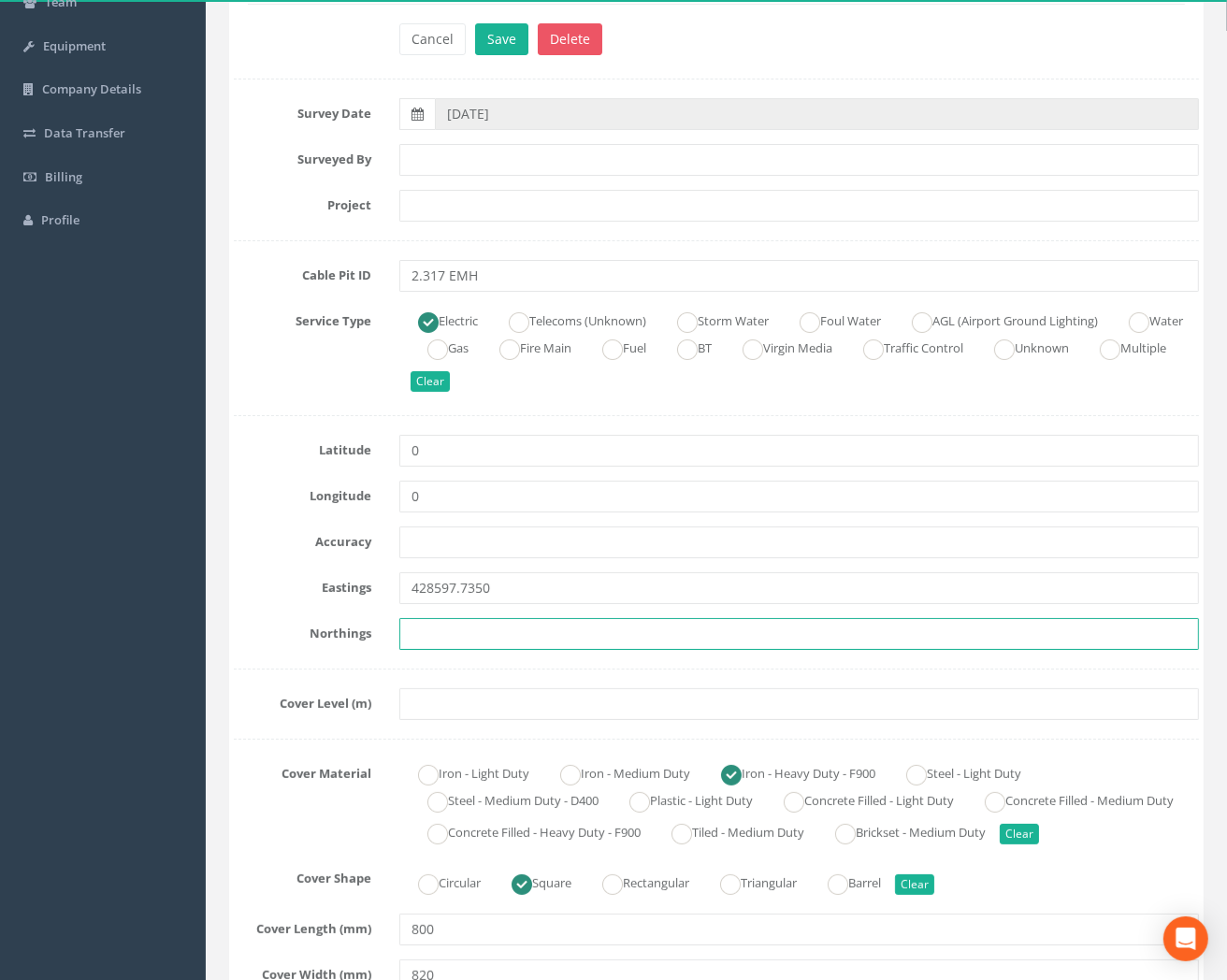 paste on "205725.7190" 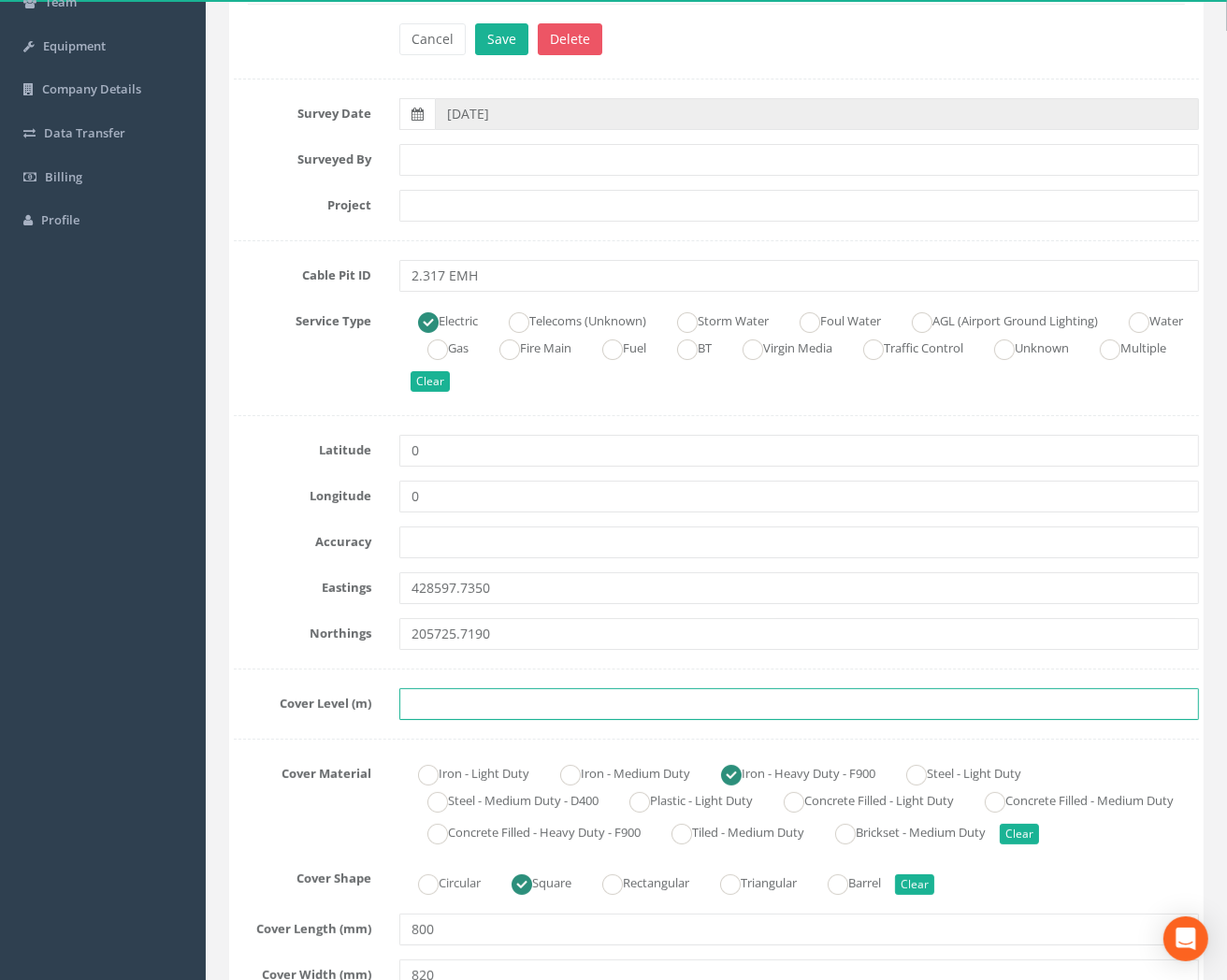 click at bounding box center [799, 704] 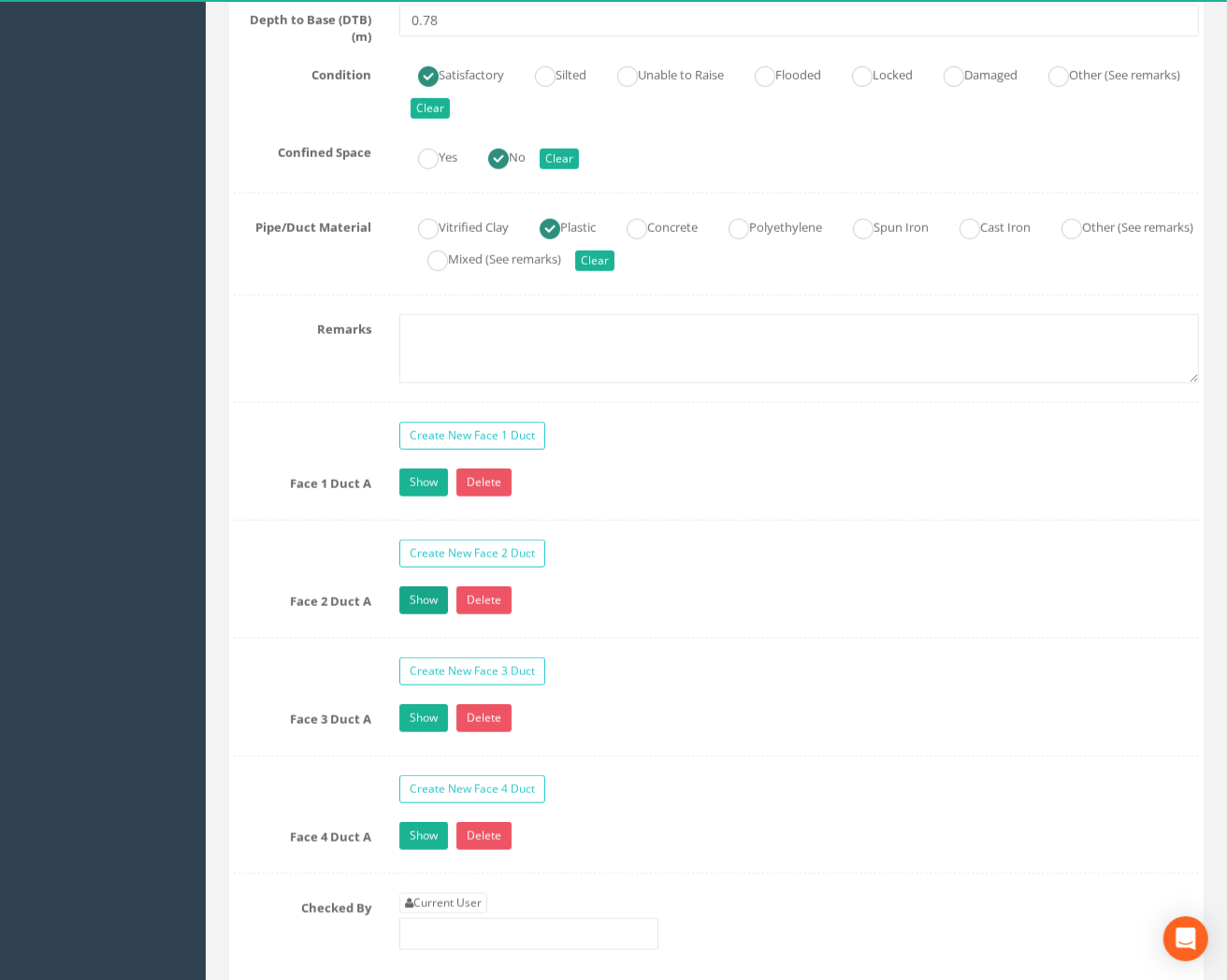 scroll, scrollTop: 1454, scrollLeft: 0, axis: vertical 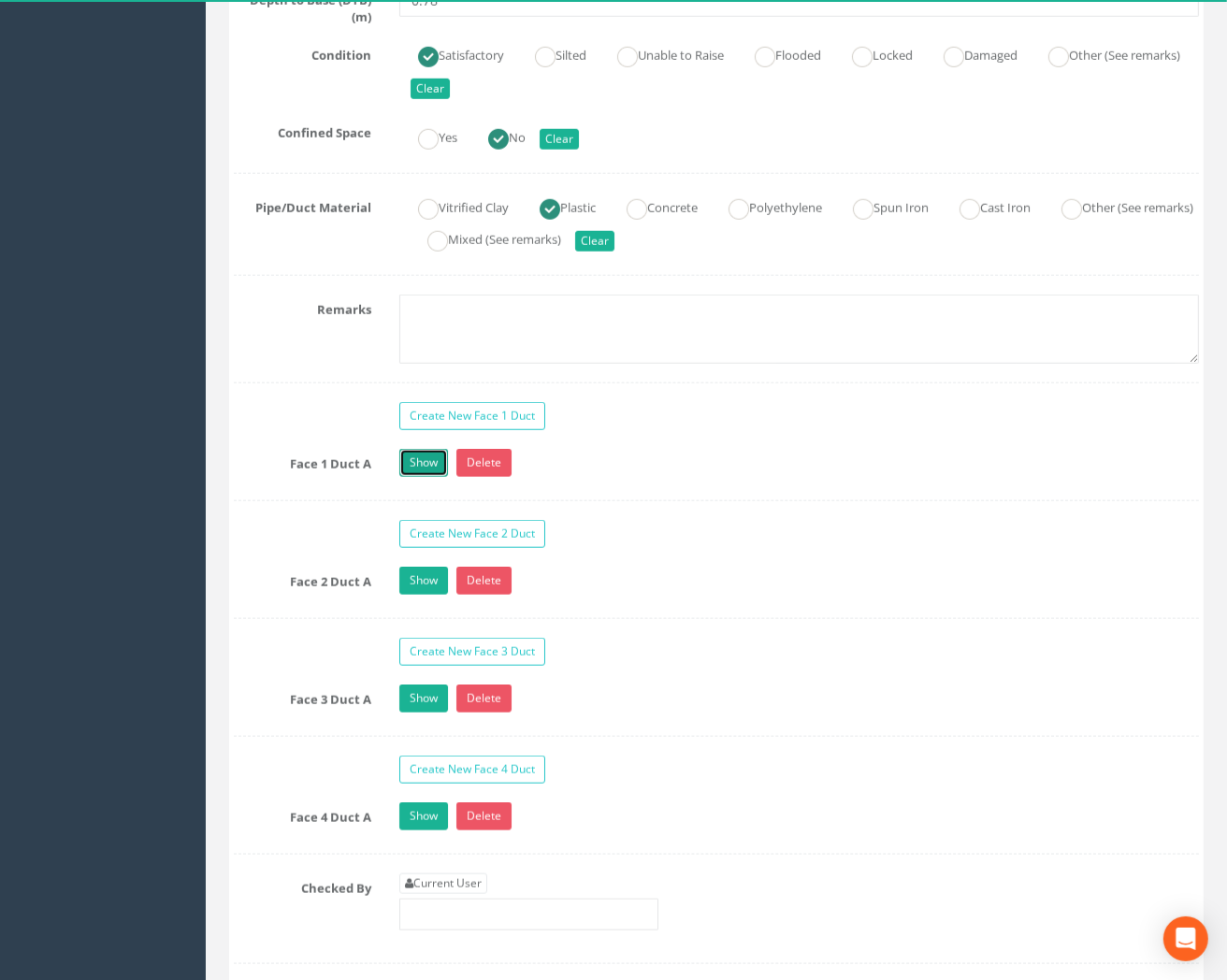 click on "Show" at bounding box center (424, 463) 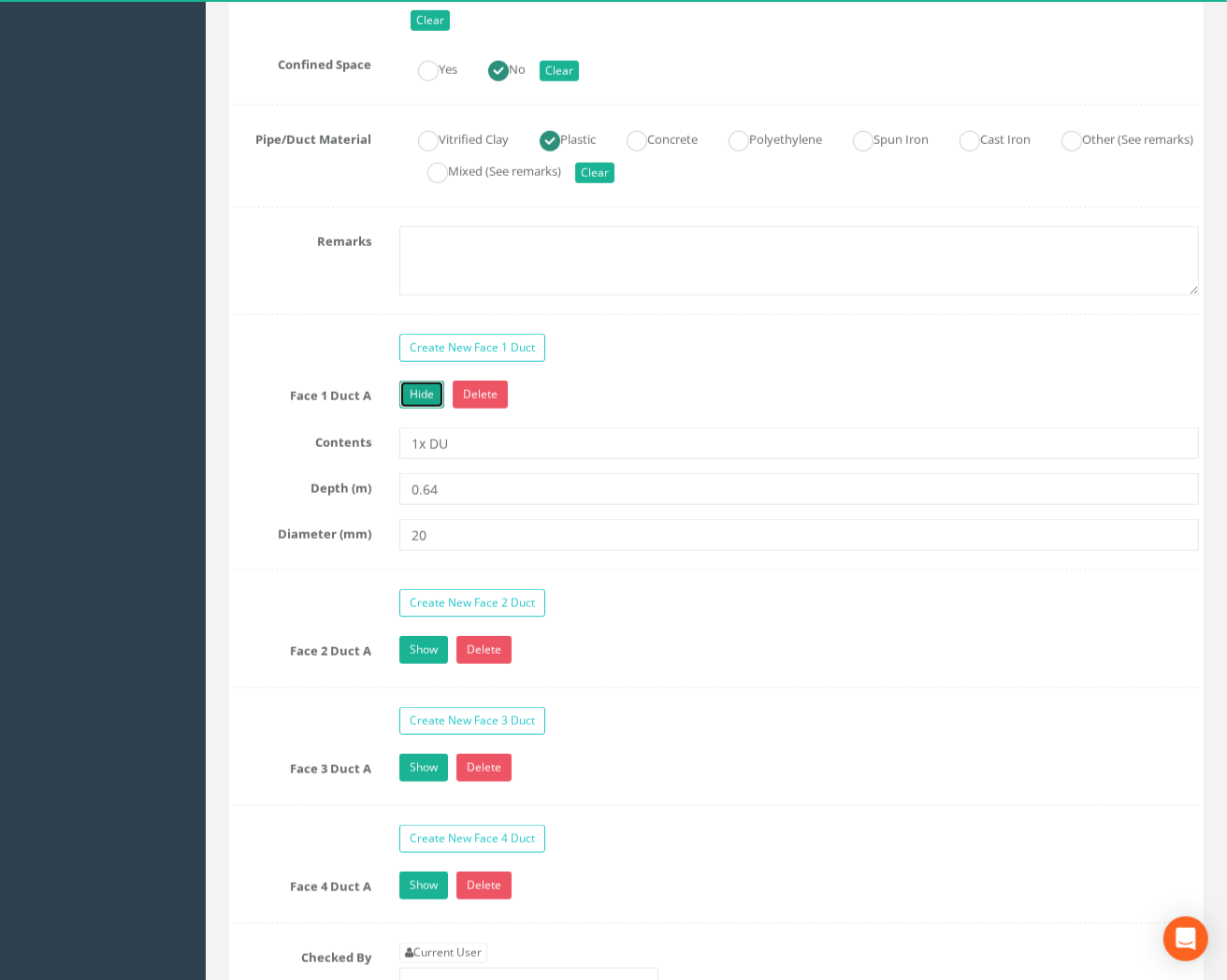 scroll, scrollTop: 1558, scrollLeft: 0, axis: vertical 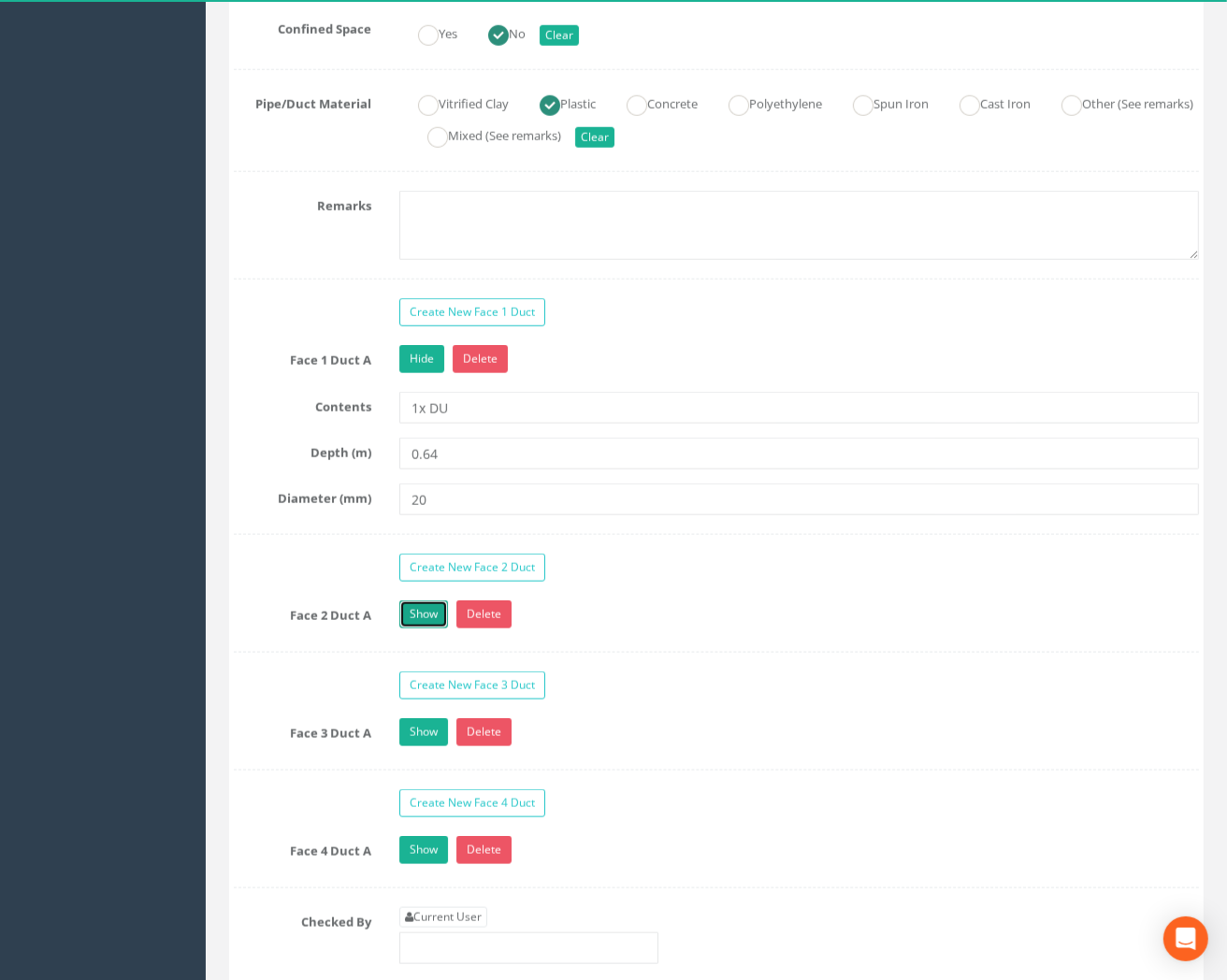 click on "Show" at bounding box center (424, 614) 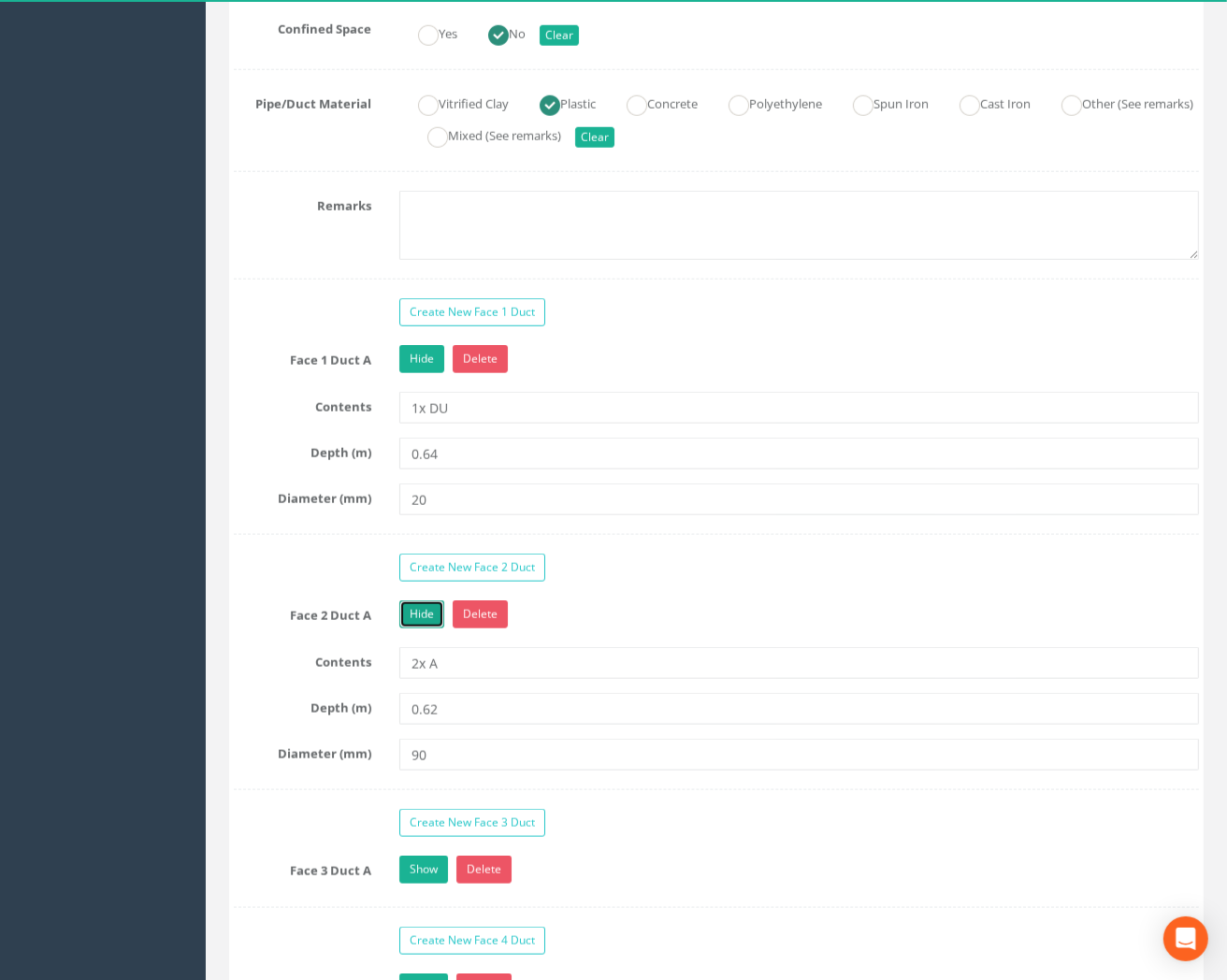scroll, scrollTop: 1662, scrollLeft: 0, axis: vertical 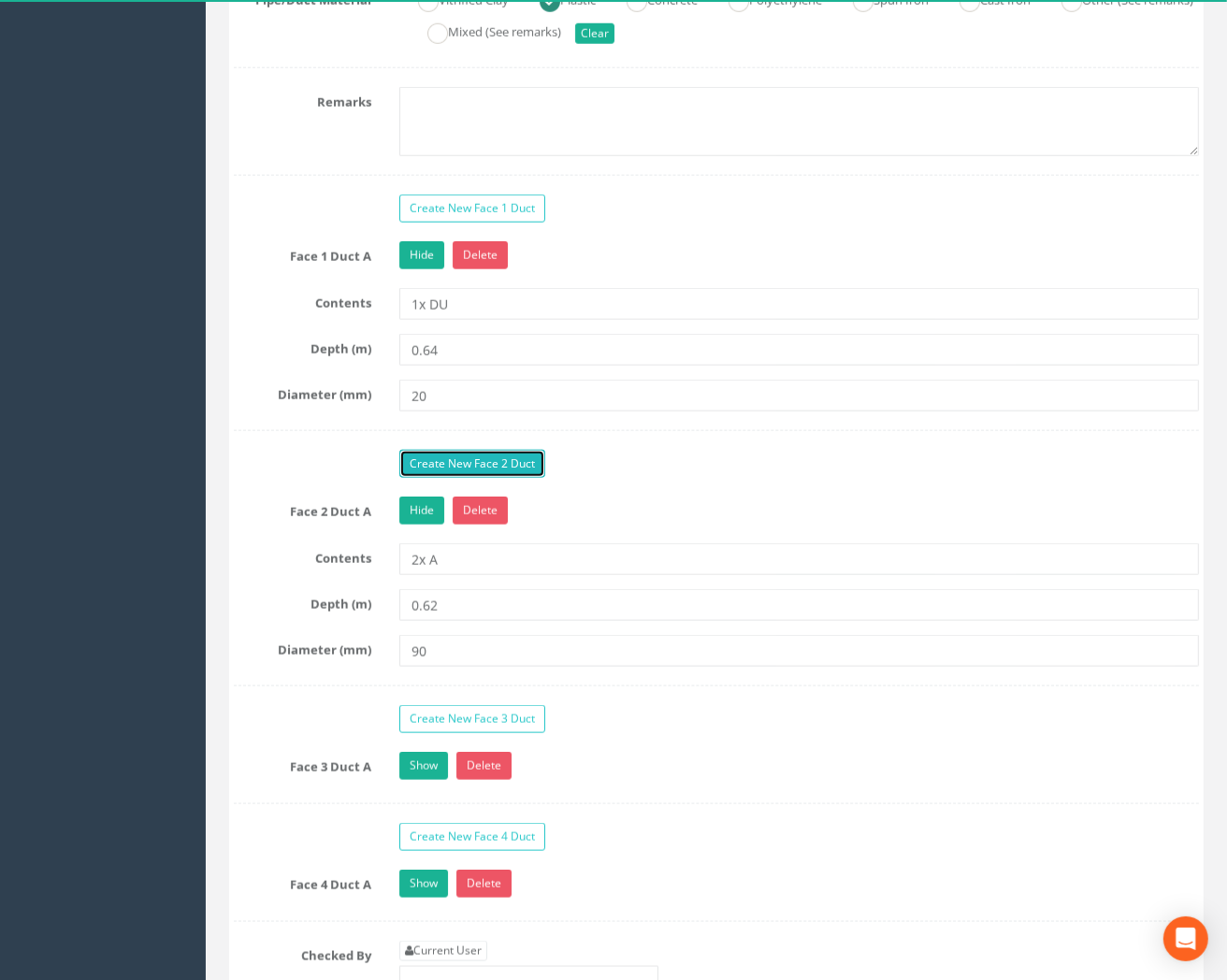 click on "Create New Face 2 Duct" at bounding box center (472, 464) 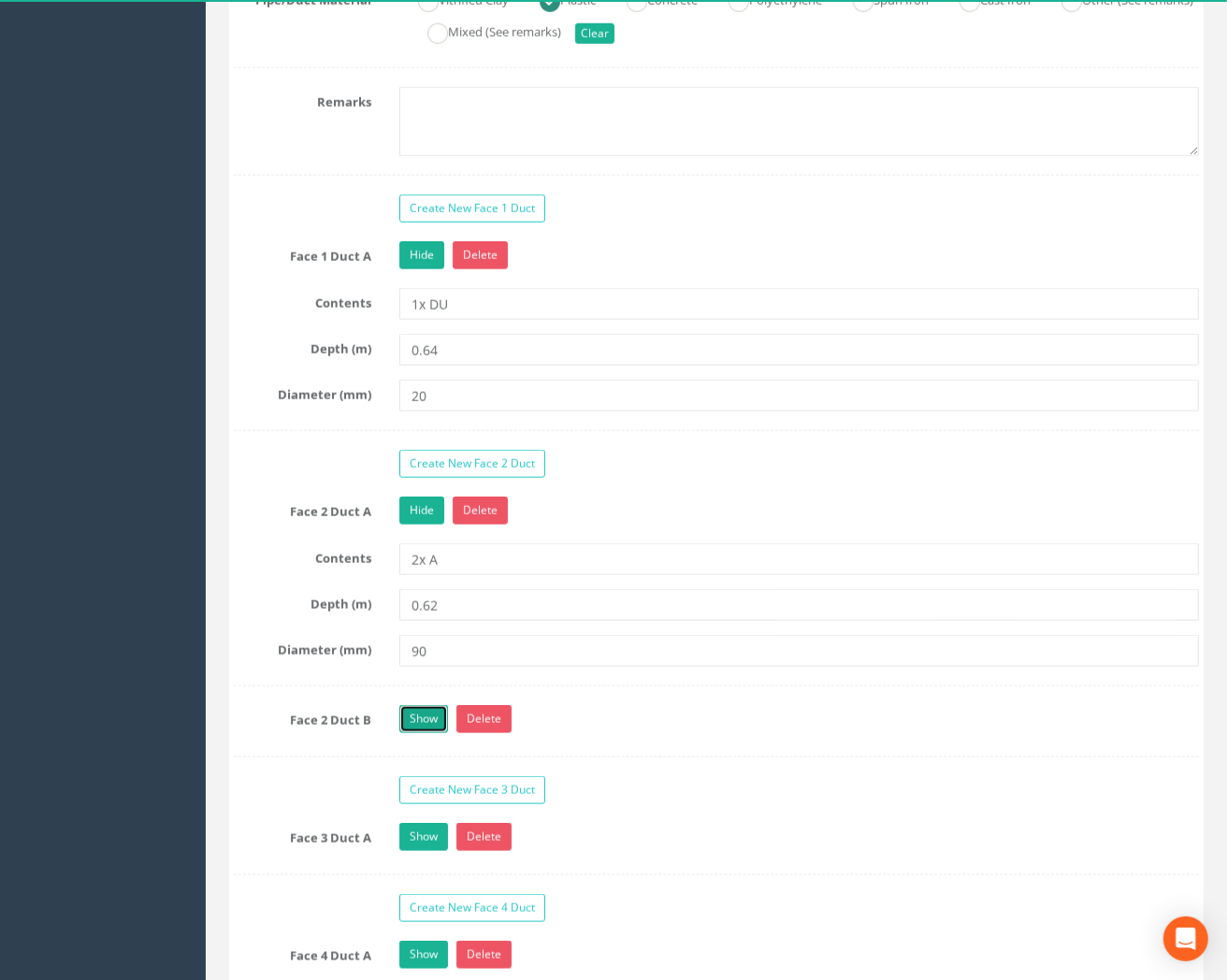 click on "Show" at bounding box center (424, 719) 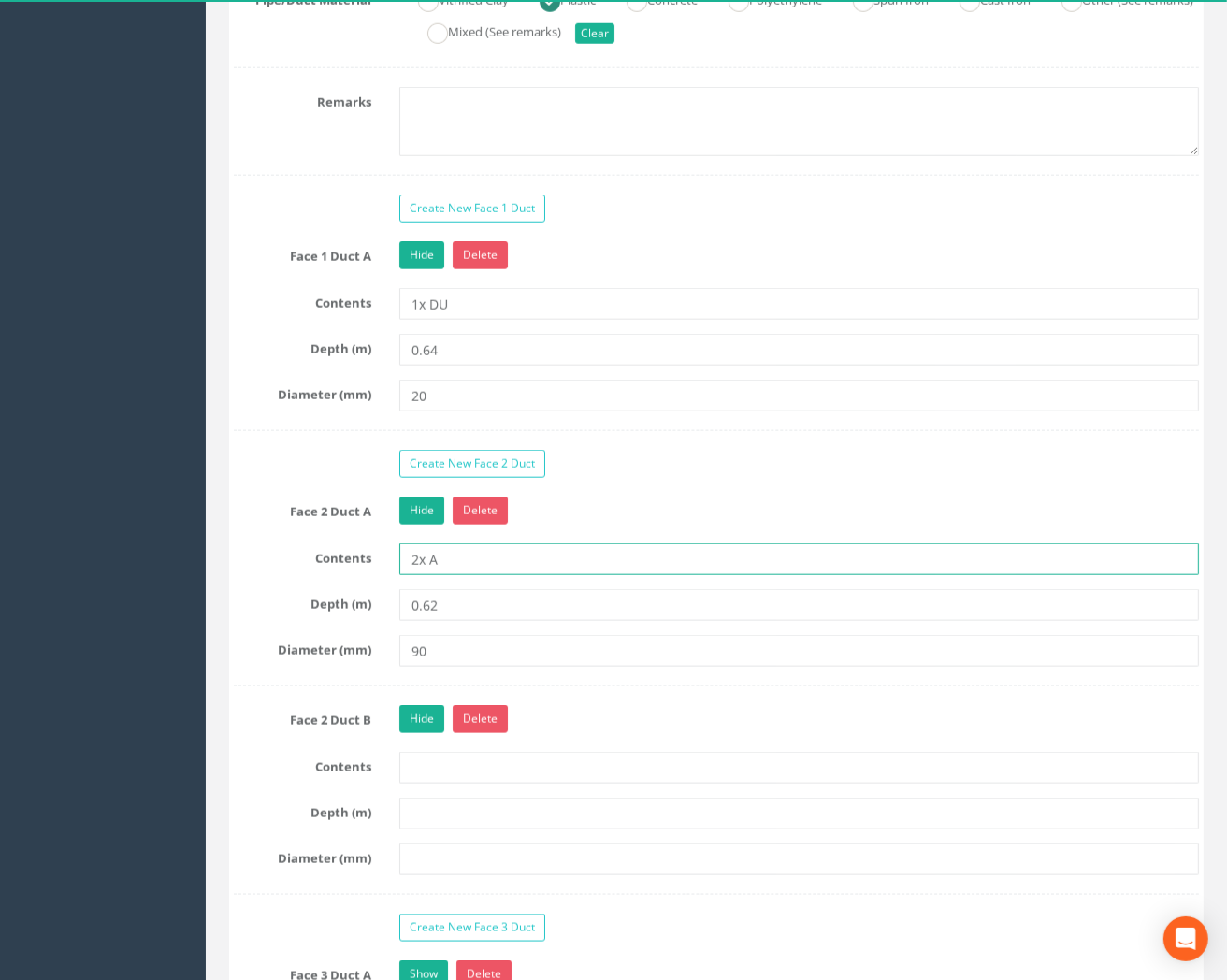 click on "2x A" at bounding box center (799, 559) 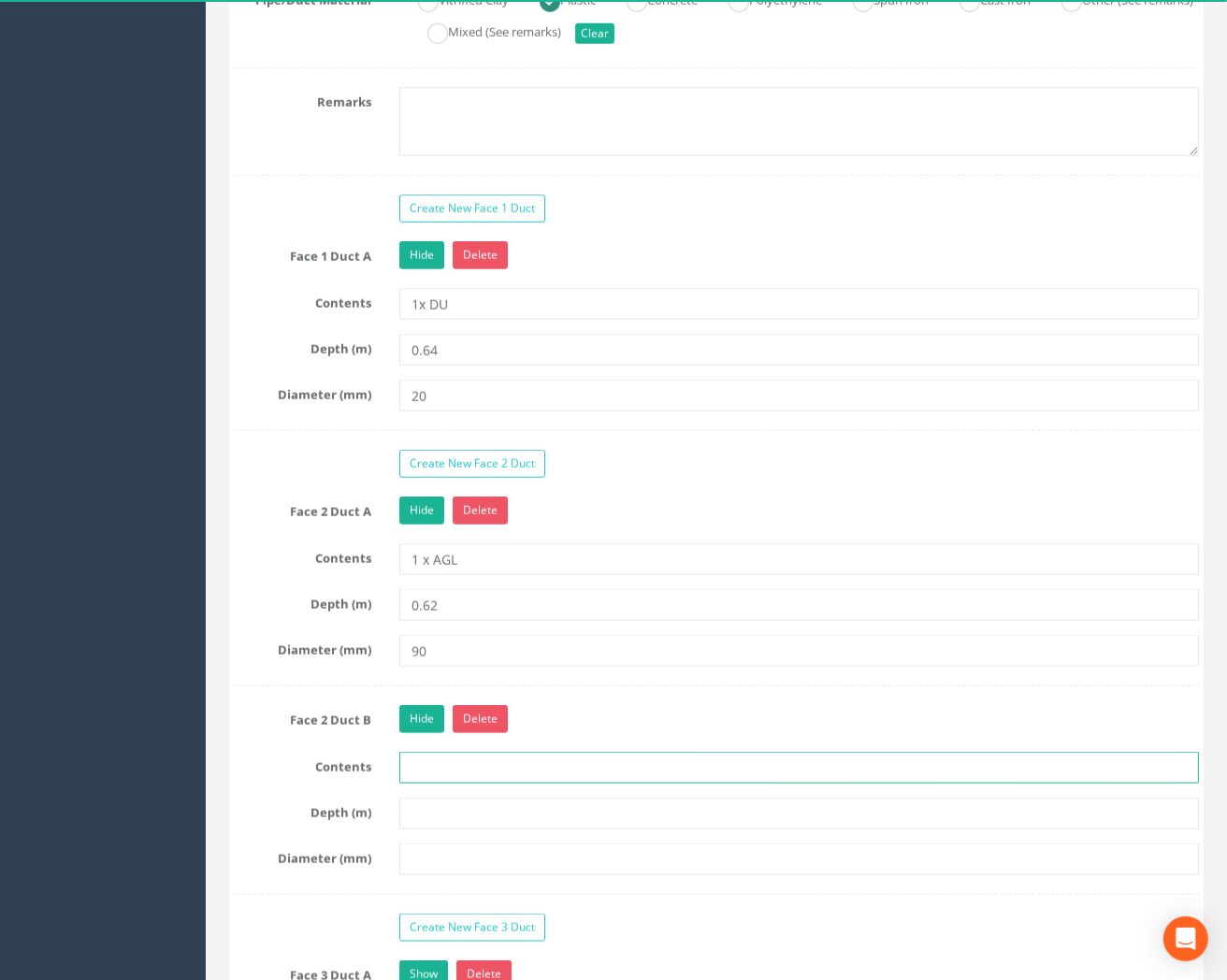 click at bounding box center (799, 768) 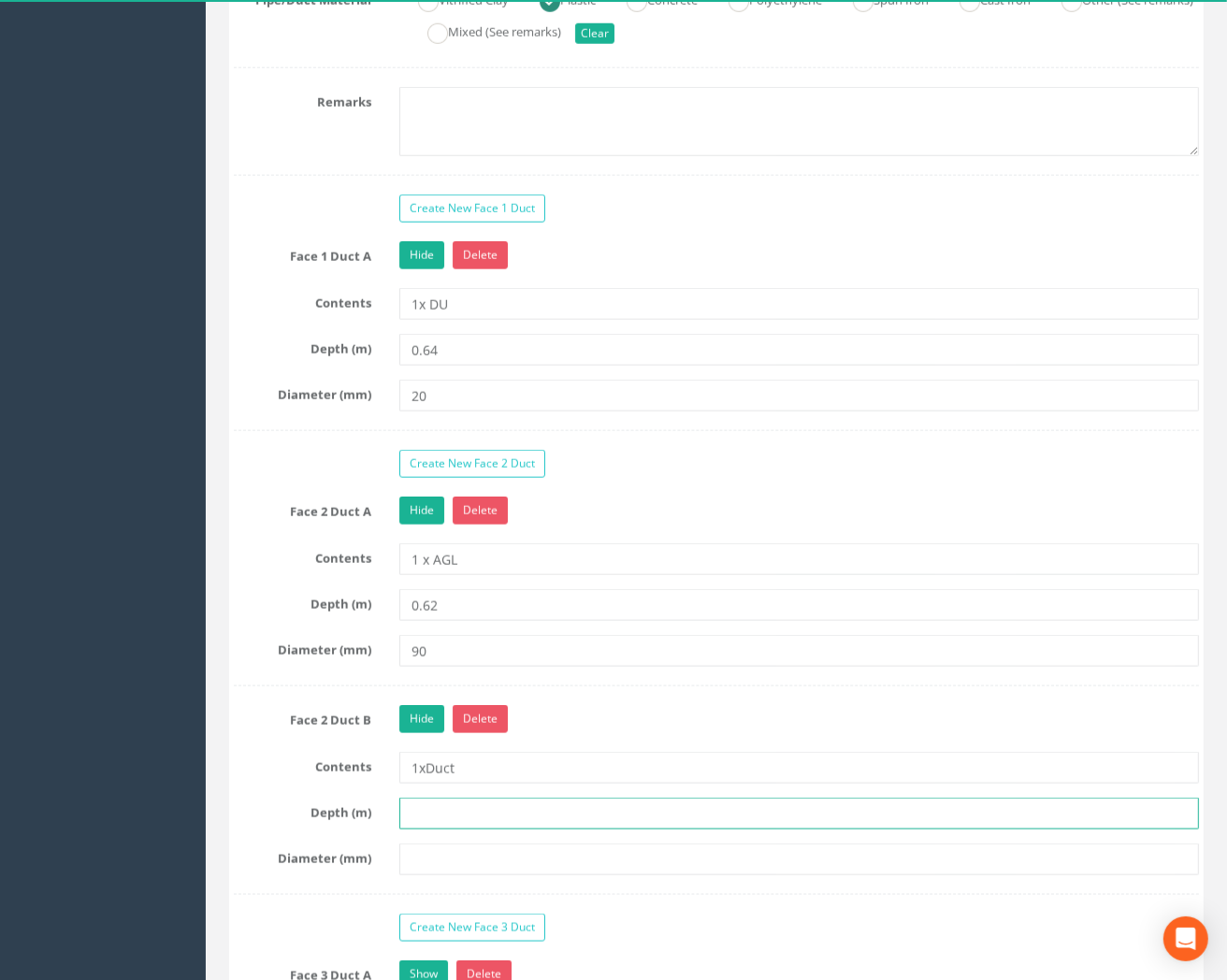 click at bounding box center [799, 814] 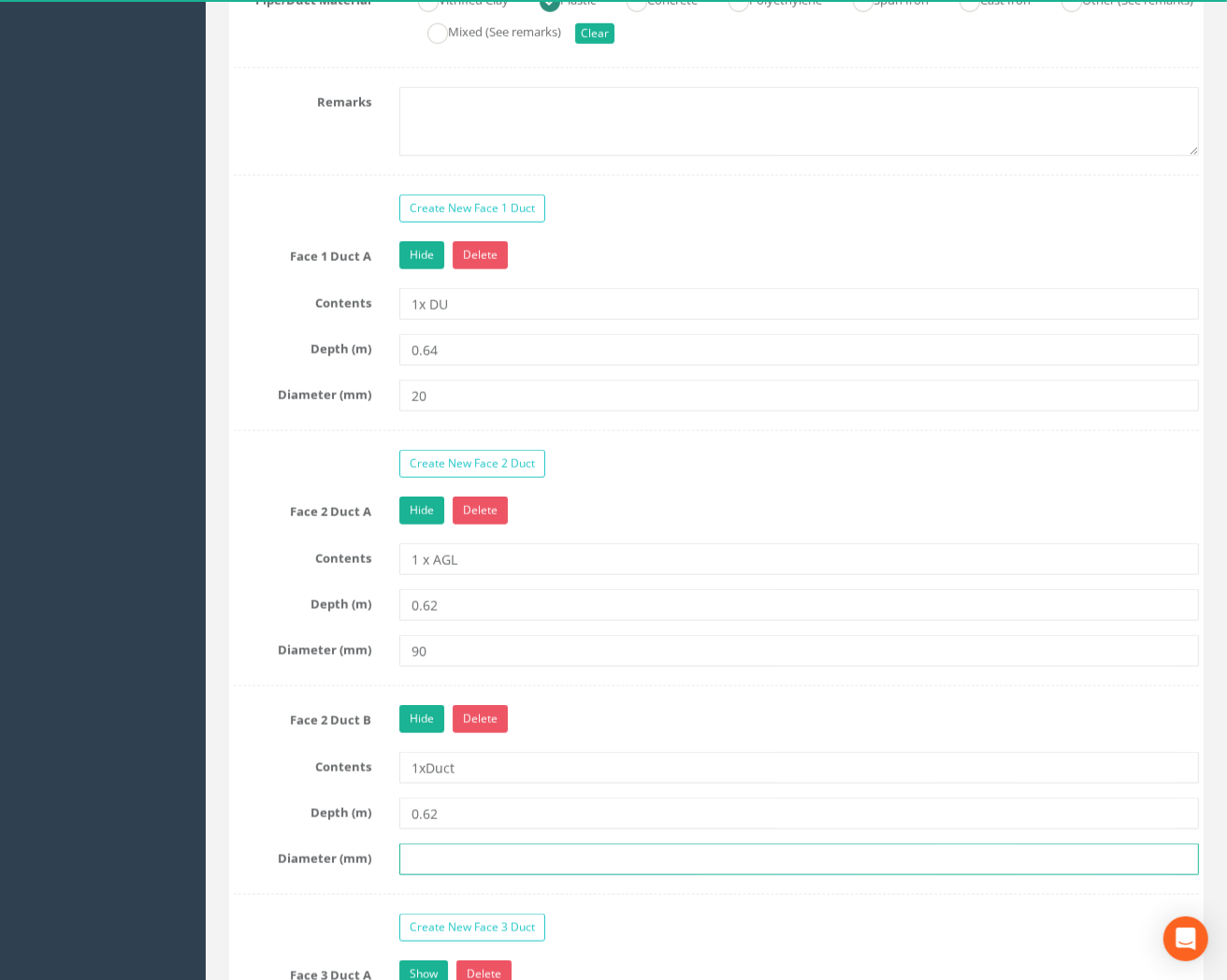 click at bounding box center [799, 859] 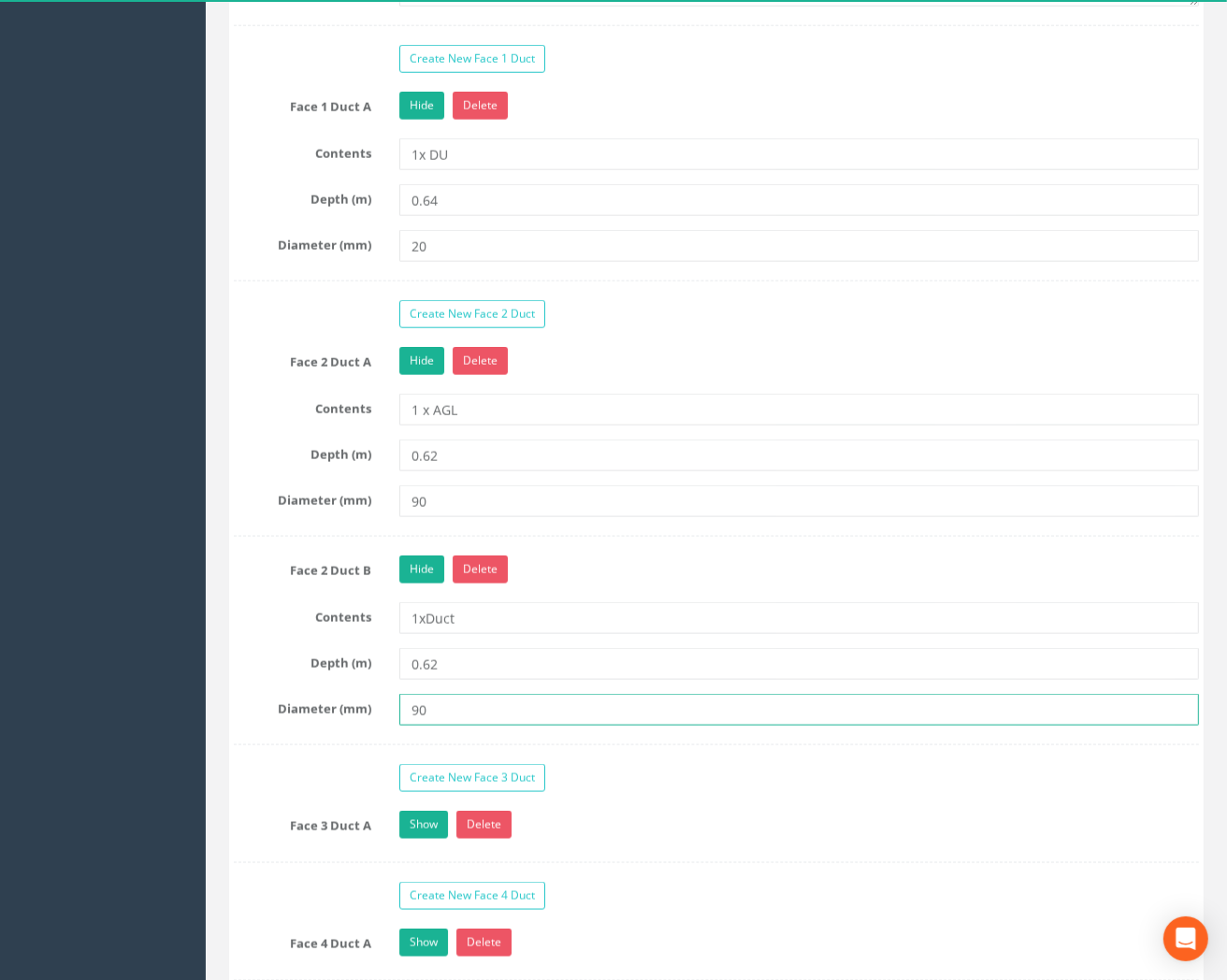 scroll, scrollTop: 1974, scrollLeft: 0, axis: vertical 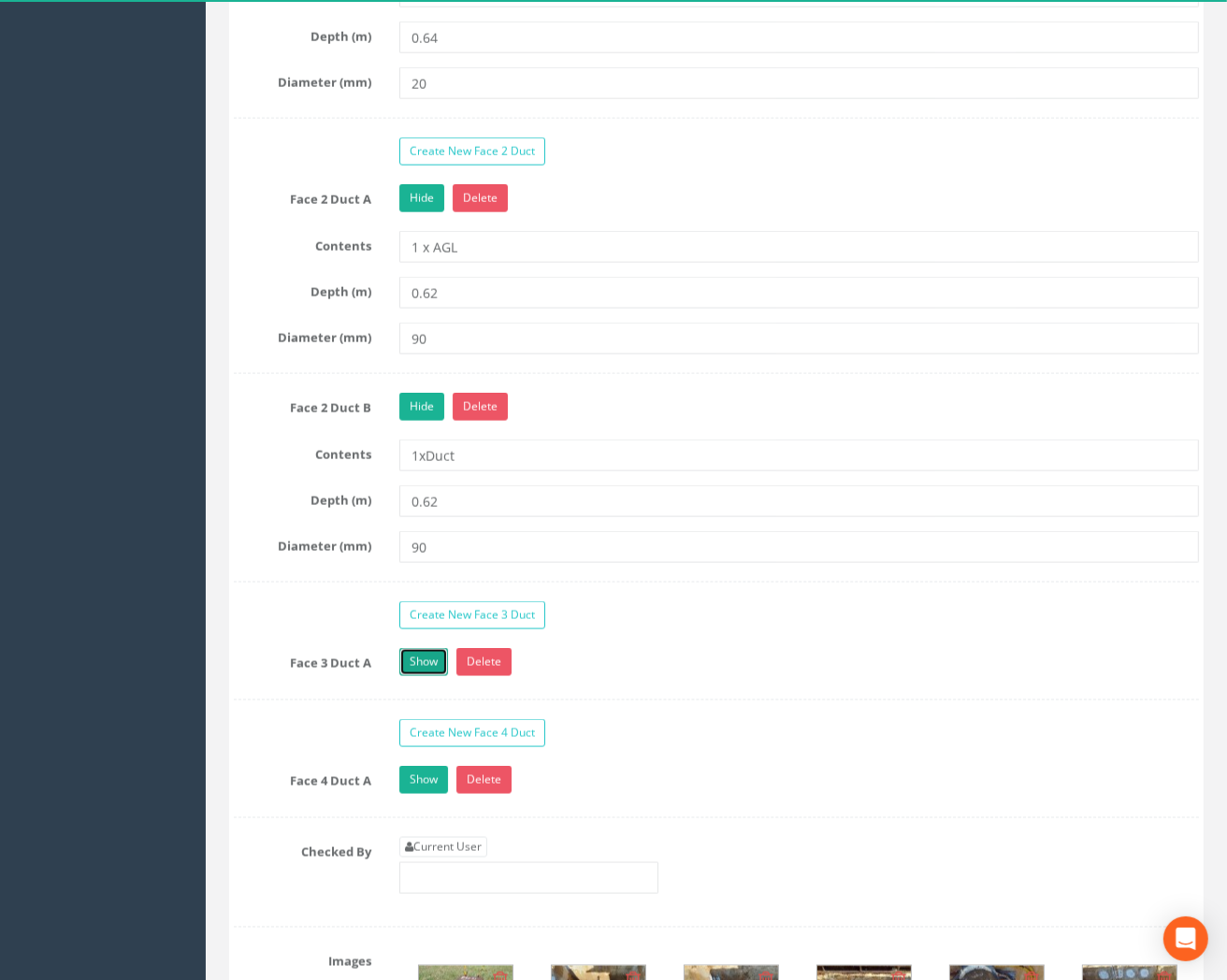 click on "Show" at bounding box center [424, 662] 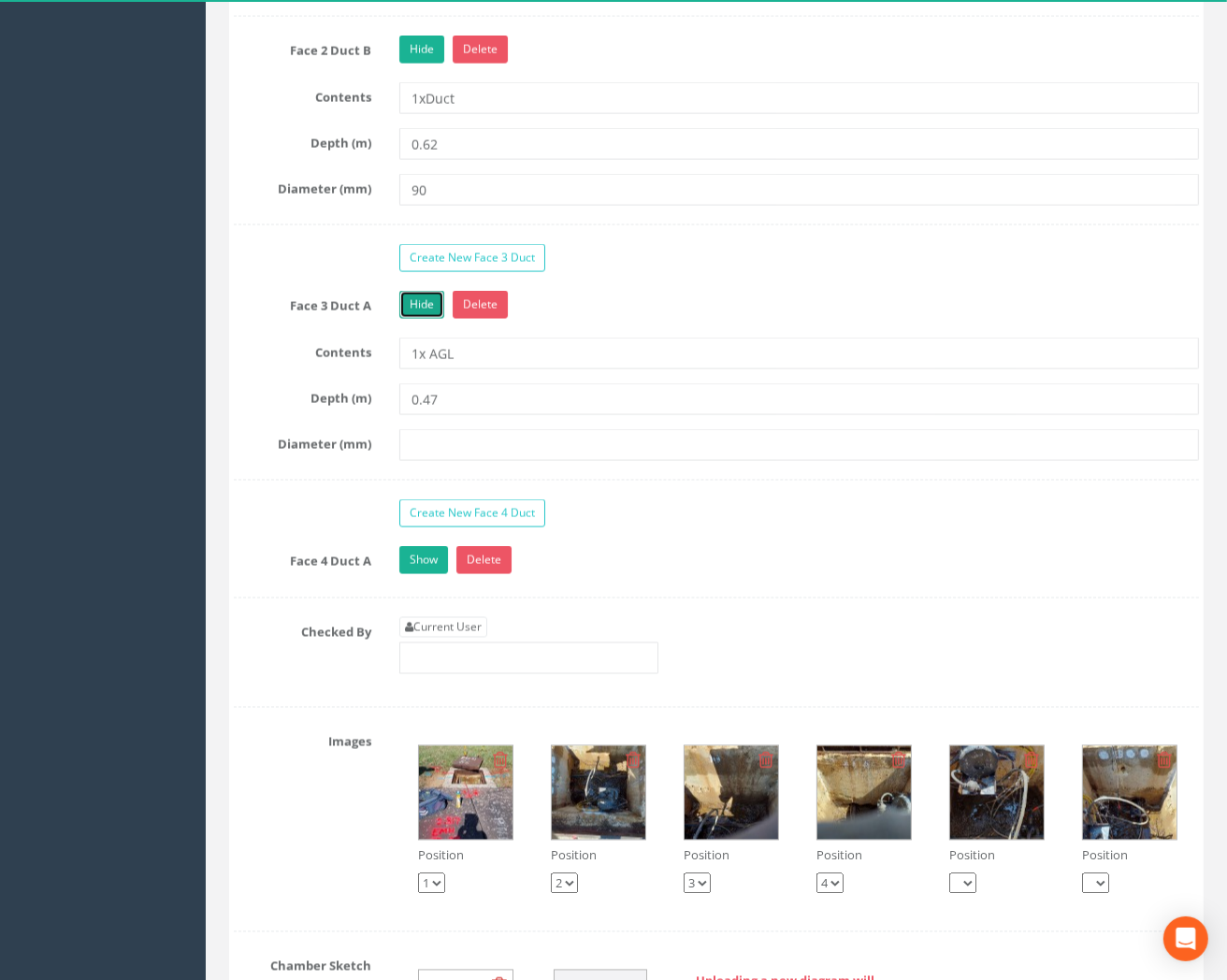 scroll, scrollTop: 2389, scrollLeft: 0, axis: vertical 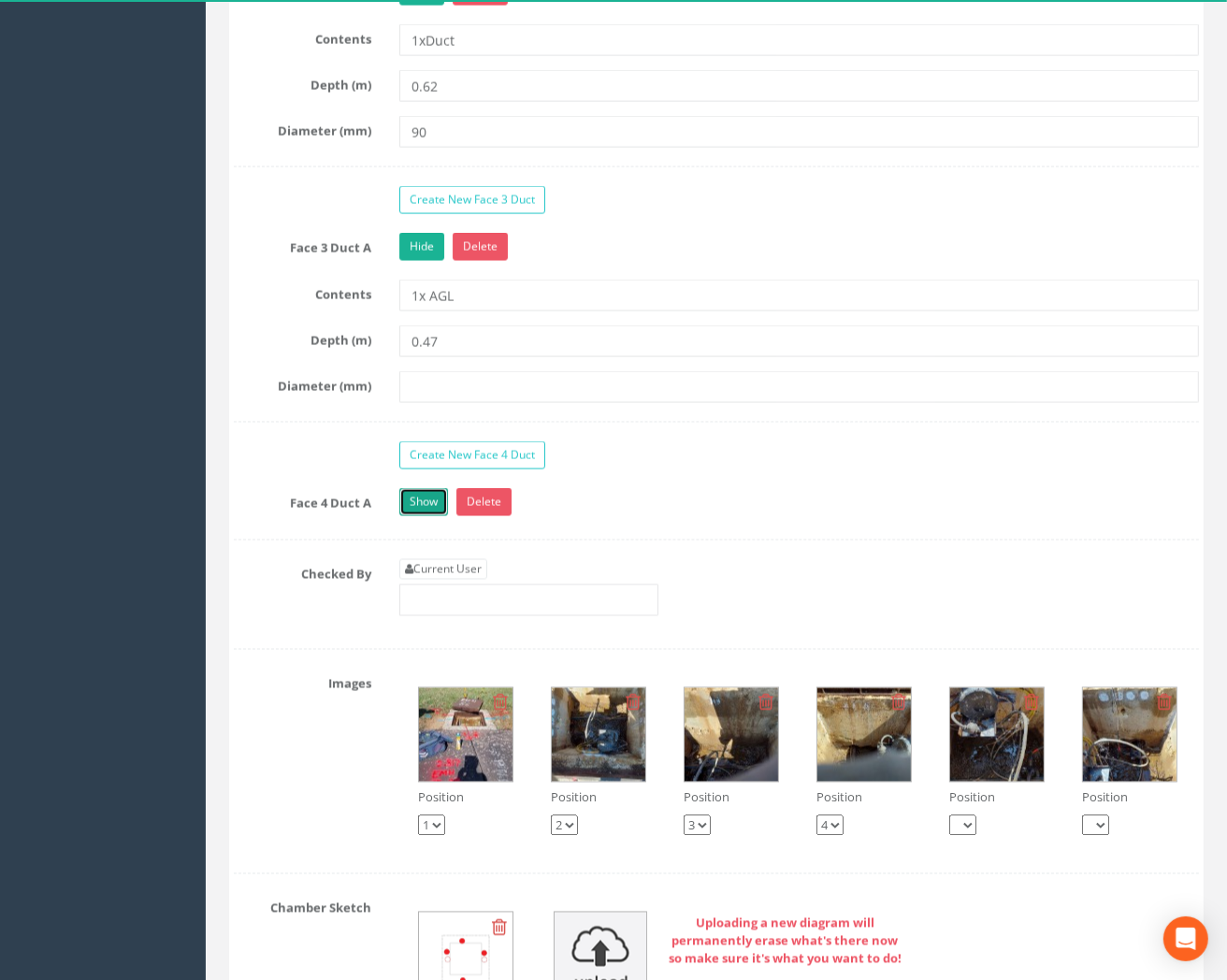 click on "Show" at bounding box center (424, 502) 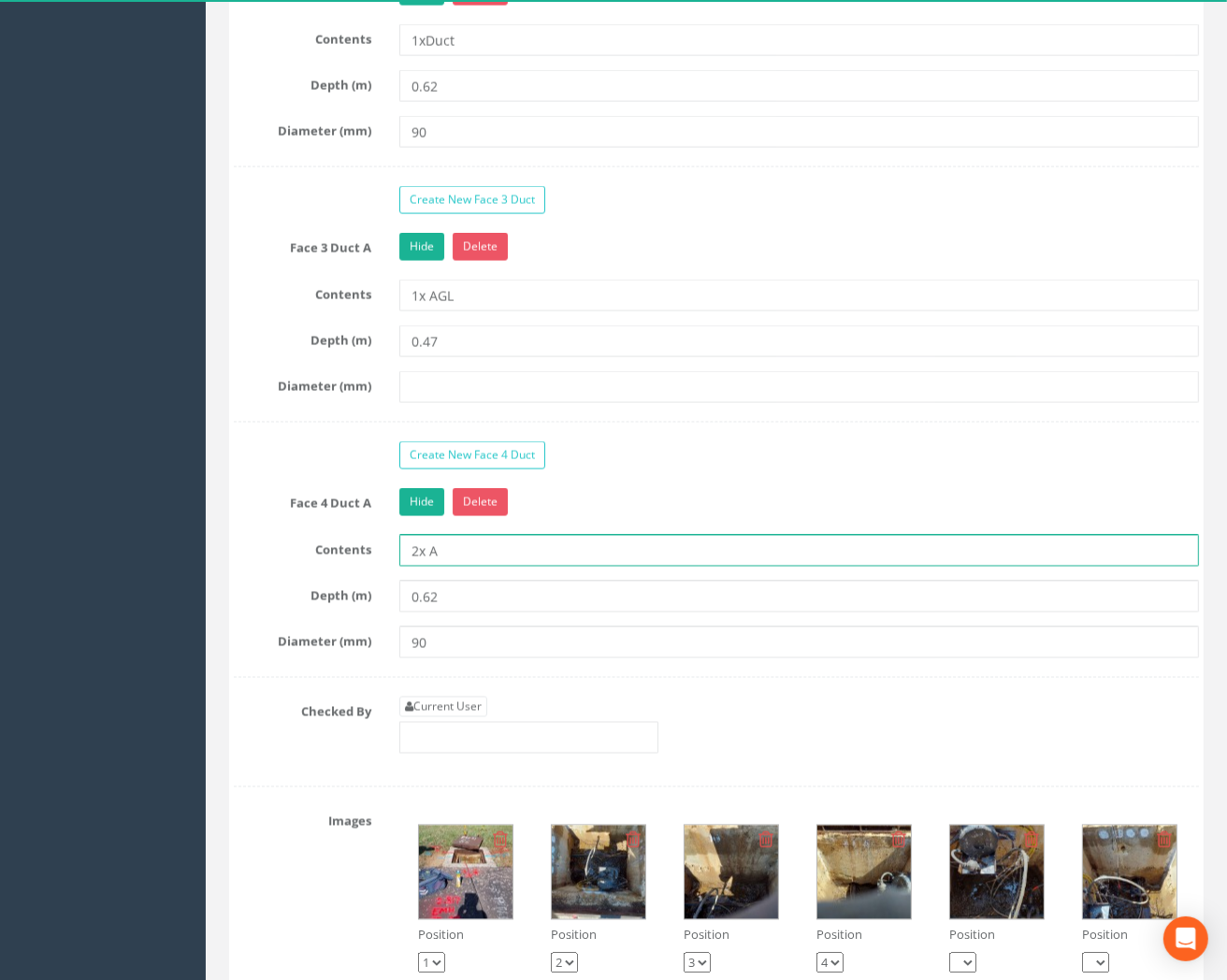 drag, startPoint x: 454, startPoint y: 549, endPoint x: 342, endPoint y: 550, distance: 112.0045 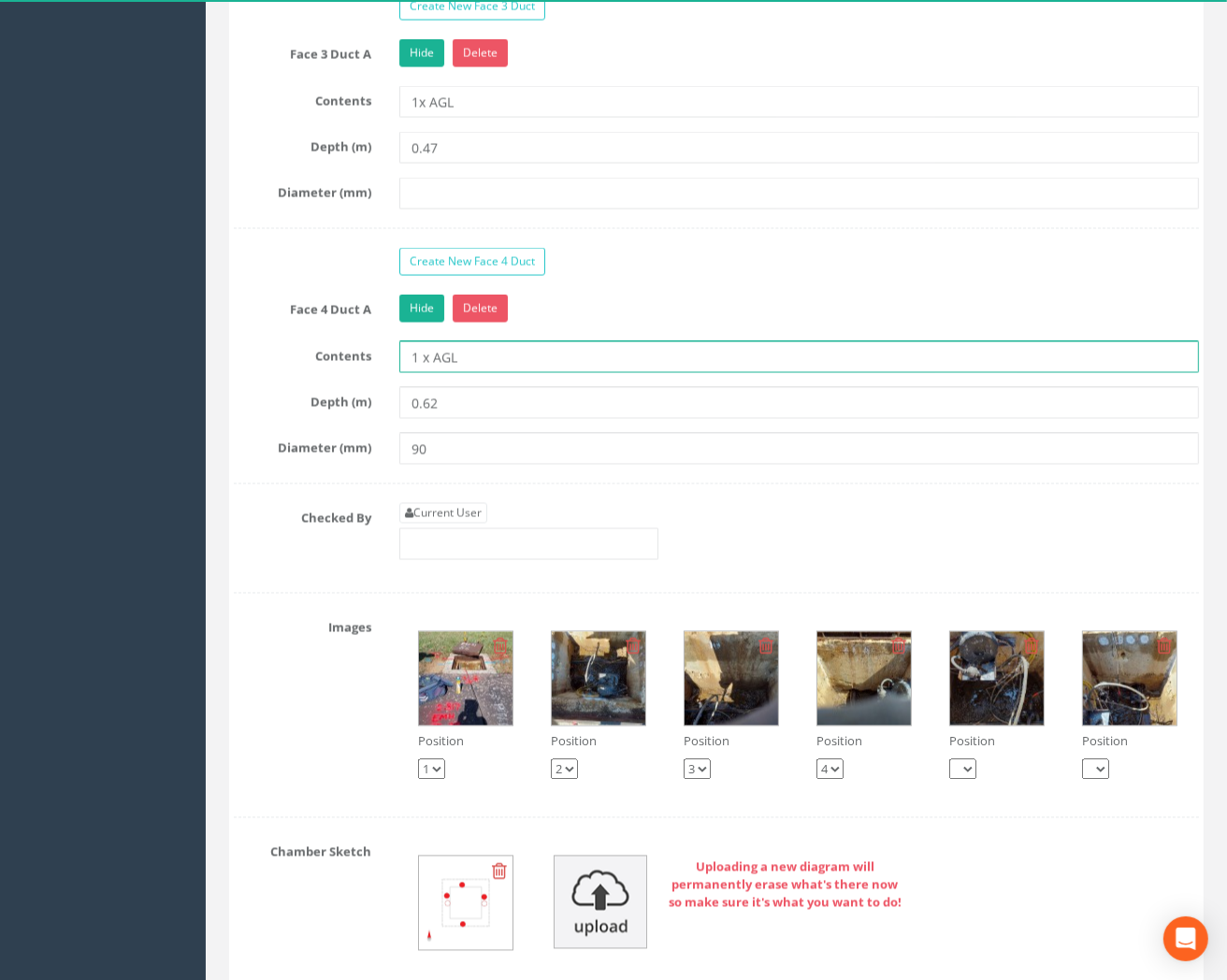scroll, scrollTop: 2597, scrollLeft: 0, axis: vertical 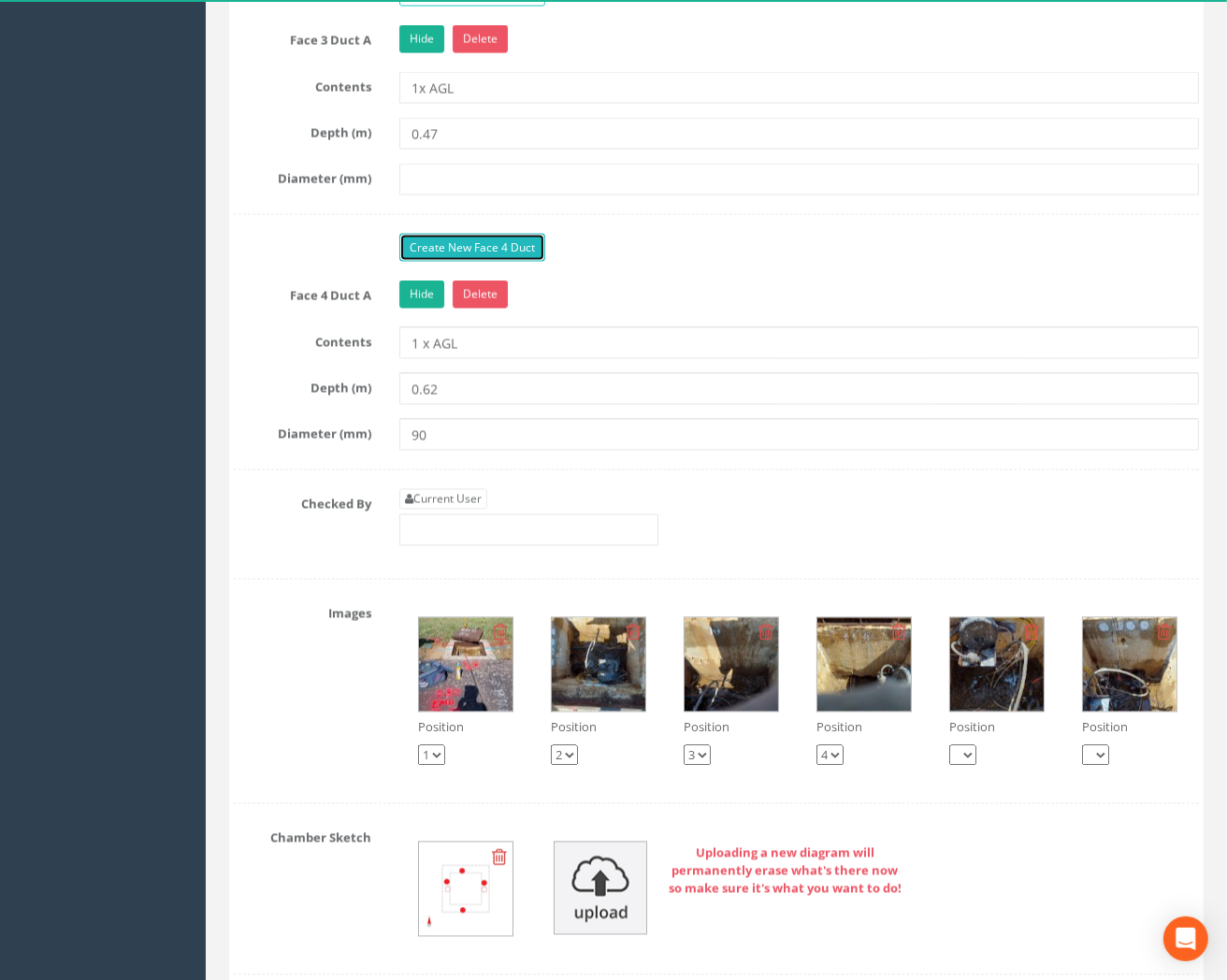 click on "Create New Face 4 Duct" at bounding box center (472, 248) 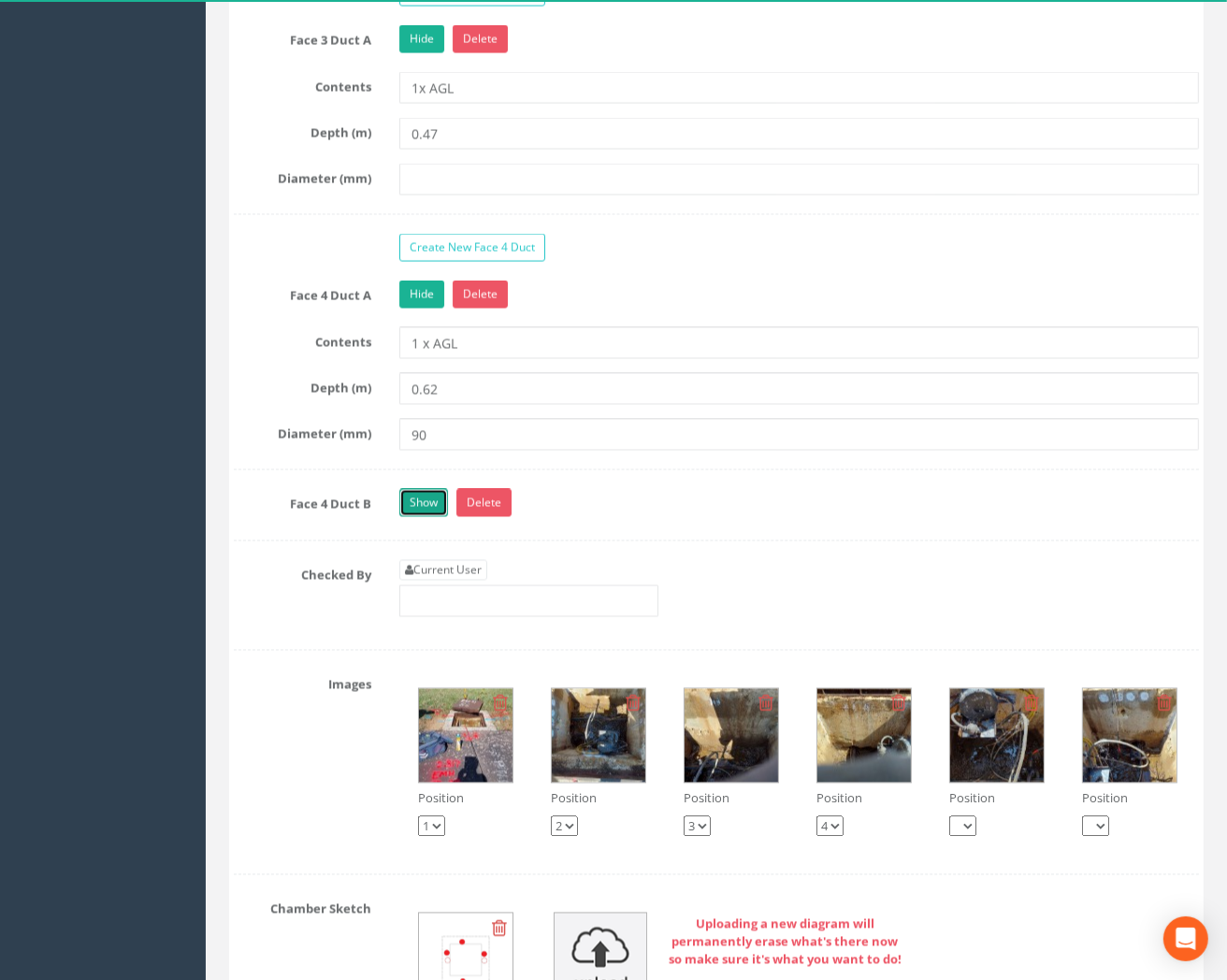 click on "Show" at bounding box center [424, 503] 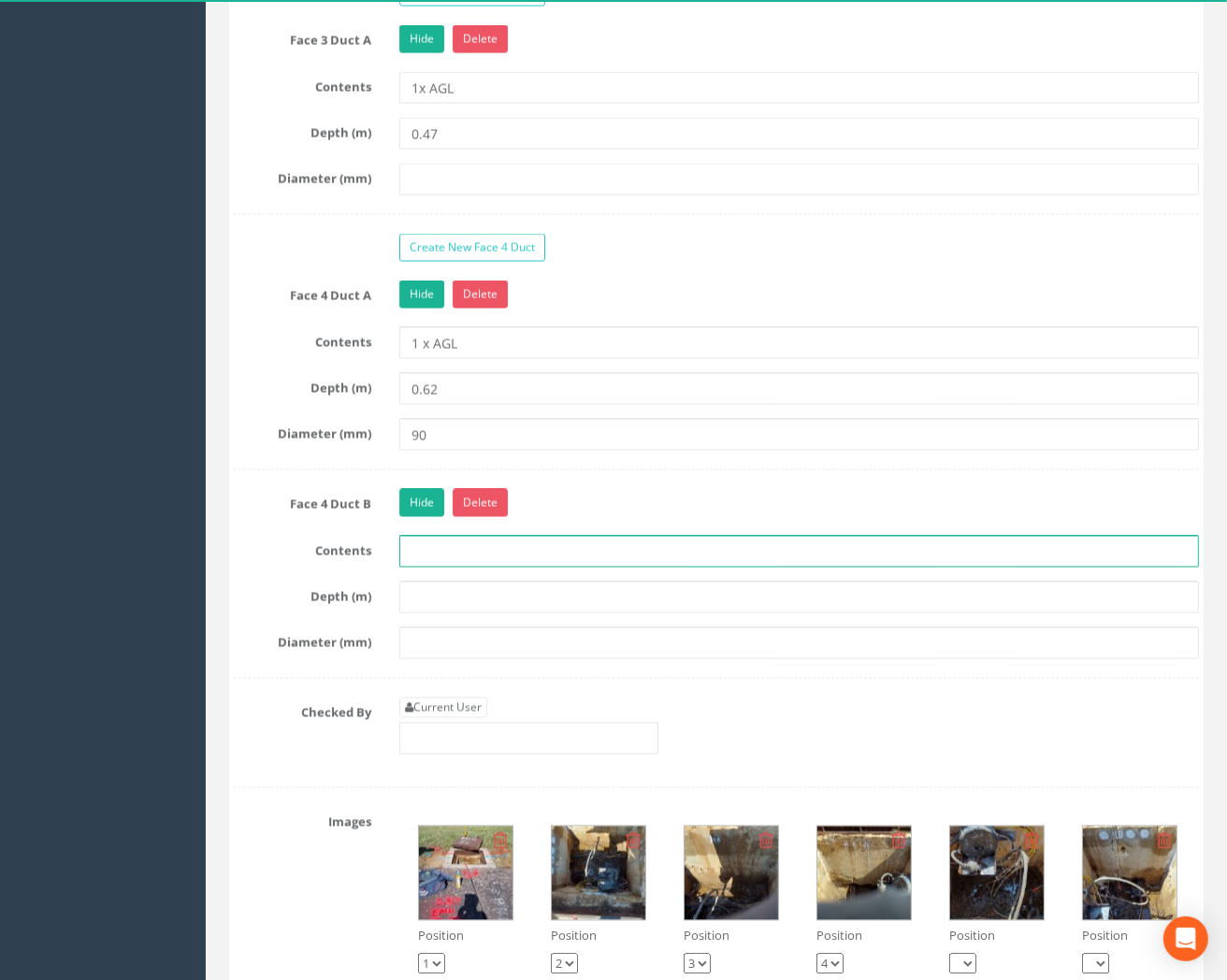 click at bounding box center (799, 552) 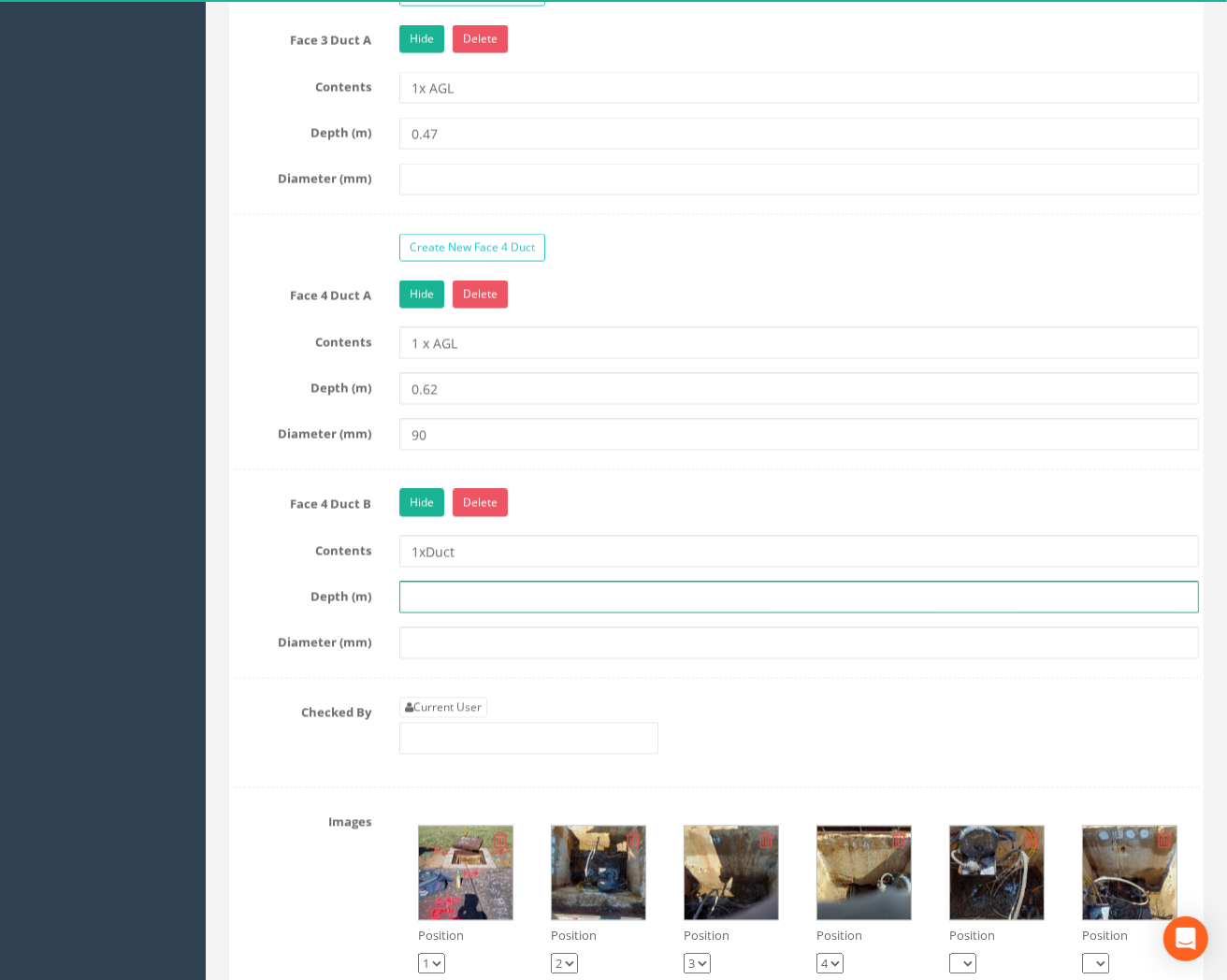 click at bounding box center [799, 598] 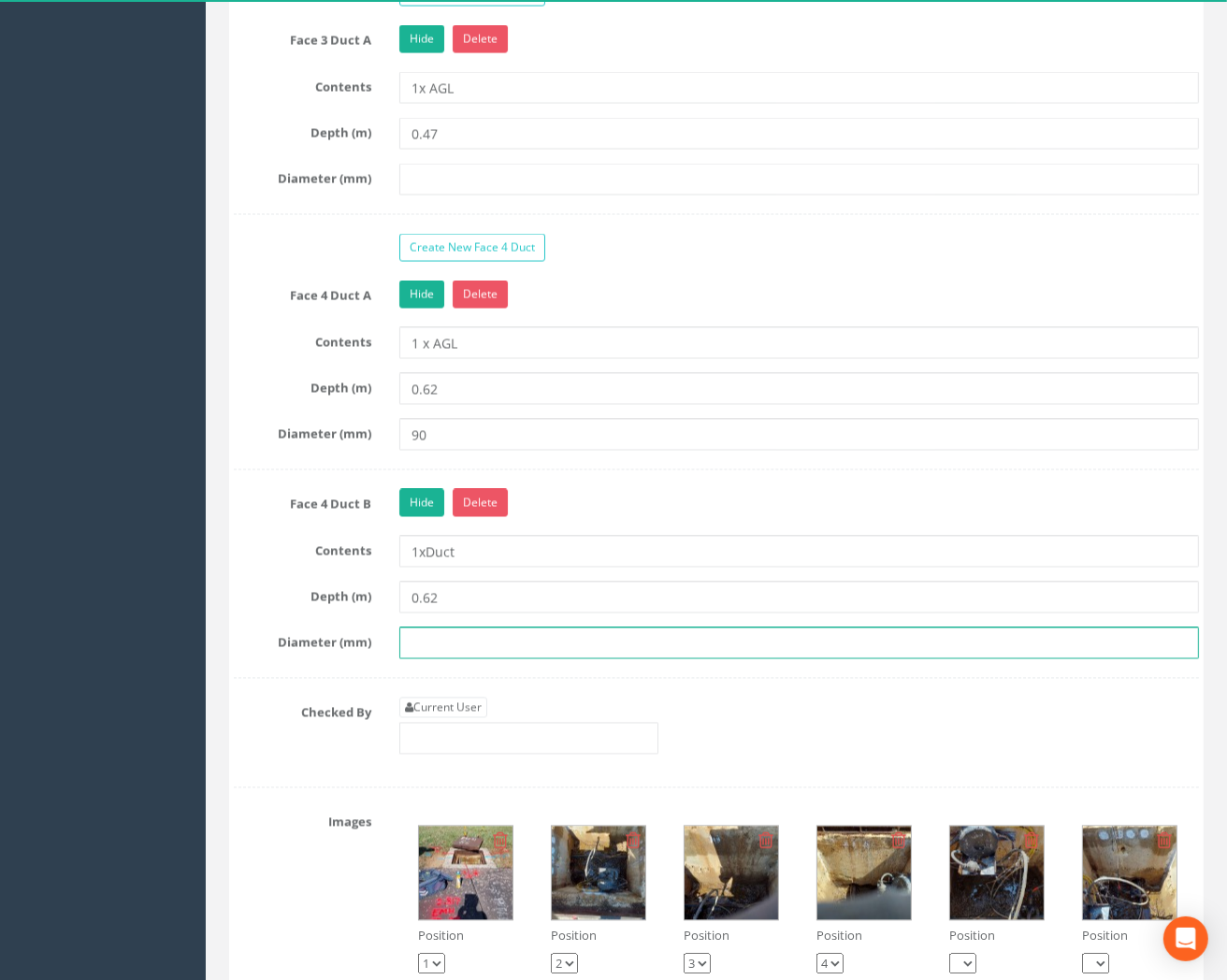 click at bounding box center [799, 643] 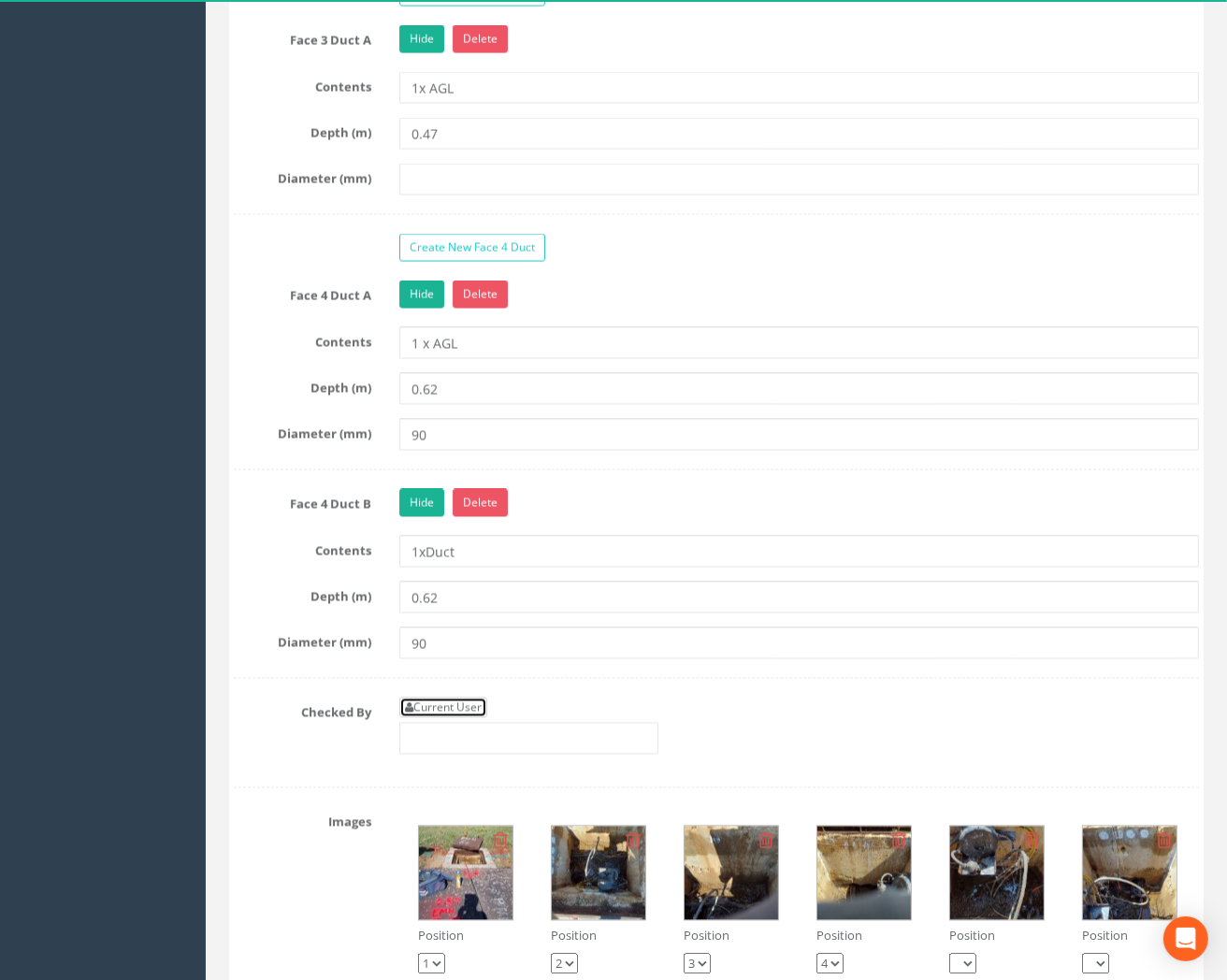 click on "Current User" at bounding box center (443, 708) 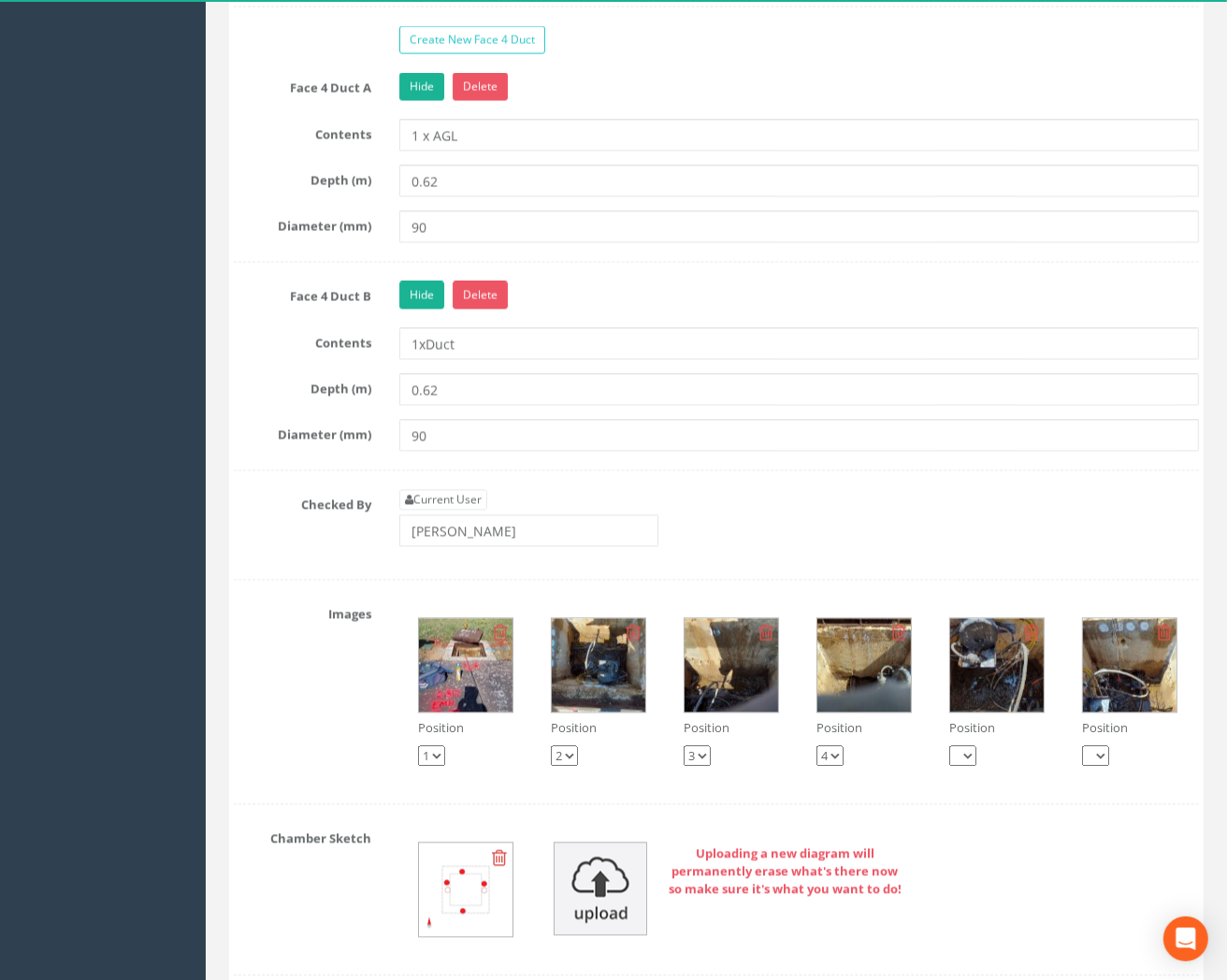 scroll, scrollTop: 3221, scrollLeft: 0, axis: vertical 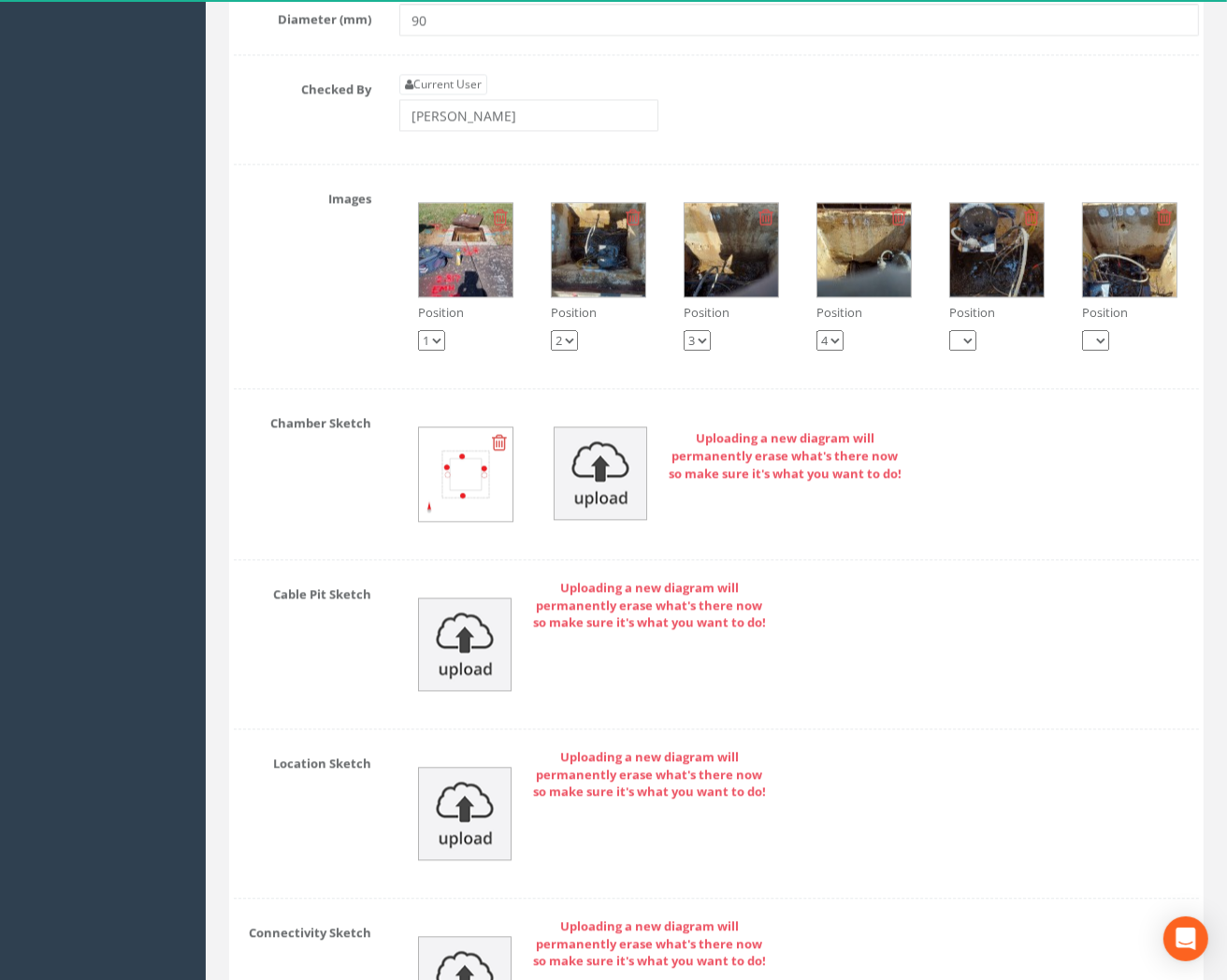 click at bounding box center (499, 442) 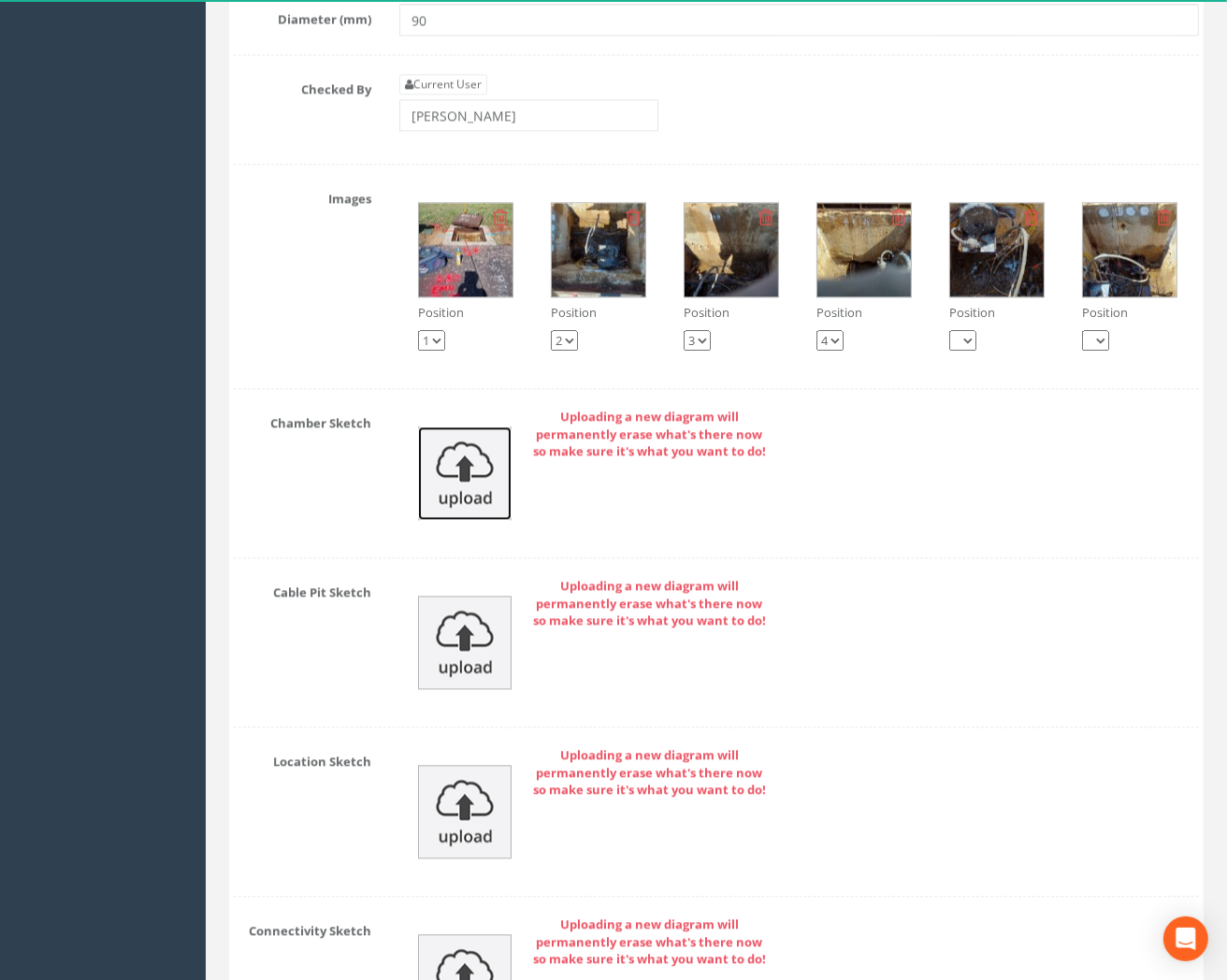 click at bounding box center [465, 473] 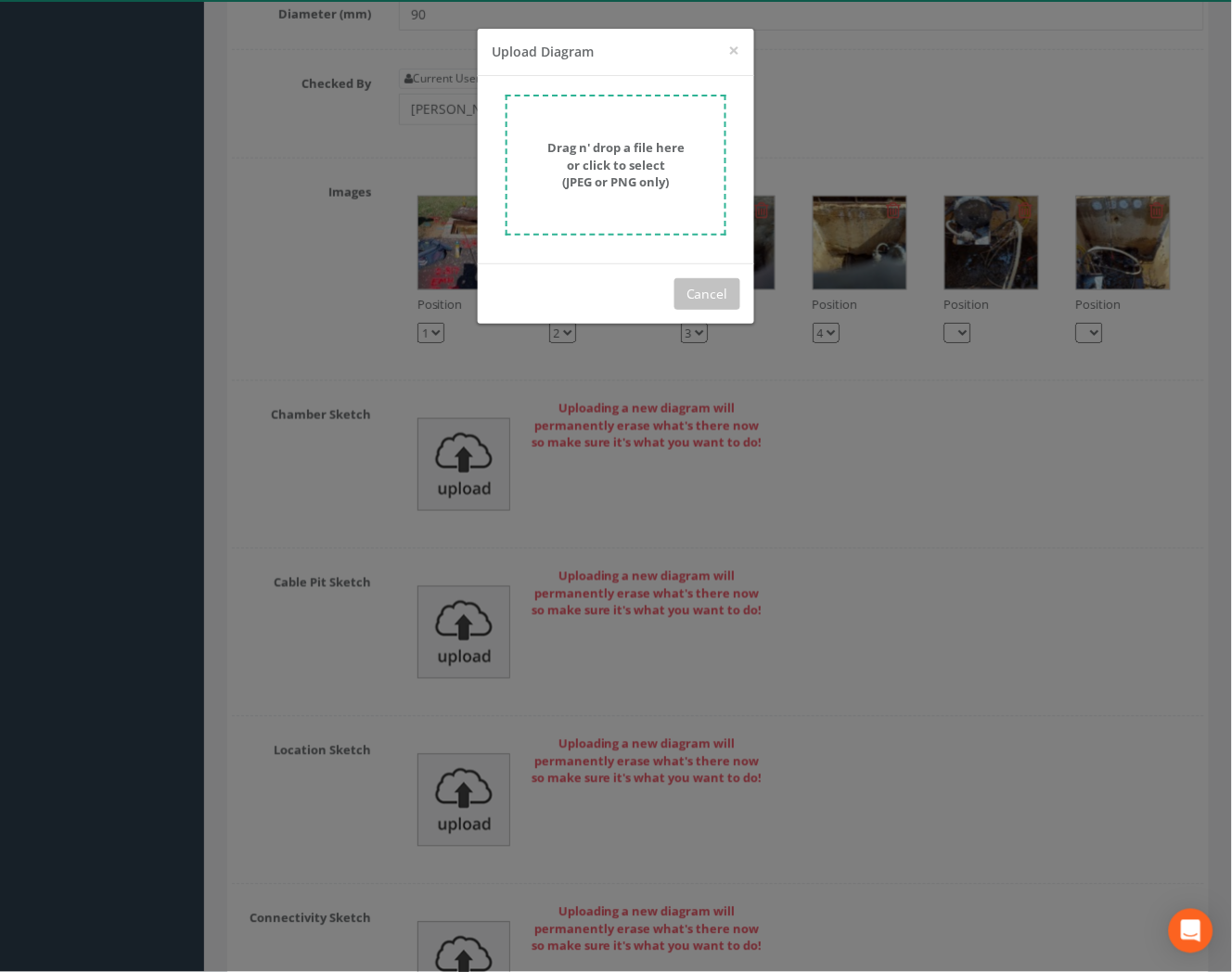 click on "Drag n' drop a file here or click to select (JPEG or PNG only)" at bounding box center [616, 165] 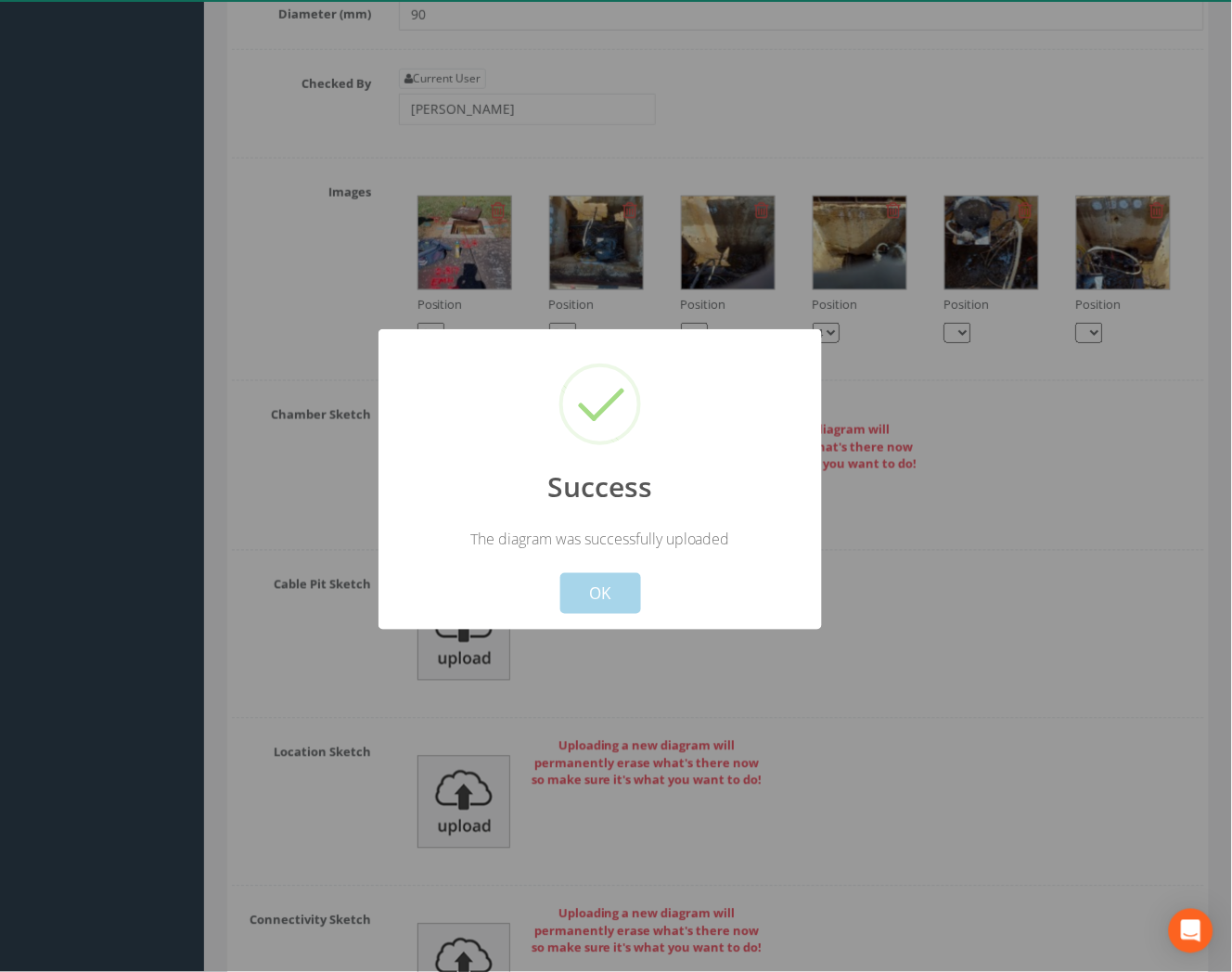 click on "OK" at bounding box center (600, 594) 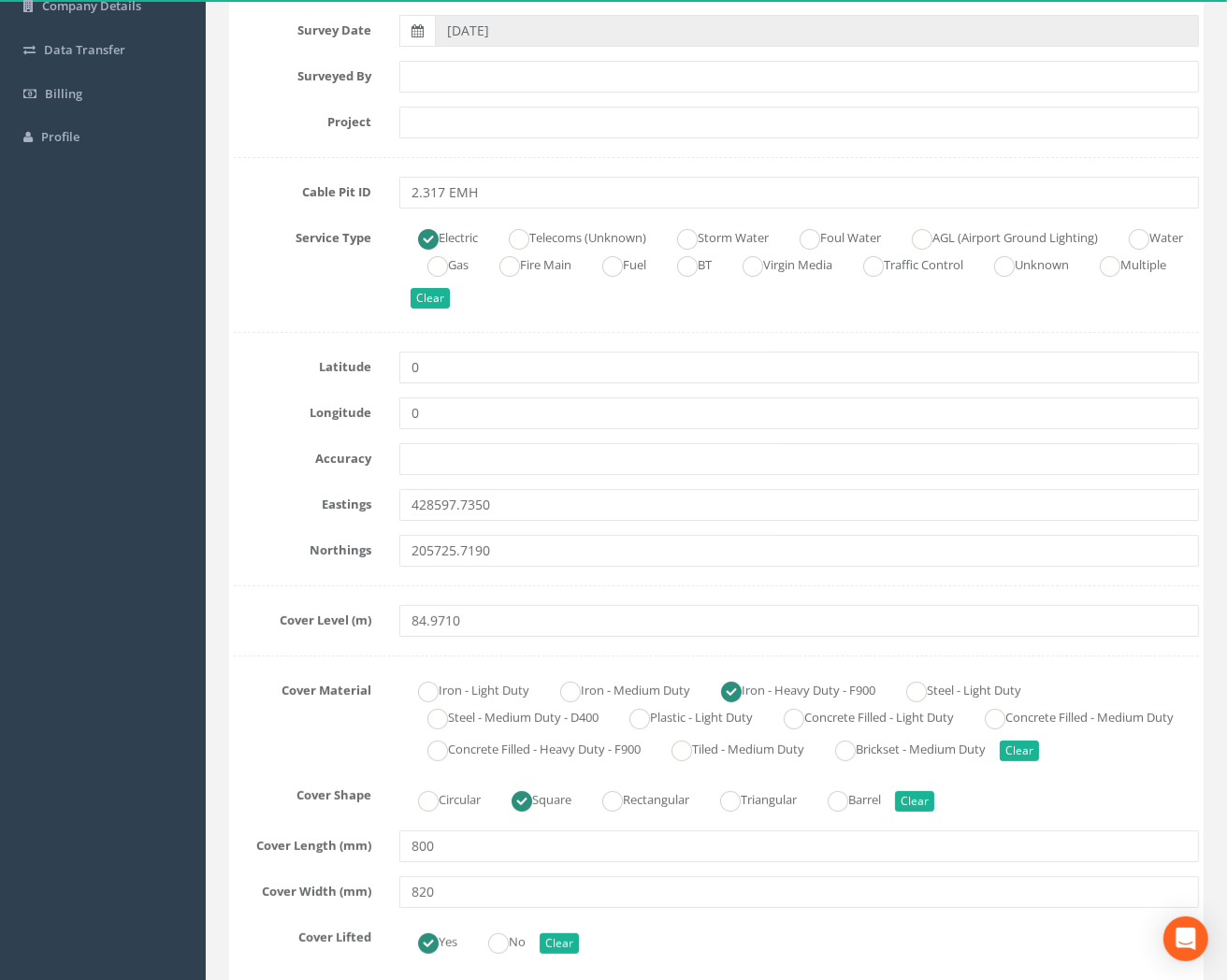 scroll, scrollTop: 0, scrollLeft: 0, axis: both 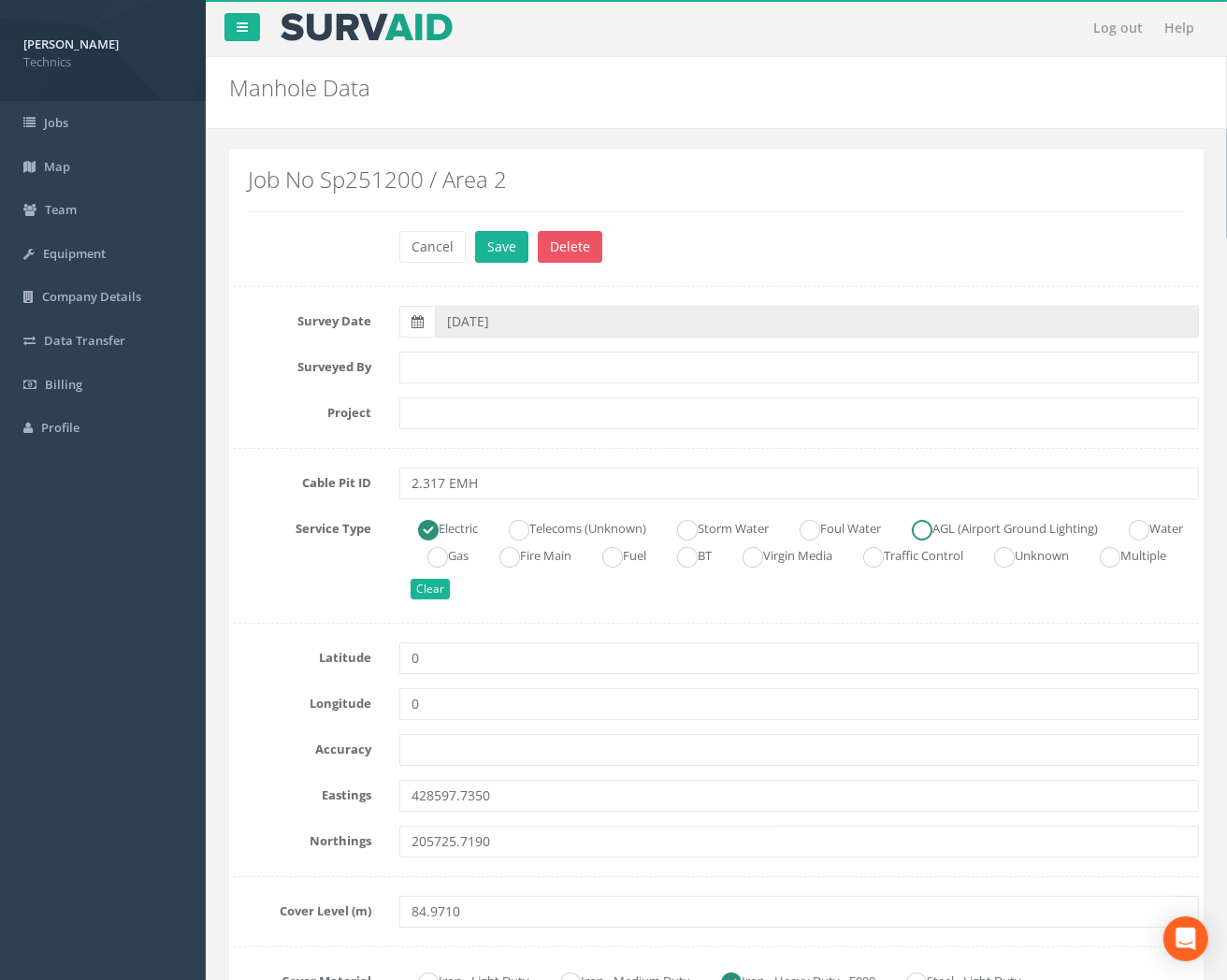 click at bounding box center [922, 530] 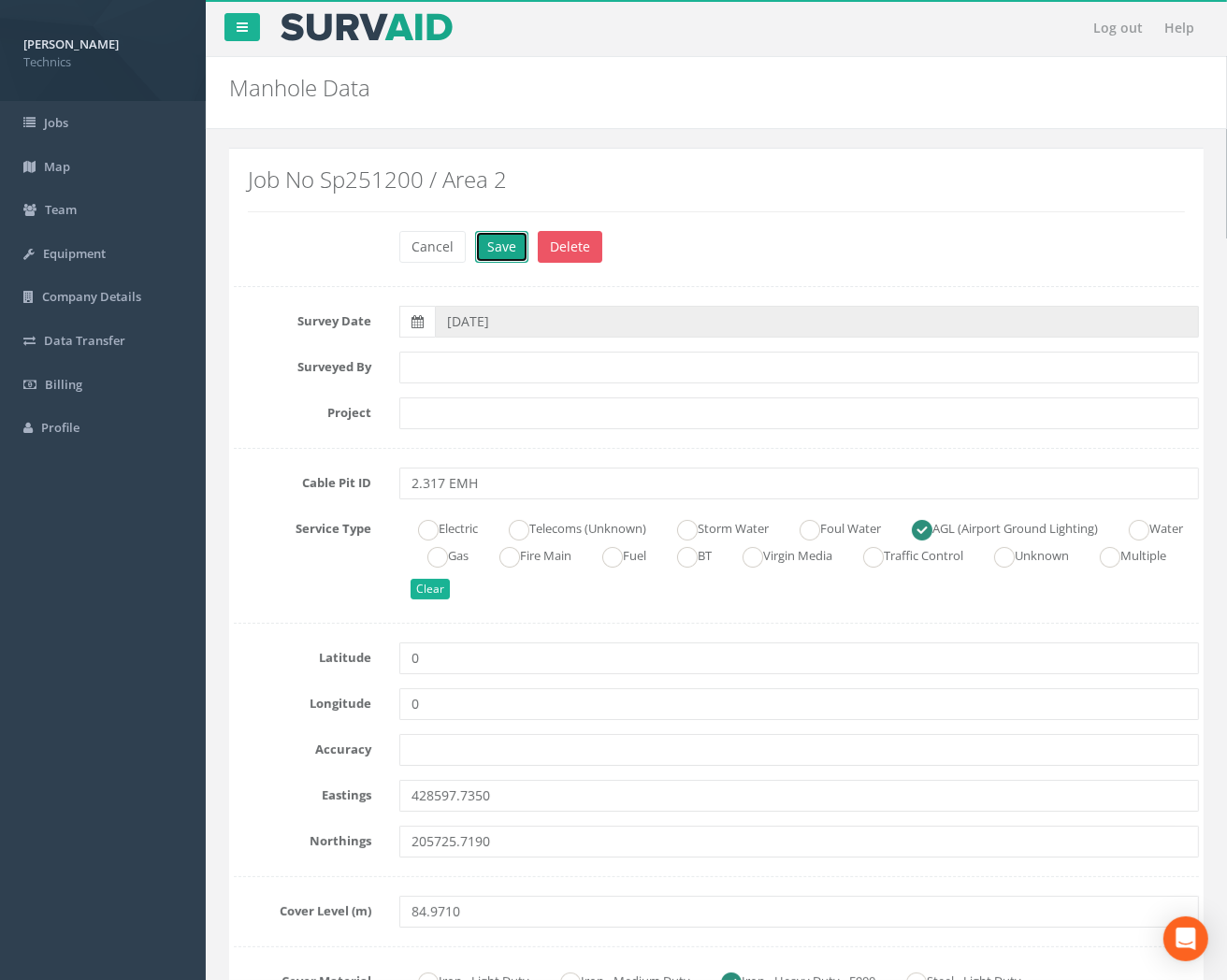 click on "Save" at bounding box center (501, 247) 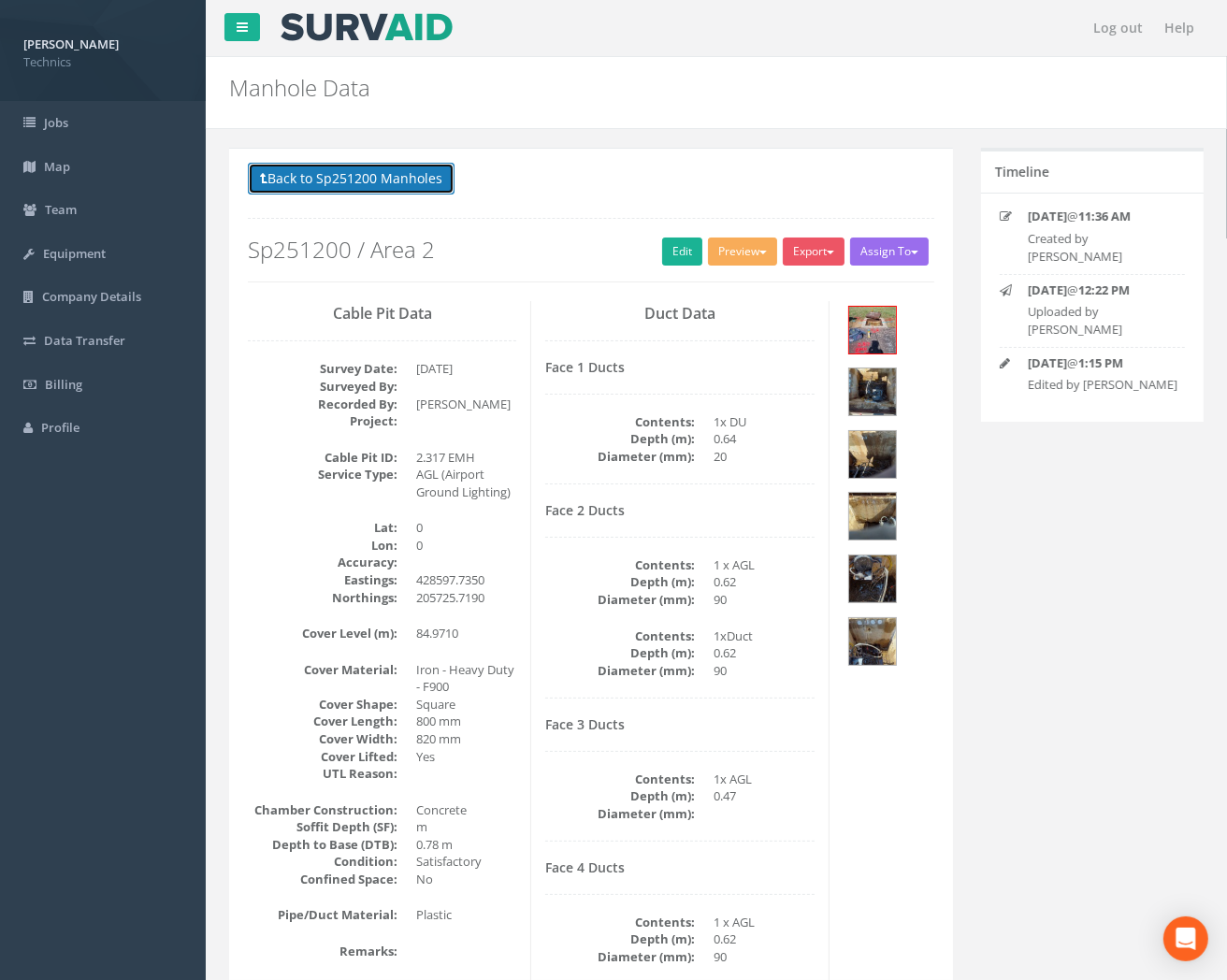 click on "Back to Sp251200 Manholes" at bounding box center [351, 179] 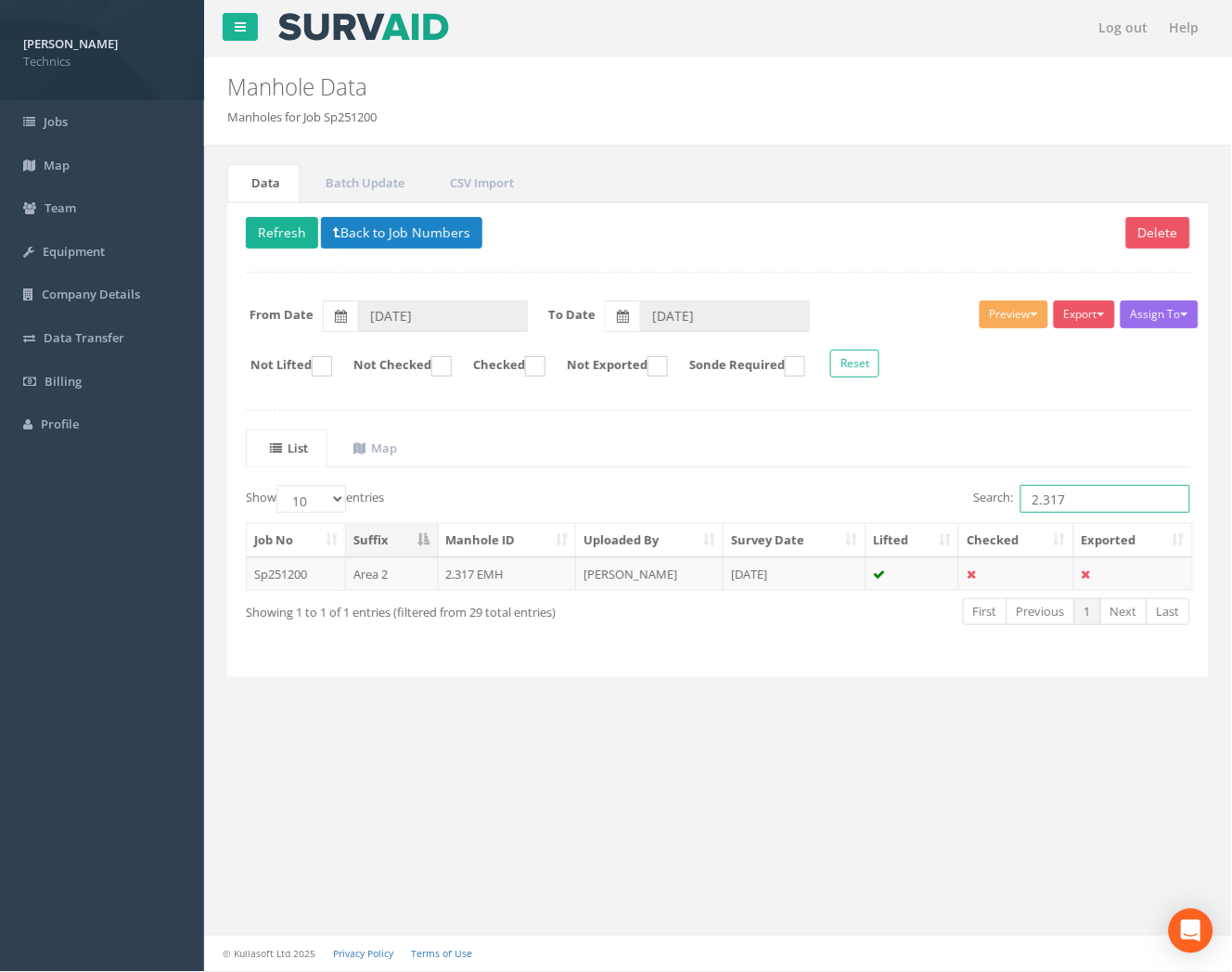 click on "2.317" at bounding box center [1105, 499] 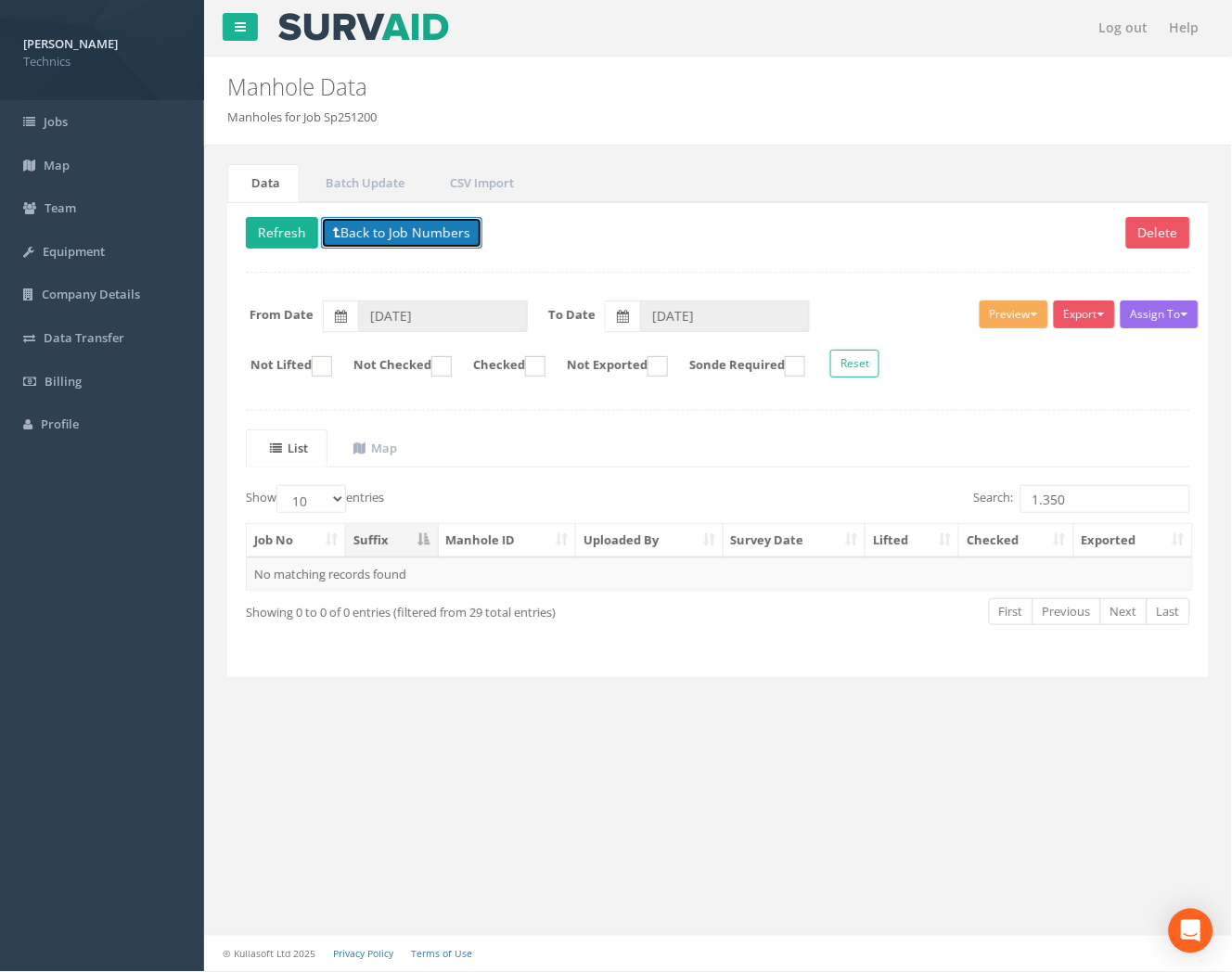 click on "Back to Job Numbers" at bounding box center [402, 233] 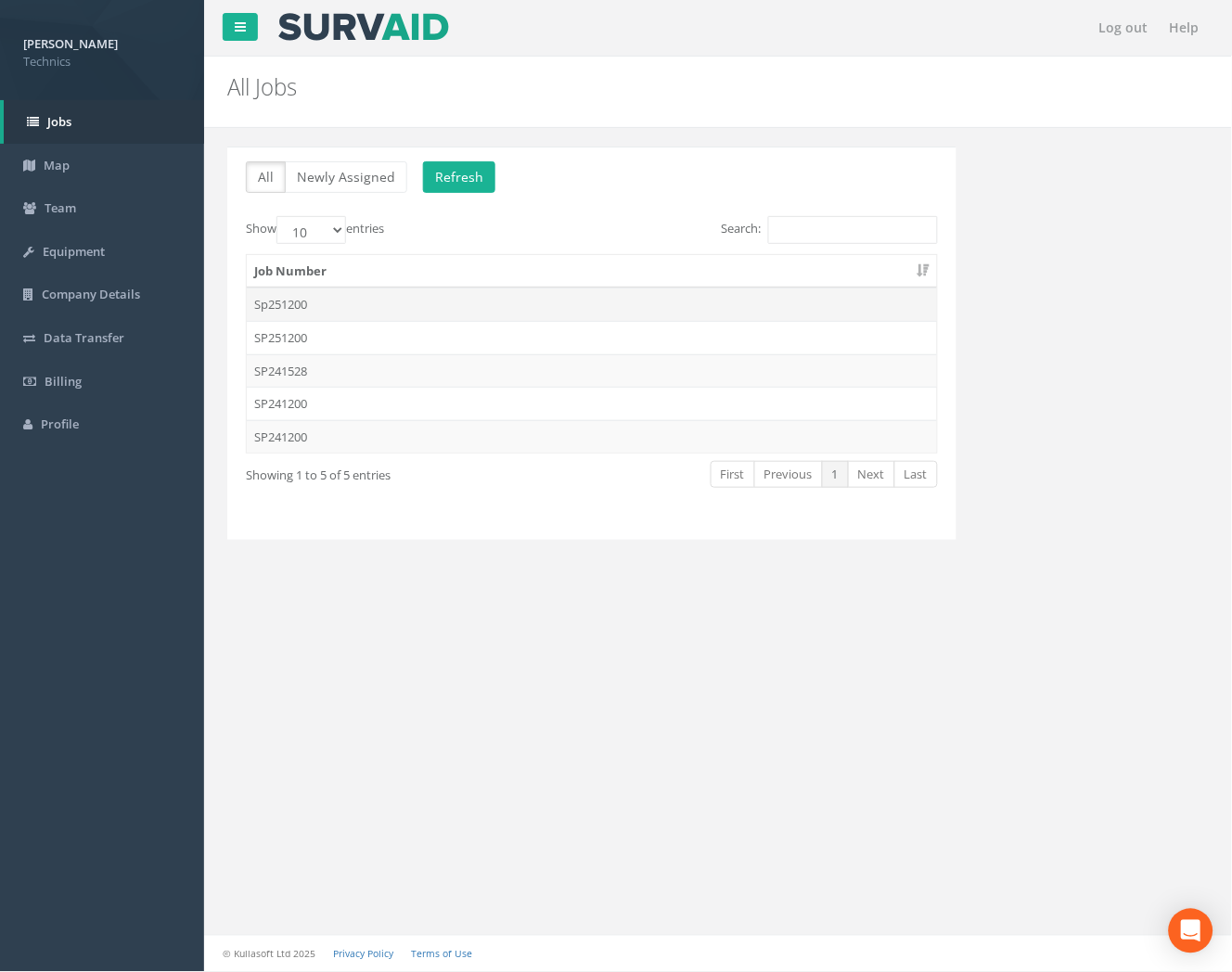 click on "Sp251200" at bounding box center (592, 304) 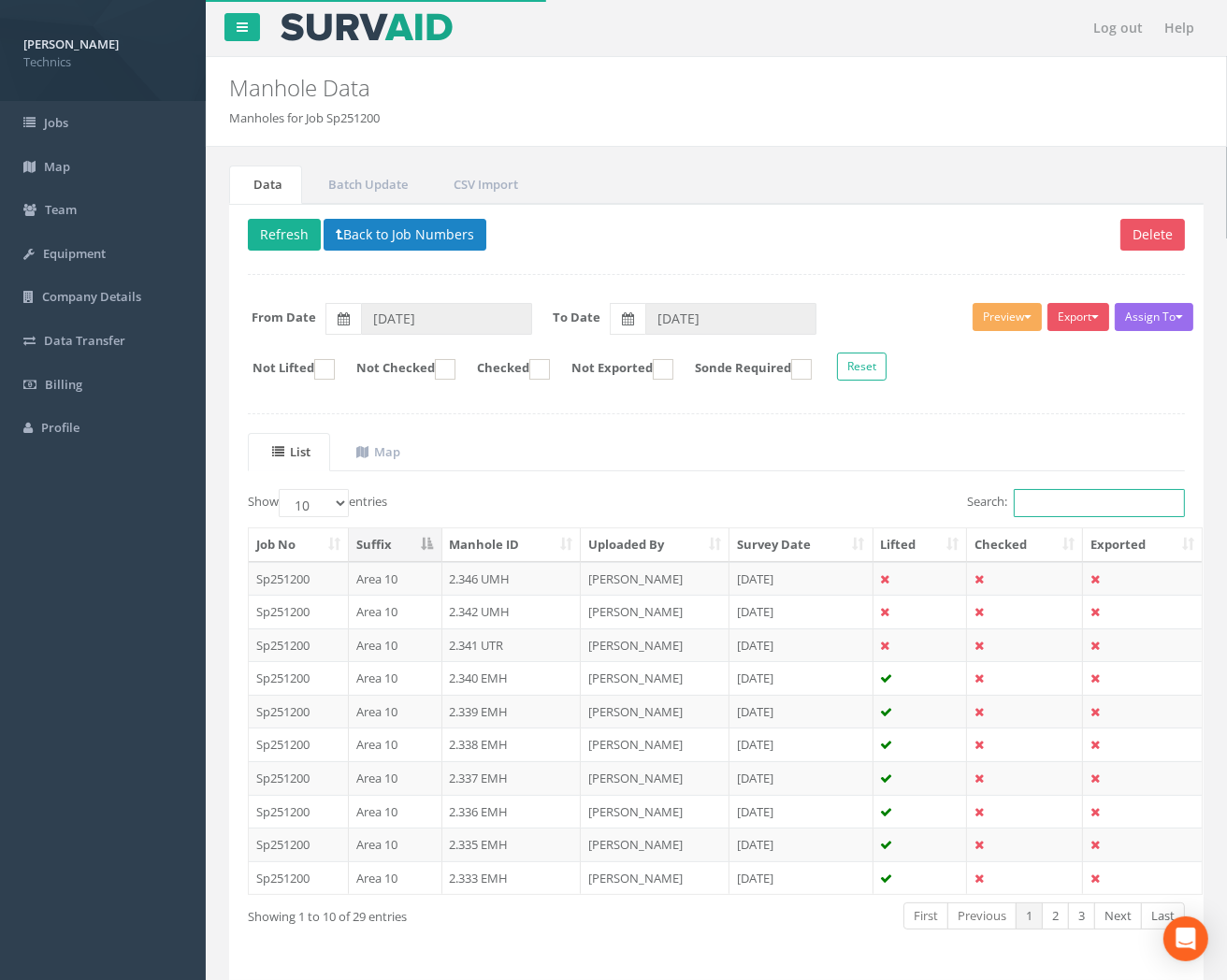 click on "Search:" at bounding box center [1099, 503] 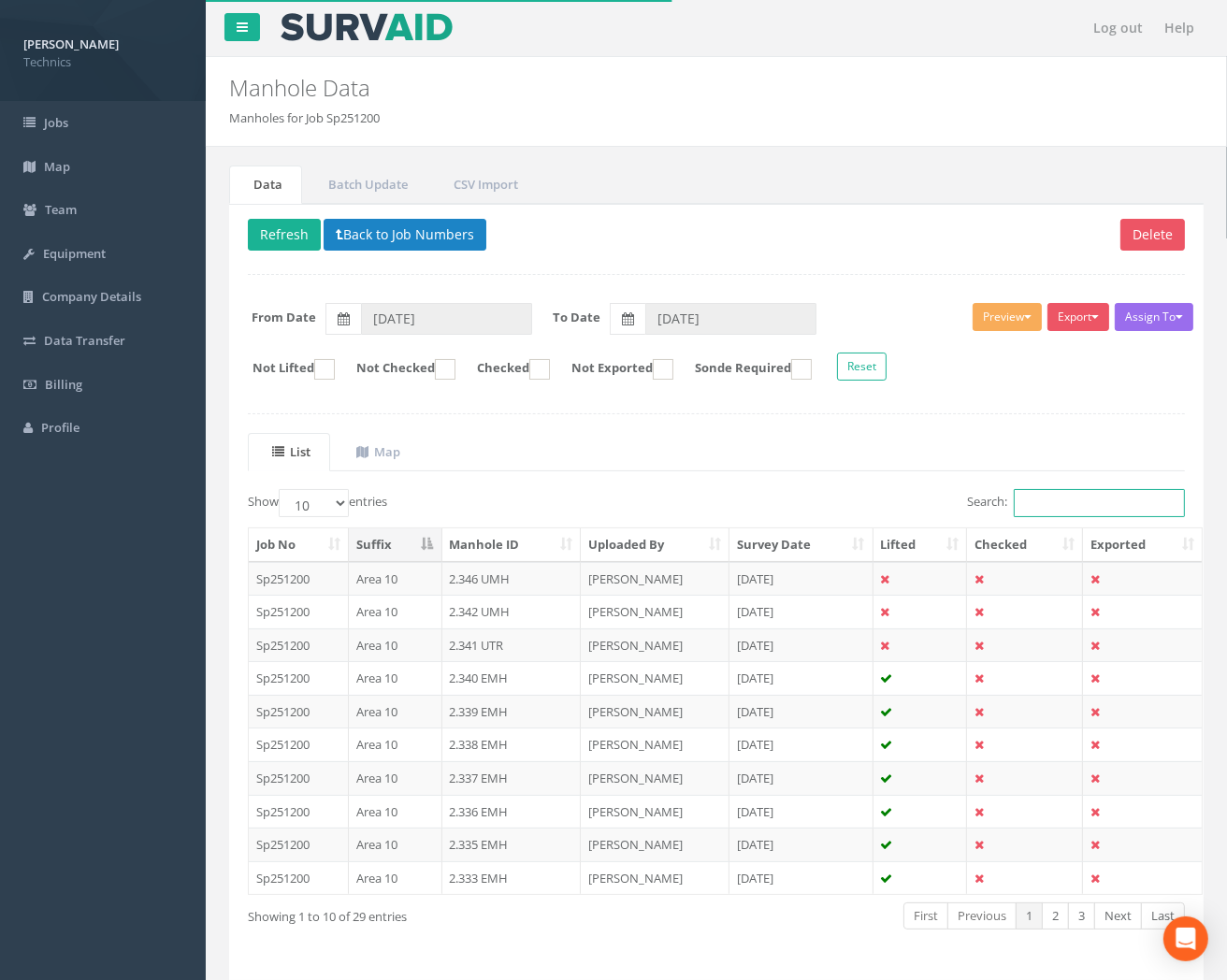 paste on "1.350" 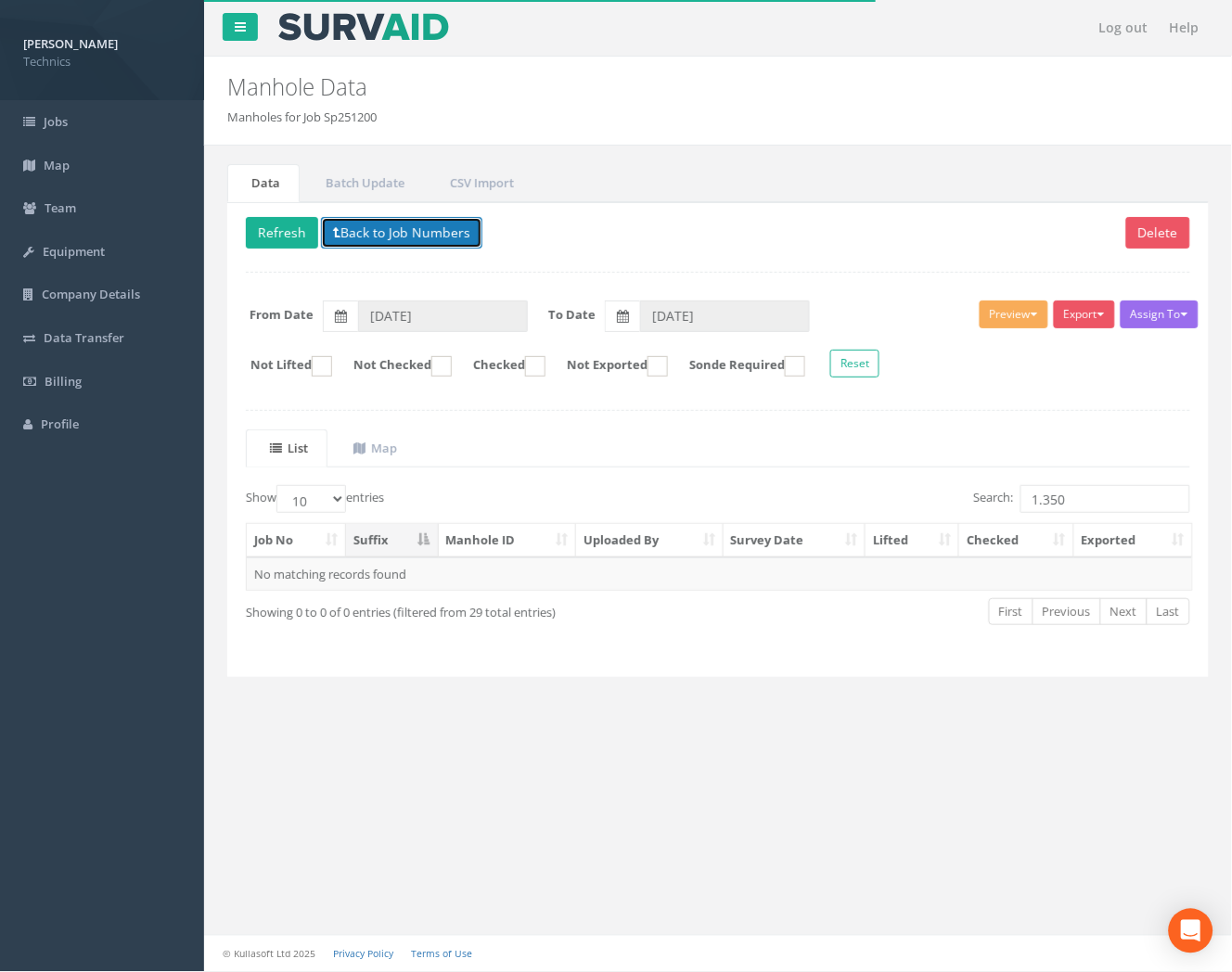 click on "Back to Job Numbers" at bounding box center [402, 233] 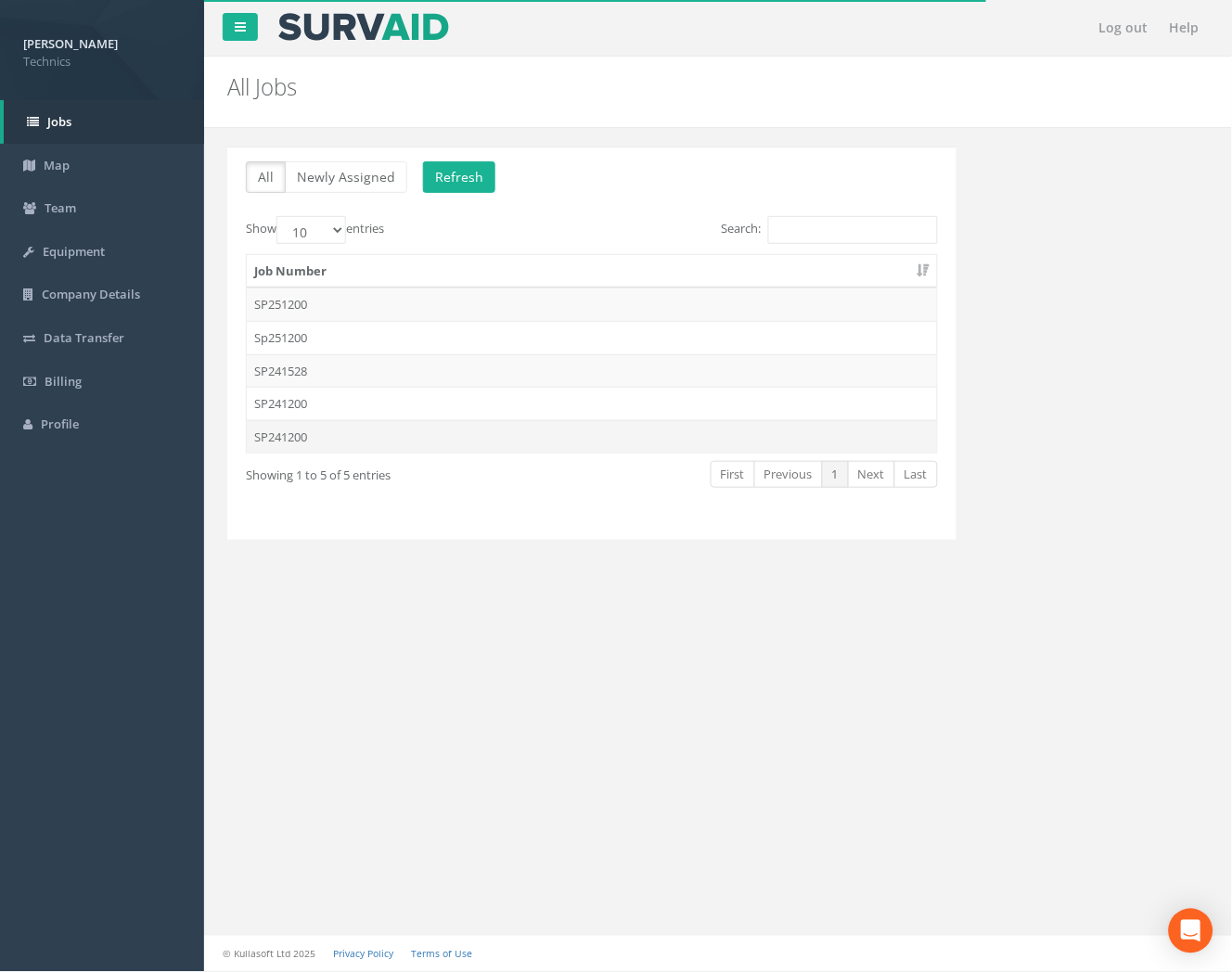 click on "SP241200" at bounding box center (592, 437) 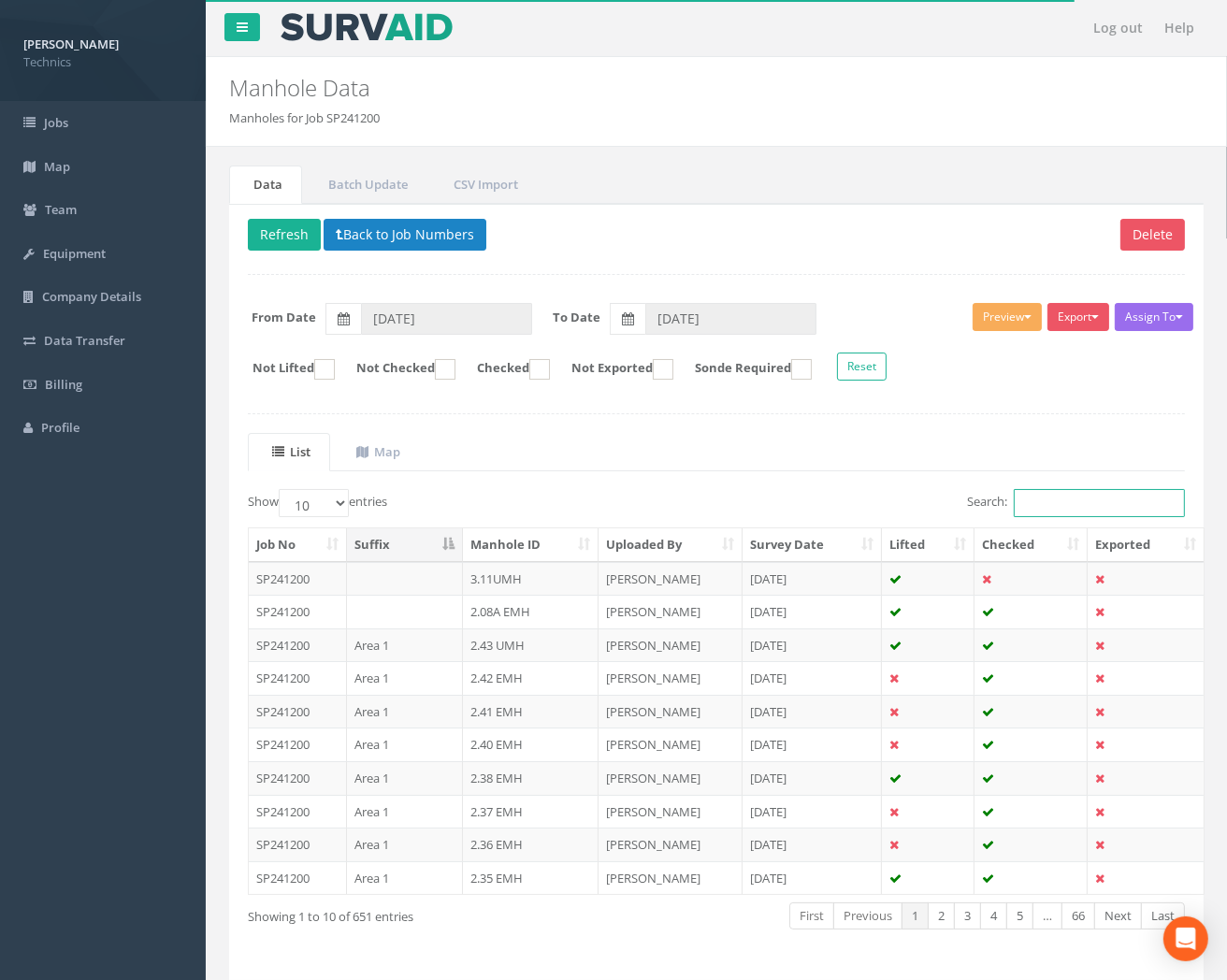 click on "Search:" at bounding box center (1099, 503) 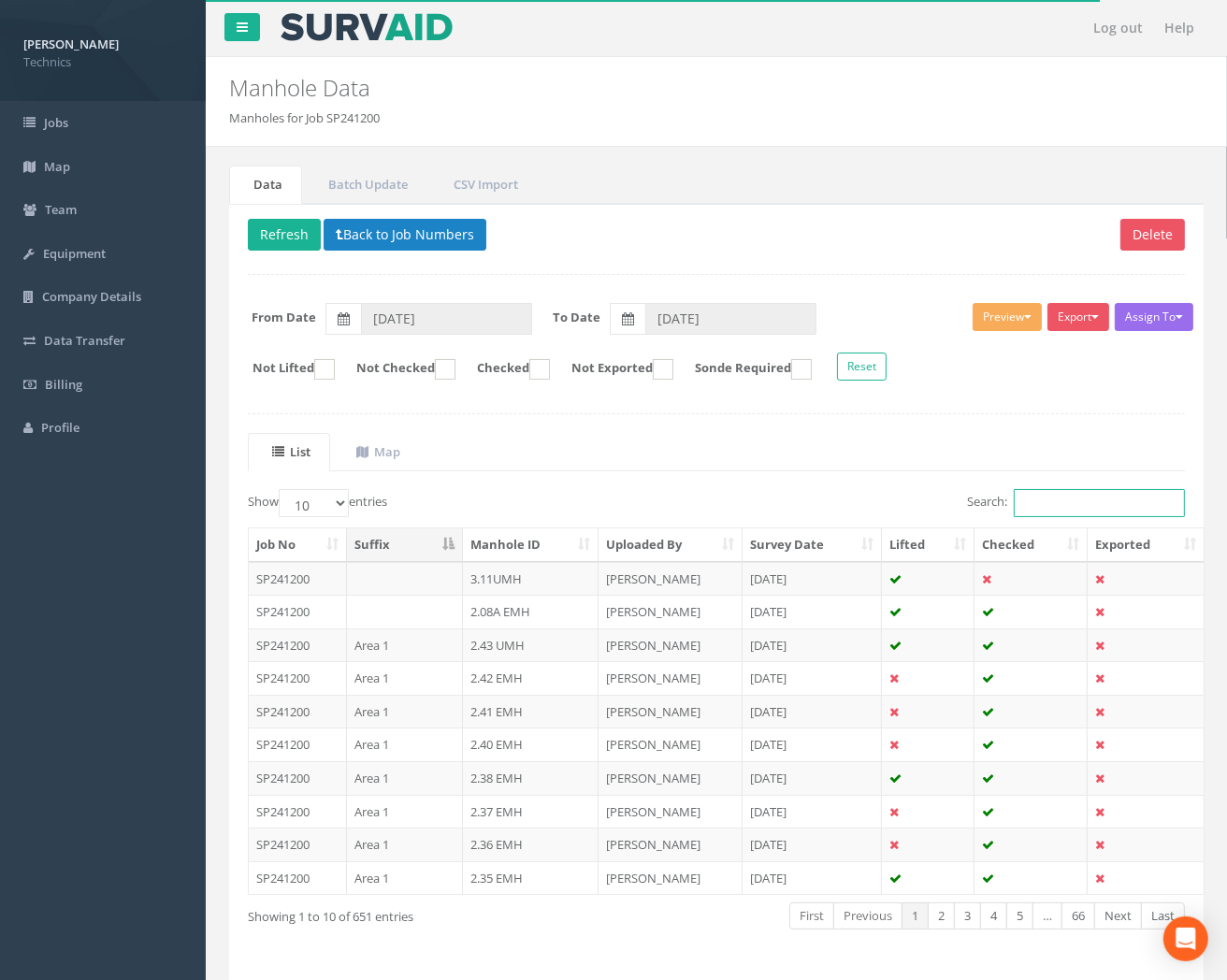 paste on "1.350" 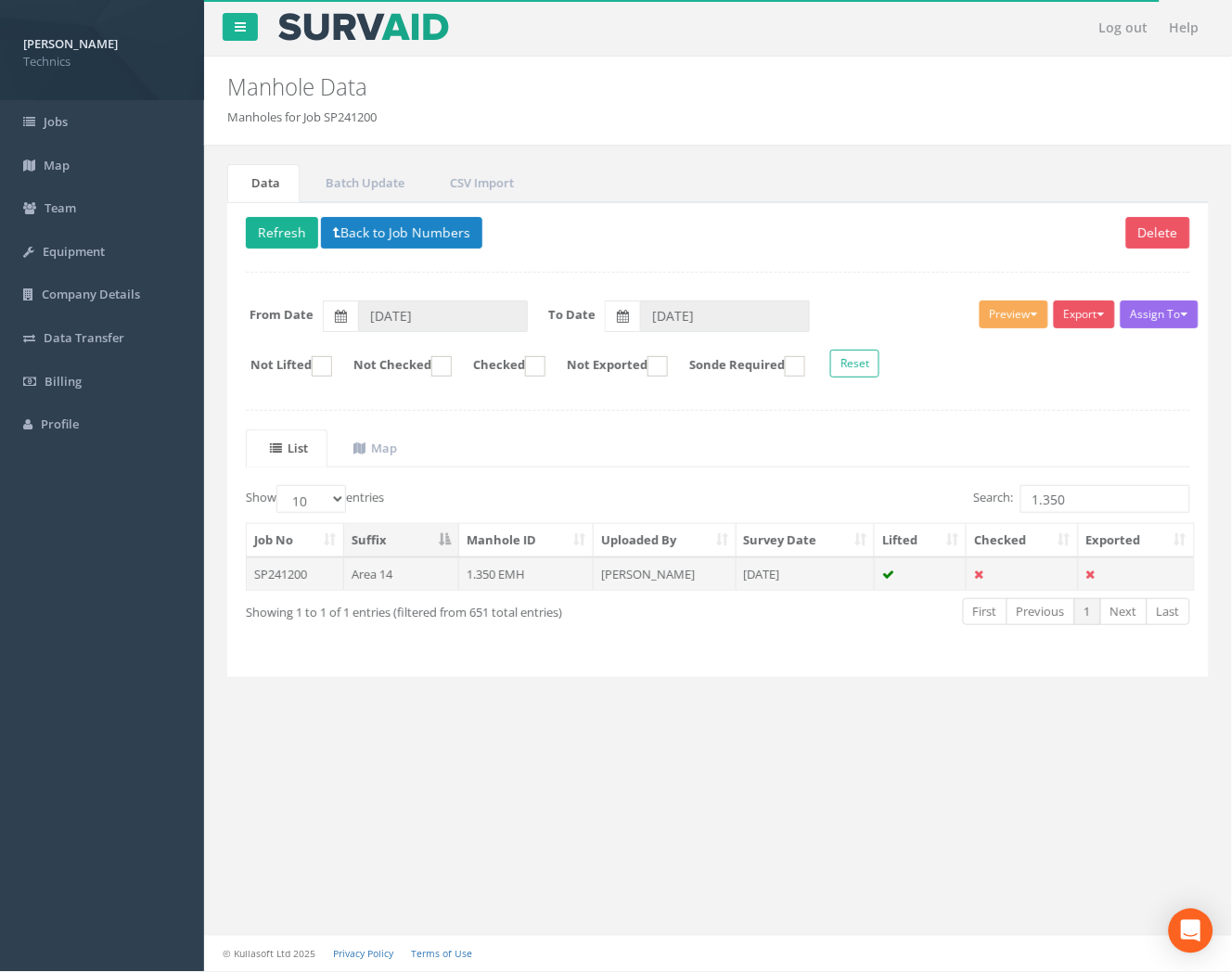 click on "[PERSON_NAME]" at bounding box center [665, 574] 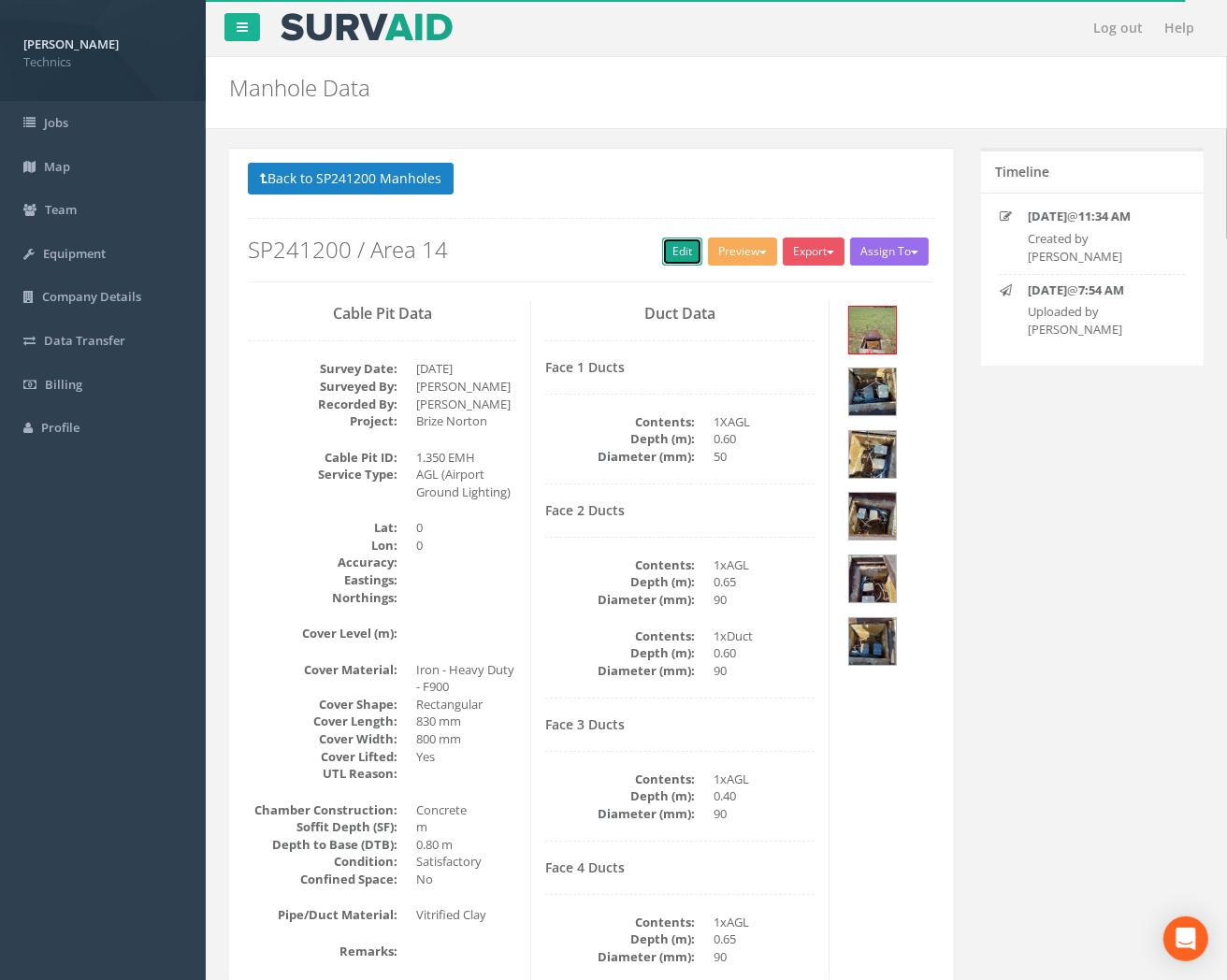 click on "Edit" at bounding box center [682, 252] 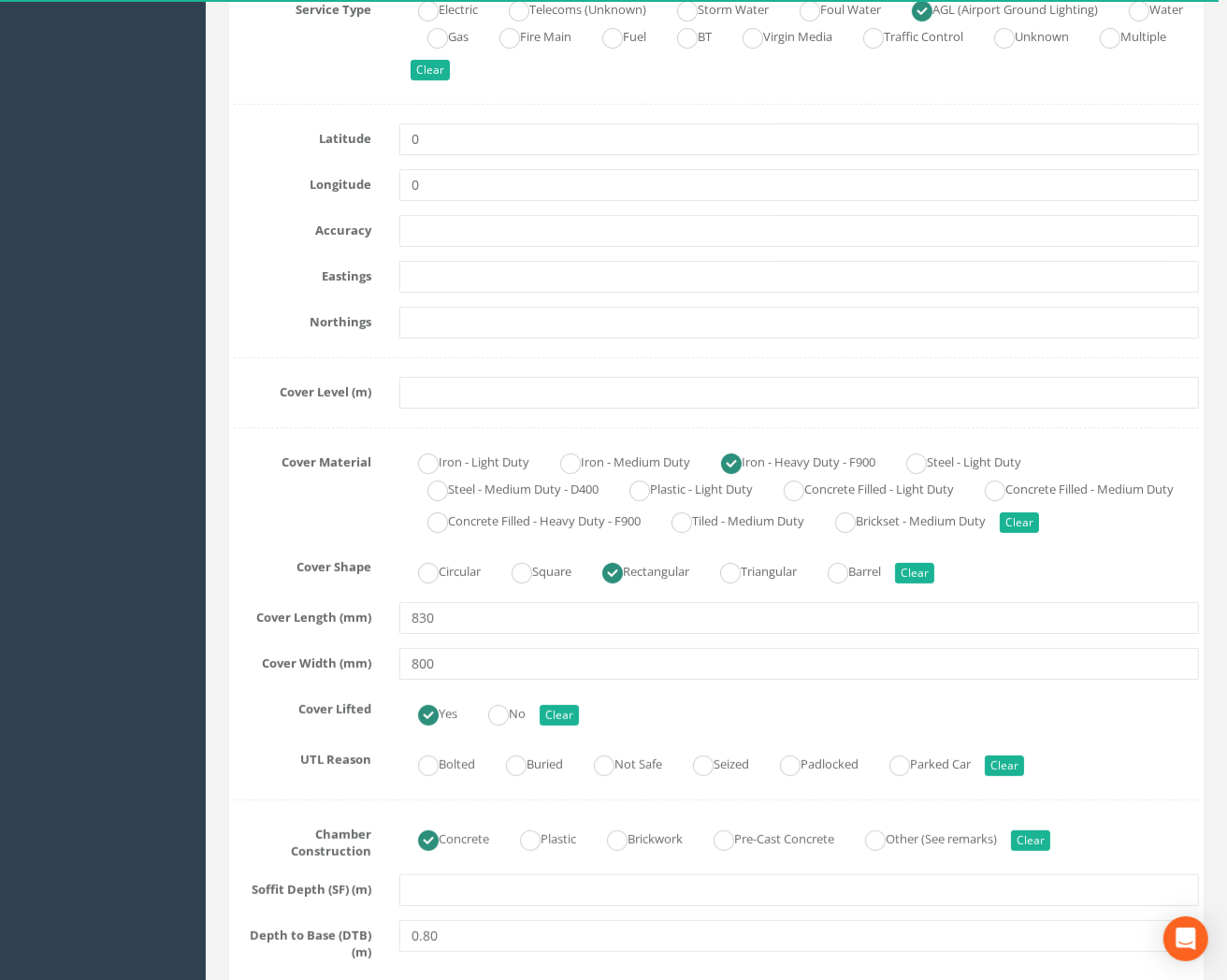 scroll, scrollTop: 311, scrollLeft: 0, axis: vertical 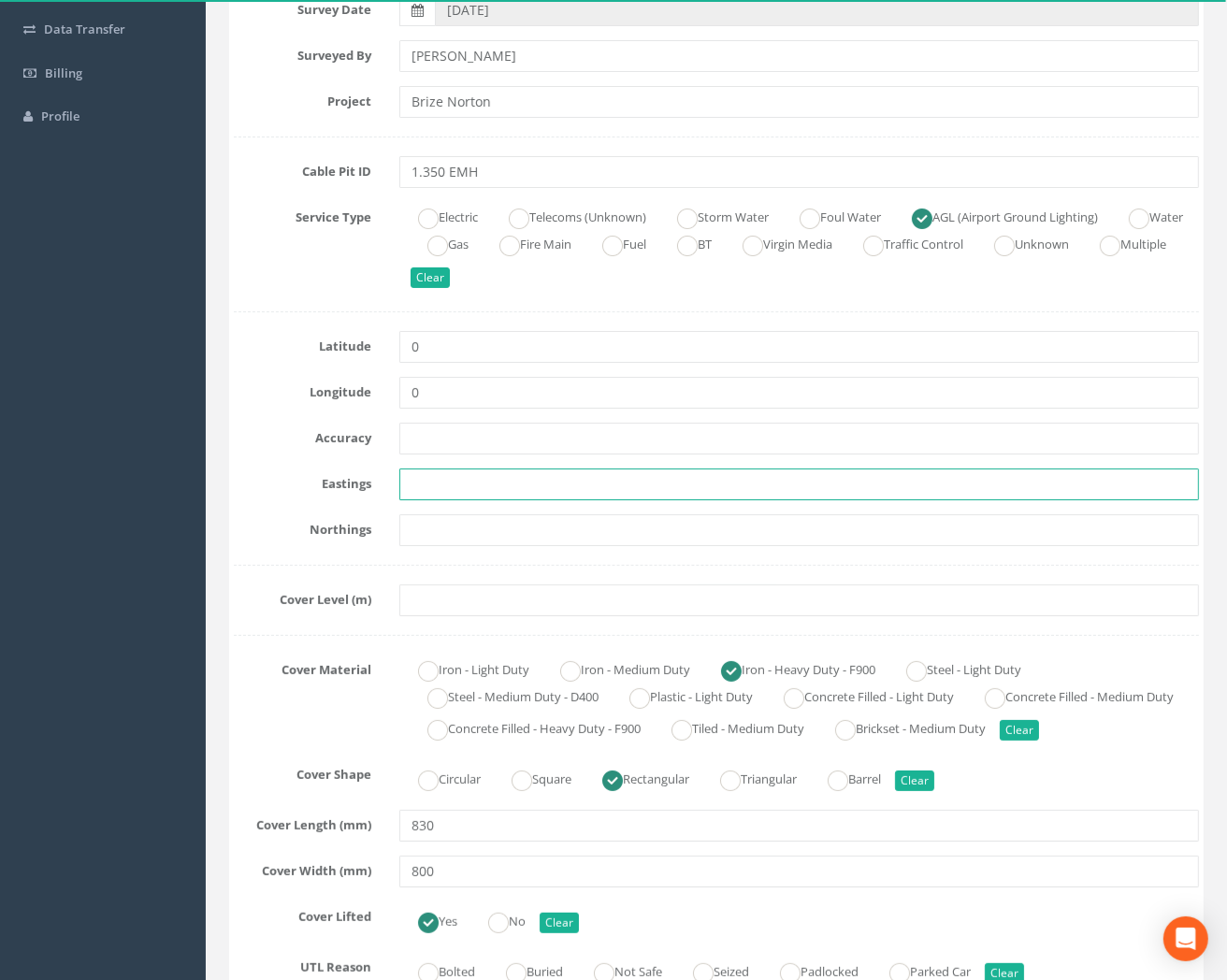click at bounding box center (799, 484) 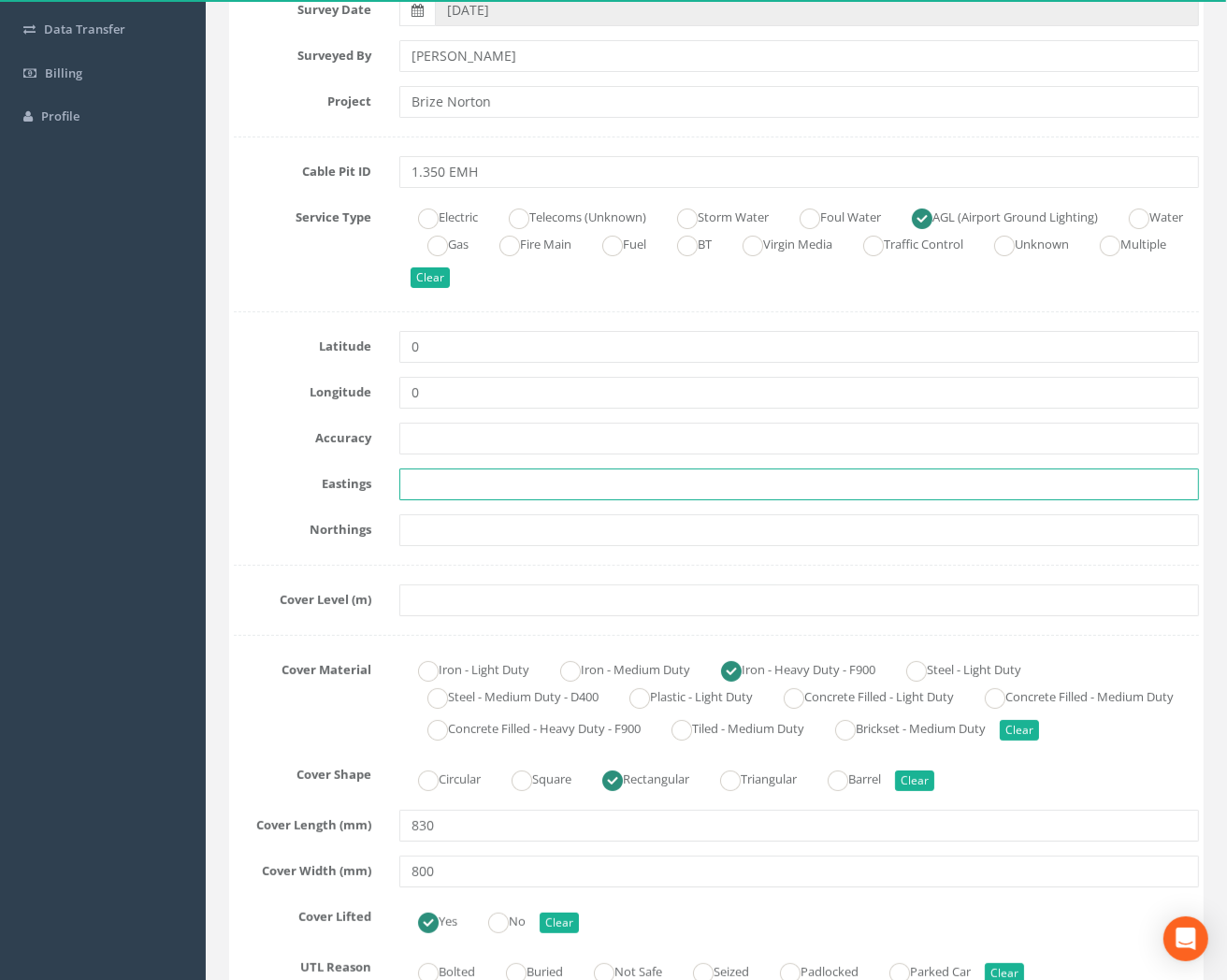 paste on "428574.3560" 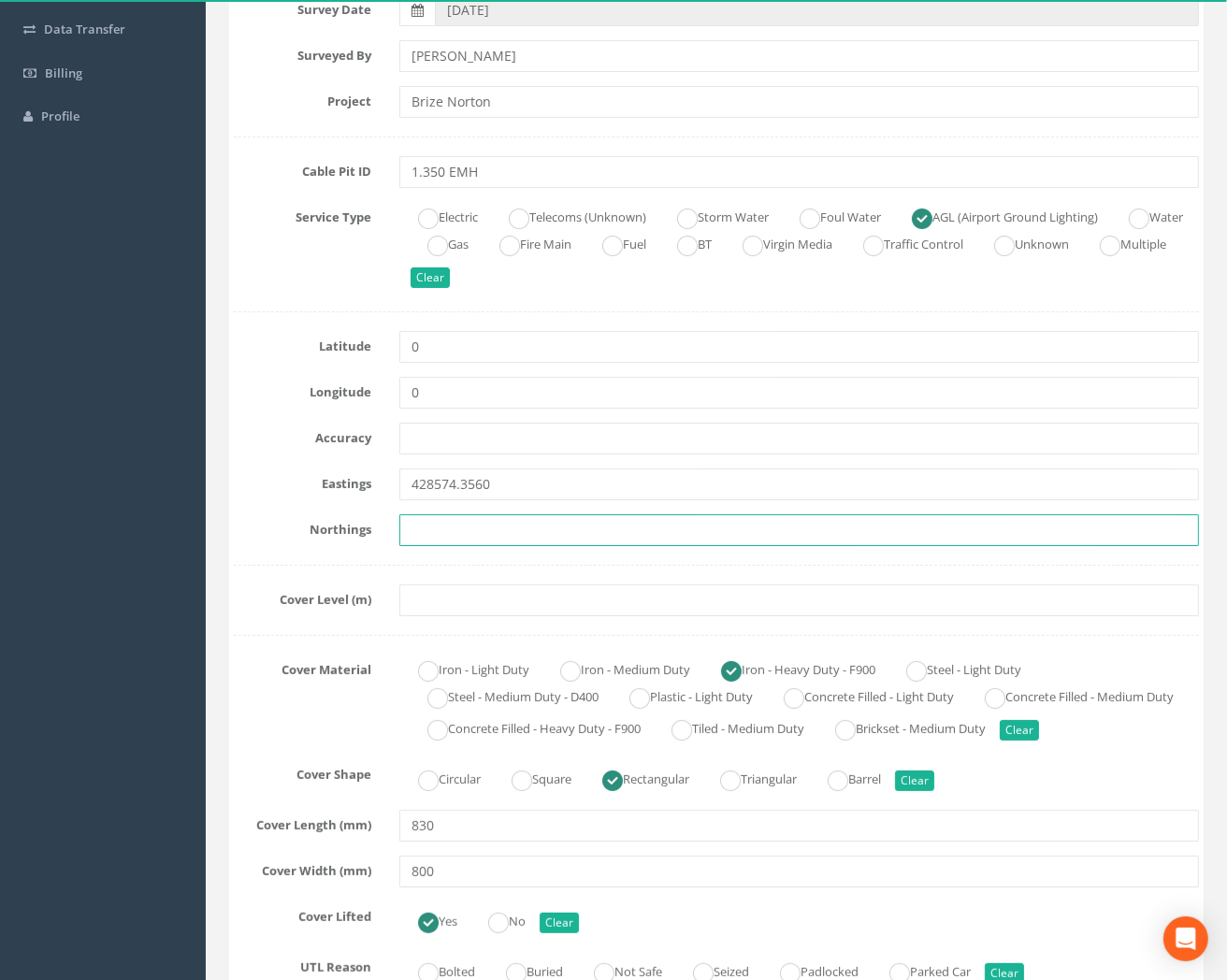 click at bounding box center [799, 530] 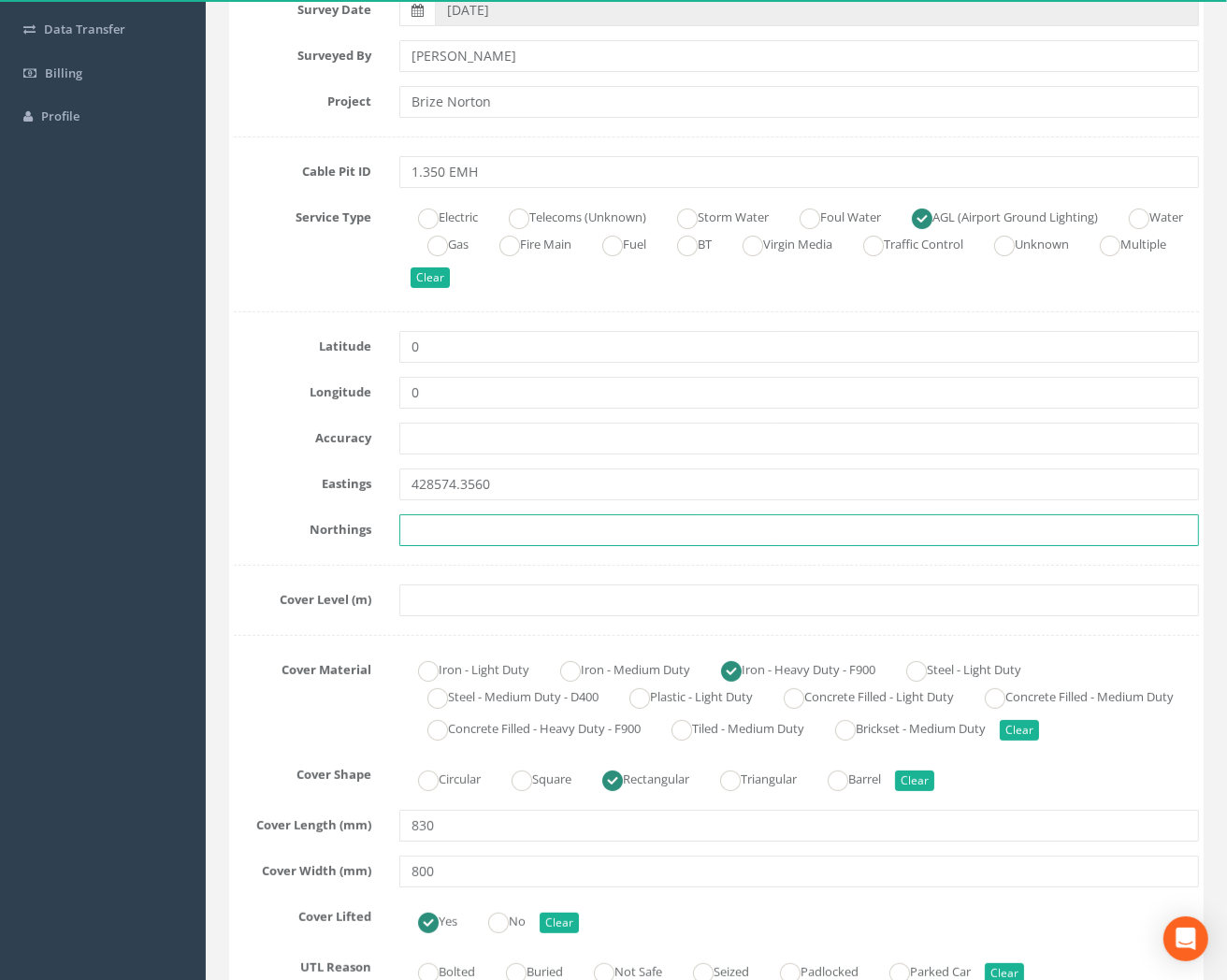 paste on "205718.7120" 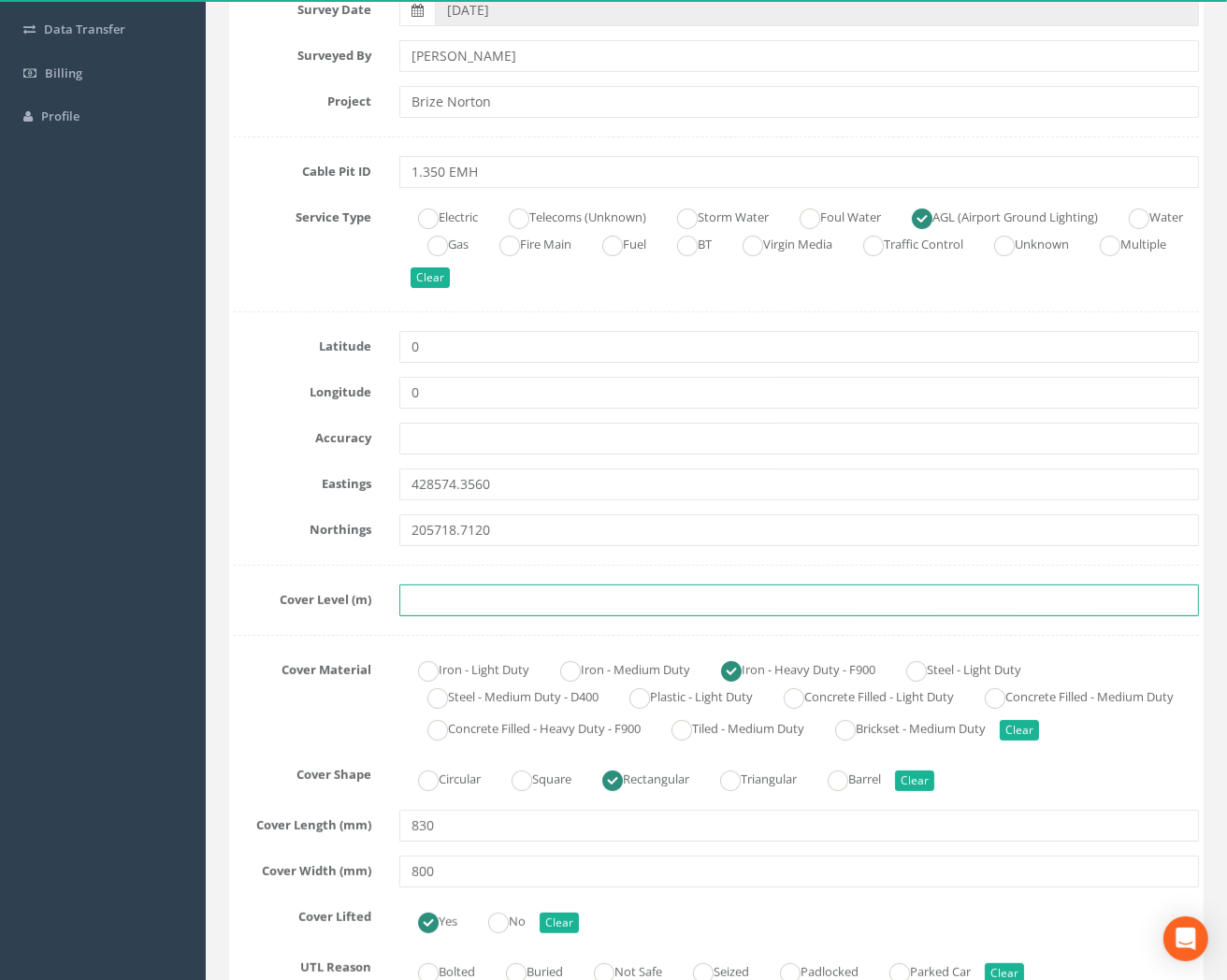 click at bounding box center [799, 600] 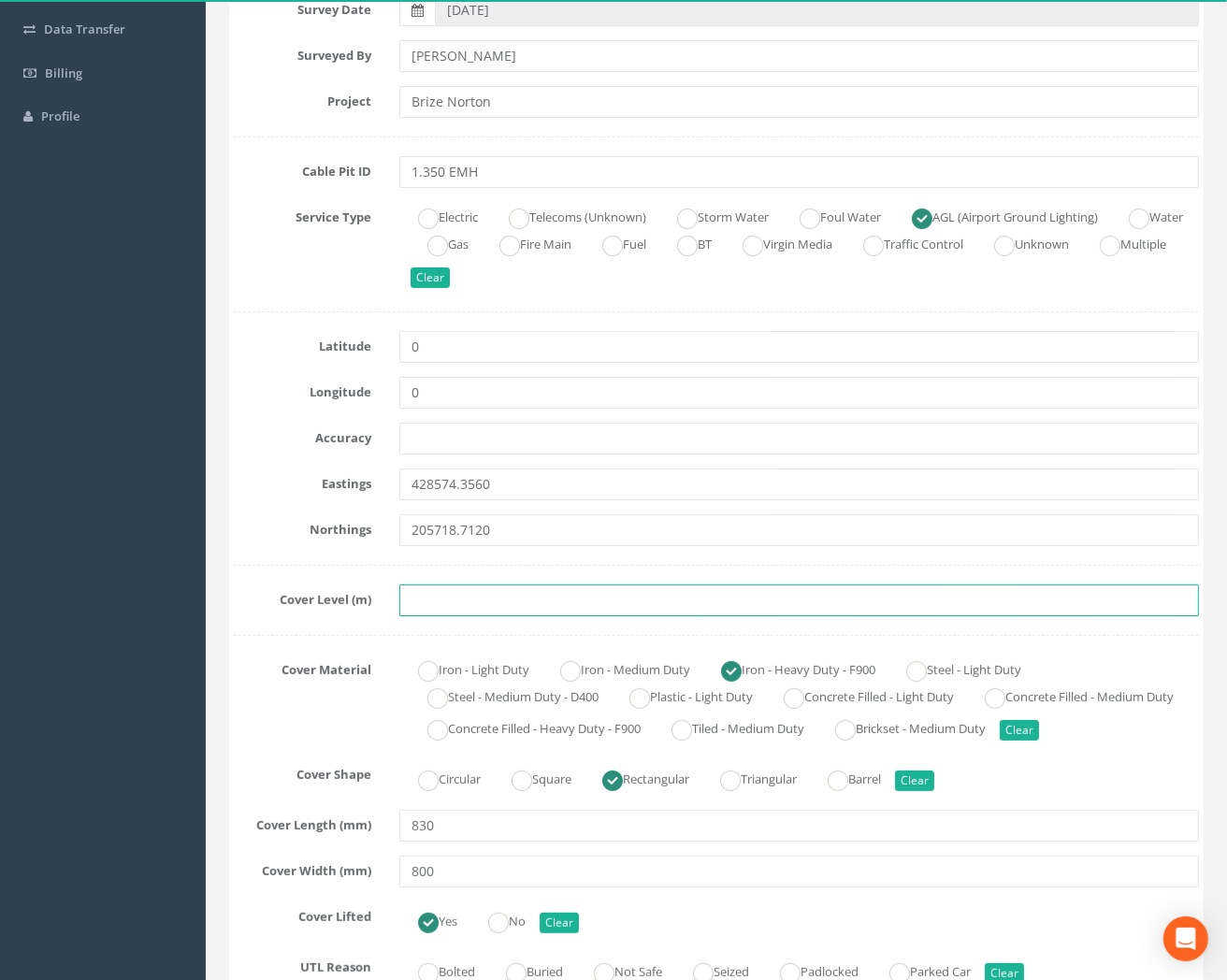 paste 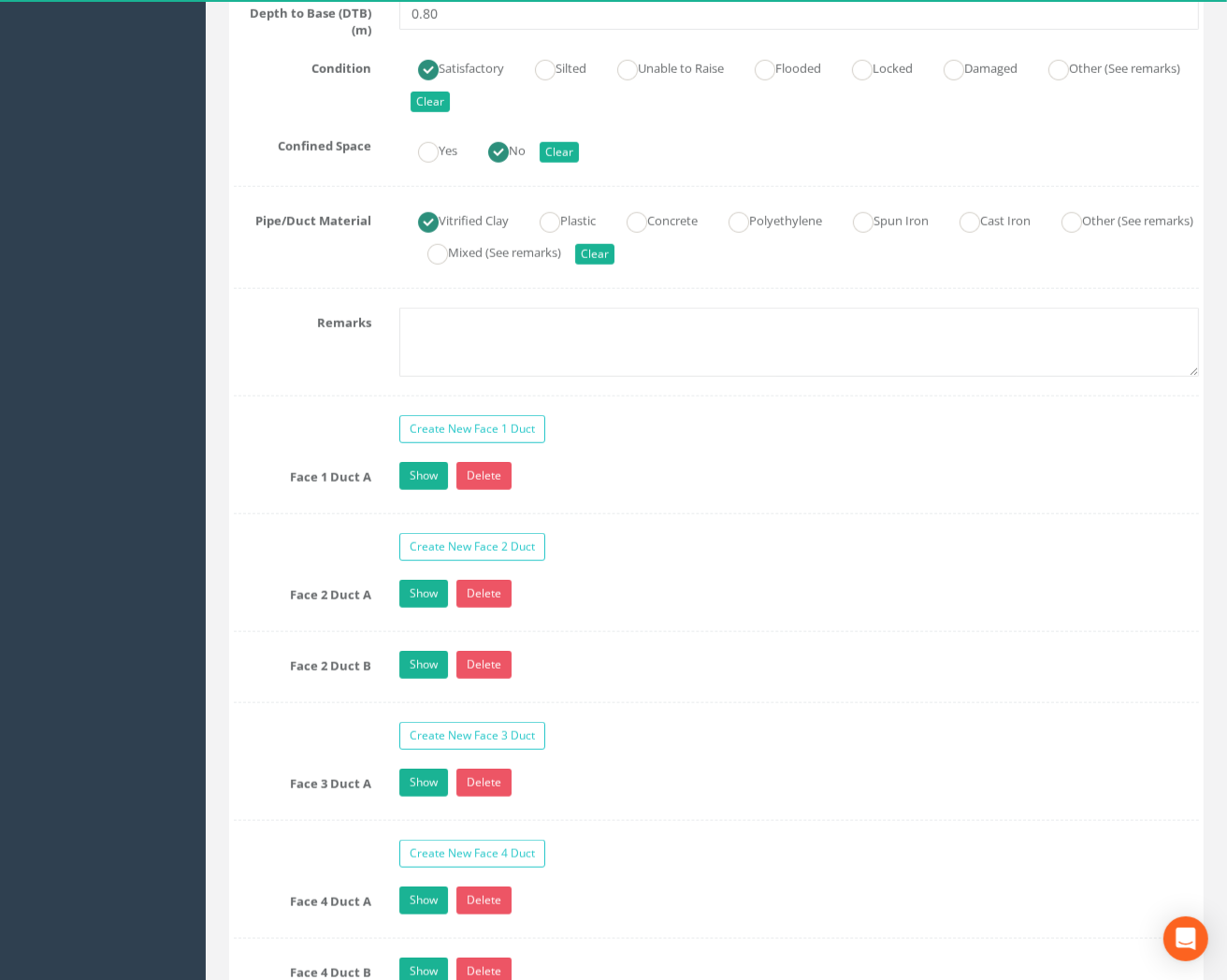 scroll, scrollTop: 1454, scrollLeft: 0, axis: vertical 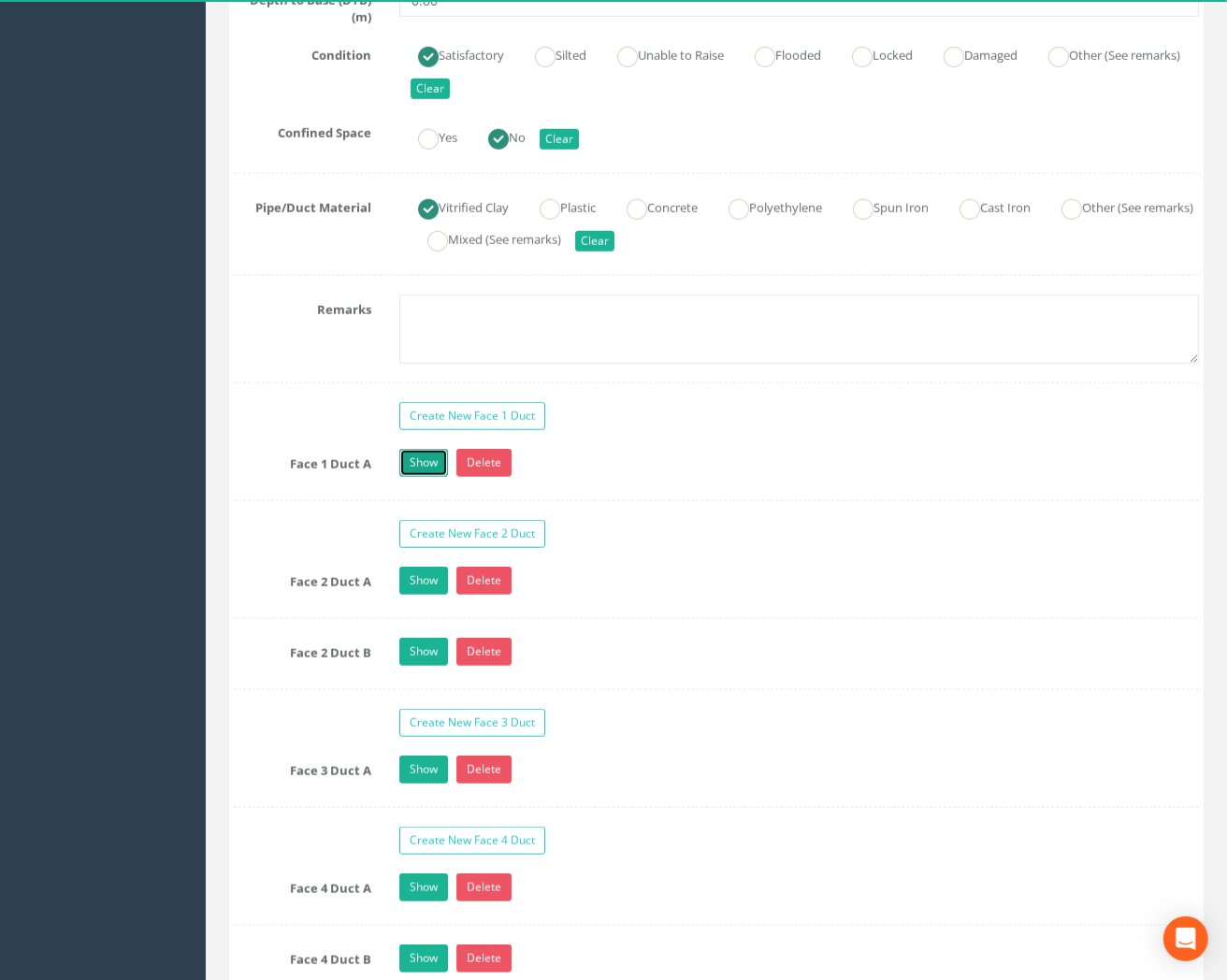 click on "Show" at bounding box center (424, 463) 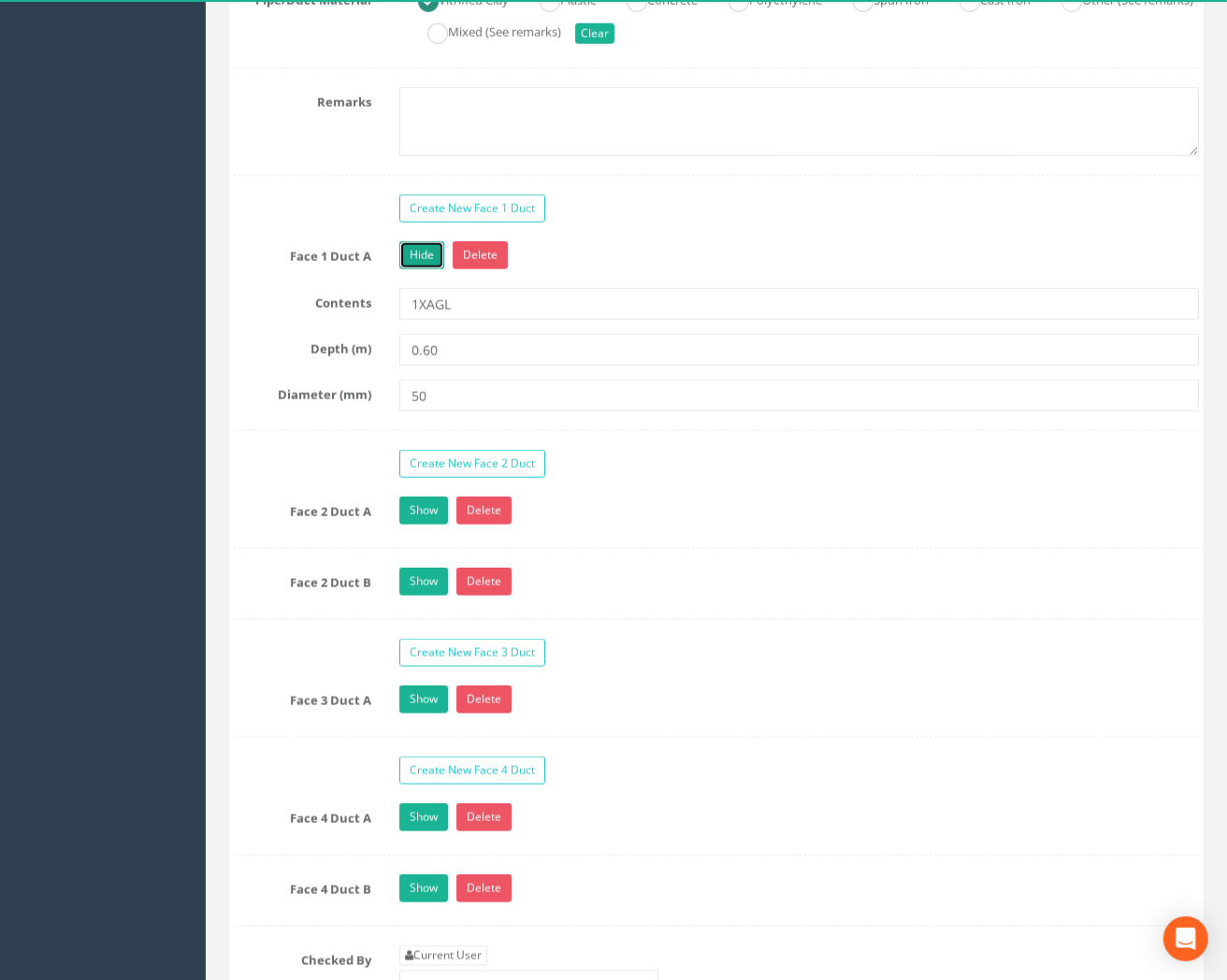 scroll, scrollTop: 1765, scrollLeft: 0, axis: vertical 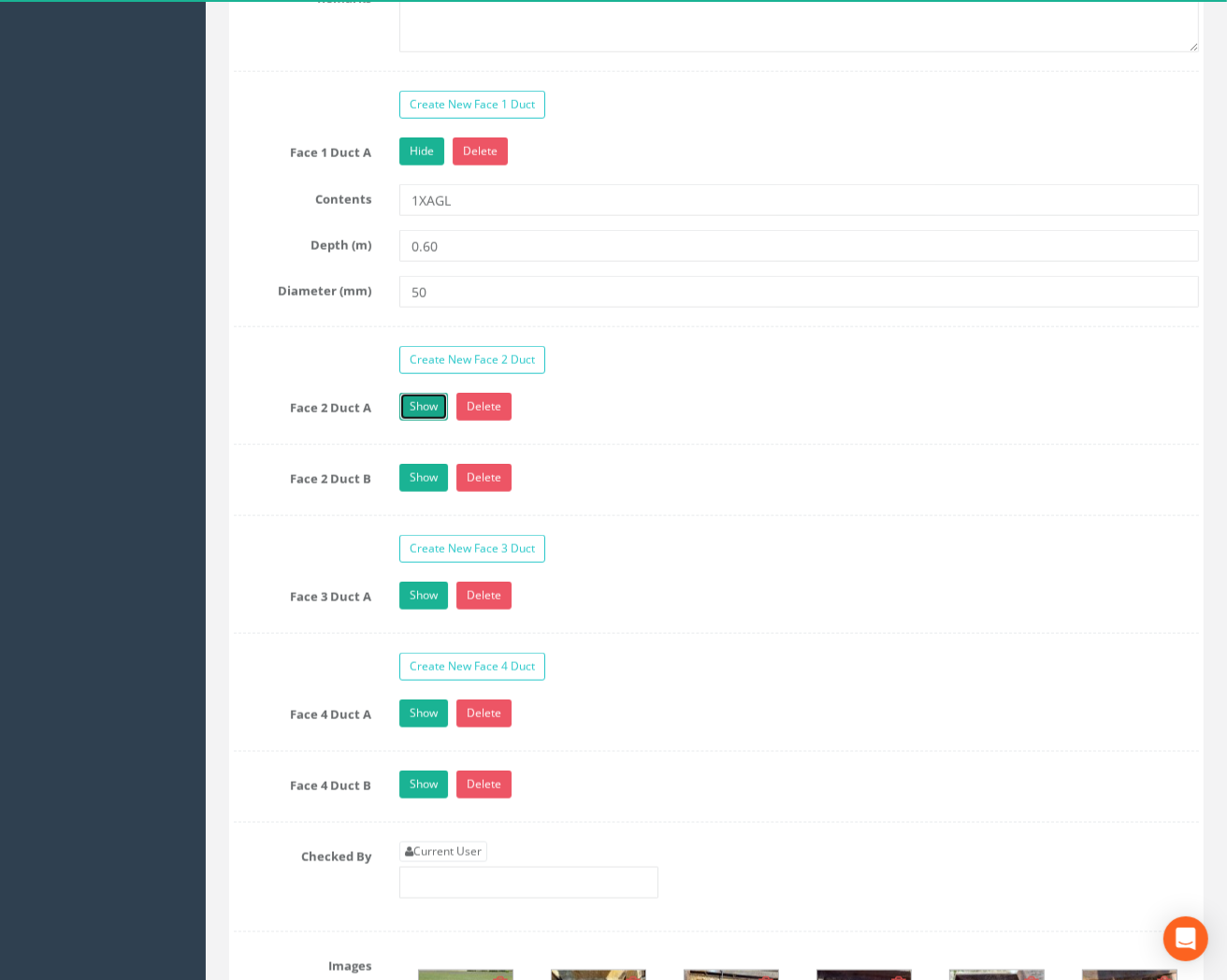 click on "Show" at bounding box center (424, 407) 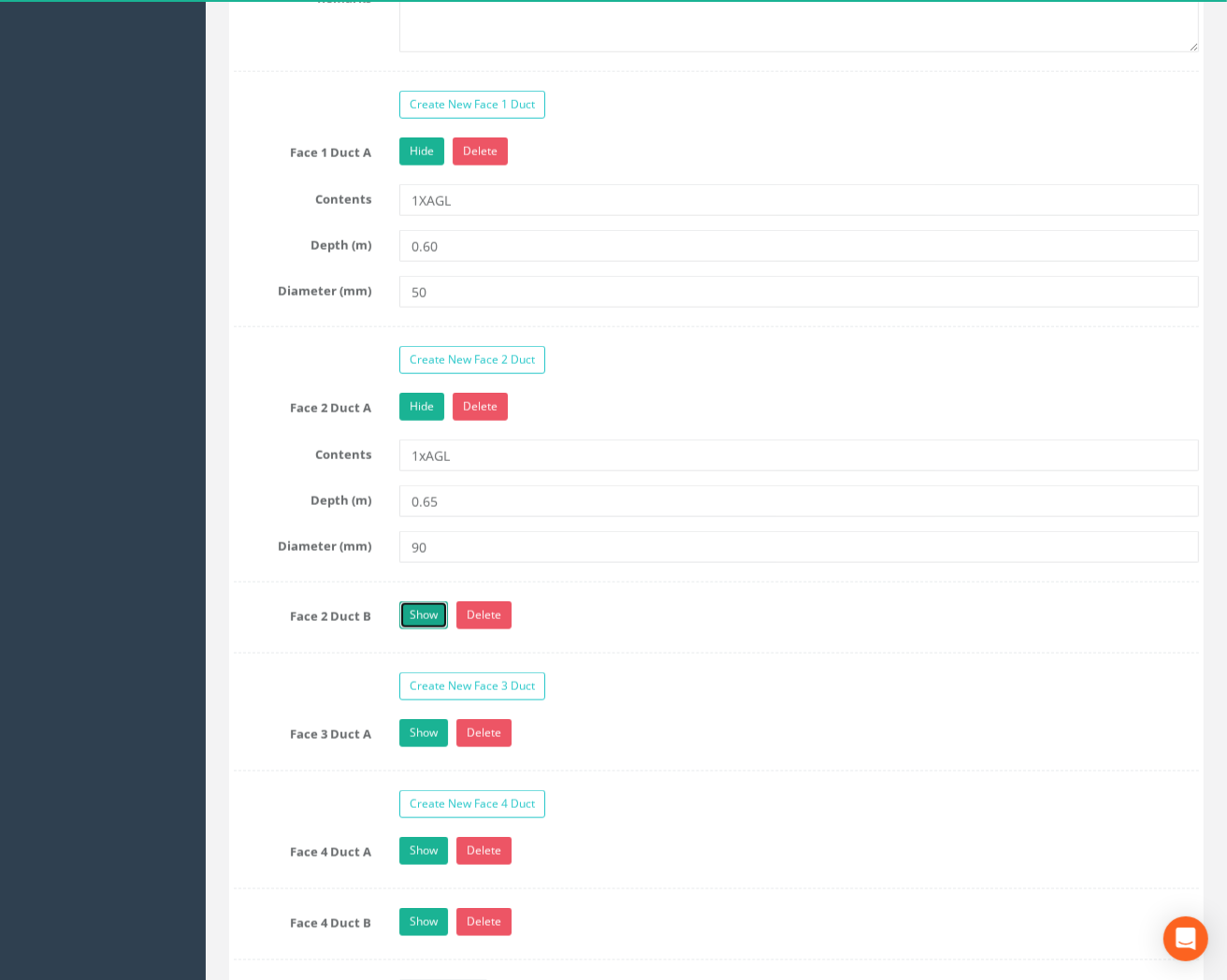 click on "Show" at bounding box center [424, 615] 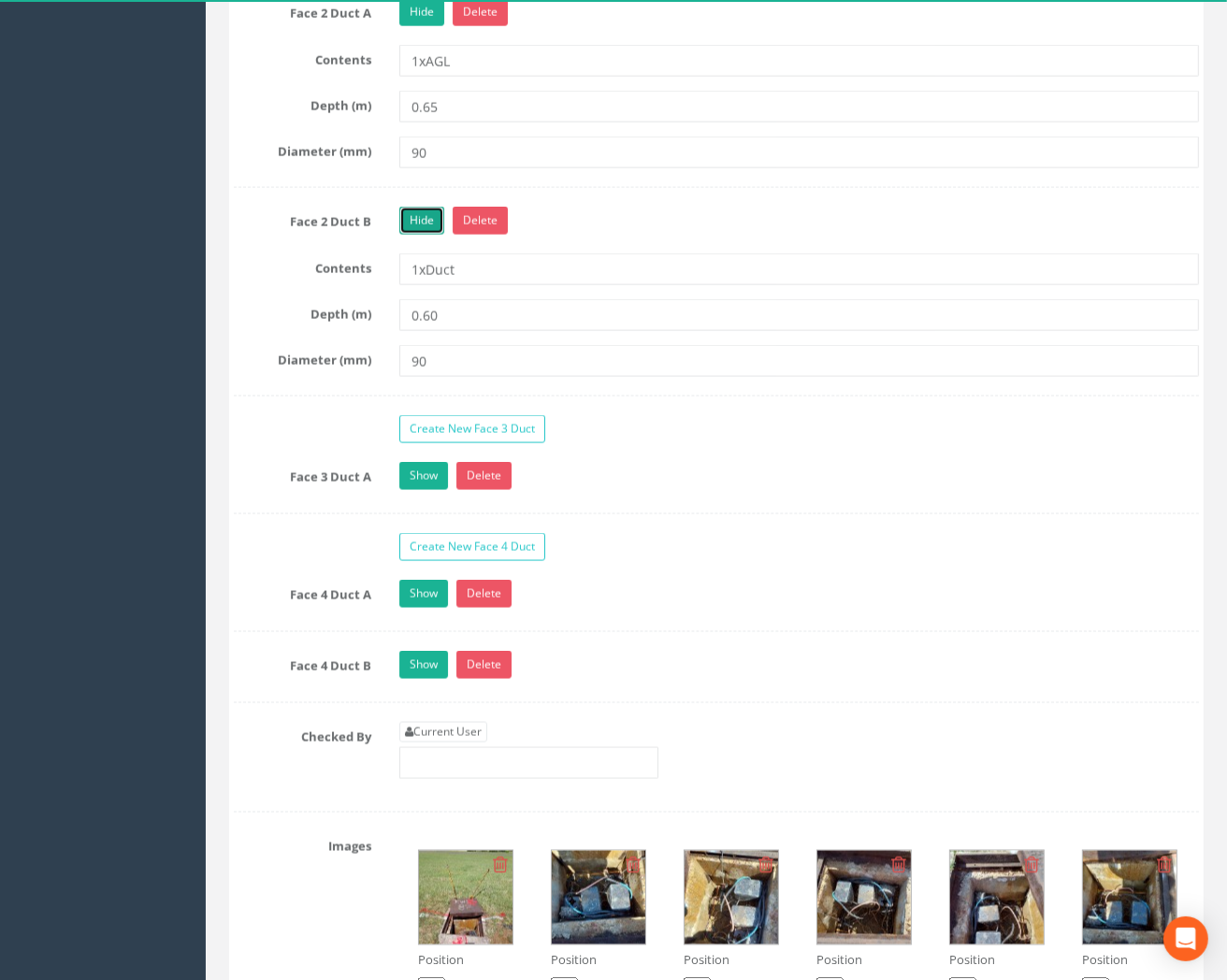 scroll, scrollTop: 2182, scrollLeft: 0, axis: vertical 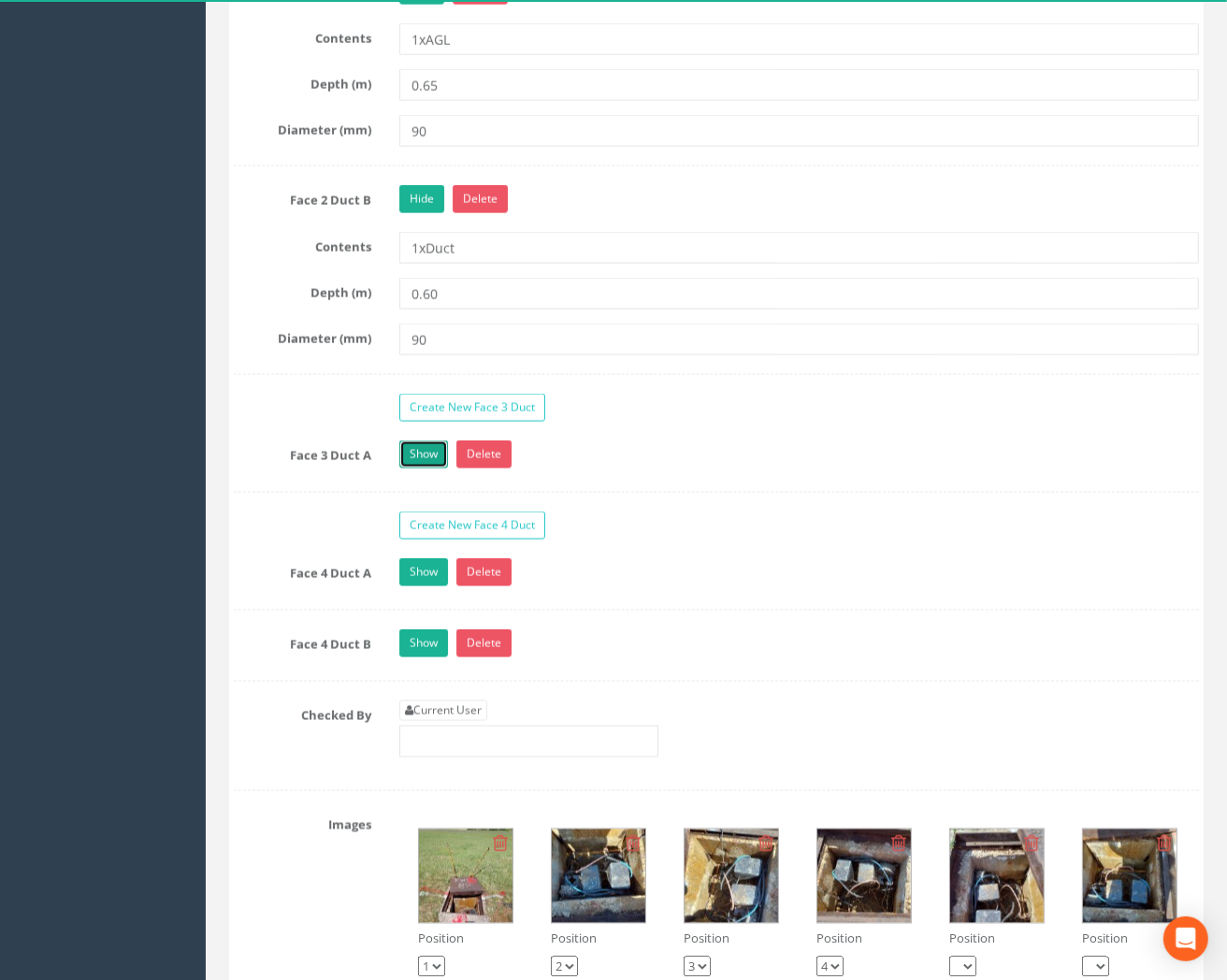 click on "Show" at bounding box center [424, 454] 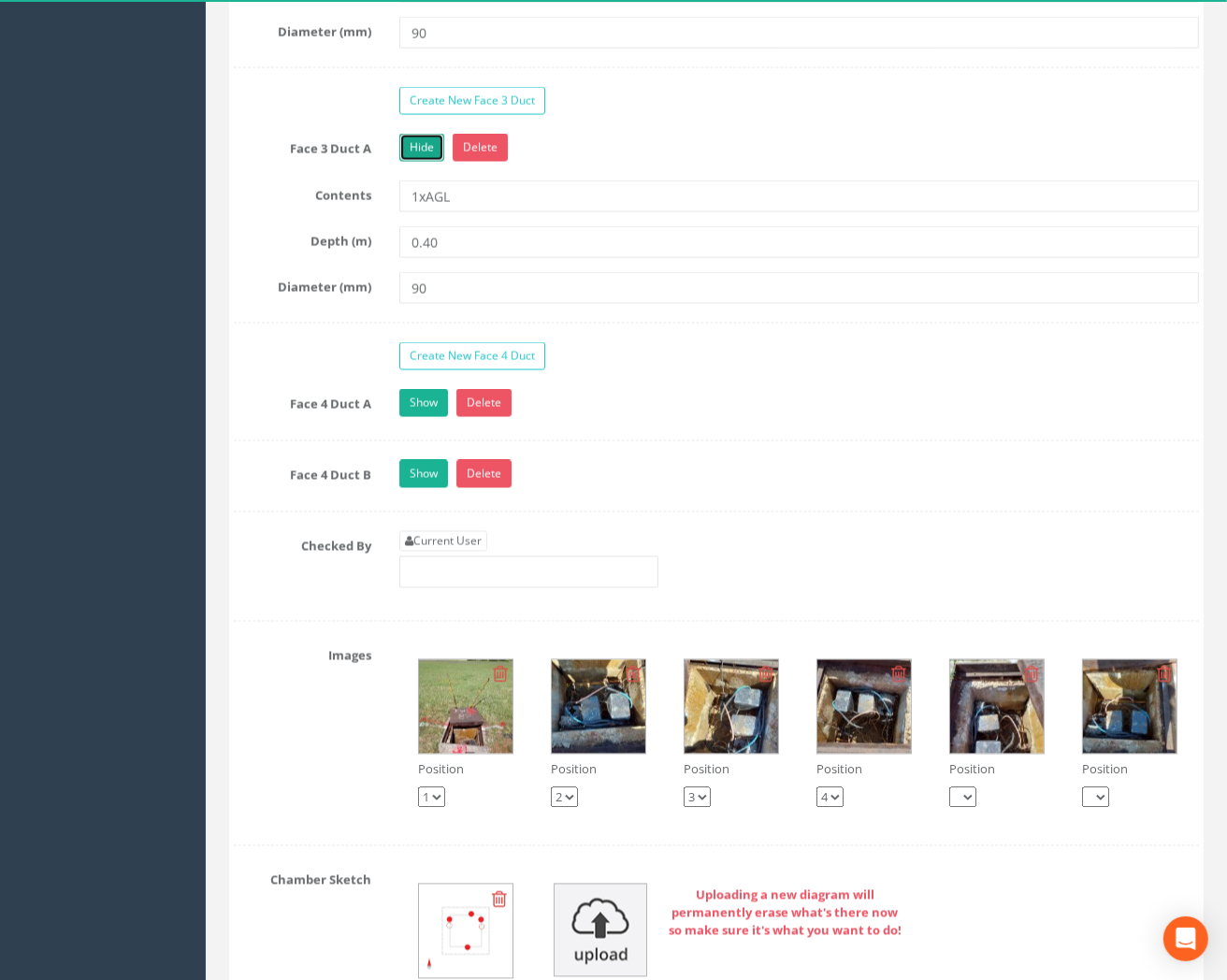 scroll, scrollTop: 2493, scrollLeft: 0, axis: vertical 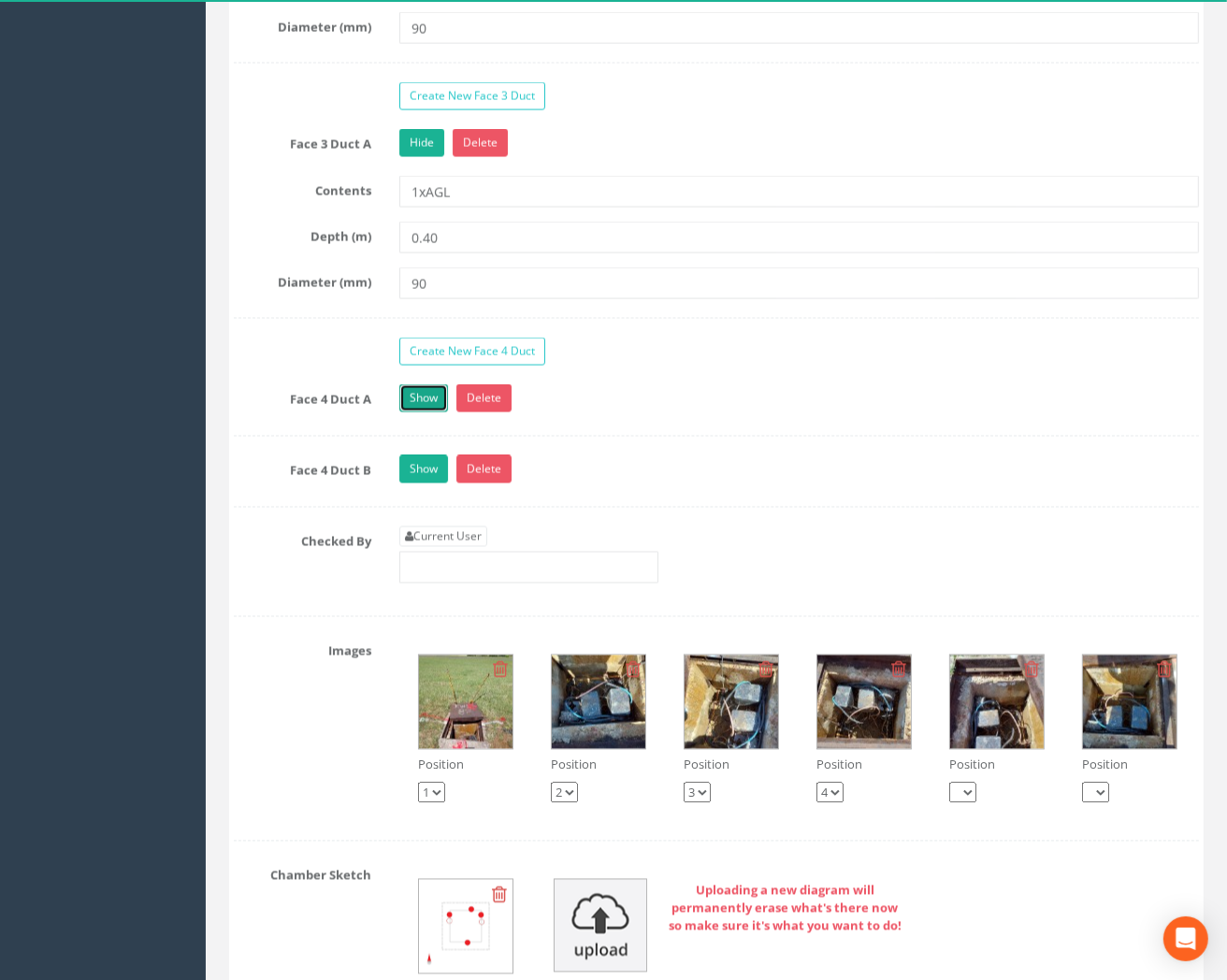 click on "Show" at bounding box center (424, 398) 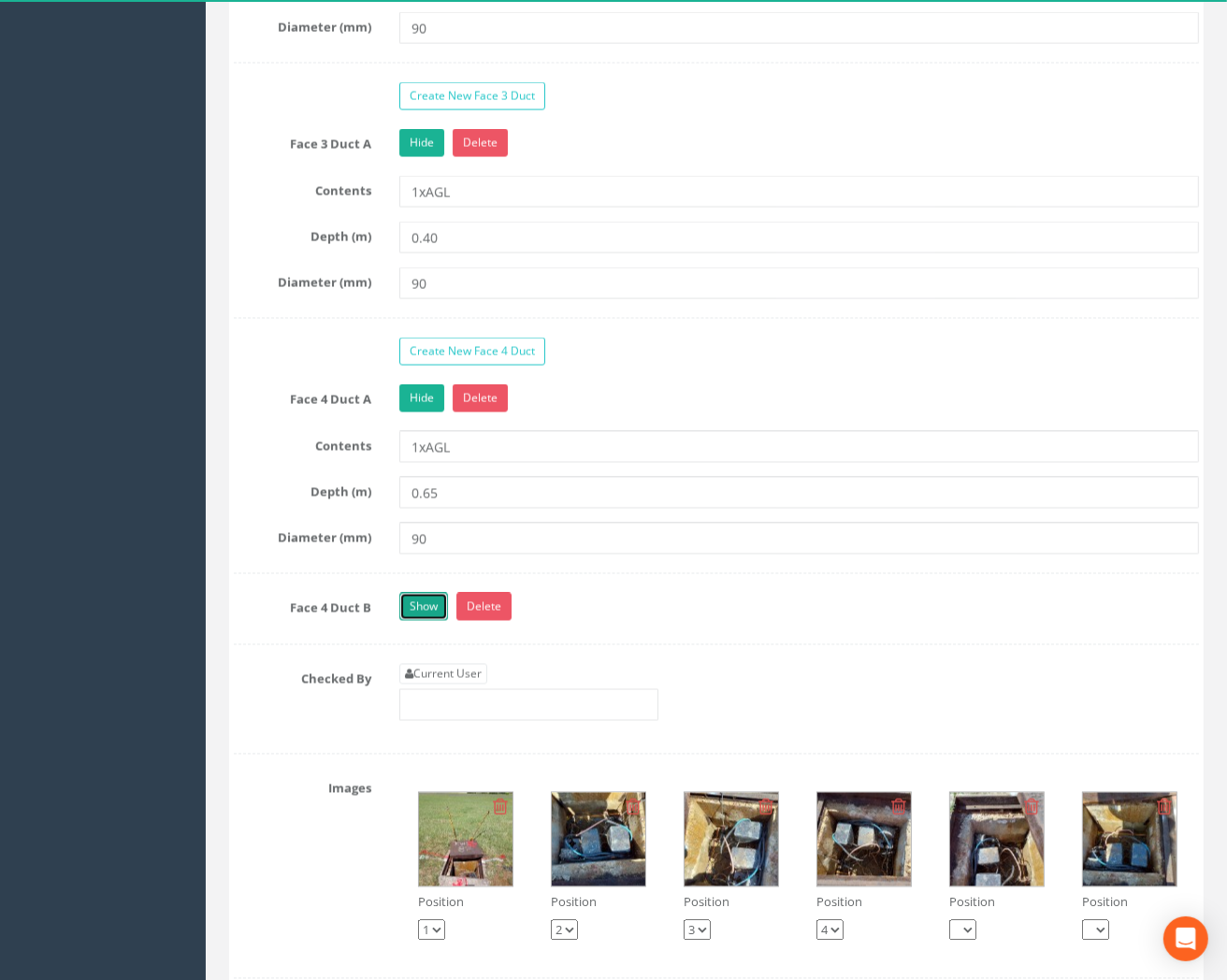 click on "Show" at bounding box center (424, 607) 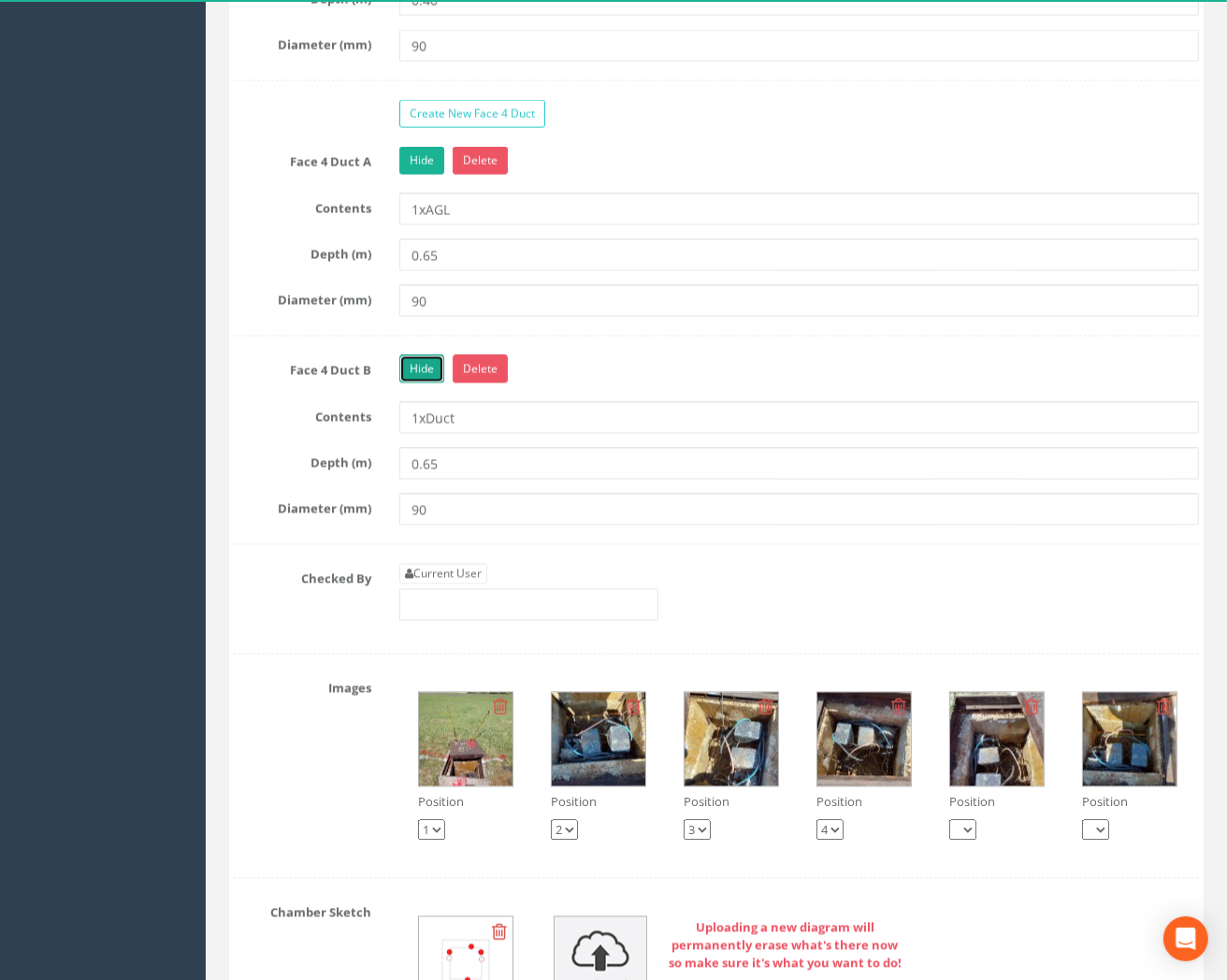 scroll, scrollTop: 2805, scrollLeft: 0, axis: vertical 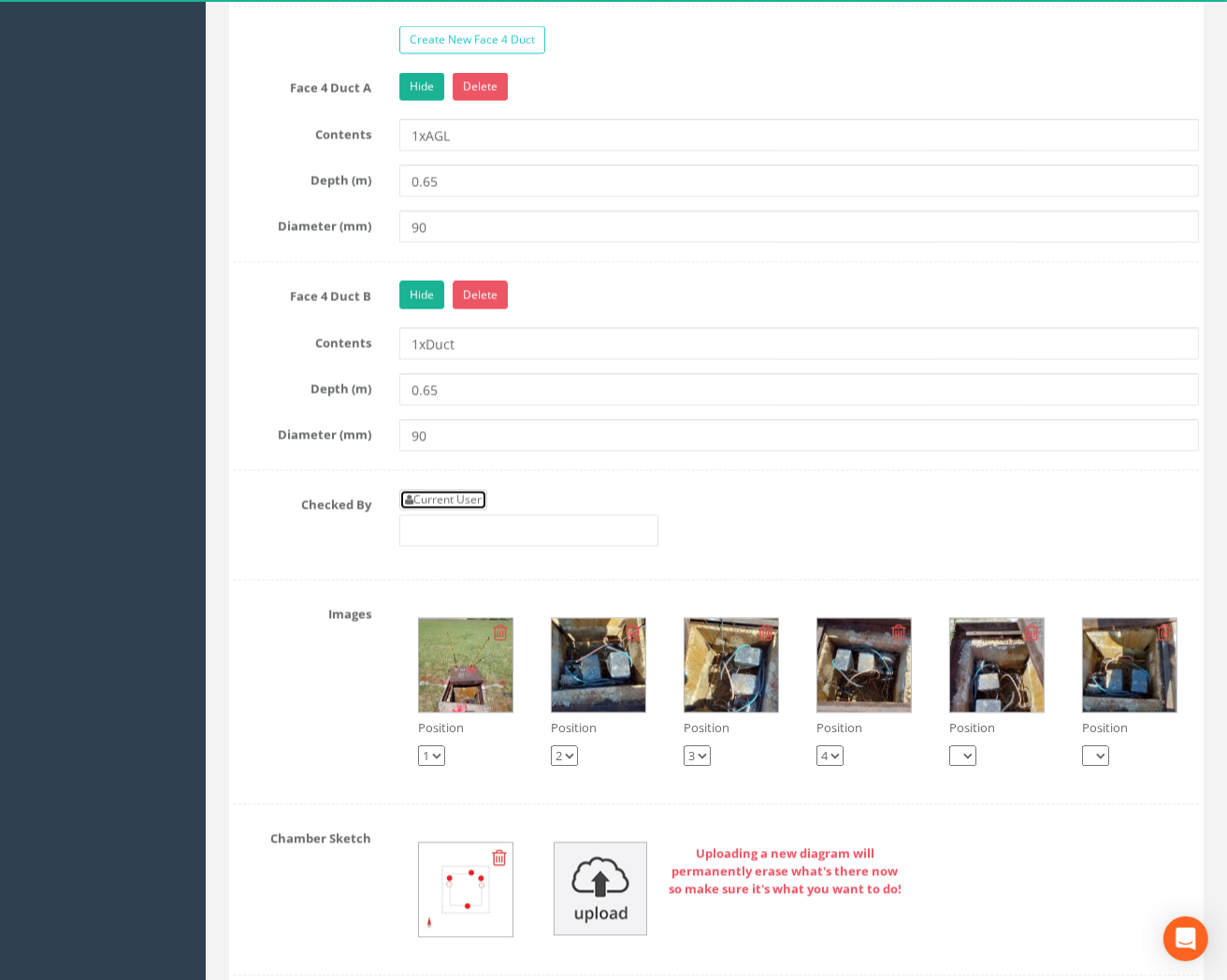 click on "Current User" at bounding box center [443, 499] 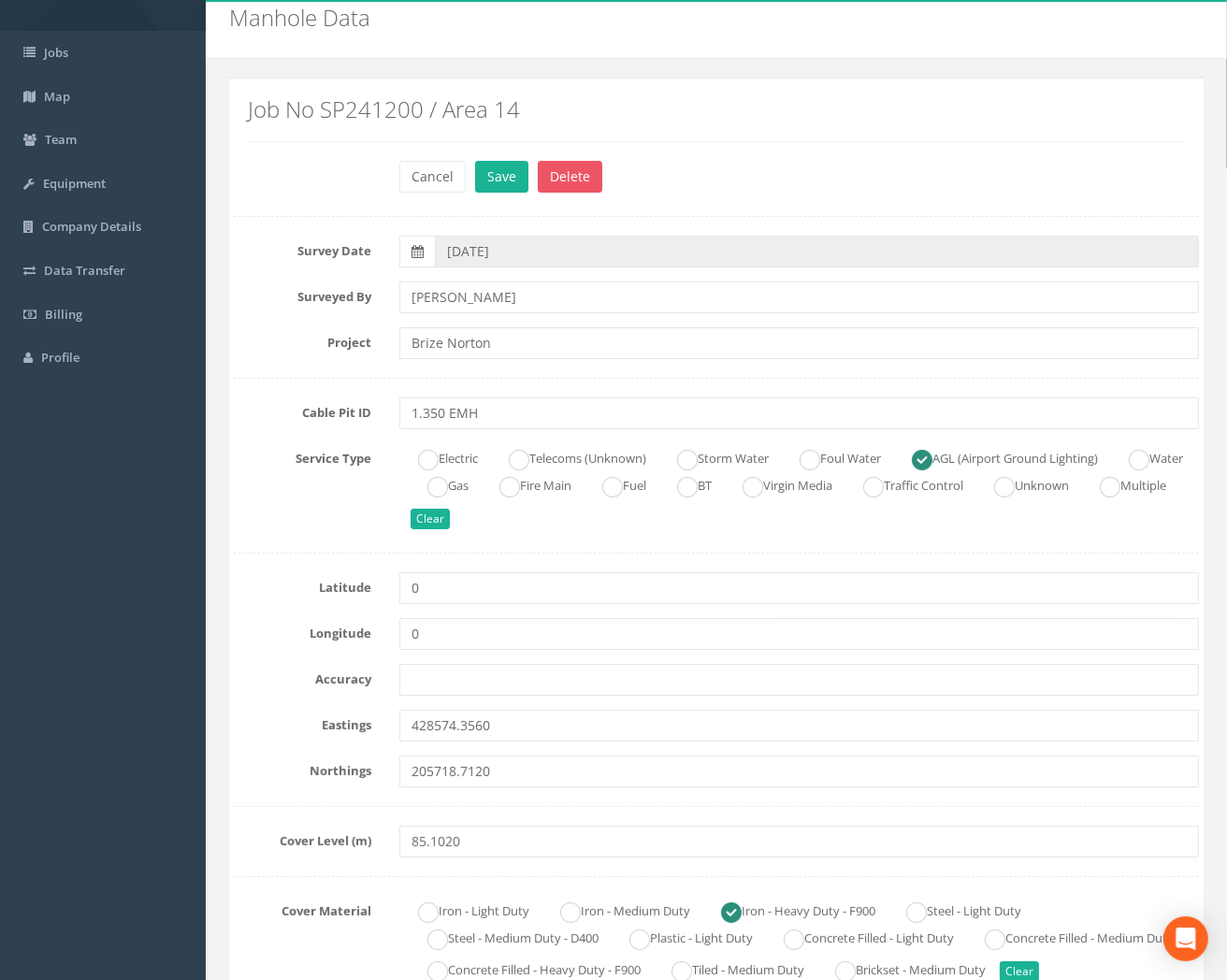 scroll, scrollTop: 0, scrollLeft: 0, axis: both 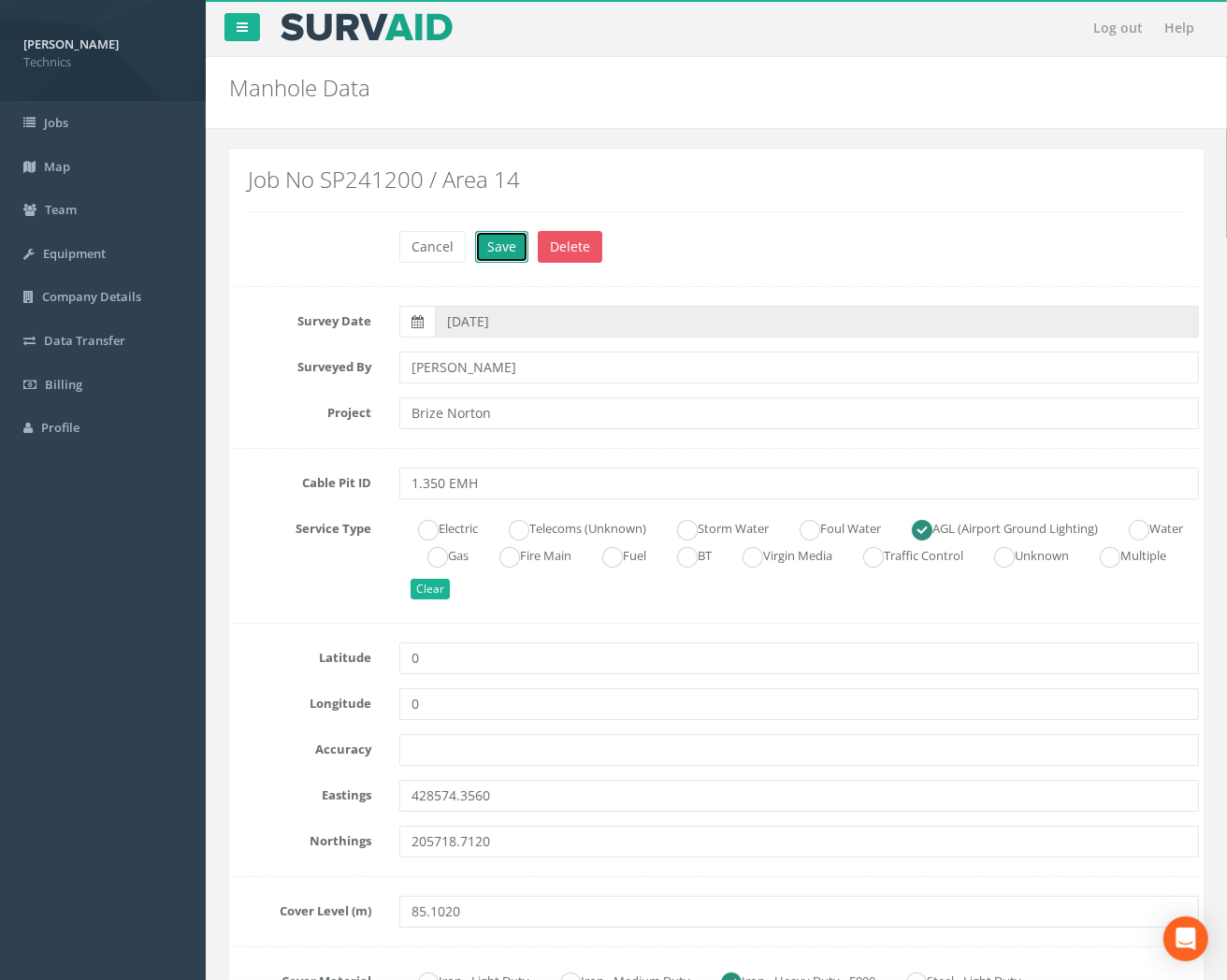 click on "Save" at bounding box center (501, 247) 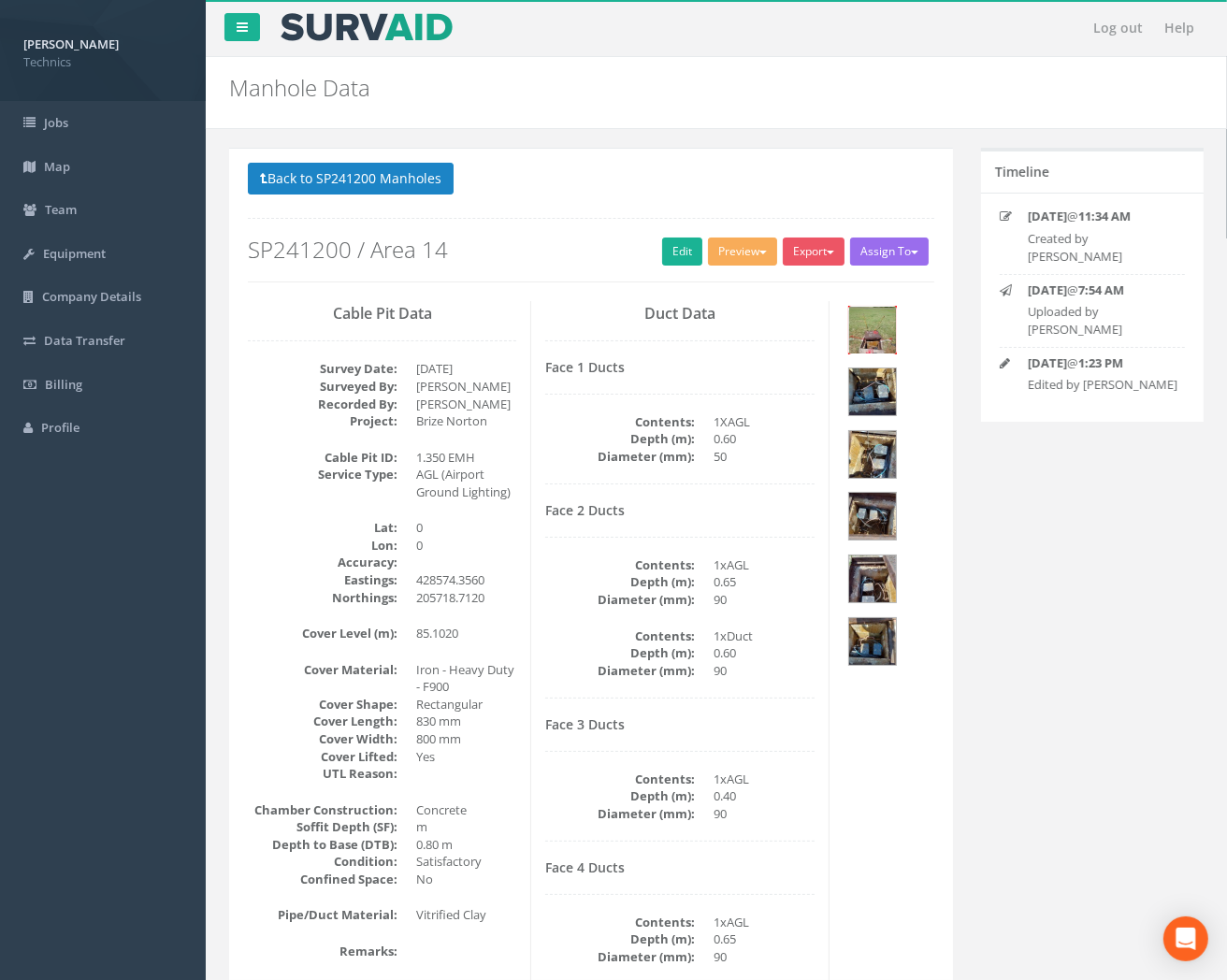 click at bounding box center [873, 330] 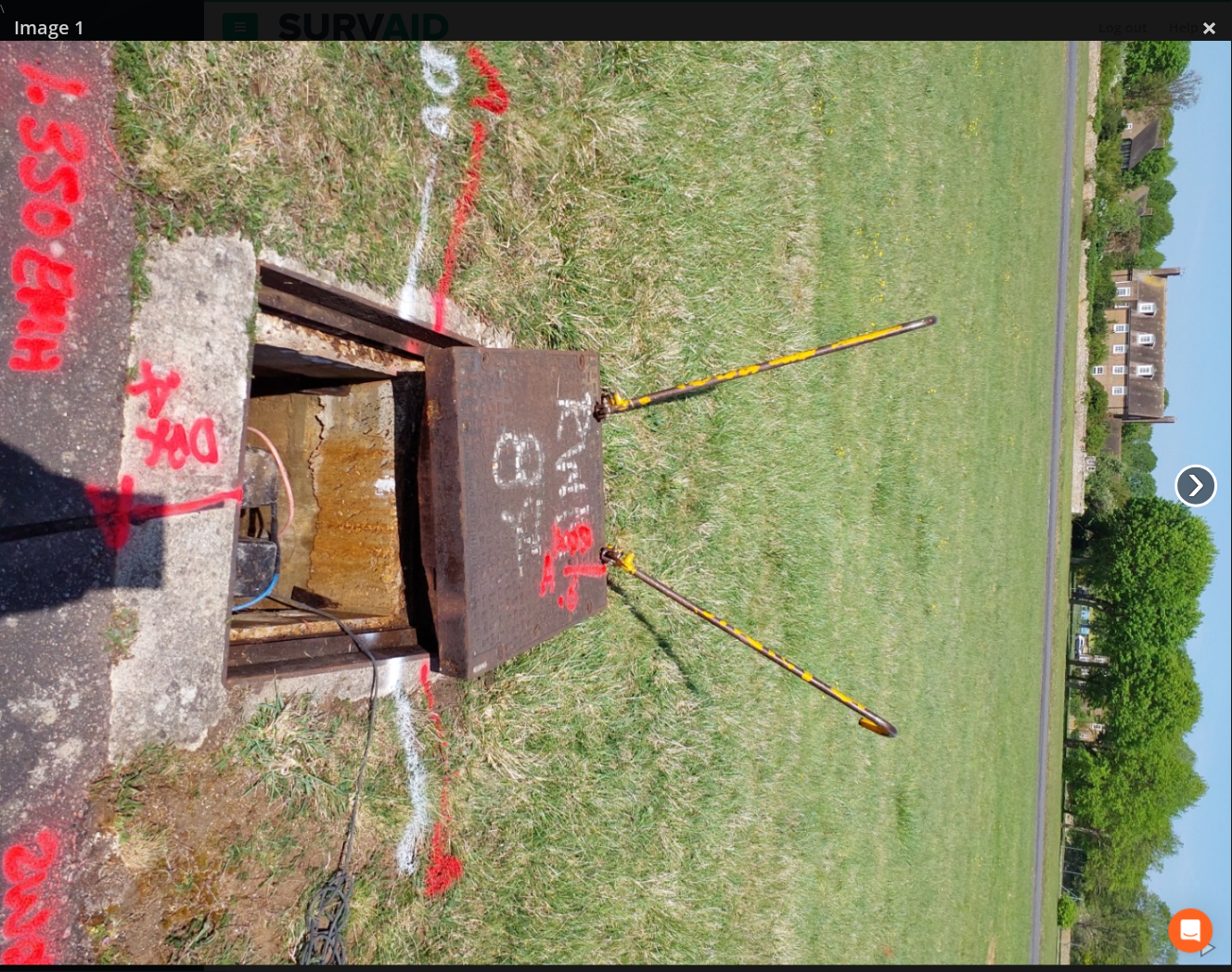 click on "›" at bounding box center (1197, 486) 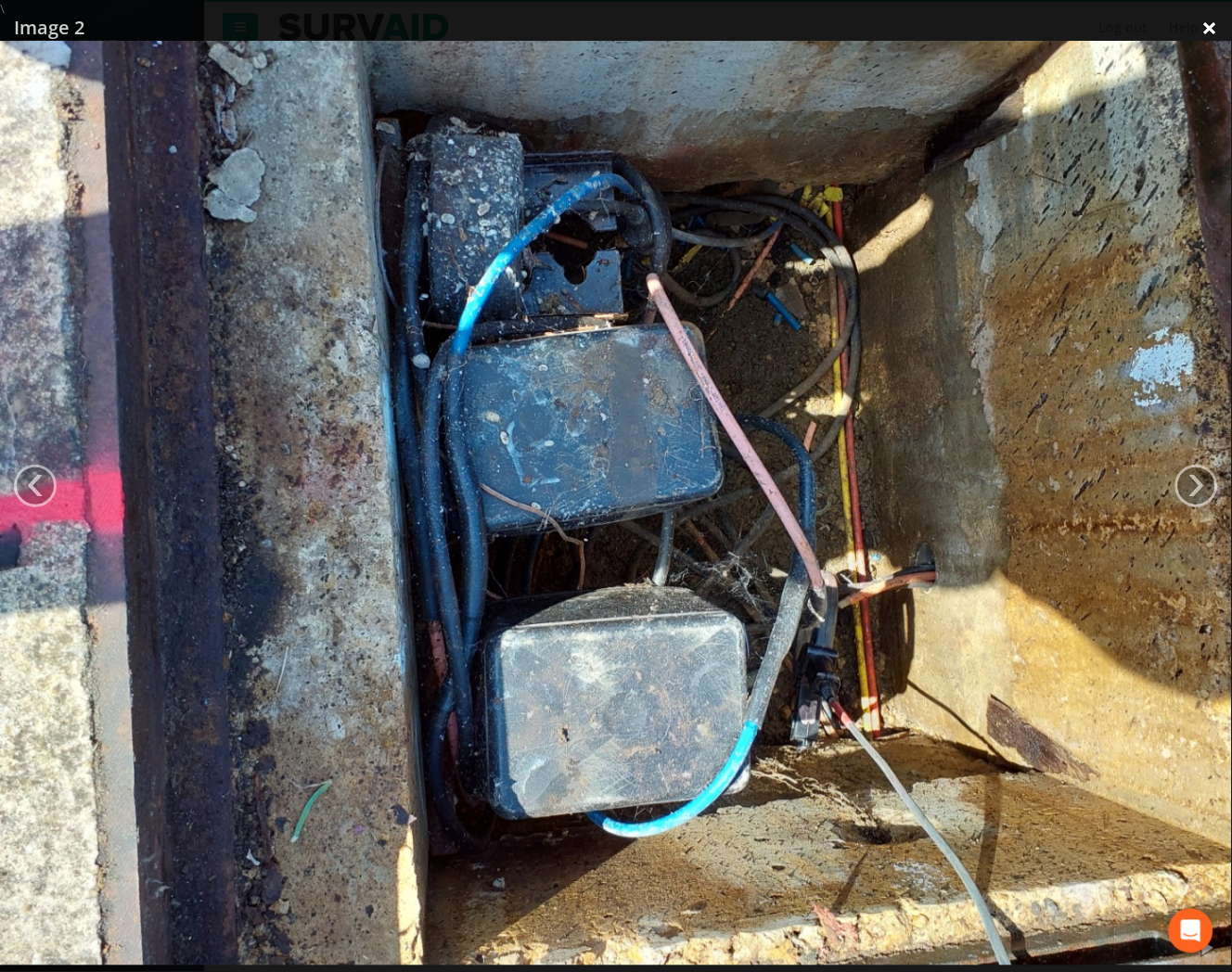 click on "×" at bounding box center [1210, 28] 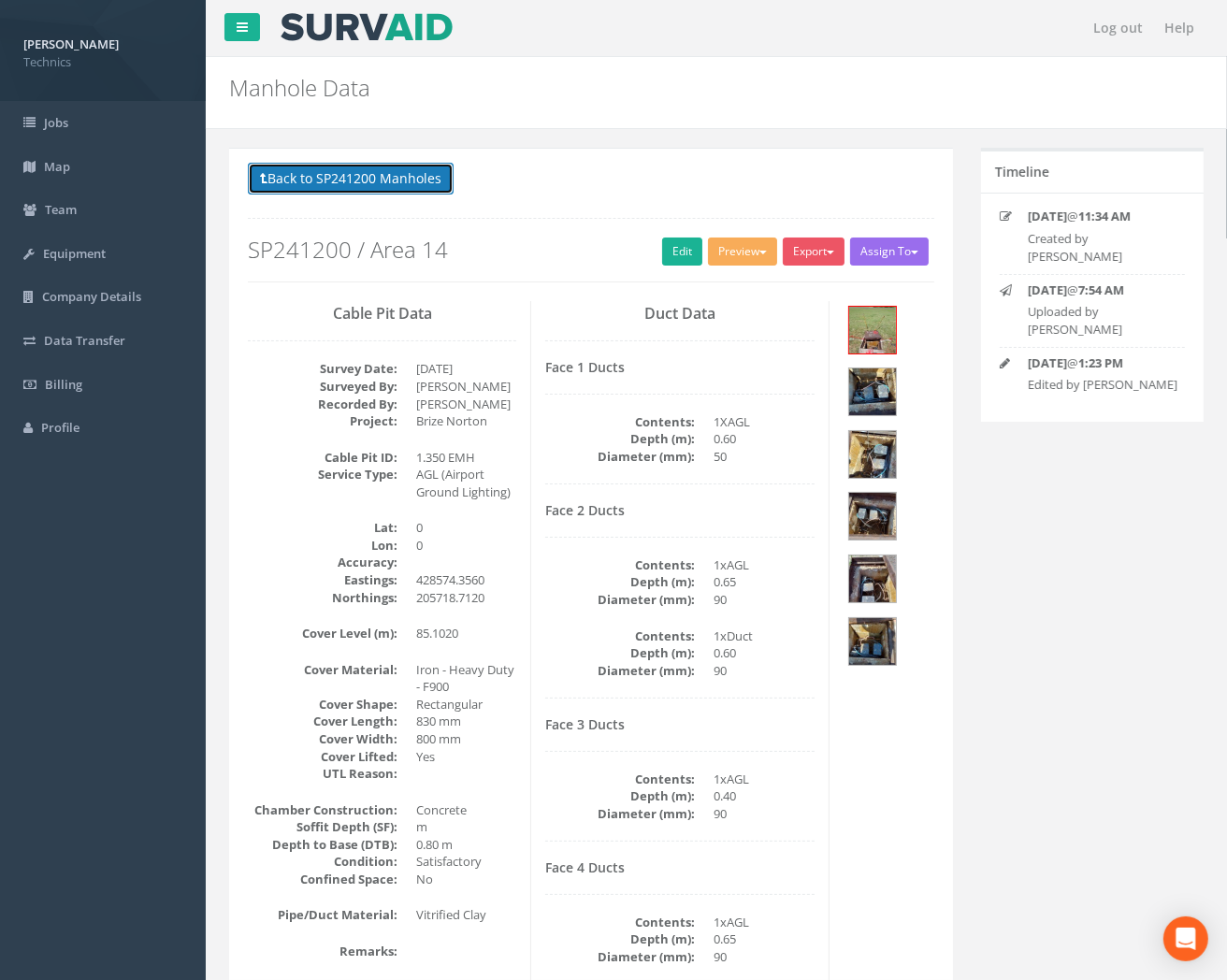 click on "Back to SP241200 Manholes" at bounding box center [351, 179] 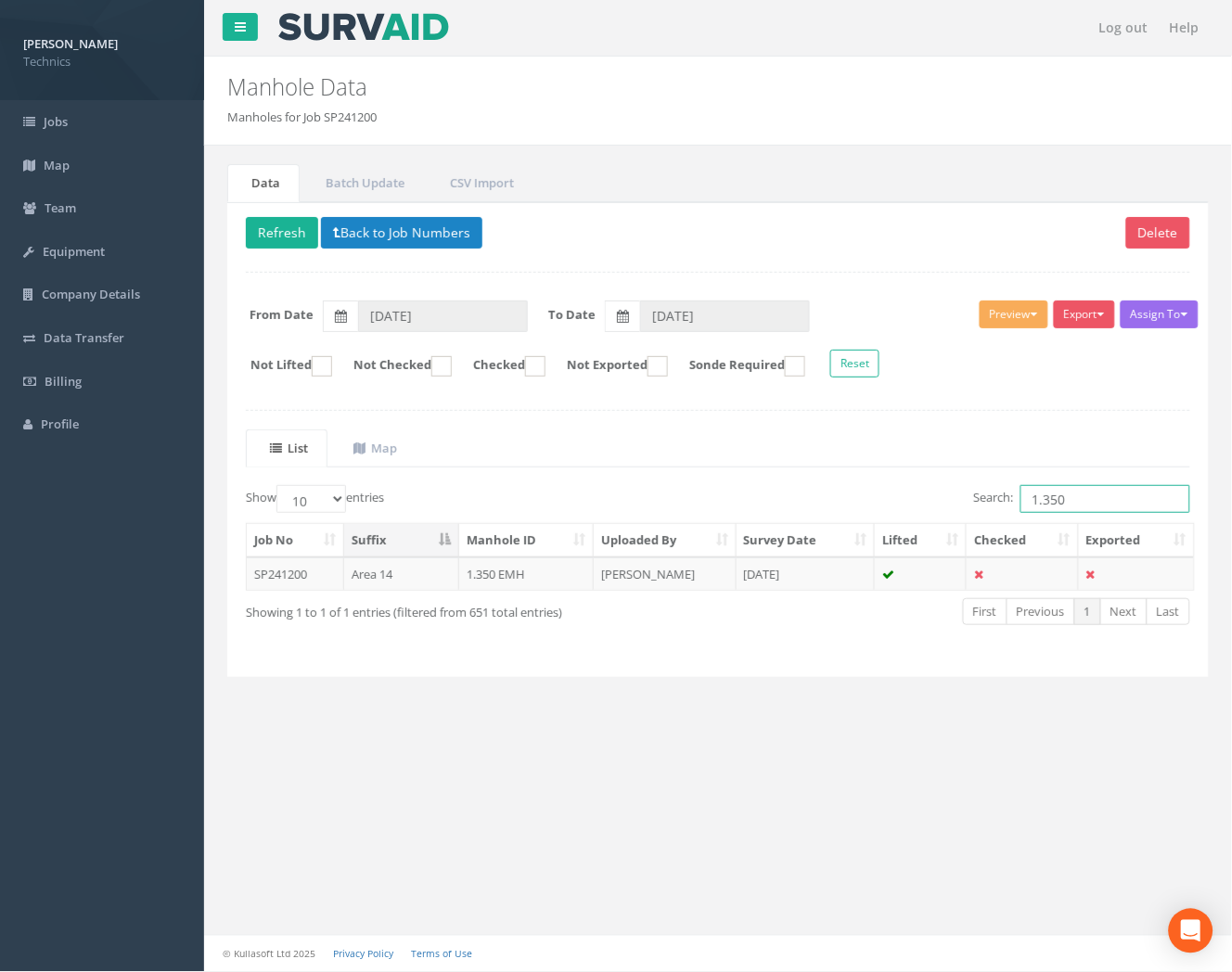 drag, startPoint x: 1088, startPoint y: 502, endPoint x: 988, endPoint y: 503, distance: 100.005 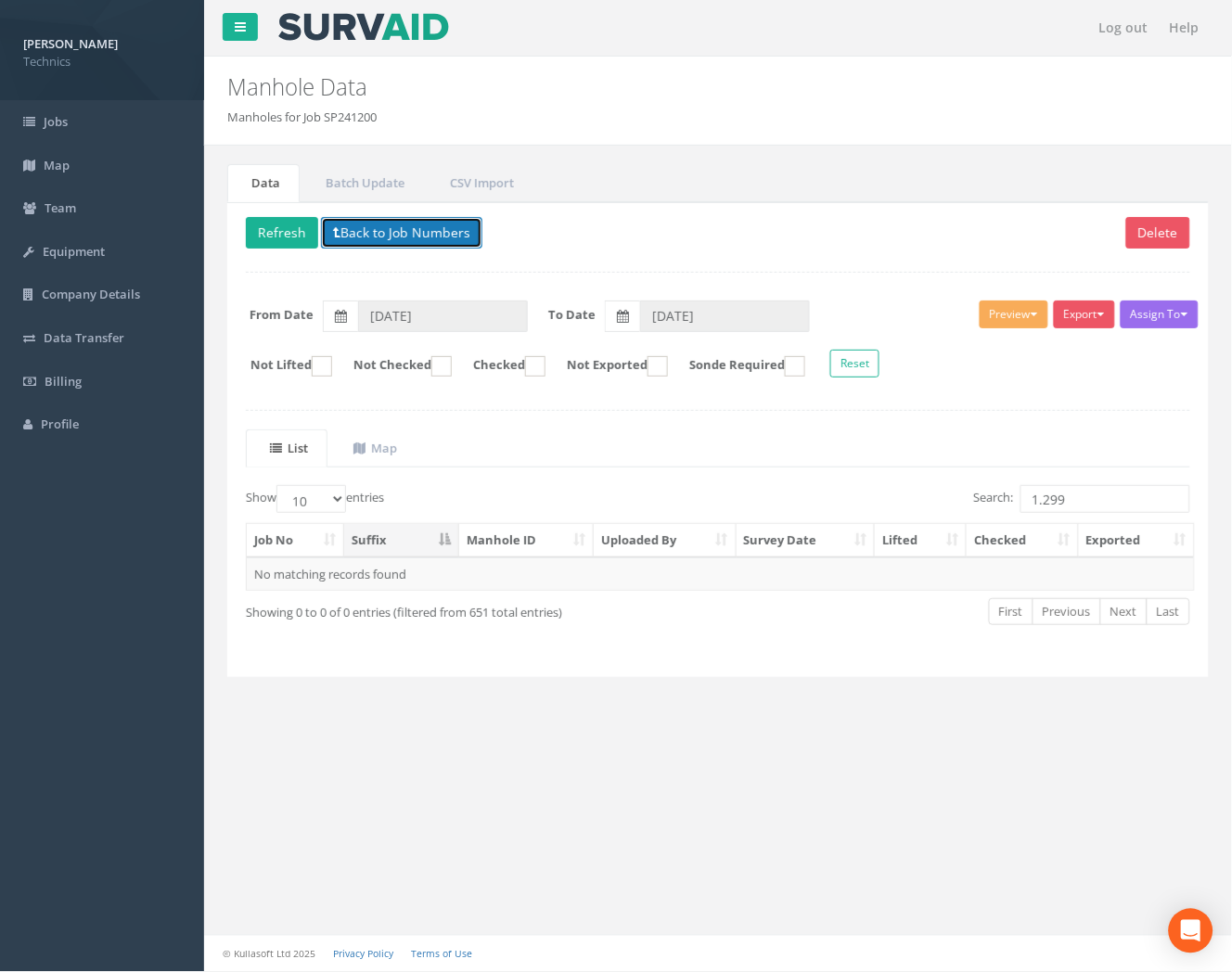 click on "Back to Job Numbers" at bounding box center (402, 233) 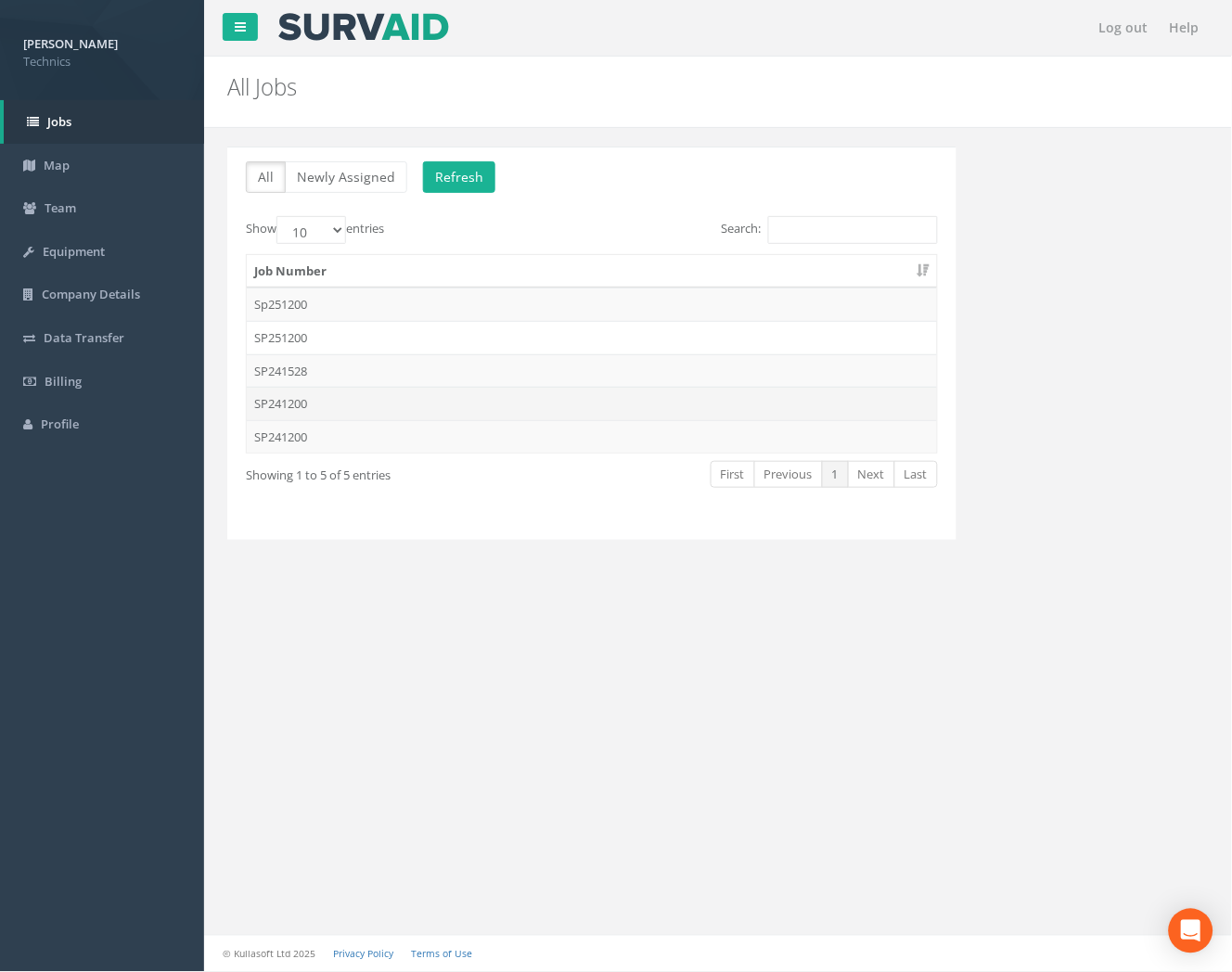 click on "SP241200" at bounding box center (592, 403) 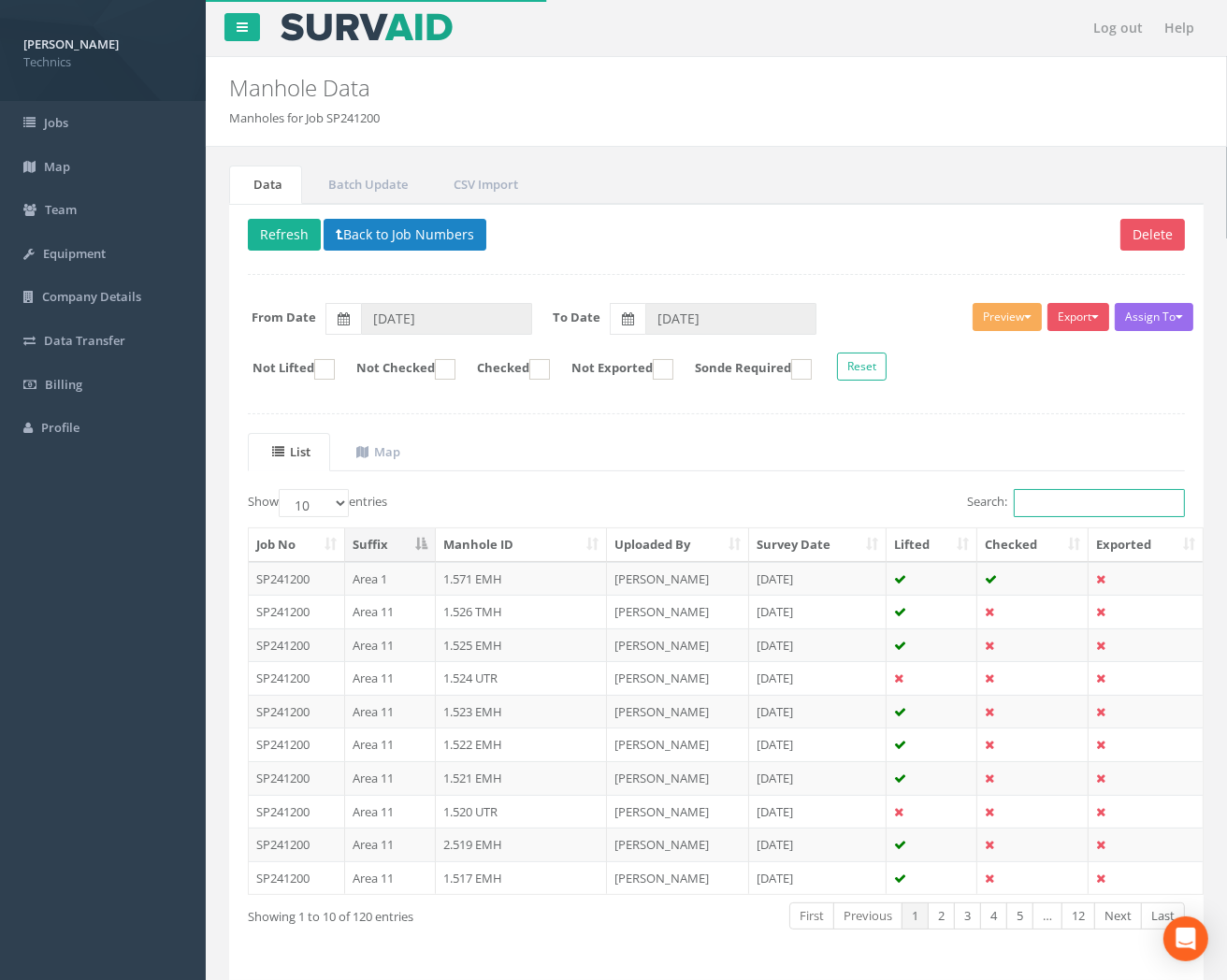 click on "Search:" at bounding box center [1099, 503] 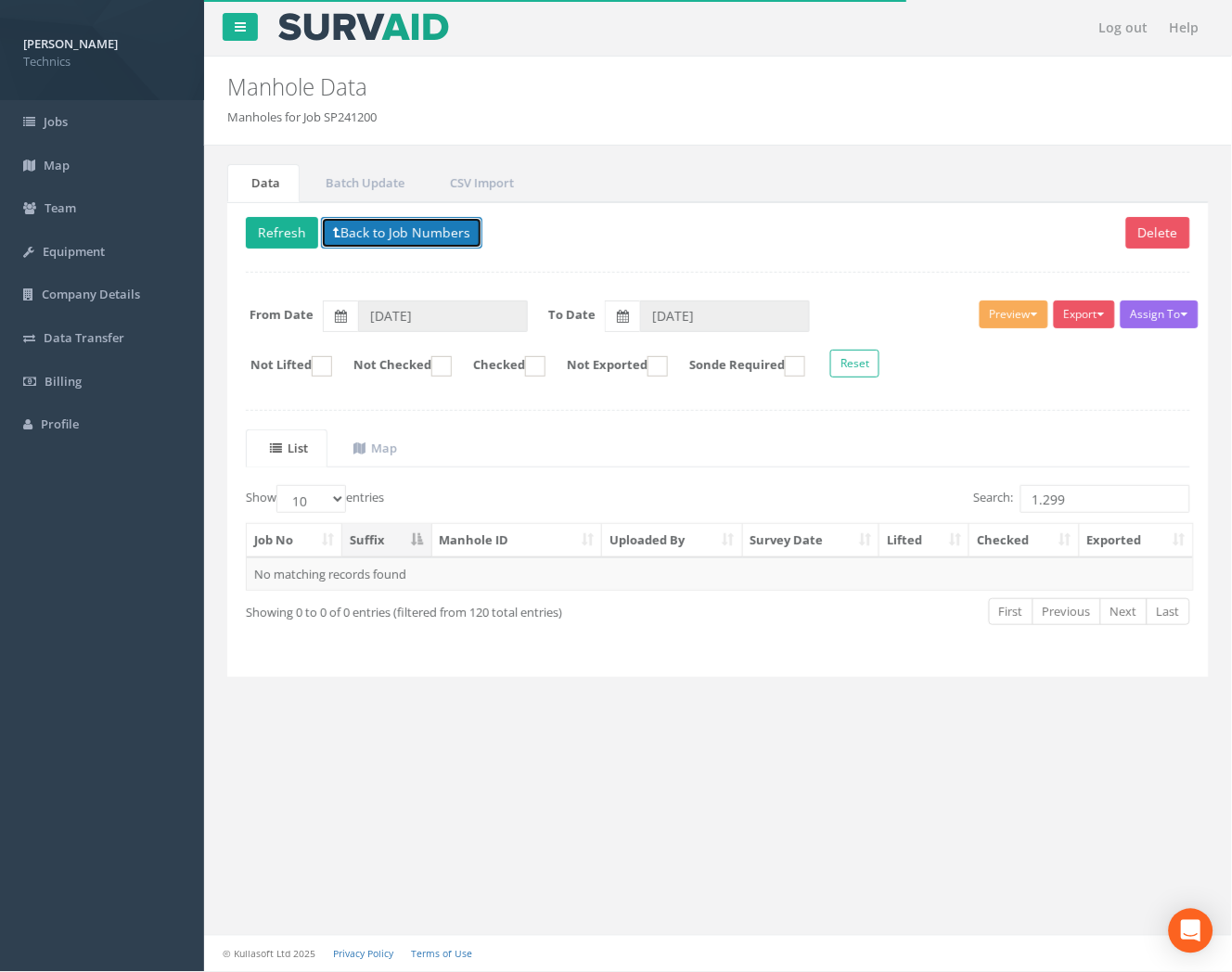 click on "Back to Job Numbers" at bounding box center [402, 233] 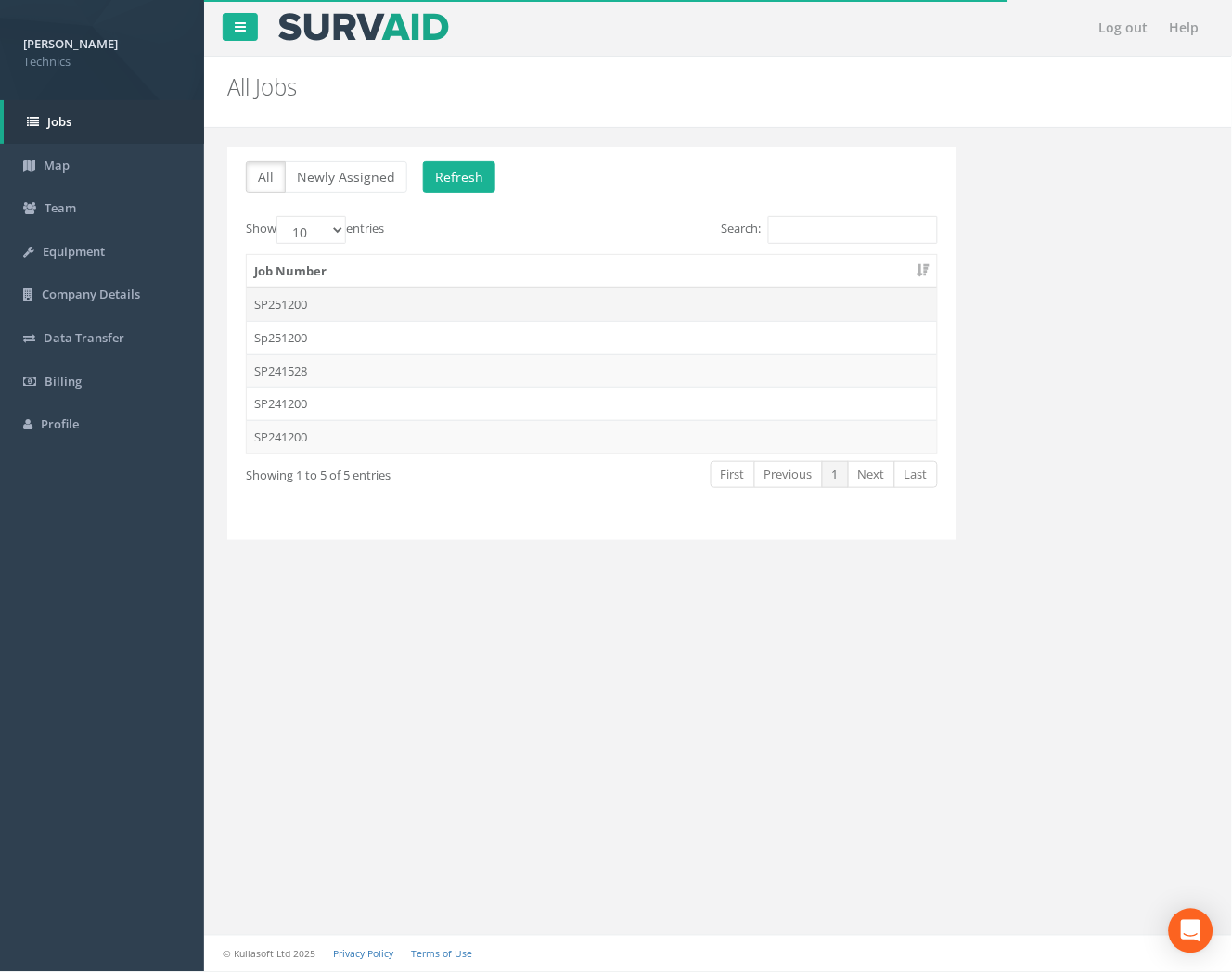click on "SP251200" at bounding box center (592, 304) 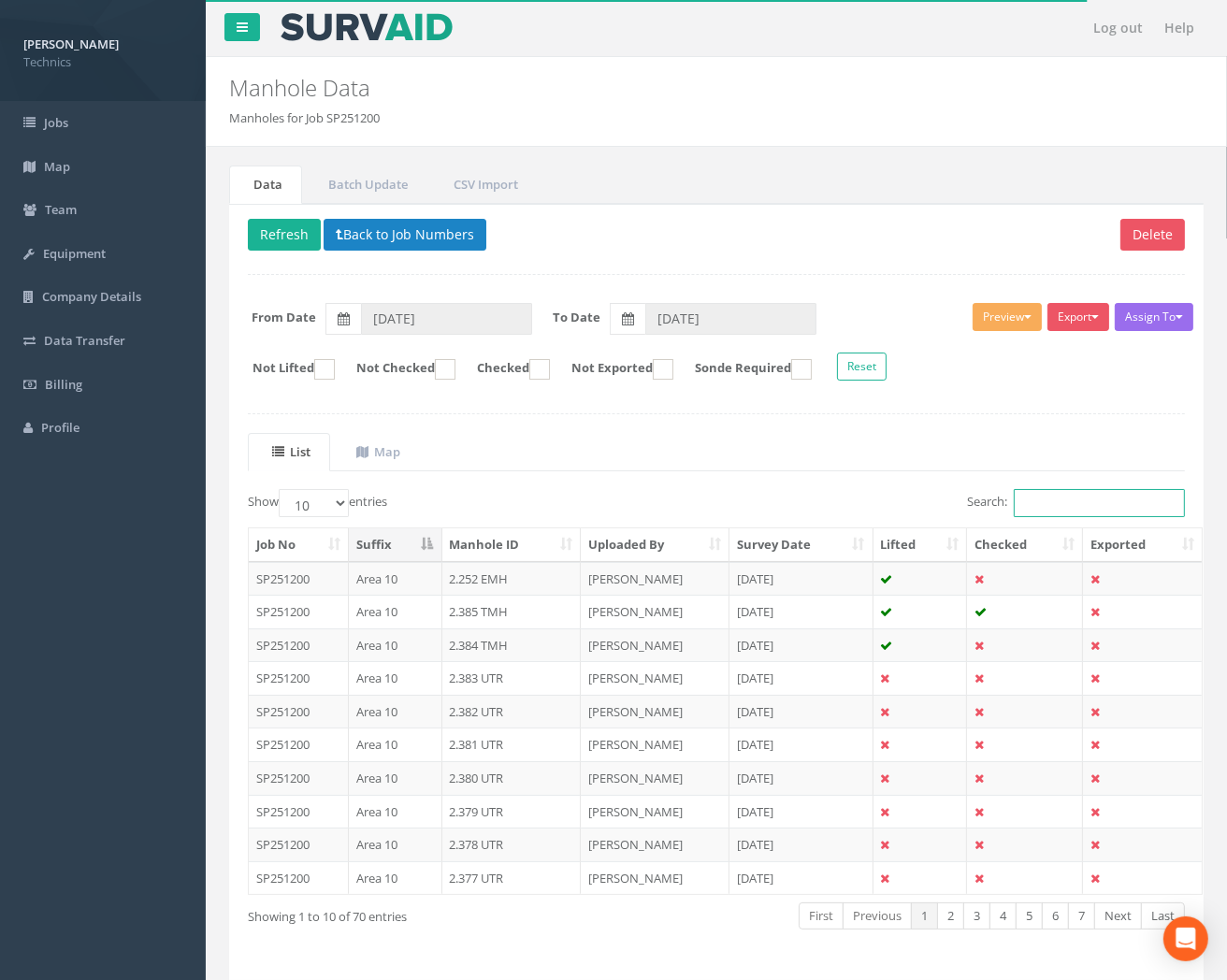 click on "Search:" at bounding box center (1099, 503) 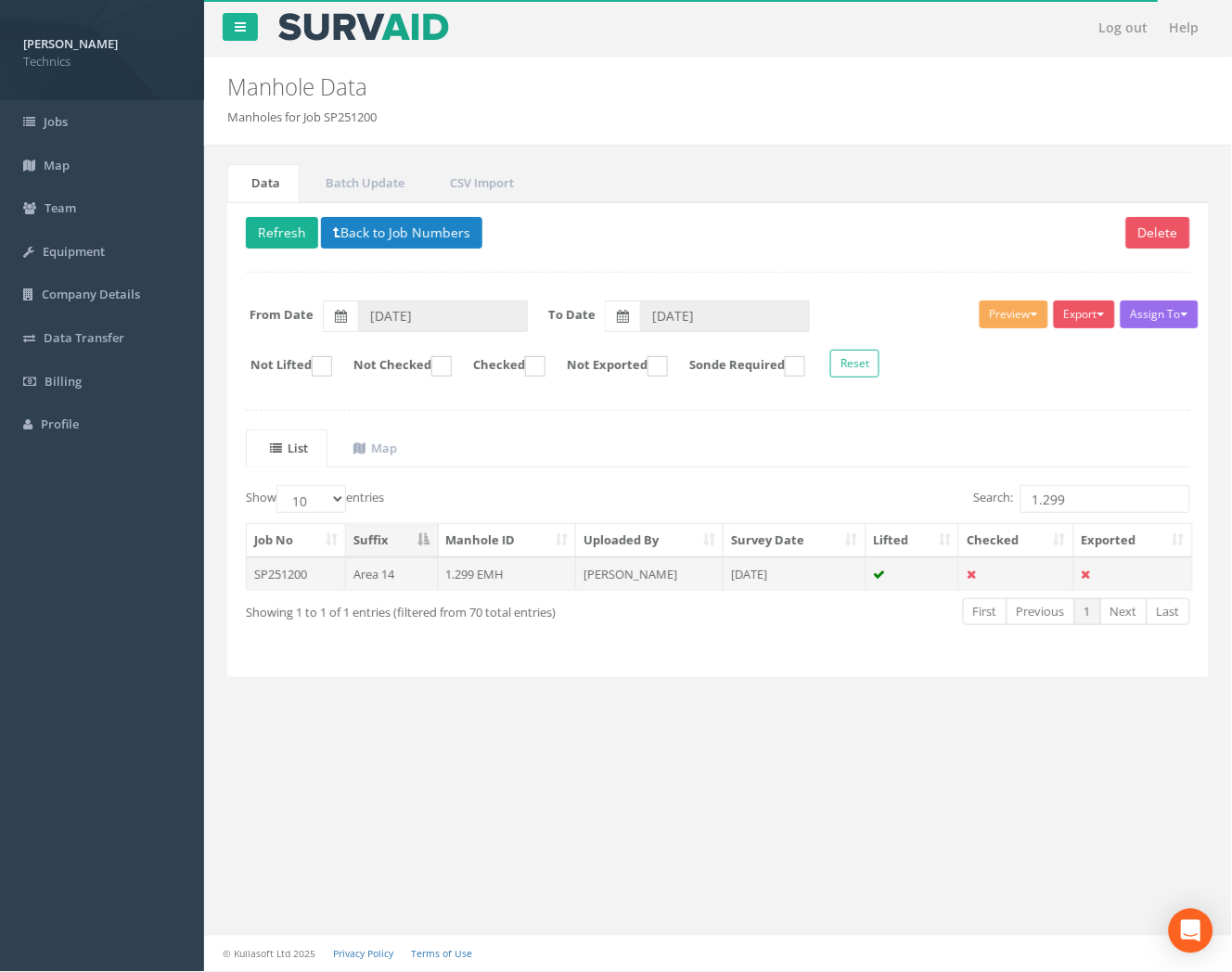click on "[PERSON_NAME]" at bounding box center [649, 574] 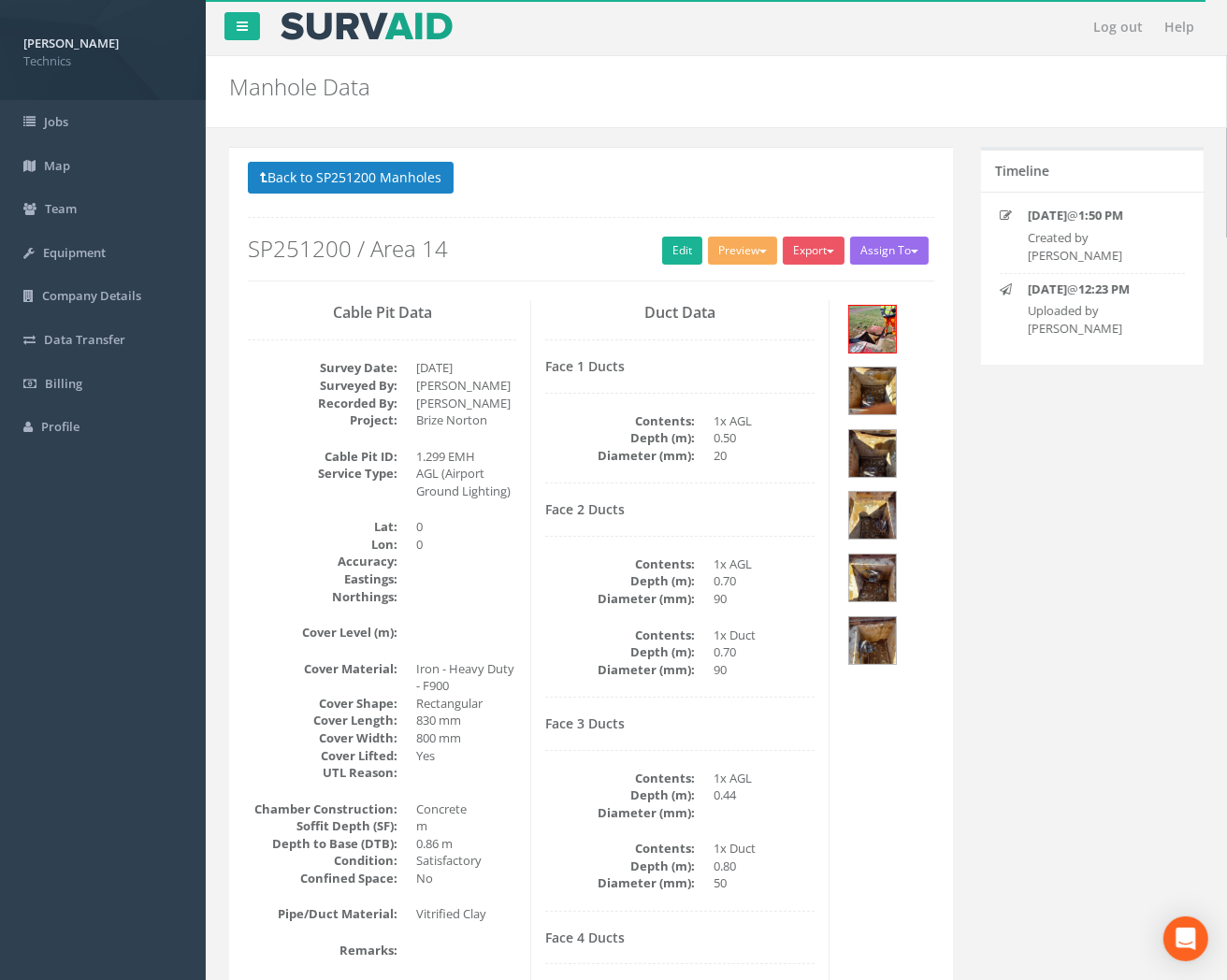 scroll, scrollTop: 0, scrollLeft: 0, axis: both 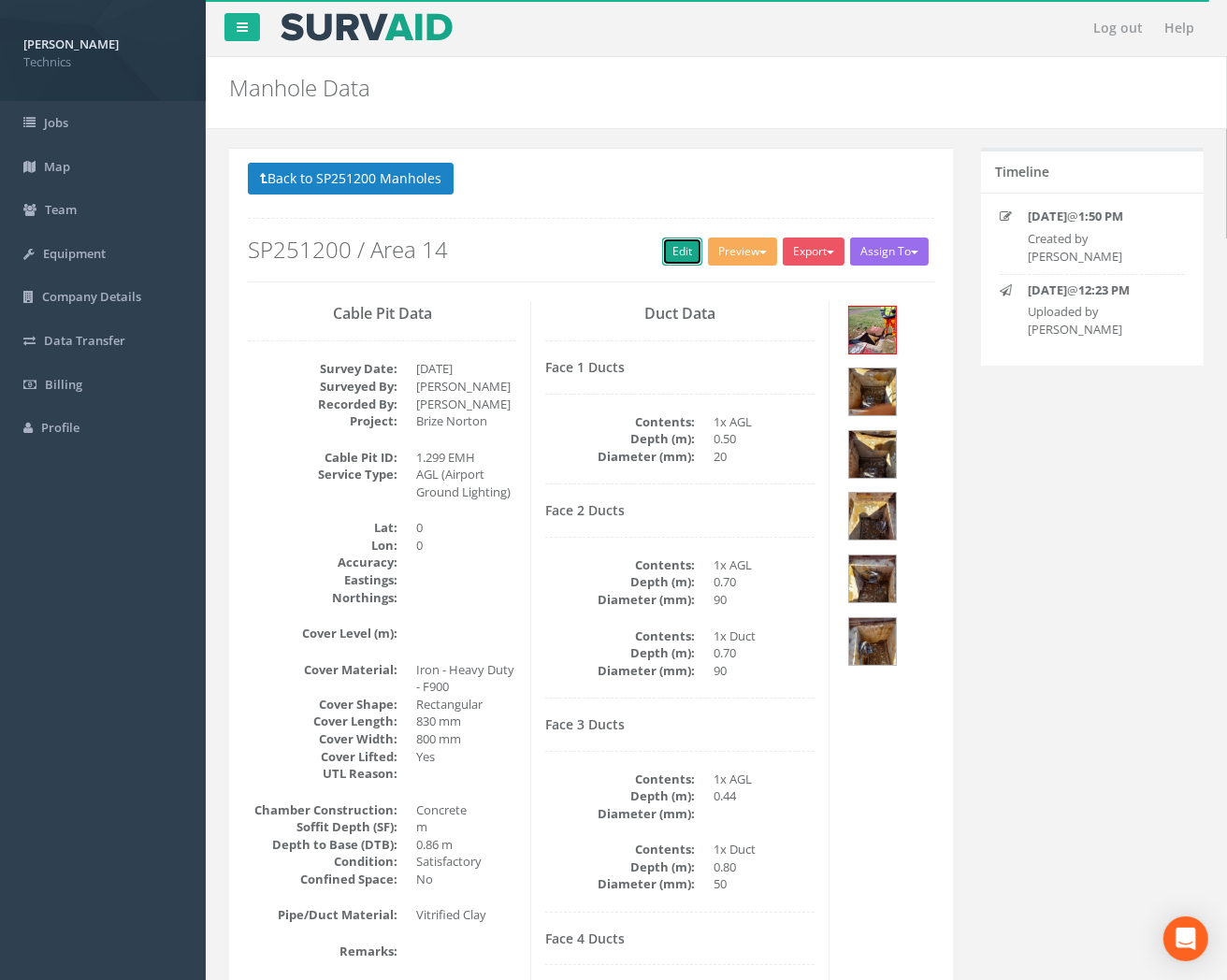 click on "Edit" at bounding box center (682, 252) 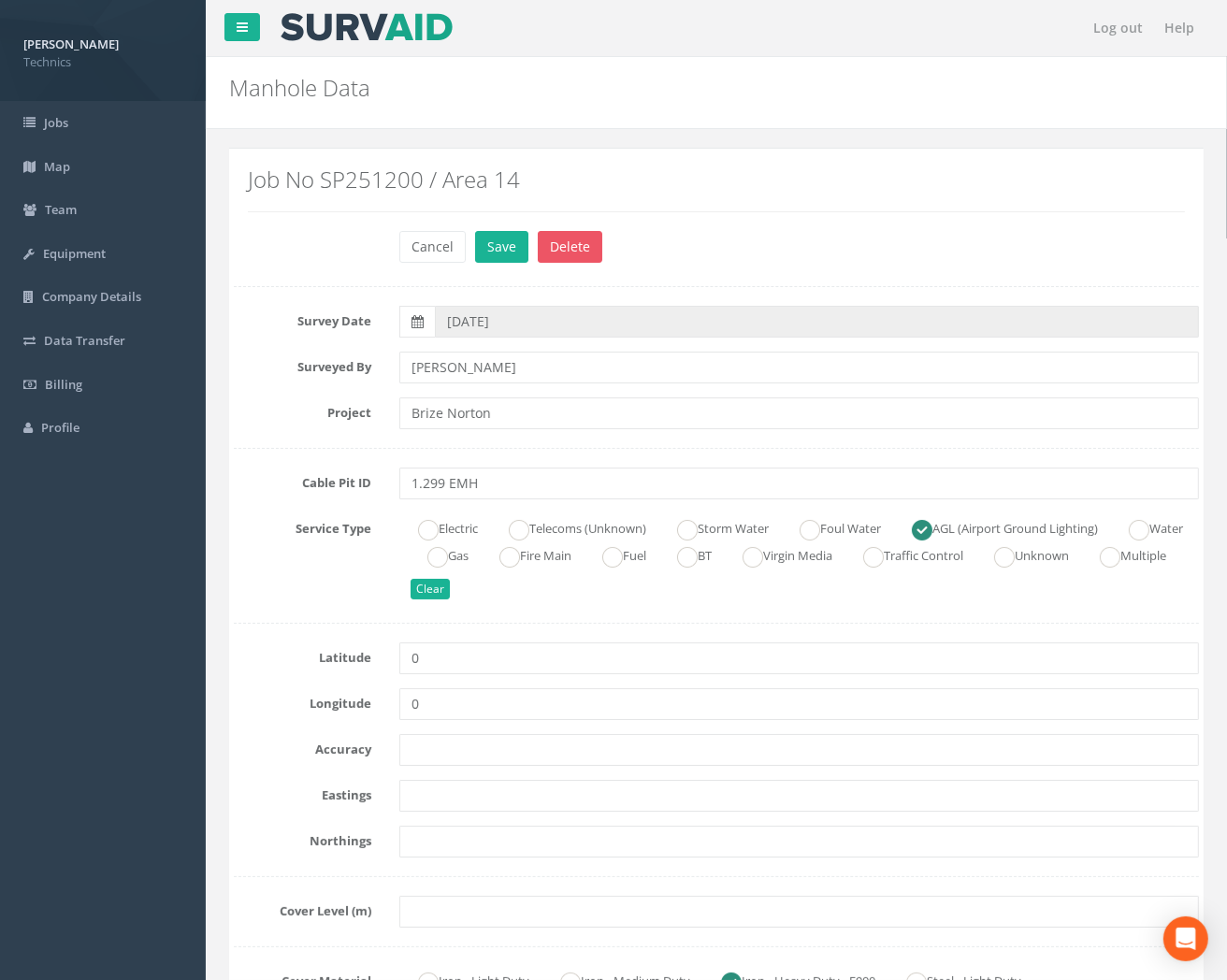 scroll, scrollTop: 104, scrollLeft: 0, axis: vertical 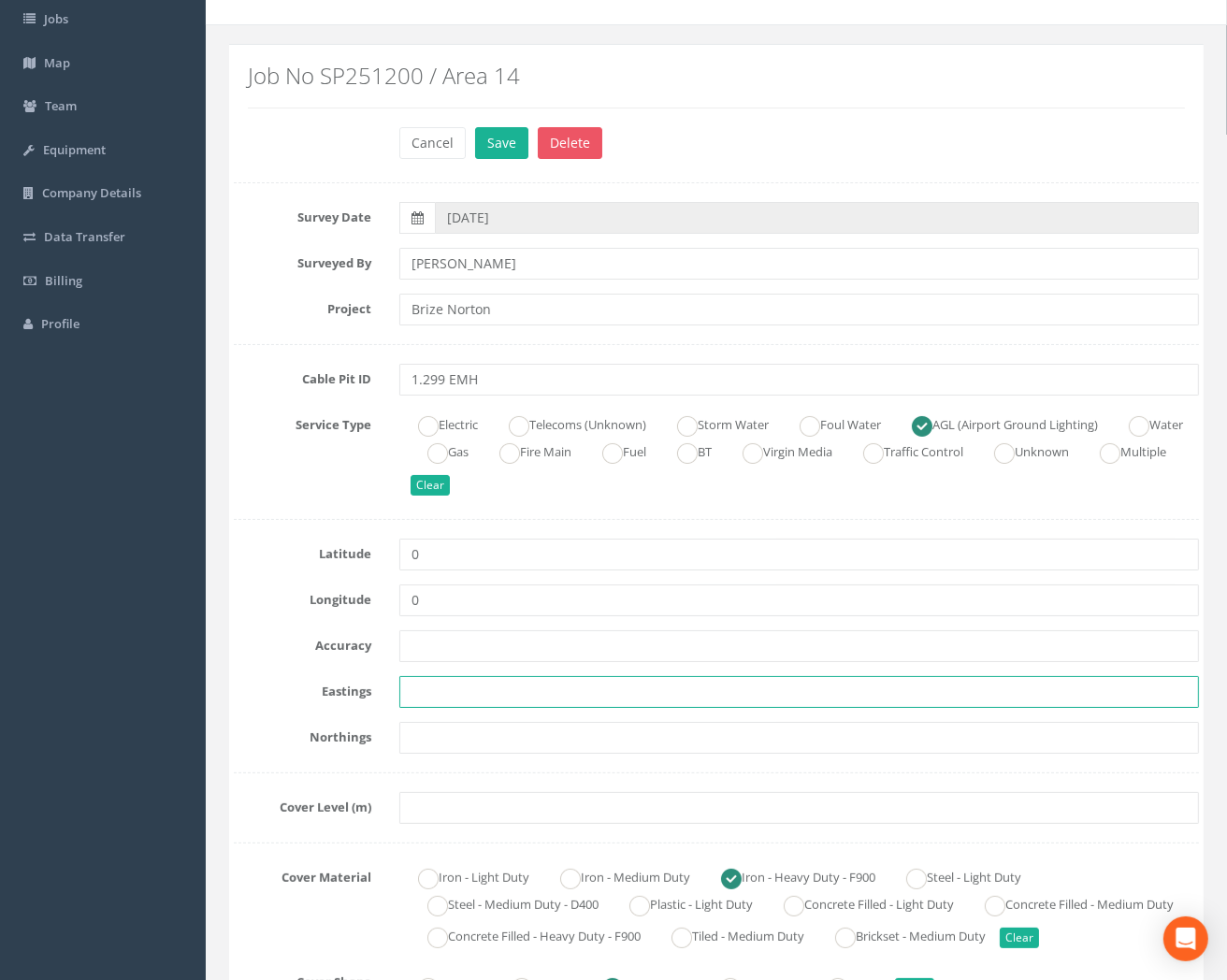 click at bounding box center (799, 692) 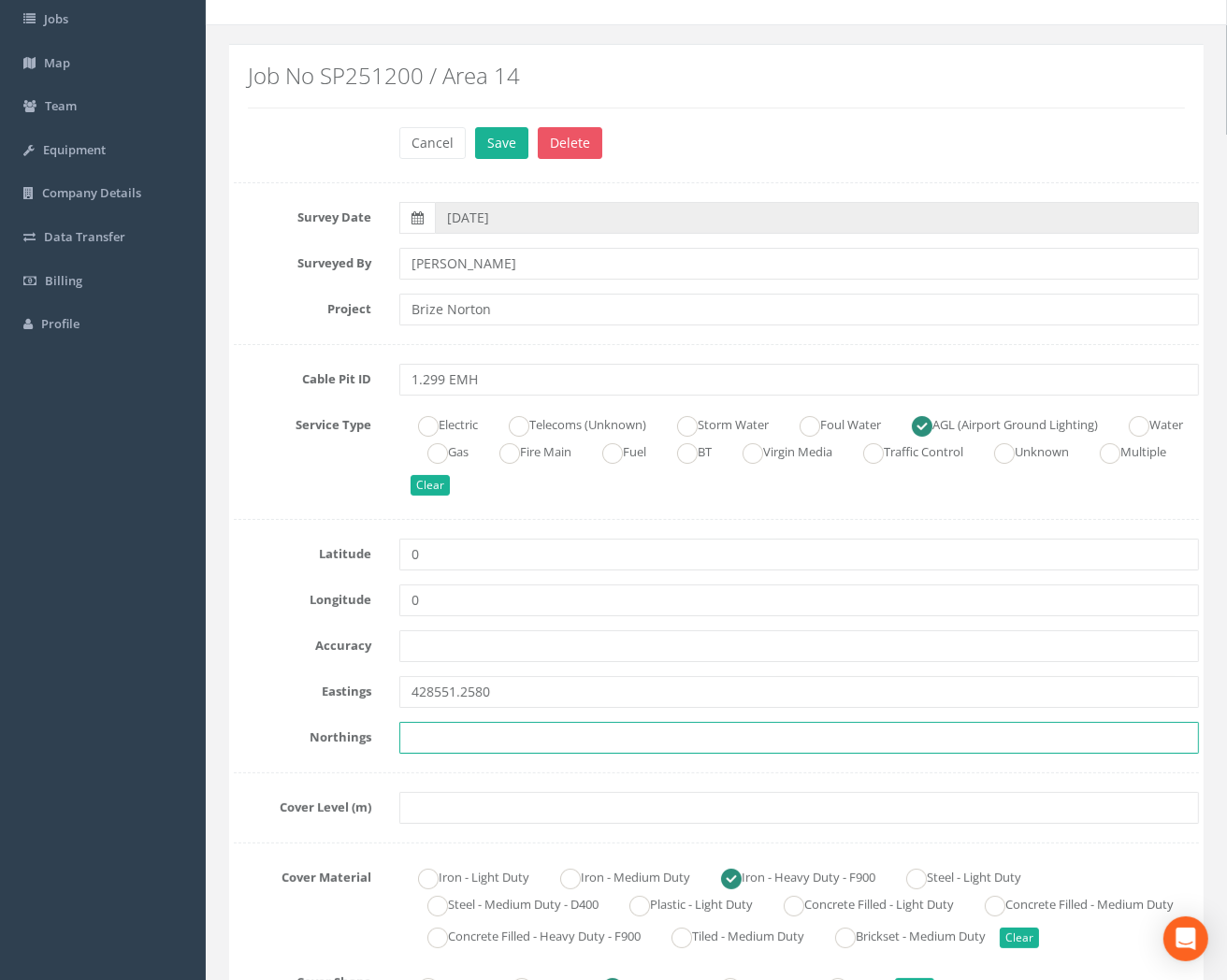 click at bounding box center (799, 738) 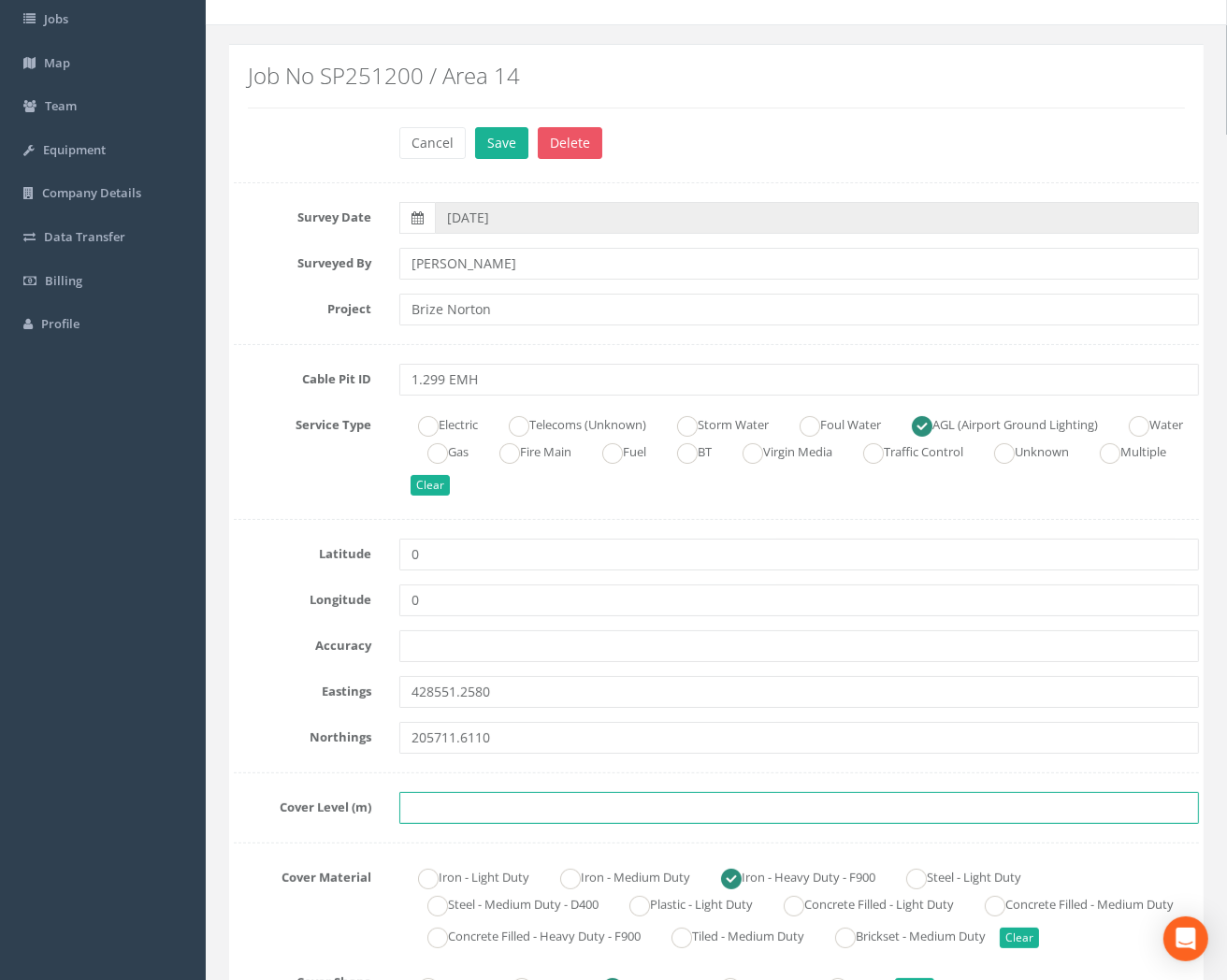 click at bounding box center (799, 808) 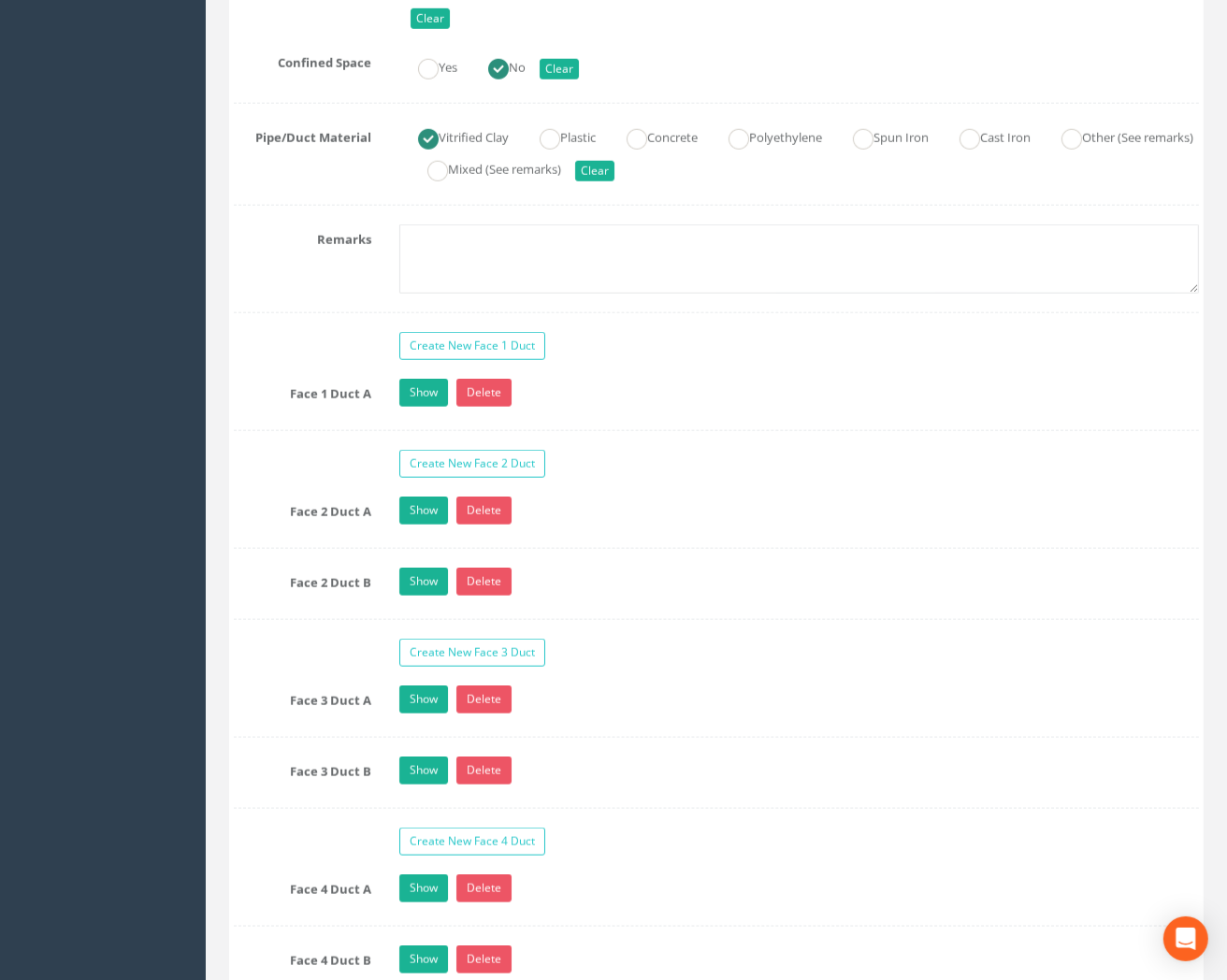scroll, scrollTop: 1558, scrollLeft: 0, axis: vertical 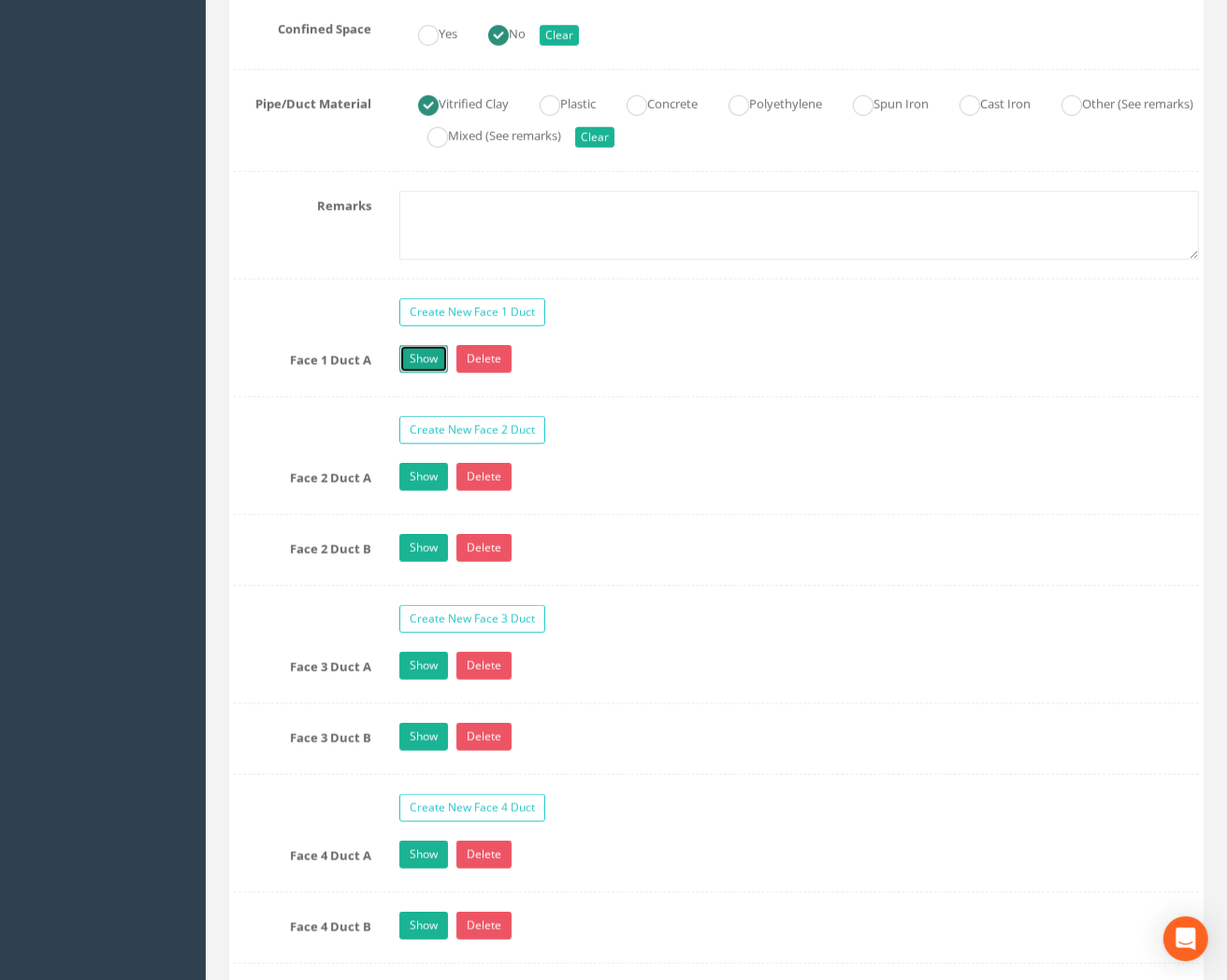 click on "Show" at bounding box center [424, 359] 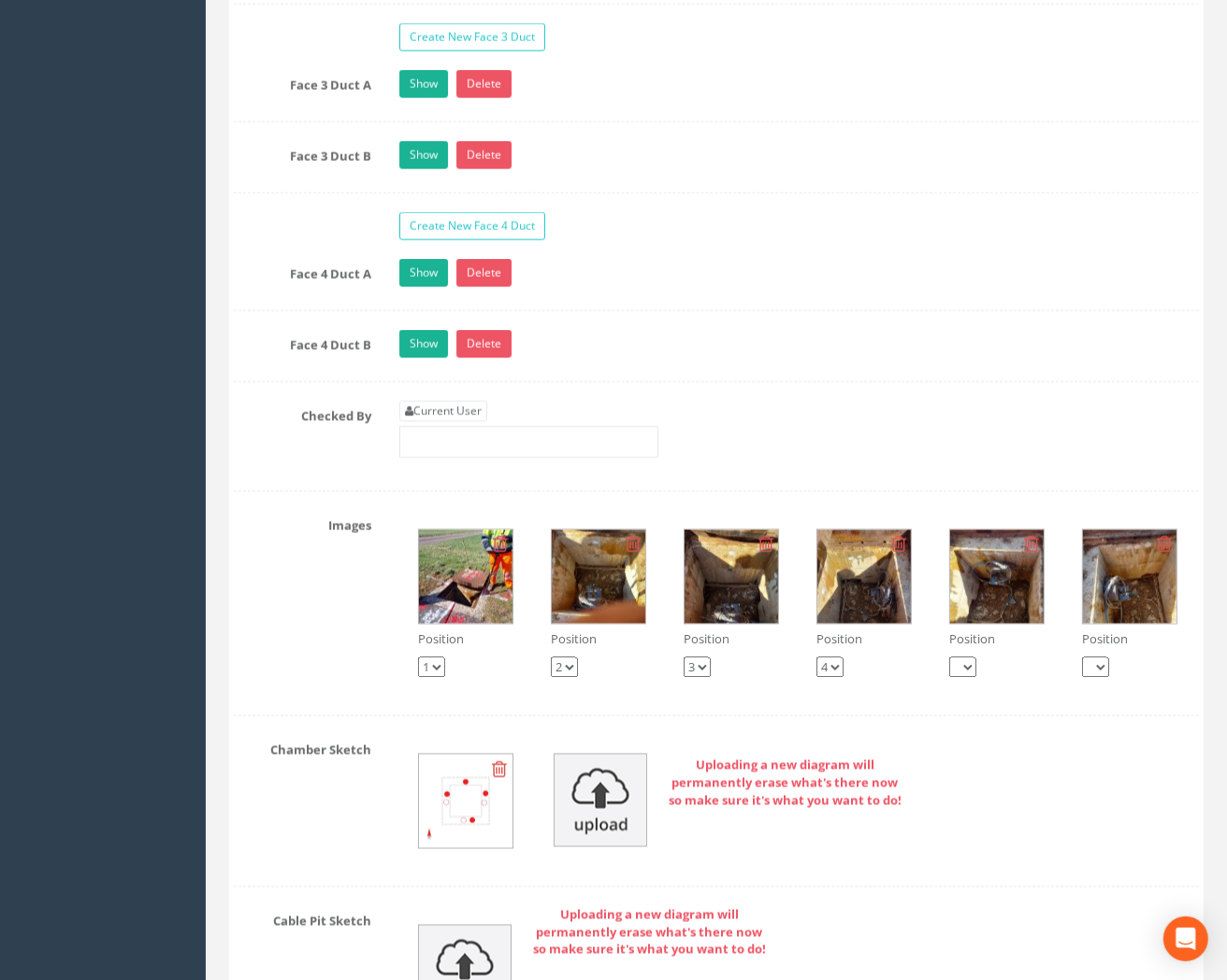 scroll, scrollTop: 2285, scrollLeft: 0, axis: vertical 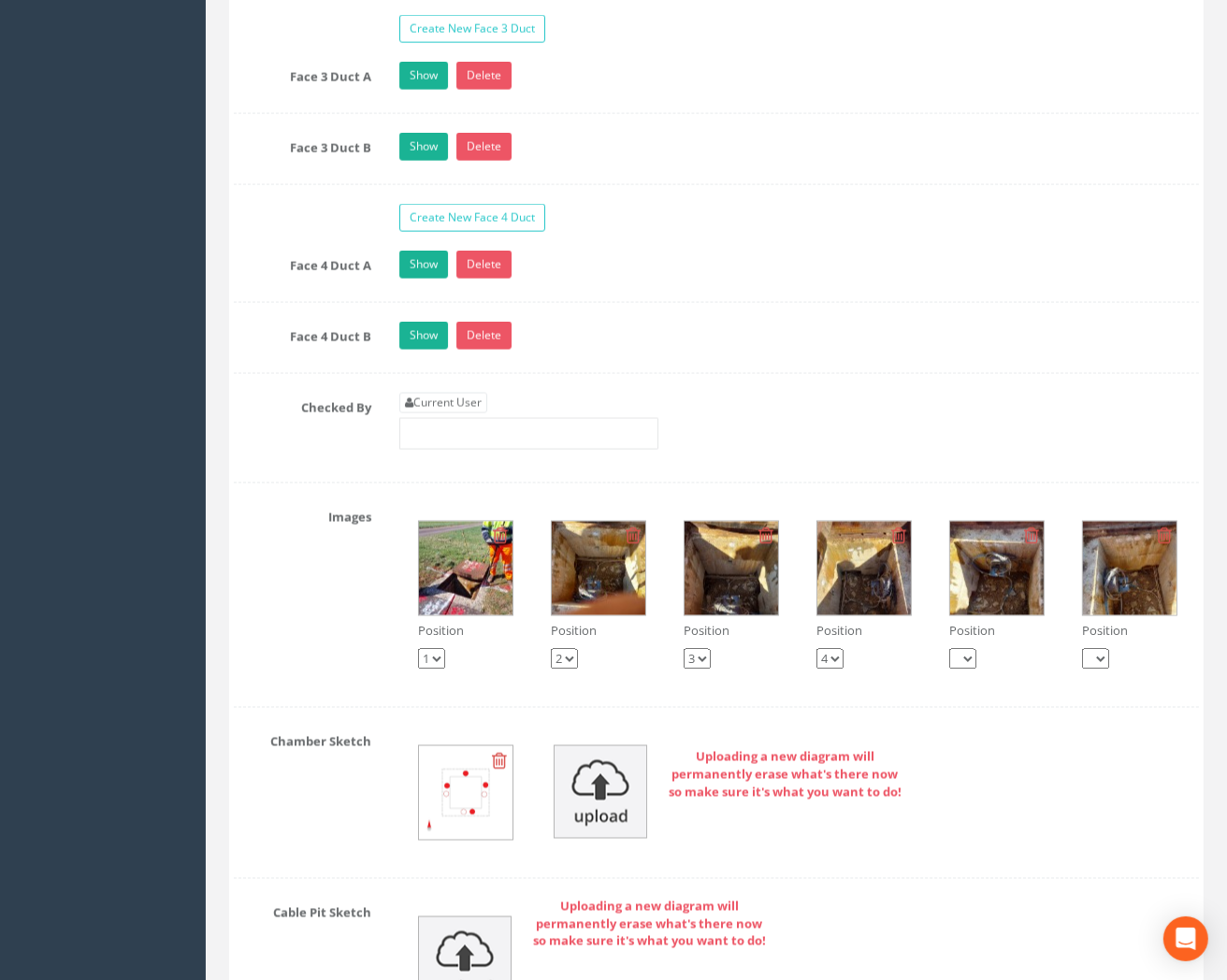 click at bounding box center [466, 569] 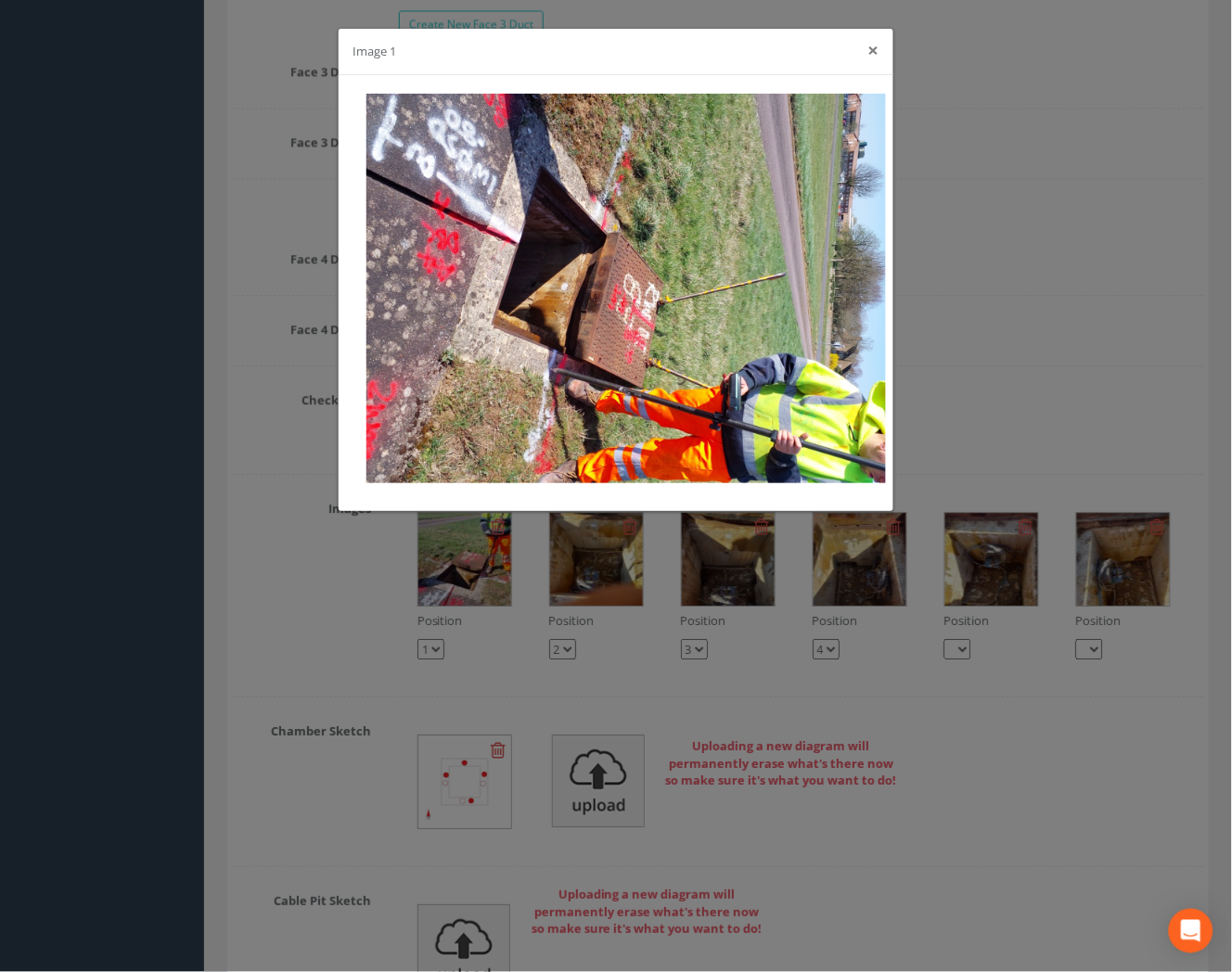 click on "×" at bounding box center (874, 50) 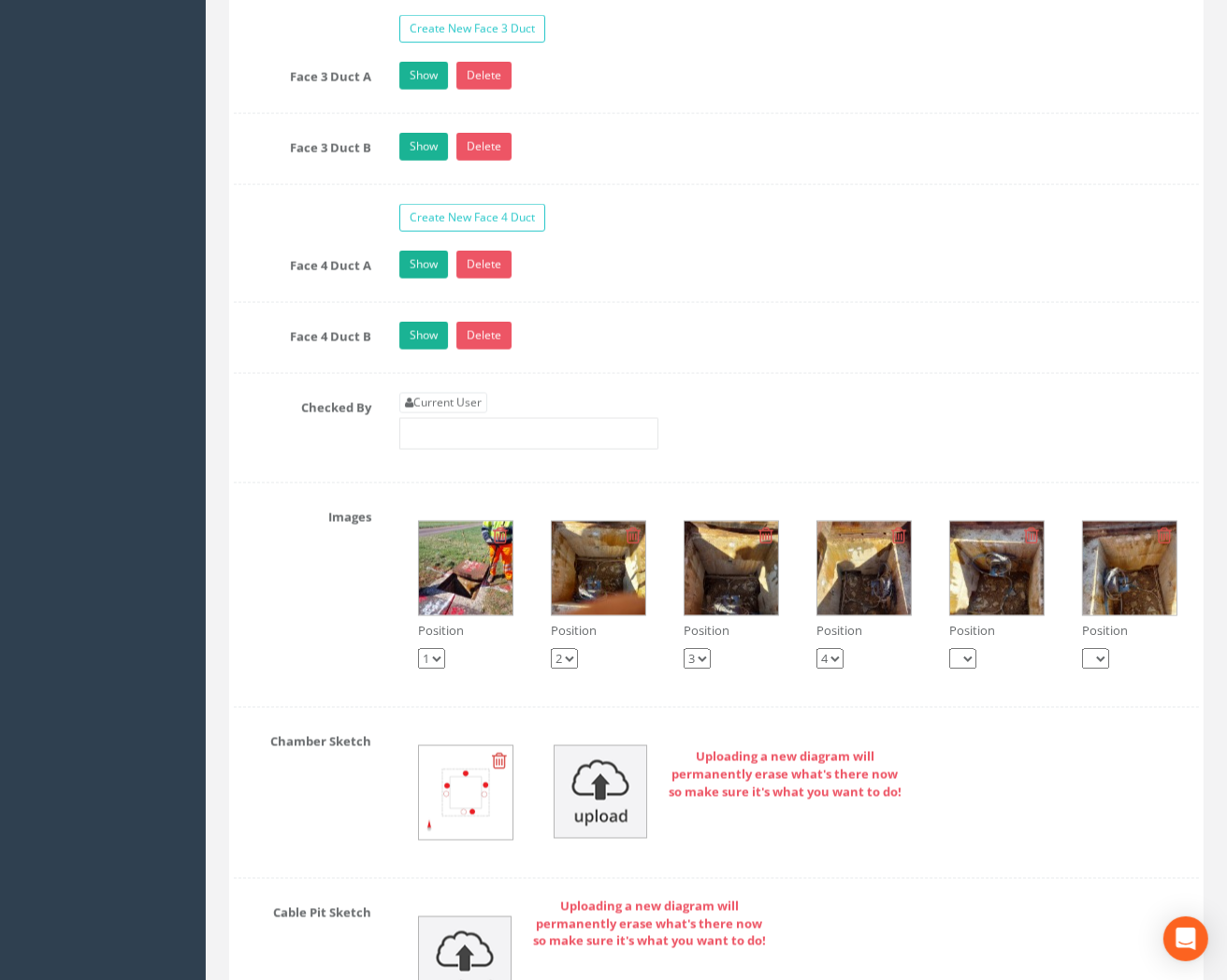 click at bounding box center [599, 569] 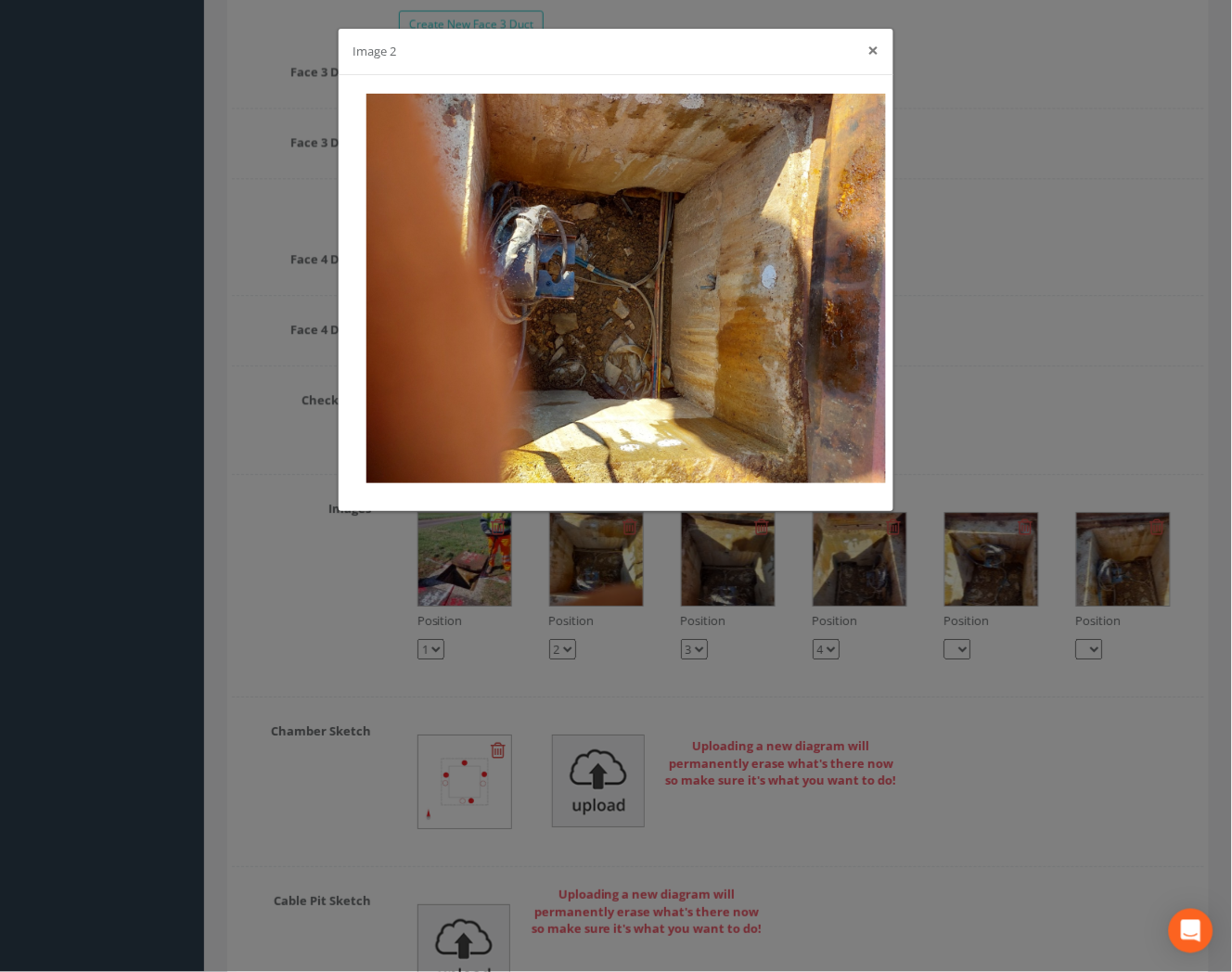 click on "×" at bounding box center [874, 50] 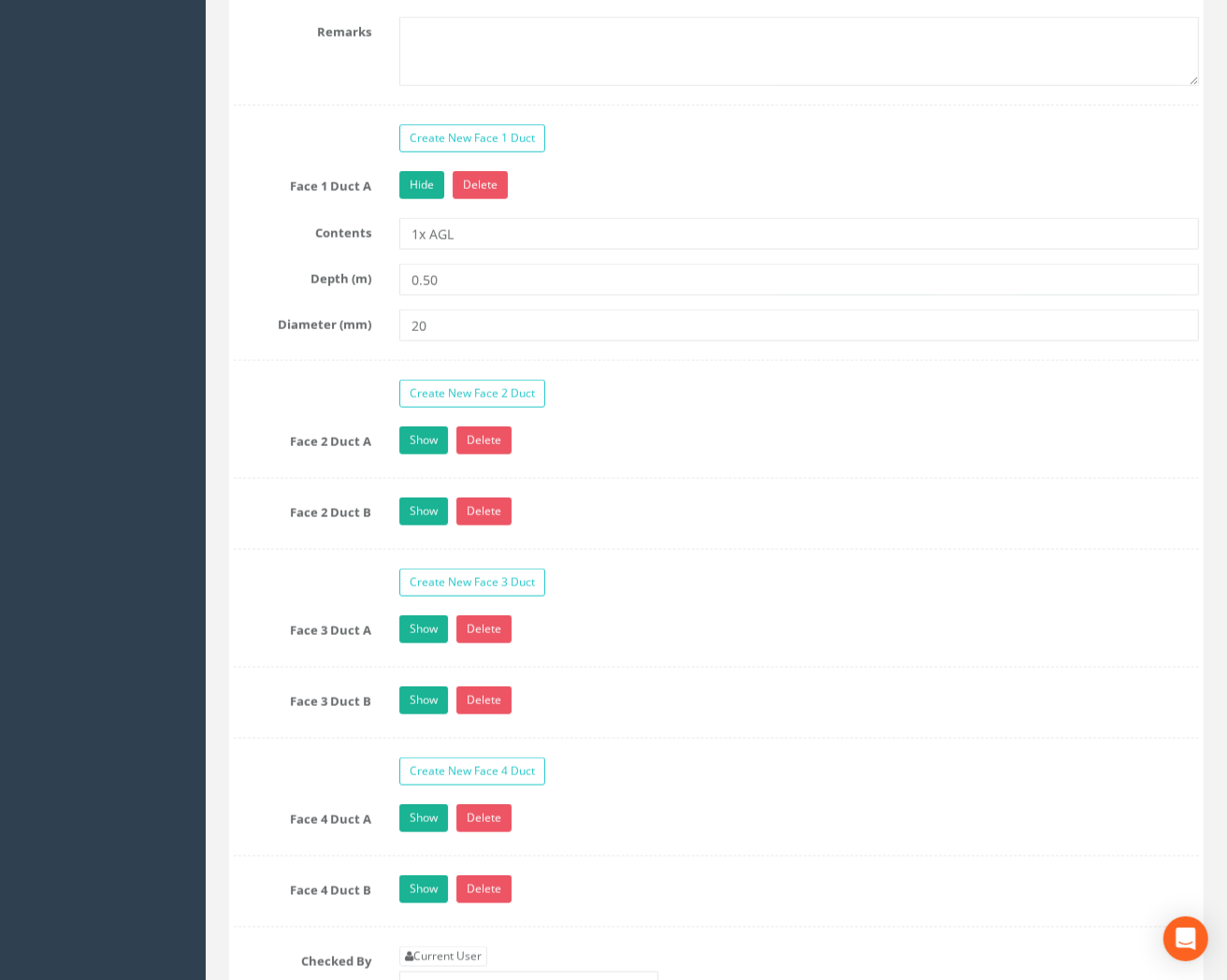 scroll, scrollTop: 1558, scrollLeft: 0, axis: vertical 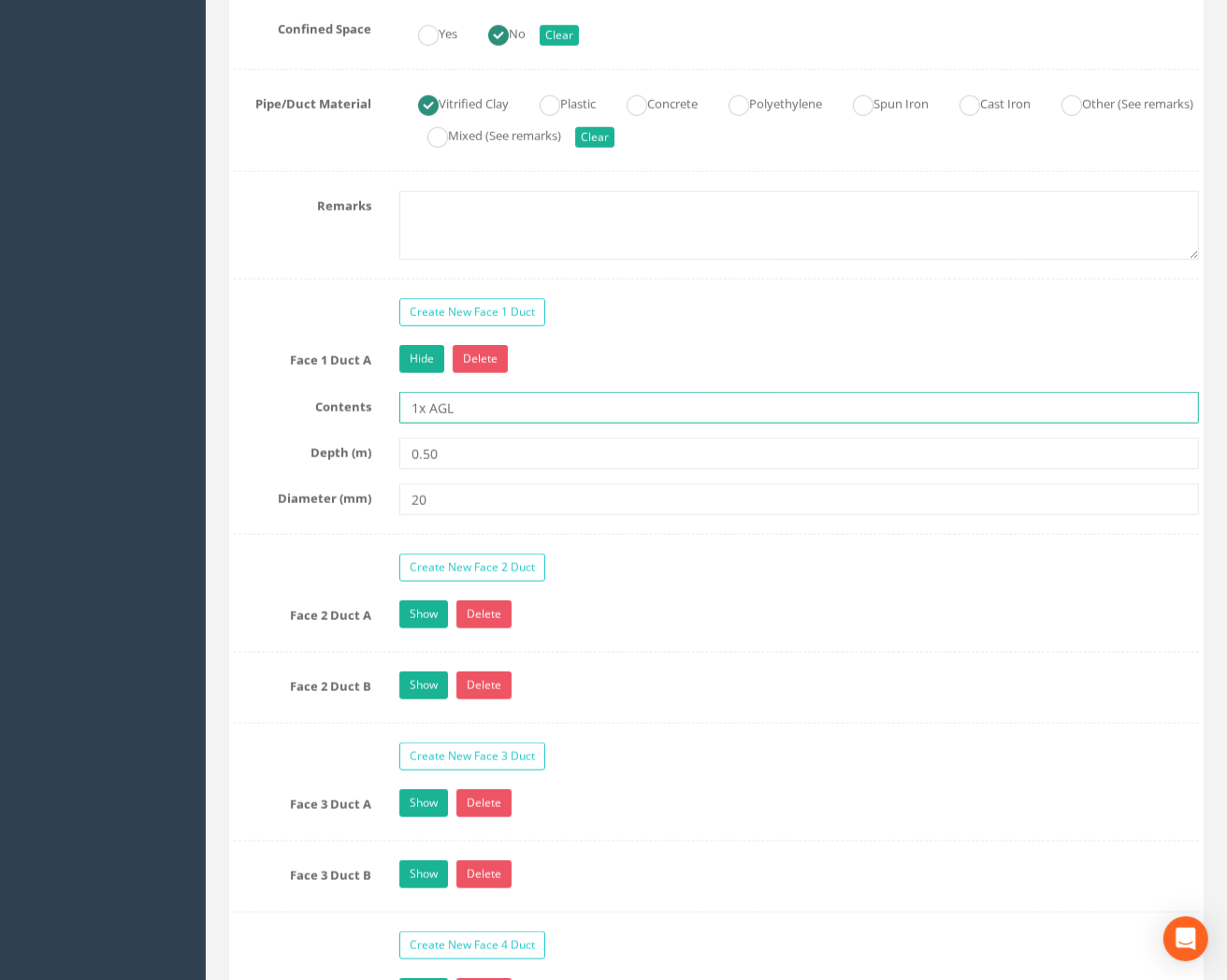 click on "1x AGL" at bounding box center [799, 408] 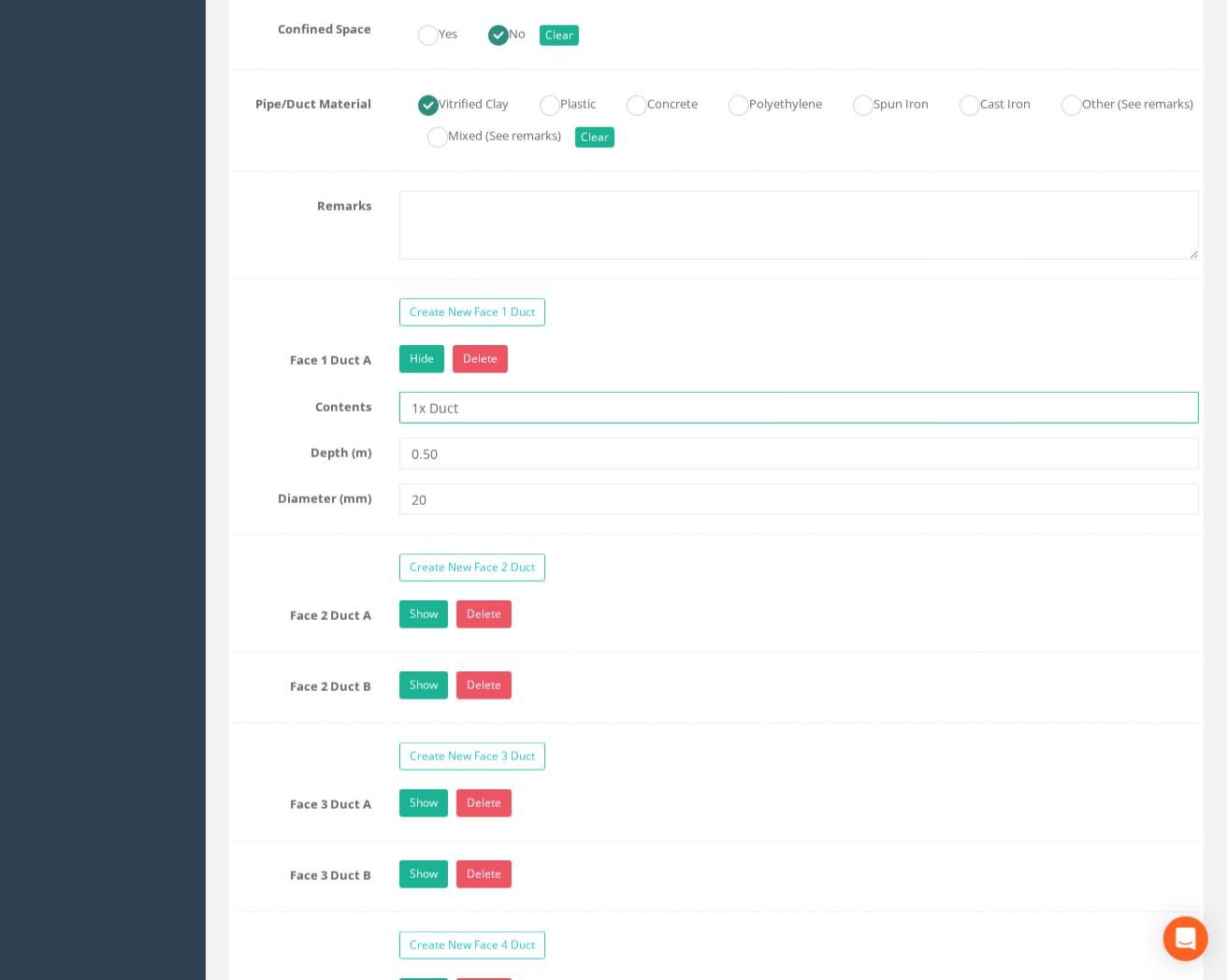 scroll, scrollTop: 1662, scrollLeft: 0, axis: vertical 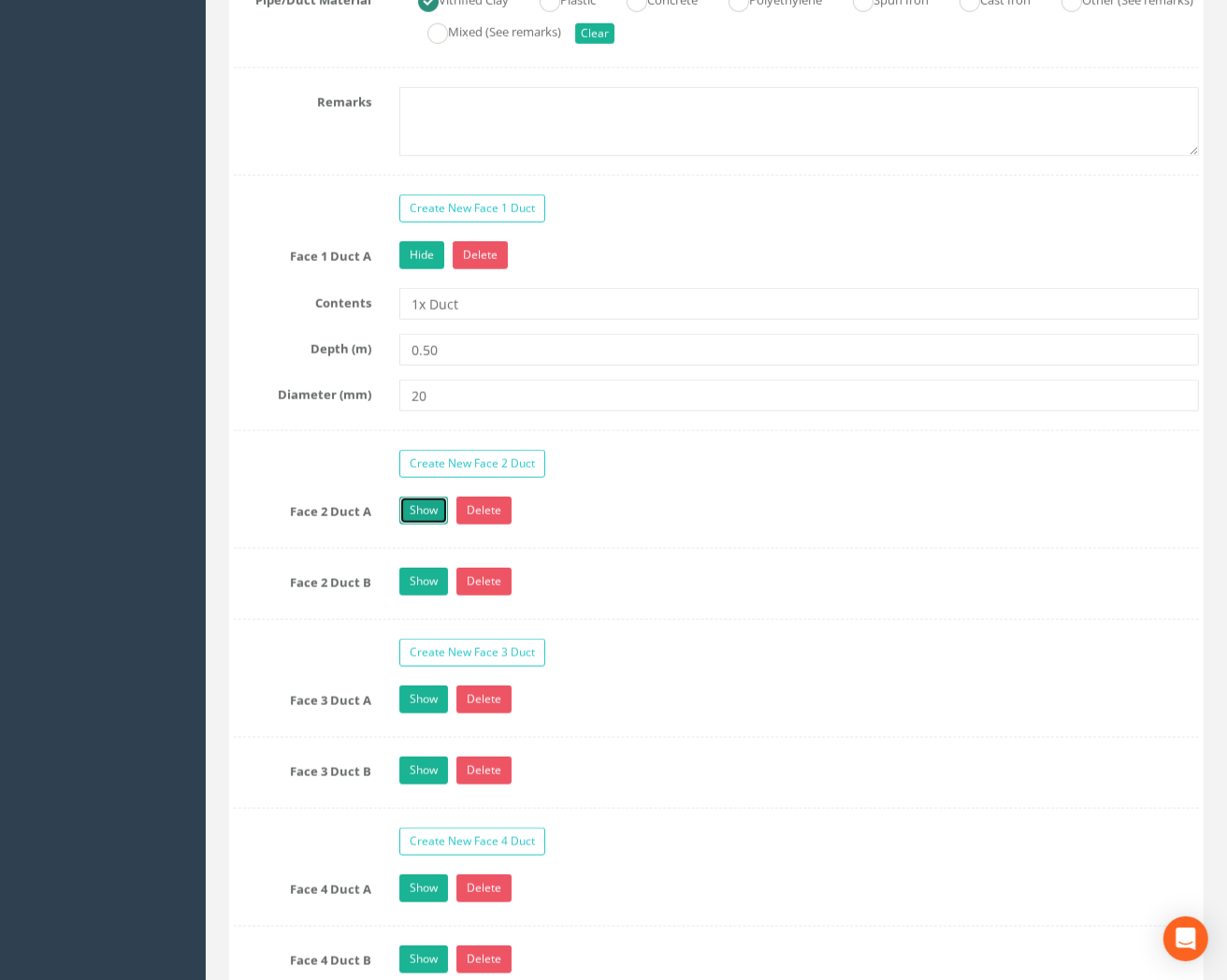 click on "Show" at bounding box center (424, 511) 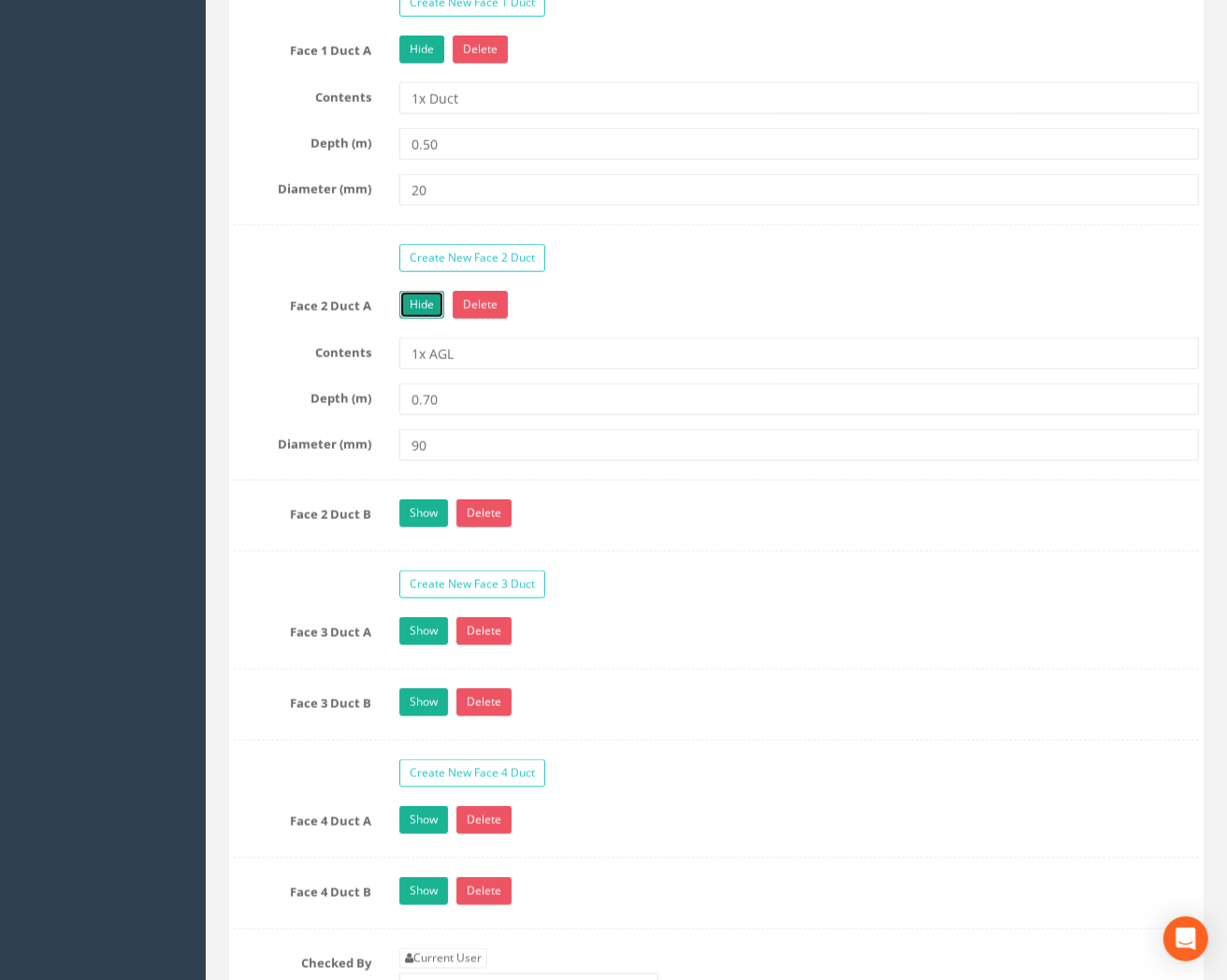 scroll, scrollTop: 1974, scrollLeft: 0, axis: vertical 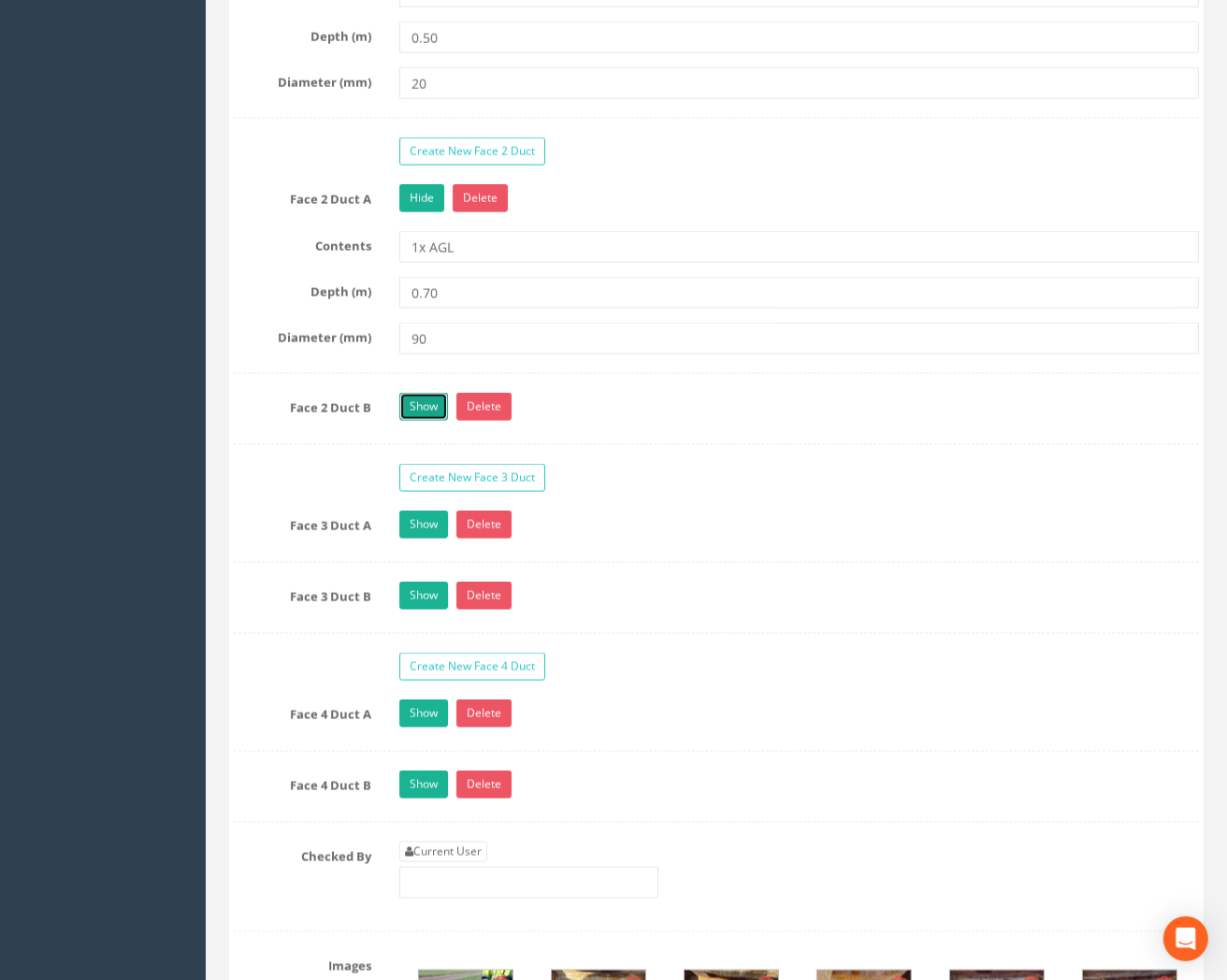 click on "Show" at bounding box center (424, 407) 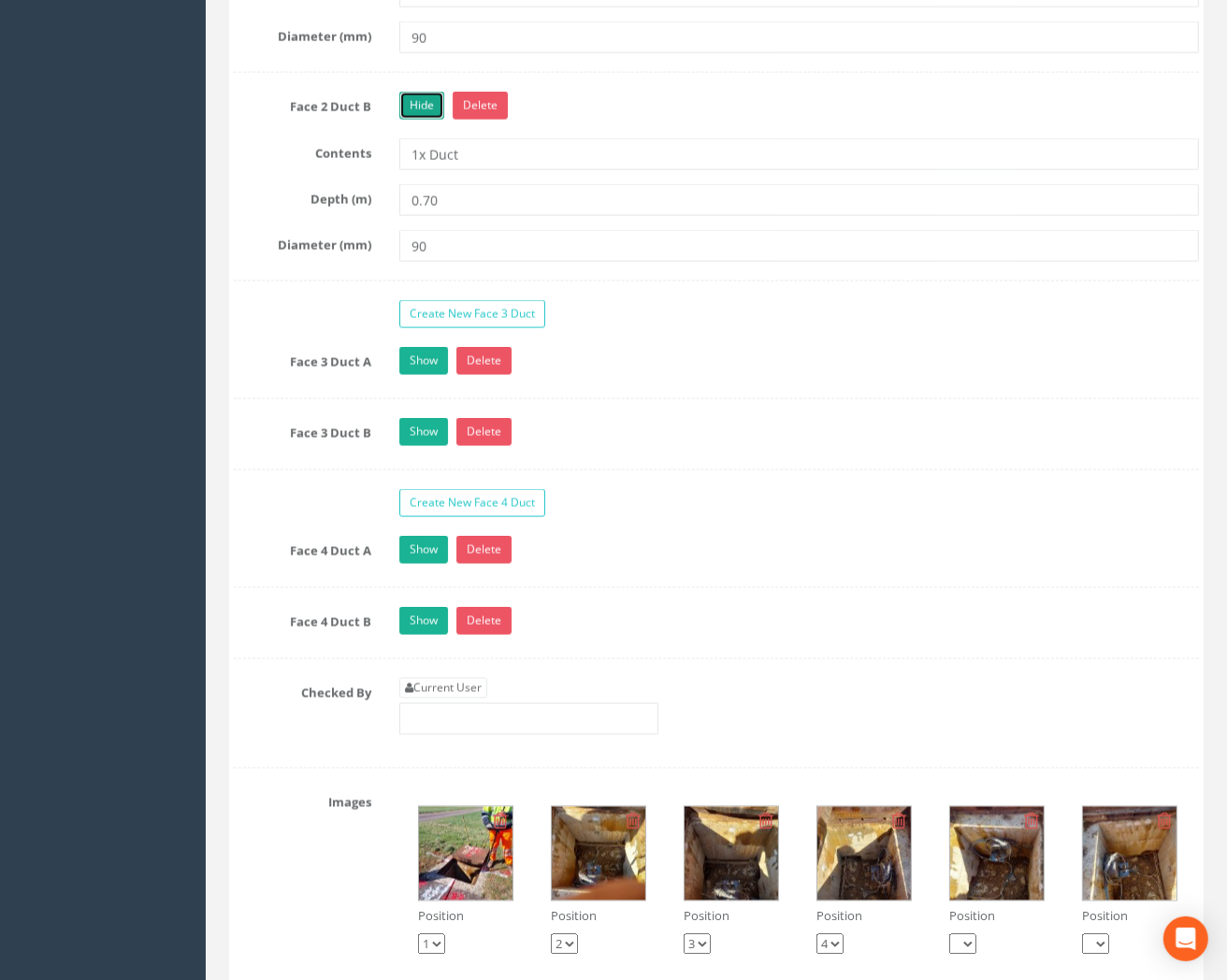 scroll, scrollTop: 2285, scrollLeft: 0, axis: vertical 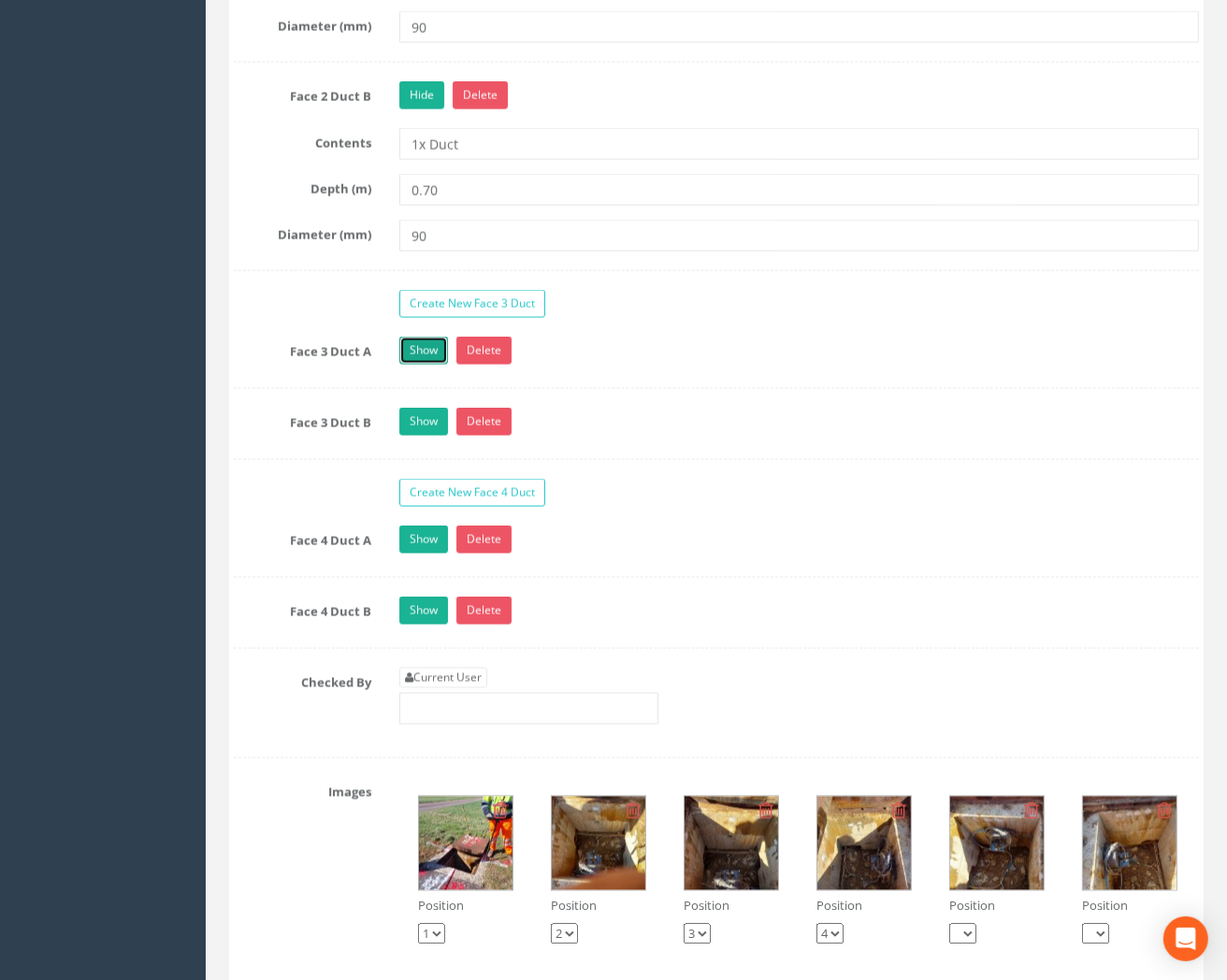 click on "Show" at bounding box center (424, 351) 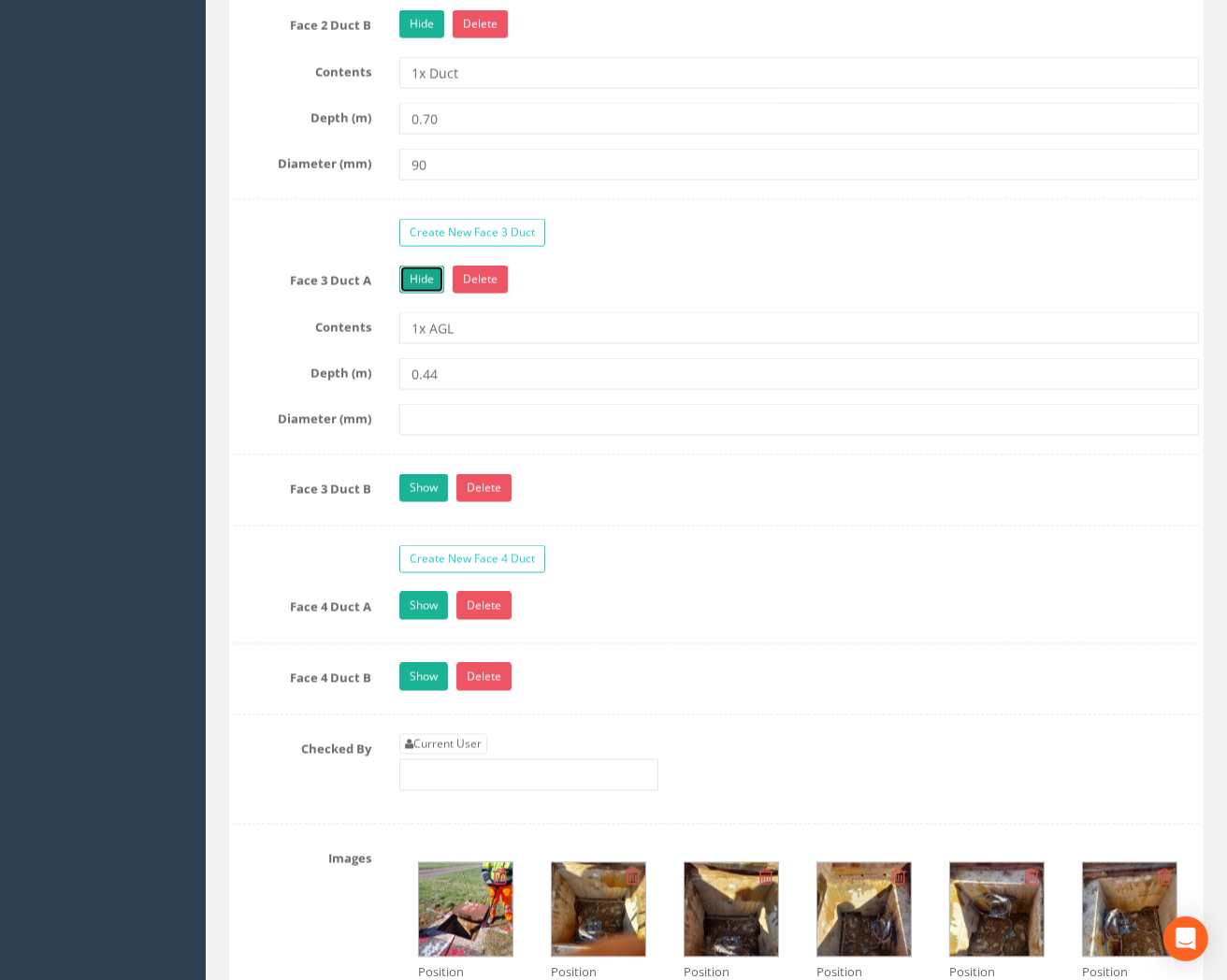 scroll, scrollTop: 2389, scrollLeft: 0, axis: vertical 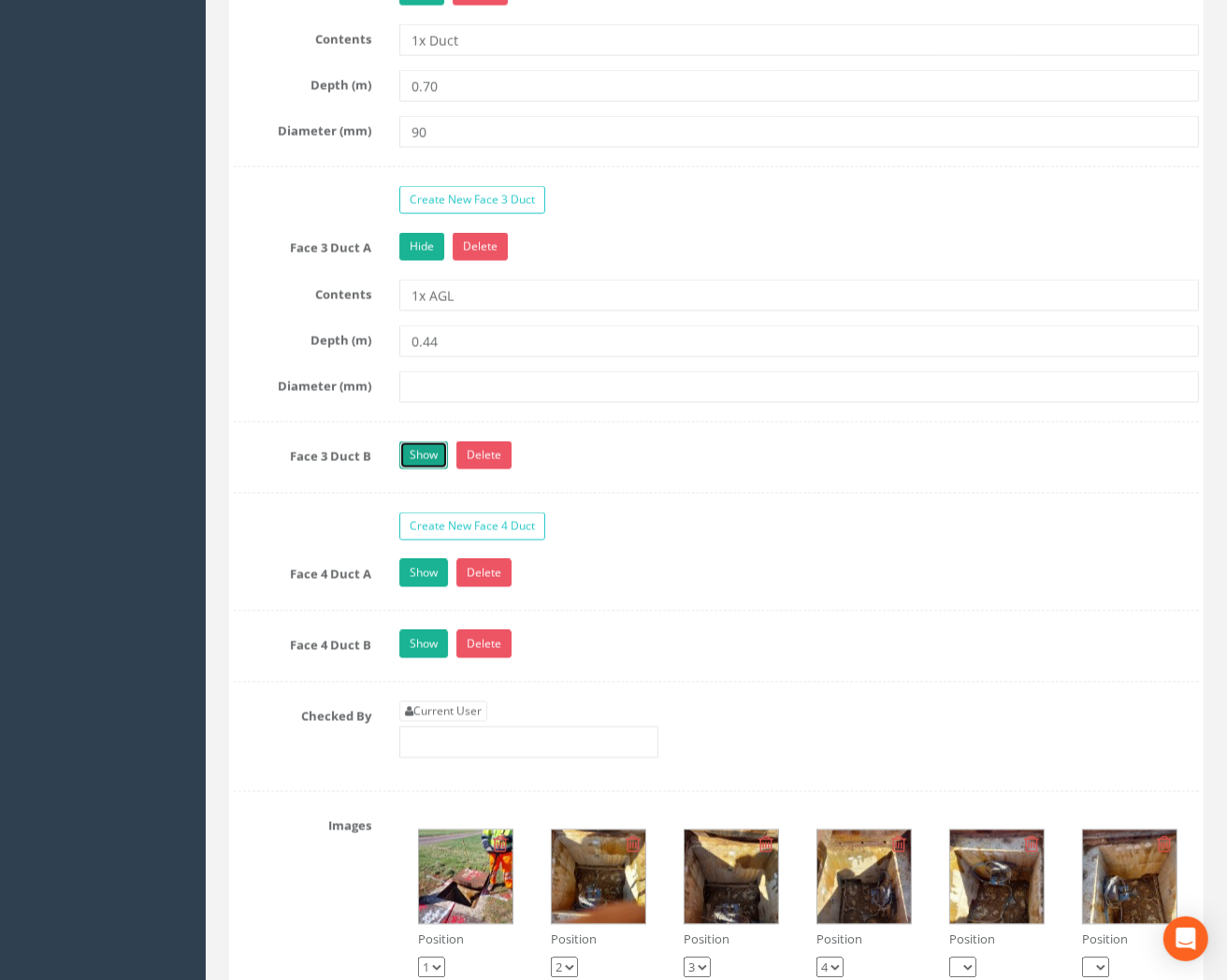 click on "Show" at bounding box center [424, 455] 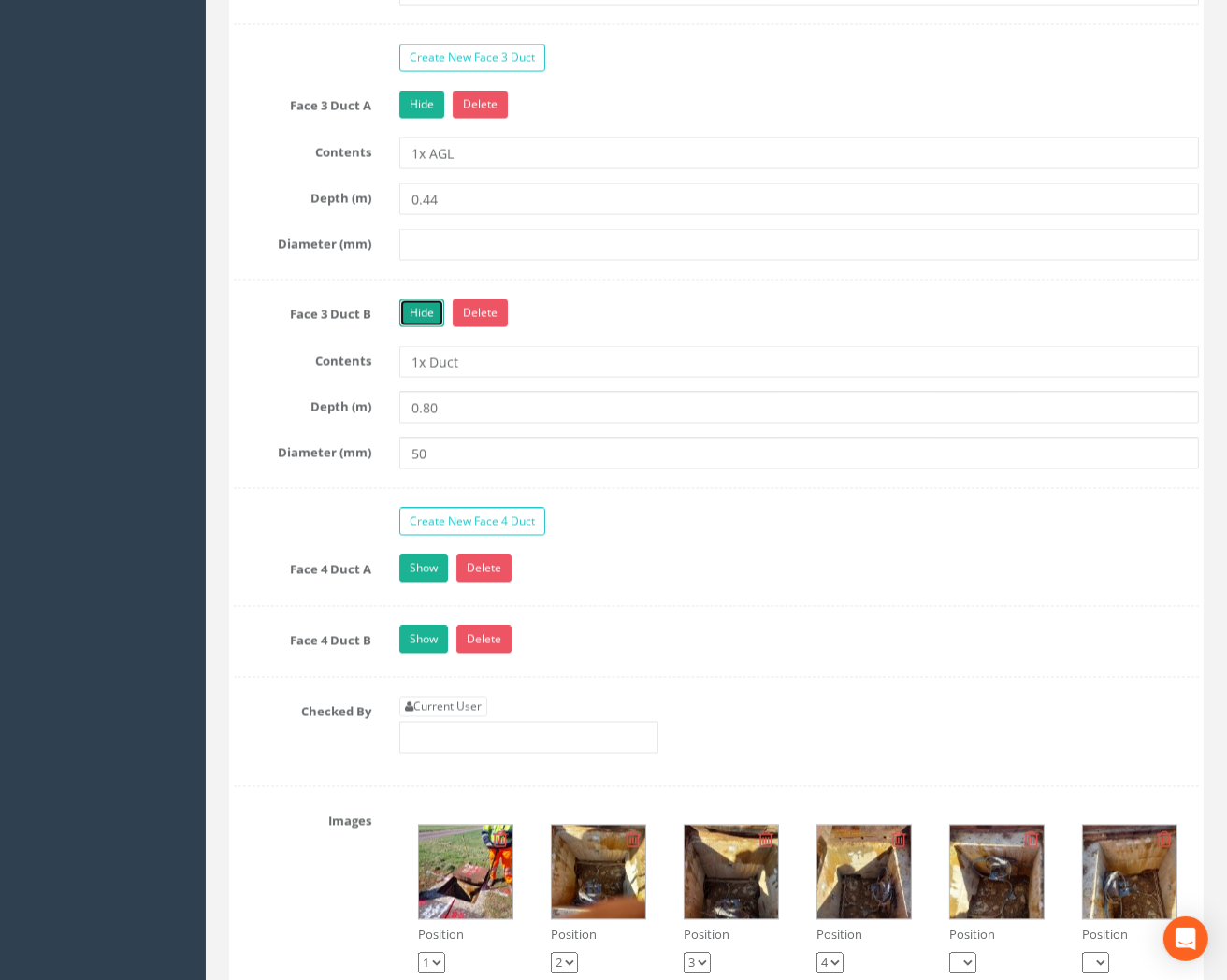 scroll, scrollTop: 2597, scrollLeft: 0, axis: vertical 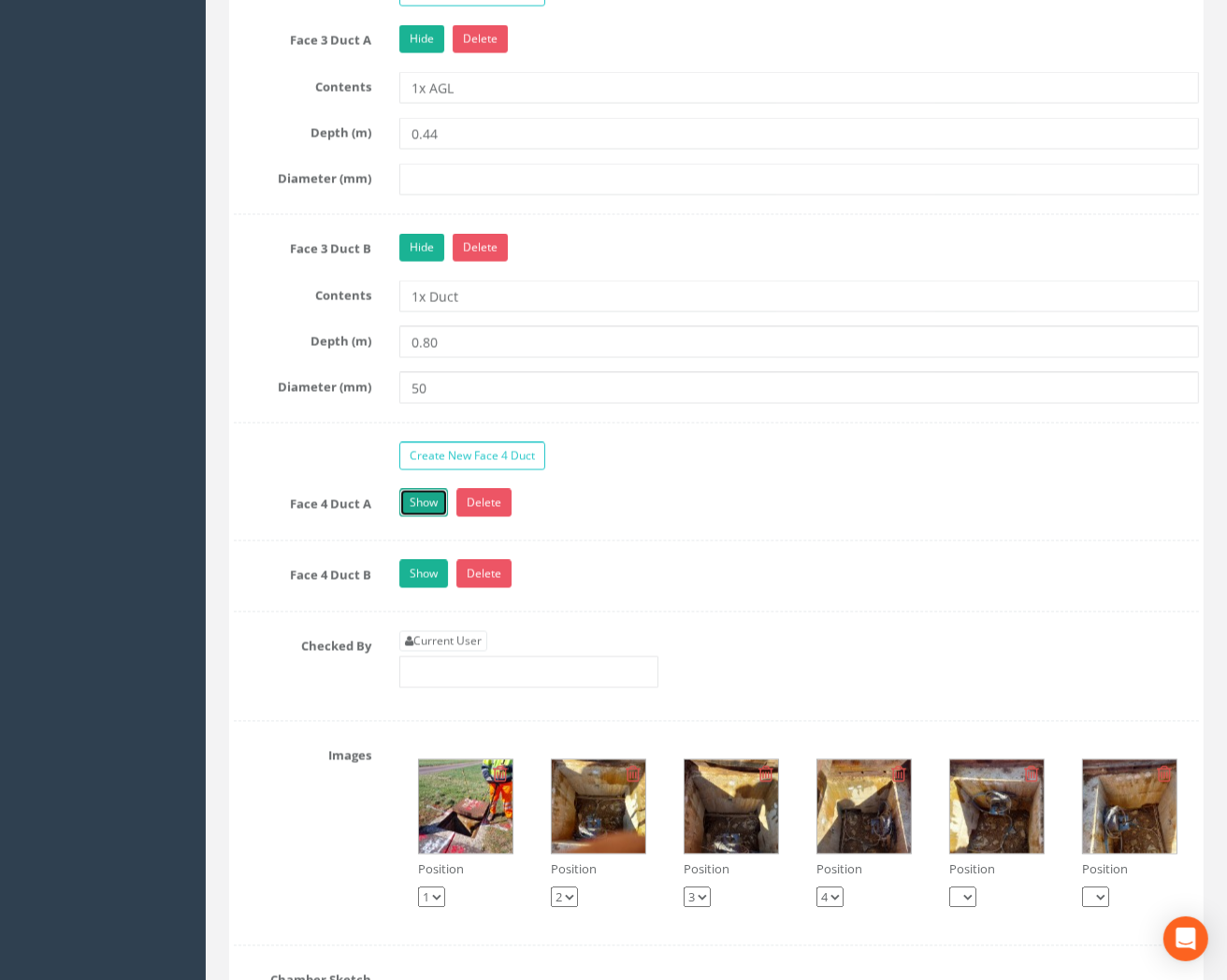 click on "Show" at bounding box center [424, 503] 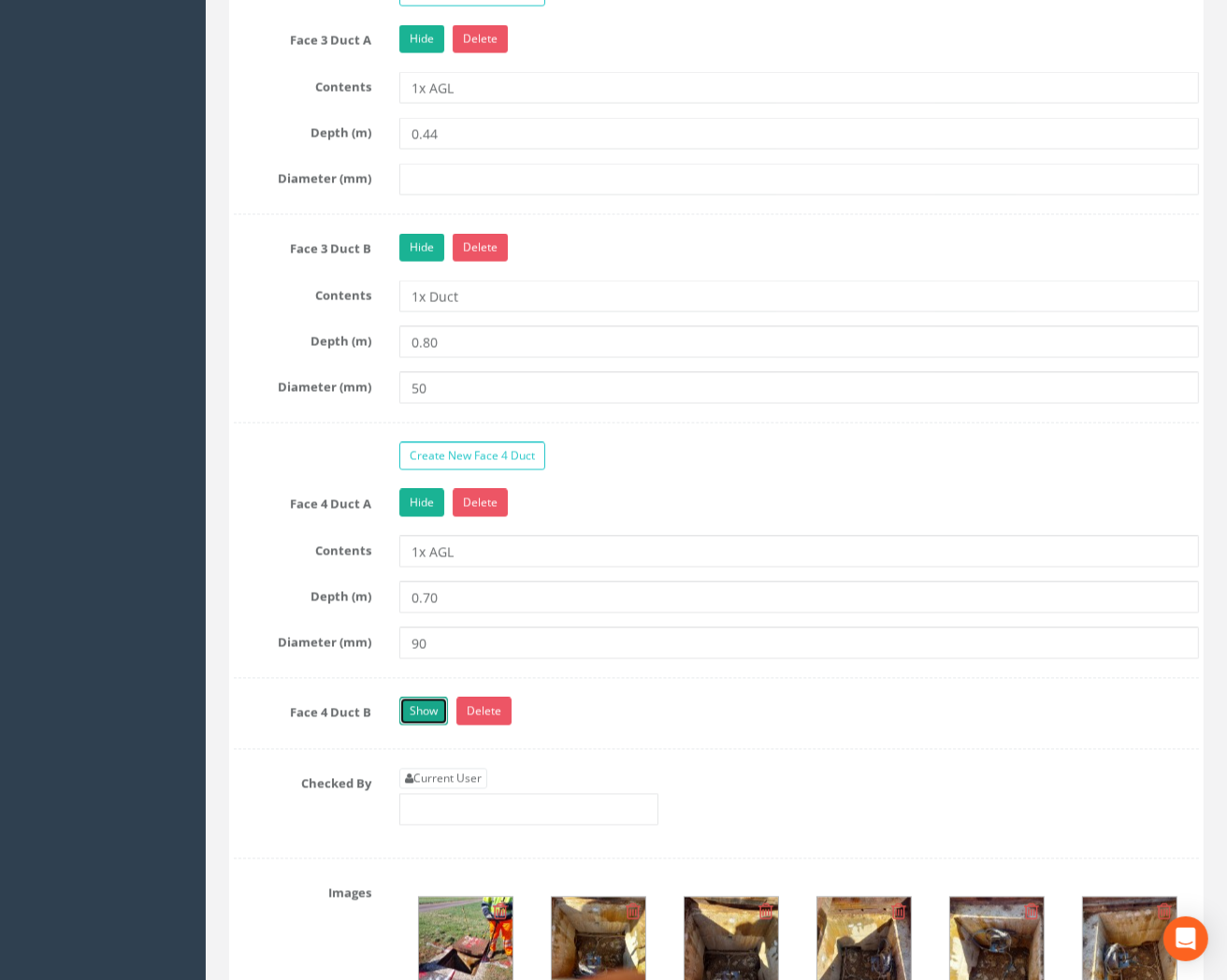 click on "Show" at bounding box center [424, 712] 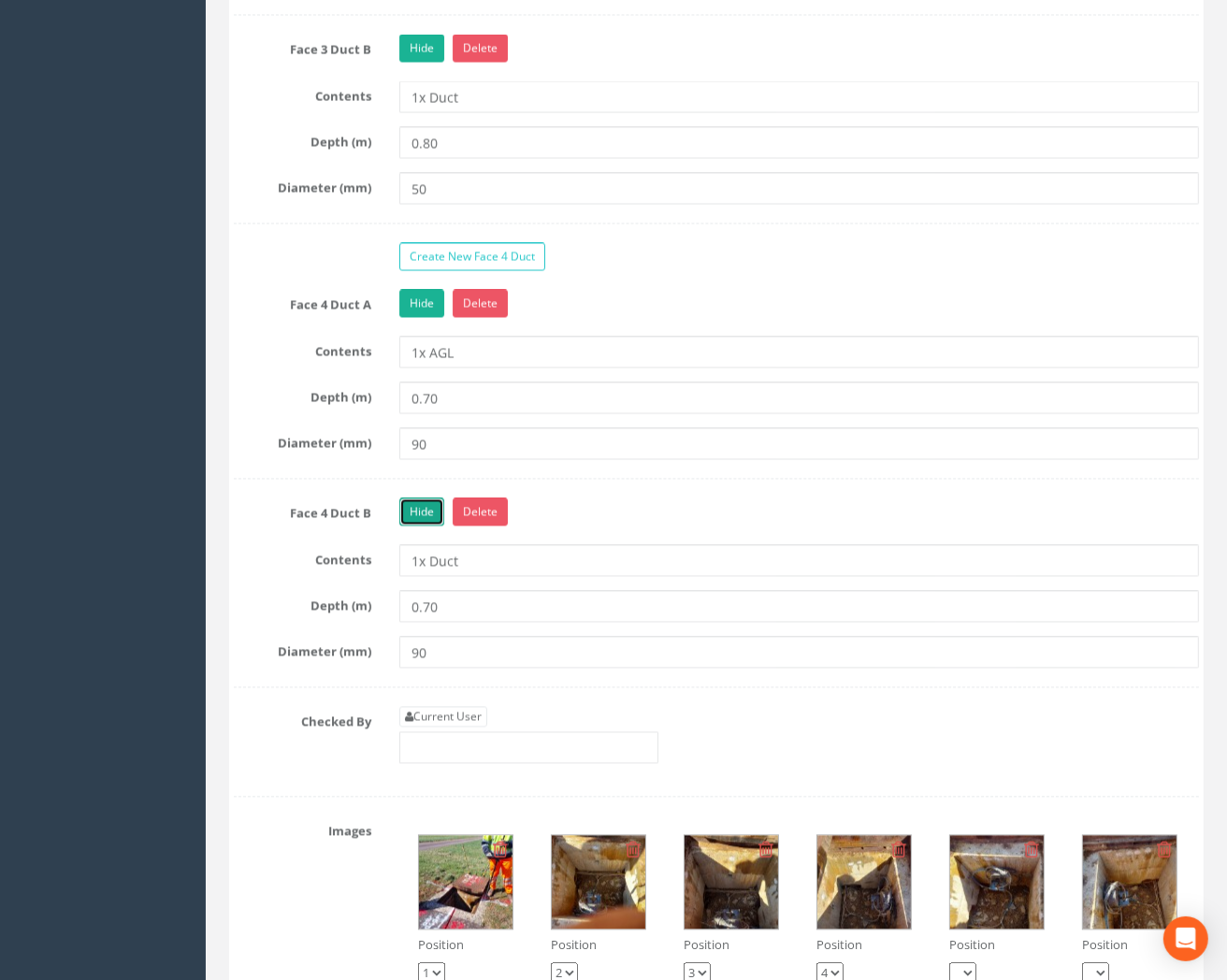 scroll, scrollTop: 2805, scrollLeft: 0, axis: vertical 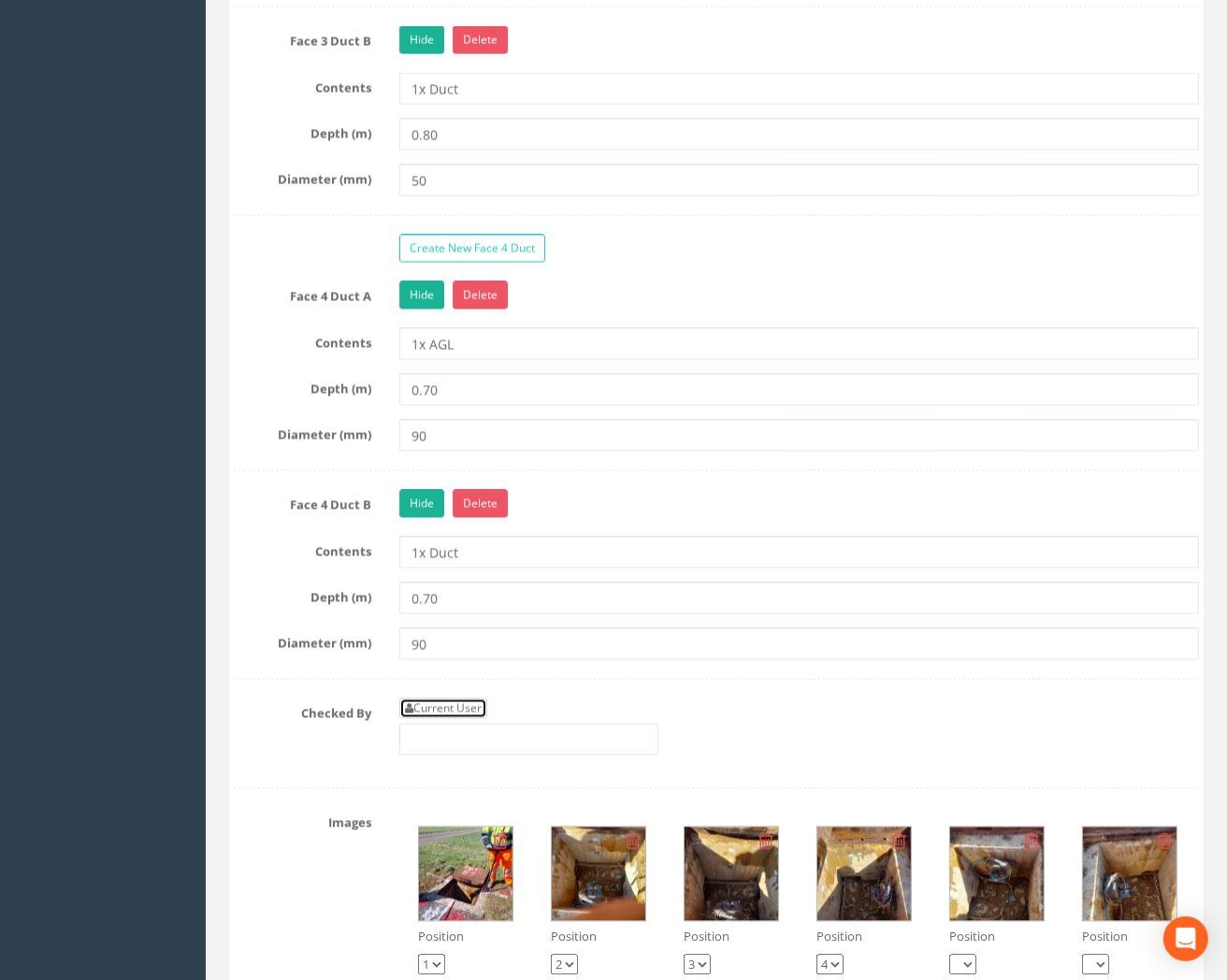 click on "Current User" at bounding box center (443, 708) 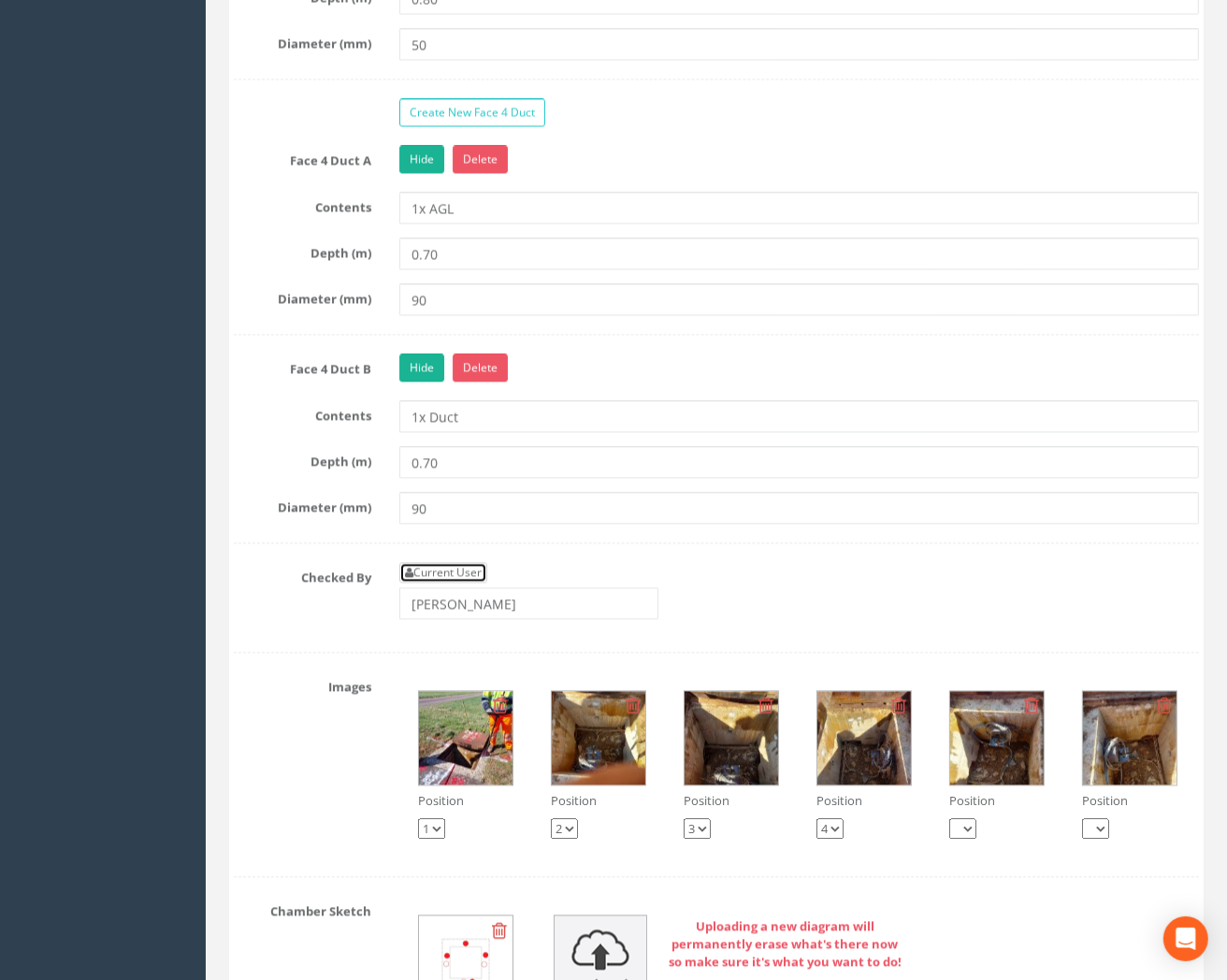scroll, scrollTop: 3117, scrollLeft: 0, axis: vertical 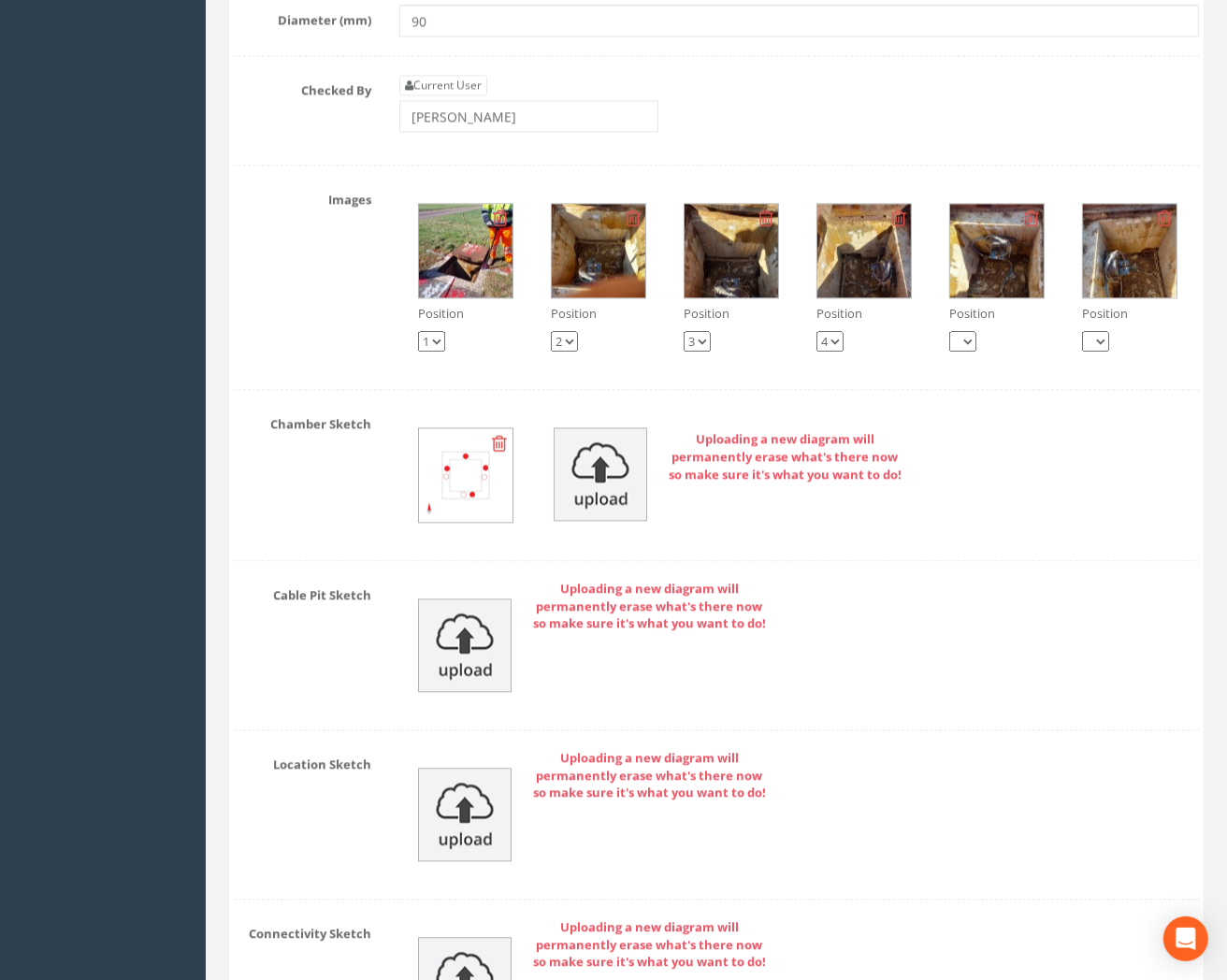 click at bounding box center [499, 443] 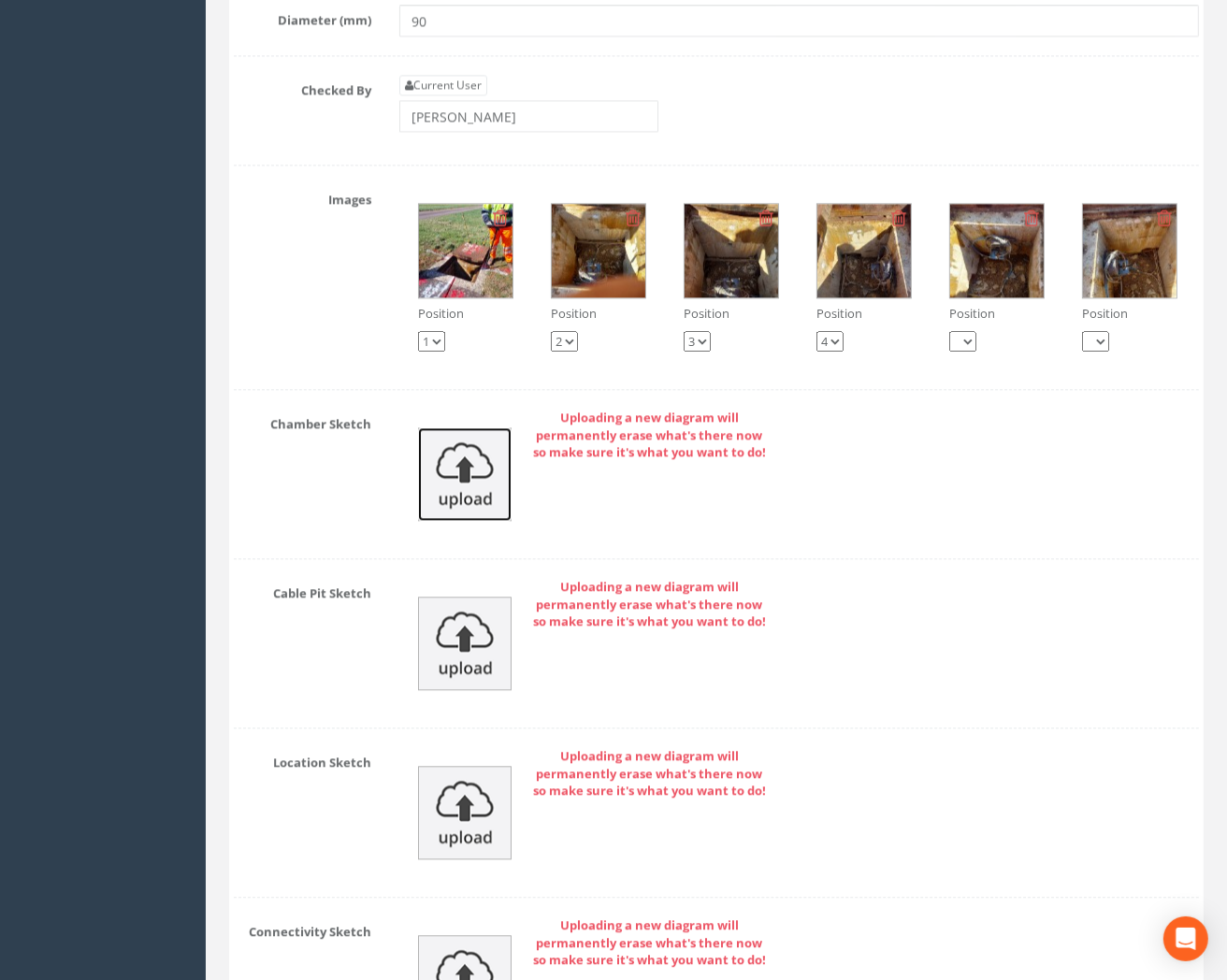 click at bounding box center (465, 474) 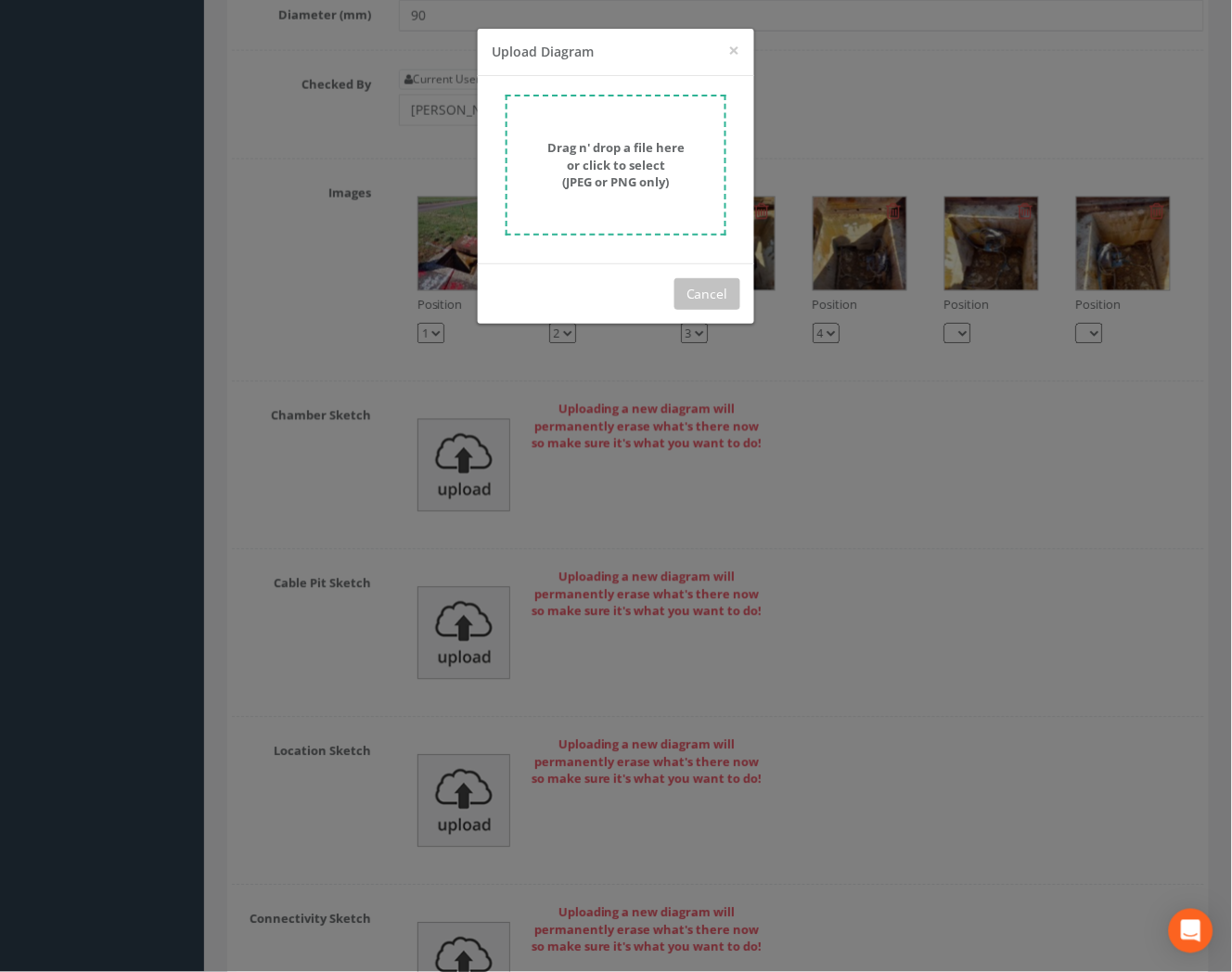 click on "Drag n' drop a file here or click to select (JPEG or PNG only)" at bounding box center (616, 164) 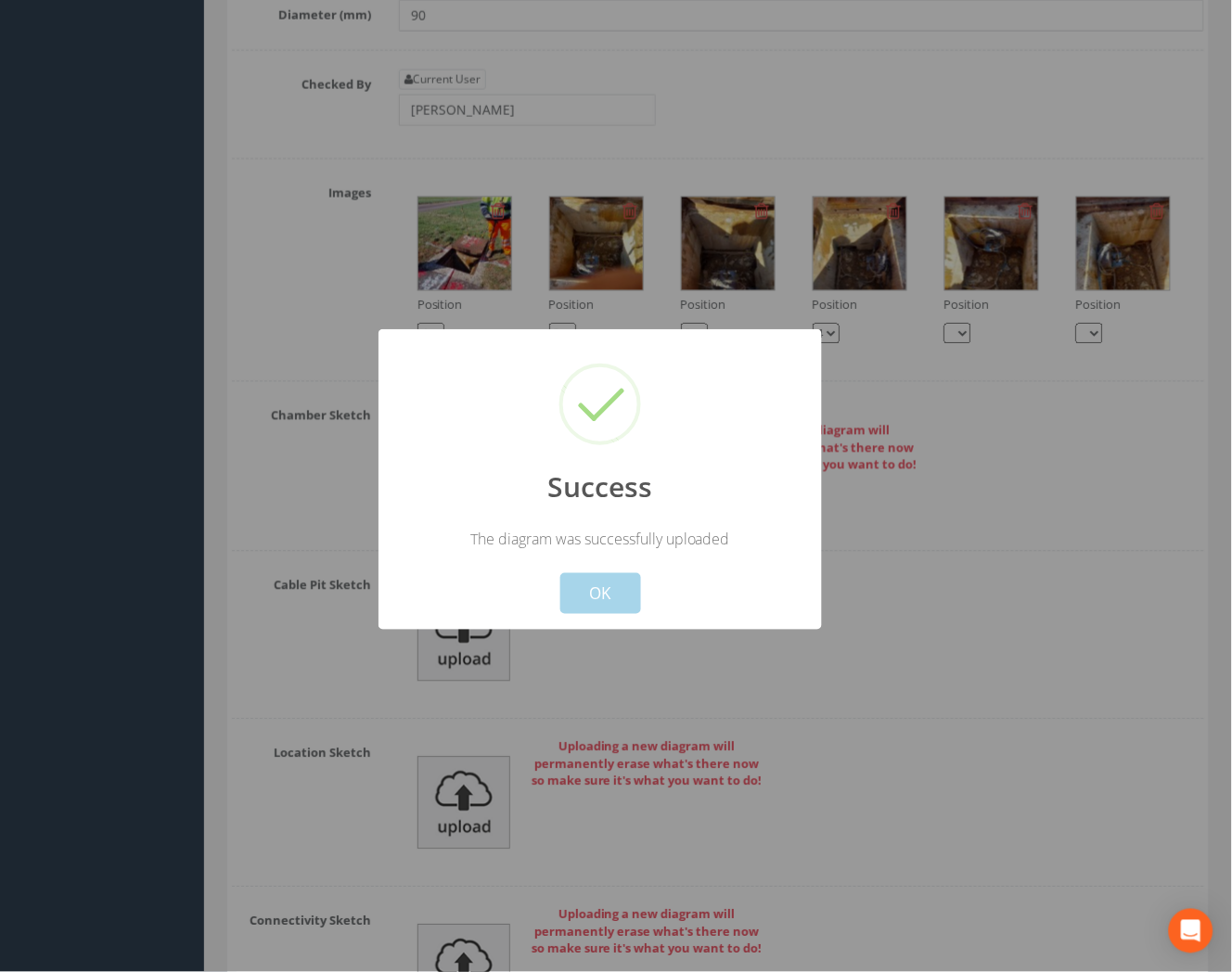 click on "OK" at bounding box center (600, 594) 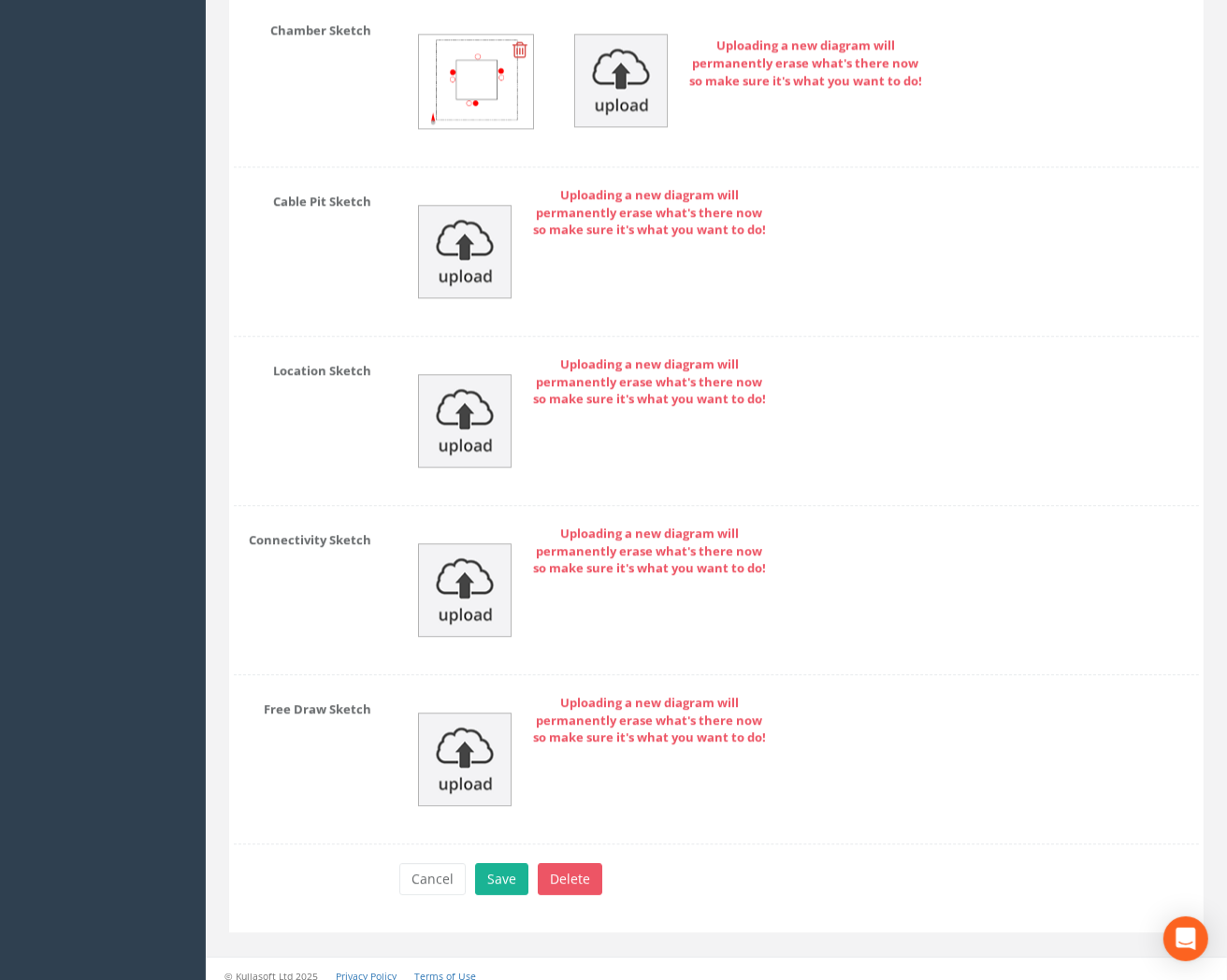 scroll, scrollTop: 3835, scrollLeft: 0, axis: vertical 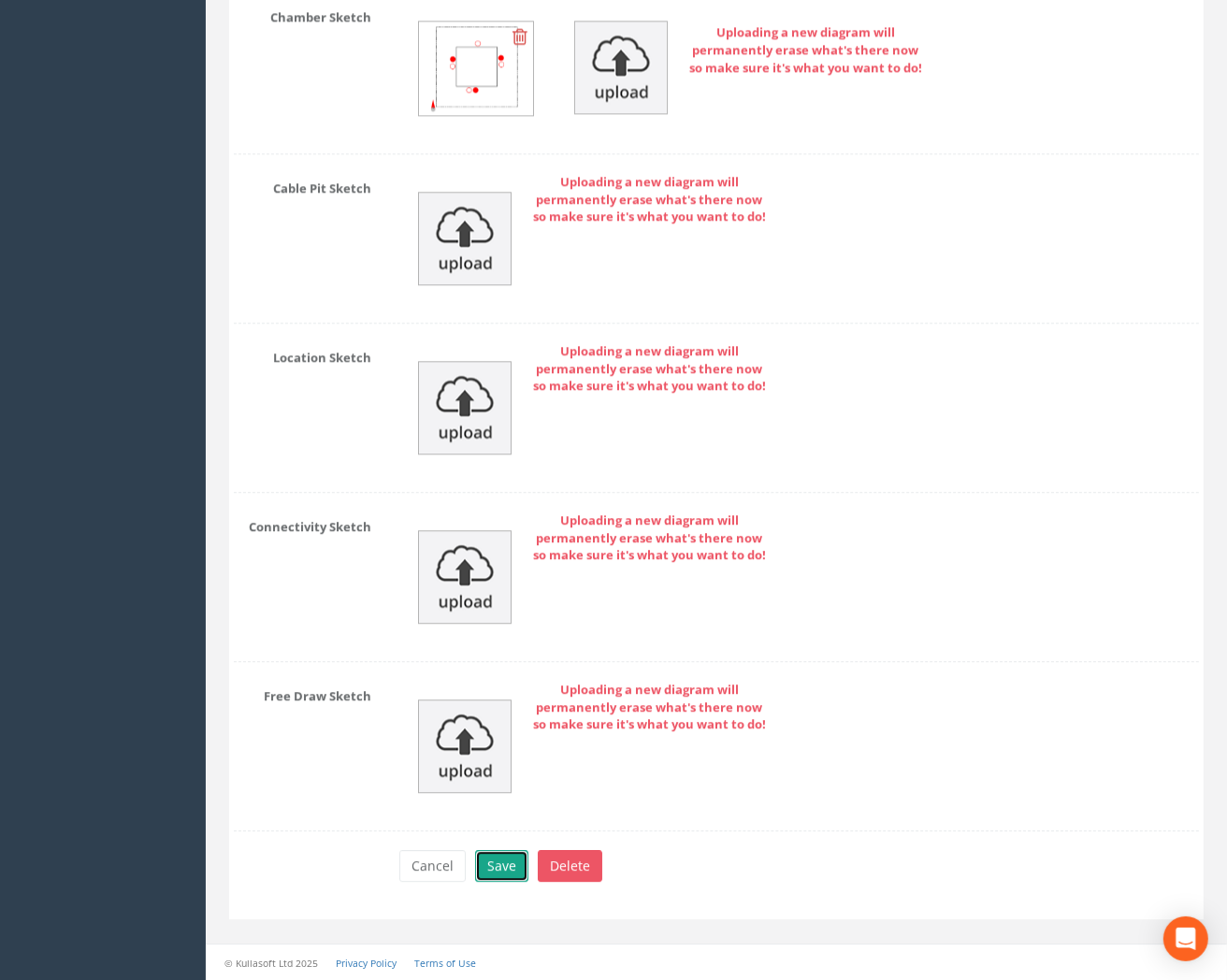 click on "Save" at bounding box center [501, 866] 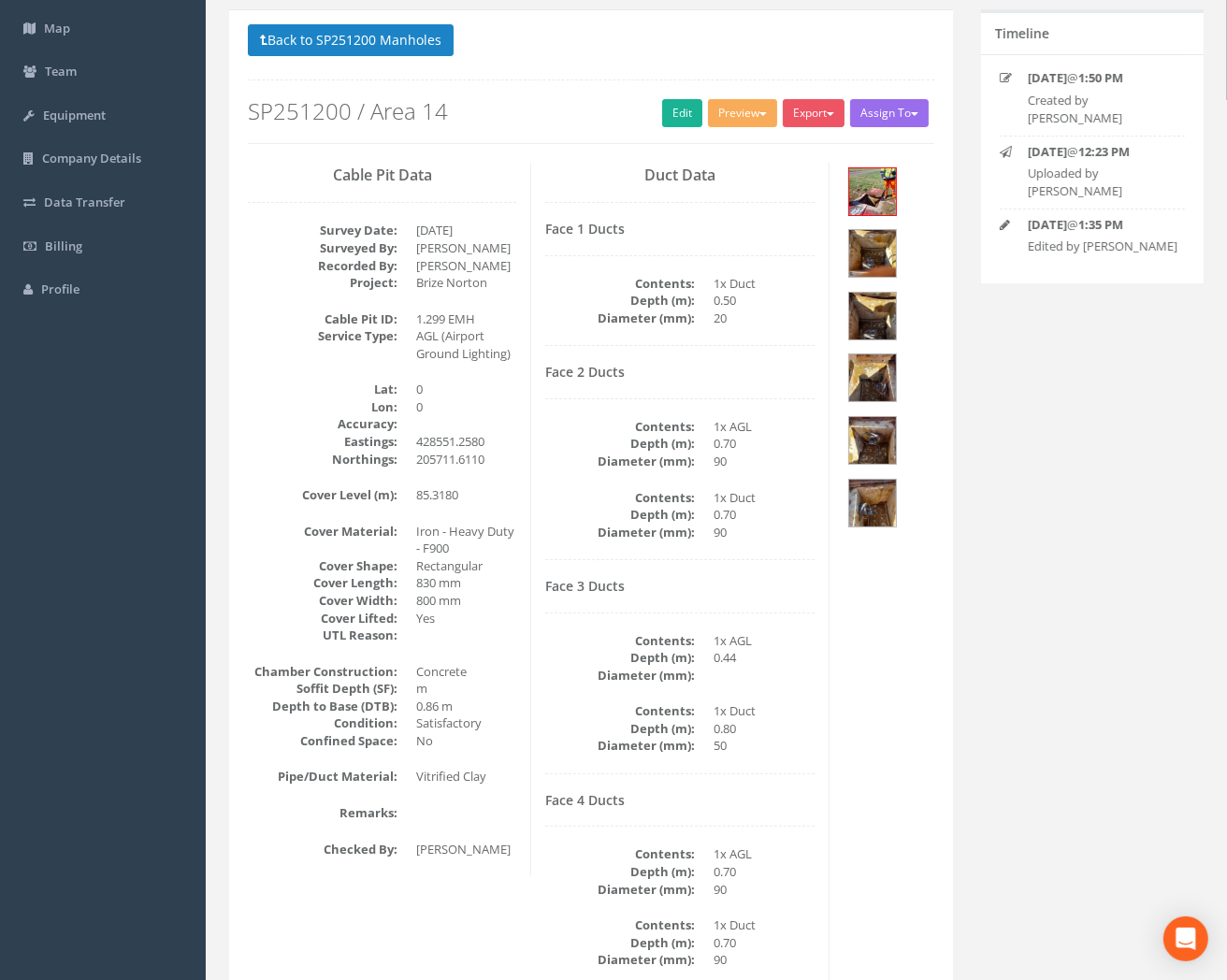 scroll, scrollTop: 132, scrollLeft: 0, axis: vertical 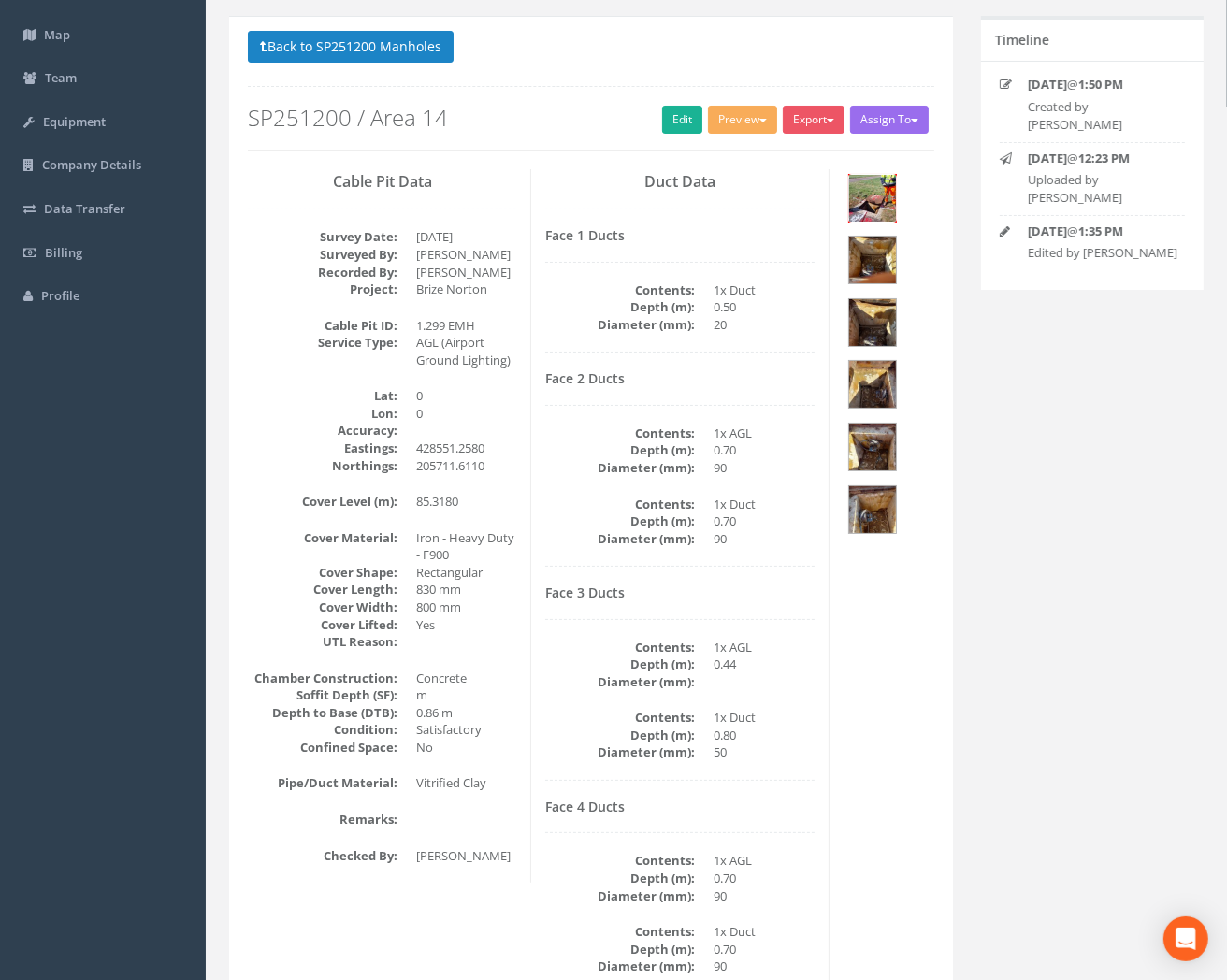 click at bounding box center (873, 198) 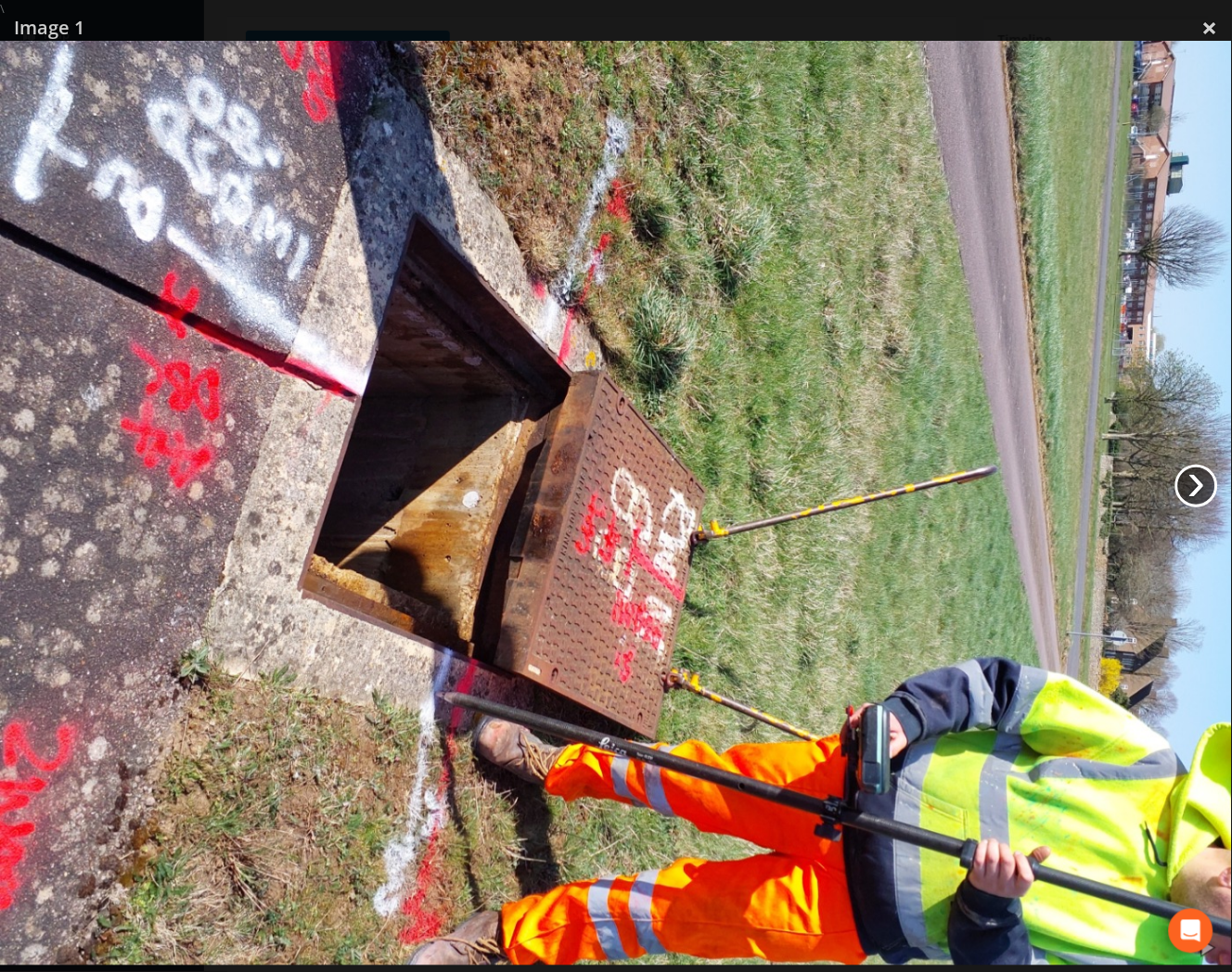 click on "›" at bounding box center [1197, 486] 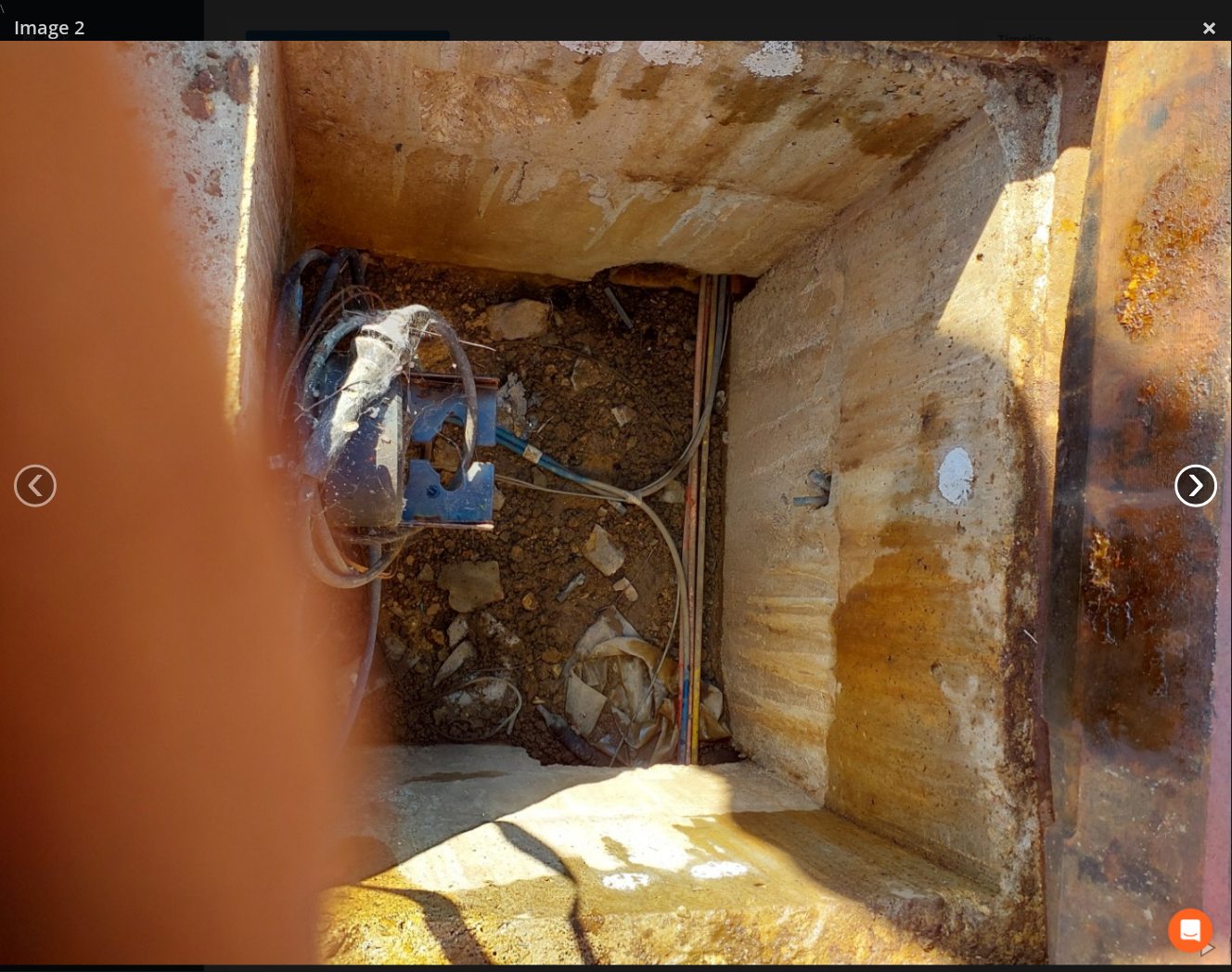 click on "›" at bounding box center [1197, 486] 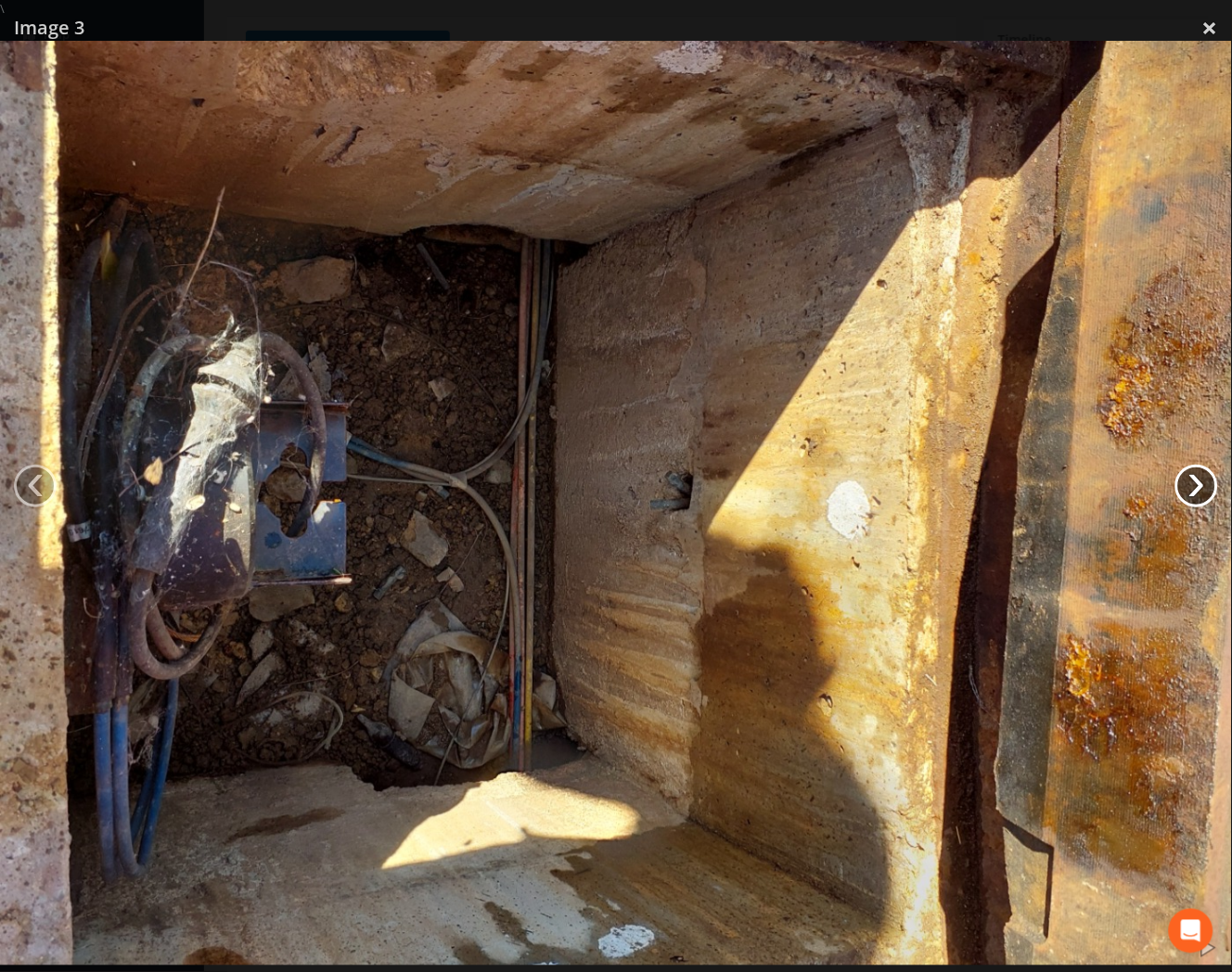 click on "›" at bounding box center [1197, 486] 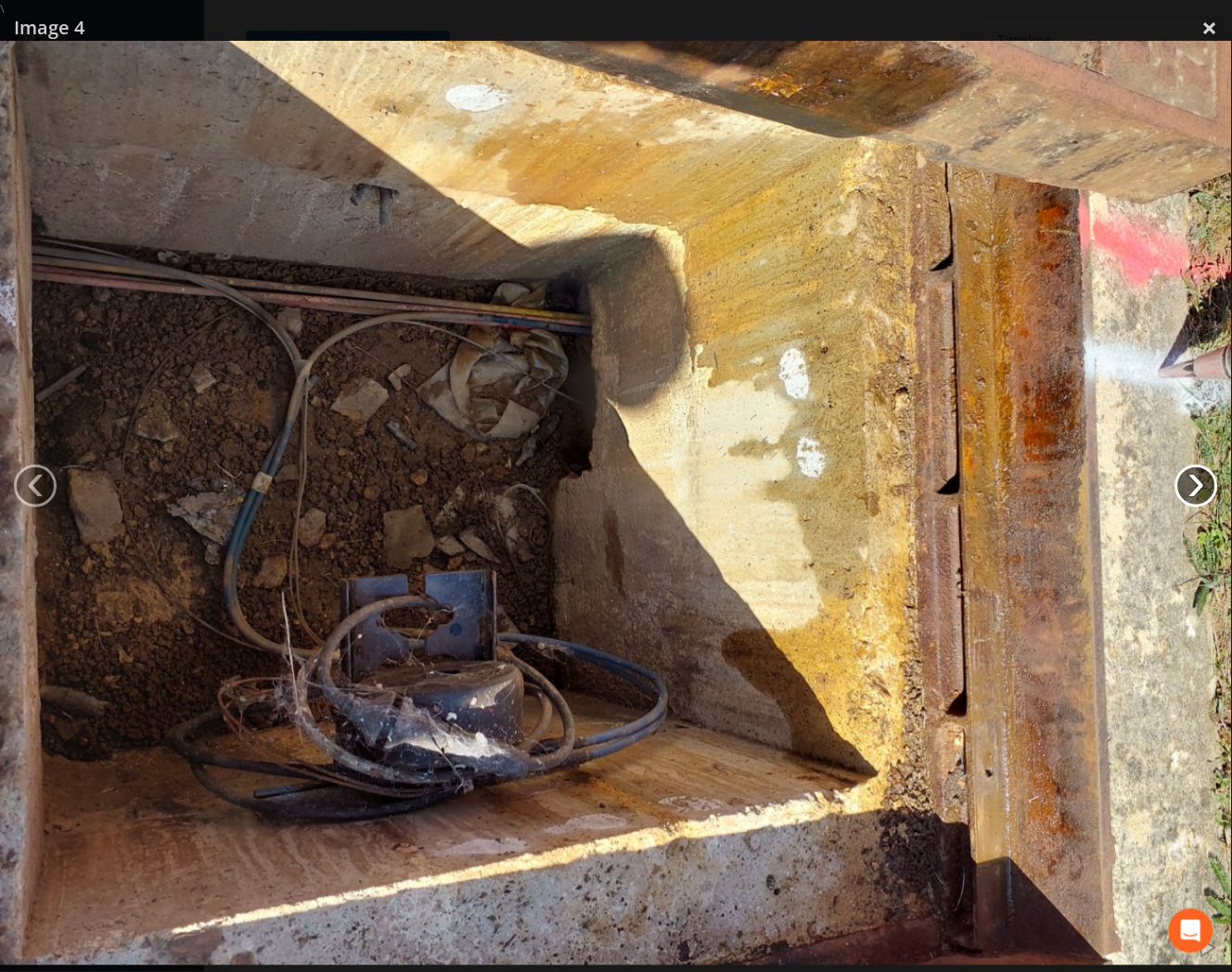 click on "›" at bounding box center (1197, 486) 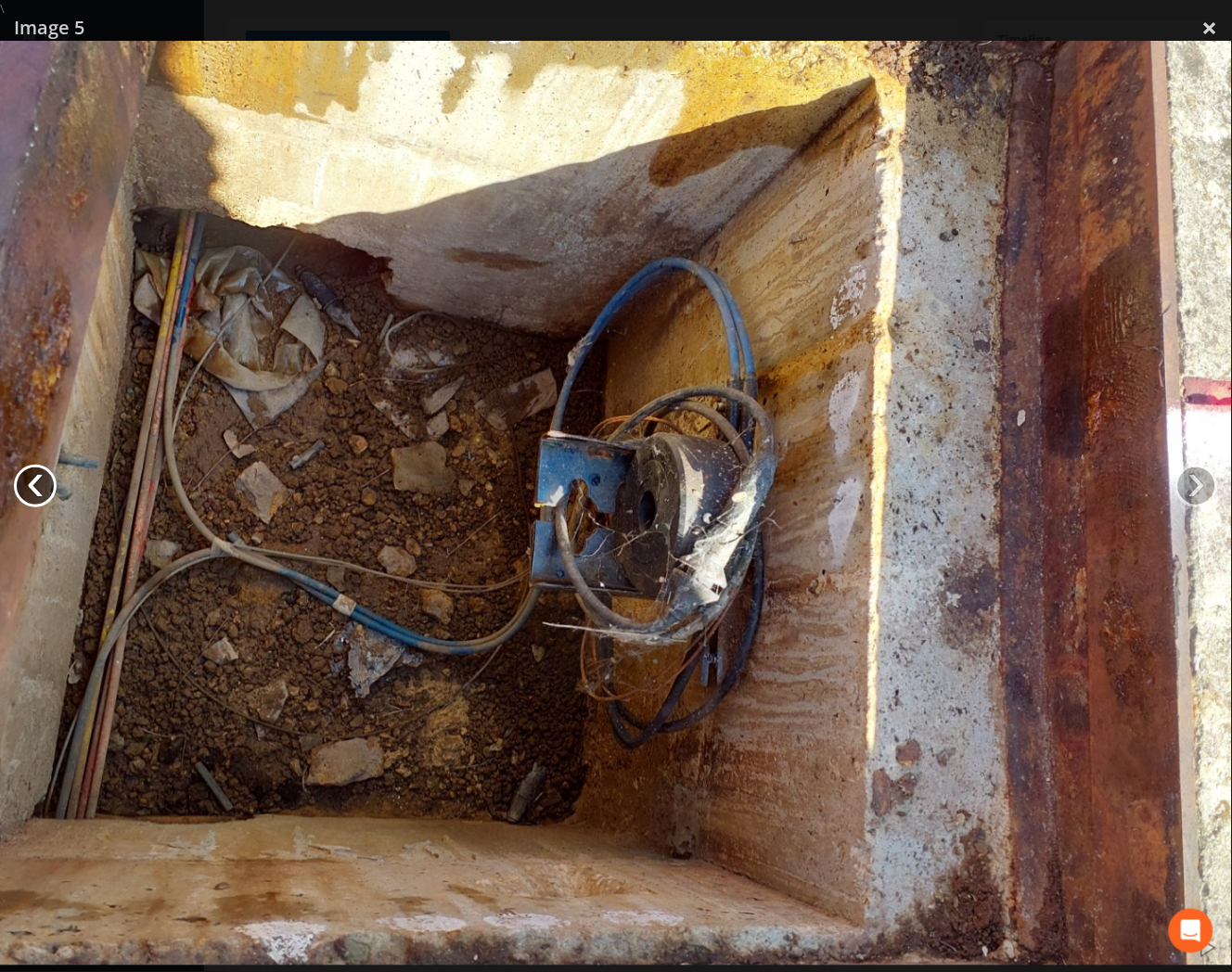 click on "‹" at bounding box center (35, 486) 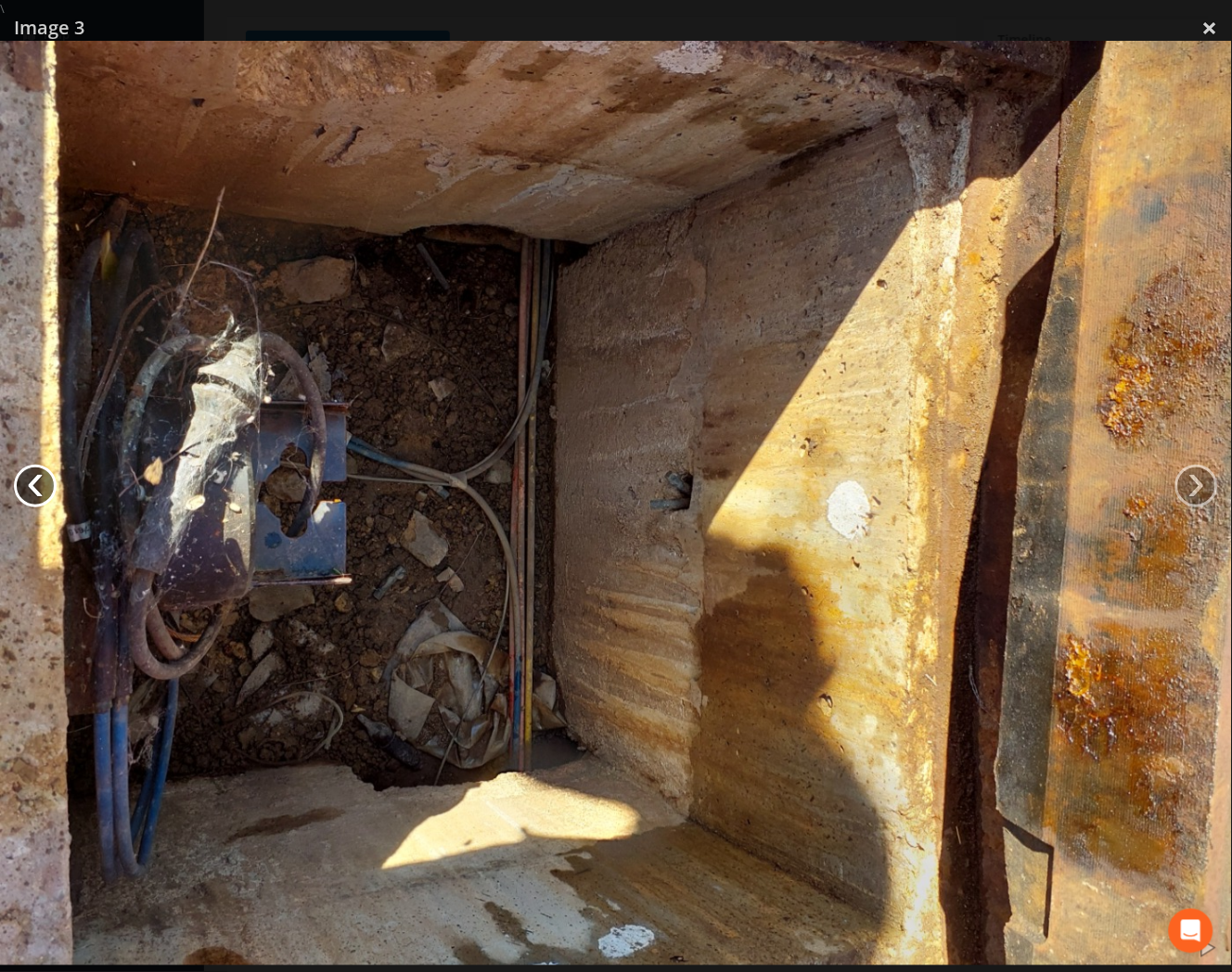 click on "‹" at bounding box center (35, 486) 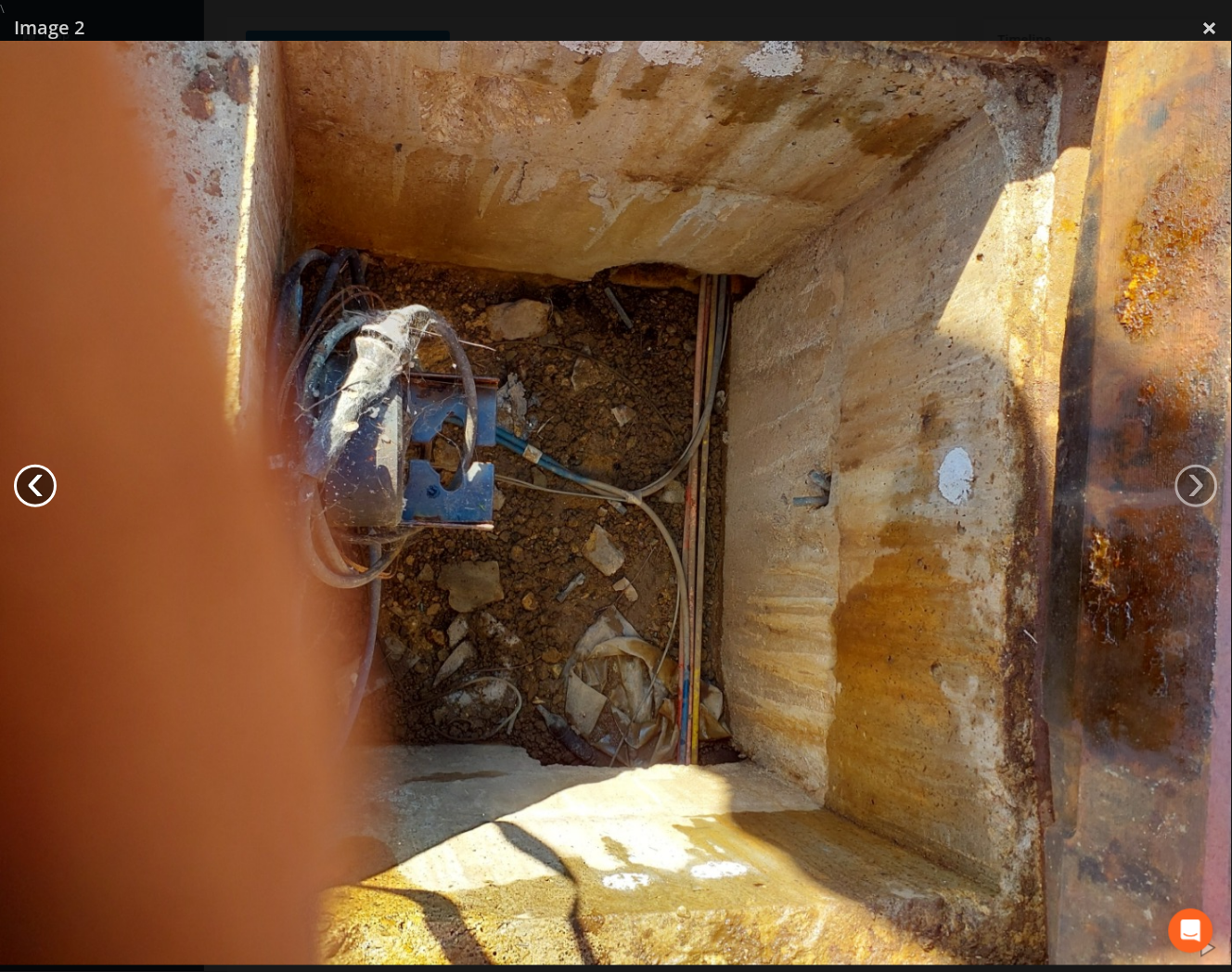 click on "‹" at bounding box center [35, 486] 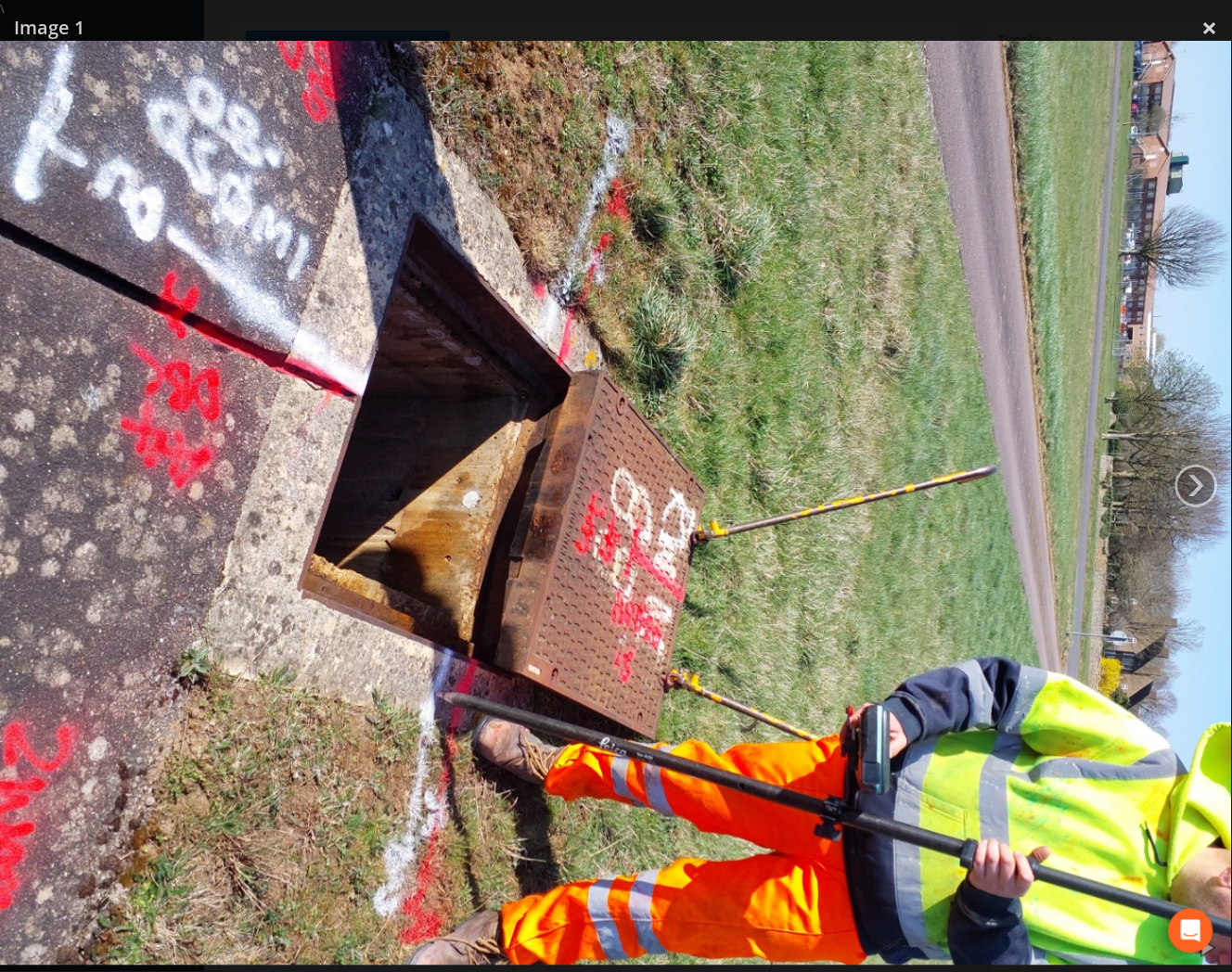 click at bounding box center [616, 503] 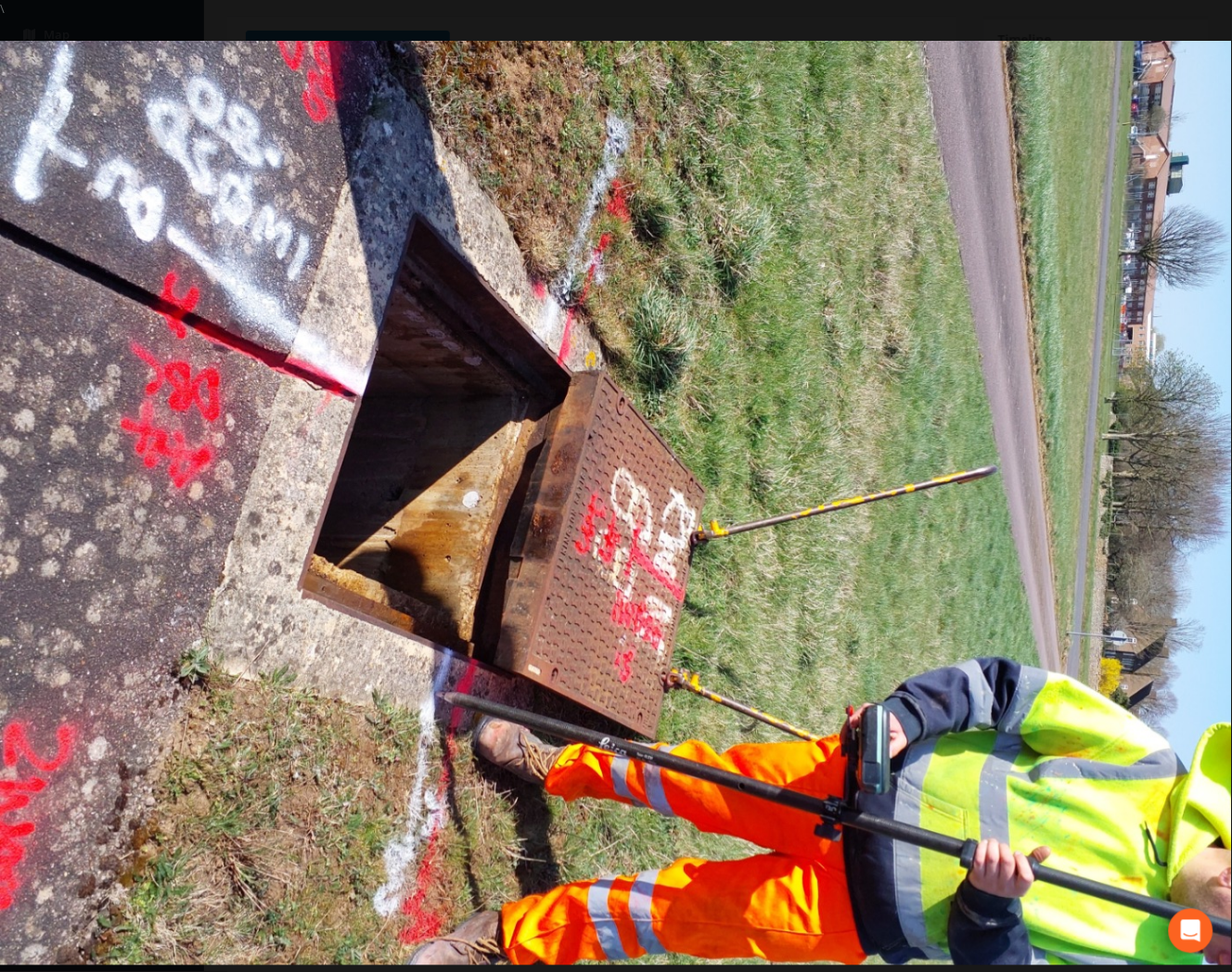 click at bounding box center [616, 503] 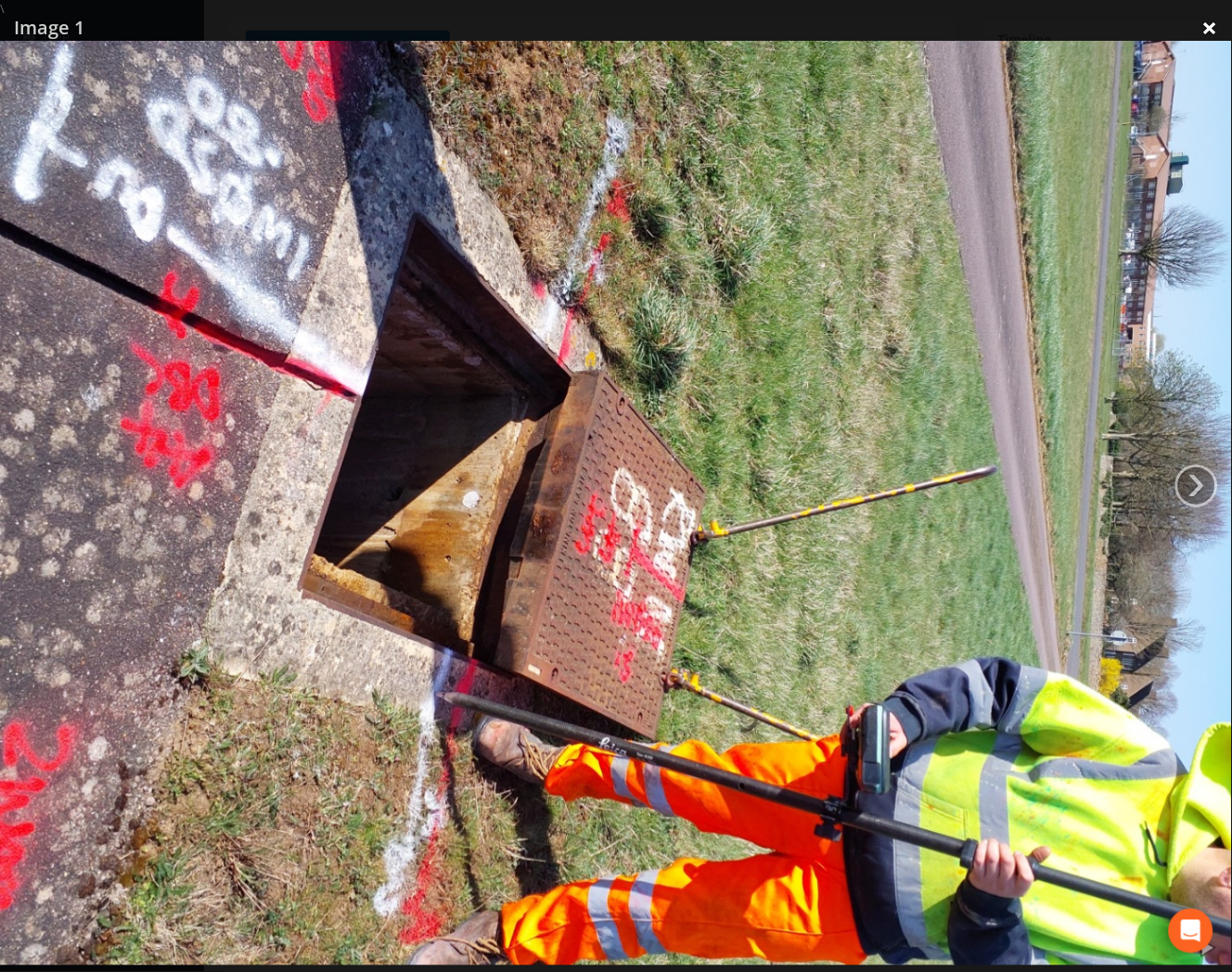 click on "×" at bounding box center (1210, 28) 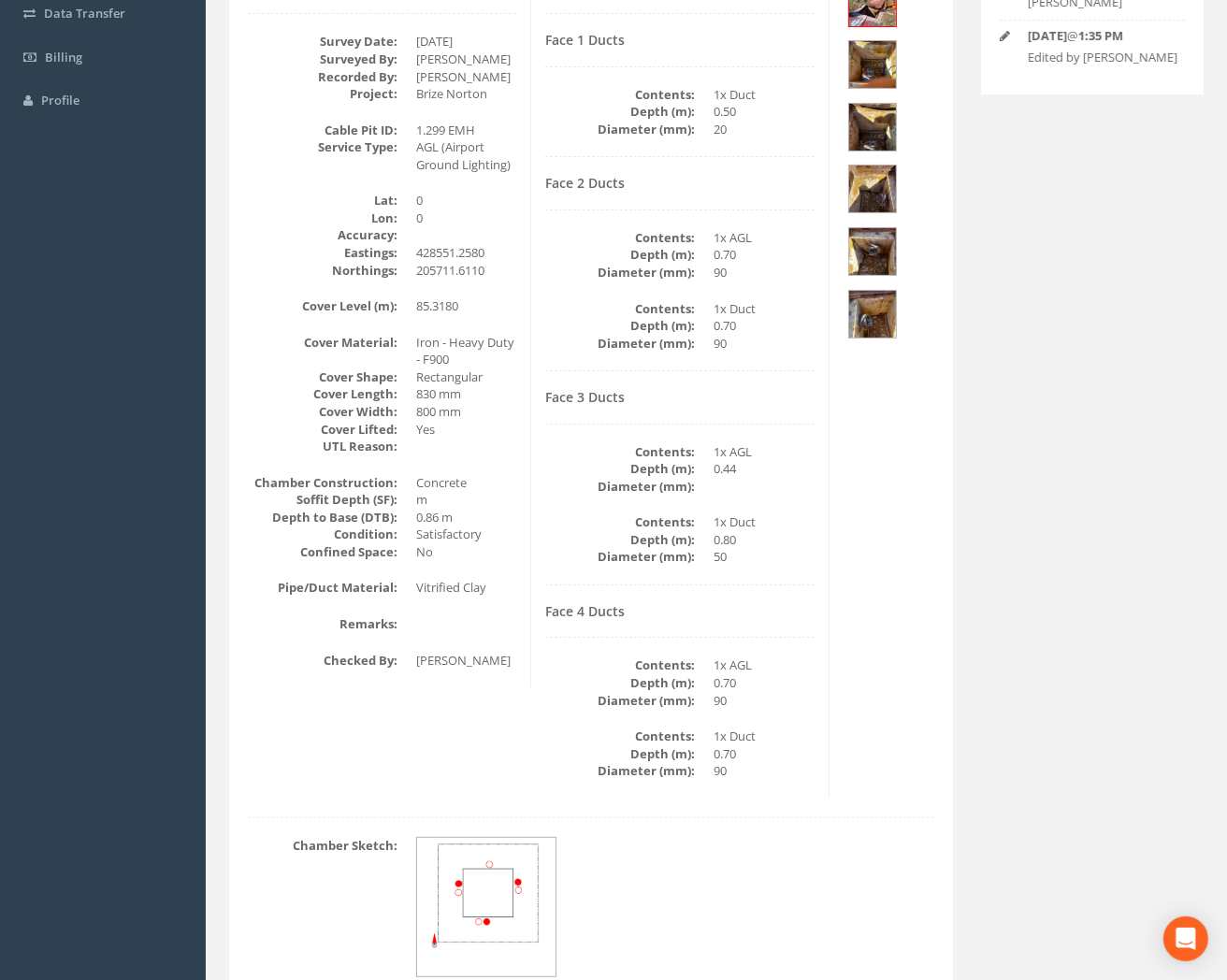 scroll, scrollTop: 132, scrollLeft: 0, axis: vertical 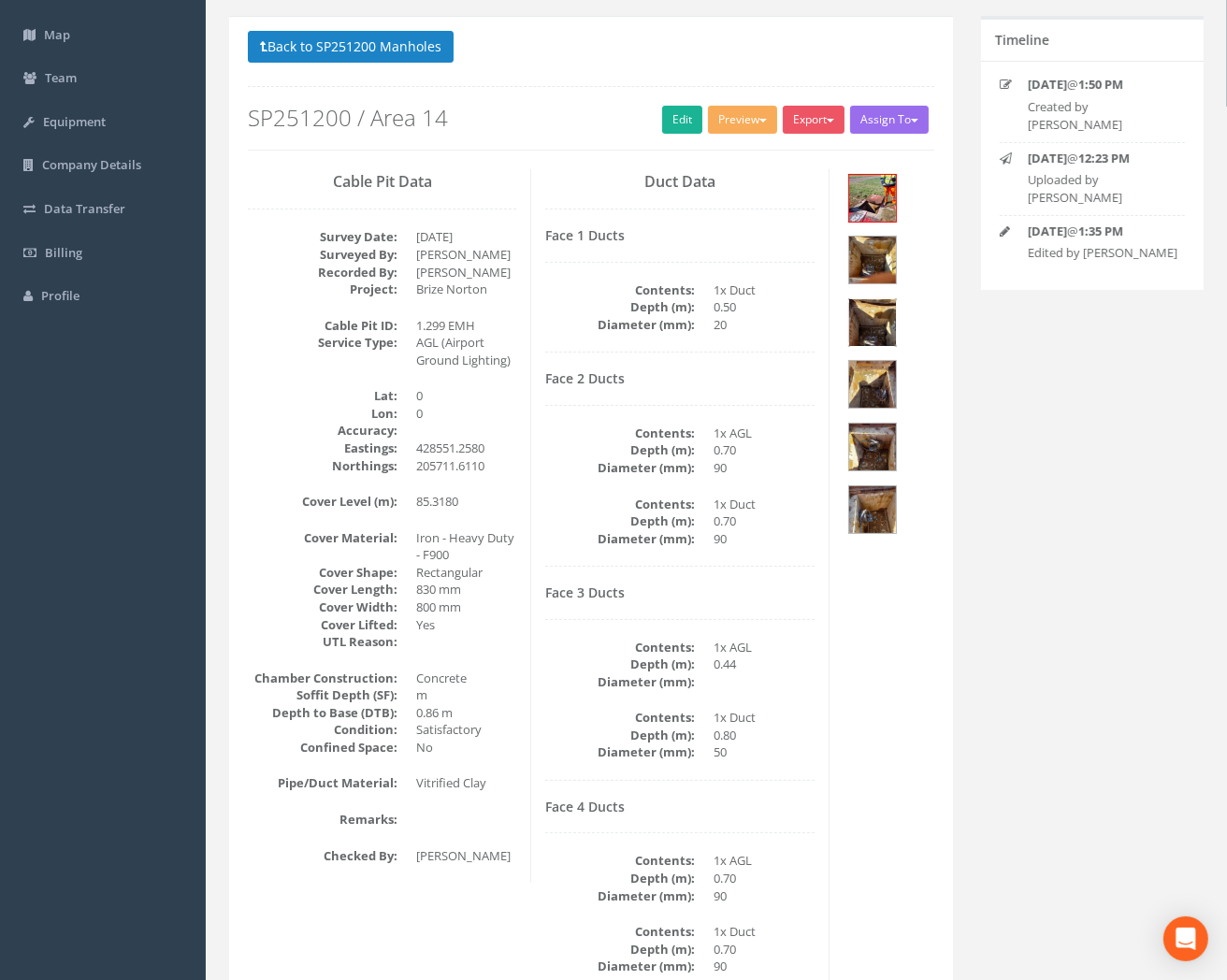 click at bounding box center [873, 323] 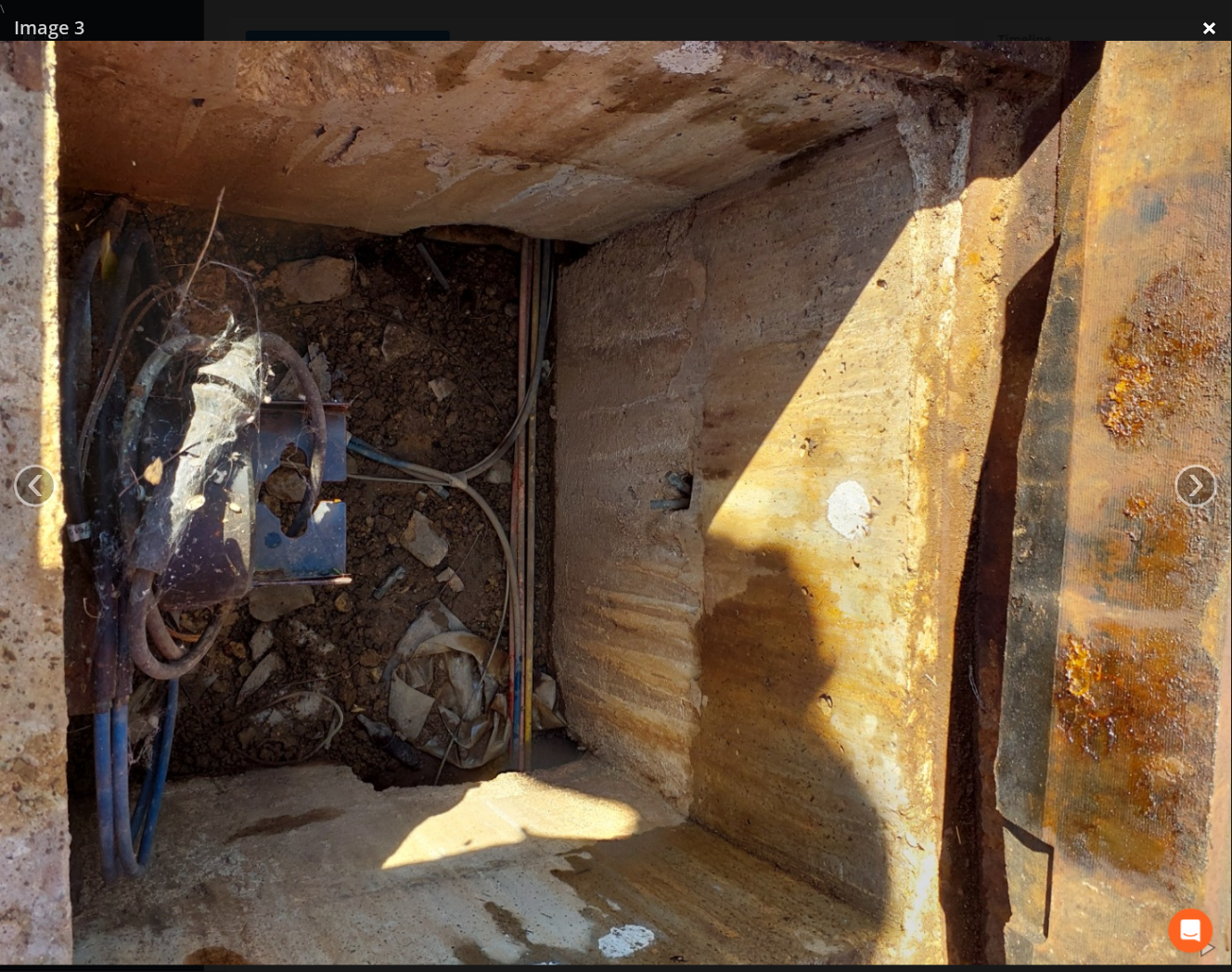 drag, startPoint x: 1209, startPoint y: 23, endPoint x: 1202, endPoint y: 39, distance: 17.464249 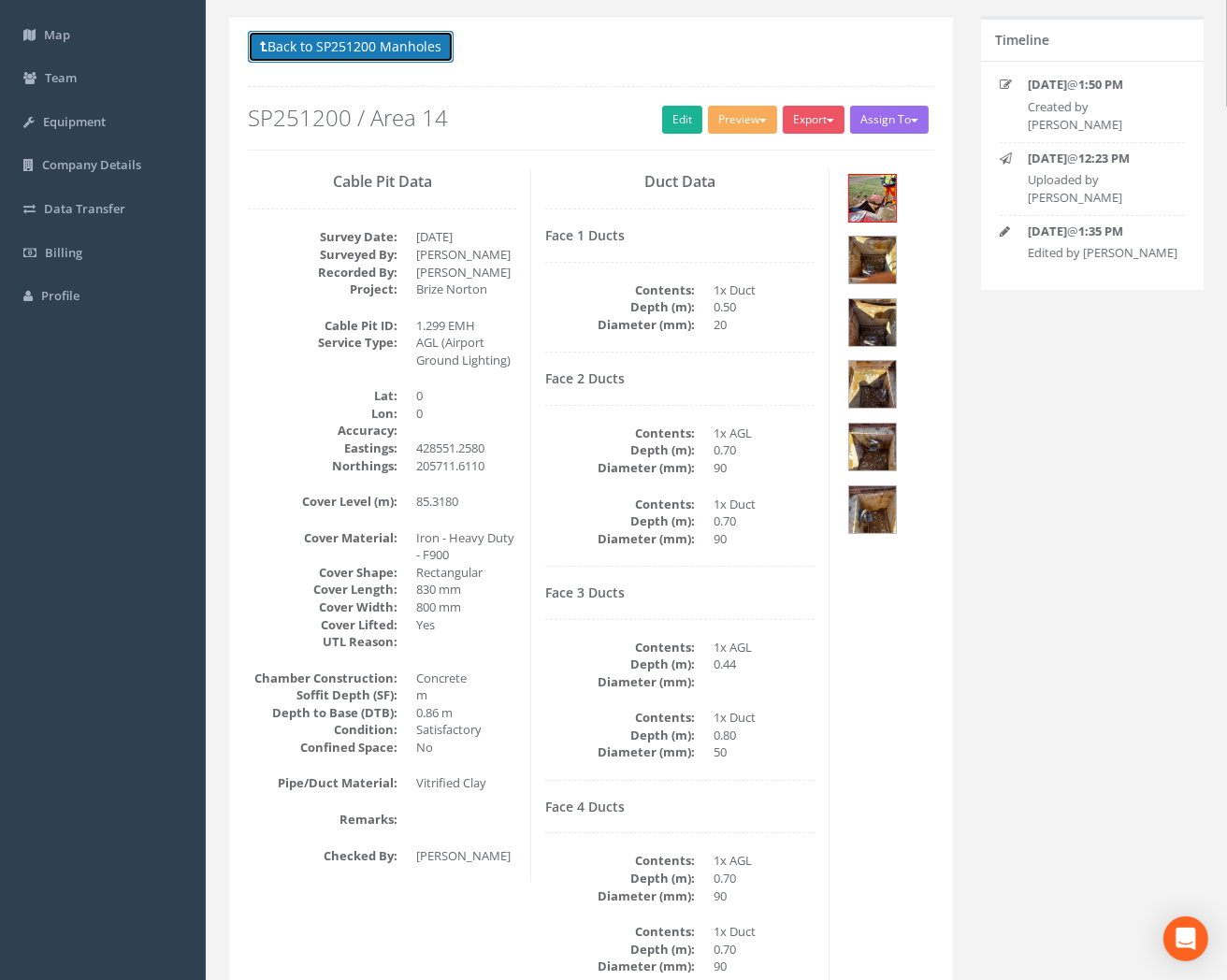 click on "Back to SP251200 Manholes" at bounding box center (351, 47) 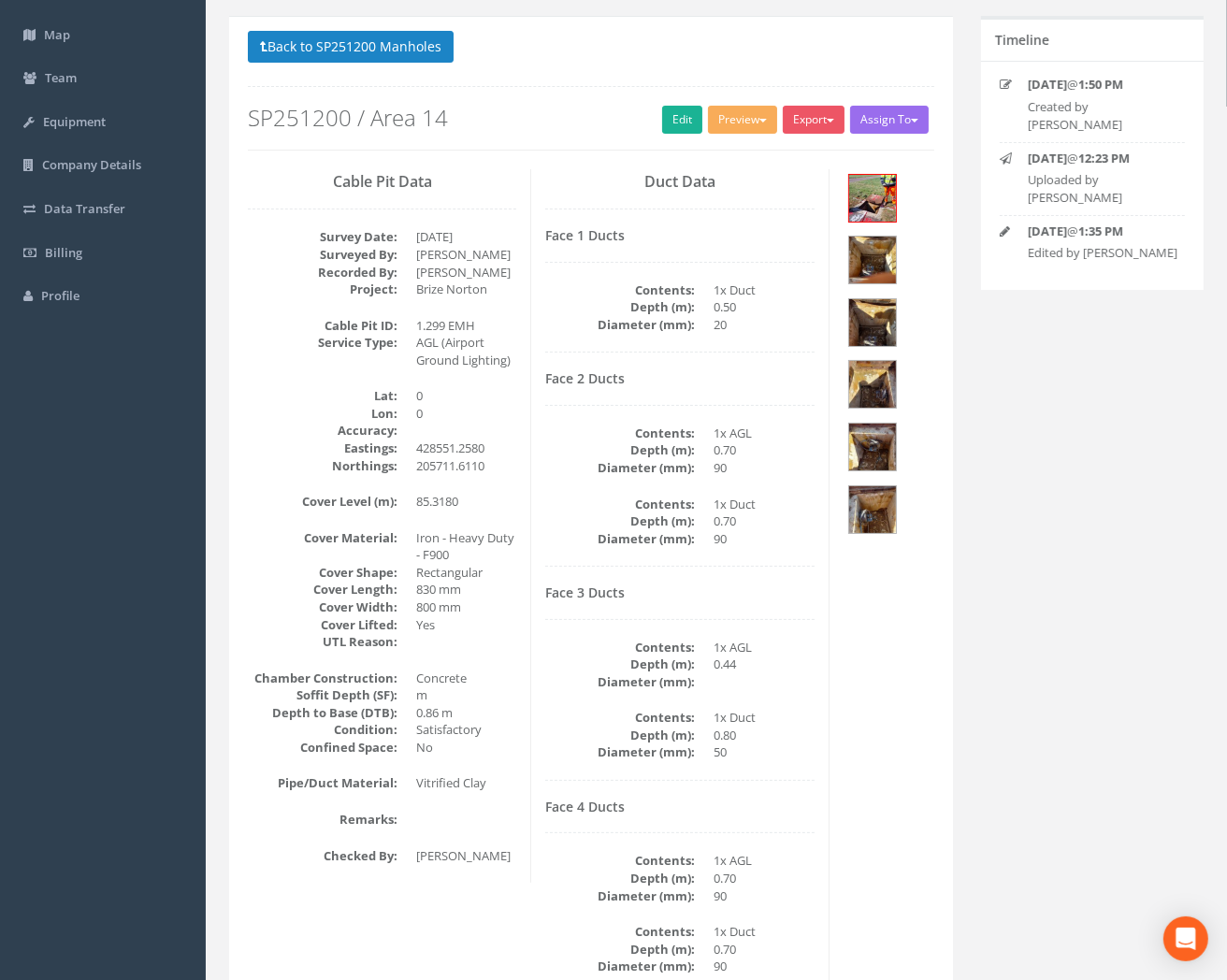 scroll, scrollTop: 0, scrollLeft: 0, axis: both 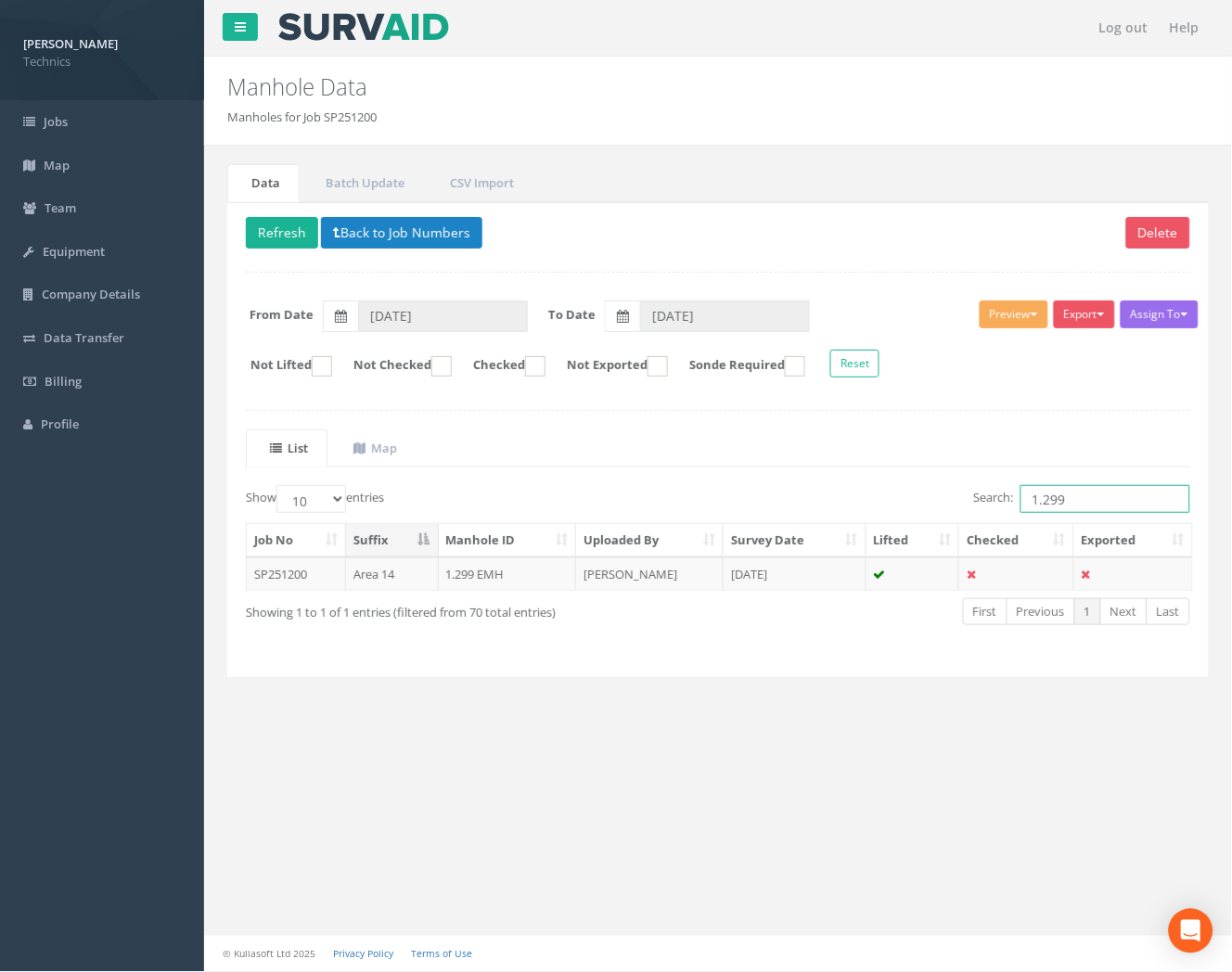 drag, startPoint x: 1079, startPoint y: 503, endPoint x: 956, endPoint y: 521, distance: 124.3101 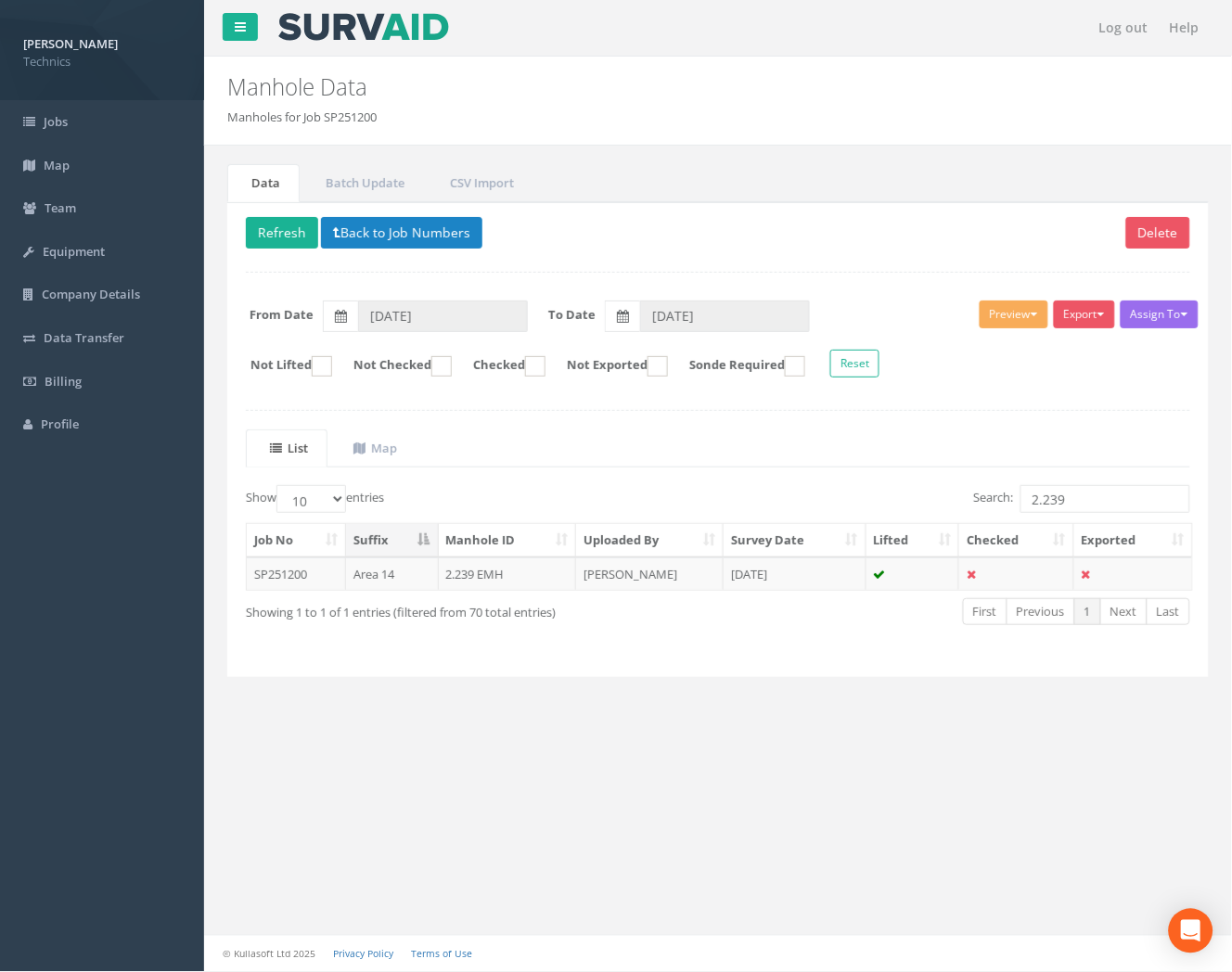 click on "[DATE]" at bounding box center [795, 574] 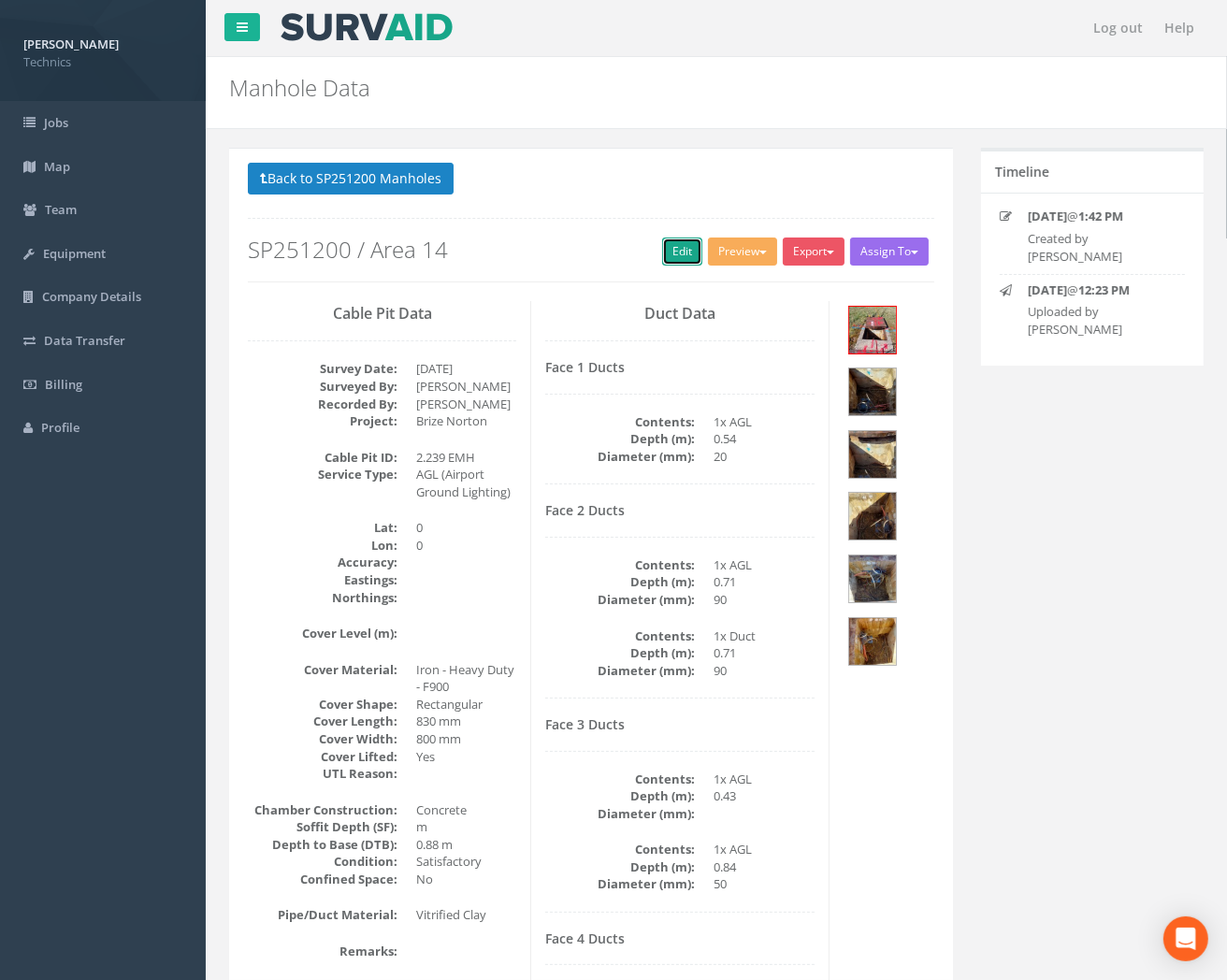 click on "Edit" at bounding box center [682, 252] 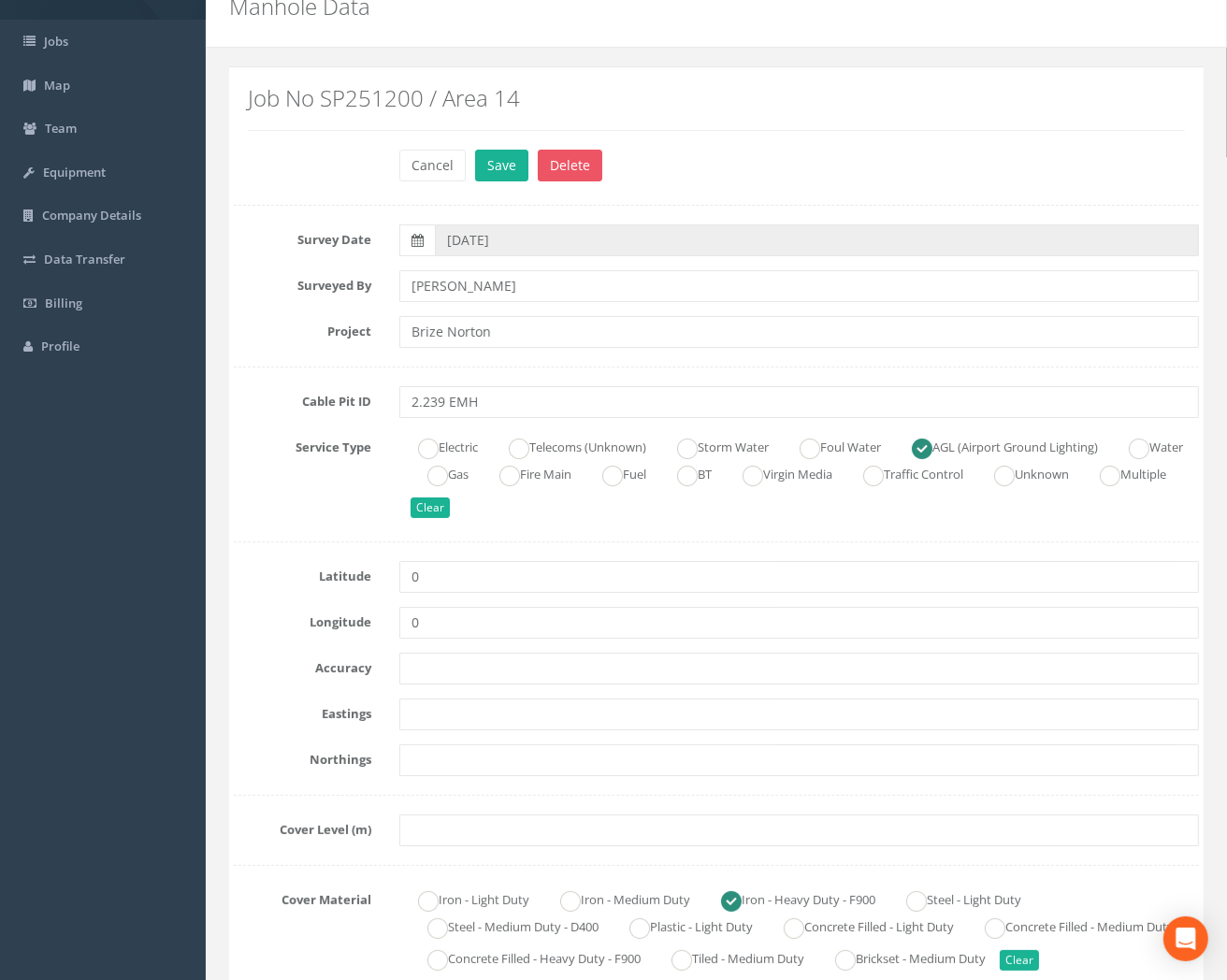 scroll, scrollTop: 415, scrollLeft: 0, axis: vertical 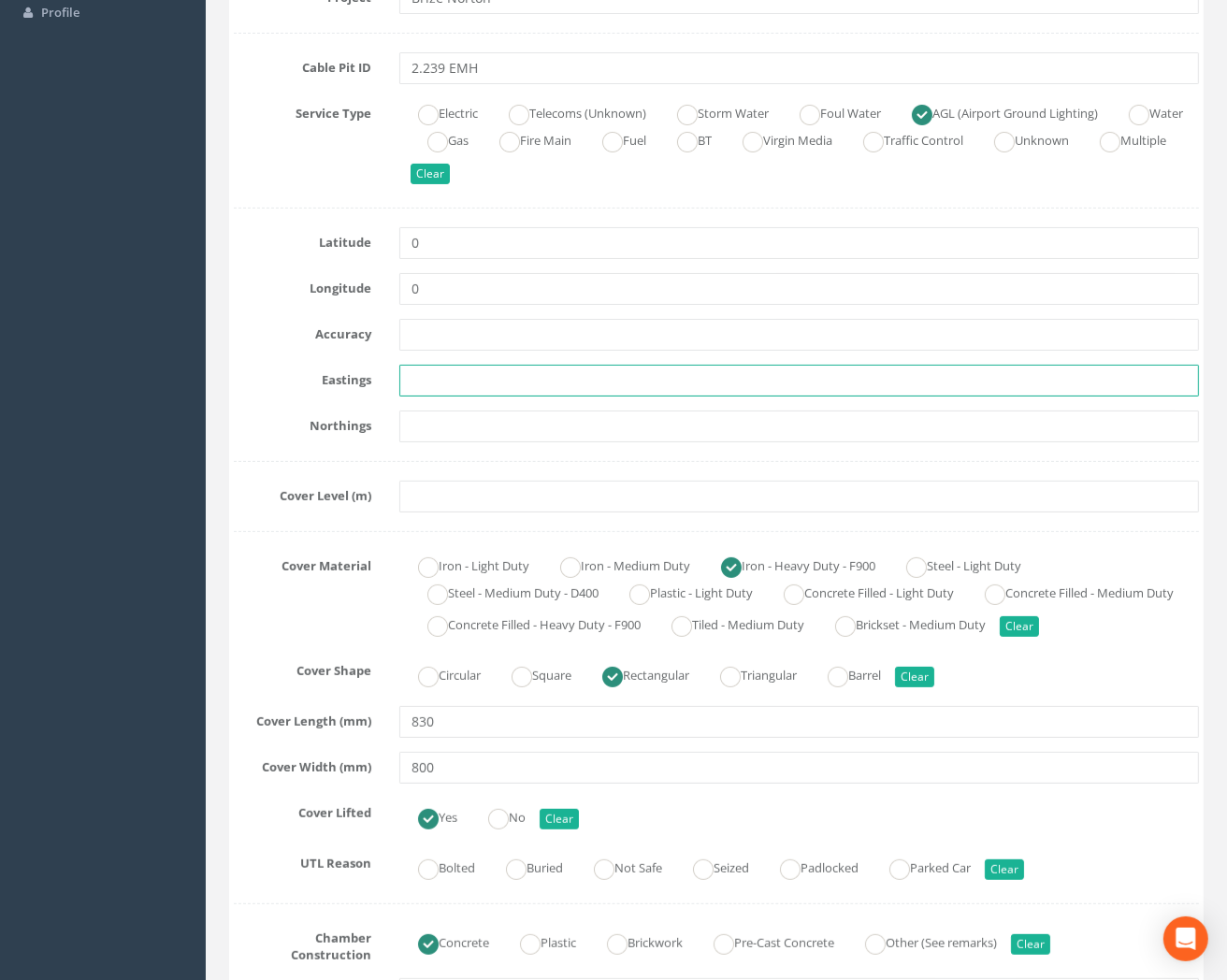 click at bounding box center [799, 381] 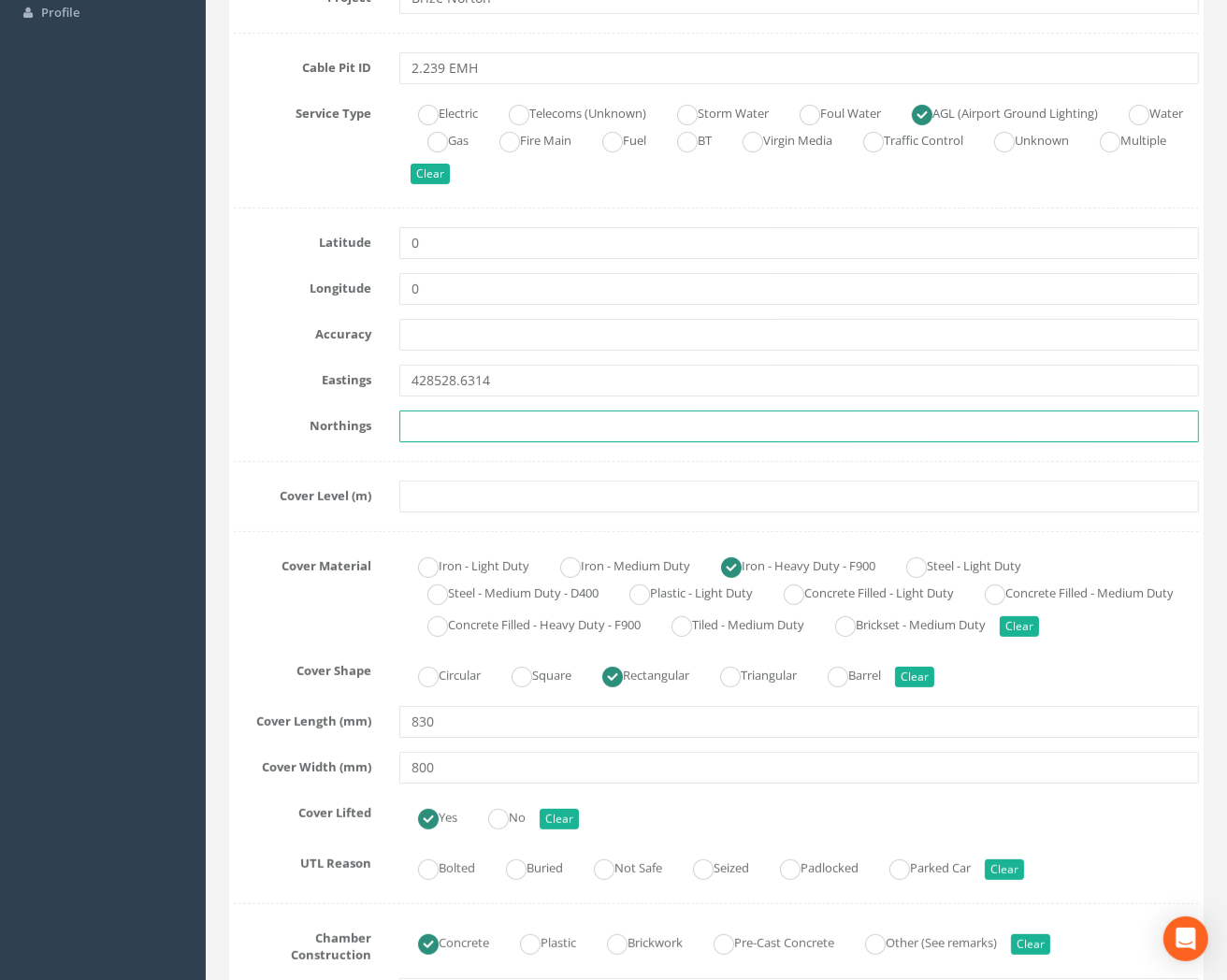 click at bounding box center [799, 426] 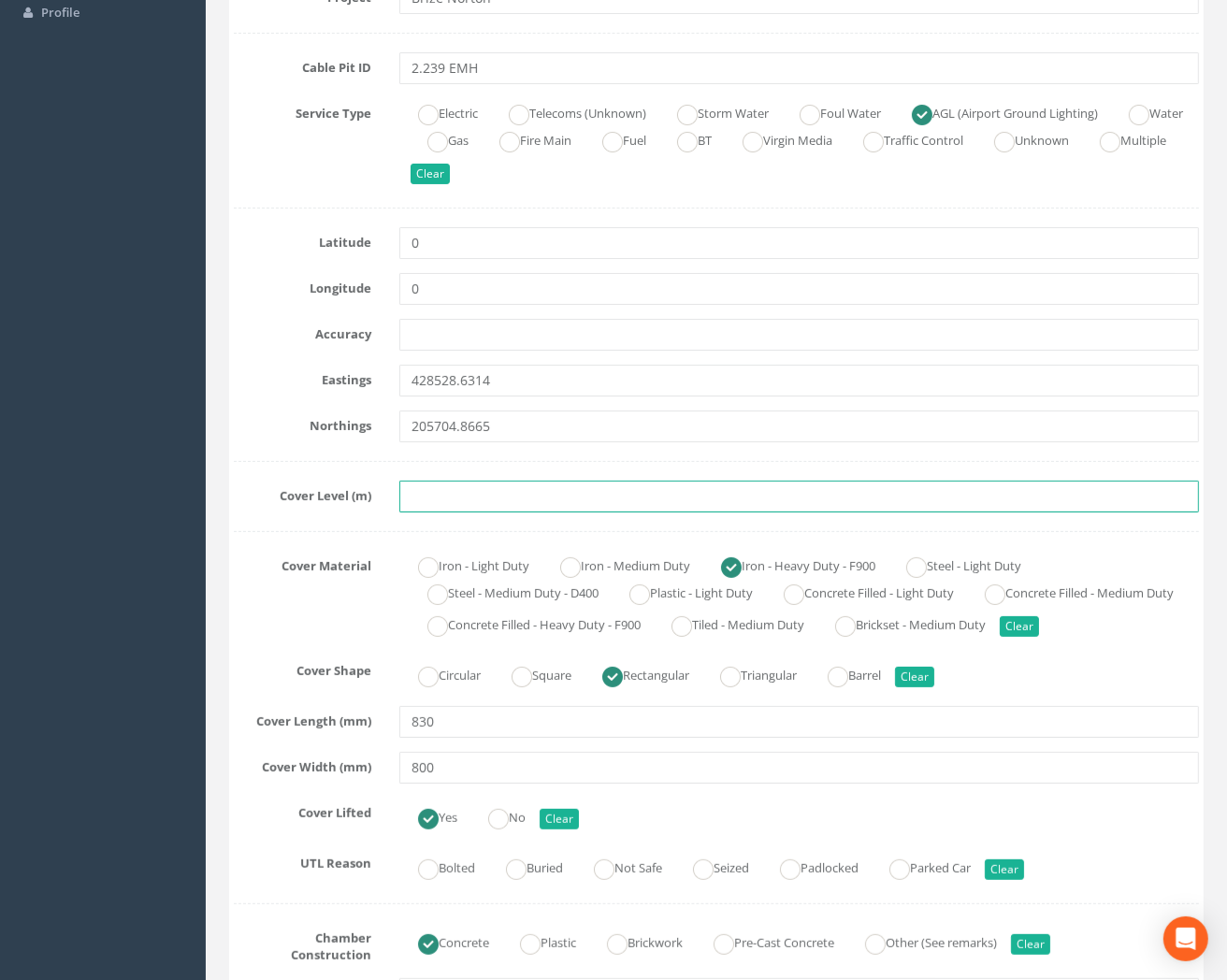 click at bounding box center [799, 497] 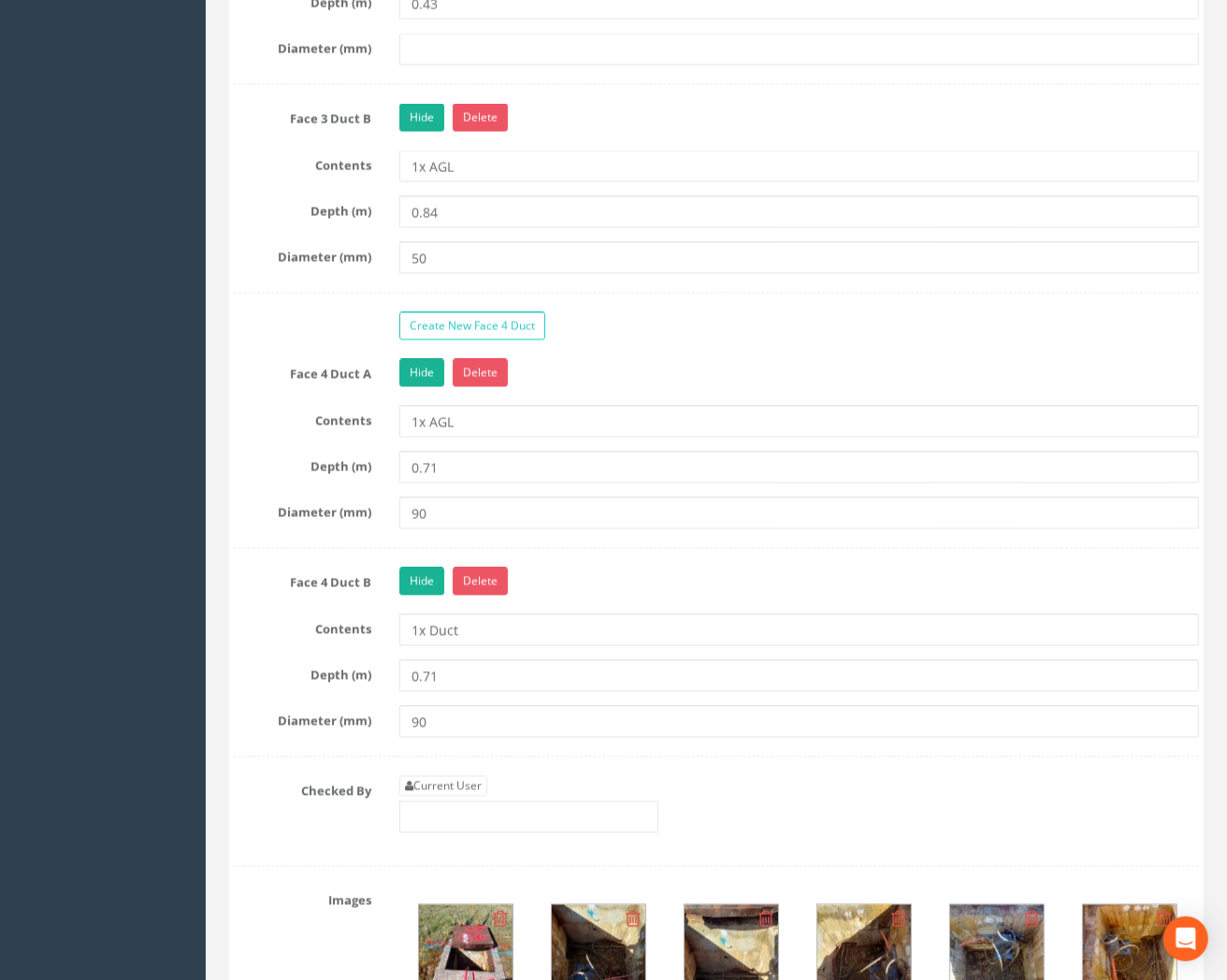 scroll, scrollTop: 2909, scrollLeft: 0, axis: vertical 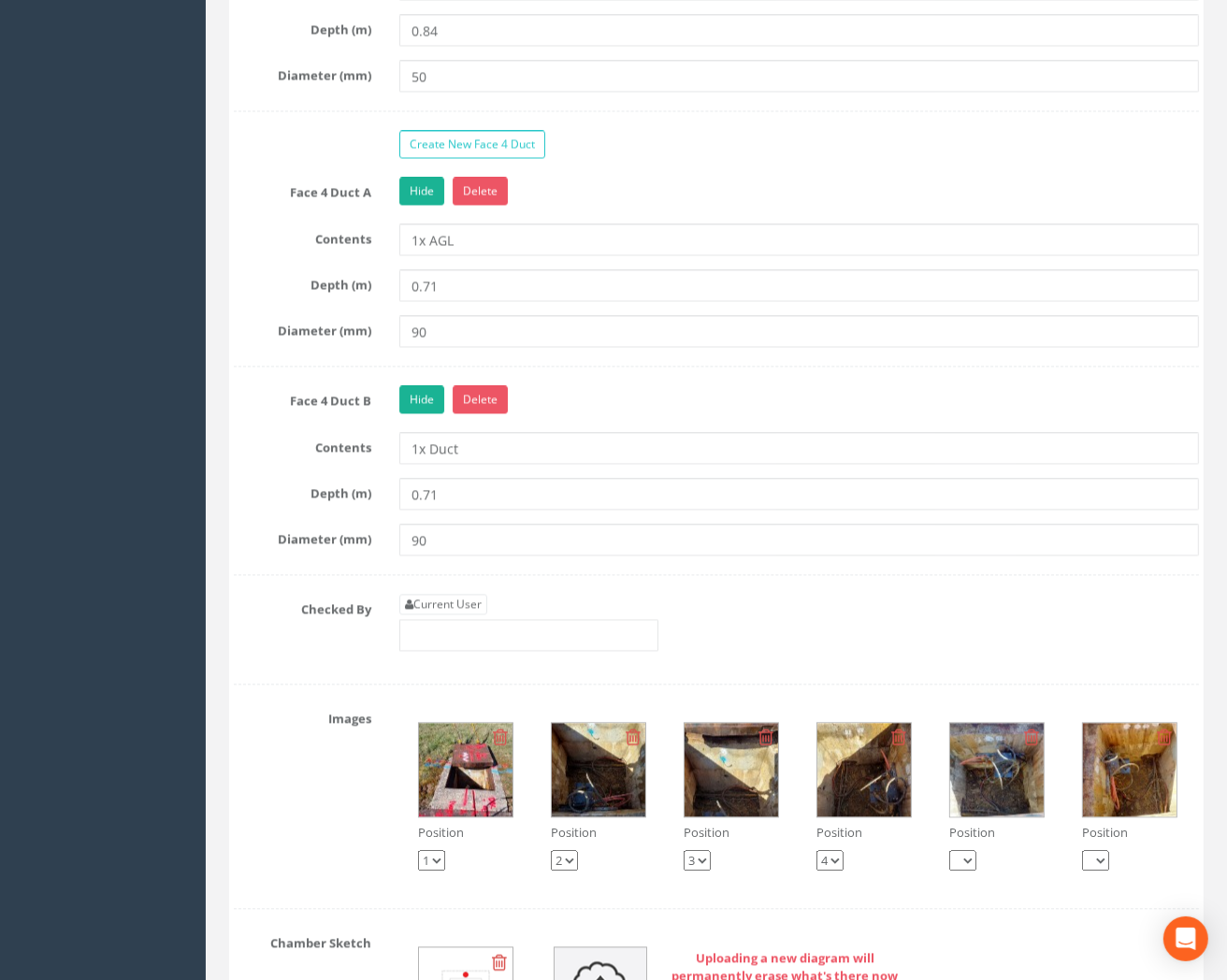 click at bounding box center [466, 770] 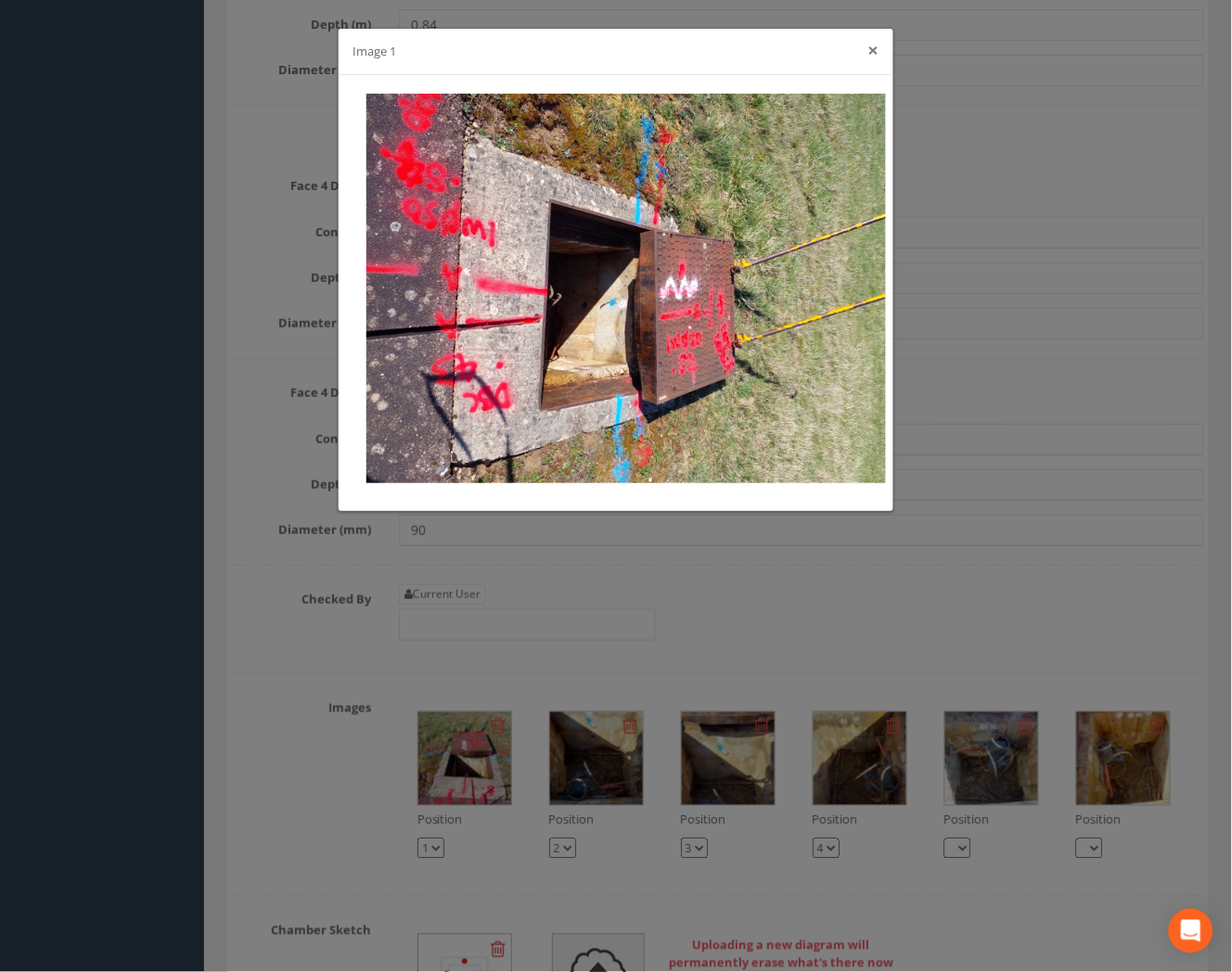 click on "×" at bounding box center (874, 50) 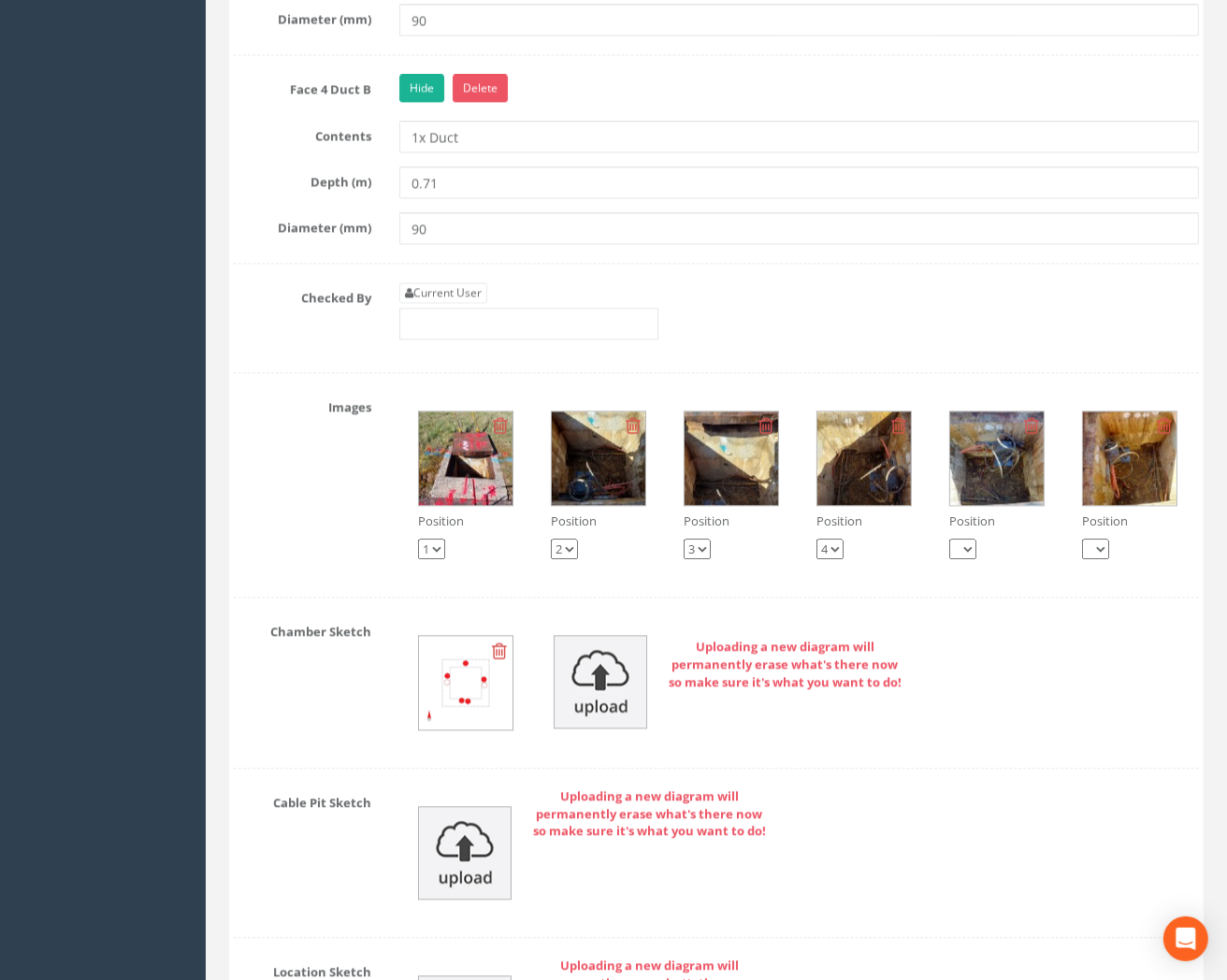 scroll, scrollTop: 2909, scrollLeft: 0, axis: vertical 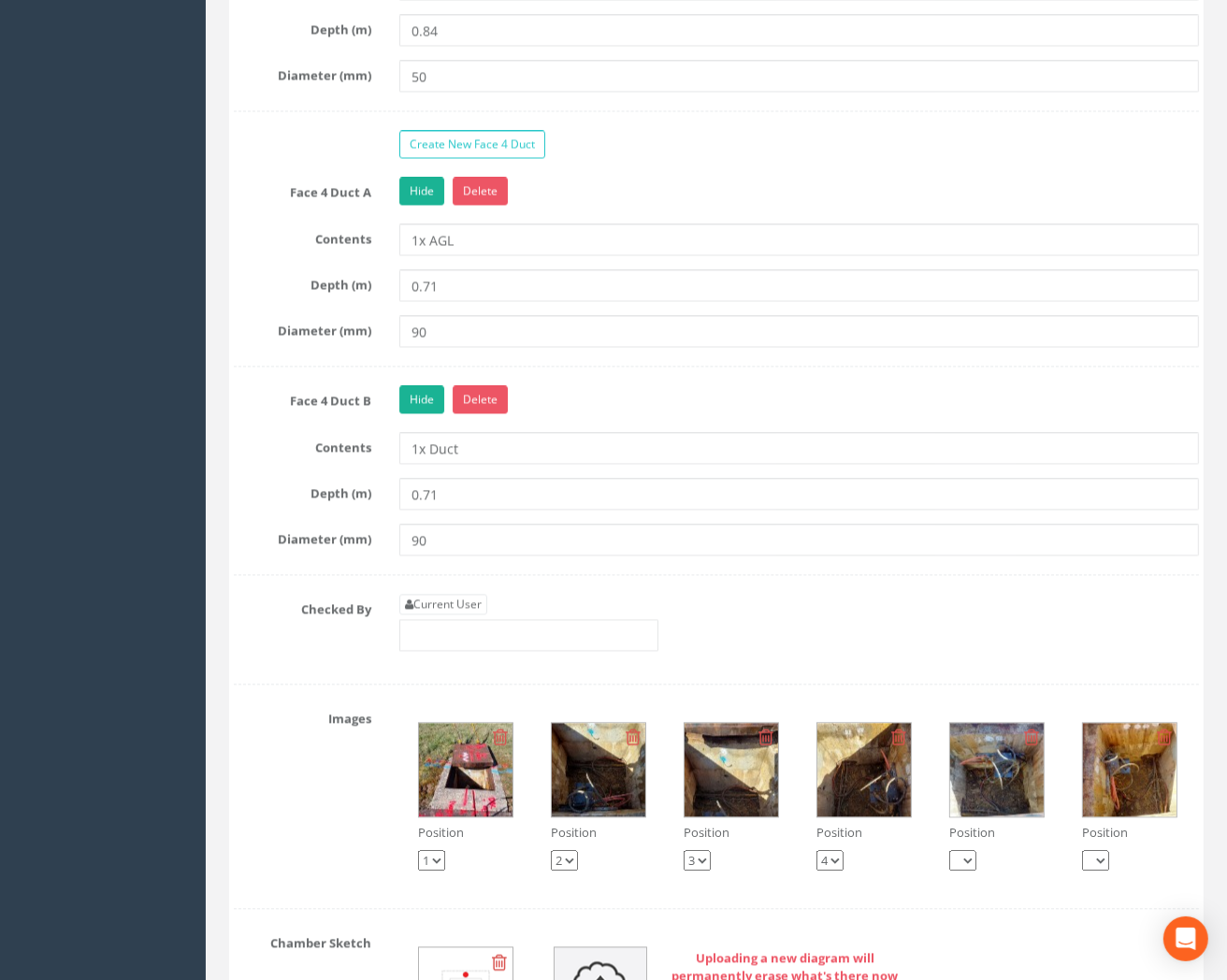 click at bounding box center [599, 770] 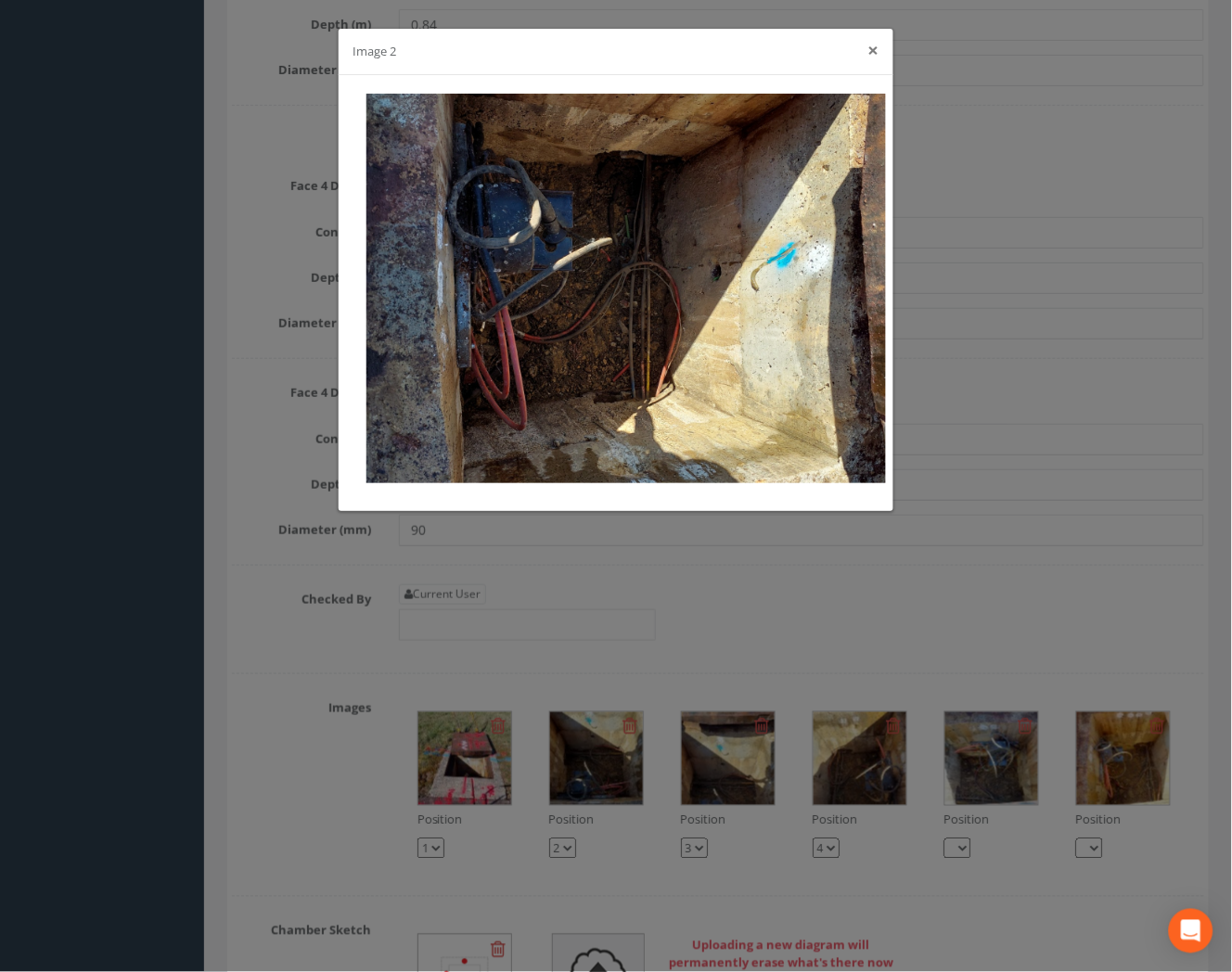 click on "×" at bounding box center (874, 50) 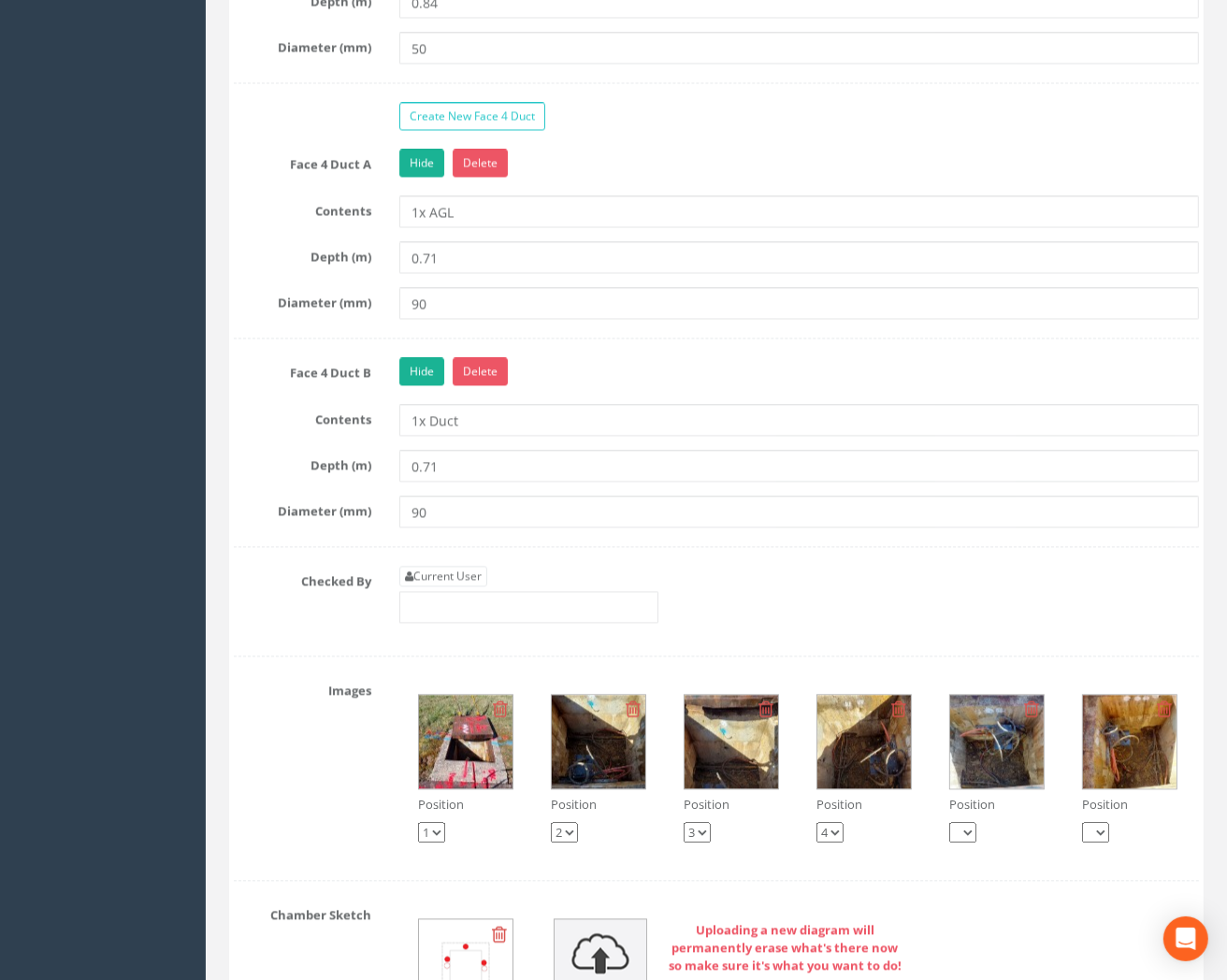 scroll, scrollTop: 3117, scrollLeft: 0, axis: vertical 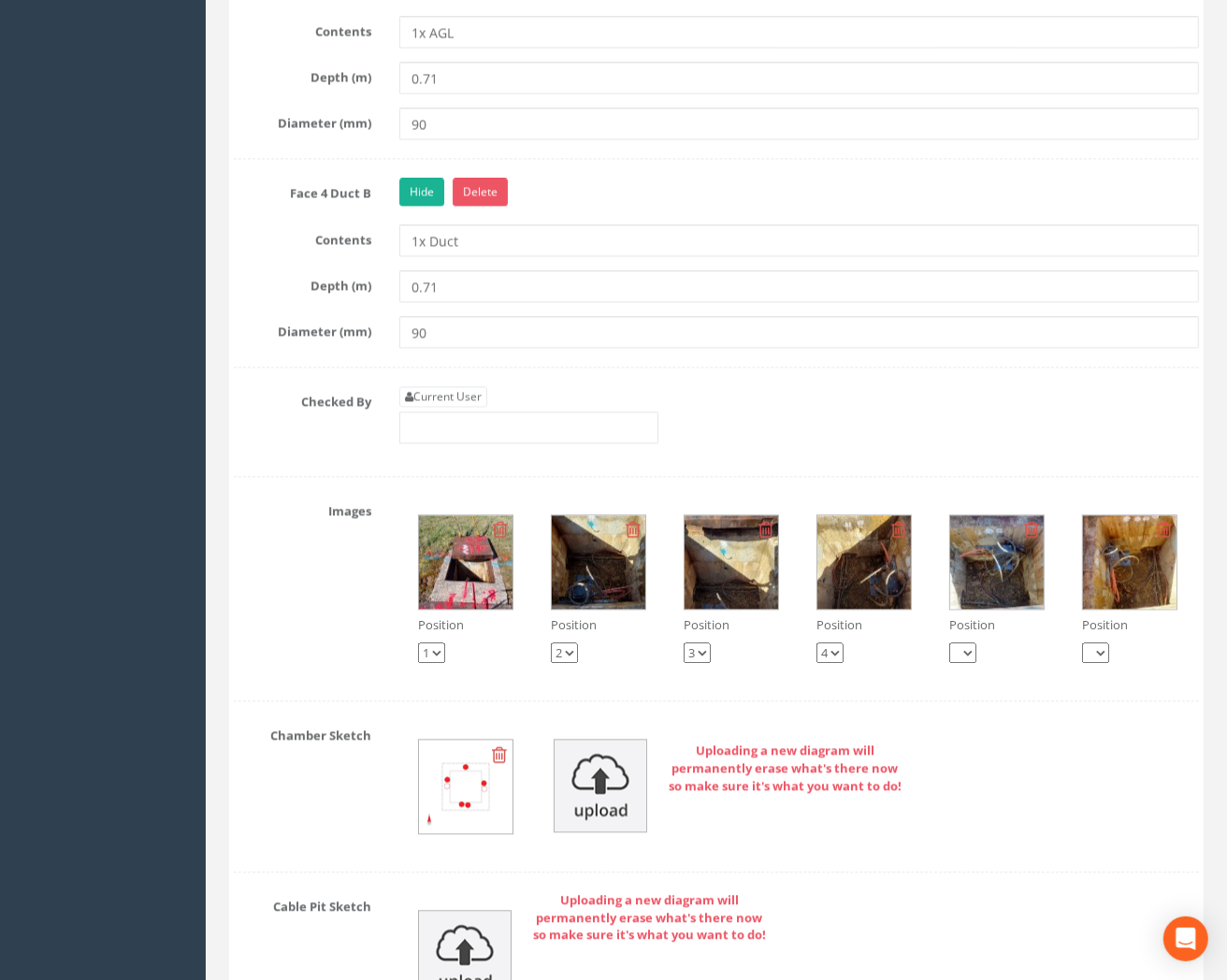 click at bounding box center [599, 562] 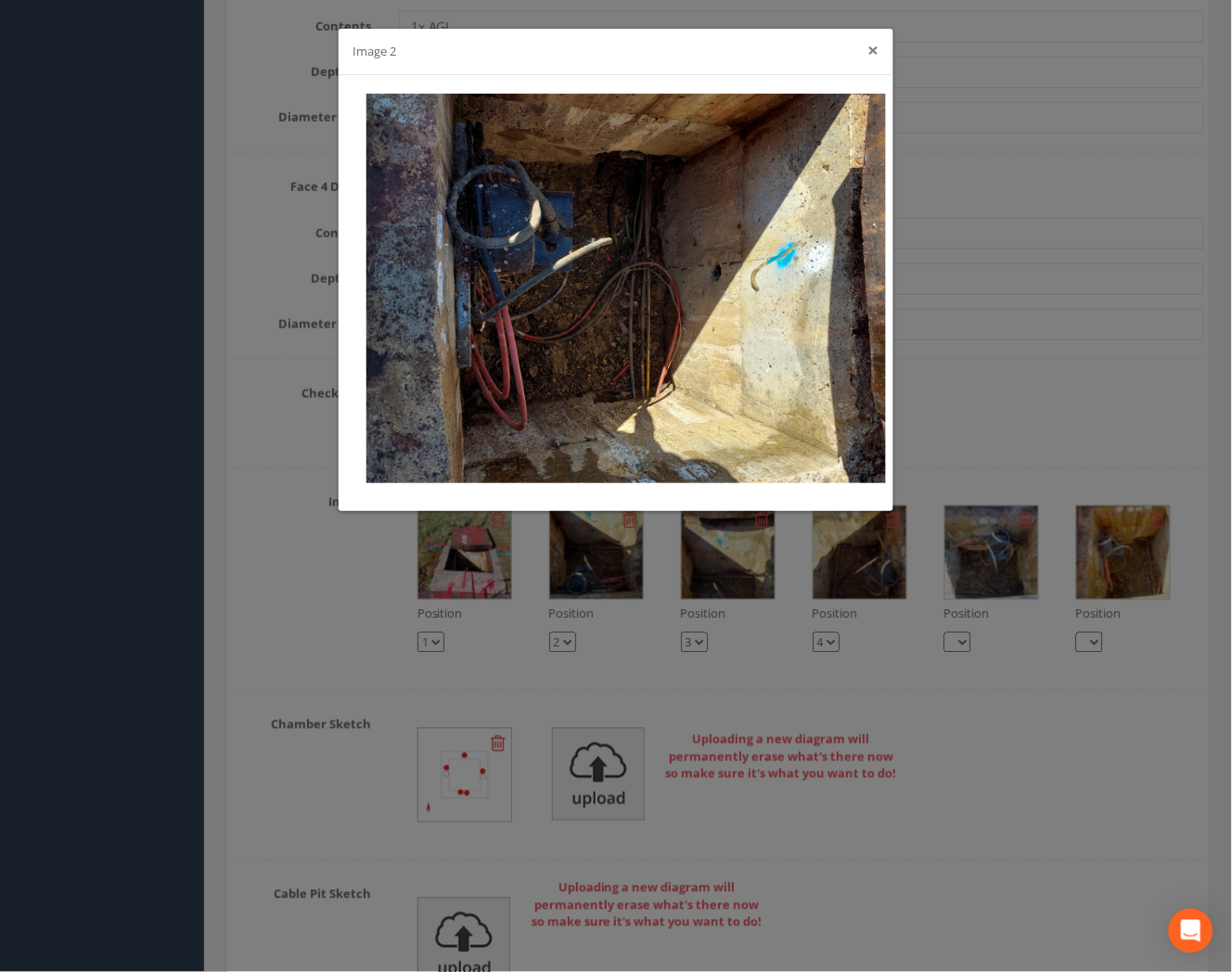 click on "×" at bounding box center (874, 50) 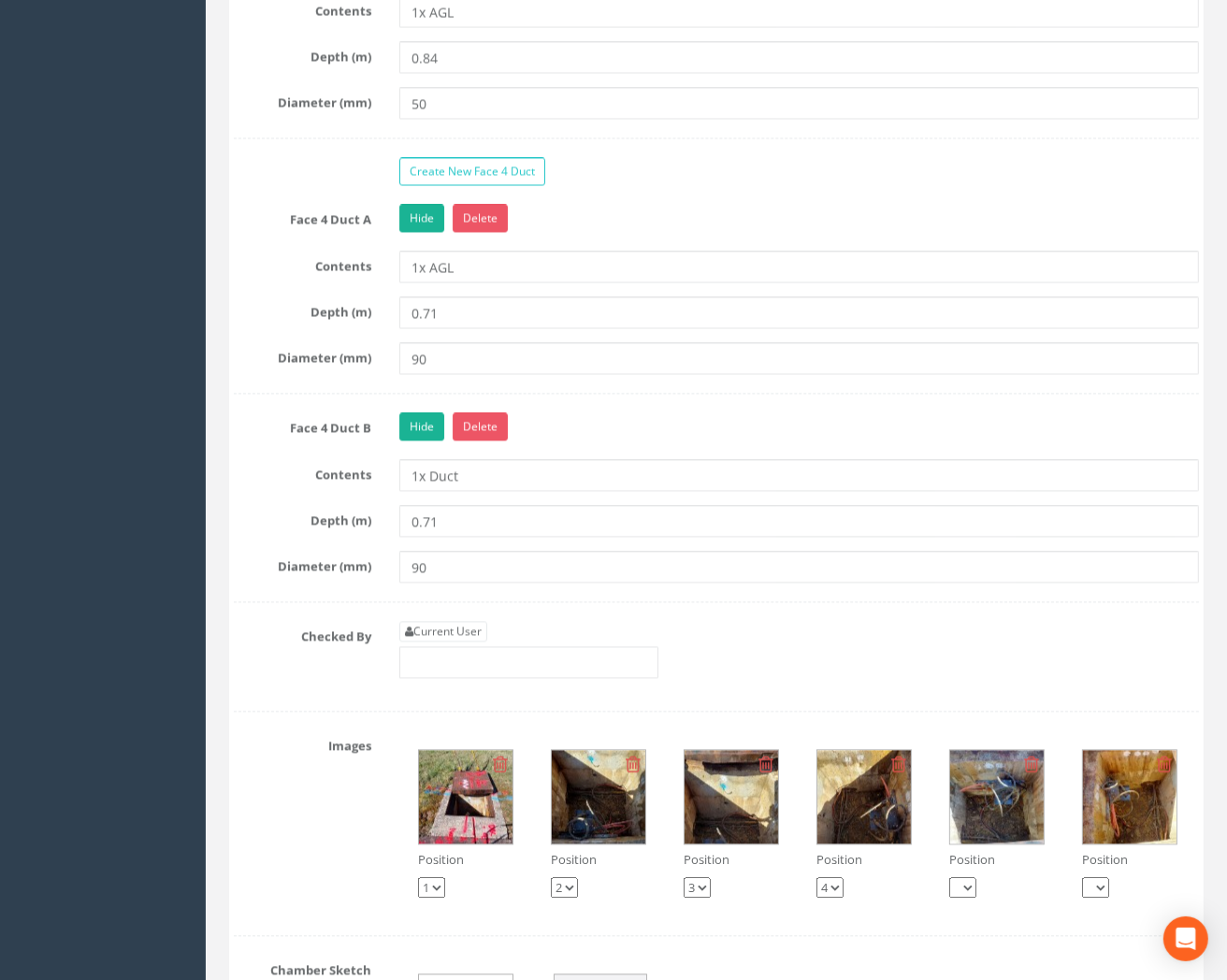 scroll, scrollTop: 2909, scrollLeft: 0, axis: vertical 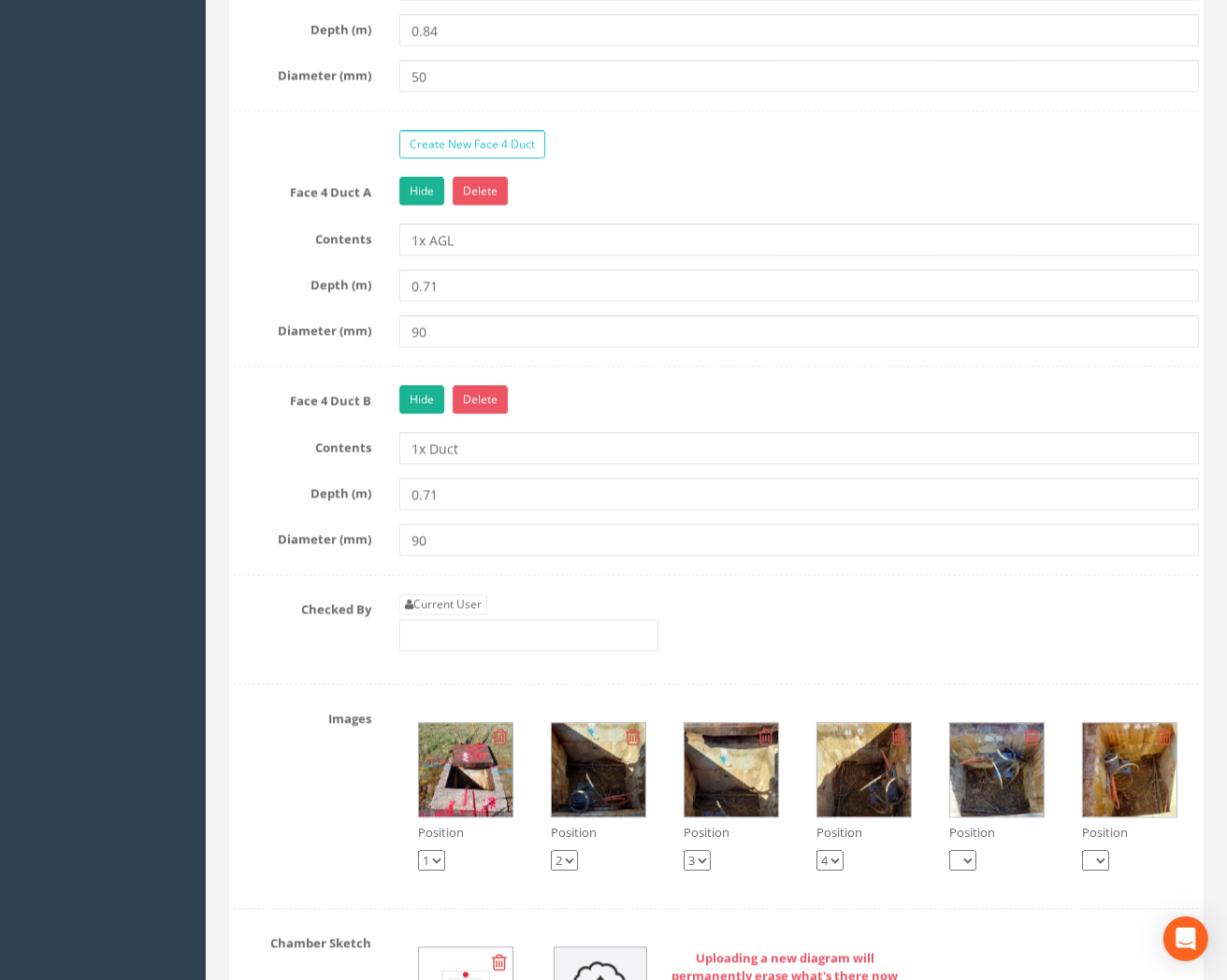 click at bounding box center [599, 770] 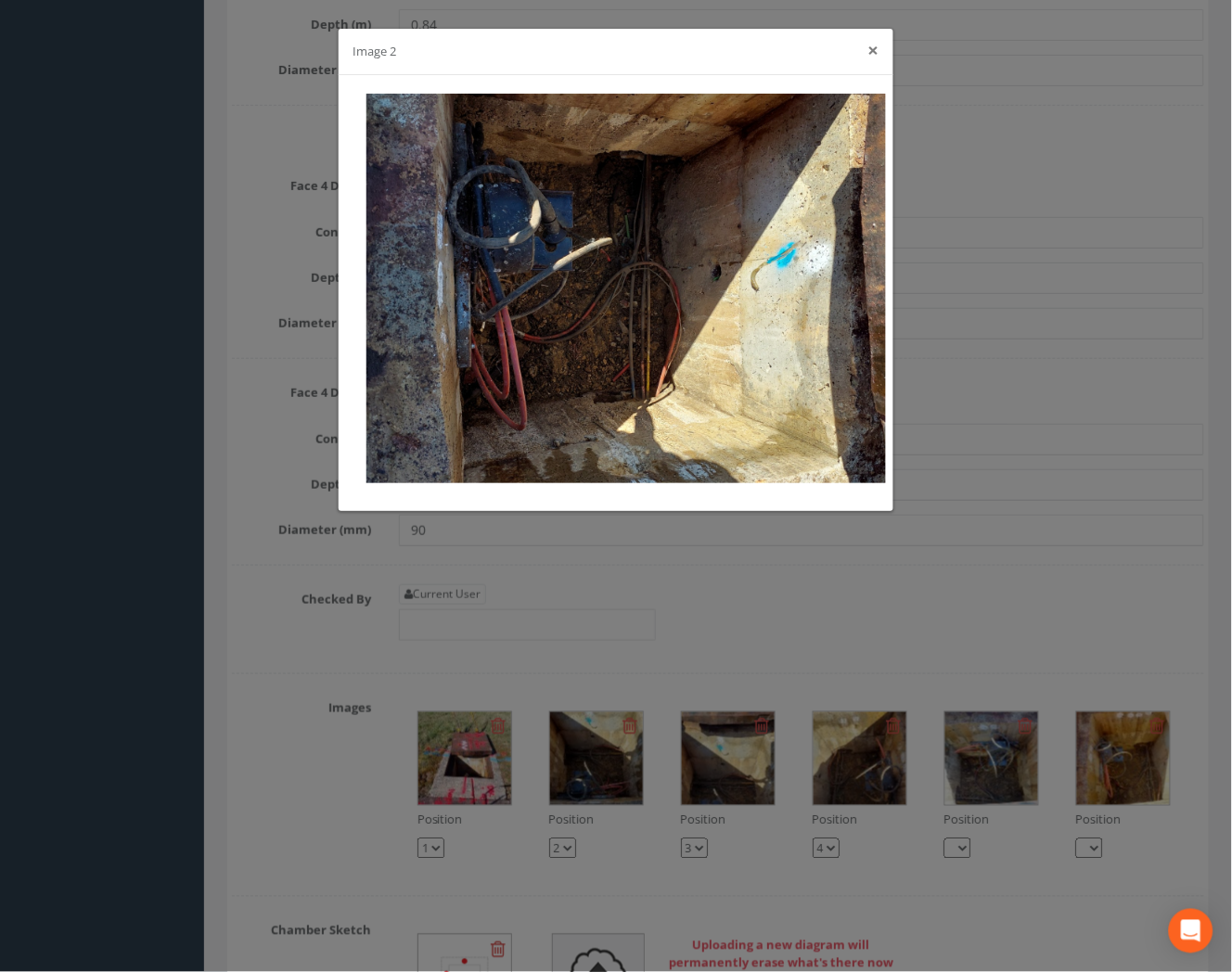 click on "×" at bounding box center (874, 50) 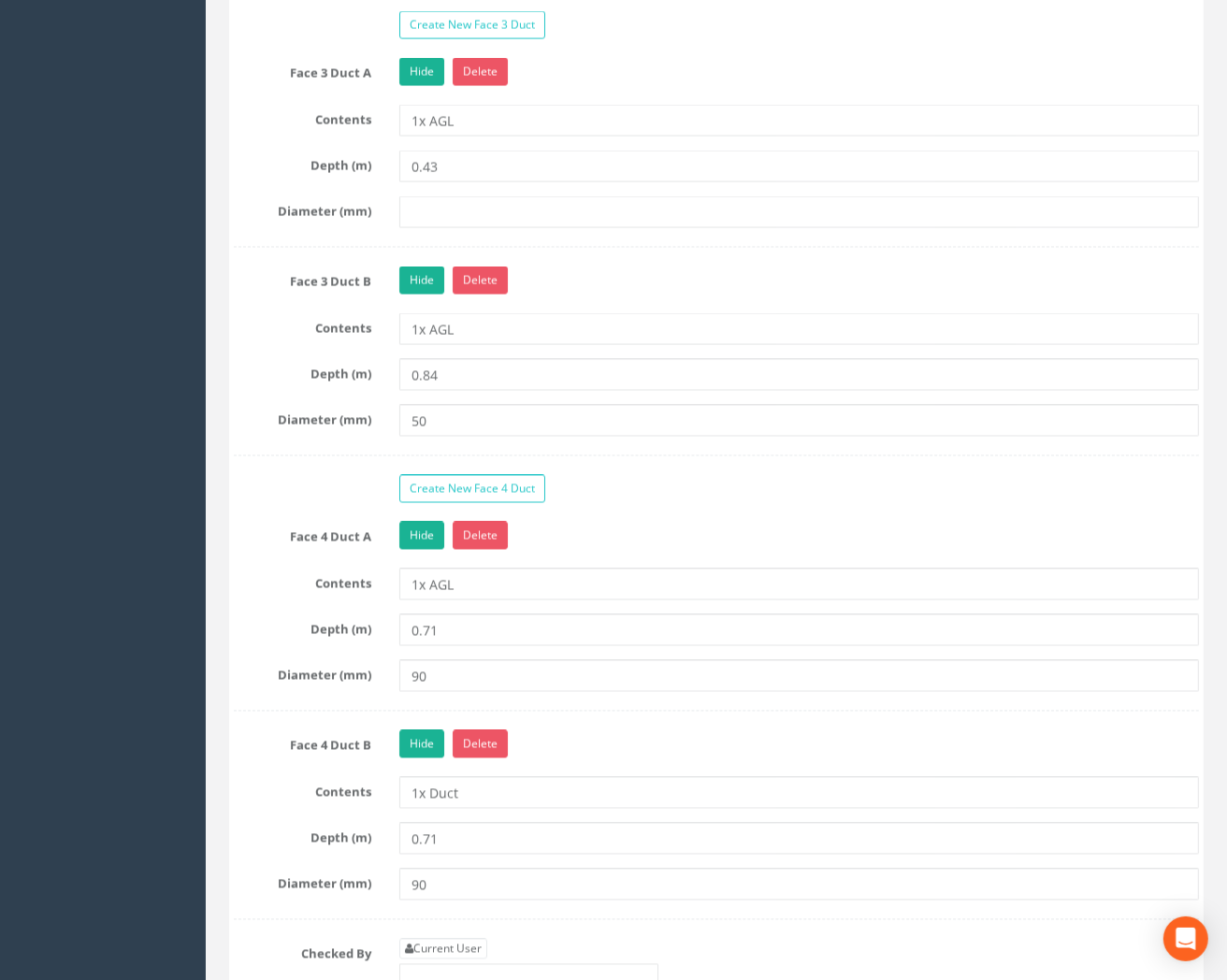 scroll, scrollTop: 2701, scrollLeft: 0, axis: vertical 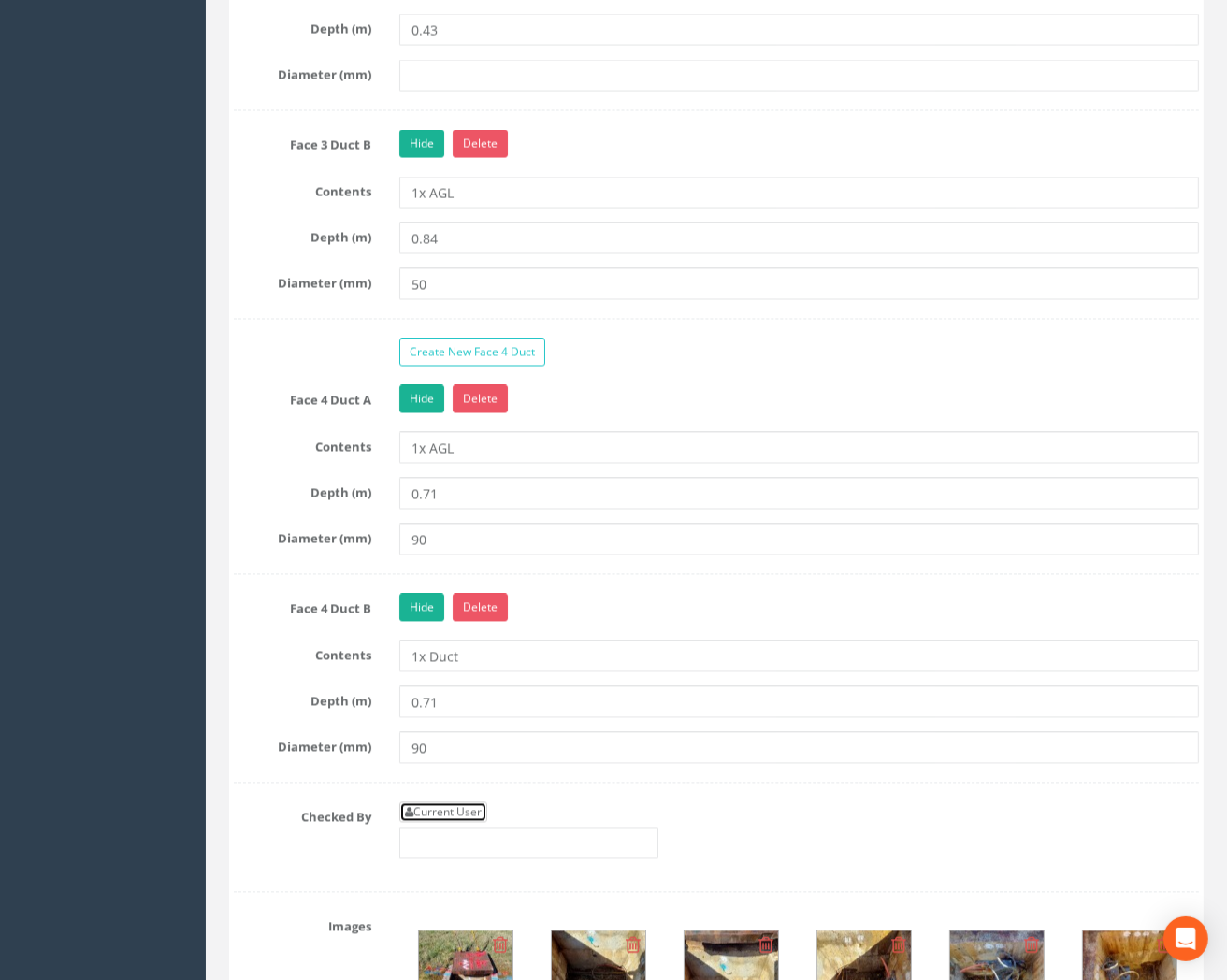 click on "Current User" at bounding box center (443, 813) 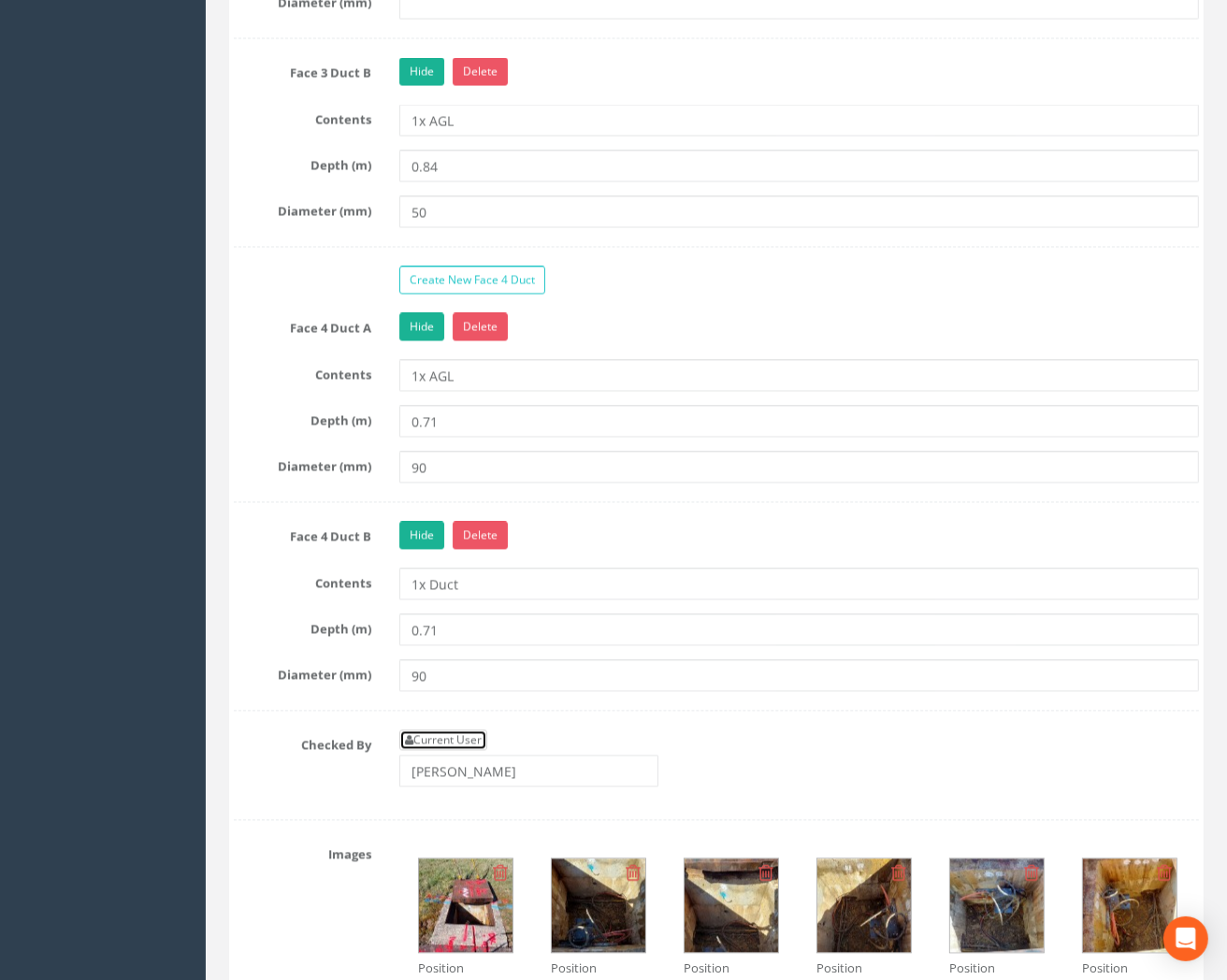 scroll, scrollTop: 2805, scrollLeft: 0, axis: vertical 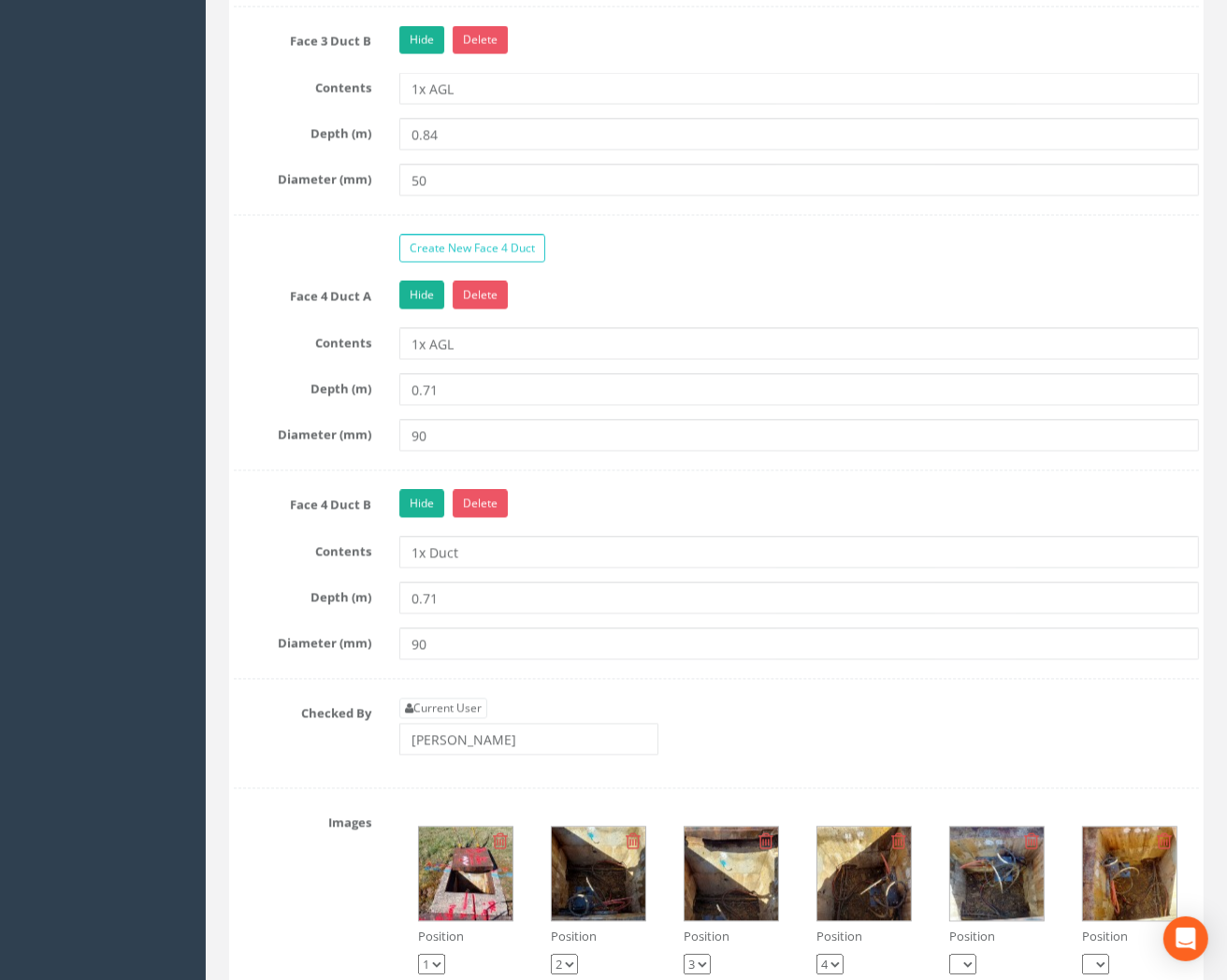 click at bounding box center (466, 873) 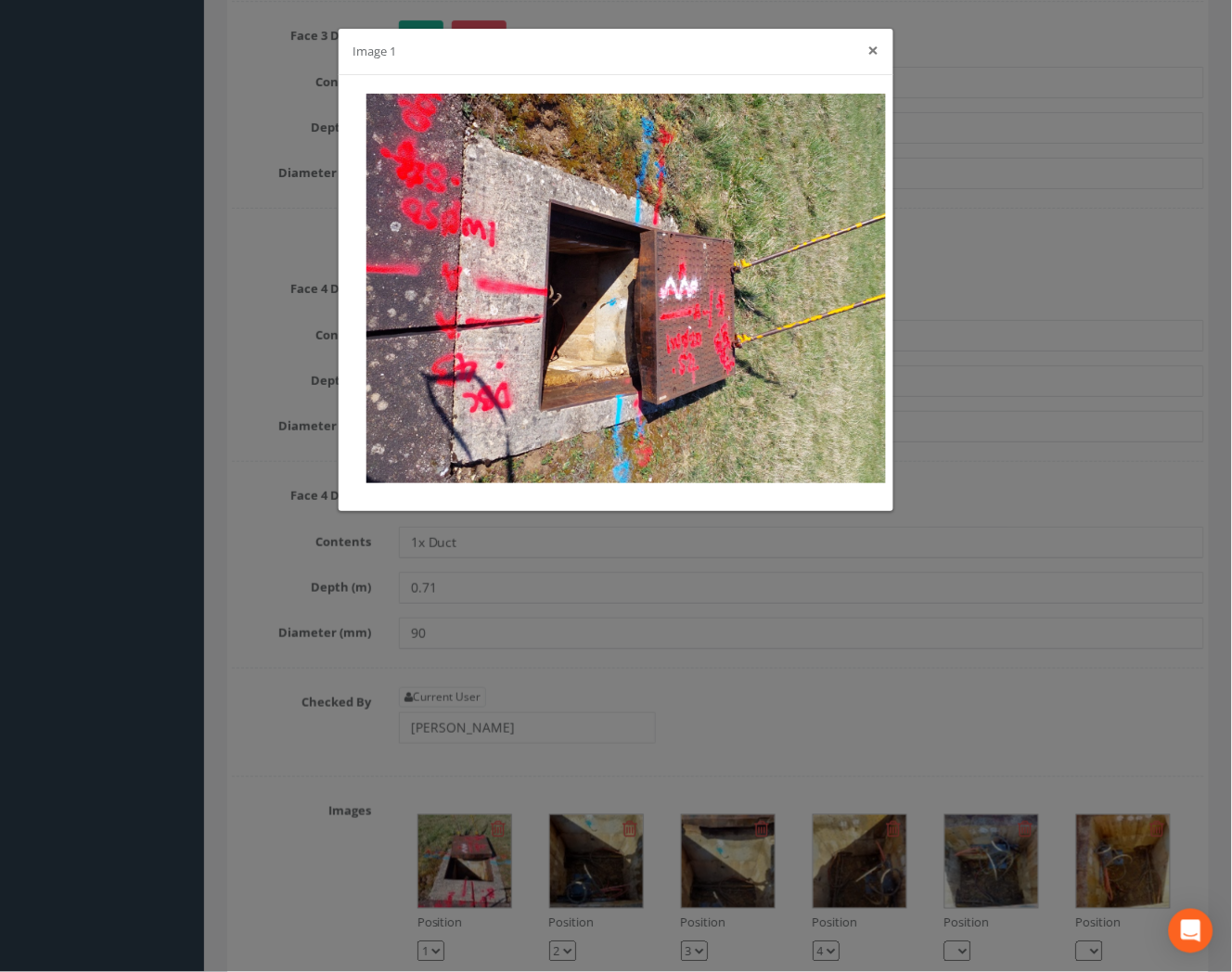 click on "×" at bounding box center (874, 50) 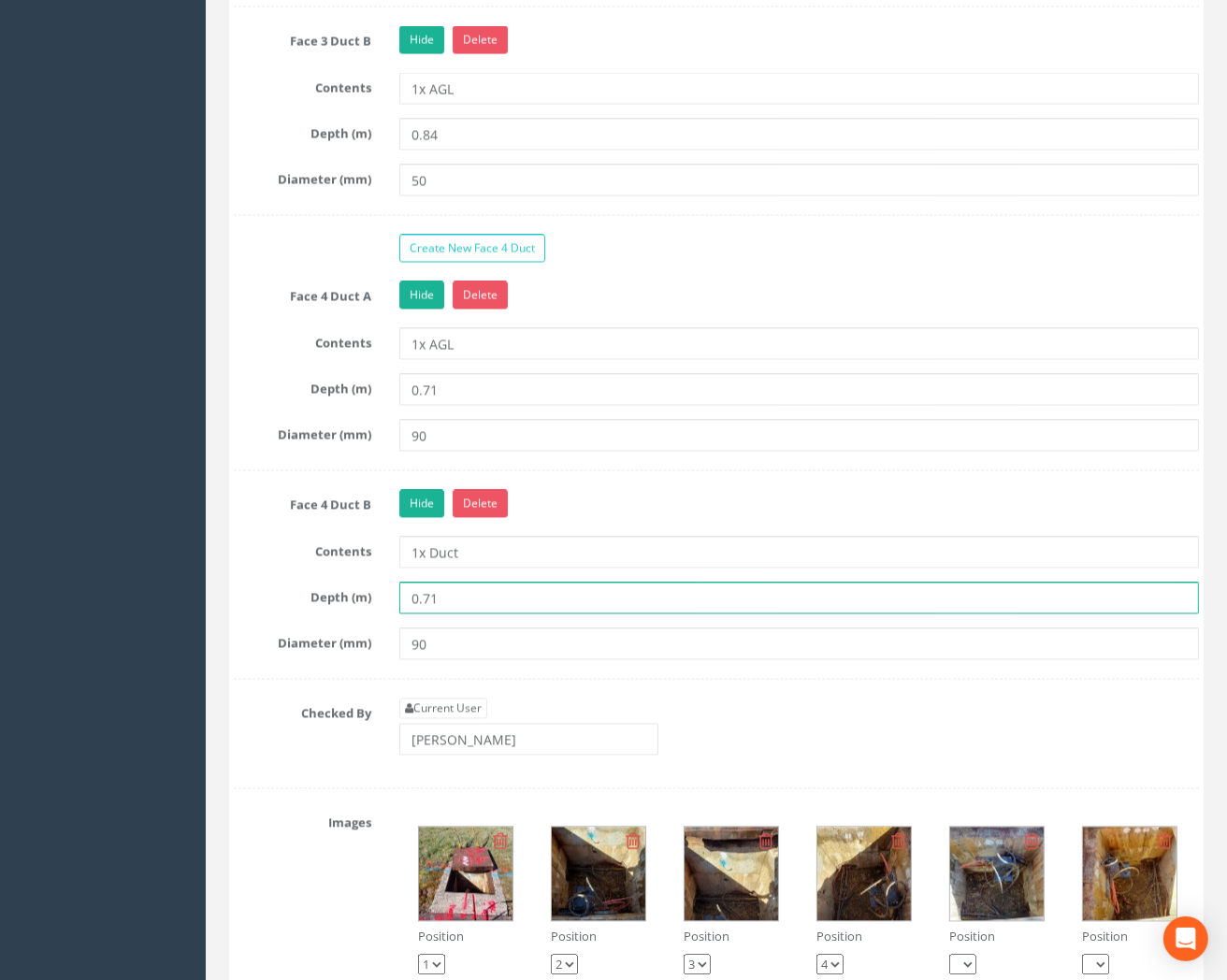 click on "0.71" at bounding box center (799, 598) 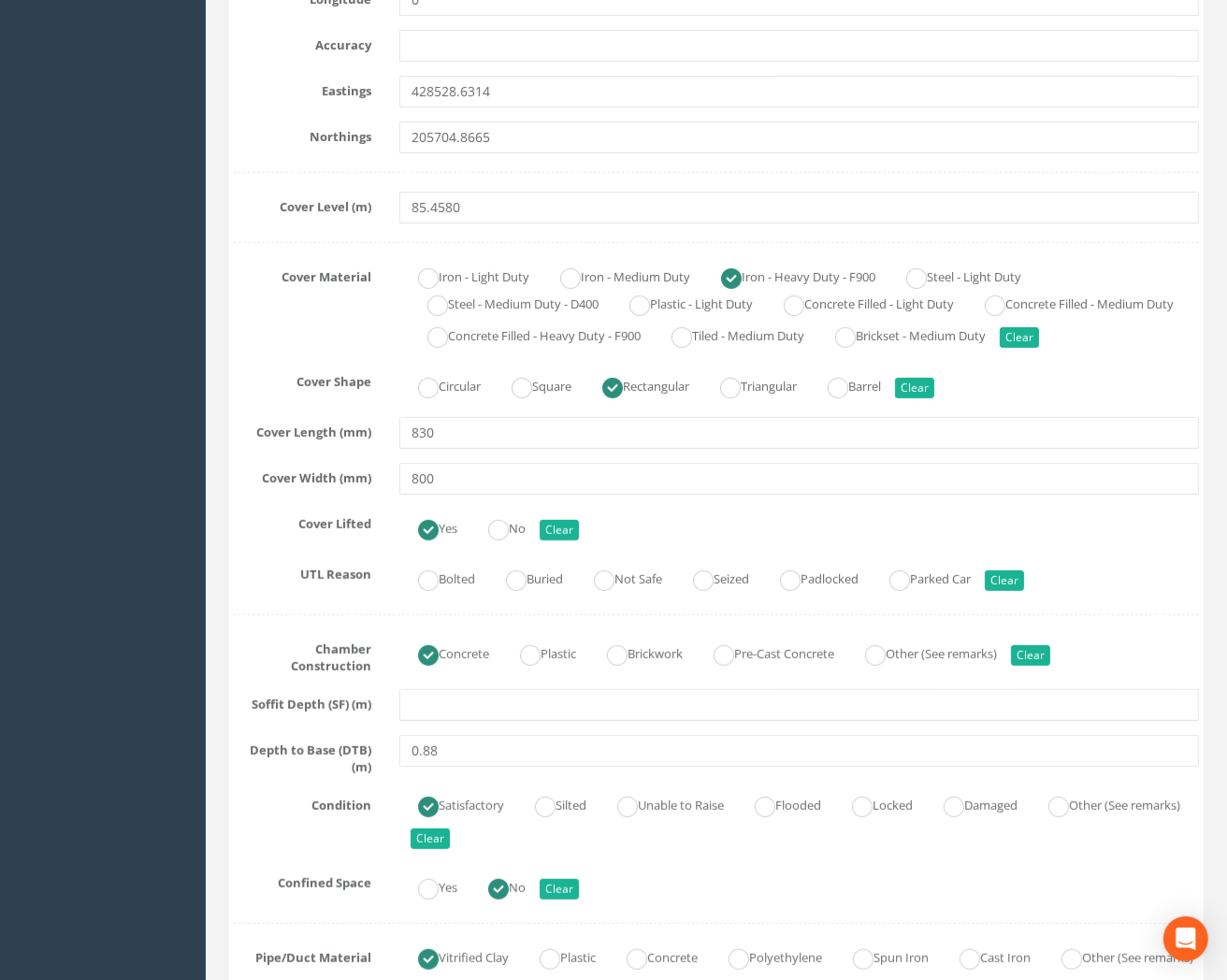 scroll, scrollTop: 104, scrollLeft: 0, axis: vertical 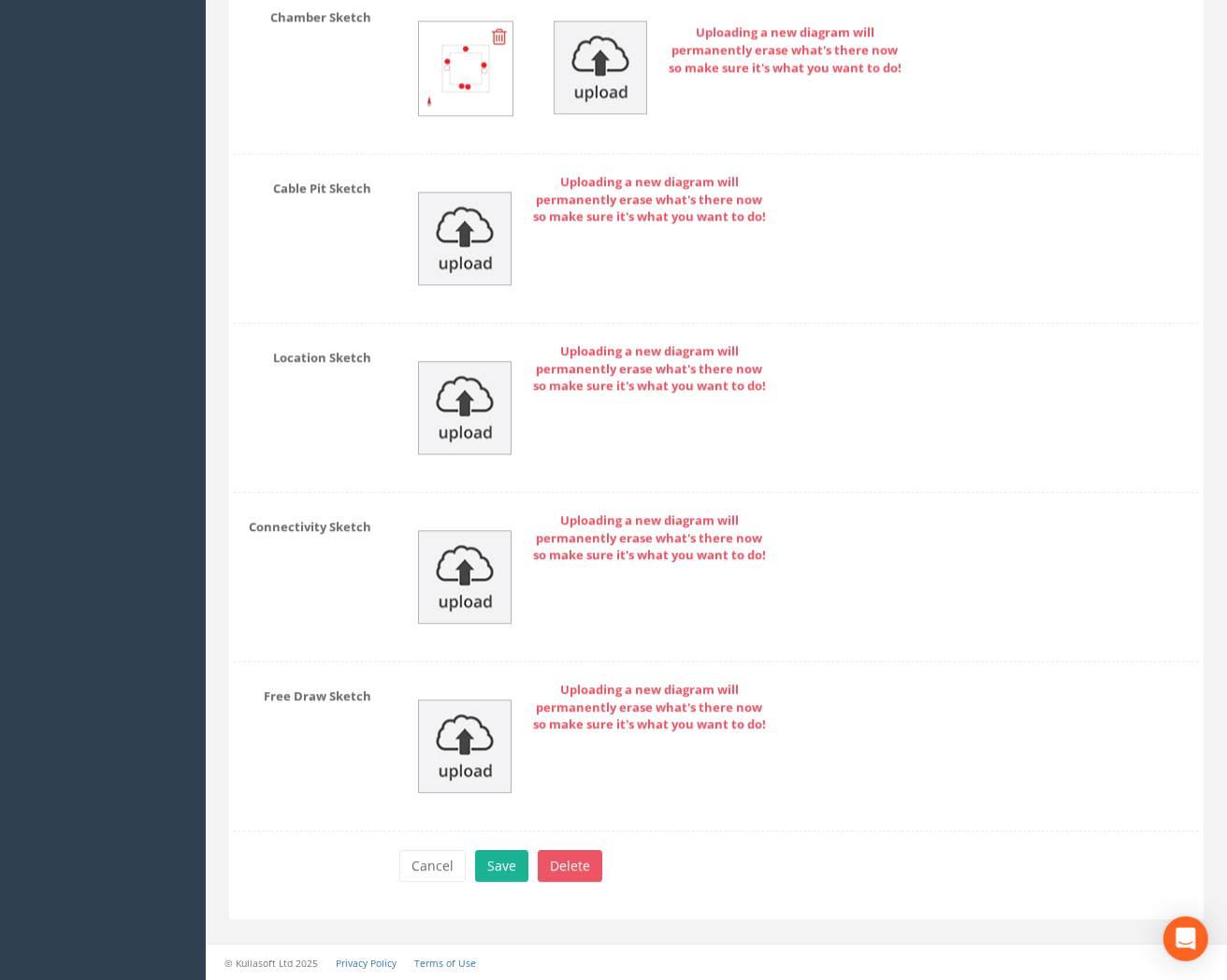 click at bounding box center (499, 36) 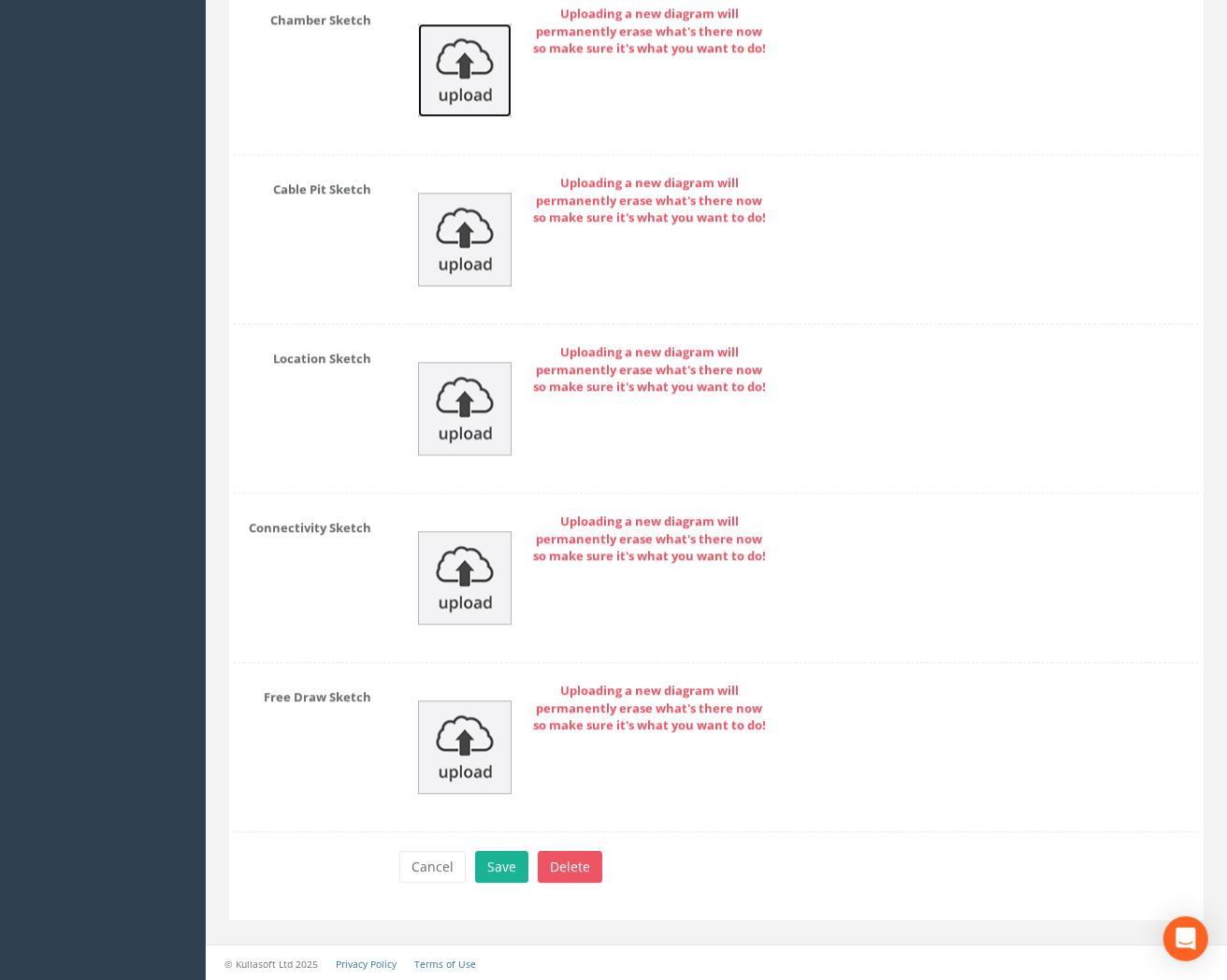 click at bounding box center [465, 70] 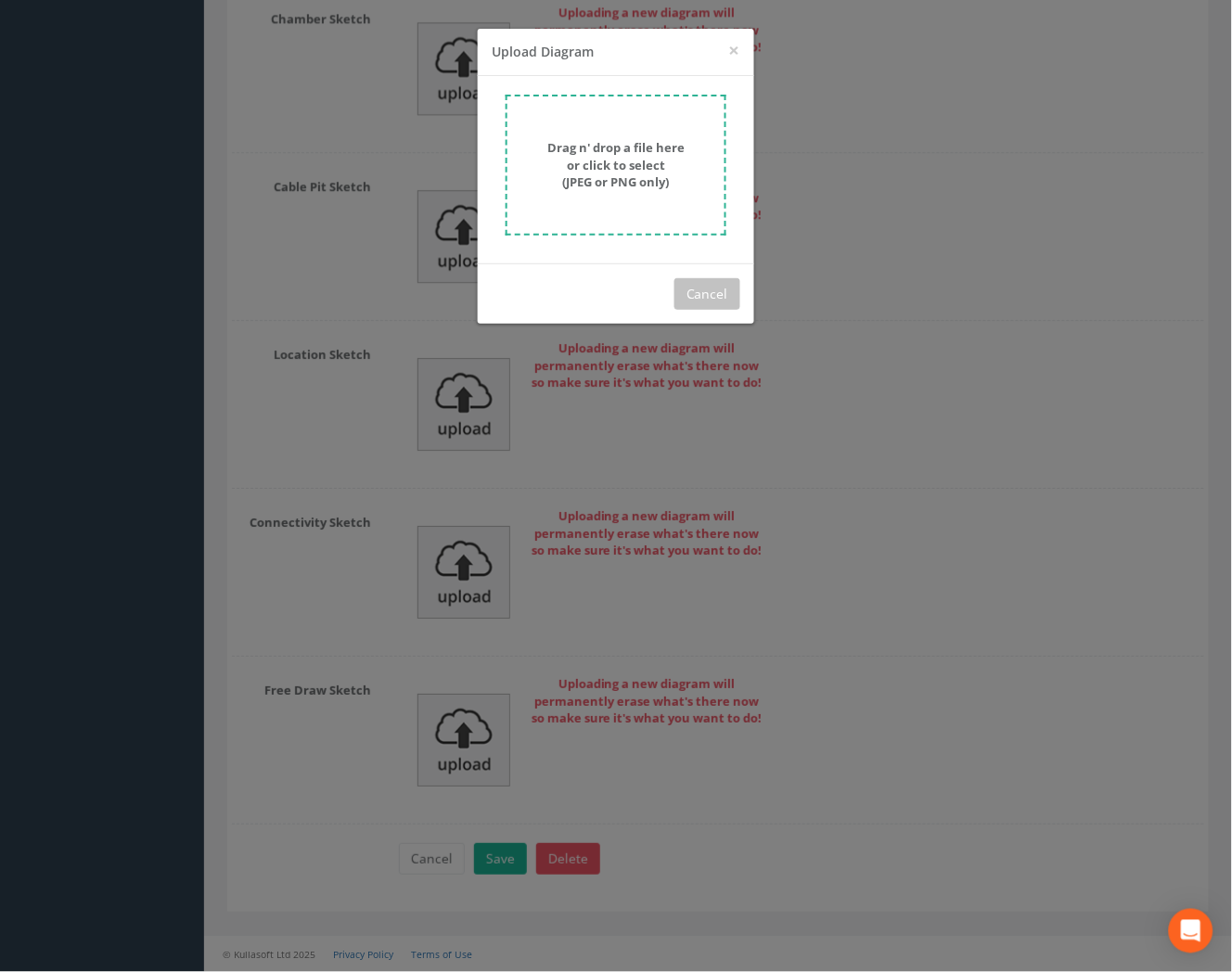 click on "Drag n' drop a file here or click to select (JPEG or PNG only)" at bounding box center [616, 164] 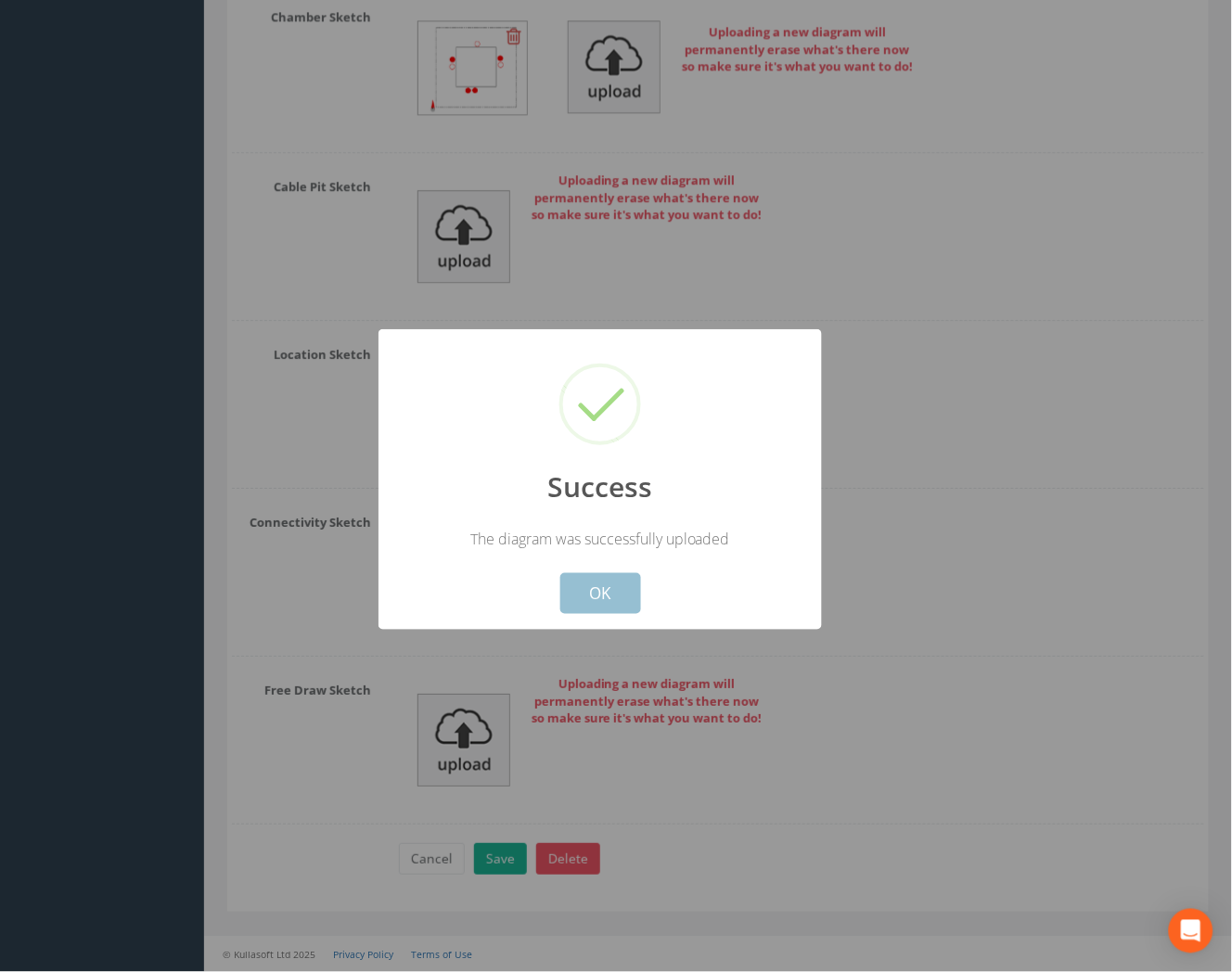 click on "OK" at bounding box center (600, 594) 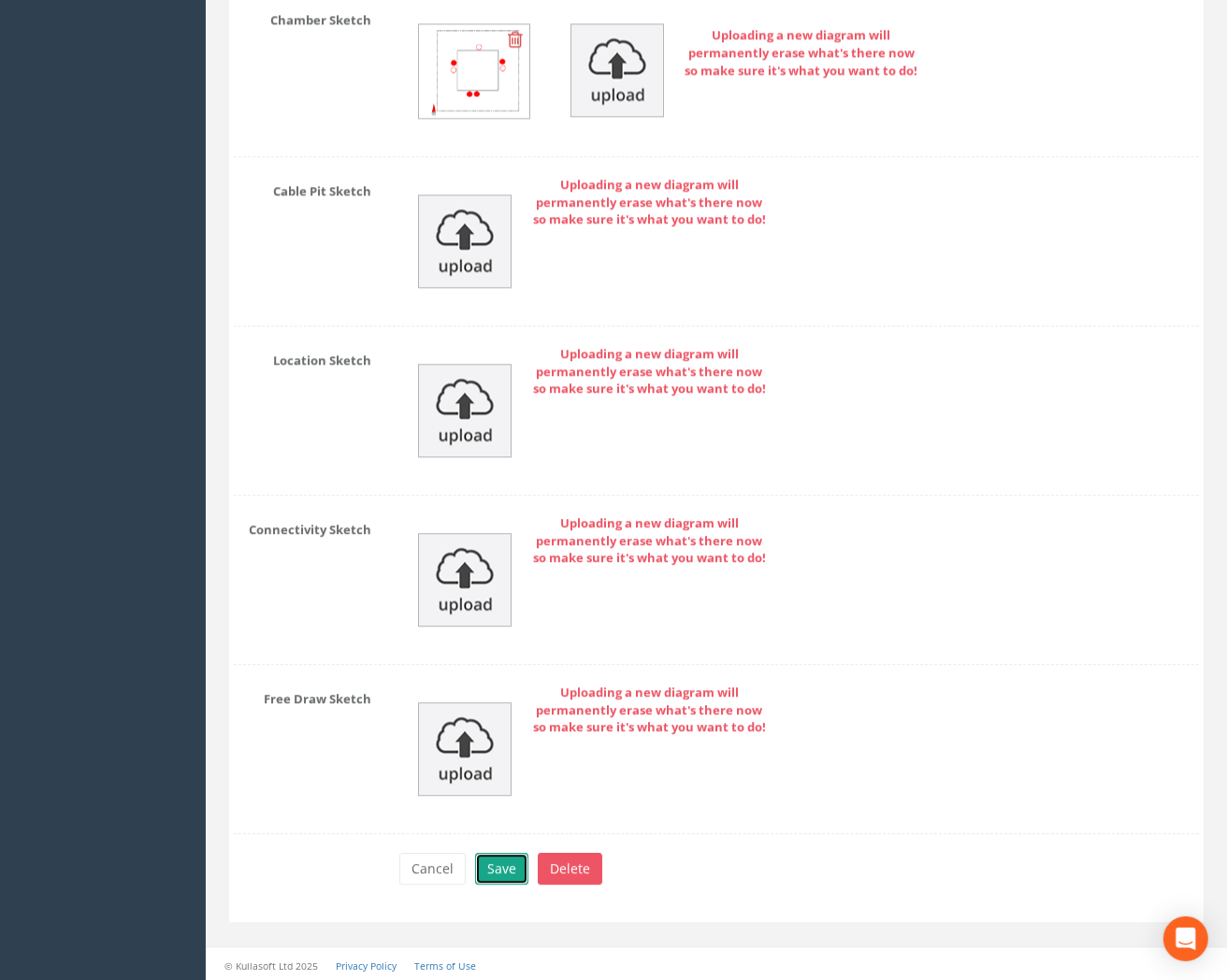 click on "Save" at bounding box center [501, 869] 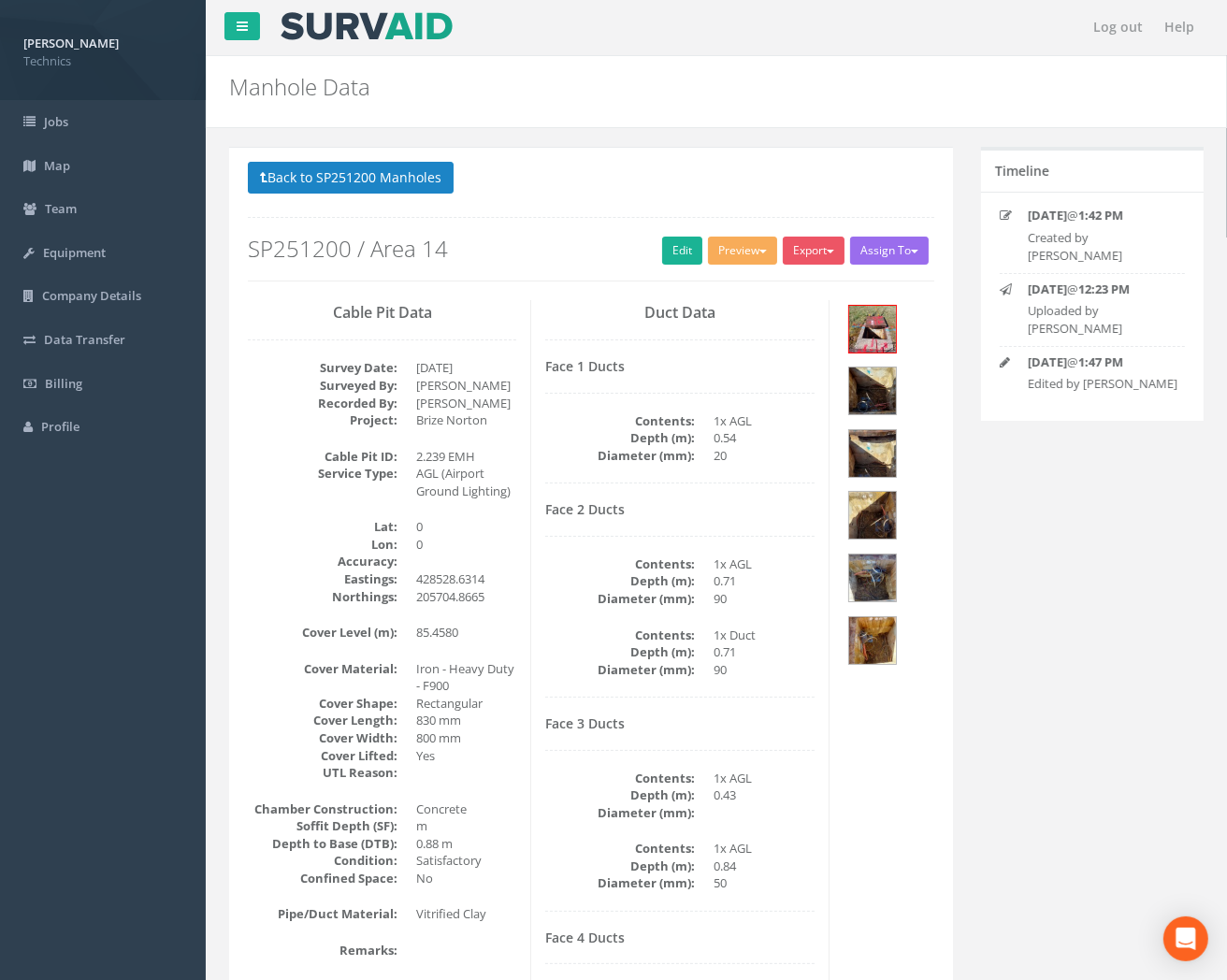 scroll, scrollTop: 0, scrollLeft: 0, axis: both 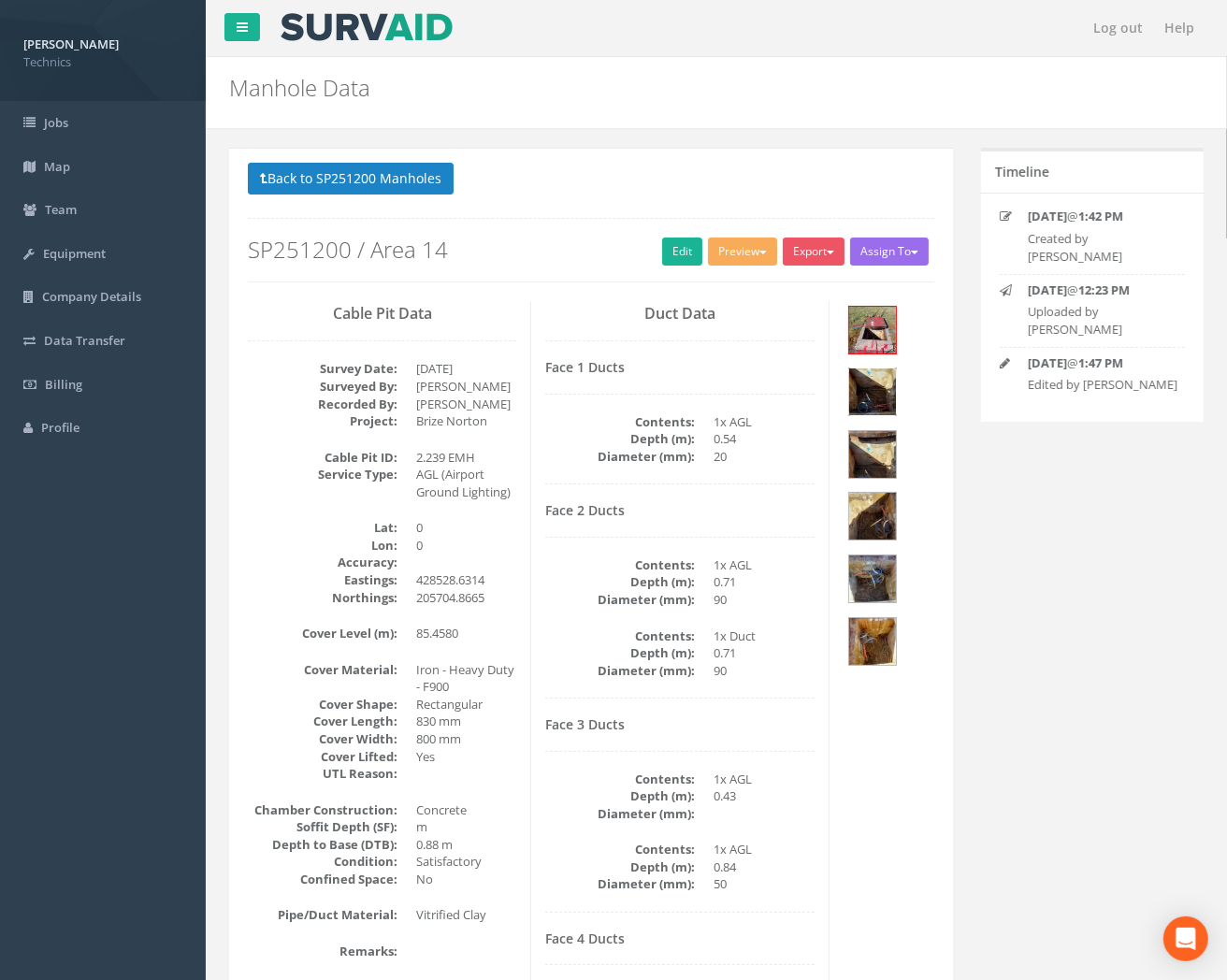 click at bounding box center [873, 392] 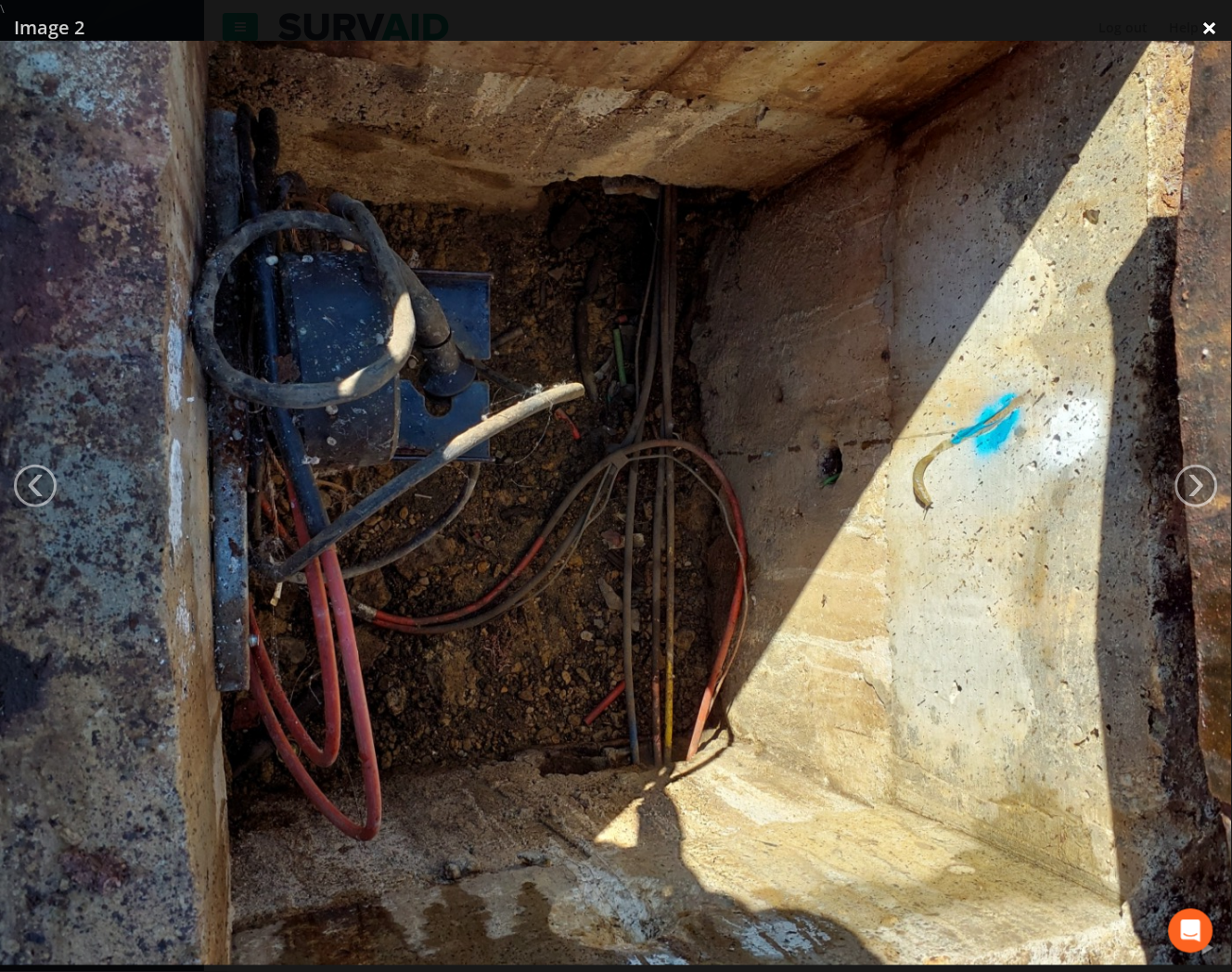 click on "×" at bounding box center (1210, 28) 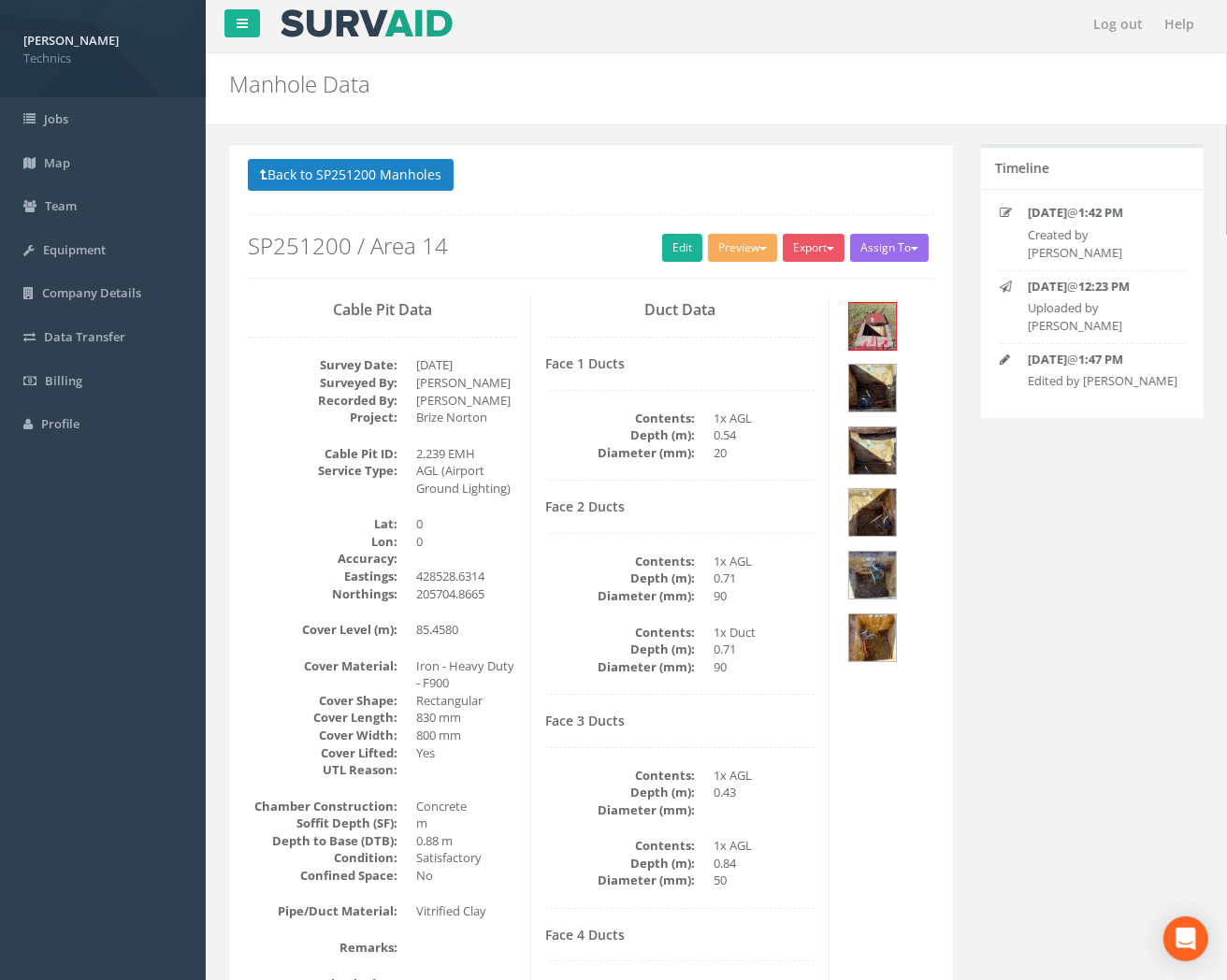 scroll, scrollTop: 0, scrollLeft: 0, axis: both 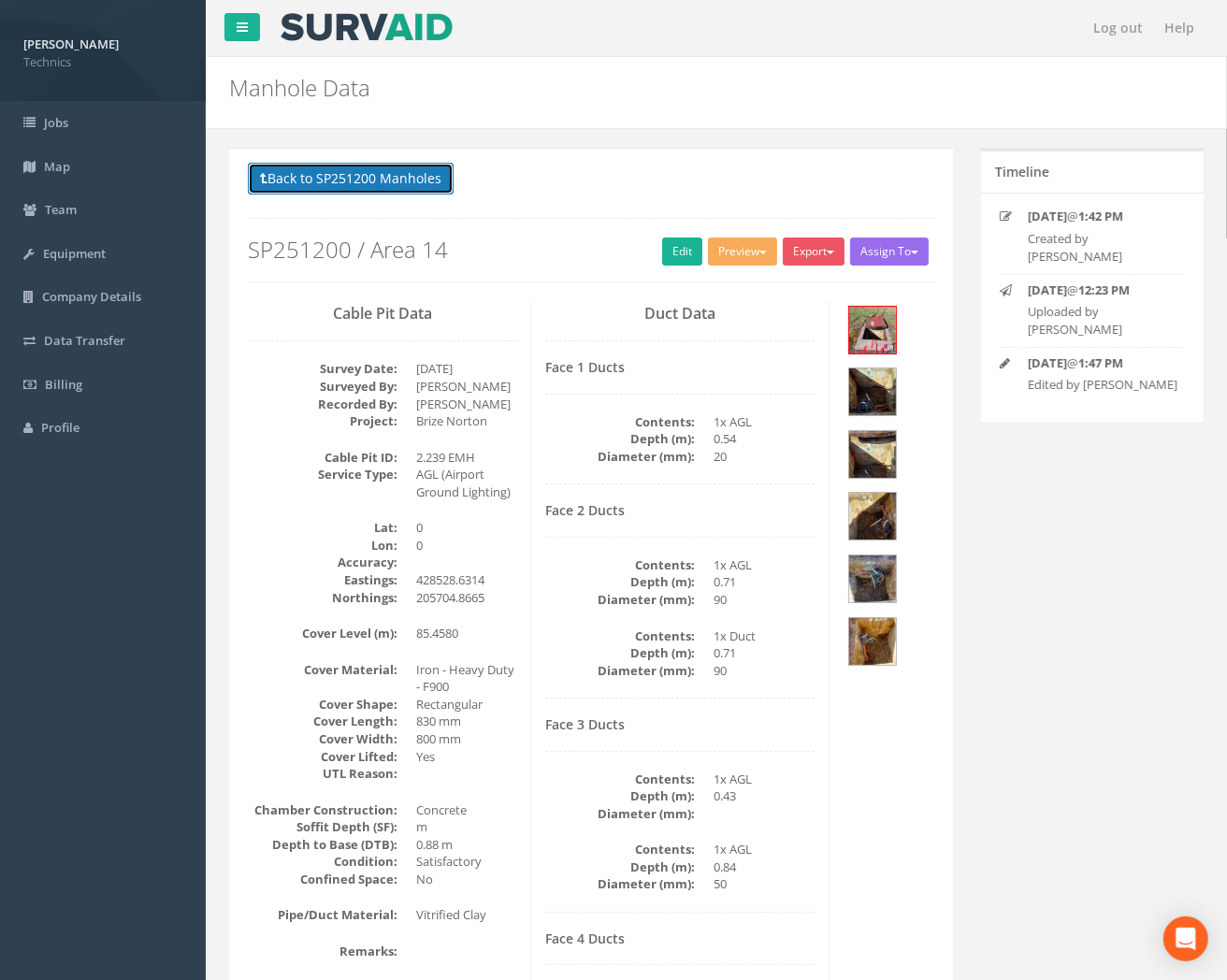 click on "Back to SP251200 Manholes" at bounding box center [351, 179] 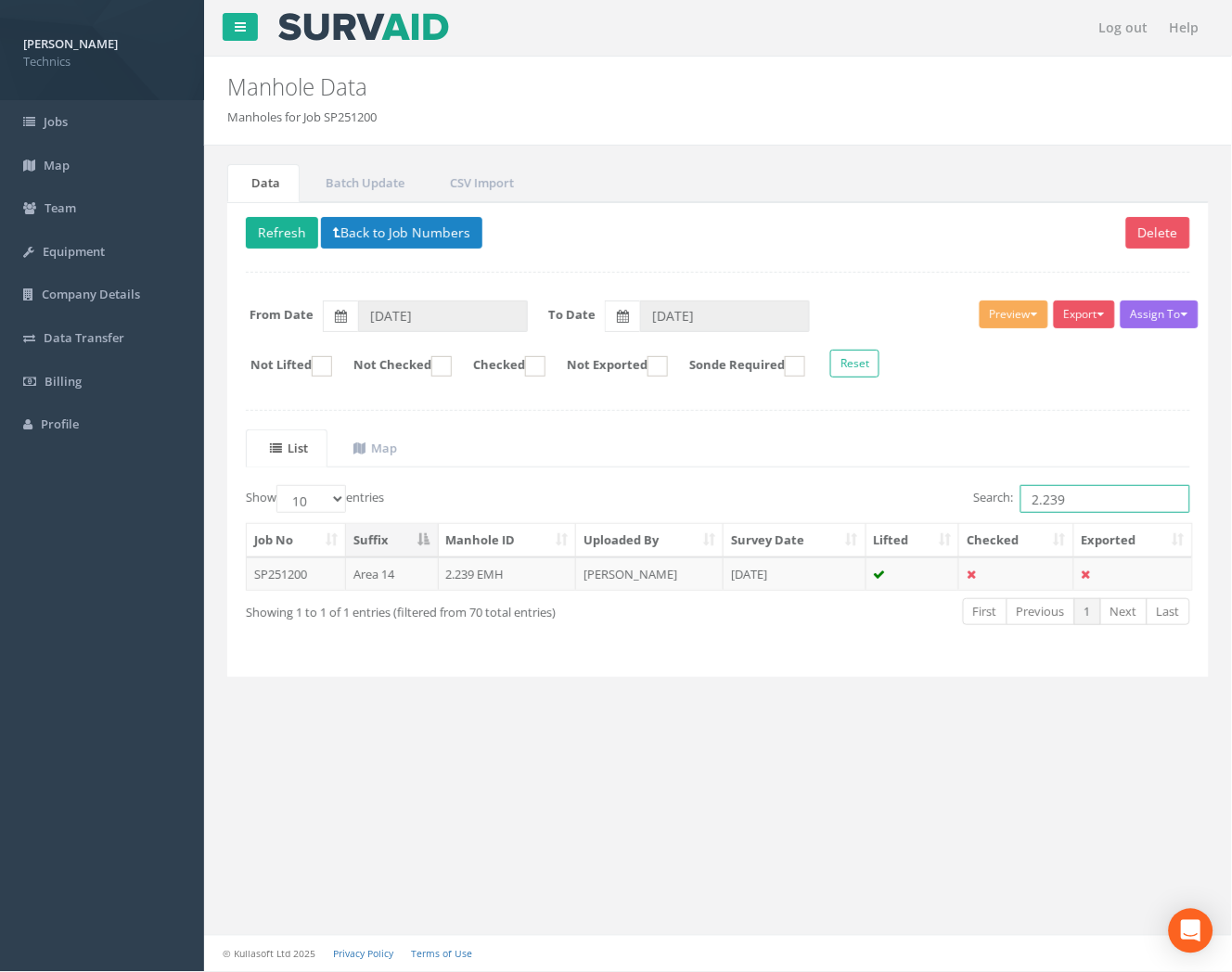 drag, startPoint x: 1062, startPoint y: 494, endPoint x: 939, endPoint y: 515, distance: 124.77981 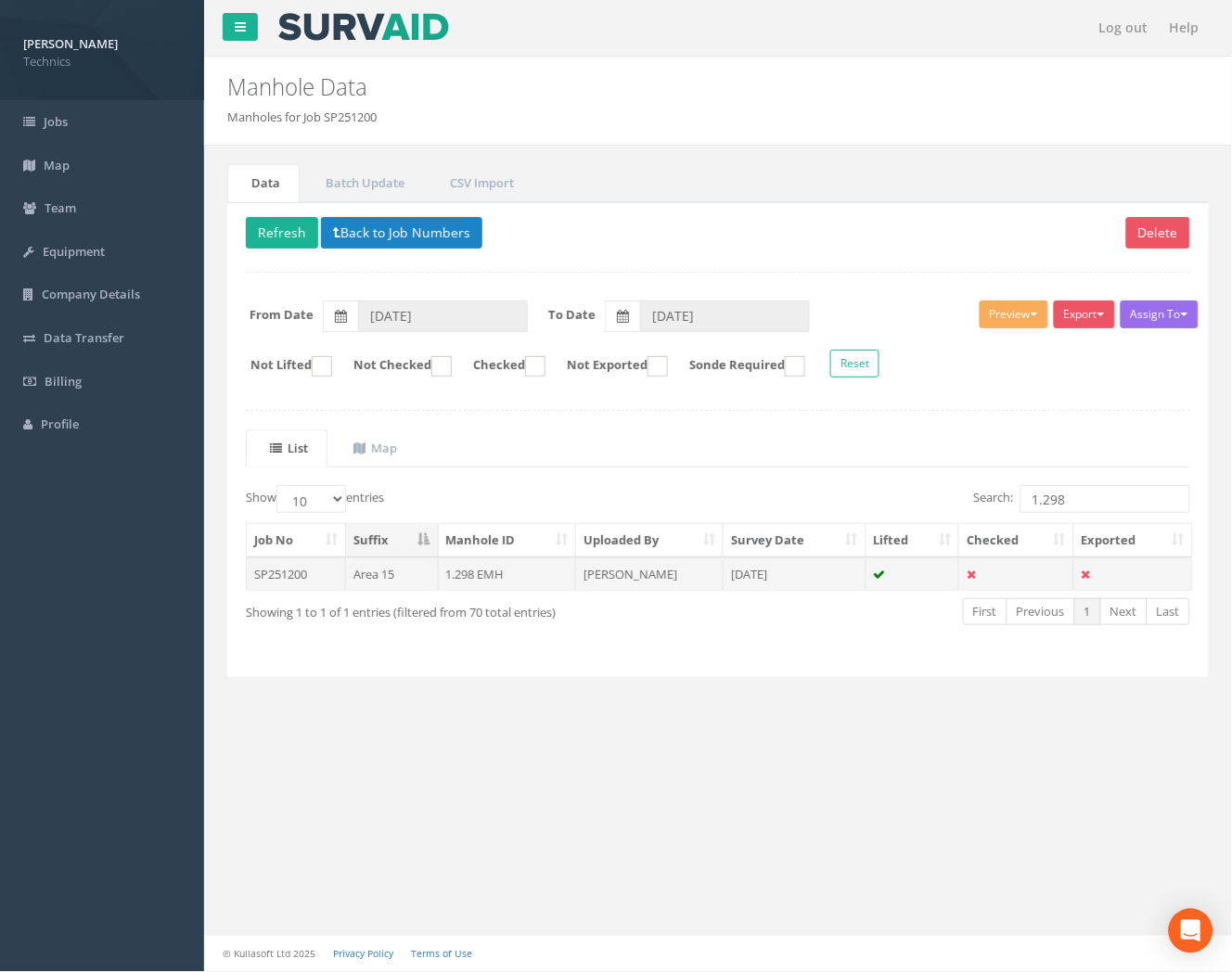 click on "[PERSON_NAME]" at bounding box center (649, 574) 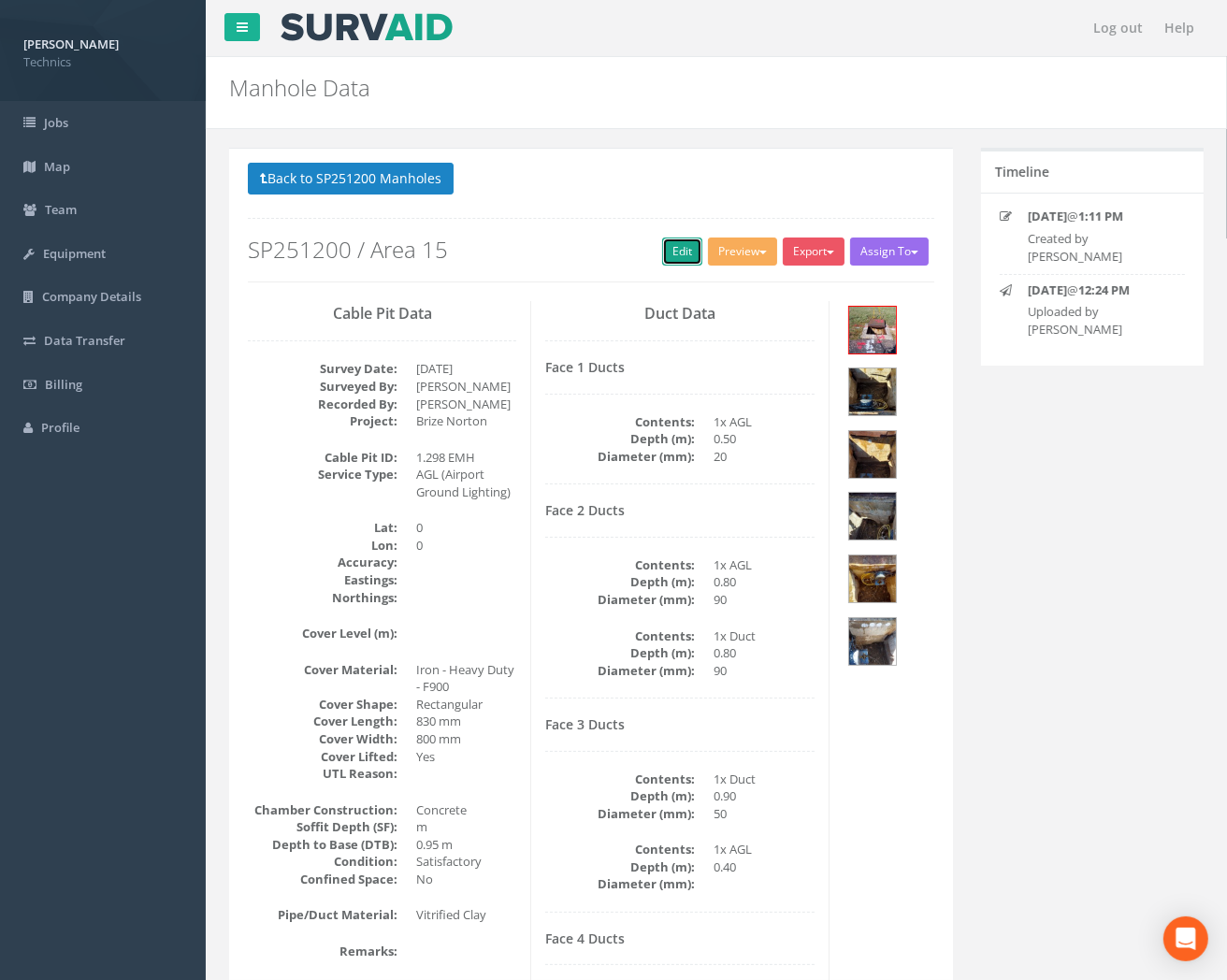 click on "Edit" at bounding box center (682, 252) 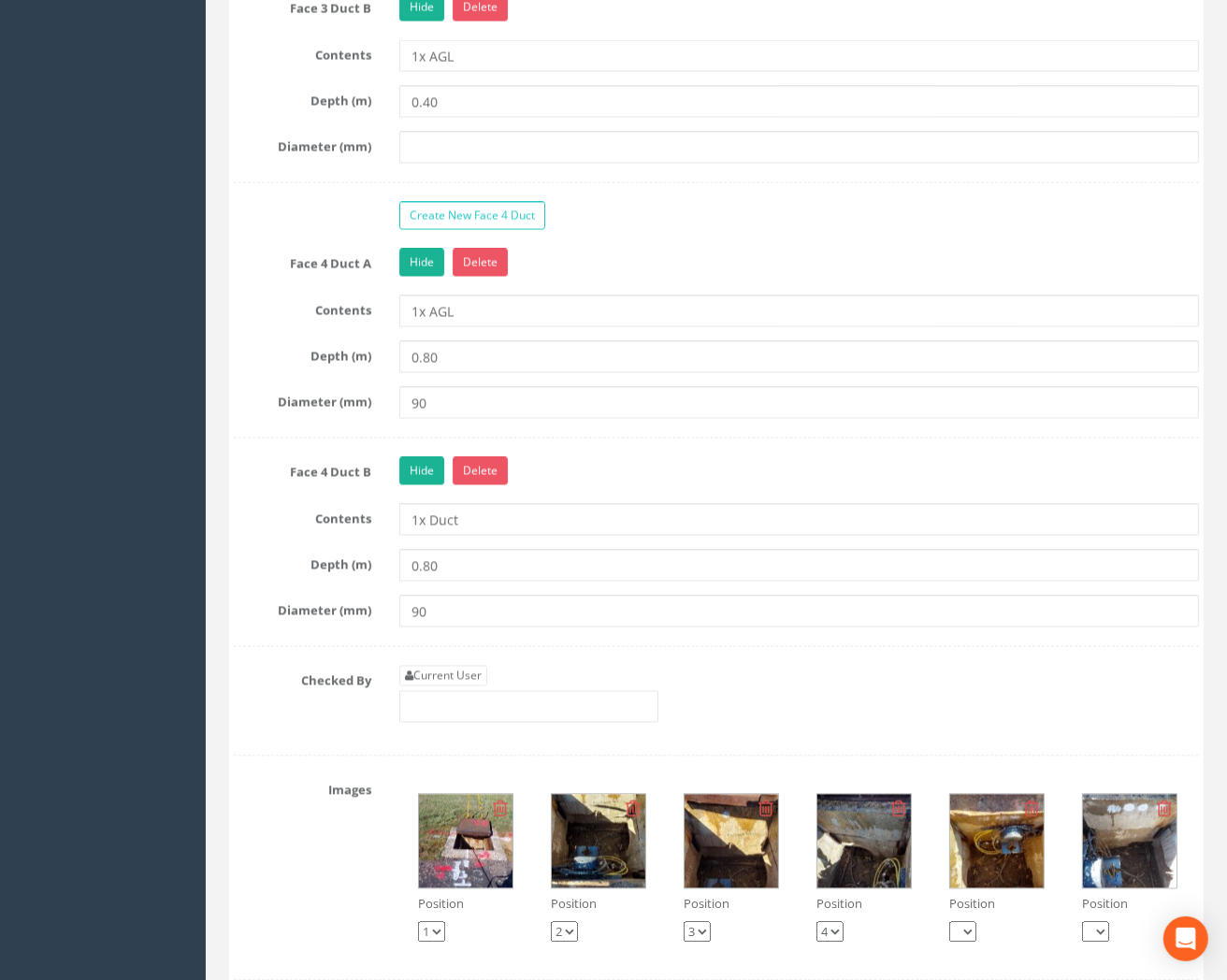 scroll, scrollTop: 3013, scrollLeft: 0, axis: vertical 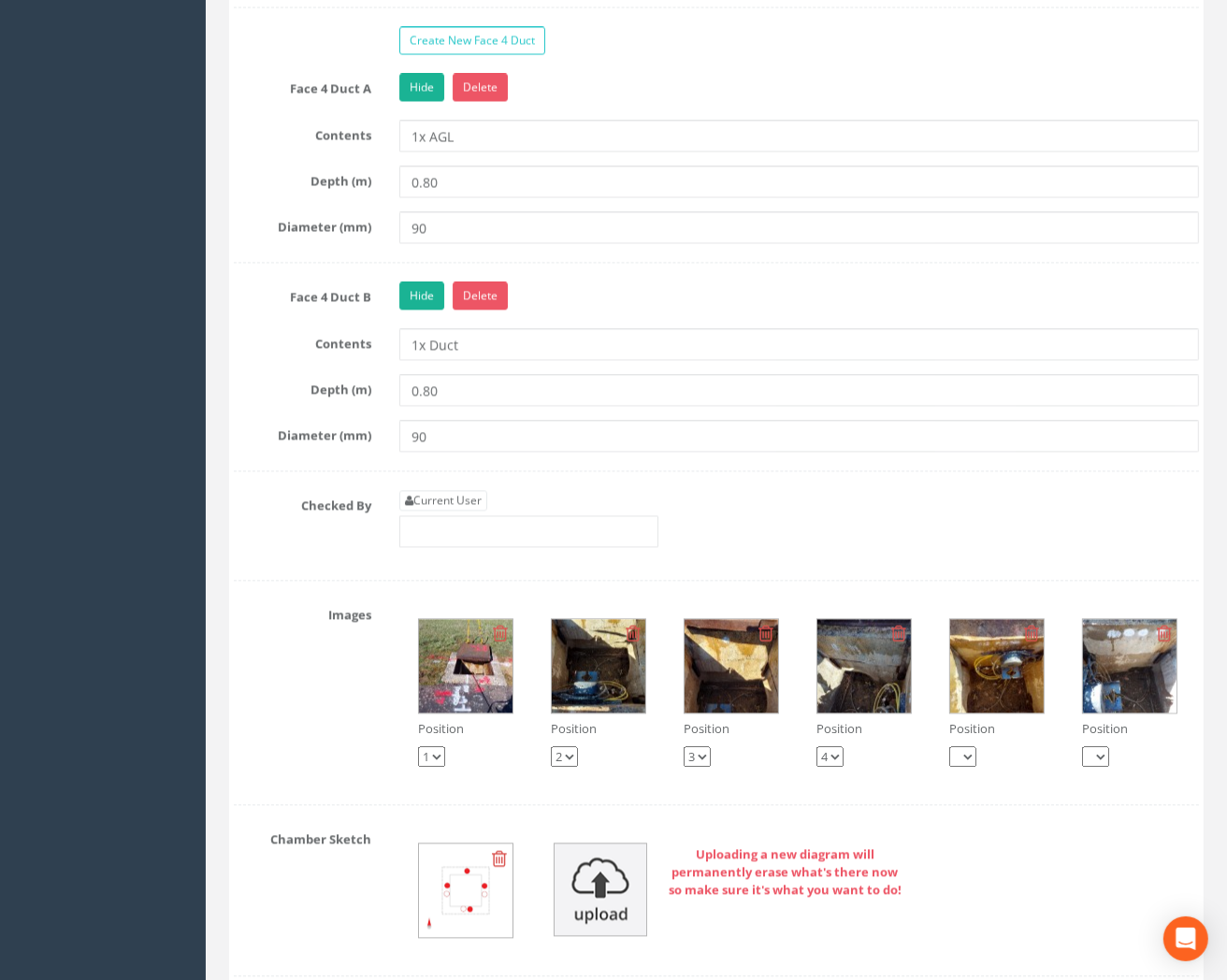 click at bounding box center [466, 666] 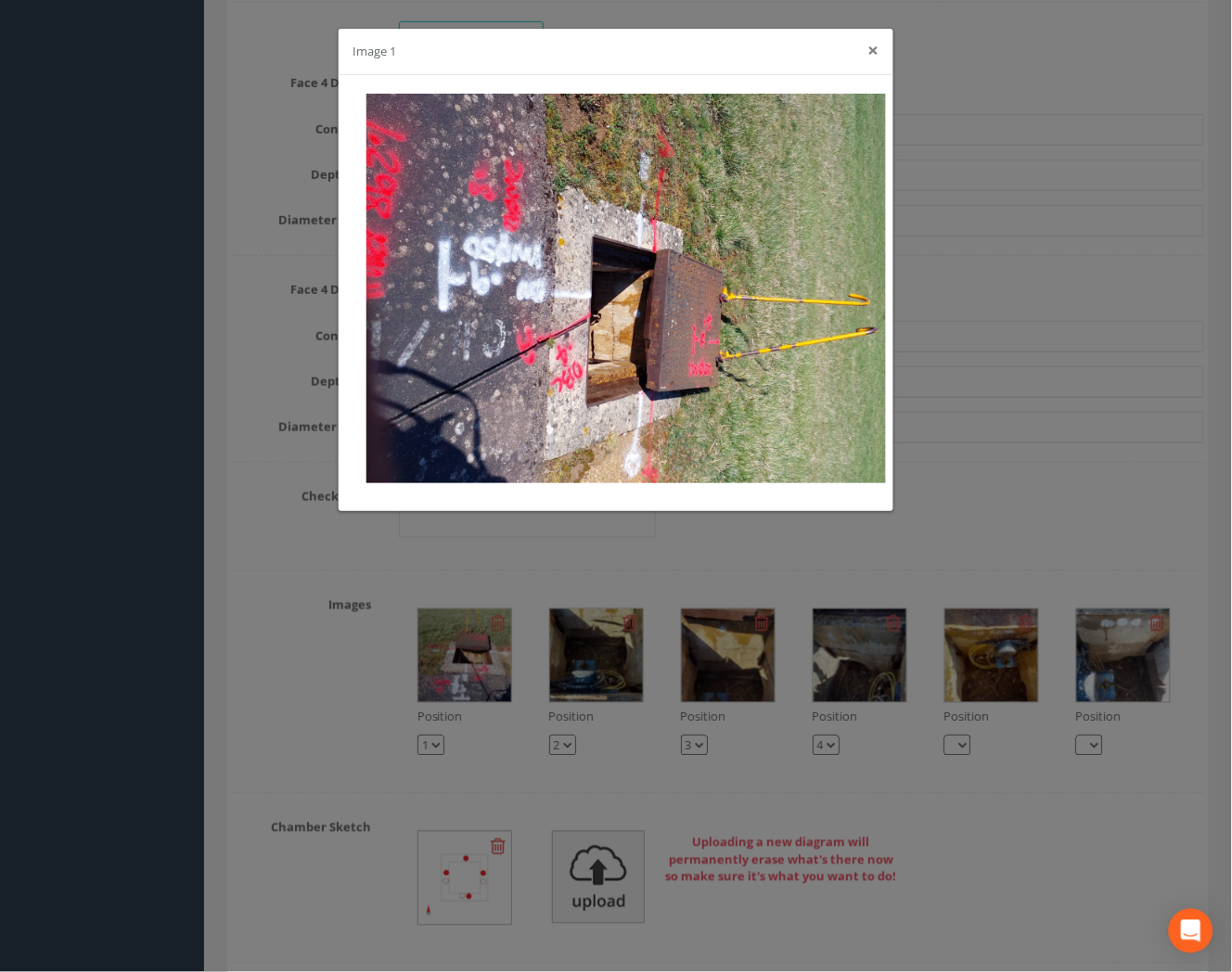 click on "×" at bounding box center (874, 50) 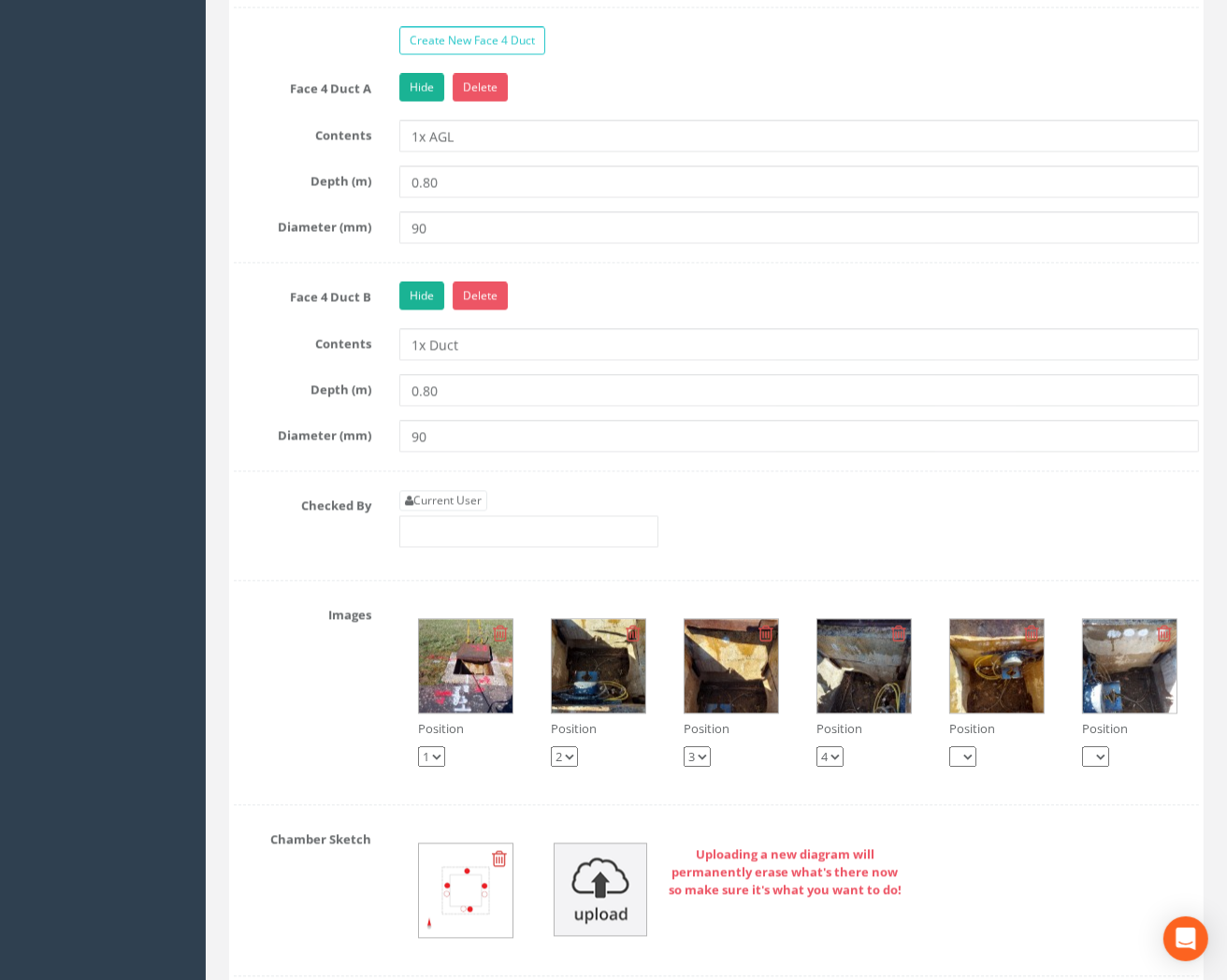 click at bounding box center (599, 666) 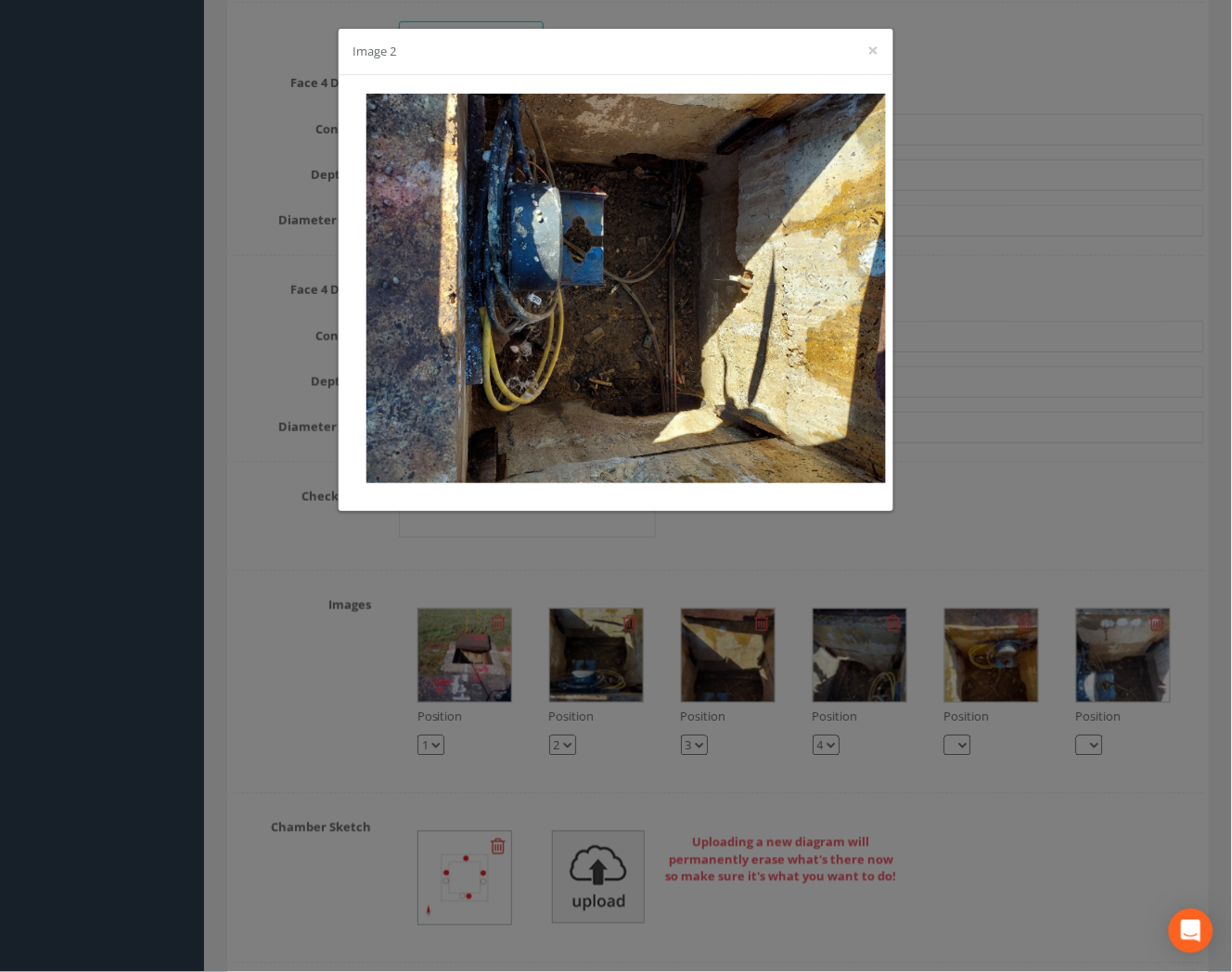 click on "Image 2  ×" at bounding box center [616, 52] 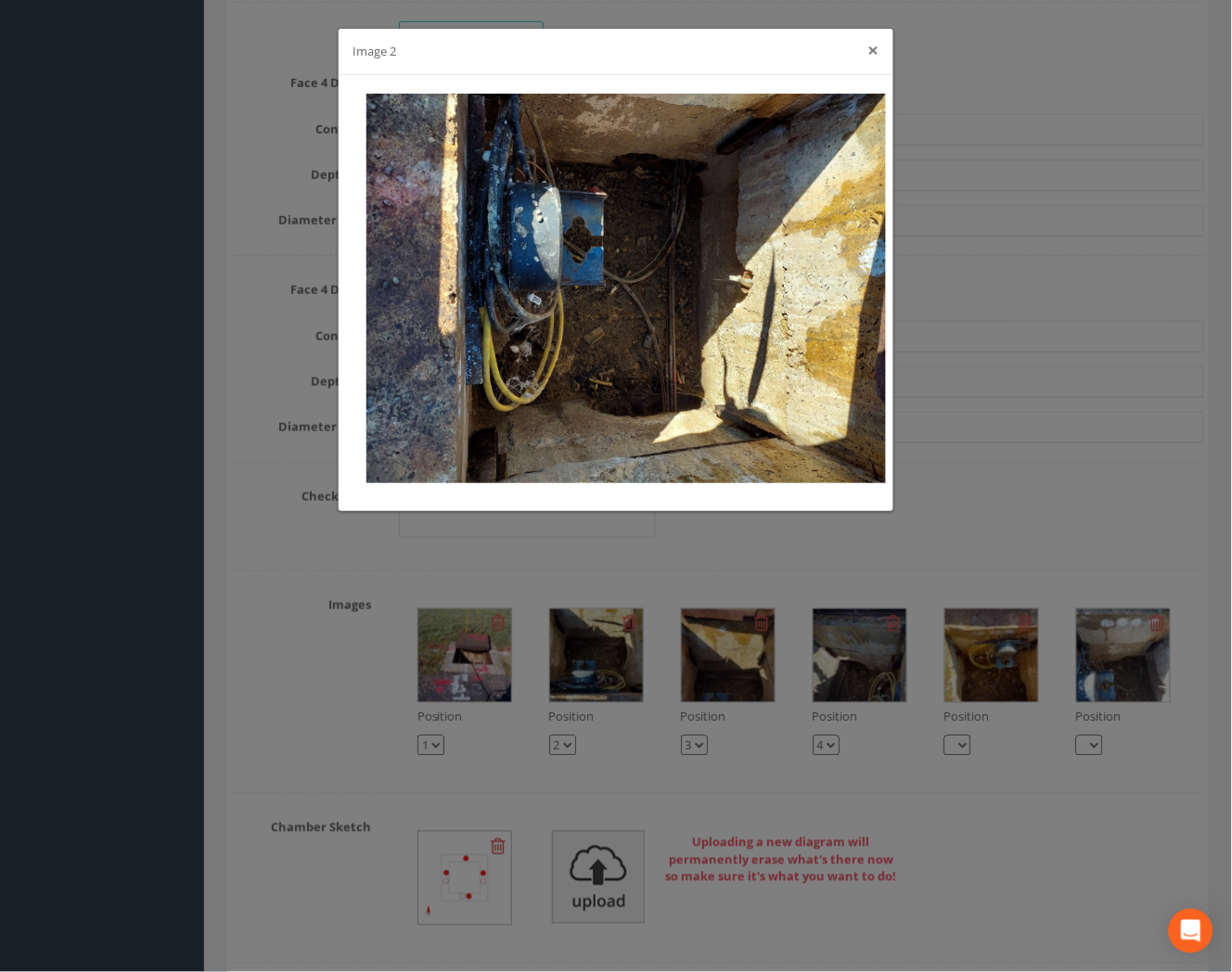 click on "×" at bounding box center [874, 50] 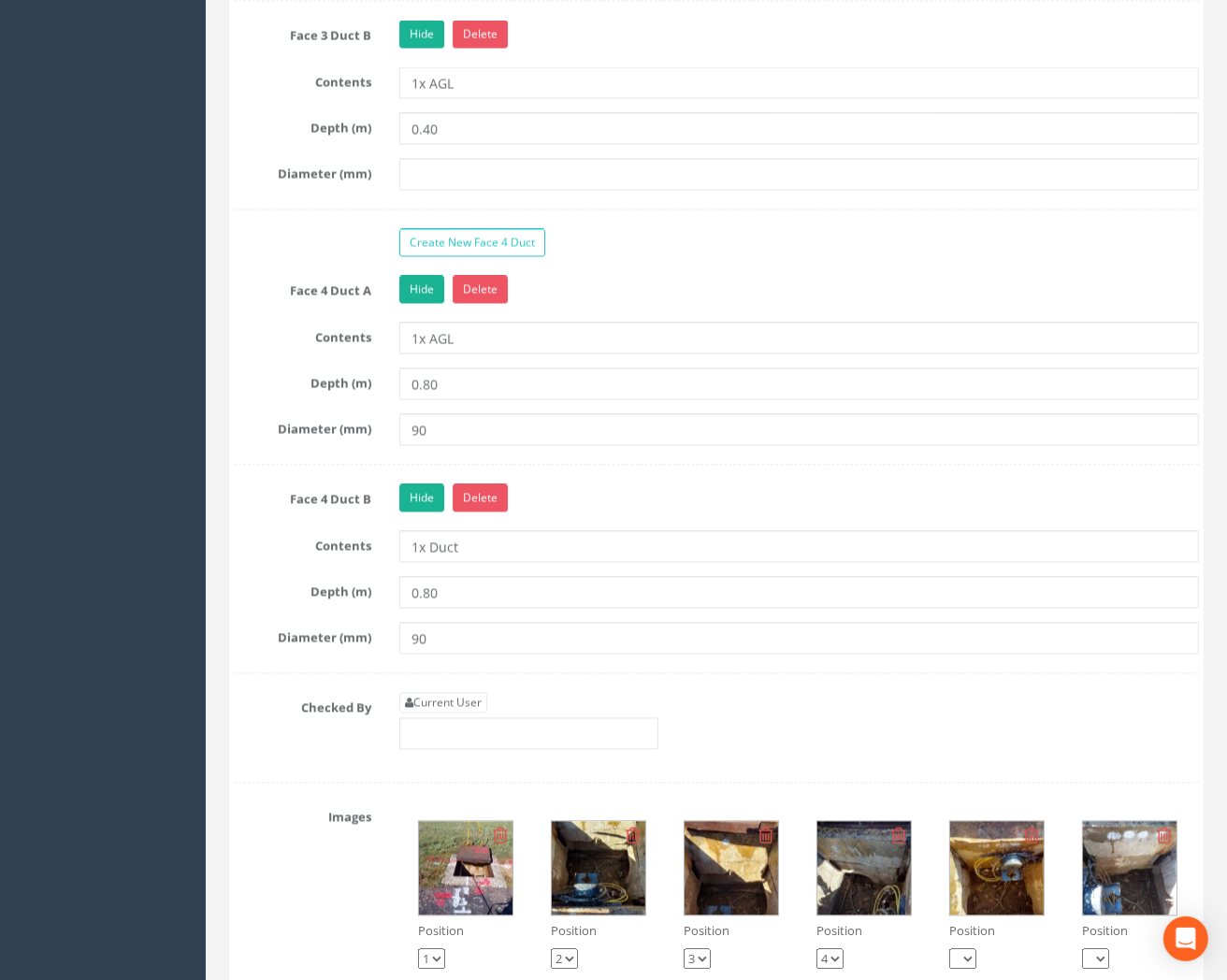 scroll, scrollTop: 3221, scrollLeft: 0, axis: vertical 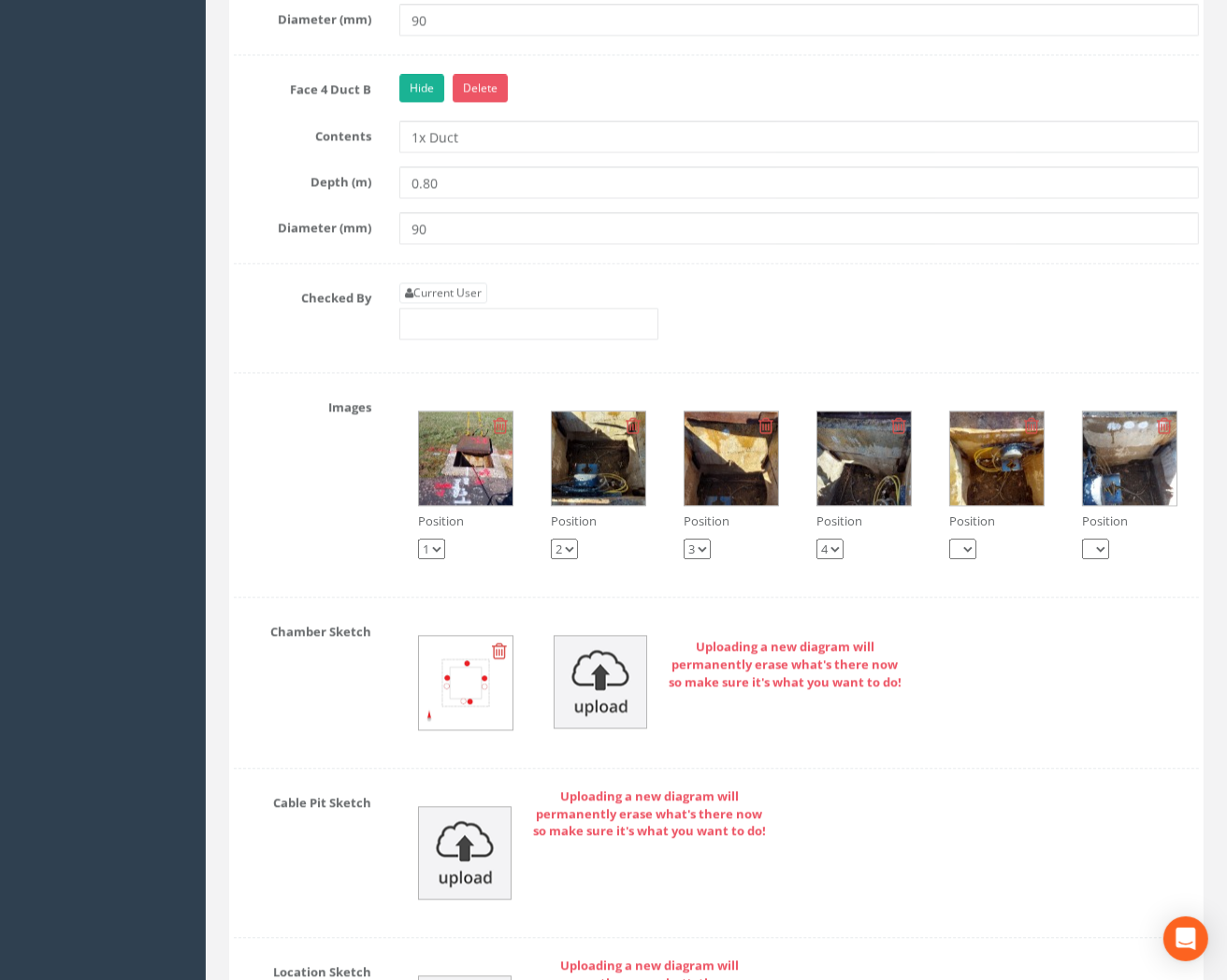 click at bounding box center [599, 458] 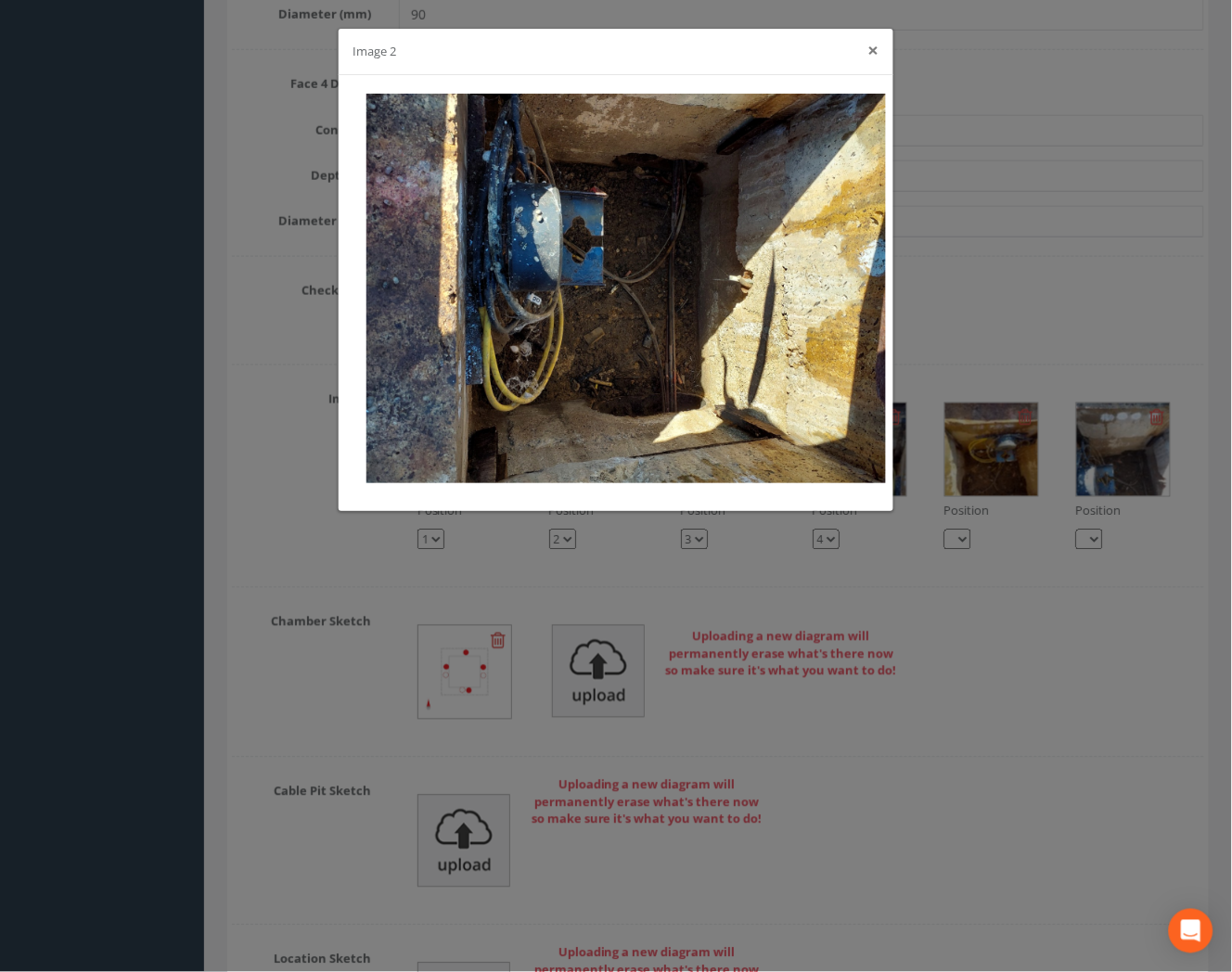click on "×" at bounding box center (874, 50) 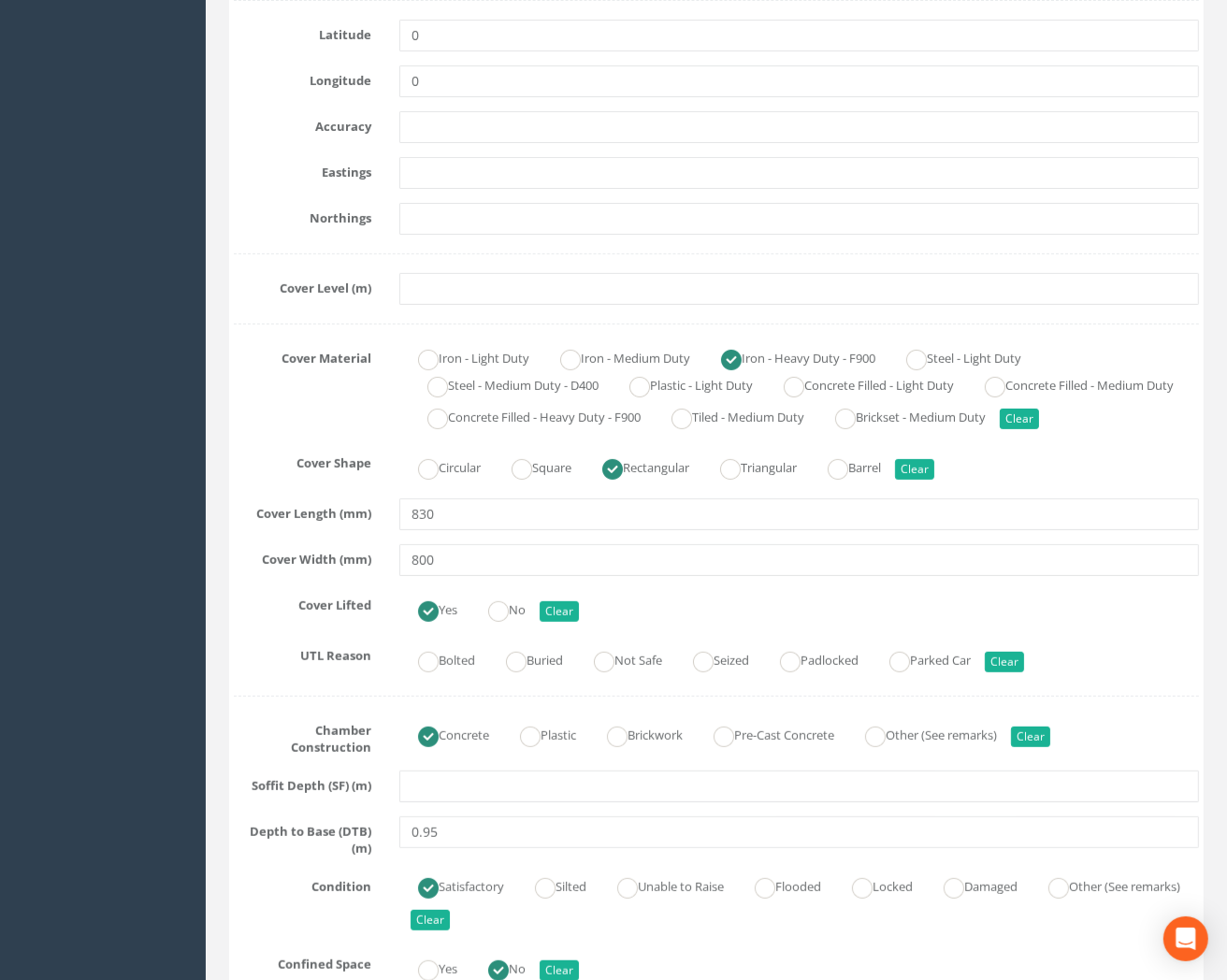scroll, scrollTop: 208, scrollLeft: 0, axis: vertical 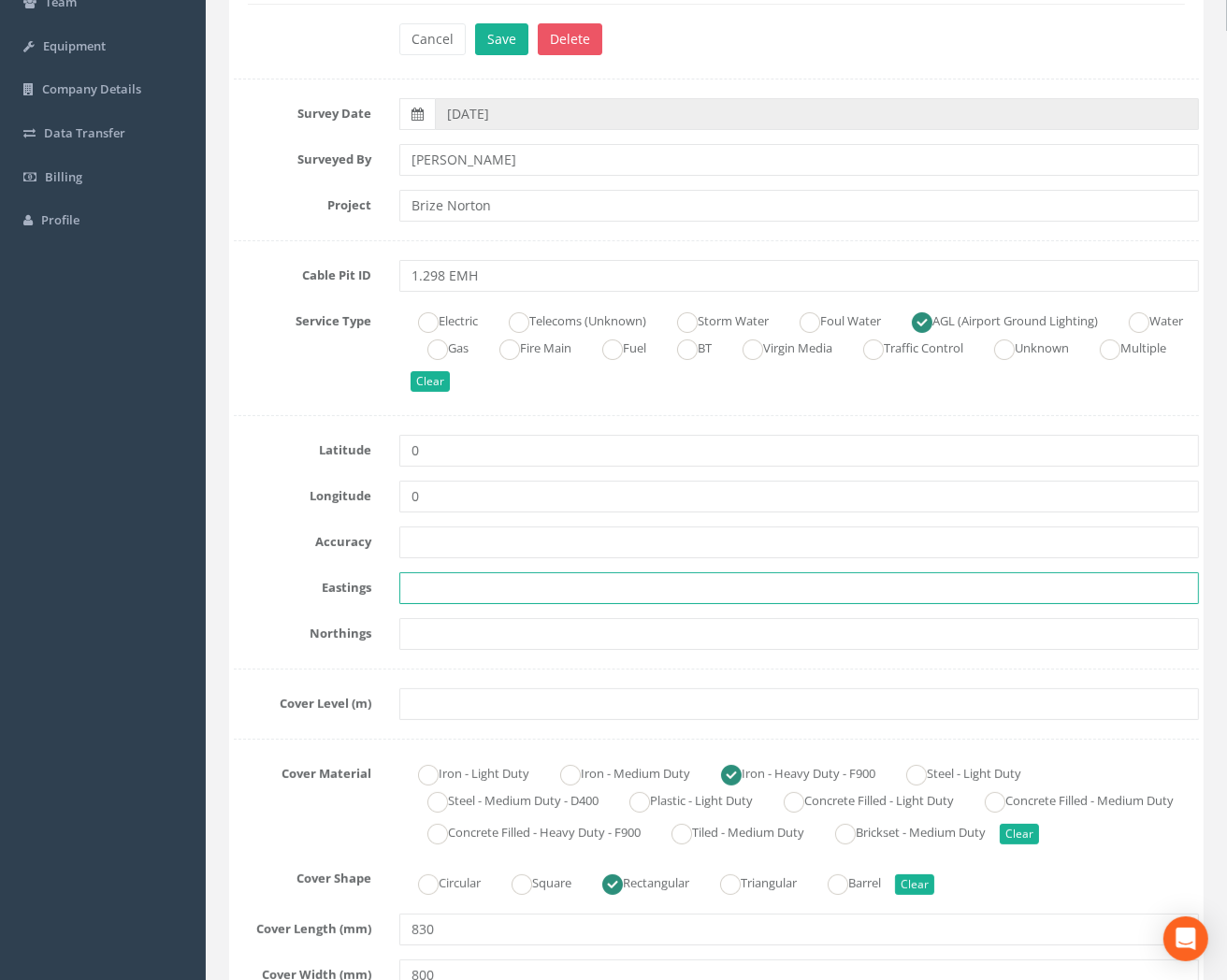 click at bounding box center (799, 588) 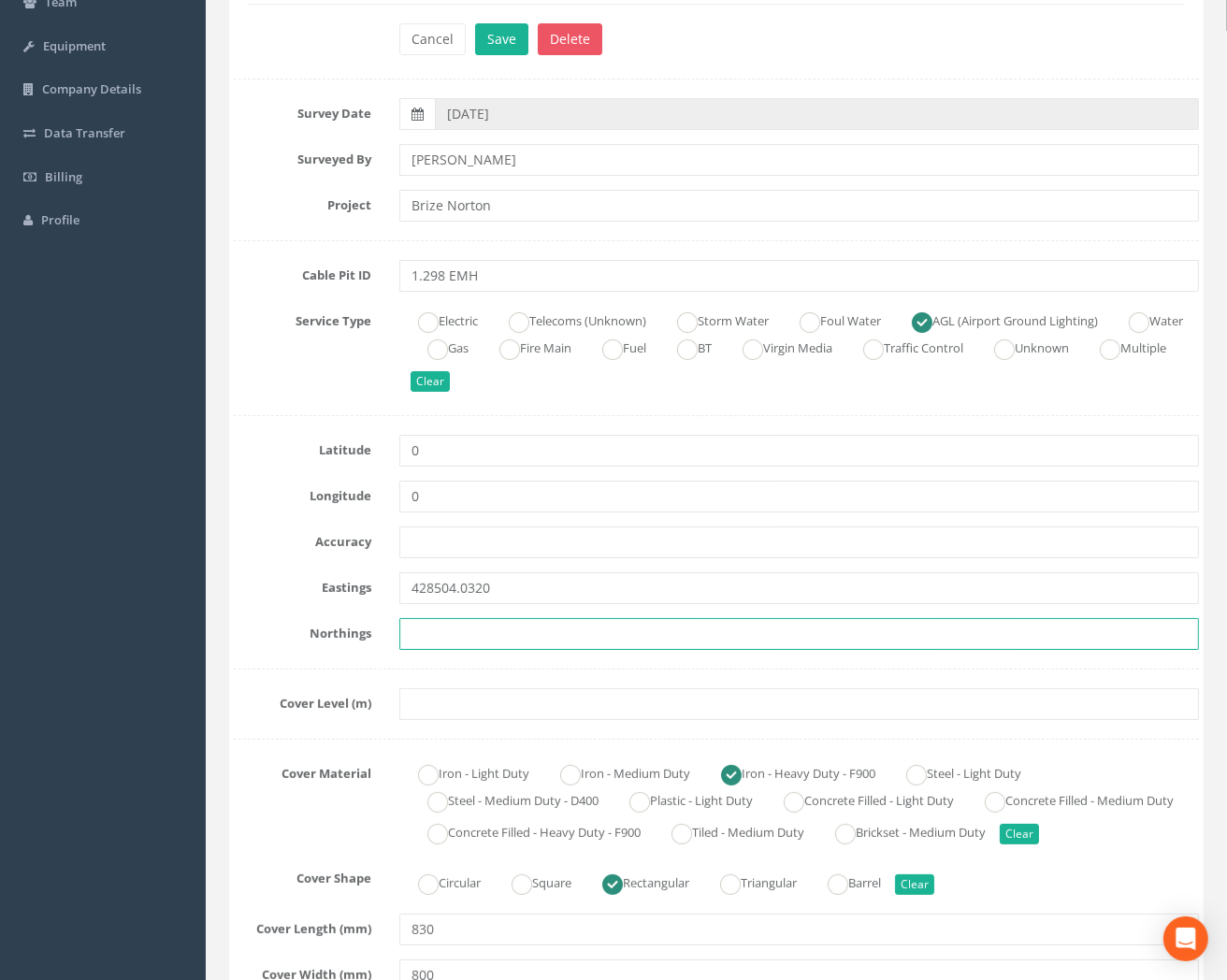 click at bounding box center (799, 634) 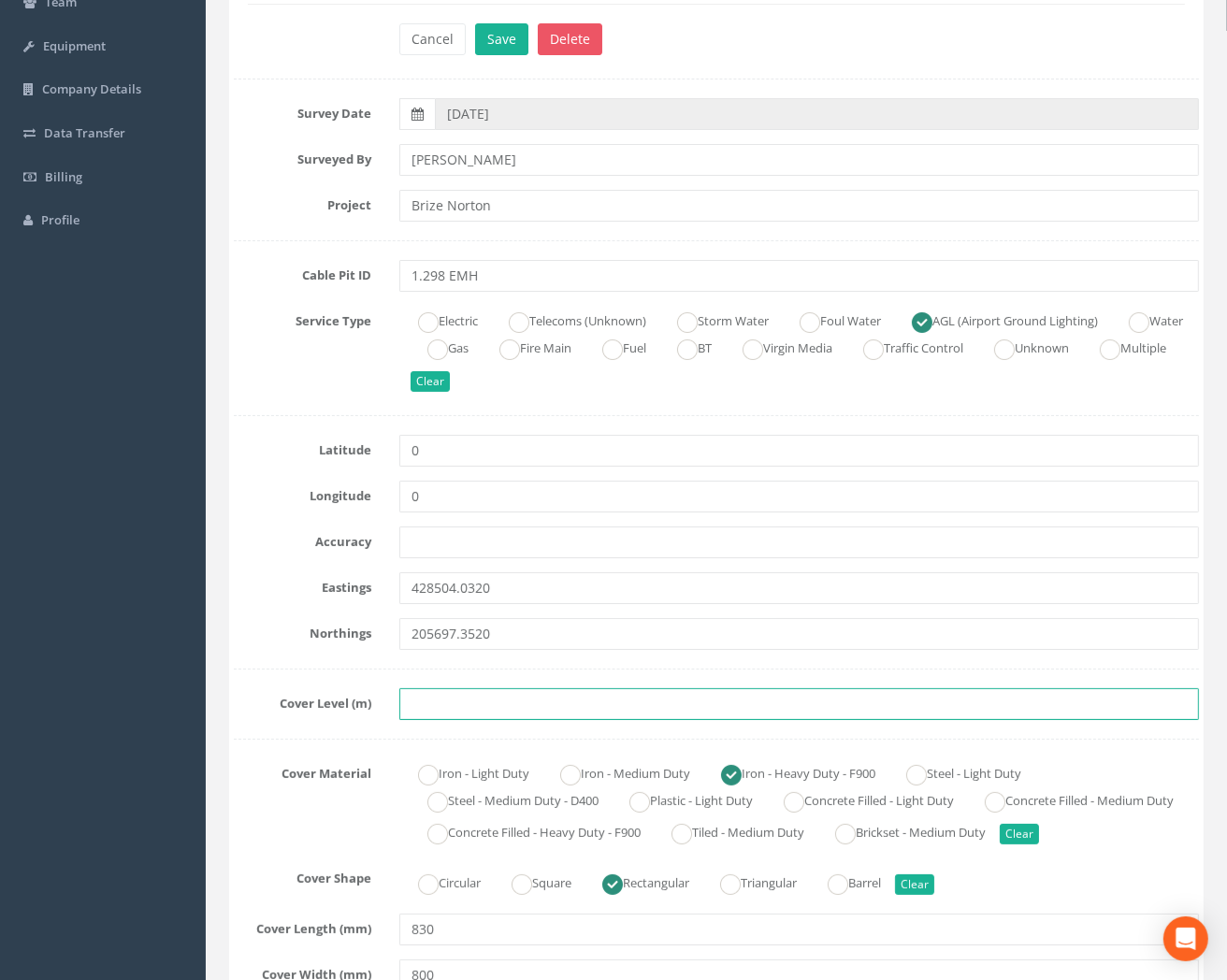 click at bounding box center [799, 704] 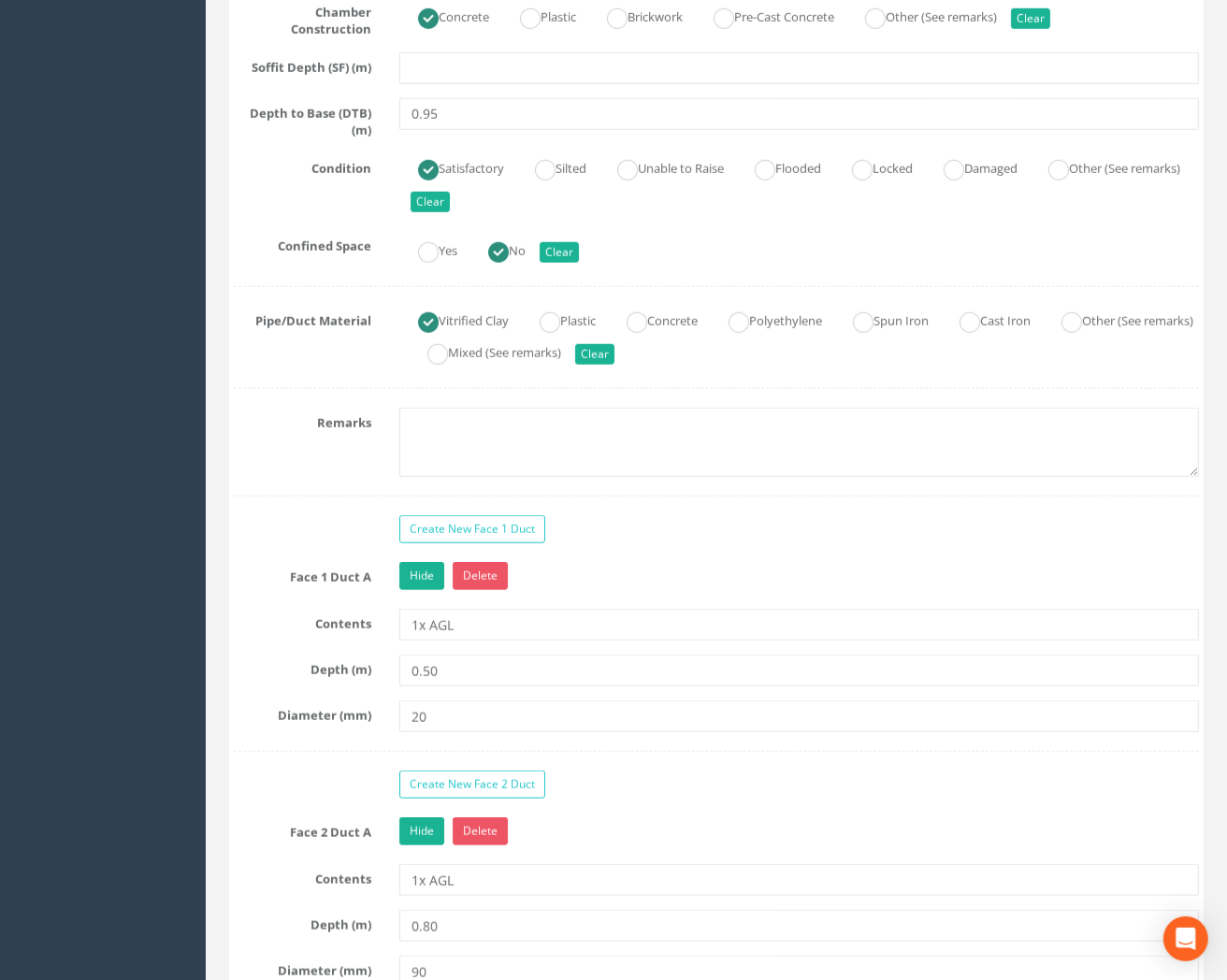 scroll, scrollTop: 1350, scrollLeft: 0, axis: vertical 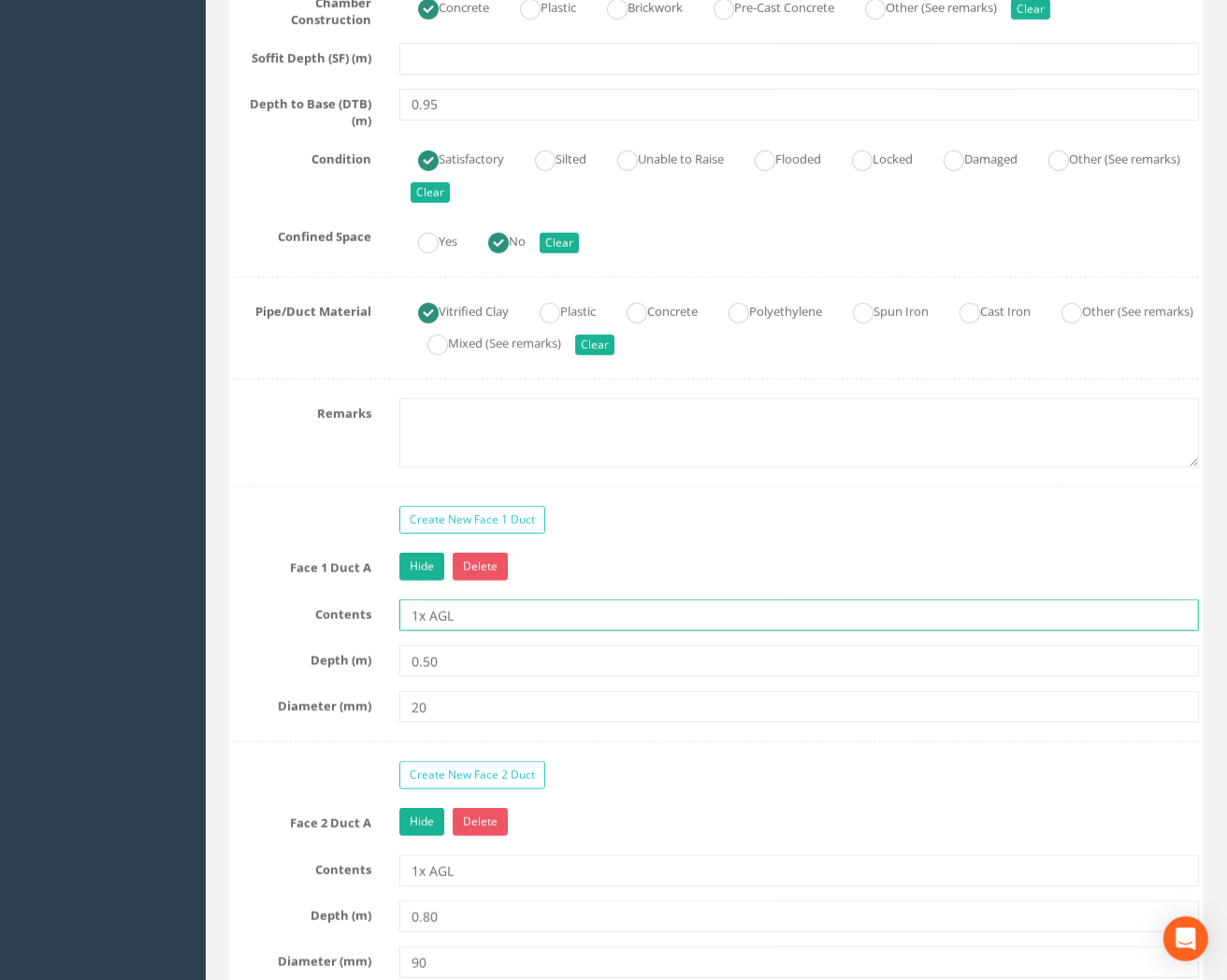 click on "1x AGL" at bounding box center (799, 615) 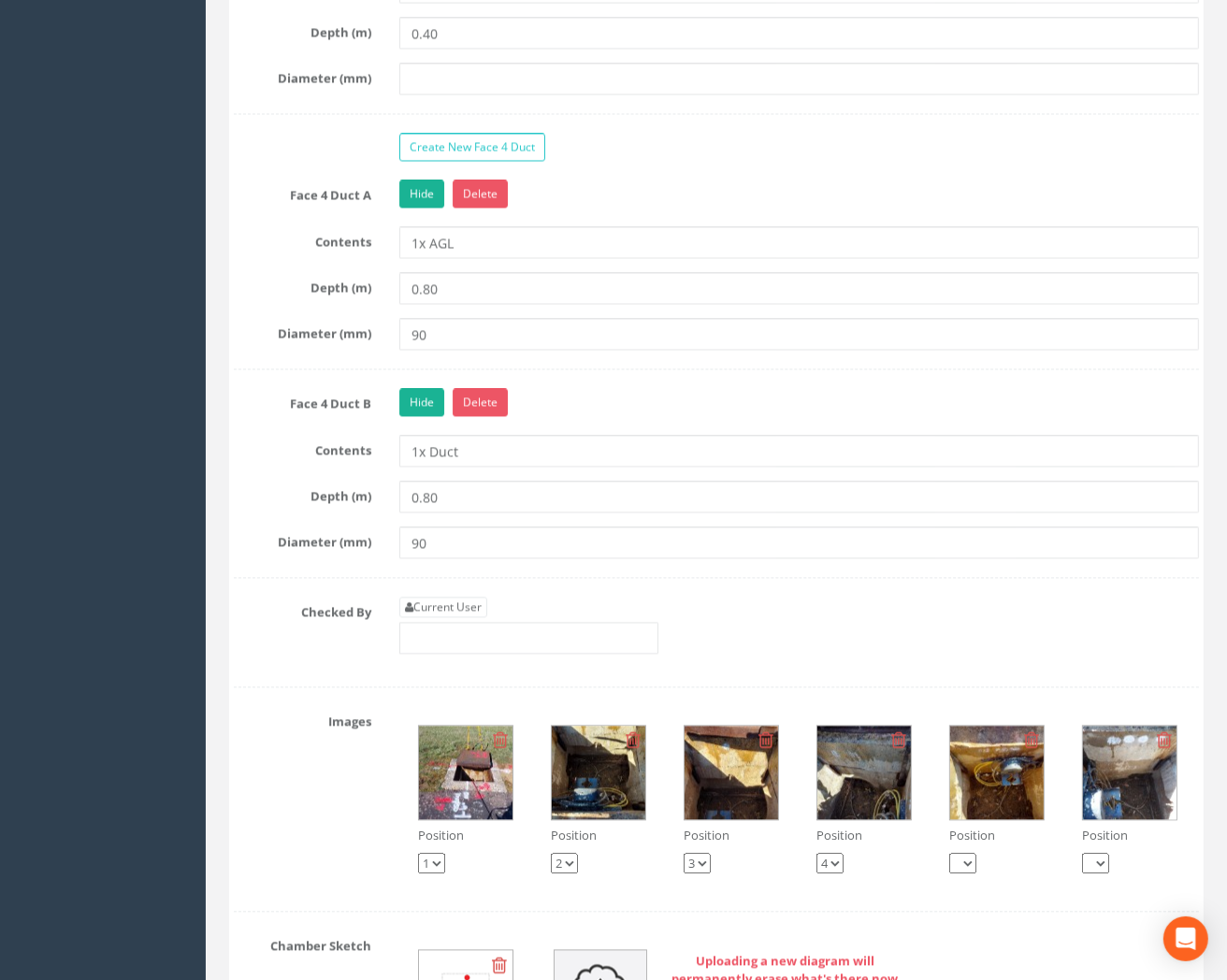 scroll, scrollTop: 2909, scrollLeft: 0, axis: vertical 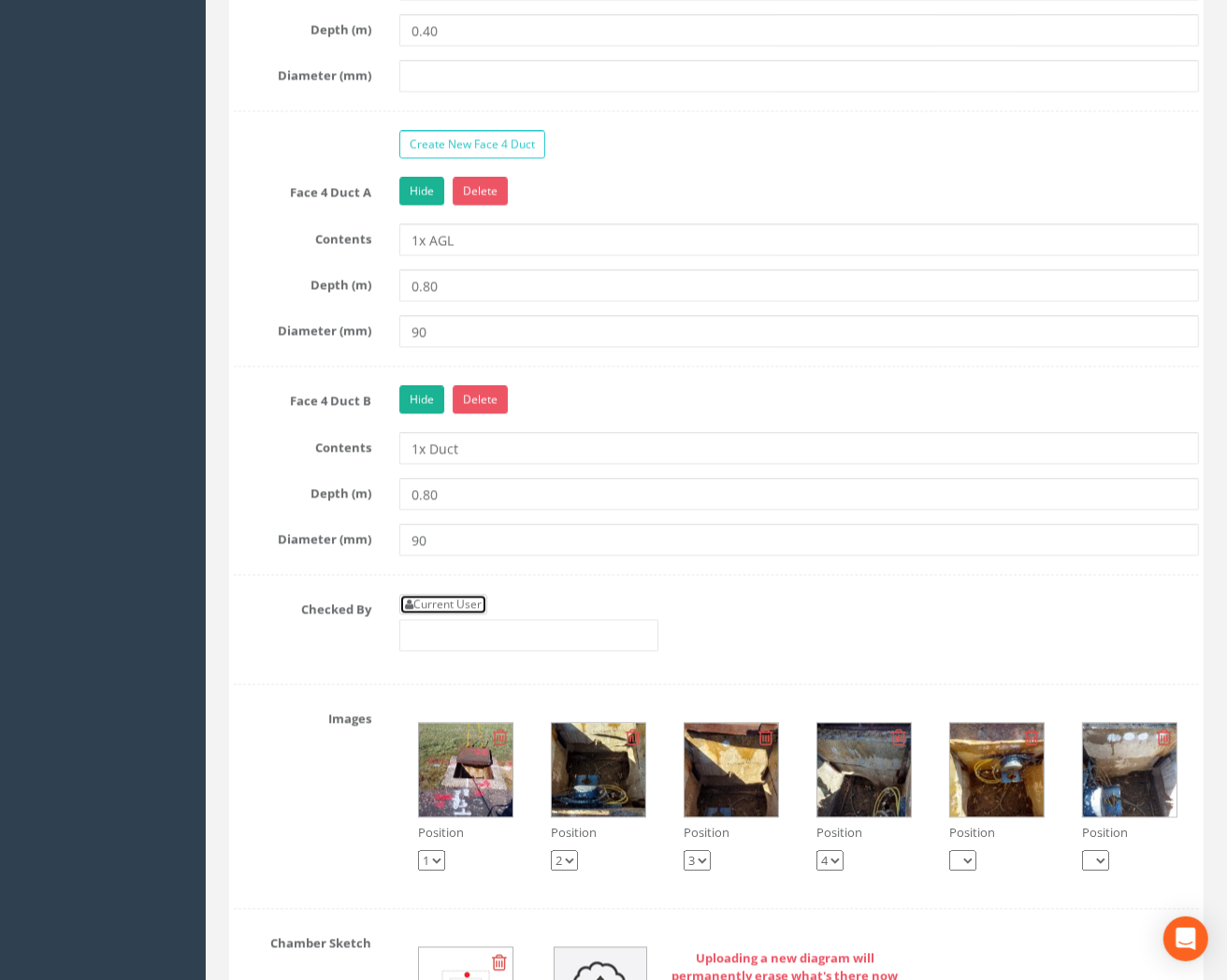 click on "Current User" at bounding box center (443, 604) 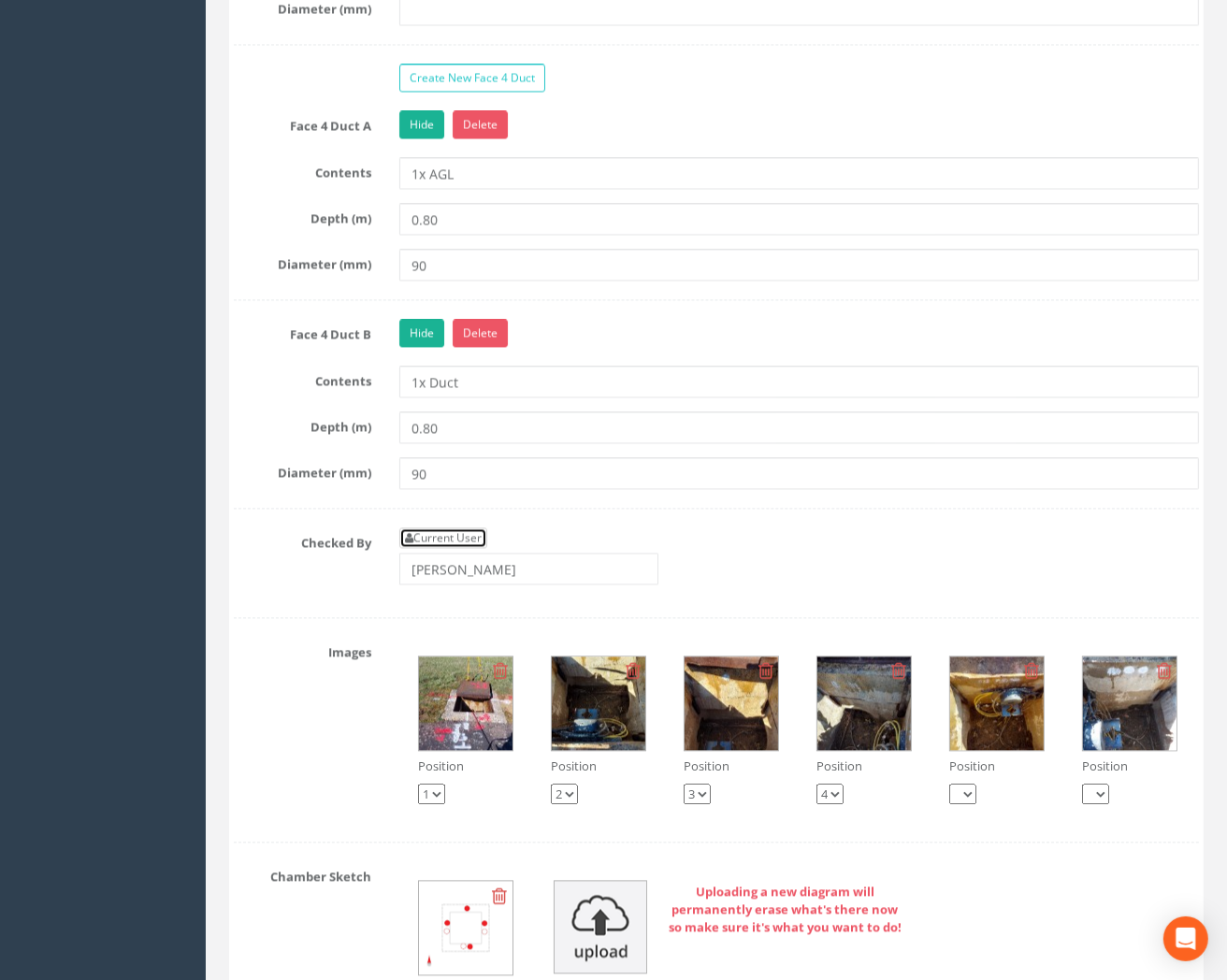 scroll, scrollTop: 3013, scrollLeft: 0, axis: vertical 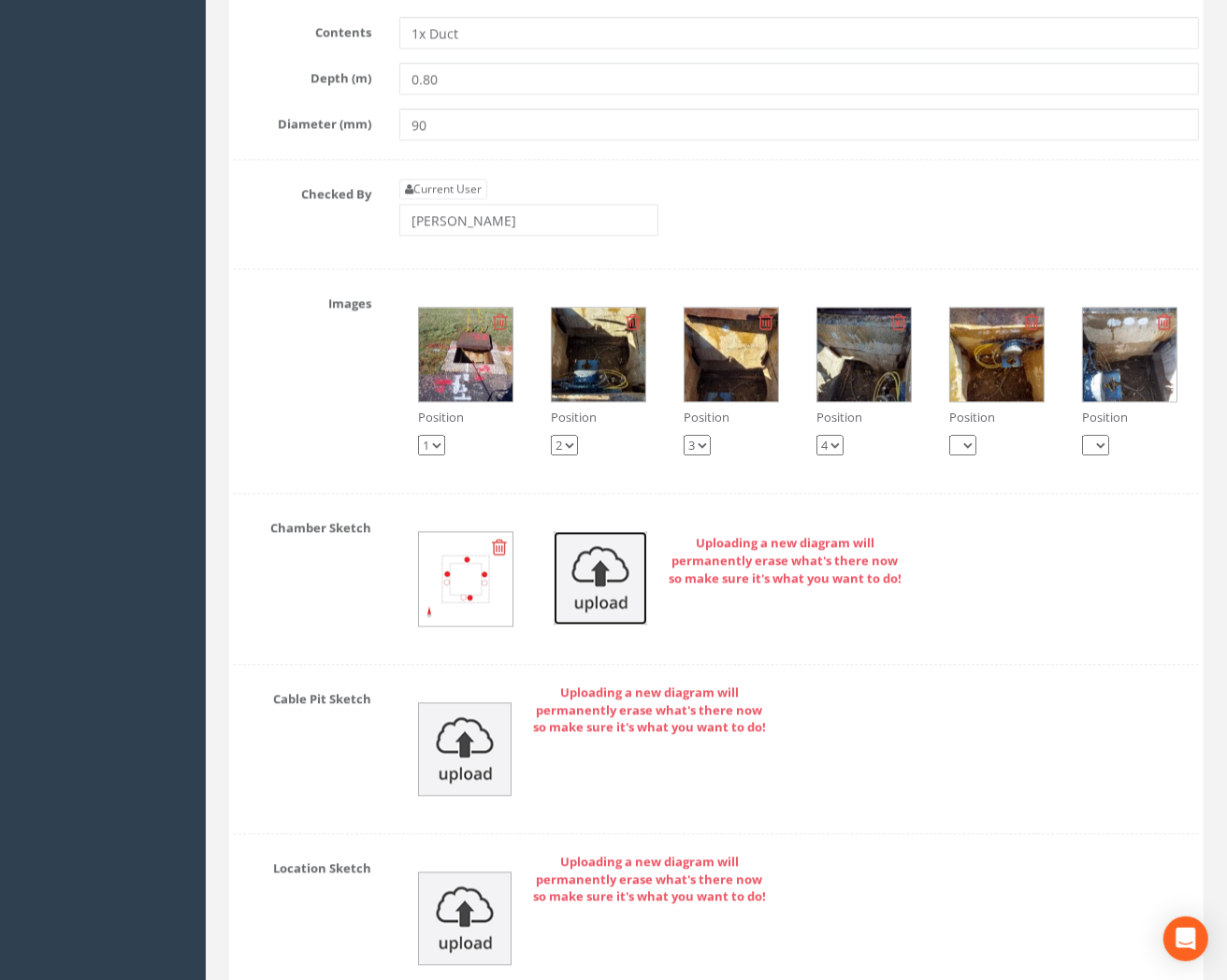 click at bounding box center [600, 578] 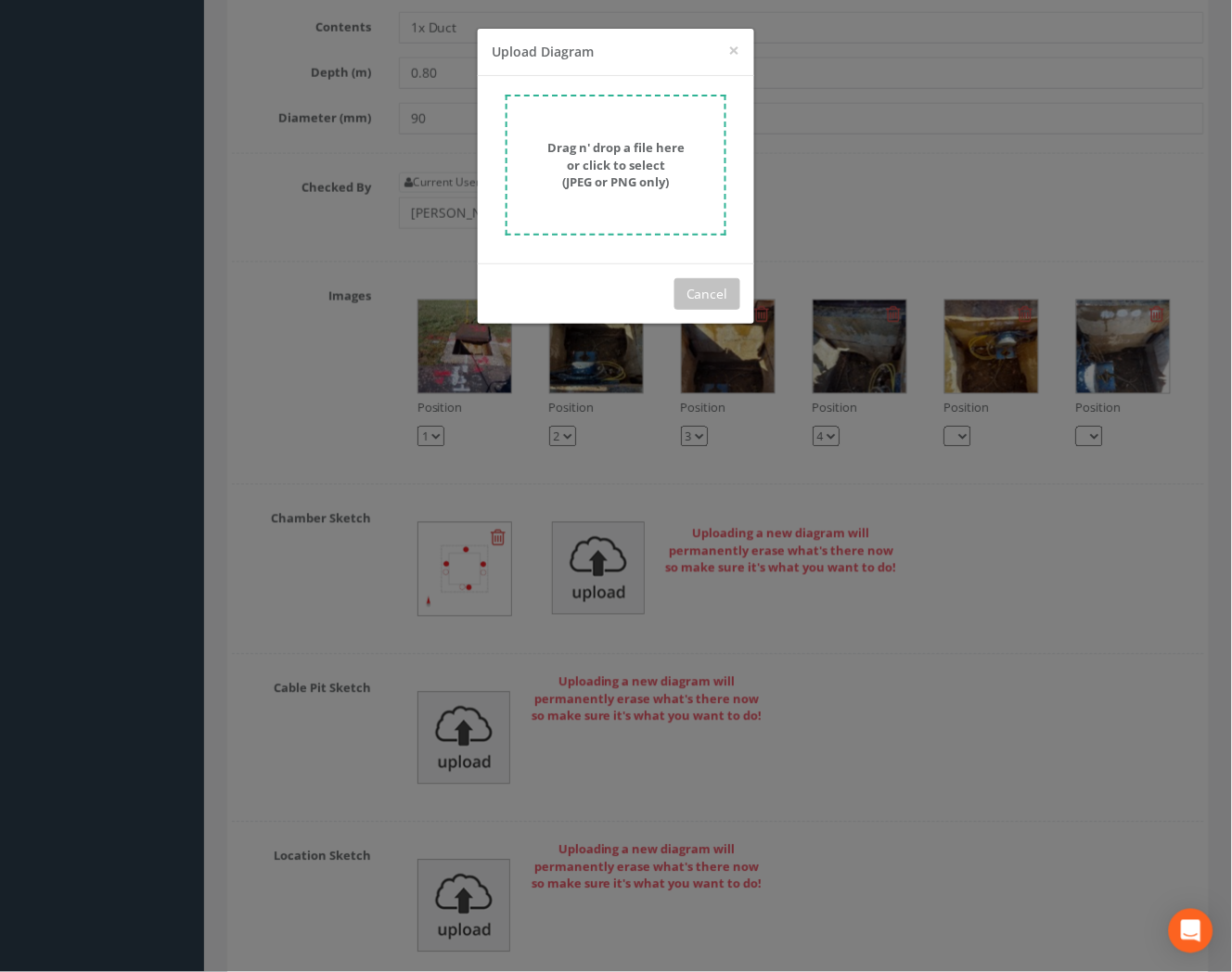 click on "Drag n' drop a file here or click to select (JPEG or PNG only)" at bounding box center (616, 164) 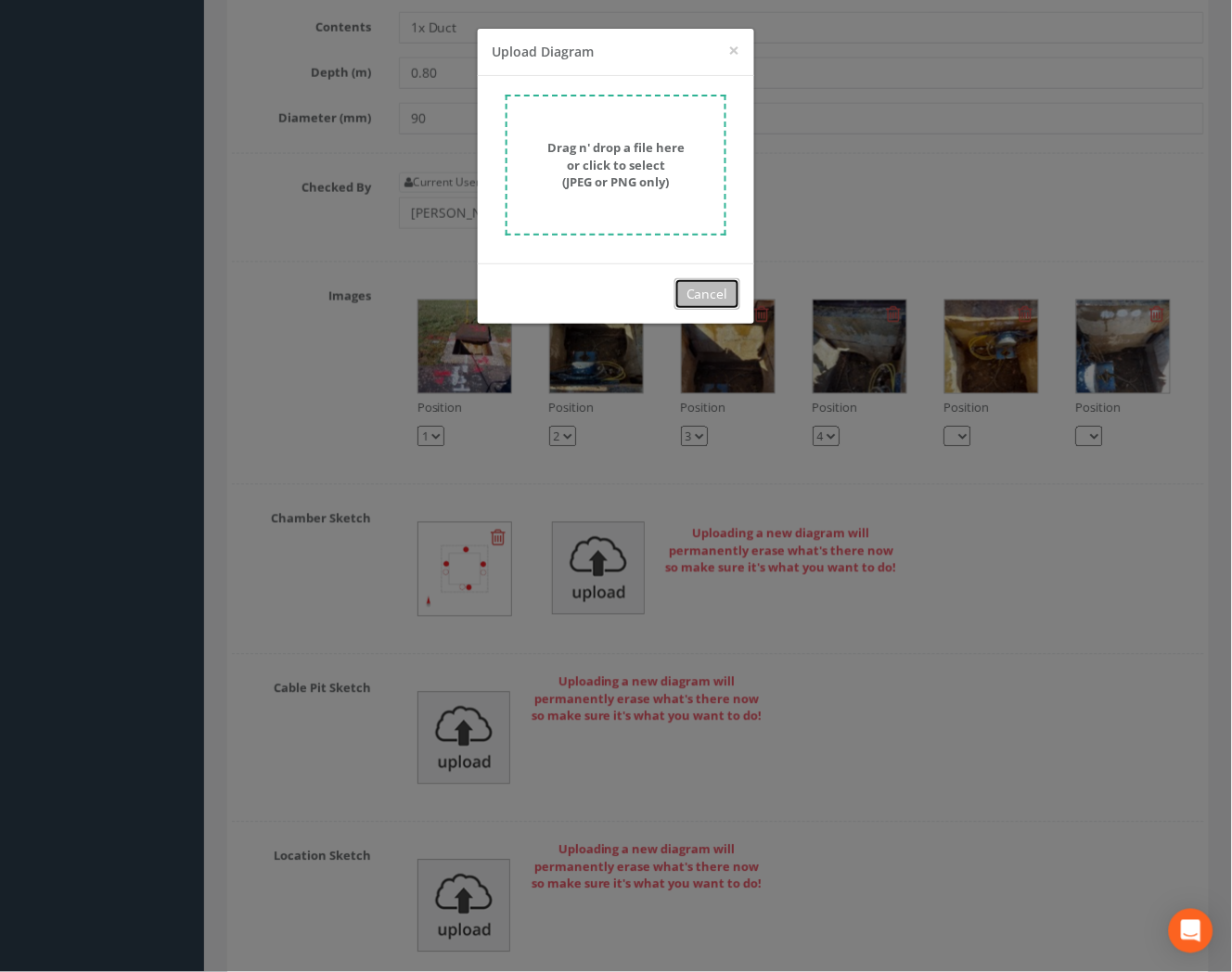 click on "Cancel" at bounding box center (707, 294) 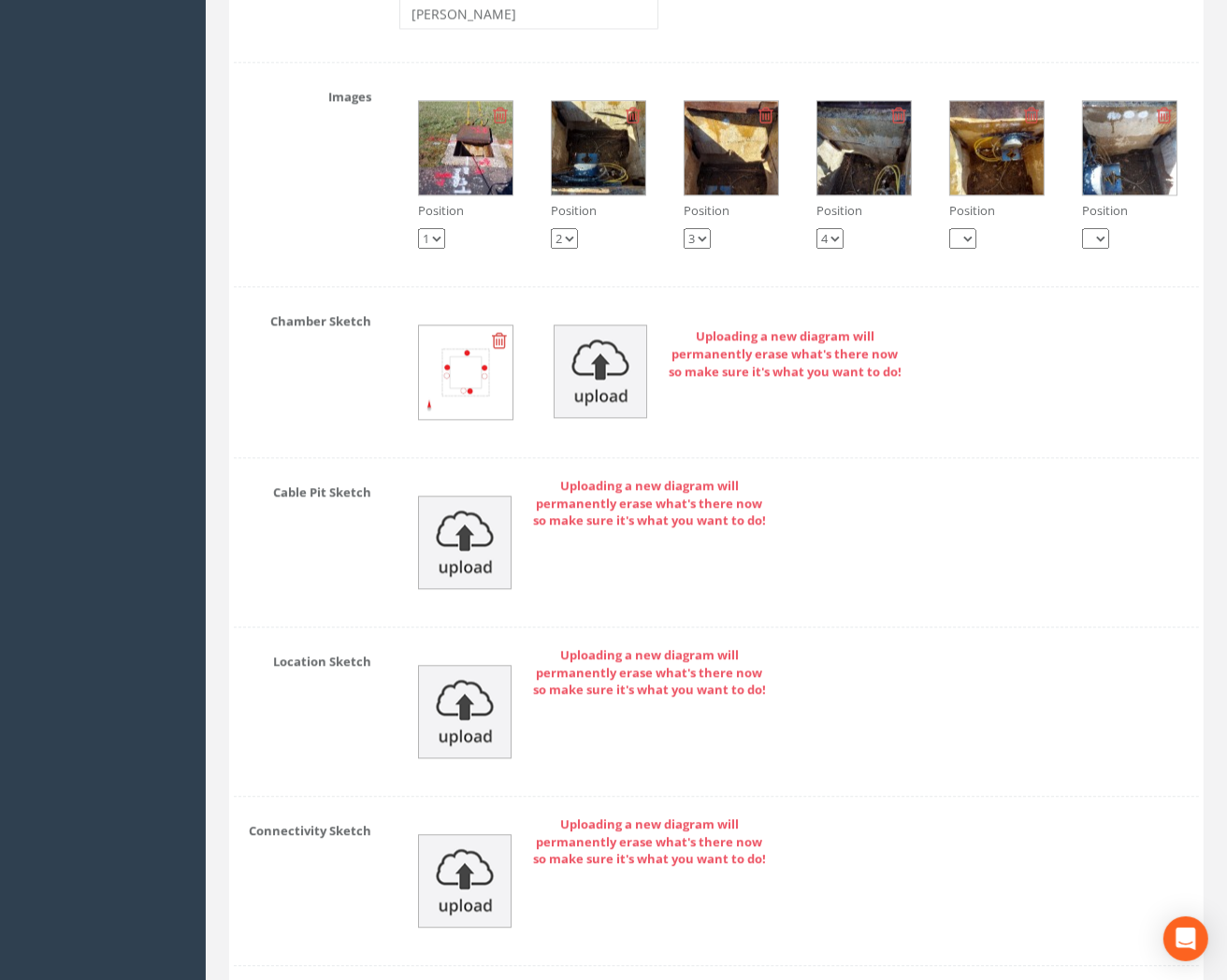 scroll, scrollTop: 3532, scrollLeft: 0, axis: vertical 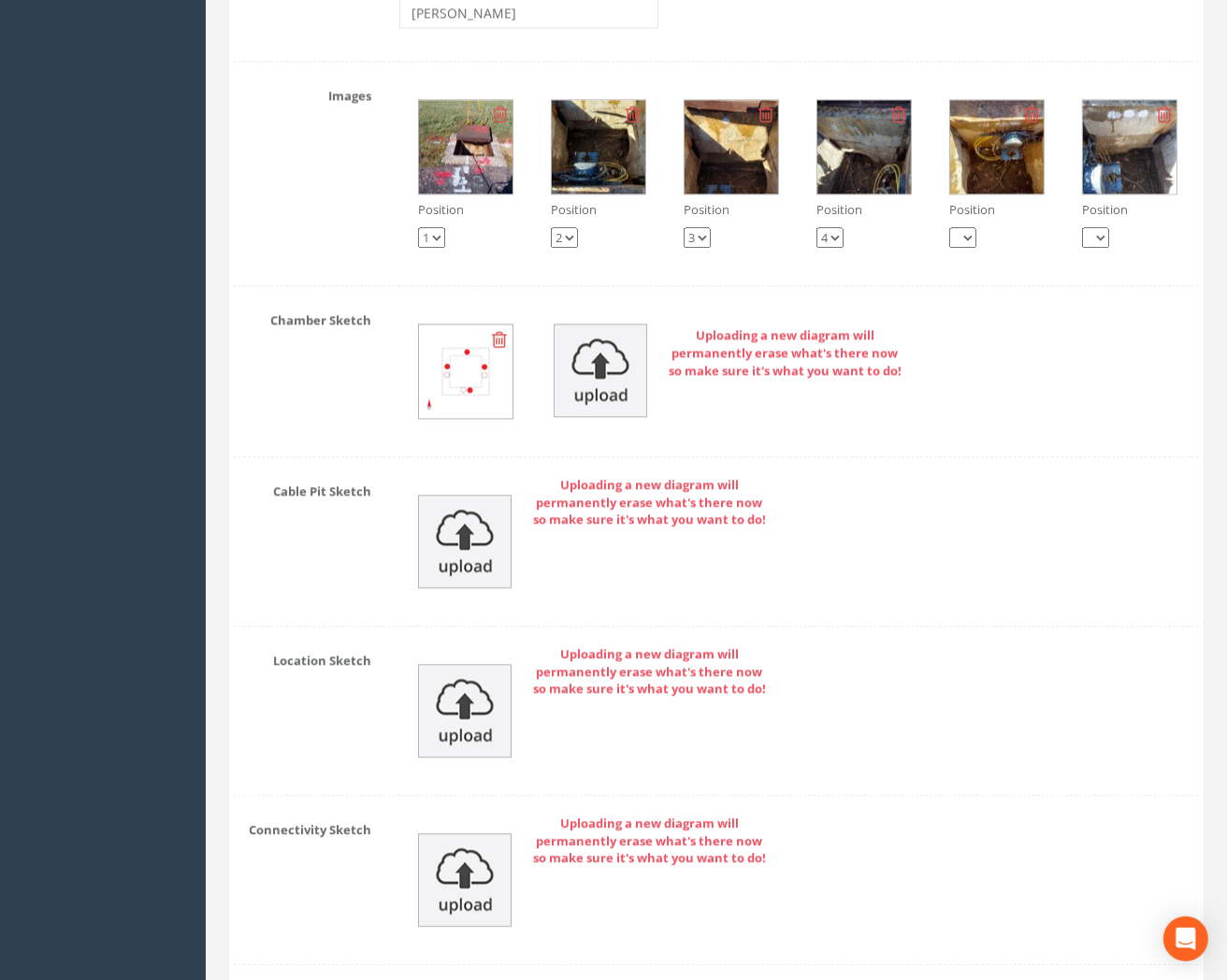 click at bounding box center [499, 339] 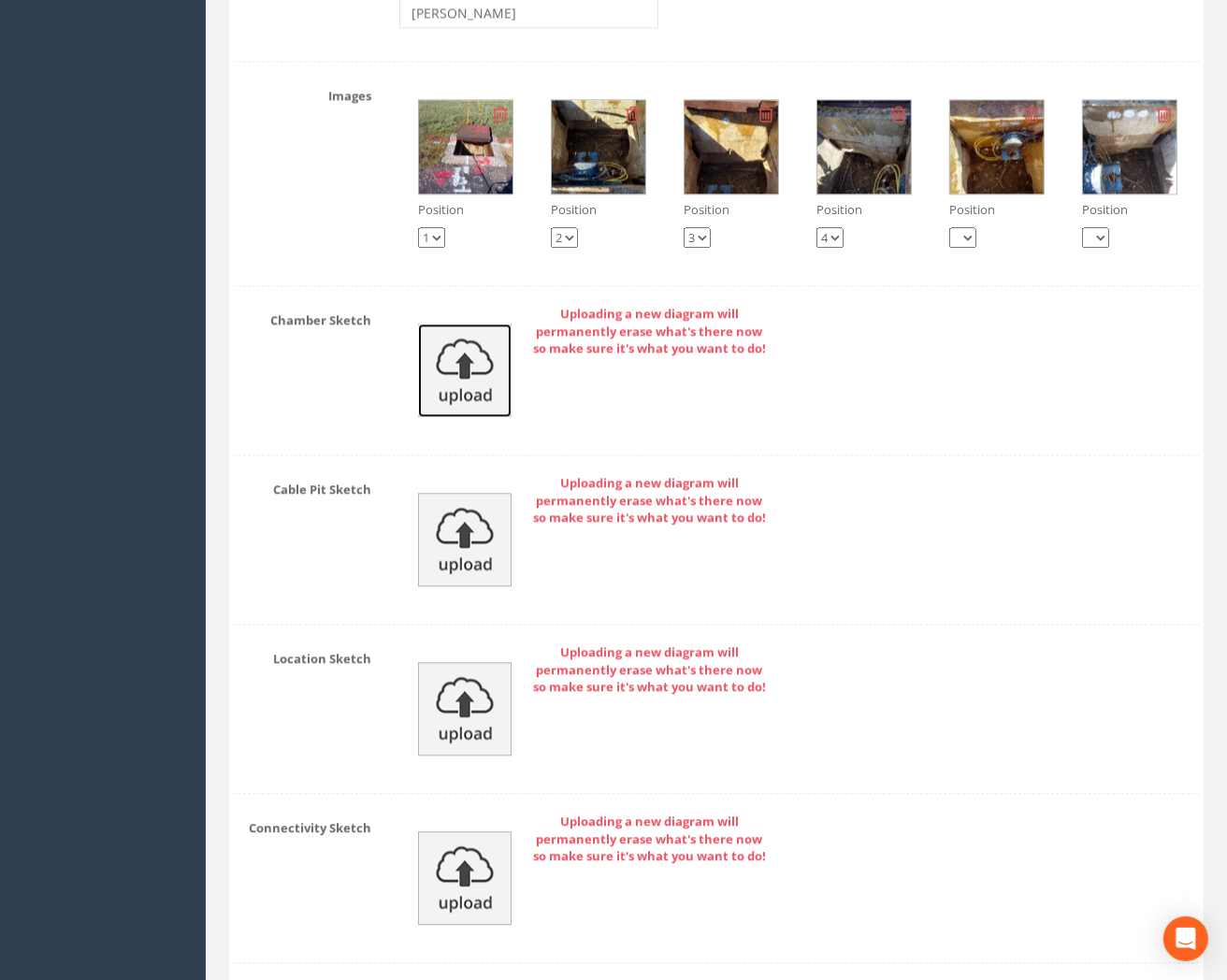 click at bounding box center [465, 370] 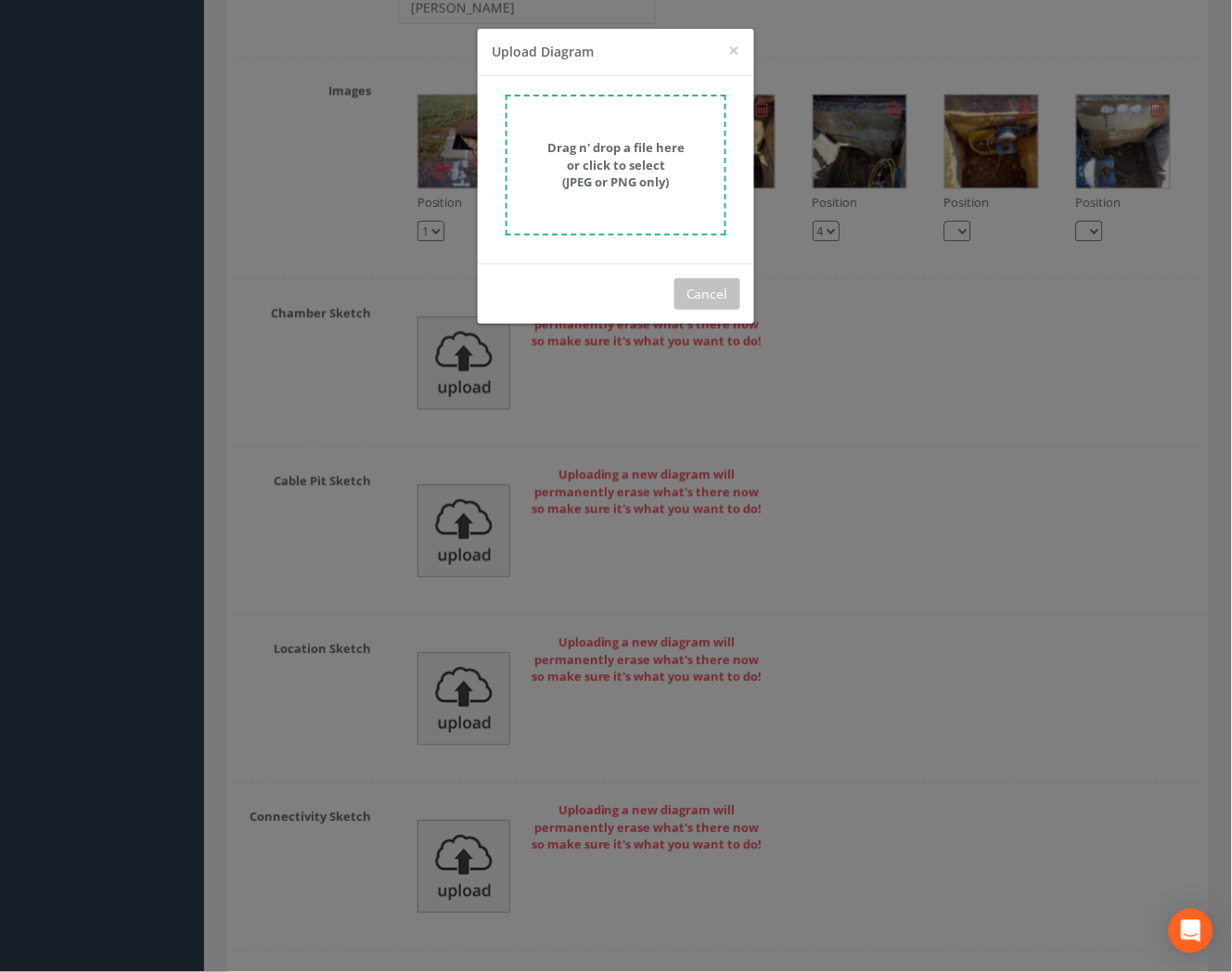 click on "Drag n' drop a file here or click to select (JPEG or PNG only)" at bounding box center (616, 164) 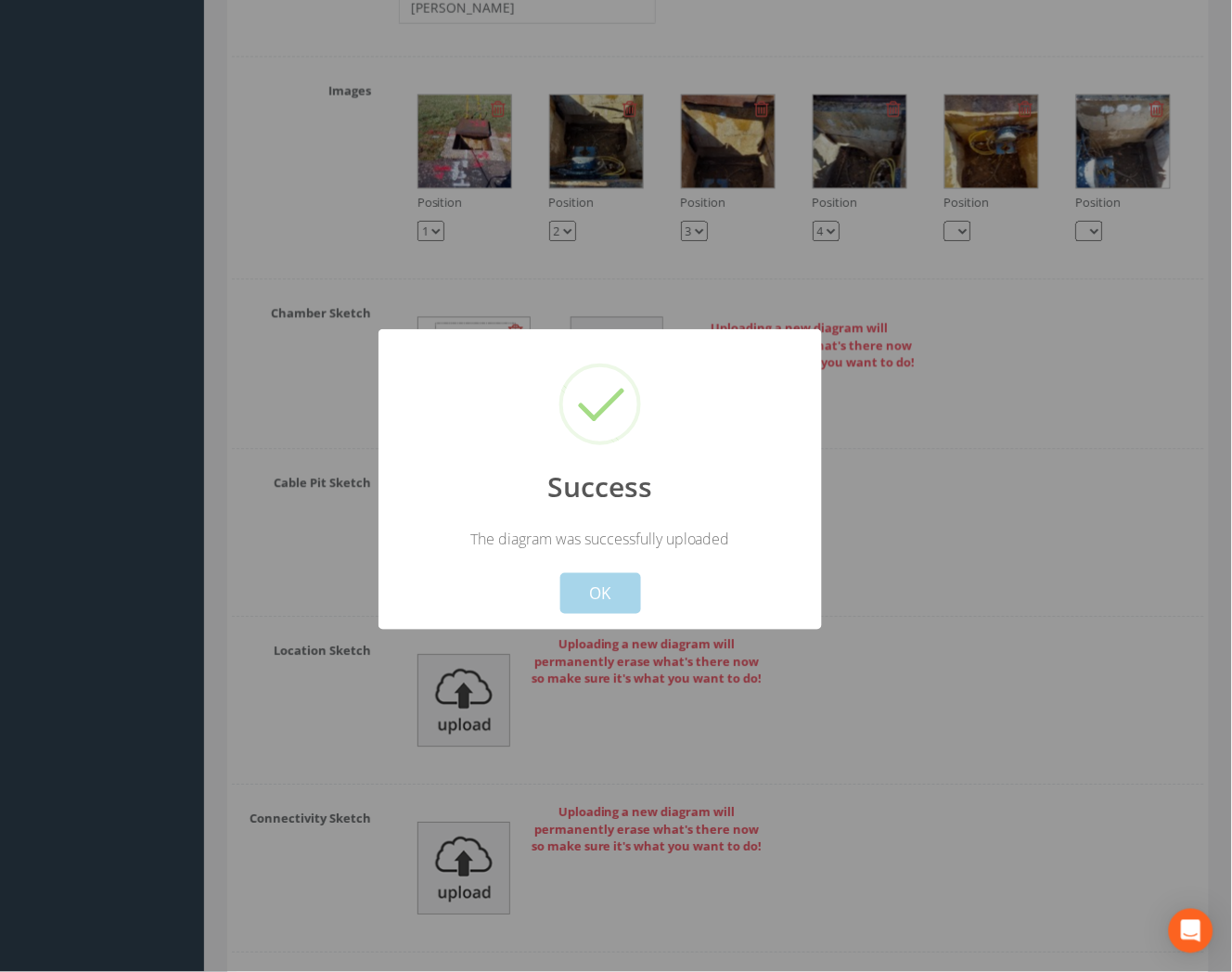 click on "OK" at bounding box center (600, 594) 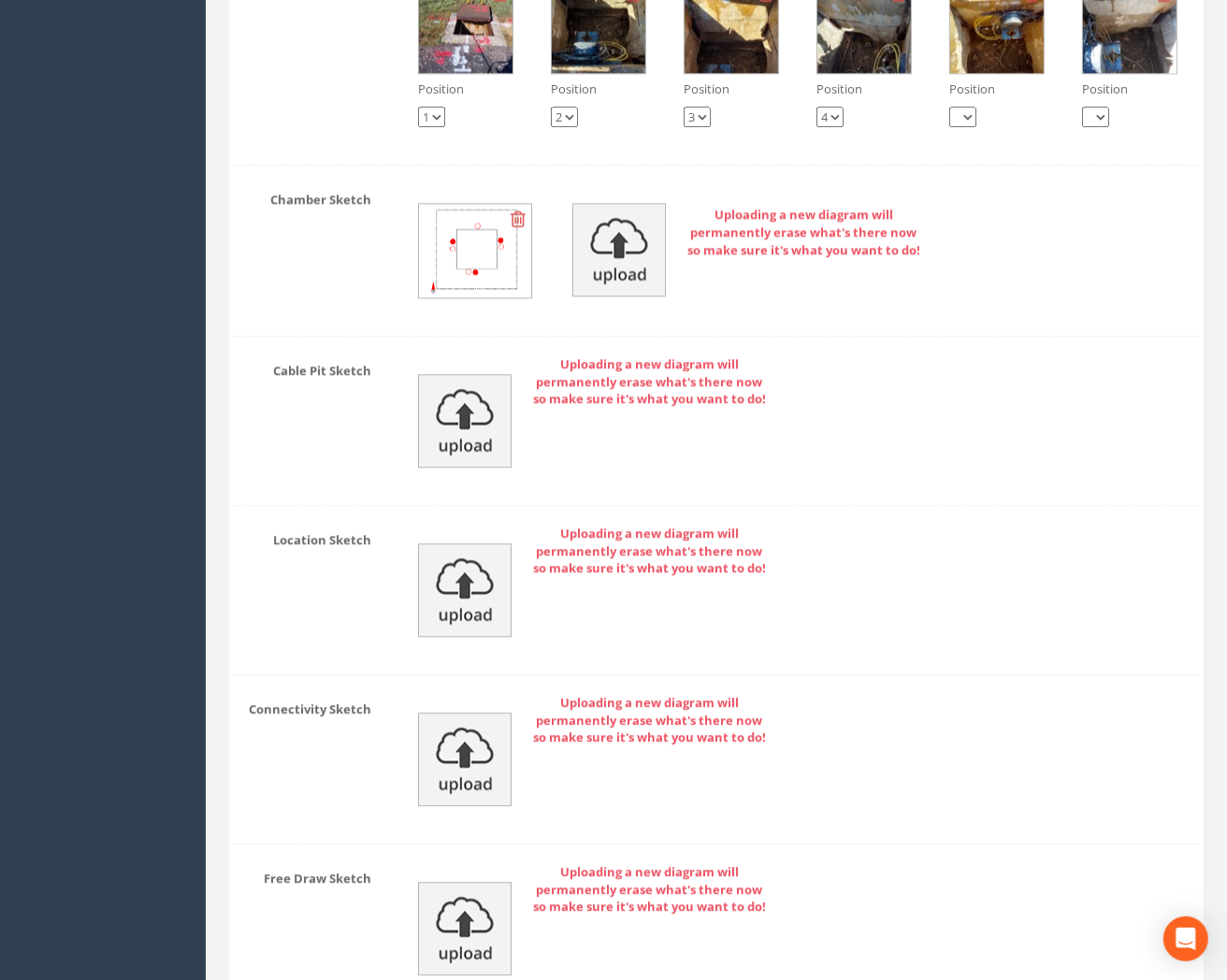 scroll, scrollTop: 3835, scrollLeft: 0, axis: vertical 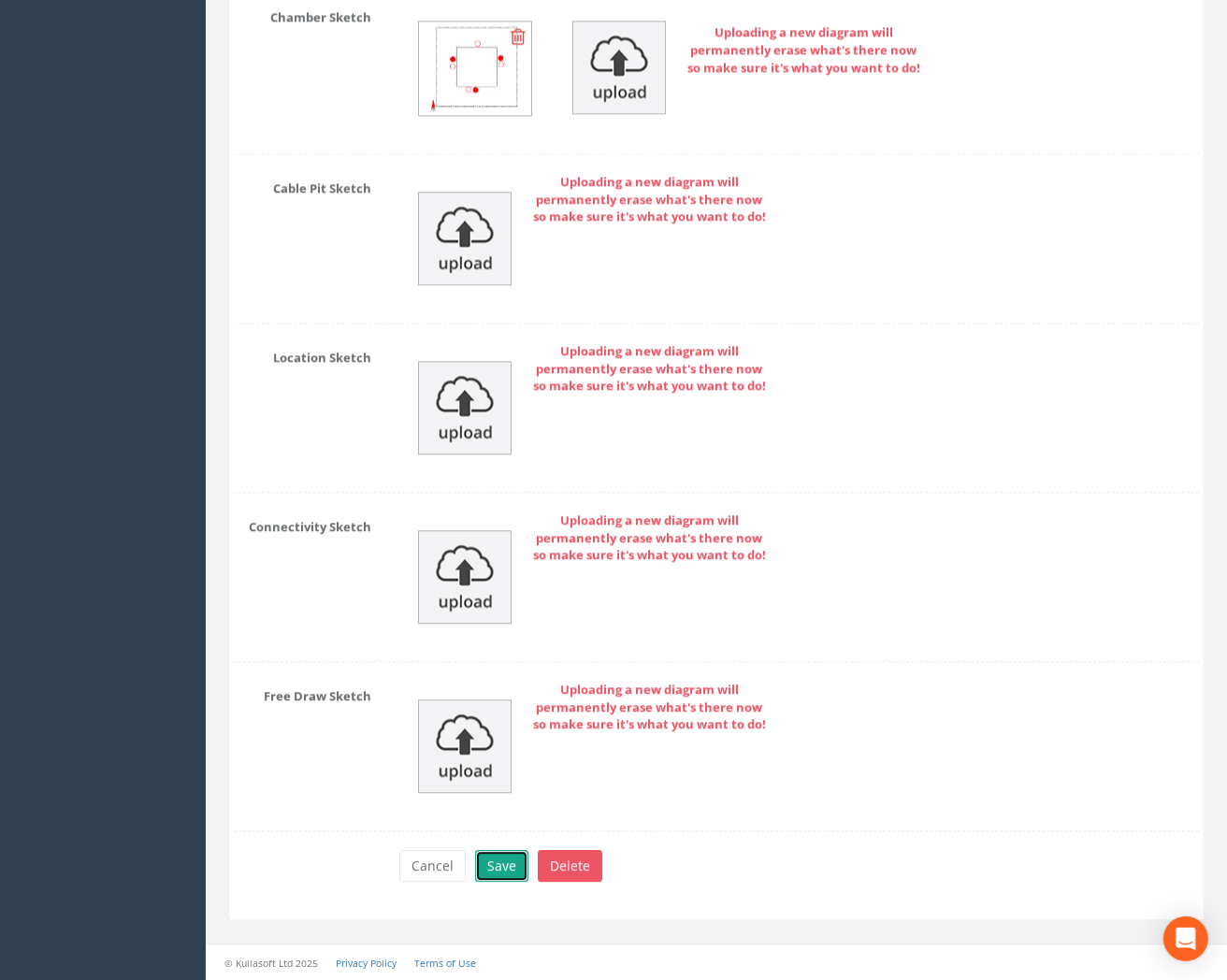 click on "Save" at bounding box center (501, 866) 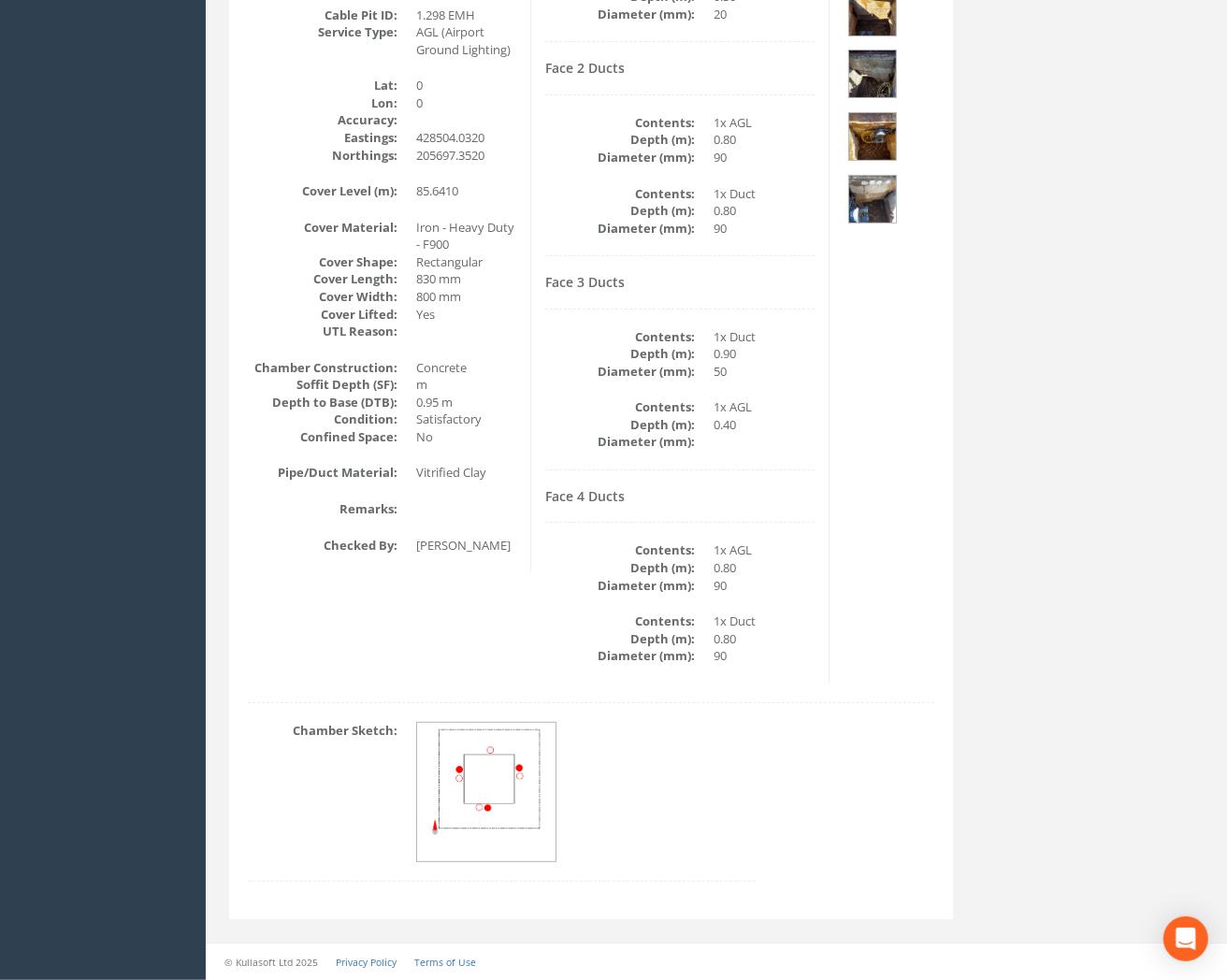 scroll, scrollTop: 28, scrollLeft: 0, axis: vertical 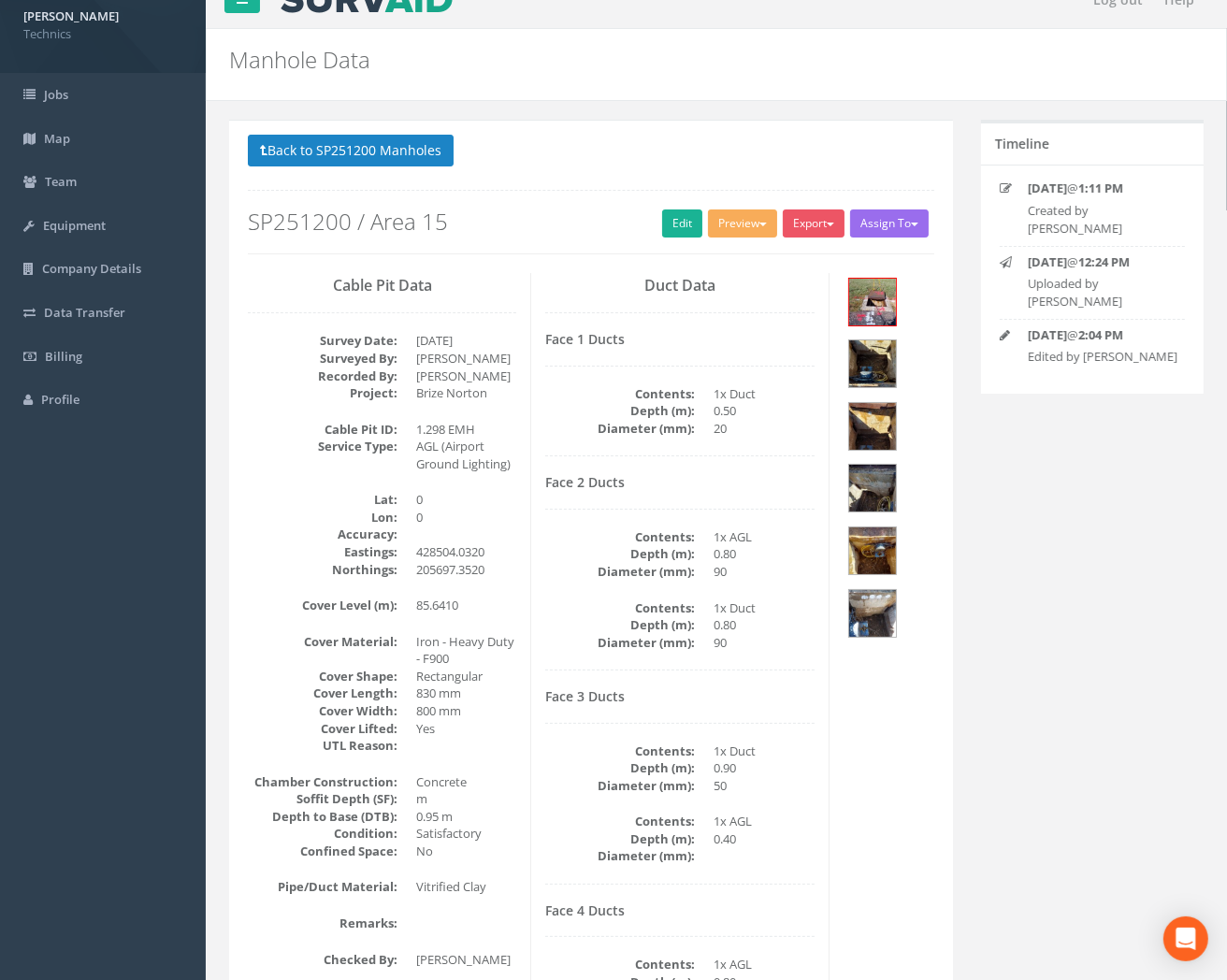 click on "SP251200 / Area 15" at bounding box center [591, 222] 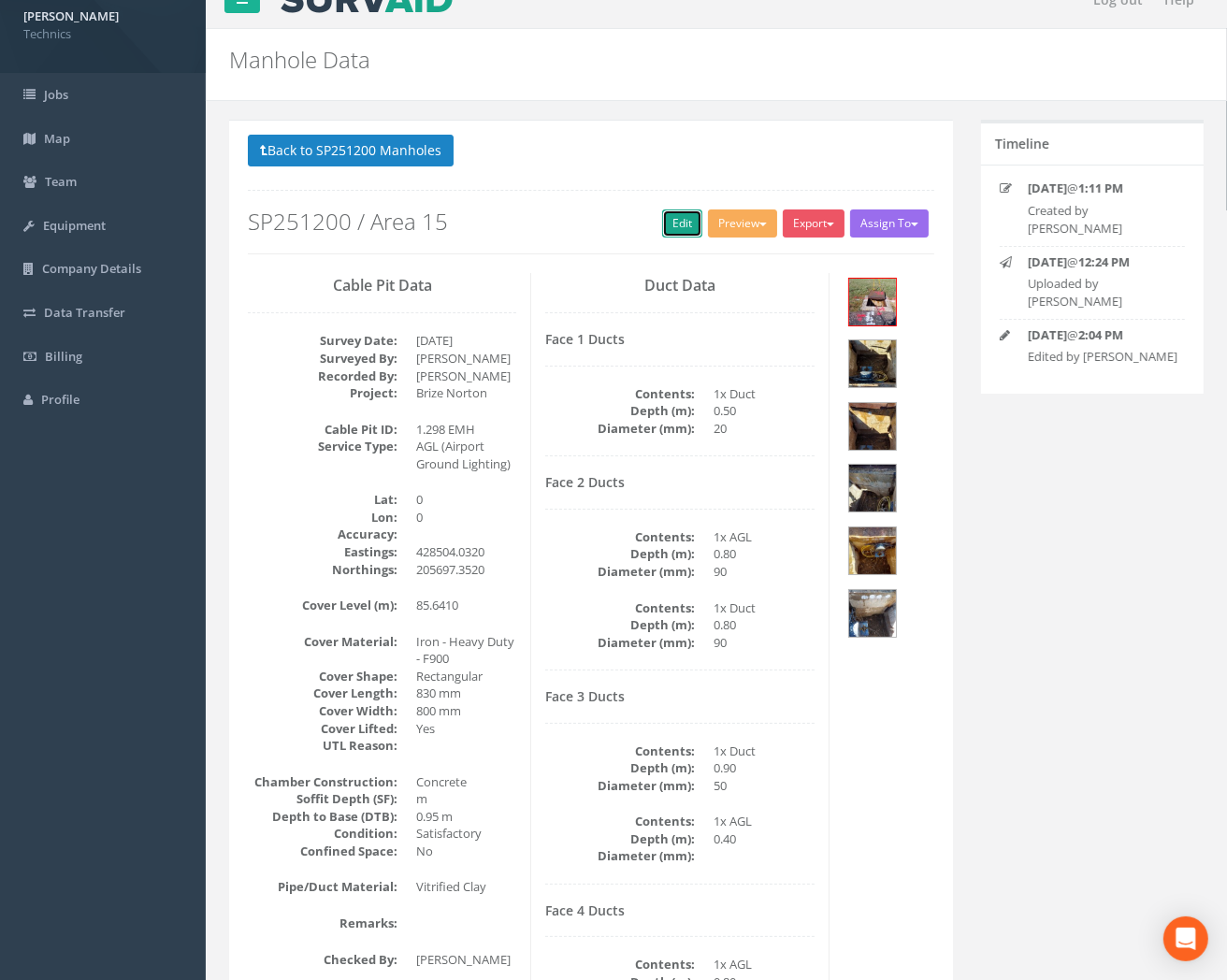 click on "Edit" at bounding box center (682, 223) 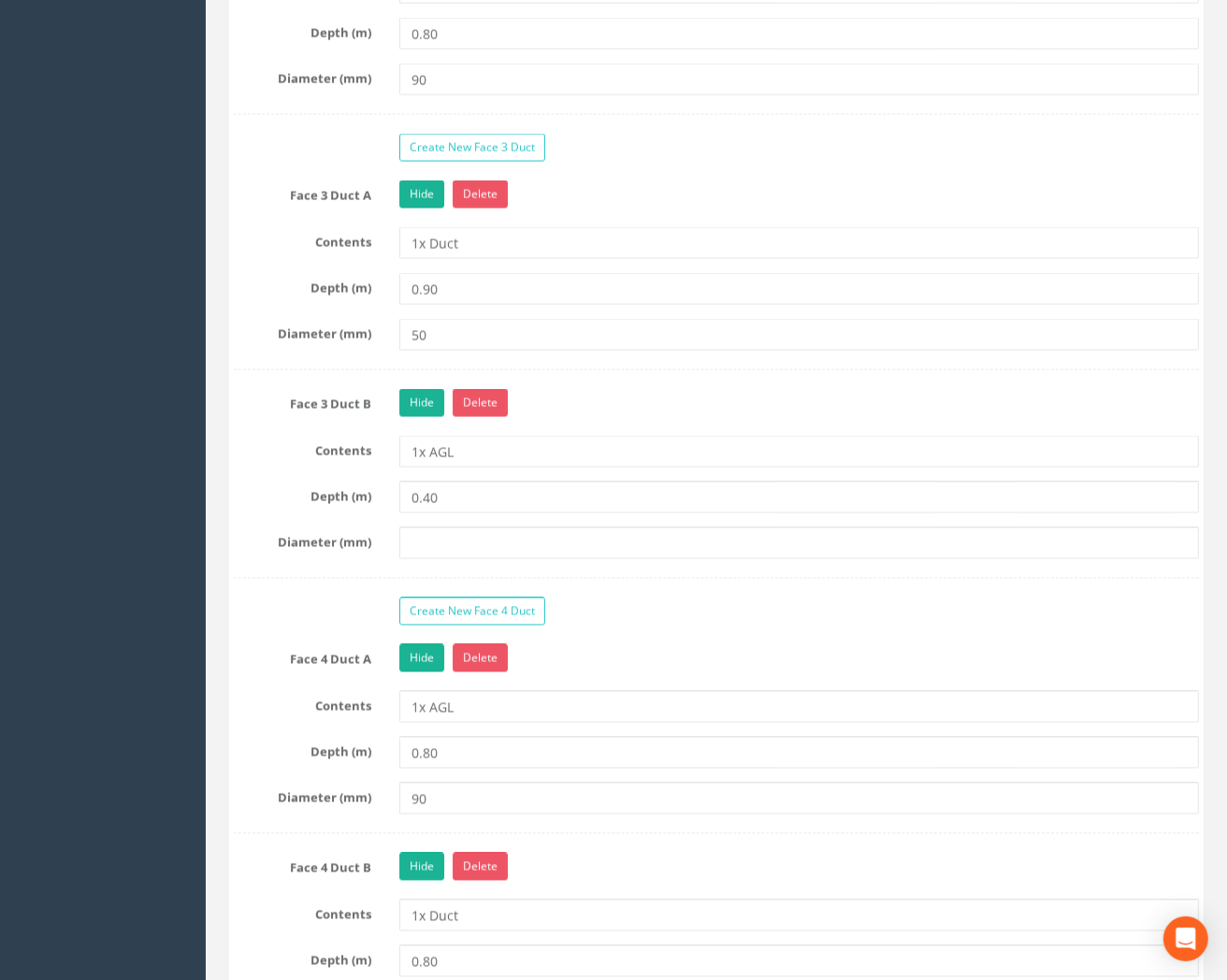 scroll, scrollTop: 2417, scrollLeft: 0, axis: vertical 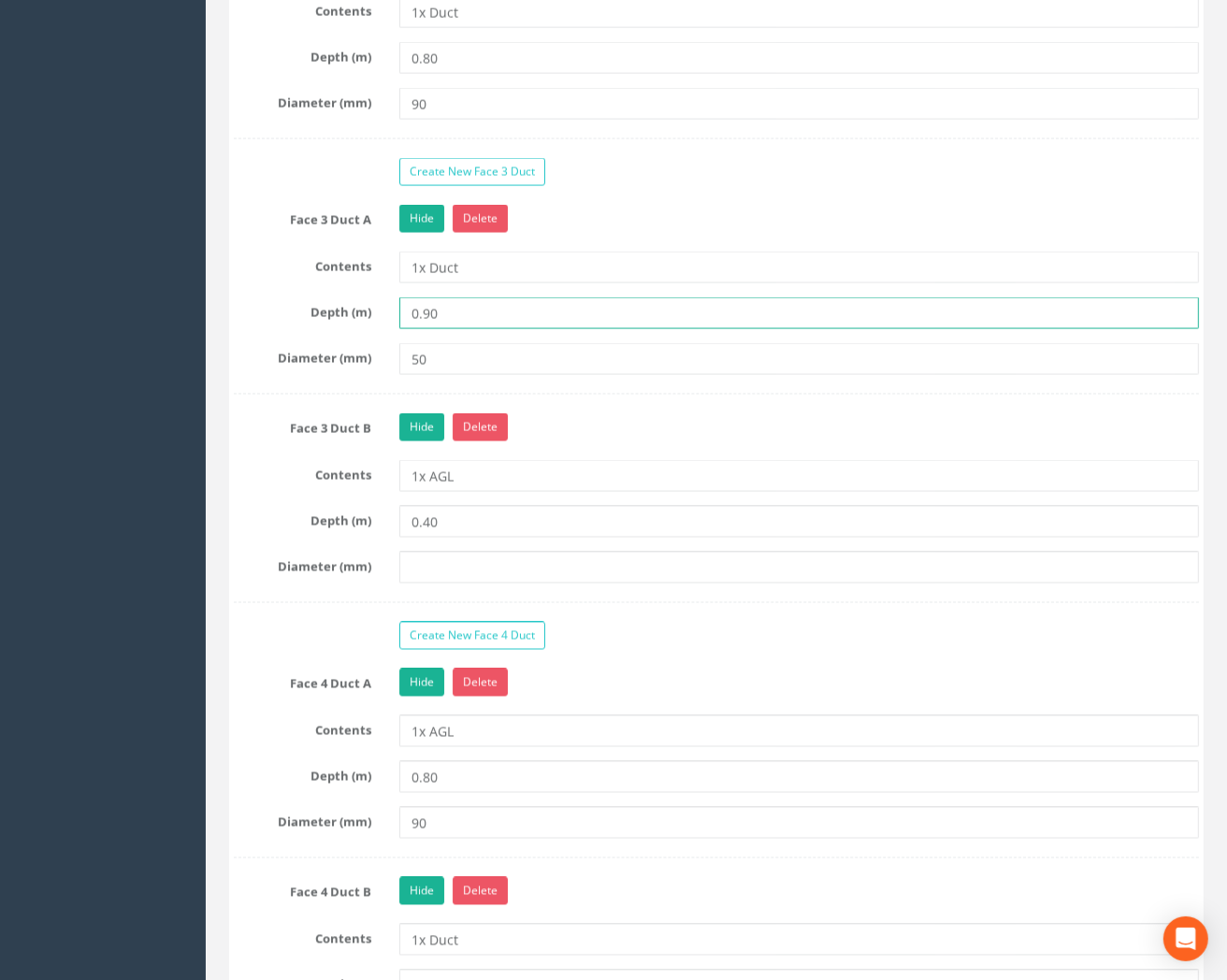 click on "0.90" at bounding box center [799, 313] 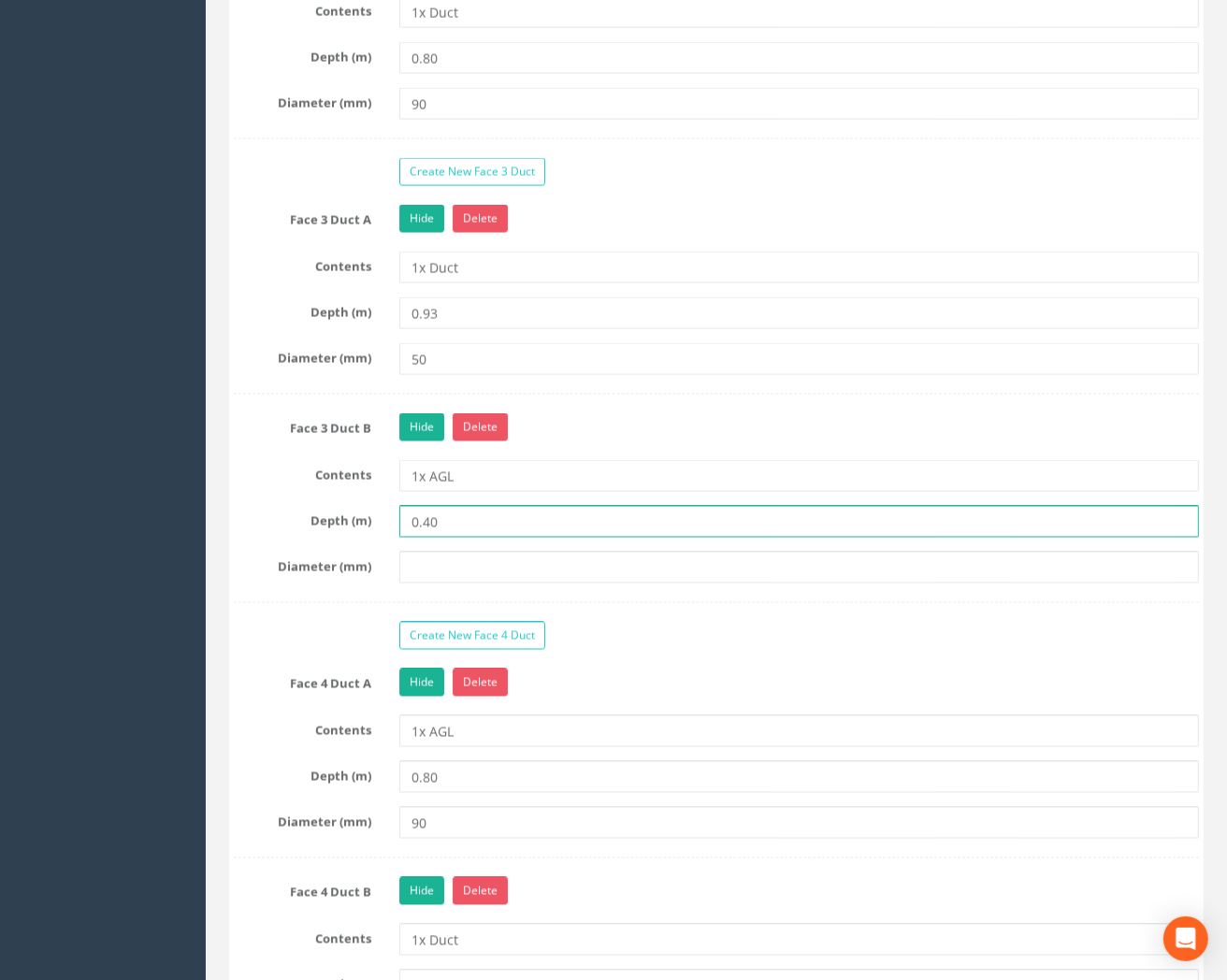 click on "0.40" at bounding box center [799, 522] 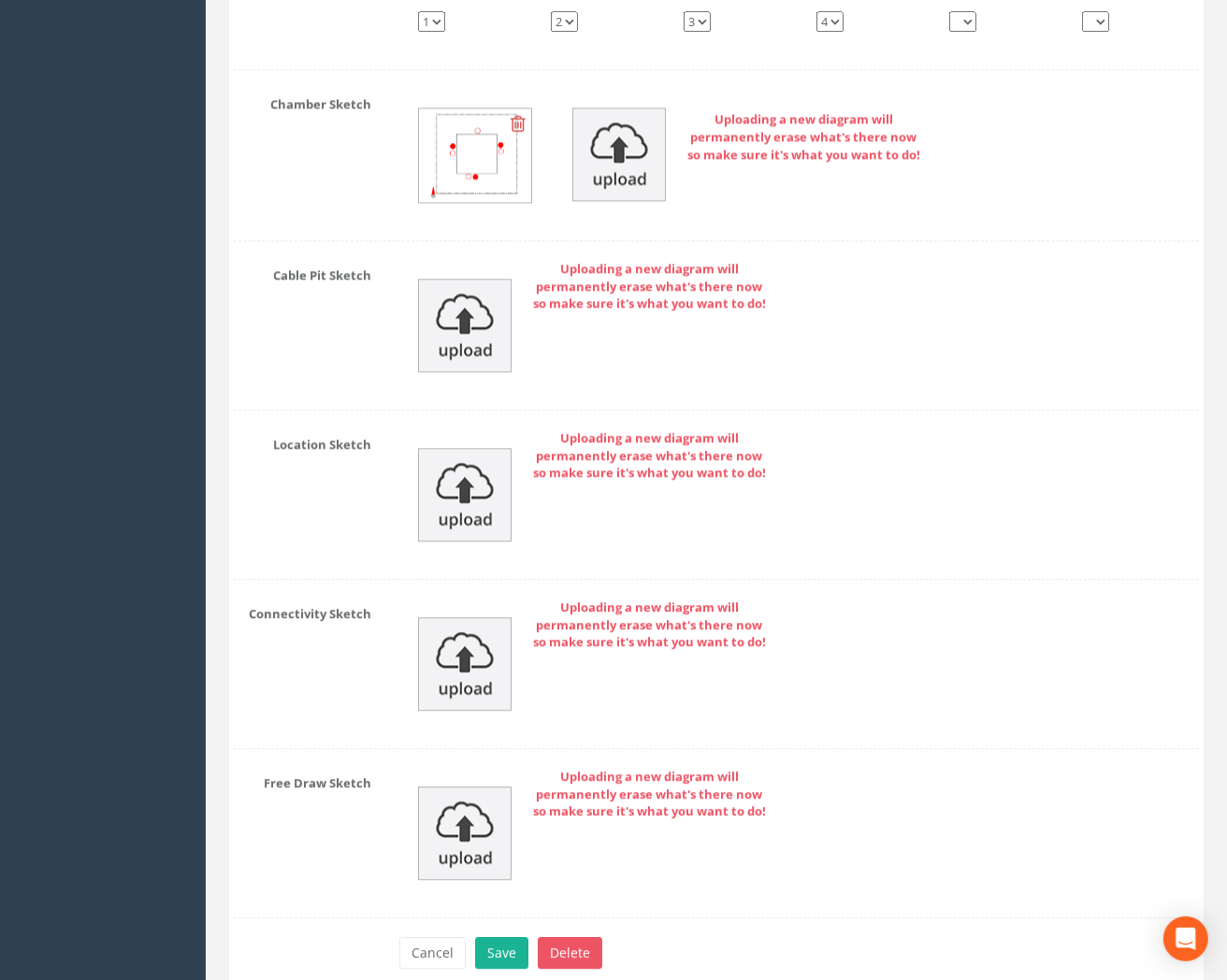scroll, scrollTop: 3835, scrollLeft: 0, axis: vertical 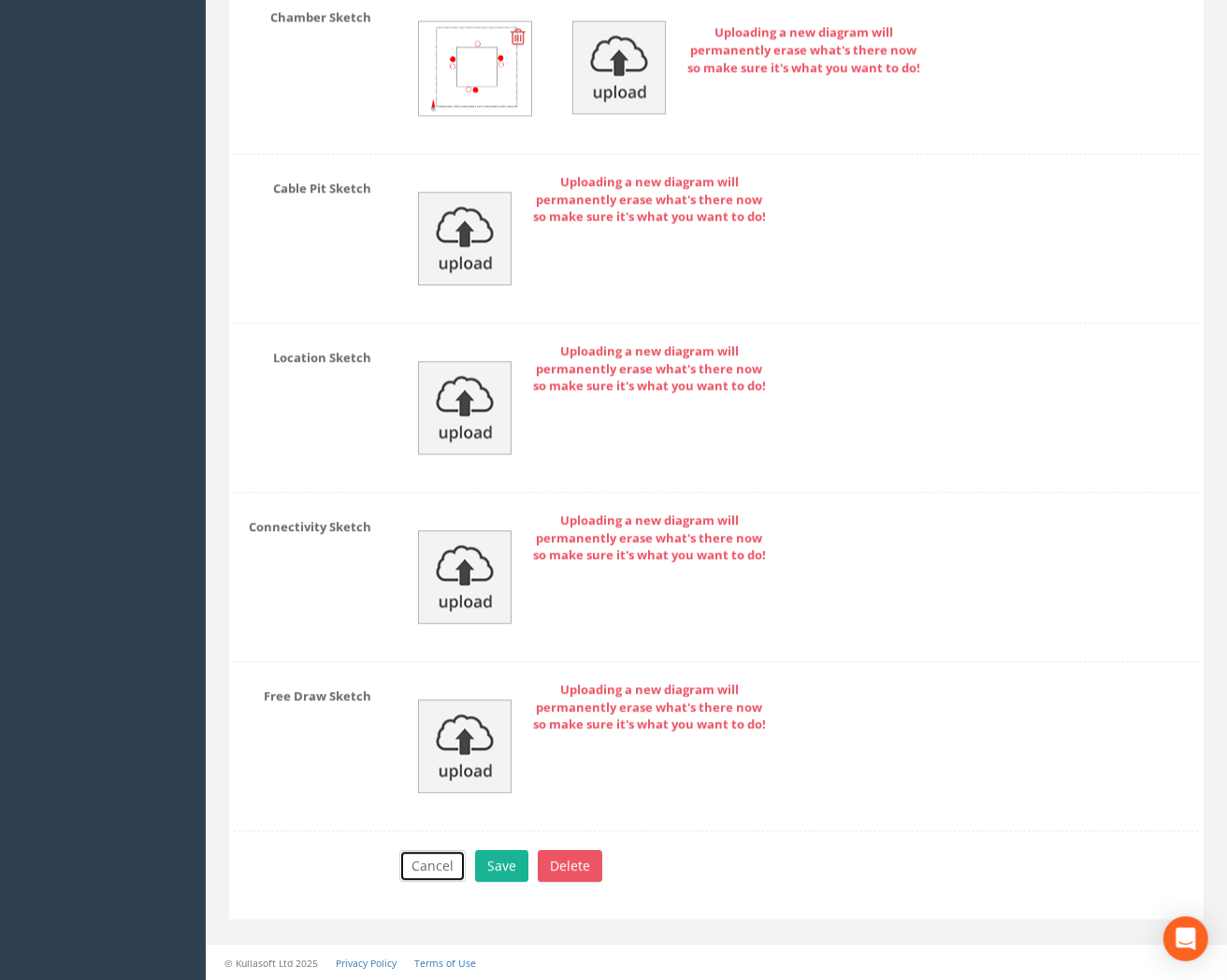 click on "Cancel" at bounding box center [432, 866] 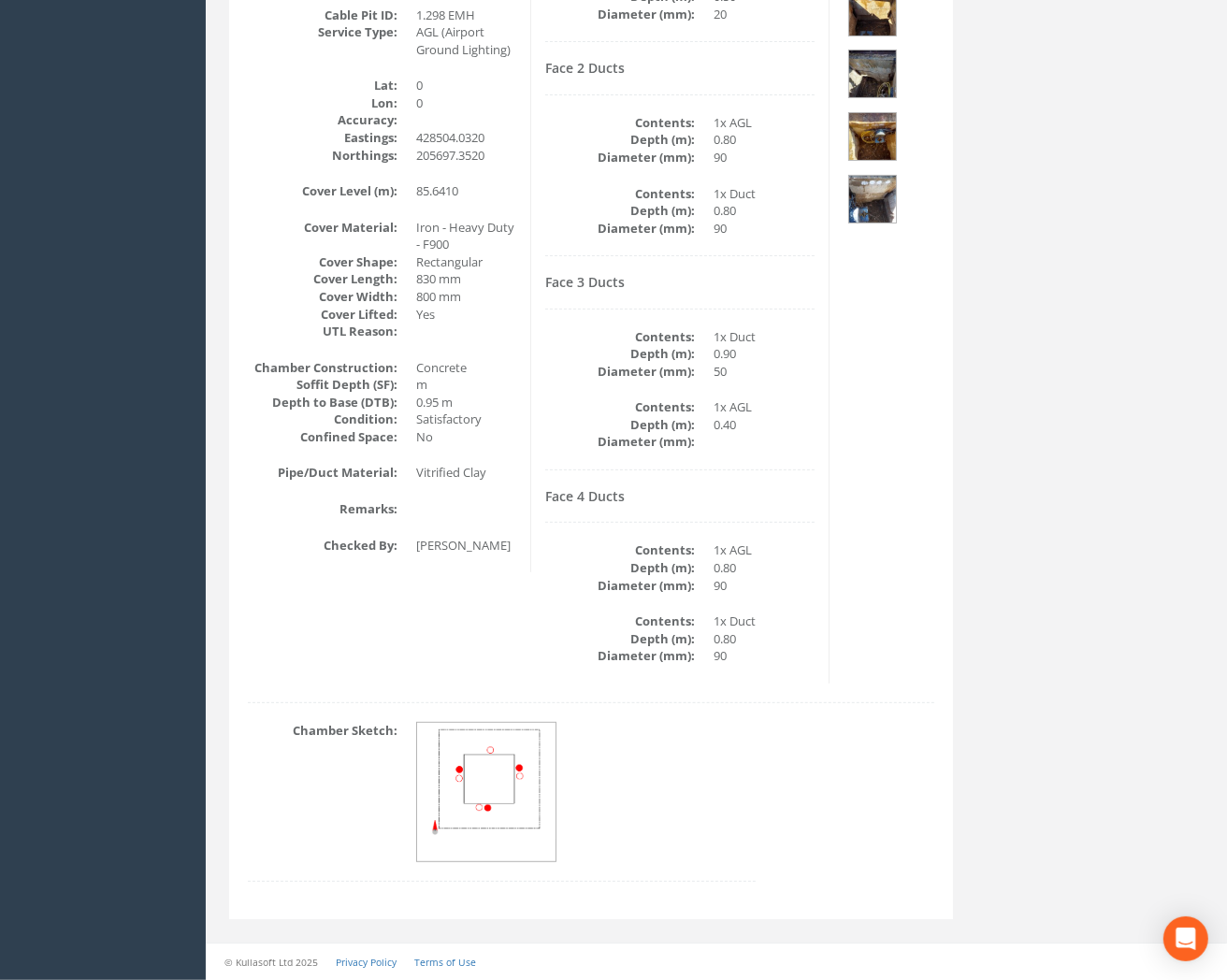 scroll, scrollTop: 0, scrollLeft: 0, axis: both 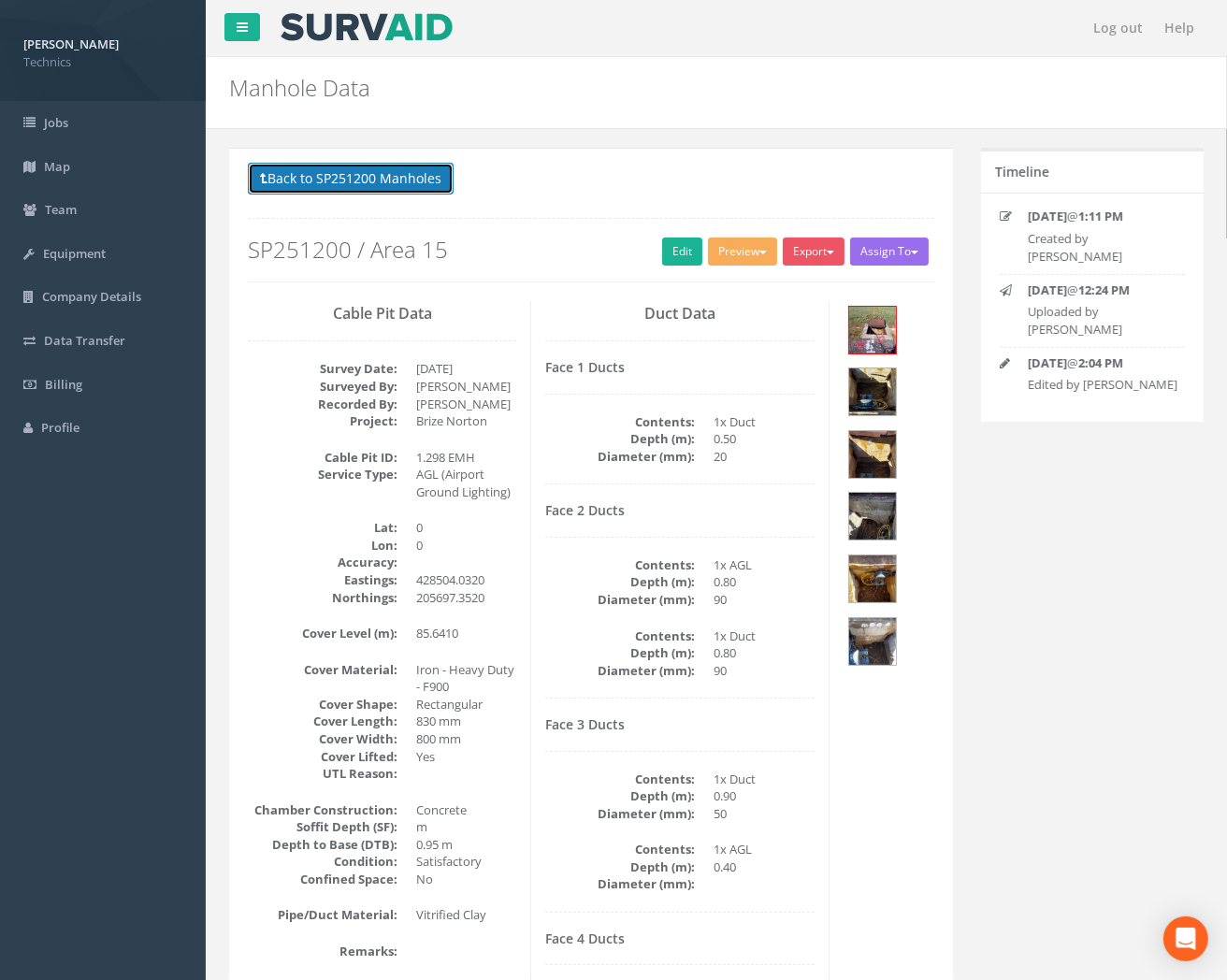 click on "Back to SP251200 Manholes" at bounding box center [351, 179] 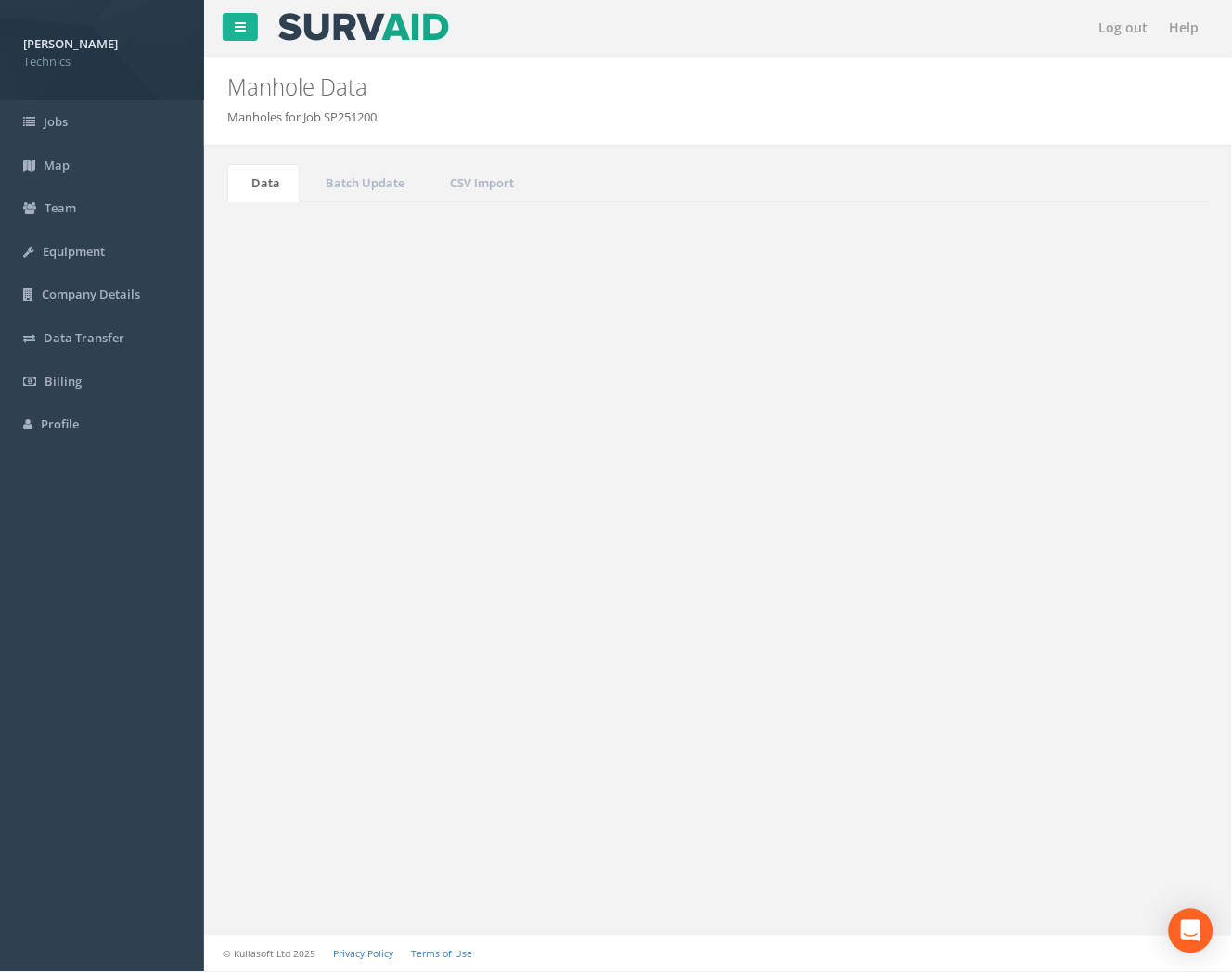 click on "1.298" at bounding box center [1105, 499] 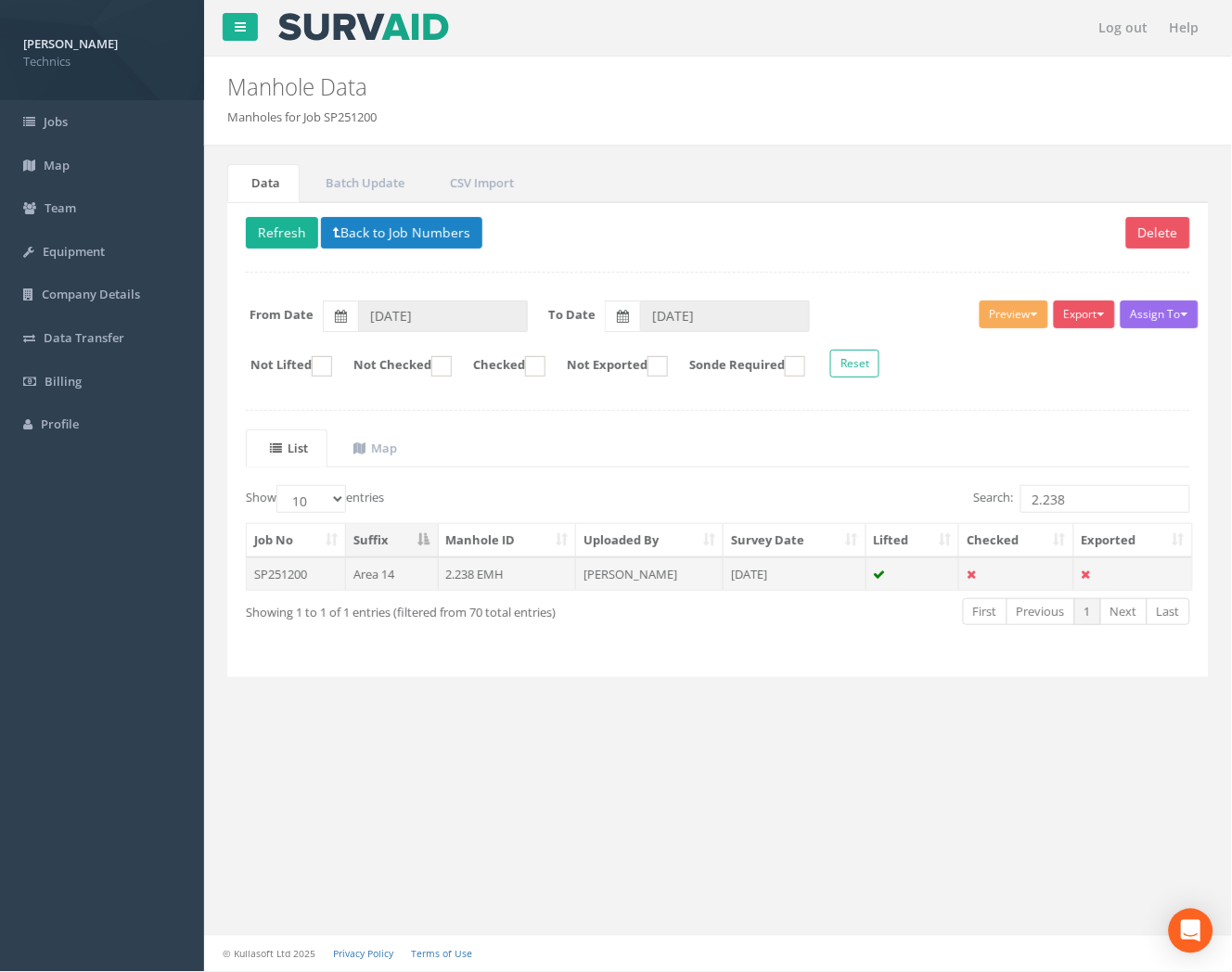 click on "[PERSON_NAME]" at bounding box center (649, 574) 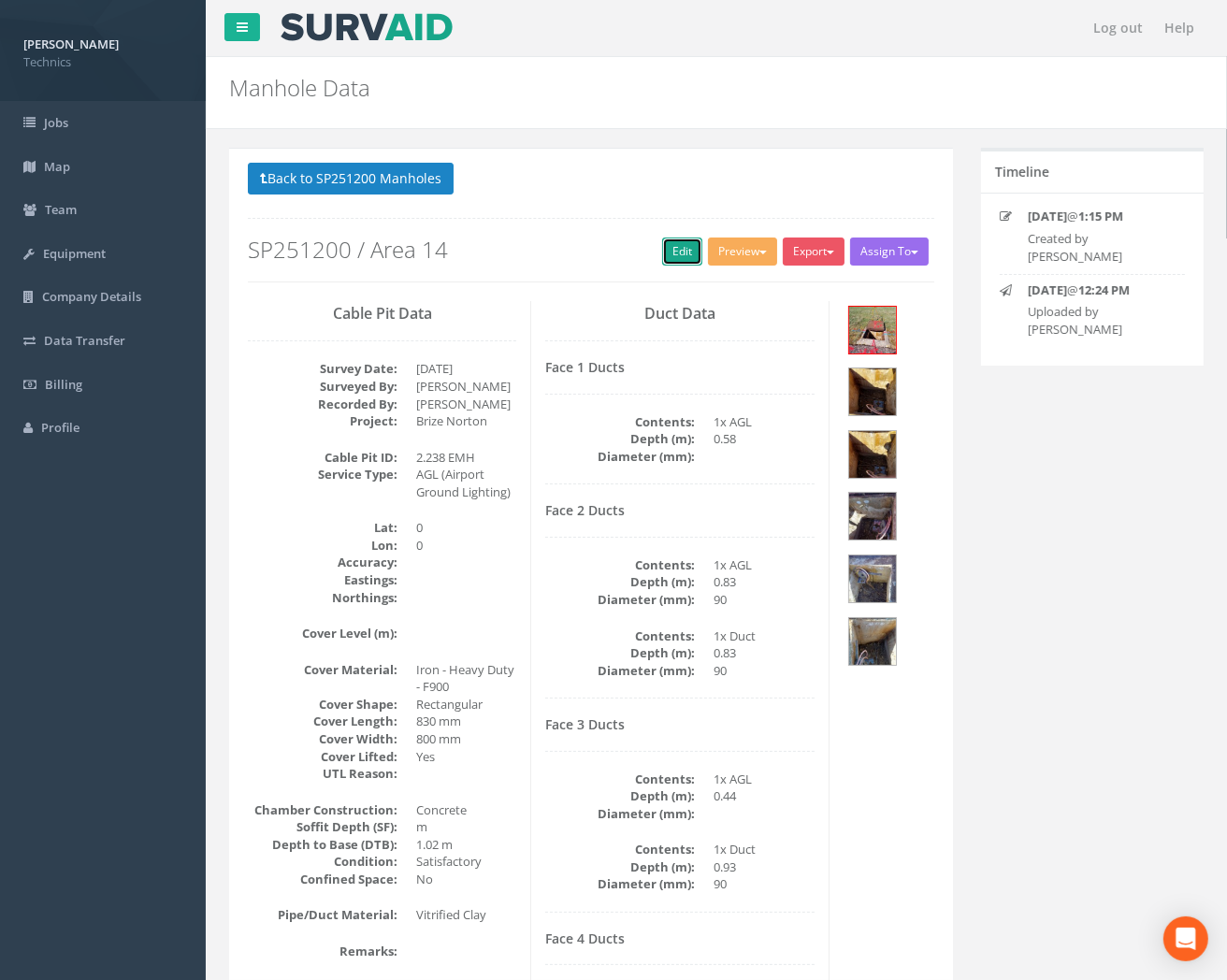 click on "Edit" at bounding box center [682, 252] 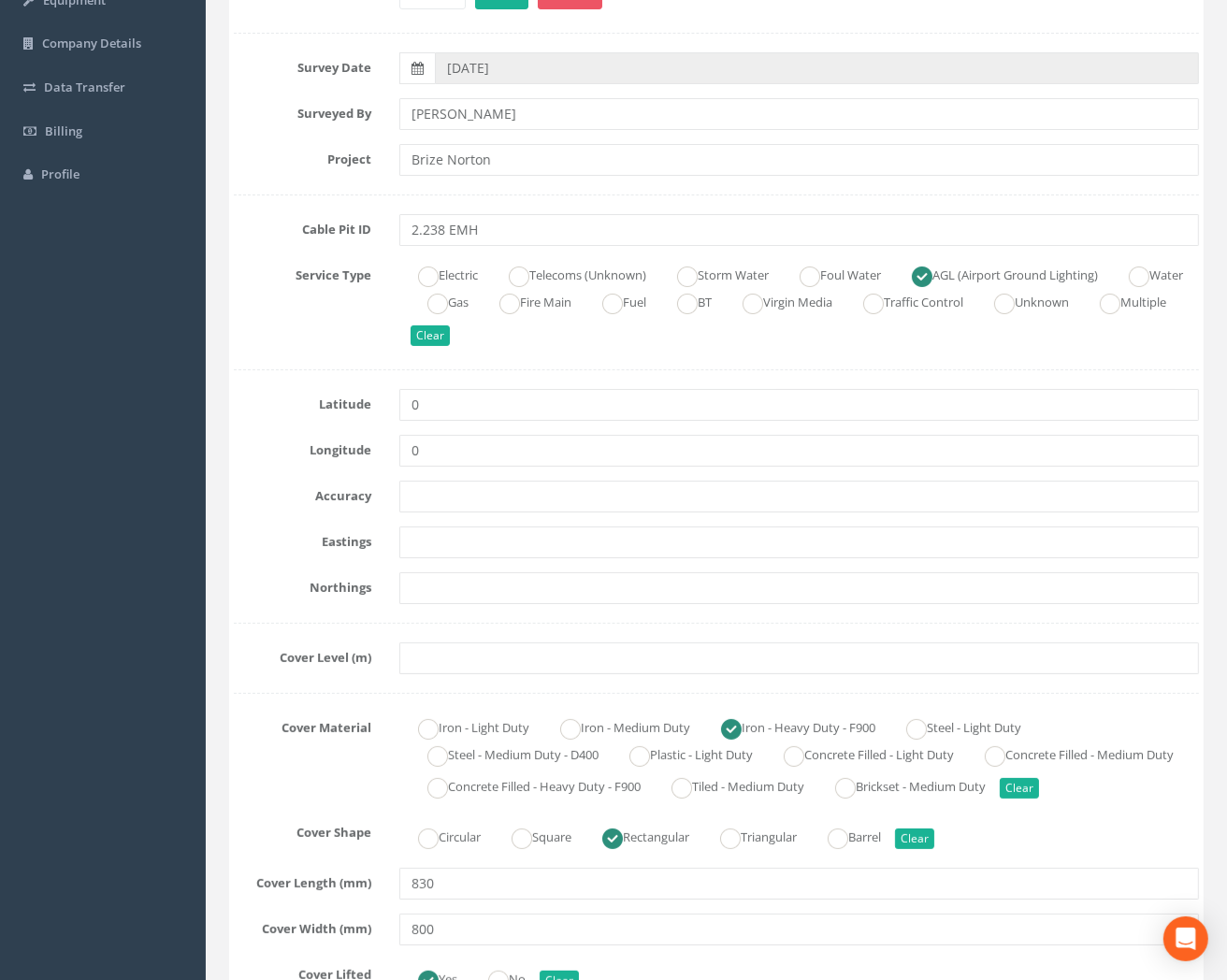 scroll, scrollTop: 311, scrollLeft: 0, axis: vertical 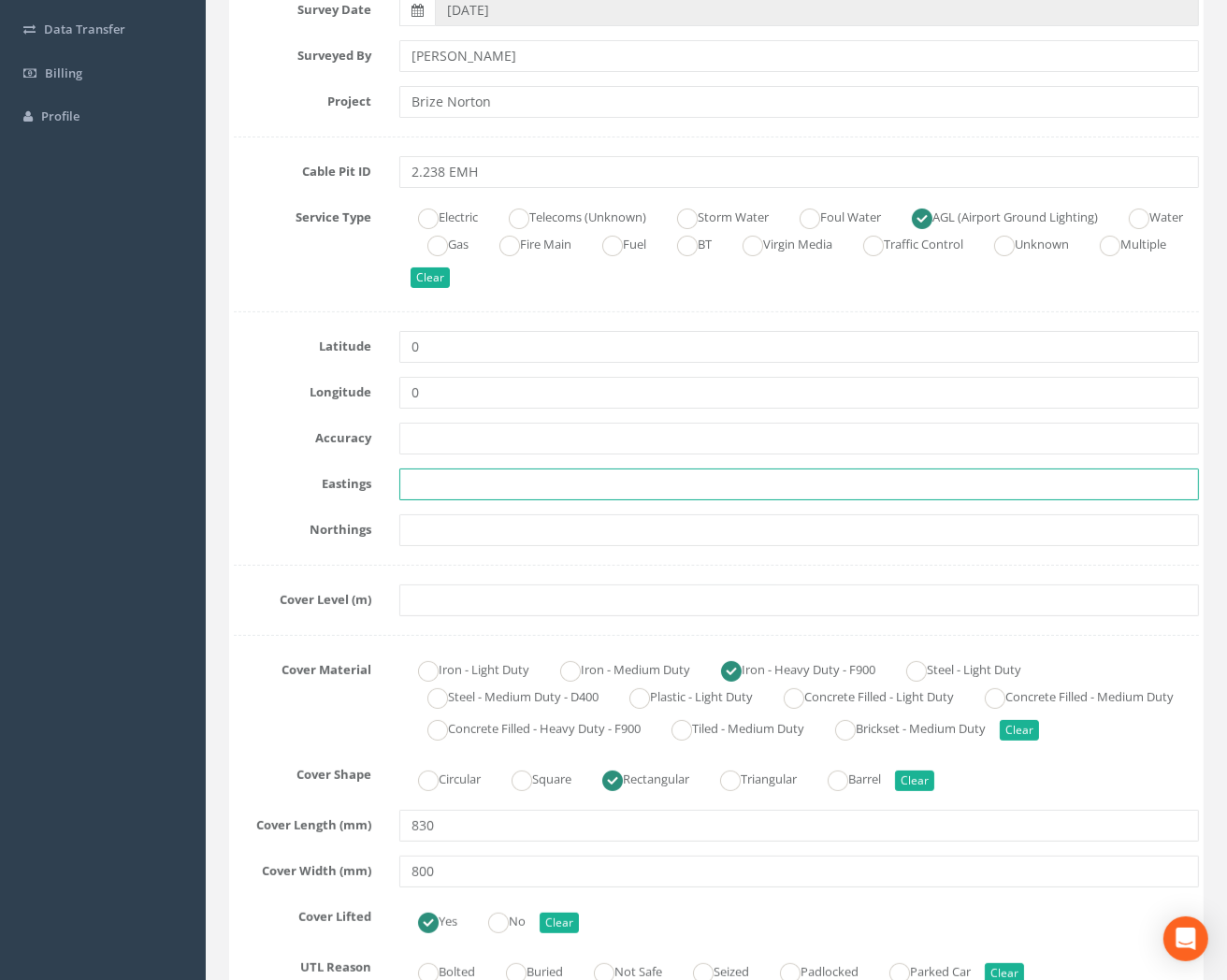 click at bounding box center (799, 484) 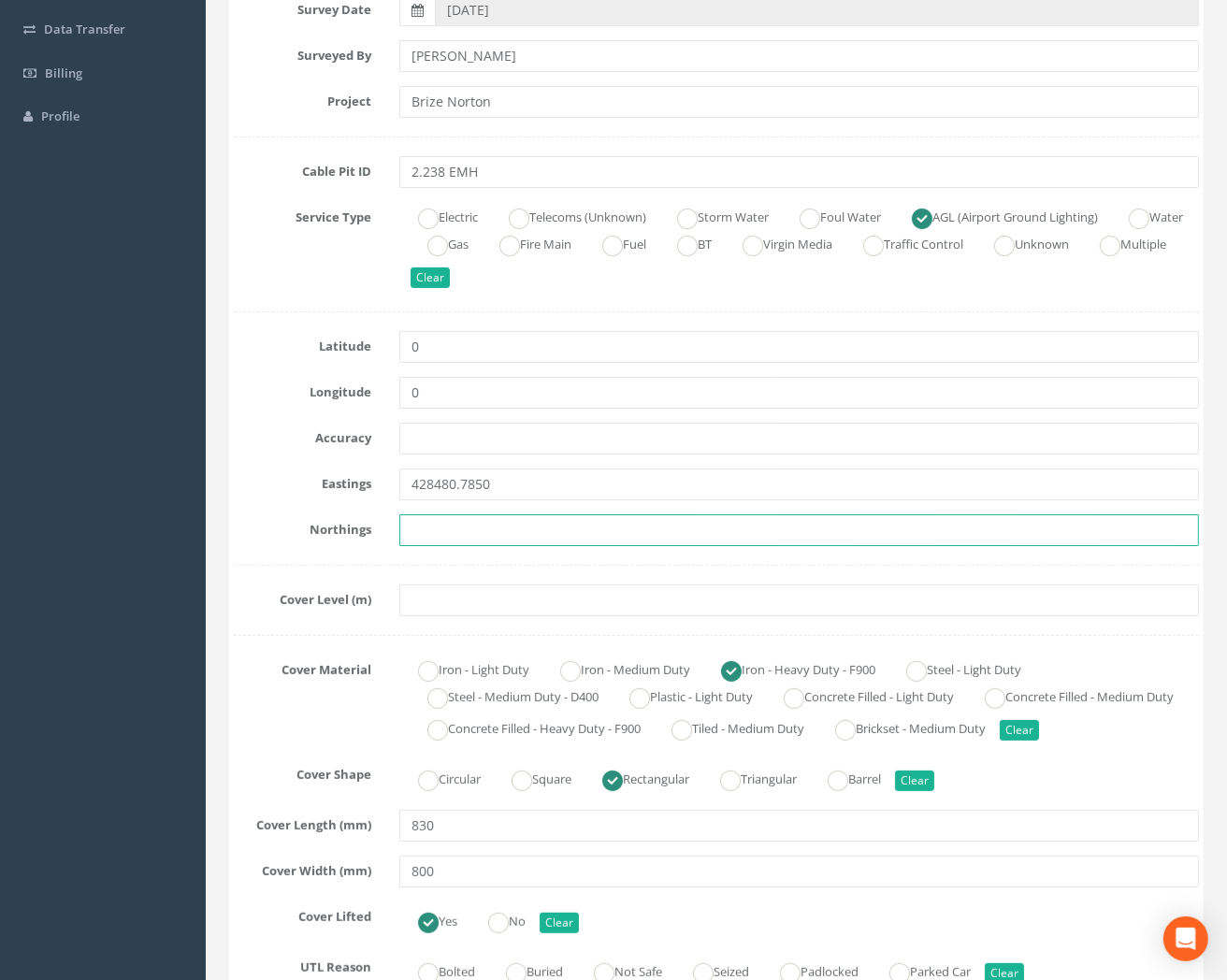 click at bounding box center (799, 530) 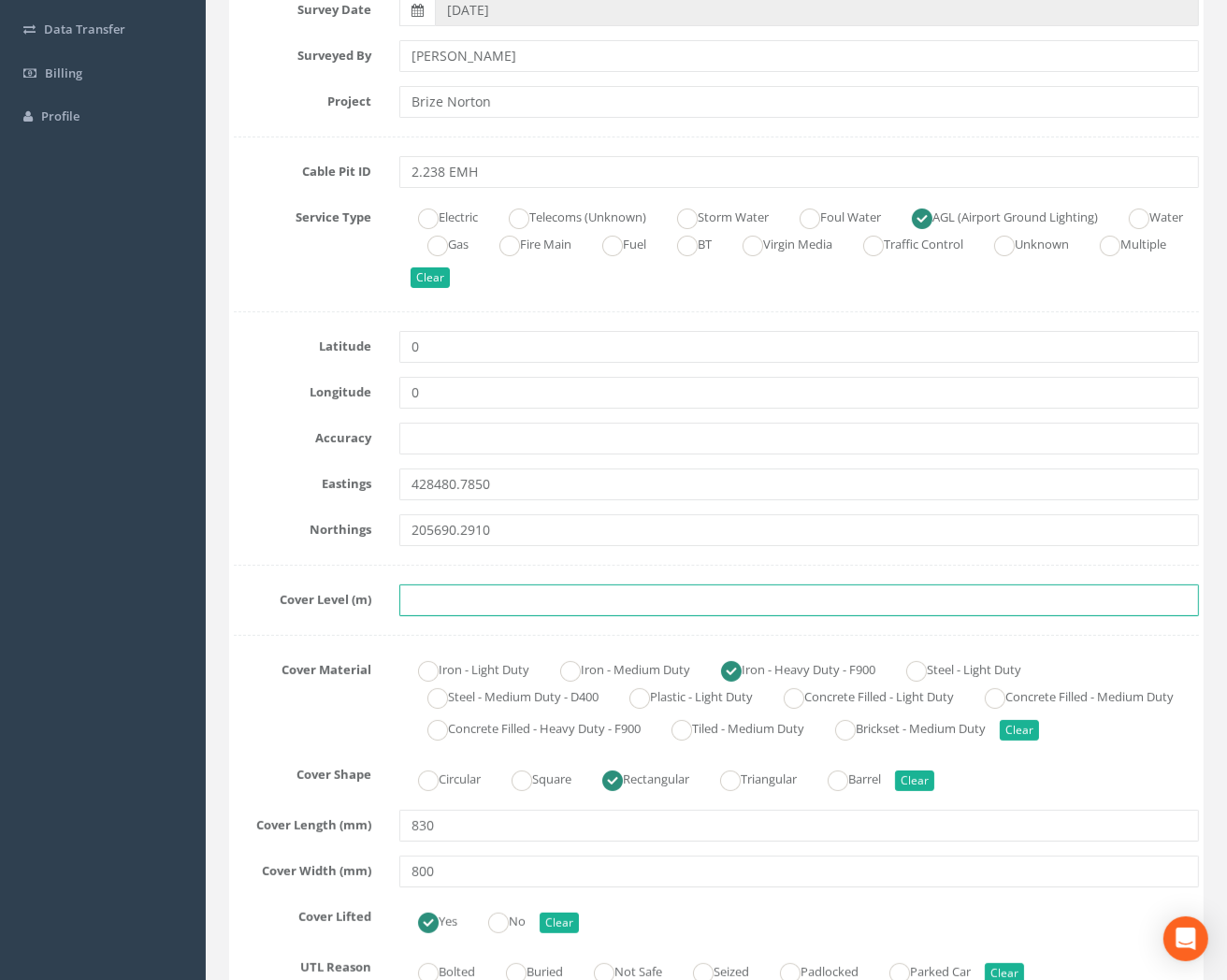 click at bounding box center [799, 600] 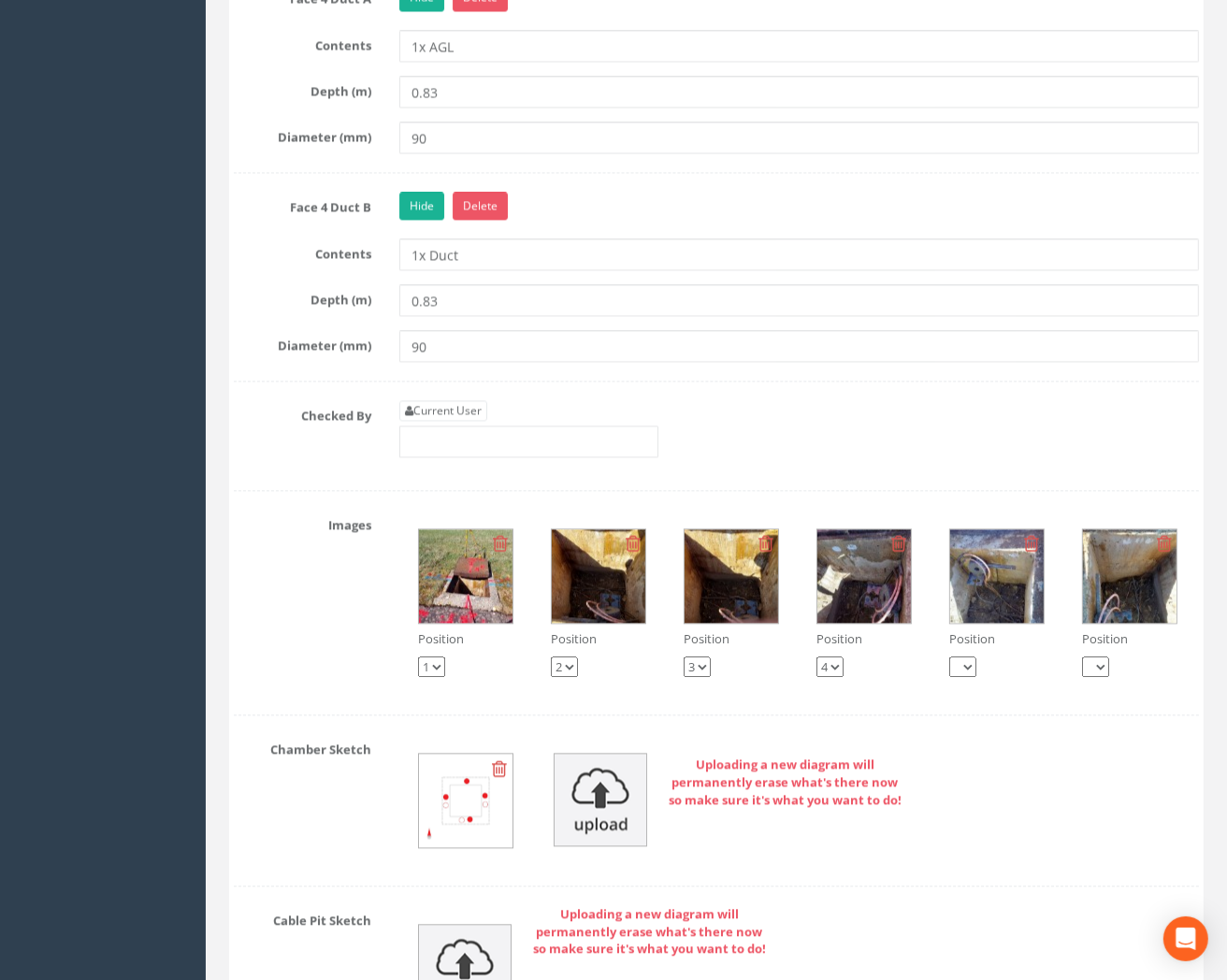 scroll, scrollTop: 3117, scrollLeft: 0, axis: vertical 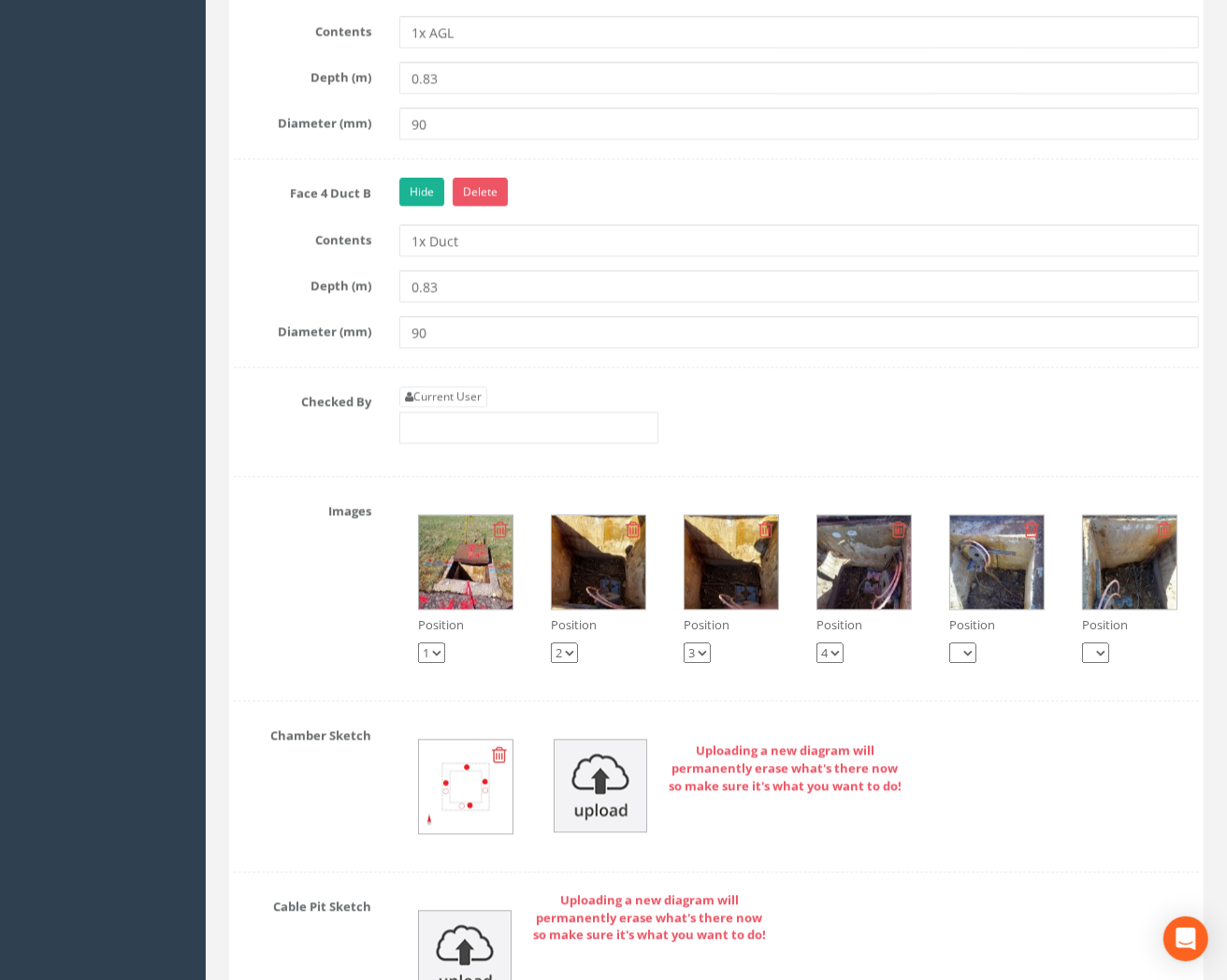 click at bounding box center [599, 562] 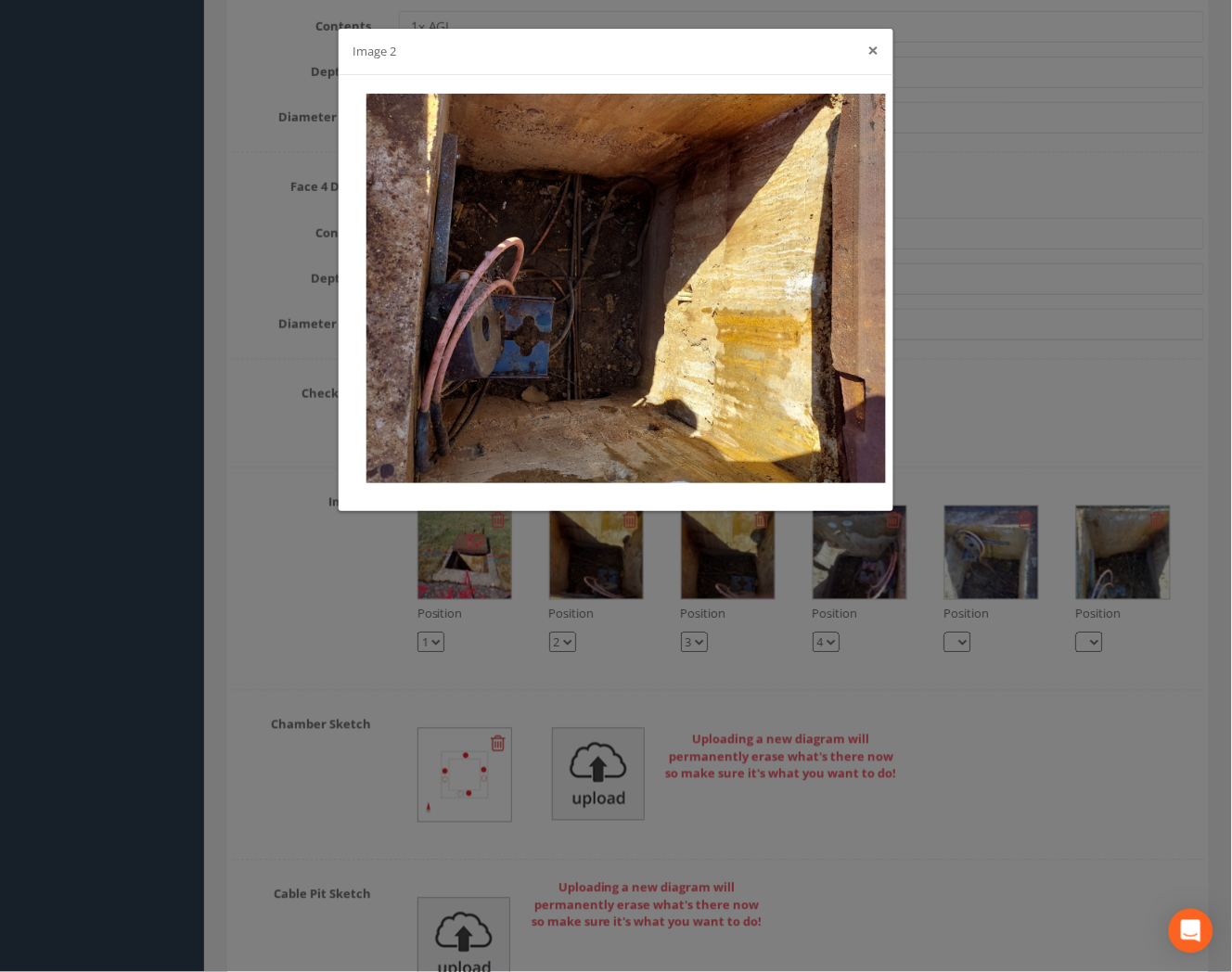 click on "×" at bounding box center [874, 50] 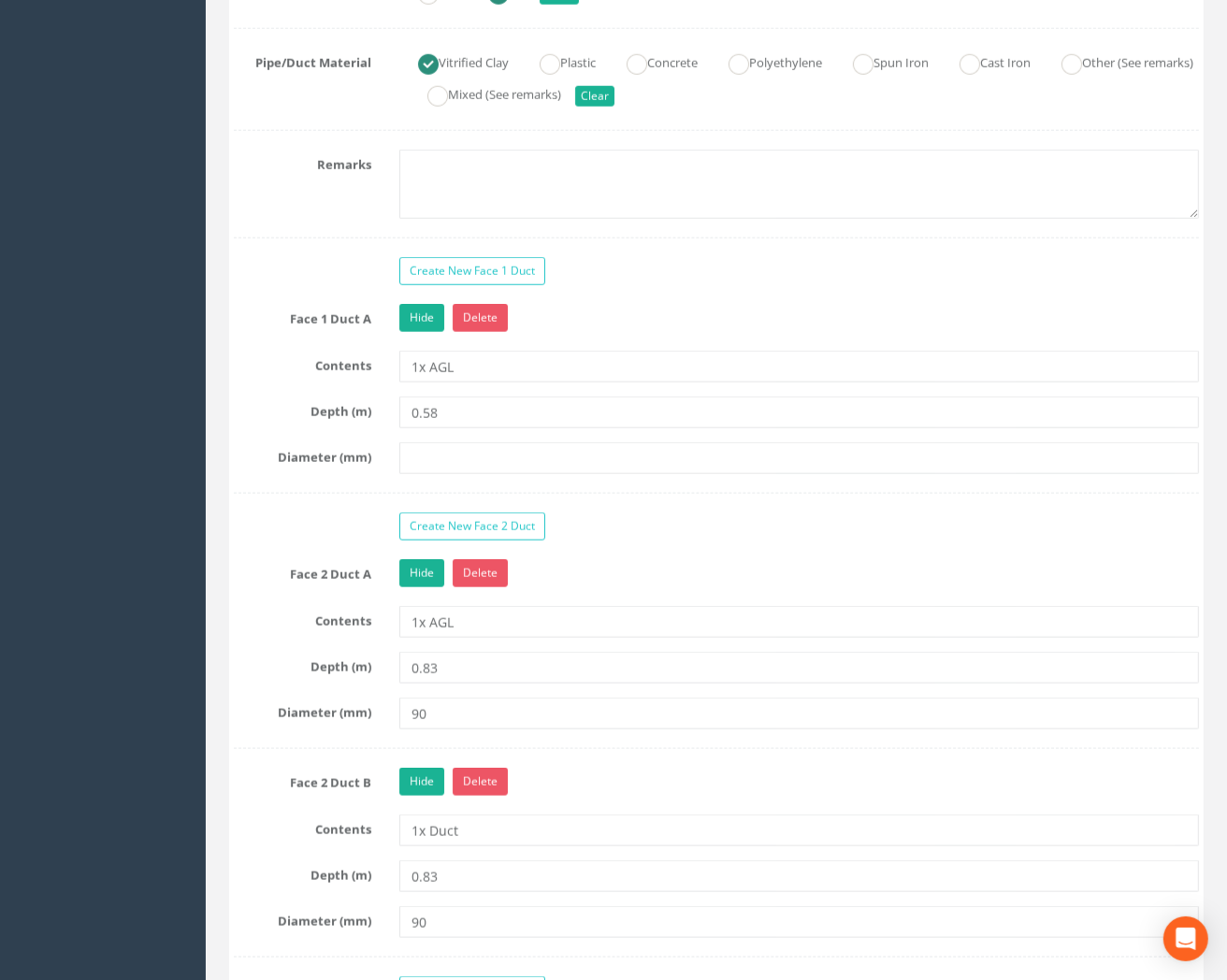 scroll, scrollTop: 1558, scrollLeft: 0, axis: vertical 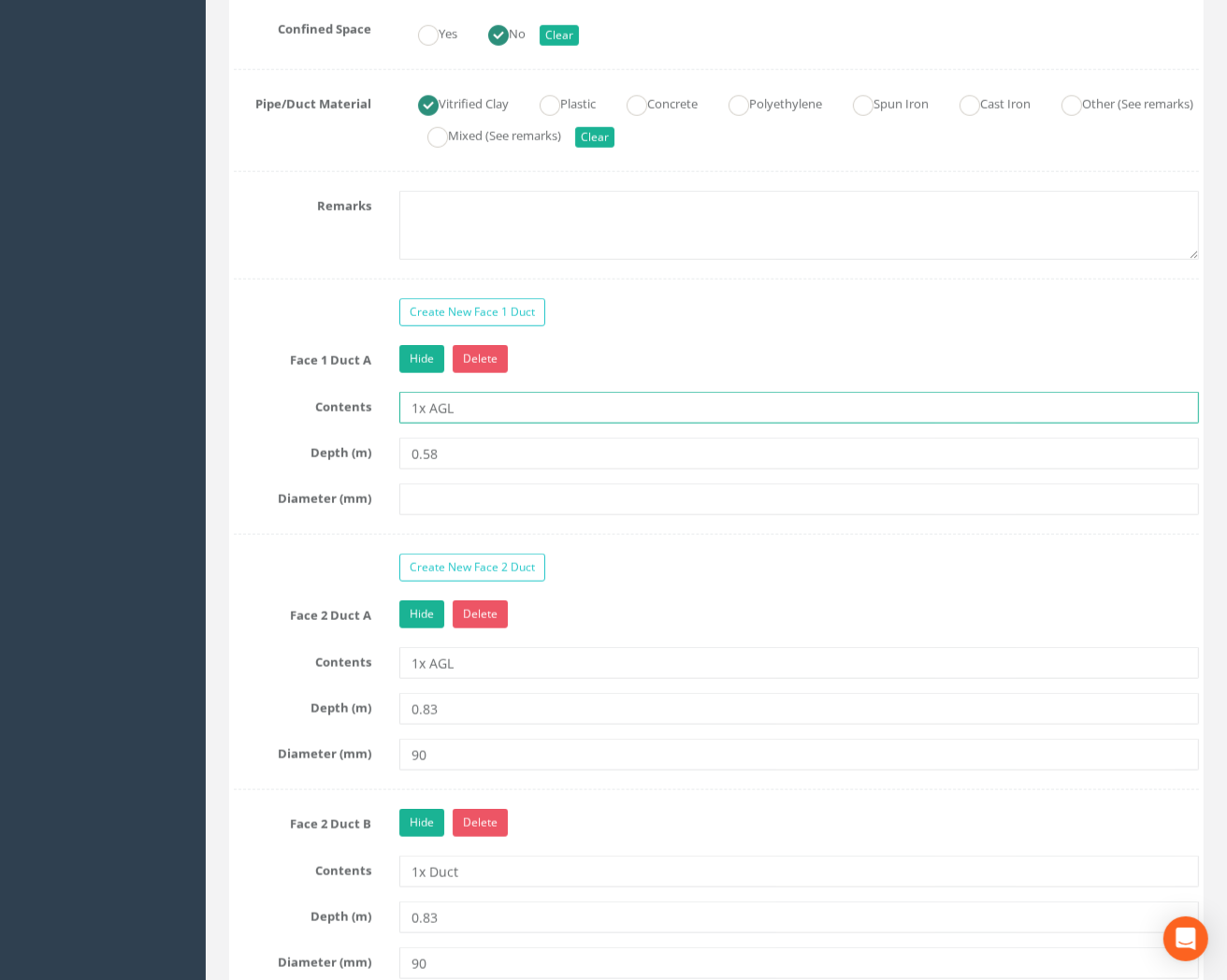 click on "1x AGL" at bounding box center (799, 408) 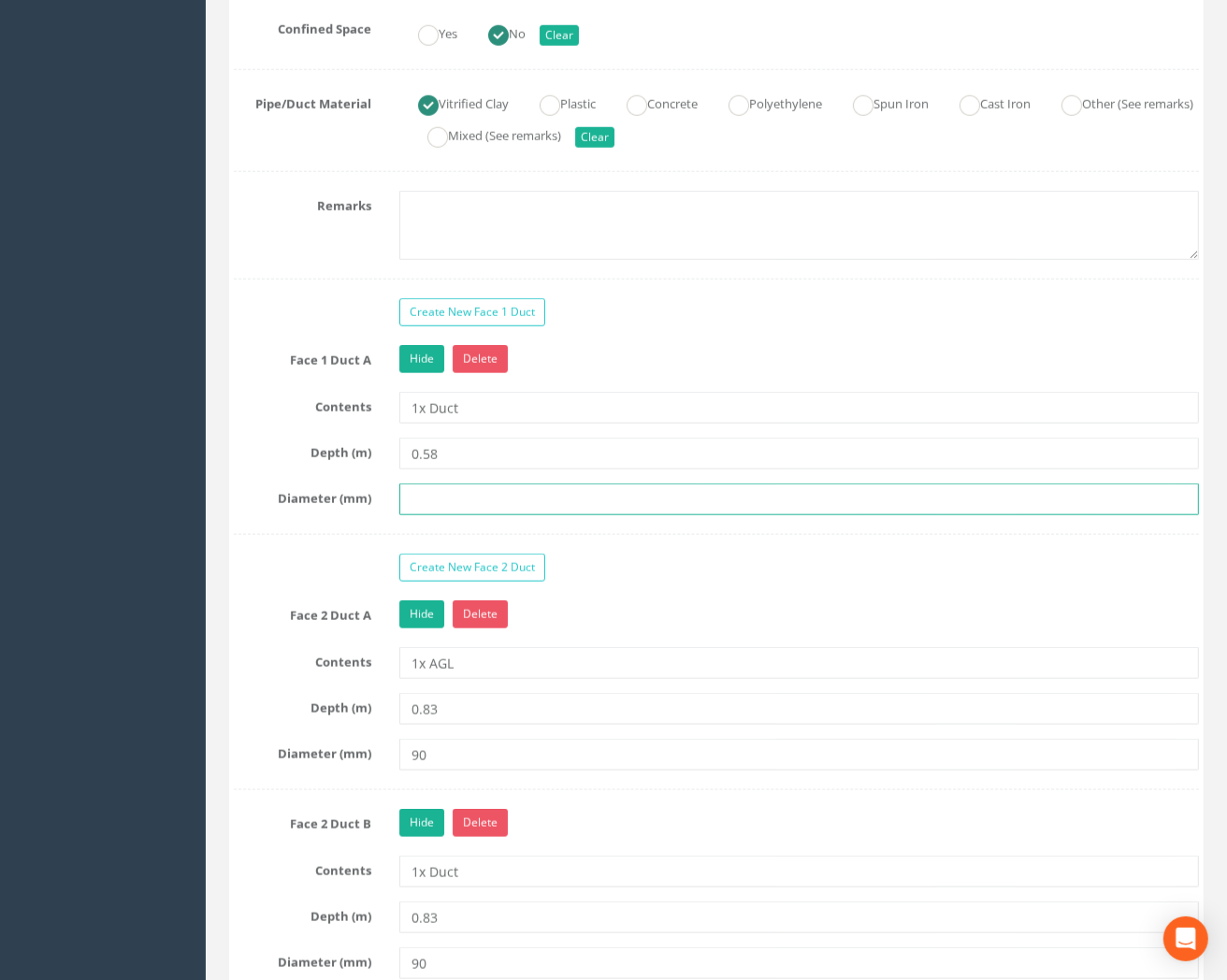 click at bounding box center (799, 499) 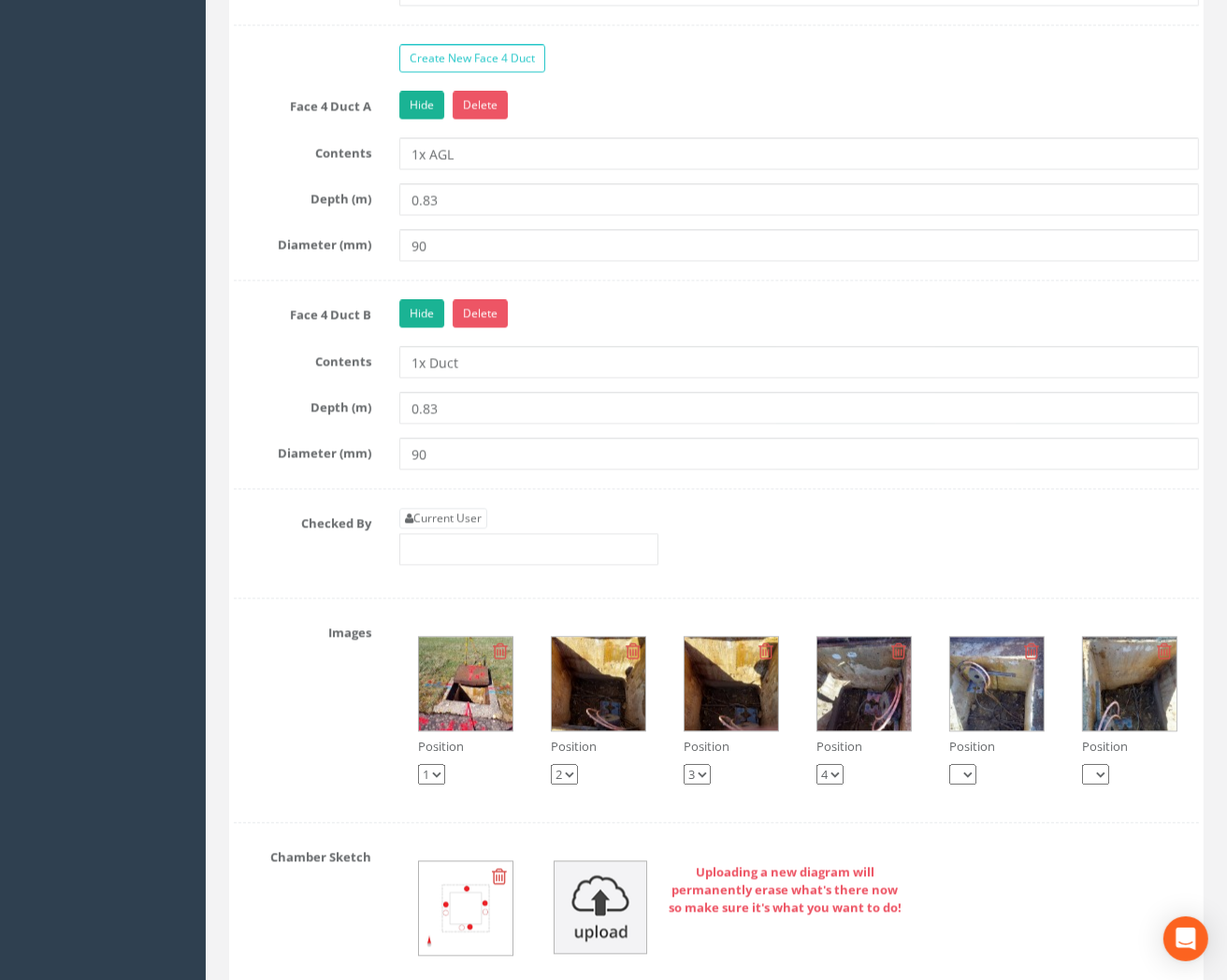scroll, scrollTop: 3013, scrollLeft: 0, axis: vertical 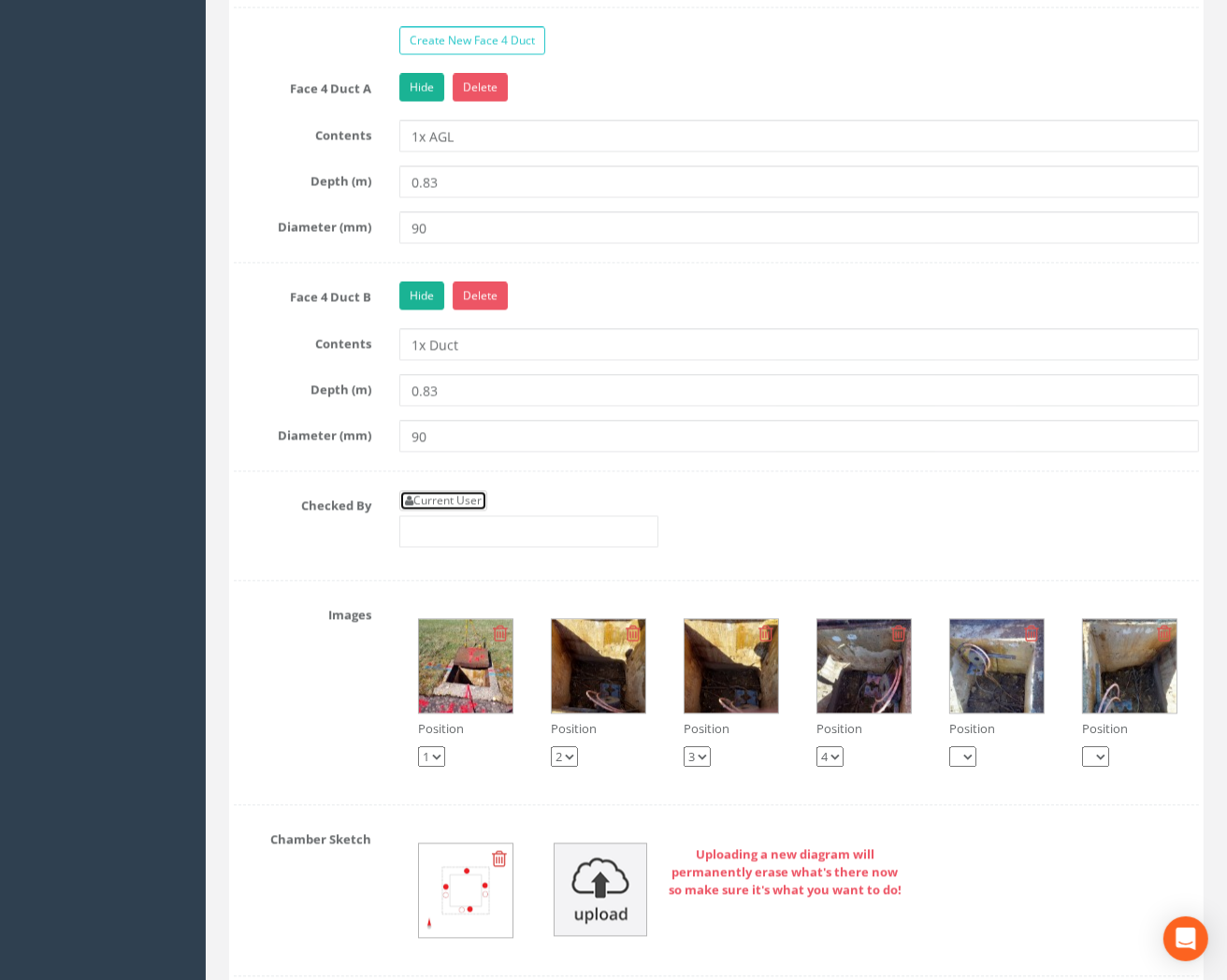 click on "Current User" at bounding box center [443, 500] 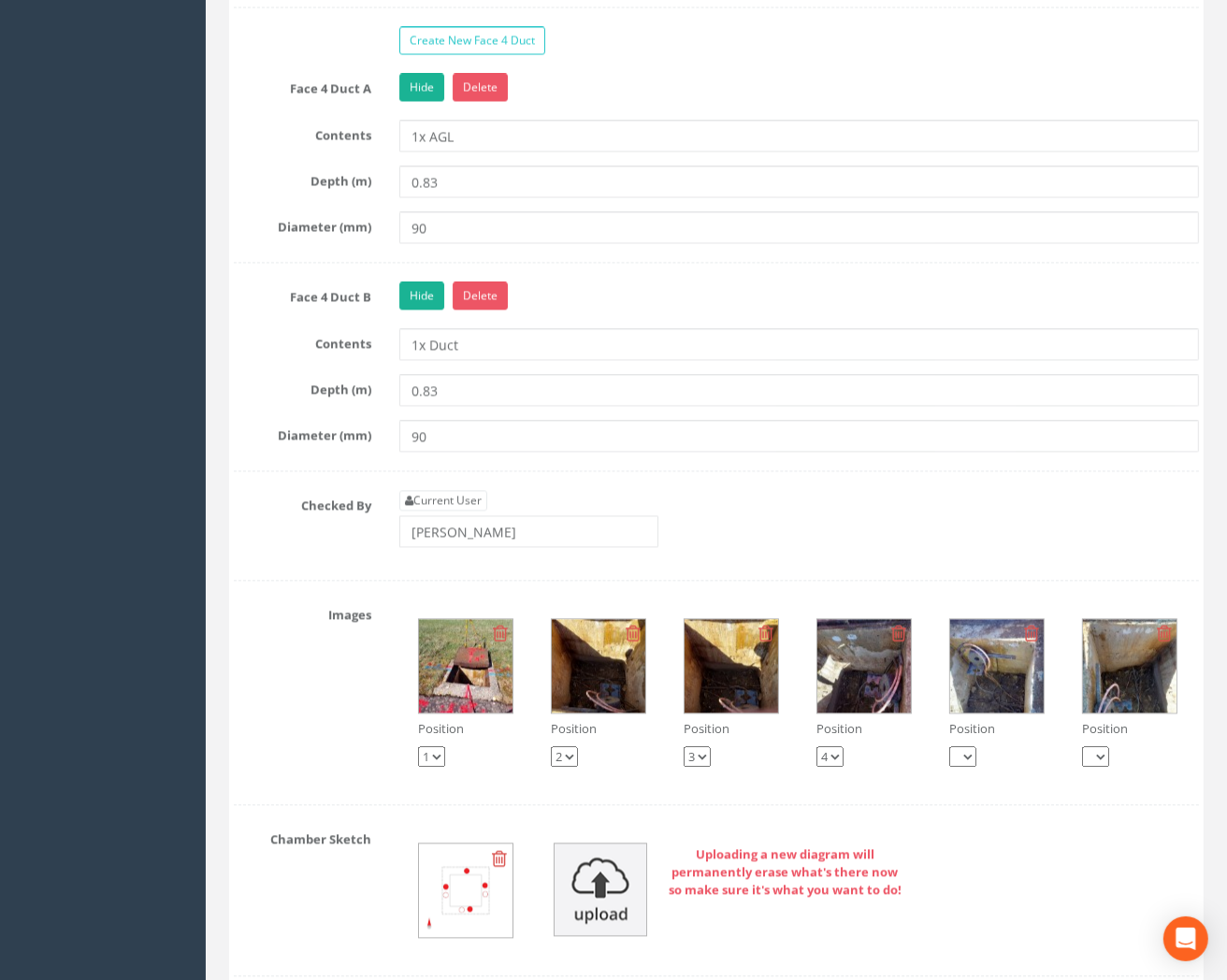click at bounding box center (499, 858) 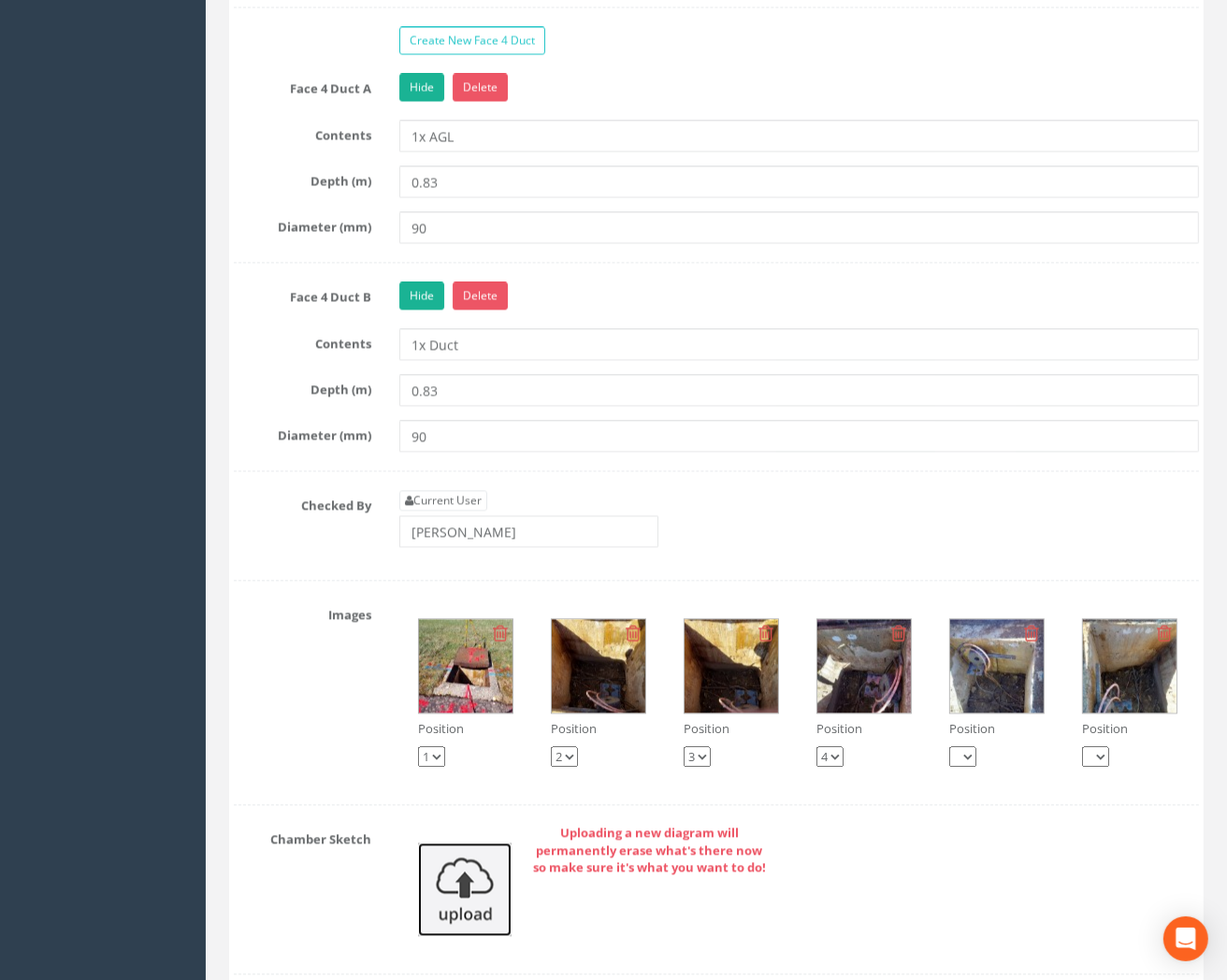 click at bounding box center [465, 889] 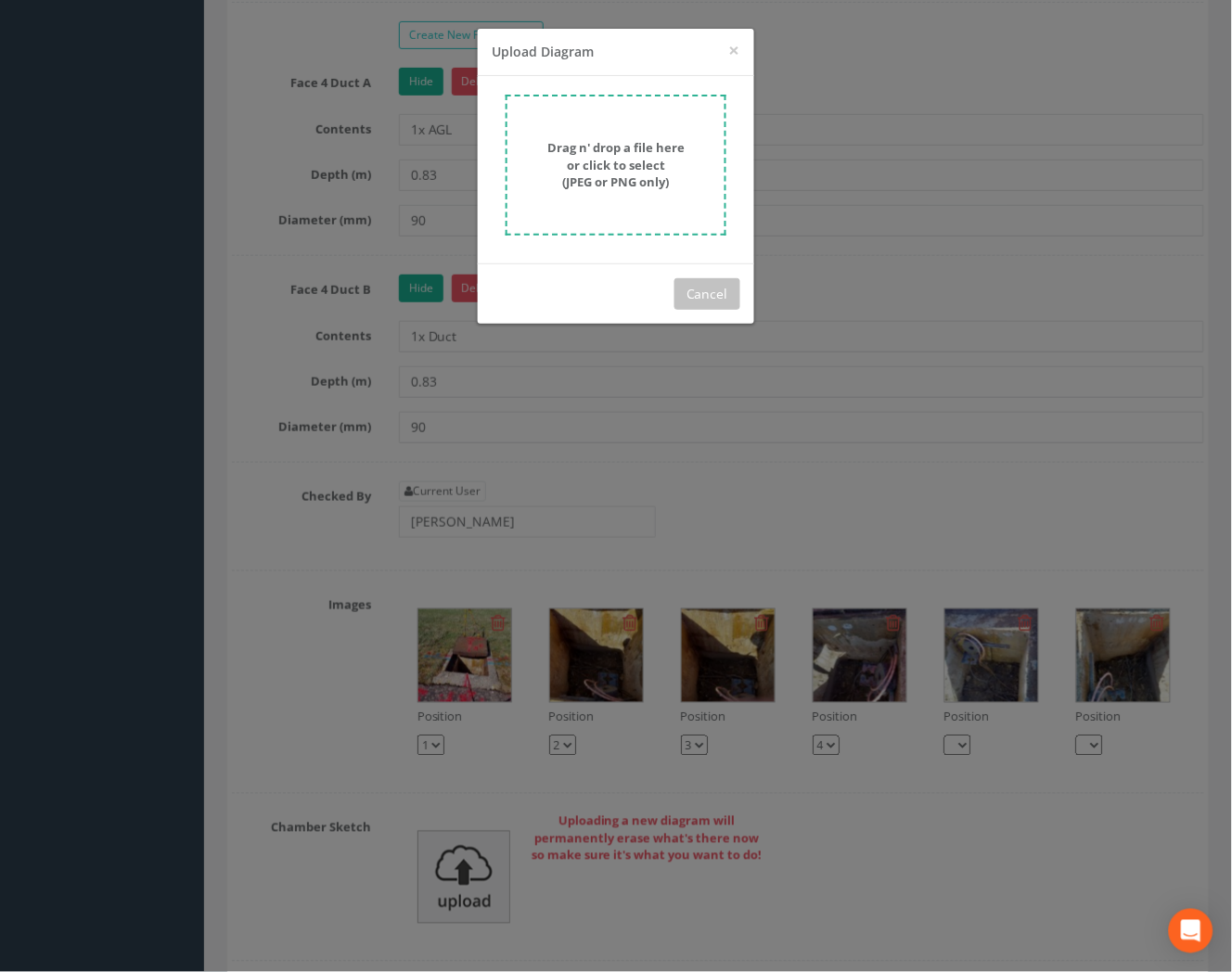 click on "Drag n' drop a file here or click to select (JPEG or PNG only)" at bounding box center [616, 164] 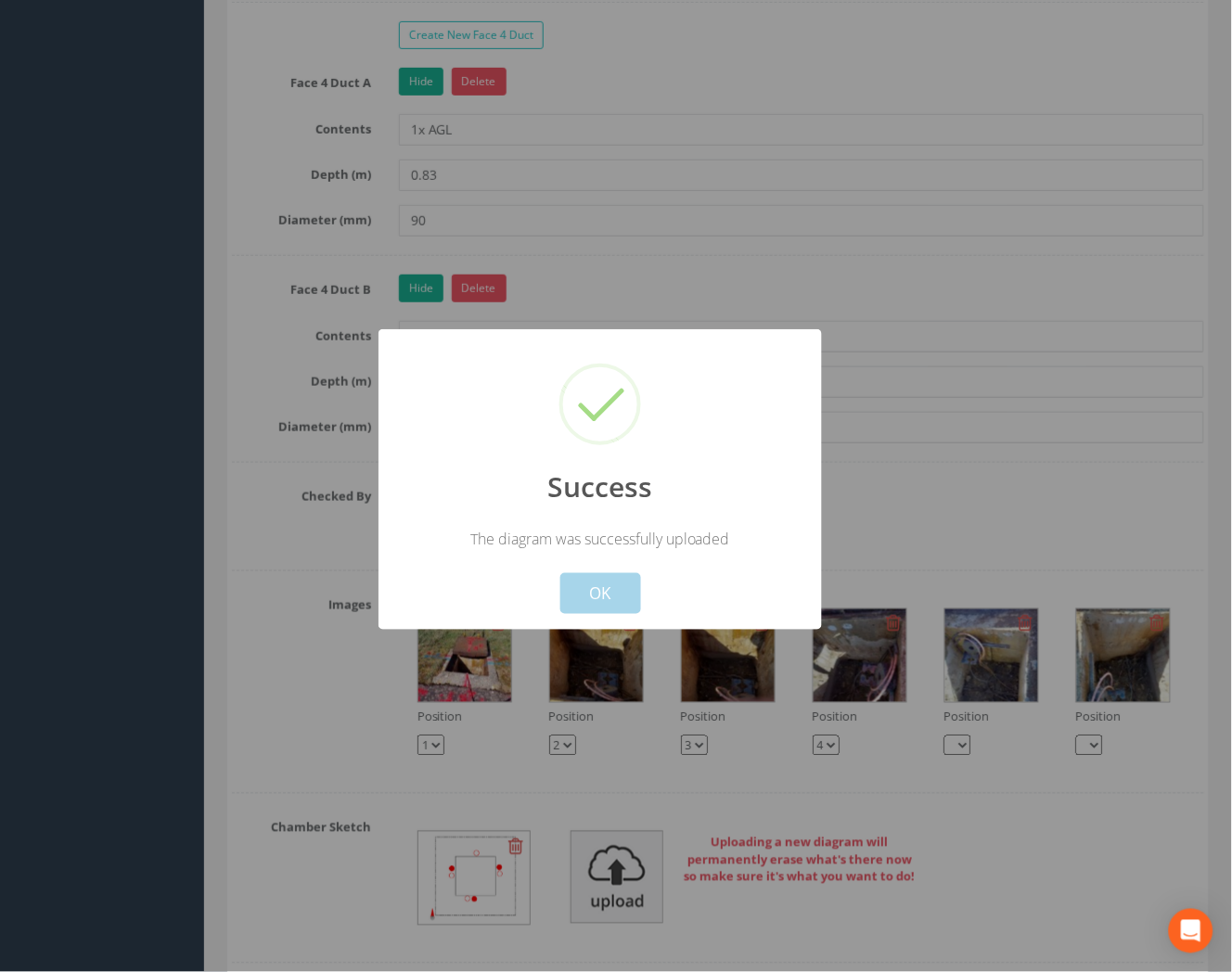 click on "OK" at bounding box center (600, 594) 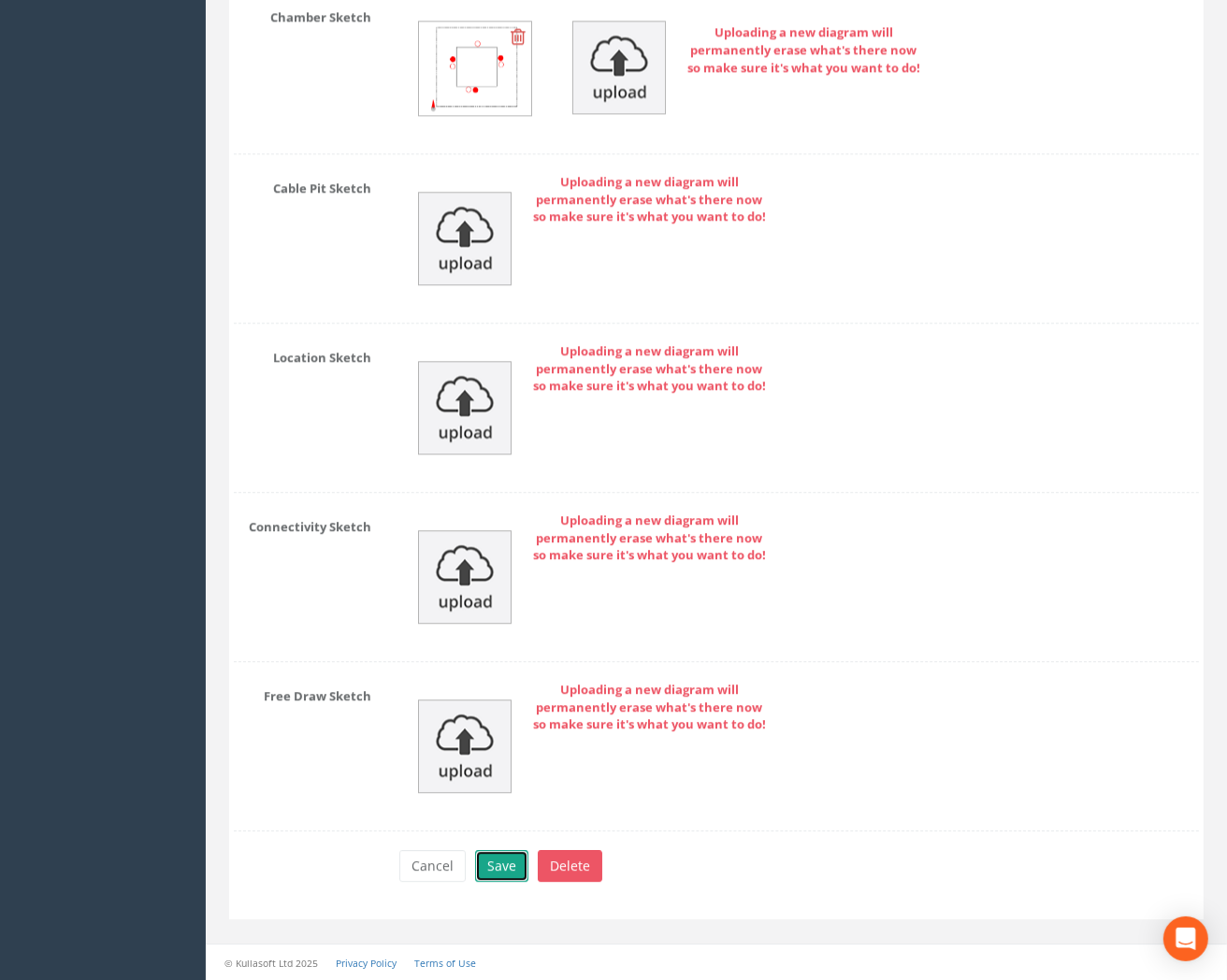 click on "Save" at bounding box center (501, 866) 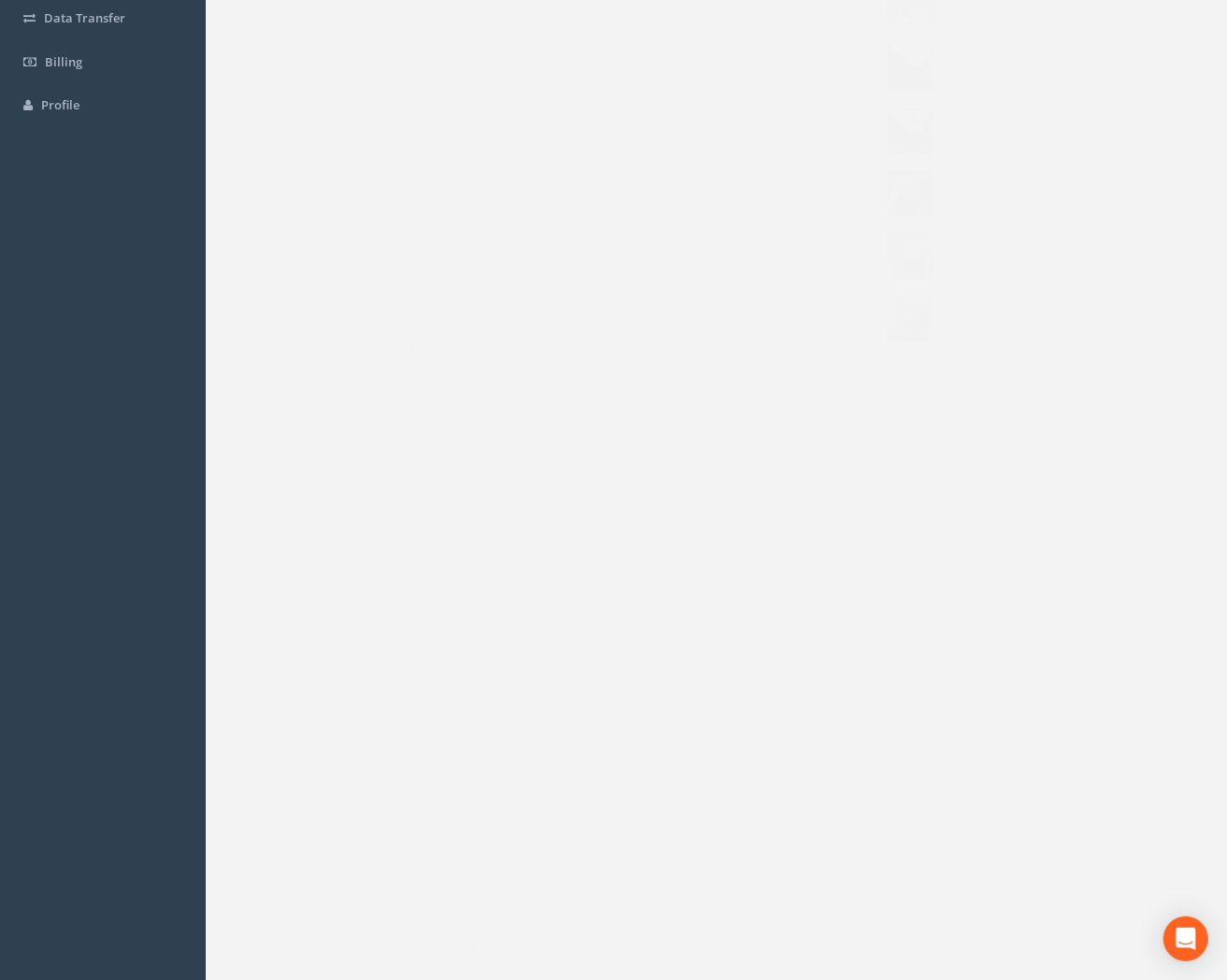 scroll, scrollTop: 132, scrollLeft: 0, axis: vertical 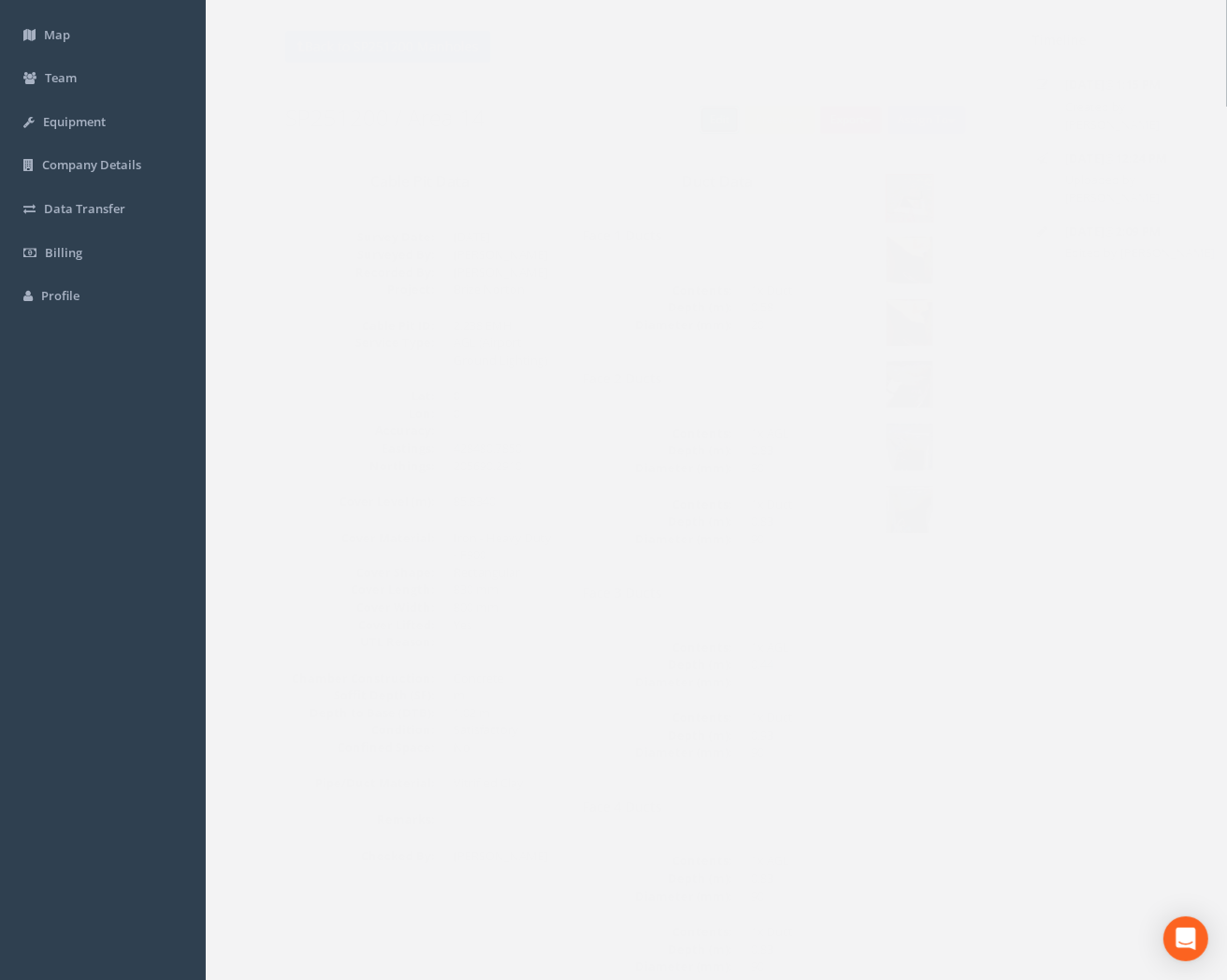 click on "Edit" at bounding box center [682, 120] 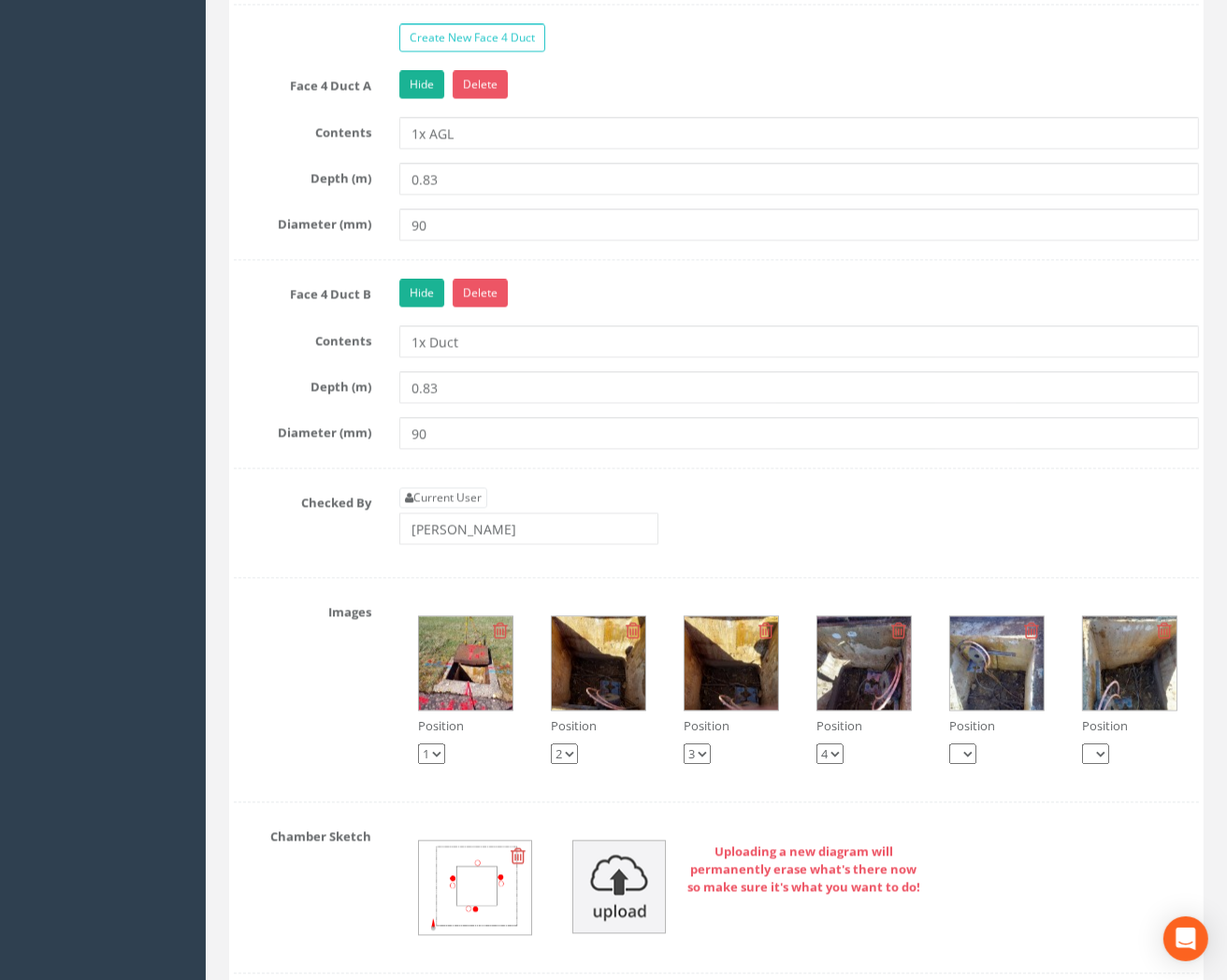 scroll, scrollTop: 3145, scrollLeft: 0, axis: vertical 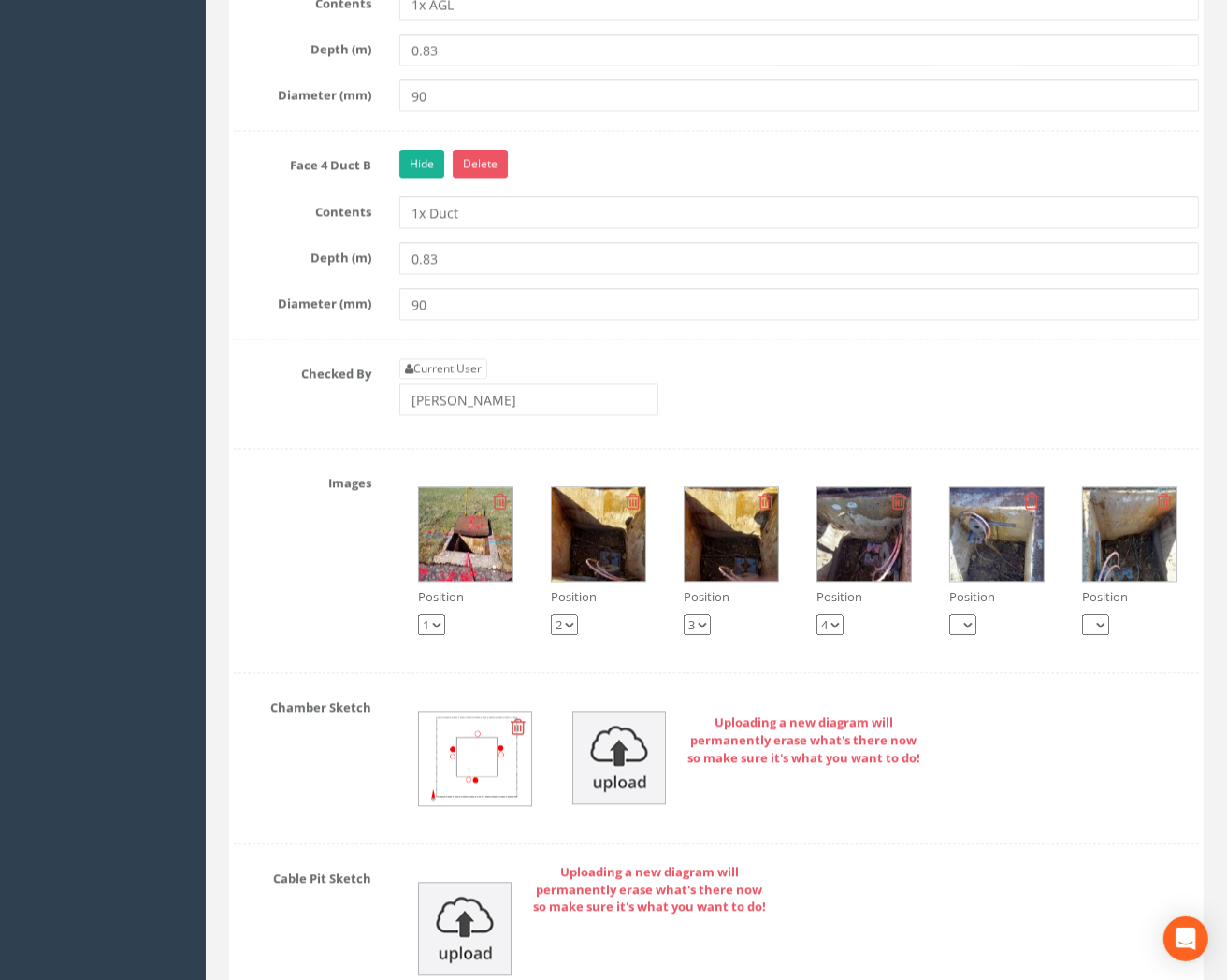 click at bounding box center [997, 534] 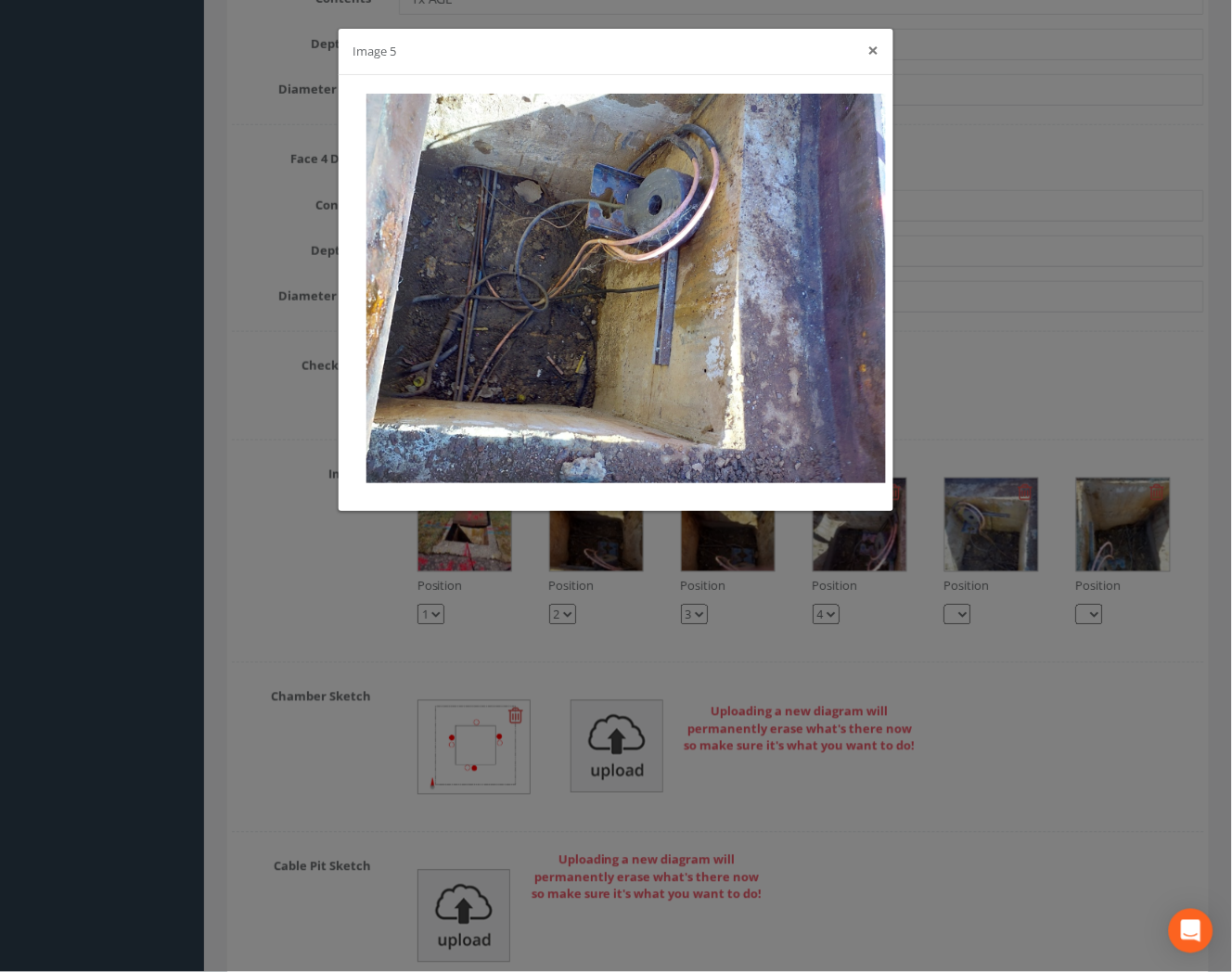 click on "×" at bounding box center [874, 50] 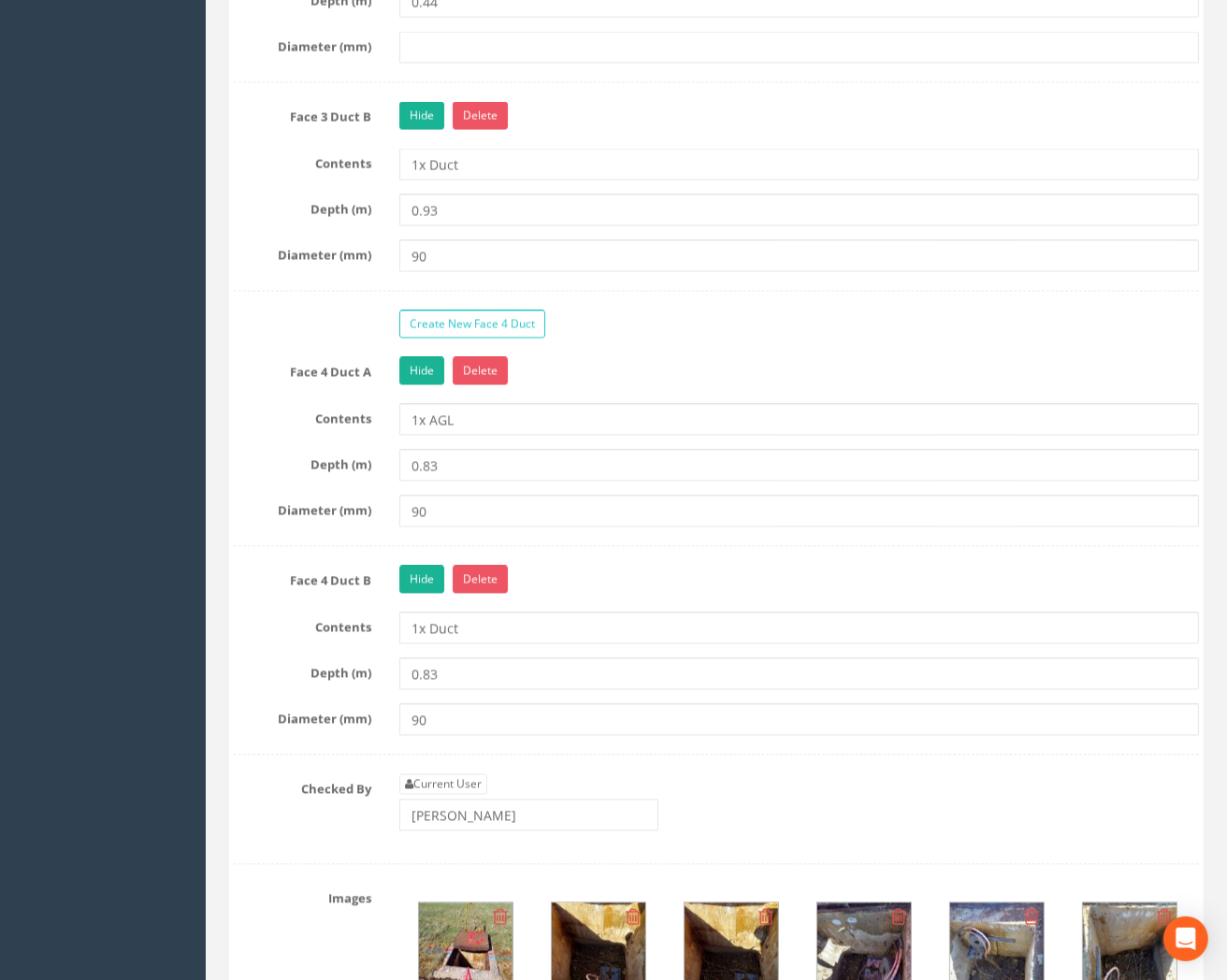 scroll, scrollTop: 2625, scrollLeft: 0, axis: vertical 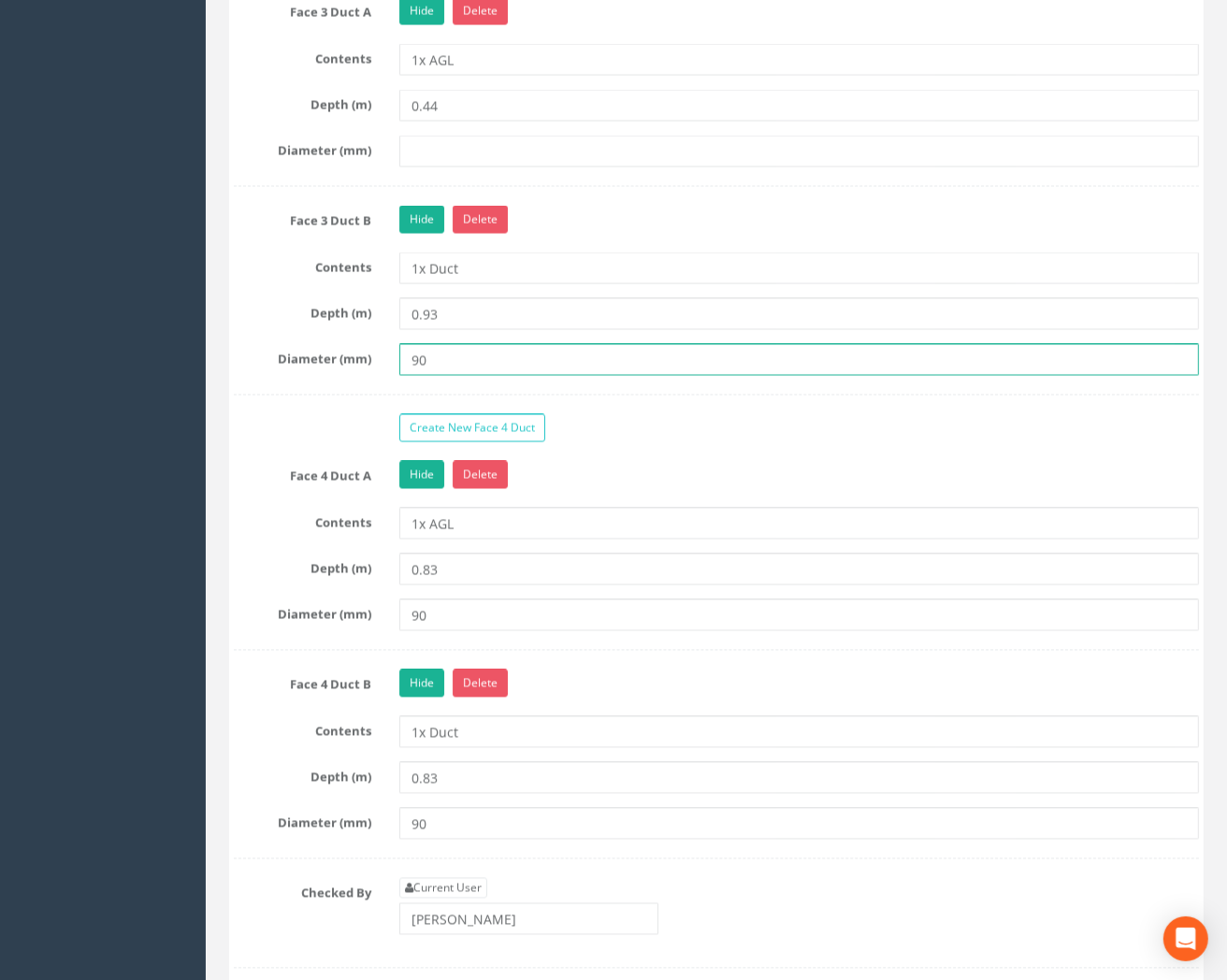 drag, startPoint x: 444, startPoint y: 353, endPoint x: 349, endPoint y: 368, distance: 96.17692 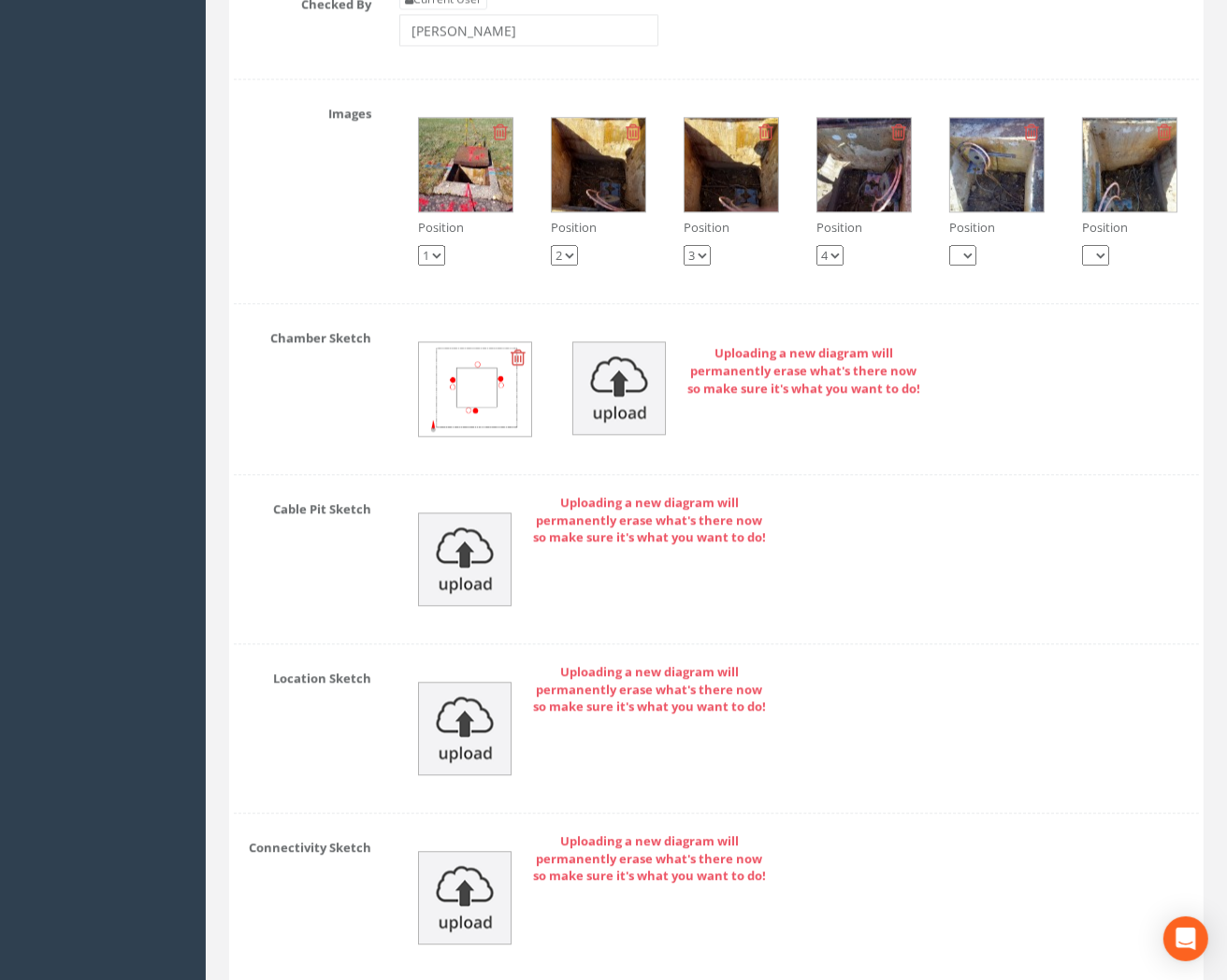 scroll, scrollTop: 3769, scrollLeft: 0, axis: vertical 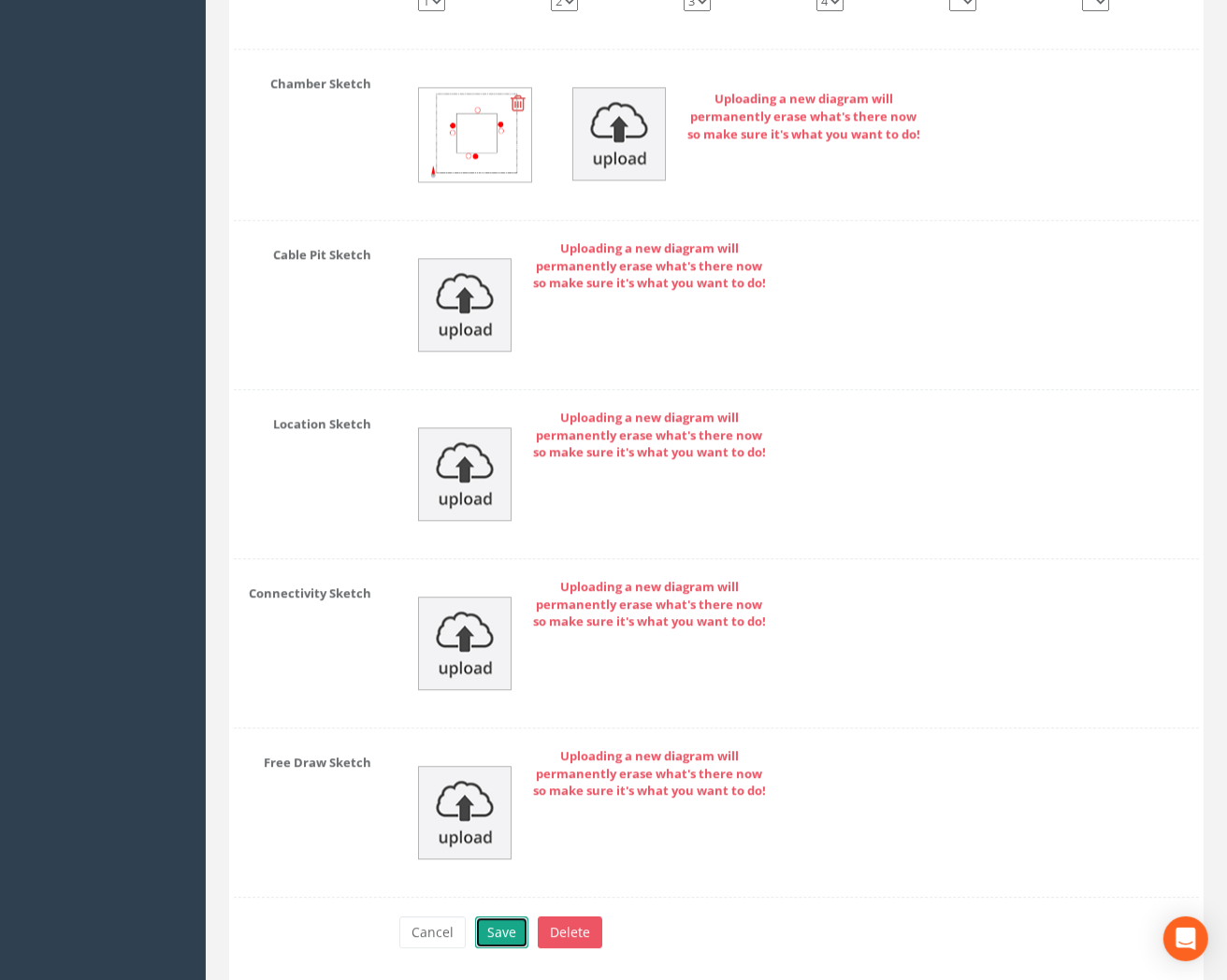 click on "Save" at bounding box center (501, 932) 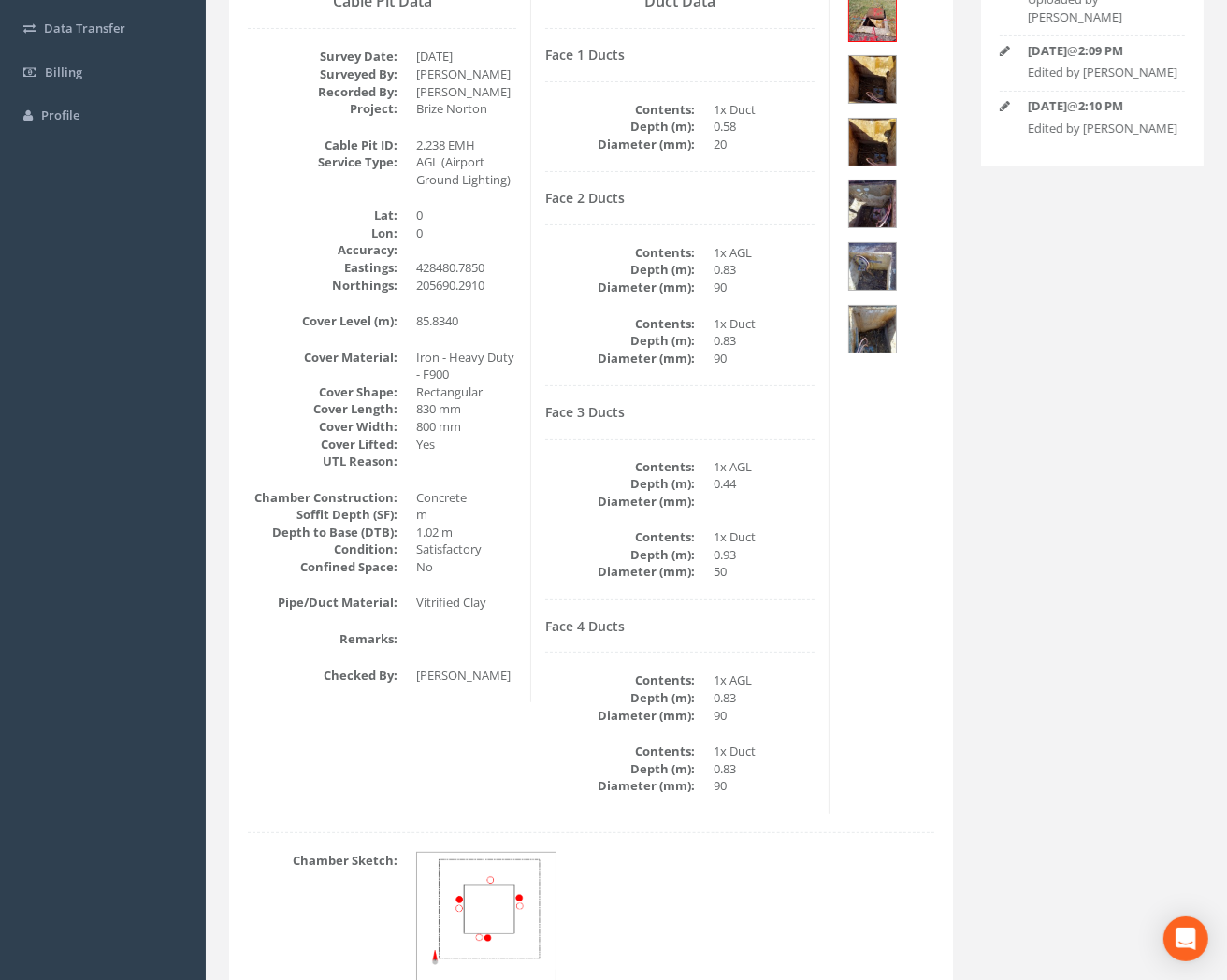 scroll, scrollTop: 132, scrollLeft: 0, axis: vertical 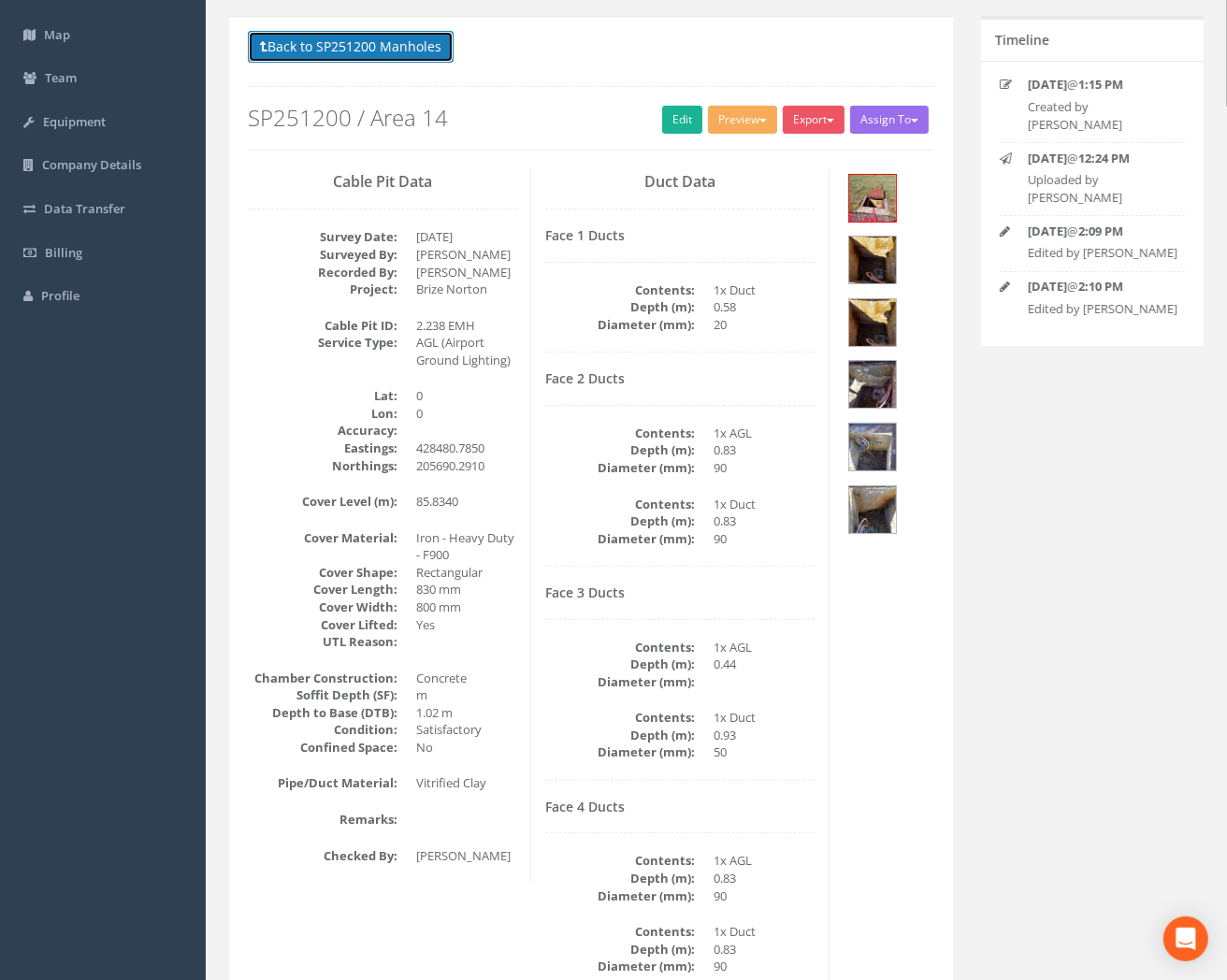 click on "Back to SP251200 Manholes" at bounding box center (351, 47) 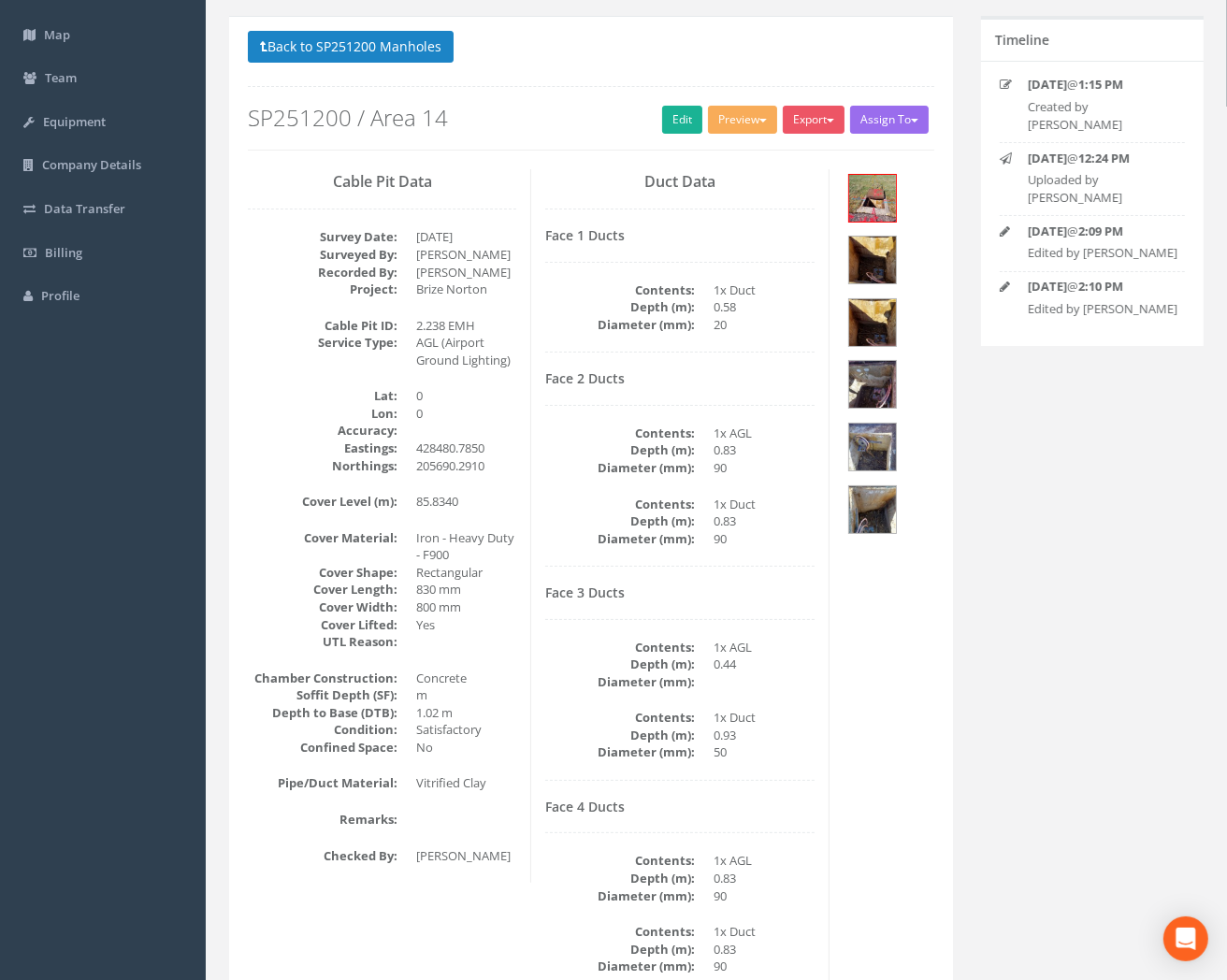 scroll, scrollTop: 0, scrollLeft: 0, axis: both 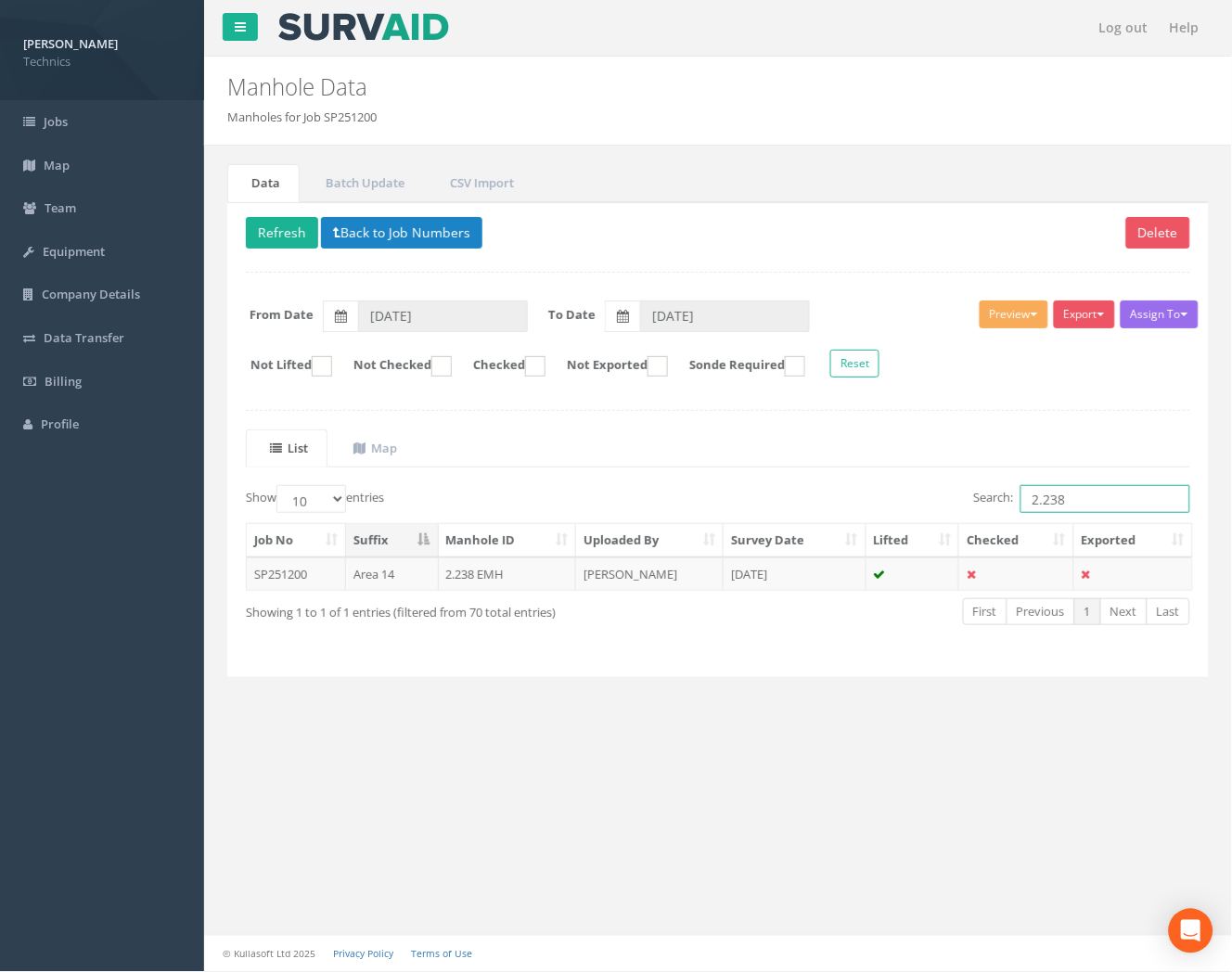 drag, startPoint x: 1078, startPoint y: 496, endPoint x: 959, endPoint y: 501, distance: 119.105 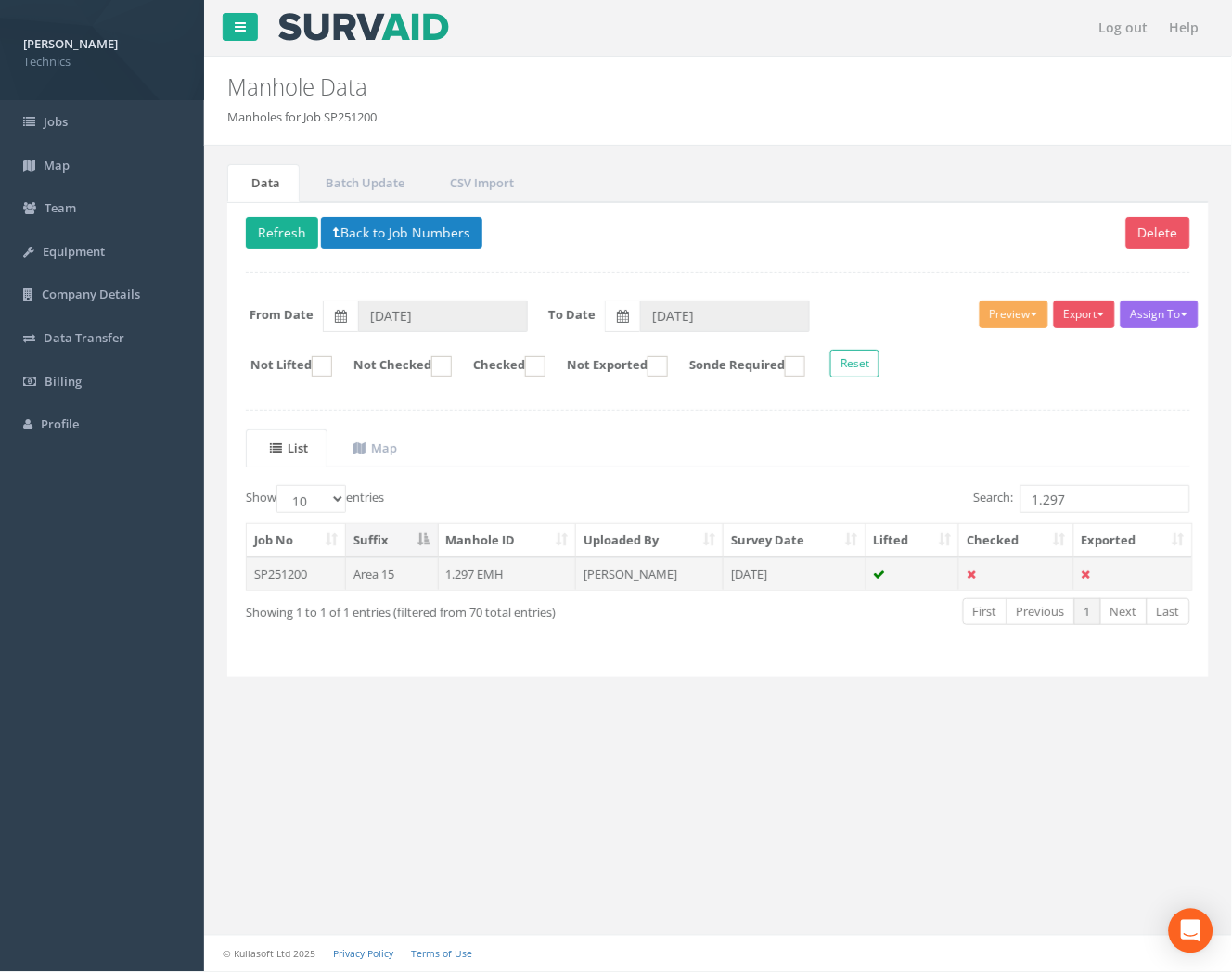 click on "[PERSON_NAME]" at bounding box center (649, 574) 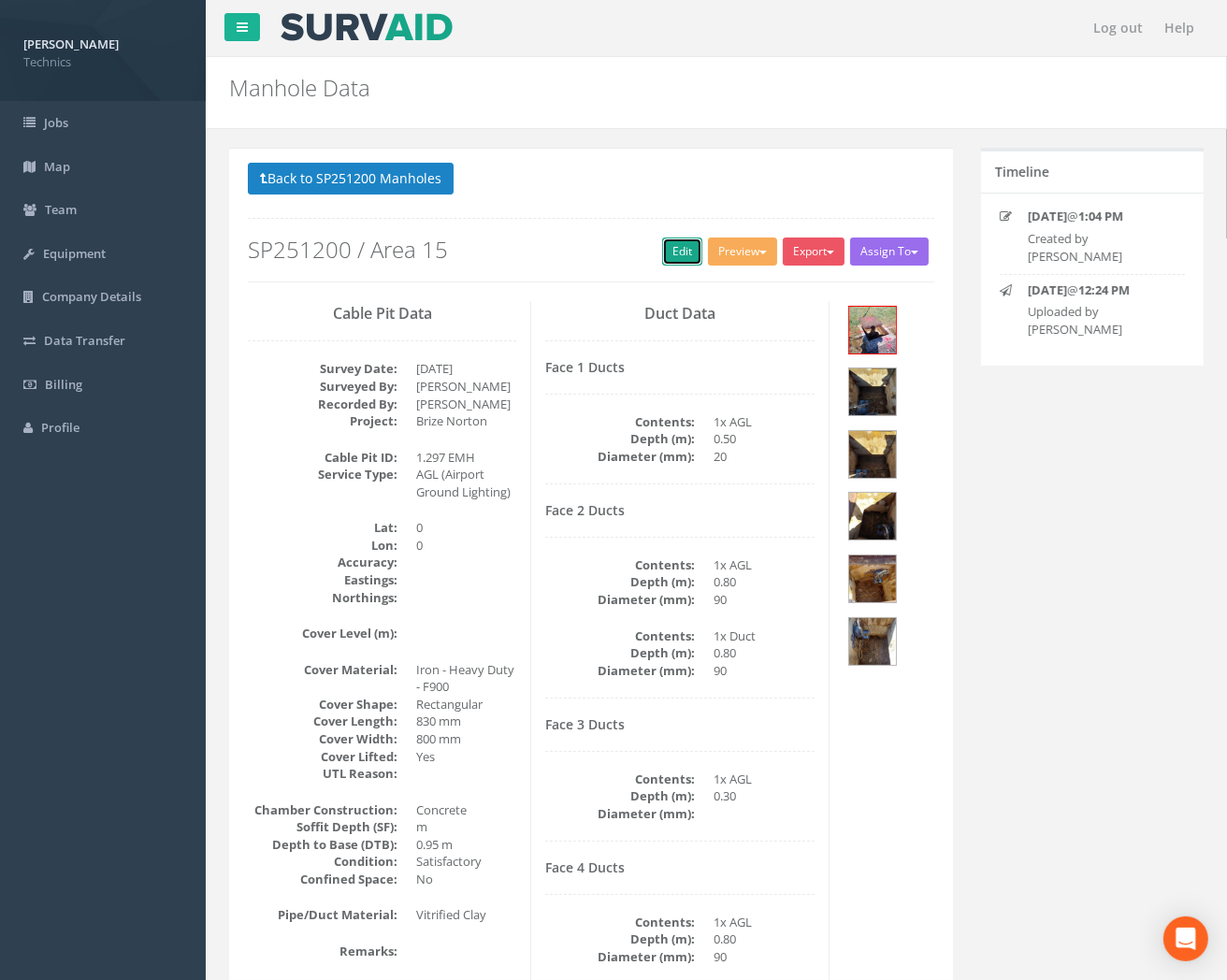 click on "Edit" at bounding box center [682, 252] 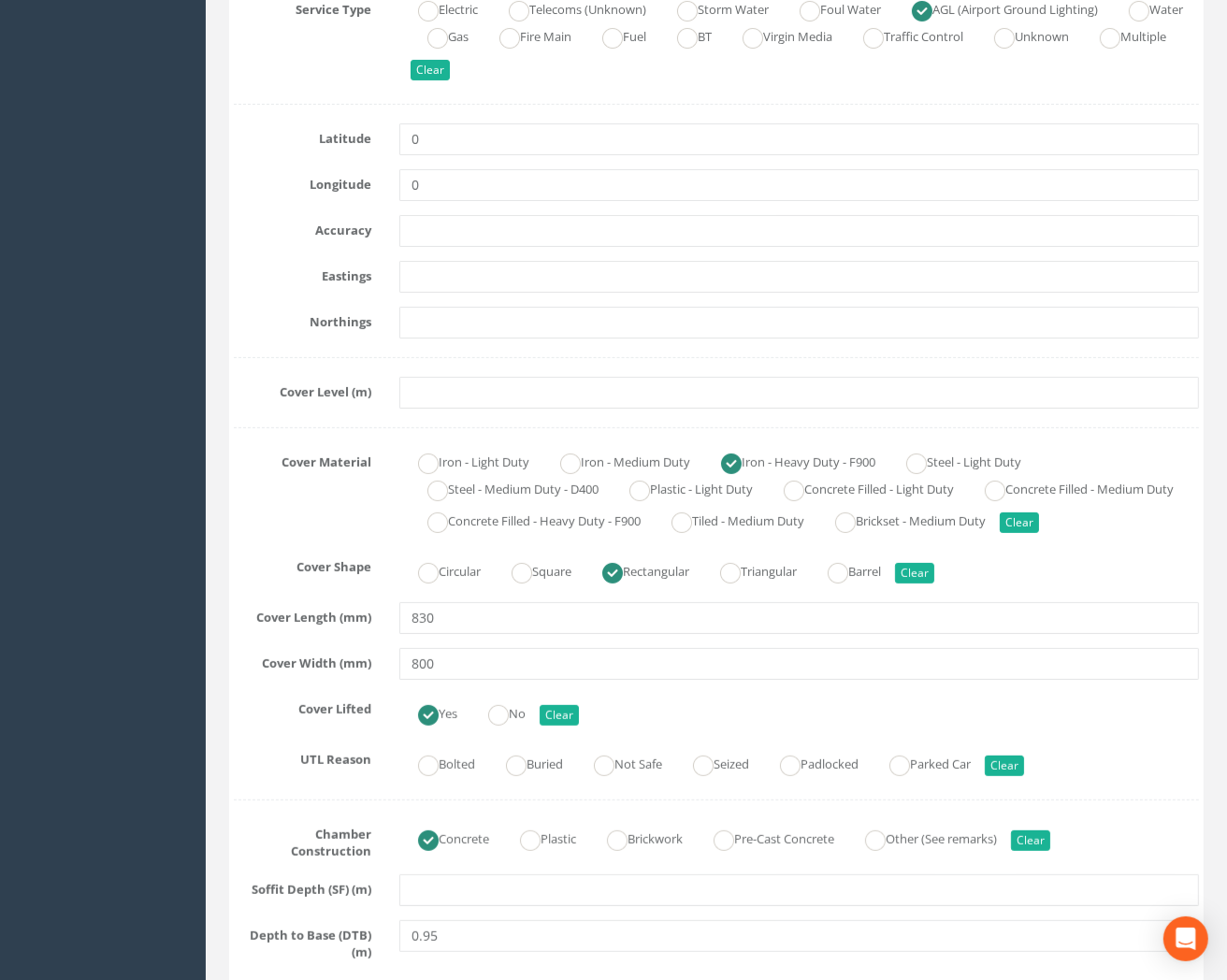 scroll, scrollTop: 415, scrollLeft: 0, axis: vertical 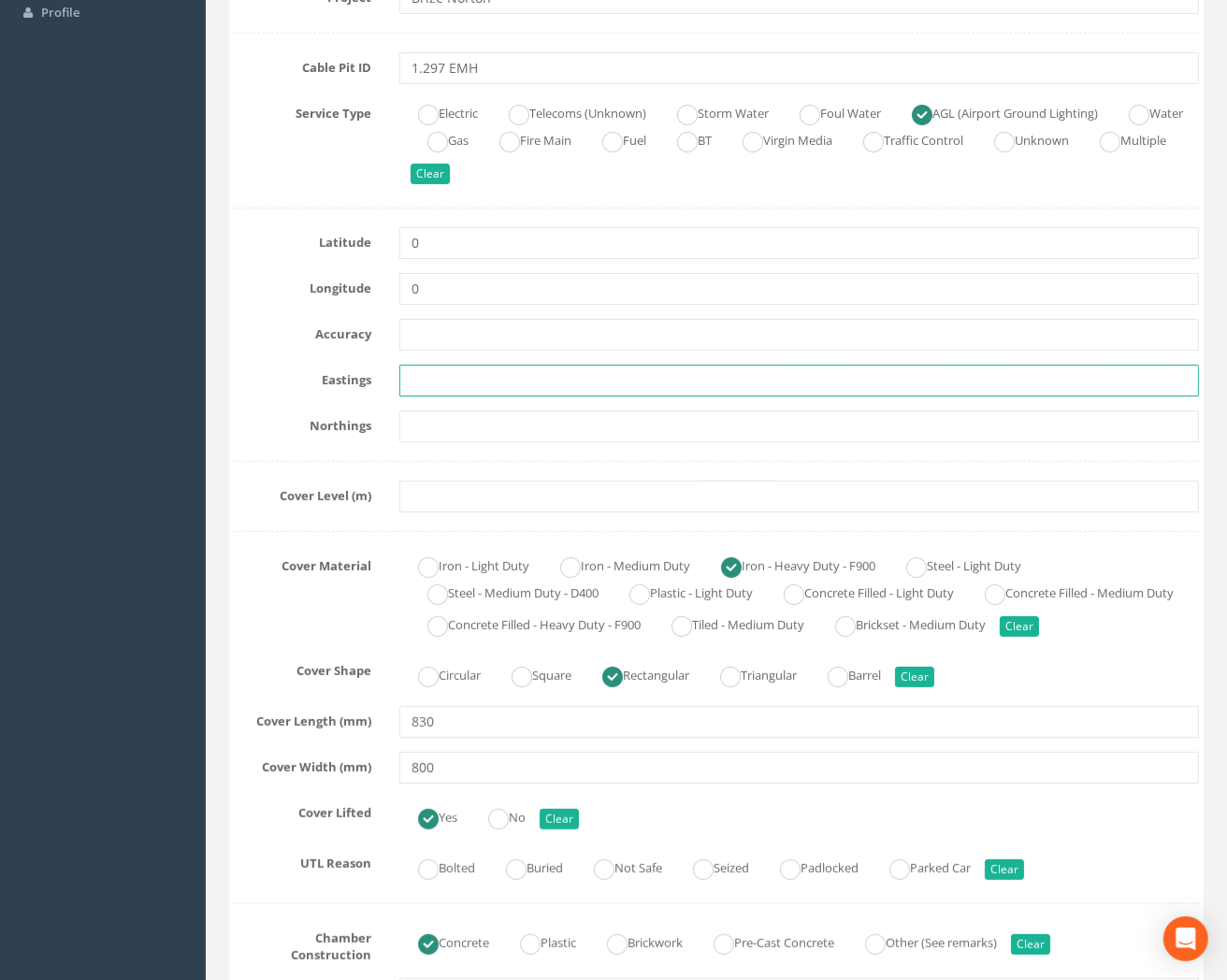 click at bounding box center [799, 381] 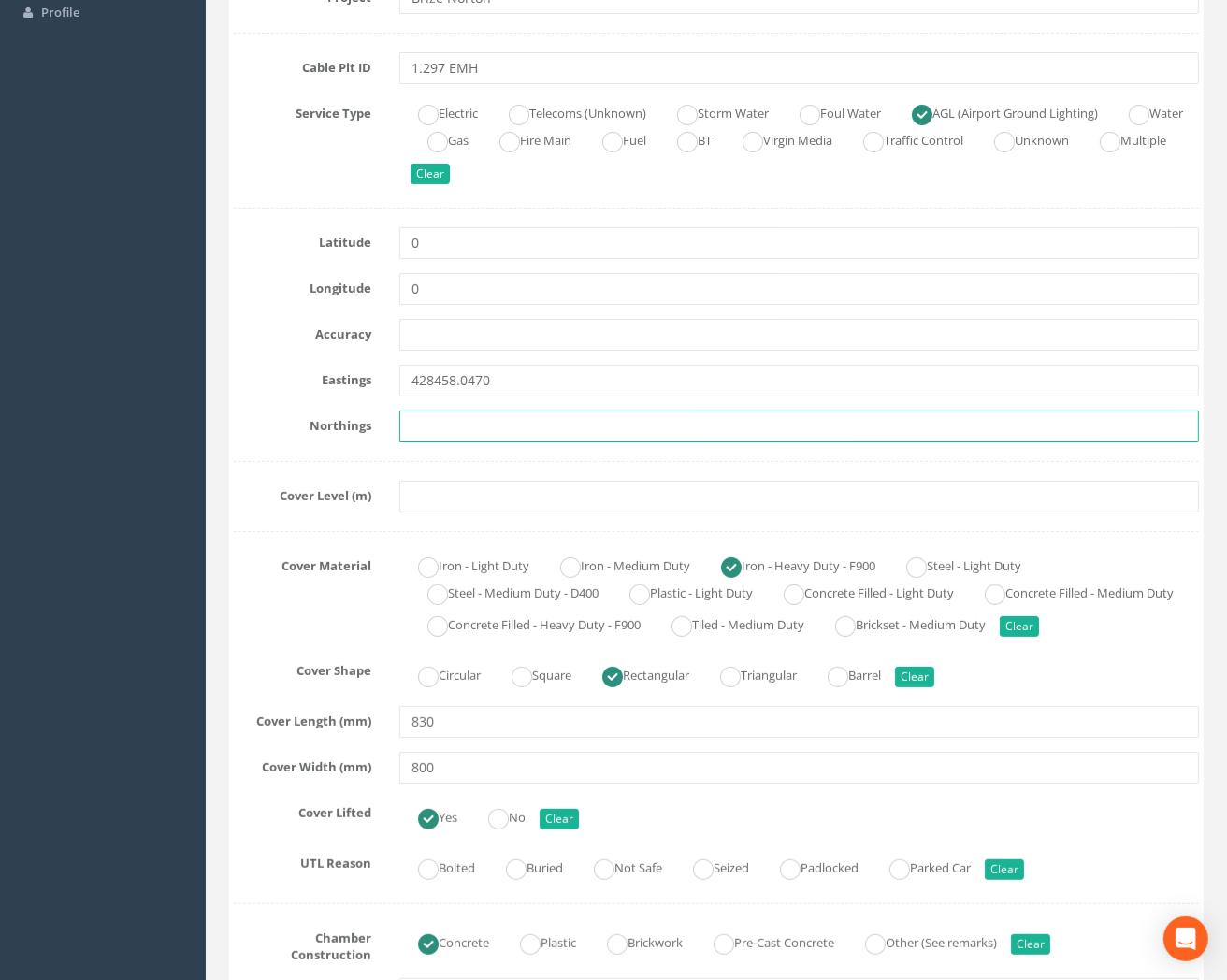 click at bounding box center [799, 426] 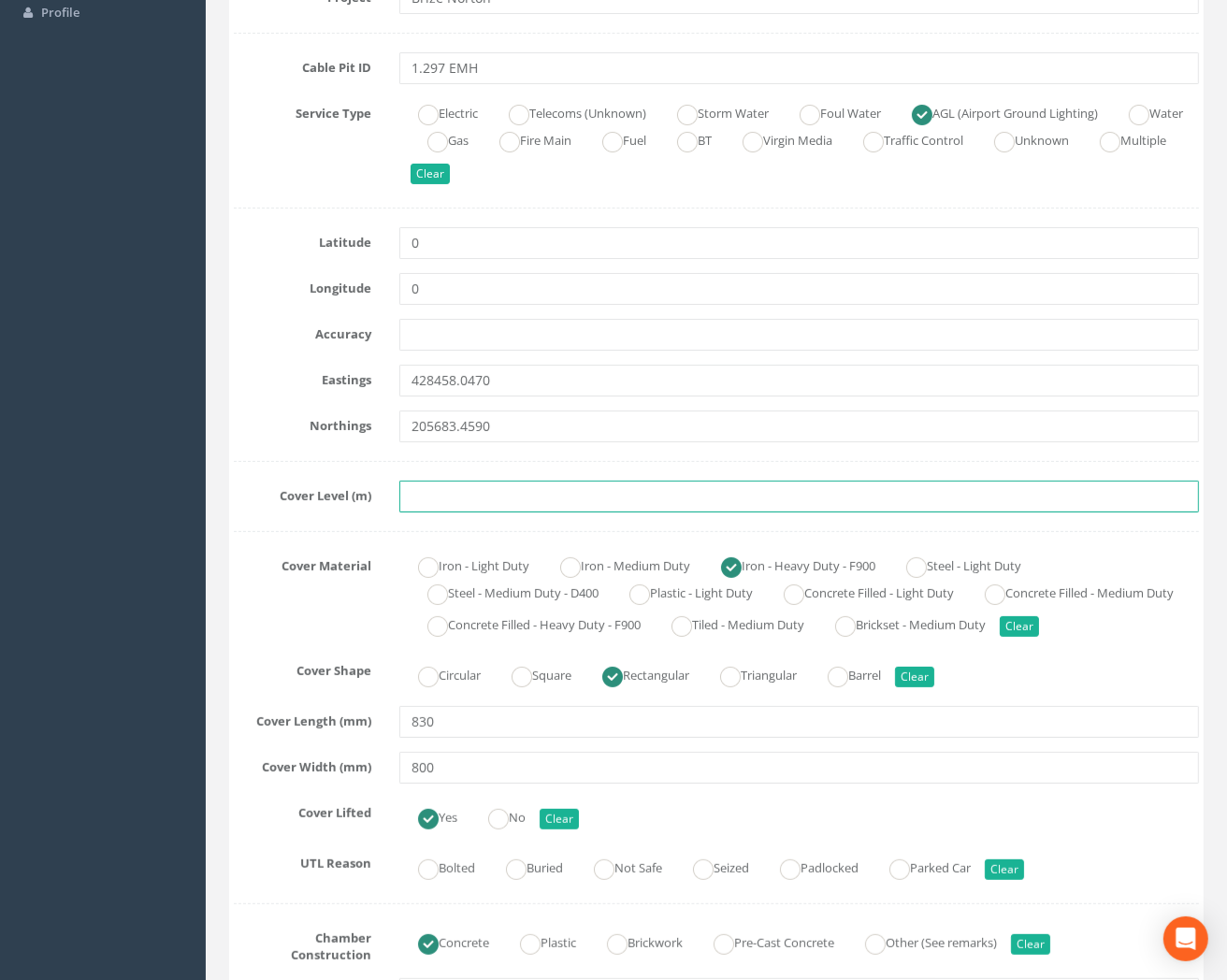 click at bounding box center [799, 497] 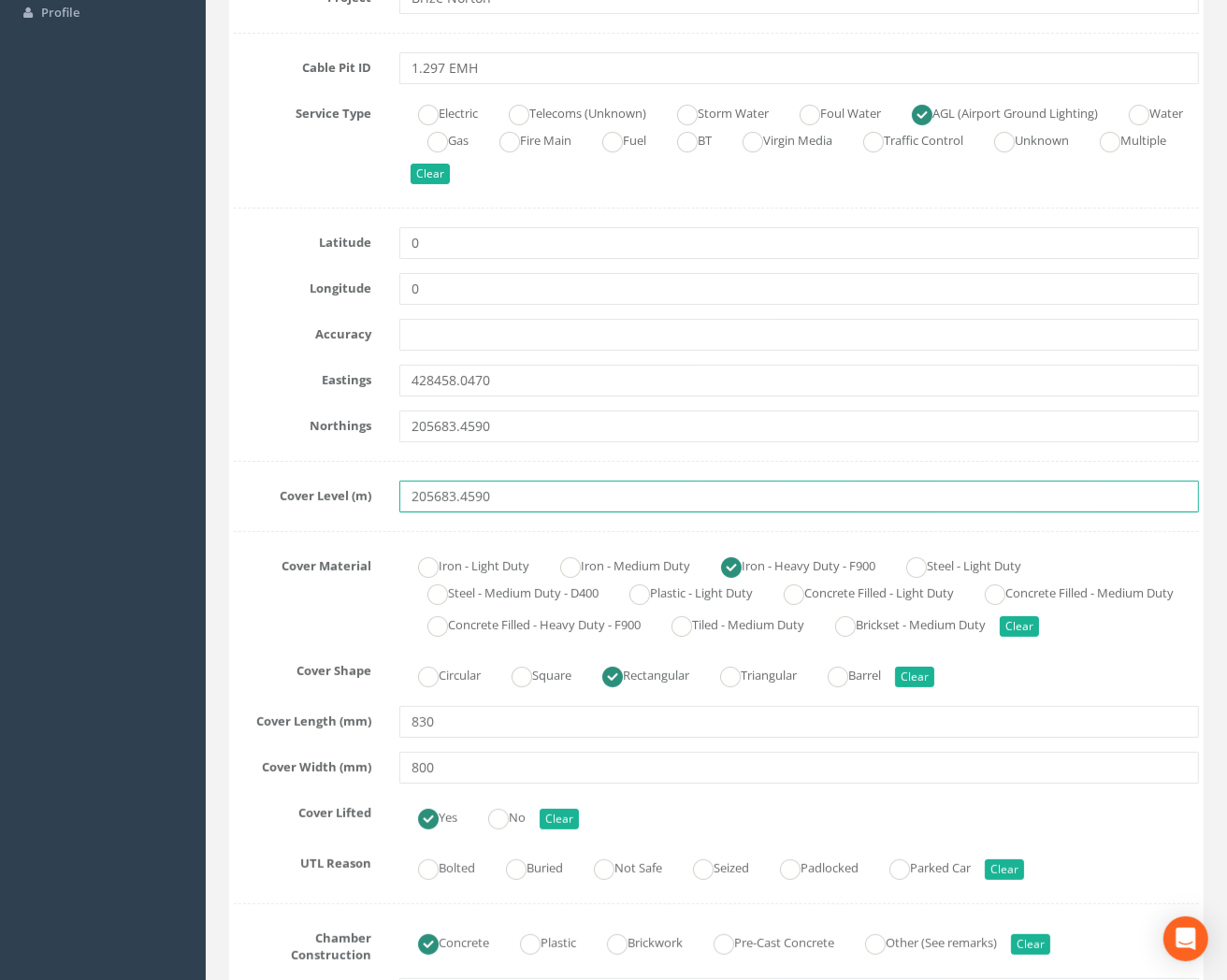 drag, startPoint x: 555, startPoint y: 506, endPoint x: 354, endPoint y: 510, distance: 201.0398 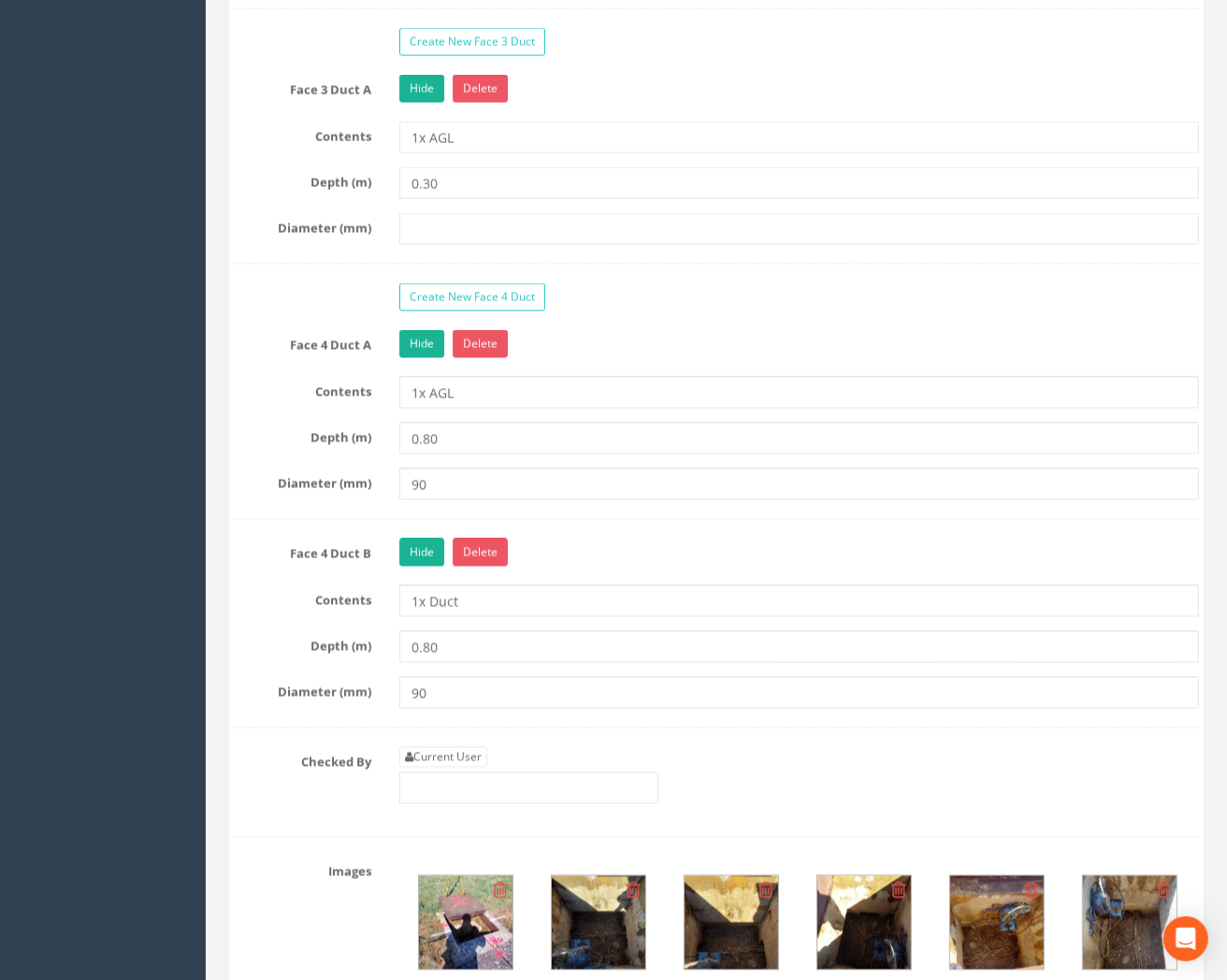 scroll, scrollTop: 2805, scrollLeft: 0, axis: vertical 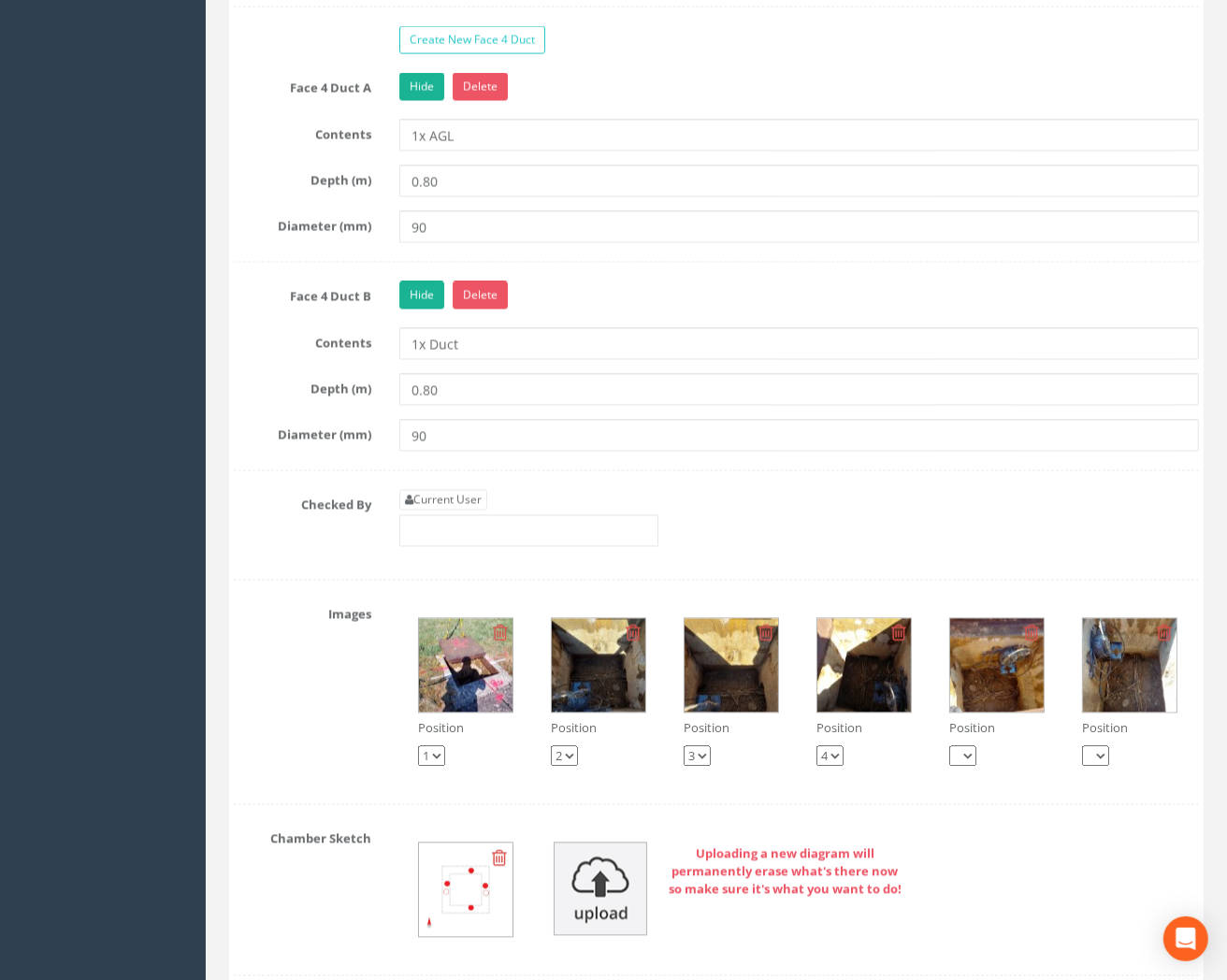 click at bounding box center [599, 665] 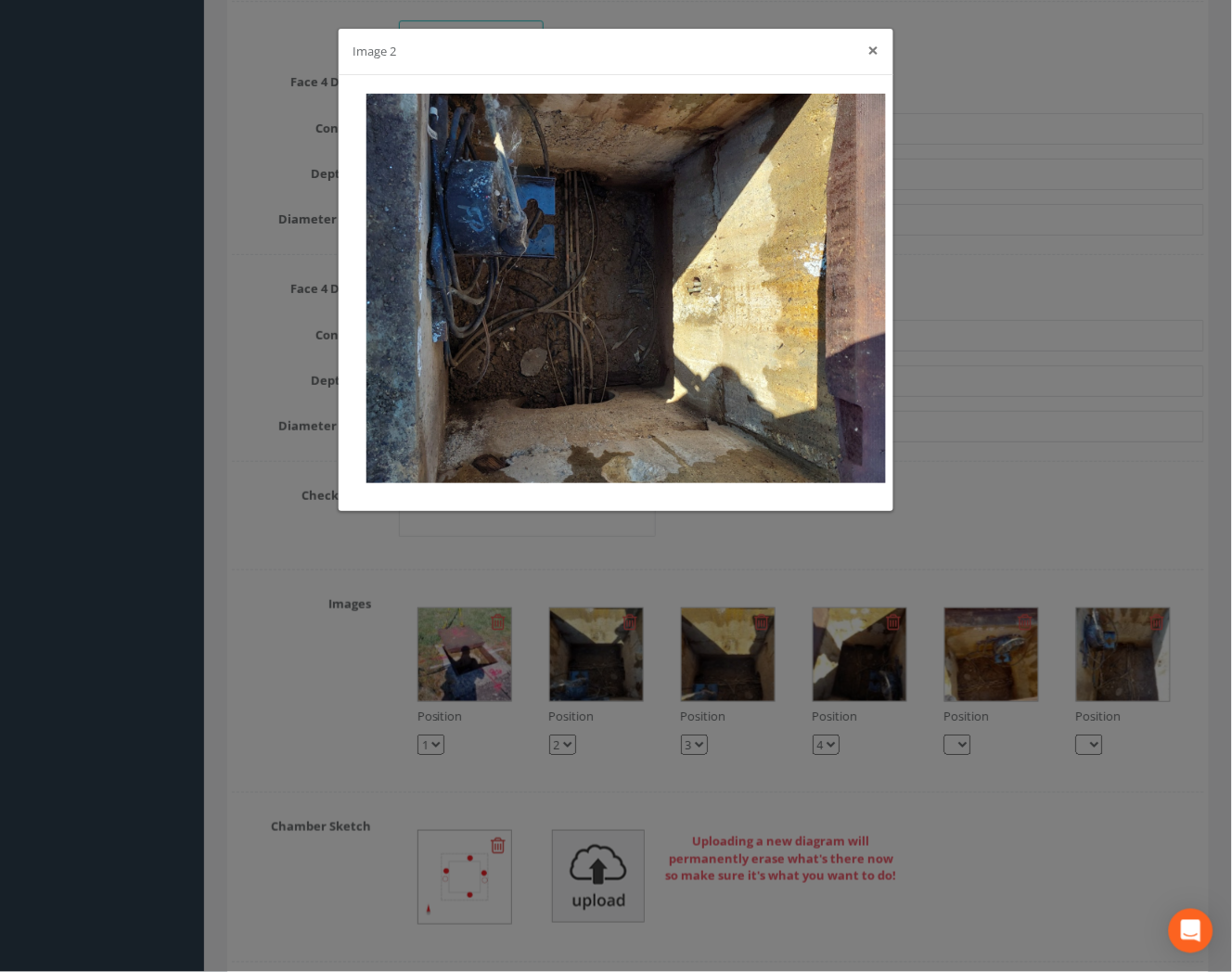 click on "×" at bounding box center (874, 50) 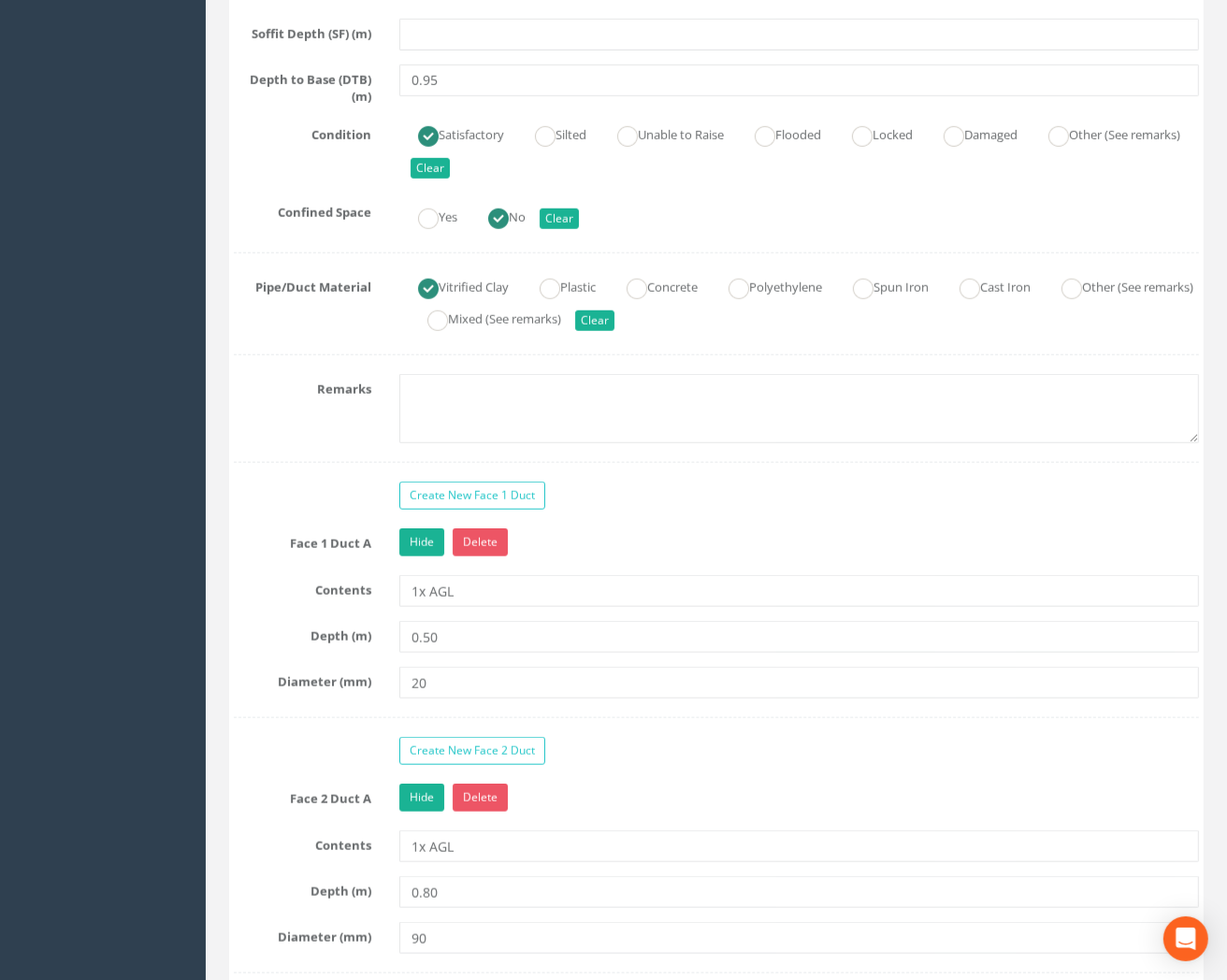 scroll, scrollTop: 1350, scrollLeft: 0, axis: vertical 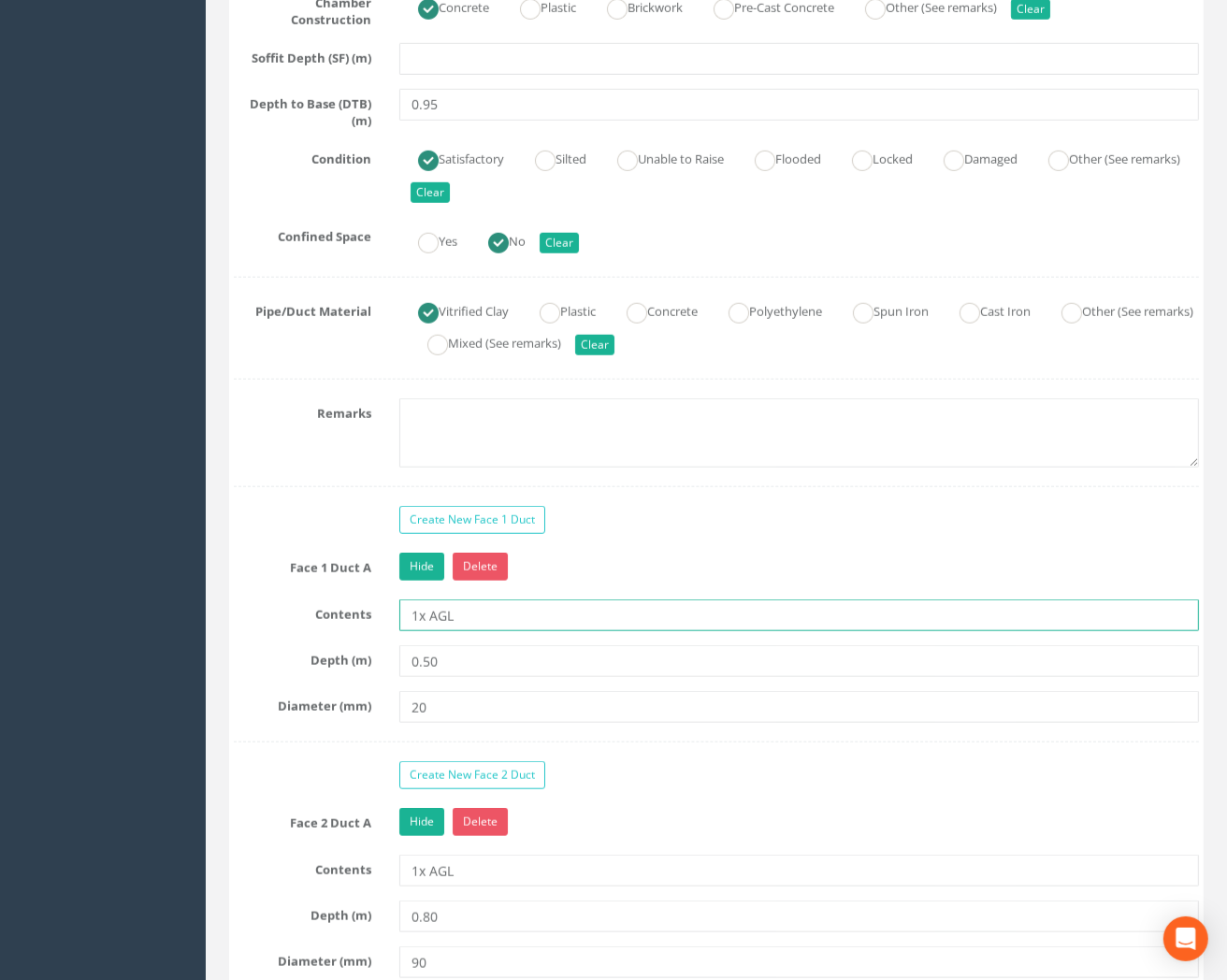click on "1x AGL" at bounding box center [799, 615] 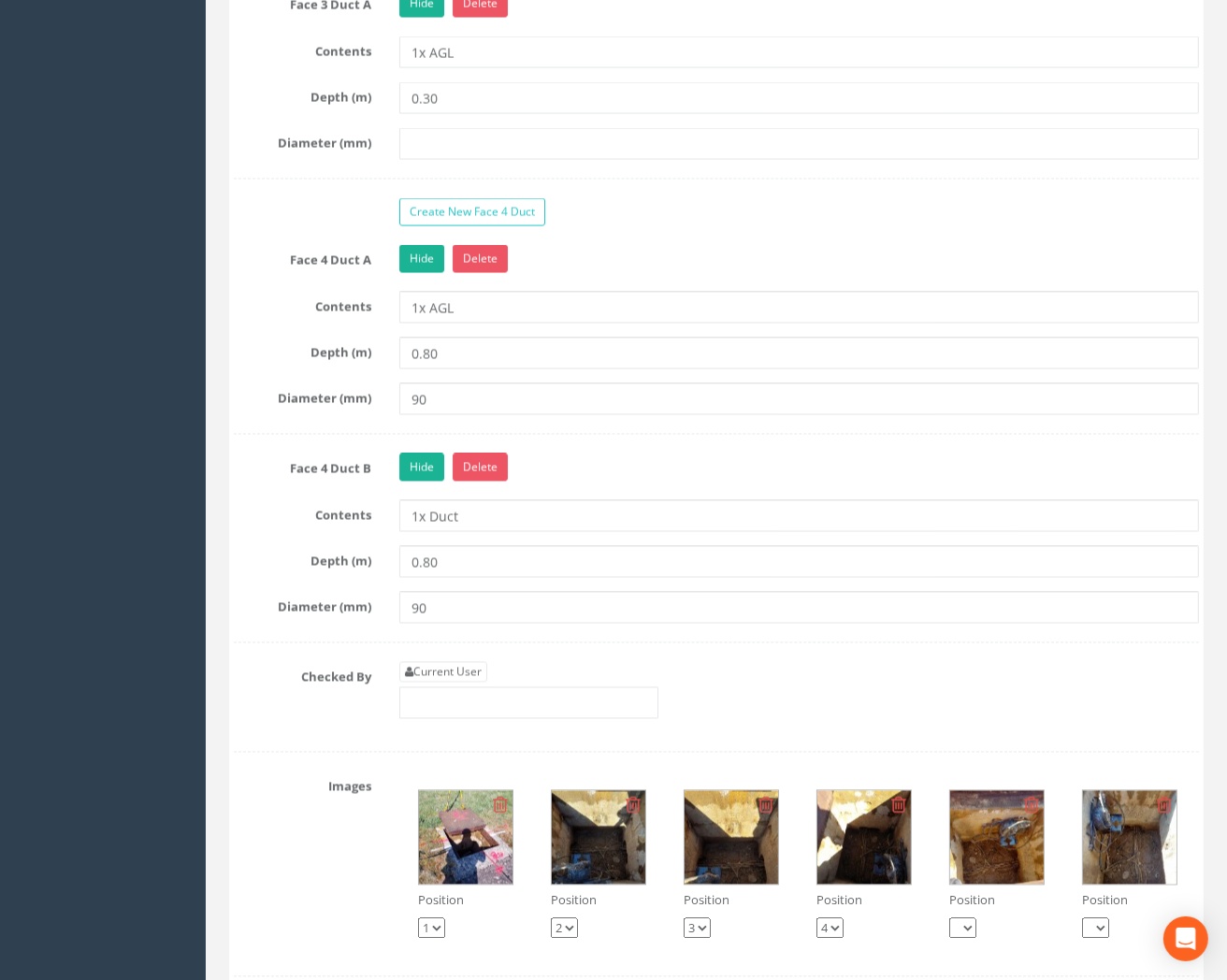 scroll, scrollTop: 2701, scrollLeft: 0, axis: vertical 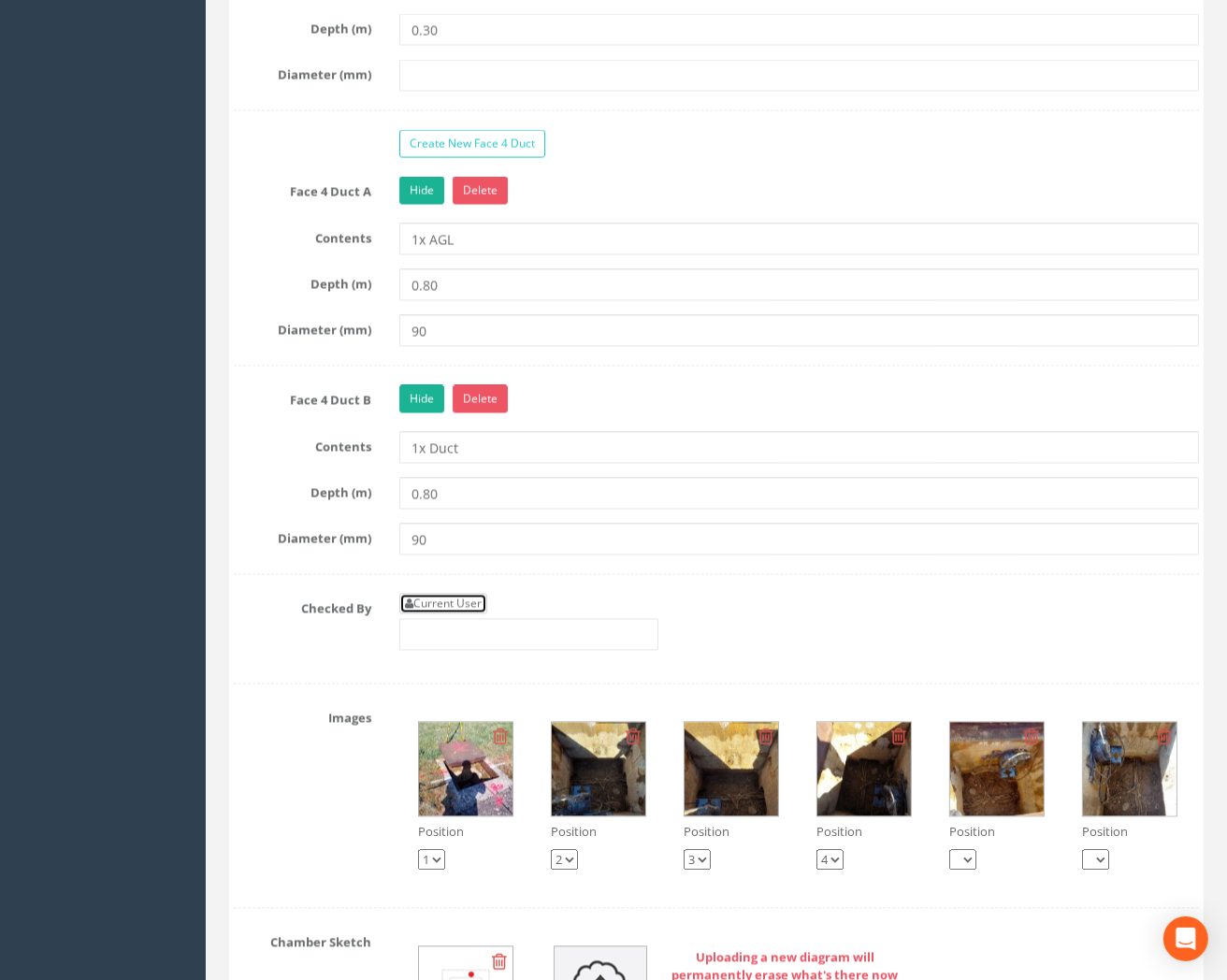 click on "Current User" at bounding box center [443, 604] 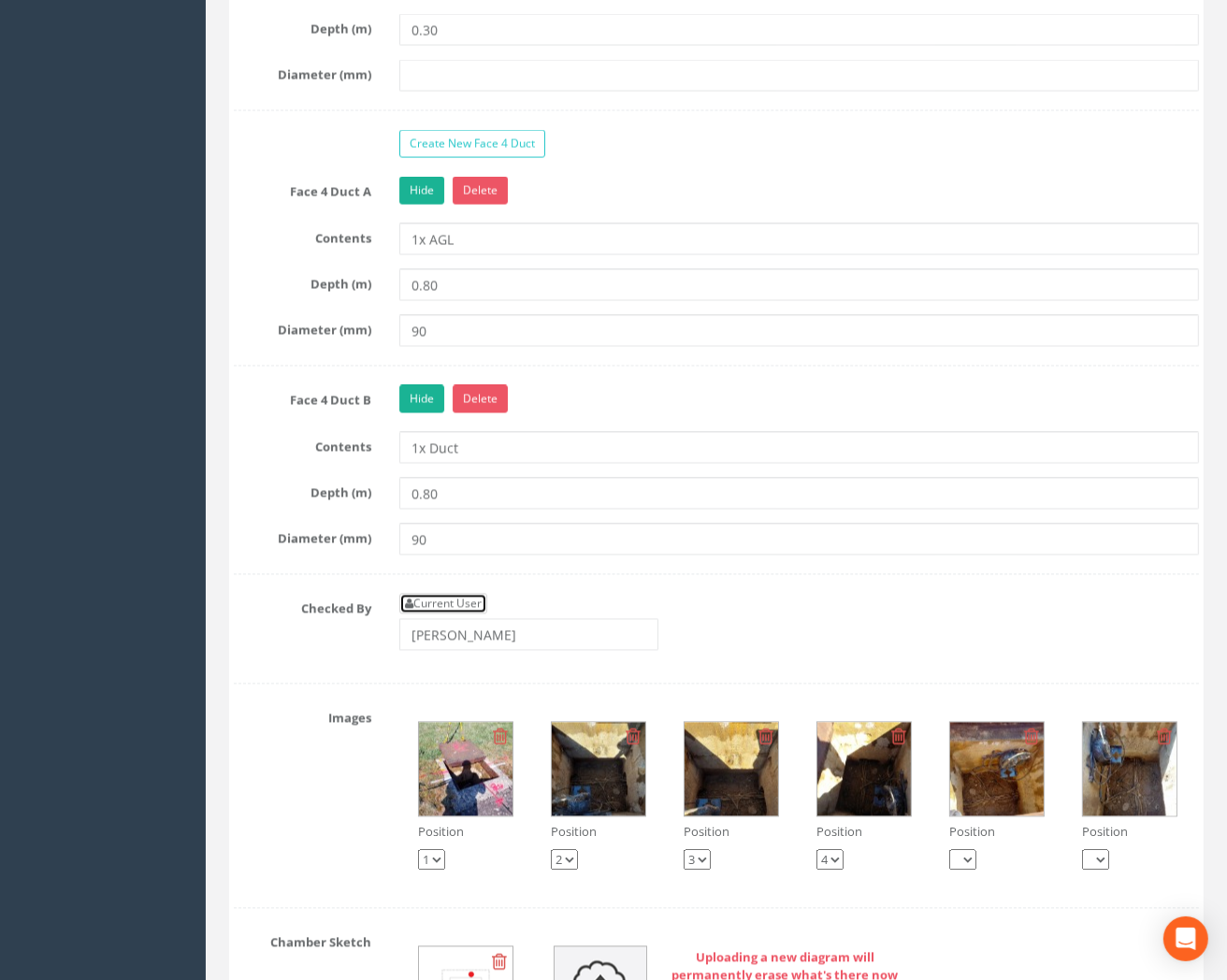 scroll, scrollTop: 2909, scrollLeft: 0, axis: vertical 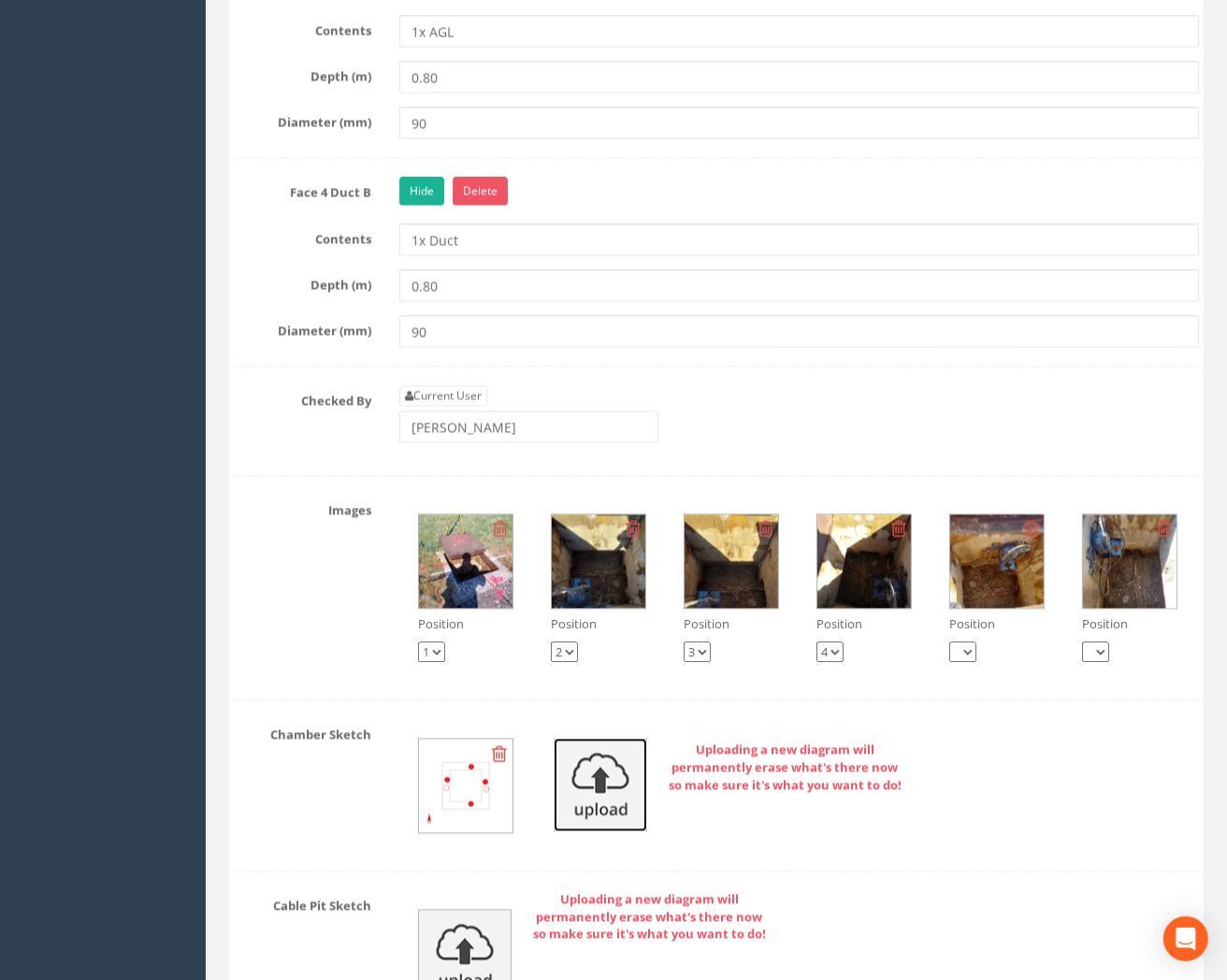 click at bounding box center [600, 785] 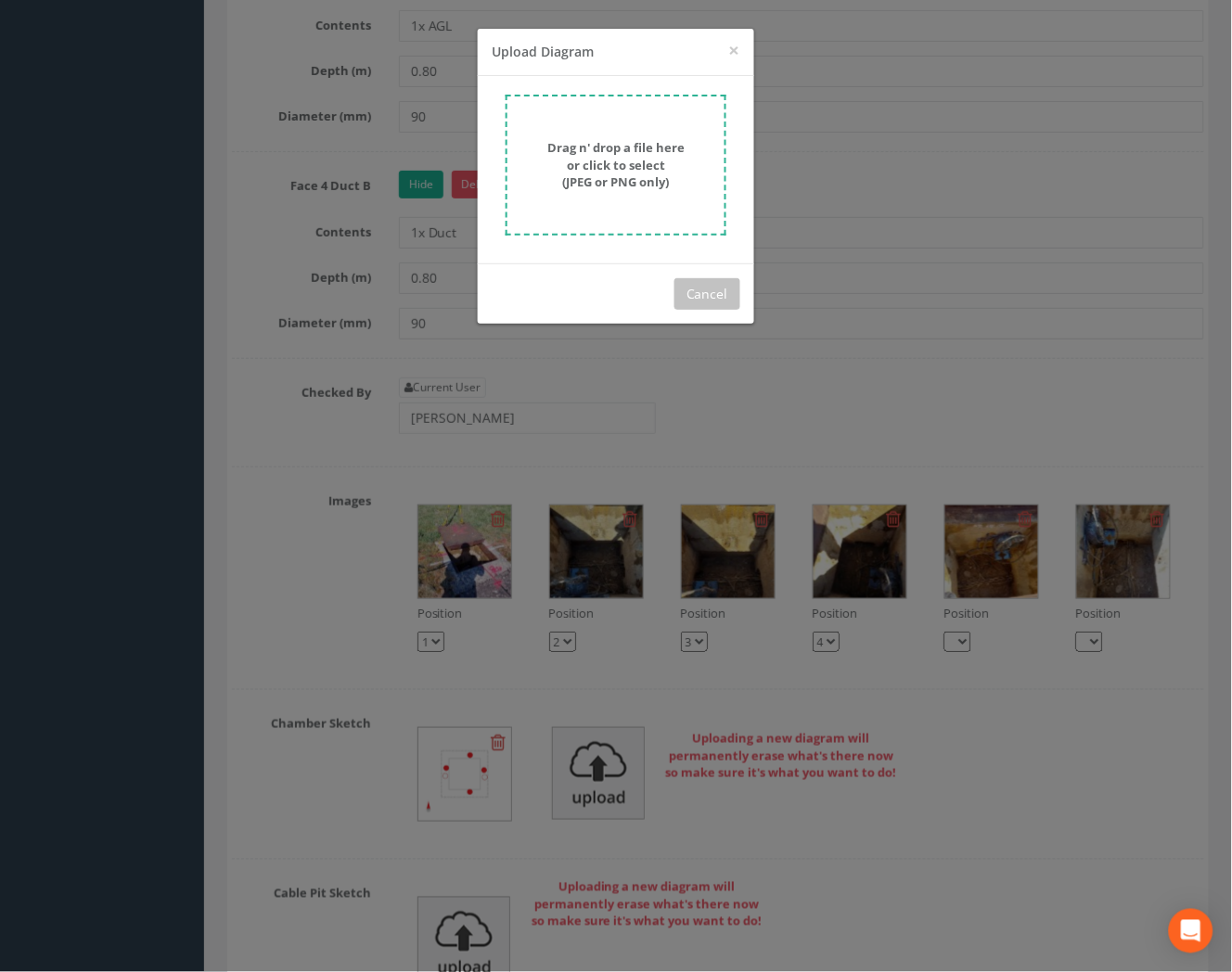 click on "Drag n' drop a file here or click to select (JPEG or PNG only)" at bounding box center [616, 164] 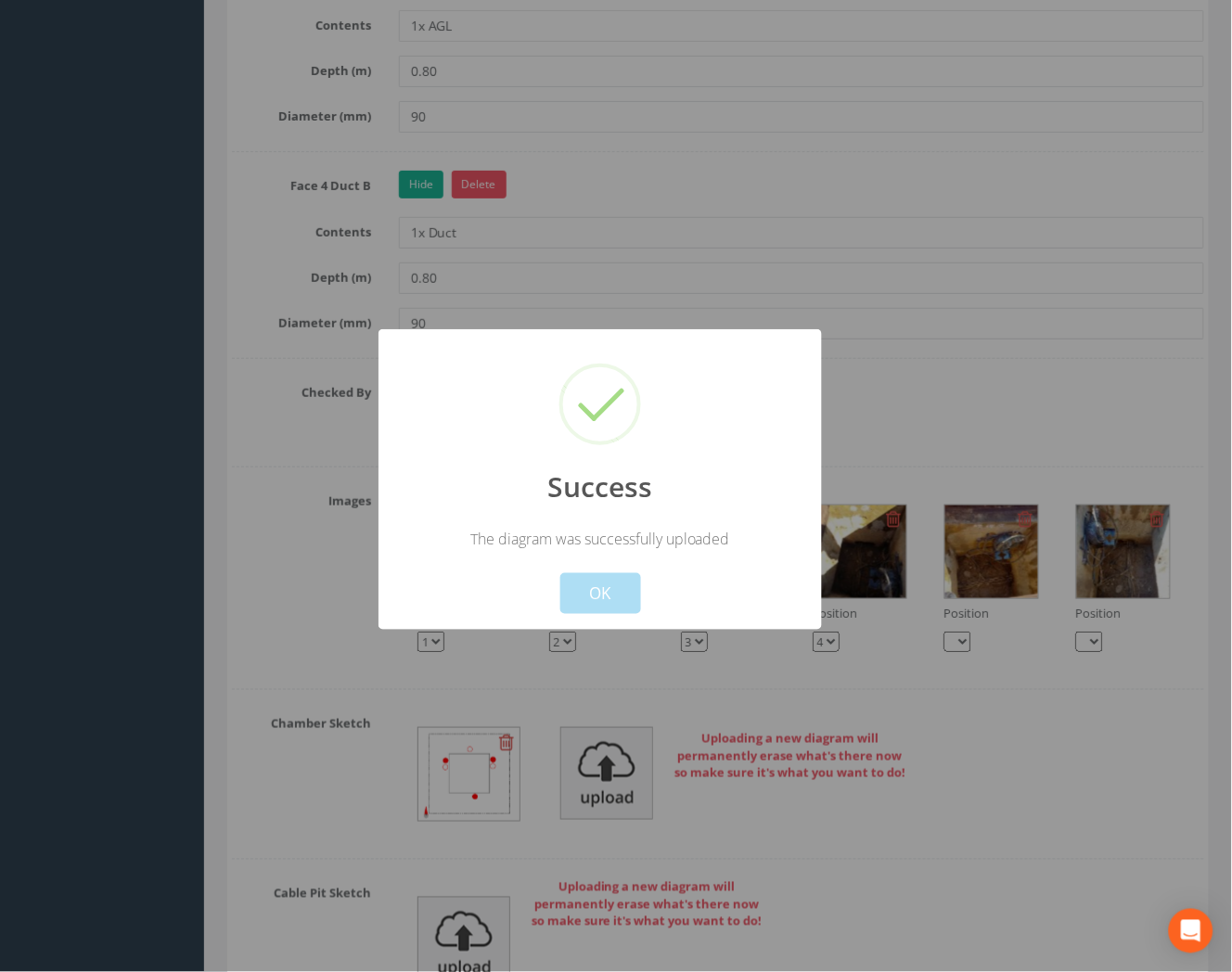 click at bounding box center (616, 486) 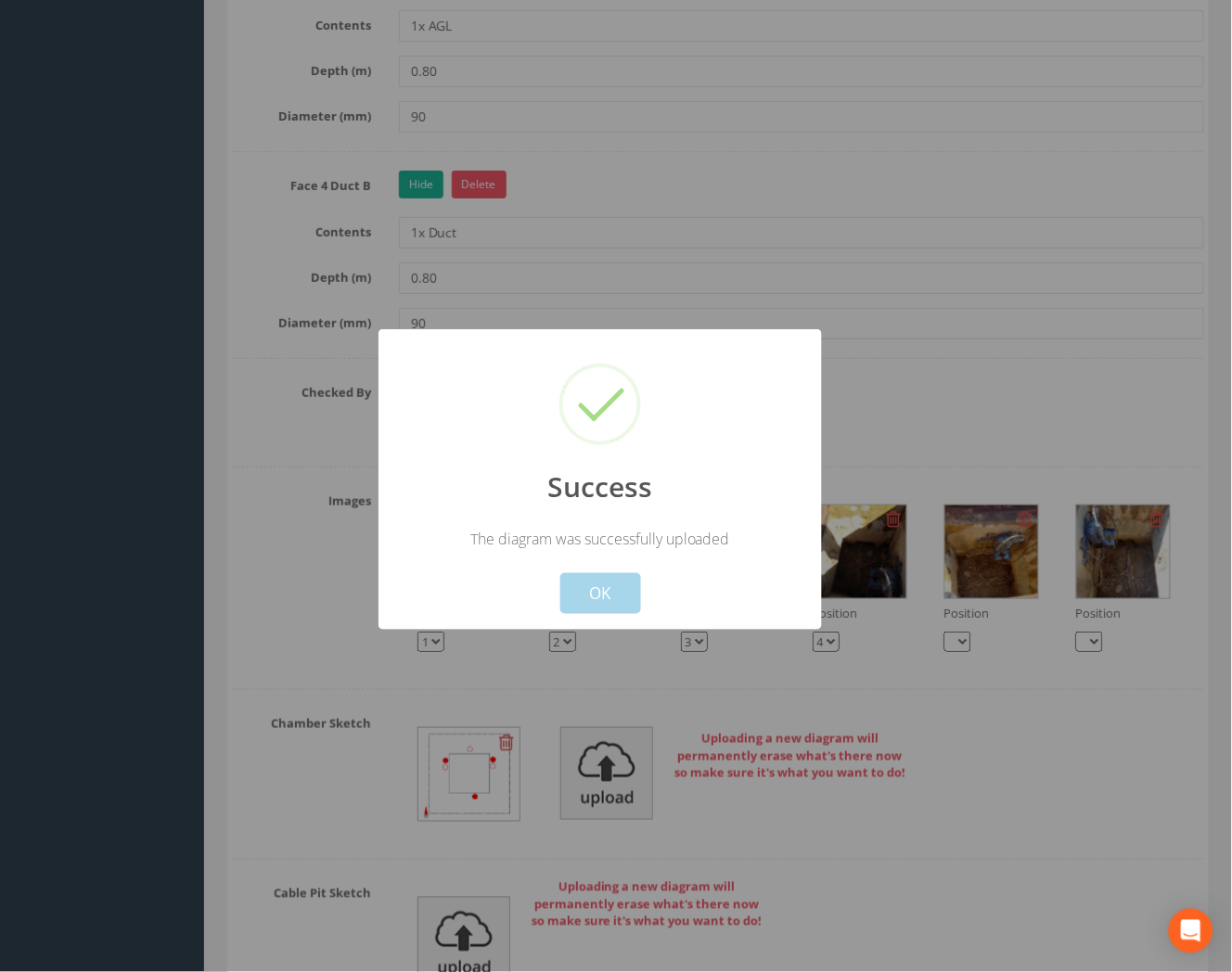 click on "OK" at bounding box center (600, 594) 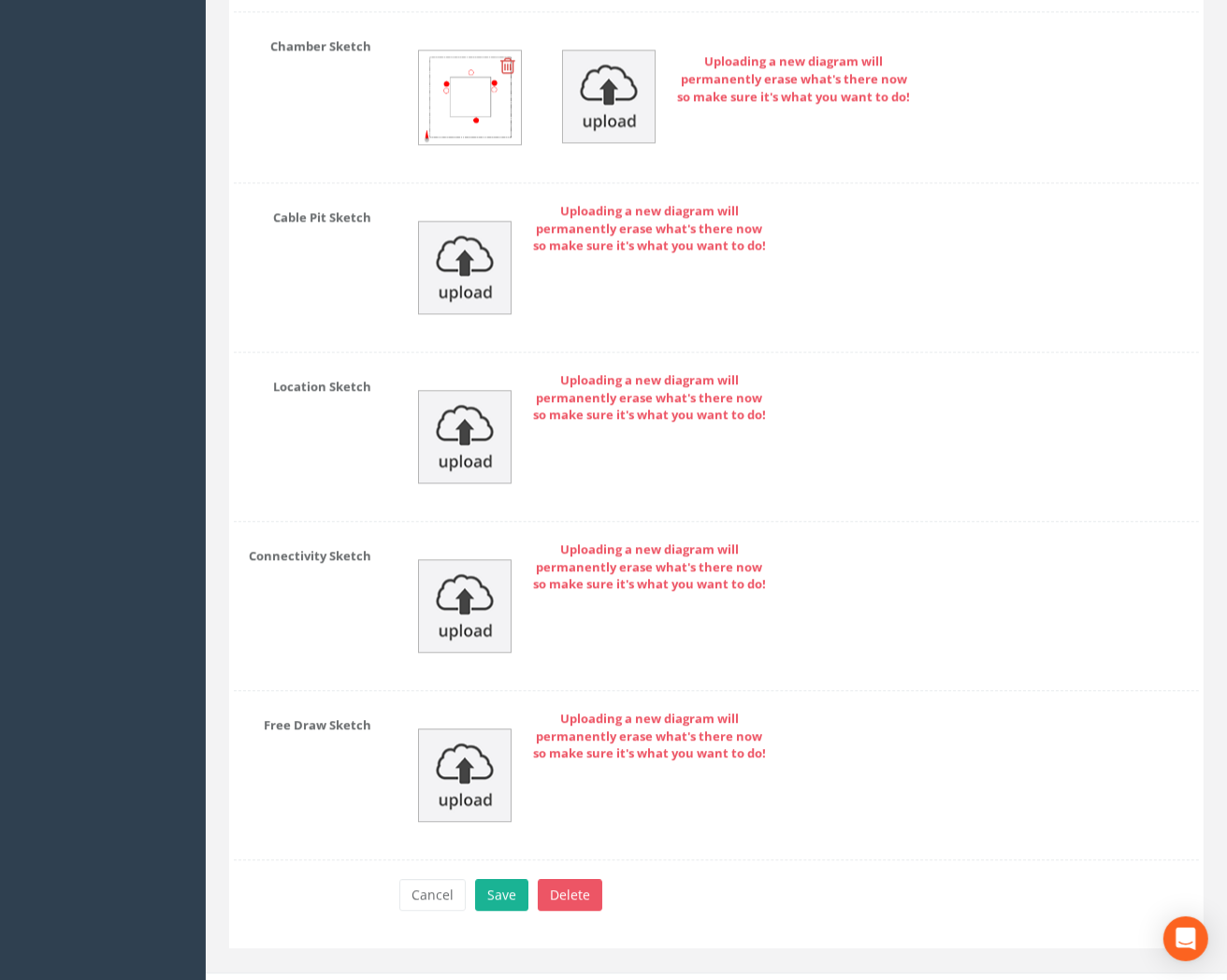 scroll, scrollTop: 3625, scrollLeft: 0, axis: vertical 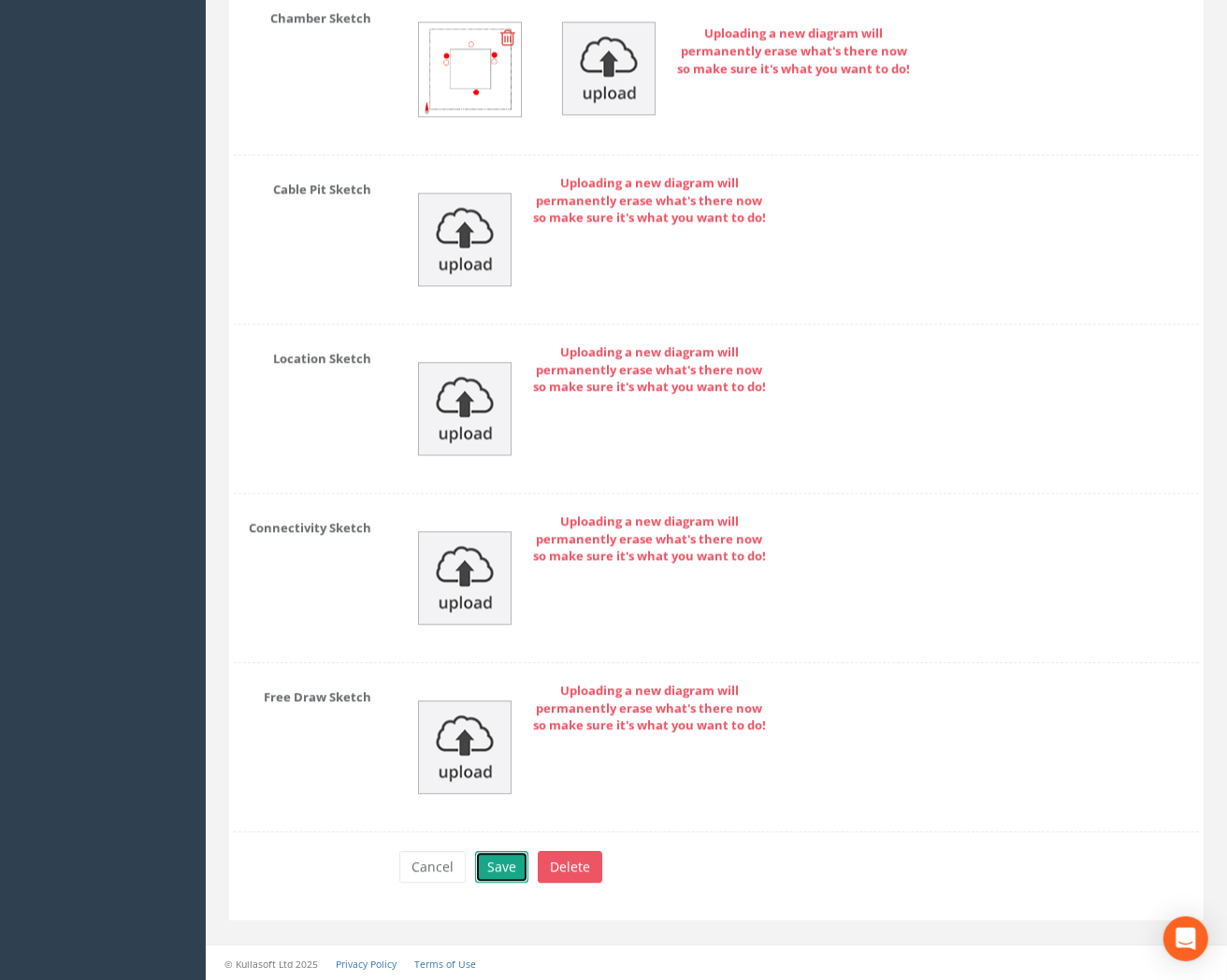 click on "Save" at bounding box center [501, 867] 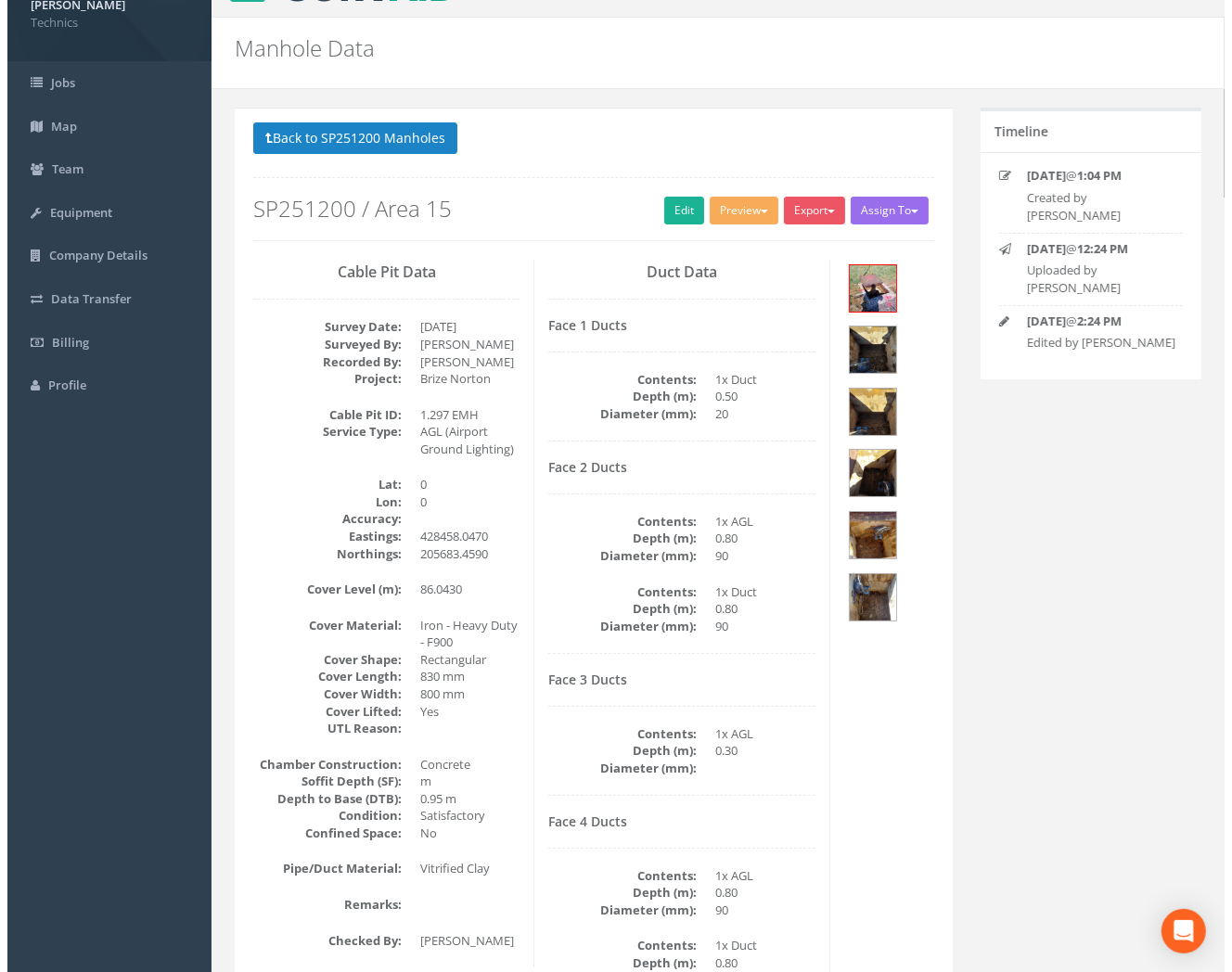 scroll, scrollTop: 0, scrollLeft: 0, axis: both 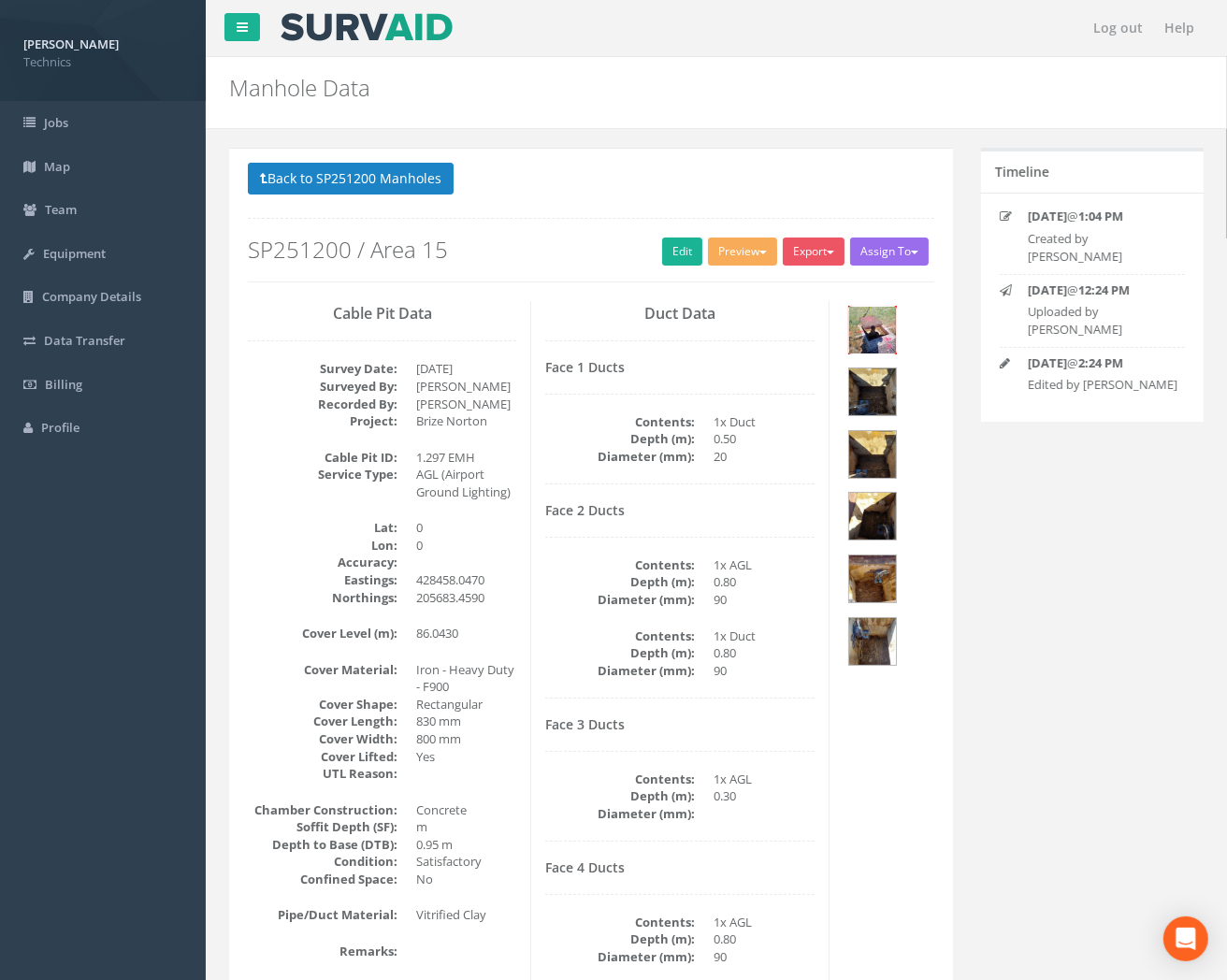 click at bounding box center [873, 330] 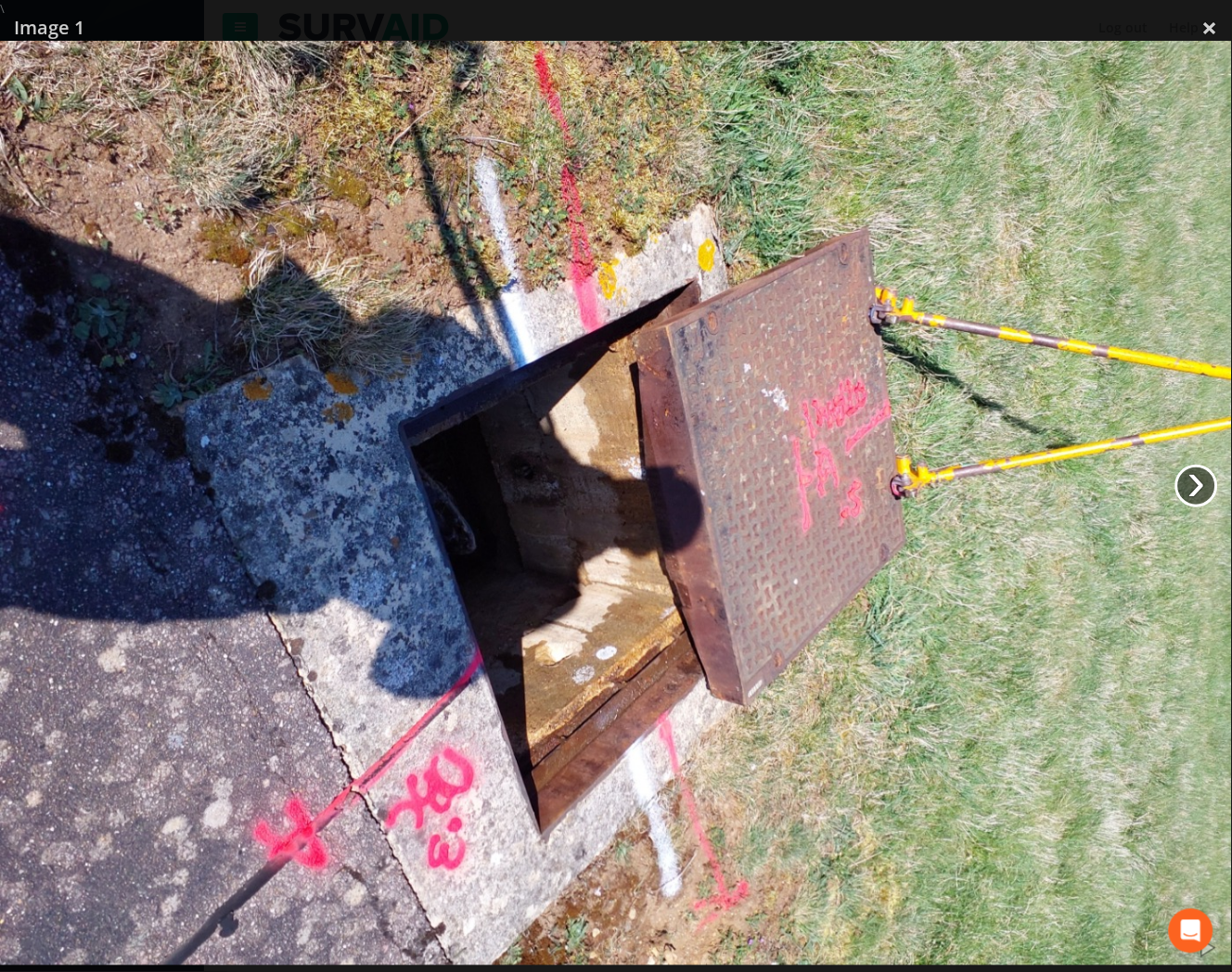 click on "›" at bounding box center [1197, 486] 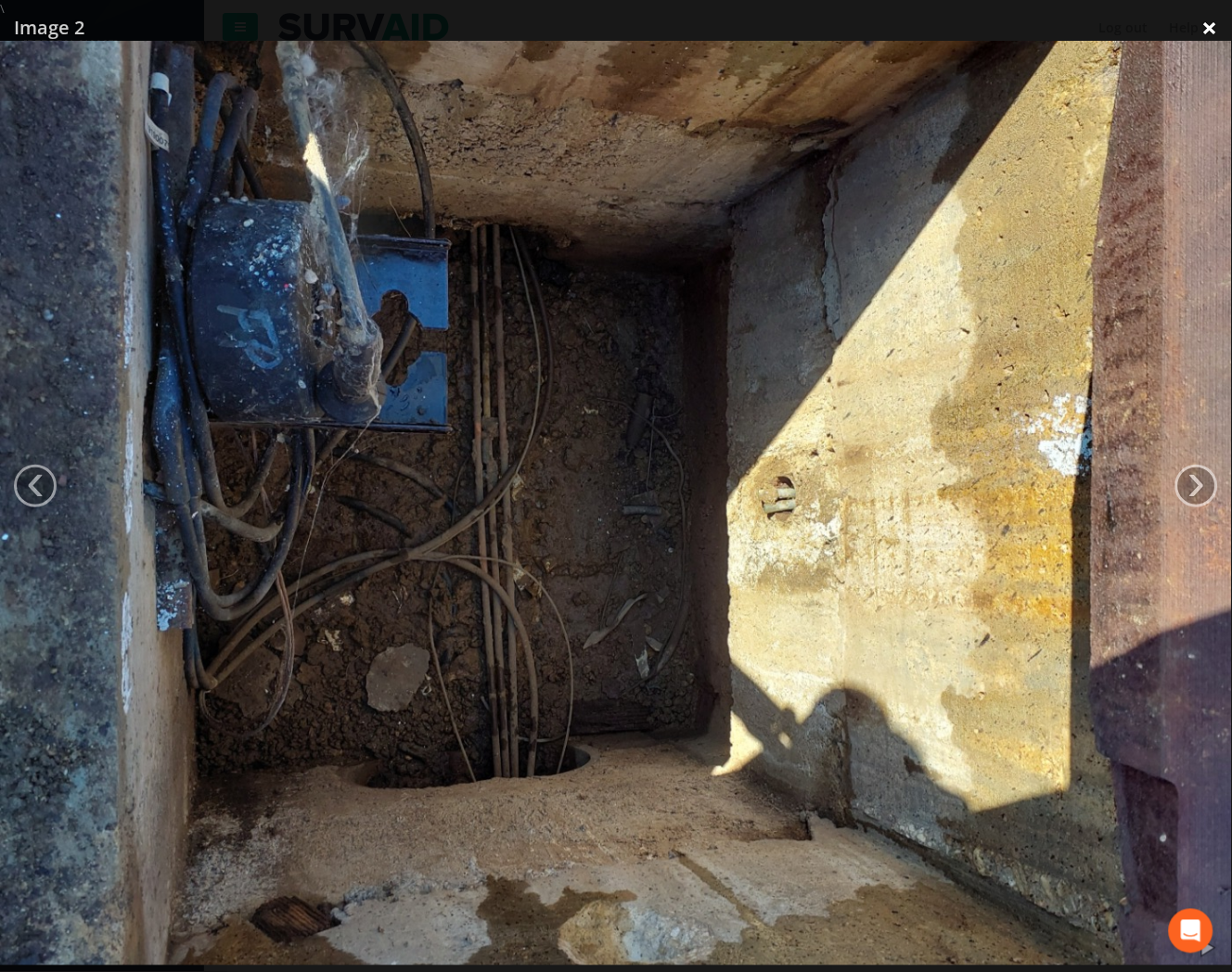 click on "×" at bounding box center [1210, 28] 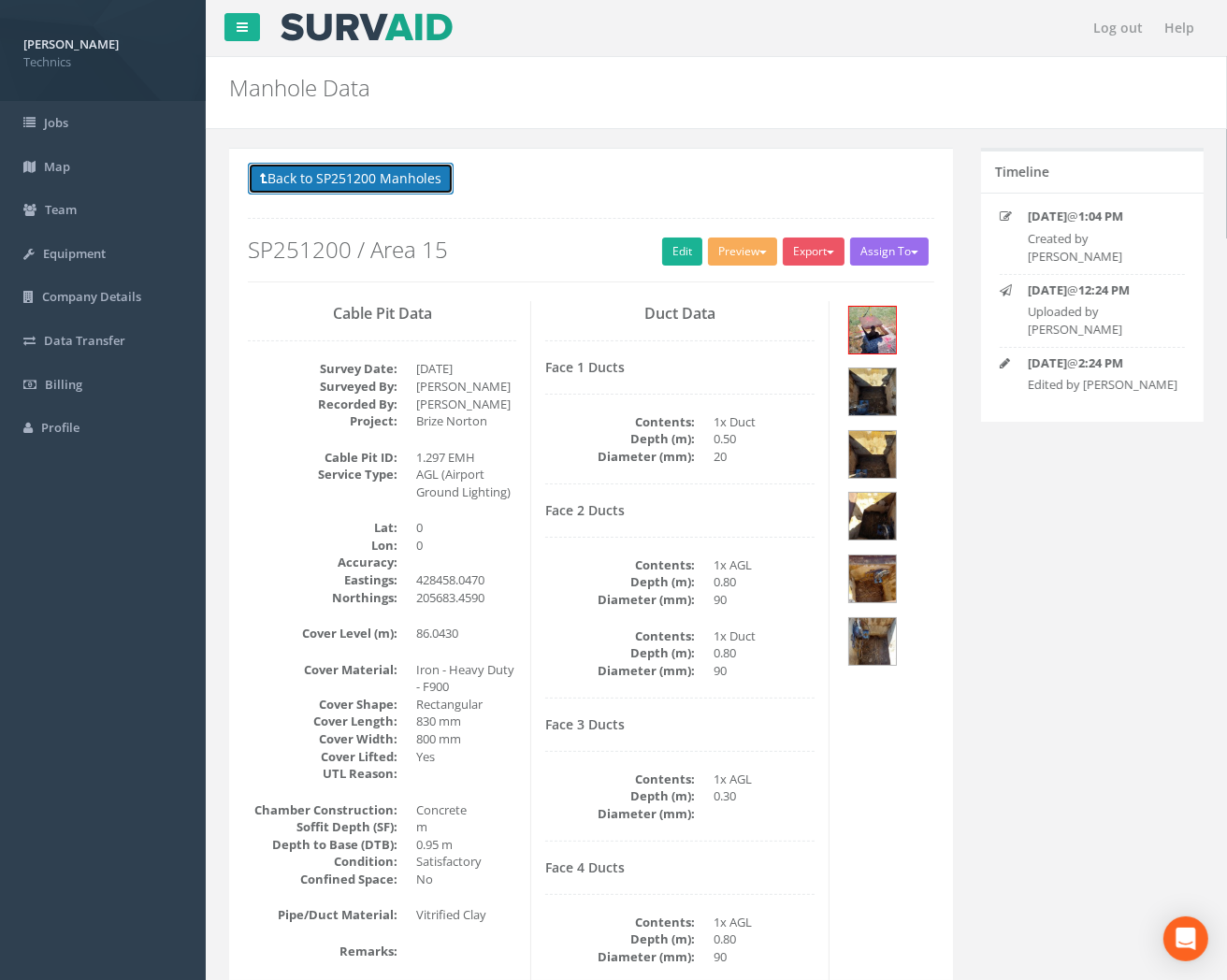 click on "Back to SP251200 Manholes" at bounding box center [351, 179] 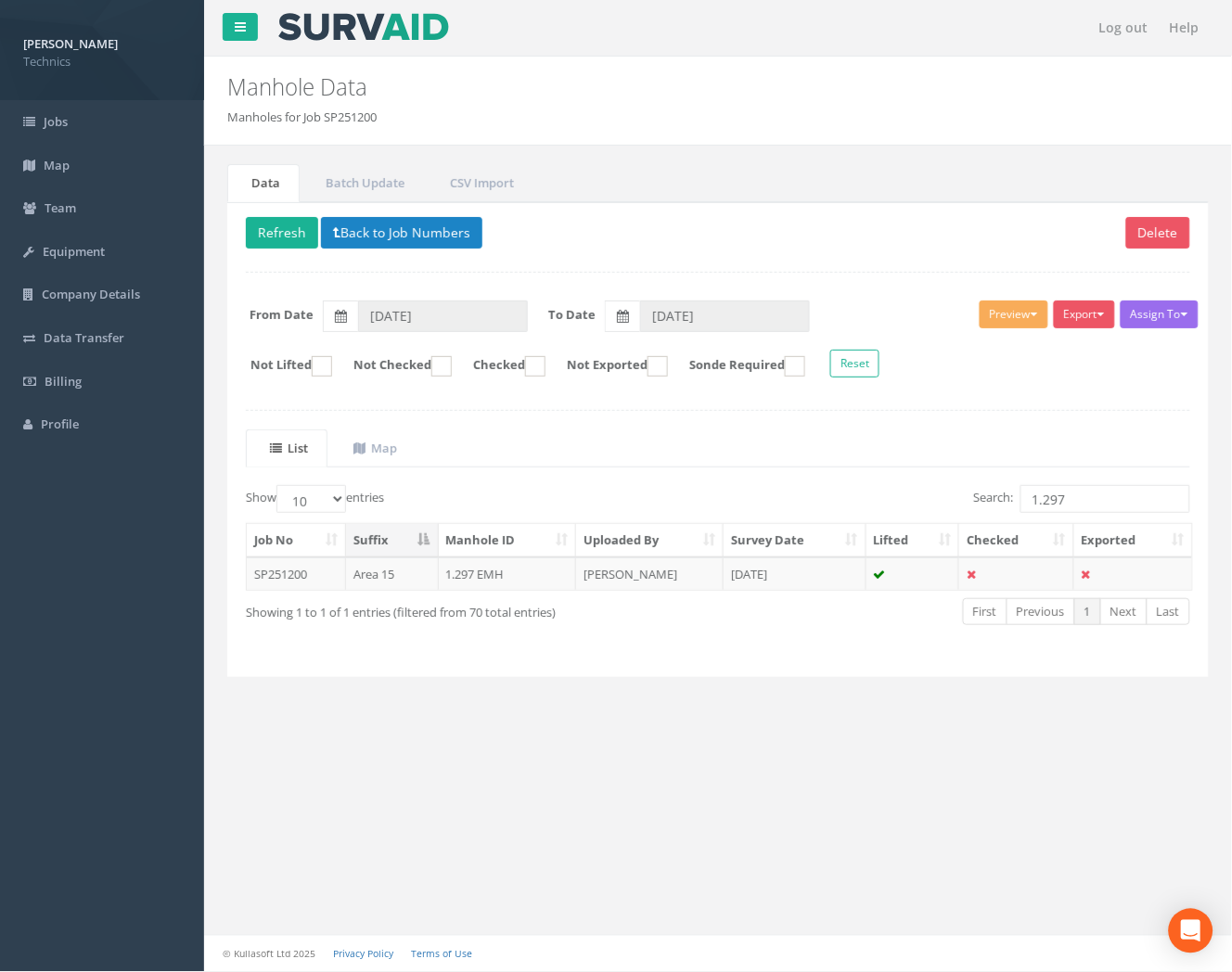 click on "Data
Batch Update
CSV Import
Delete     Refresh         Back to Job Numbers               Assign To            No Companies Added          Export        Technics Brize Norton   Technics Heathrow   Technics IC   Technics Manhole   Technics Unbranded       Heathrow   United Utilities       SurvAid IC   SurvAid Manhole       All Images             CSV File: MH + IC CSV File: MH Only CSV File: IC Only CSV File: Chamber Only             Manhole Shapefile            Preview        Technics Brize Norton   Technics Heathrow   Technics IC   Technics Manhole   Technics Unbranded       Heathrow   United Utilities       SurvAid IC   SurvAid Manhole               Manhole Shapefile               From Date       [DATE]         To Date       [DATE]              Not Lifted             Not Checked             Checked             Not Exported             Sonde Required             Reset
List" at bounding box center [718, 432] 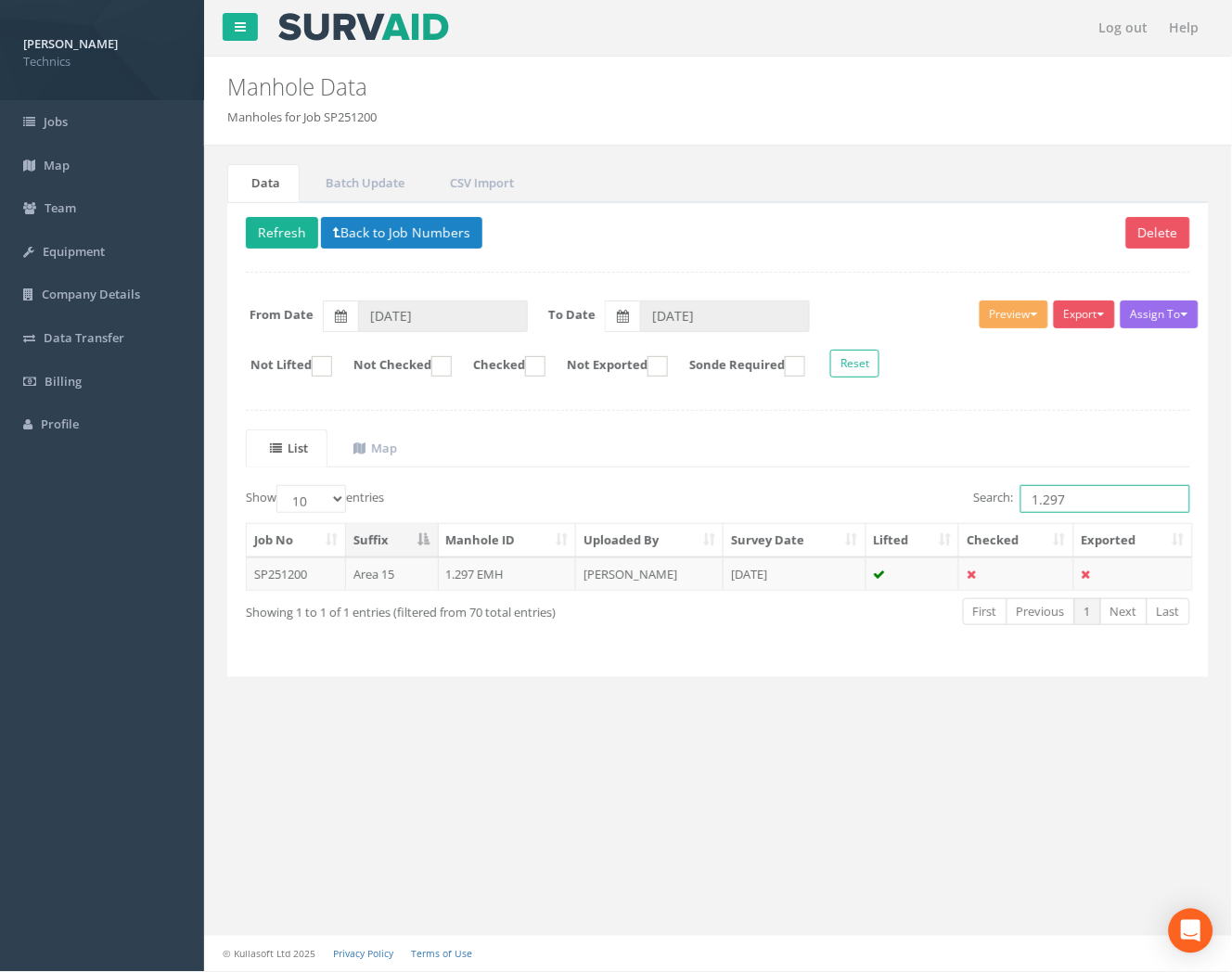 drag, startPoint x: 1087, startPoint y: 493, endPoint x: 972, endPoint y: 511, distance: 116.4002 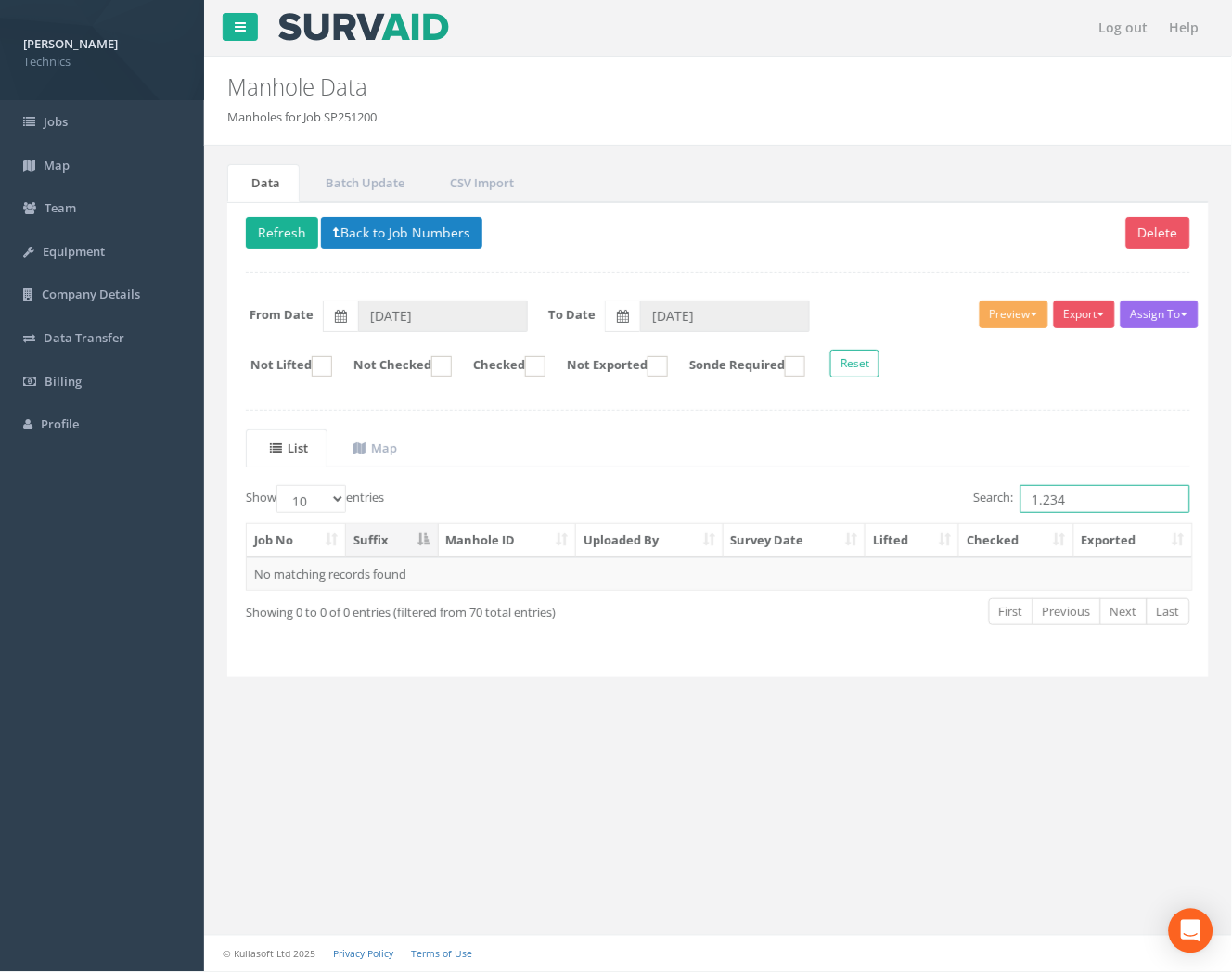 drag, startPoint x: 1082, startPoint y: 494, endPoint x: 1003, endPoint y: 503, distance: 79.51101 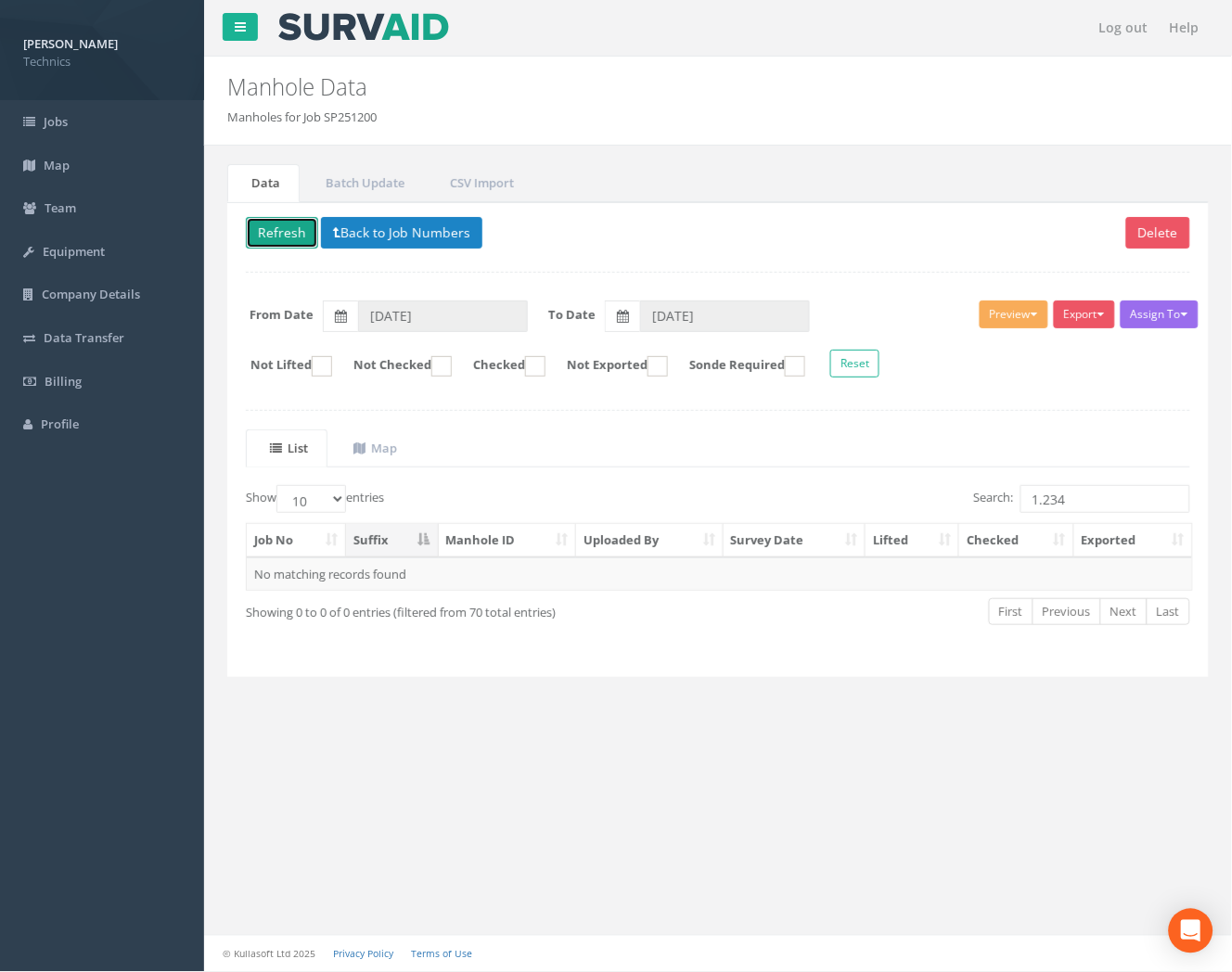 click on "Refresh" at bounding box center (282, 233) 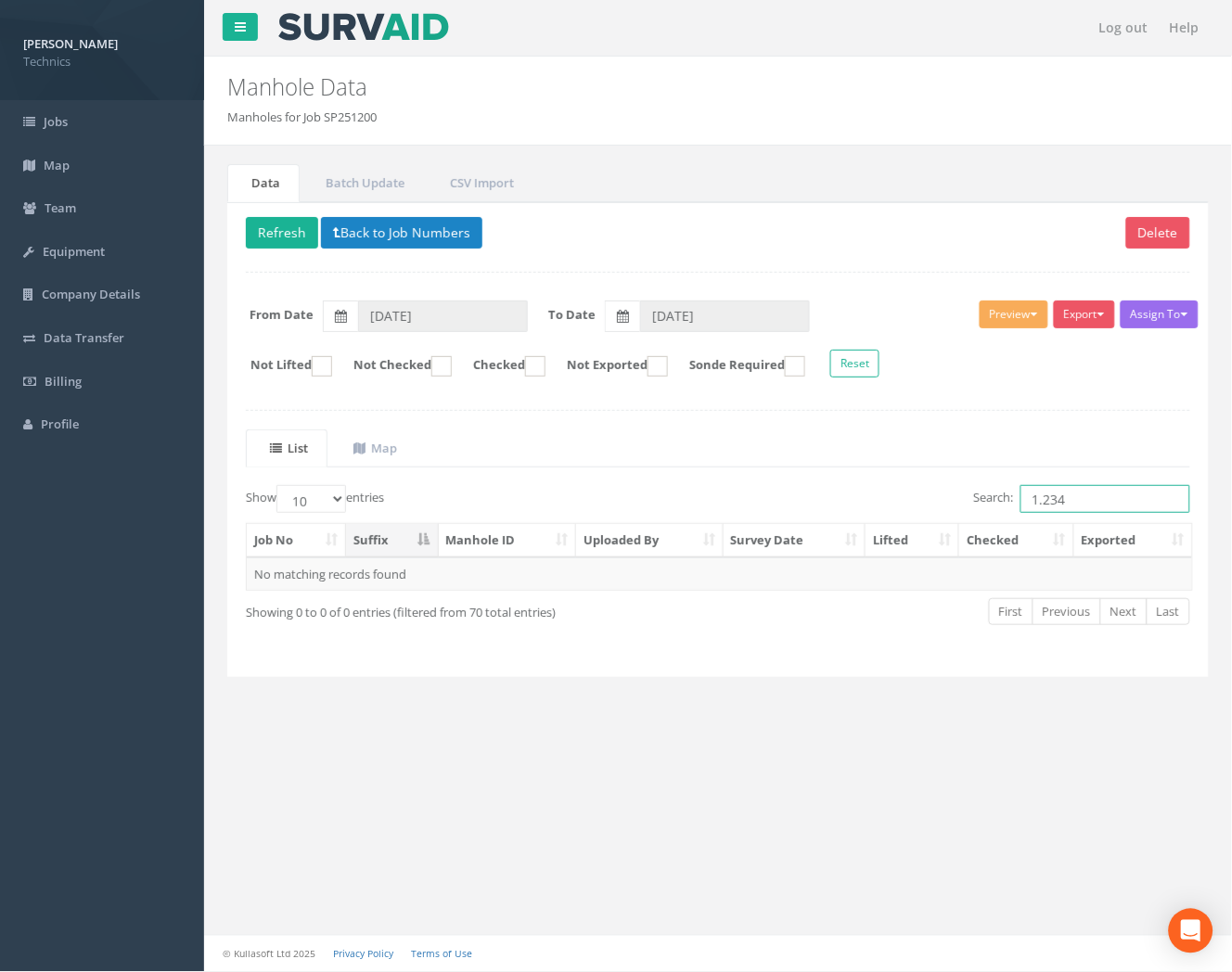 click on "1.234" at bounding box center (1105, 499) 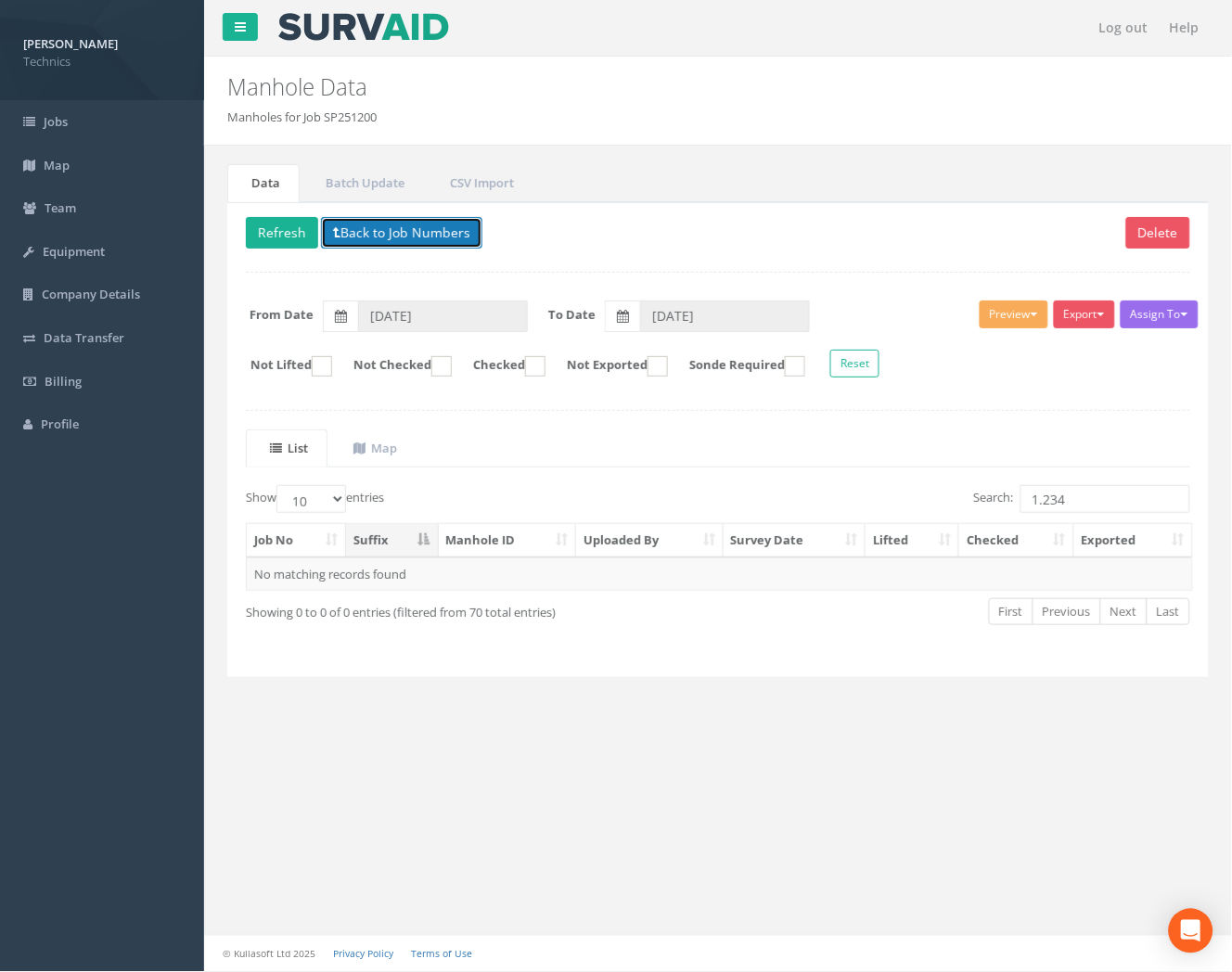 click on "Back to Job Numbers" at bounding box center [402, 233] 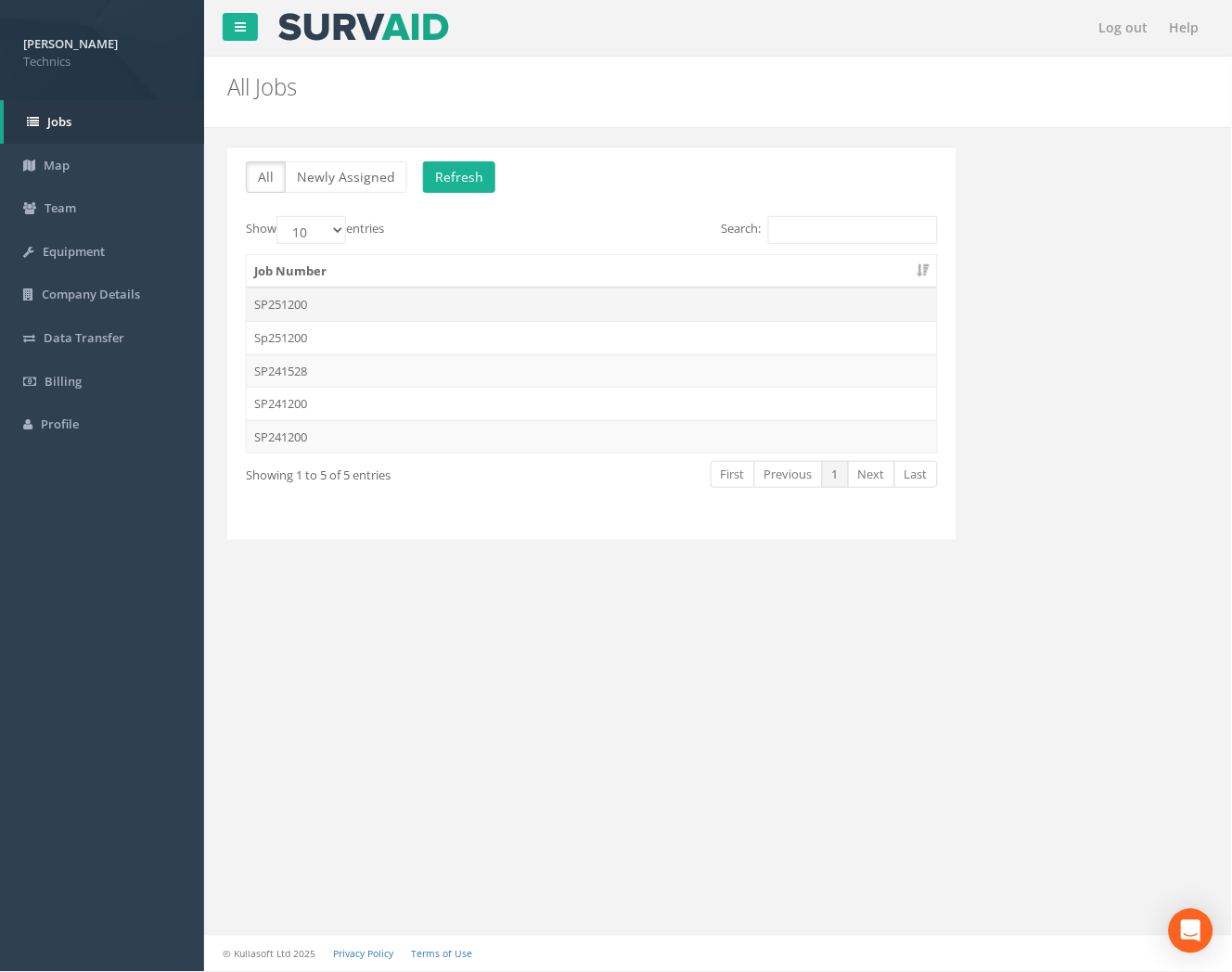 click on "SP251200" at bounding box center [592, 304] 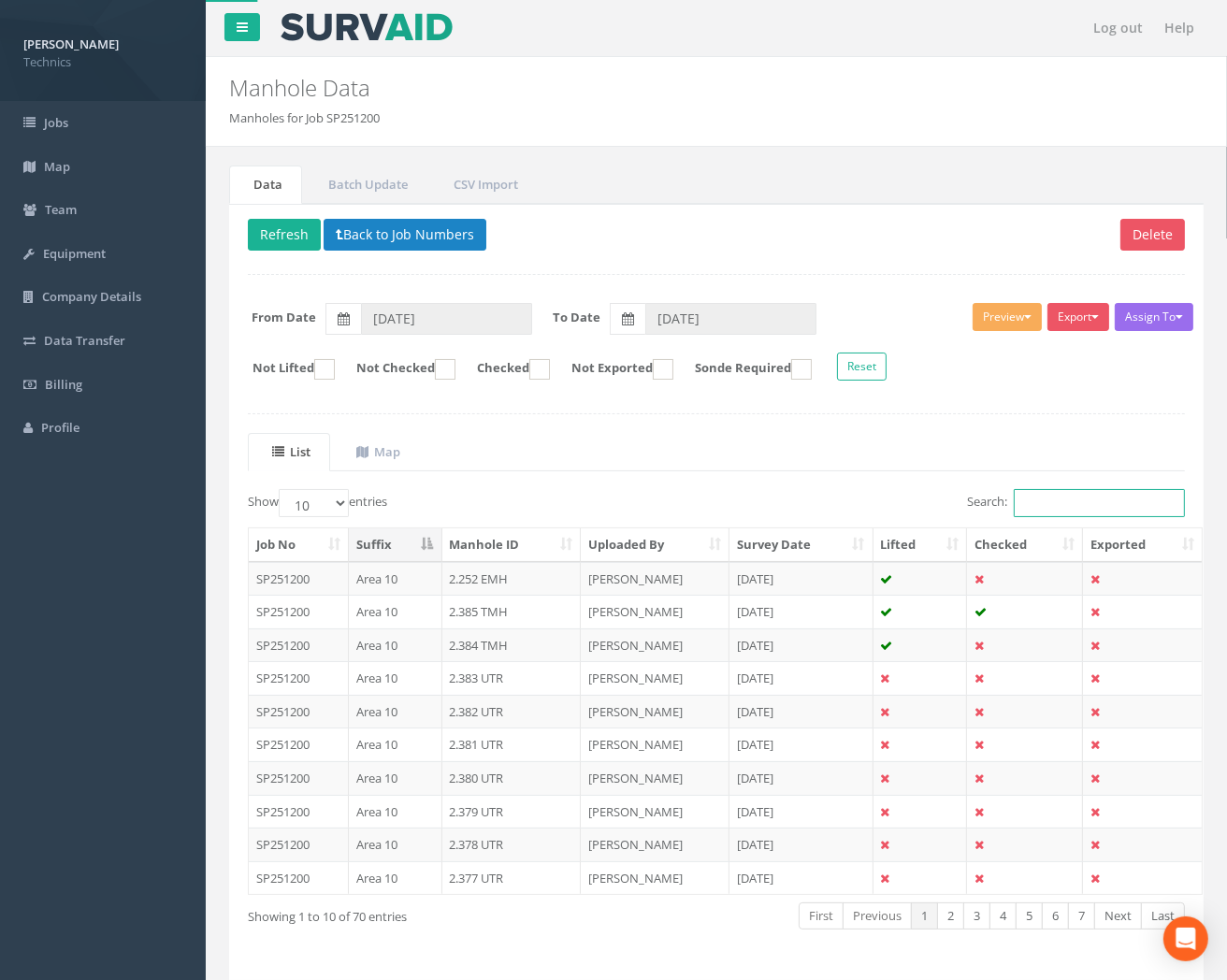 click on "Search:" at bounding box center (1099, 503) 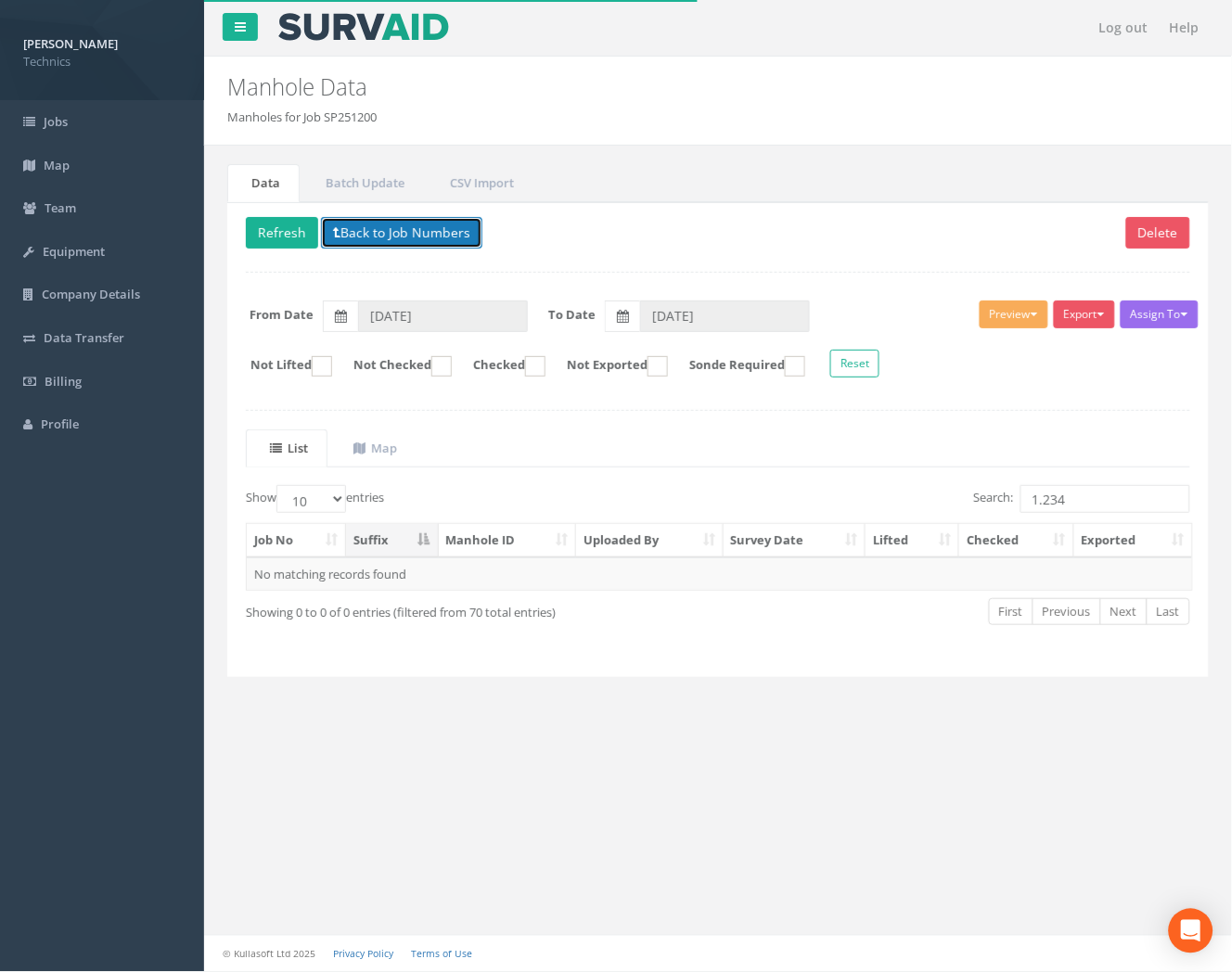 click on "Back to Job Numbers" at bounding box center (402, 233) 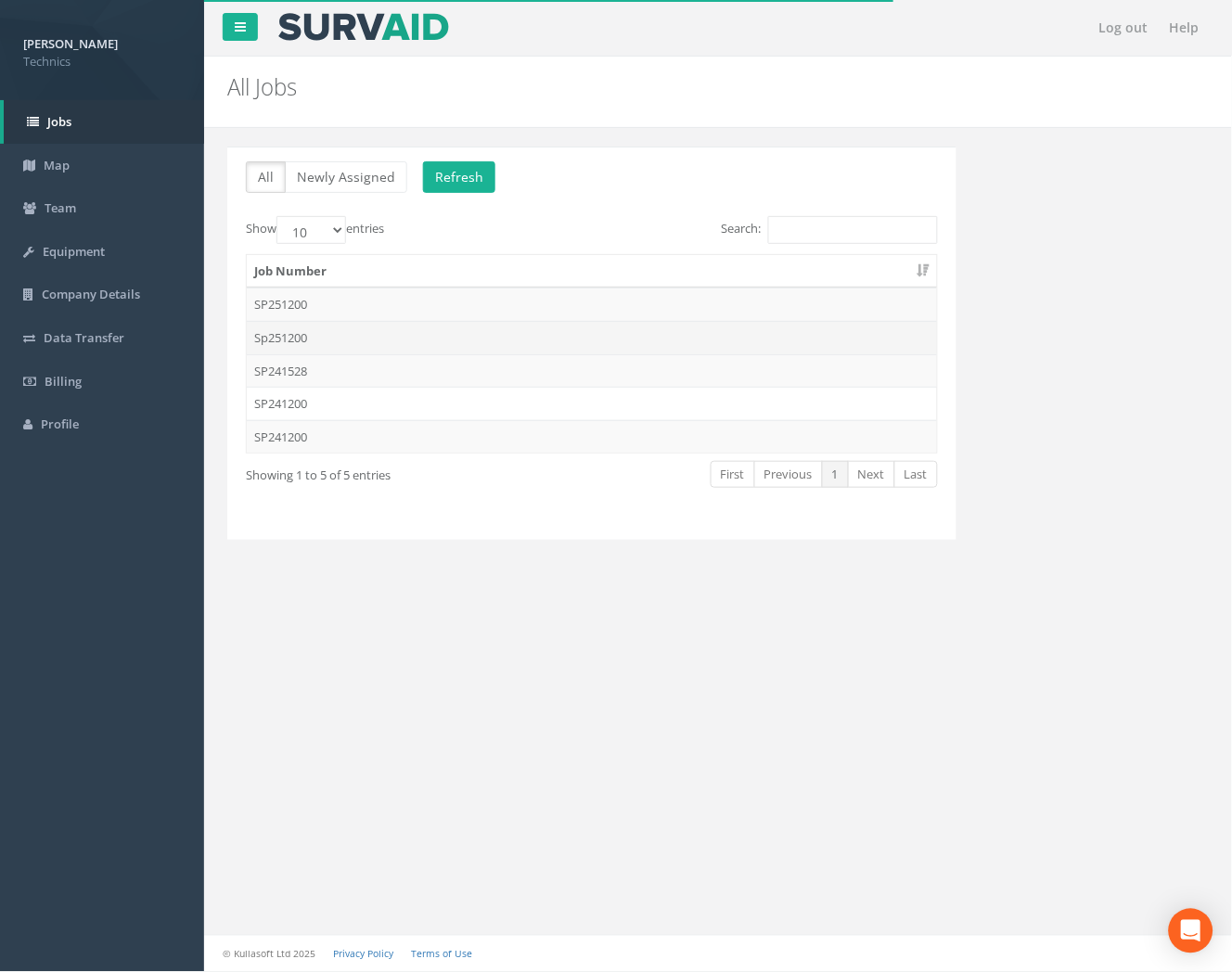 click on "Sp251200" at bounding box center [592, 338] 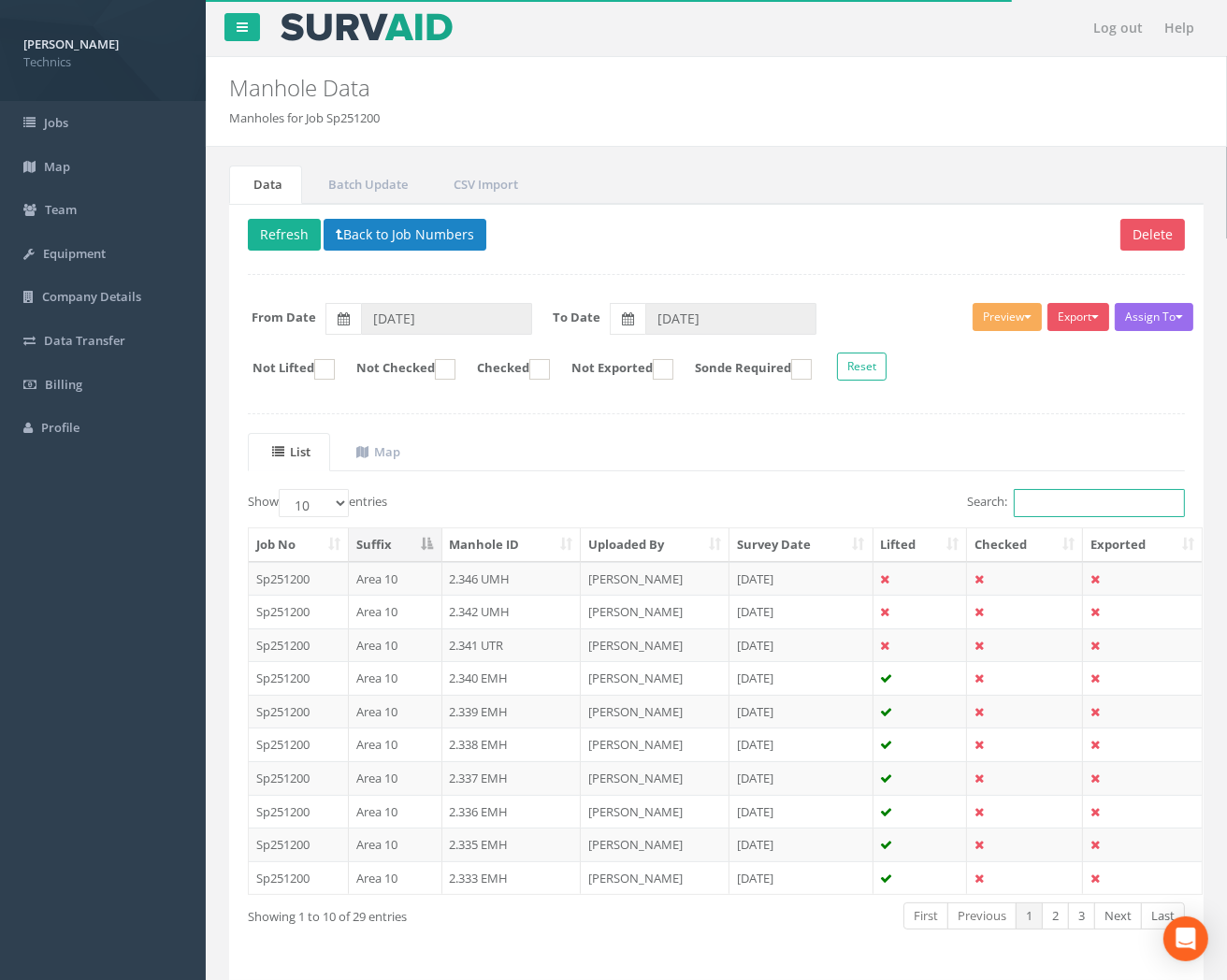 click on "Search:" at bounding box center (1099, 503) 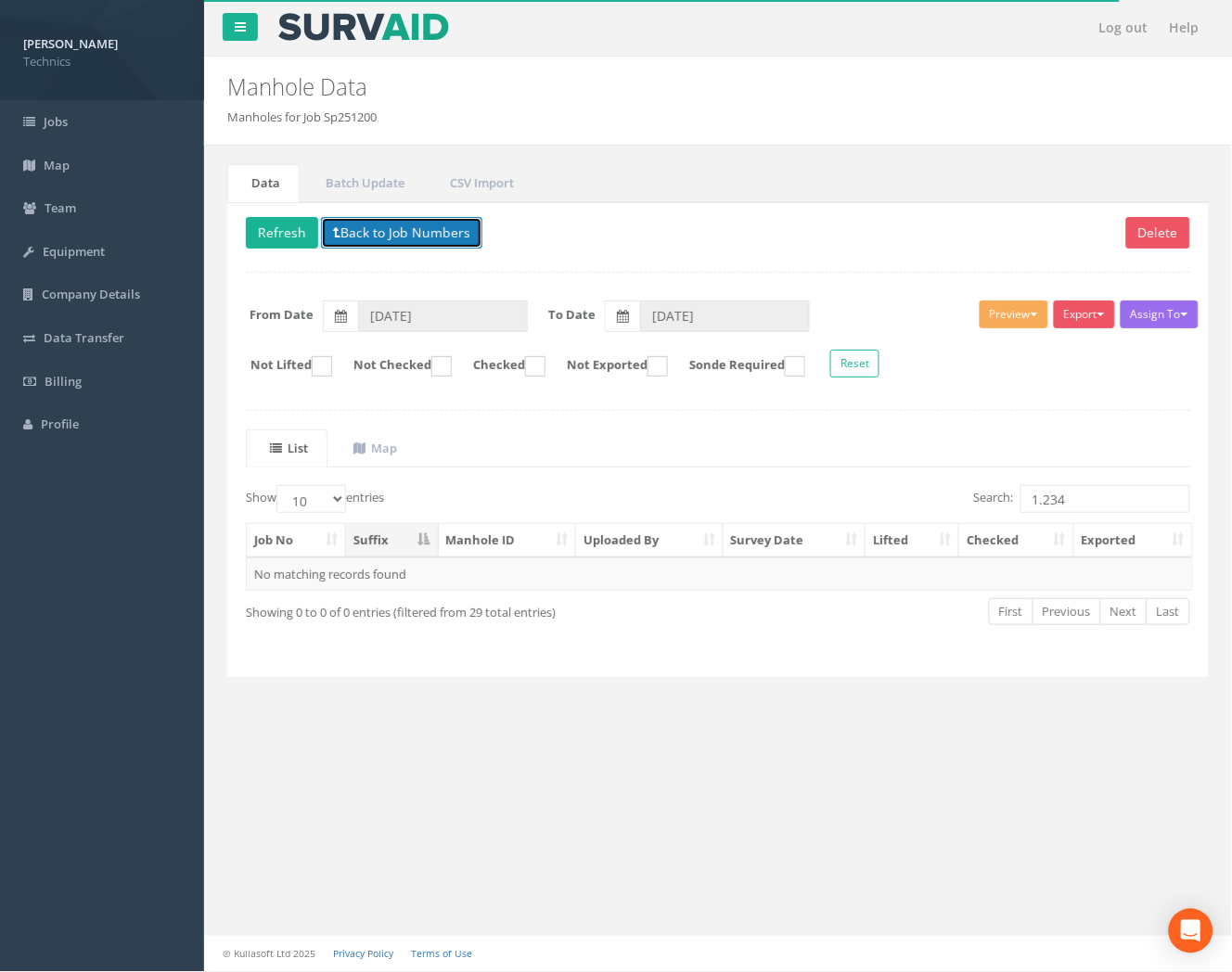 click on "Back to Job Numbers" at bounding box center [402, 233] 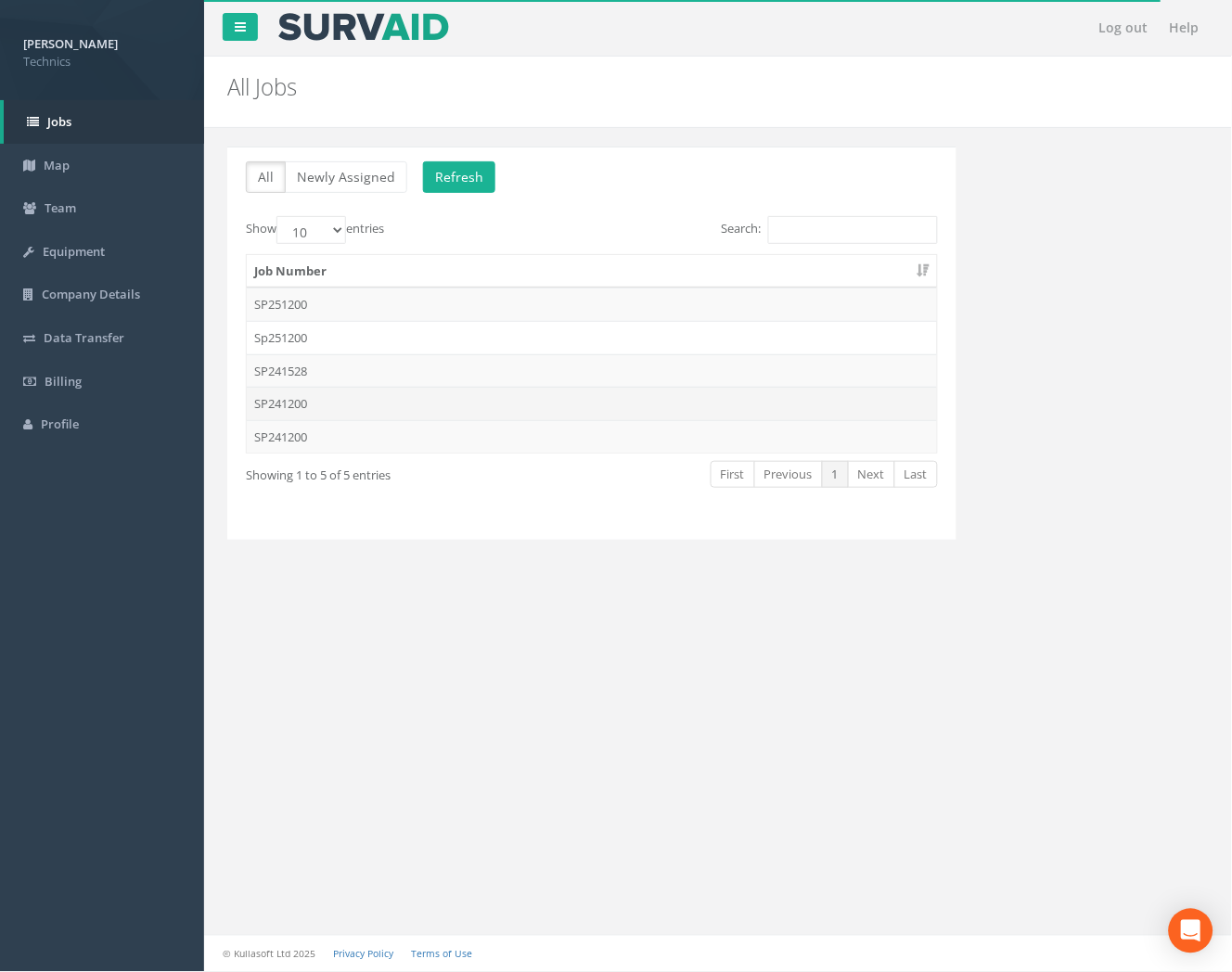 click on "SP241200" at bounding box center [592, 403] 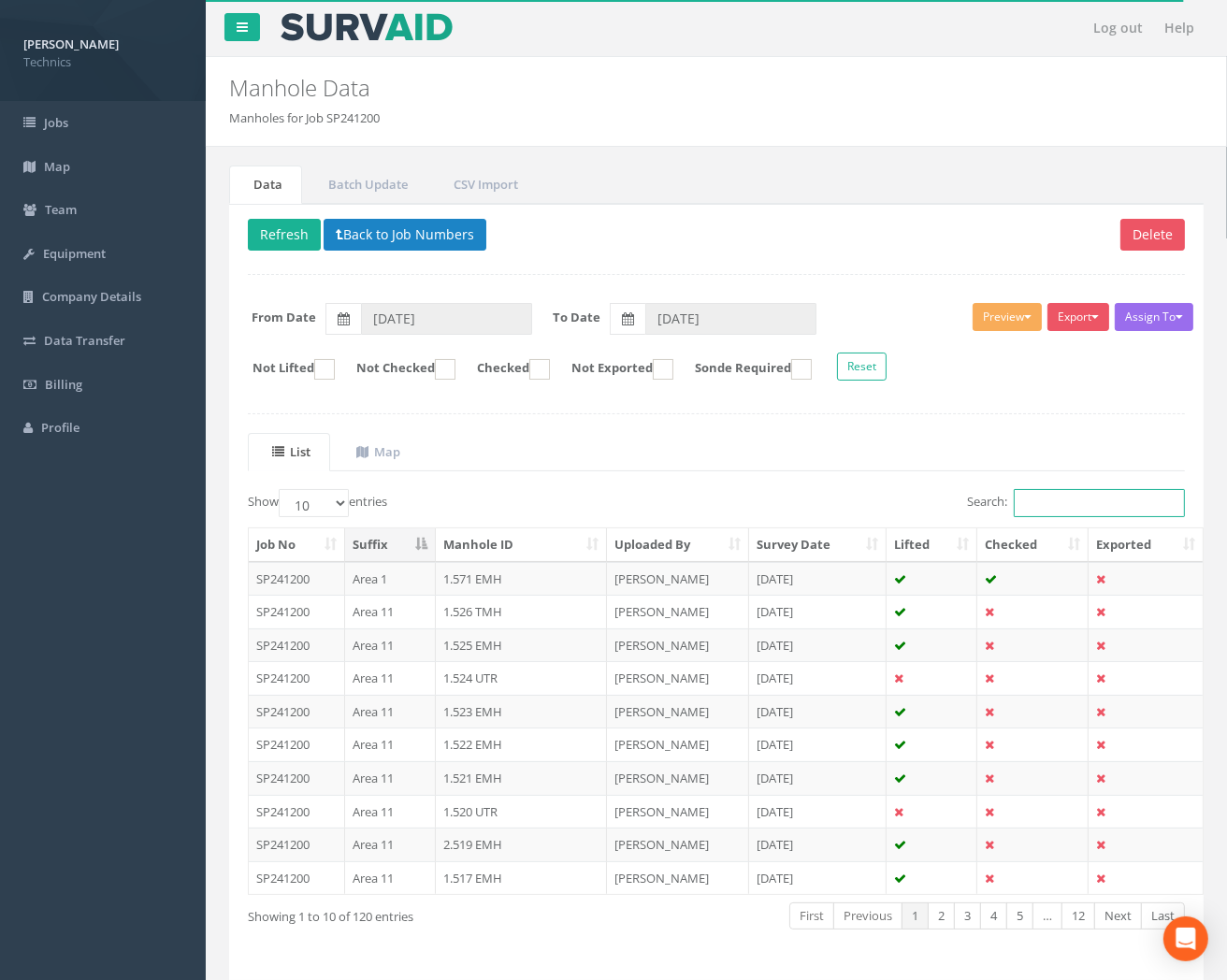 click on "Search:" at bounding box center [1099, 503] 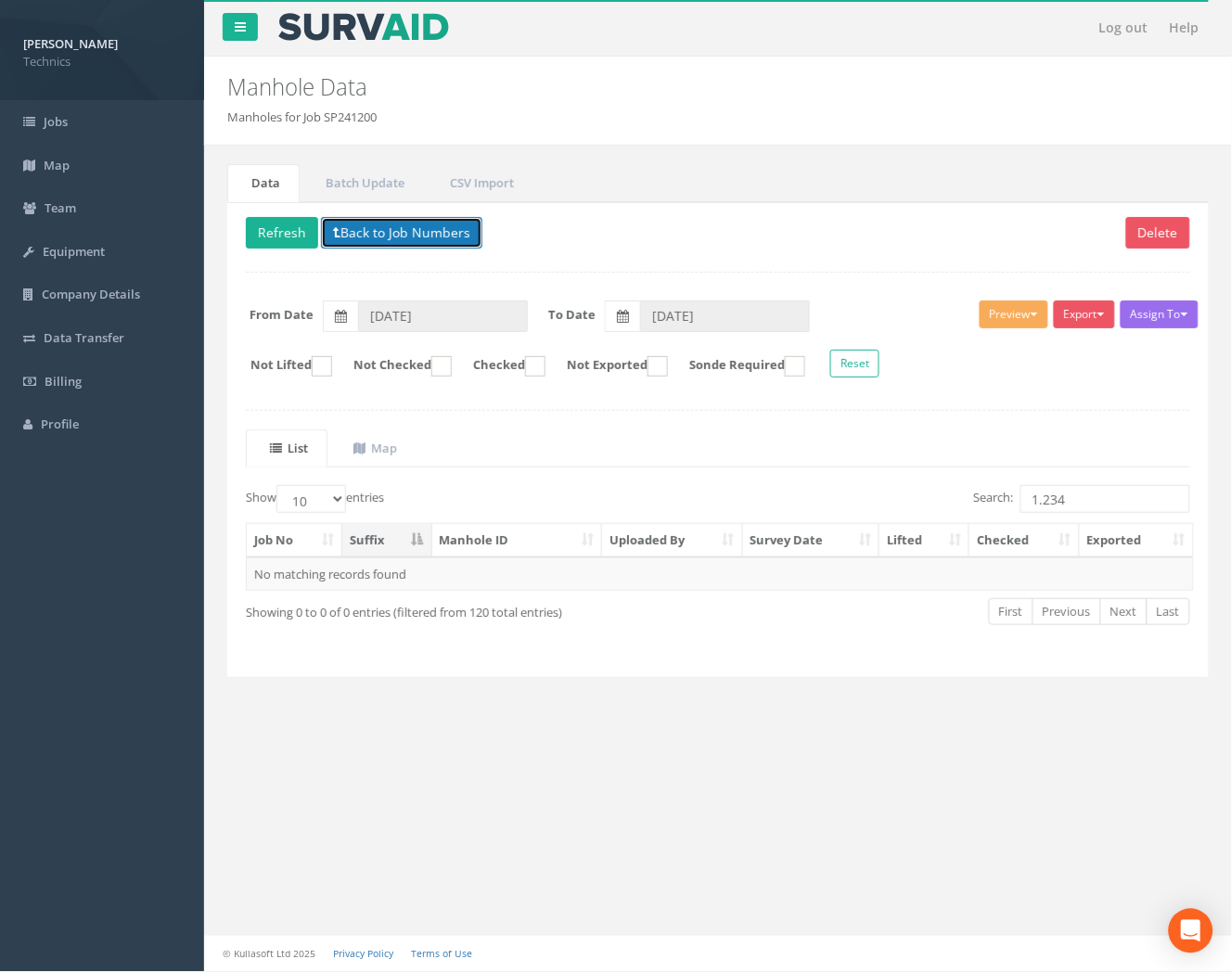 click on "Back to Job Numbers" at bounding box center (402, 233) 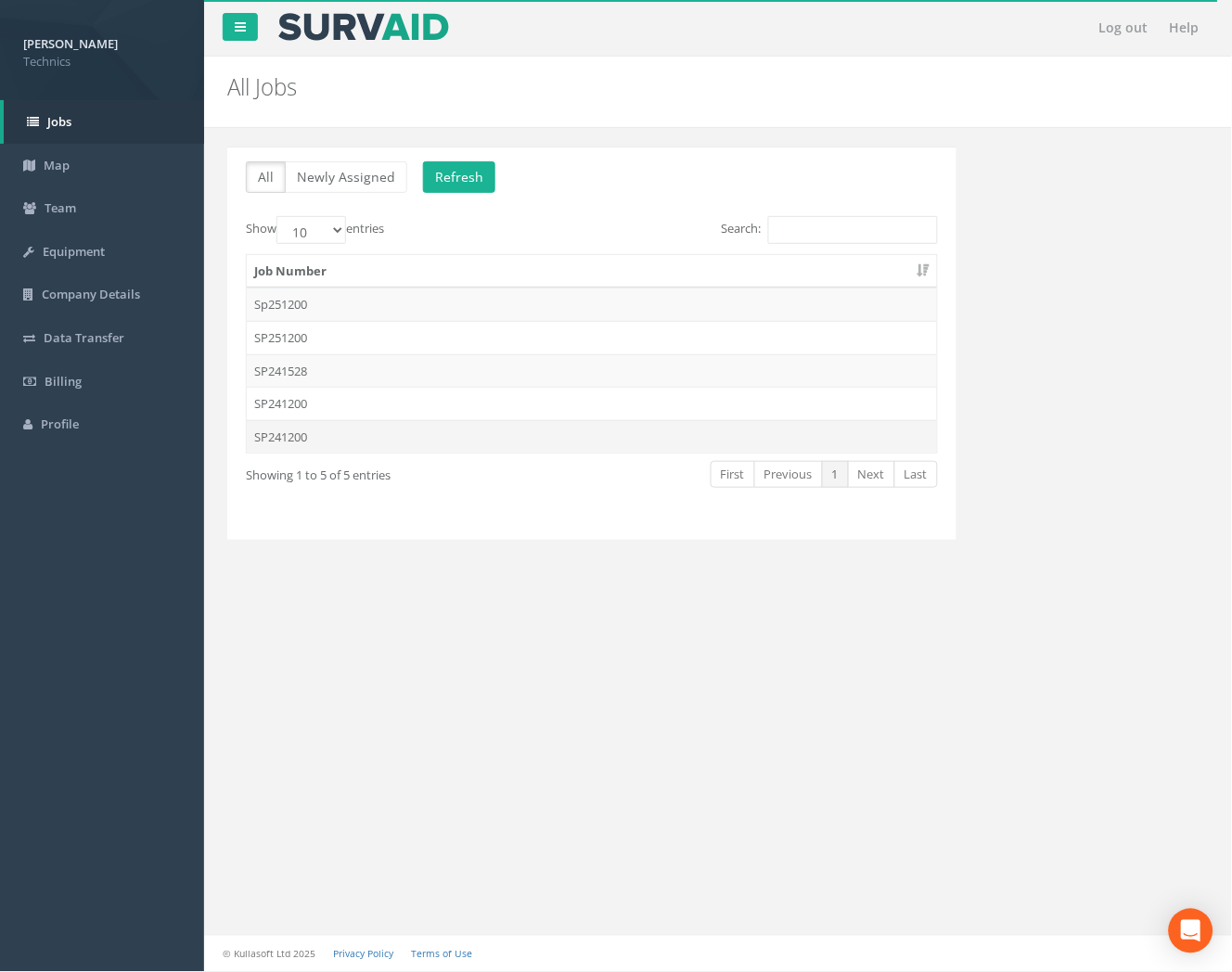 click on "SP241200" at bounding box center [592, 437] 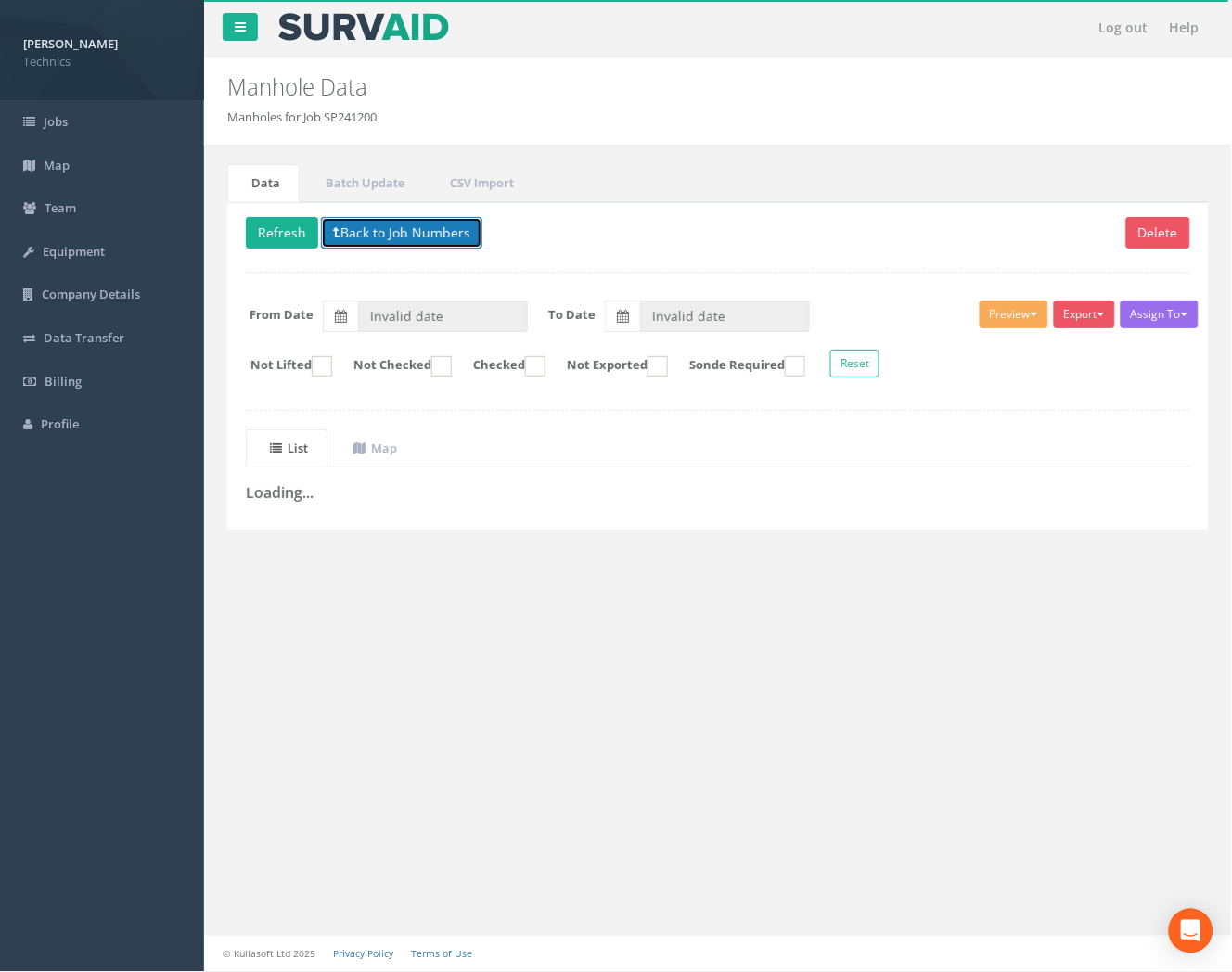 click on "Back to Job Numbers" at bounding box center (402, 233) 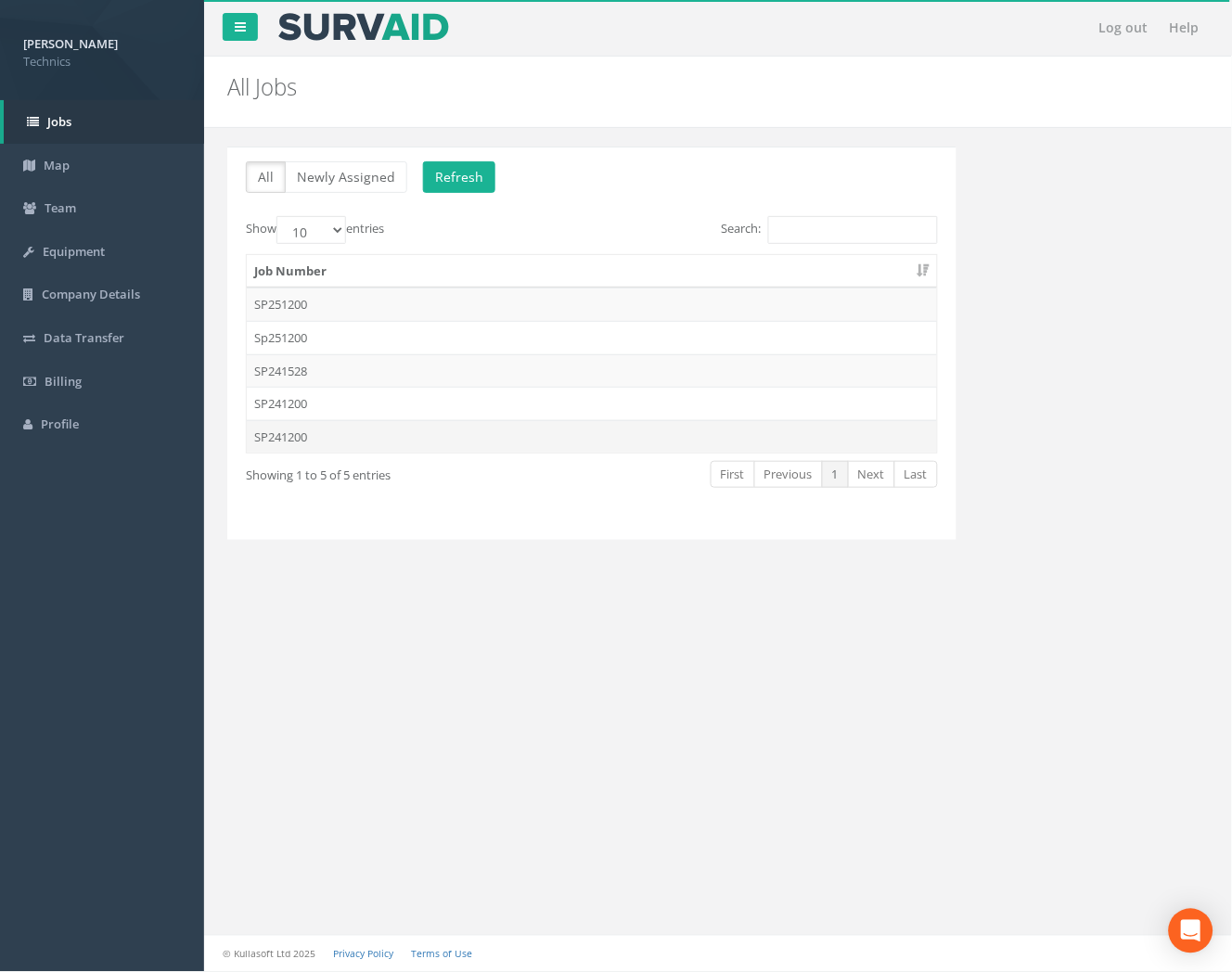 click on "SP241200" at bounding box center (592, 437) 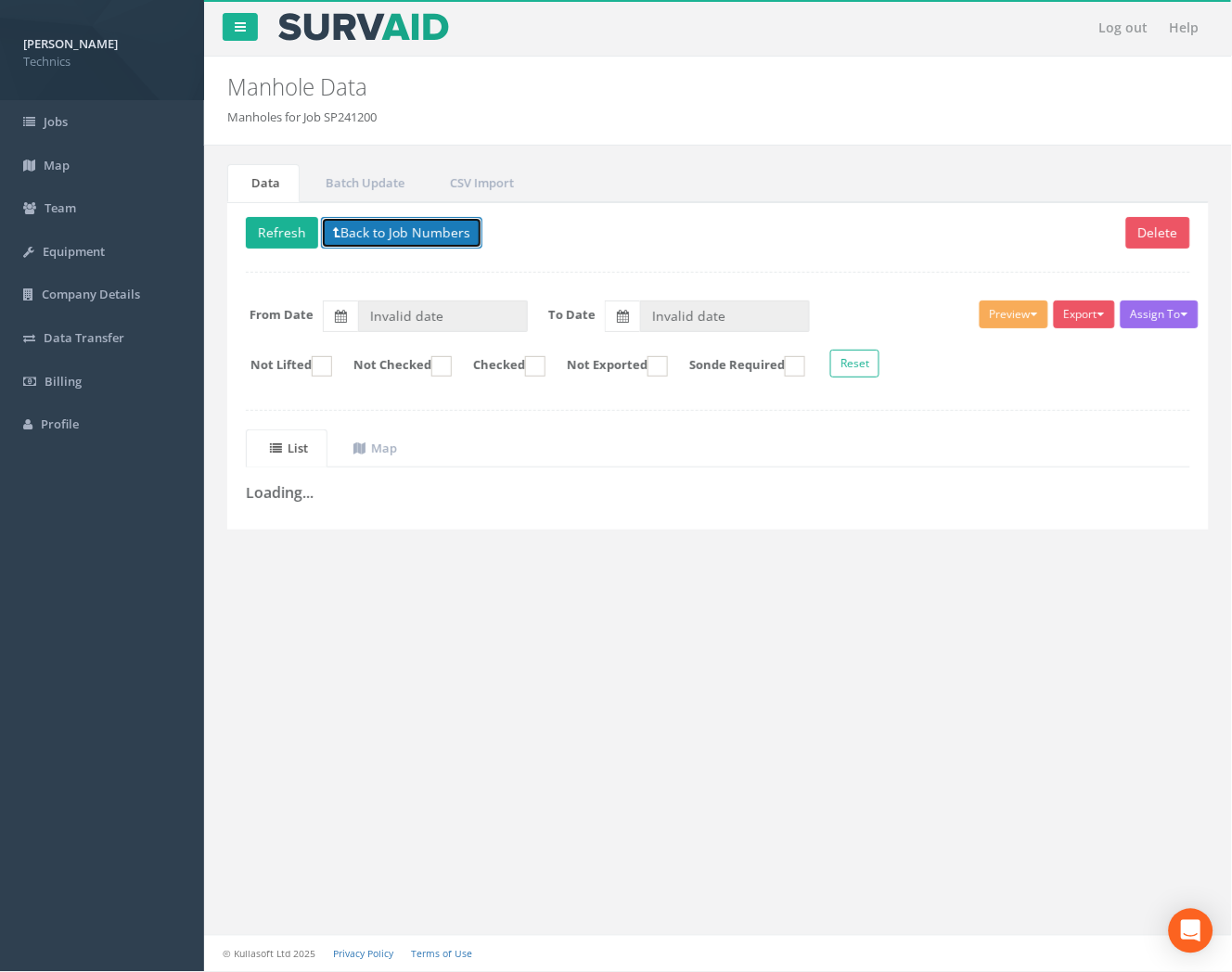 click on "Back to Job Numbers" at bounding box center (402, 233) 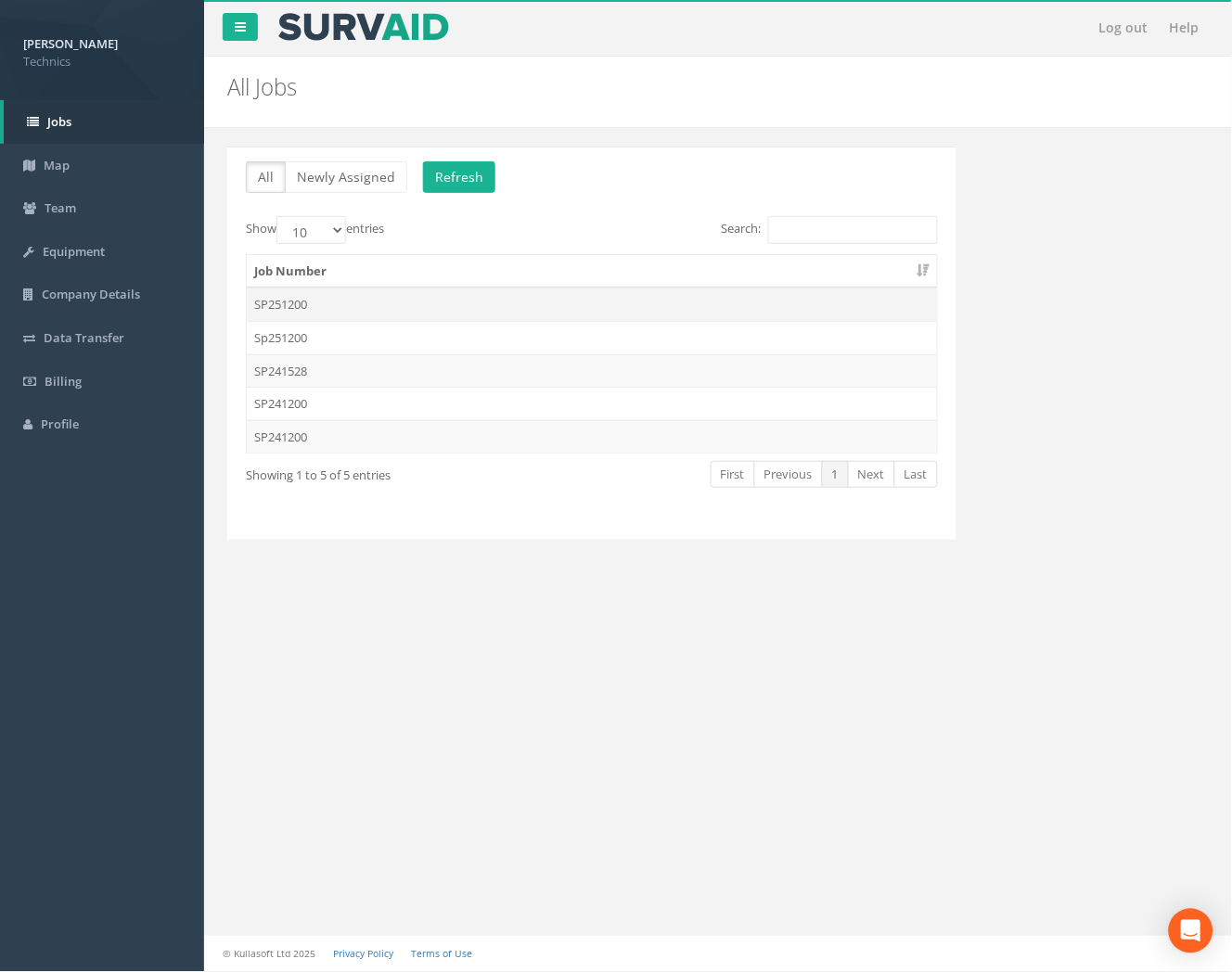 click on "SP251200" at bounding box center (592, 304) 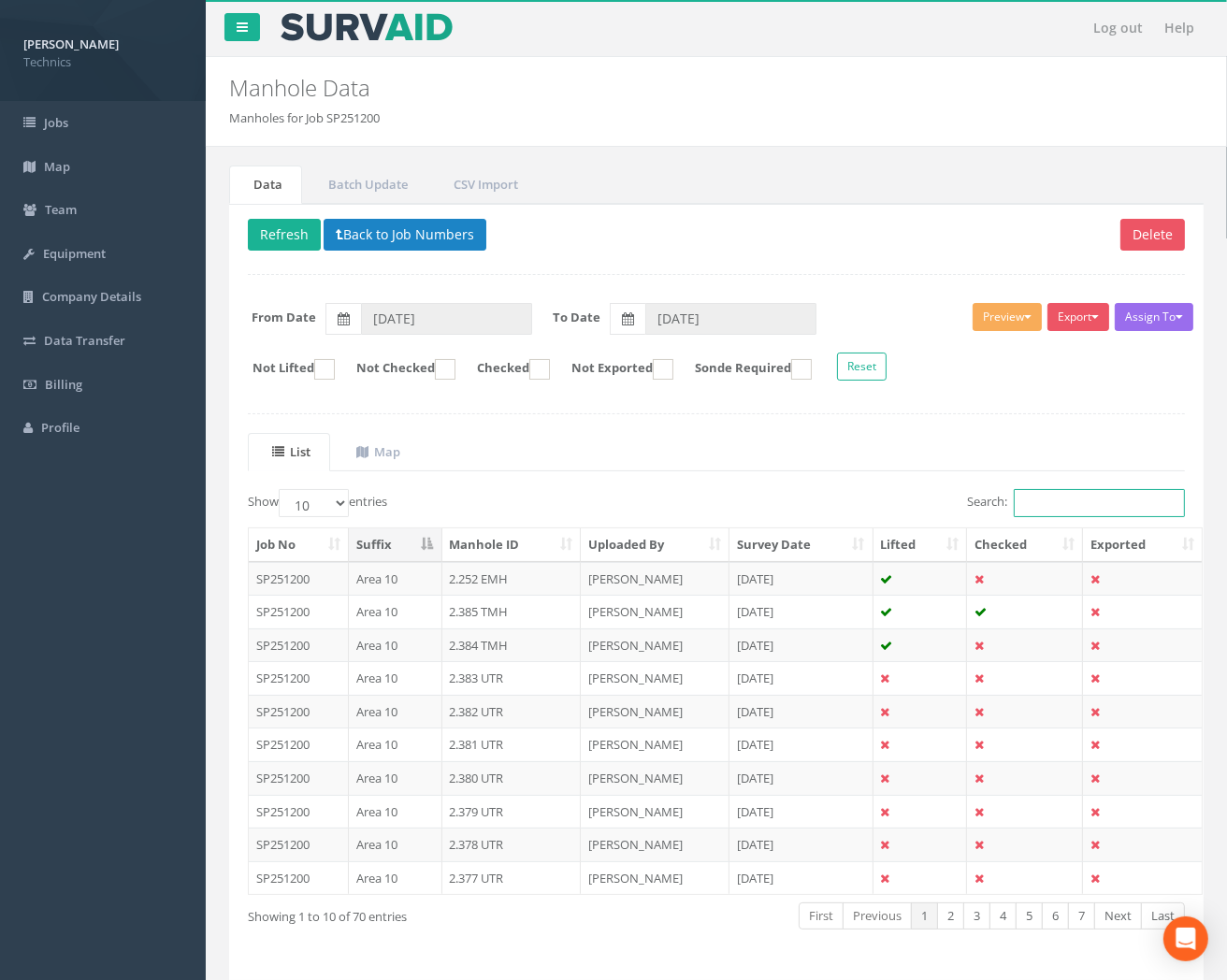 click on "Search:" at bounding box center (1099, 503) 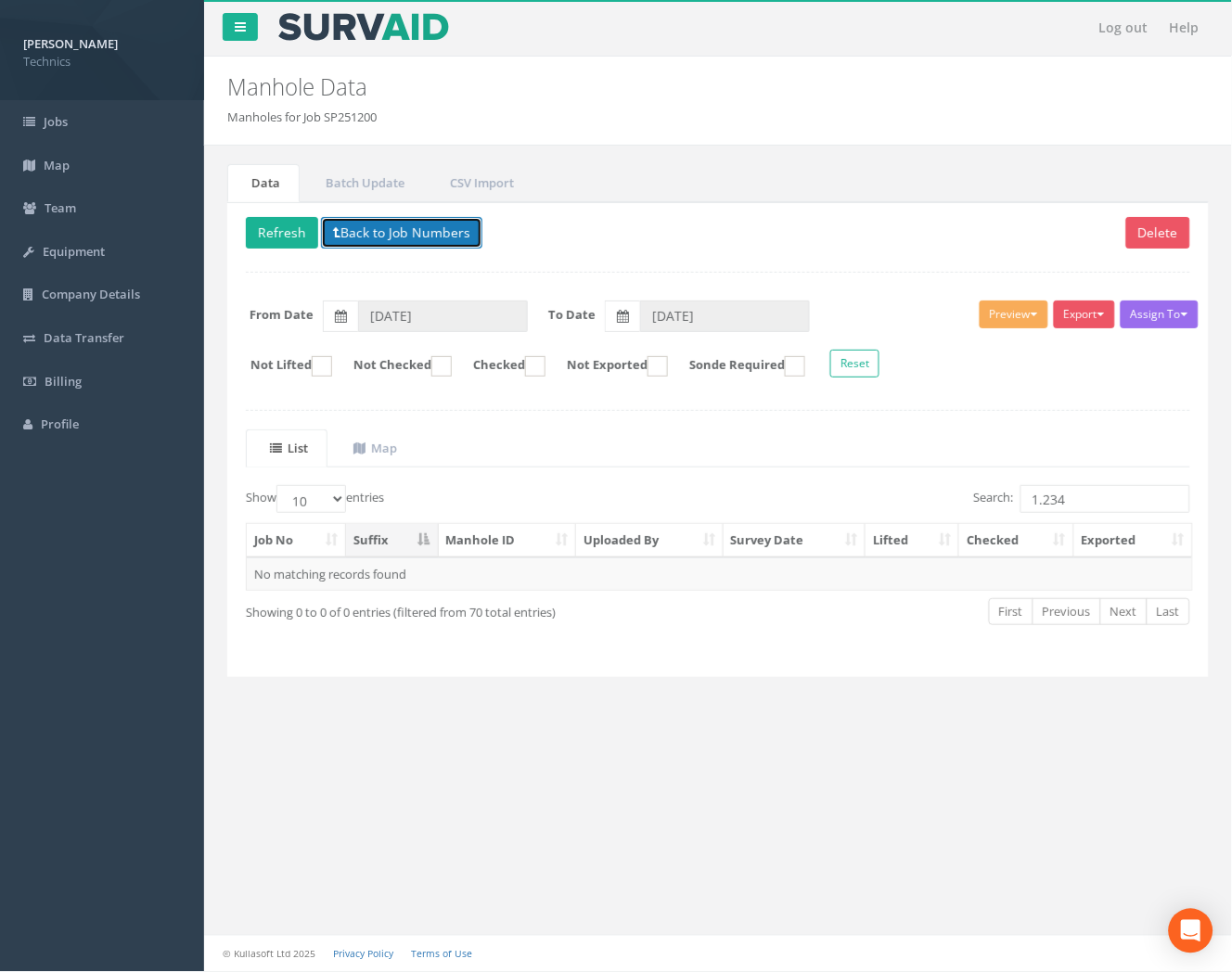 click on "Back to Job Numbers" at bounding box center (402, 233) 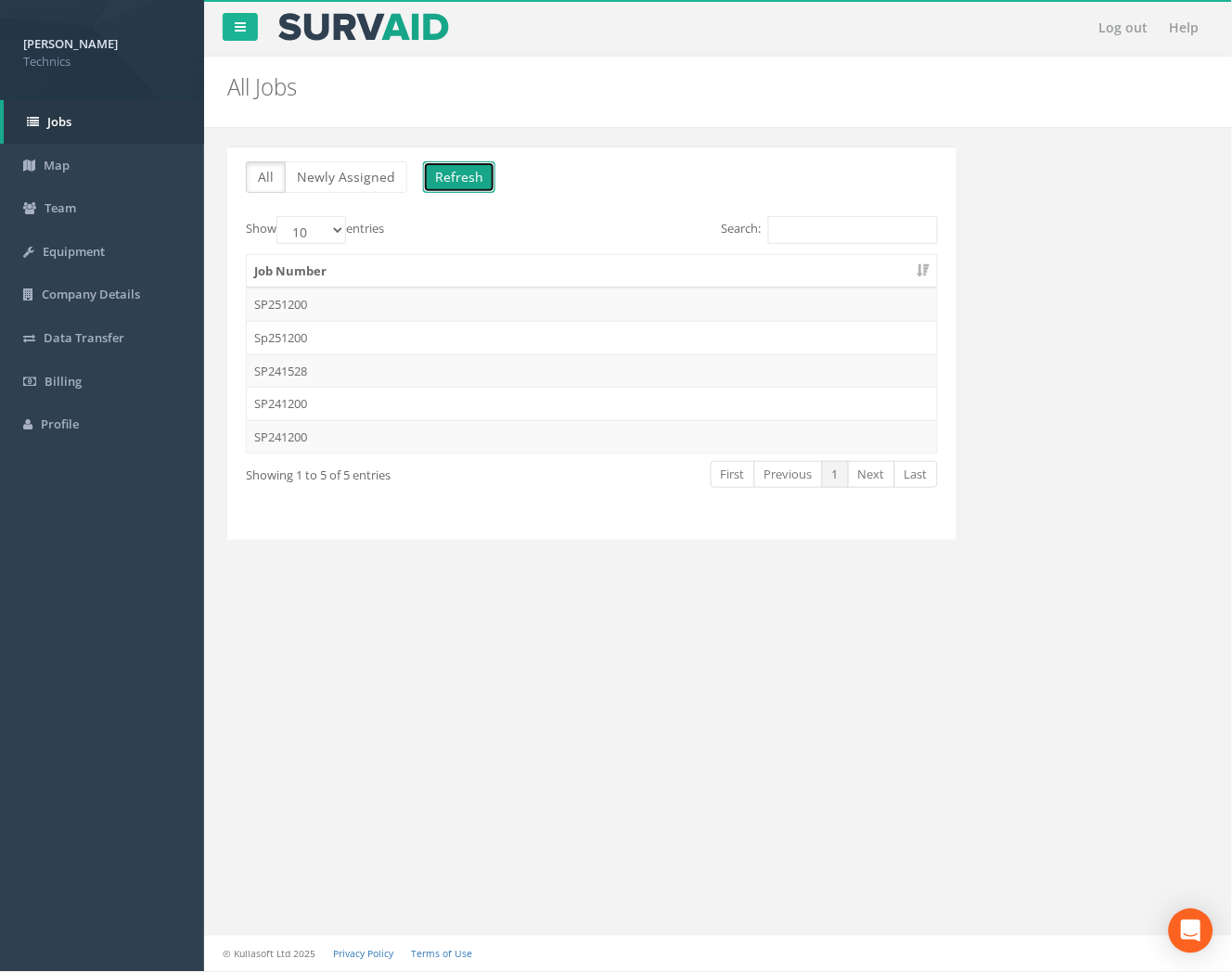 click on "Refresh" at bounding box center (459, 177) 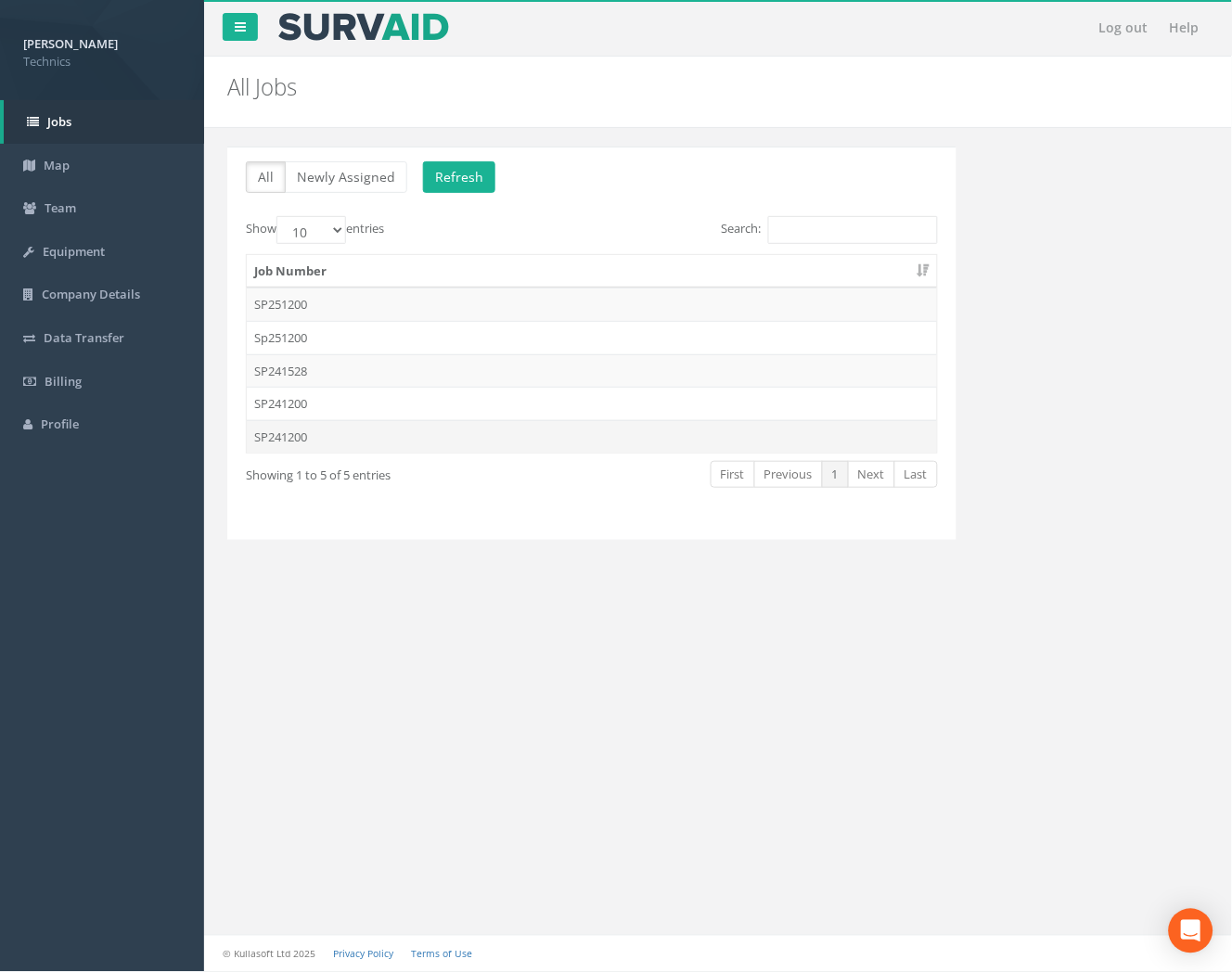click on "SP241200" at bounding box center (592, 437) 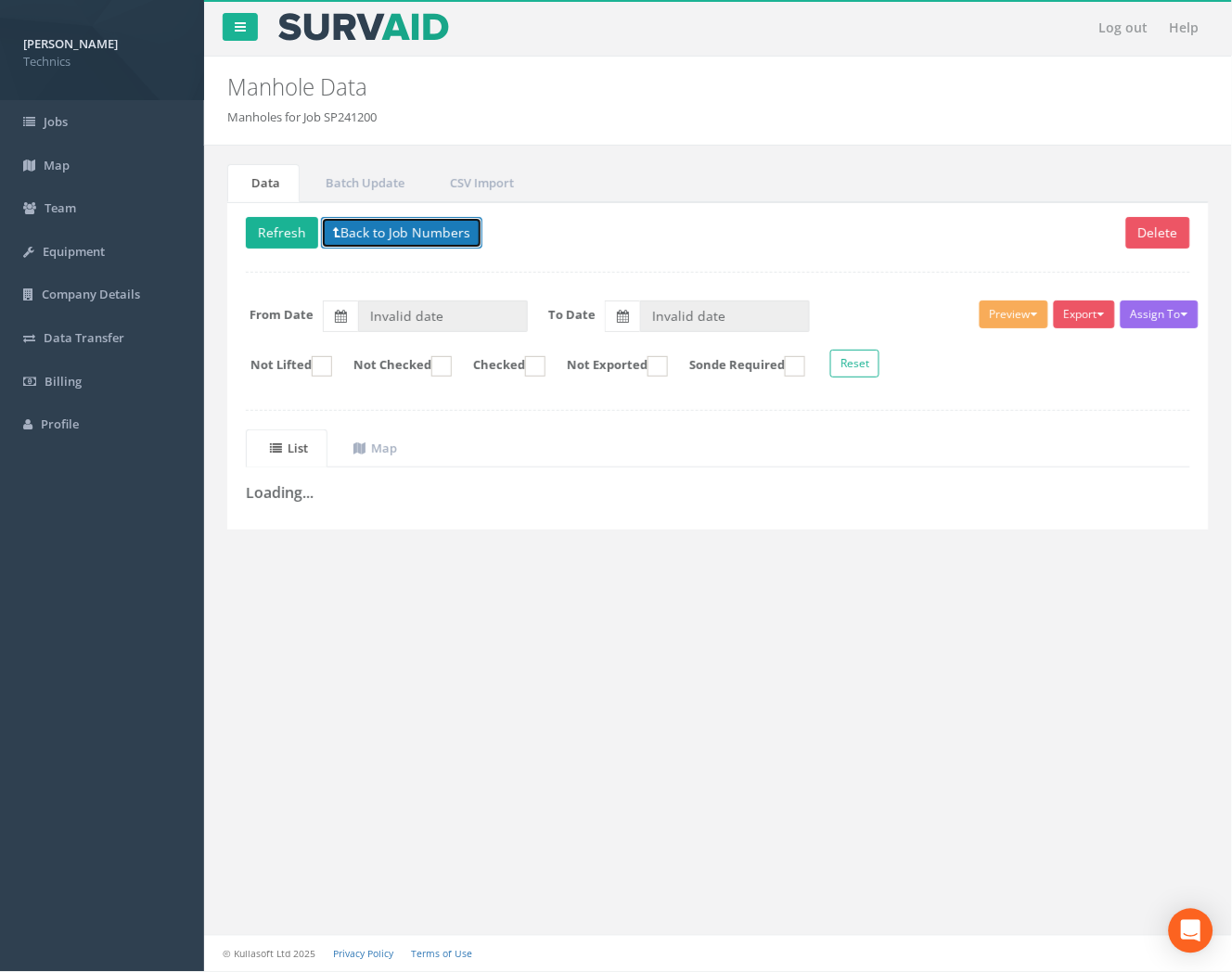 click on "Back to Job Numbers" at bounding box center (402, 233) 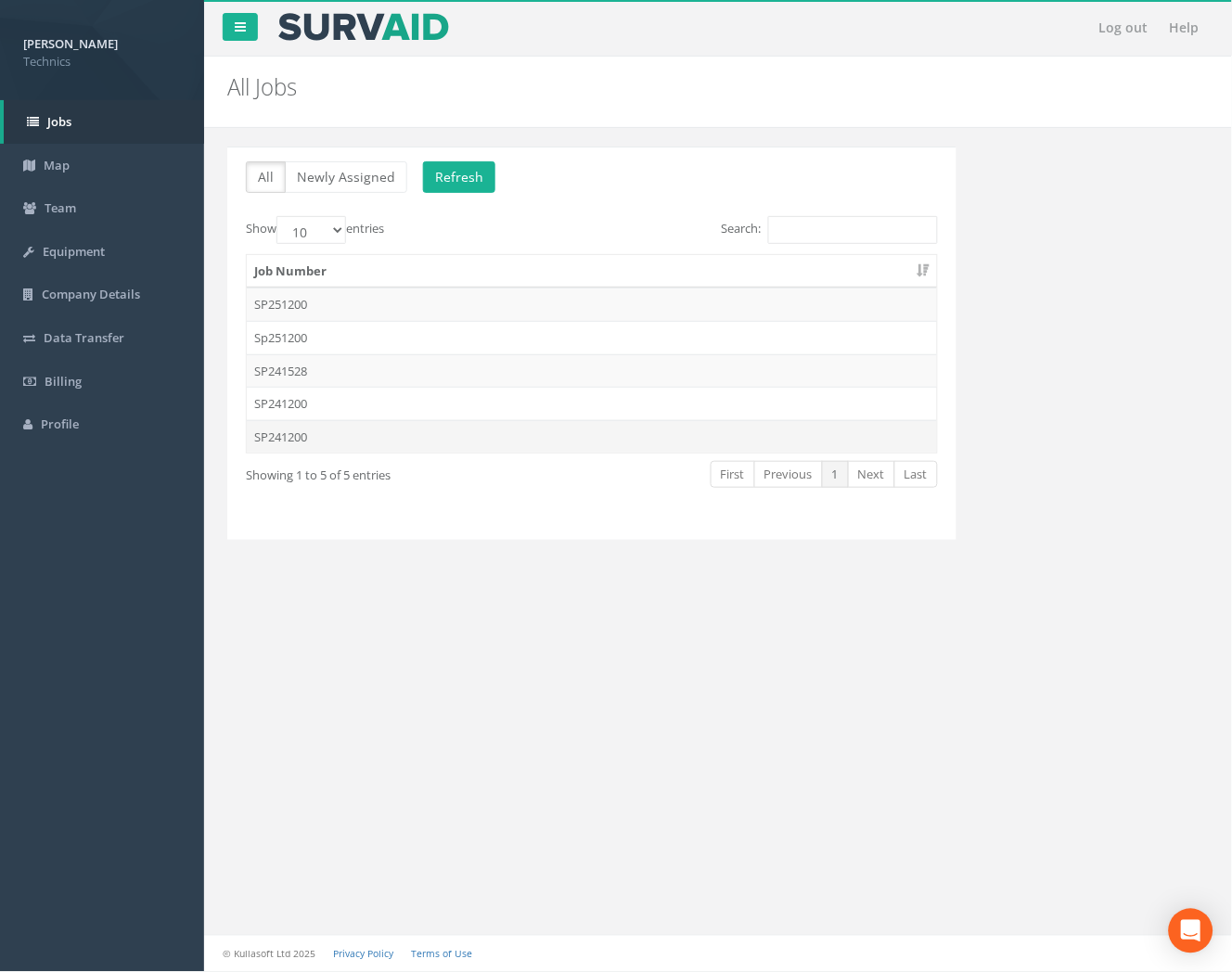 click on "SP241200" at bounding box center [592, 437] 